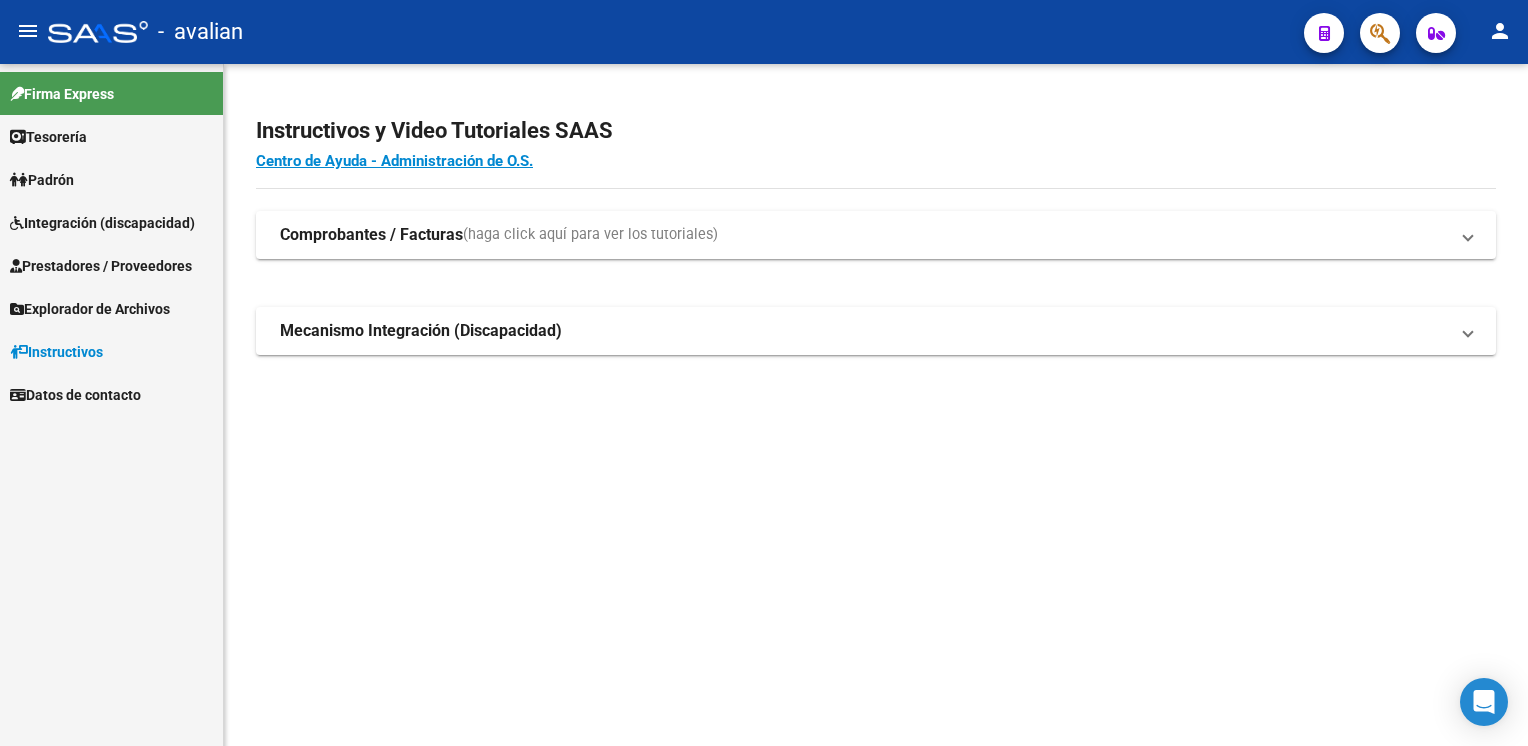 scroll, scrollTop: 0, scrollLeft: 0, axis: both 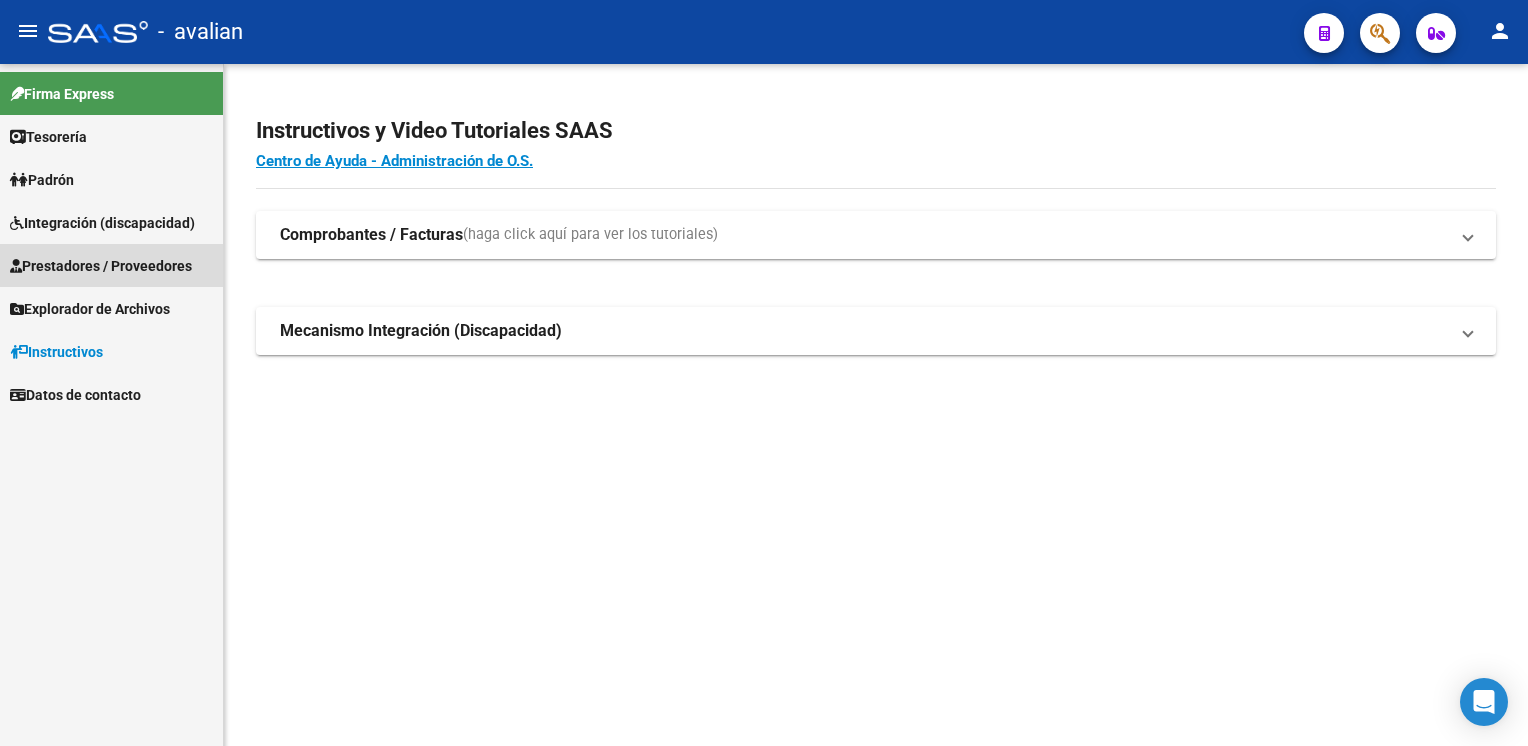 click on "Prestadores / Proveedores" at bounding box center [101, 266] 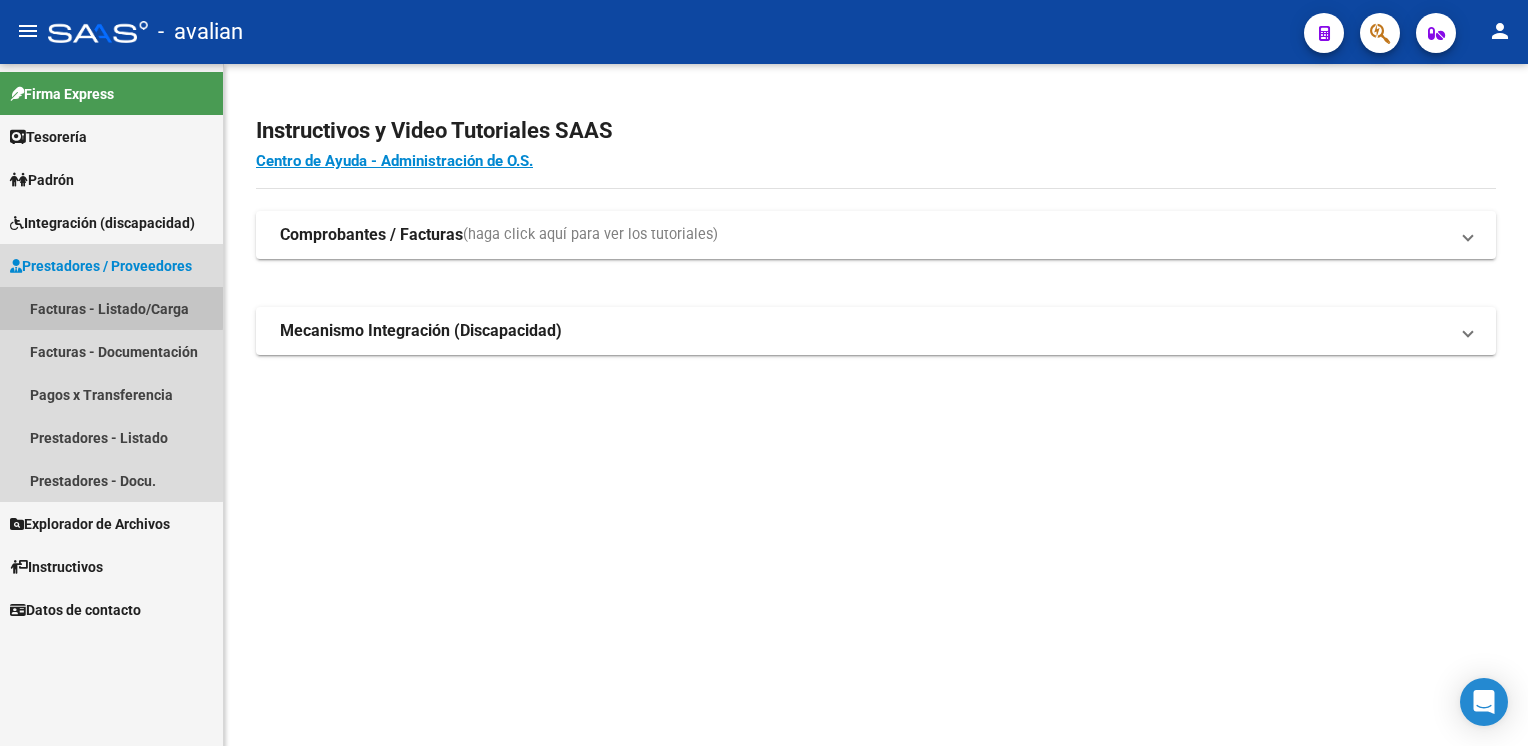 click on "Facturas - Listado/Carga" at bounding box center (111, 308) 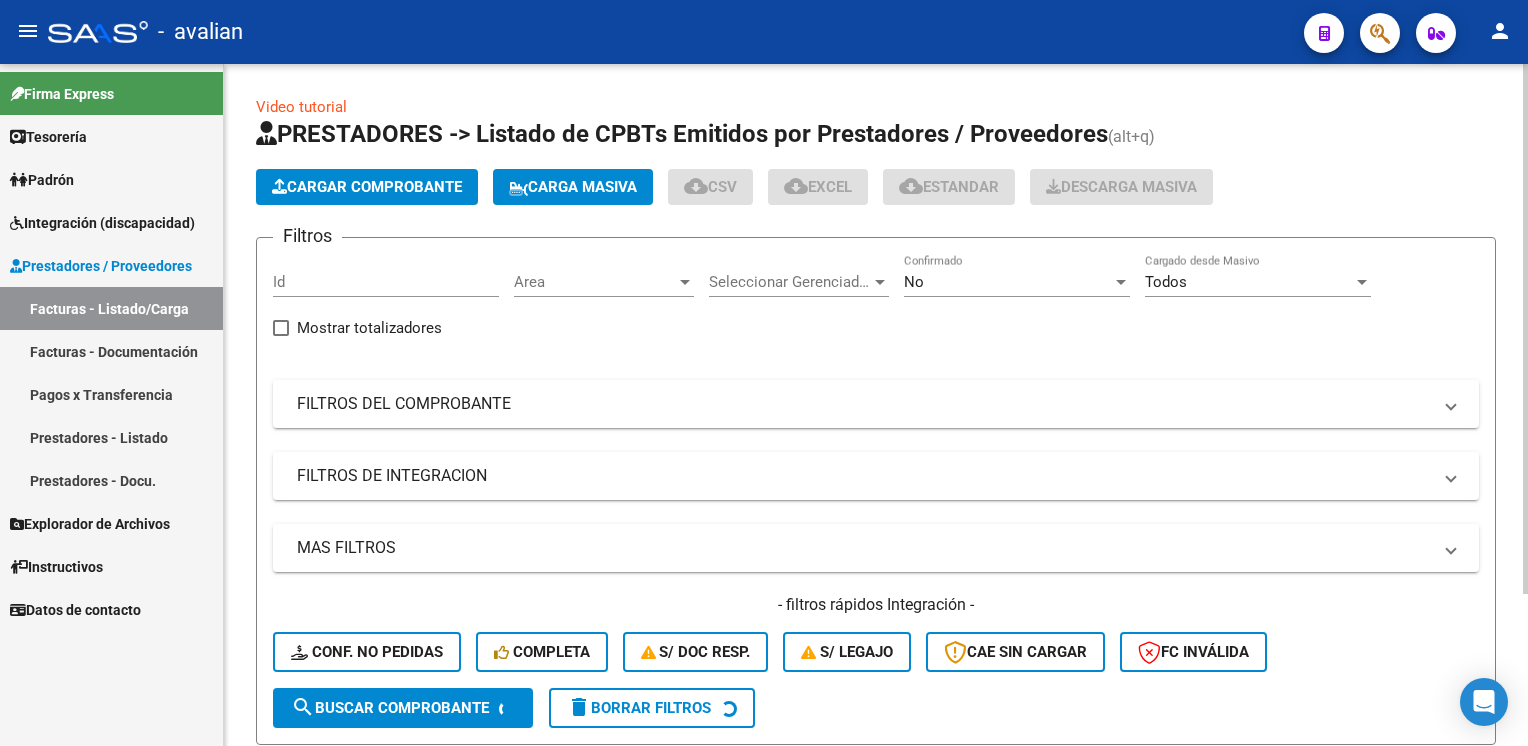 click on "Area" at bounding box center [595, 282] 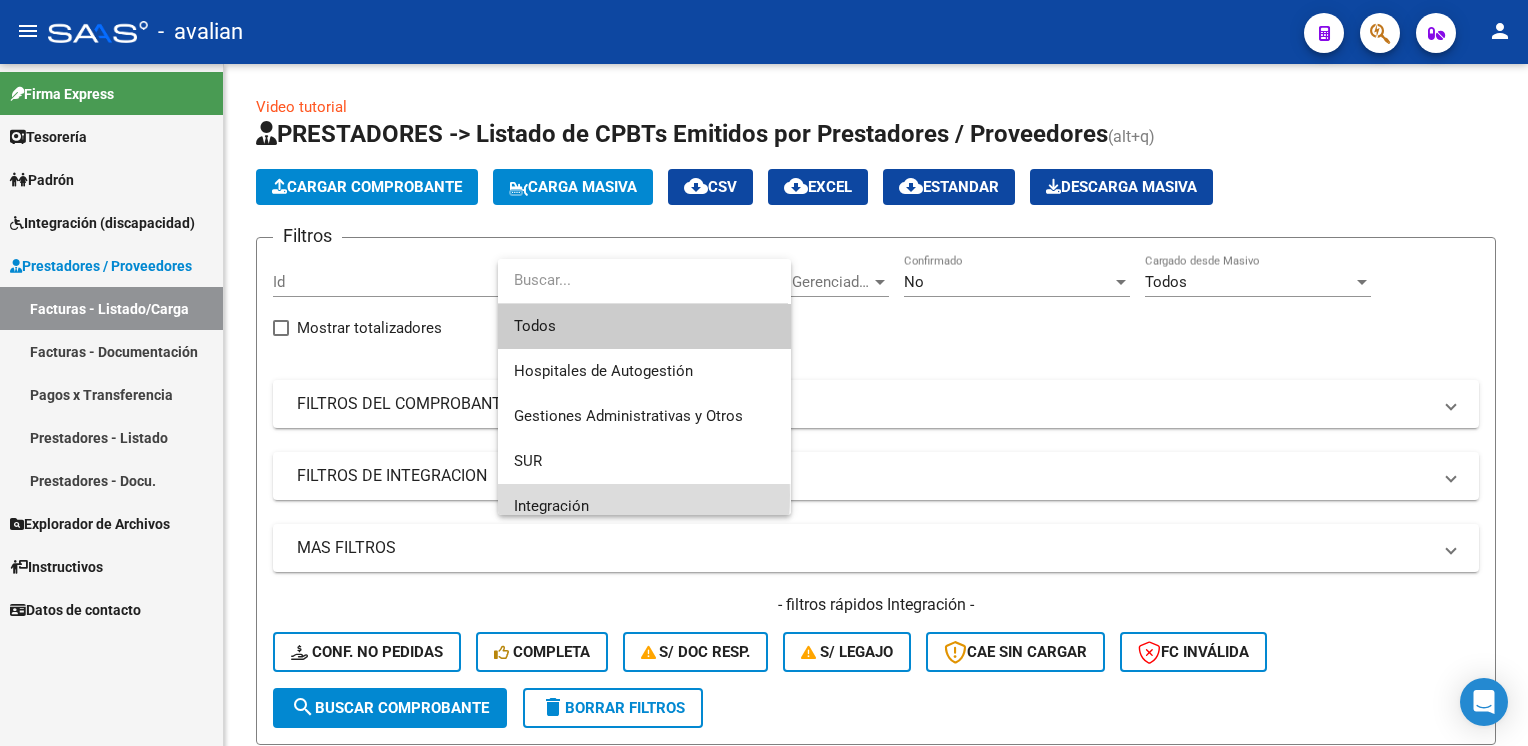 click on "Integración" at bounding box center [644, 506] 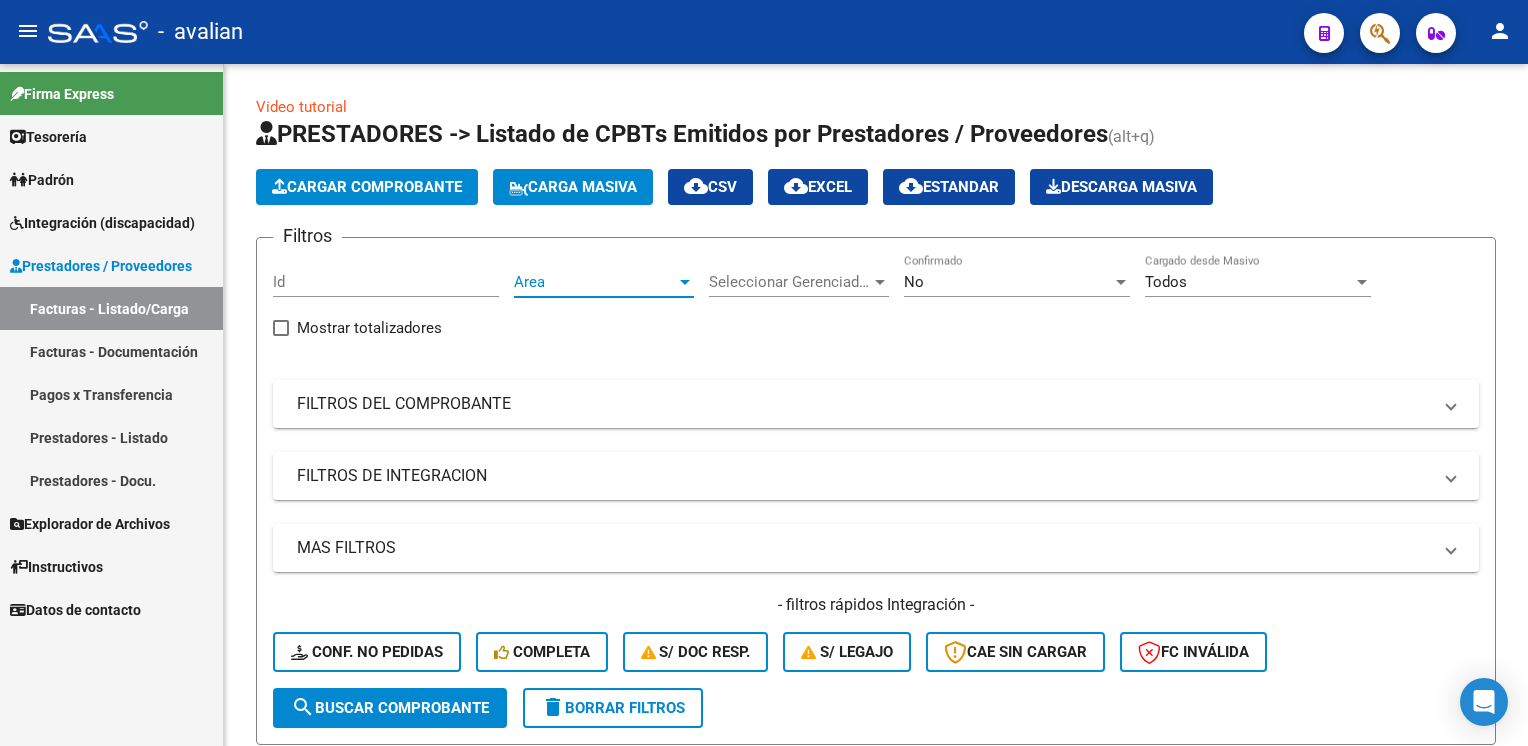 scroll, scrollTop: 12, scrollLeft: 0, axis: vertical 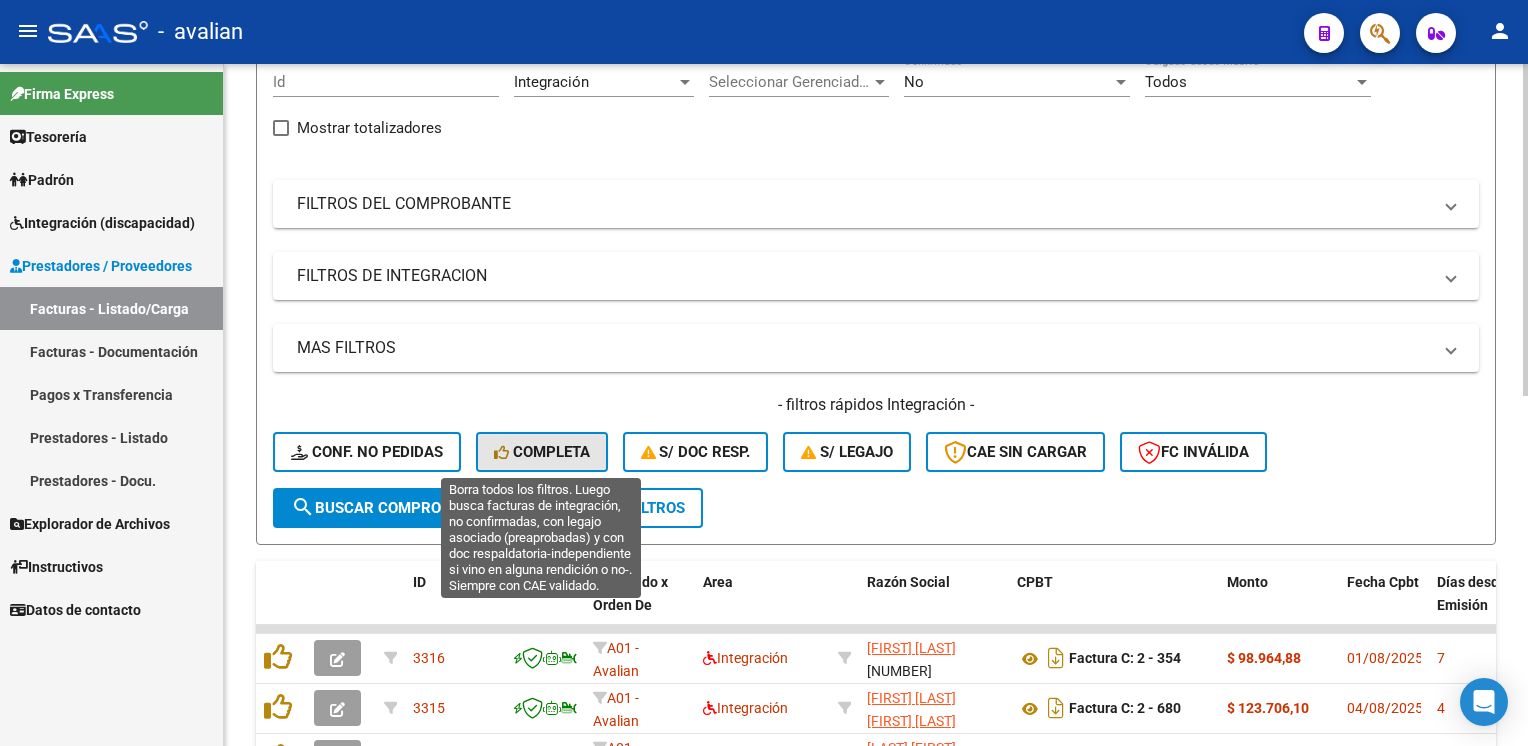 click on "Completa" 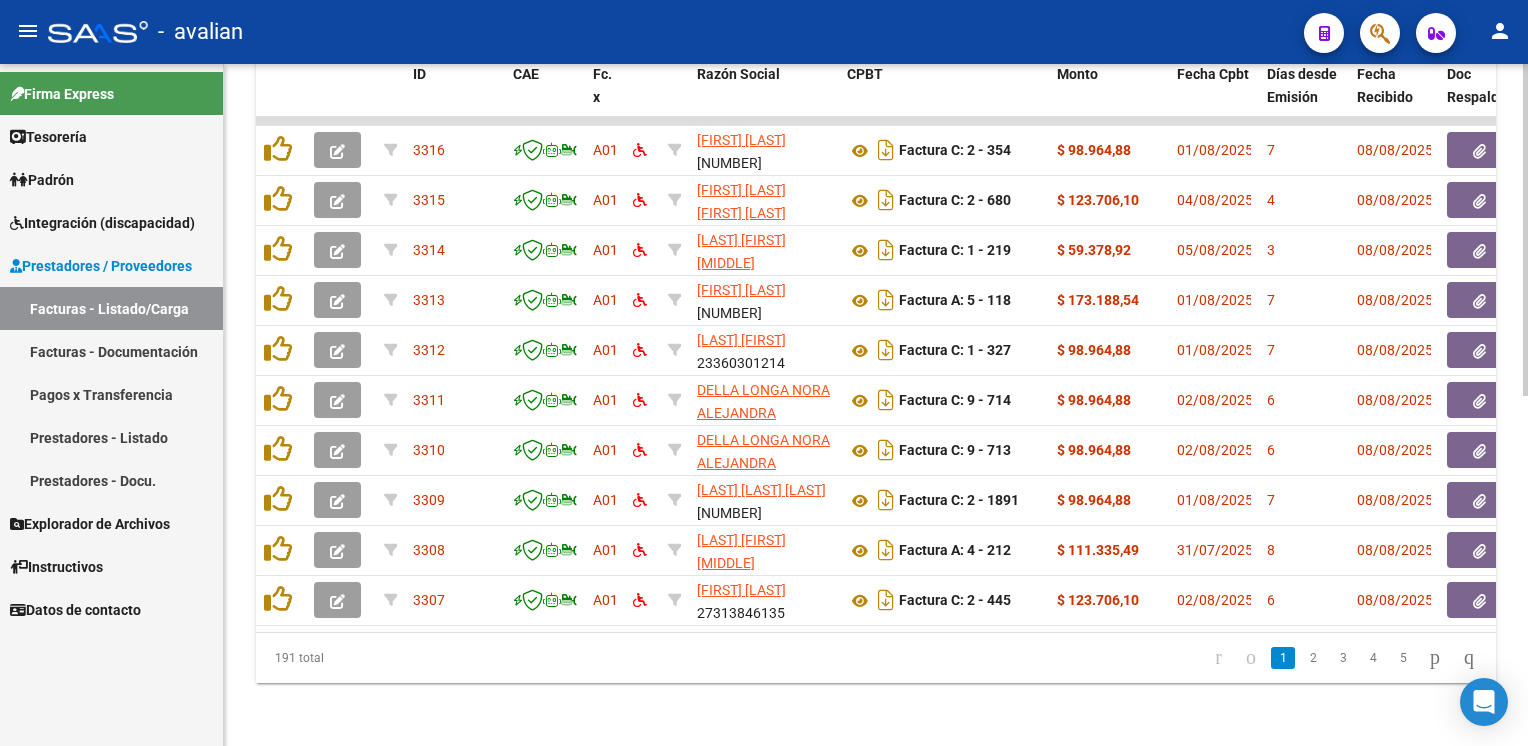 scroll, scrollTop: 720, scrollLeft: 0, axis: vertical 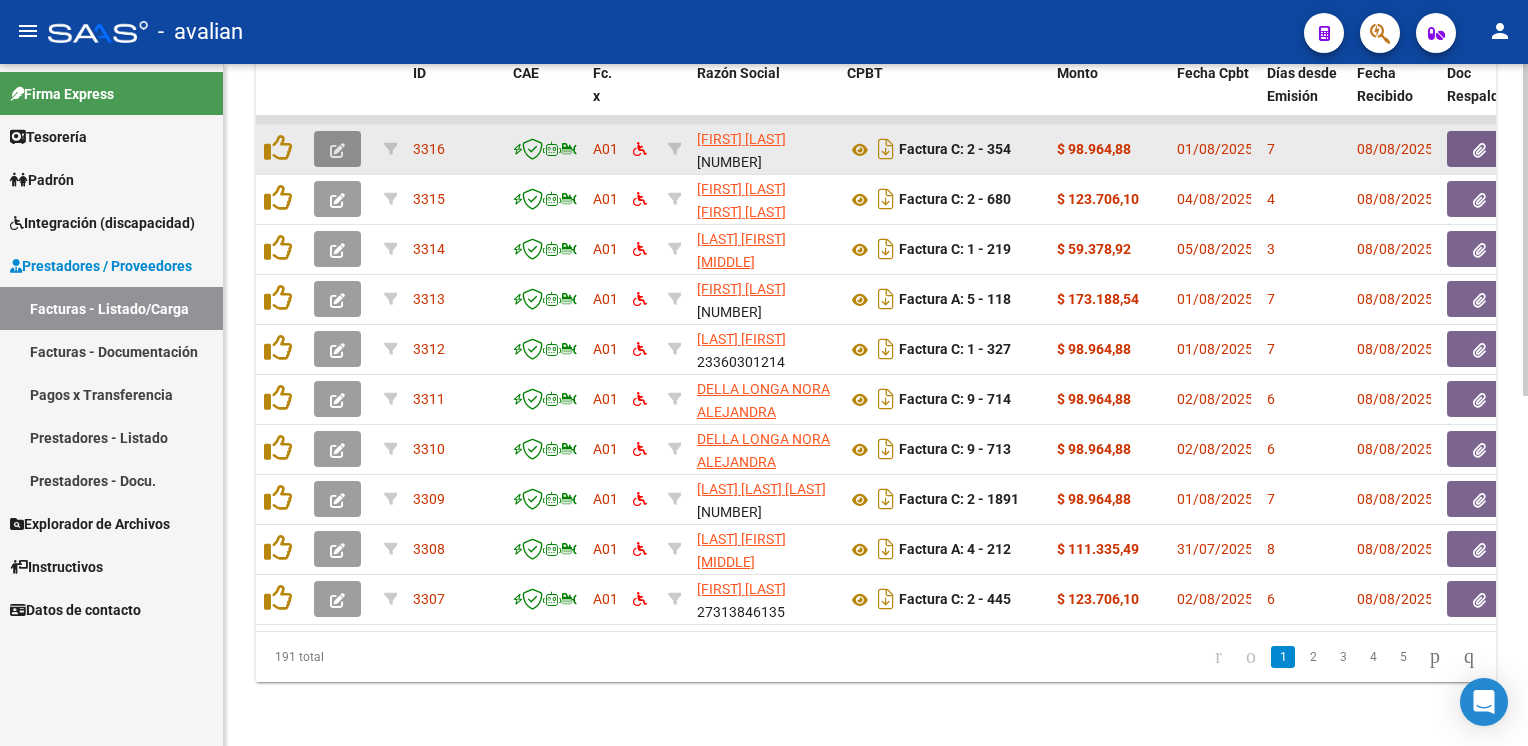 click 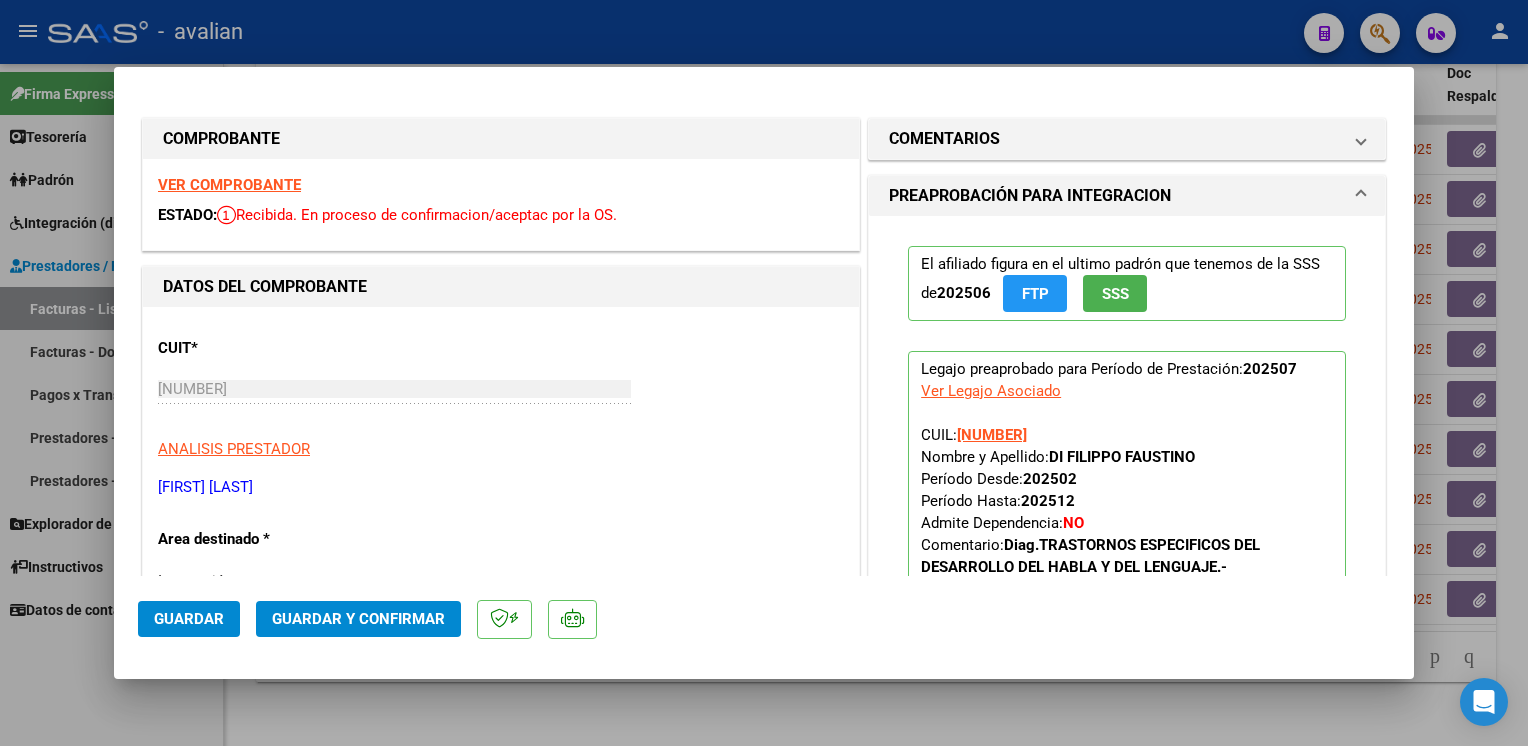 click on "VER COMPROBANTE" at bounding box center [229, 185] 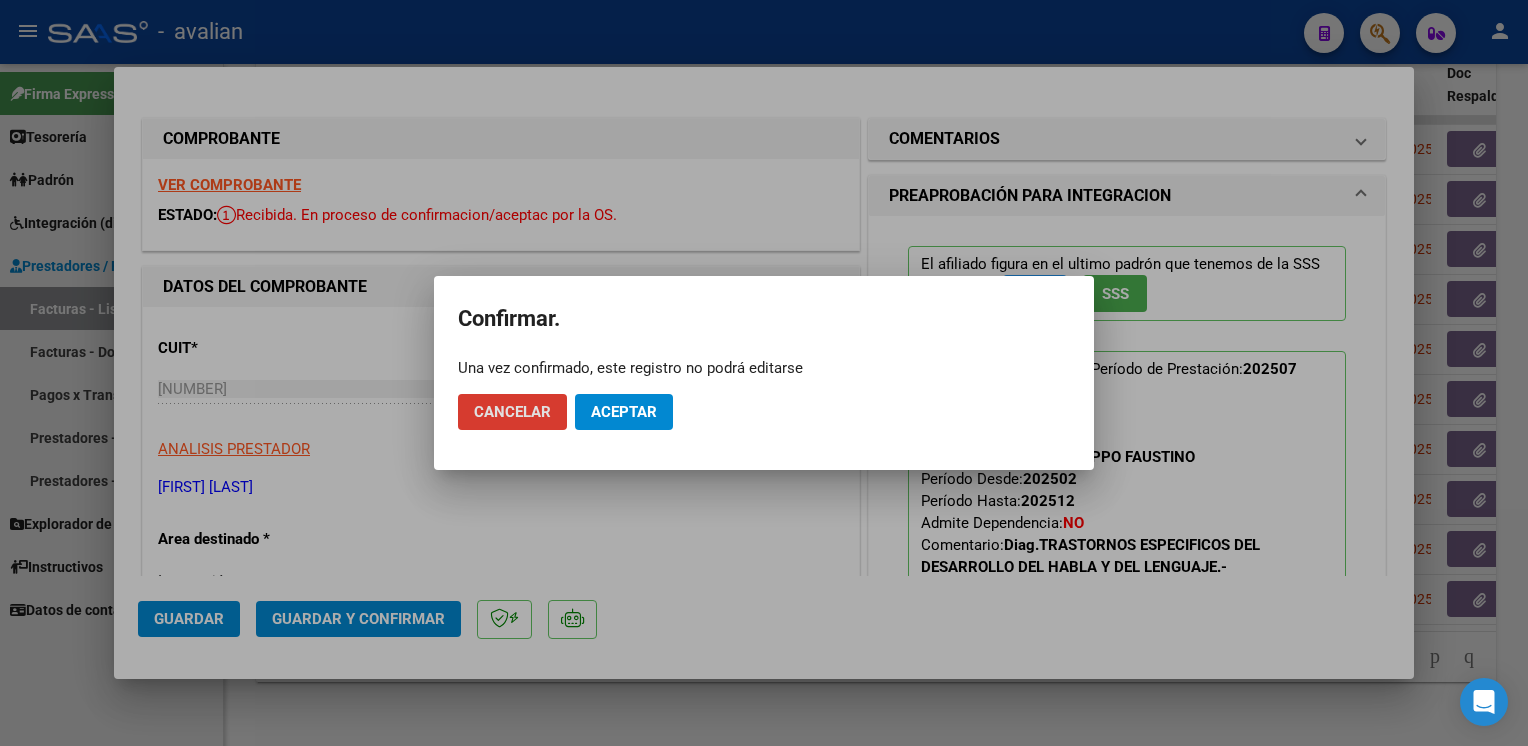 click on "Aceptar" 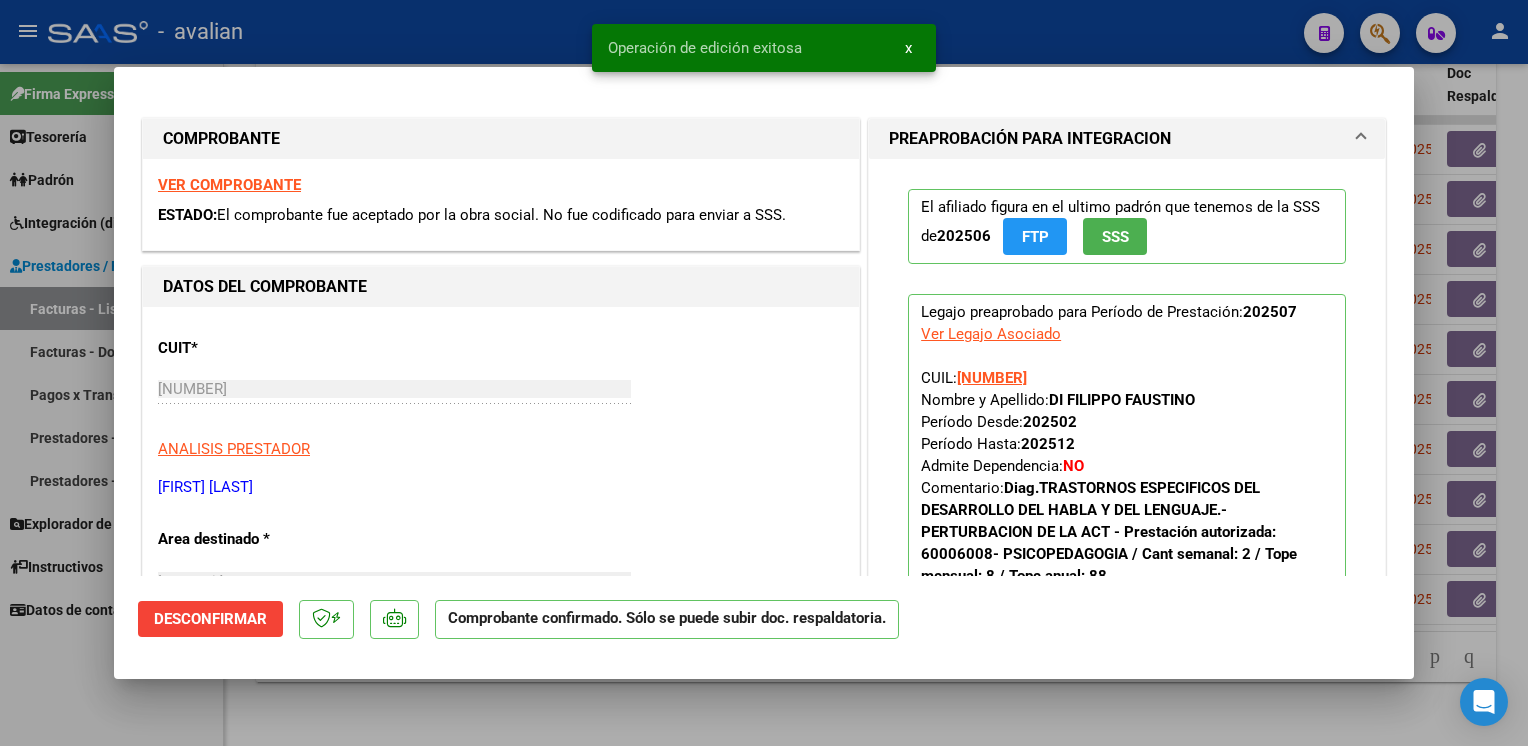 click at bounding box center [764, 373] 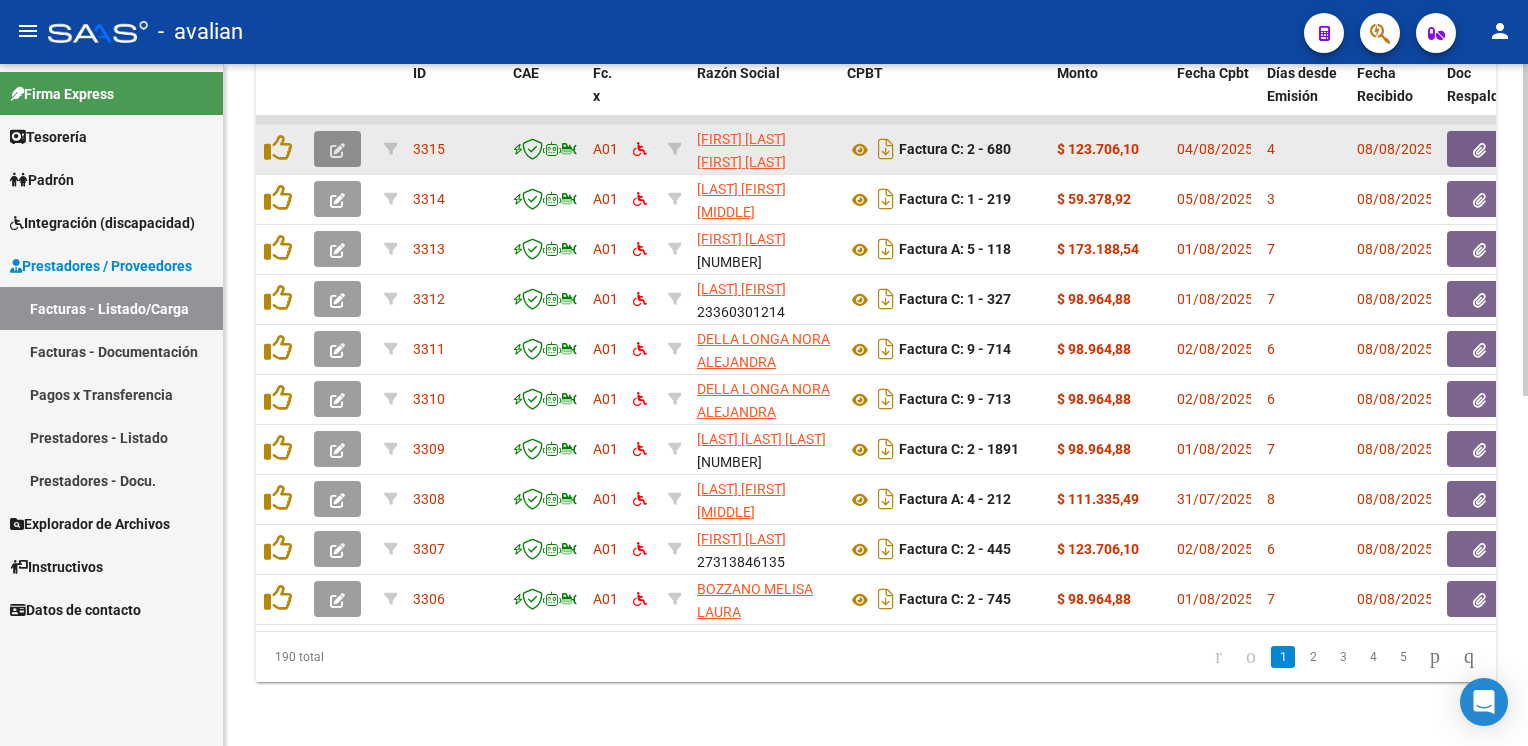 click 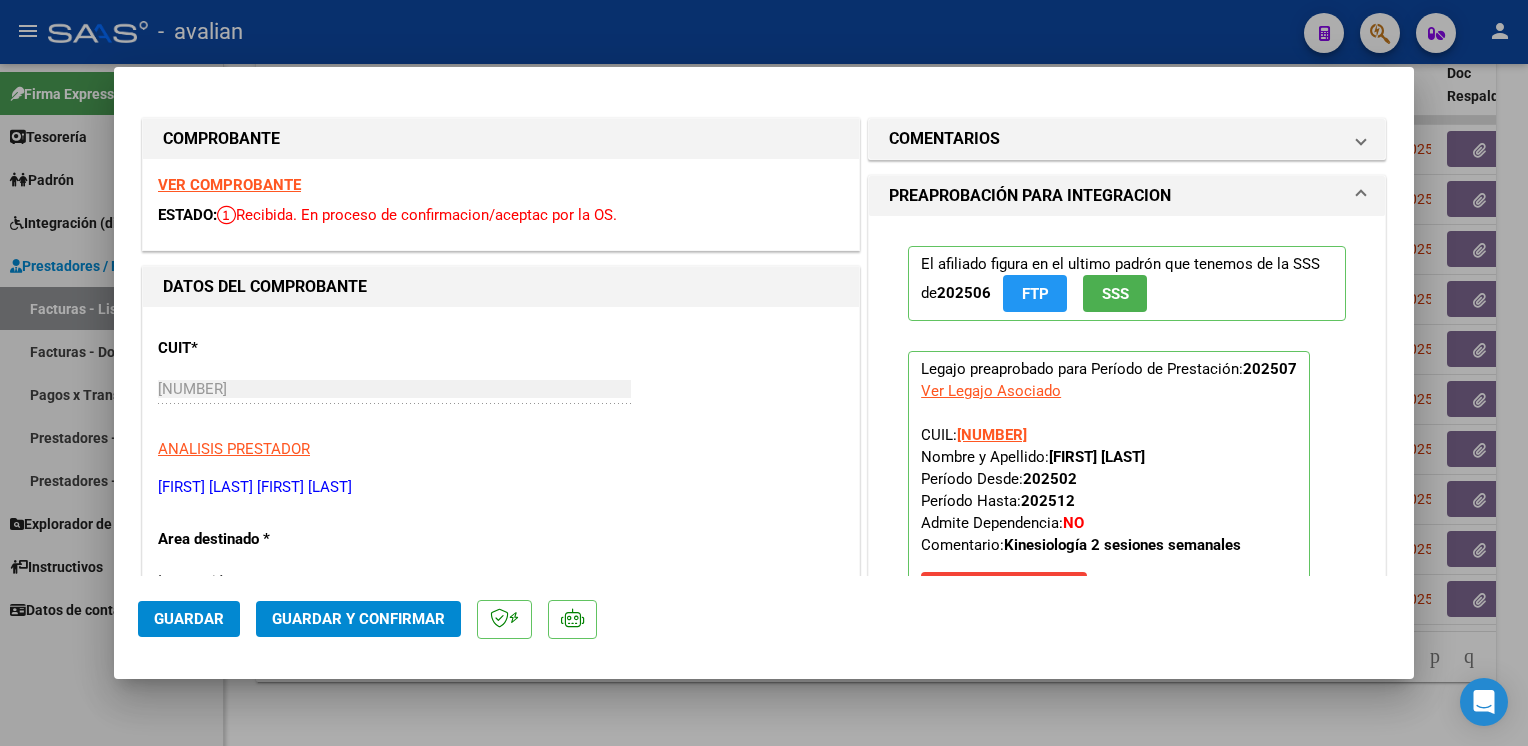 click on "VER COMPROBANTE" at bounding box center [229, 185] 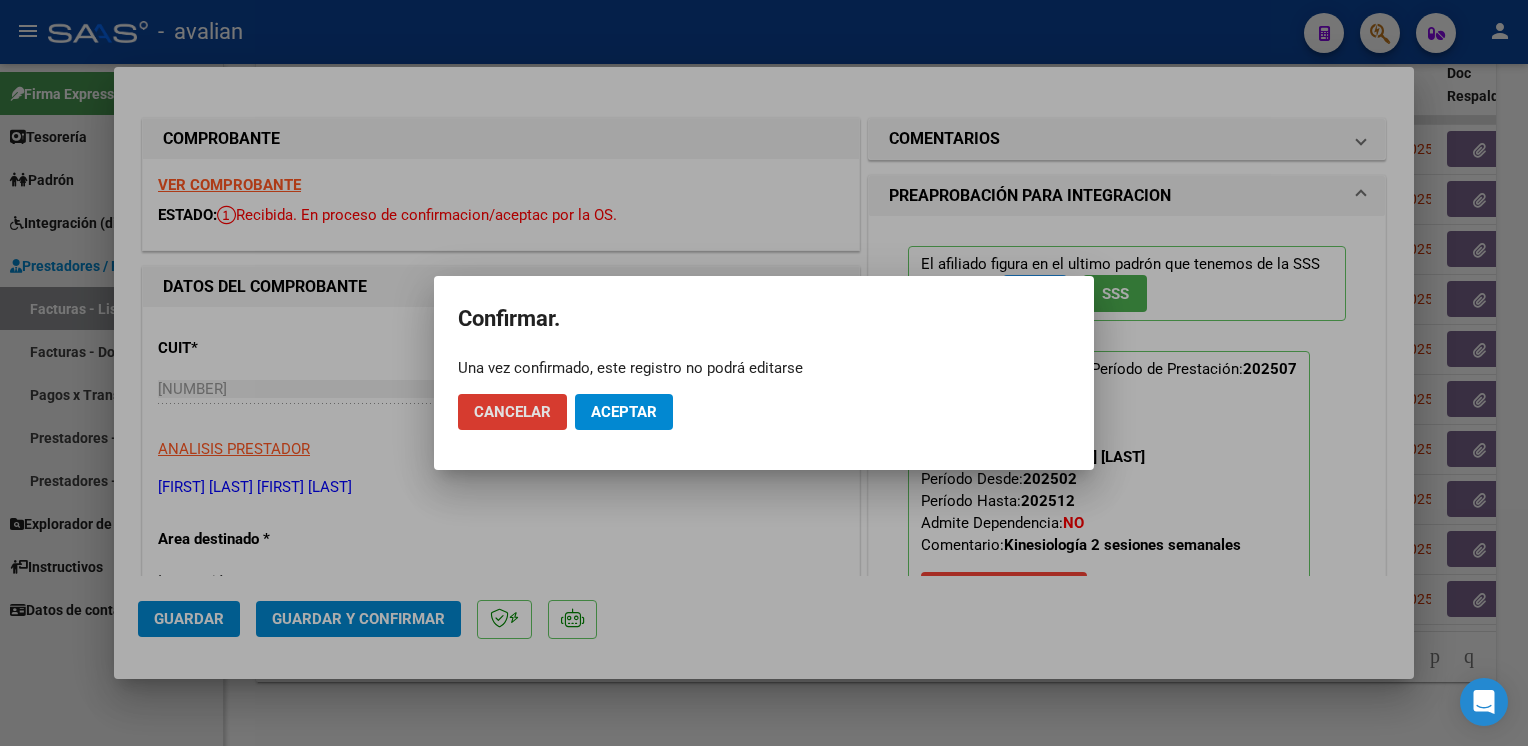 click on "Aceptar" 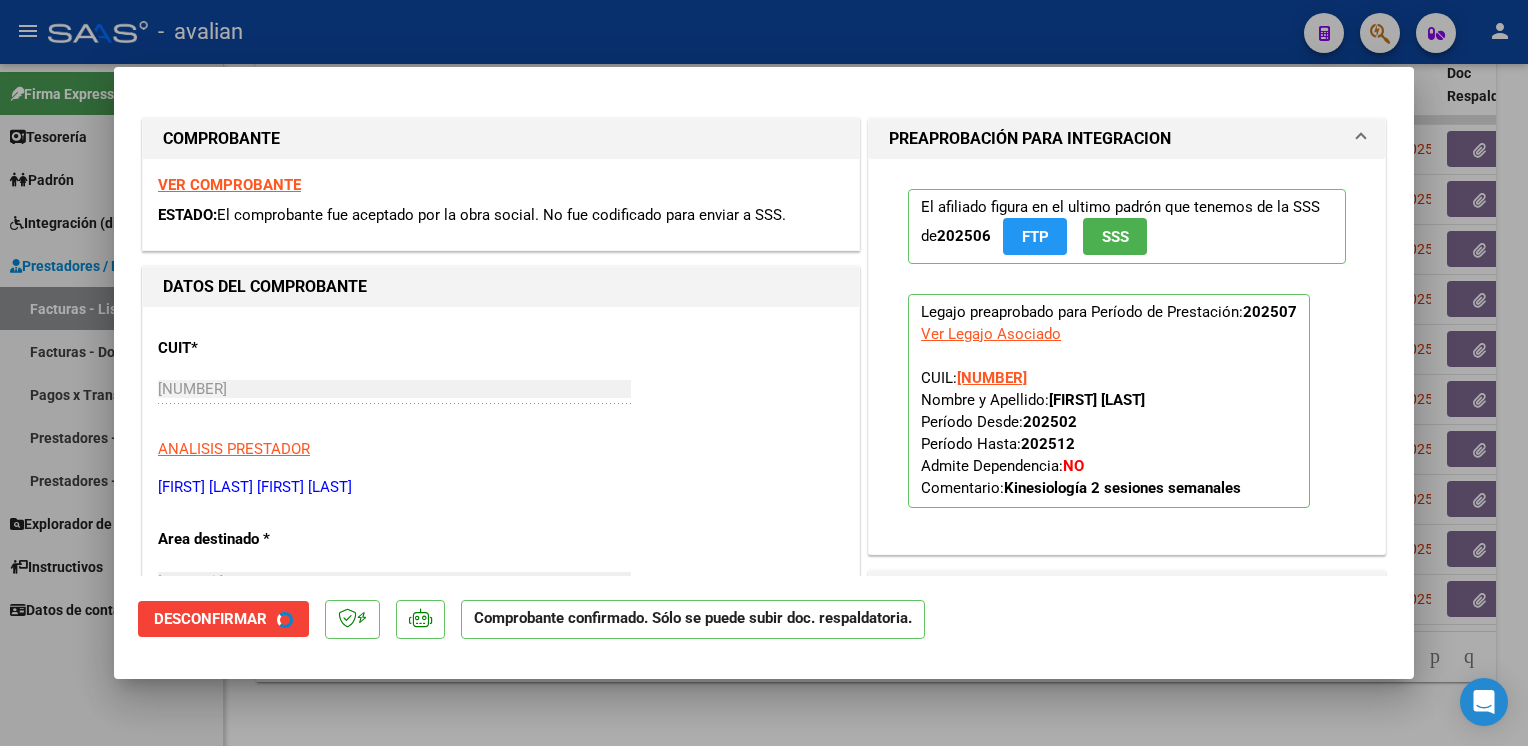 click at bounding box center (764, 373) 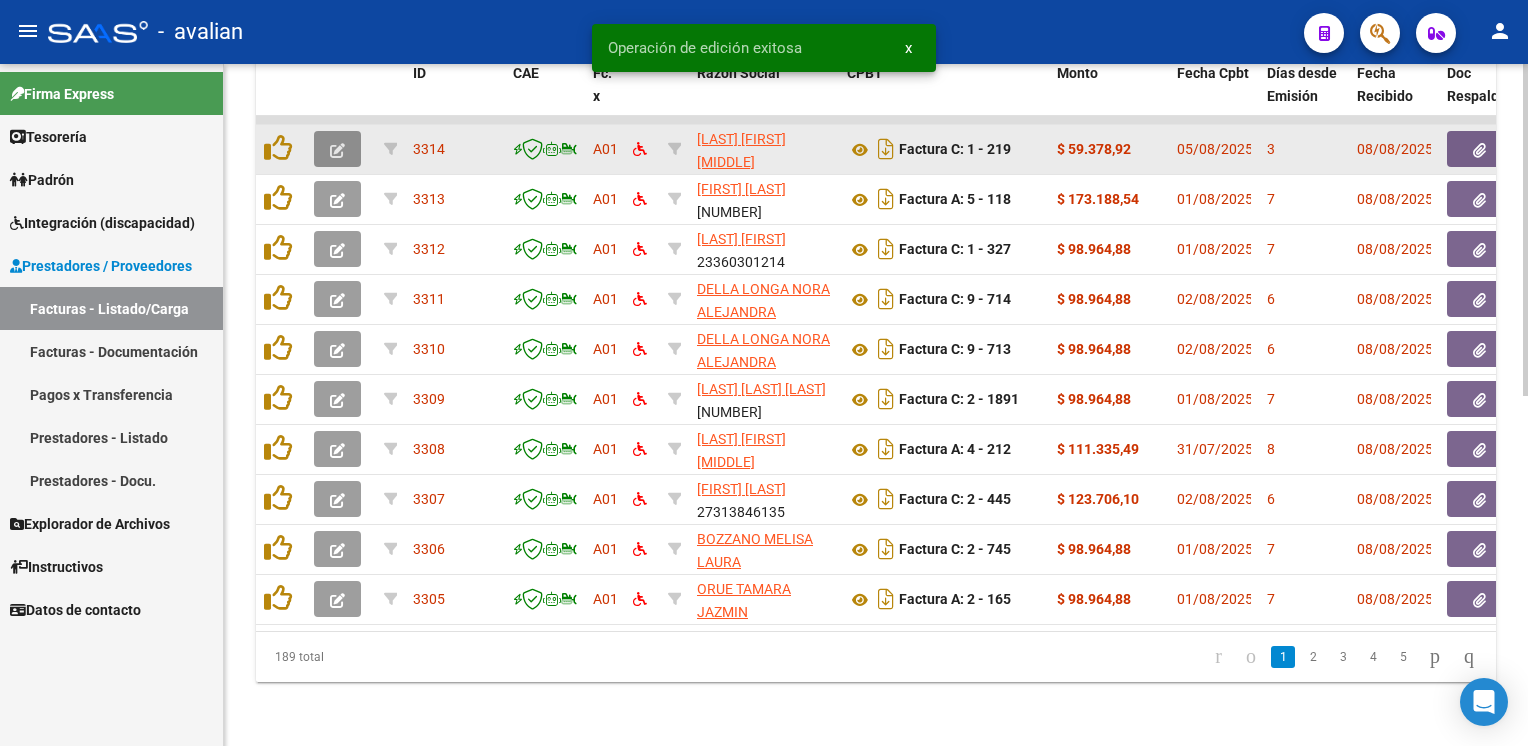 click 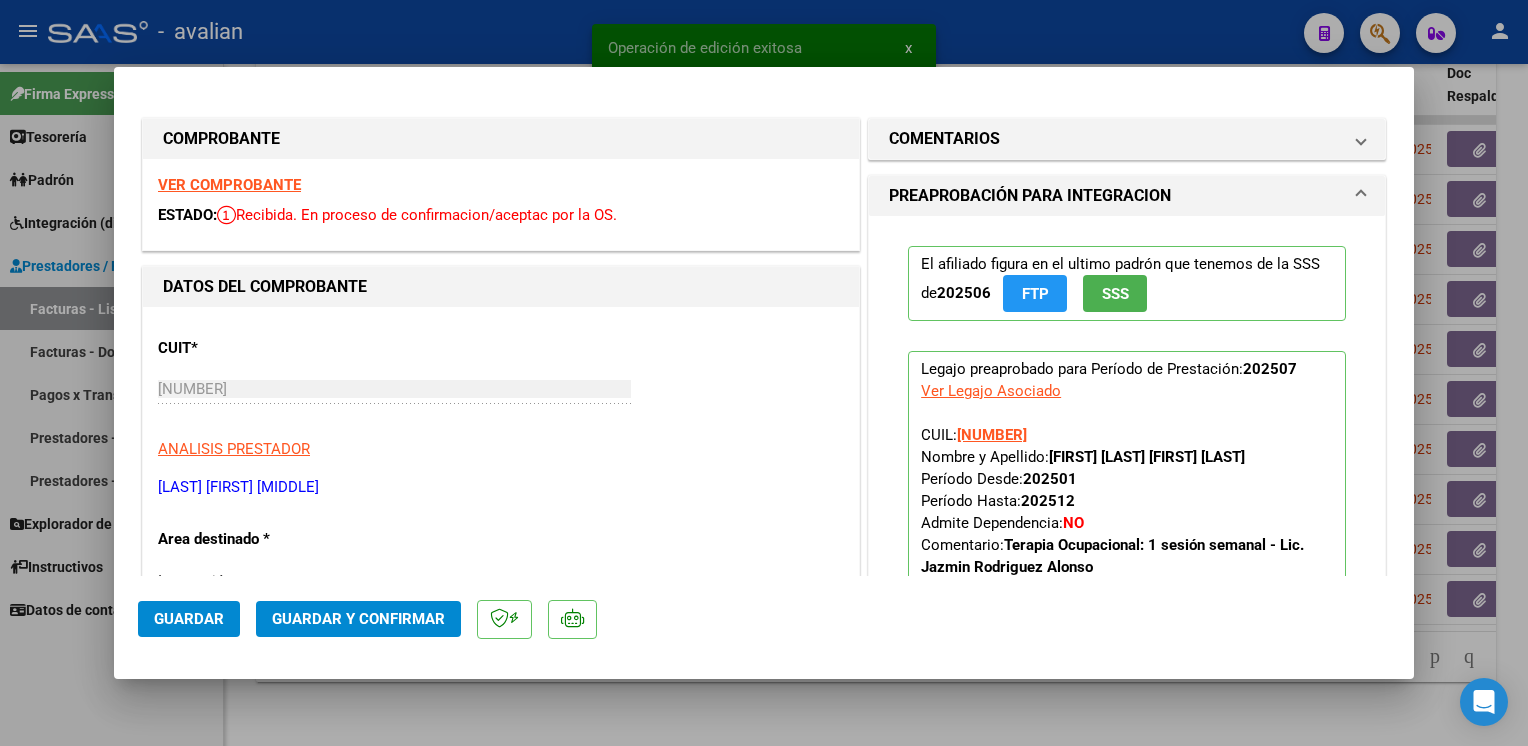 click on "VER COMPROBANTE" at bounding box center [229, 185] 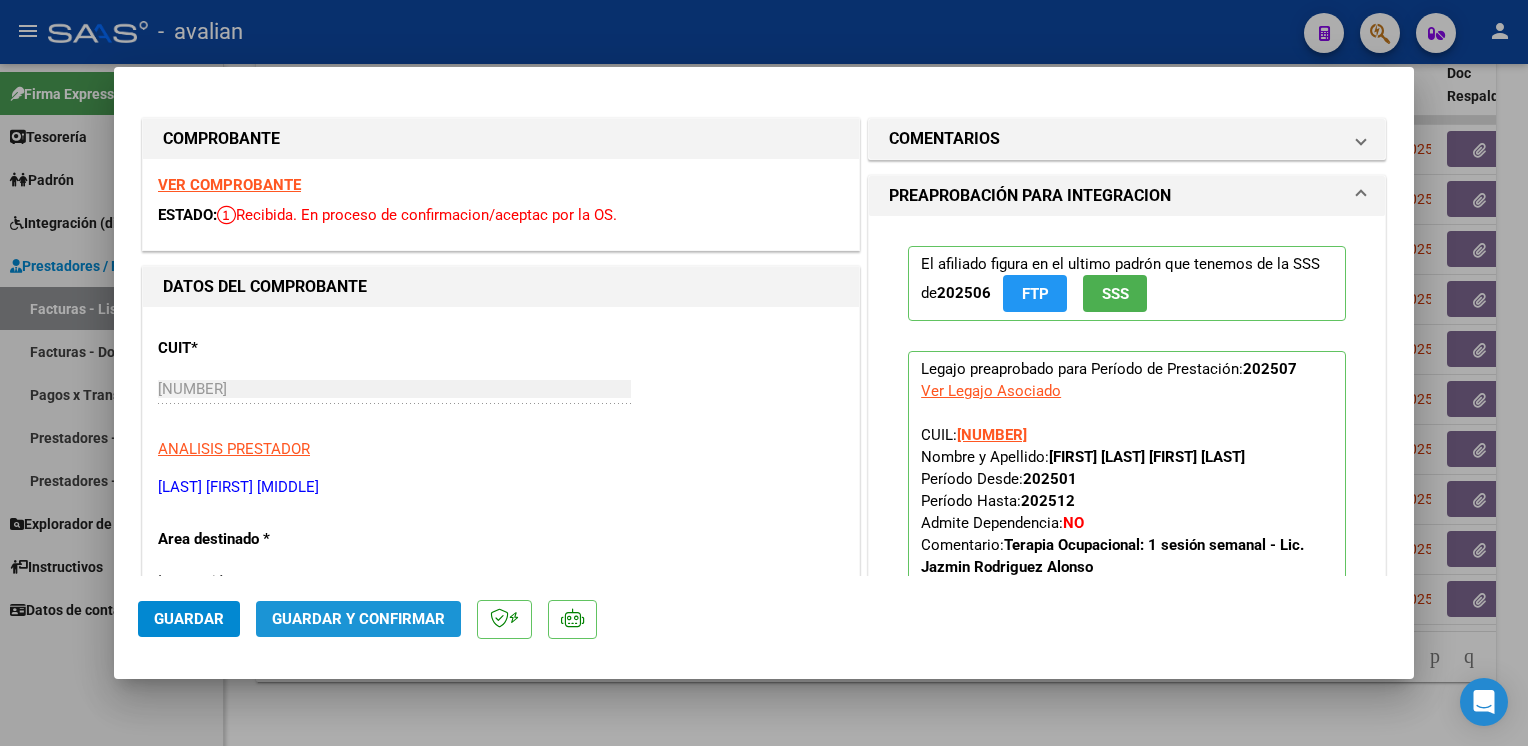 click on "Guardar y Confirmar" 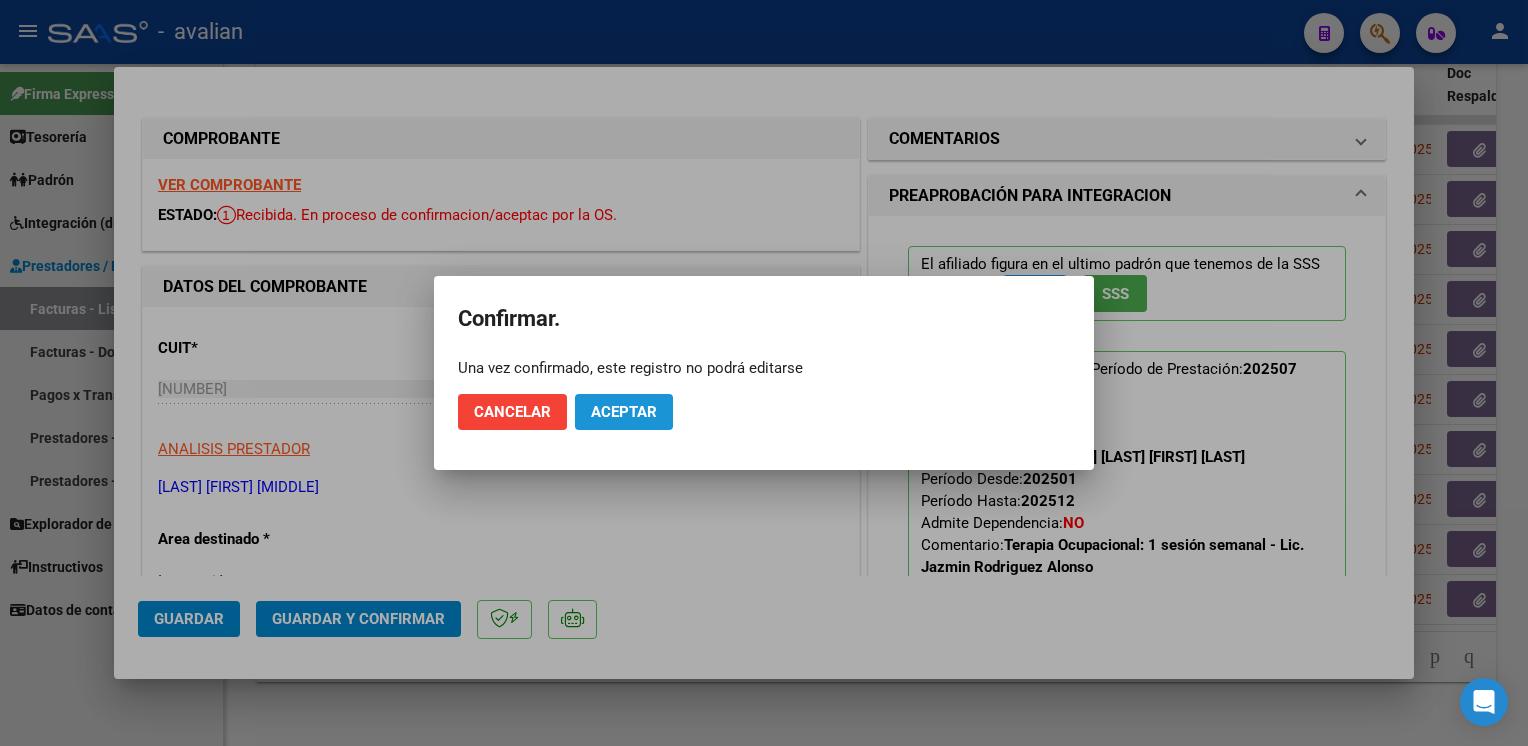 click on "Aceptar" 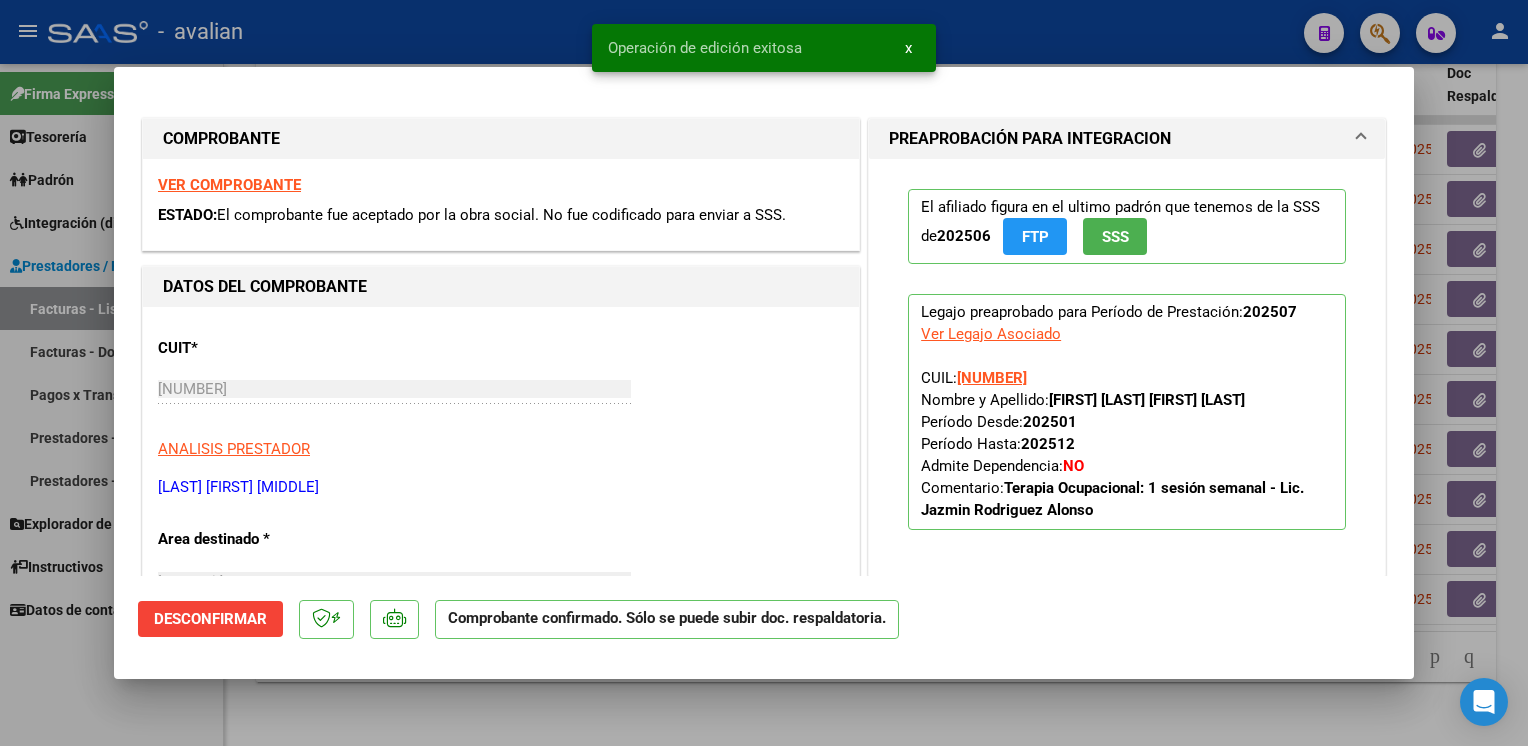 click at bounding box center (764, 373) 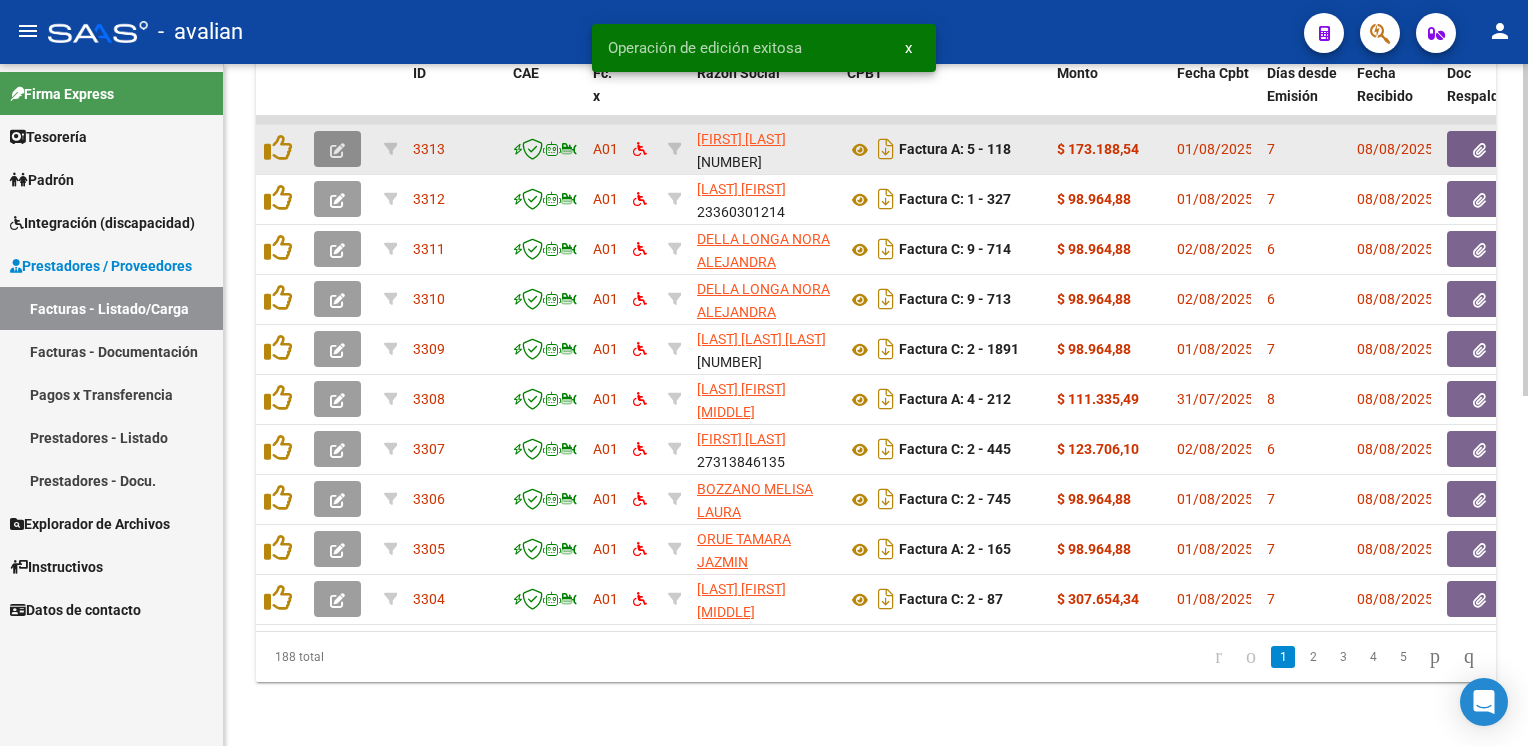 click 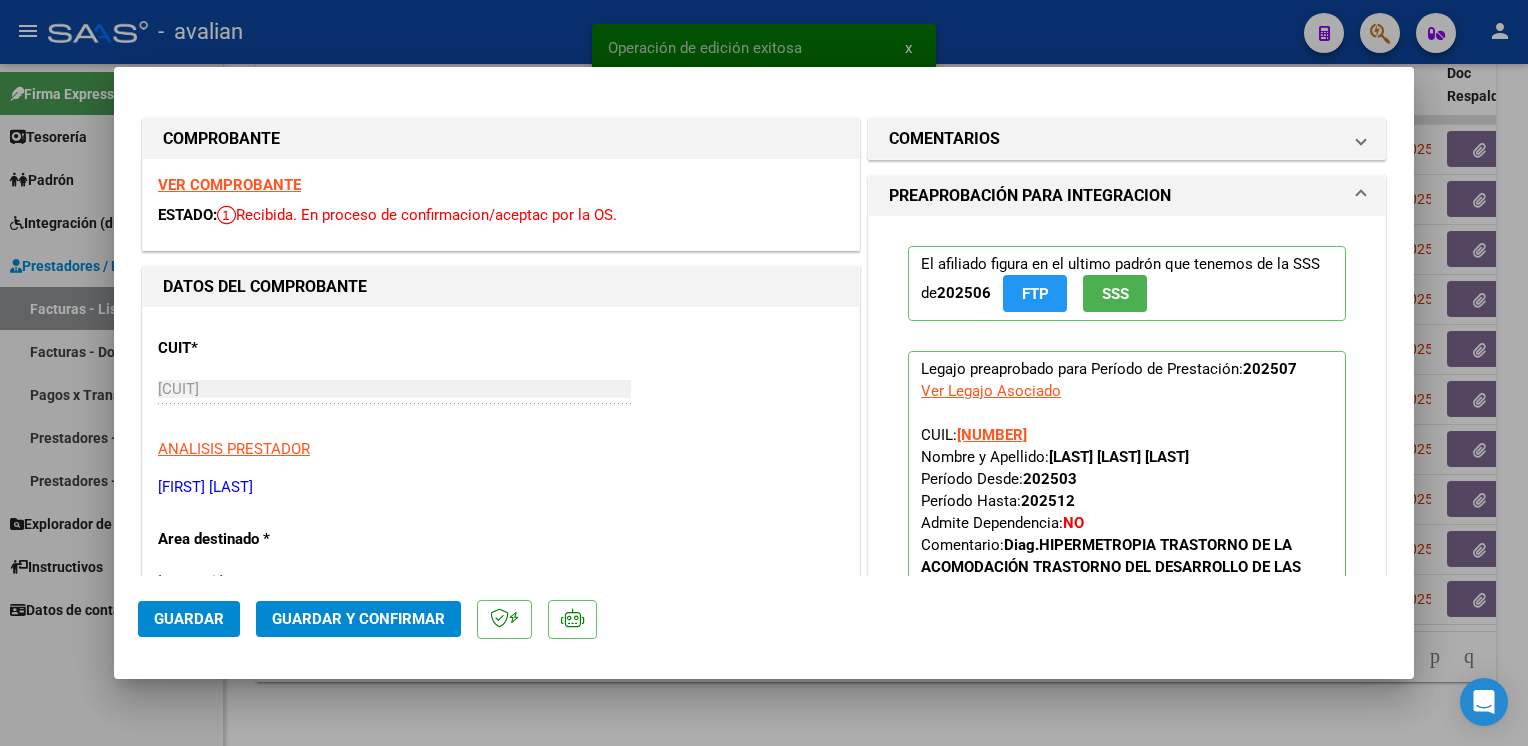click on "VER COMPROBANTE" at bounding box center [229, 185] 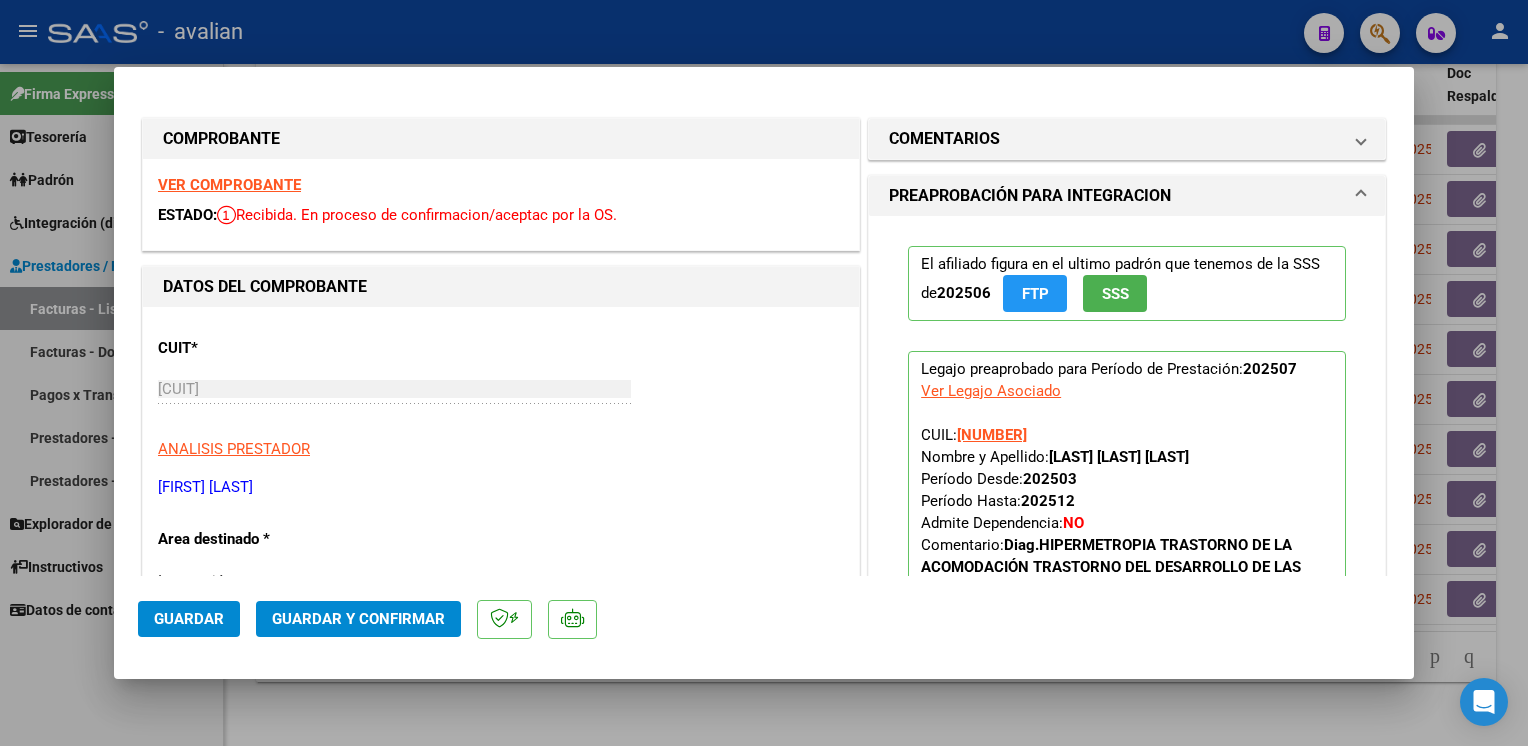 click on "Guardar y Confirmar" 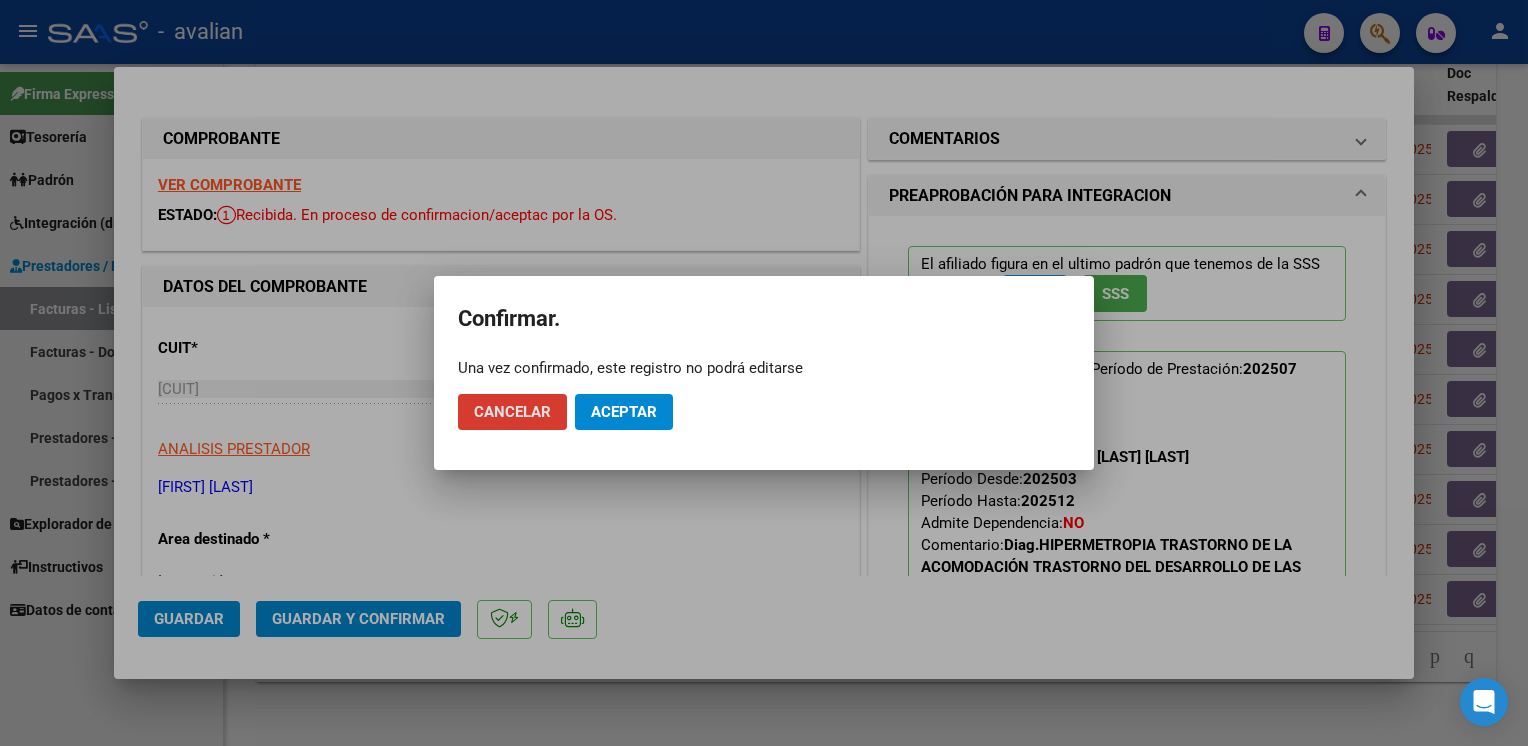 click on "Aceptar" 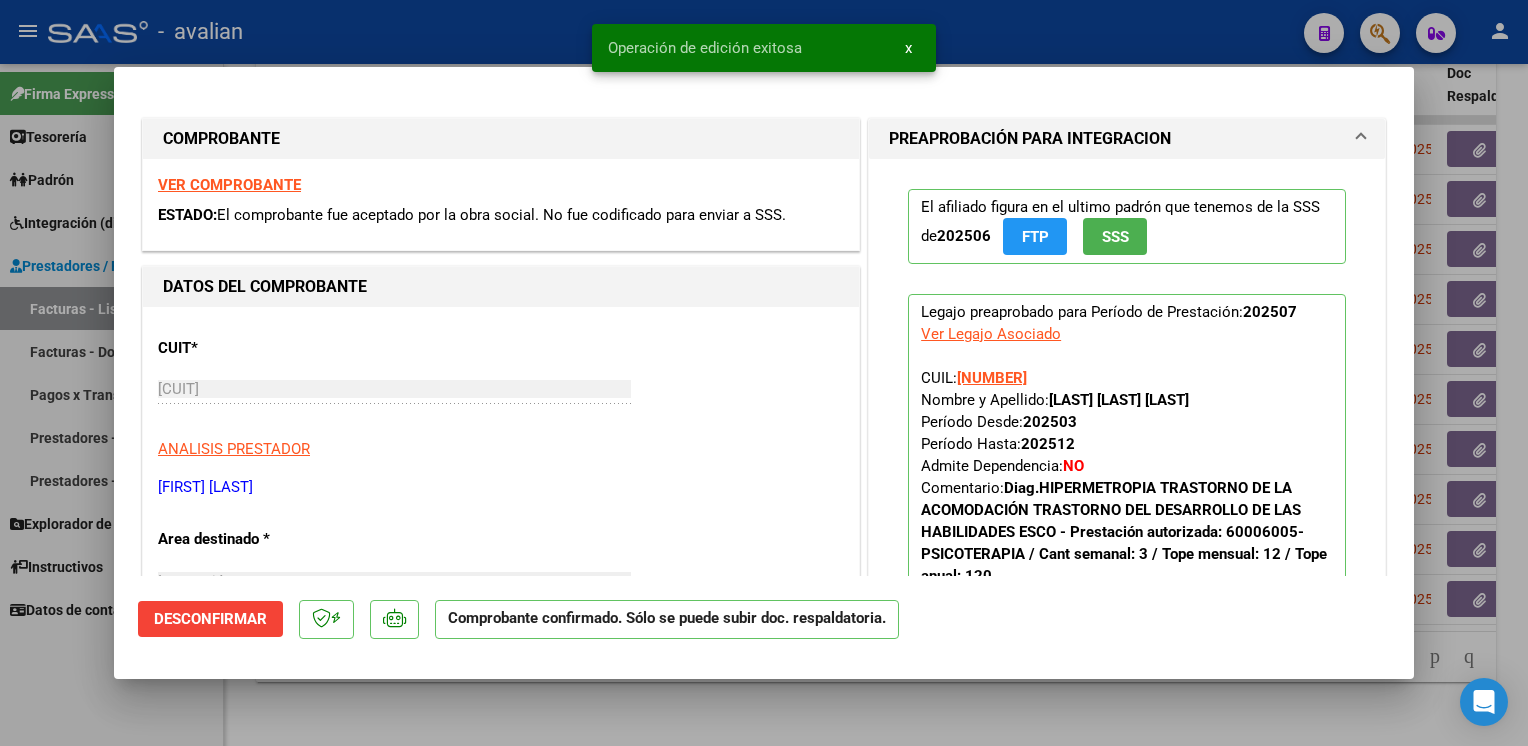 click at bounding box center [764, 373] 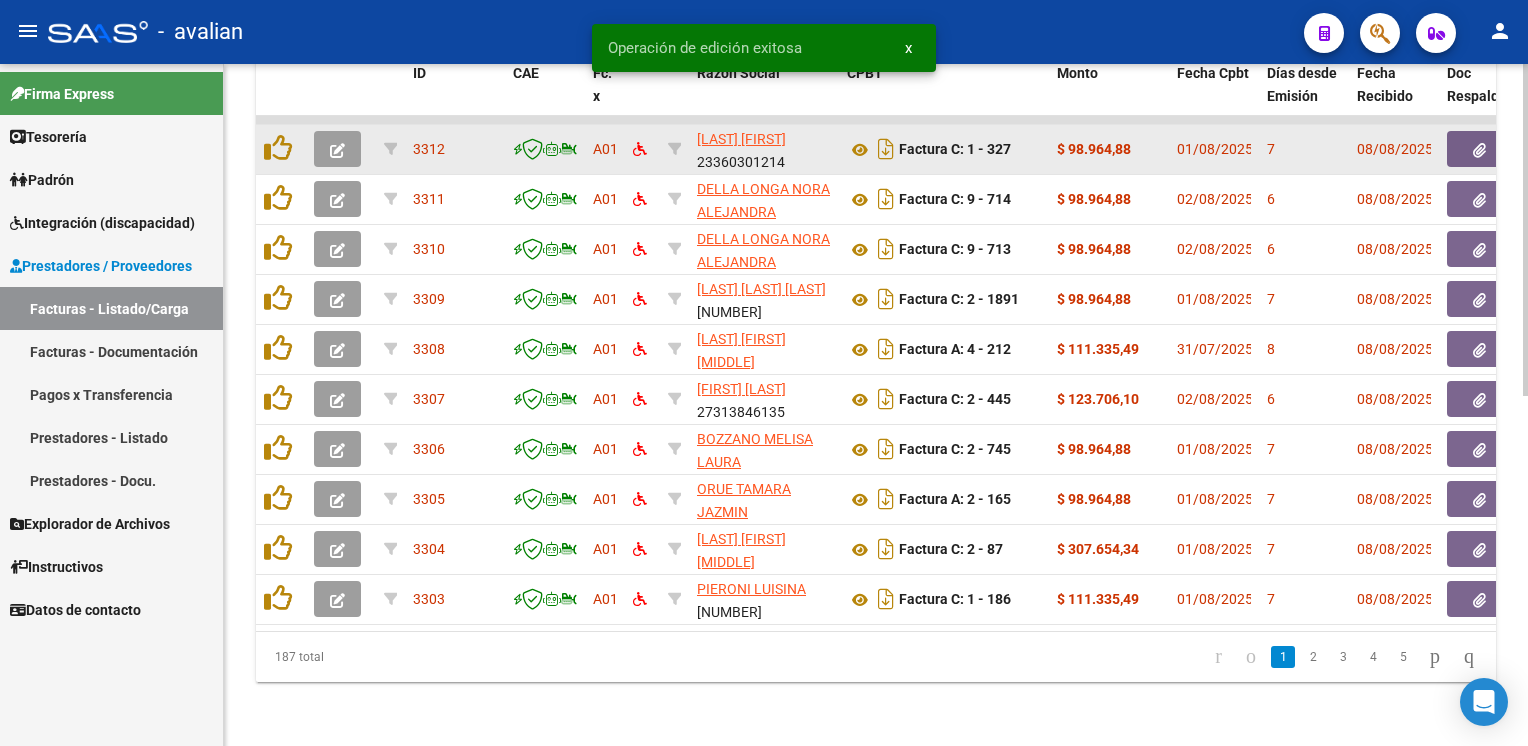 click 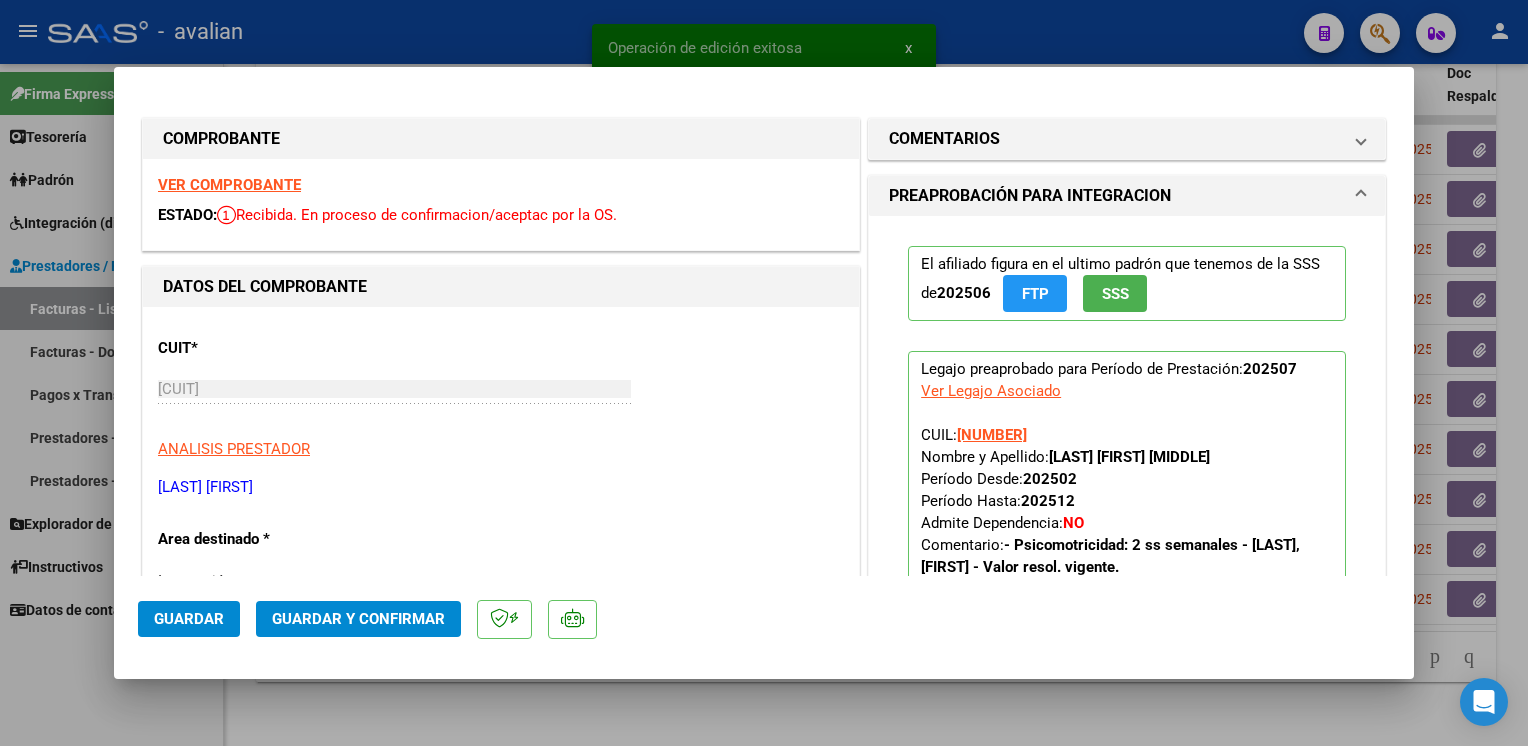 click on "VER COMPROBANTE" at bounding box center [229, 185] 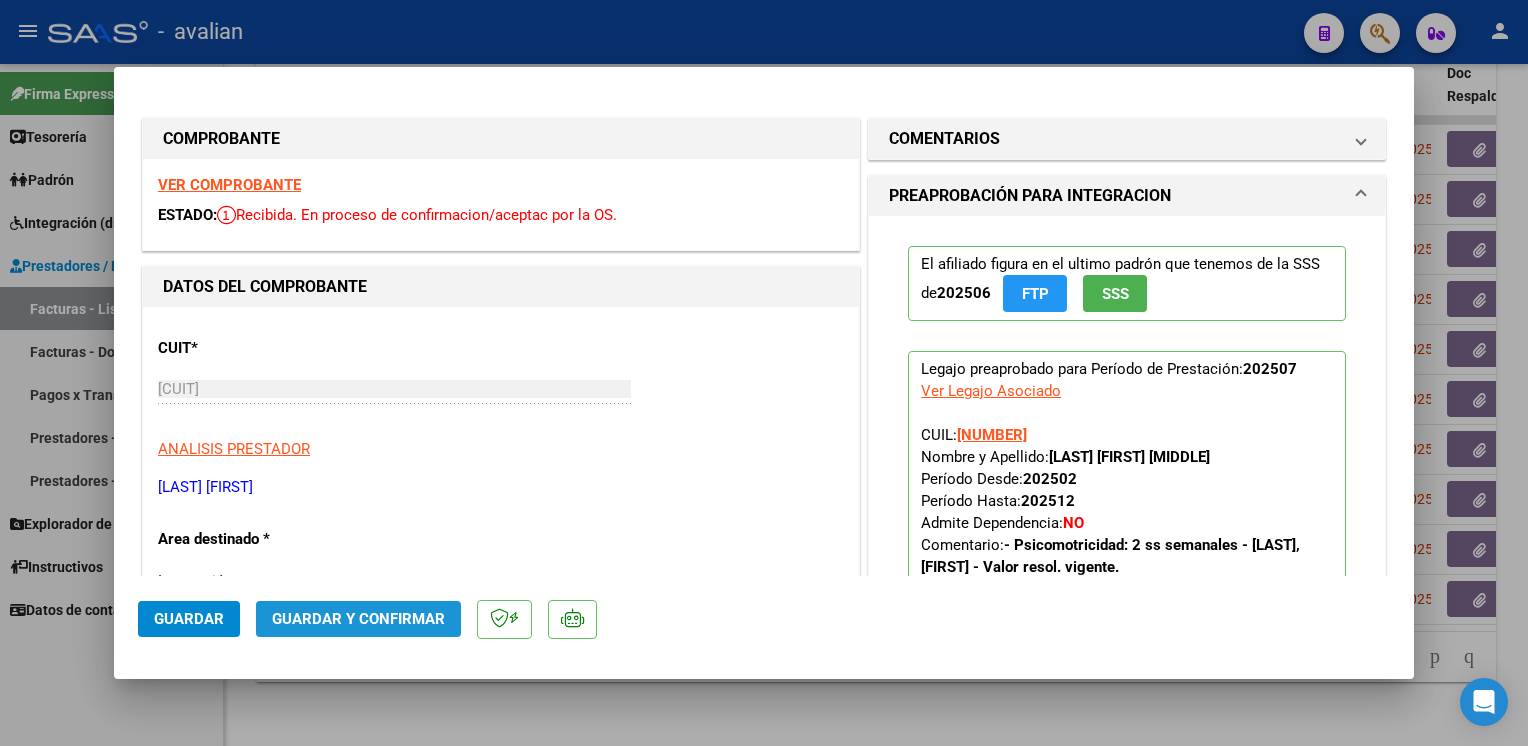 click on "Guardar y Confirmar" 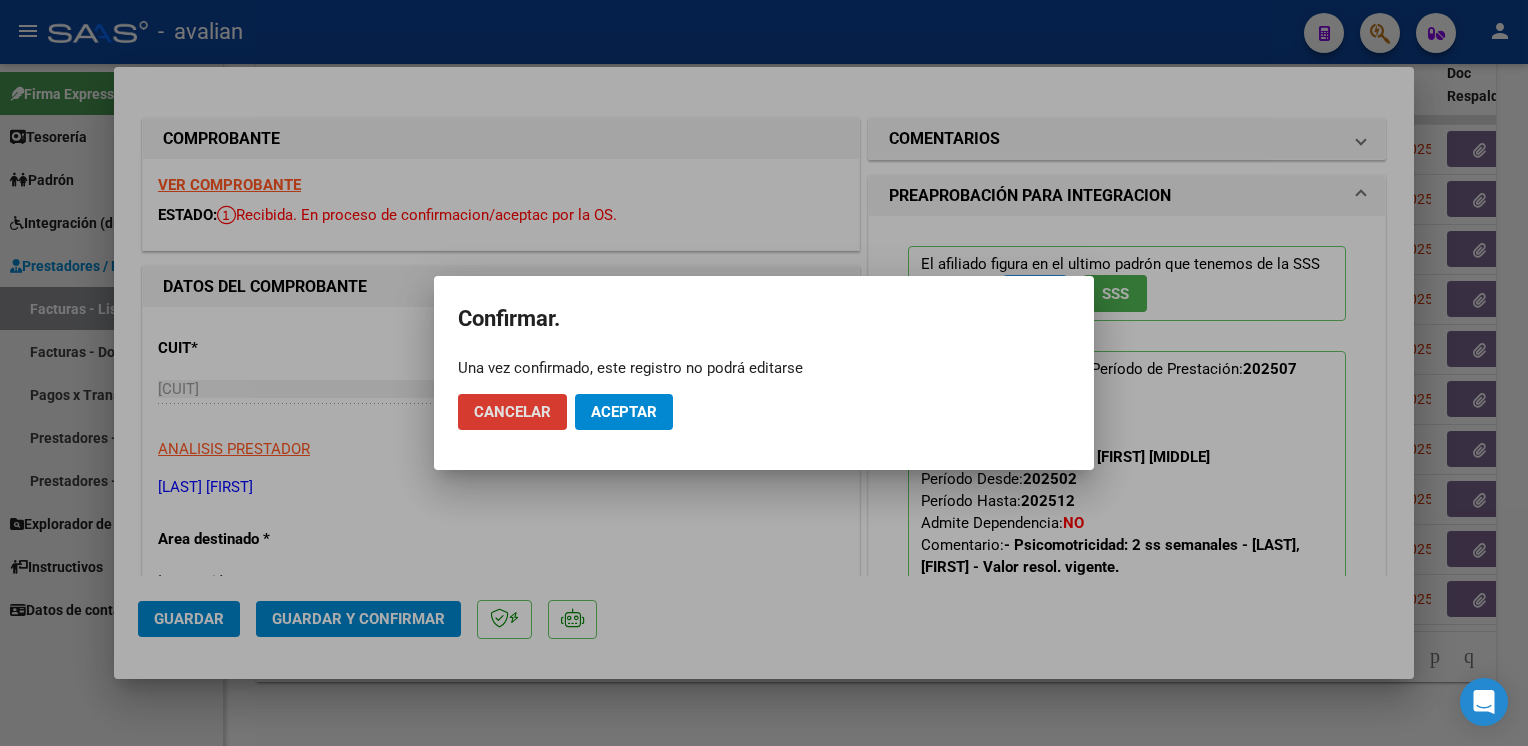 click on "Aceptar" 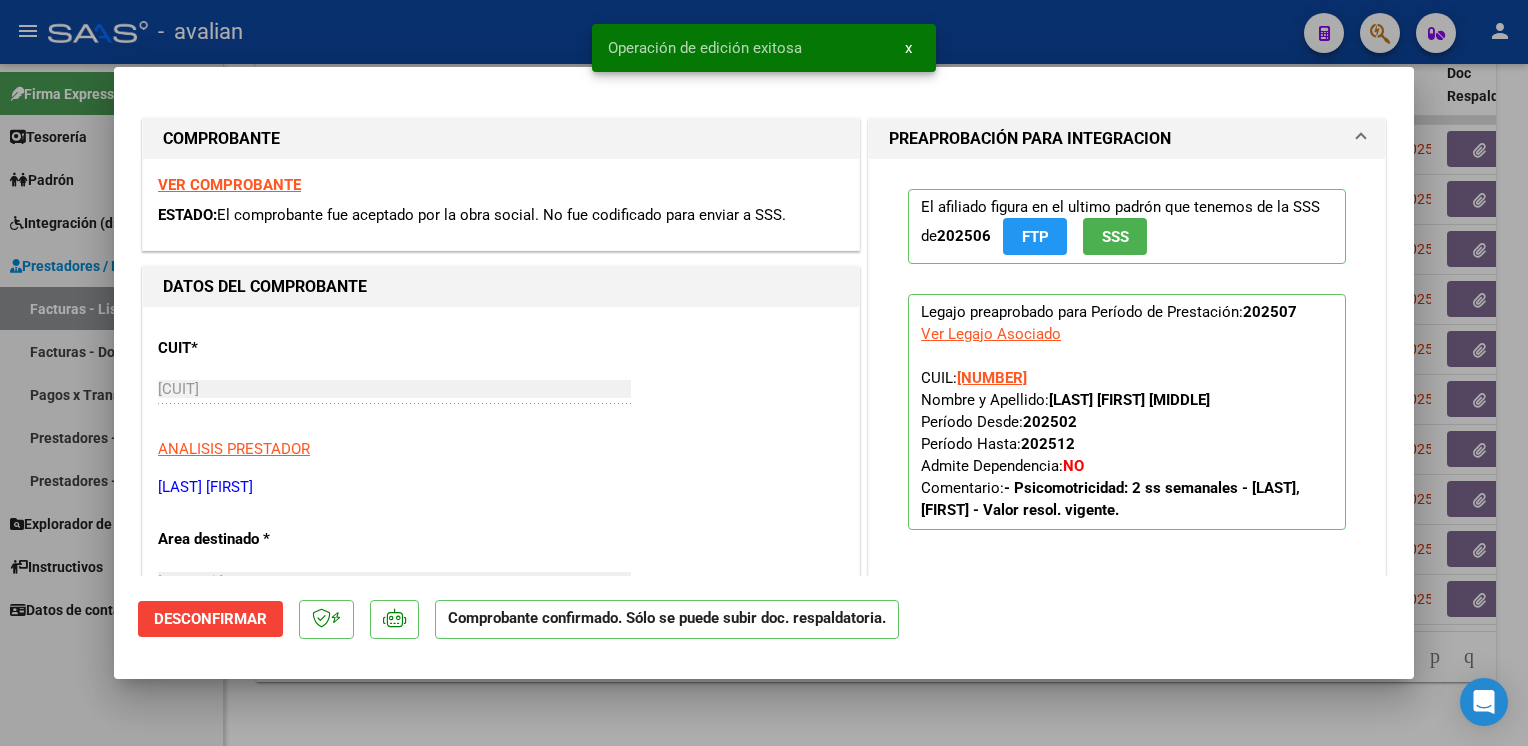 click on "Operación de edición exitosa x" at bounding box center (764, 48) 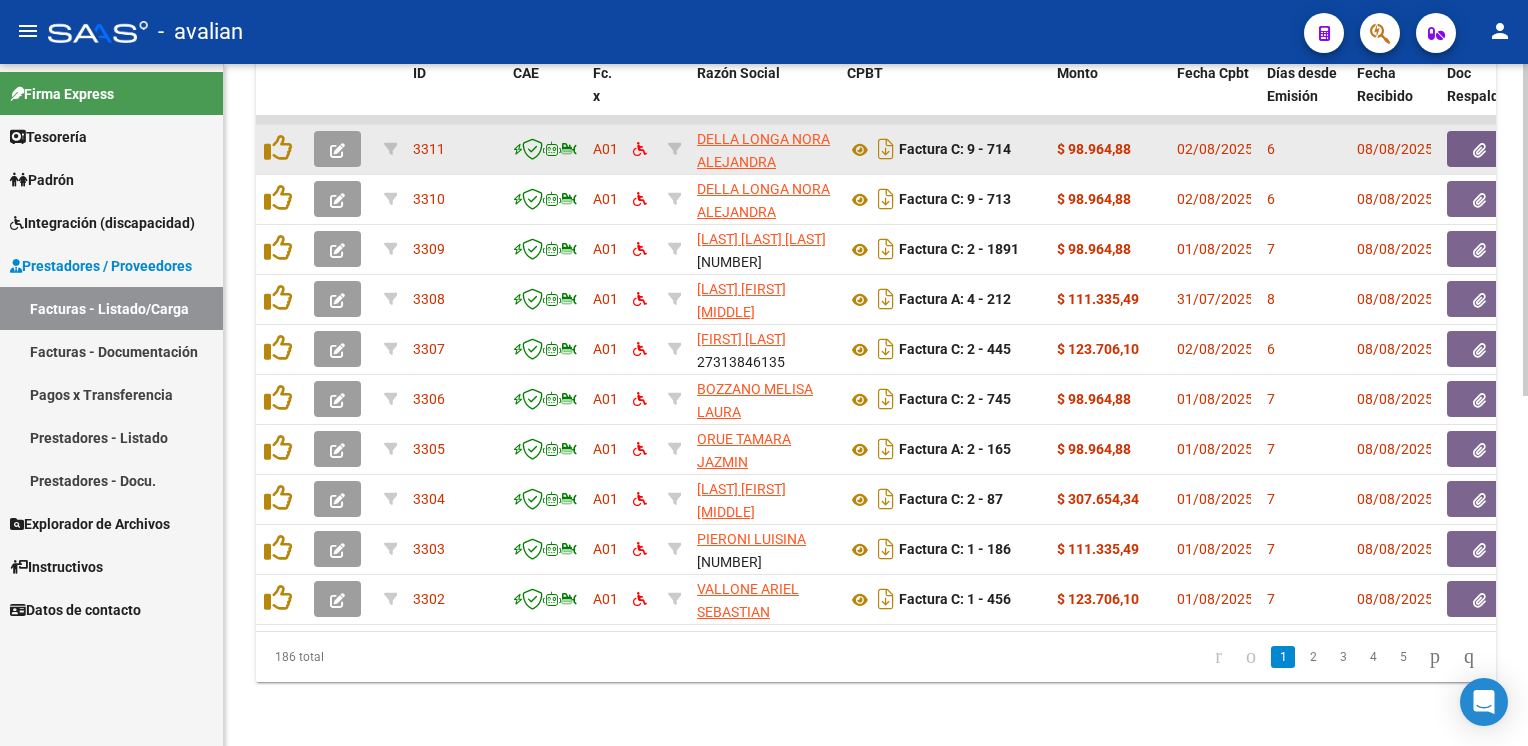 click 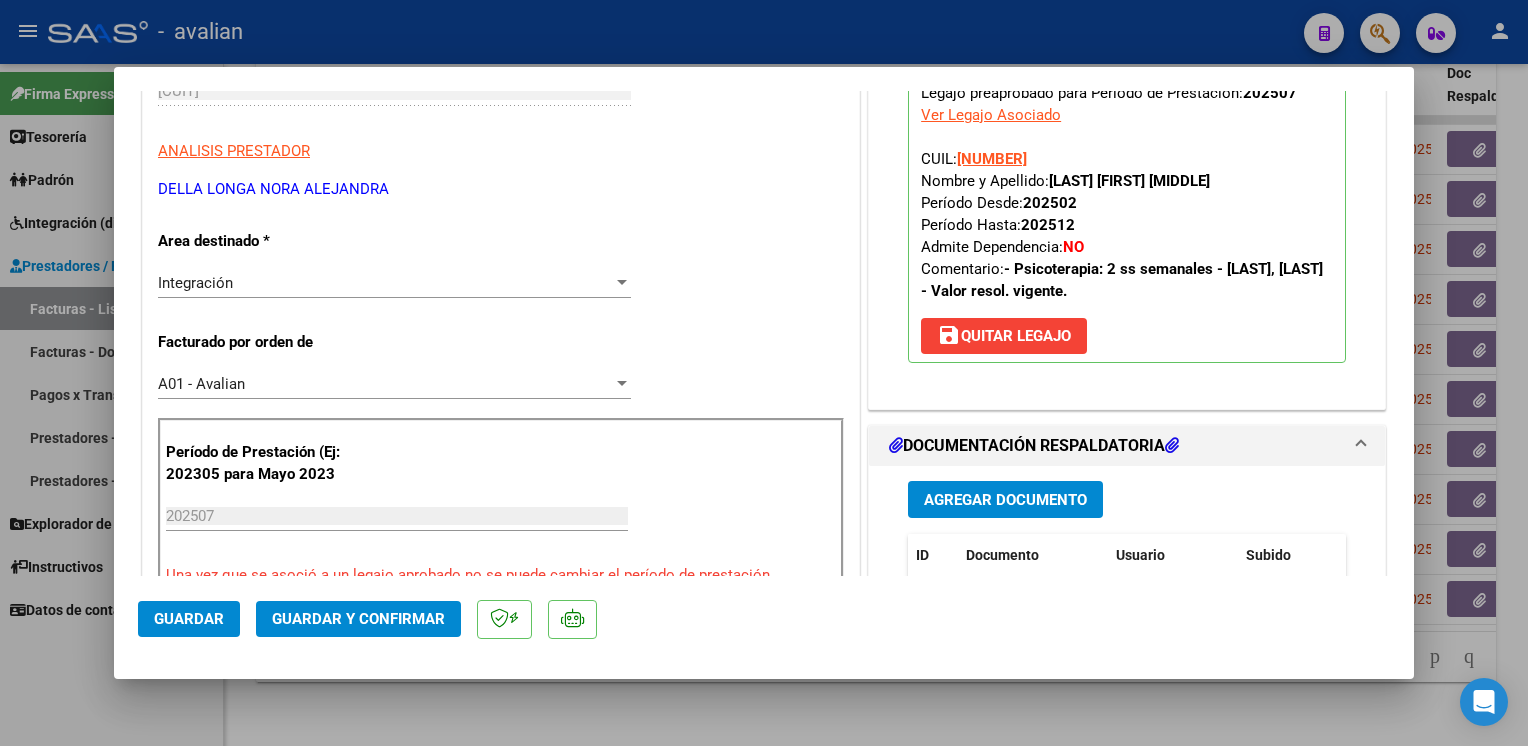 scroll, scrollTop: 300, scrollLeft: 0, axis: vertical 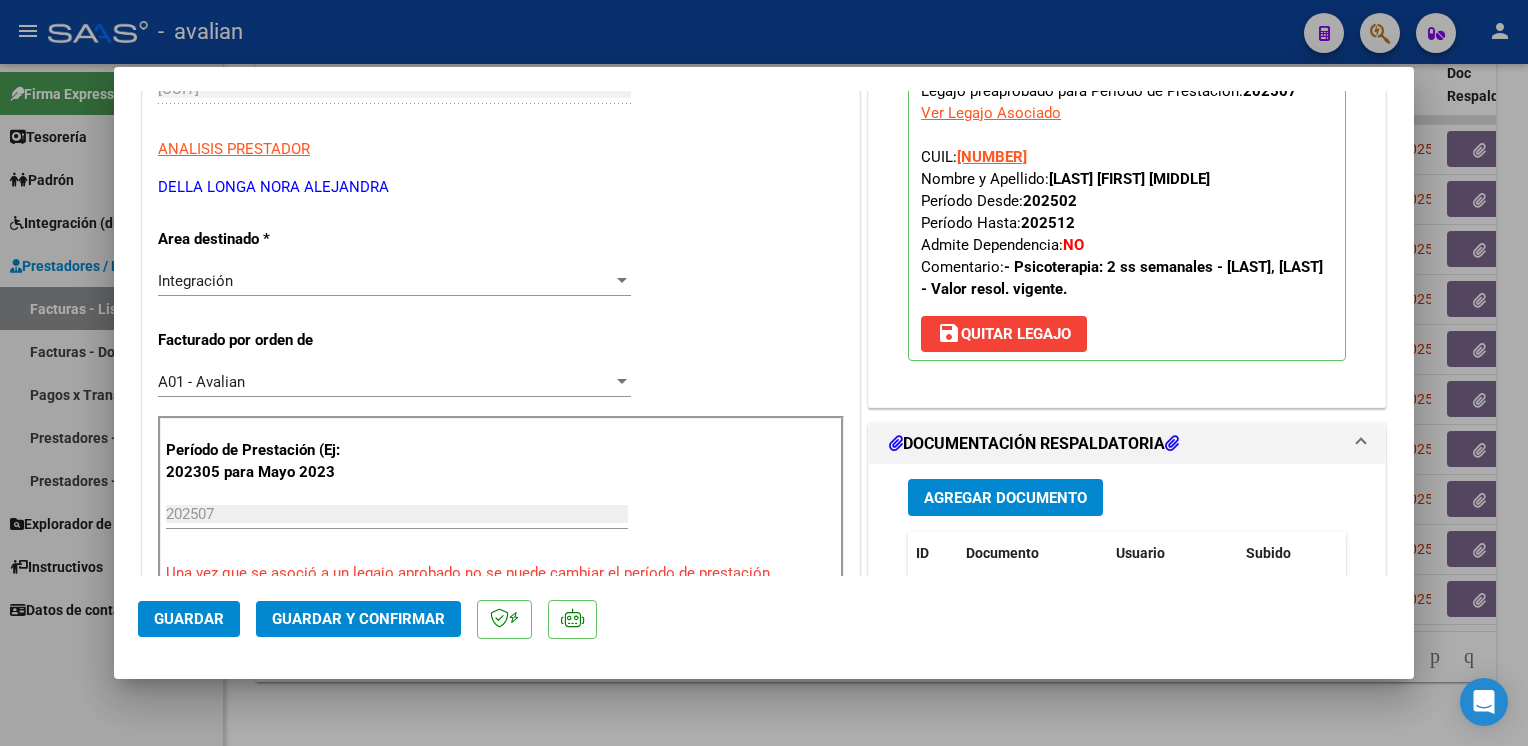 click on "Integración Seleccionar Area" at bounding box center [394, 281] 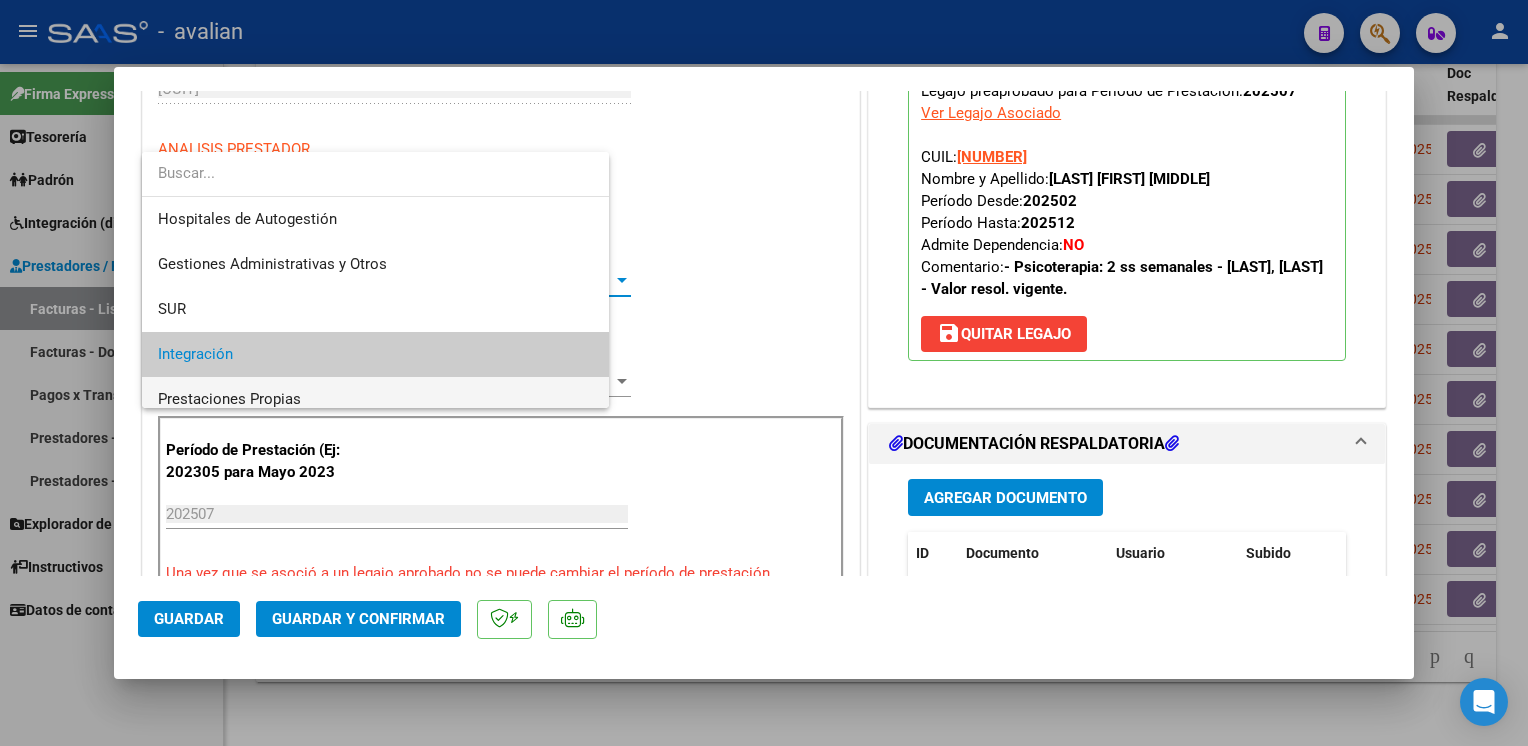 scroll, scrollTop: 74, scrollLeft: 0, axis: vertical 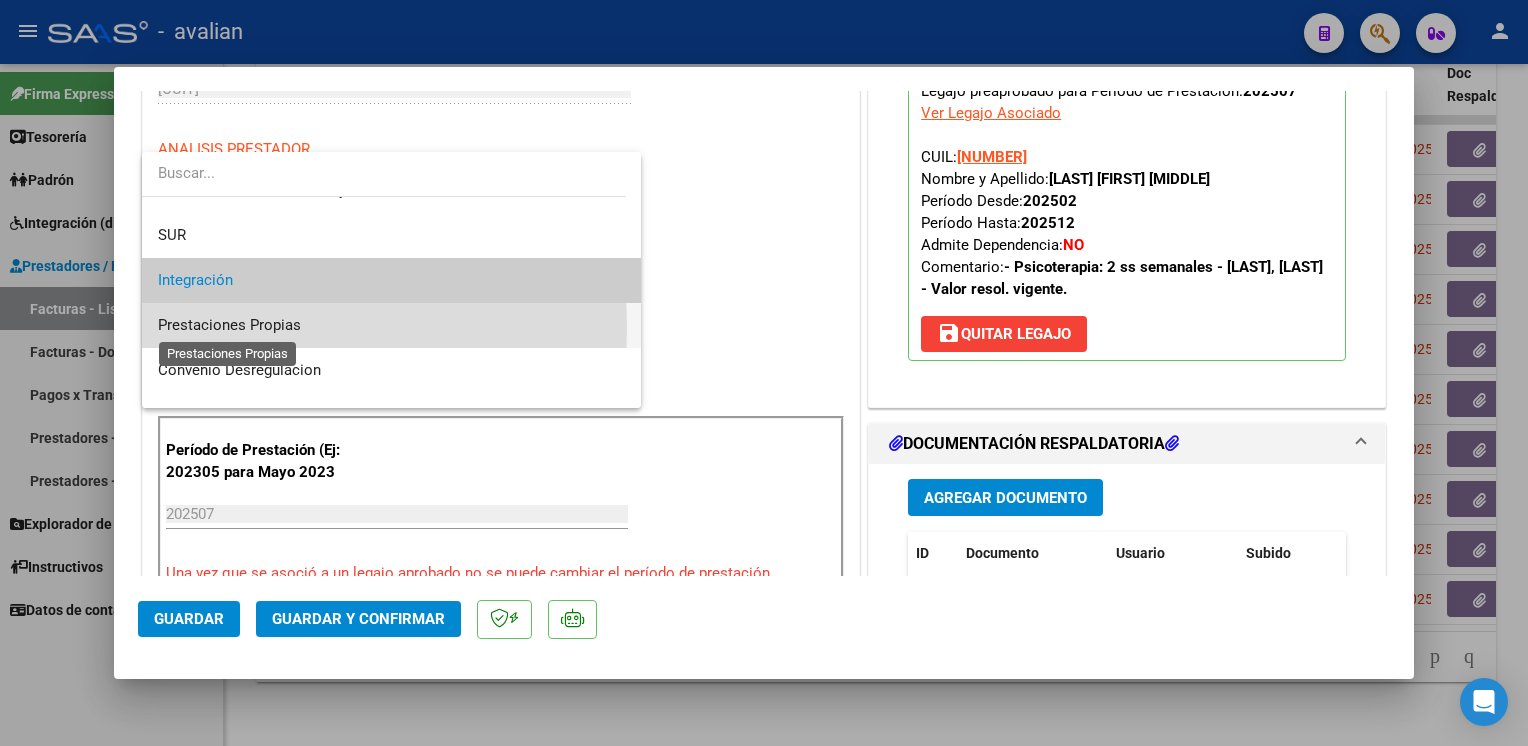 click on "Prestaciones Propias" at bounding box center (229, 325) 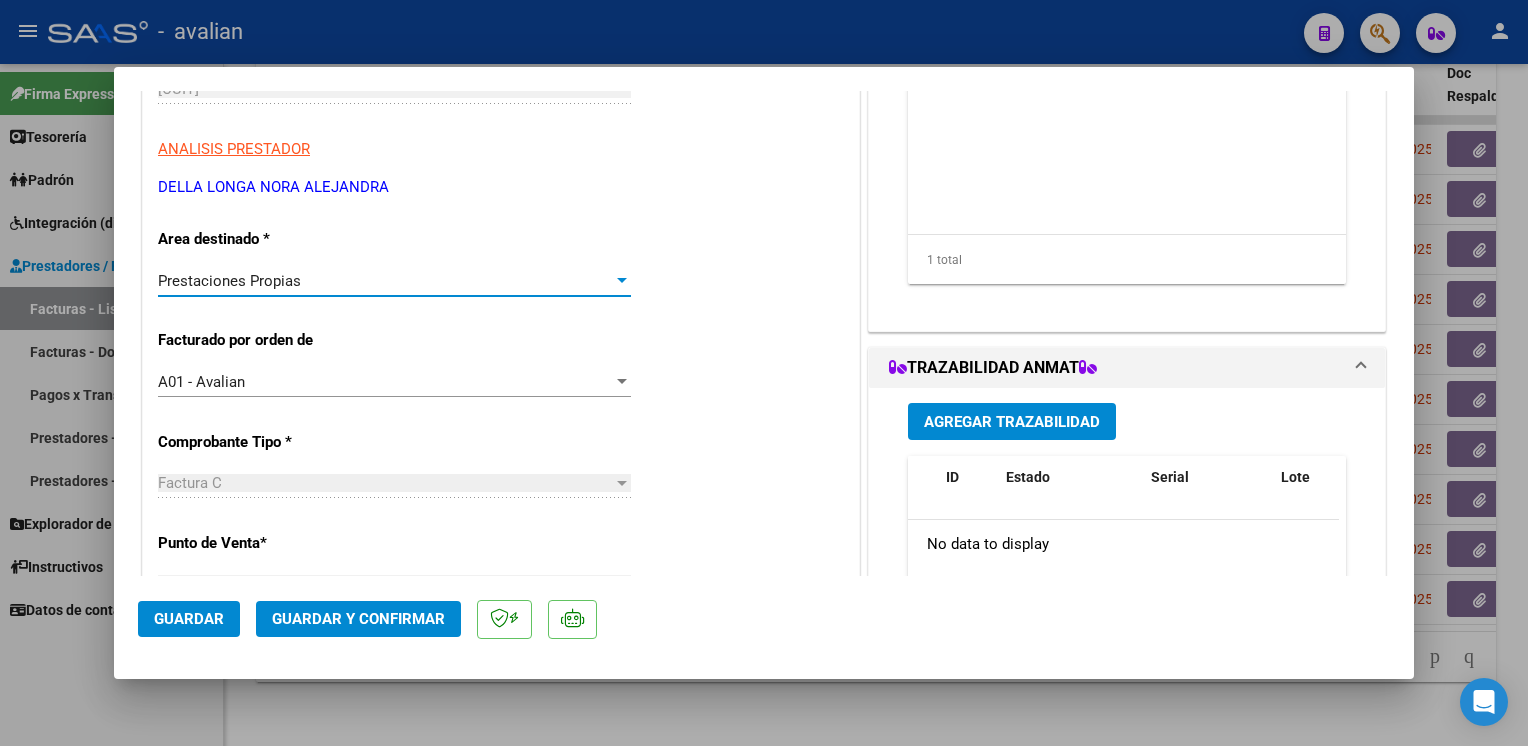 click on "Guardar" 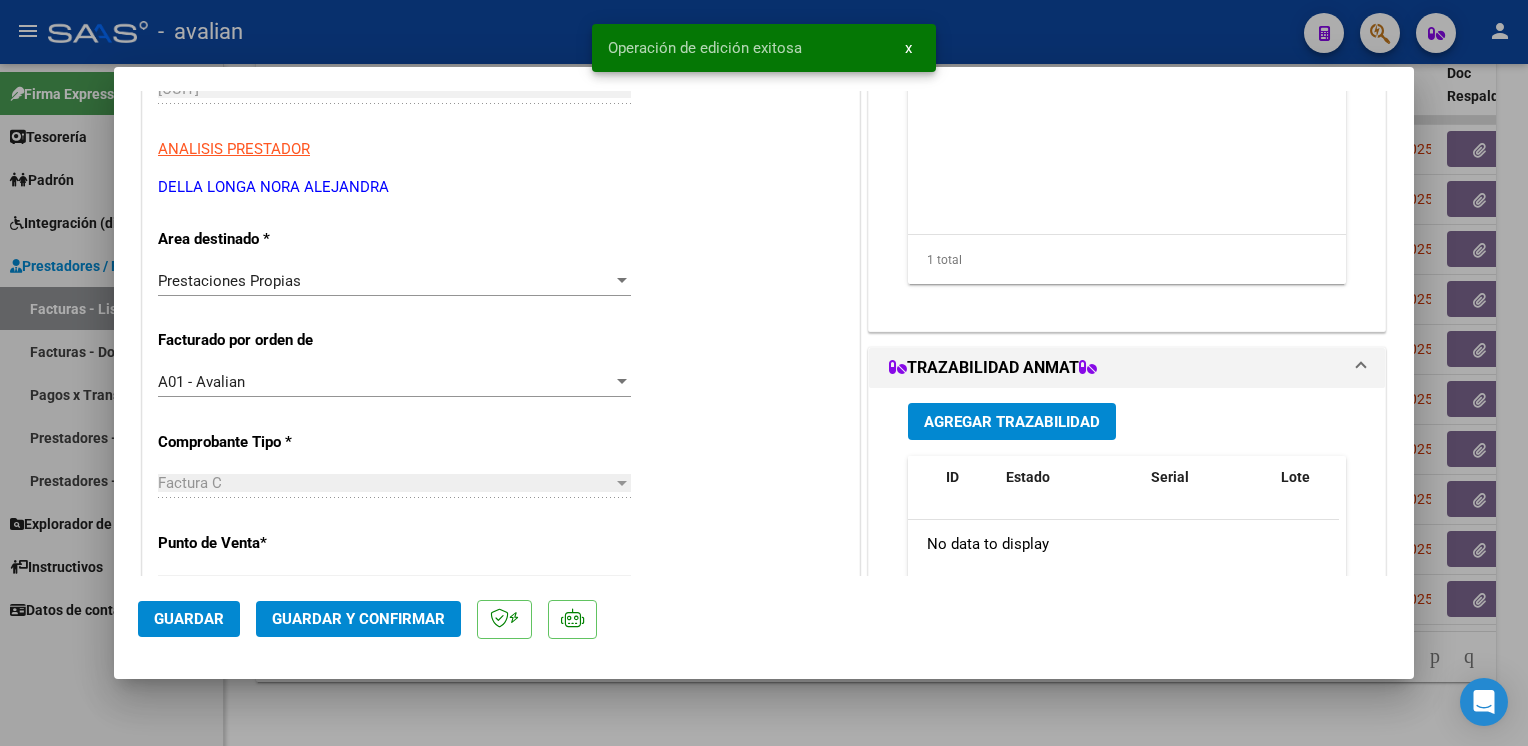 click at bounding box center [764, 373] 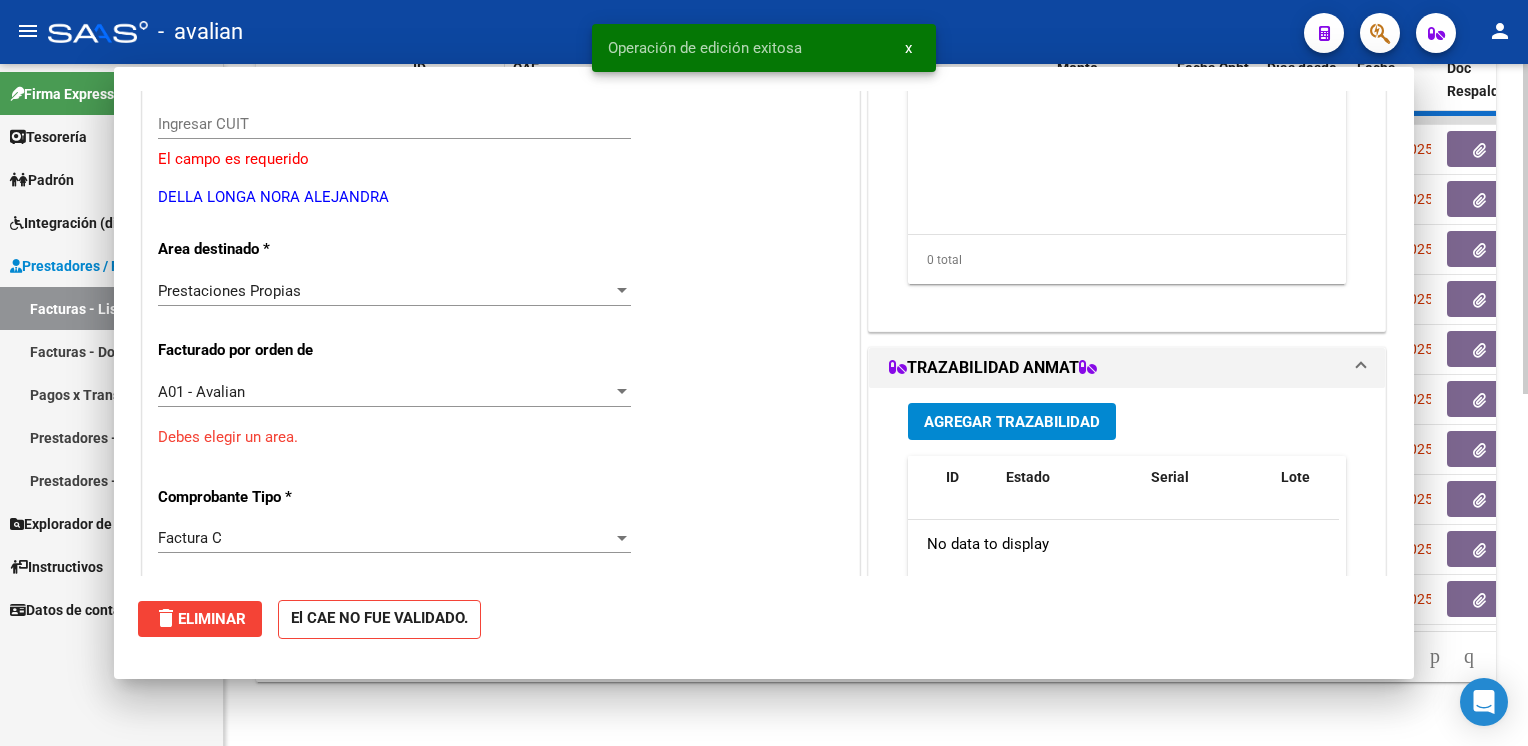 scroll, scrollTop: 0, scrollLeft: 0, axis: both 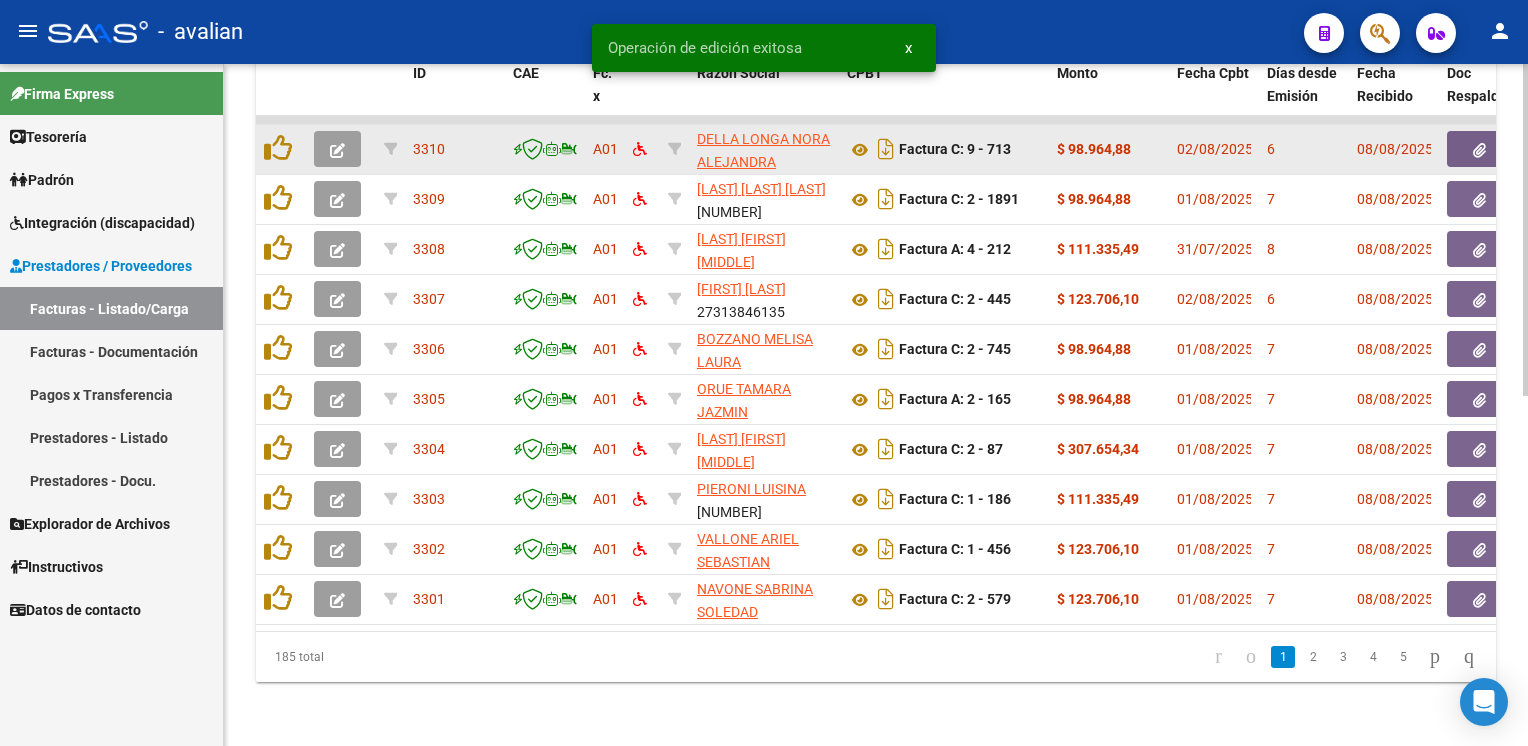 click 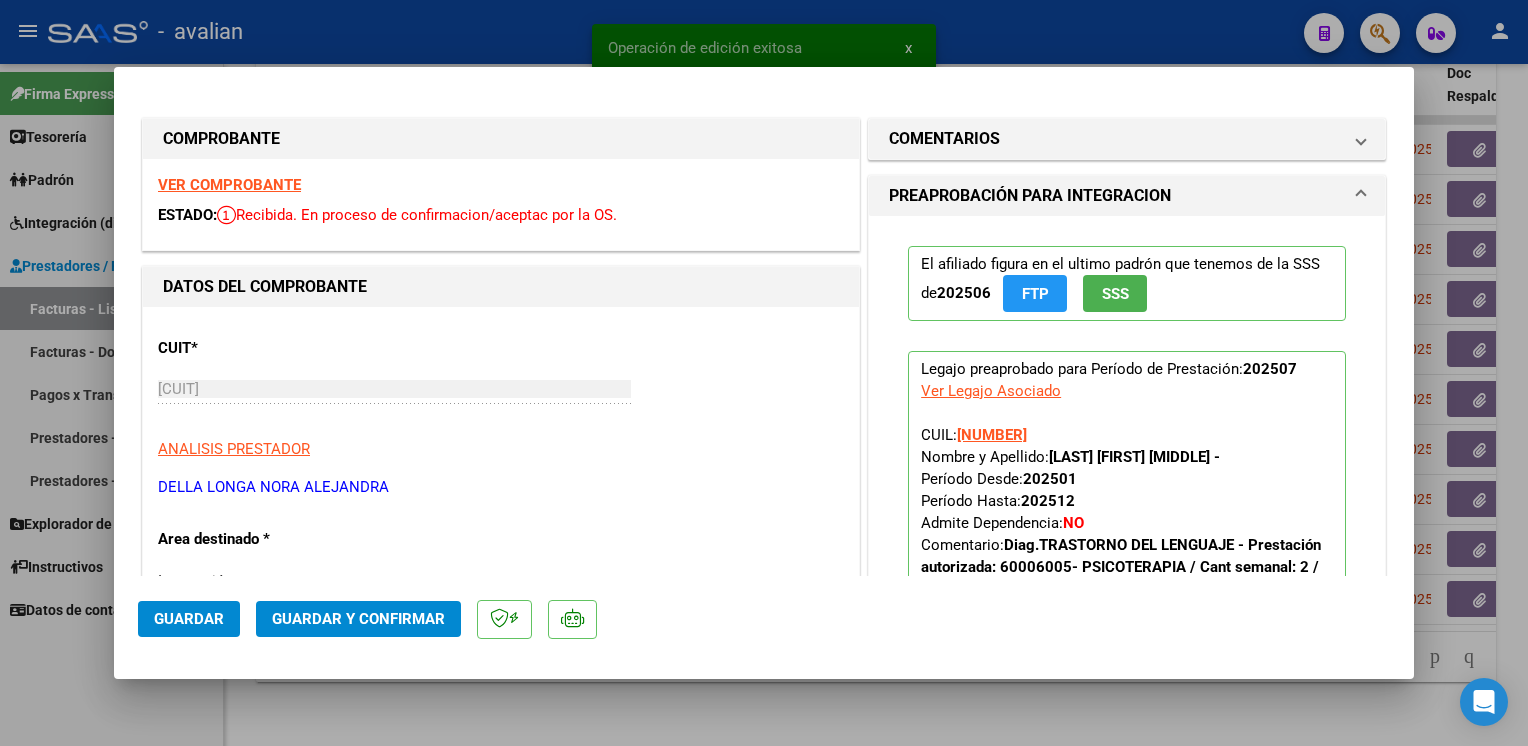 click on "VER COMPROBANTE" at bounding box center (229, 185) 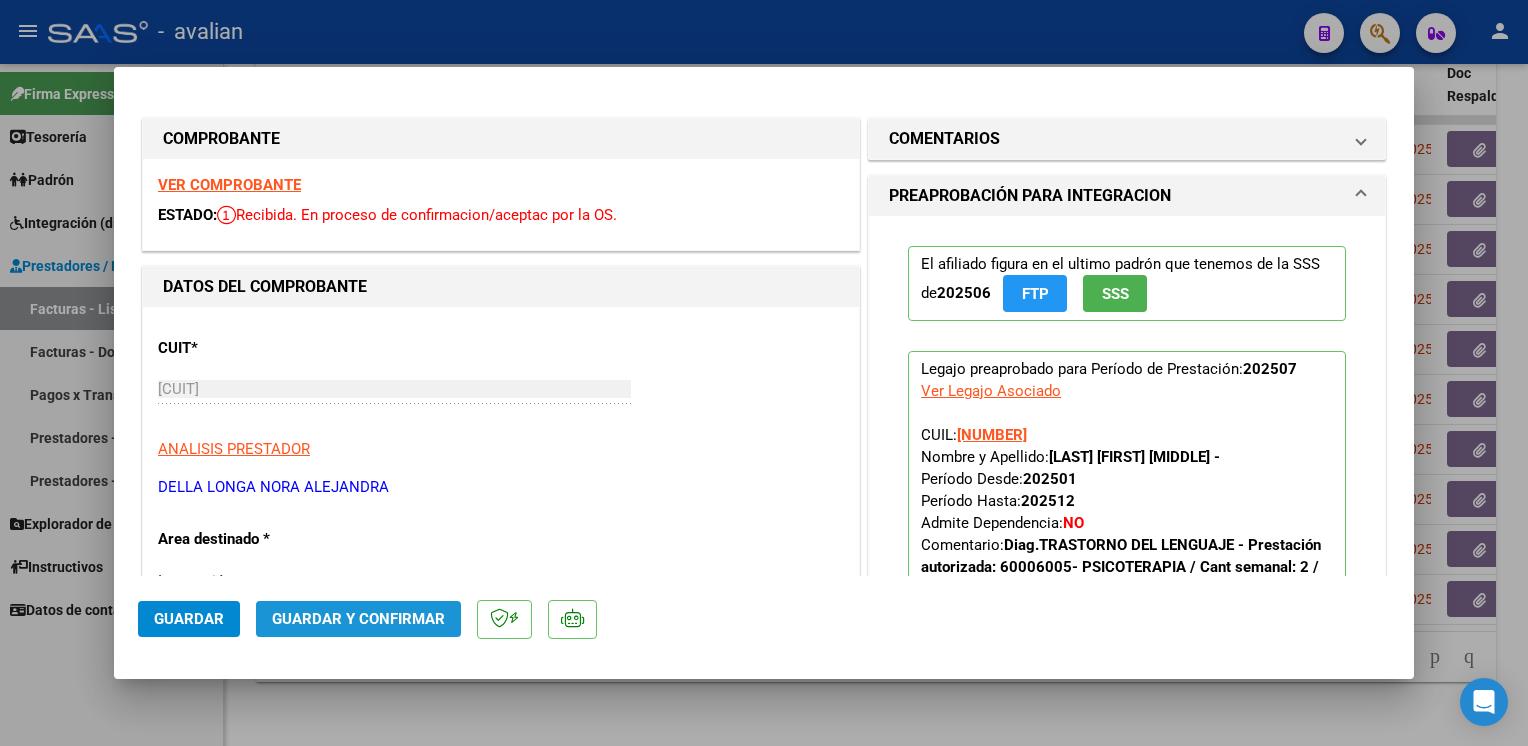 click on "Guardar y Confirmar" 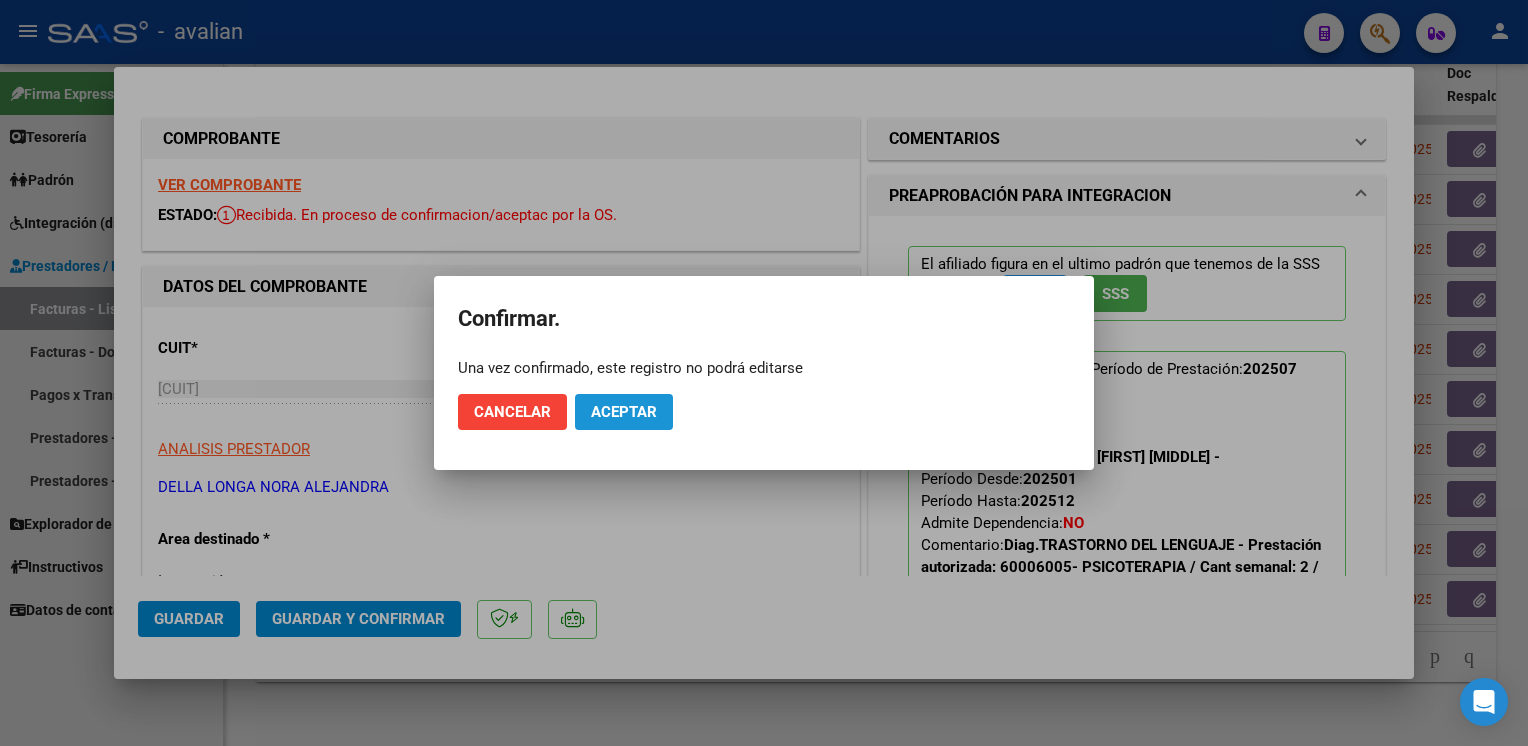 click on "Aceptar" 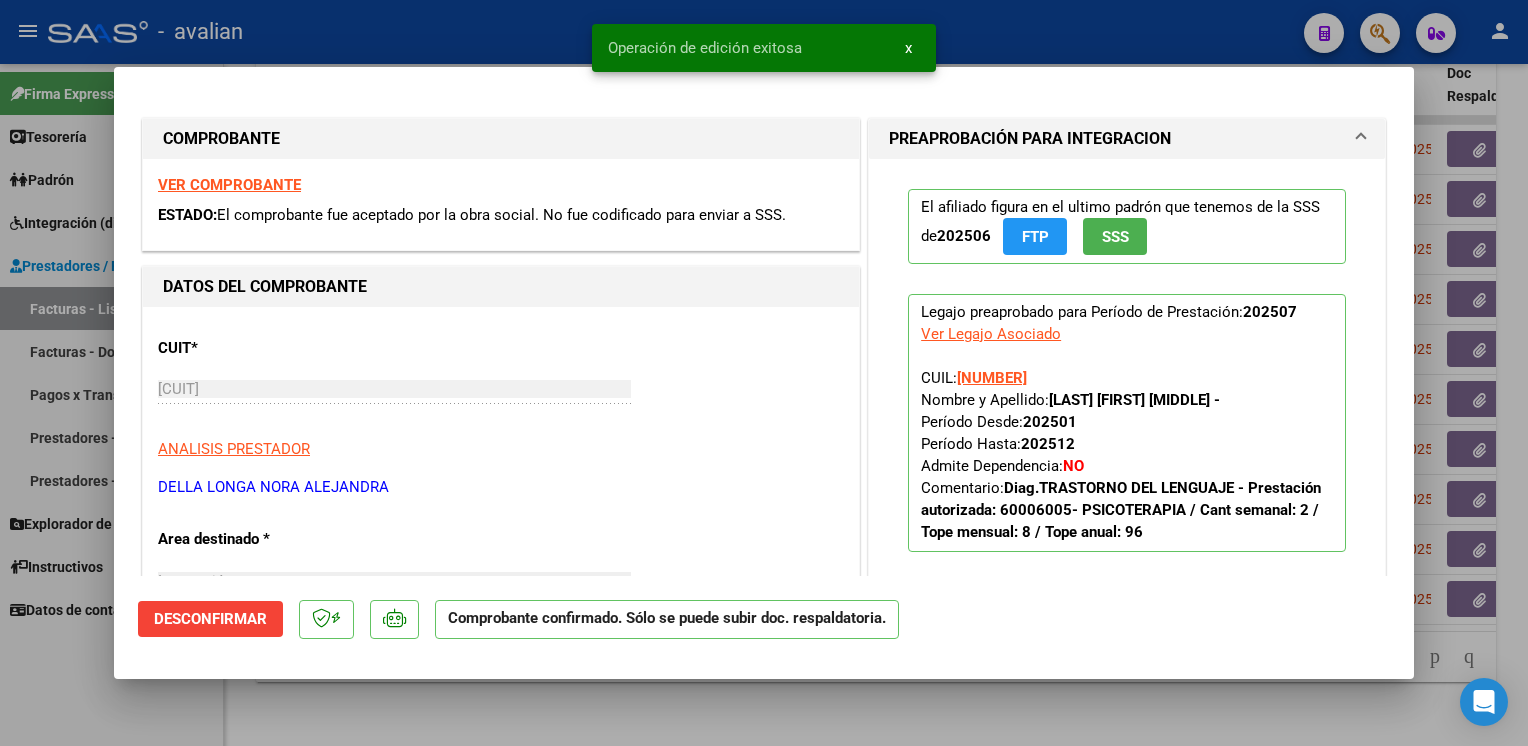 click at bounding box center [764, 373] 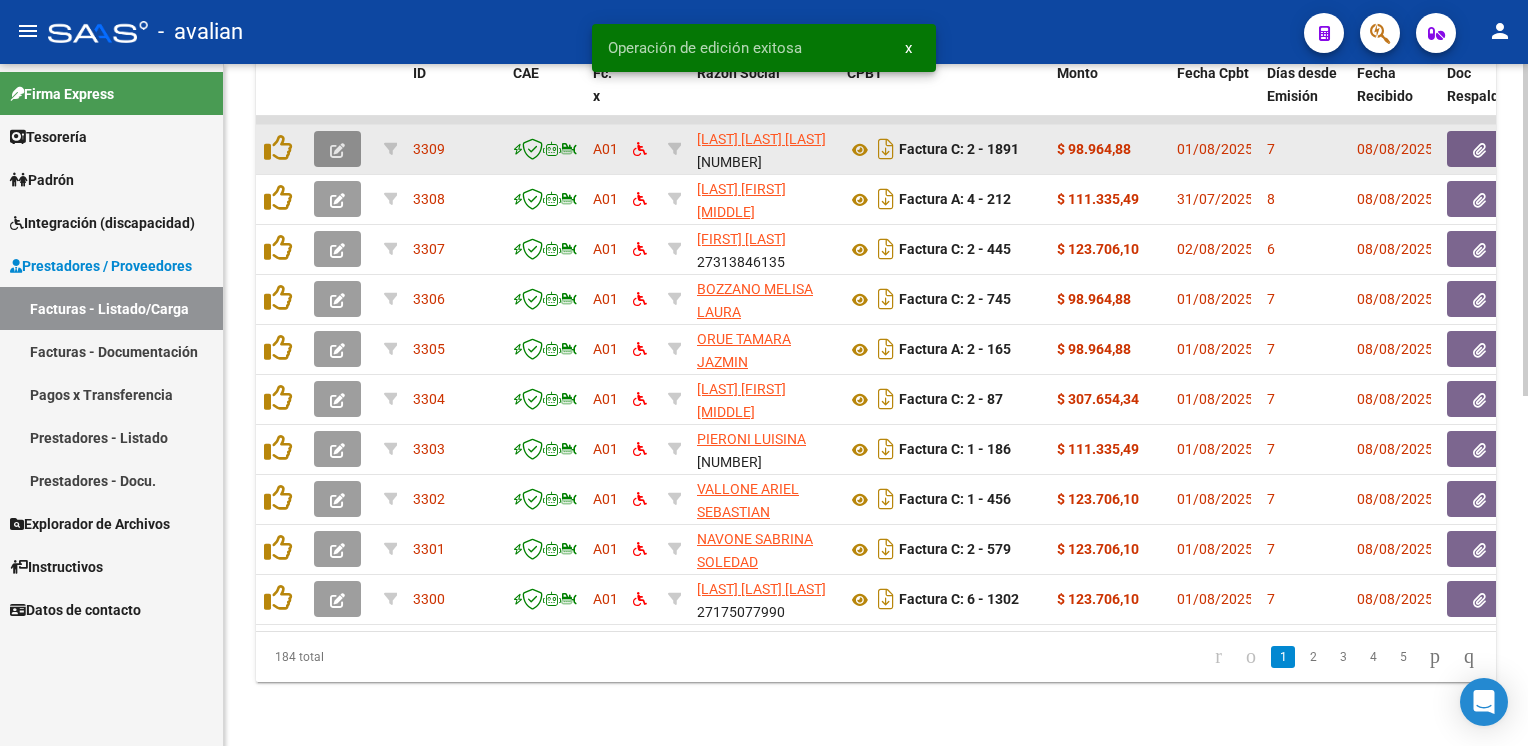 click 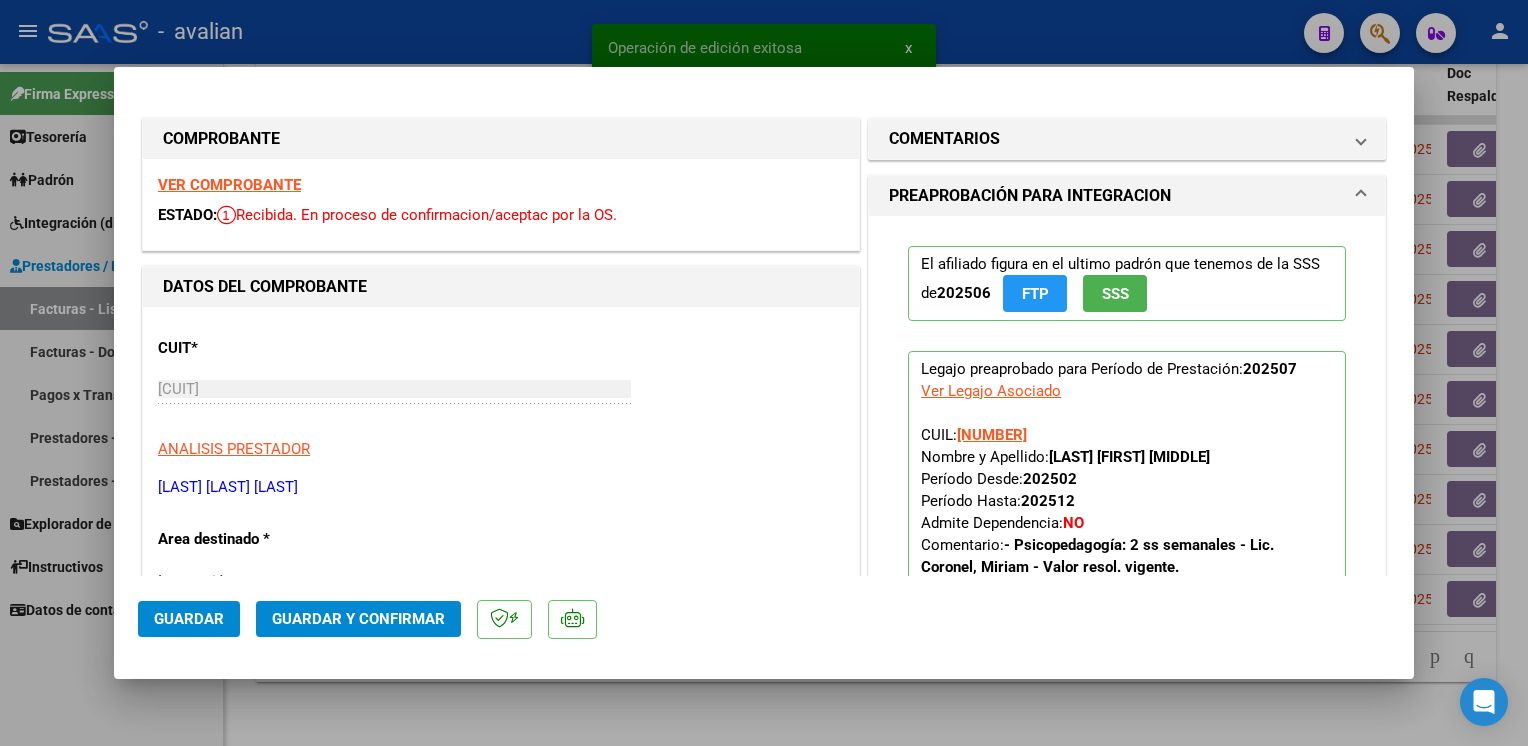 click on "VER COMPROBANTE" at bounding box center (229, 185) 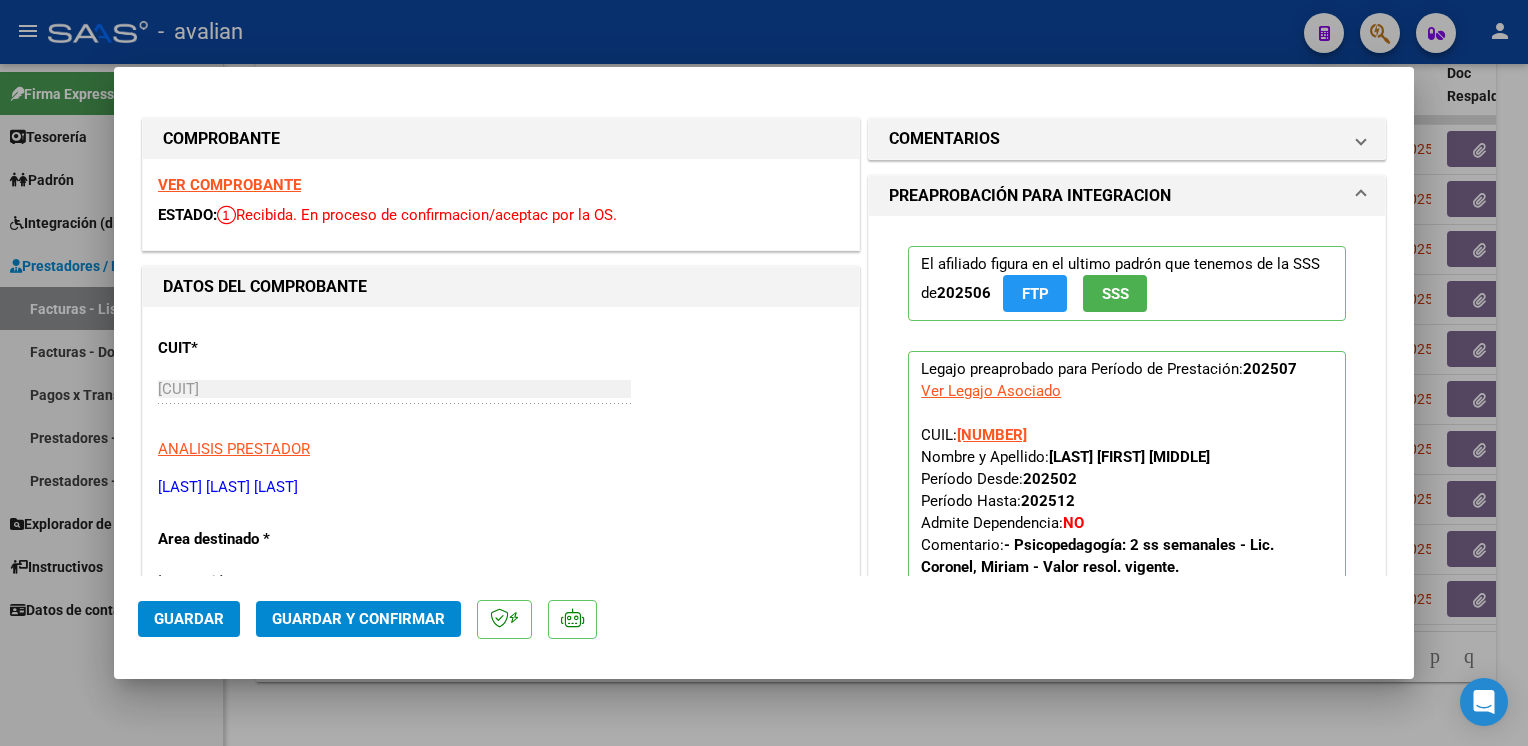 click on "Guardar y Confirmar" 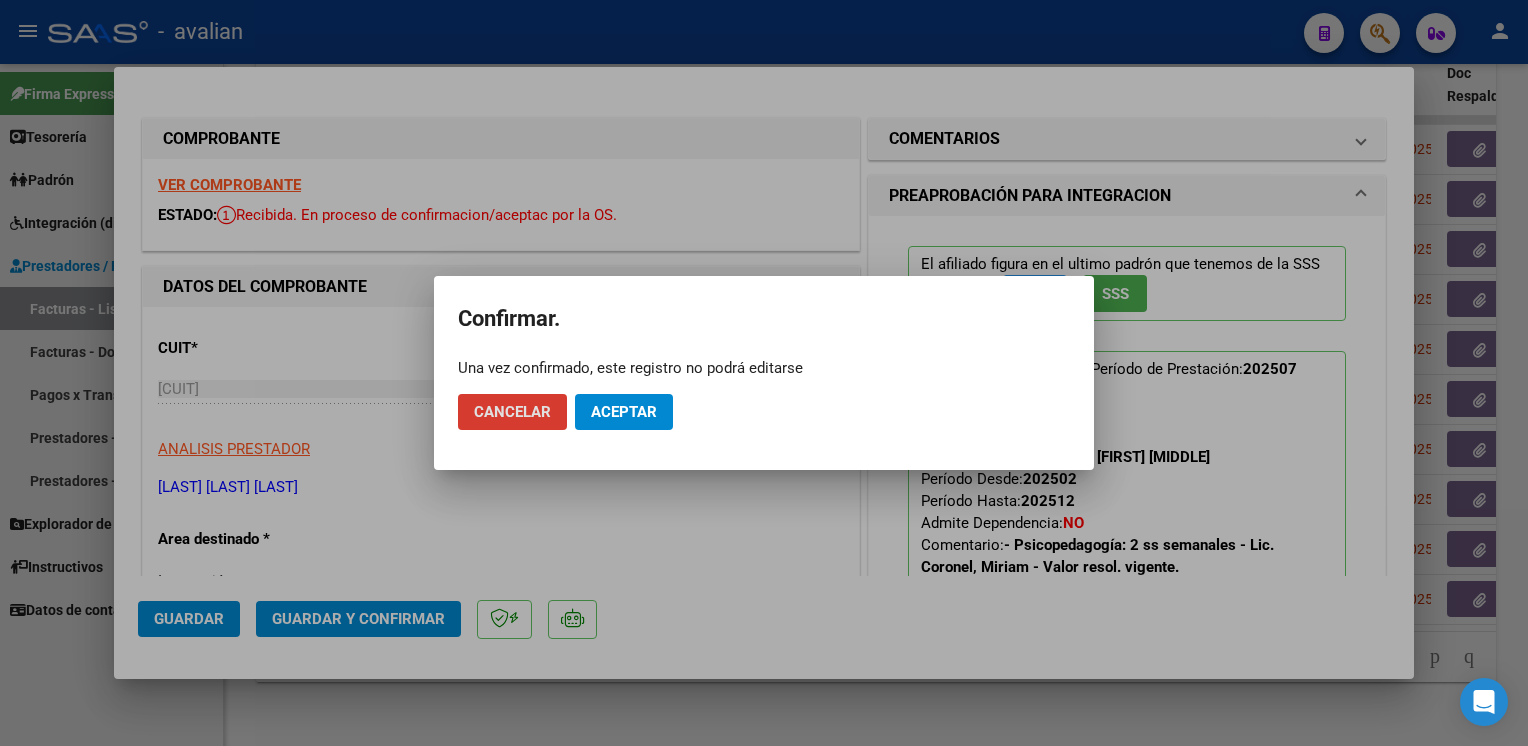 click on "Aceptar" 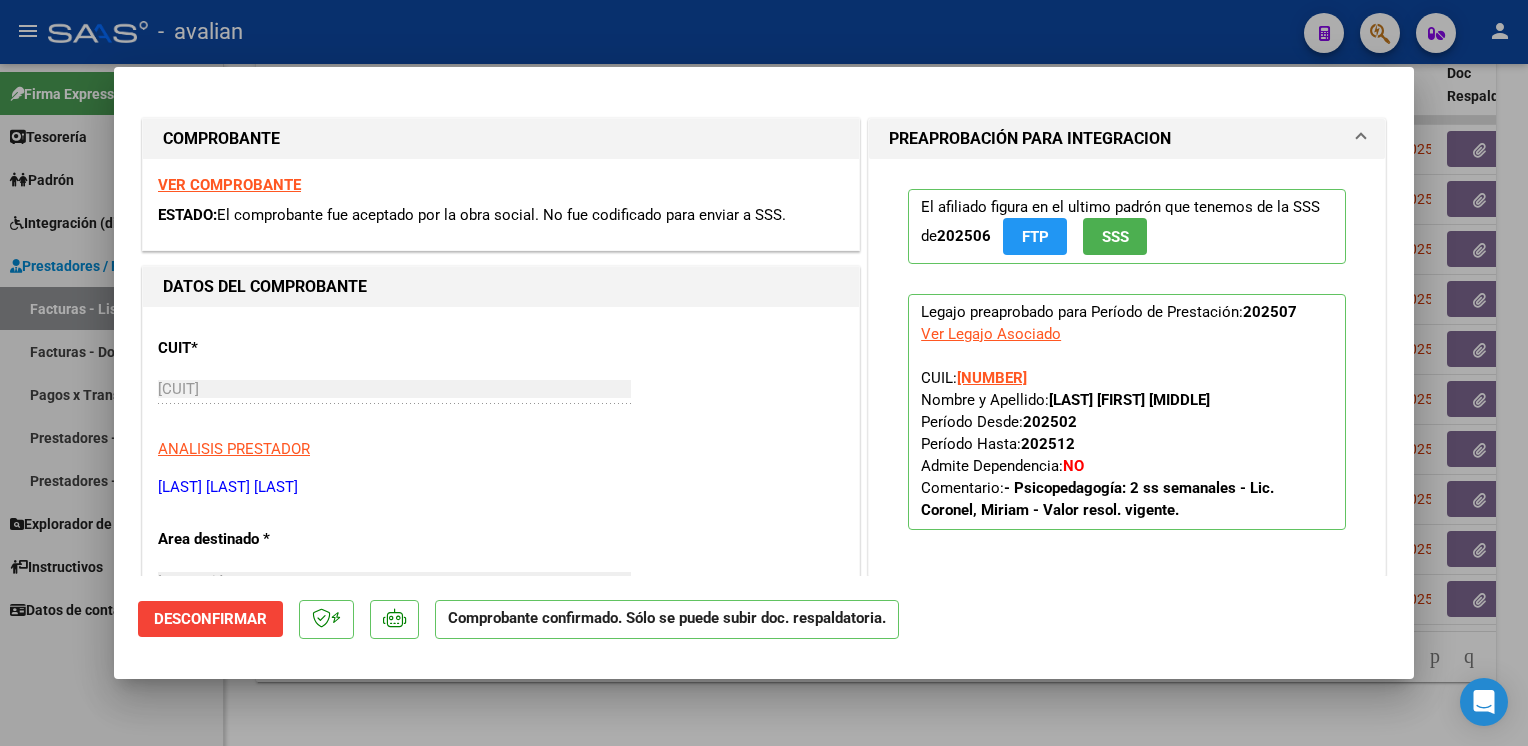 click at bounding box center (764, 373) 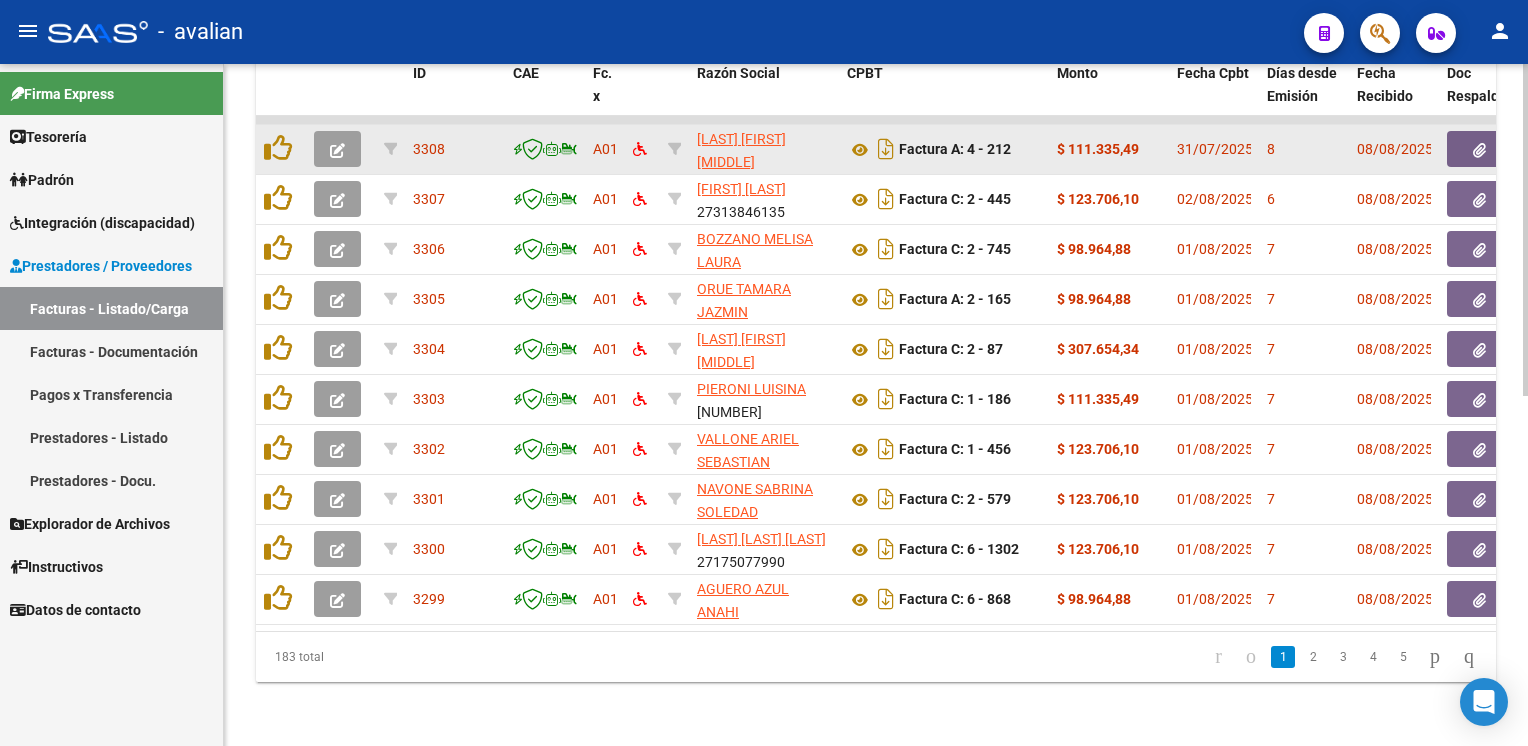 click 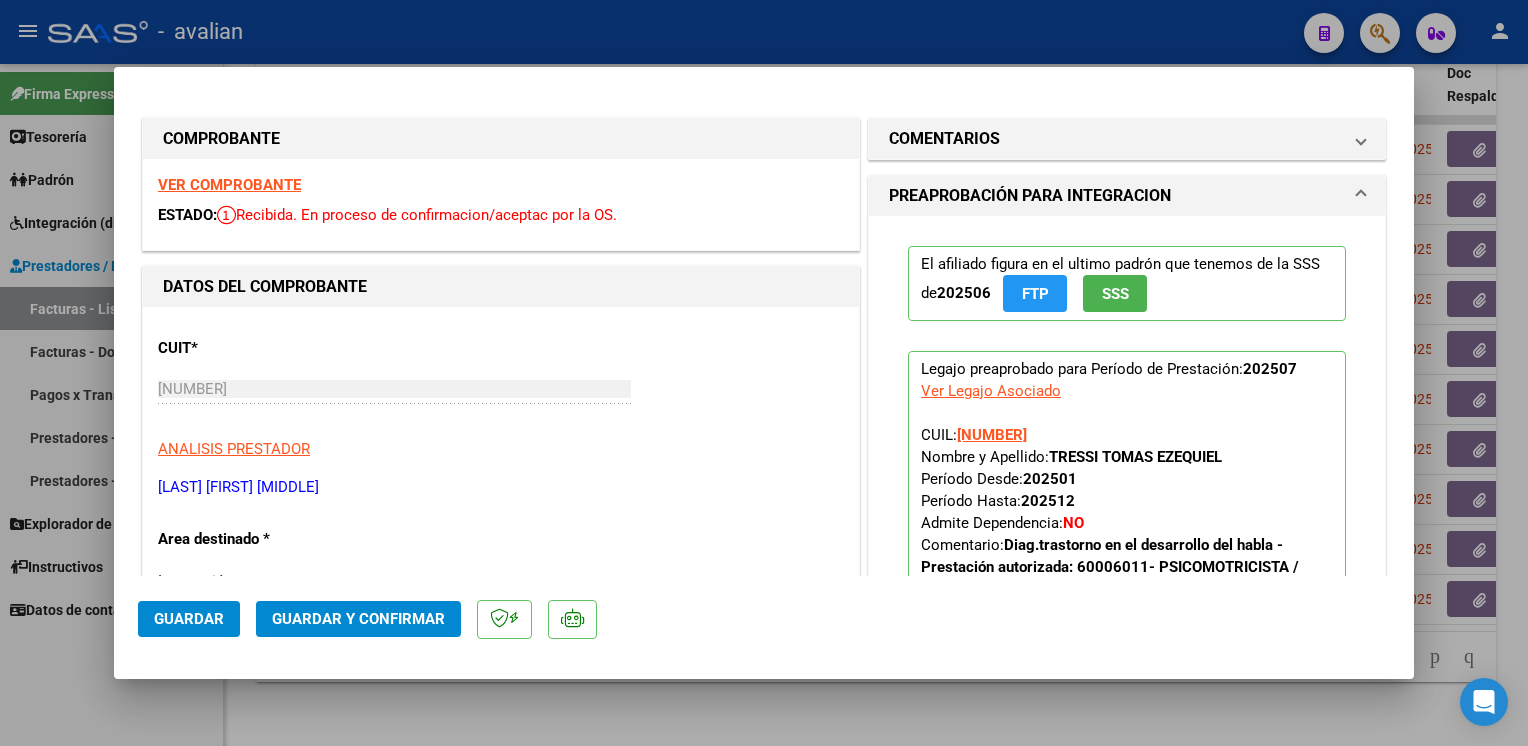 click on "VER COMPROBANTE" at bounding box center (229, 185) 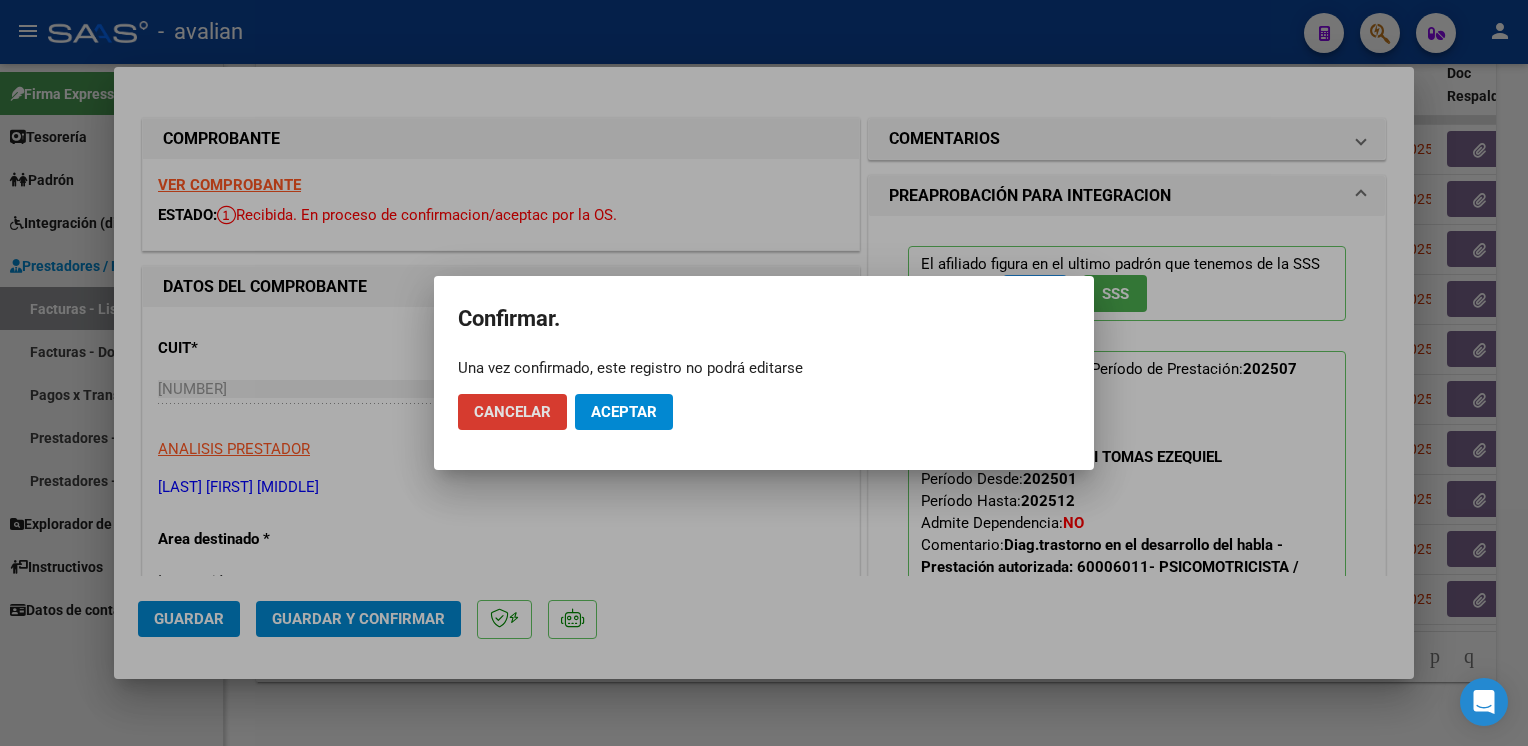 click on "Aceptar" 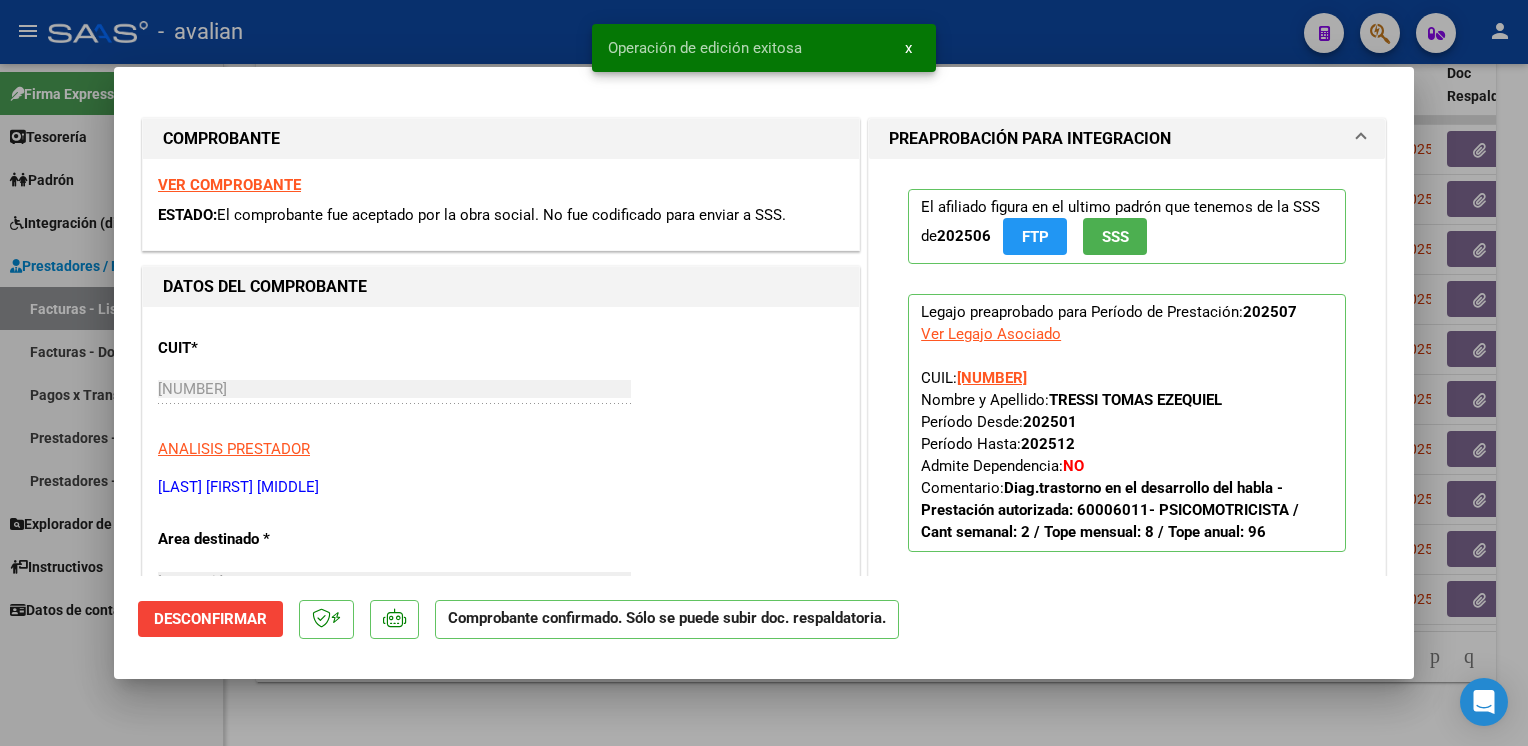 click at bounding box center [764, 373] 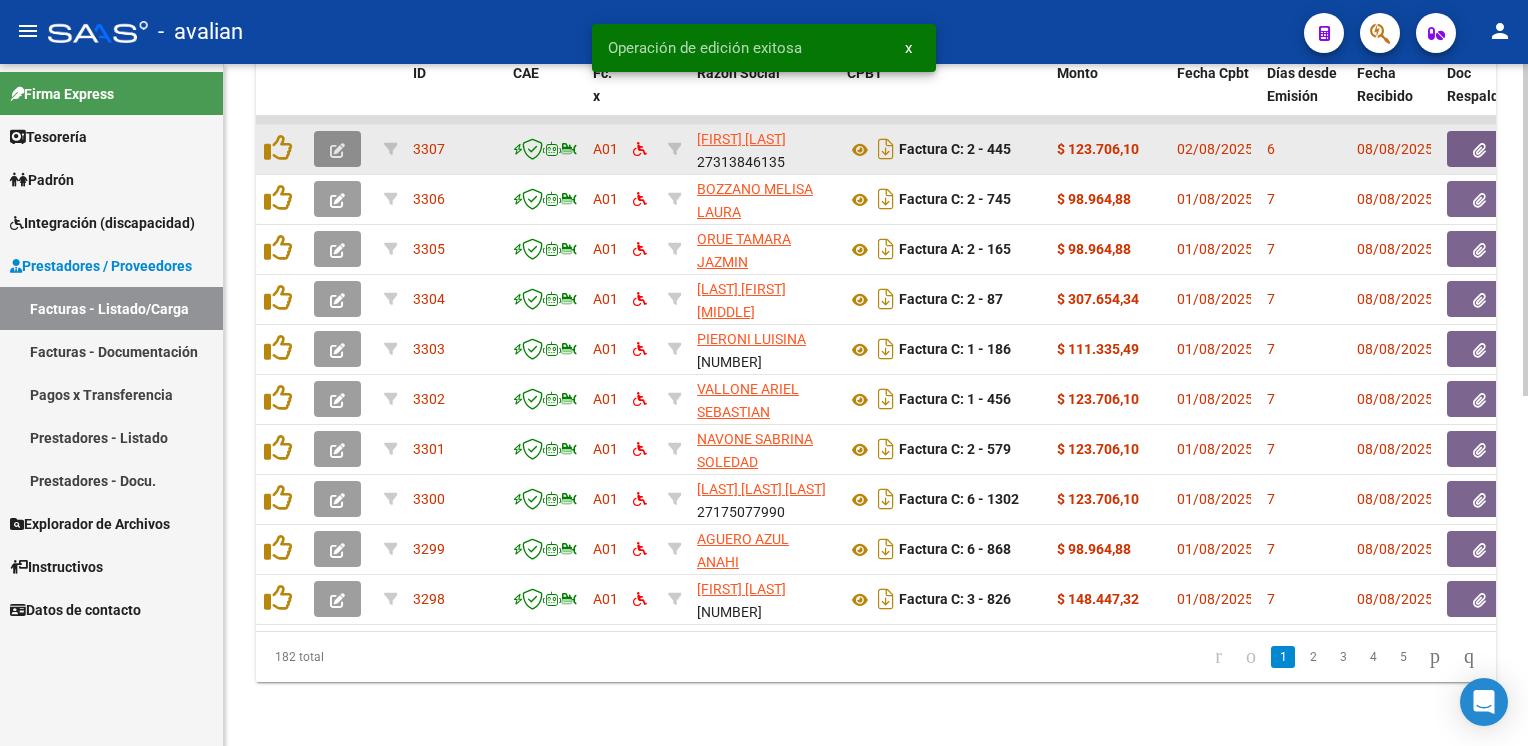 click 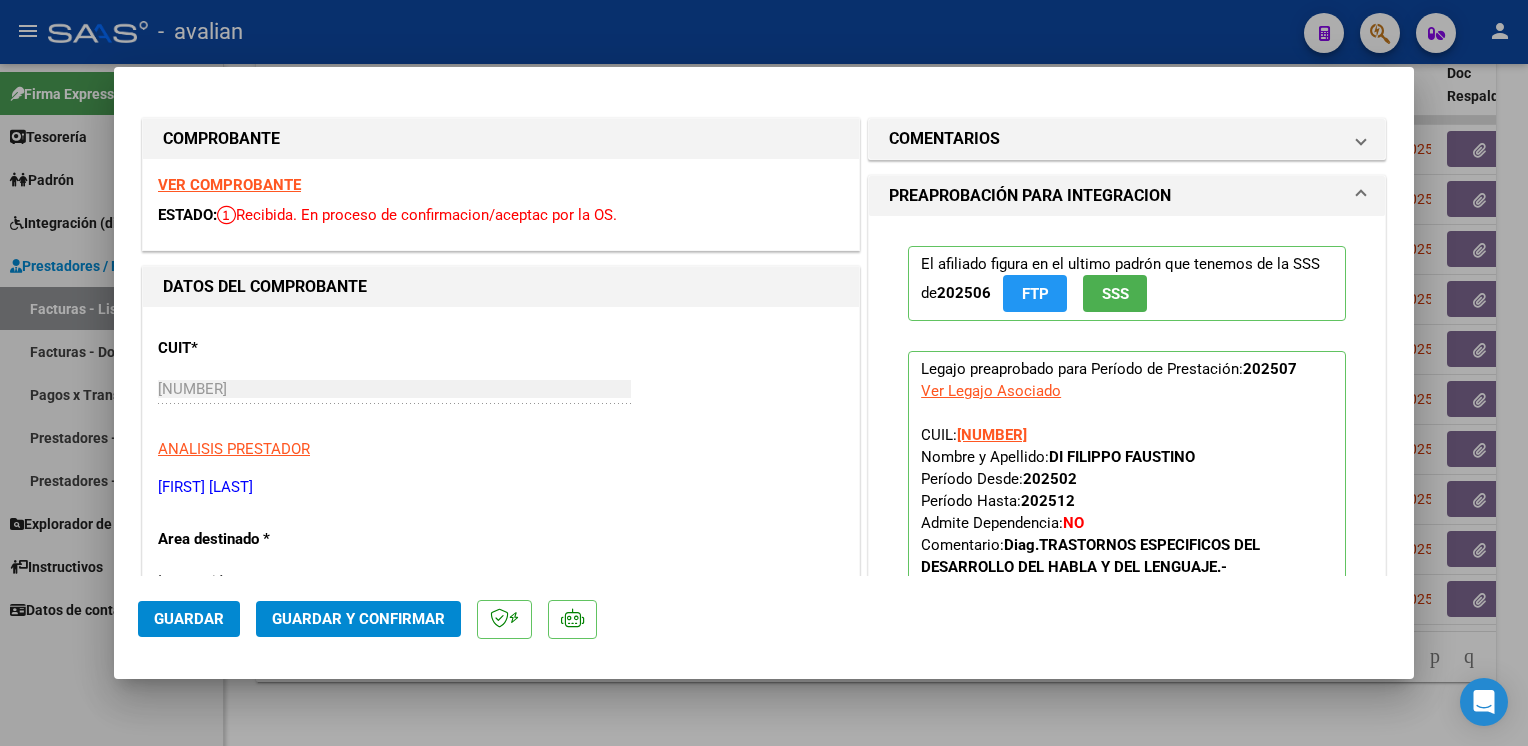 click on "VER COMPROBANTE" at bounding box center [229, 185] 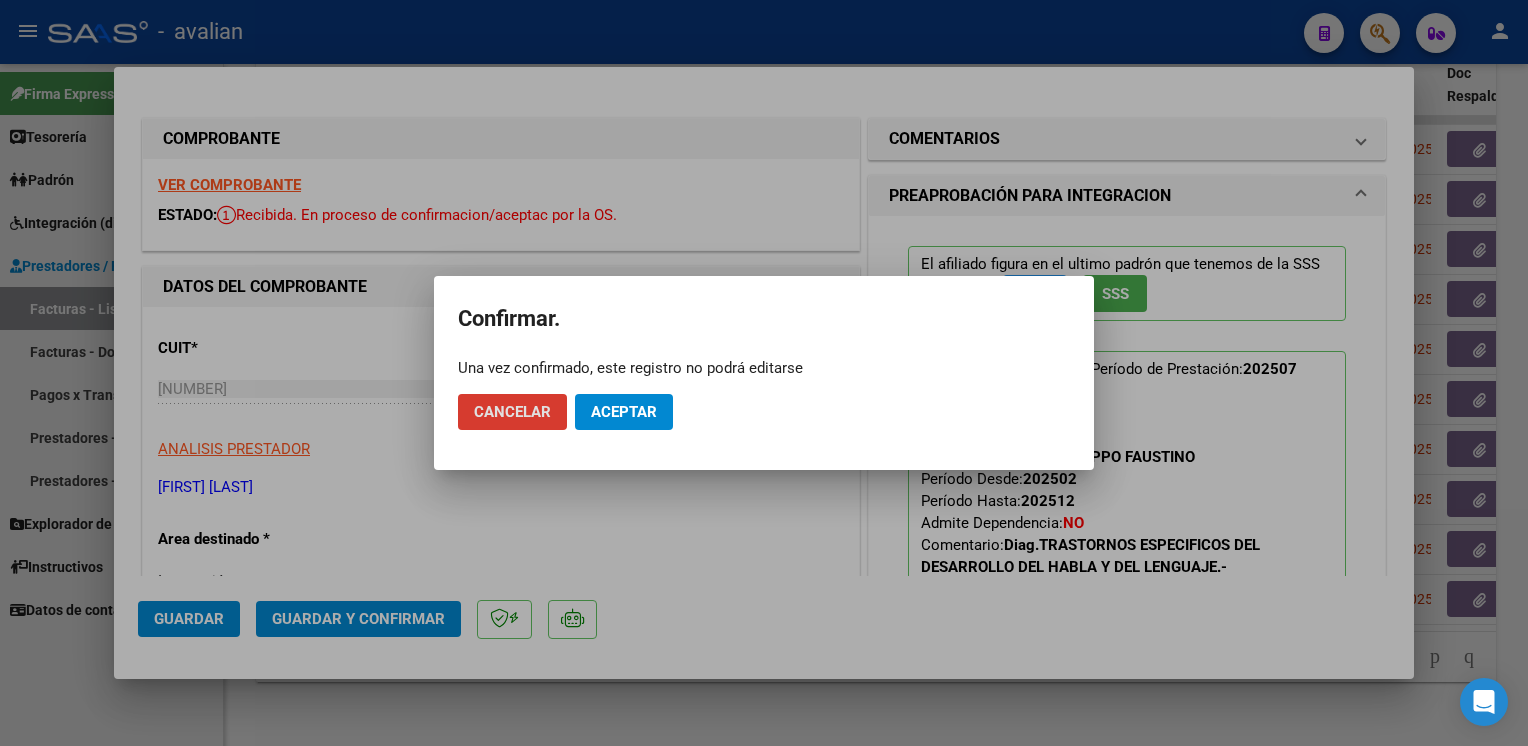 click on "Aceptar" 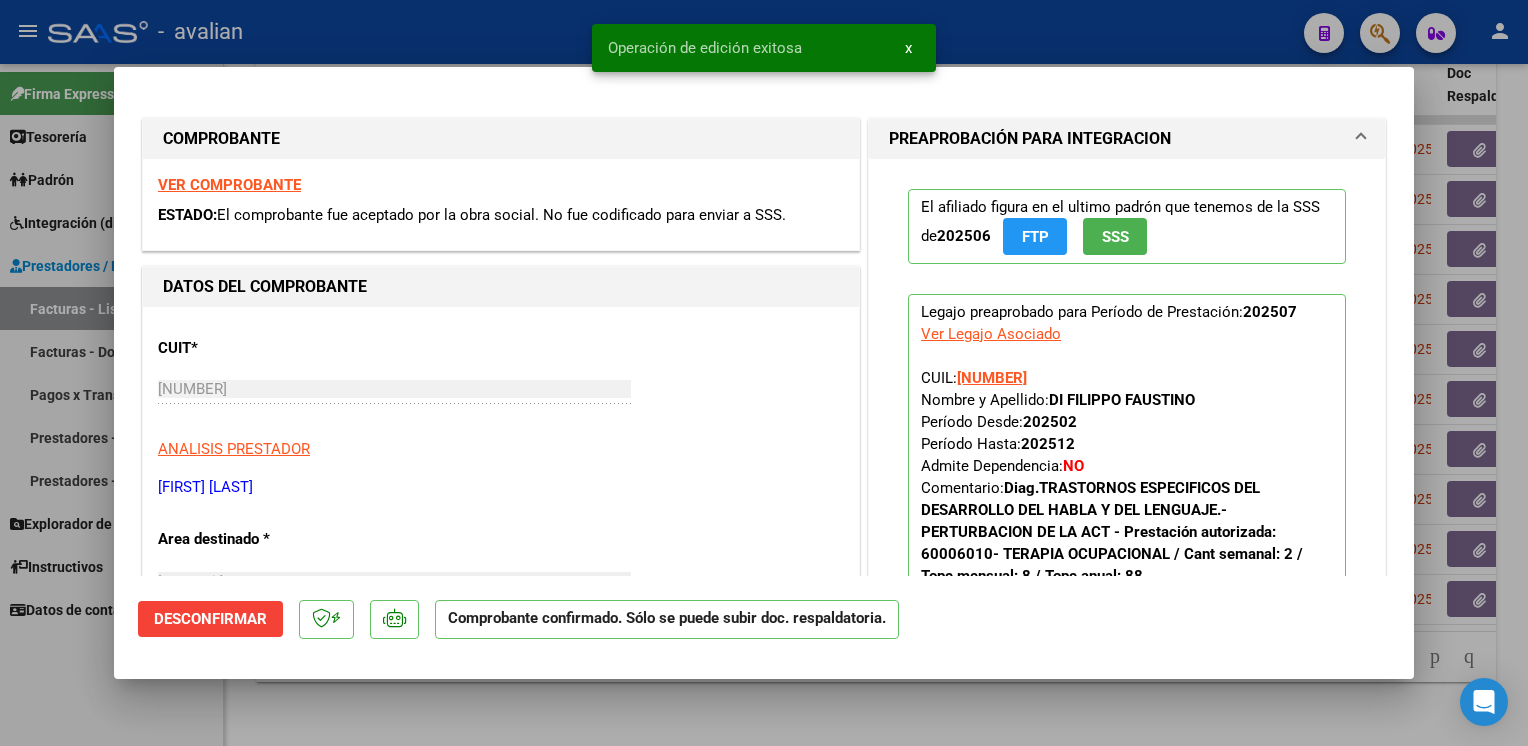 click at bounding box center (764, 373) 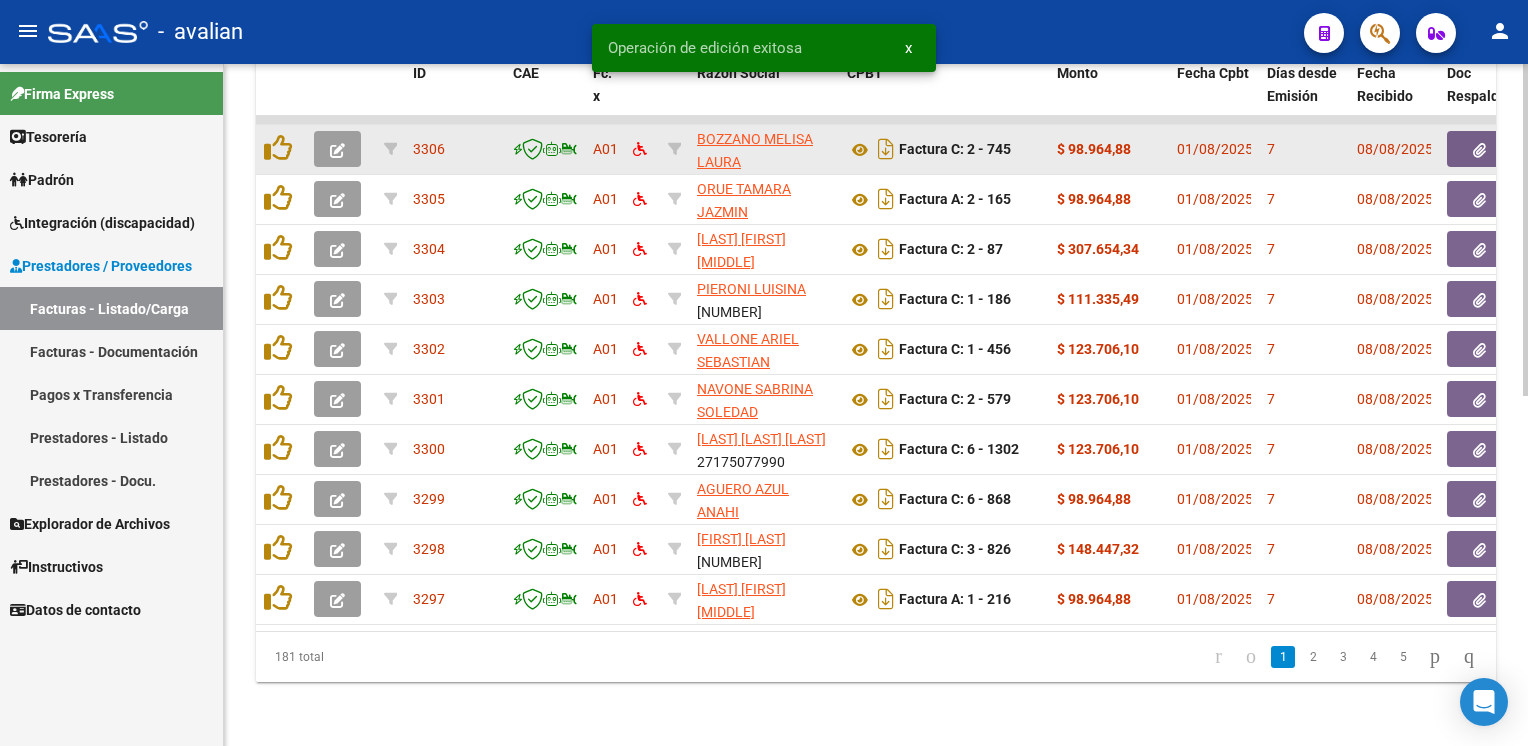 click 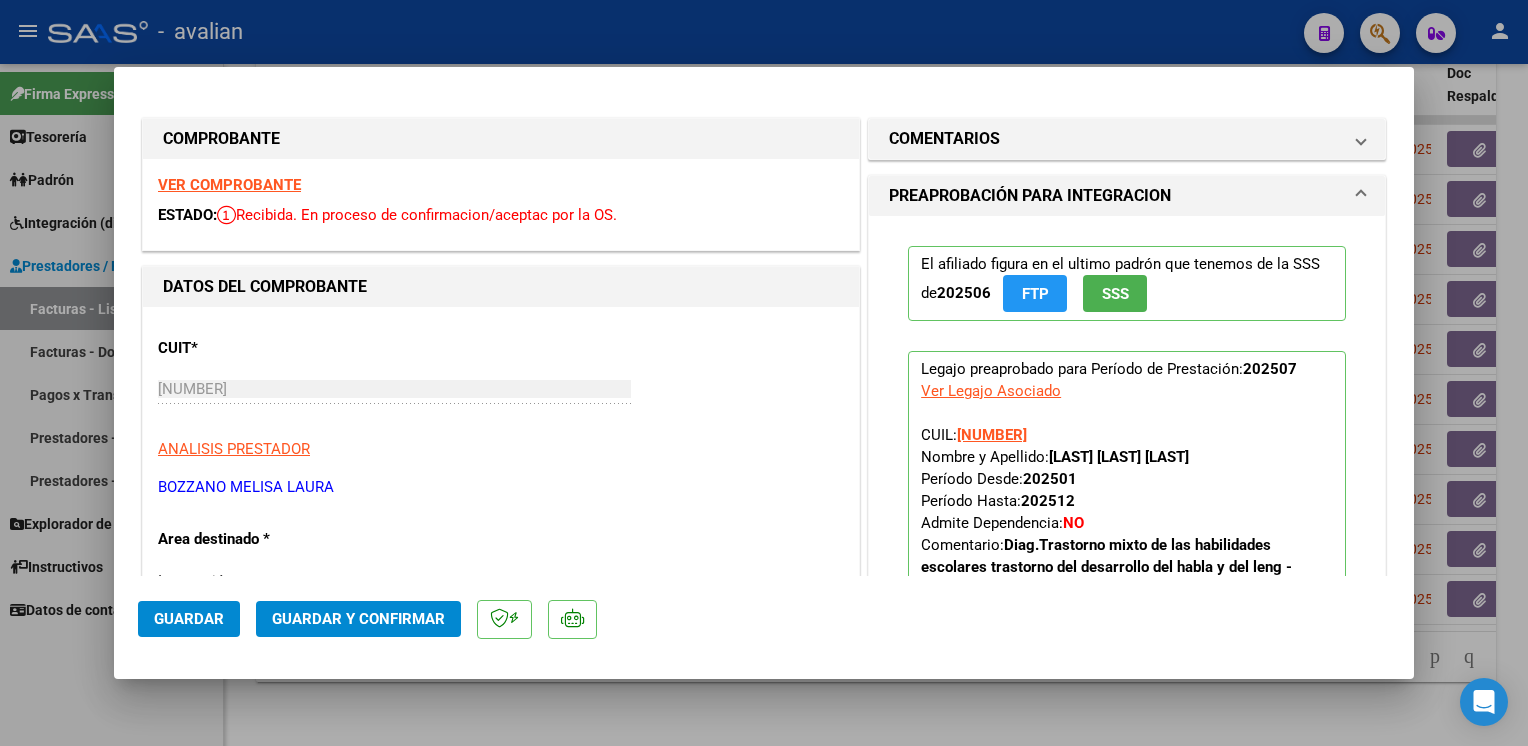 click on "VER COMPROBANTE" at bounding box center [229, 185] 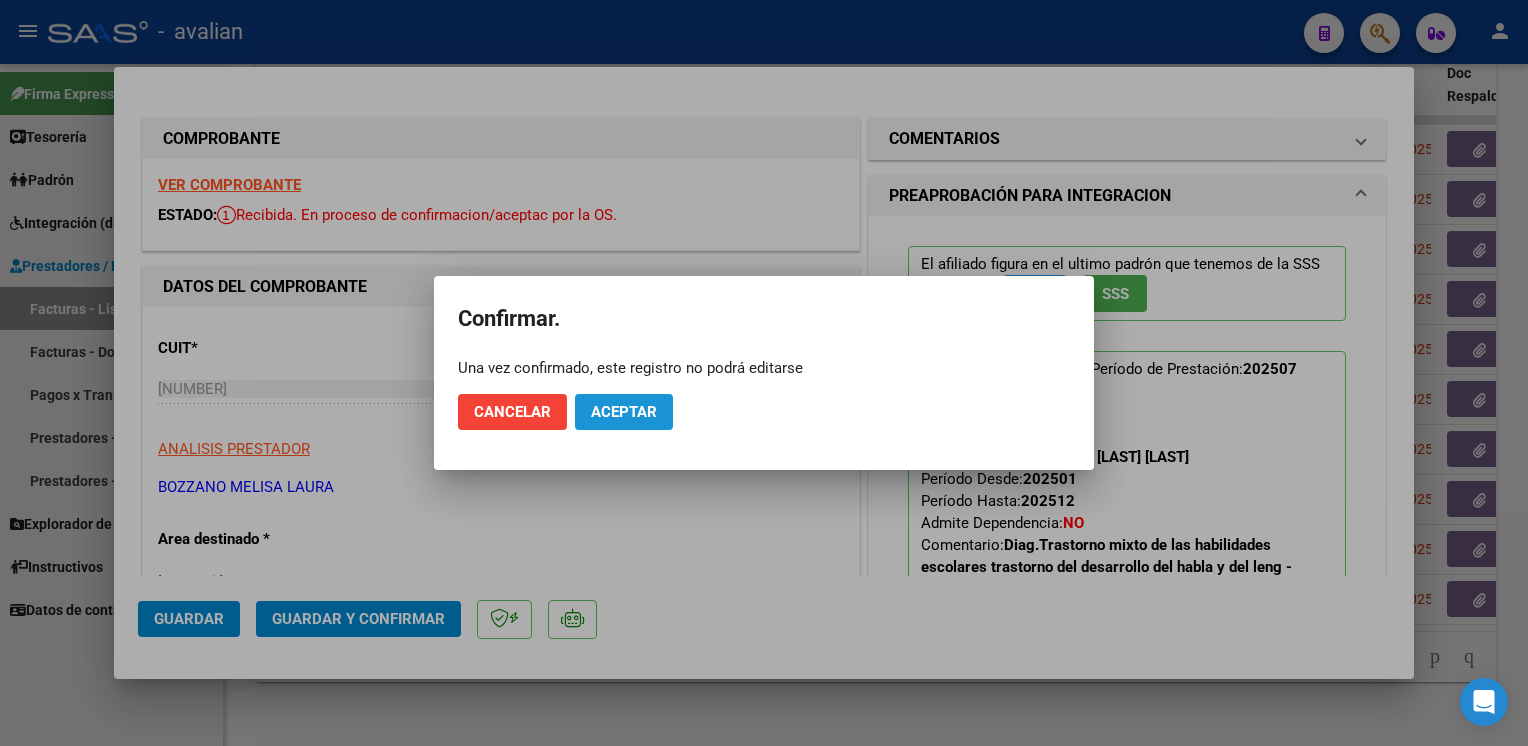 click on "Aceptar" 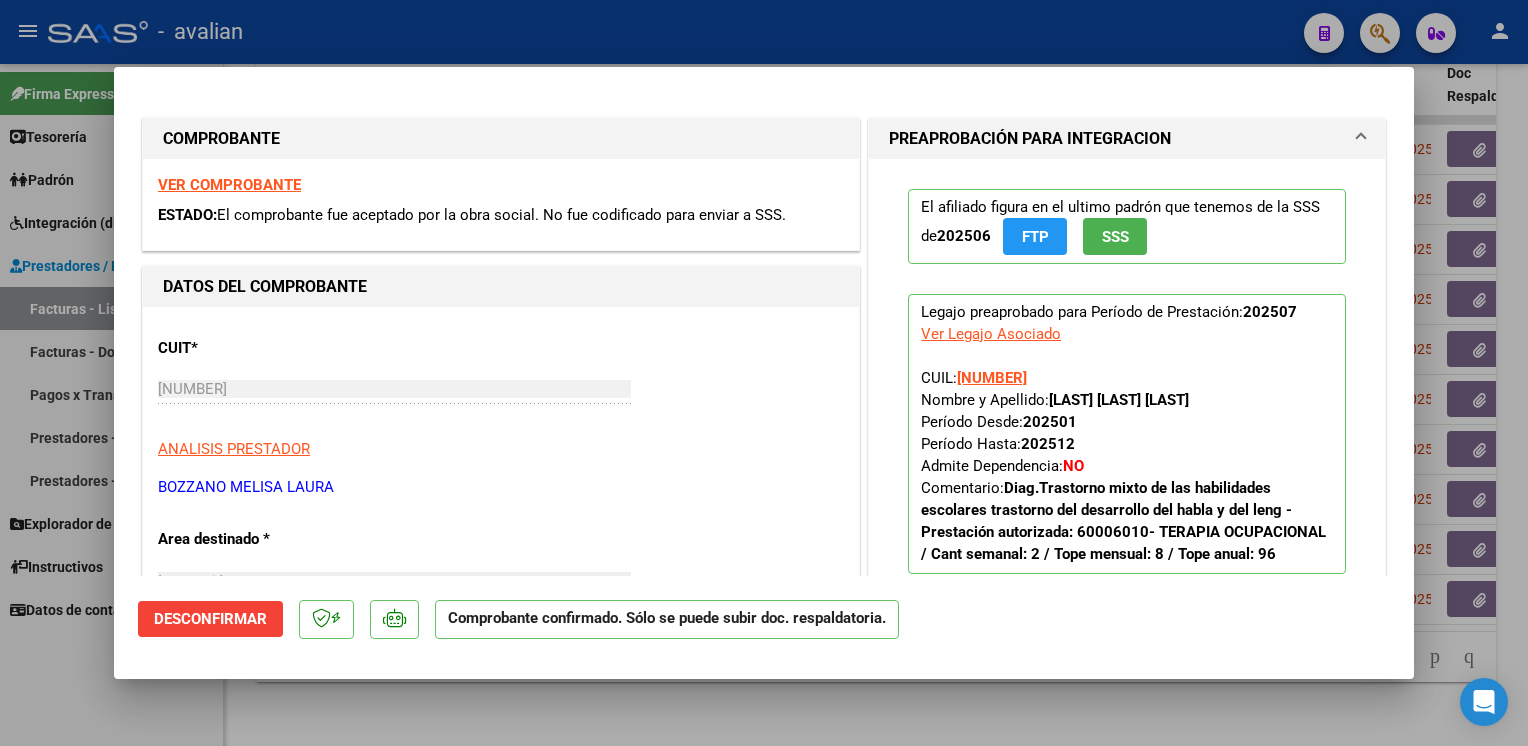 click at bounding box center (764, 373) 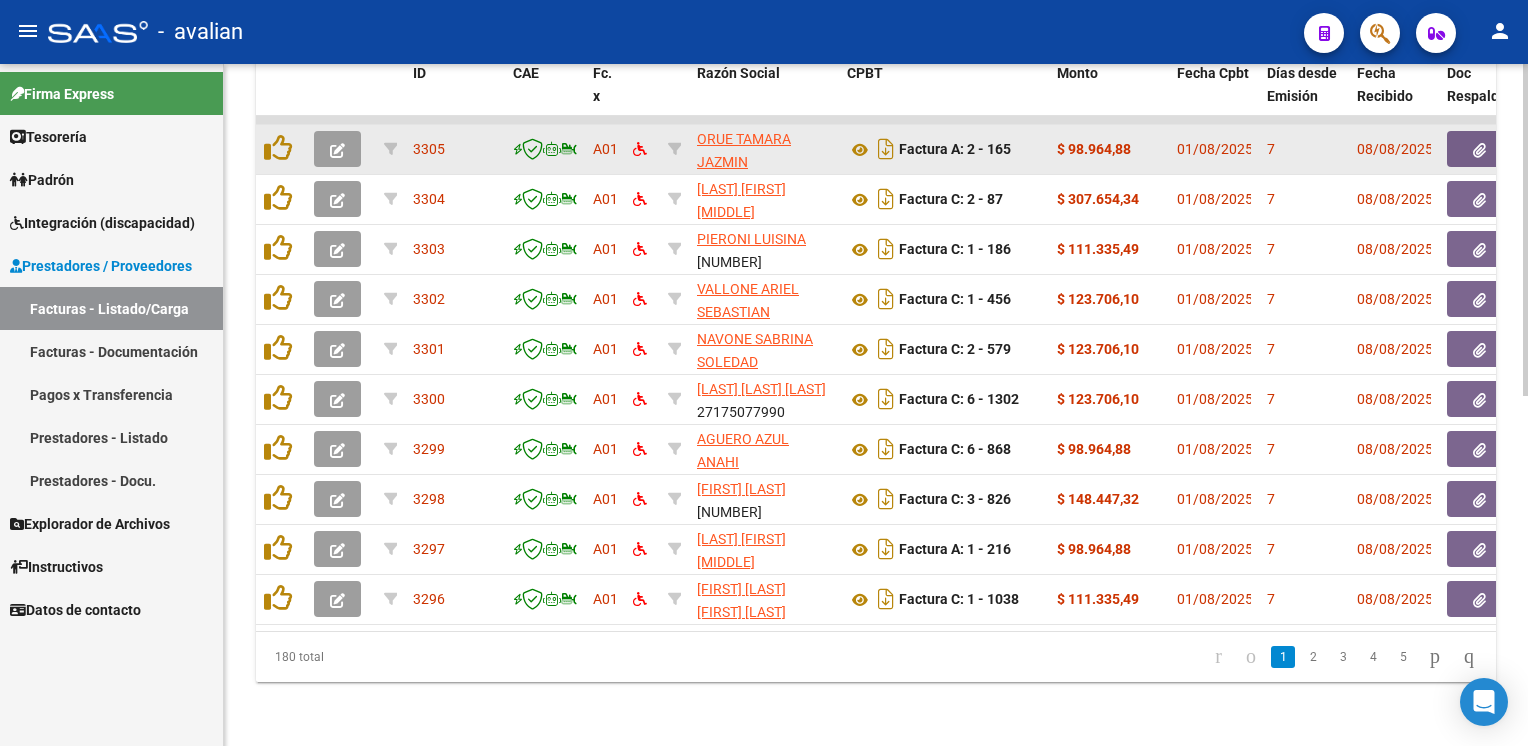 click 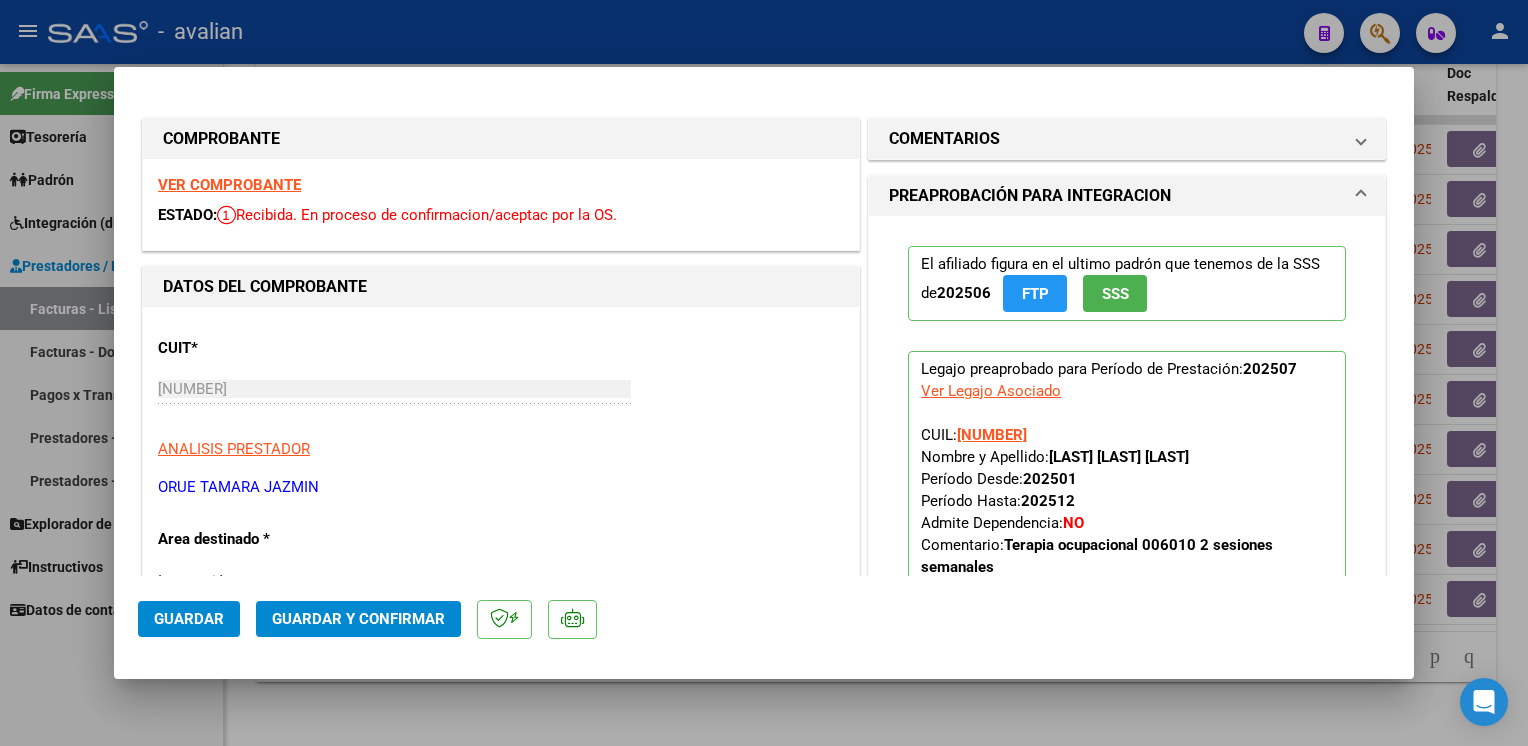 click on "VER COMPROBANTE" at bounding box center (229, 185) 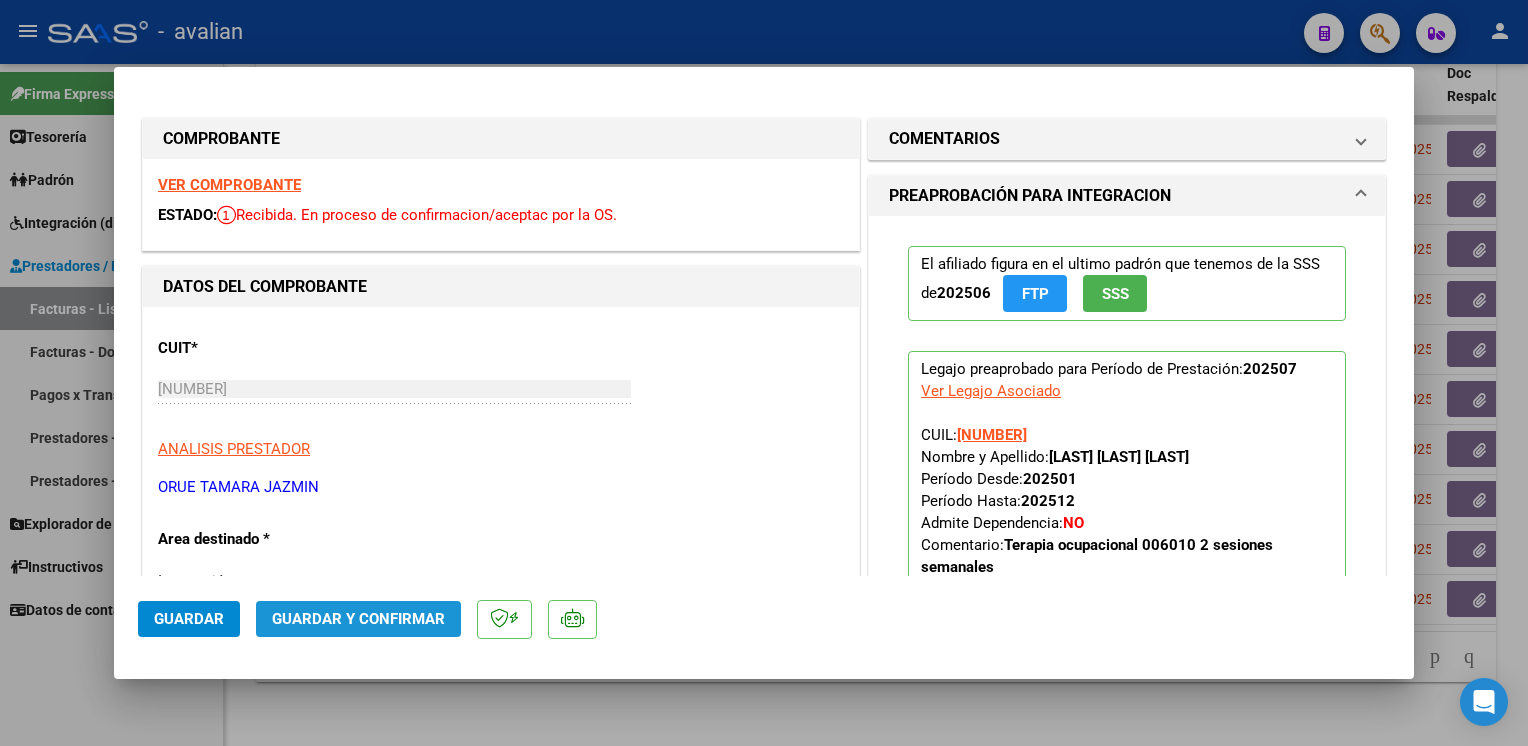 click on "Guardar y Confirmar" 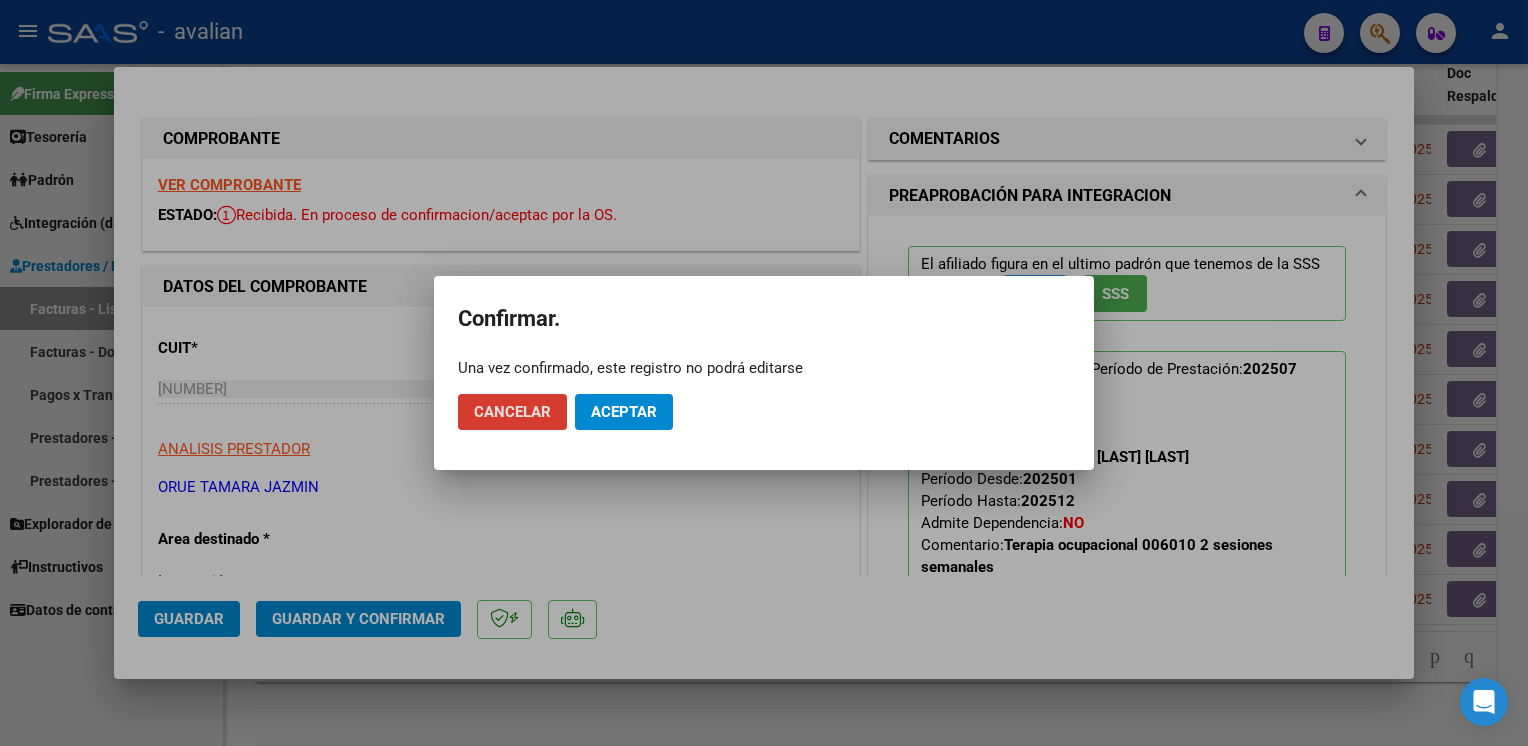 click on "Aceptar" 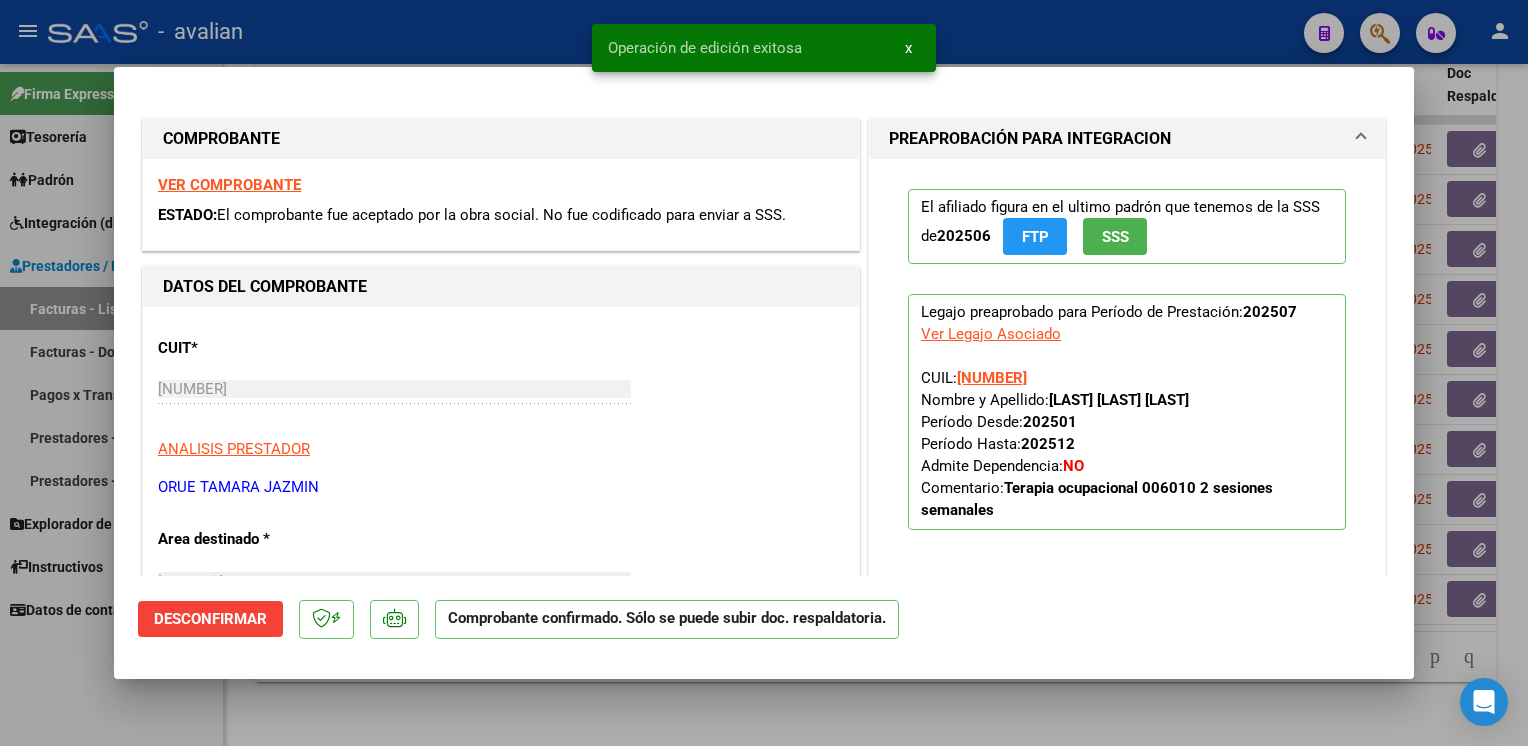 click at bounding box center [764, 373] 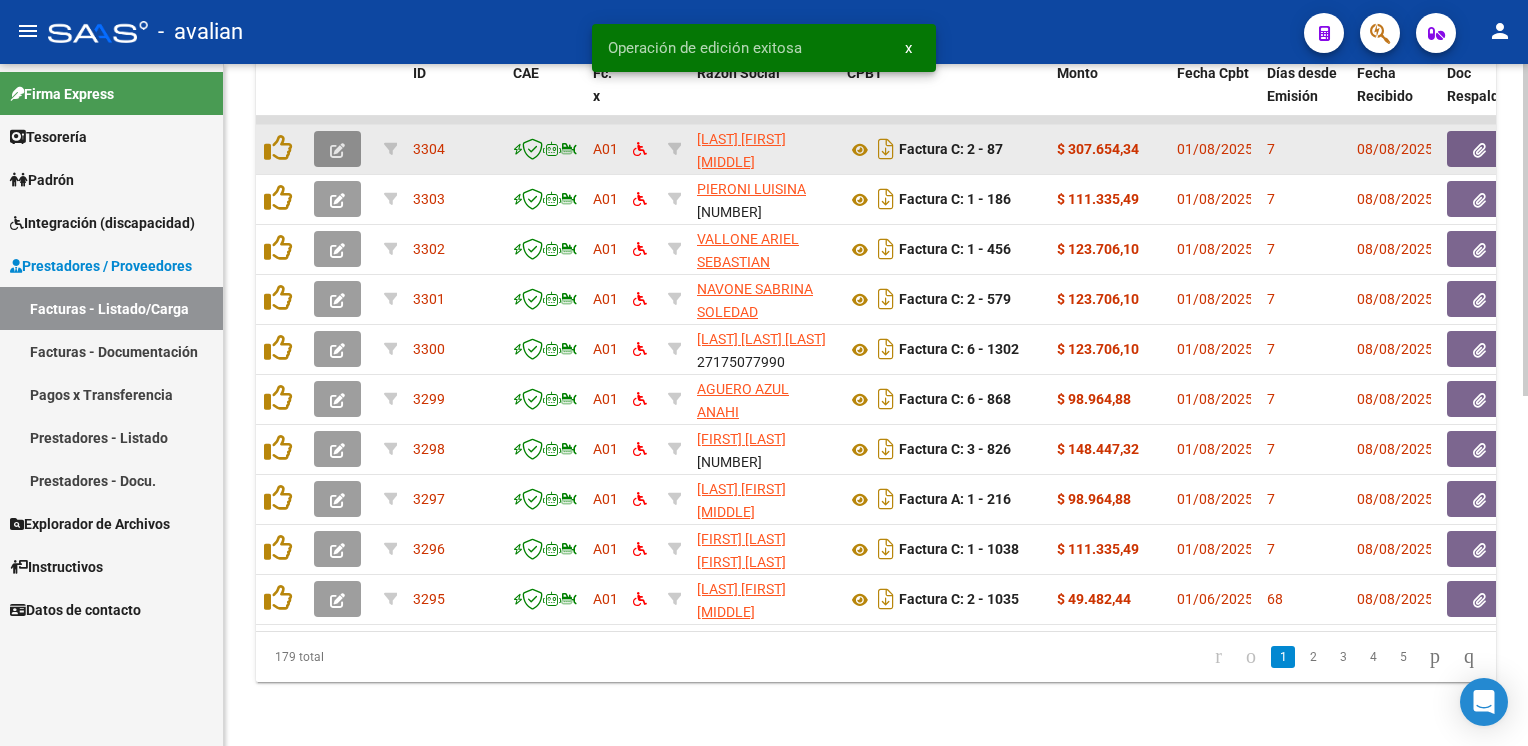 click 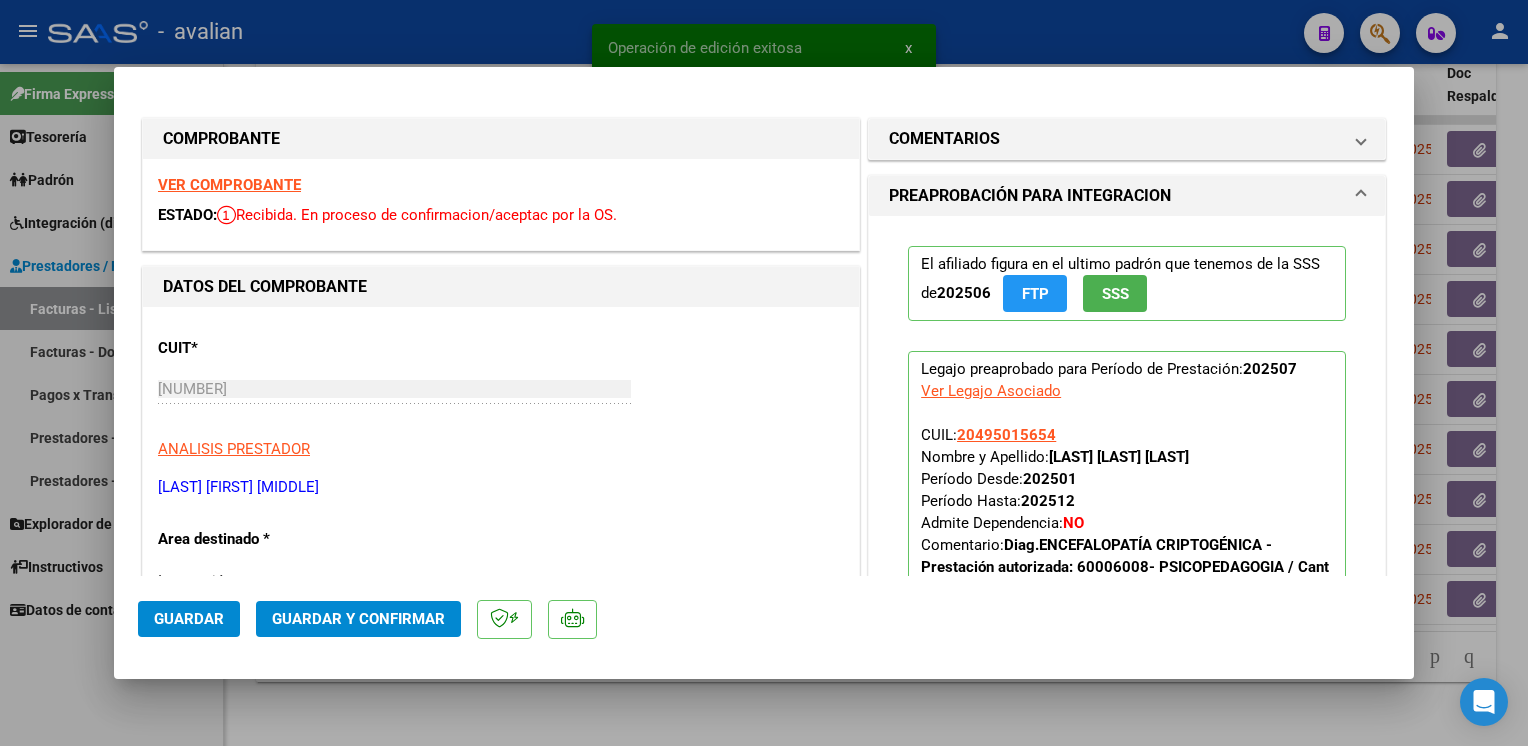 click on "VER COMPROBANTE" at bounding box center [229, 185] 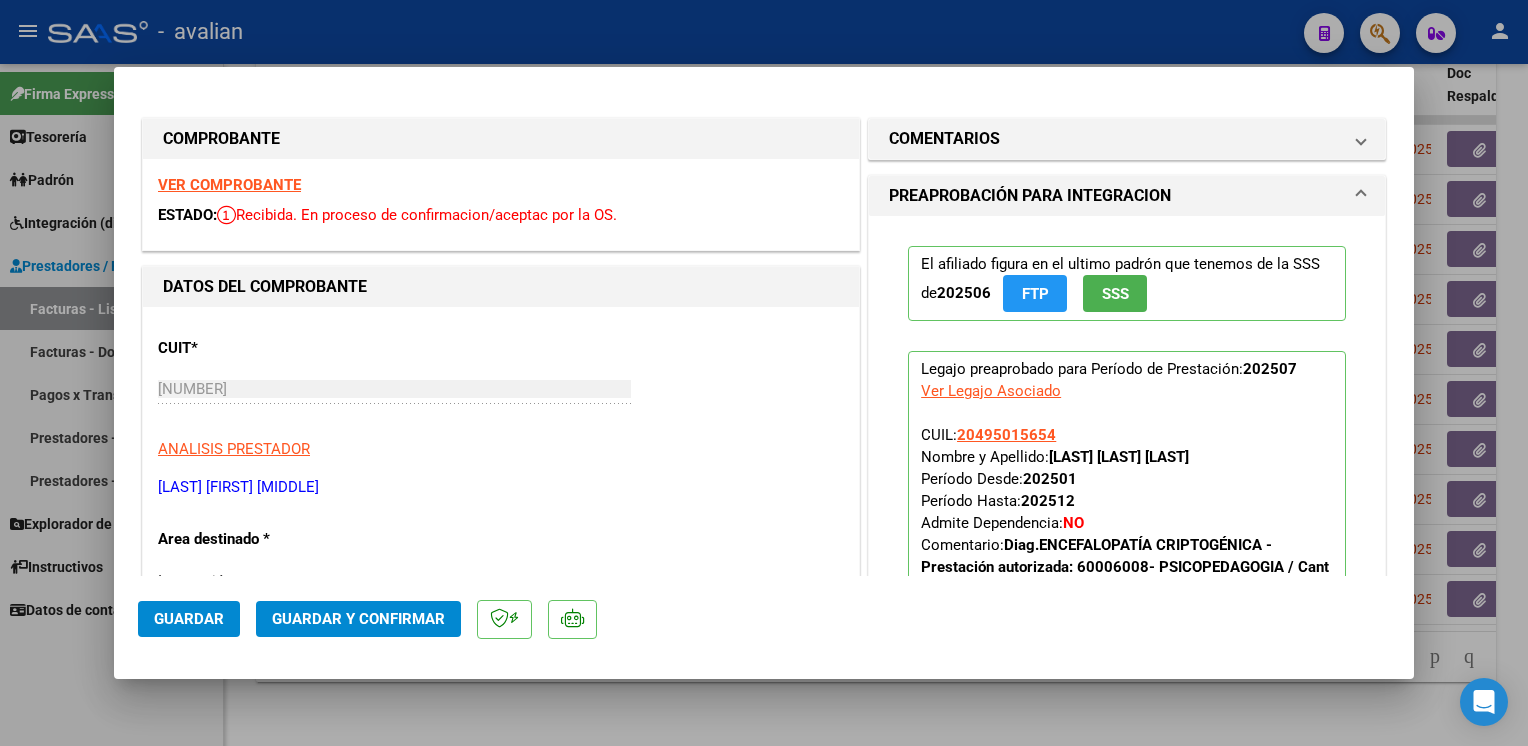 click on "Guardar y Confirmar" 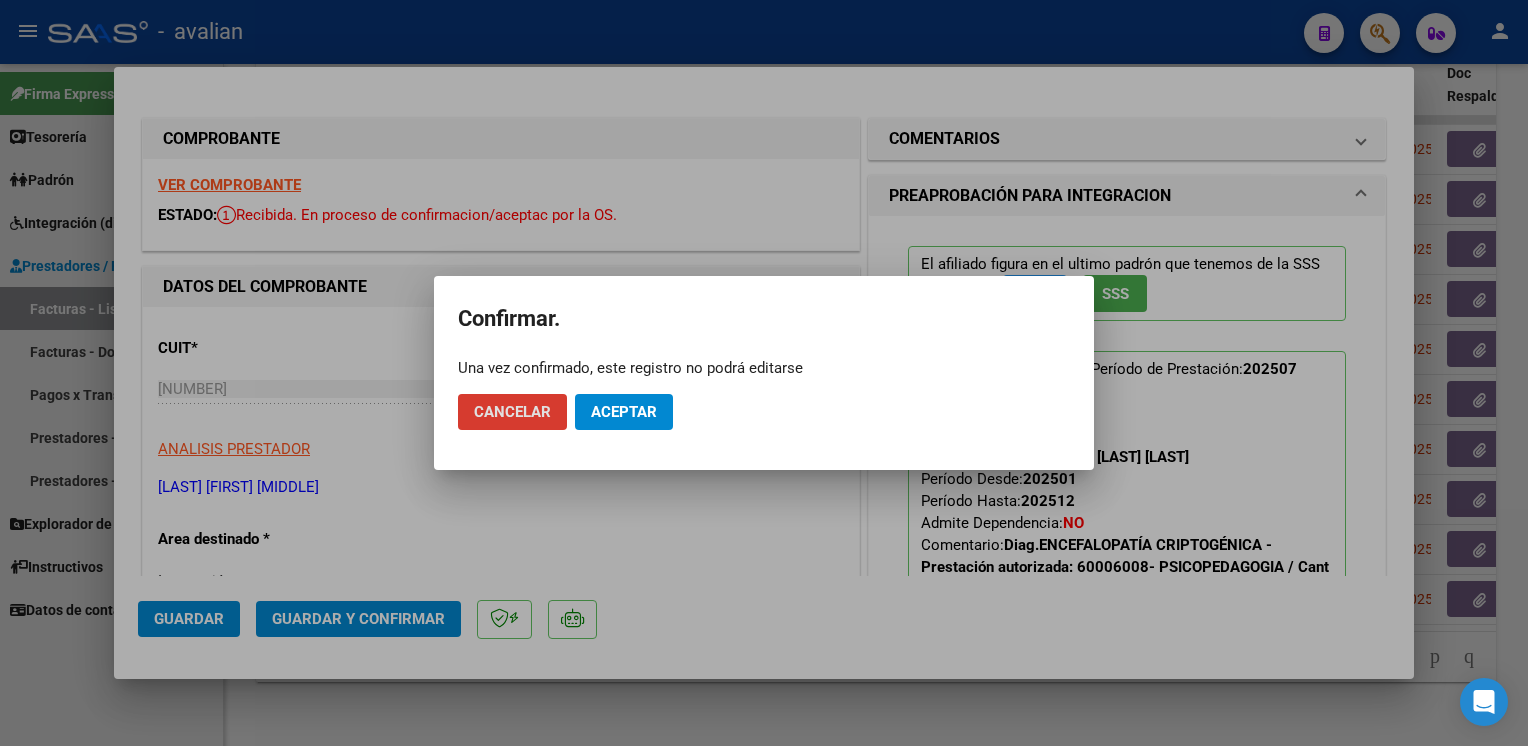 click on "Aceptar" 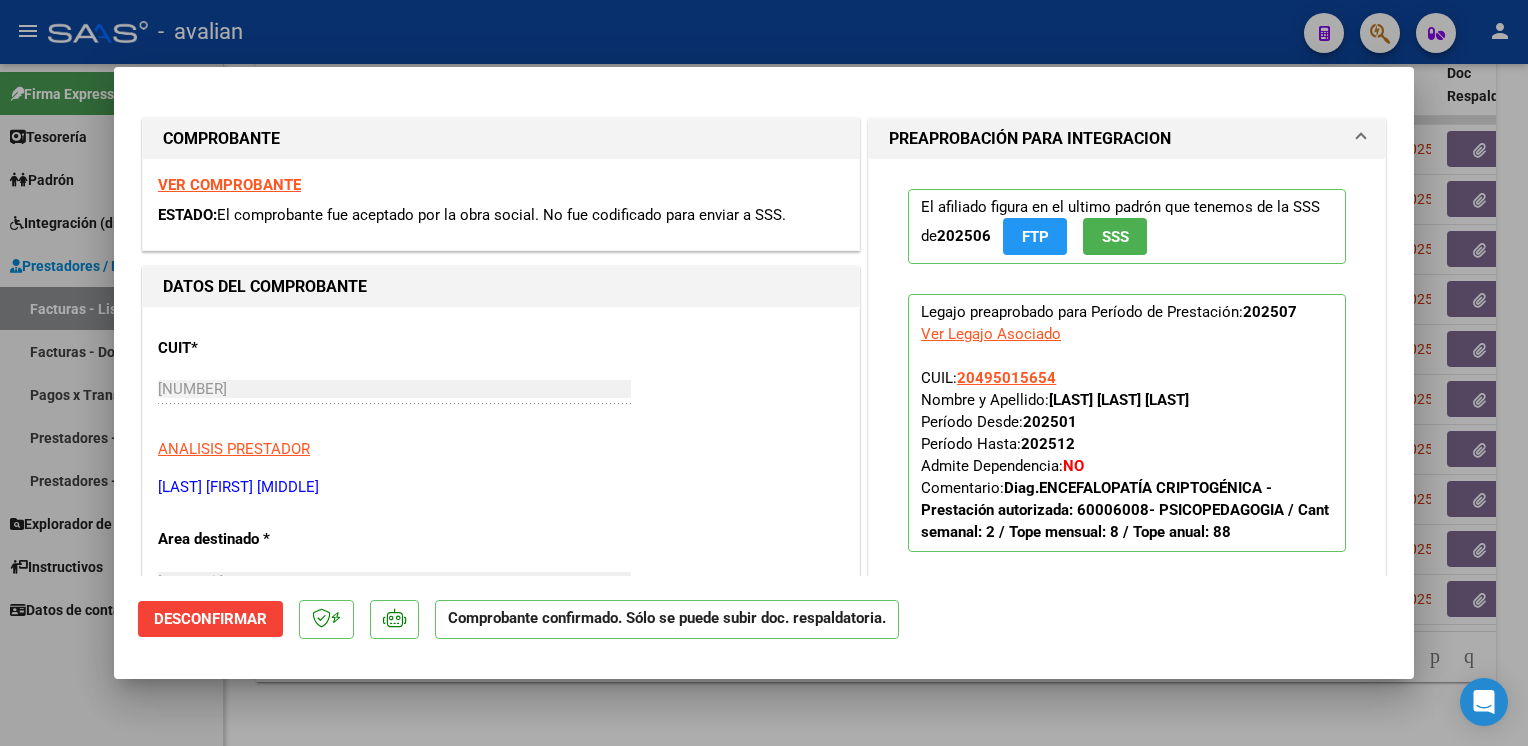 click at bounding box center [764, 373] 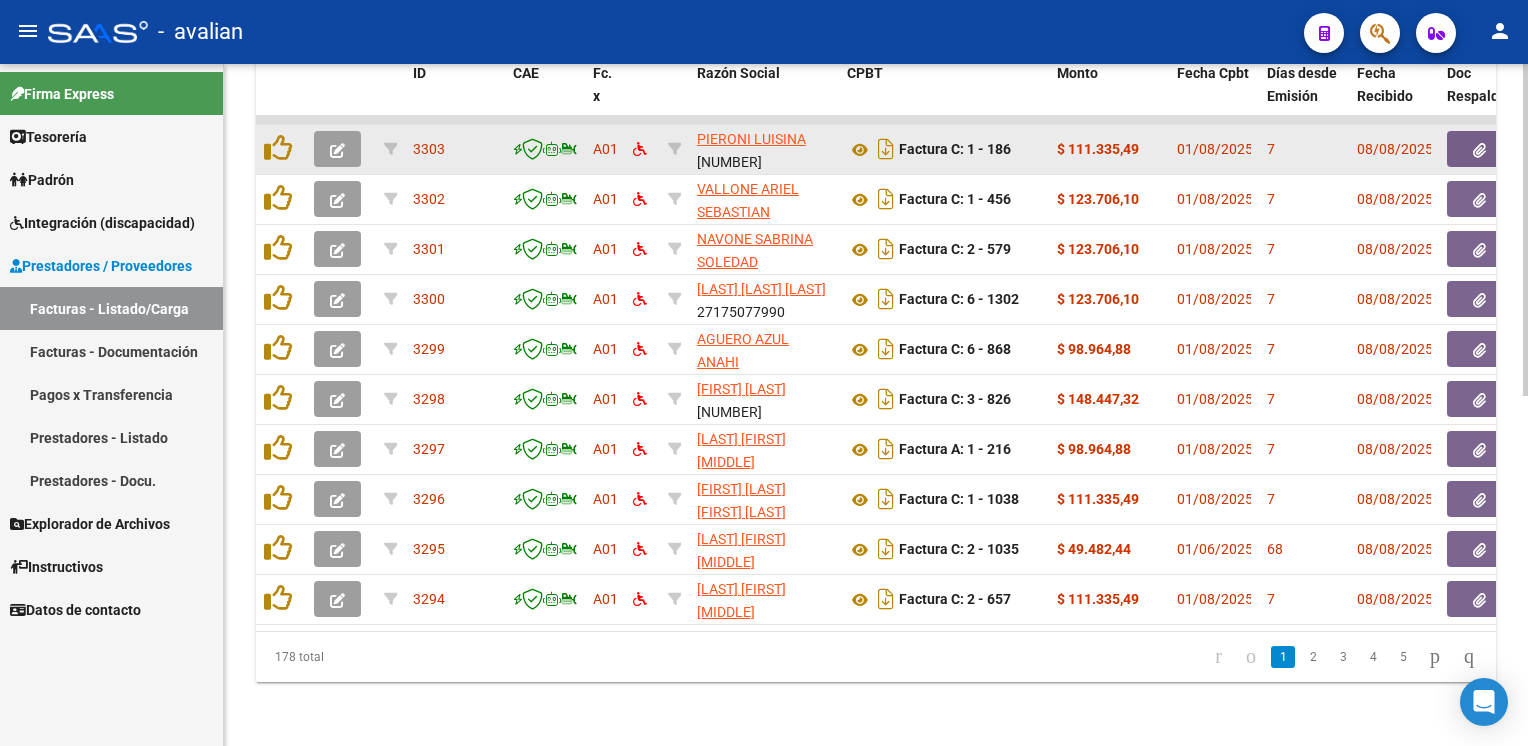 click 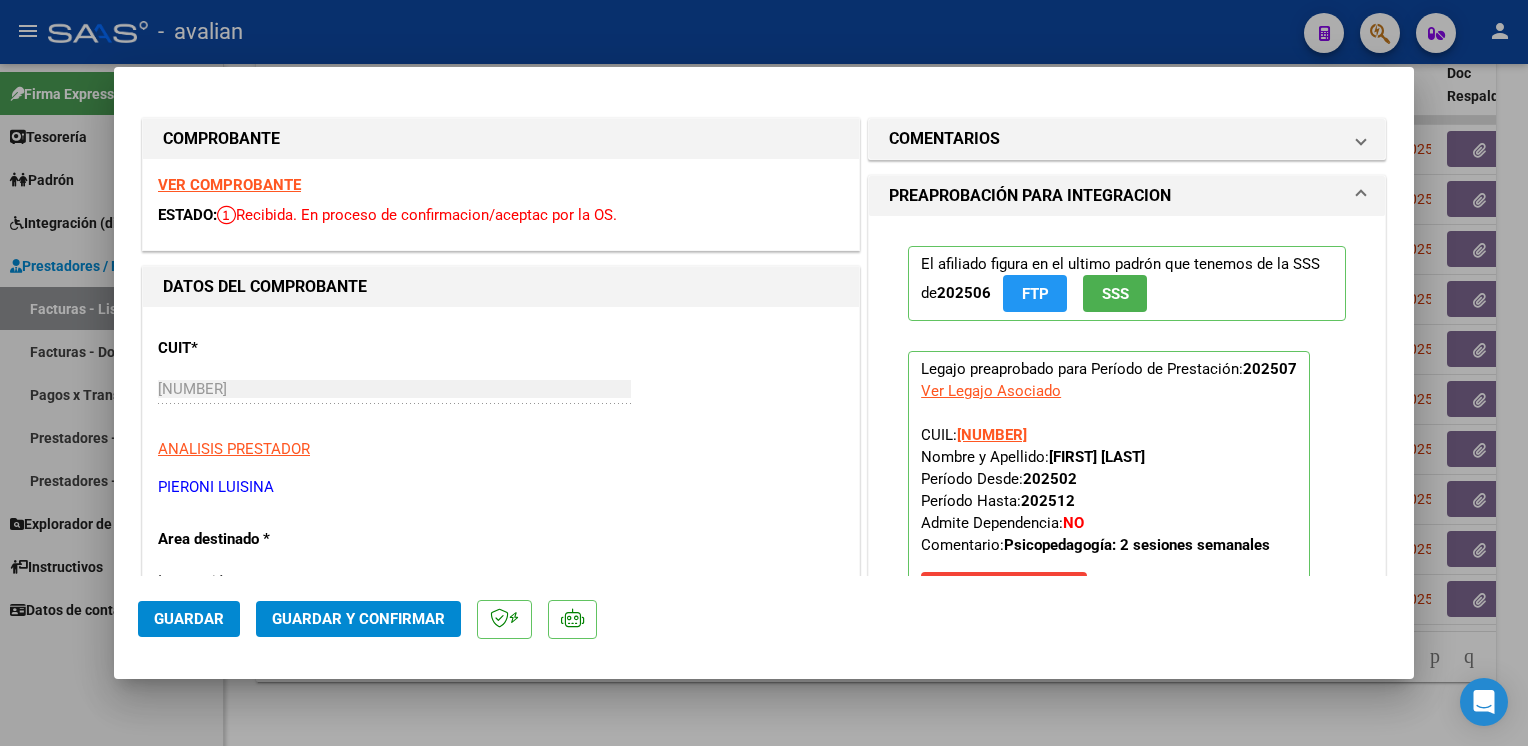 click on "VER COMPROBANTE" at bounding box center [229, 185] 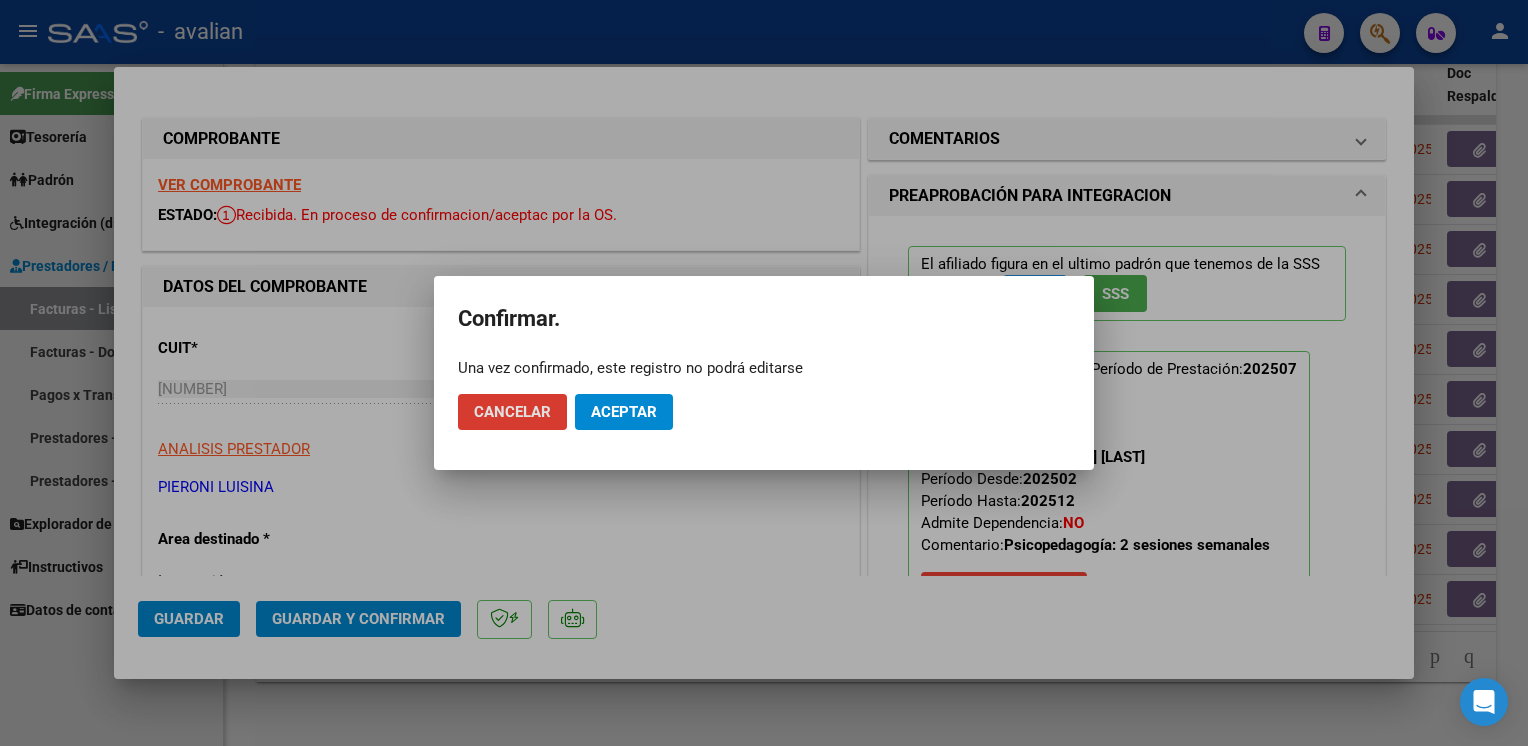 click on "Aceptar" 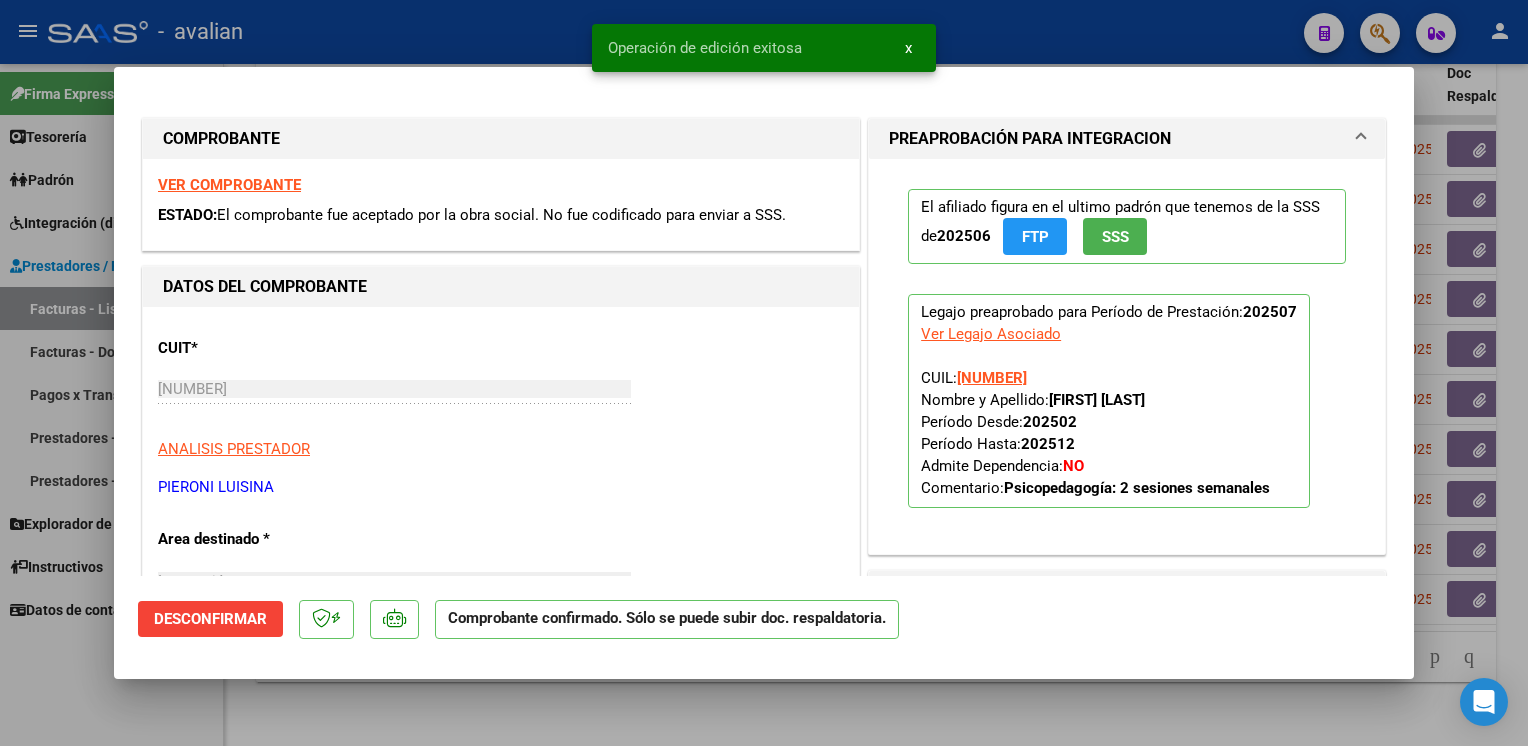 click at bounding box center (764, 373) 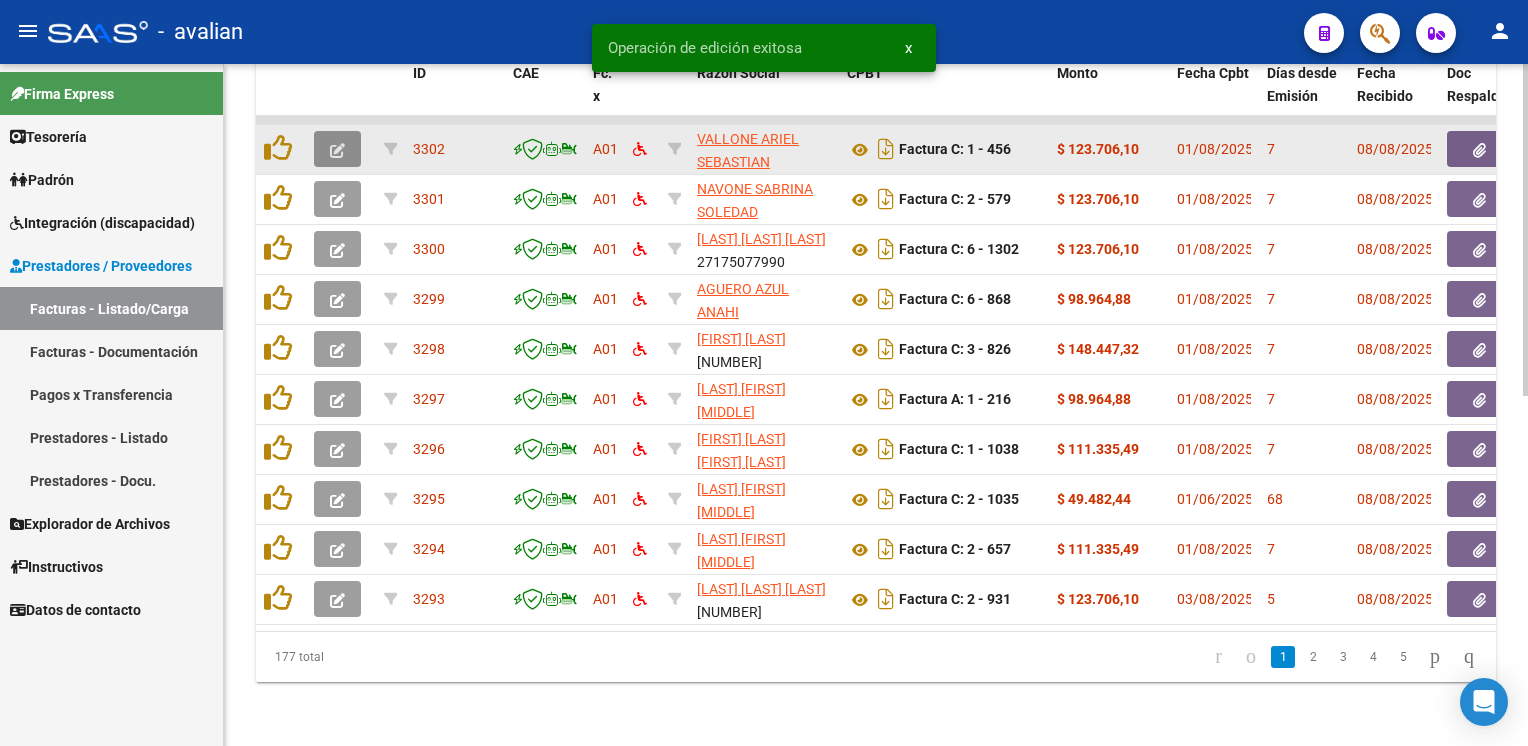click 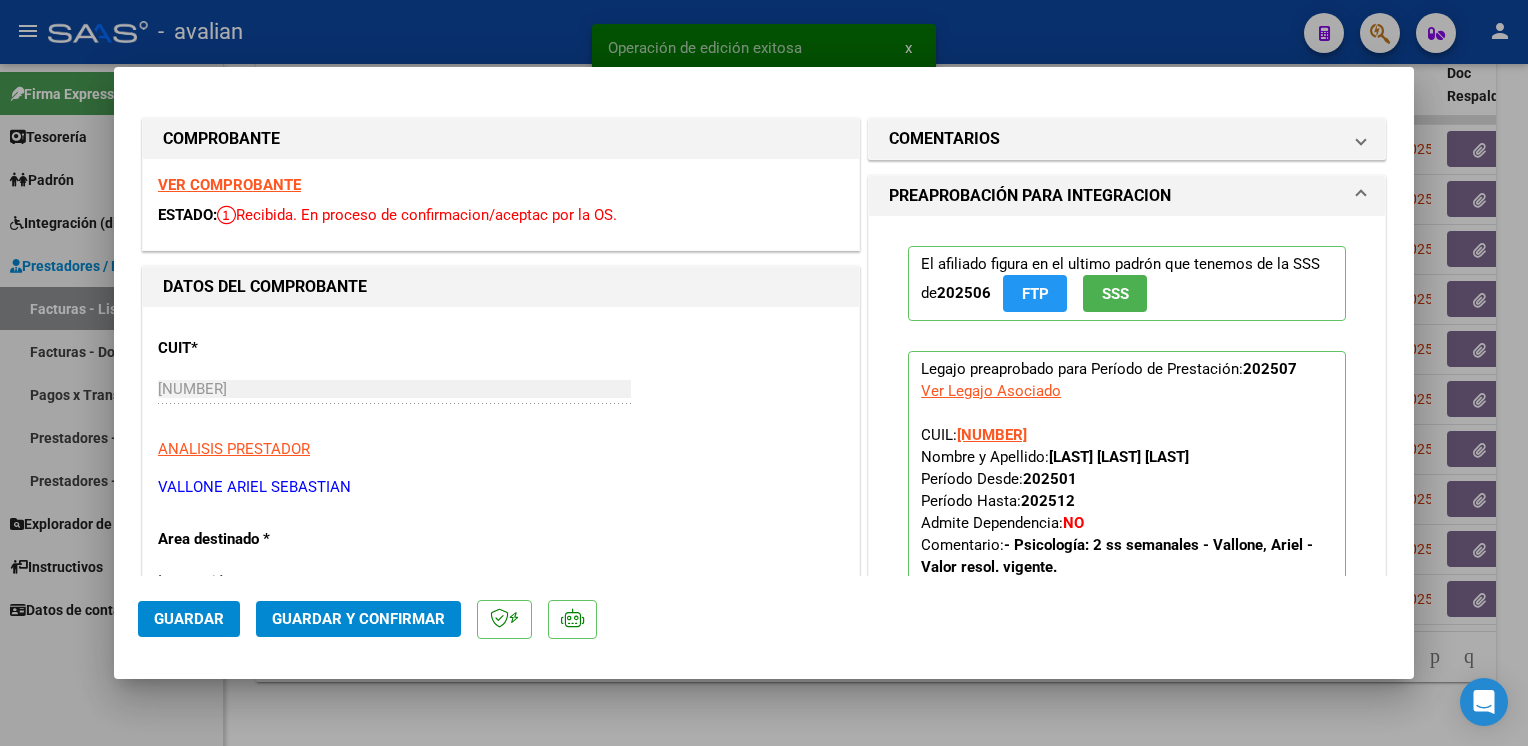click on "VER COMPROBANTE" at bounding box center (229, 185) 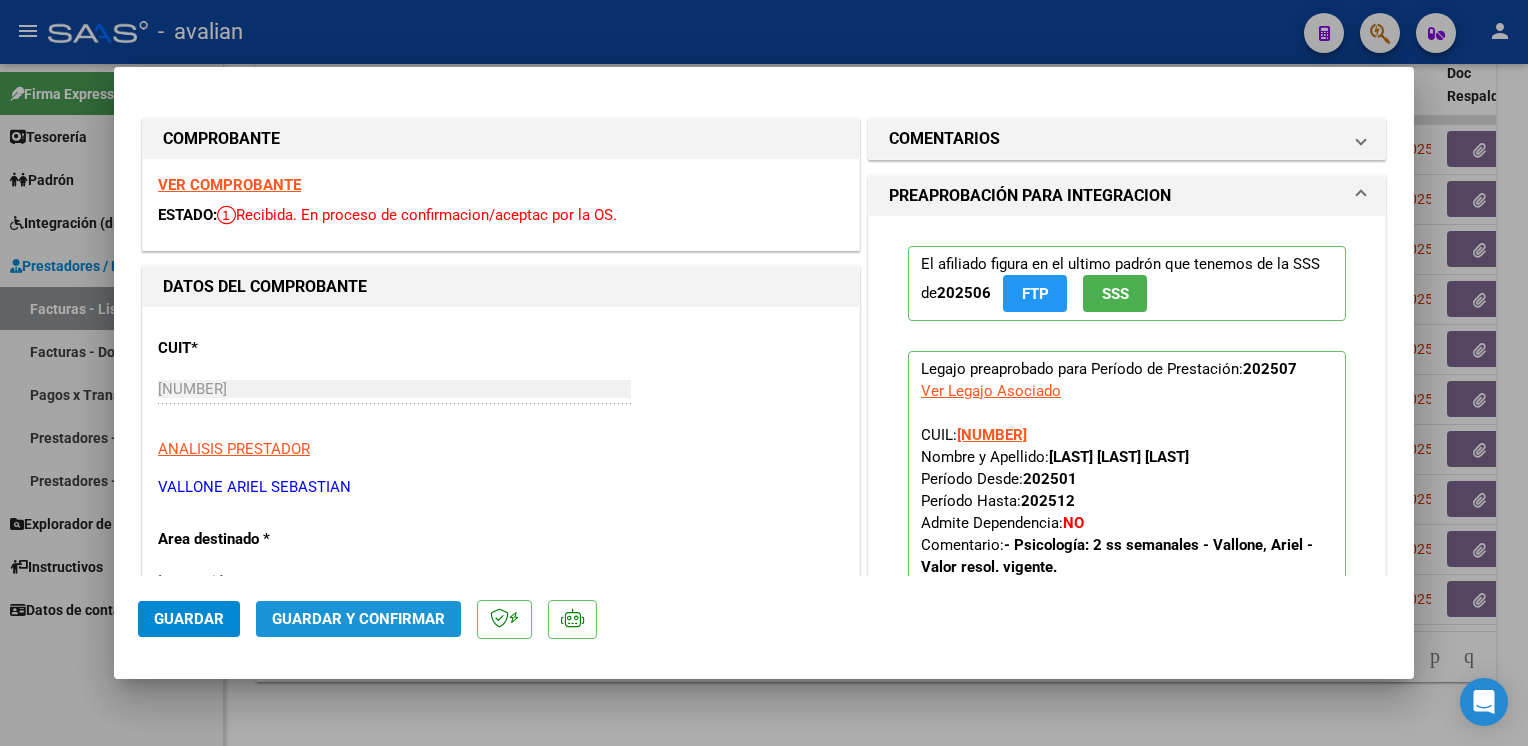 click on "Guardar y Confirmar" 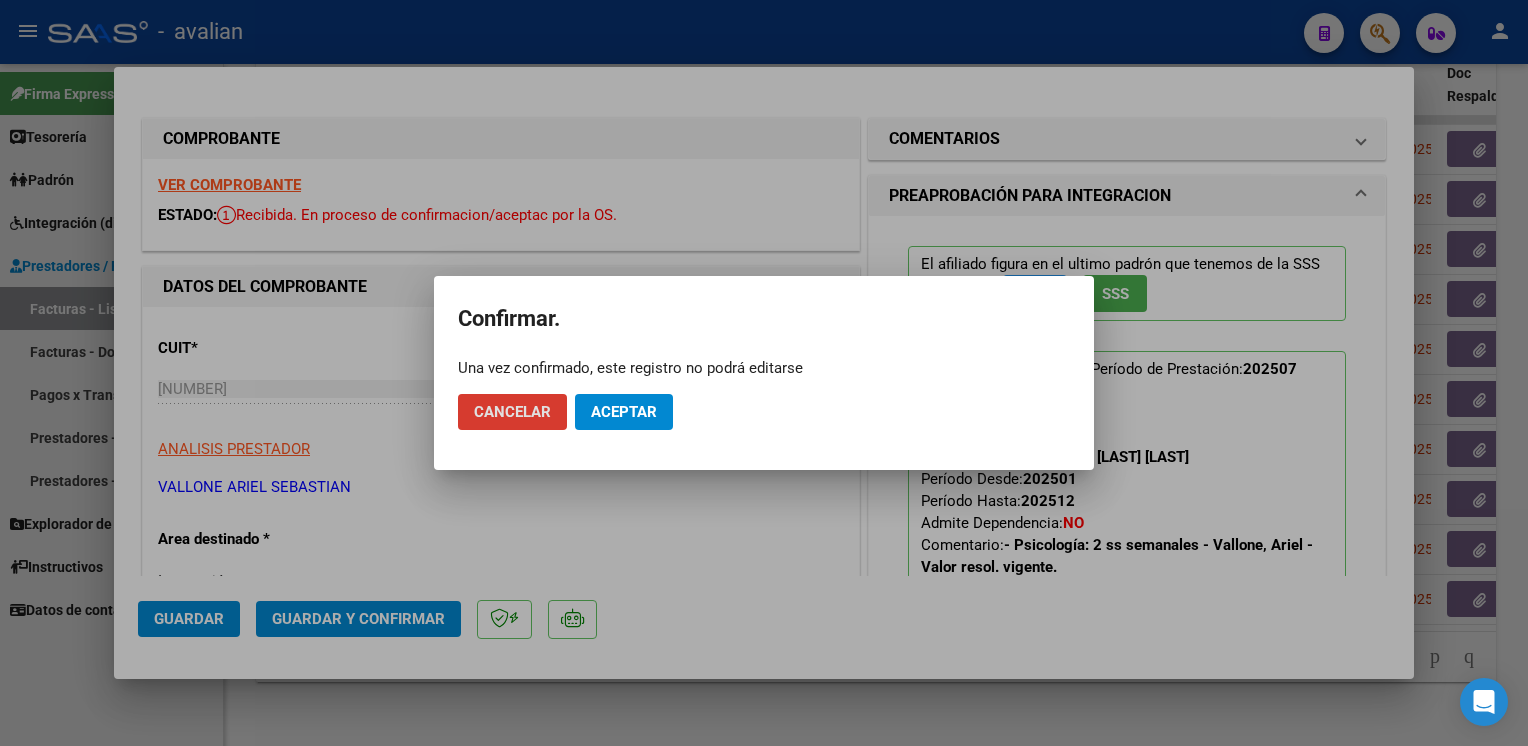 click on "Aceptar" 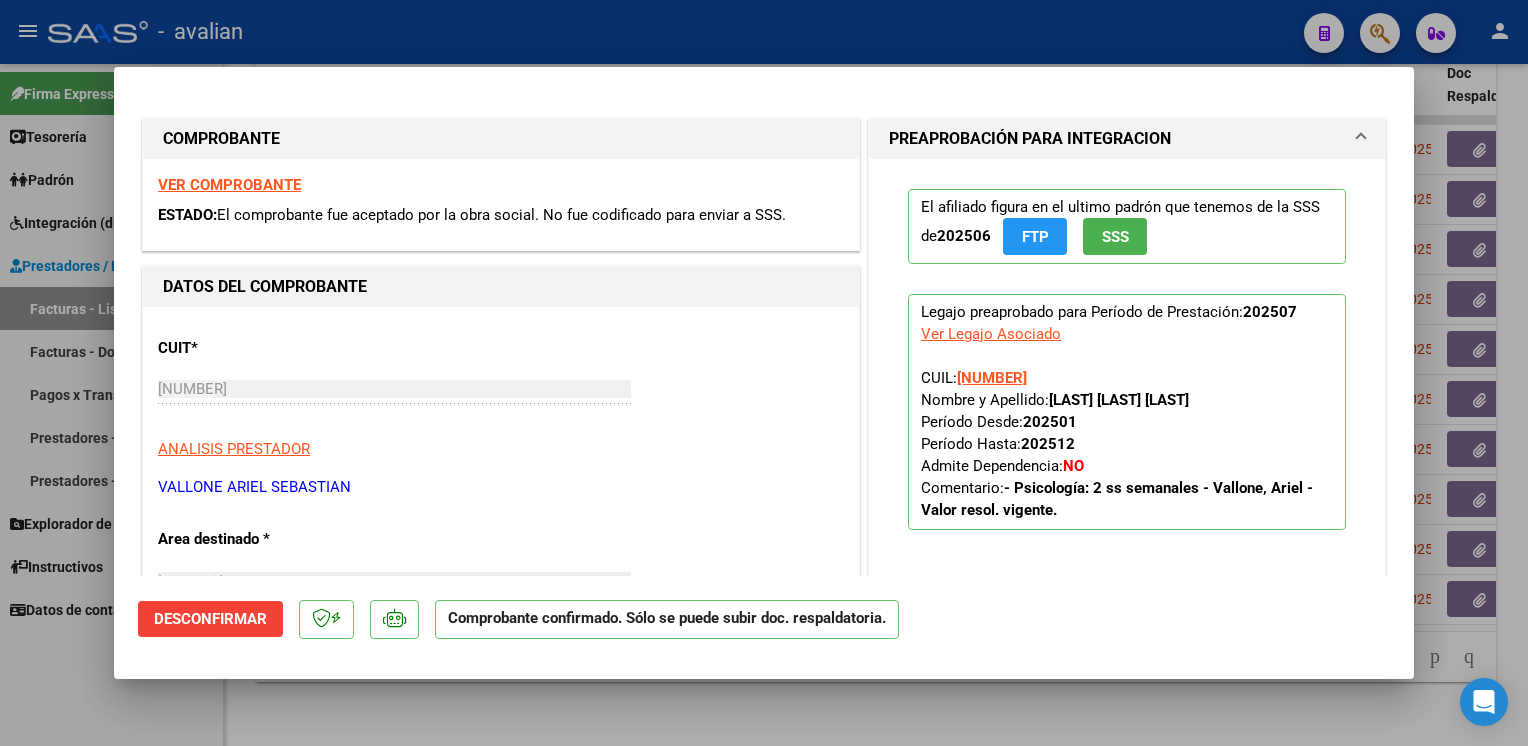click at bounding box center (764, 373) 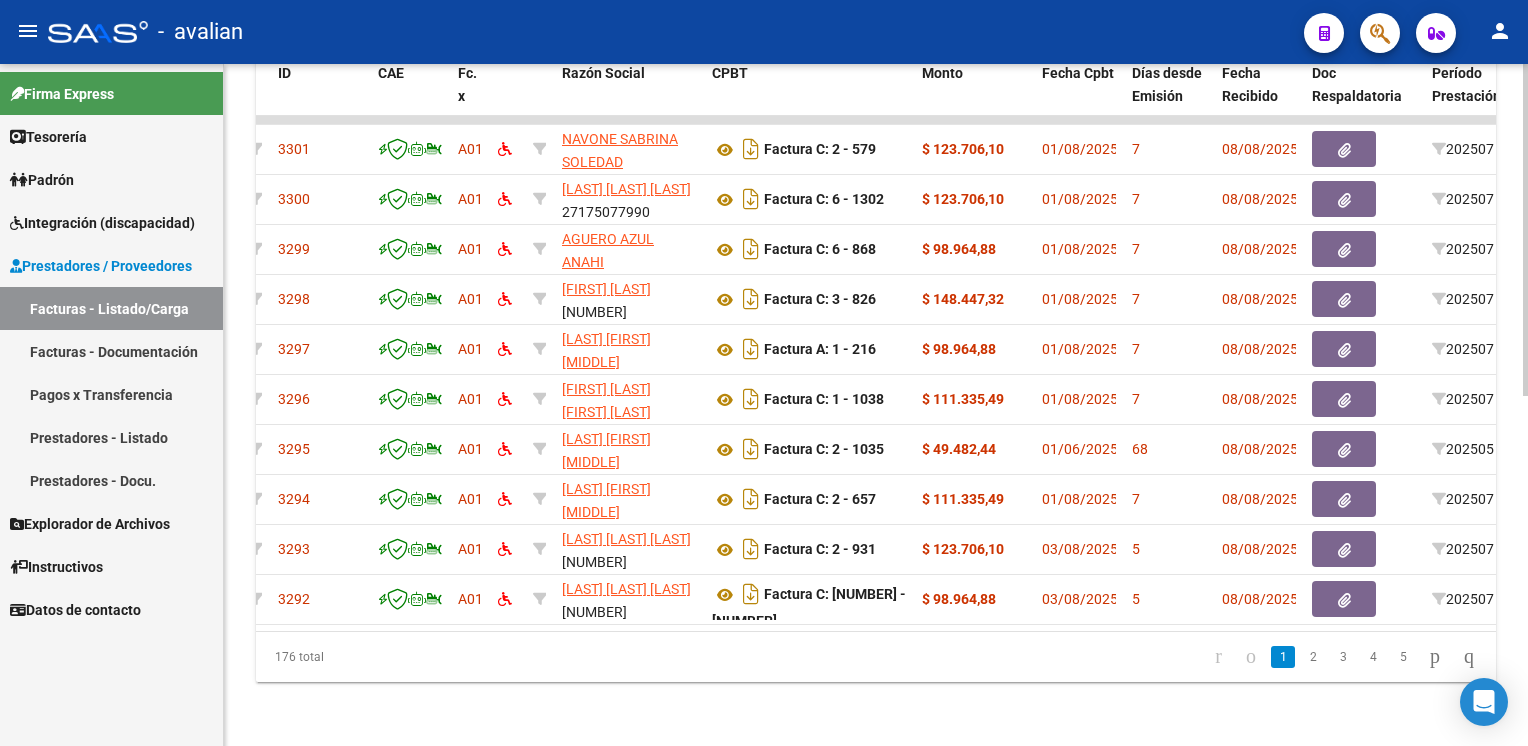 scroll, scrollTop: 0, scrollLeft: 0, axis: both 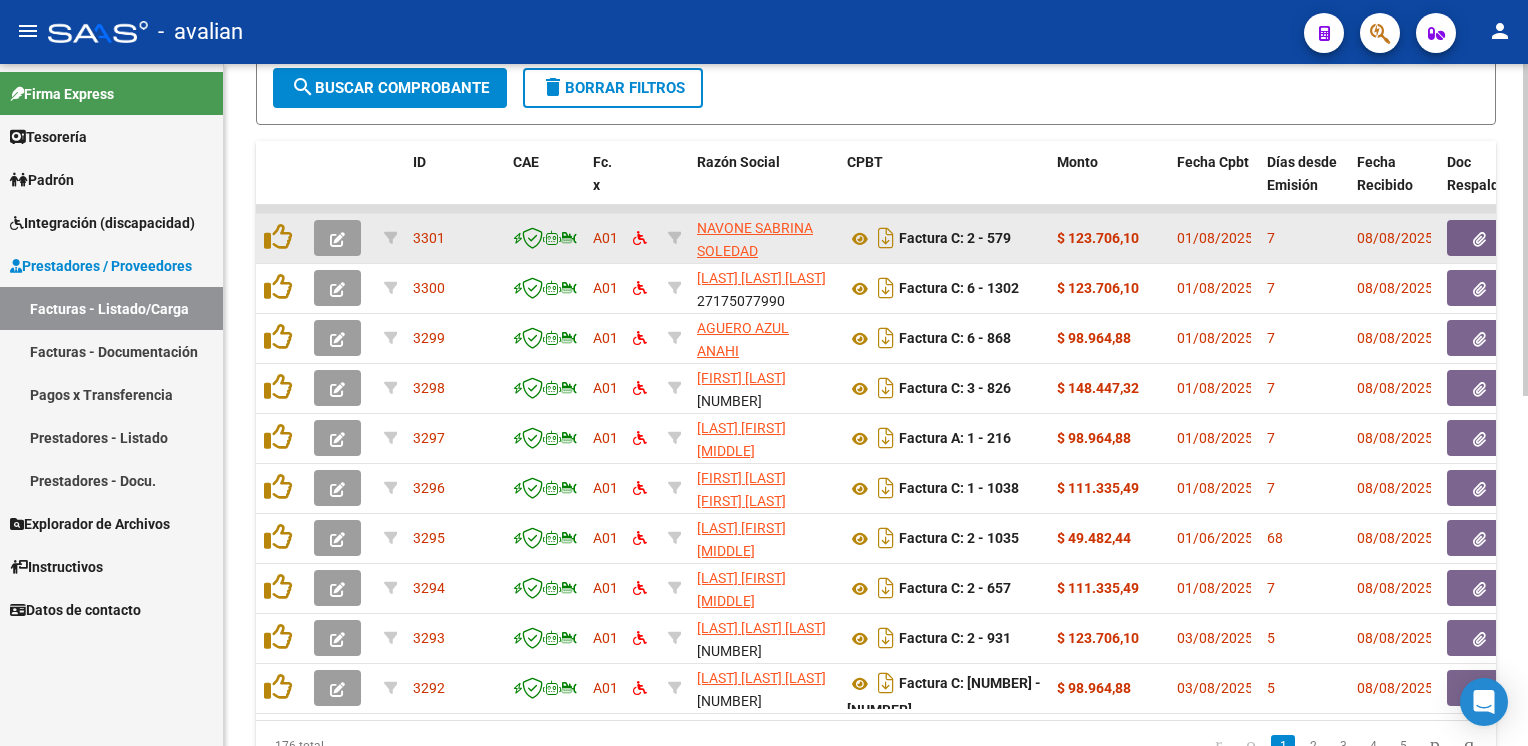 click 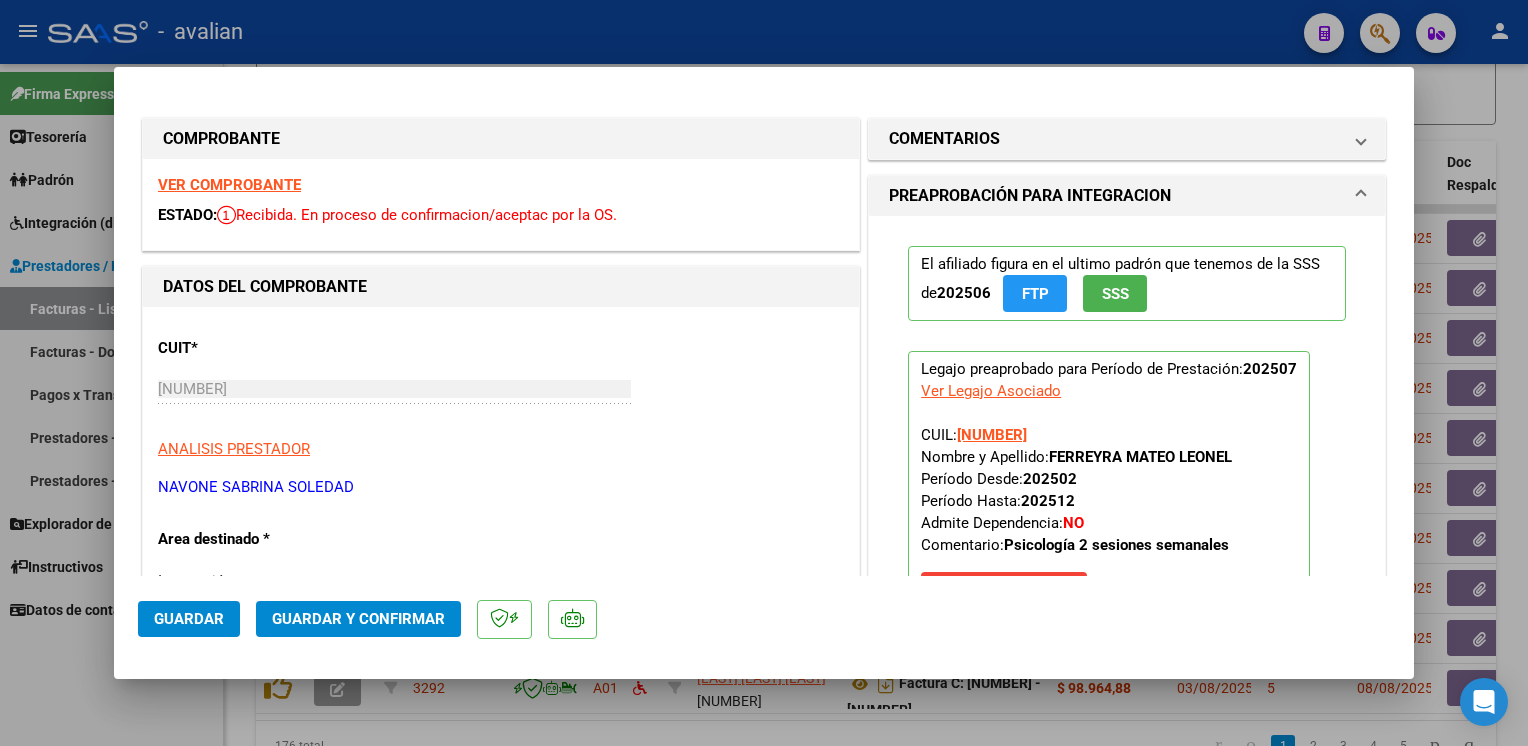 click on "VER COMPROBANTE" at bounding box center [229, 185] 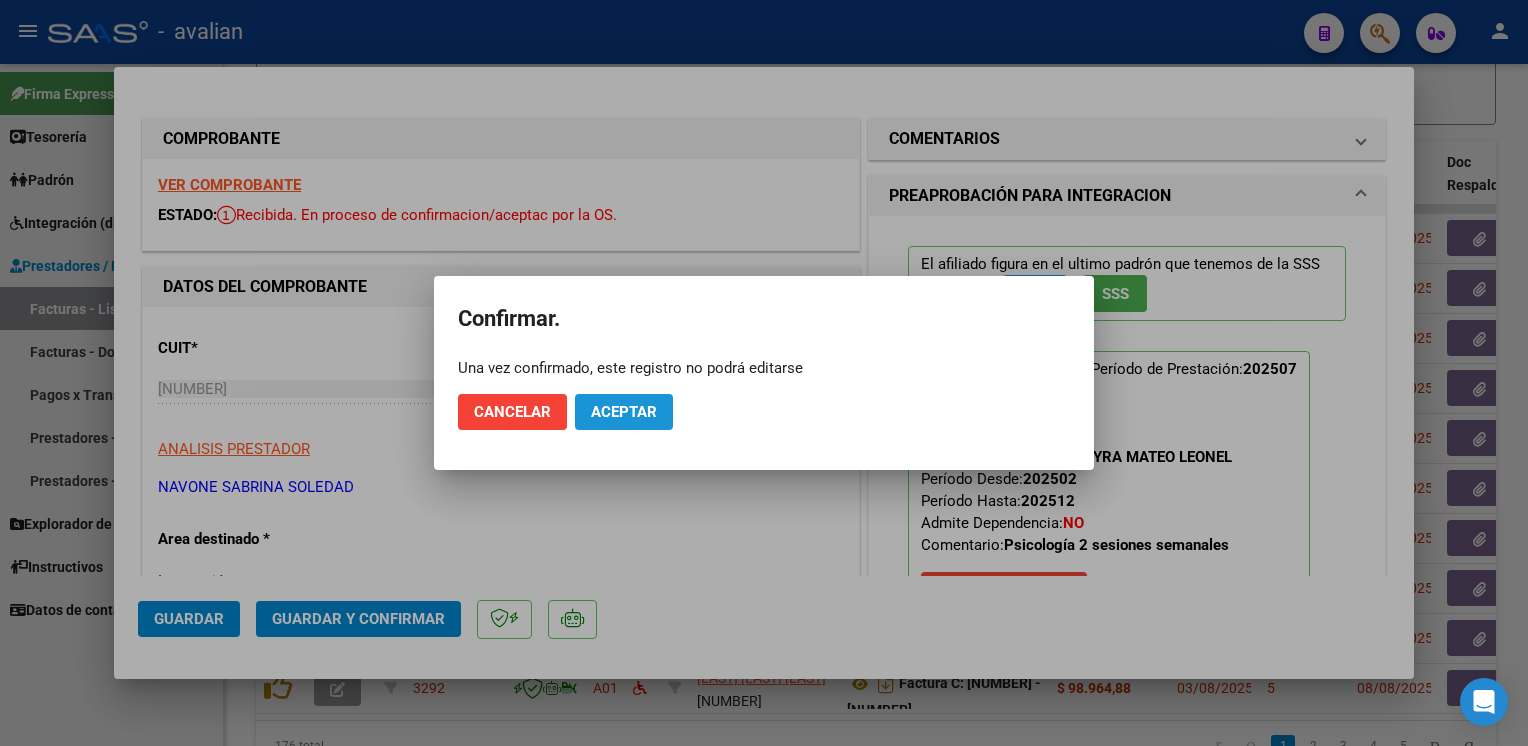 click on "Aceptar" 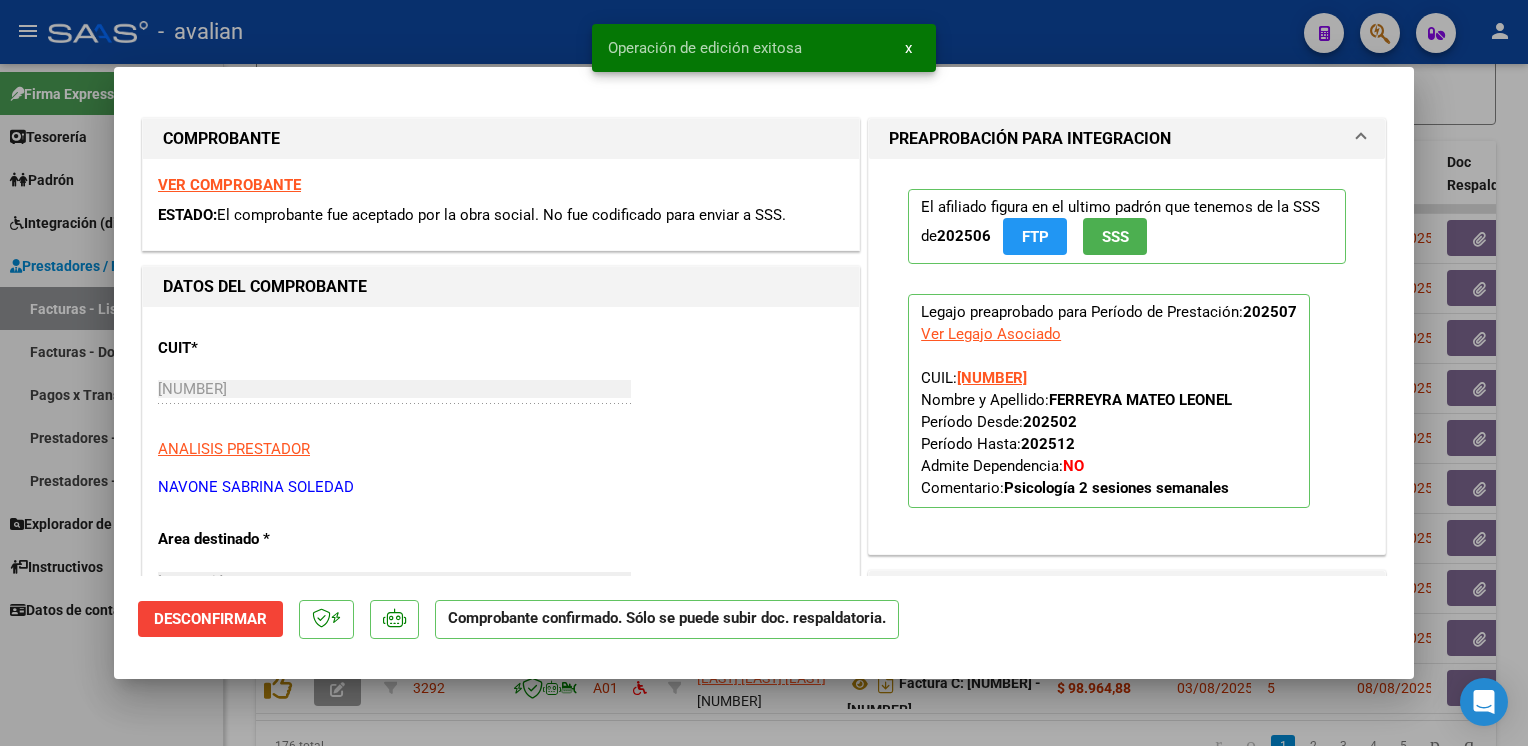 click at bounding box center [764, 373] 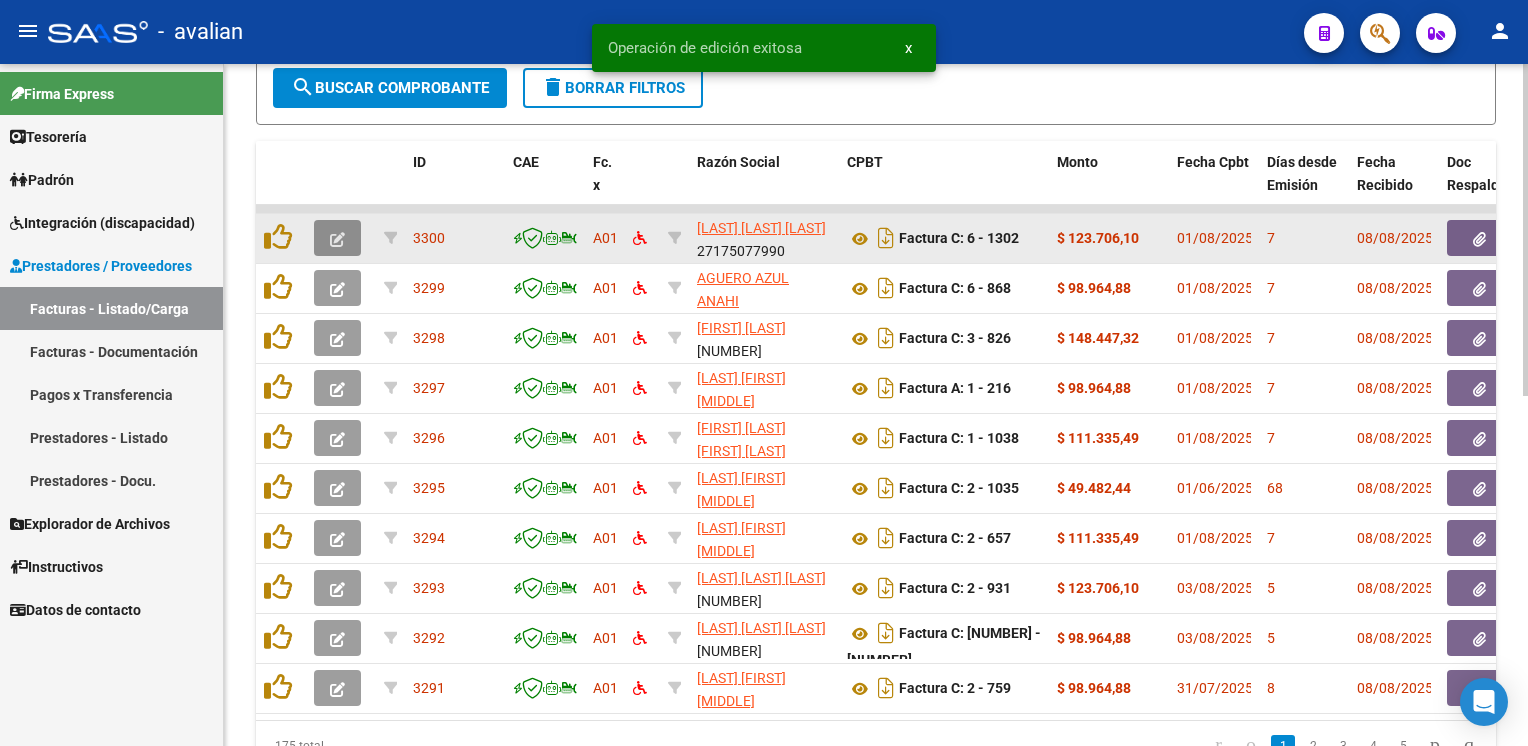 click 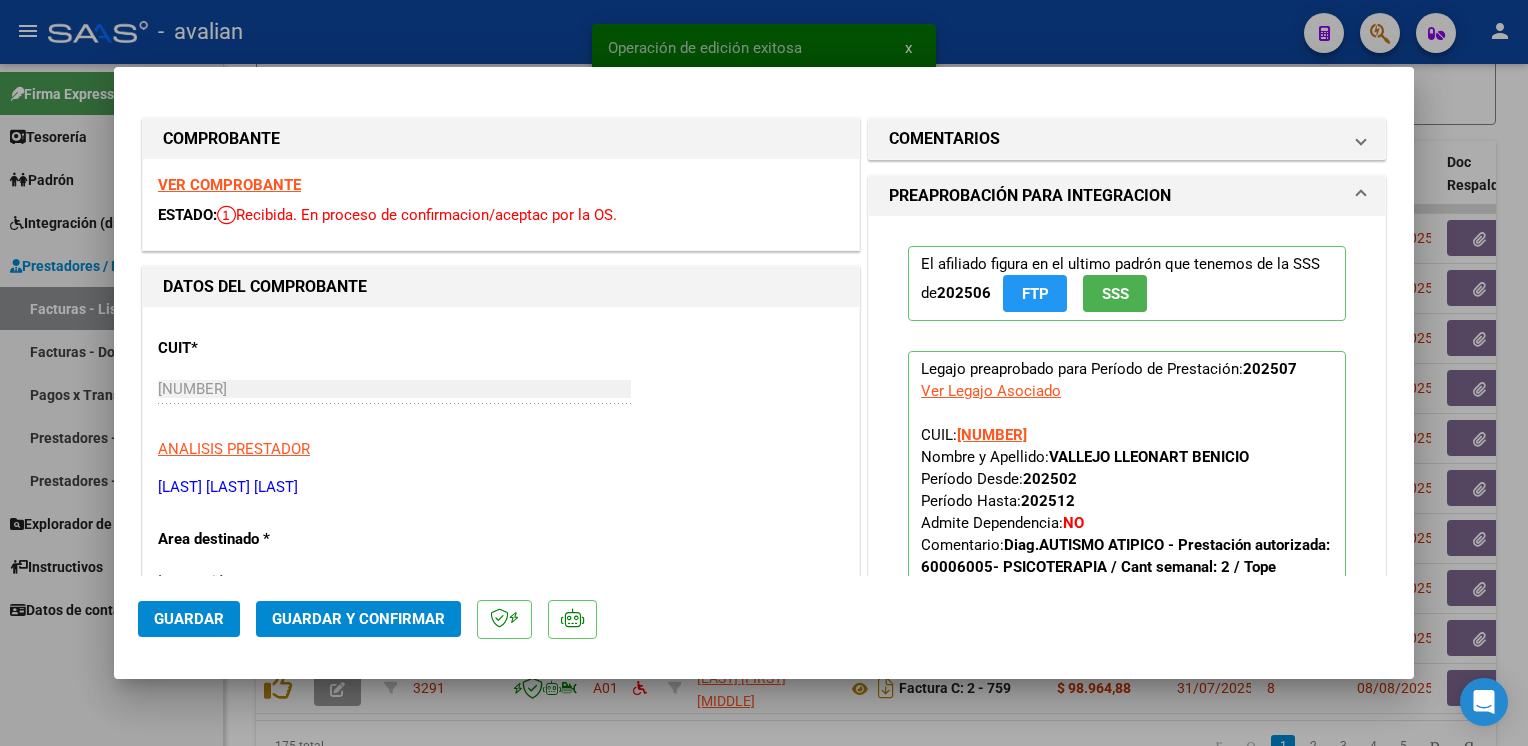 click on "VER COMPROBANTE" at bounding box center (229, 185) 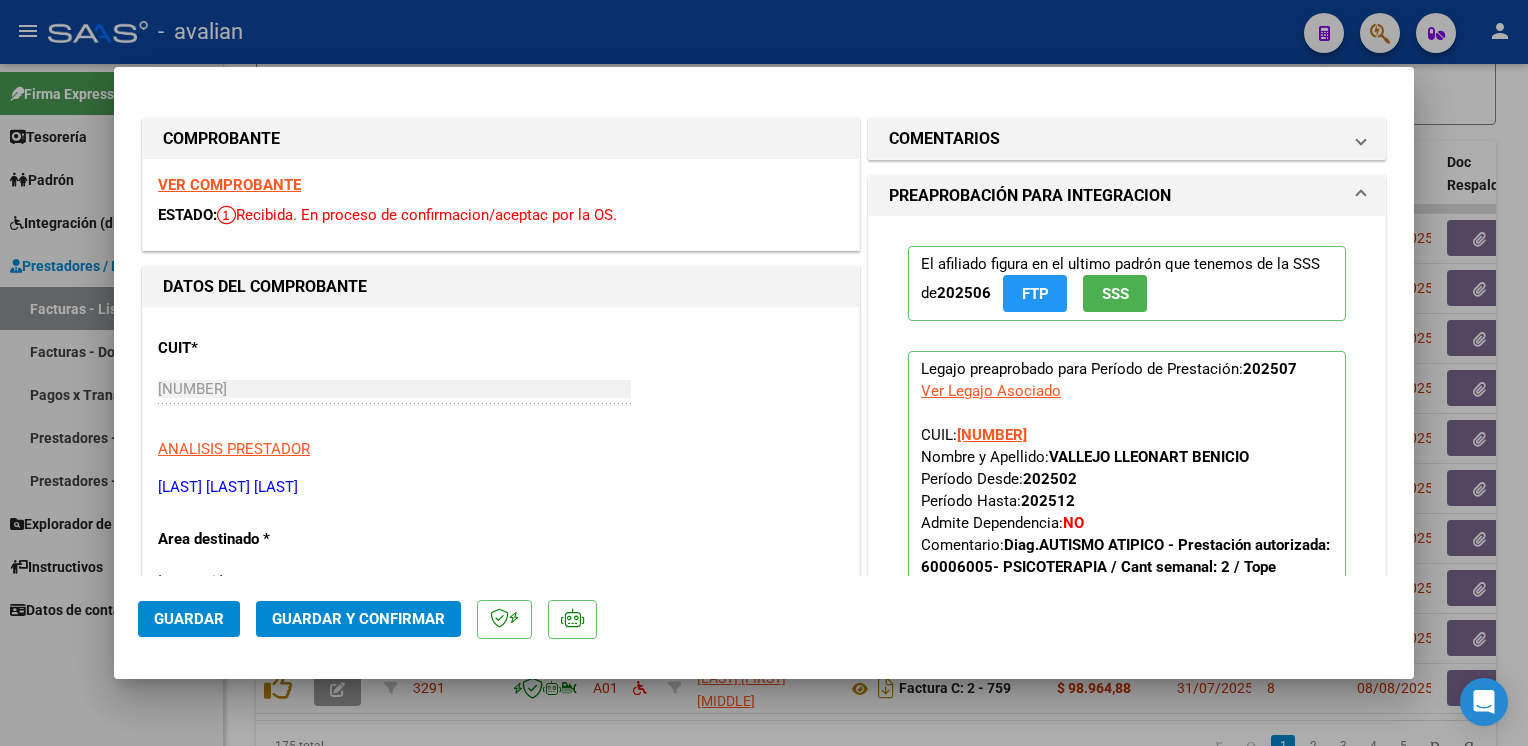 click on "Guardar y Confirmar" 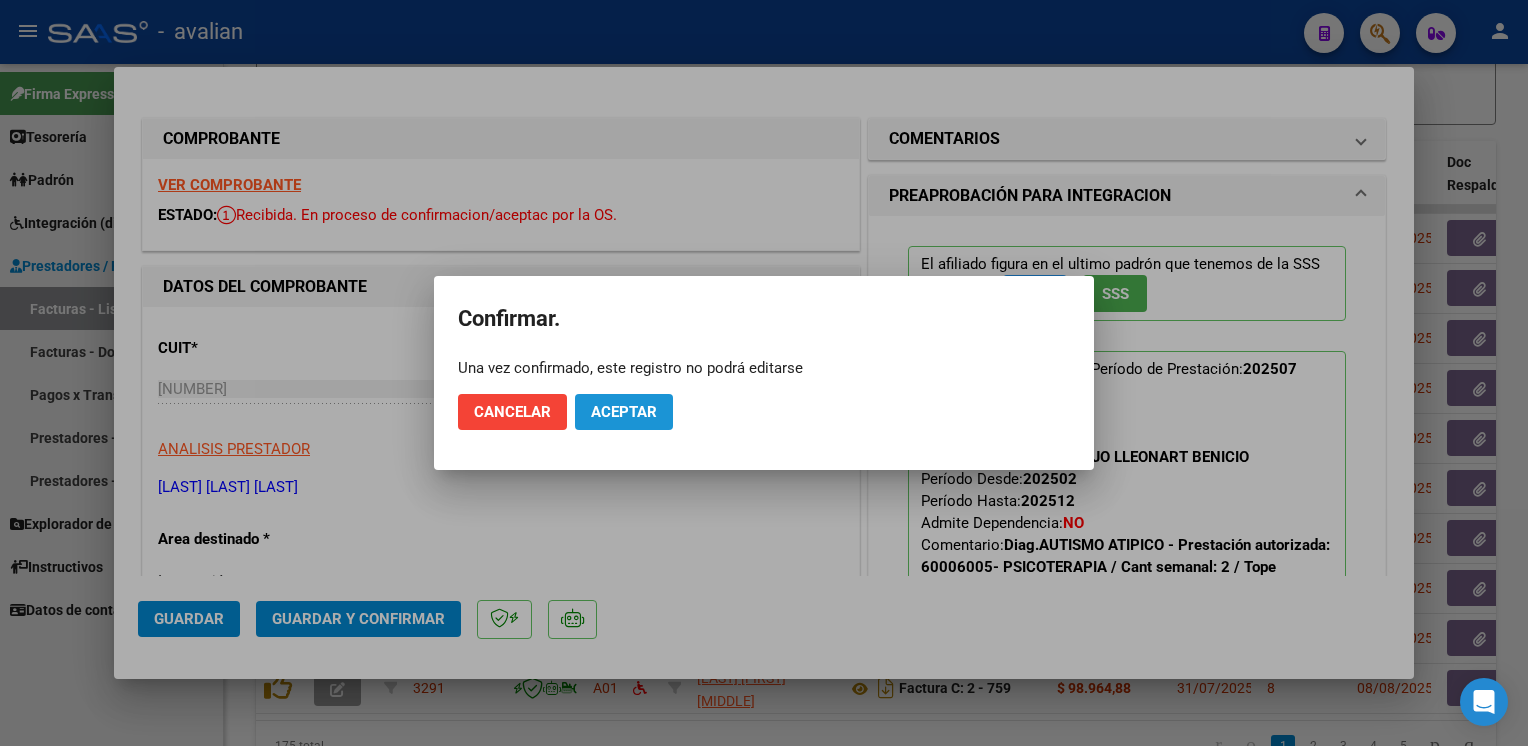 click on "Aceptar" 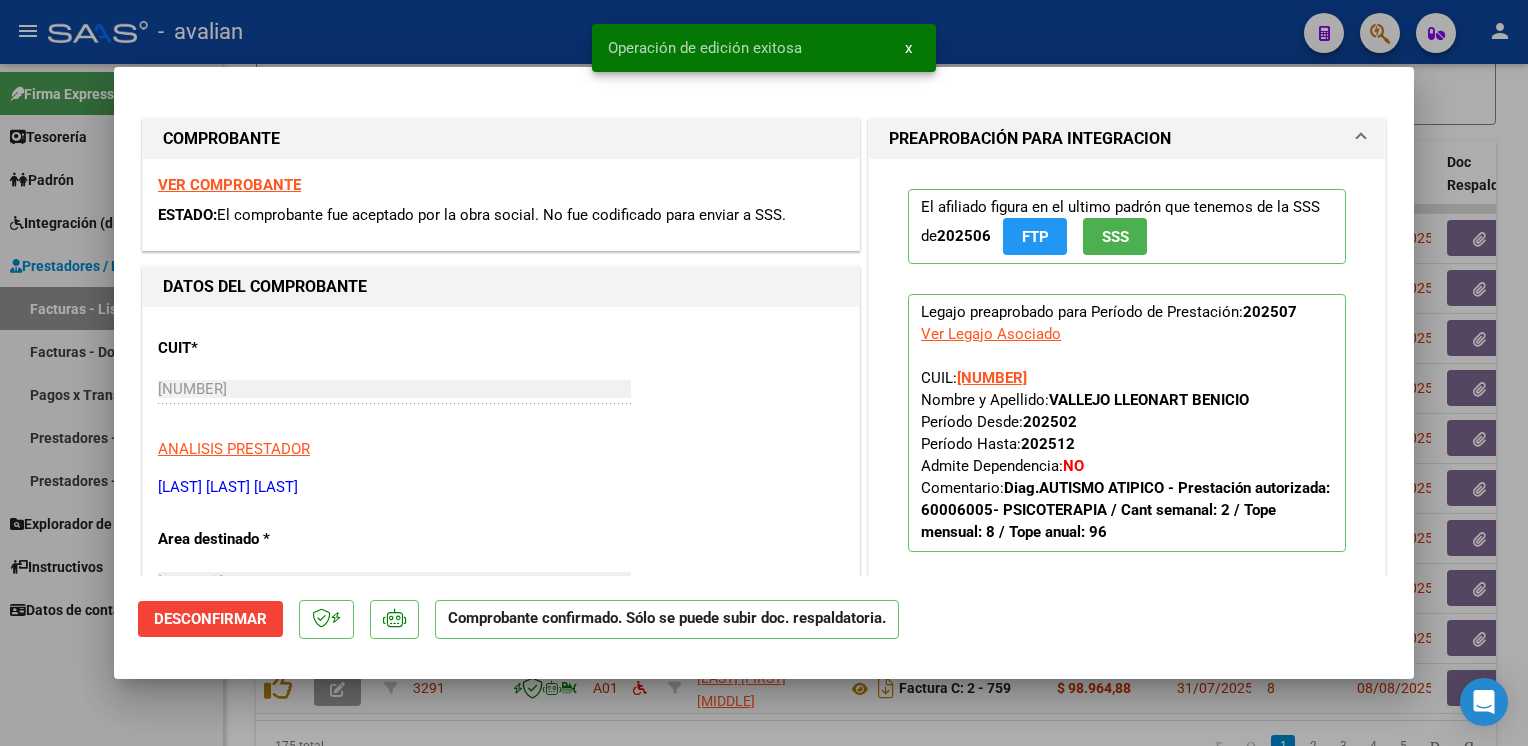 click at bounding box center [764, 373] 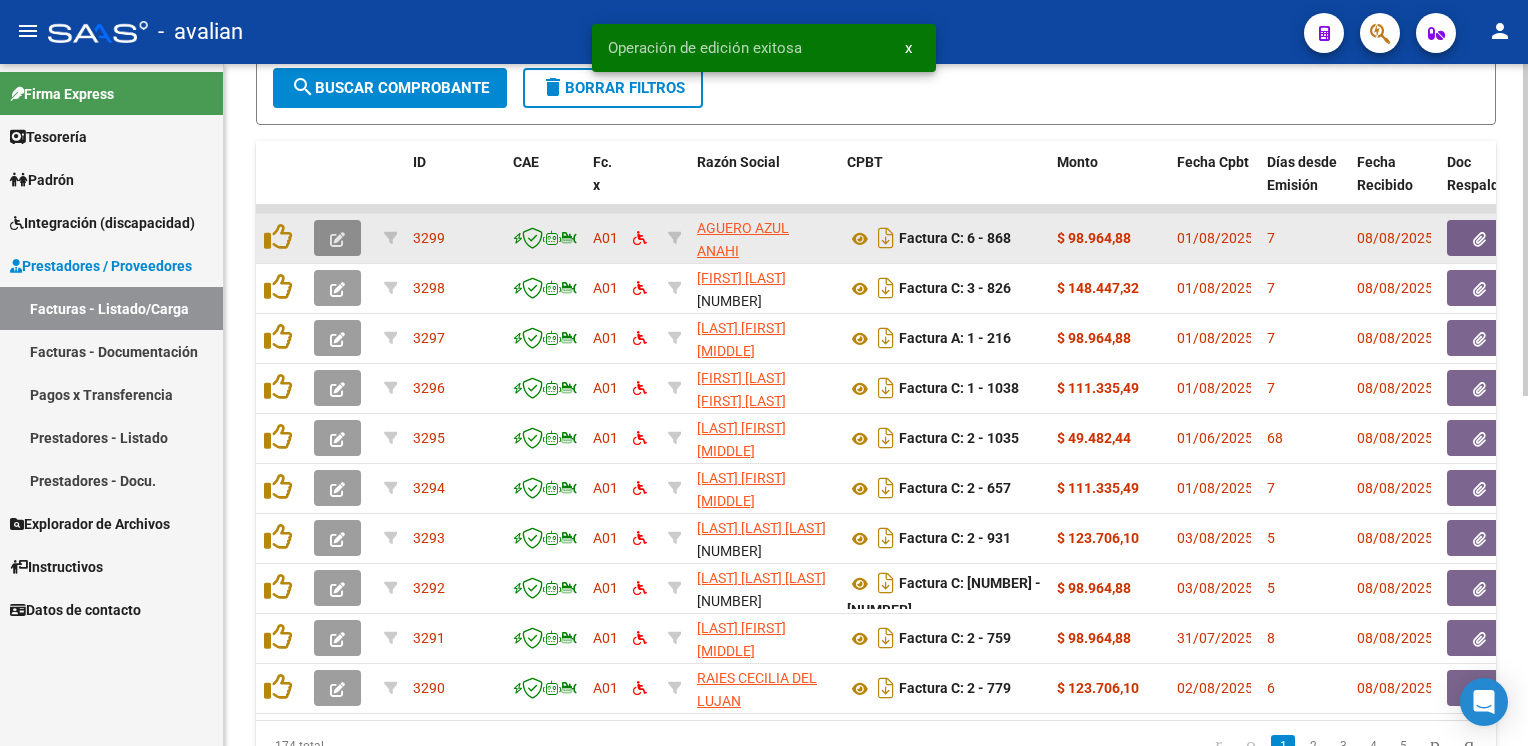 click 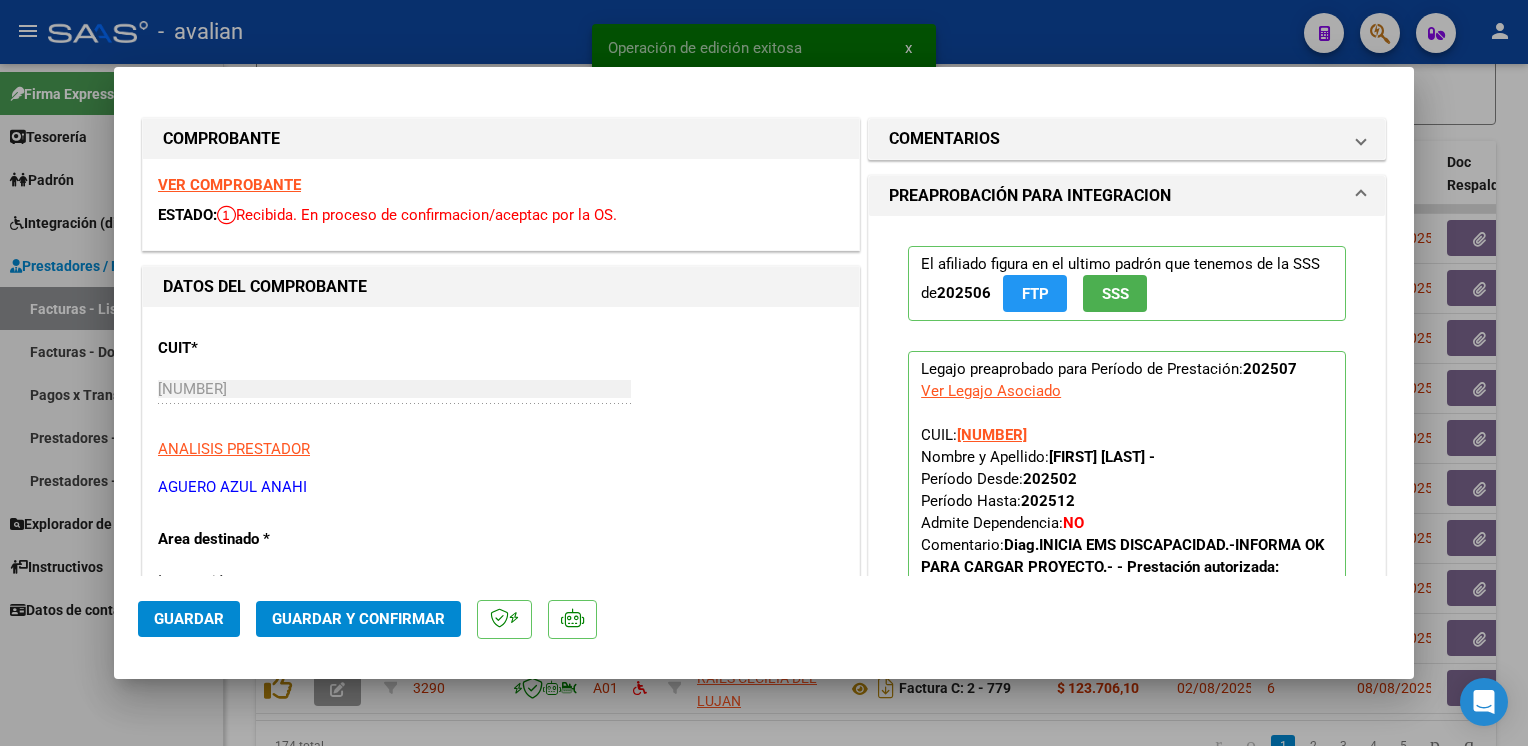 click on "VER COMPROBANTE" at bounding box center (229, 185) 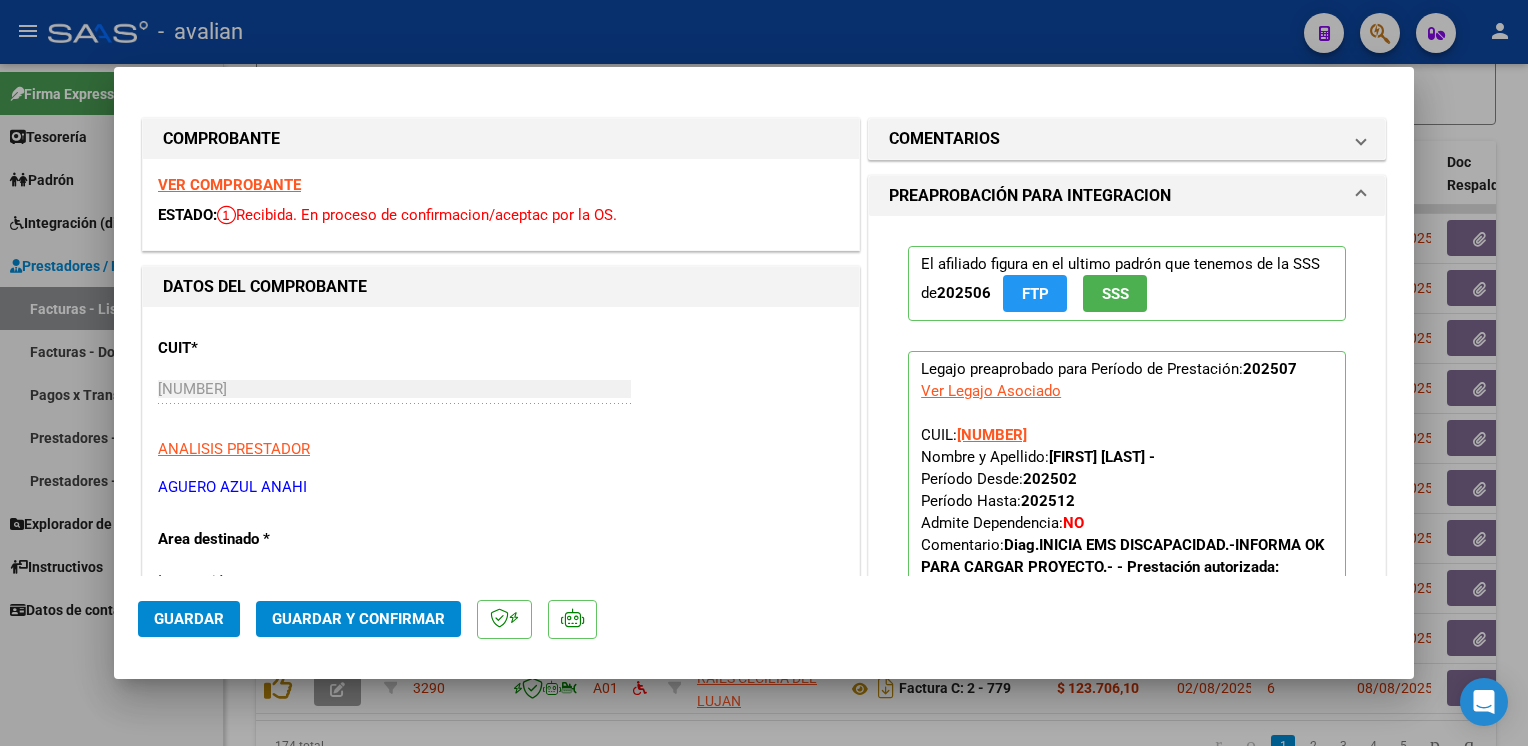 click on "Guardar y Confirmar" 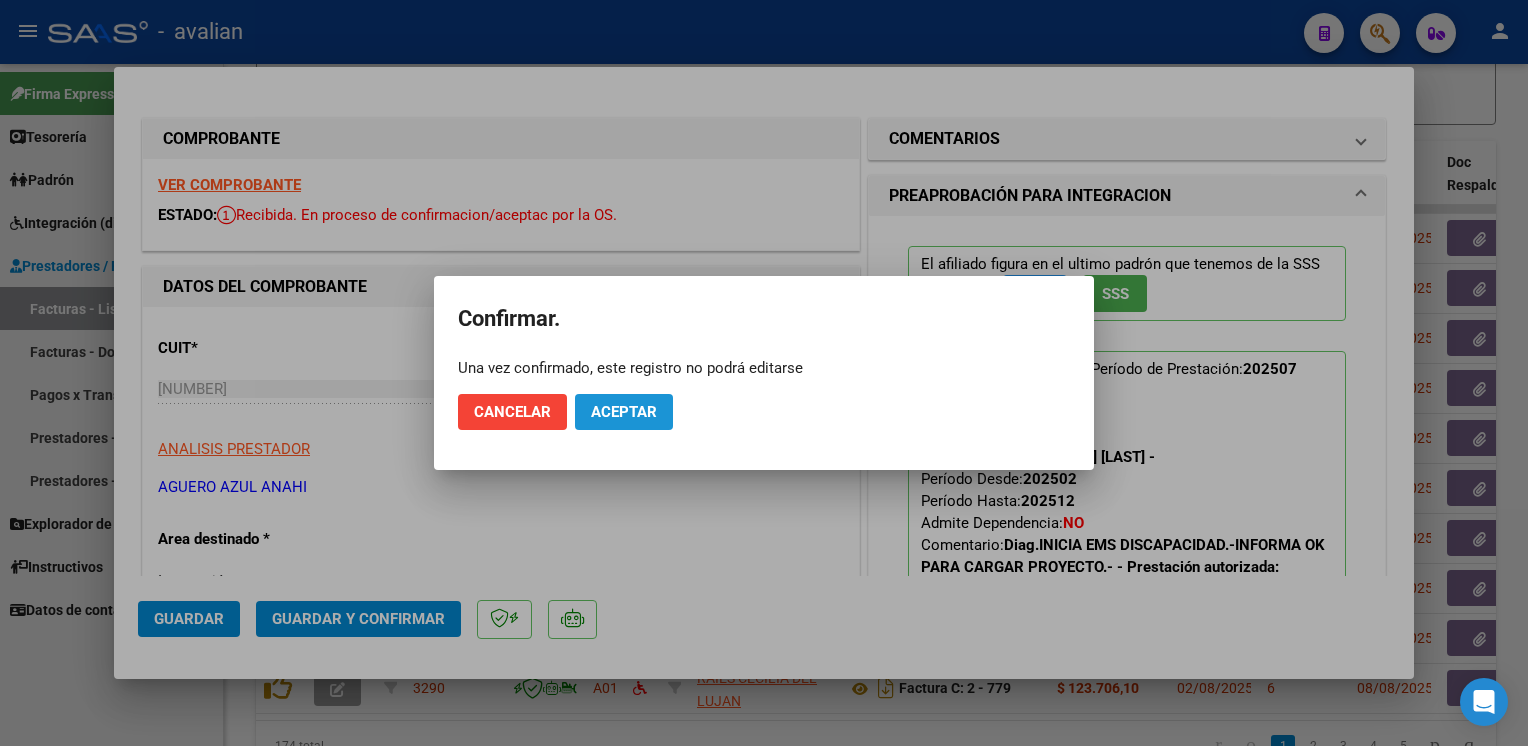click on "Aceptar" 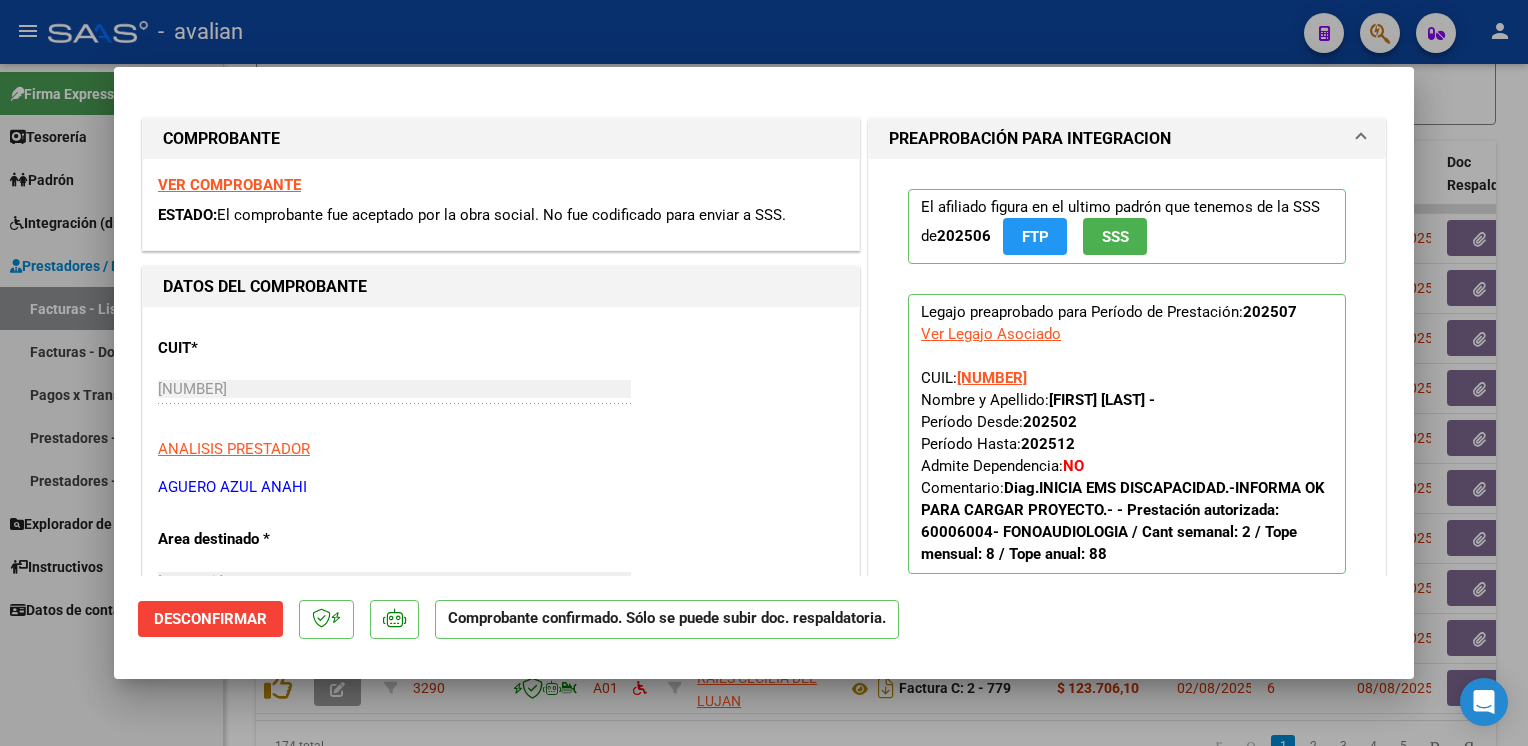 click at bounding box center (764, 373) 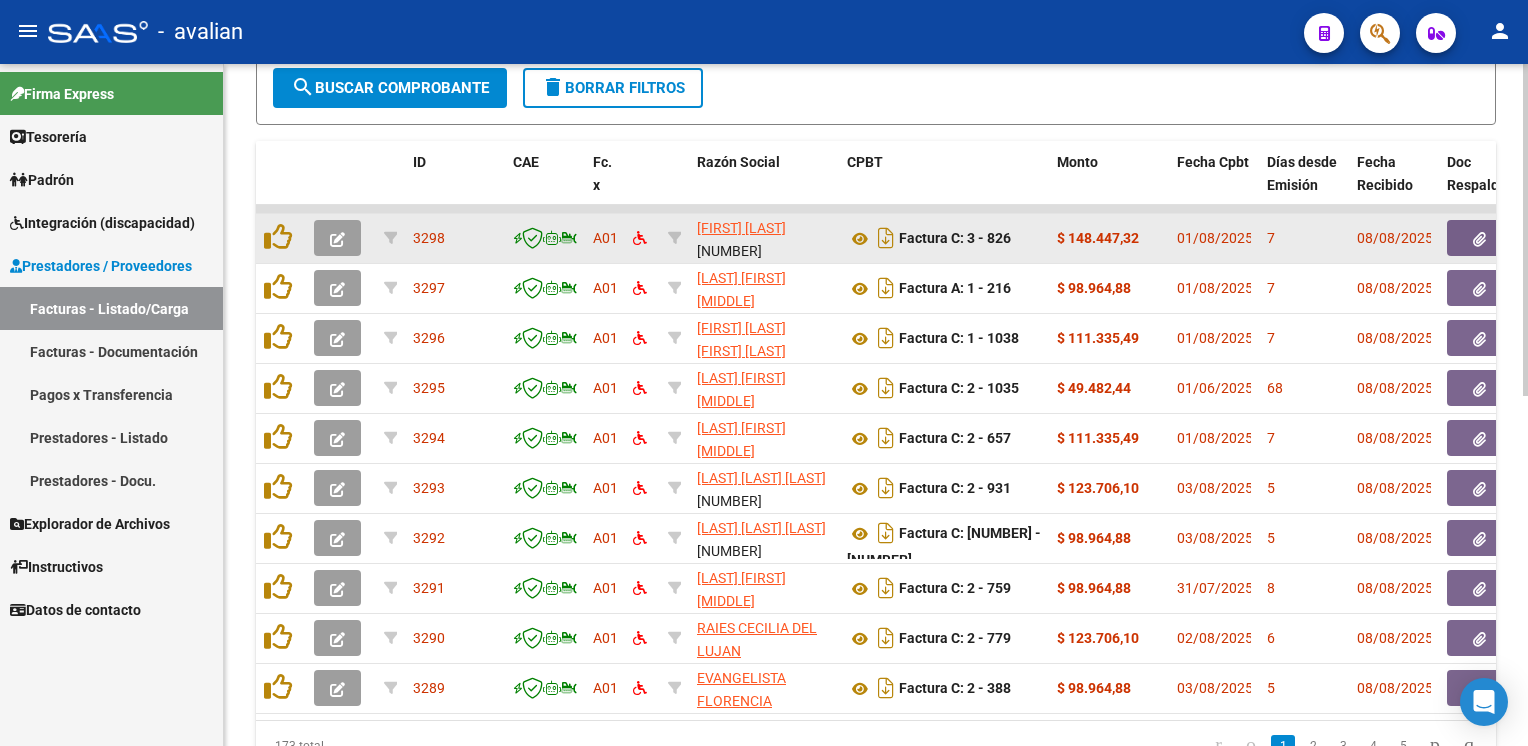 click 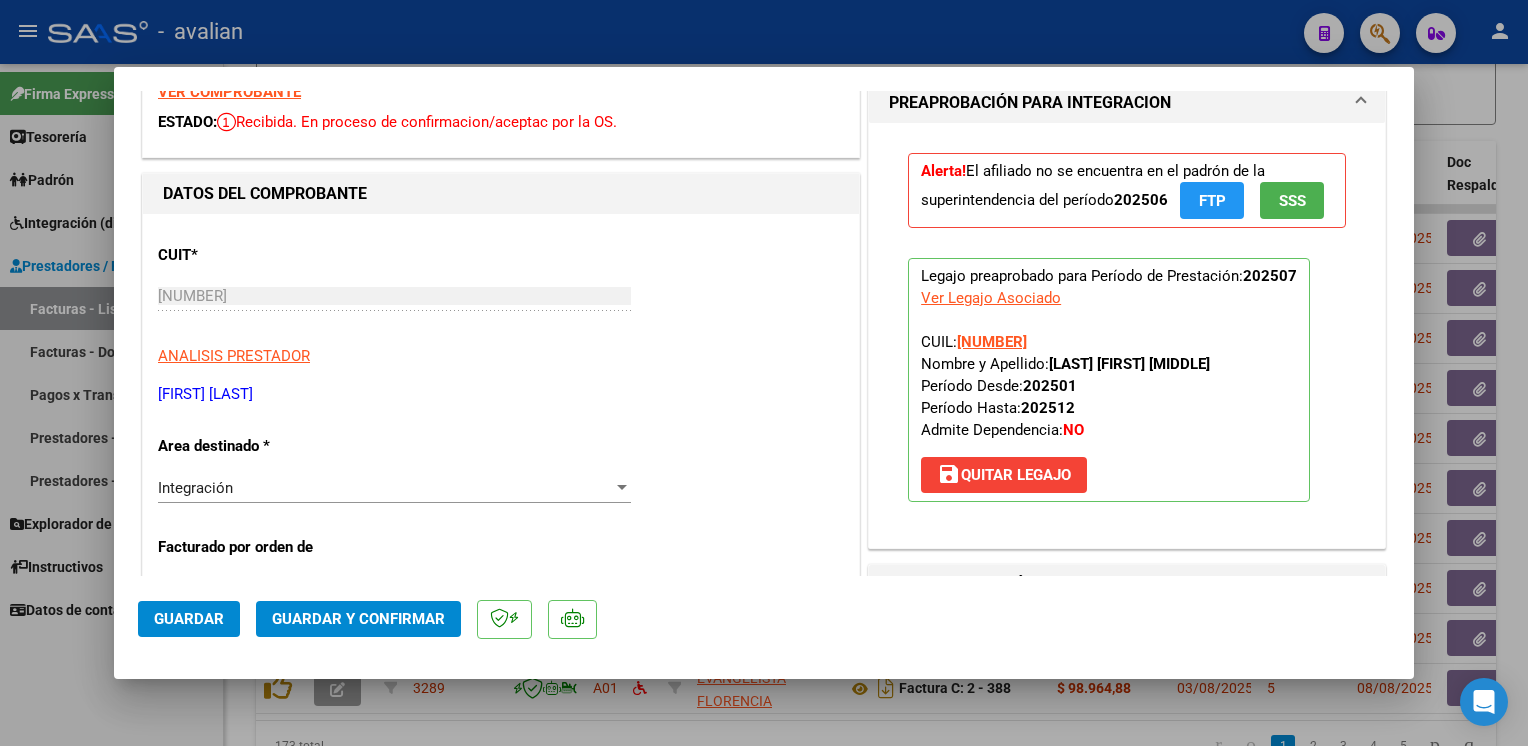 scroll, scrollTop: 200, scrollLeft: 0, axis: vertical 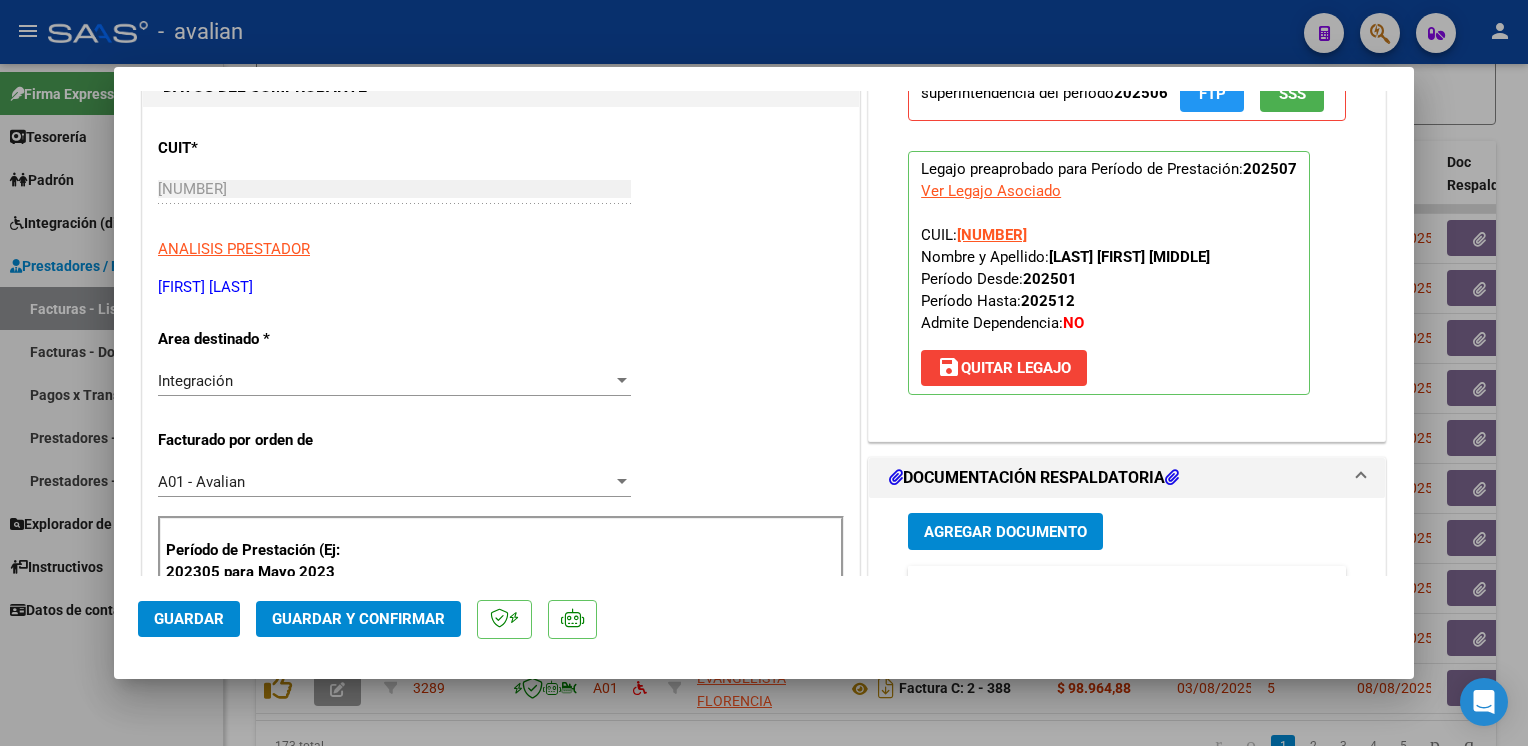 click on "Integración" at bounding box center [385, 381] 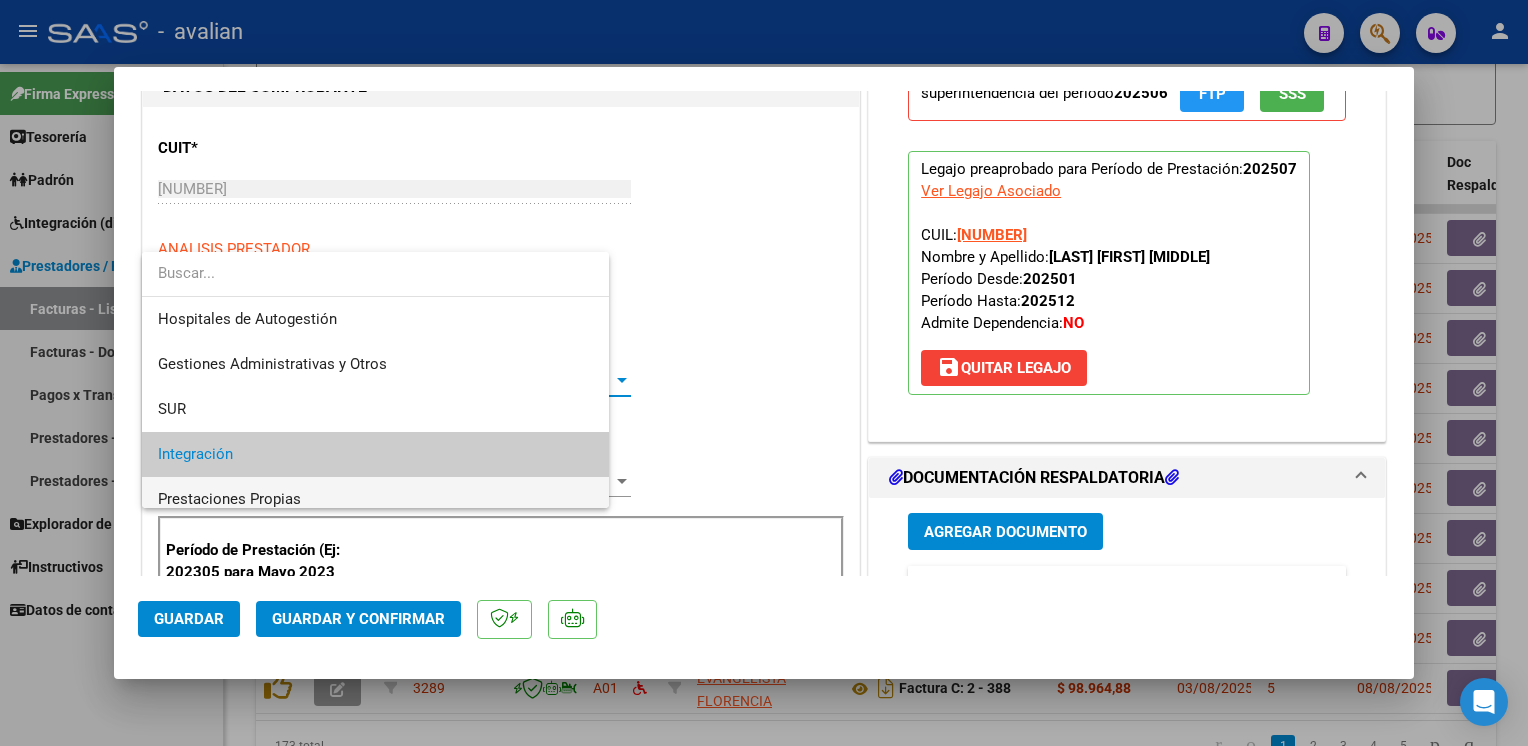 scroll, scrollTop: 74, scrollLeft: 0, axis: vertical 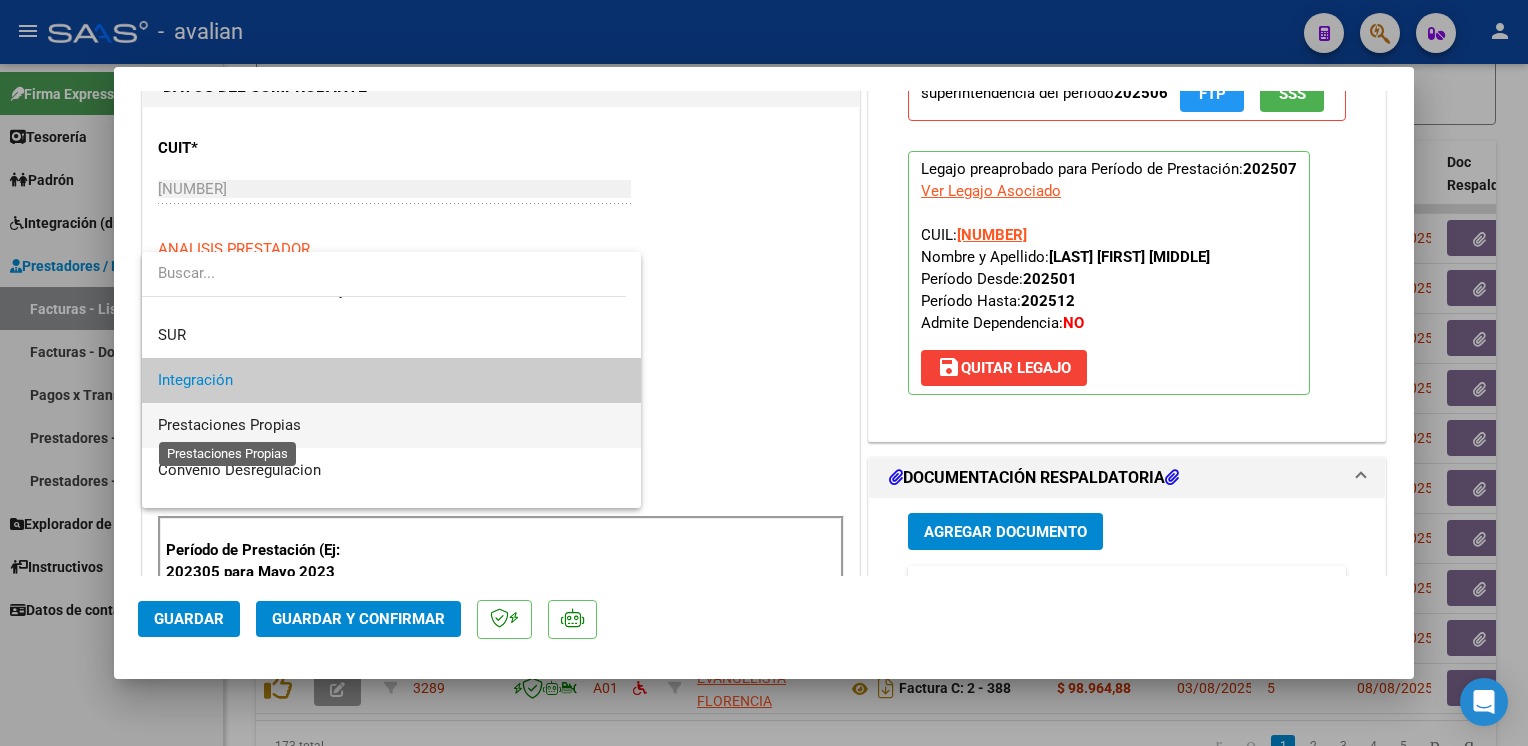 click on "Prestaciones Propias" at bounding box center [229, 425] 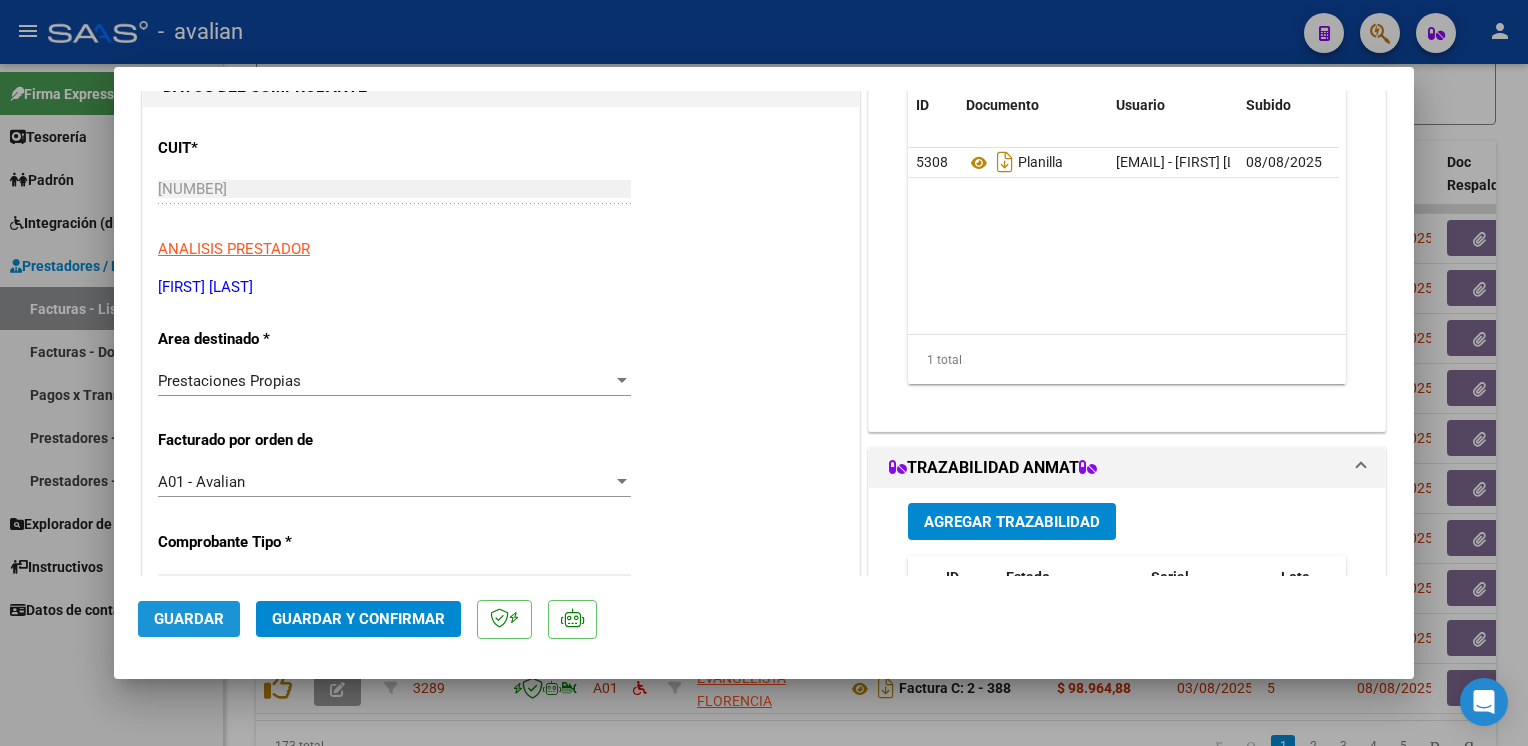 click on "Guardar" 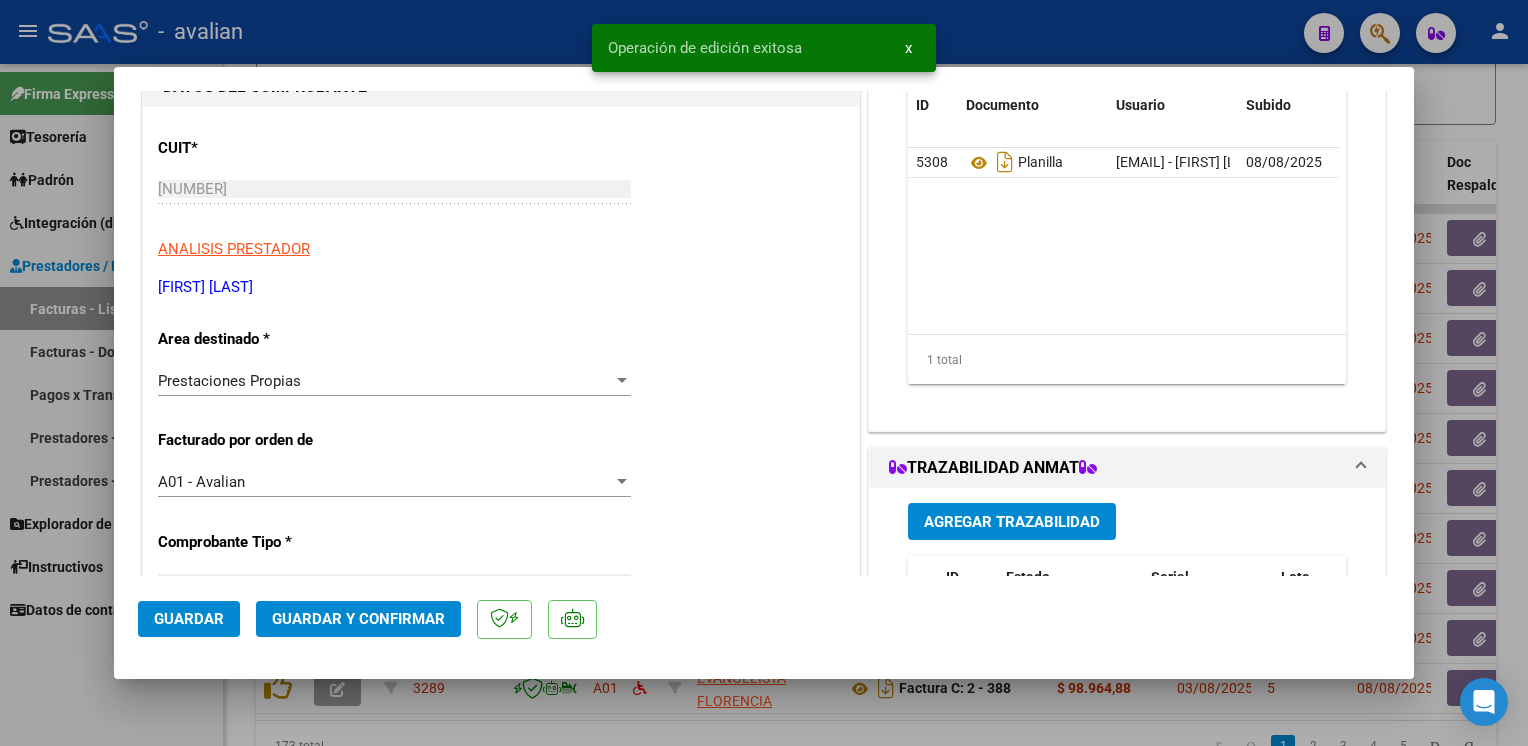 click at bounding box center [764, 373] 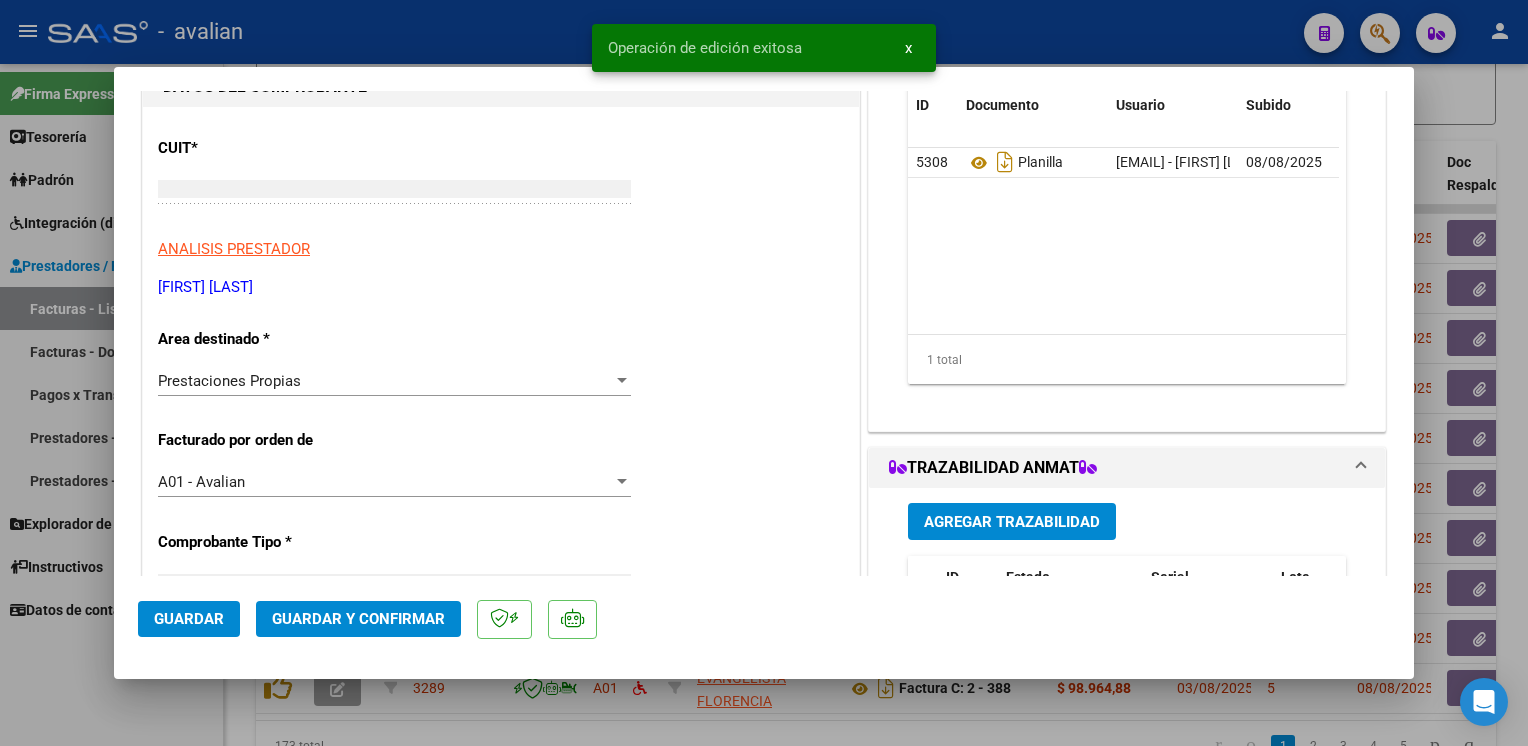 scroll, scrollTop: 0, scrollLeft: 0, axis: both 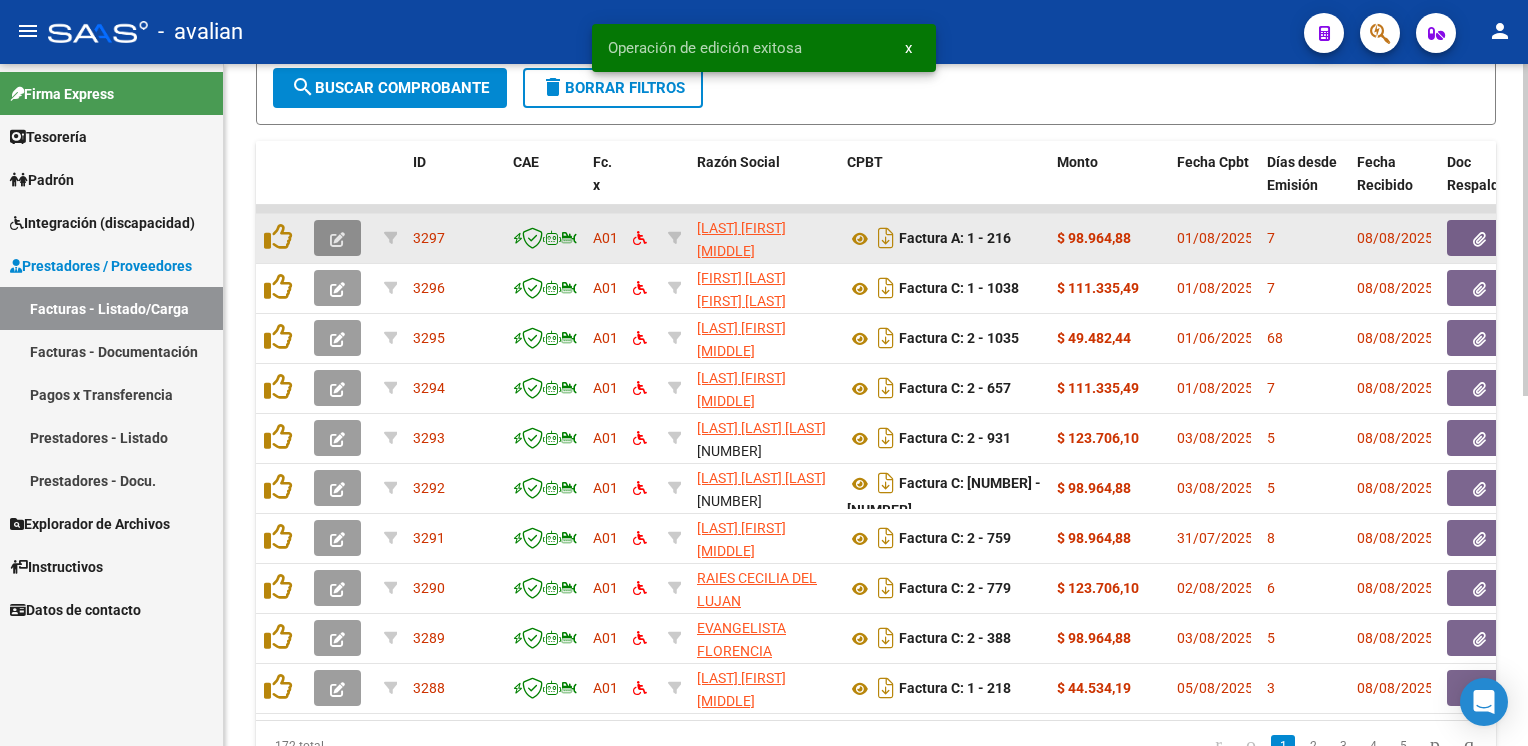 click 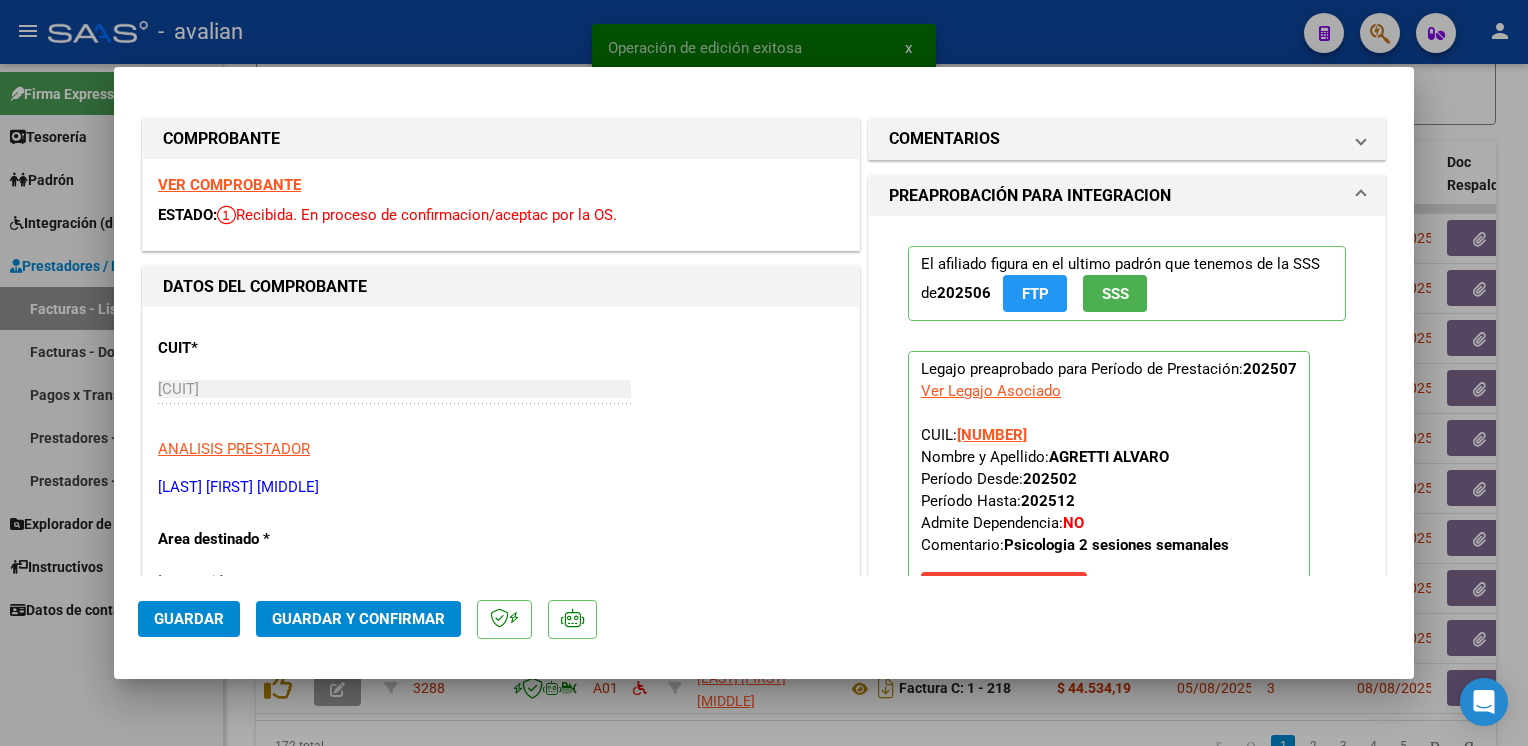 click on "VER COMPROBANTE" at bounding box center [229, 185] 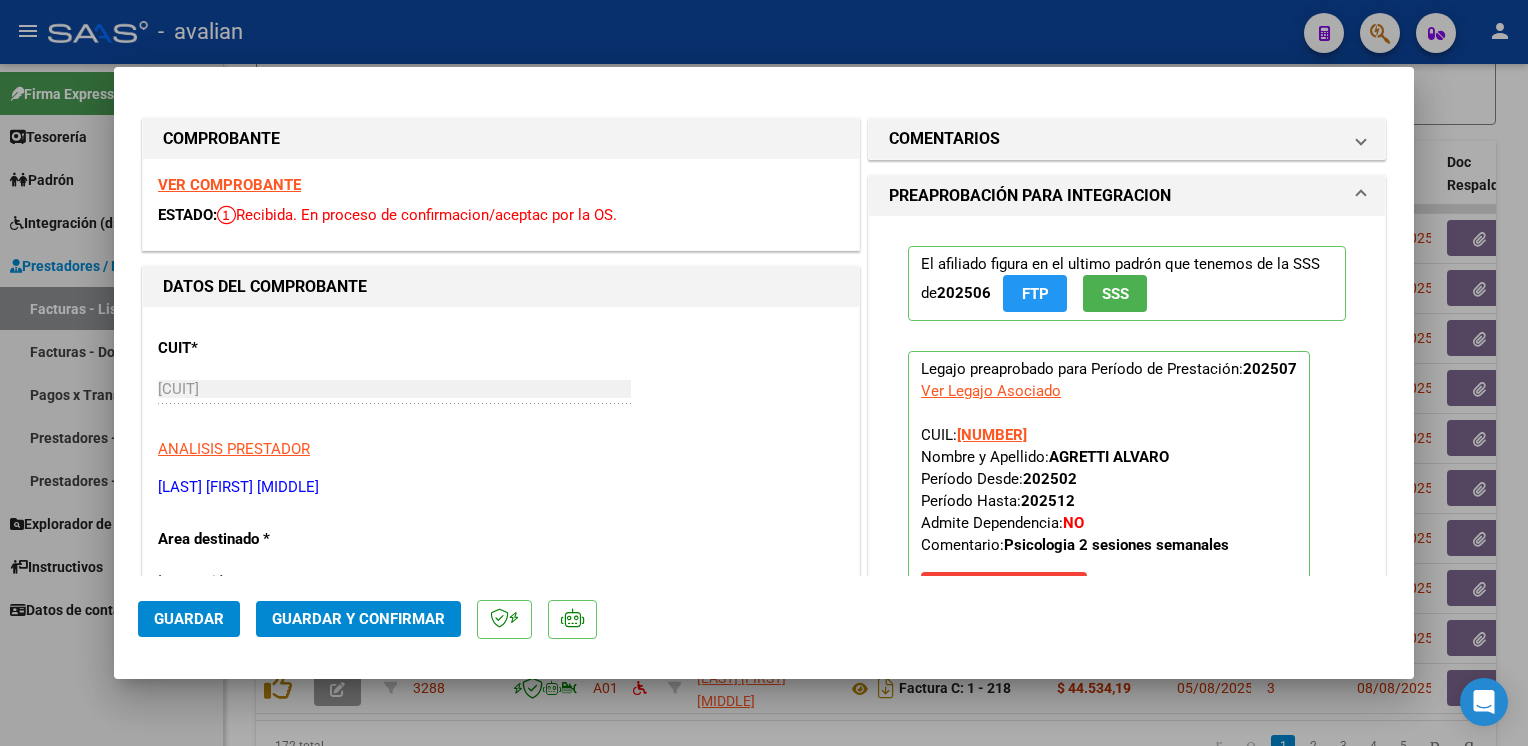 click on "Guardar y Confirmar" 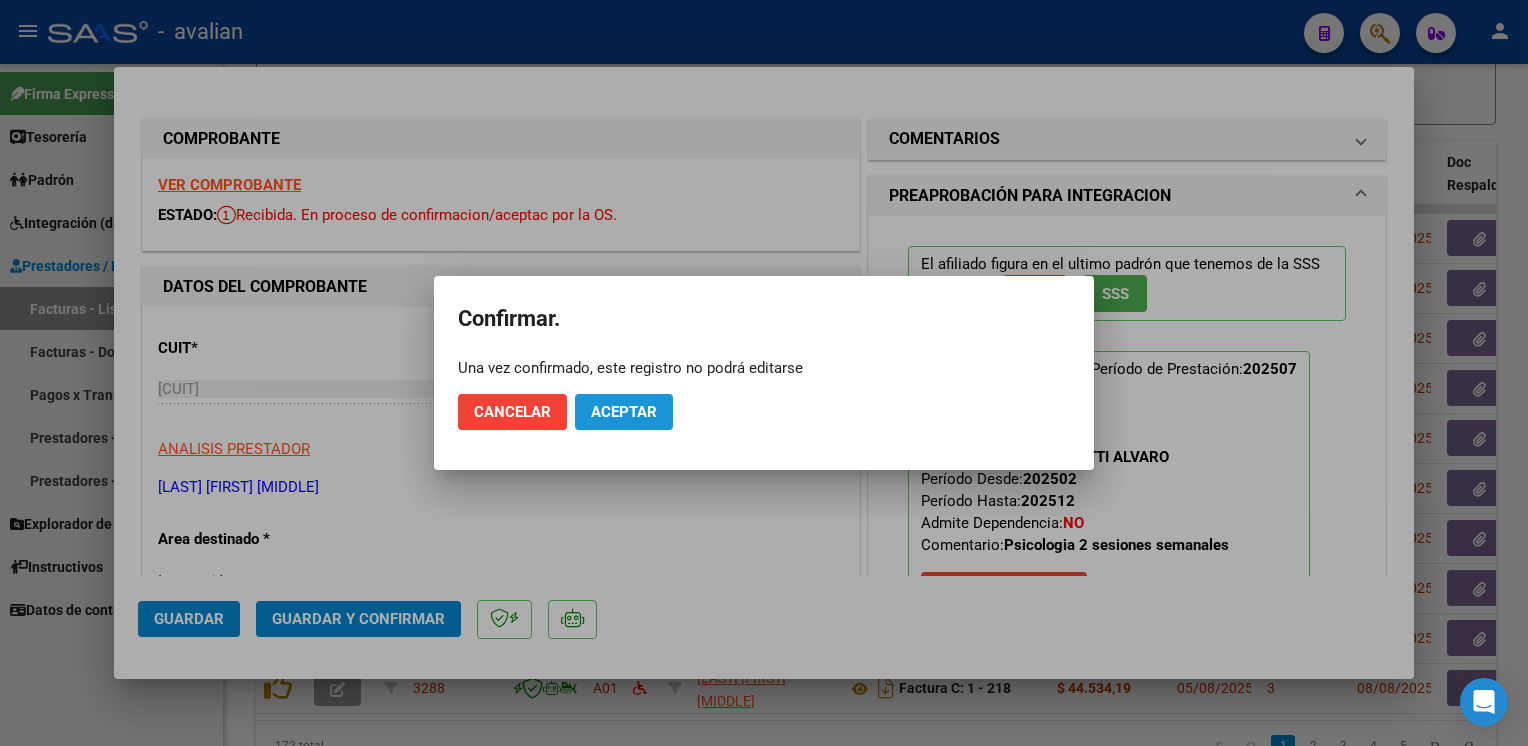 click on "Aceptar" 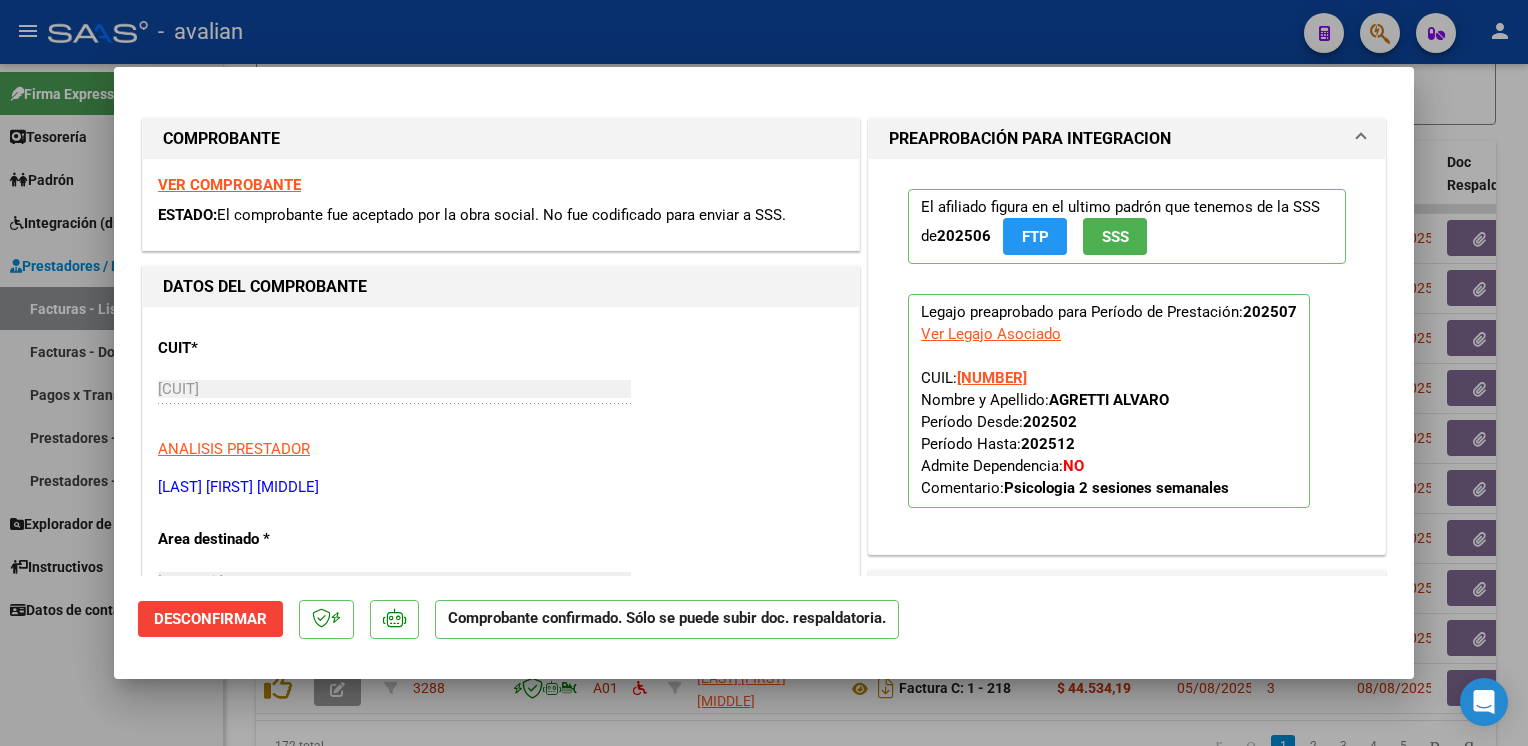 click at bounding box center (764, 373) 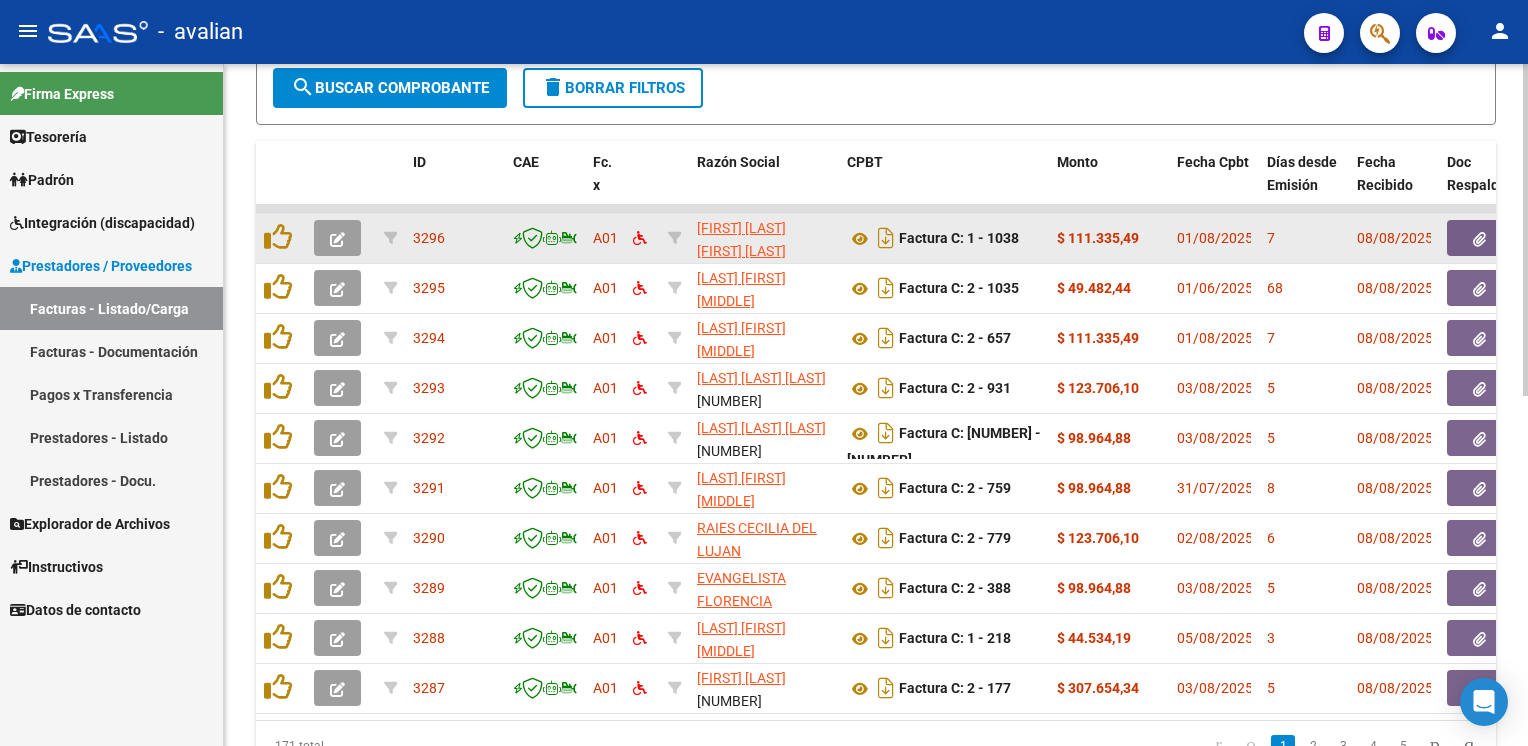 click 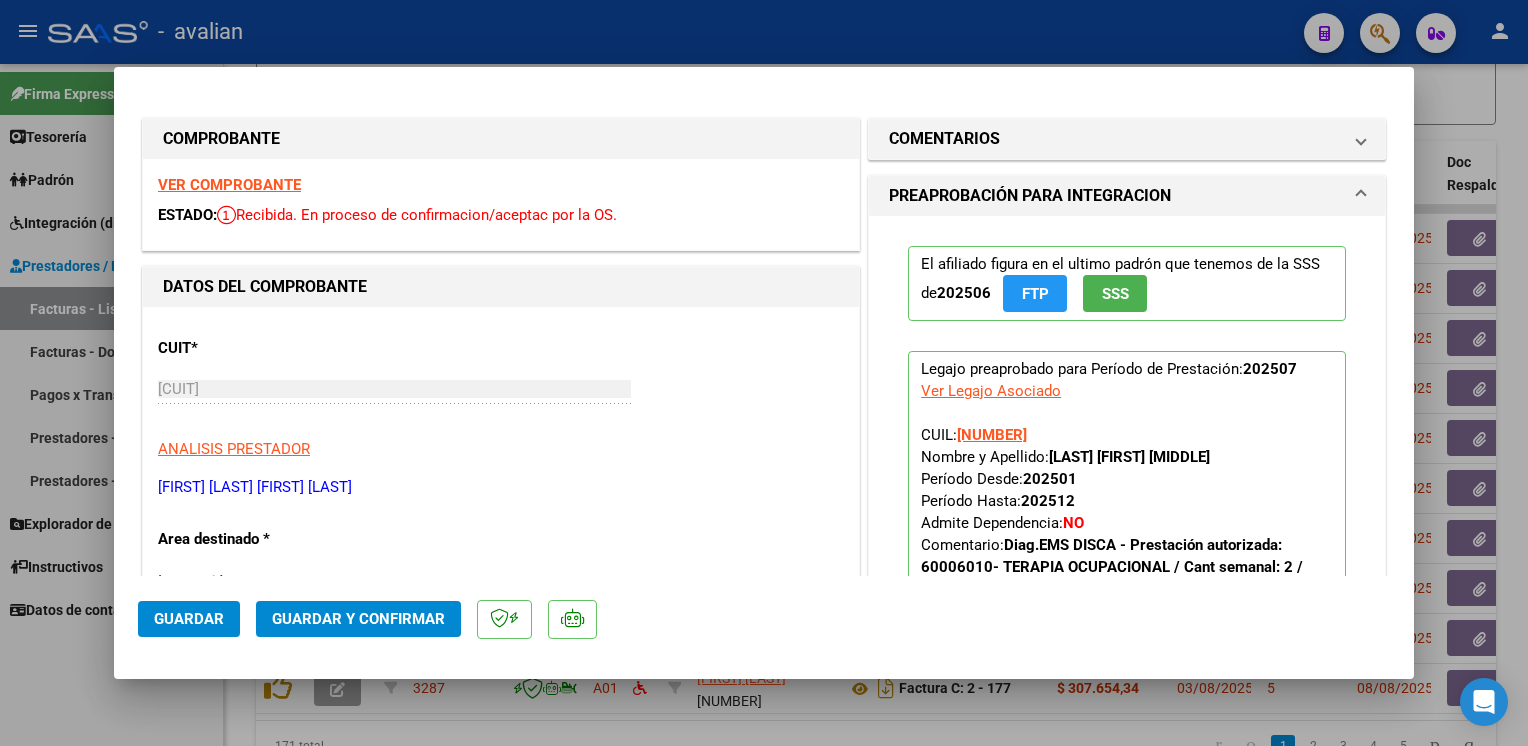click on "VER COMPROBANTE" at bounding box center (229, 185) 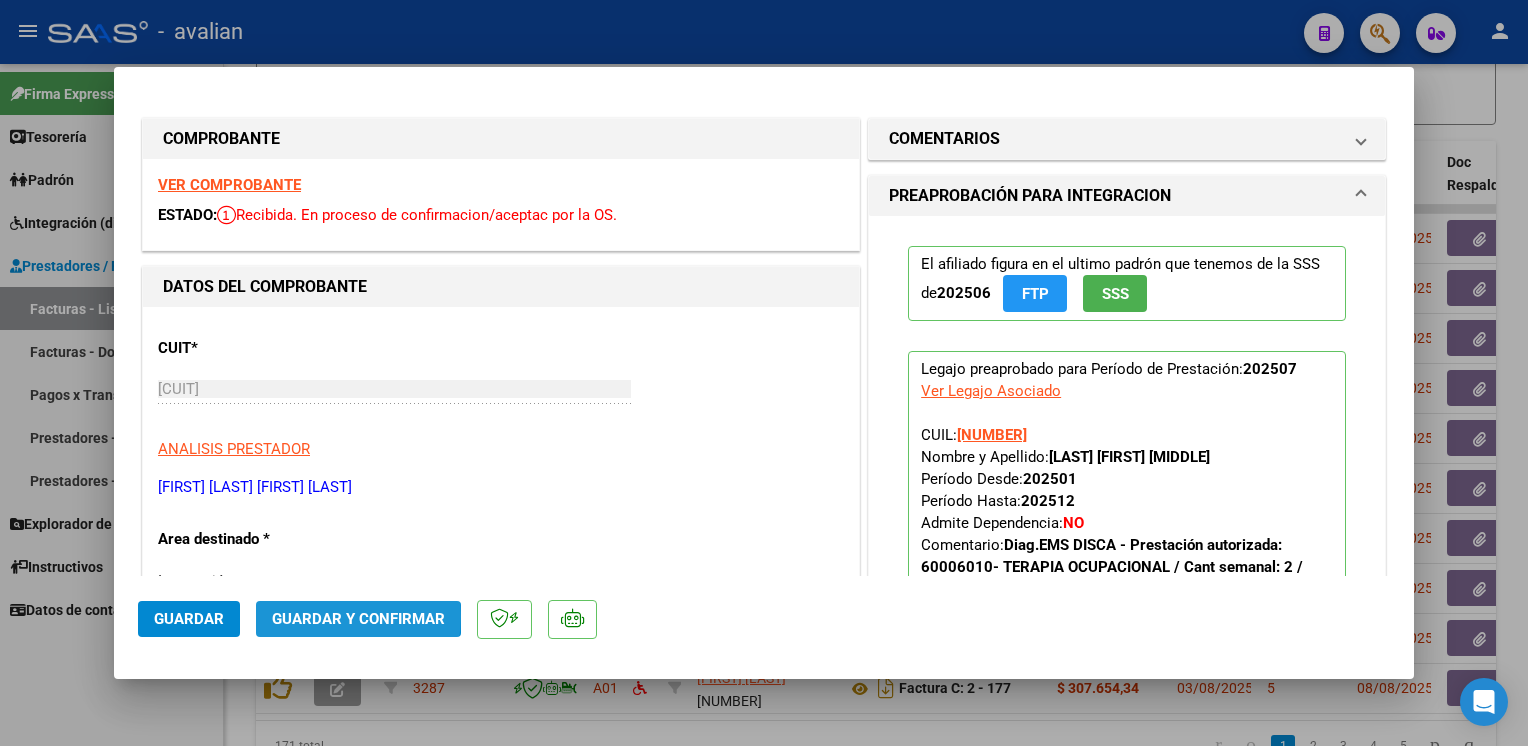 click on "Guardar y Confirmar" 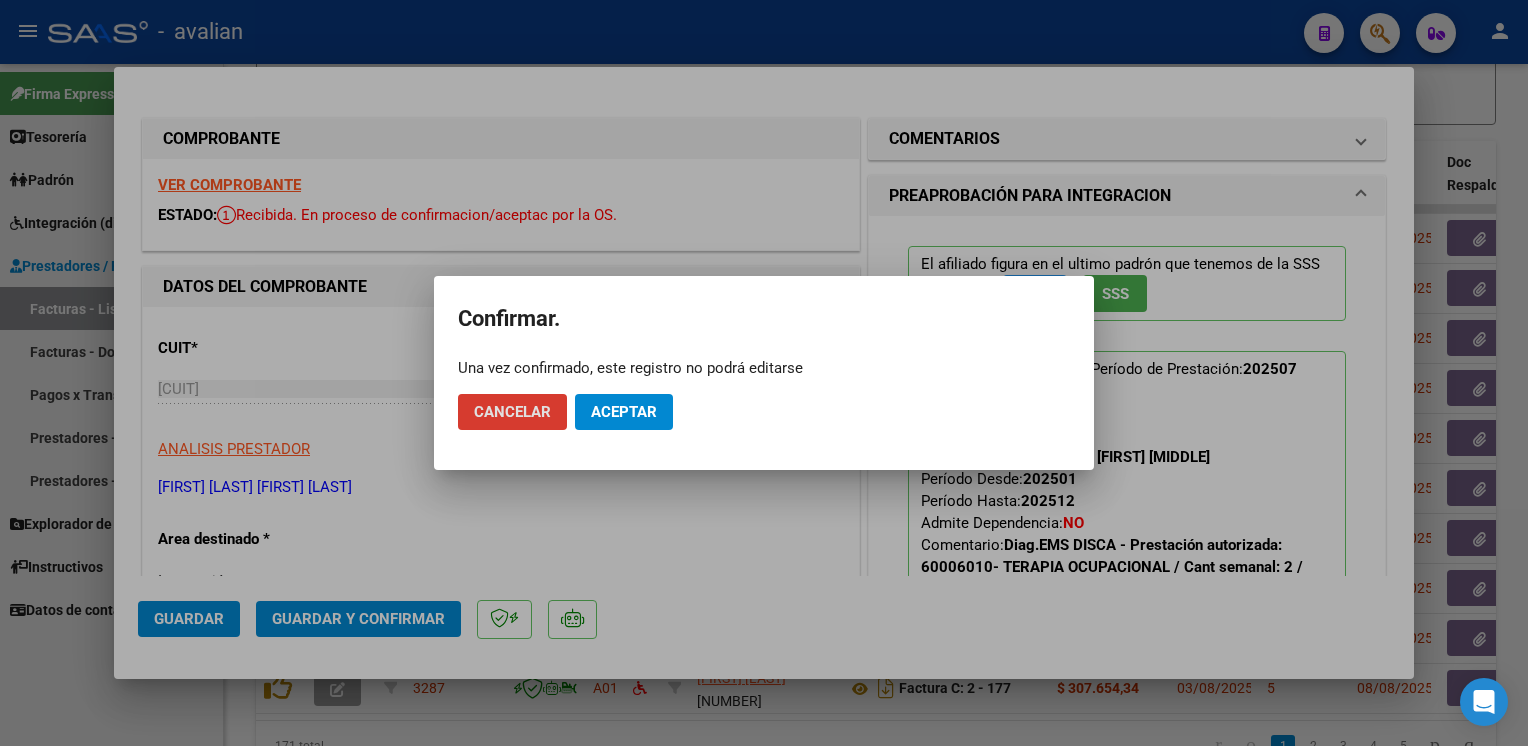 click on "Aceptar" 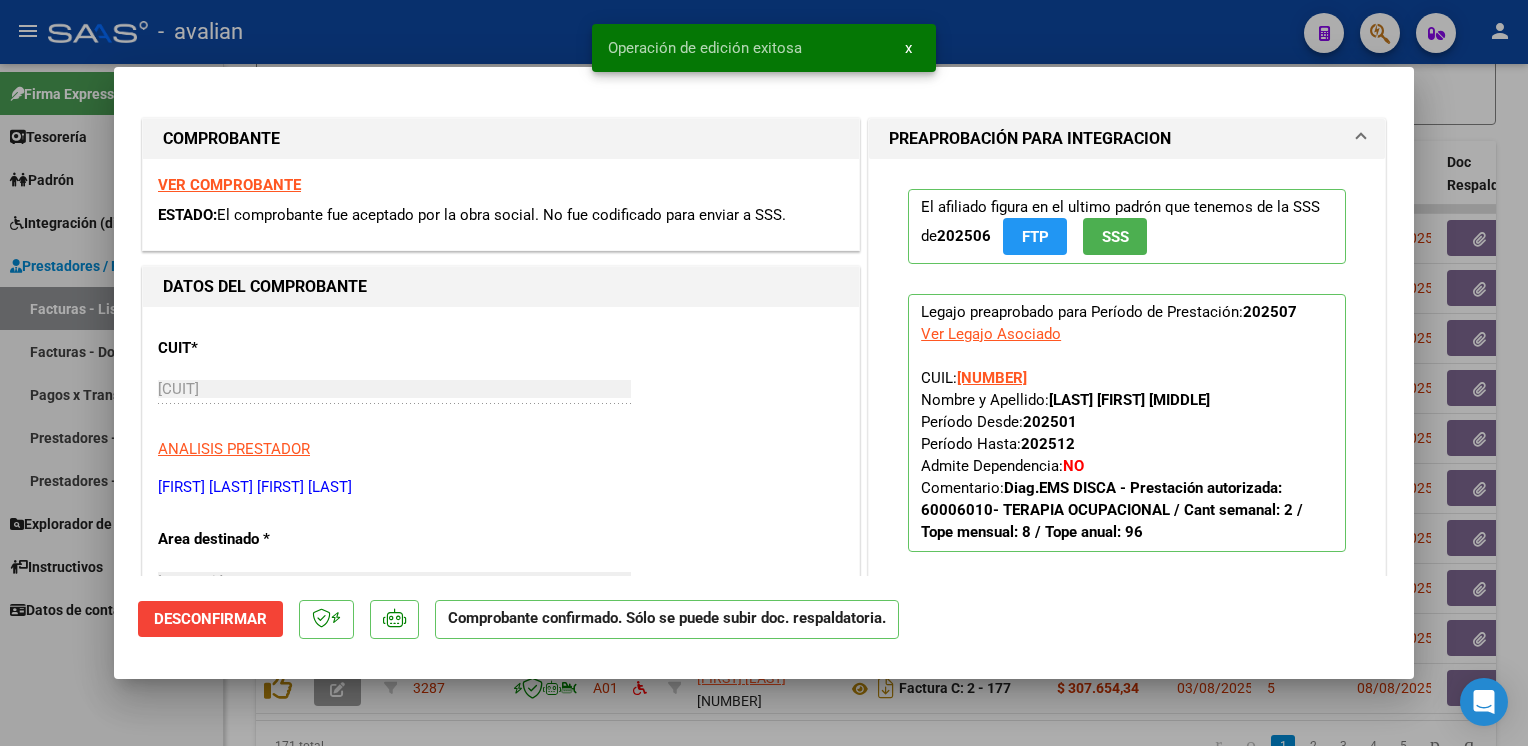 click at bounding box center [764, 373] 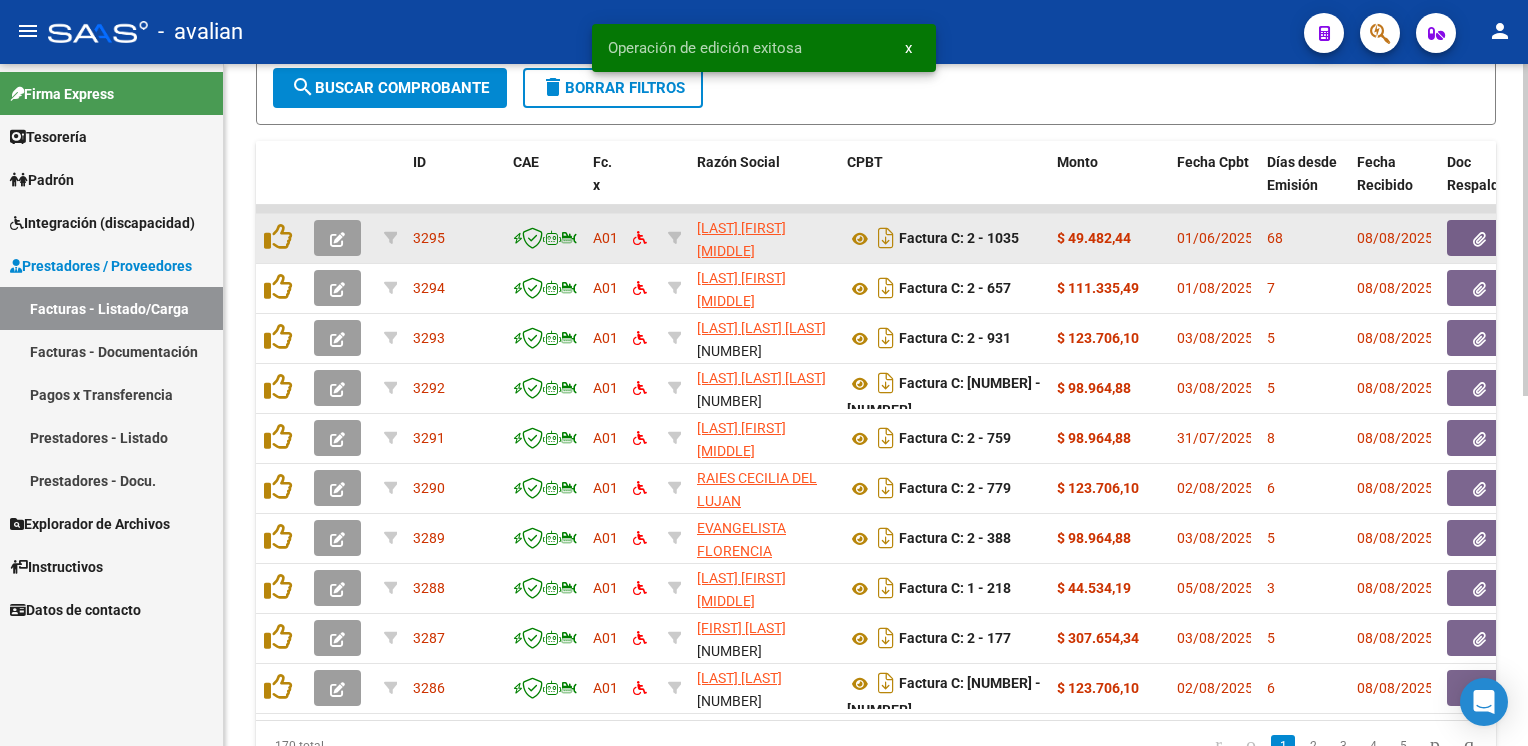 click 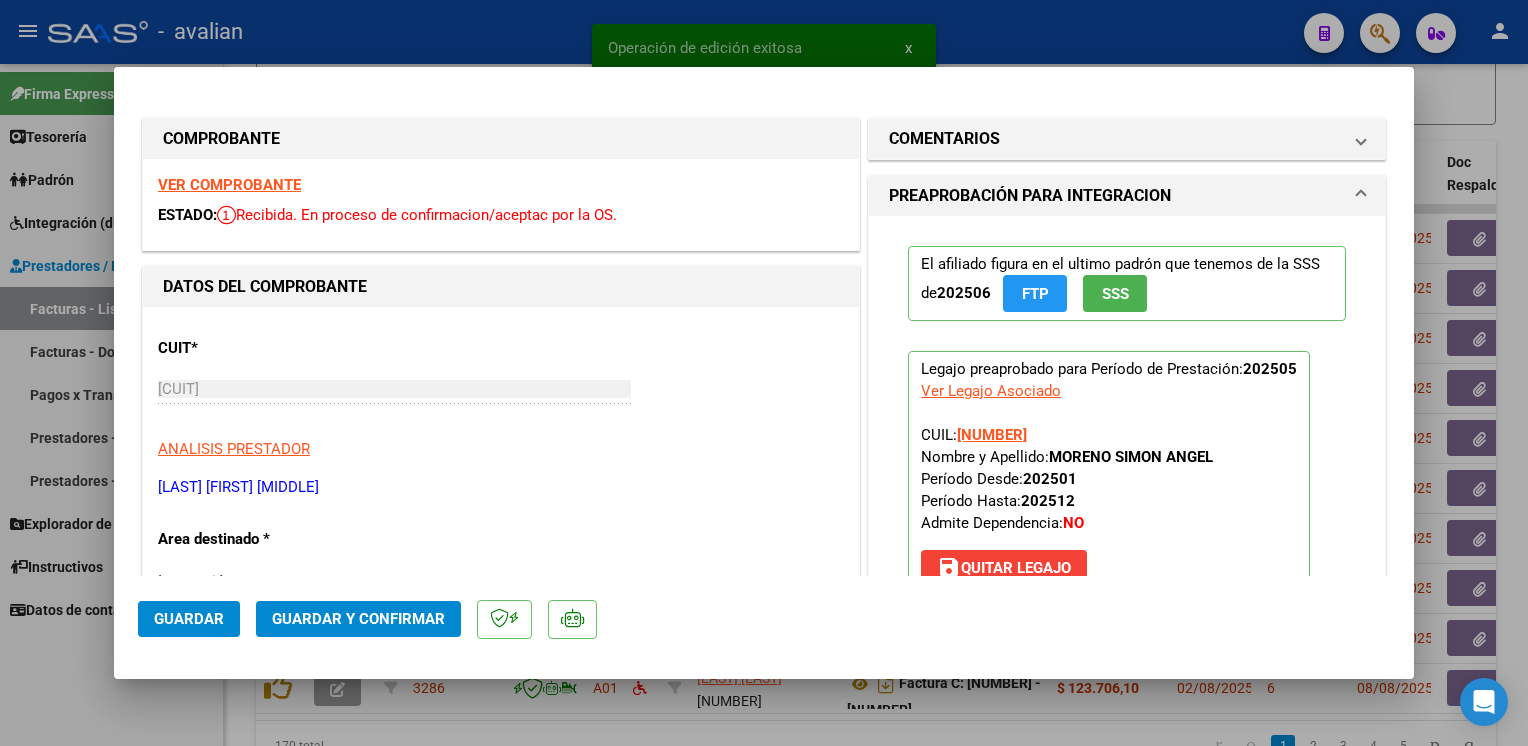 click on "VER COMPROBANTE" at bounding box center (229, 185) 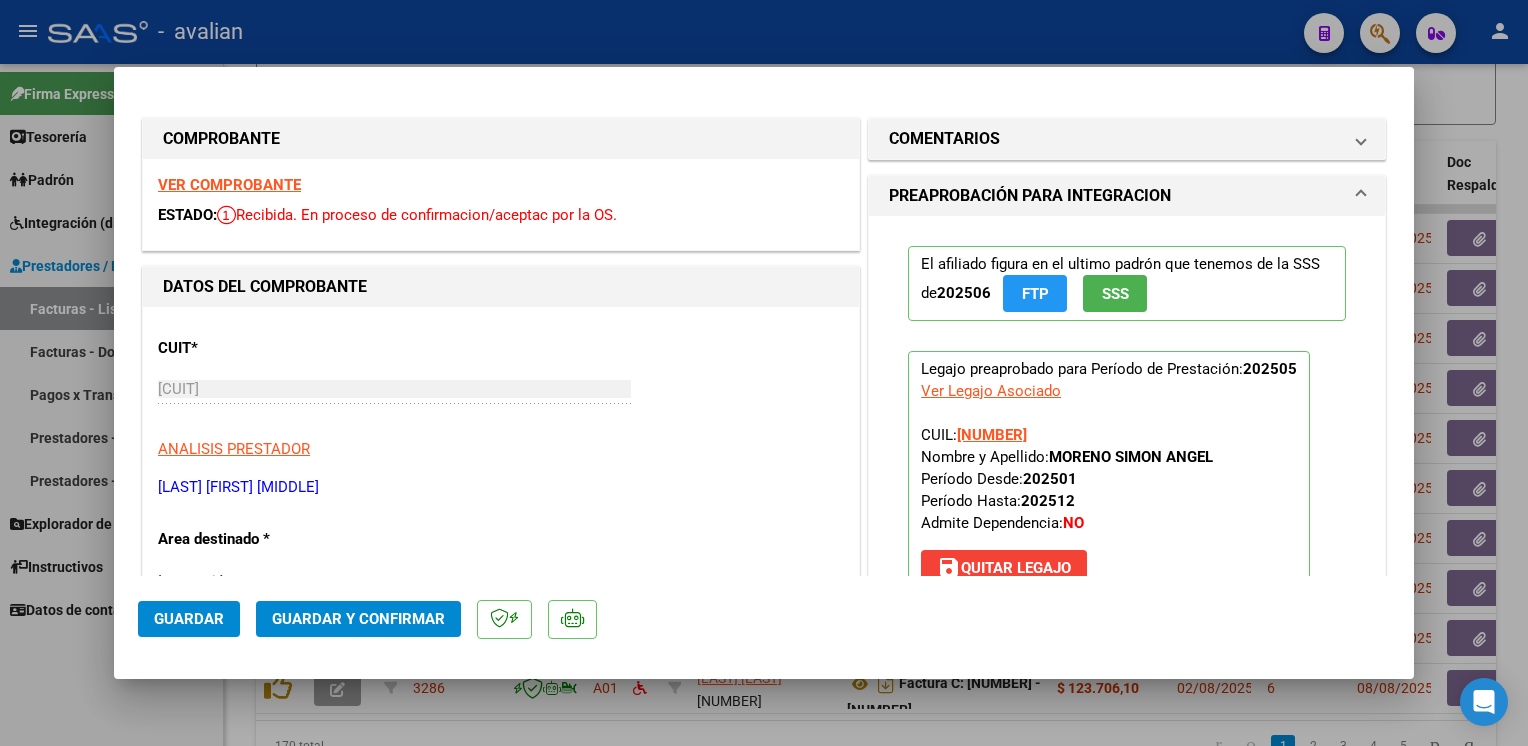 click on "Guardar y Confirmar" 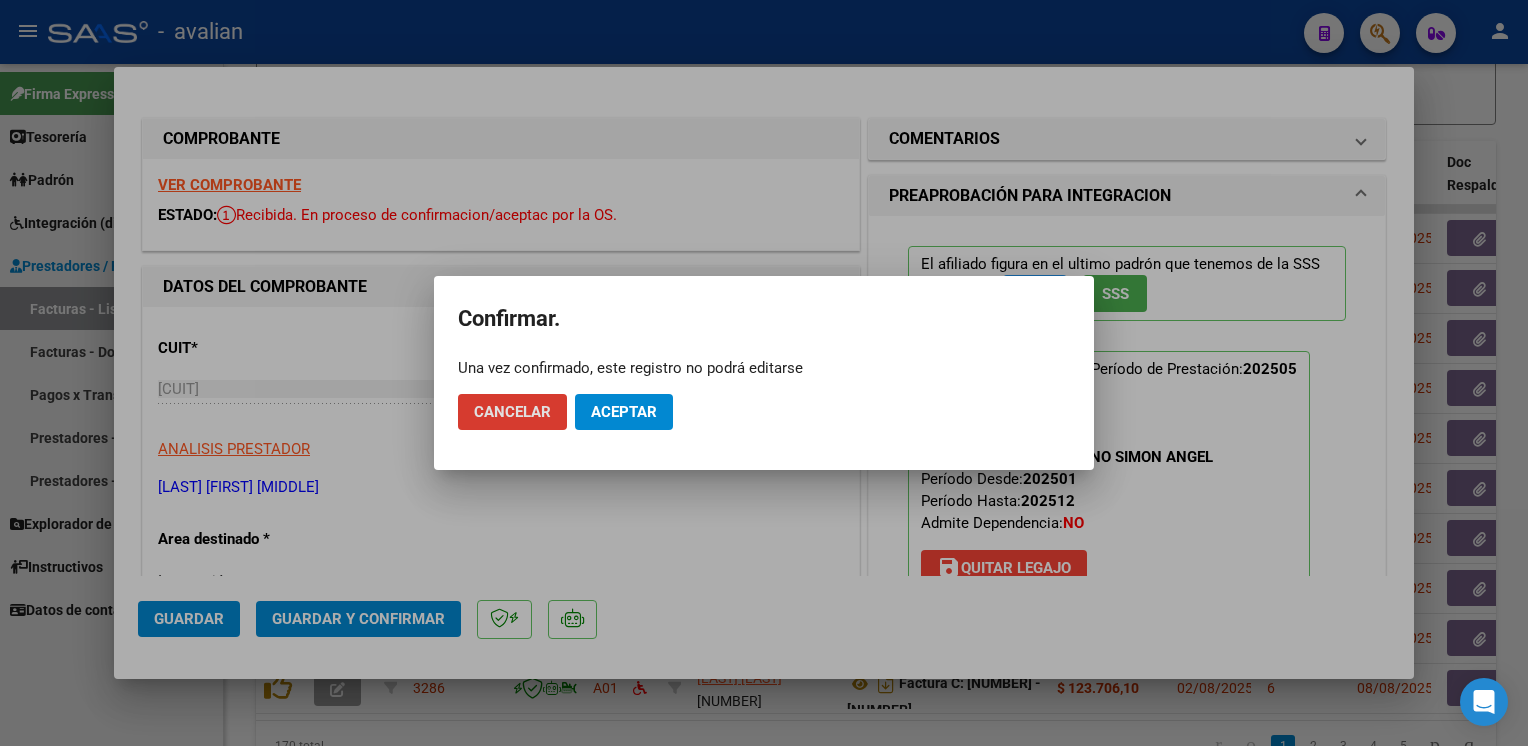 click on "Aceptar" 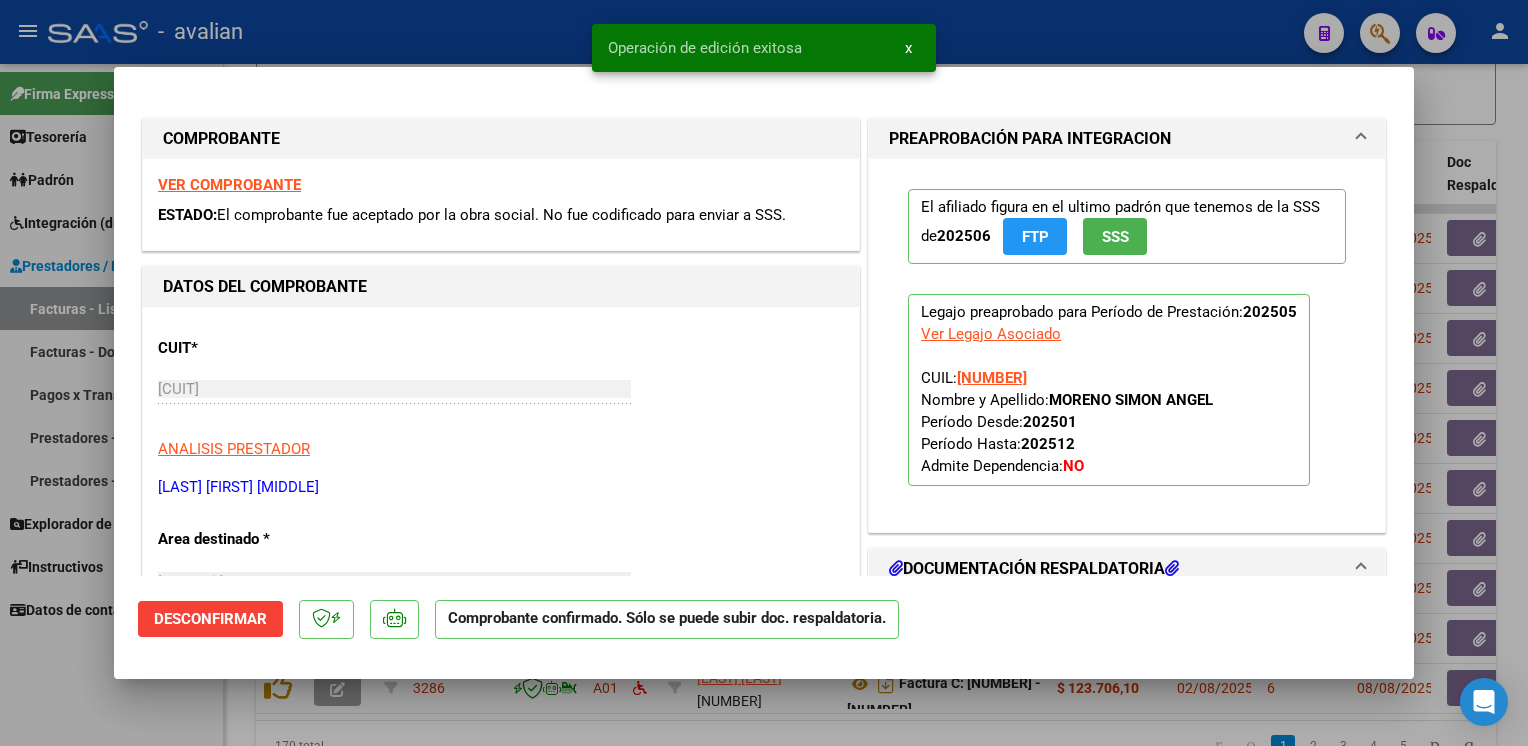 click at bounding box center [764, 373] 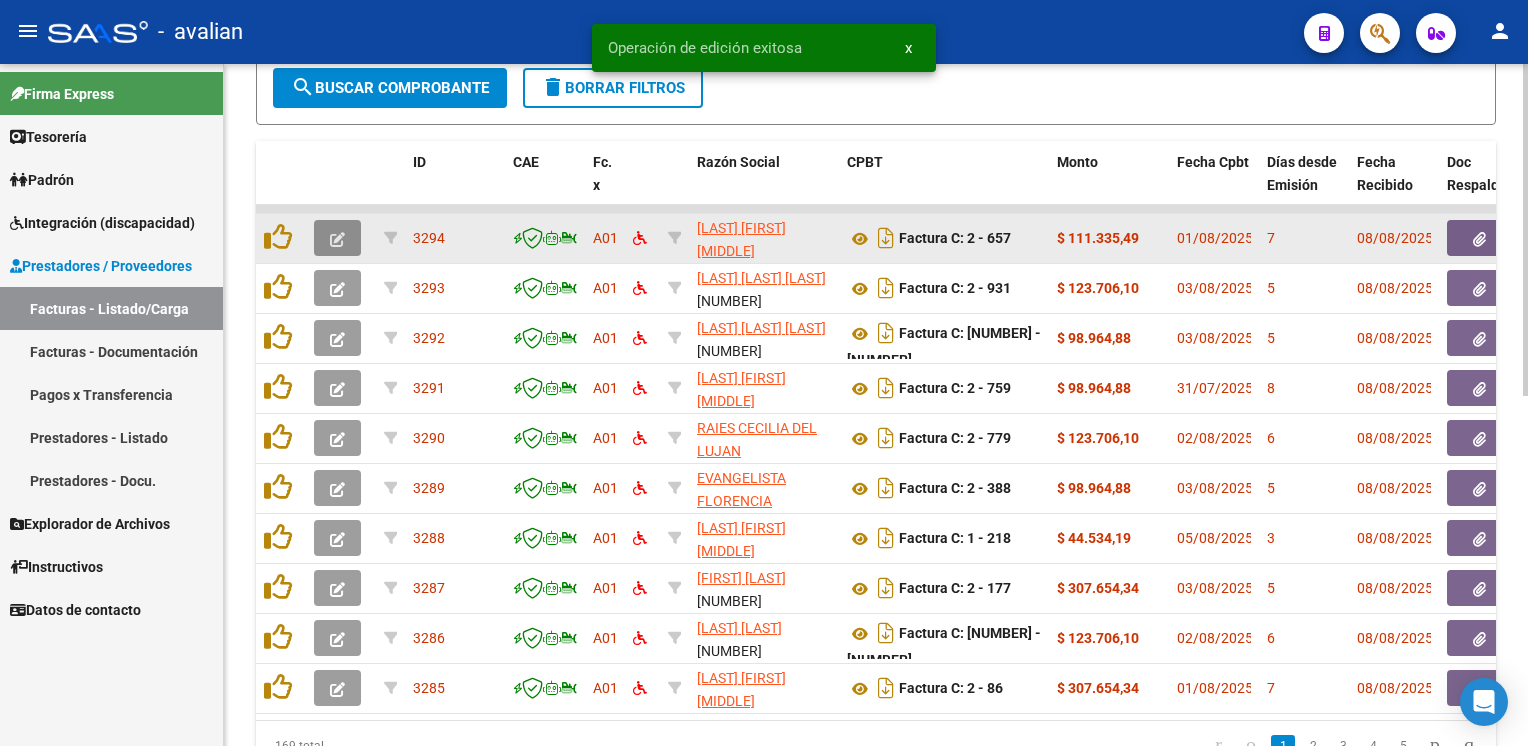 click 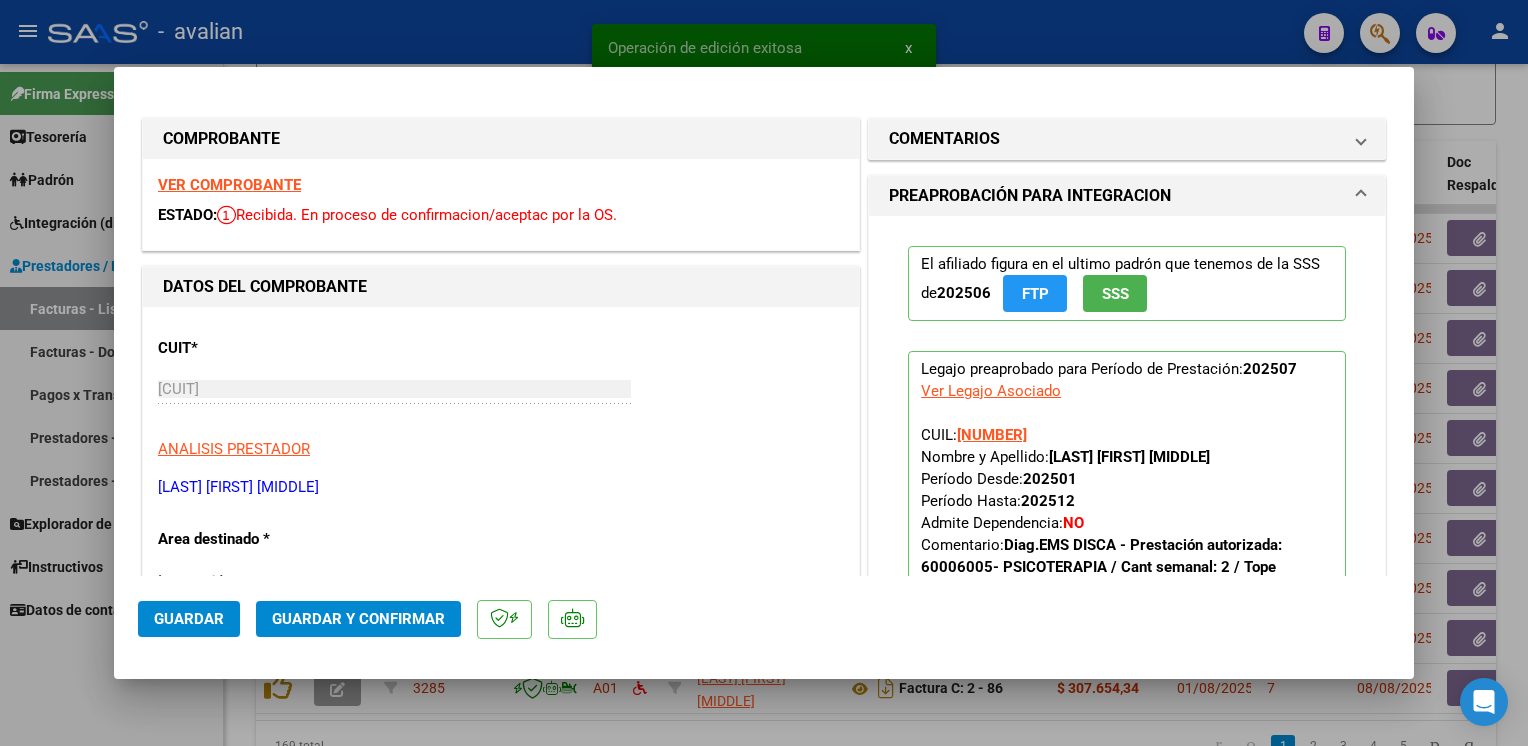 click on "VER COMPROBANTE" at bounding box center [229, 185] 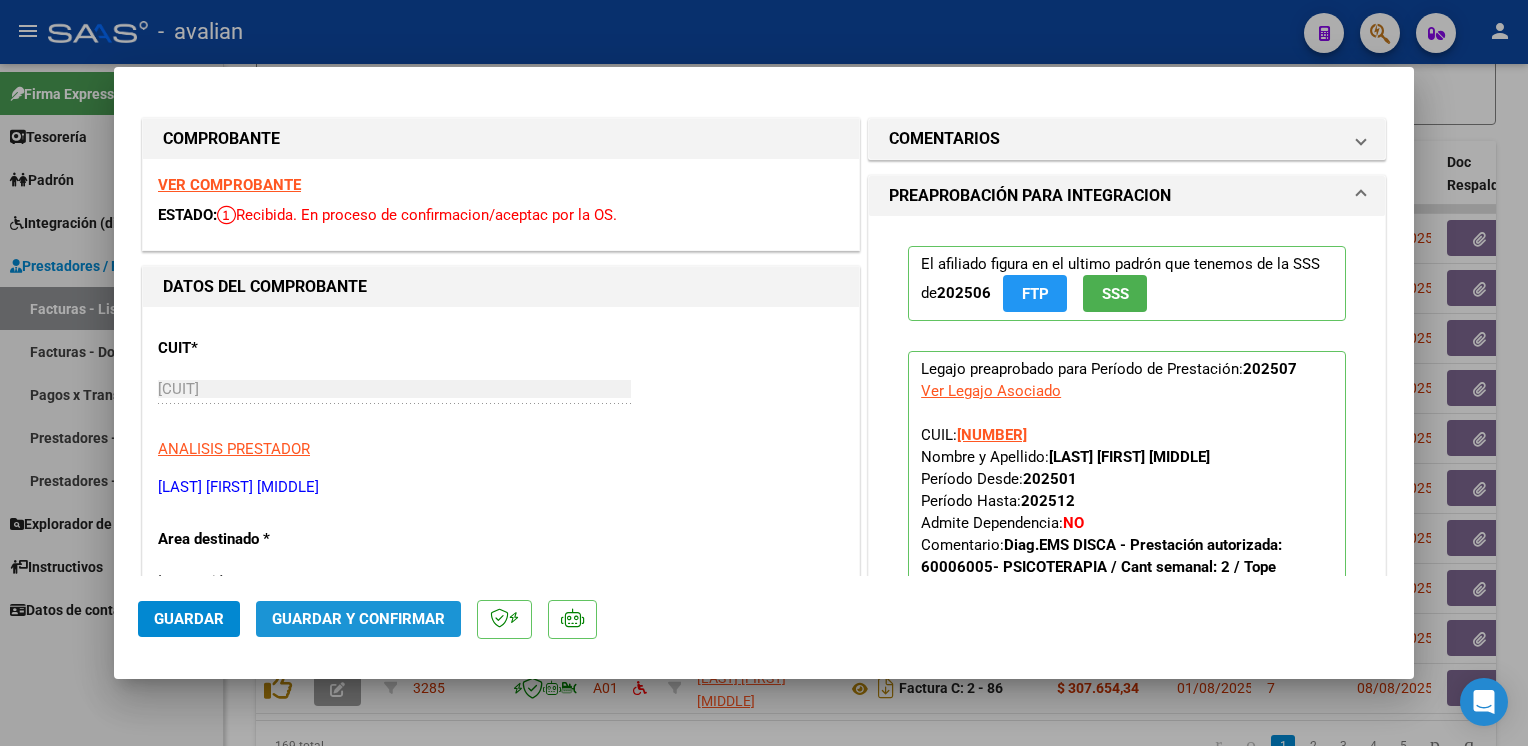 click on "Guardar y Confirmar" 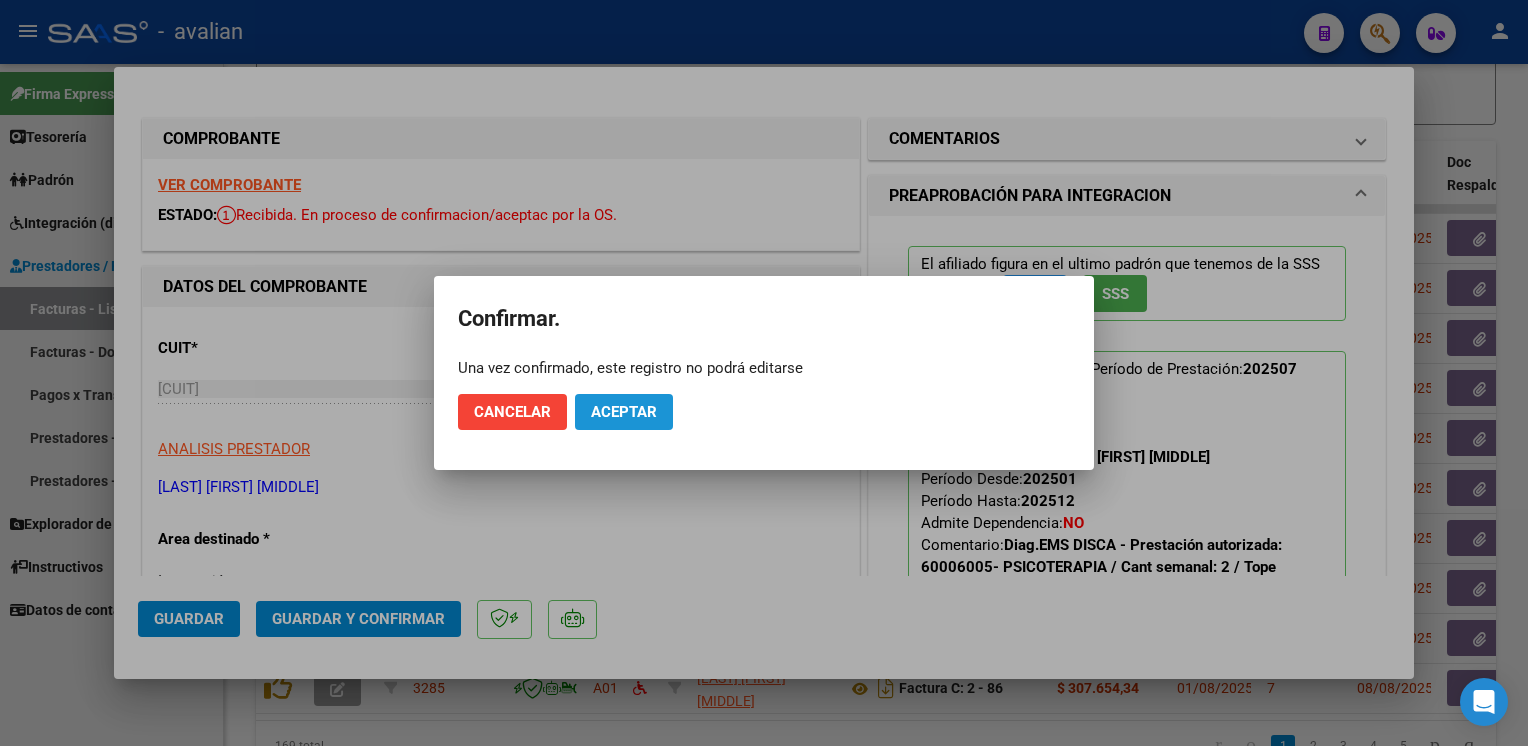 click on "Aceptar" 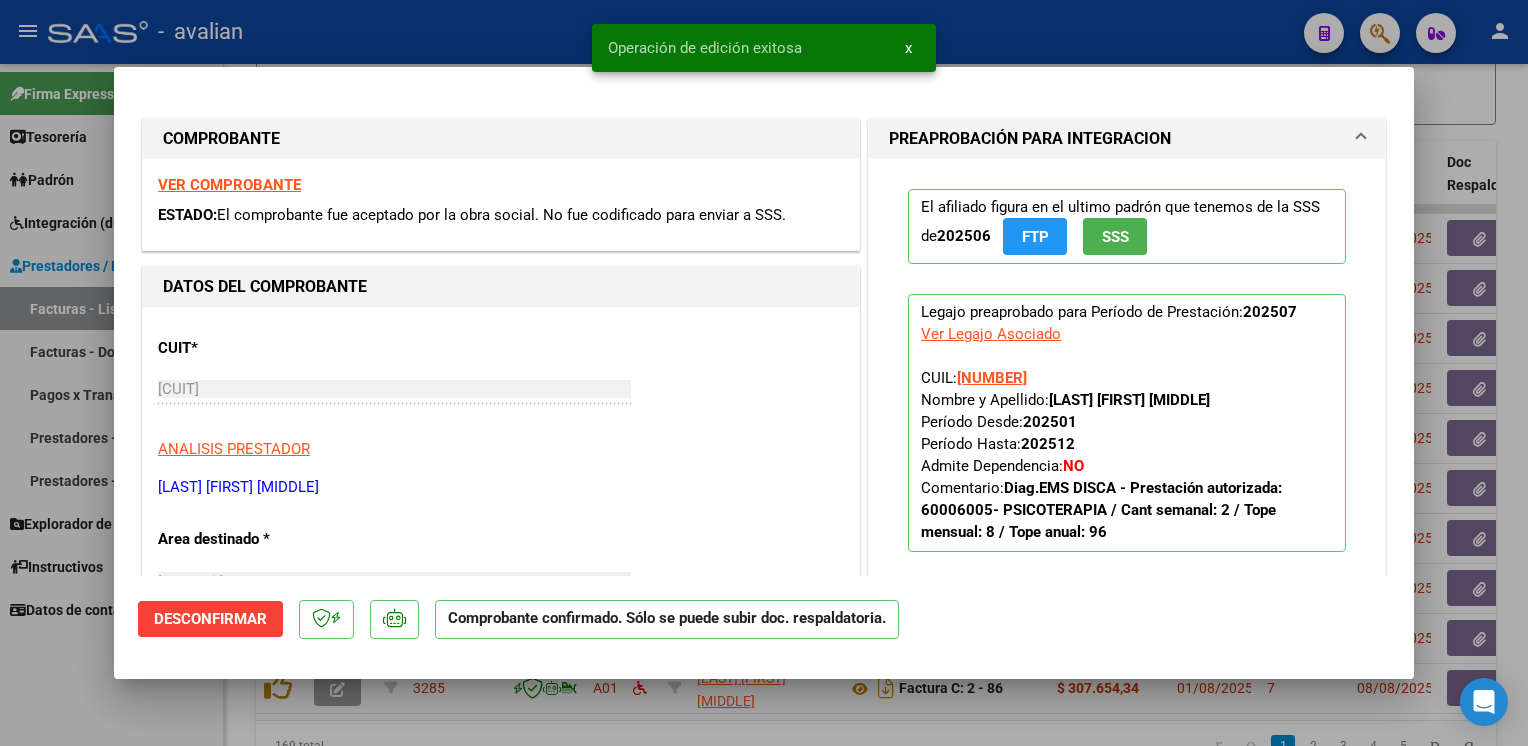 click at bounding box center (764, 373) 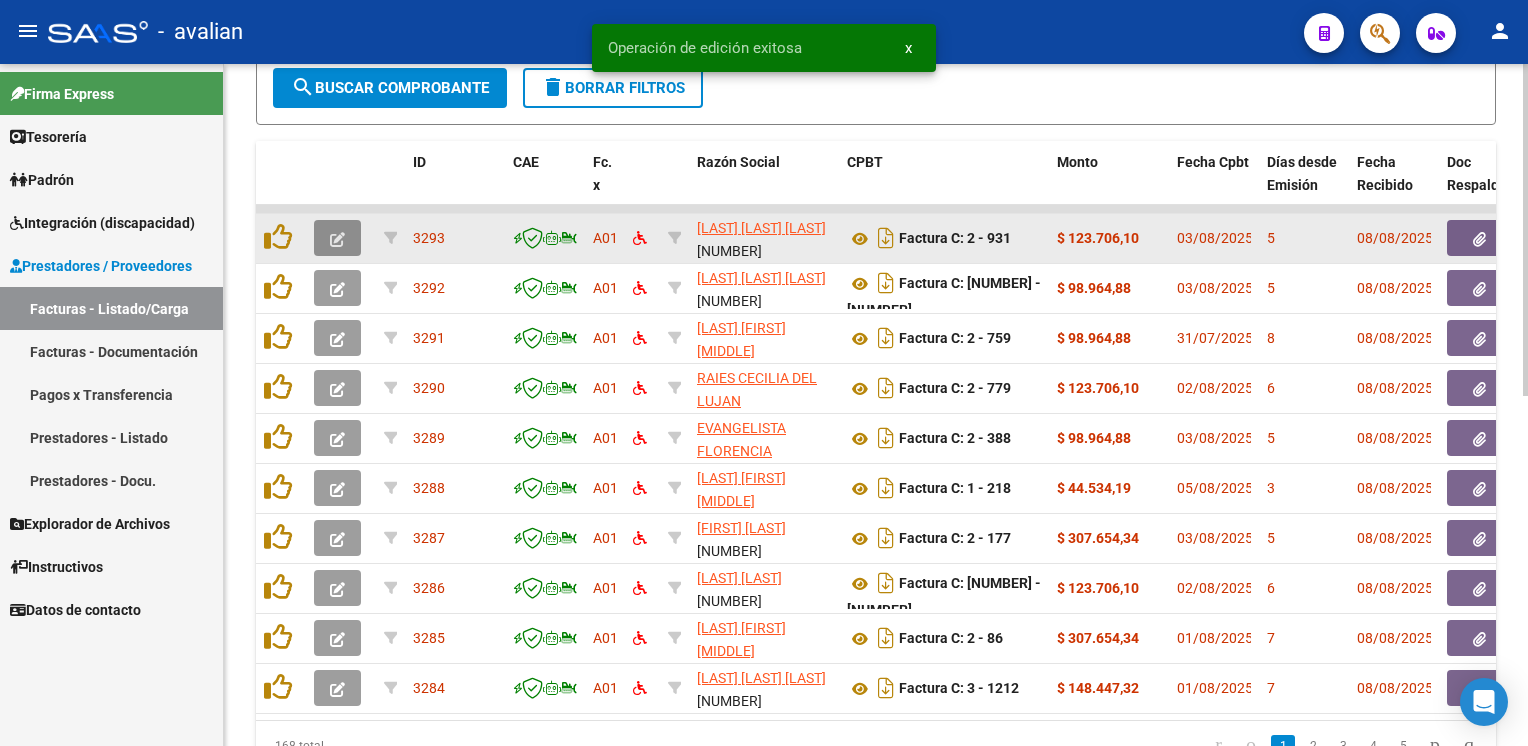 click 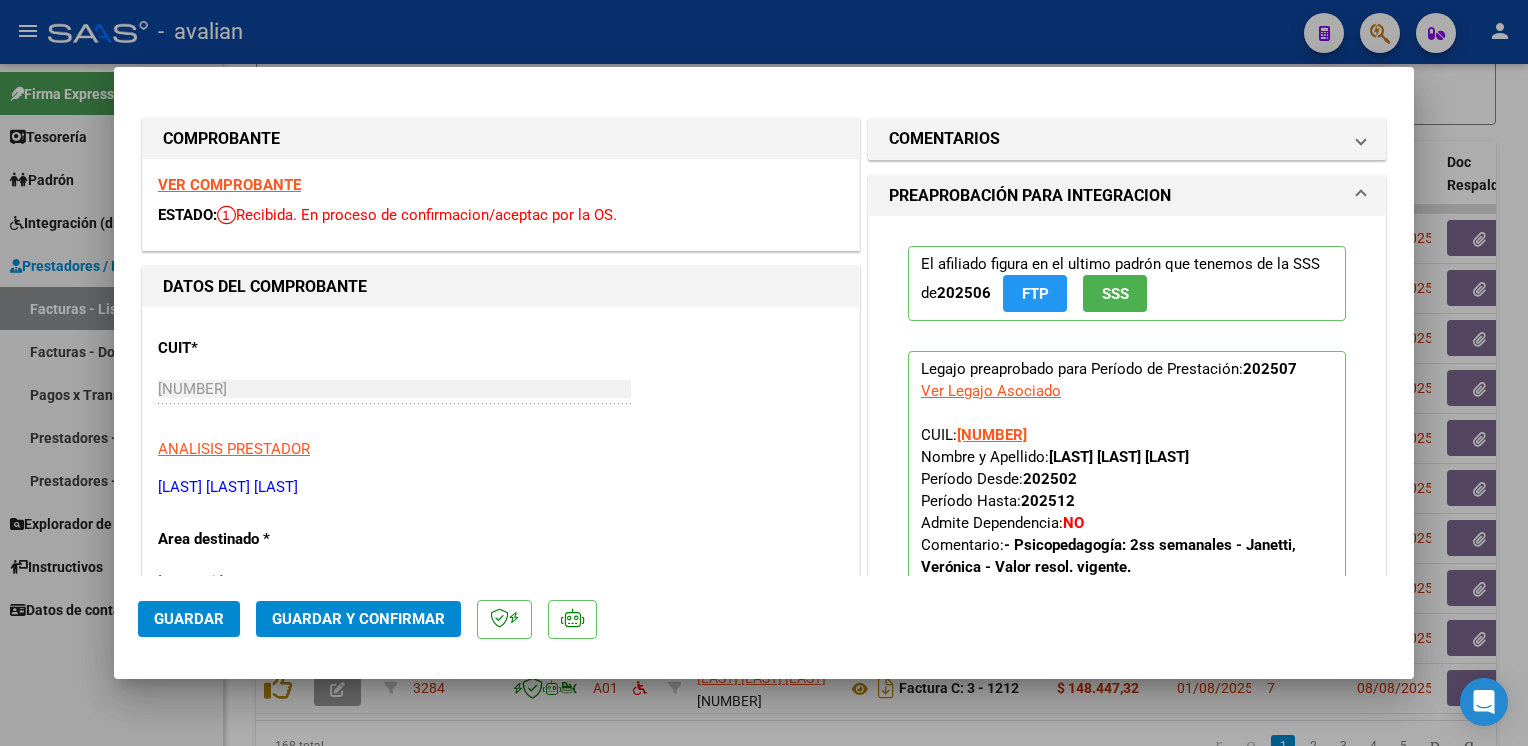 click on "VER COMPROBANTE" at bounding box center [229, 185] 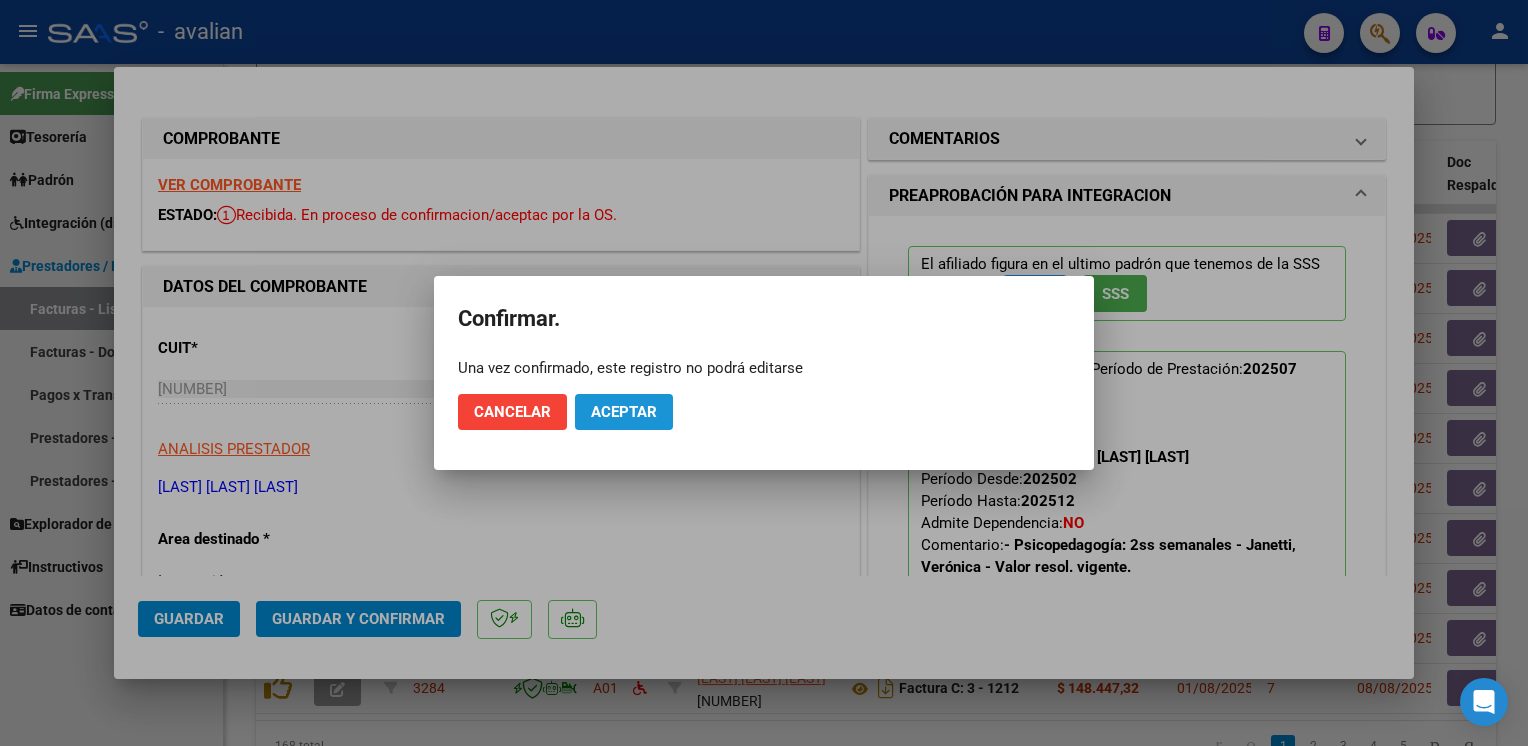 click on "Aceptar" 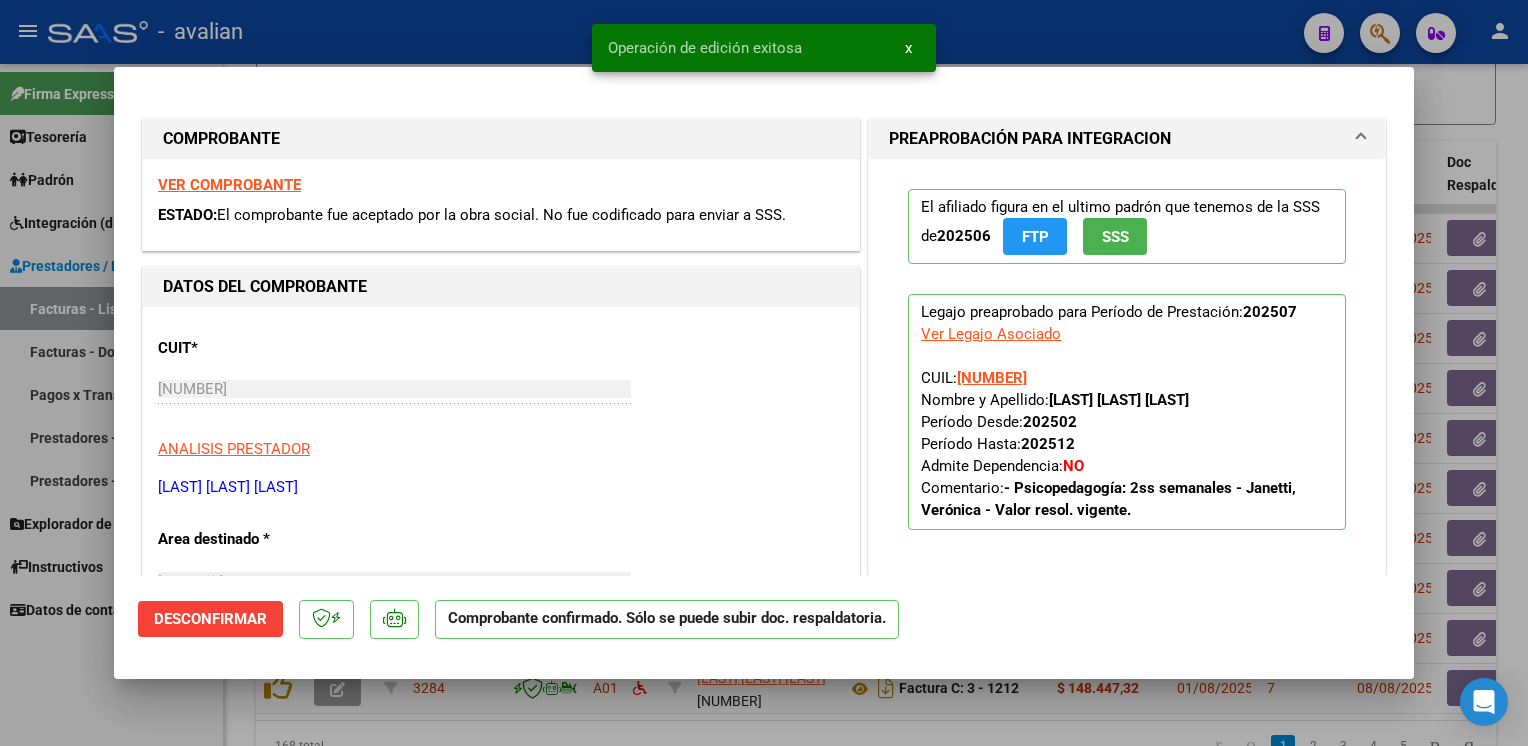 click at bounding box center (764, 373) 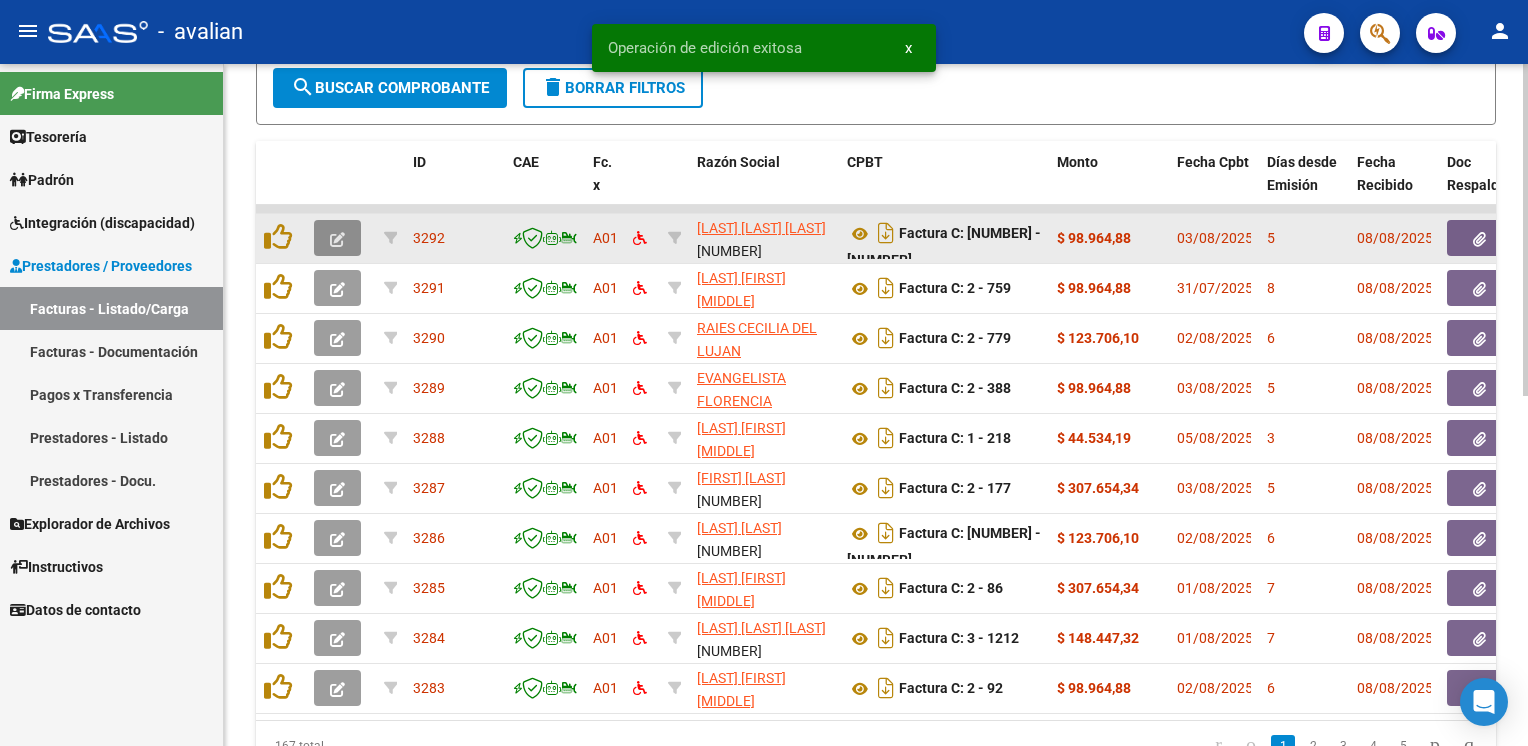 click 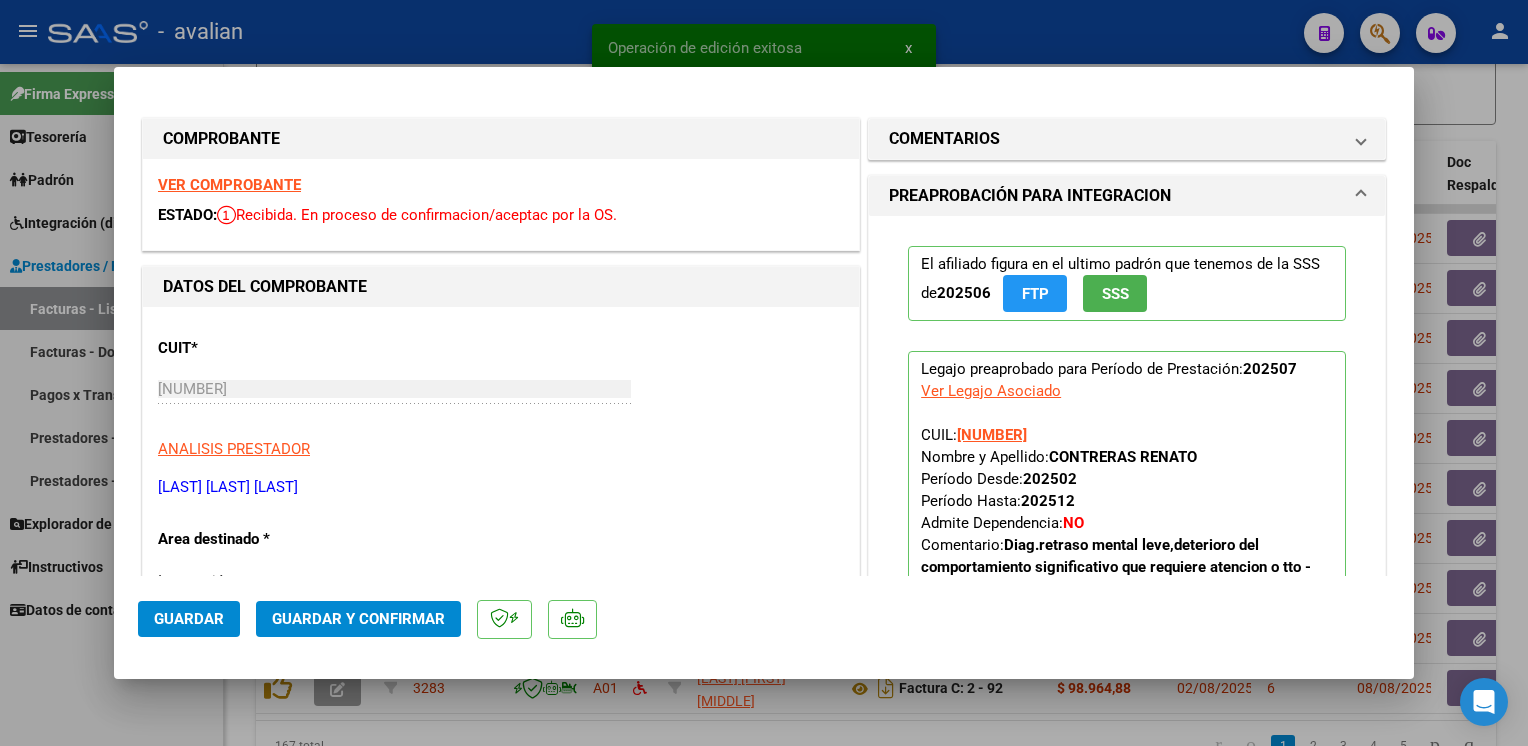 click on "VER COMPROBANTE" at bounding box center (229, 185) 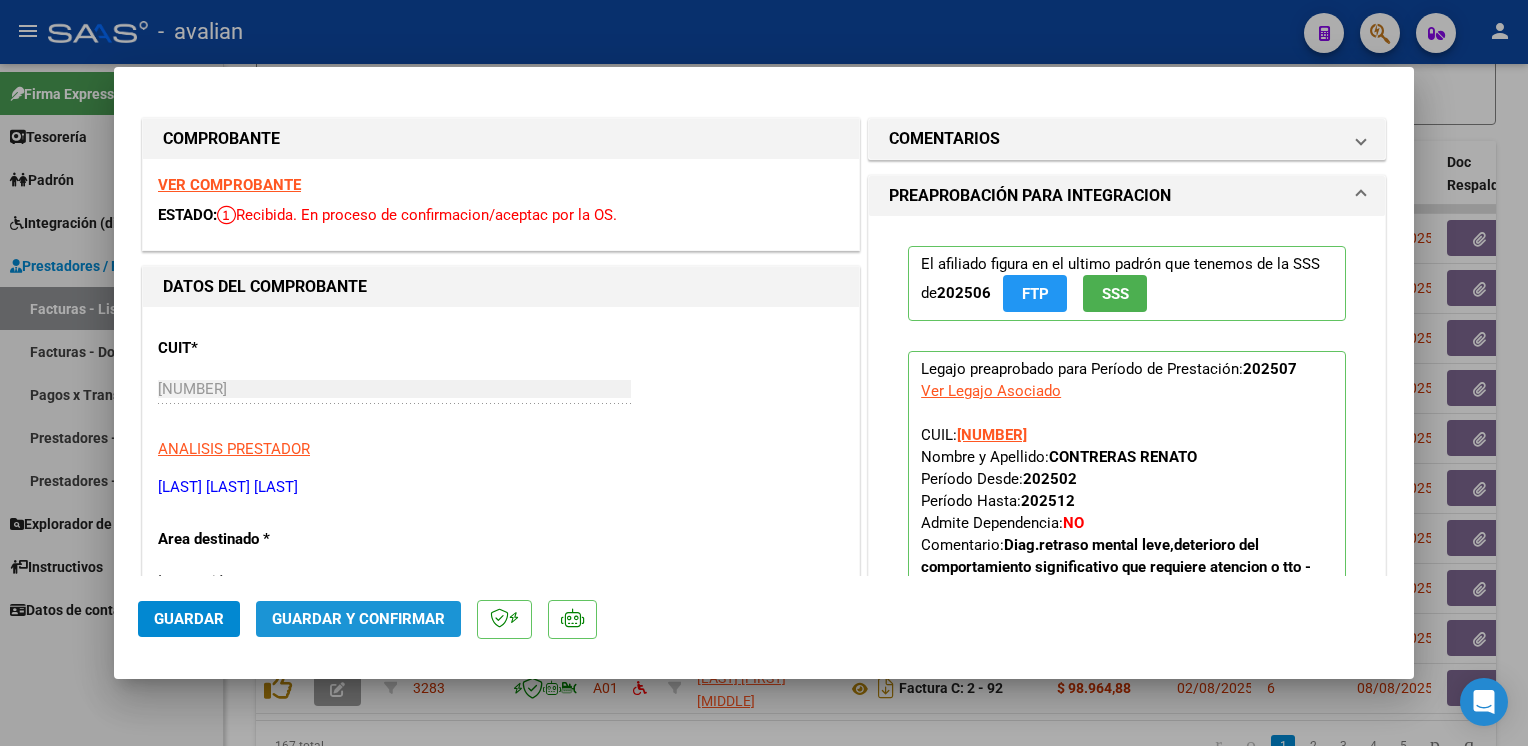 click on "Guardar y Confirmar" 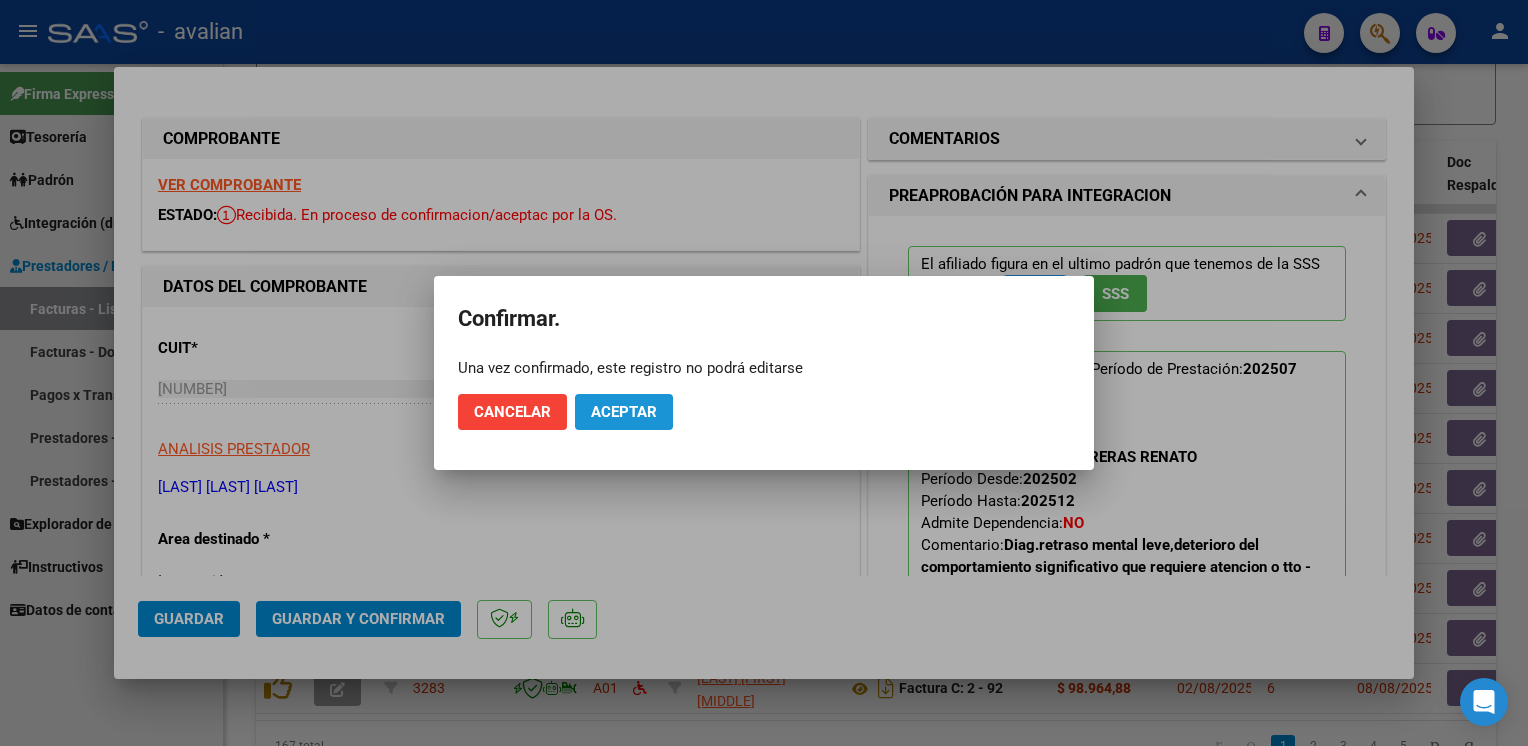click on "Aceptar" 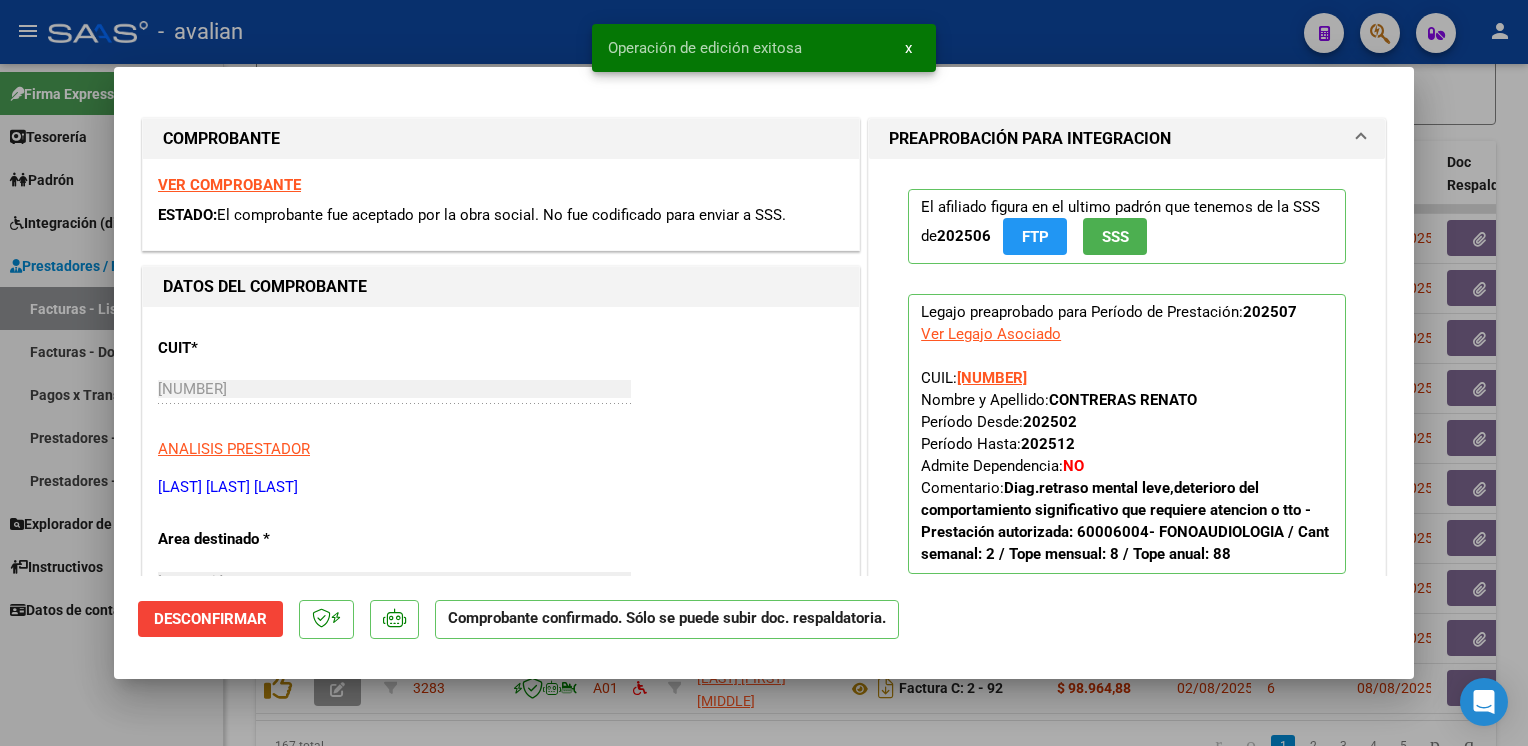 click at bounding box center (764, 373) 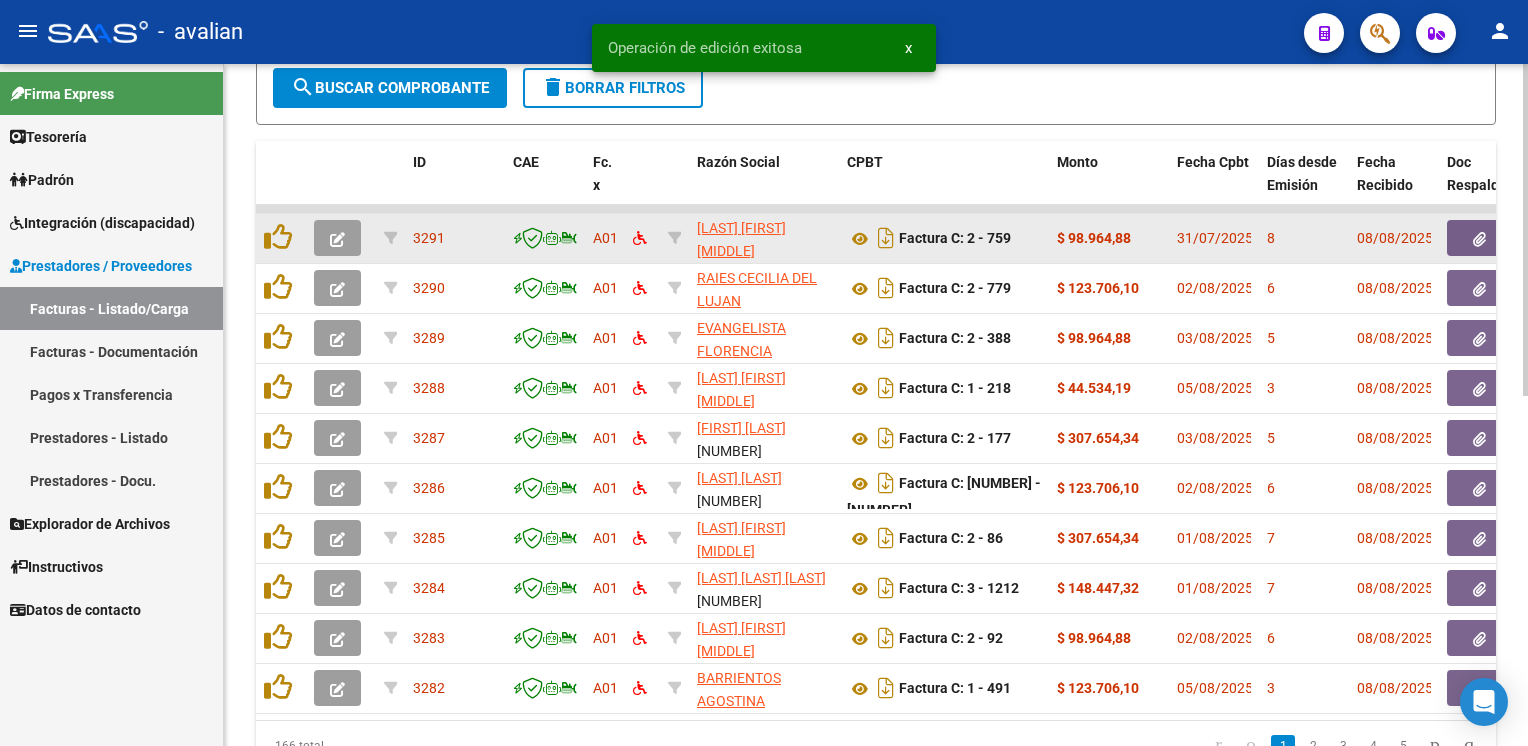 click 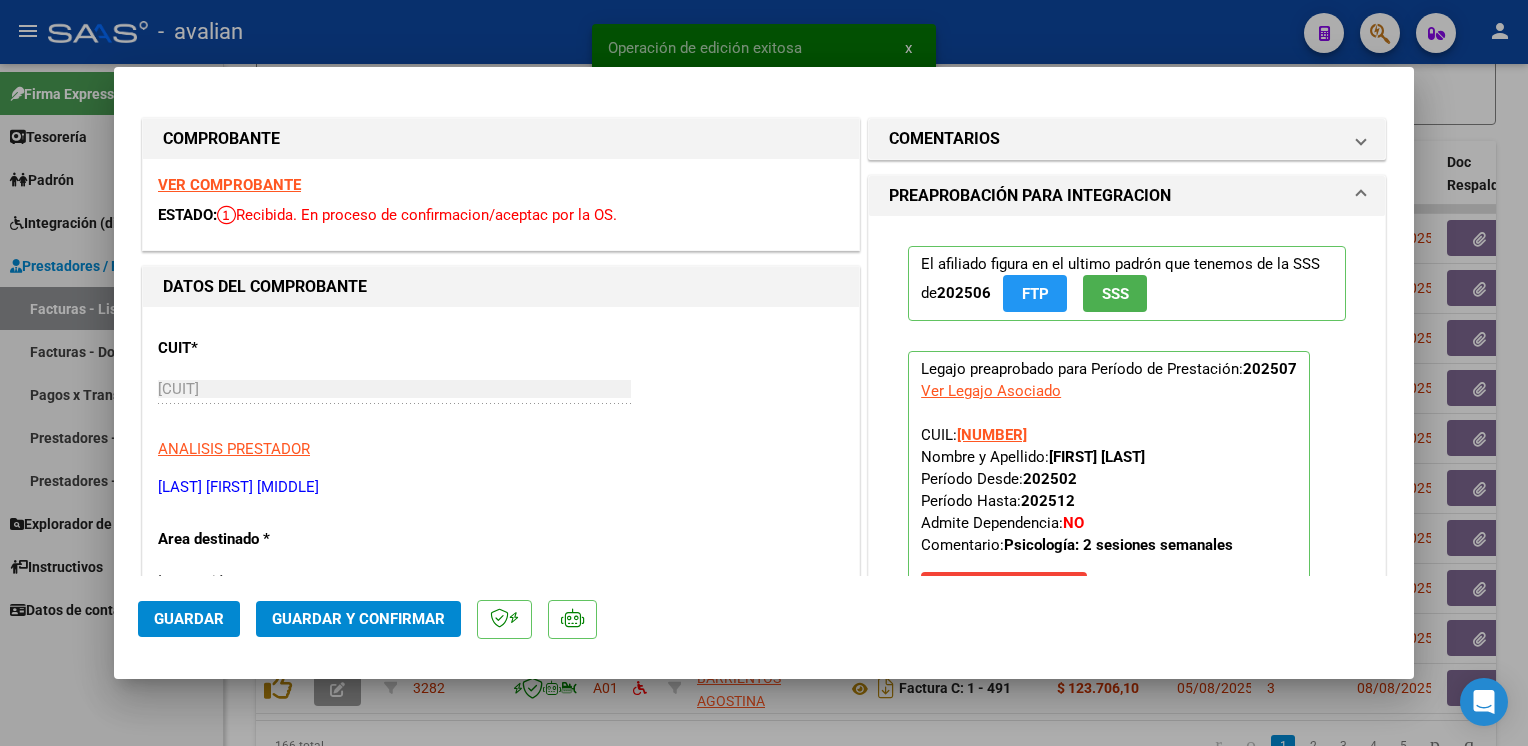 click on "VER COMPROBANTE" at bounding box center (229, 185) 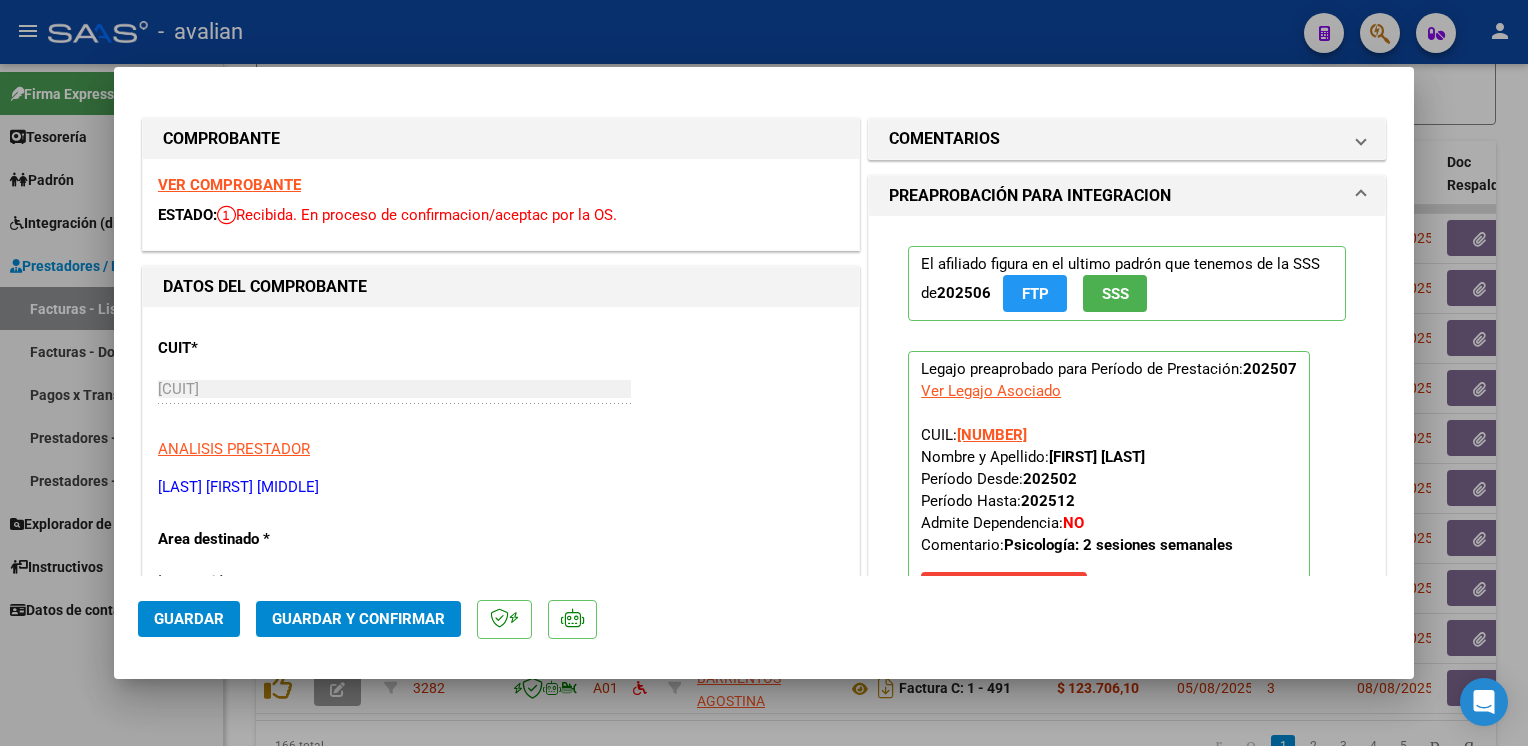 click on "Guardar y Confirmar" 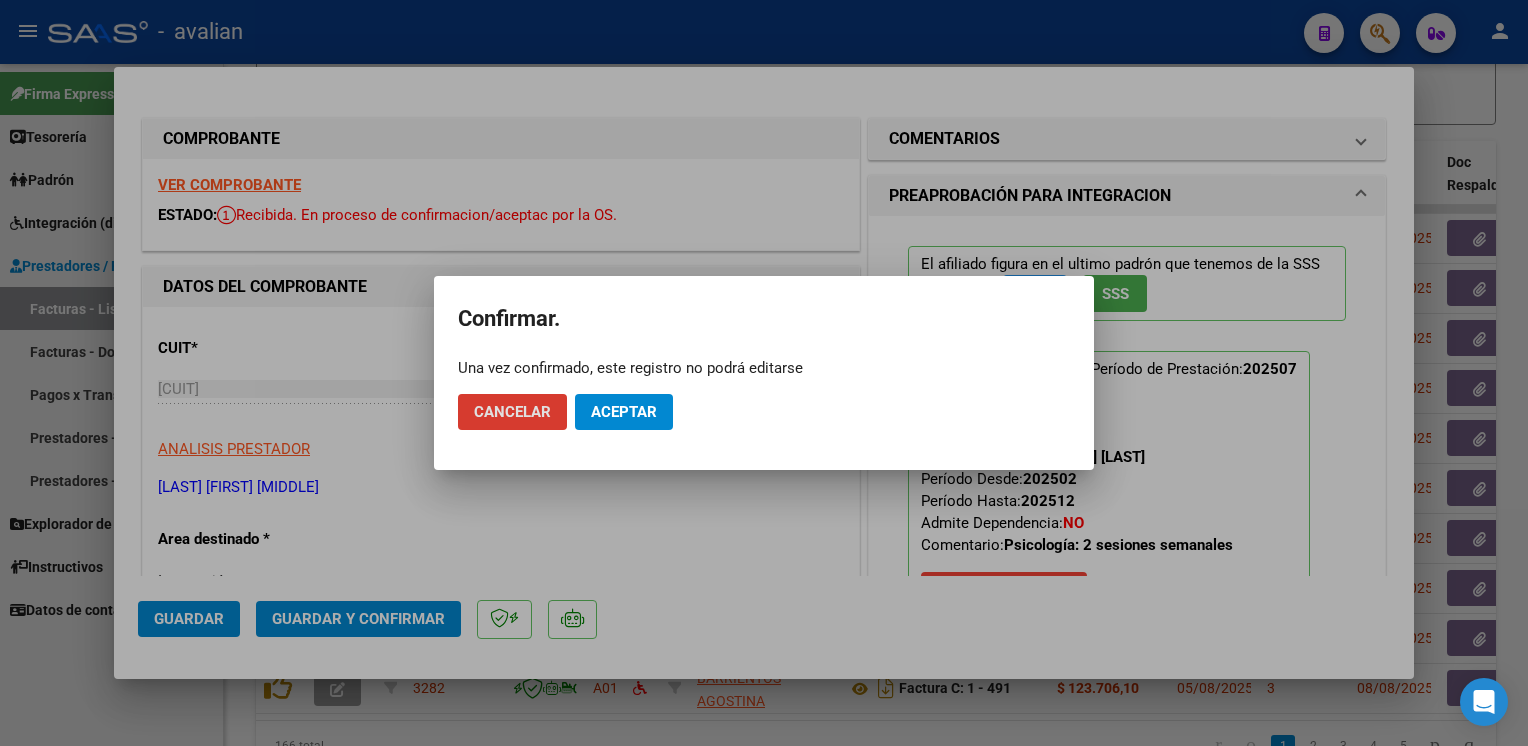 click on "Aceptar" 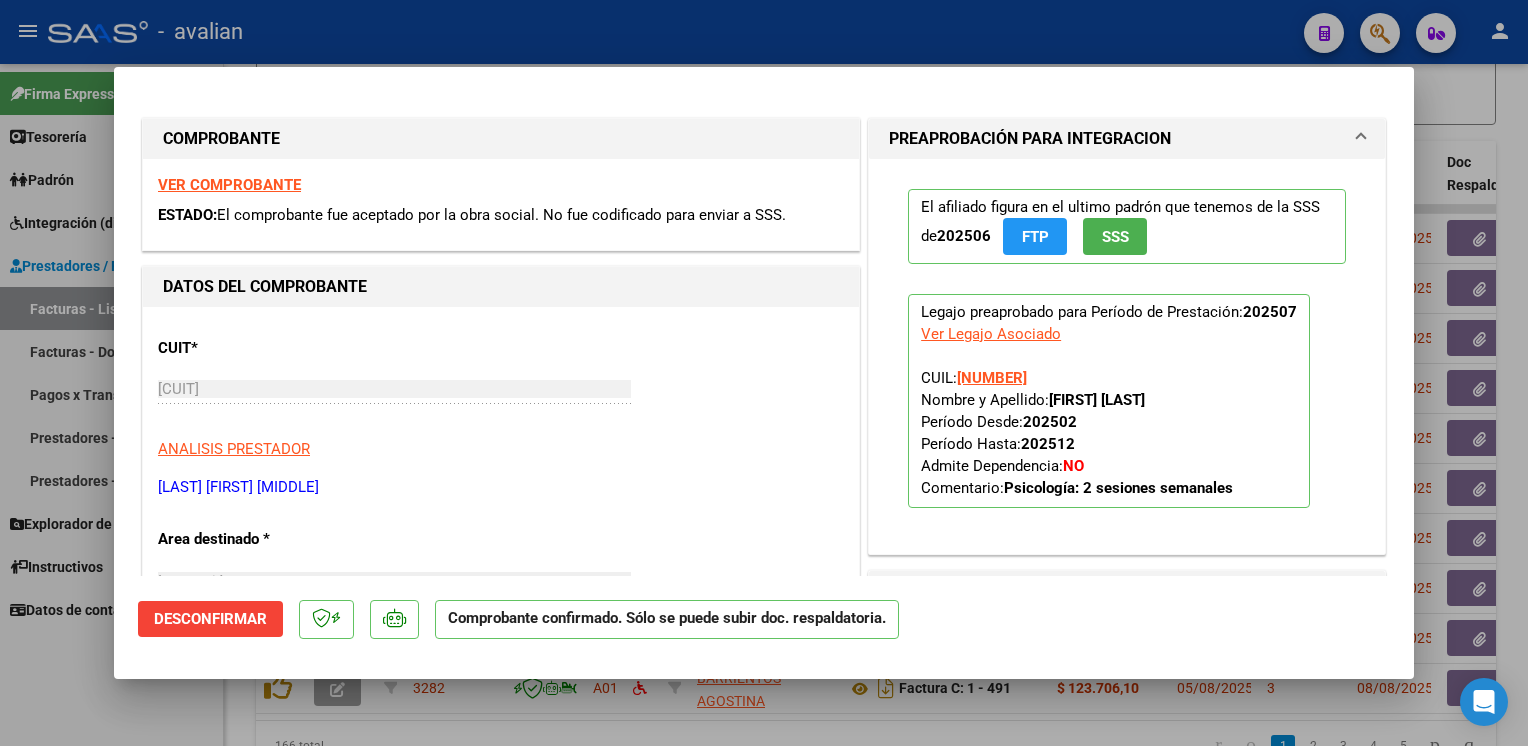 click at bounding box center [764, 373] 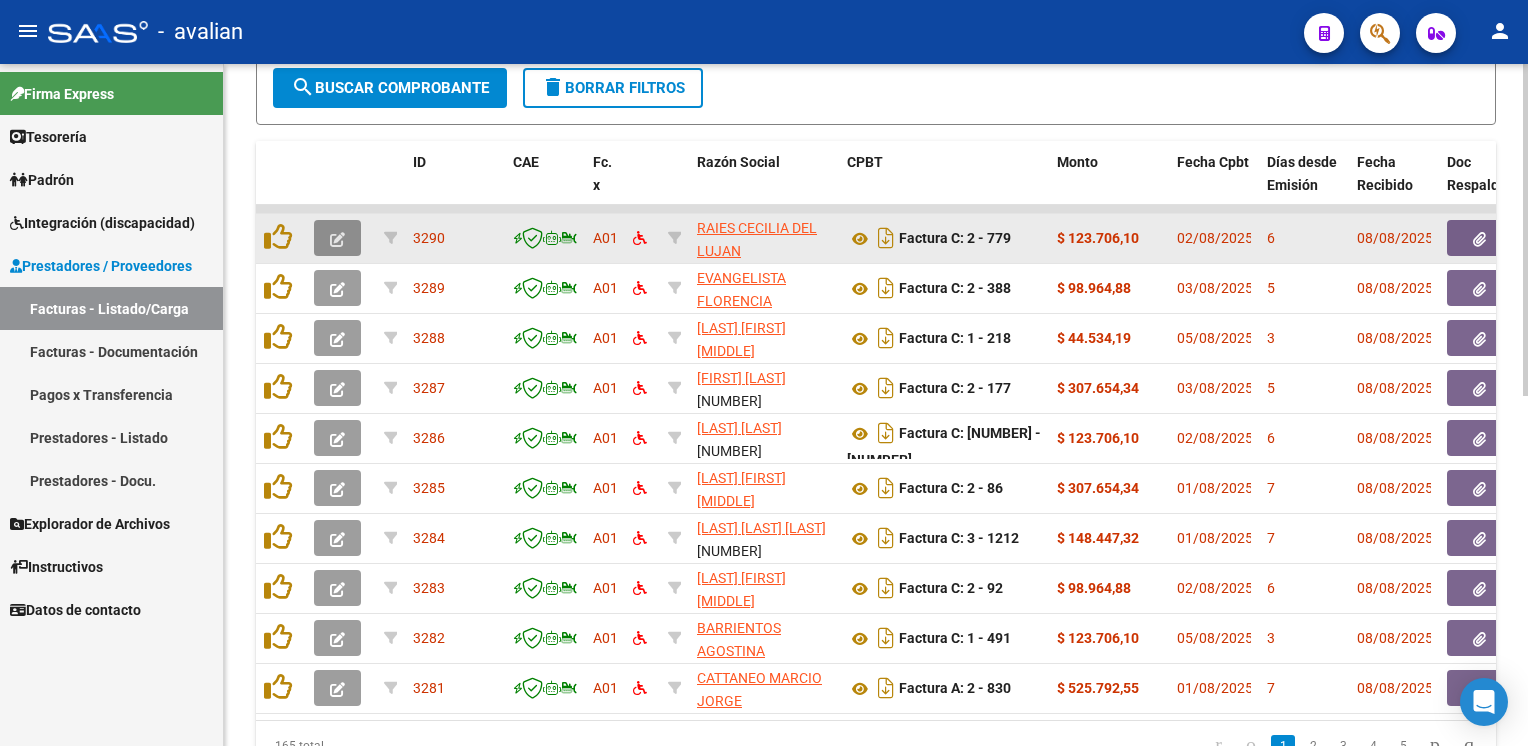 click 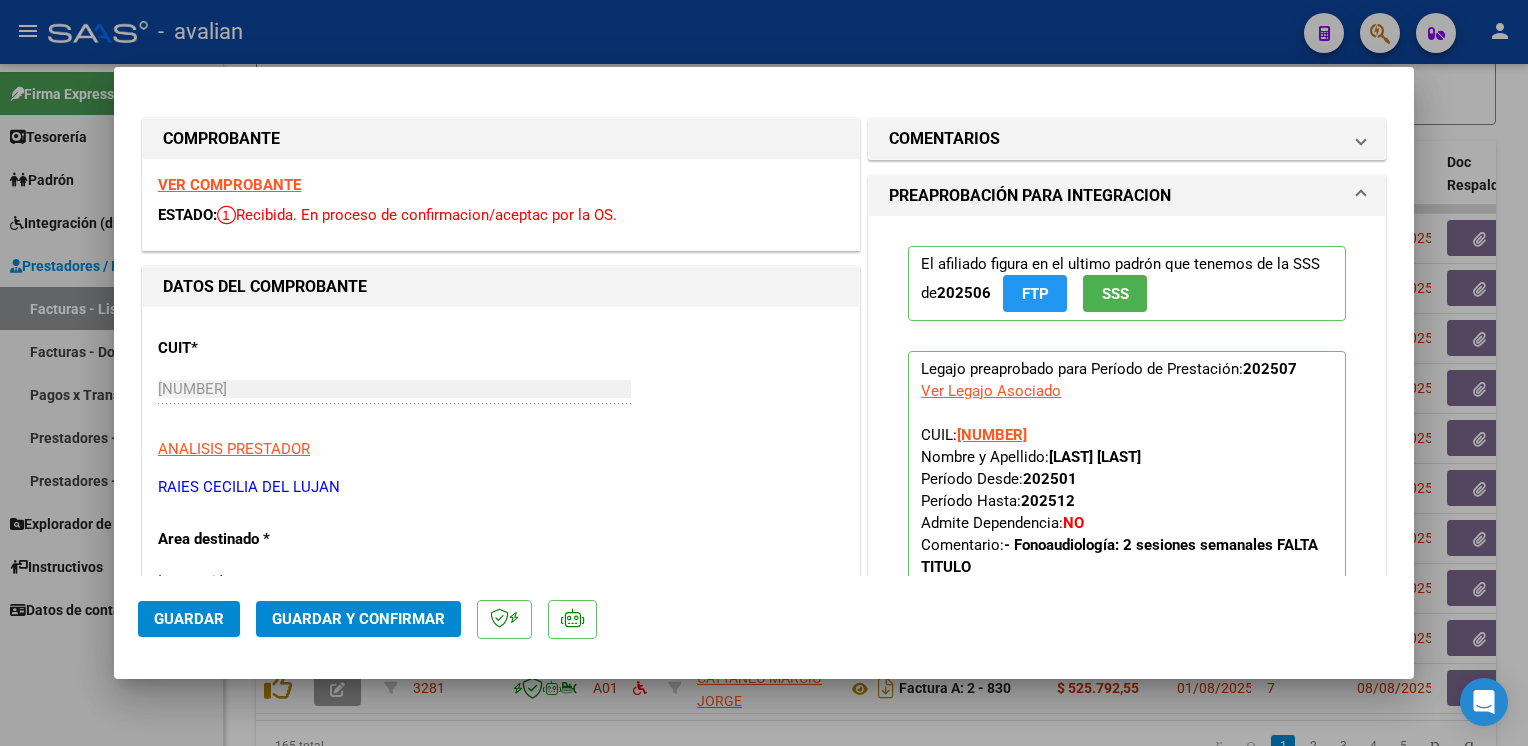 click on "VER COMPROBANTE" at bounding box center [229, 185] 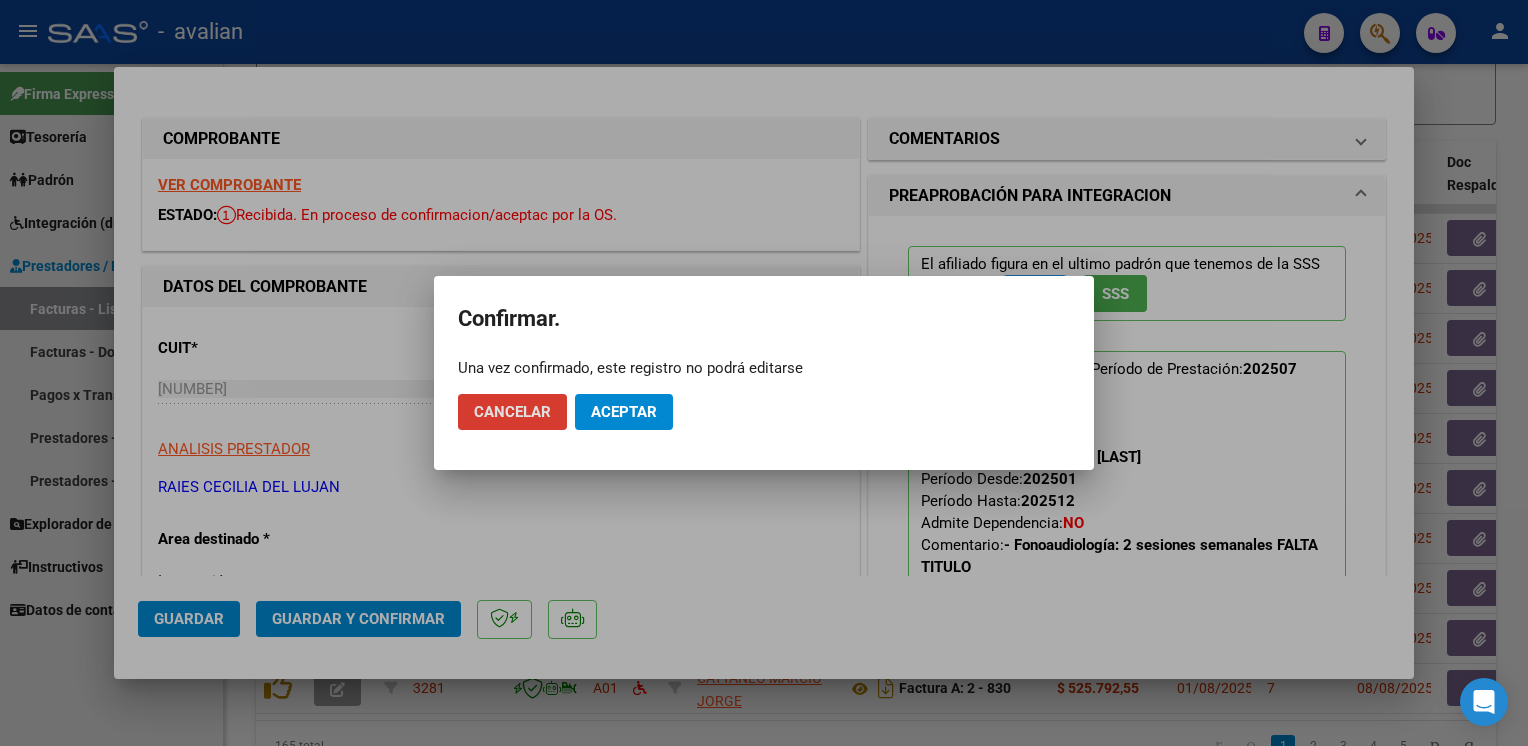 click on "Aceptar" 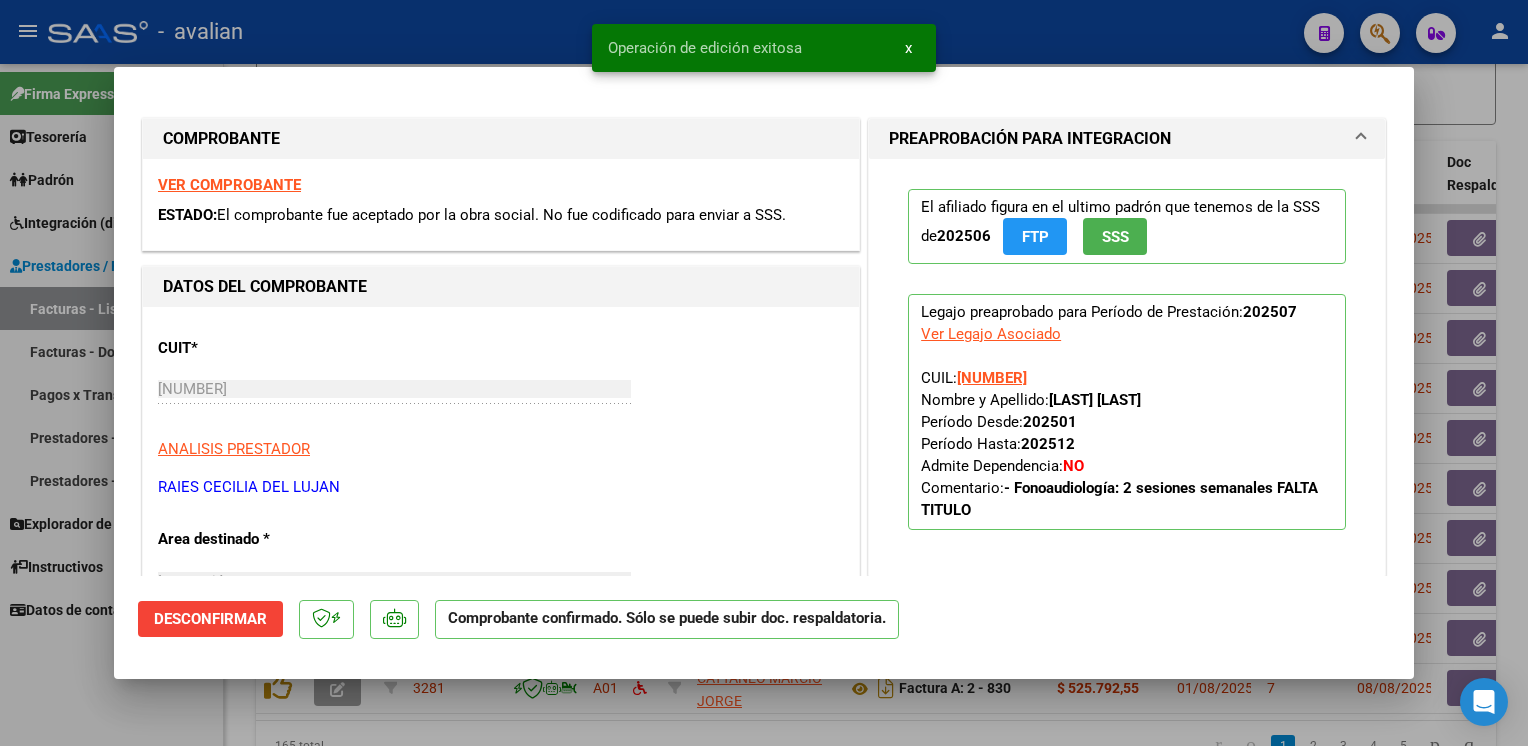 click at bounding box center (764, 373) 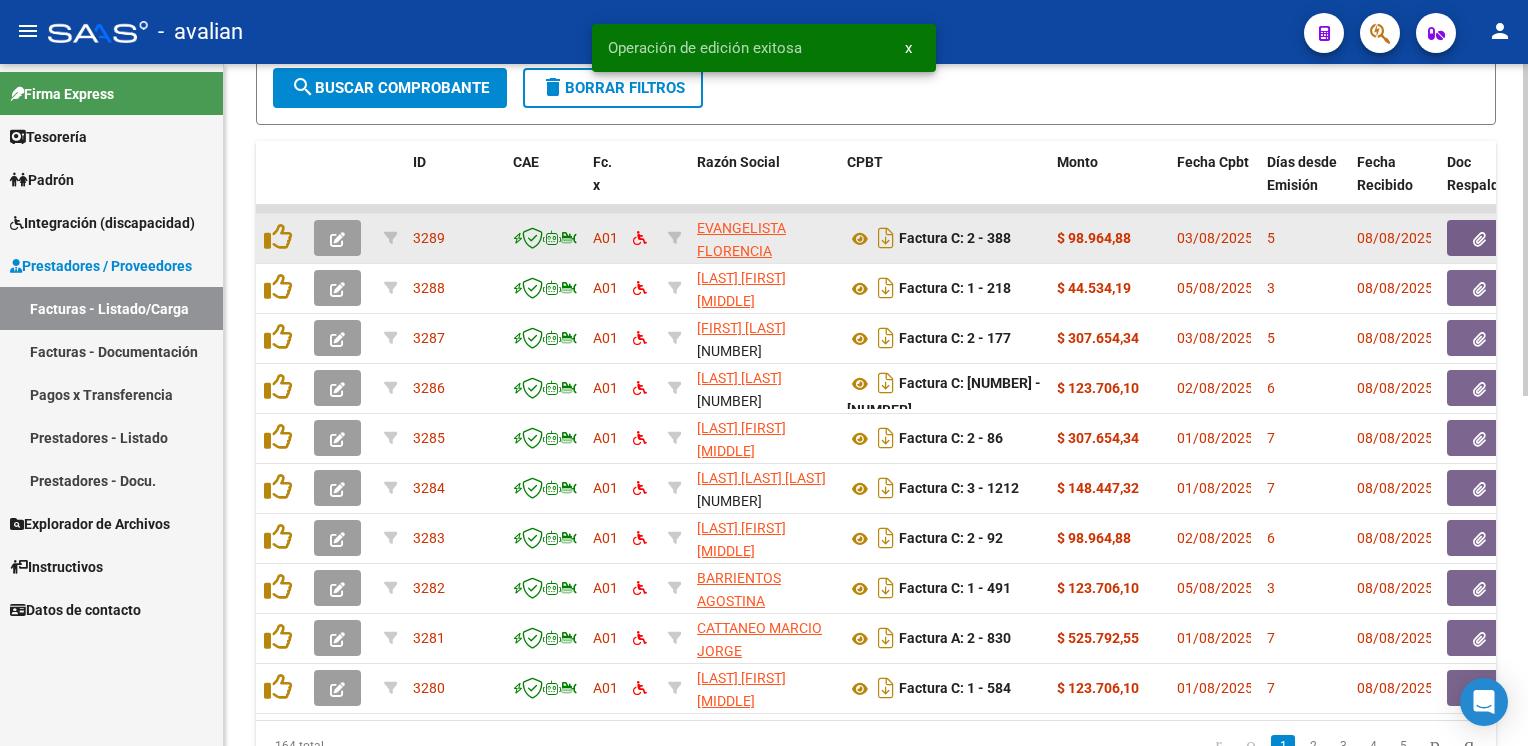 click 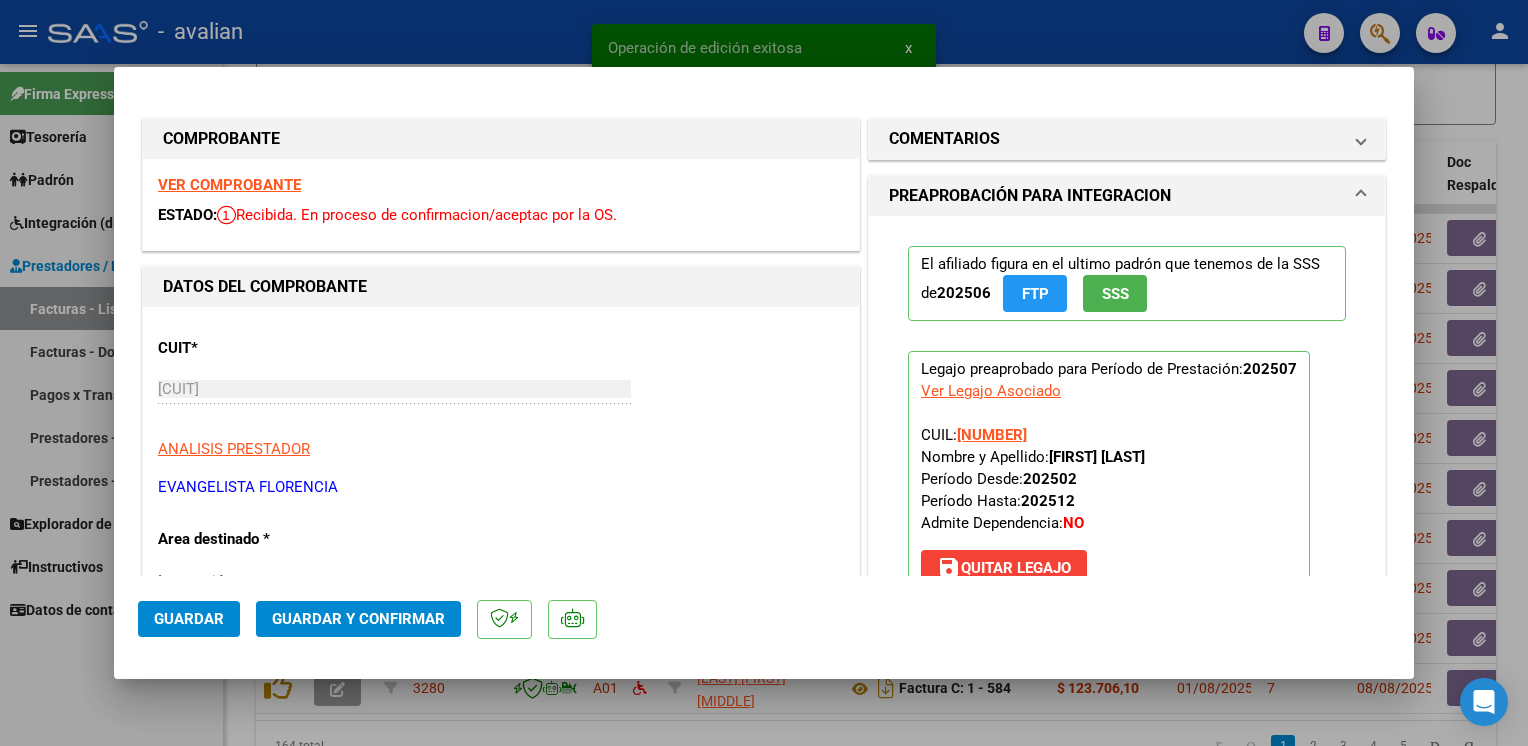 click on "VER COMPROBANTE" at bounding box center [229, 185] 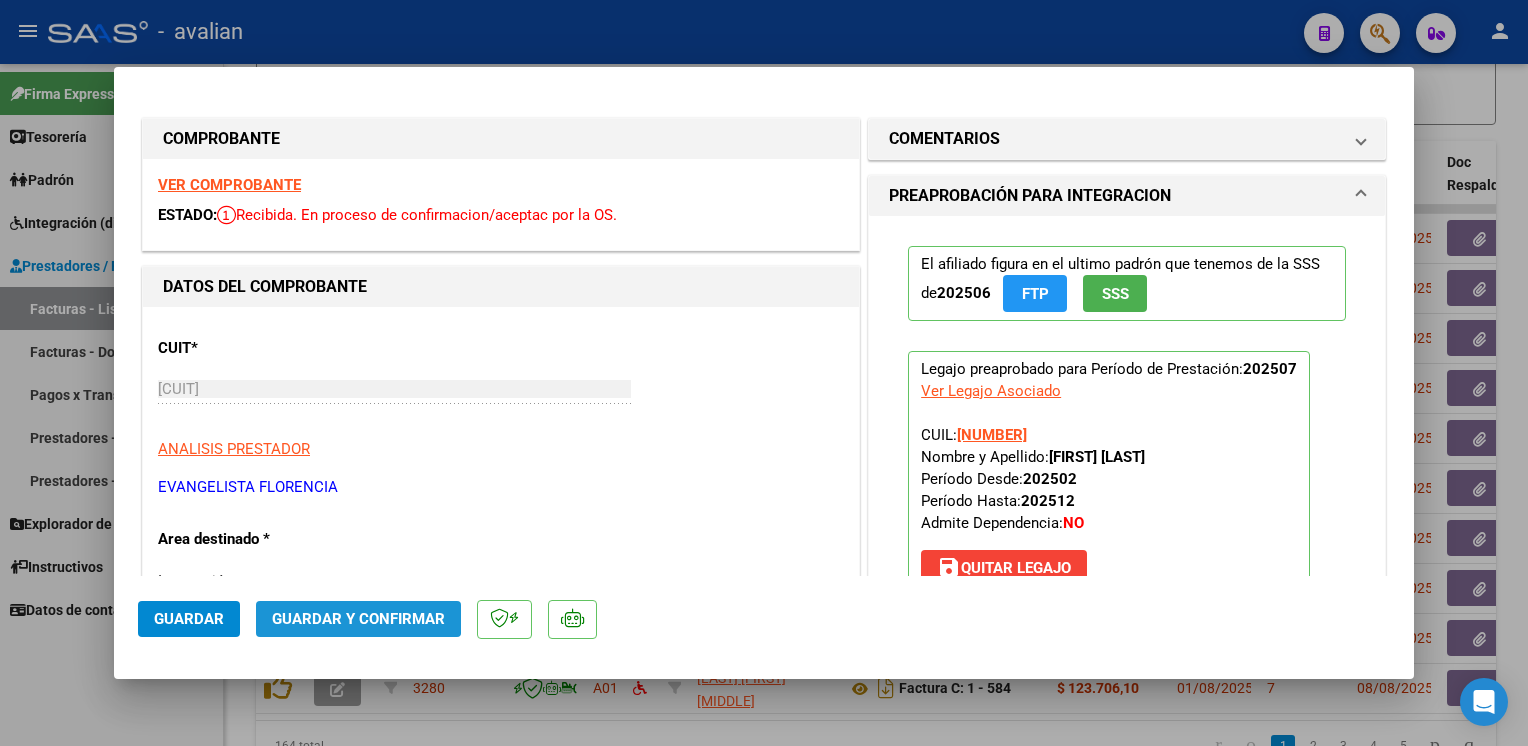 click on "Guardar y Confirmar" 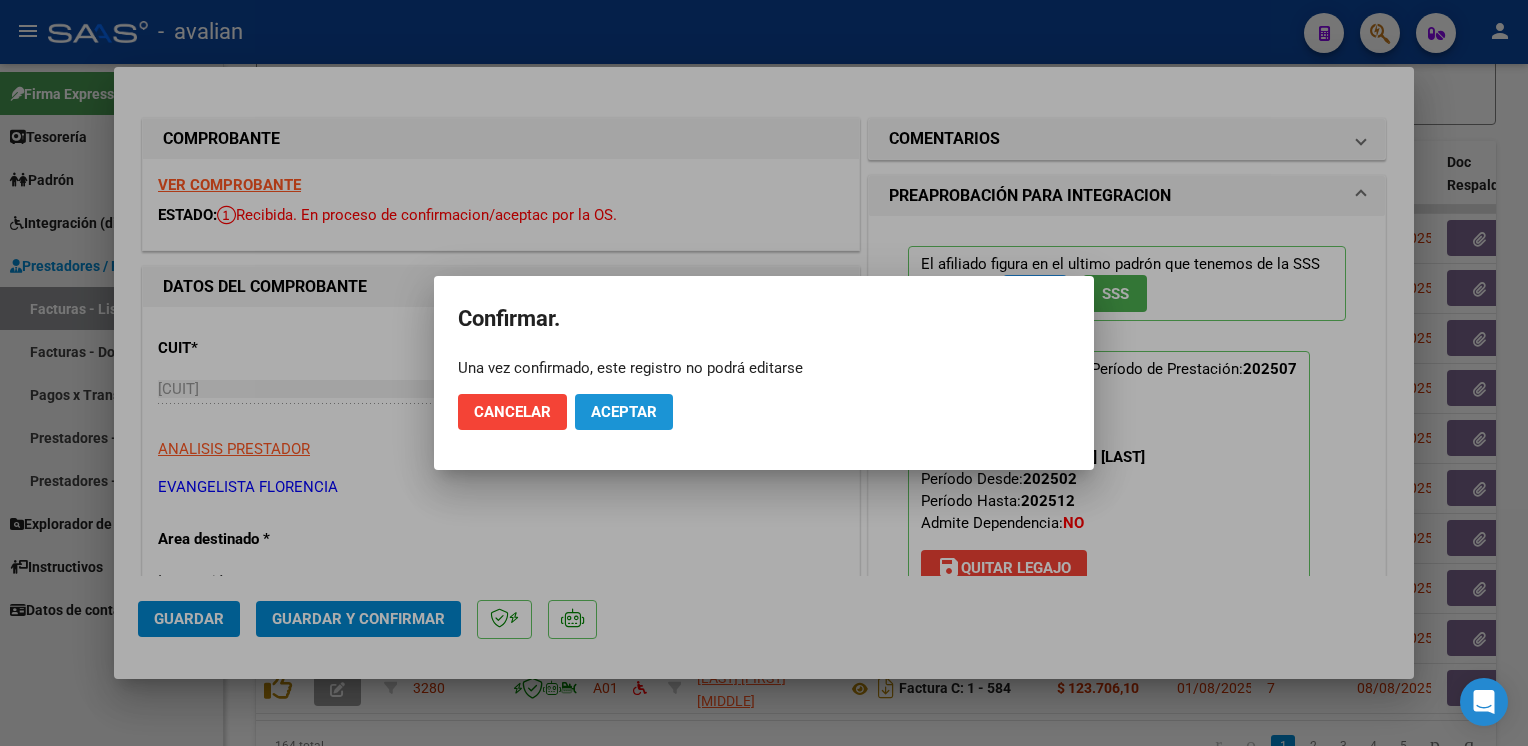 click on "Aceptar" 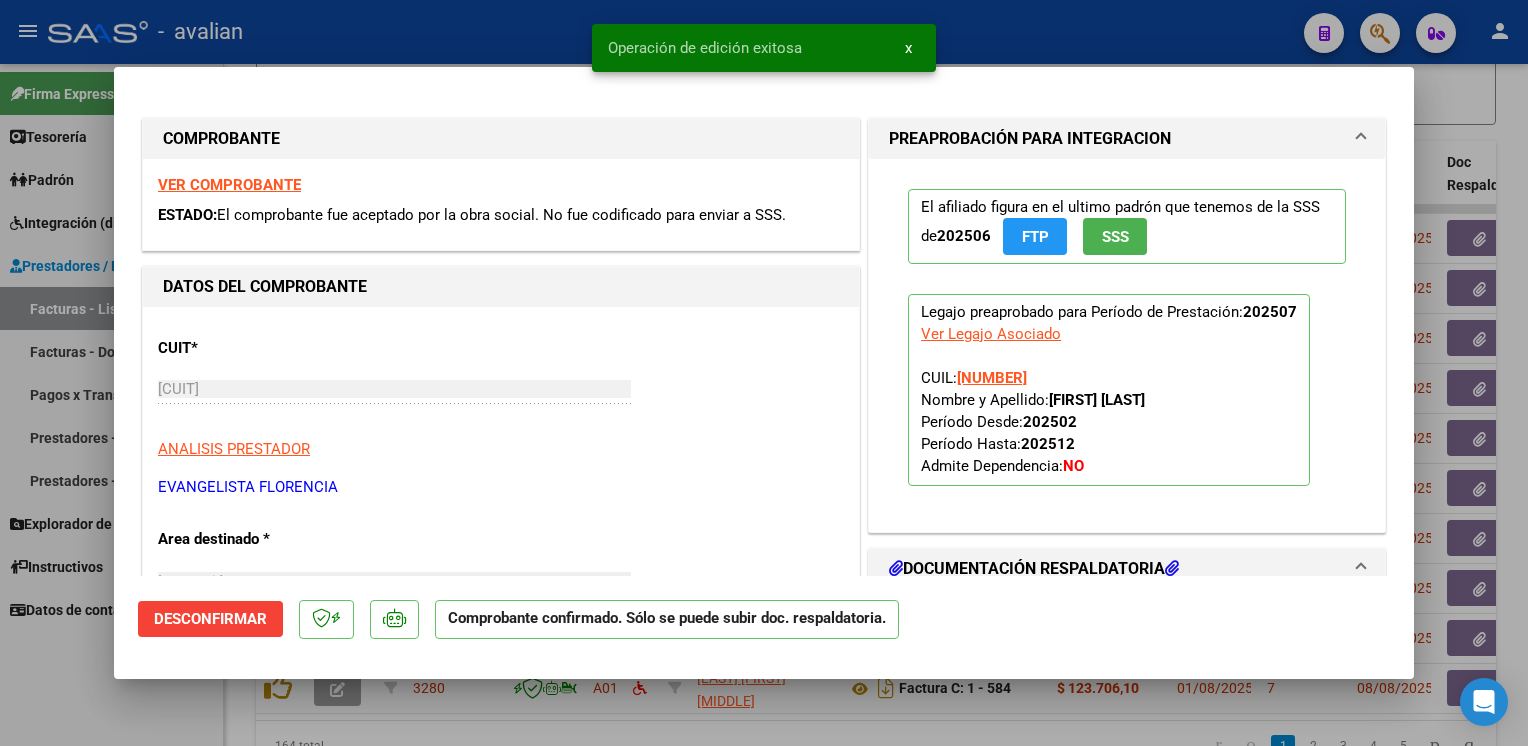 click at bounding box center (764, 373) 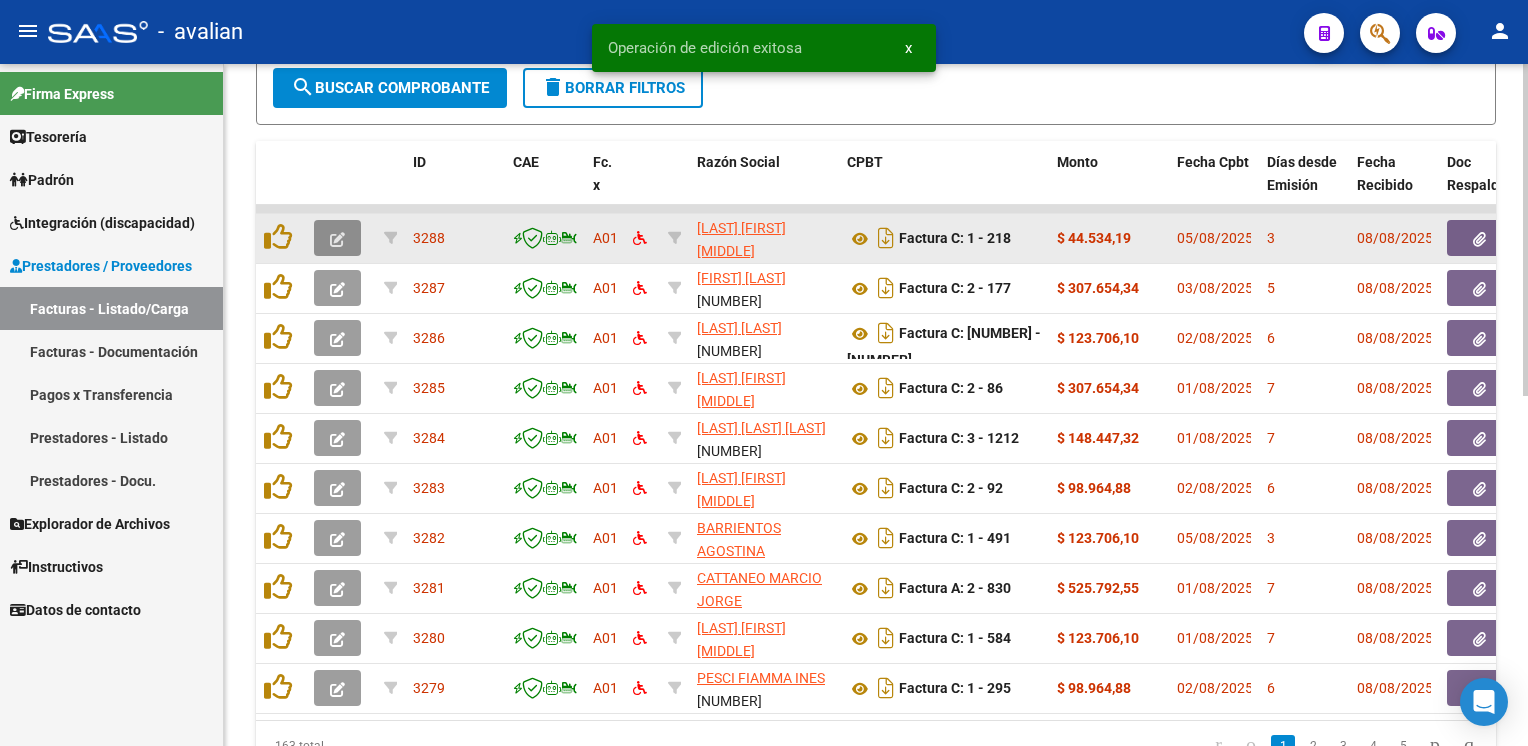 click 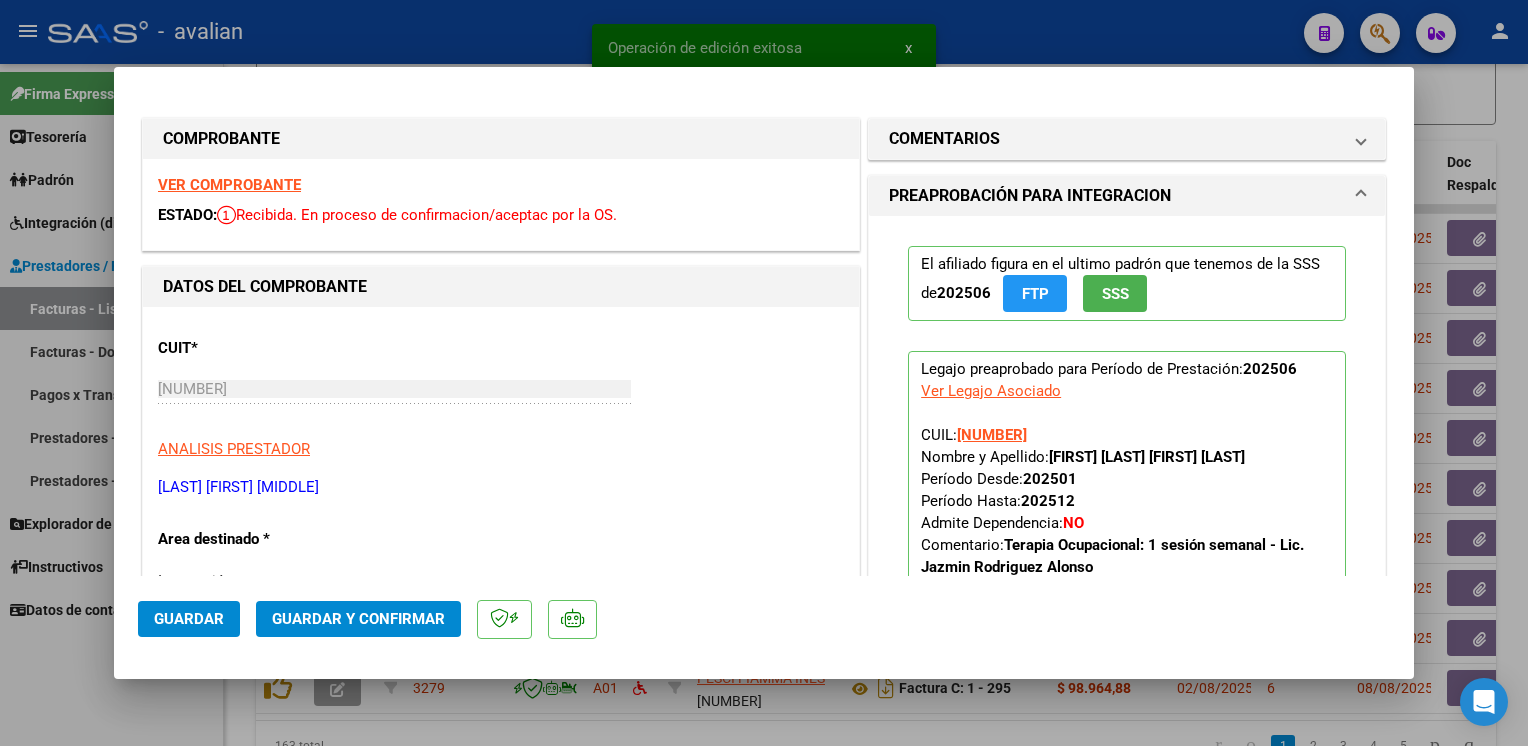 click on "VER COMPROBANTE" at bounding box center [229, 185] 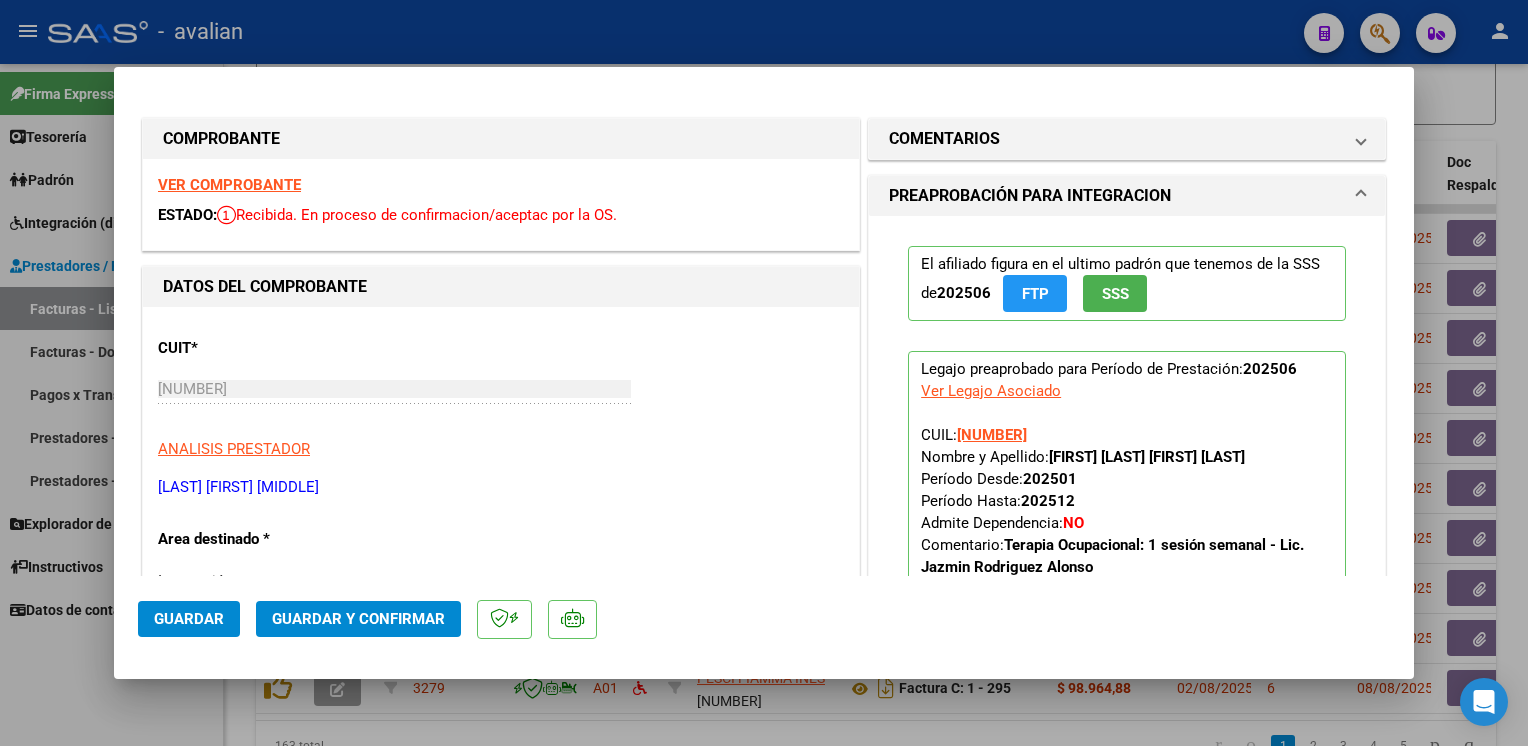 click on "Guardar y Confirmar" 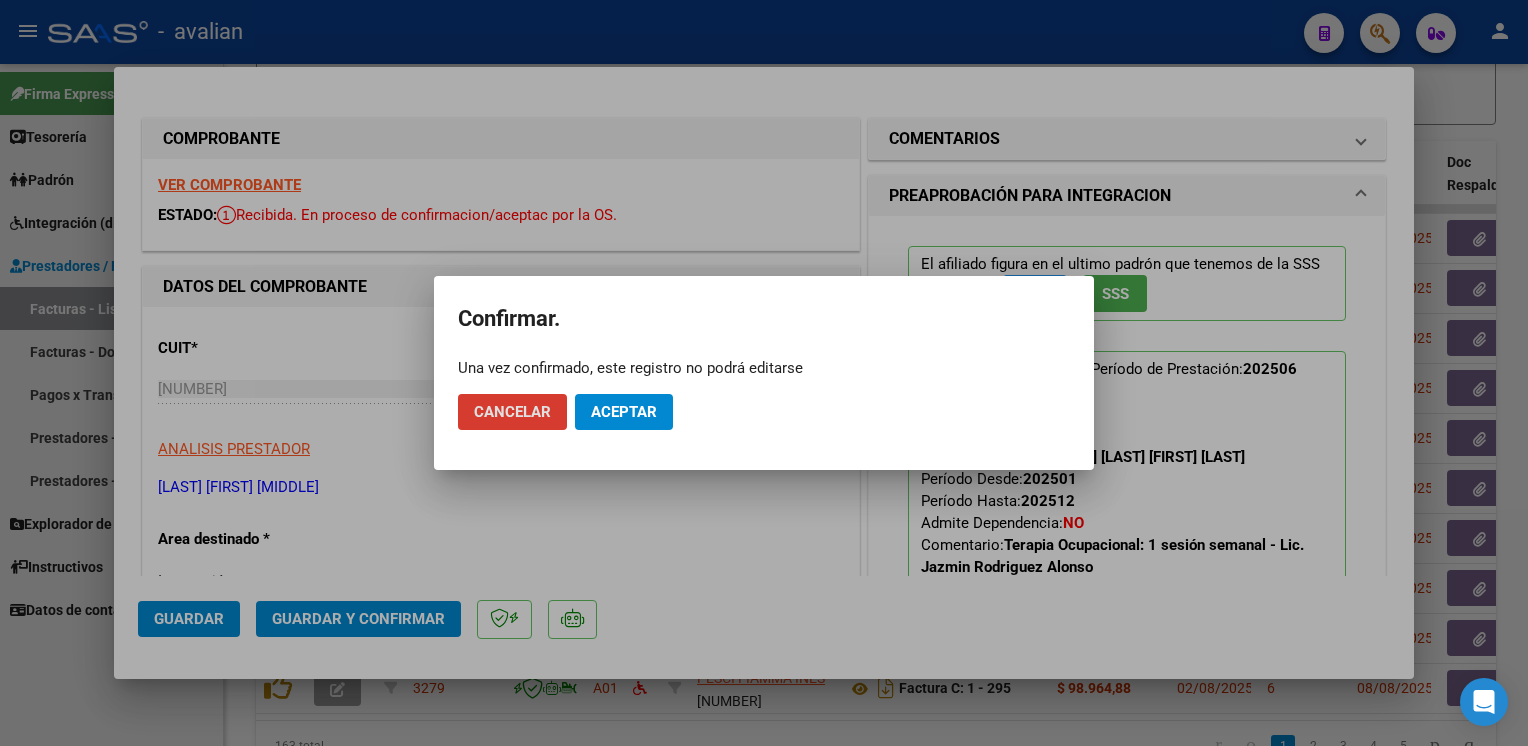 click on "Aceptar" 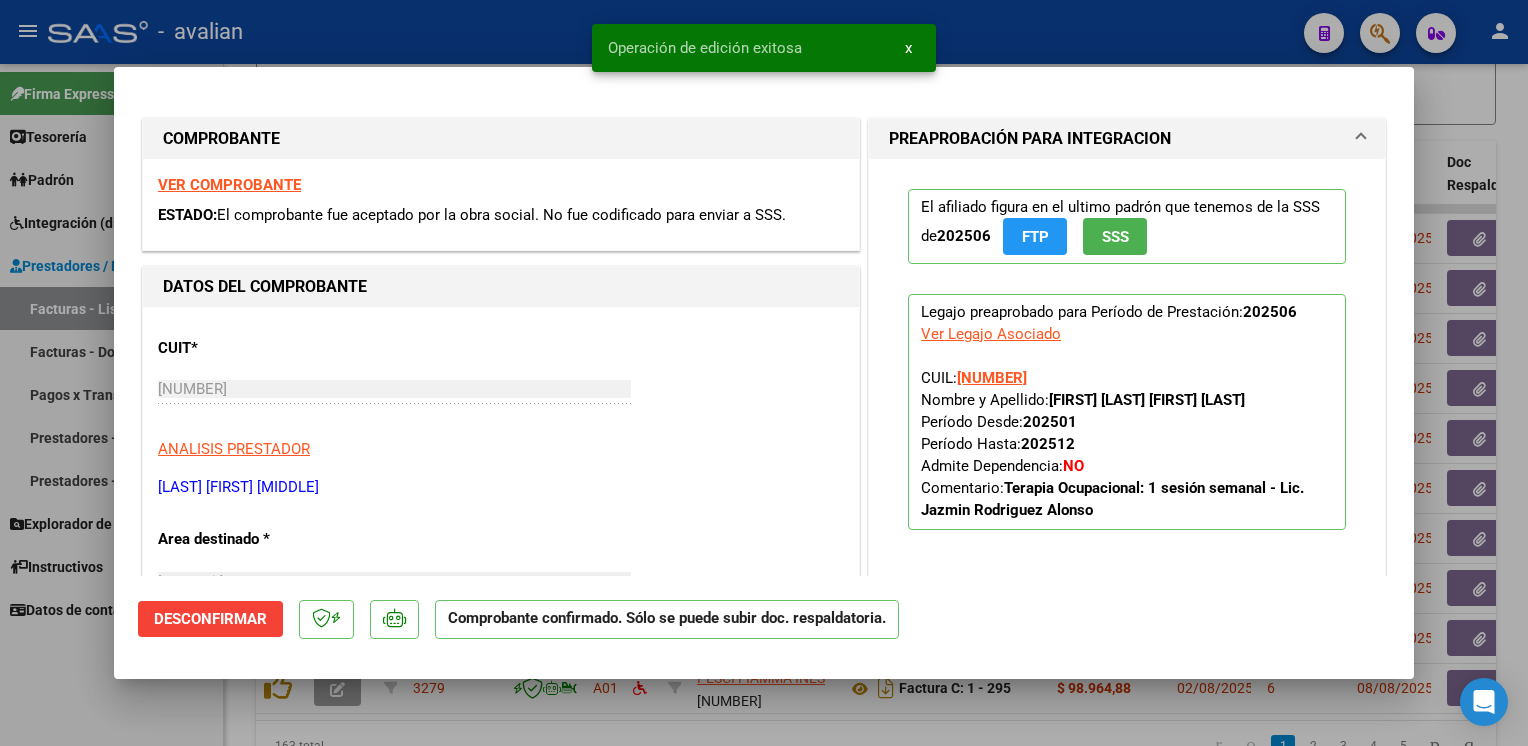 click at bounding box center [764, 373] 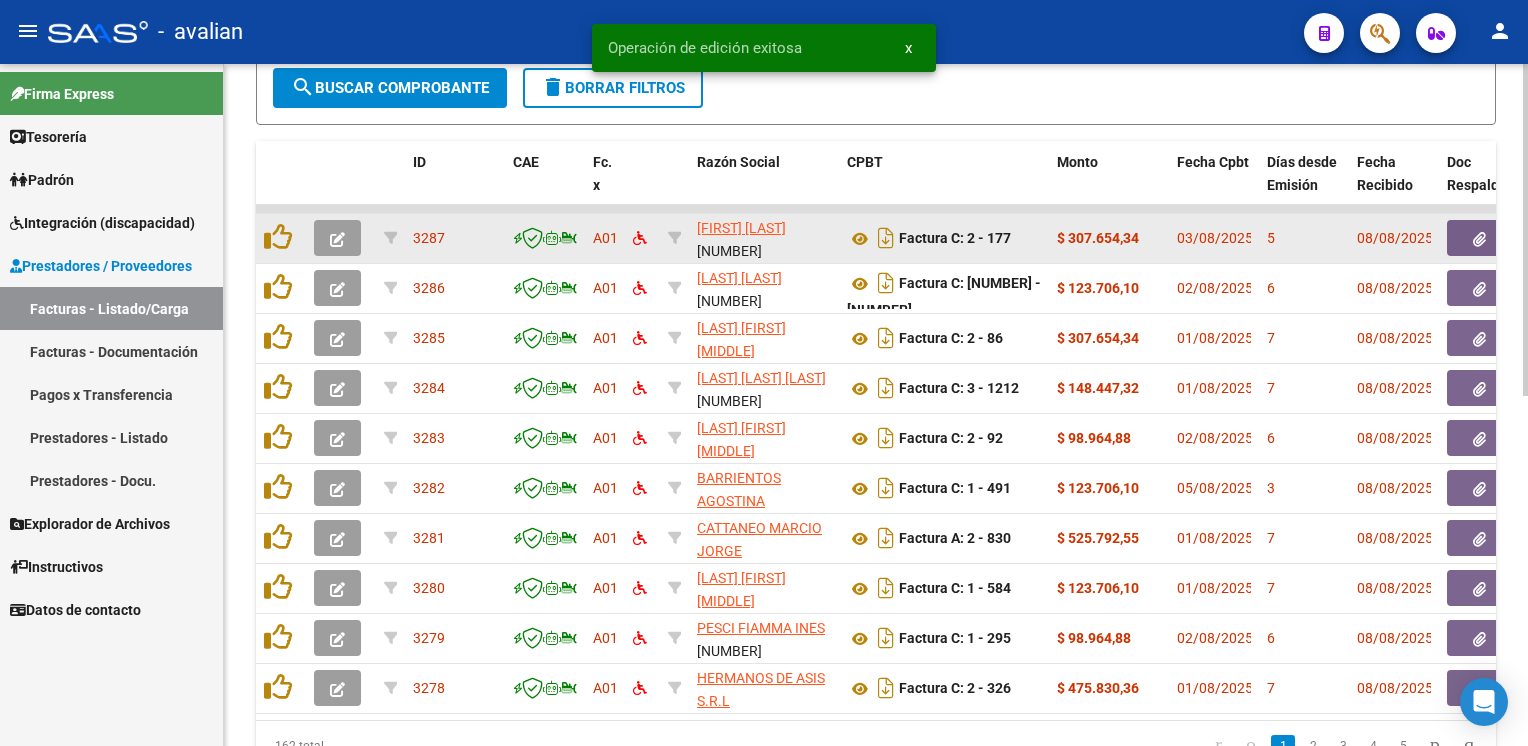 click 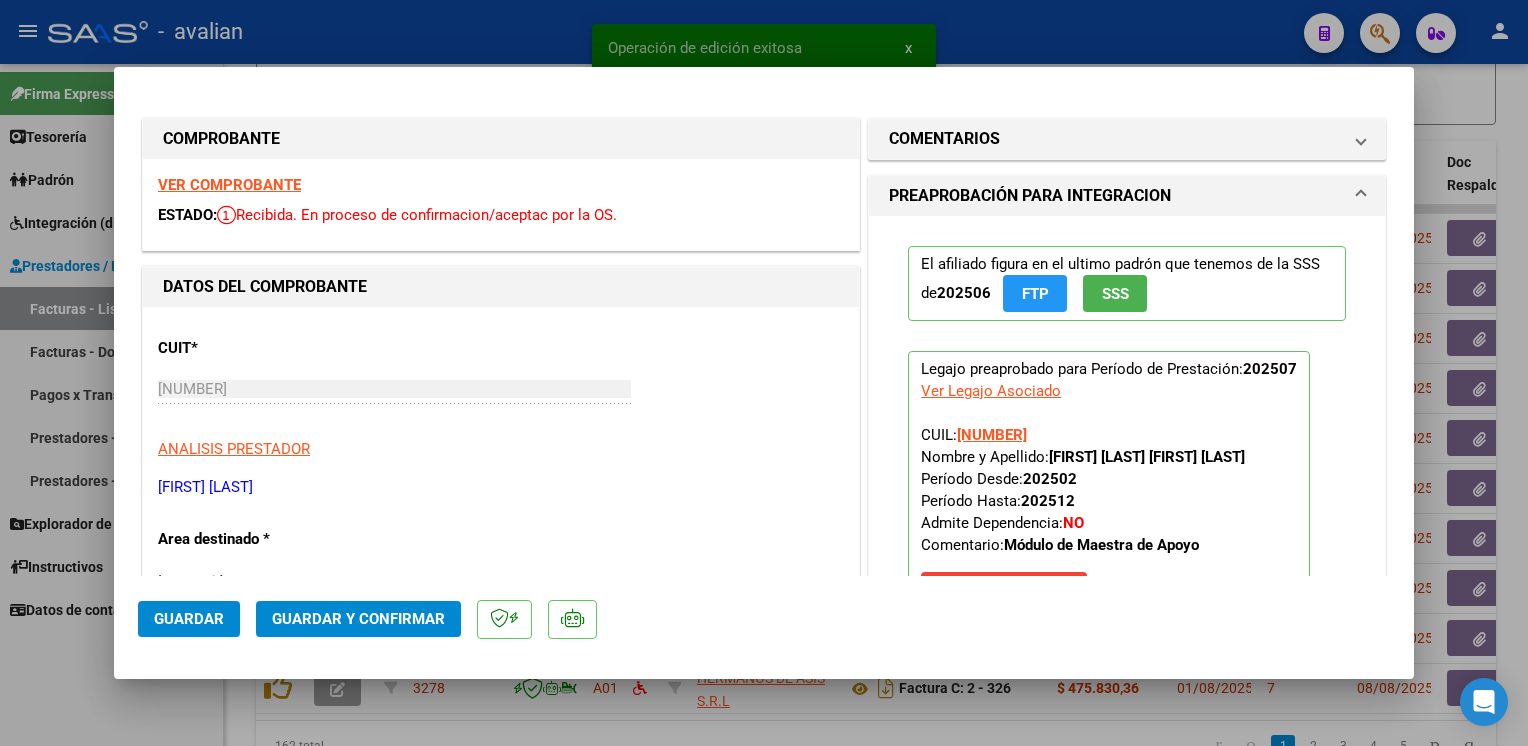 click on "VER COMPROBANTE" at bounding box center [229, 185] 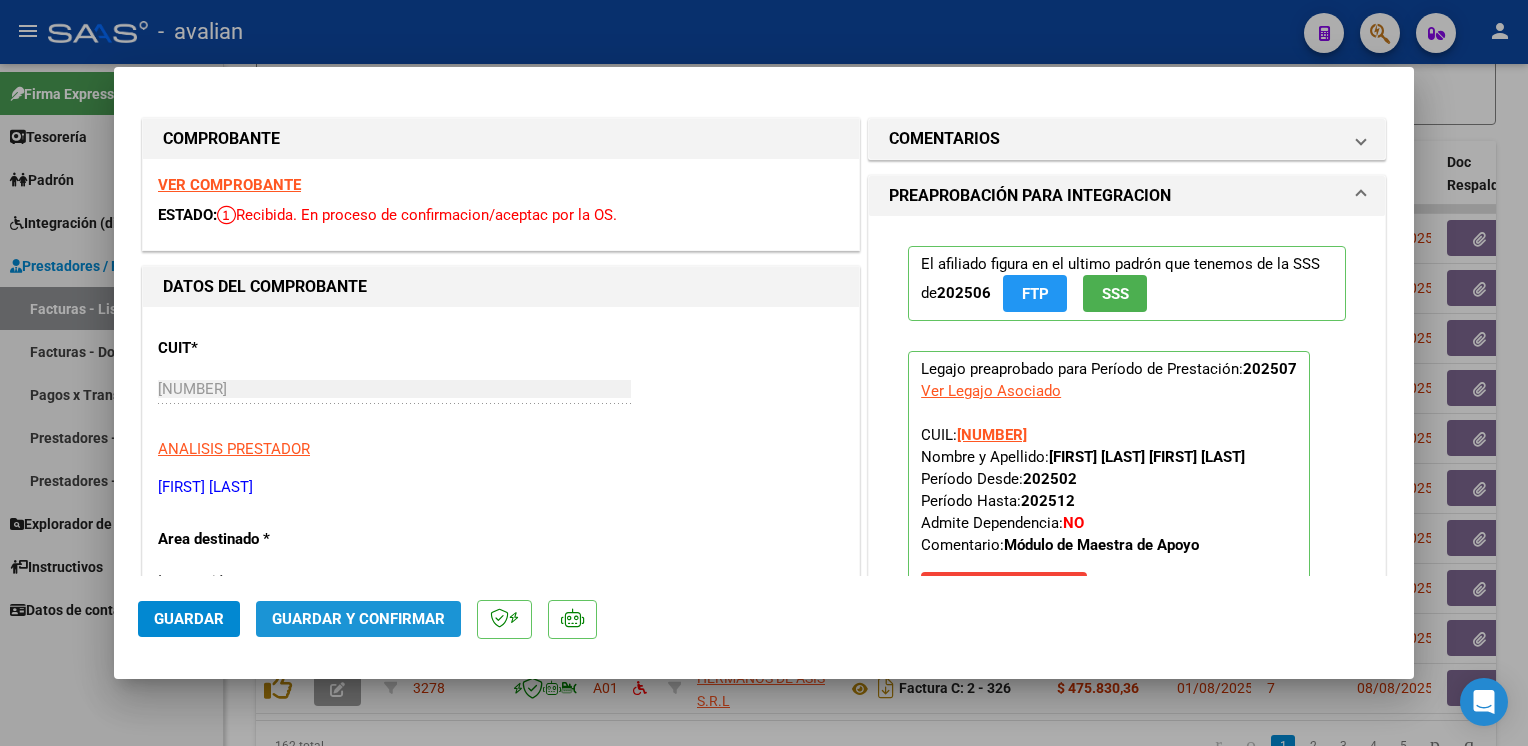click on "Guardar y Confirmar" 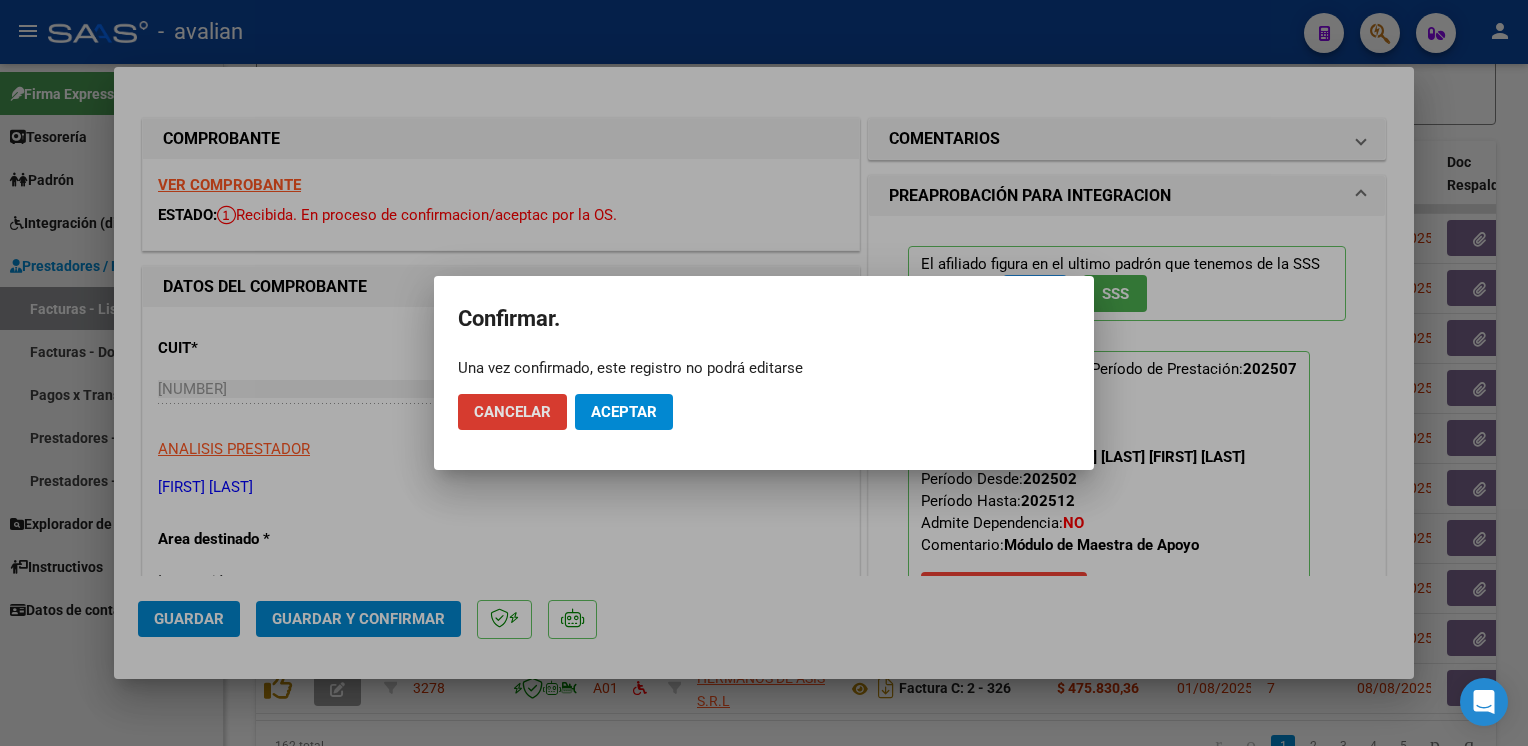 click on "Aceptar" 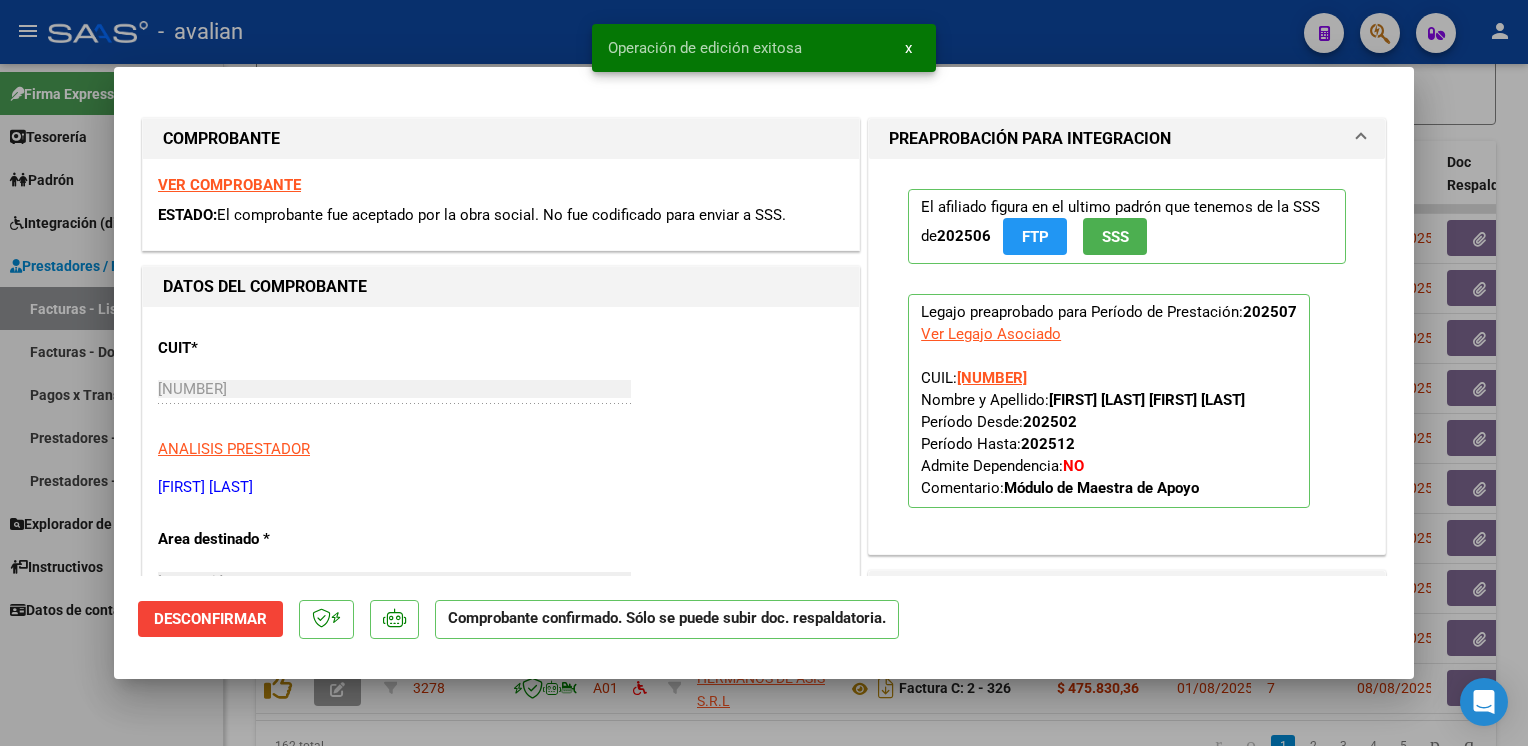 click at bounding box center [764, 373] 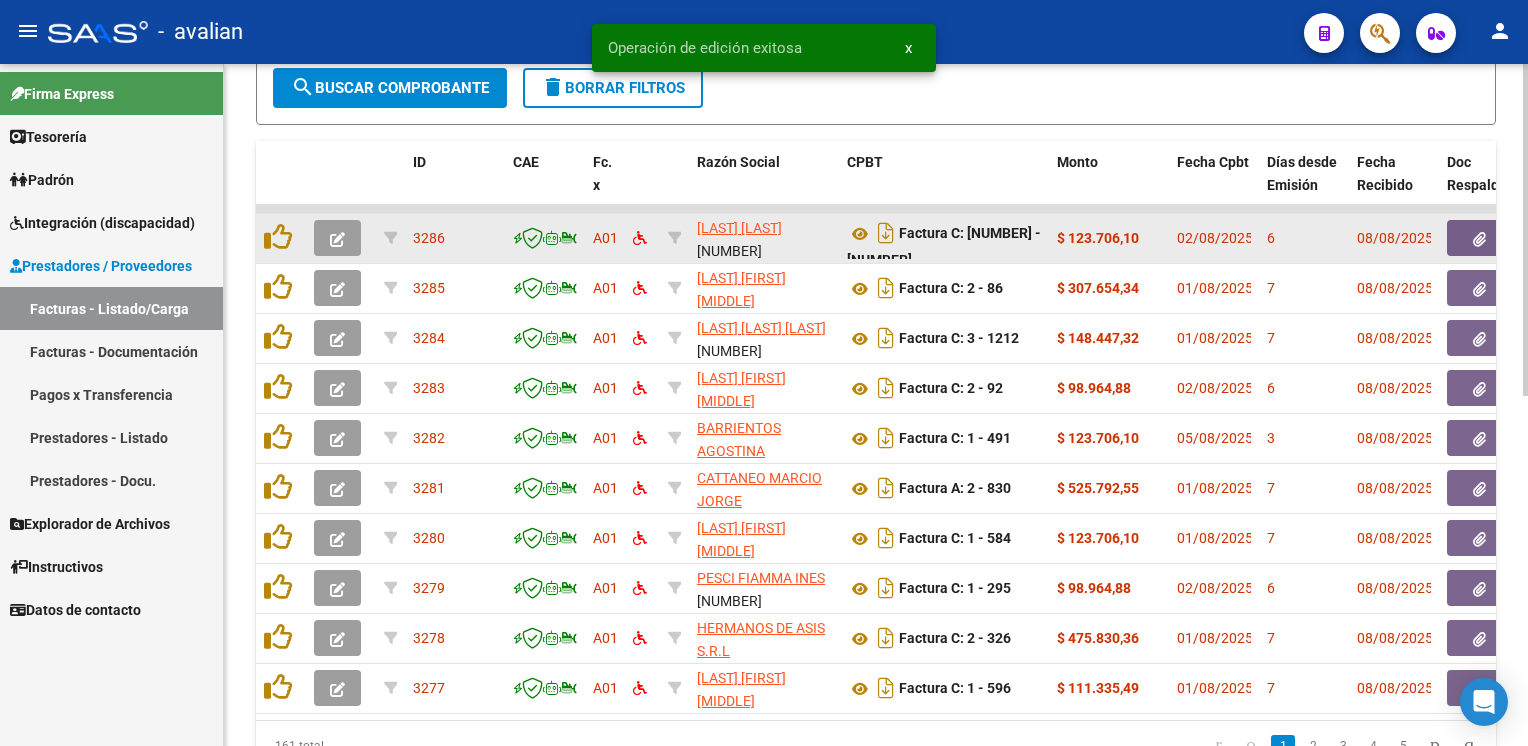 click 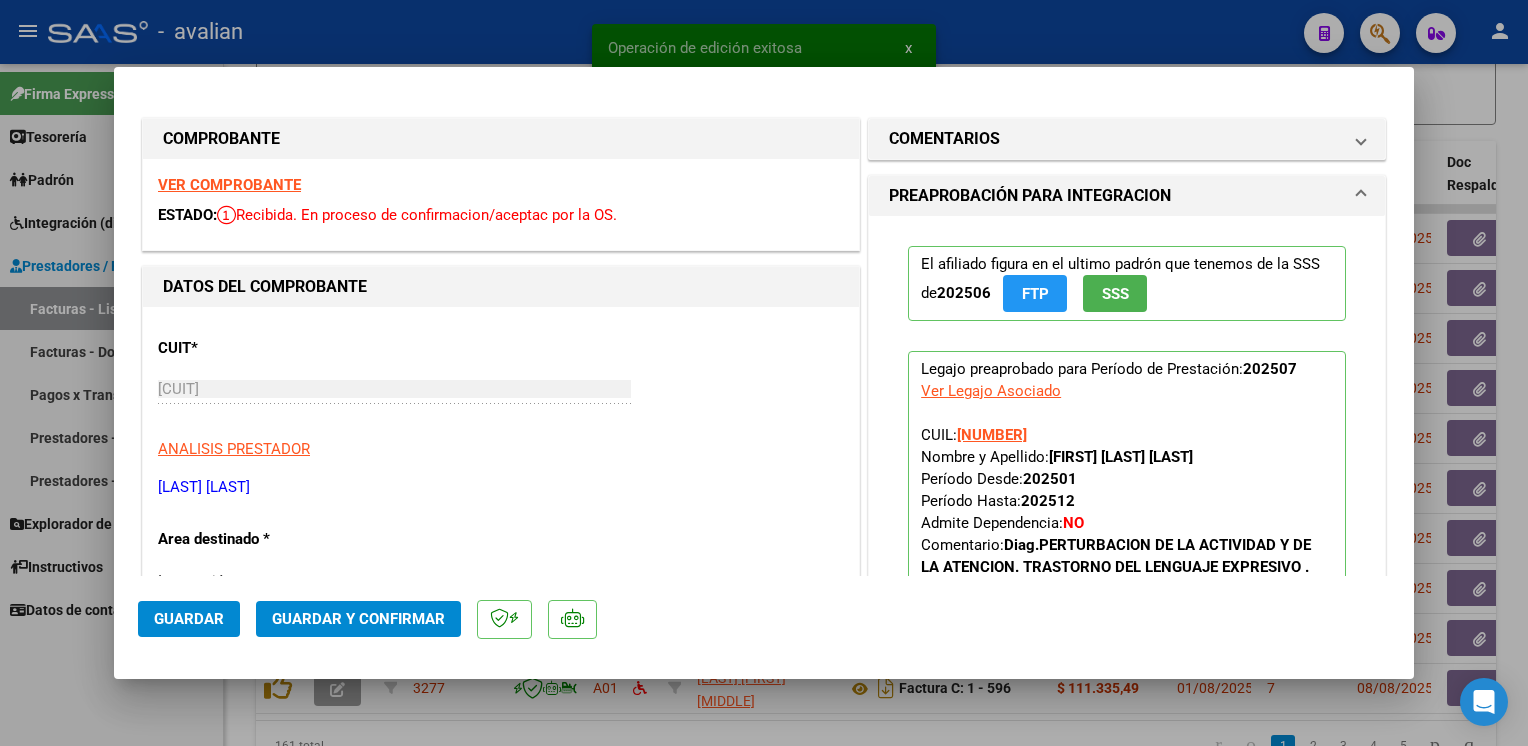 click on "VER COMPROBANTE" at bounding box center (229, 185) 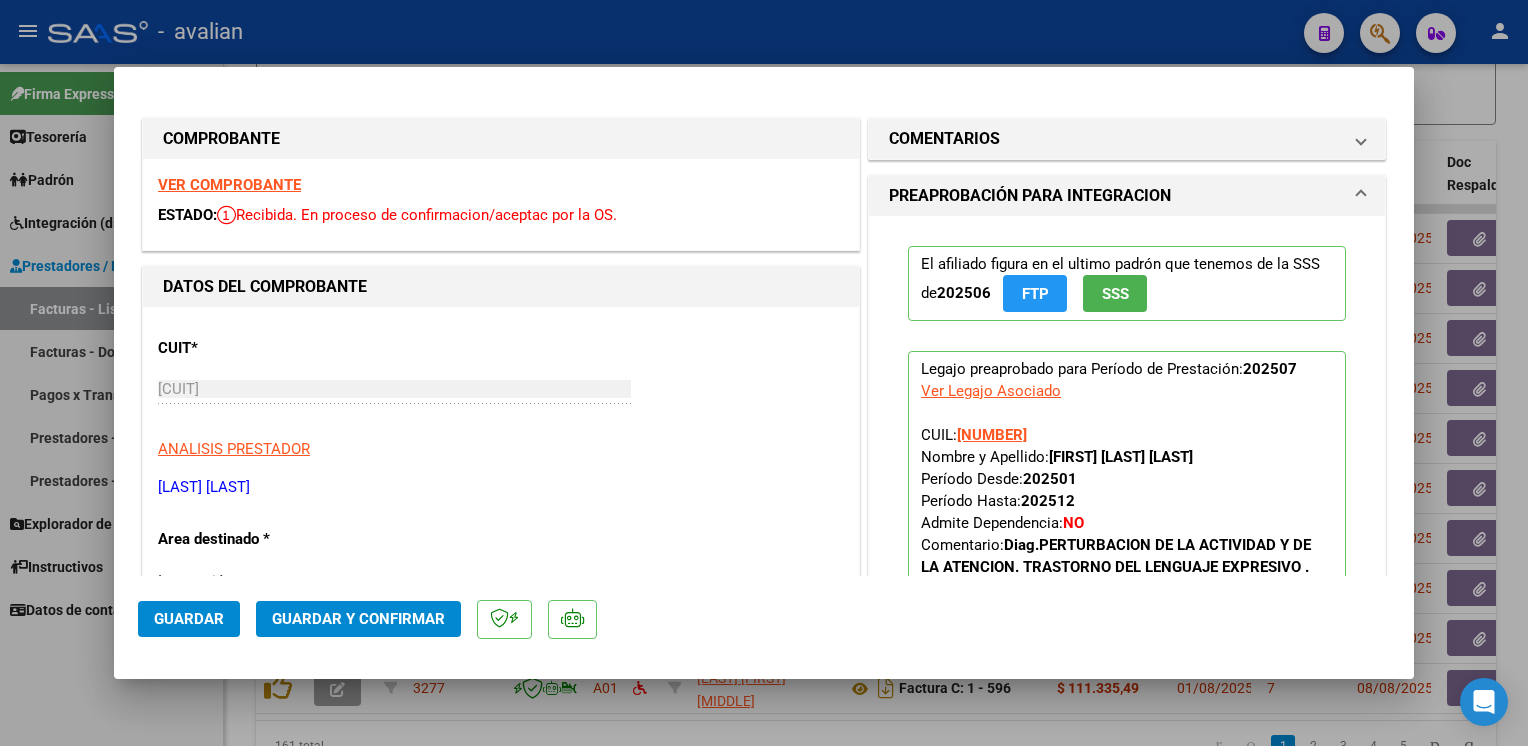 click on "Guardar y Confirmar" 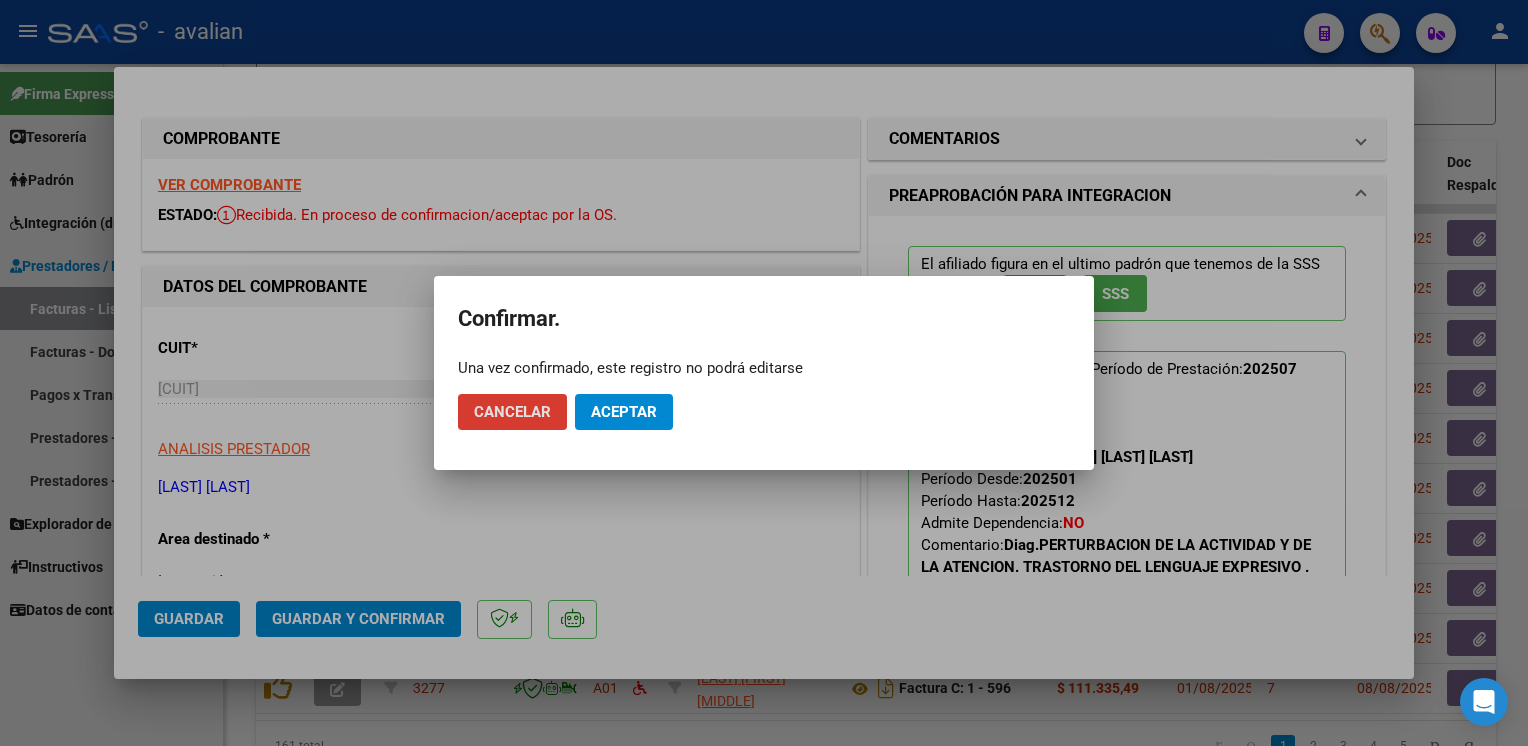 click on "Aceptar" 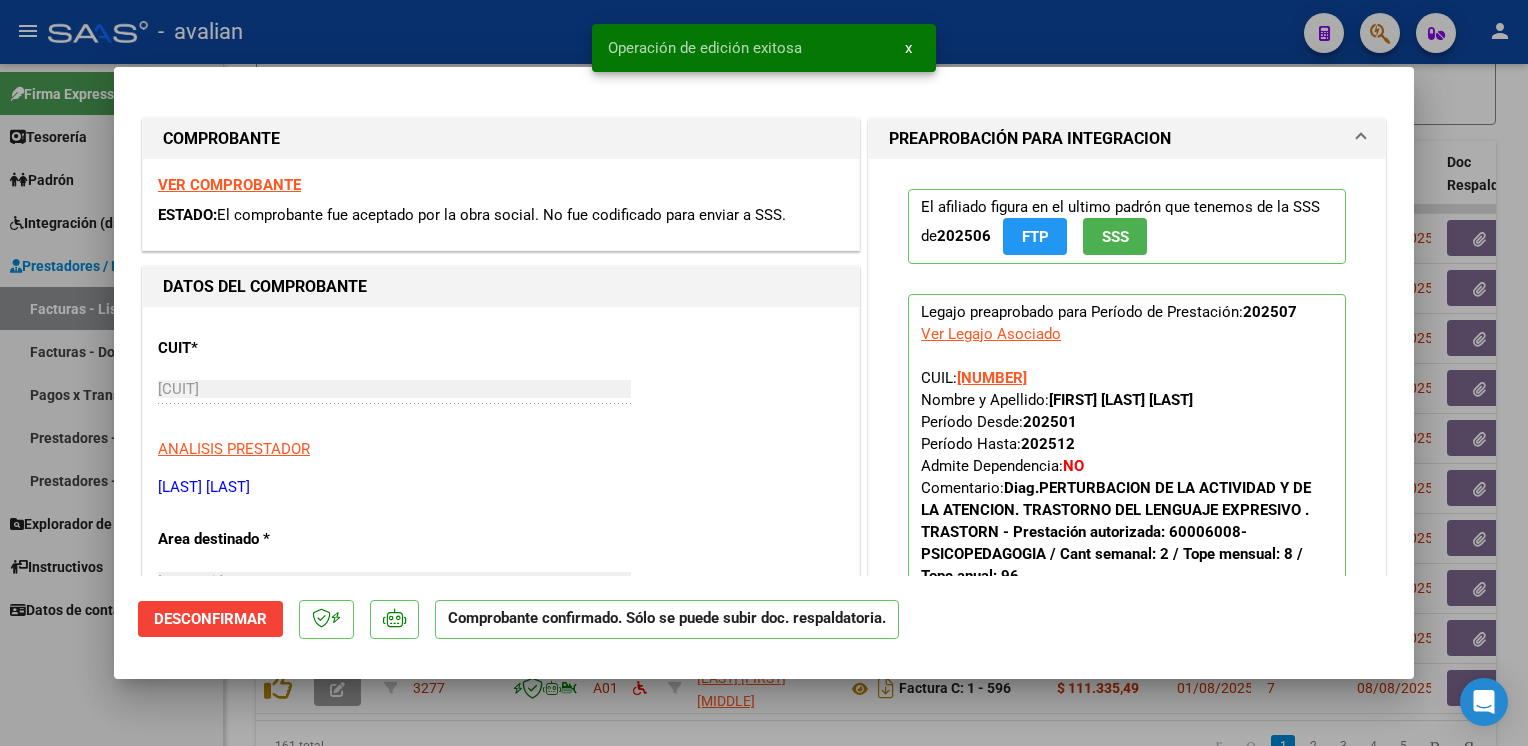 click at bounding box center (764, 373) 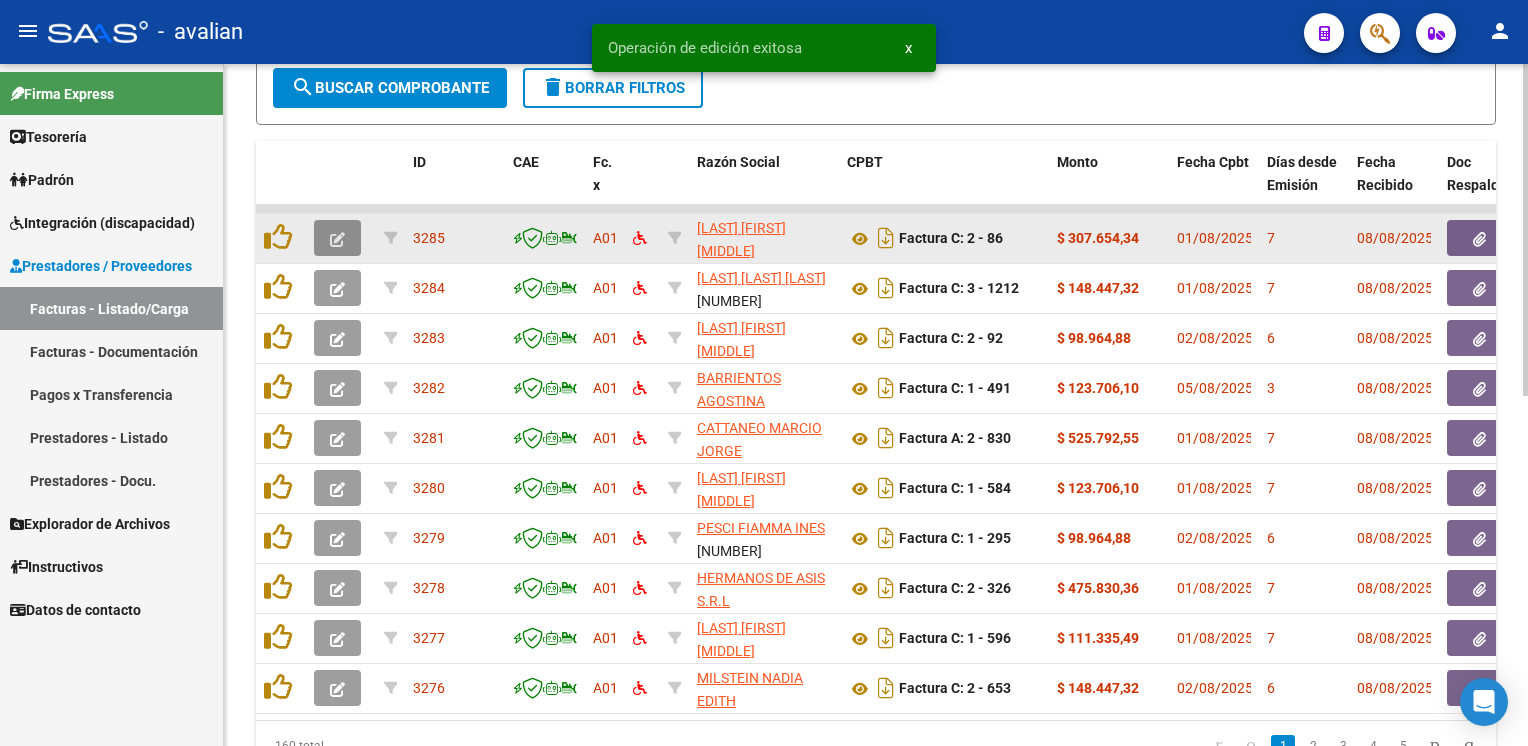 click 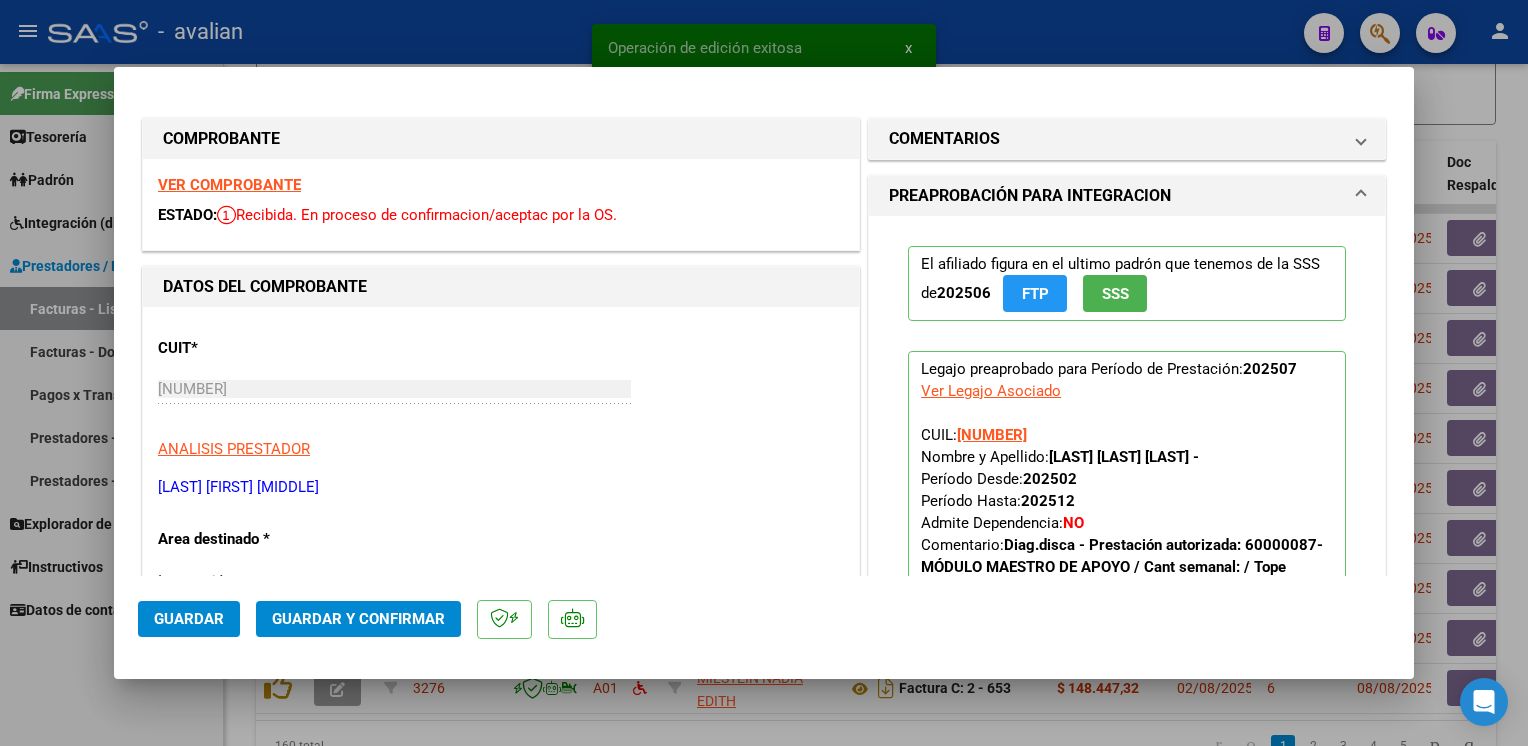 click on "VER COMPROBANTE" at bounding box center [229, 185] 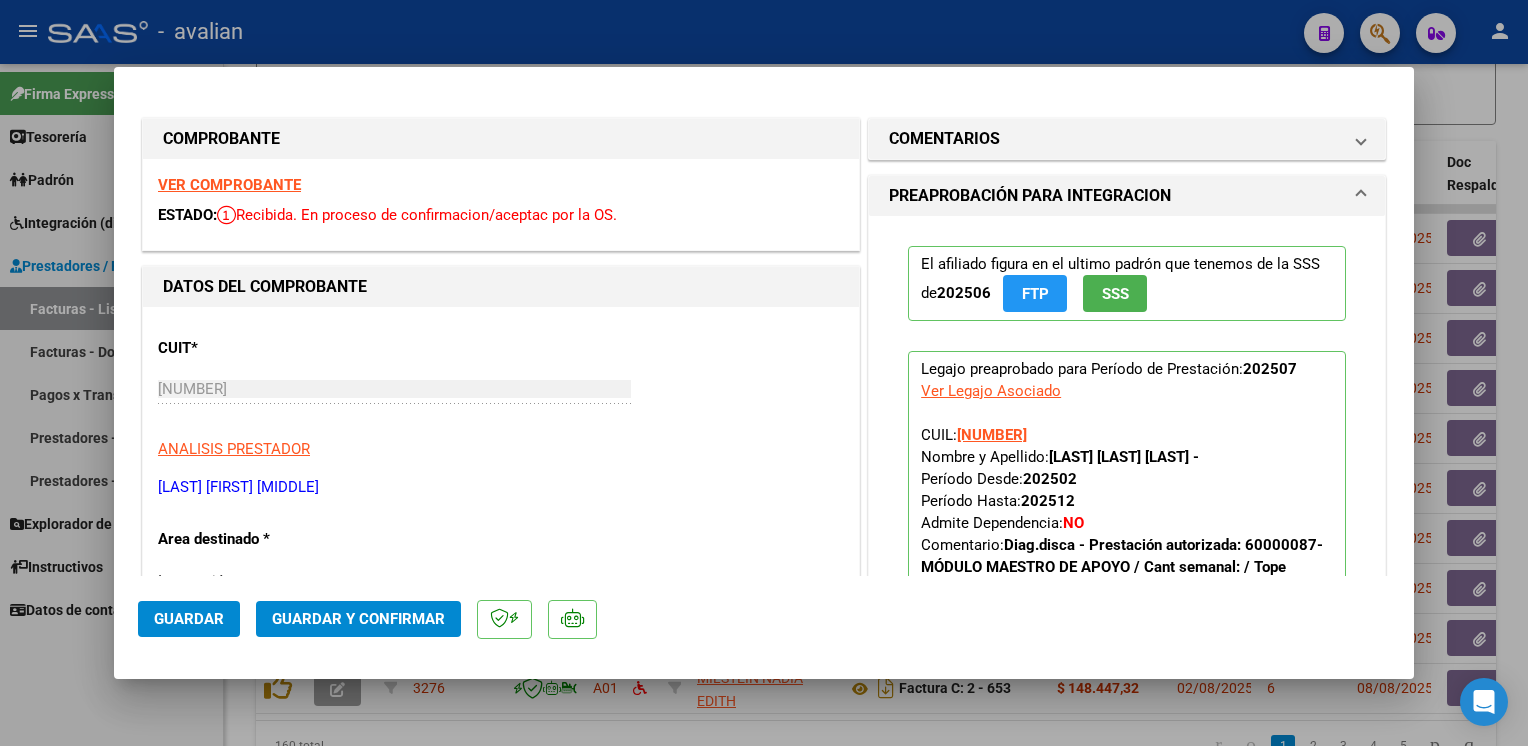 click on "Guardar y Confirmar" 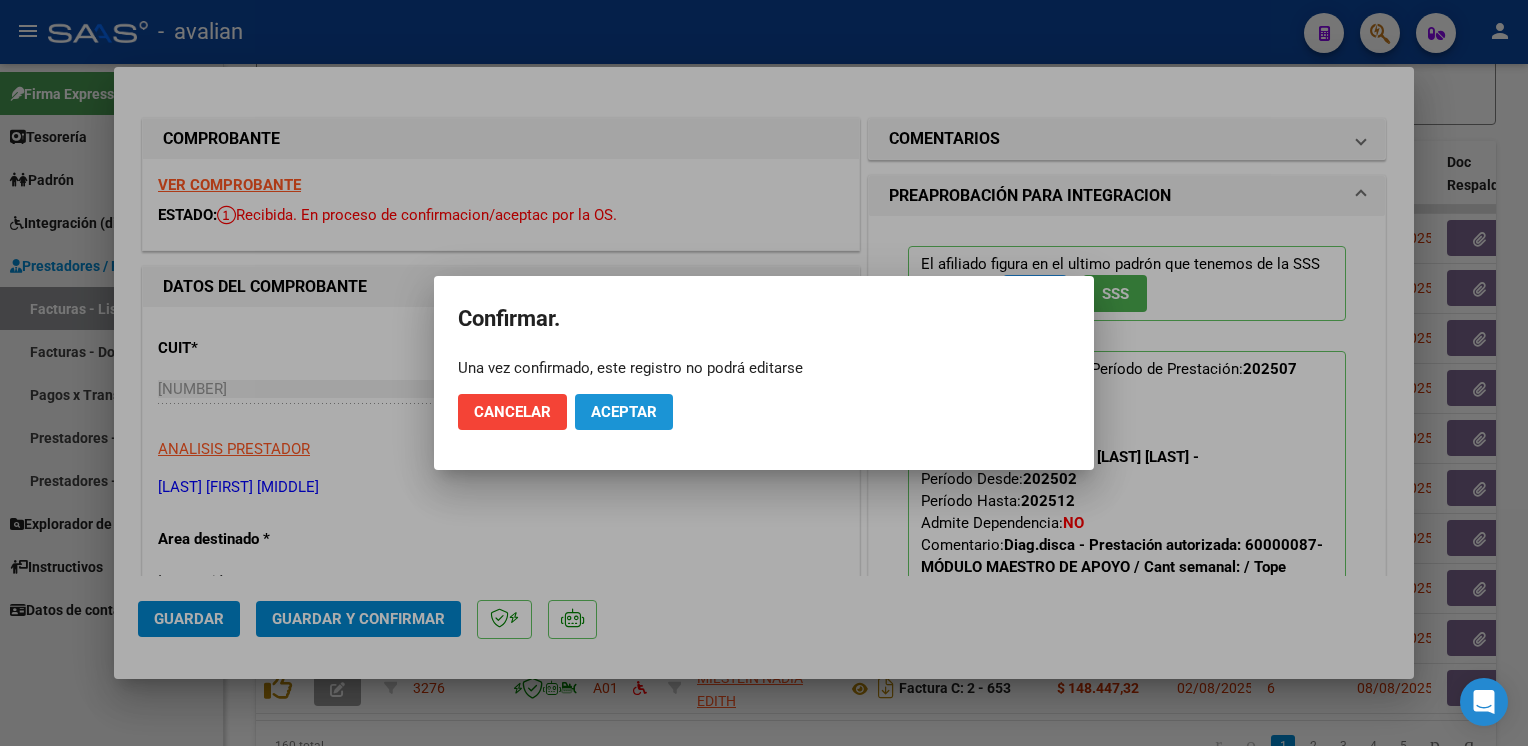 click on "Aceptar" 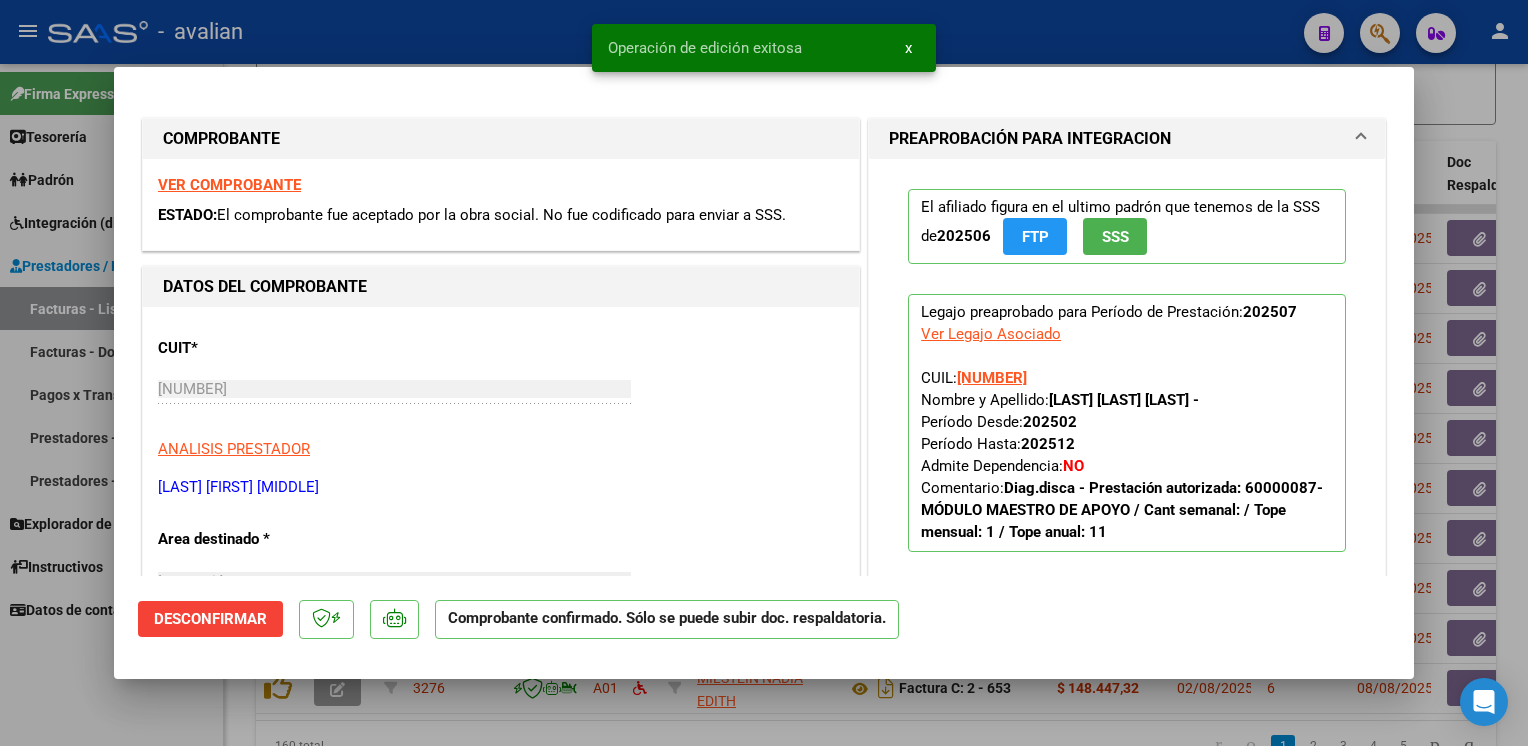 click at bounding box center [764, 373] 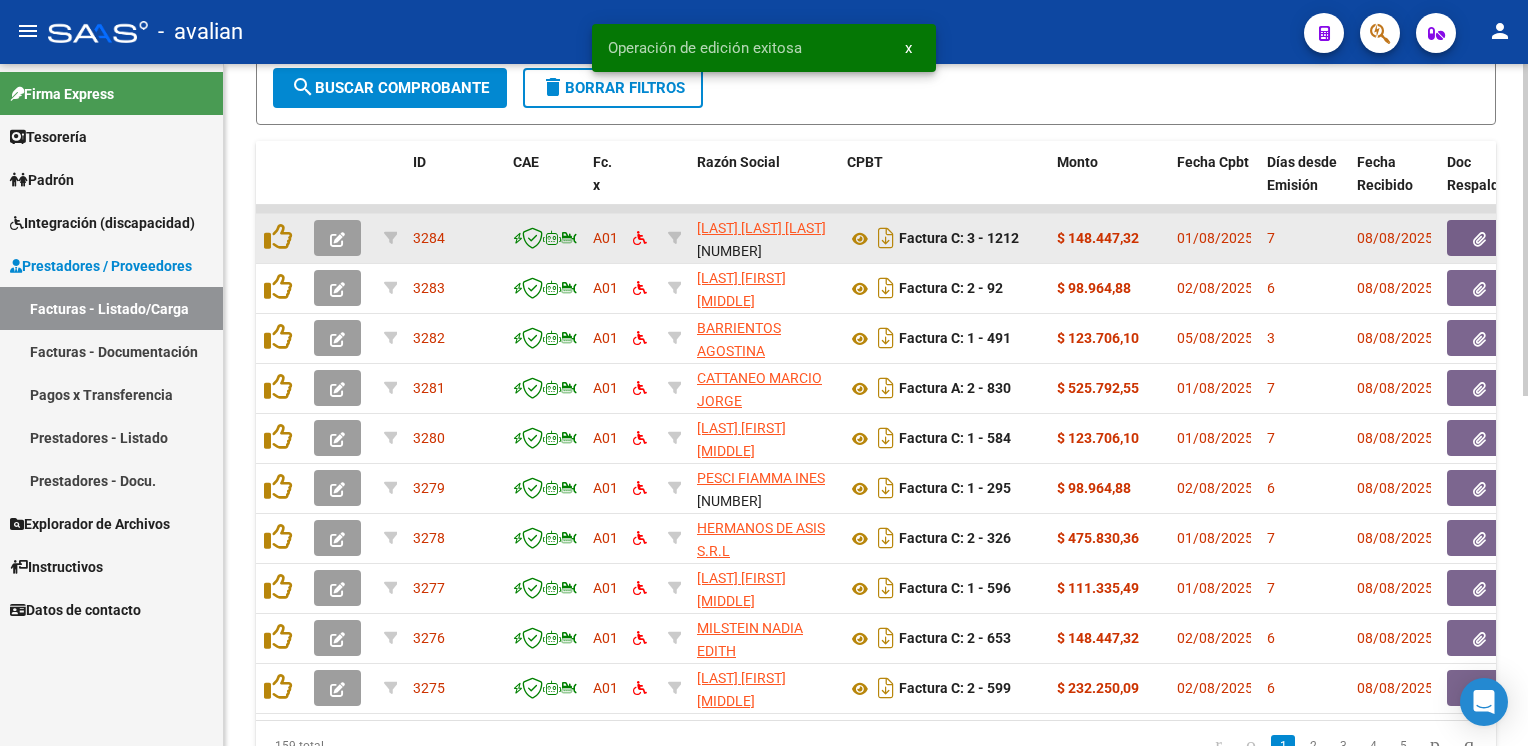 click 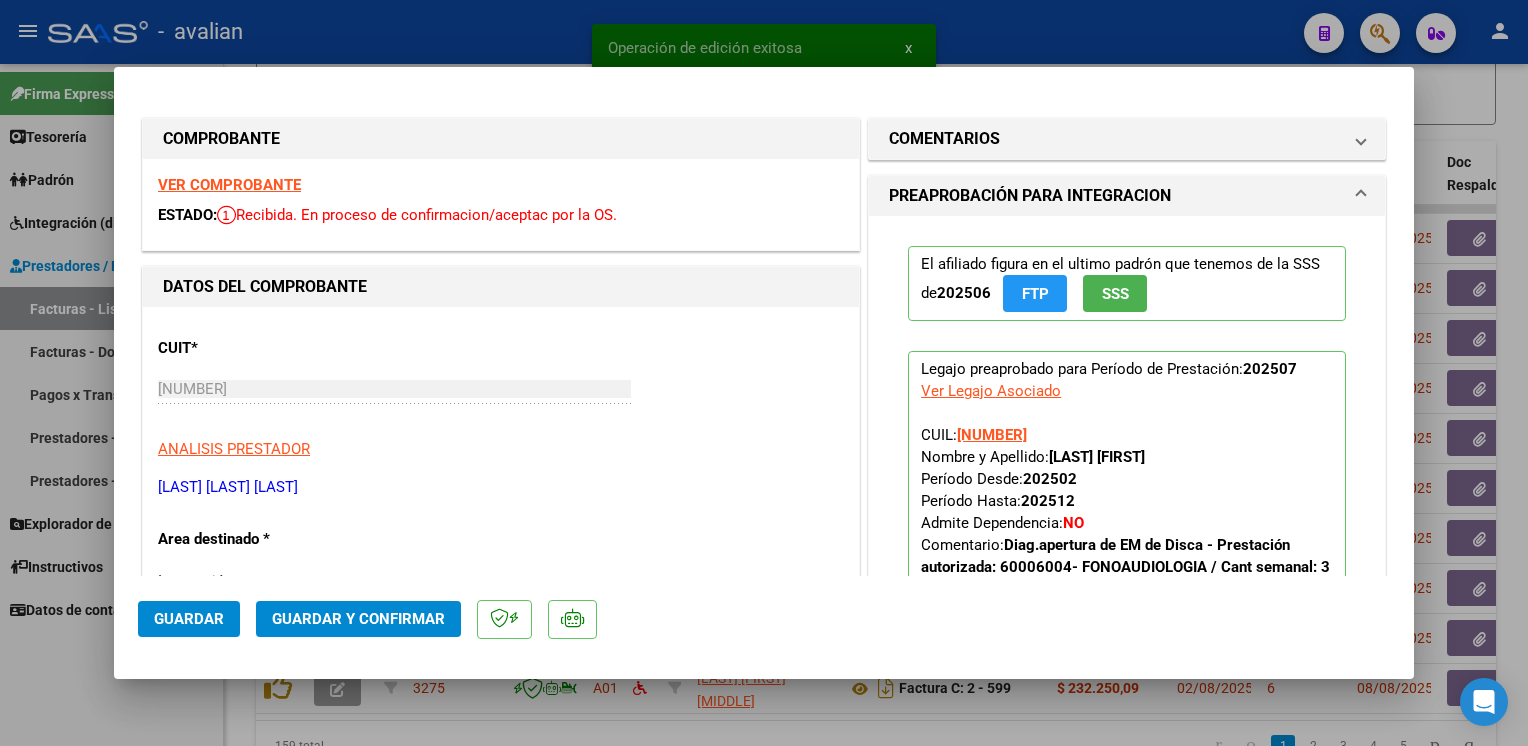 click on "VER COMPROBANTE" at bounding box center [229, 185] 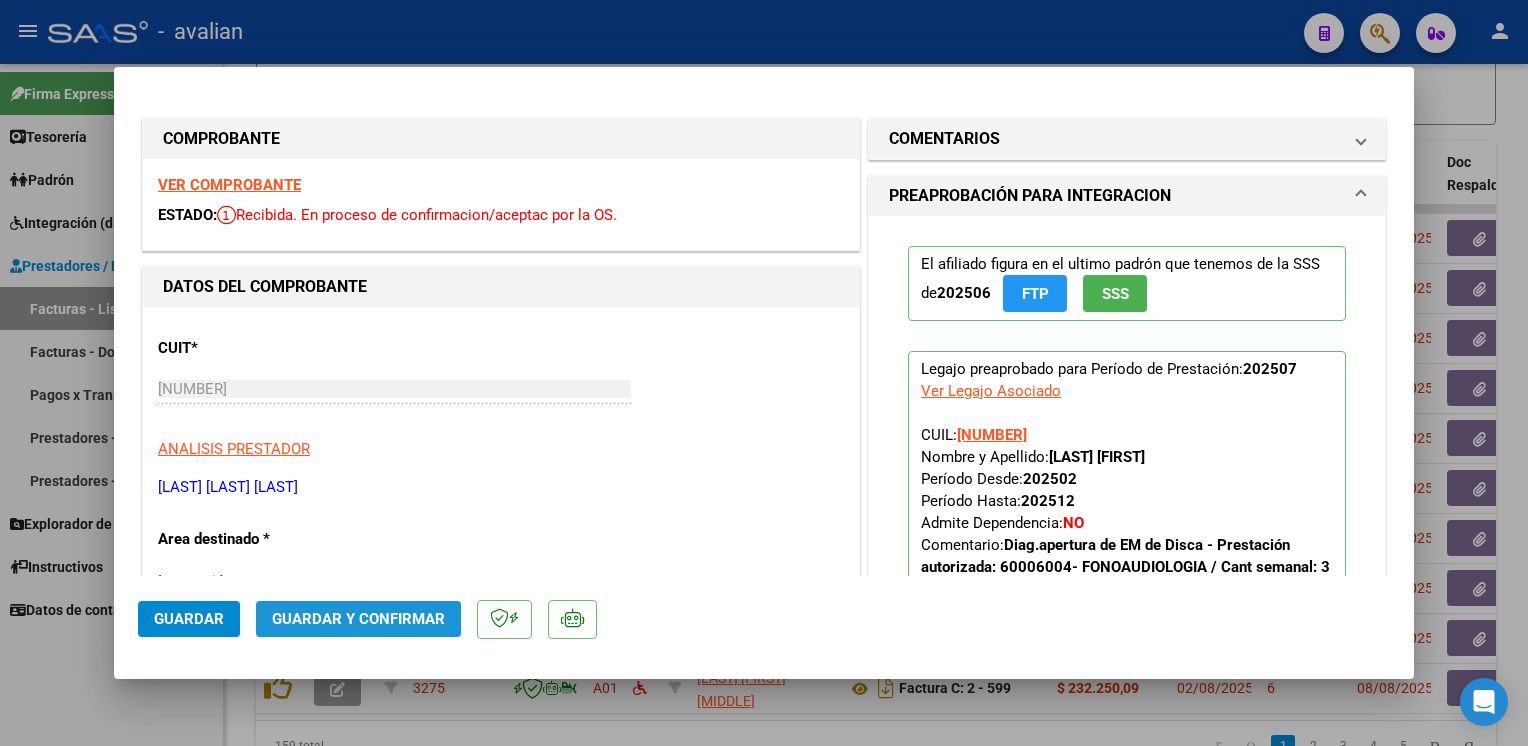 click on "Guardar y Confirmar" 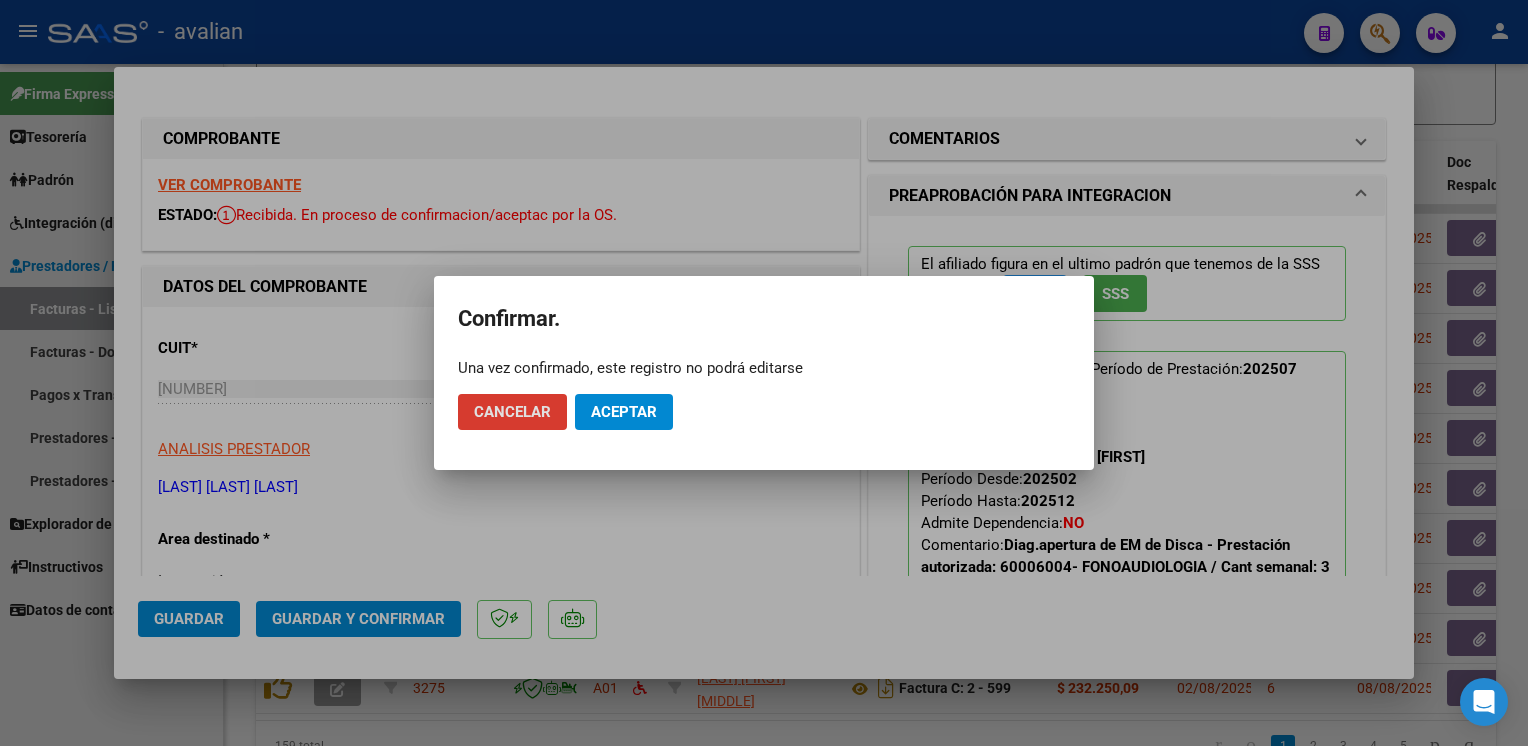 click on "Aceptar" 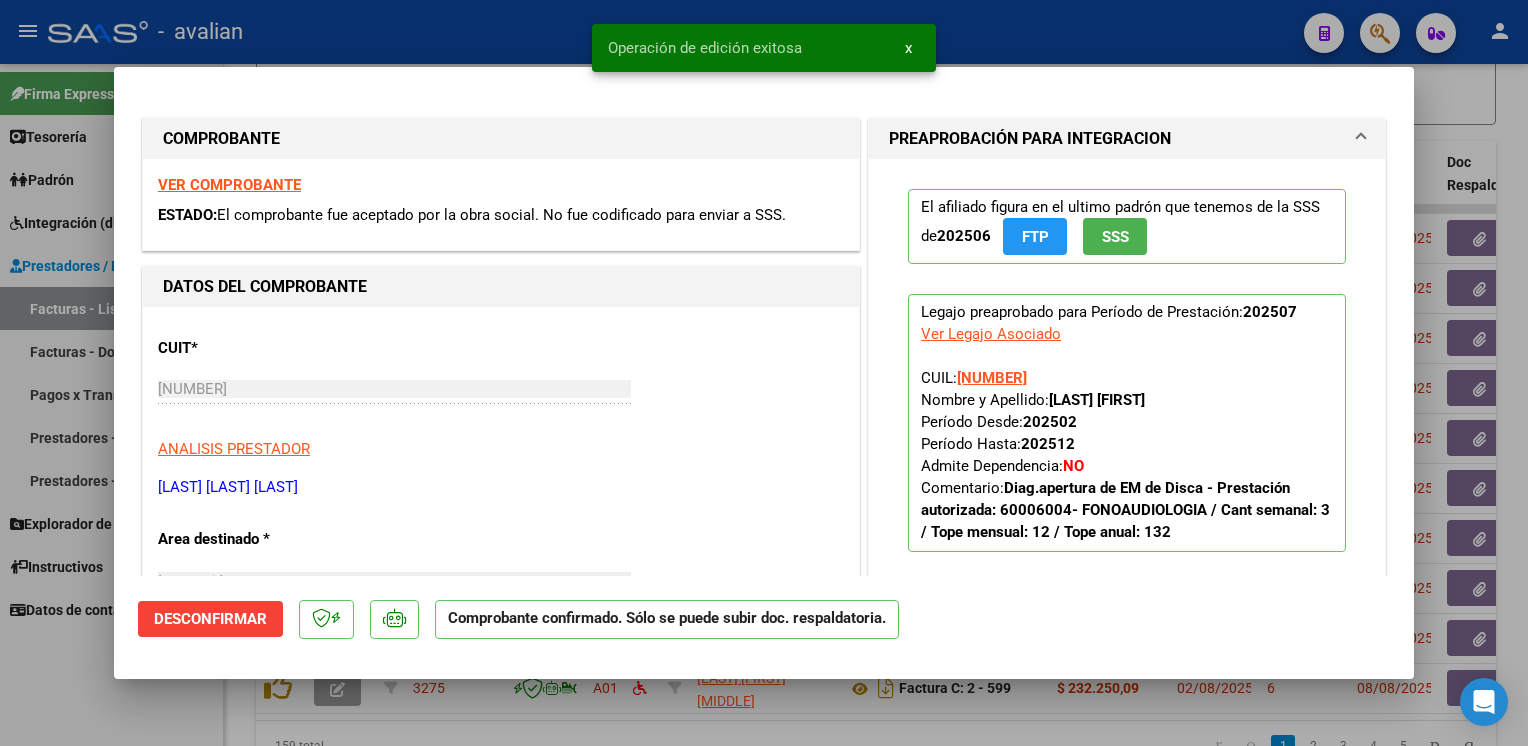 click at bounding box center (764, 373) 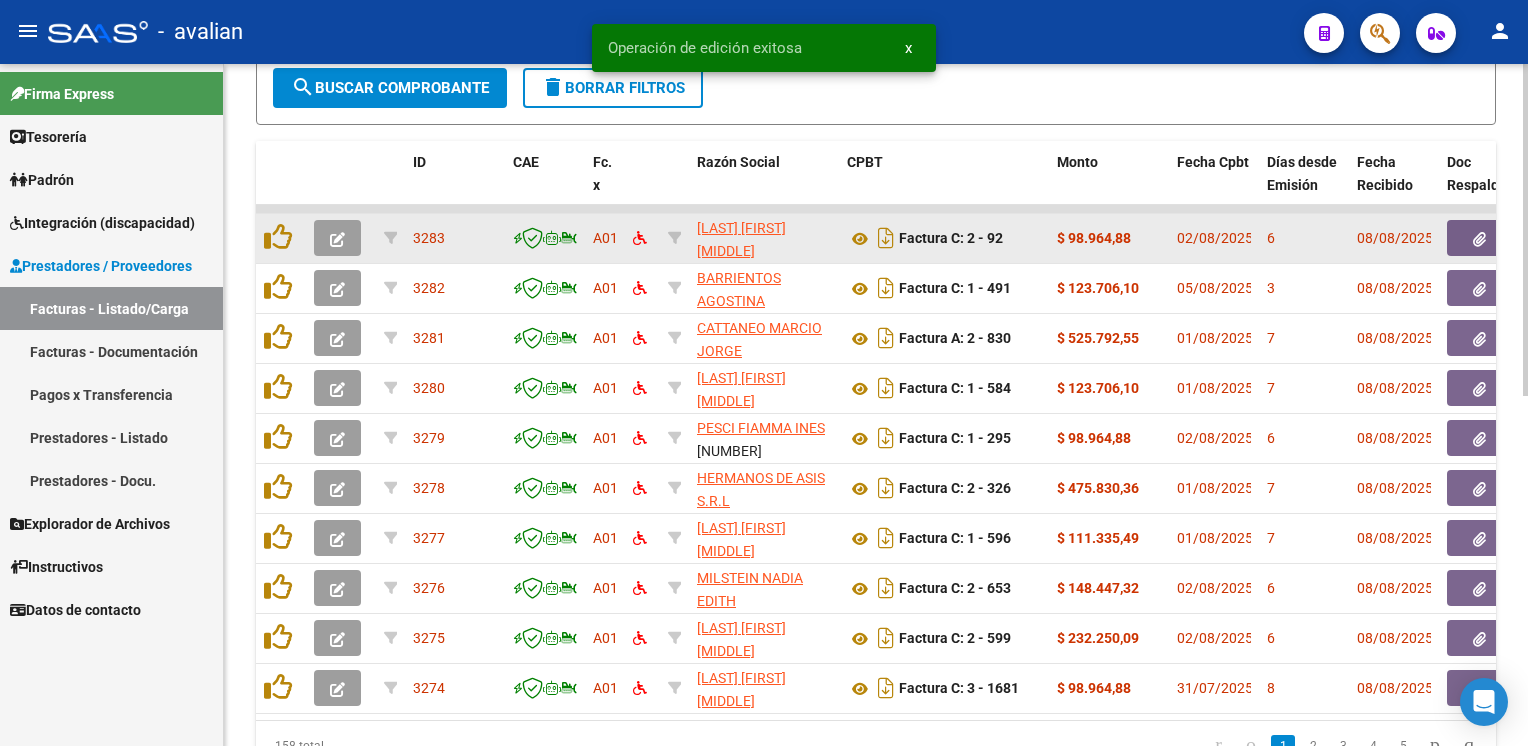 click 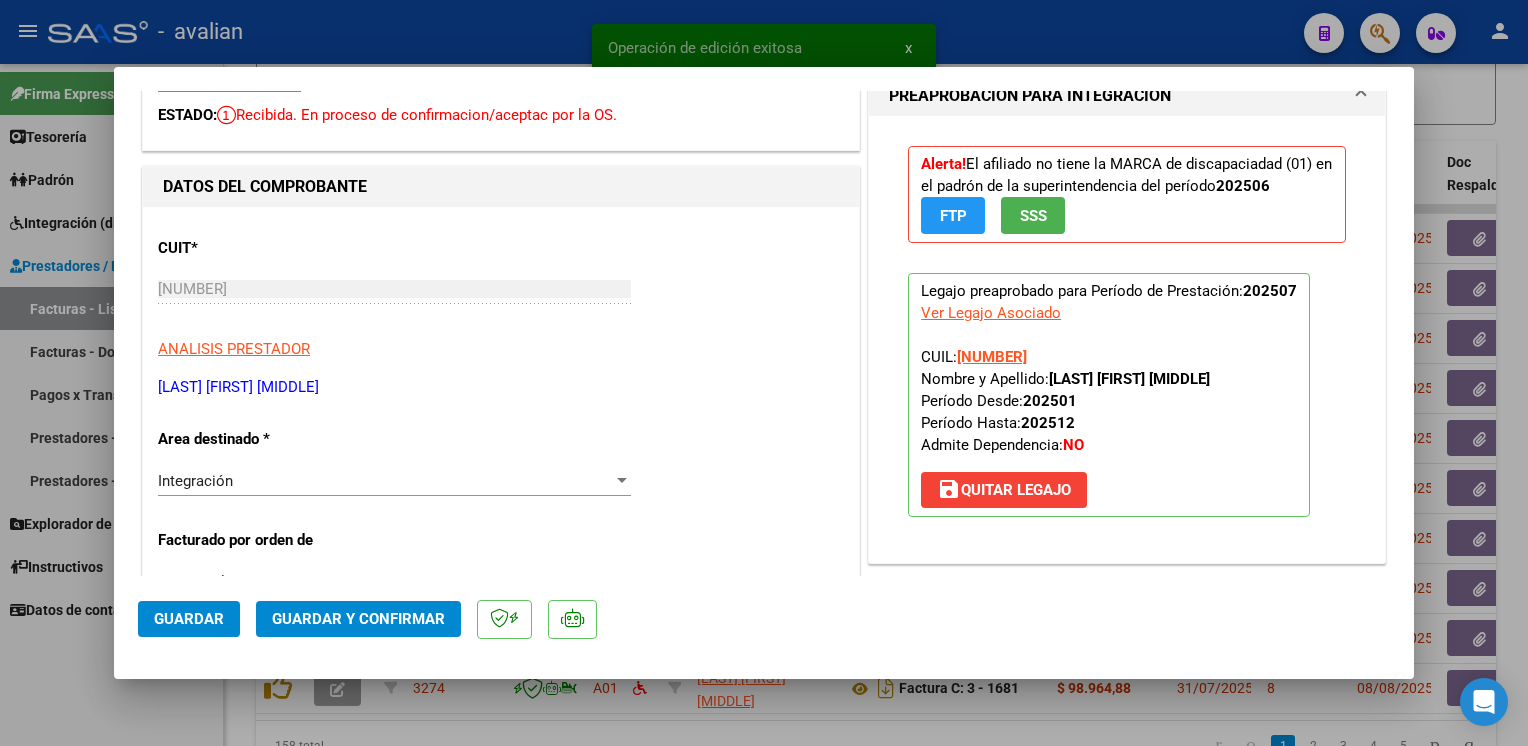 scroll, scrollTop: 200, scrollLeft: 0, axis: vertical 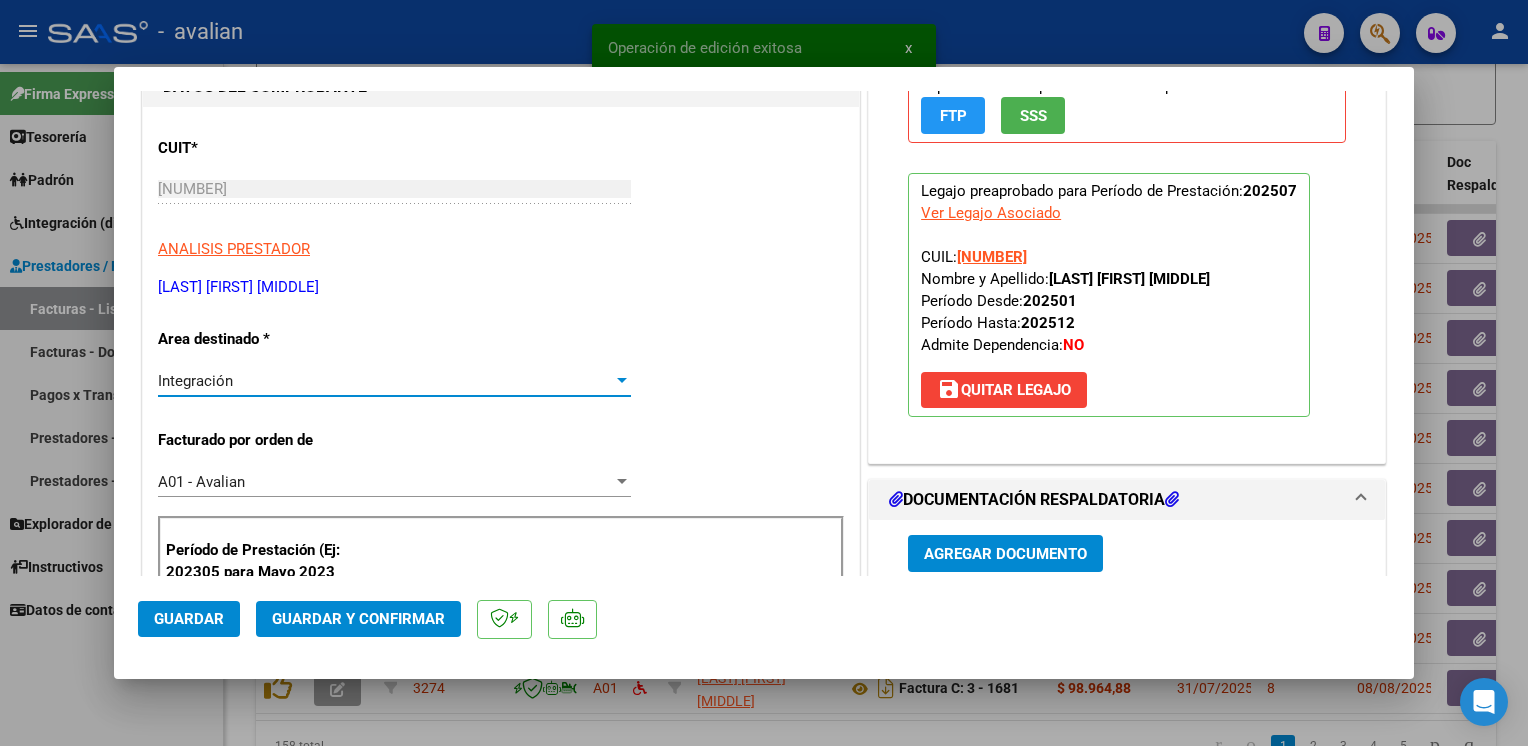 click on "Integración" at bounding box center (385, 381) 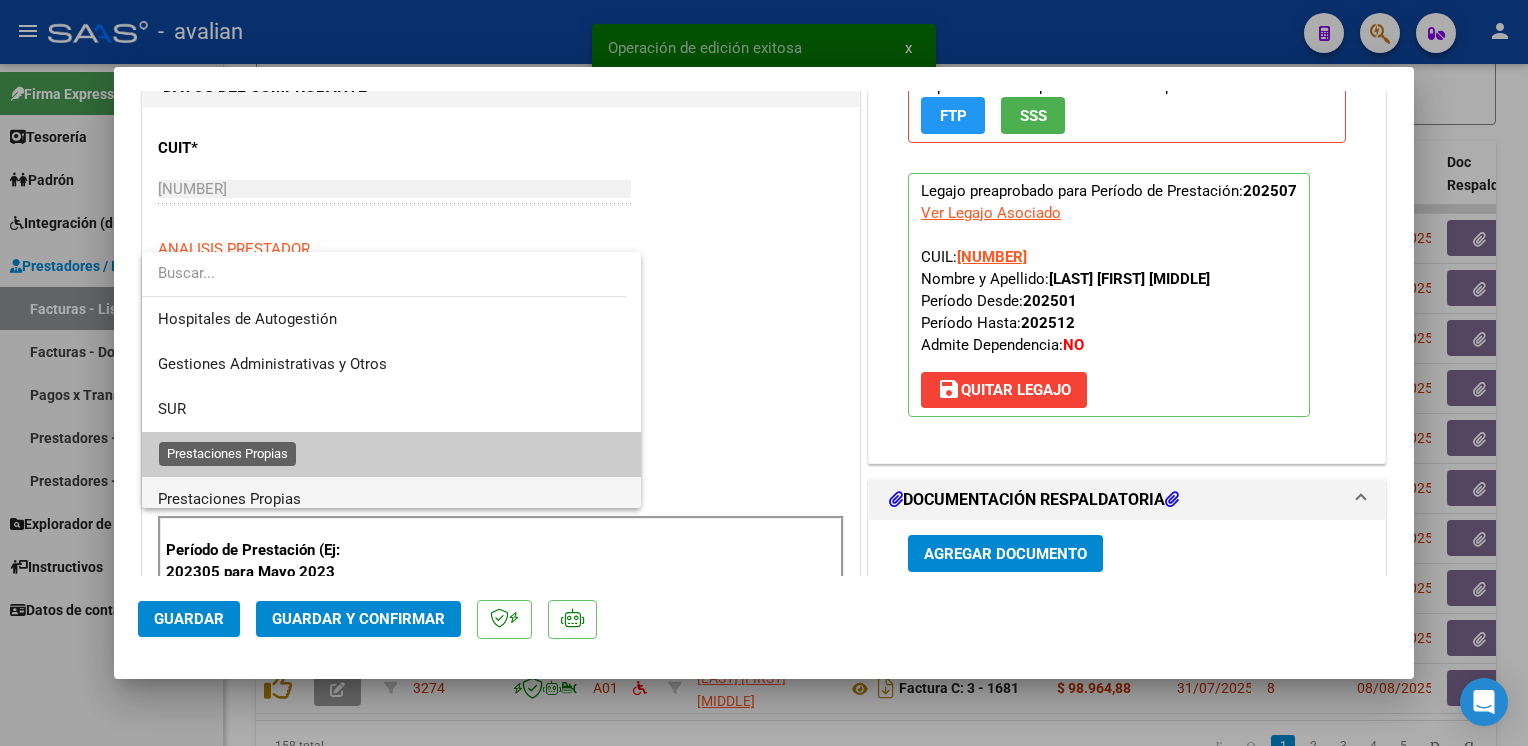 scroll, scrollTop: 74, scrollLeft: 0, axis: vertical 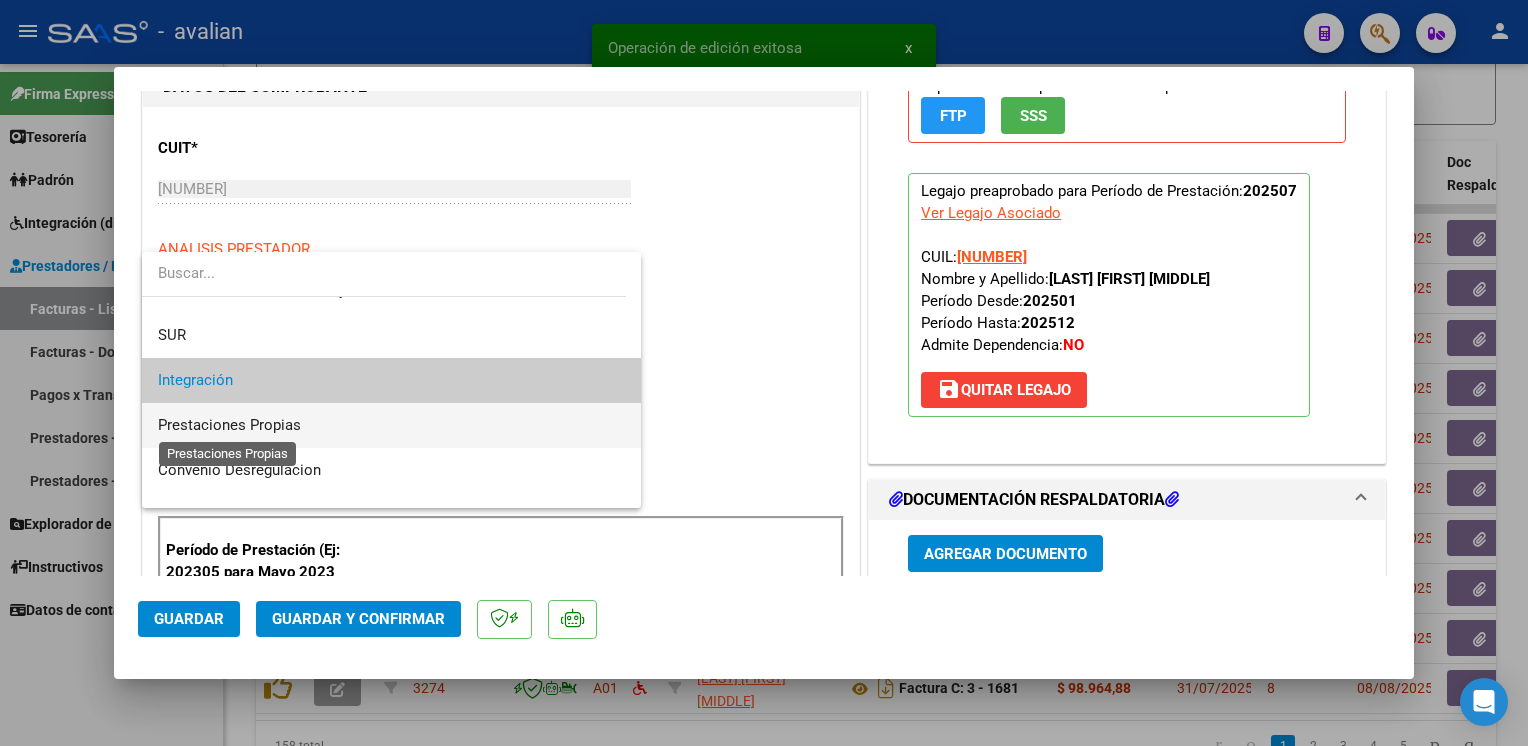 click on "Prestaciones Propias" at bounding box center [229, 425] 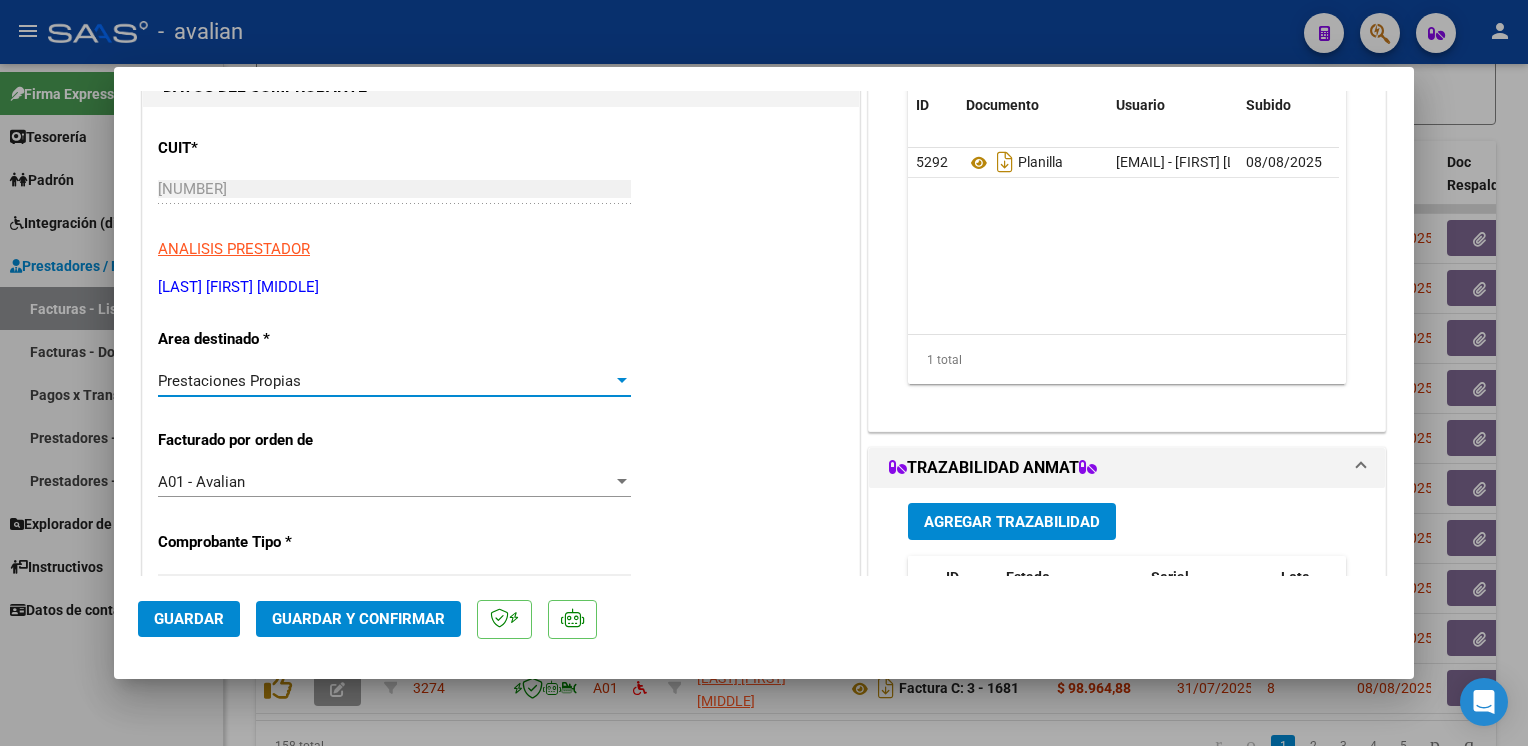 click on "Guardar" 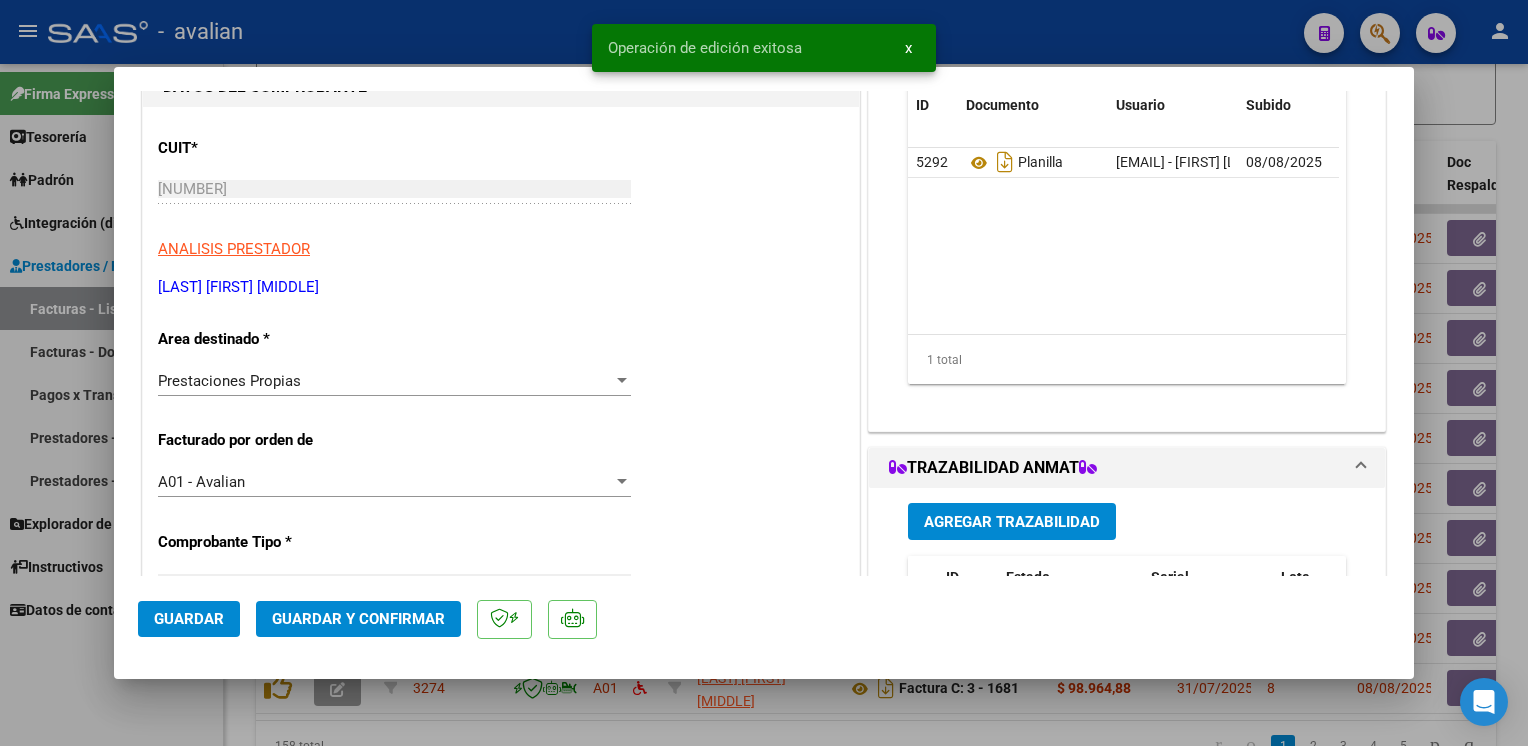 click at bounding box center [764, 373] 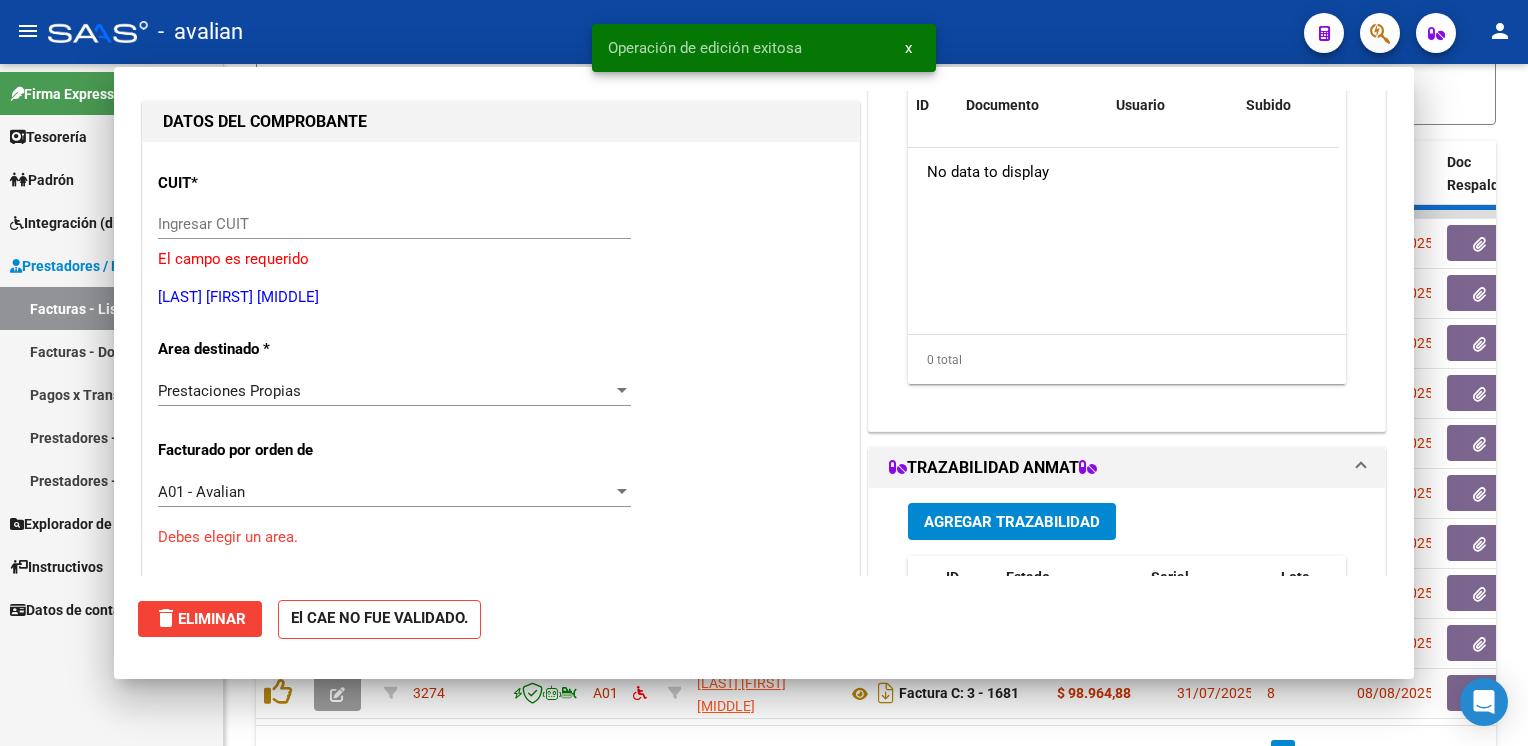 scroll, scrollTop: 0, scrollLeft: 0, axis: both 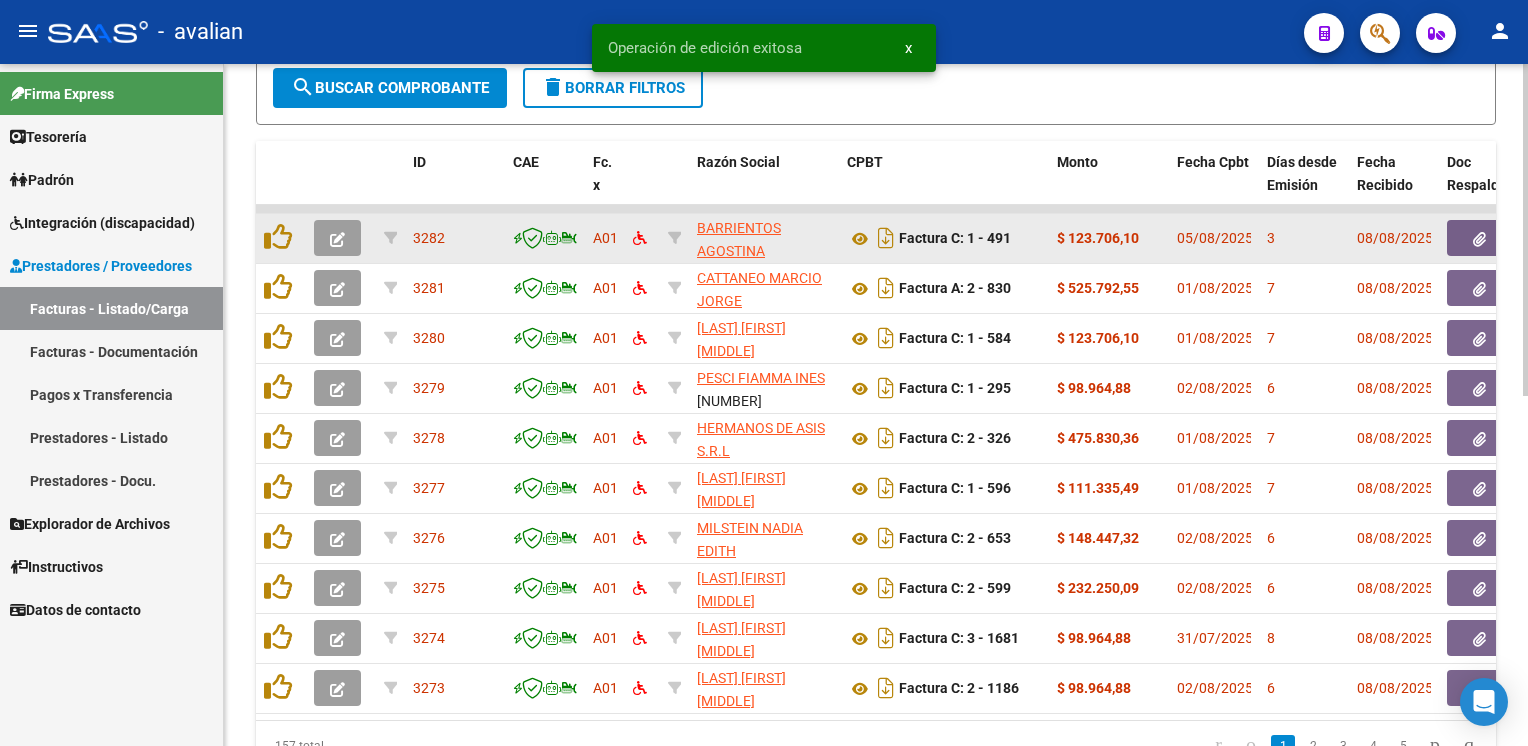 click 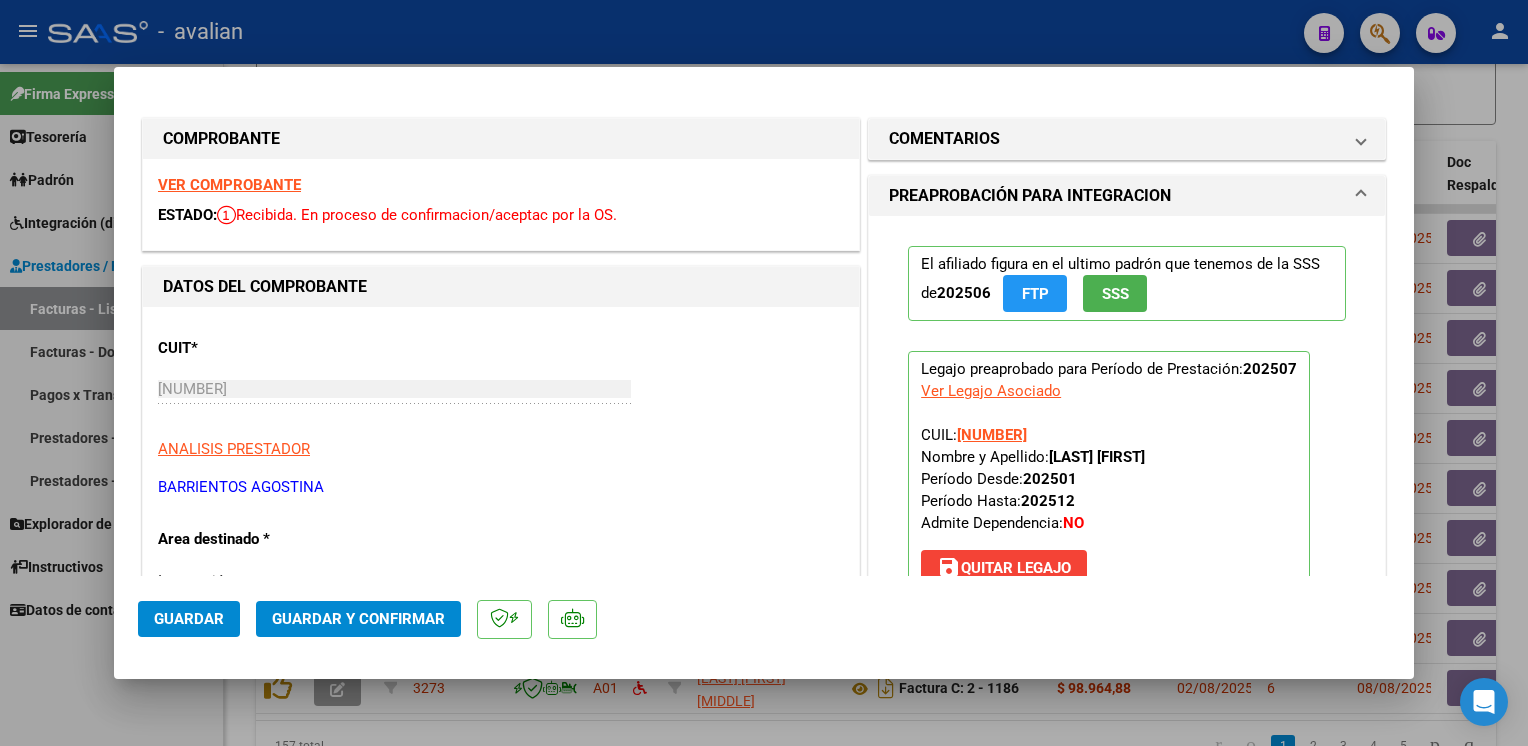 click on "VER COMPROBANTE" at bounding box center (229, 185) 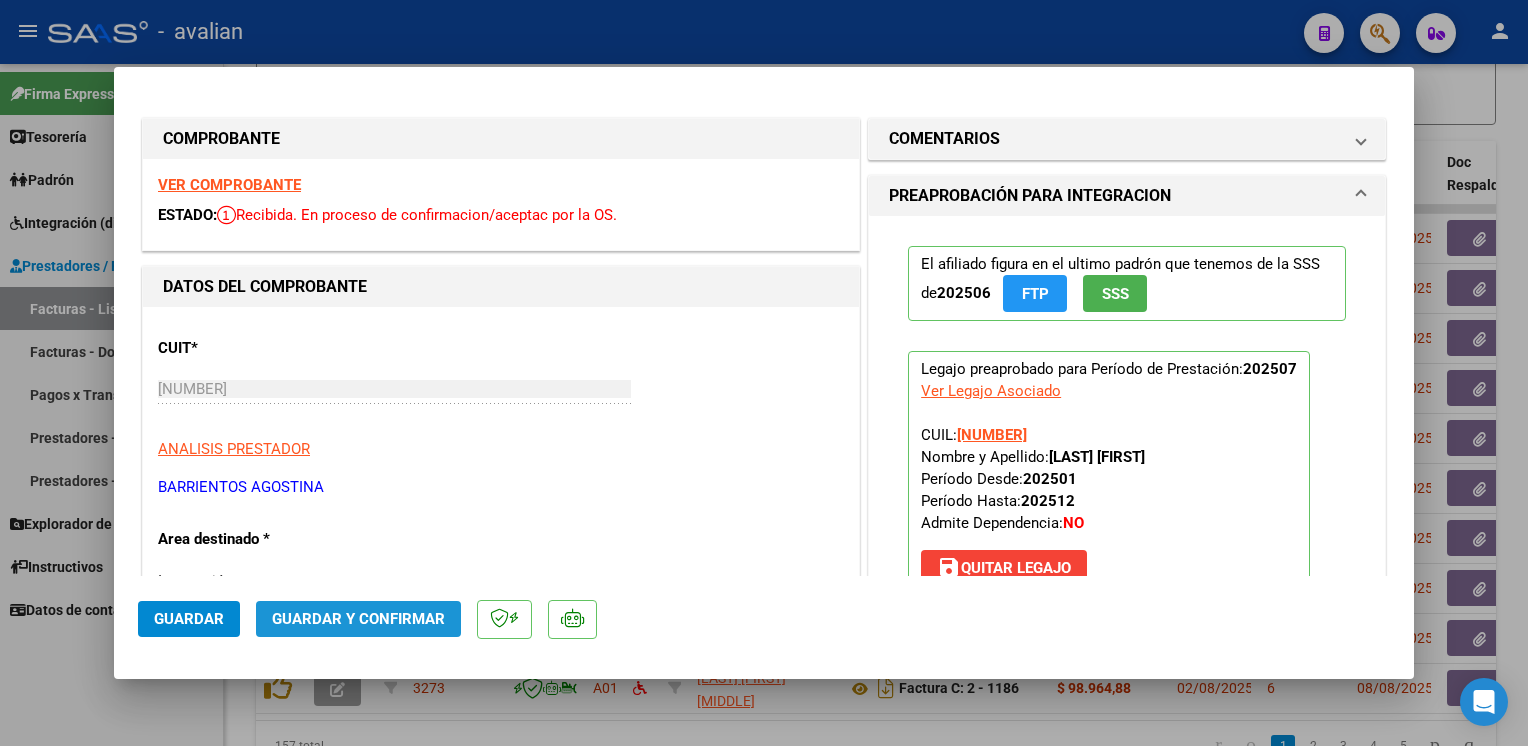 click on "Guardar y Confirmar" 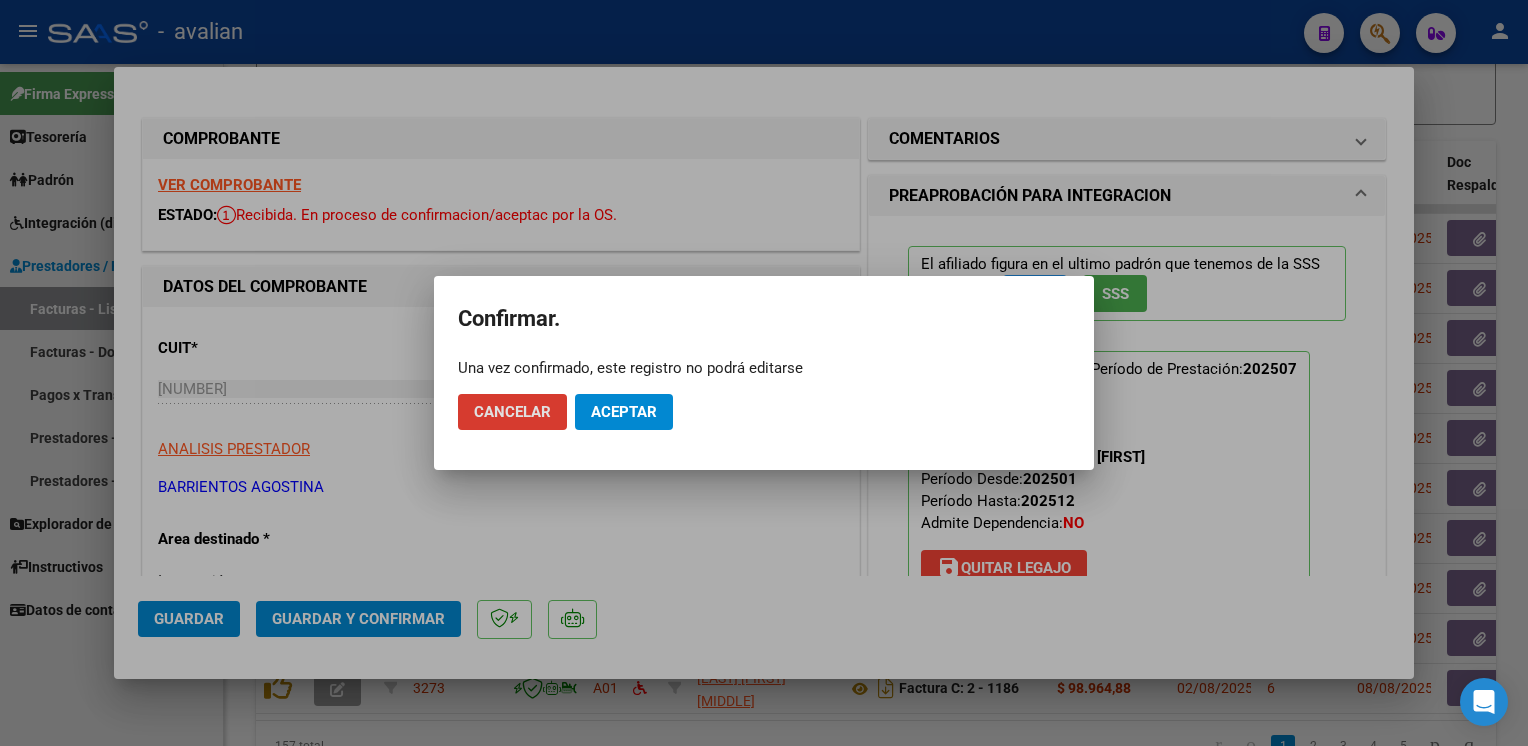 click on "Aceptar" 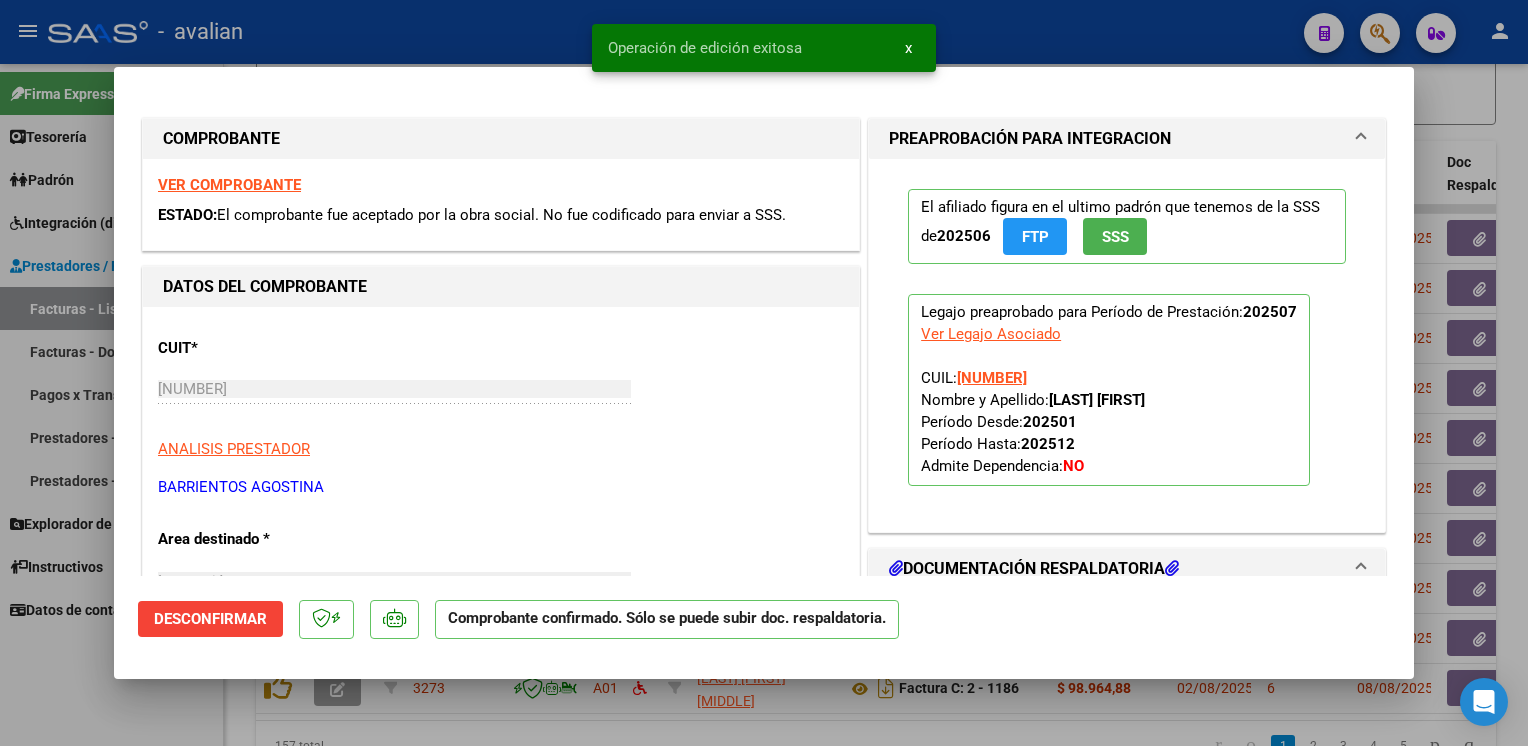 click at bounding box center [764, 373] 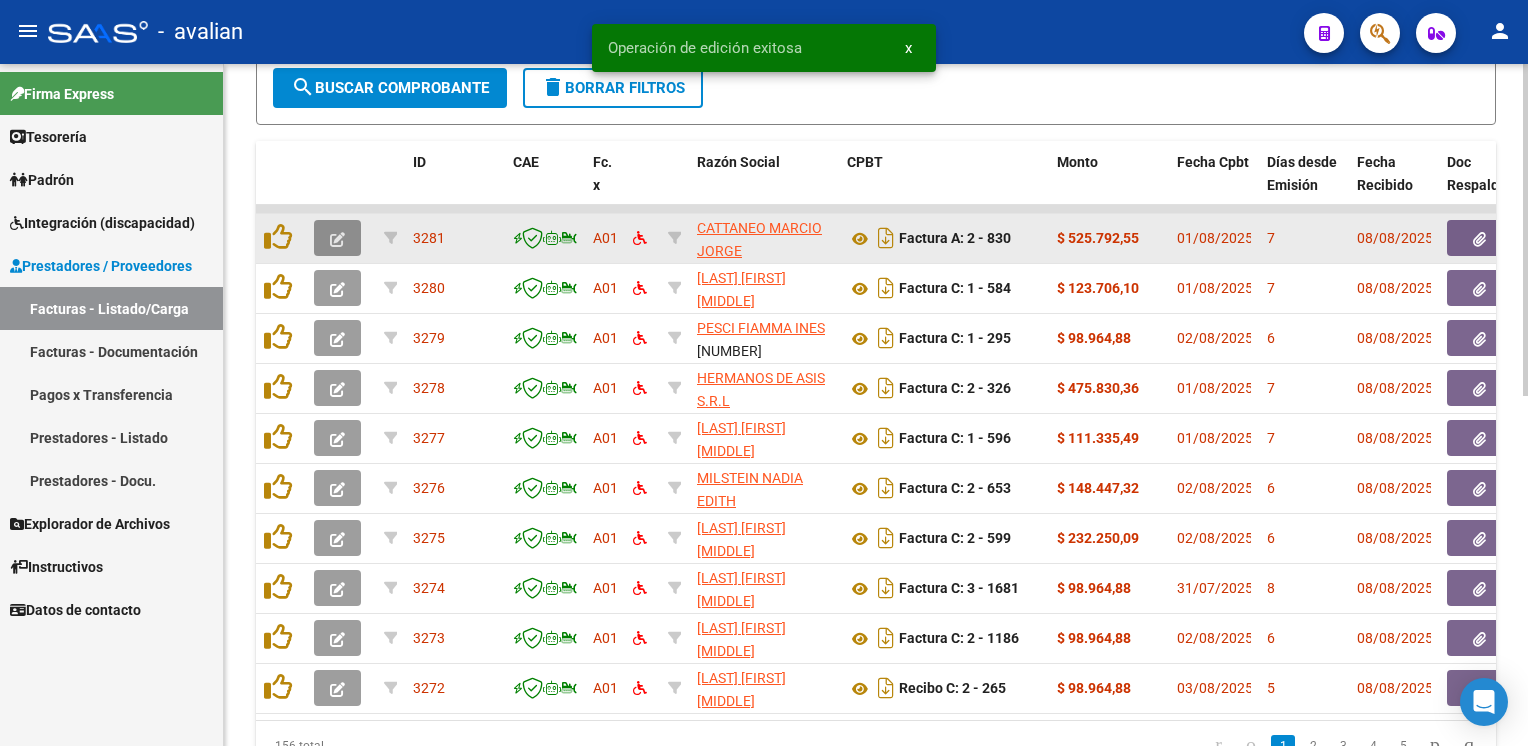 click 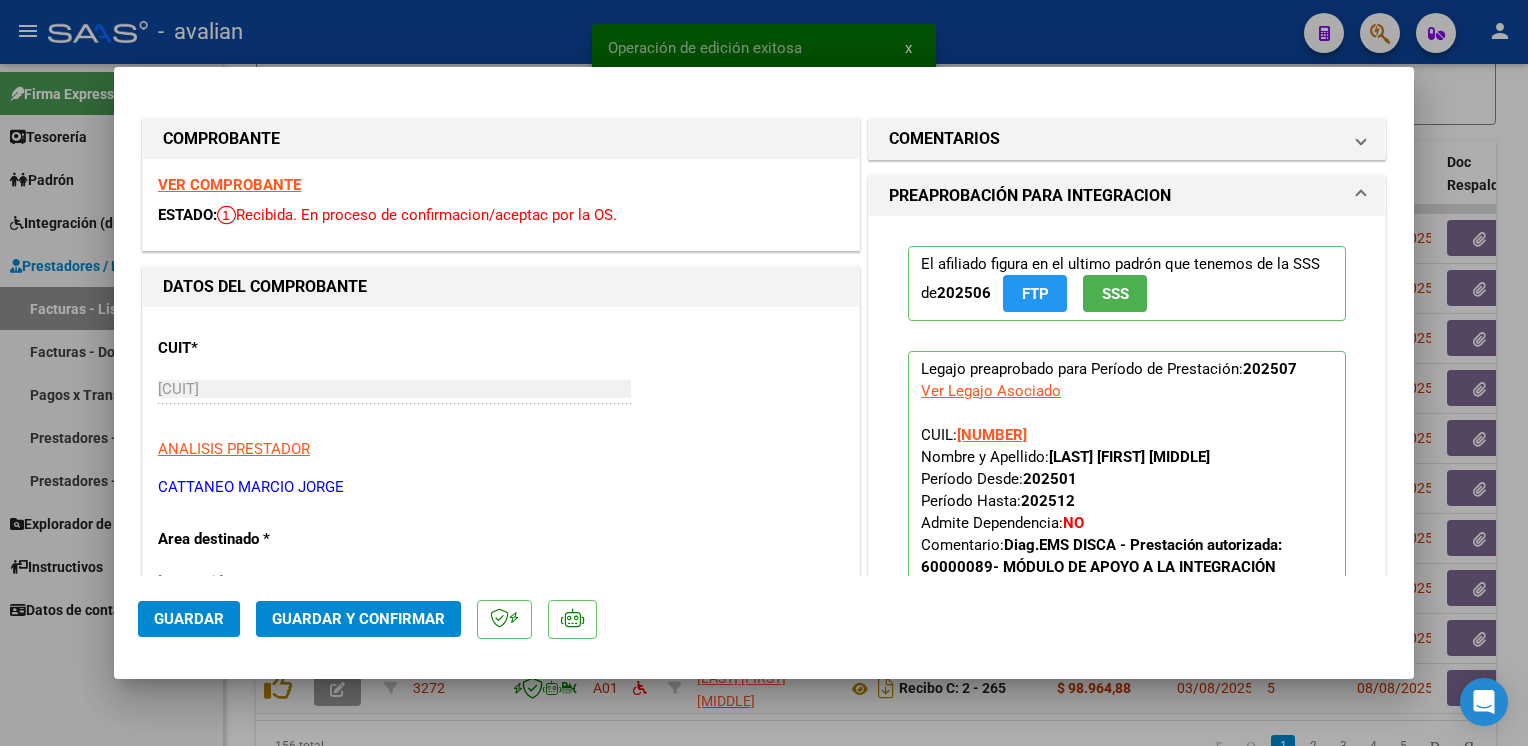 click on "VER COMPROBANTE" at bounding box center [229, 185] 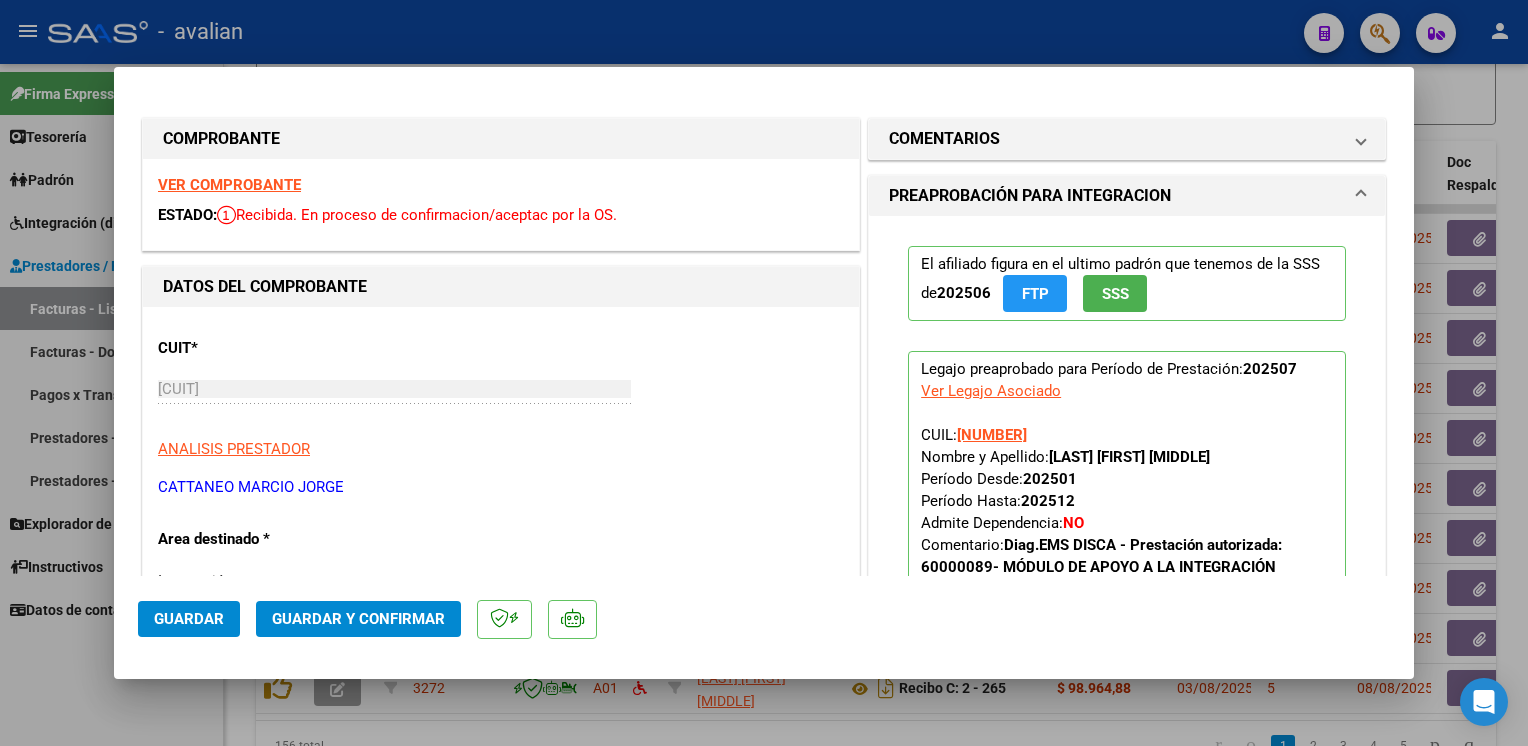 click on "Guardar y Confirmar" 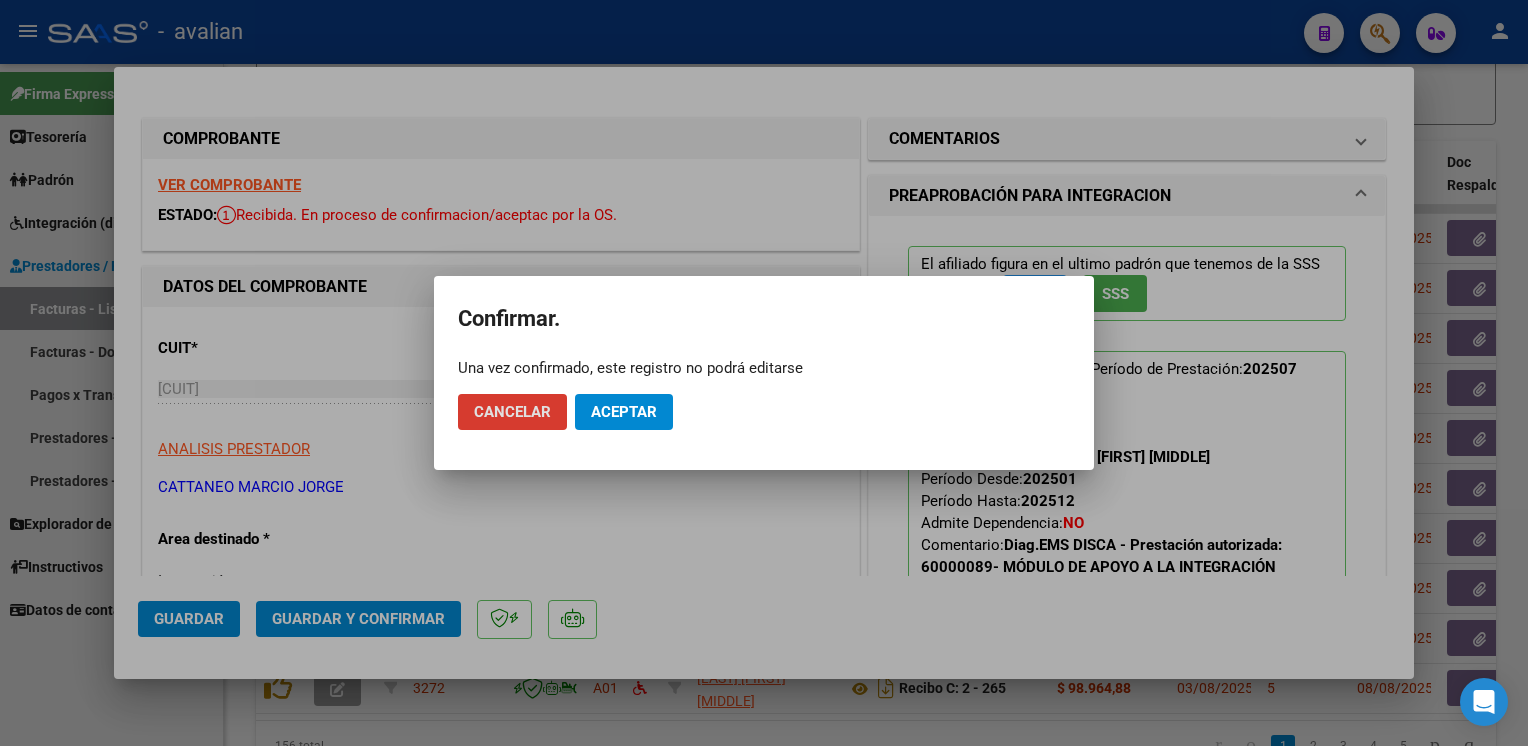 click on "Cancelar Aceptar" 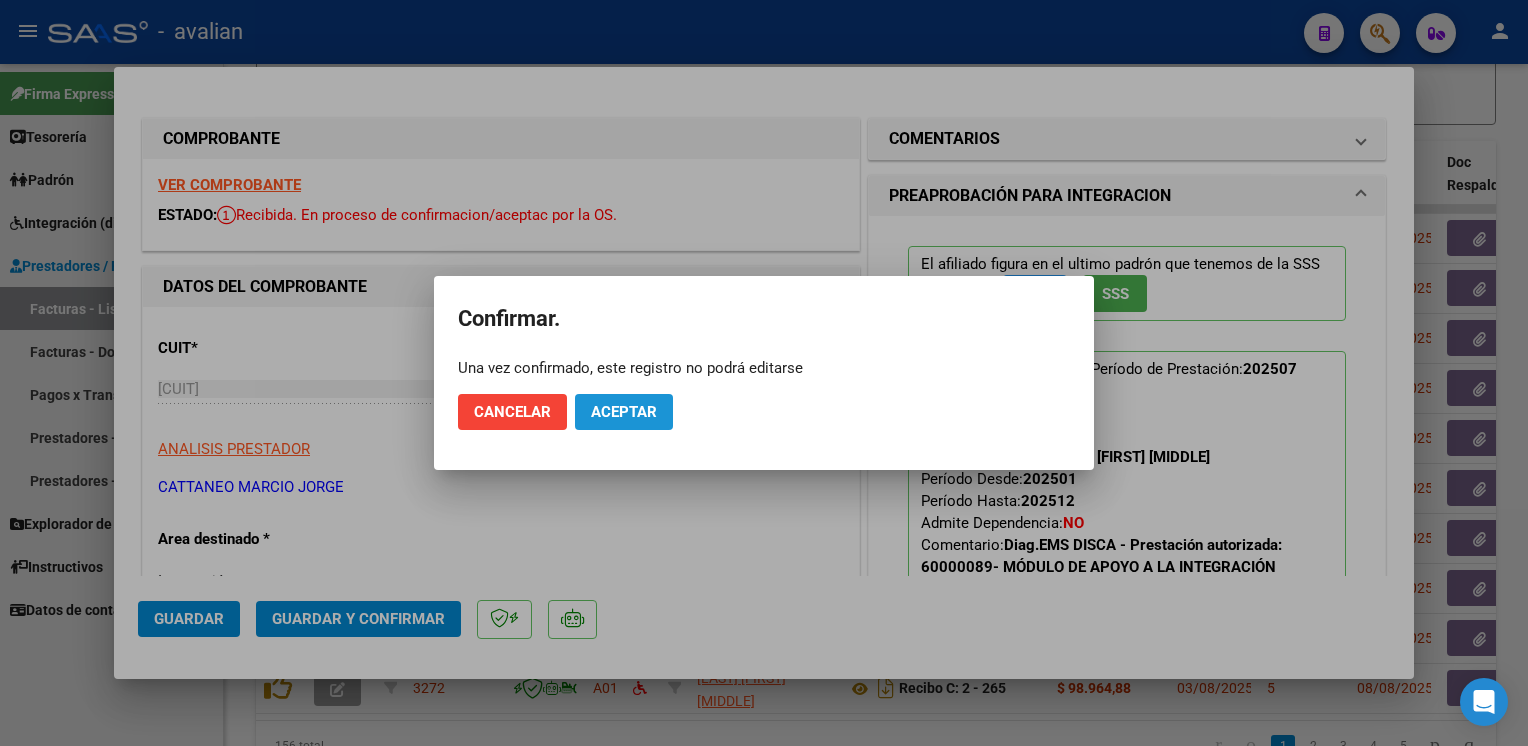 click on "Aceptar" 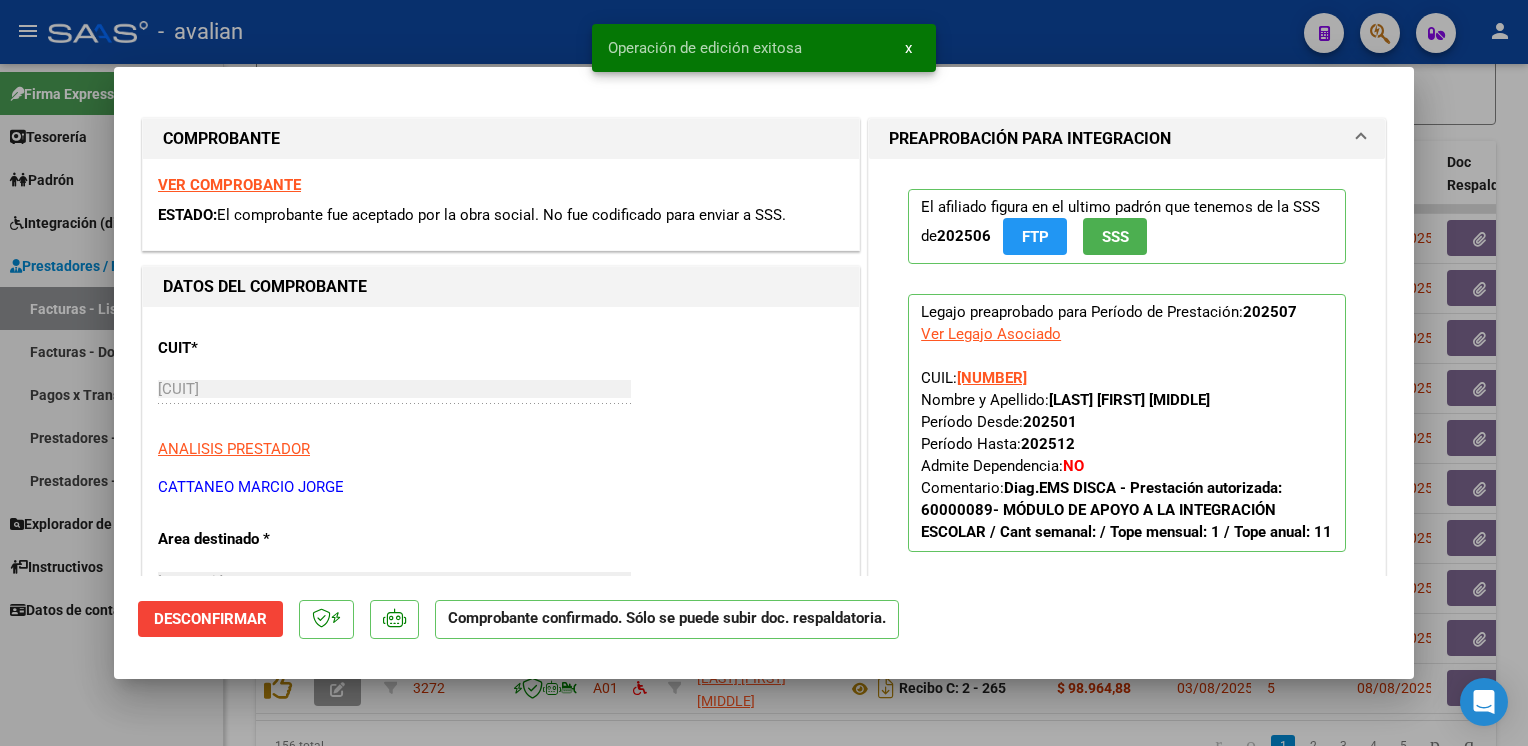 click at bounding box center [764, 373] 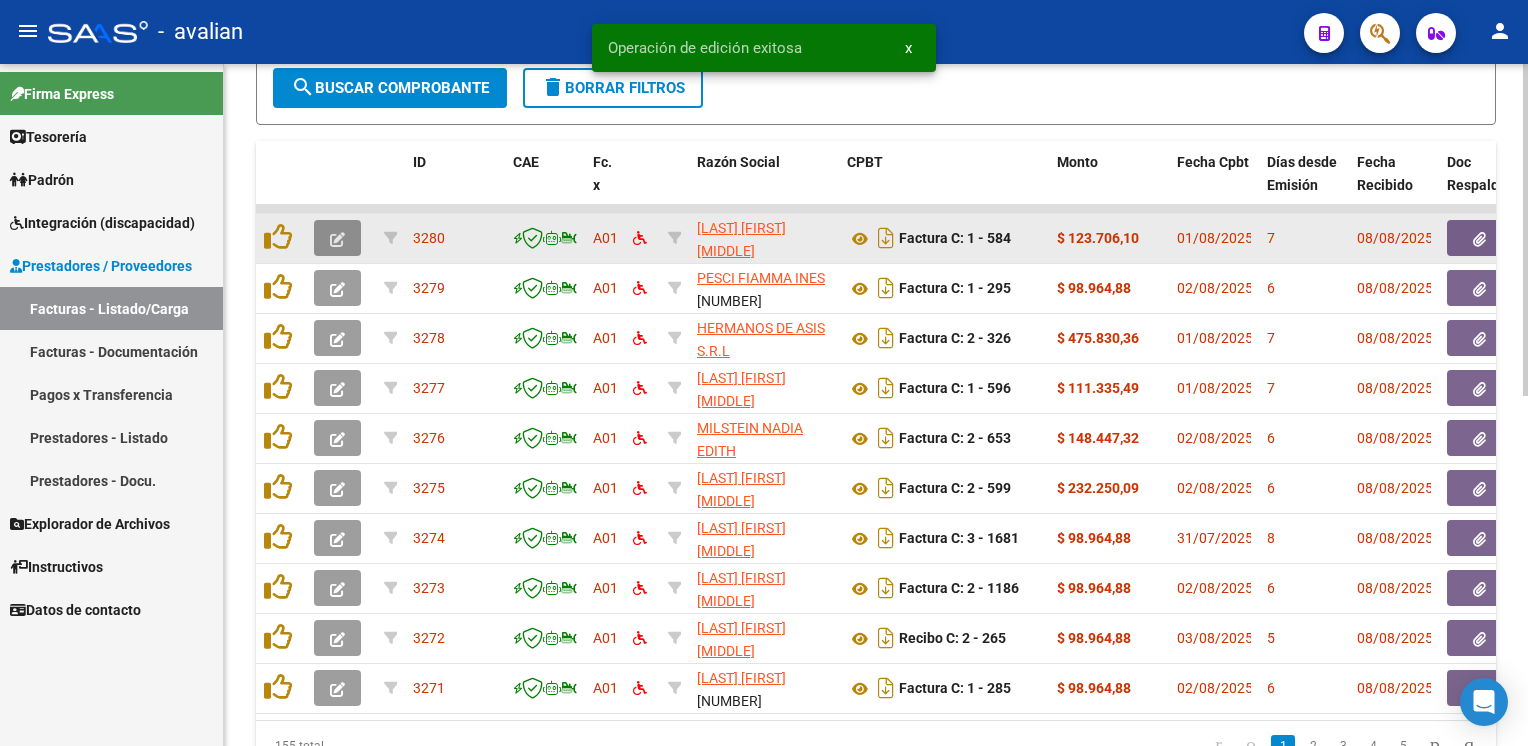 click 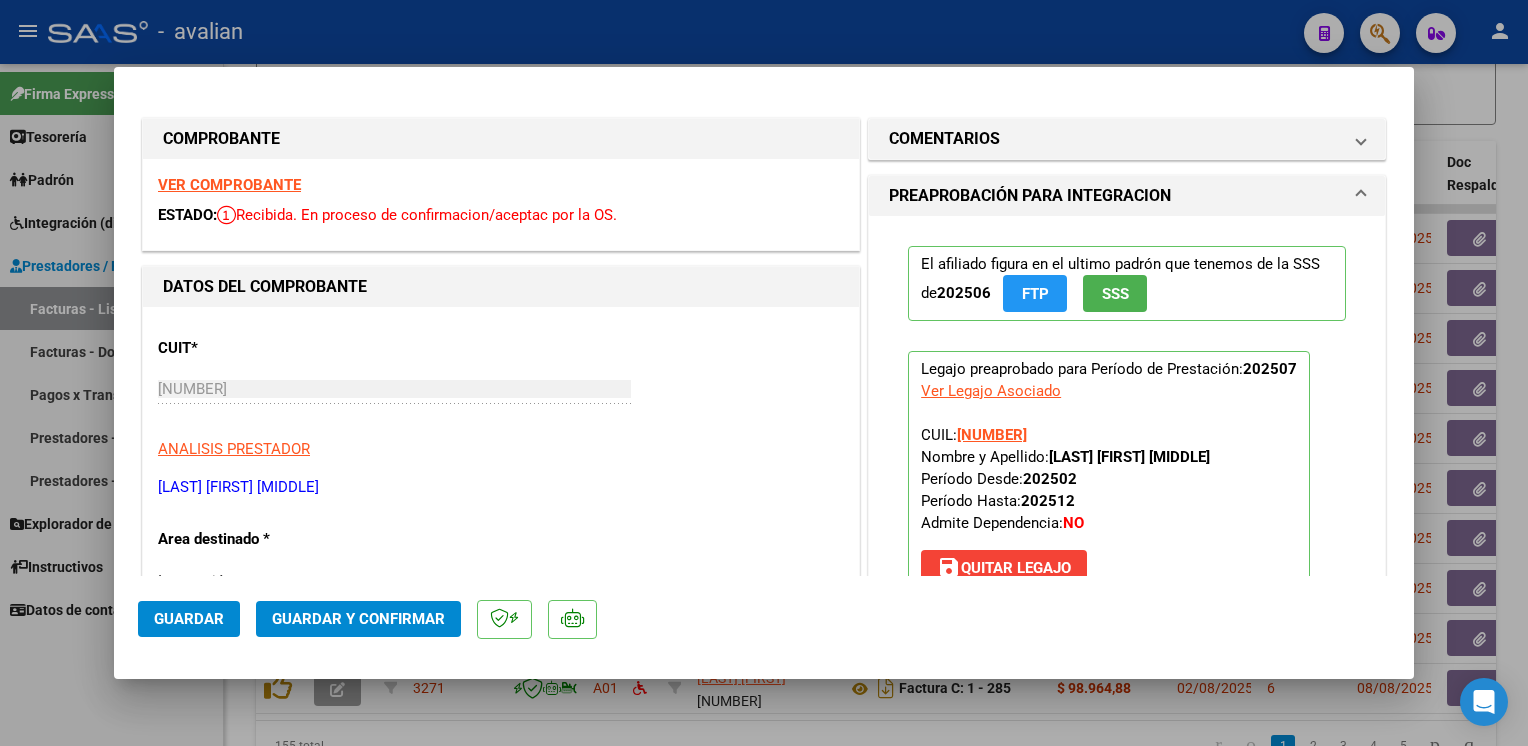 click on "VER COMPROBANTE" at bounding box center [229, 185] 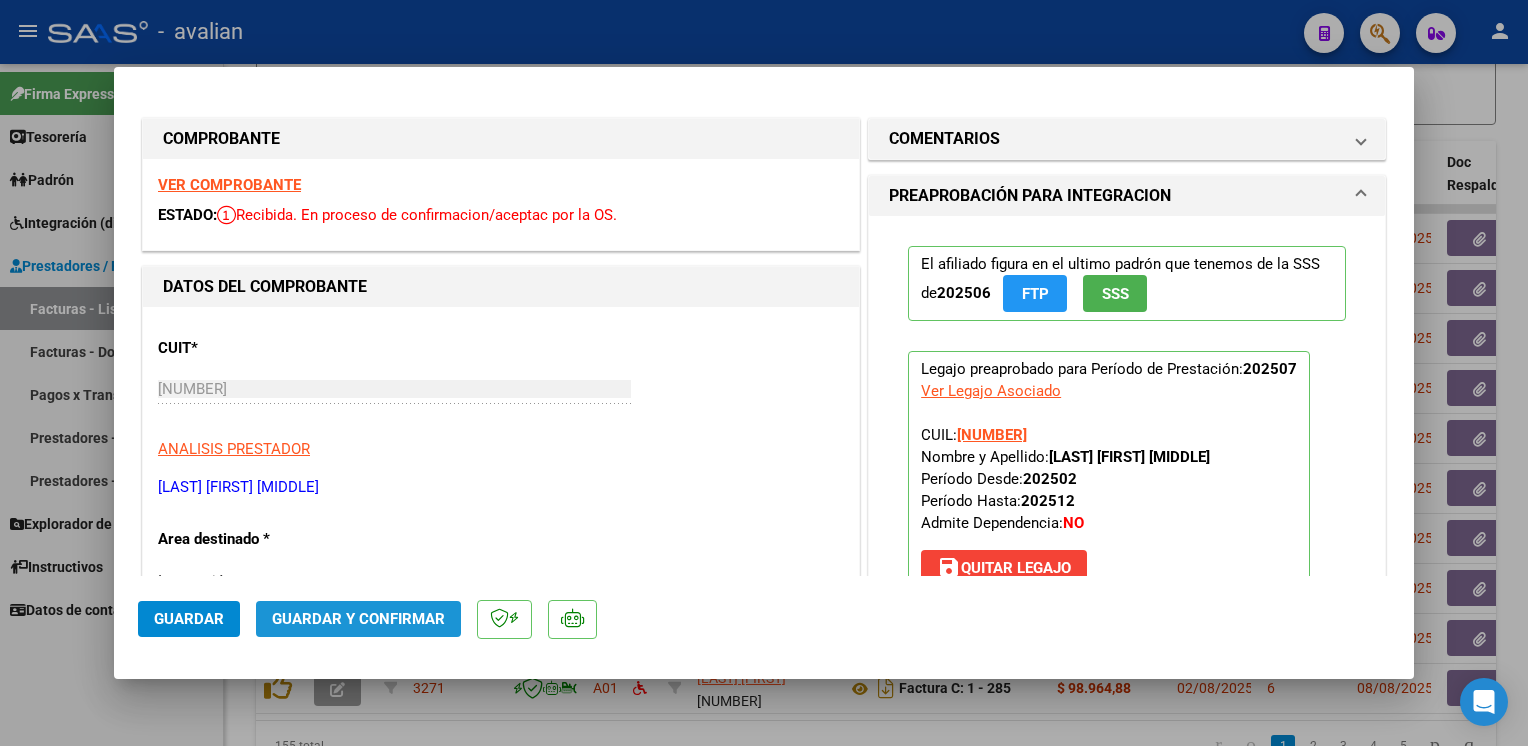 click on "Guardar y Confirmar" 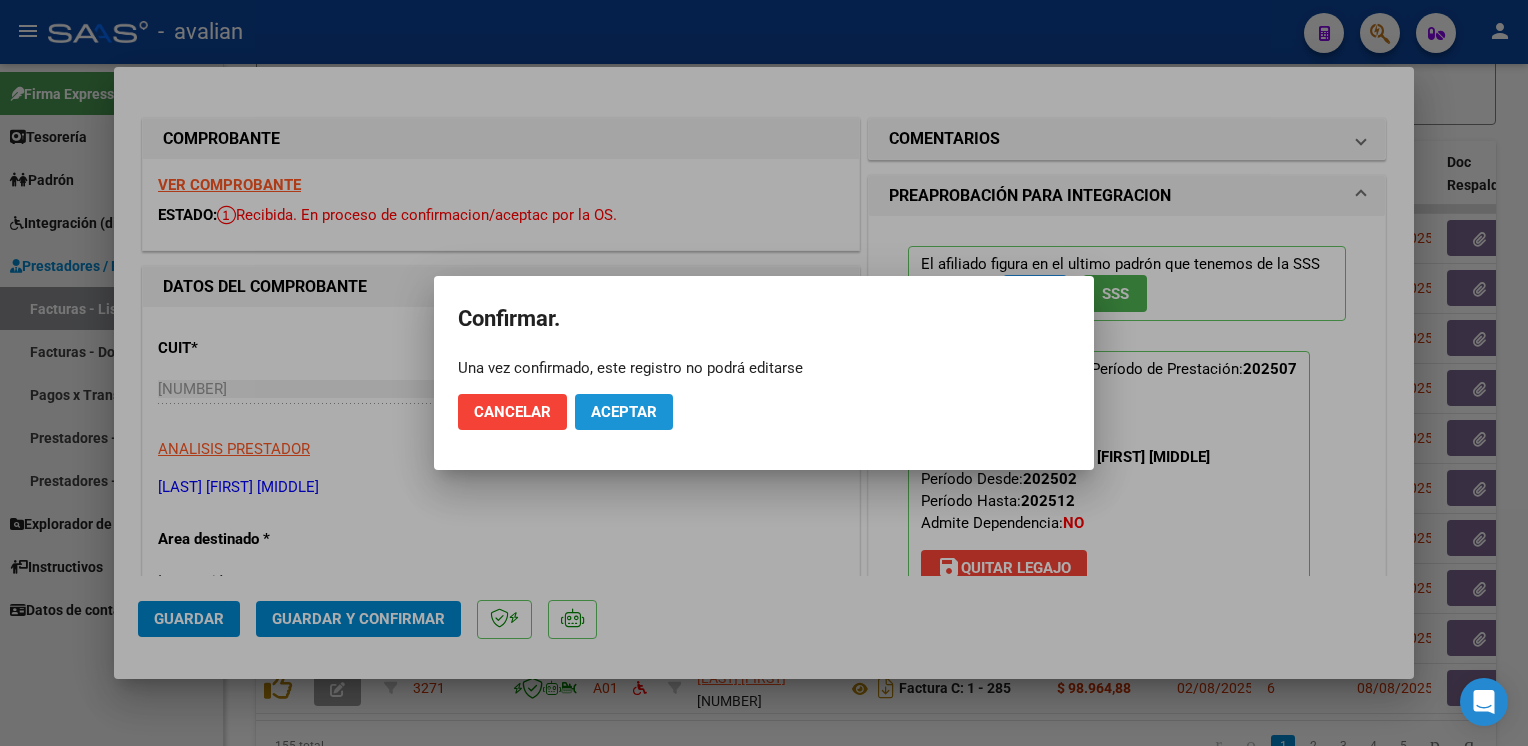 click on "Aceptar" 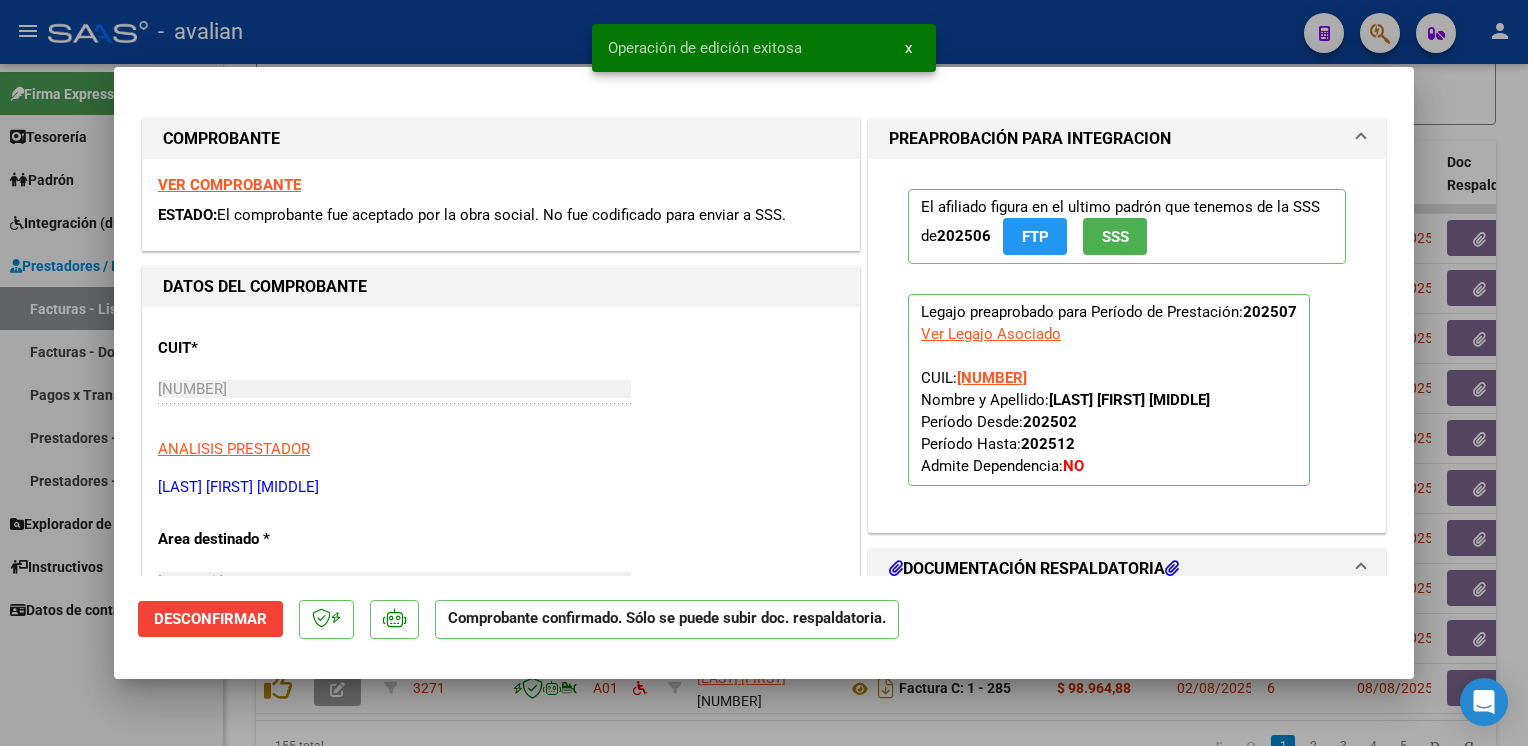 click at bounding box center [764, 373] 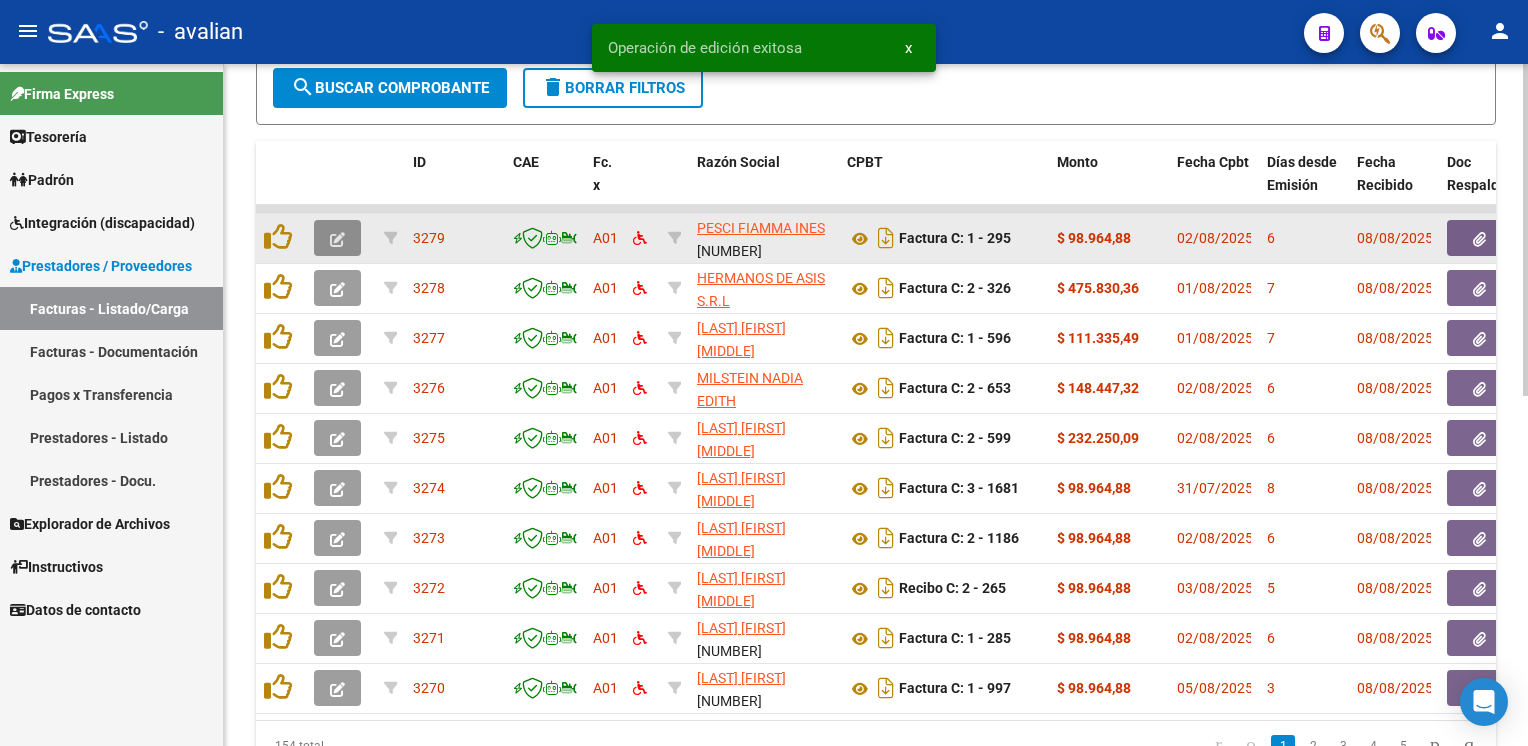 click 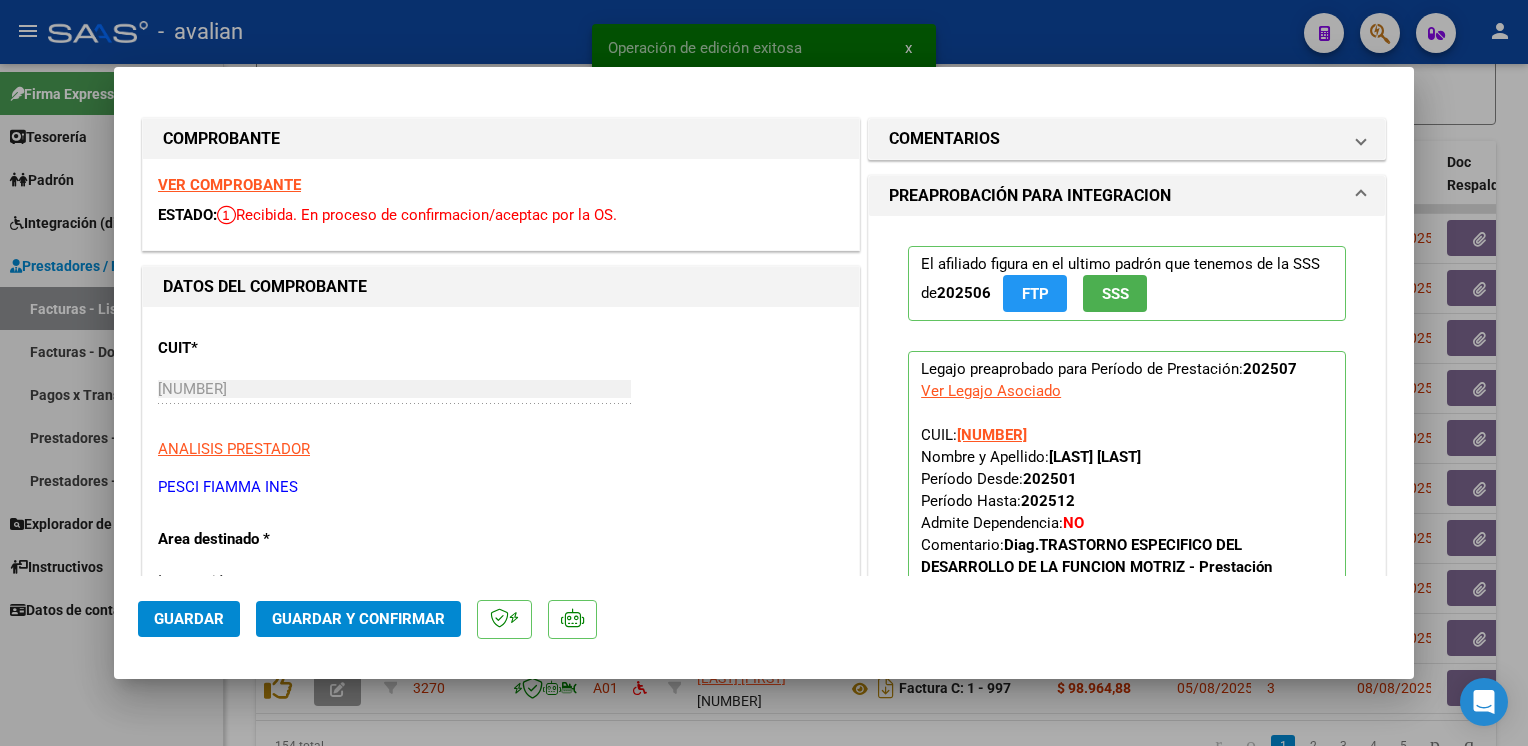 click on "VER COMPROBANTE" at bounding box center [229, 185] 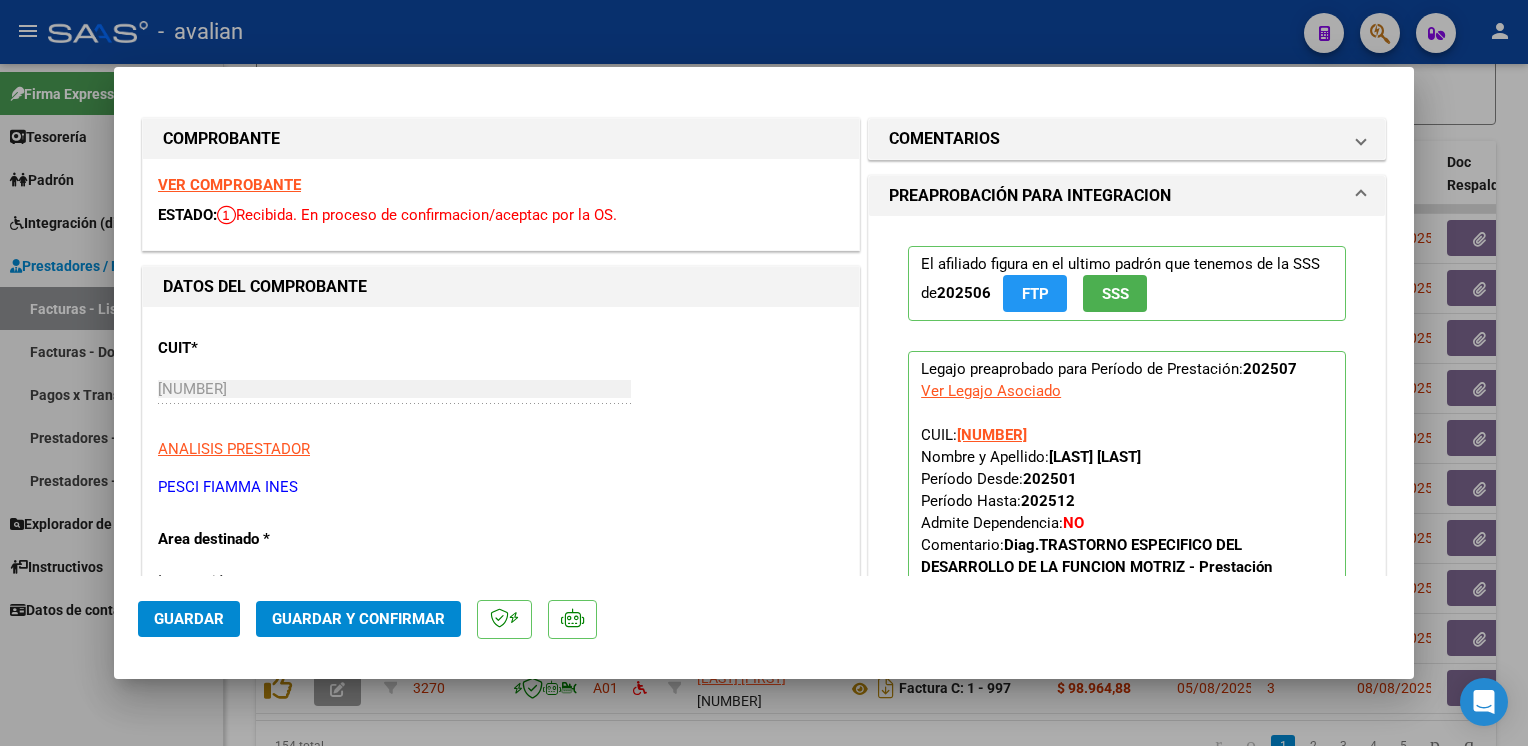click on "Guardar y Confirmar" 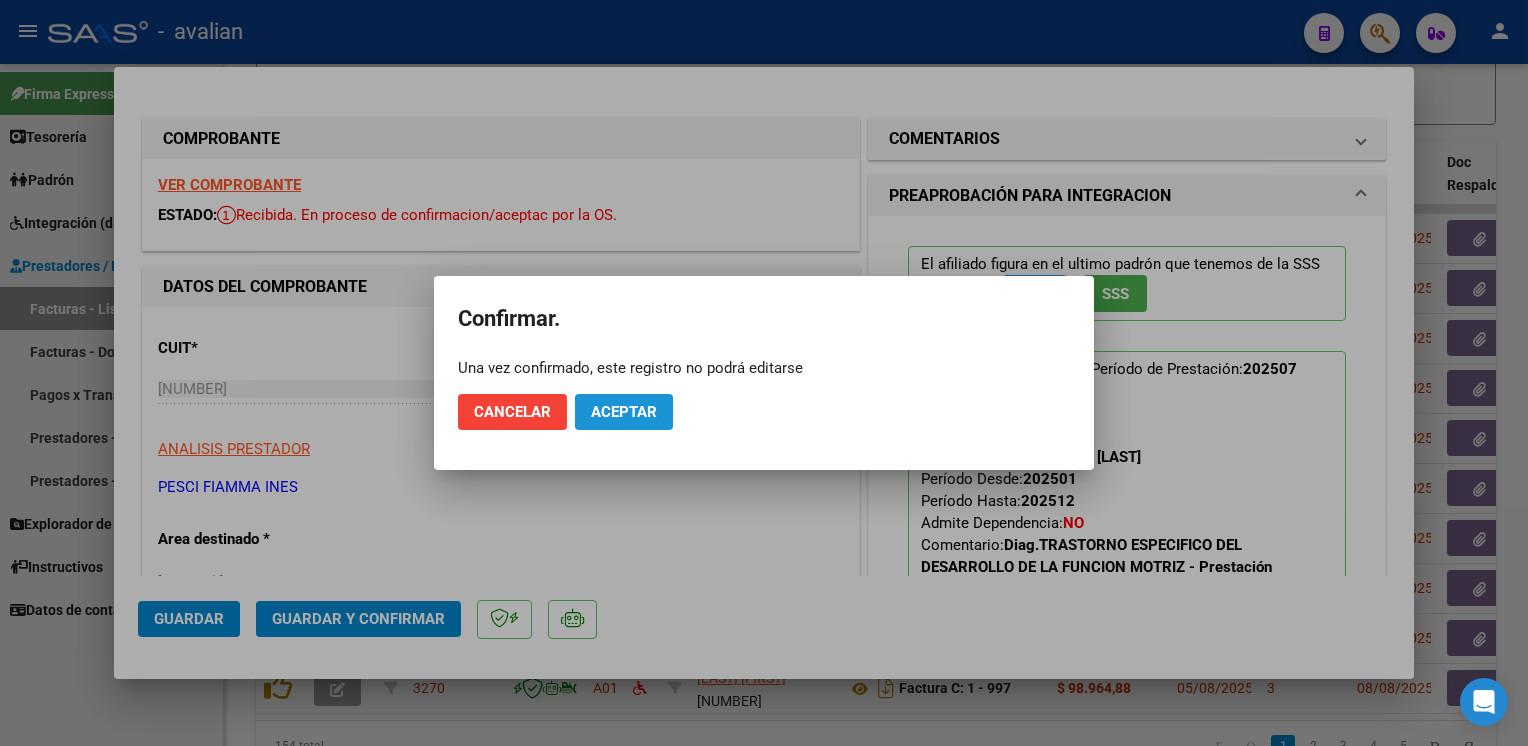 click on "Aceptar" 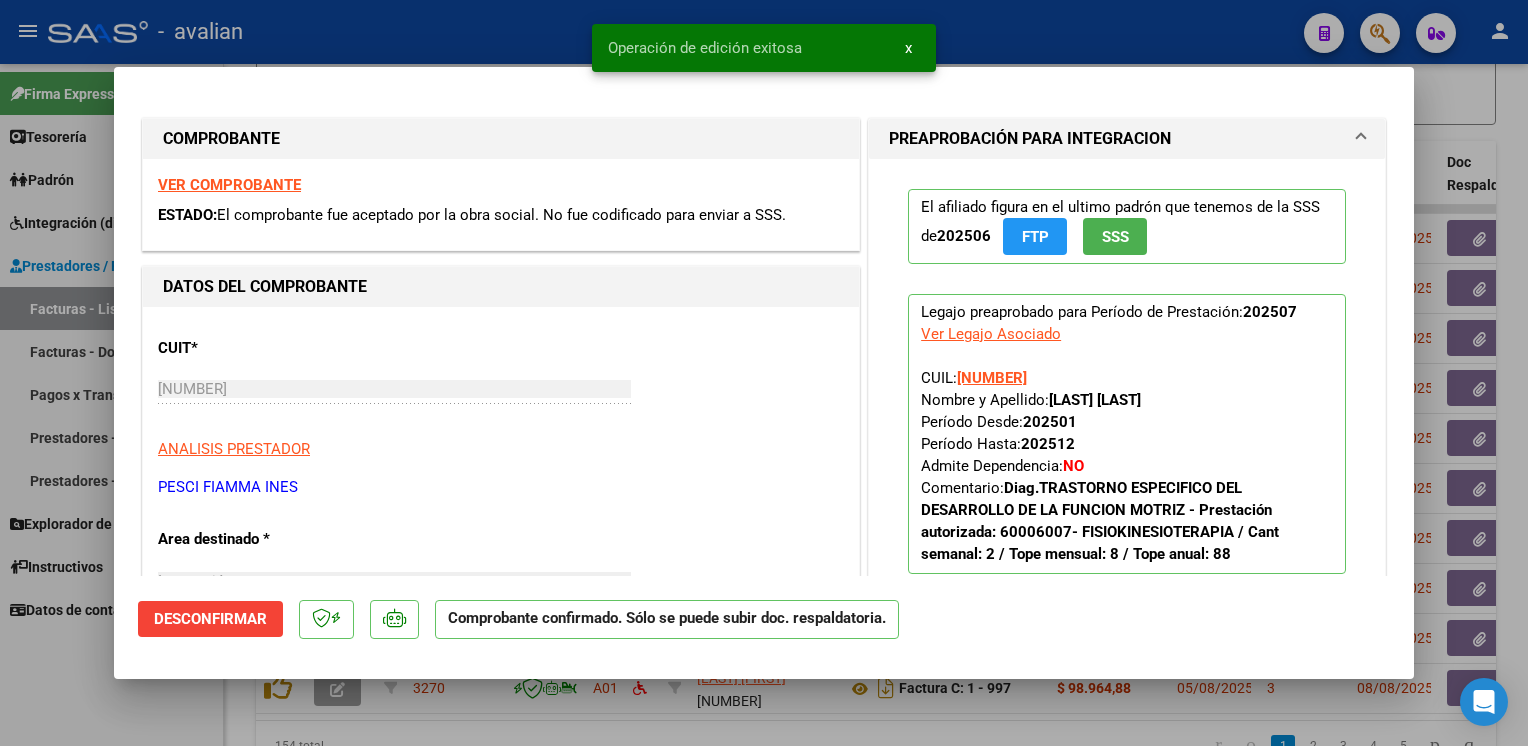 click at bounding box center [764, 373] 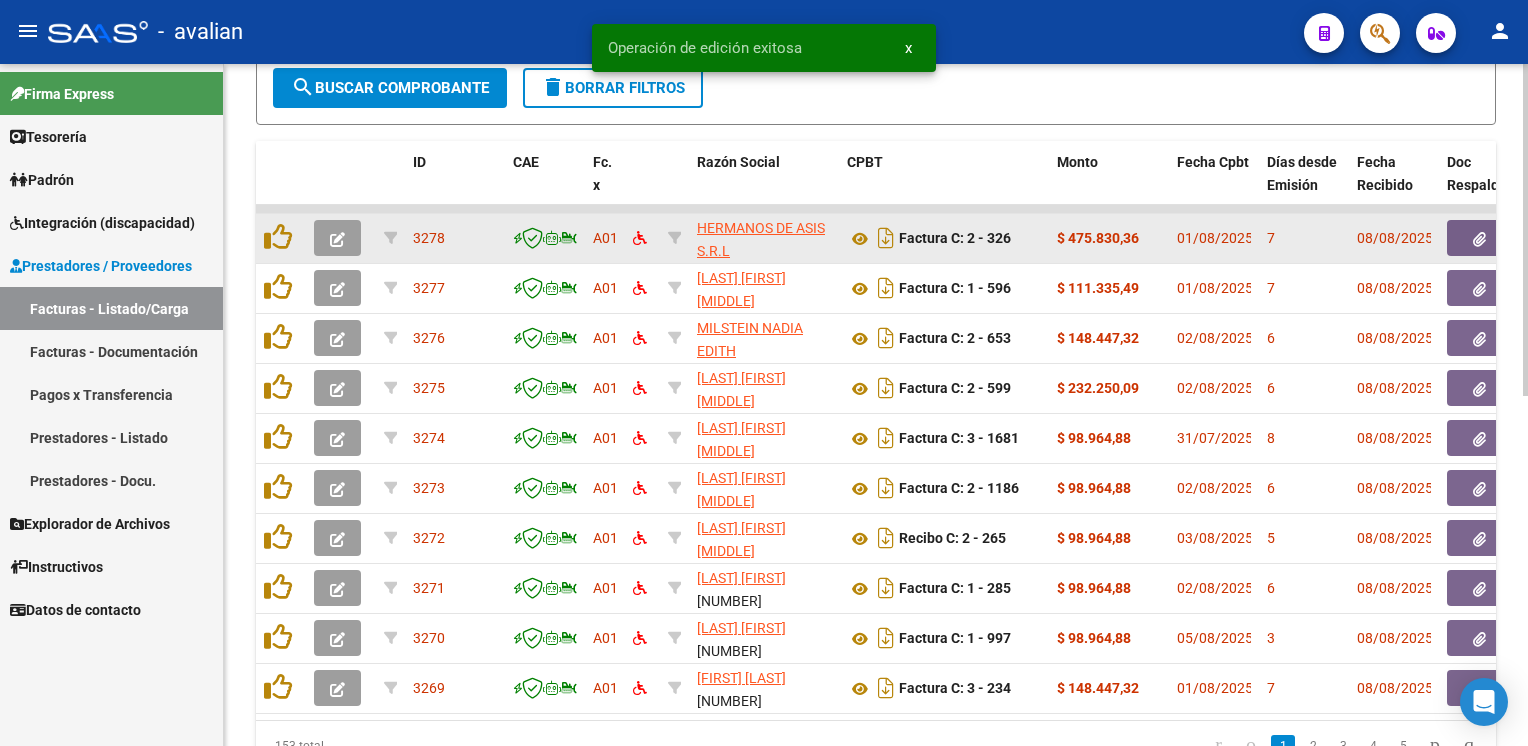 click 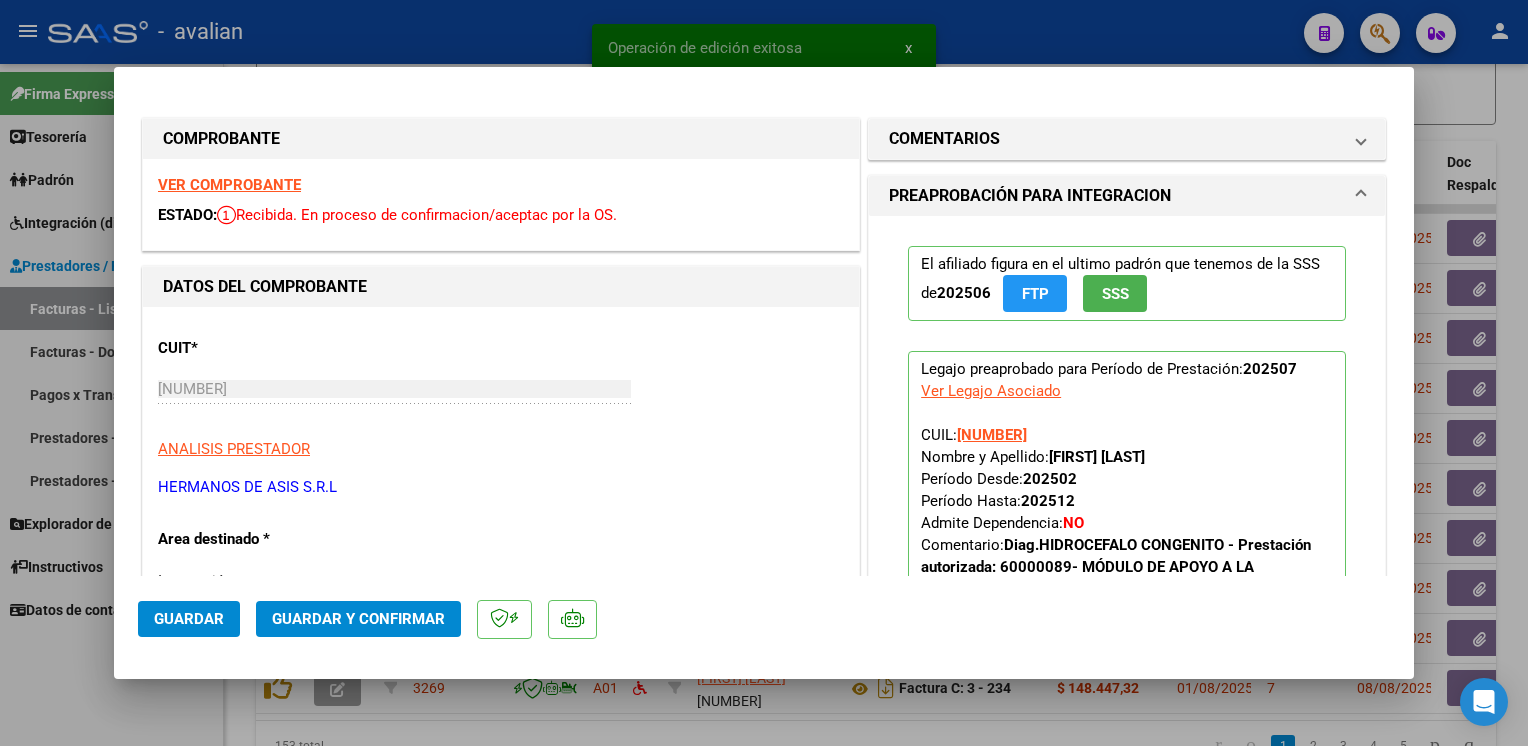 click on "VER COMPROBANTE" at bounding box center [229, 185] 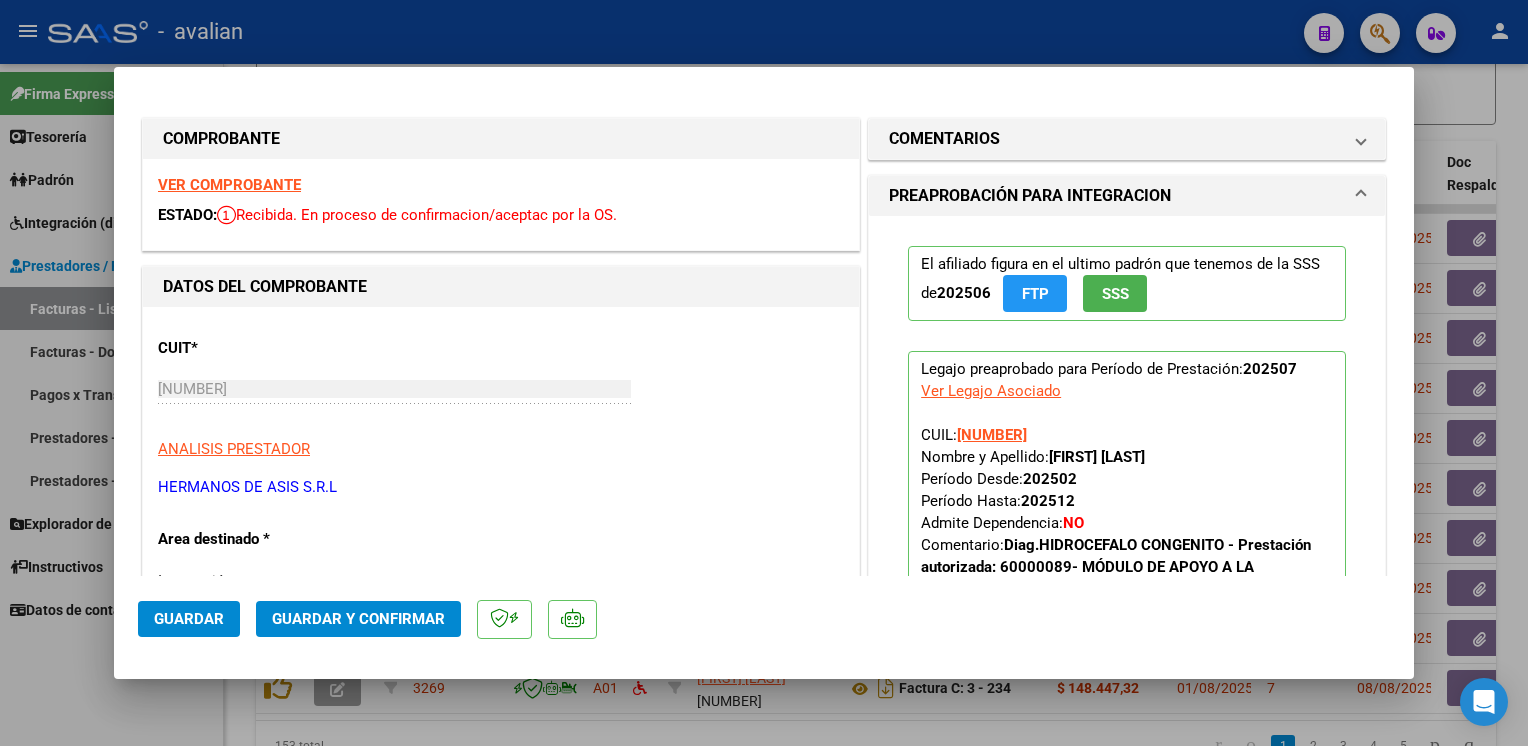 click on "Guardar y Confirmar" 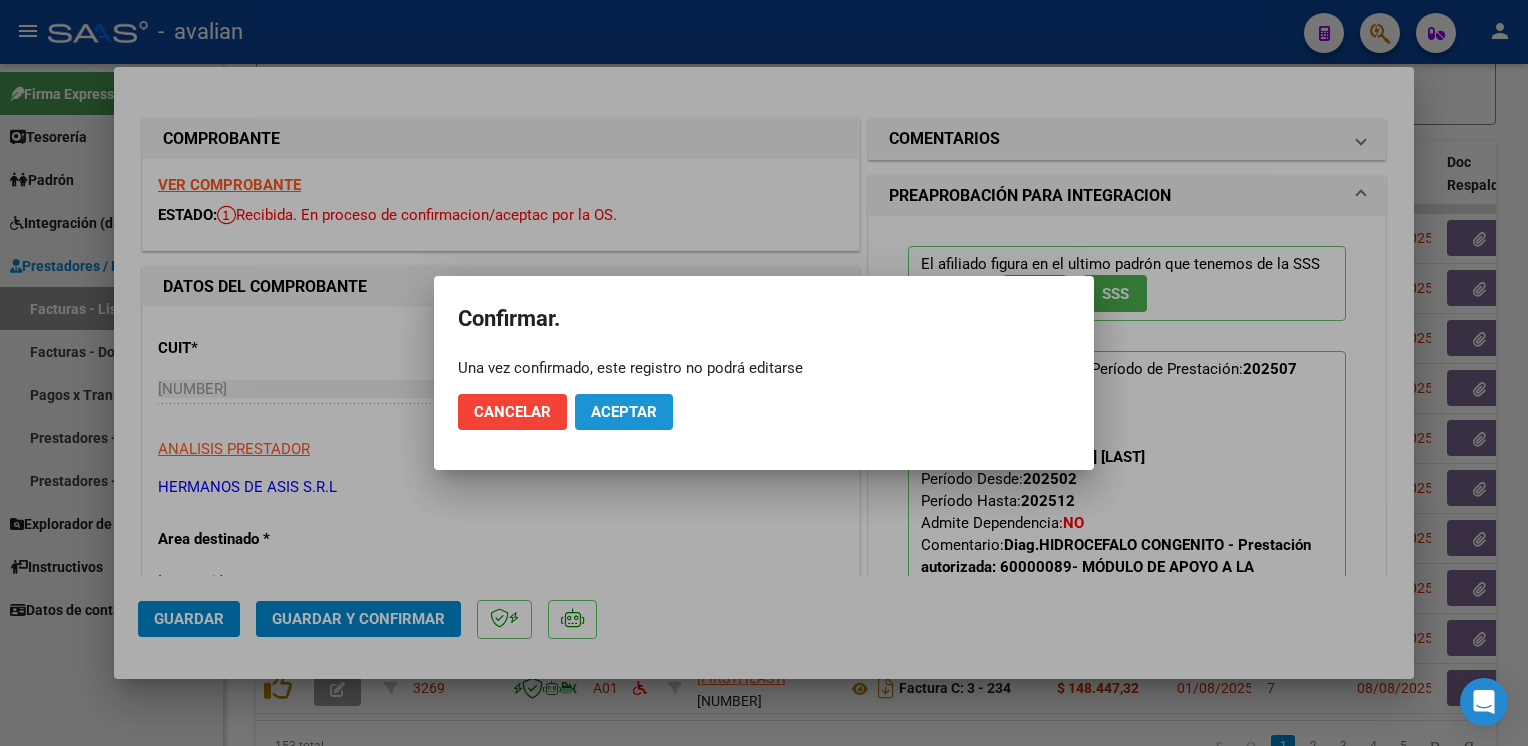 click on "Aceptar" 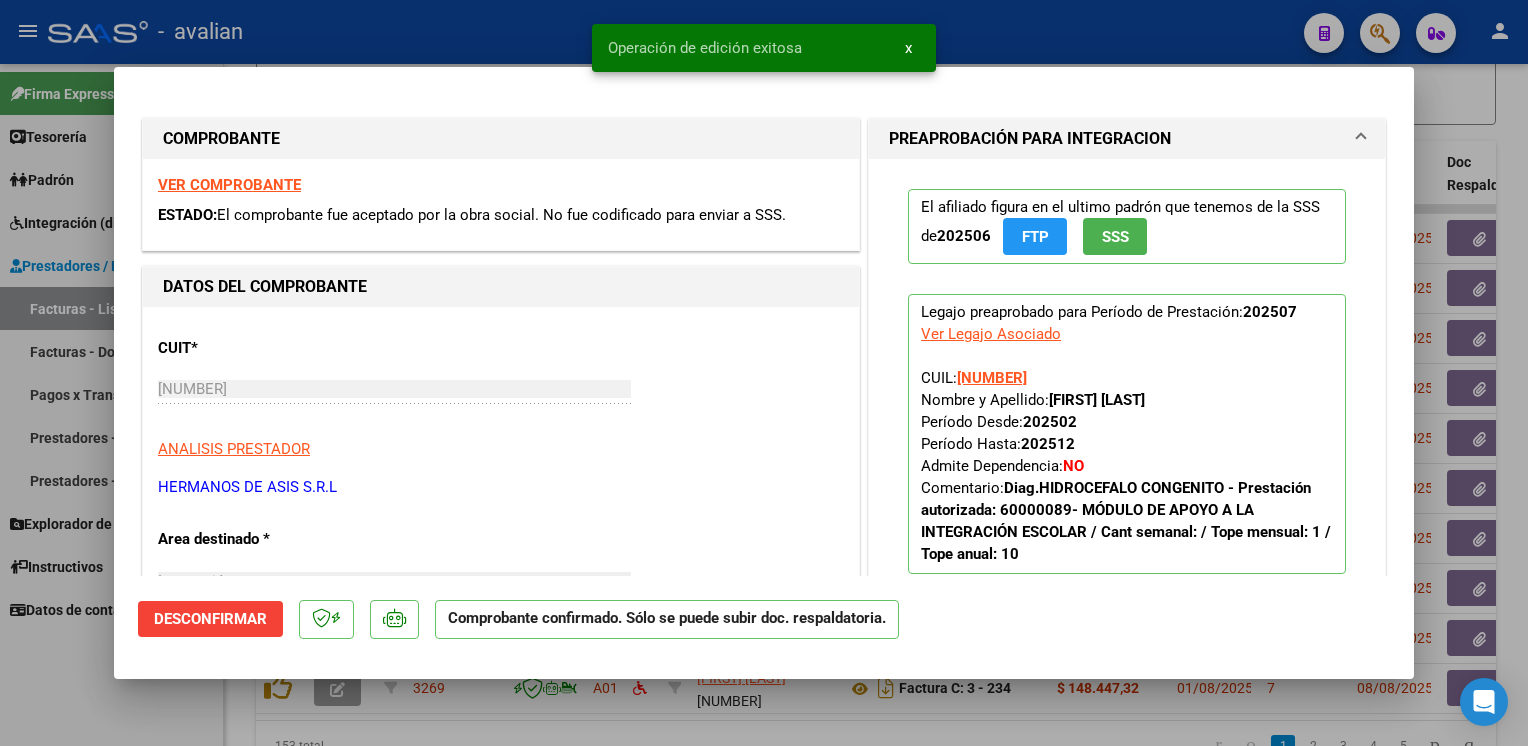 click at bounding box center [764, 373] 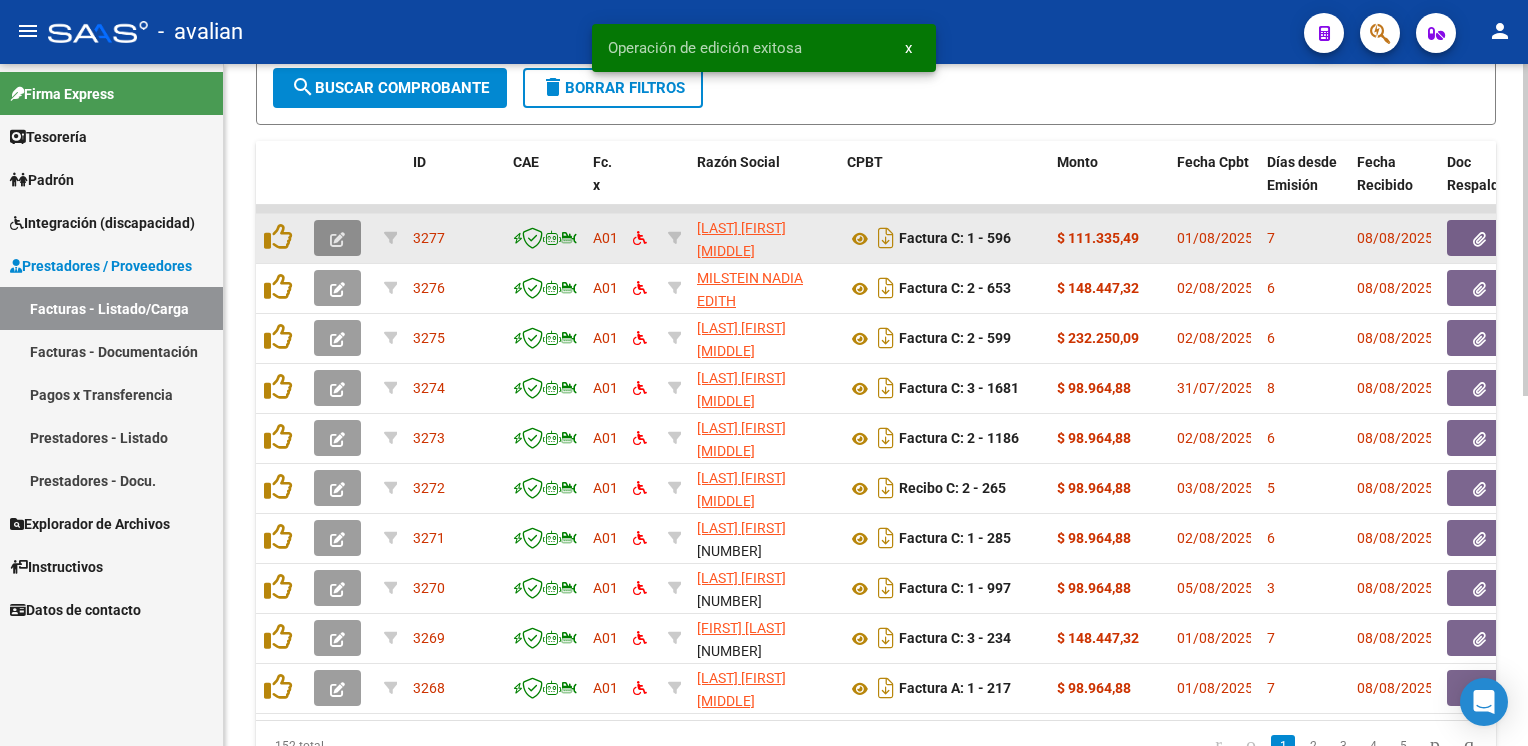 click 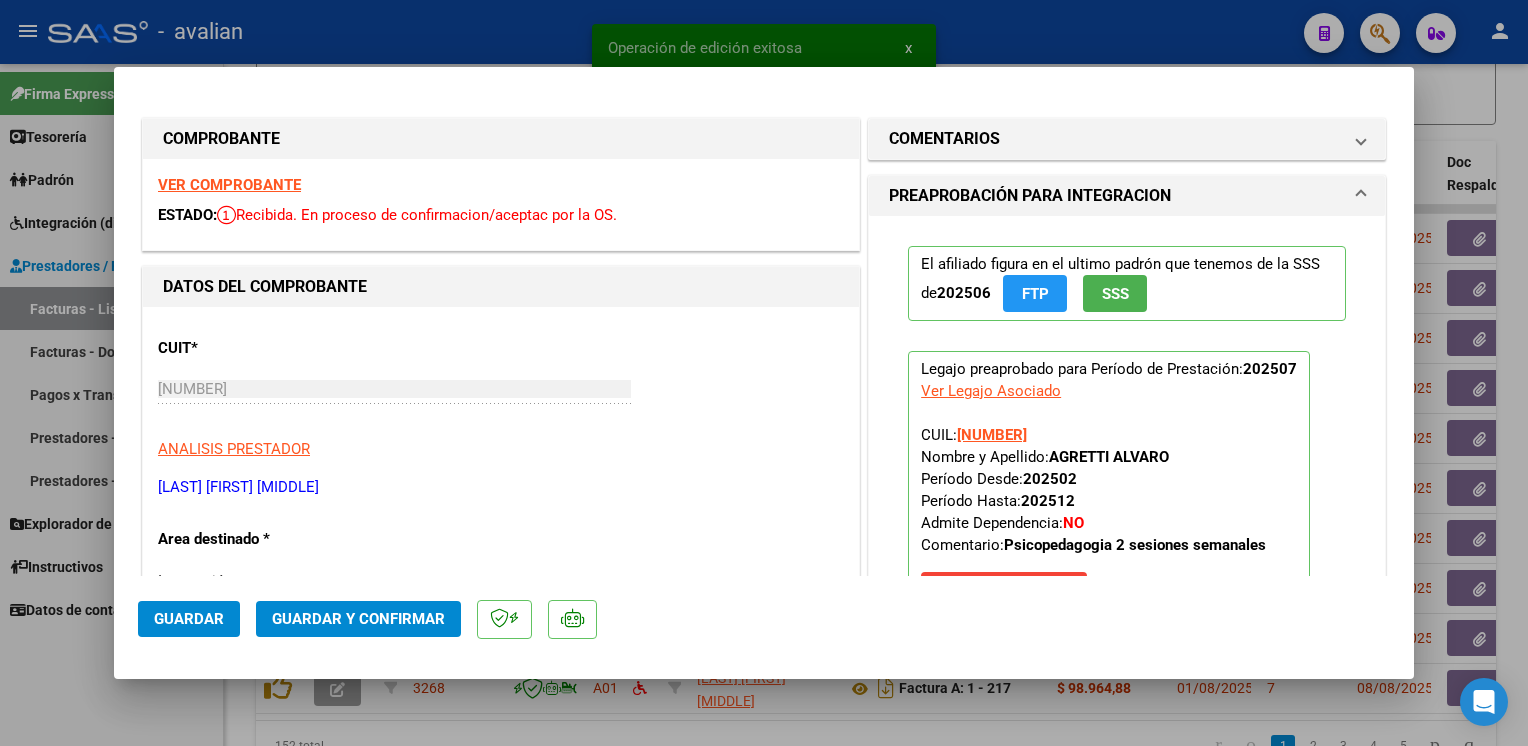 click on "VER COMPROBANTE" at bounding box center [229, 185] 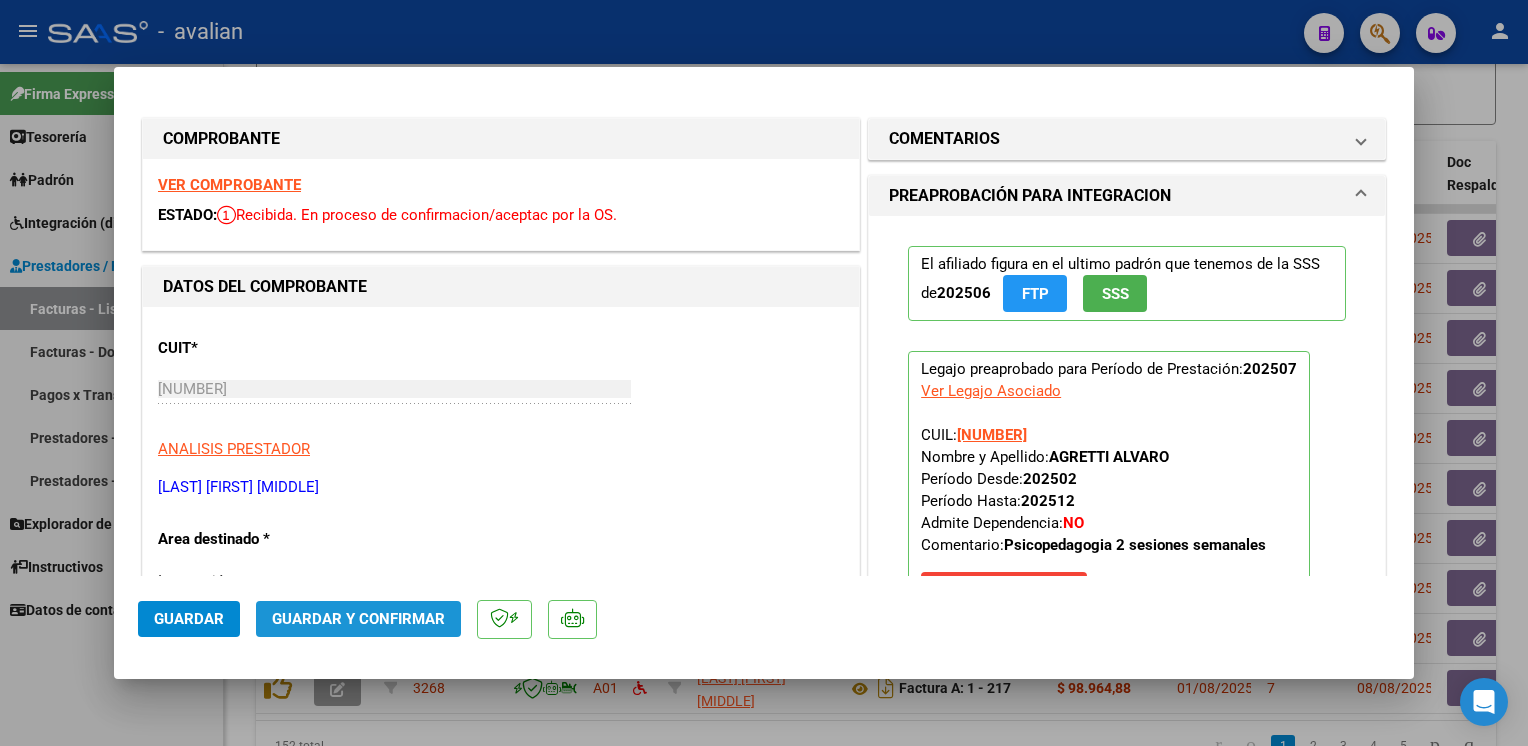 click on "Guardar y Confirmar" 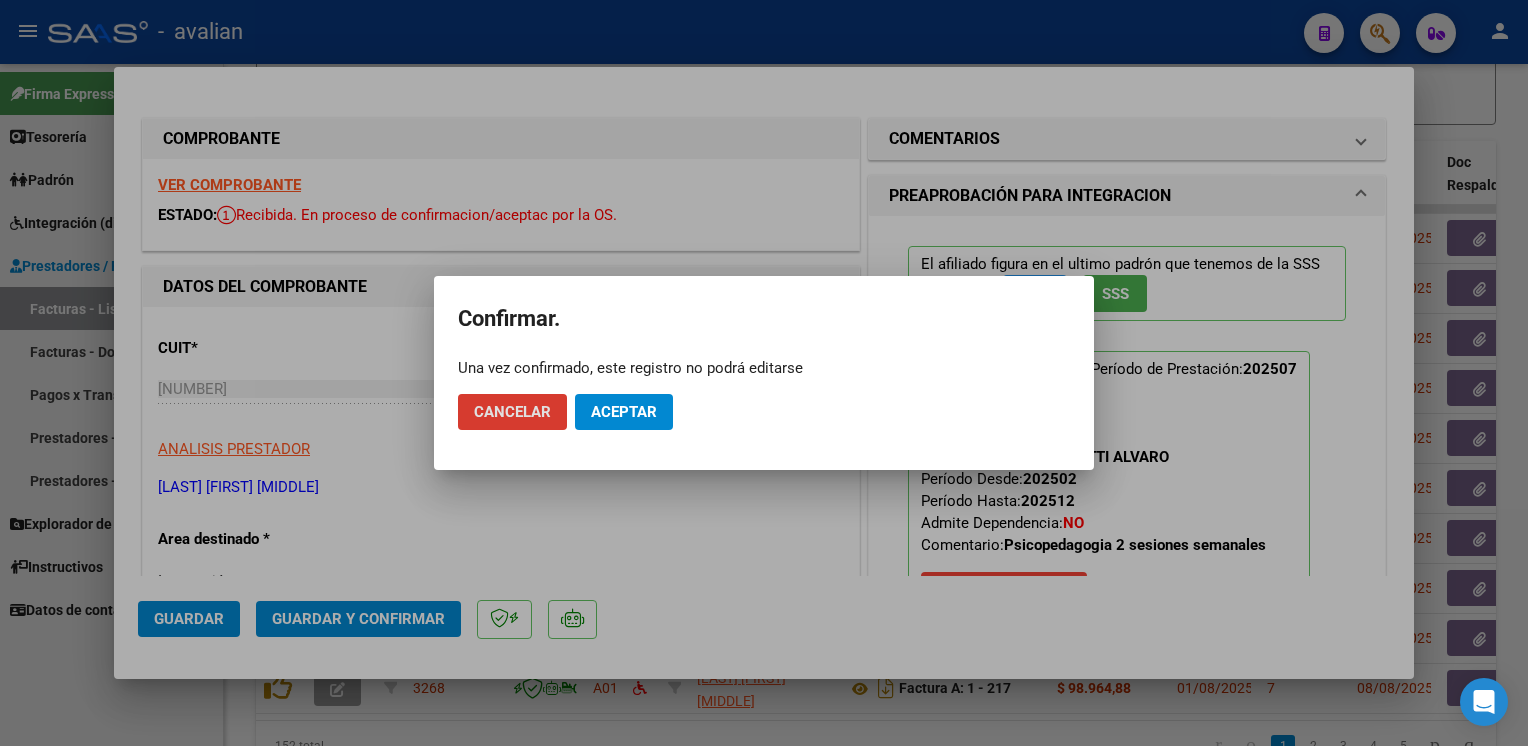 click on "Aceptar" 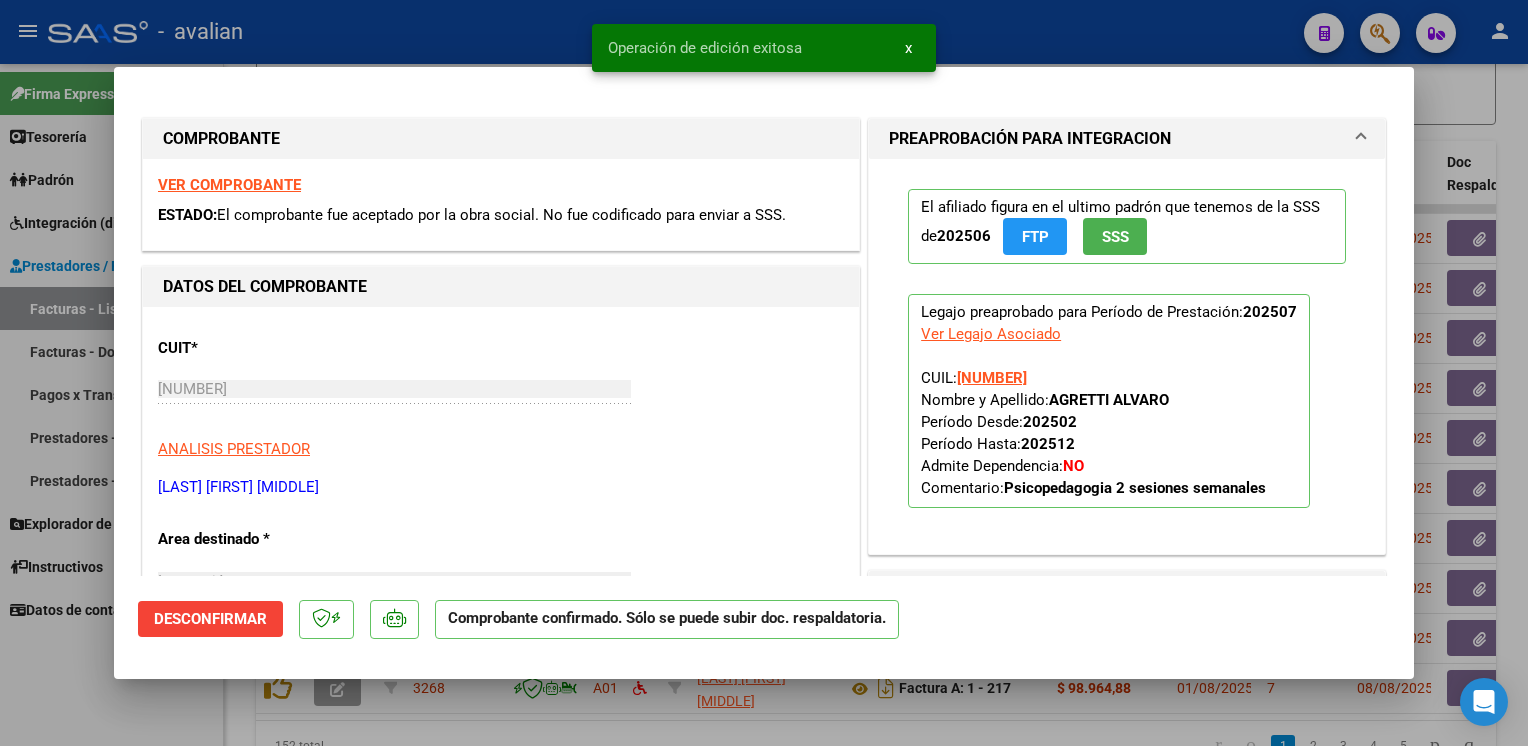 click at bounding box center (764, 373) 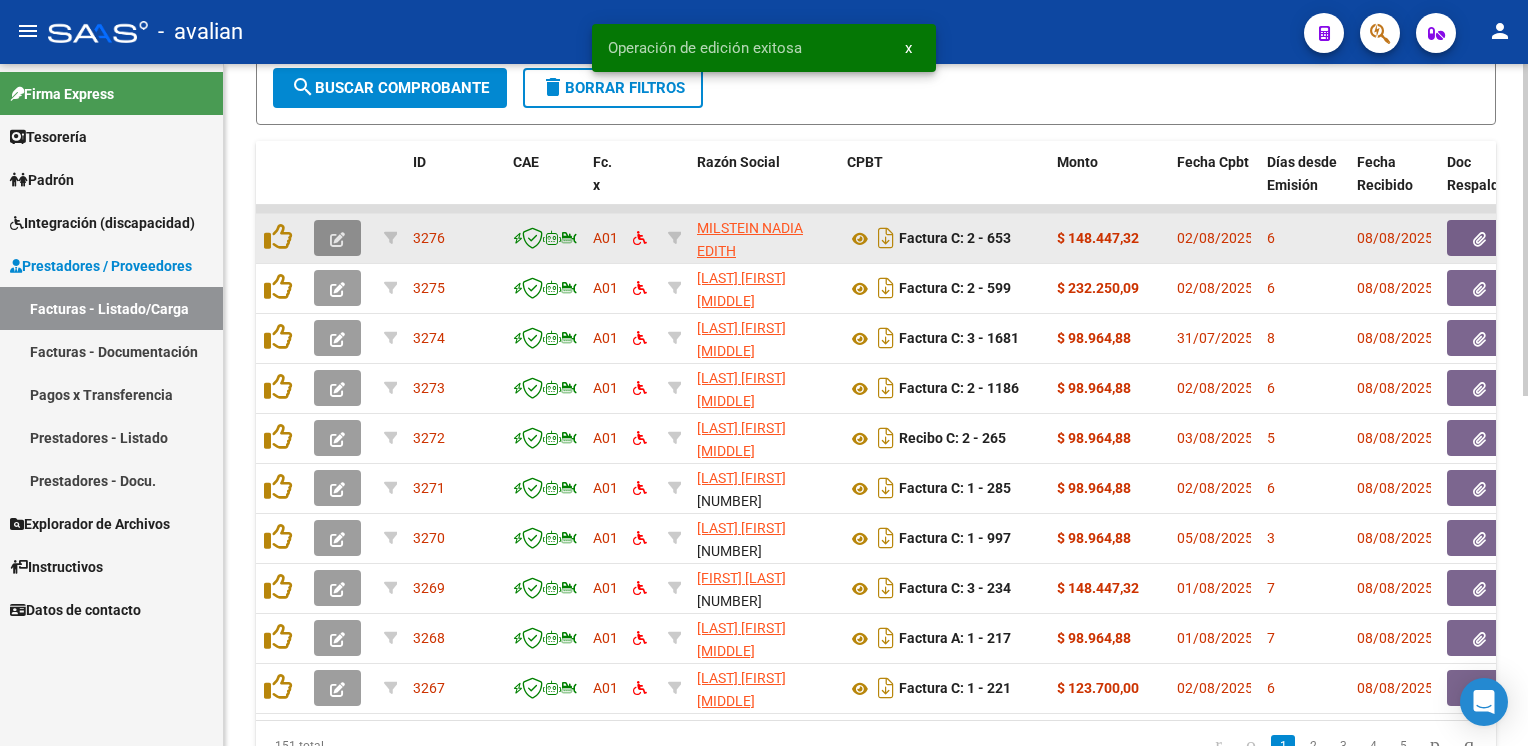click 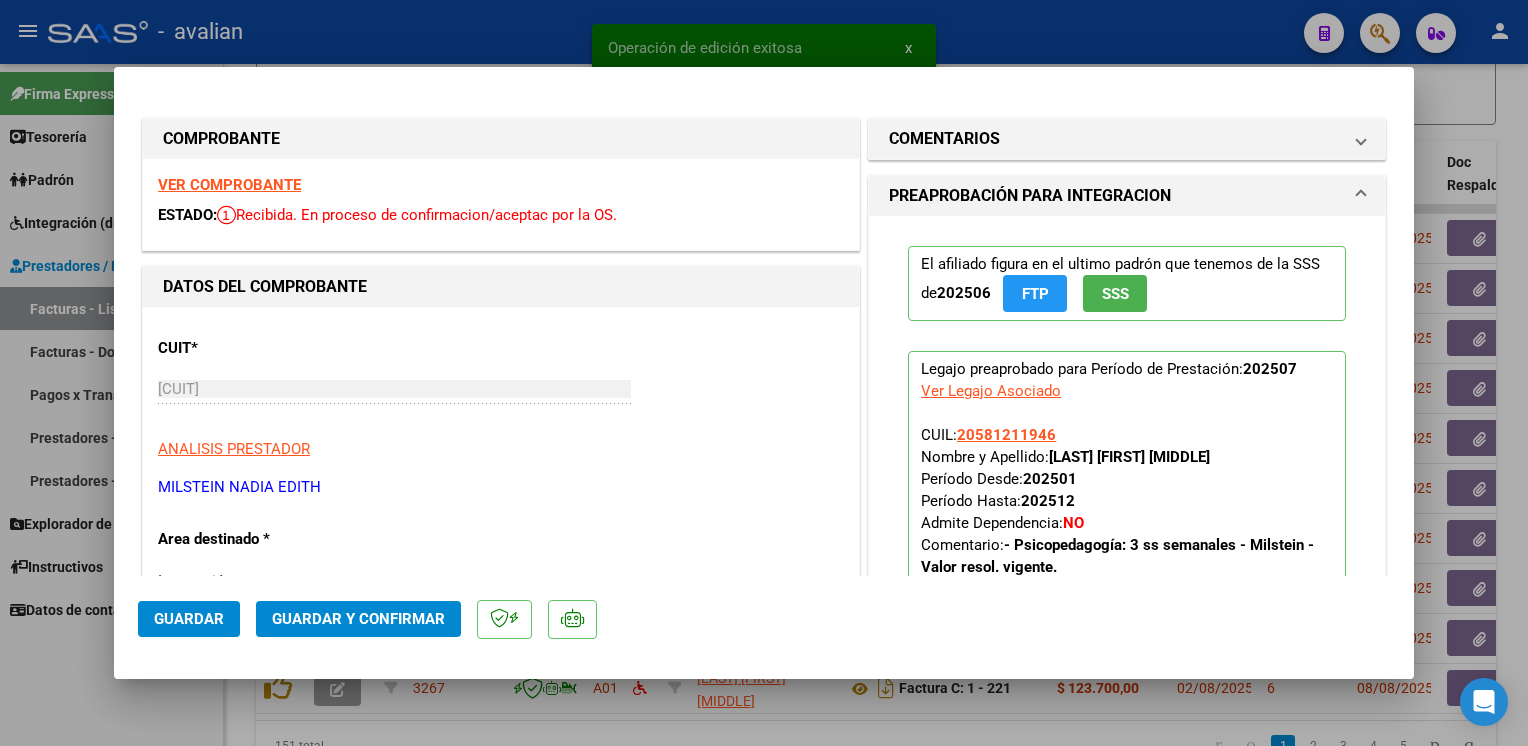click on "VER COMPROBANTE" at bounding box center (229, 185) 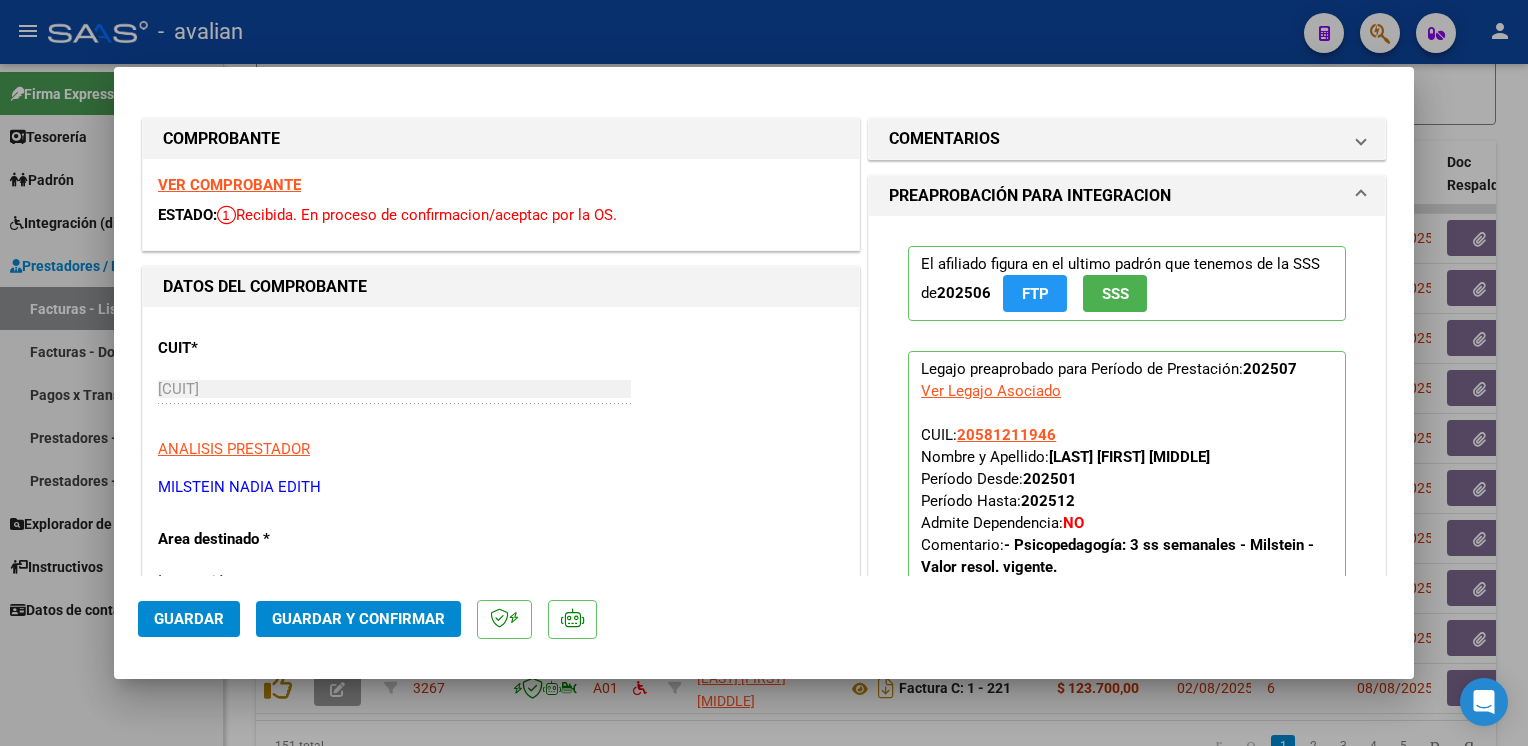 click on "Guardar y Confirmar" 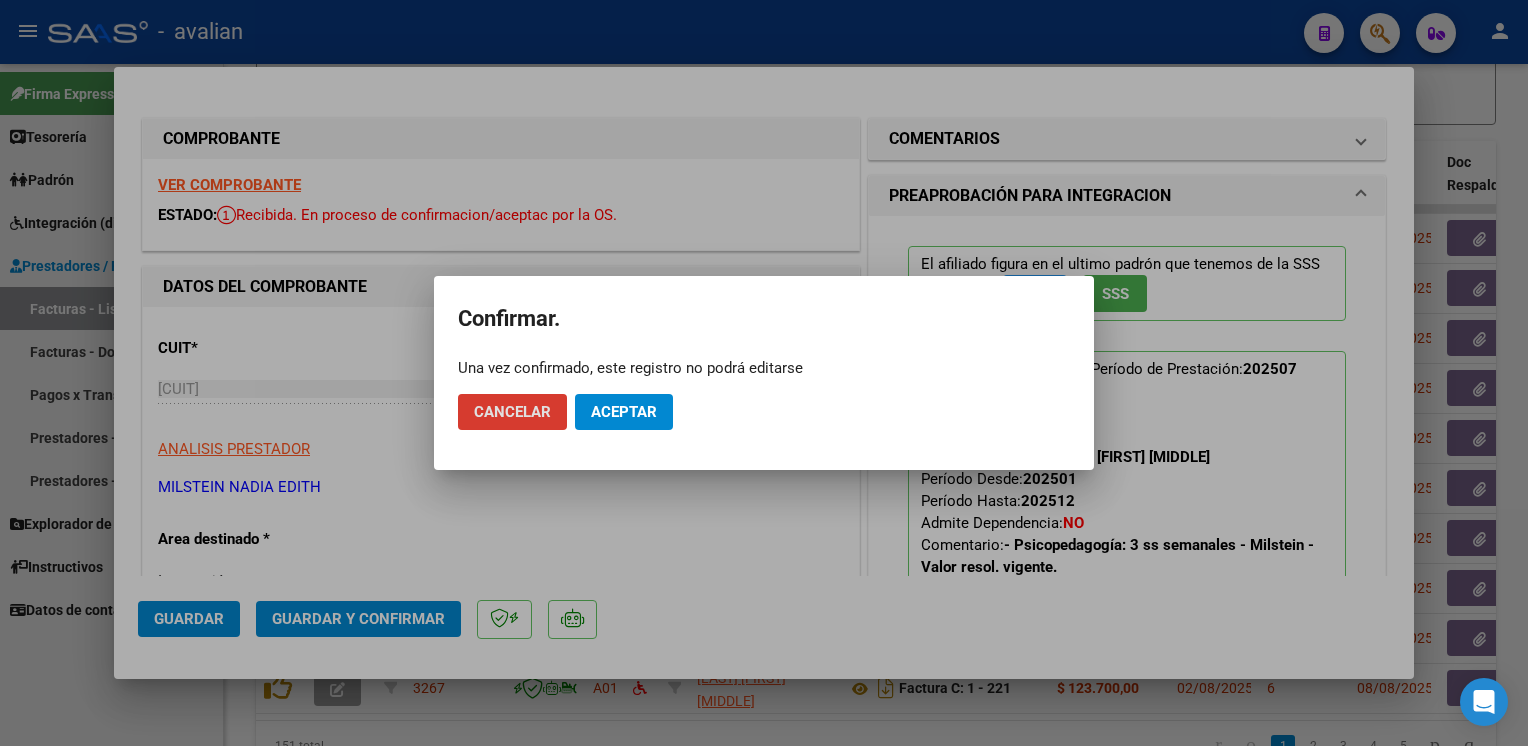 click on "Aceptar" 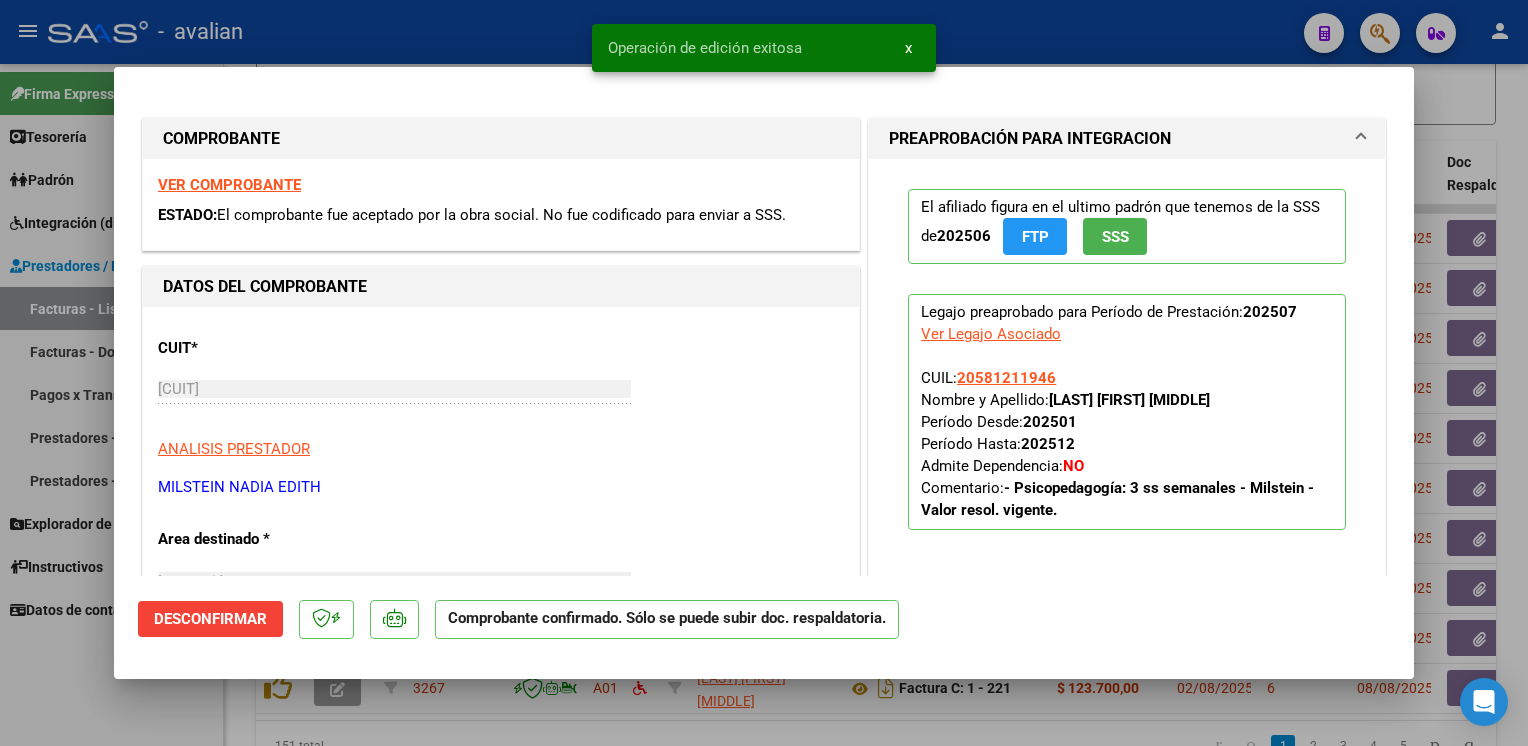 click at bounding box center [764, 373] 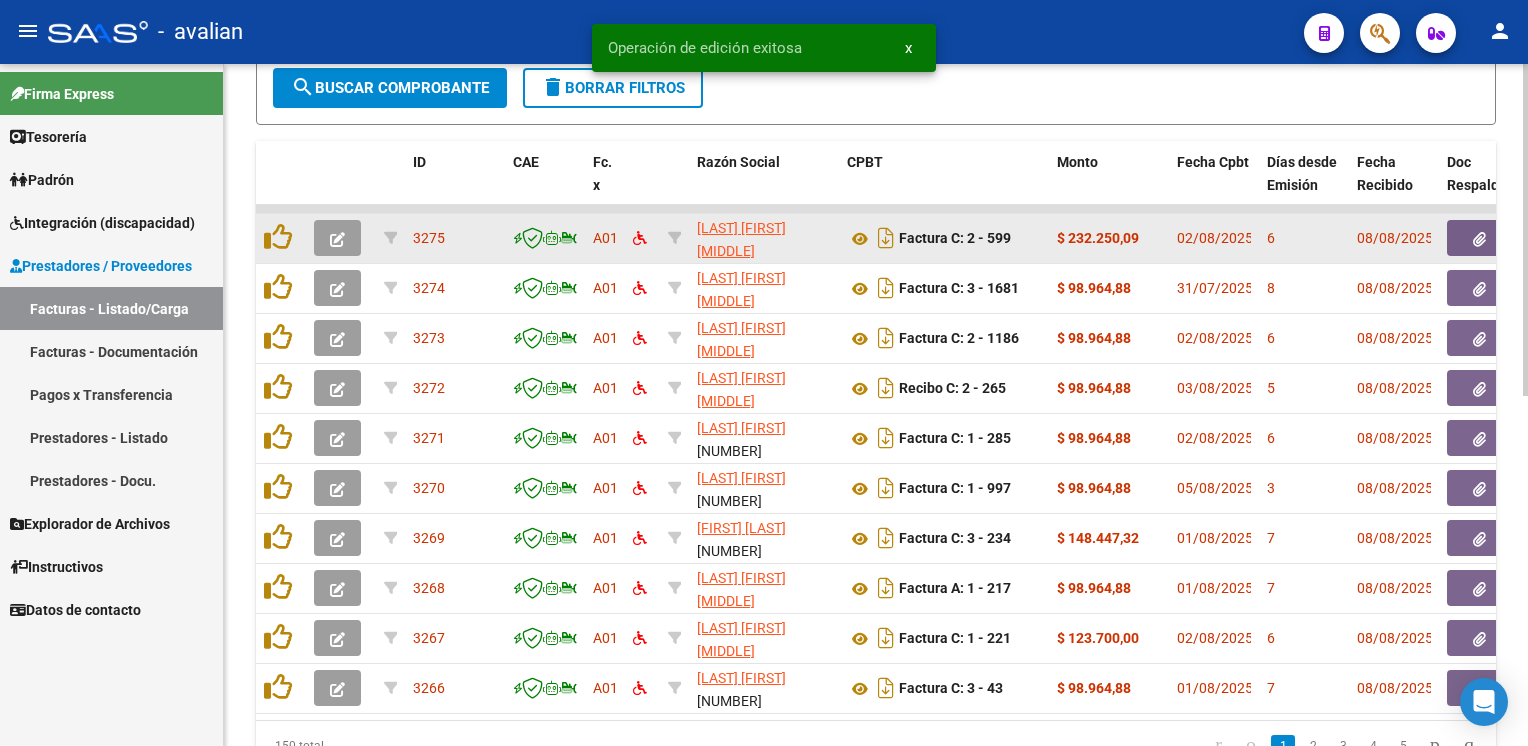 click 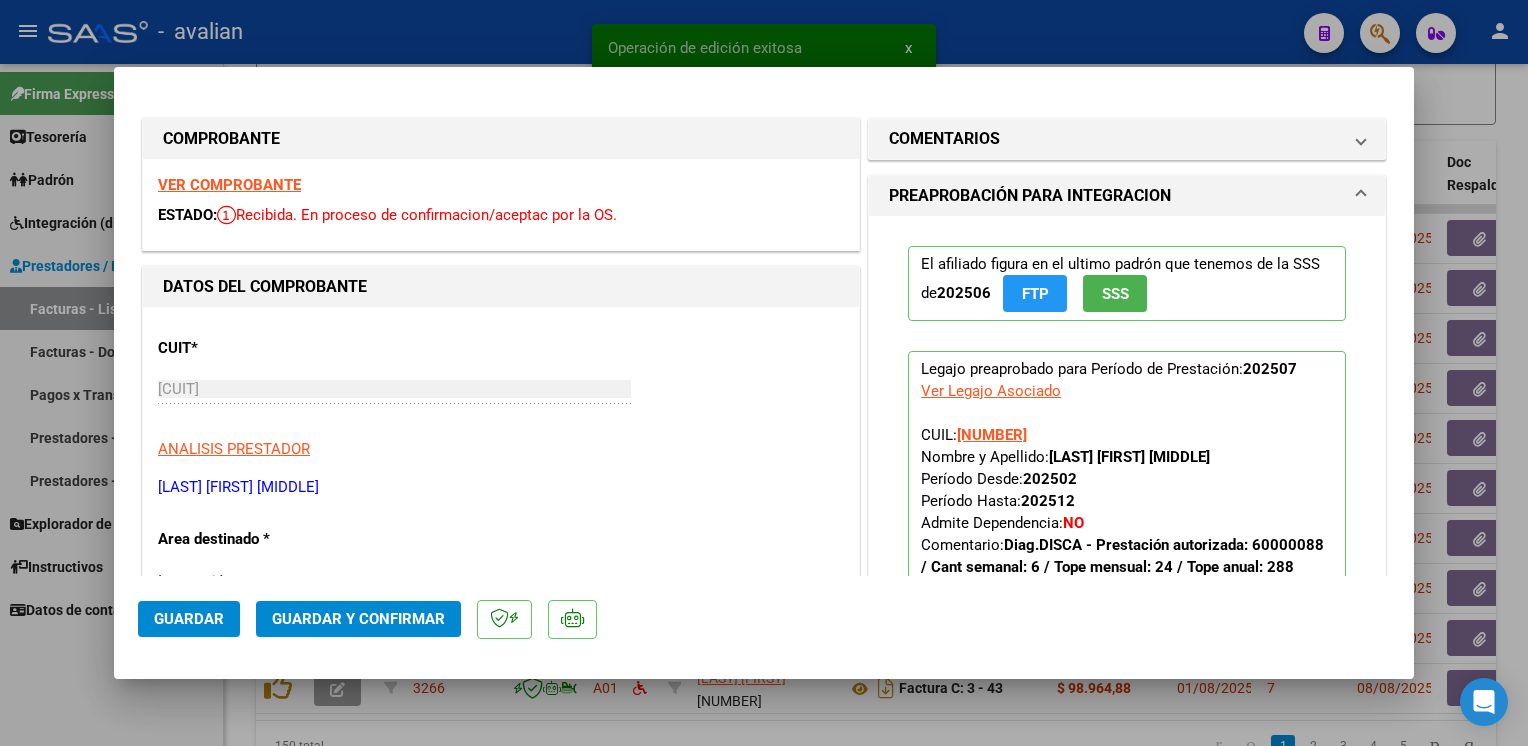 click on "VER COMPROBANTE" at bounding box center (229, 185) 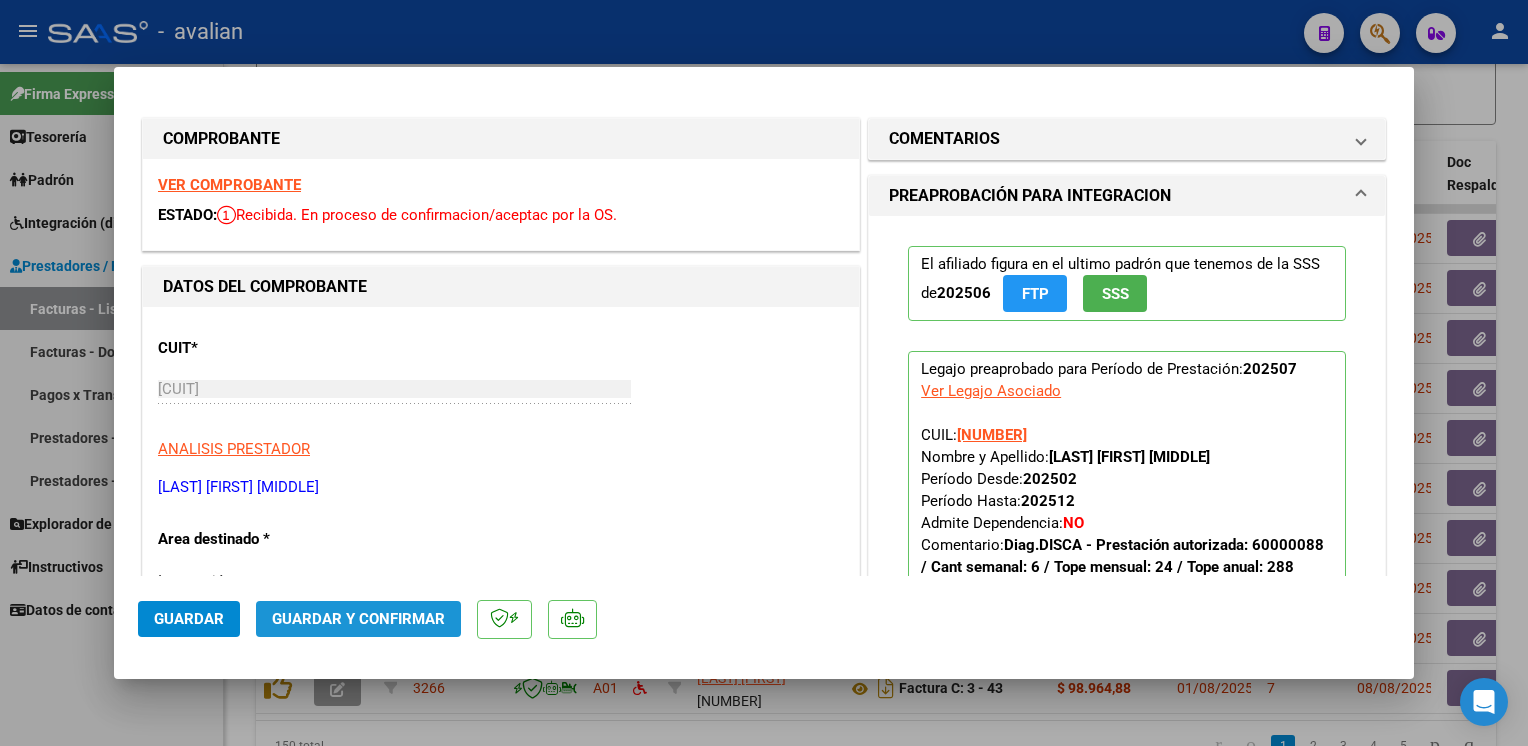 click on "Guardar y Confirmar" 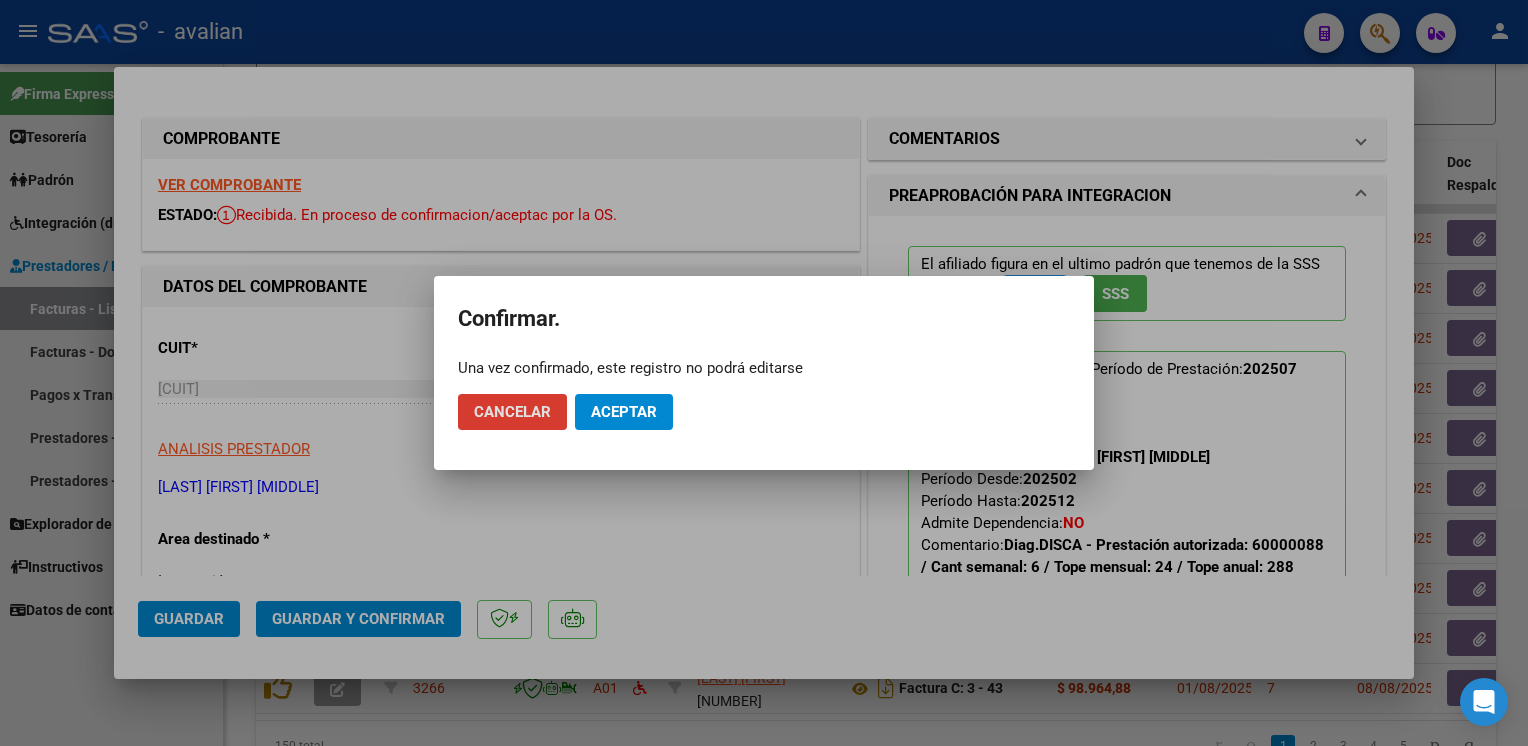 click on "Aceptar" 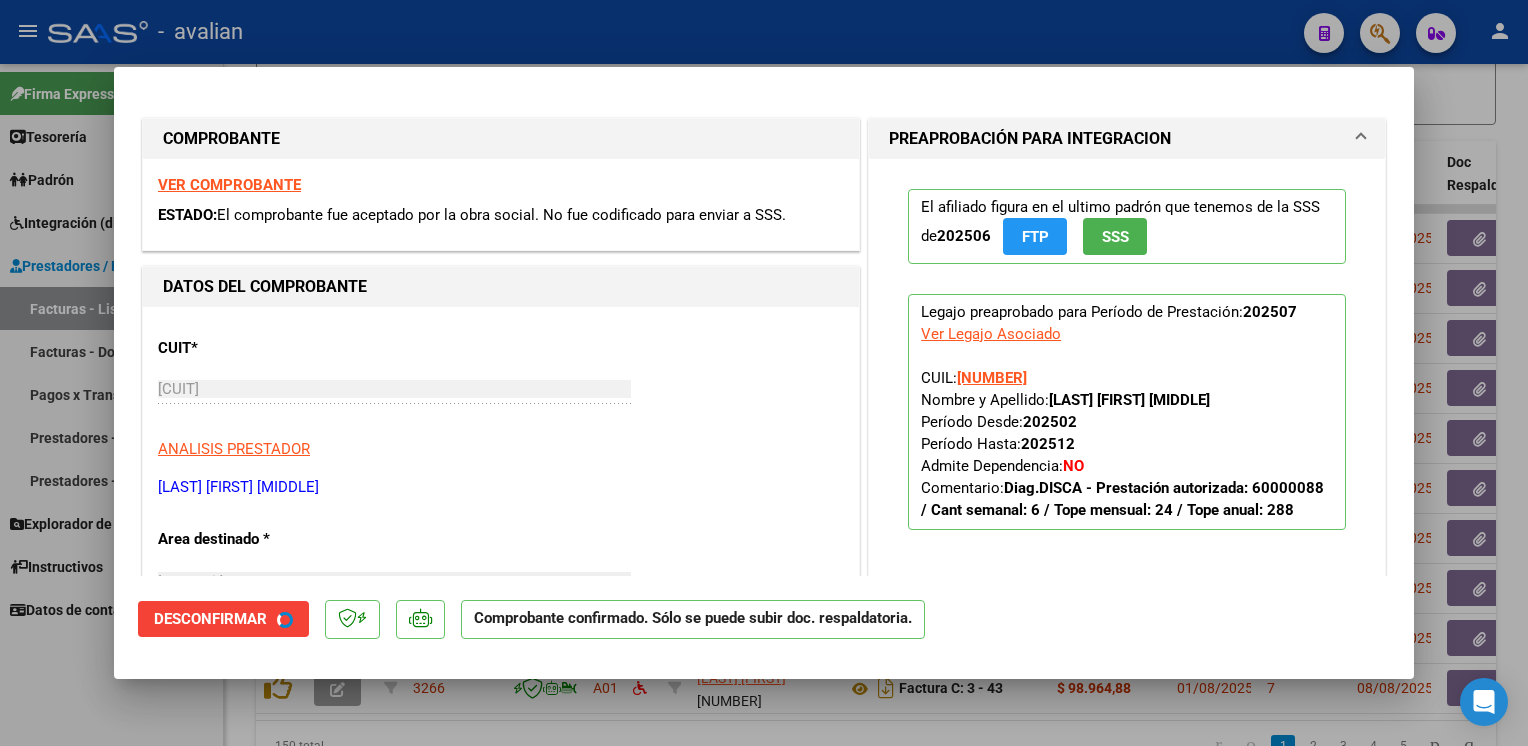 click at bounding box center (764, 373) 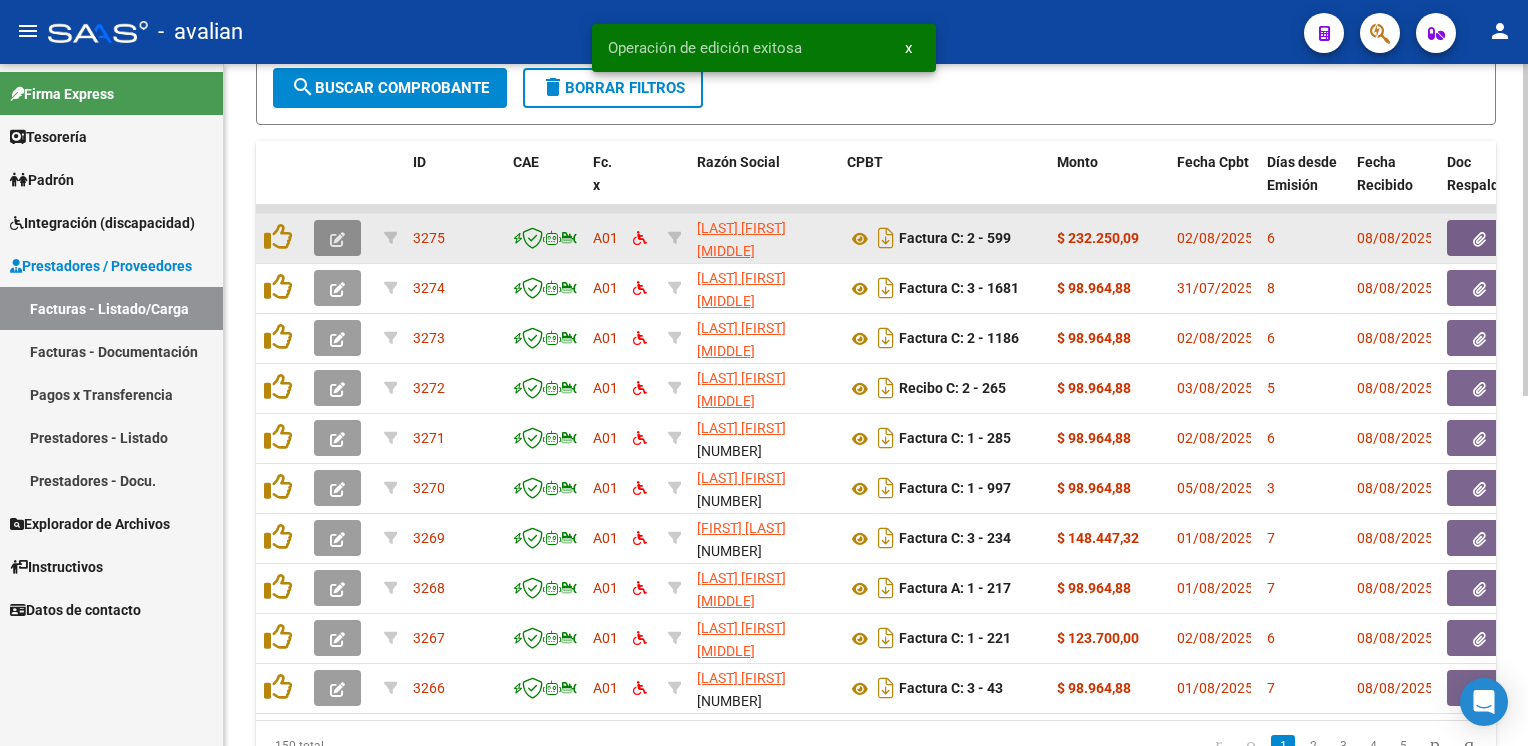 click 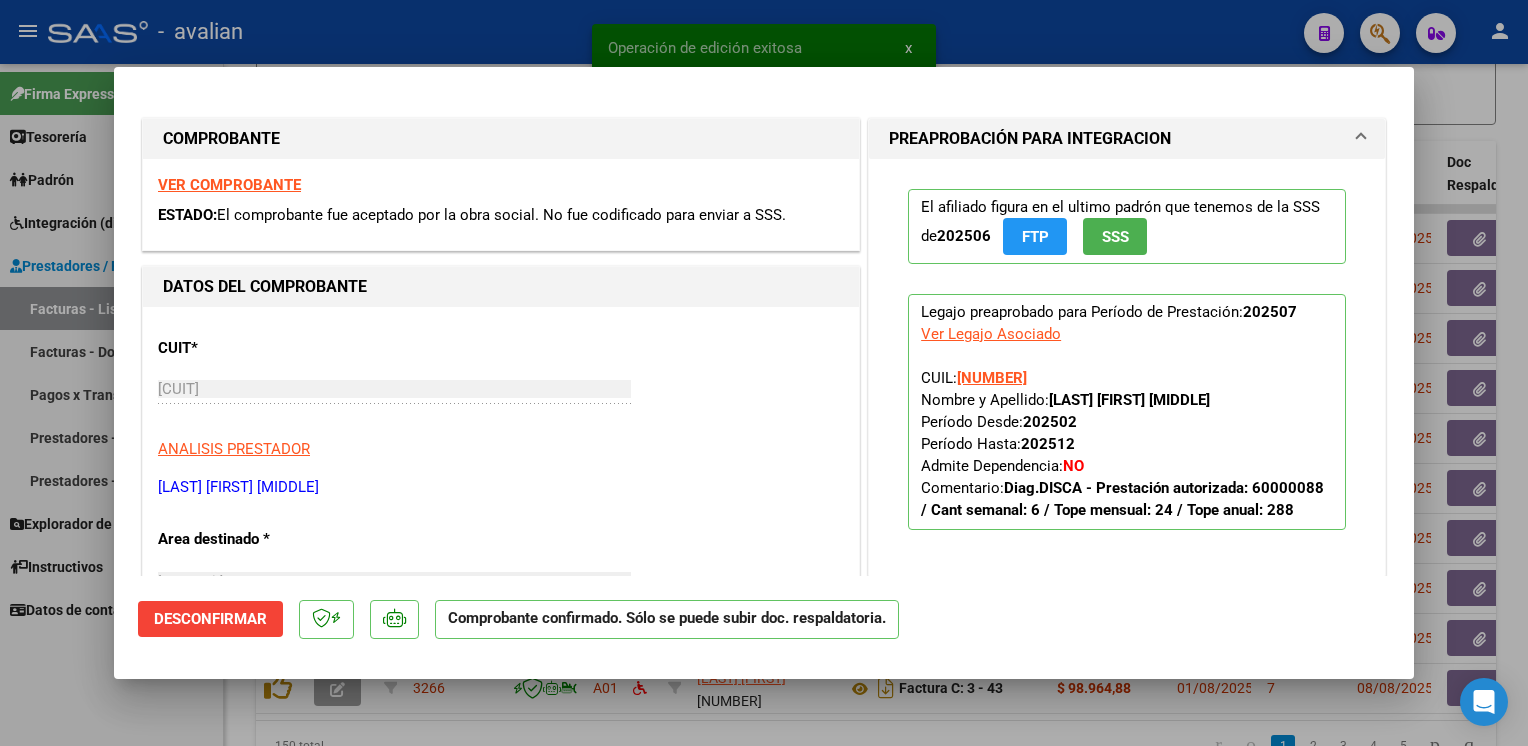 click at bounding box center [764, 373] 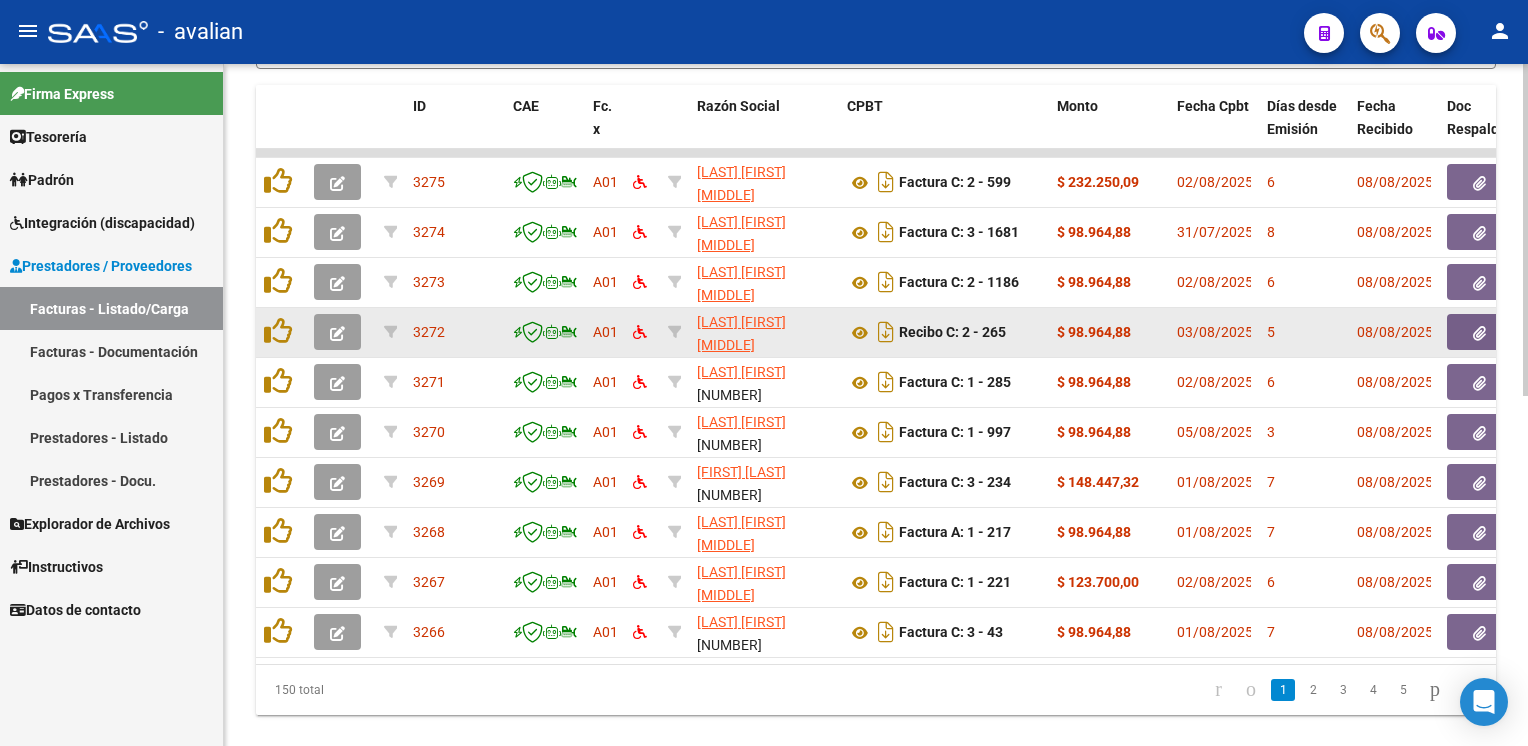 scroll, scrollTop: 720, scrollLeft: 0, axis: vertical 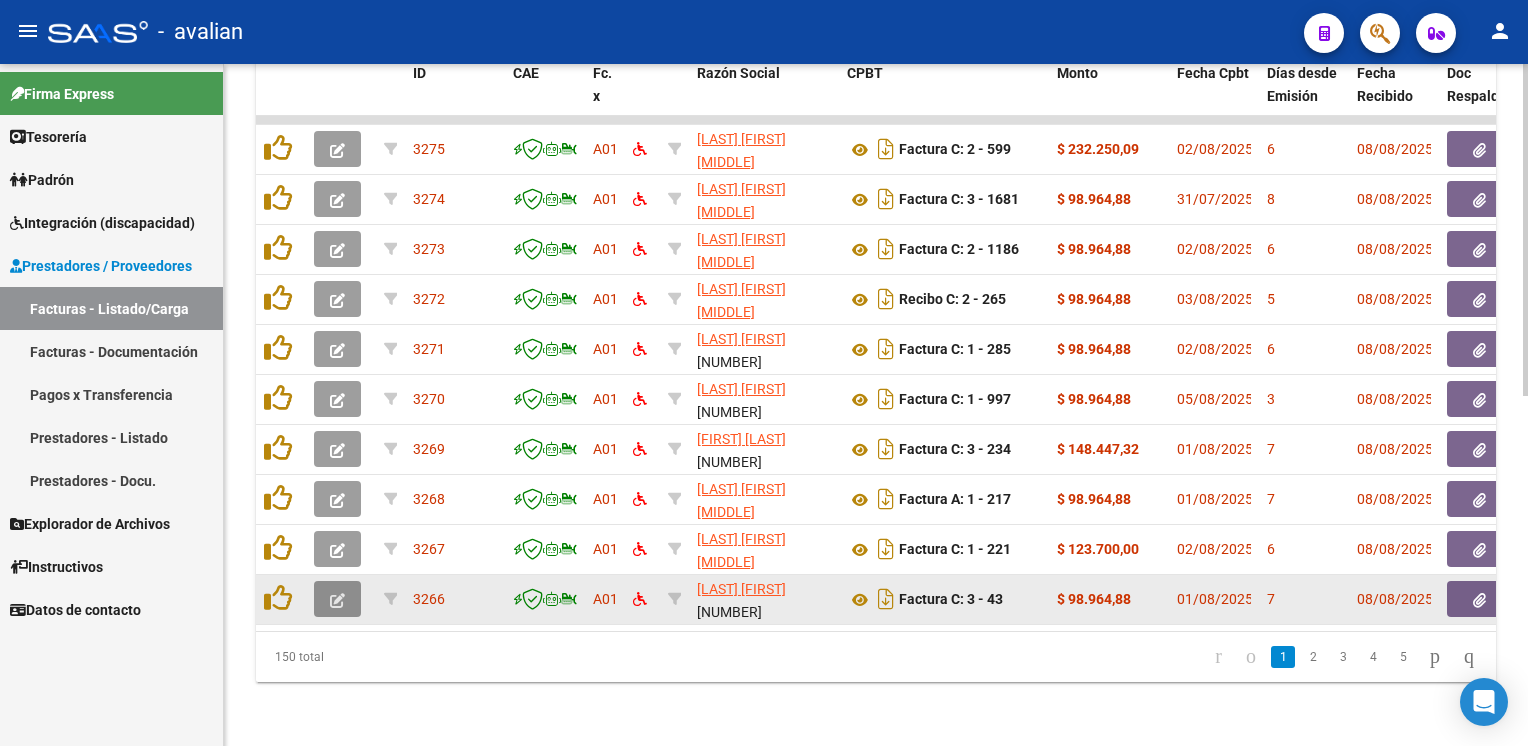 click 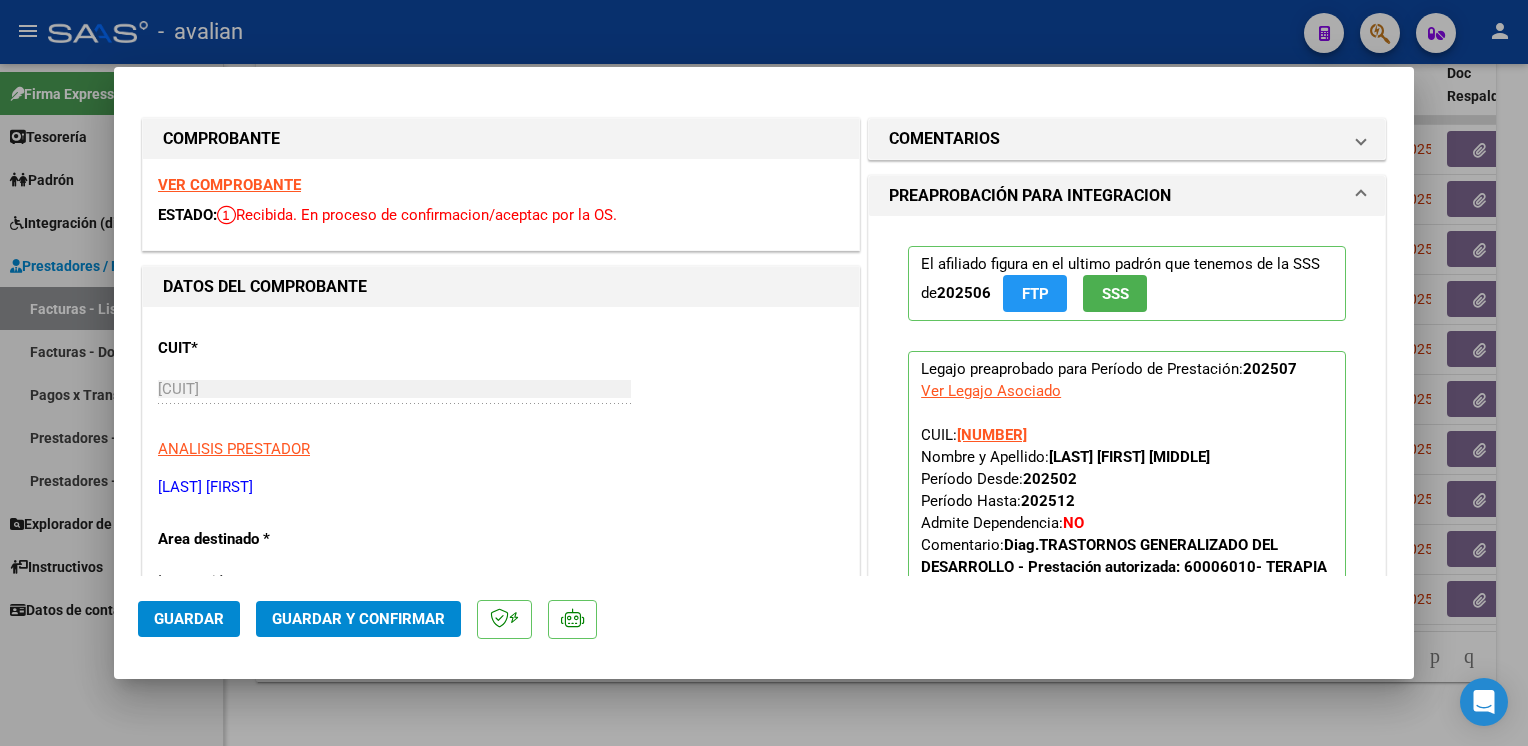 click on "VER COMPROBANTE" at bounding box center (229, 185) 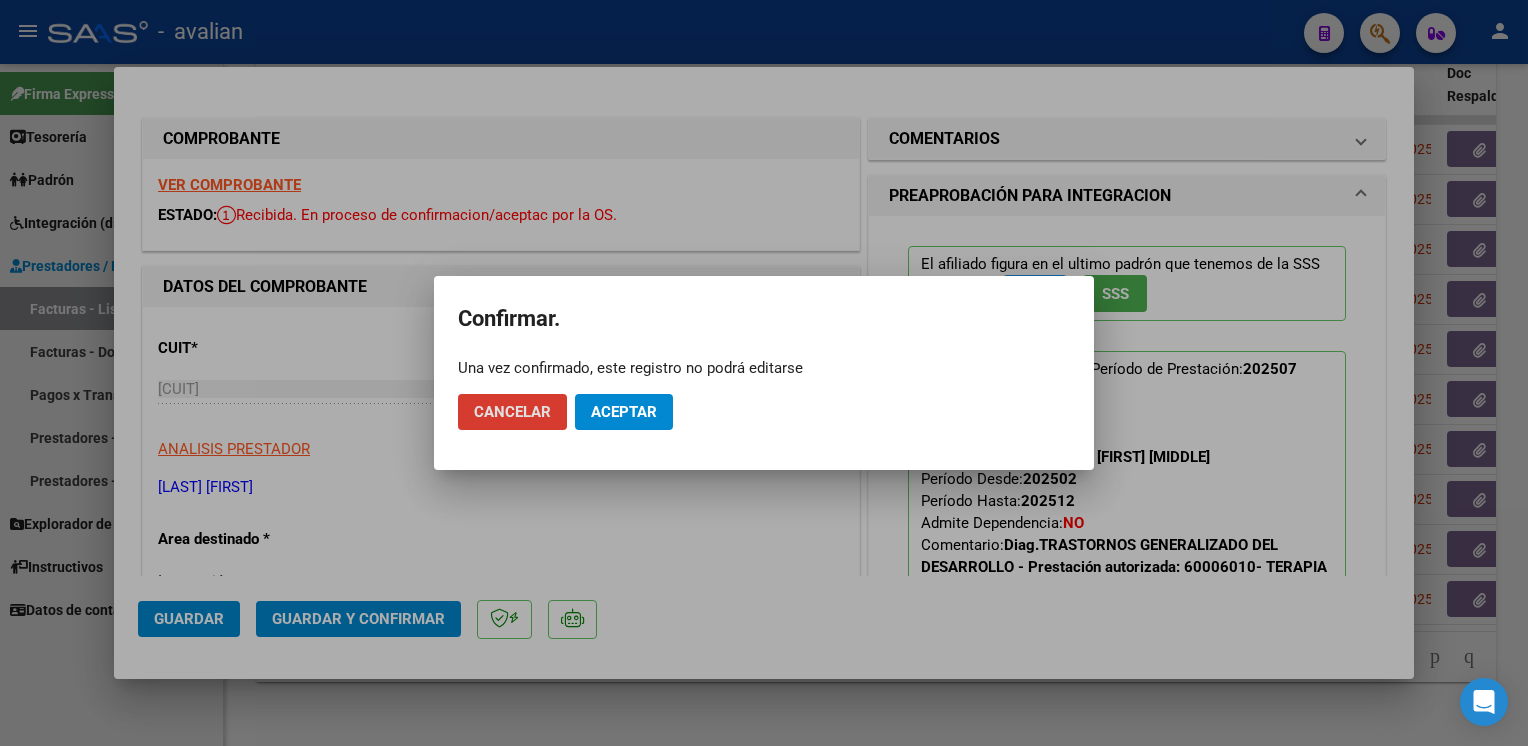 click on "Aceptar" 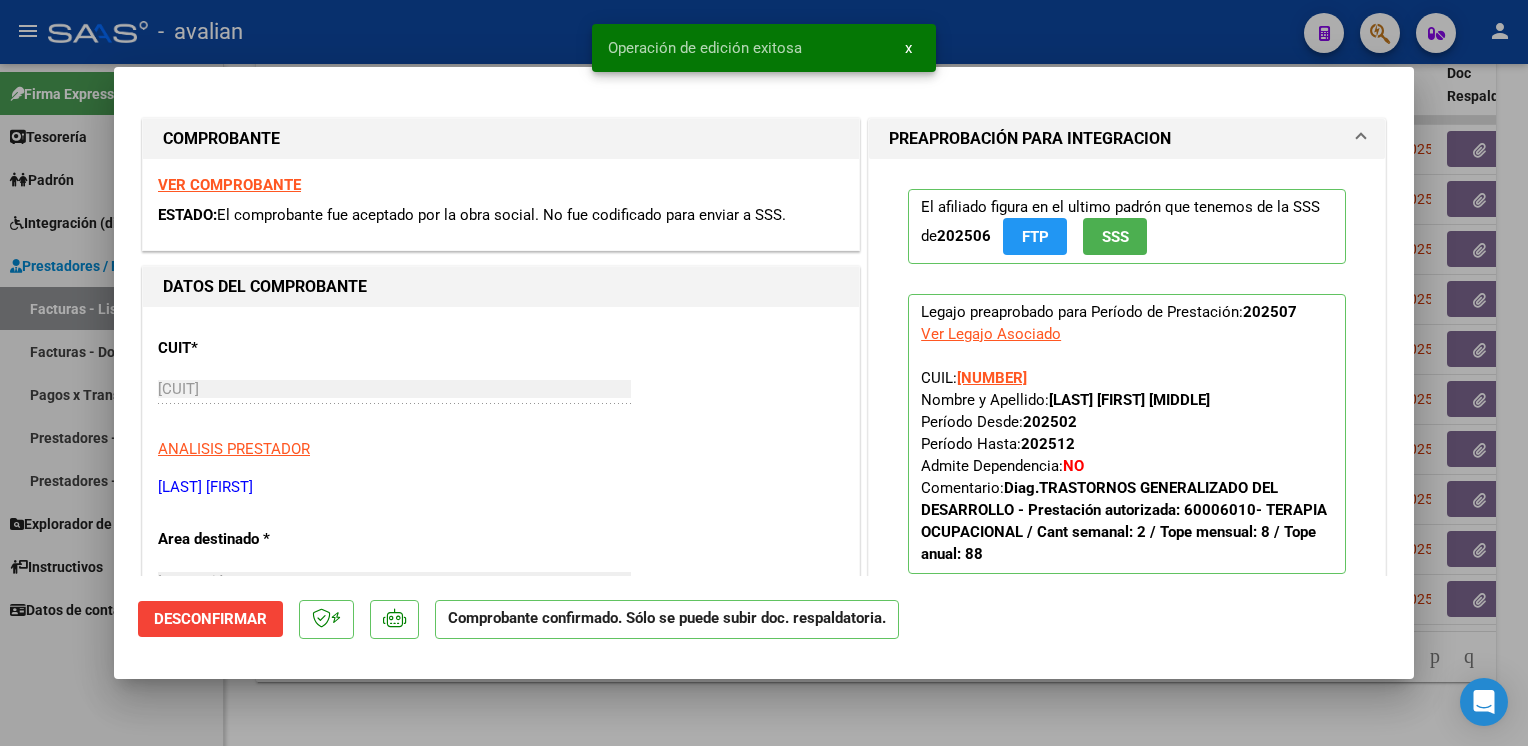 click at bounding box center (764, 373) 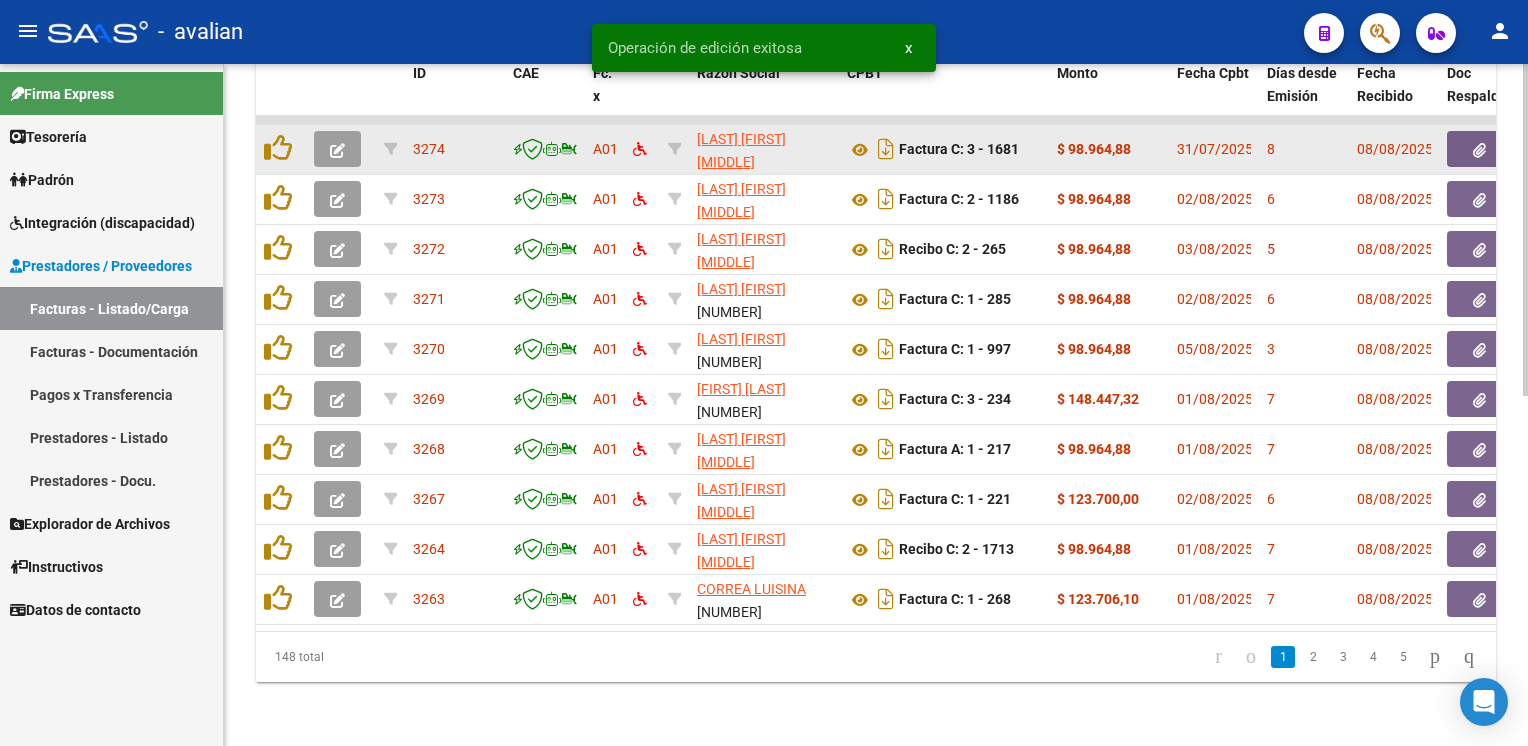 click 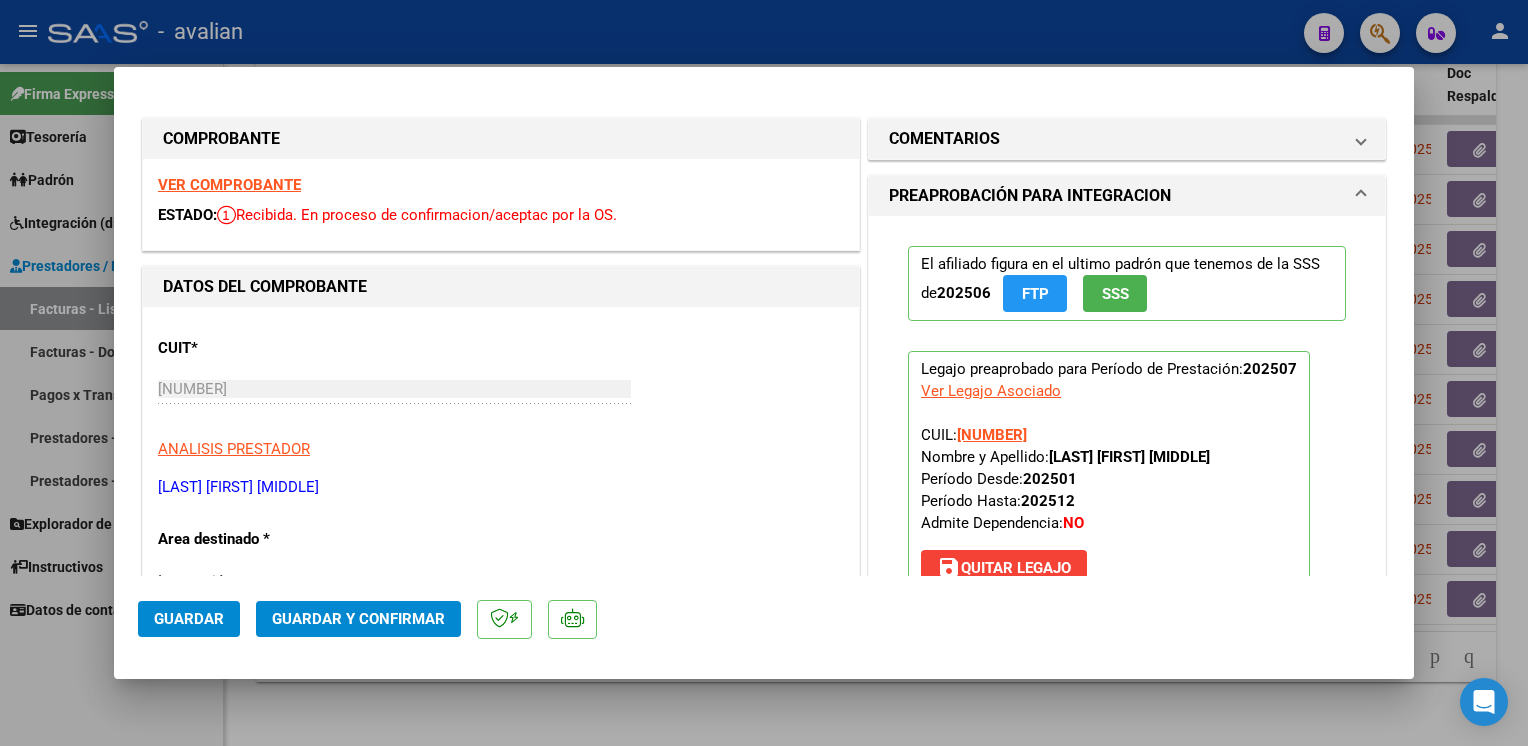 click on "VER COMPROBANTE" at bounding box center (229, 185) 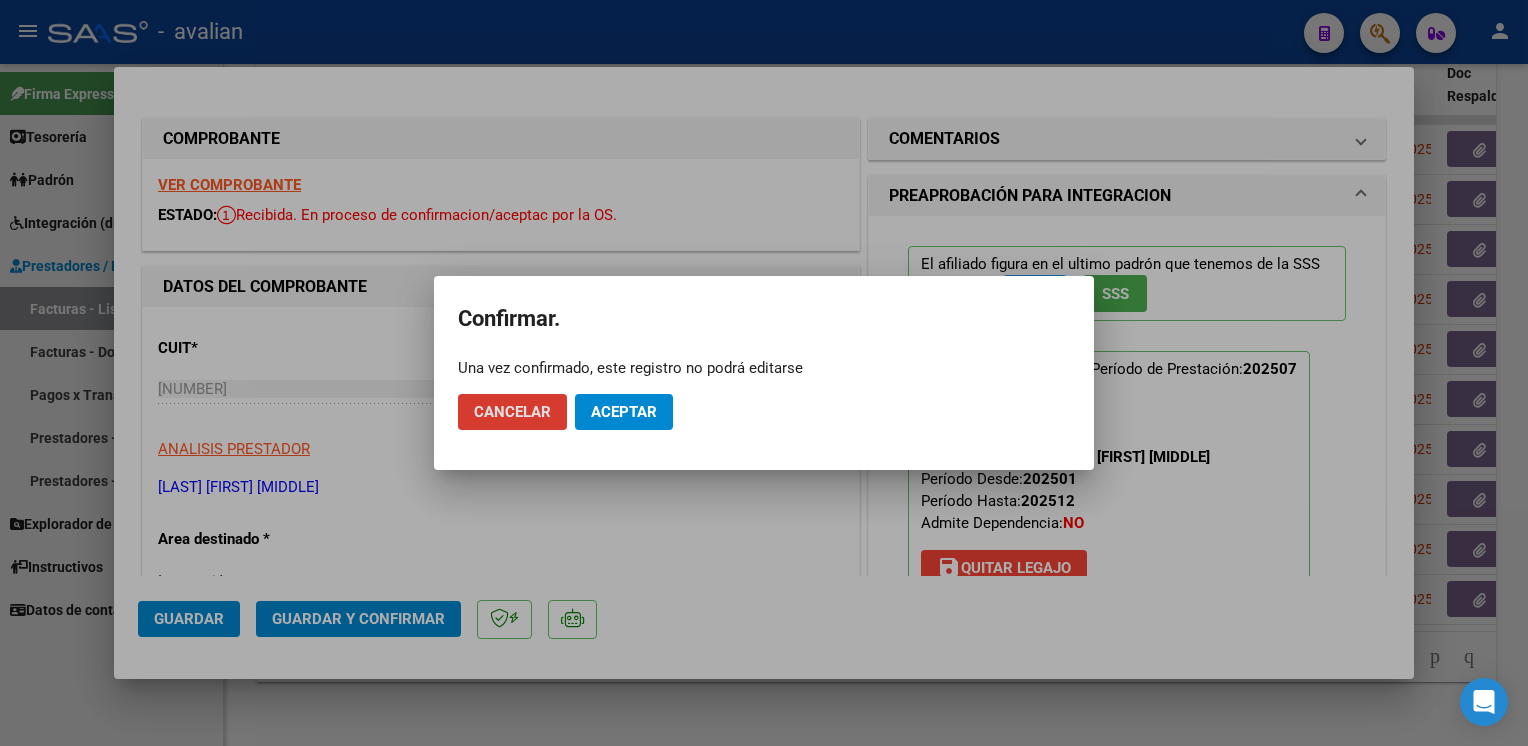 click on "Aceptar" 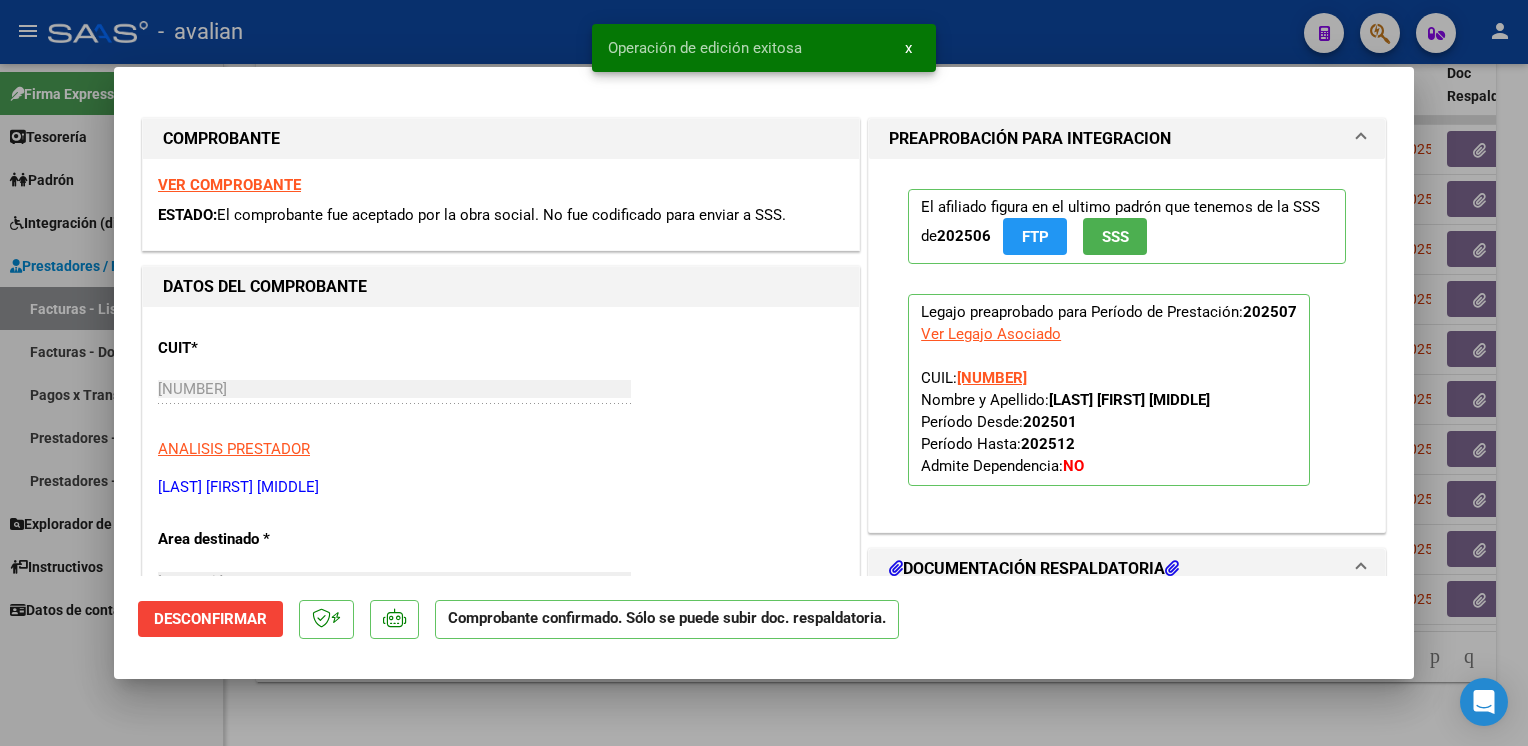 click at bounding box center [764, 373] 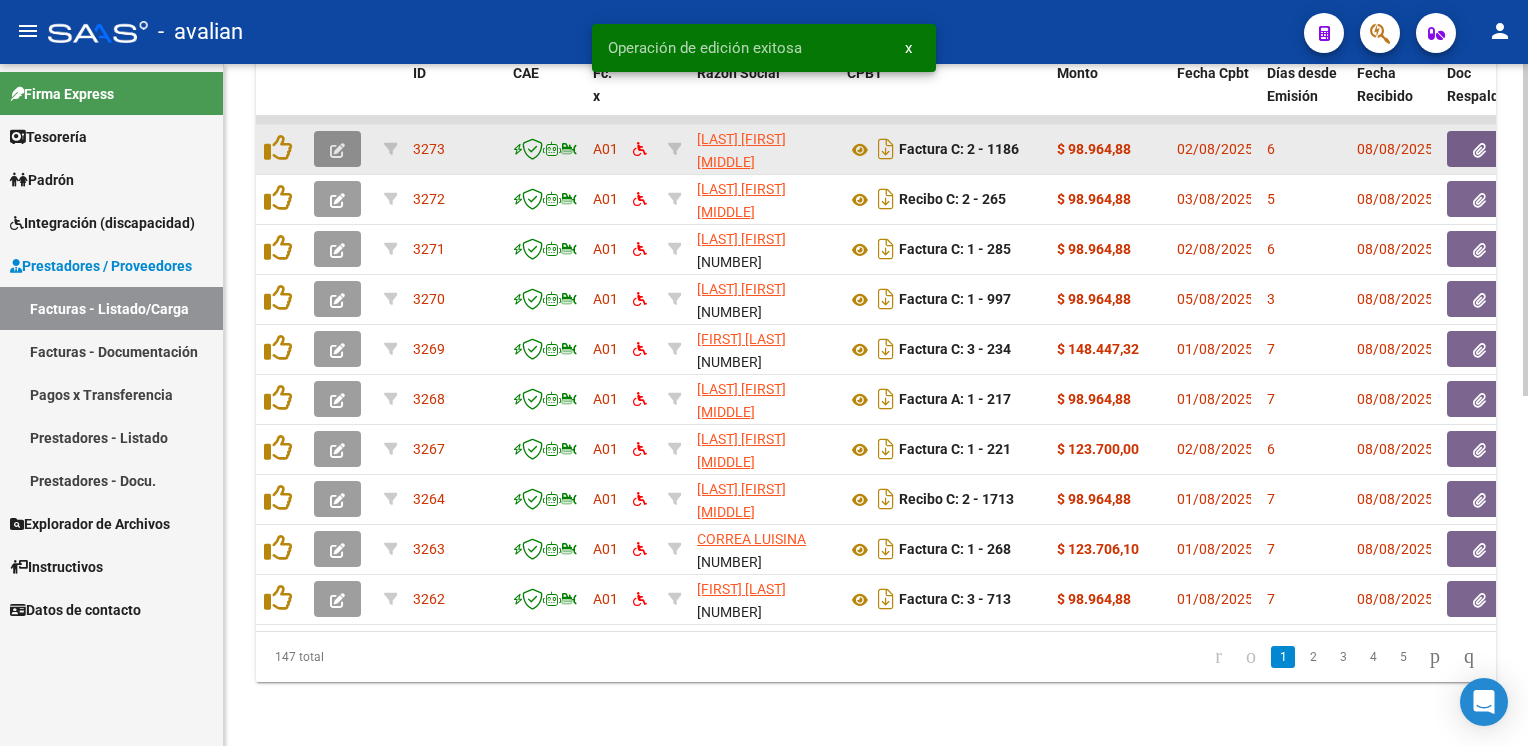 click 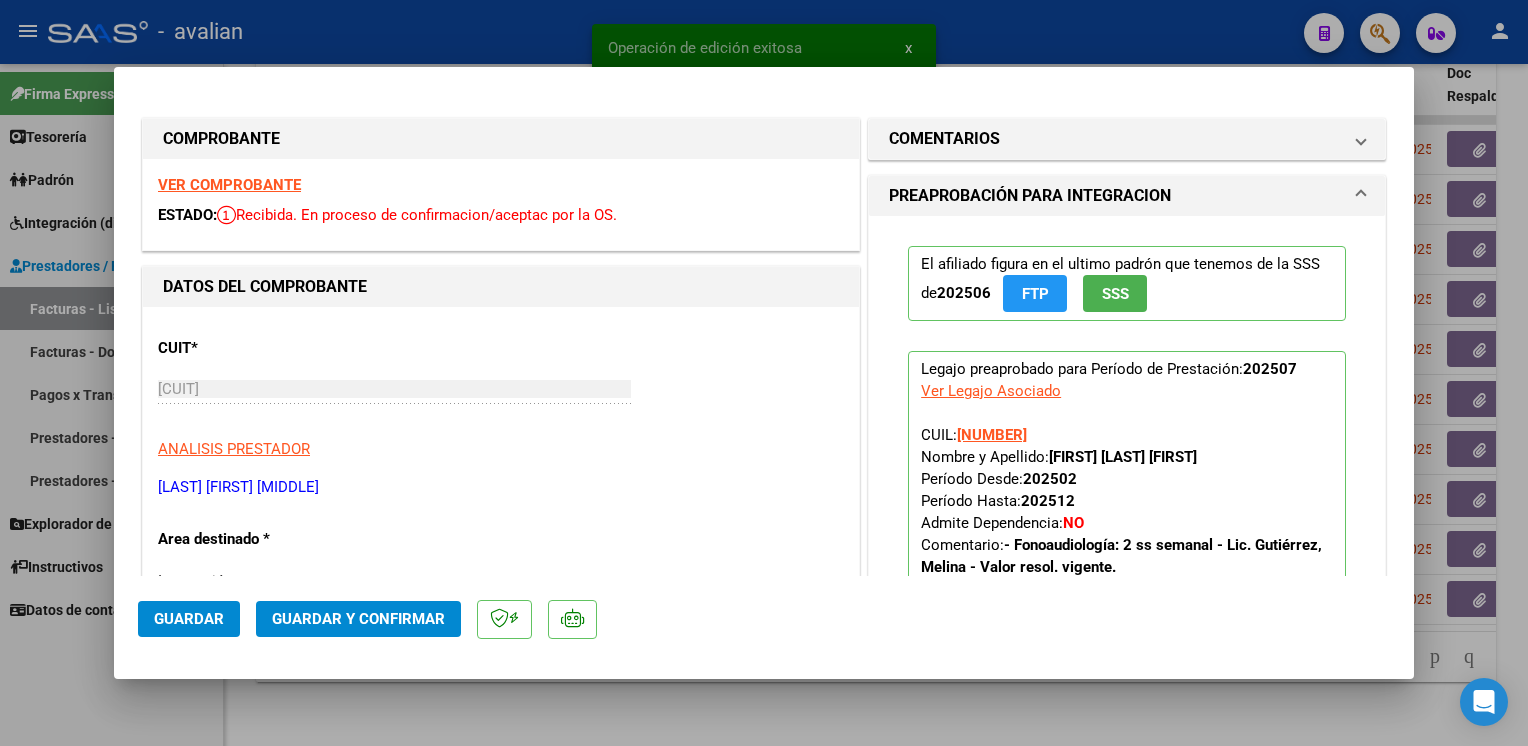 click on "VER COMPROBANTE" at bounding box center (229, 185) 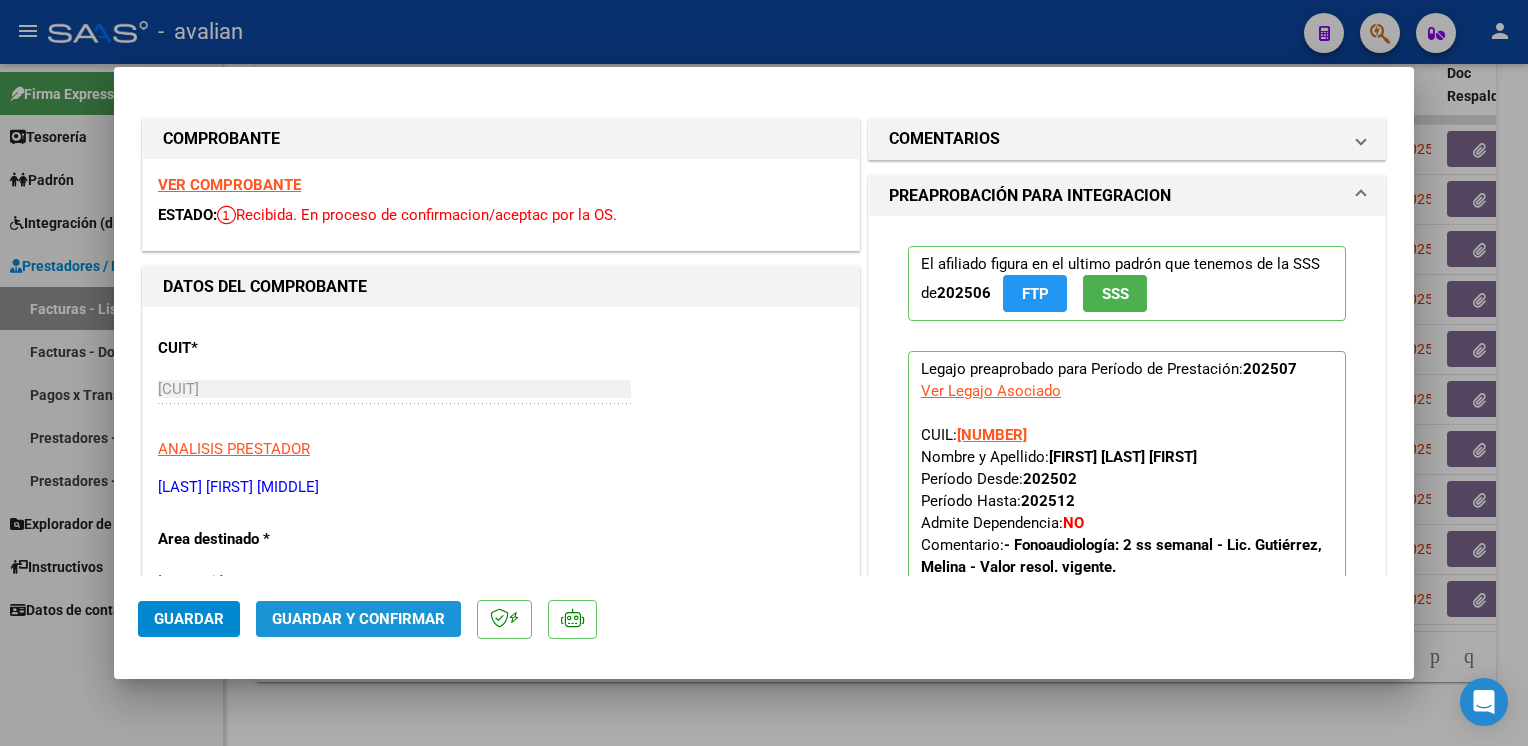 click on "Guardar y Confirmar" 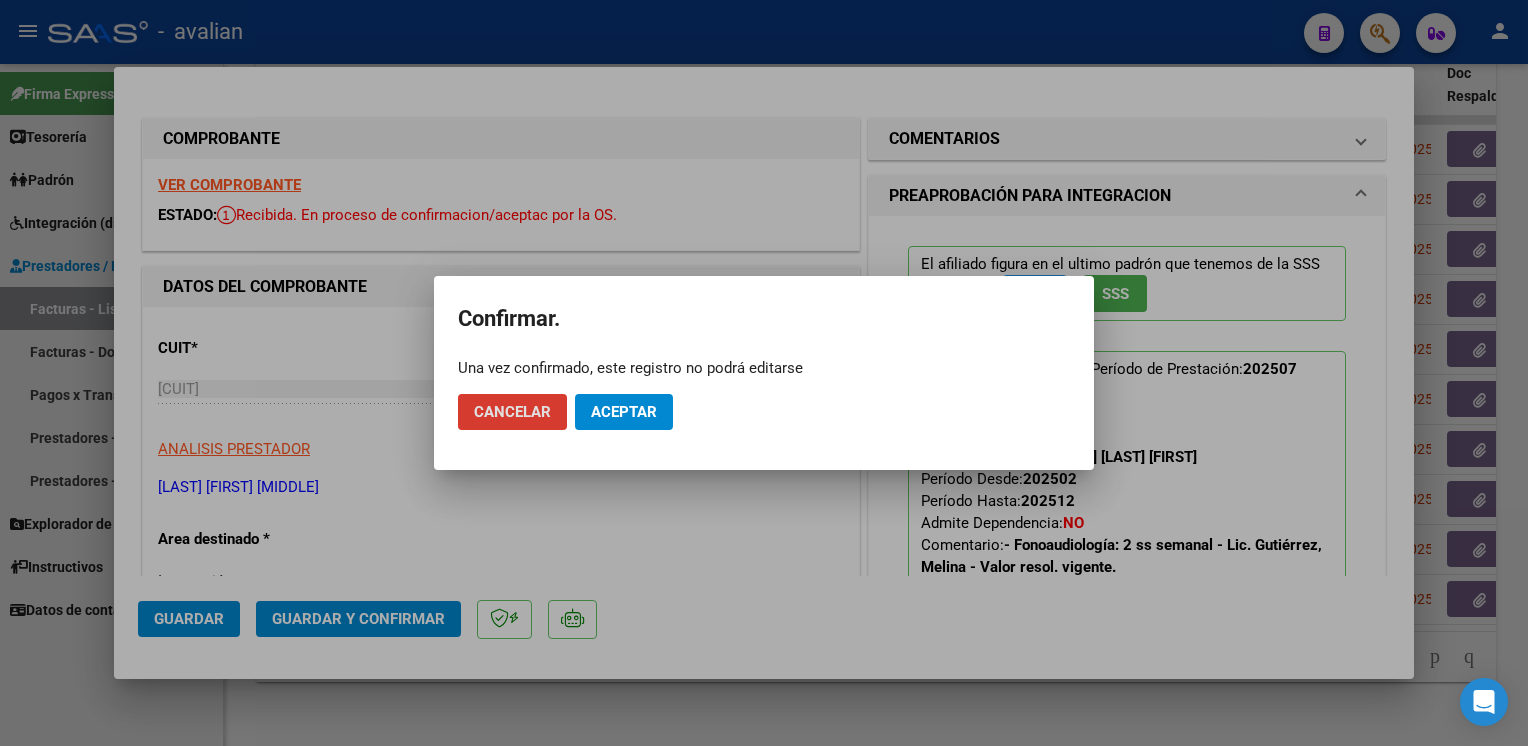 click on "Aceptar" 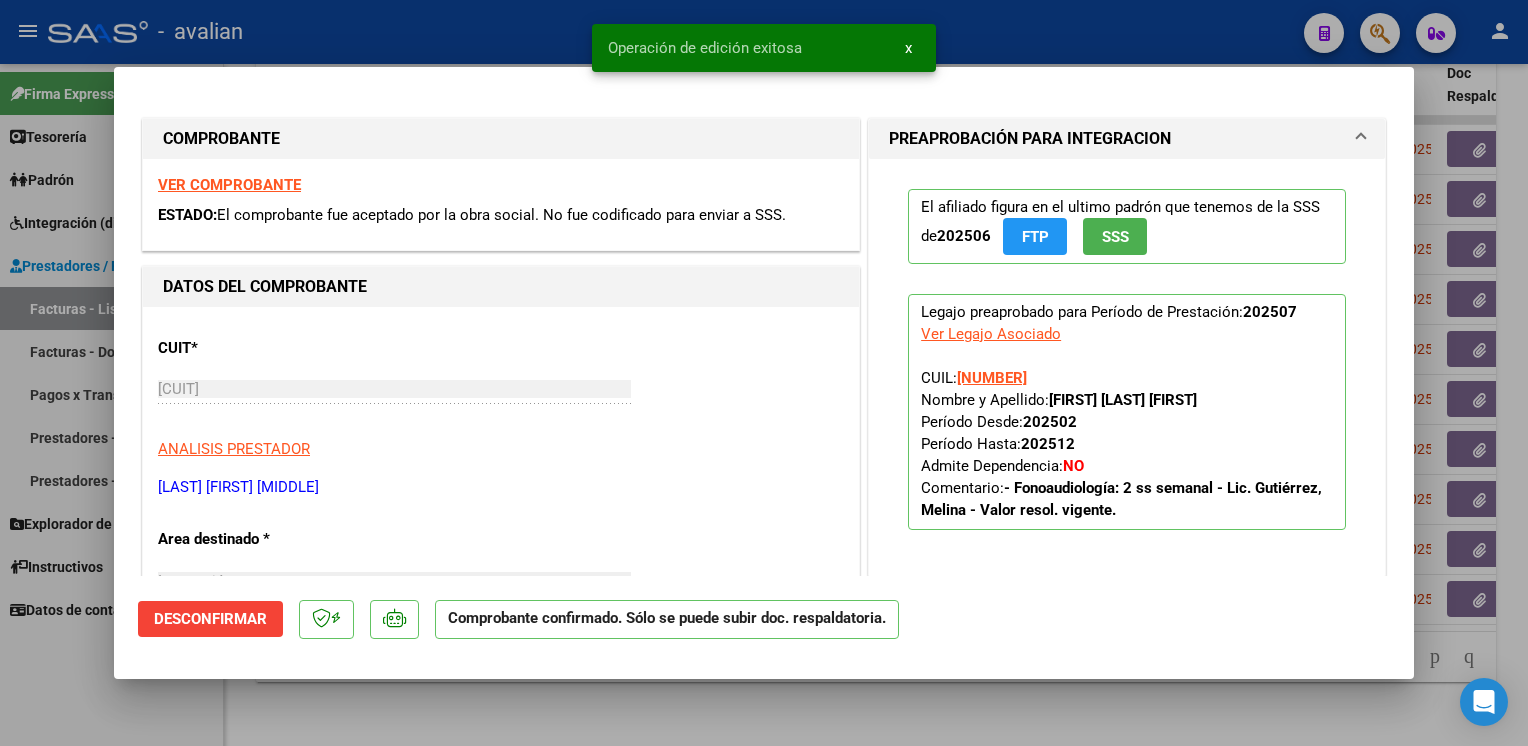click at bounding box center (764, 373) 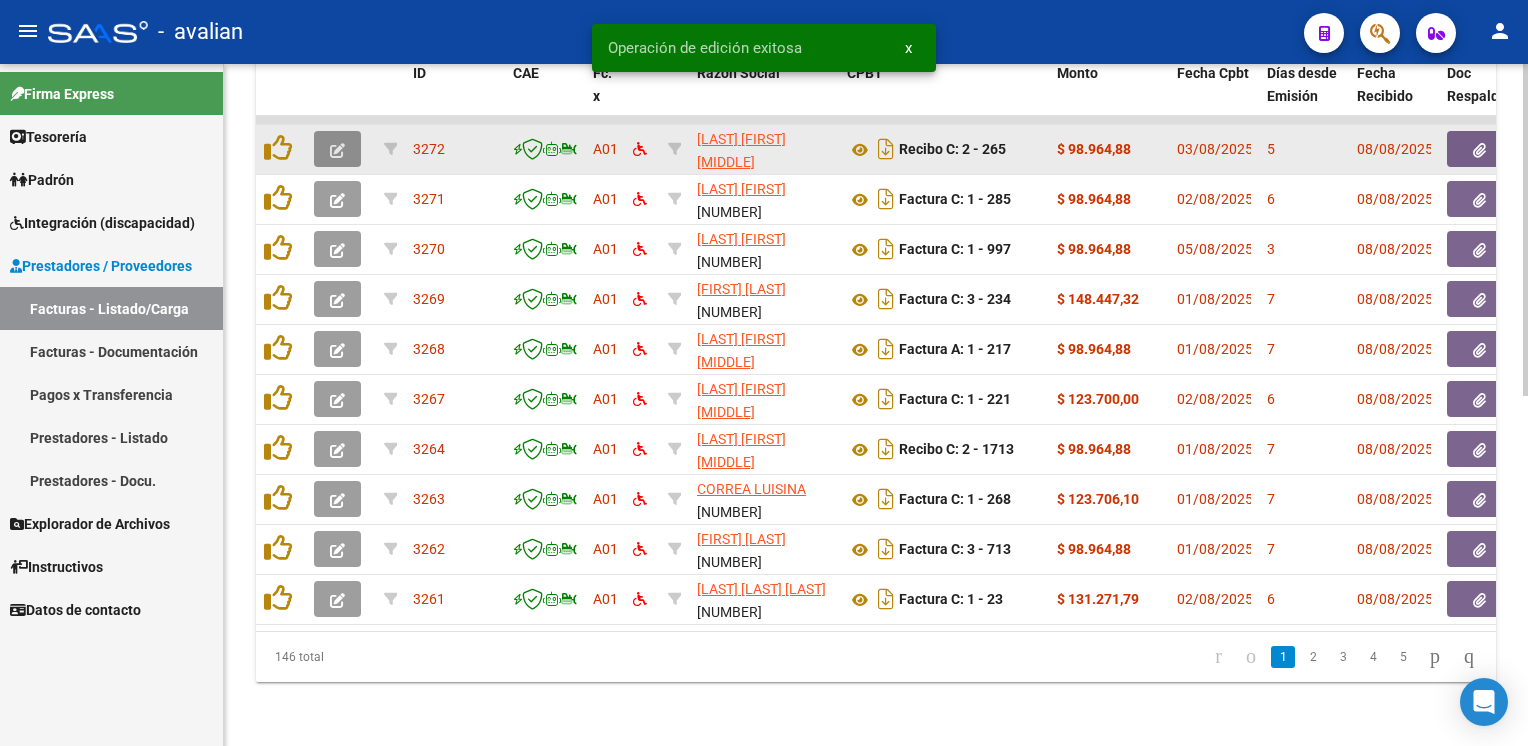 click 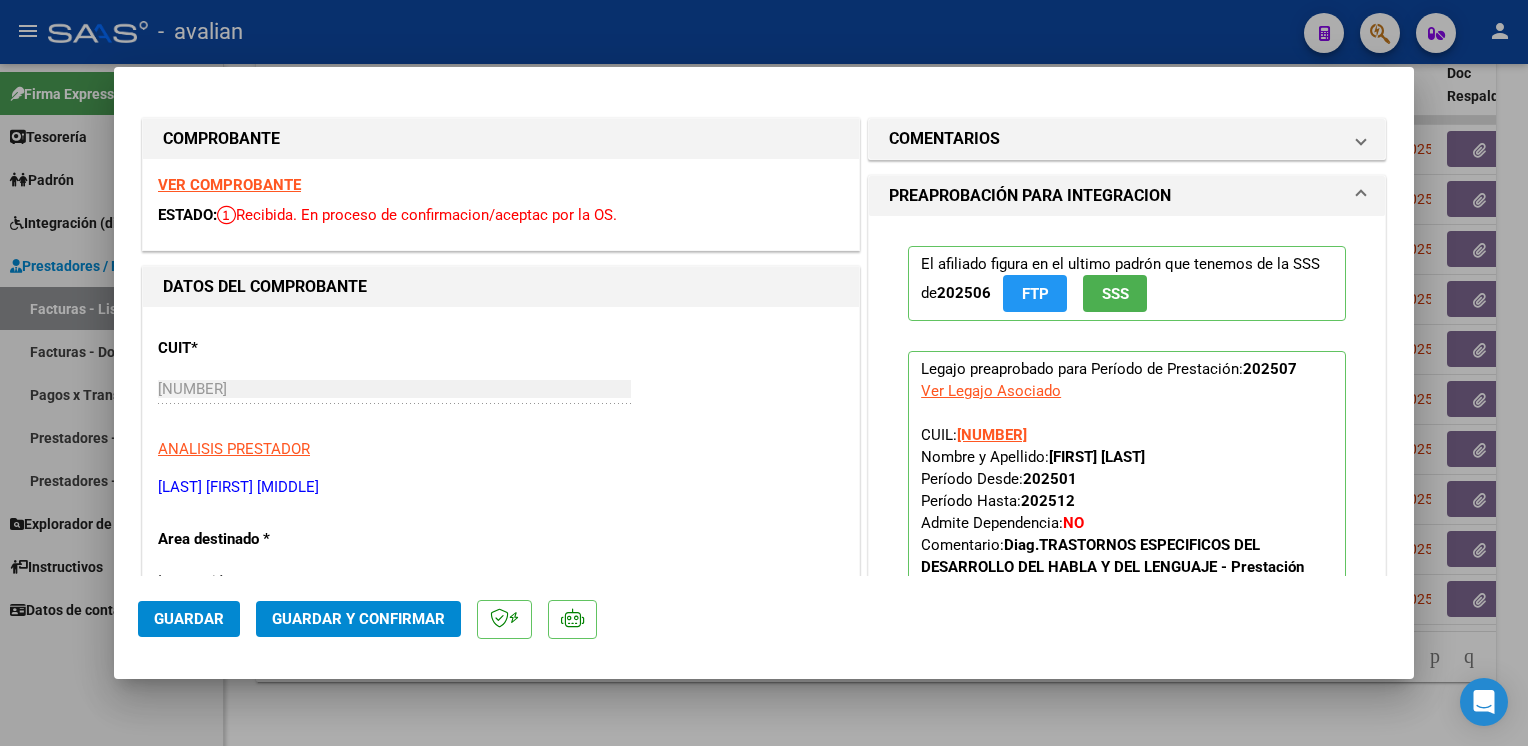 click on "VER COMPROBANTE       ESTADO:   Recibida. En proceso de confirmacion/aceptac por la OS." at bounding box center [501, 204] 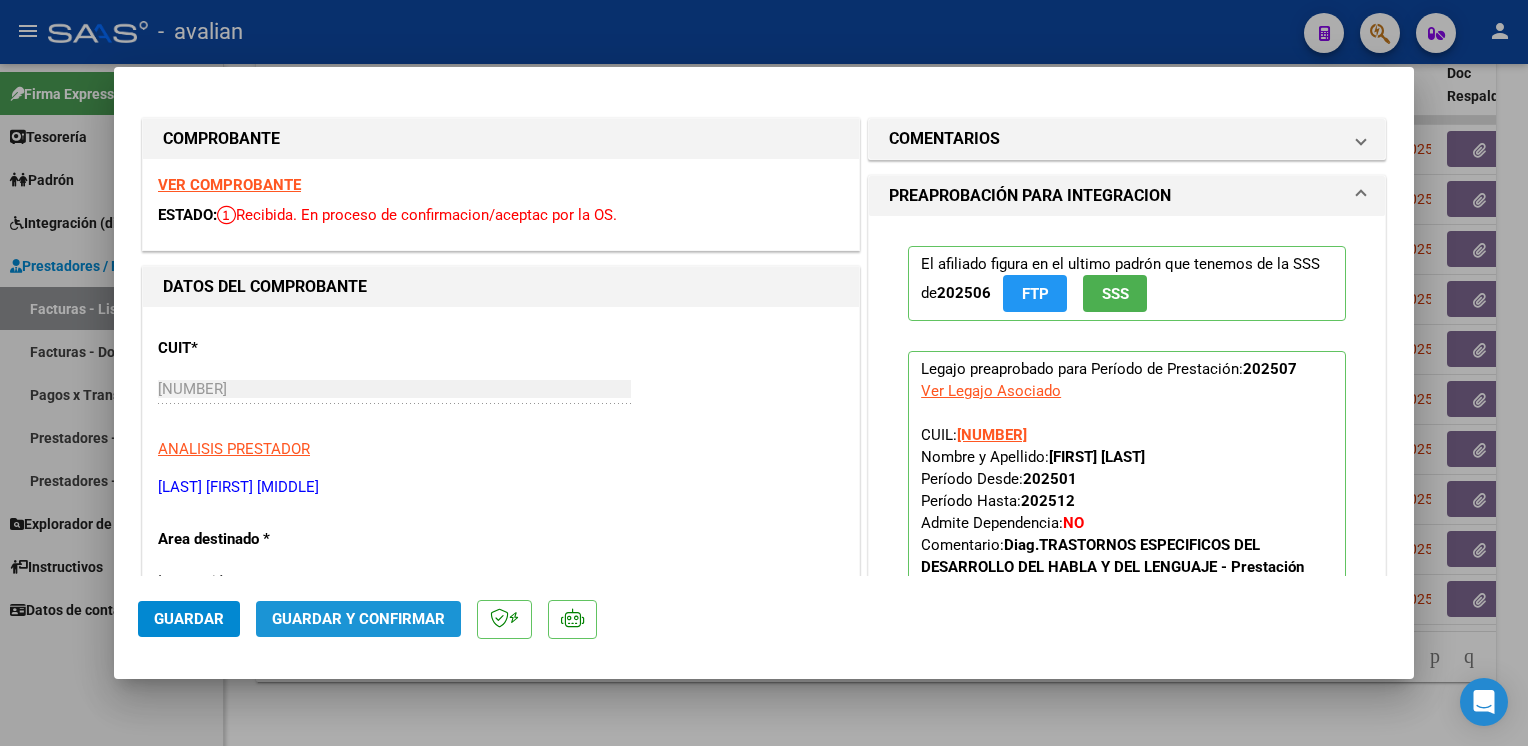click on "Guardar y Confirmar" 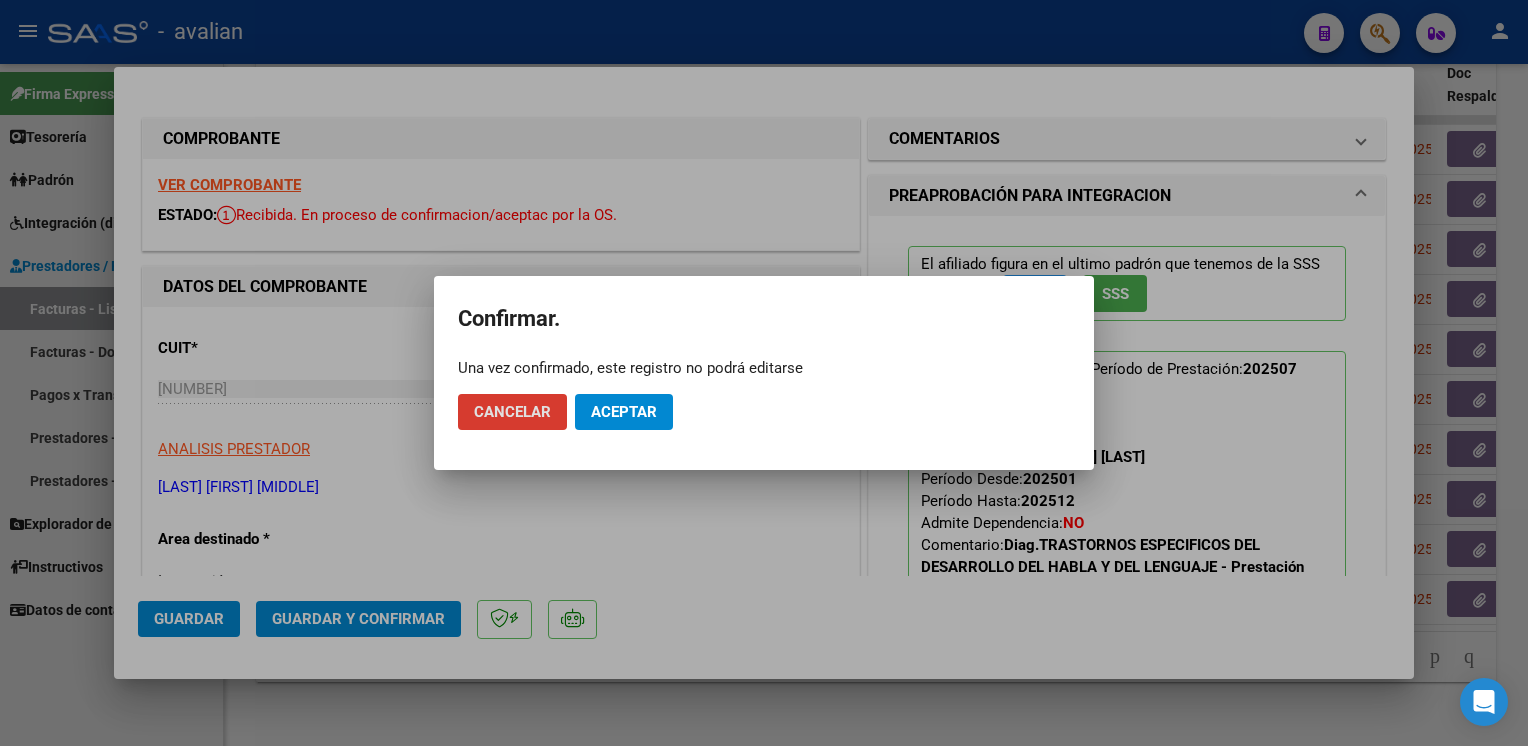 click on "Aceptar" 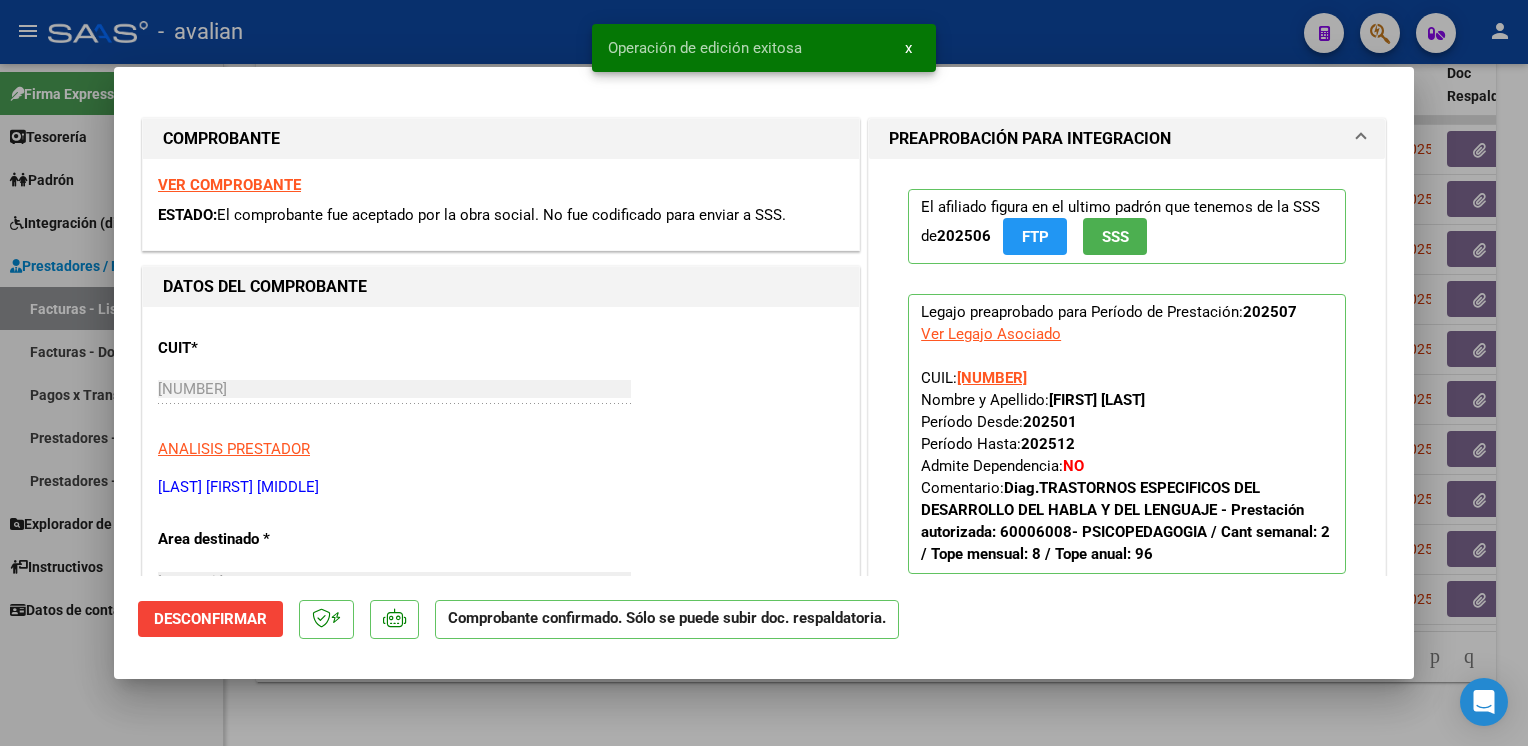 click at bounding box center [764, 373] 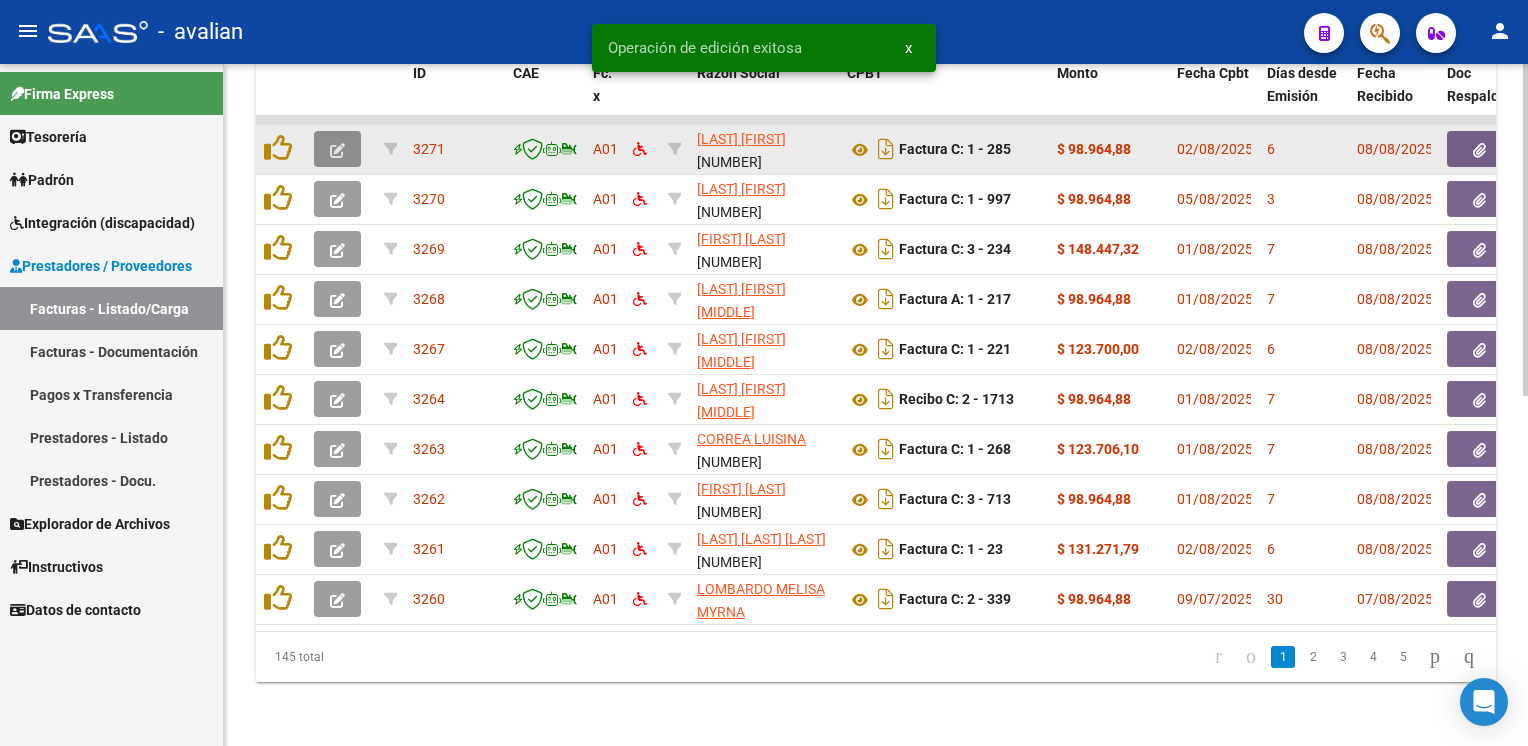 click 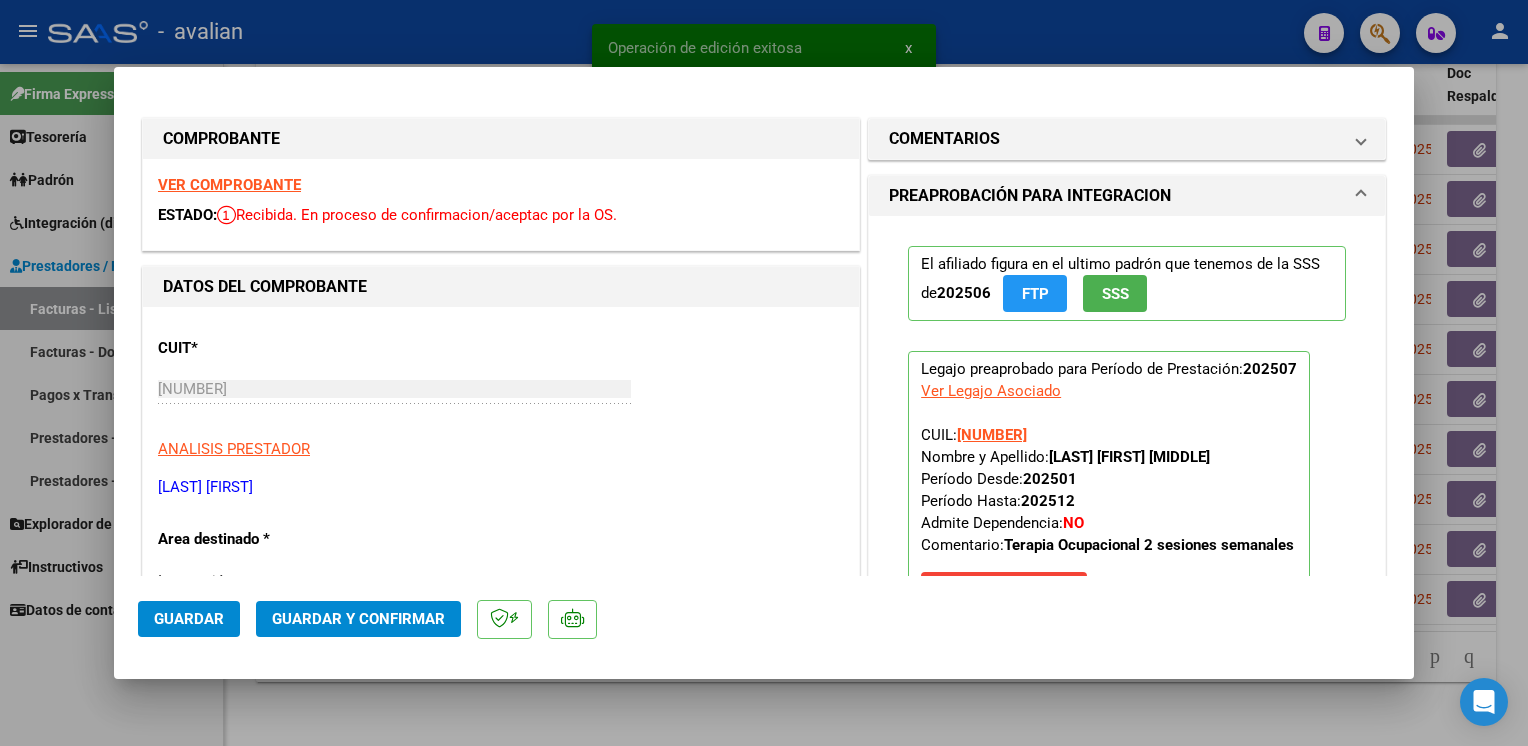 click on "VER COMPROBANTE" at bounding box center [229, 185] 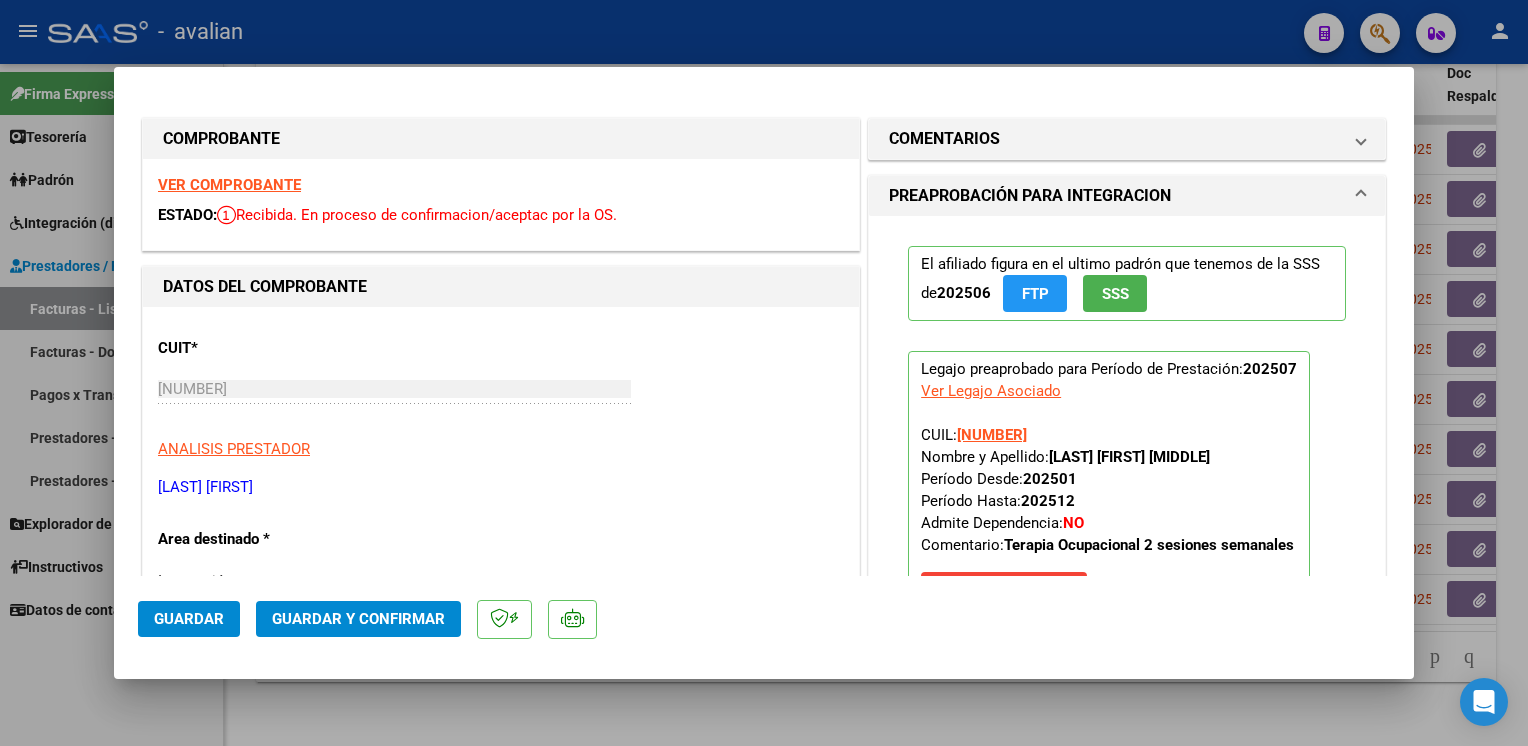 click on "Guardar y Confirmar" 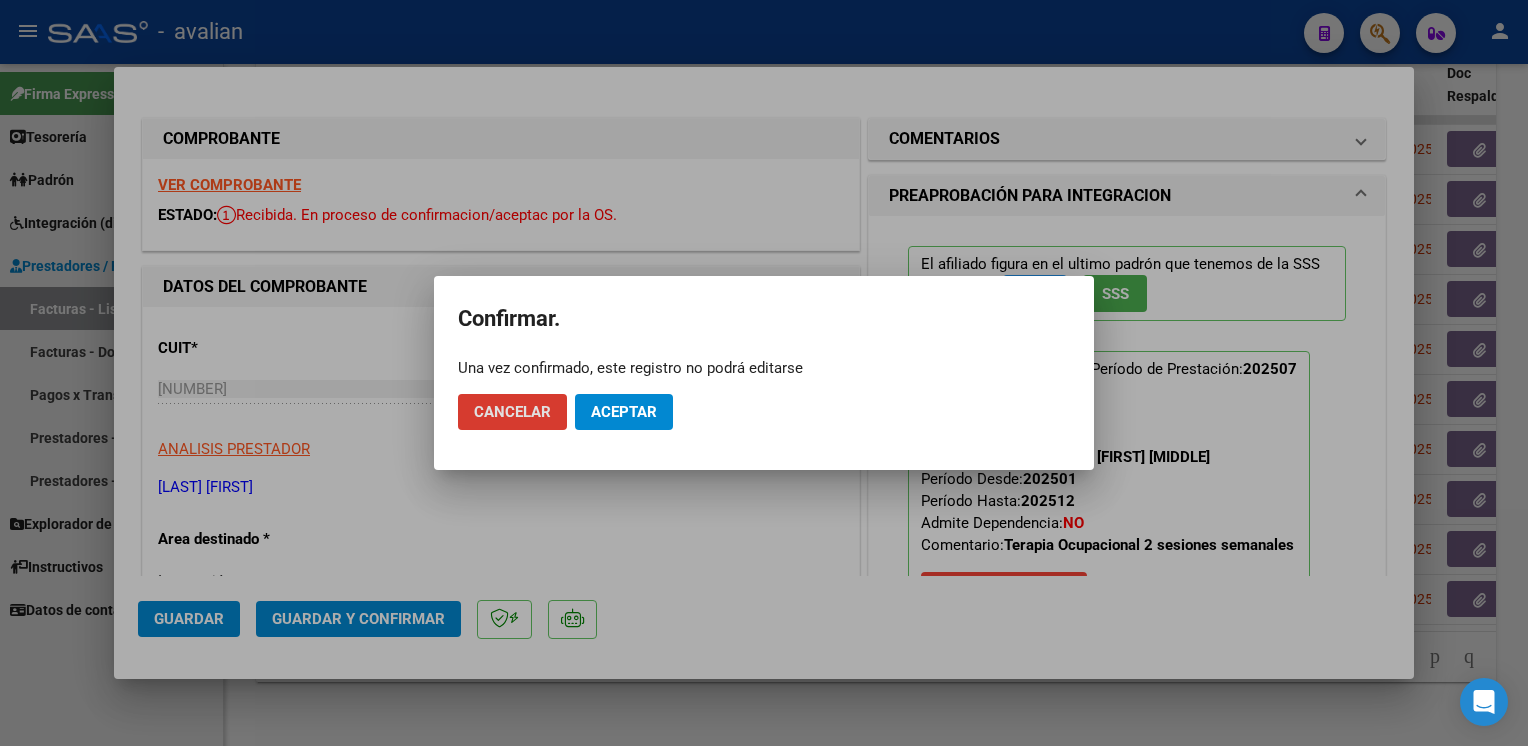 click on "Aceptar" 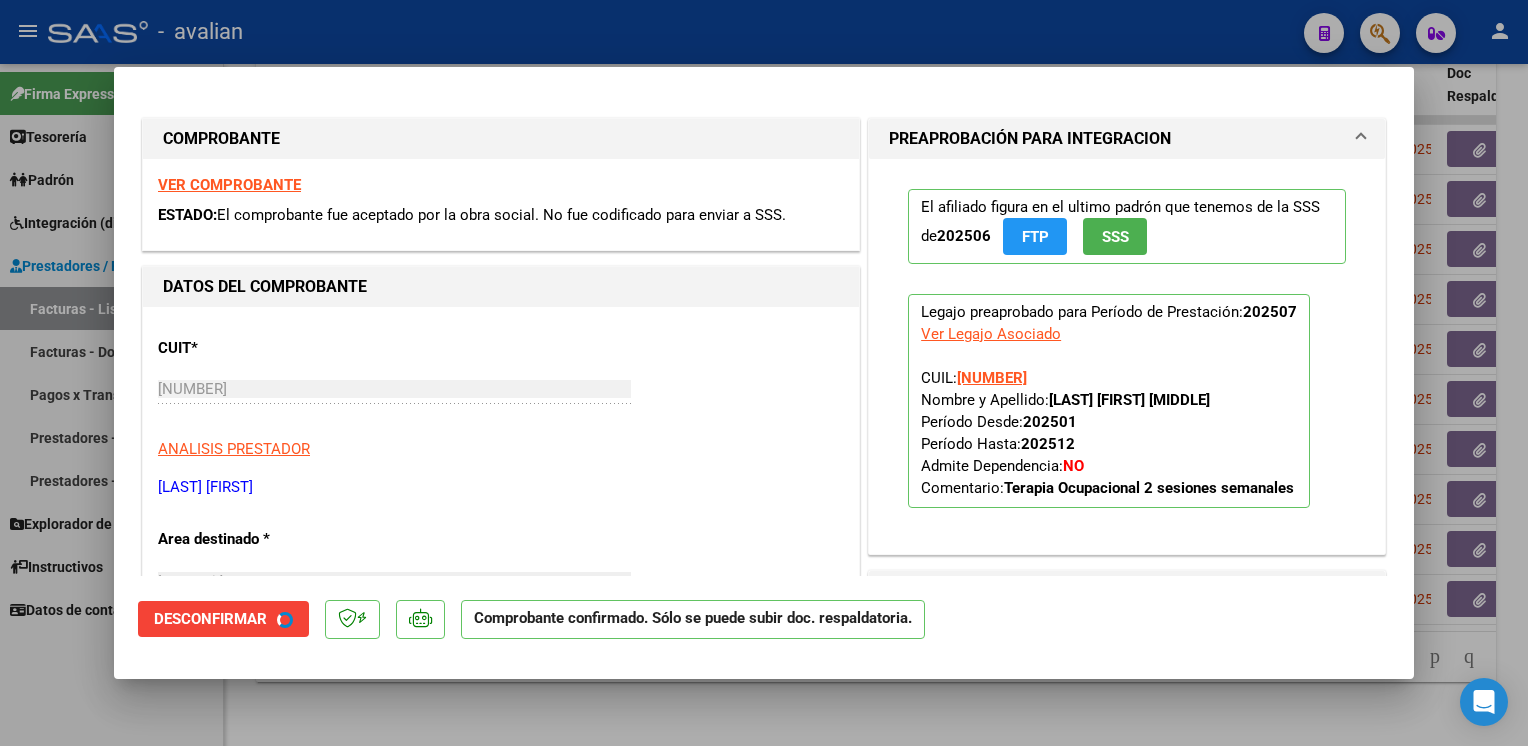 click at bounding box center [764, 373] 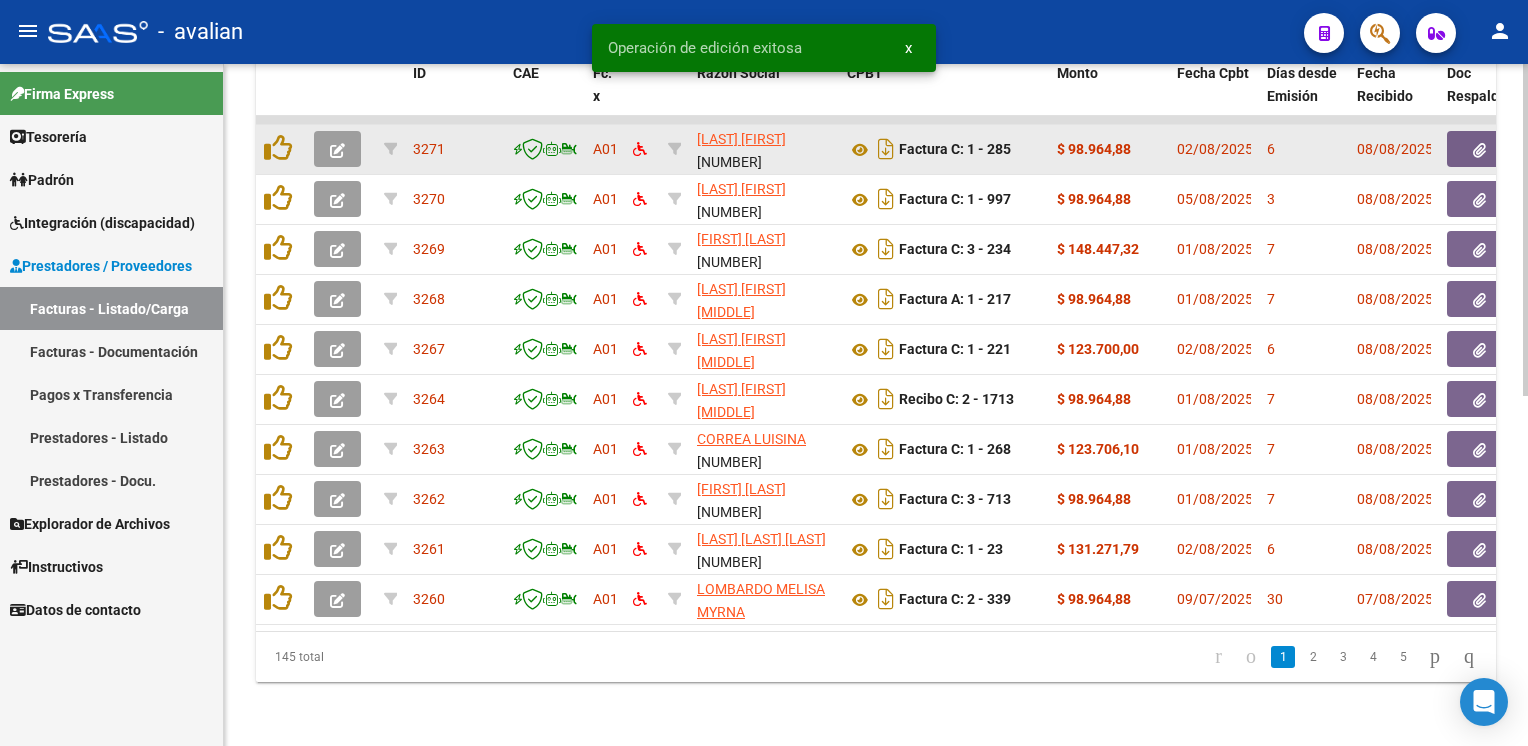click 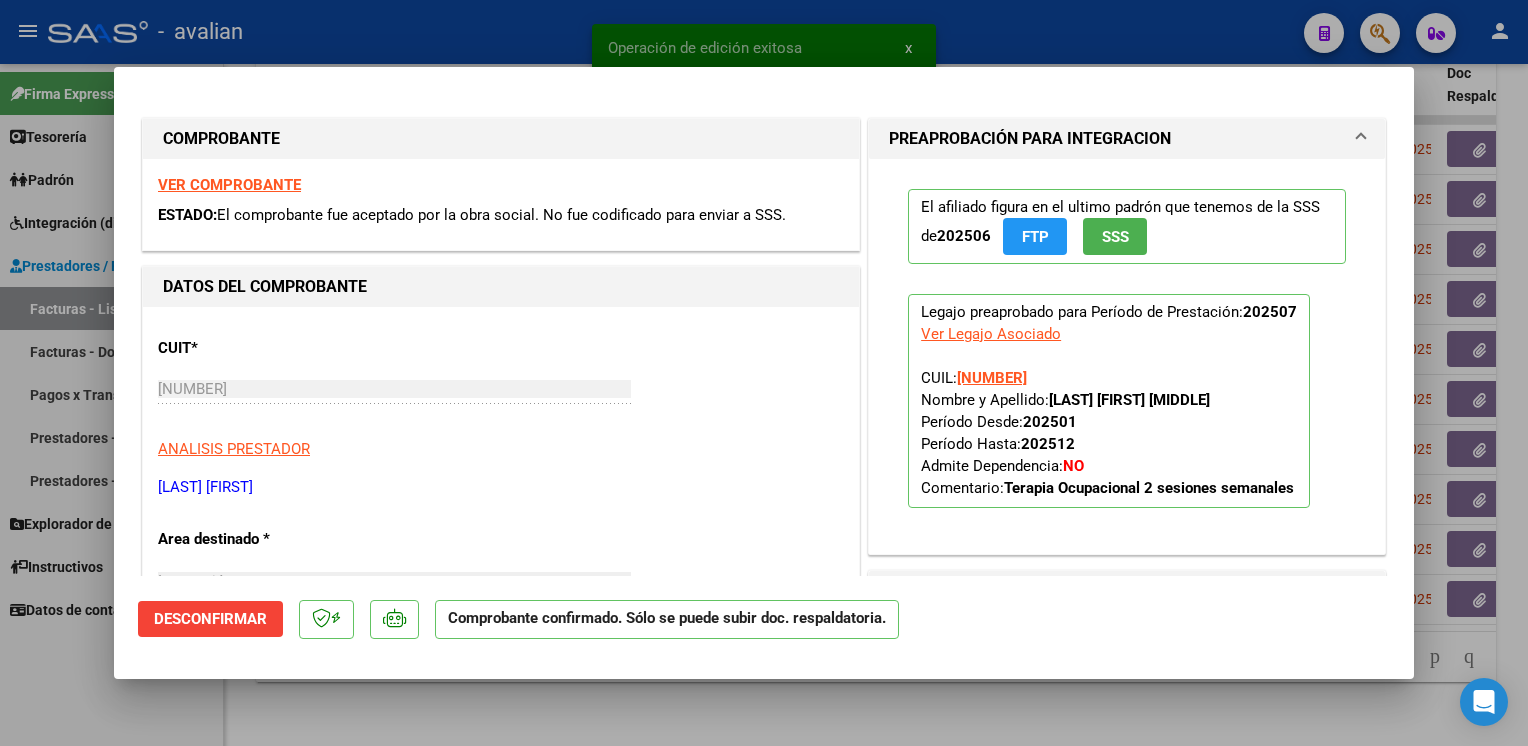click on "VER COMPROBANTE" at bounding box center [229, 185] 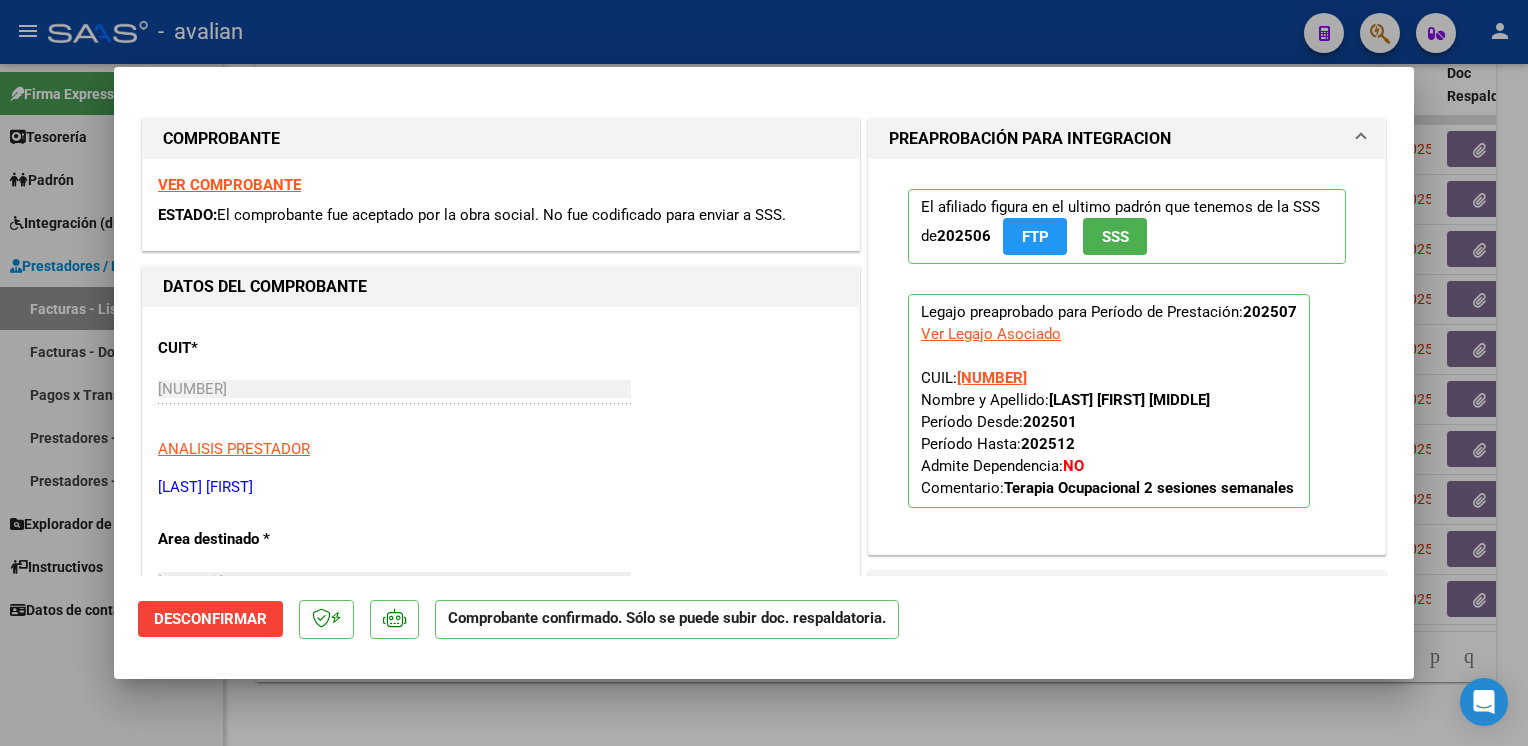 click at bounding box center [764, 373] 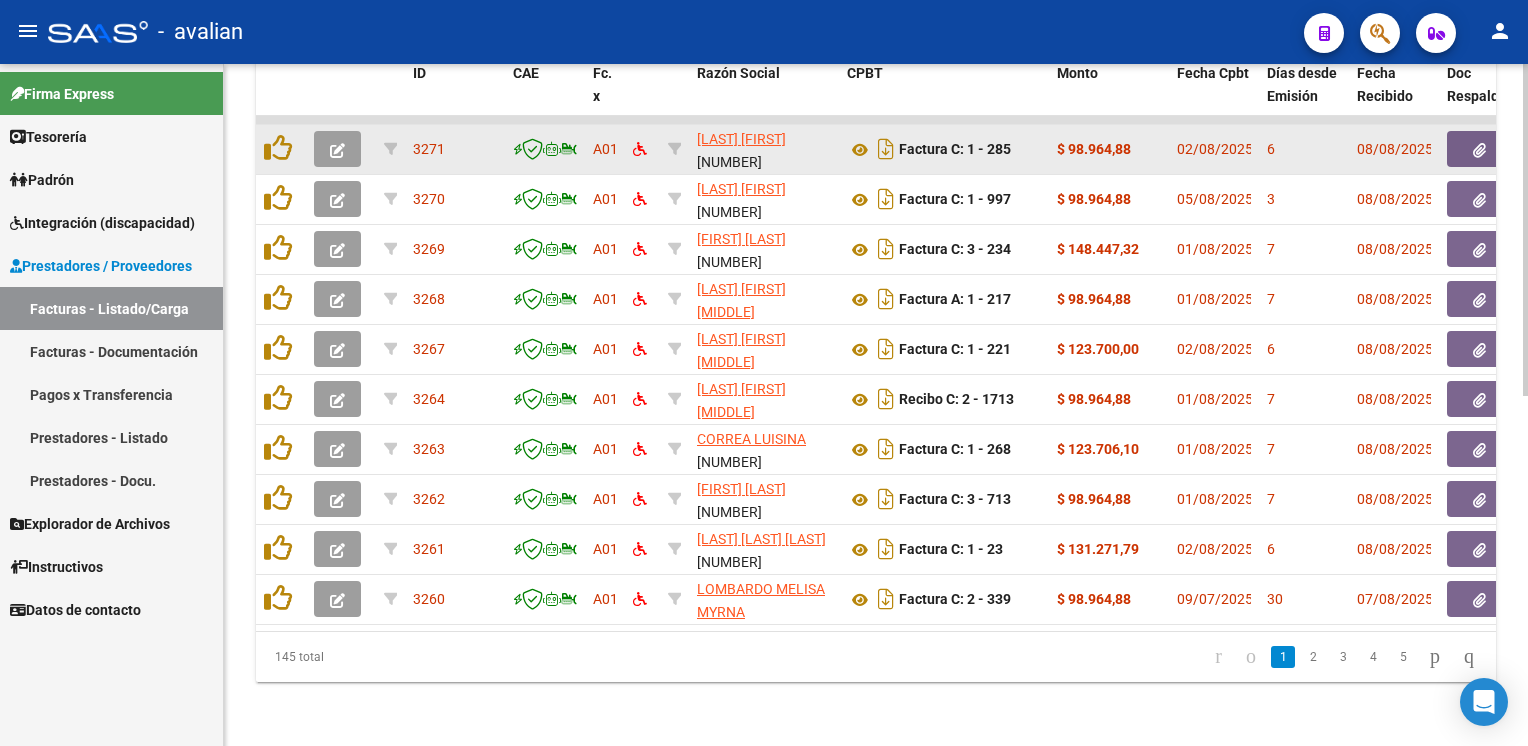 click 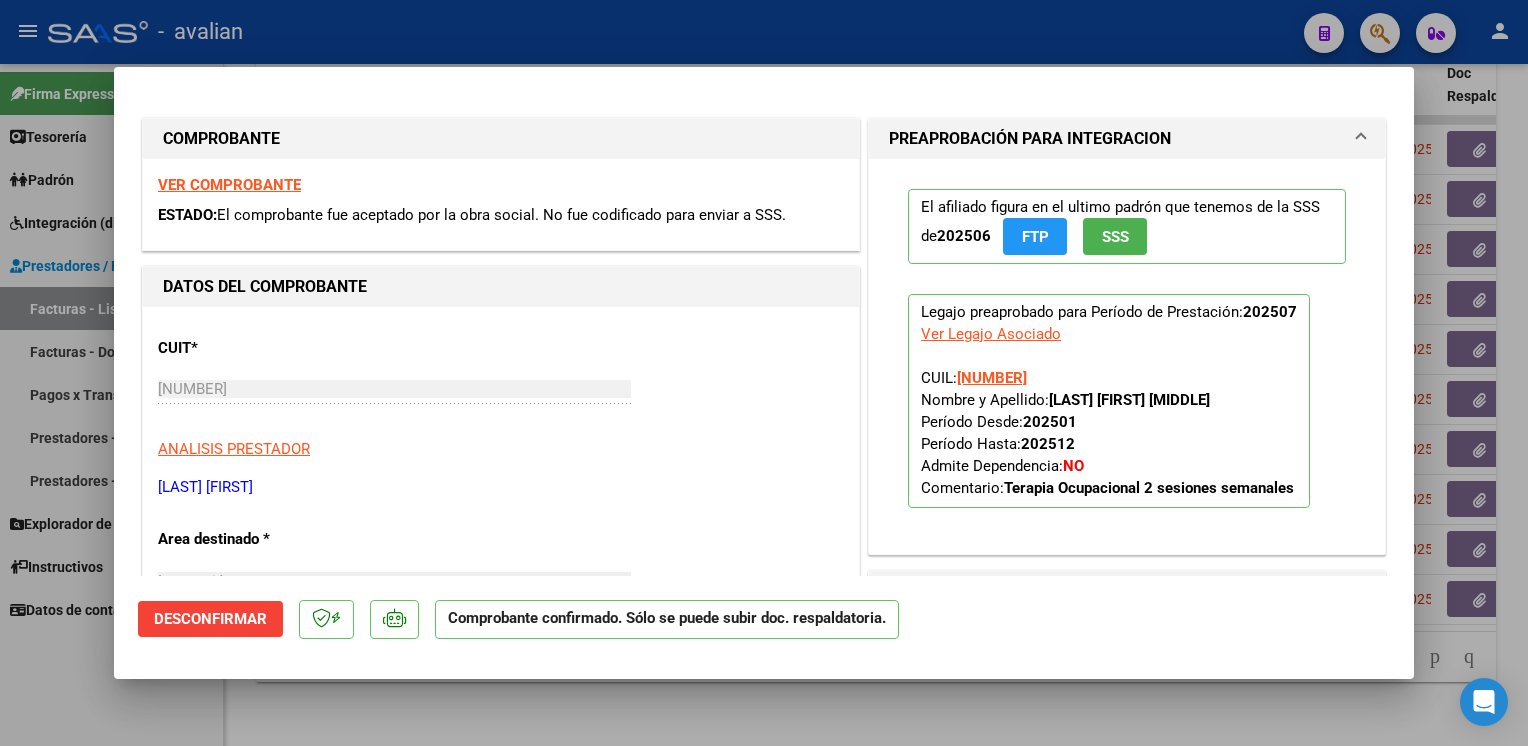 click at bounding box center [764, 373] 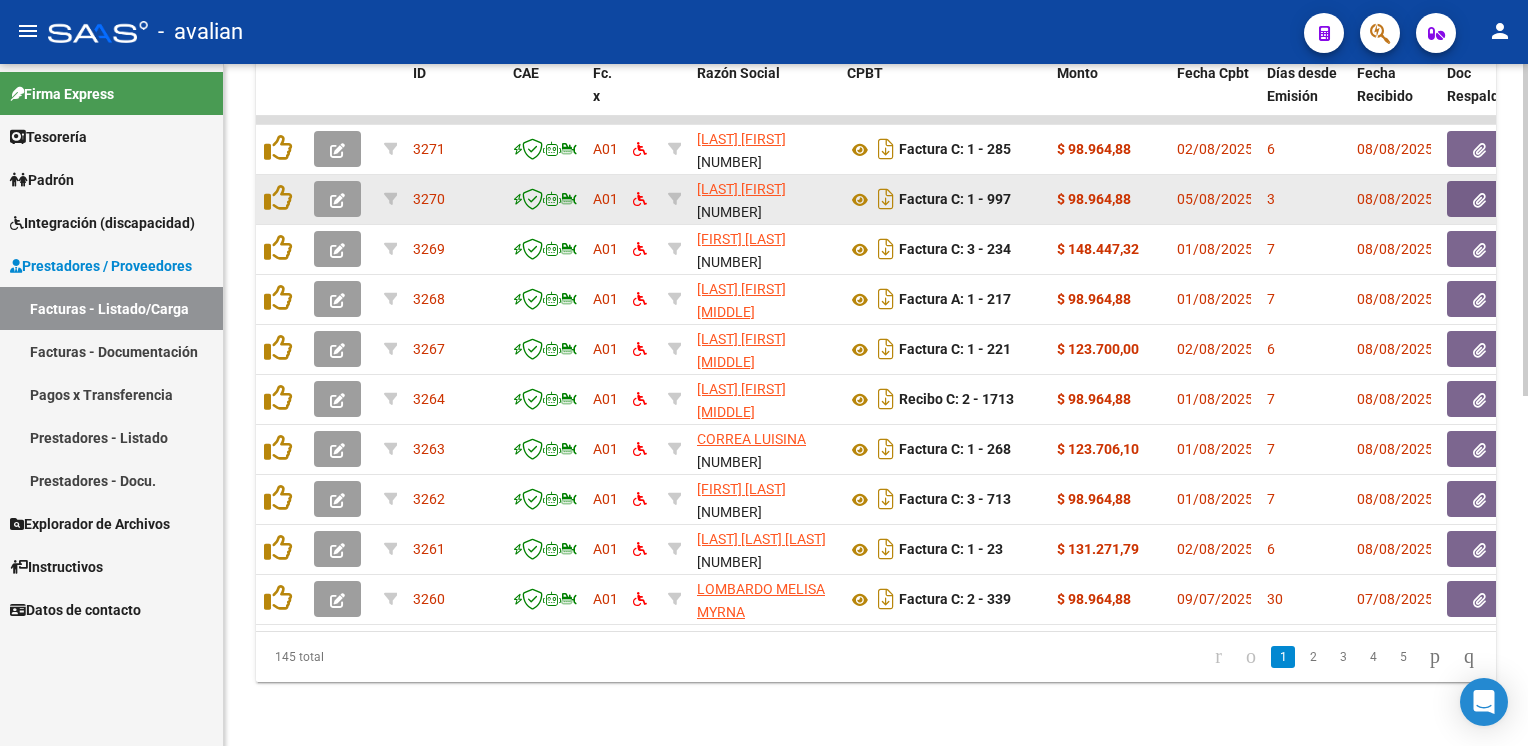 click 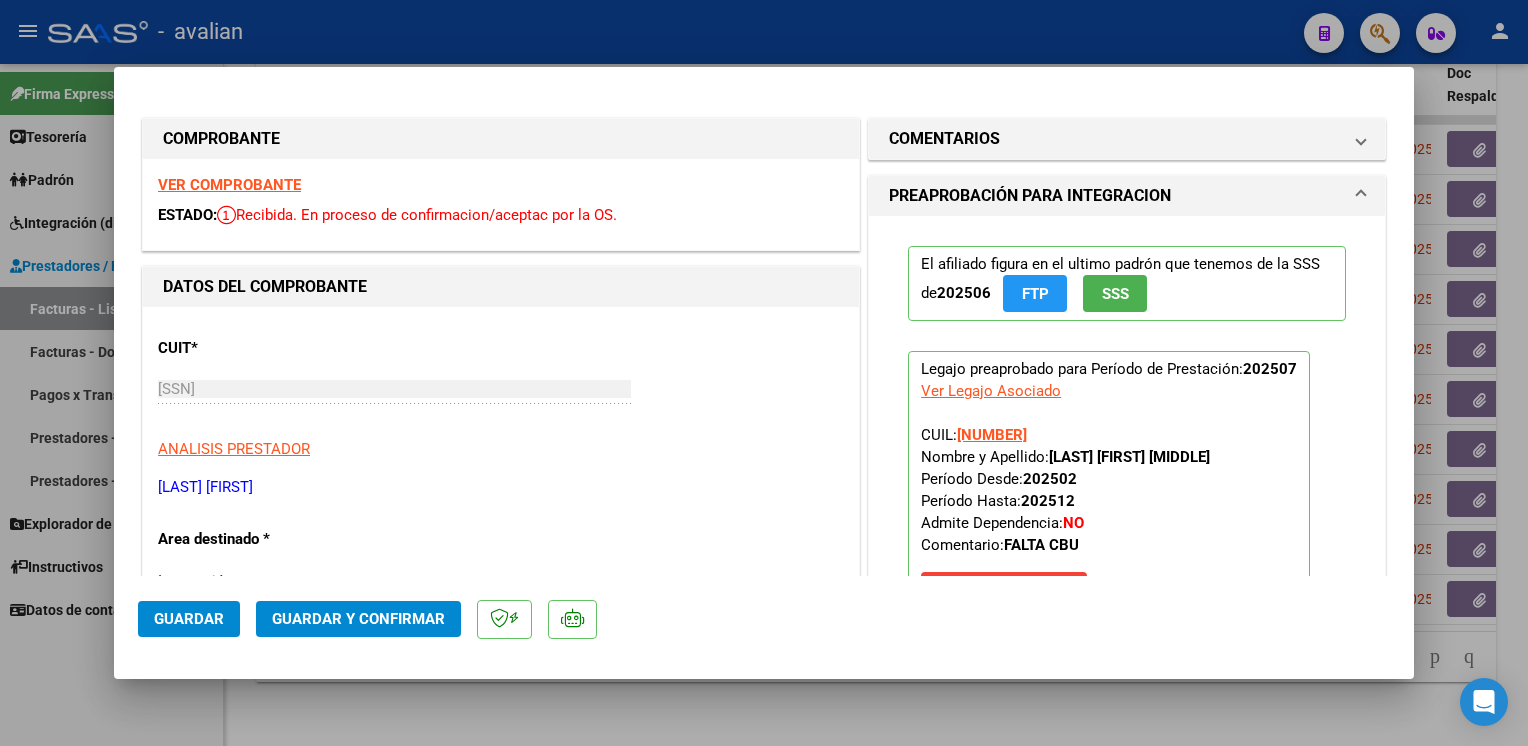 click on "VER COMPROBANTE" at bounding box center (229, 185) 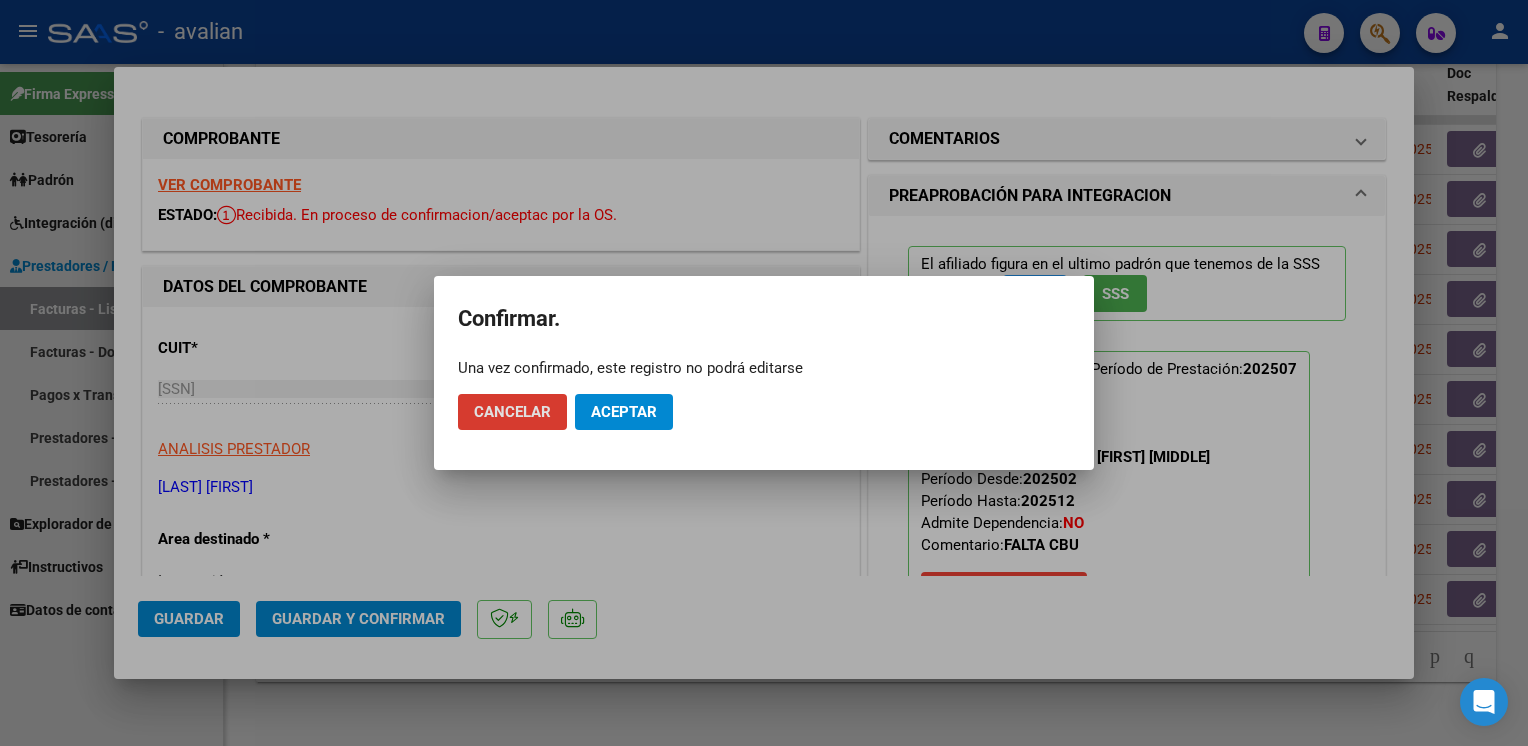 click on "Aceptar" 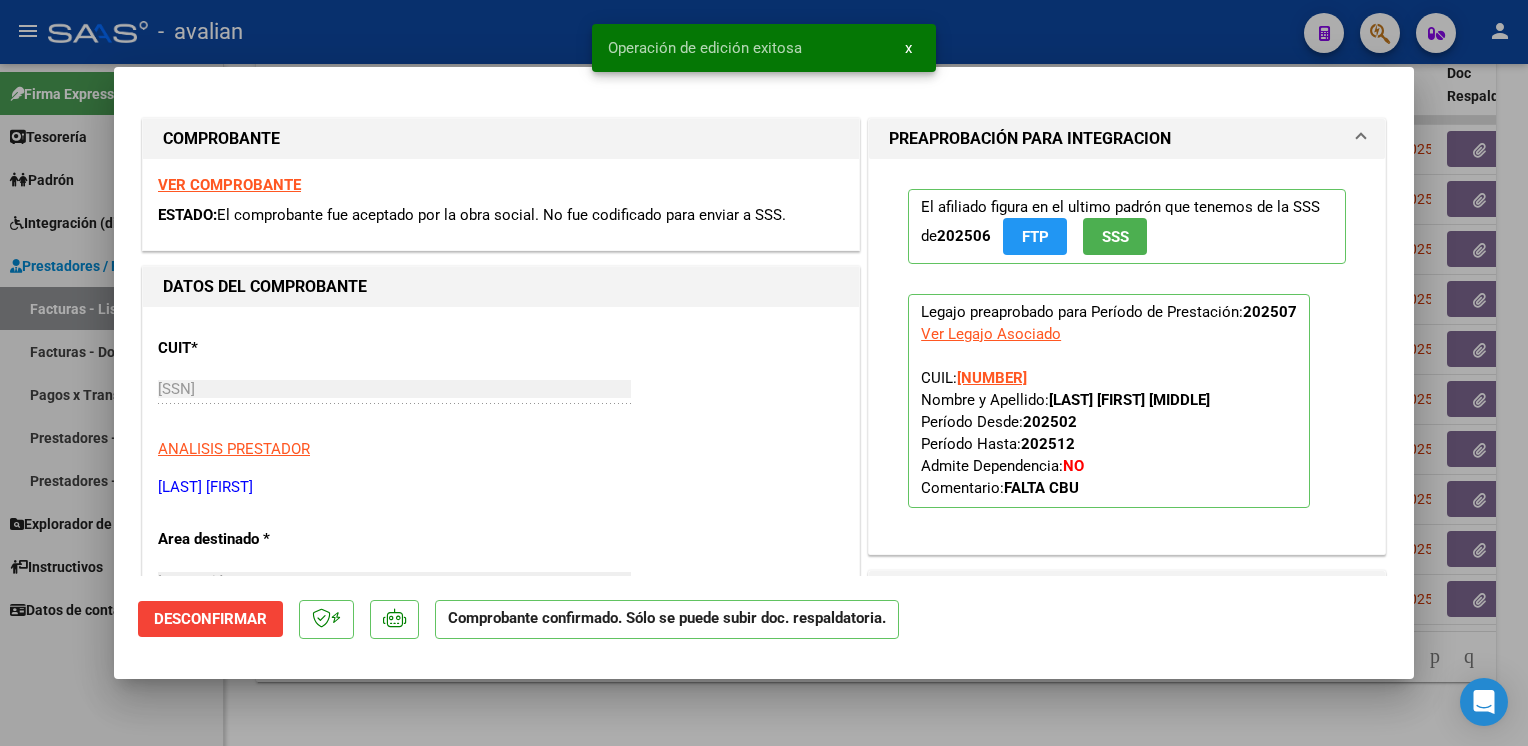 click at bounding box center (764, 373) 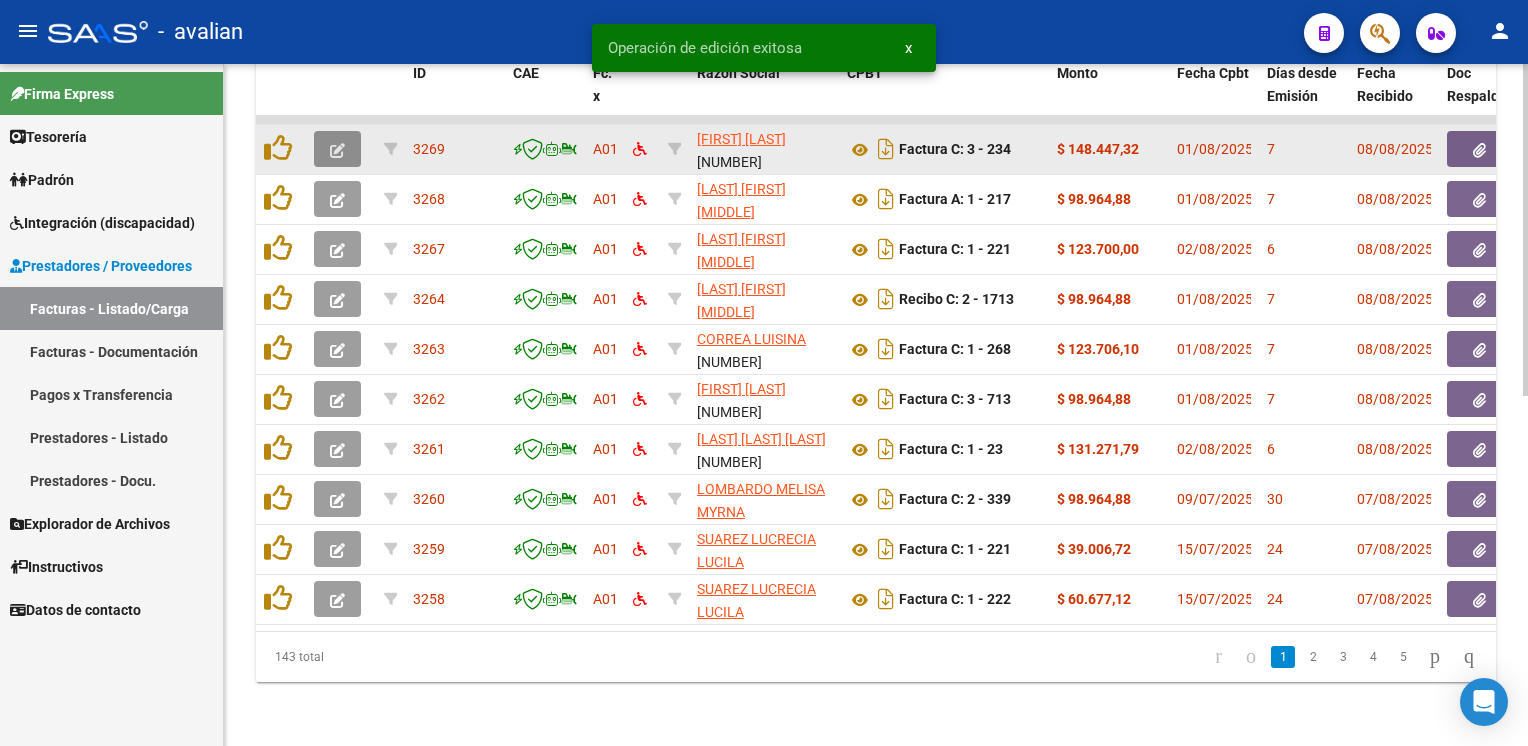 click 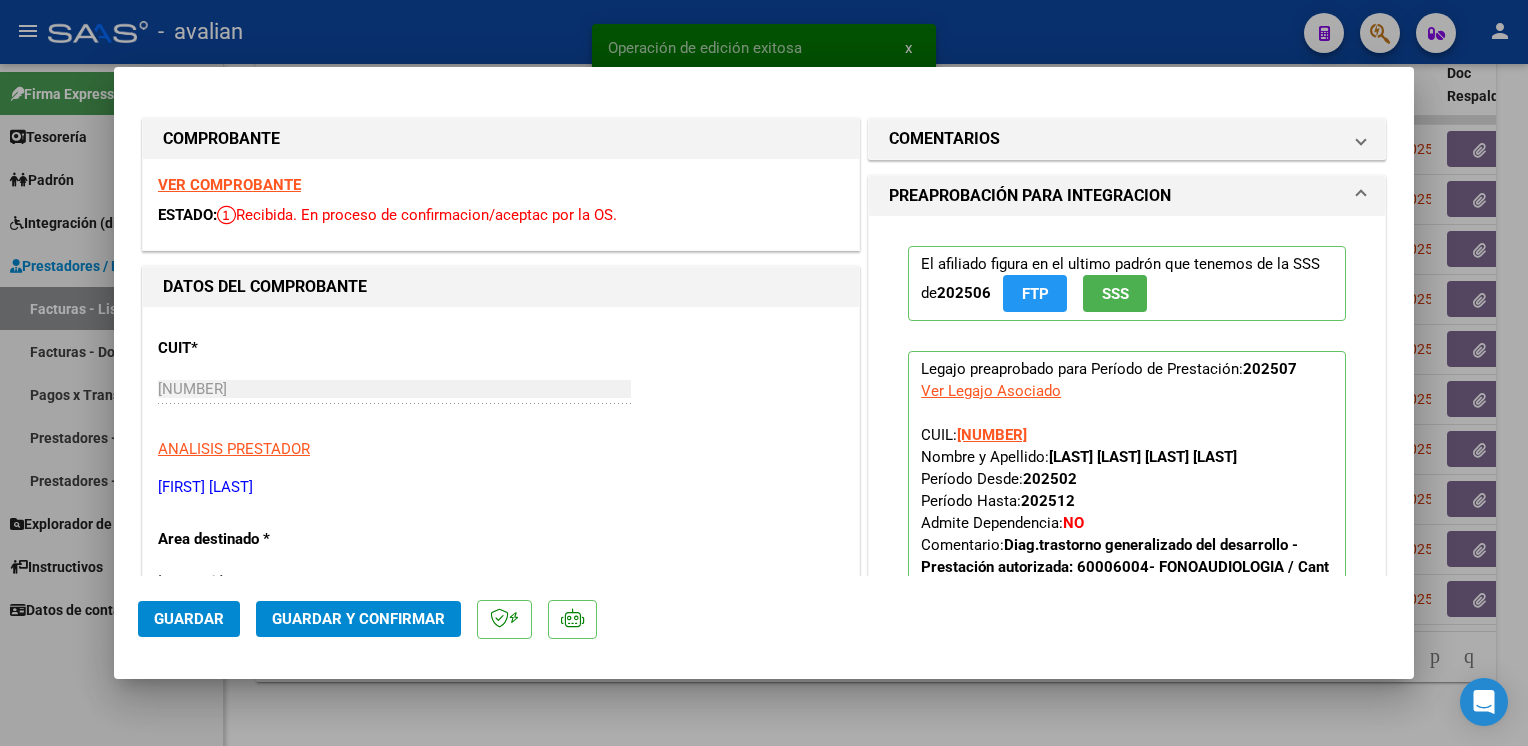 click on "VER COMPROBANTE" at bounding box center [229, 185] 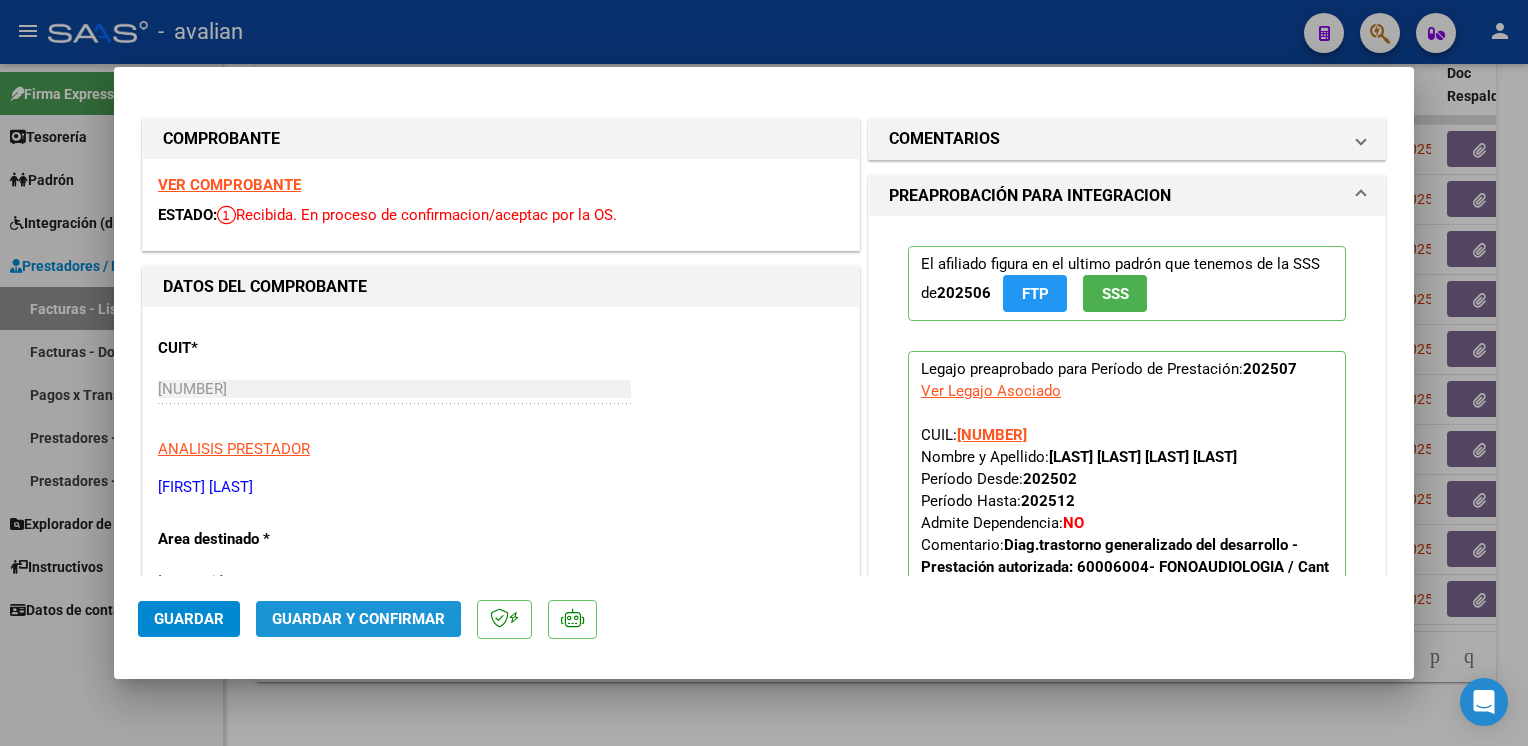 click on "Guardar y Confirmar" 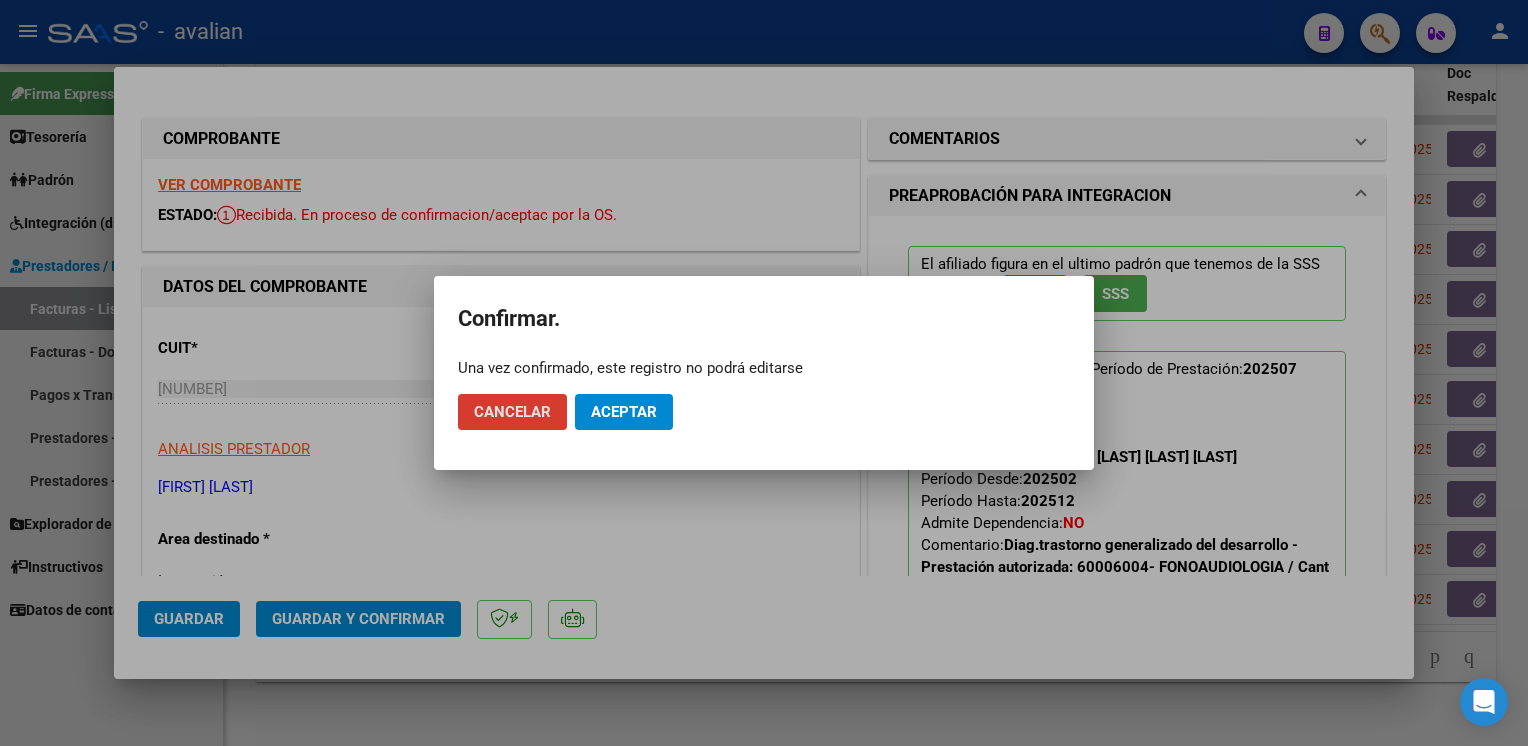 click on "Aceptar" 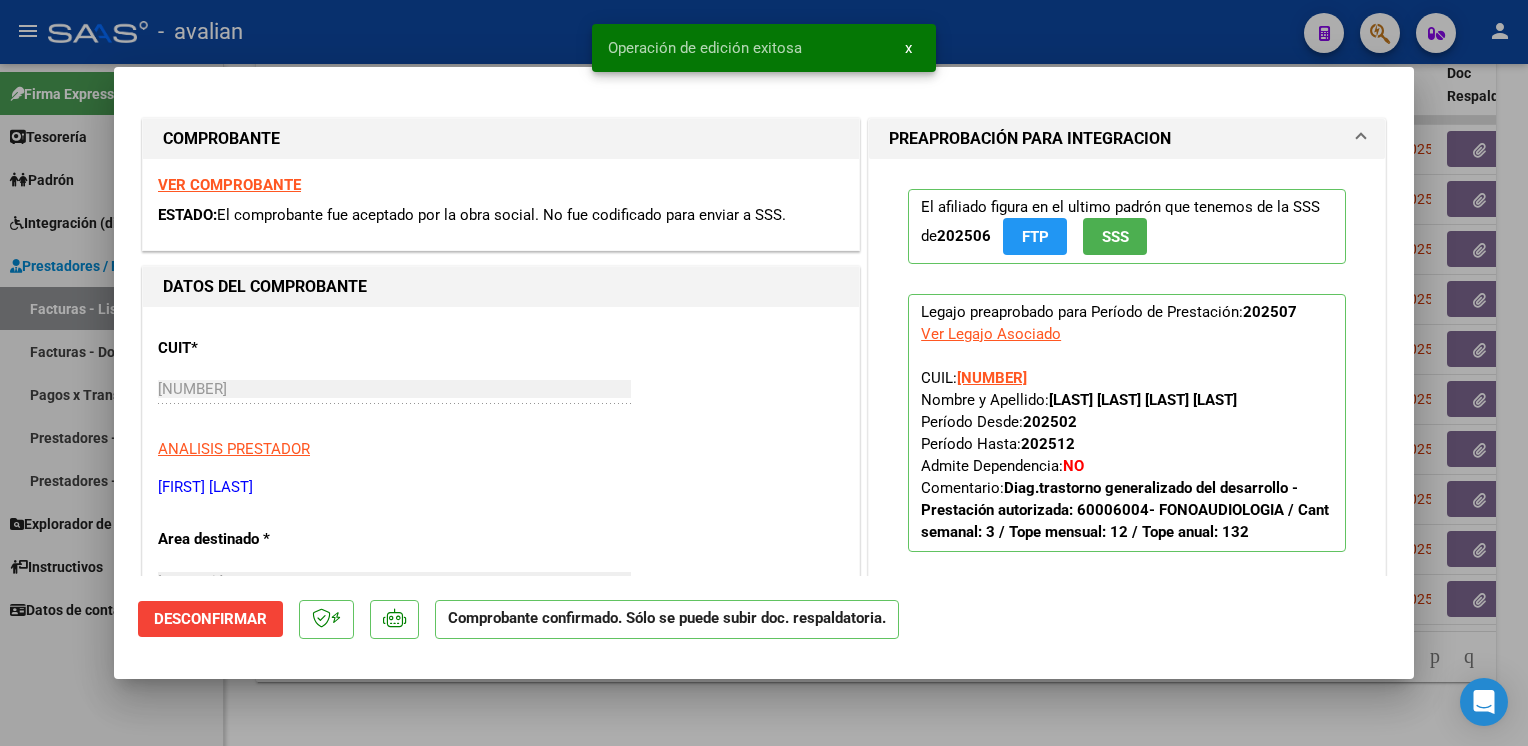click at bounding box center (764, 373) 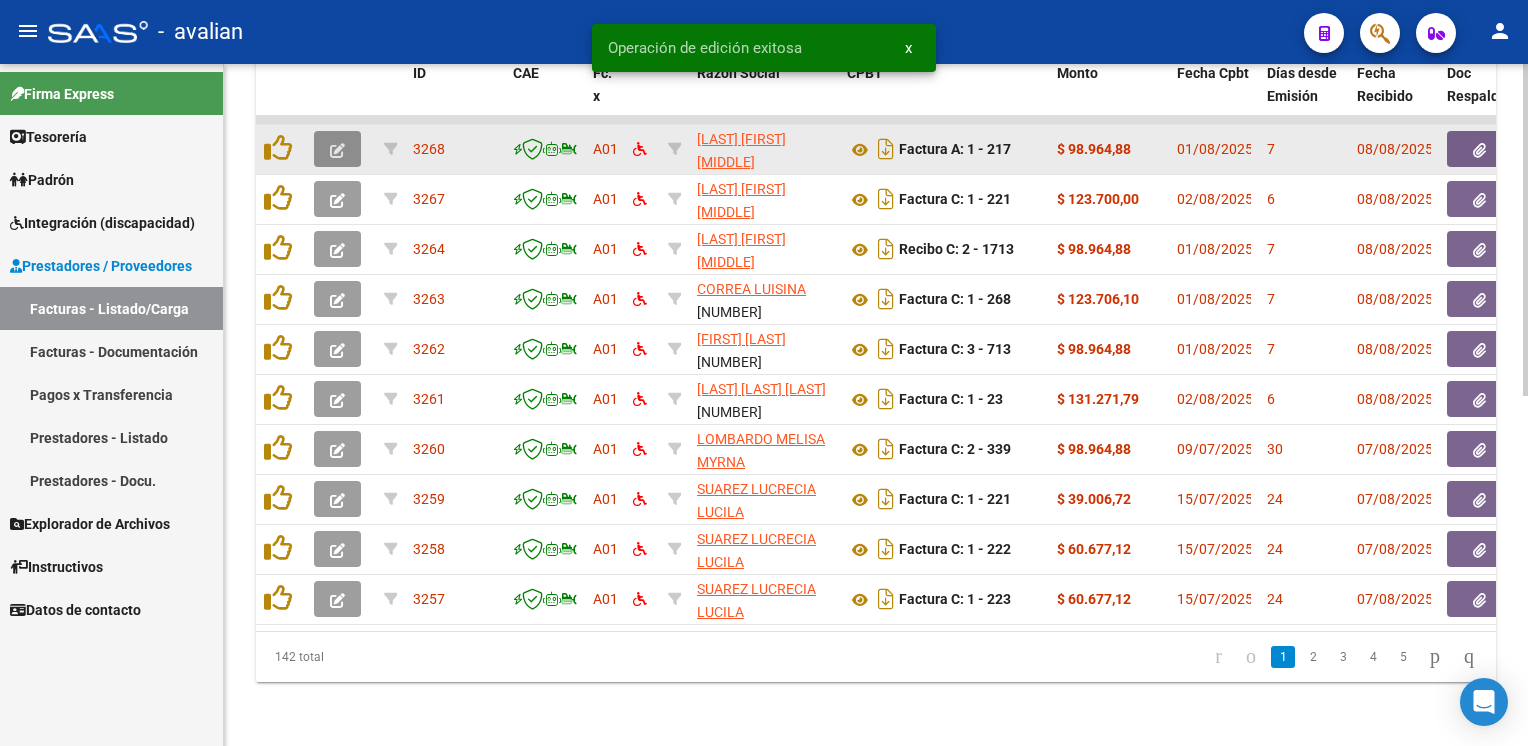 click 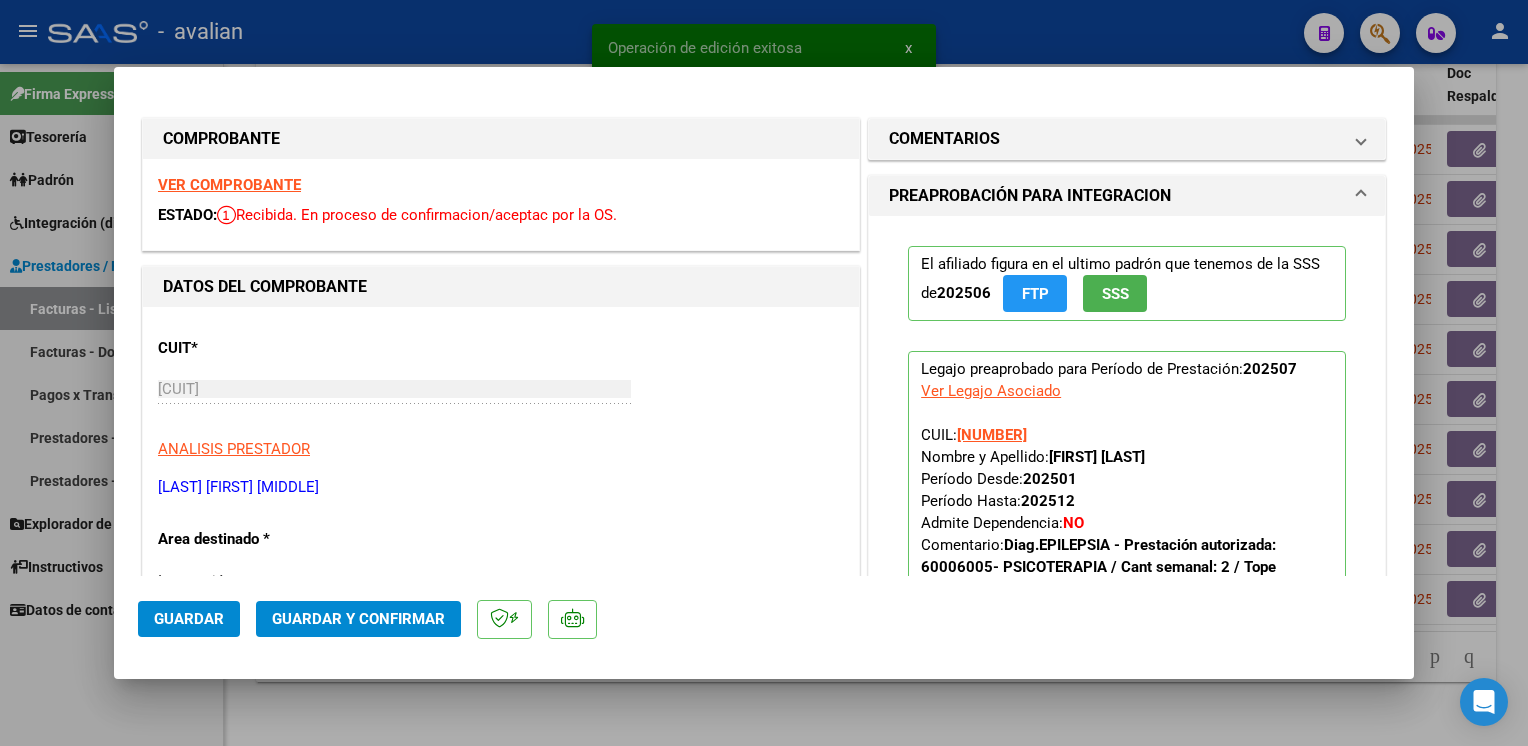 click on "VER COMPROBANTE" at bounding box center (229, 185) 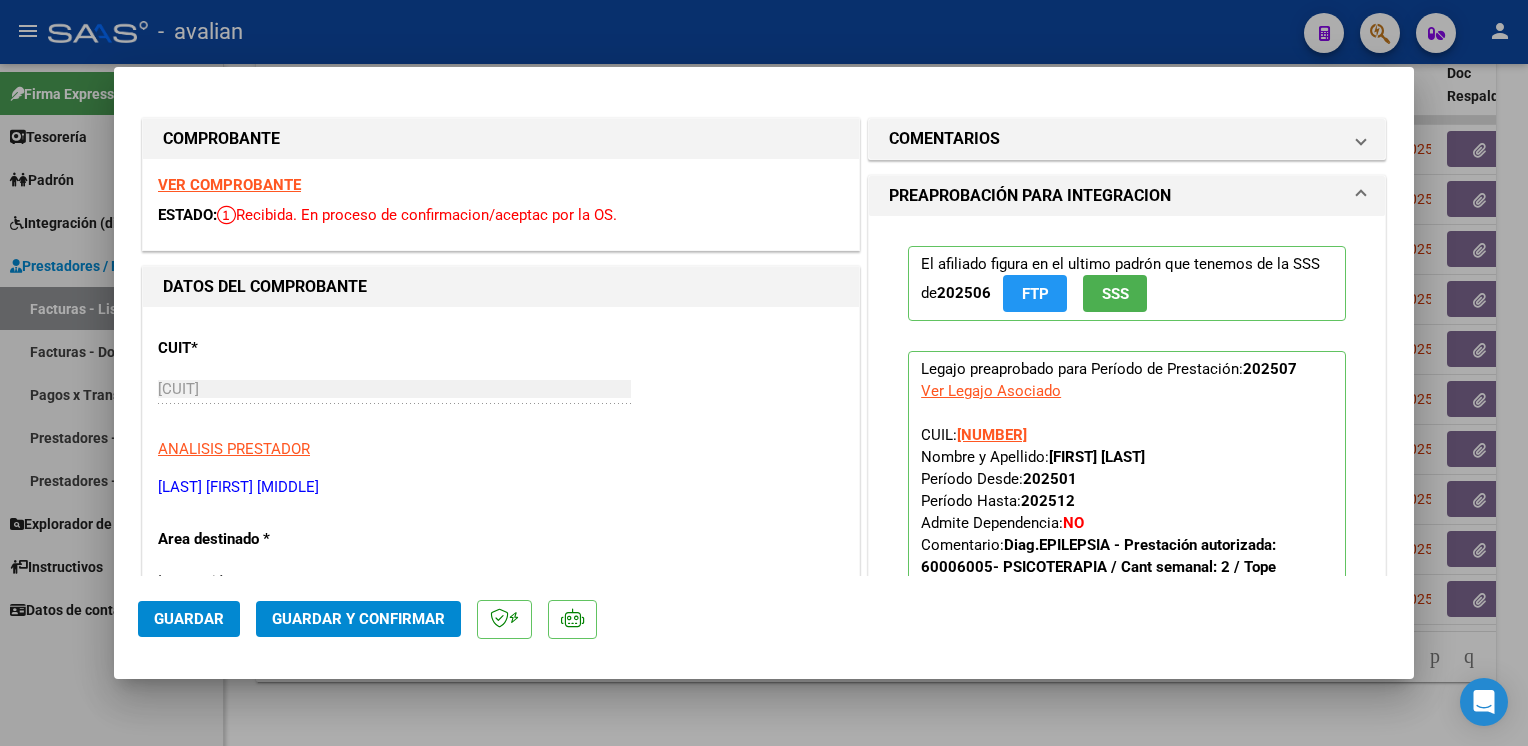 click on "Guardar y Confirmar" 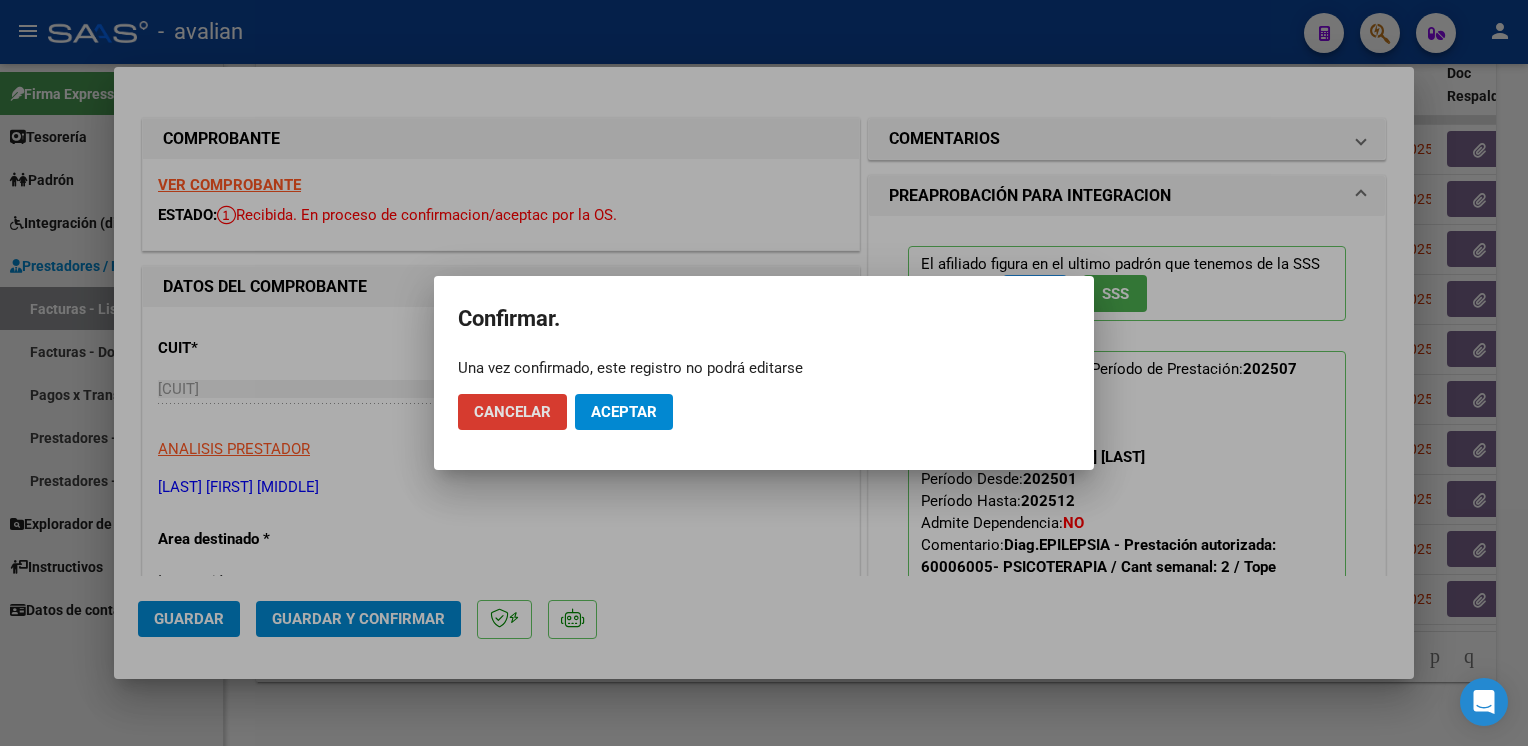 click on "Aceptar" 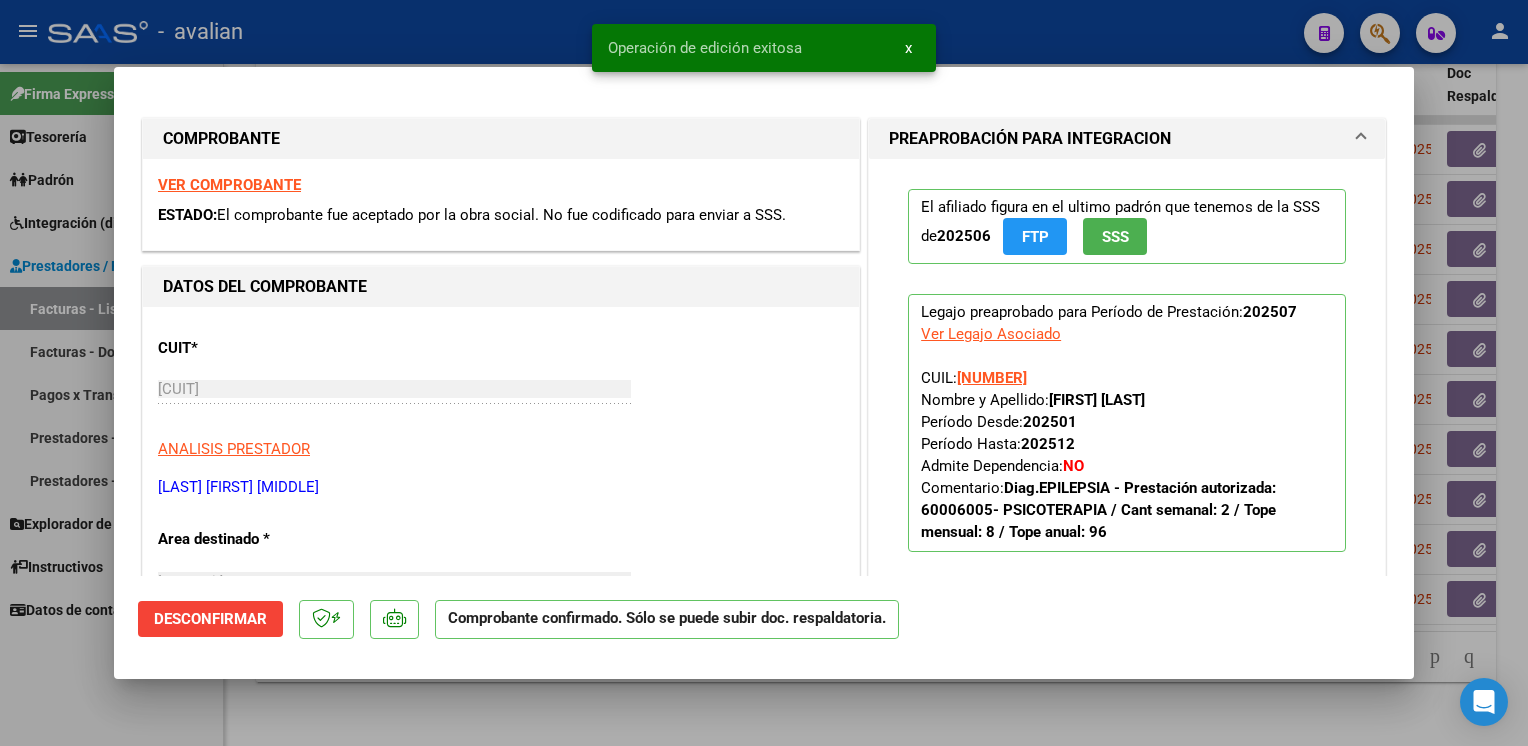click at bounding box center (764, 373) 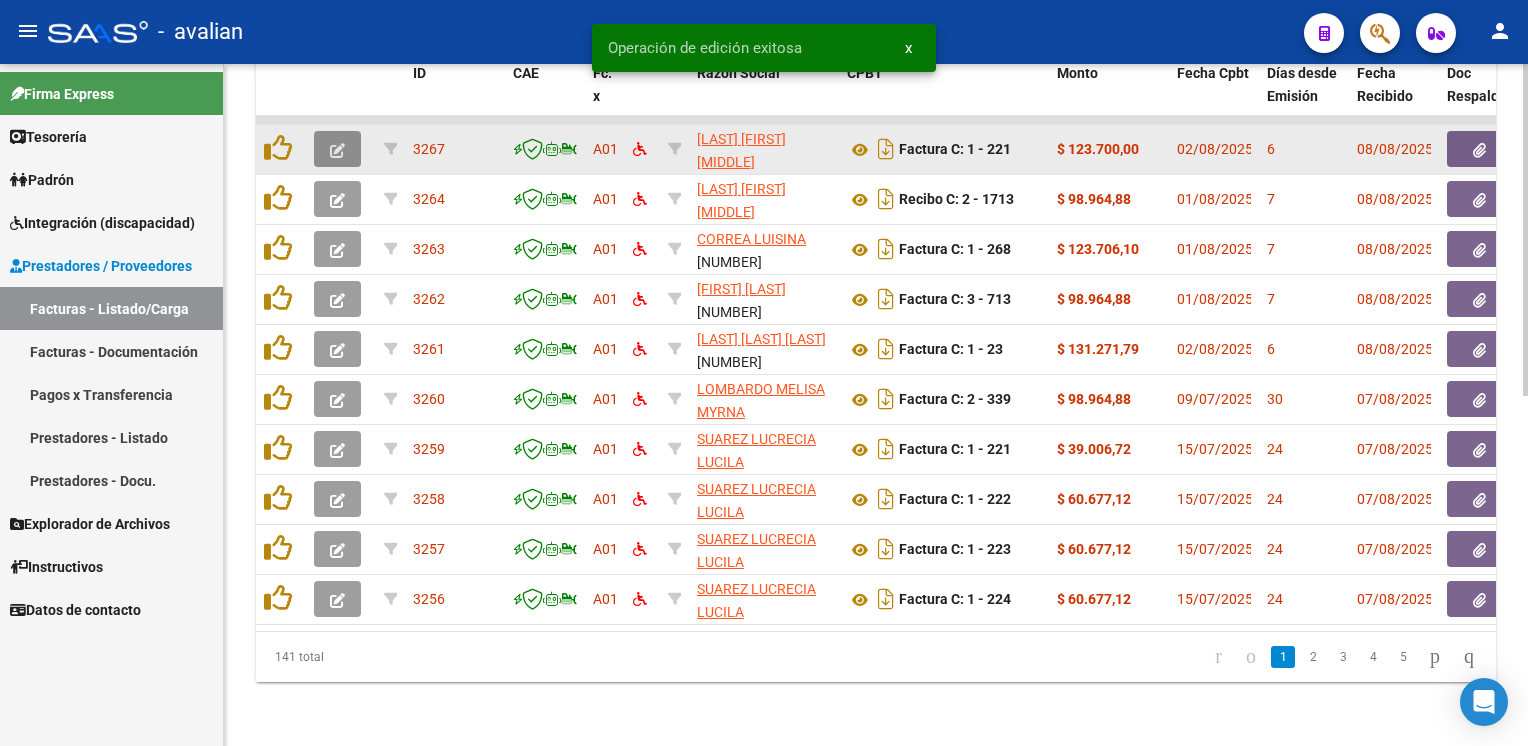 click 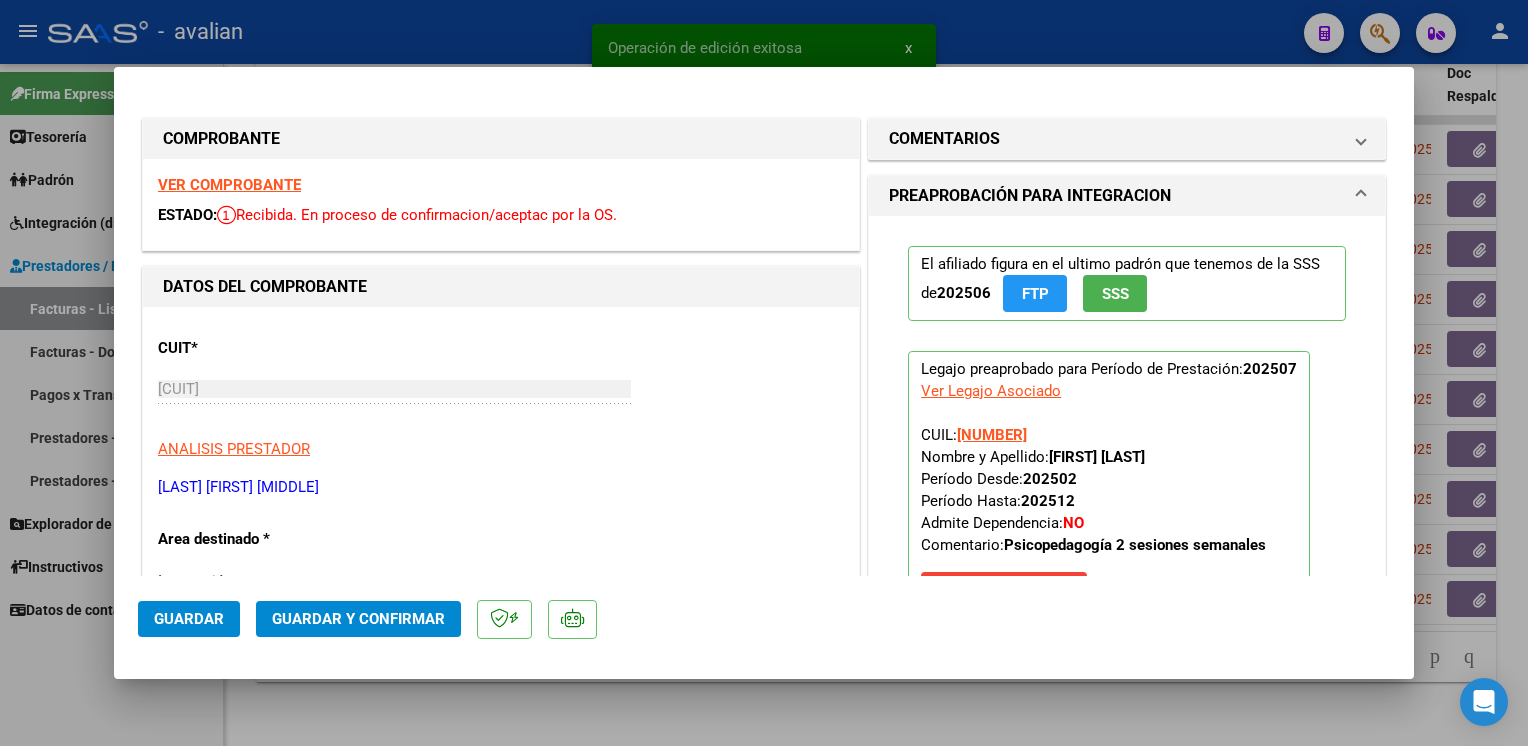 click on "VER COMPROBANTE" at bounding box center [229, 185] 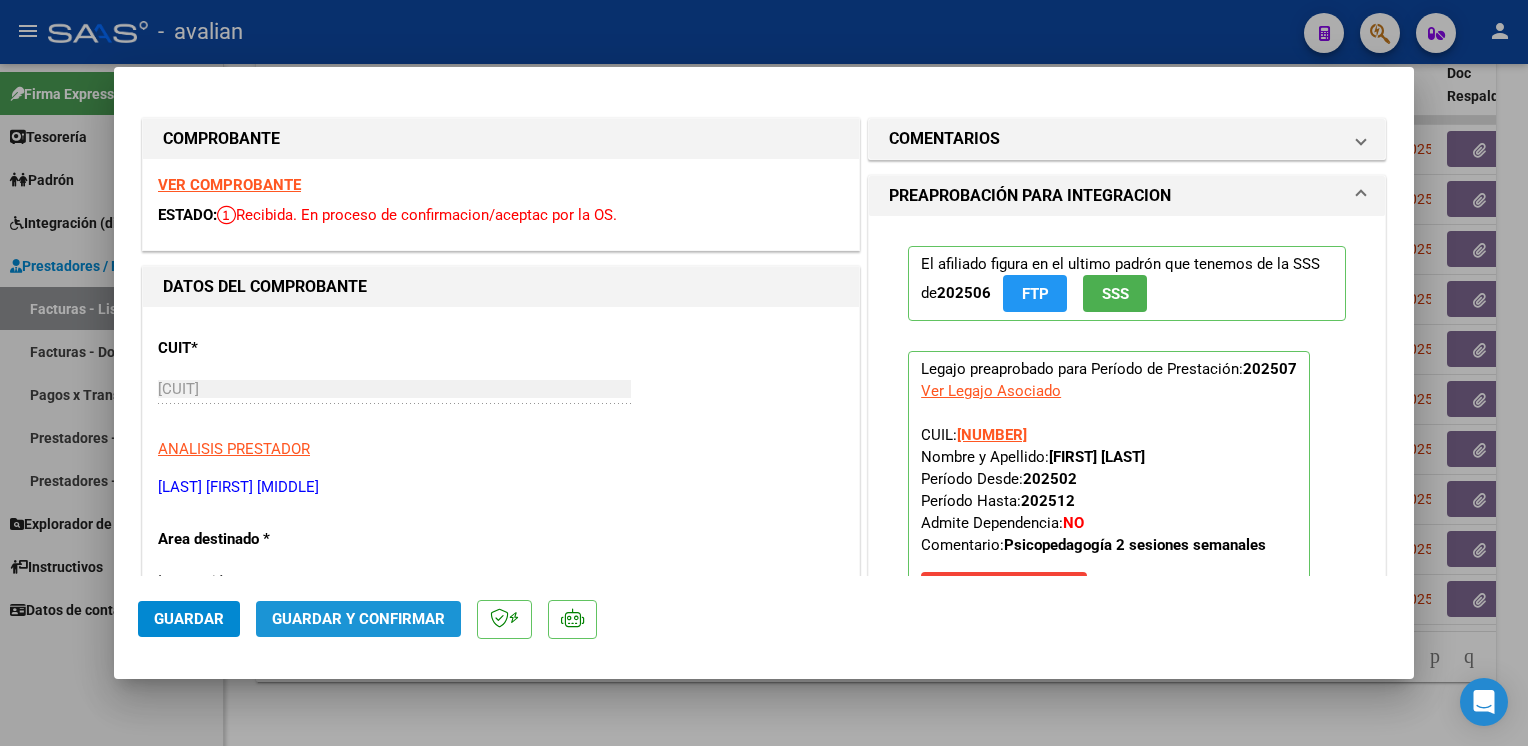 click on "Guardar y Confirmar" 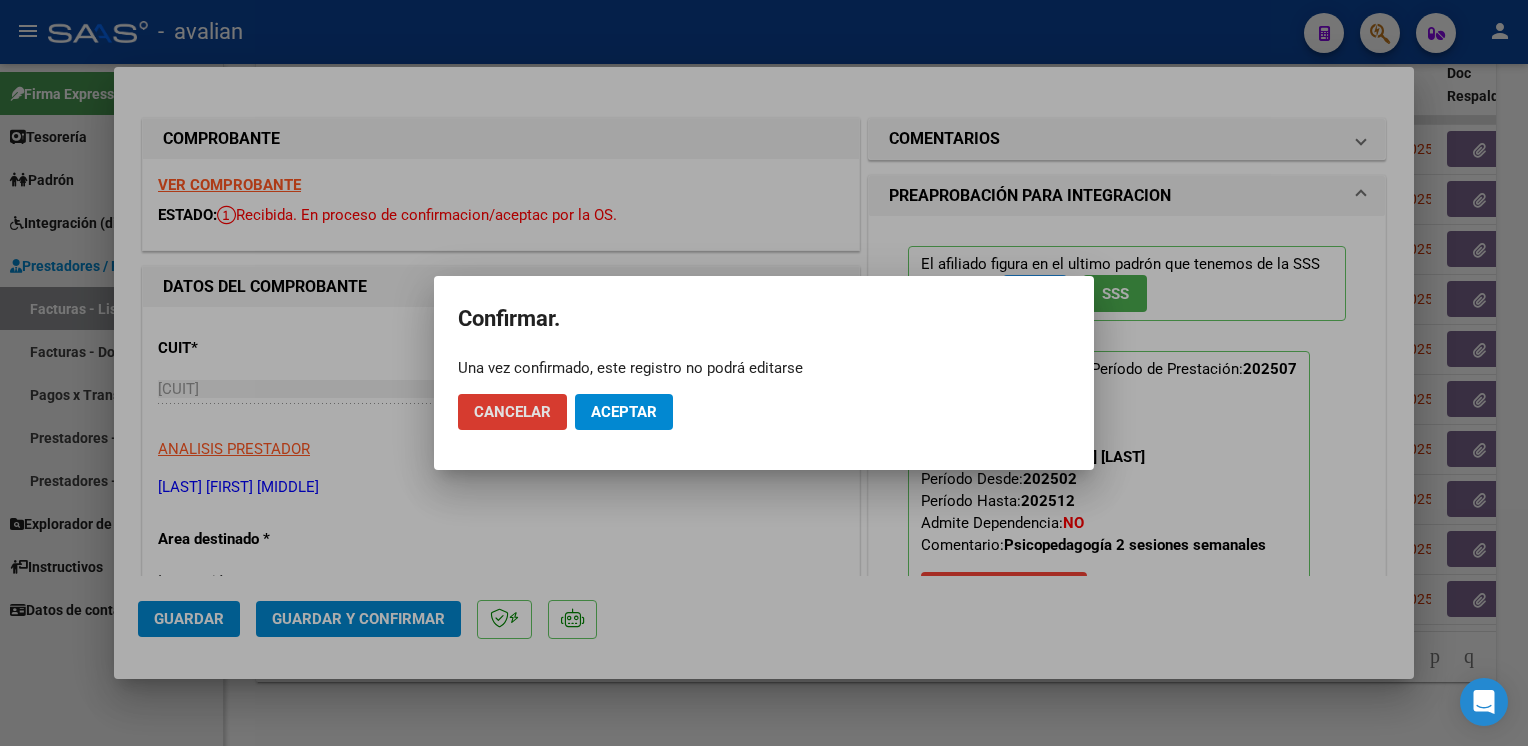 click on "Aceptar" 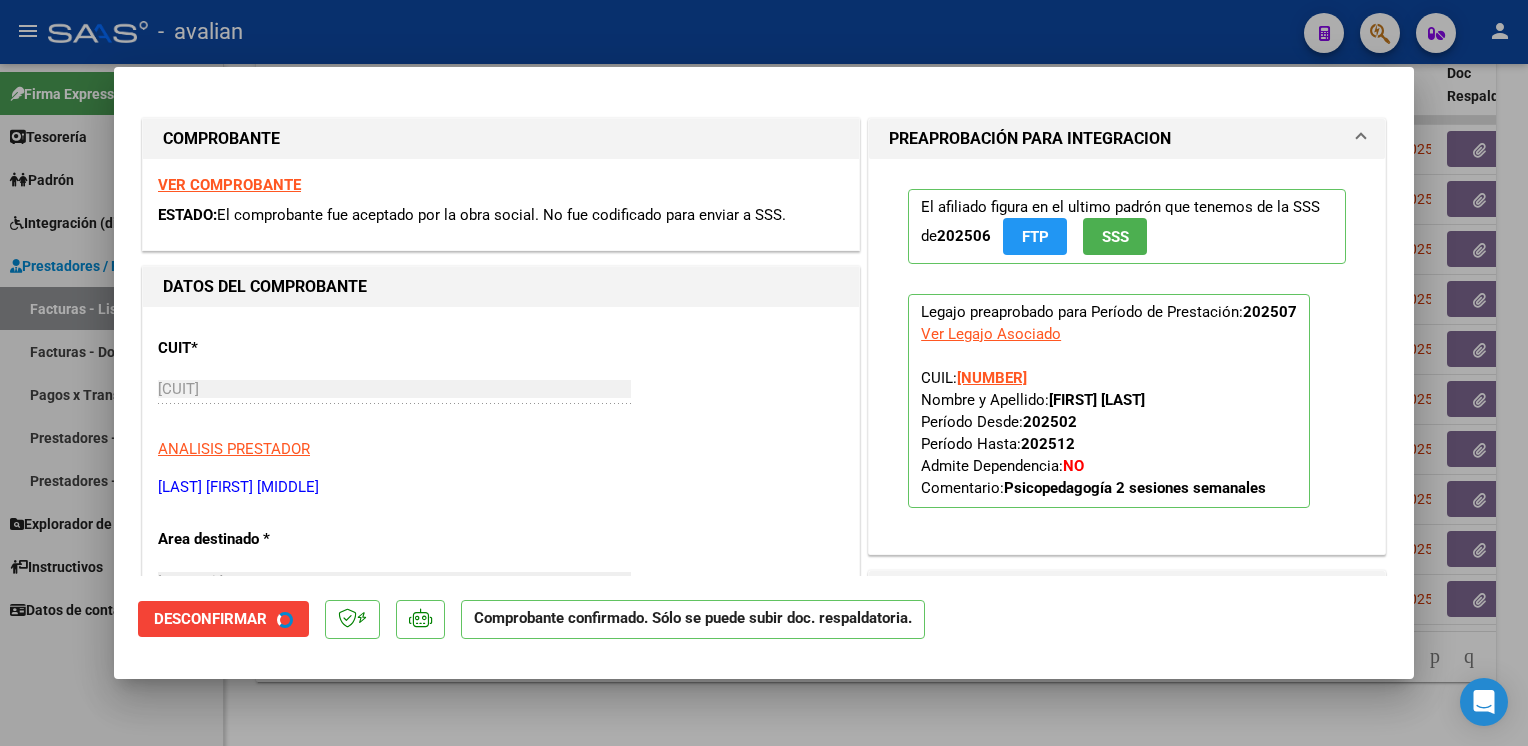 click at bounding box center [764, 373] 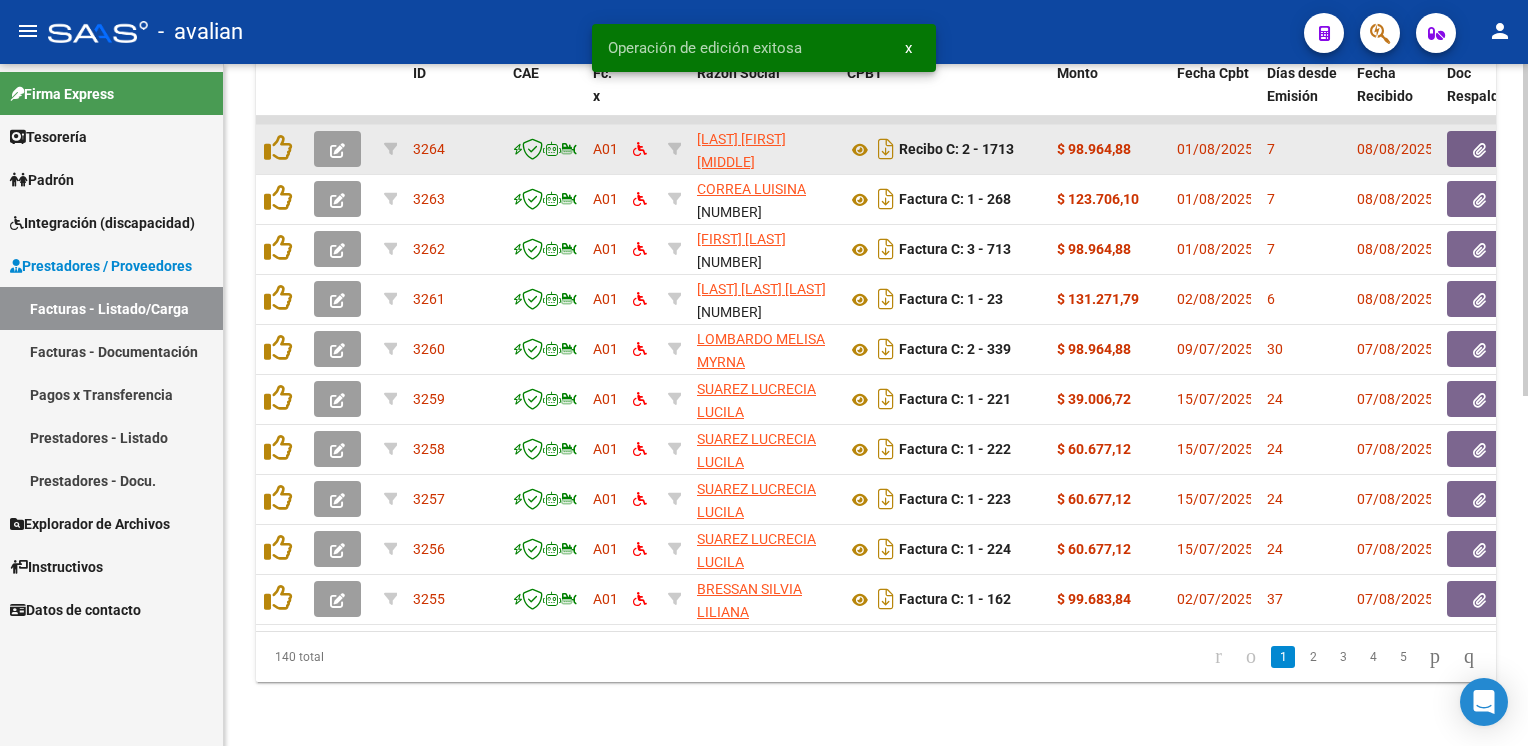 click 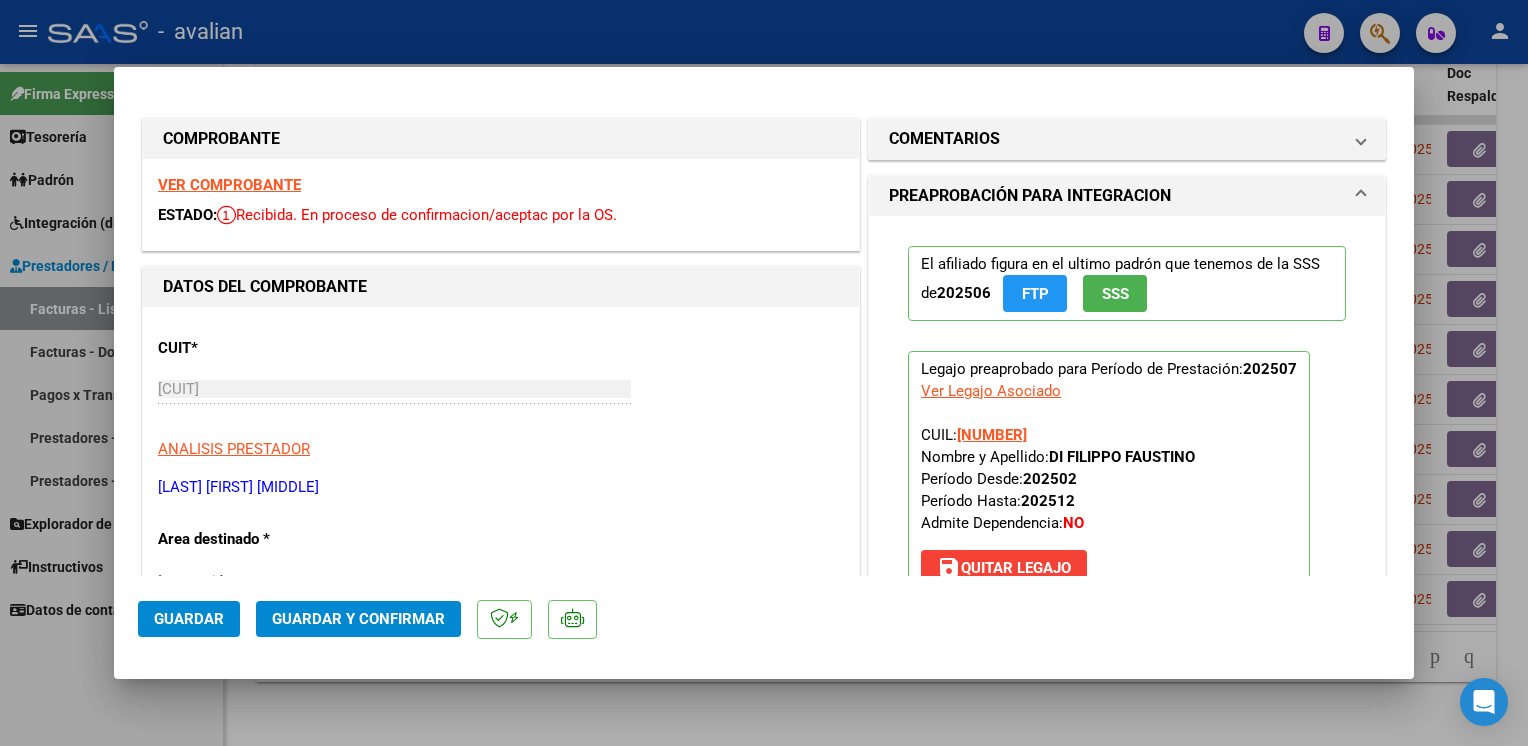 click on "VER COMPROBANTE" at bounding box center (229, 185) 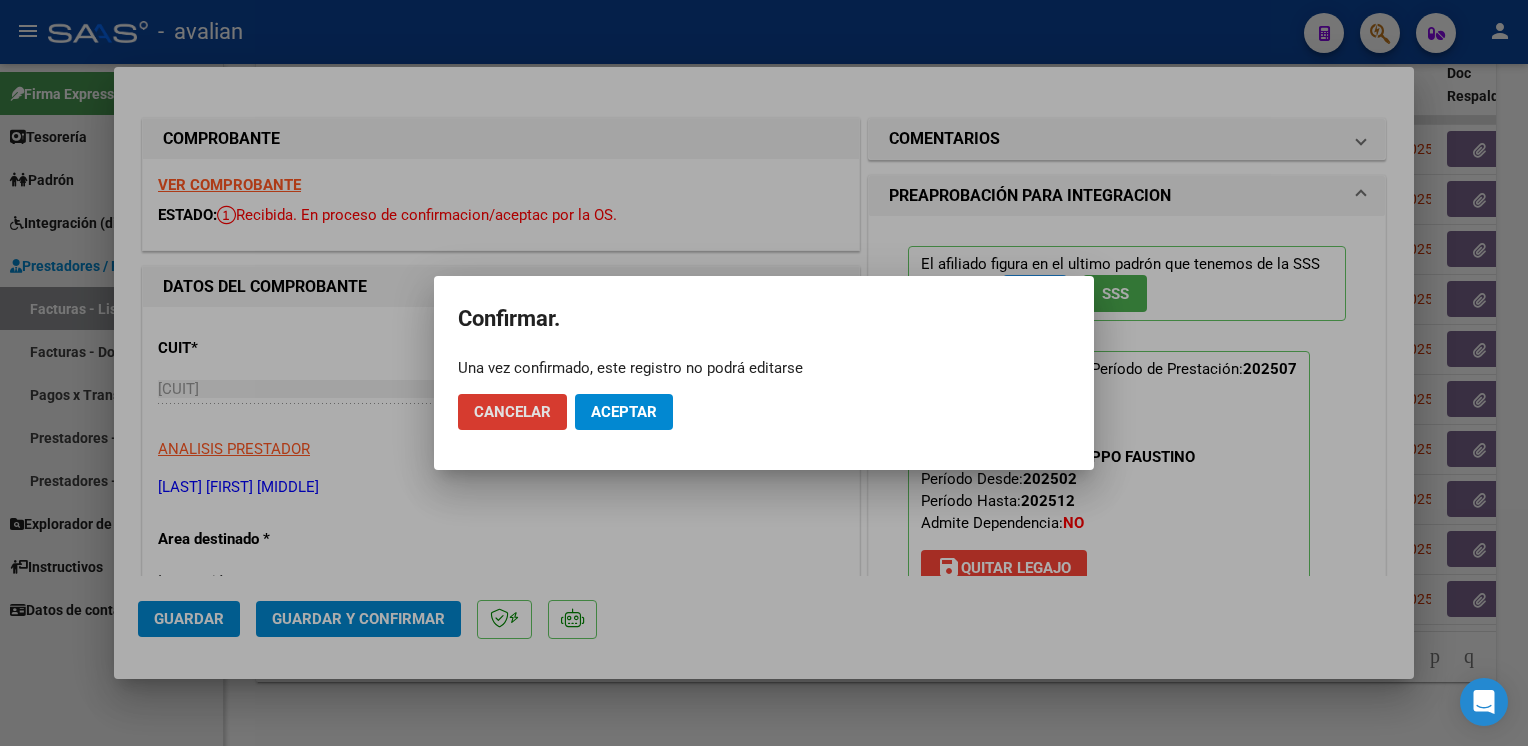 click on "Aceptar" 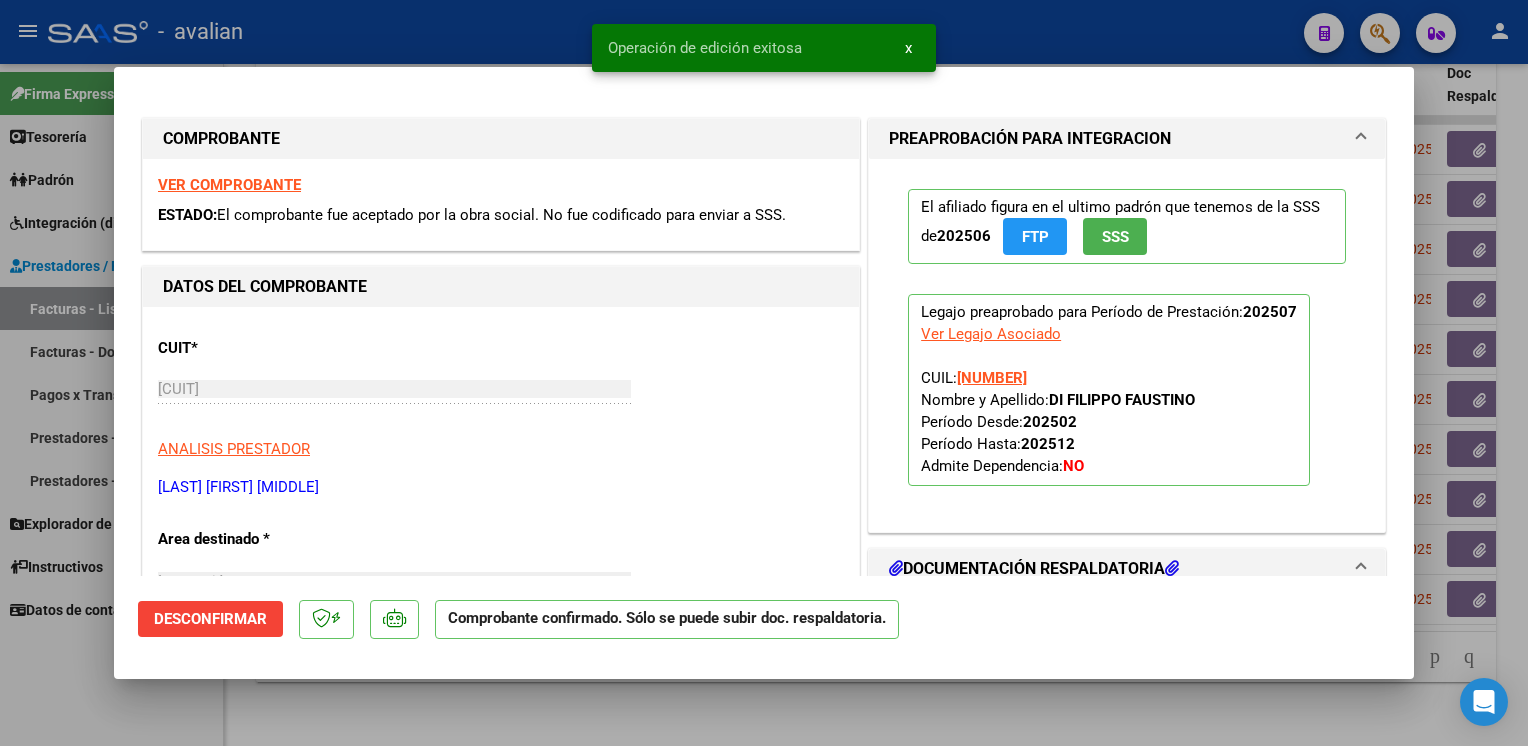 click at bounding box center [764, 373] 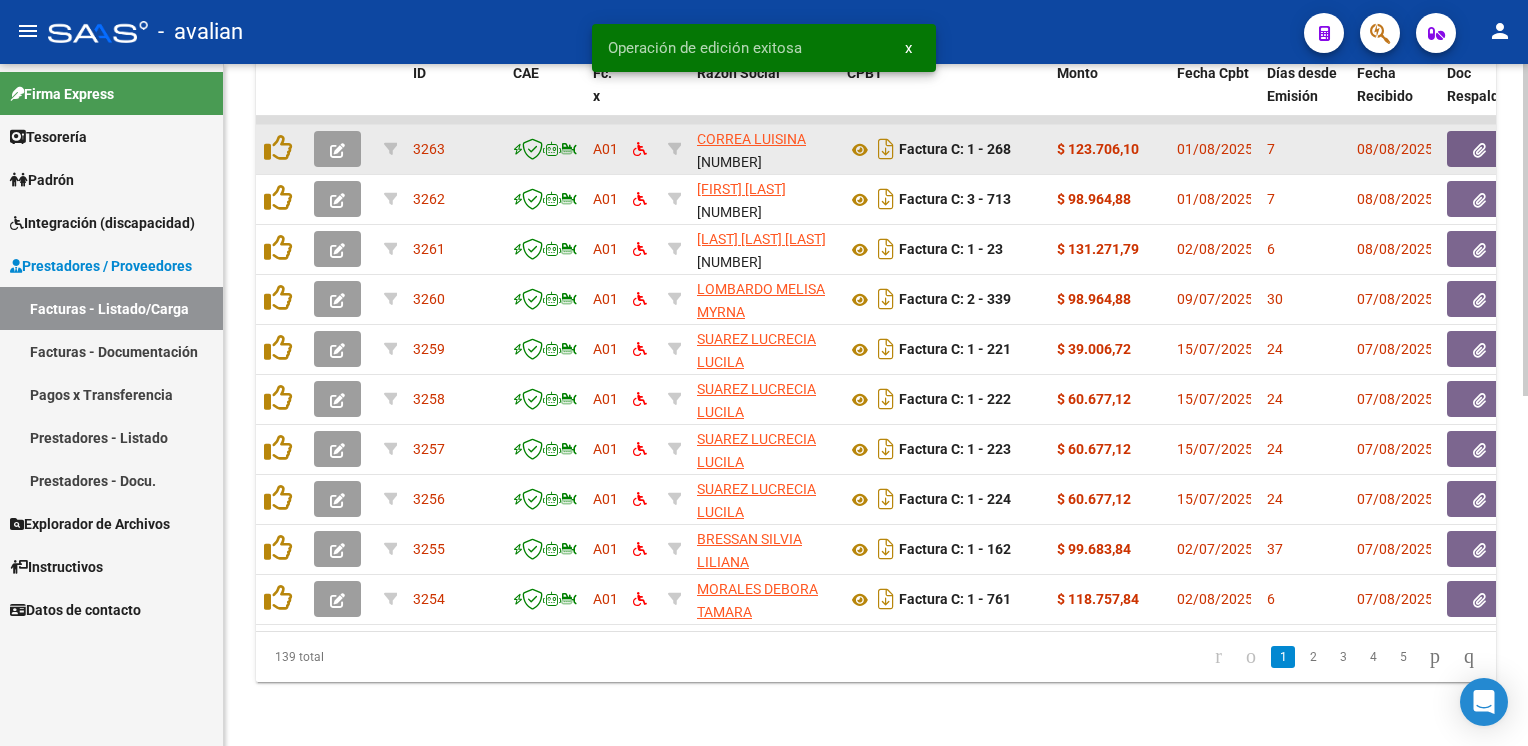 click 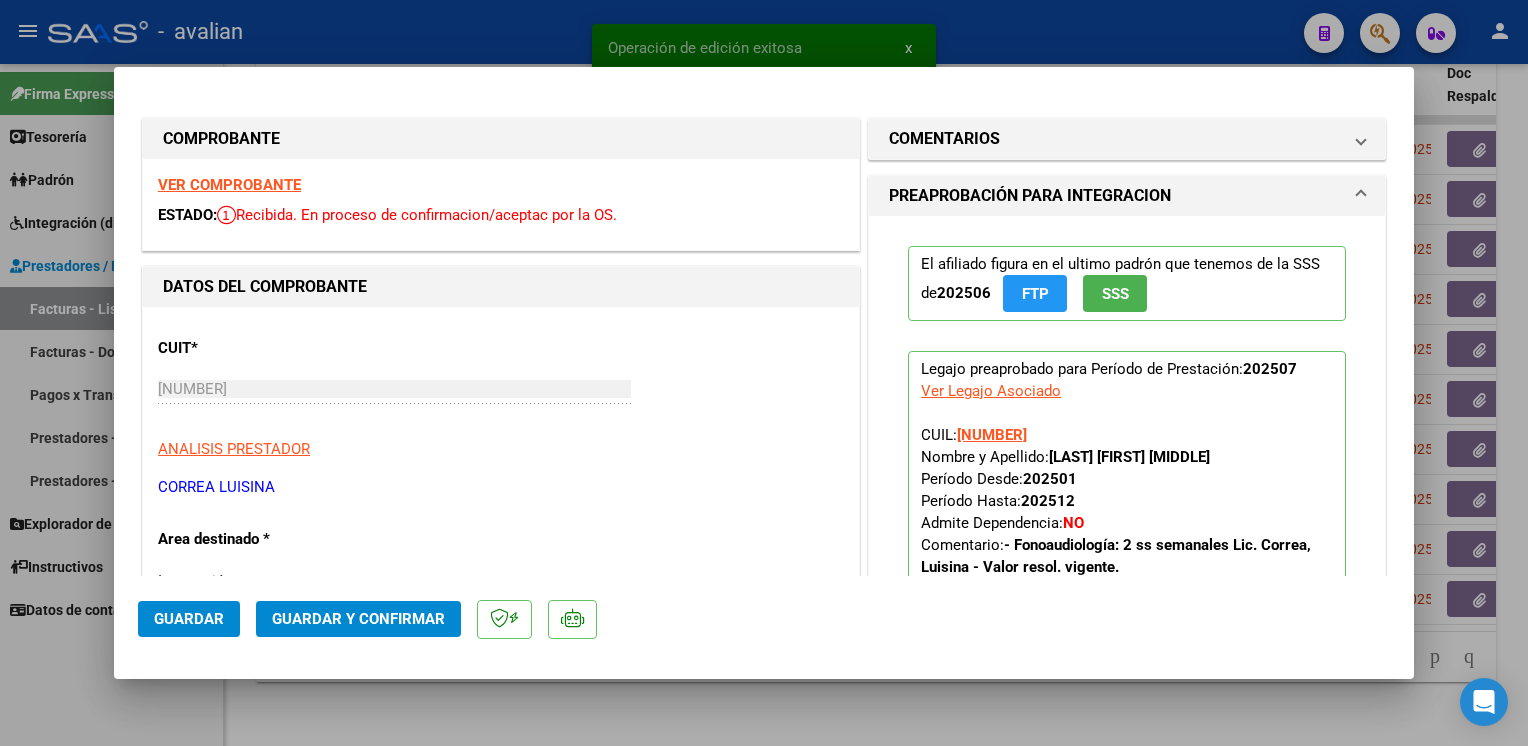 click on "VER COMPROBANTE" at bounding box center (229, 185) 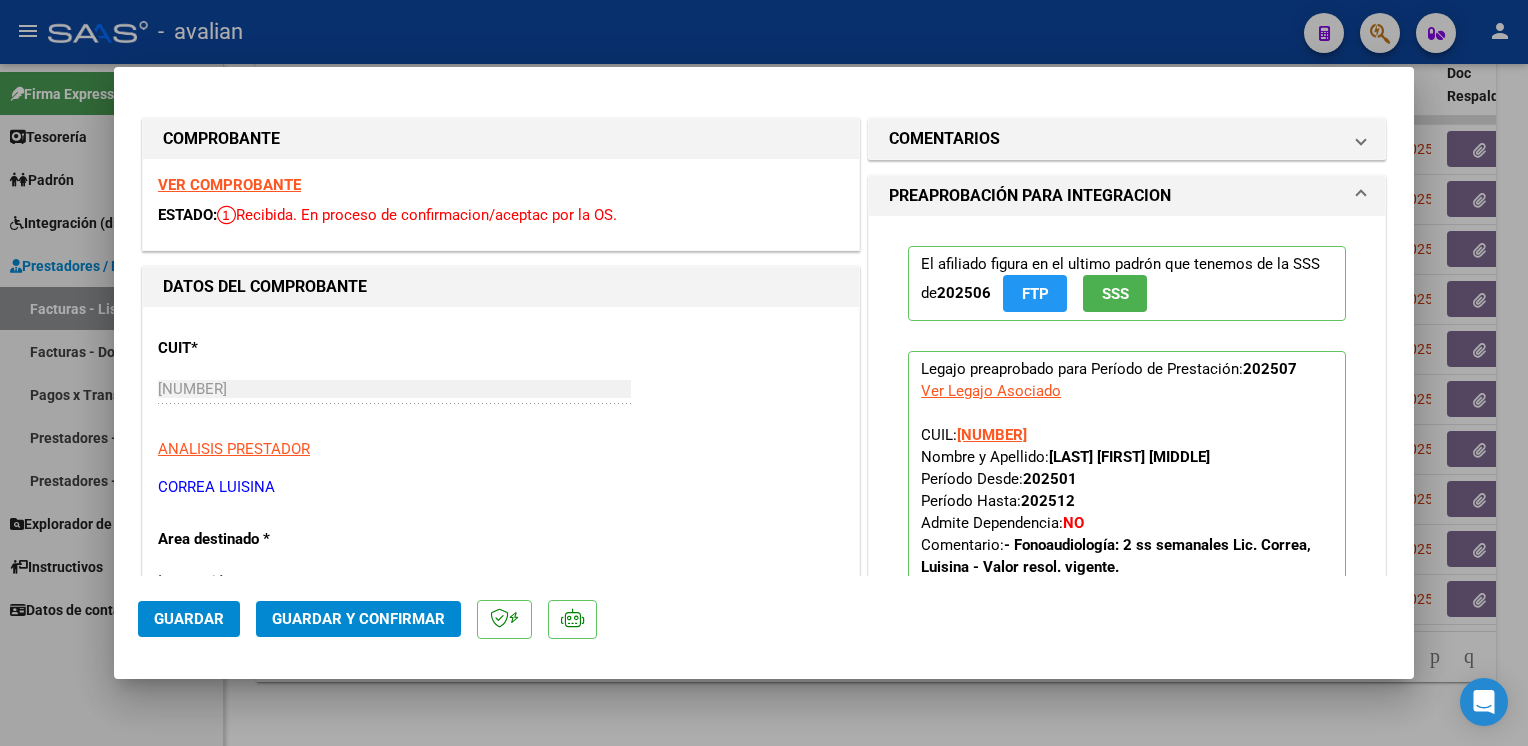 click on "Guardar Guardar y Confirmar" 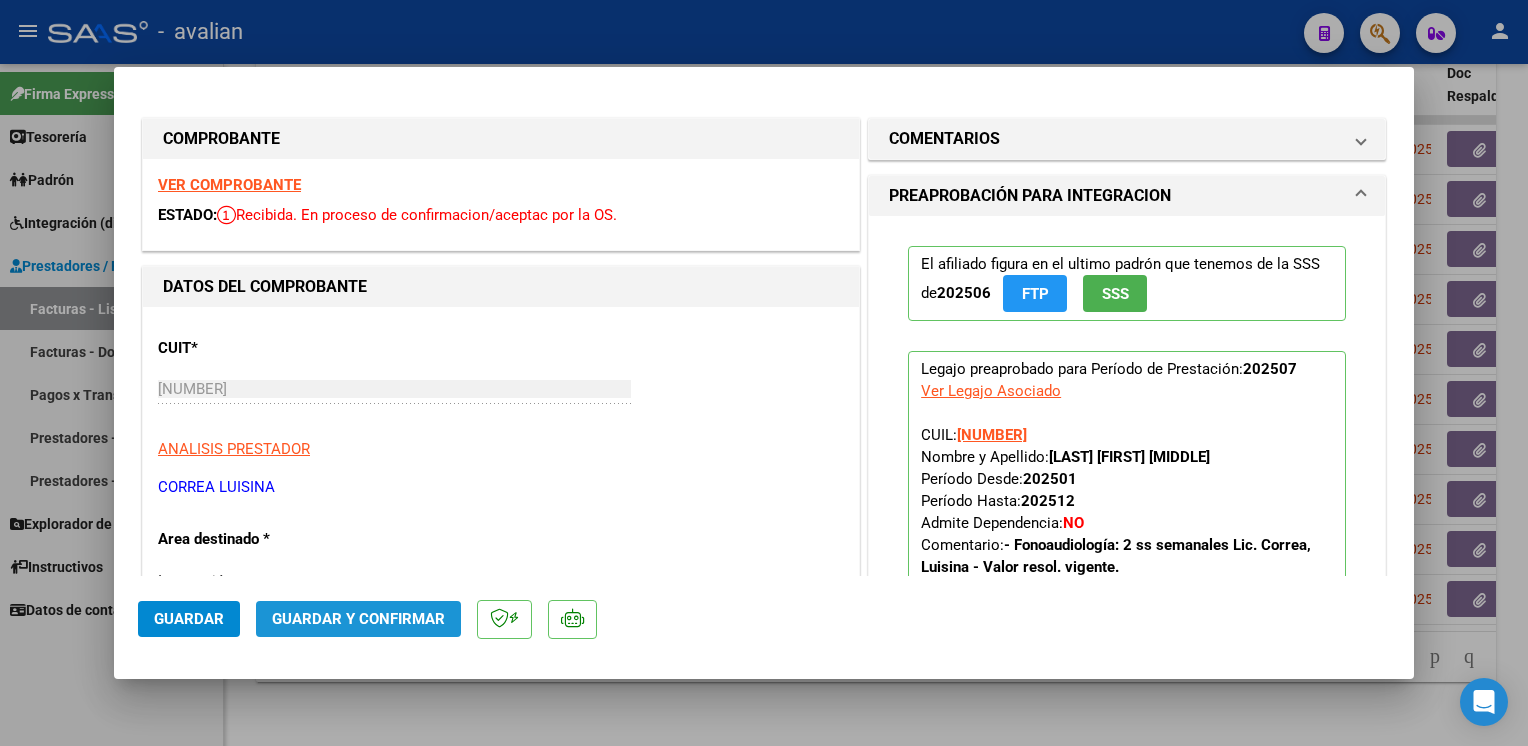 click on "Guardar y Confirmar" 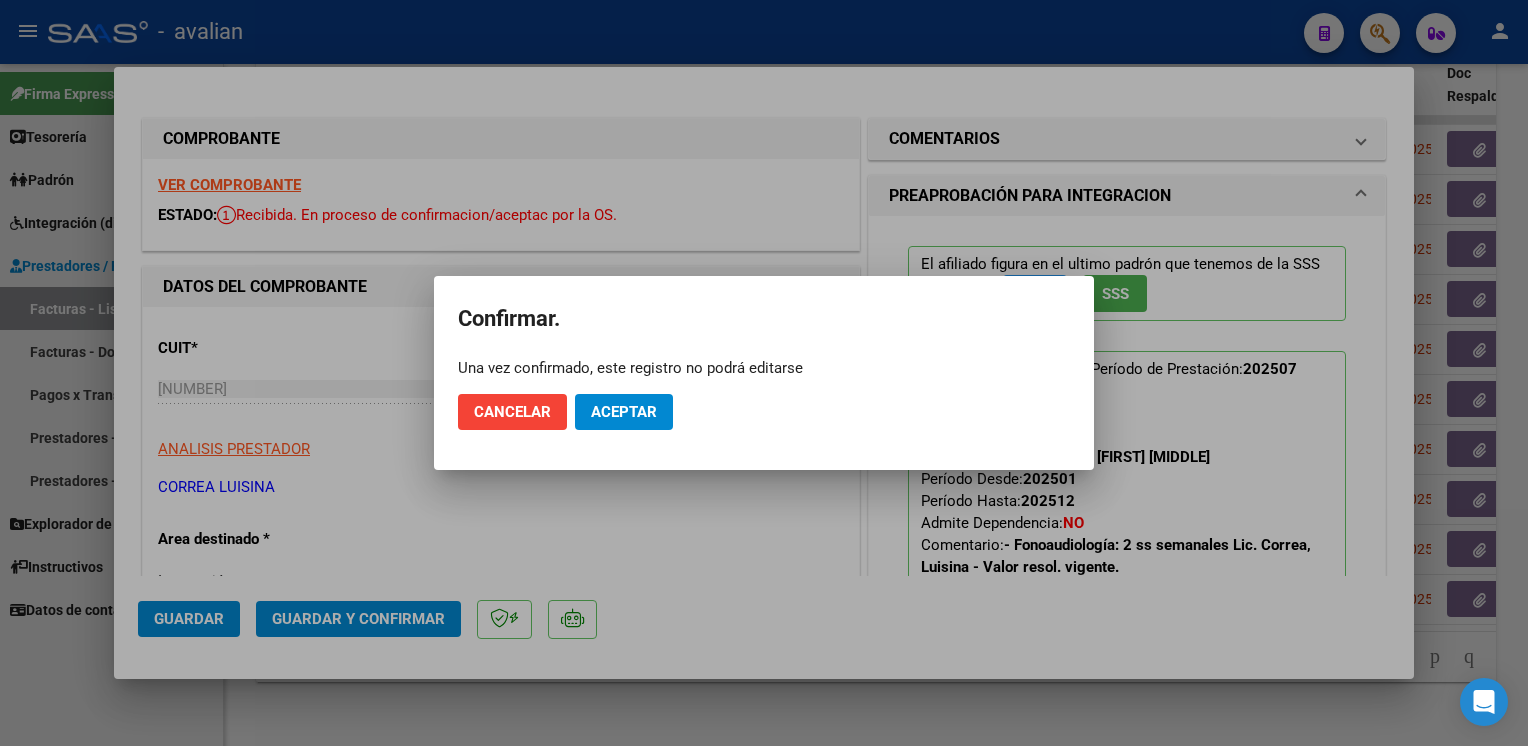 click on "Cancelar Aceptar" 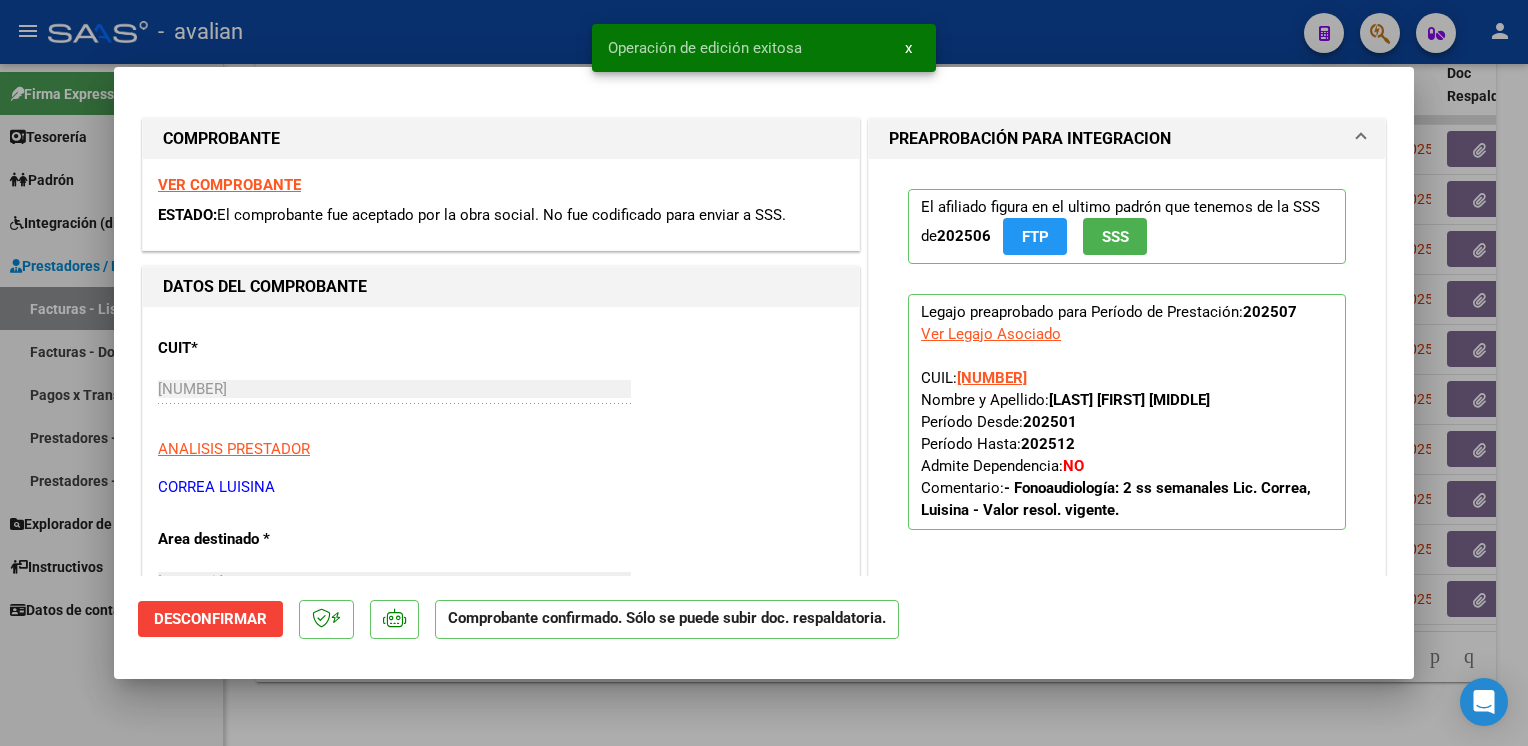 click at bounding box center [764, 373] 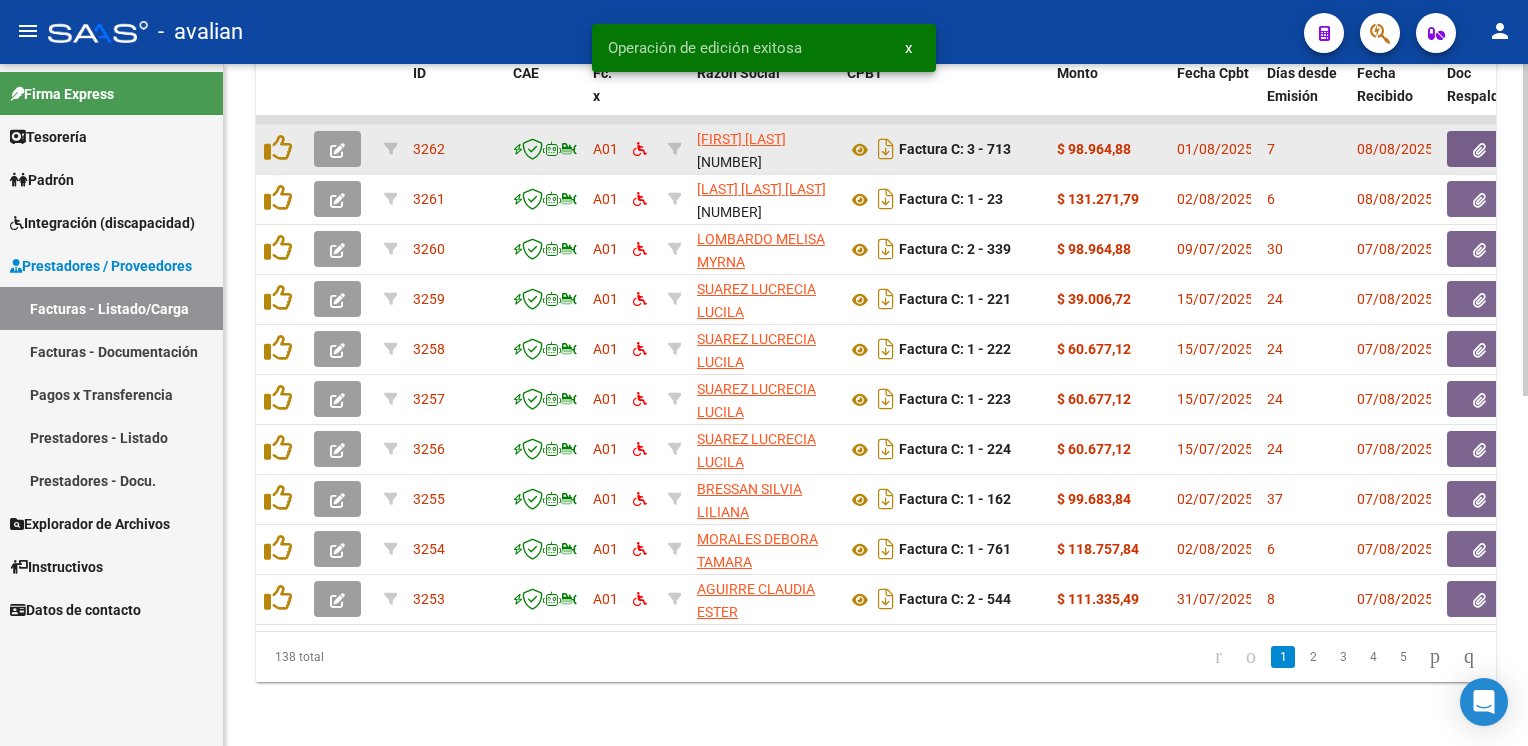 click 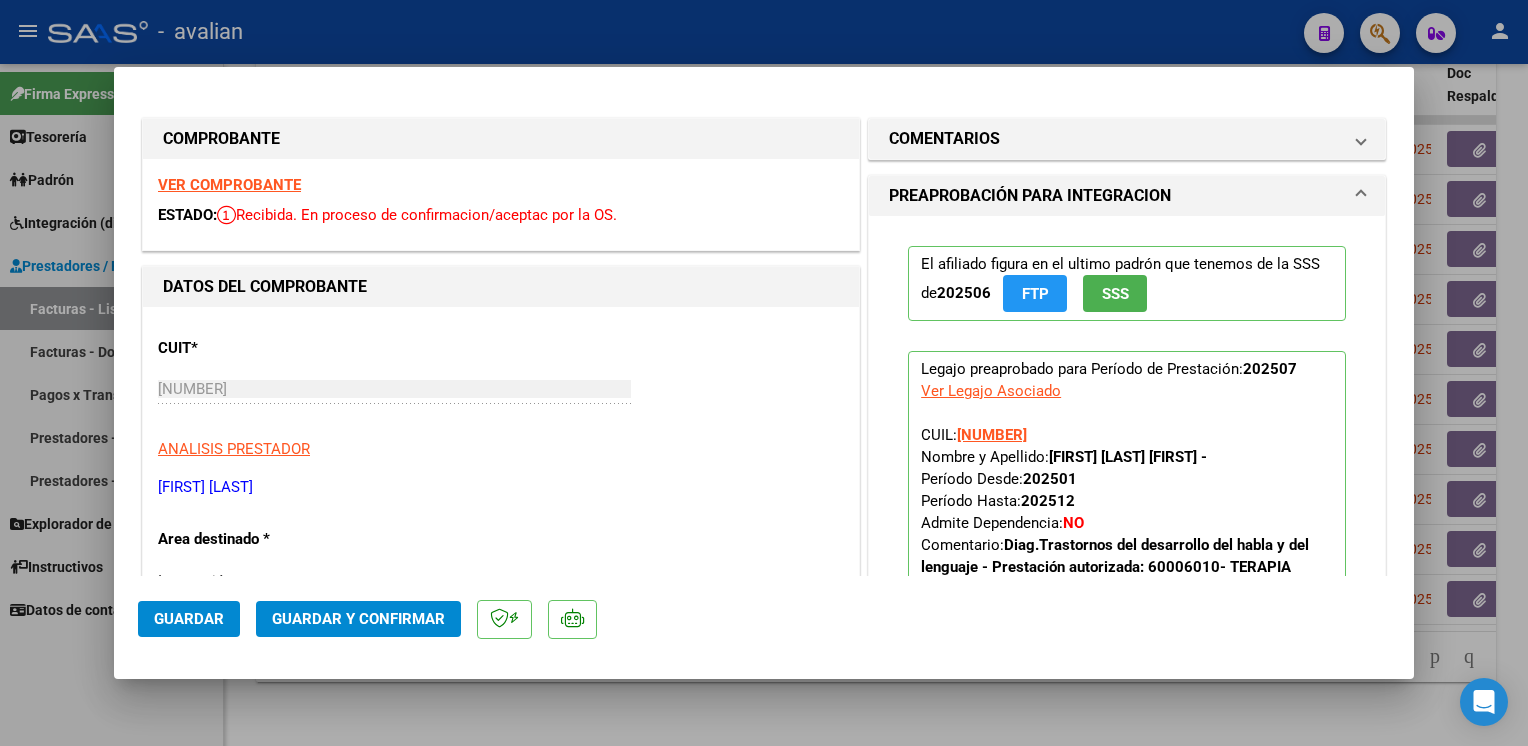 click on "VER COMPROBANTE" at bounding box center (229, 185) 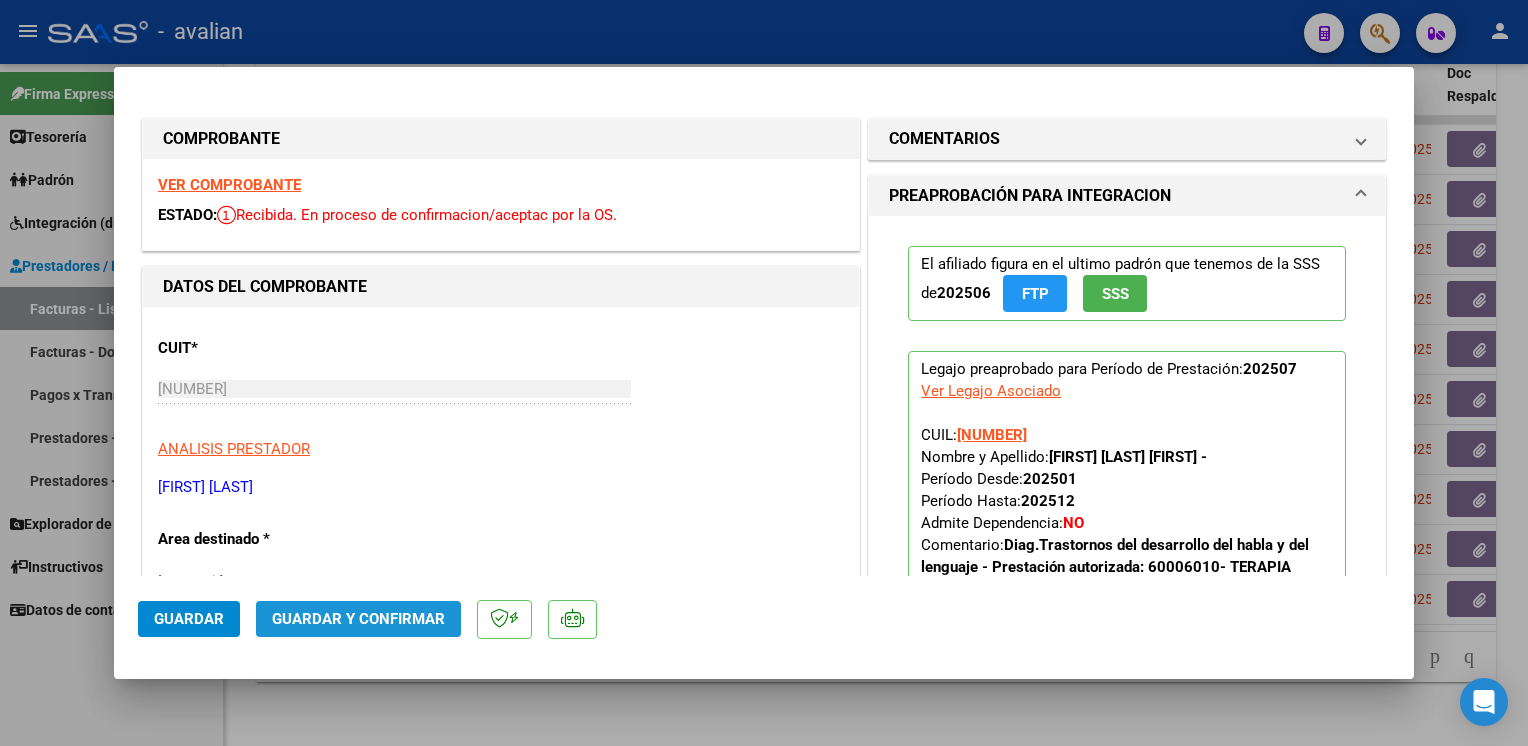 click on "Guardar y Confirmar" 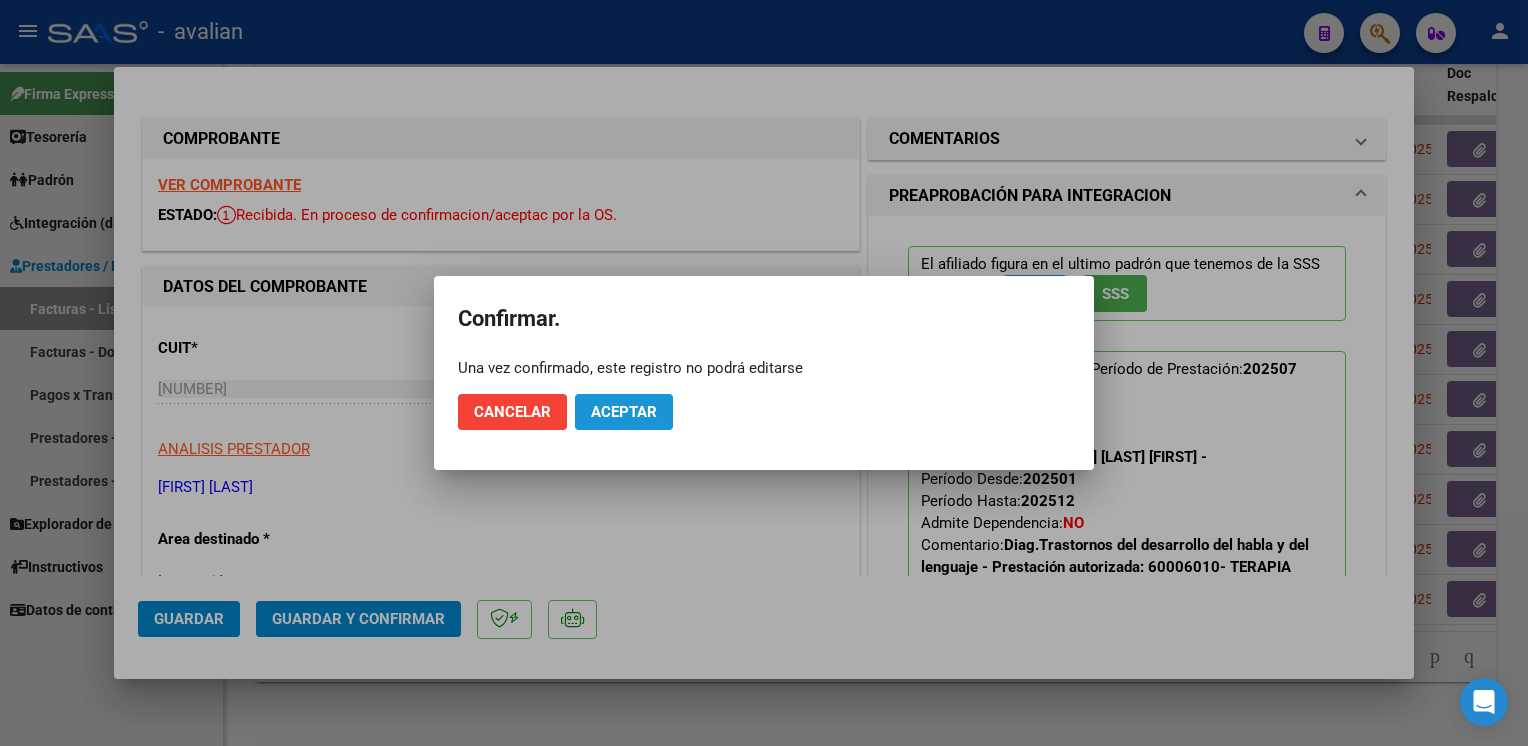 click on "Aceptar" 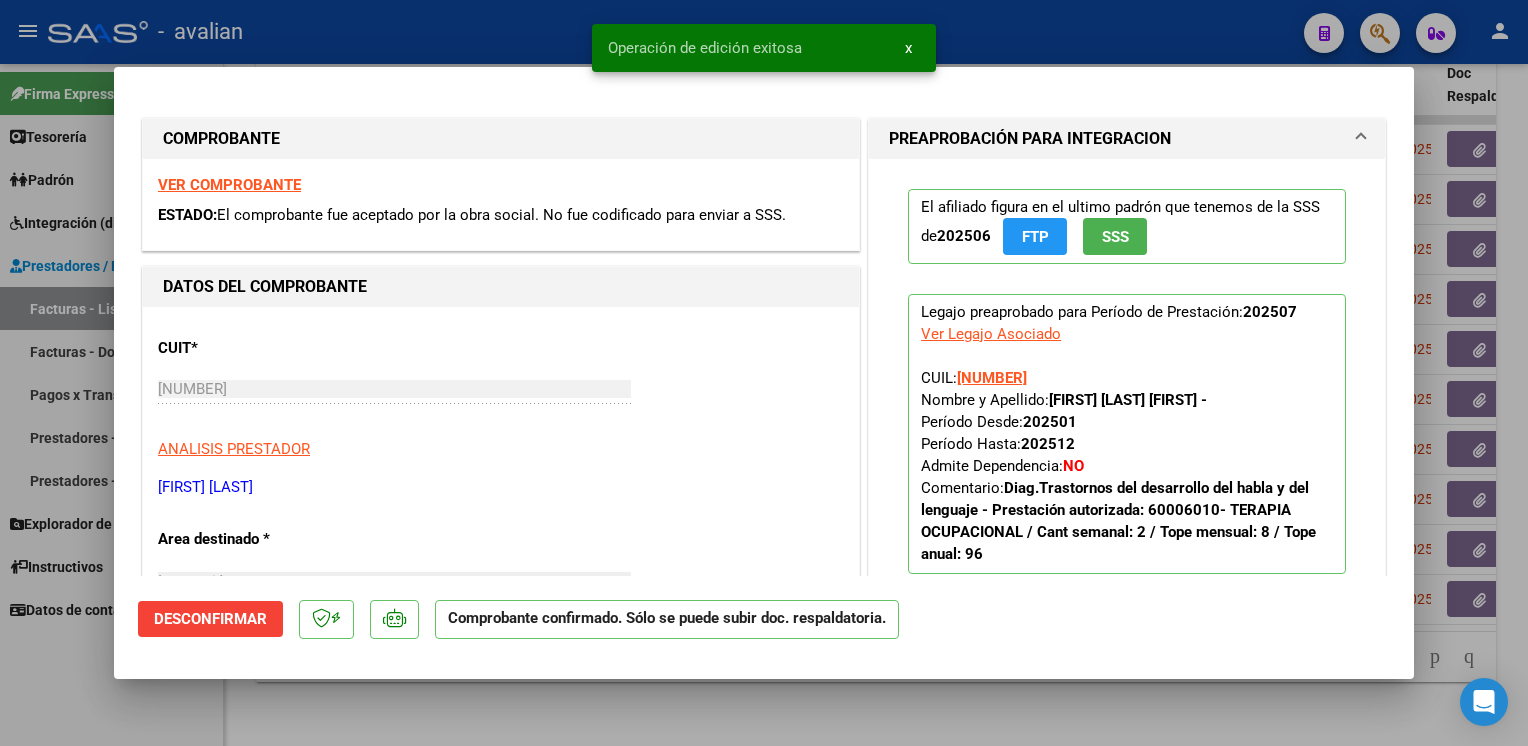 click at bounding box center [764, 373] 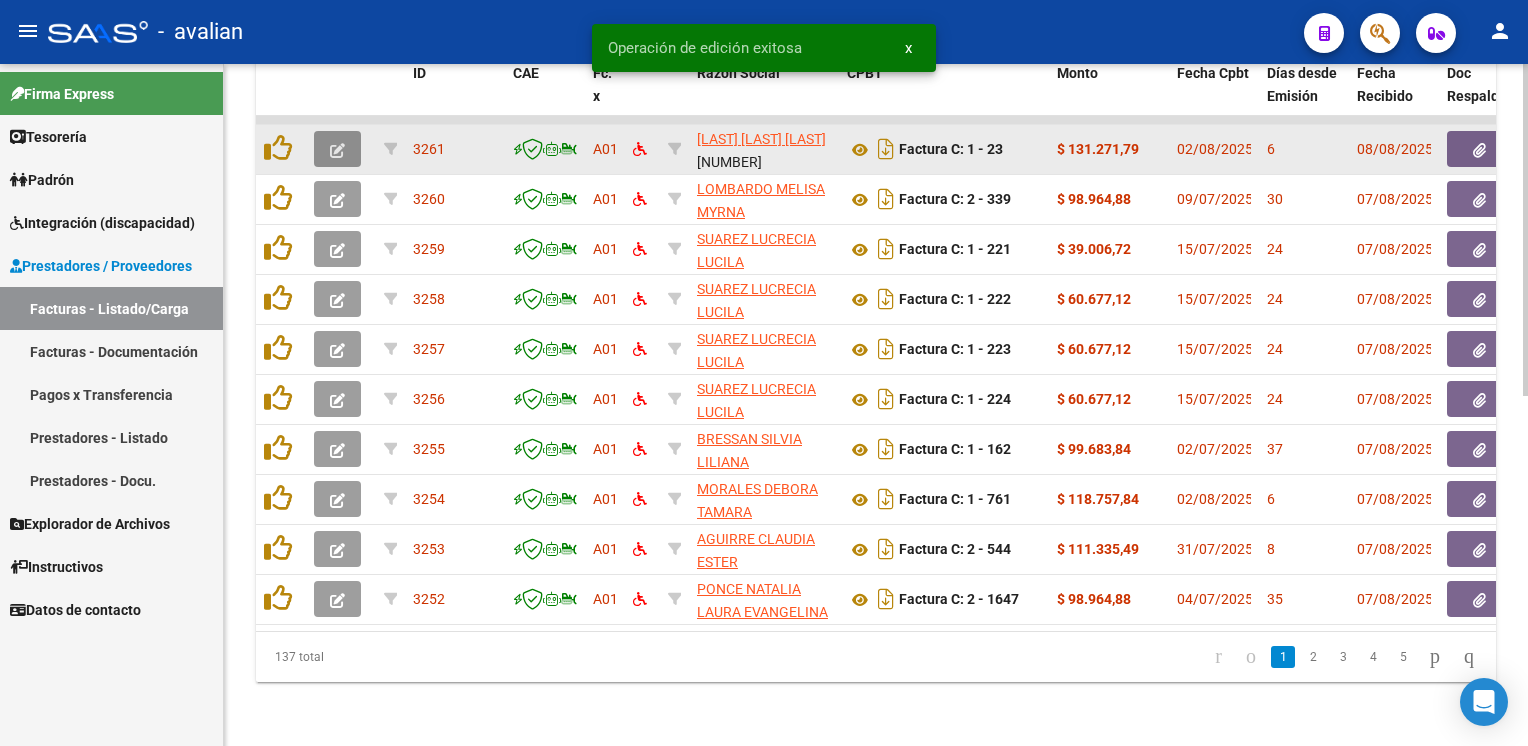 click 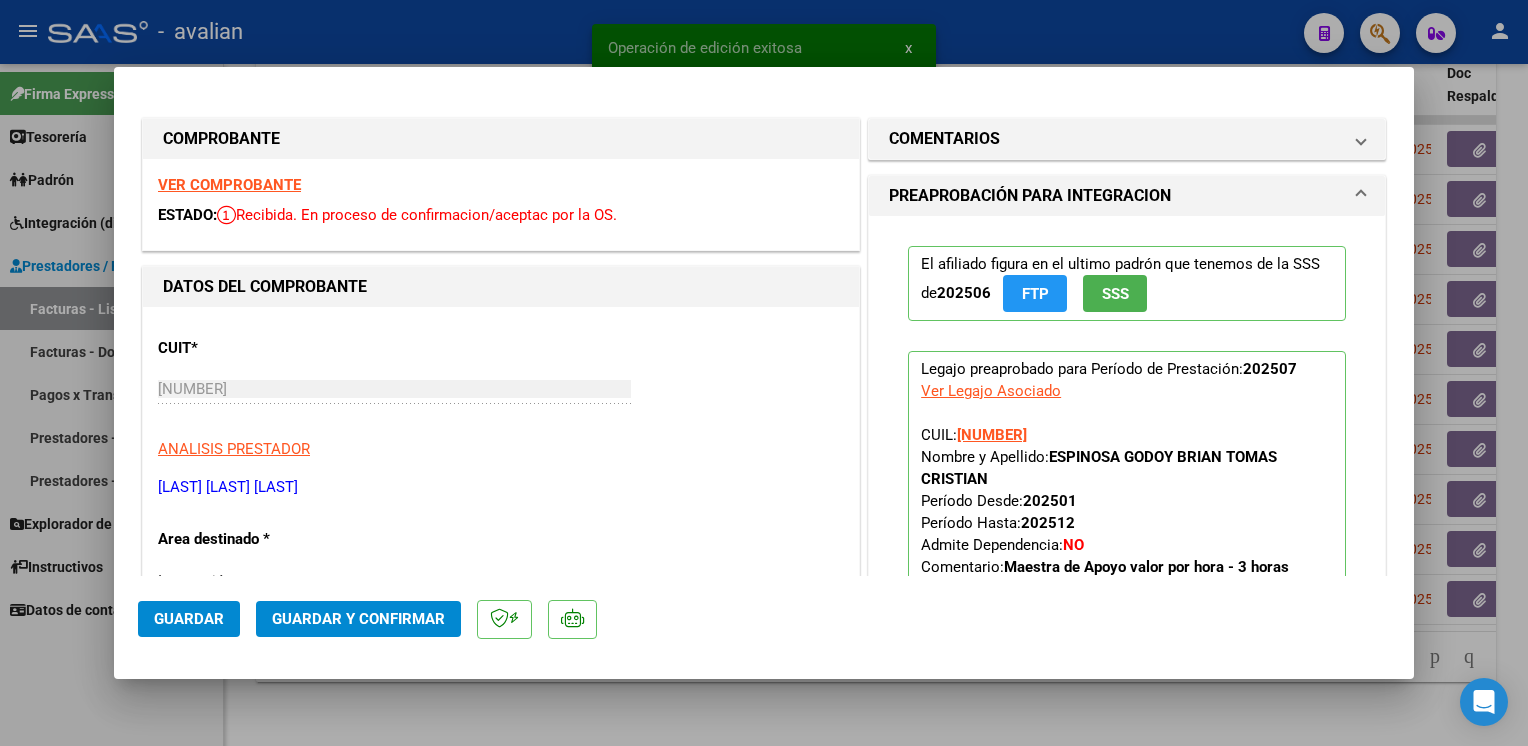 click on "VER COMPROBANTE" at bounding box center (229, 185) 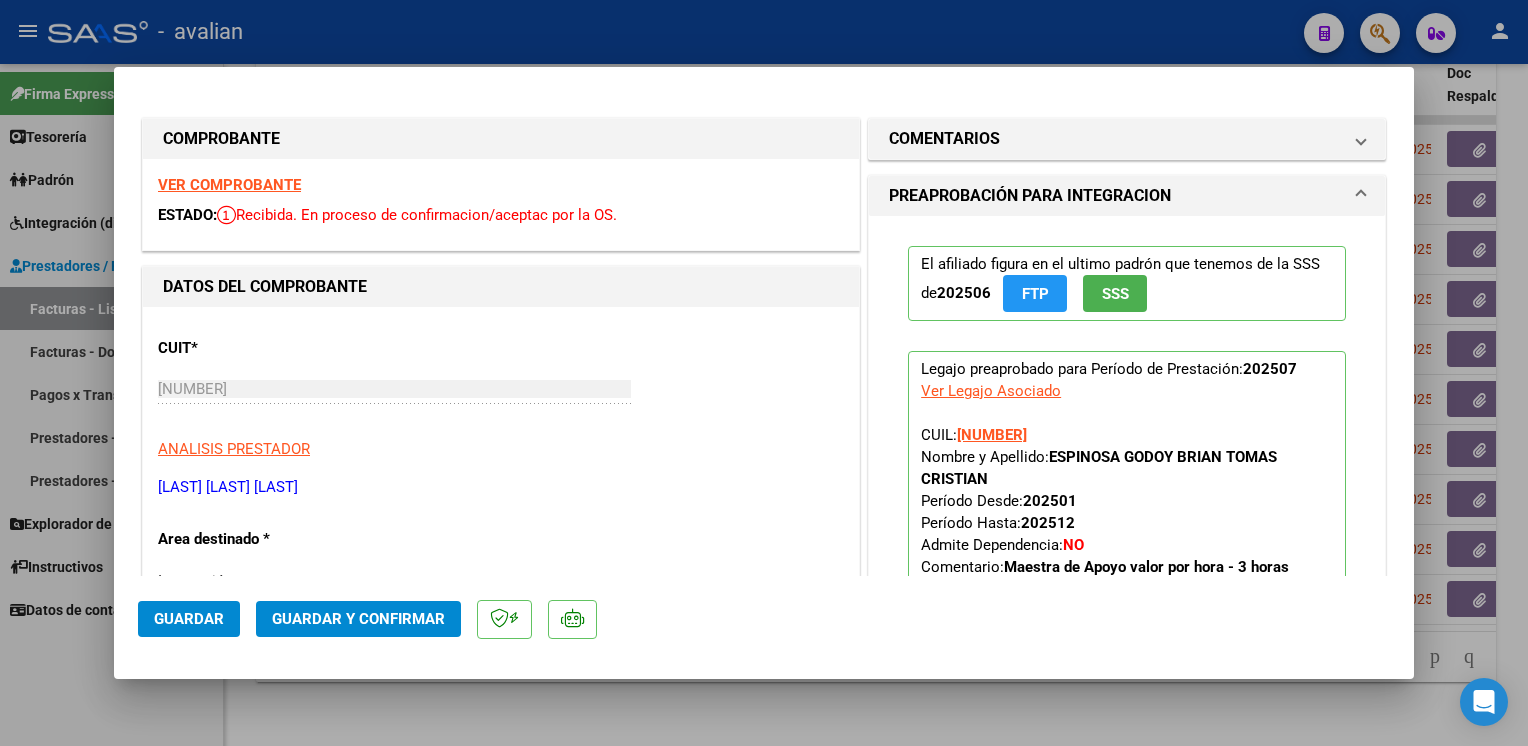 click on "Guardar y Confirmar" 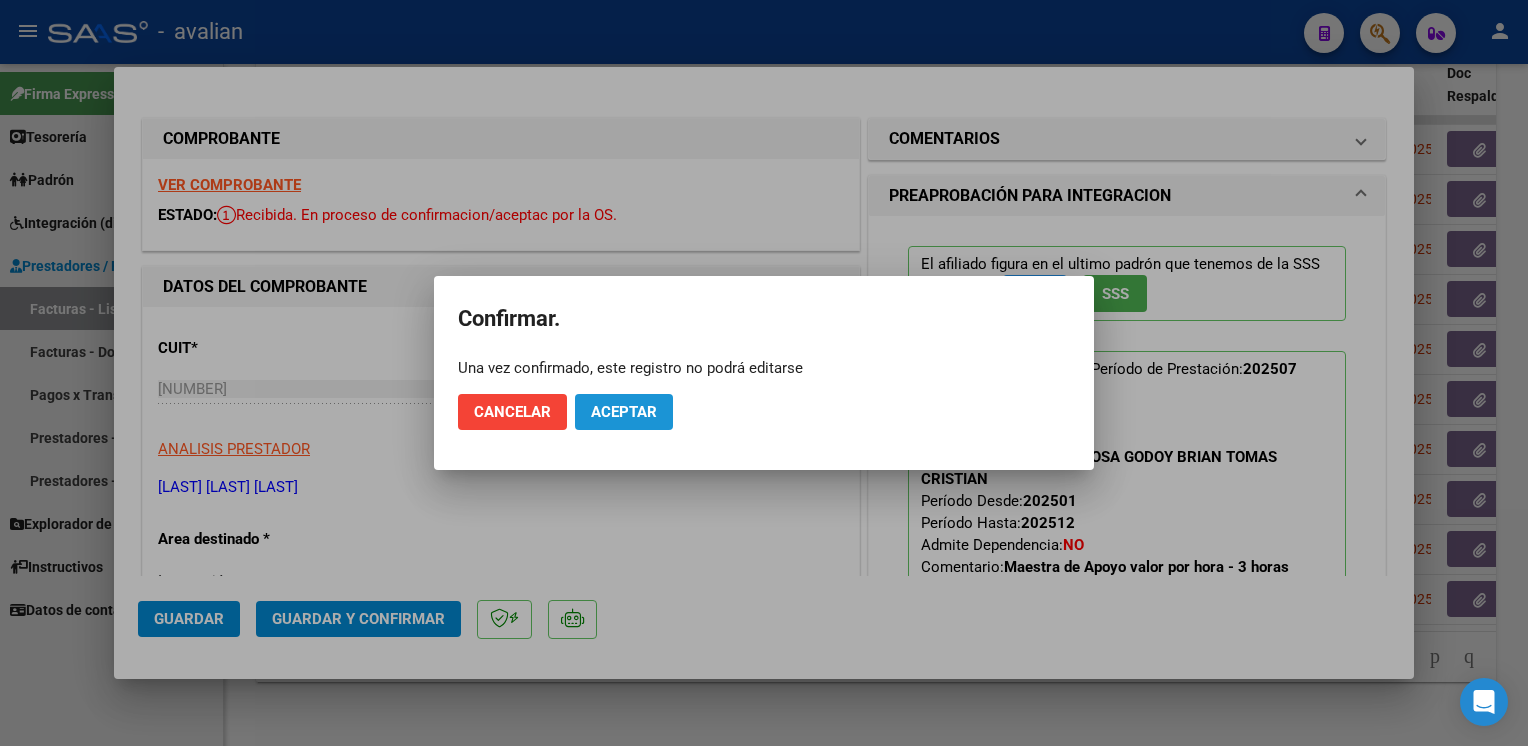 click on "Aceptar" 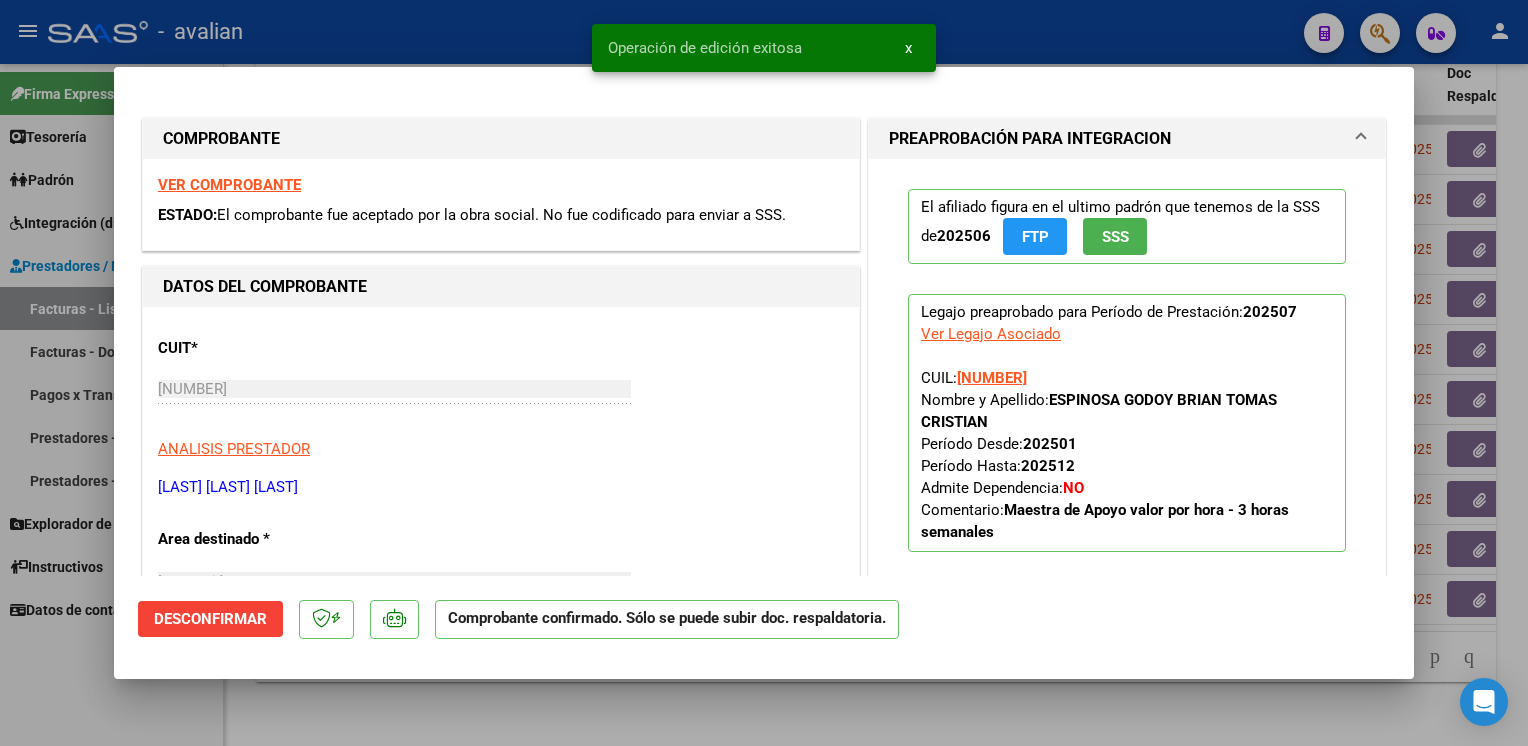 click at bounding box center [764, 373] 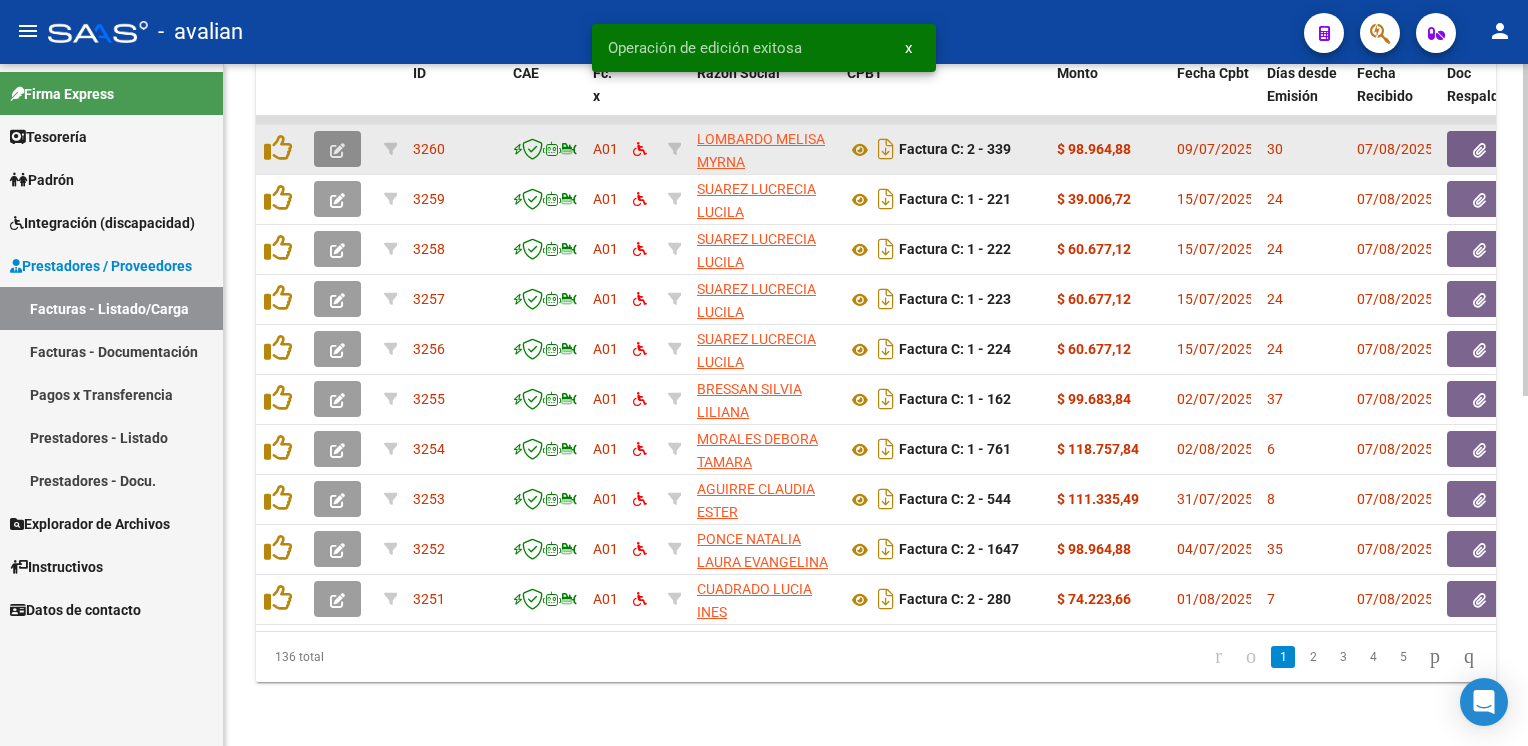 click 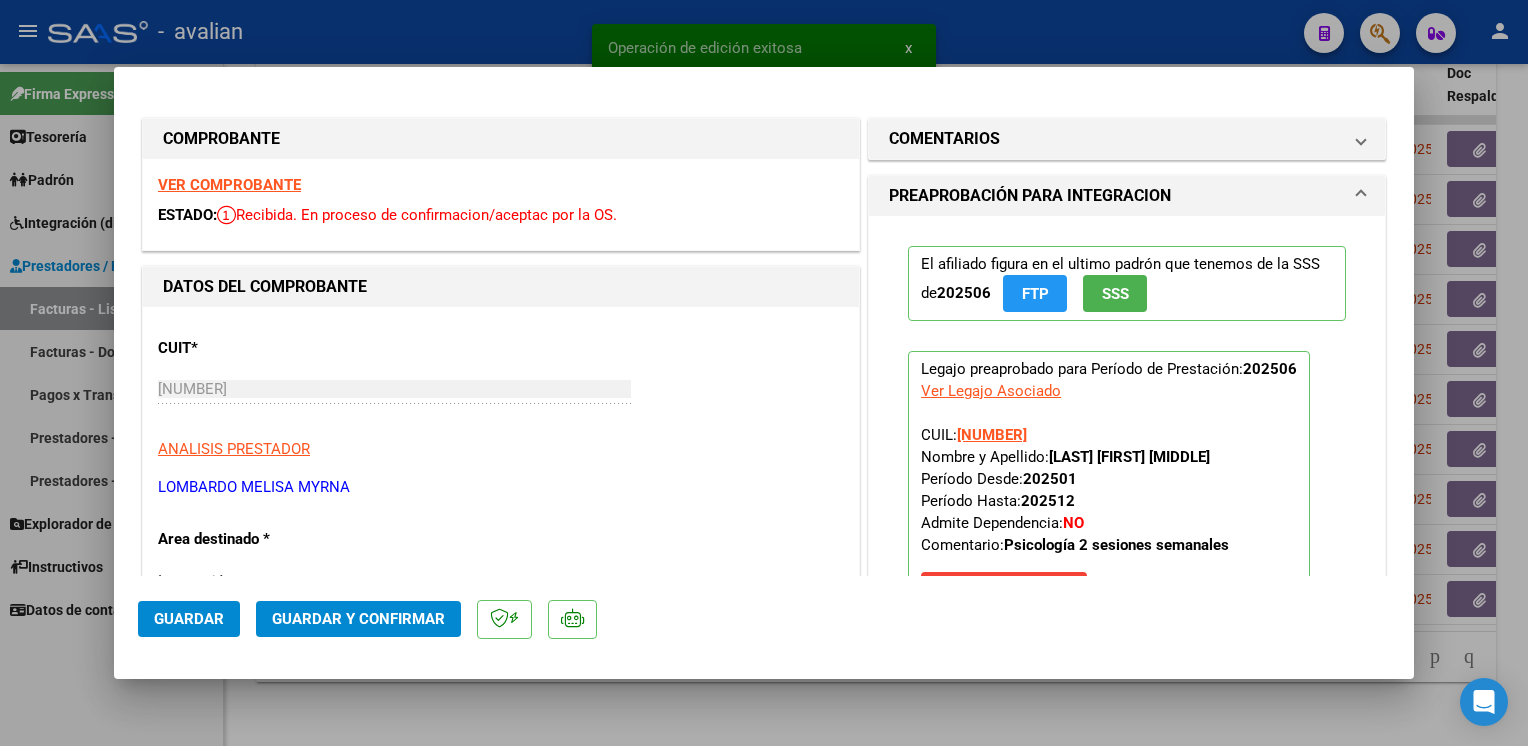 click on "VER COMPROBANTE" at bounding box center [229, 185] 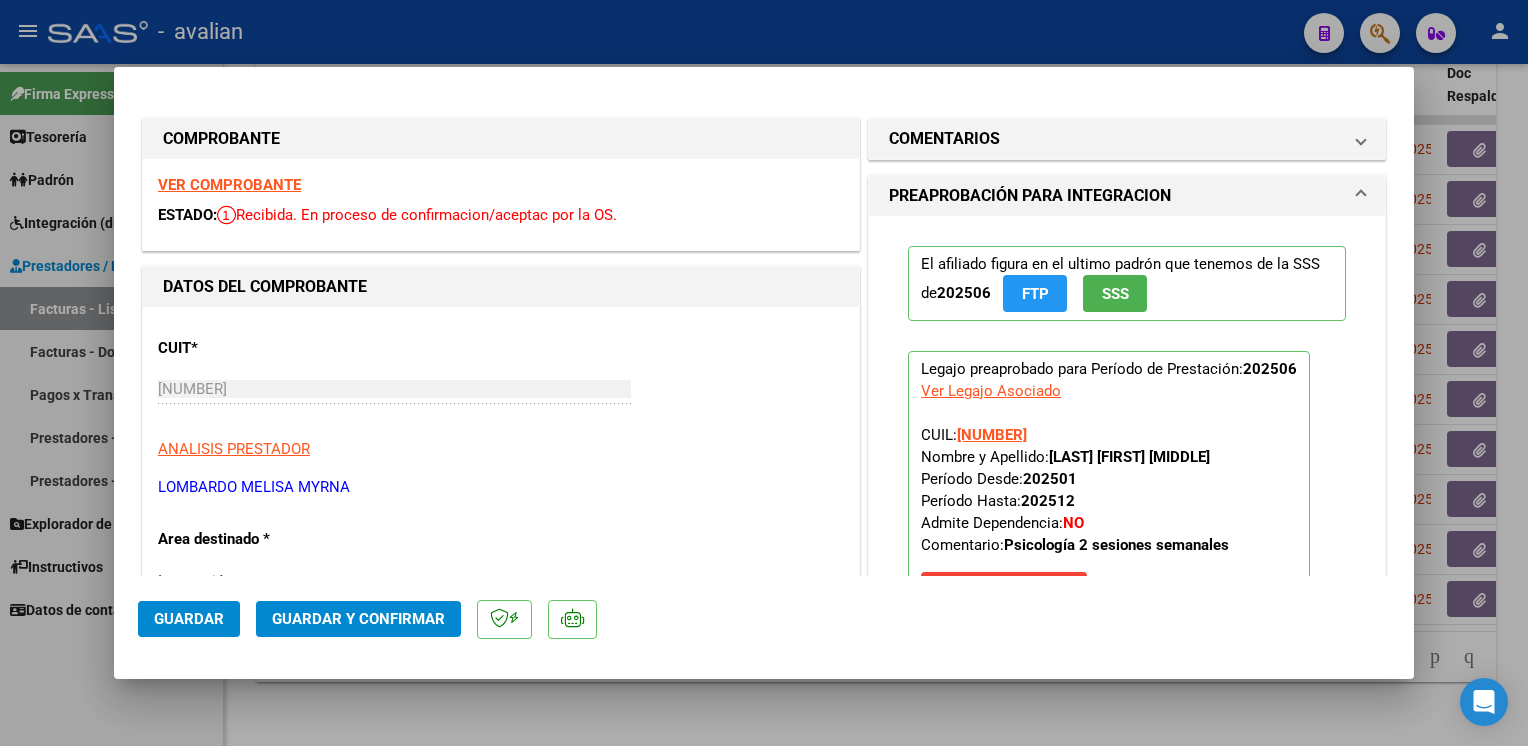 click on "Guardar y Confirmar" 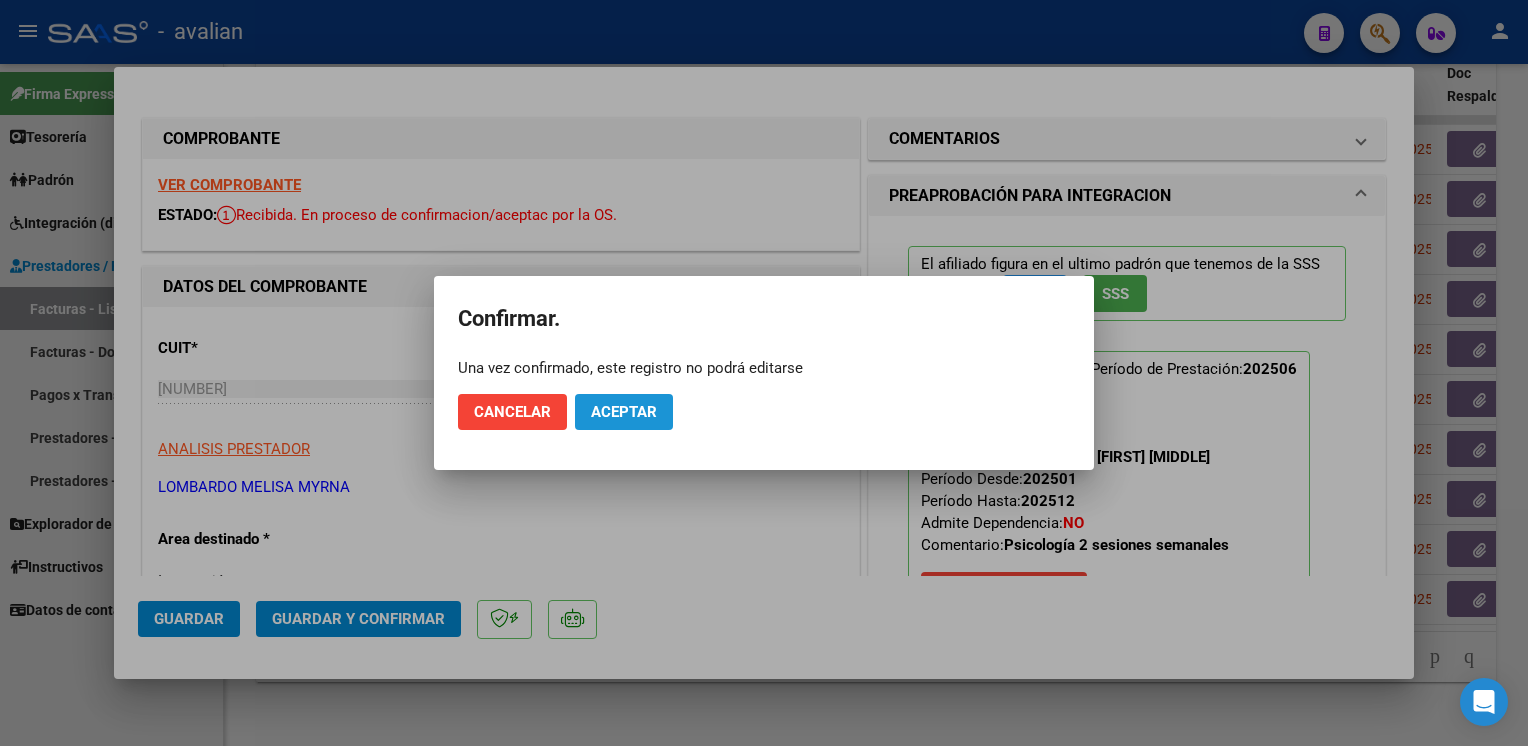 click on "Aceptar" 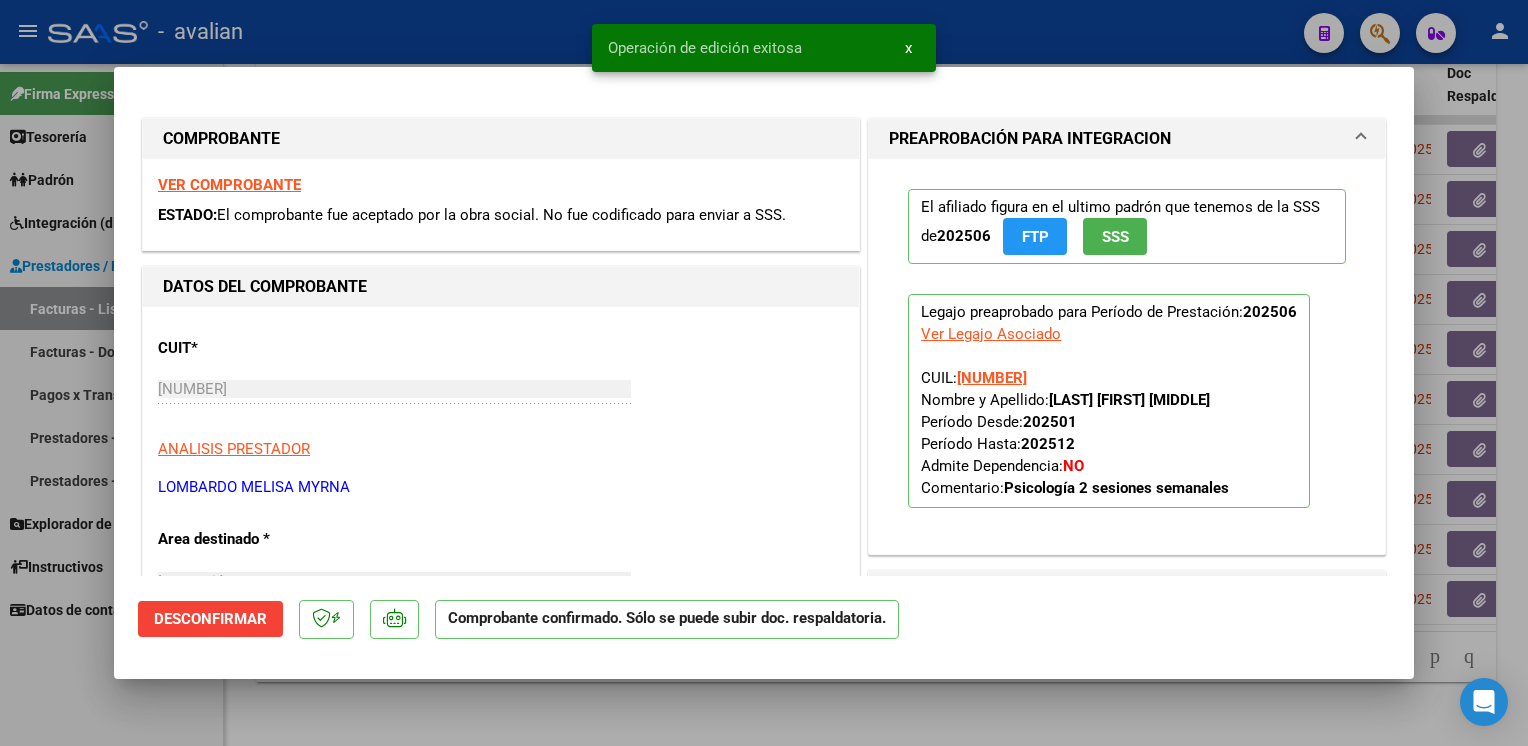 click at bounding box center [764, 373] 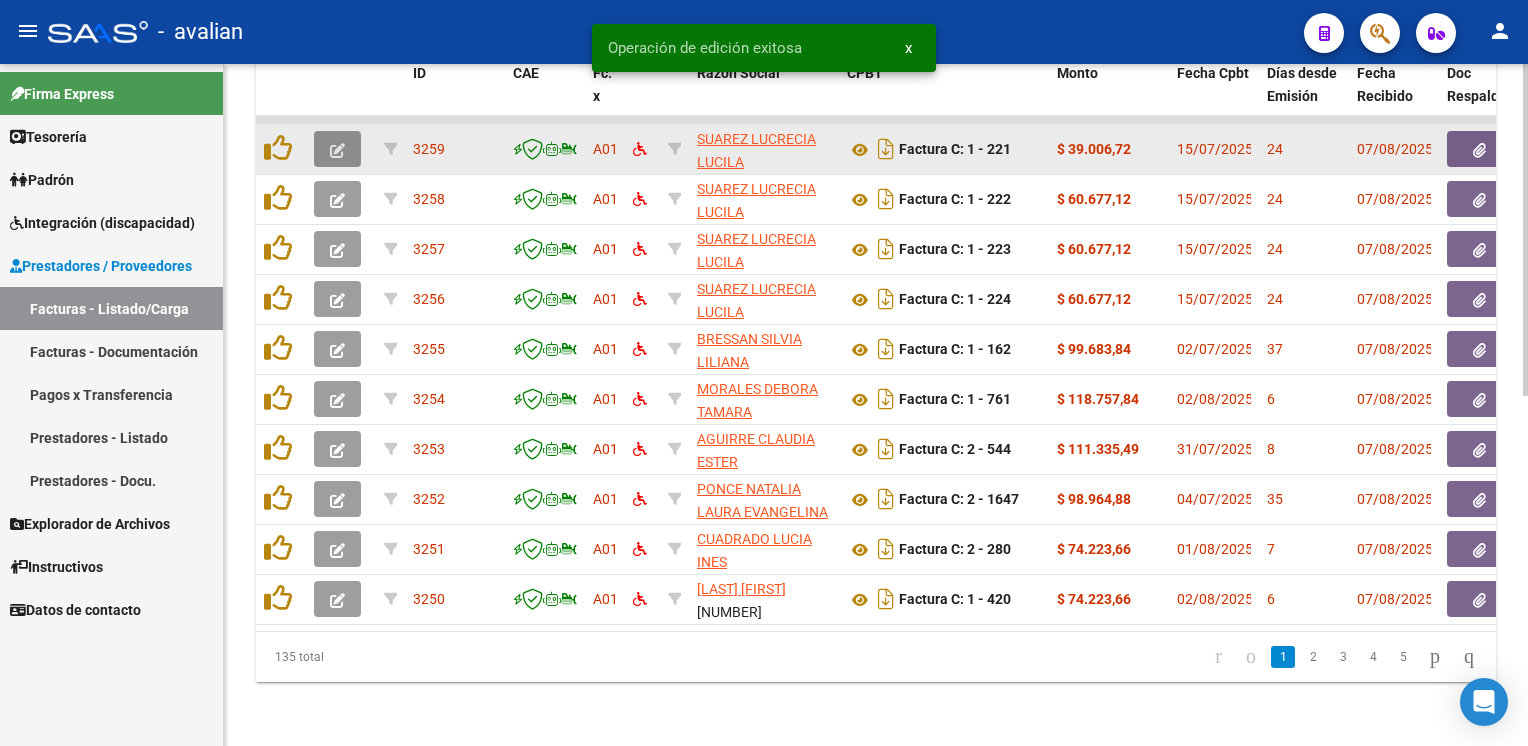 click 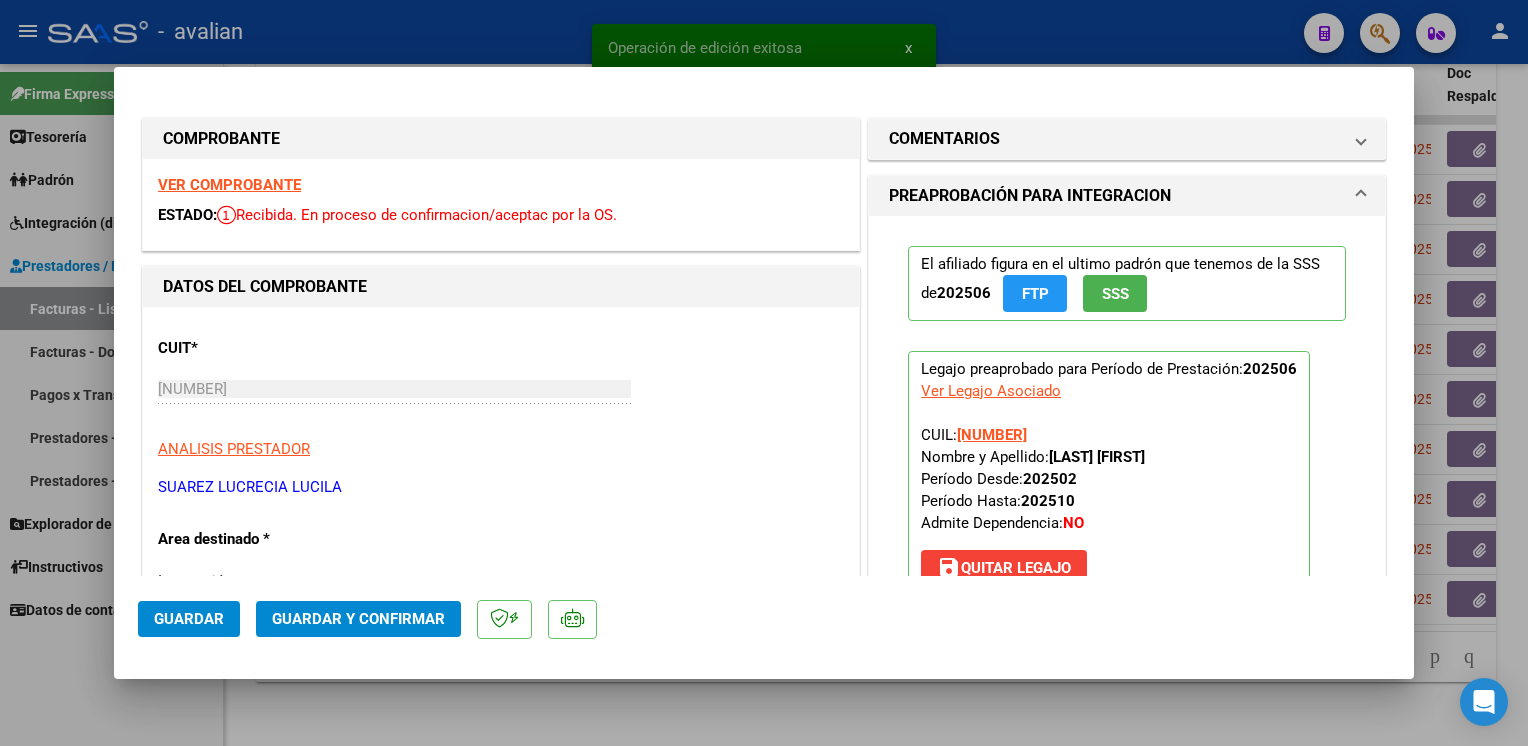 click on "VER COMPROBANTE" at bounding box center (229, 185) 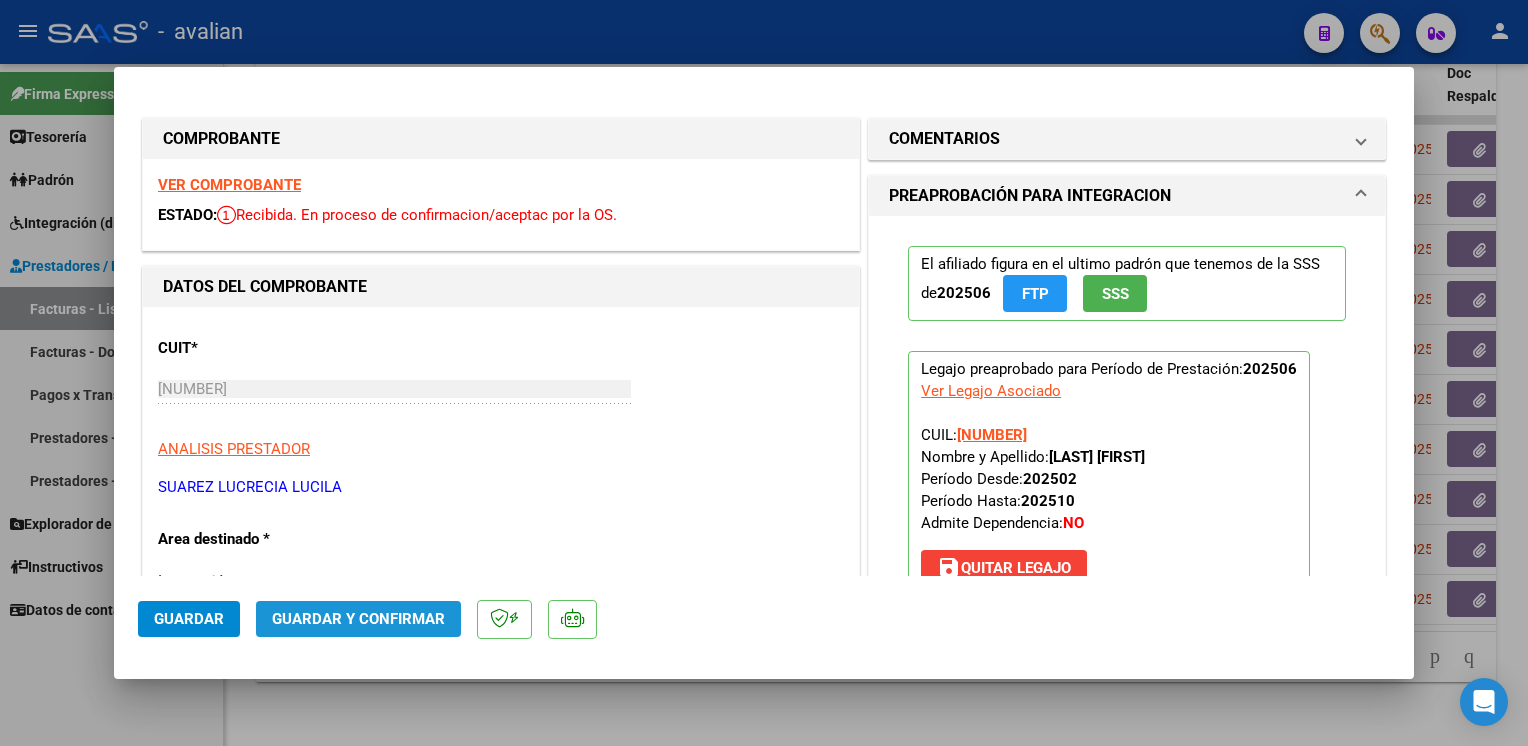 click on "Guardar y Confirmar" 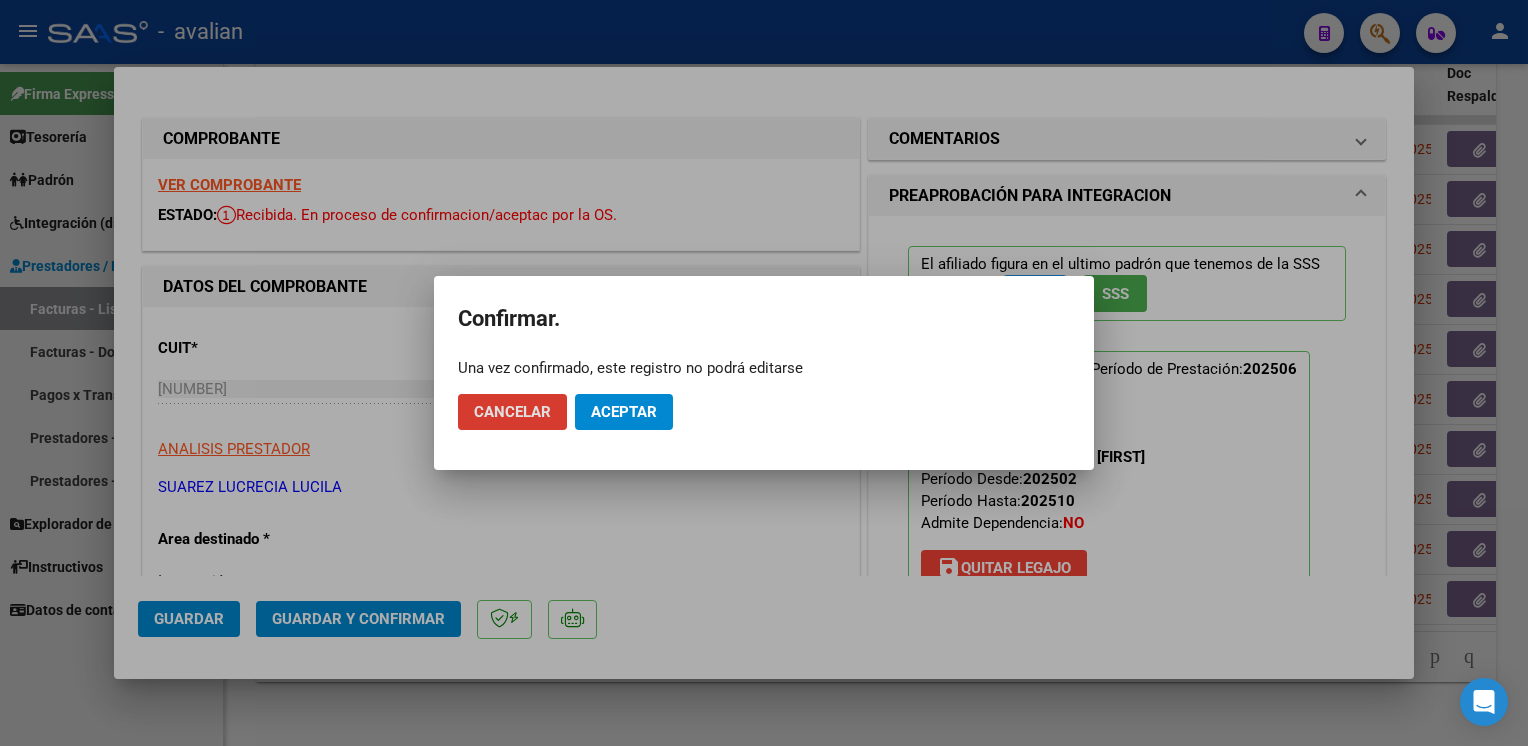 click on "Aceptar" 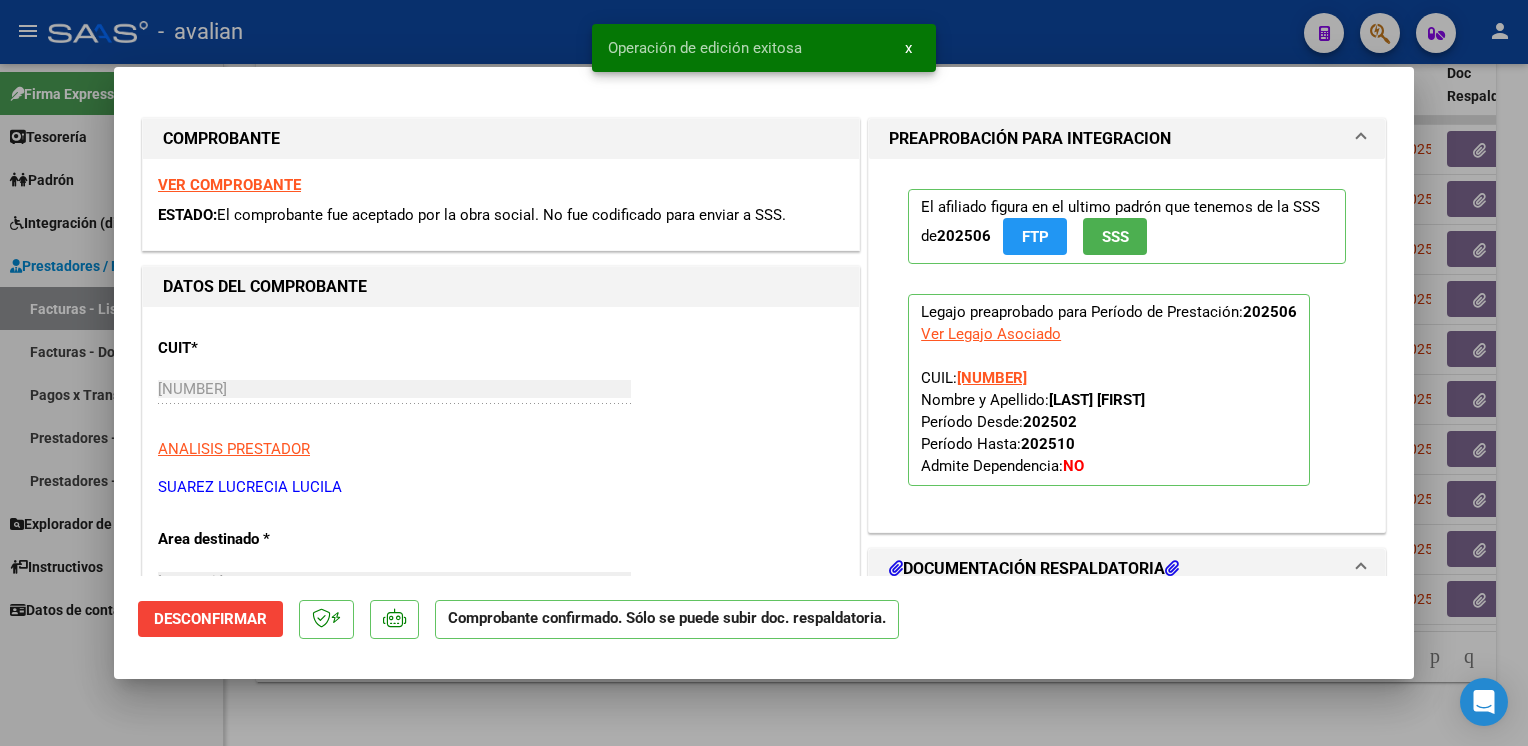 click at bounding box center (764, 373) 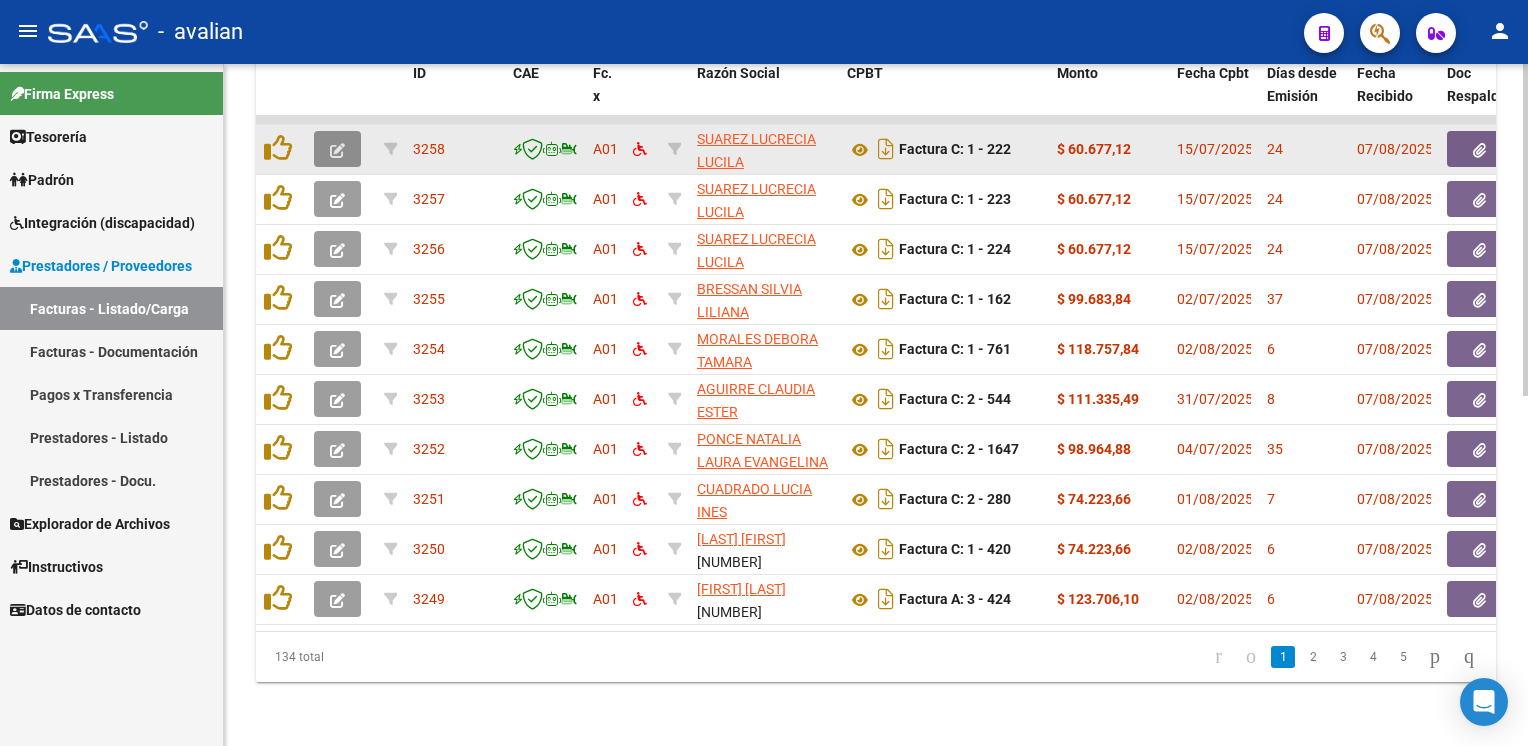 click 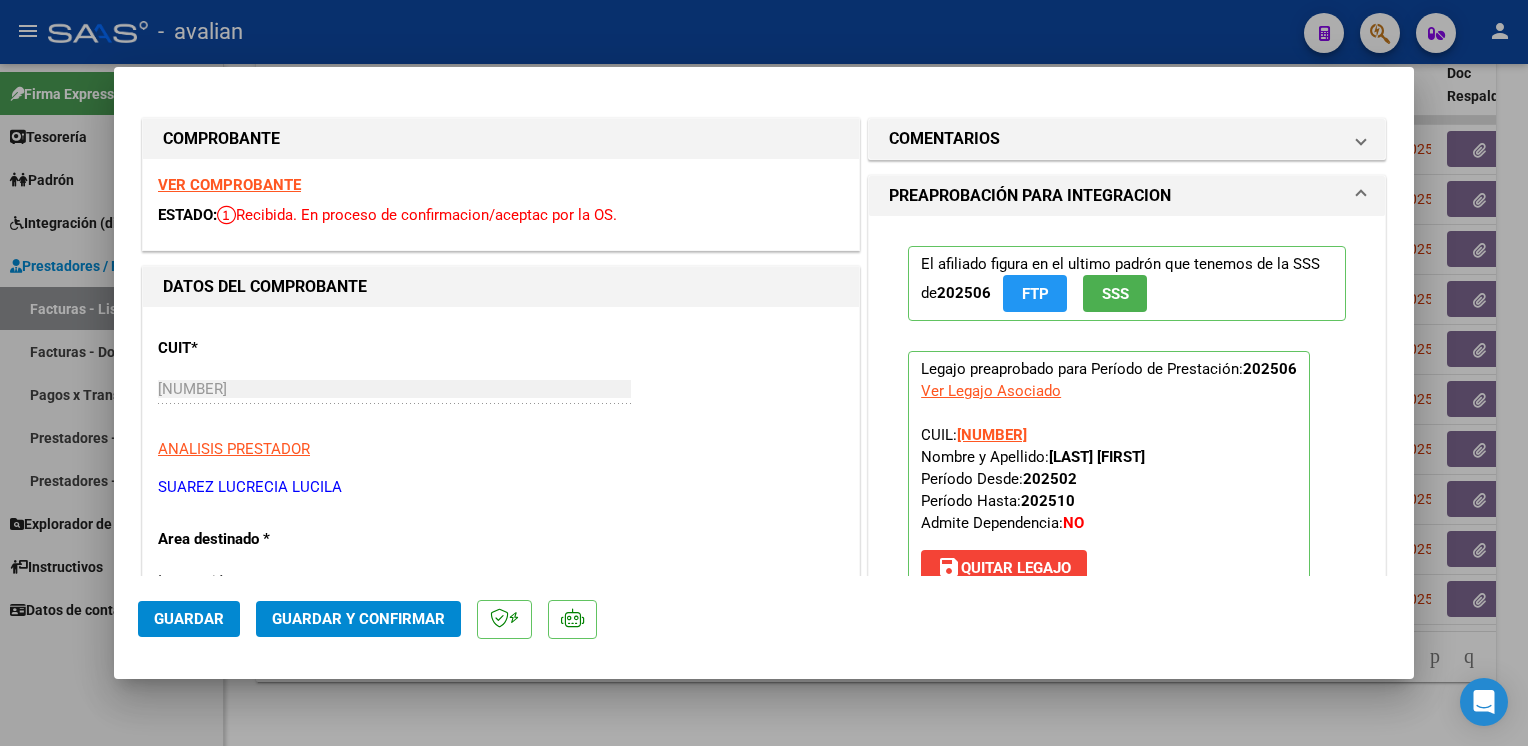 click on "VER COMPROBANTE" at bounding box center [229, 185] 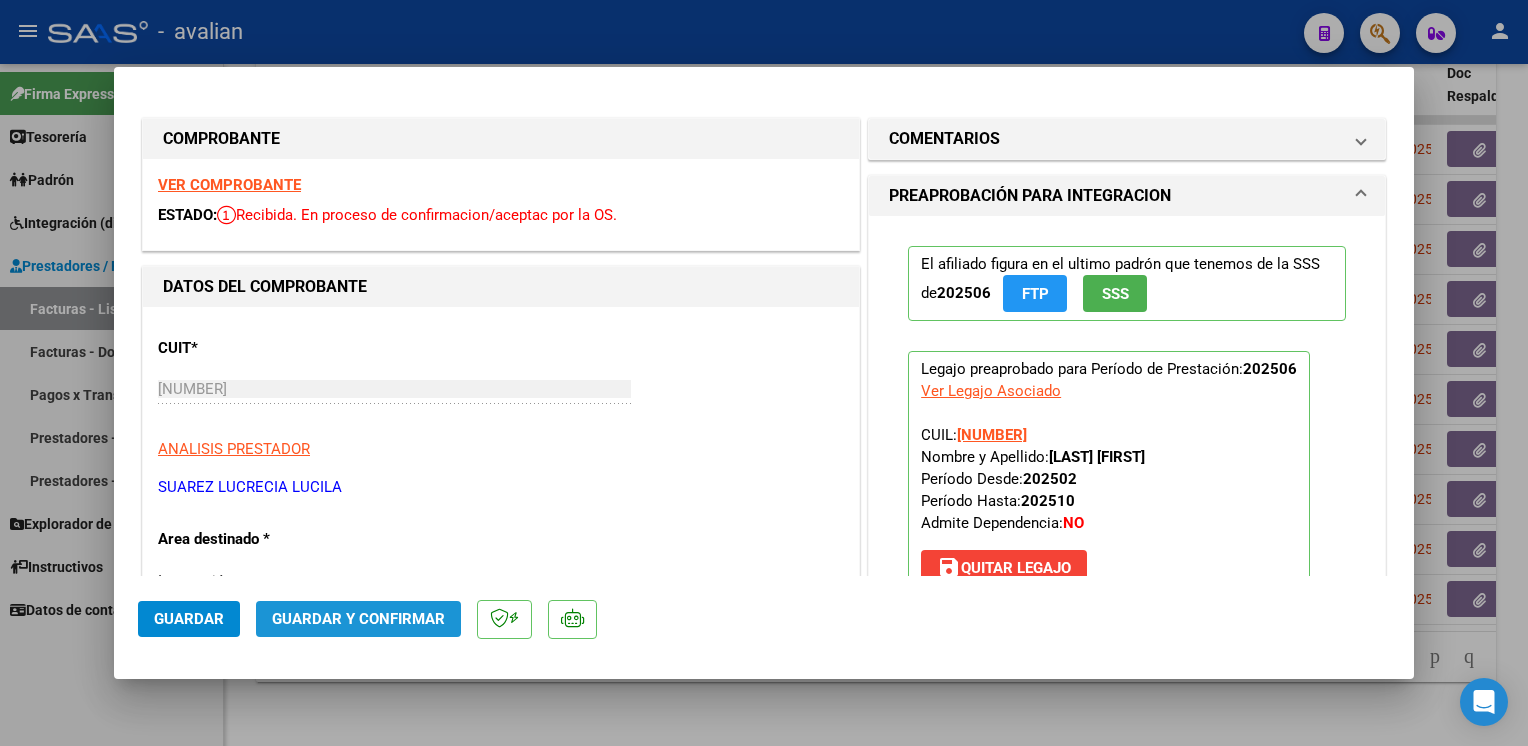 click on "Guardar y Confirmar" 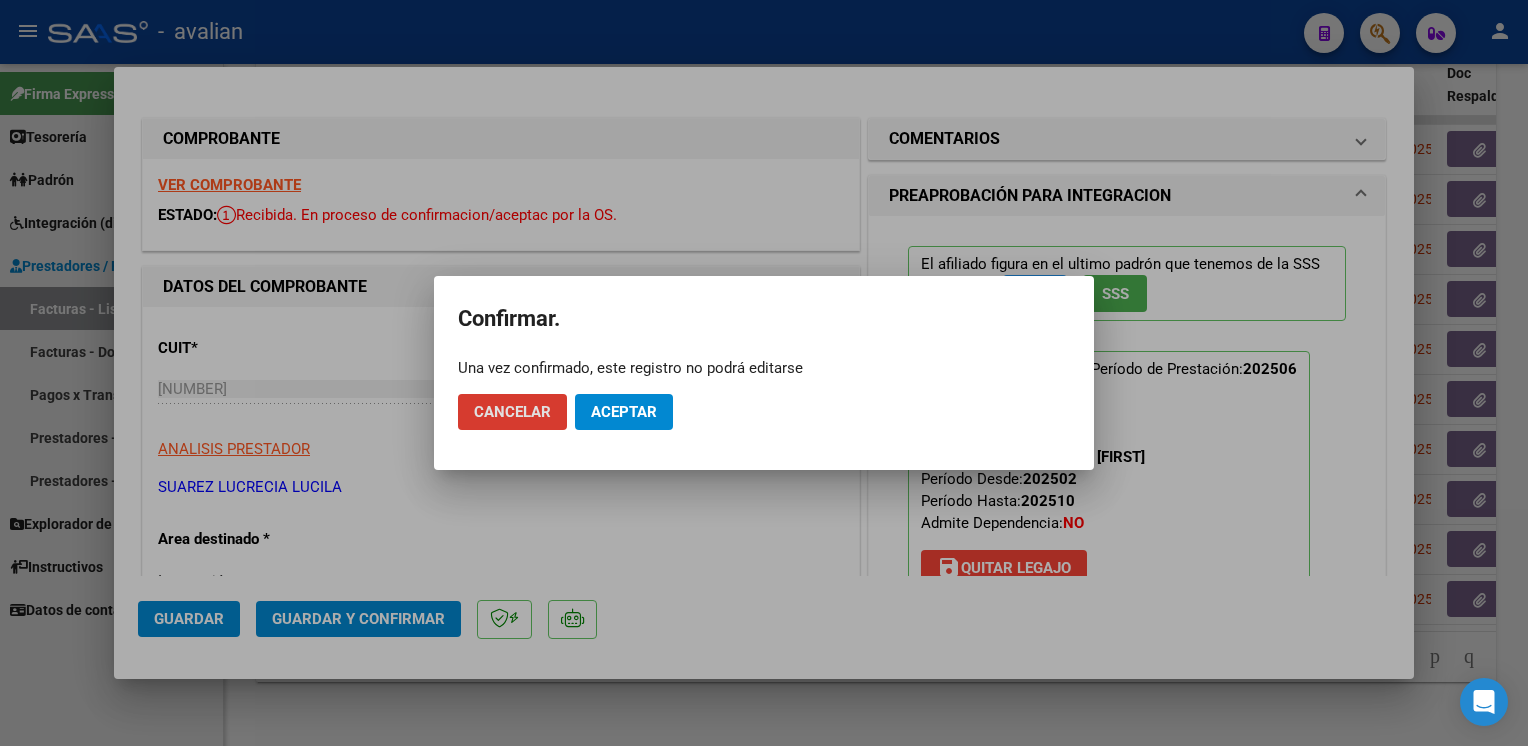 click on "Aceptar" 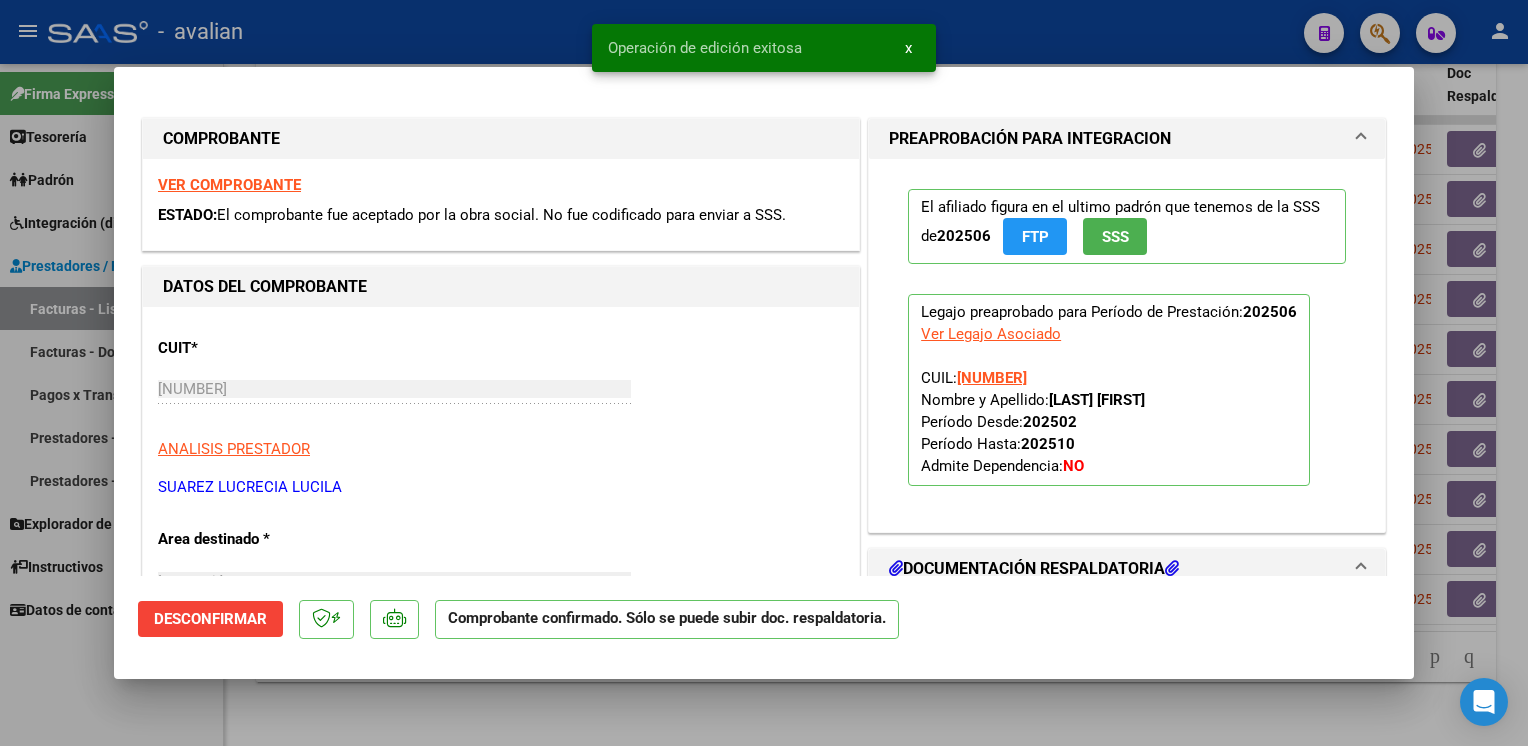 click at bounding box center [764, 373] 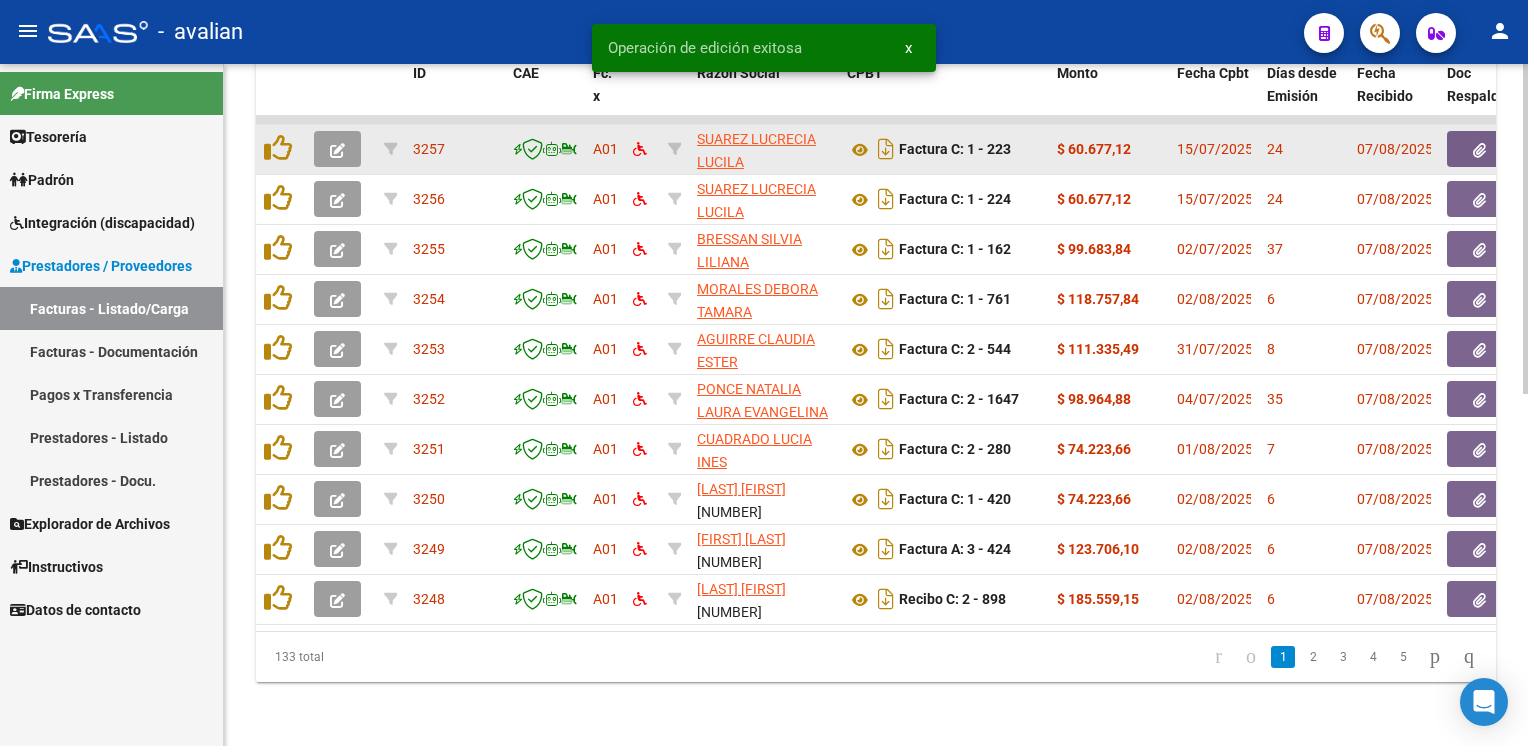 click 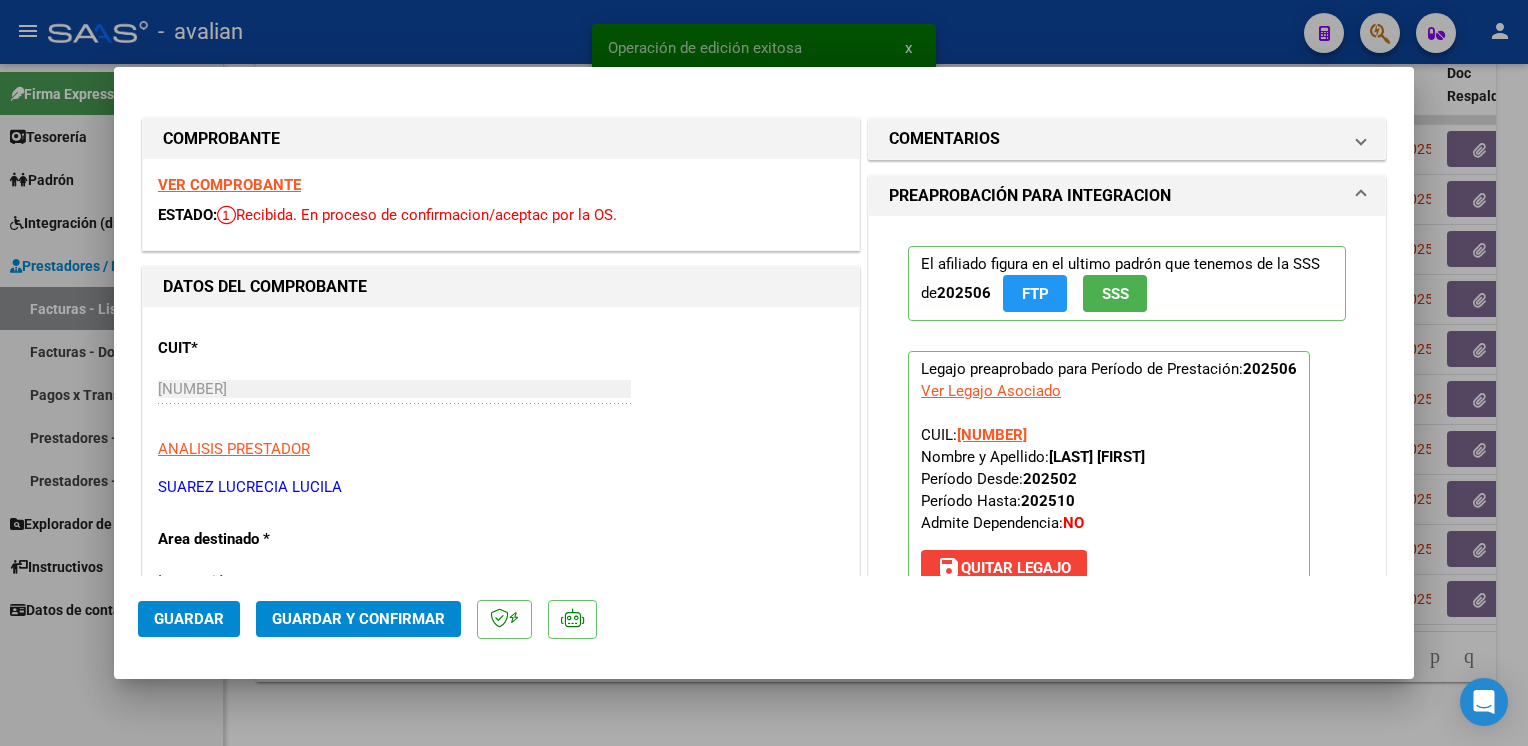 click on "VER COMPROBANTE       ESTADO:   Recibida. En proceso de confirmacion/aceptac por la OS." at bounding box center [501, 204] 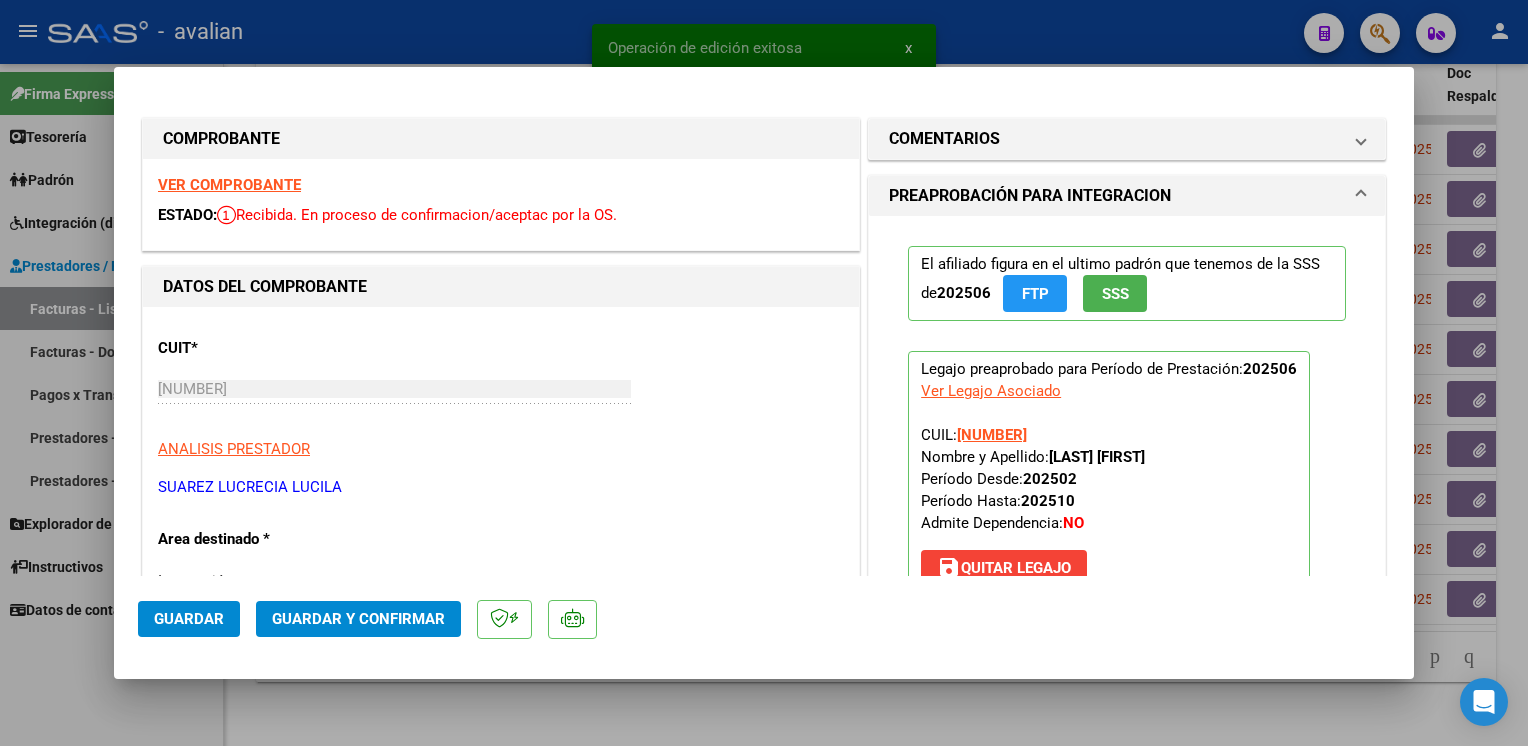 click on "VER COMPROBANTE" at bounding box center (229, 185) 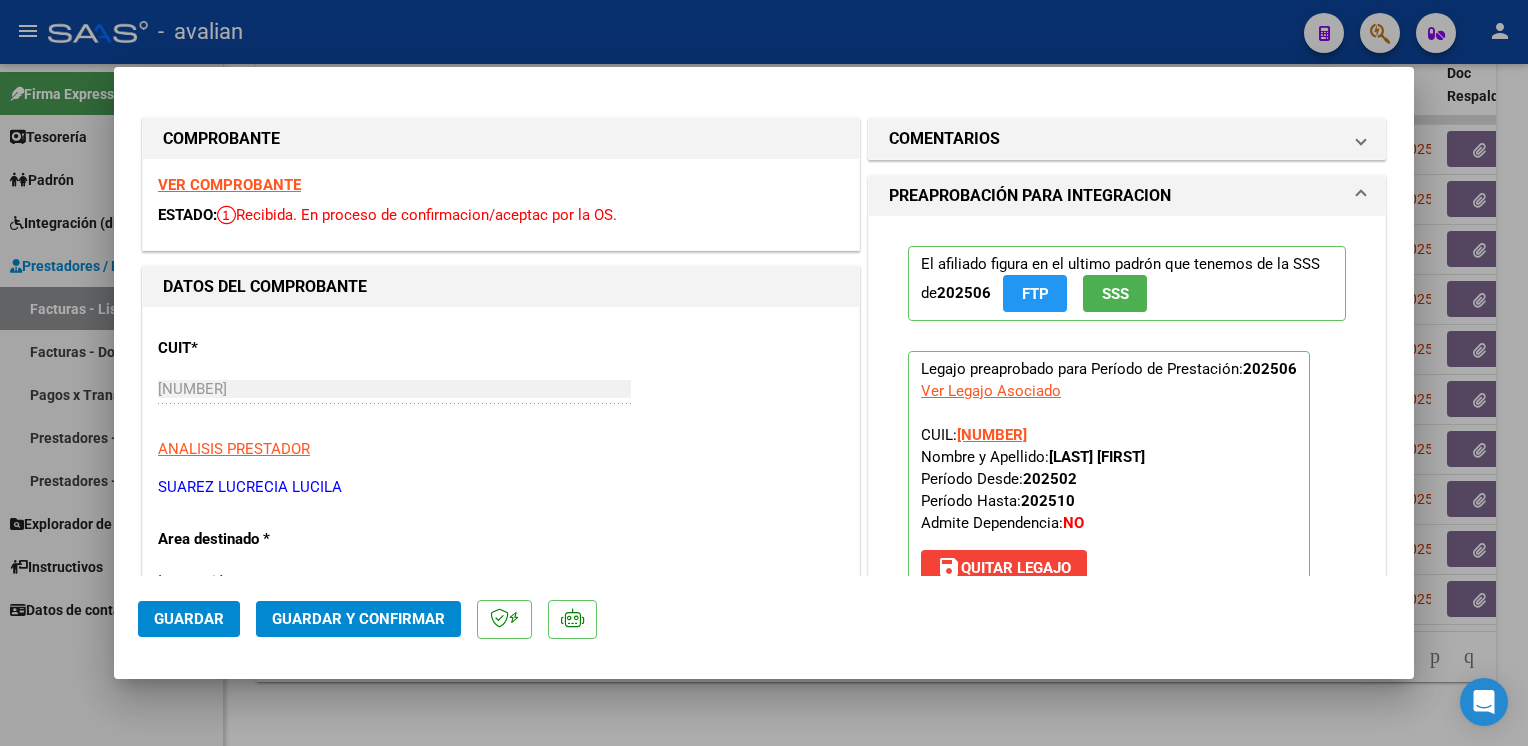 click on "Guardar y Confirmar" 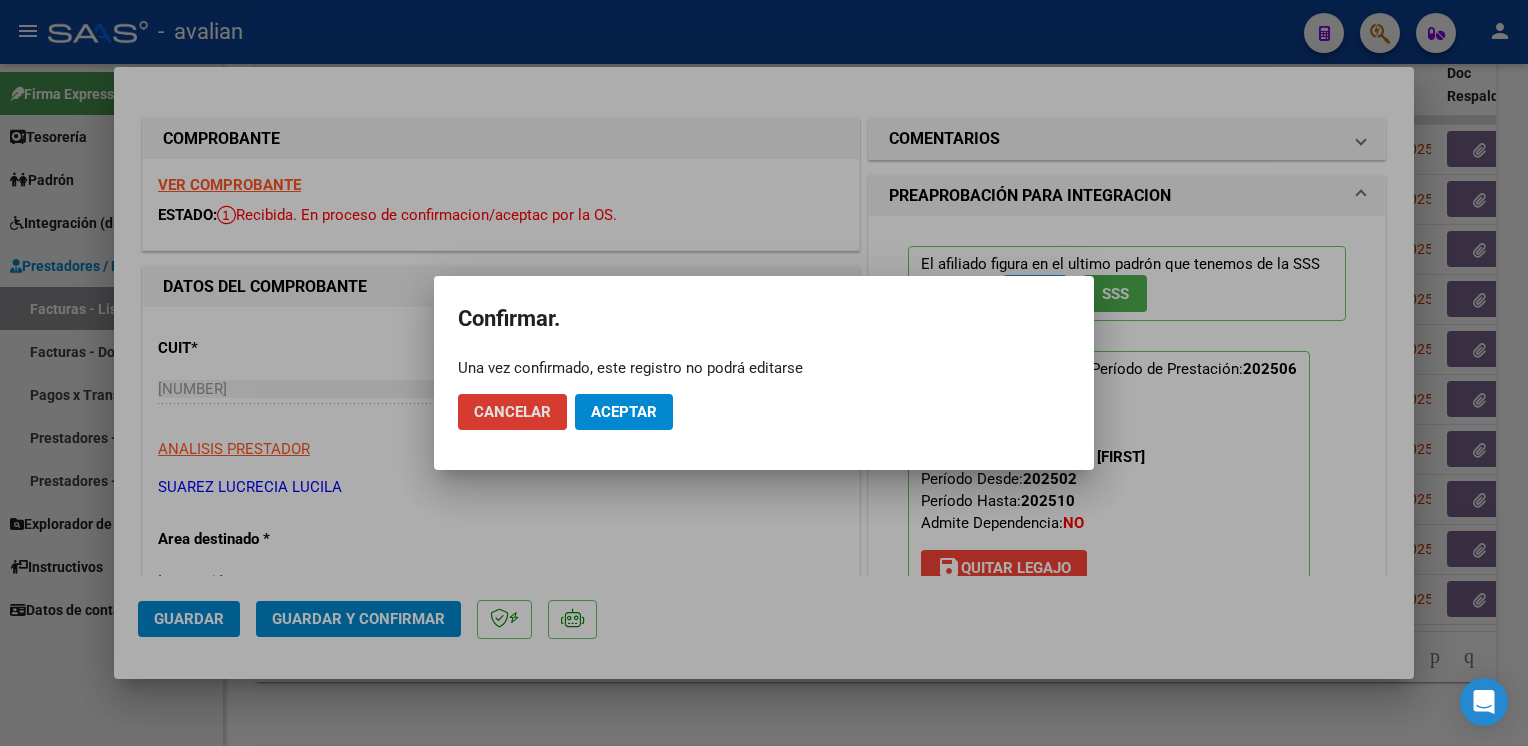 click on "Aceptar" 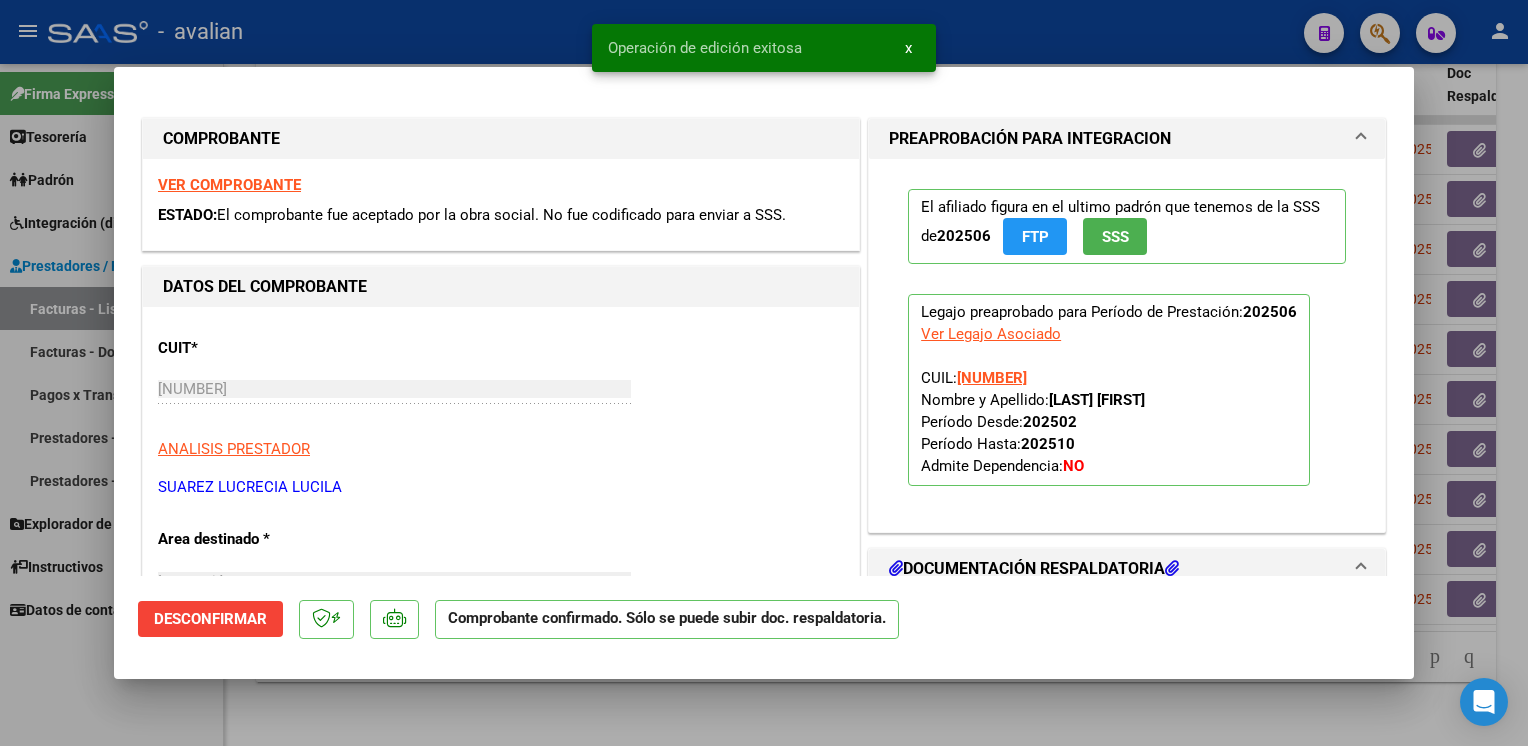 click at bounding box center [764, 373] 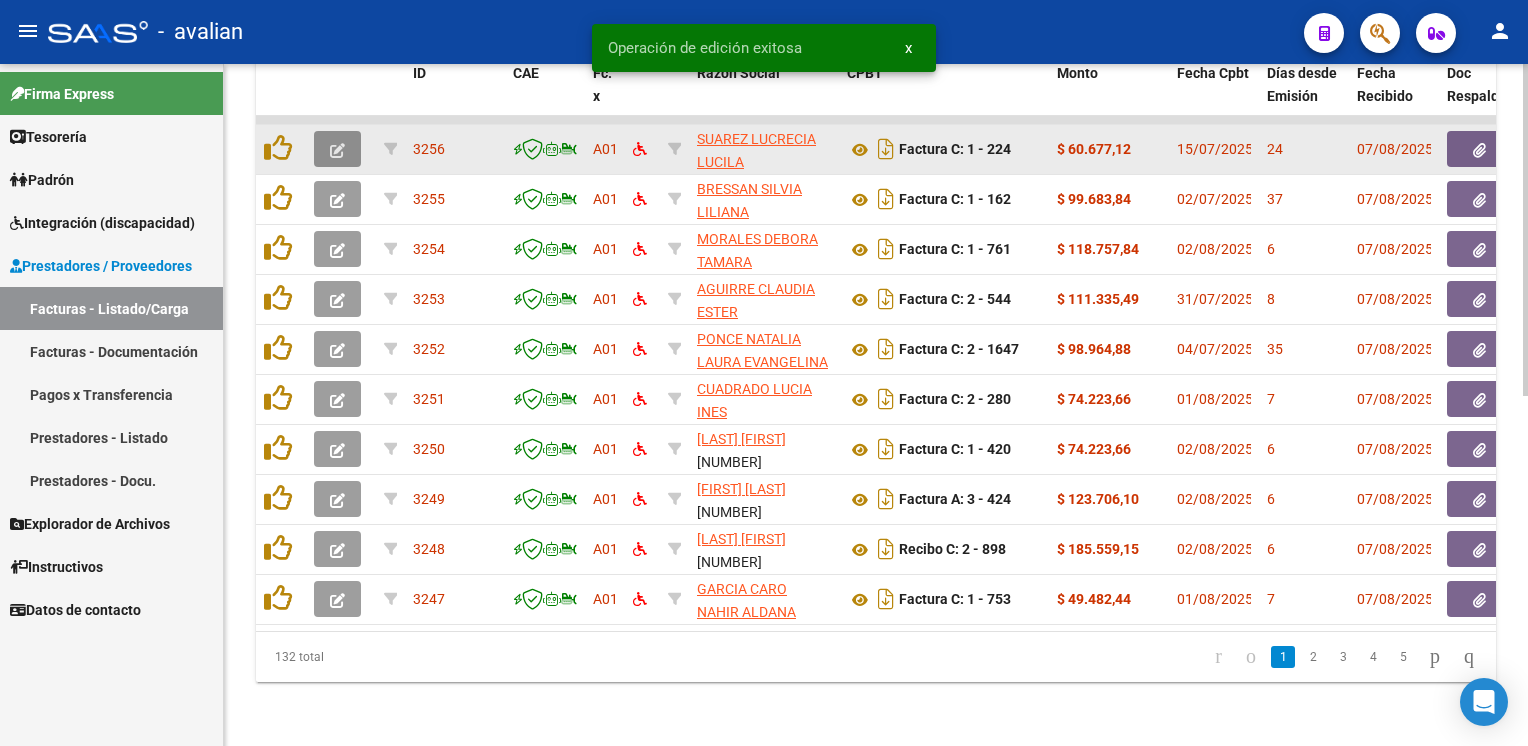 click 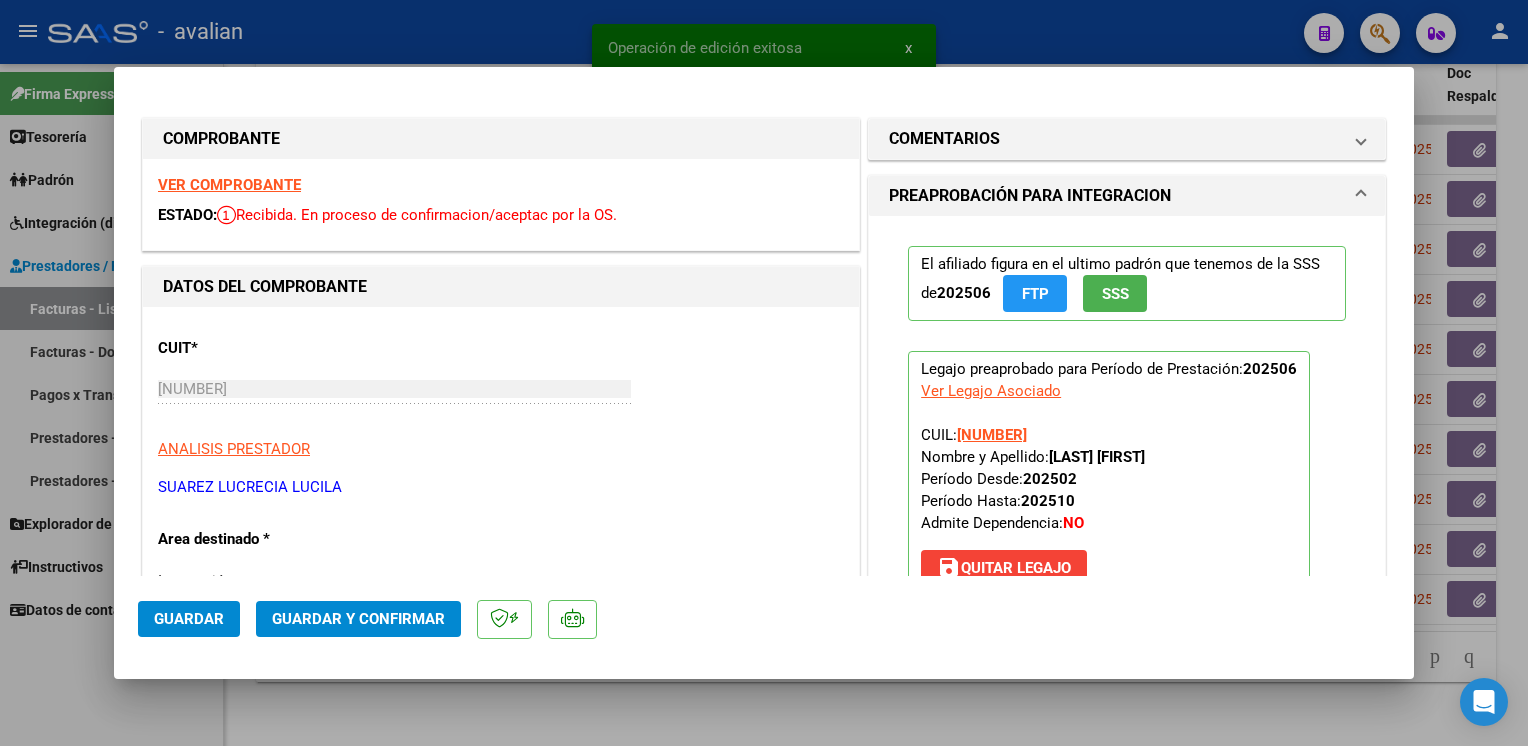 click on "VER COMPROBANTE" at bounding box center [229, 185] 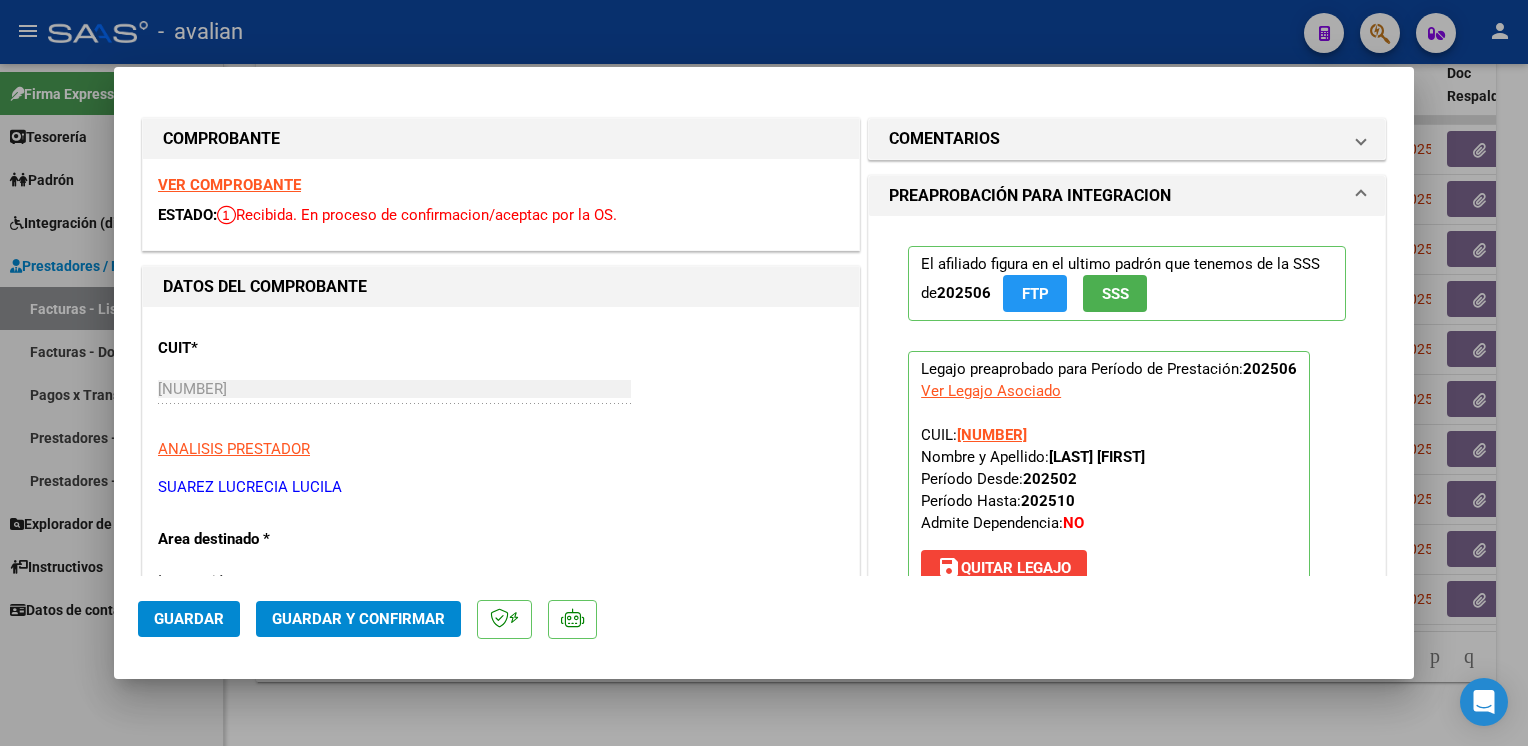 click on "VER COMPROBANTE" at bounding box center (229, 185) 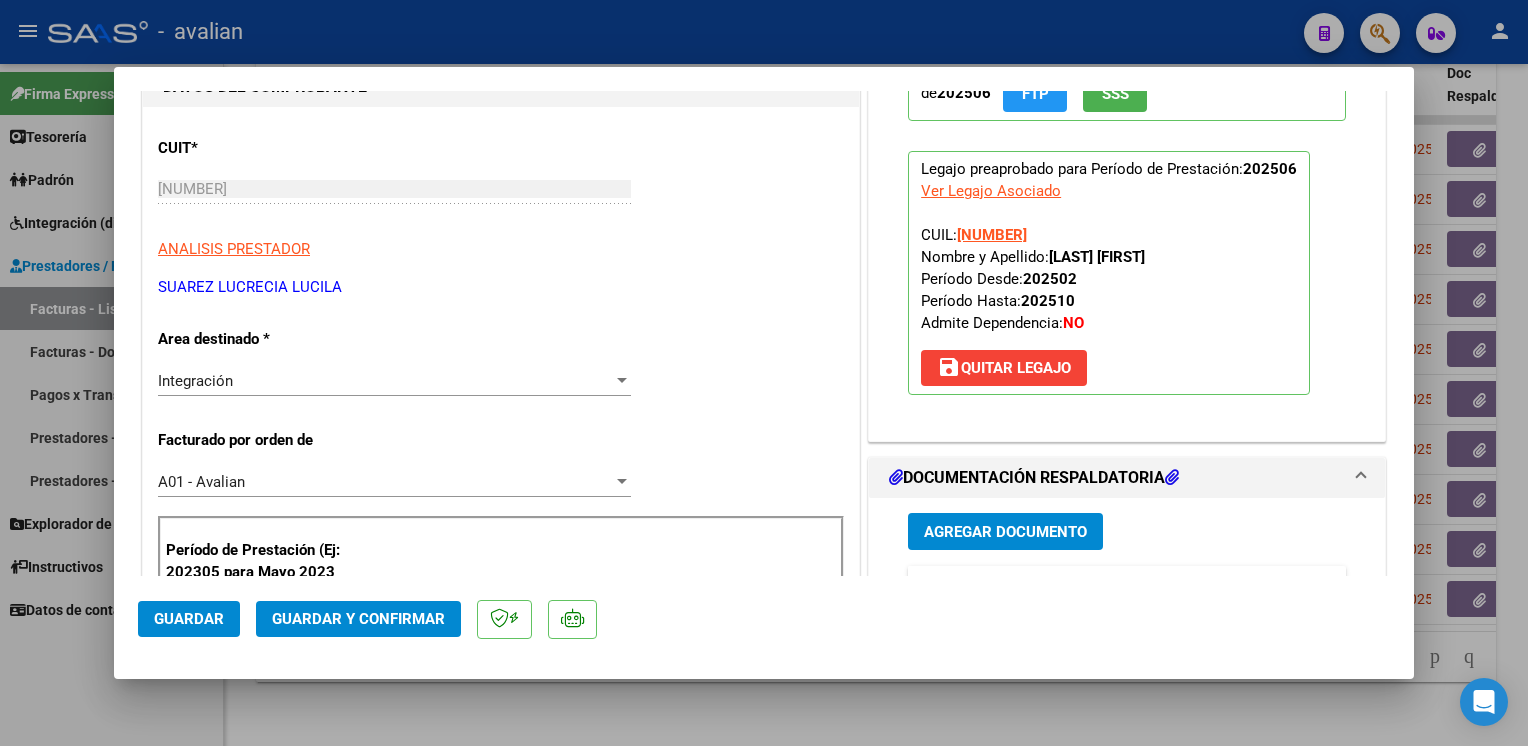 scroll, scrollTop: 300, scrollLeft: 0, axis: vertical 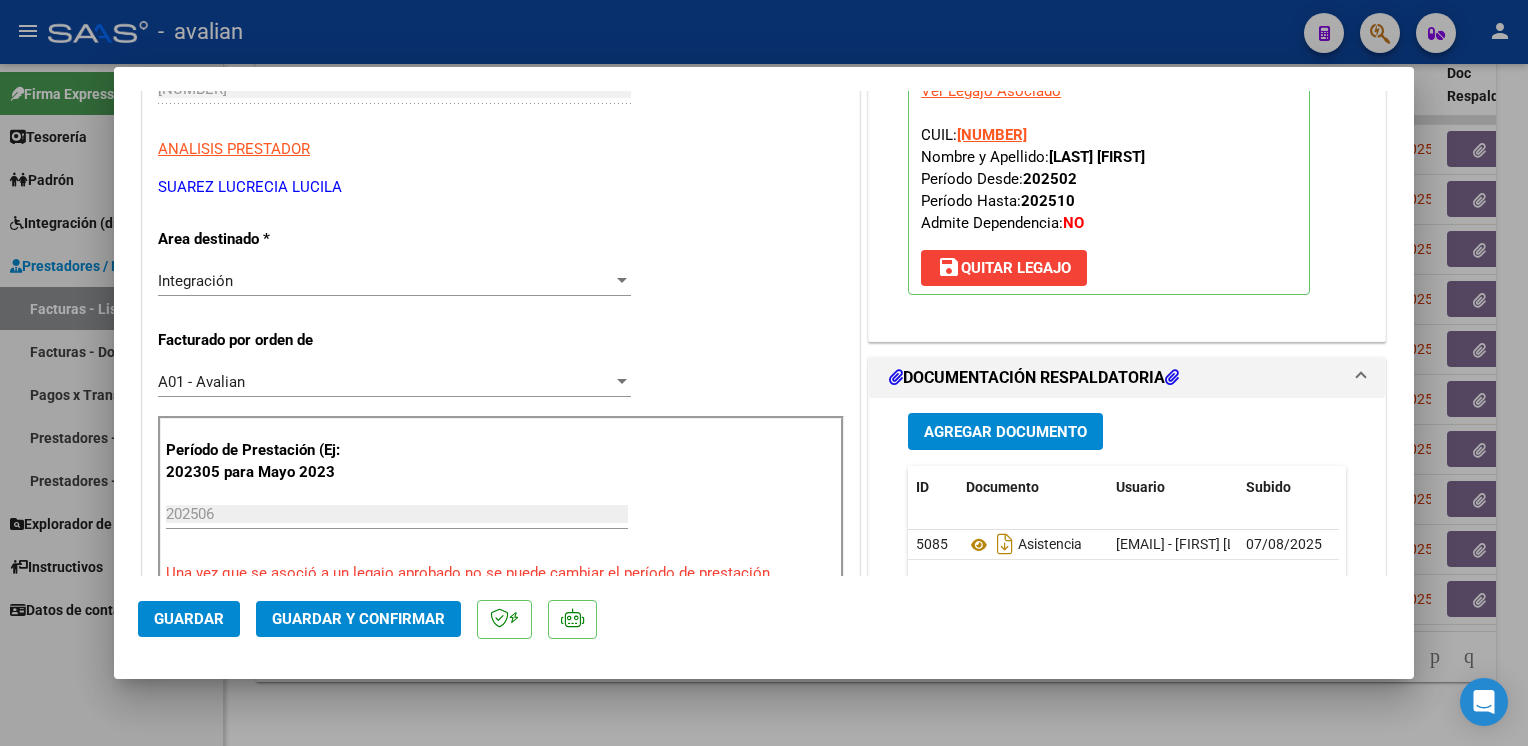 click on "Legajo preaprobado para Período de Prestación:  202506 Ver Legajo Asociado  CUIL:  20579918900  Nombre y Apellido:  BOGADO BASTIAN  Período Desde:  202502  Período Hasta:  202510  Admite Dependencia:   NO save  Quitar Legajo" at bounding box center [1109, 173] 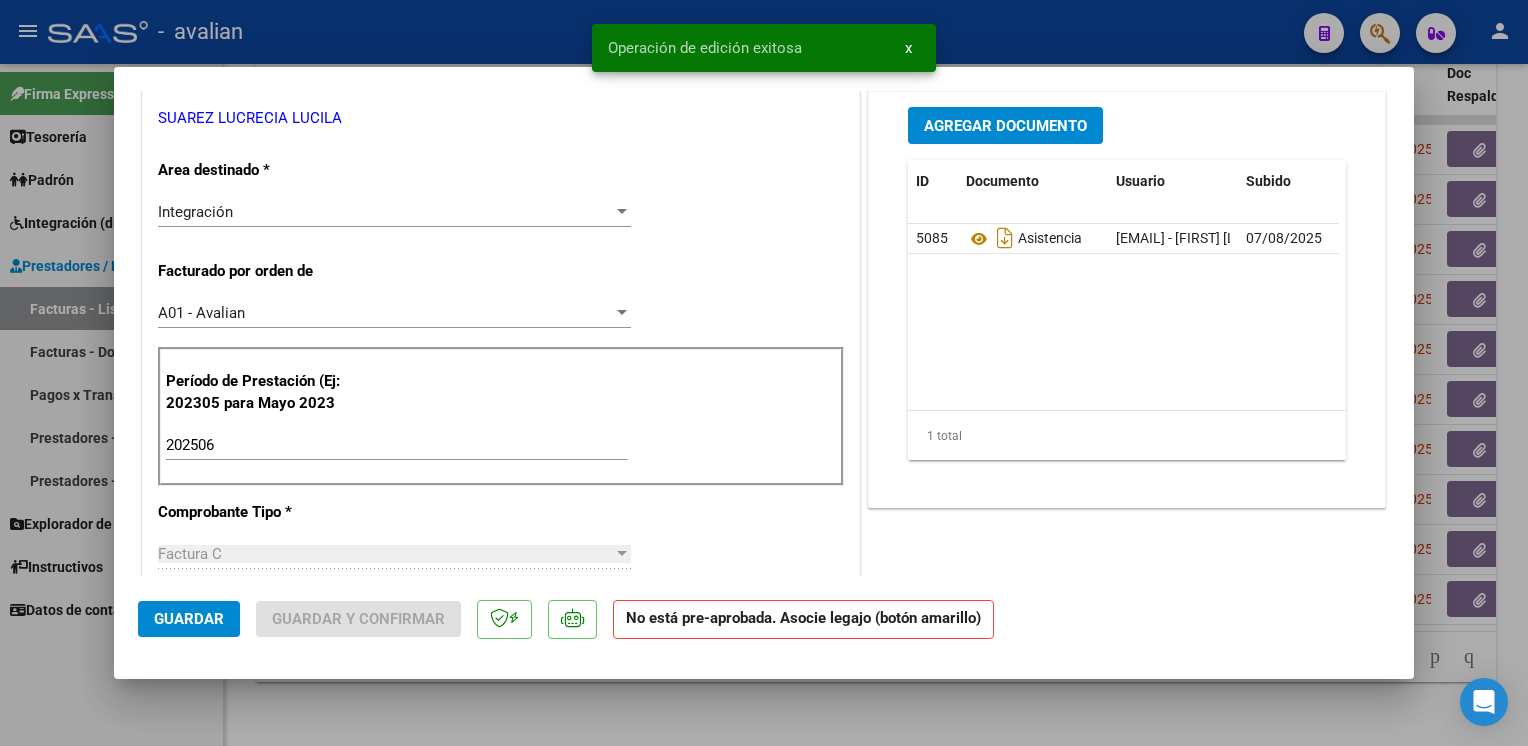 scroll, scrollTop: 400, scrollLeft: 0, axis: vertical 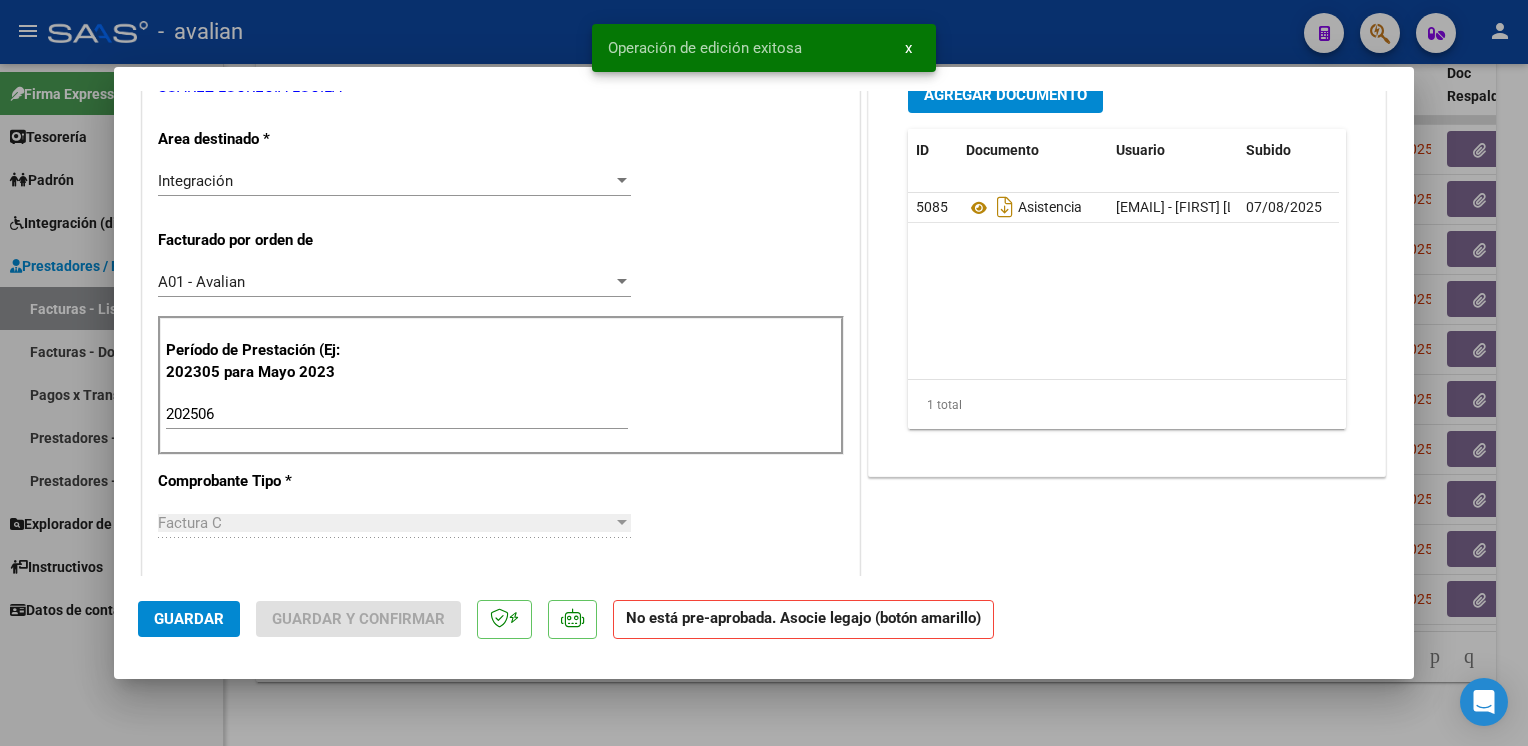 click on "202506 Ingrese el Período de Prestación como indica el ejemplo" at bounding box center (397, 414) 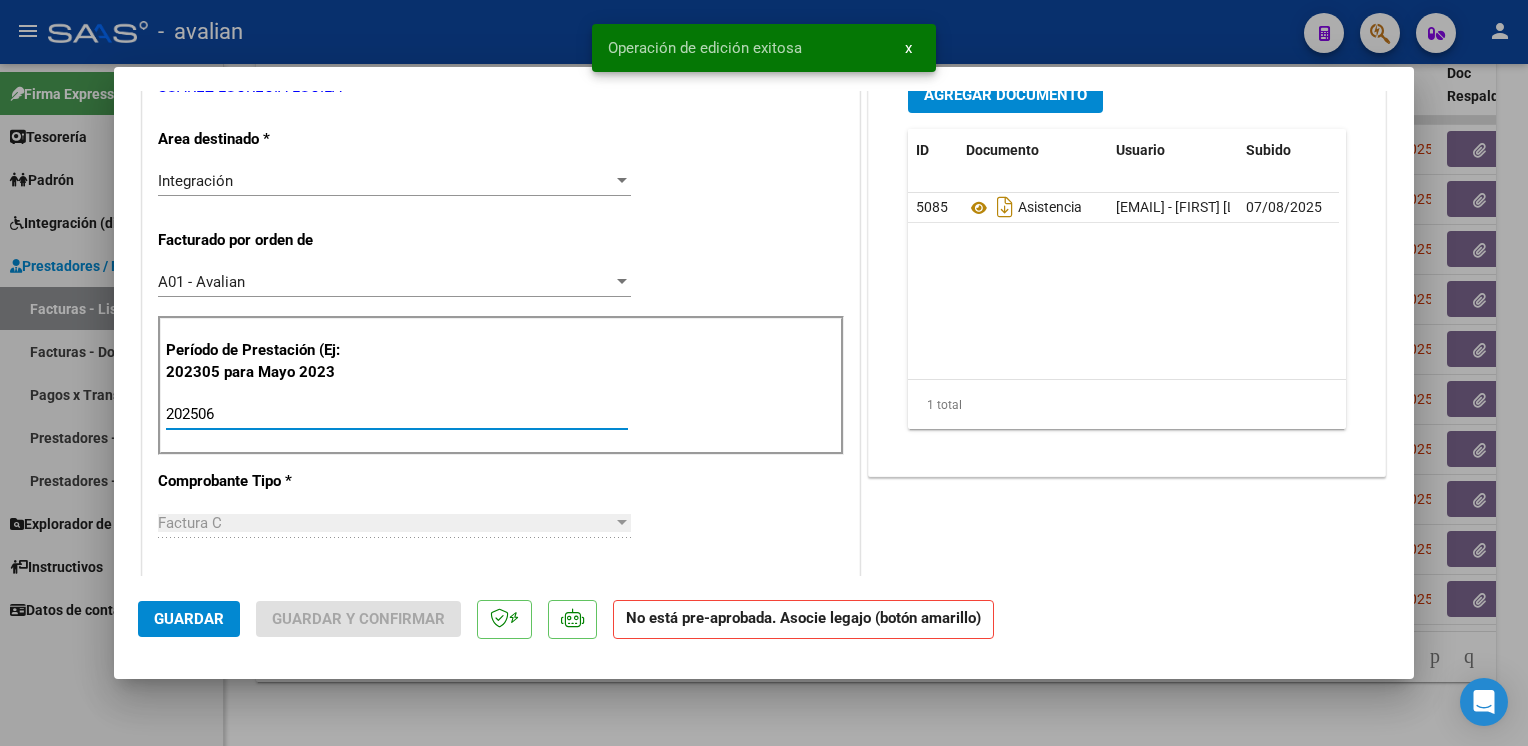 click on "202506" at bounding box center [397, 414] 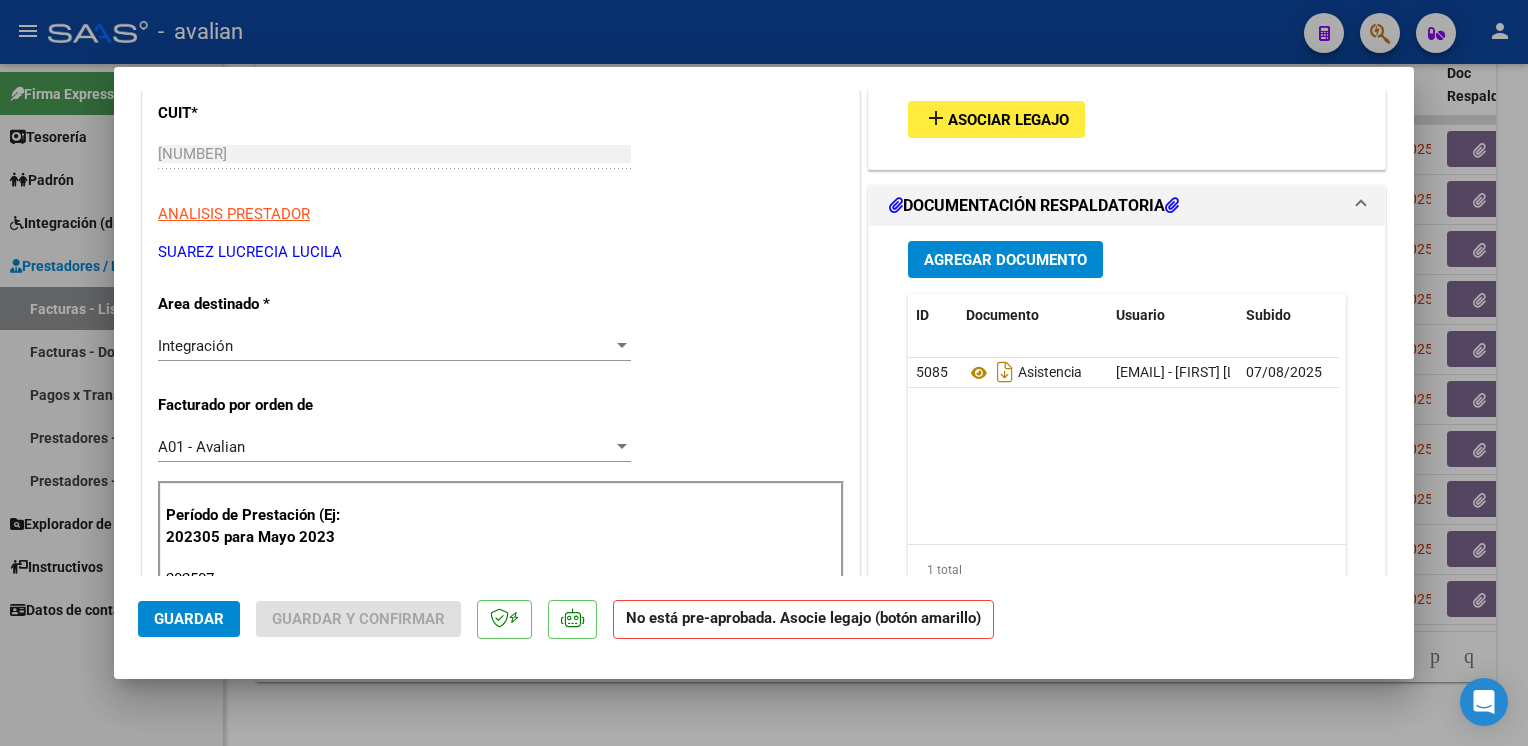 scroll, scrollTop: 135, scrollLeft: 0, axis: vertical 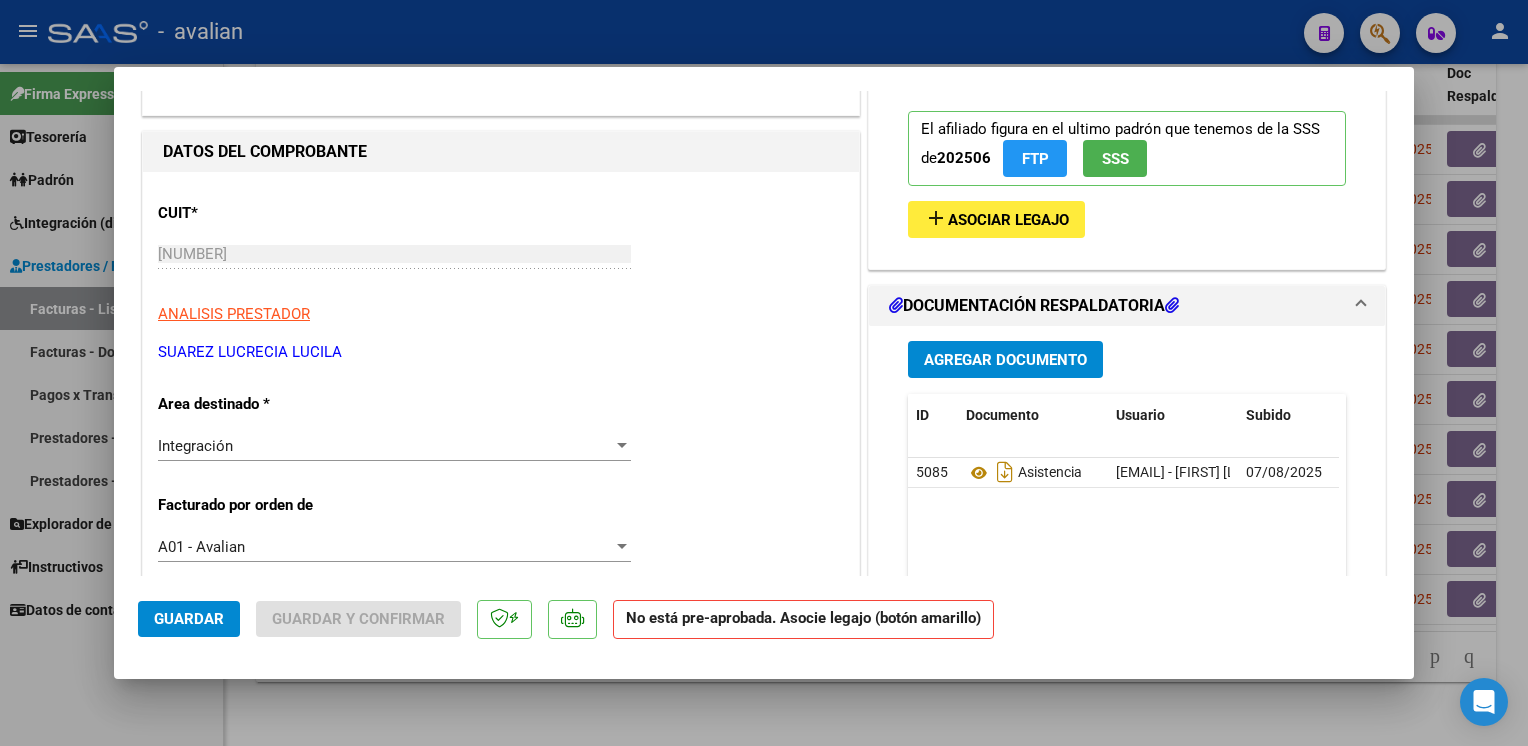 click on "add Asociar Legajo" at bounding box center (996, 219) 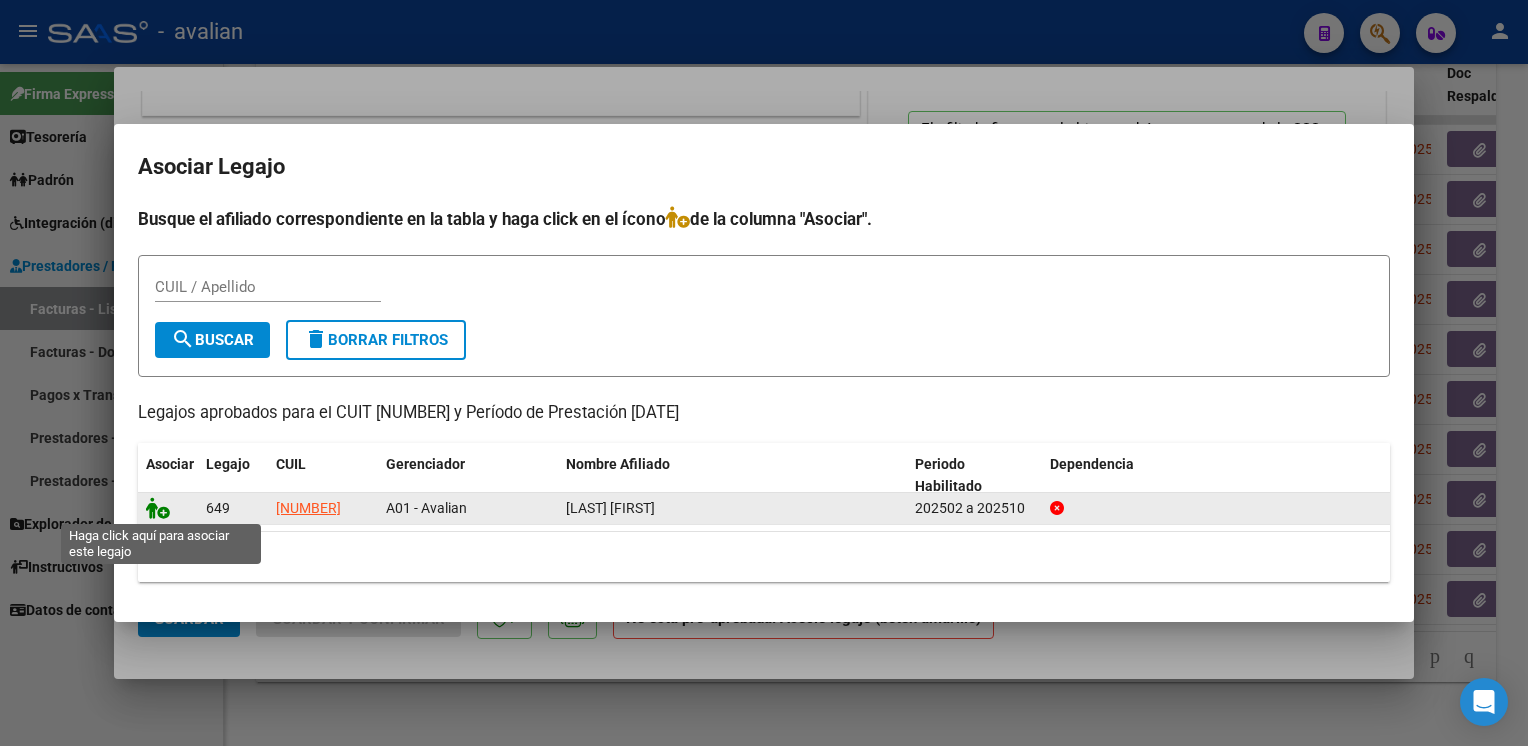 click 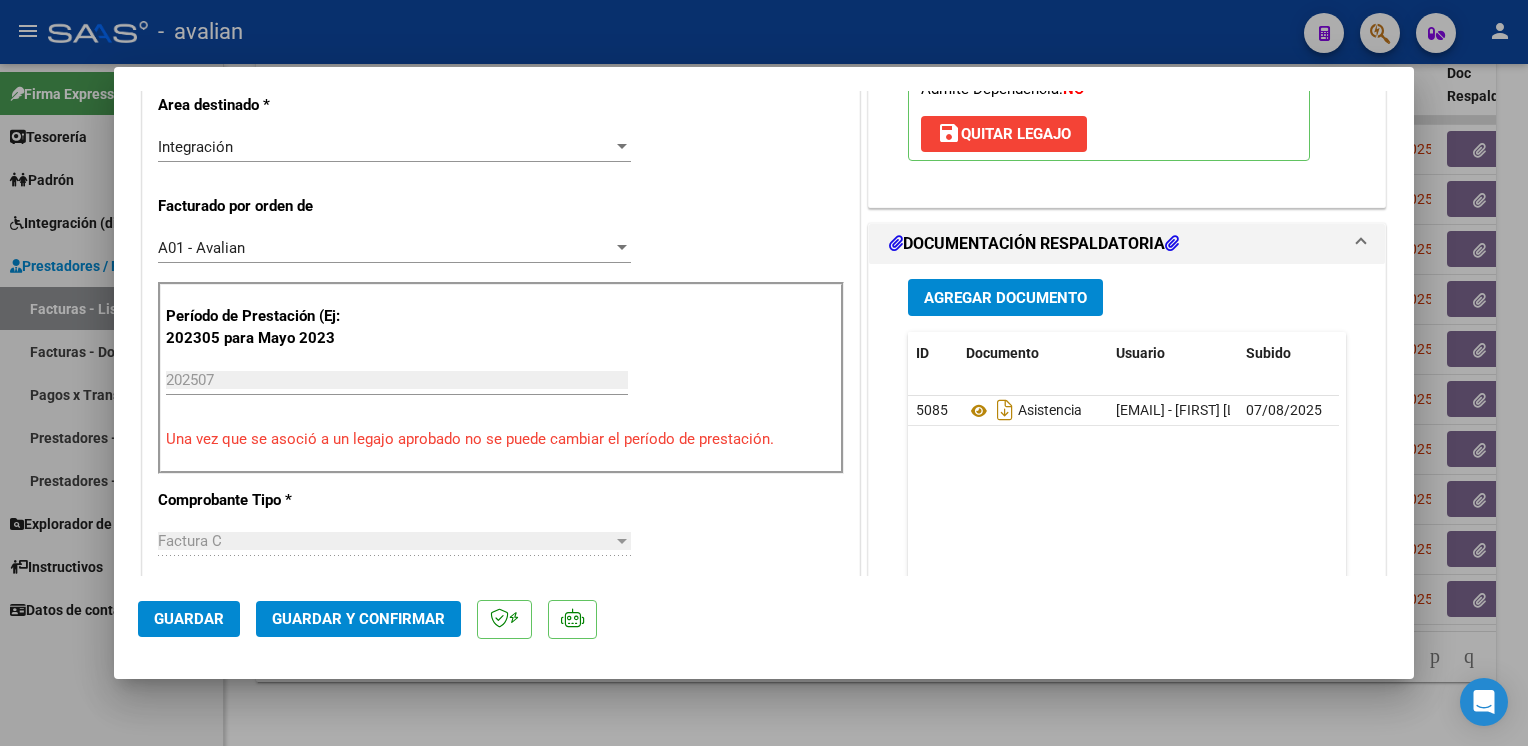 scroll, scrollTop: 435, scrollLeft: 0, axis: vertical 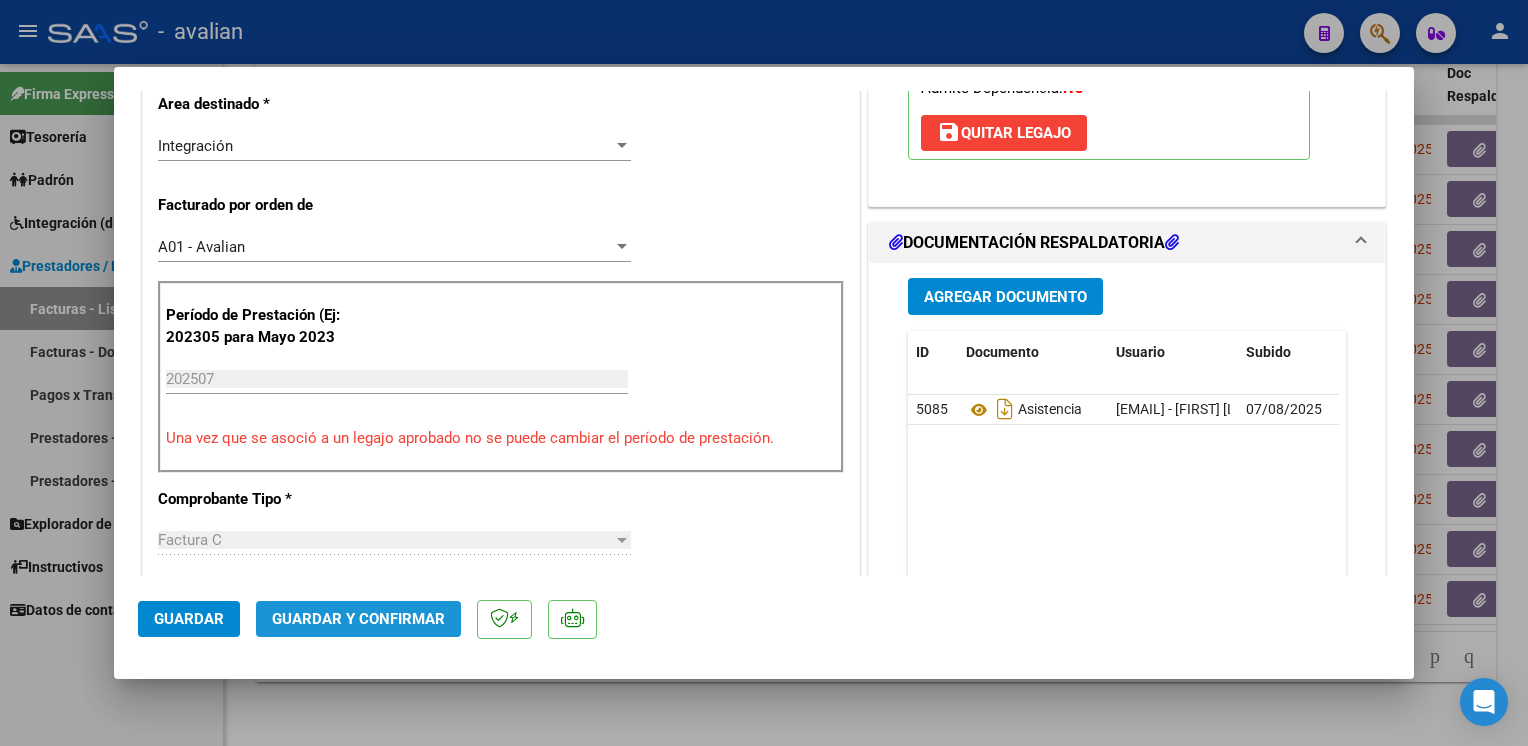 click on "Guardar y Confirmar" 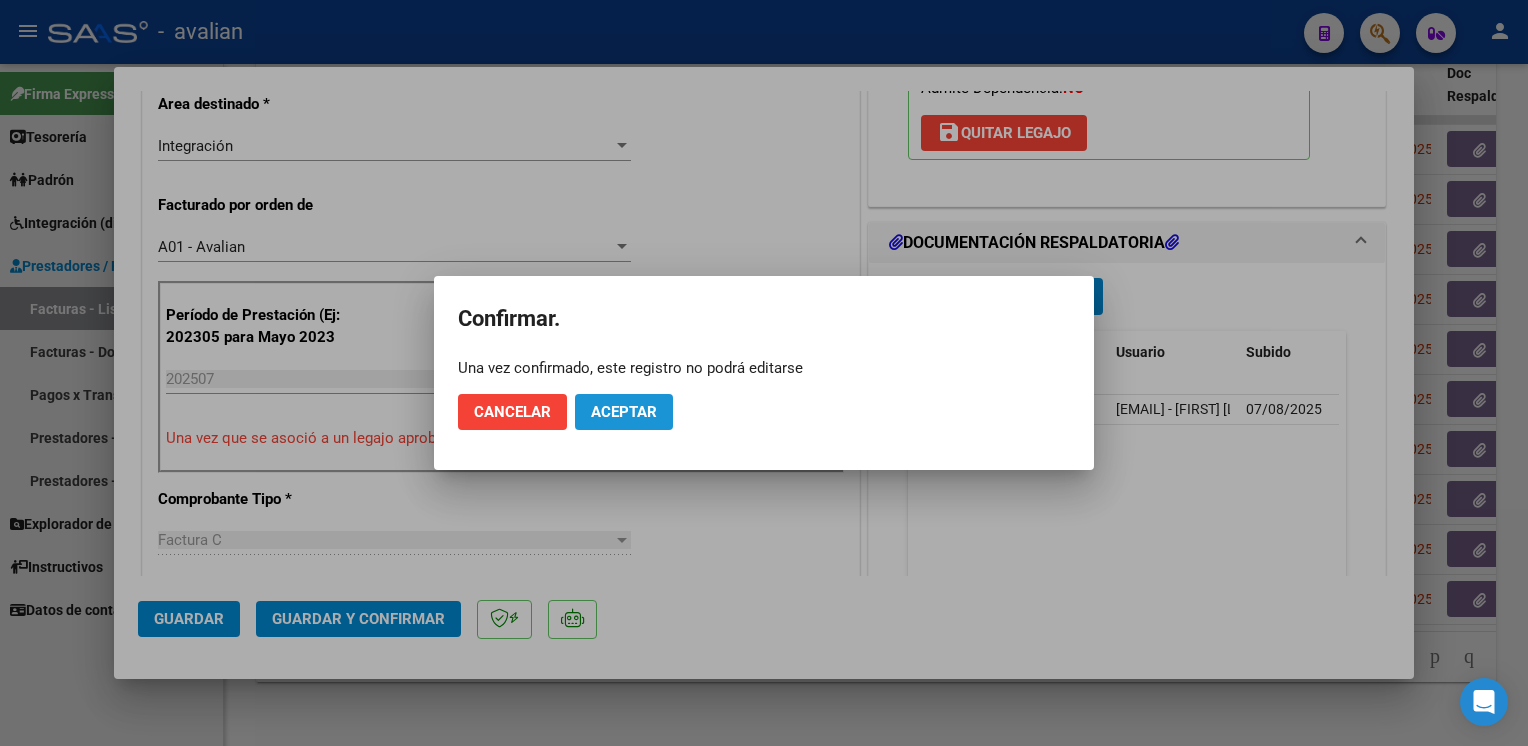 click on "Aceptar" 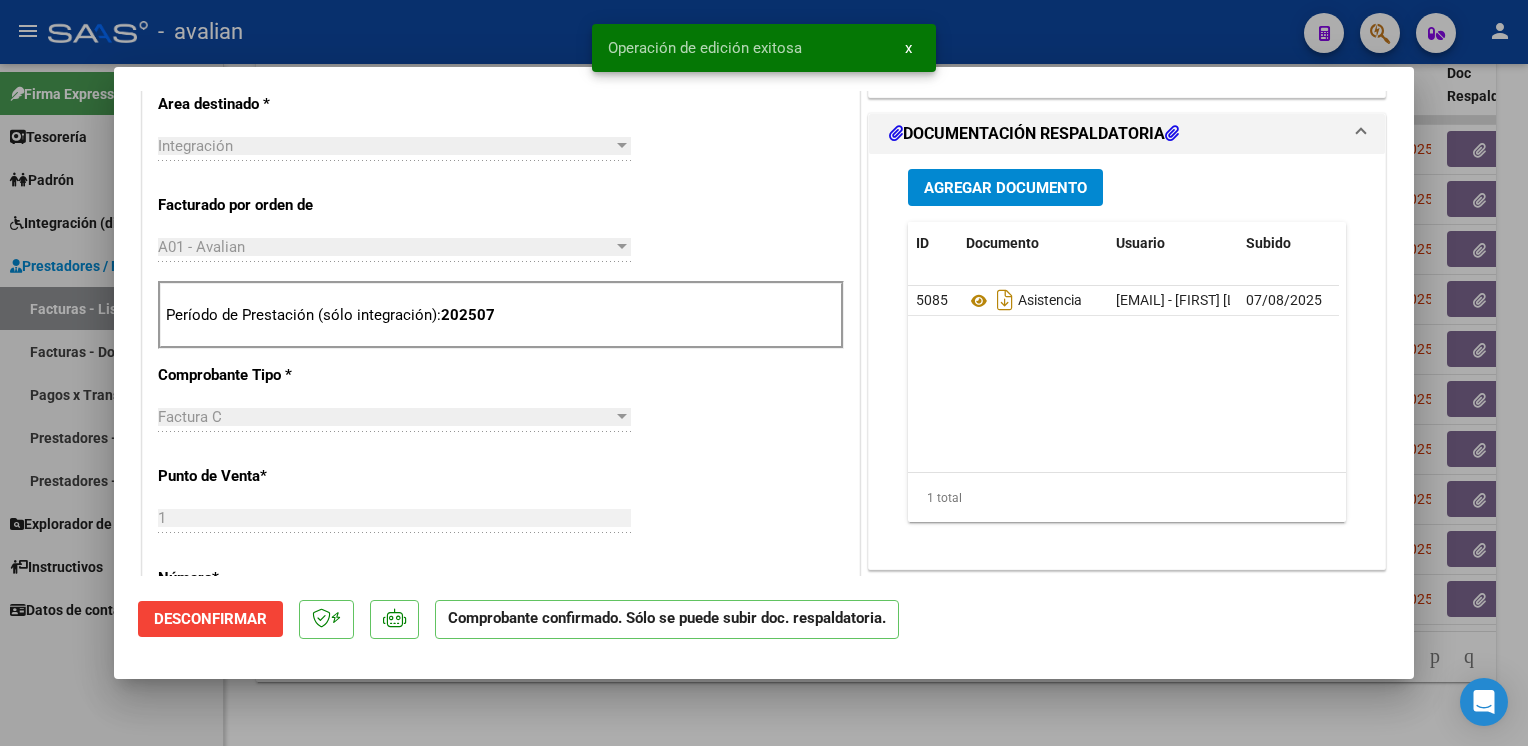 click at bounding box center (764, 373) 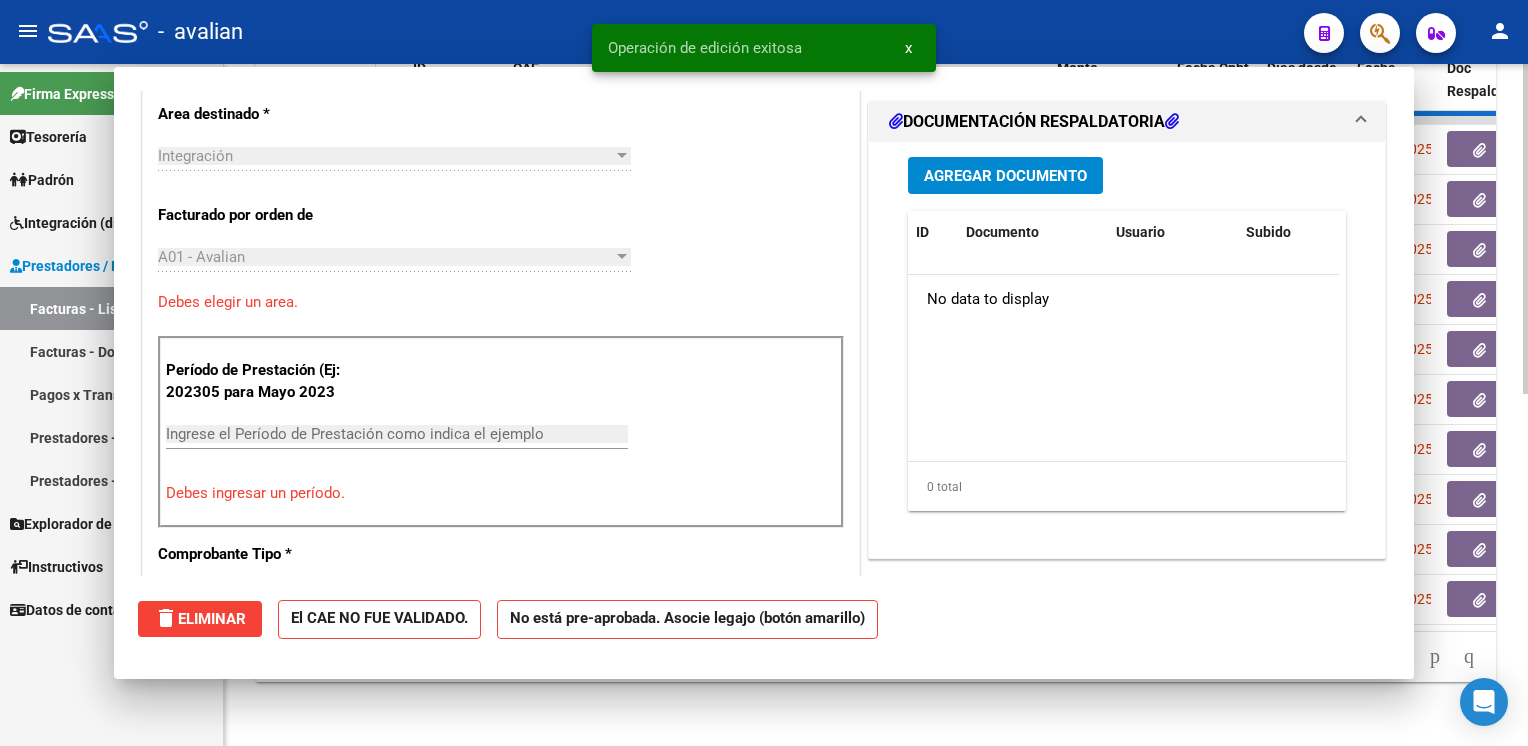 scroll, scrollTop: 470, scrollLeft: 0, axis: vertical 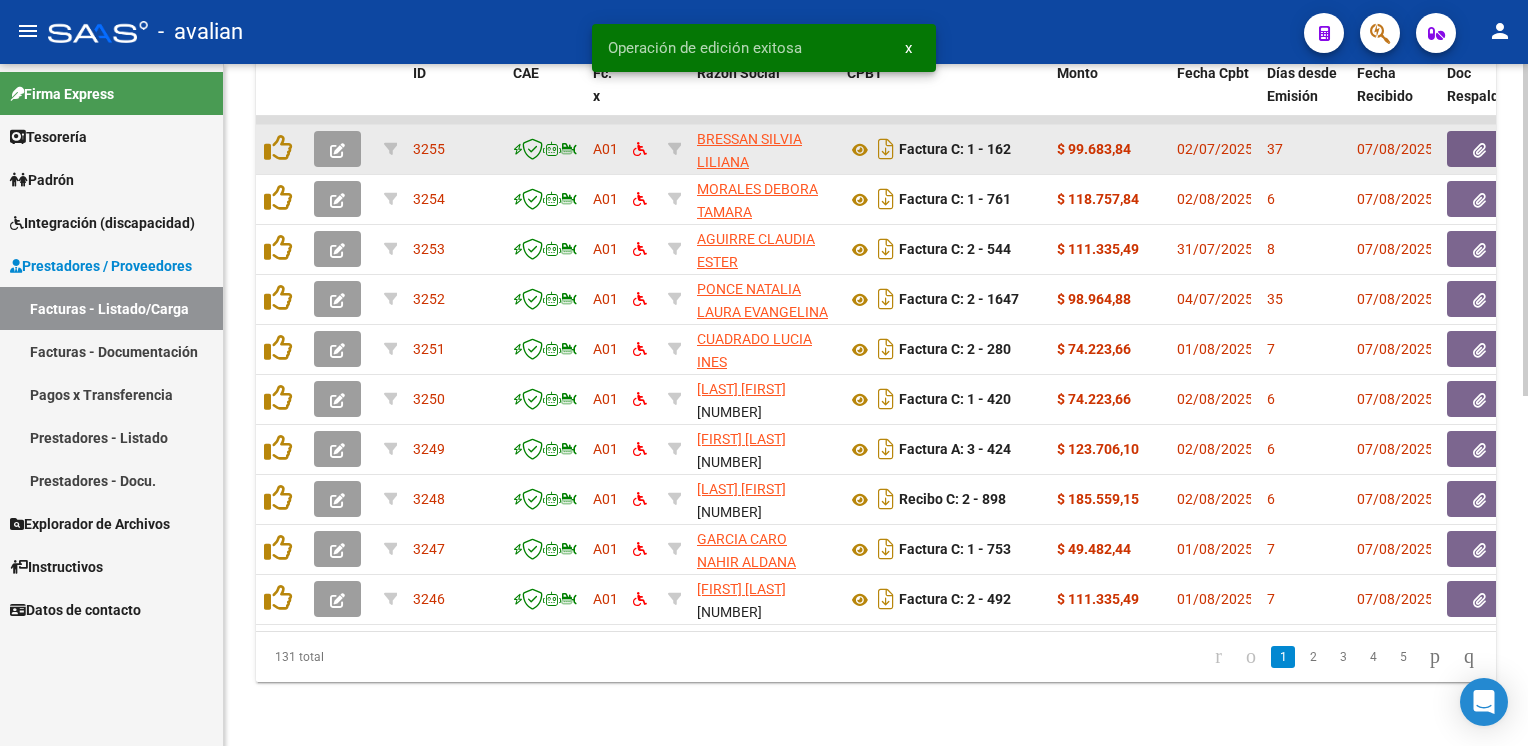 click 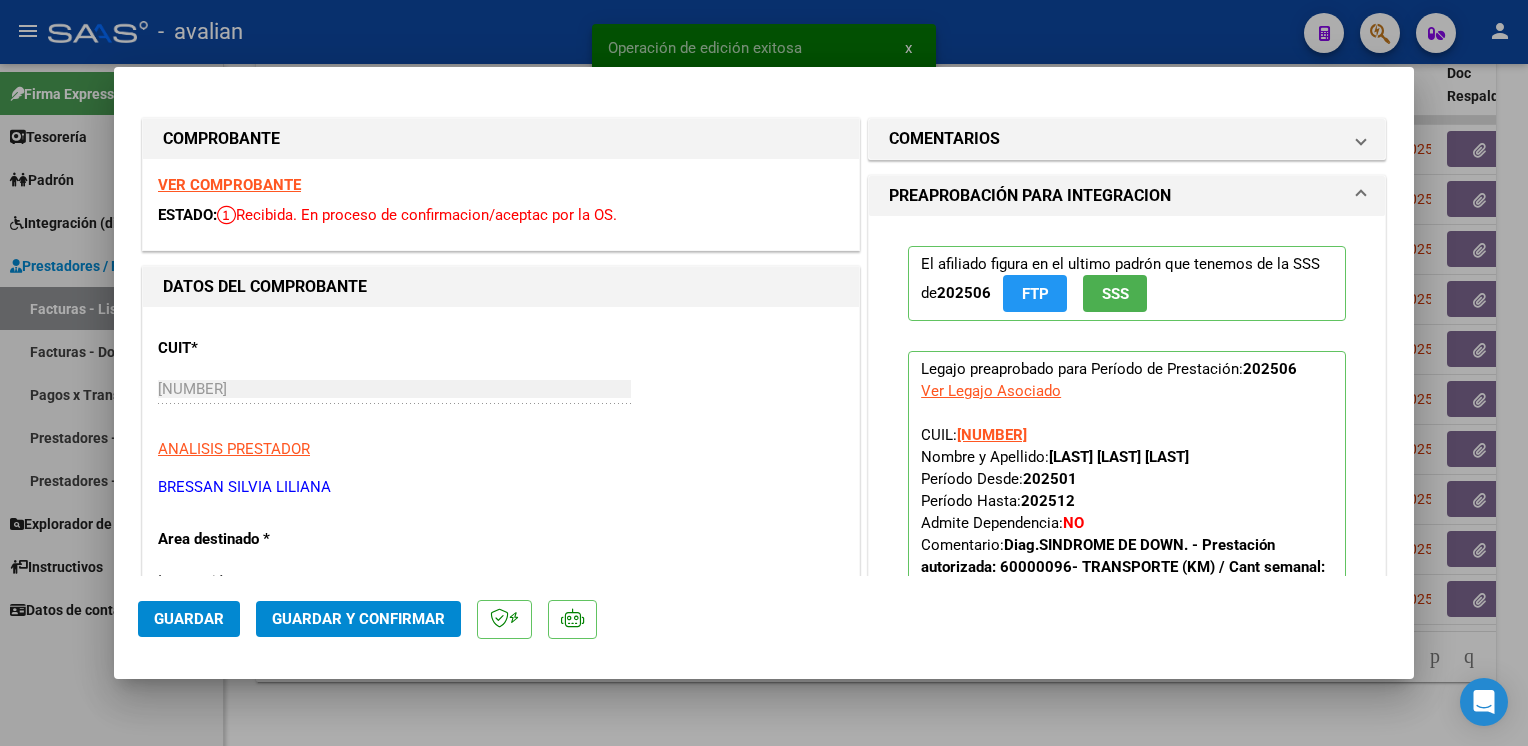 click on "VER COMPROBANTE" at bounding box center (229, 185) 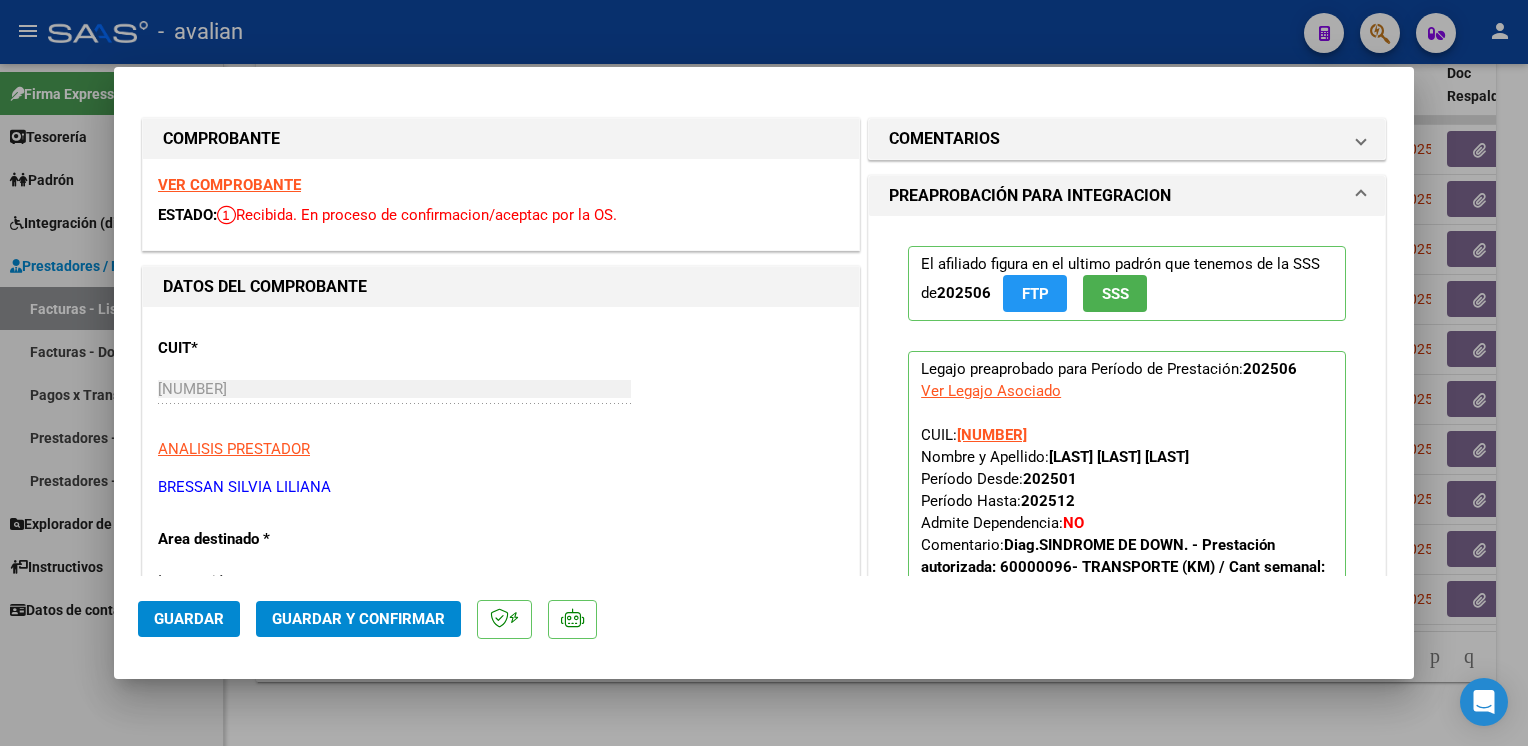 click on "Guardar y Confirmar" 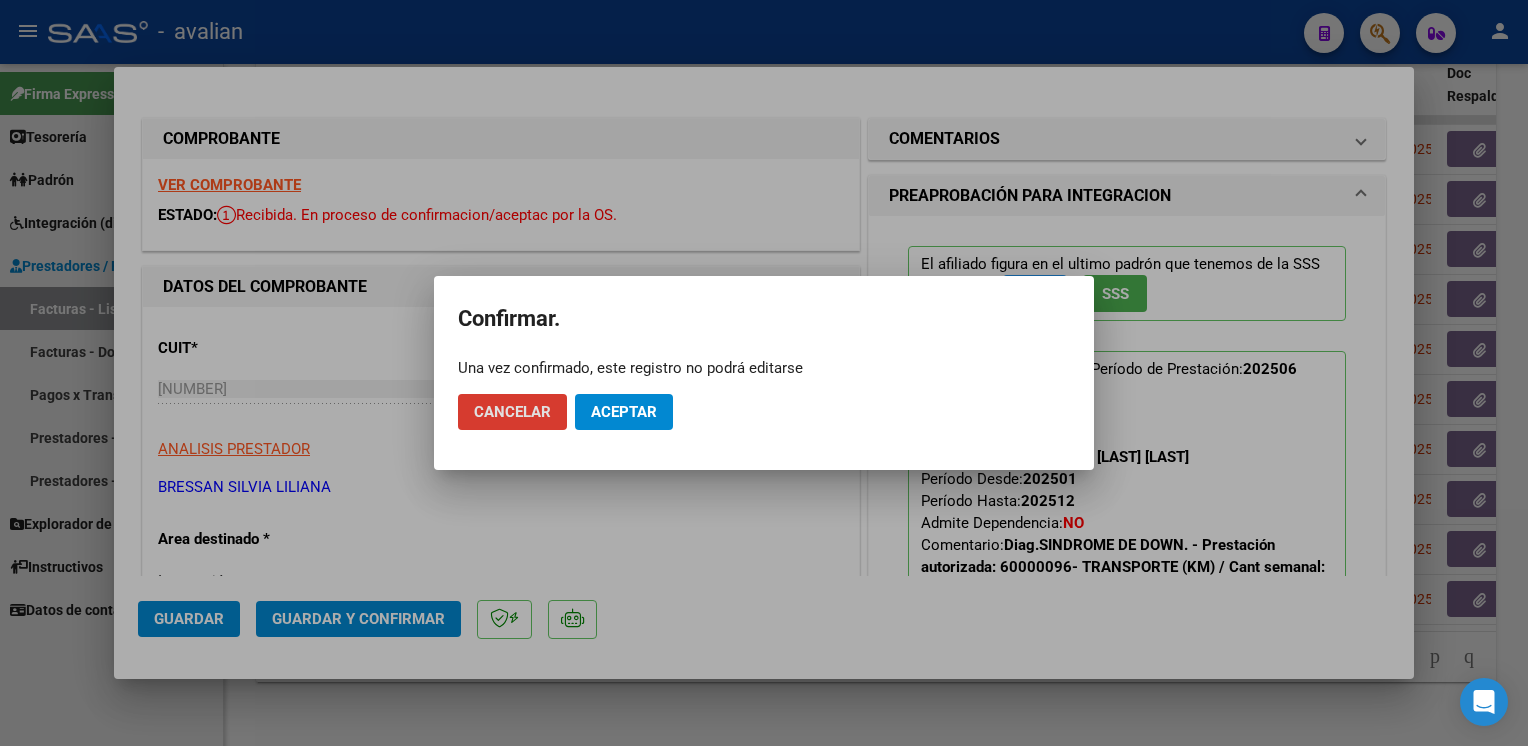 click on "Aceptar" 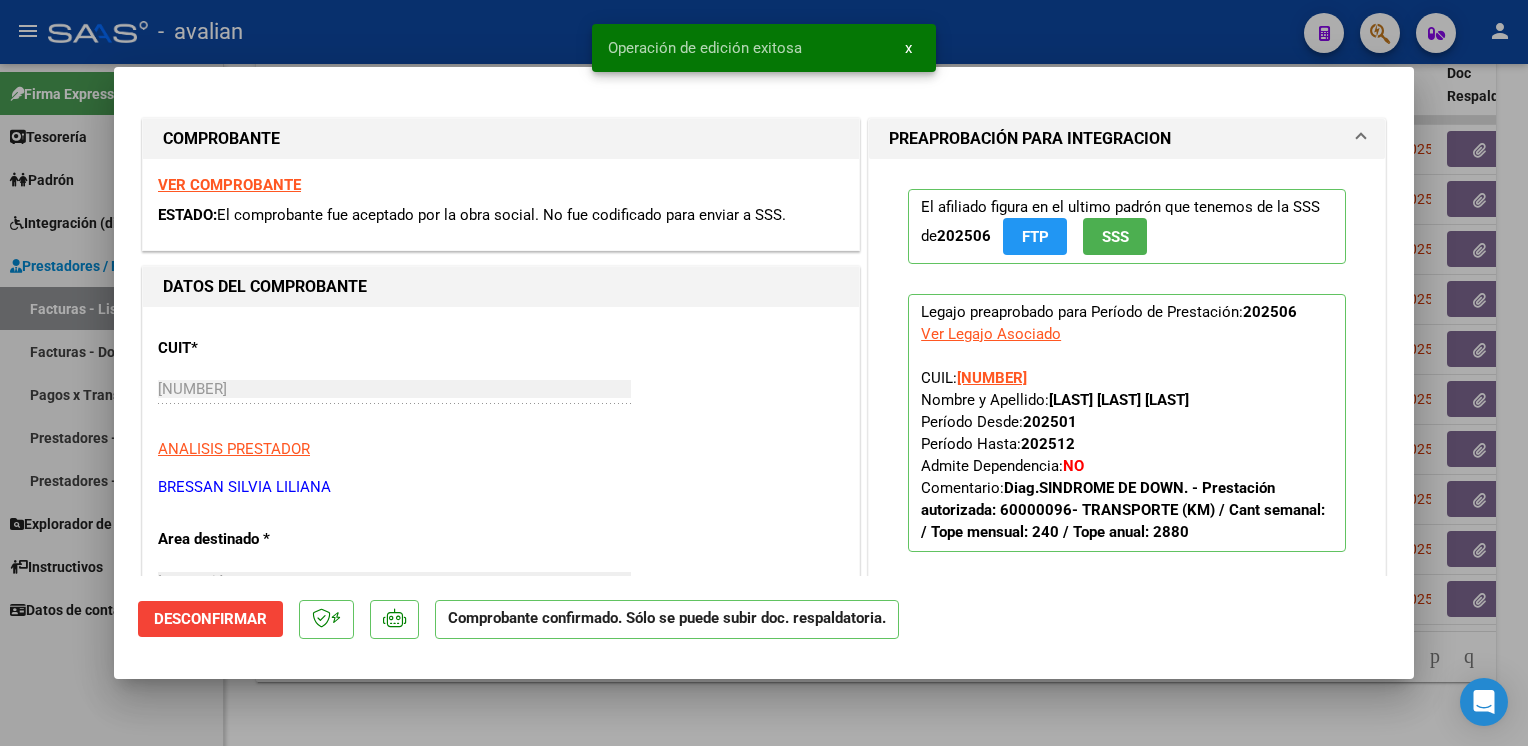 click at bounding box center [764, 373] 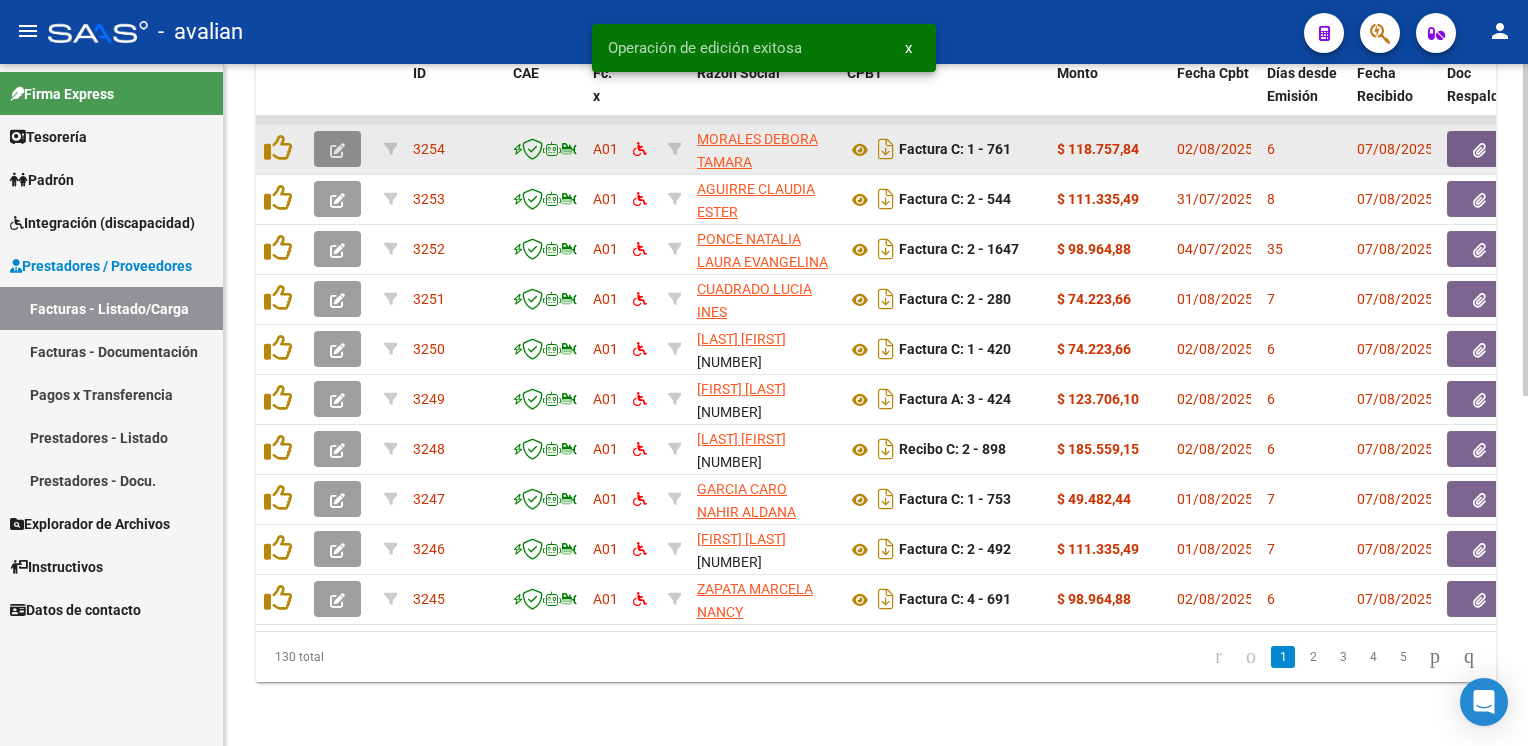 click 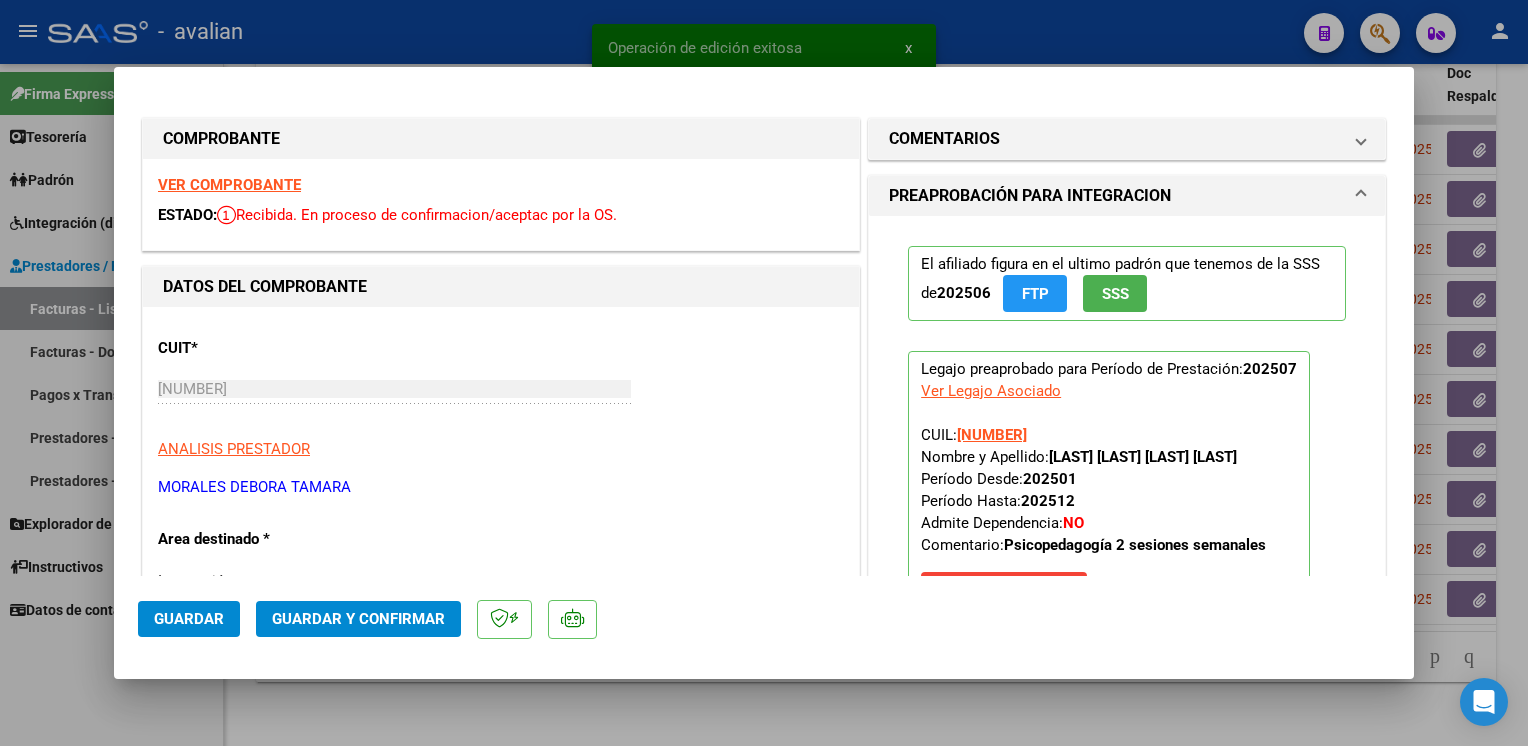 click on "VER COMPROBANTE" at bounding box center [229, 185] 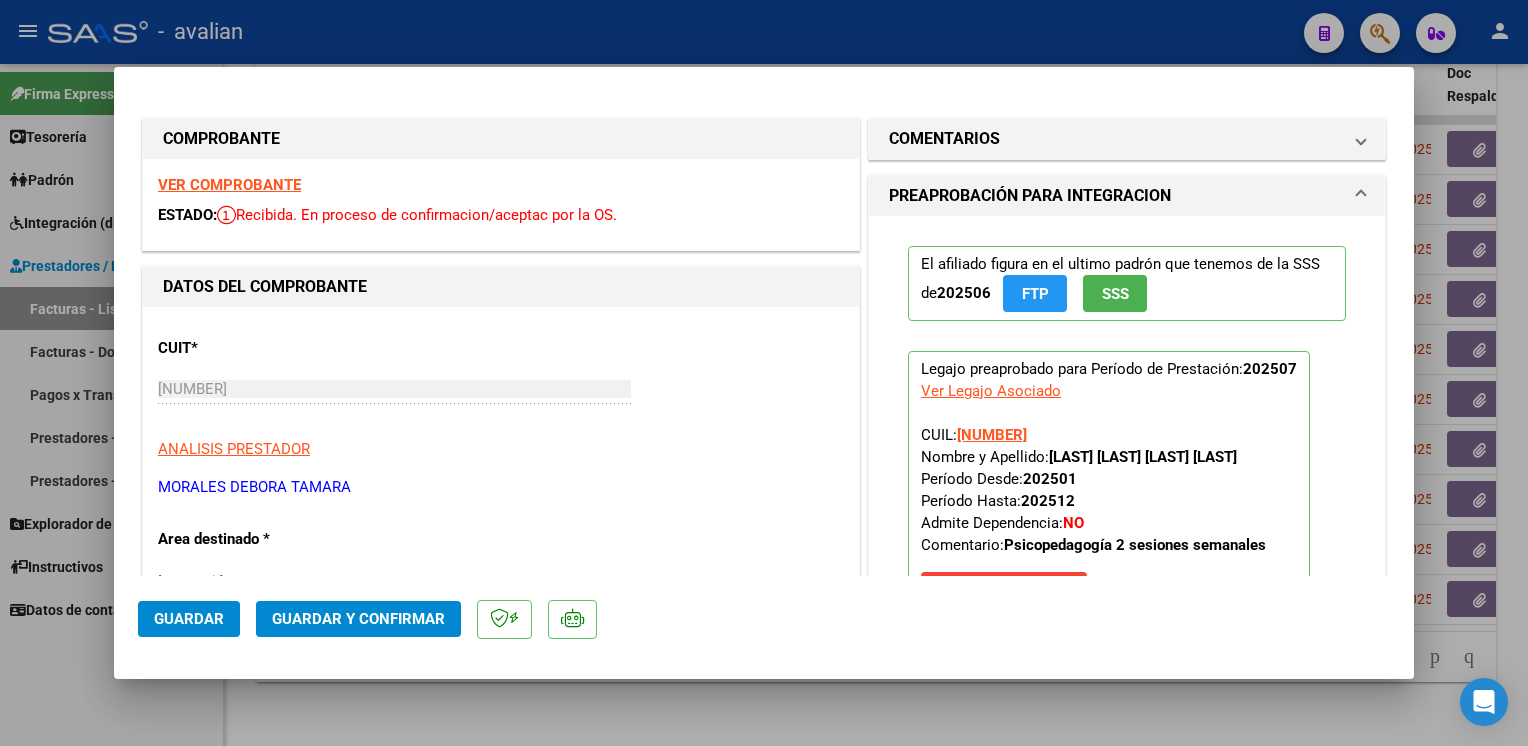 click on "Guardar y Confirmar" 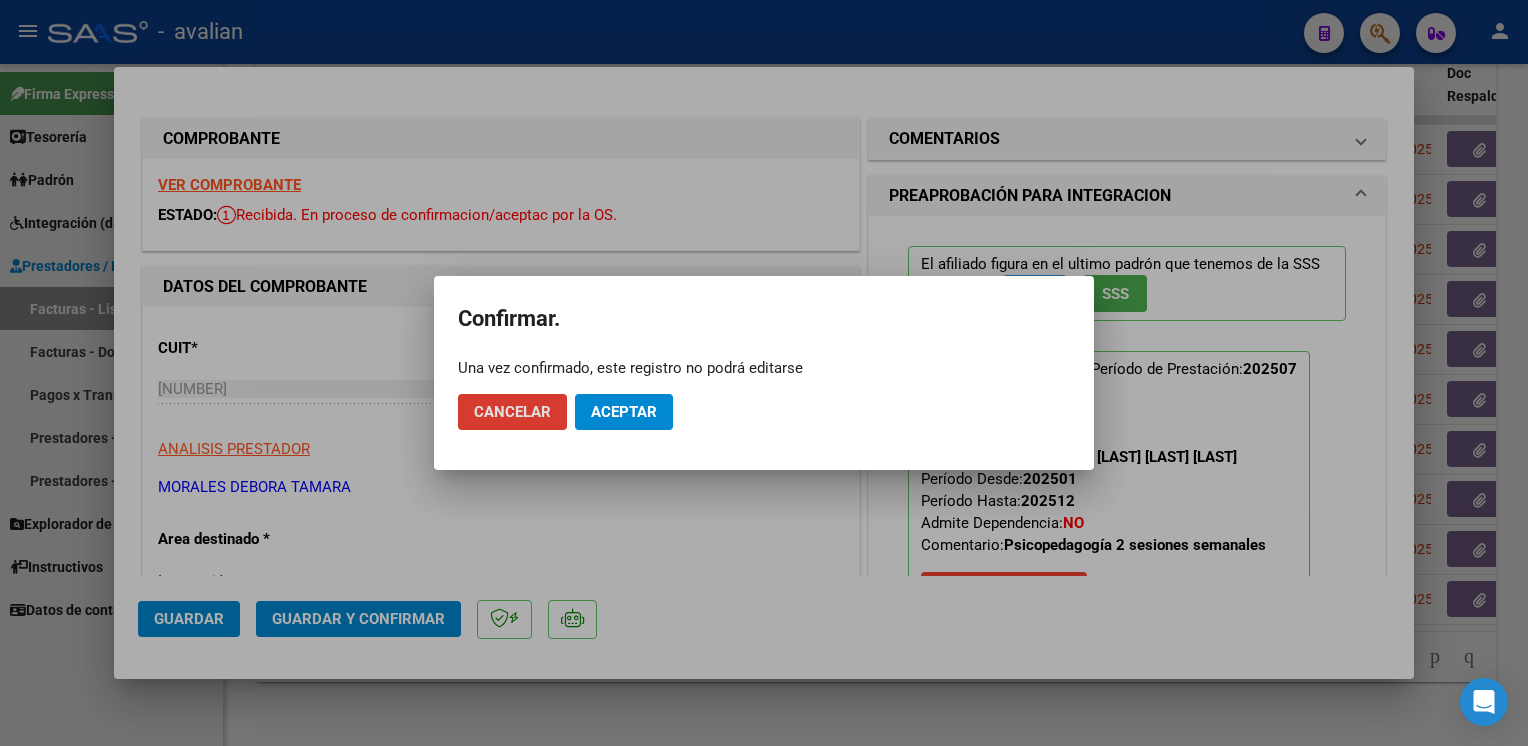 click on "Aceptar" 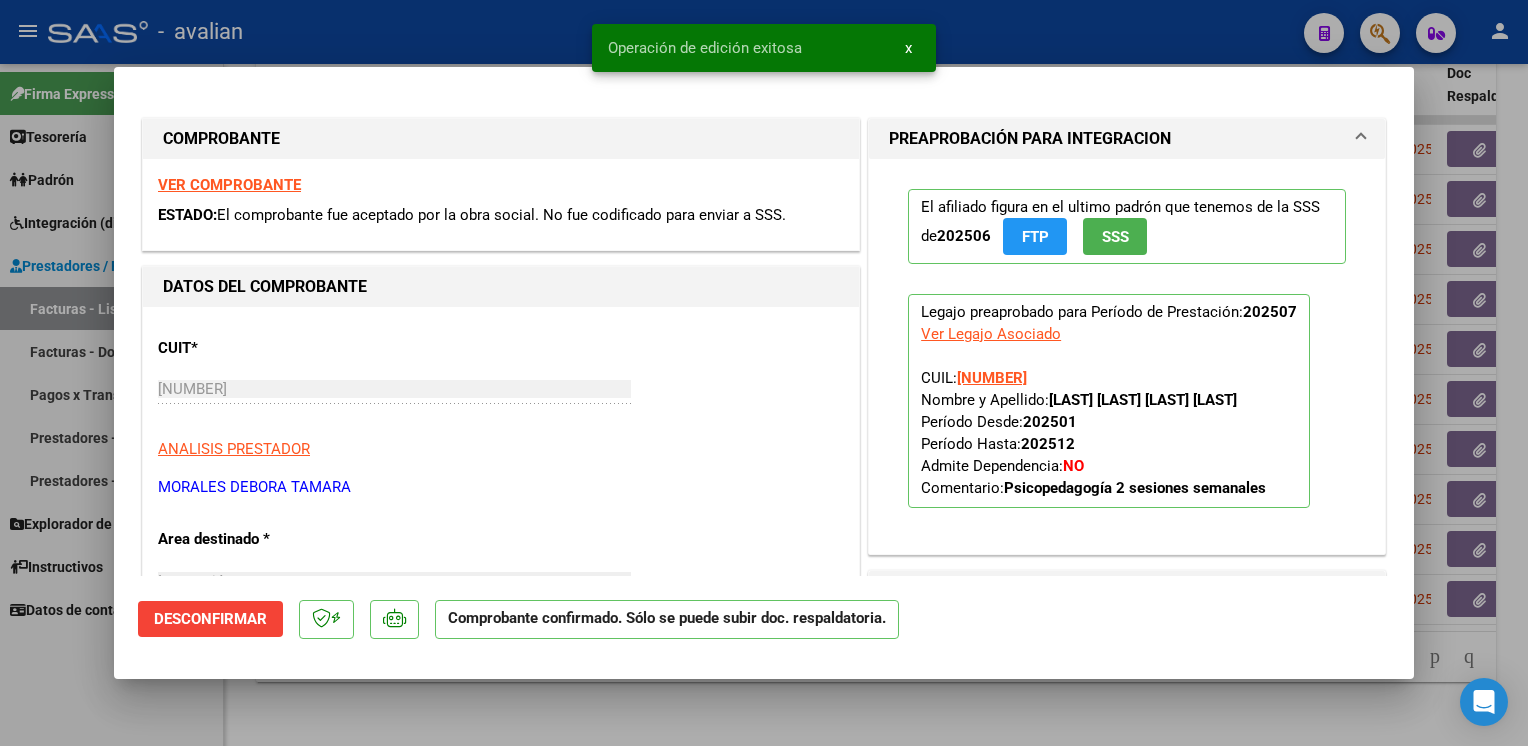 click at bounding box center [764, 373] 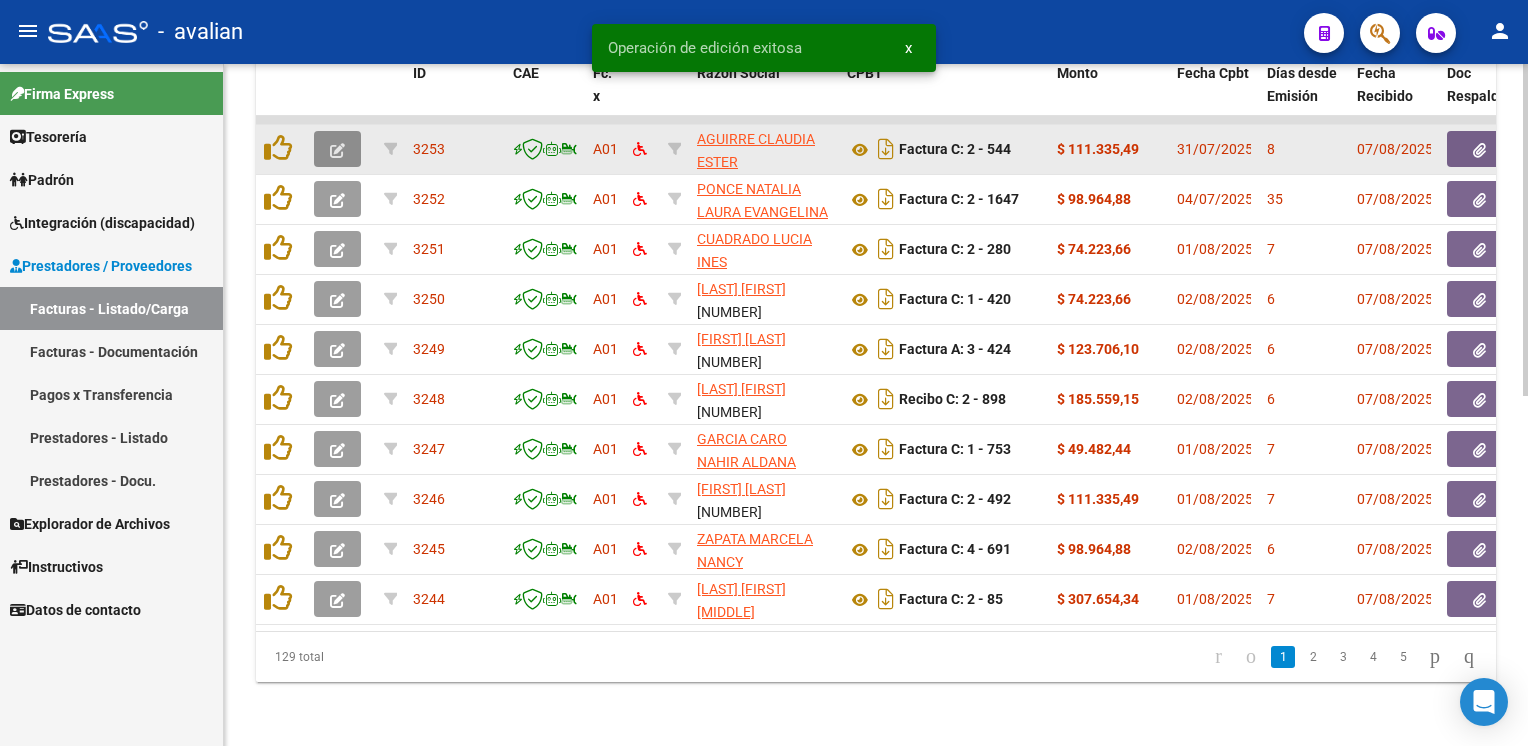 click 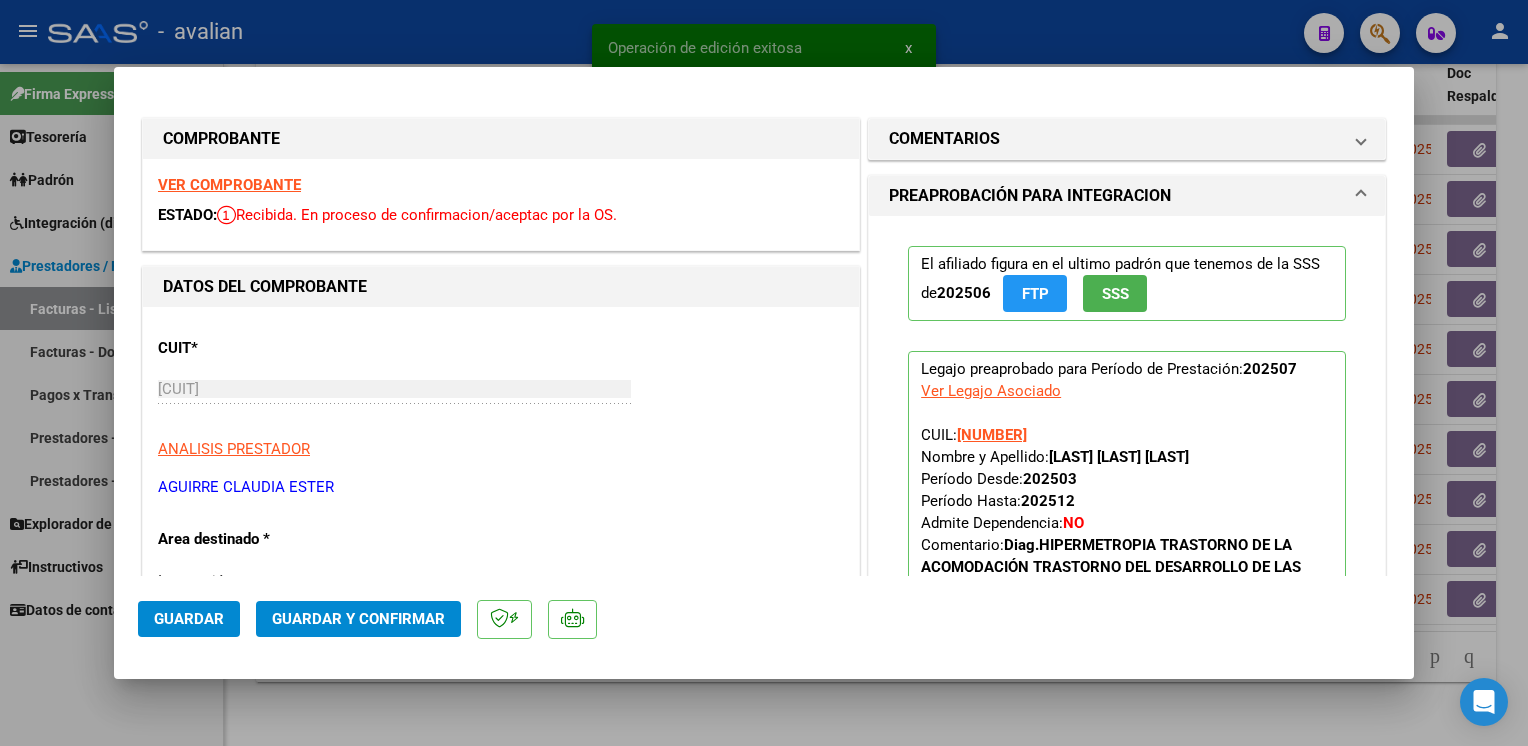 click on "VER COMPROBANTE" at bounding box center (229, 185) 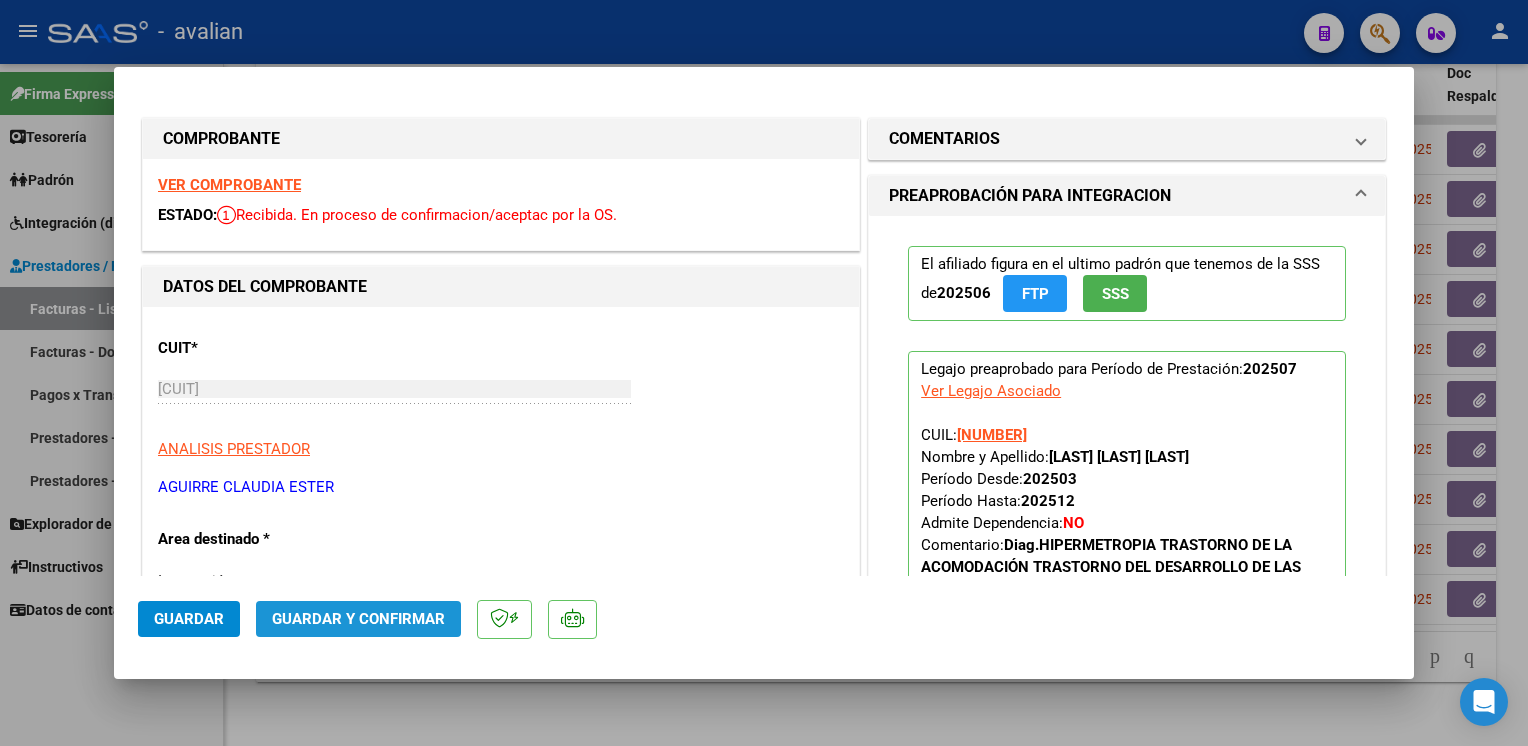 click on "Guardar y Confirmar" 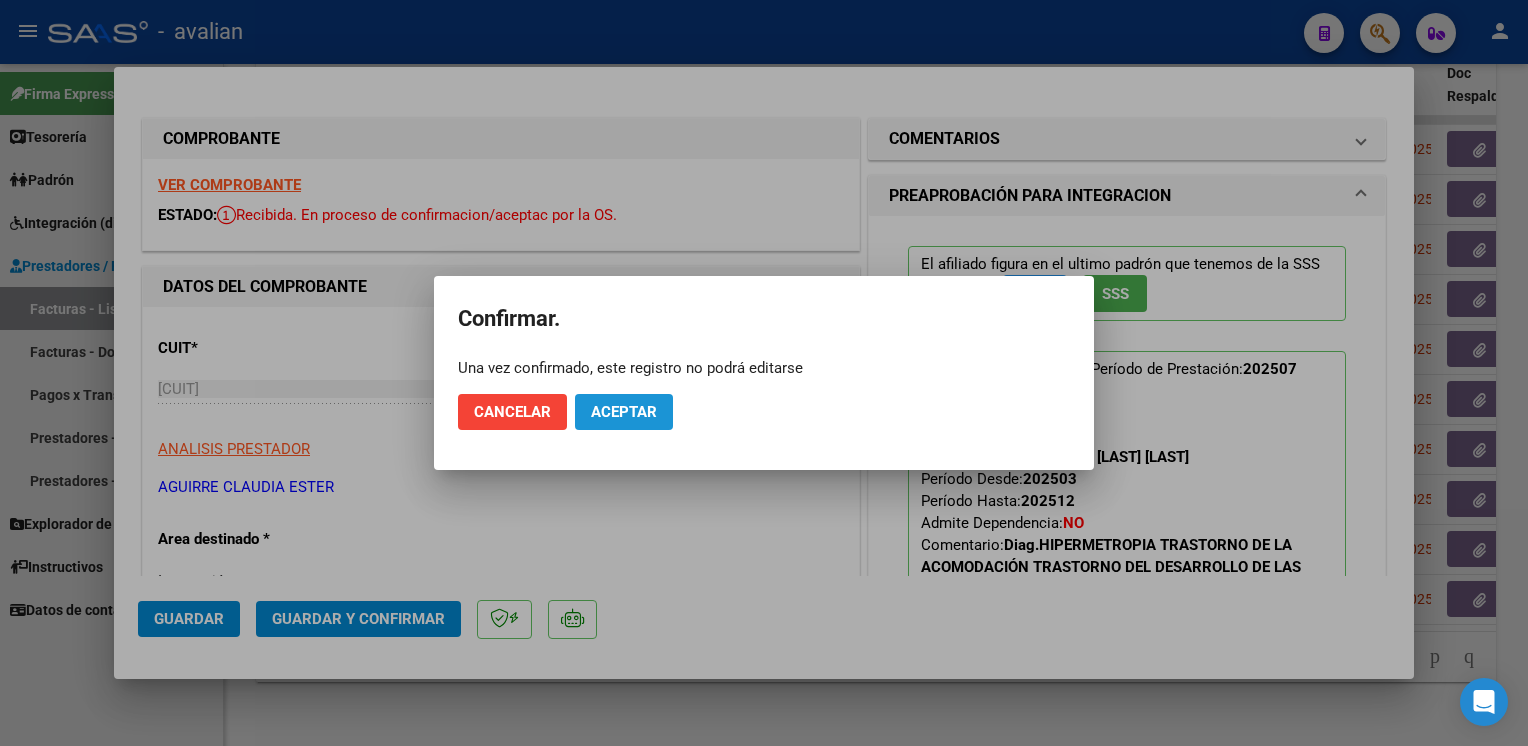 click on "Aceptar" 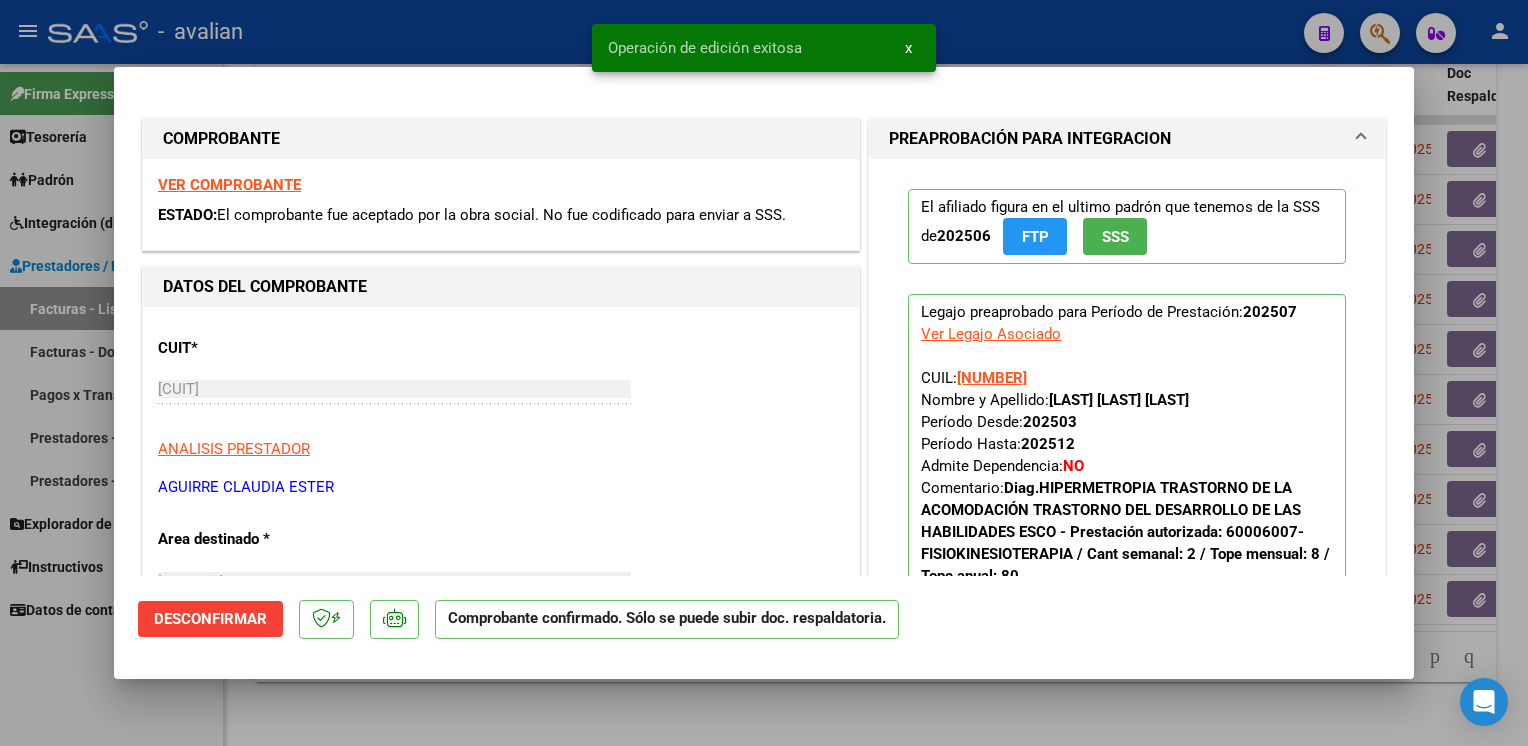 click at bounding box center (764, 373) 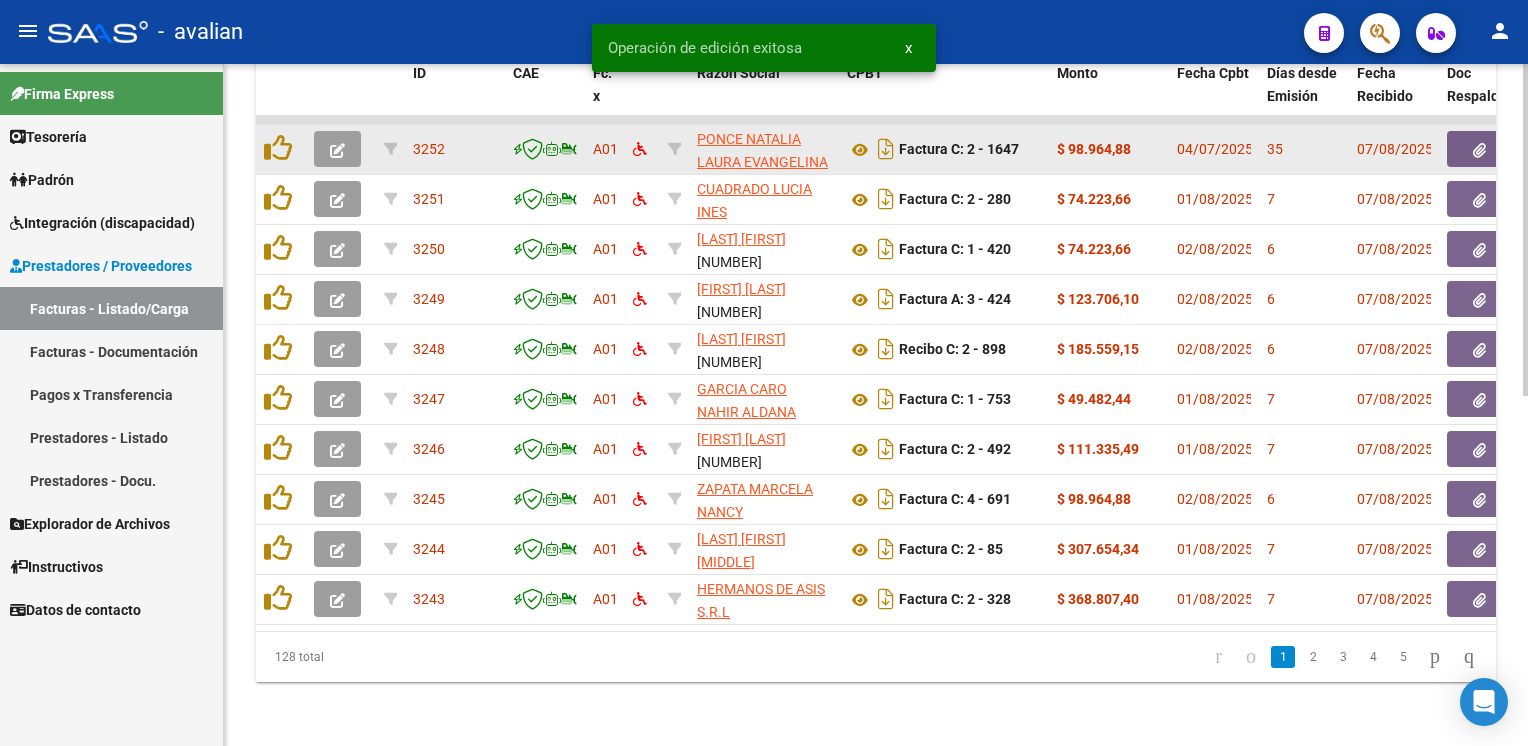 click 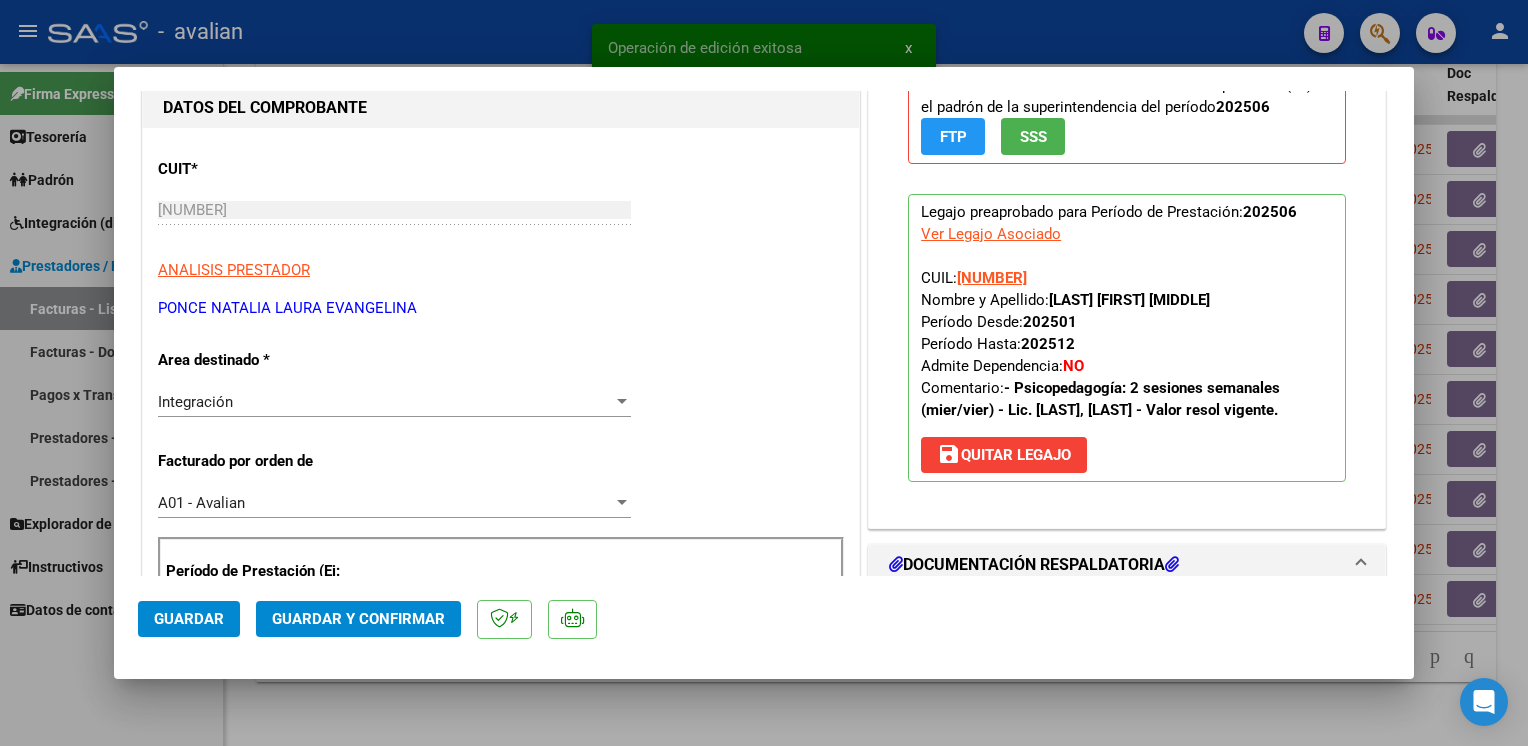 scroll, scrollTop: 200, scrollLeft: 0, axis: vertical 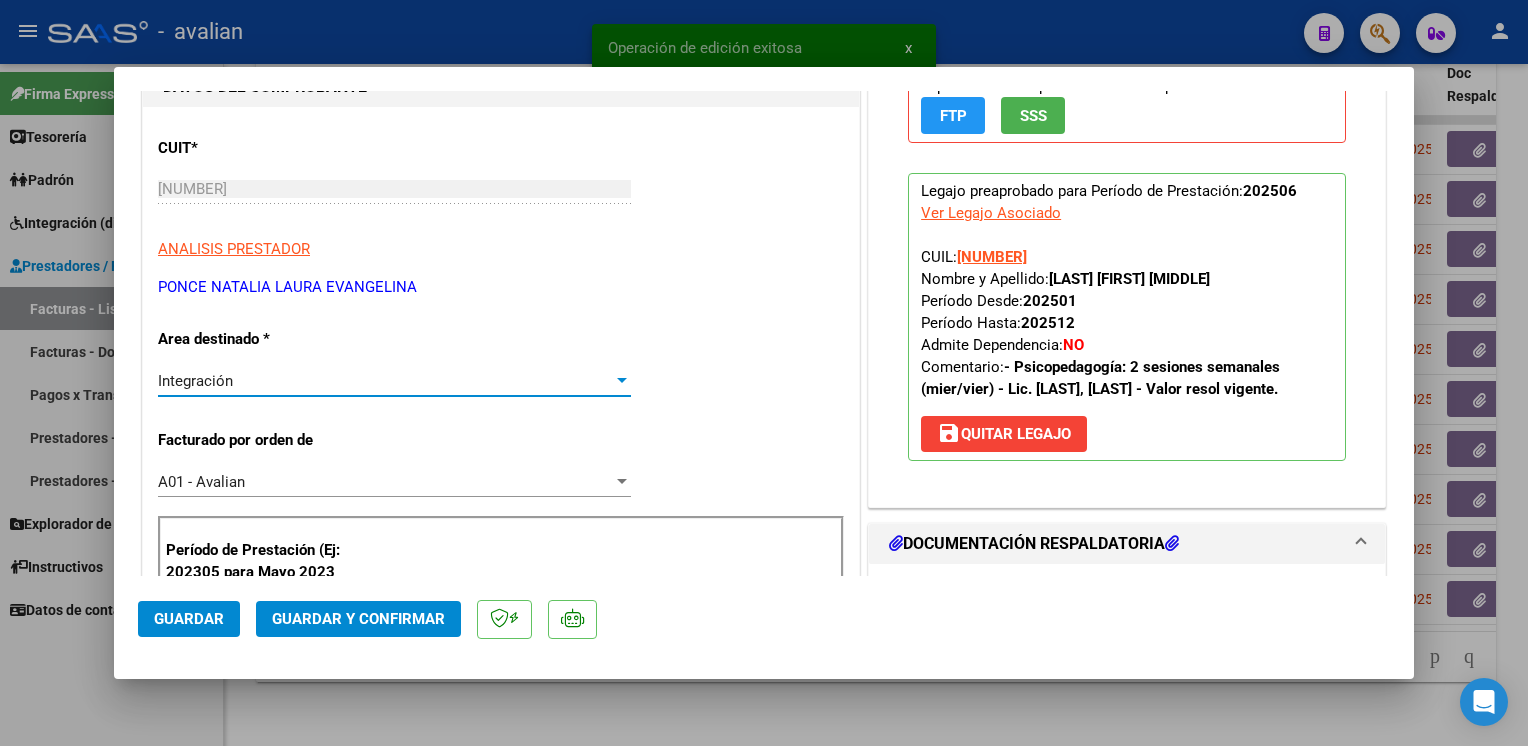 click on "Integración" at bounding box center (385, 381) 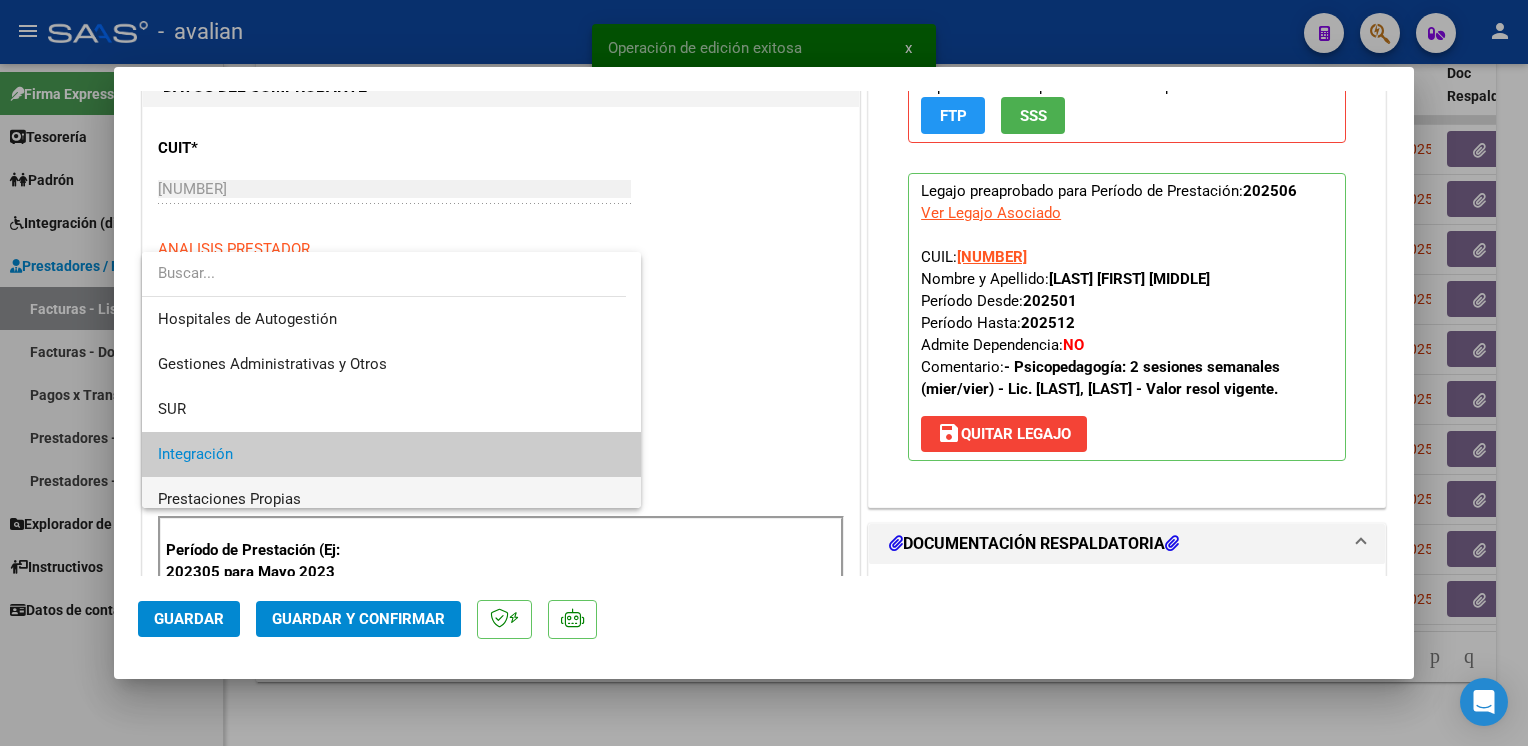 scroll, scrollTop: 74, scrollLeft: 0, axis: vertical 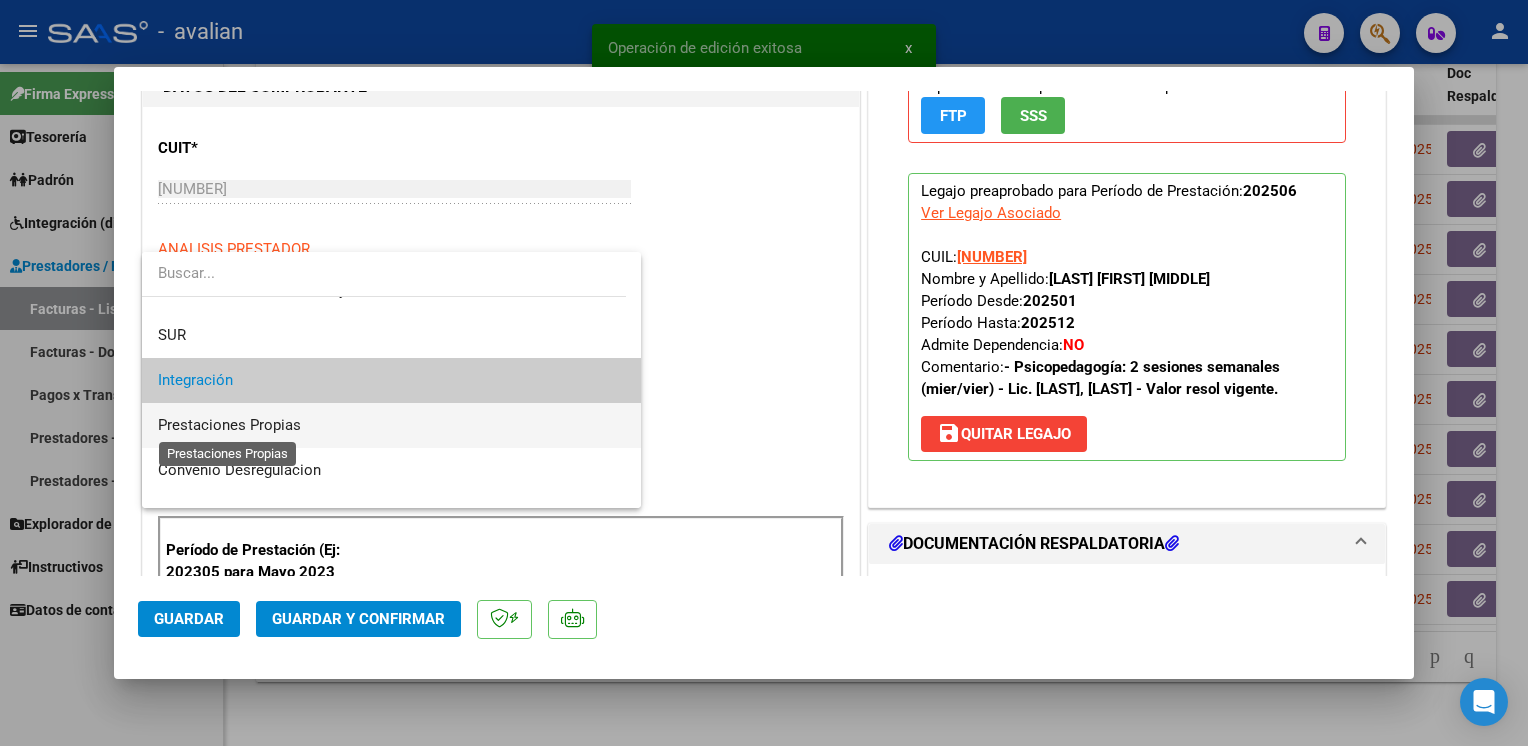click on "Prestaciones Propias" at bounding box center (229, 425) 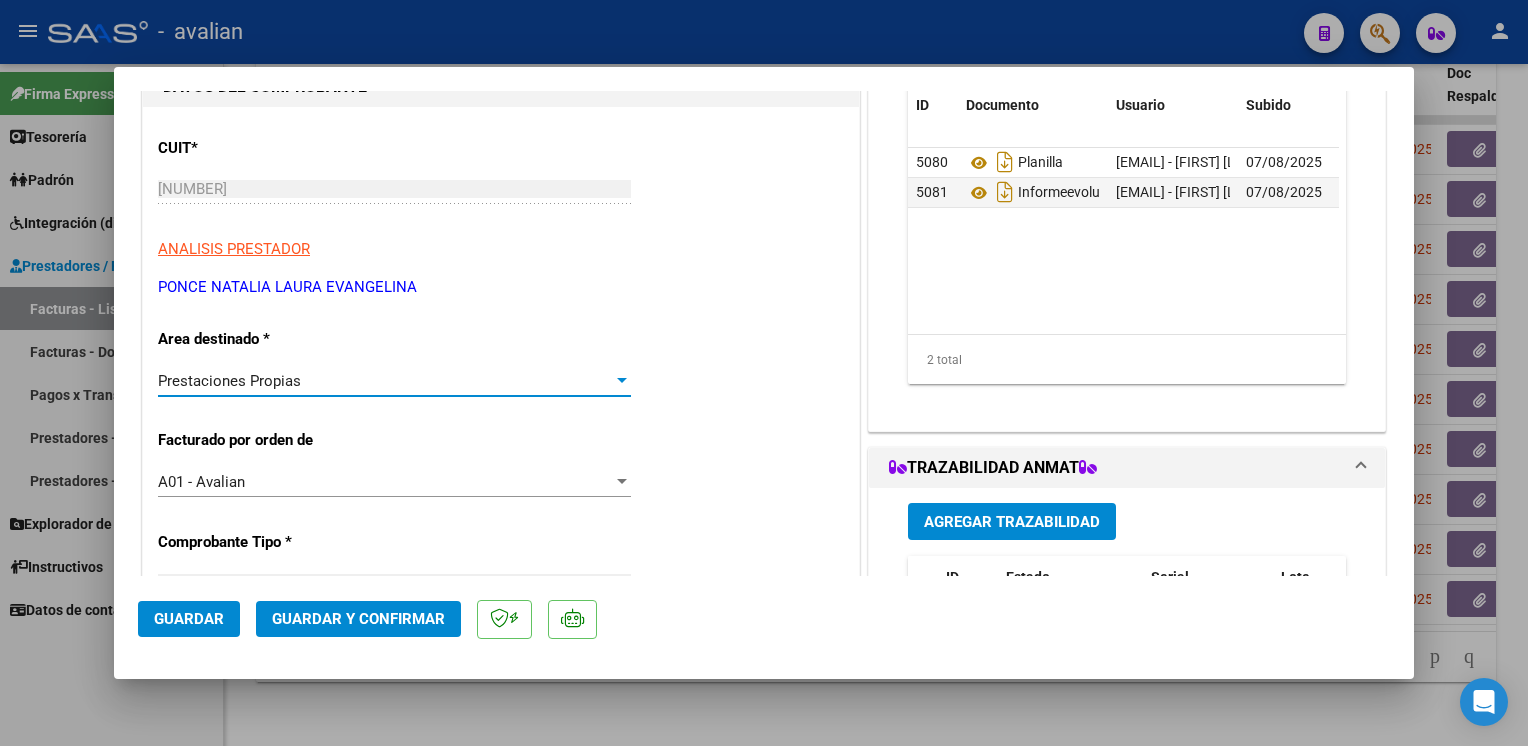click on "Guardar" 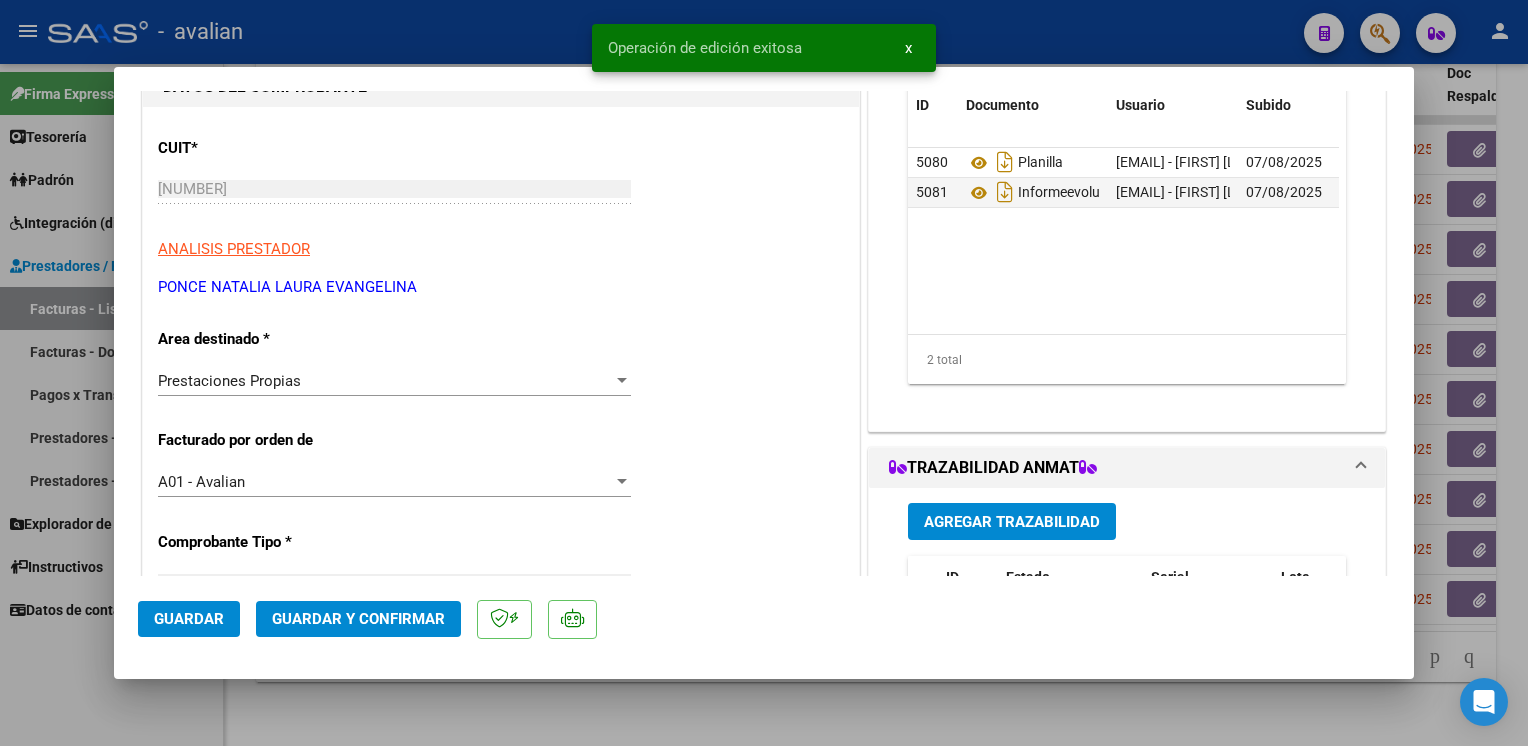 click at bounding box center (764, 373) 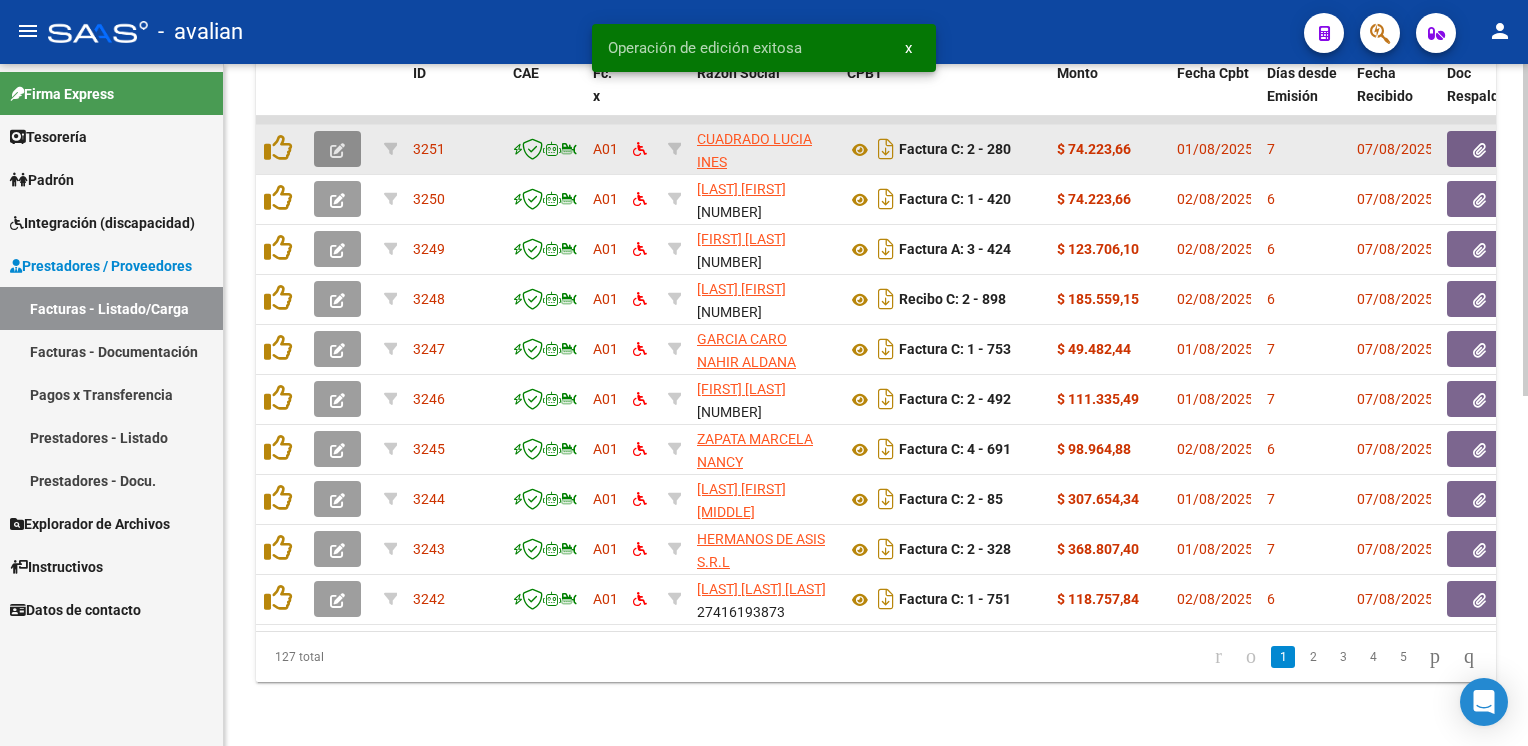 click 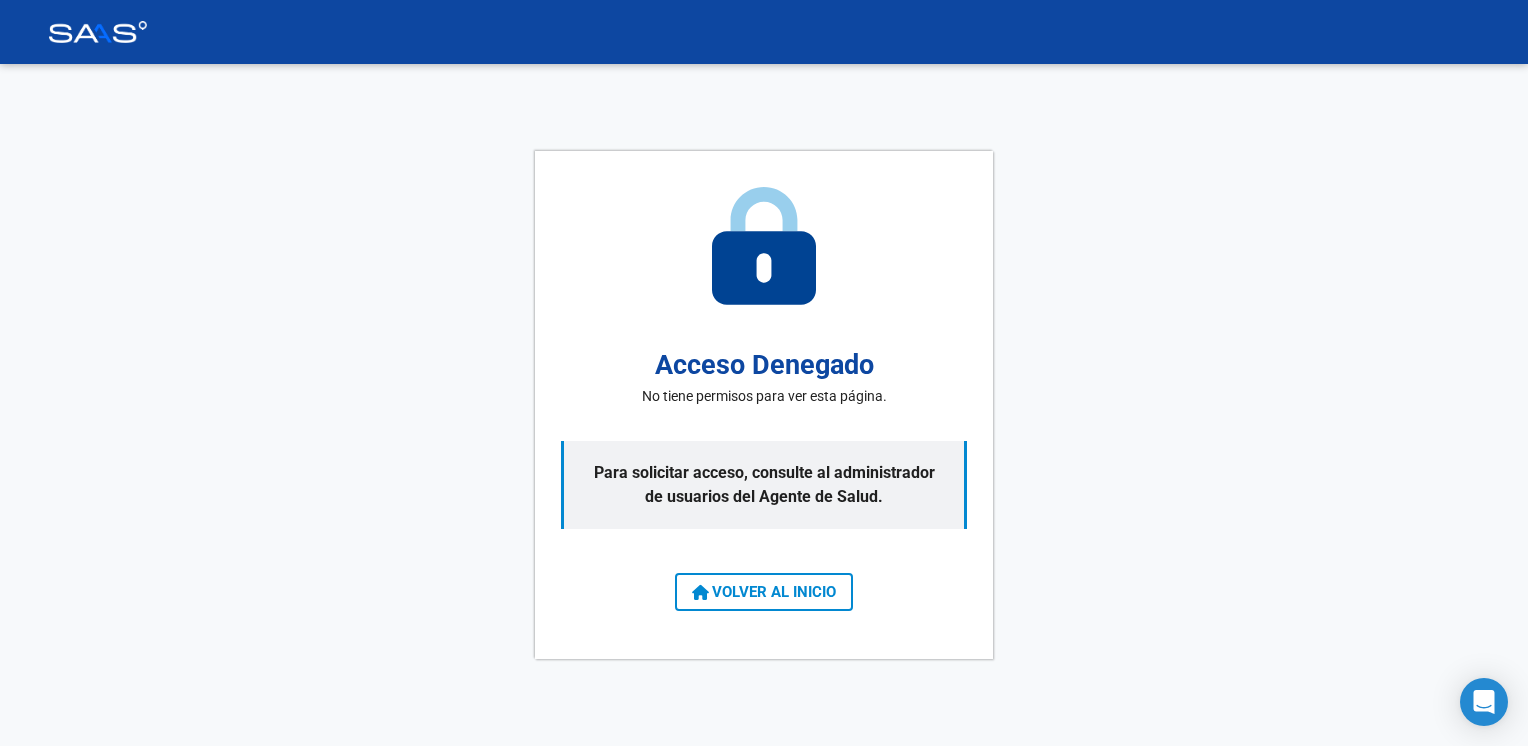 scroll, scrollTop: 0, scrollLeft: 0, axis: both 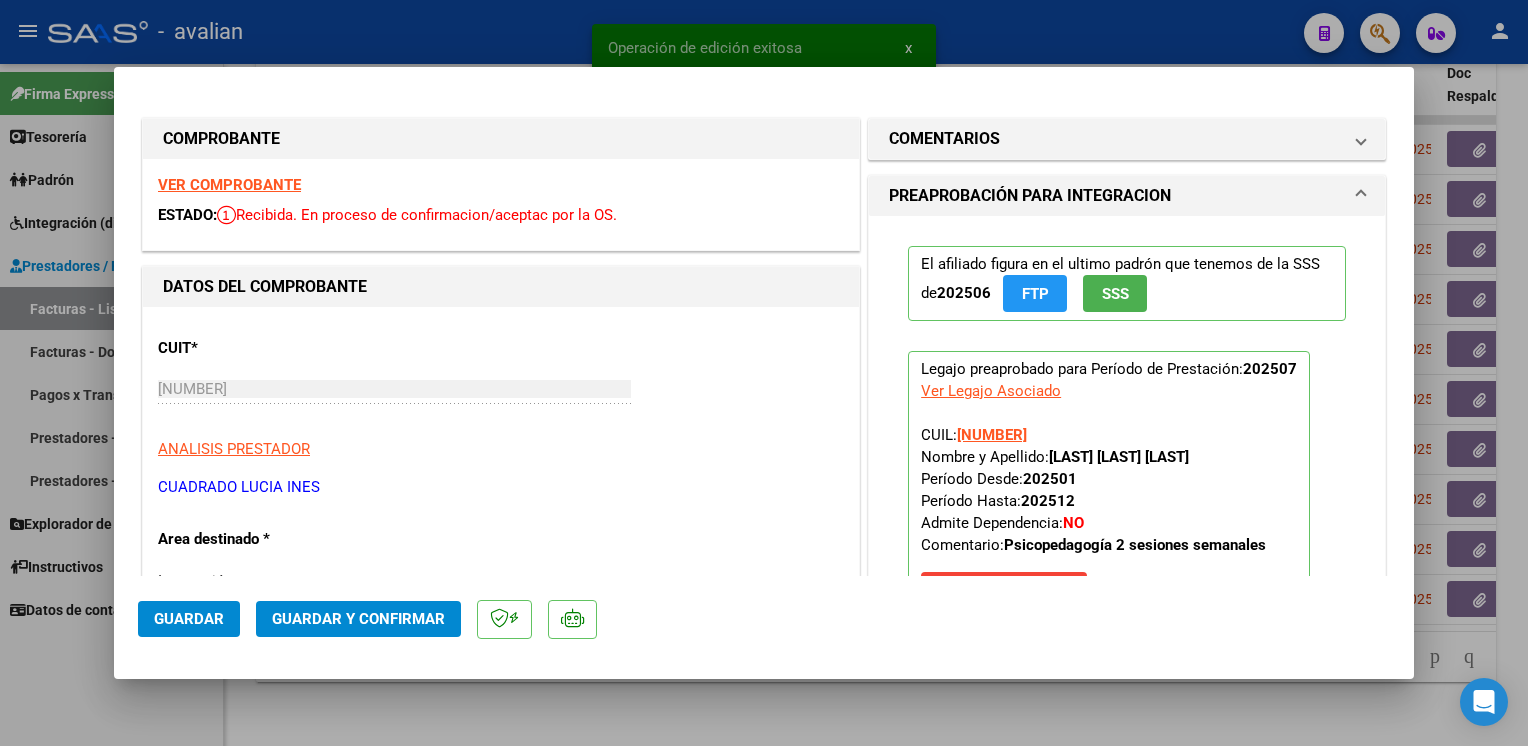 click on "VER COMPROBANTE" at bounding box center [229, 185] 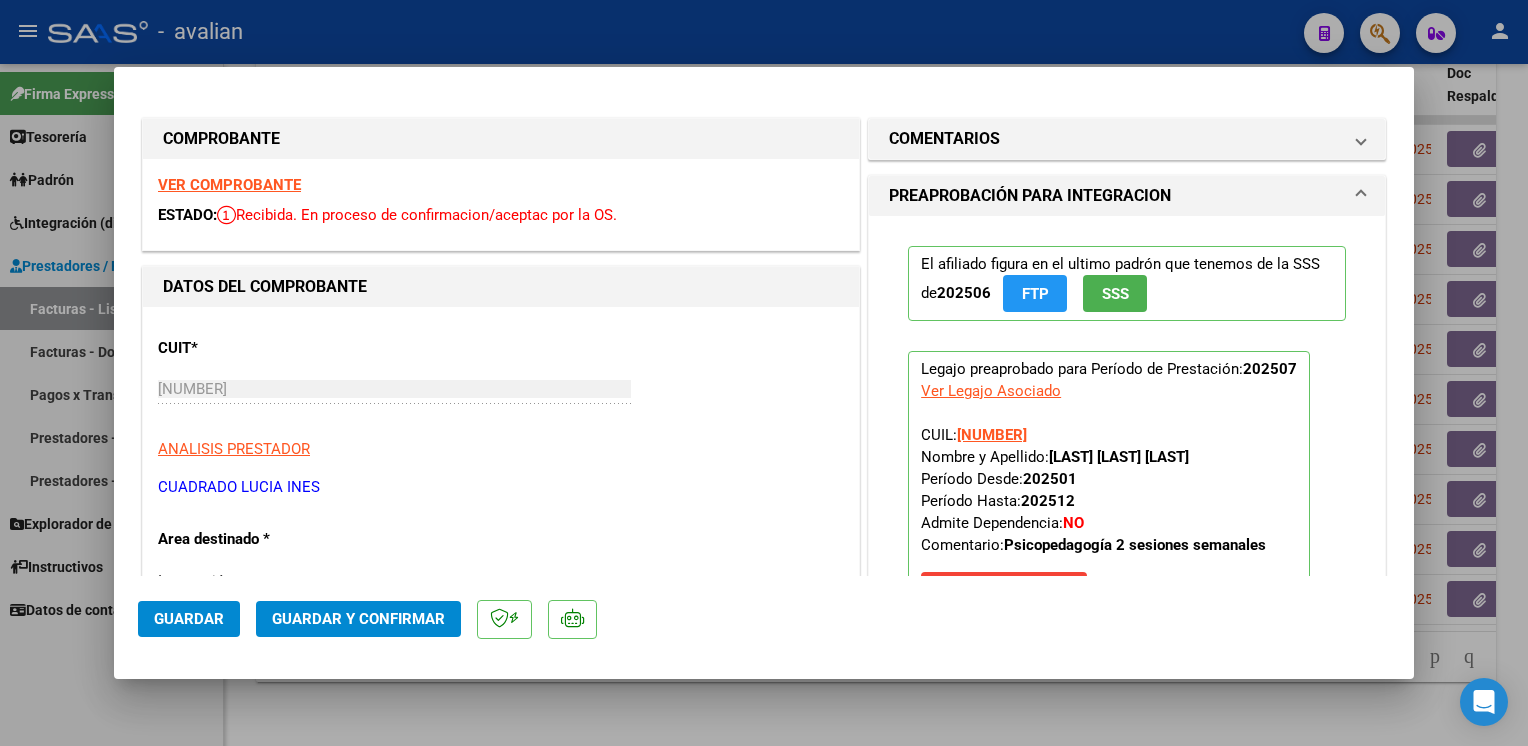 click on "Guardar y Confirmar" 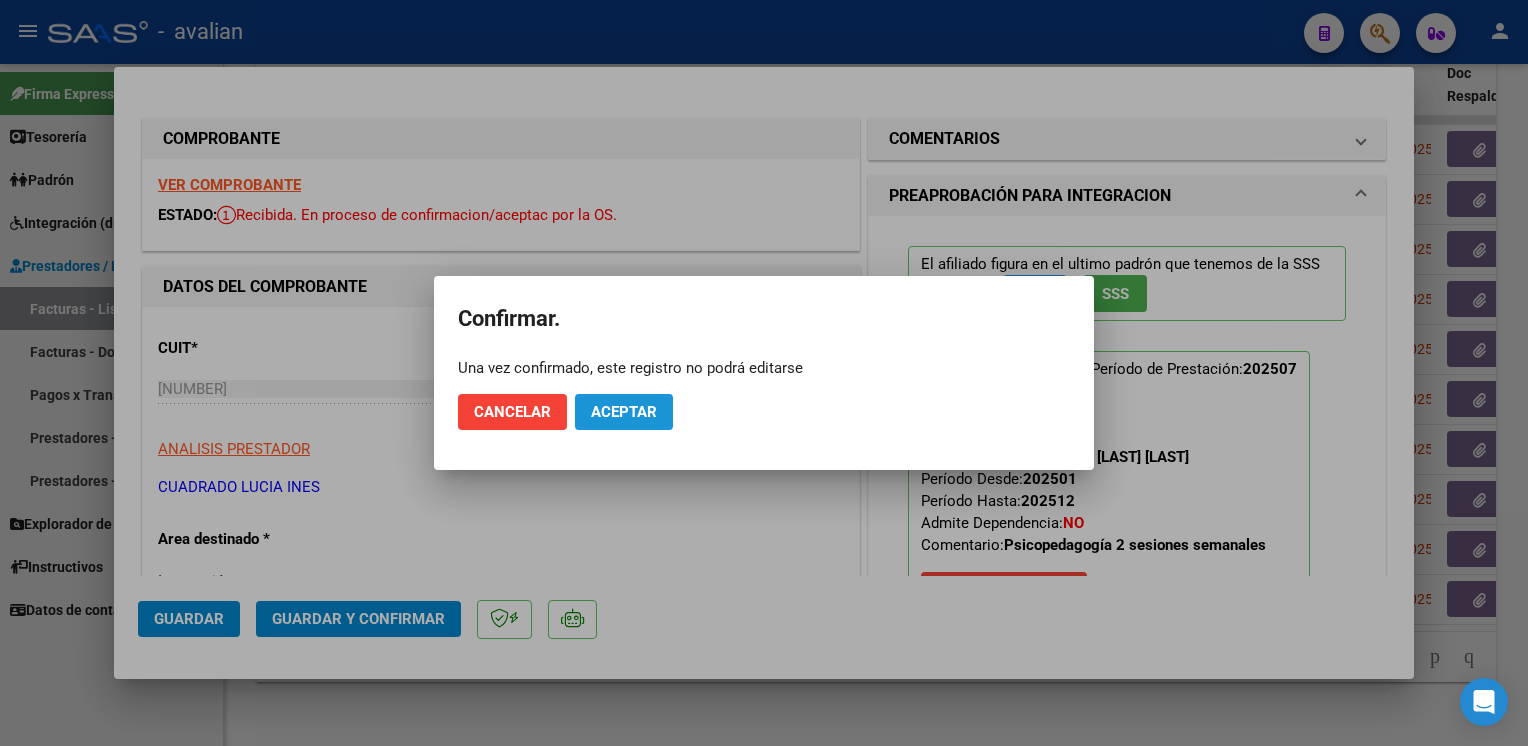 click on "Aceptar" 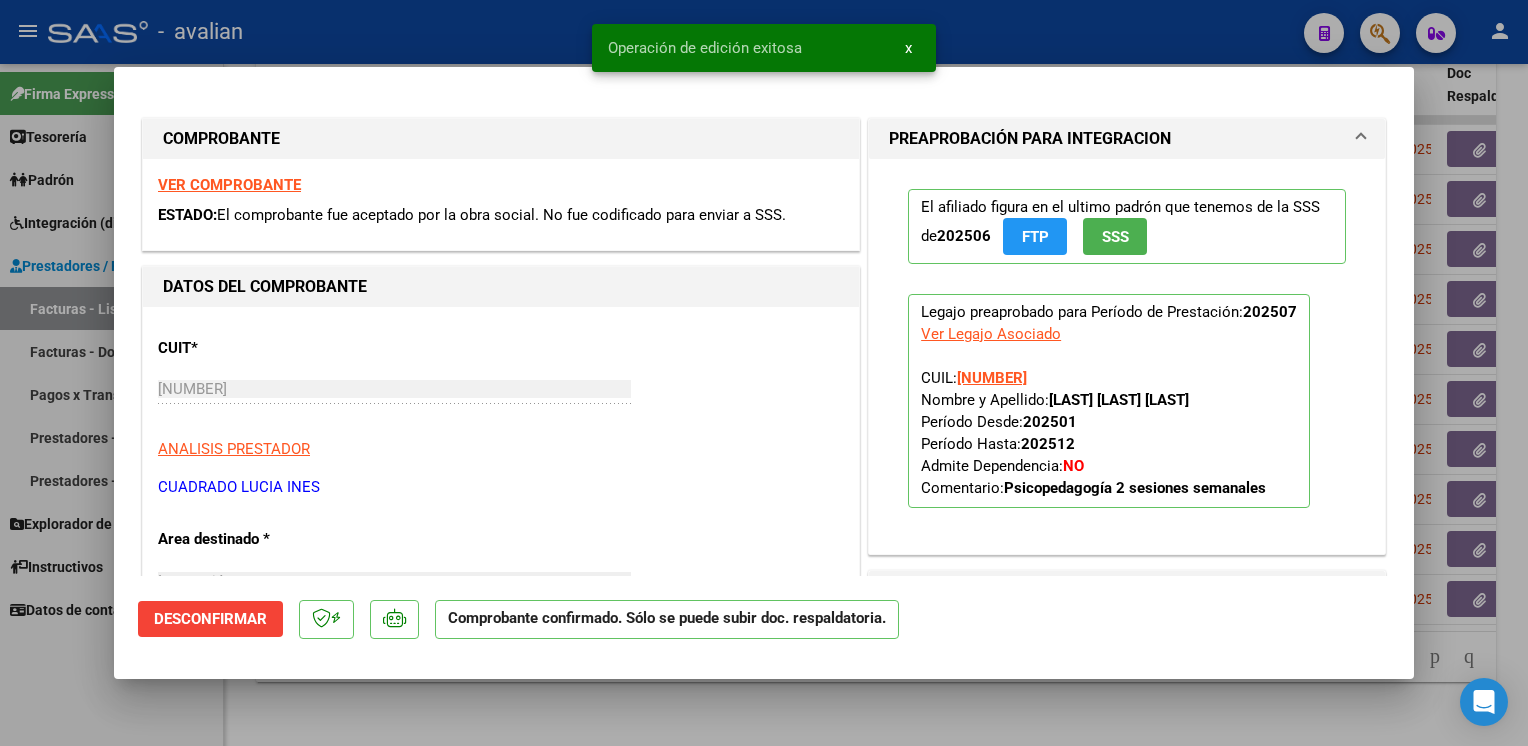 click at bounding box center [764, 373] 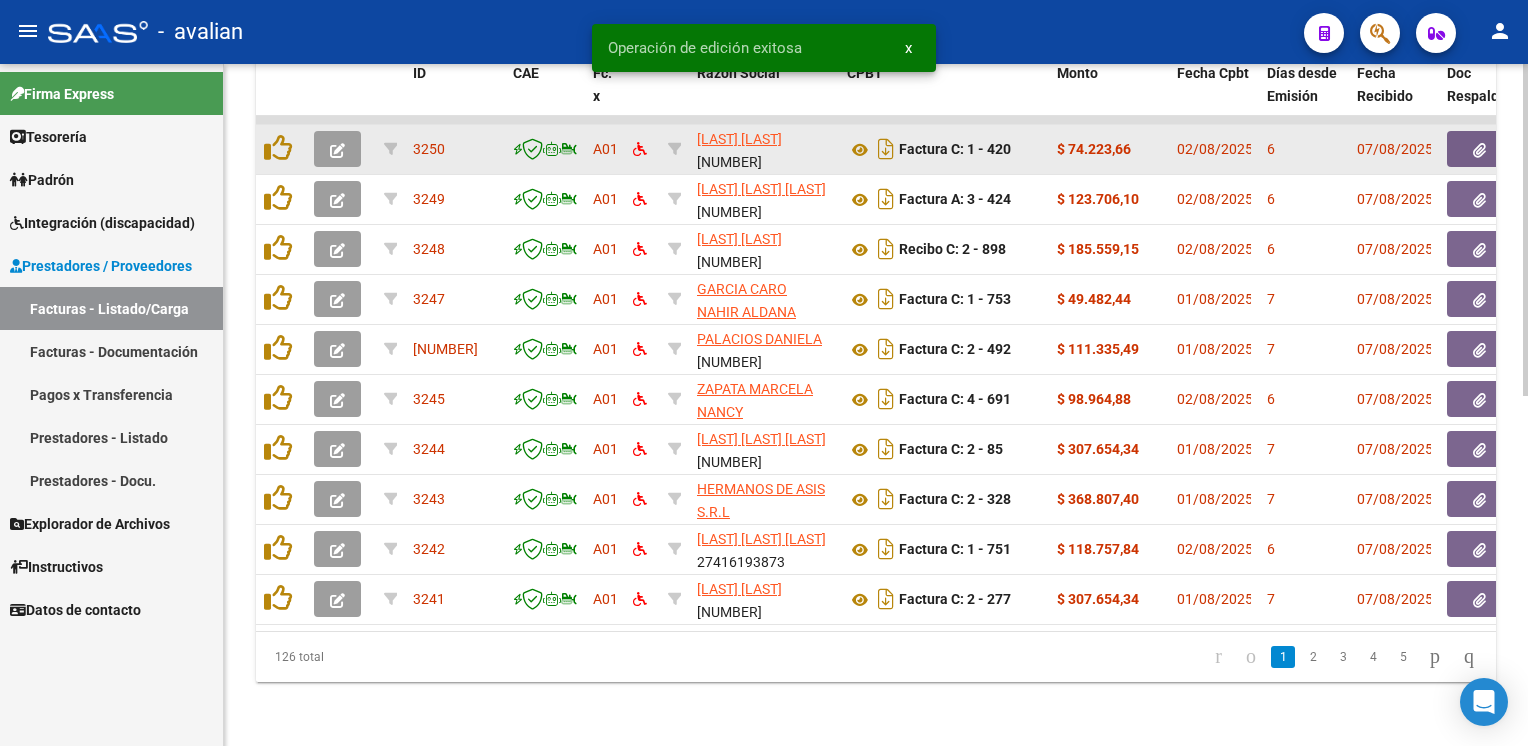 click 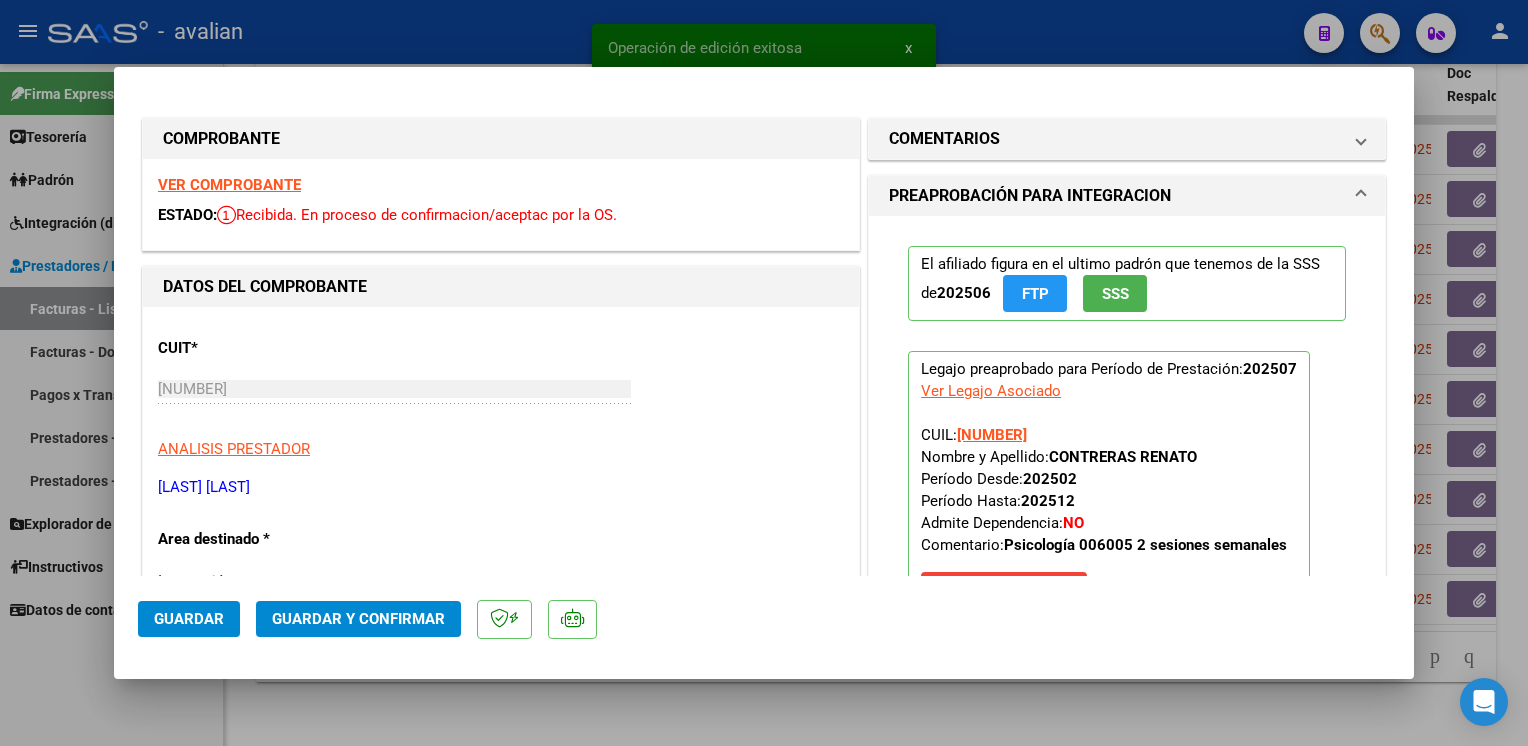 click on "VER COMPROBANTE" at bounding box center [229, 185] 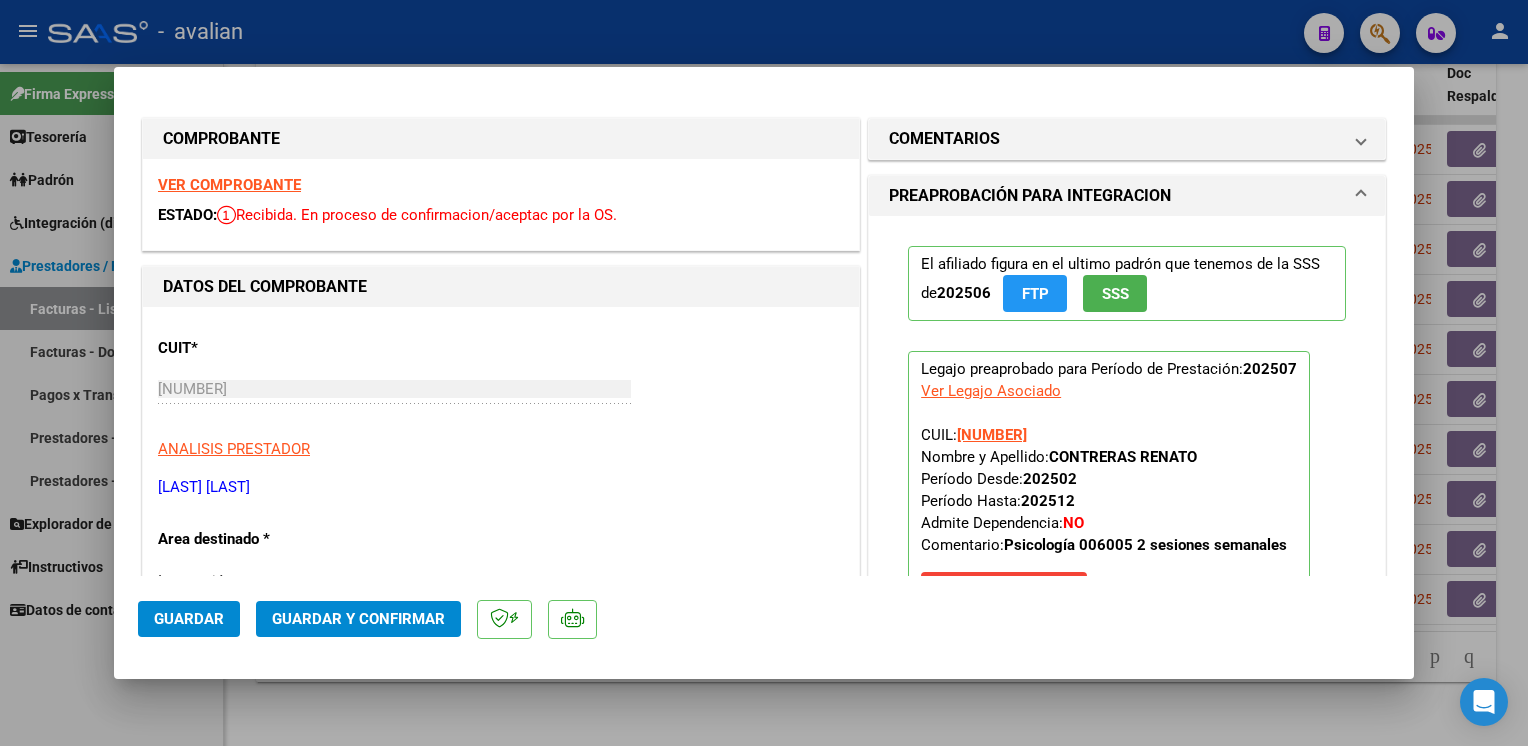 click on "Guardar y Confirmar" 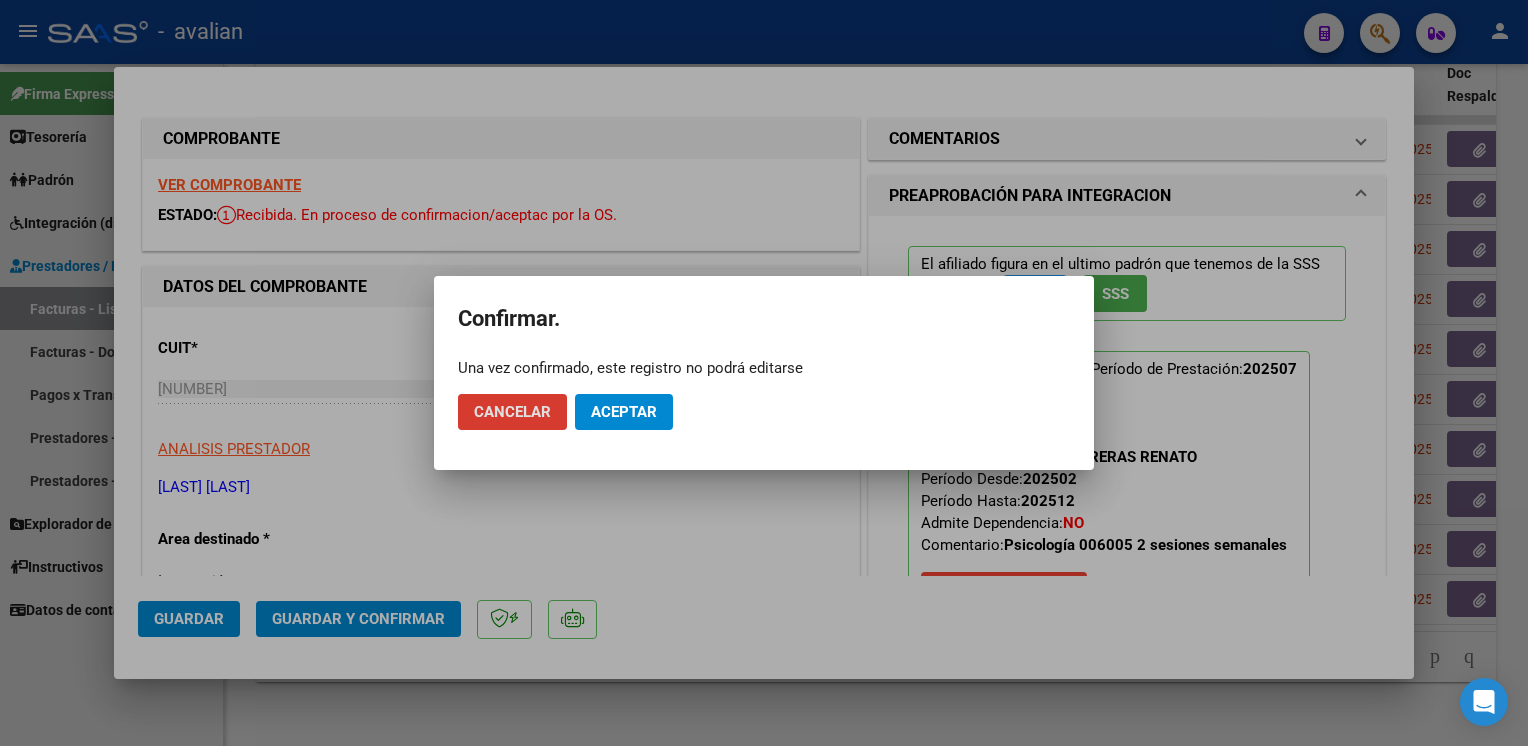 click on "Aceptar" 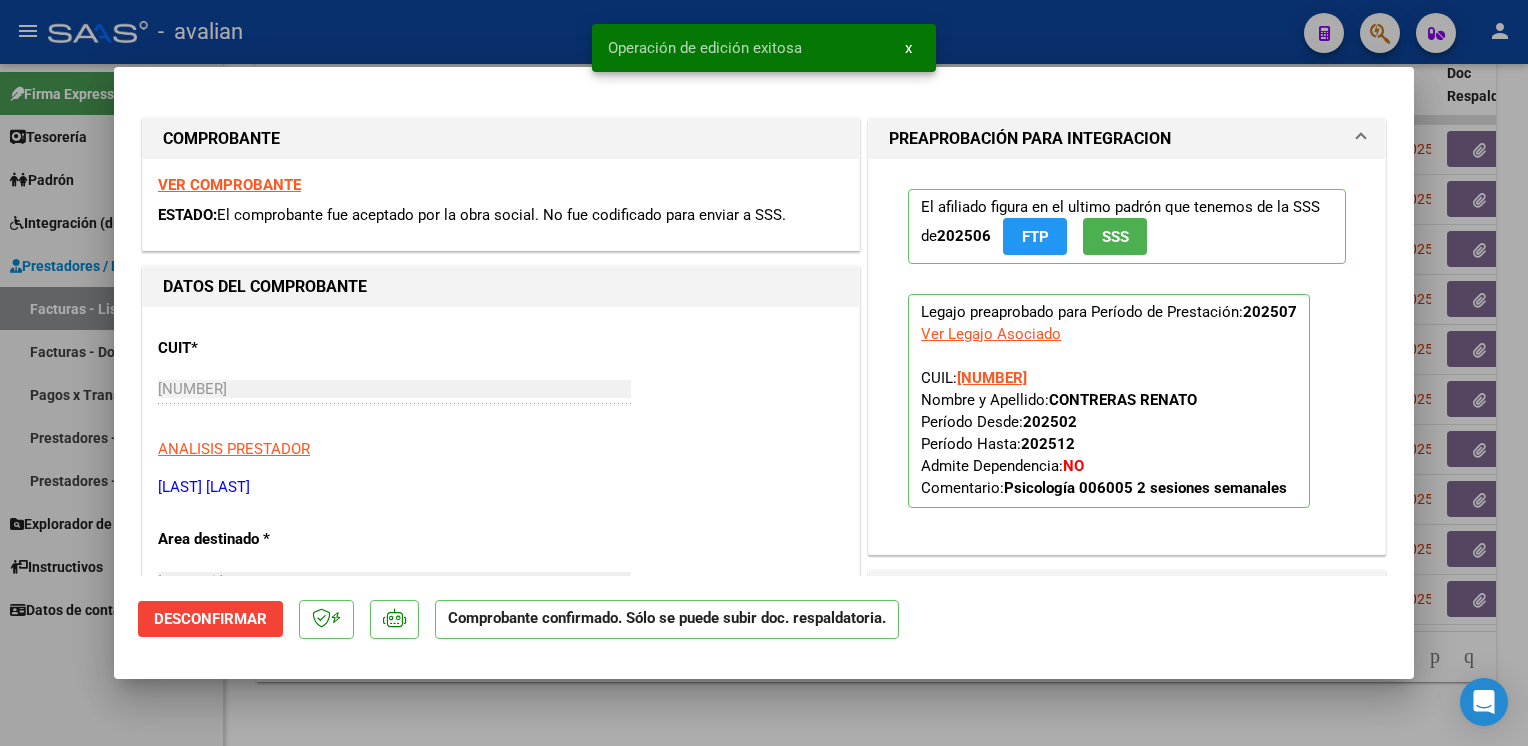 click at bounding box center [764, 373] 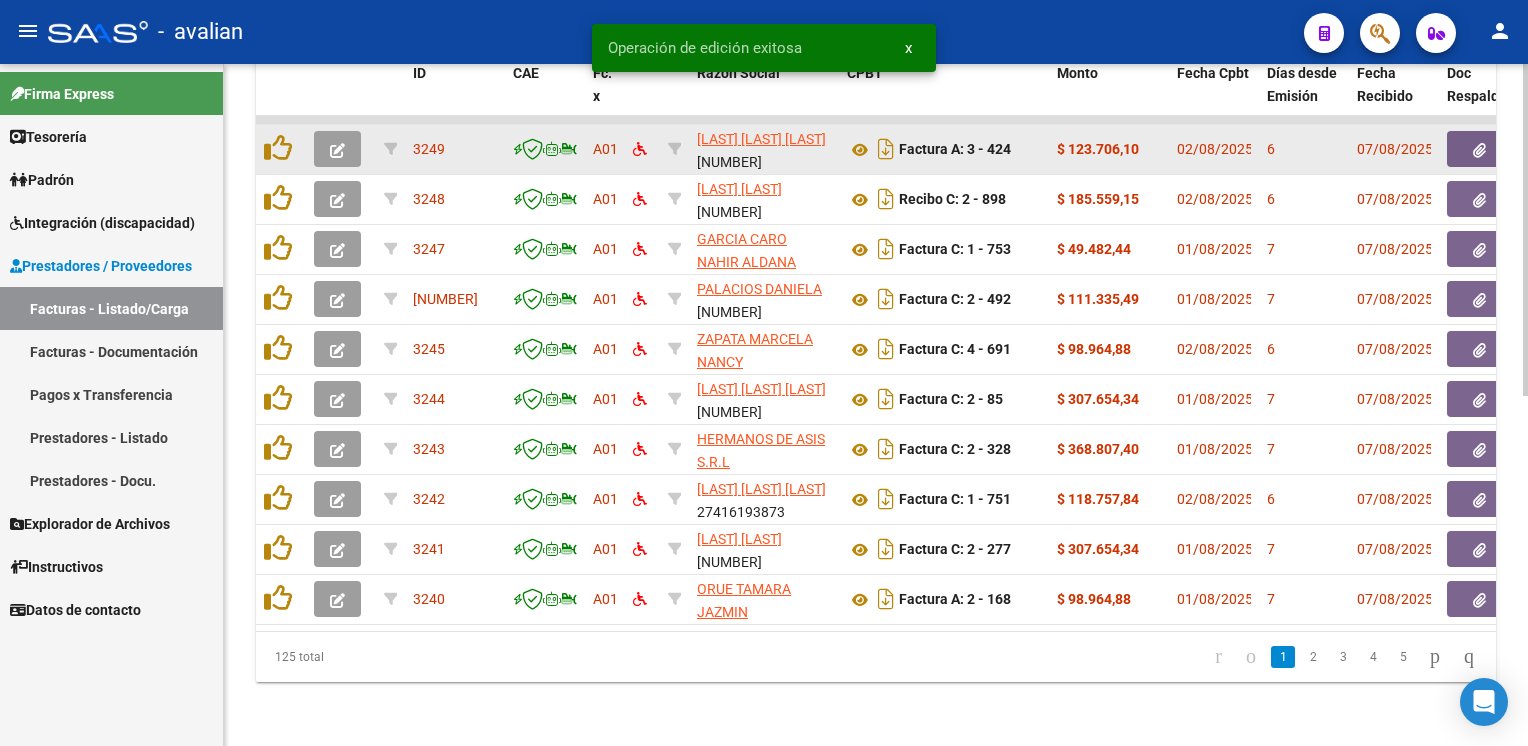 click 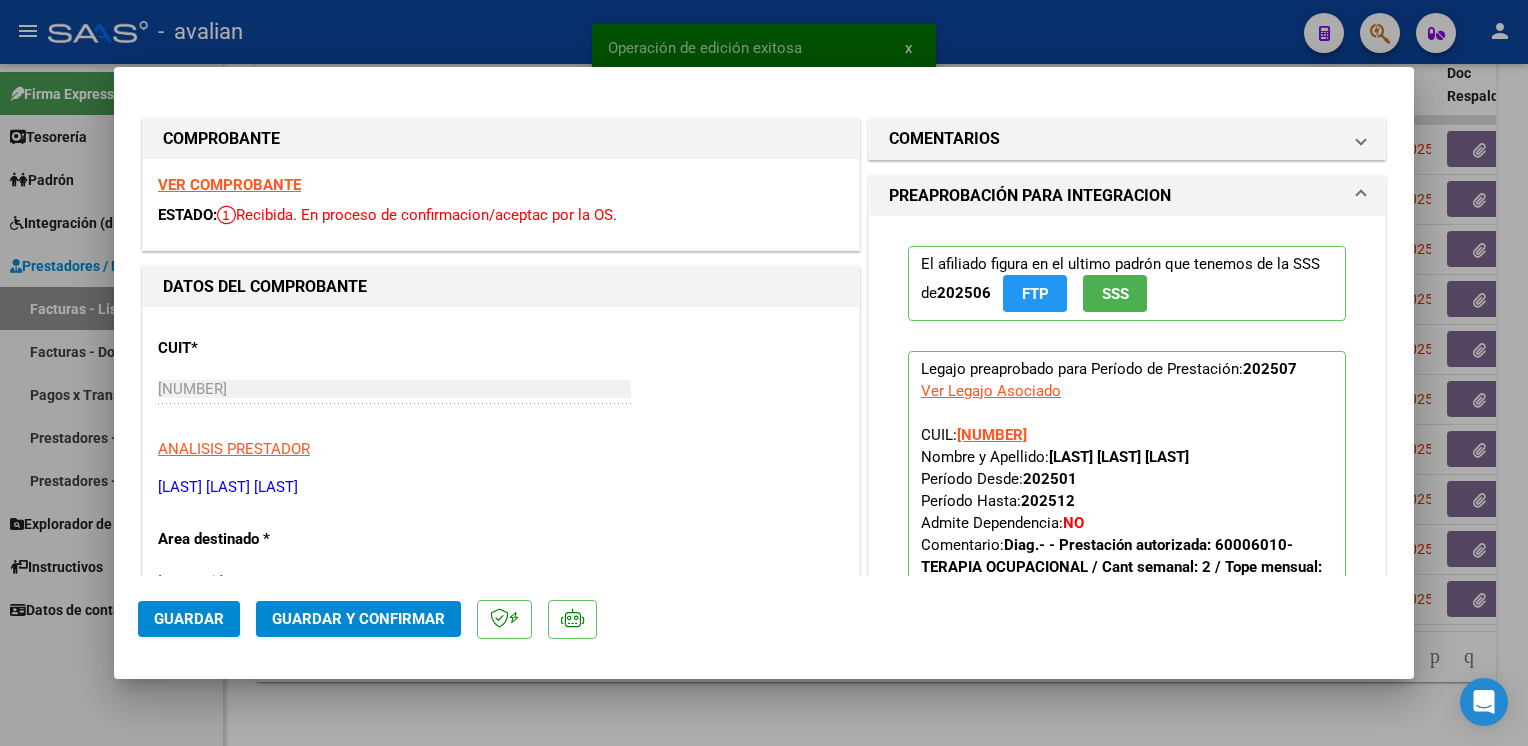 click on "VER COMPROBANTE" at bounding box center [229, 185] 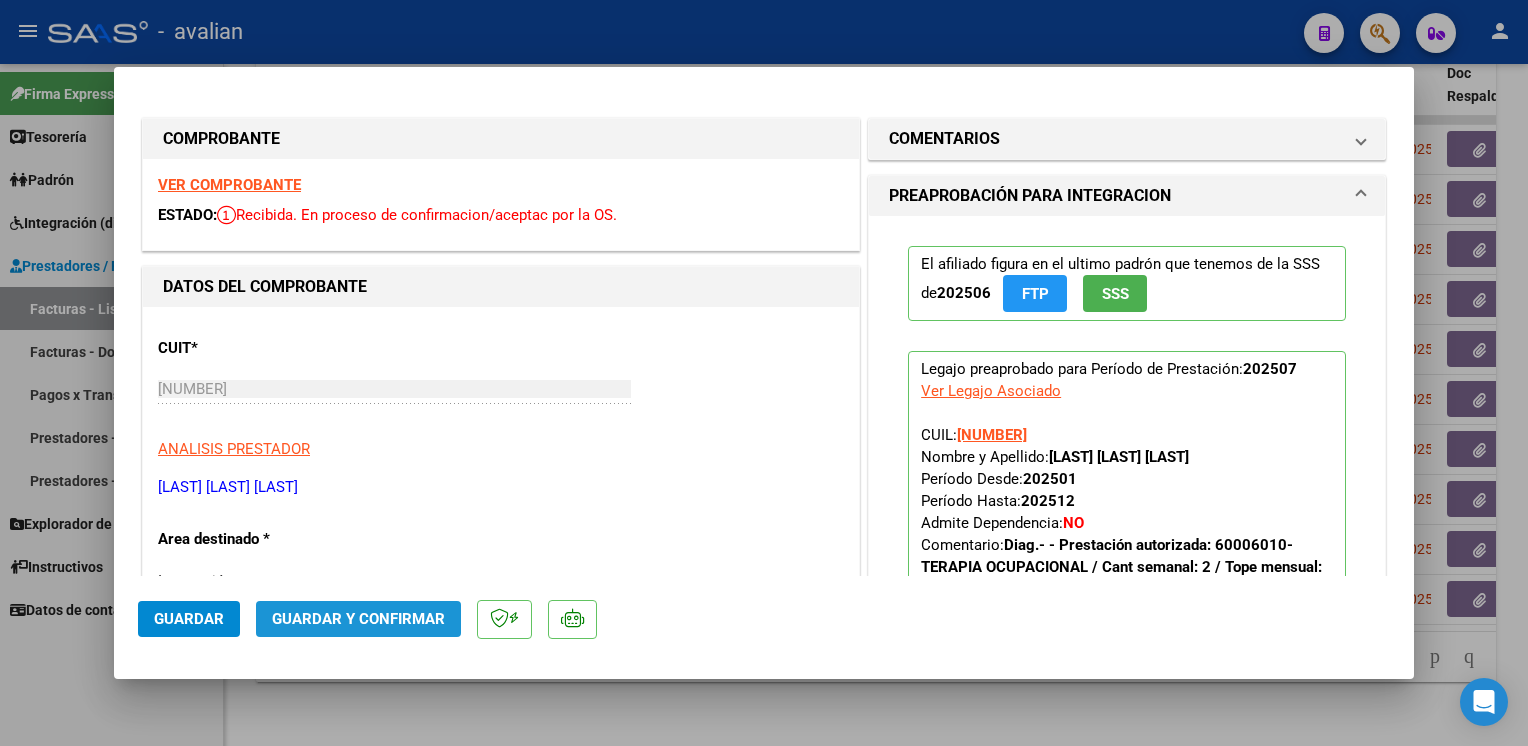 click on "Guardar y Confirmar" 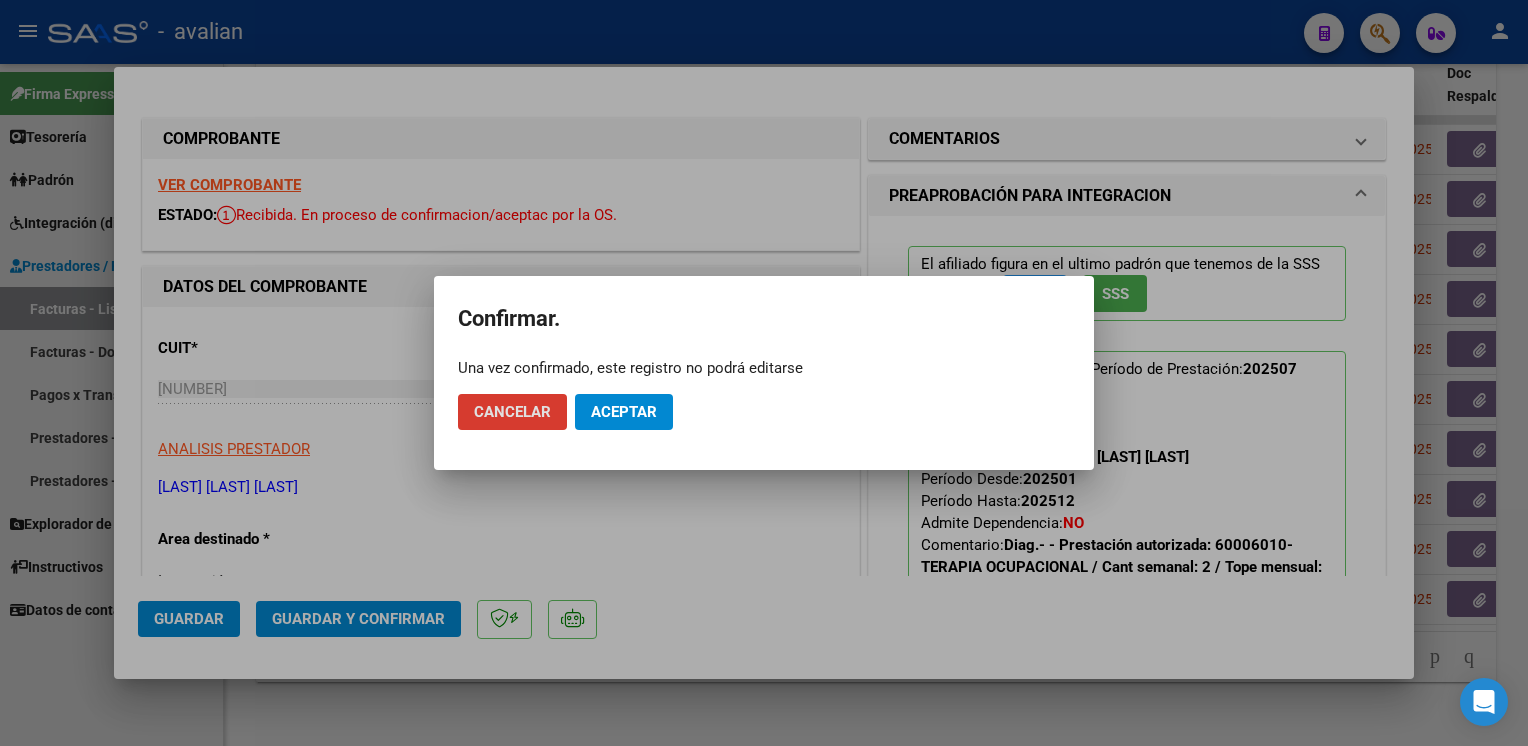 click on "Aceptar" 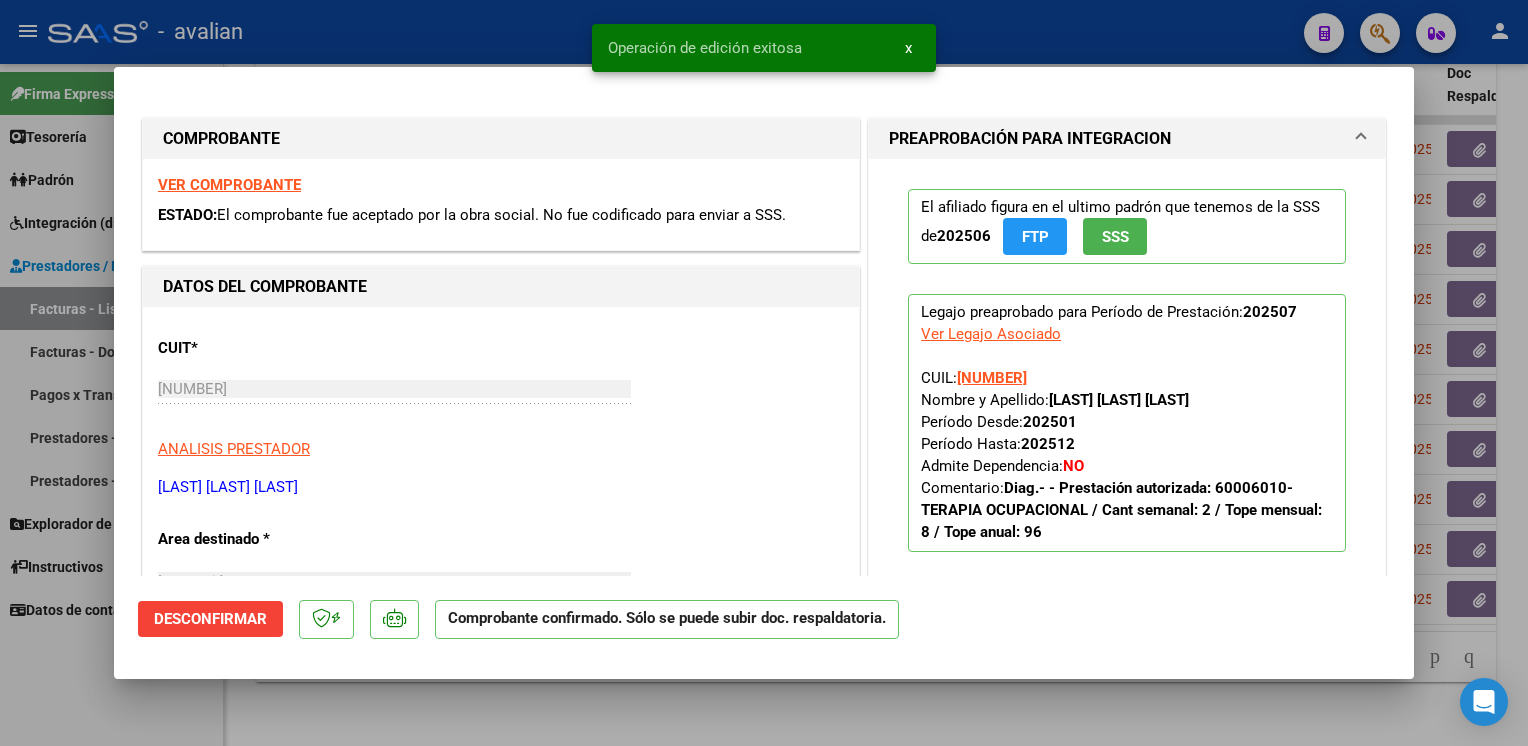 click at bounding box center (764, 373) 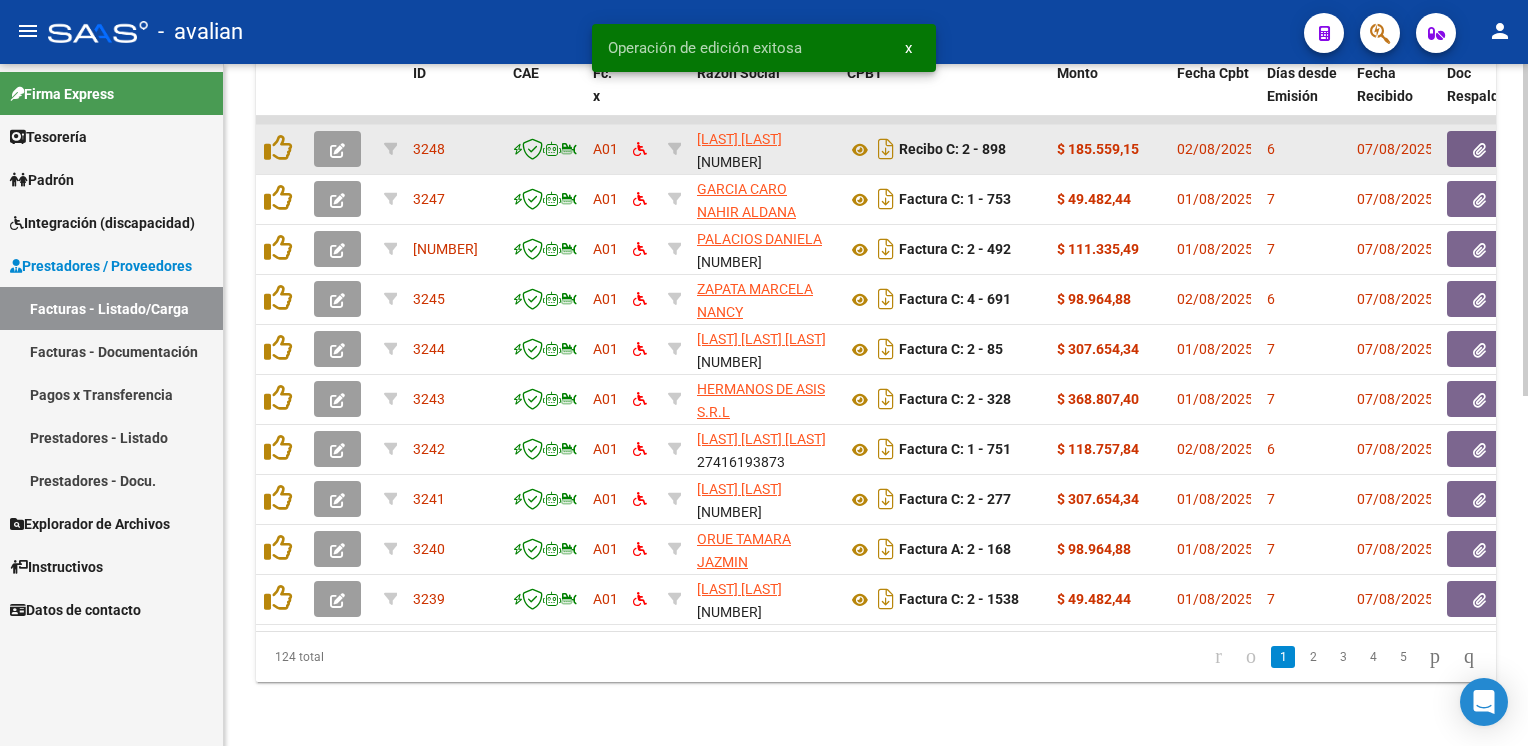 click 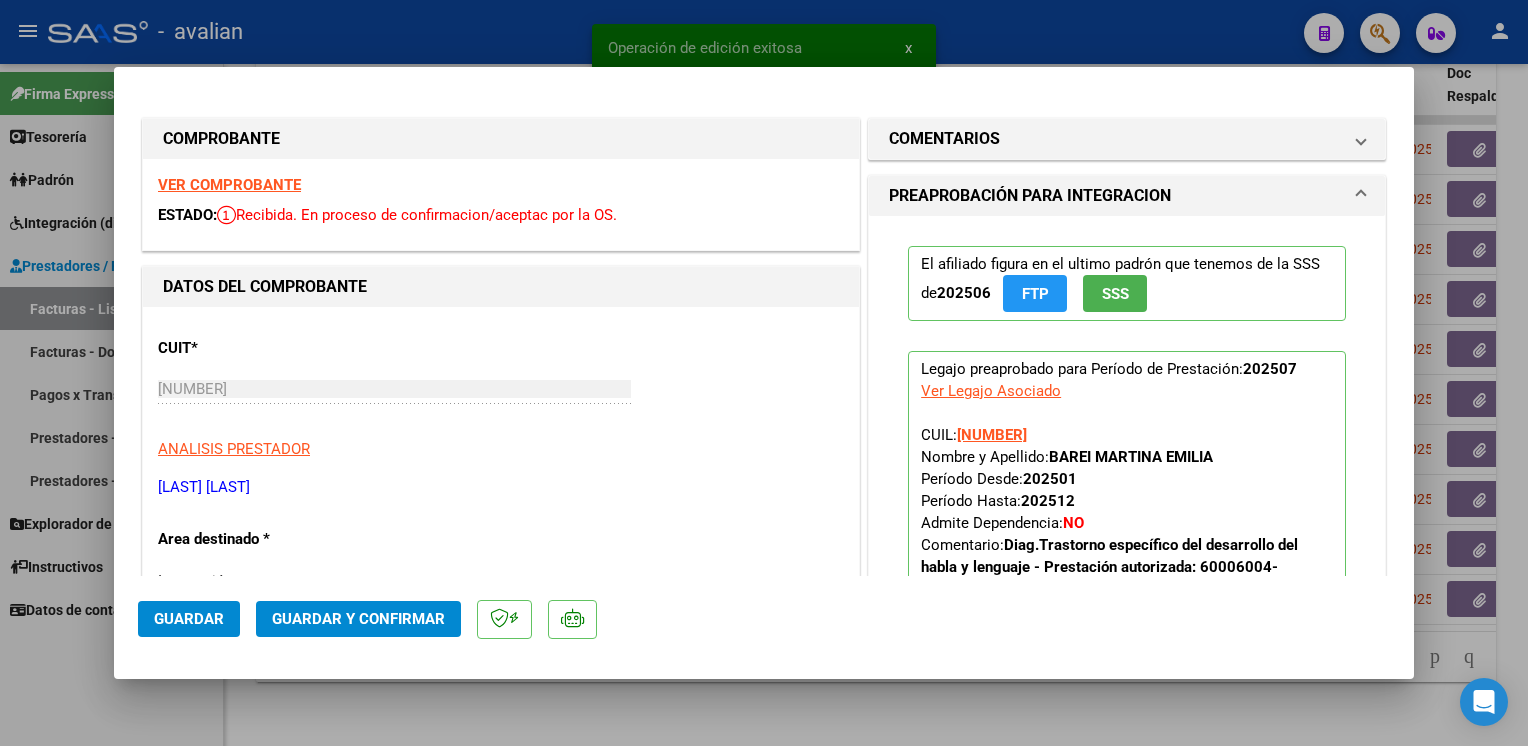 click on "VER COMPROBANTE" at bounding box center [229, 185] 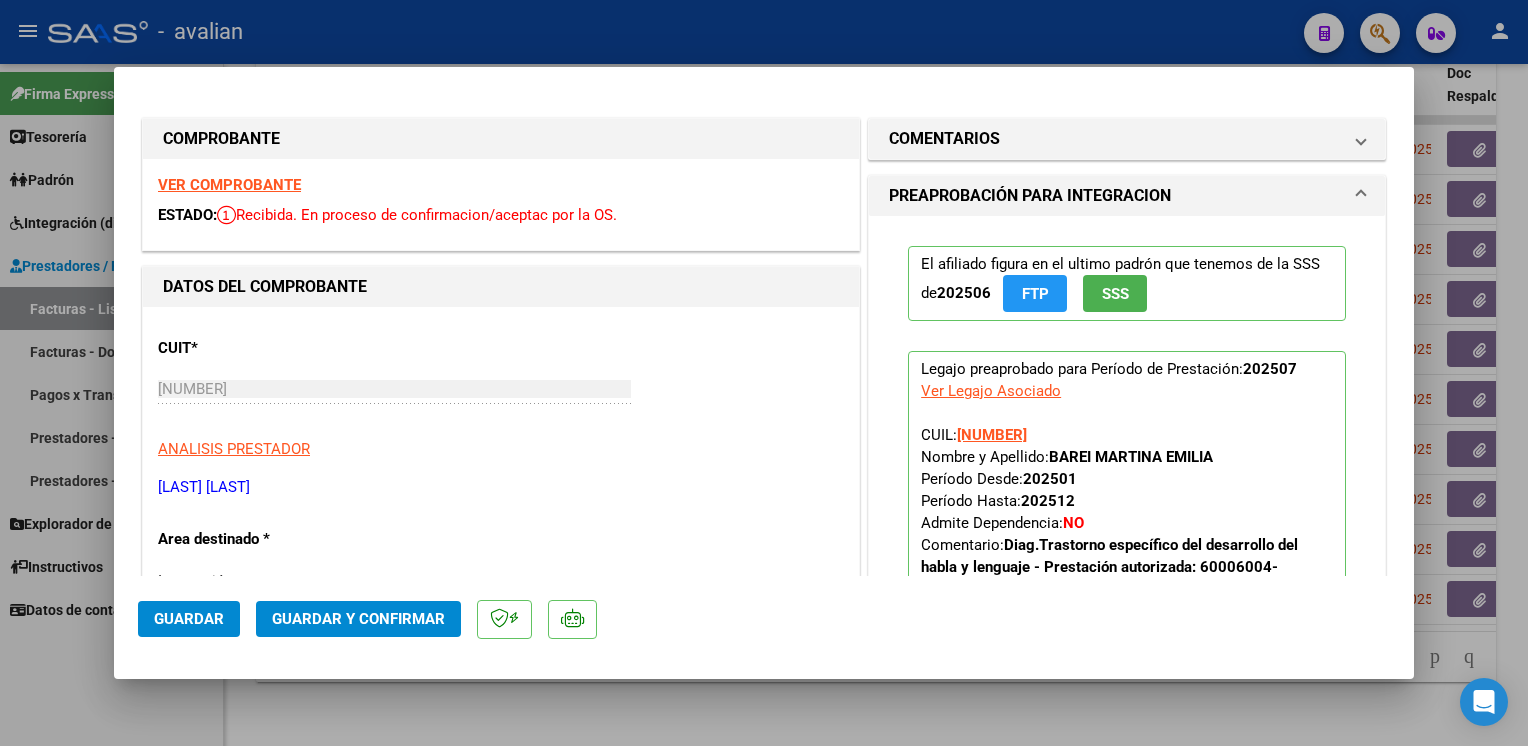 click on "Guardar Guardar y Confirmar" 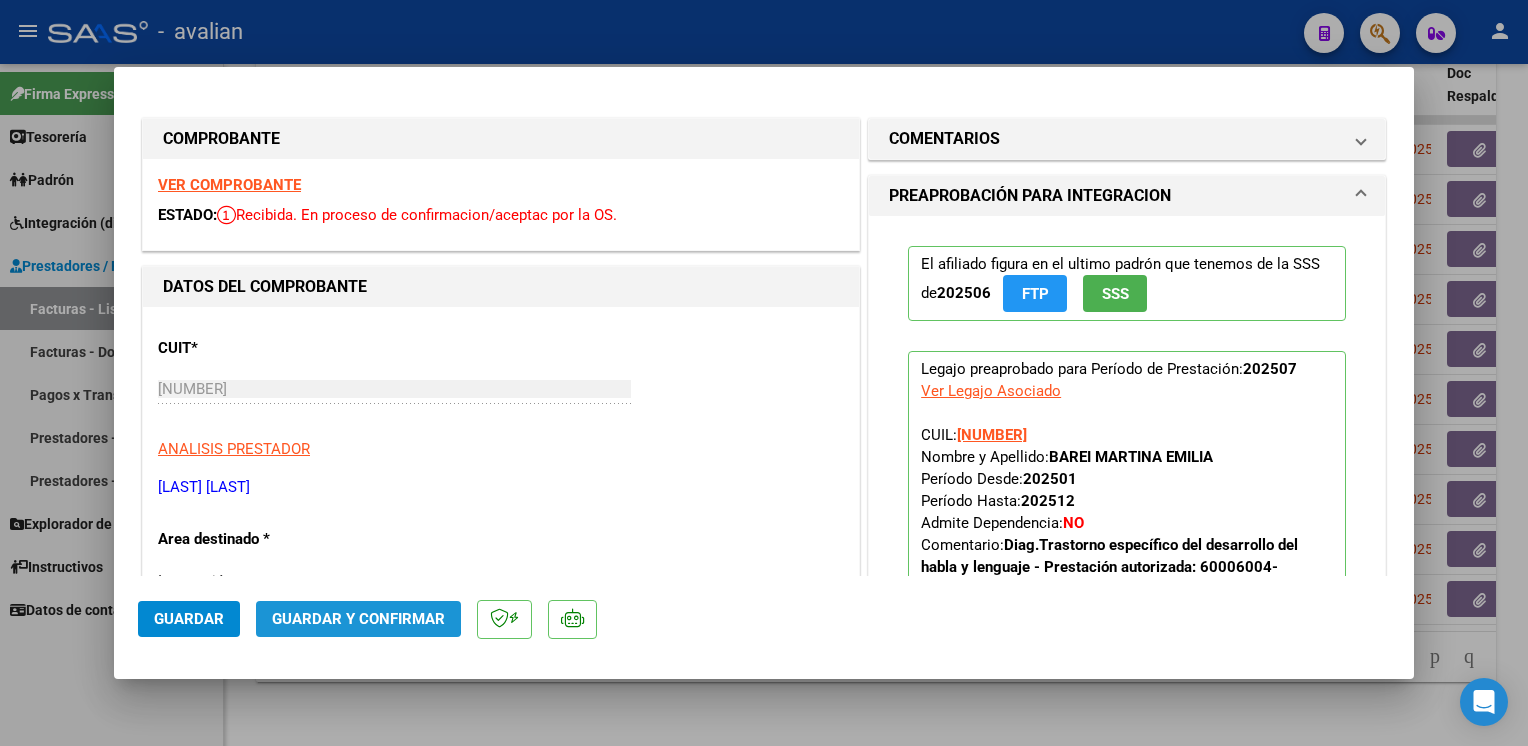 click on "Guardar y Confirmar" 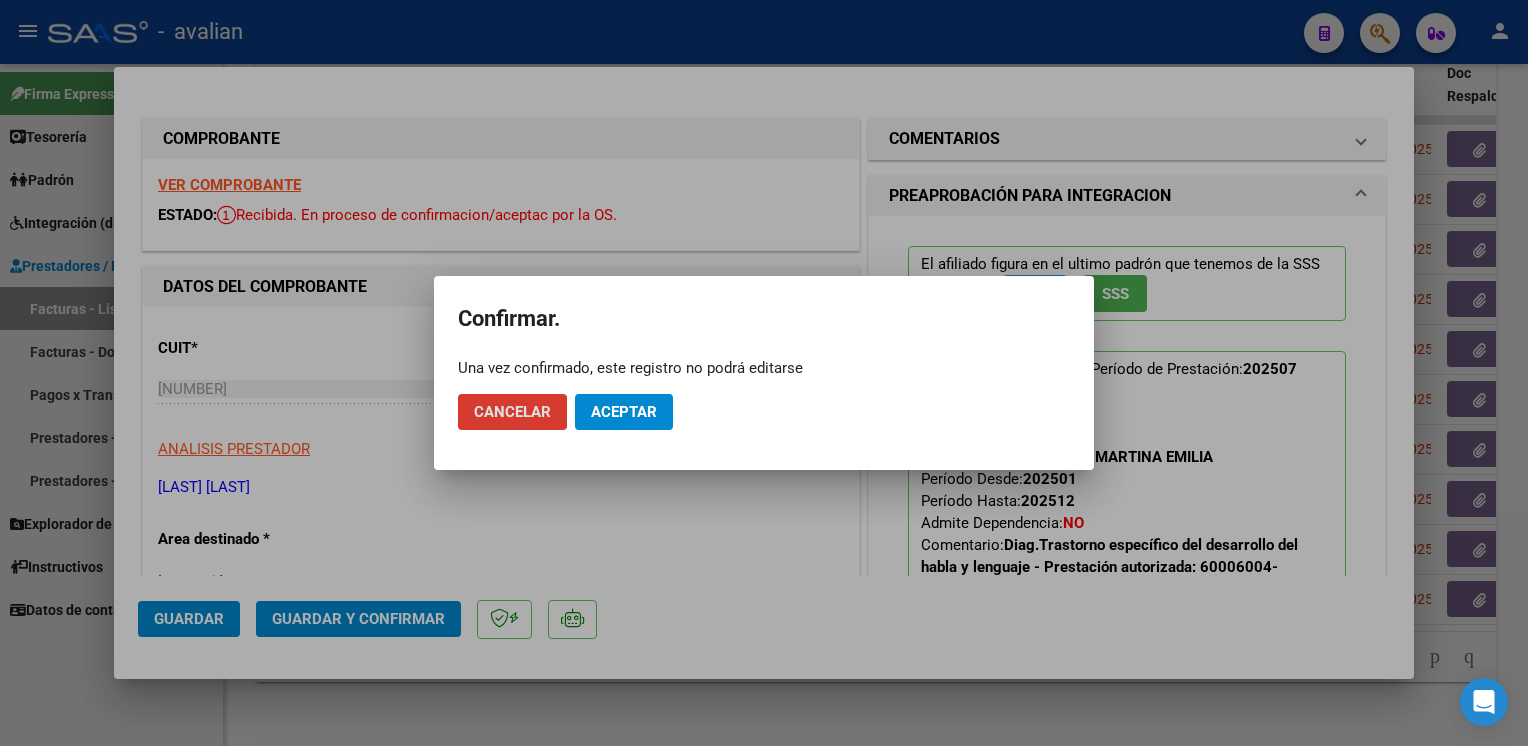 click on "Aceptar" 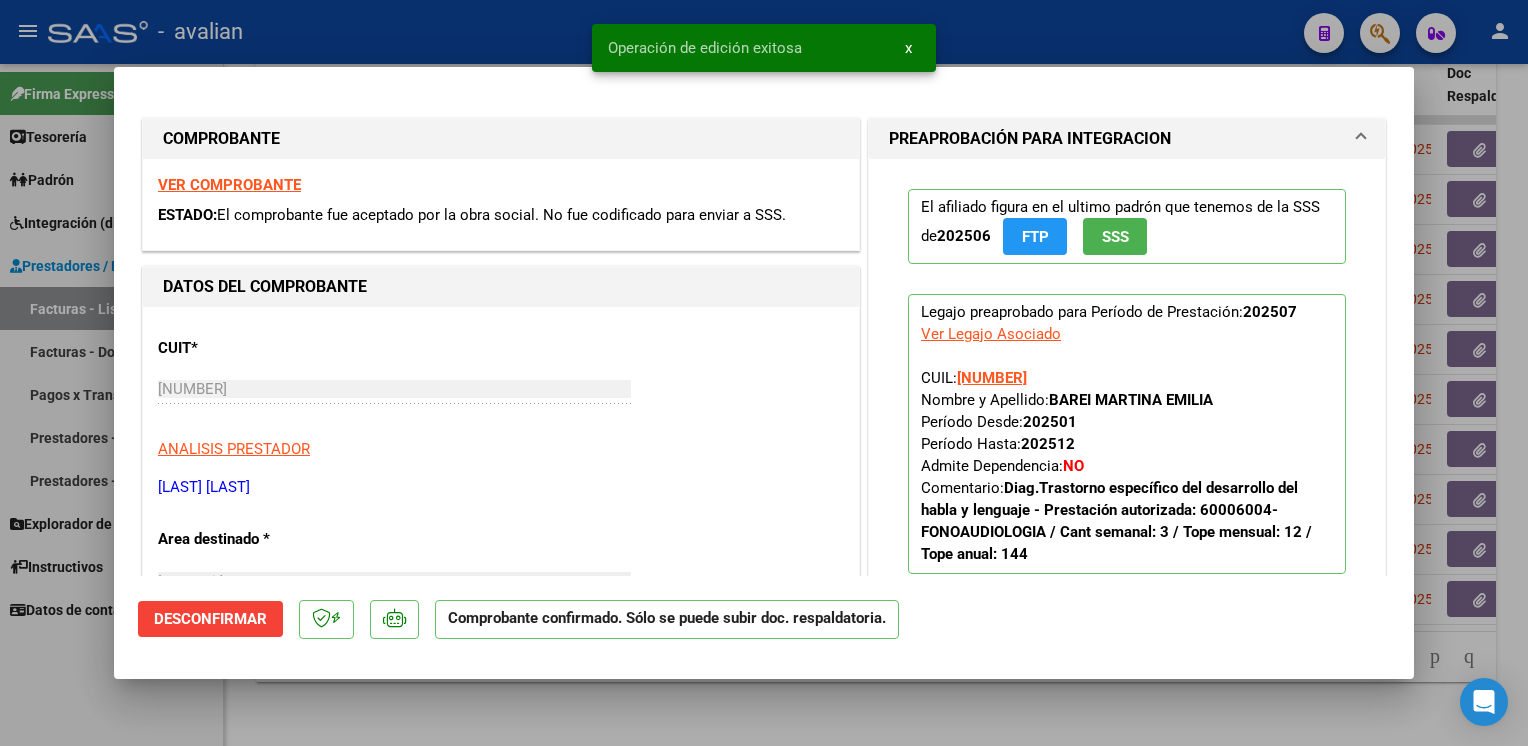 click at bounding box center (764, 373) 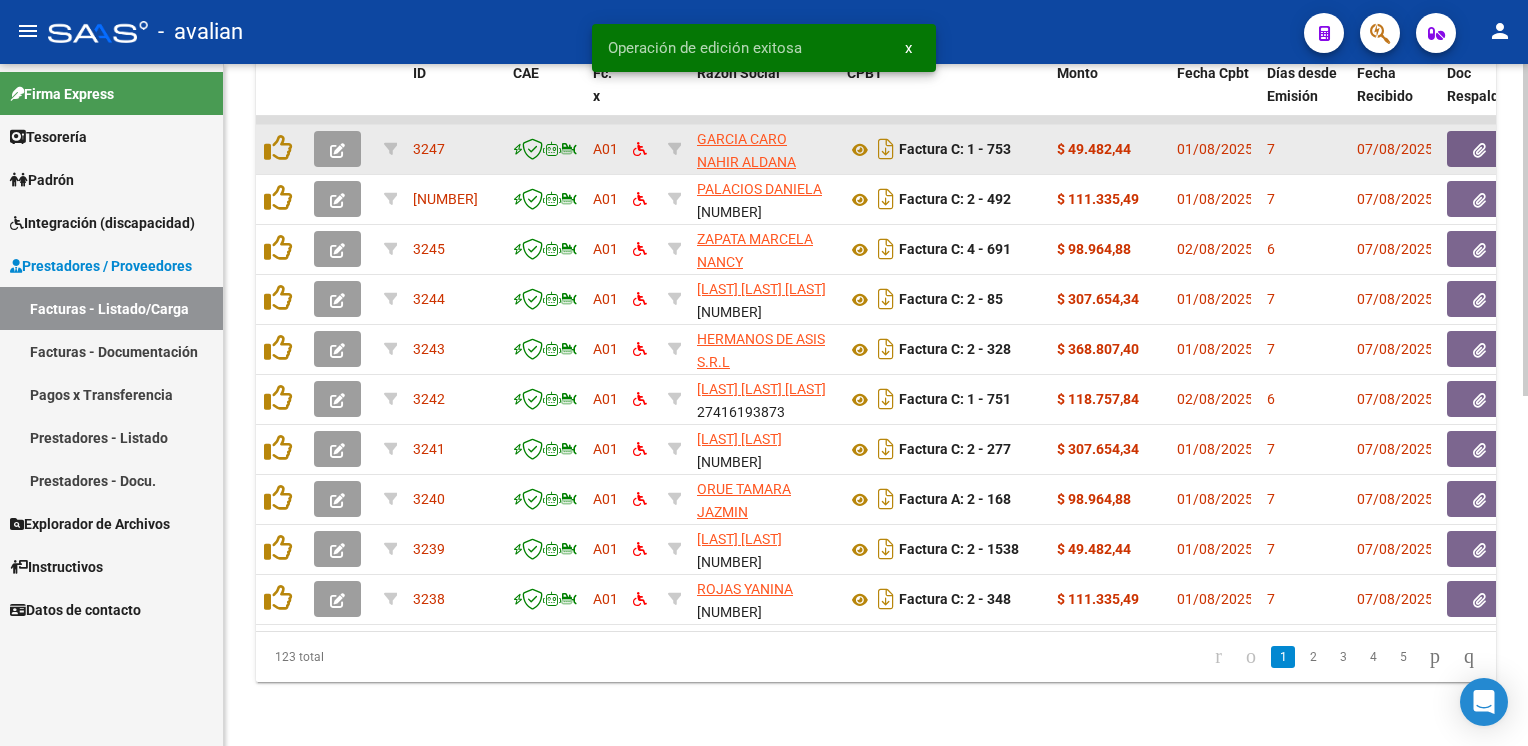 click 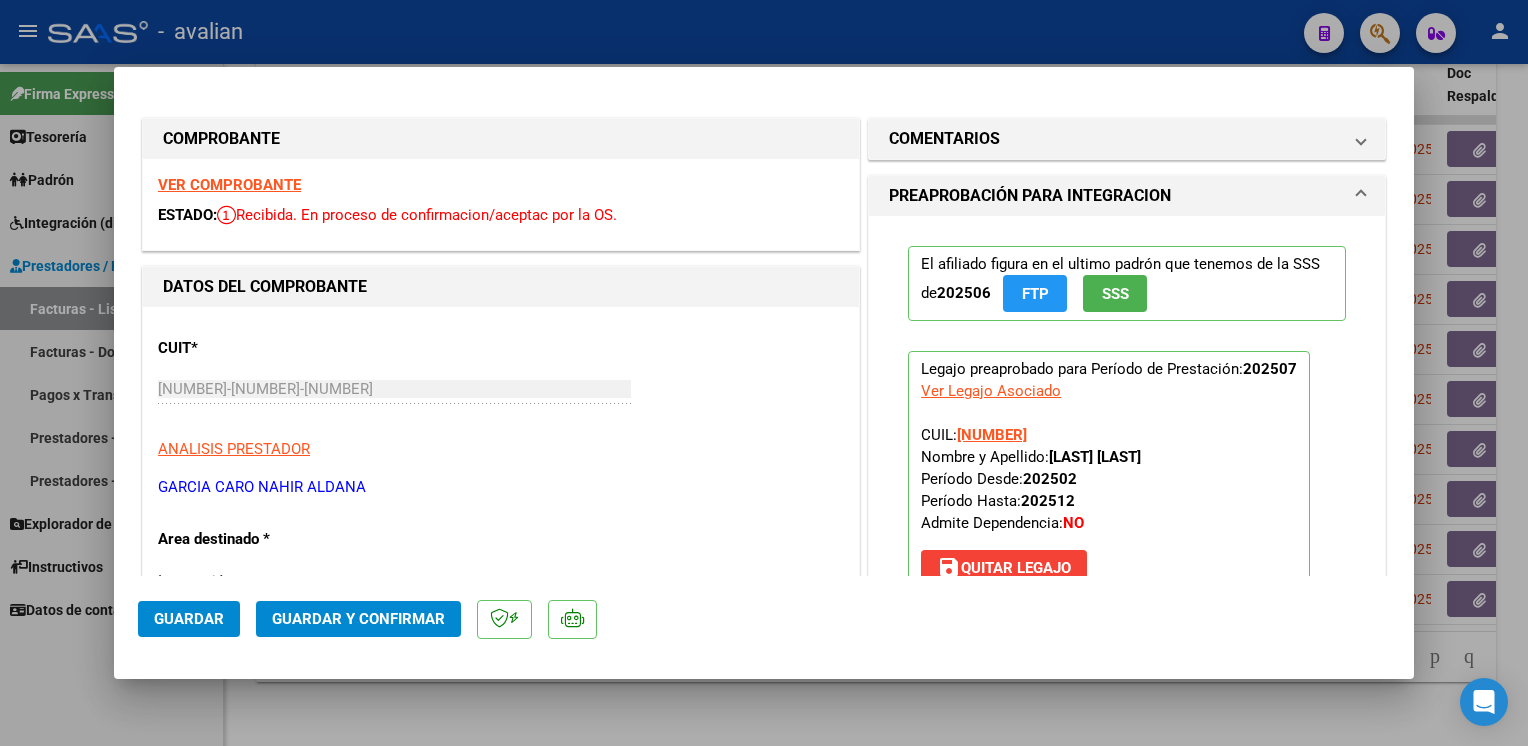 click on "VER COMPROBANTE" at bounding box center (229, 185) 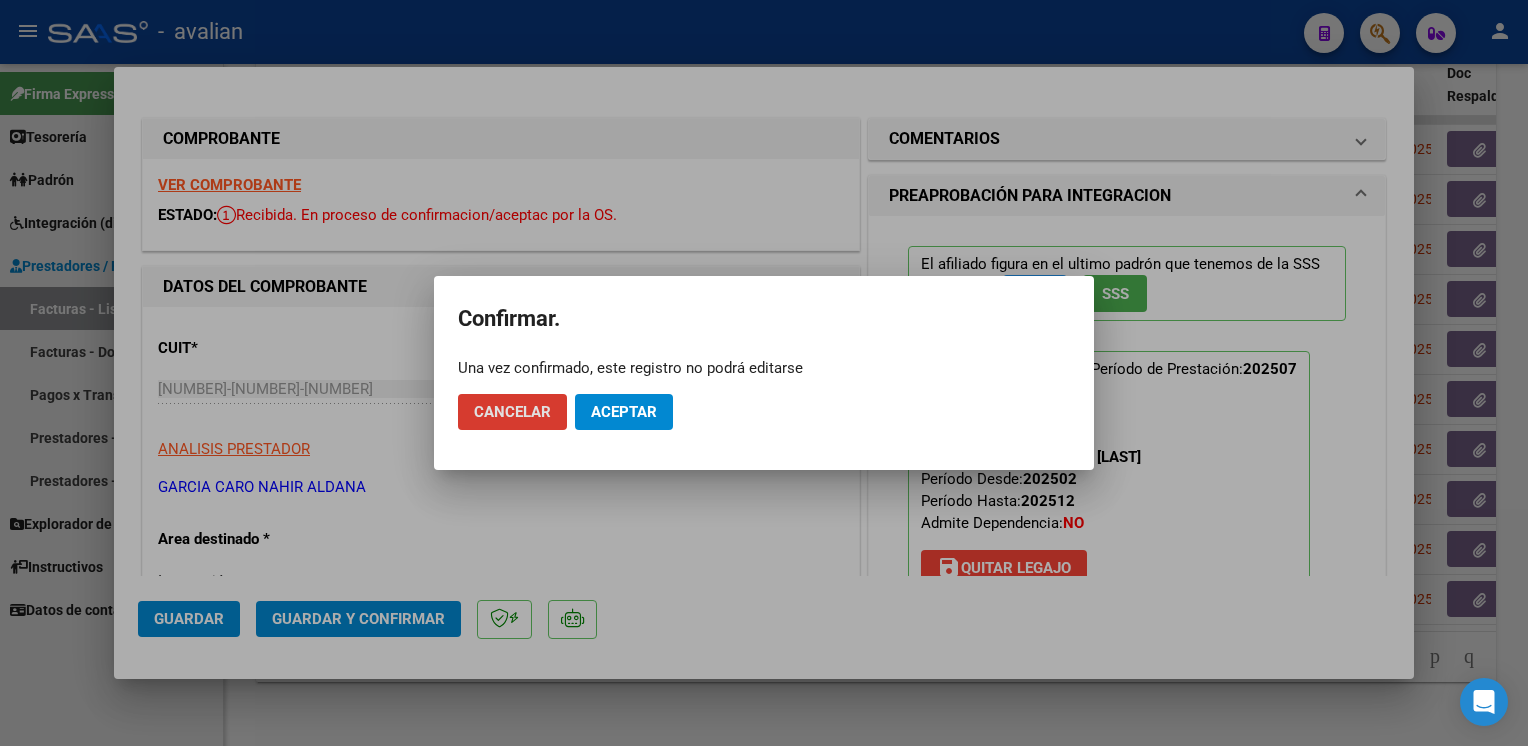 click on "Cancelar Aceptar" 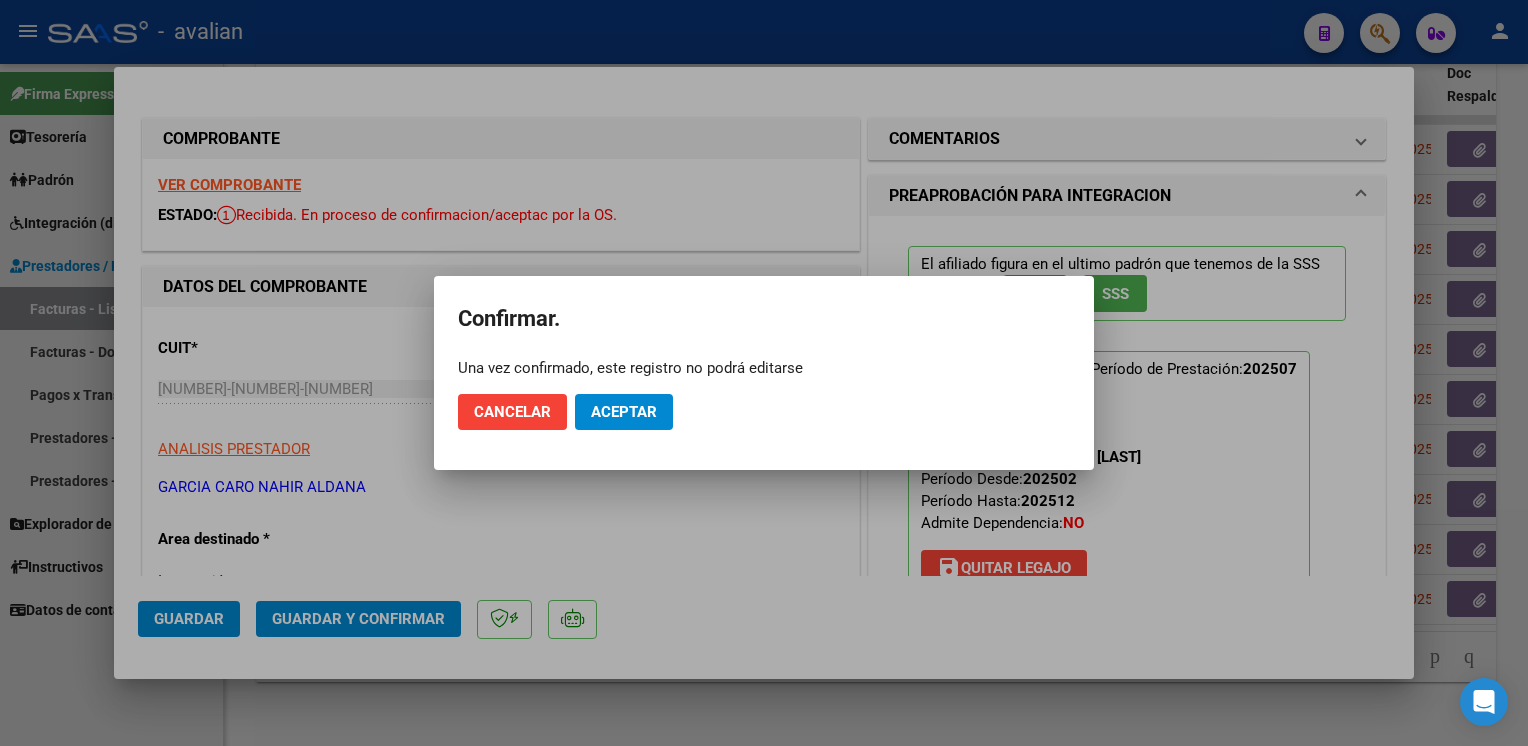 click on "Aceptar" 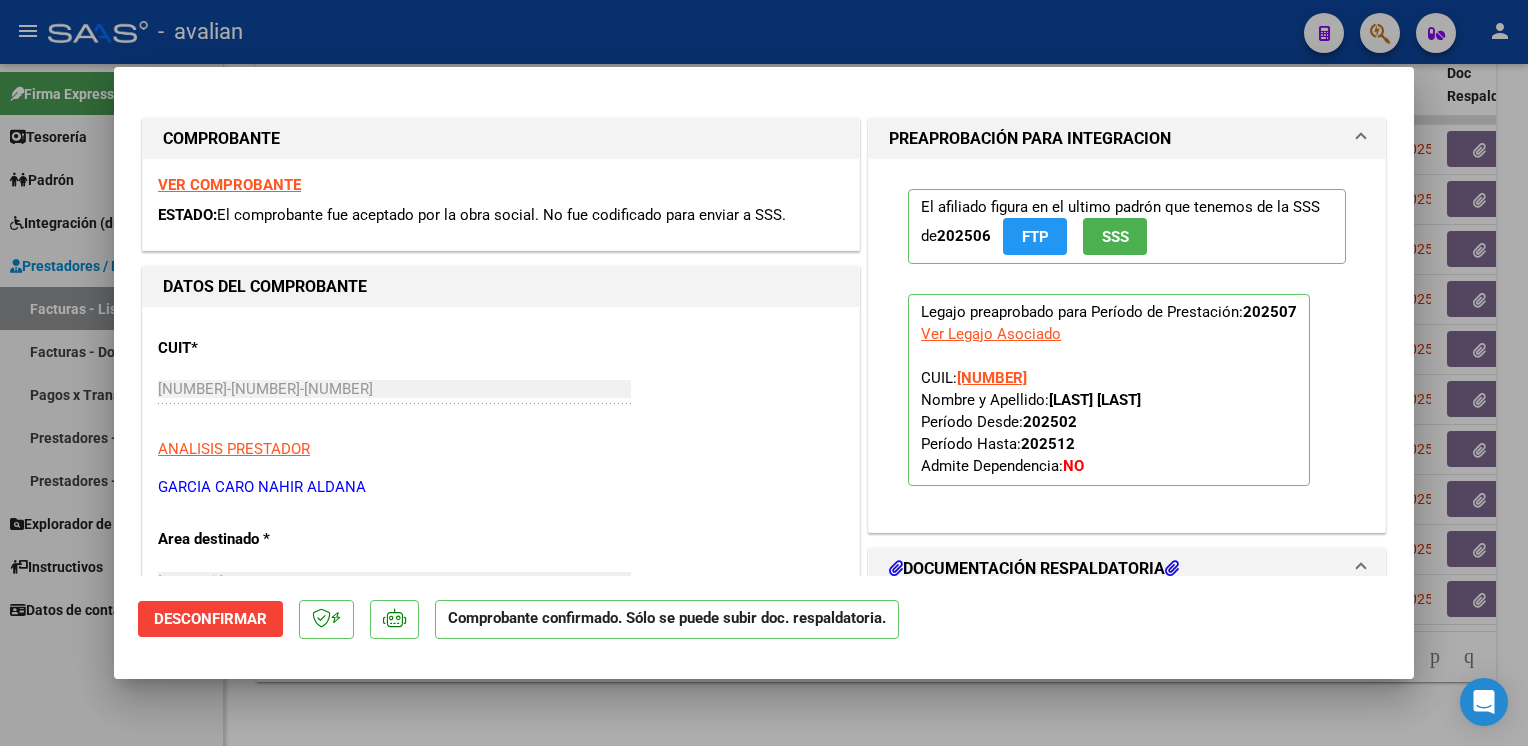 click on "VER COMPROBANTE" at bounding box center [229, 185] 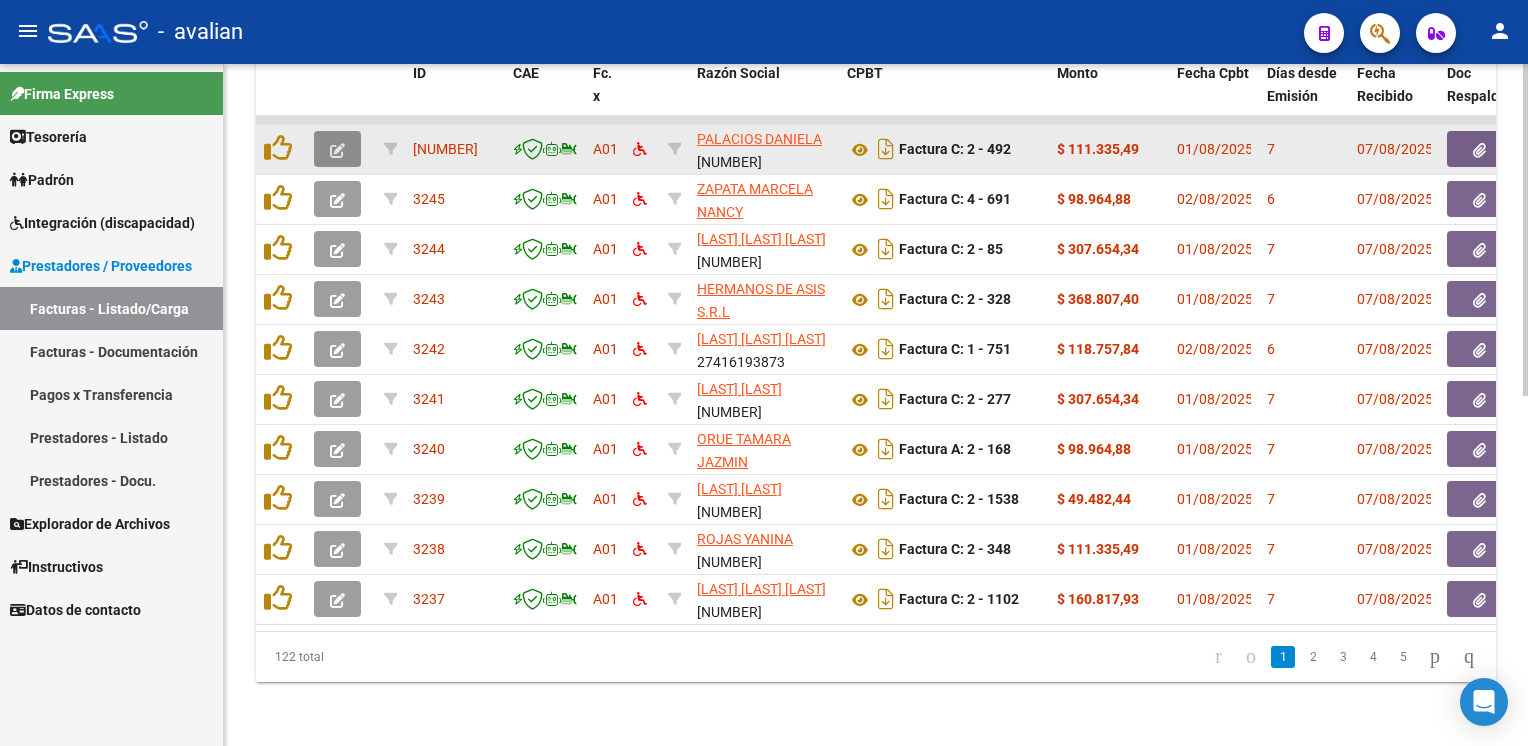 click 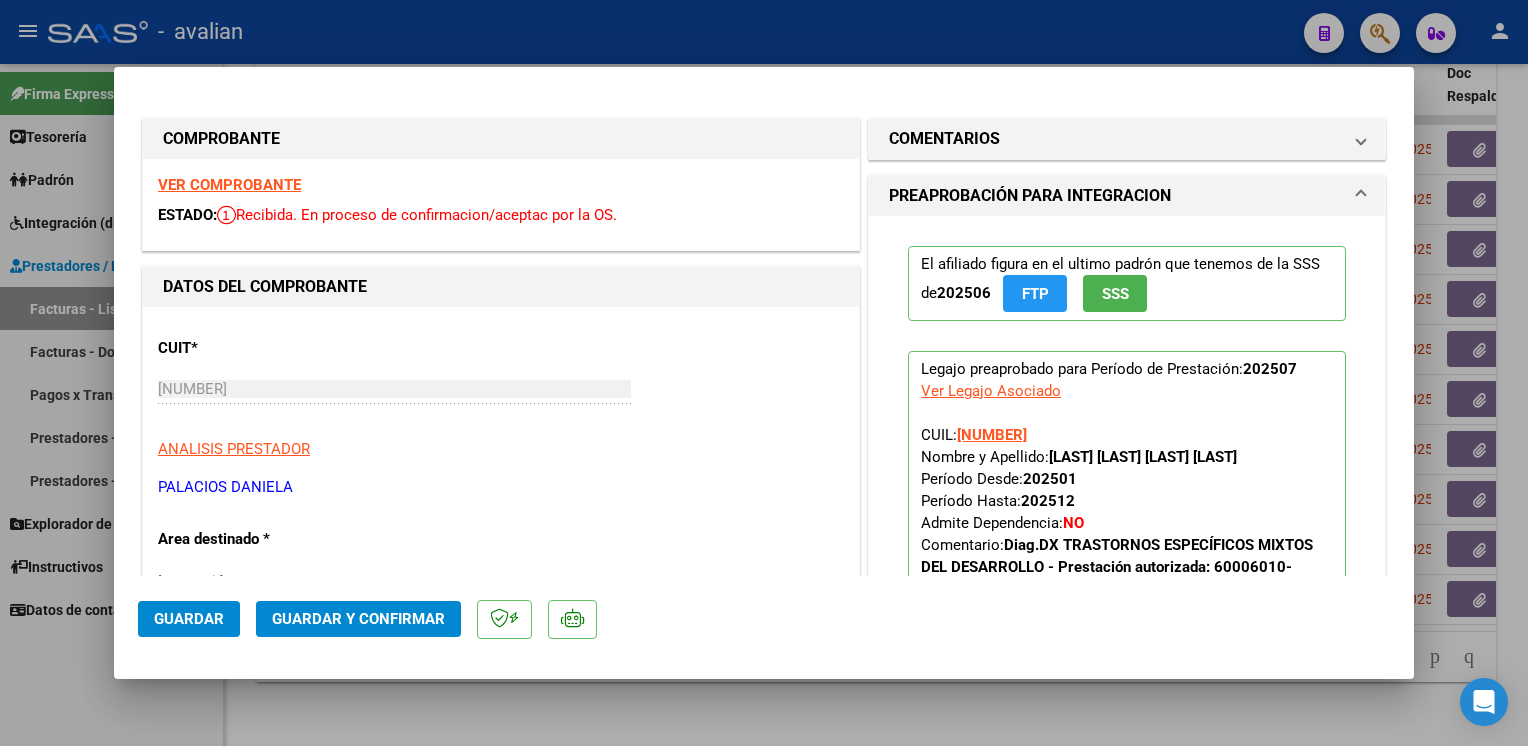 click on "VER COMPROBANTE" at bounding box center (229, 185) 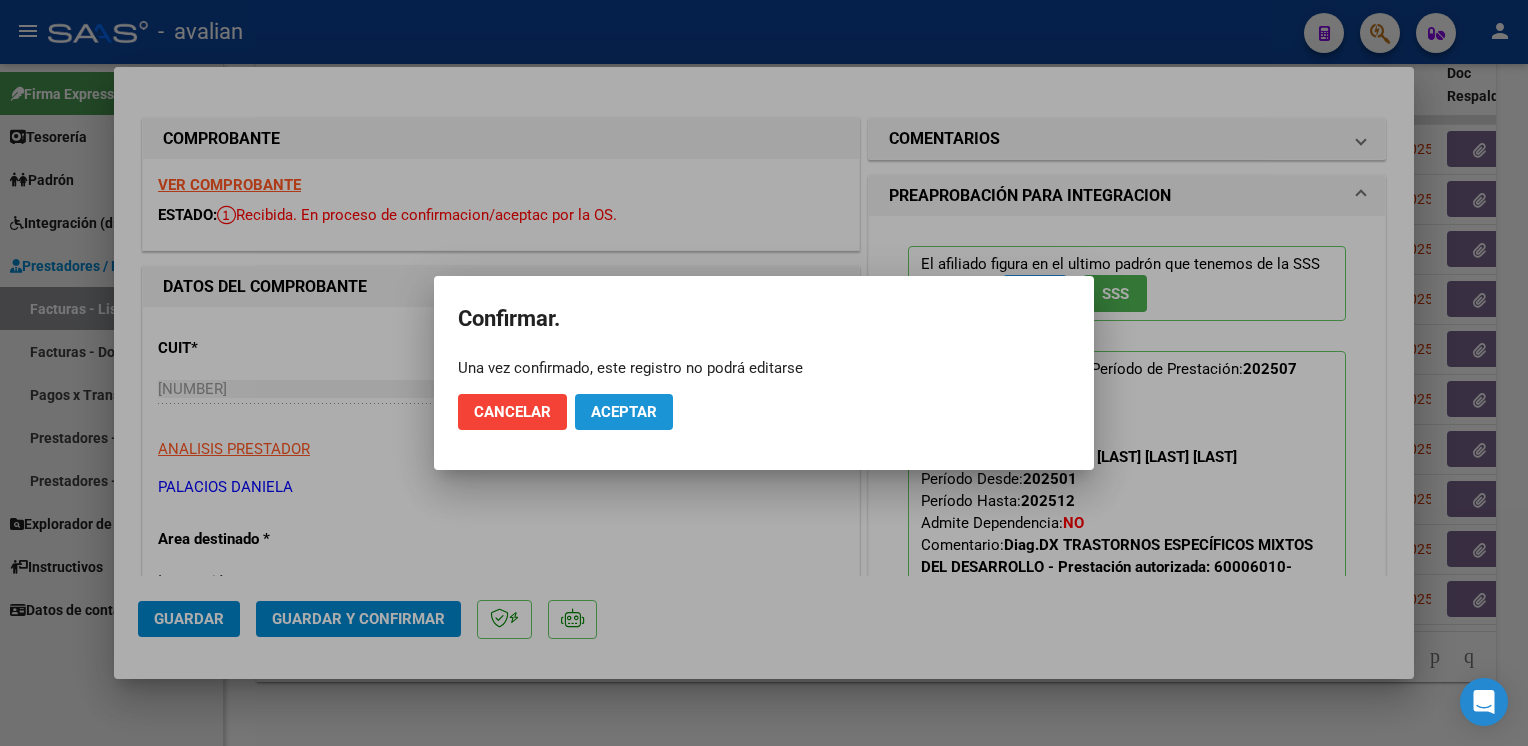 click on "Aceptar" 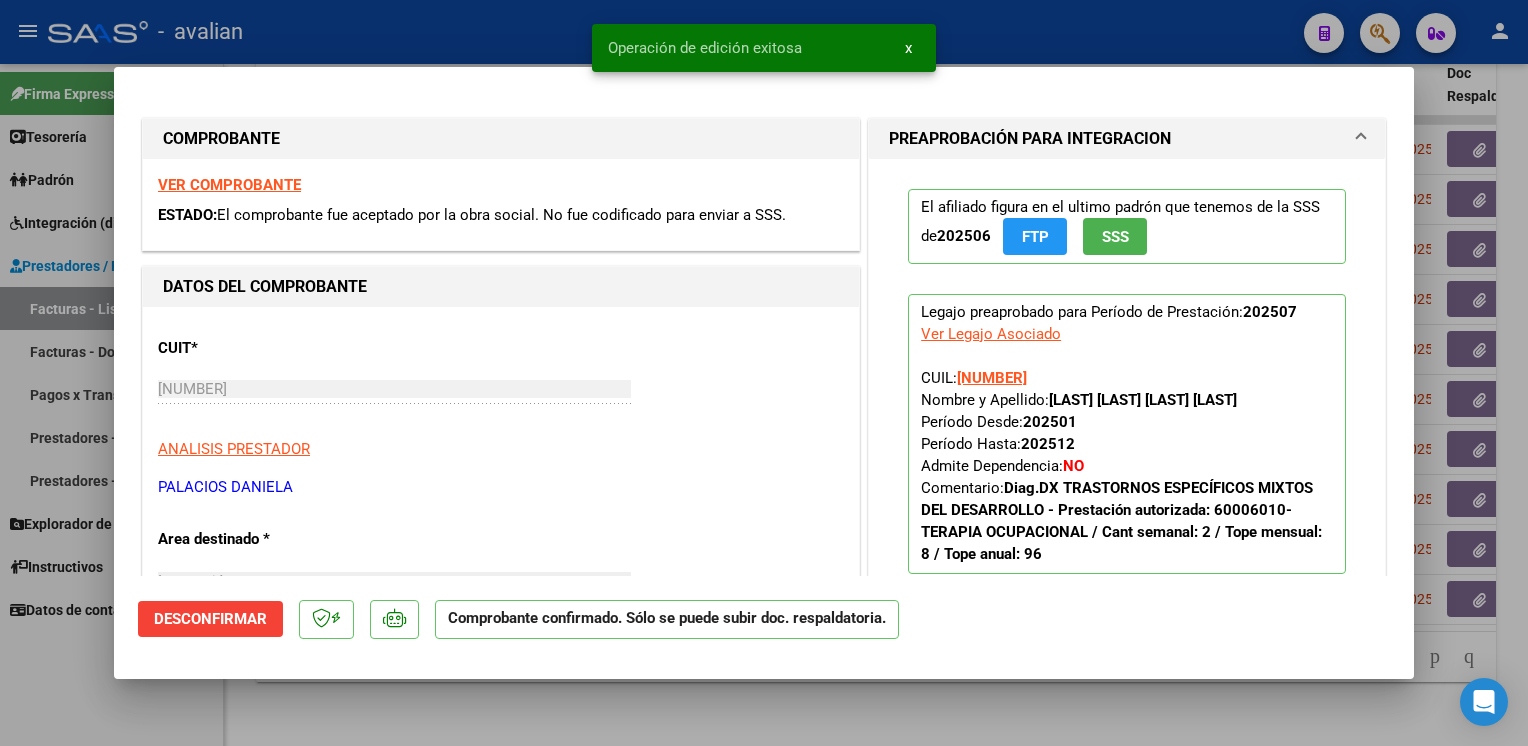 click at bounding box center [764, 373] 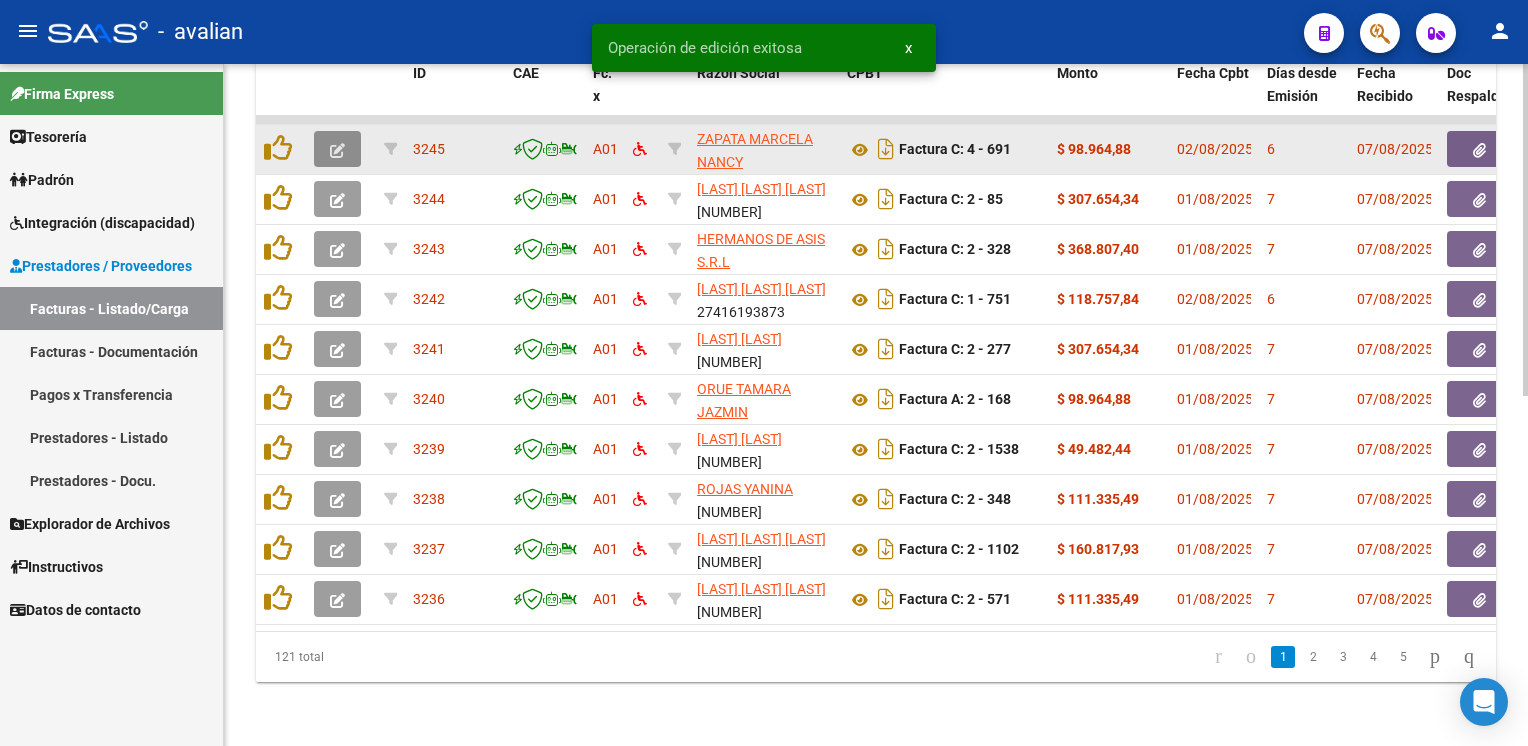 click 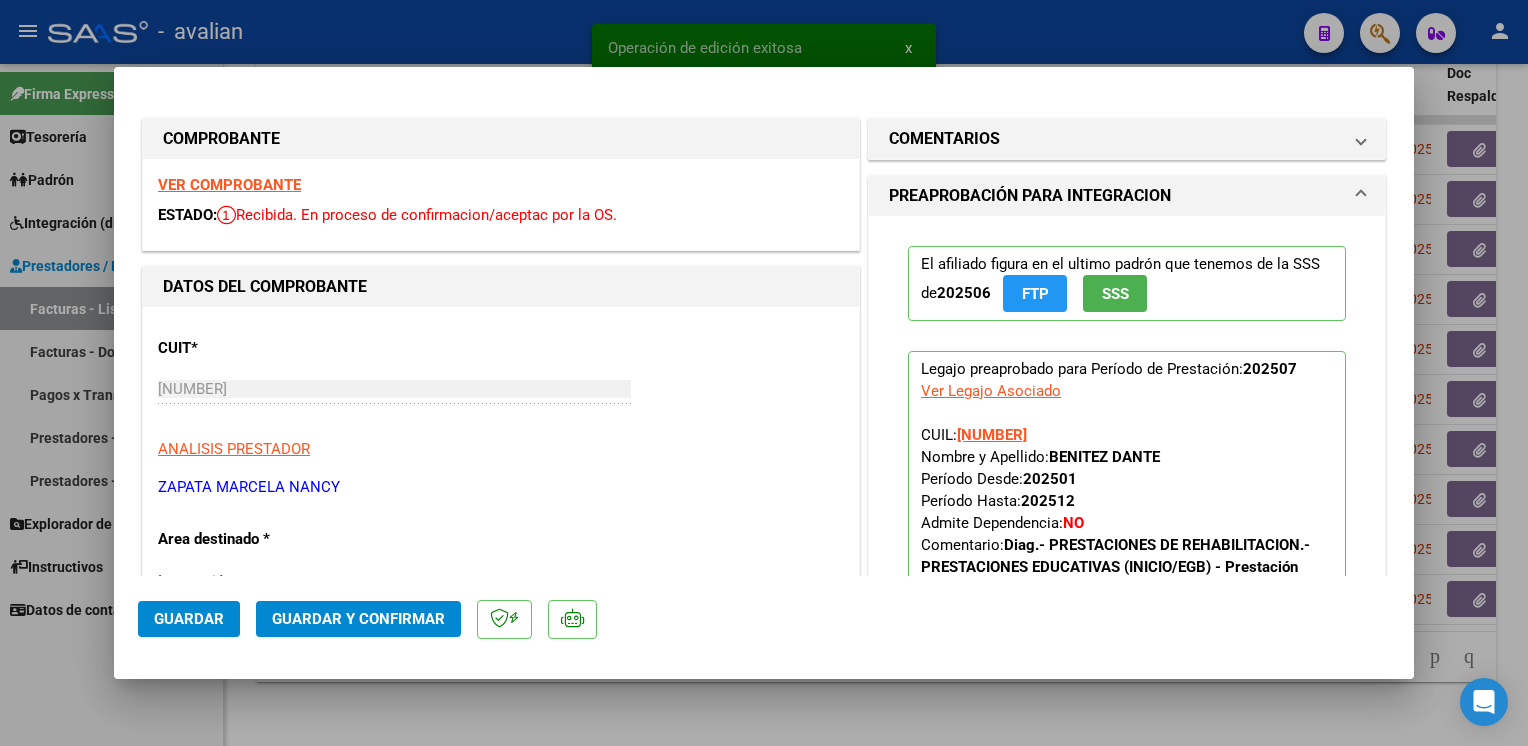 click on "VER COMPROBANTE       ESTADO:   Recibida. En proceso de confirmacion/aceptac por la OS." at bounding box center (501, 204) 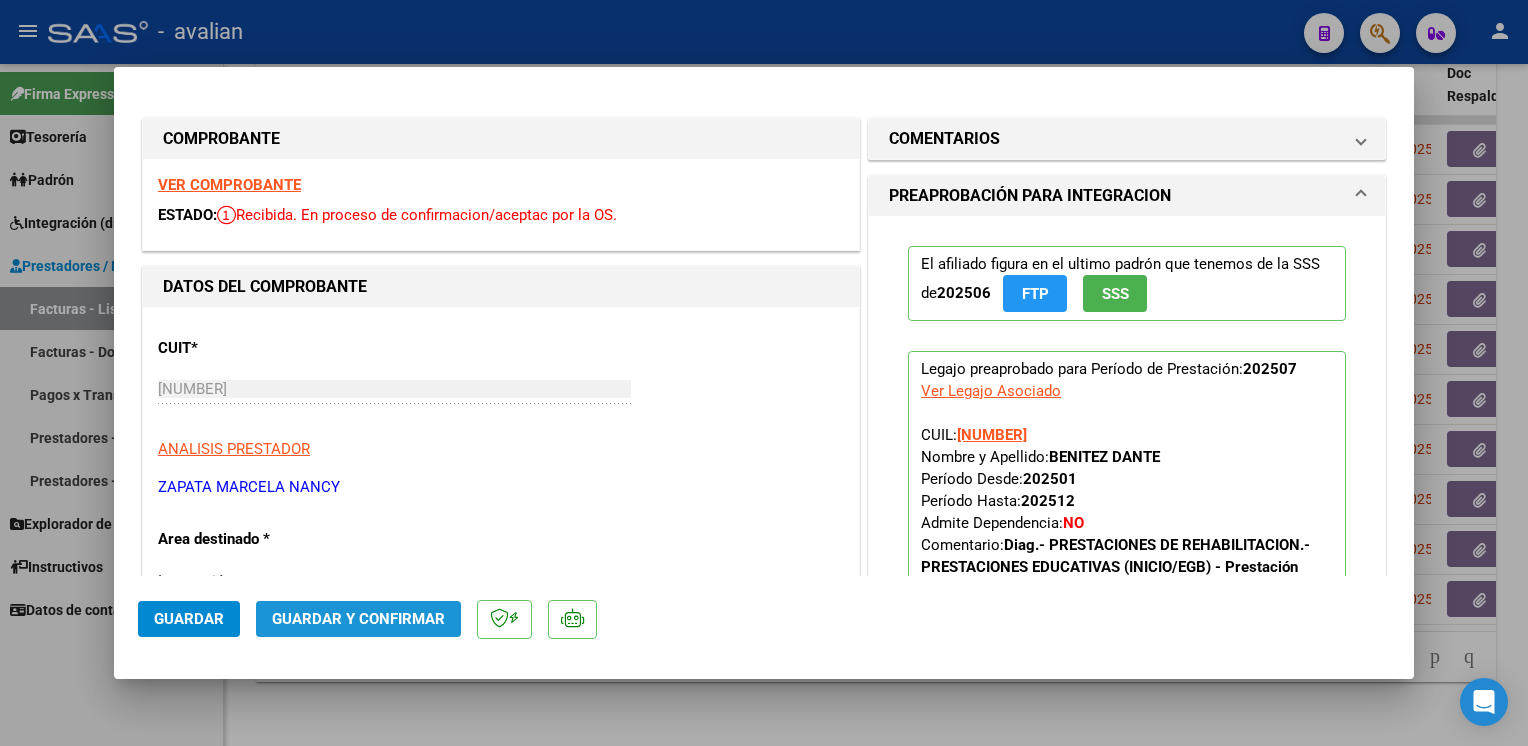 click on "Guardar y Confirmar" 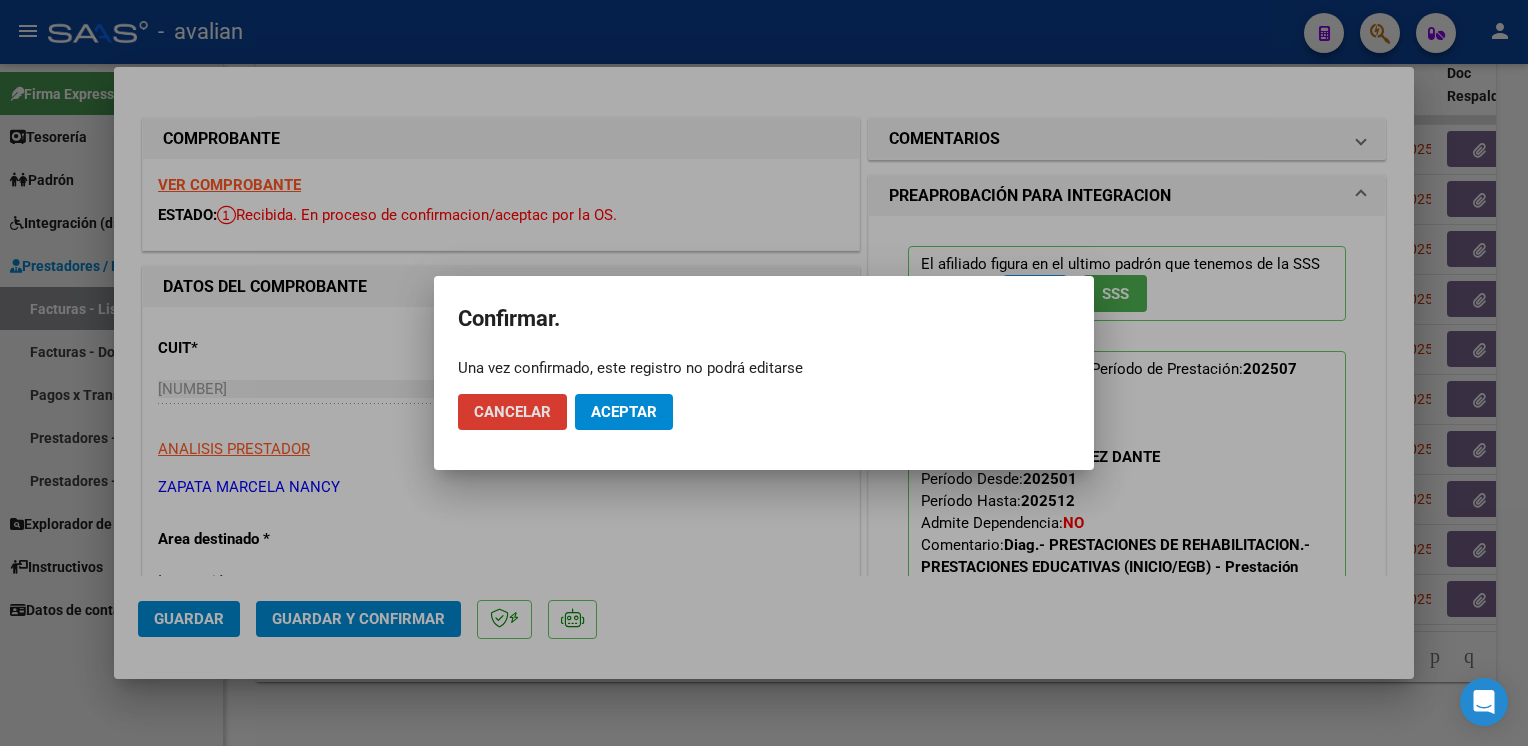 click on "Aceptar" 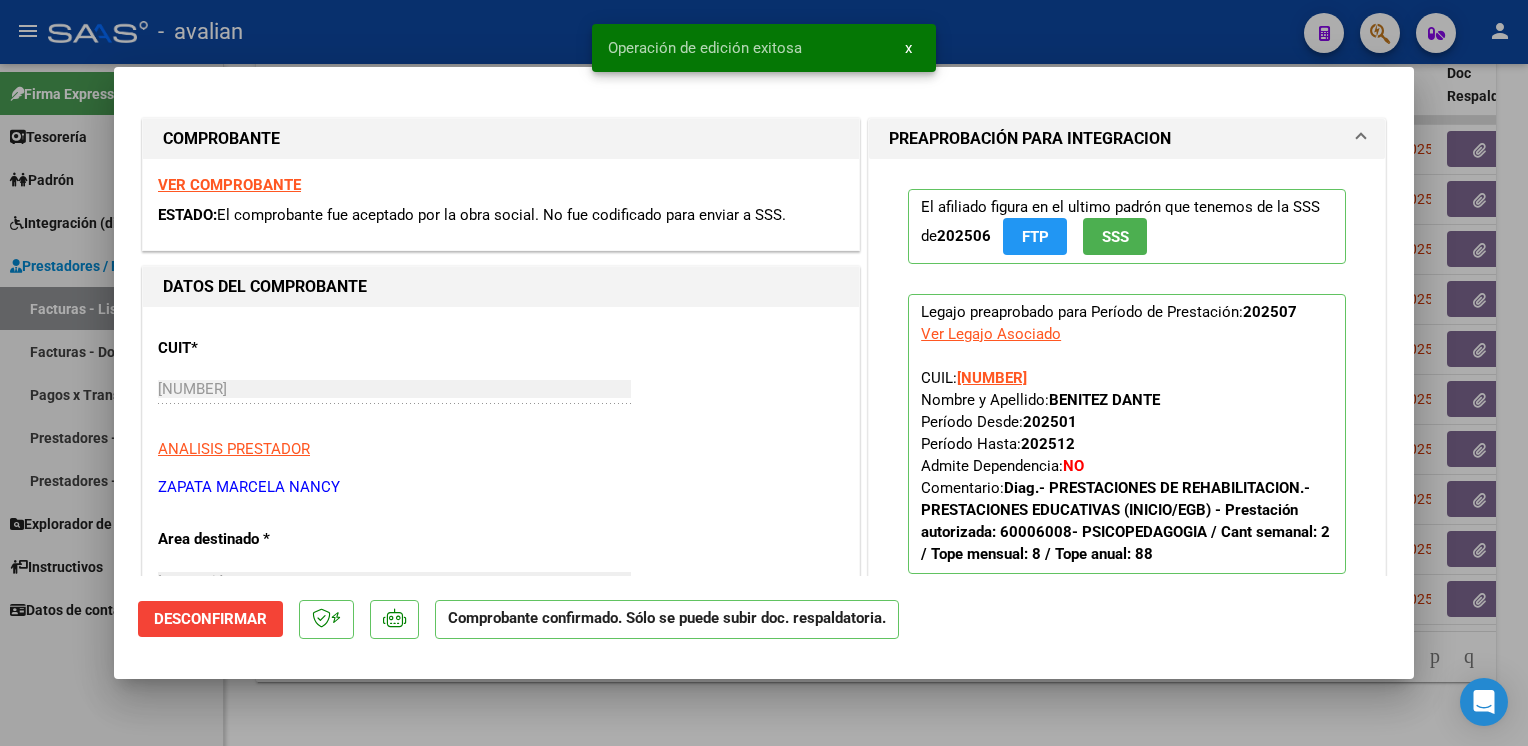 click at bounding box center [764, 373] 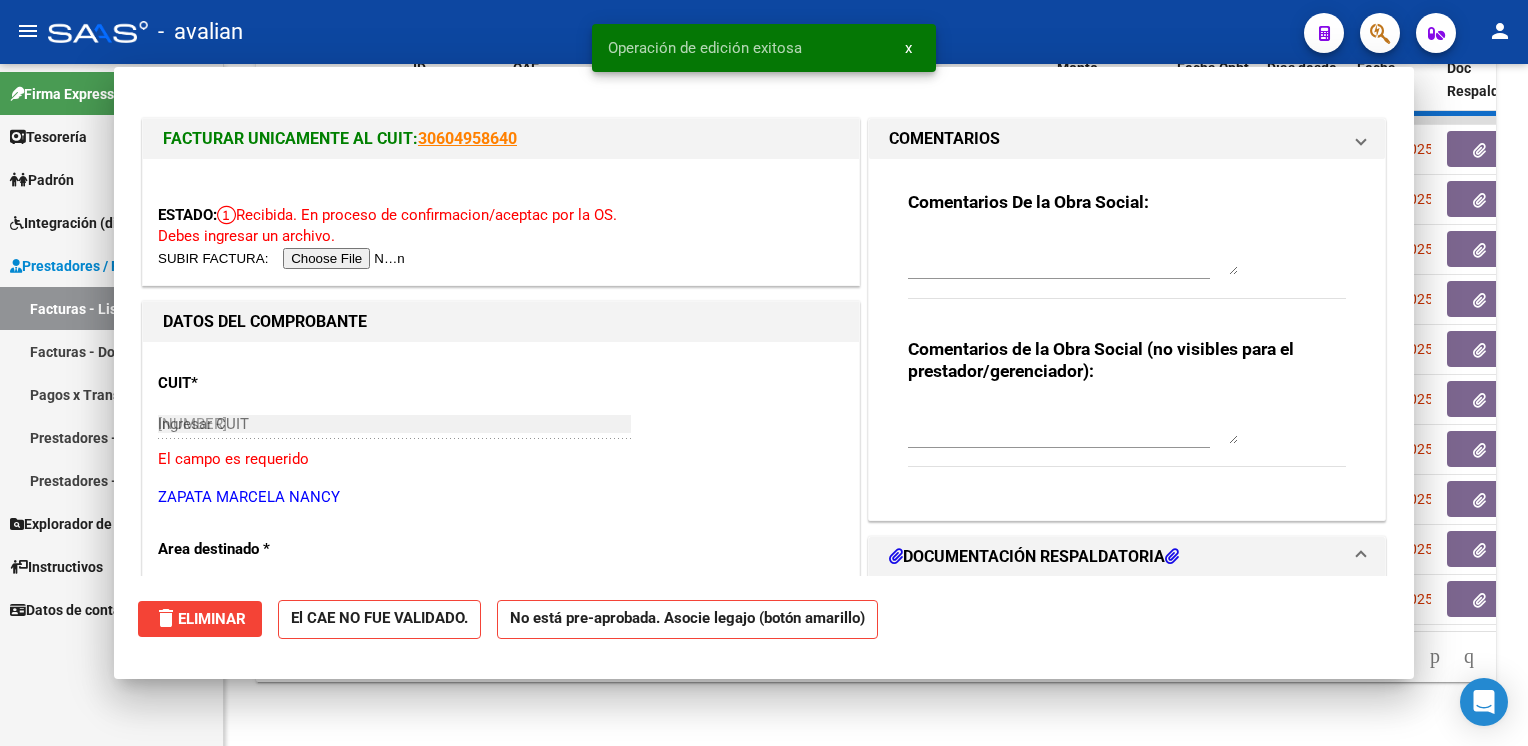 type 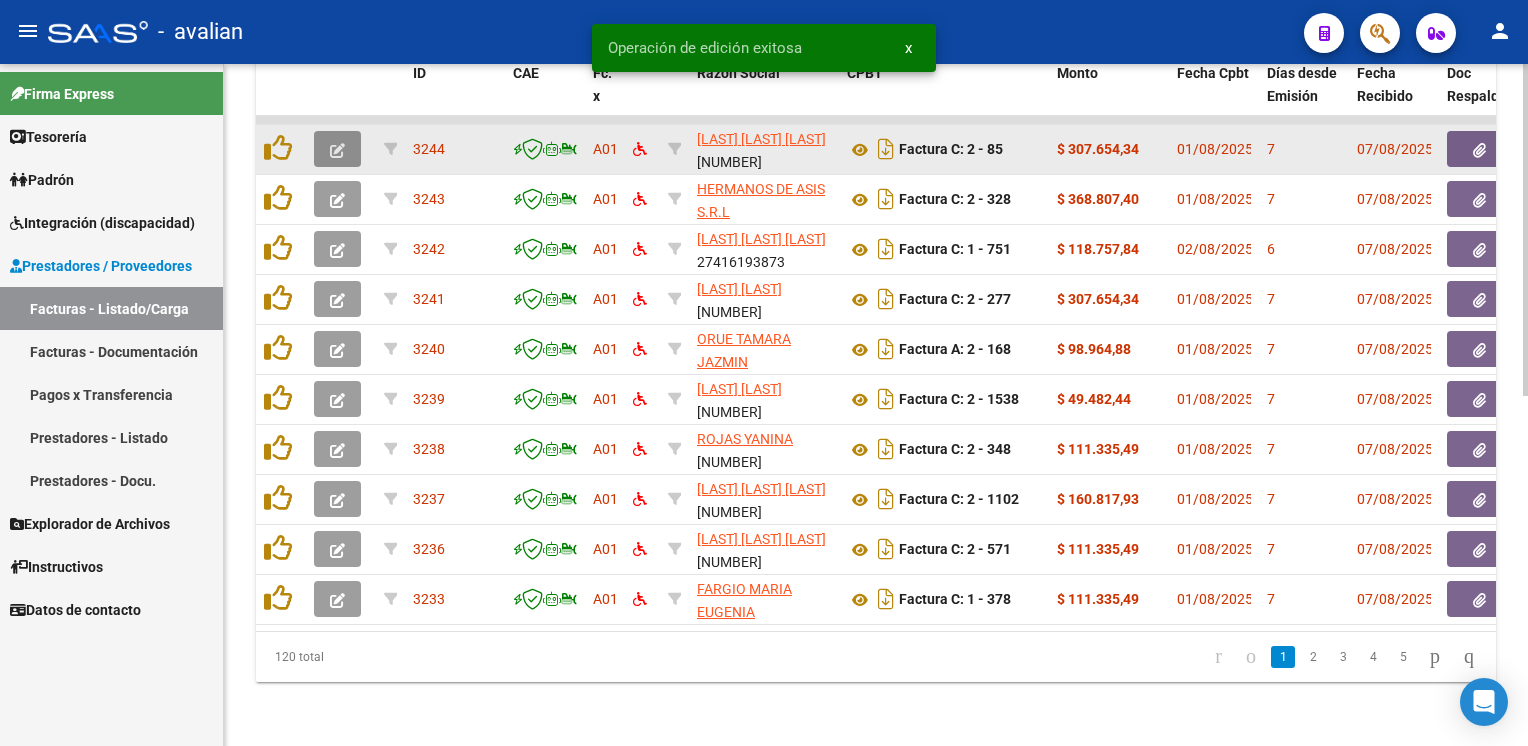 click 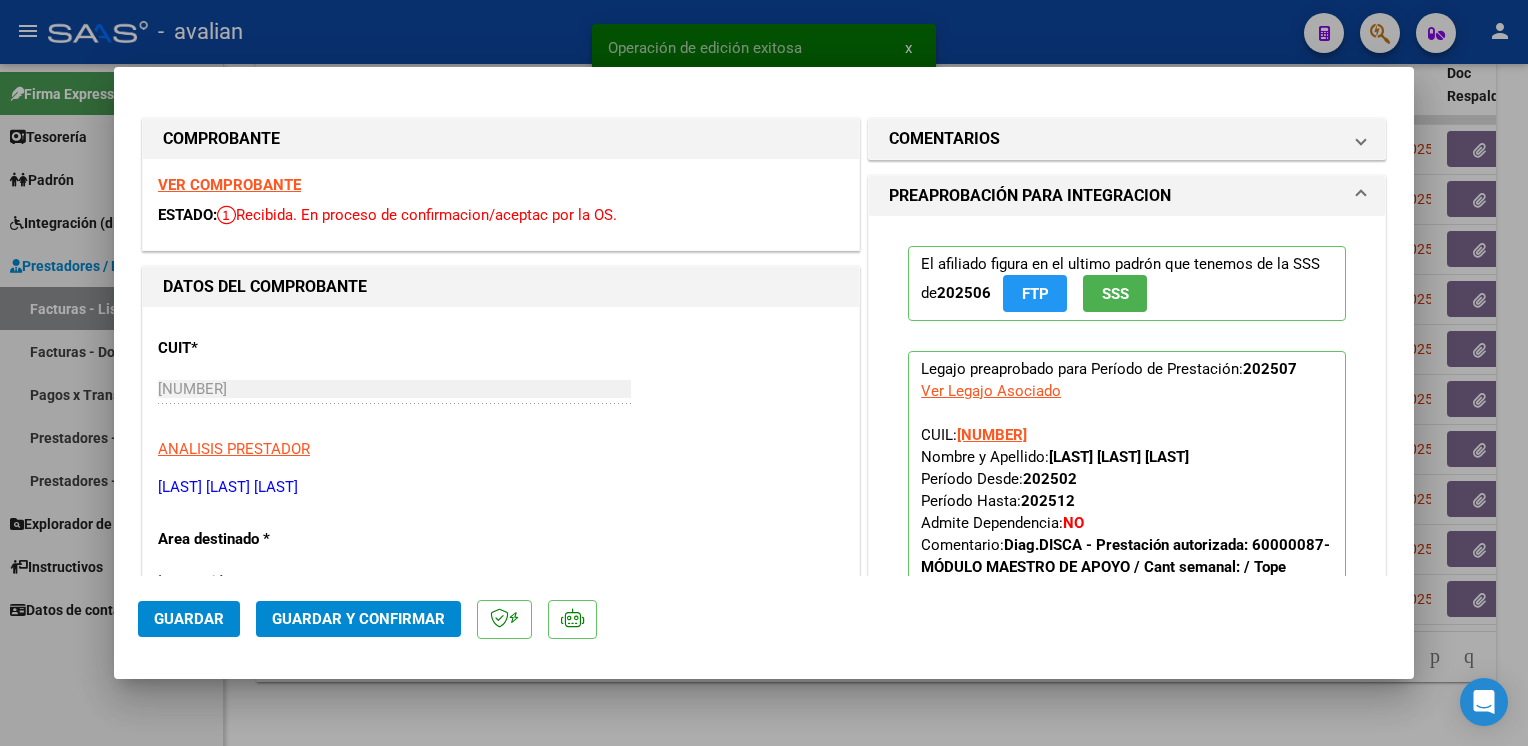 click on "VER COMPROBANTE" at bounding box center [229, 185] 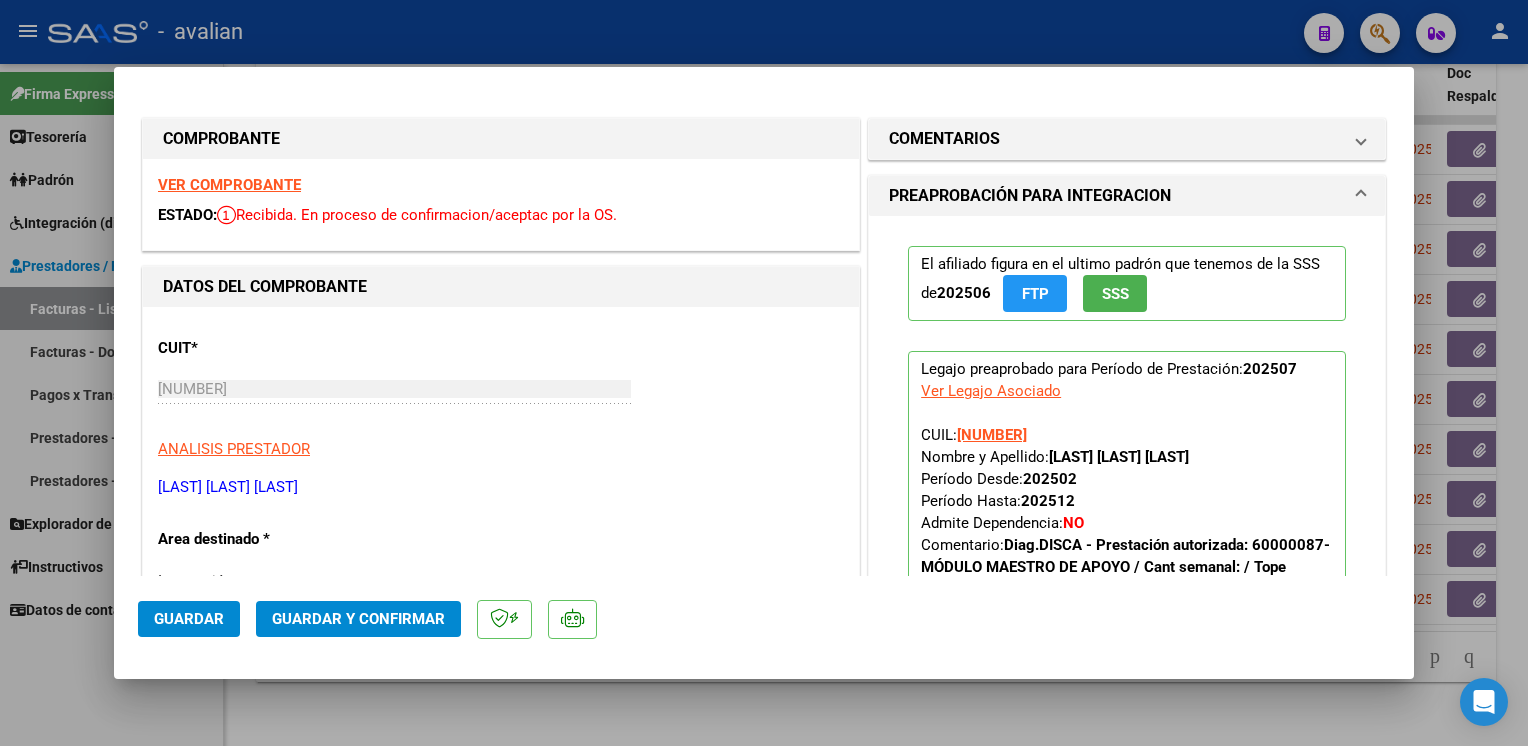 click on "Guardar y Confirmar" 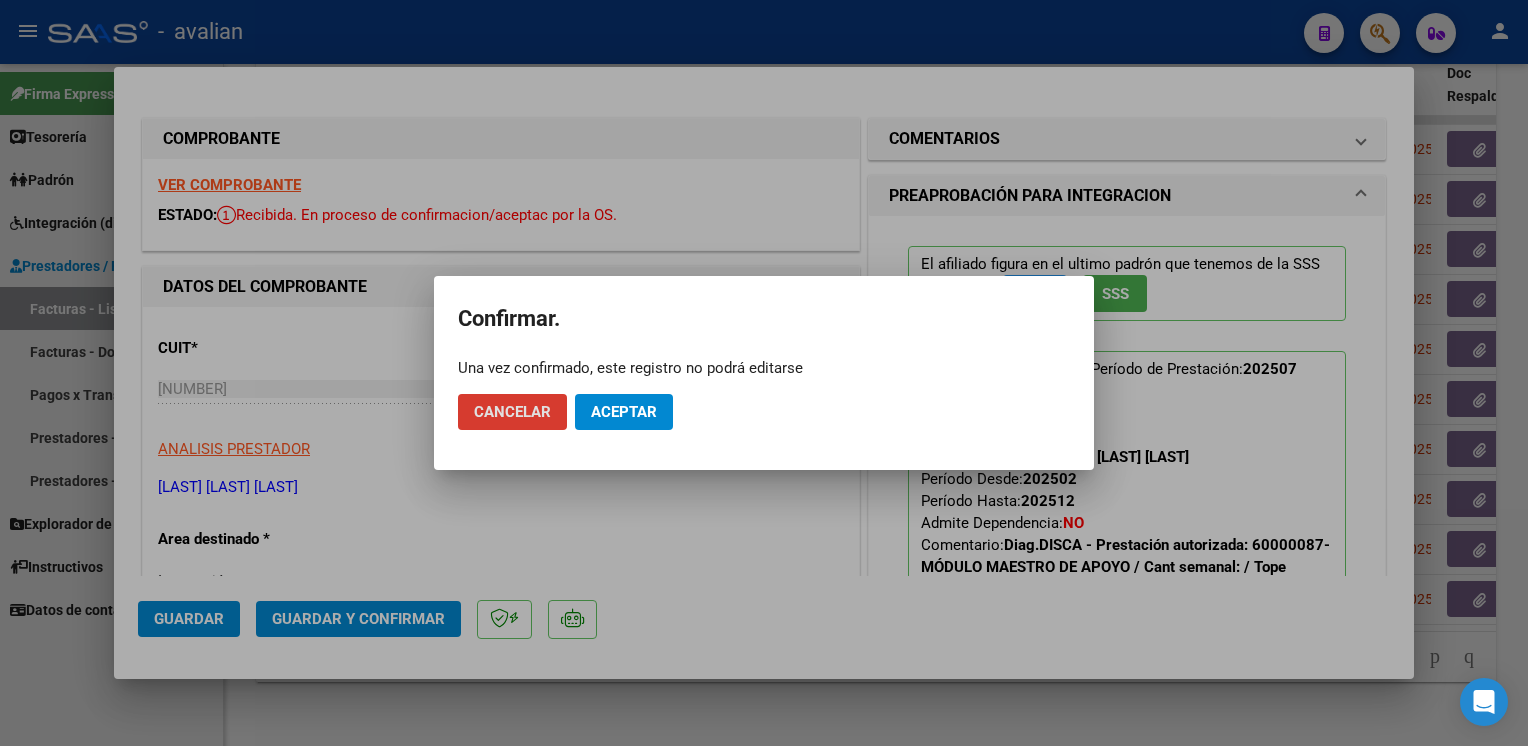 click on "Aceptar" 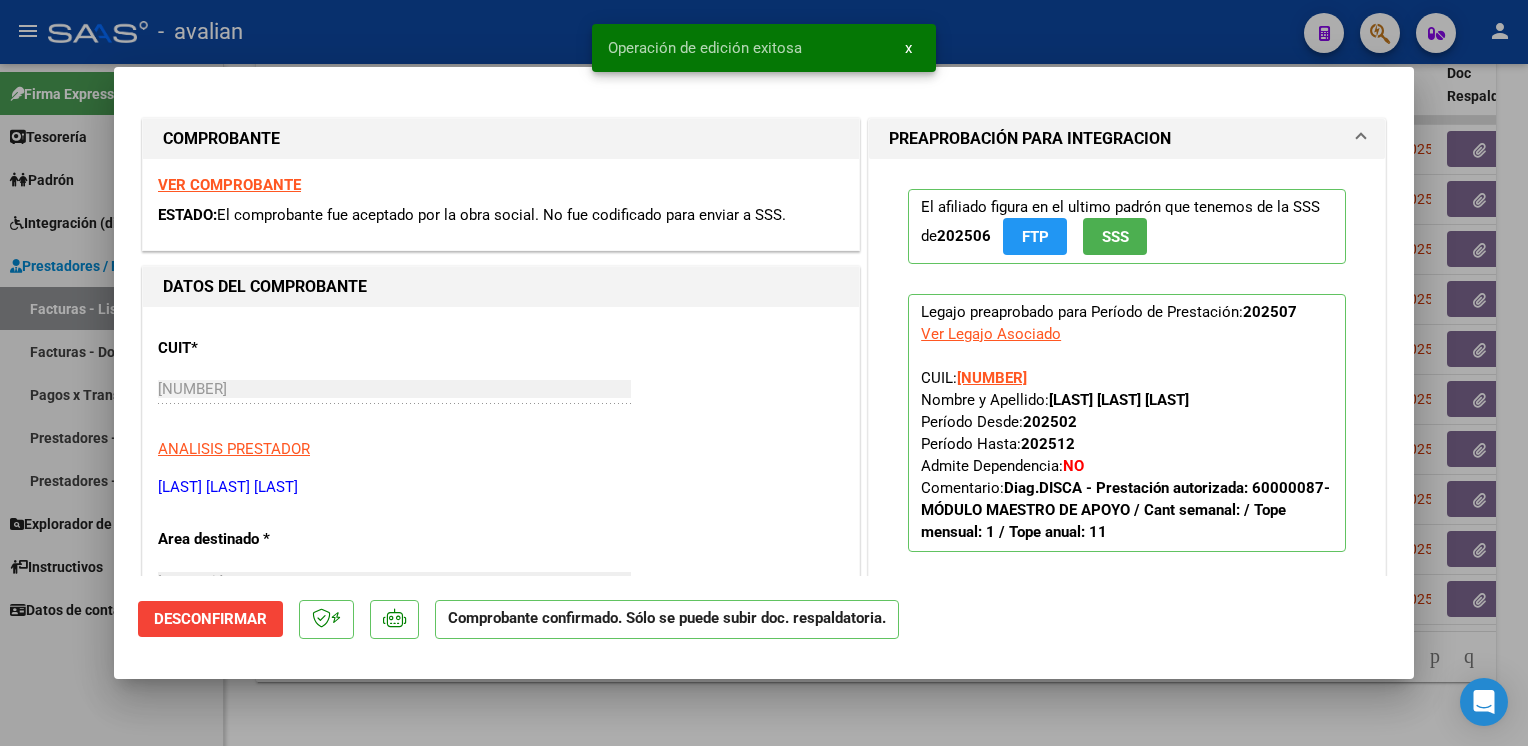 click at bounding box center (764, 373) 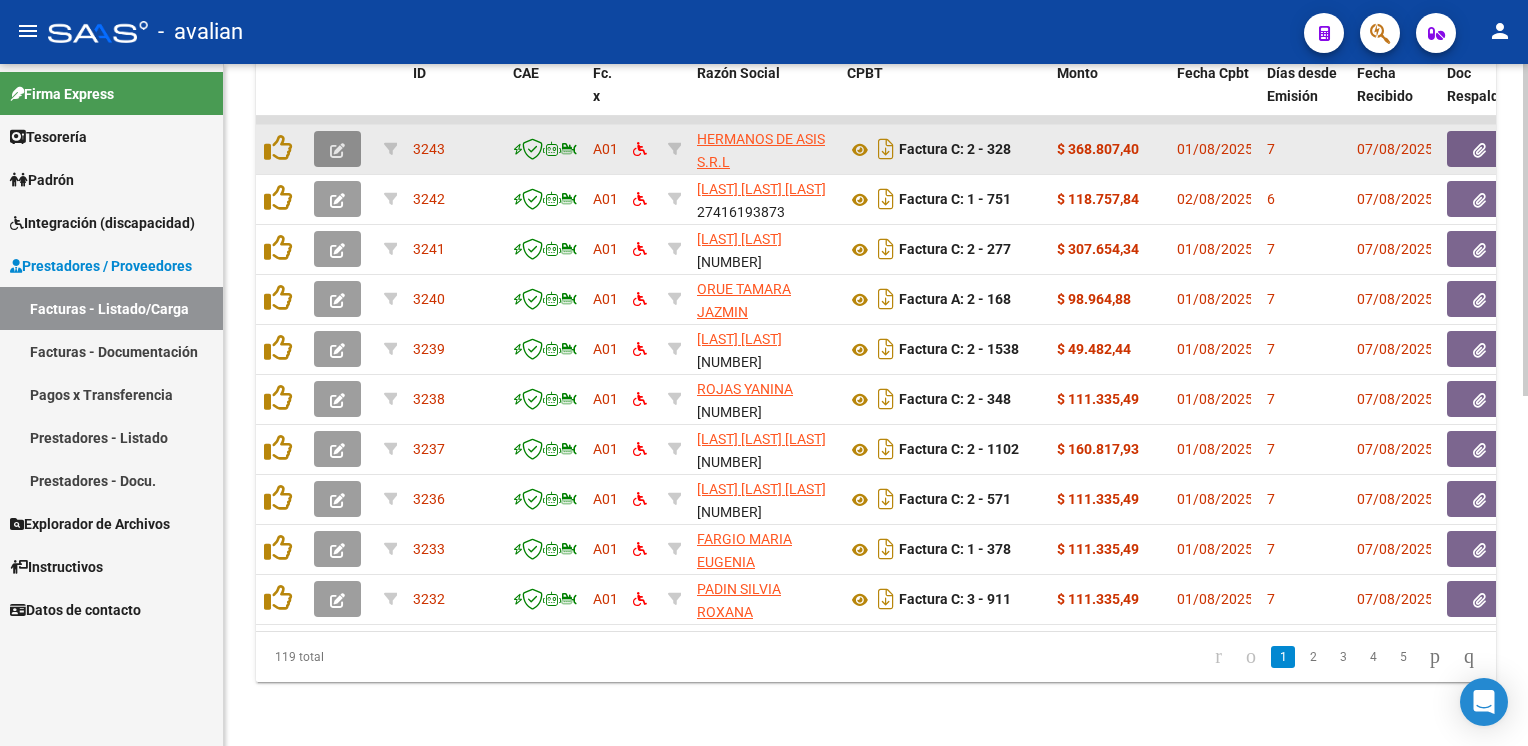 click 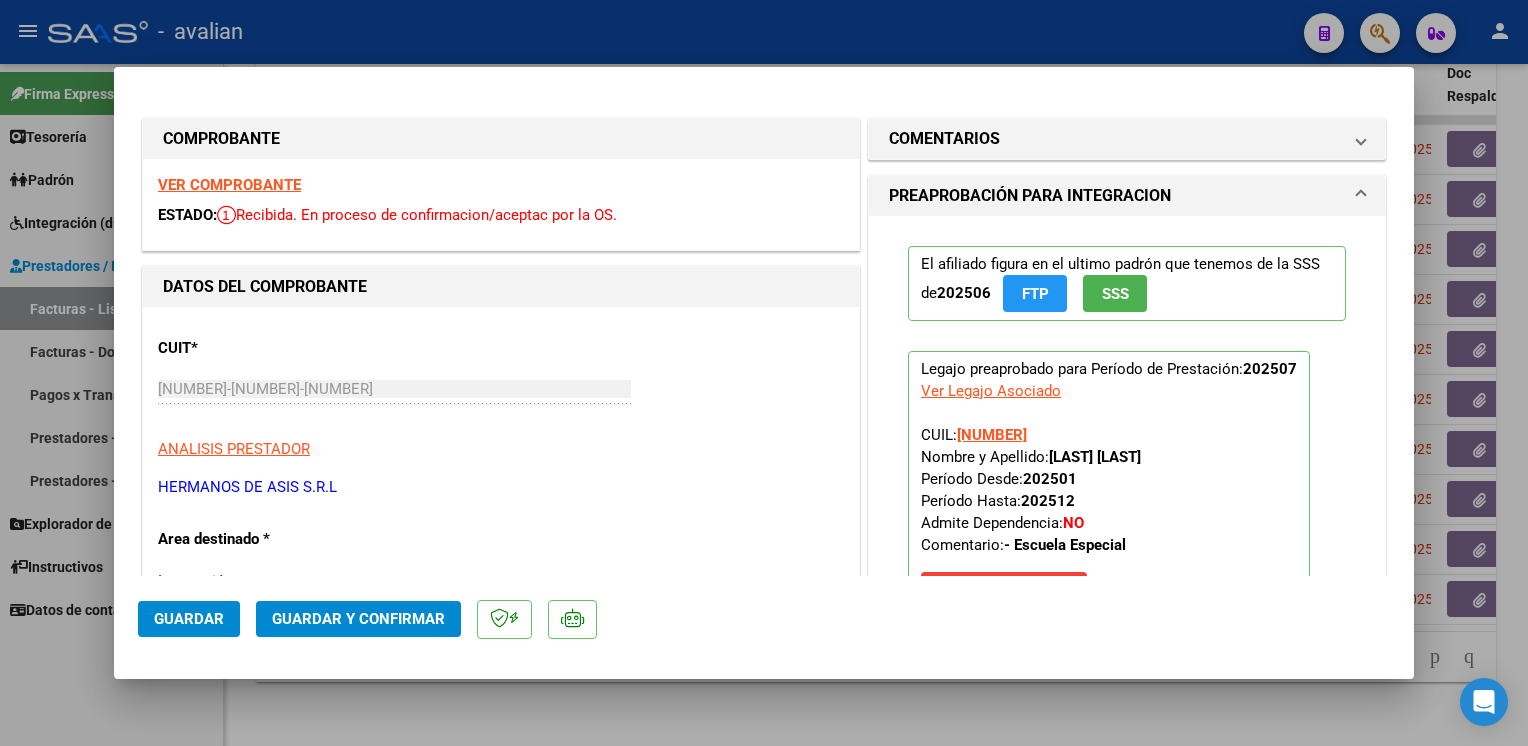 click on "VER COMPROBANTE" at bounding box center (229, 185) 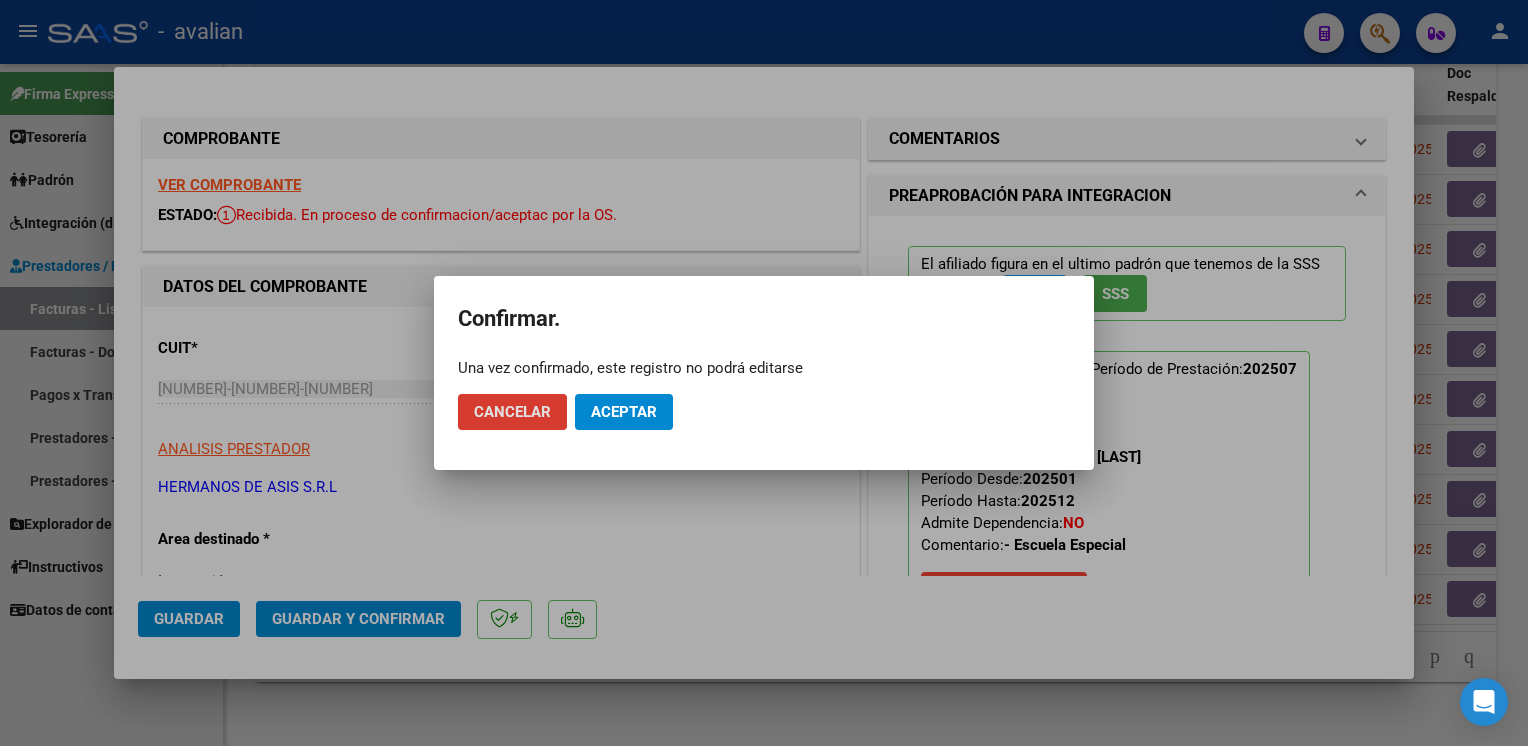 click on "Aceptar" 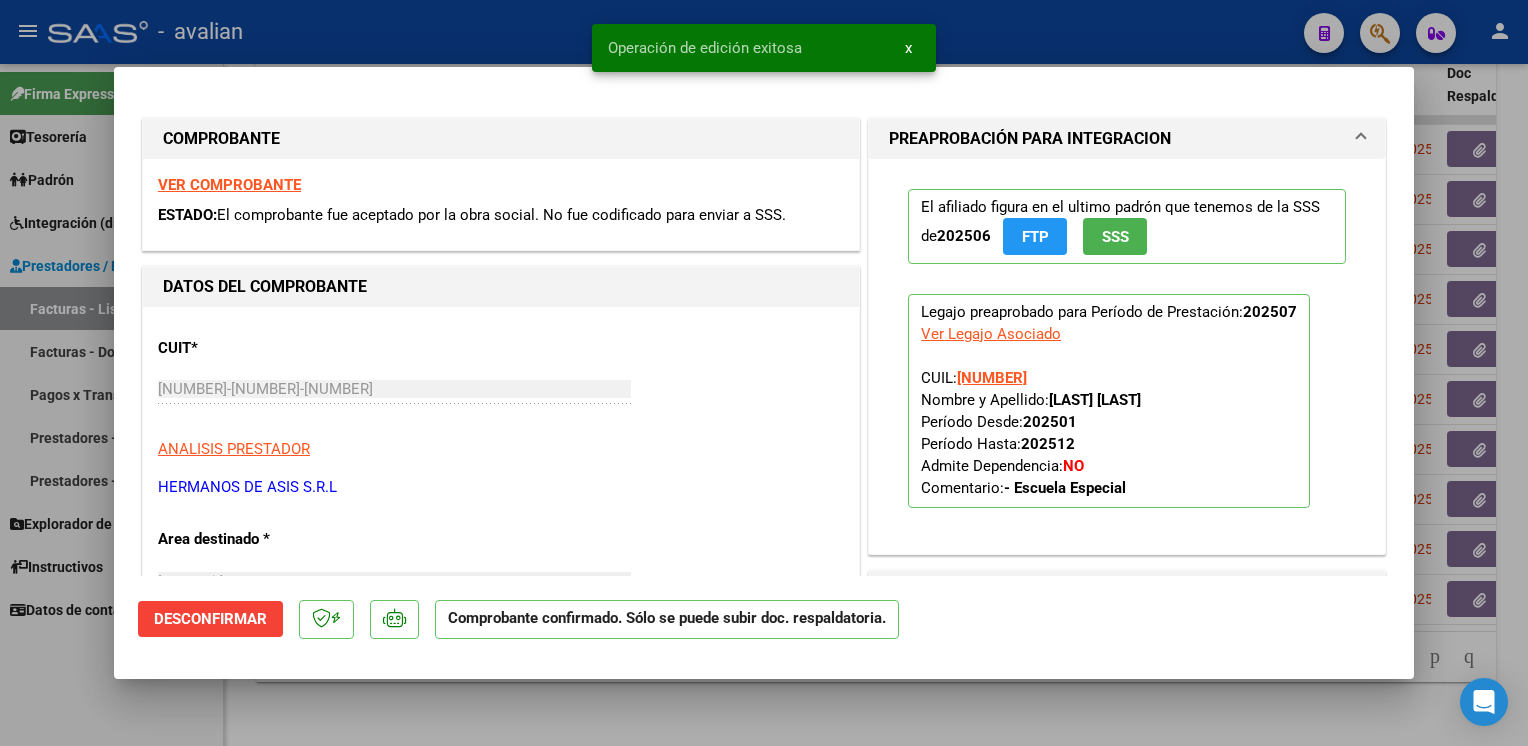 click at bounding box center [764, 373] 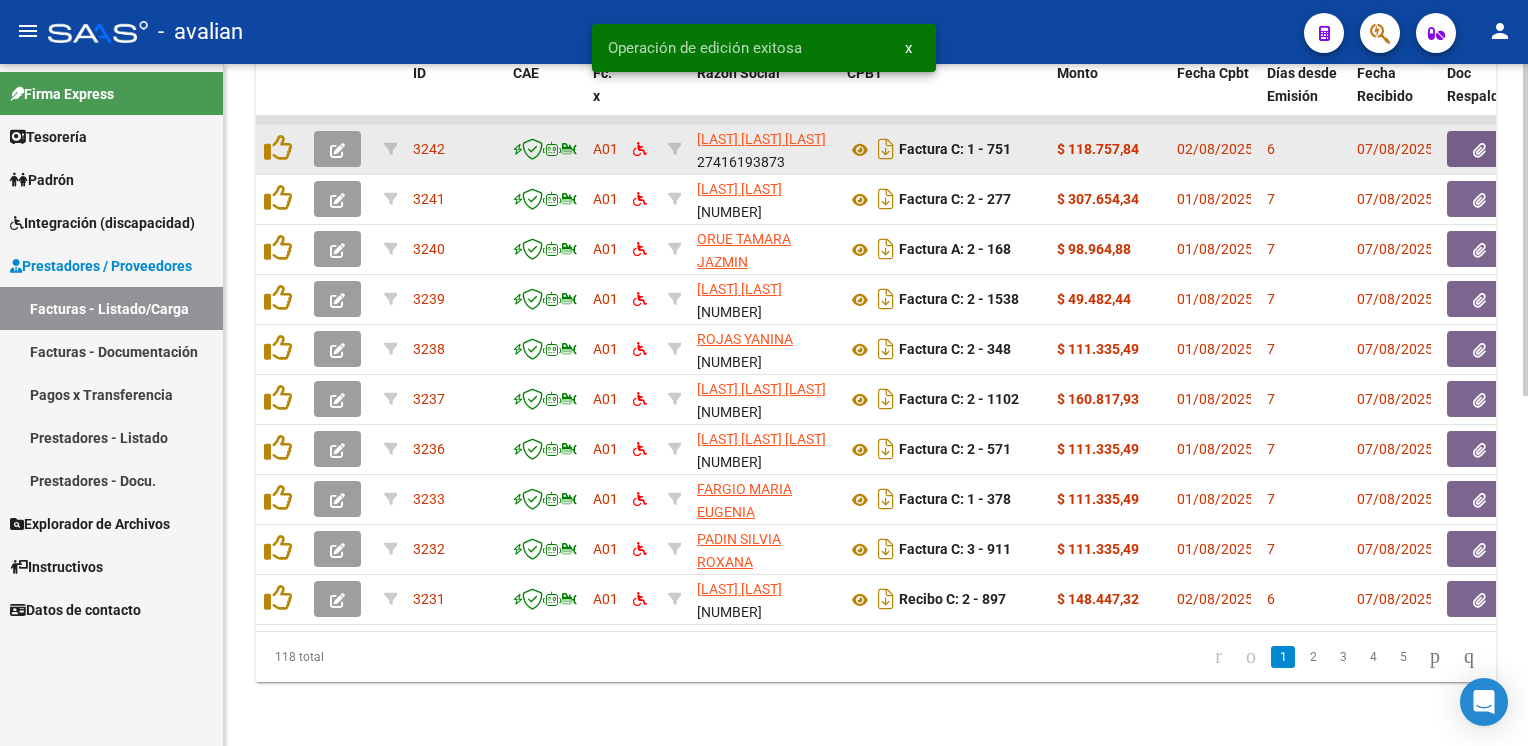 click 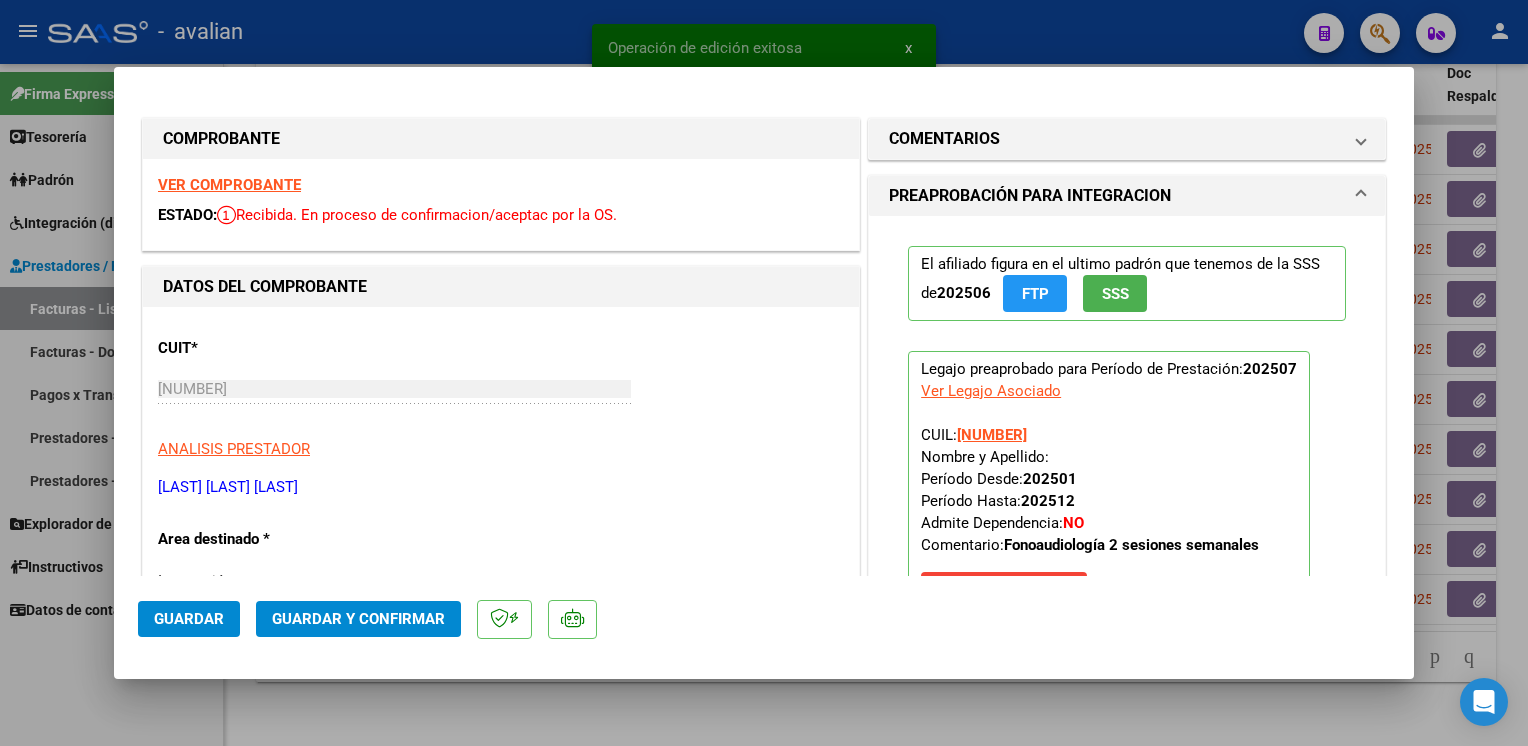 click on "VER COMPROBANTE" at bounding box center (229, 185) 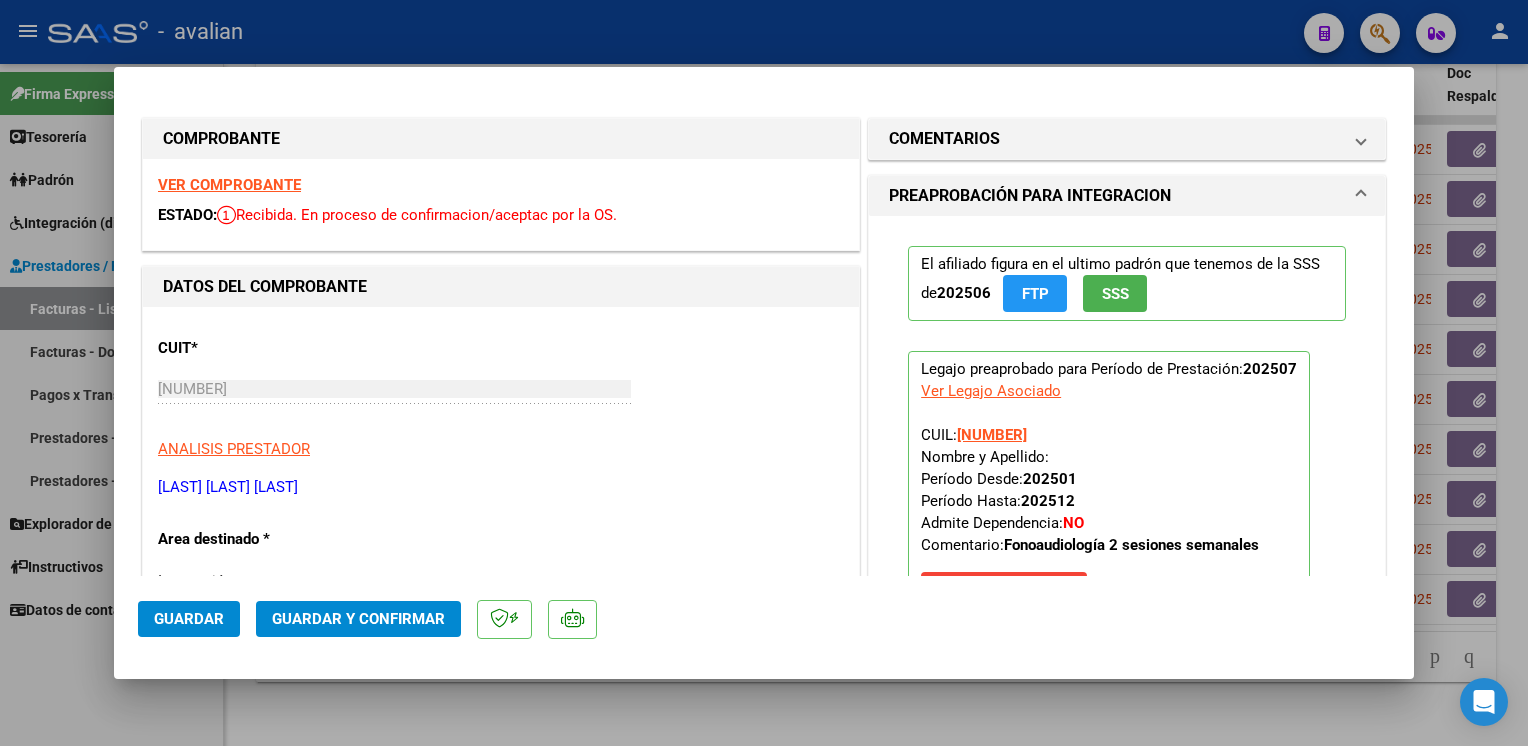 click on "Guardar y Confirmar" 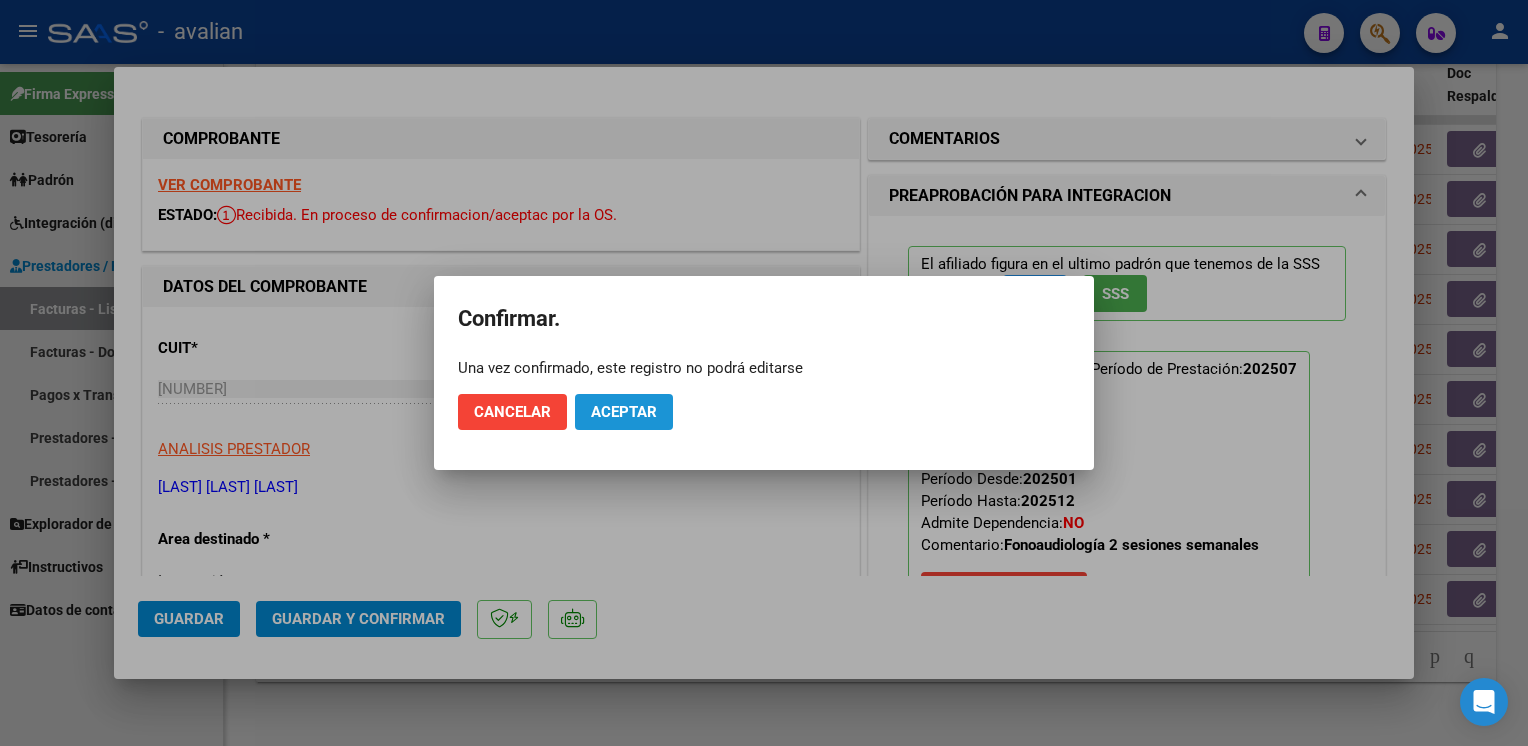 click on "Aceptar" 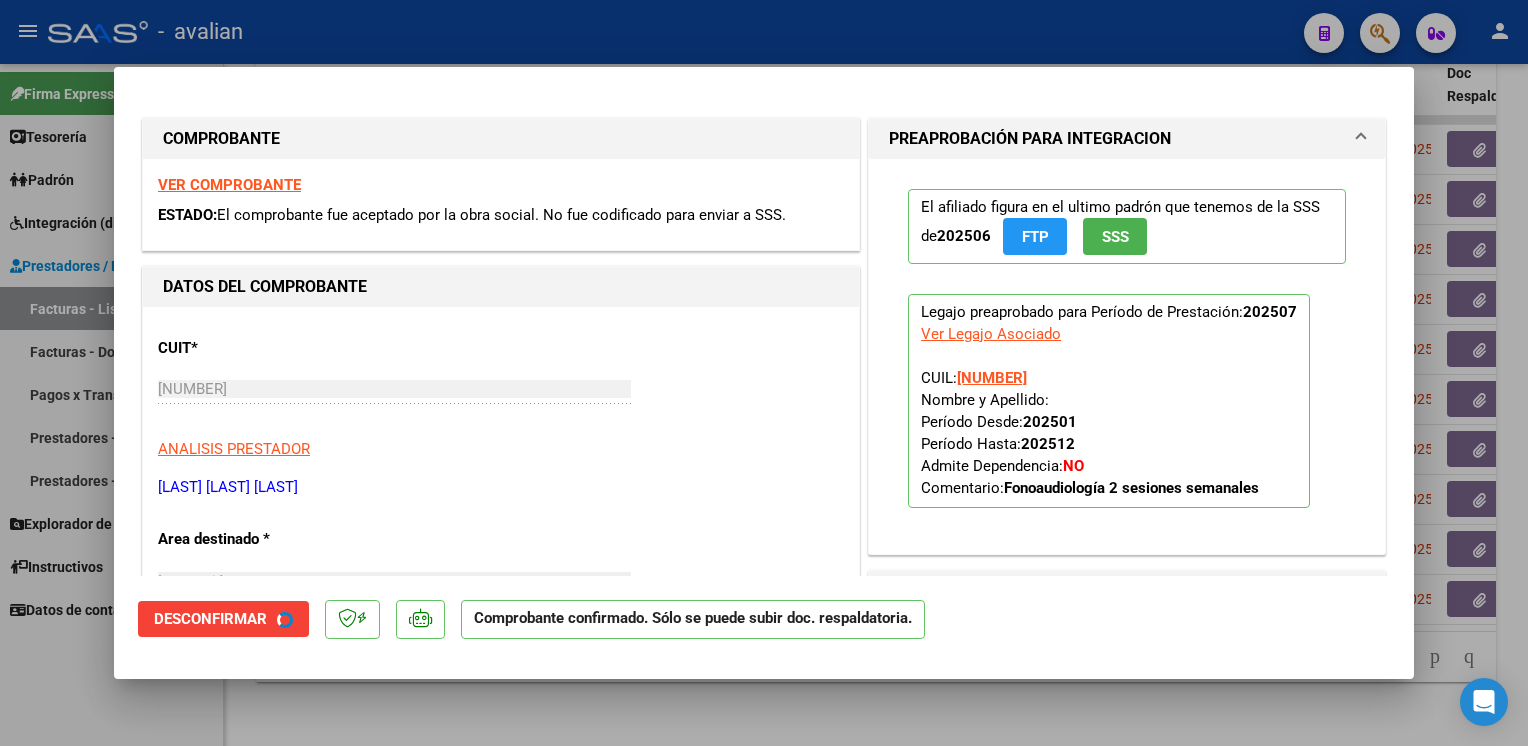 click on "CUIT  *   27-41619387-3 Ingresar CUIT  ANALISIS PRESTADOR  BARILA MARIA DEL MAR  ARCA Padrón" at bounding box center (501, 410) 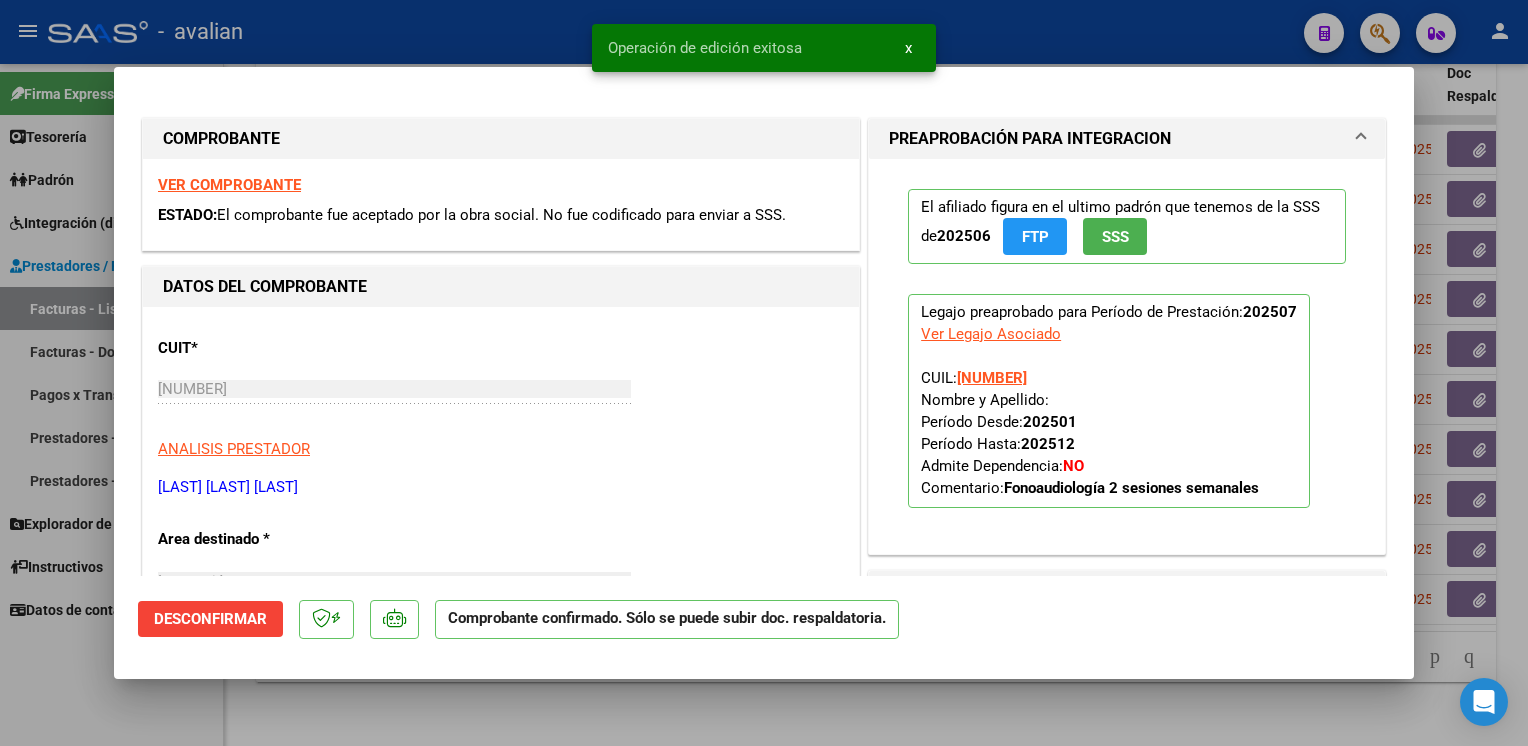 click at bounding box center [764, 373] 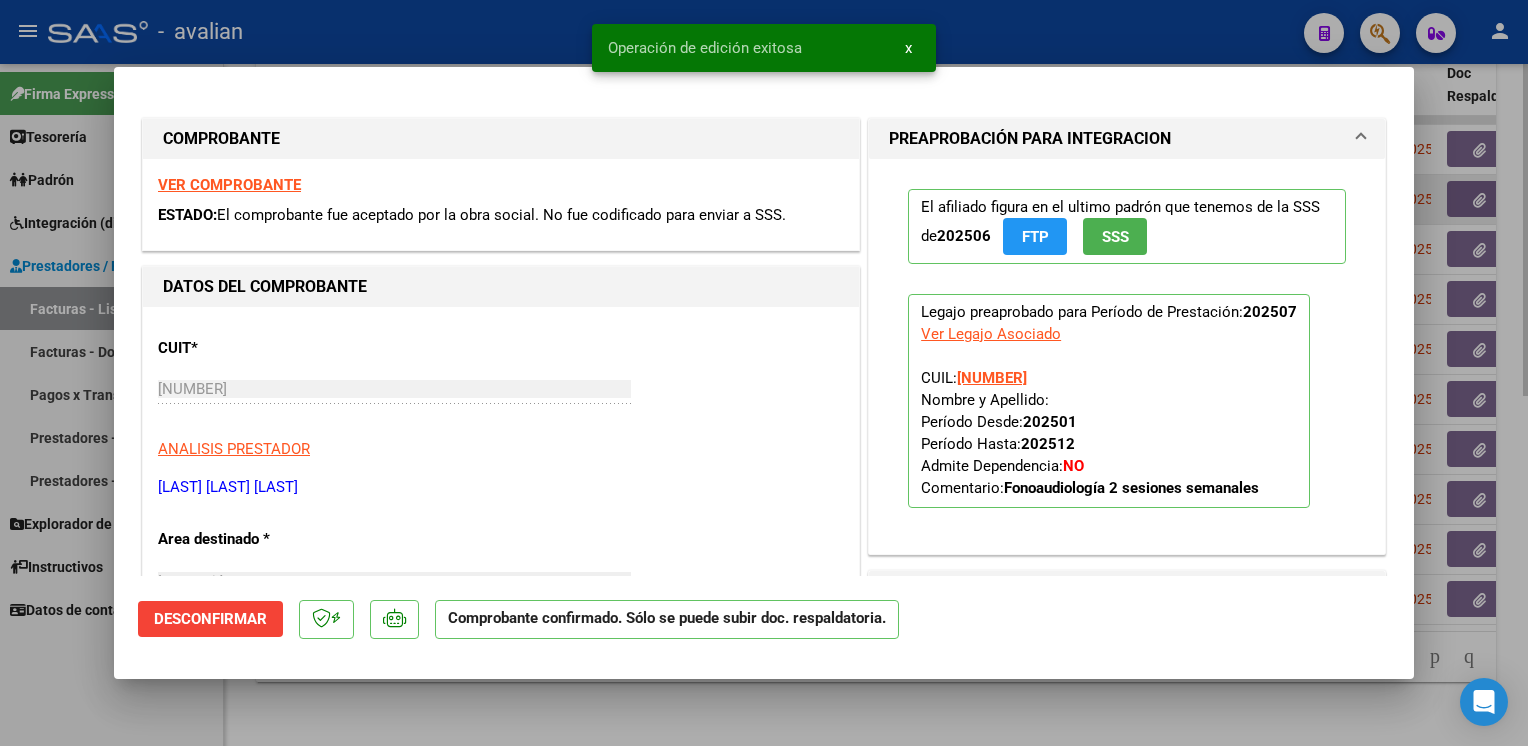 type 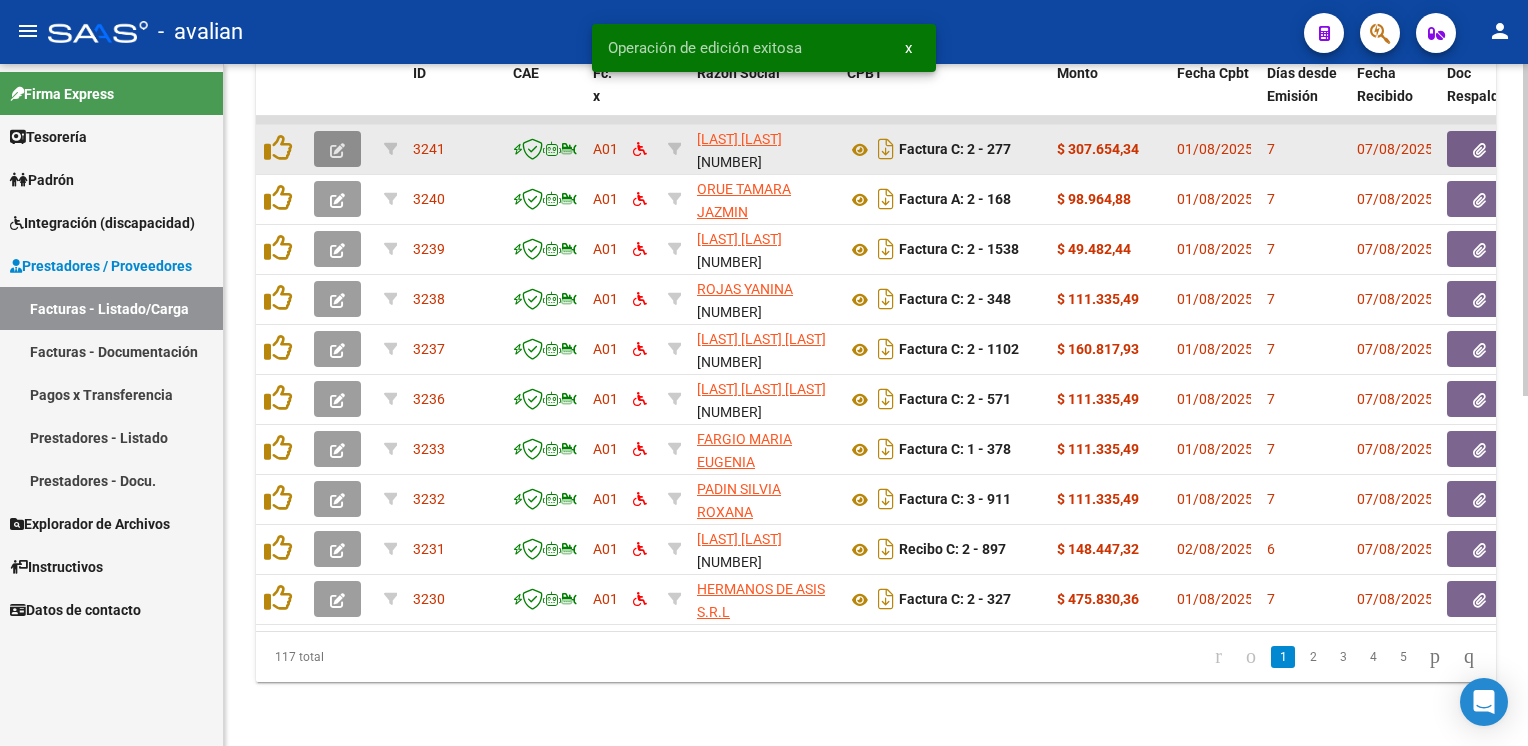 click 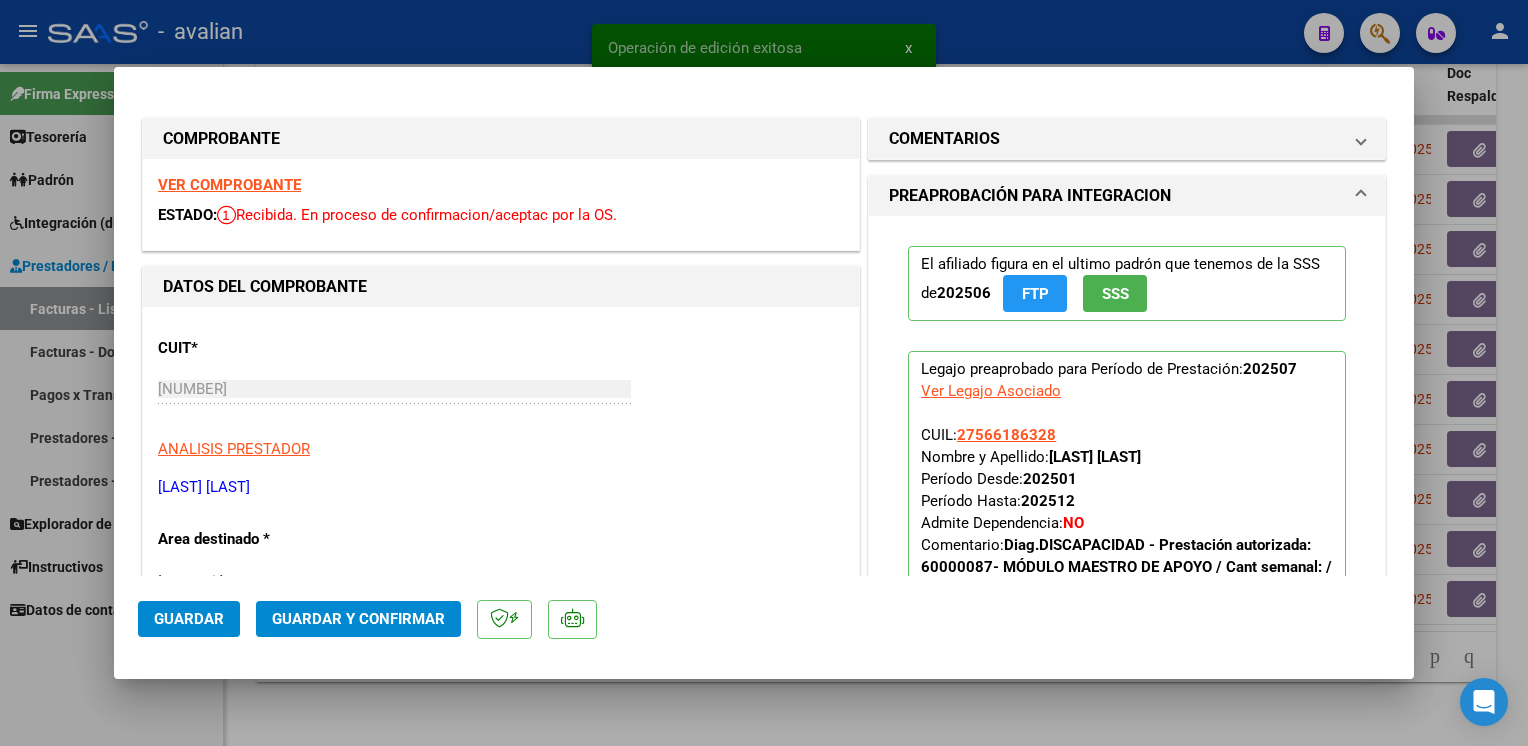 click on "VER COMPROBANTE" at bounding box center (229, 185) 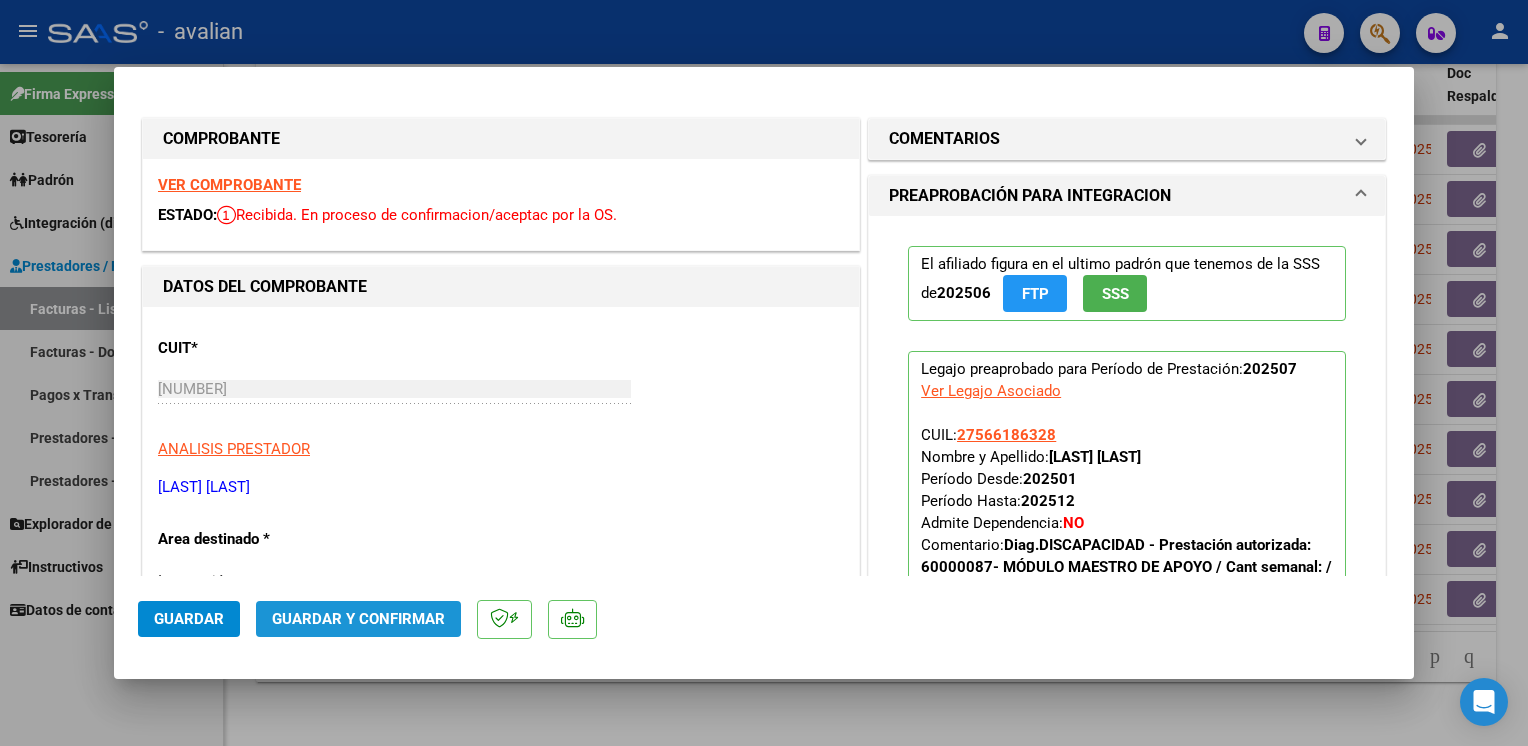 click on "Guardar y Confirmar" 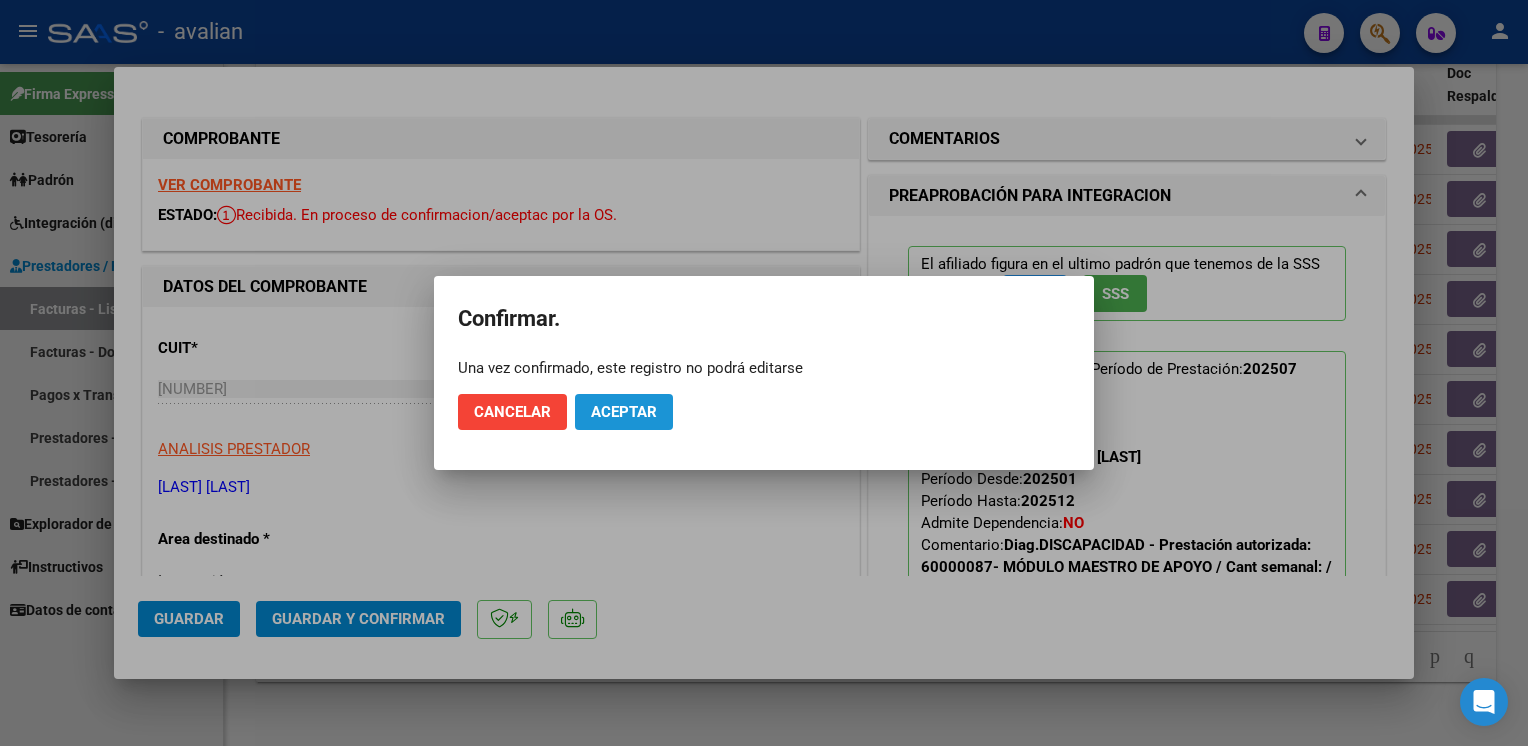click on "Aceptar" 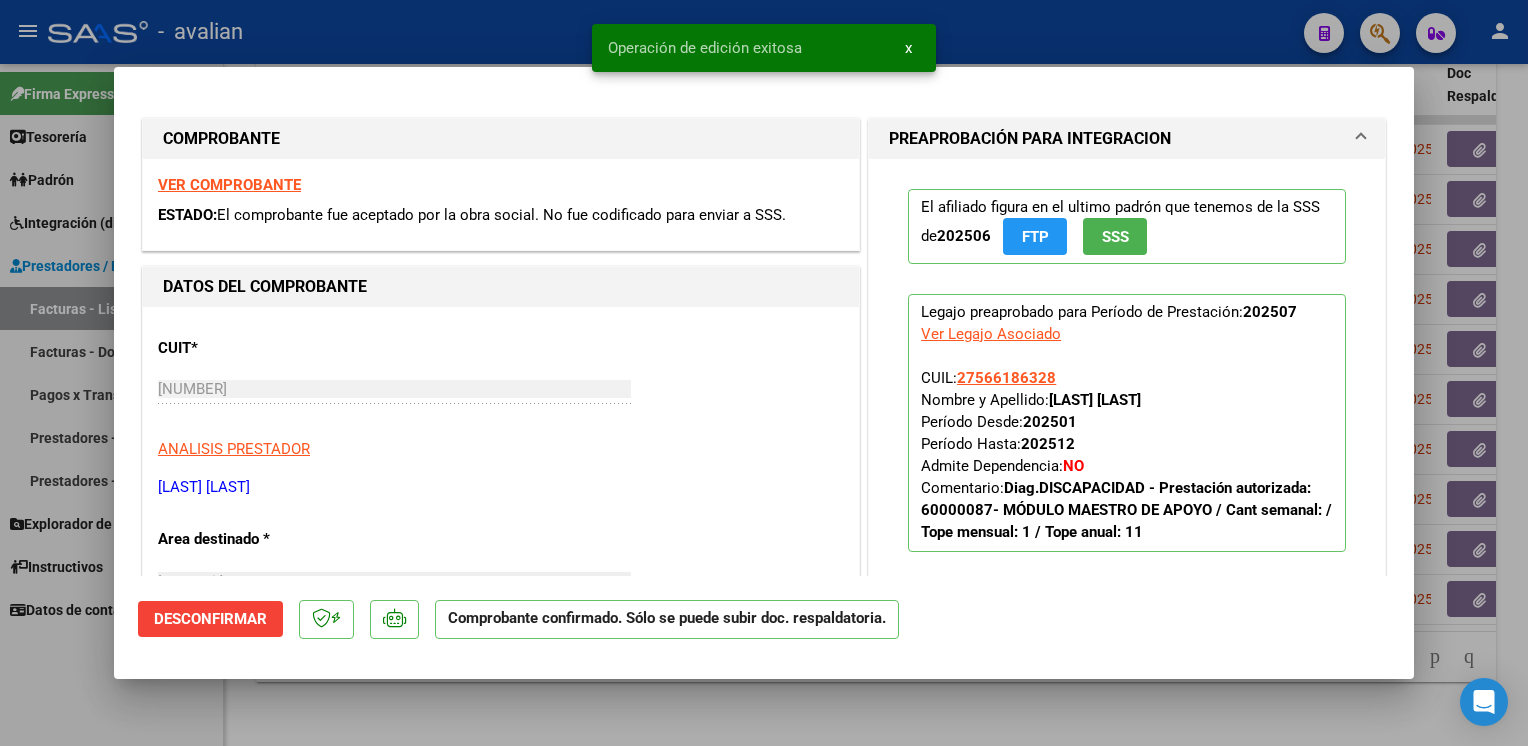 click at bounding box center (764, 373) 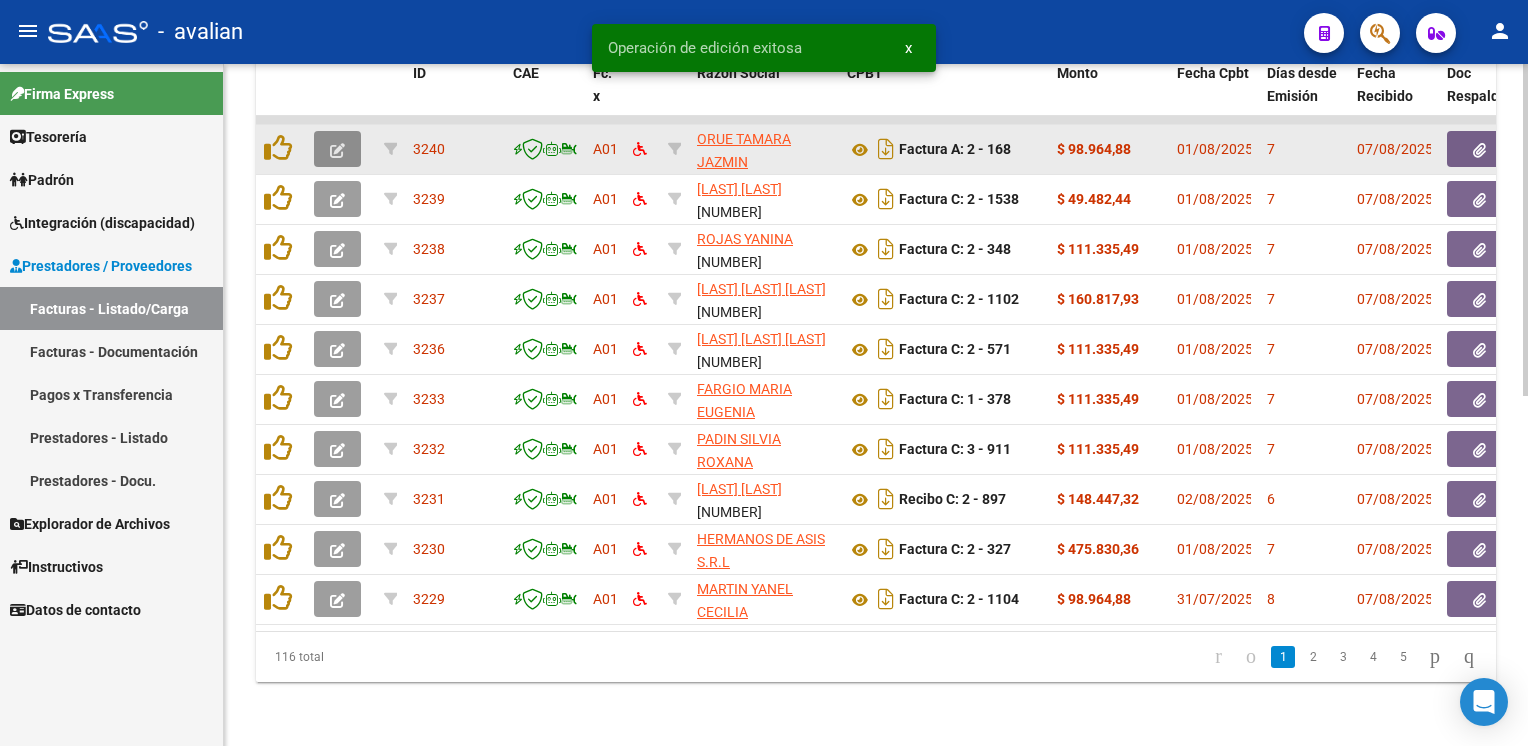 click 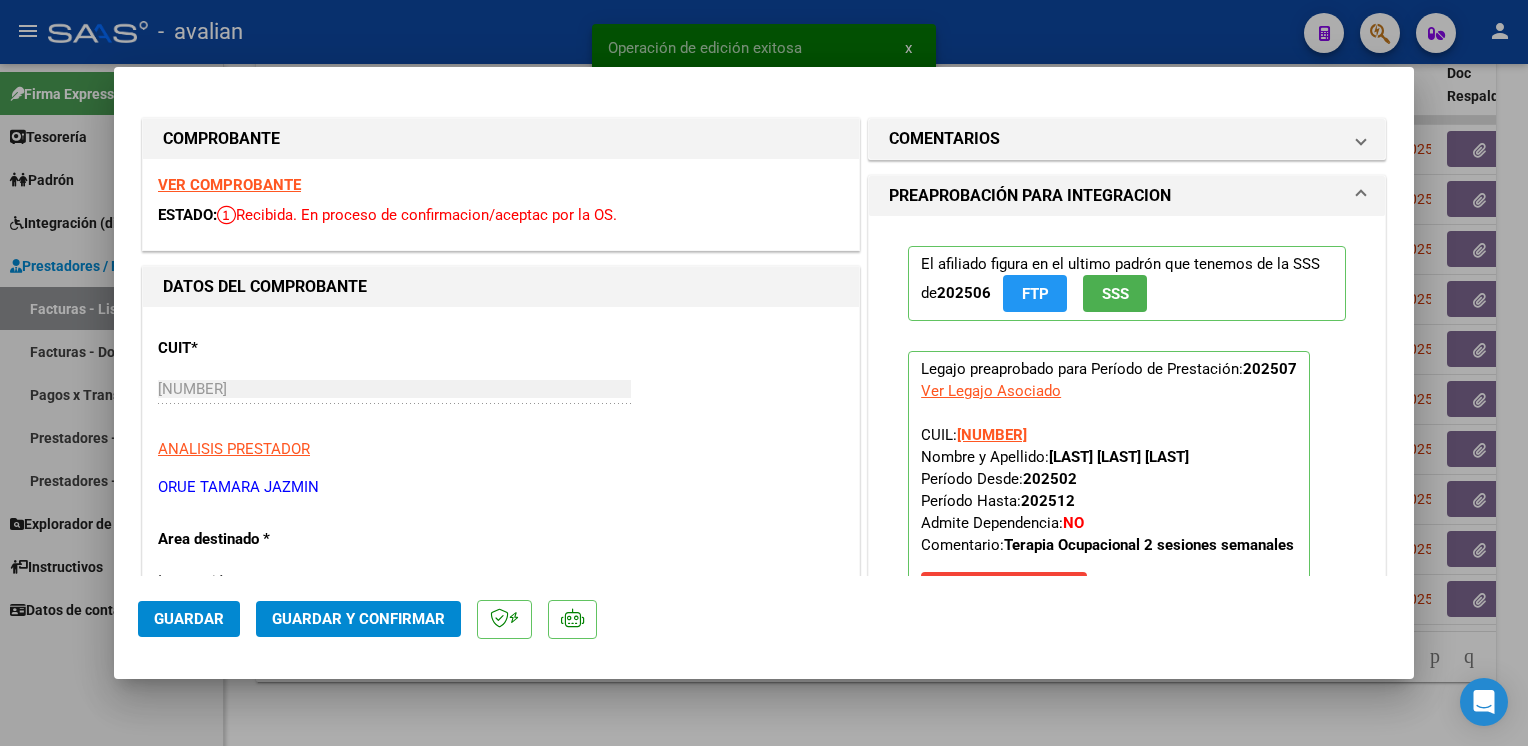 click on "VER COMPROBANTE" at bounding box center [229, 185] 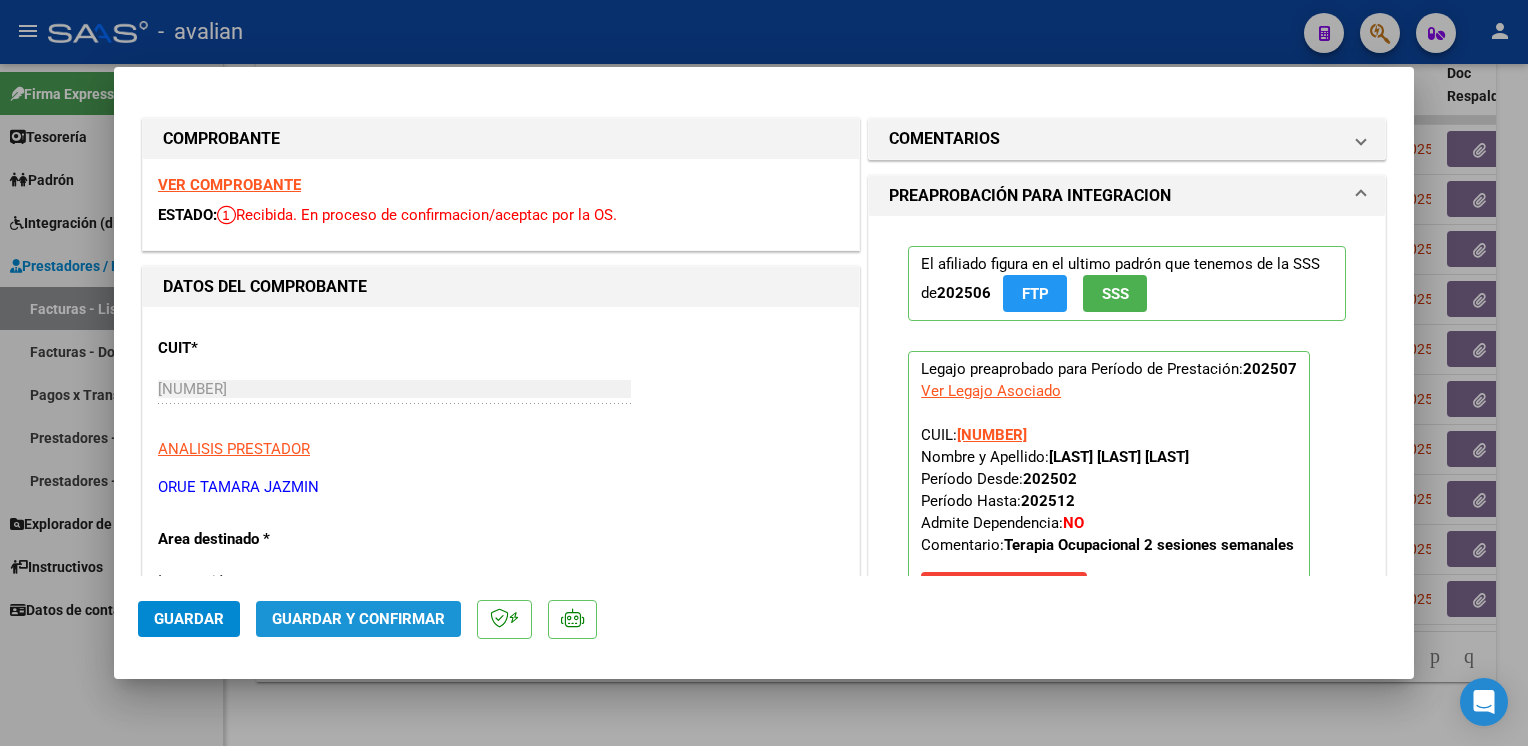 click on "Guardar y Confirmar" 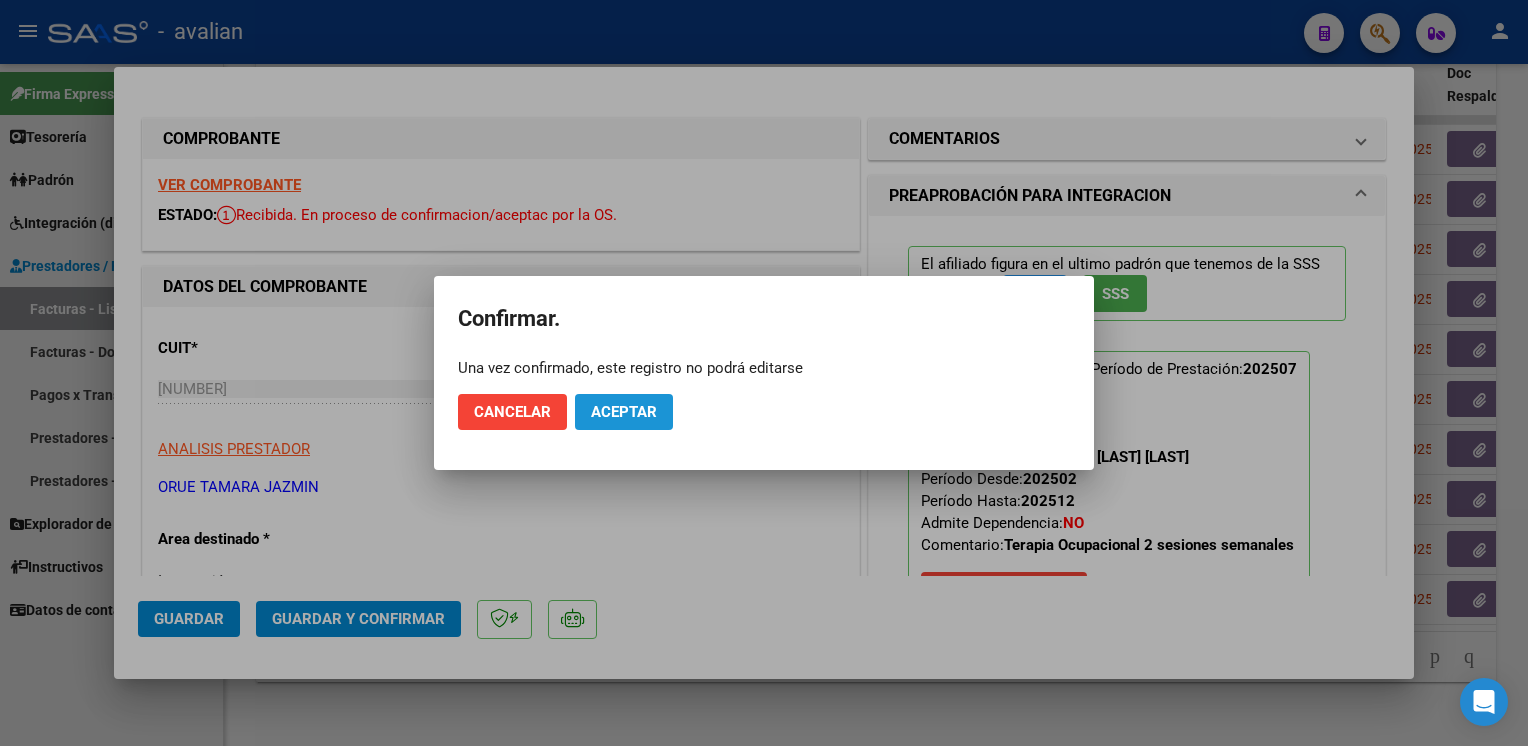 click on "Aceptar" 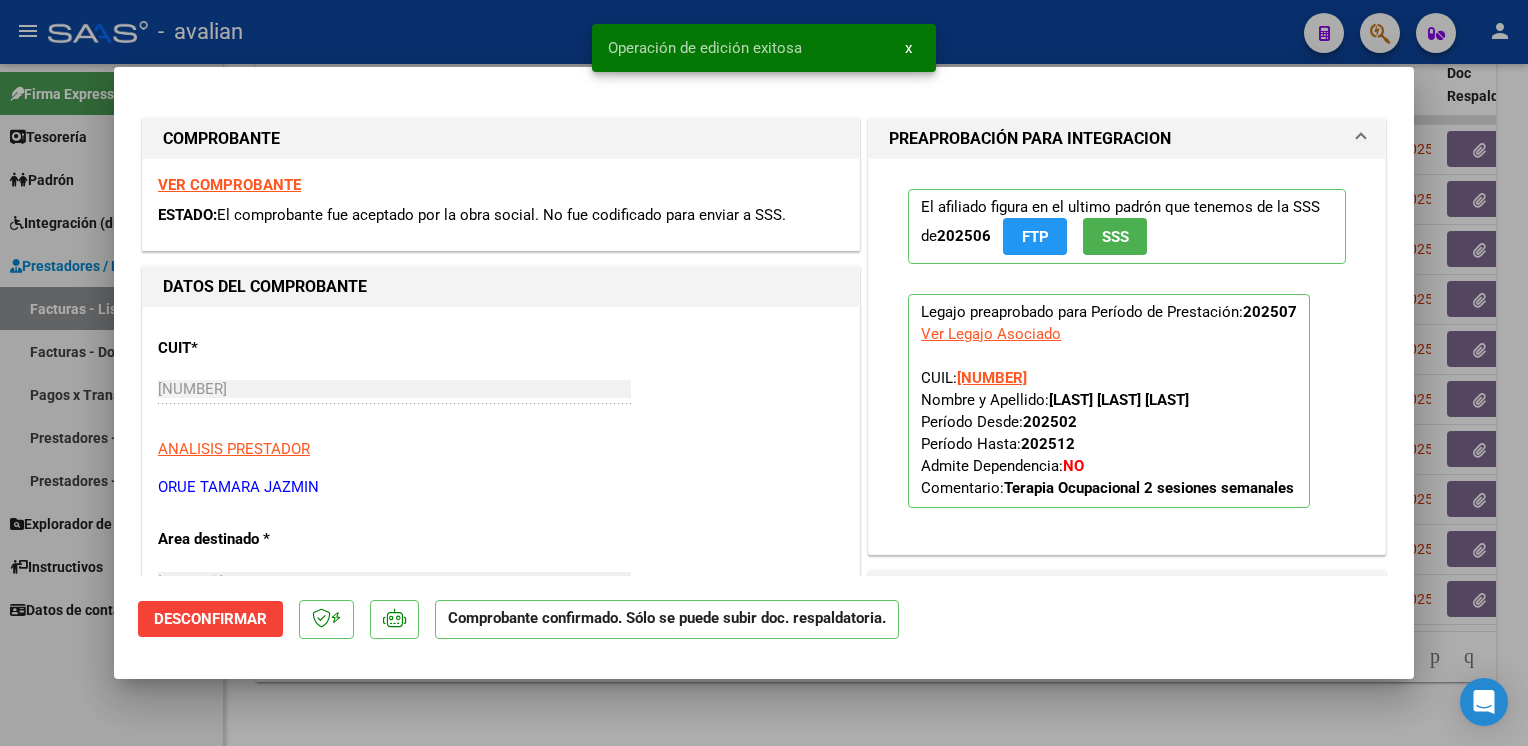 click at bounding box center (764, 373) 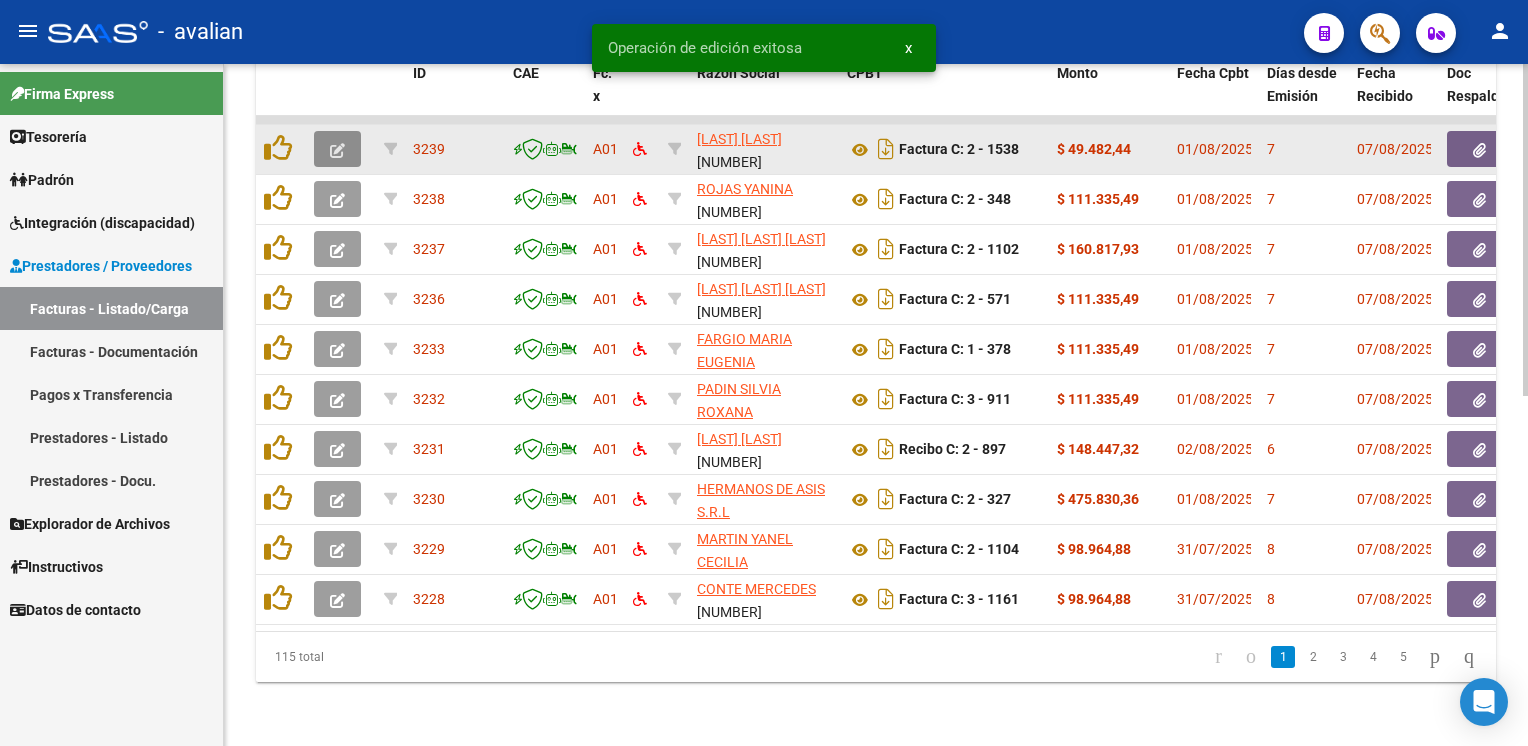 click 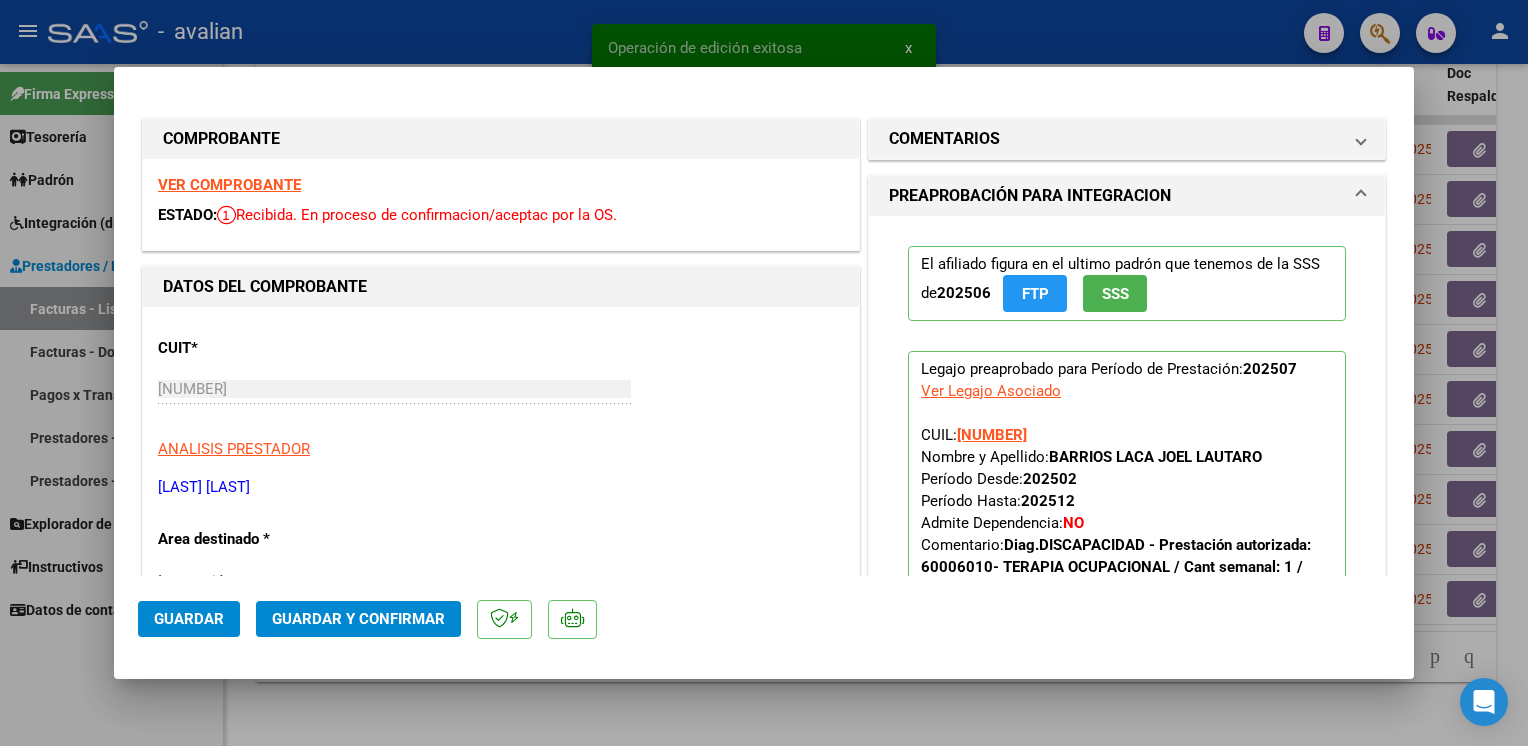 click on "VER COMPROBANTE" at bounding box center [229, 185] 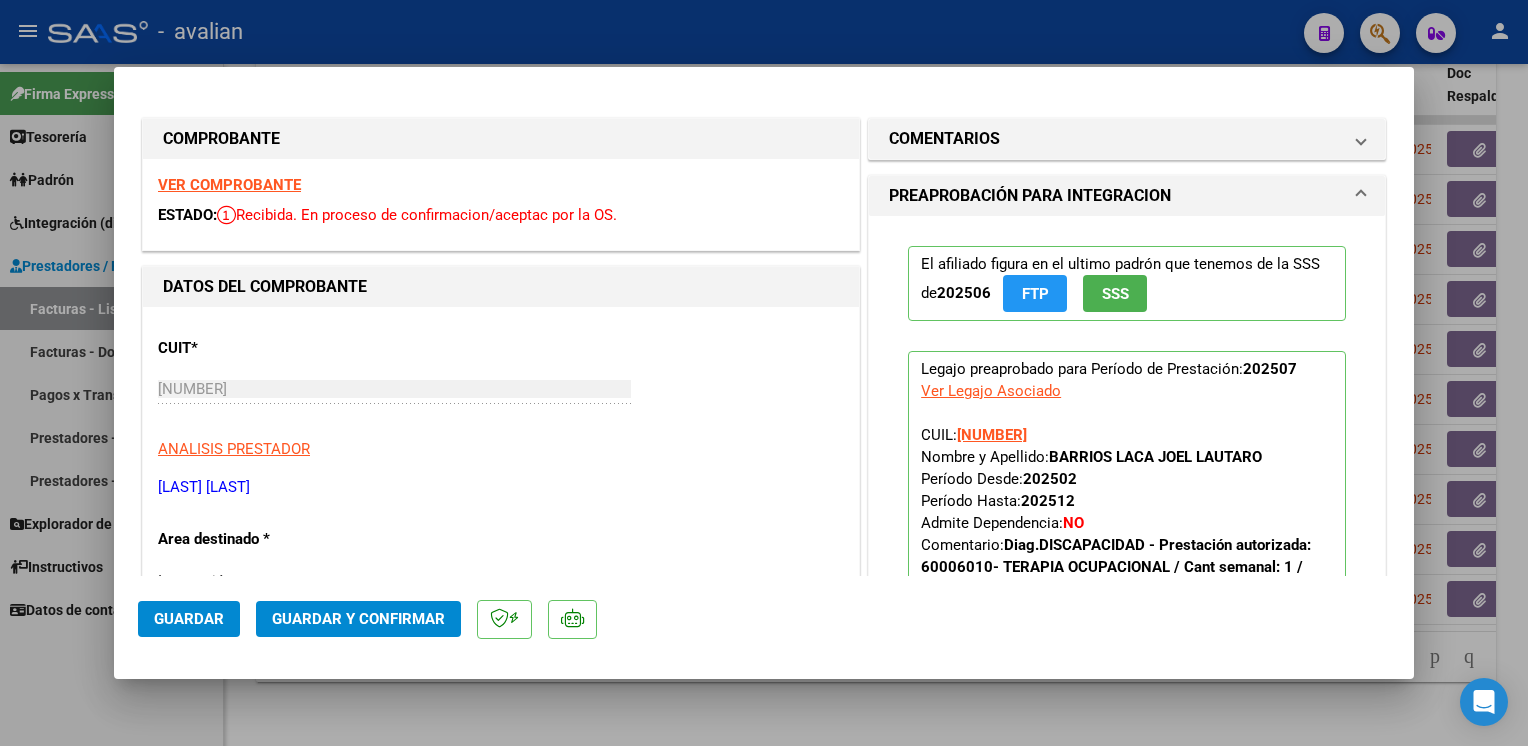 click on "Guardar y Confirmar" 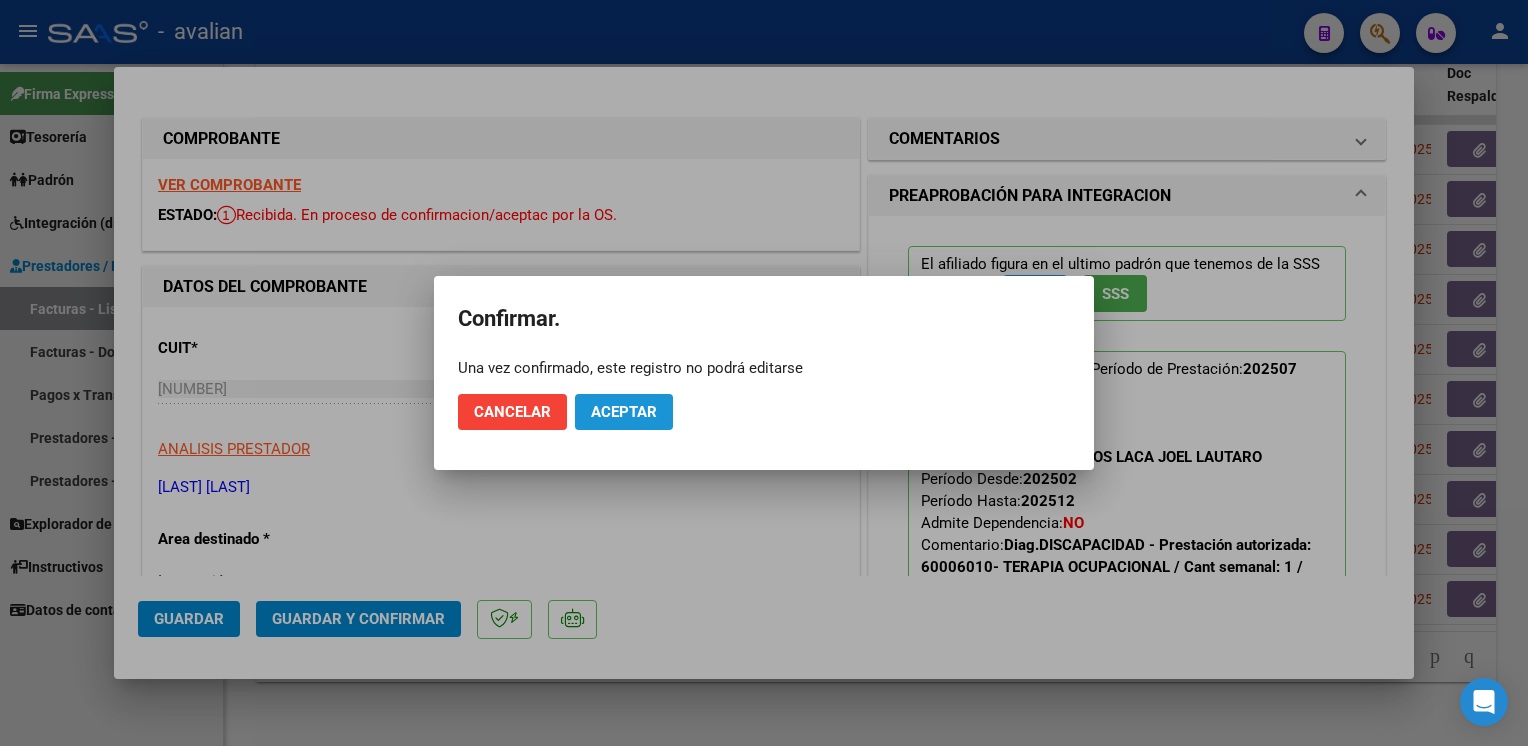 click on "Aceptar" 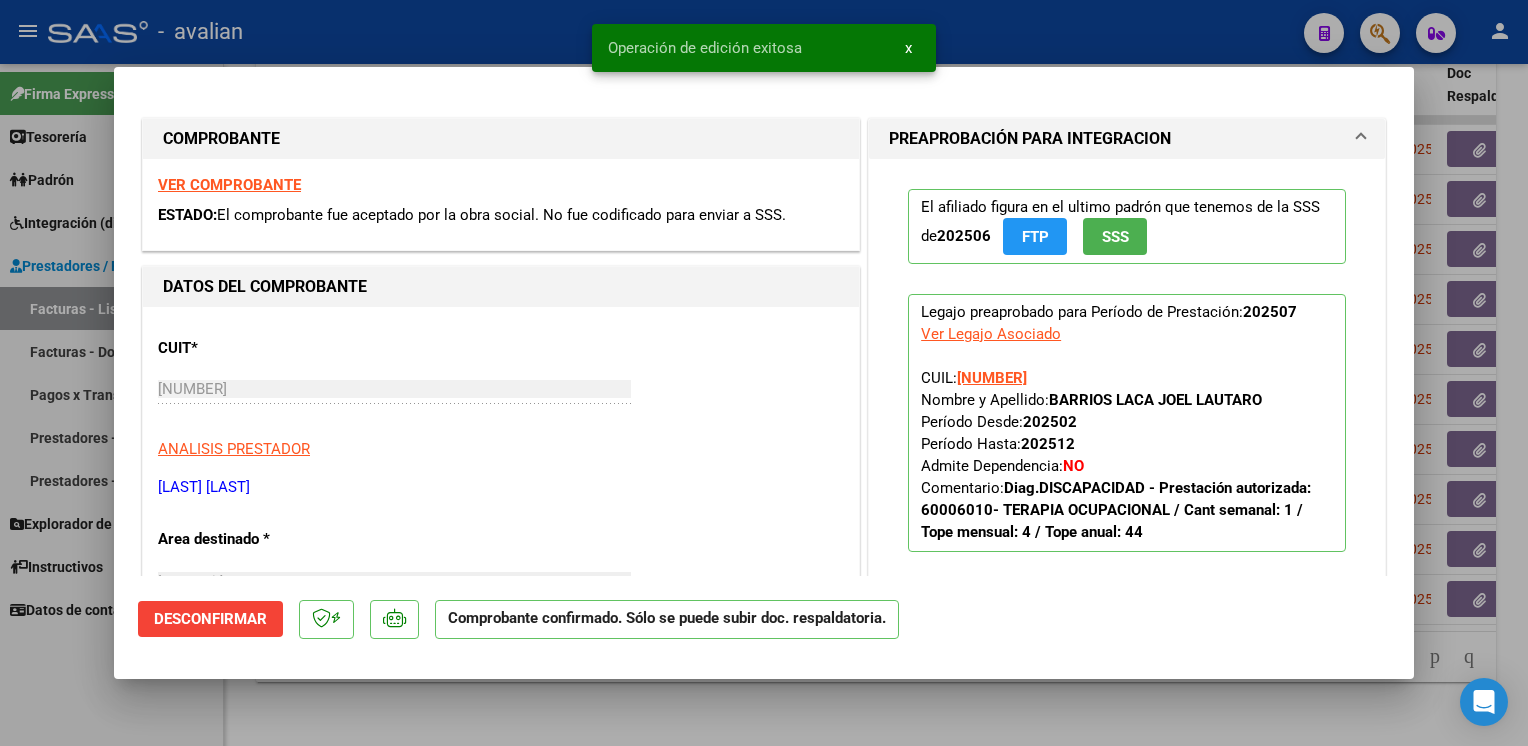click at bounding box center (764, 373) 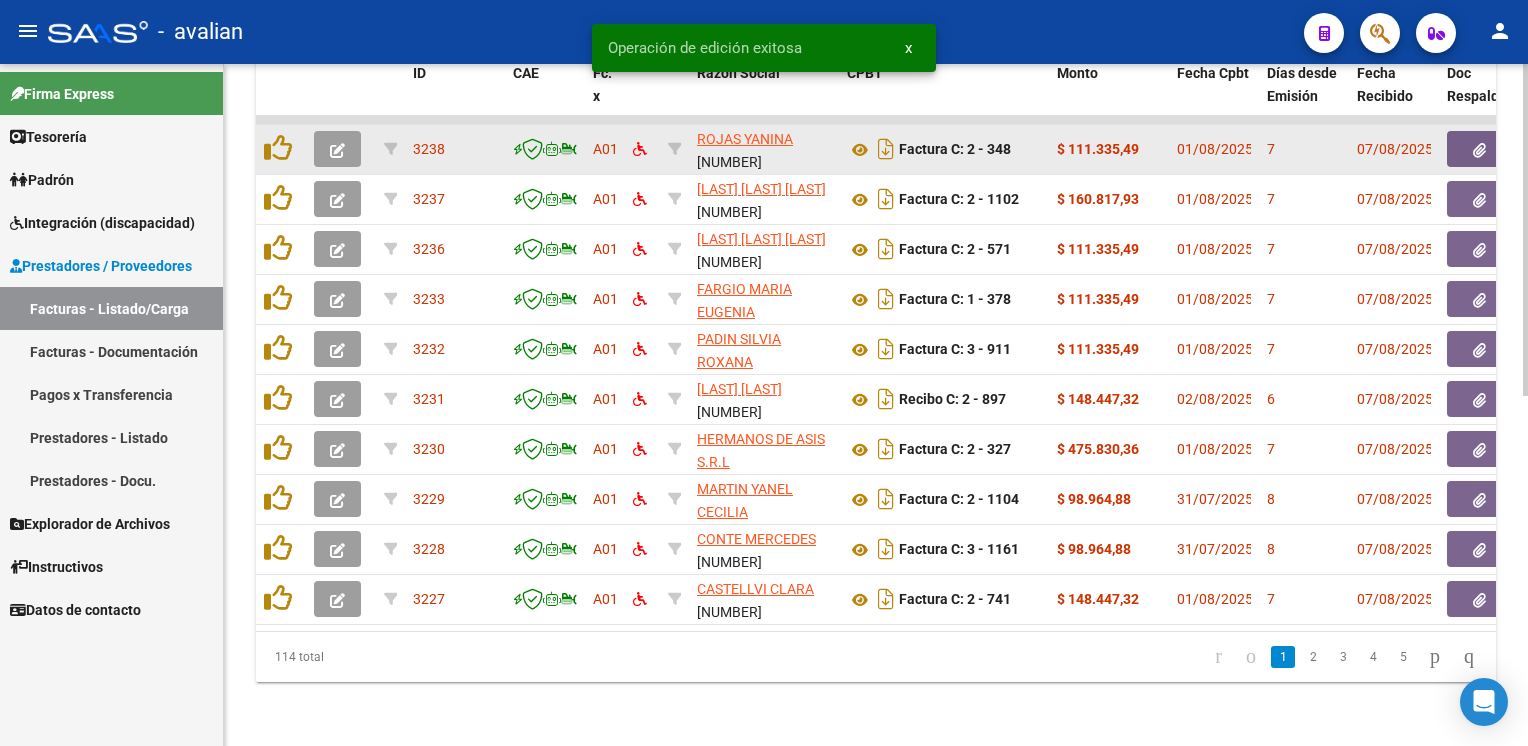 click 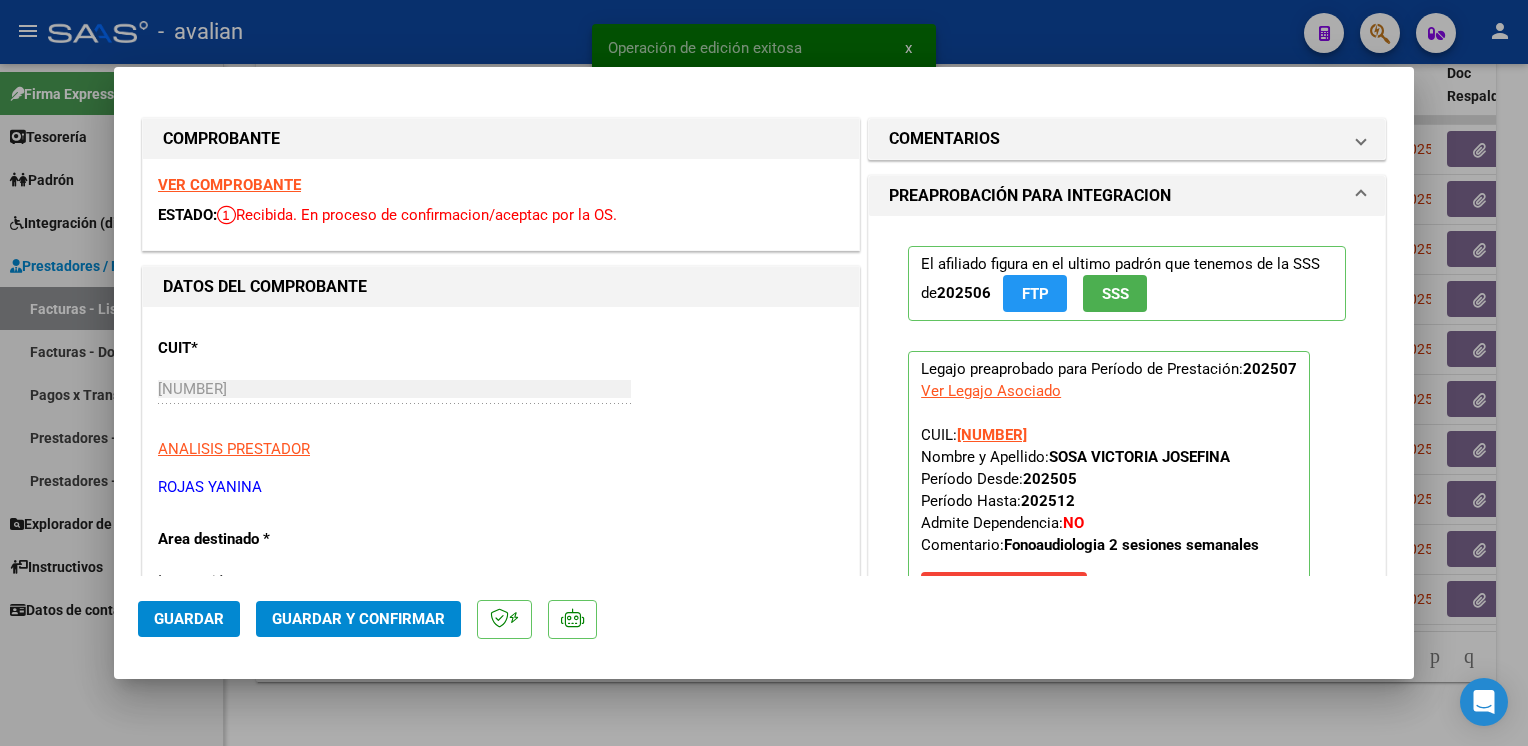 click on "VER COMPROBANTE" at bounding box center (229, 185) 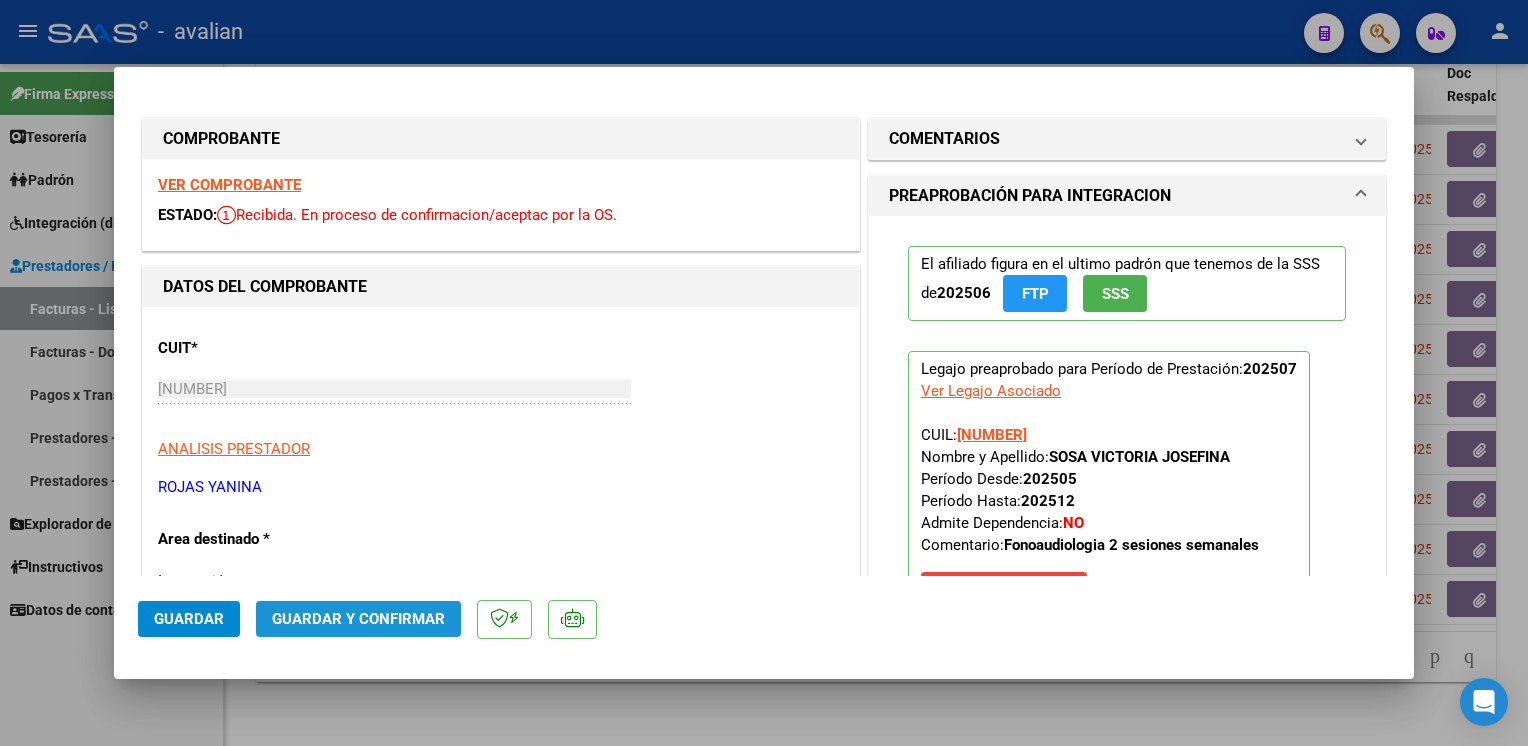 click on "Guardar y Confirmar" 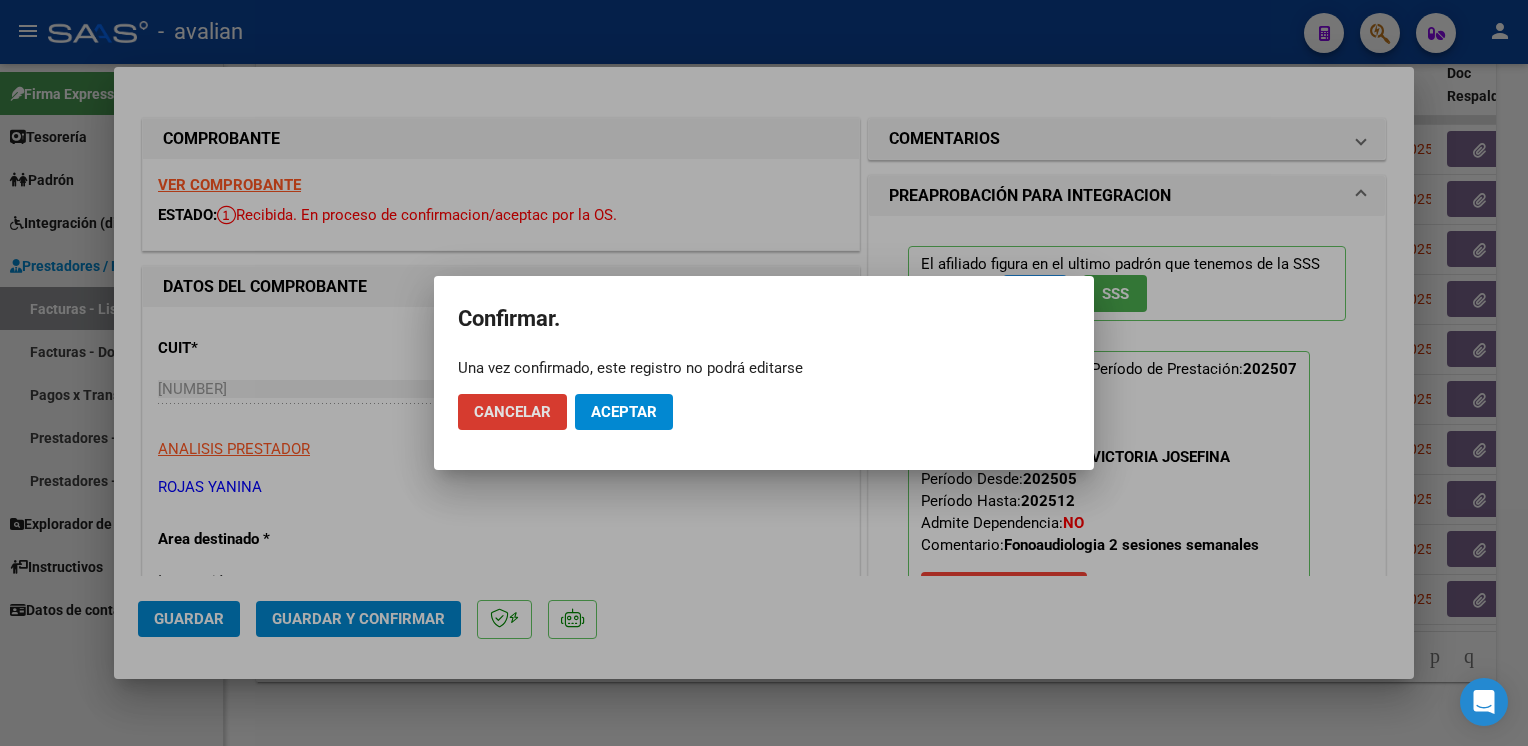 click on "Aceptar" 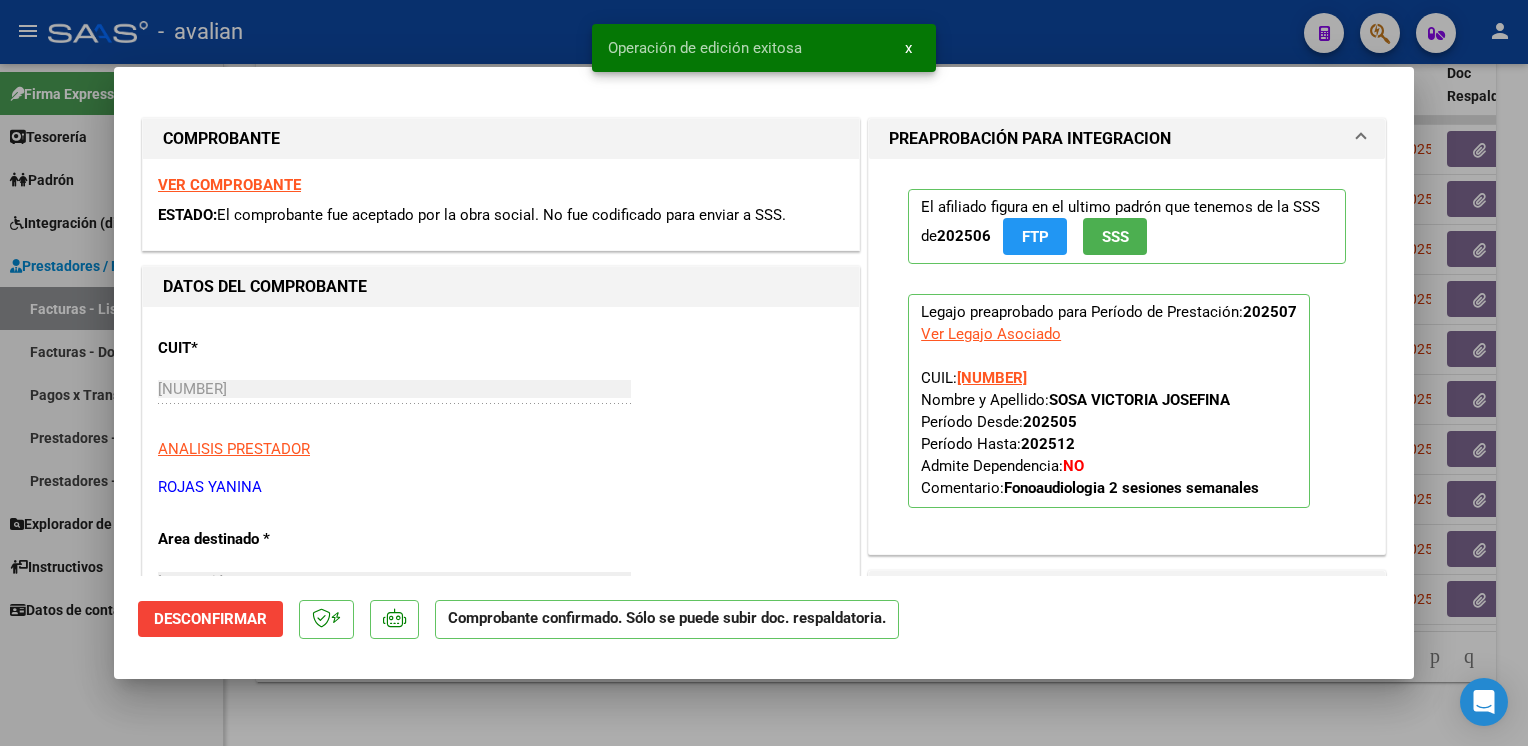 click at bounding box center [764, 373] 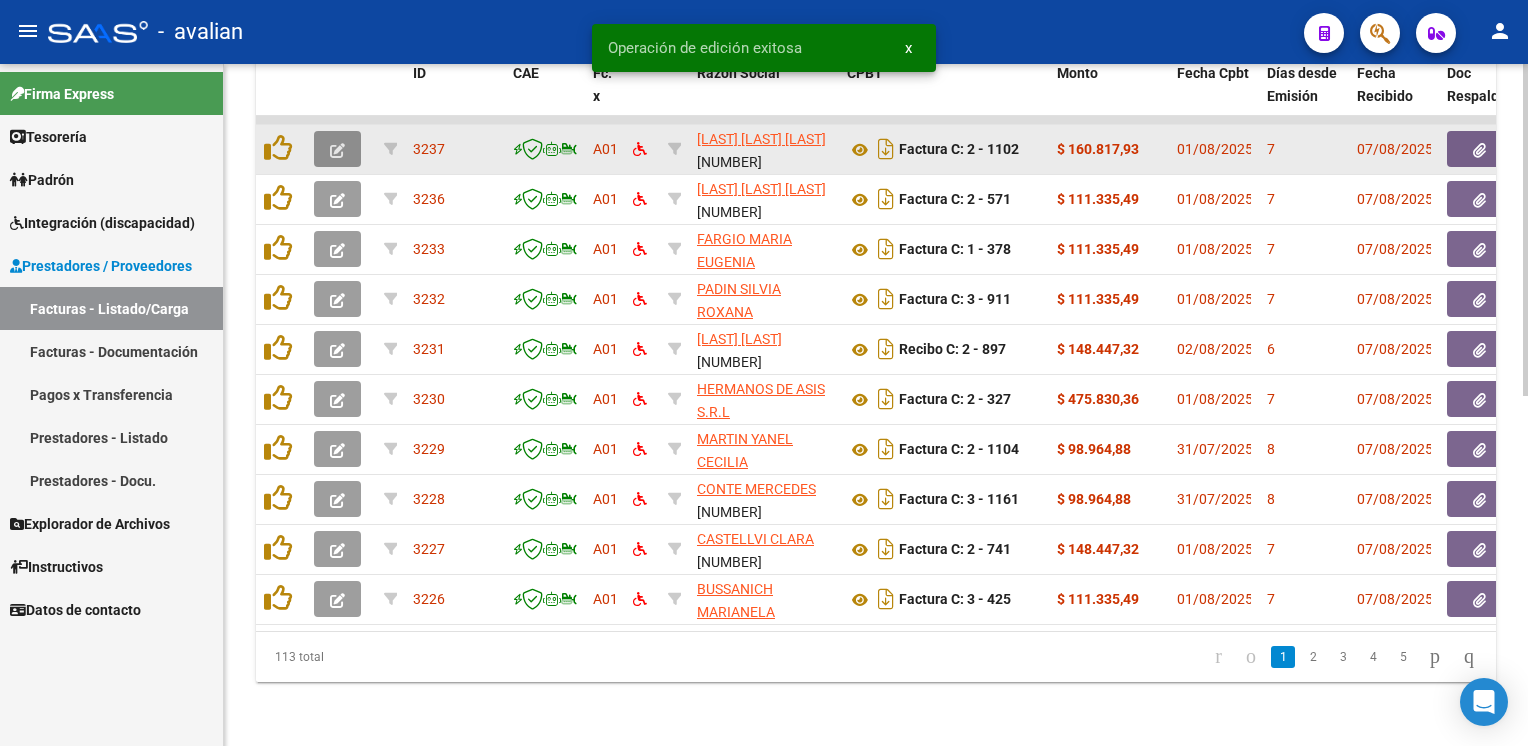 click 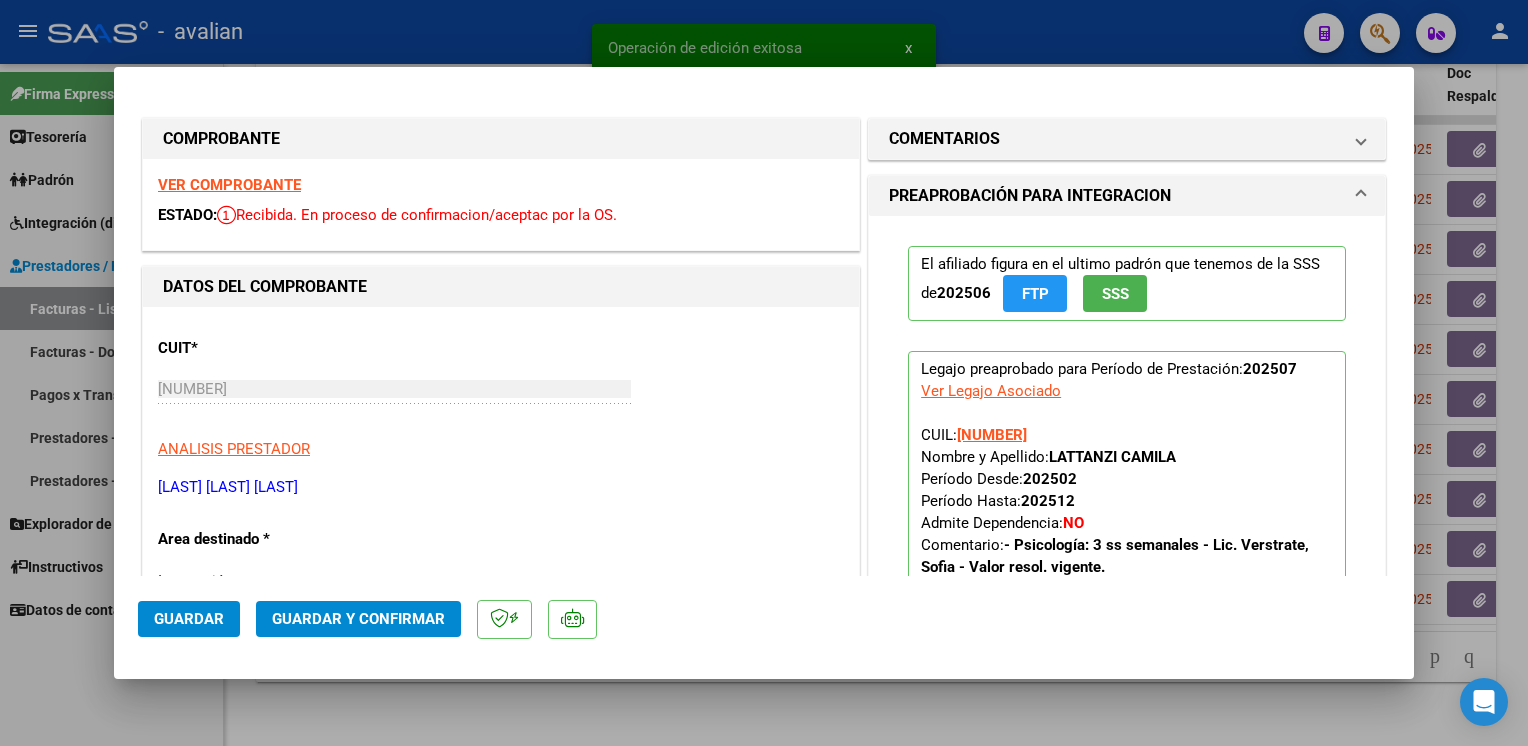 click on "VER COMPROBANTE" at bounding box center [229, 185] 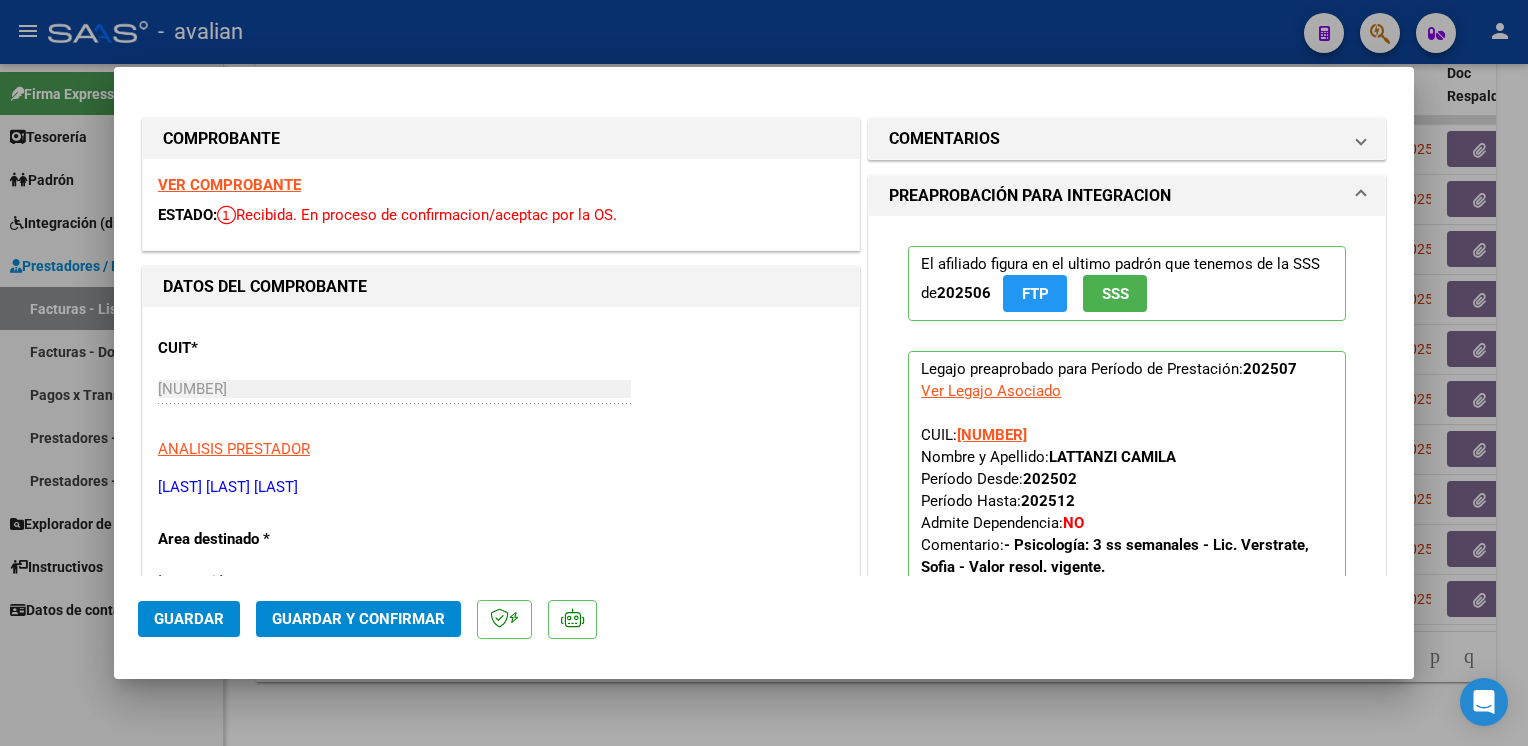 click on "Guardar y Confirmar" 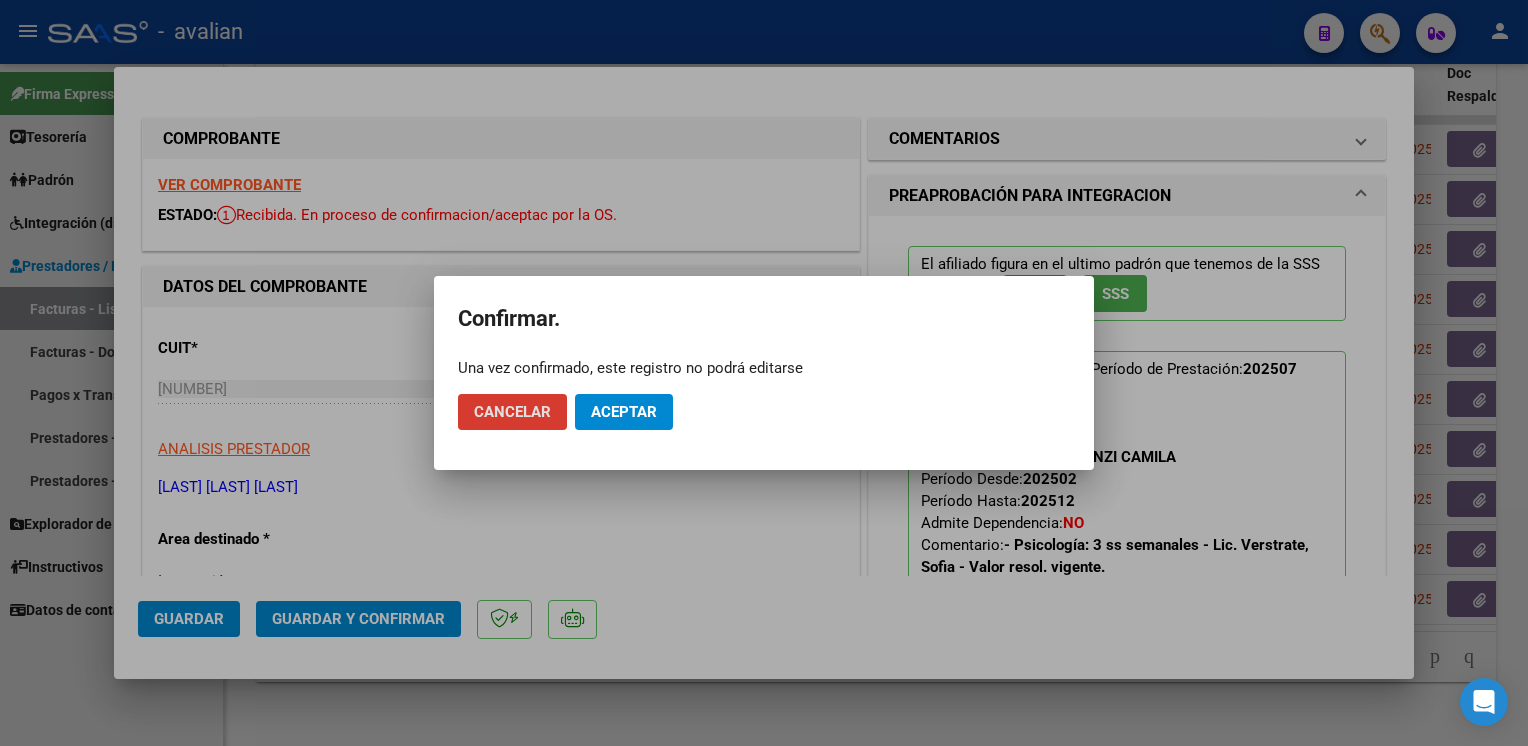 click on "Aceptar" 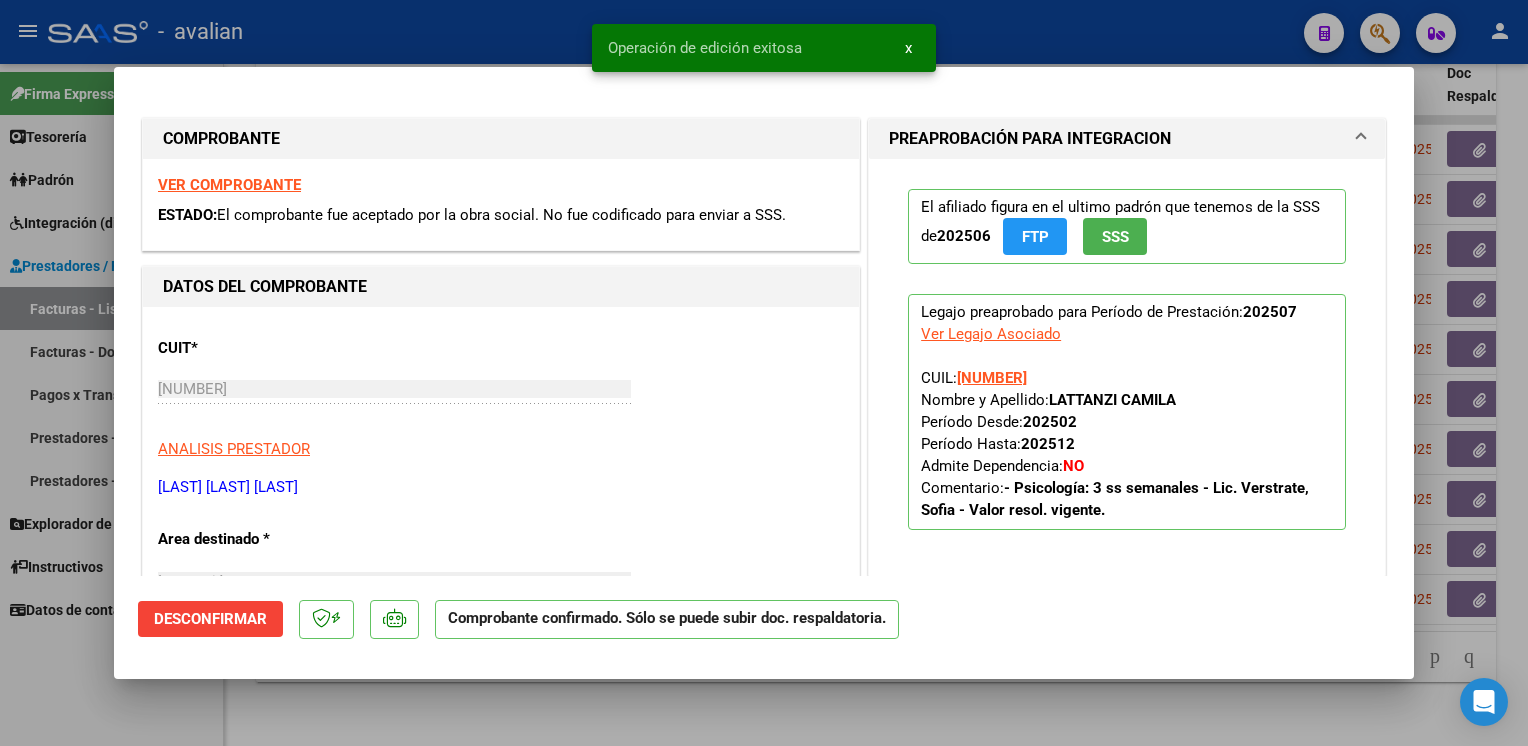click at bounding box center (764, 373) 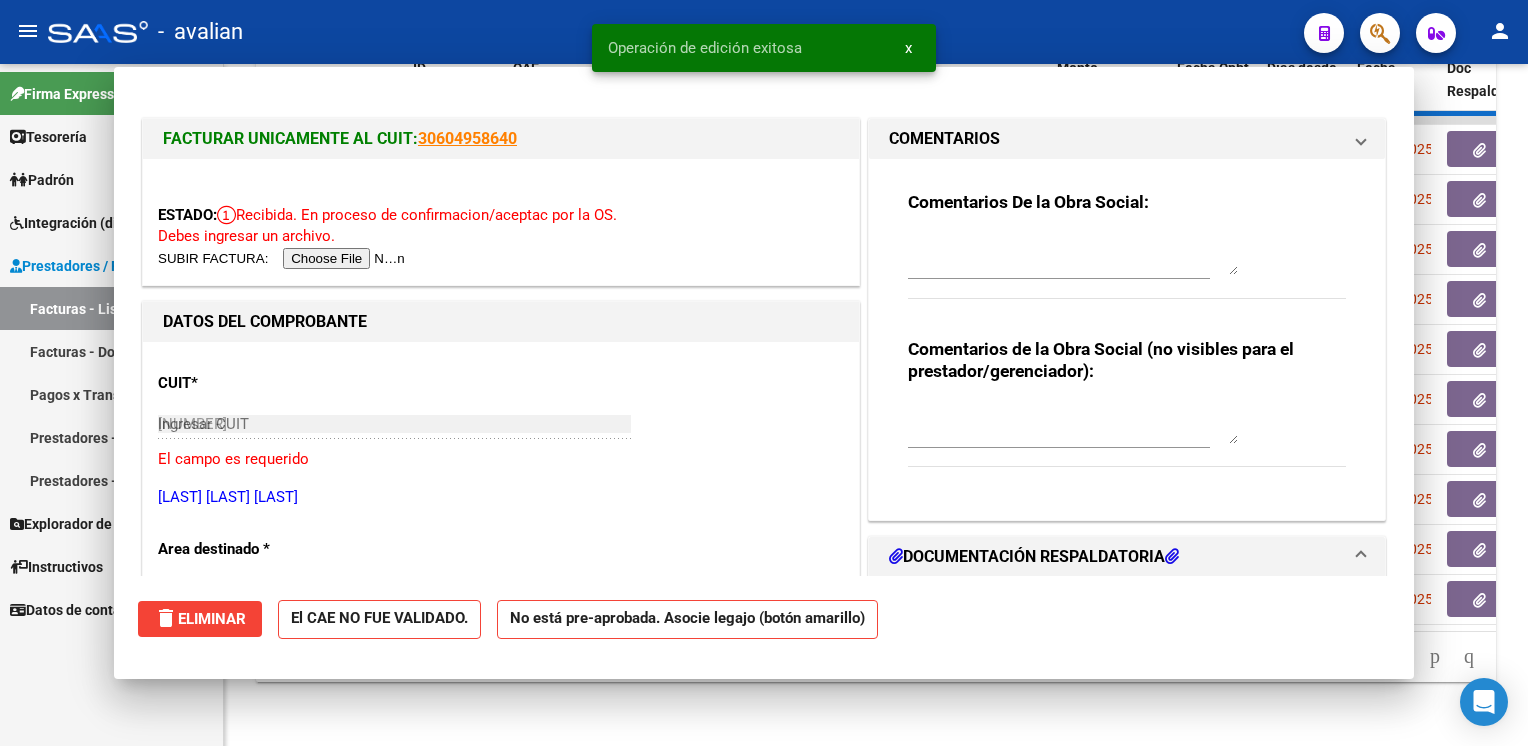 type 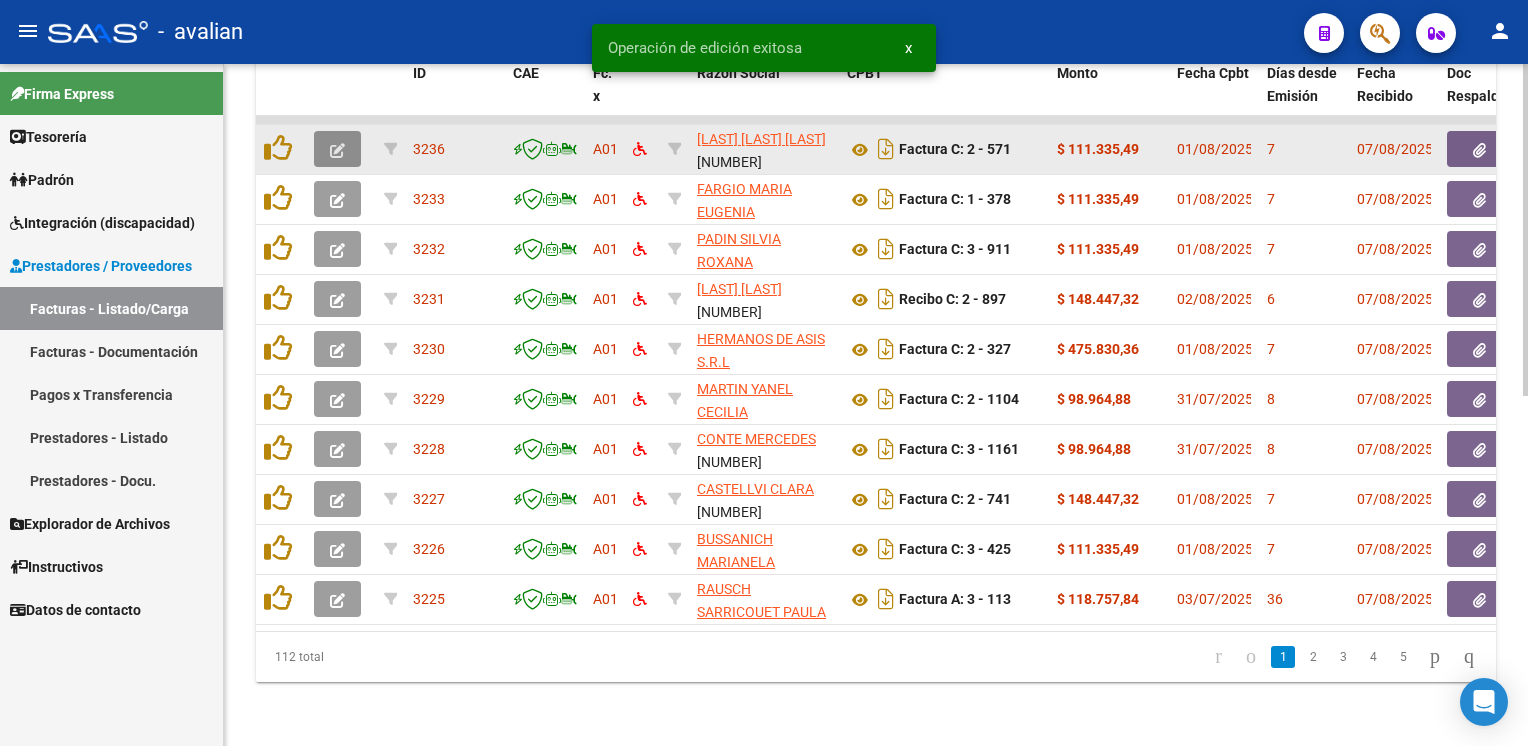 click 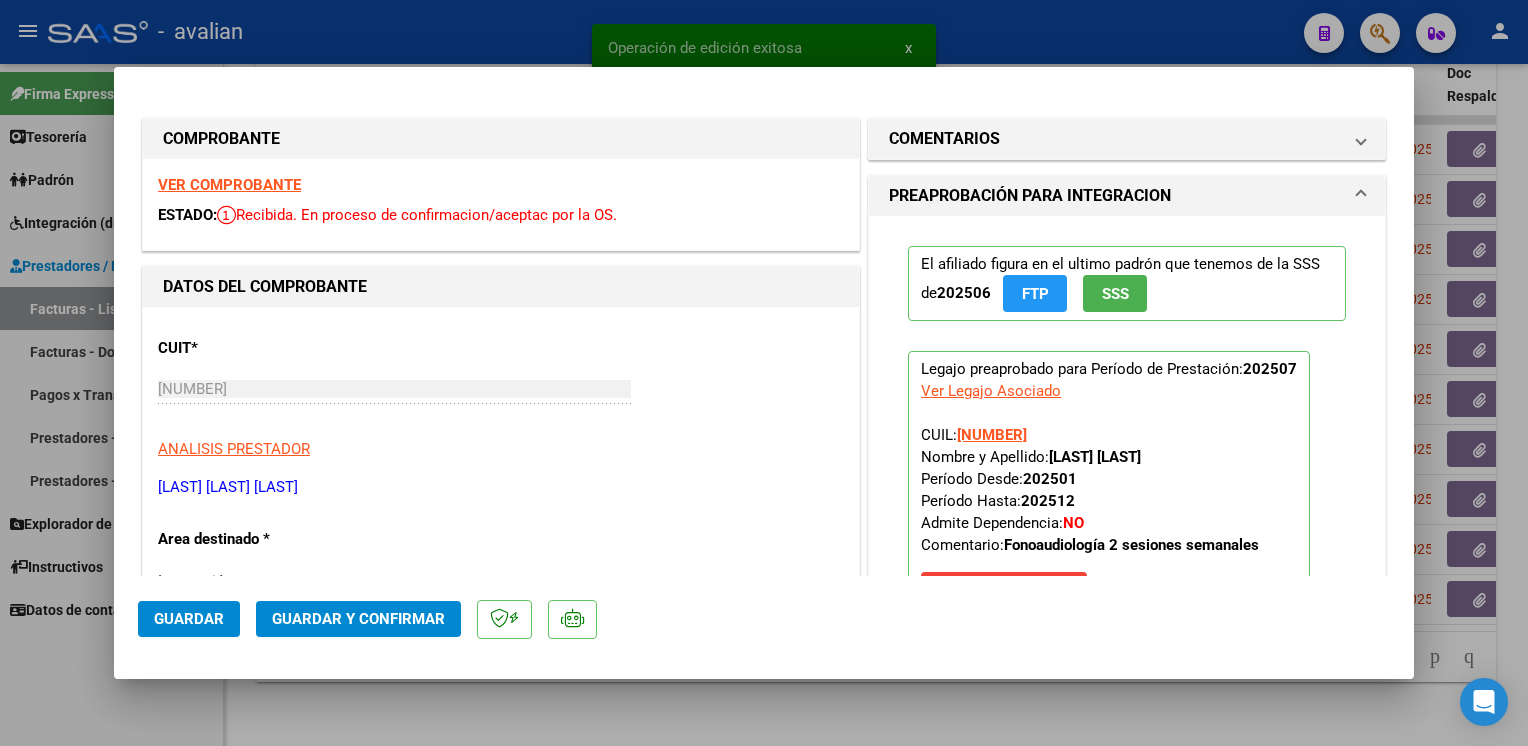click on "VER COMPROBANTE" at bounding box center (229, 185) 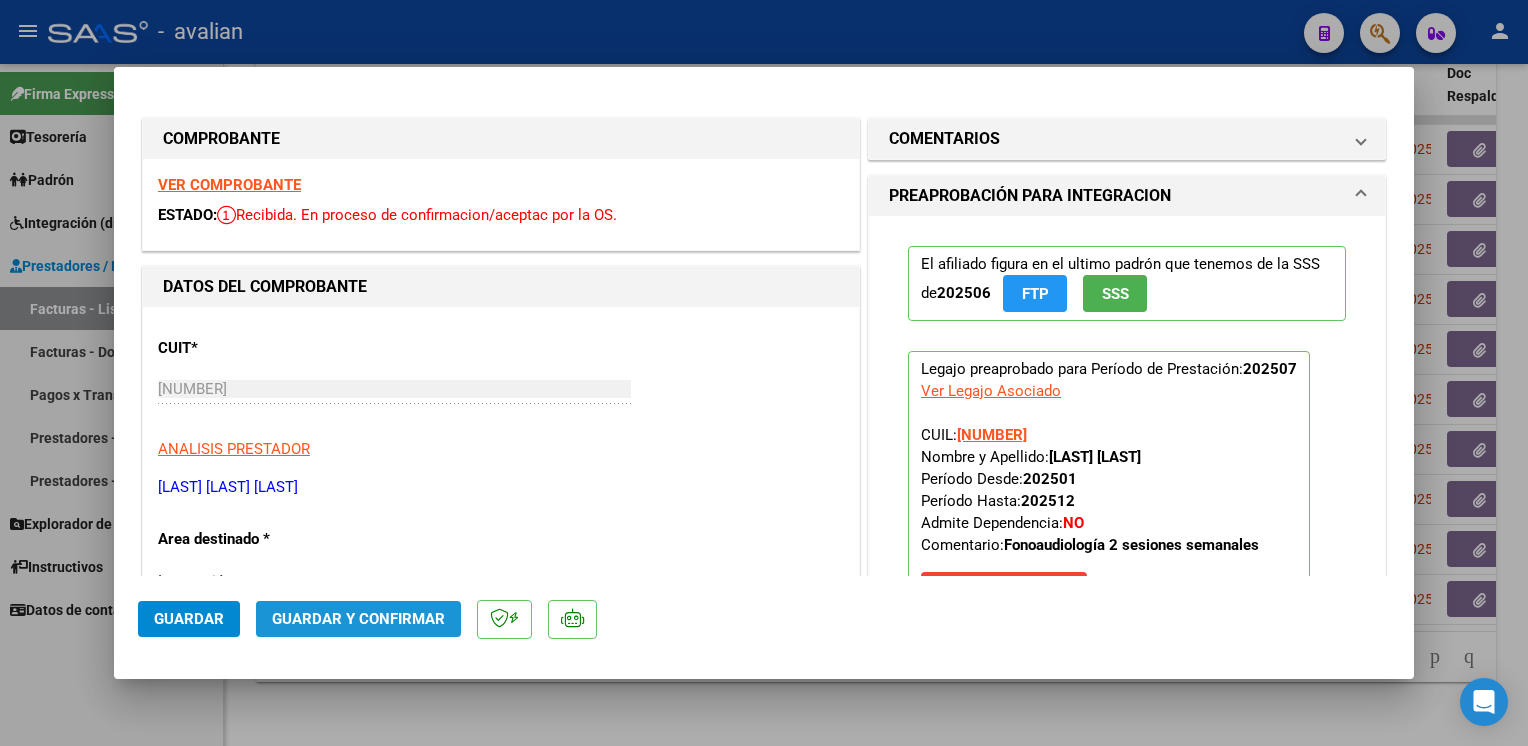 click on "Guardar y Confirmar" 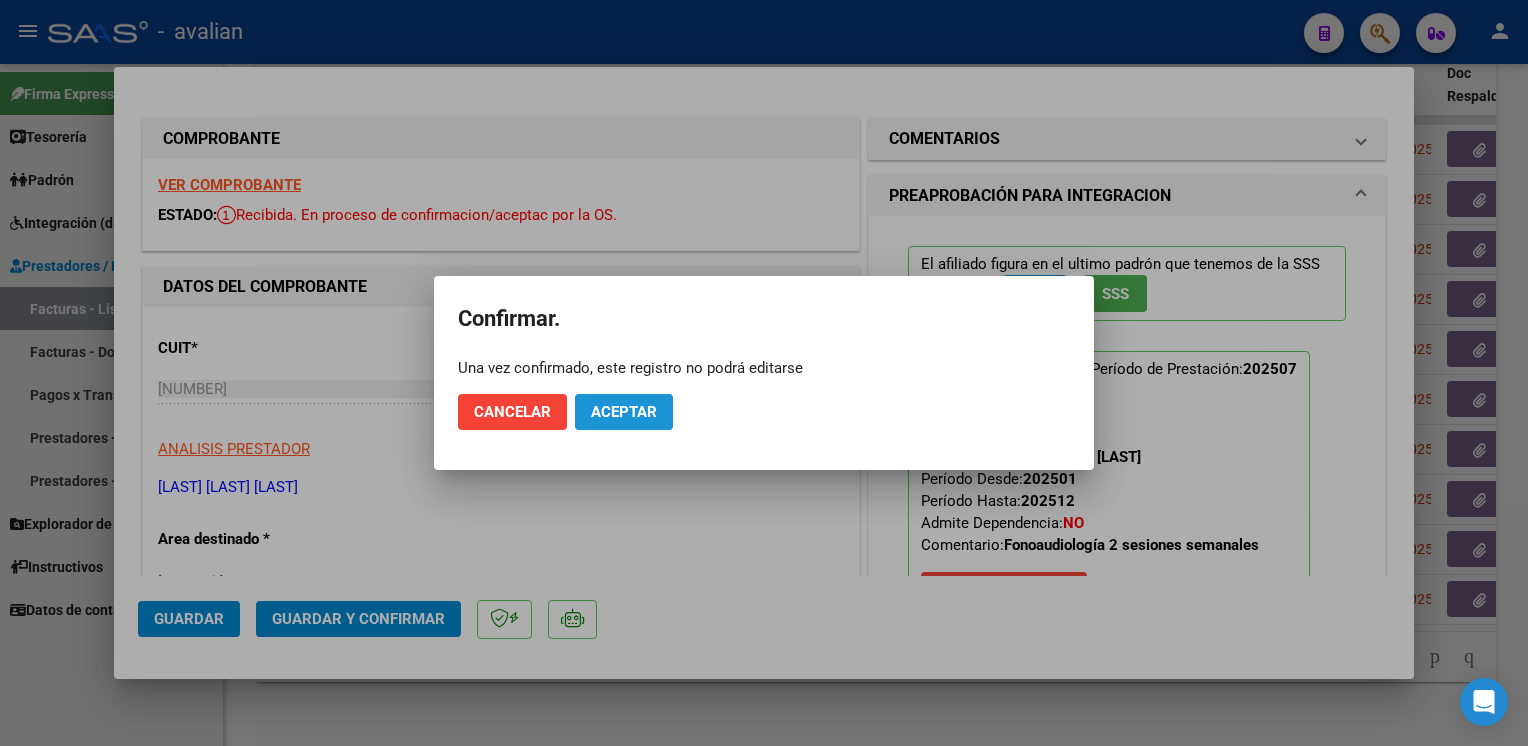 click on "Aceptar" 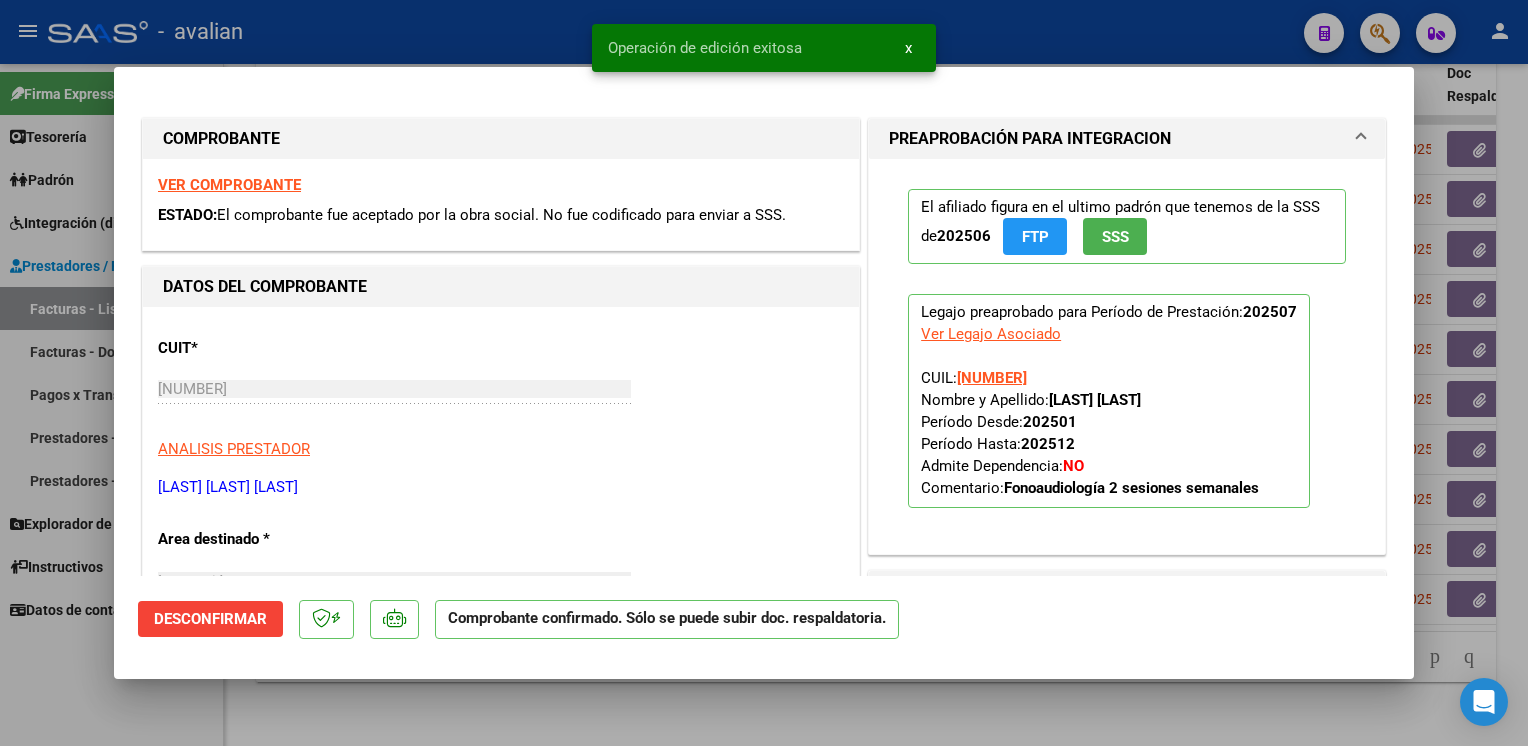 click at bounding box center [764, 373] 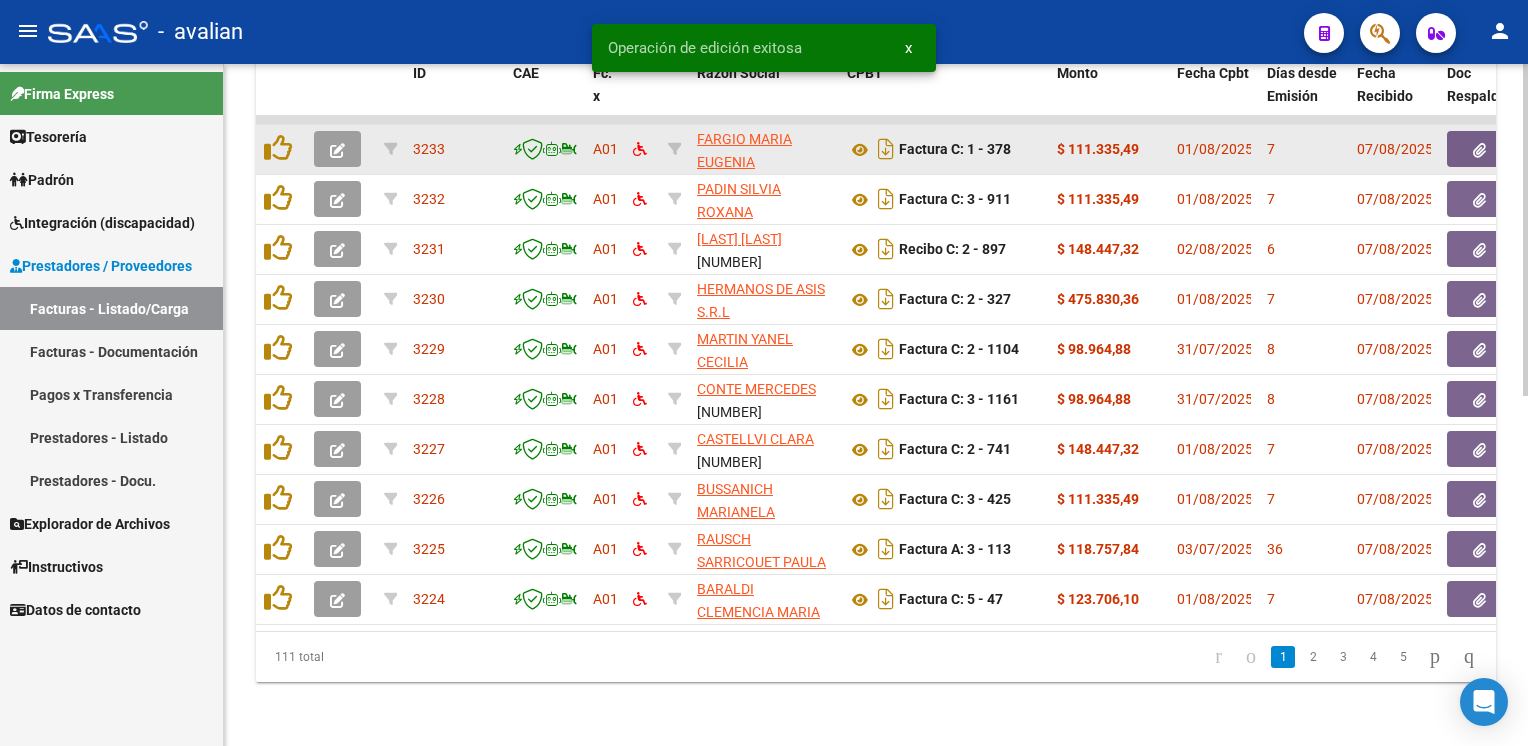 click 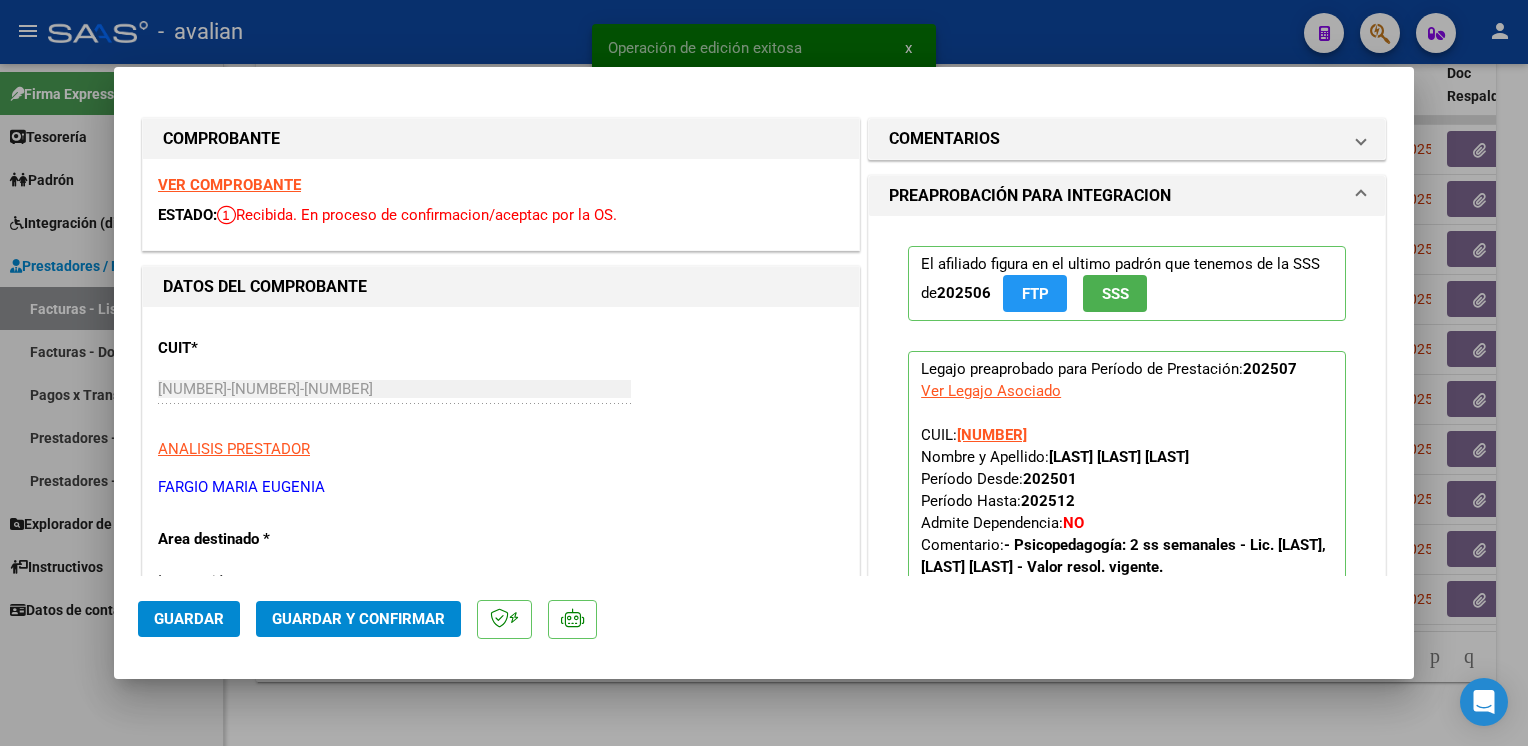 click on "VER COMPROBANTE" at bounding box center [229, 185] 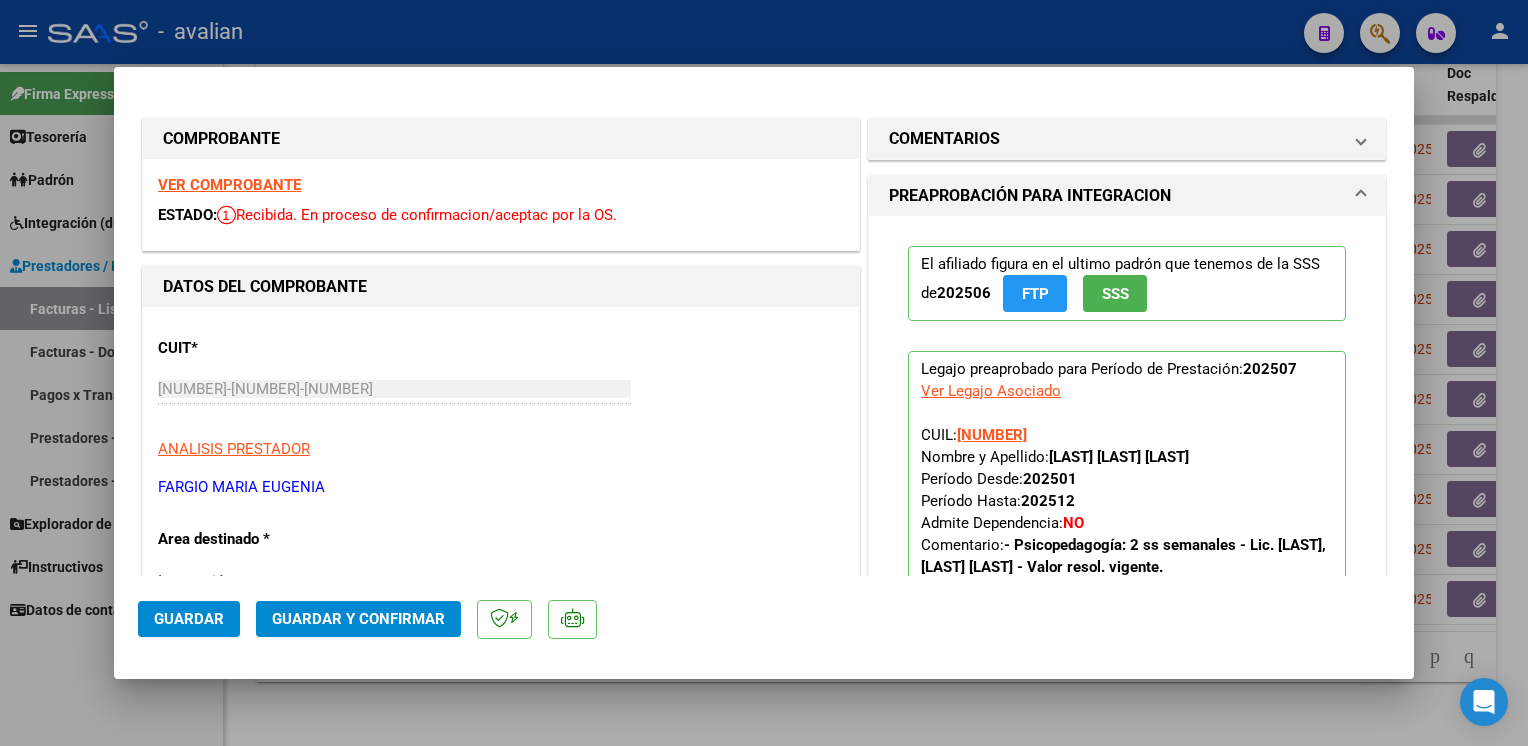 click on "Guardar y Confirmar" 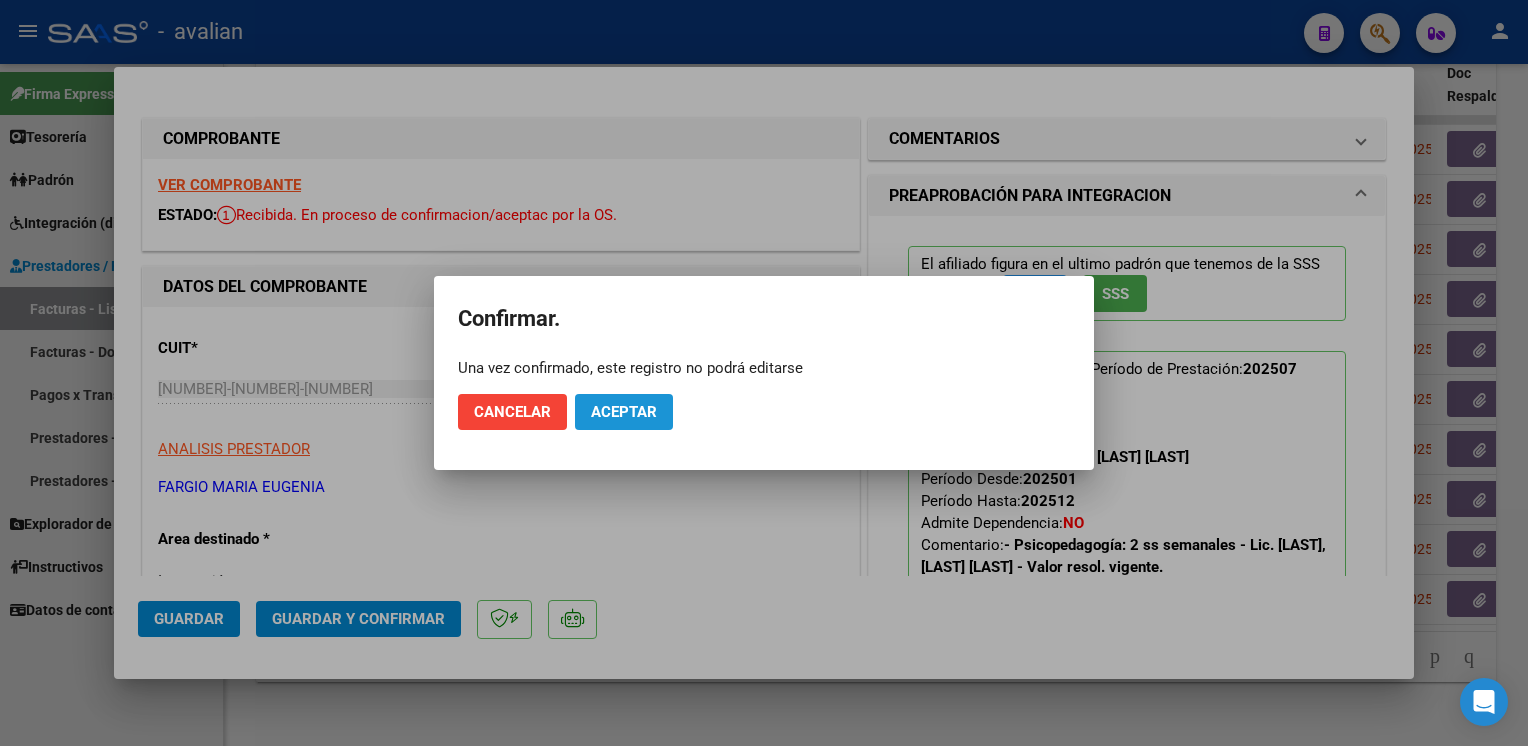 click on "Aceptar" 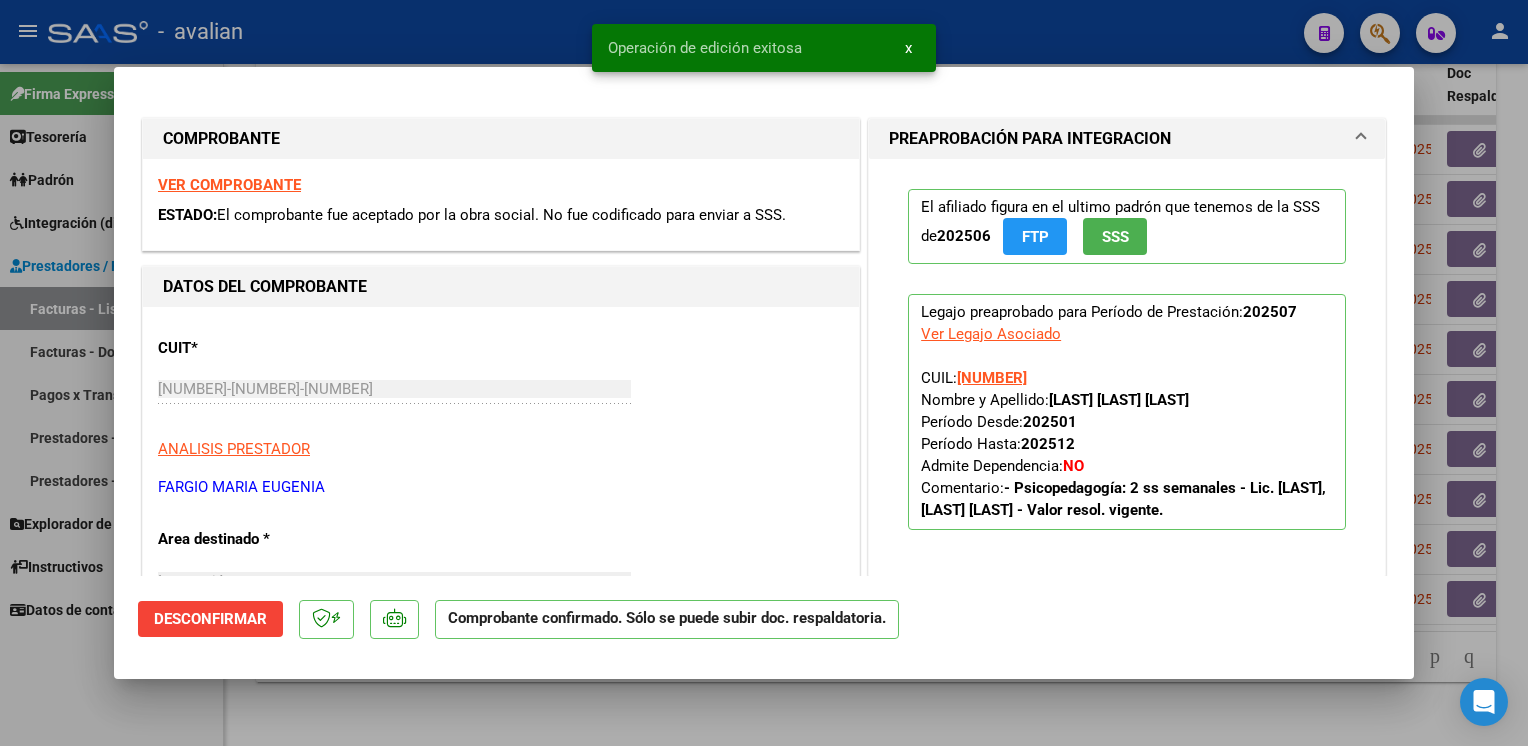 click at bounding box center [764, 373] 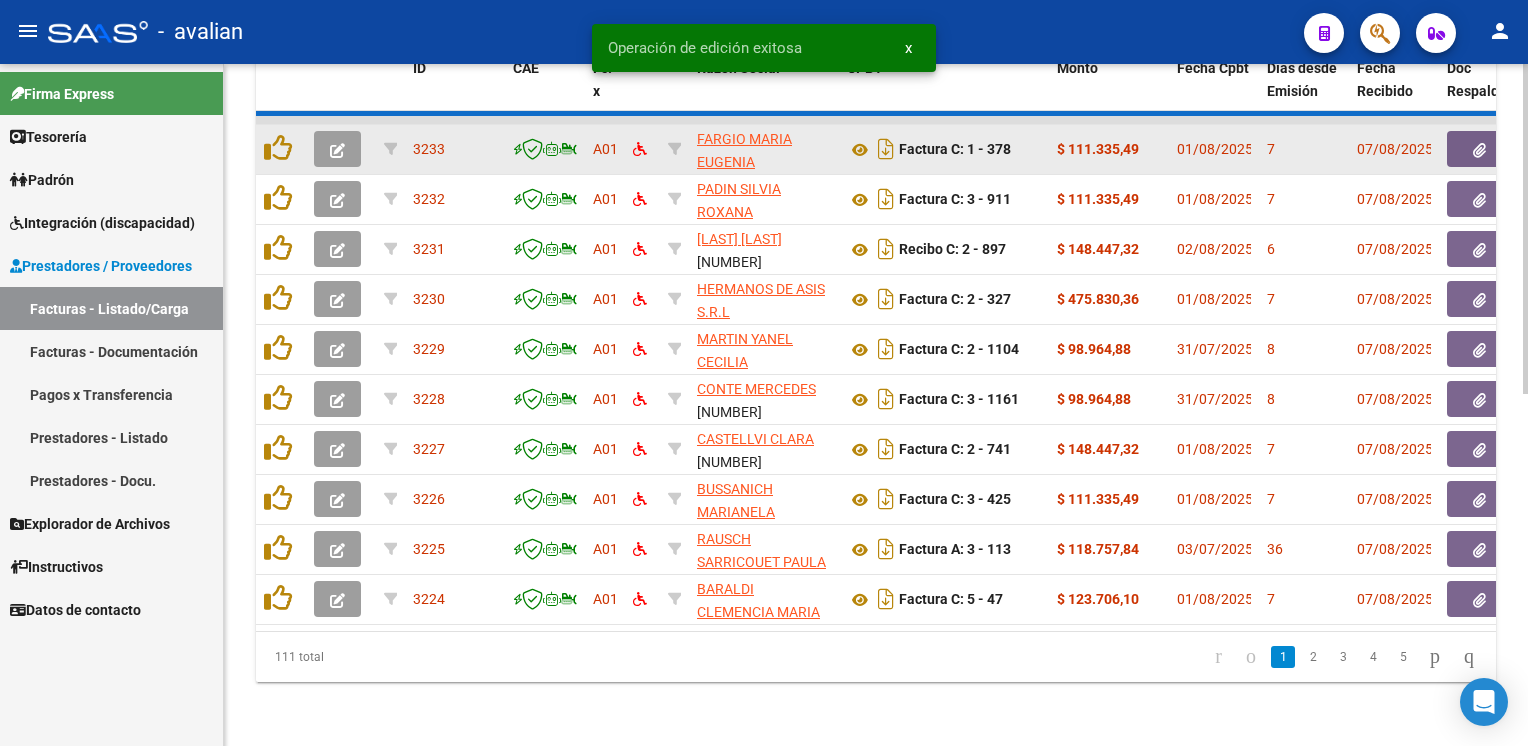 click 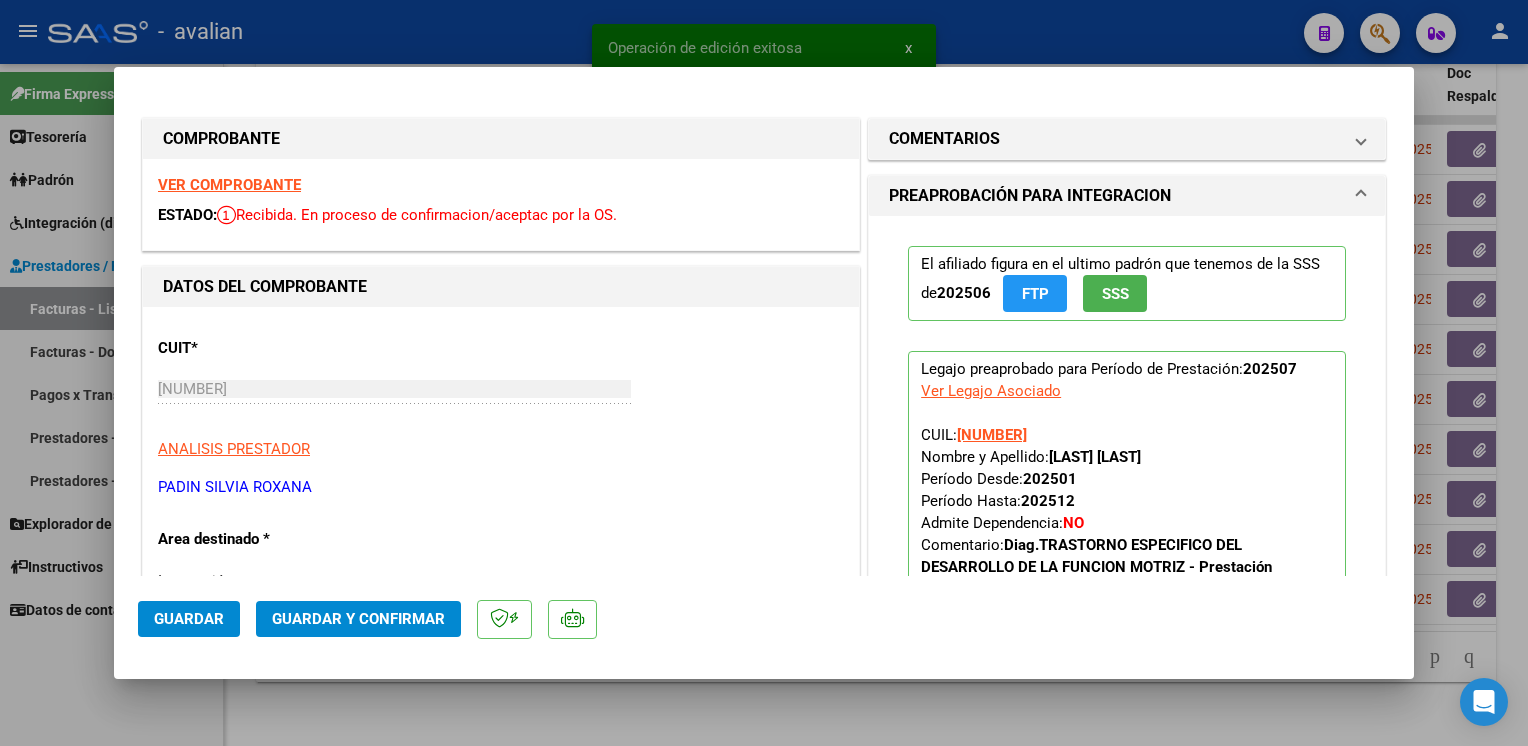 click on "VER COMPROBANTE" at bounding box center (229, 185) 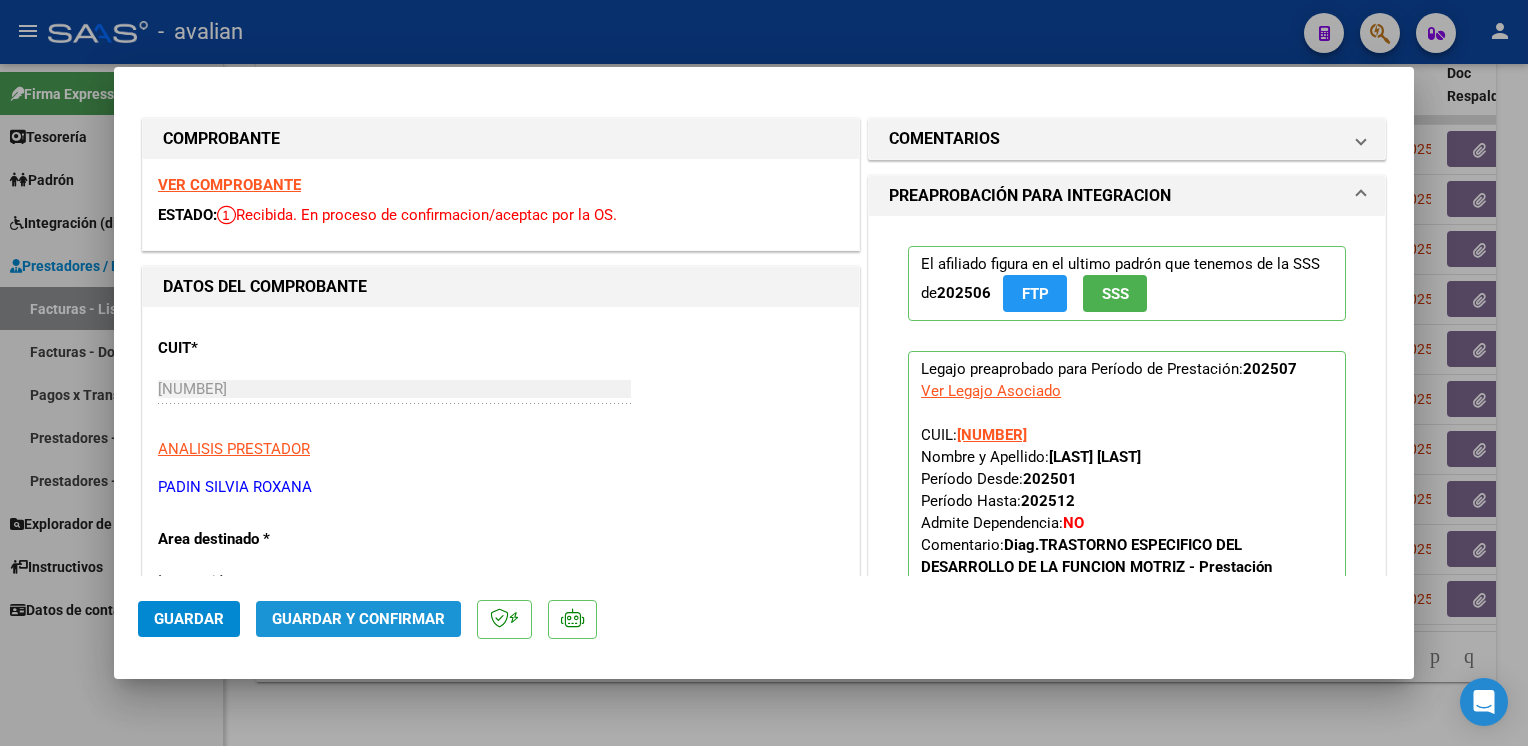 click on "Guardar y Confirmar" 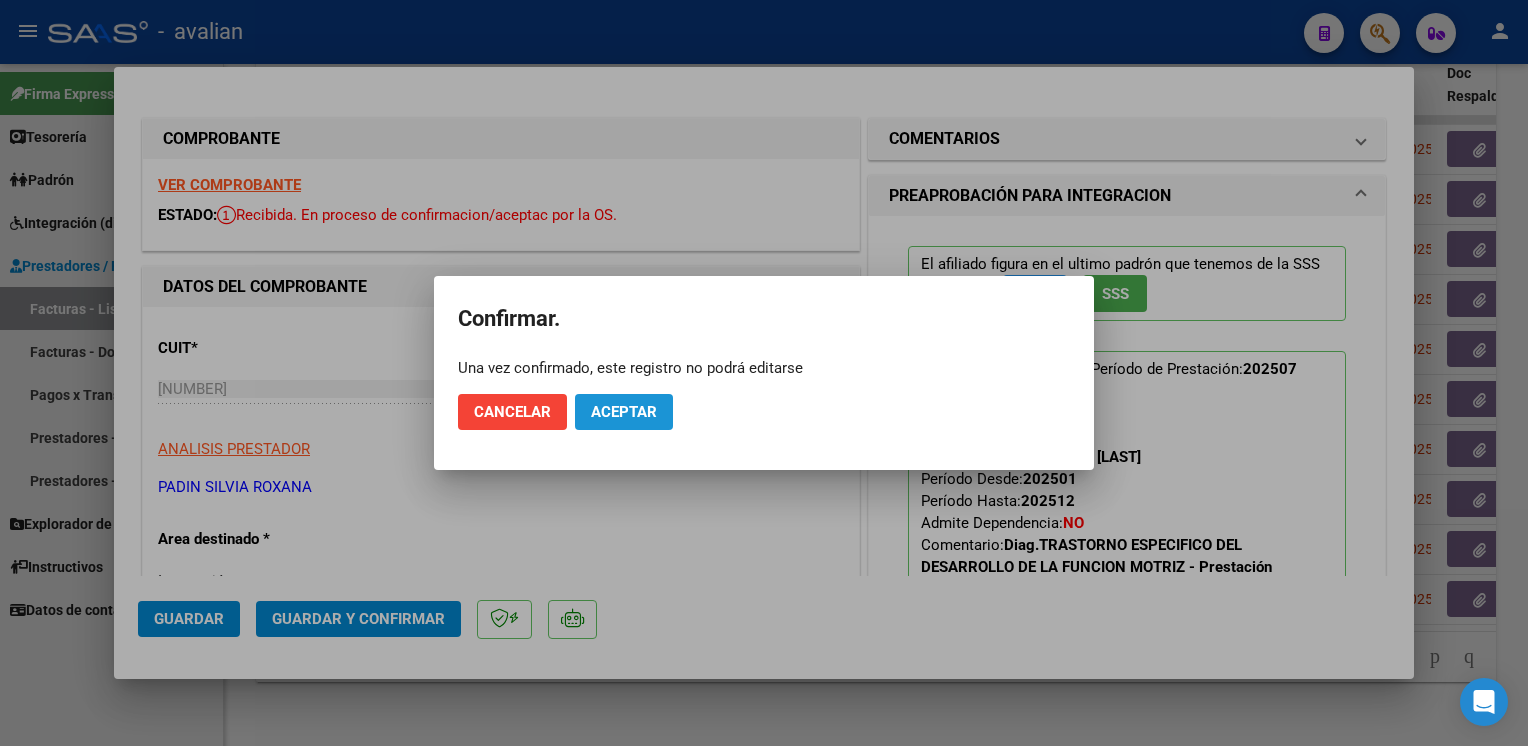 click on "Aceptar" 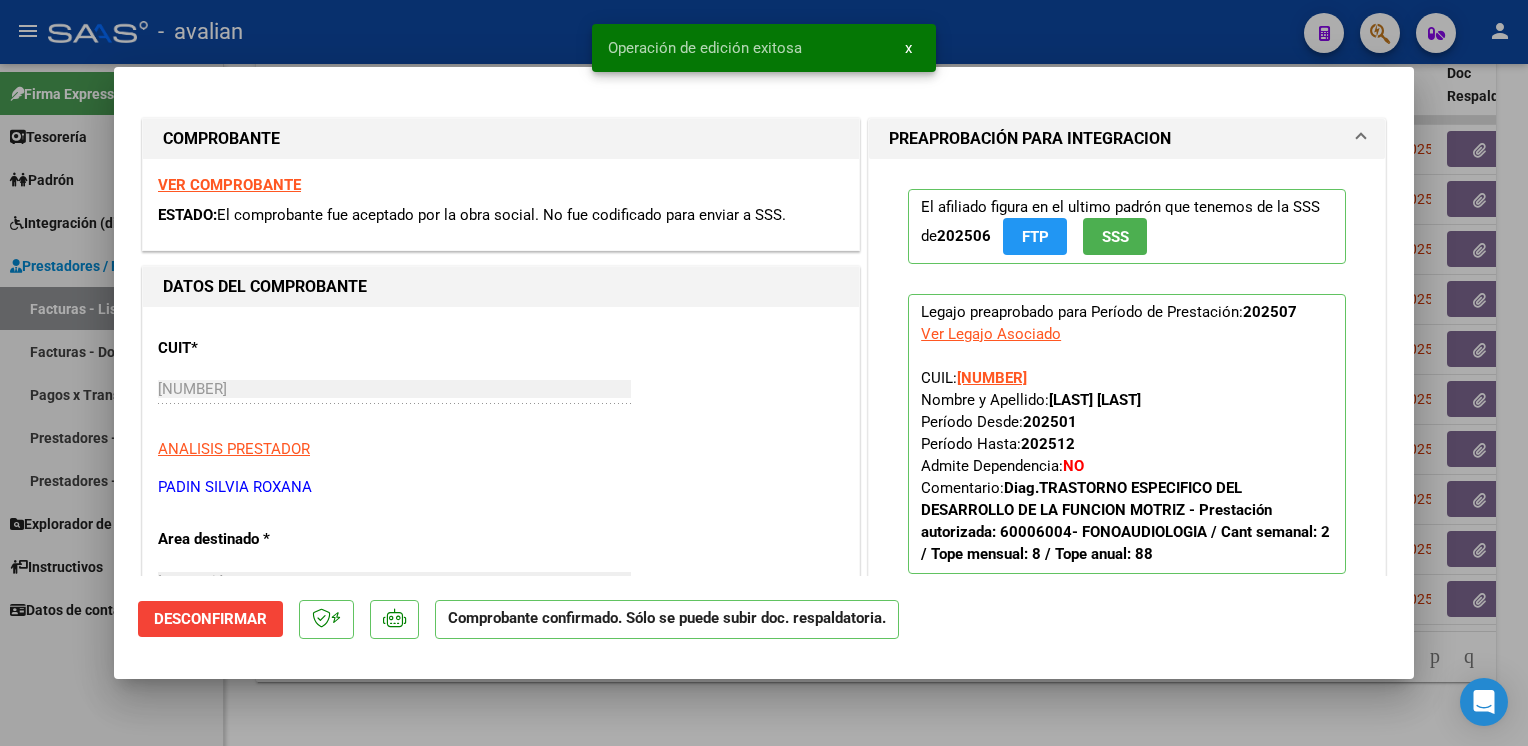 click at bounding box center [764, 373] 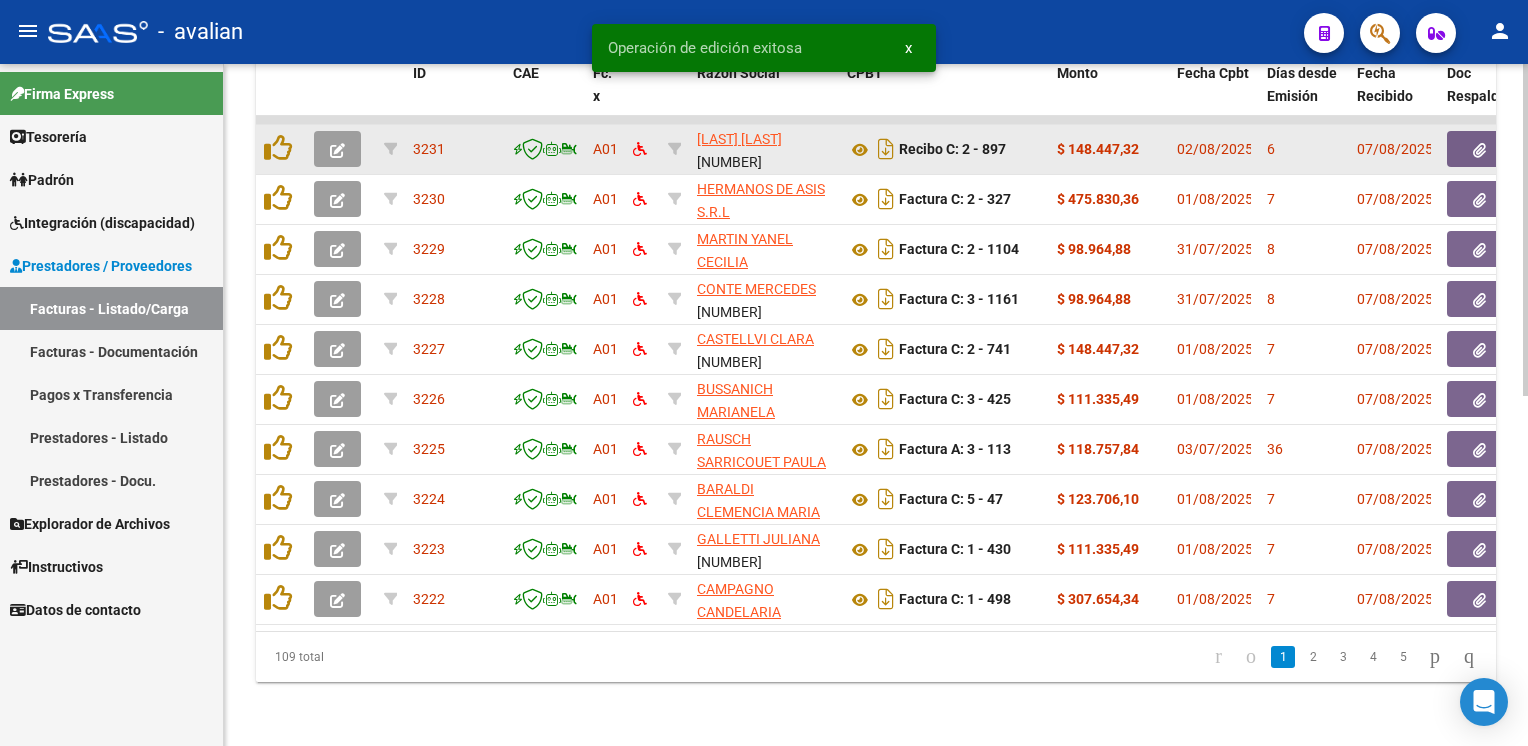 click 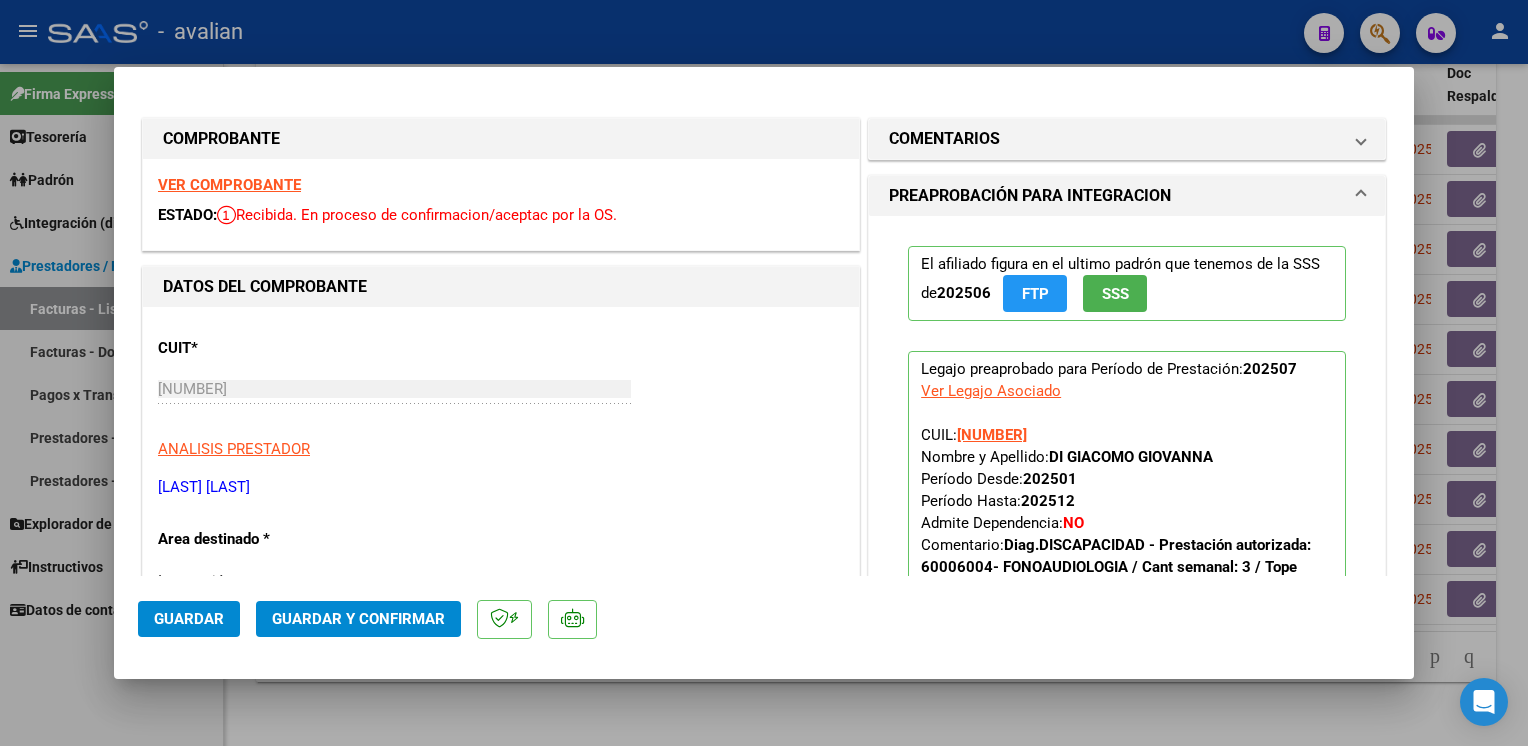 click on "VER COMPROBANTE" at bounding box center (229, 185) 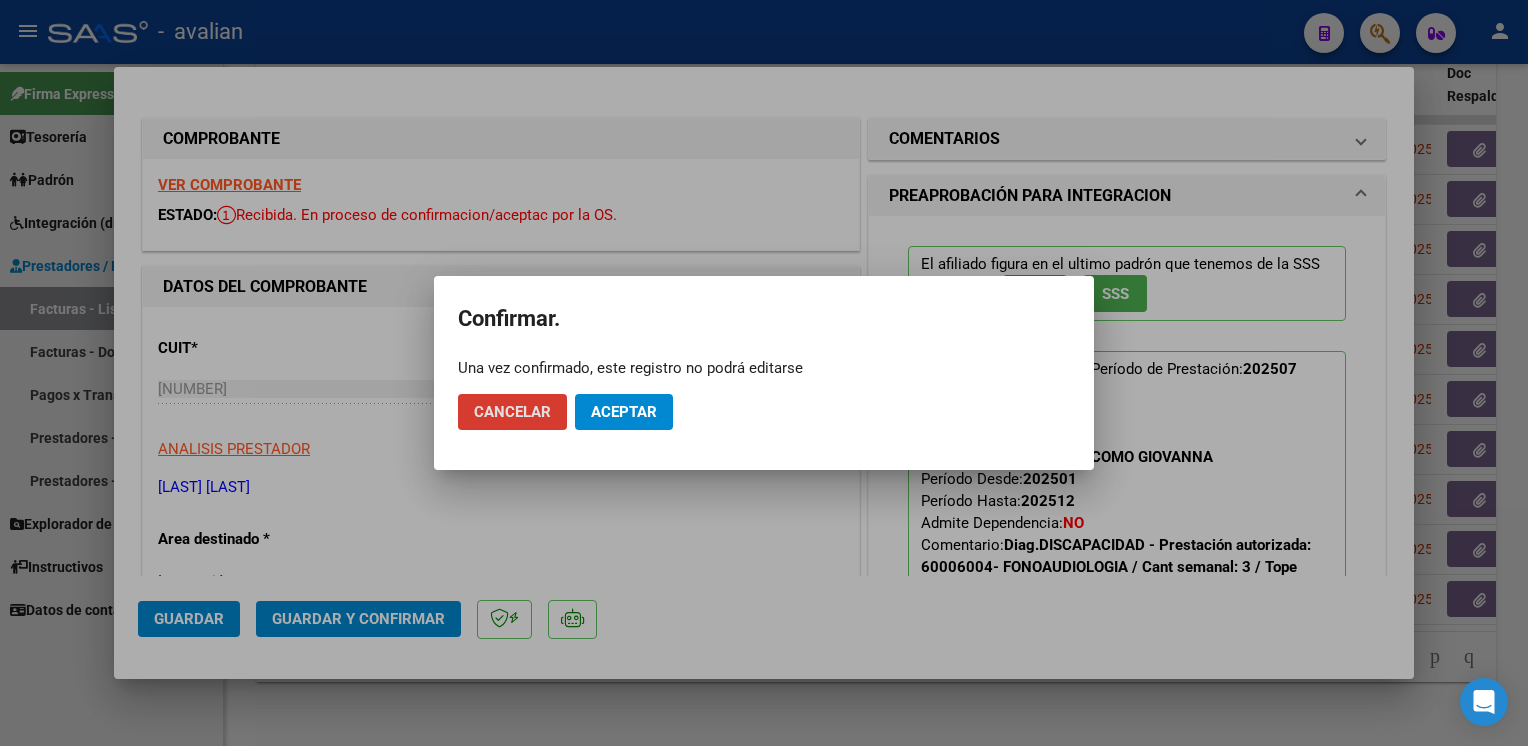 click on "Aceptar" 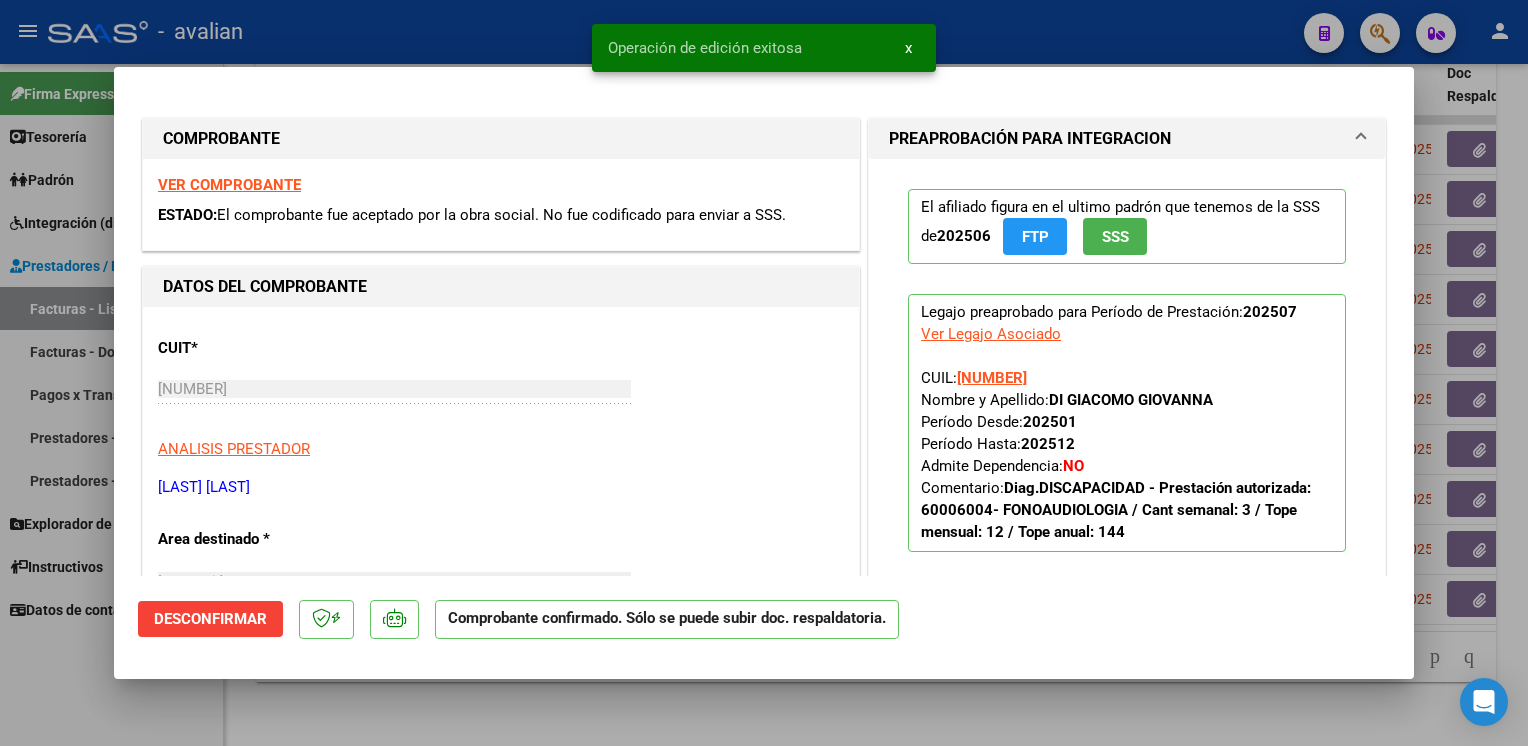 click at bounding box center (764, 373) 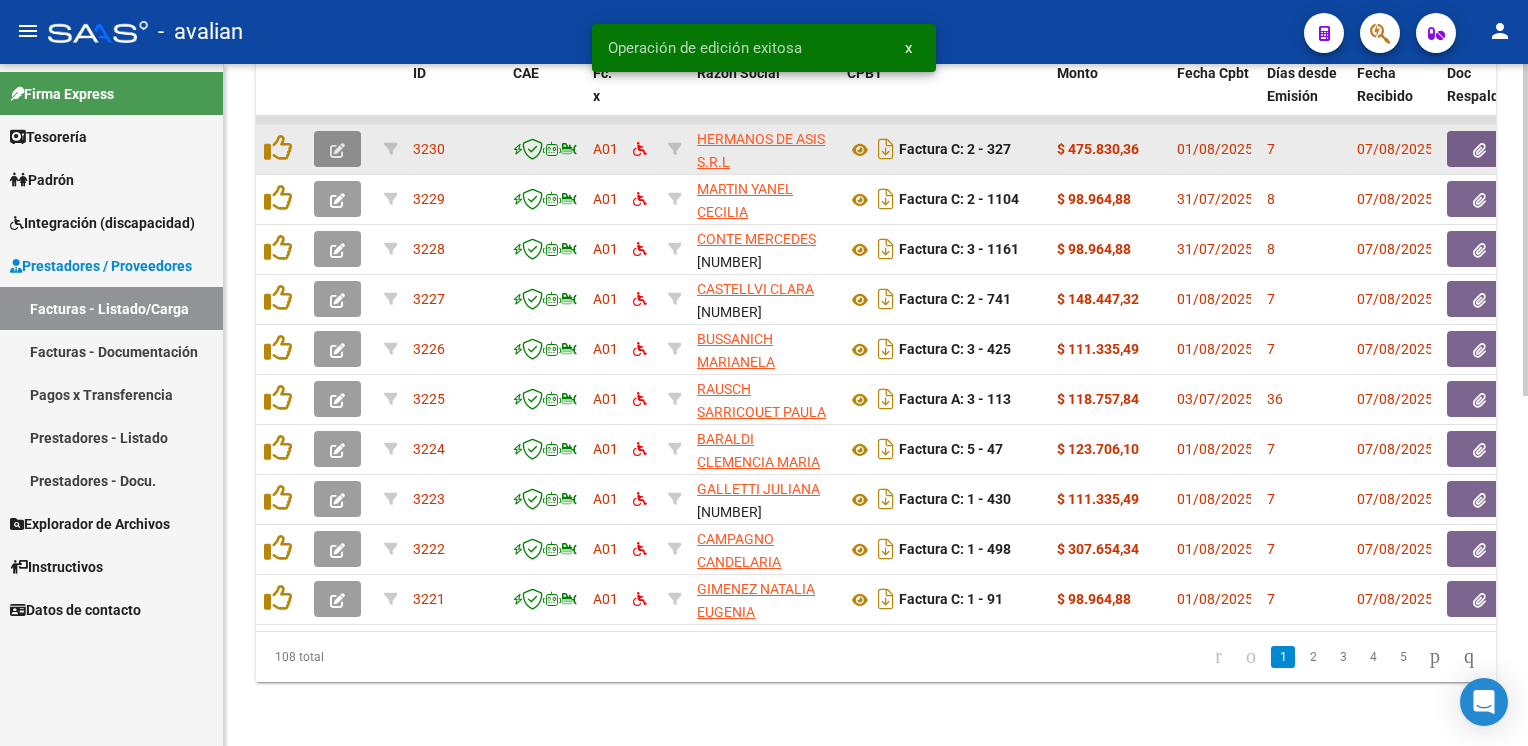 click 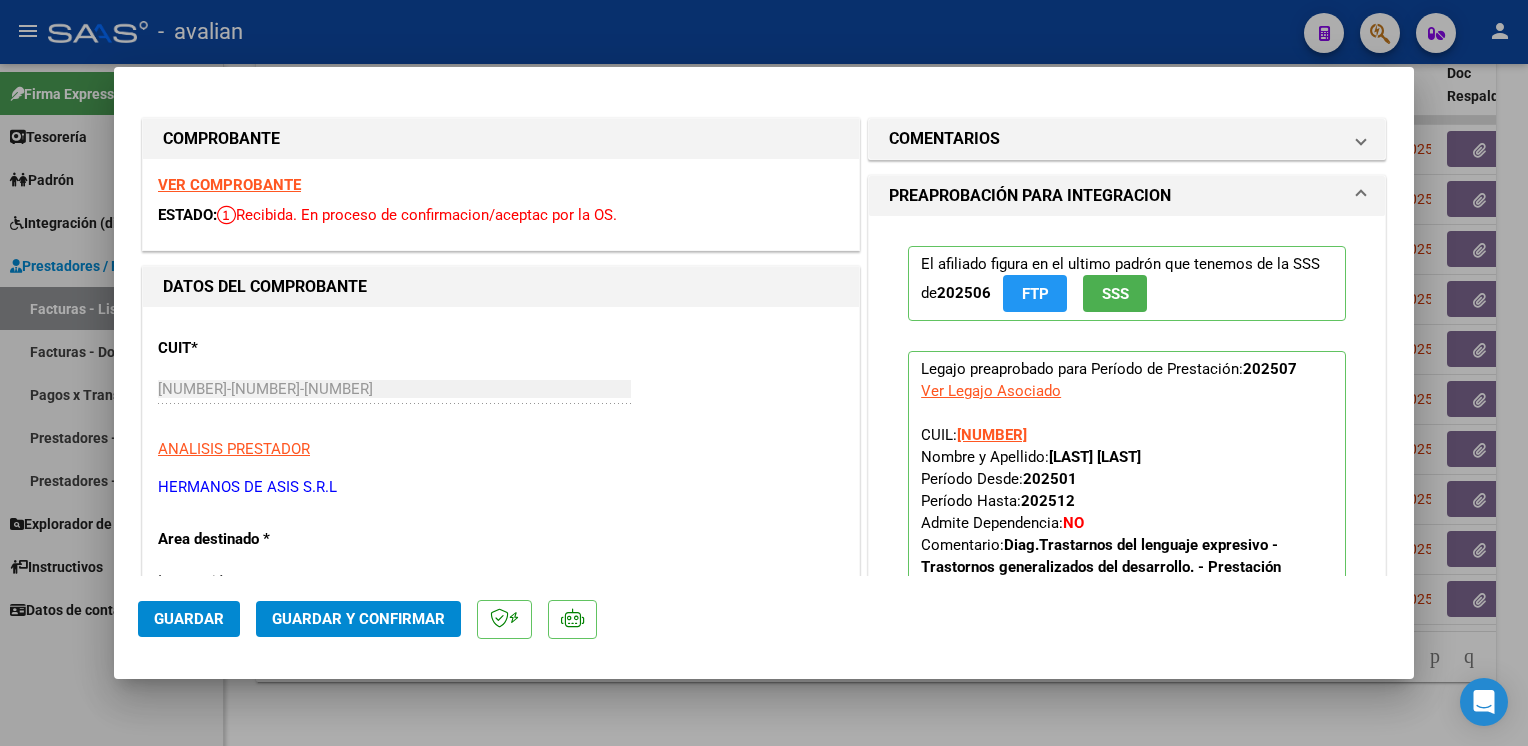 click on "VER COMPROBANTE" at bounding box center (229, 185) 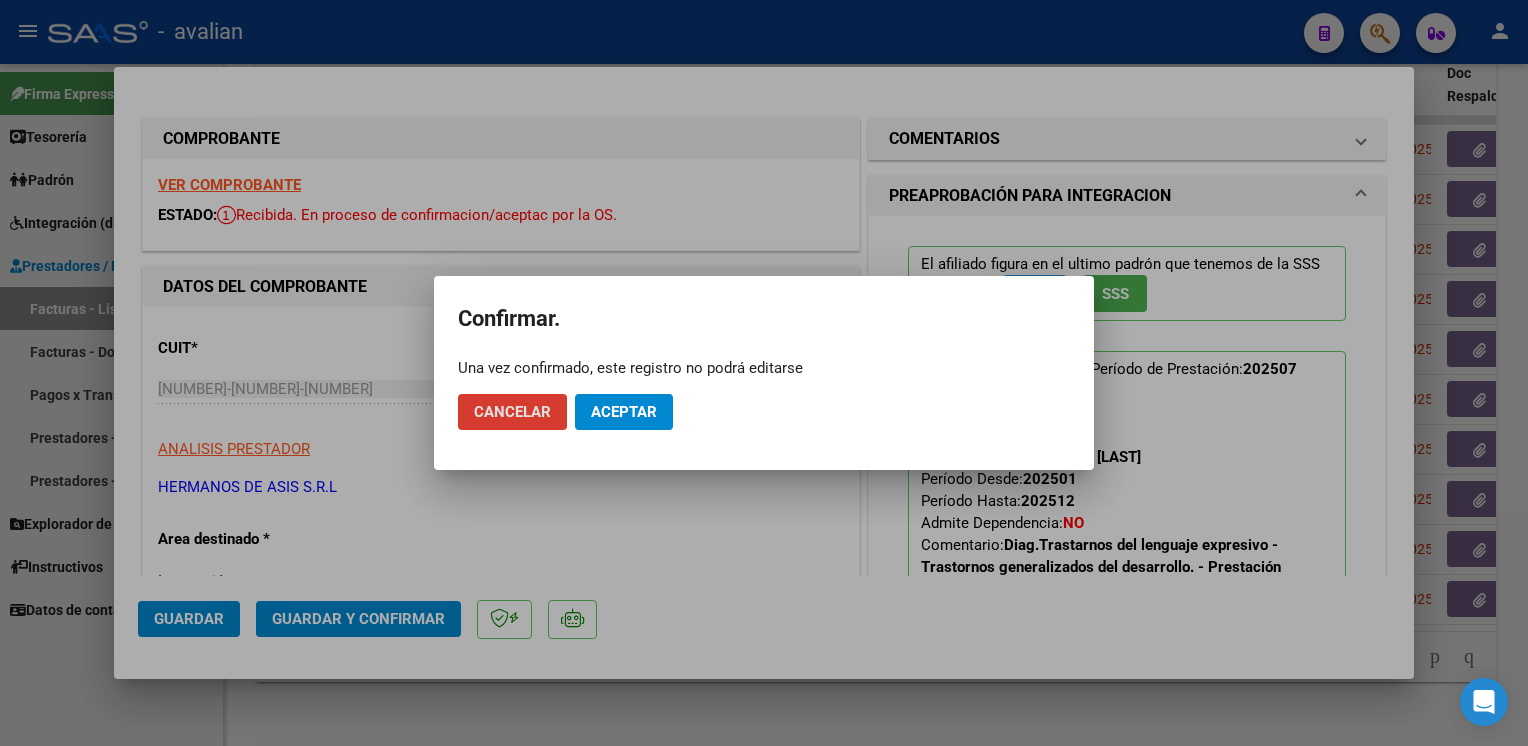 click on "Aceptar" 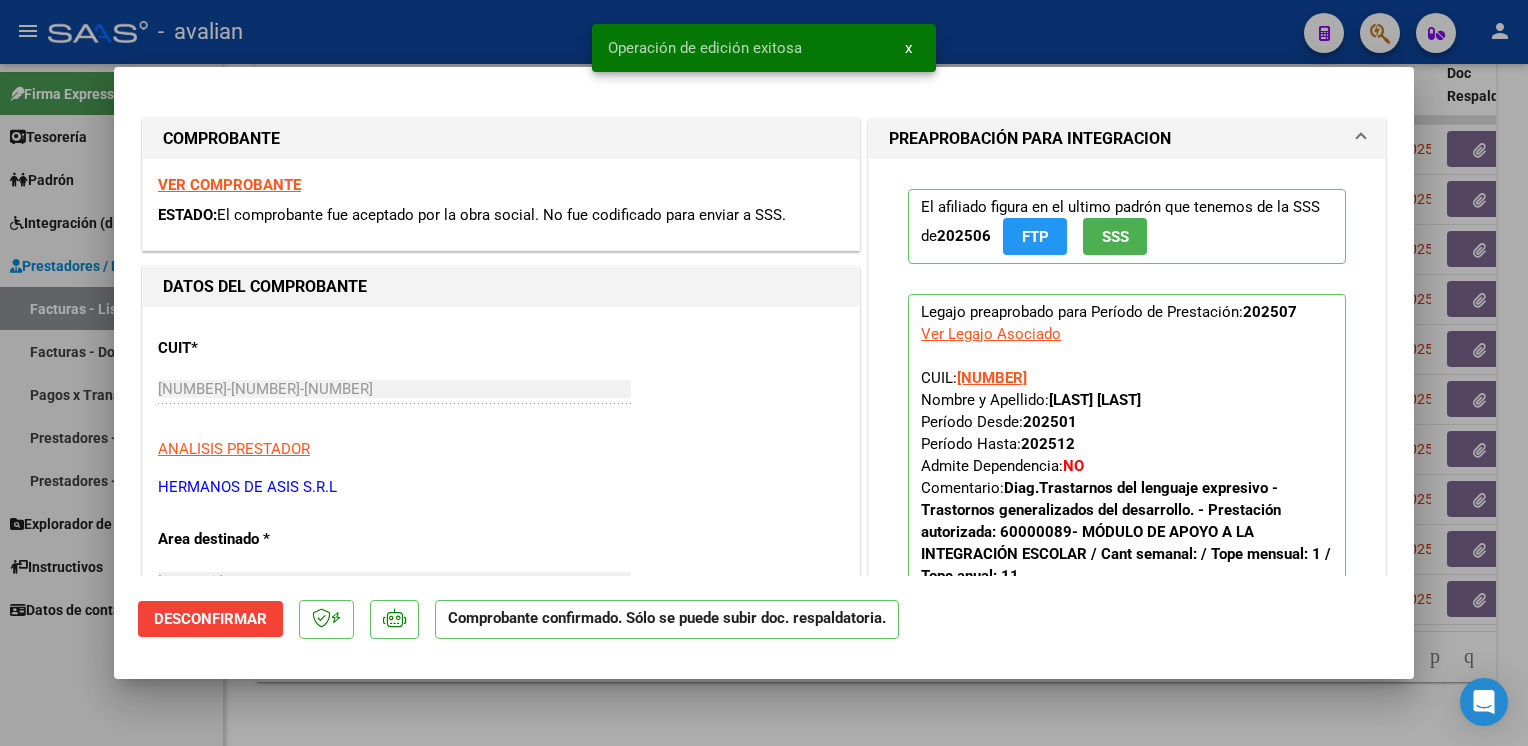 click at bounding box center [764, 373] 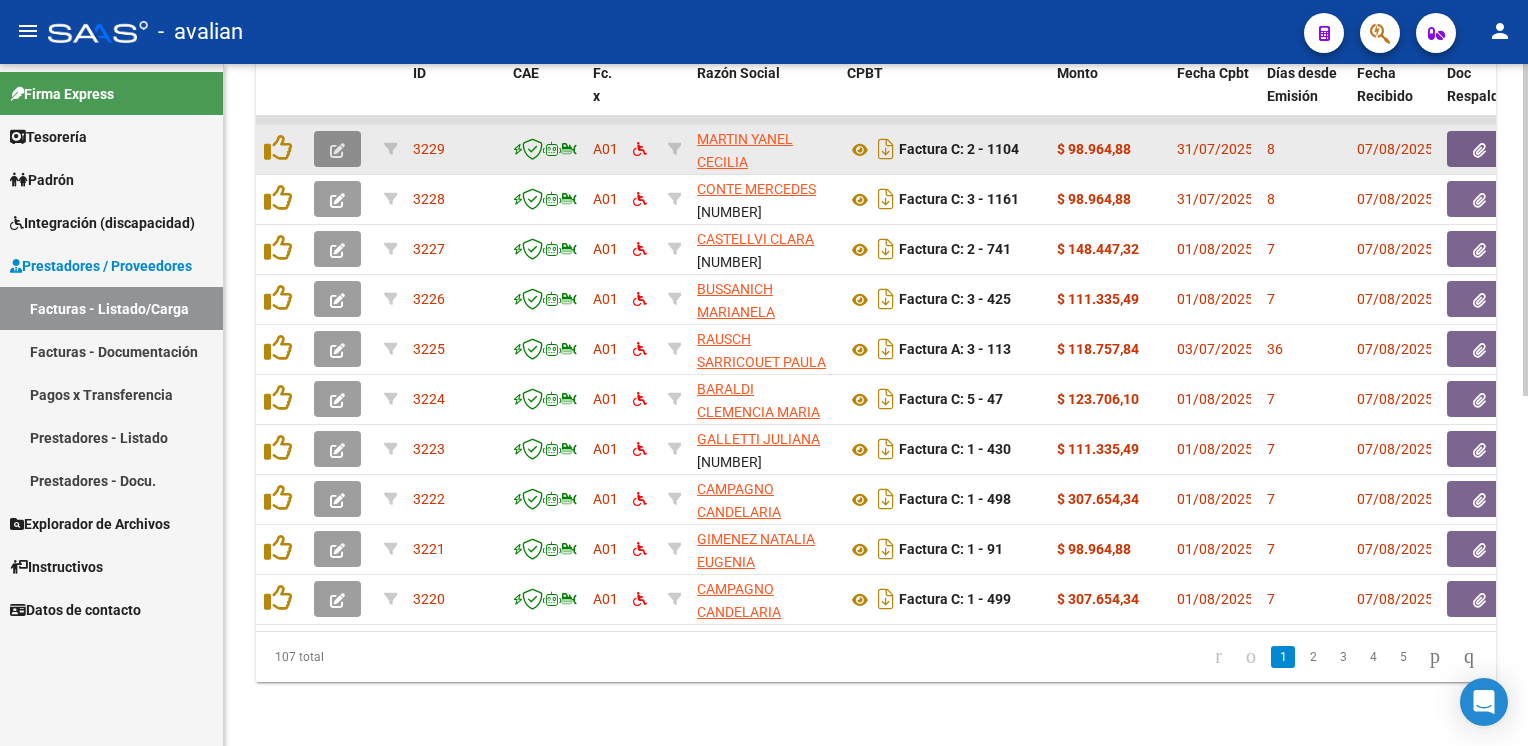click 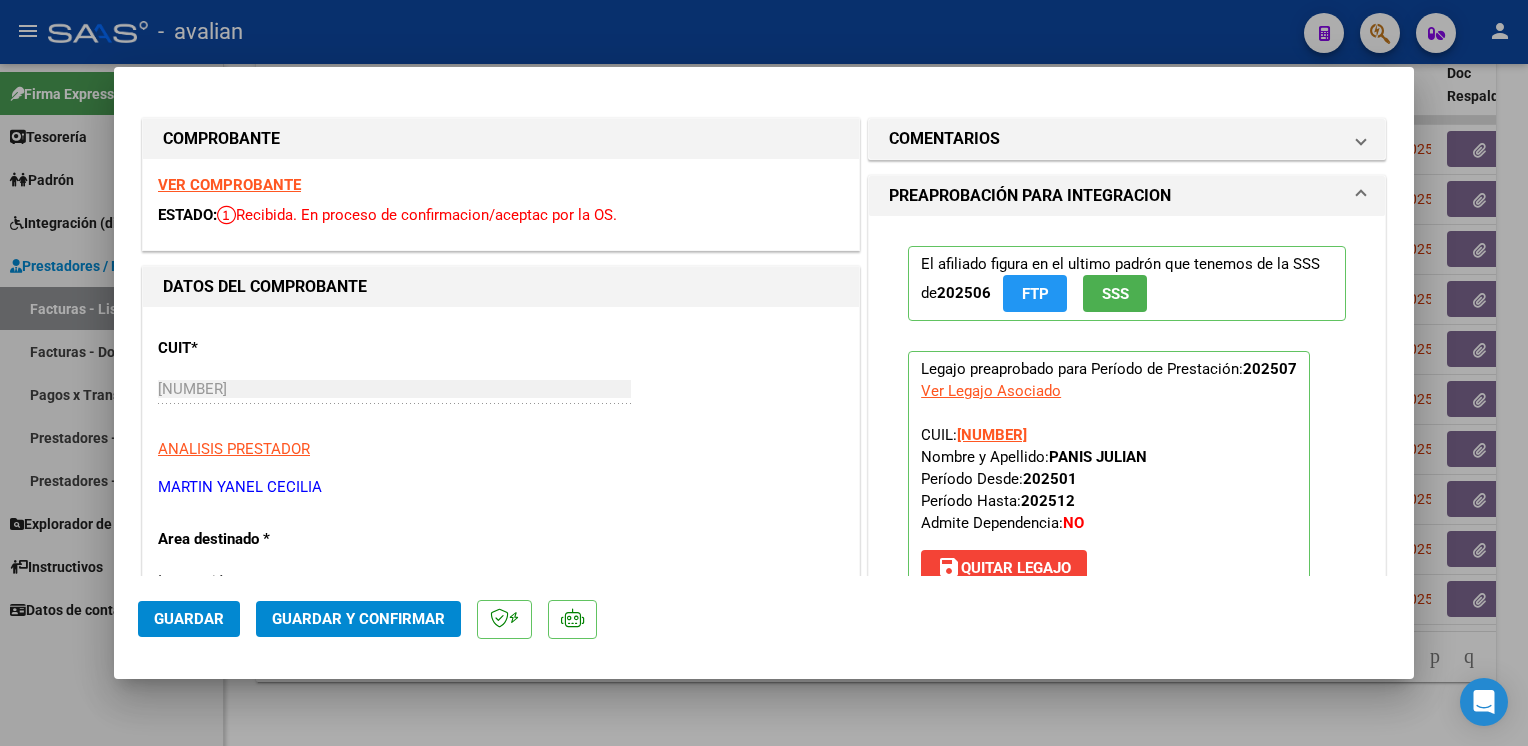 click on "VER COMPROBANTE" at bounding box center (229, 185) 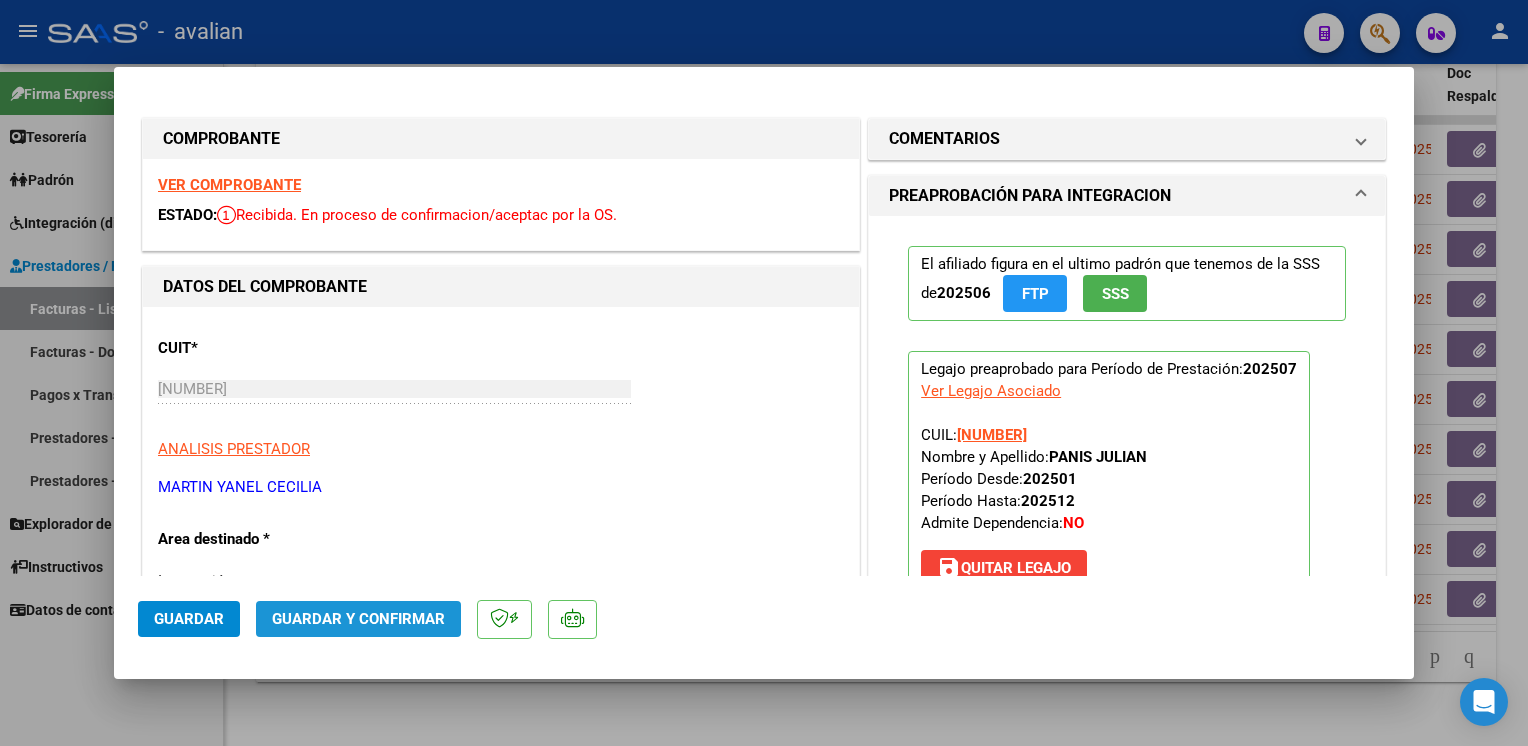 click on "Guardar y Confirmar" 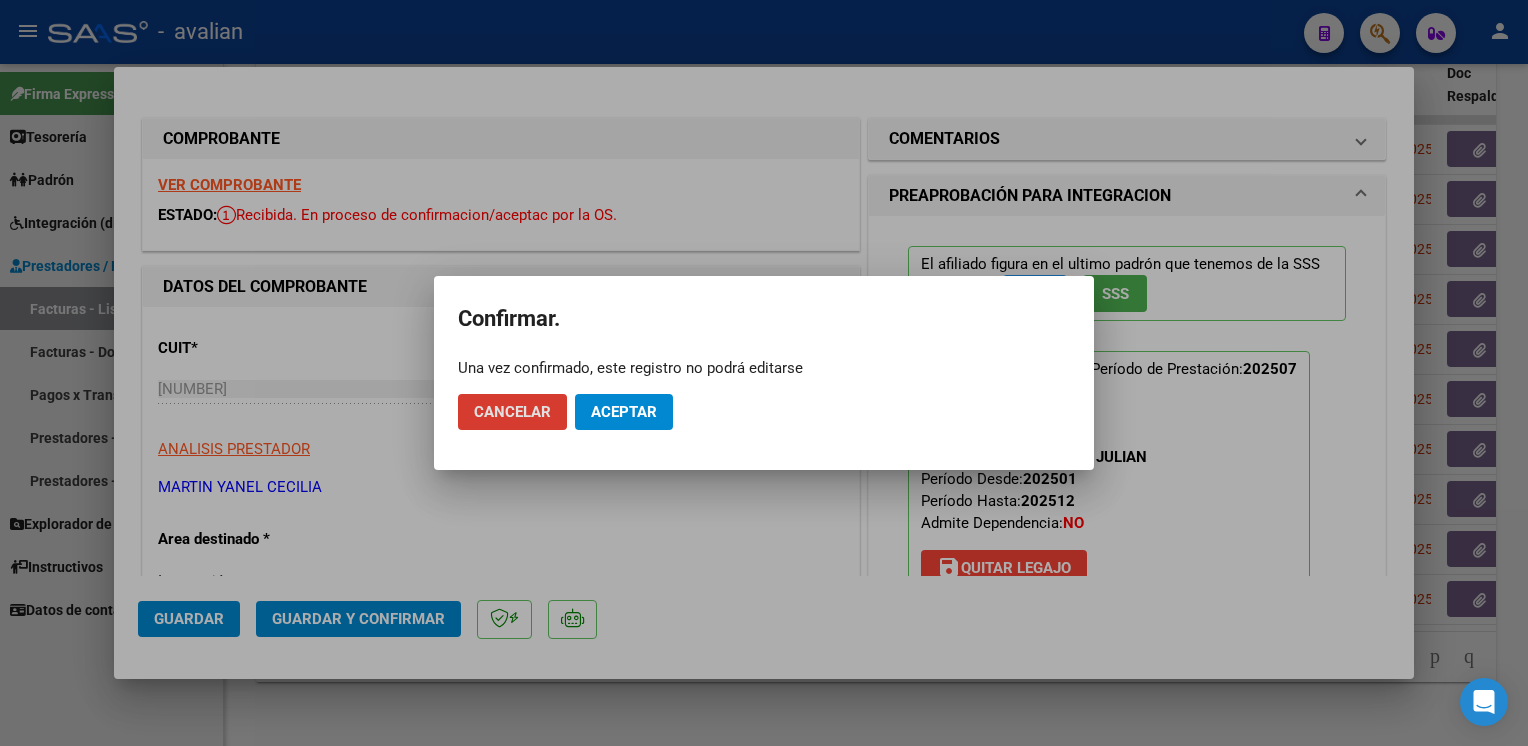 click on "Aceptar" 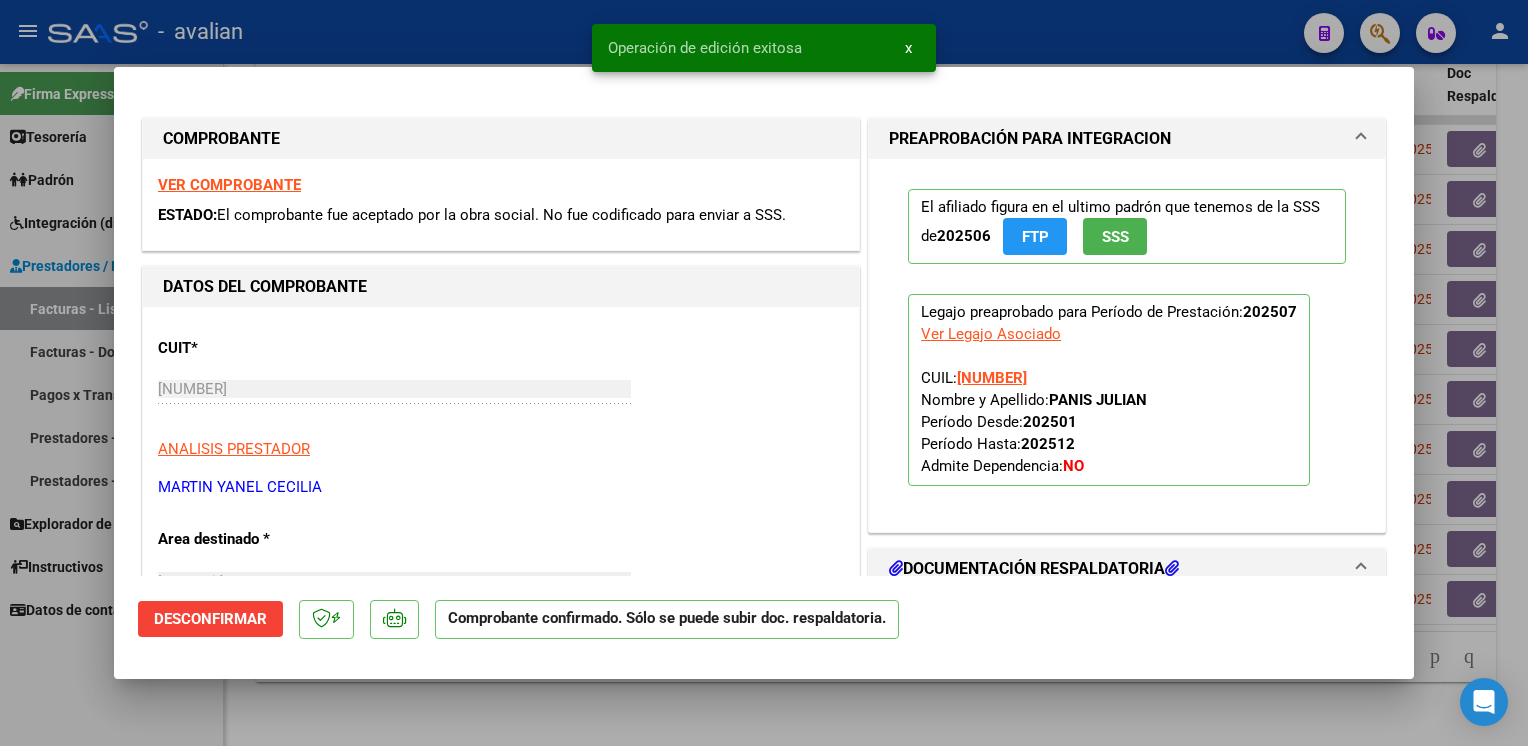click at bounding box center (764, 373) 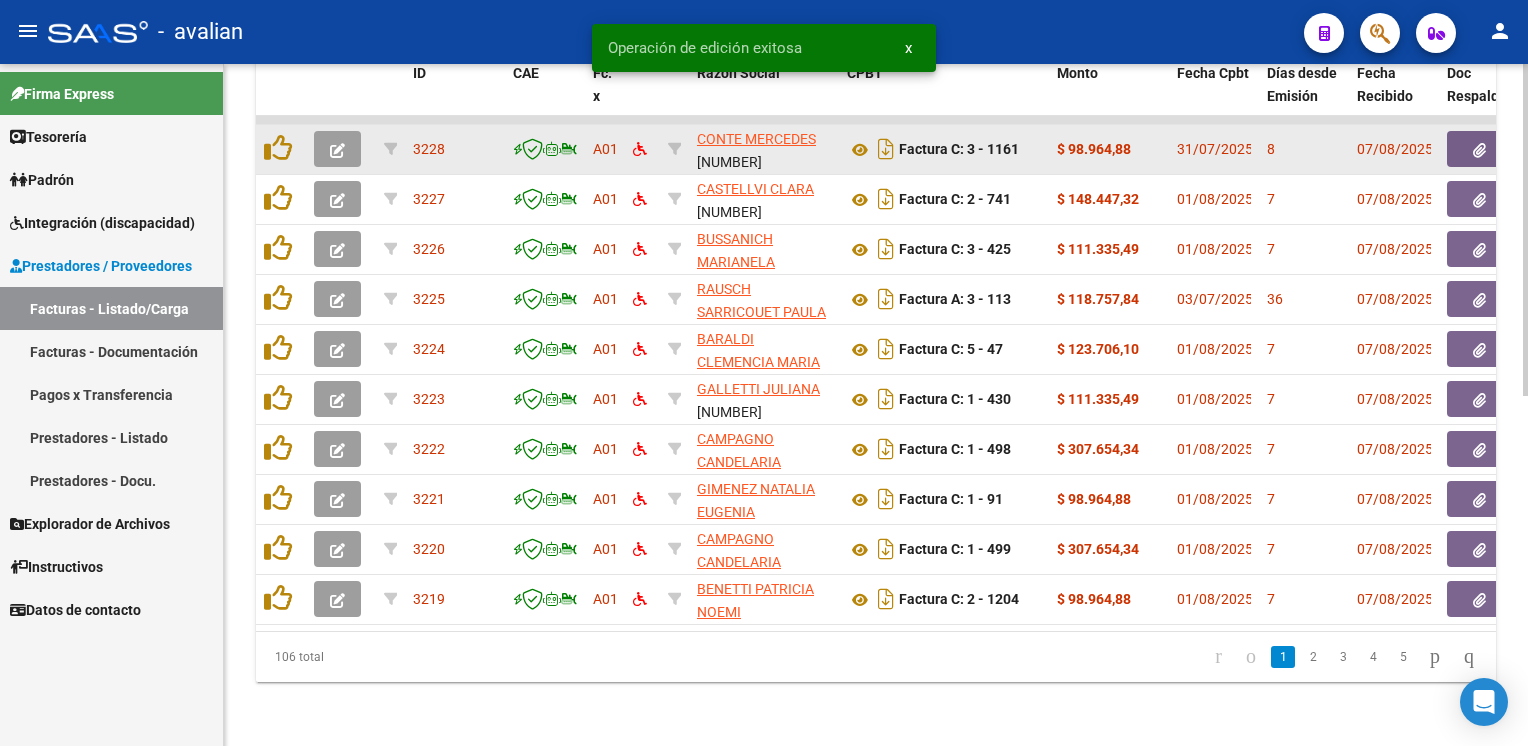 click 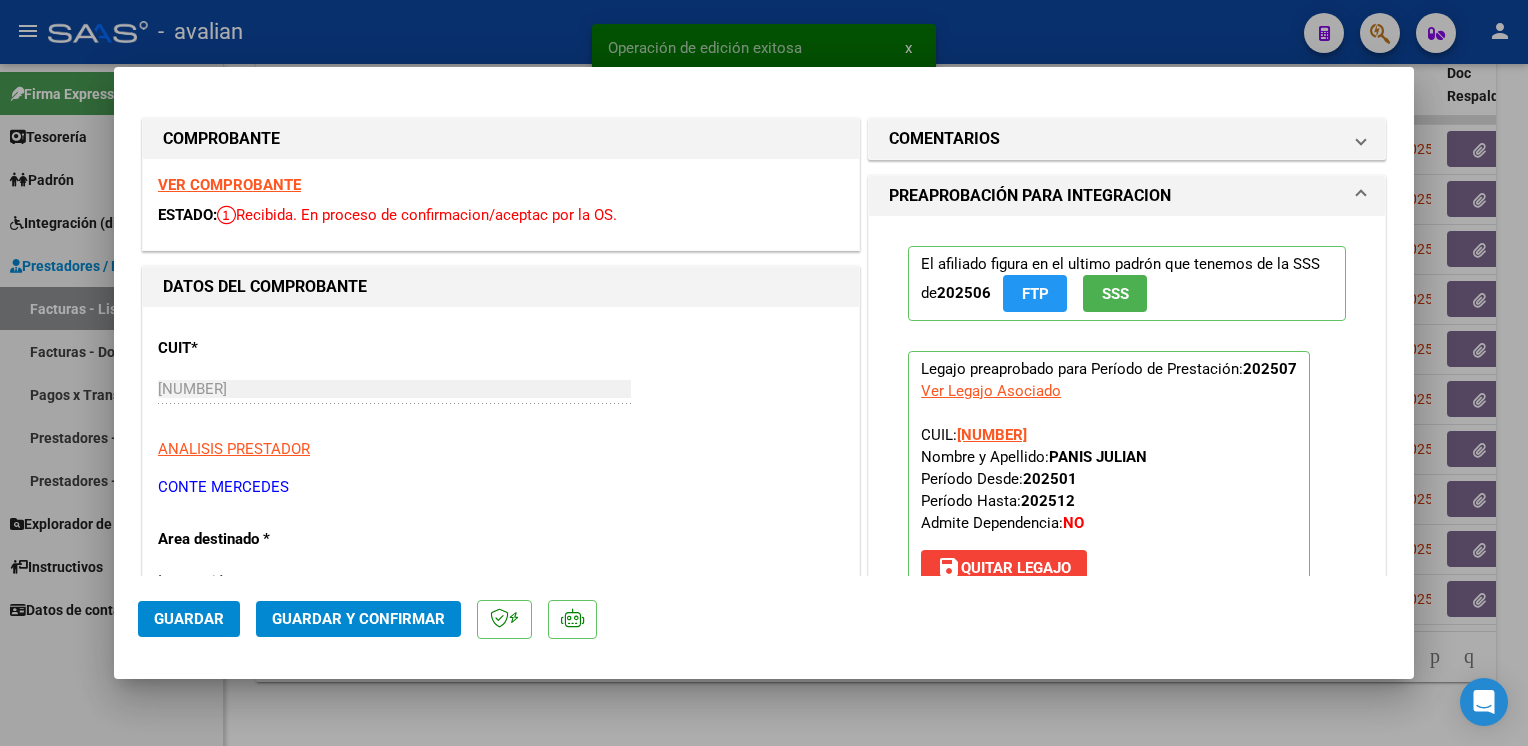 click on "VER COMPROBANTE" at bounding box center [229, 185] 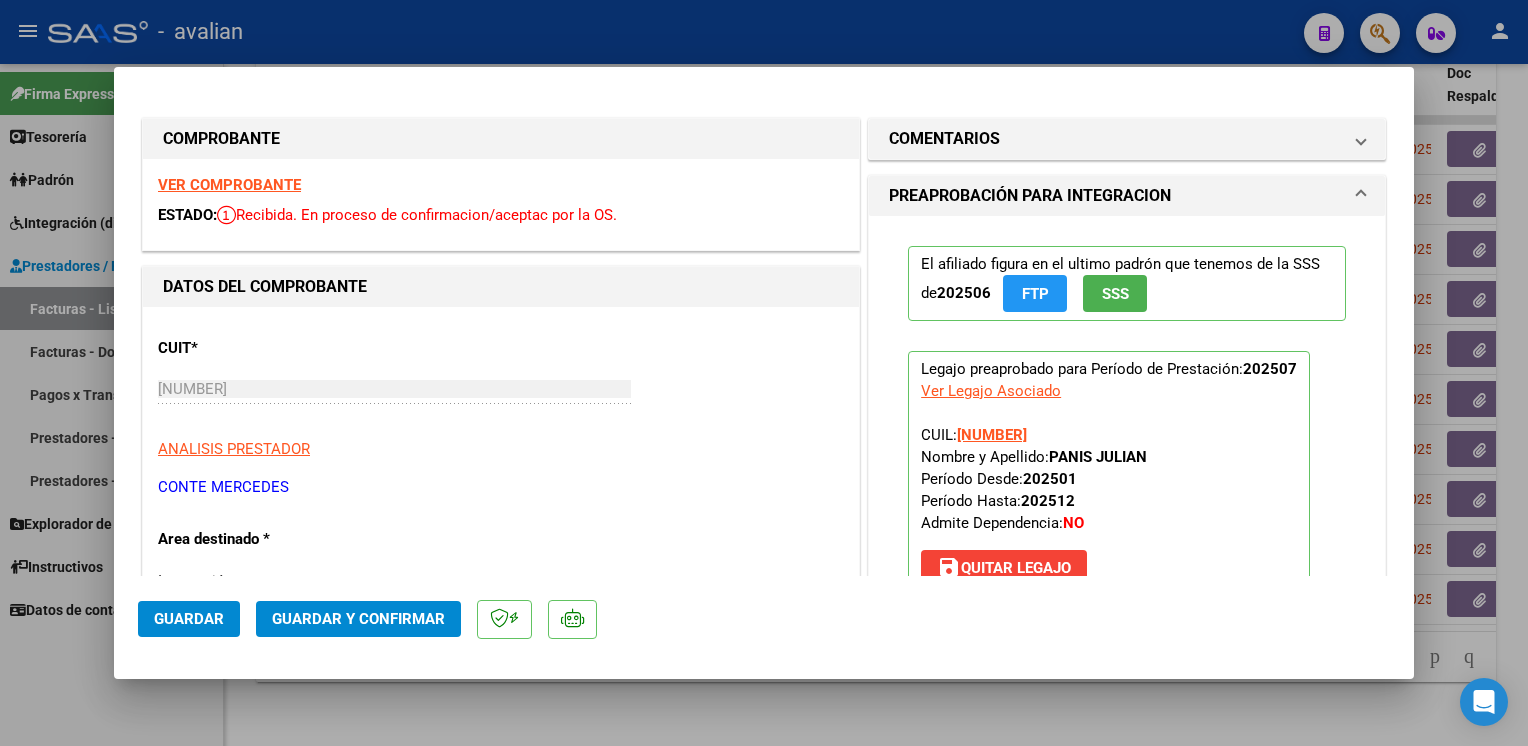 click on "Guardar y Confirmar" 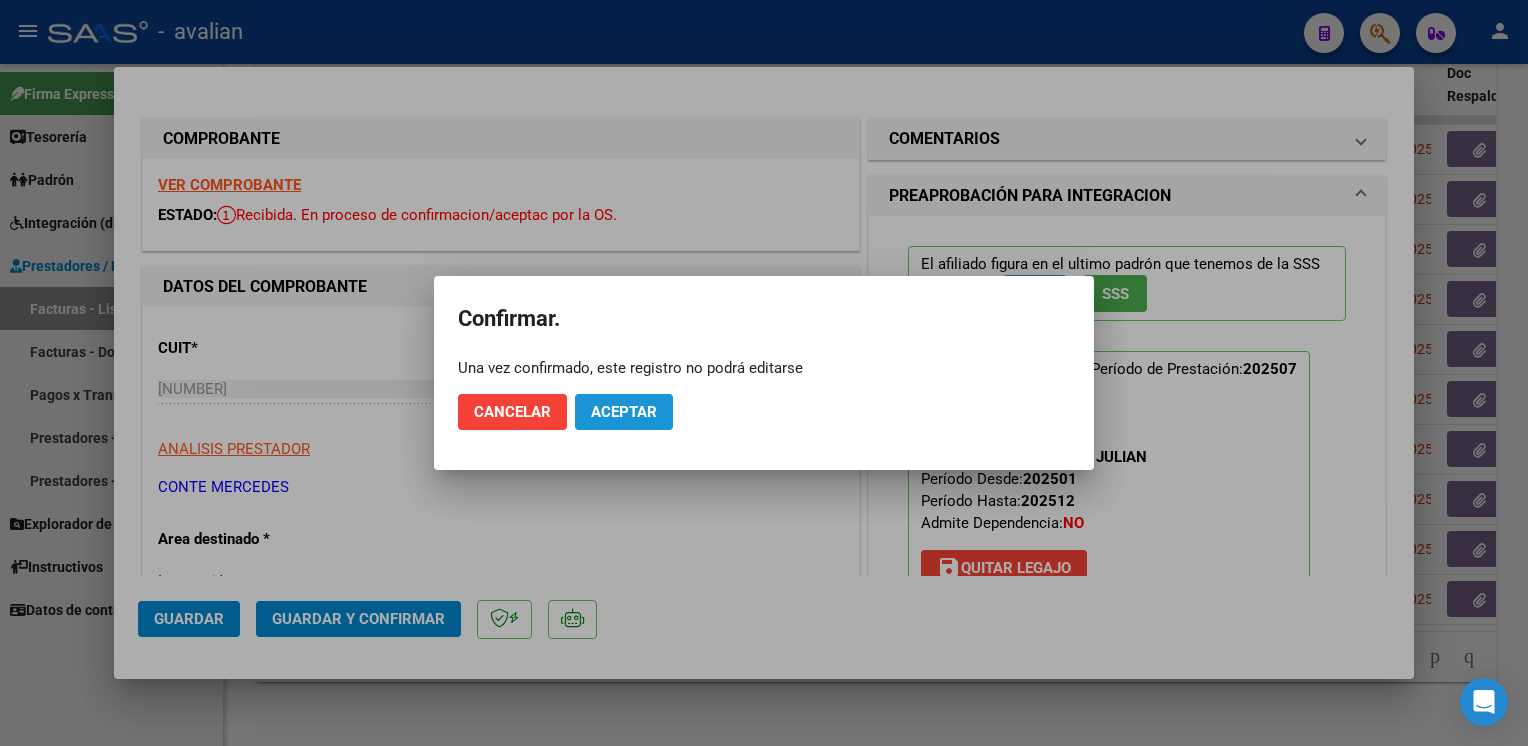 click on "Aceptar" 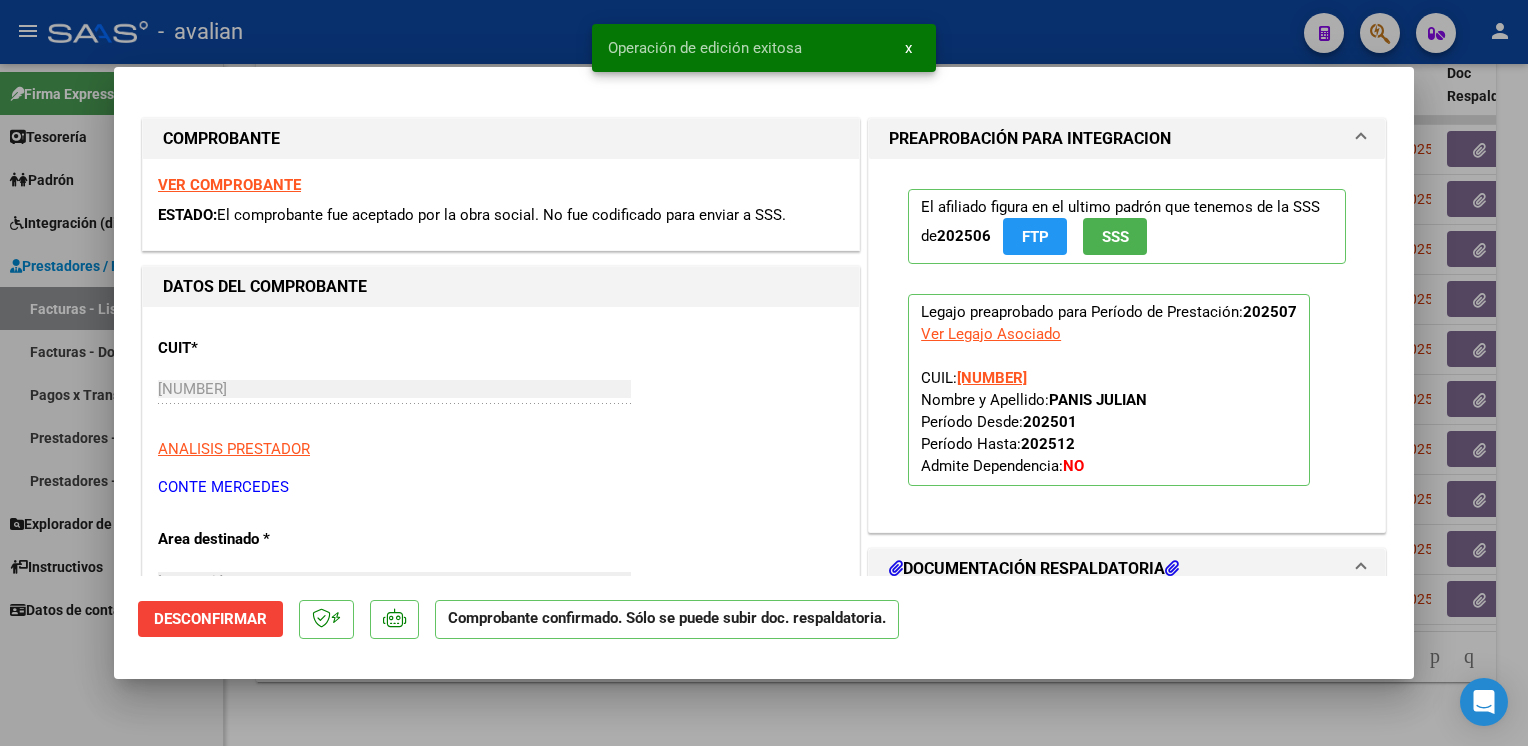 click at bounding box center (764, 373) 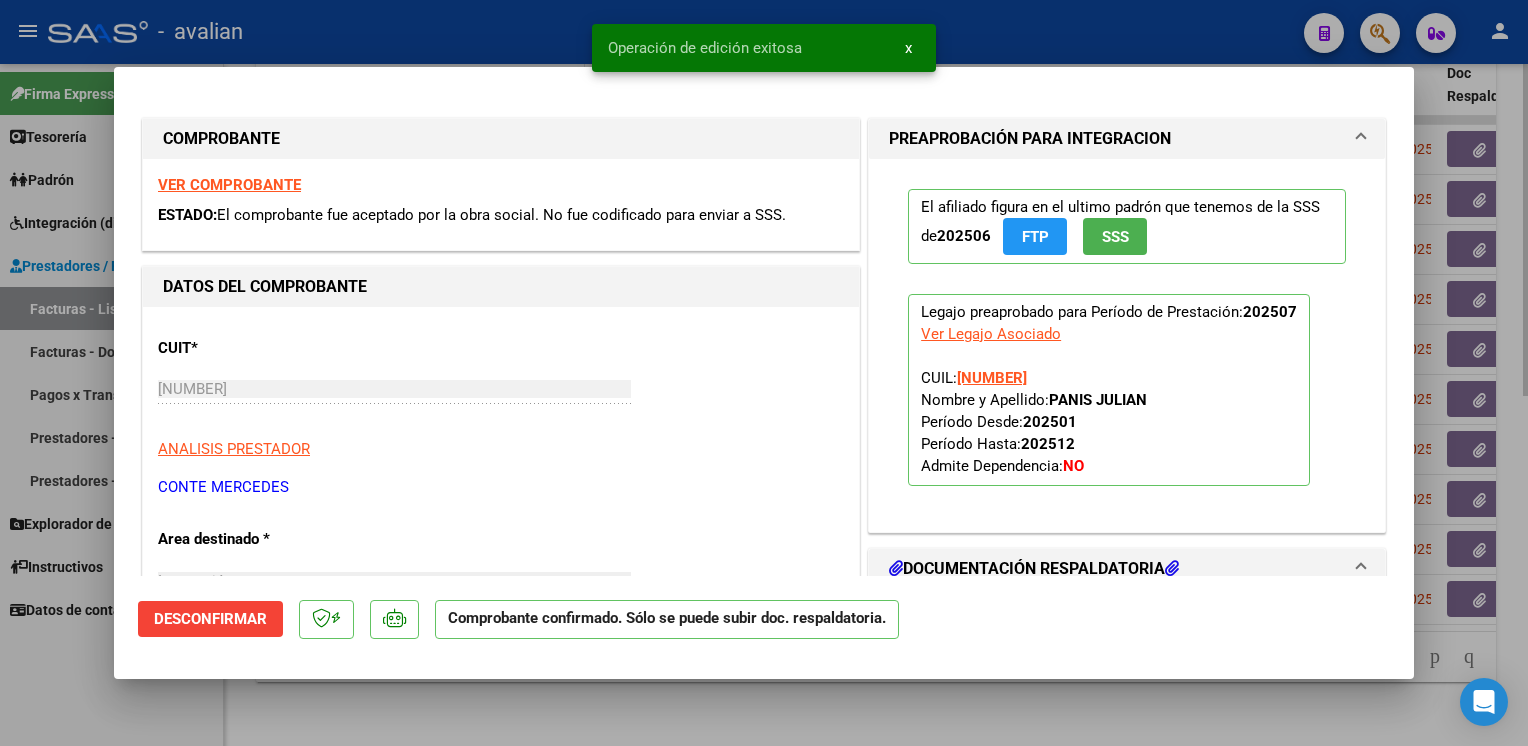 type 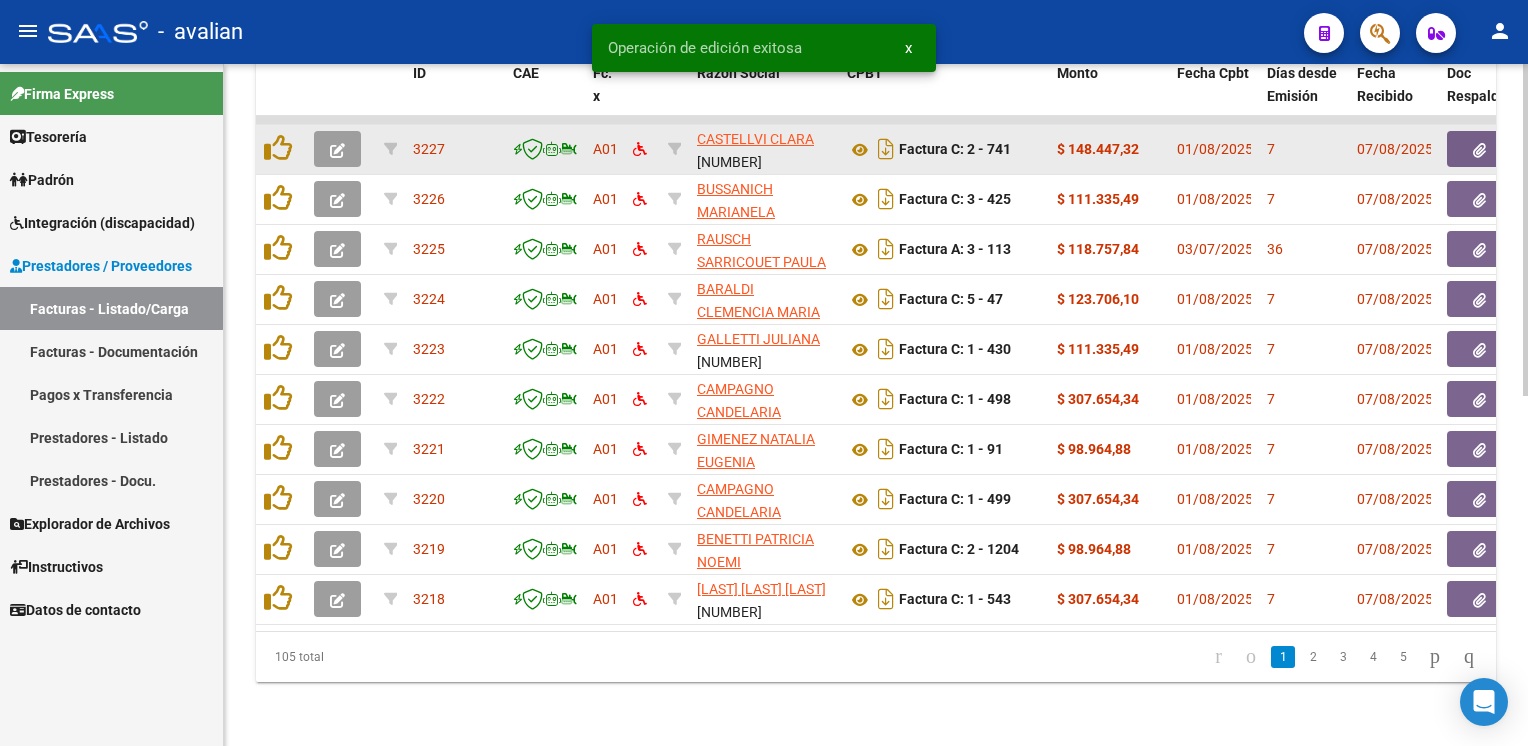 click 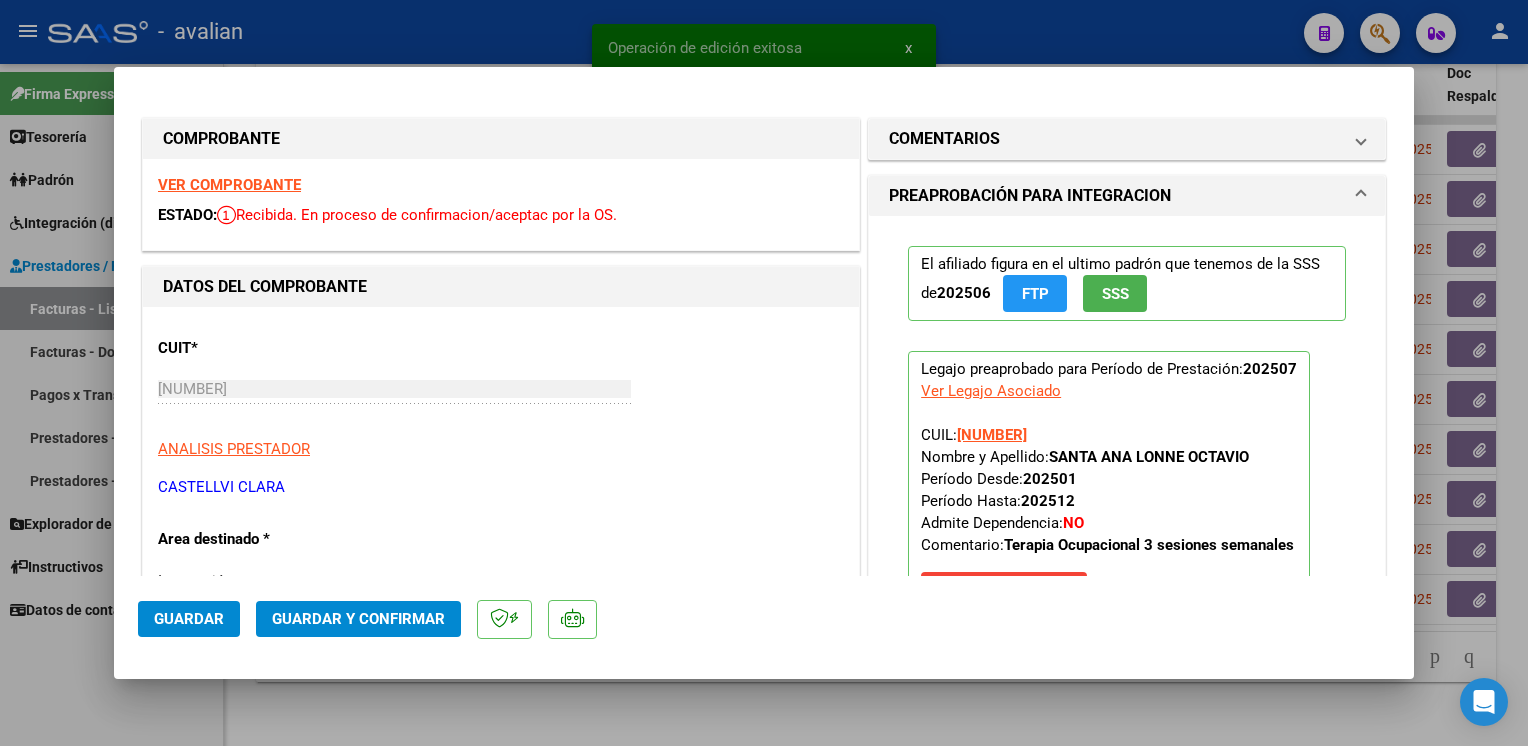 click on "VER COMPROBANTE" at bounding box center [229, 185] 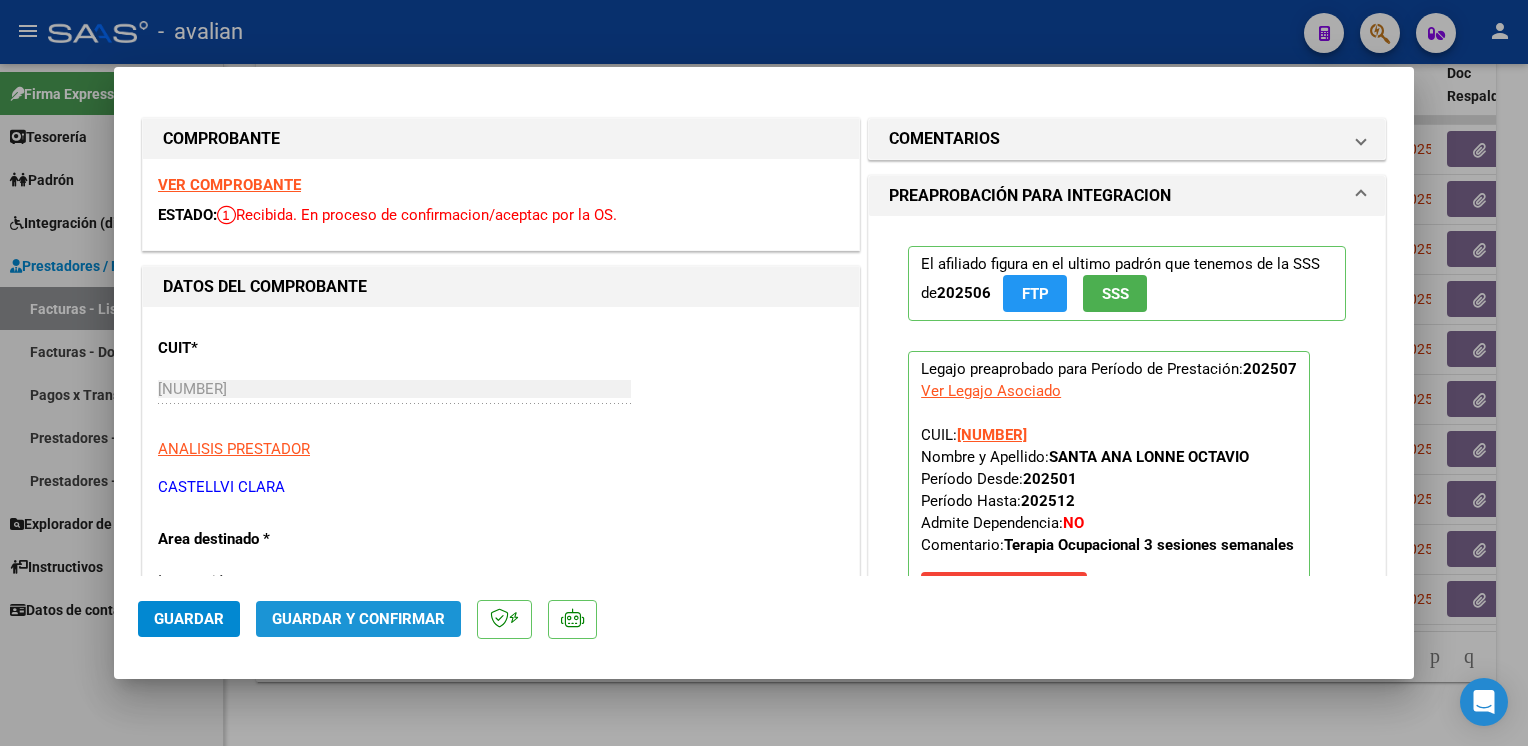 click on "Guardar y Confirmar" 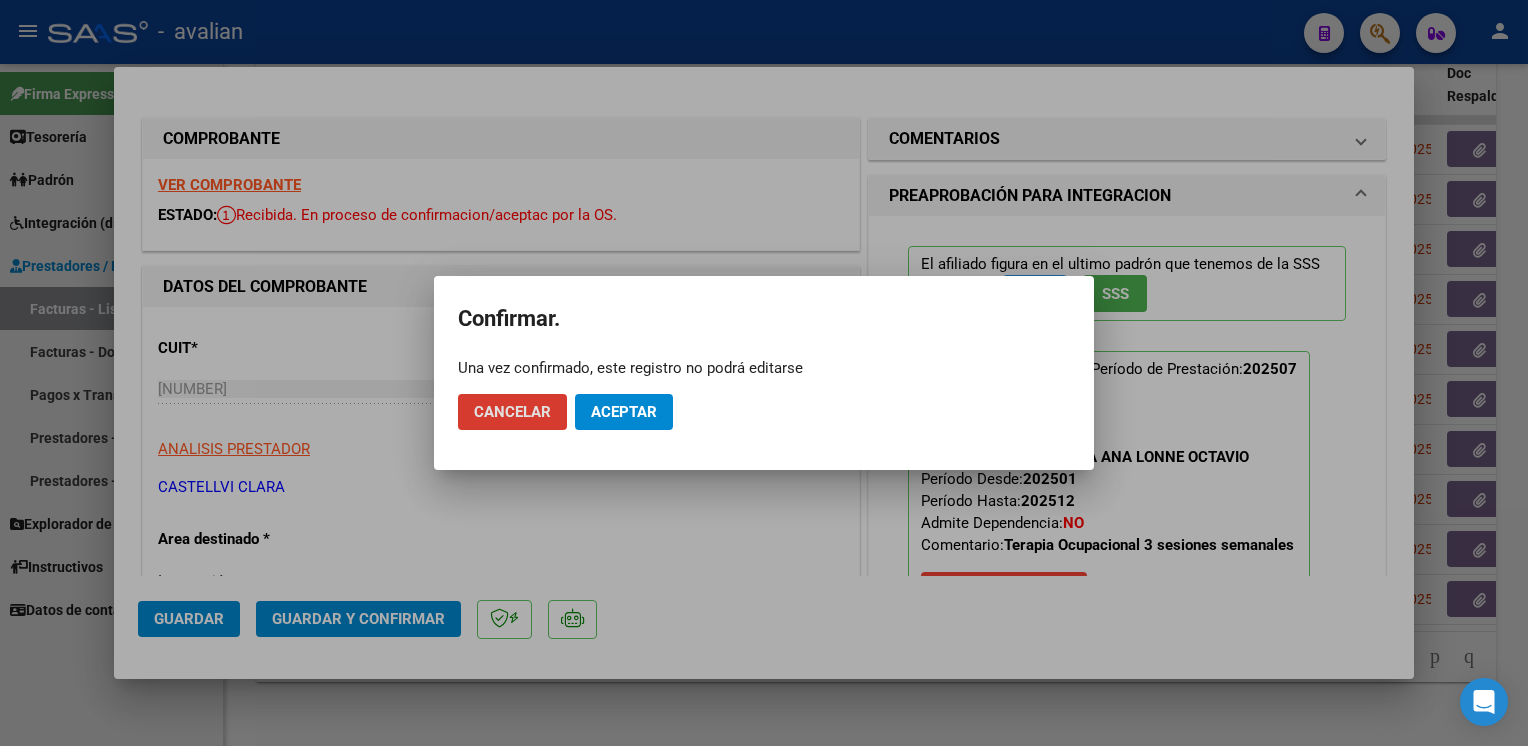 click on "Aceptar" 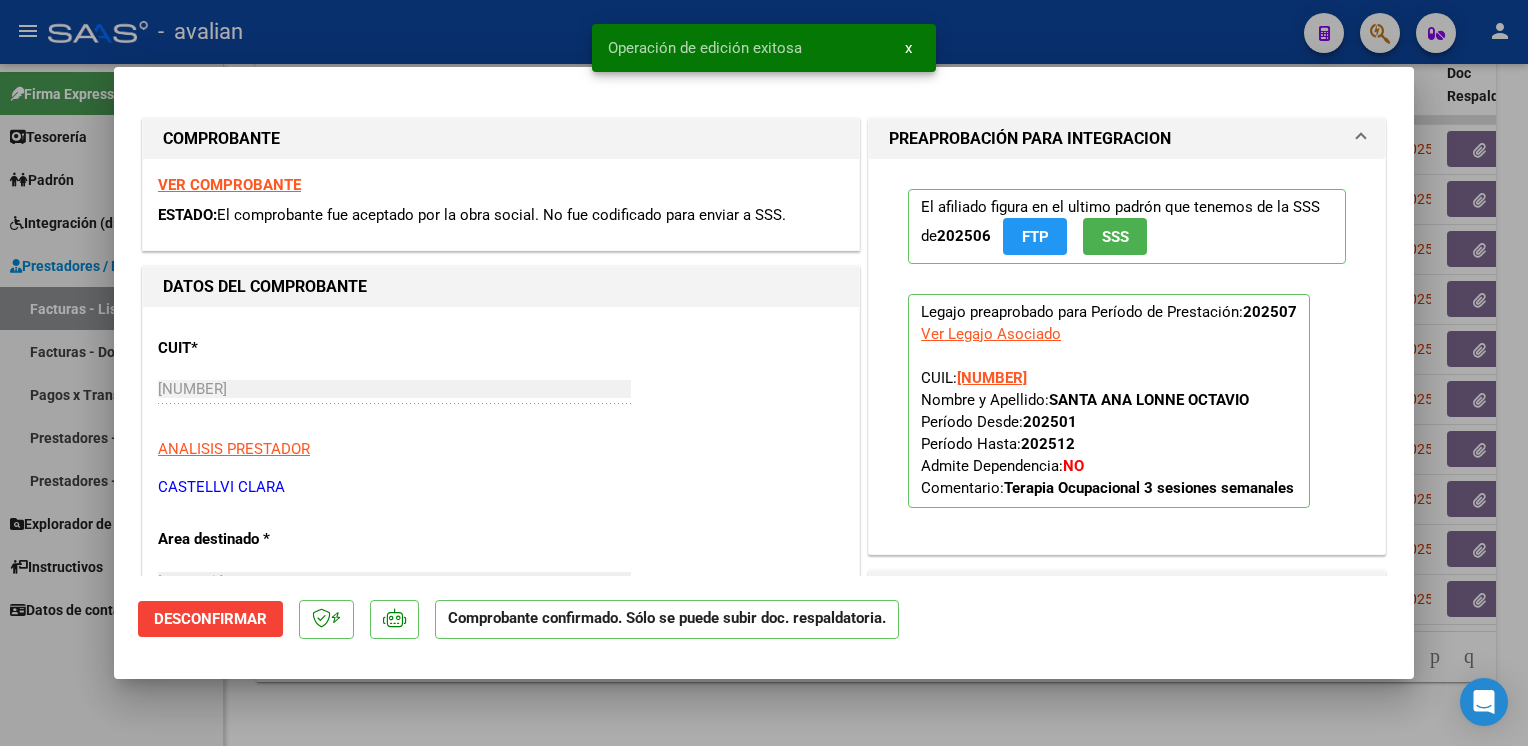 click at bounding box center (764, 373) 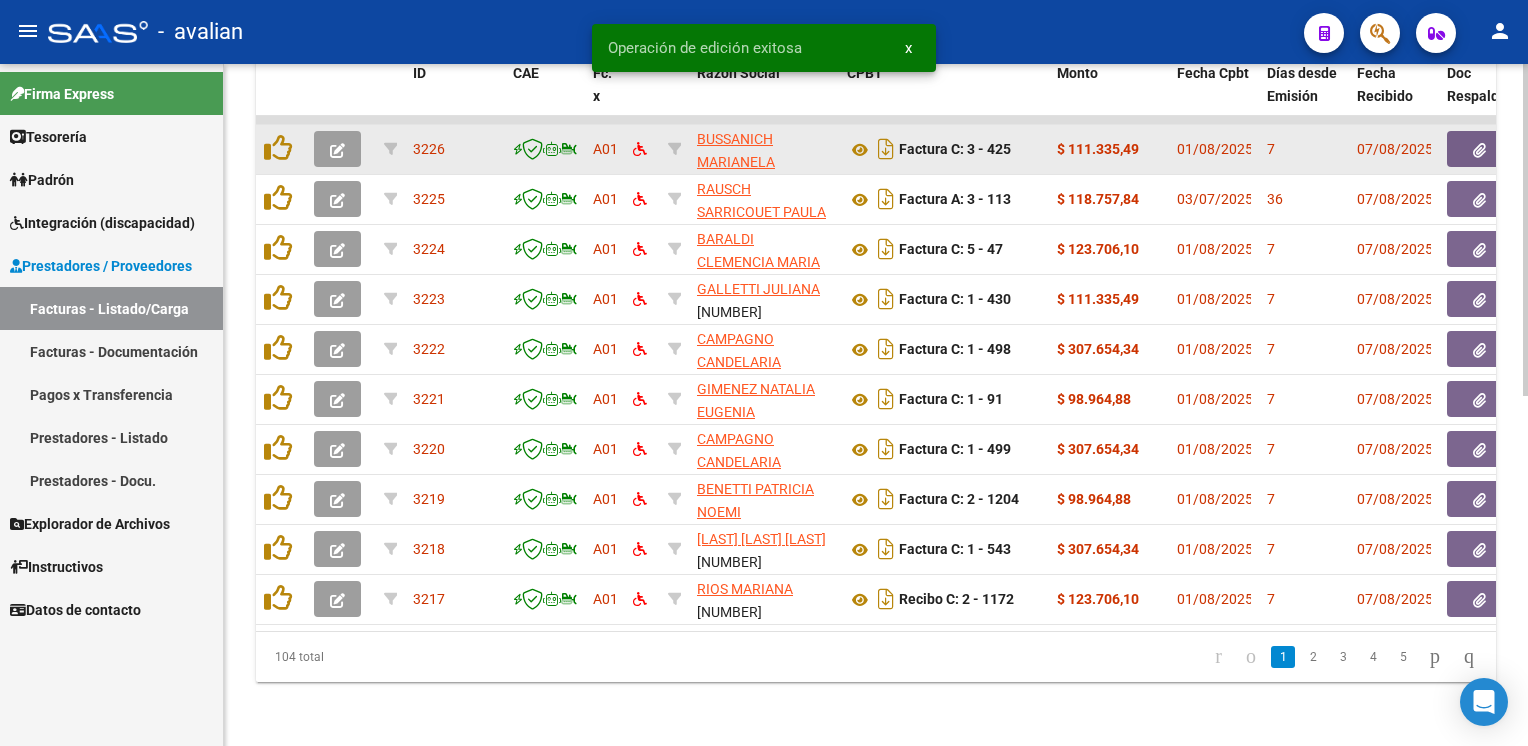 click 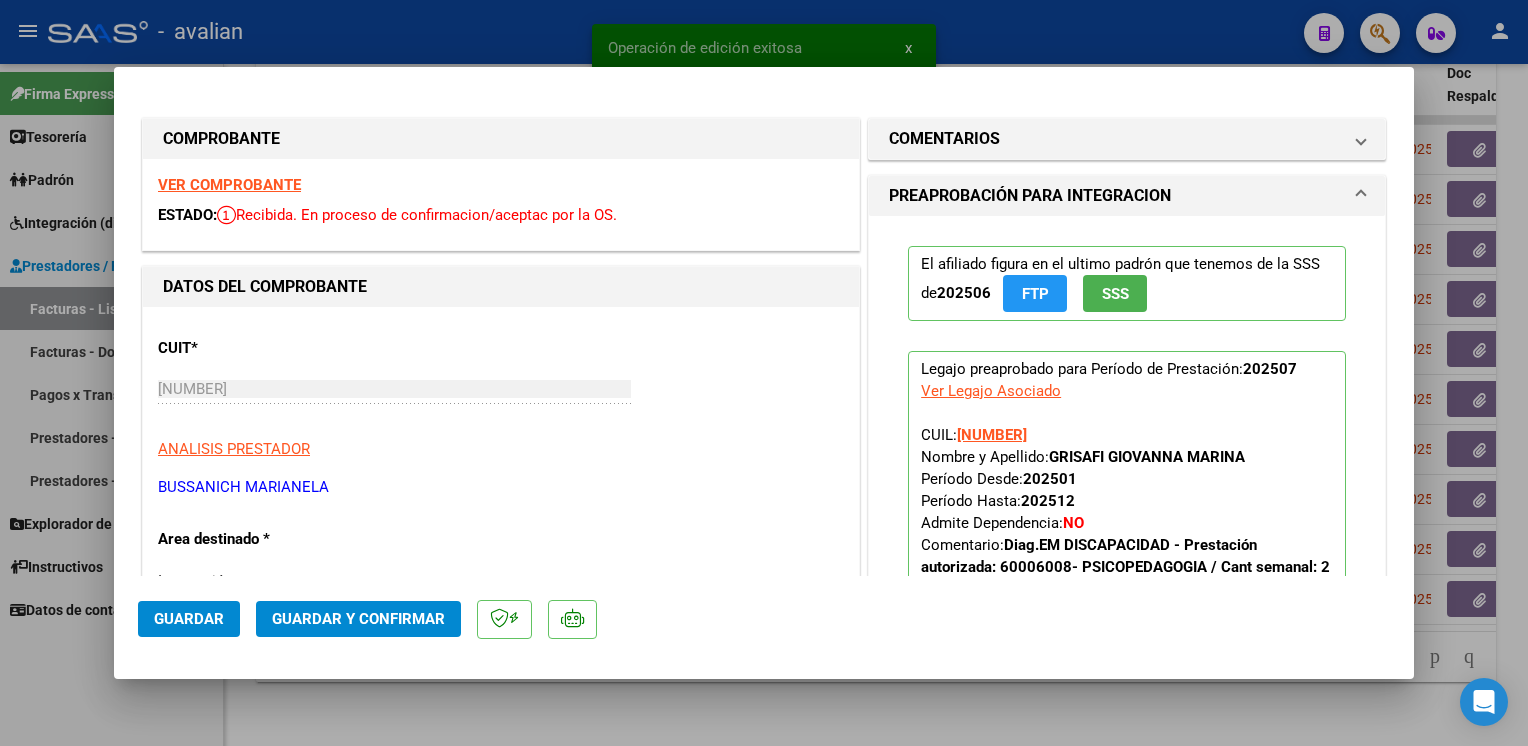 click on "VER COMPROBANTE" at bounding box center [229, 185] 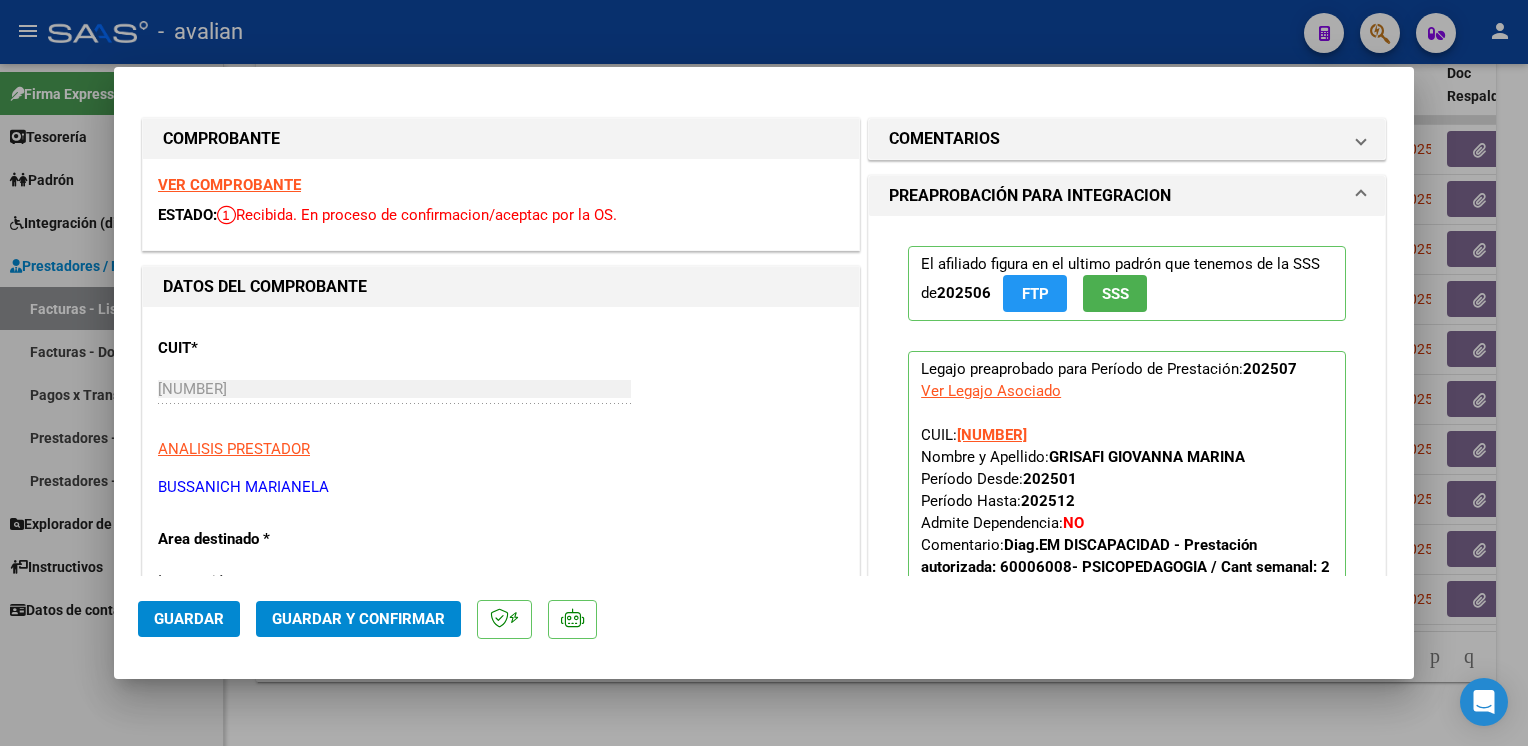 click on "Guardar y Confirmar" 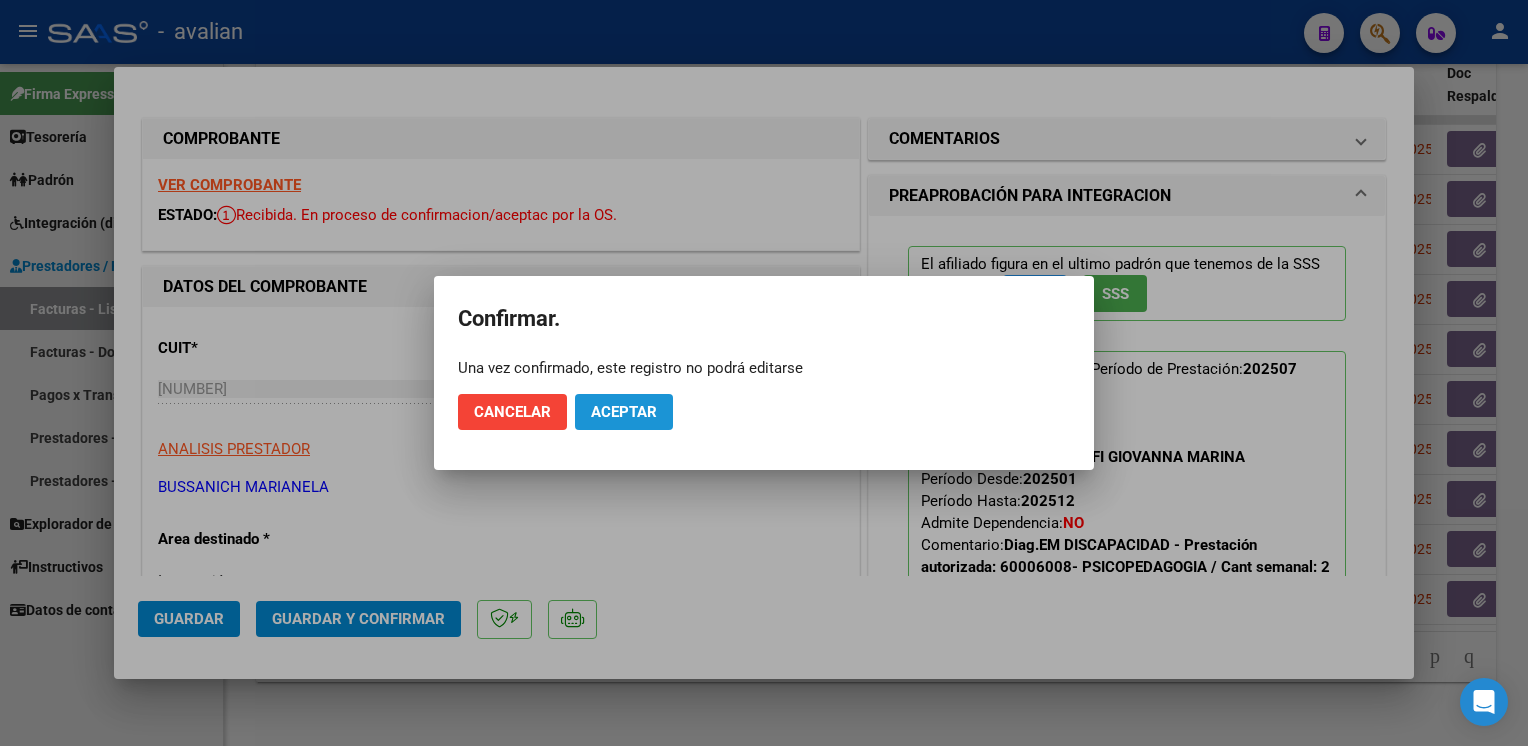click on "Aceptar" 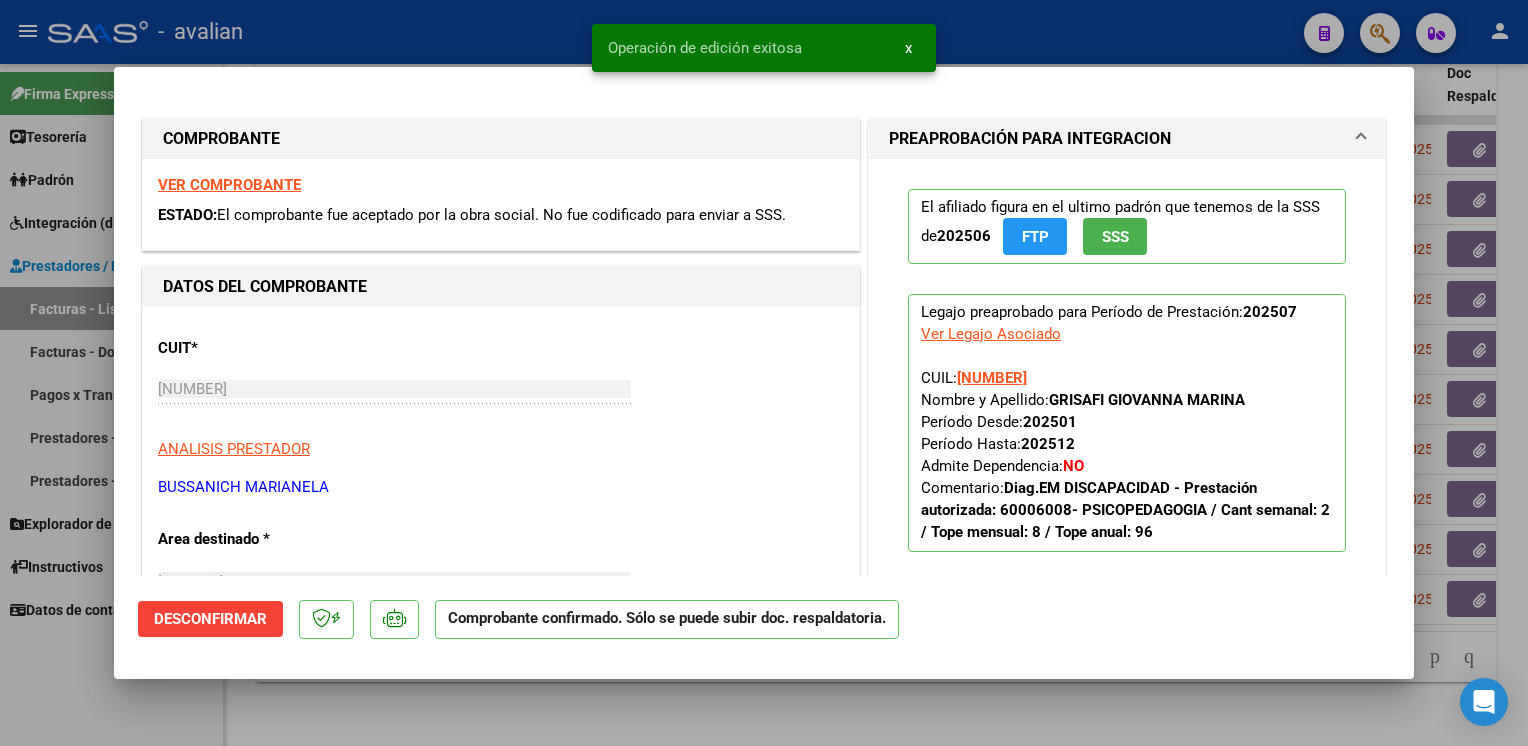 click at bounding box center [764, 373] 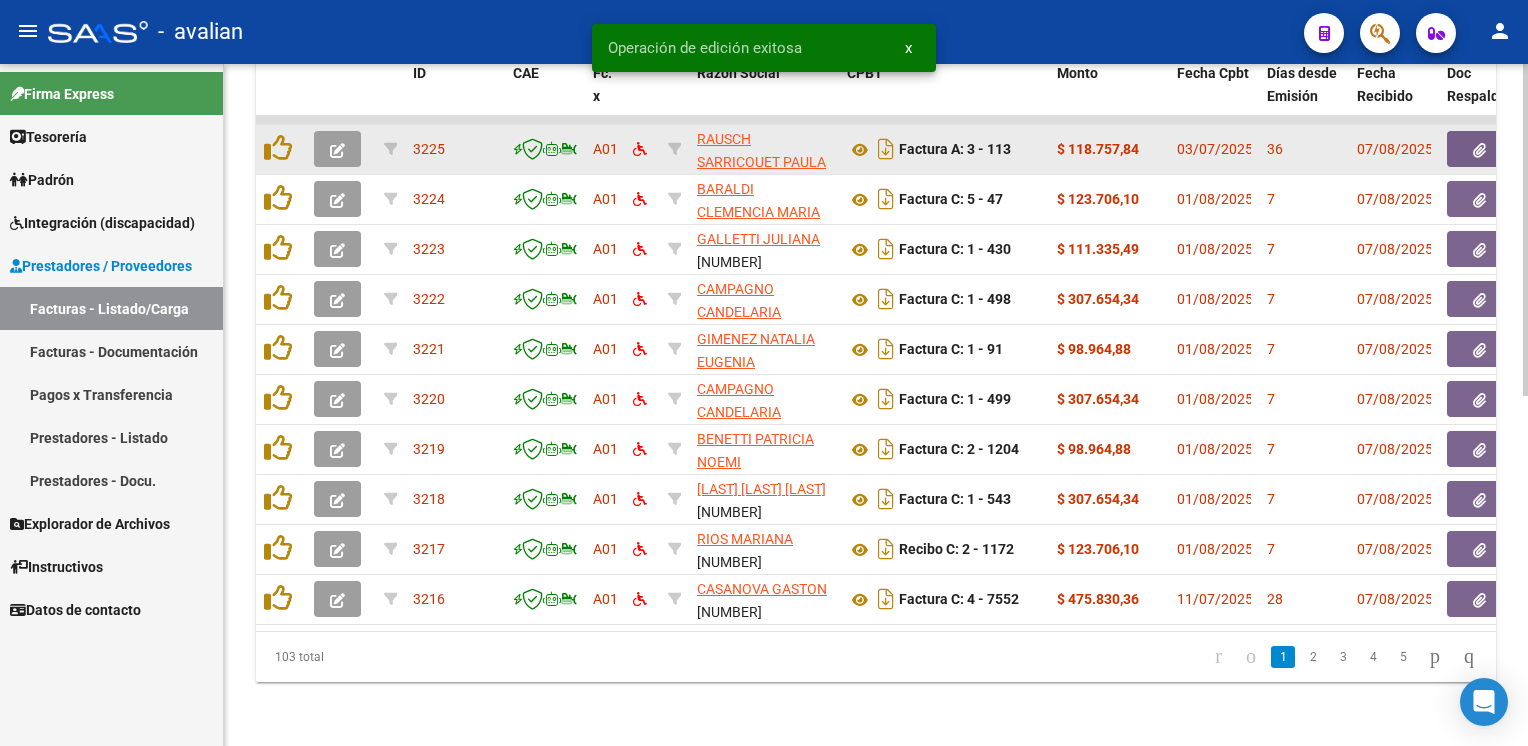 click 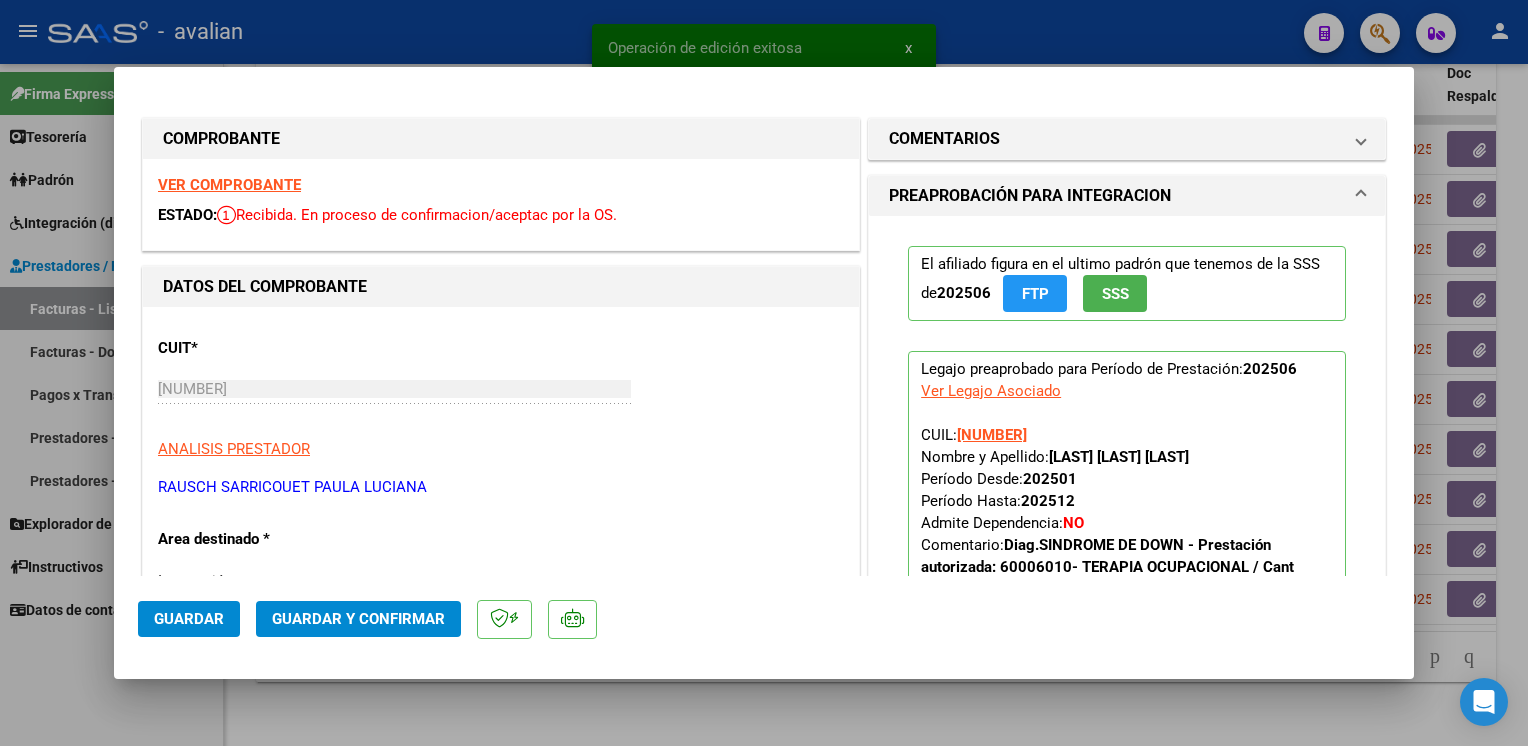 click on "VER COMPROBANTE" at bounding box center [229, 185] 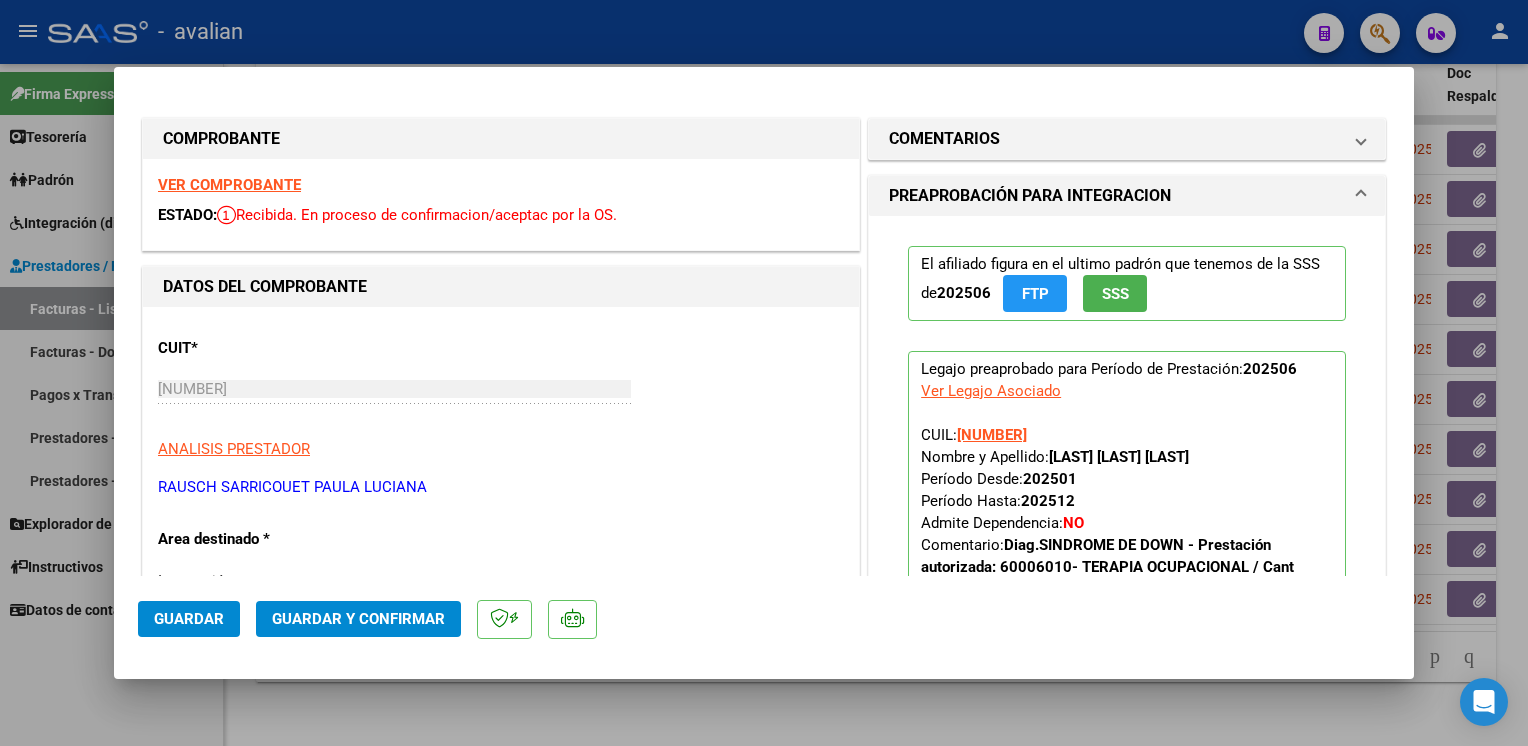 click on "Guardar Guardar y Confirmar" 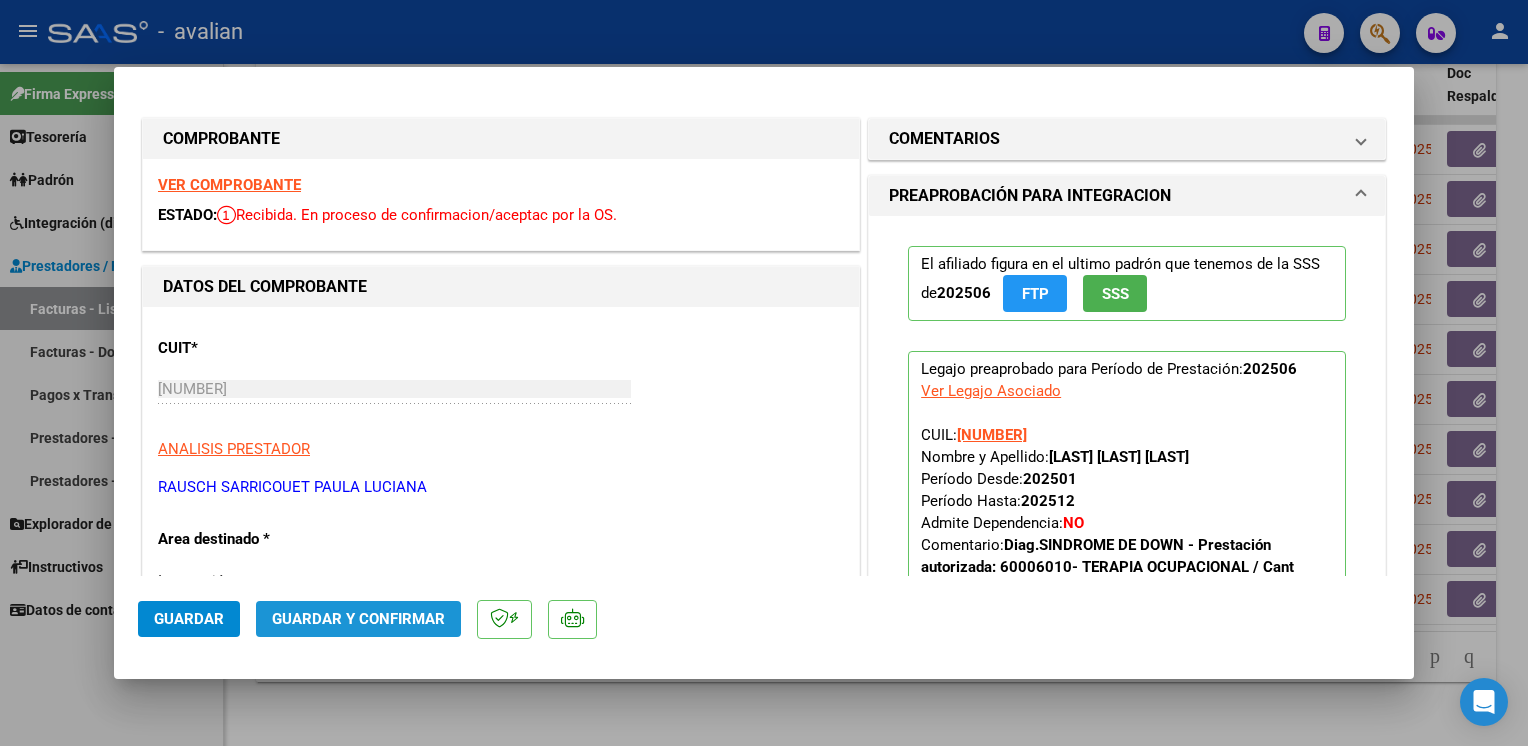 click on "Guardar y Confirmar" 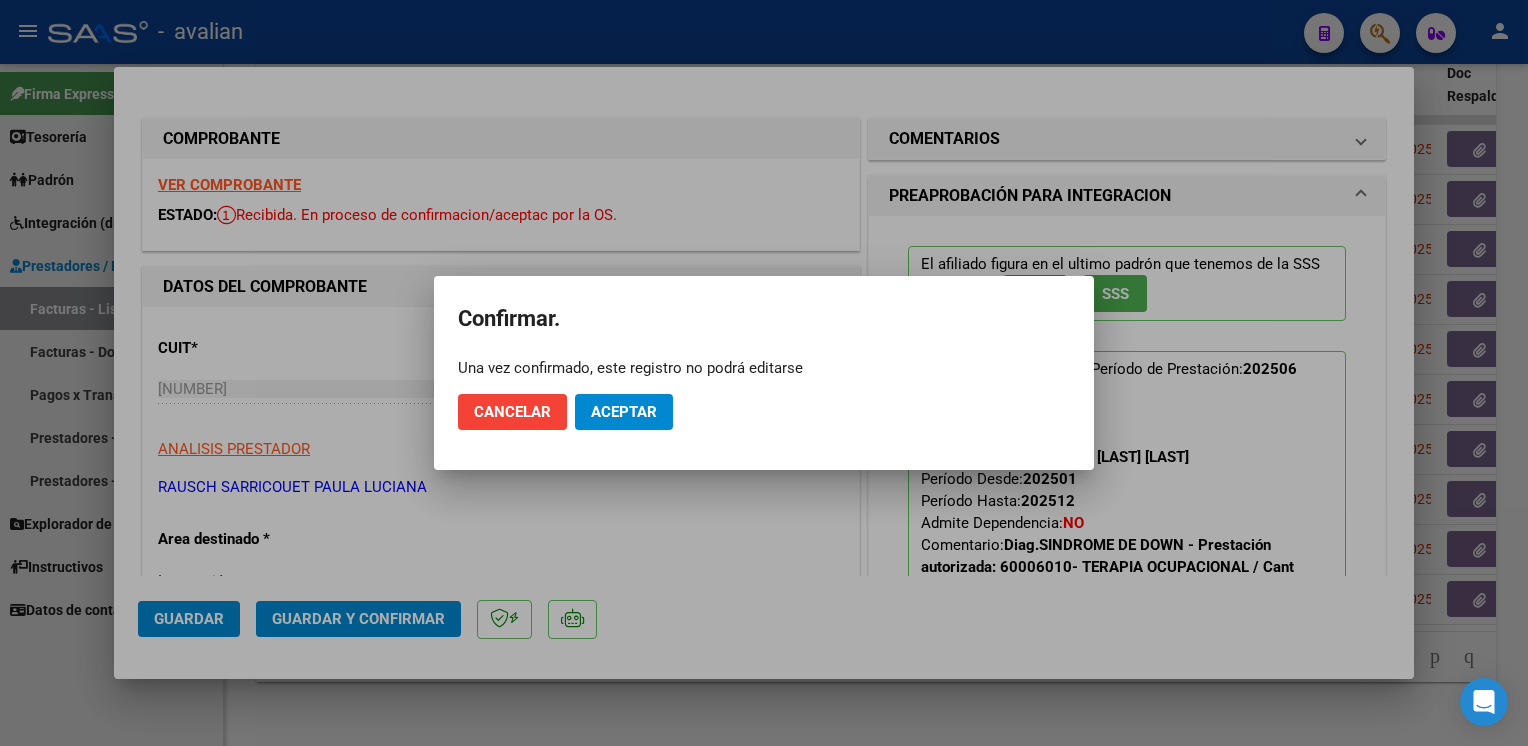 click on "Cancelar Aceptar" 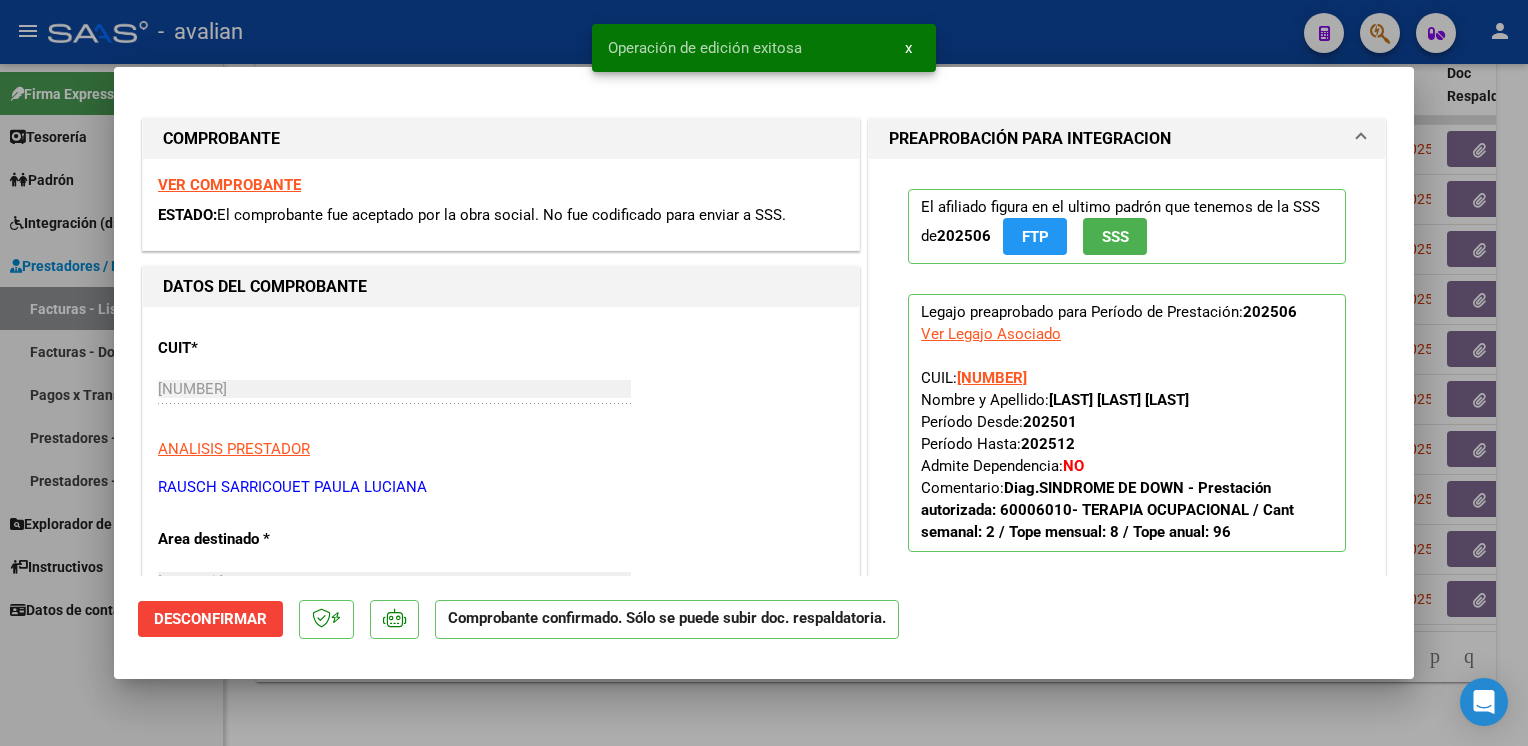 click at bounding box center (764, 373) 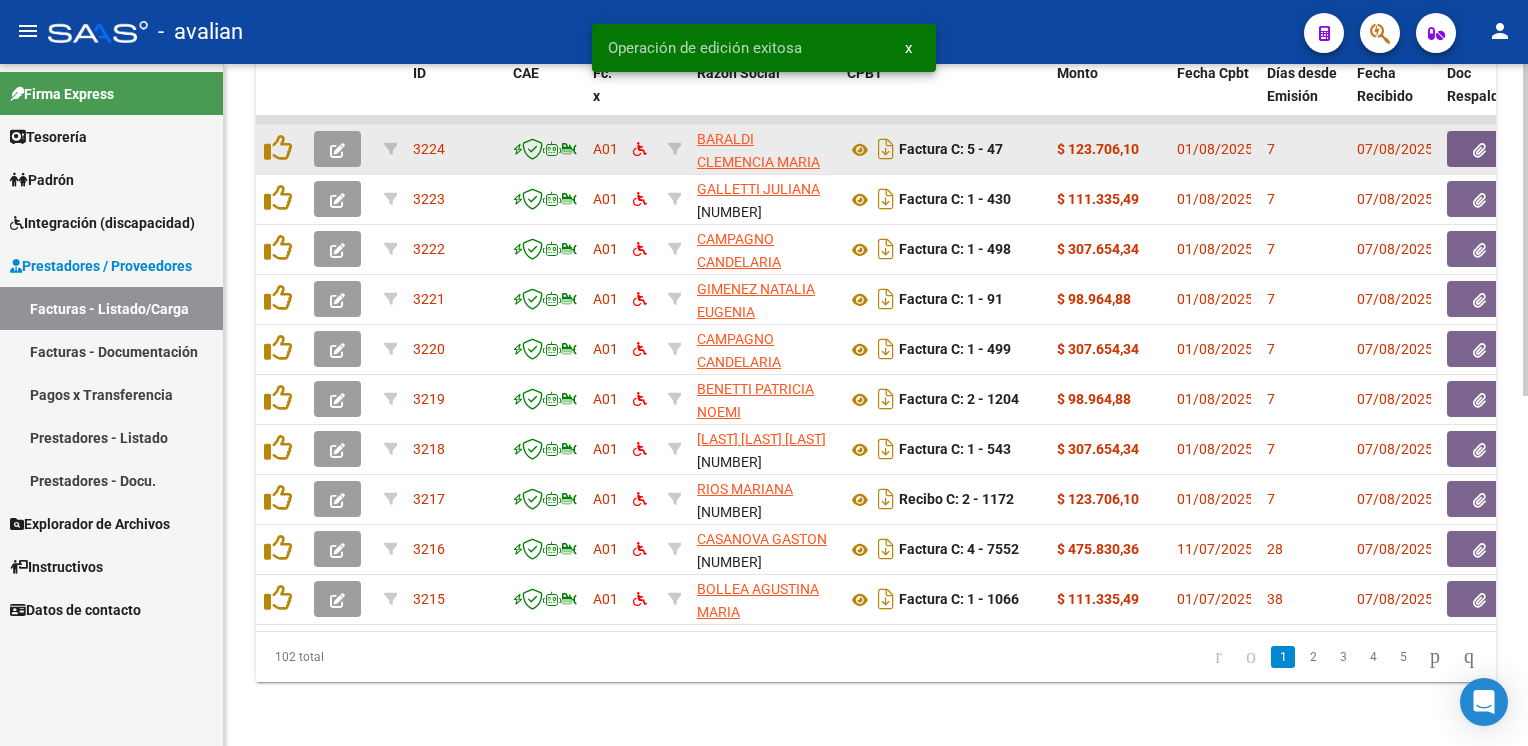 click 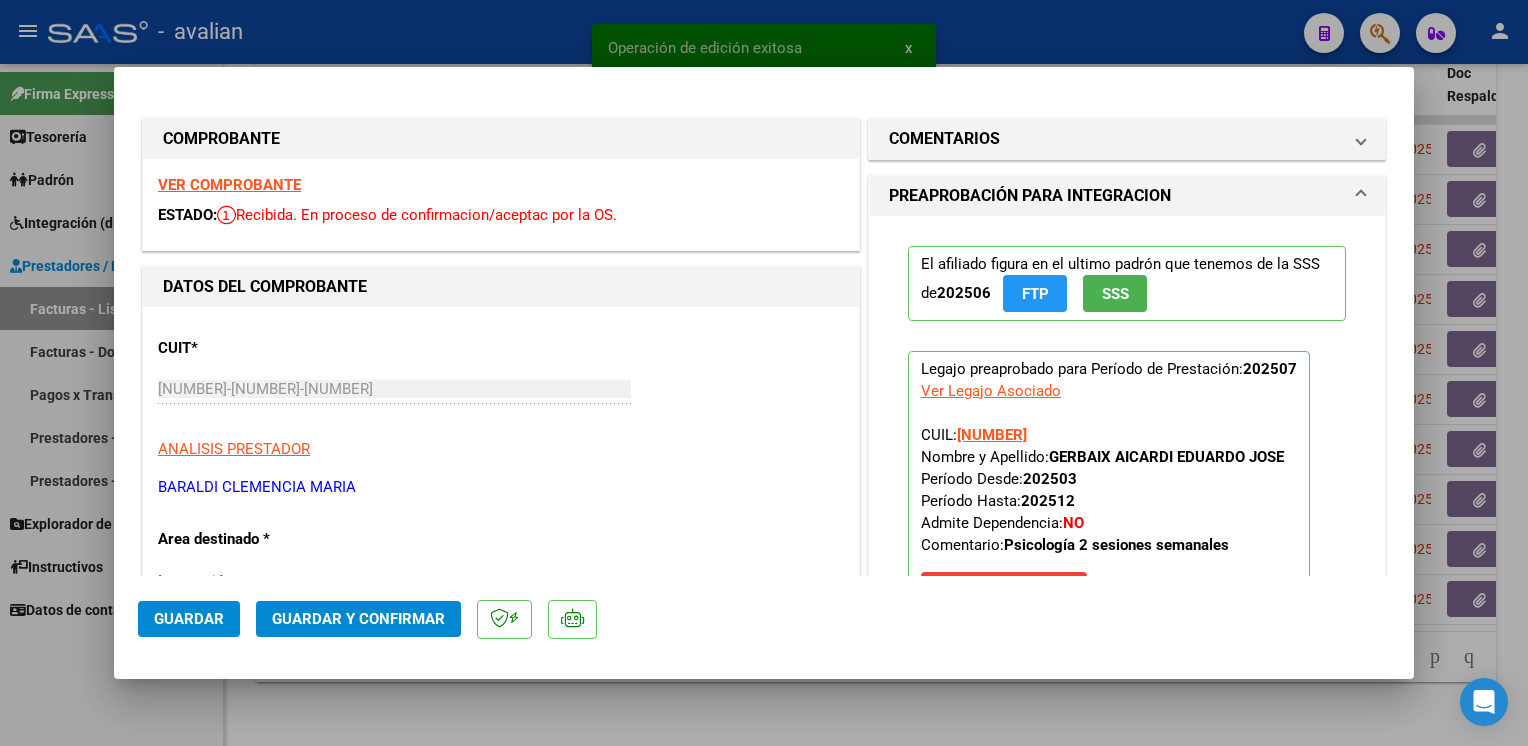 click on "VER COMPROBANTE" at bounding box center (229, 185) 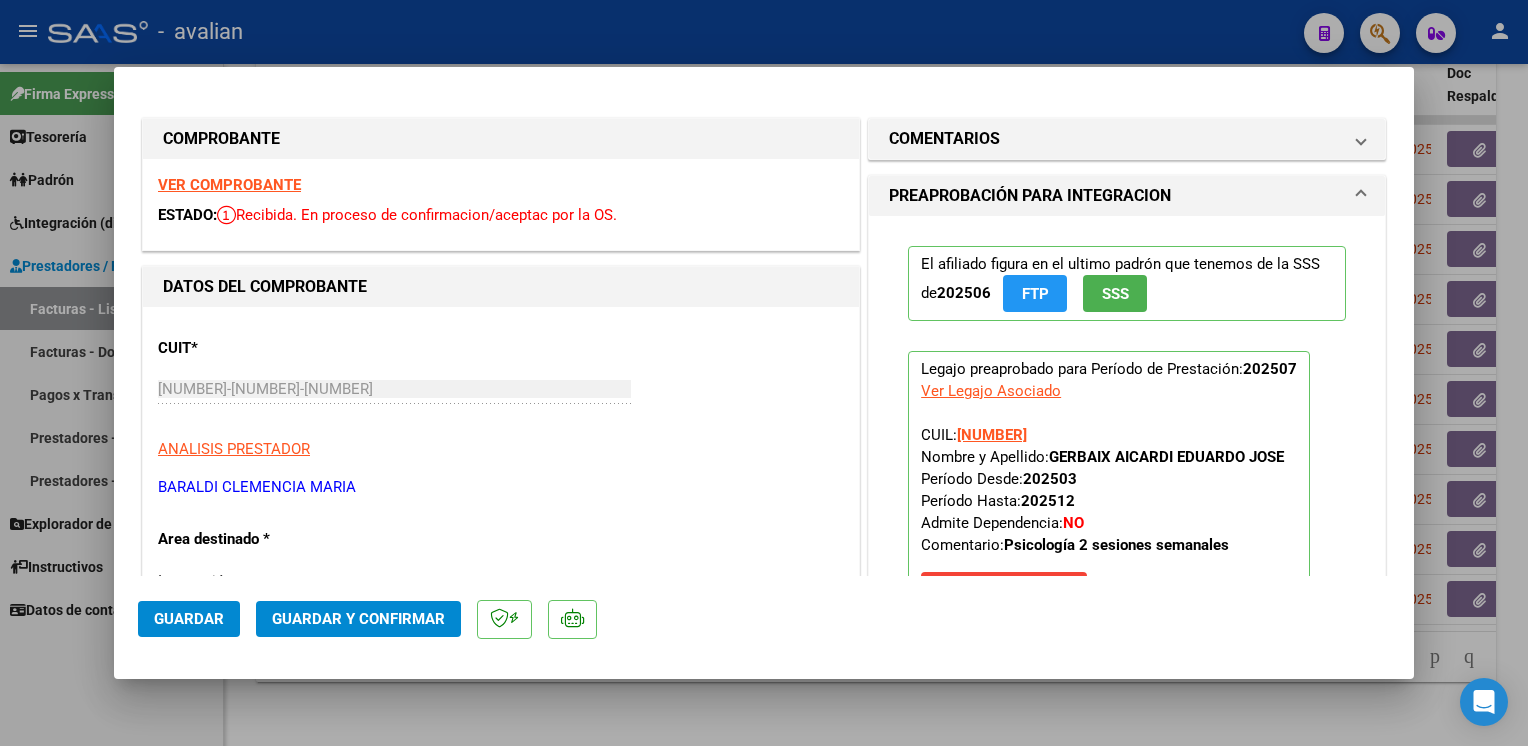 click on "Guardar y Confirmar" 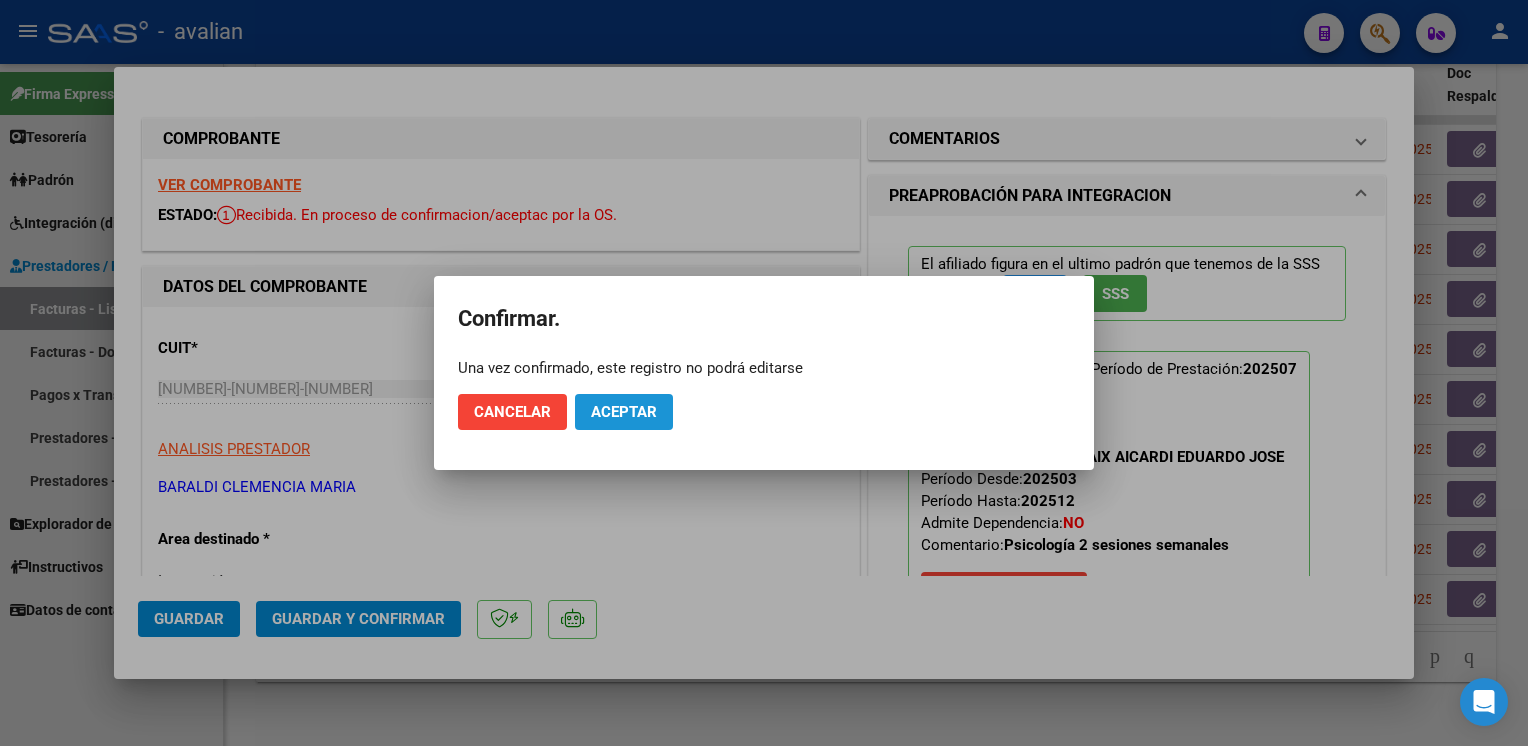 click on "Aceptar" 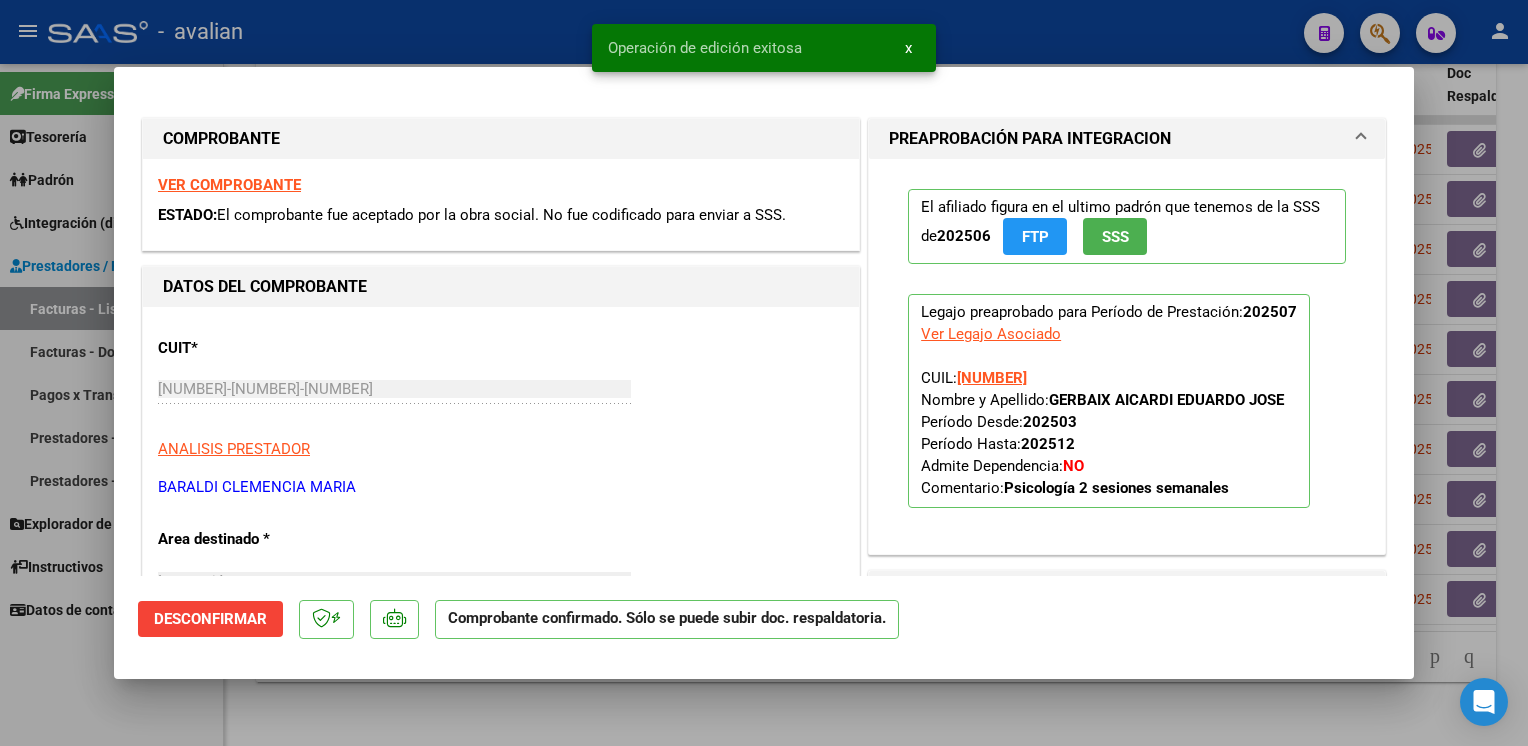 click at bounding box center [764, 373] 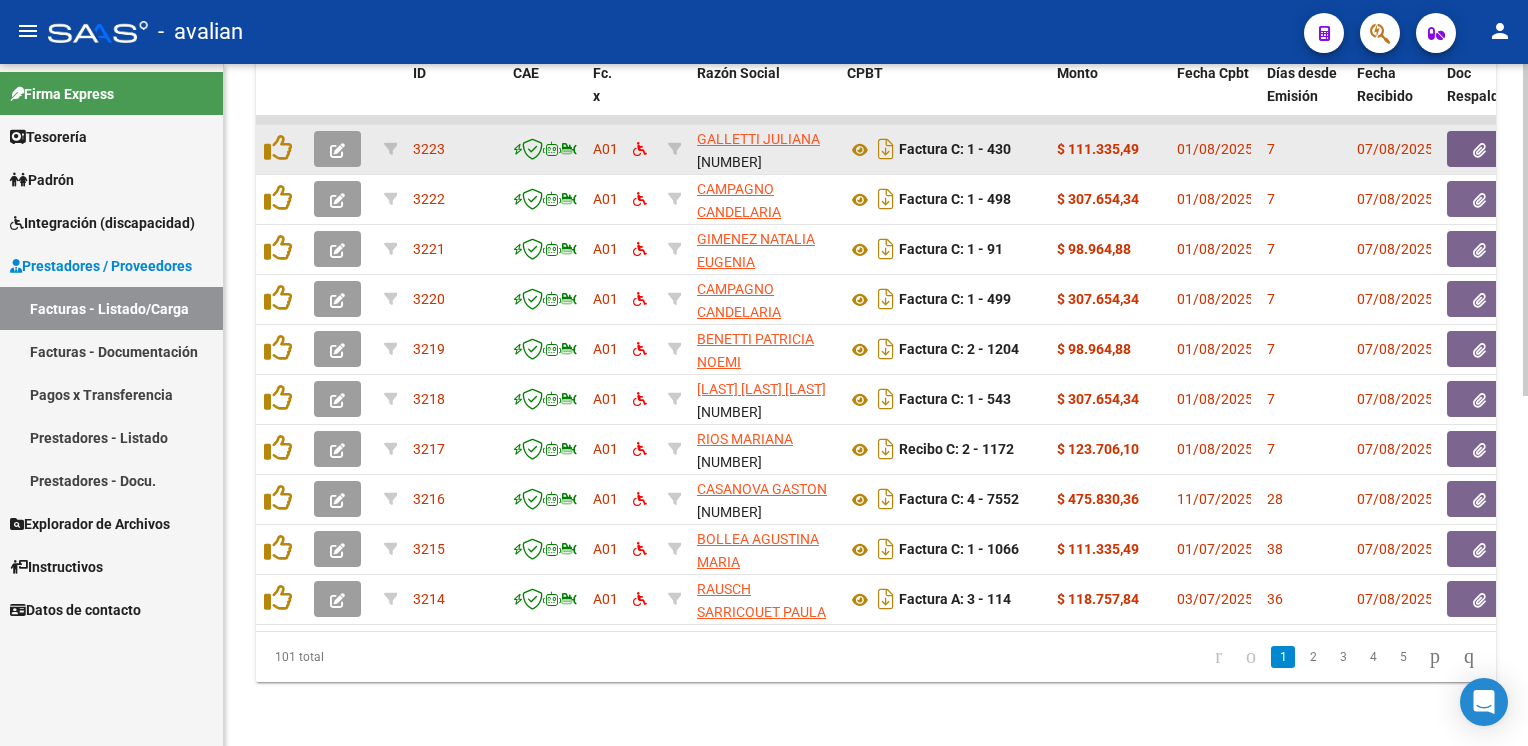 click 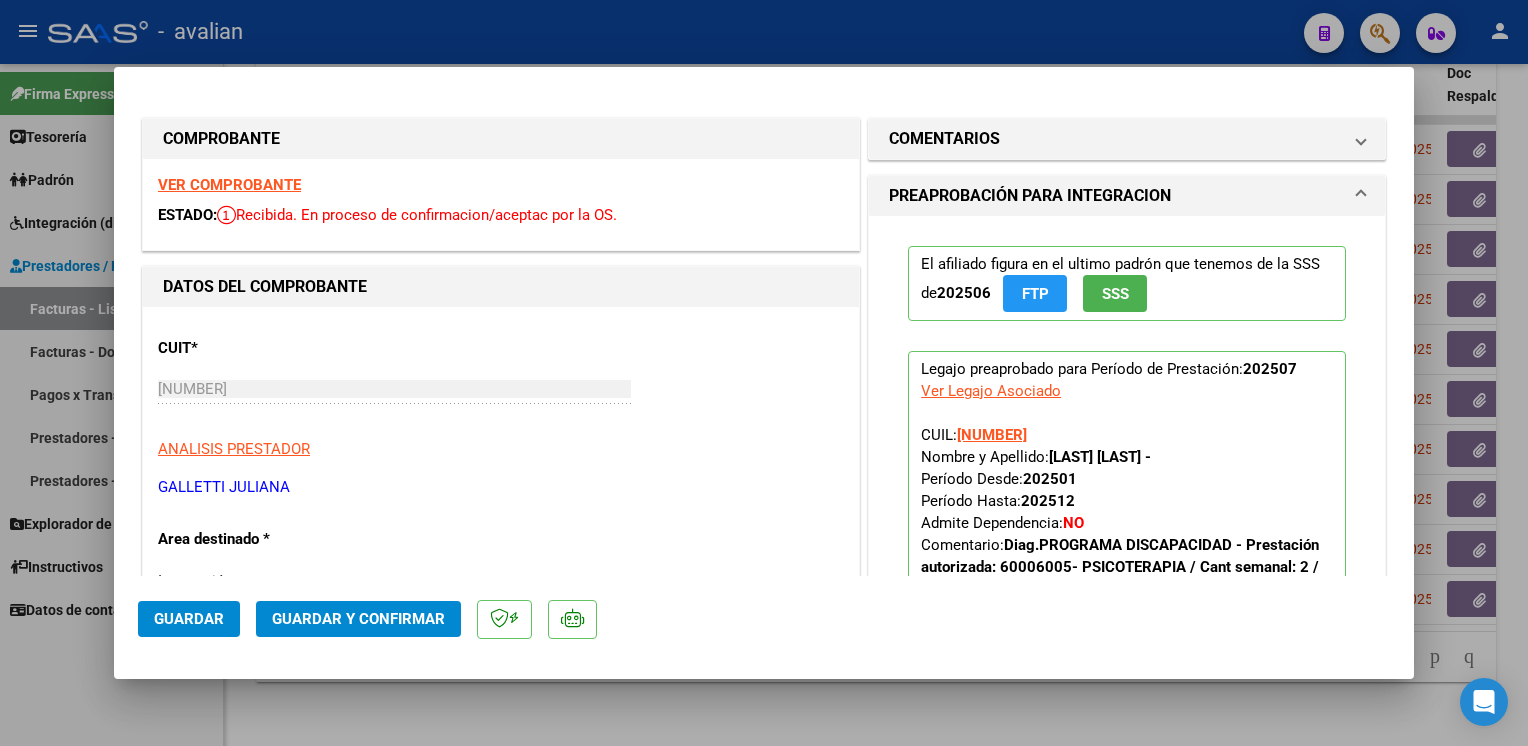 click on "VER COMPROBANTE" at bounding box center [229, 185] 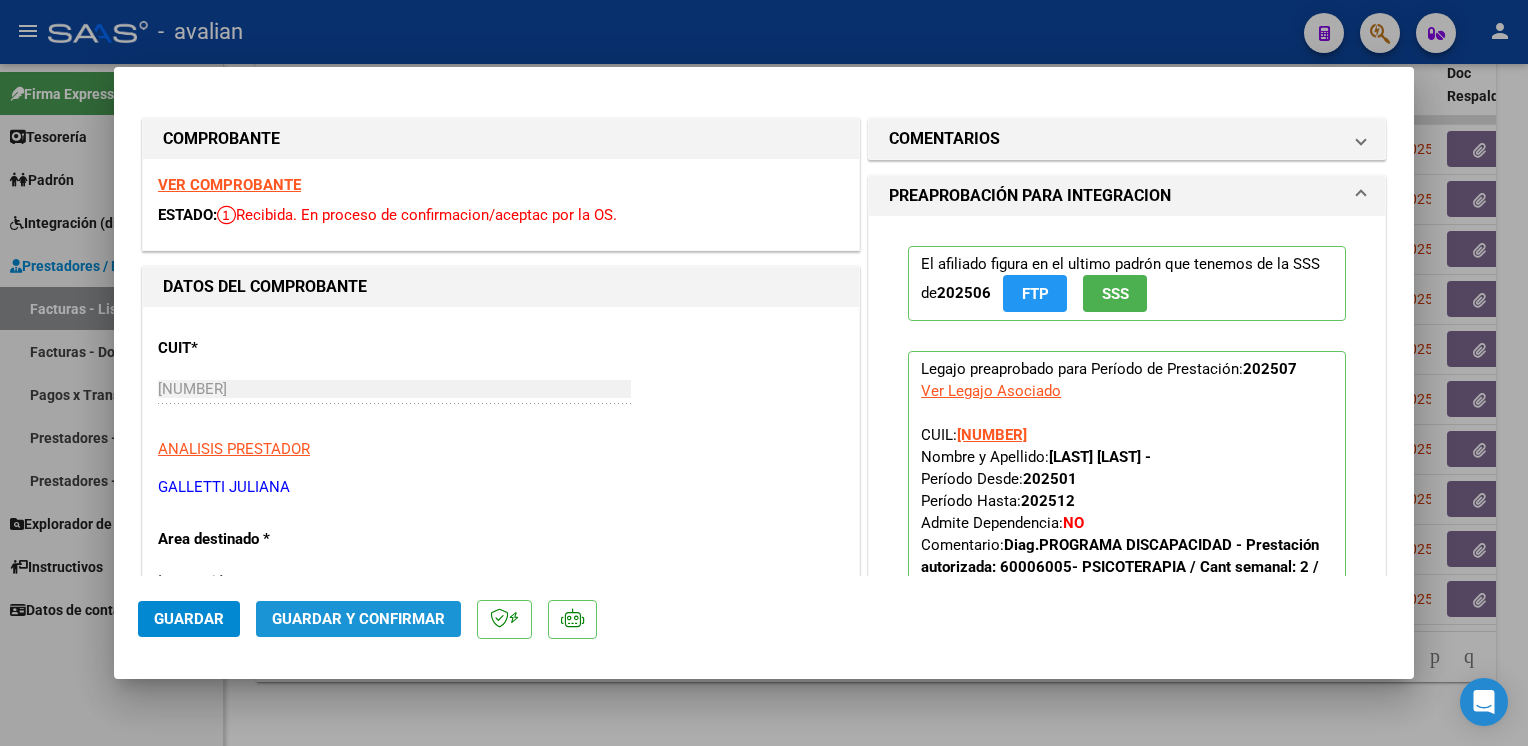 click on "Guardar y Confirmar" 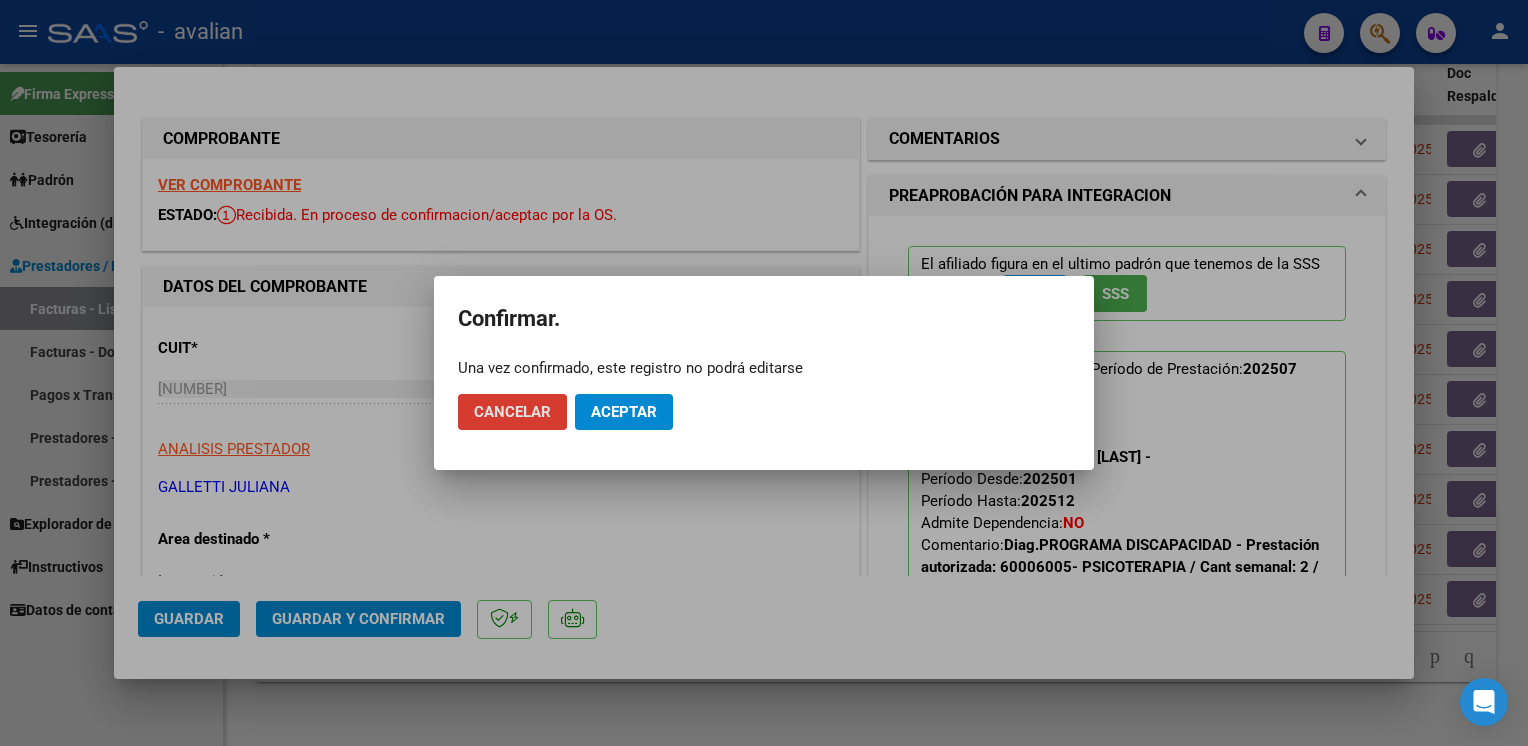 click on "Aceptar" 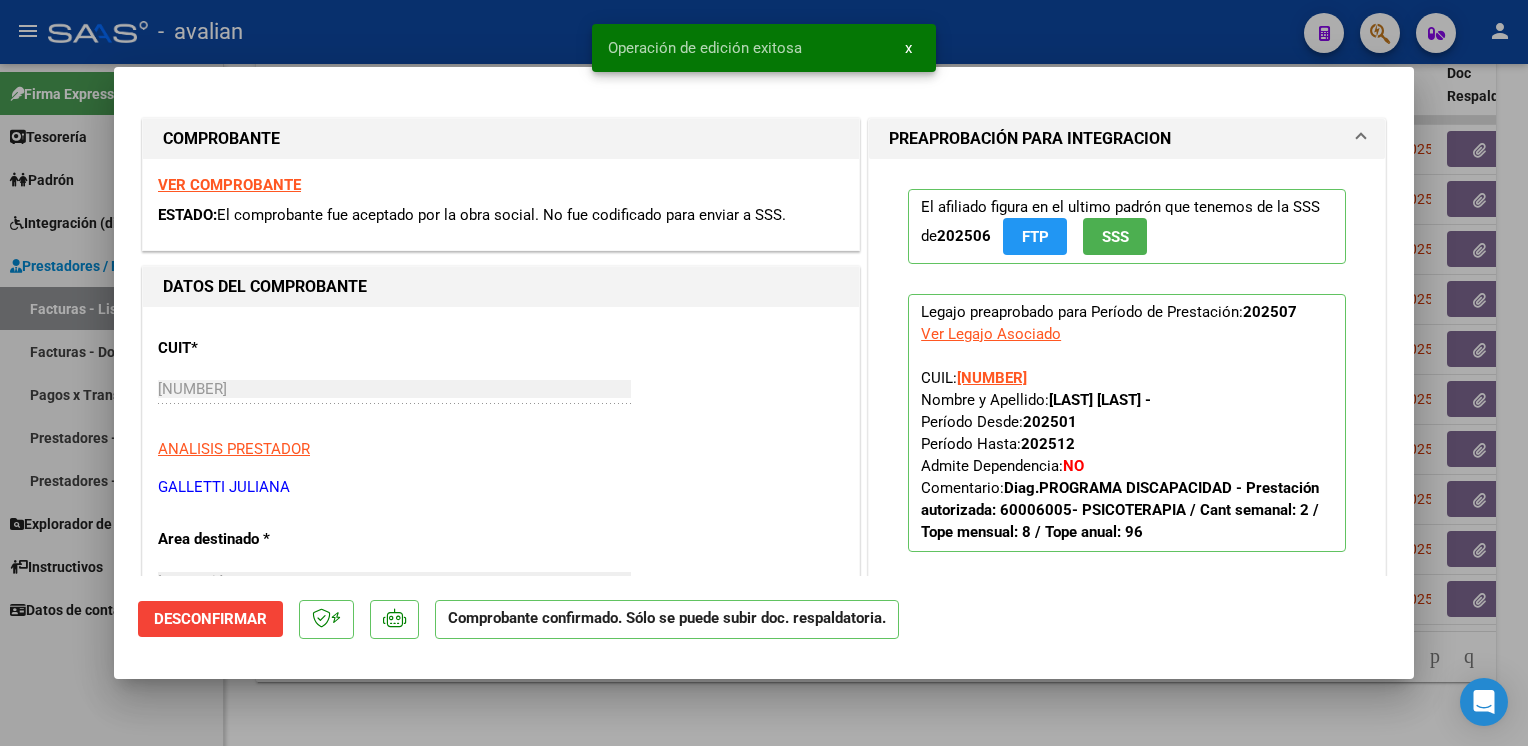click at bounding box center [764, 373] 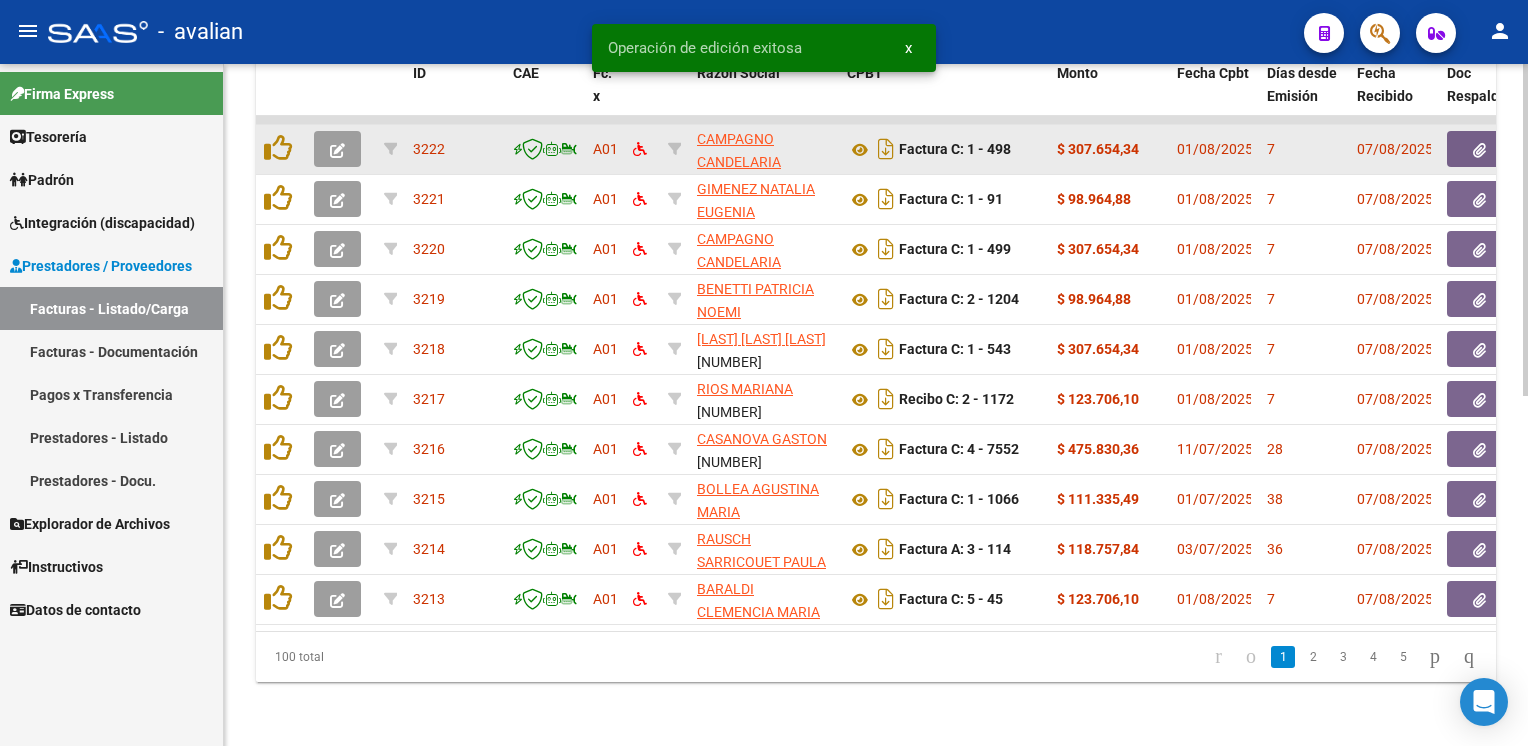 click 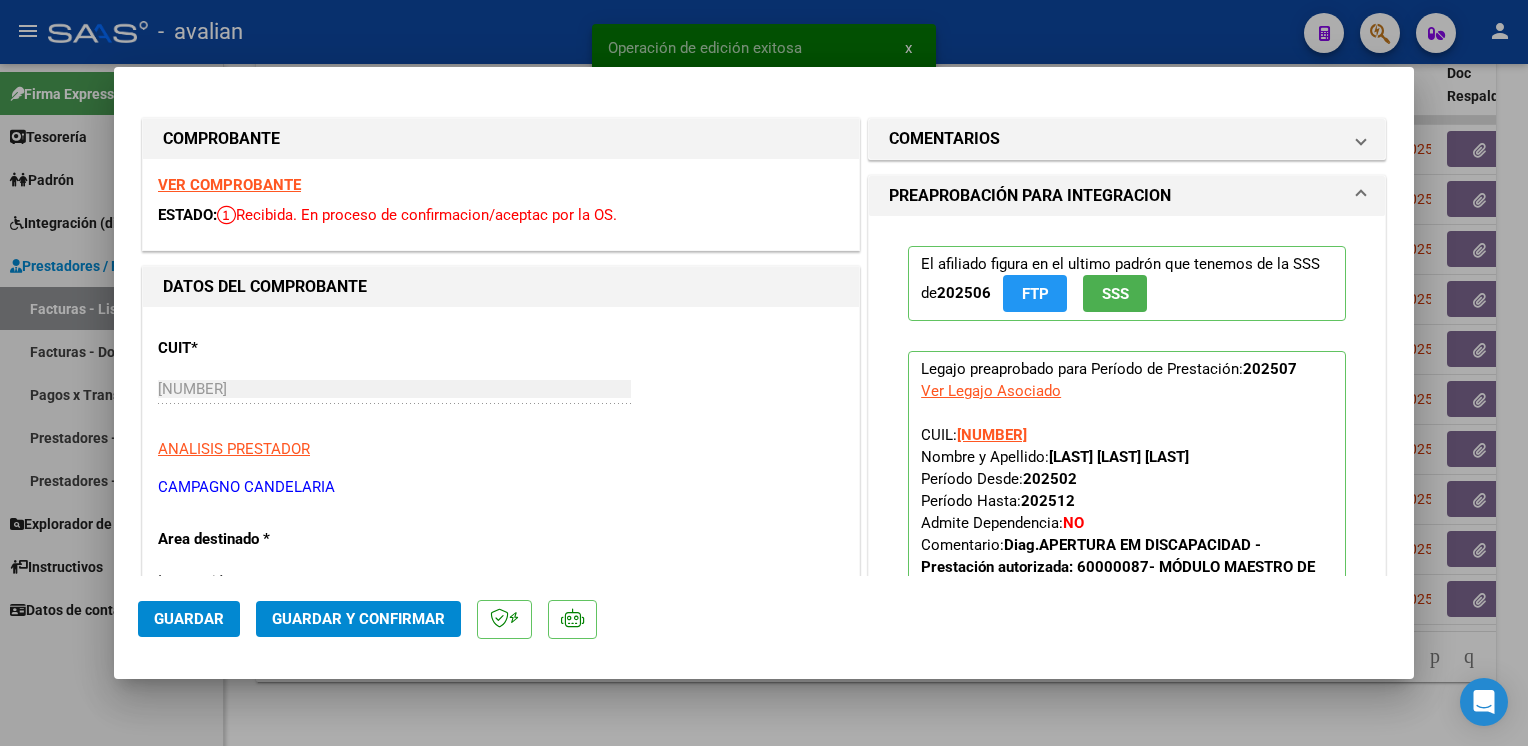 click on "VER COMPROBANTE" at bounding box center (229, 185) 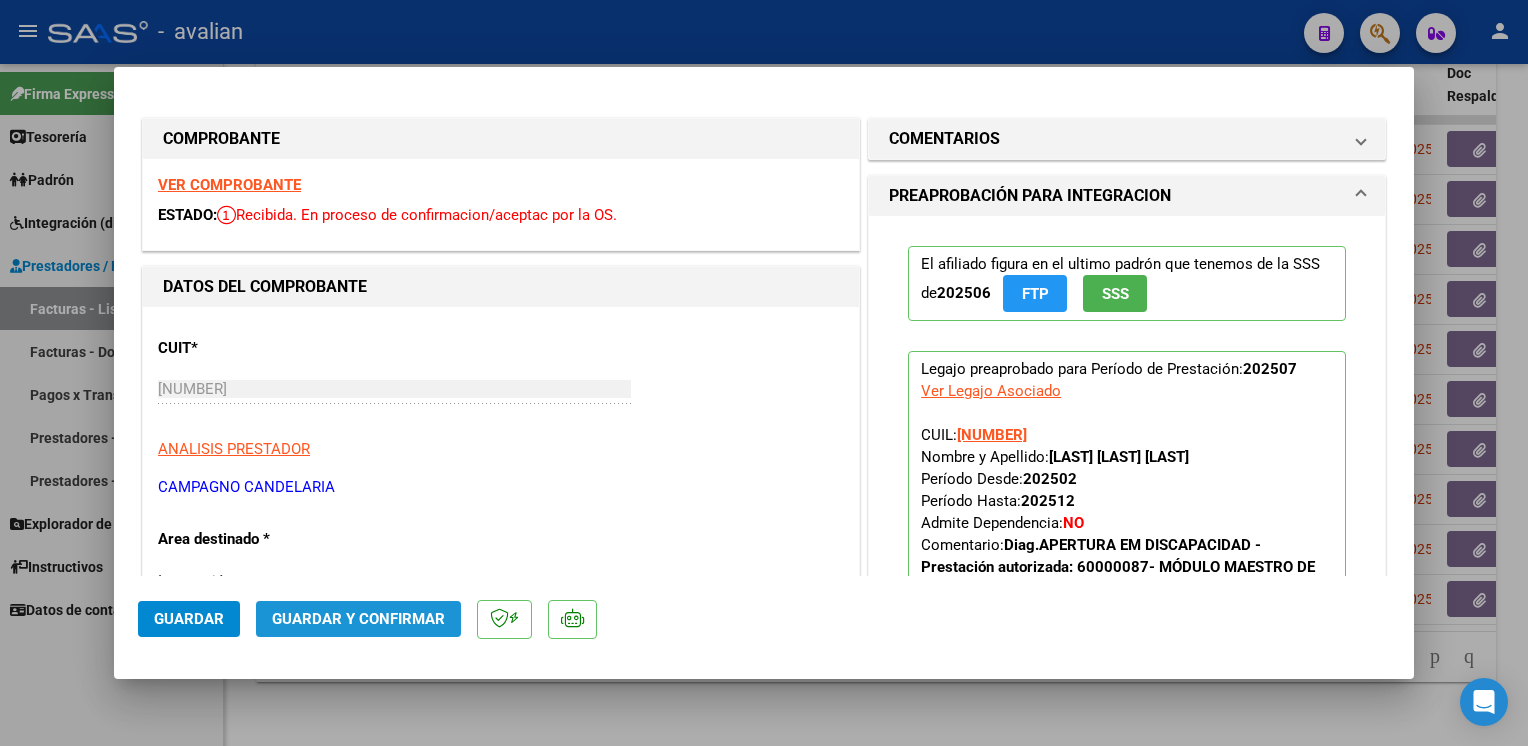 click on "Guardar y Confirmar" 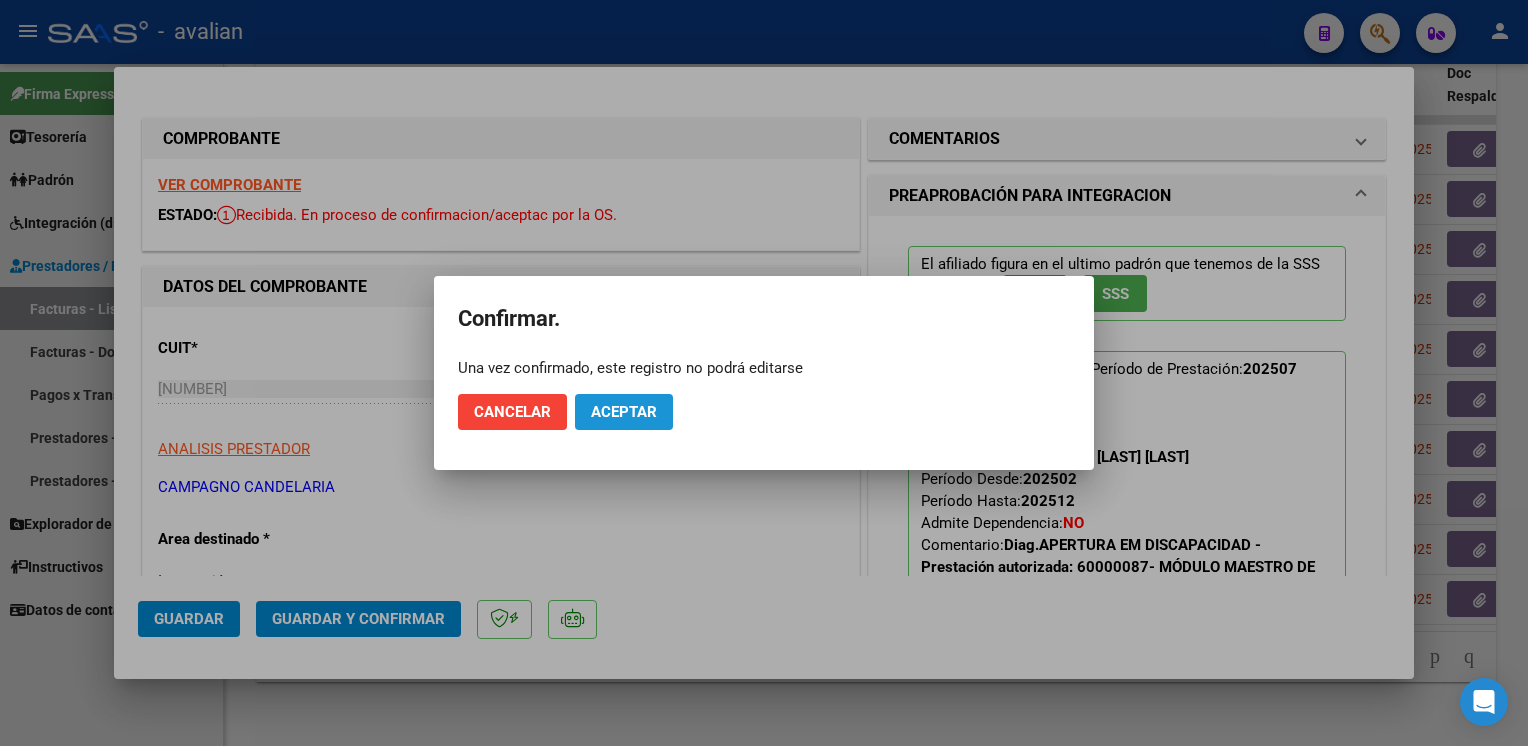 click on "Aceptar" 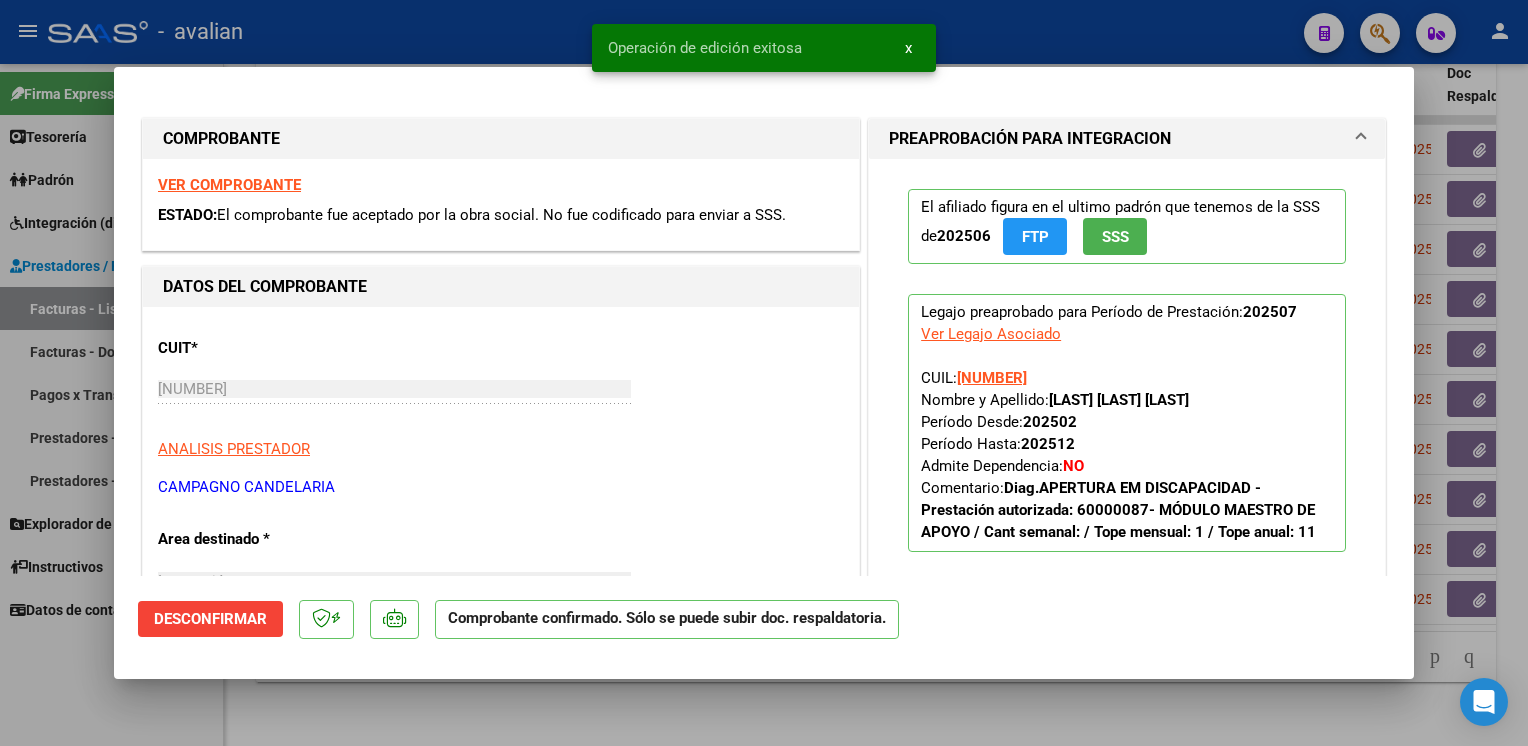 click at bounding box center (764, 373) 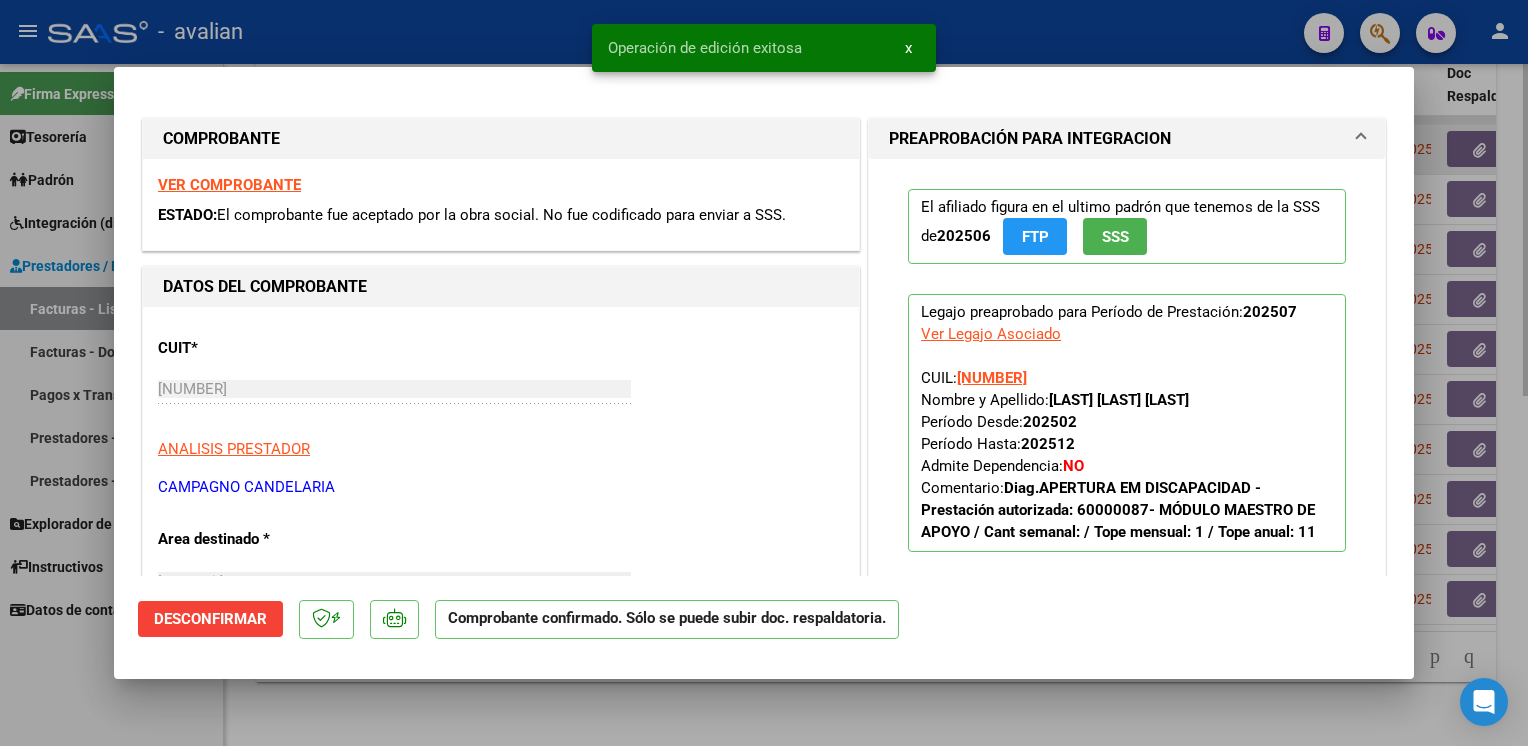 type 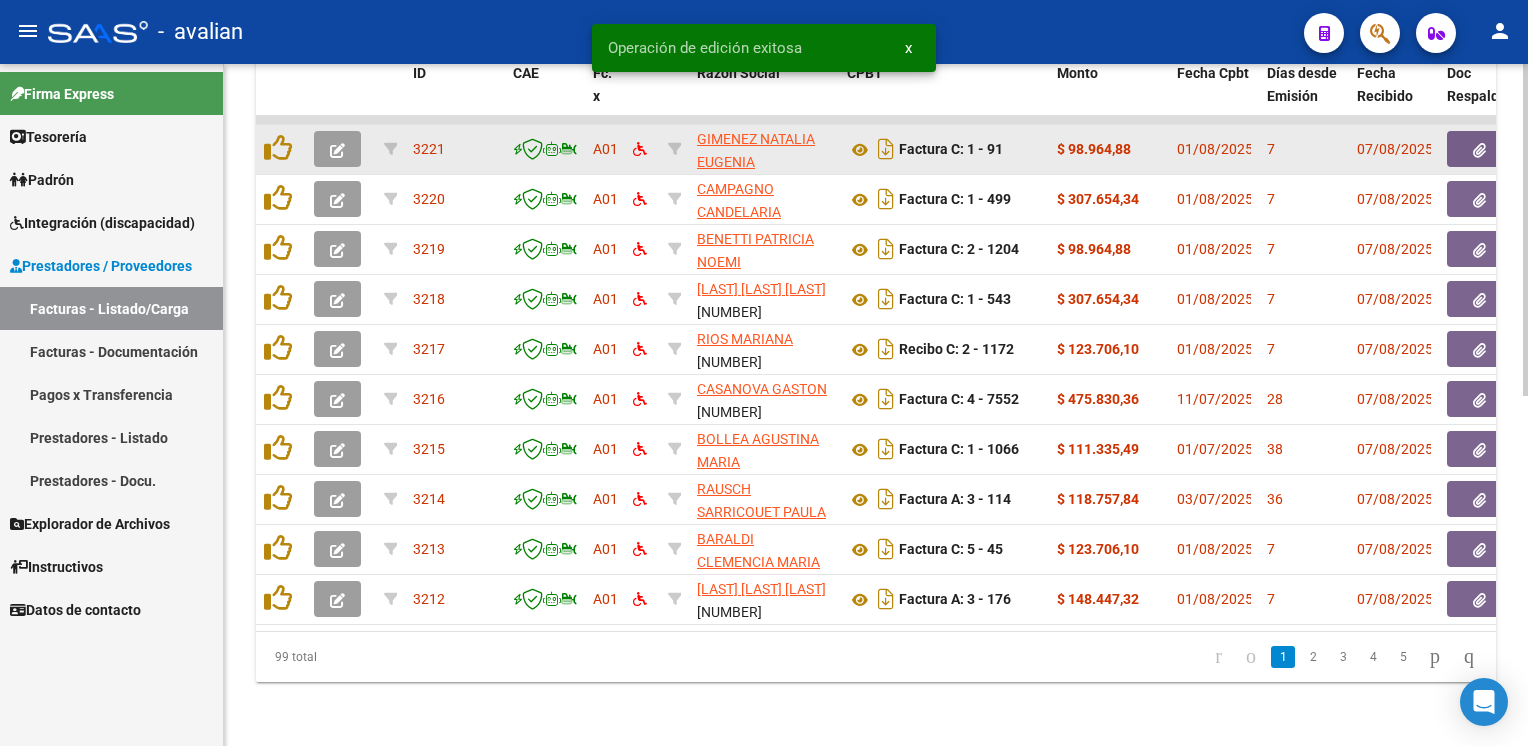 click 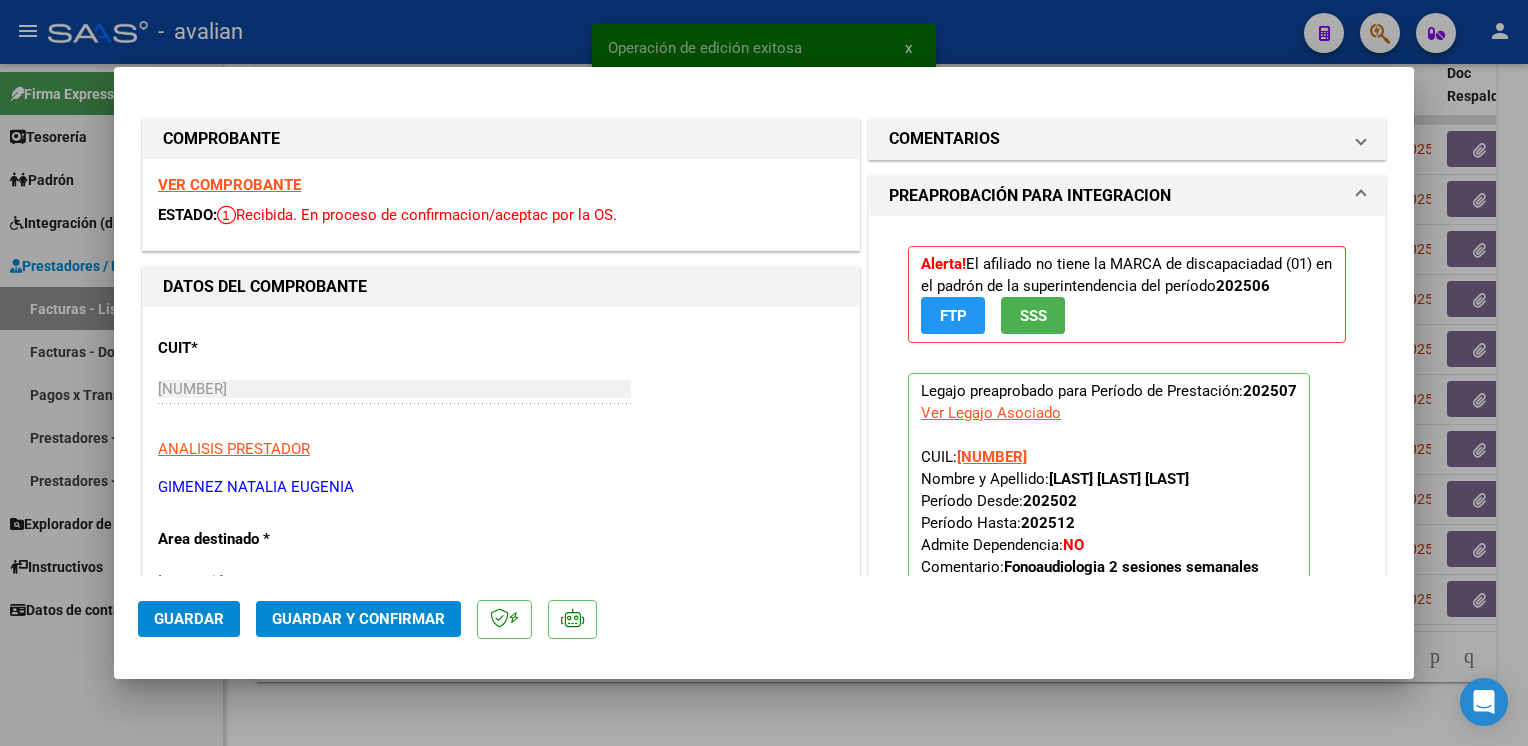 scroll, scrollTop: 200, scrollLeft: 0, axis: vertical 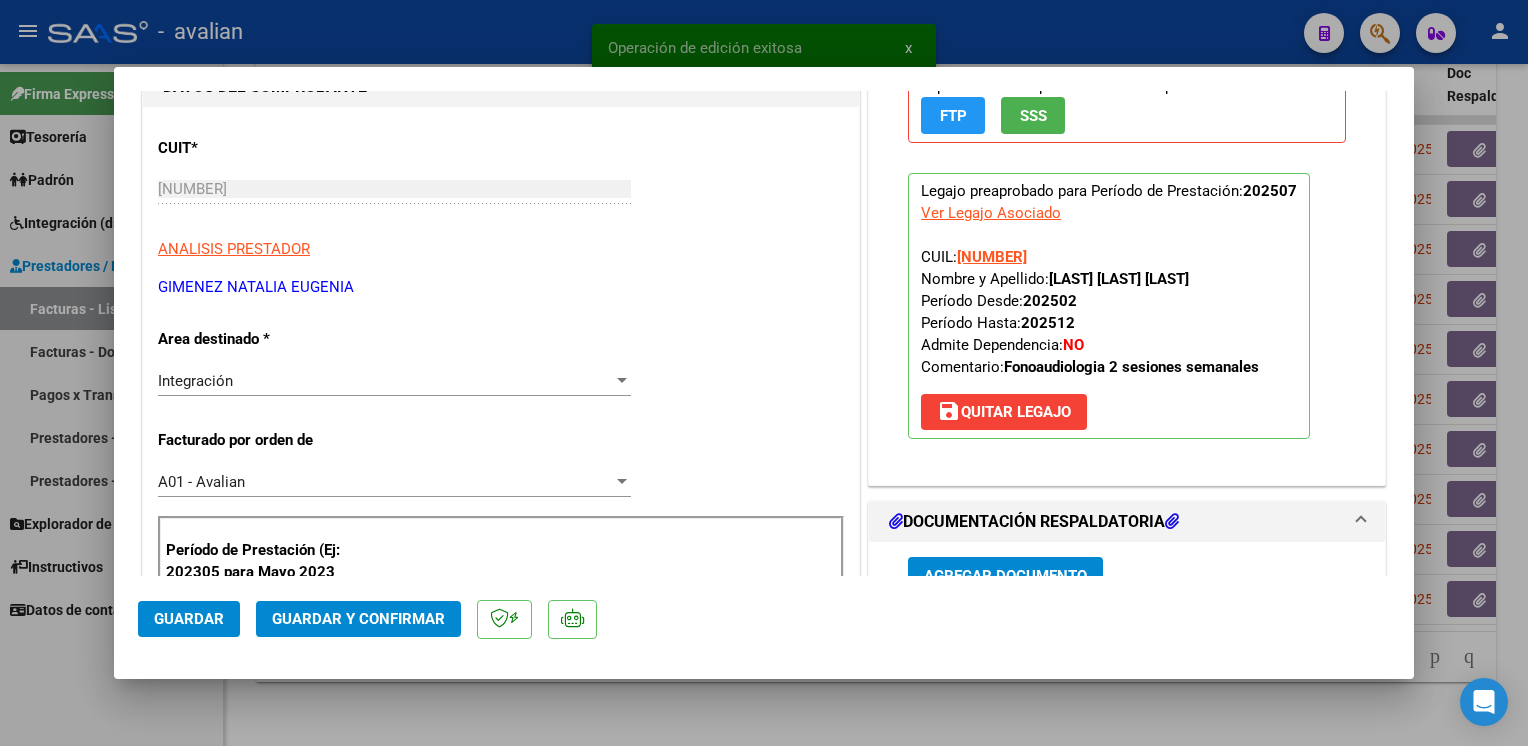 click on "Integración Seleccionar Area" at bounding box center (394, 381) 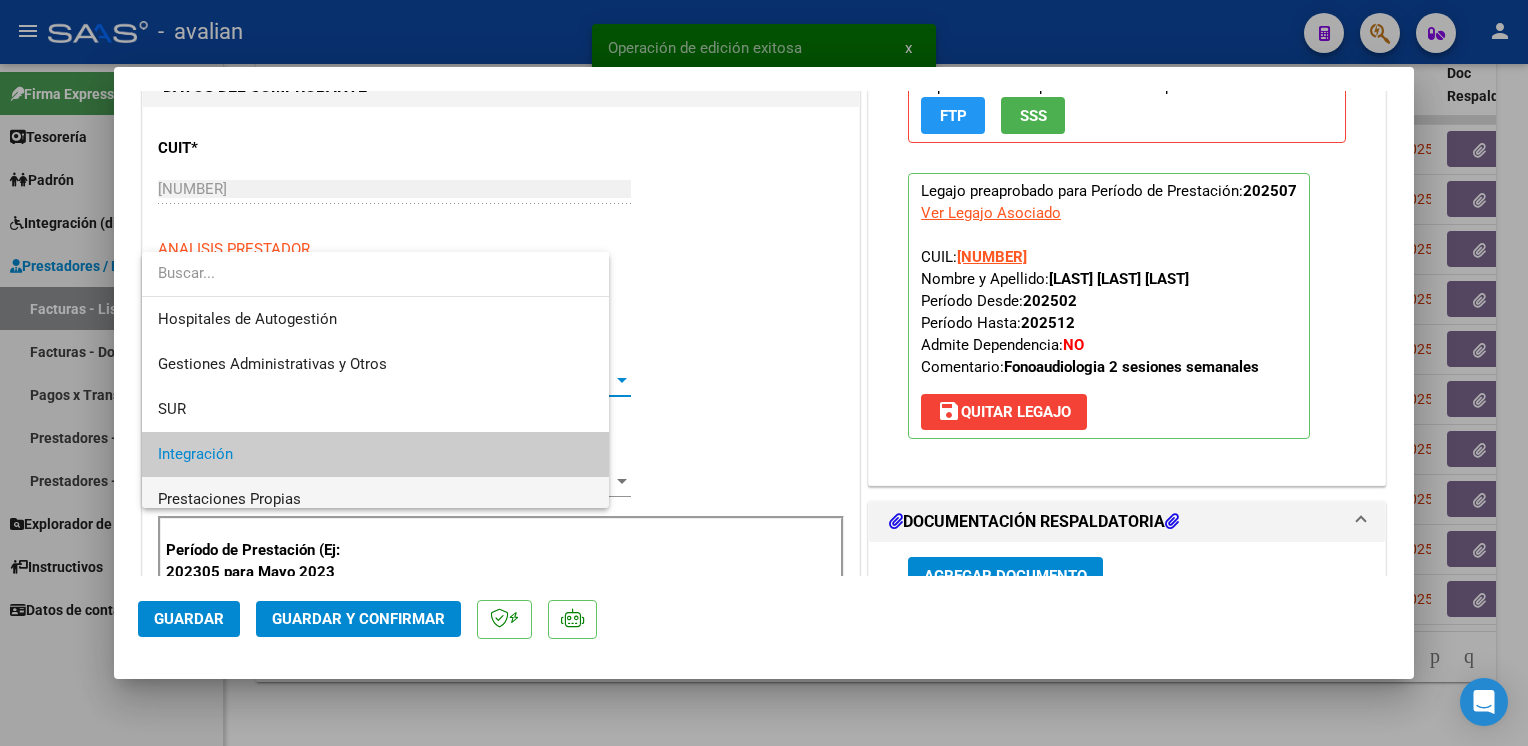 scroll, scrollTop: 74, scrollLeft: 0, axis: vertical 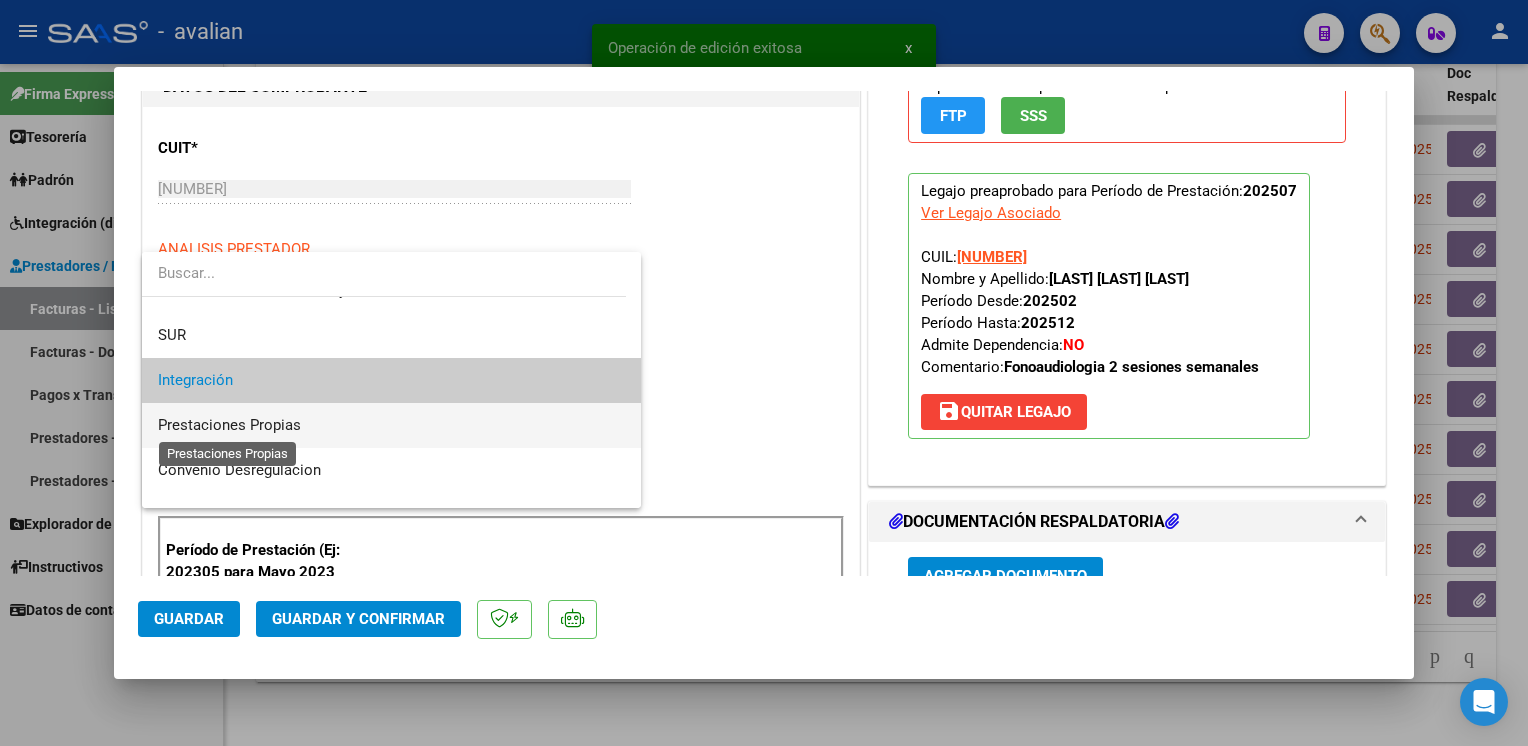 click on "Prestaciones Propias" at bounding box center (229, 425) 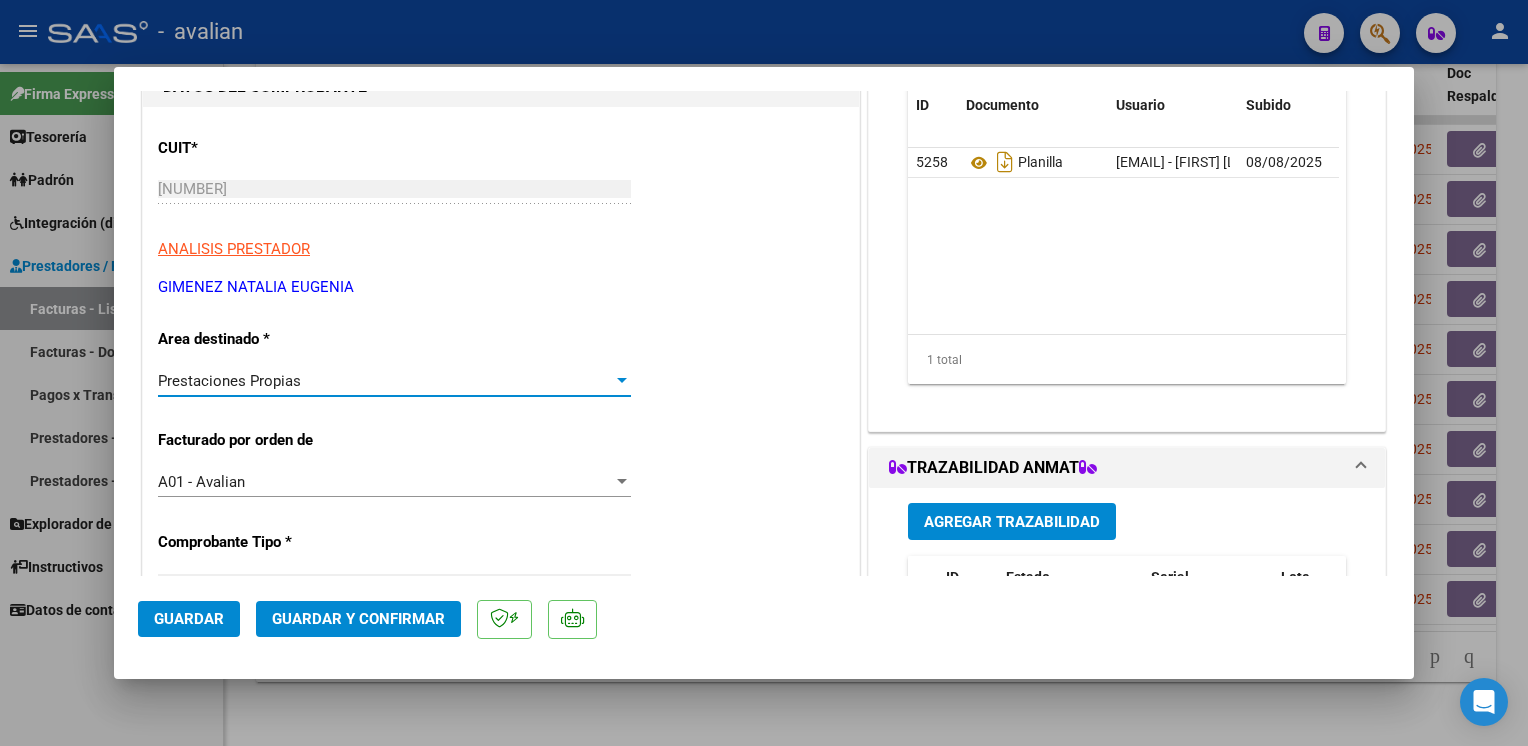 click on "Guardar" 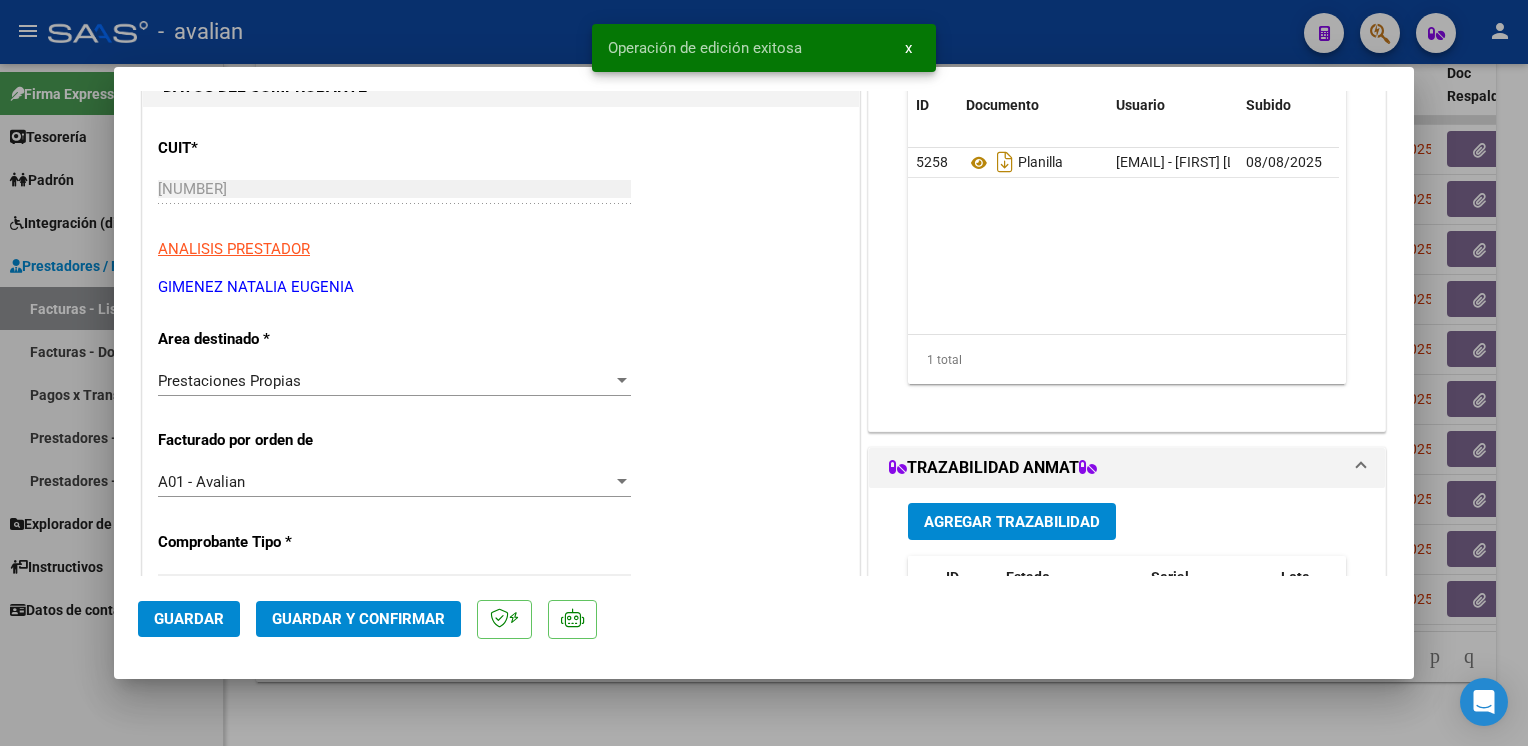 click on "CUIT  *   23-26710398-4 Ingresar CUIT  ANALISIS PRESTADOR  GIMENEZ NATALIA EUGENIA  ARCA Padrón  Area destinado * Prestaciones Propias Seleccionar Area  Facturado por orden de  A01 - Avalian Seleccionar Gerenciador  Comprobante Tipo * Factura C Seleccionar Tipo Punto de Venta  *   1 Ingresar el Nro.  Número  *   91 Ingresar el Nro.  Monto  *   $ 98.964,88 Ingresar el monto  Fecha del Cpbt.  *   2025-08-01 Ingresar la fecha  CAE / CAEA (no ingrese CAI)    75314610976539 Ingresar el CAE o CAEA (no ingrese CAI)  Fecha Recibido  *   2025-08-07 Ingresar la fecha  Fecha de Vencimiento    Ingresar la fecha  Ref. Externa    Ingresar la ref.  N° Liquidación    Ingresar el N° Liquidación" at bounding box center (501, 866) 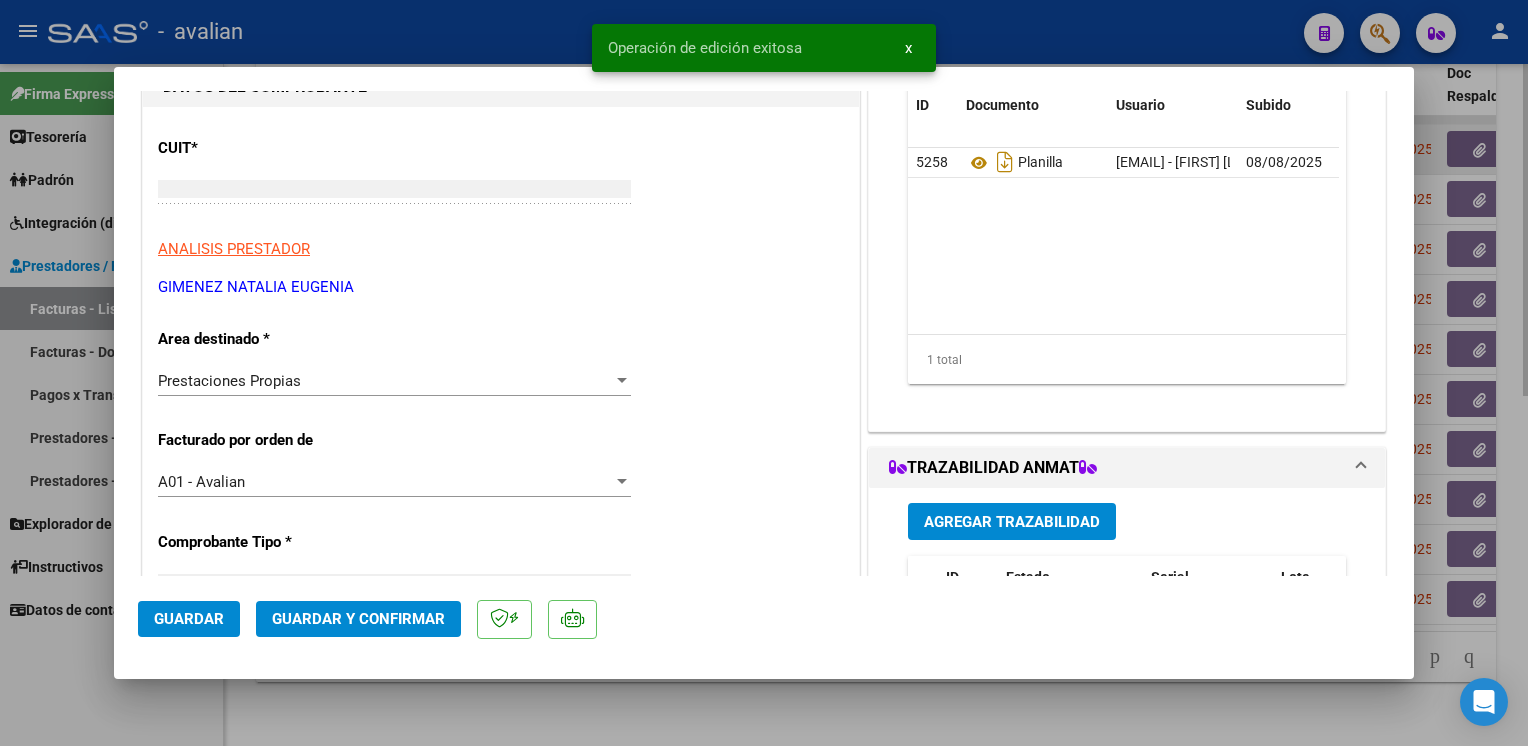 scroll, scrollTop: 235, scrollLeft: 0, axis: vertical 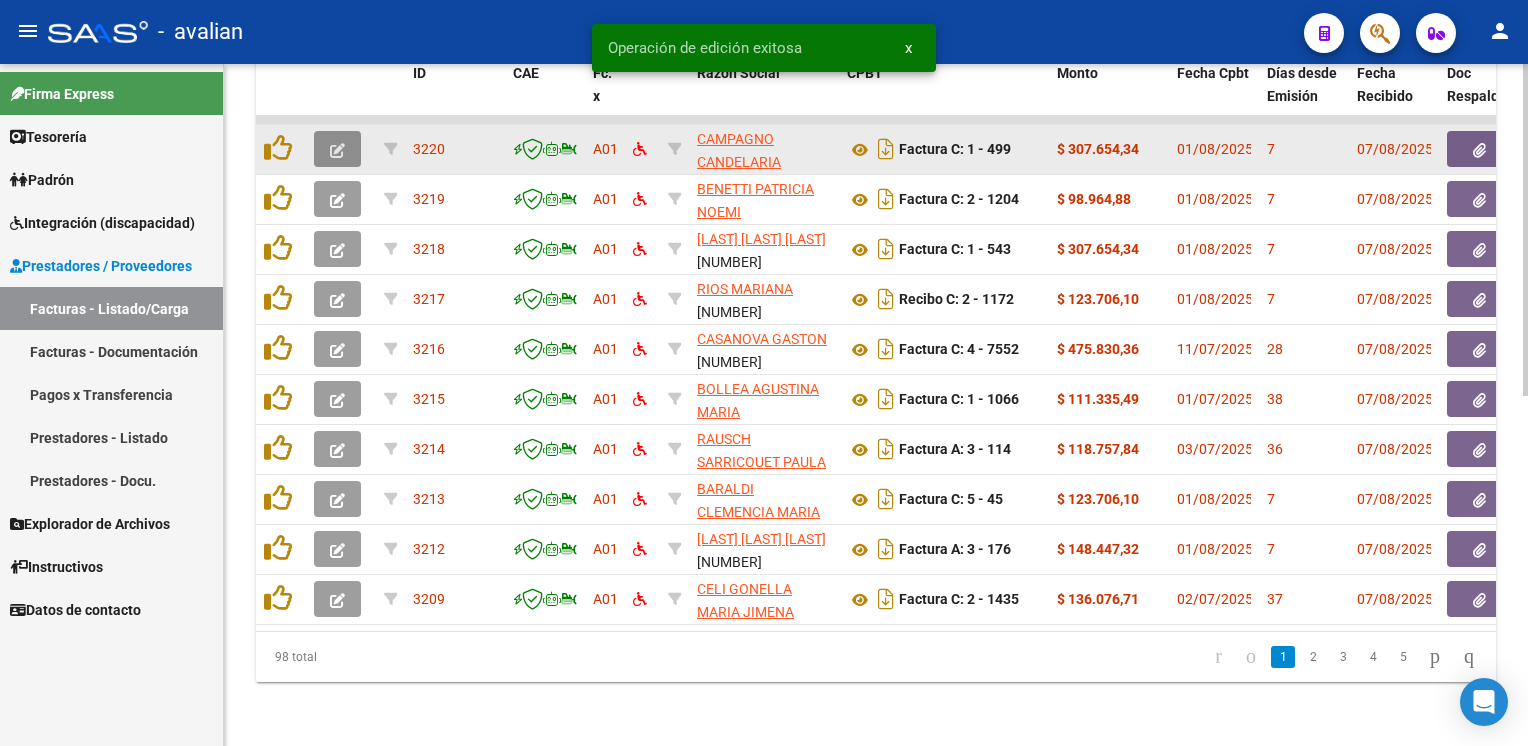 click 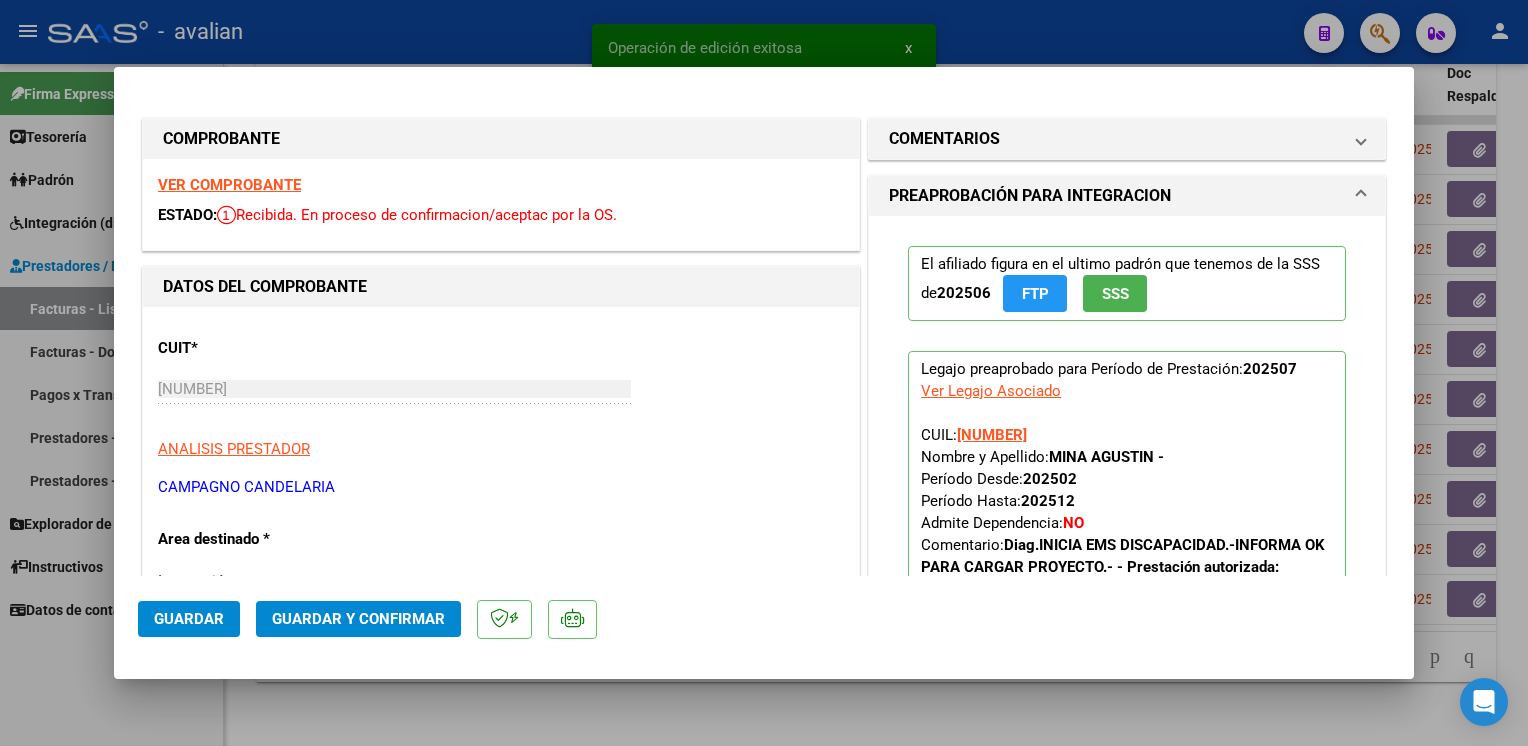 click on "VER COMPROBANTE" at bounding box center [229, 185] 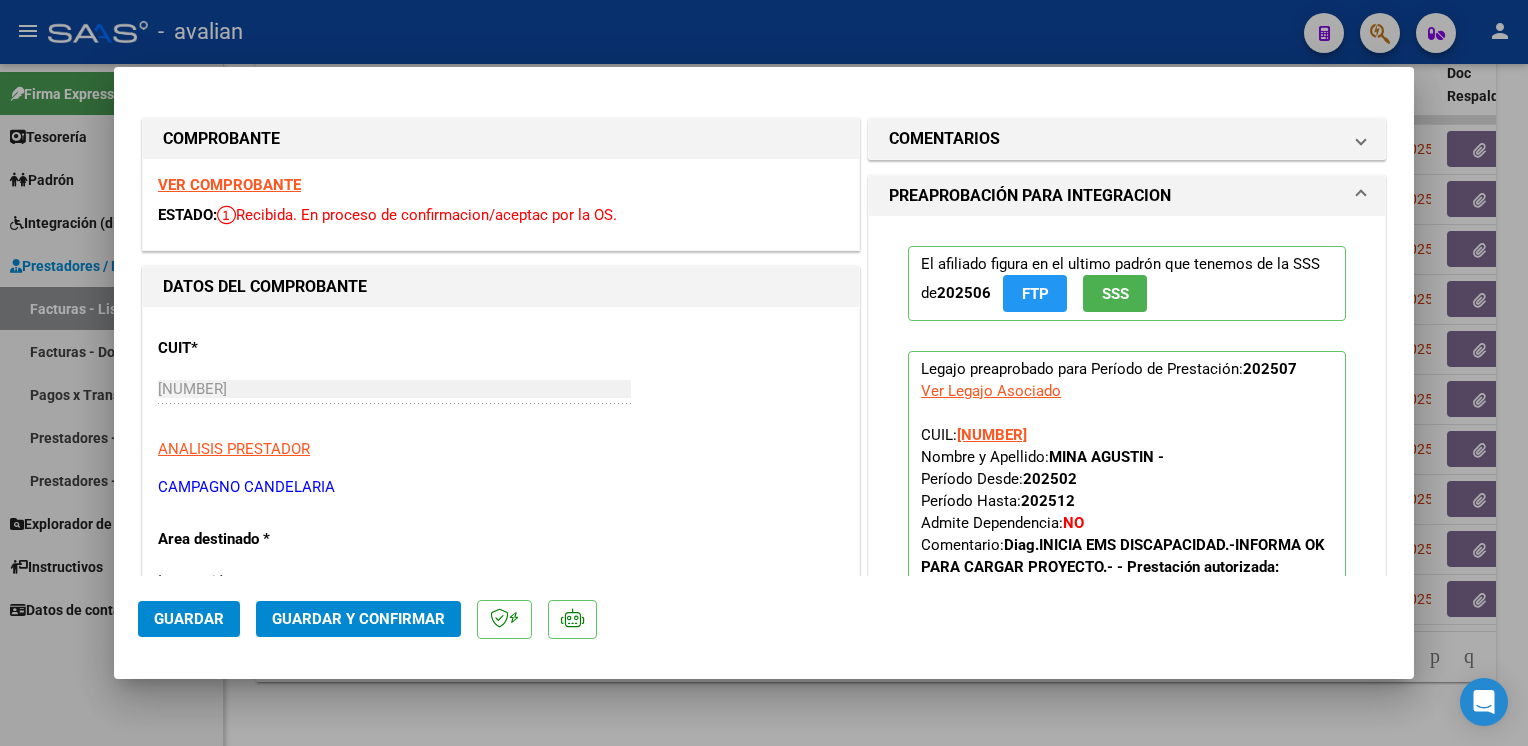 click on "Guardar y Confirmar" 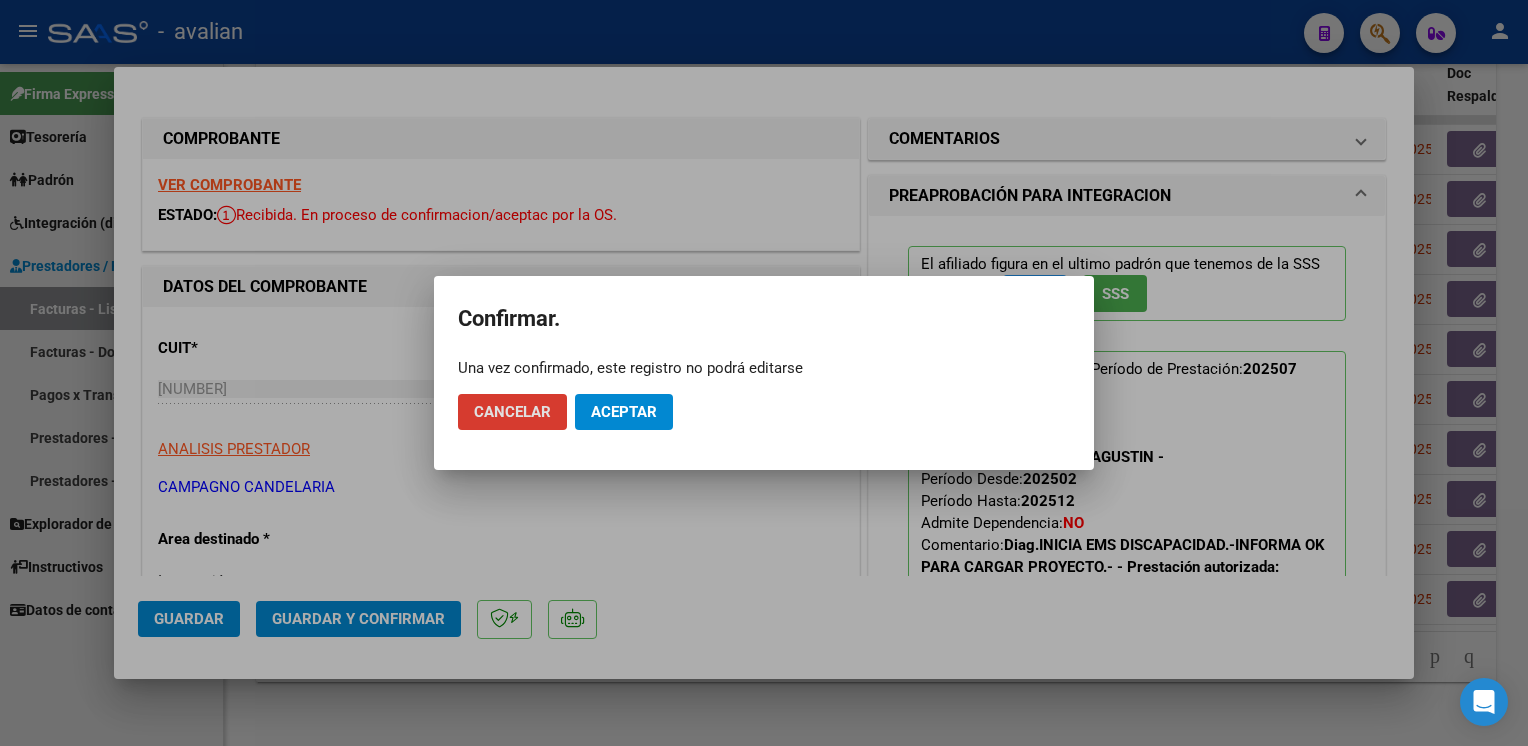 click on "Aceptar" 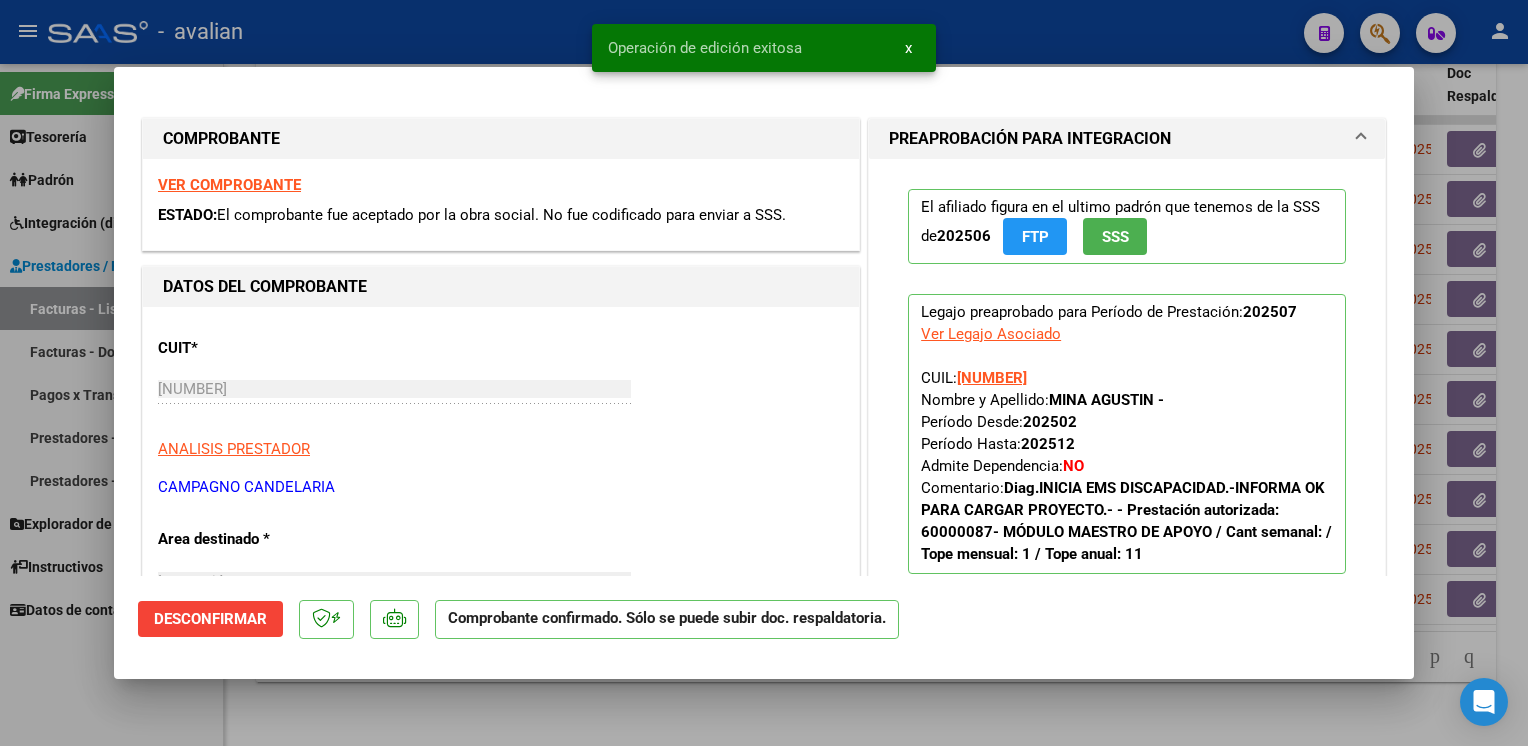 click at bounding box center (764, 373) 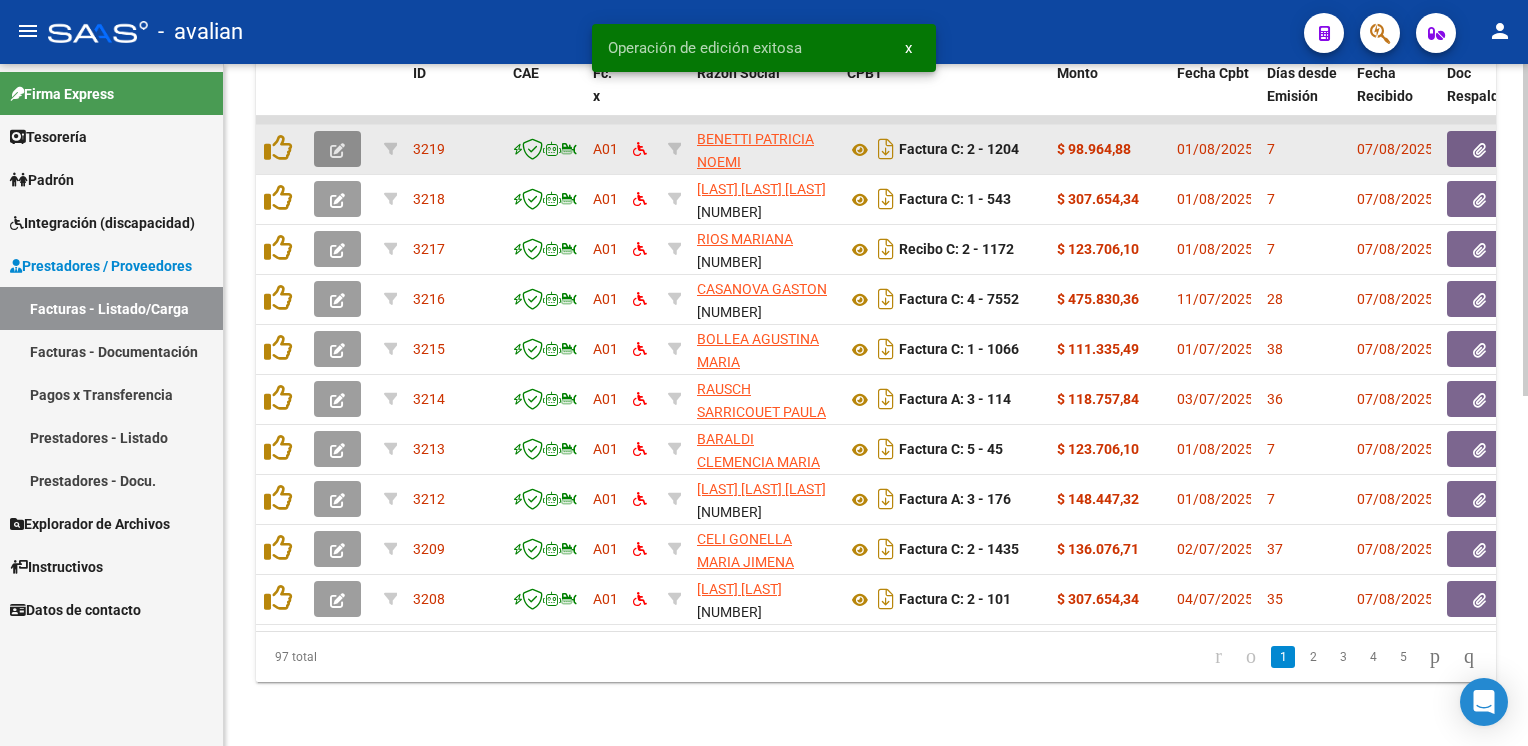 click 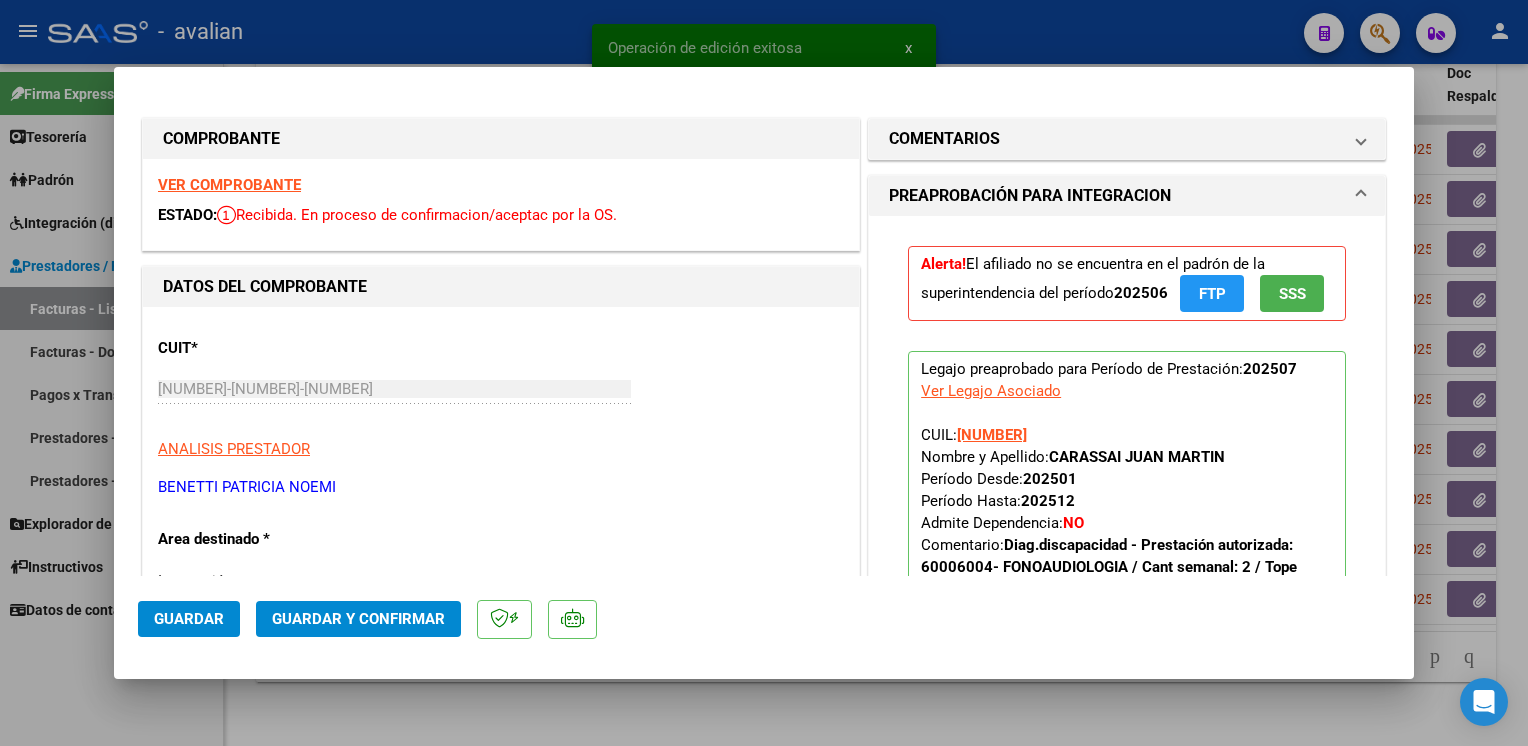 scroll, scrollTop: 100, scrollLeft: 0, axis: vertical 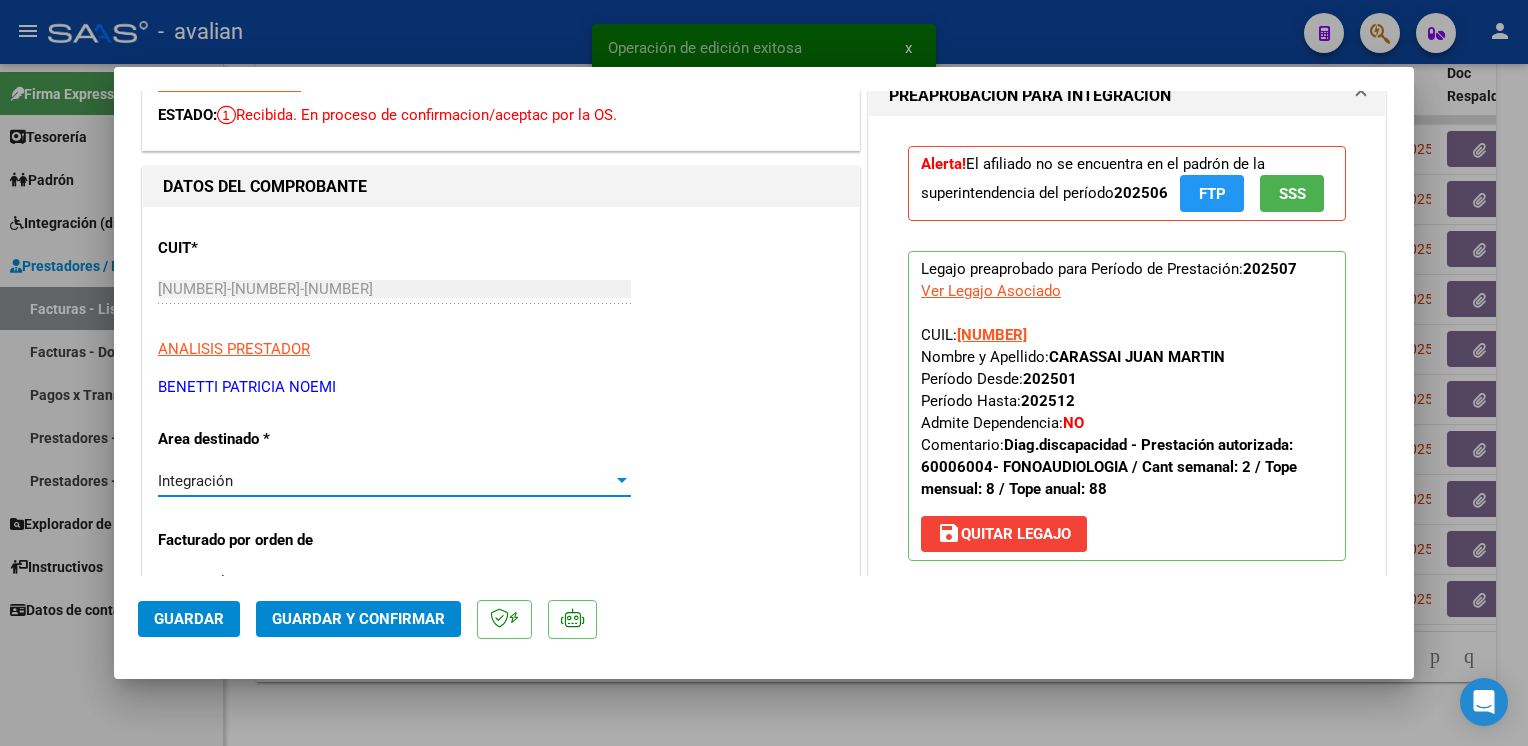 click on "Integración" at bounding box center (385, 481) 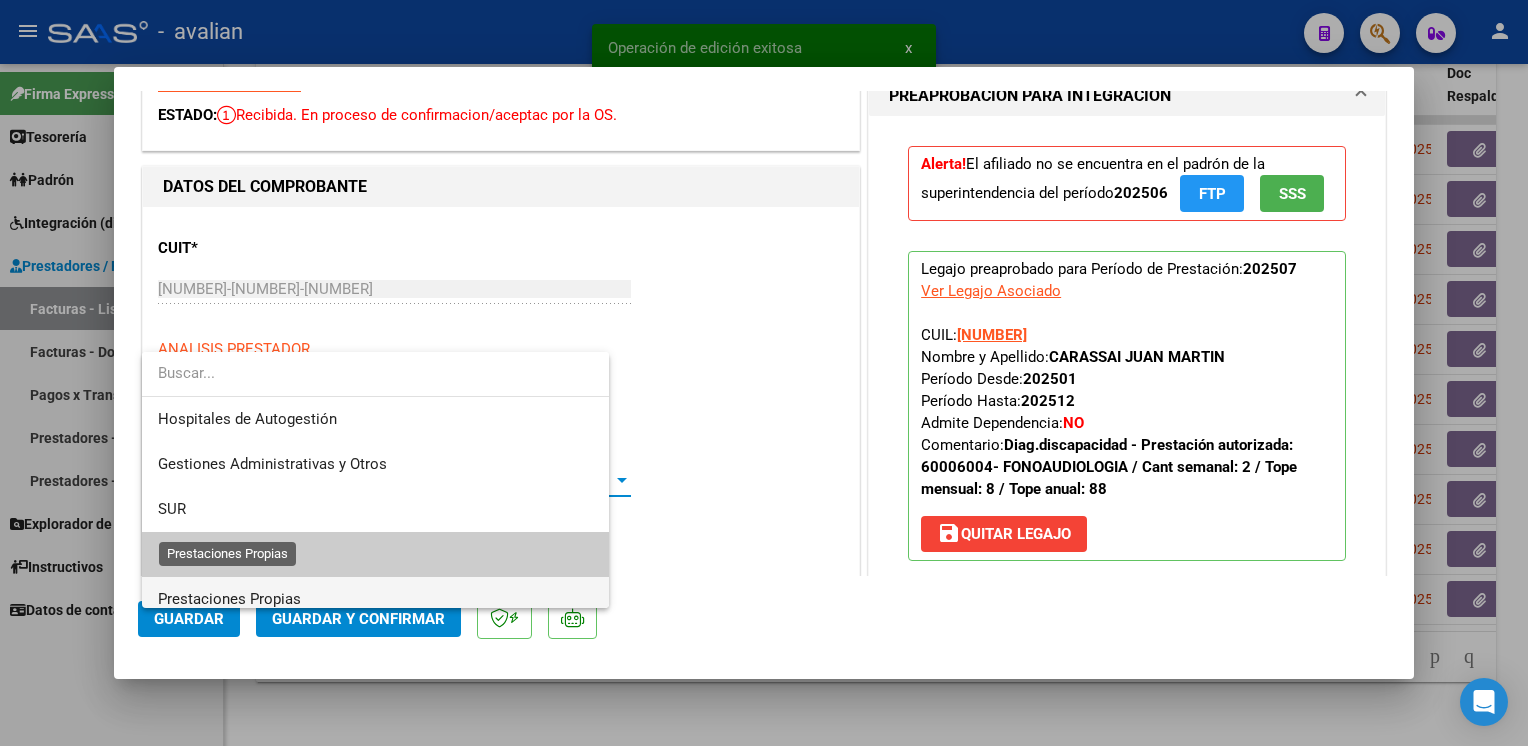 scroll, scrollTop: 74, scrollLeft: 0, axis: vertical 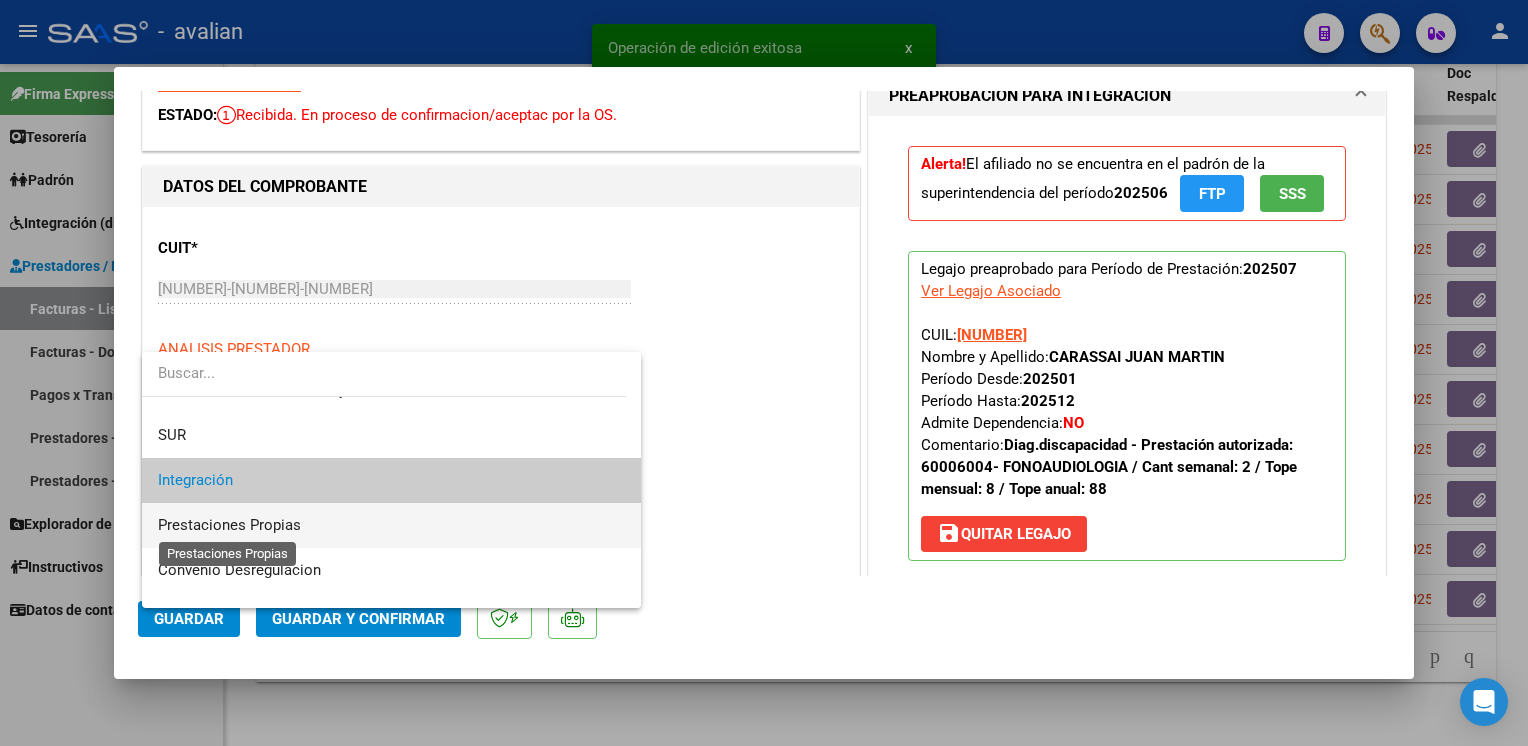 click on "Prestaciones Propias" at bounding box center [229, 525] 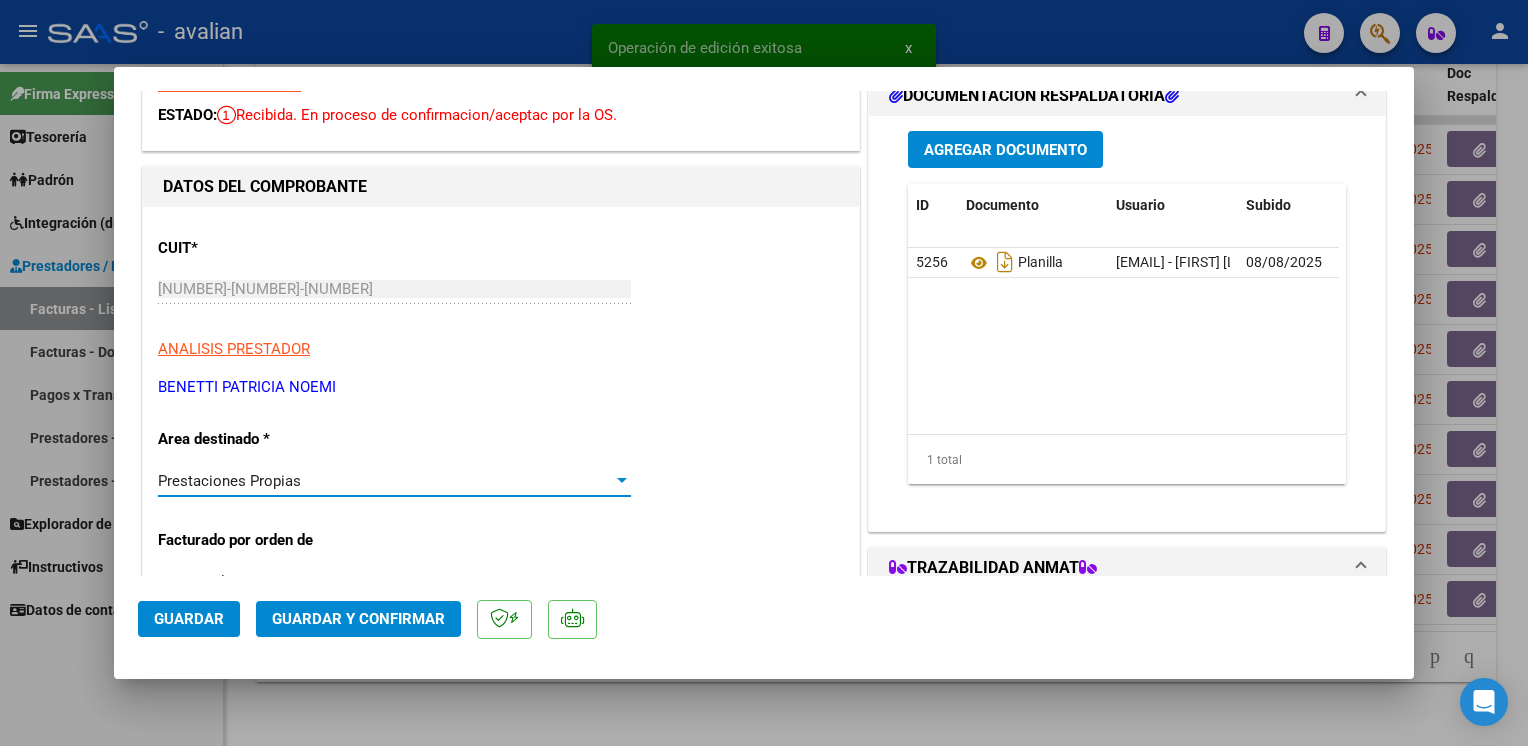 click on "Guardar" 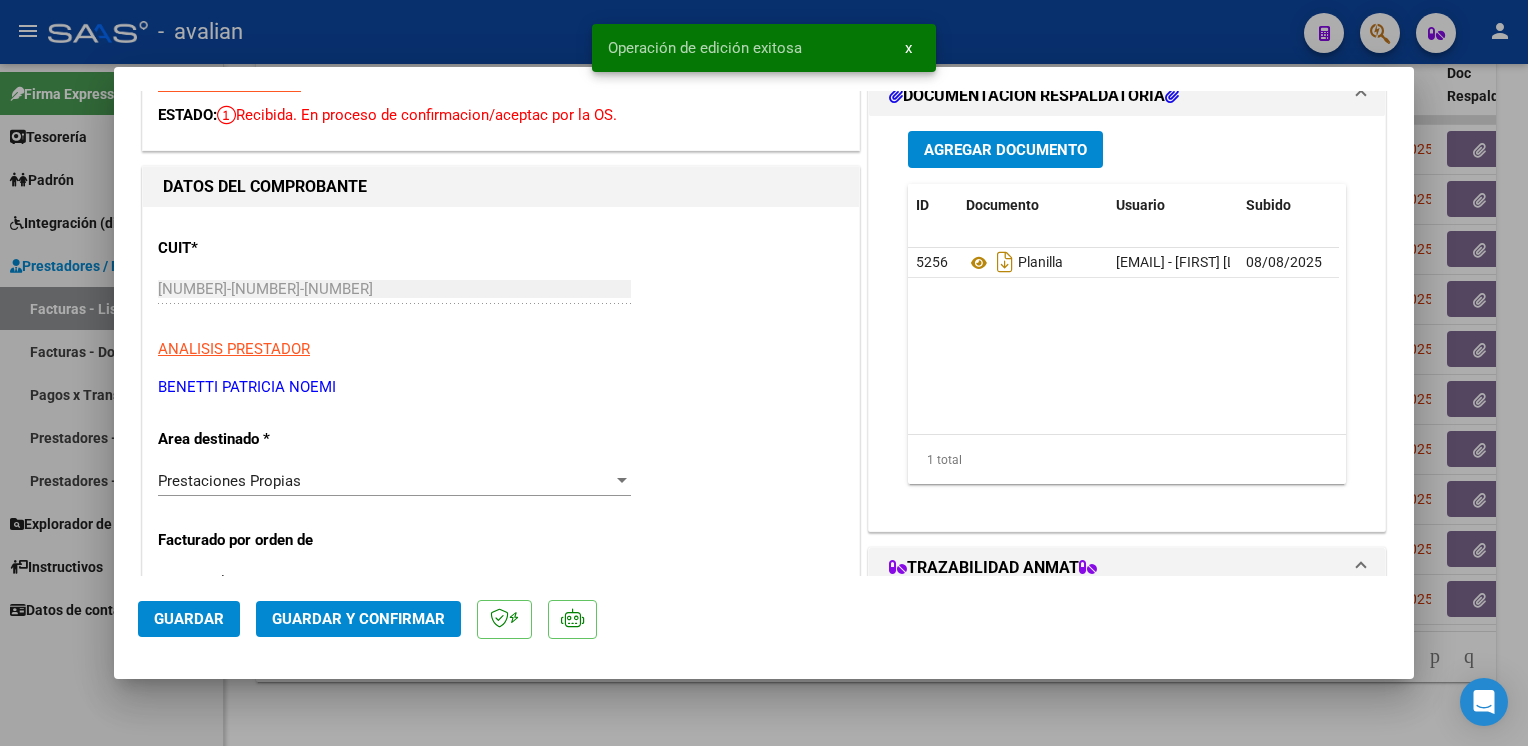 click at bounding box center [764, 373] 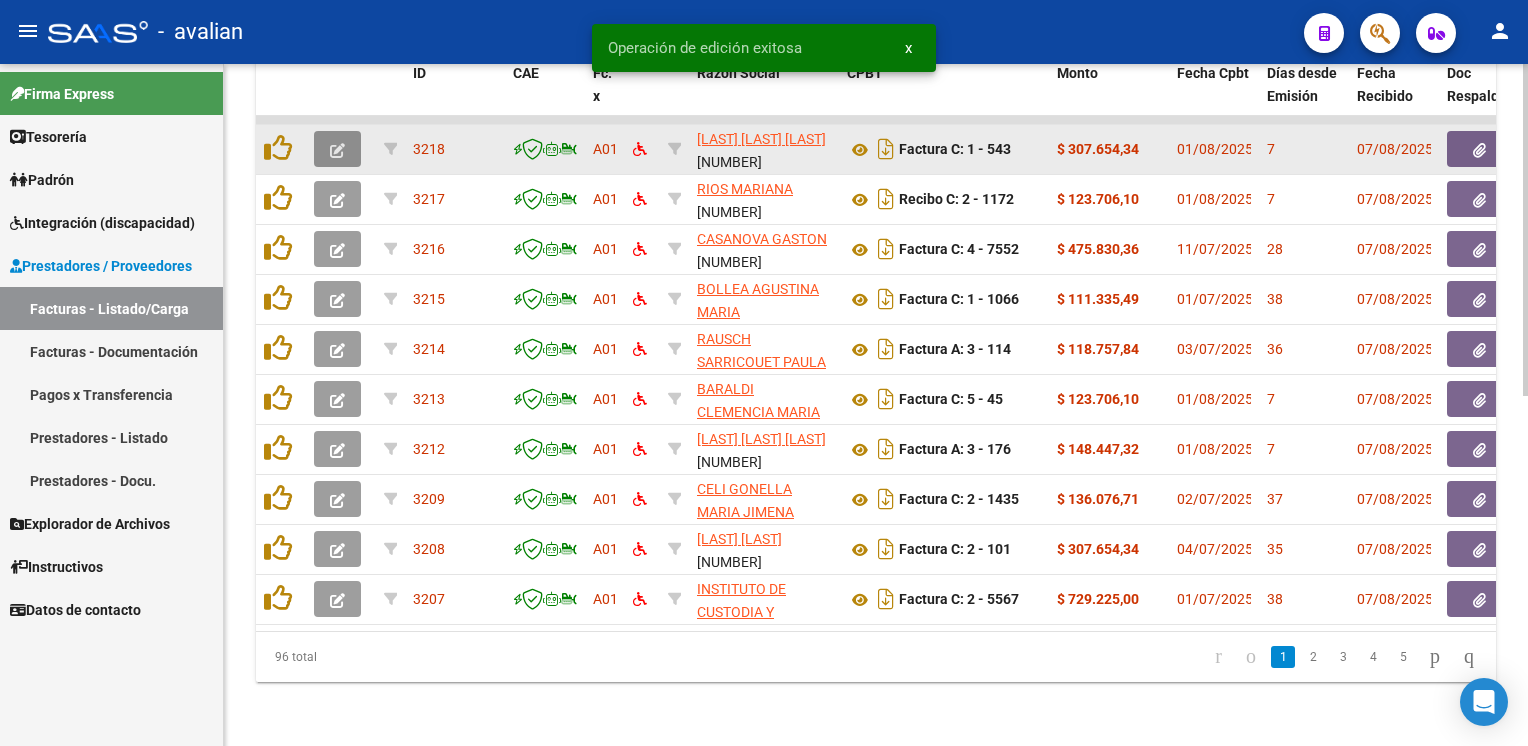 click 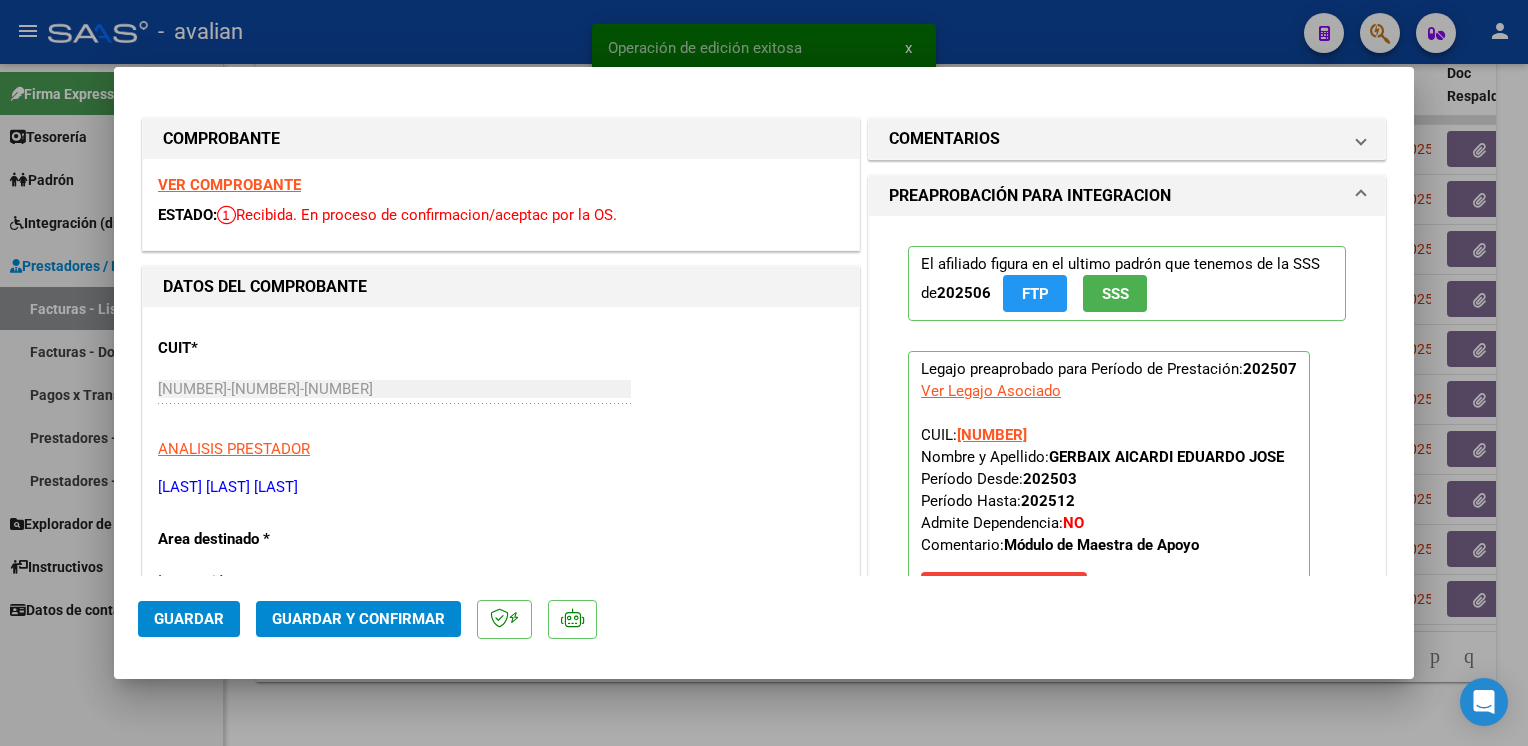 click on "VER COMPROBANTE" at bounding box center (229, 185) 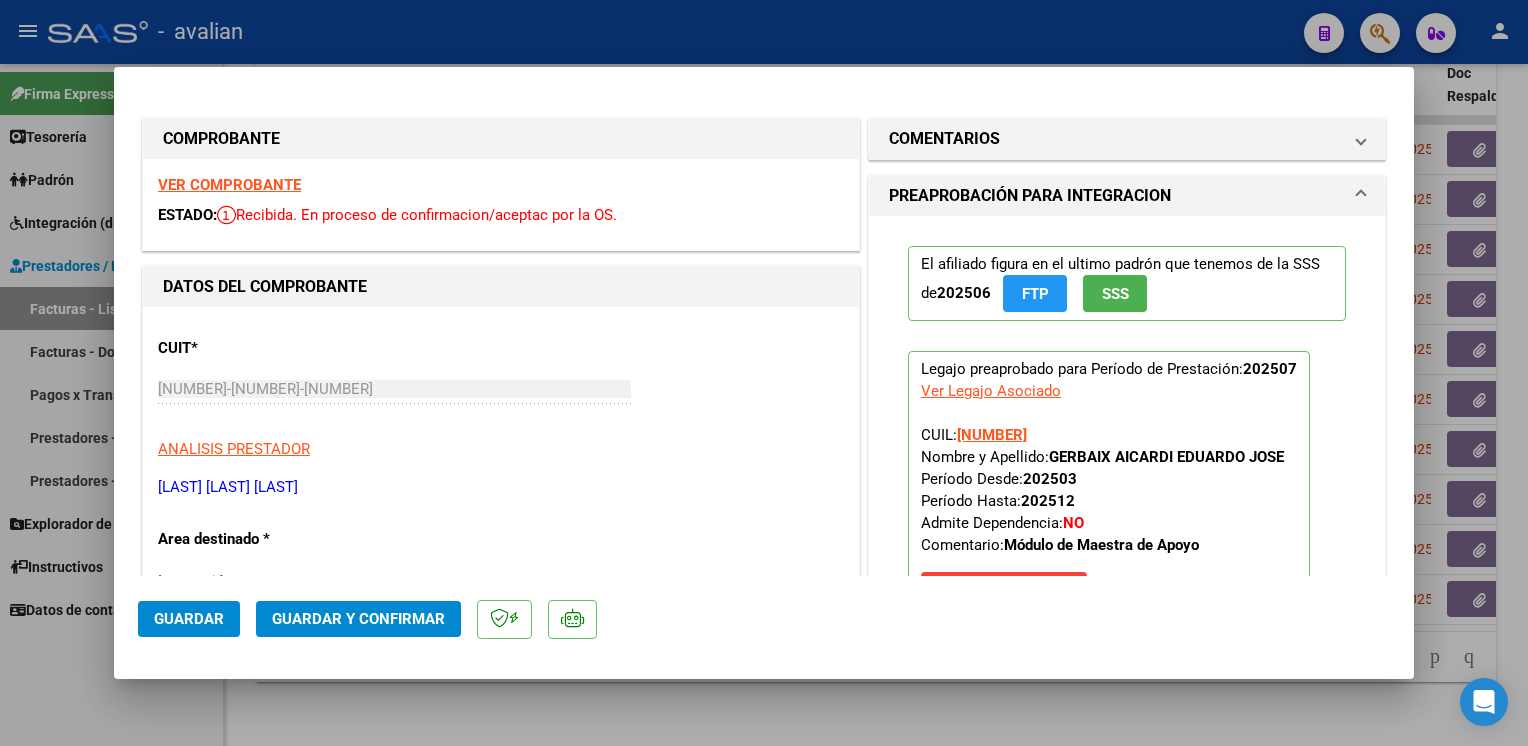 click on "Guardar y Confirmar" 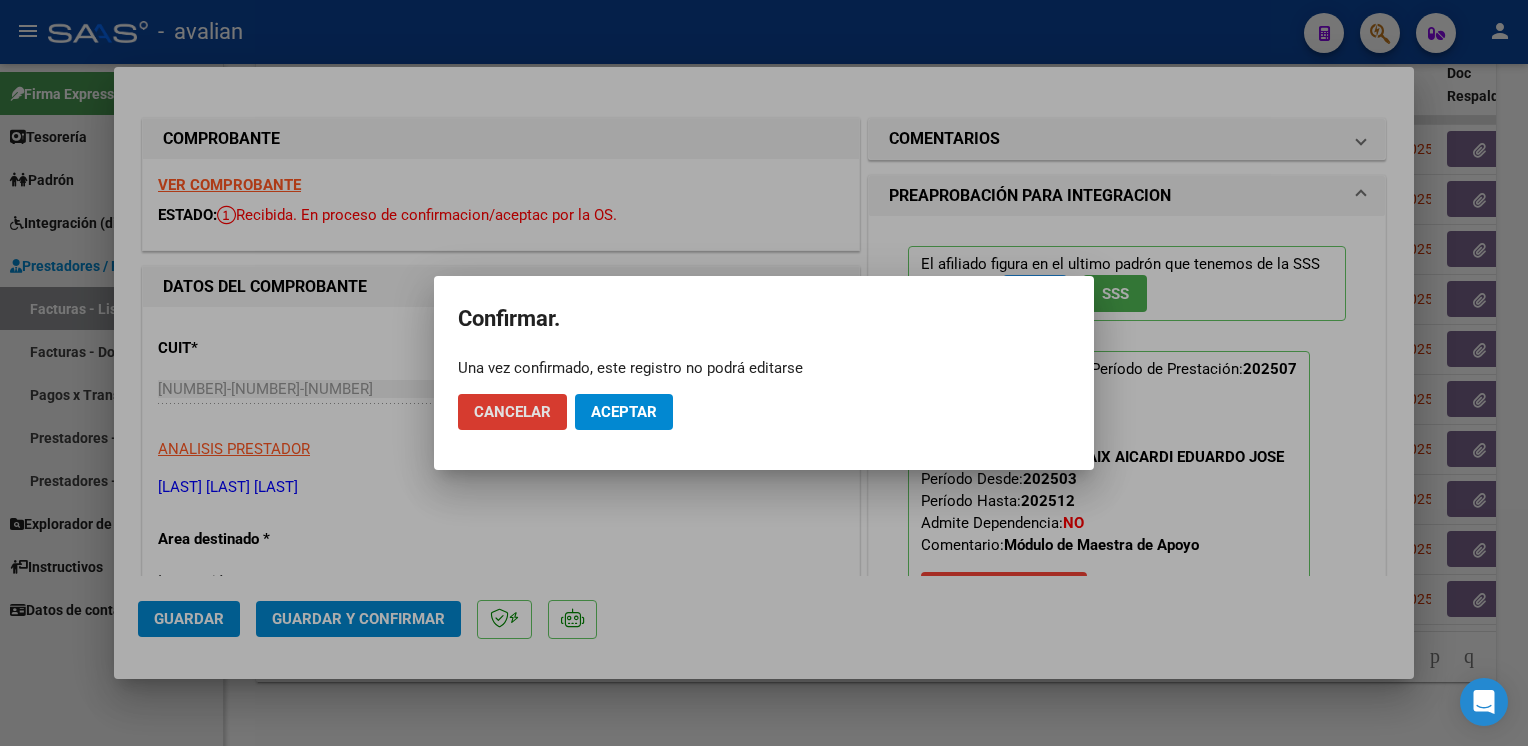 click on "Cancelar Aceptar" 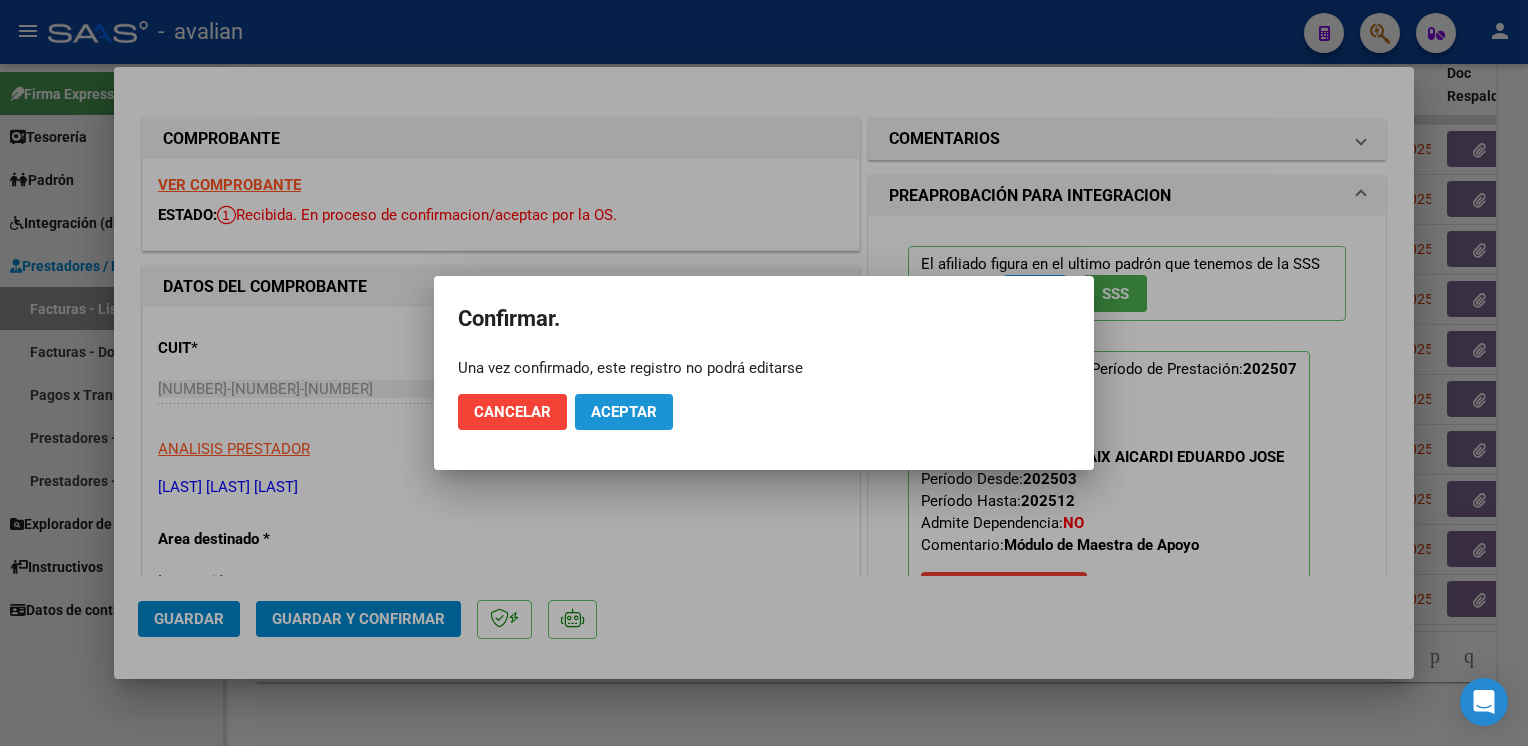 click on "Aceptar" 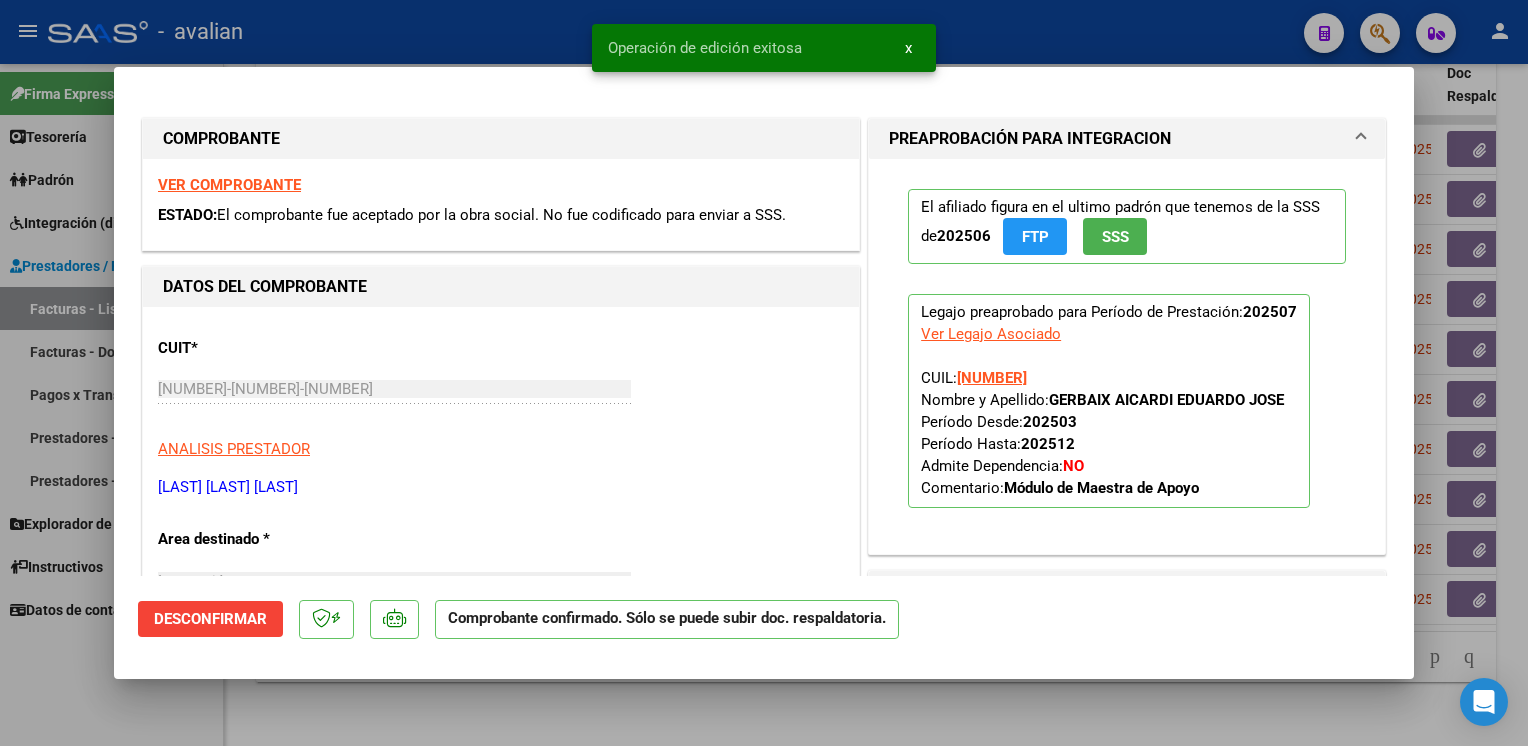 click at bounding box center (764, 373) 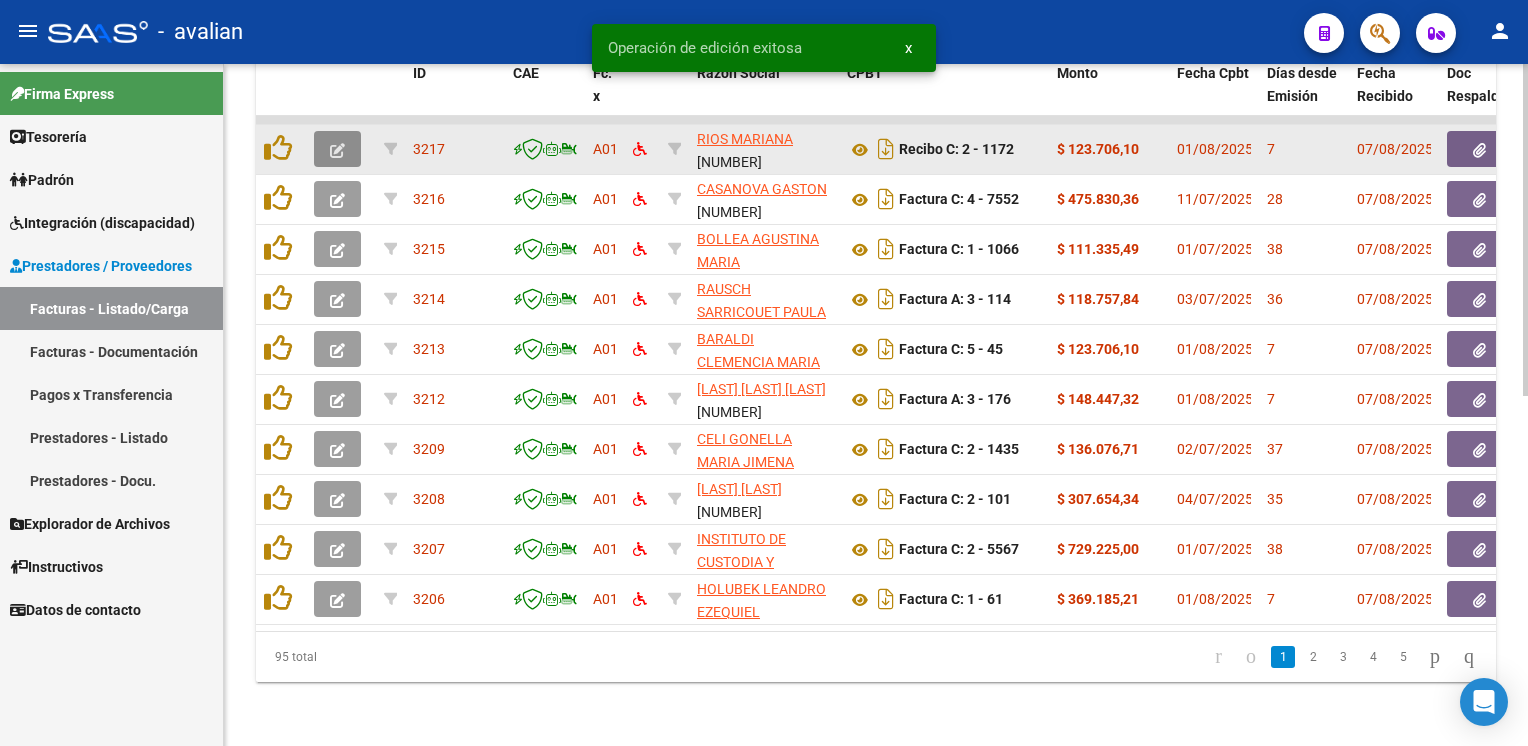 click 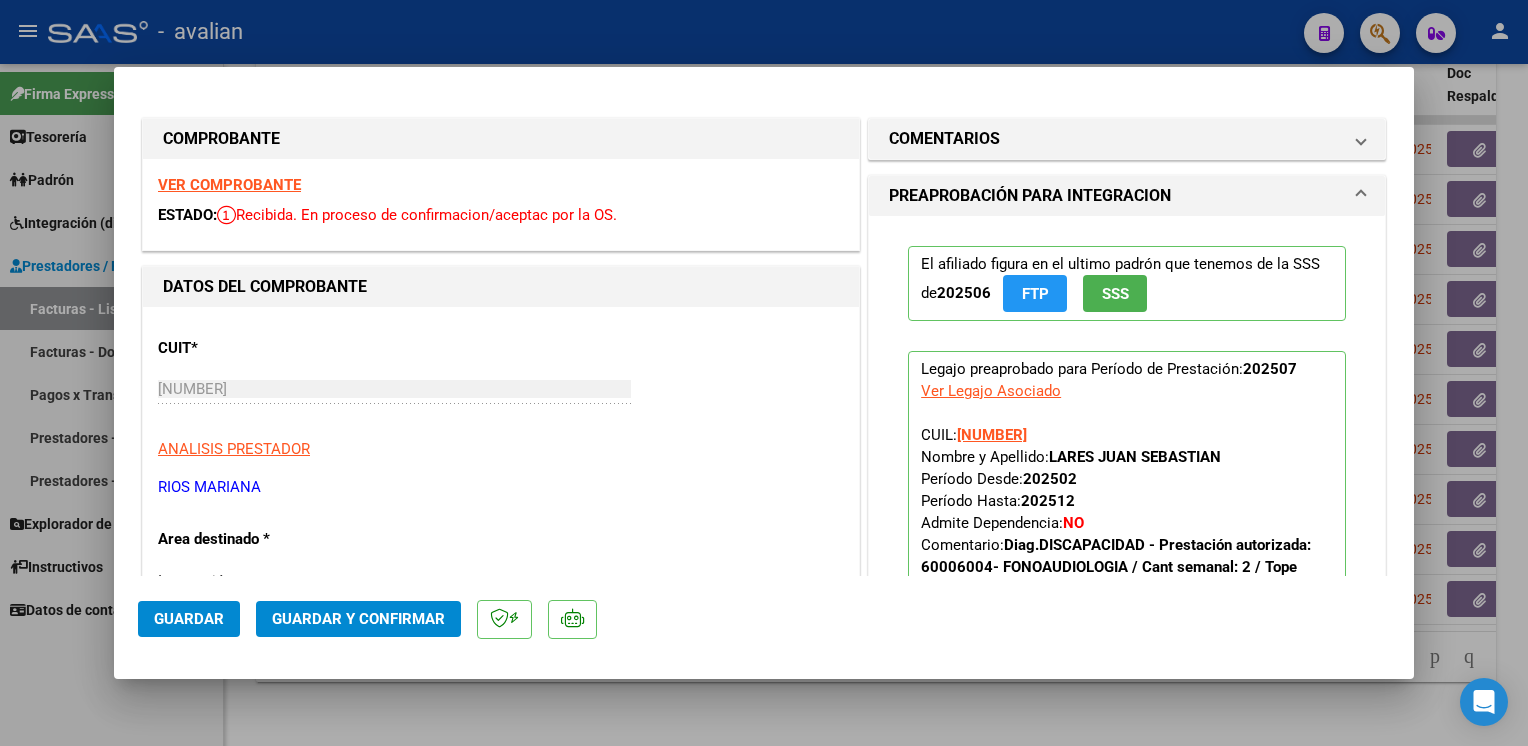 click on "VER COMPROBANTE" at bounding box center (229, 185) 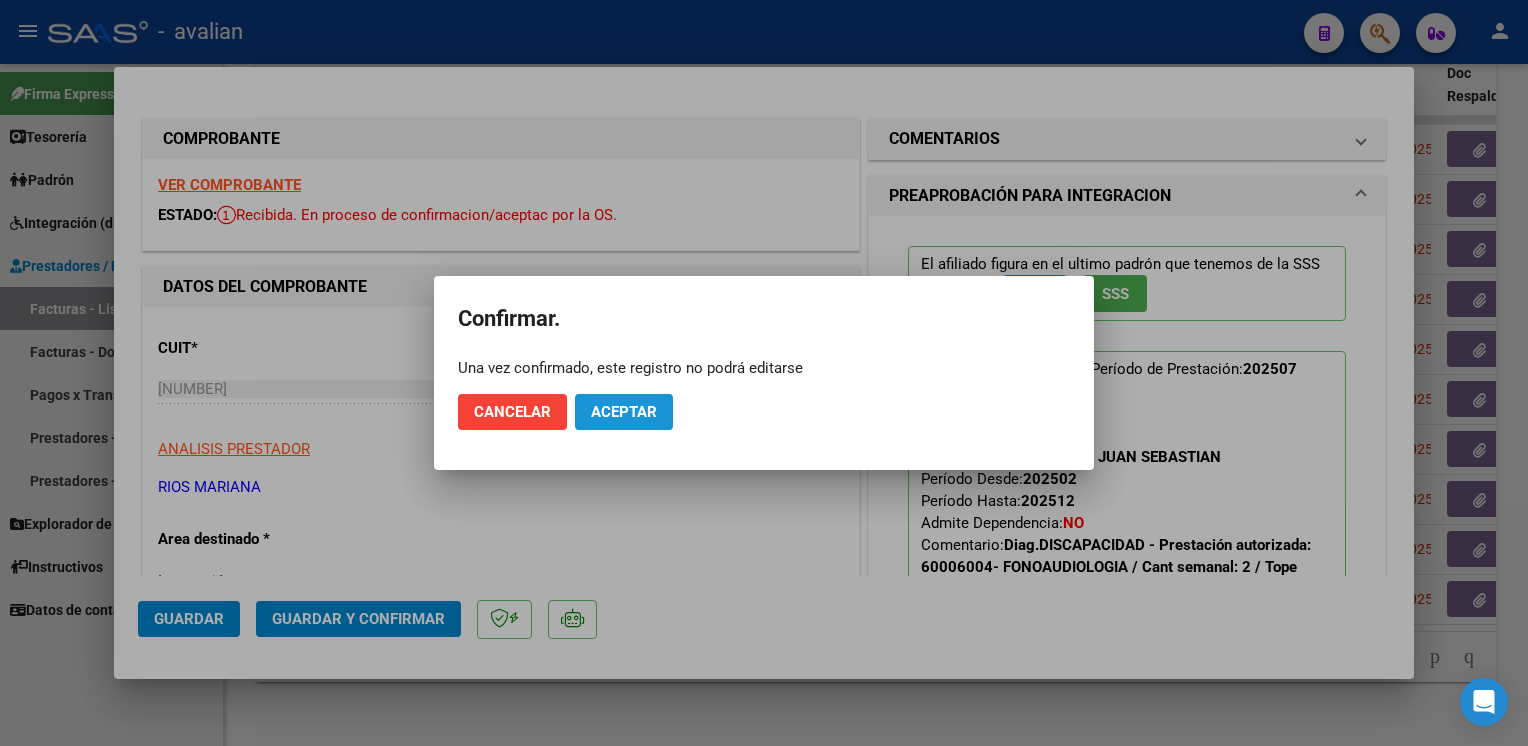 click on "Aceptar" 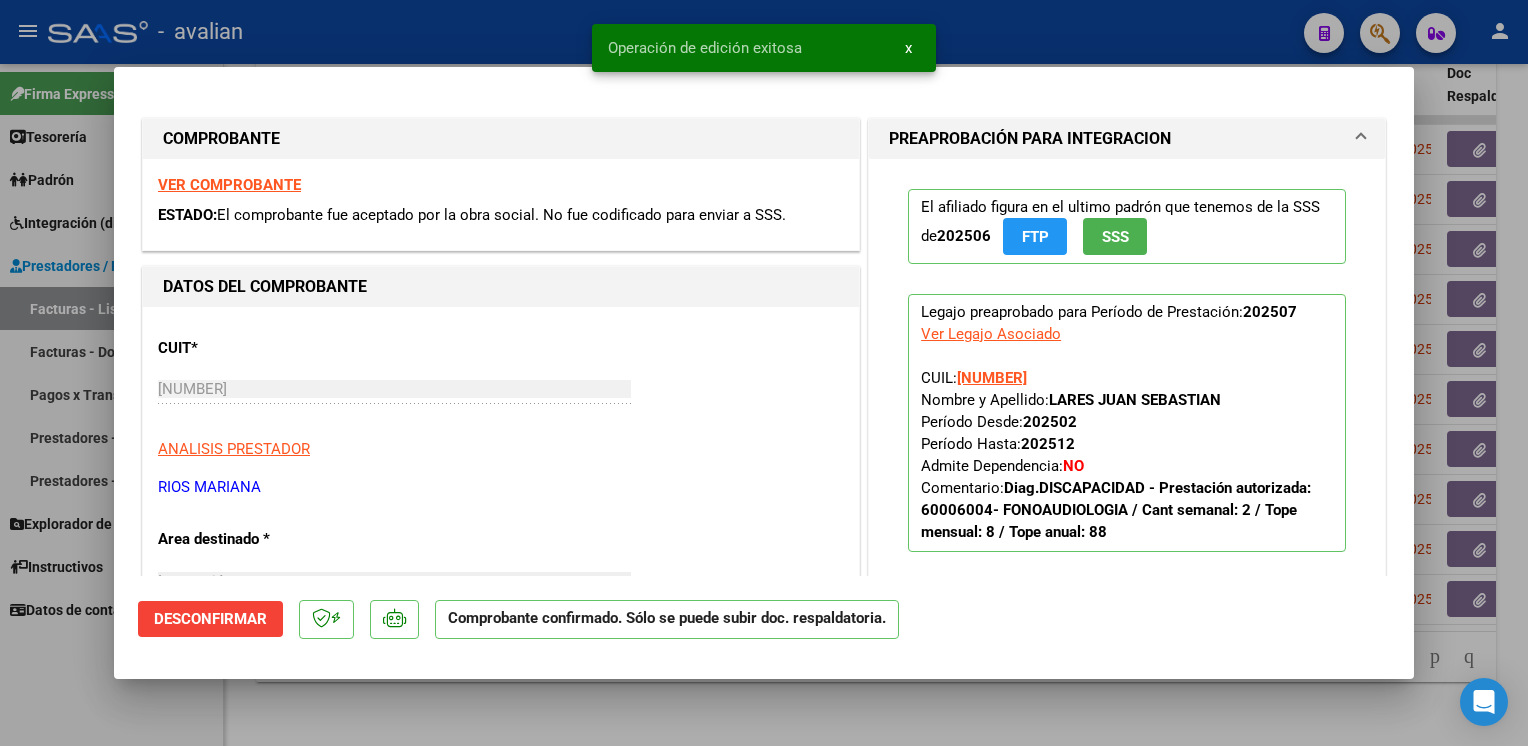 click at bounding box center (764, 373) 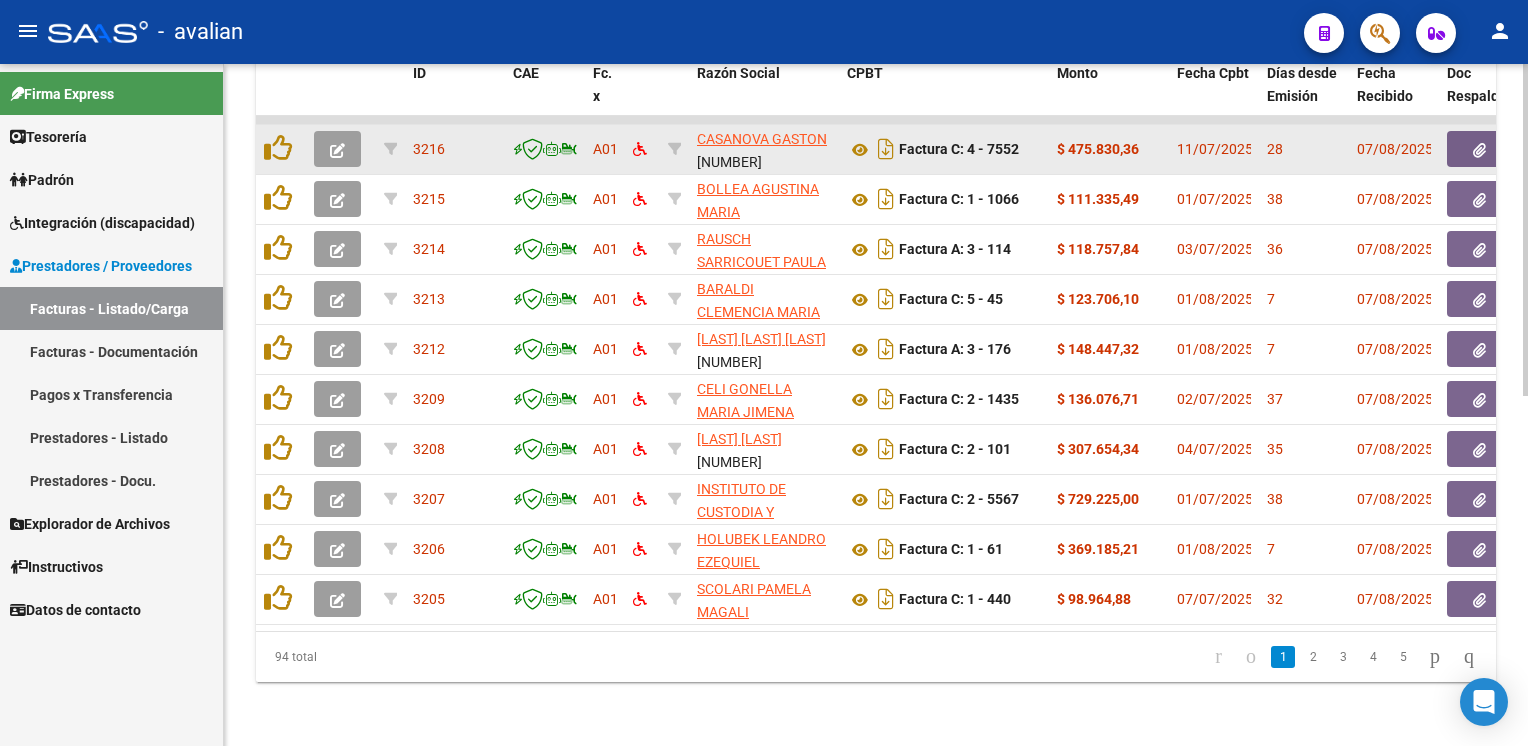 click 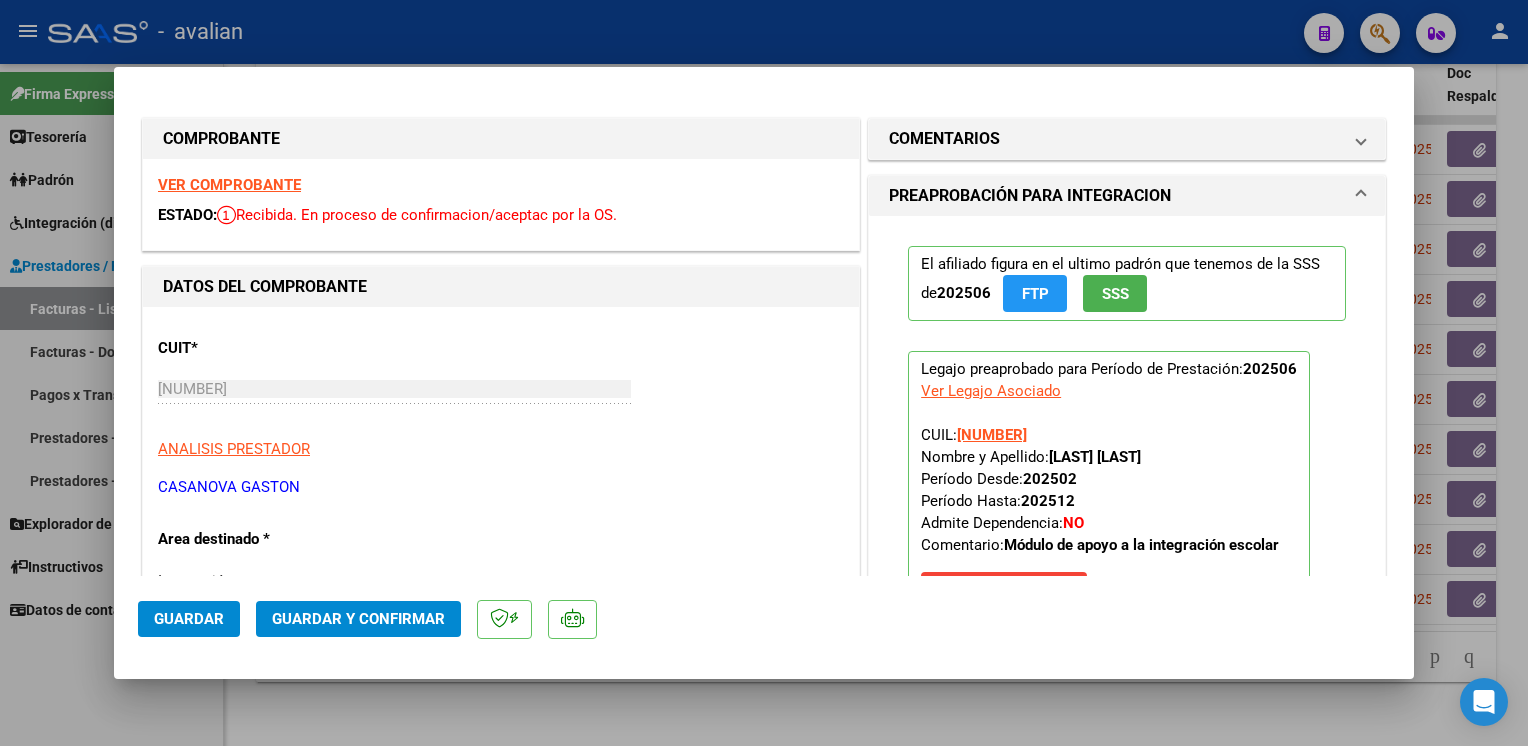 click on "VER COMPROBANTE" at bounding box center [229, 185] 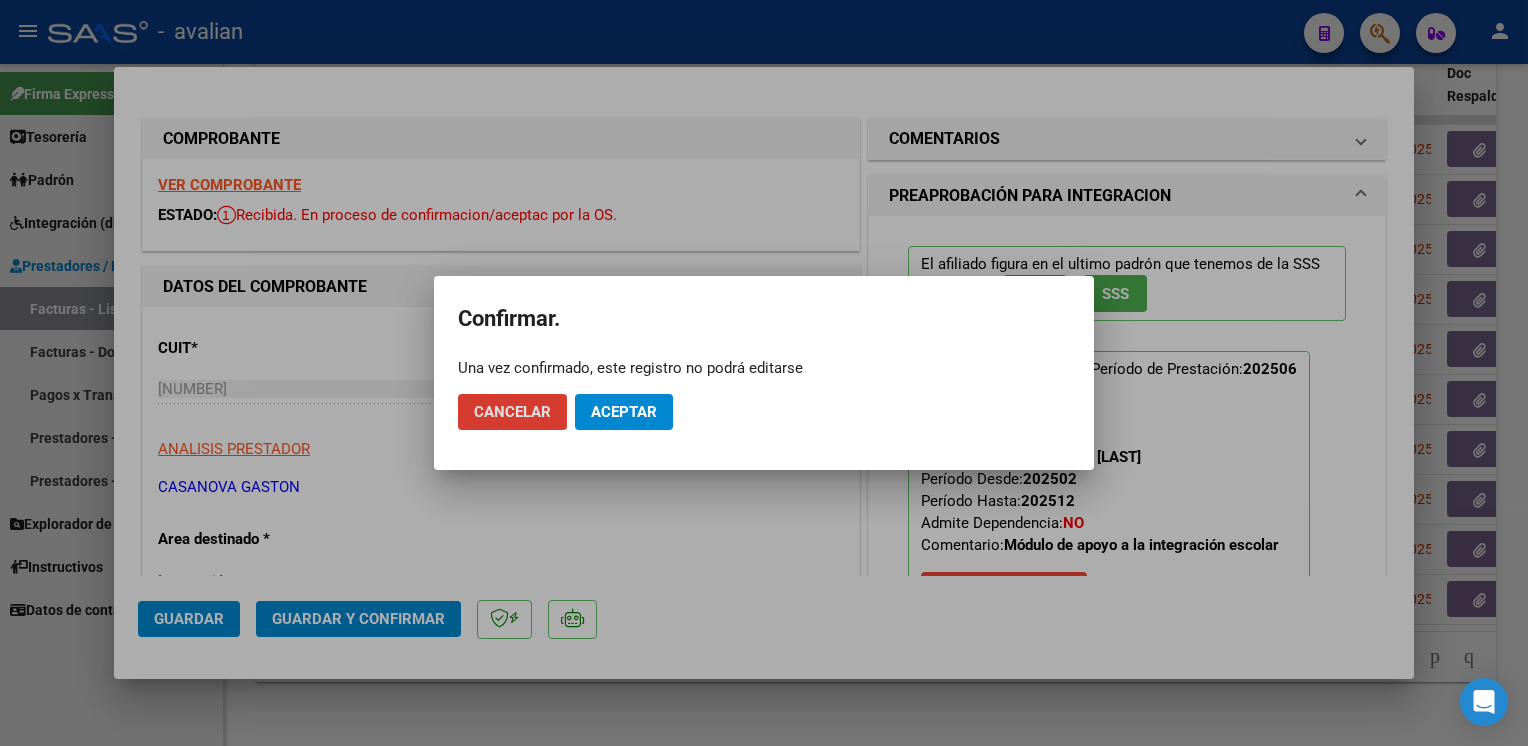 click on "Aceptar" 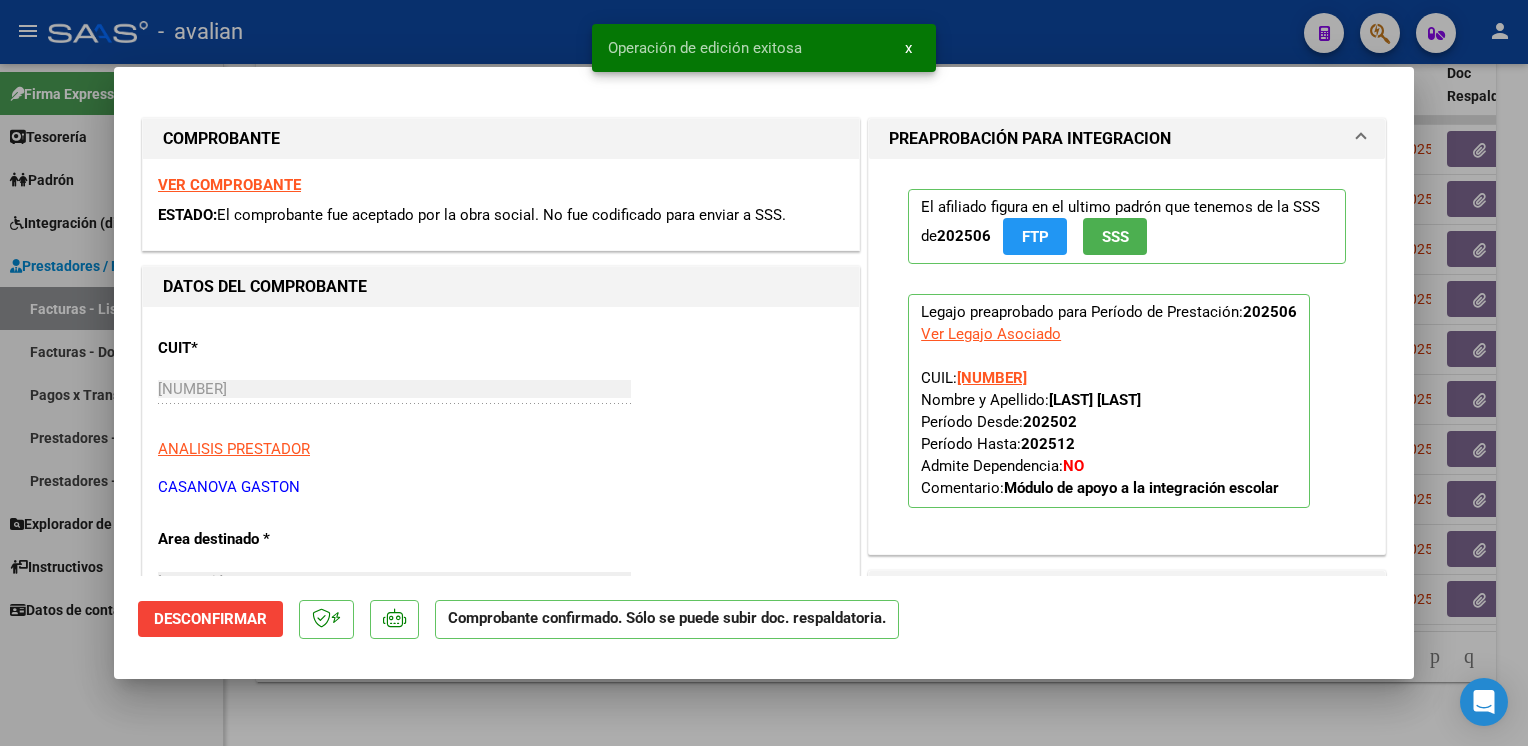 click on "VER COMPROBANTE" at bounding box center [229, 185] 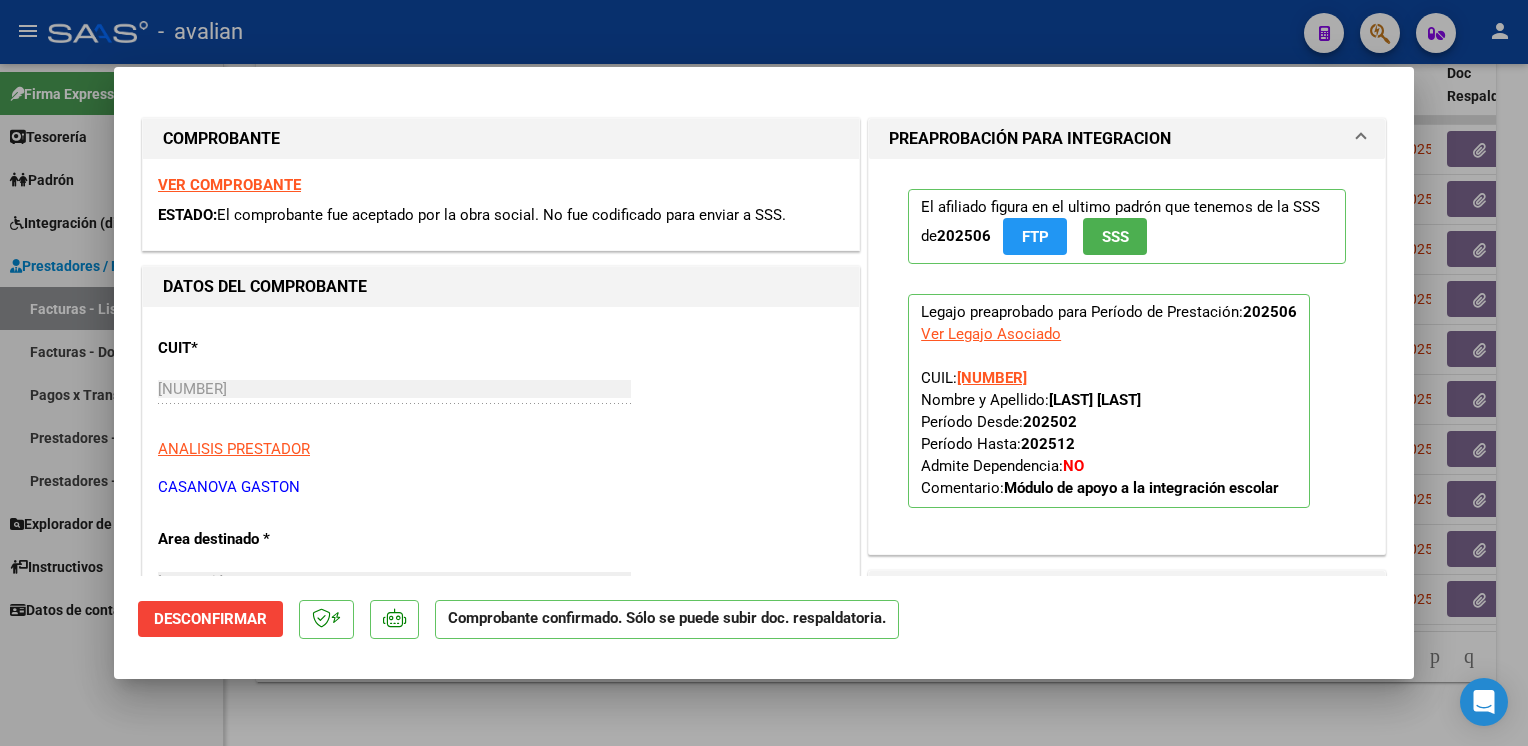 click at bounding box center (764, 373) 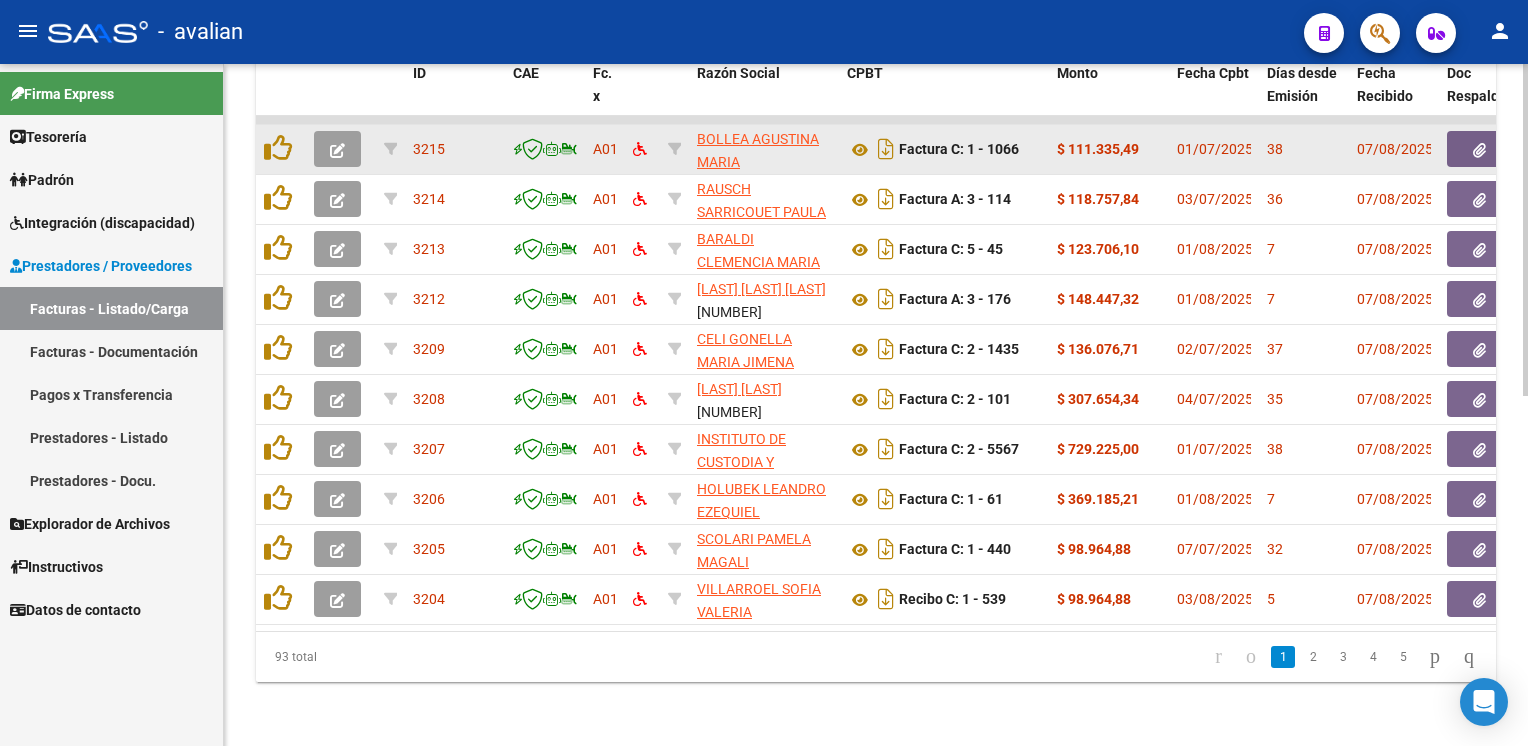 click 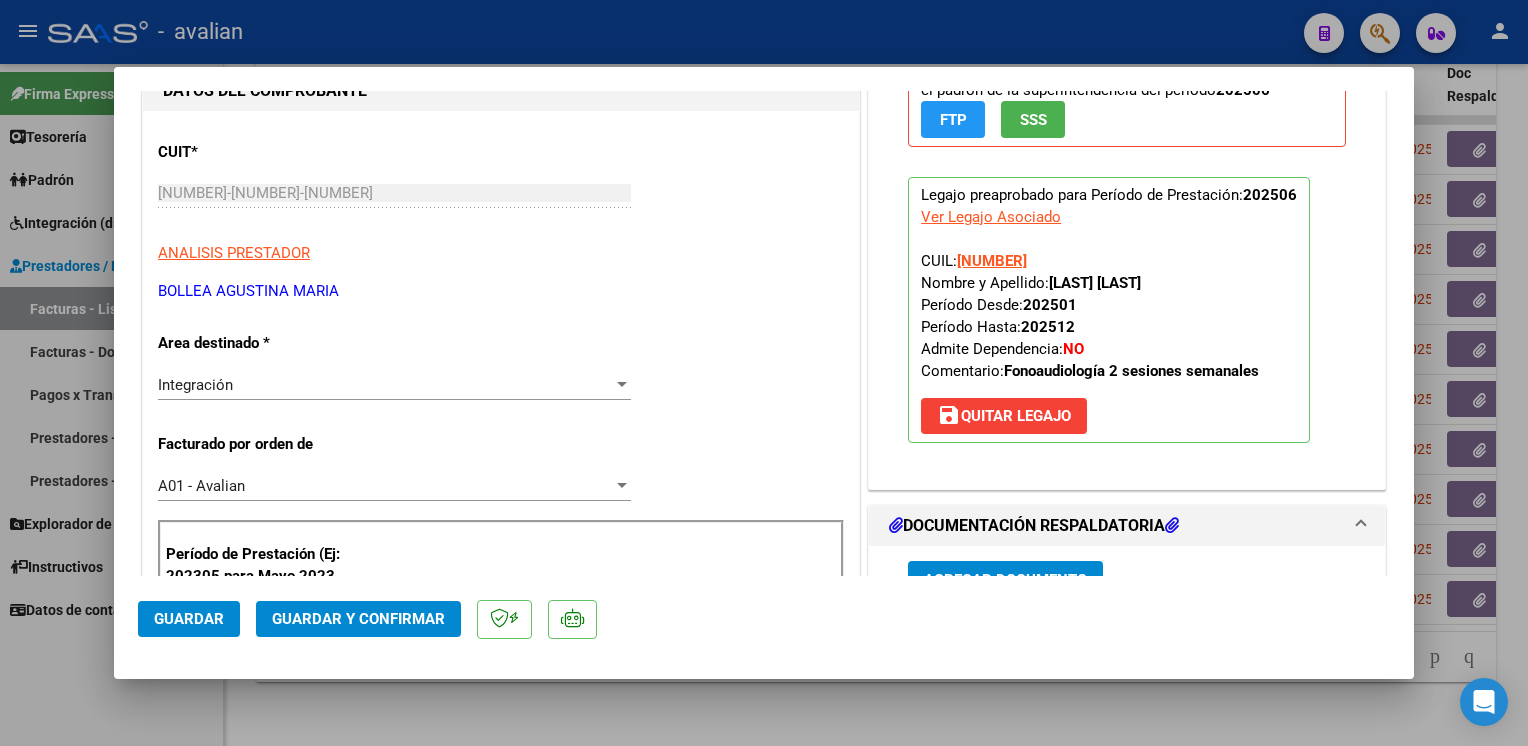 scroll, scrollTop: 200, scrollLeft: 0, axis: vertical 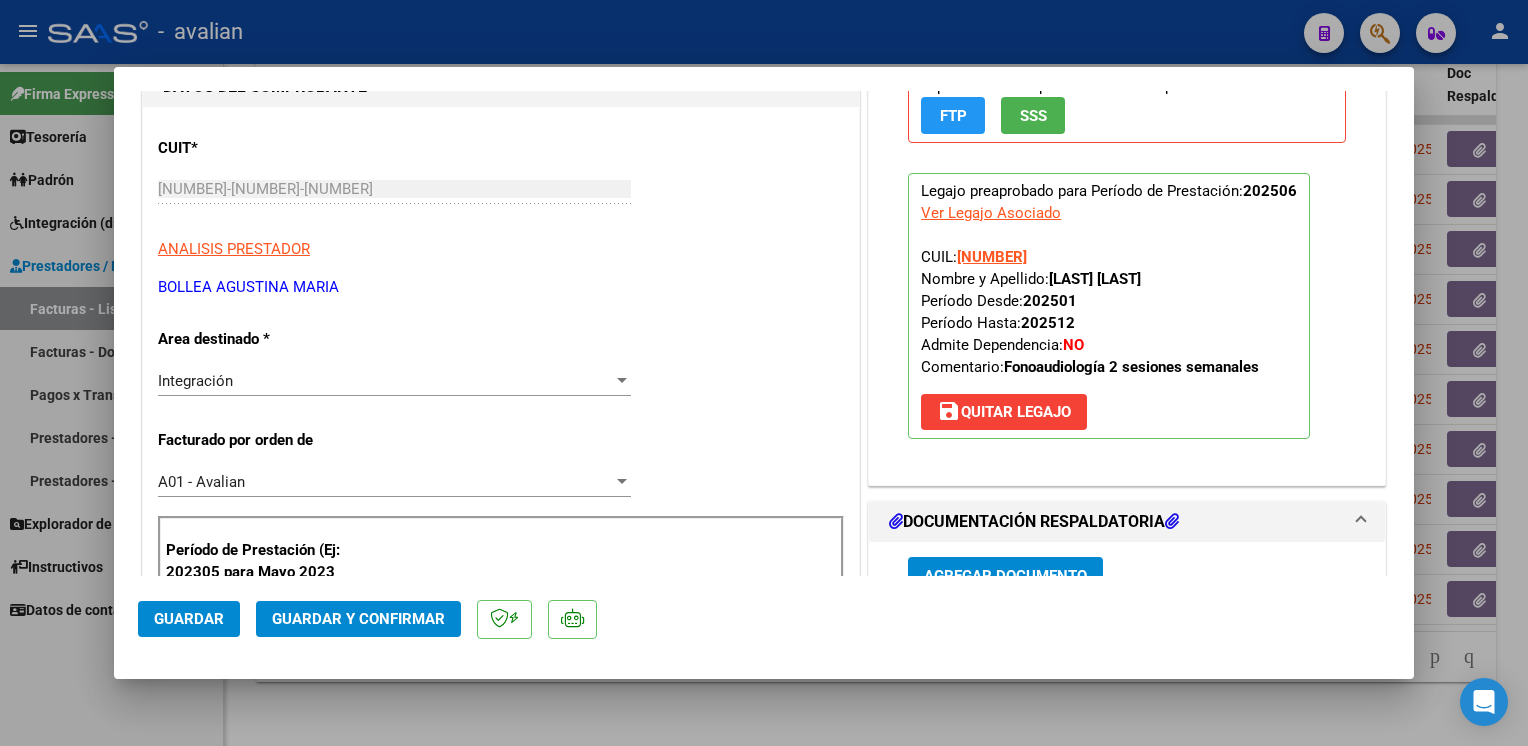 click on "Integración" at bounding box center [385, 381] 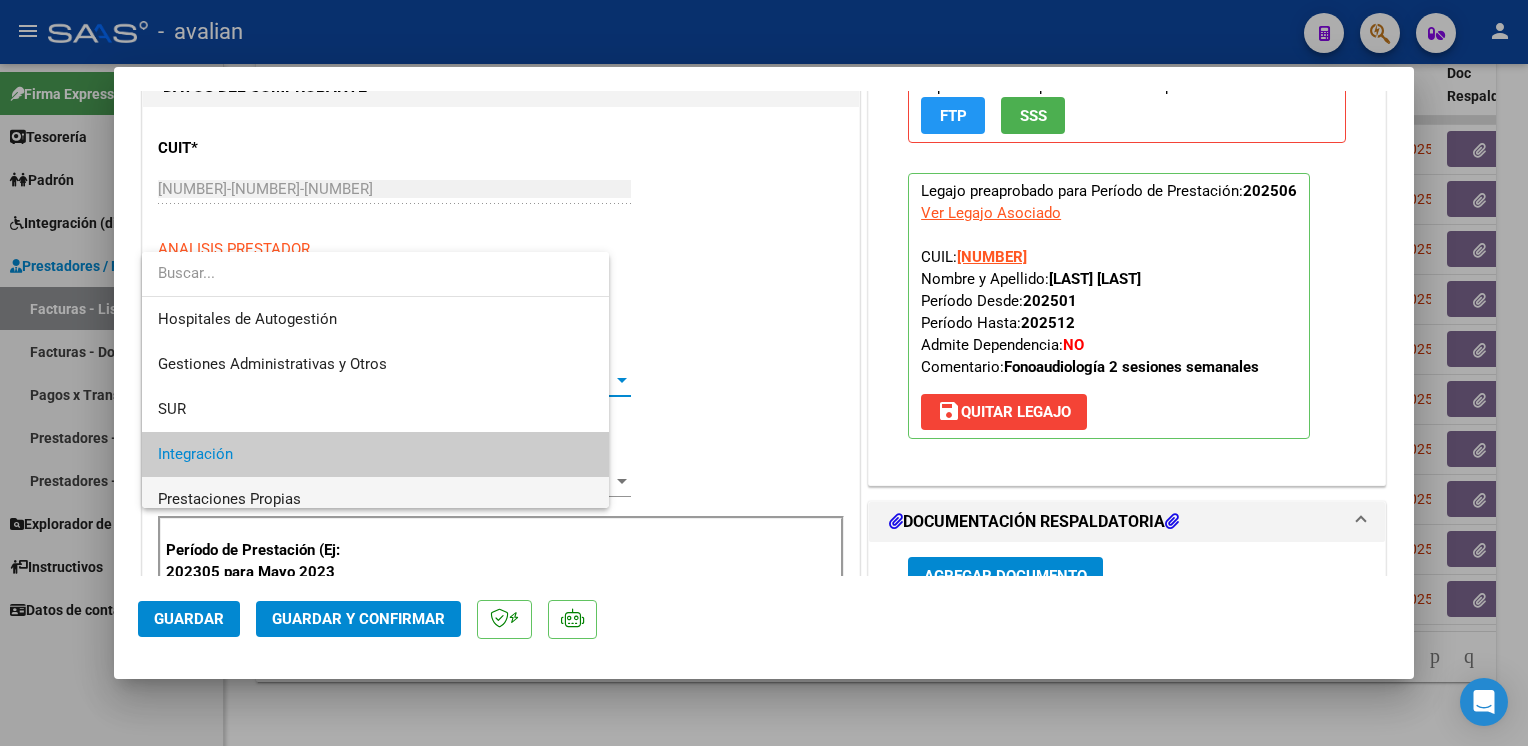 scroll, scrollTop: 74, scrollLeft: 0, axis: vertical 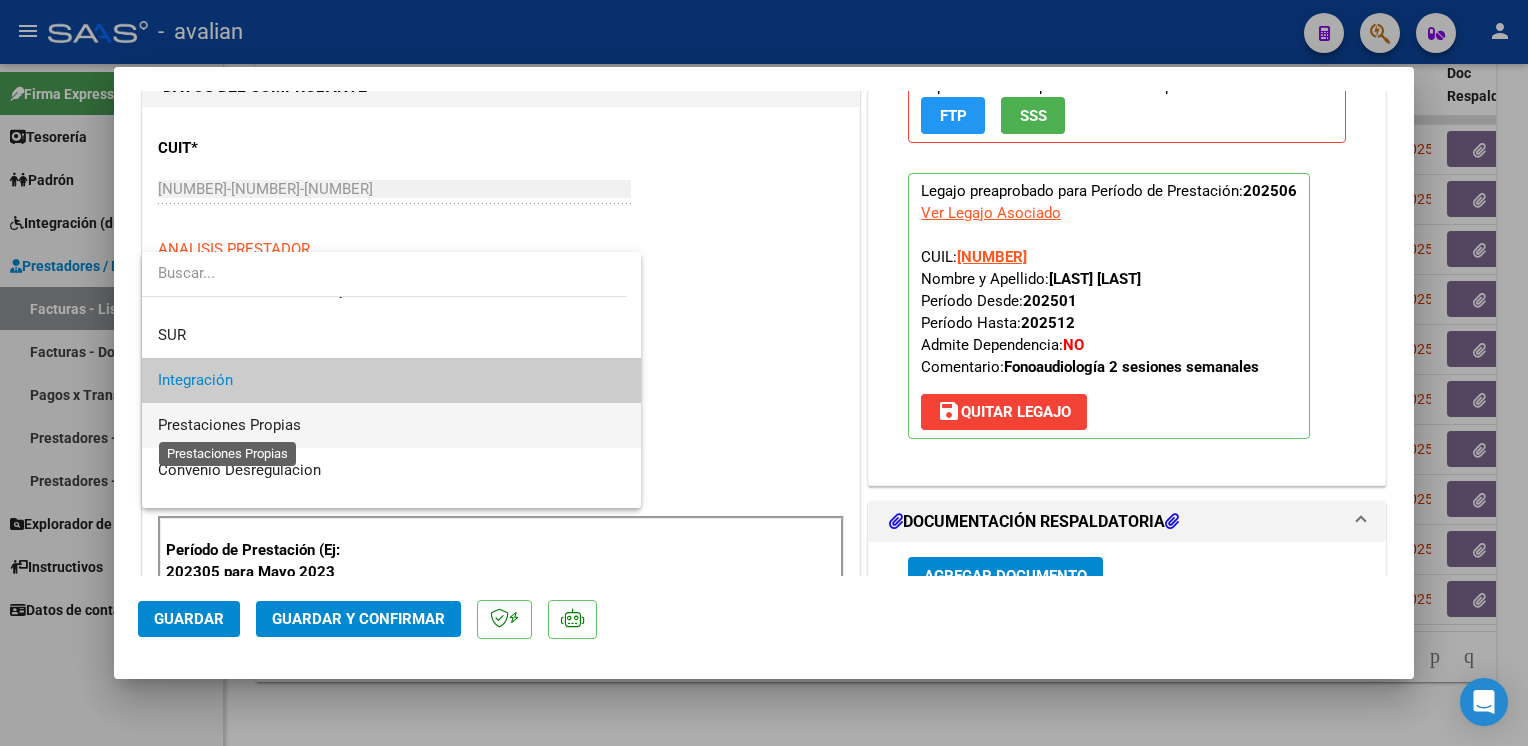 click on "Prestaciones Propias" at bounding box center (229, 425) 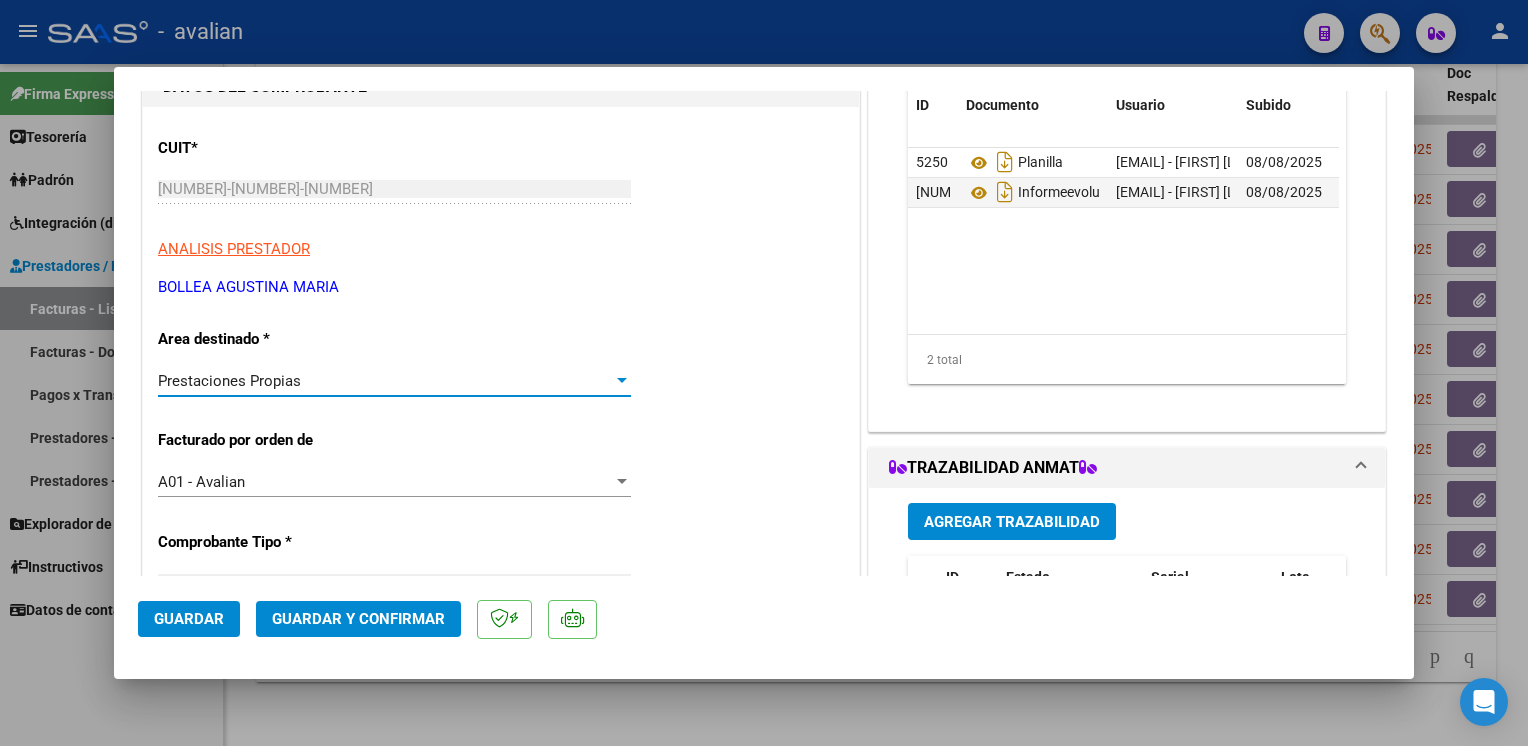 click on "Guardar" 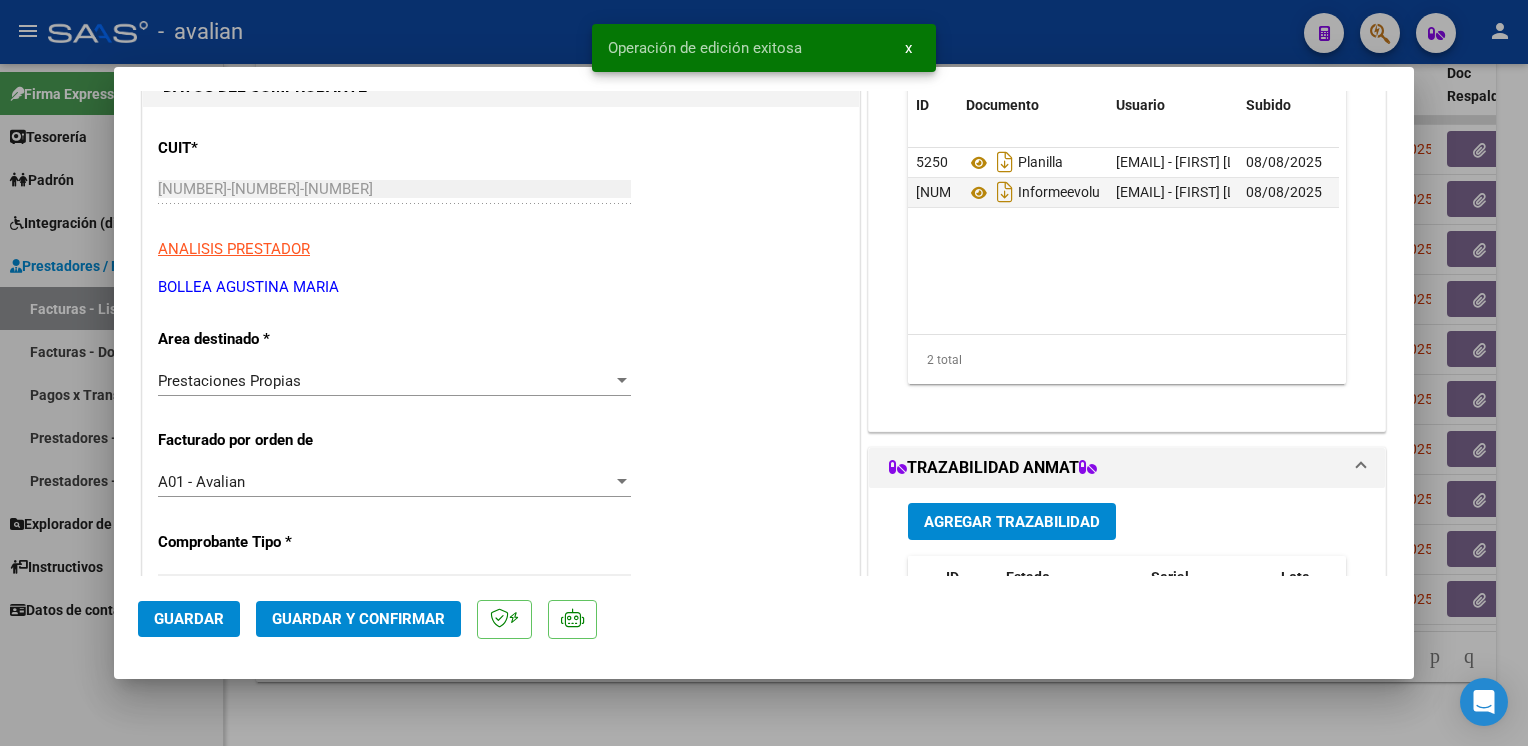 click at bounding box center [764, 373] 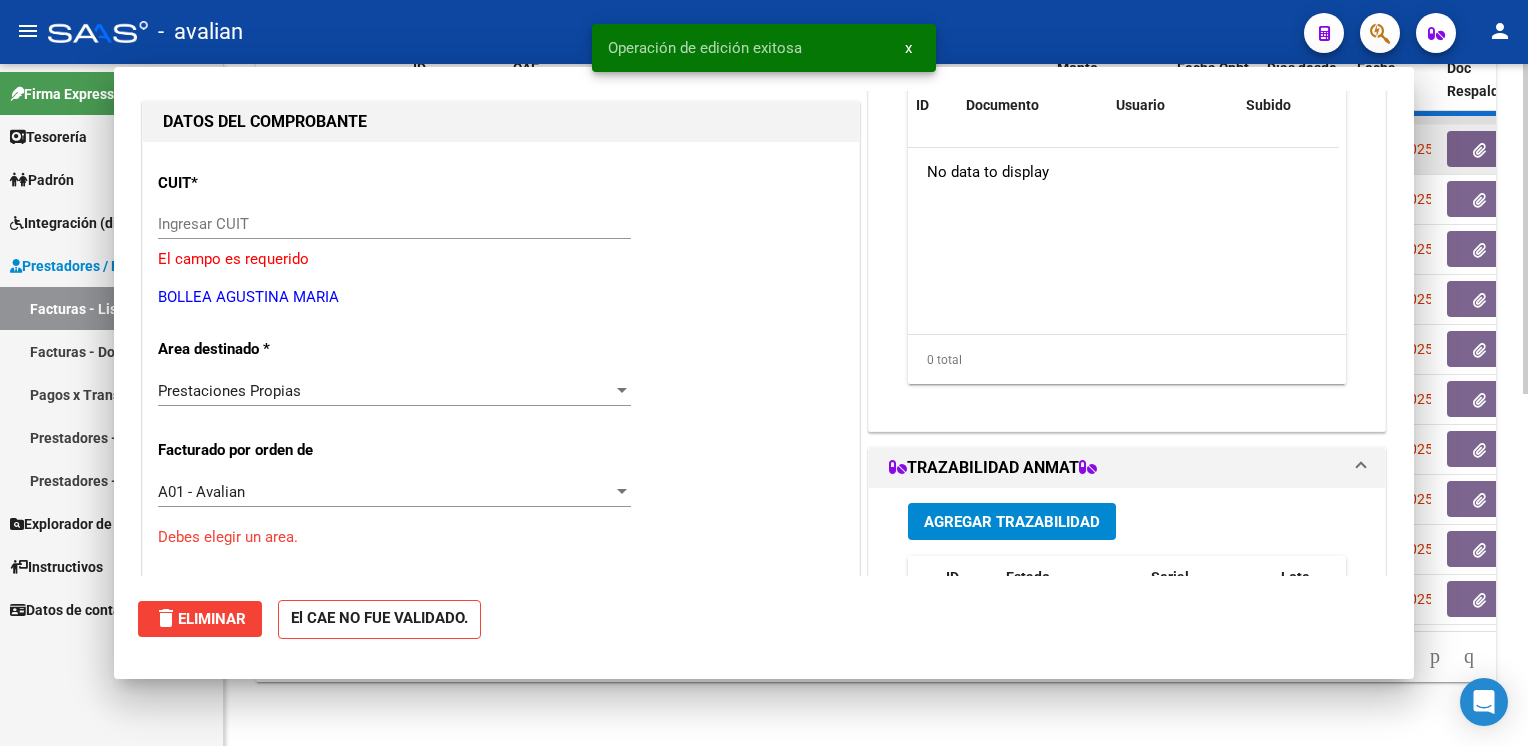 scroll, scrollTop: 0, scrollLeft: 0, axis: both 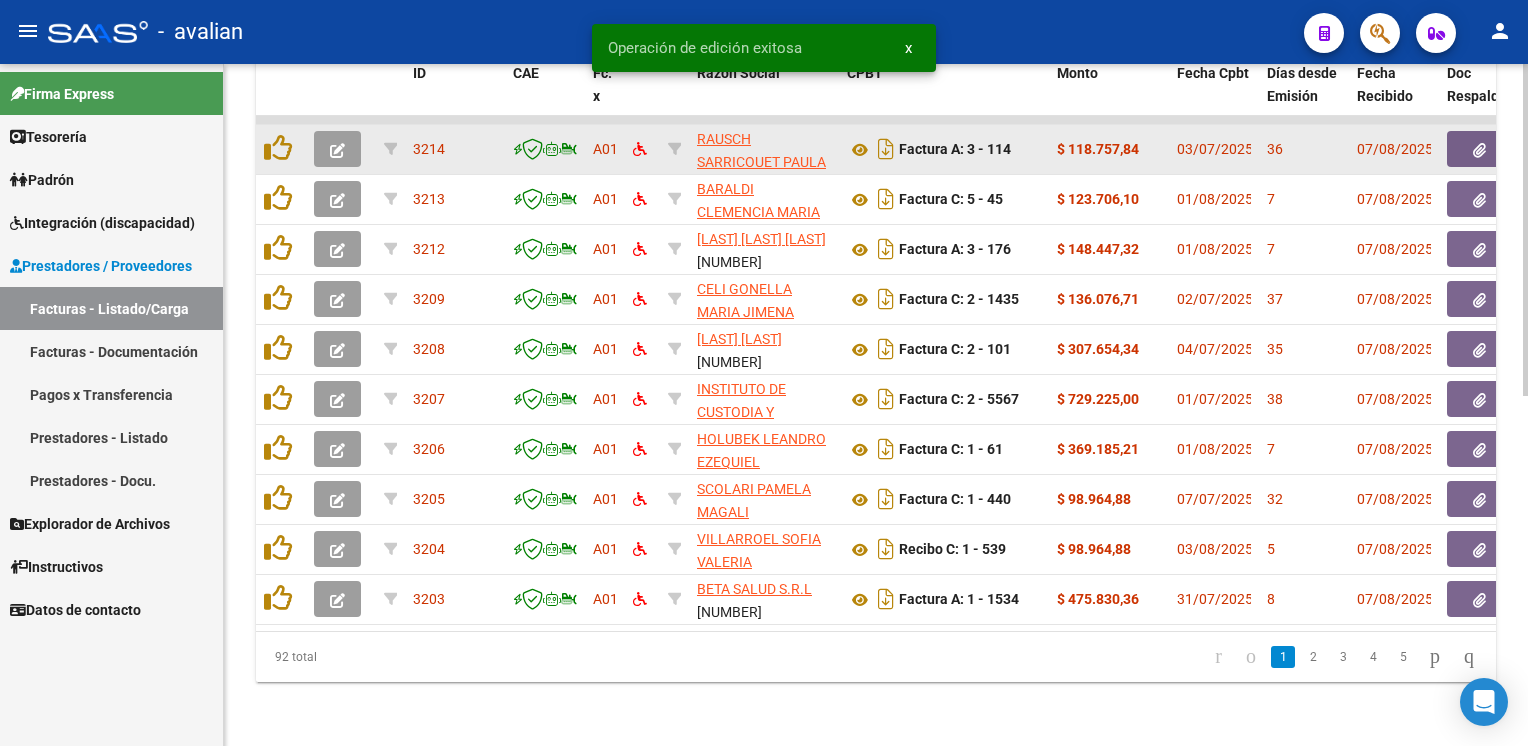 click 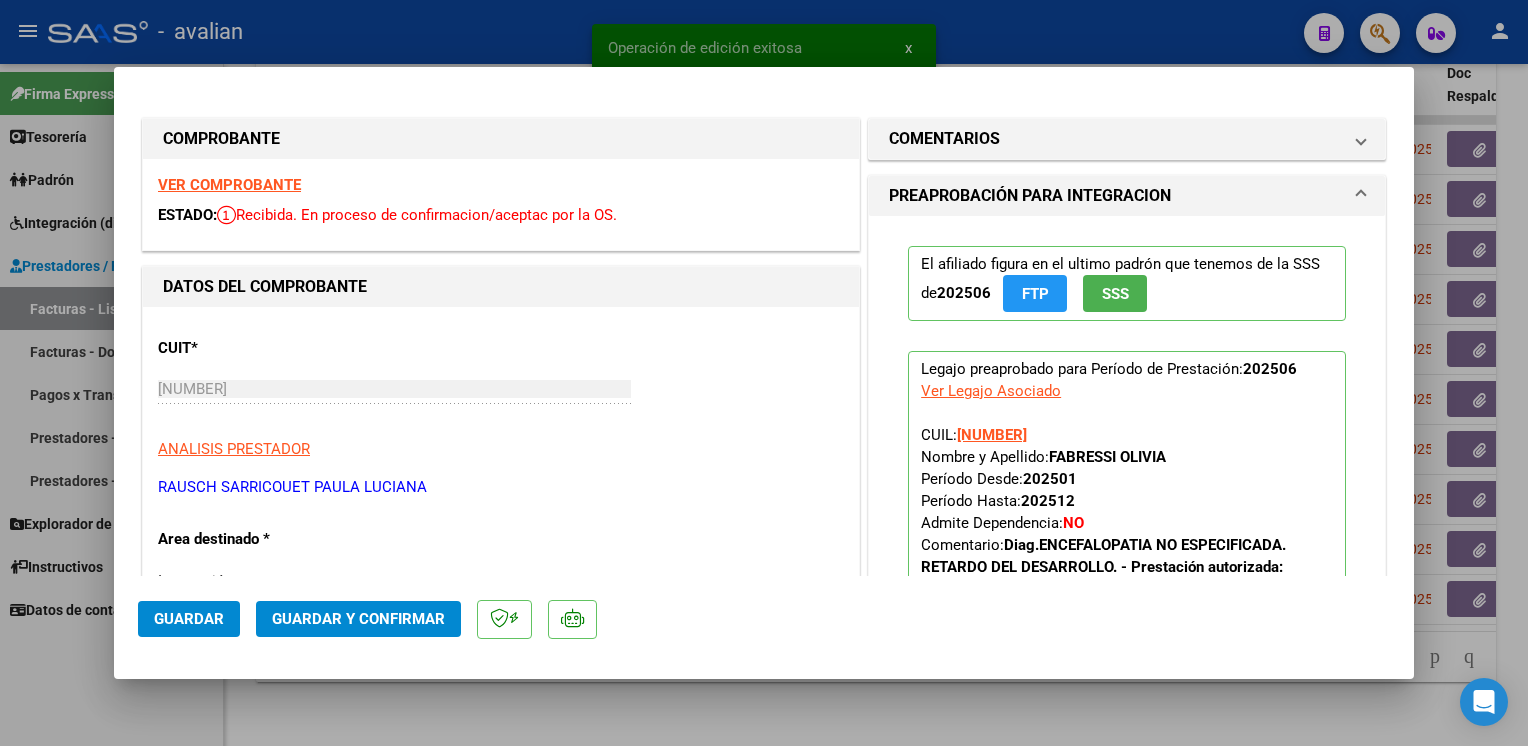 click on "VER COMPROBANTE" at bounding box center [229, 185] 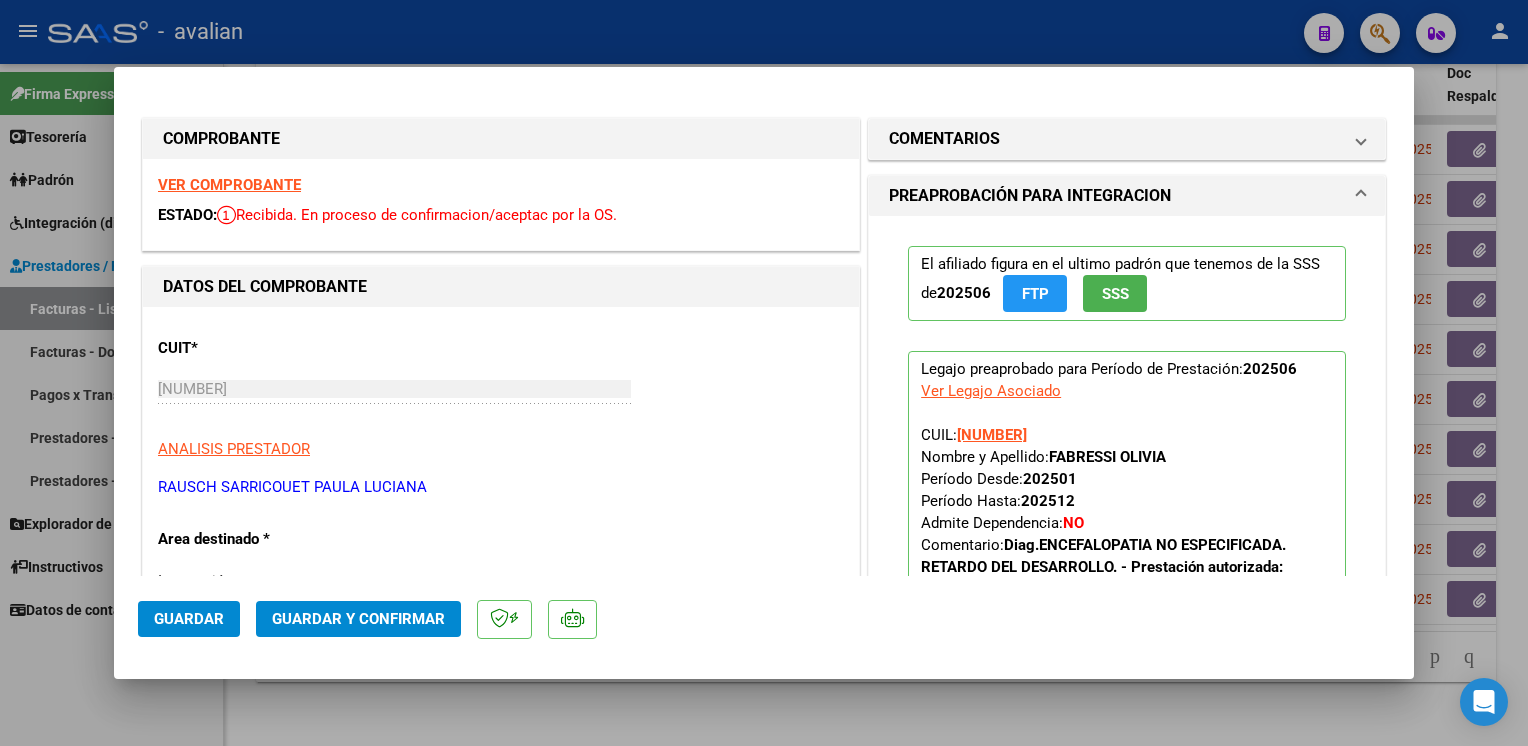 click on "Guardar y Confirmar" 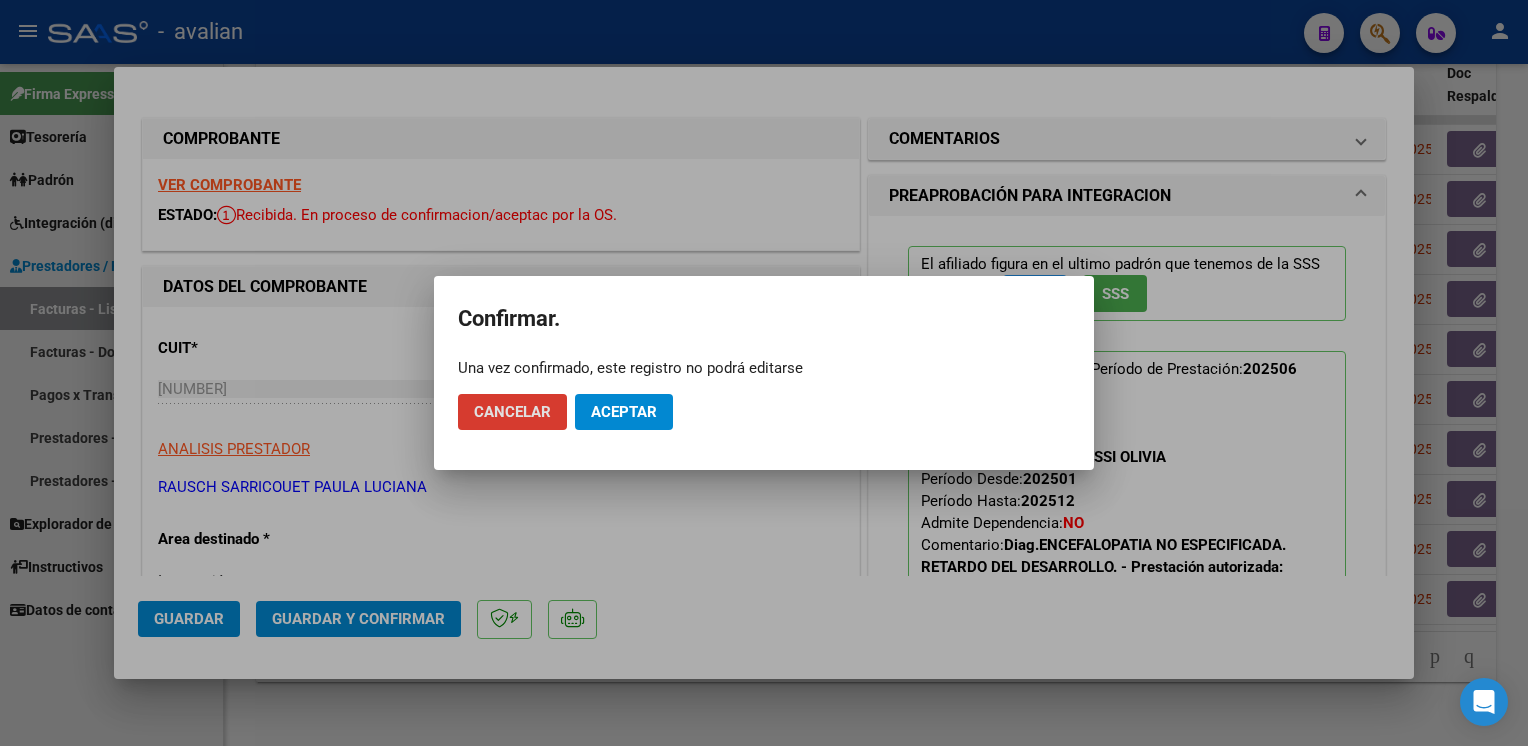click on "Aceptar" 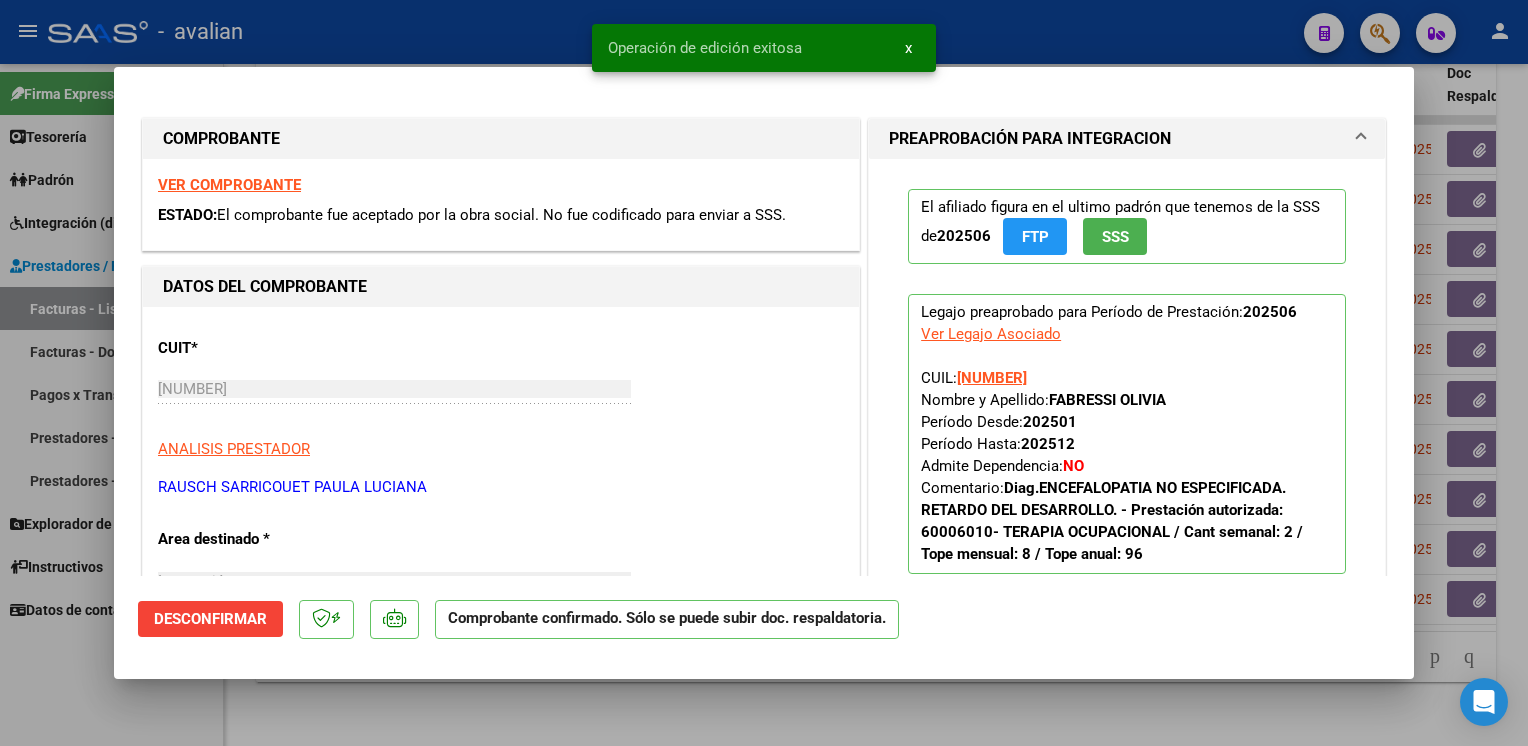 click at bounding box center (764, 373) 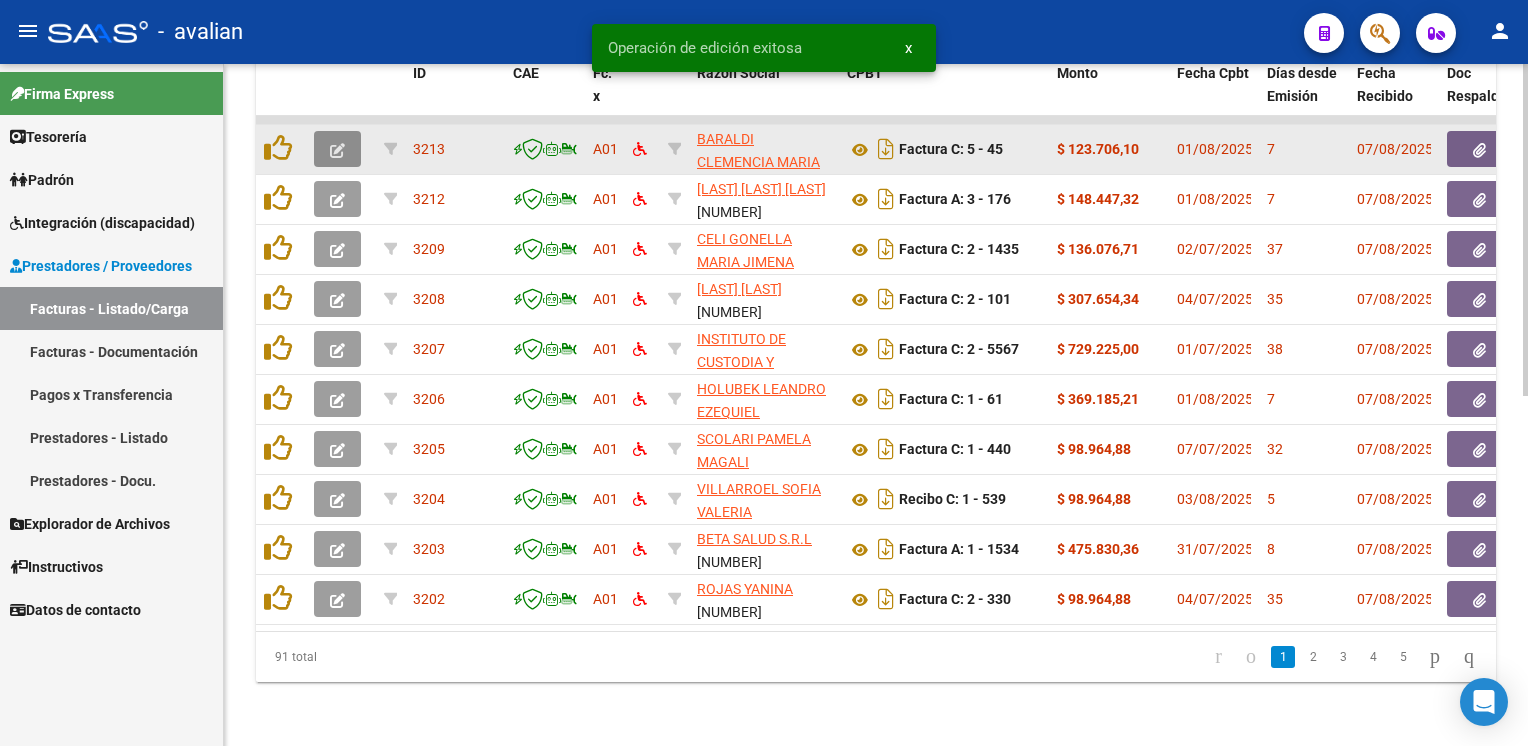 click 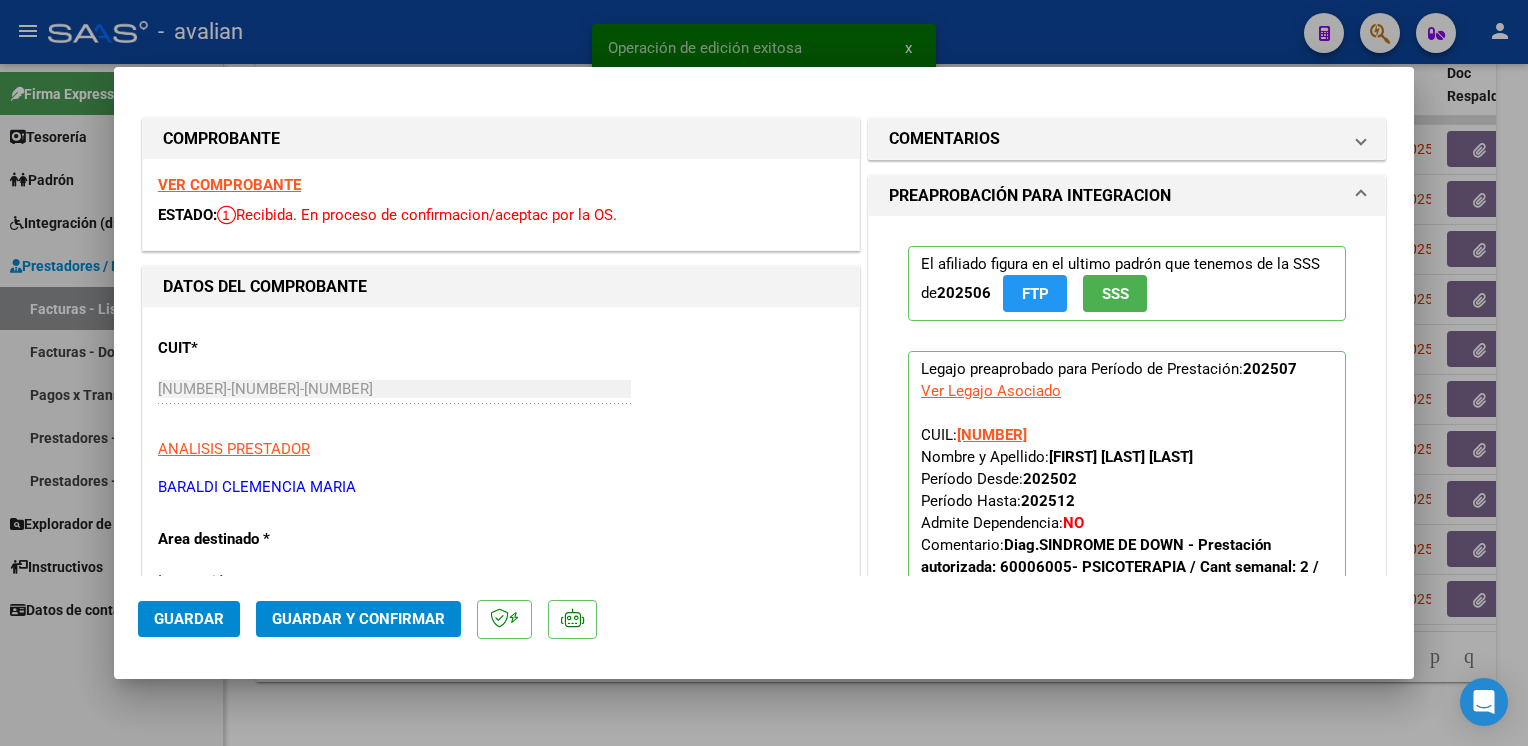 click on "VER COMPROBANTE" at bounding box center (229, 185) 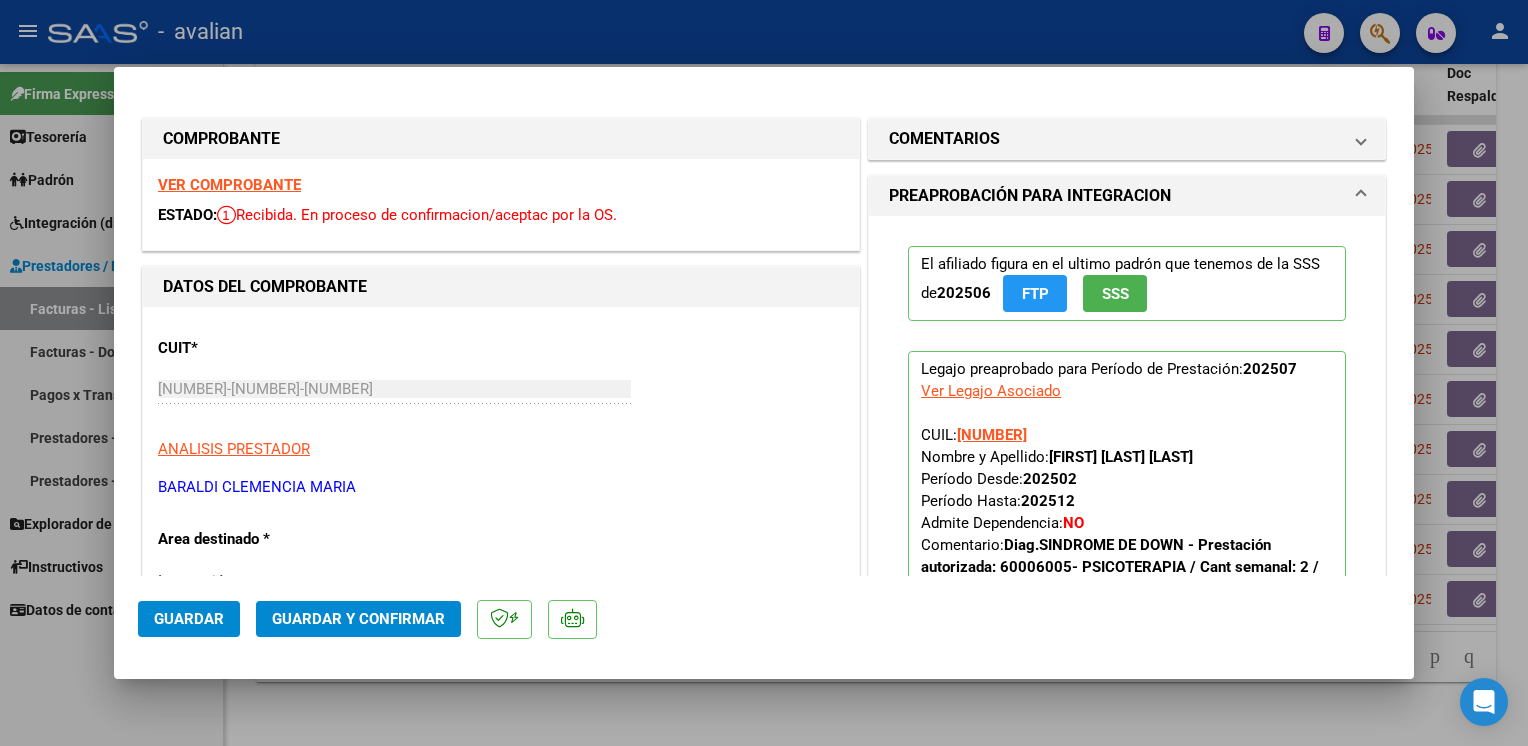 click on "Guardar y Confirmar" 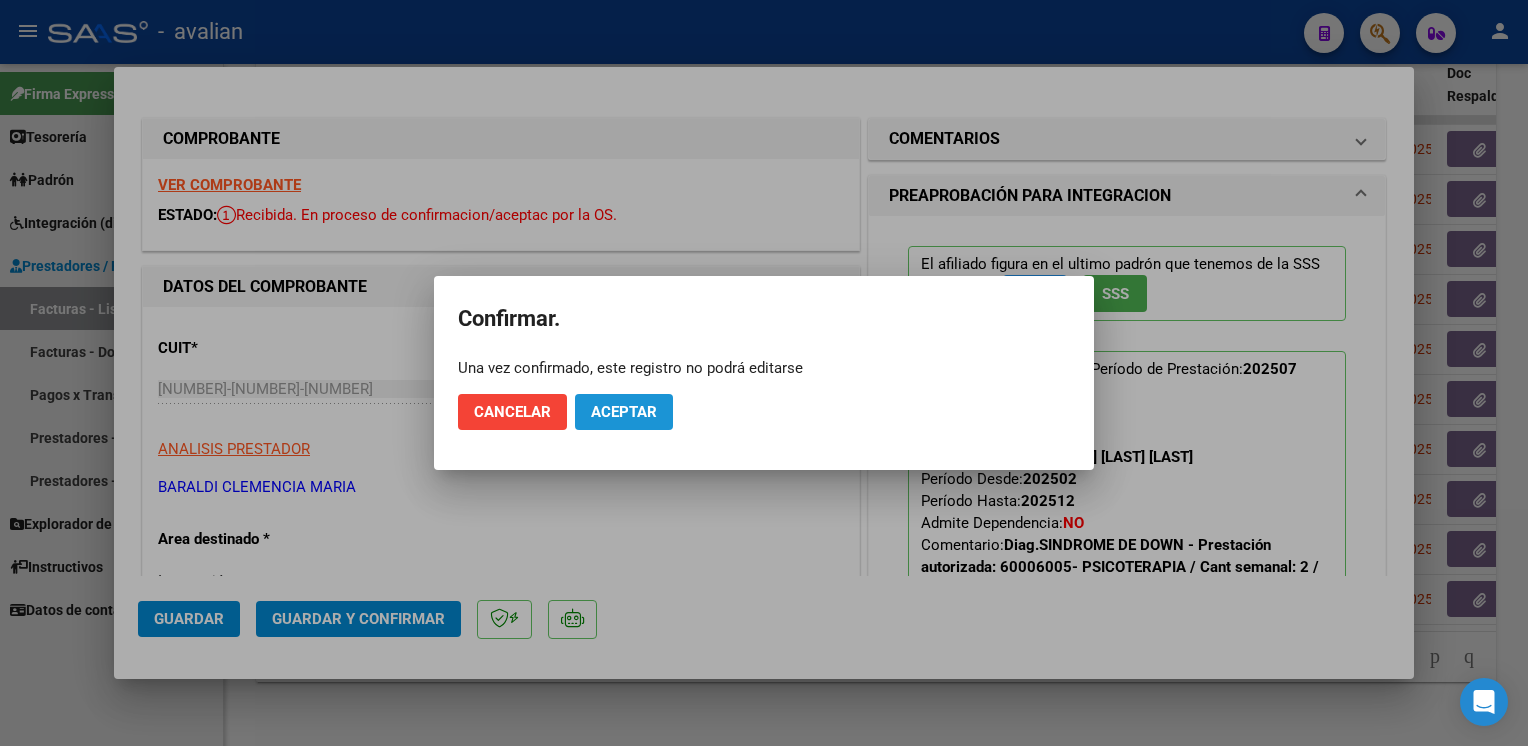 click on "Aceptar" 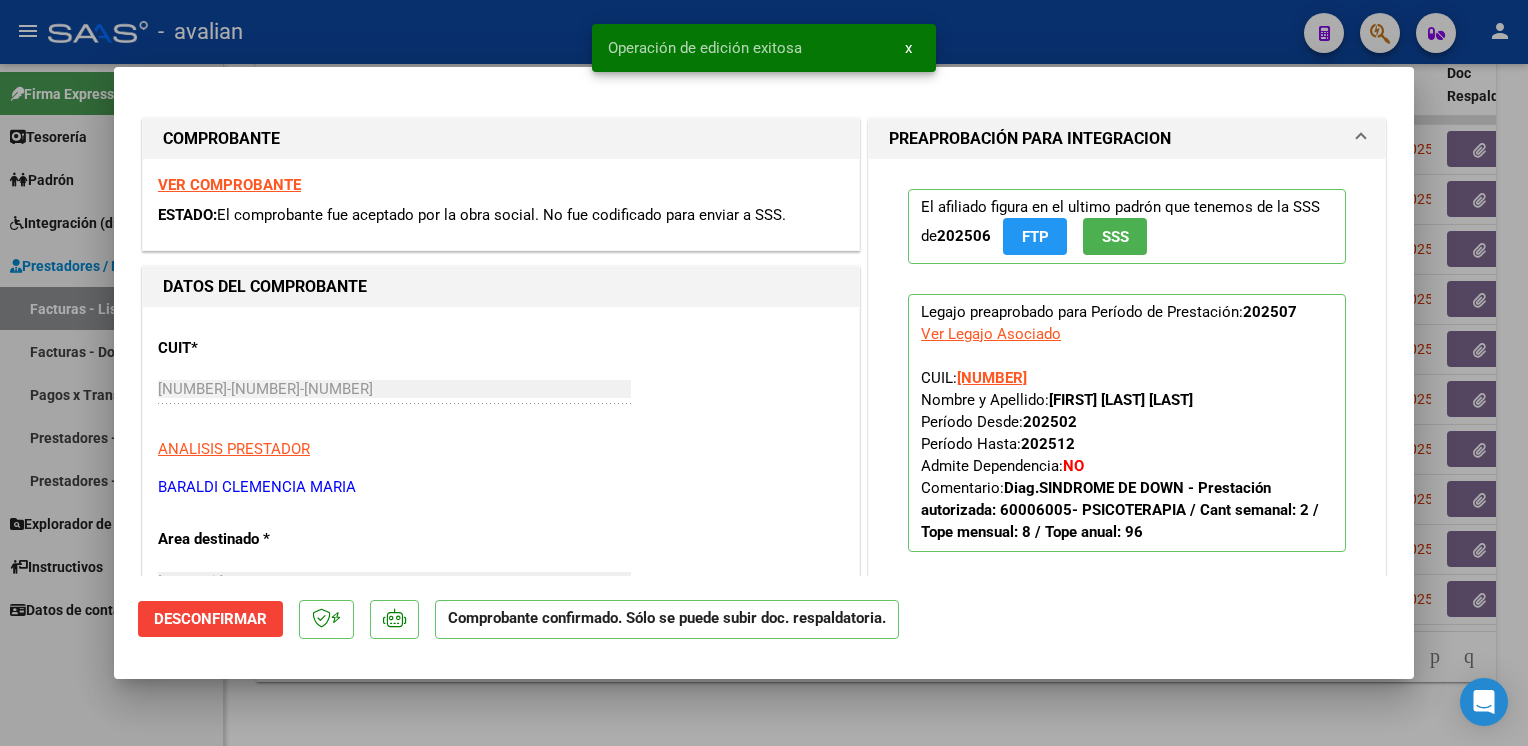 click at bounding box center [764, 373] 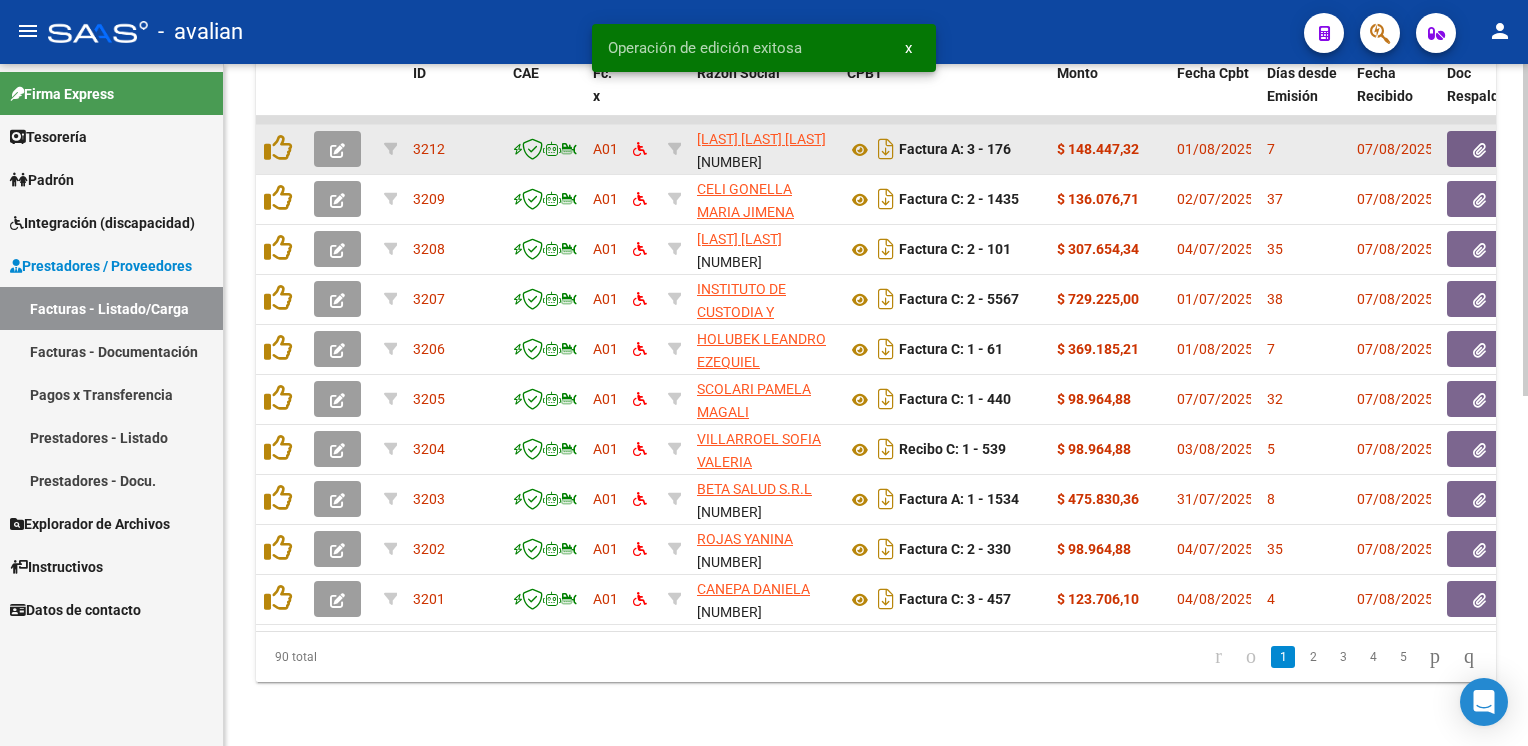 click 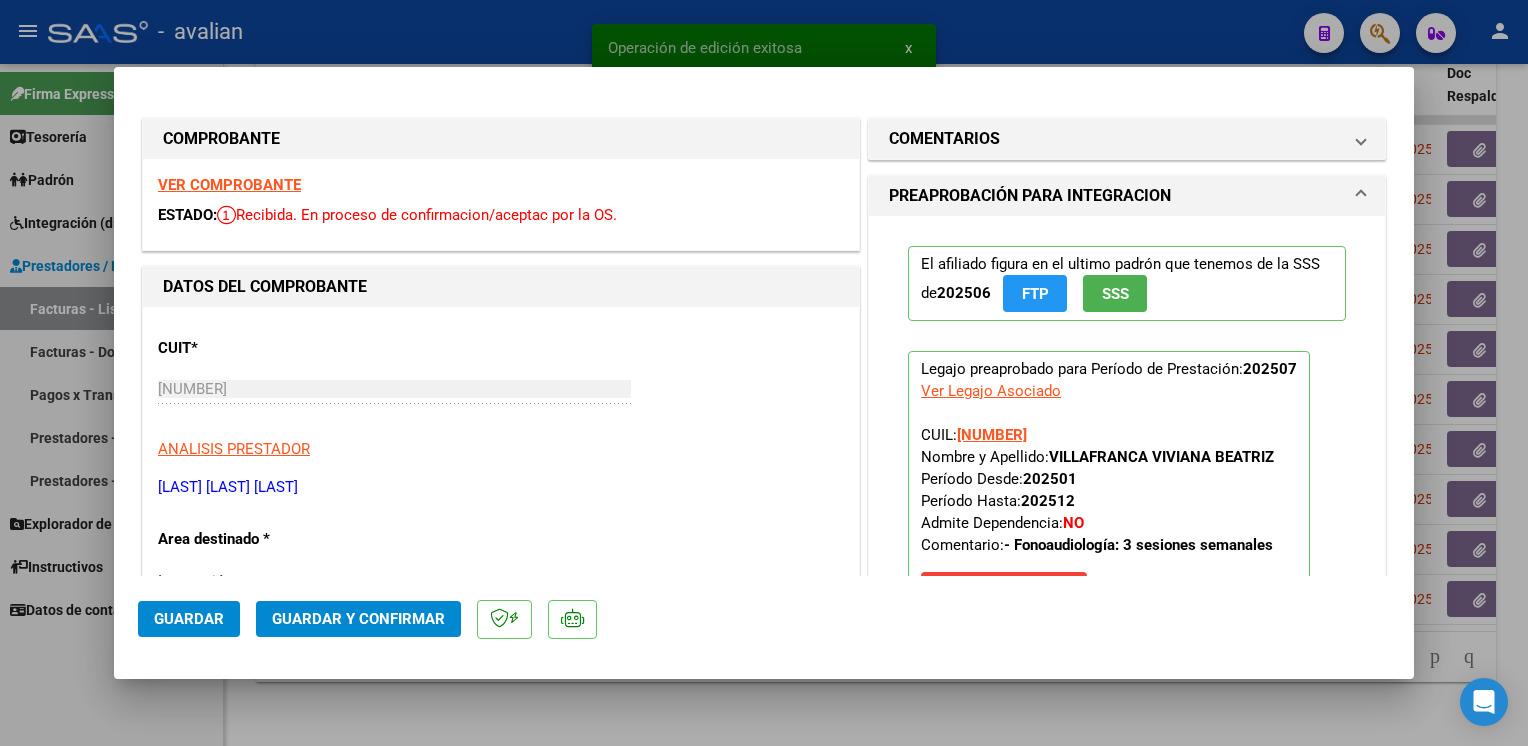 click on "VER COMPROBANTE" at bounding box center [229, 185] 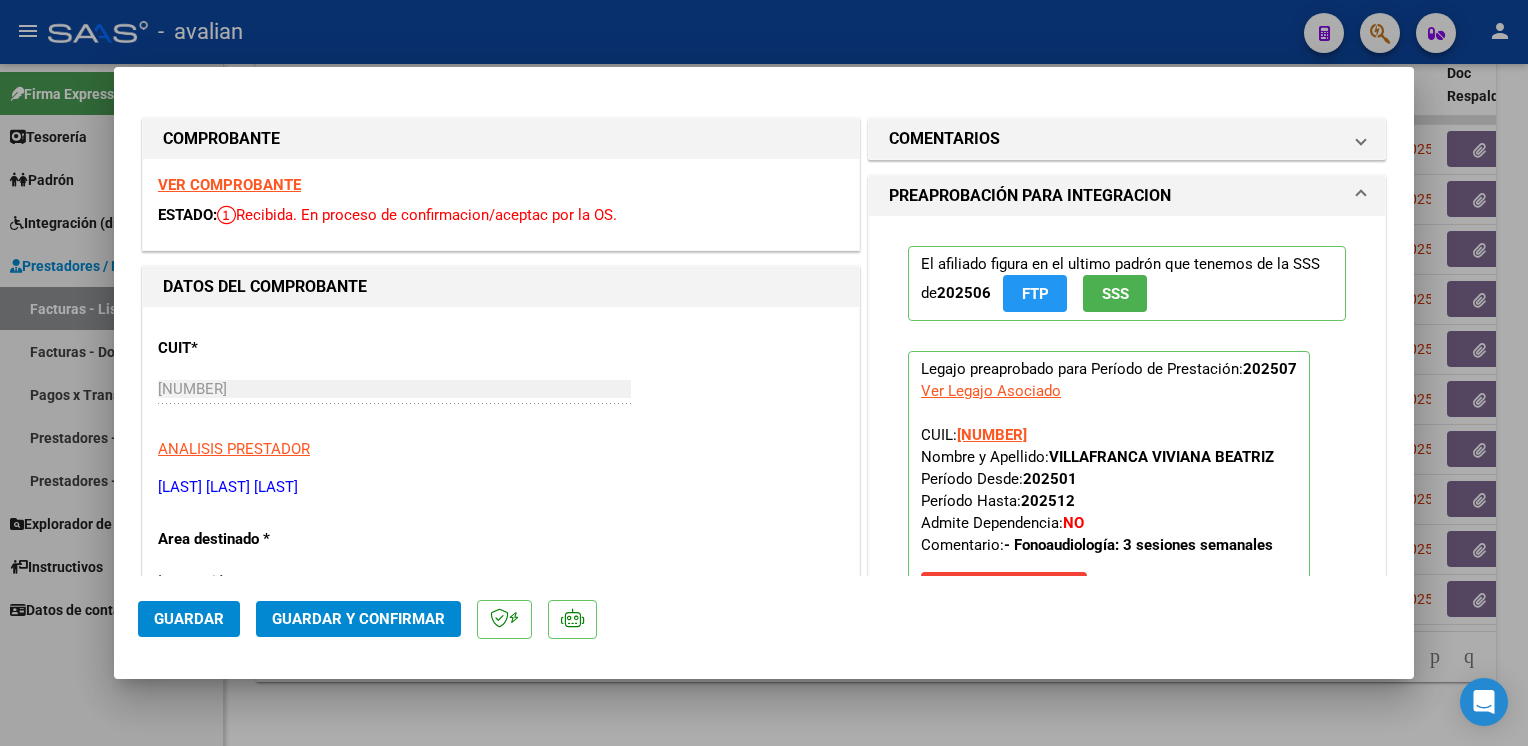 click on "Guardar y Confirmar" 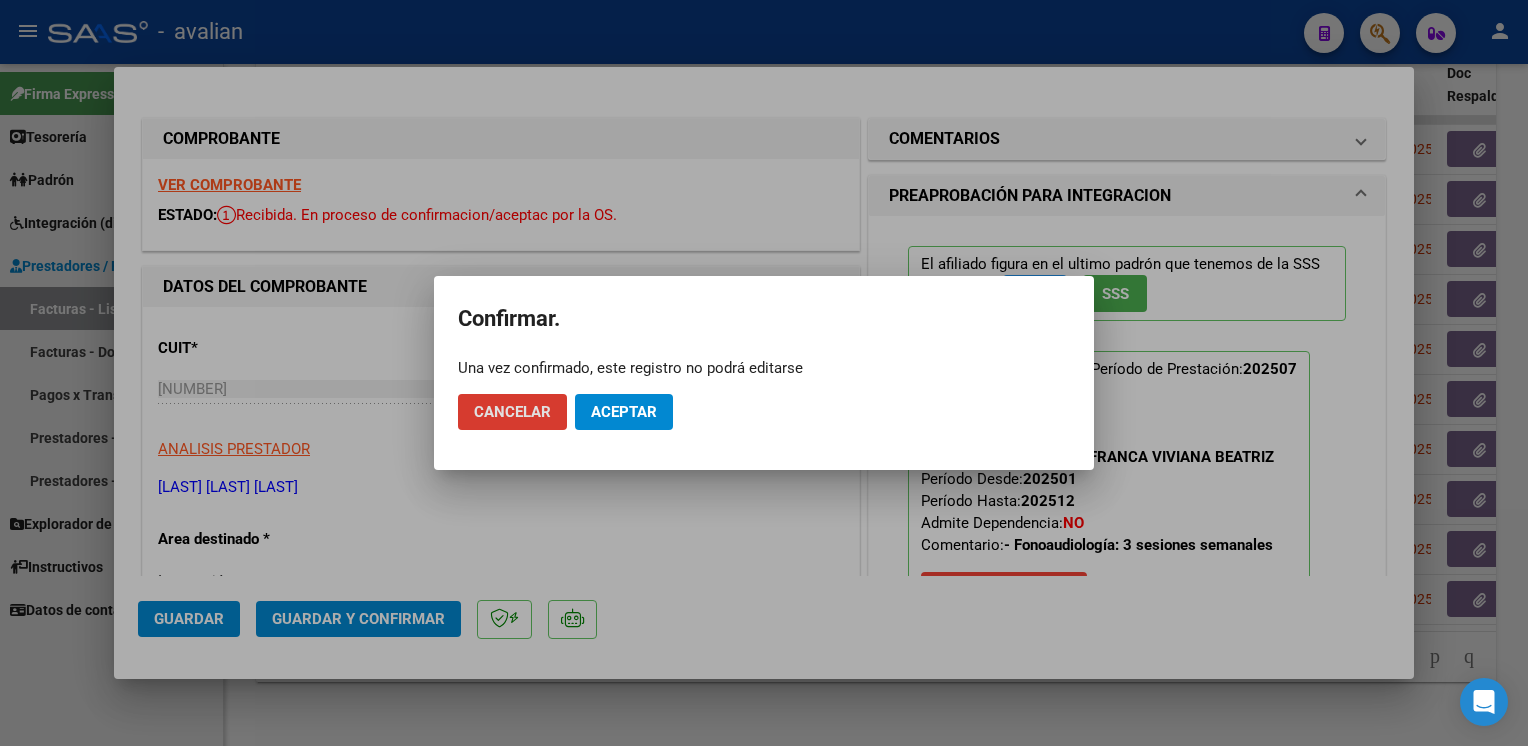 click on "Aceptar" 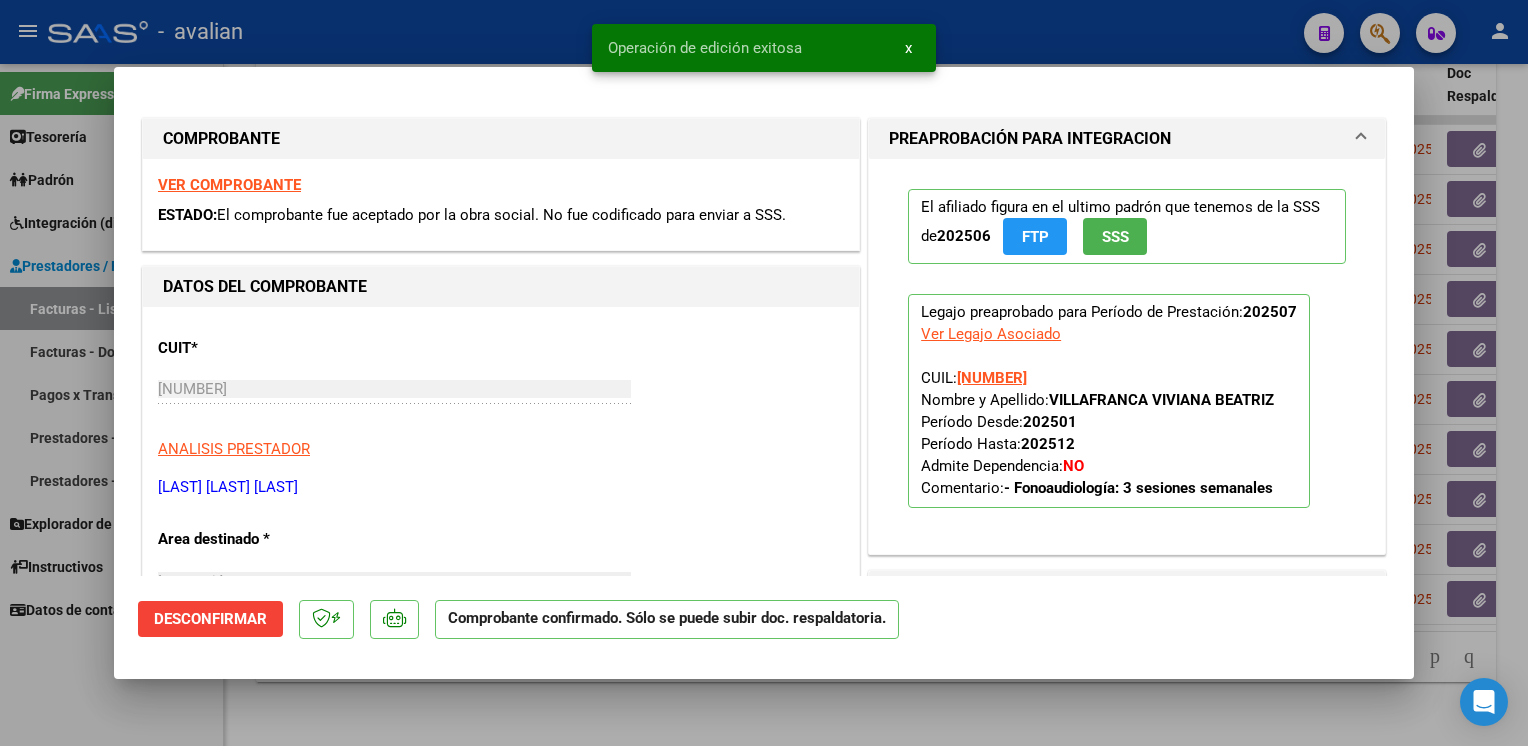 click at bounding box center (764, 373) 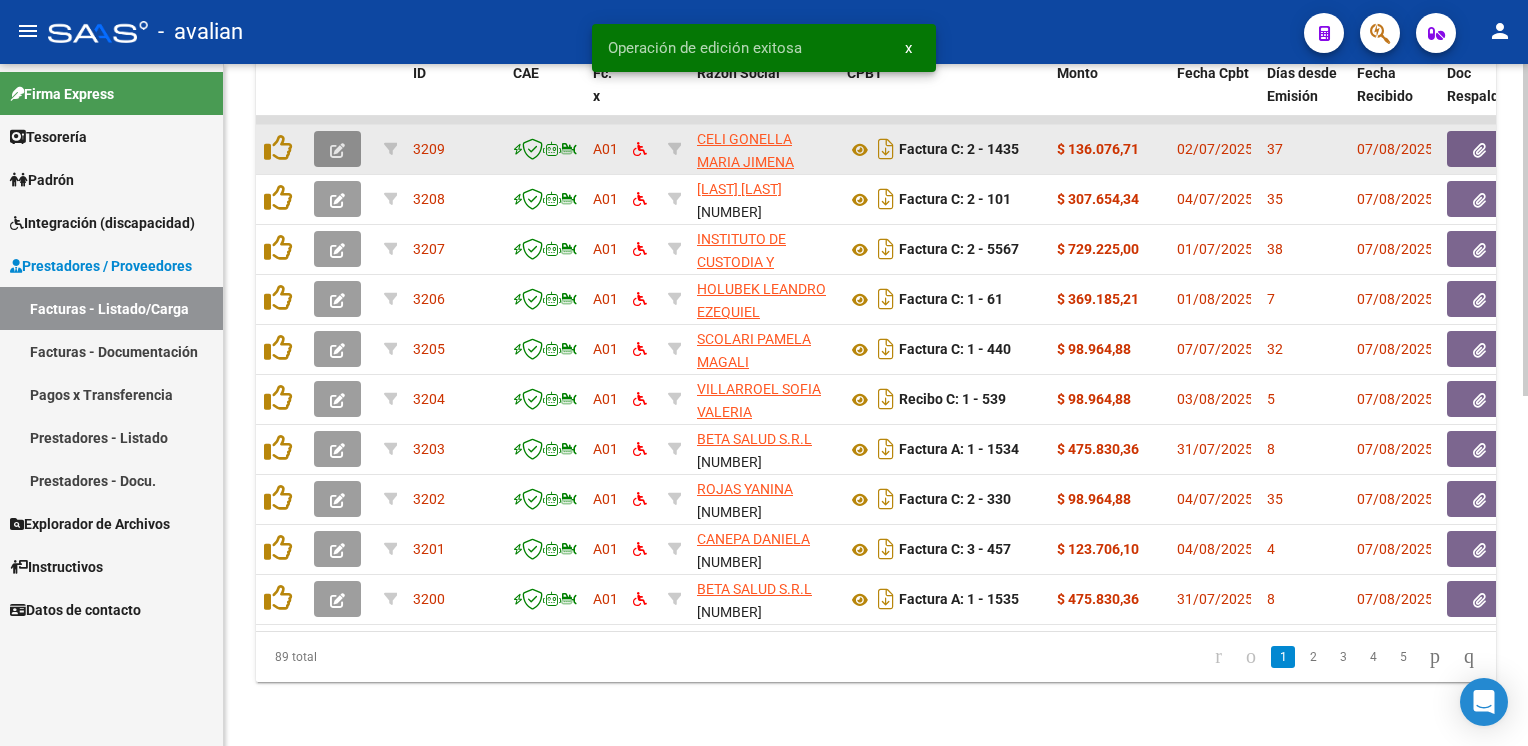 click 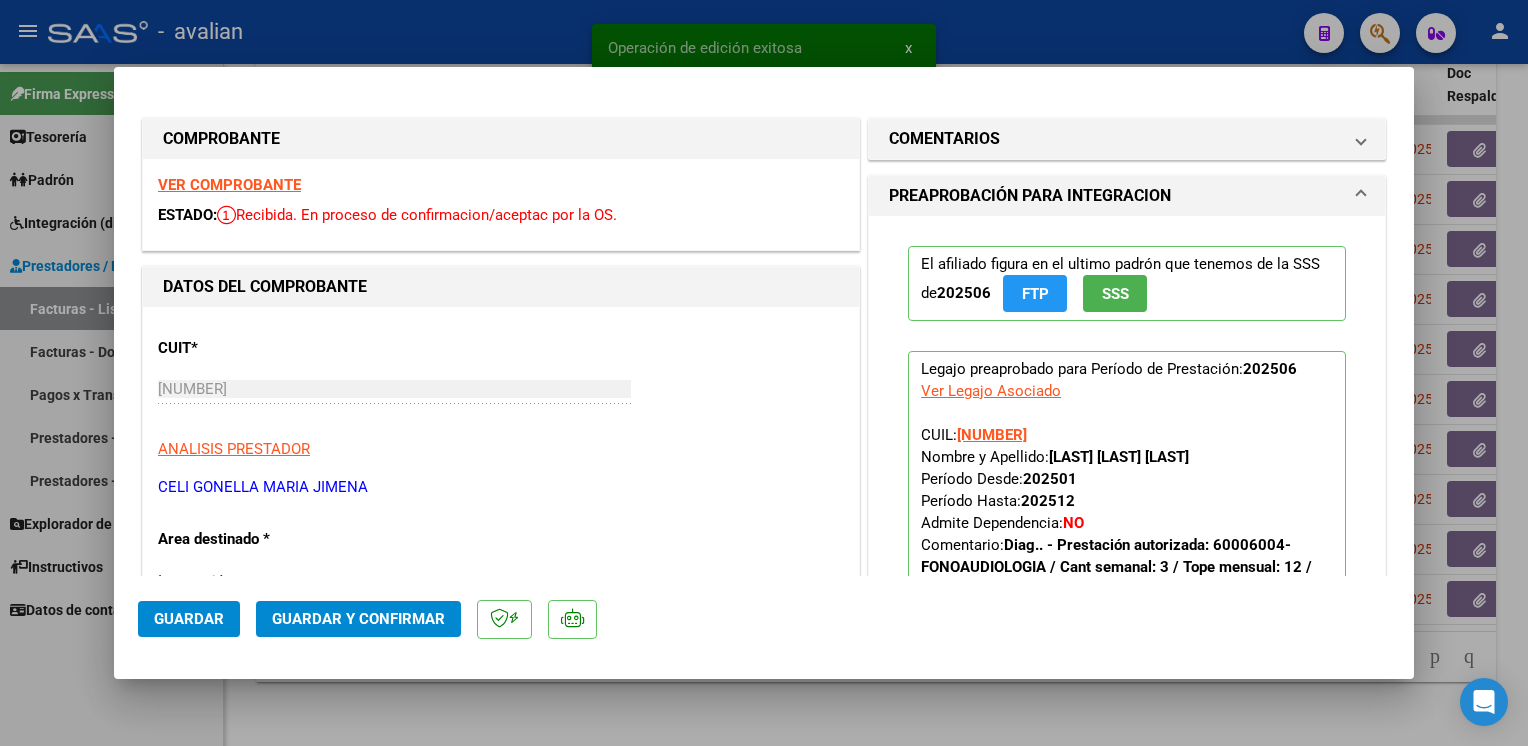 click on "VER COMPROBANTE" at bounding box center (229, 185) 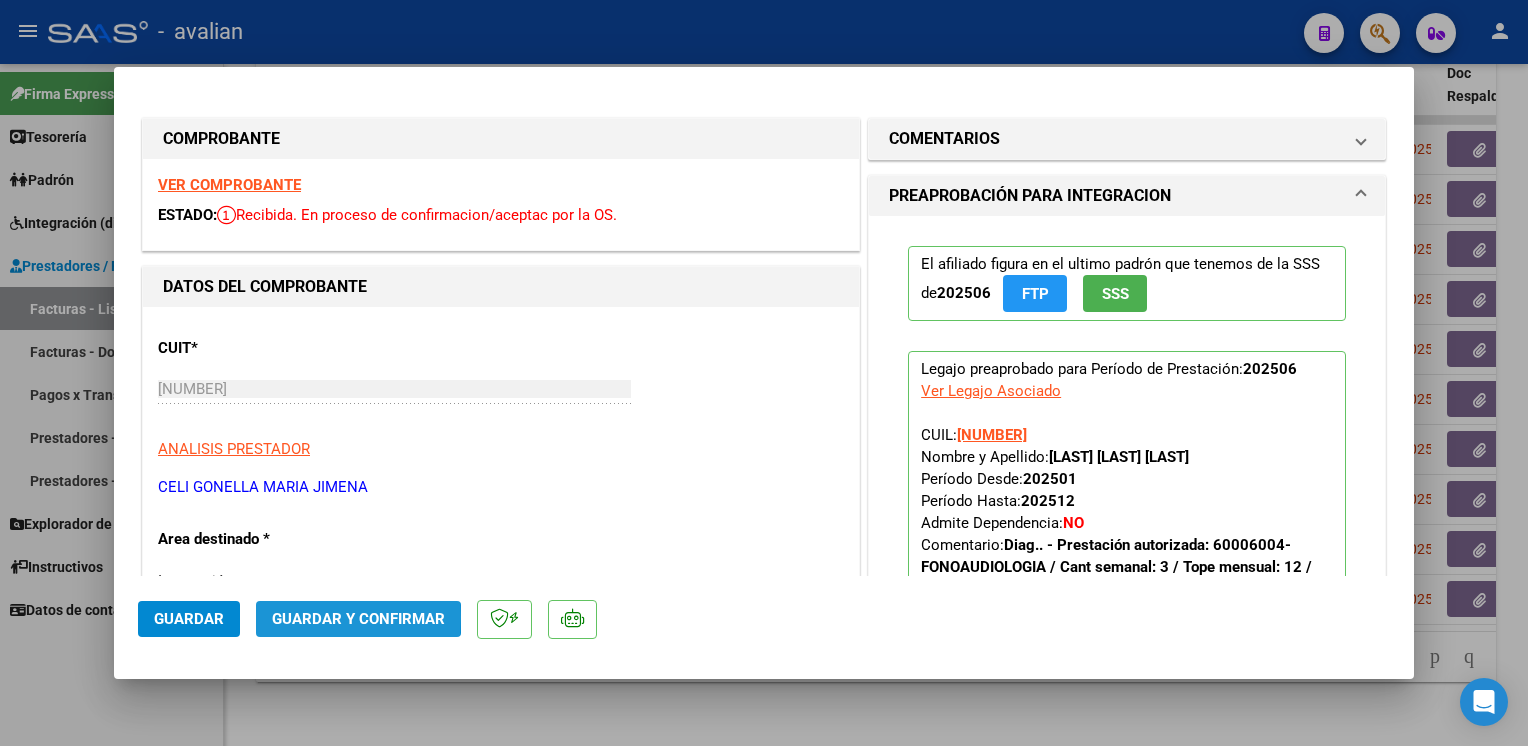 click on "Guardar y Confirmar" 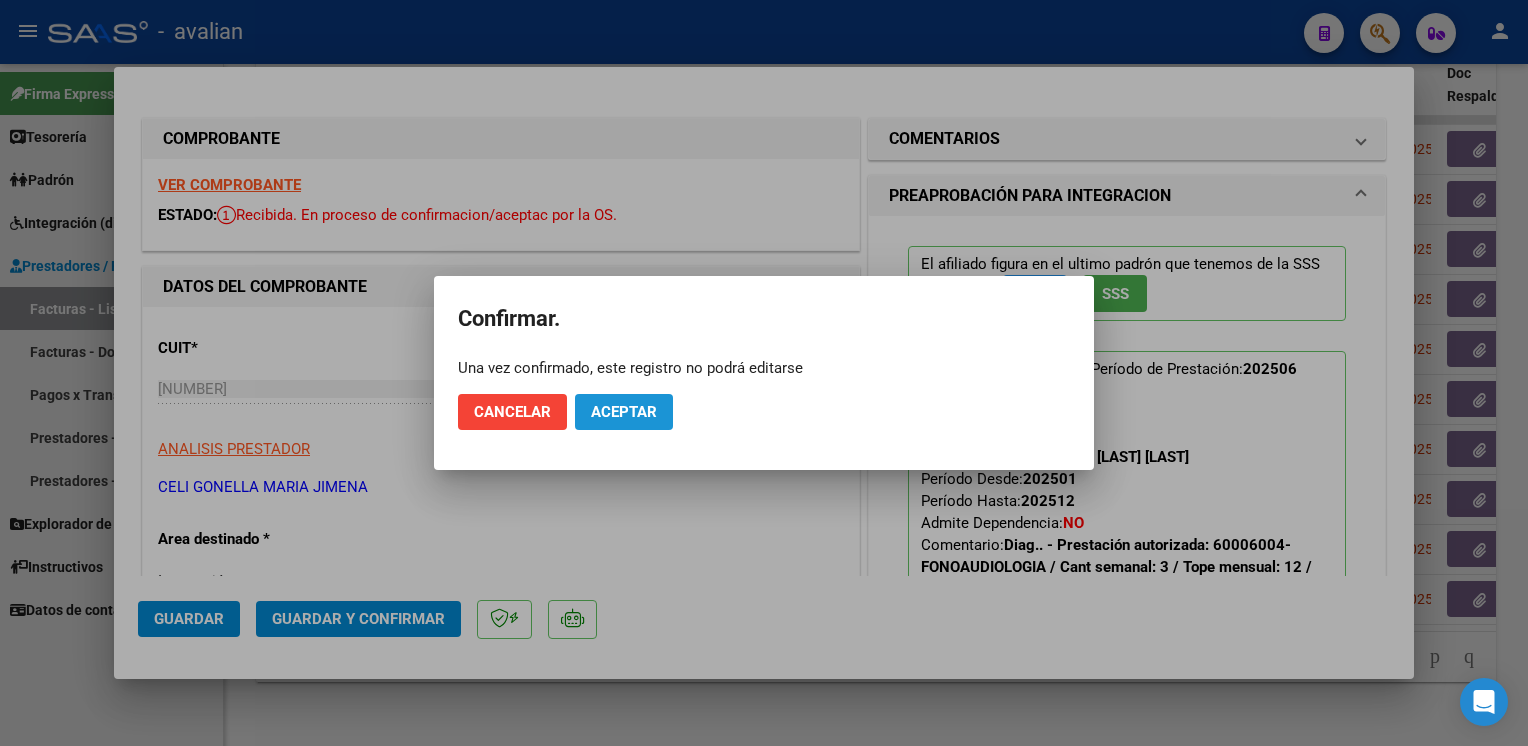 click on "Aceptar" 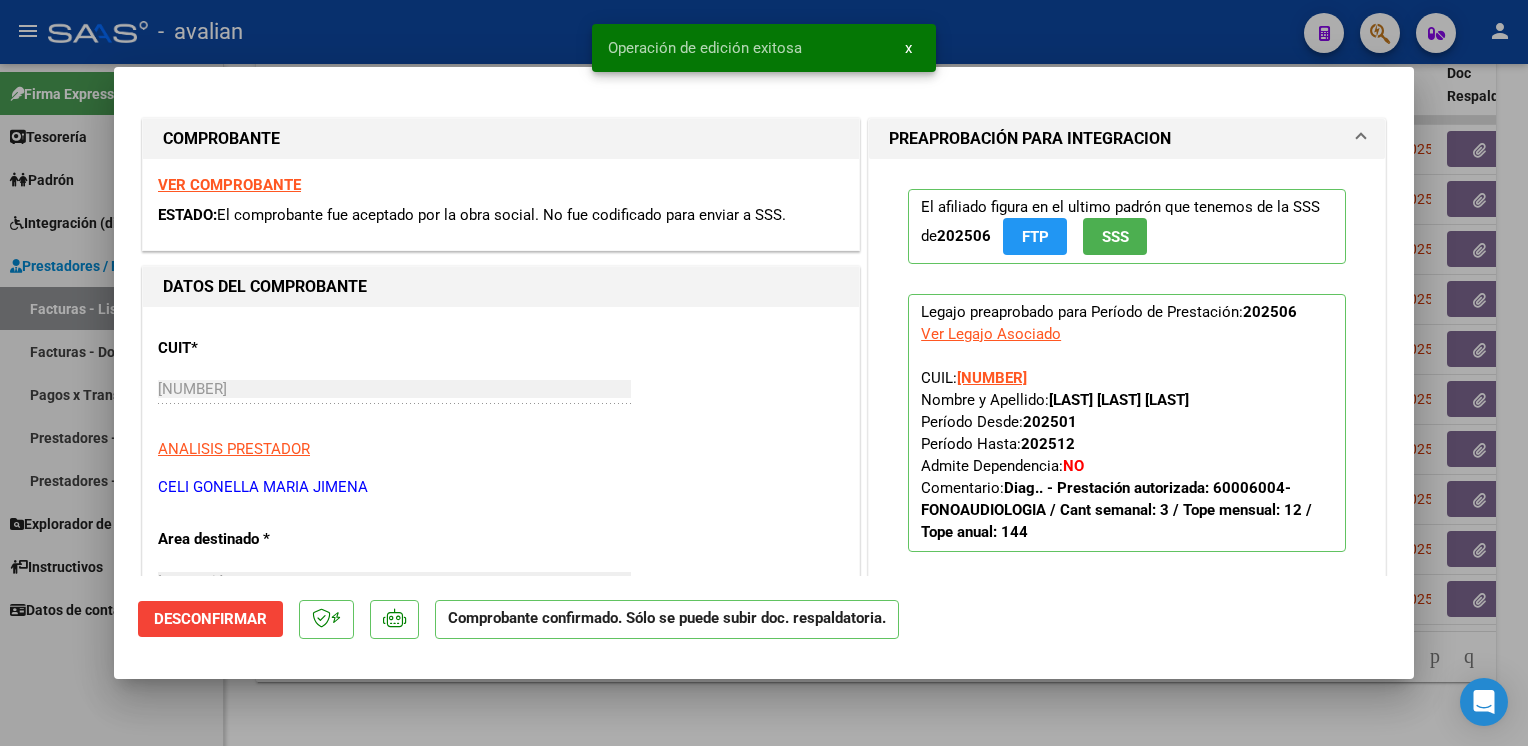 click at bounding box center (764, 373) 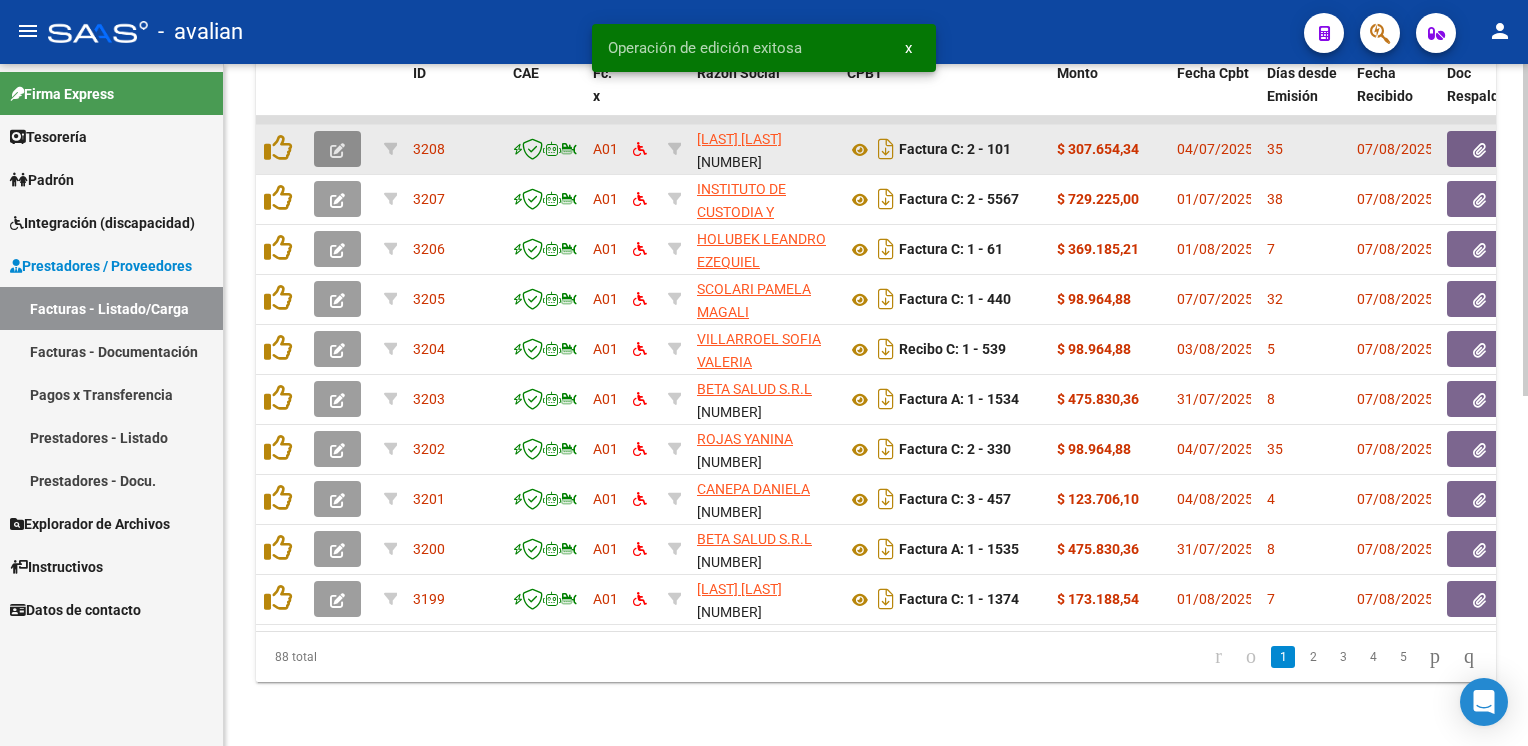 click 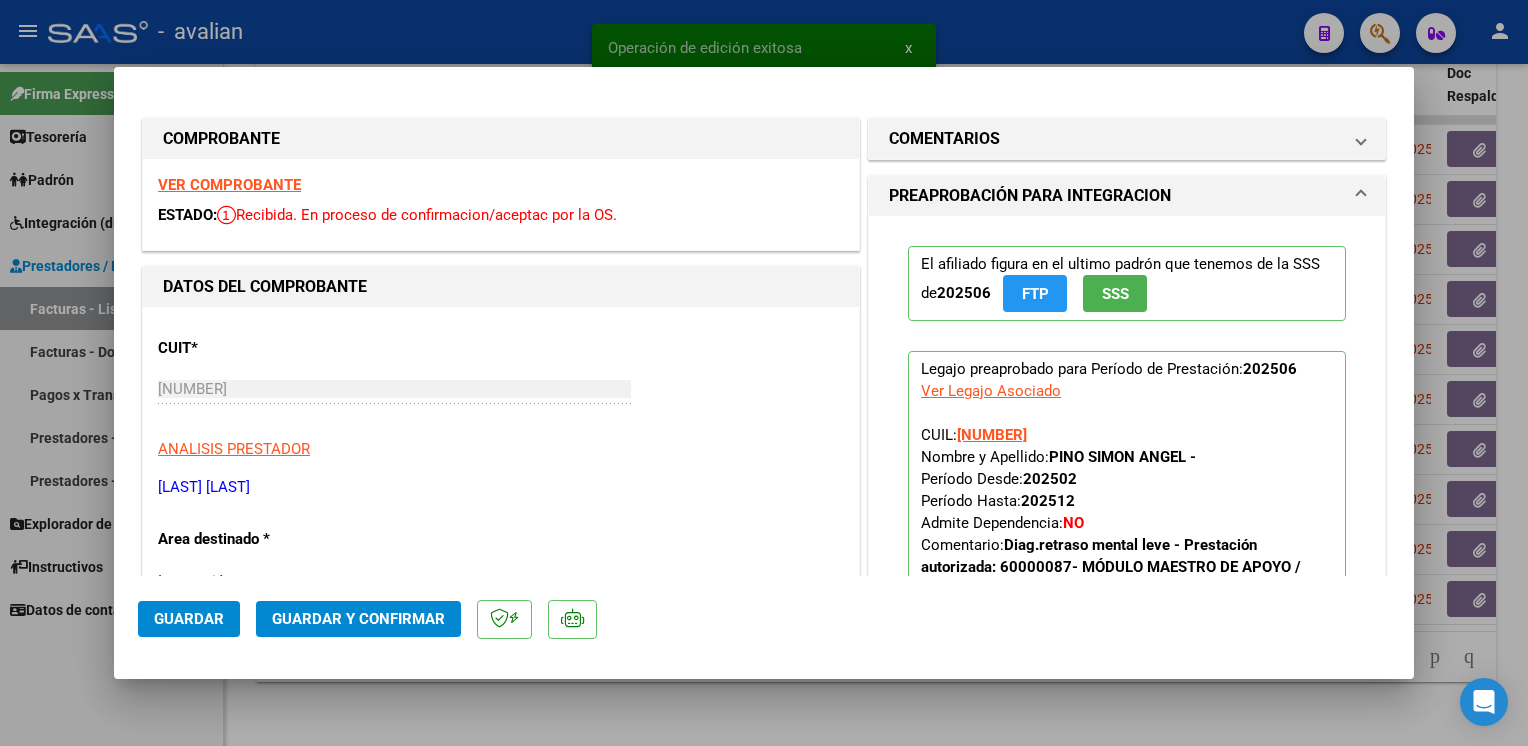 click on "VER COMPROBANTE" at bounding box center (229, 185) 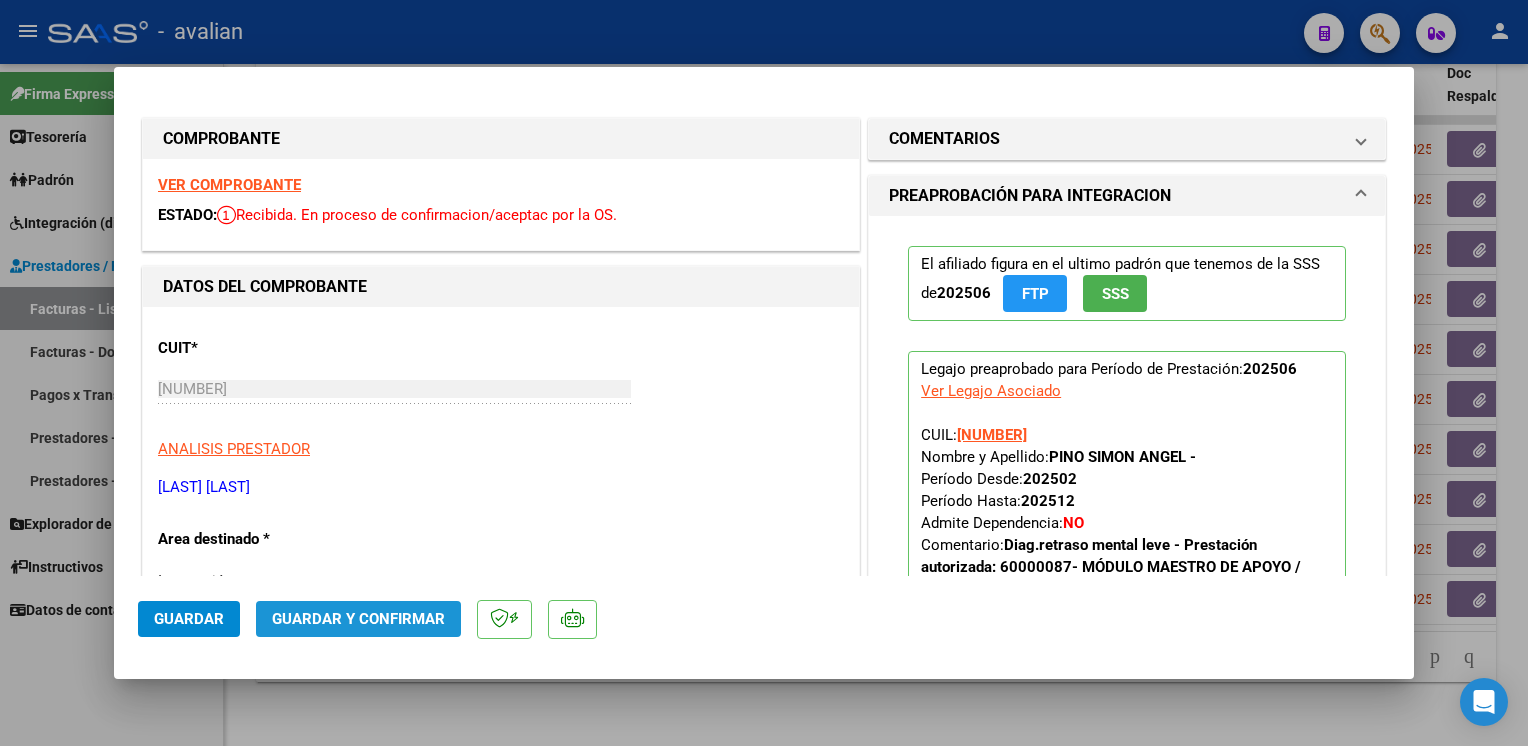 click on "Guardar y Confirmar" 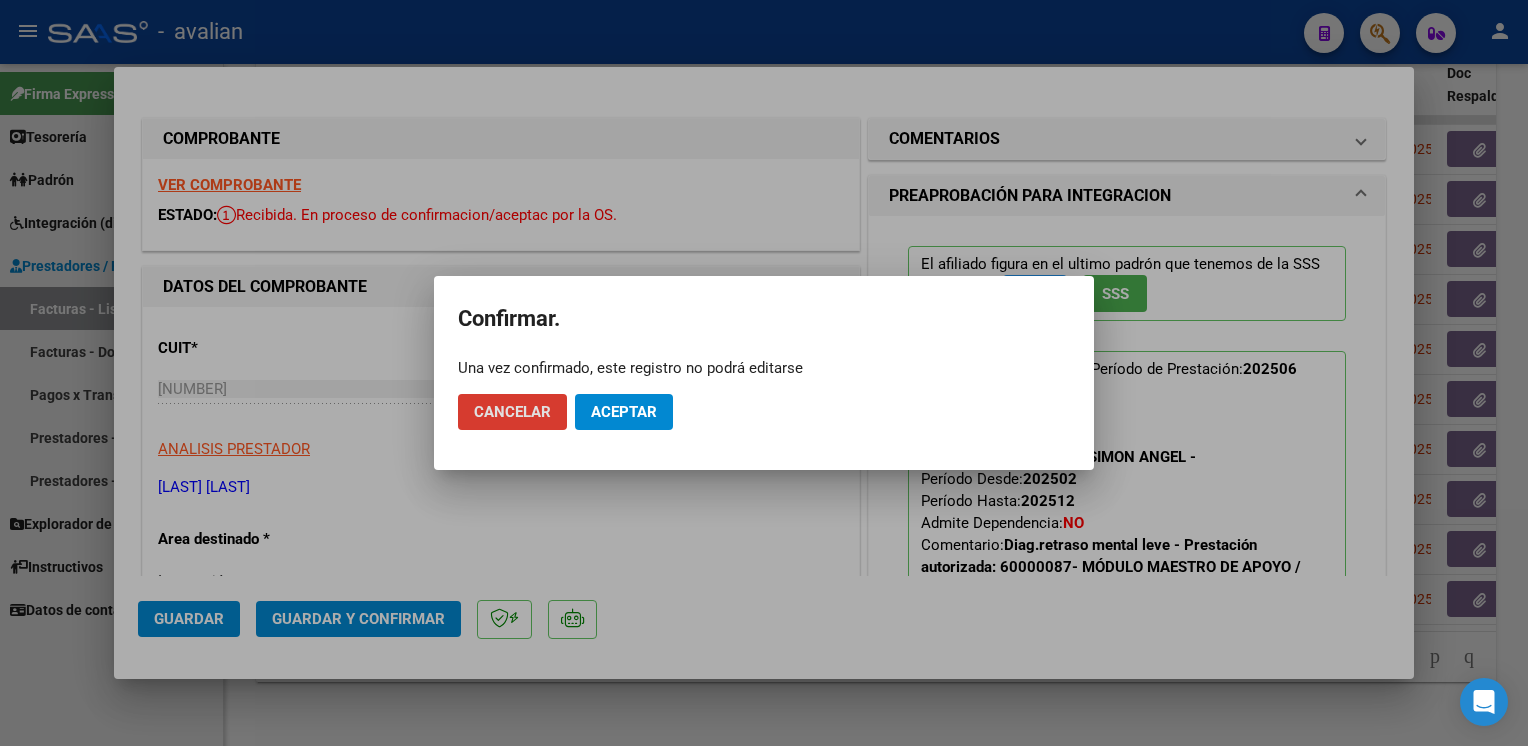 click on "Aceptar" 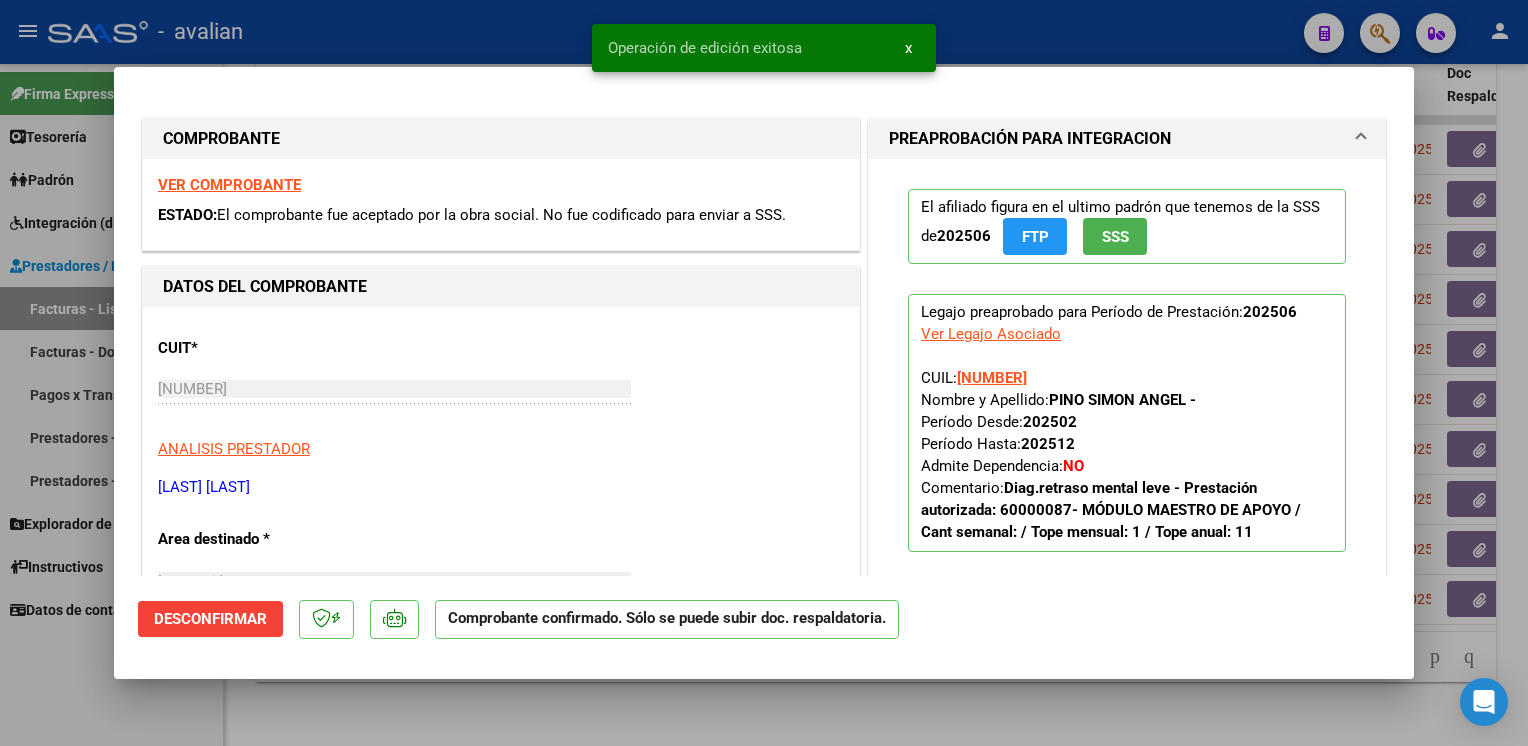 click at bounding box center (764, 373) 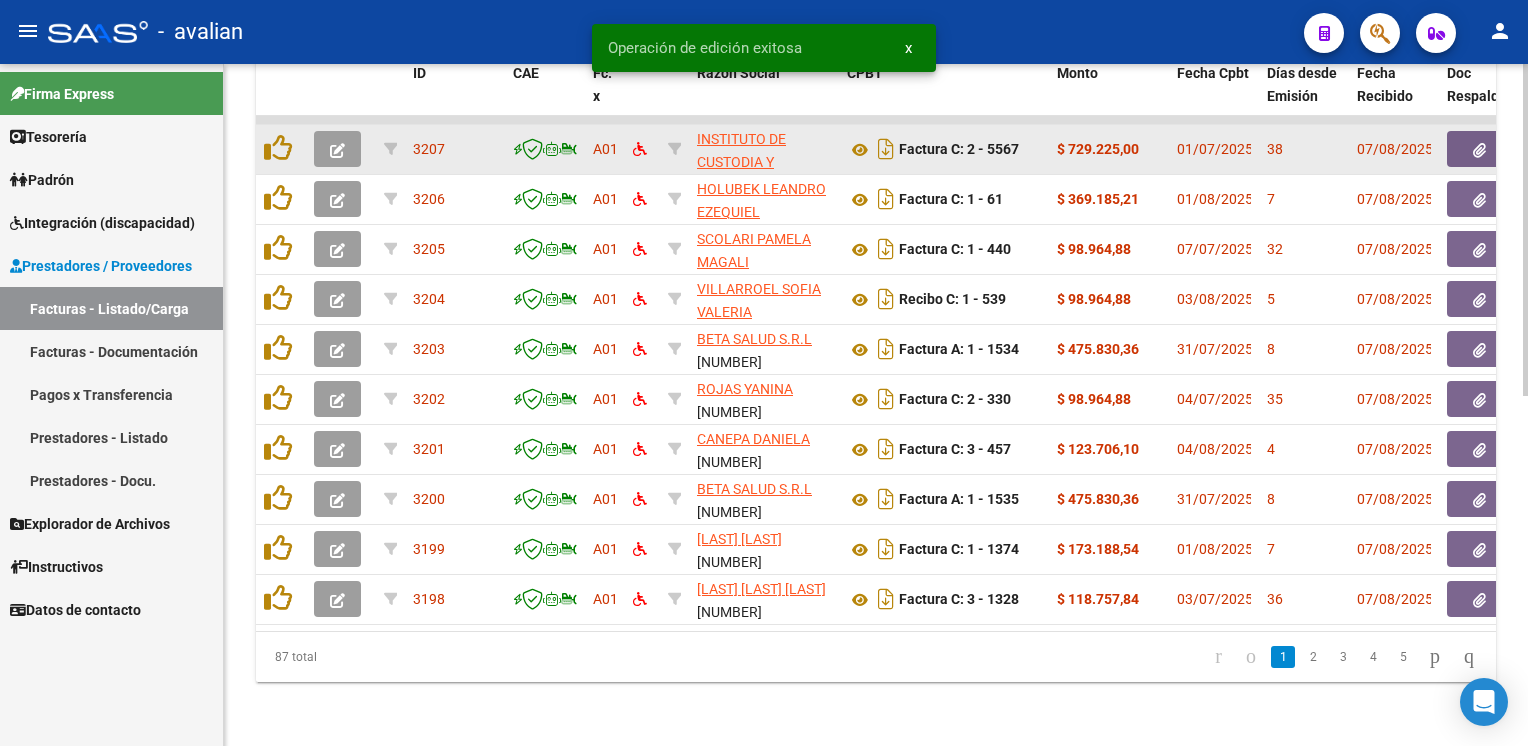click 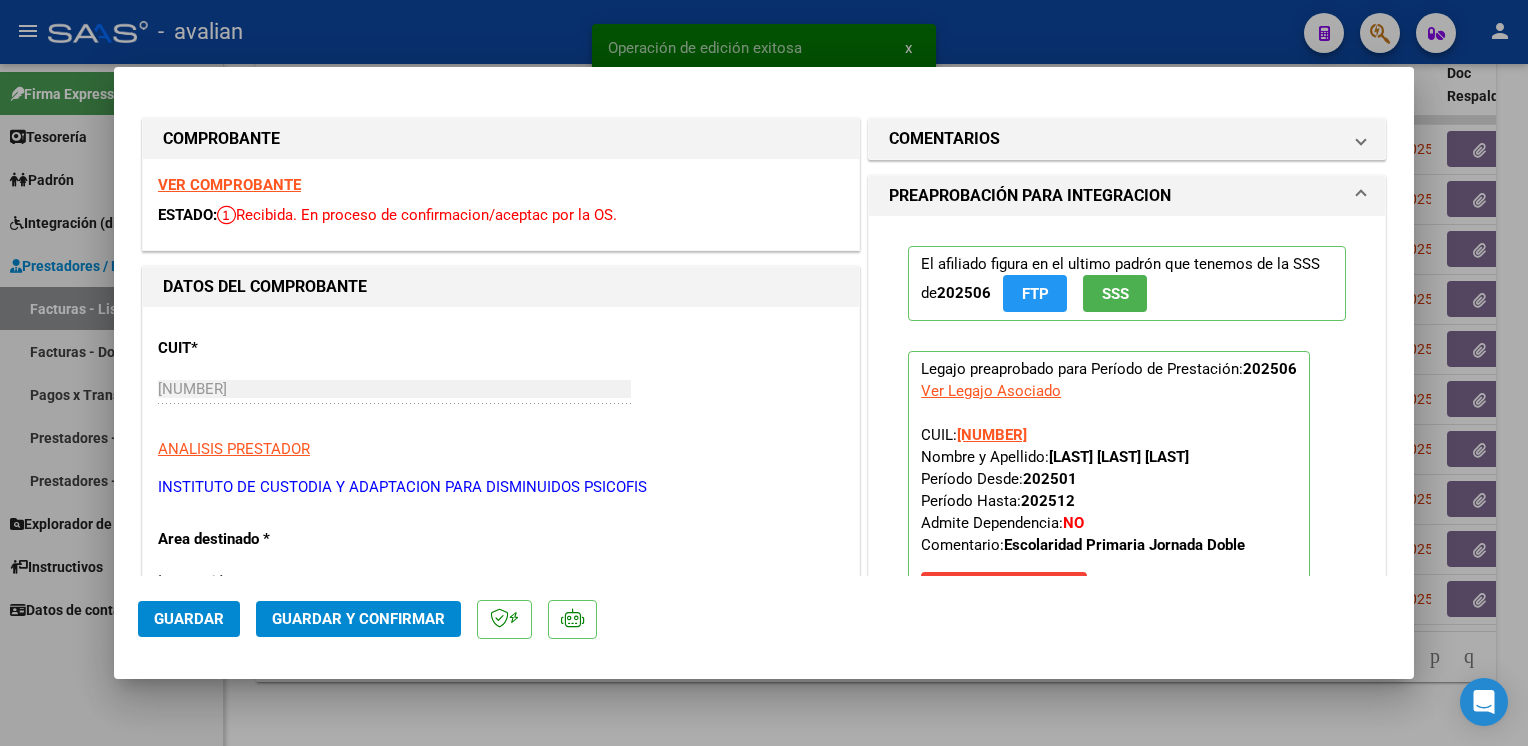 click on "VER COMPROBANTE" at bounding box center [229, 185] 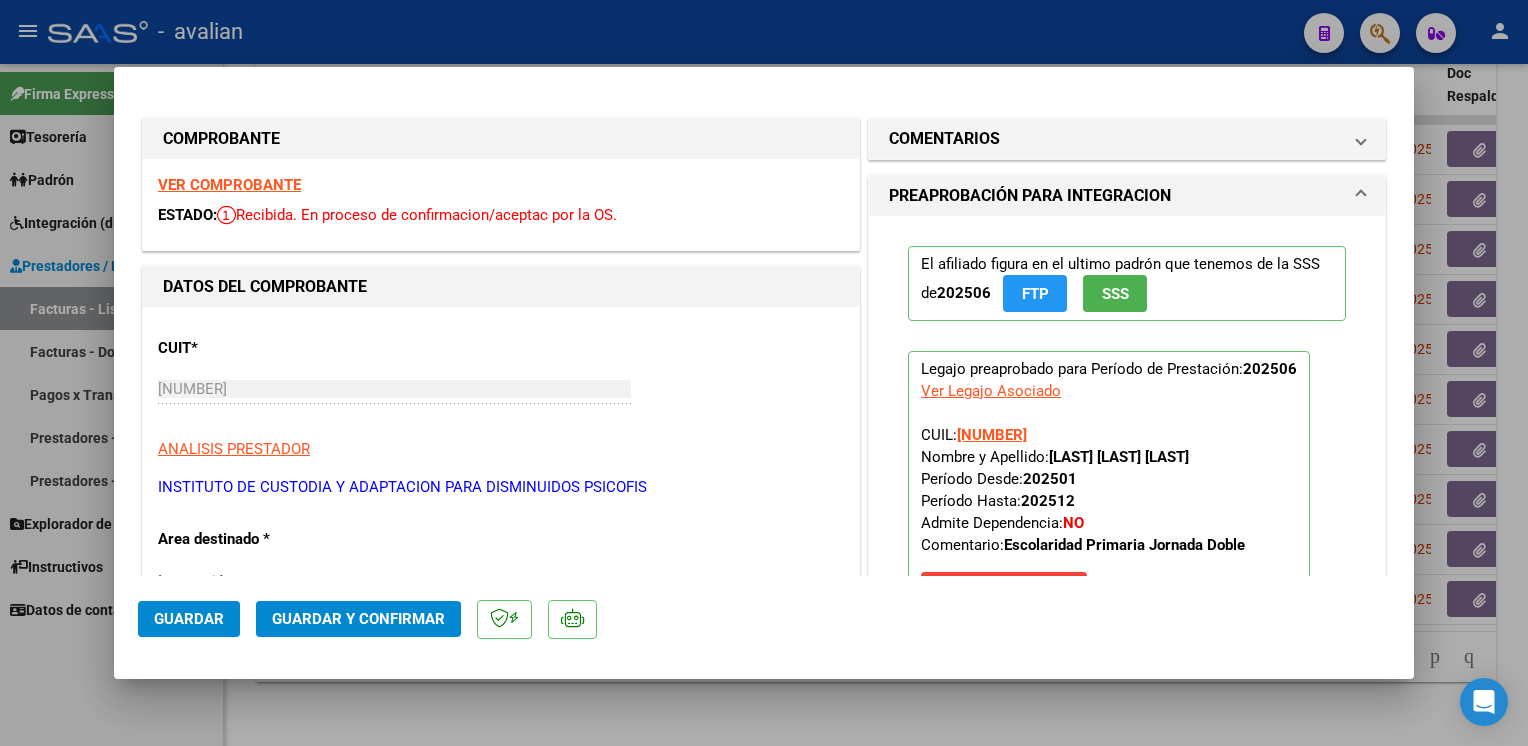 click on "Guardar y Confirmar" 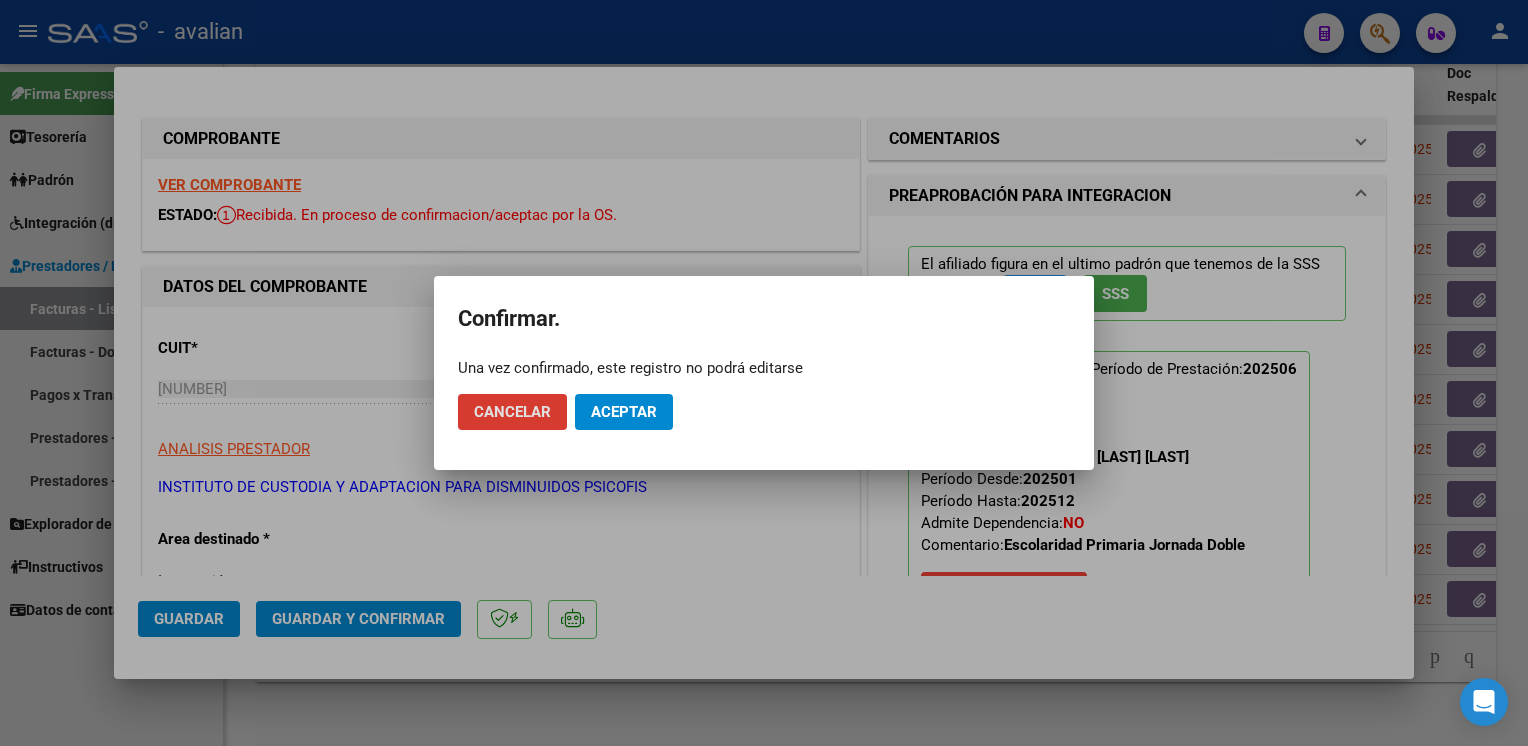 click on "Aceptar" 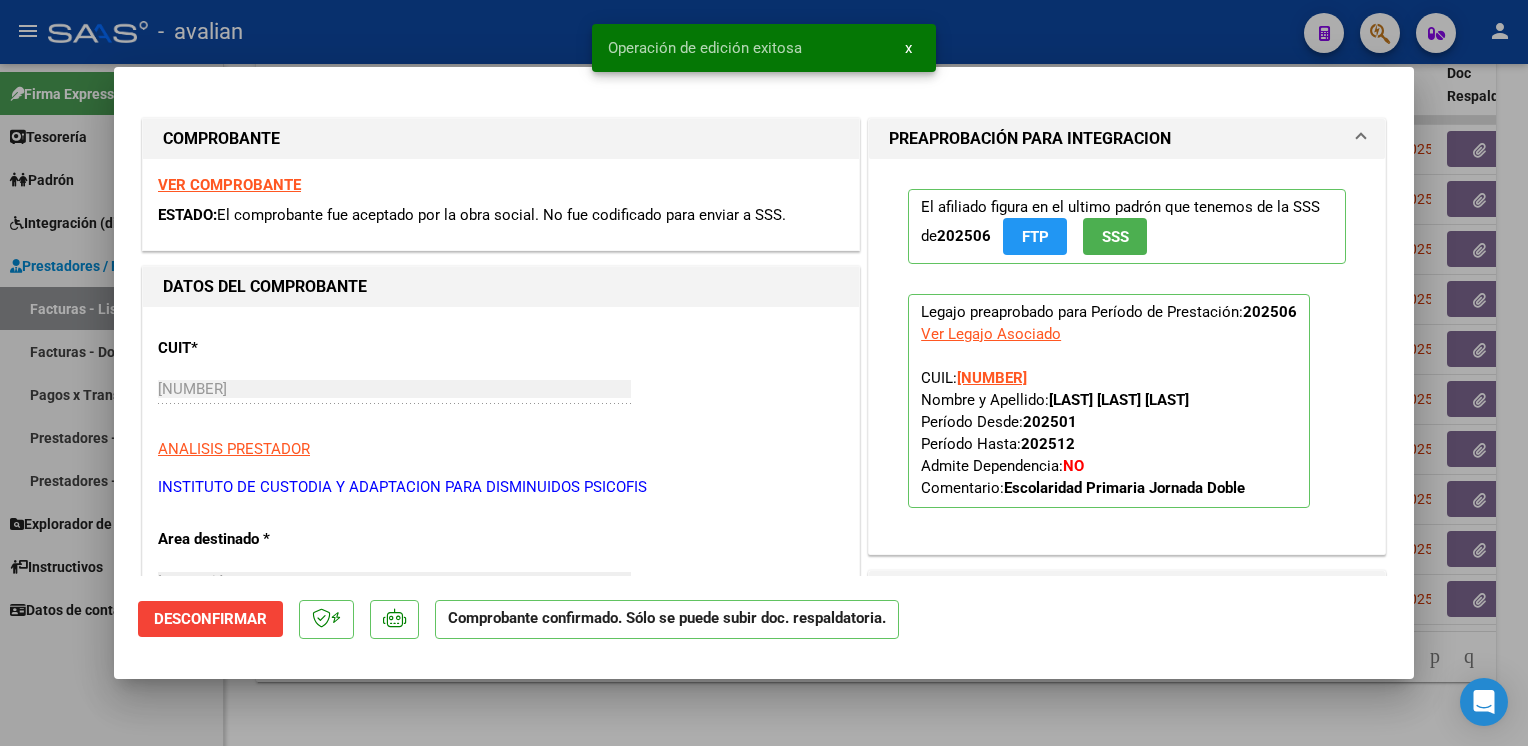 click at bounding box center [764, 373] 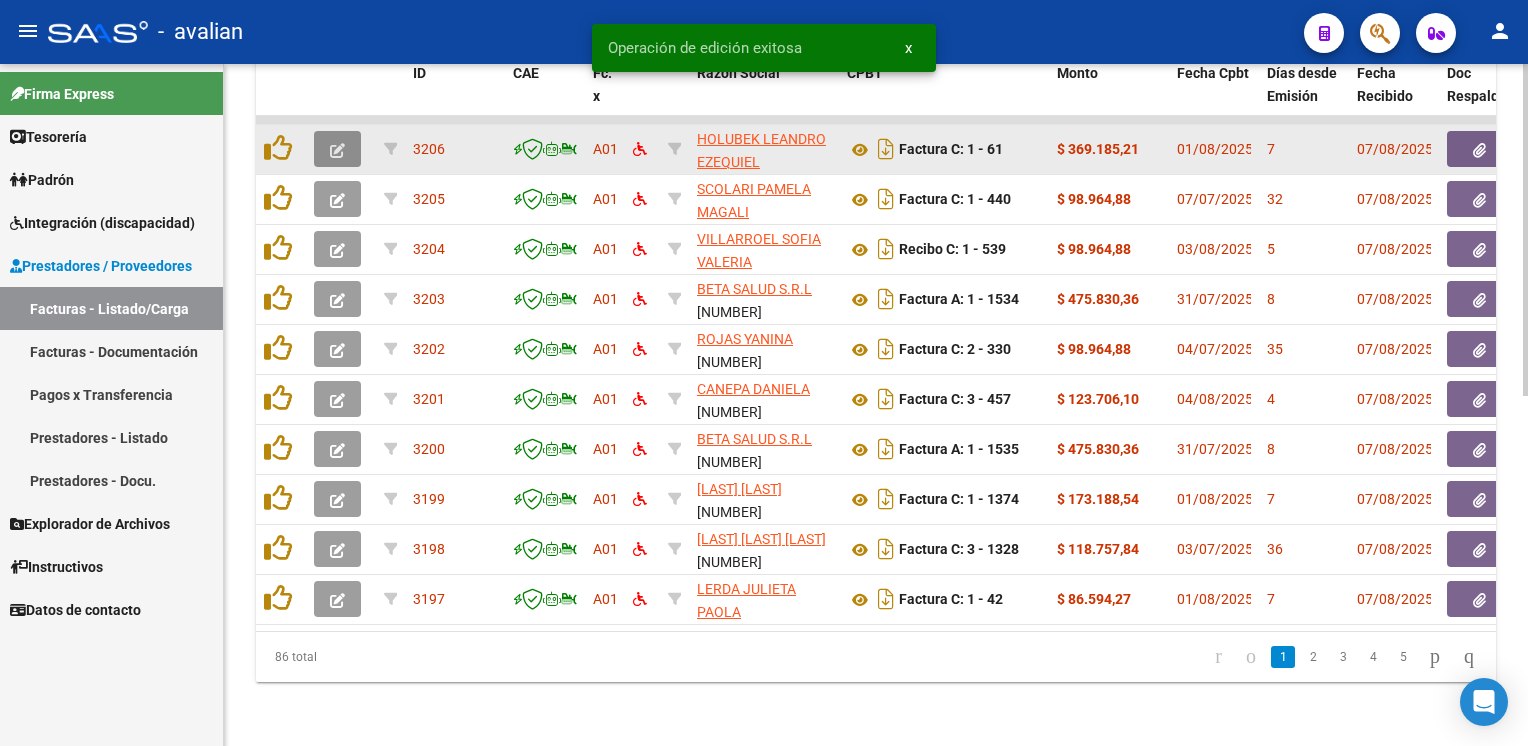 click 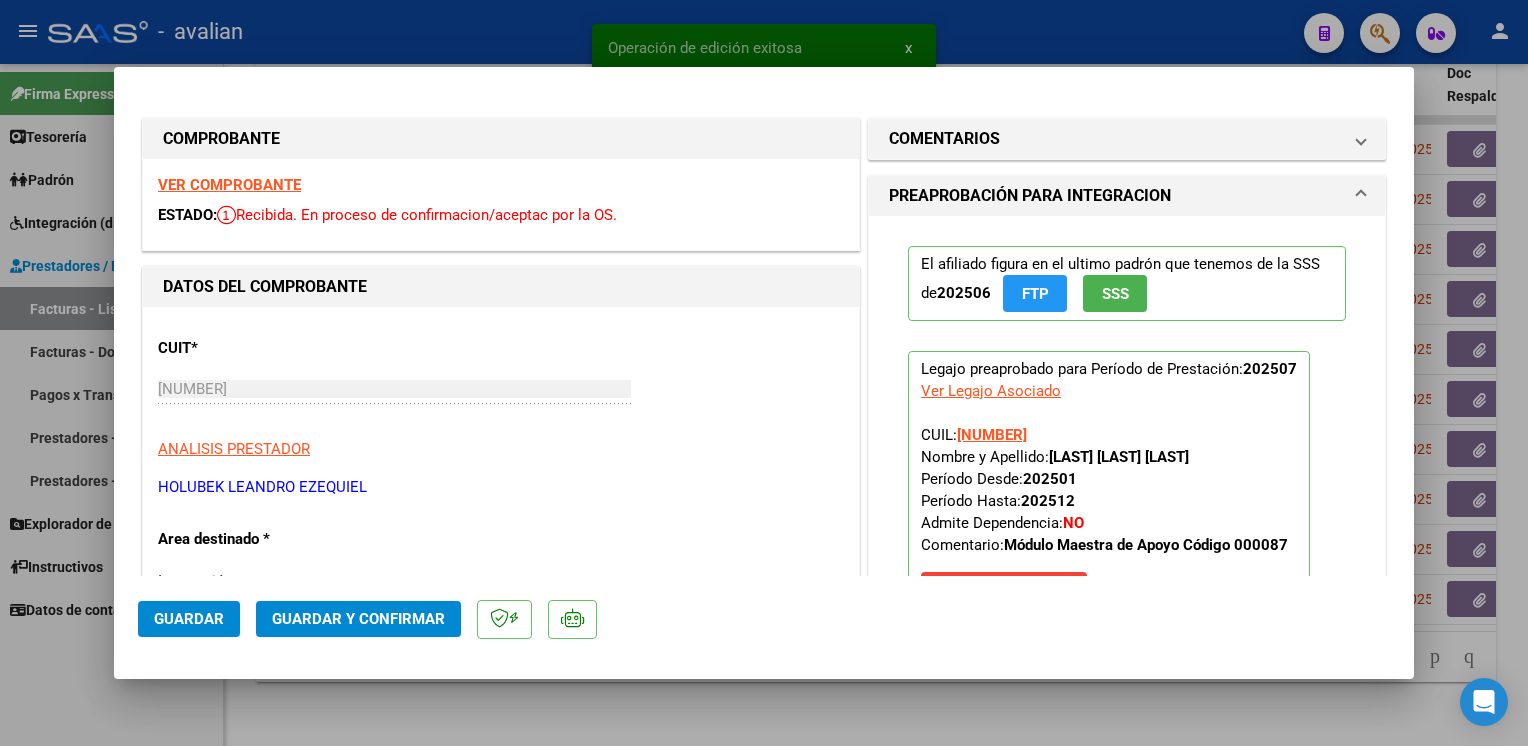 click on "VER COMPROBANTE" at bounding box center (229, 185) 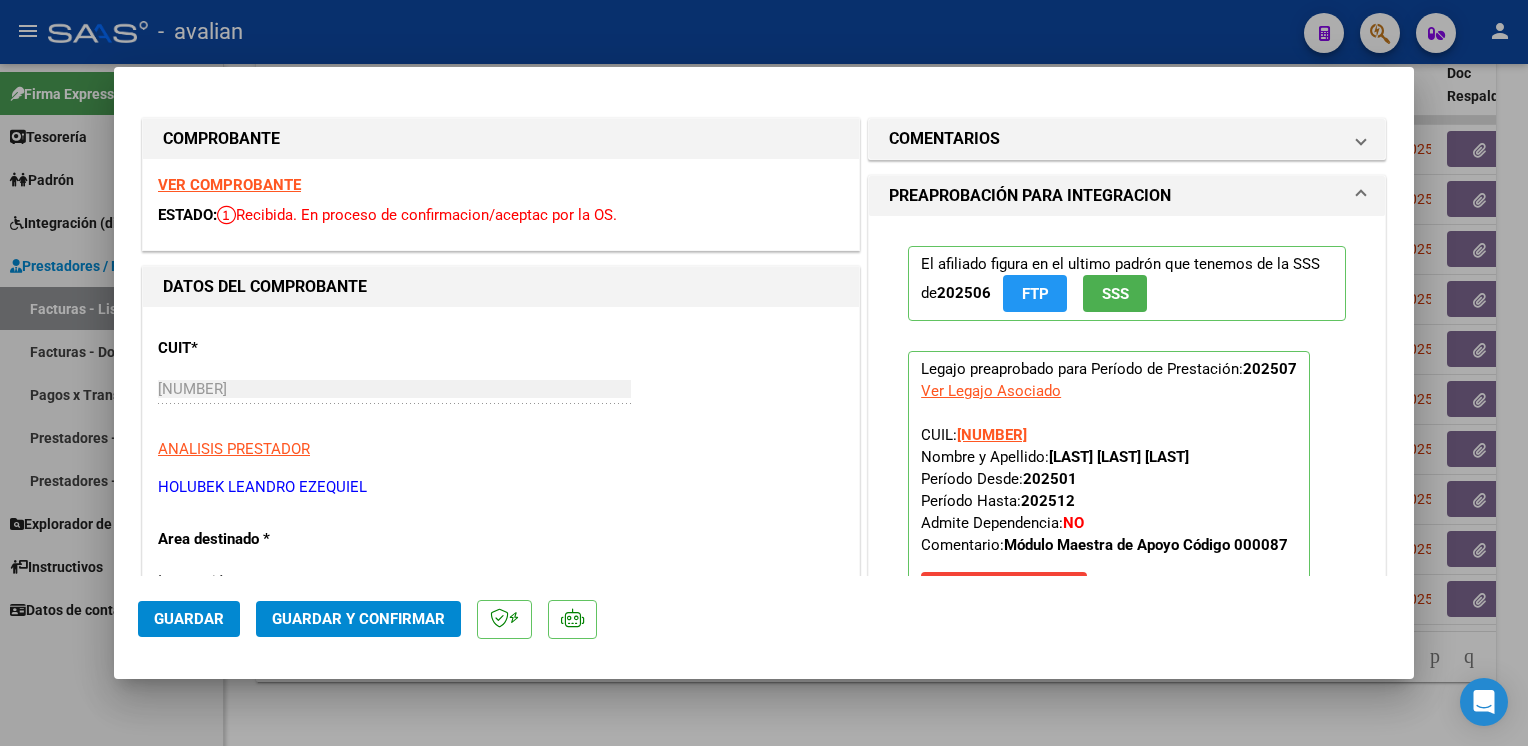 click on "Guardar y Confirmar" 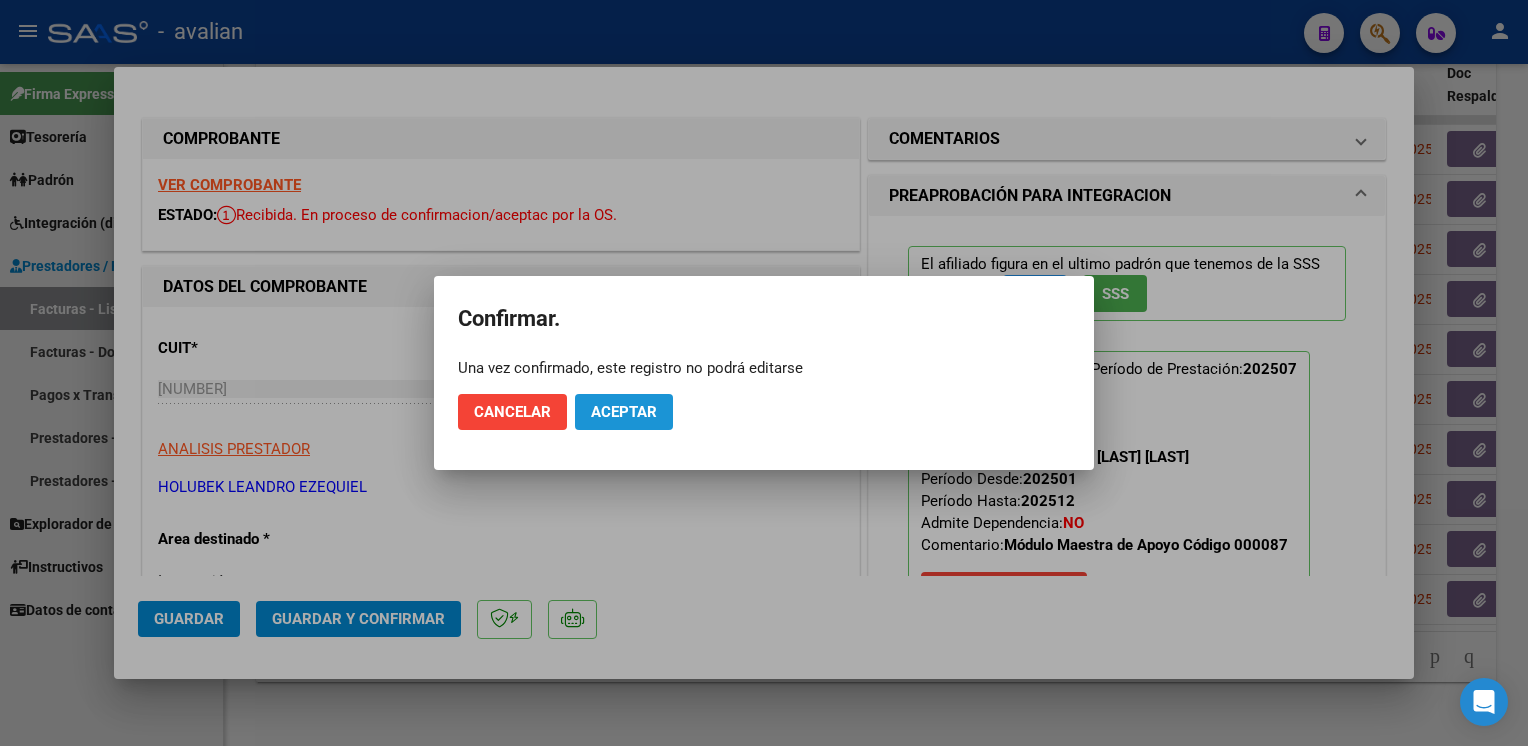 click on "Aceptar" 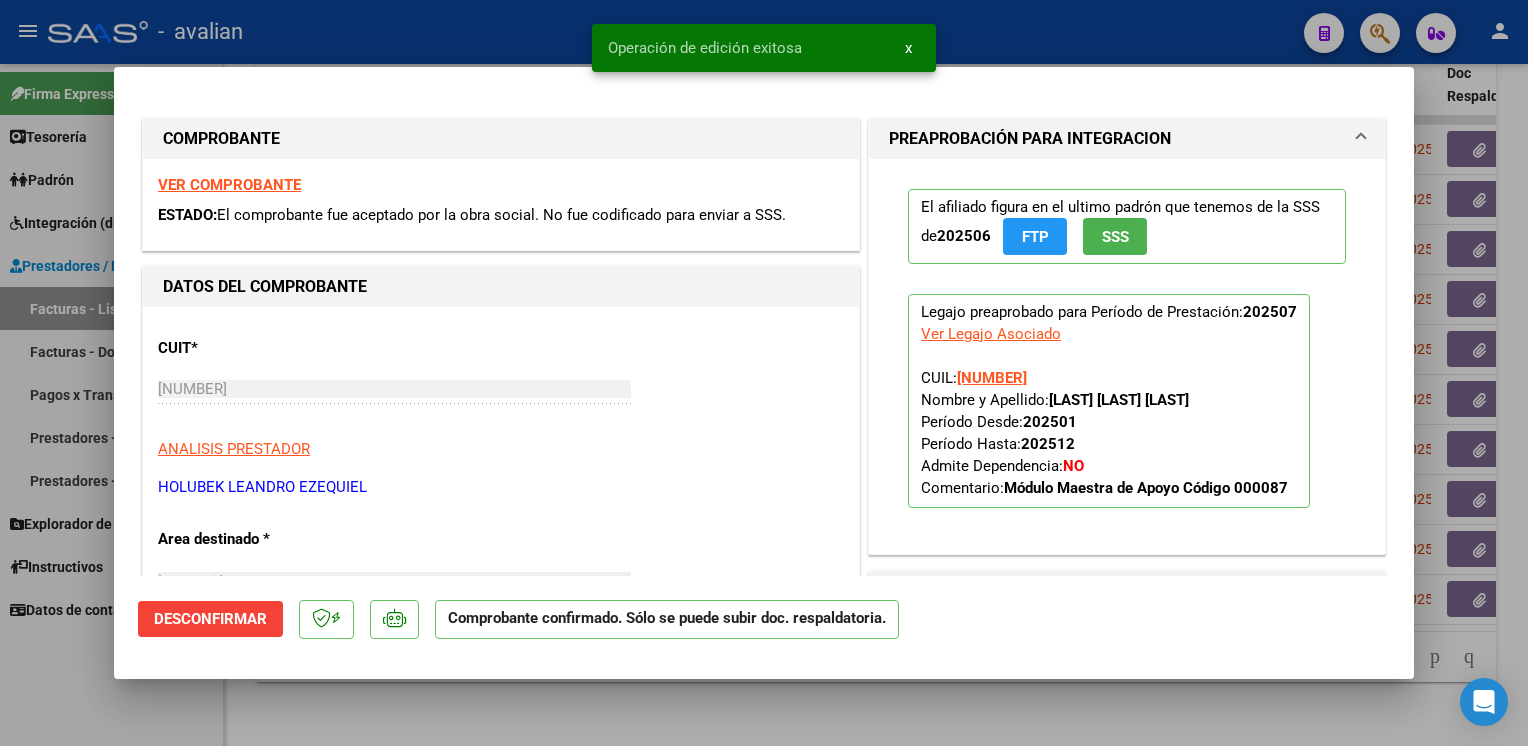 click at bounding box center [764, 373] 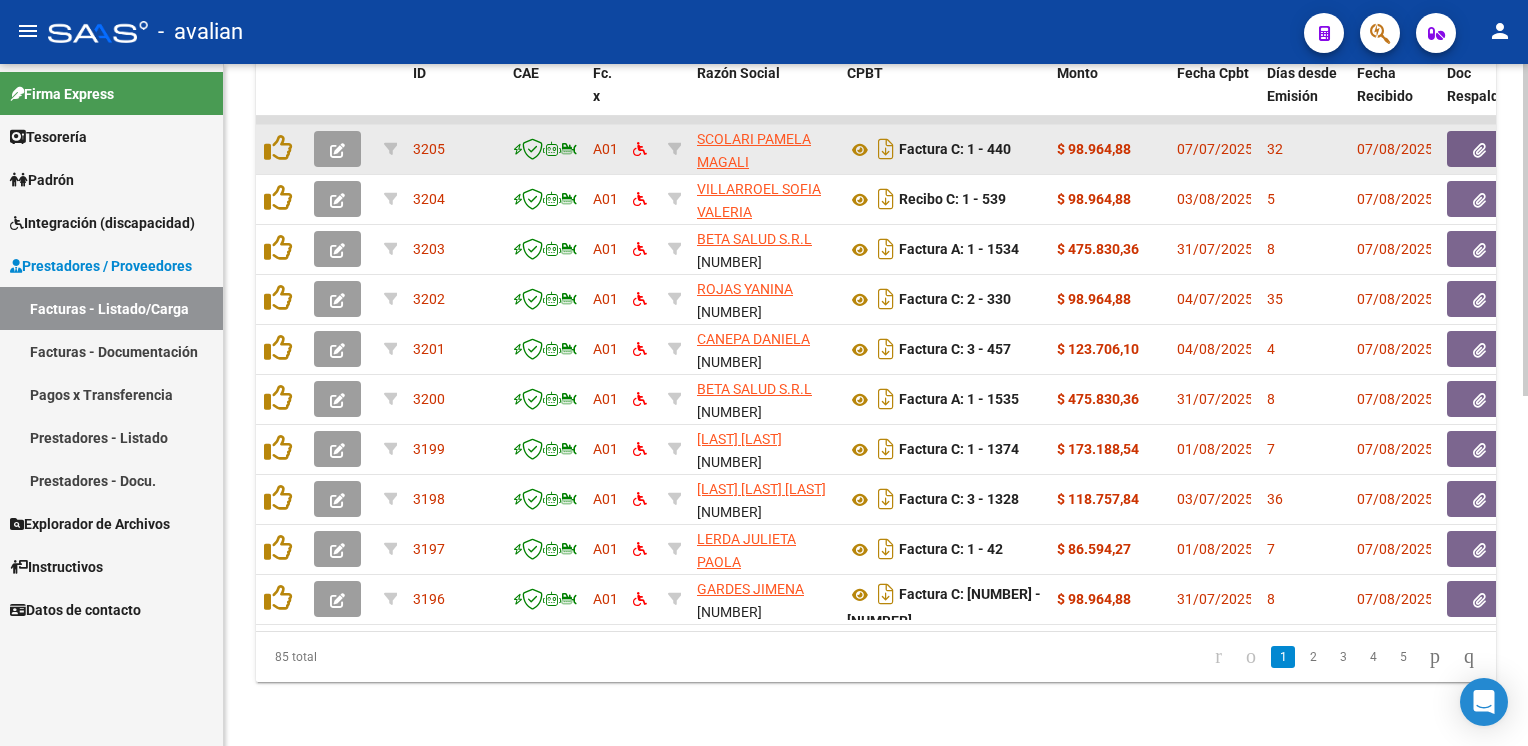 click 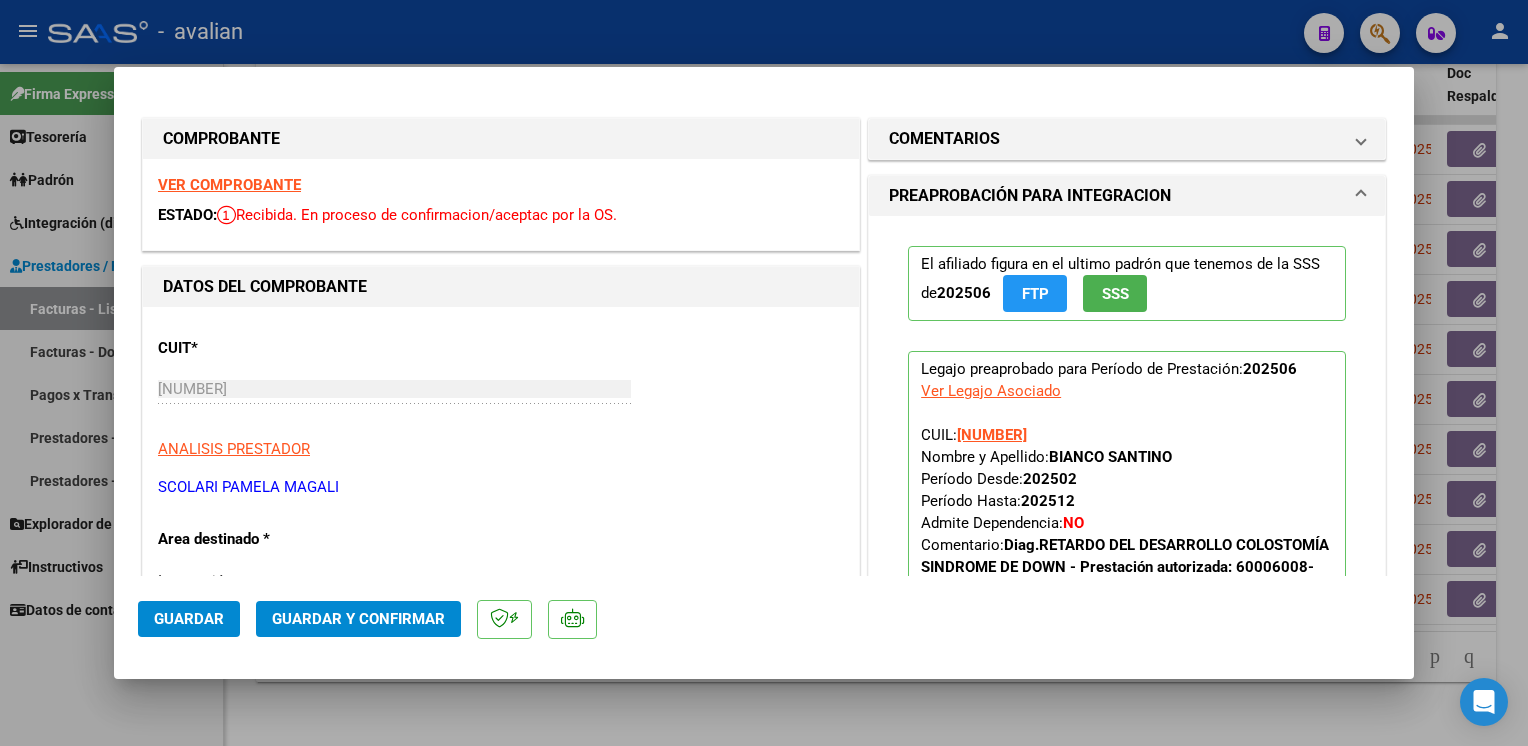 click on "VER COMPROBANTE" at bounding box center (229, 185) 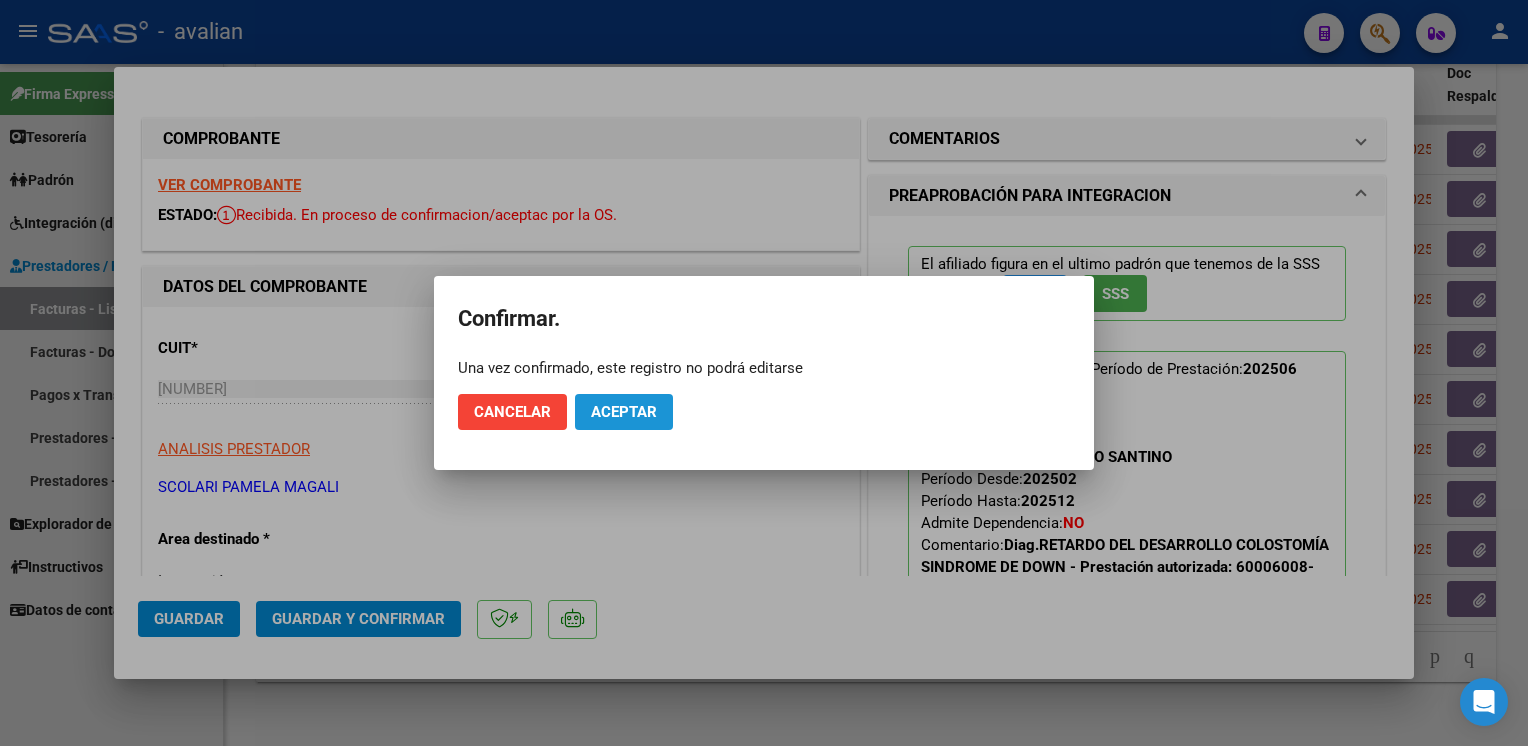 click on "Aceptar" 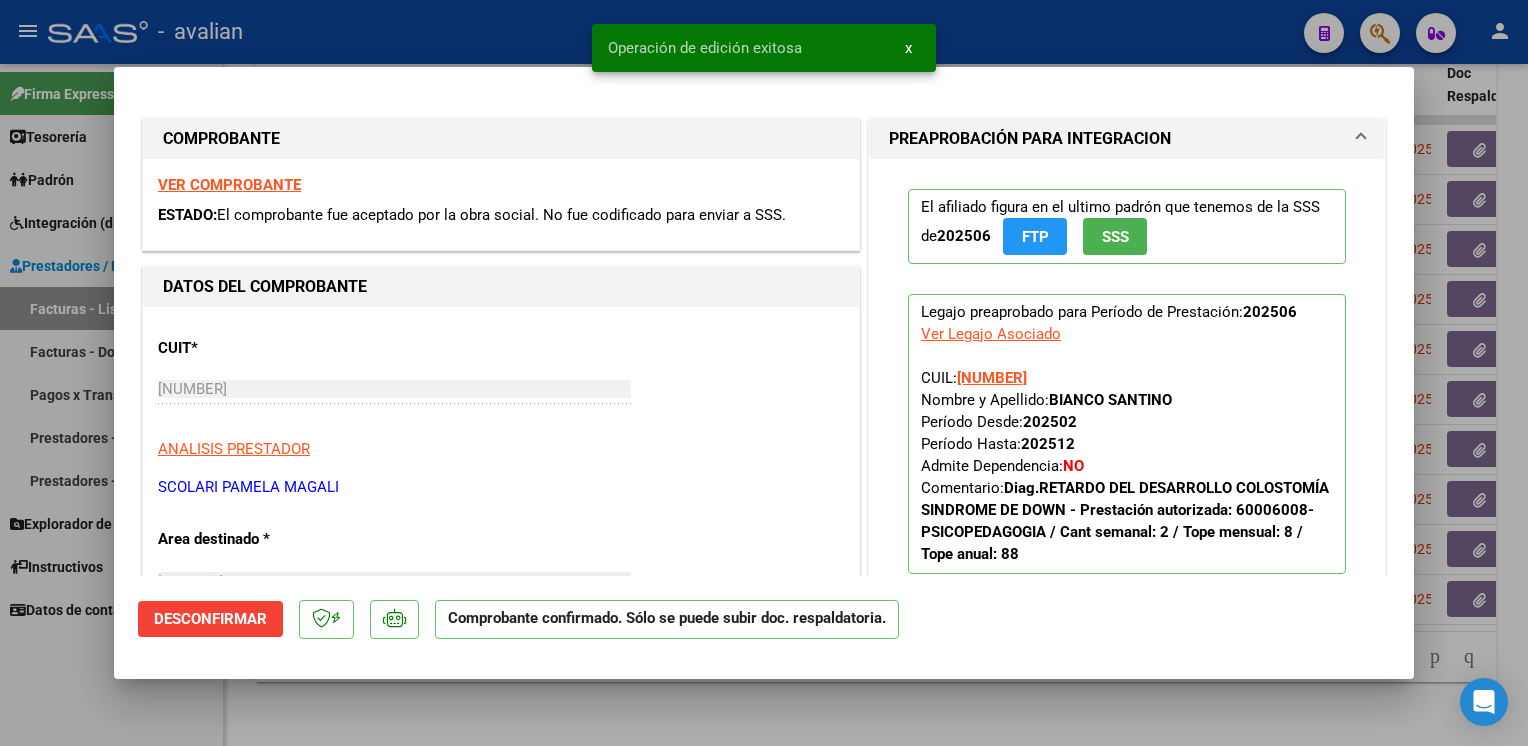 click at bounding box center (764, 373) 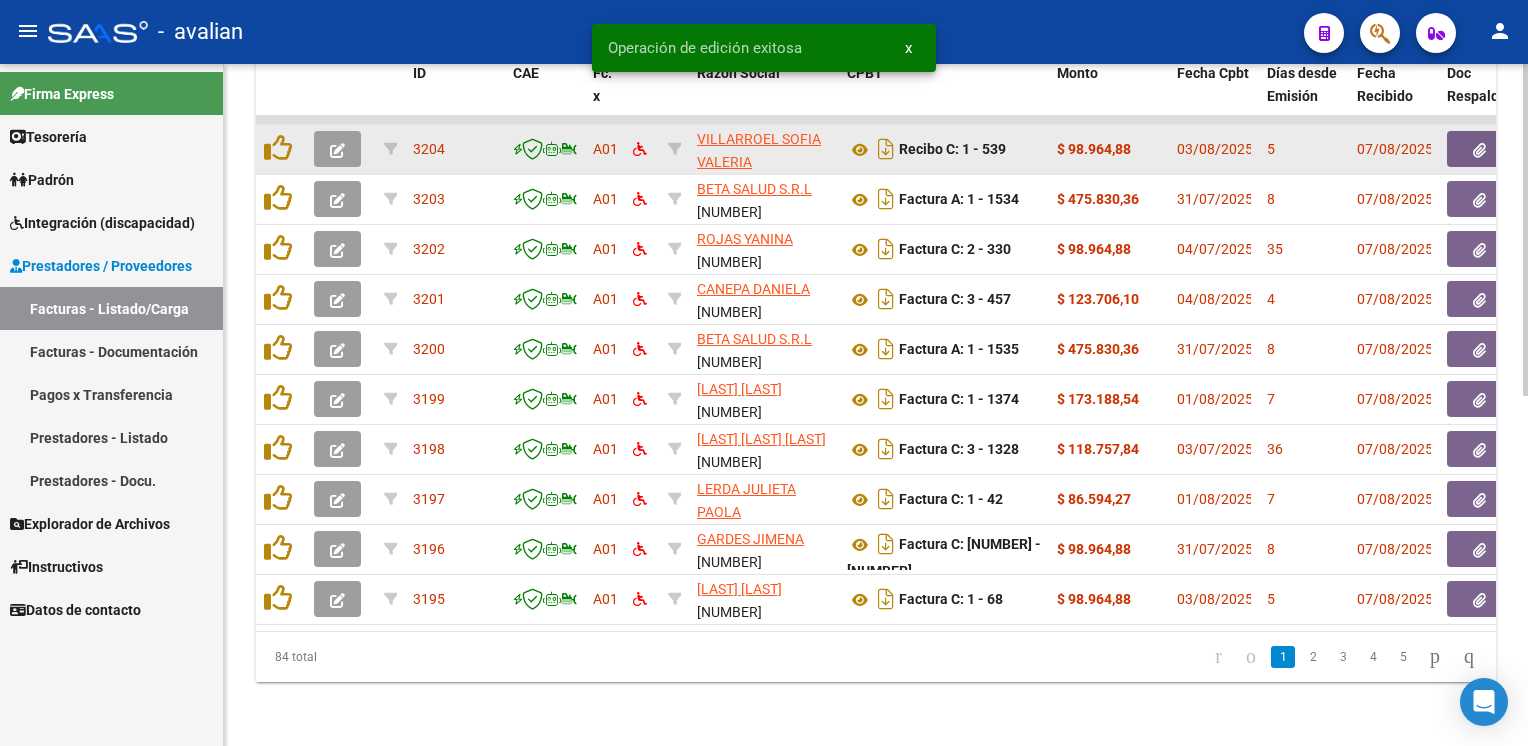 click 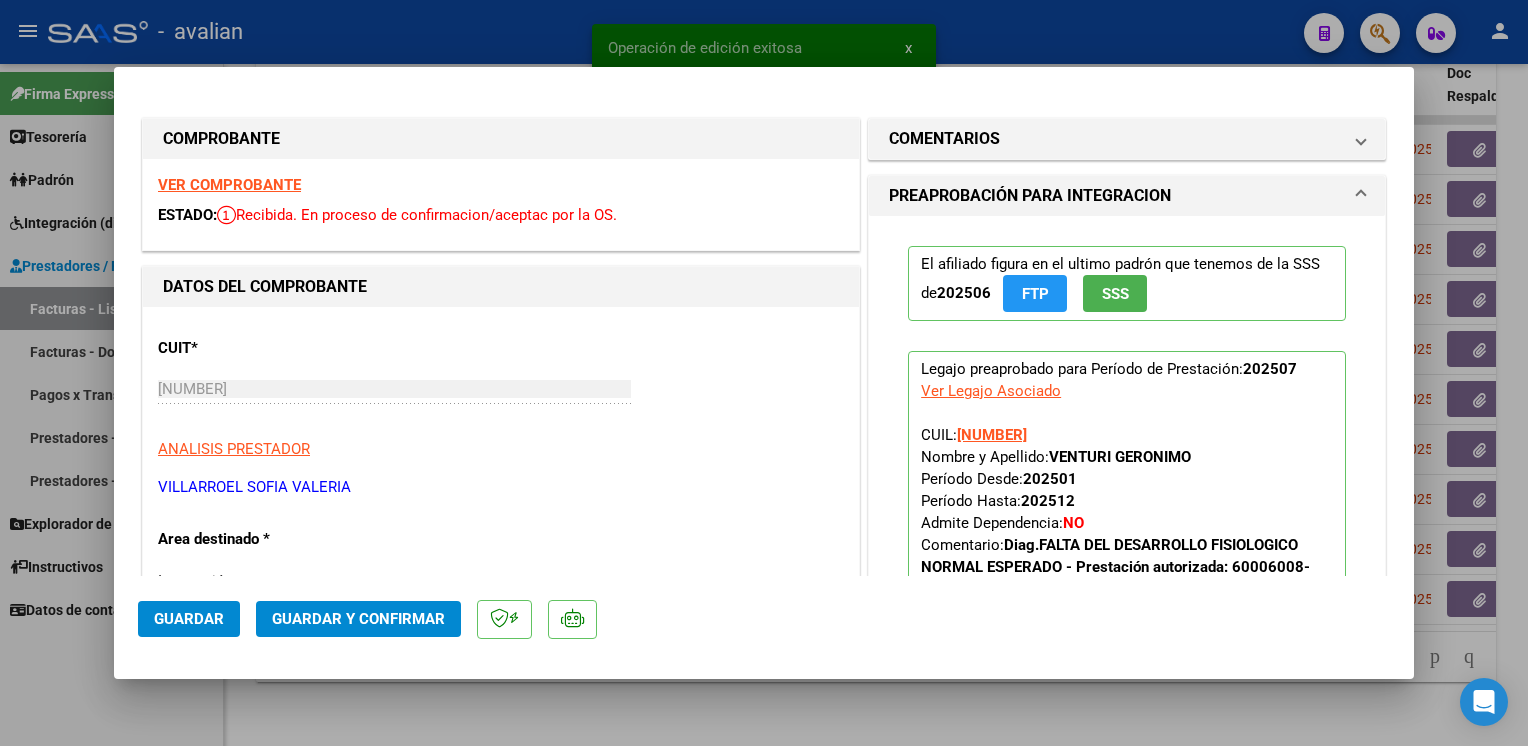 click on "VER COMPROBANTE" at bounding box center [229, 185] 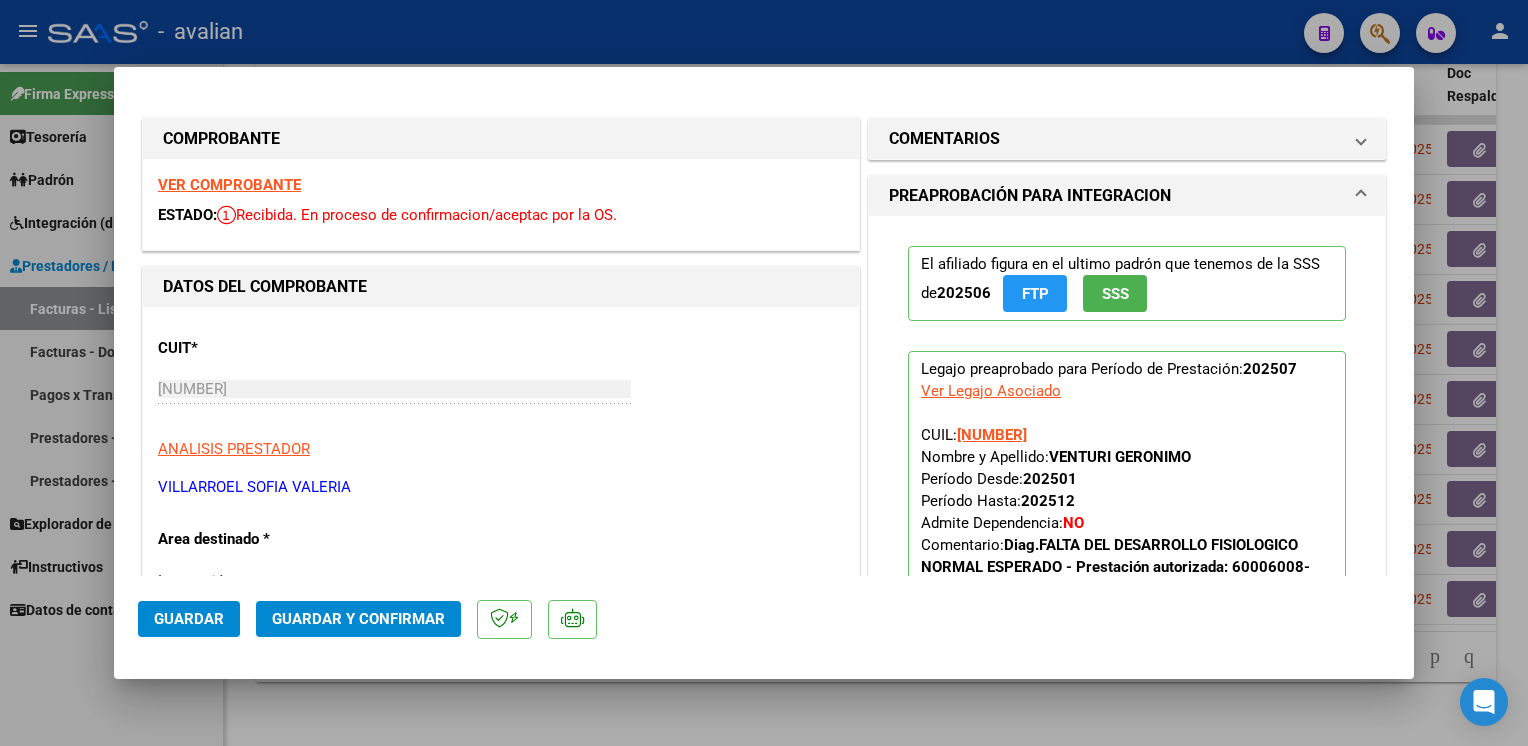 click on "Guardar y Confirmar" 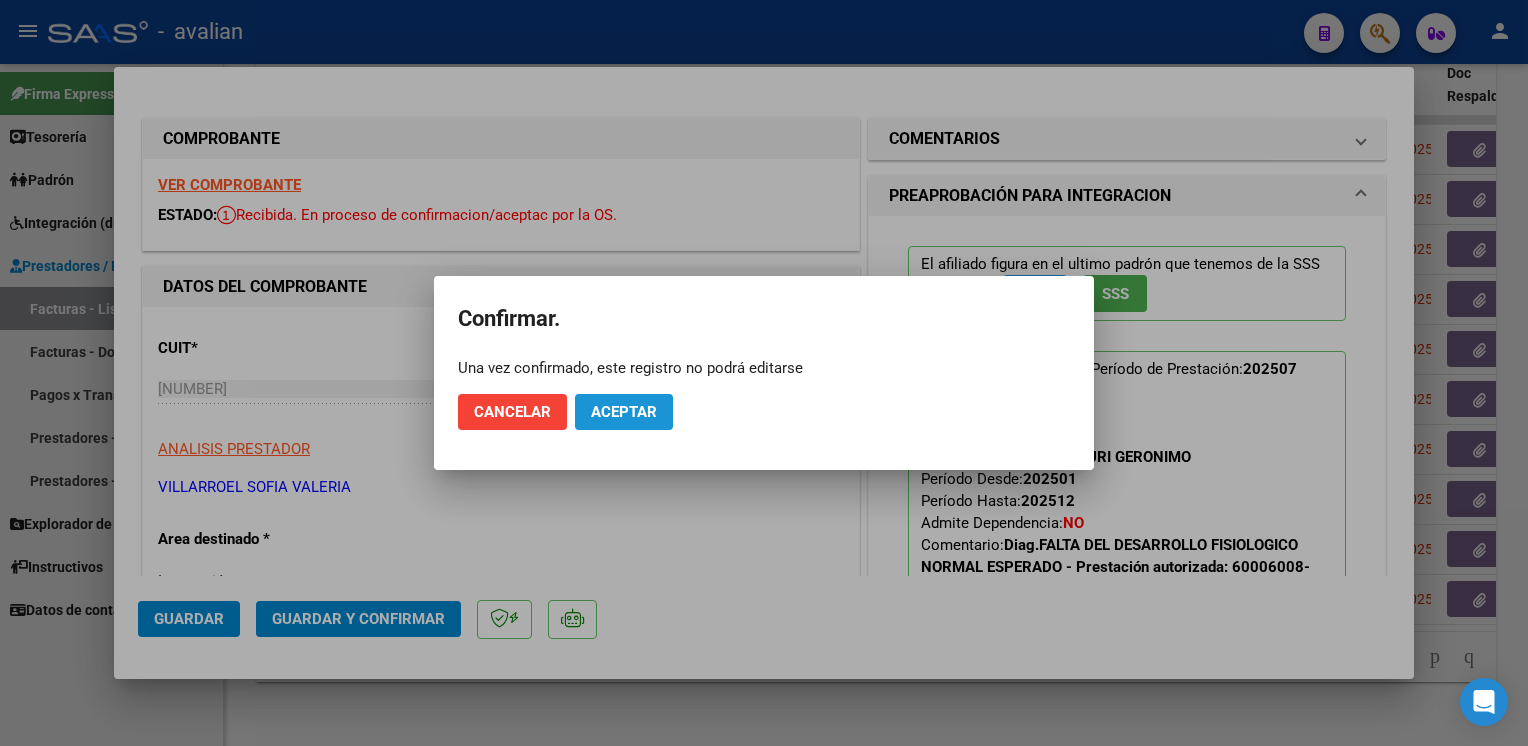 click on "Aceptar" 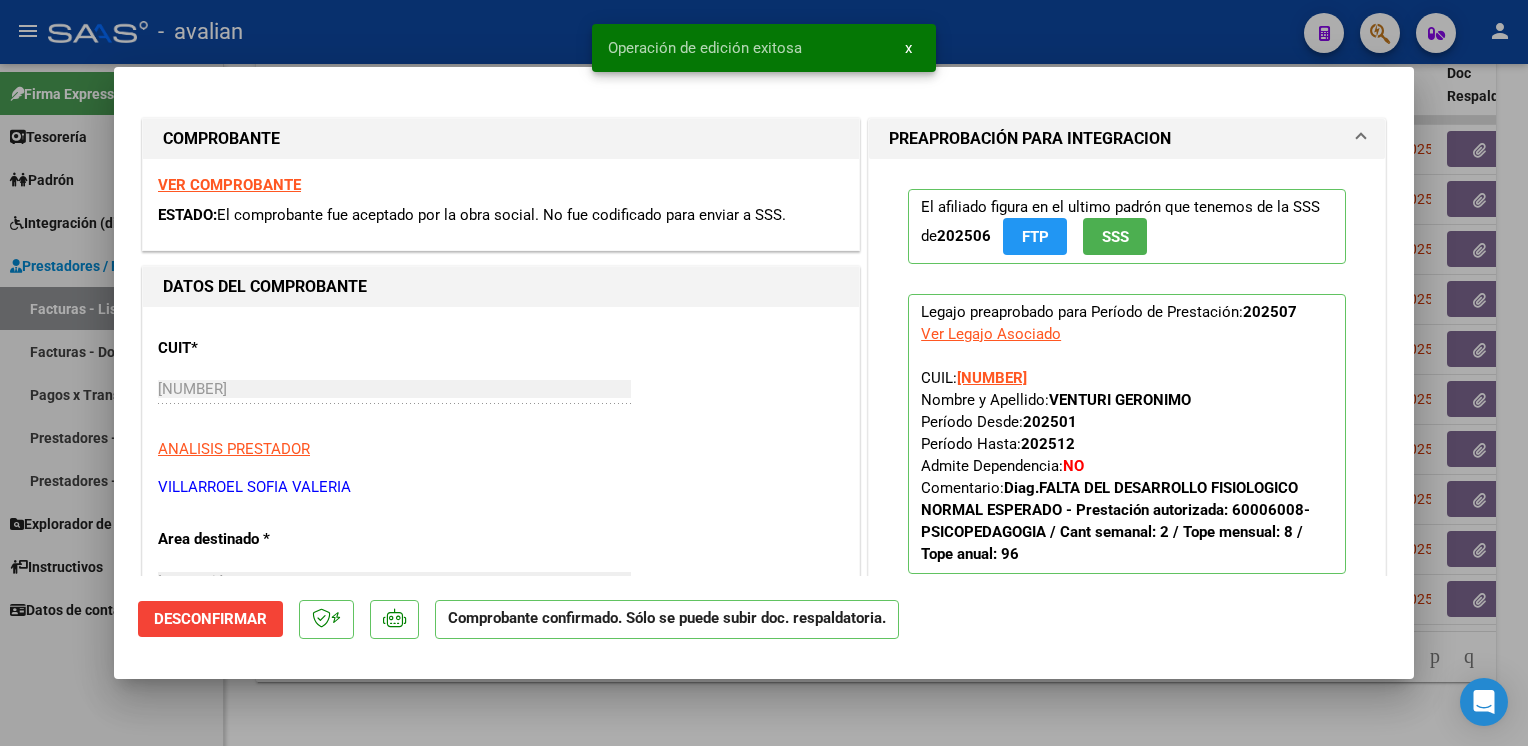 click at bounding box center (764, 373) 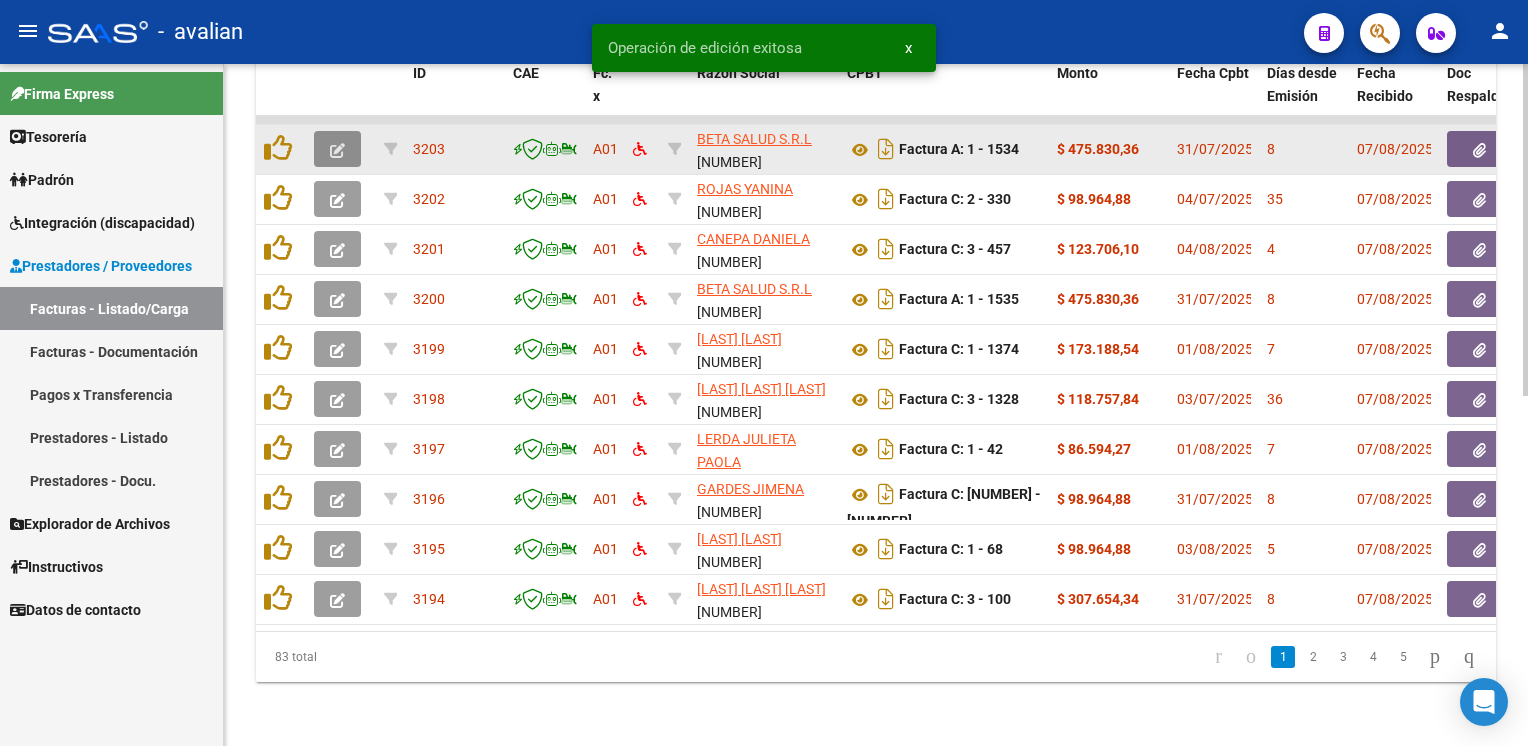click 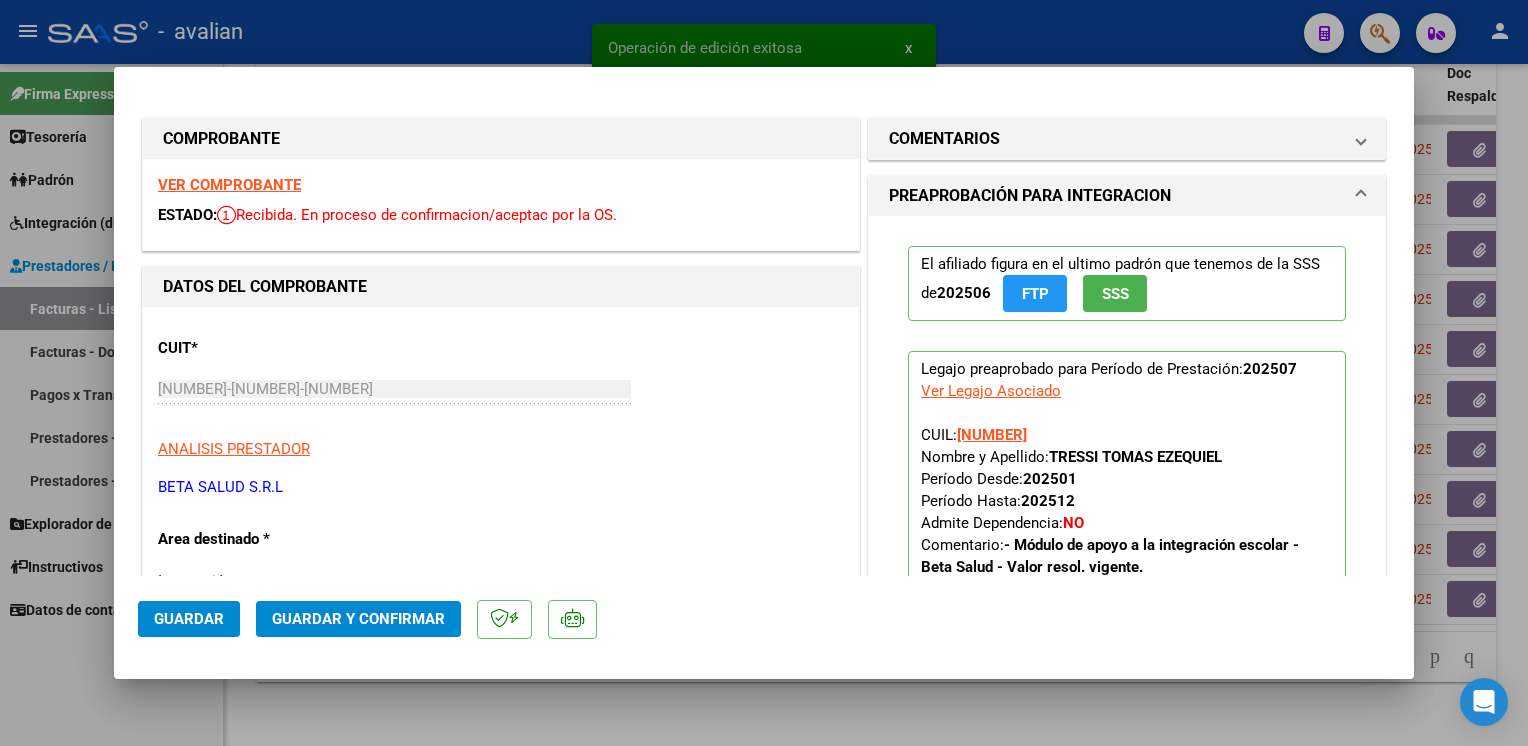 click on "VER COMPROBANTE" at bounding box center [229, 185] 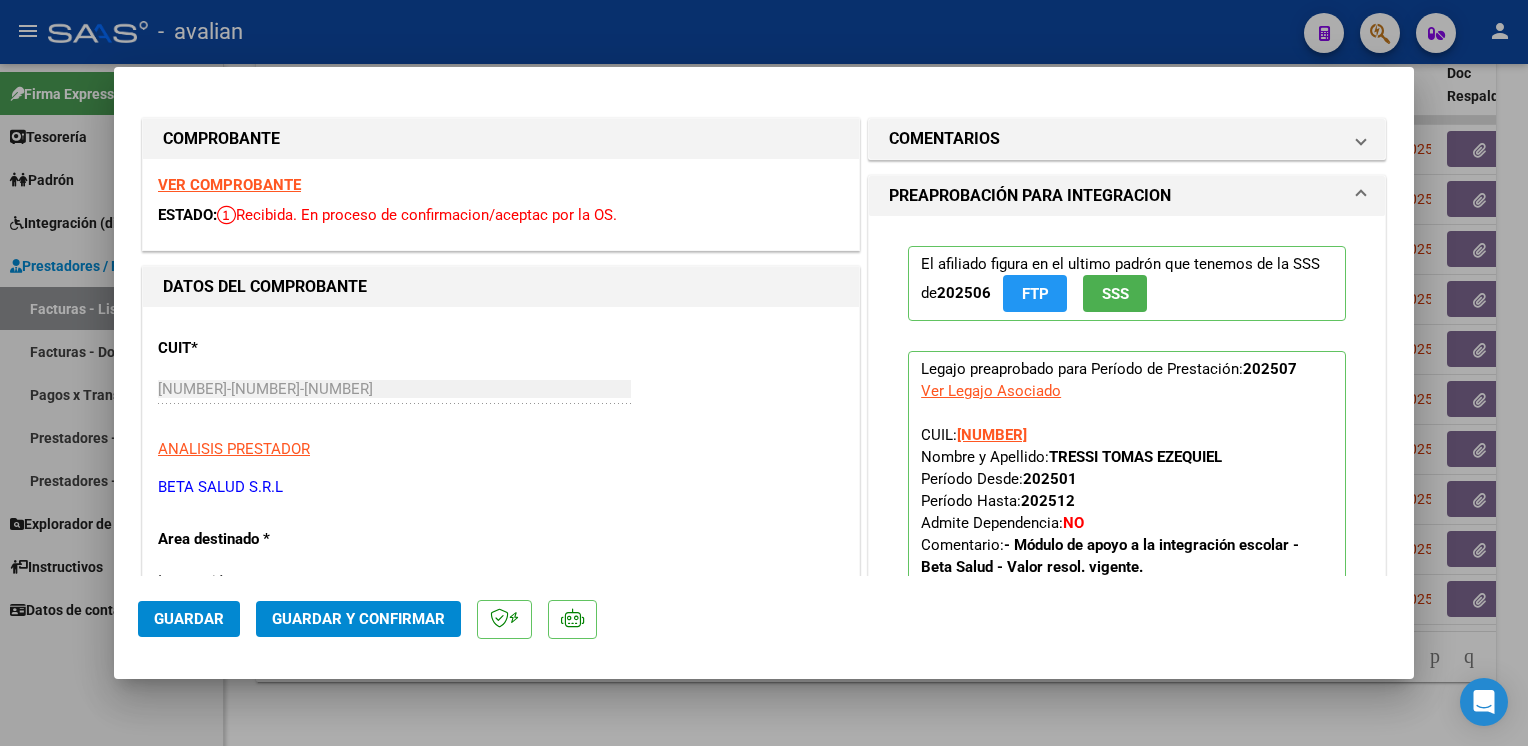 click on "Guardar y Confirmar" 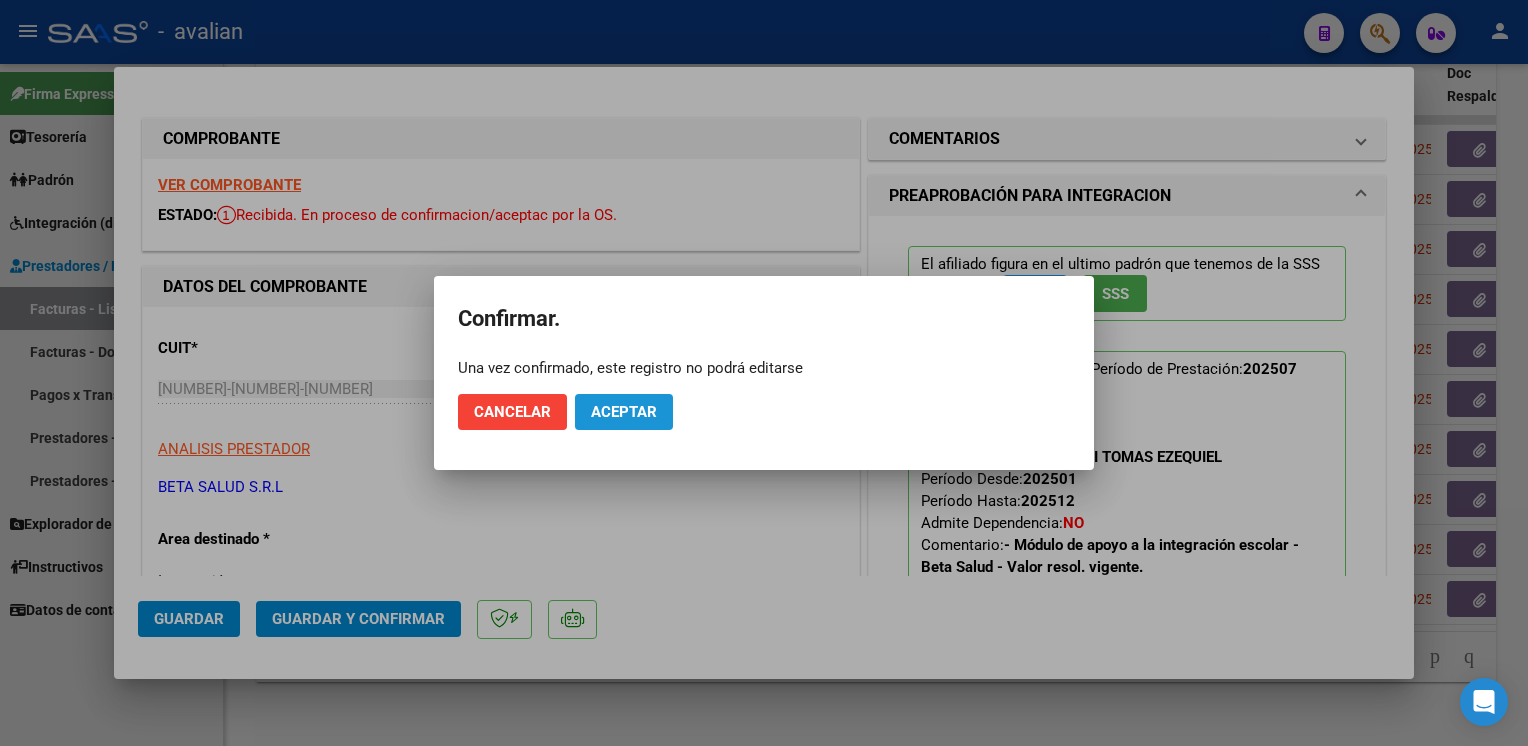 click on "Aceptar" 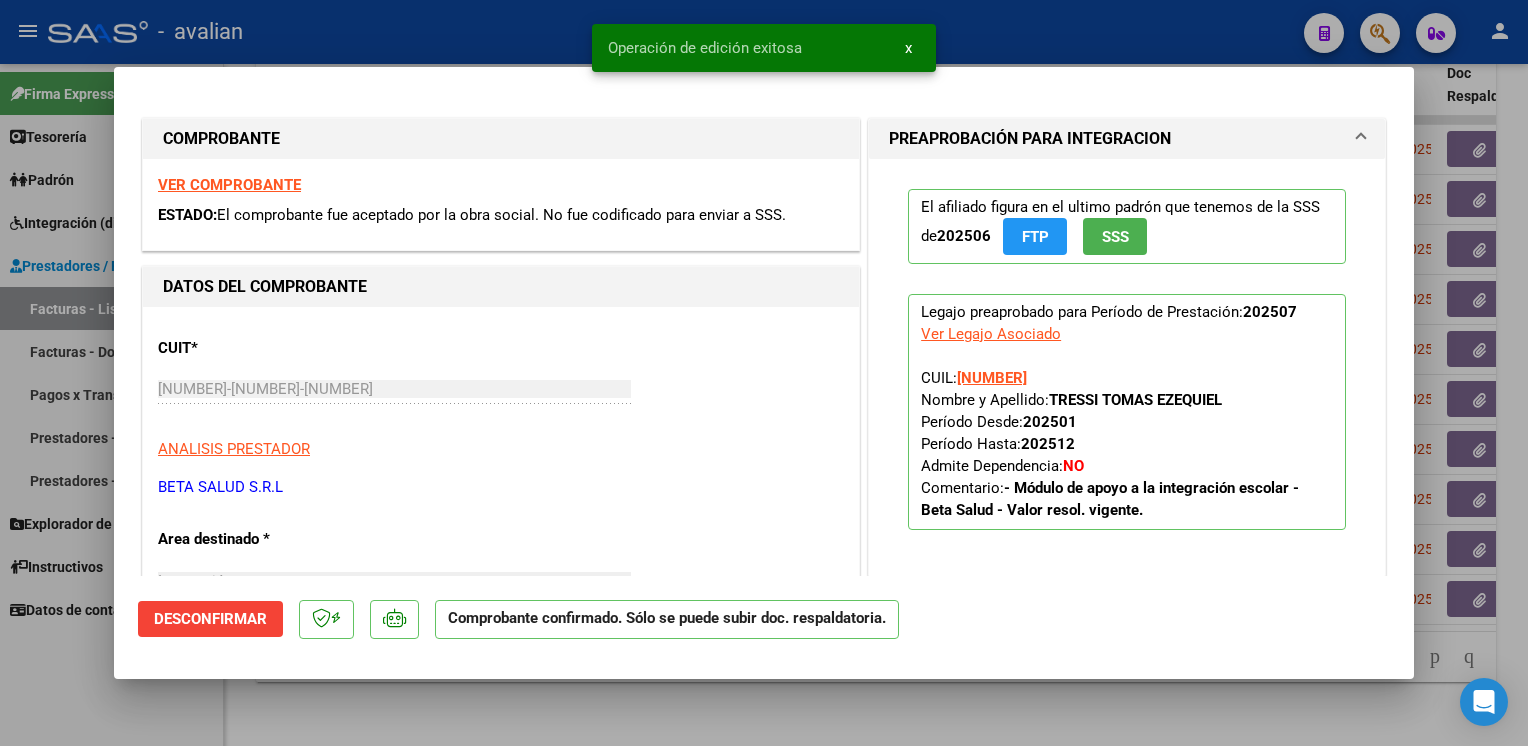 click at bounding box center [764, 373] 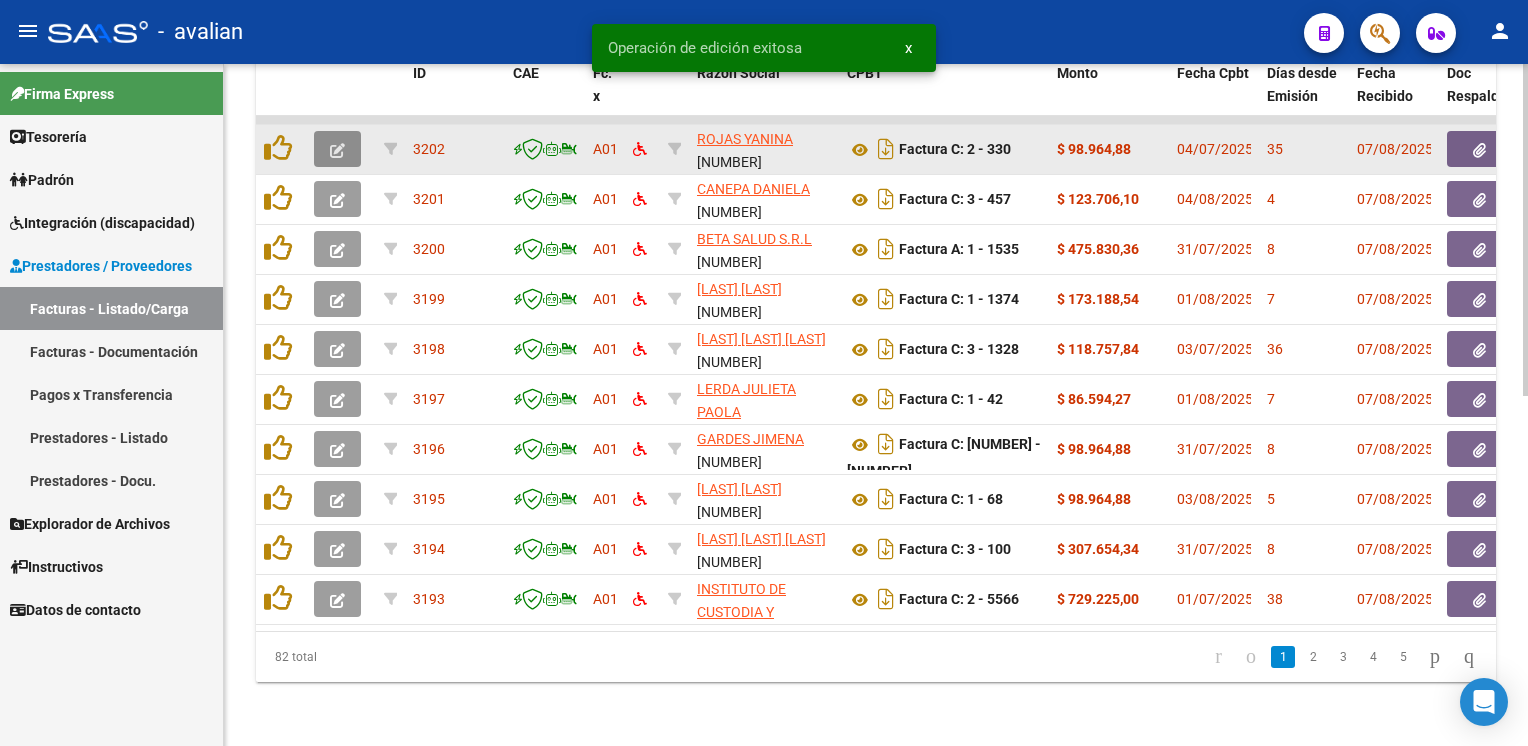 click 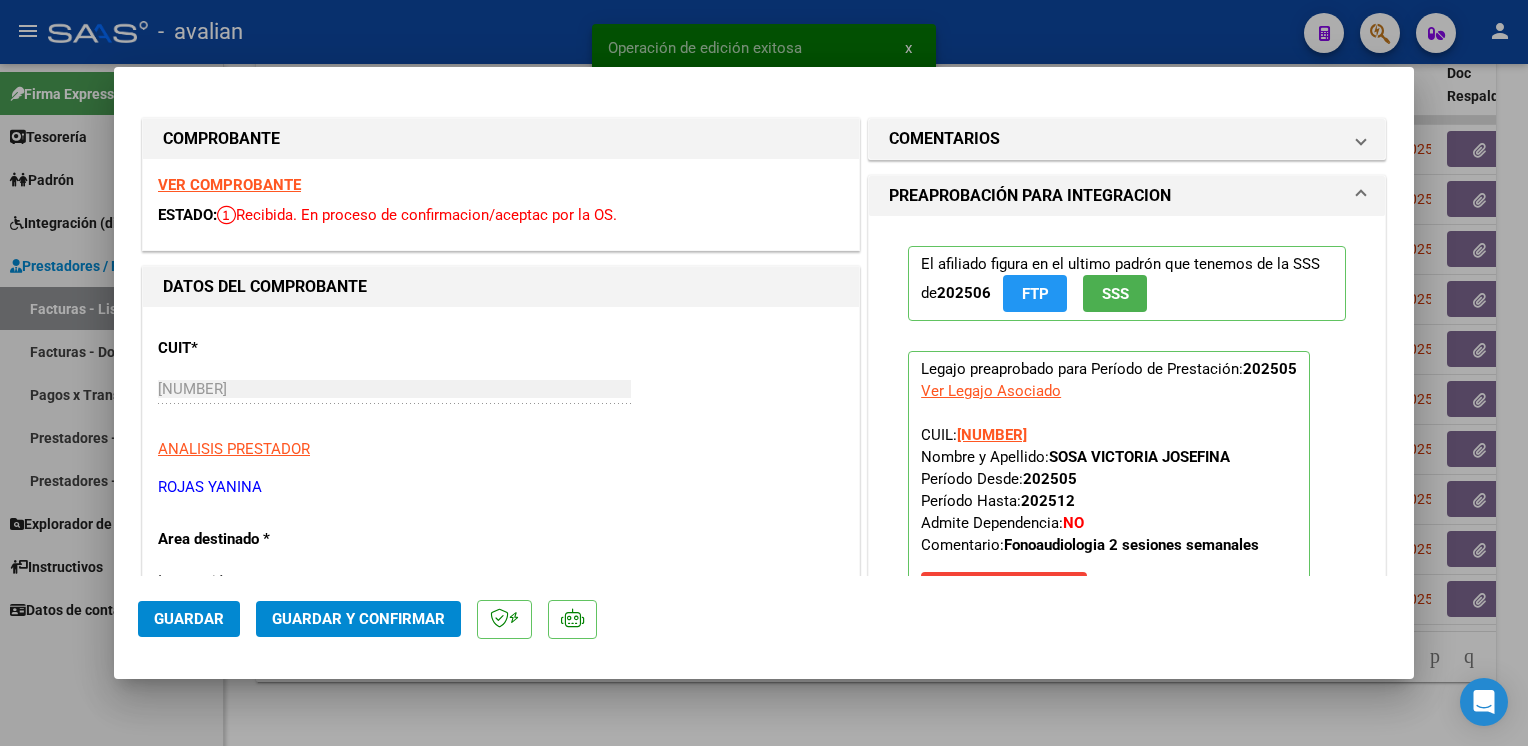 click on "VER COMPROBANTE" at bounding box center (229, 185) 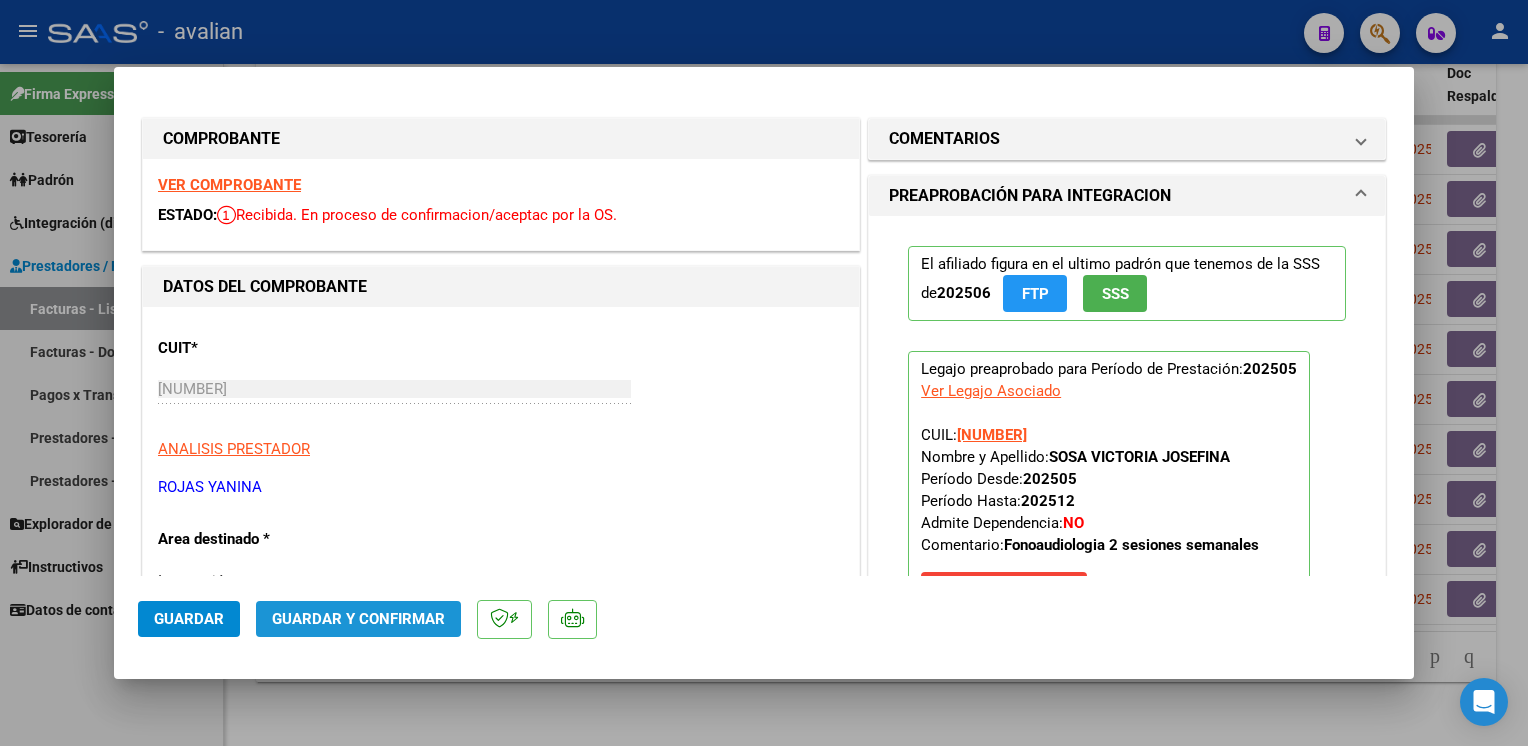 click on "Guardar y Confirmar" 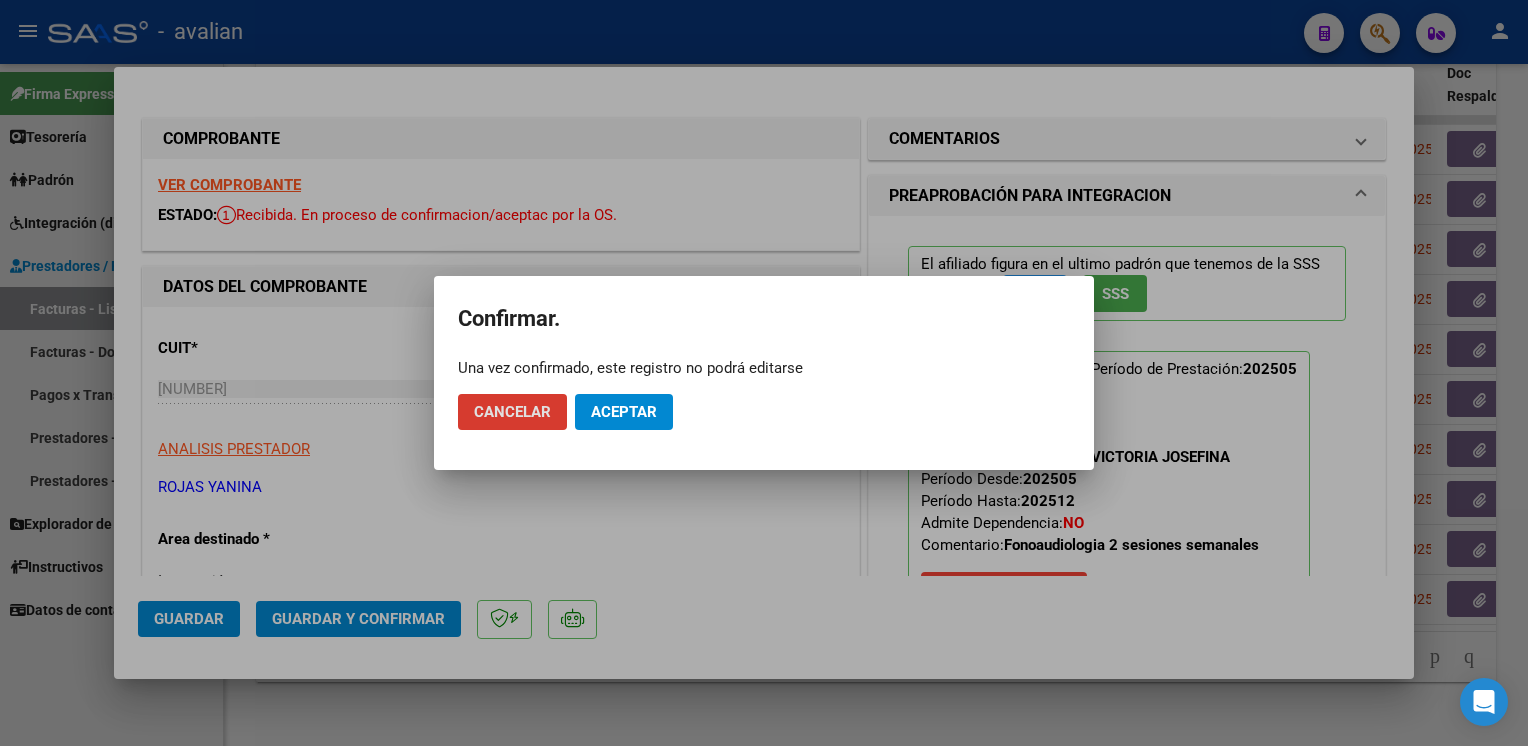 click on "Aceptar" 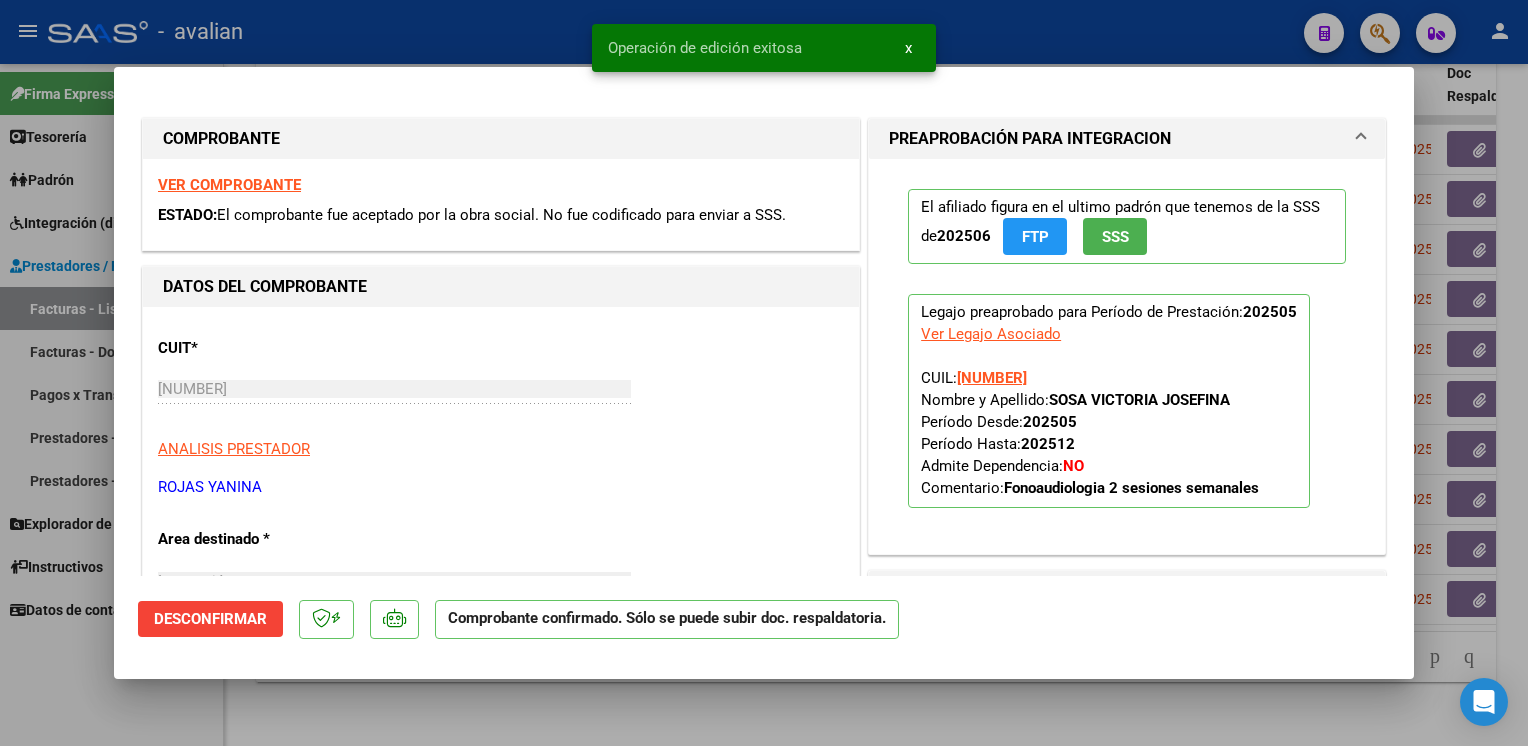click at bounding box center [764, 373] 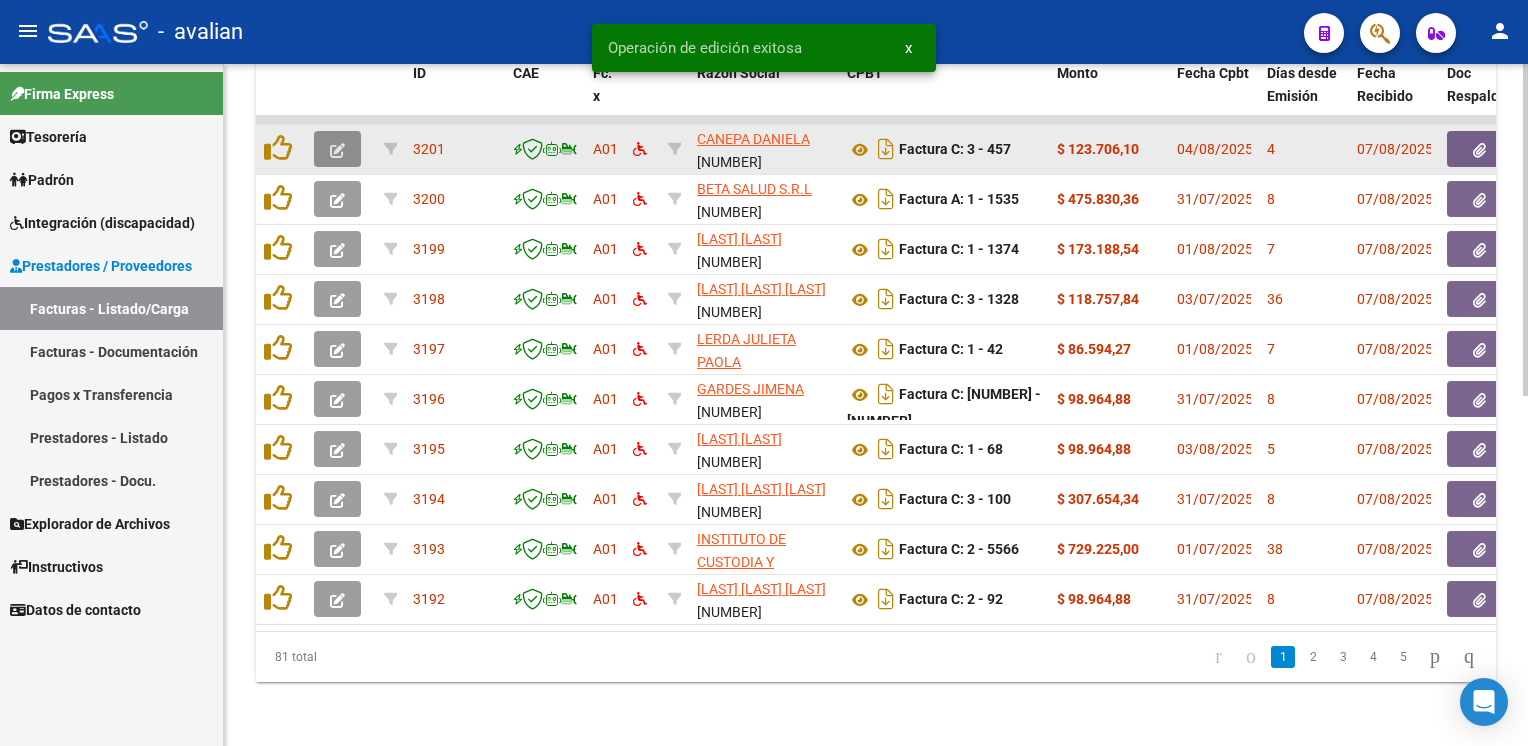 click 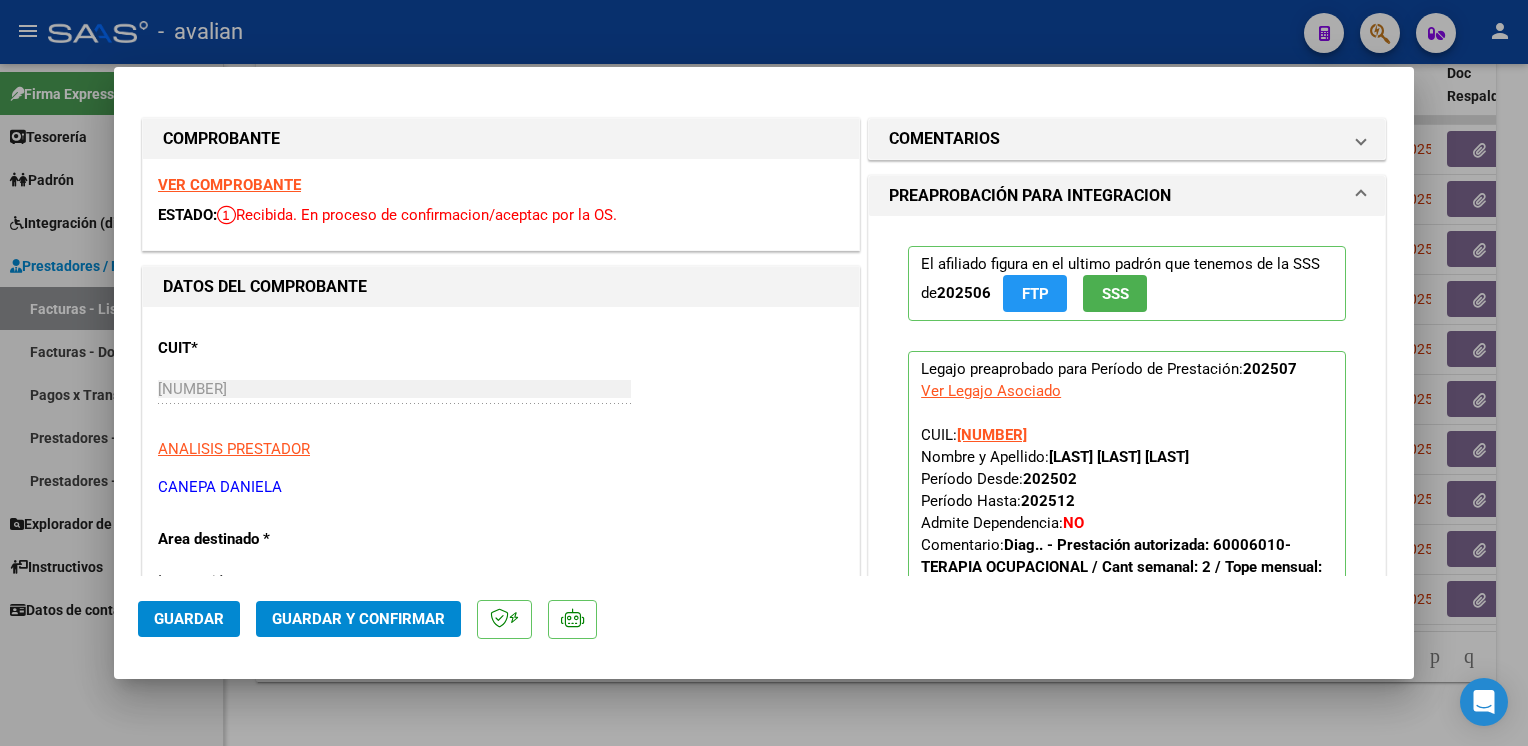click on "VER COMPROBANTE" at bounding box center [229, 185] 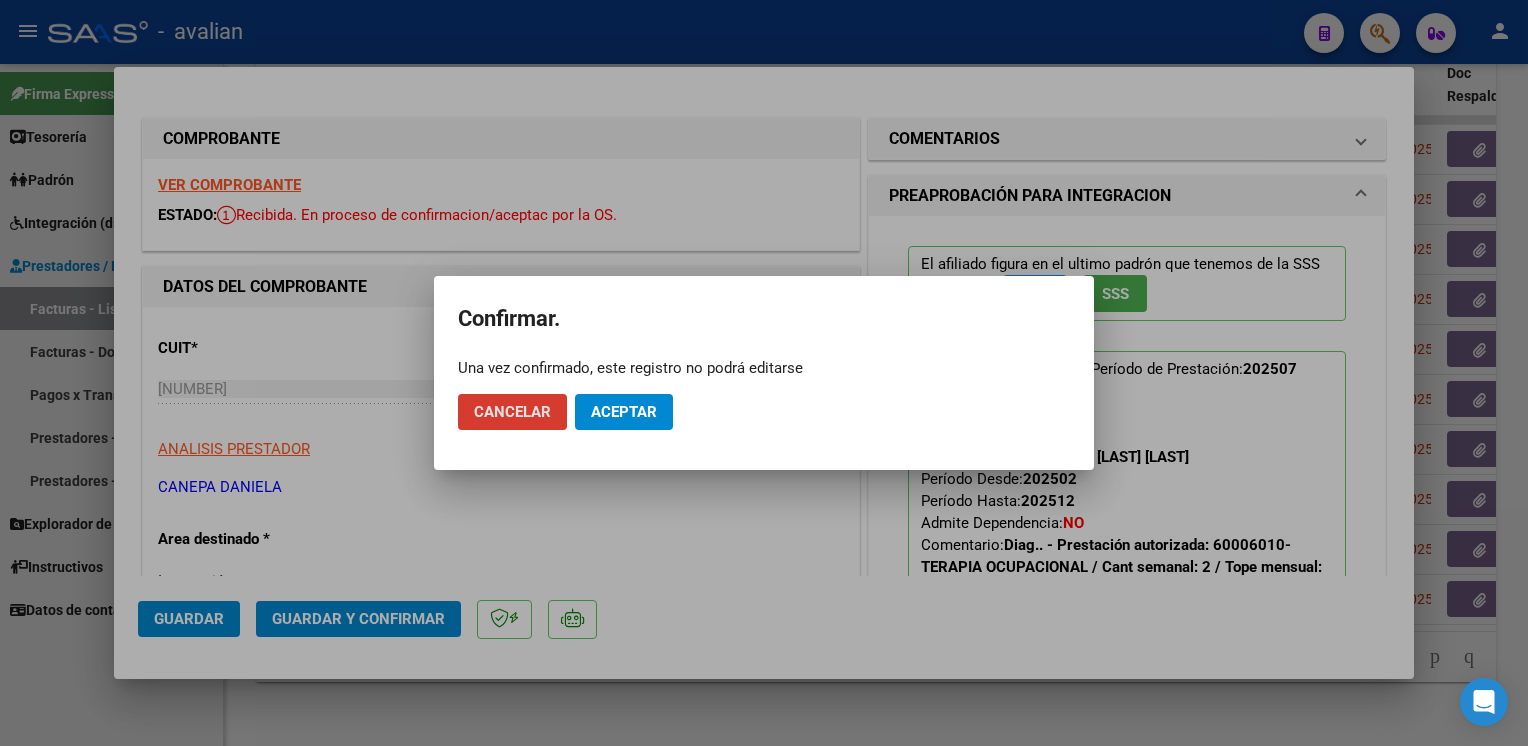 click on "Aceptar" 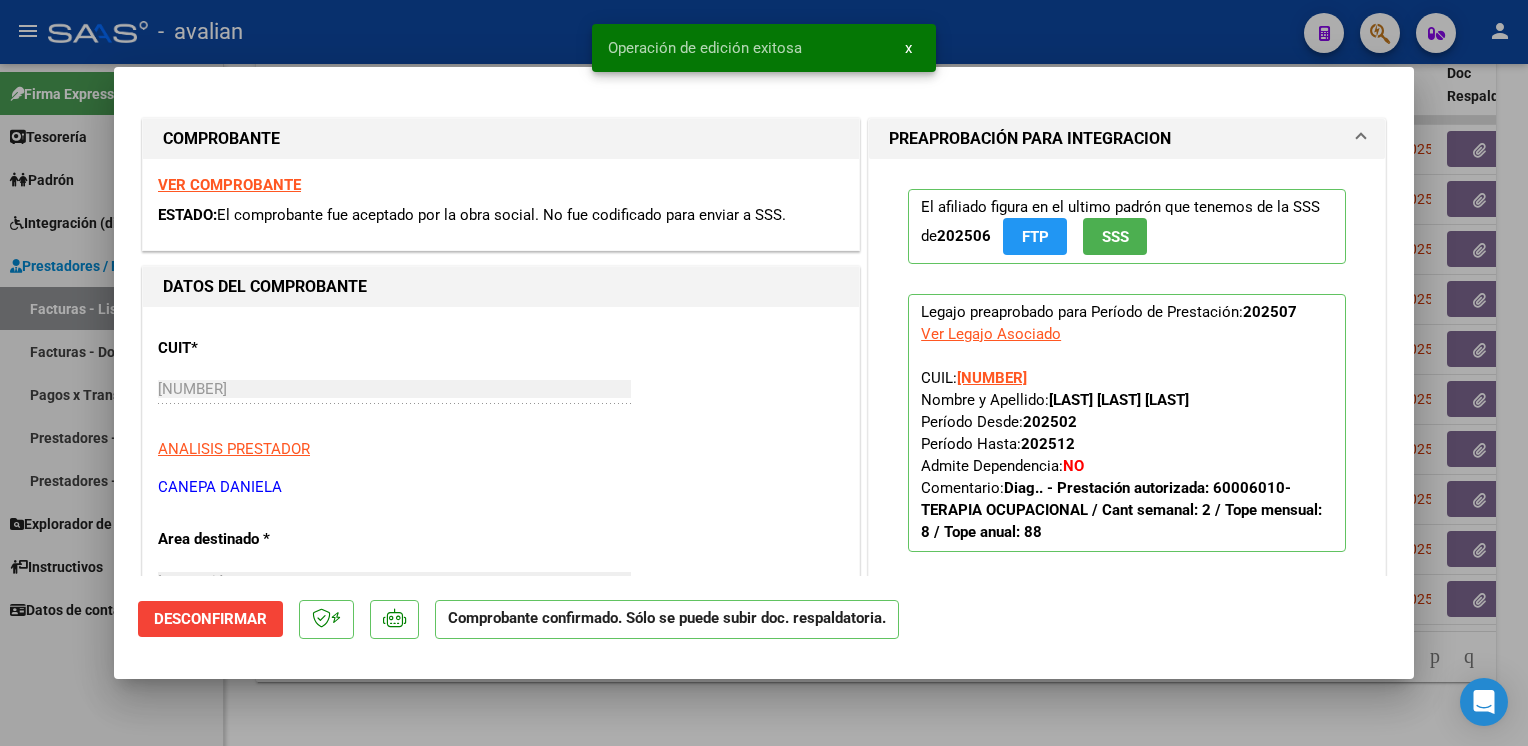 click at bounding box center (764, 373) 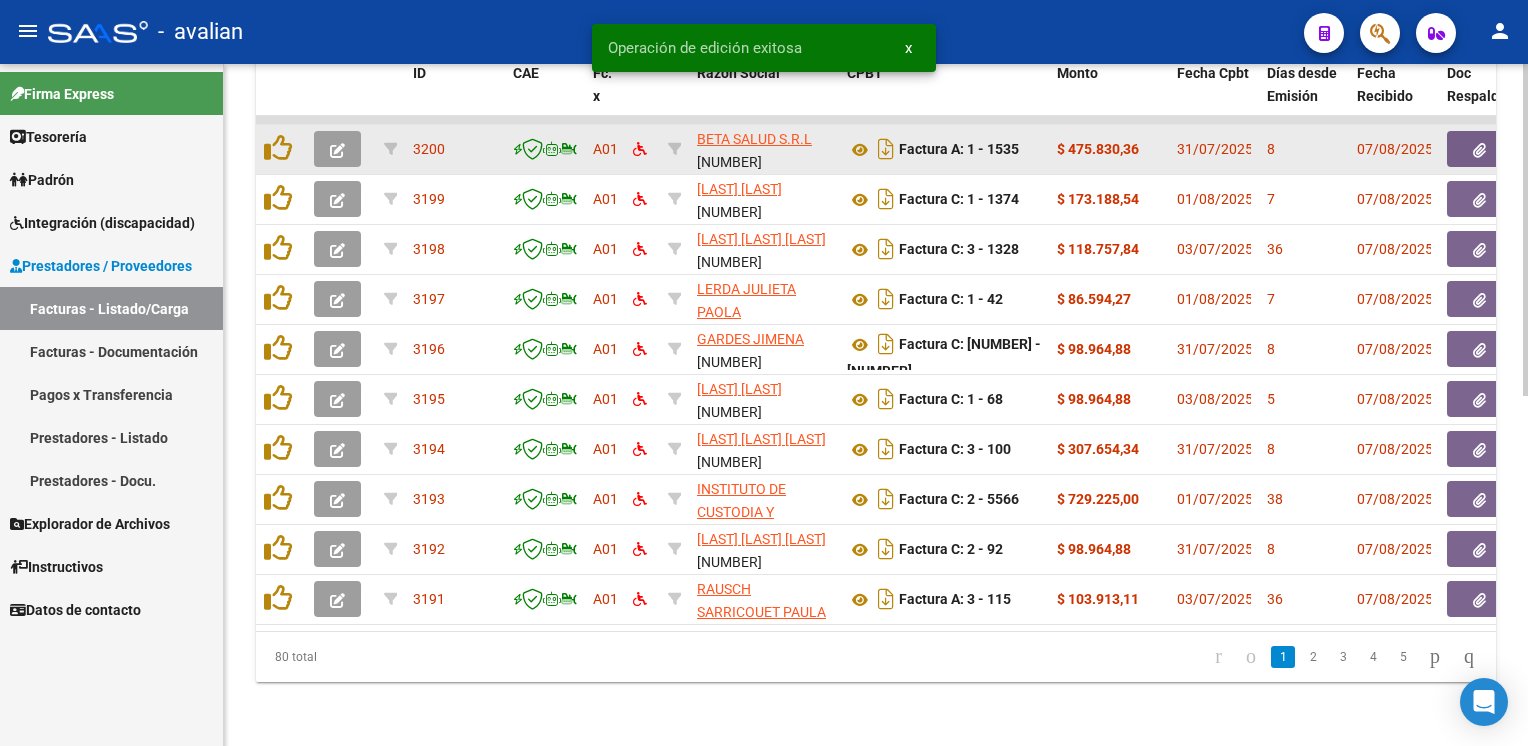 click 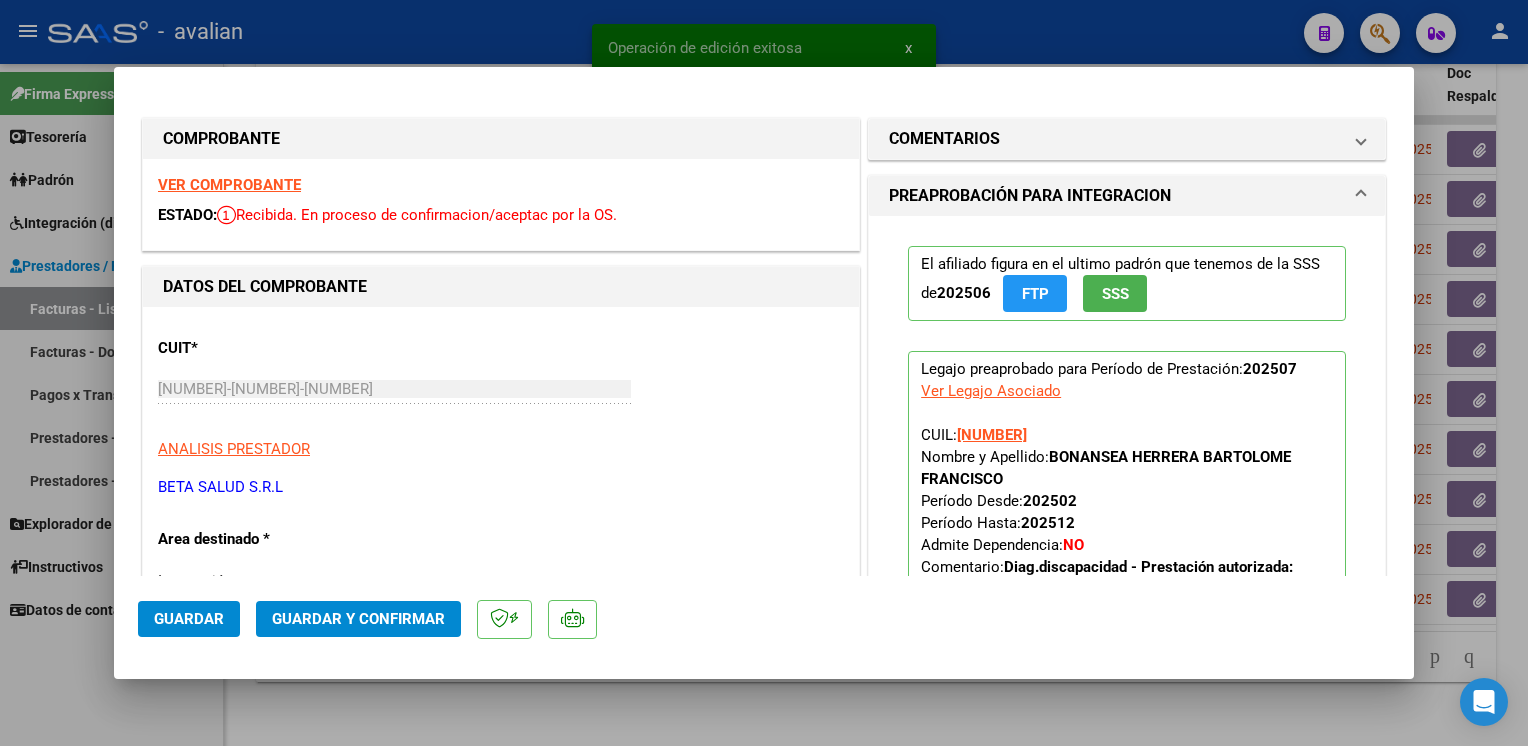click on "VER COMPROBANTE" at bounding box center [229, 185] 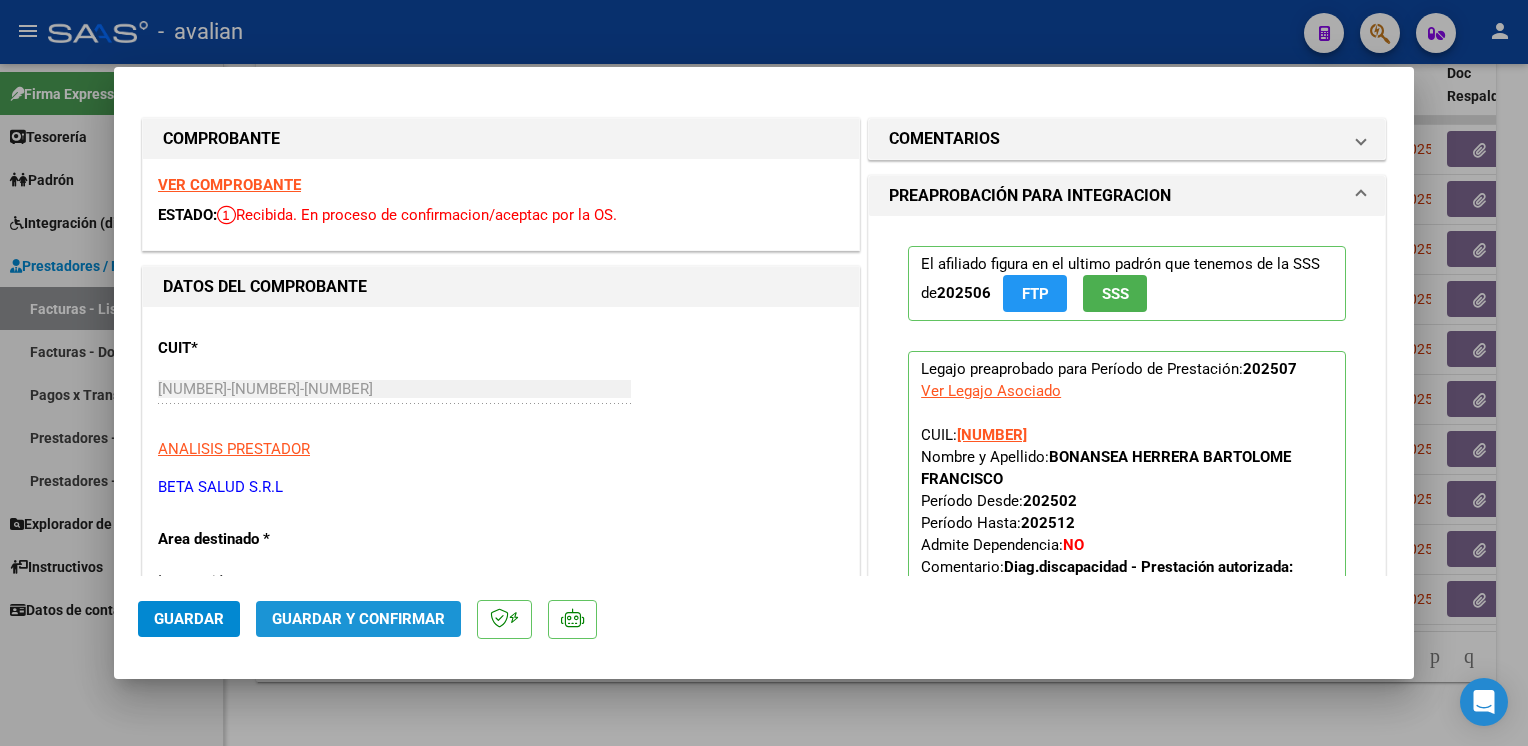 click on "Guardar y Confirmar" 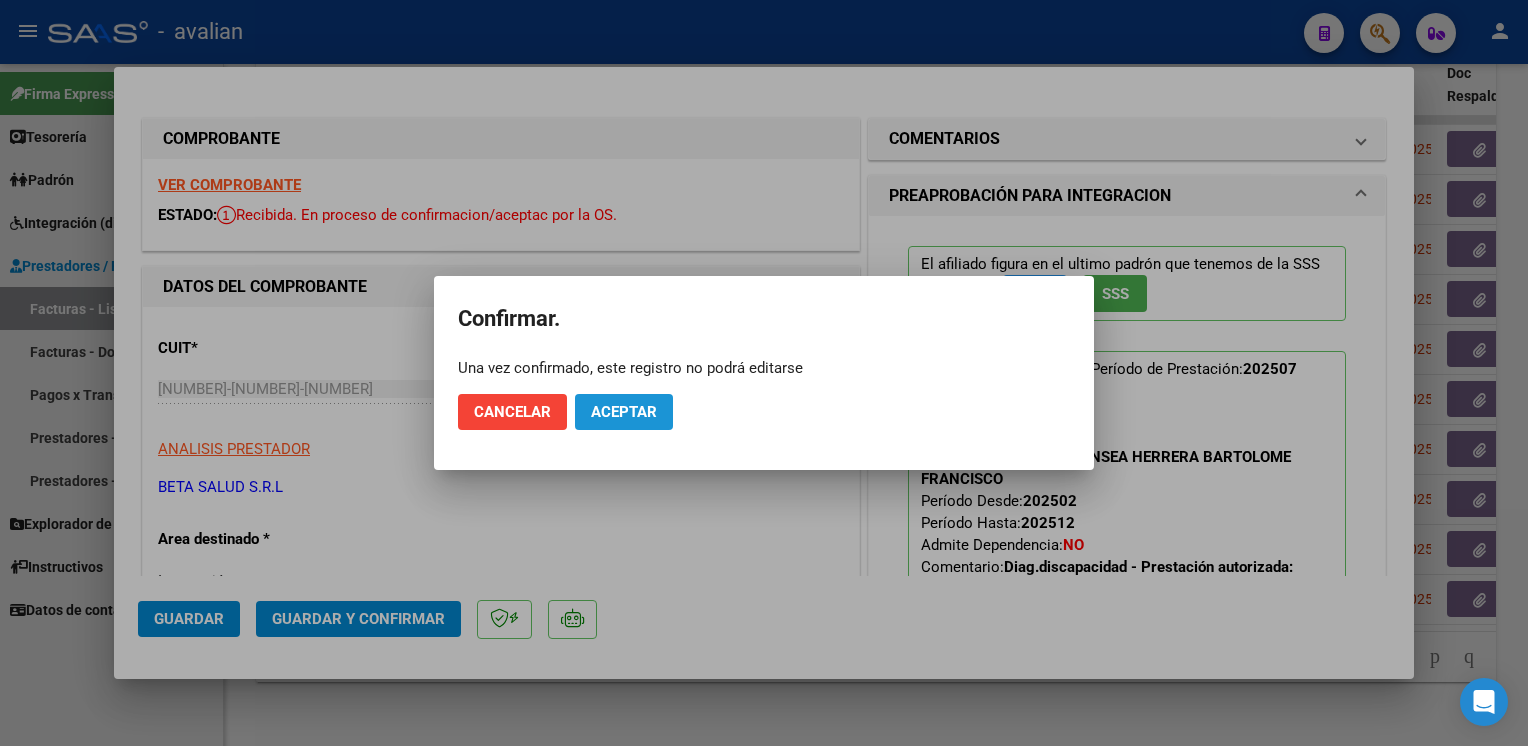 click on "Aceptar" 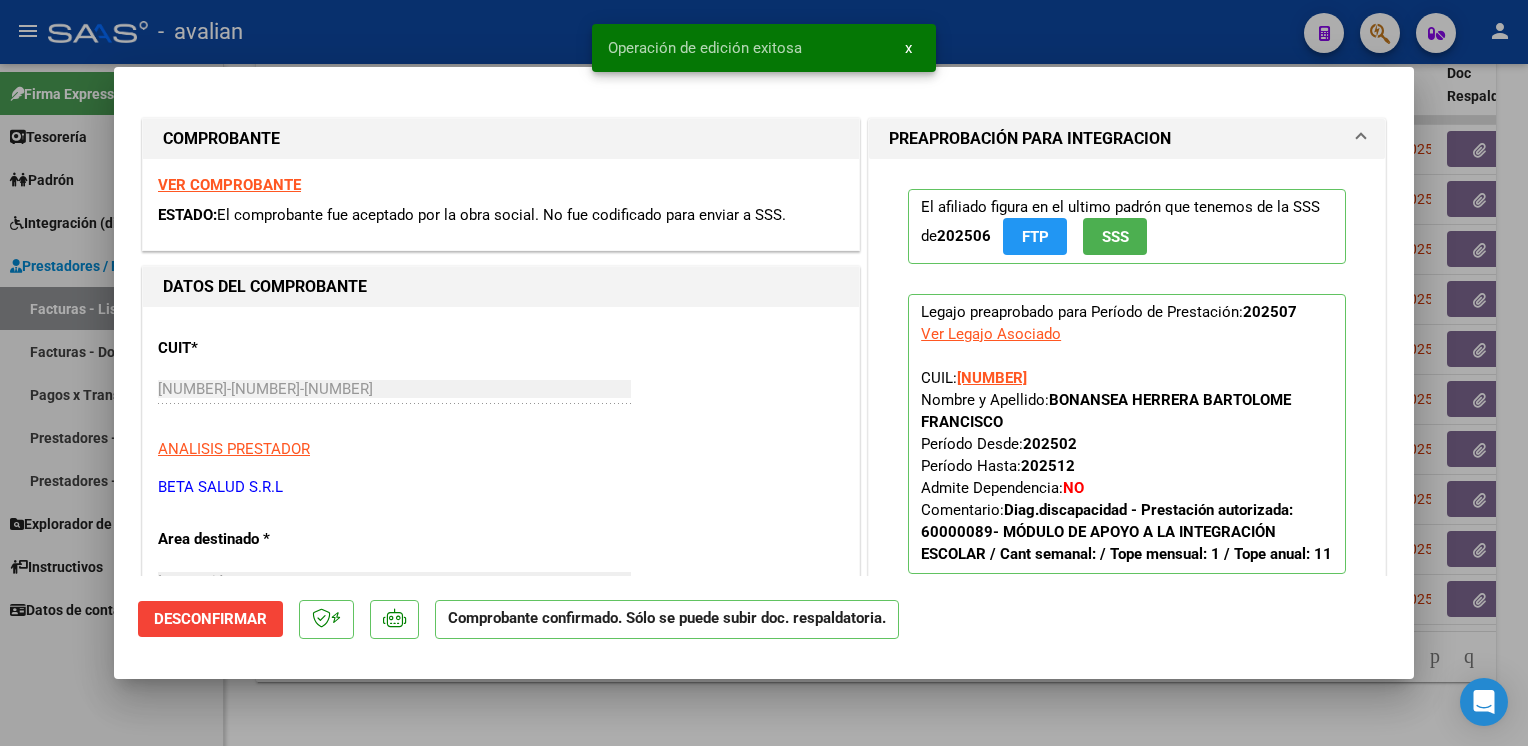 click at bounding box center (764, 373) 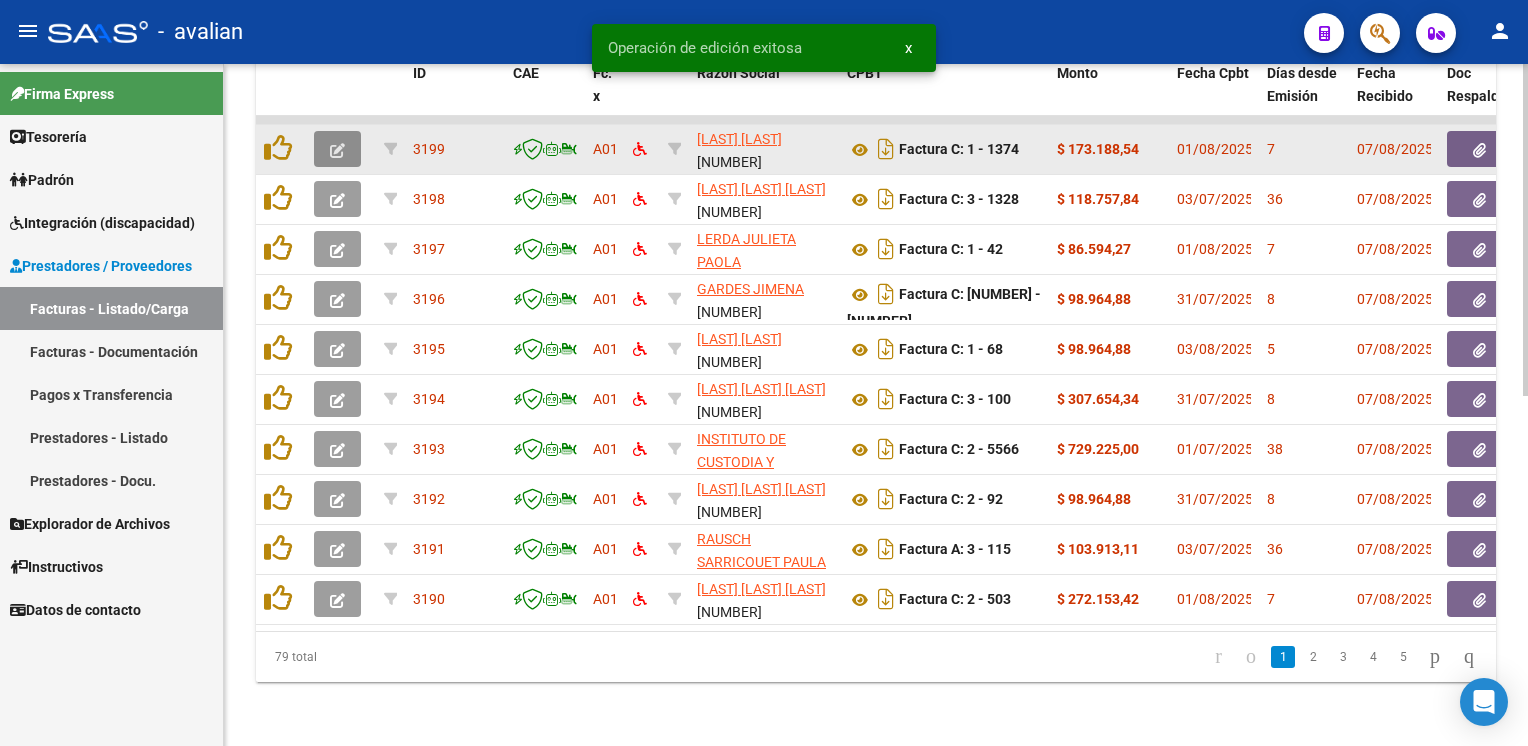 click 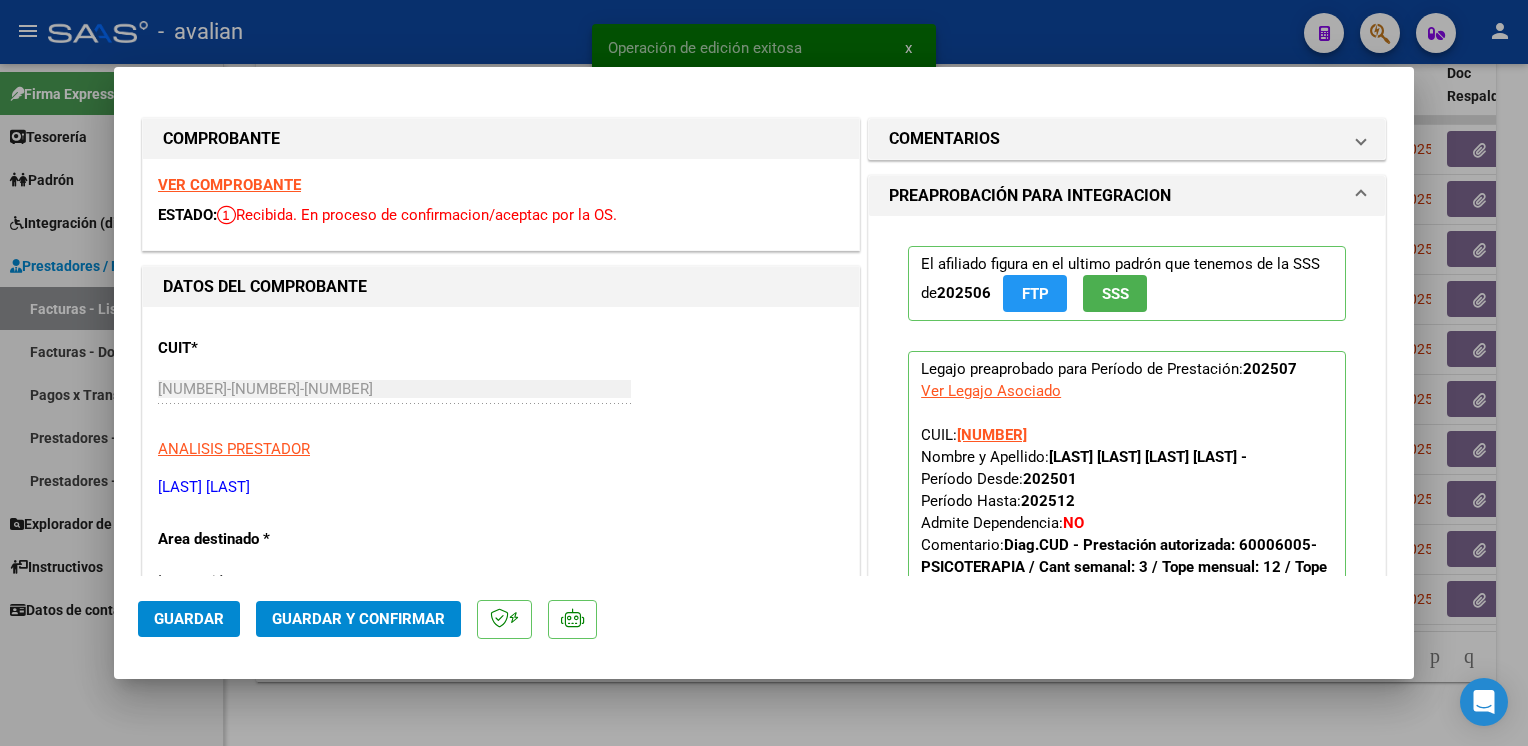click on "VER COMPROBANTE" at bounding box center [229, 185] 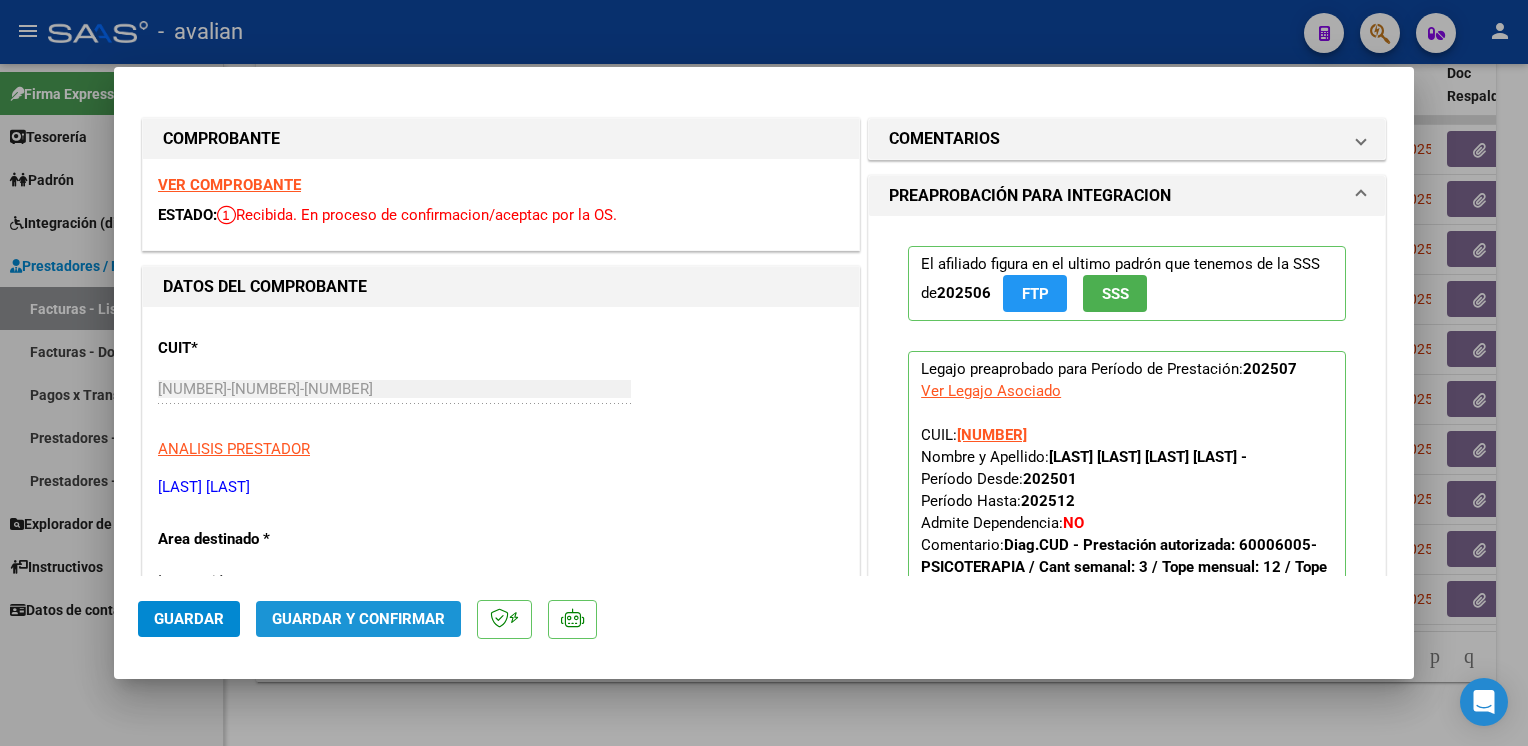 click on "Guardar y Confirmar" 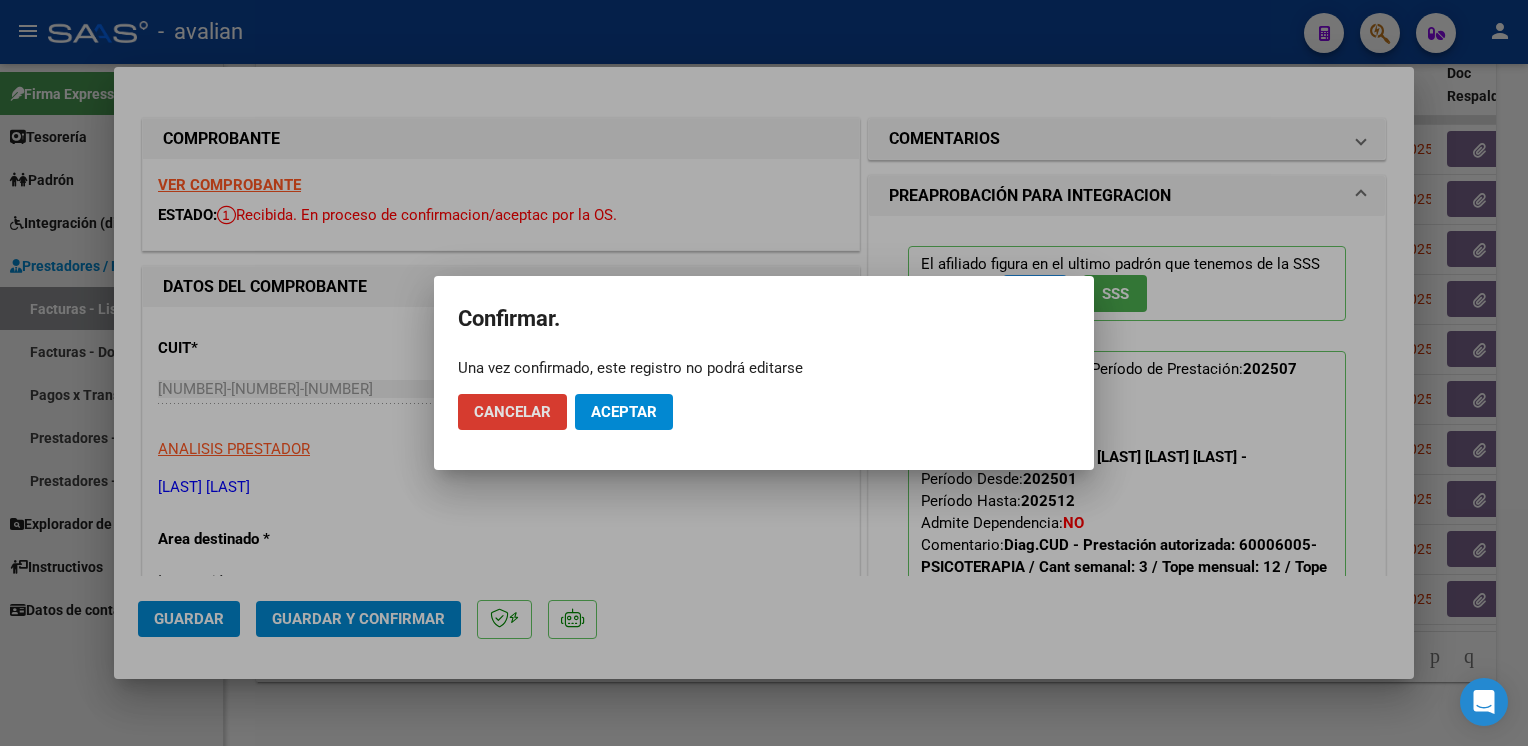 drag, startPoint x: 640, startPoint y: 421, endPoint x: 614, endPoint y: 409, distance: 28.635643 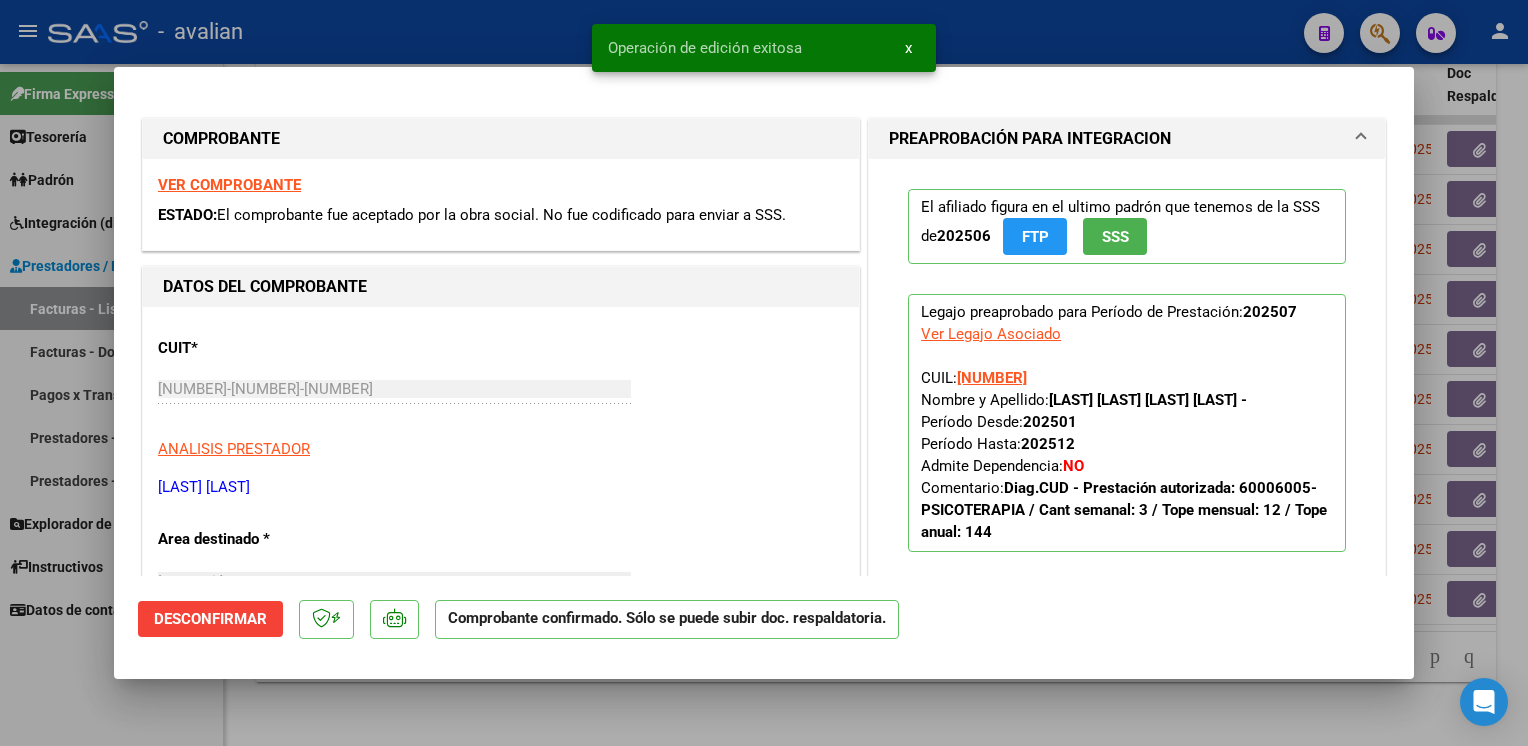 drag, startPoint x: 344, startPoint y: 35, endPoint x: 352, endPoint y: 78, distance: 43.737854 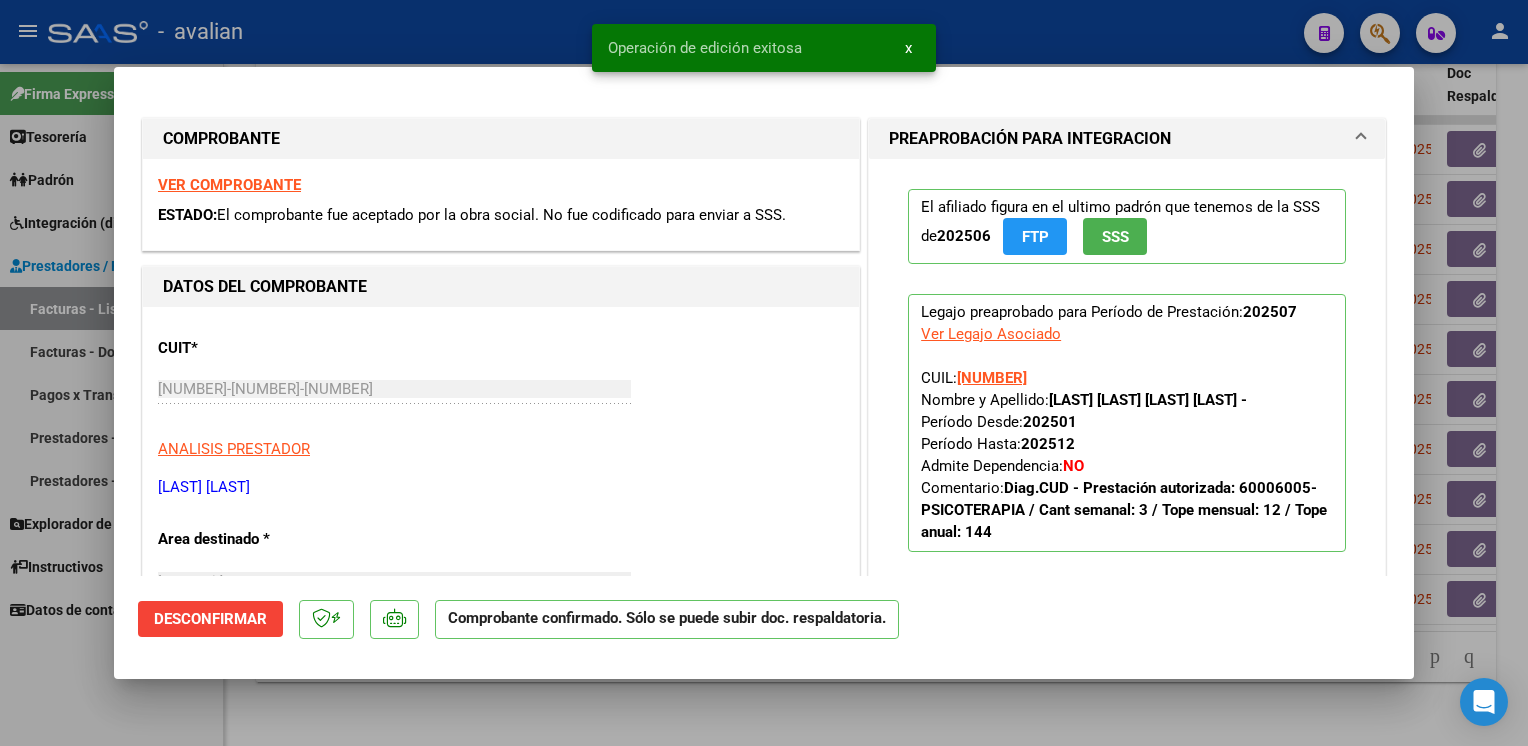 click at bounding box center (764, 373) 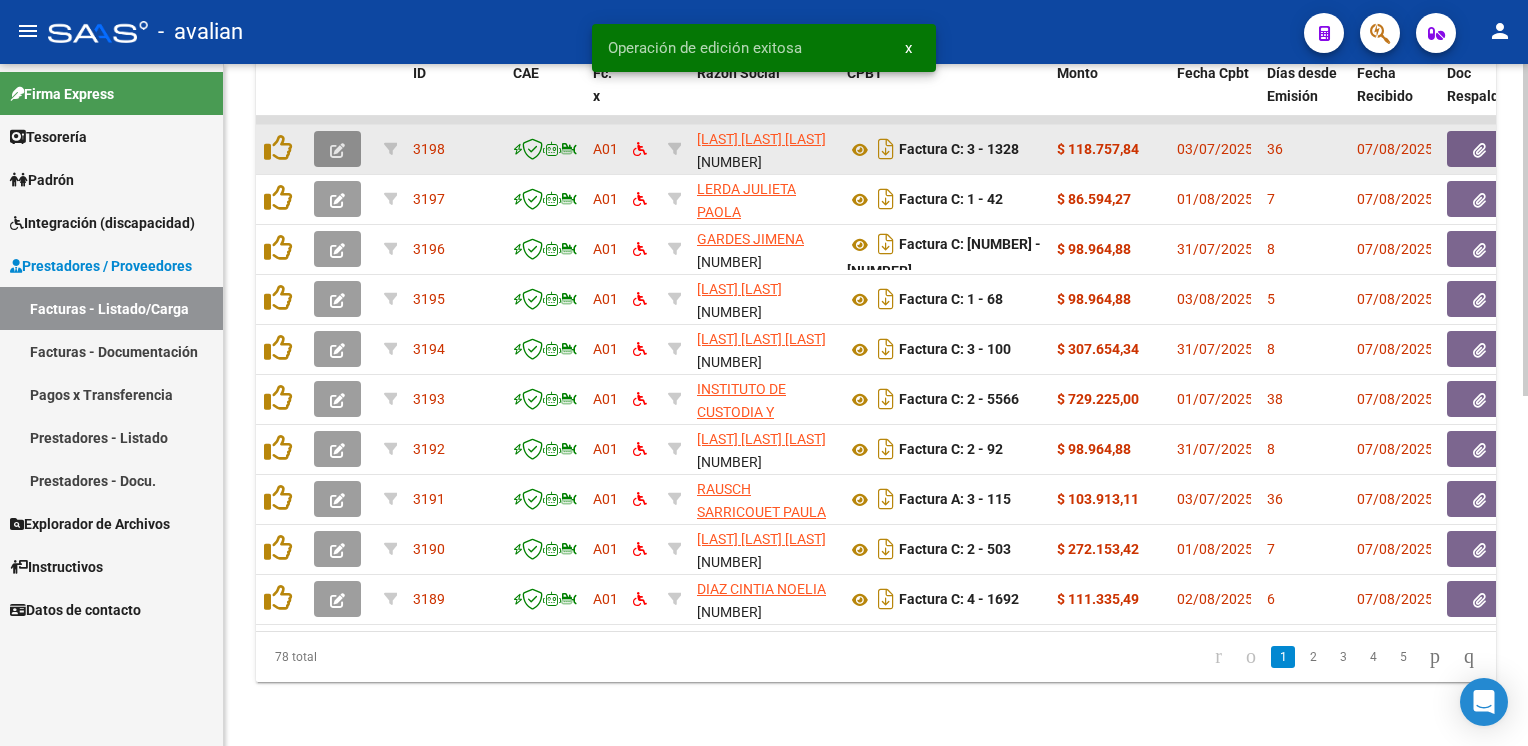click 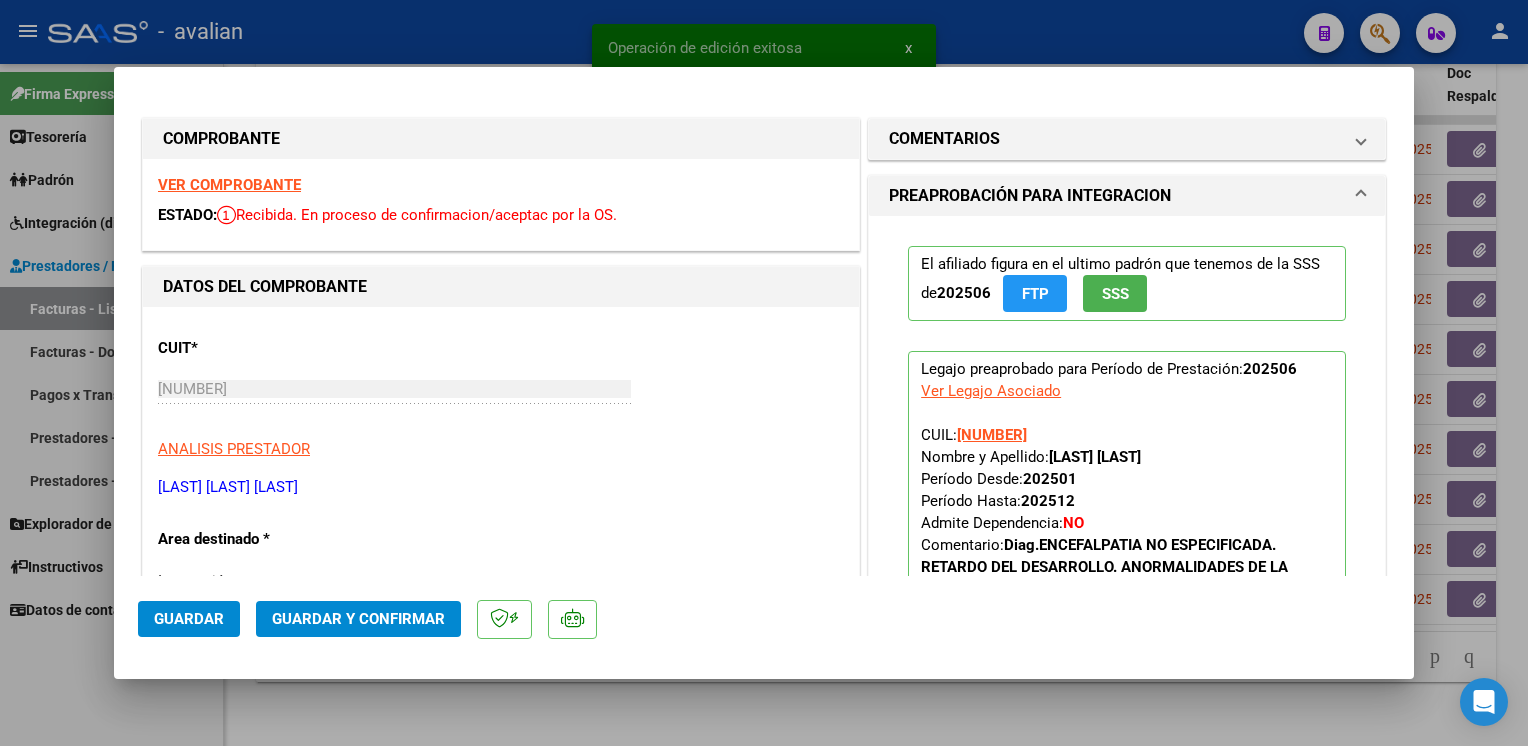 click on "VER COMPROBANTE" at bounding box center [229, 185] 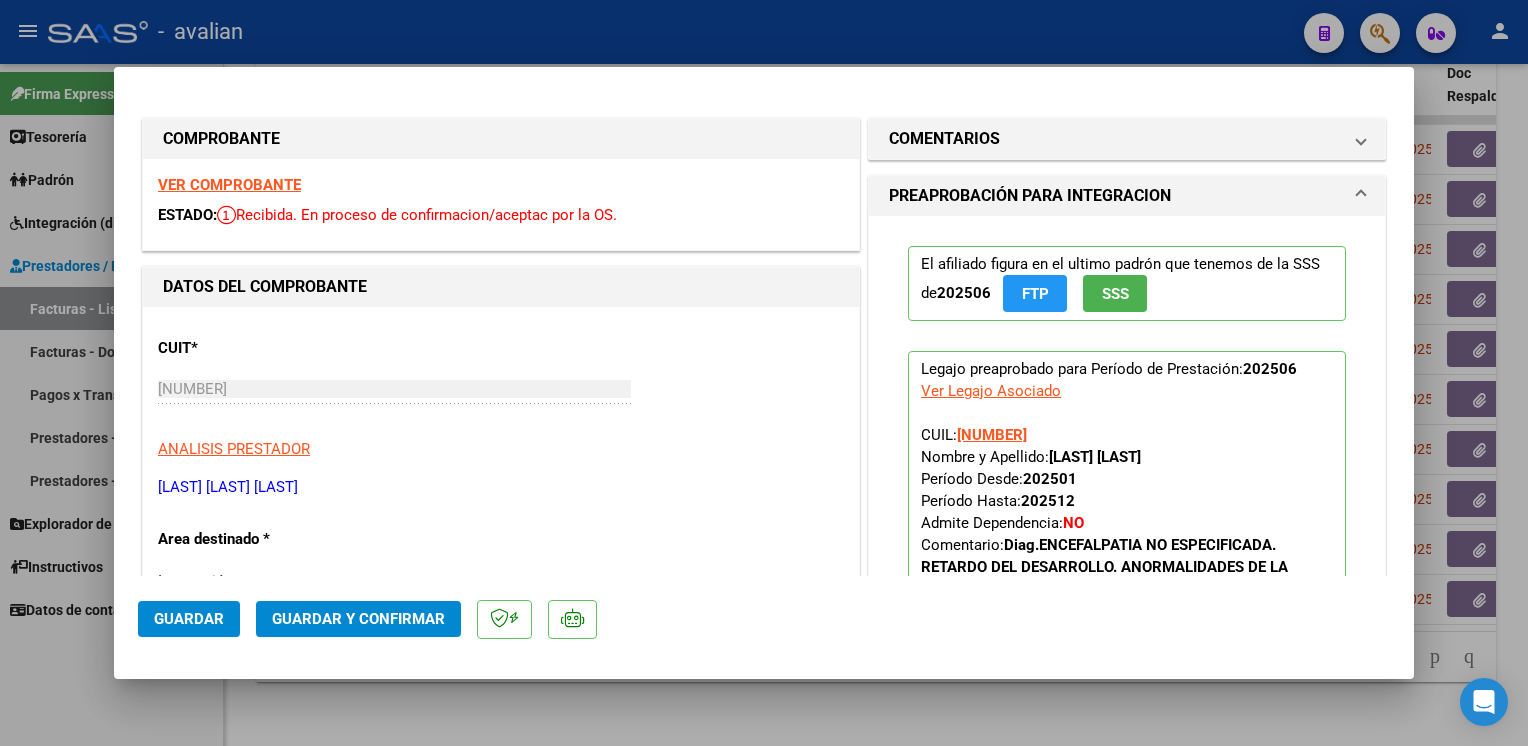 click on "Guardar y Confirmar" 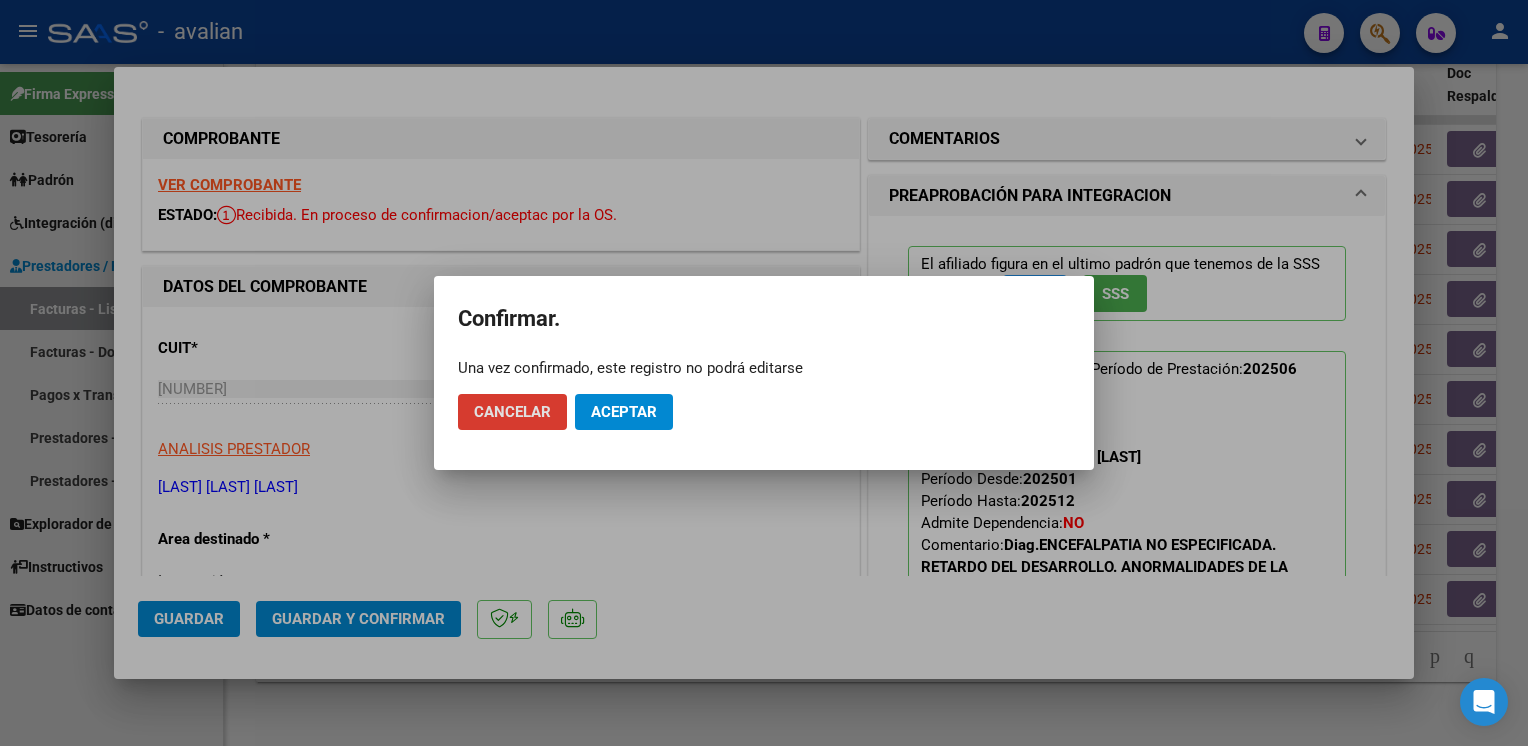 click on "Aceptar" 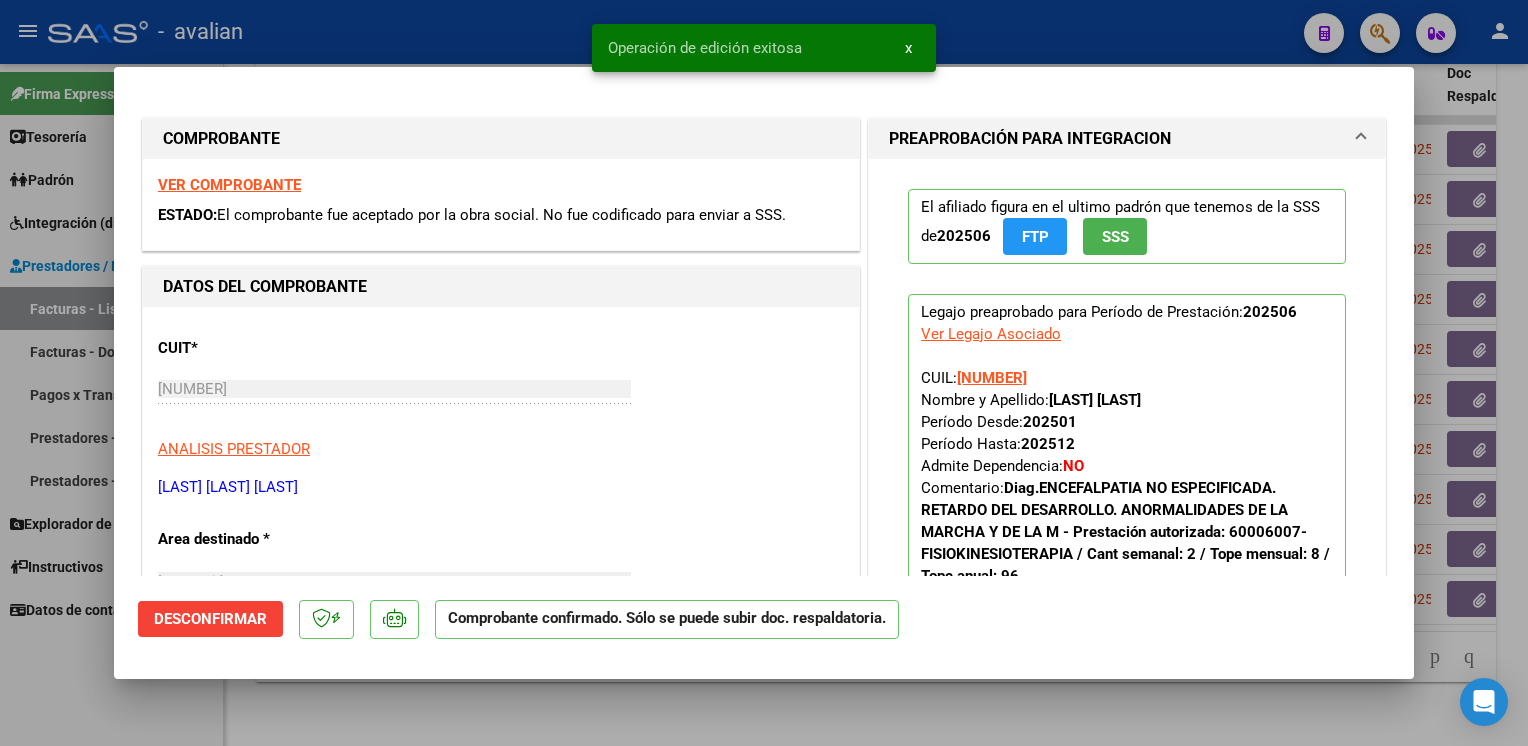 click at bounding box center (764, 373) 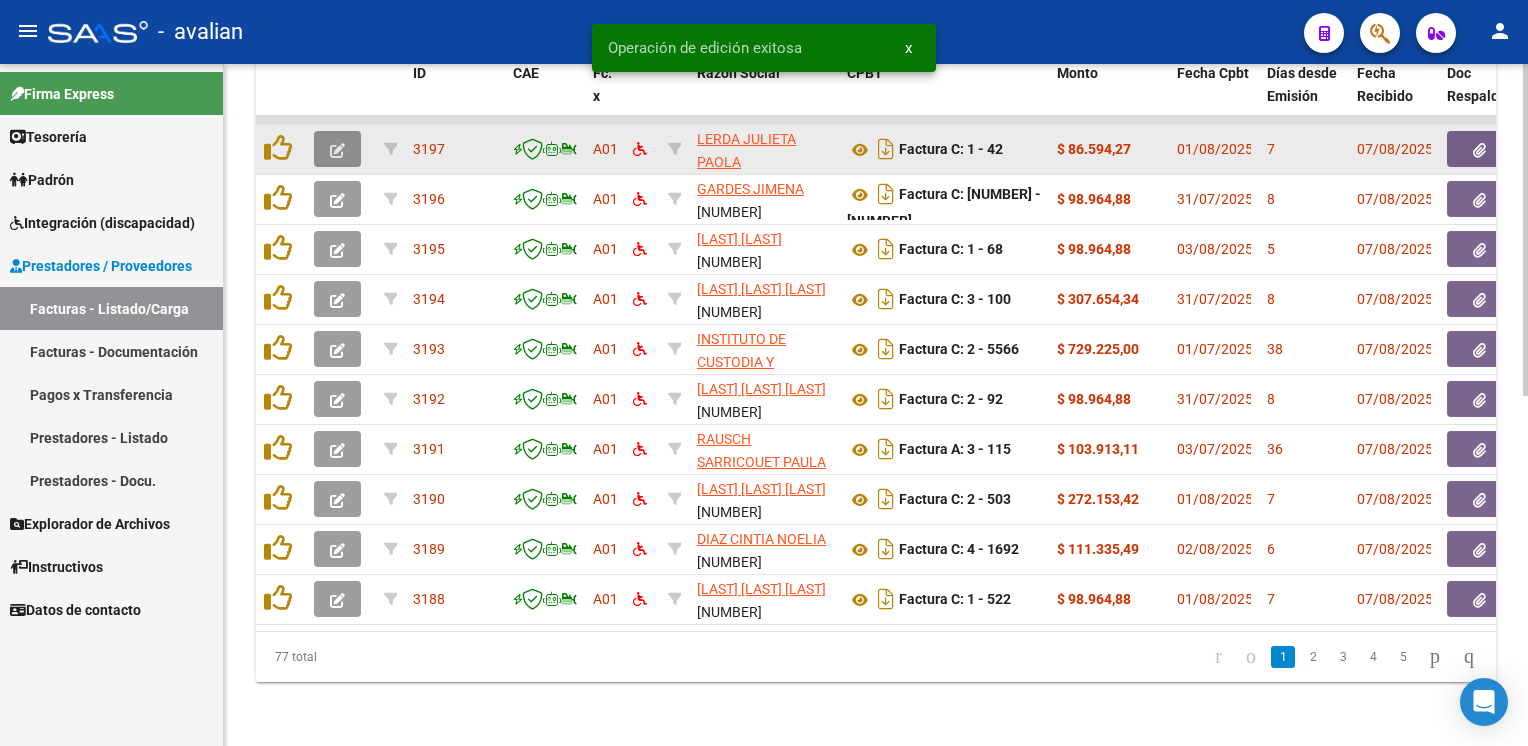 click 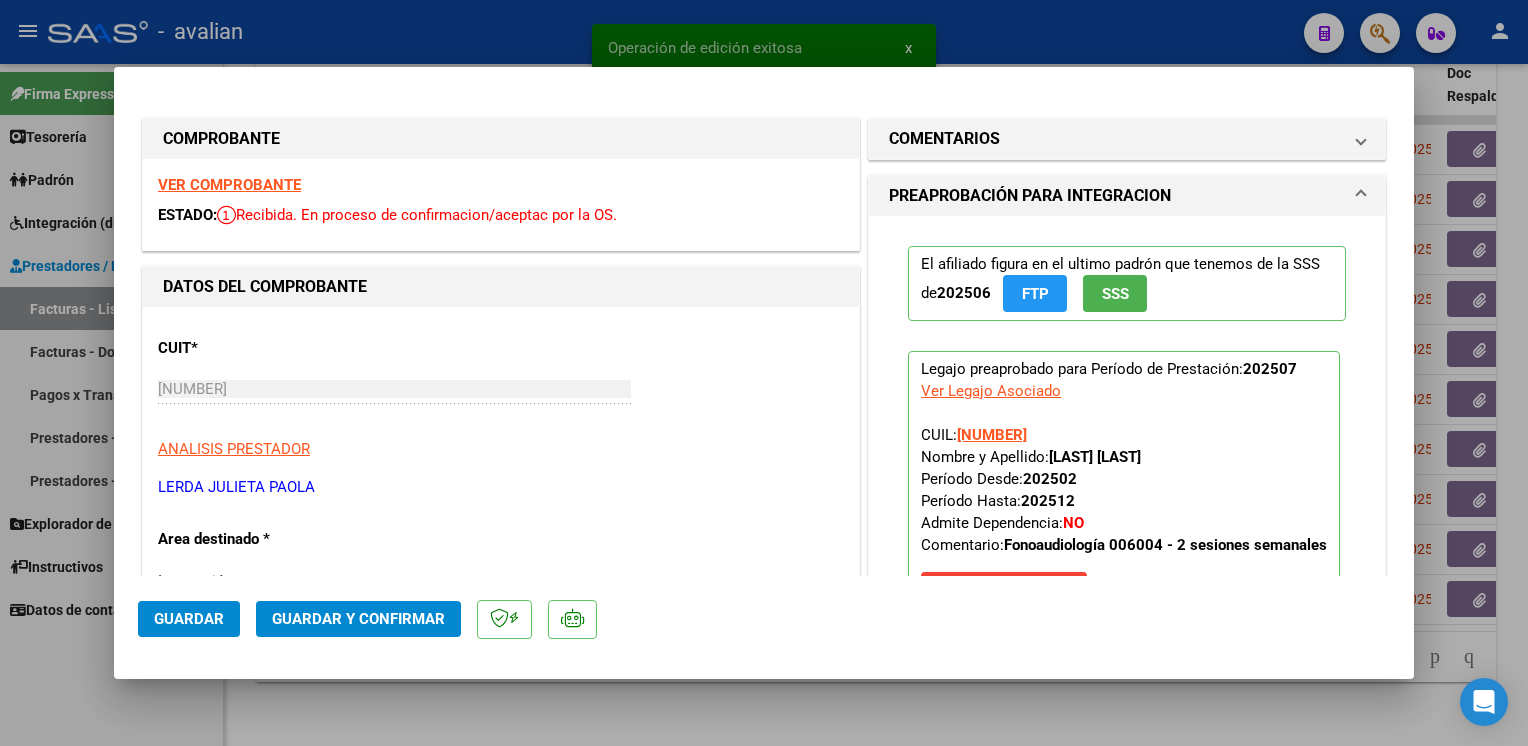 click on "VER COMPROBANTE" at bounding box center (229, 185) 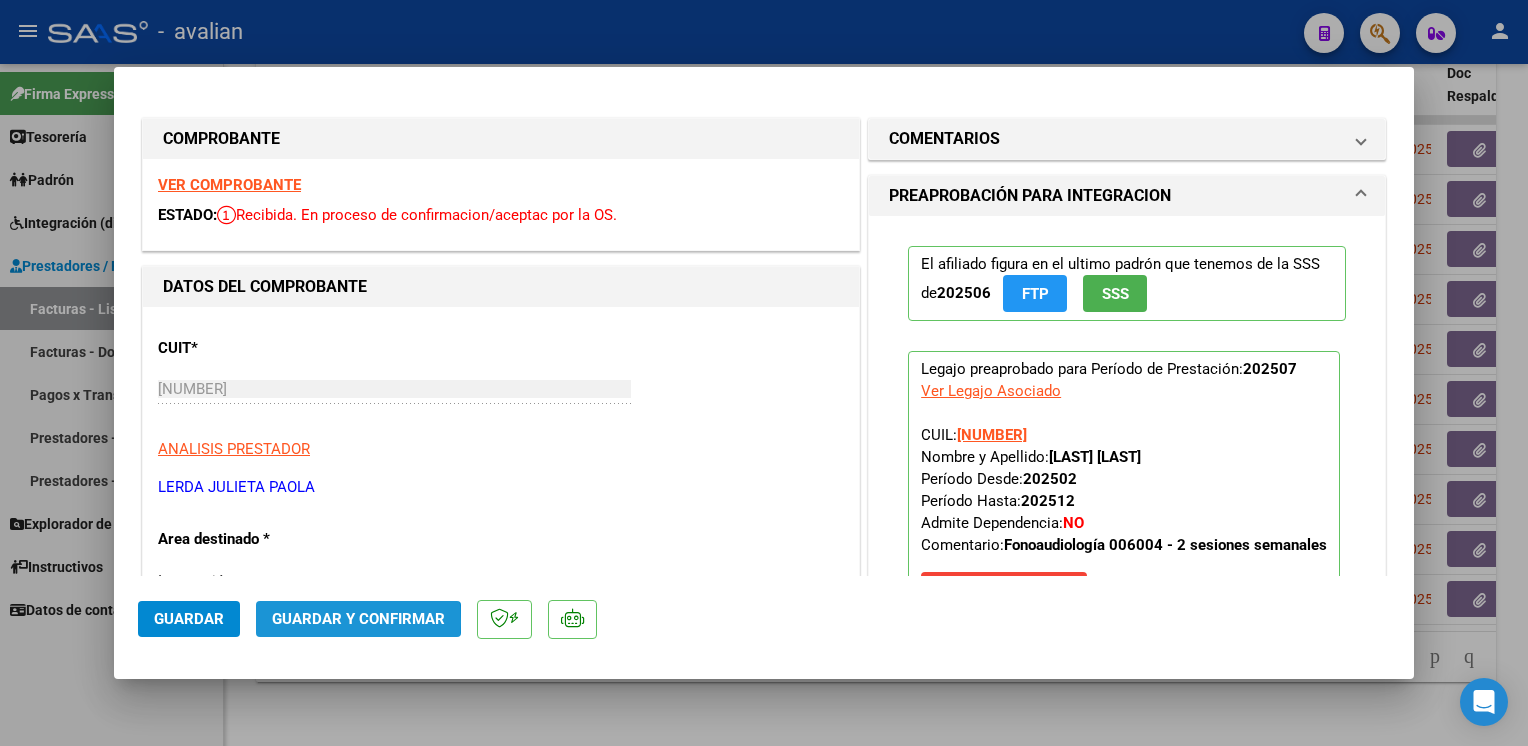 click on "Guardar y Confirmar" 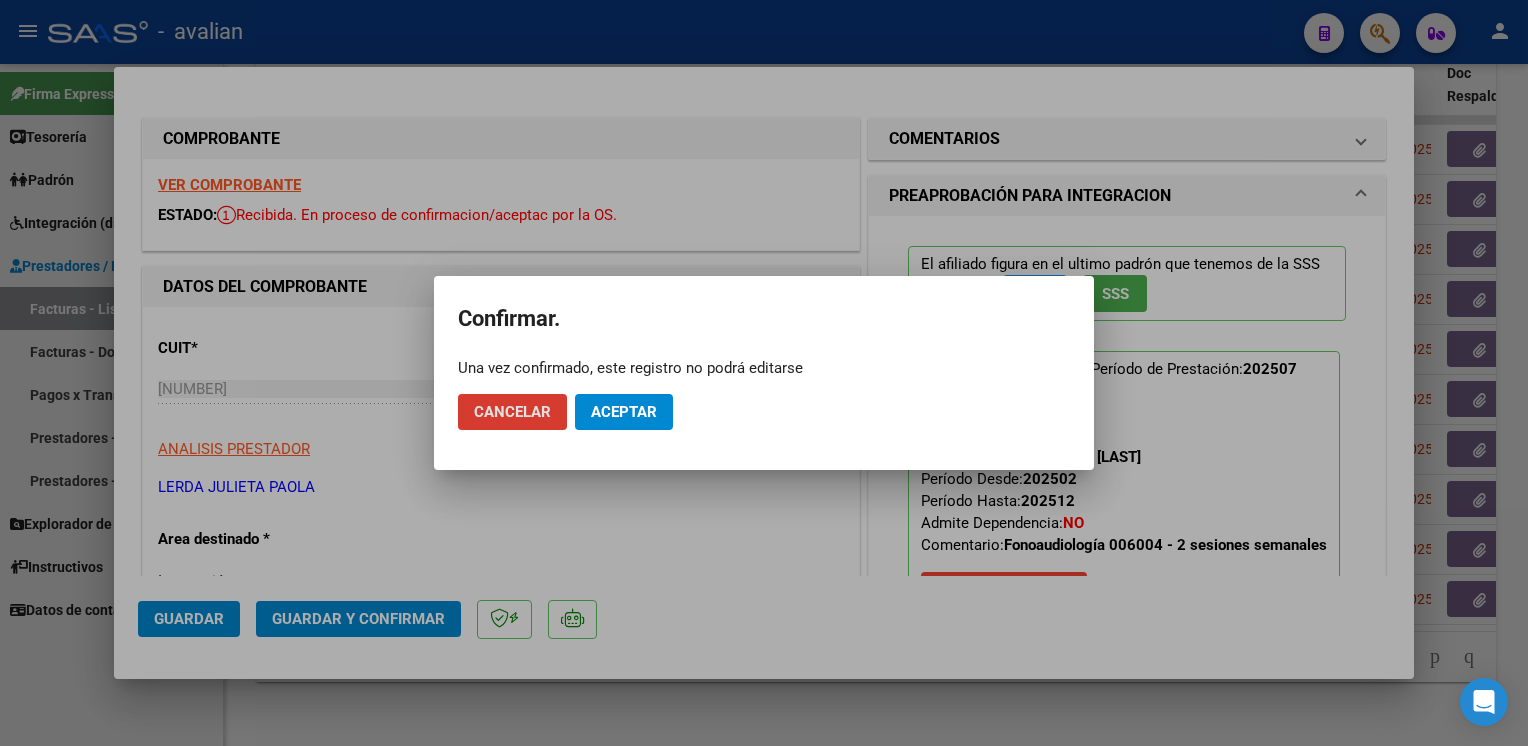 click on "Aceptar" 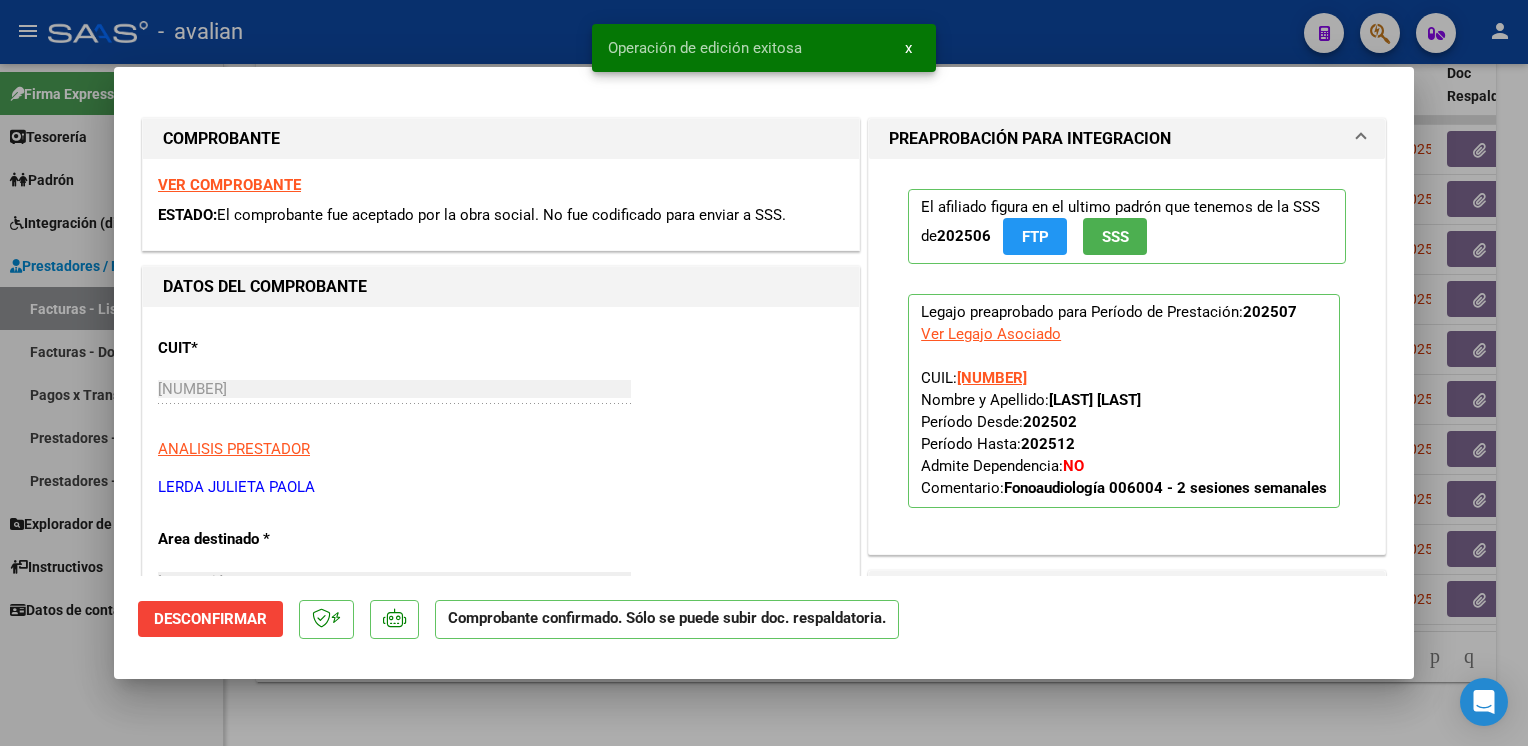 click at bounding box center [764, 373] 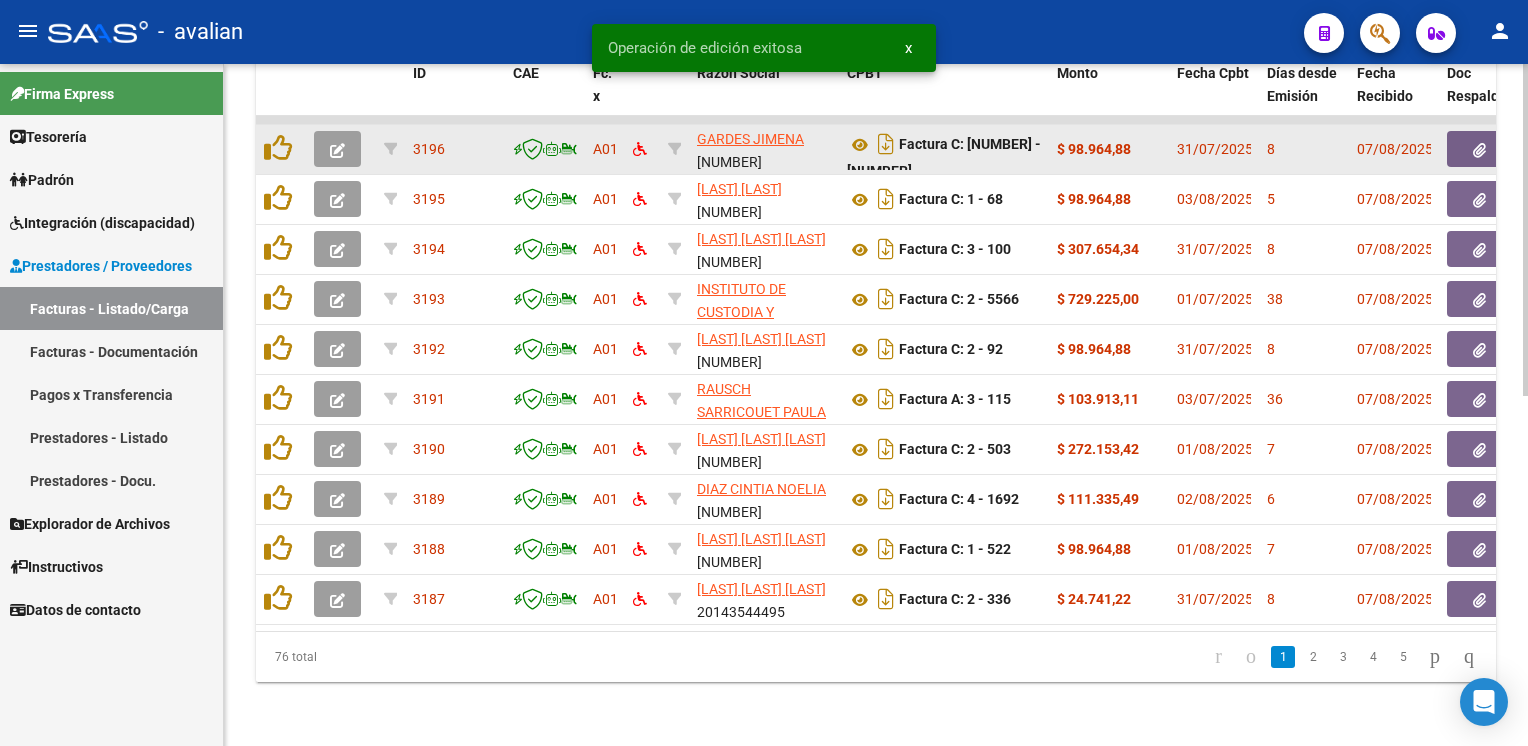 click 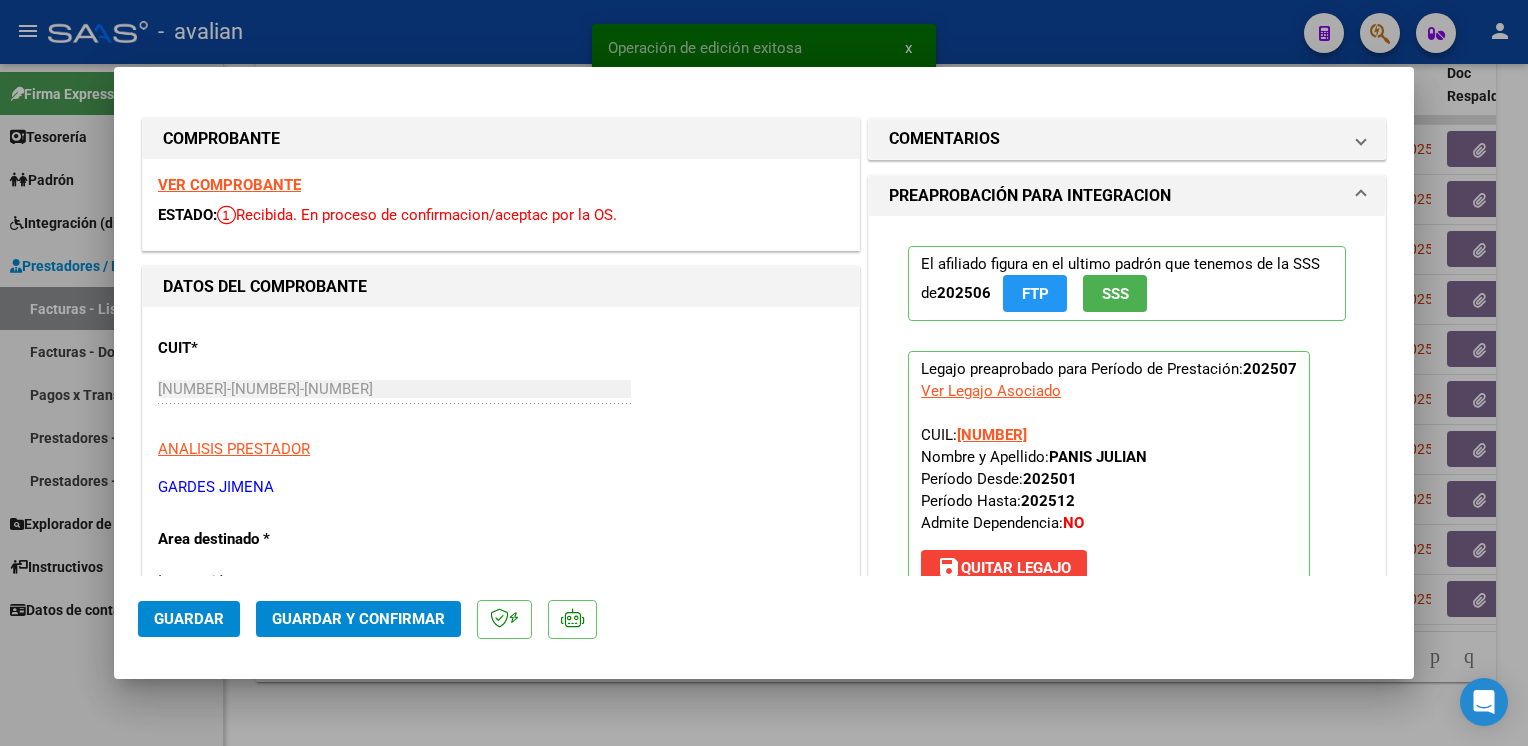 click on "VER COMPROBANTE" at bounding box center (229, 185) 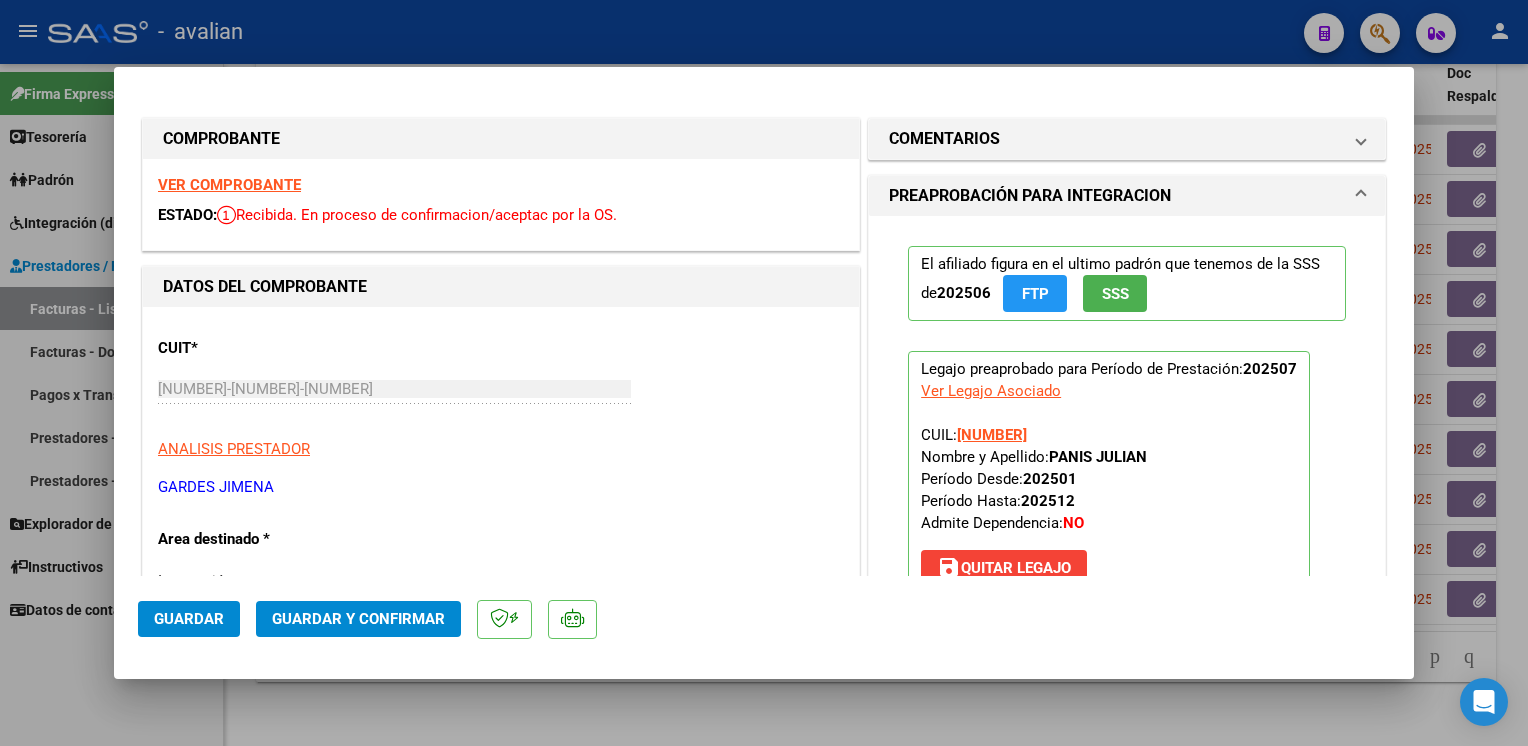 click on "Guardar y Confirmar" 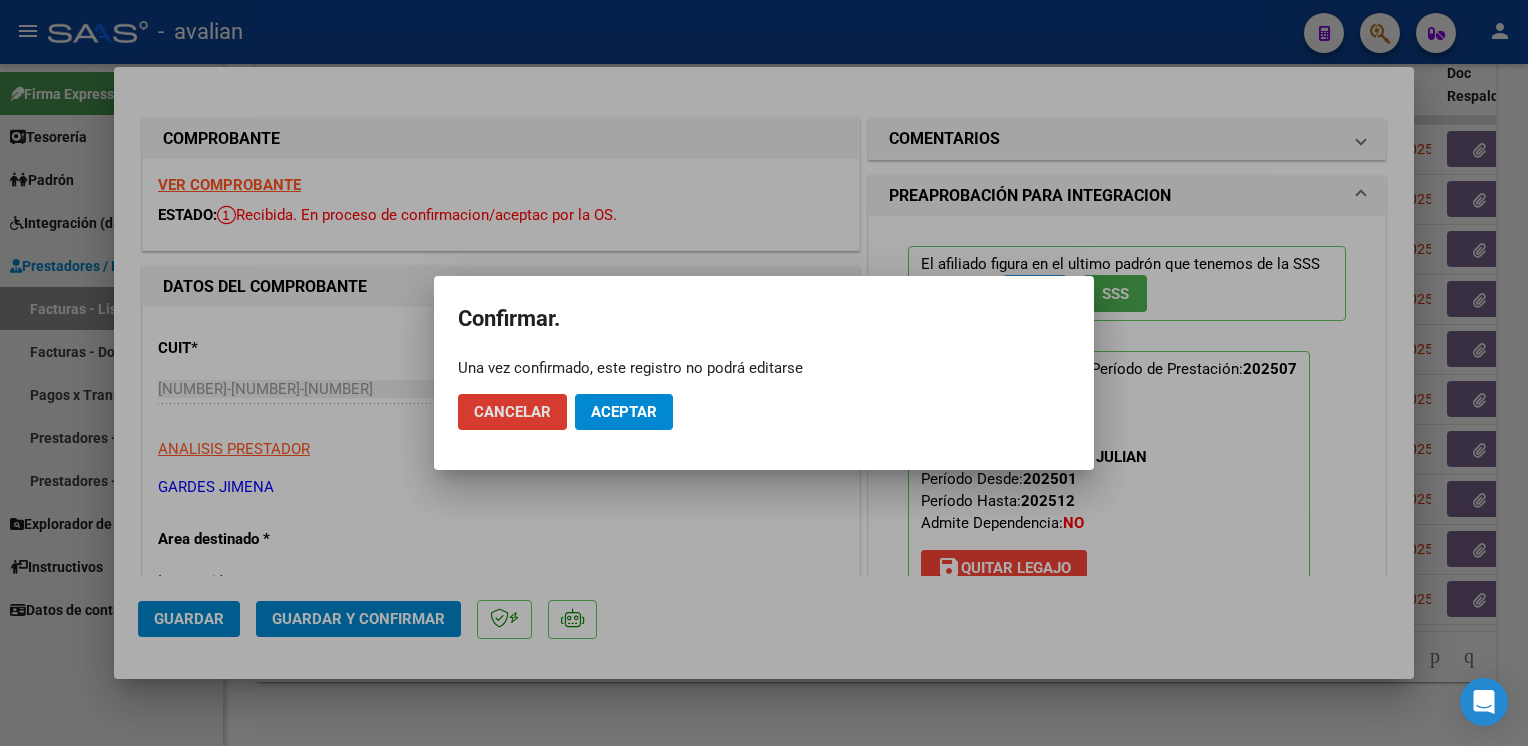 click on "Aceptar" 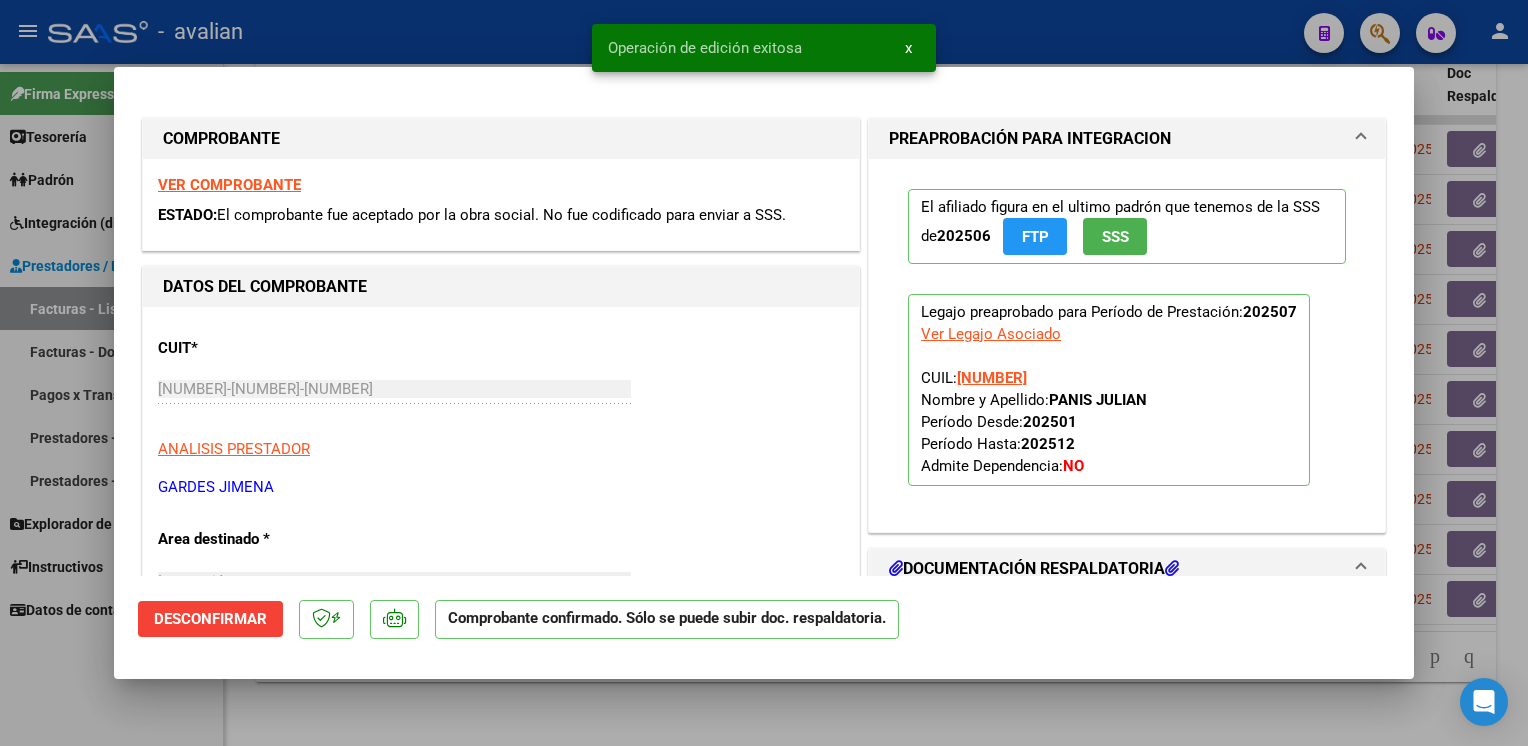 click at bounding box center (764, 373) 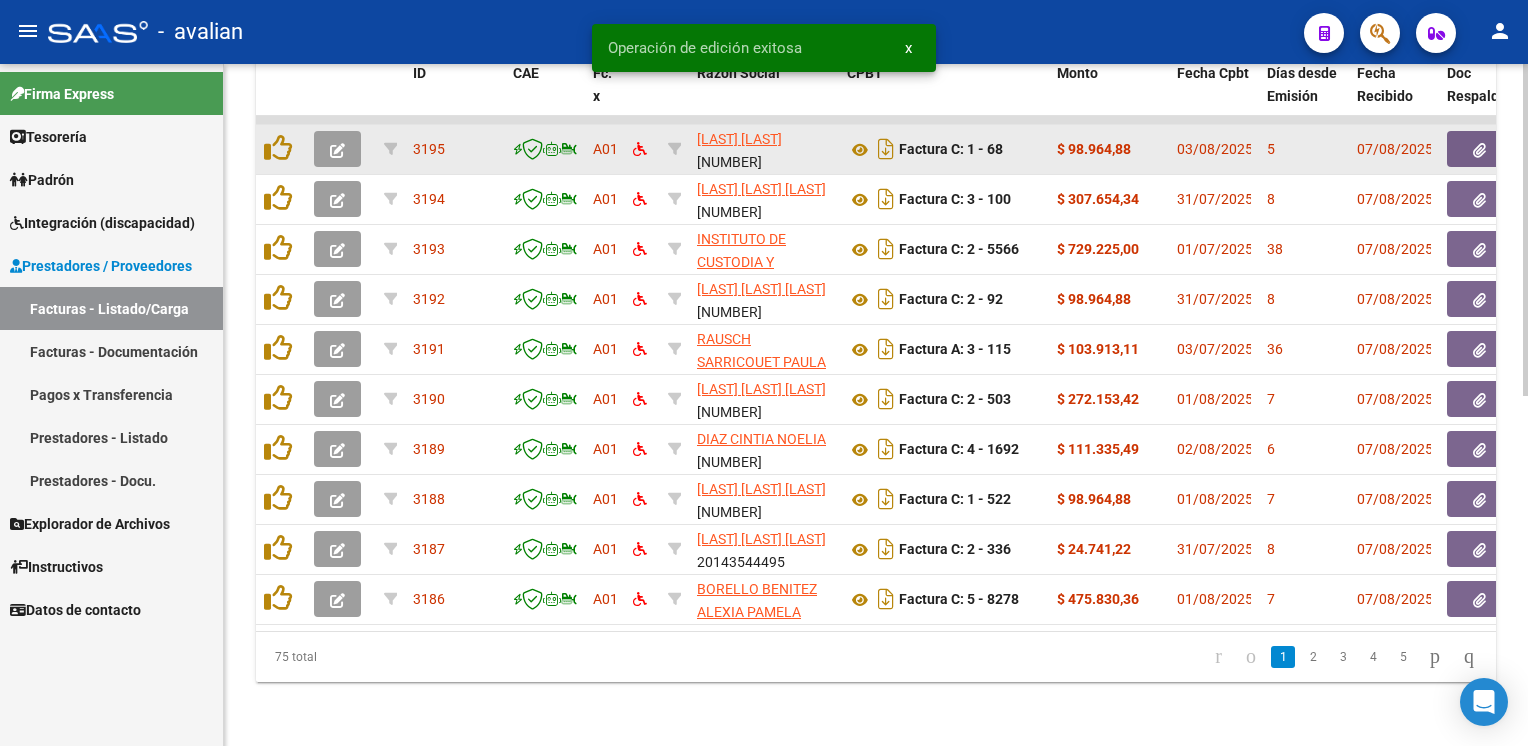 click 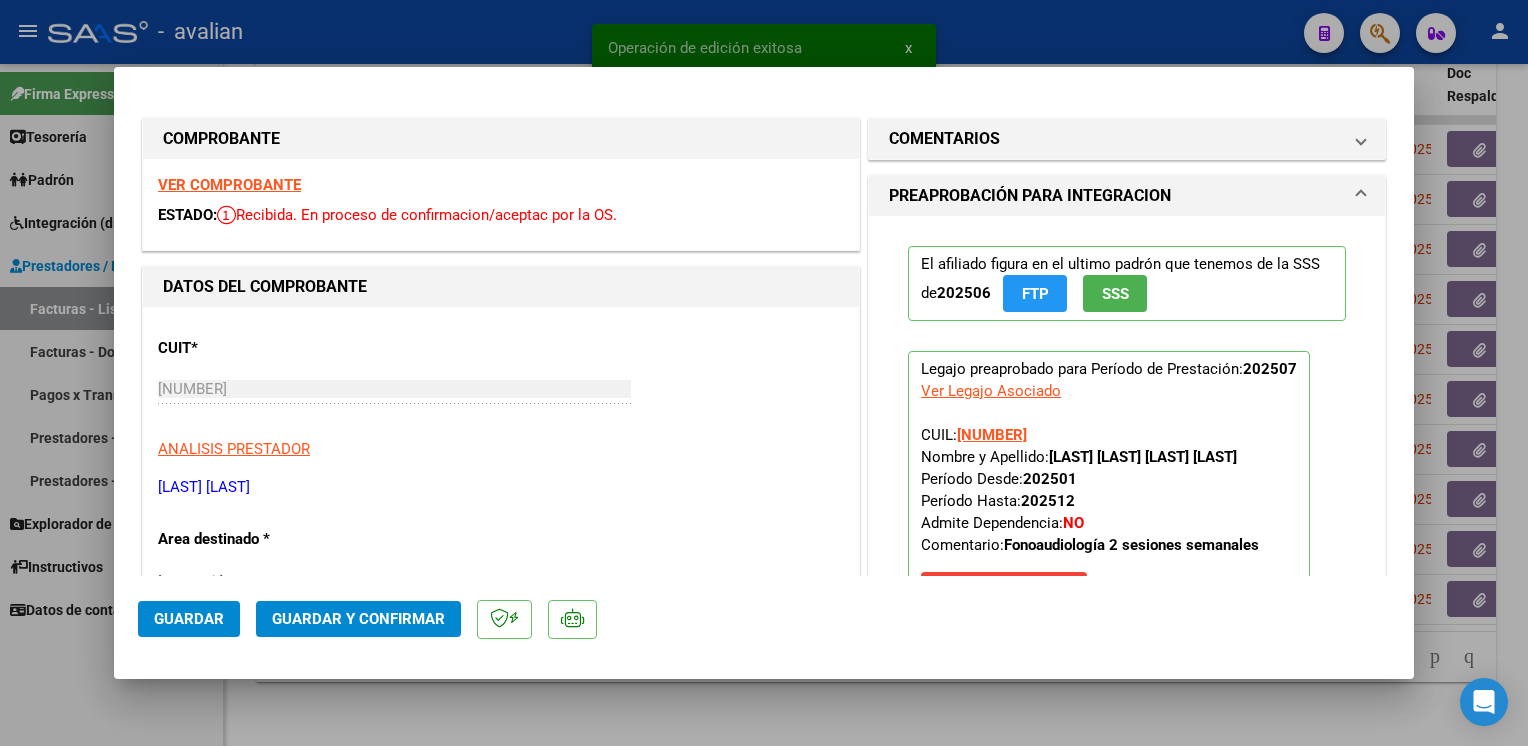 click on "VER COMPROBANTE" at bounding box center (229, 185) 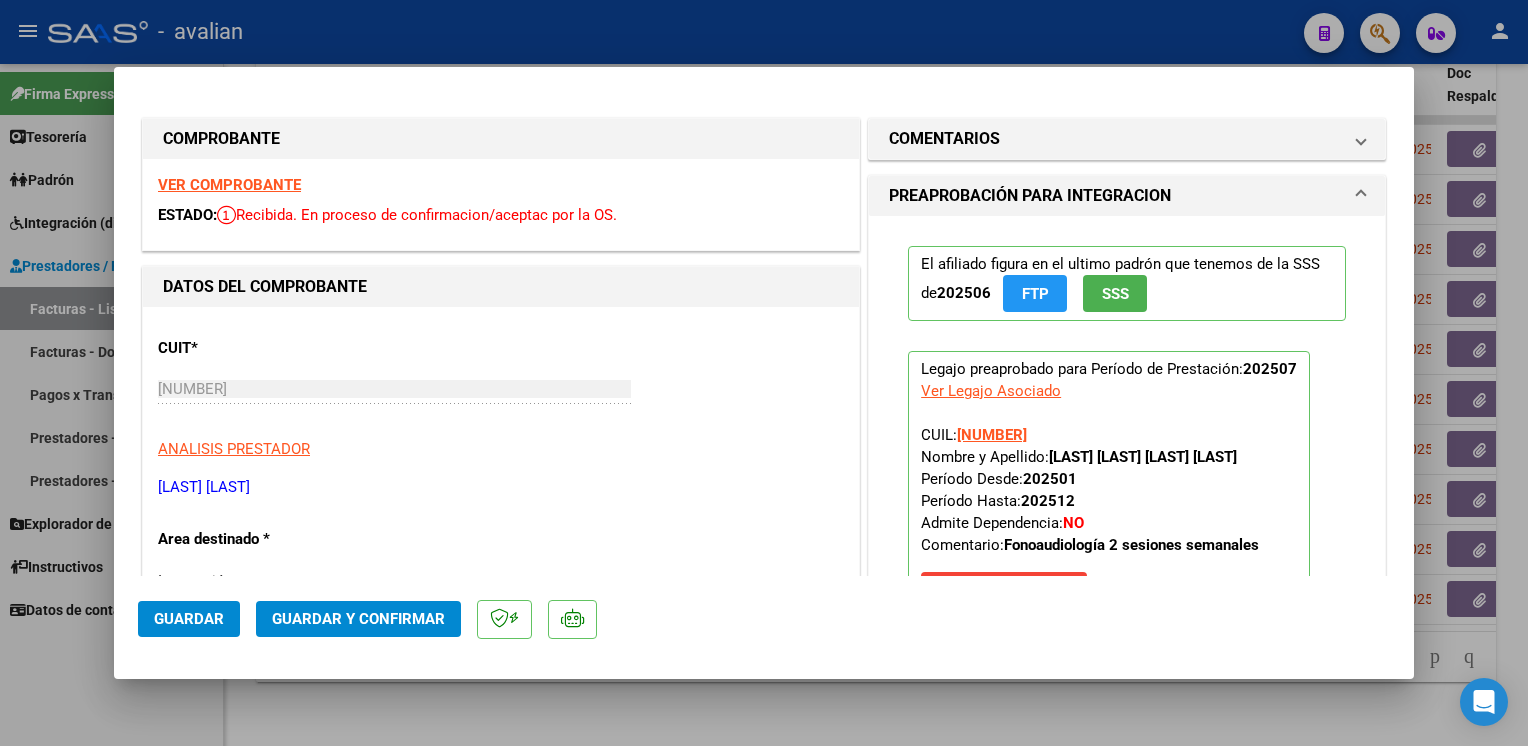 click on "Guardar y Confirmar" 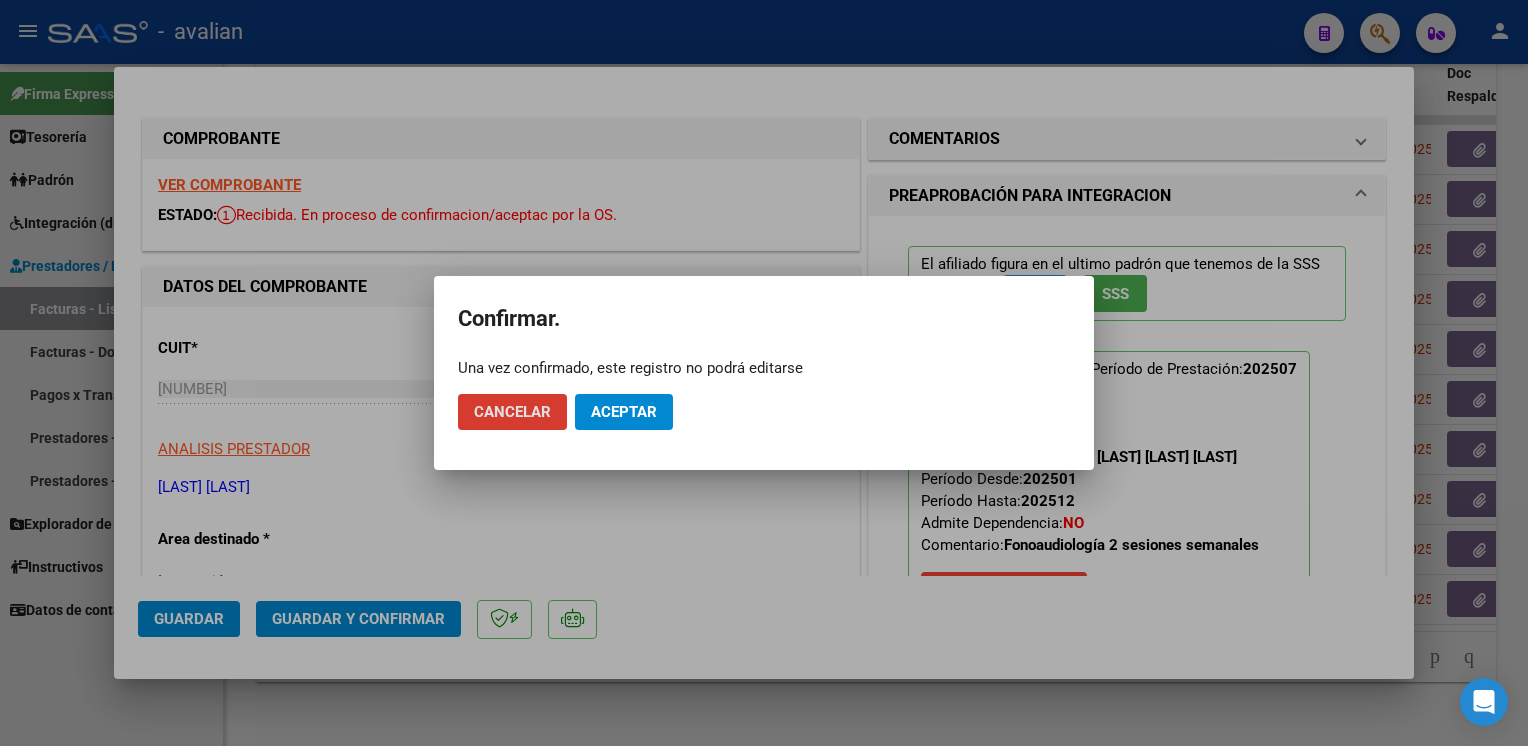 click on "Aceptar" 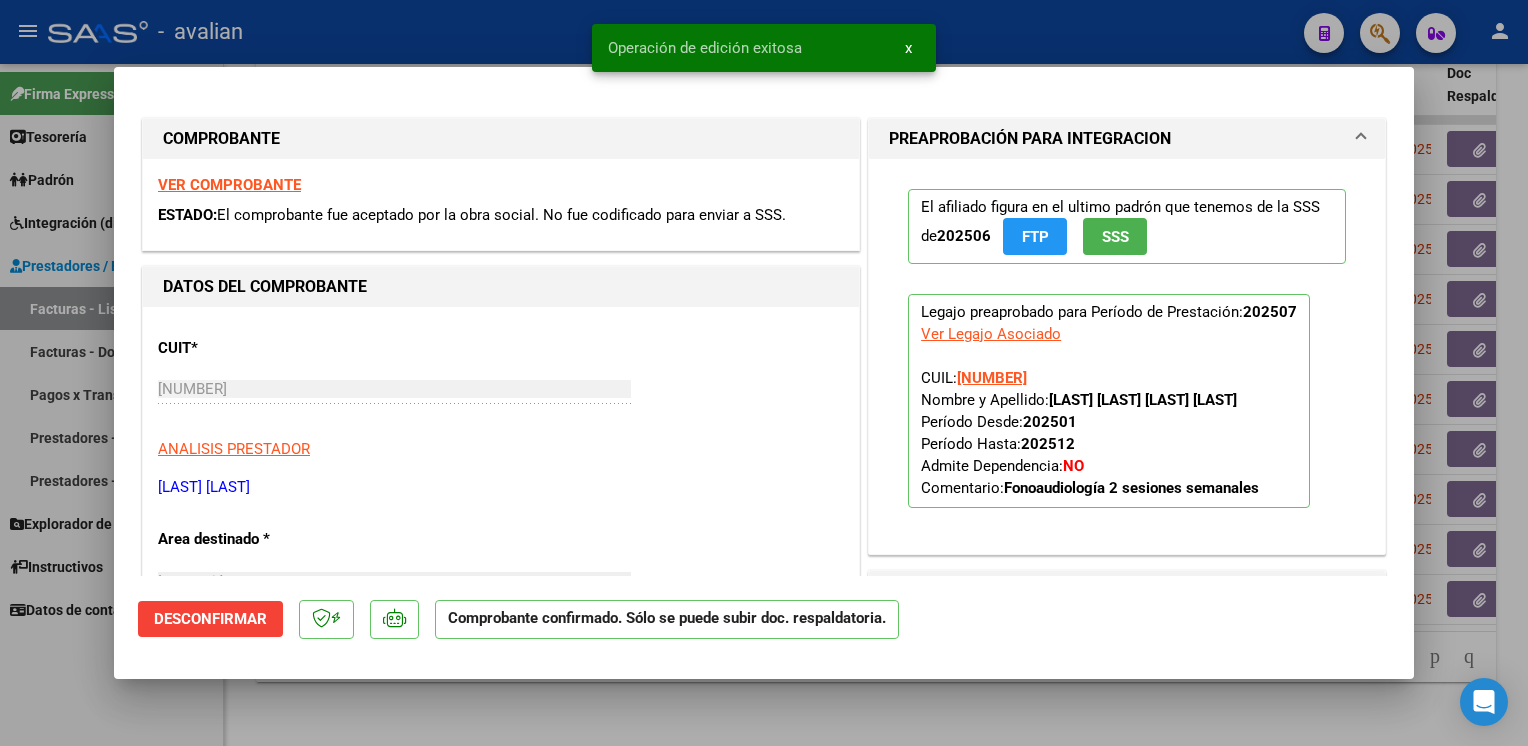 click at bounding box center (764, 373) 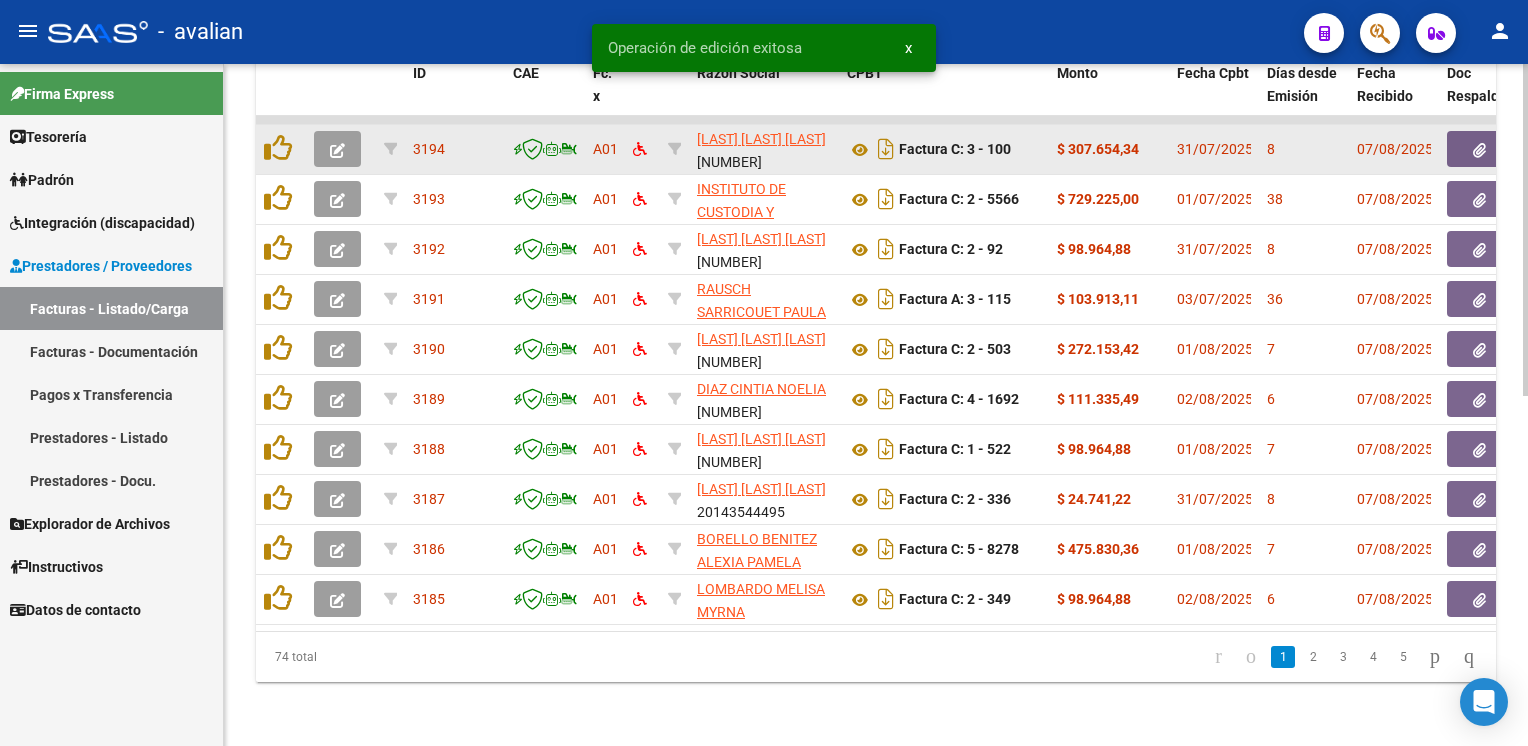 click 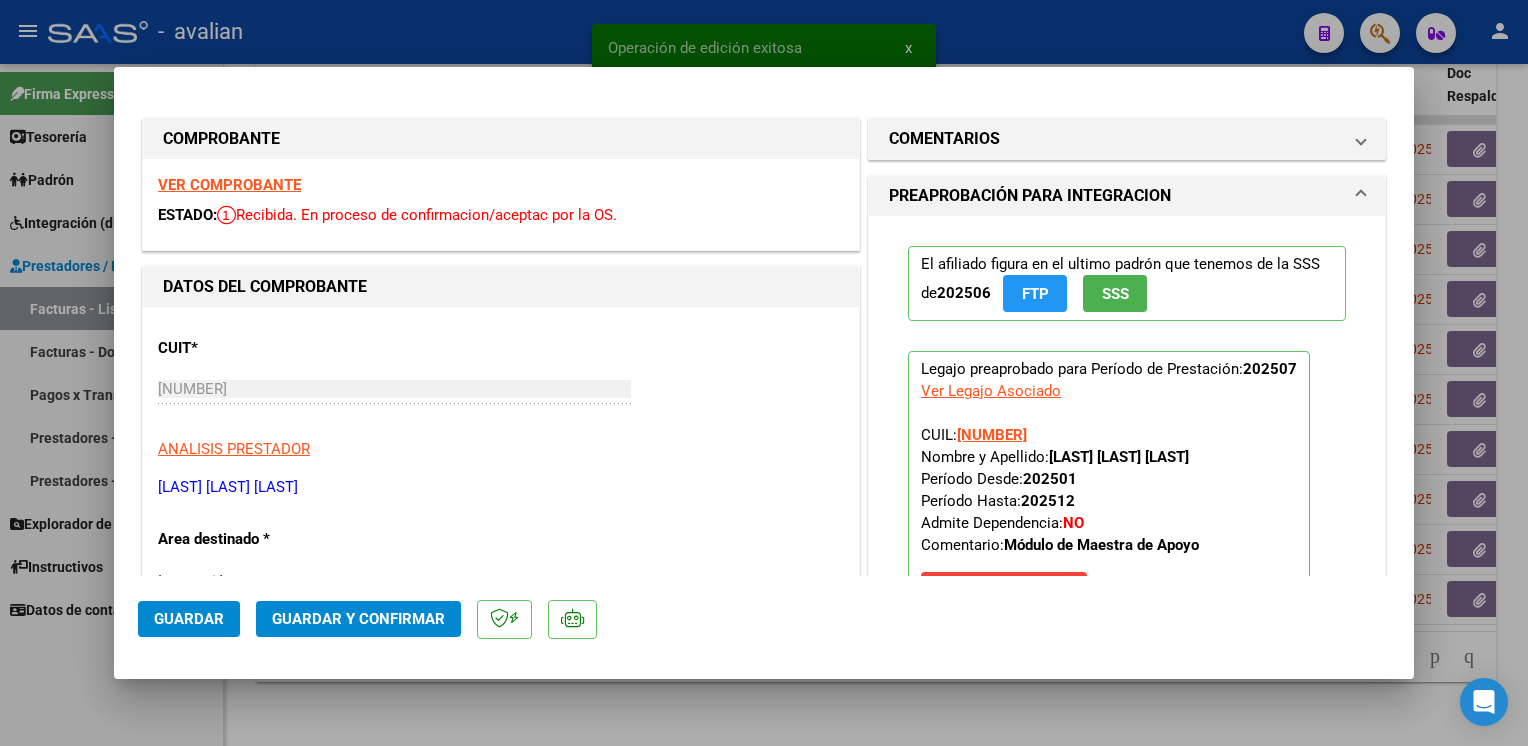 click on "VER COMPROBANTE" at bounding box center [229, 185] 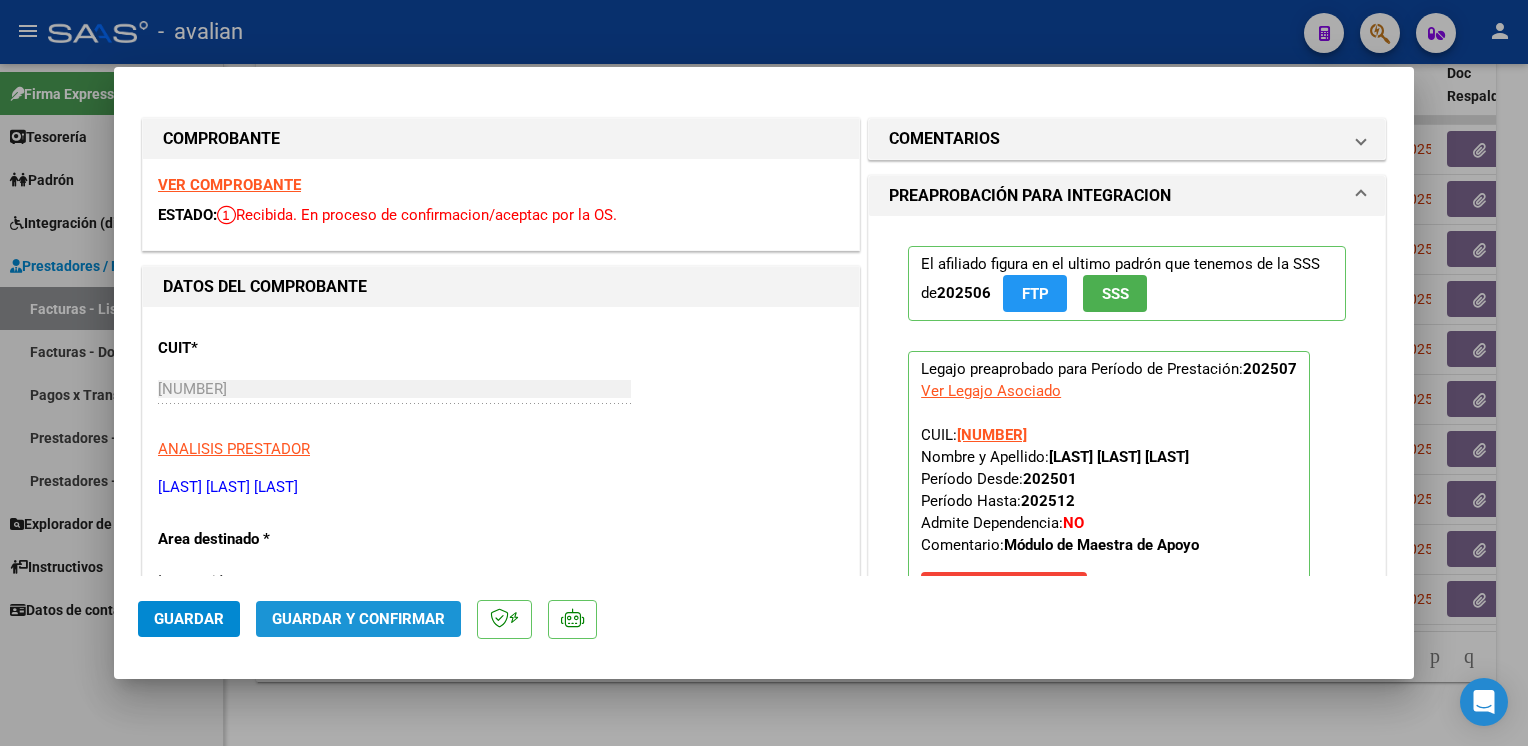 click on "Guardar y Confirmar" 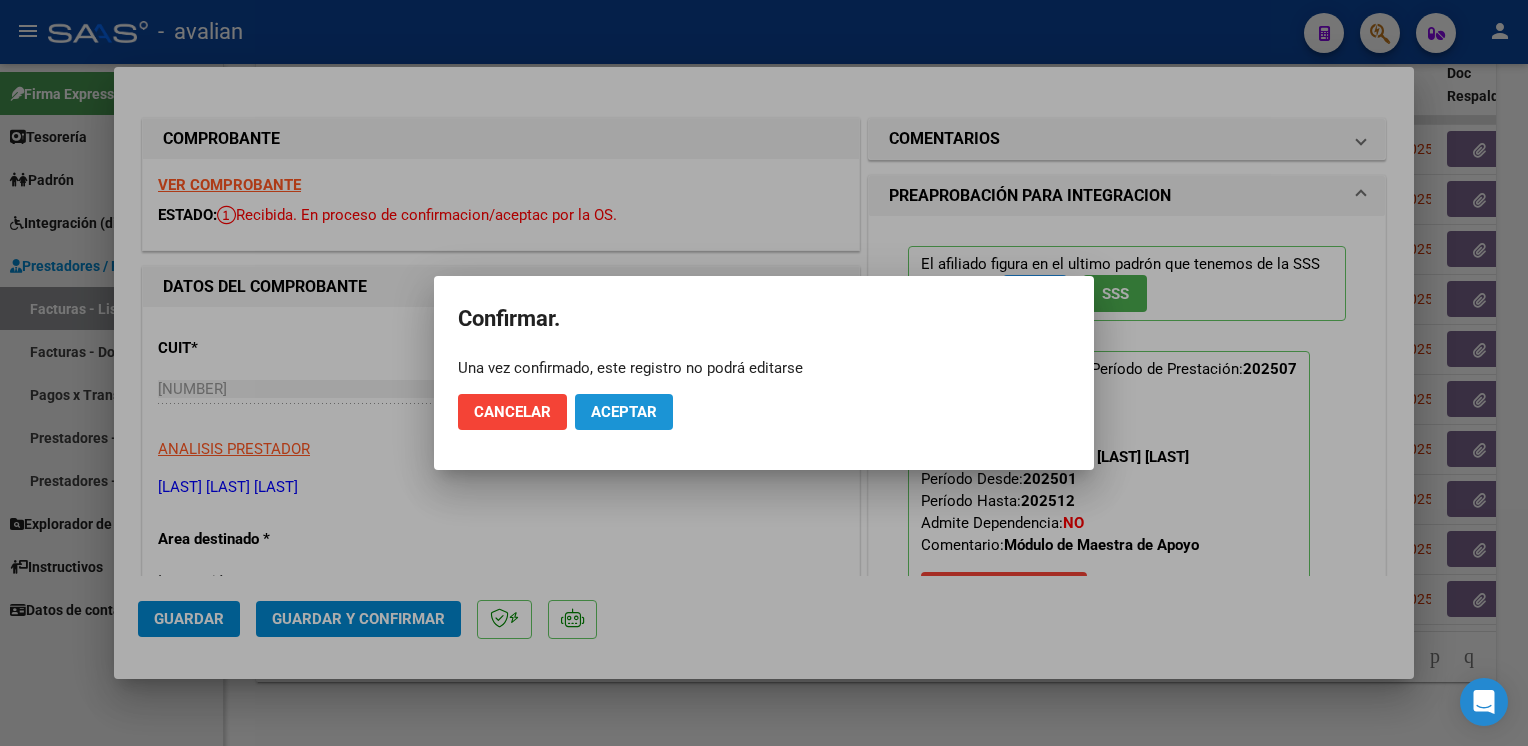 click on "Aceptar" 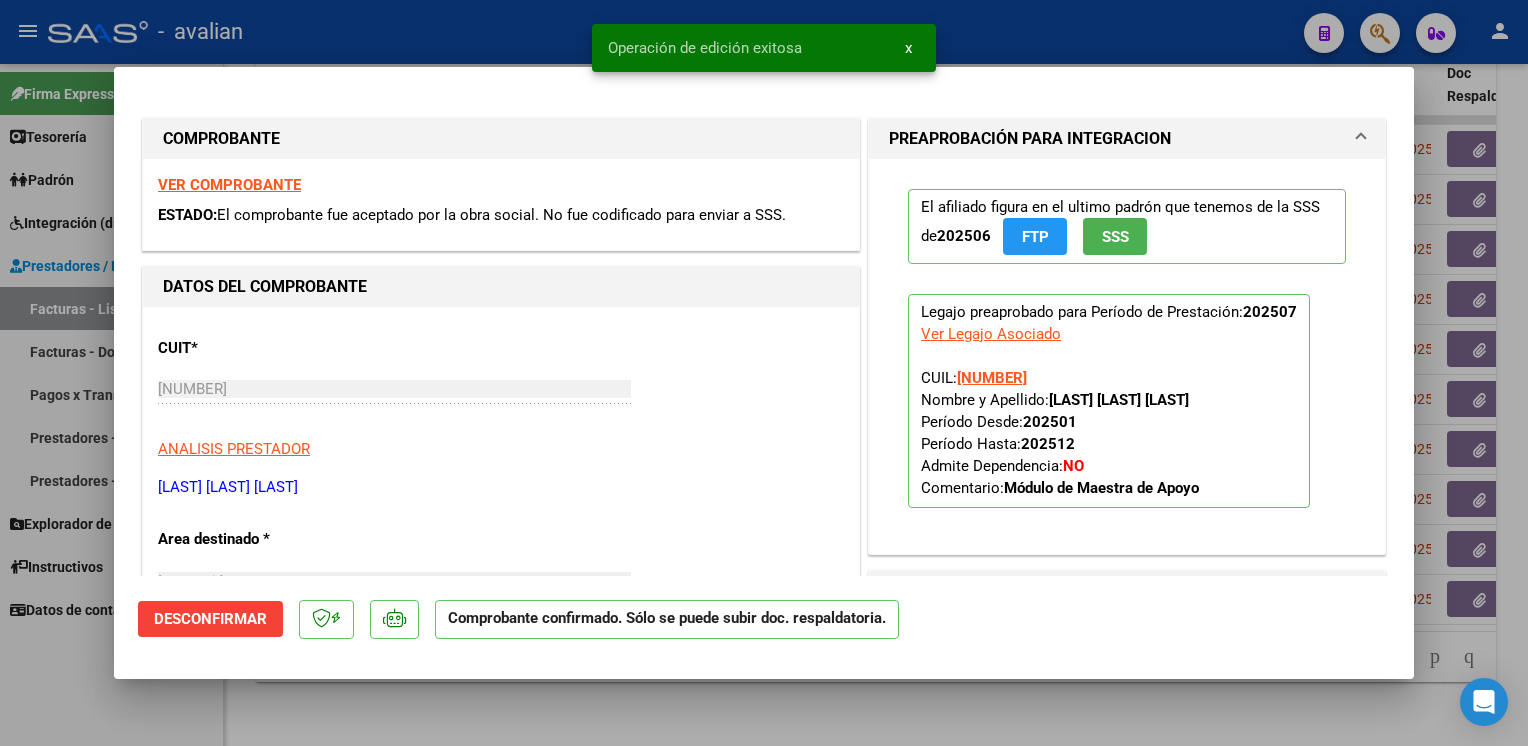 click at bounding box center (764, 373) 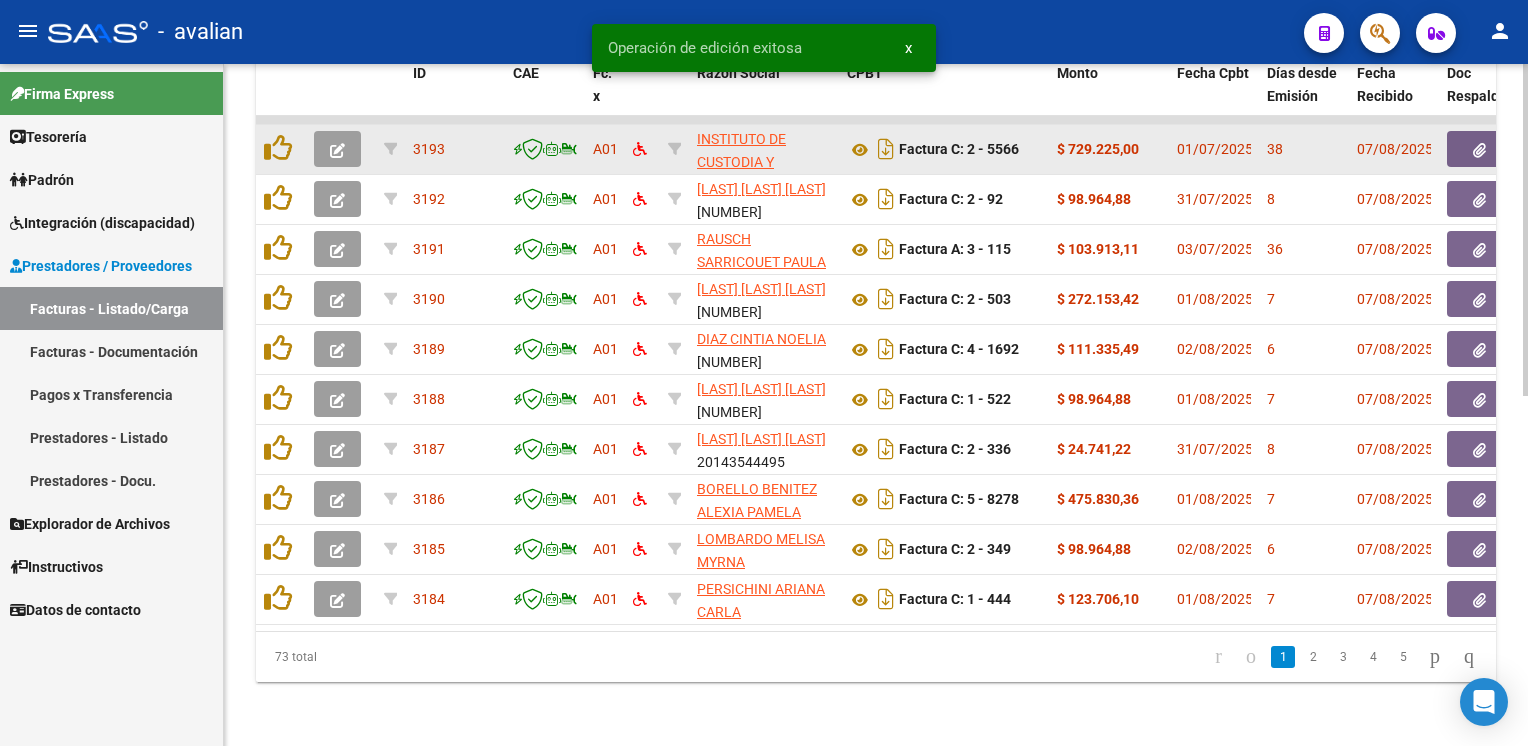 click 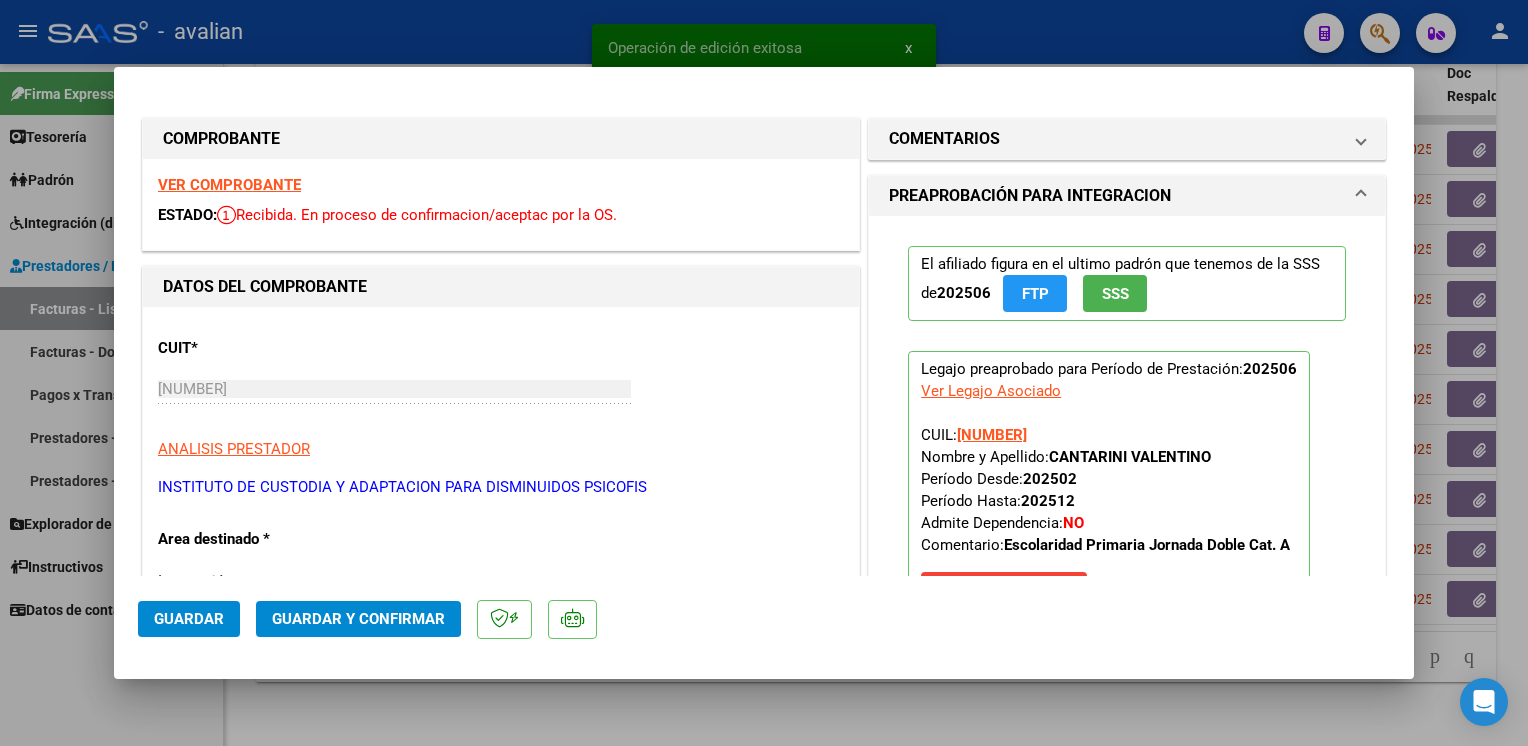 click on "VER COMPROBANTE" at bounding box center (229, 185) 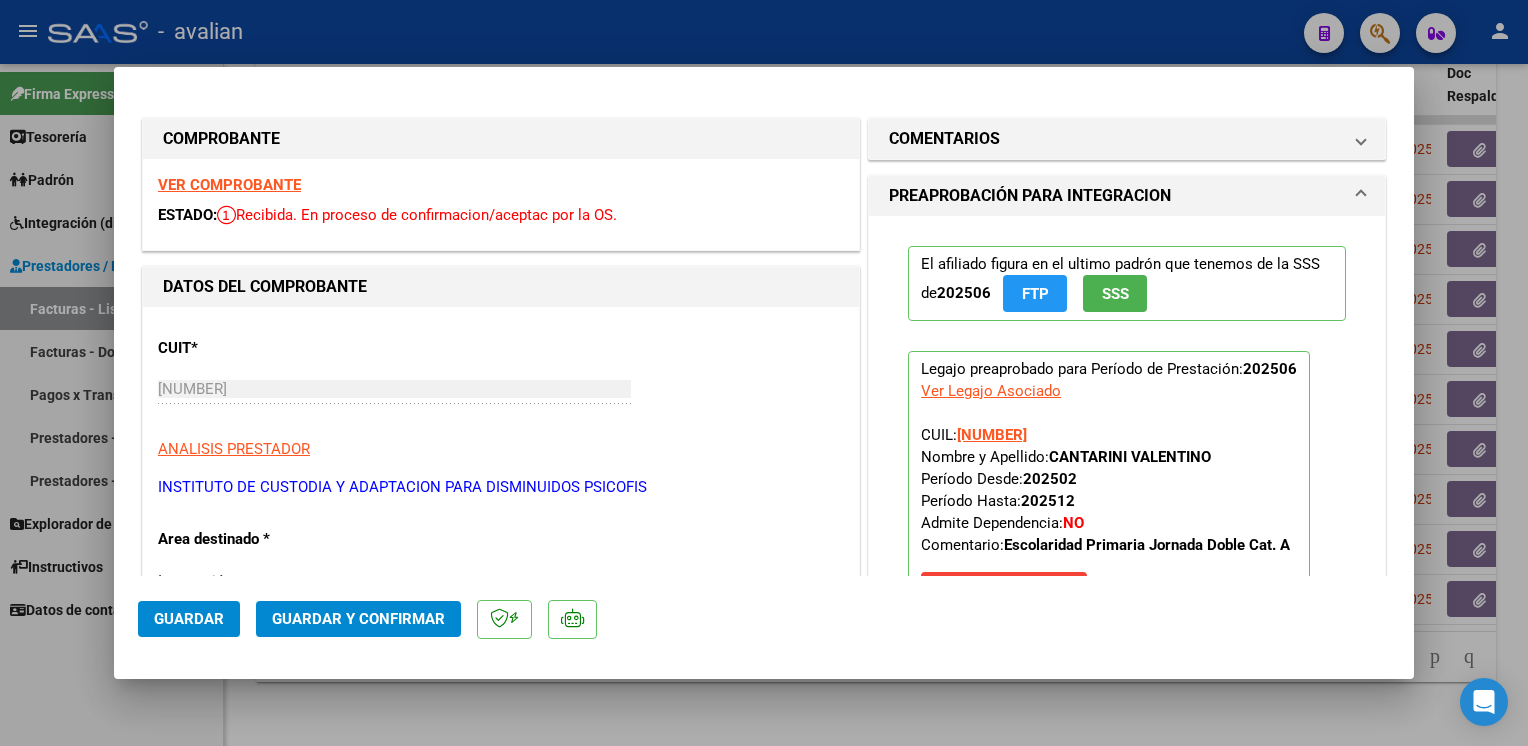 click on "Guardar Guardar y Confirmar" 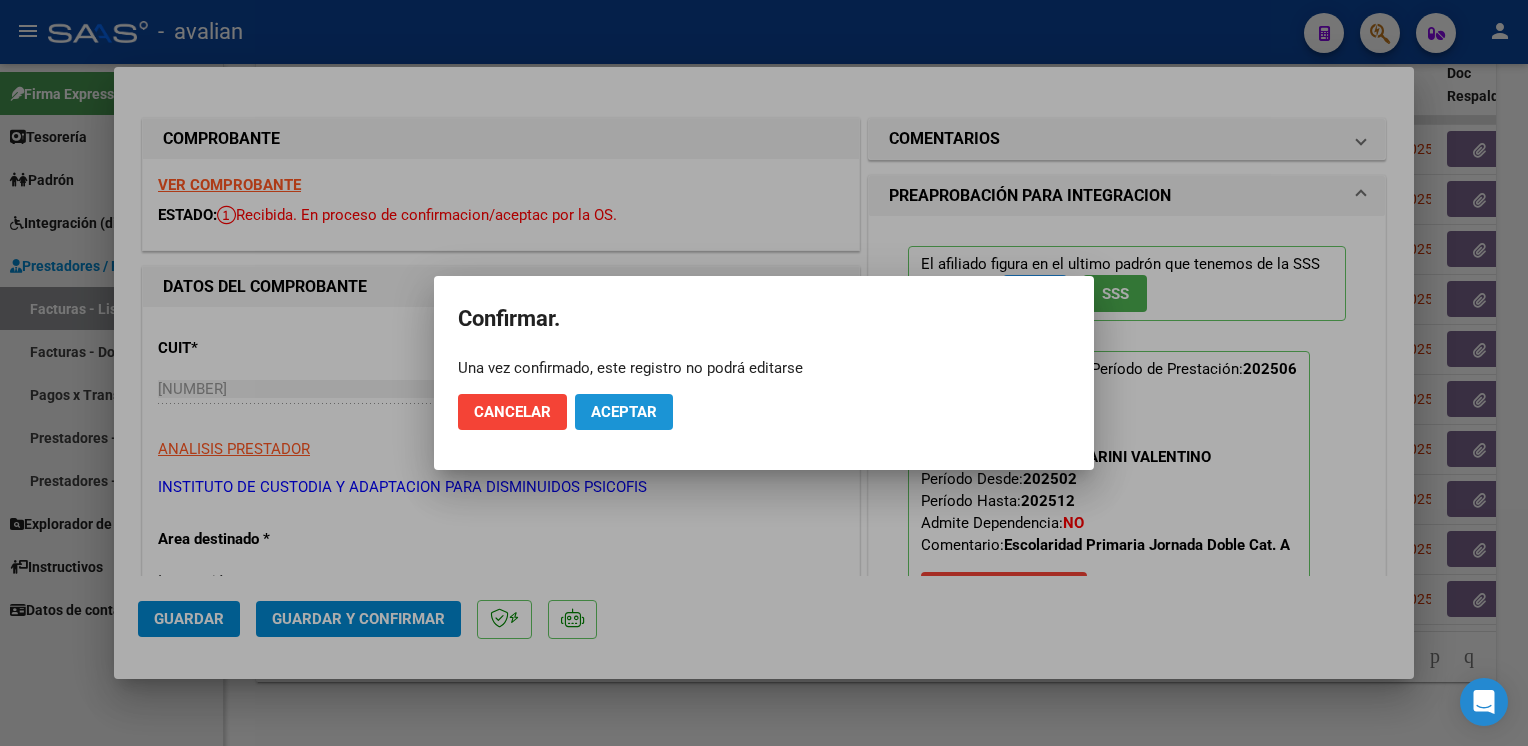click on "Aceptar" 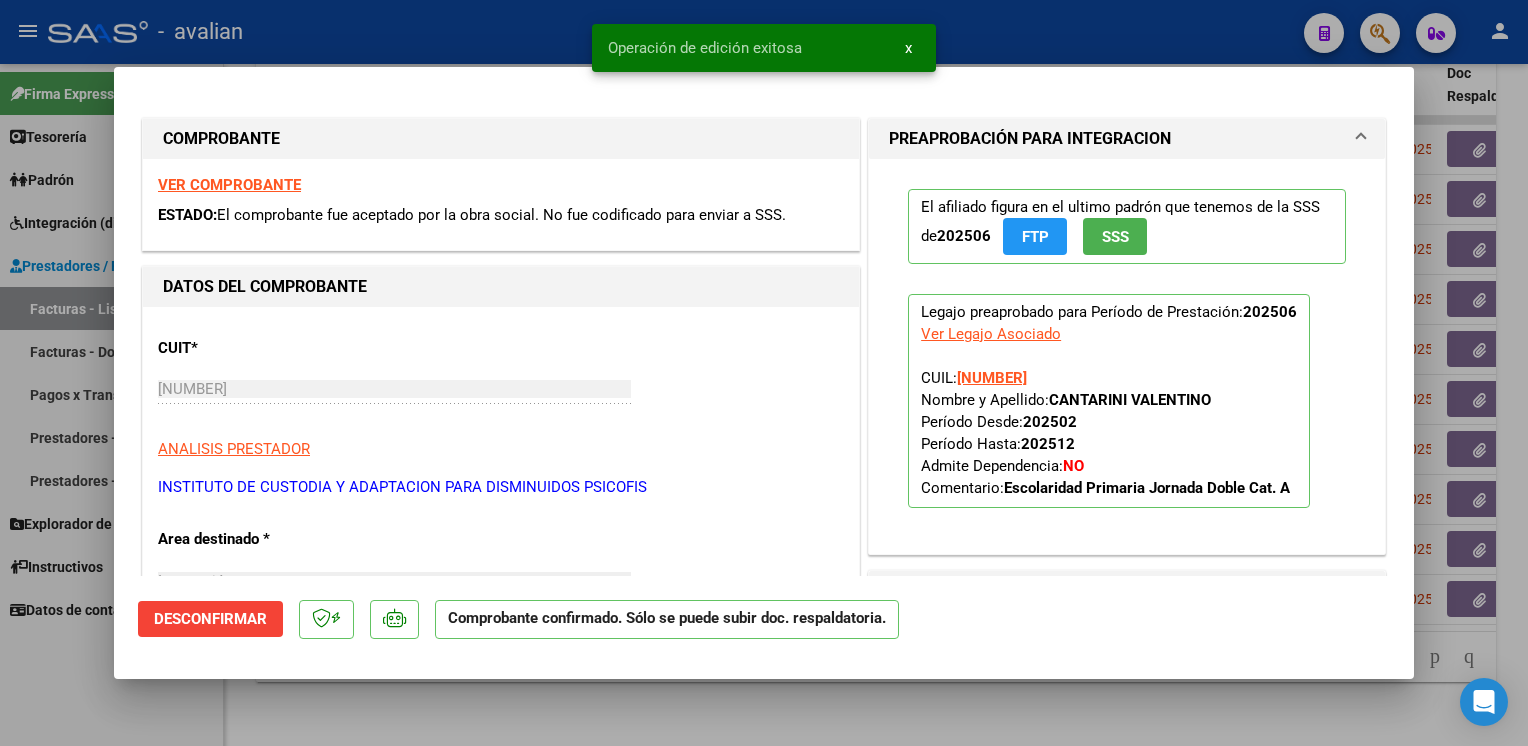 click at bounding box center [764, 373] 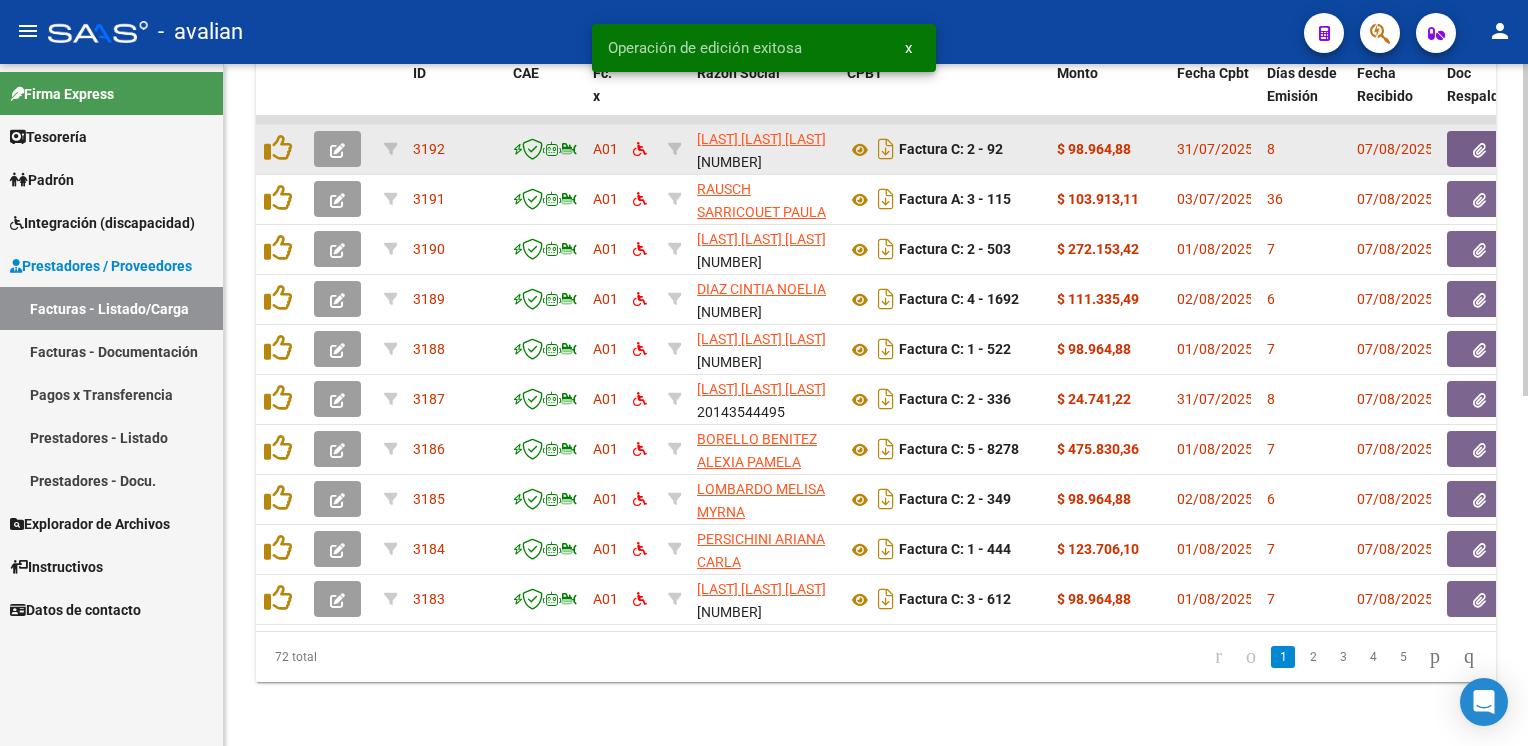 click 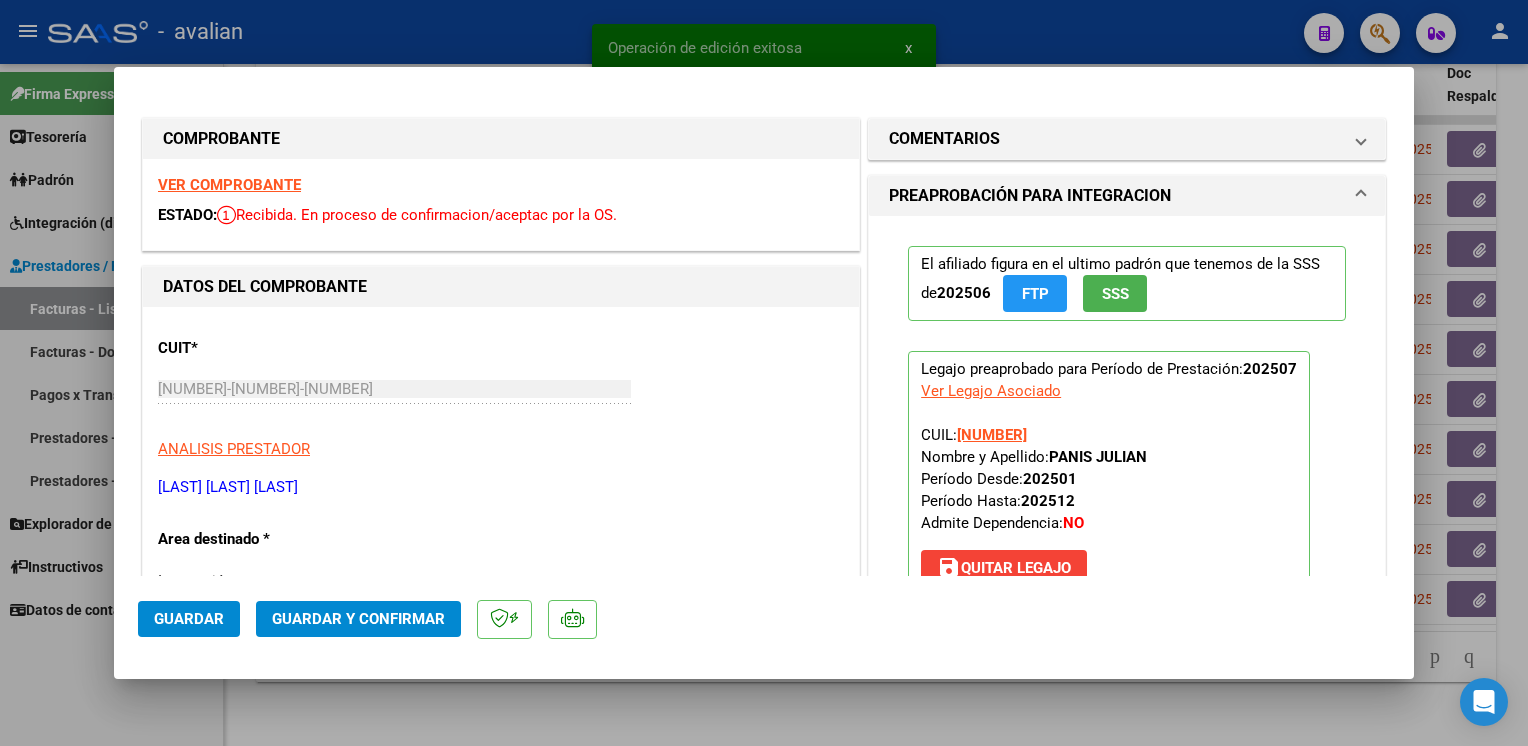 click on "VER COMPROBANTE" at bounding box center (229, 185) 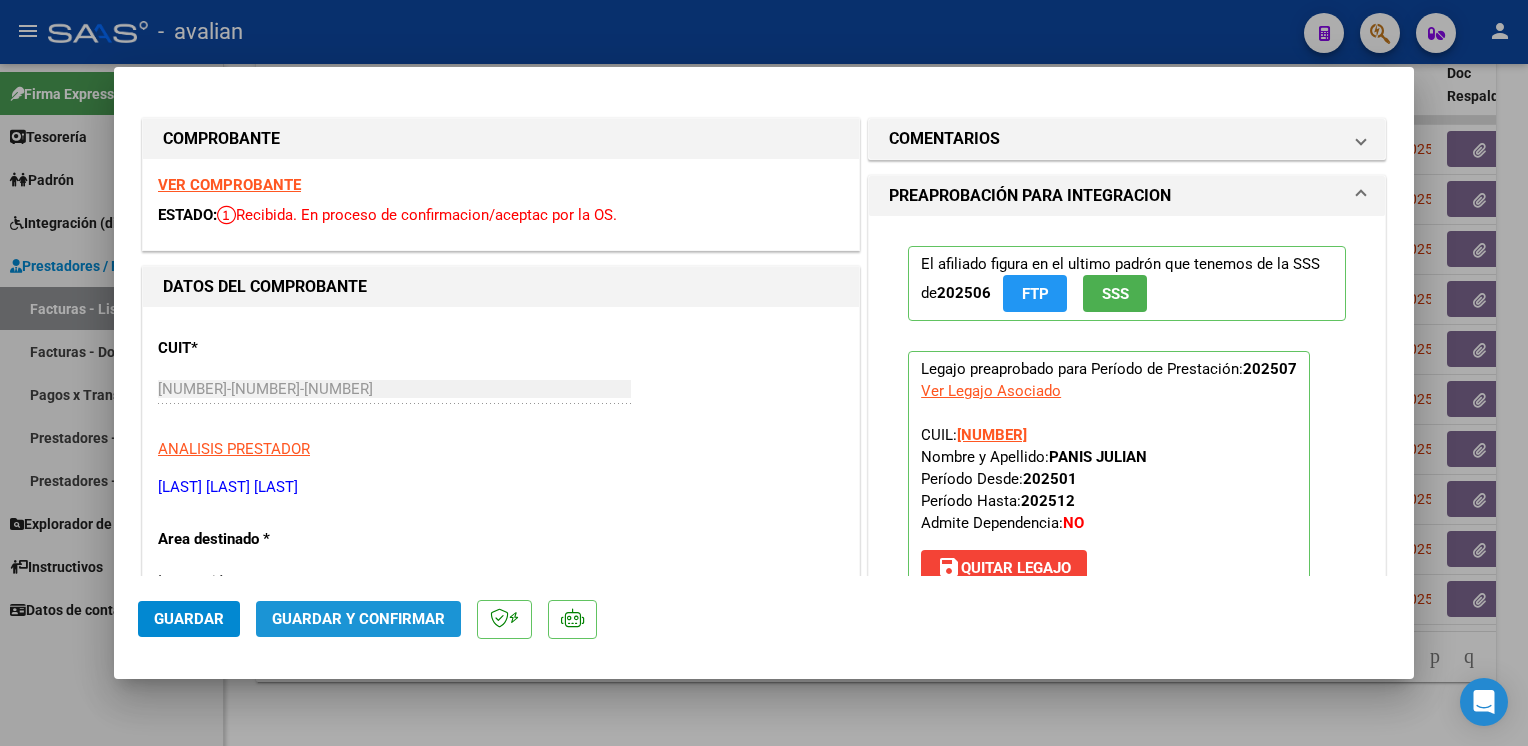 click on "Guardar y Confirmar" 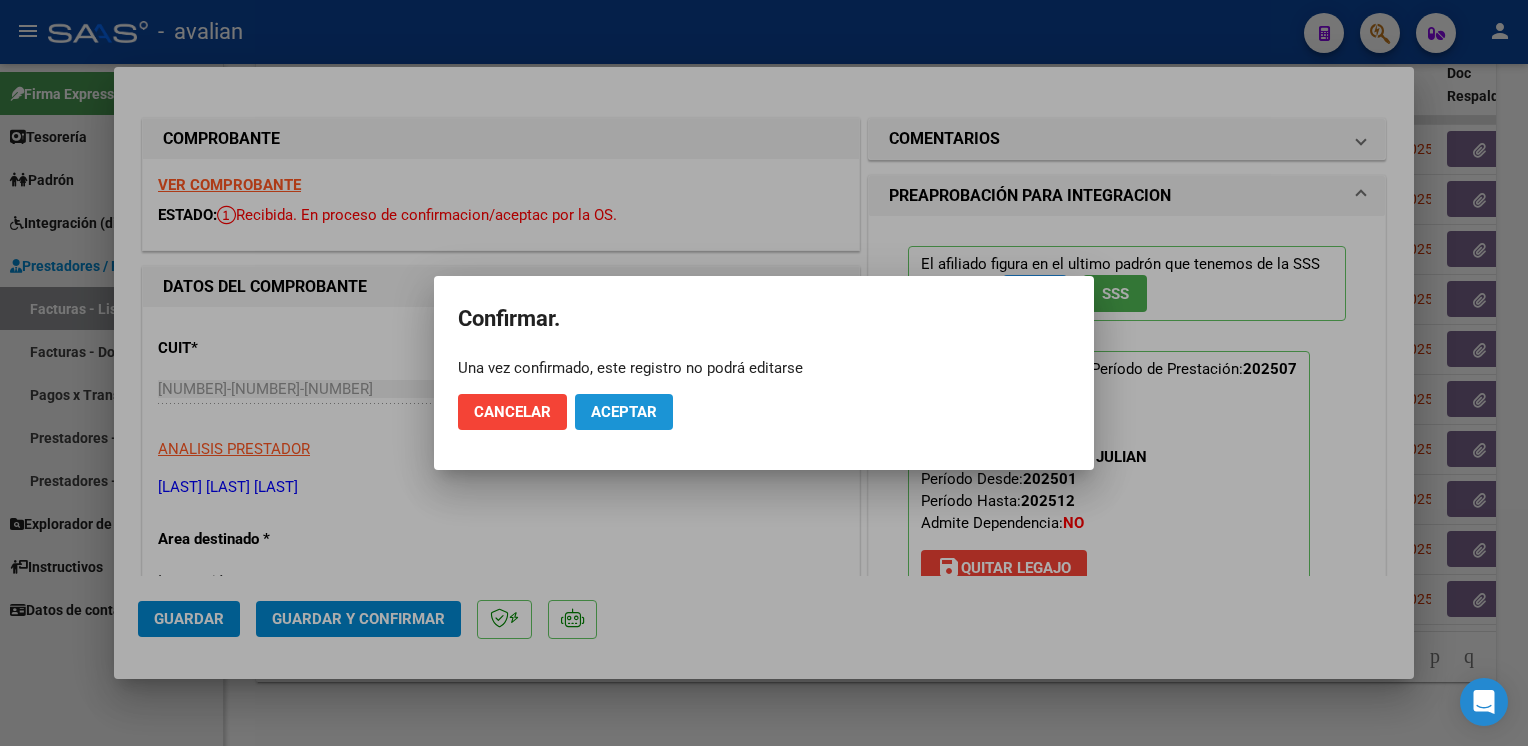 click on "Aceptar" 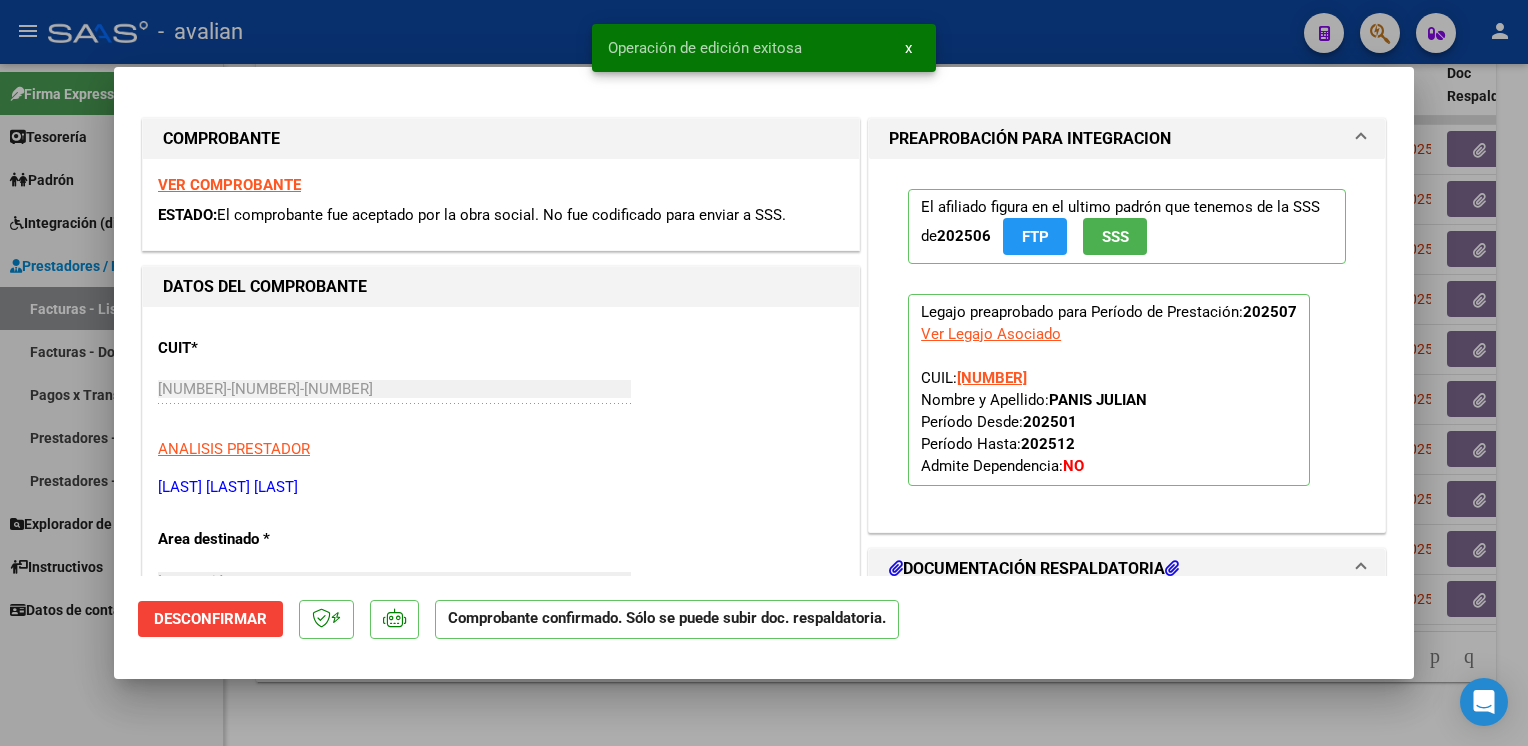 click at bounding box center [764, 373] 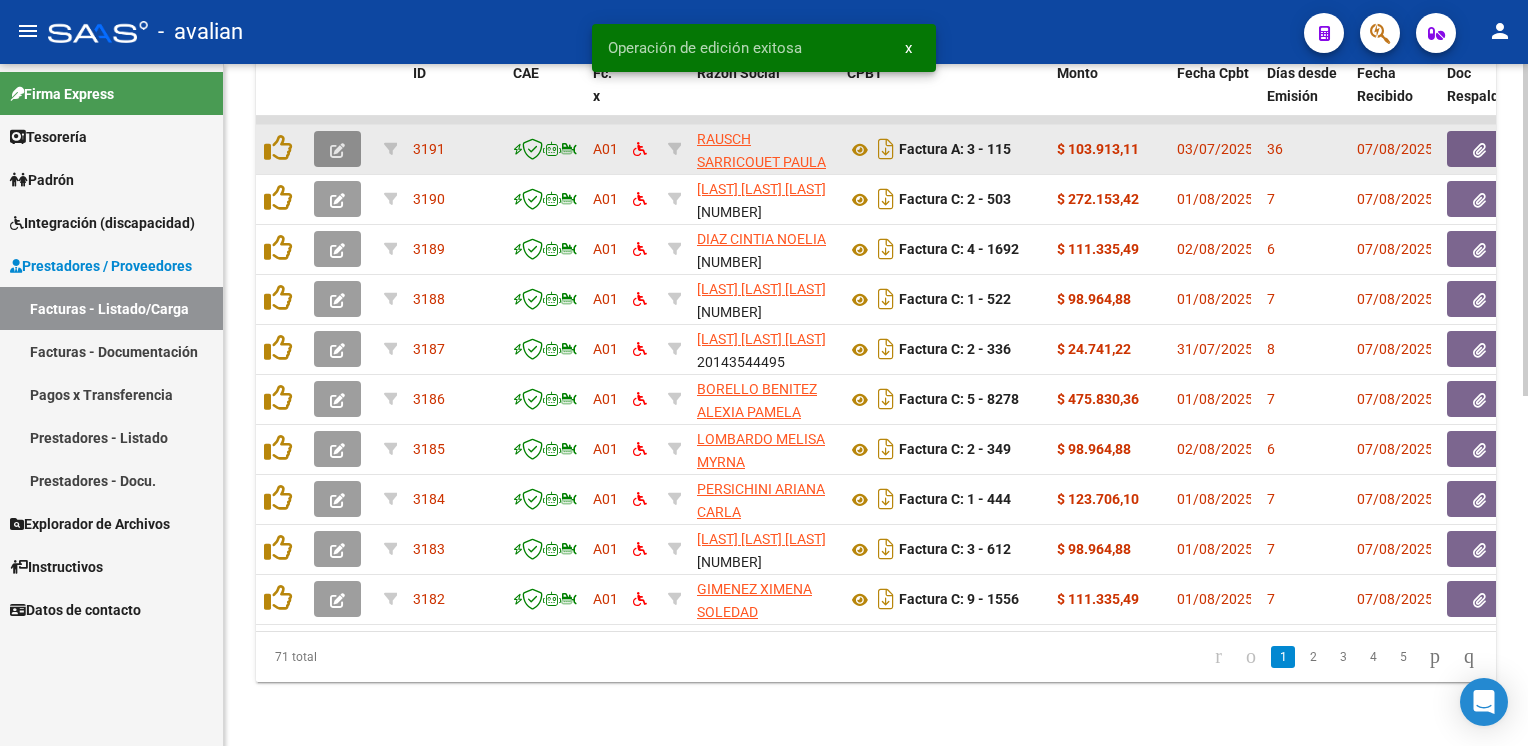 click 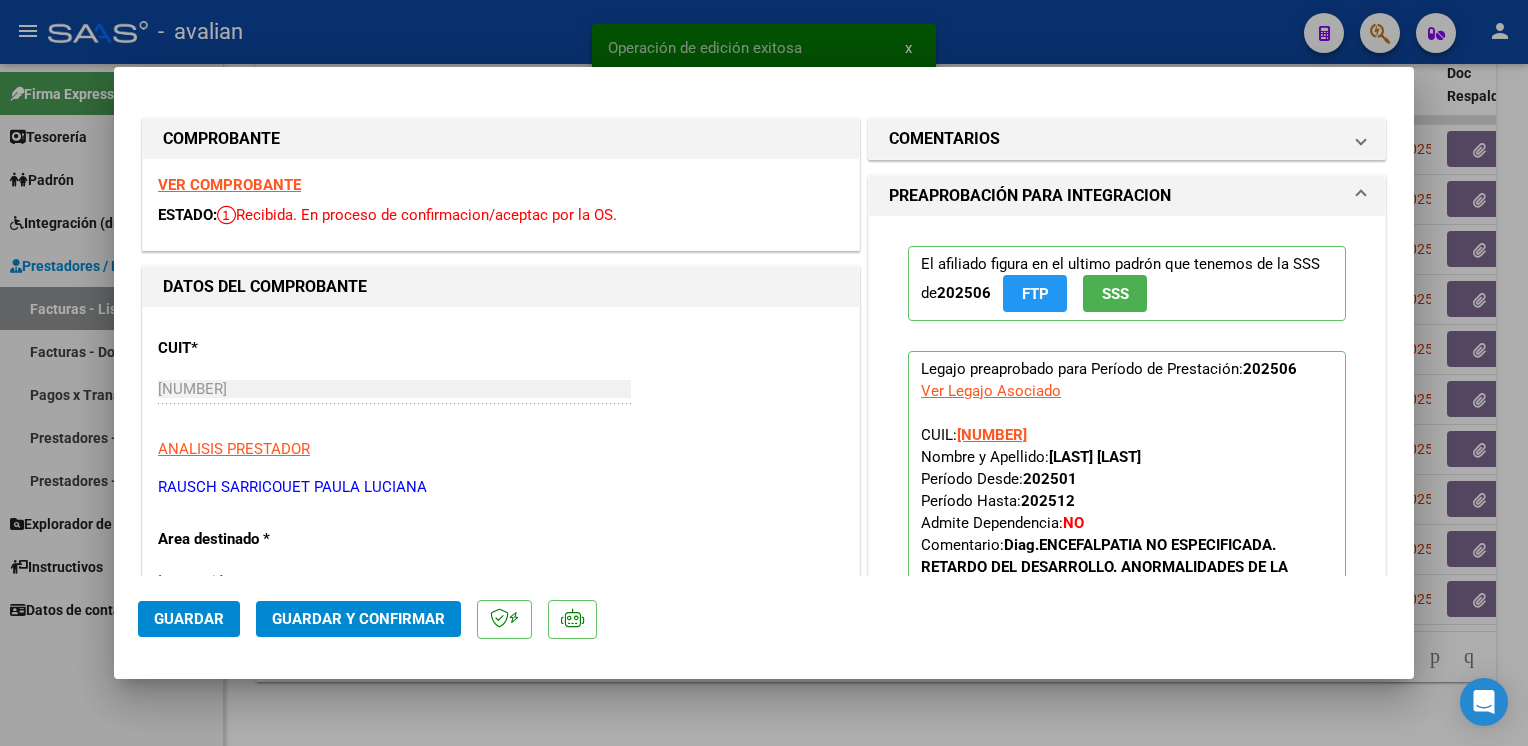 click on "VER COMPROBANTE" at bounding box center [229, 185] 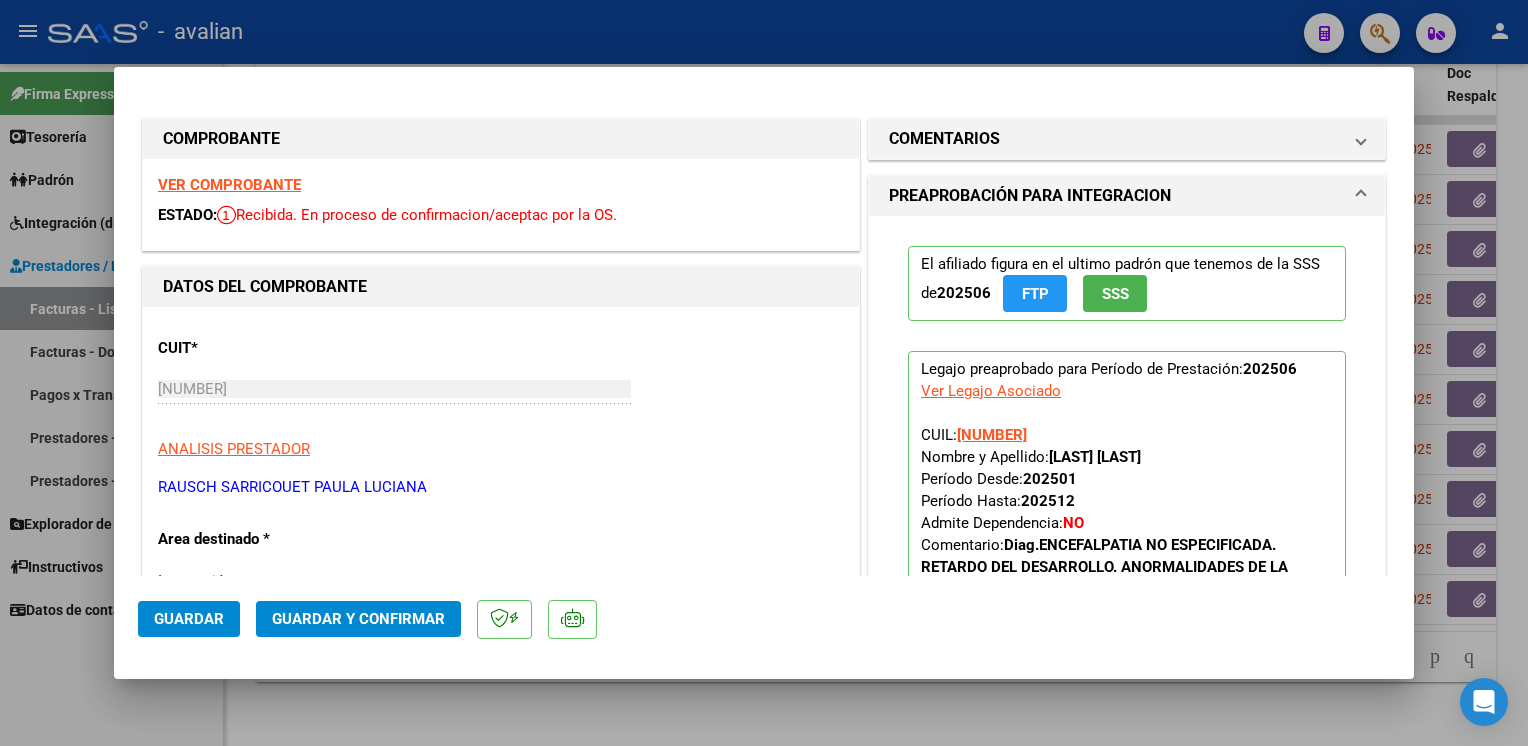 click on "Guardar y Confirmar" 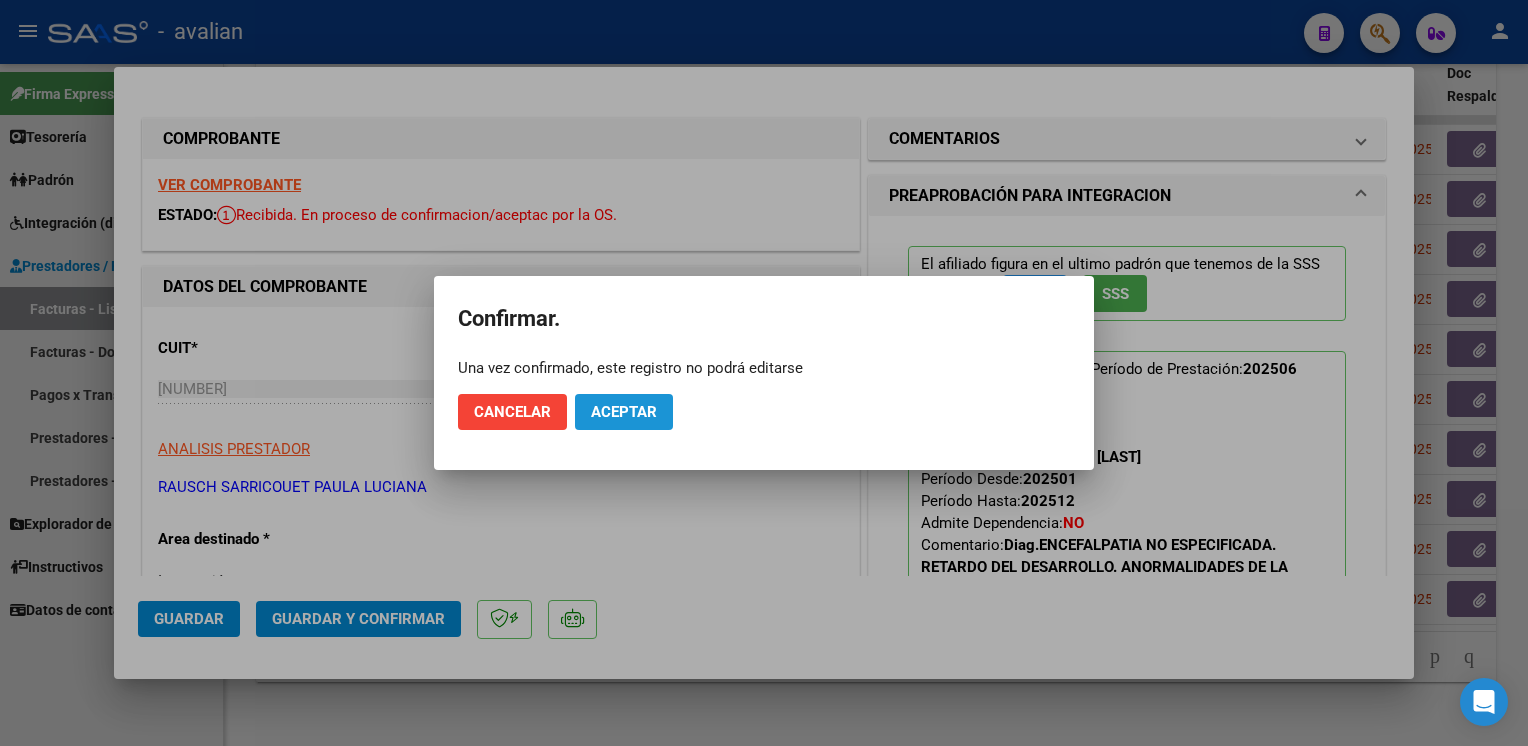 click on "Aceptar" 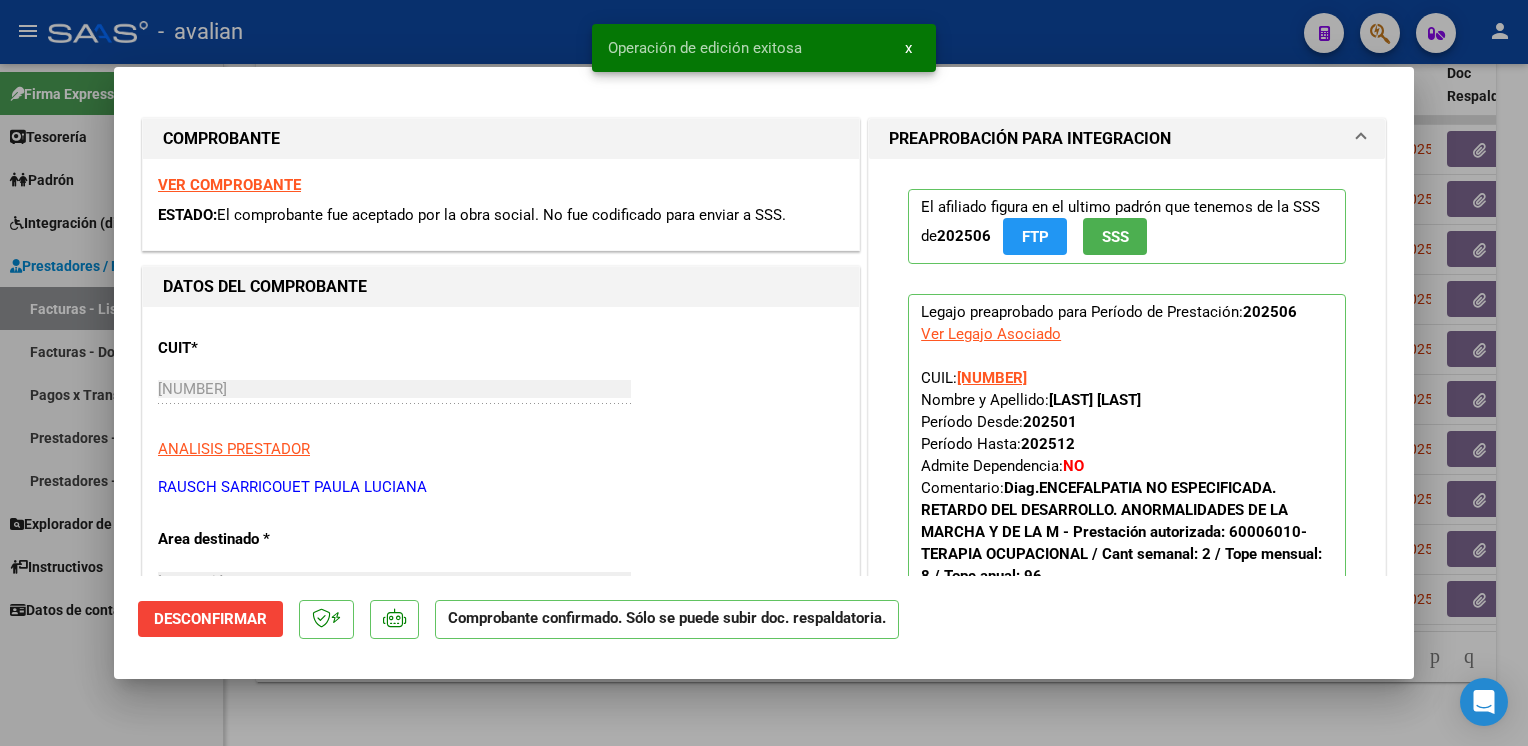 click at bounding box center (764, 373) 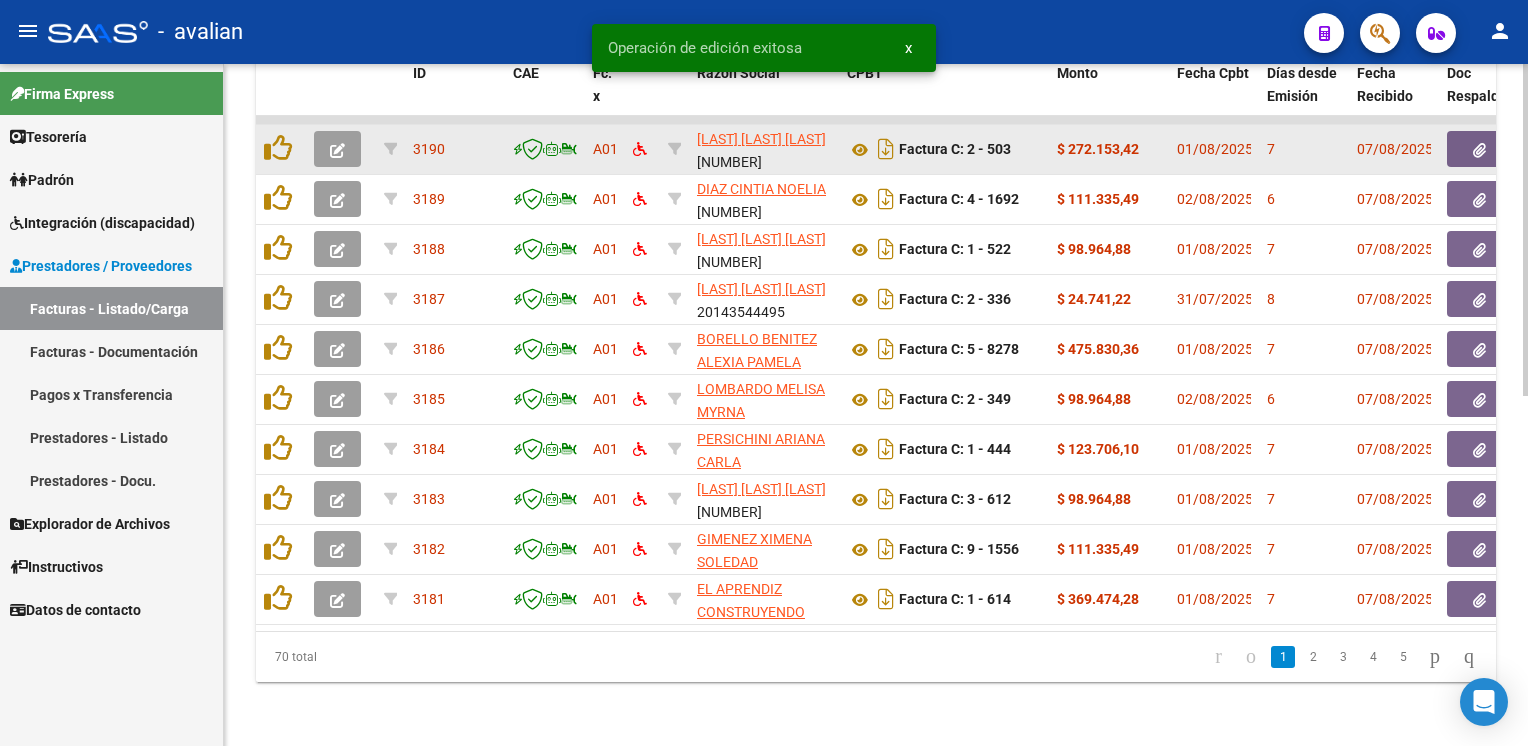 click 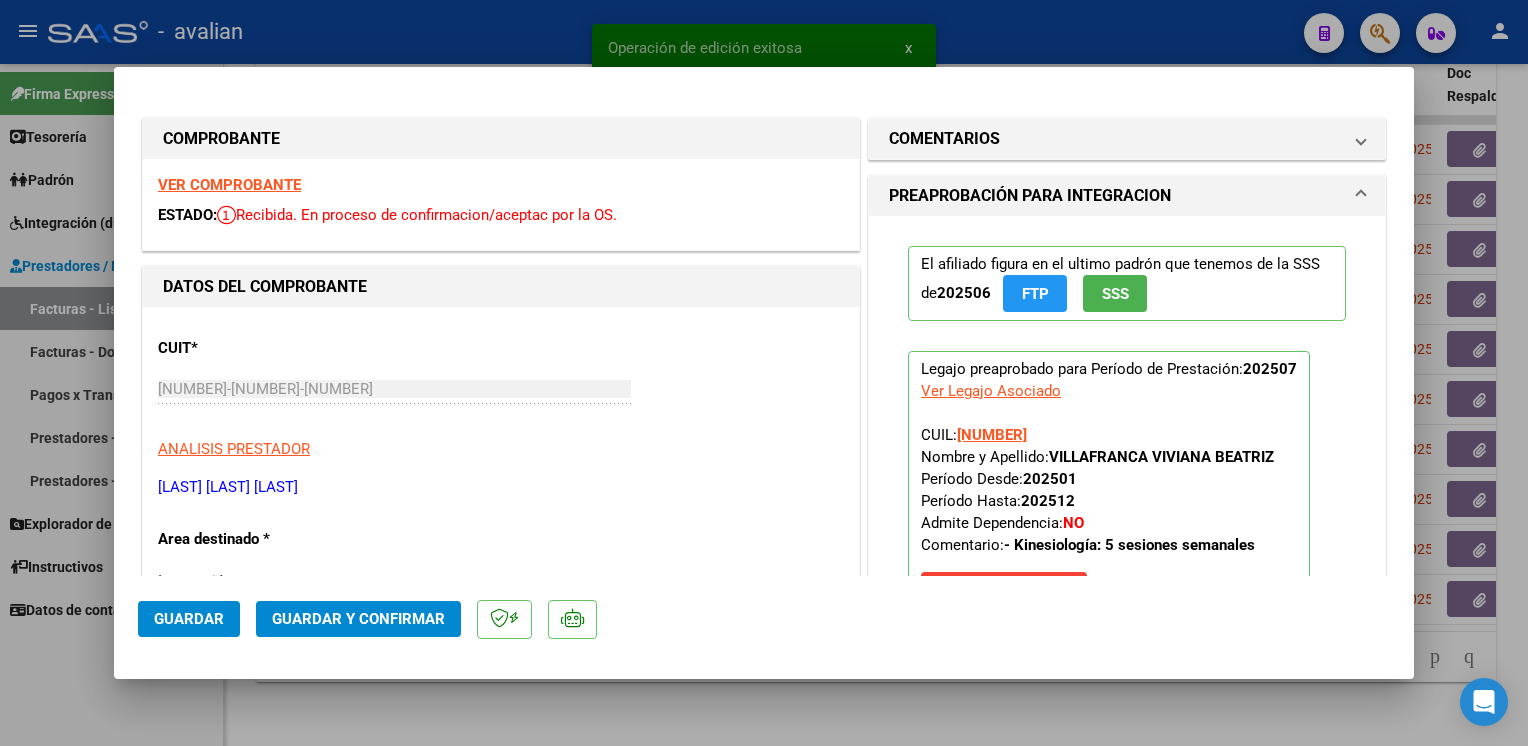 click on "VER COMPROBANTE" at bounding box center (229, 185) 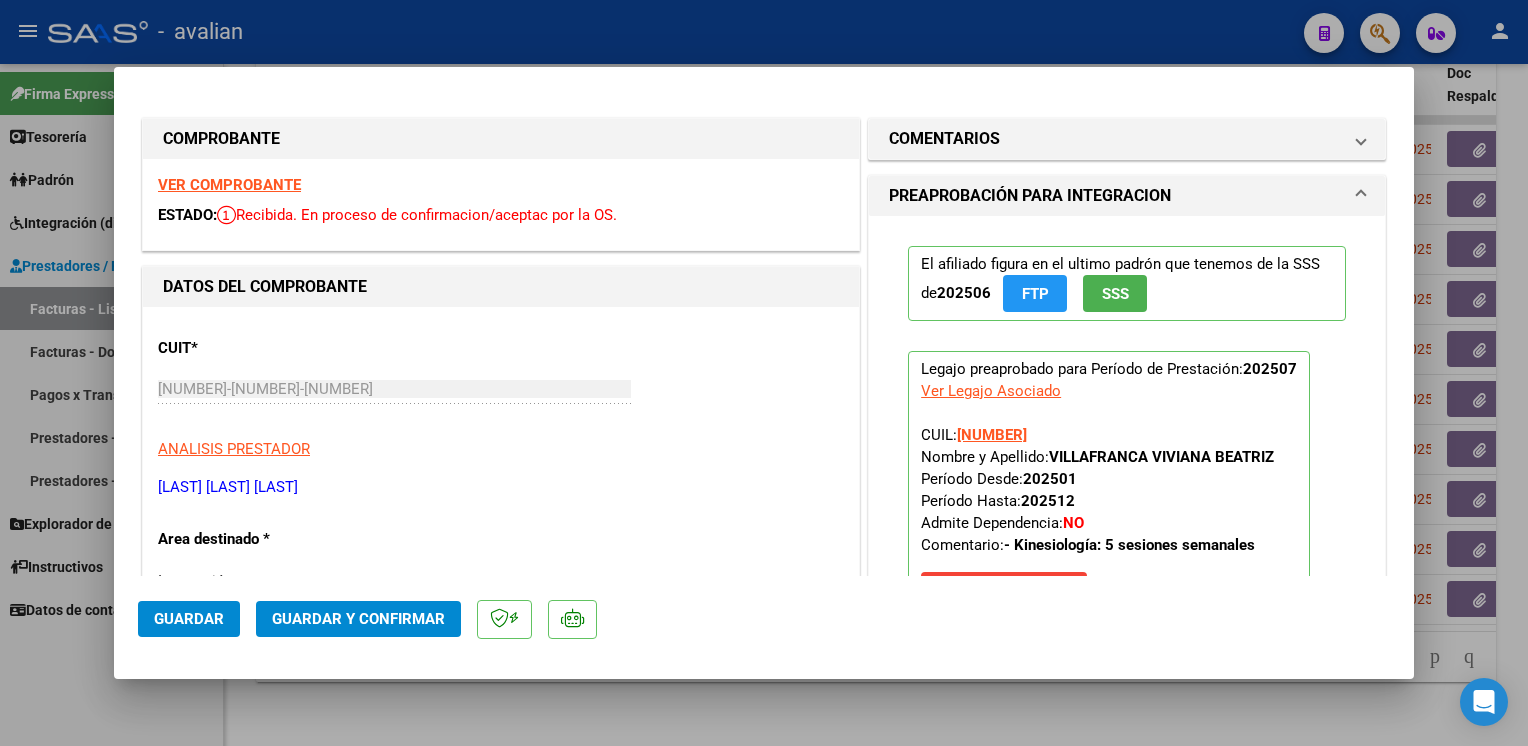 click on "Guardar y Confirmar" 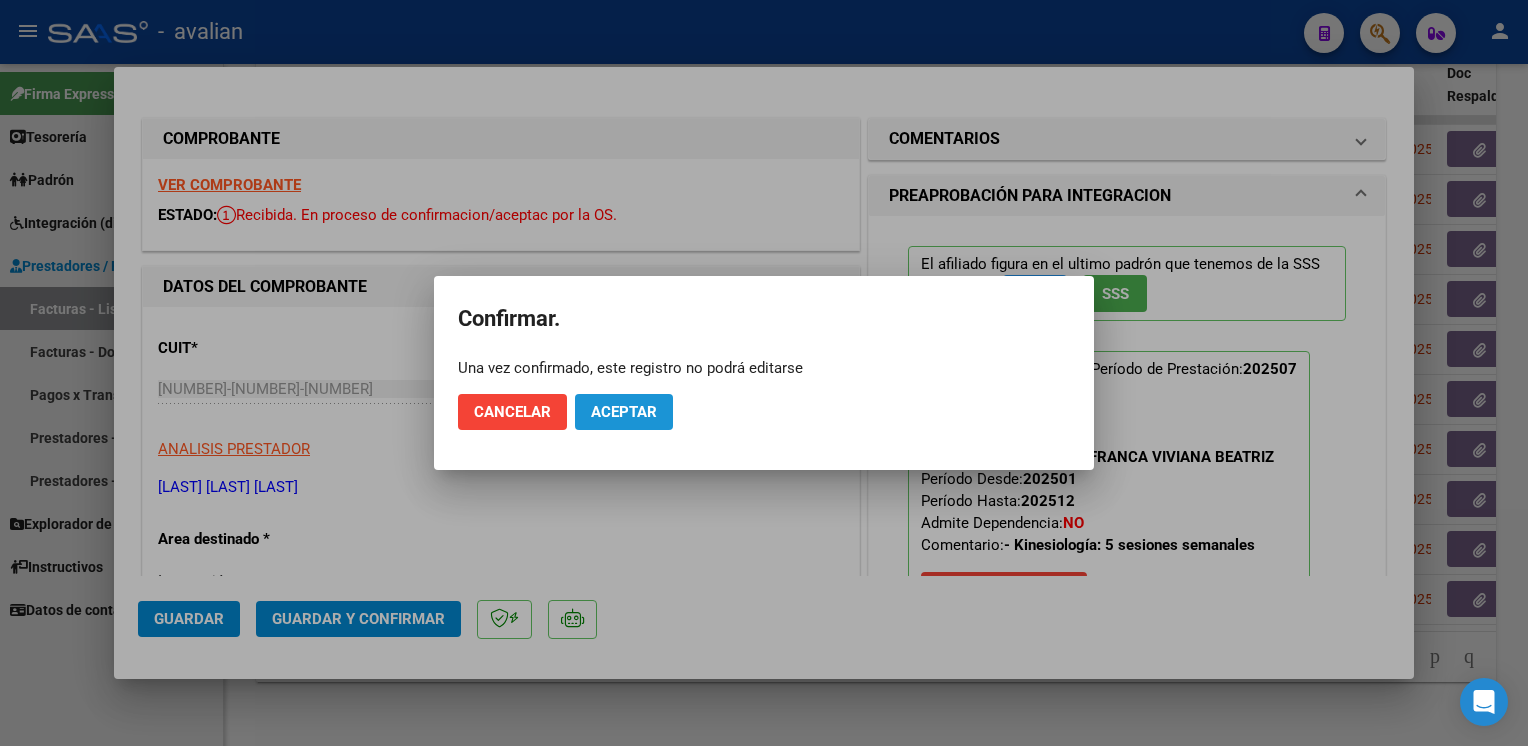 click on "Aceptar" 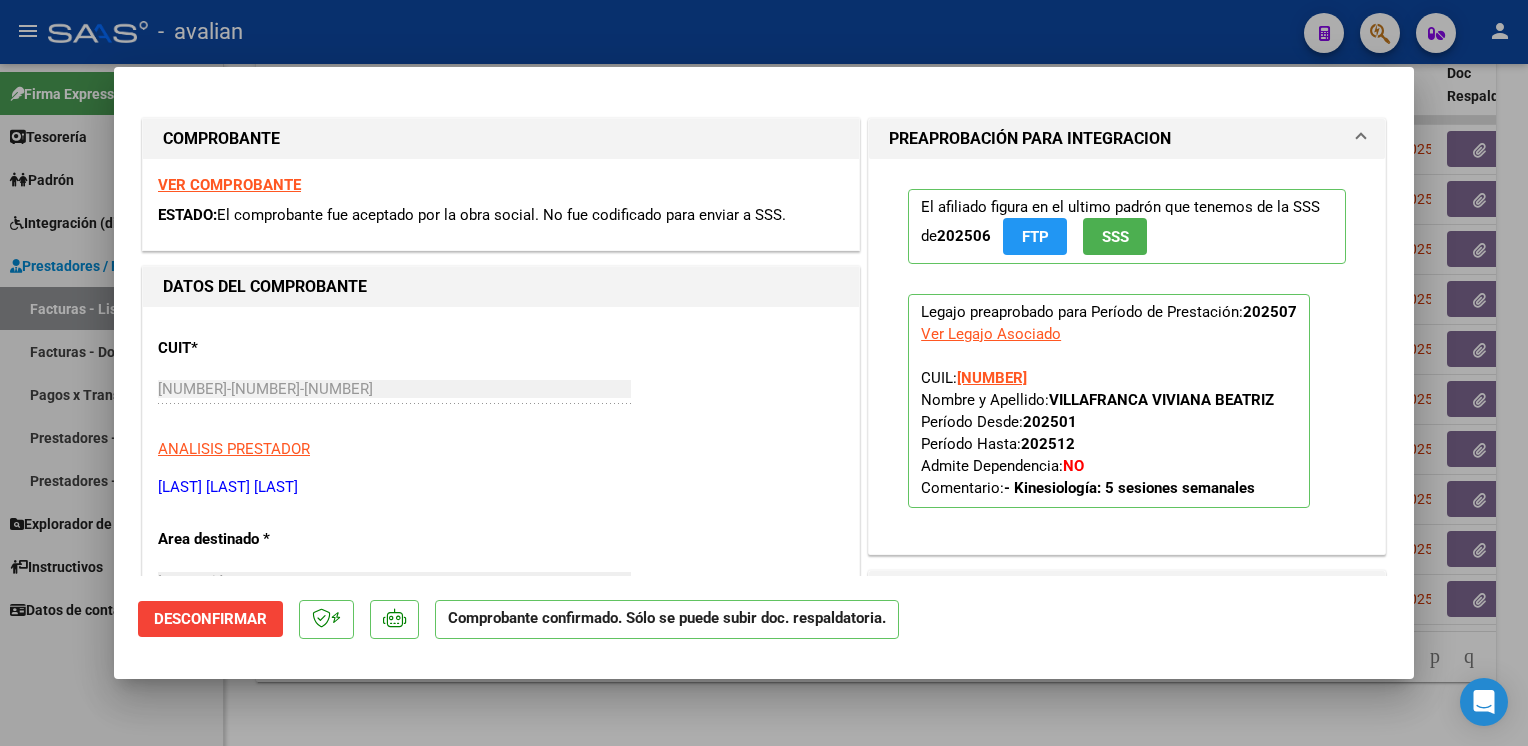 click at bounding box center (764, 373) 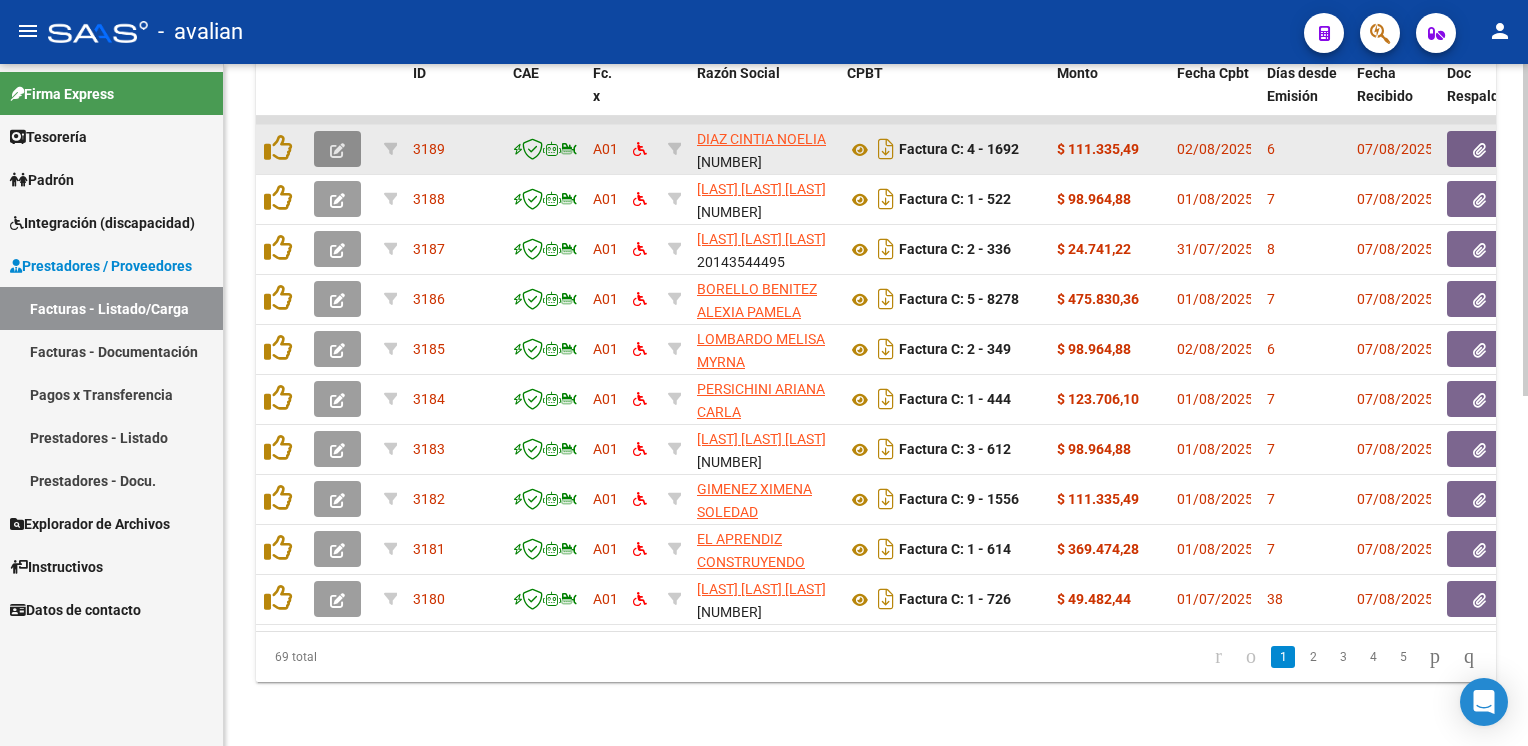 click 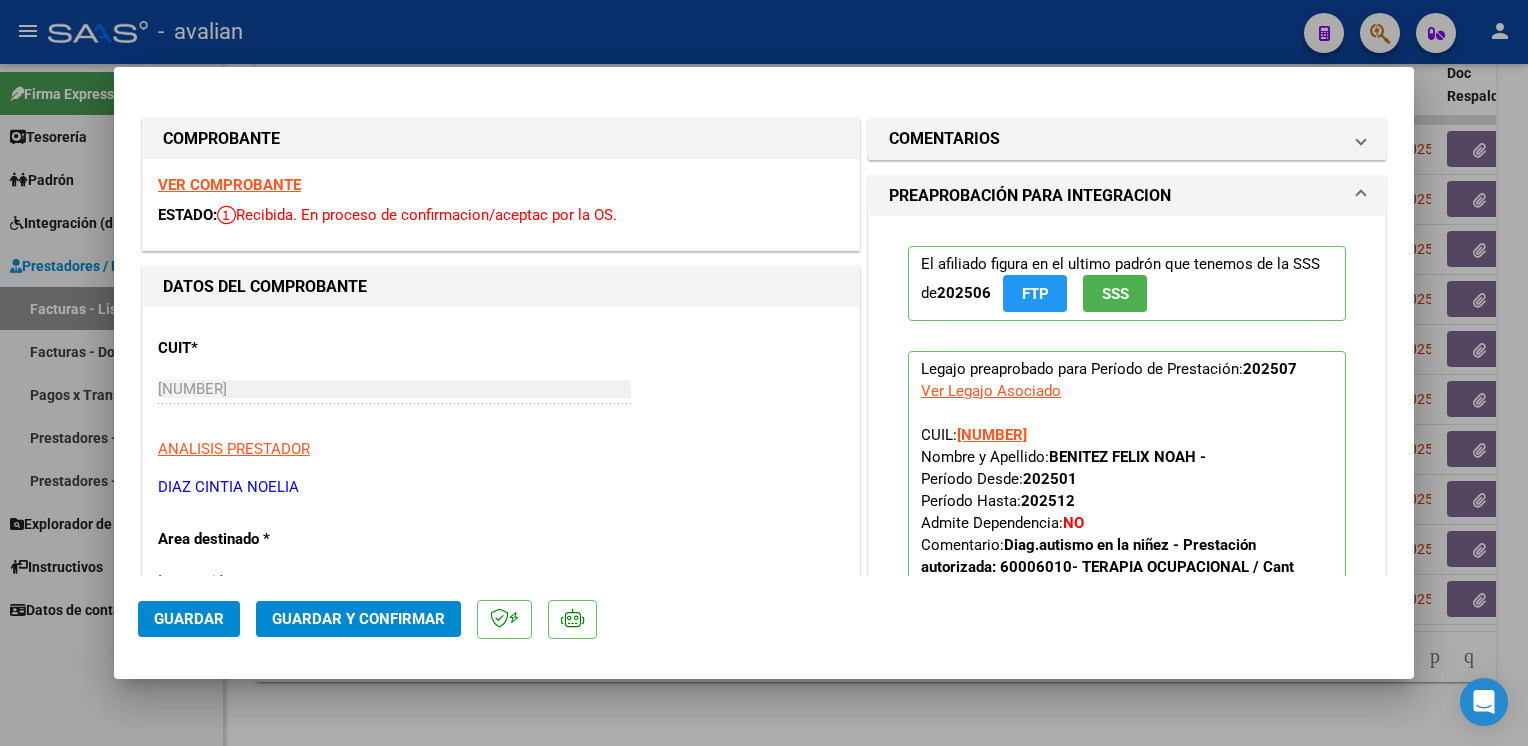 click on "VER COMPROBANTE" at bounding box center (229, 185) 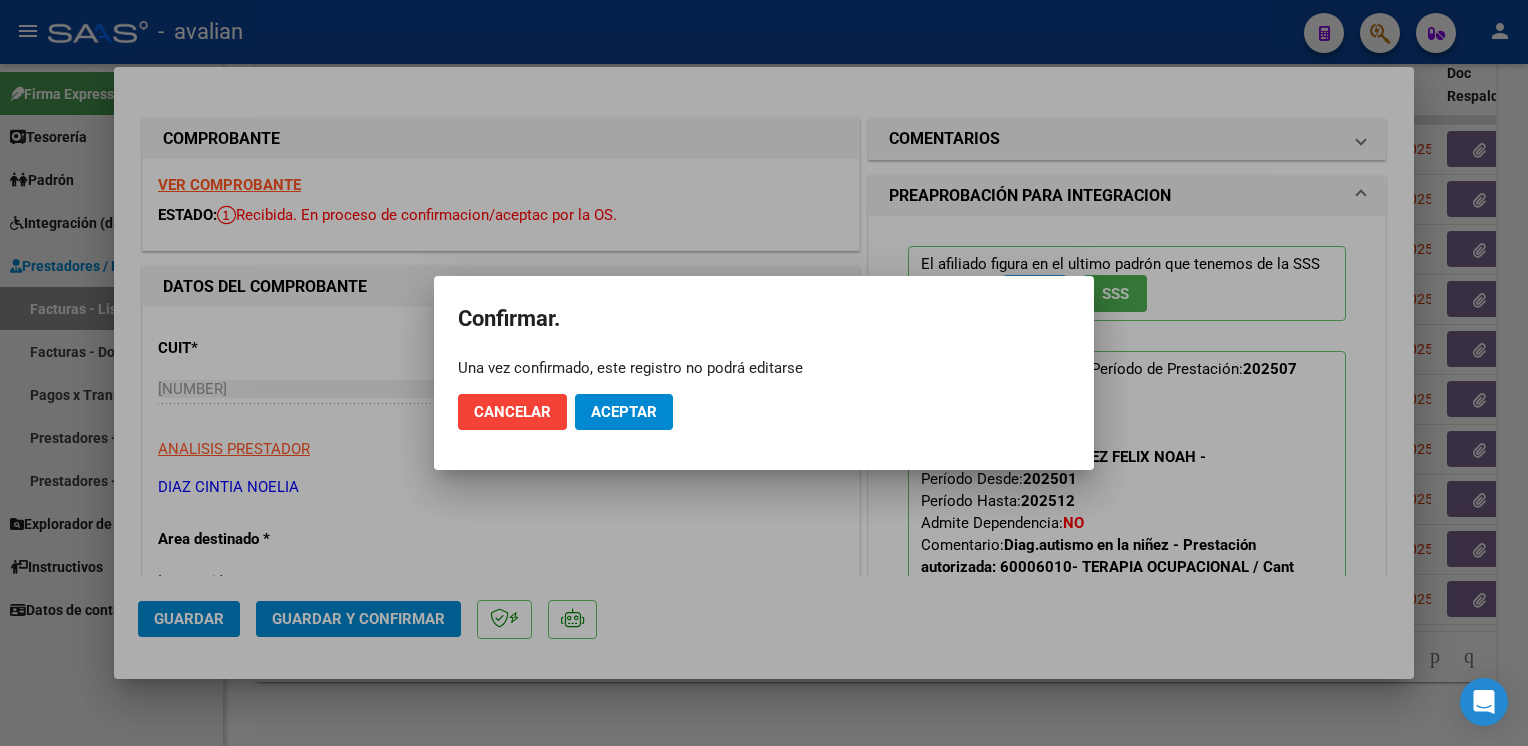 click on "Cancelar Aceptar" 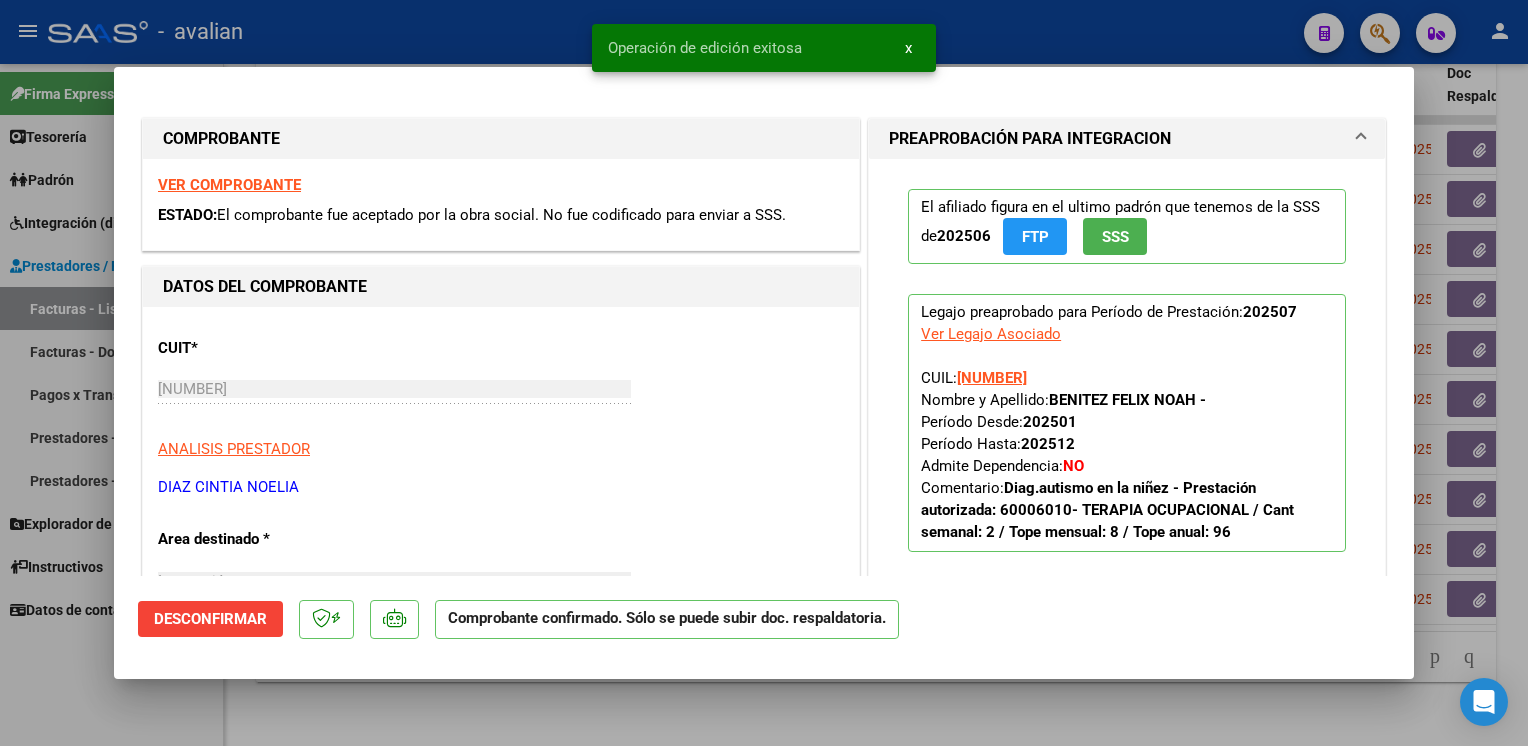 click at bounding box center [764, 373] 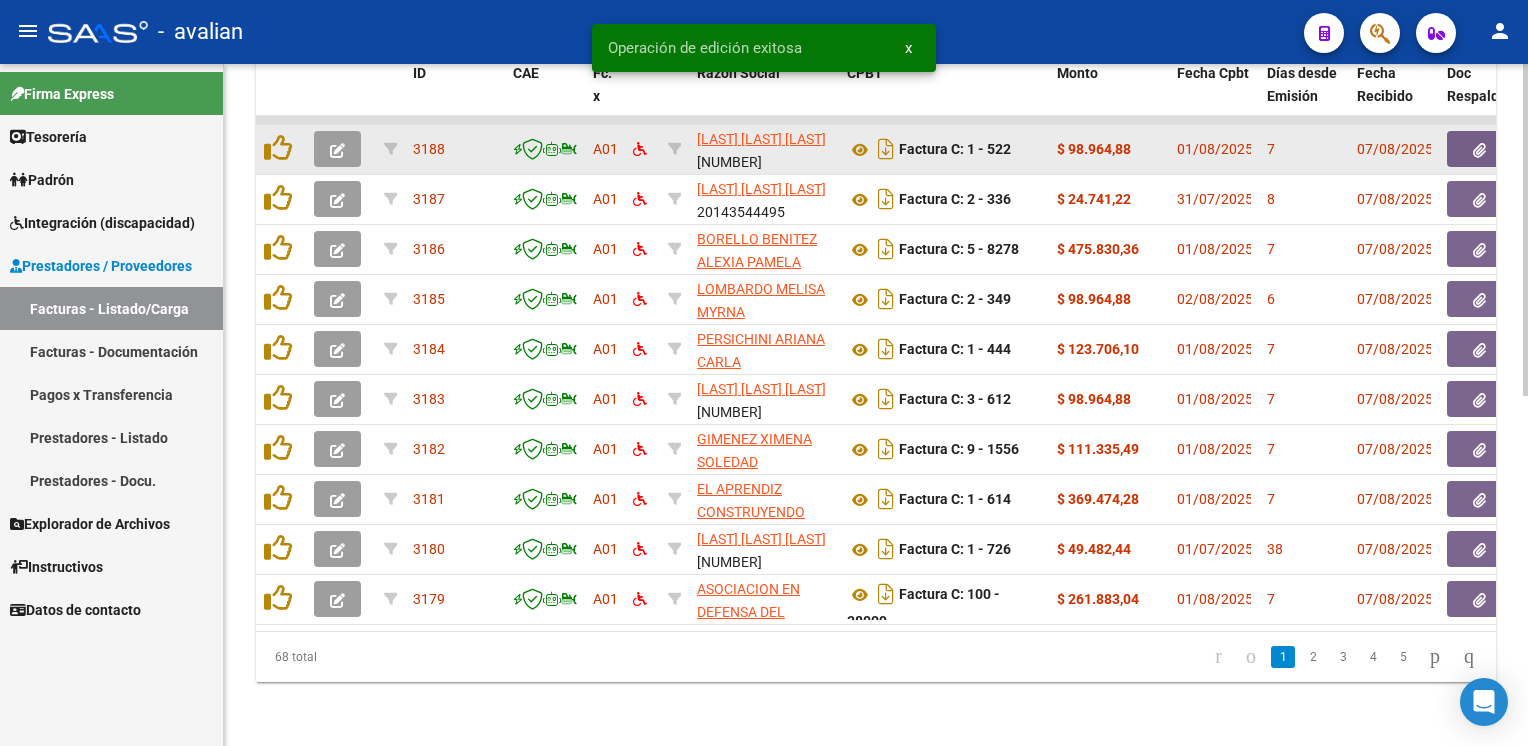 click 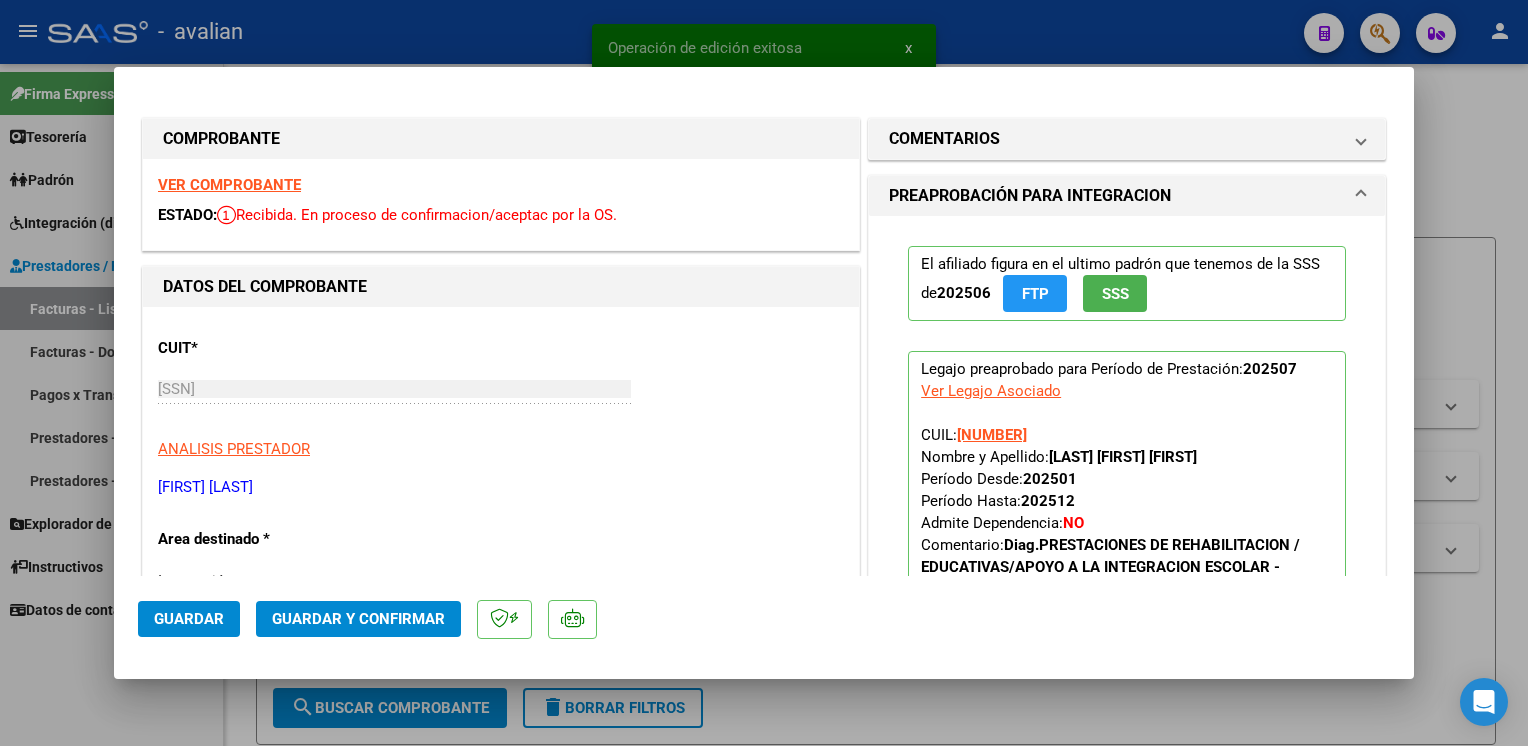scroll, scrollTop: 0, scrollLeft: 0, axis: both 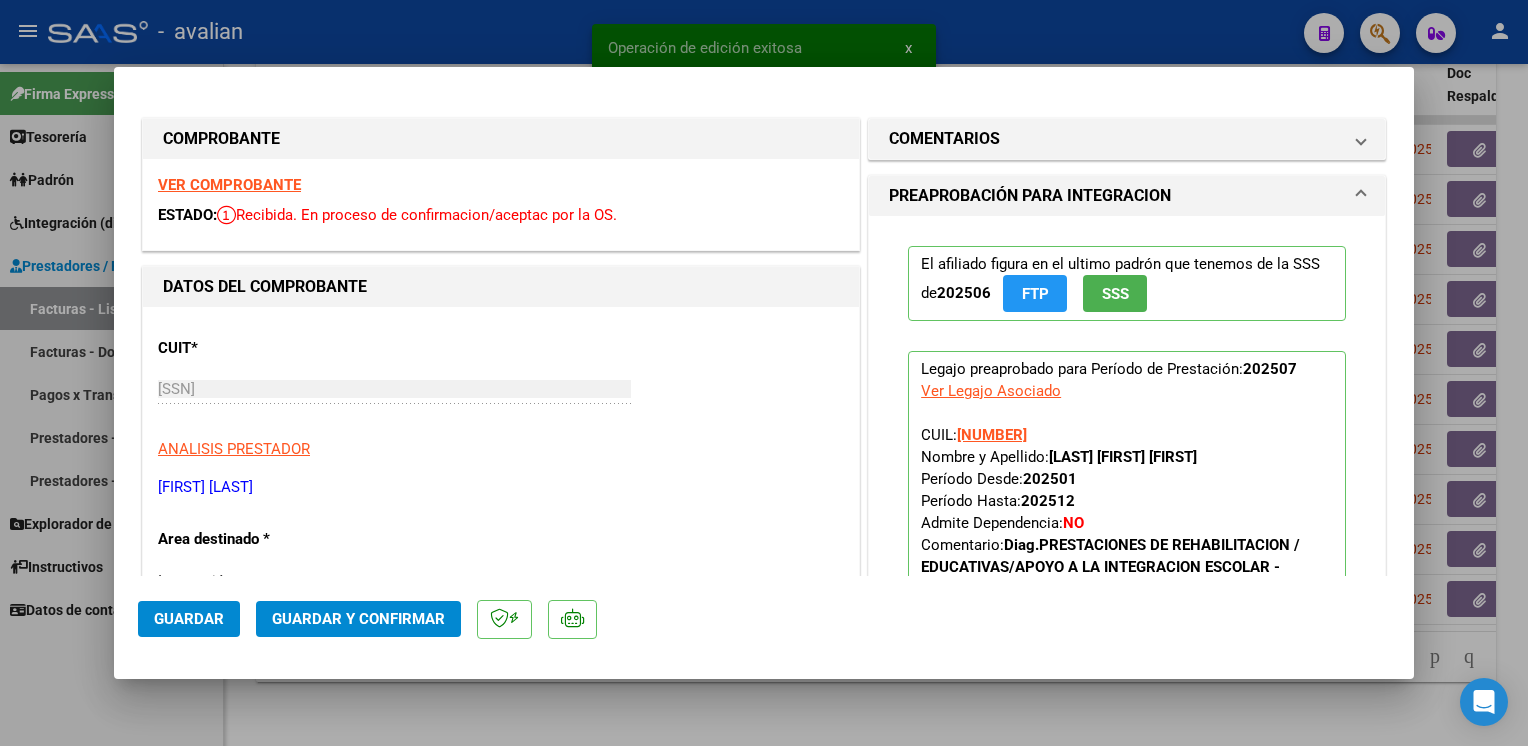 click on "VER COMPROBANTE" at bounding box center (229, 185) 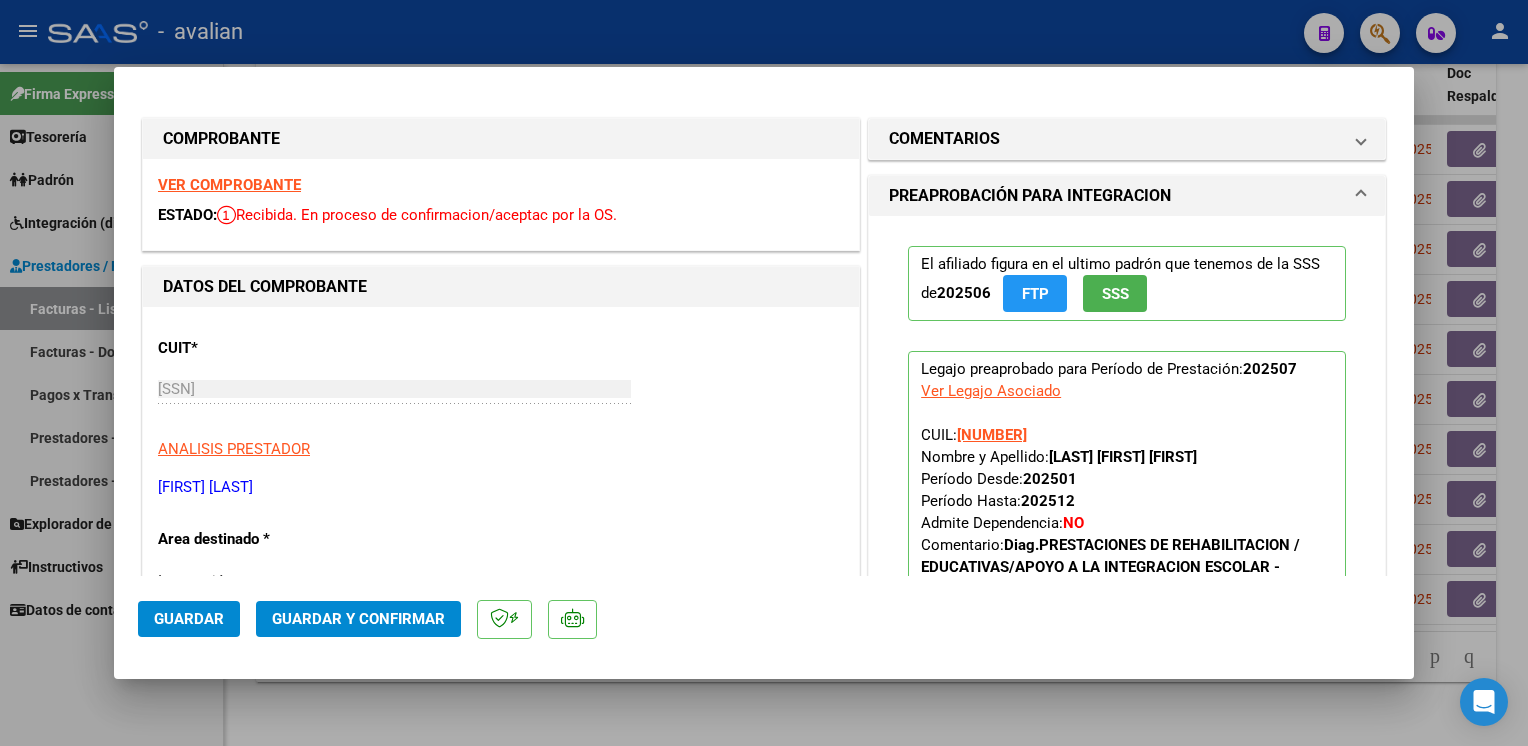click on "Guardar y Confirmar" 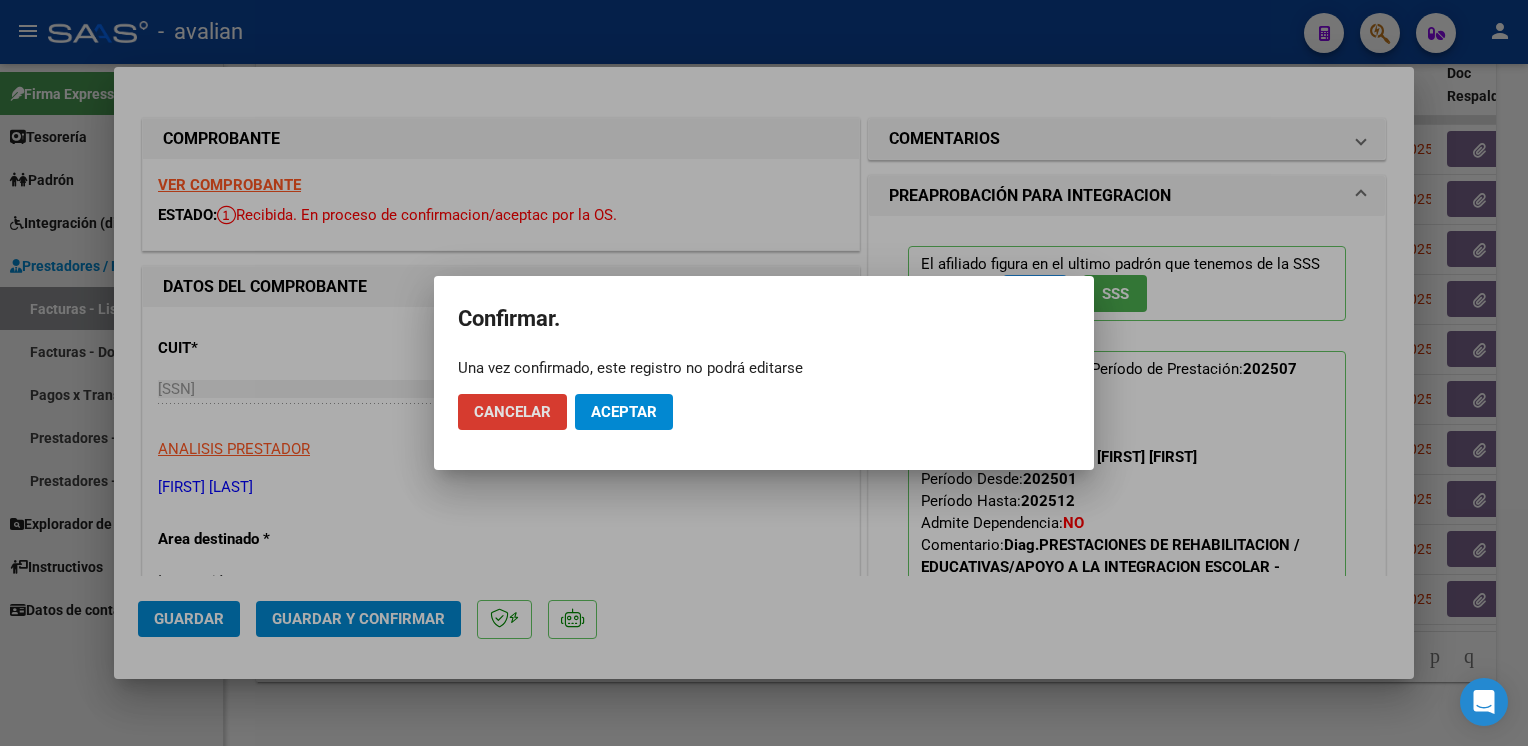 click on "Aceptar" 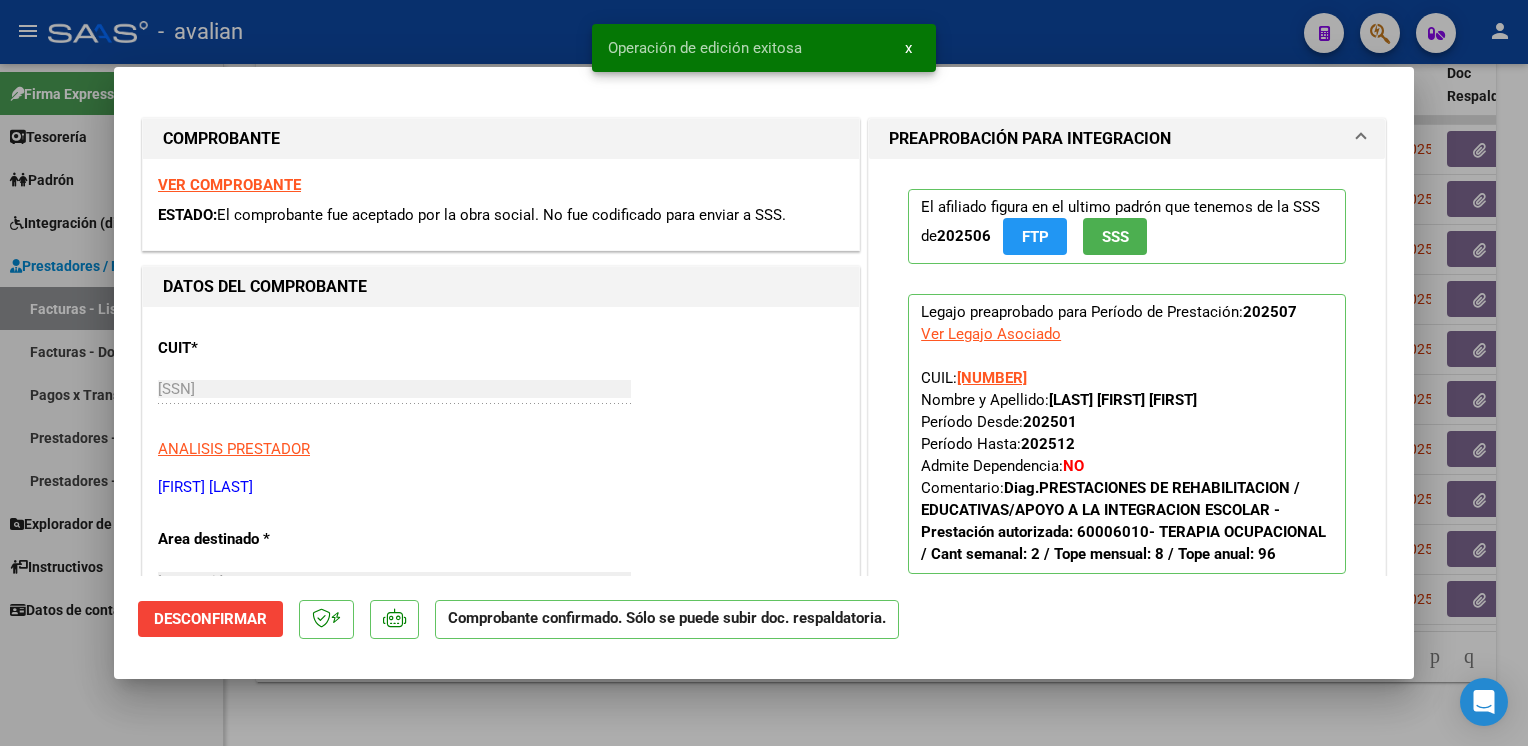 click at bounding box center (764, 373) 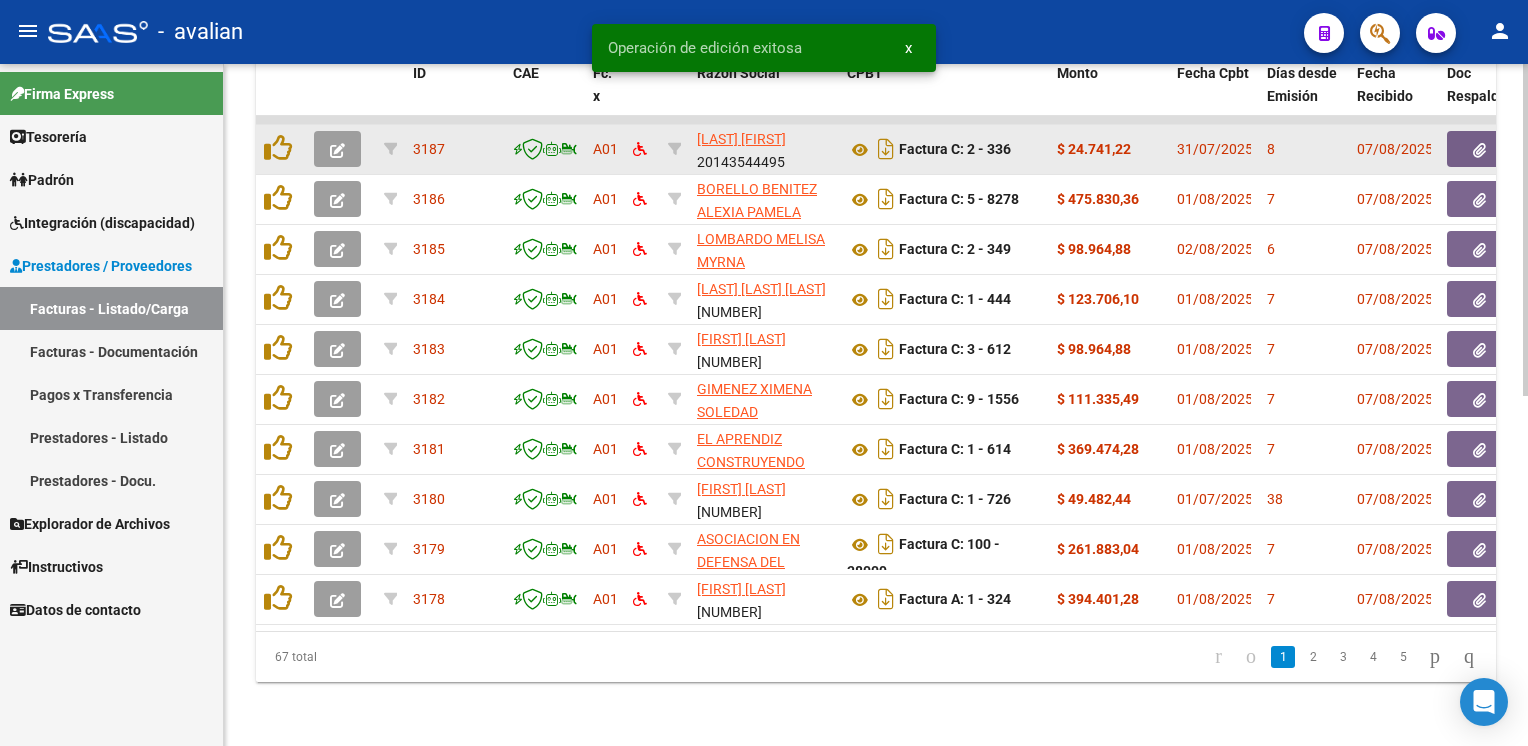 click 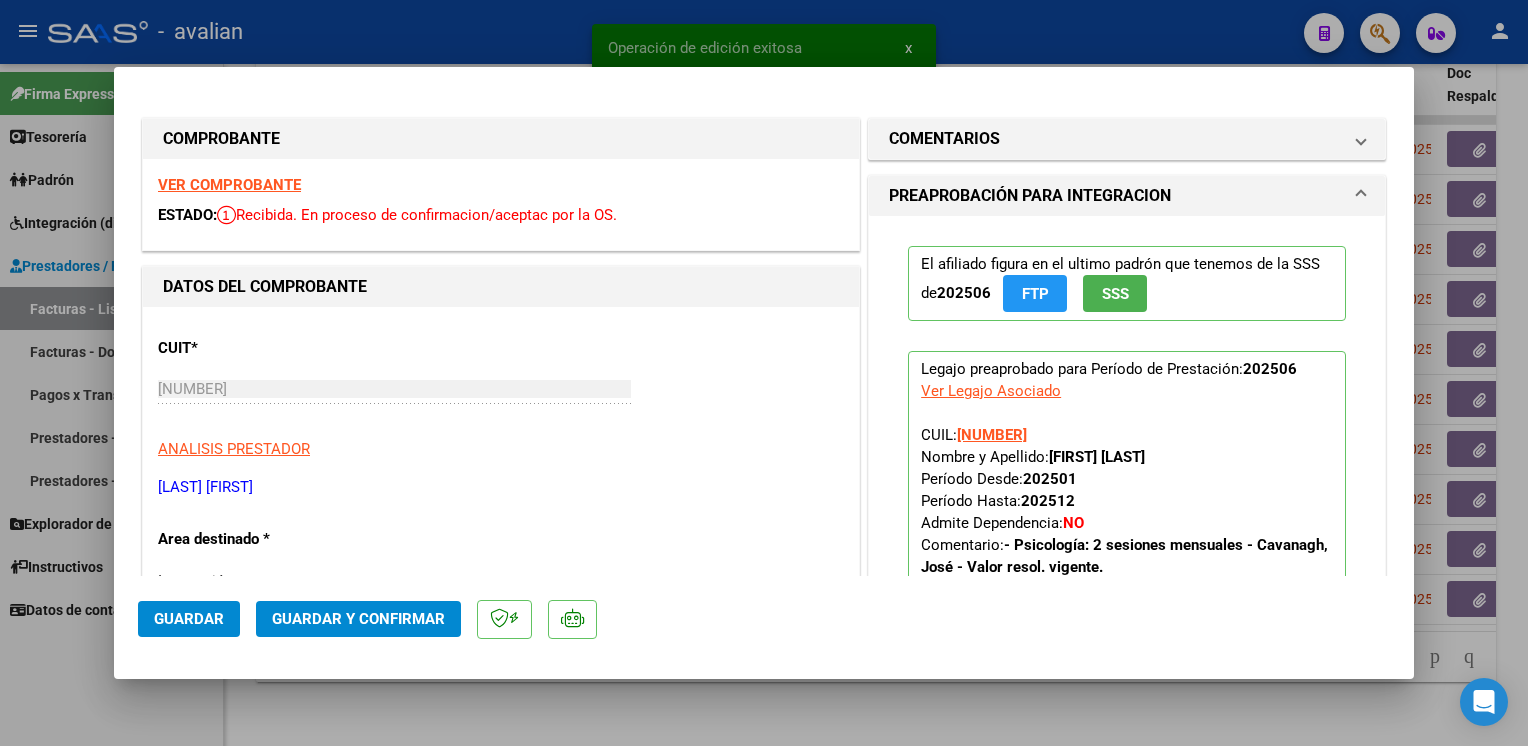 click on "VER COMPROBANTE" at bounding box center [229, 185] 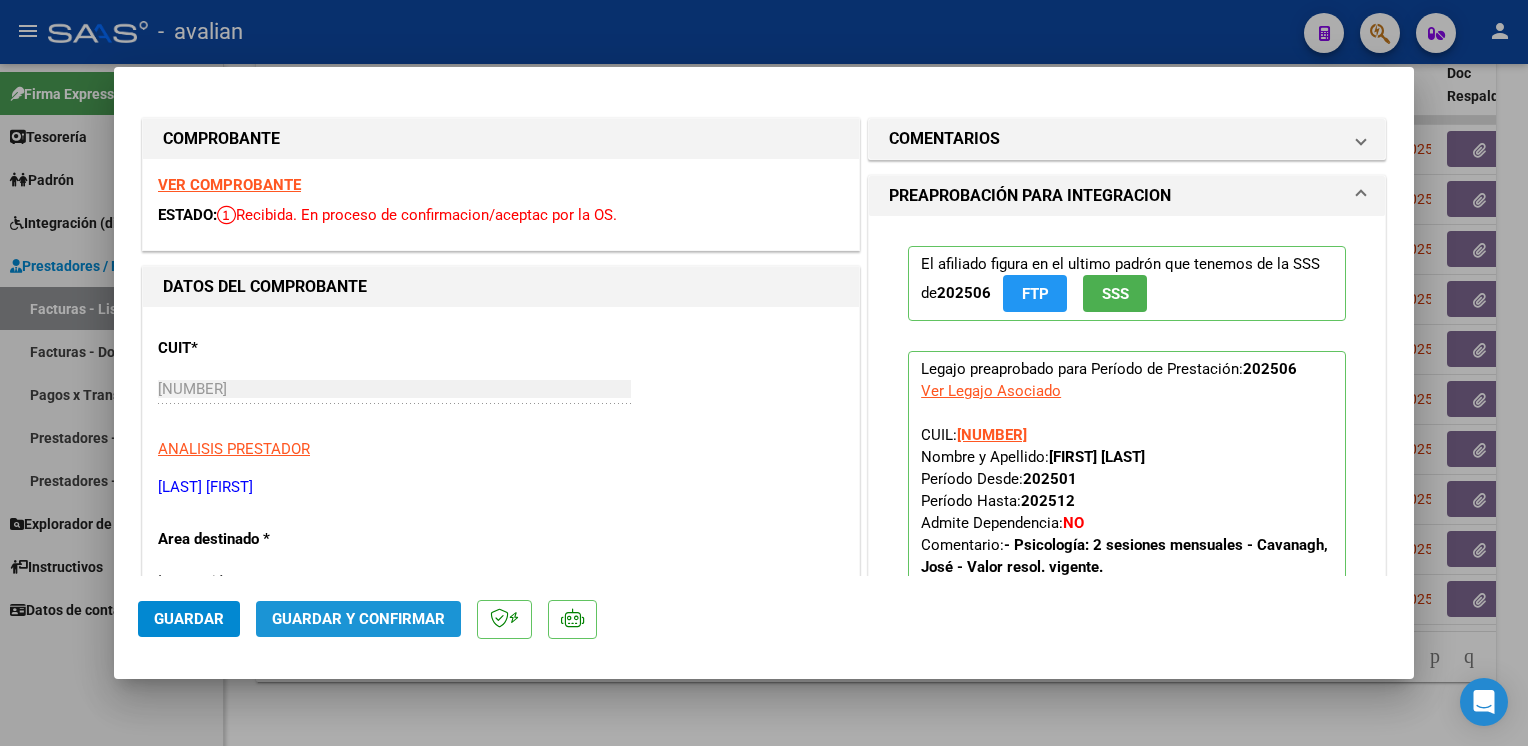 click on "Guardar y Confirmar" 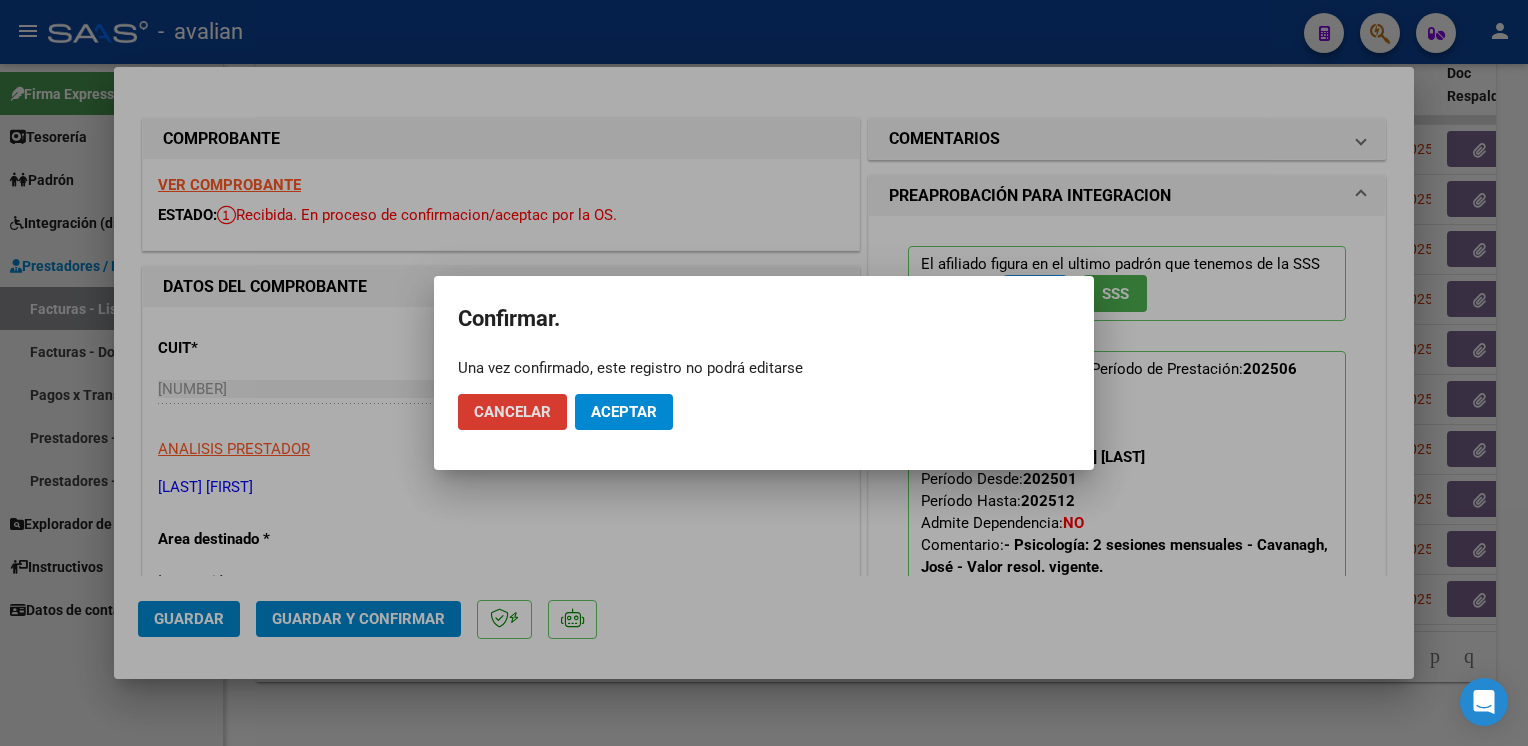 click on "Aceptar" 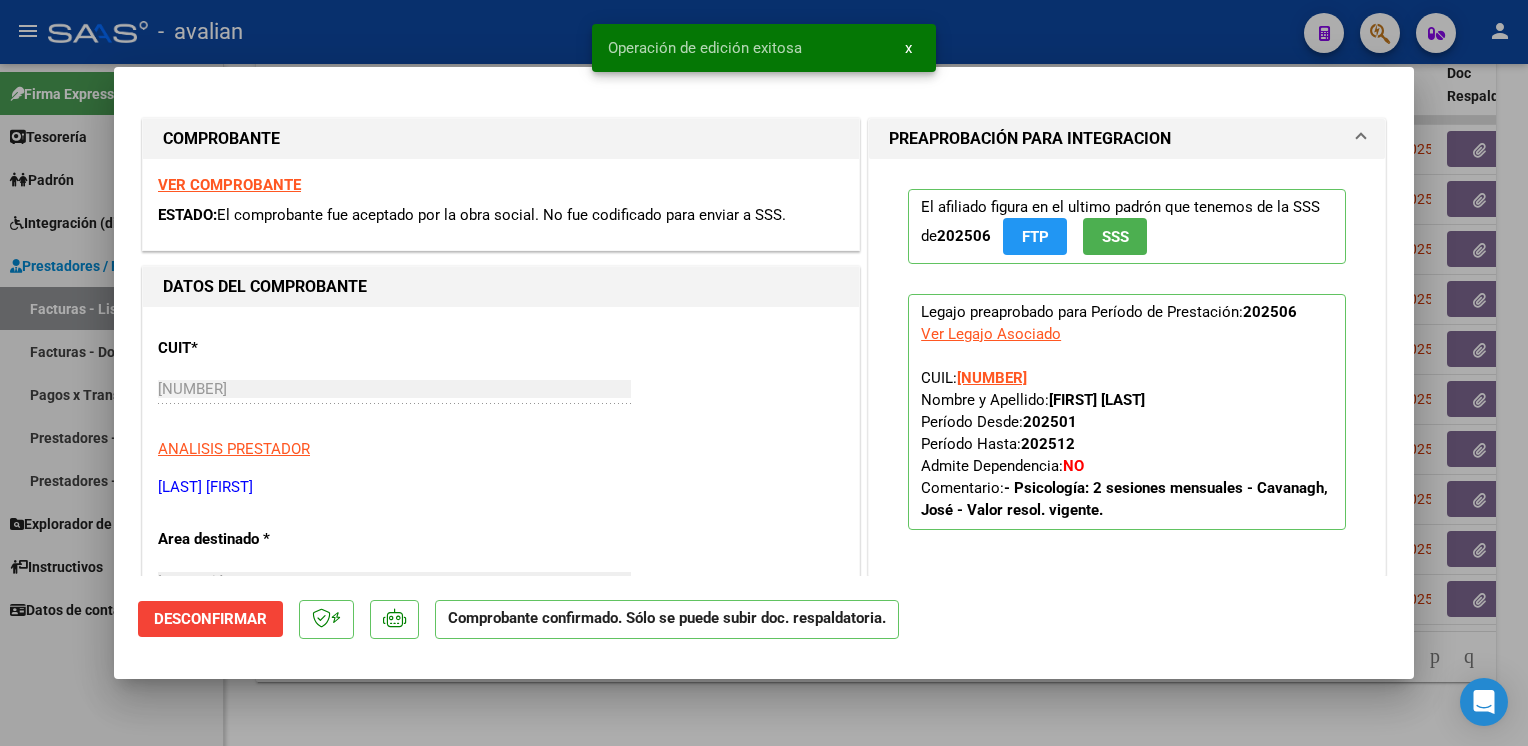 click at bounding box center (764, 373) 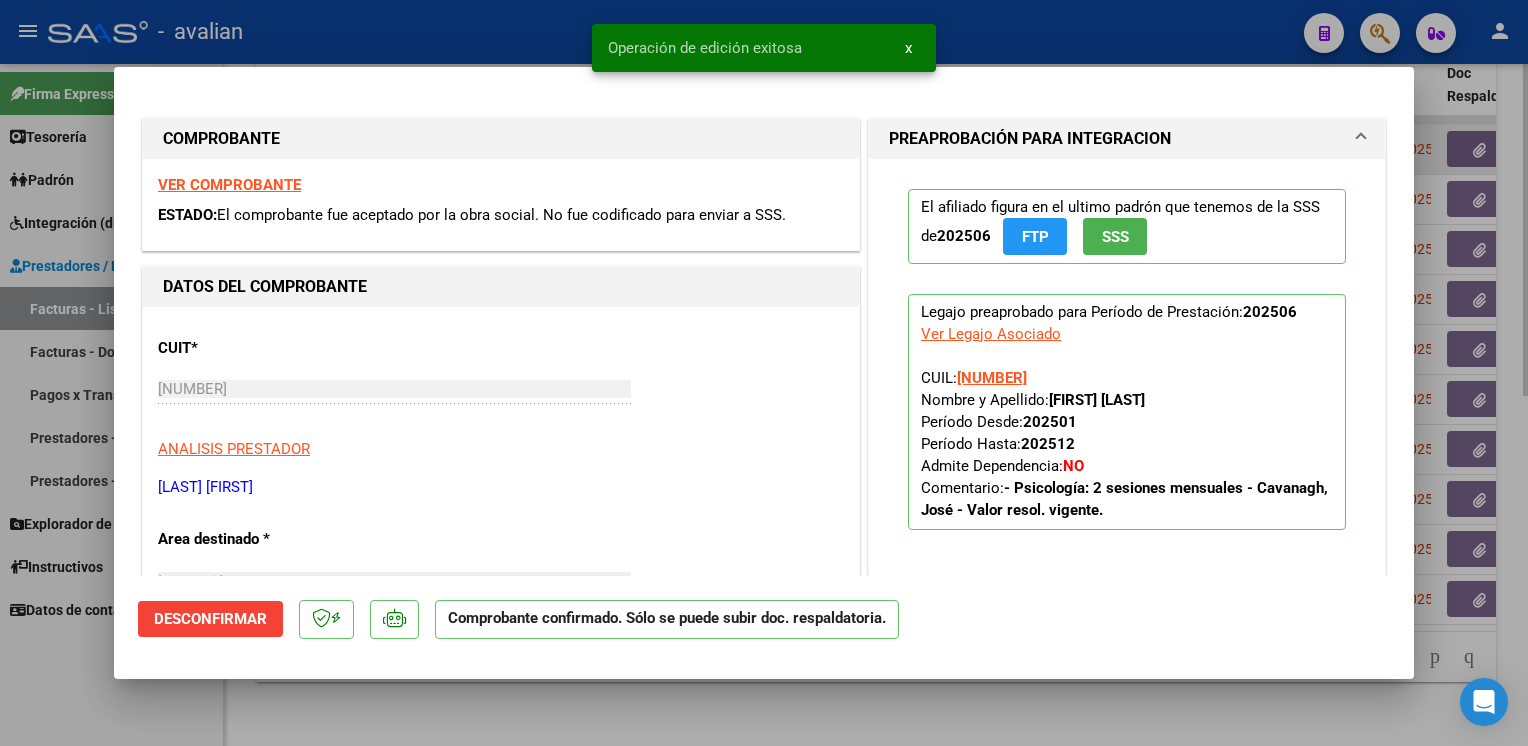 type 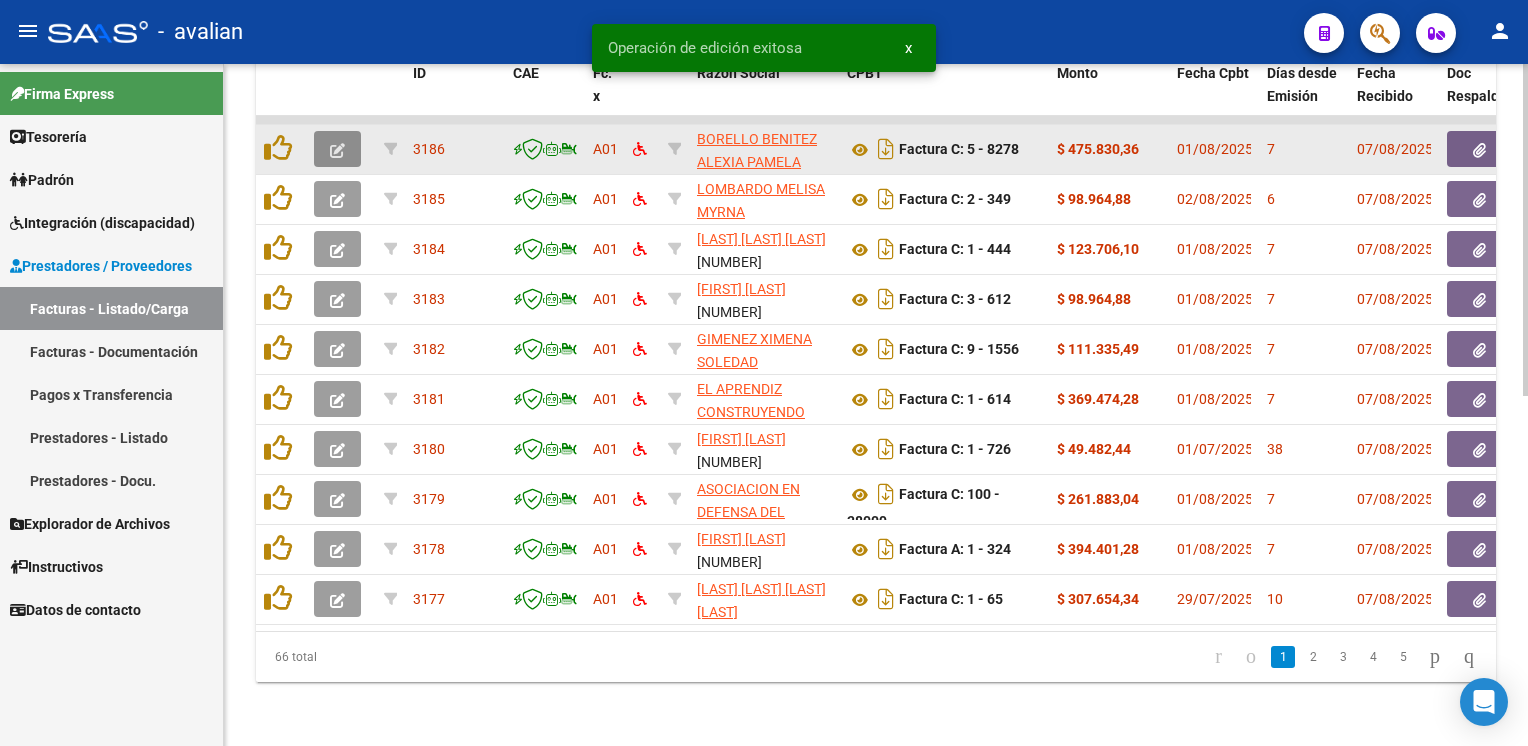 click 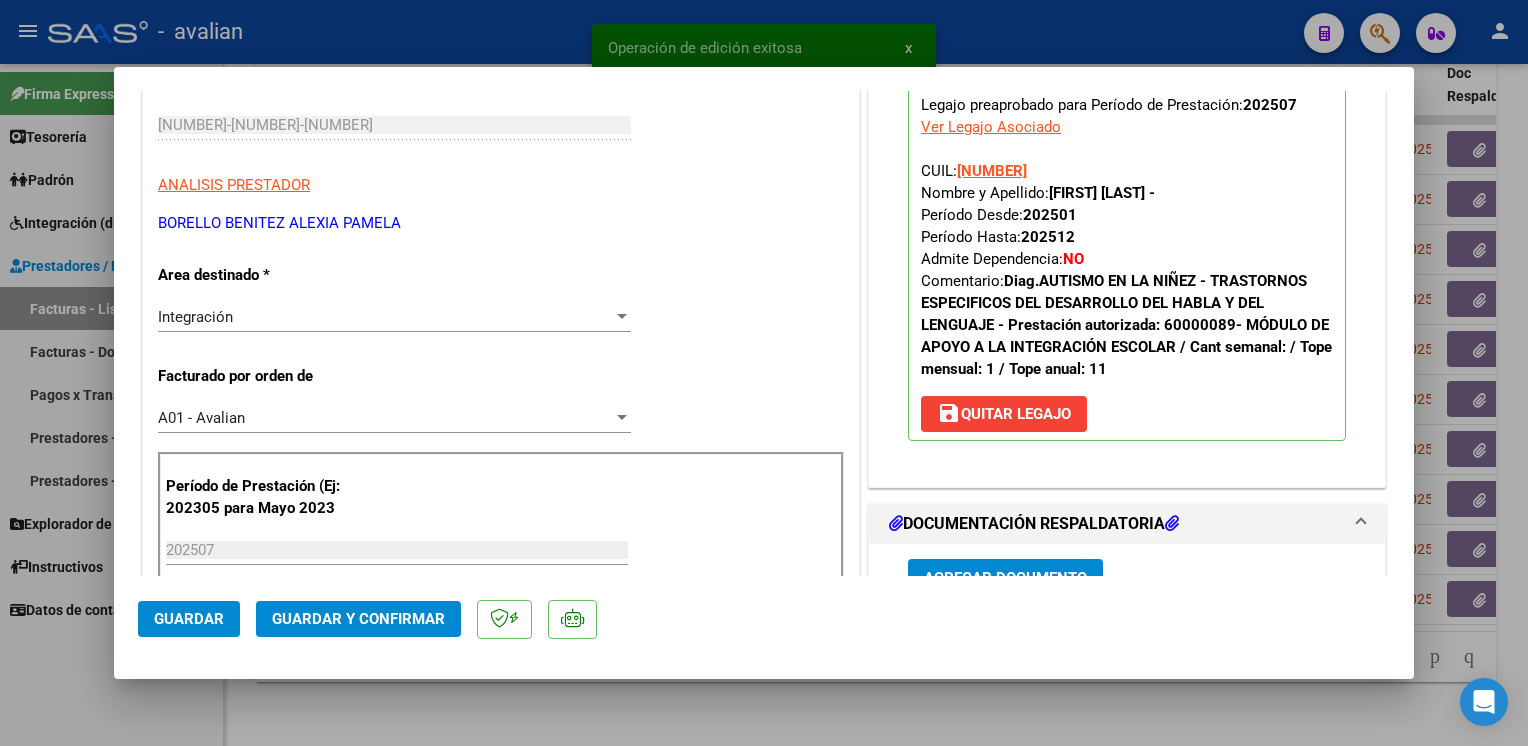 scroll, scrollTop: 300, scrollLeft: 0, axis: vertical 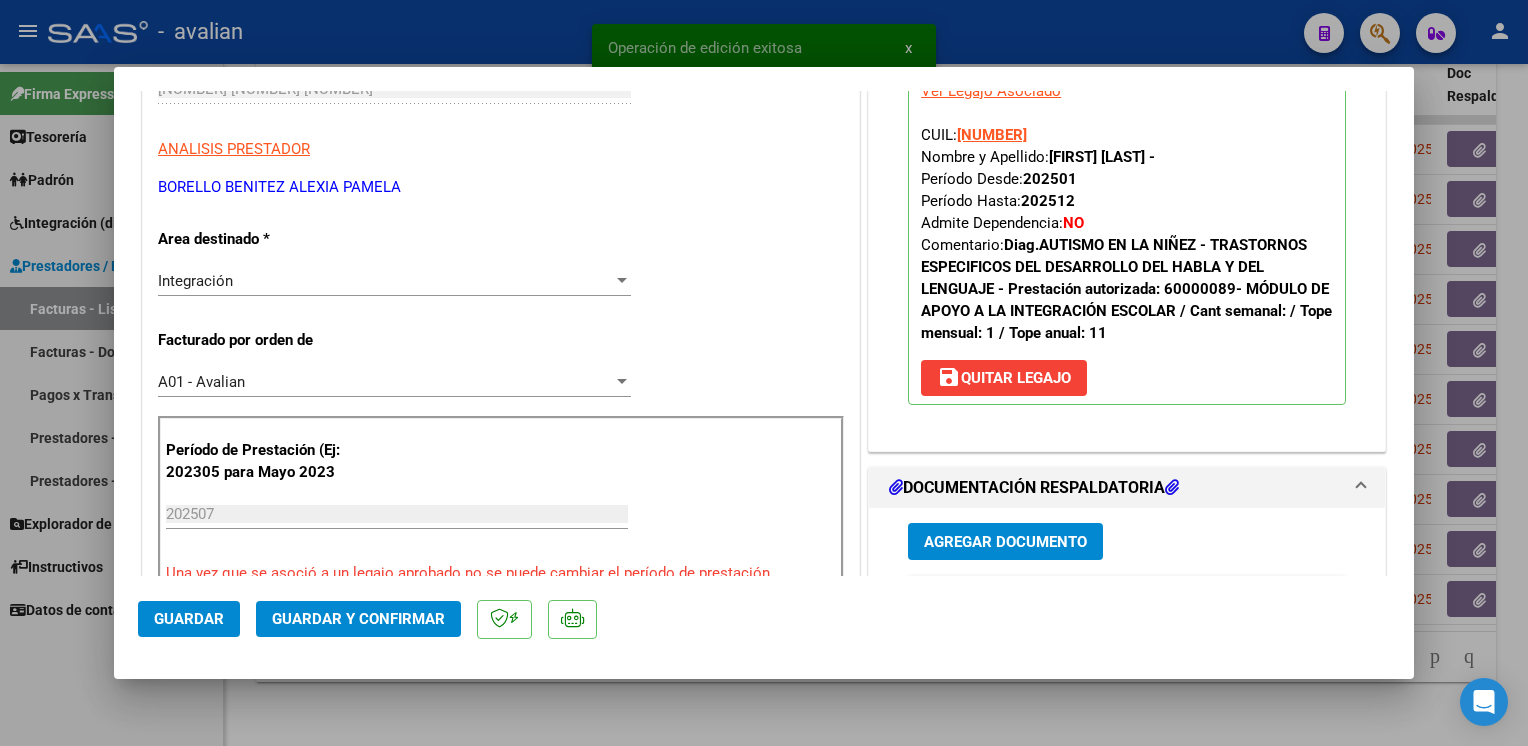 click on "Integración" at bounding box center [385, 281] 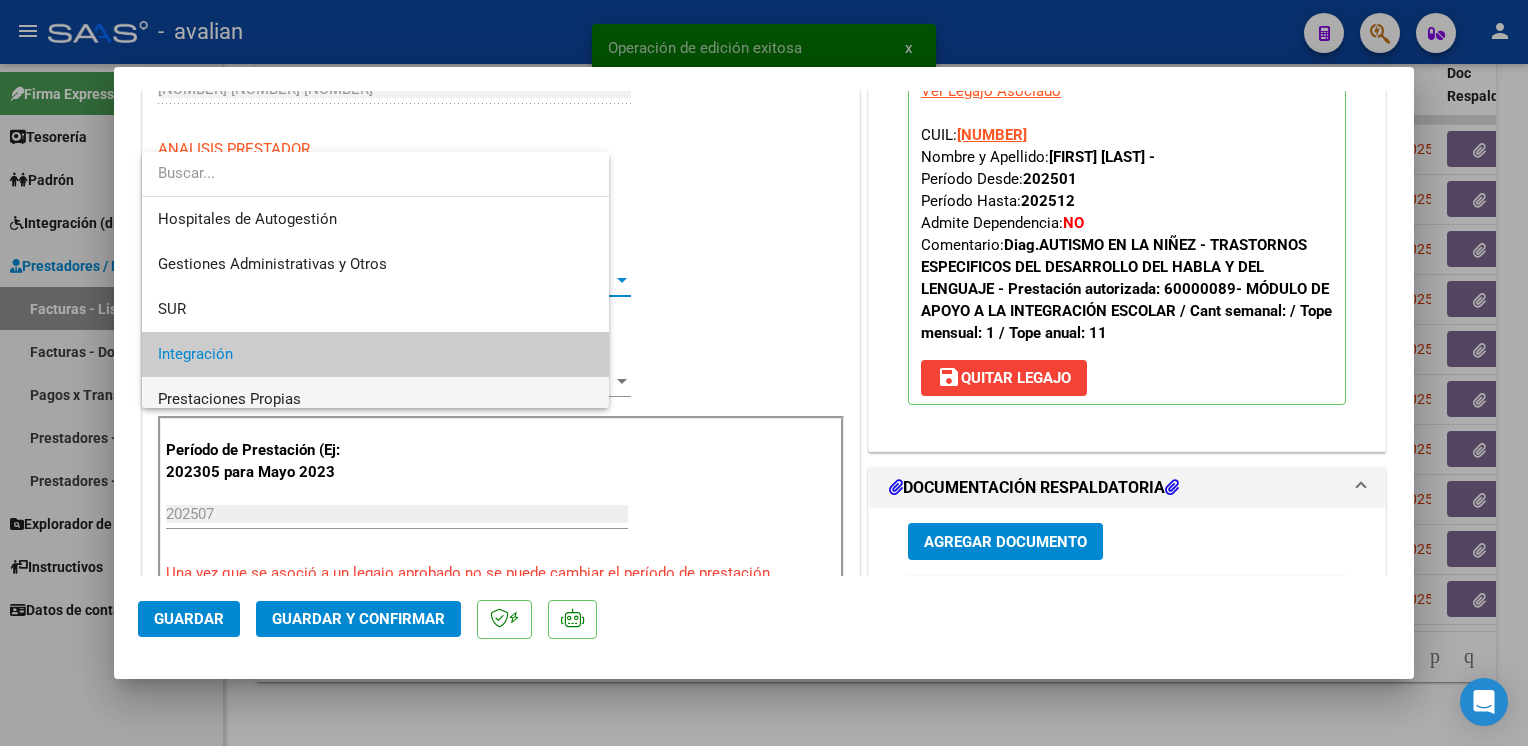 scroll, scrollTop: 74, scrollLeft: 0, axis: vertical 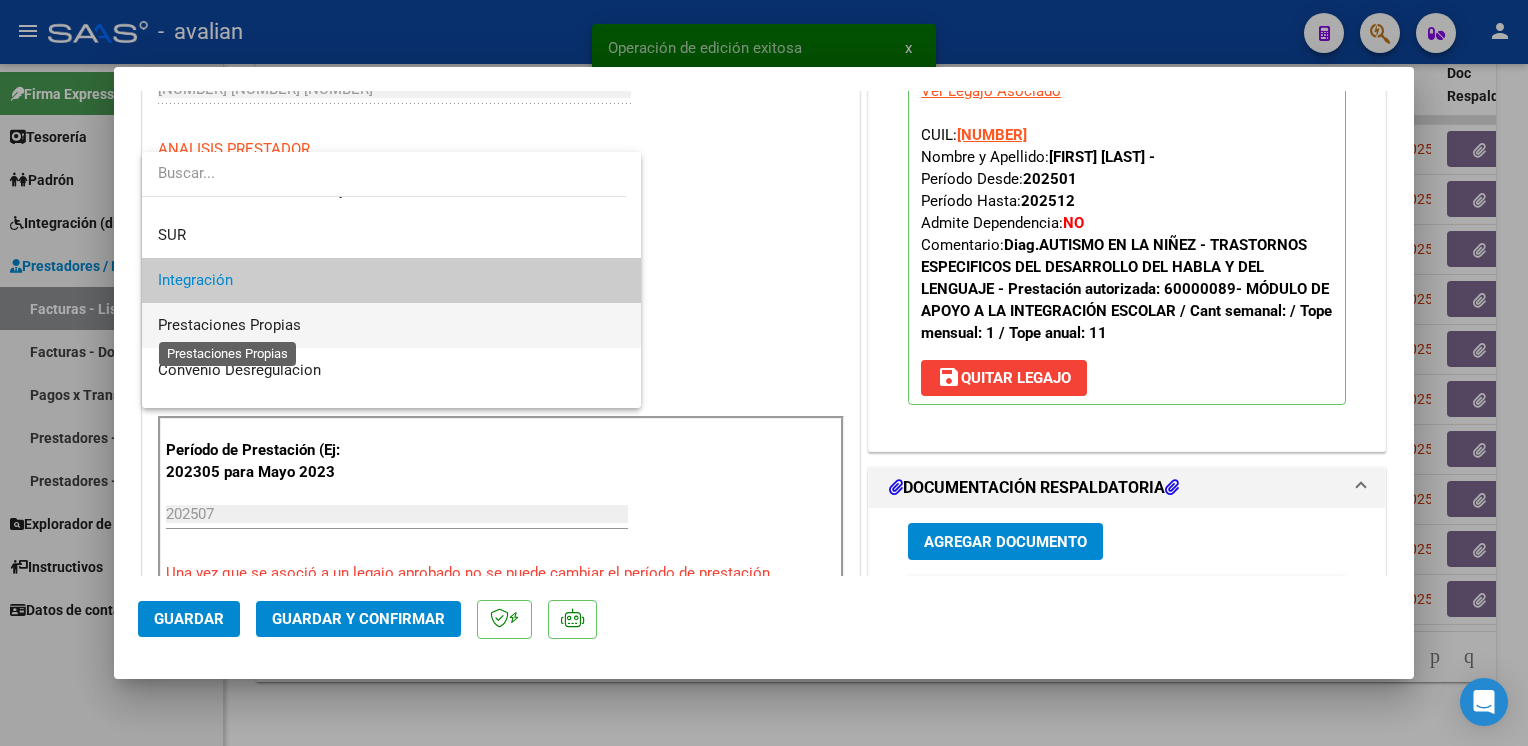 click on "Prestaciones Propias" at bounding box center (229, 325) 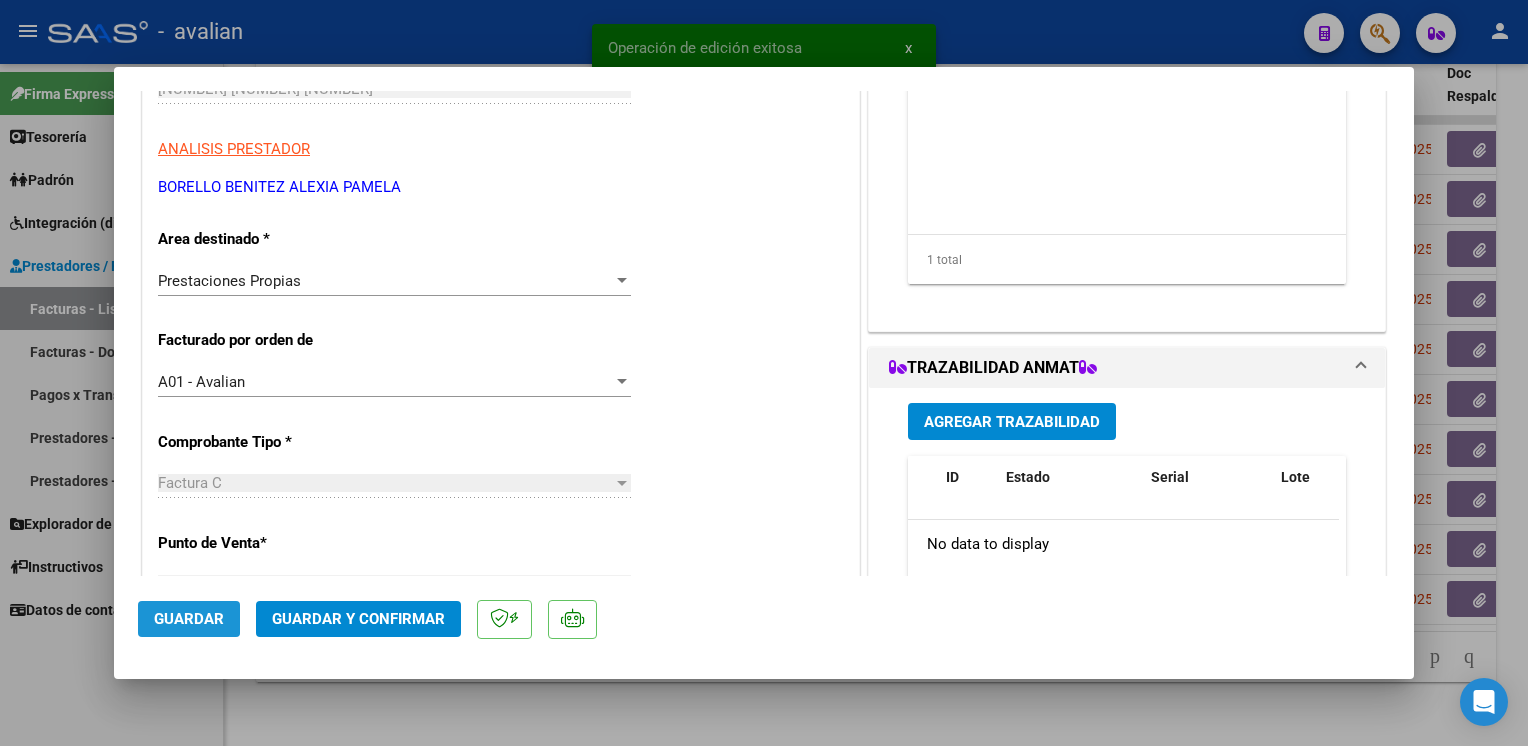 click on "Guardar" 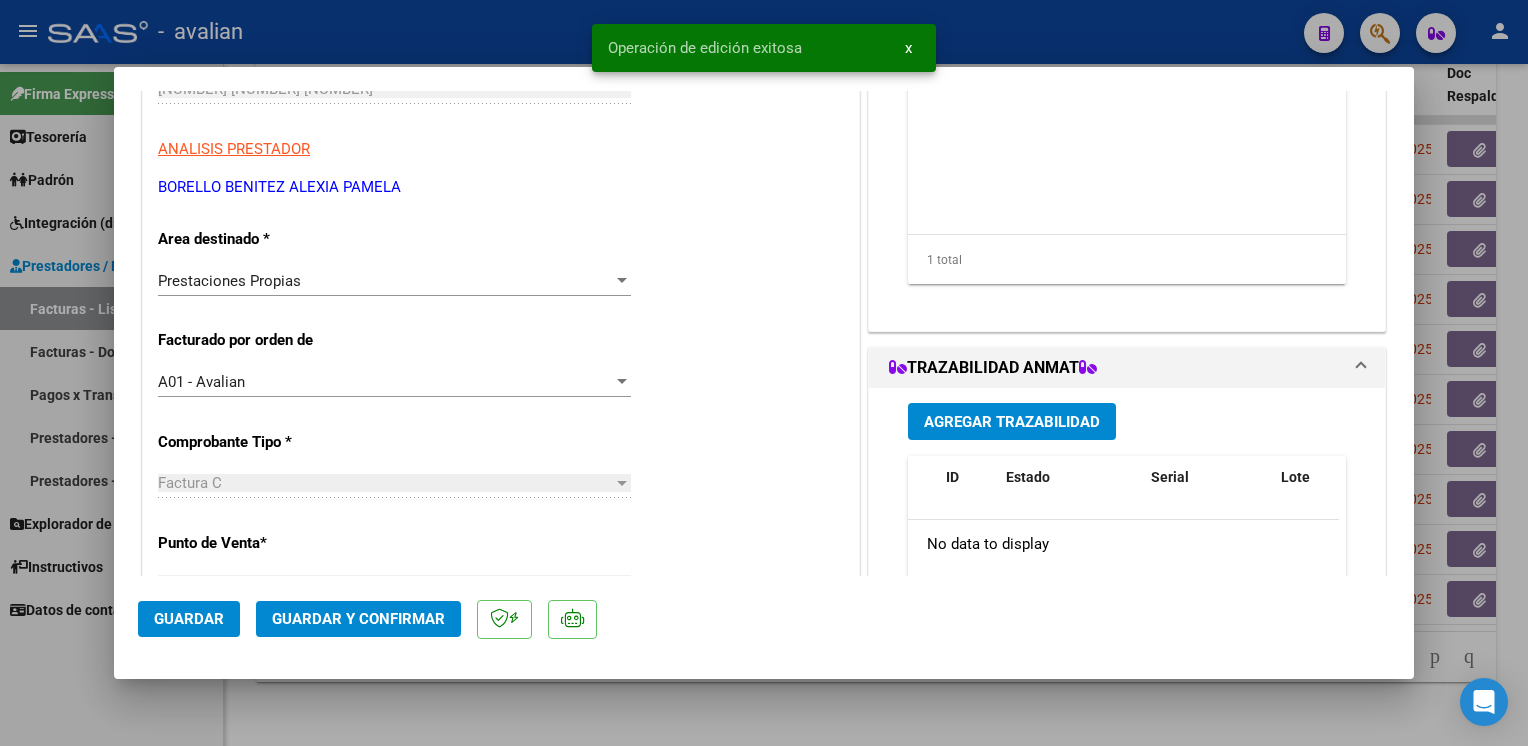 click at bounding box center [764, 373] 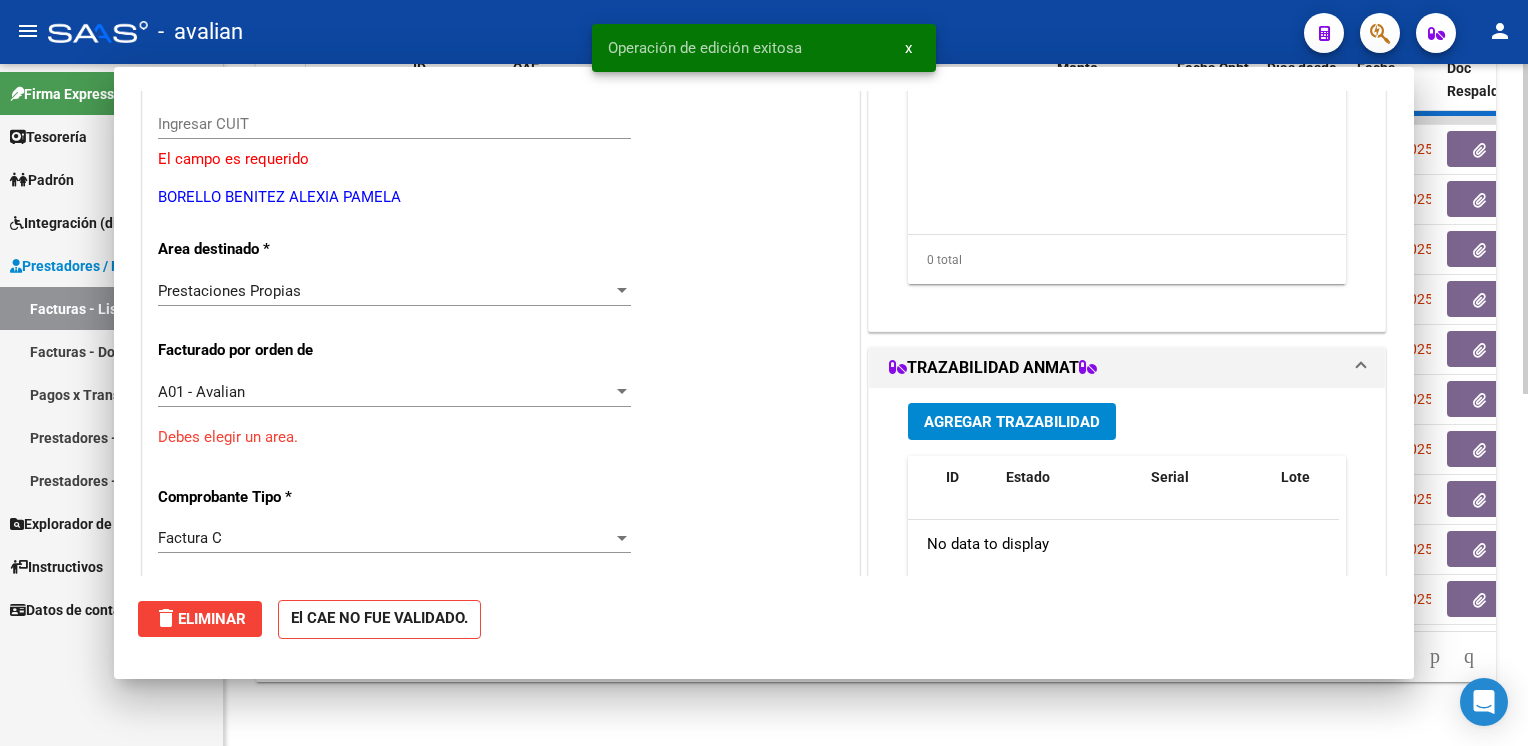 scroll, scrollTop: 0, scrollLeft: 0, axis: both 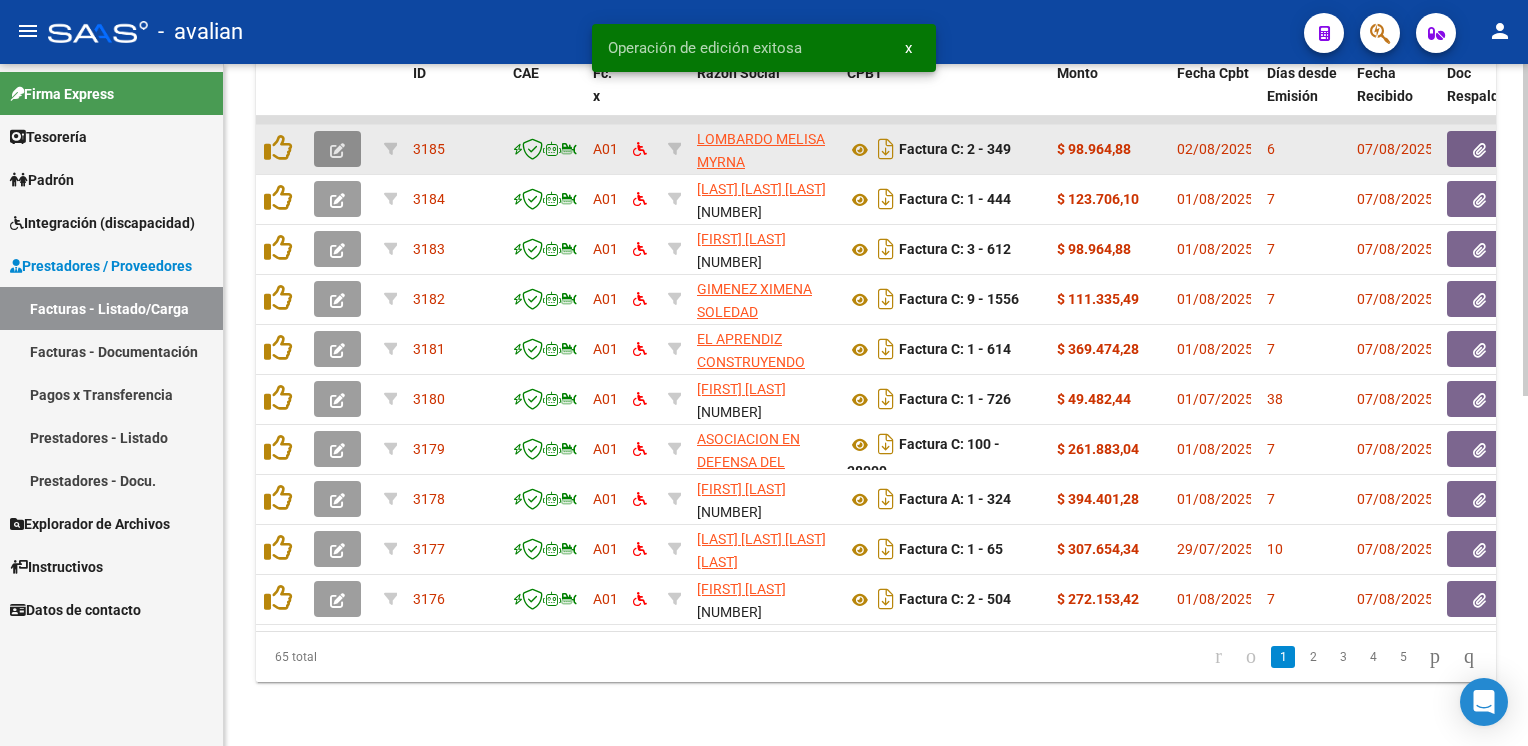 click 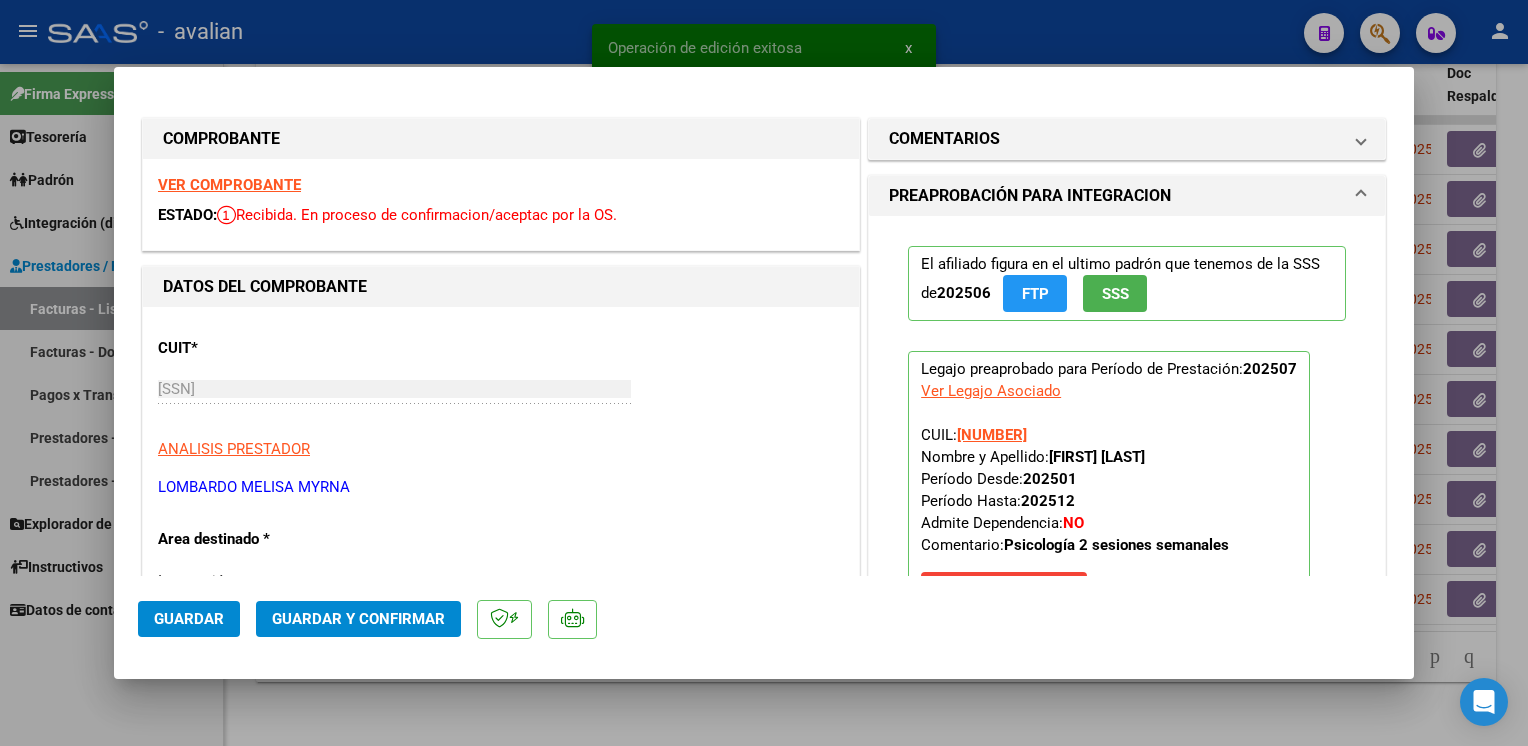 click on "VER COMPROBANTE" at bounding box center [229, 185] 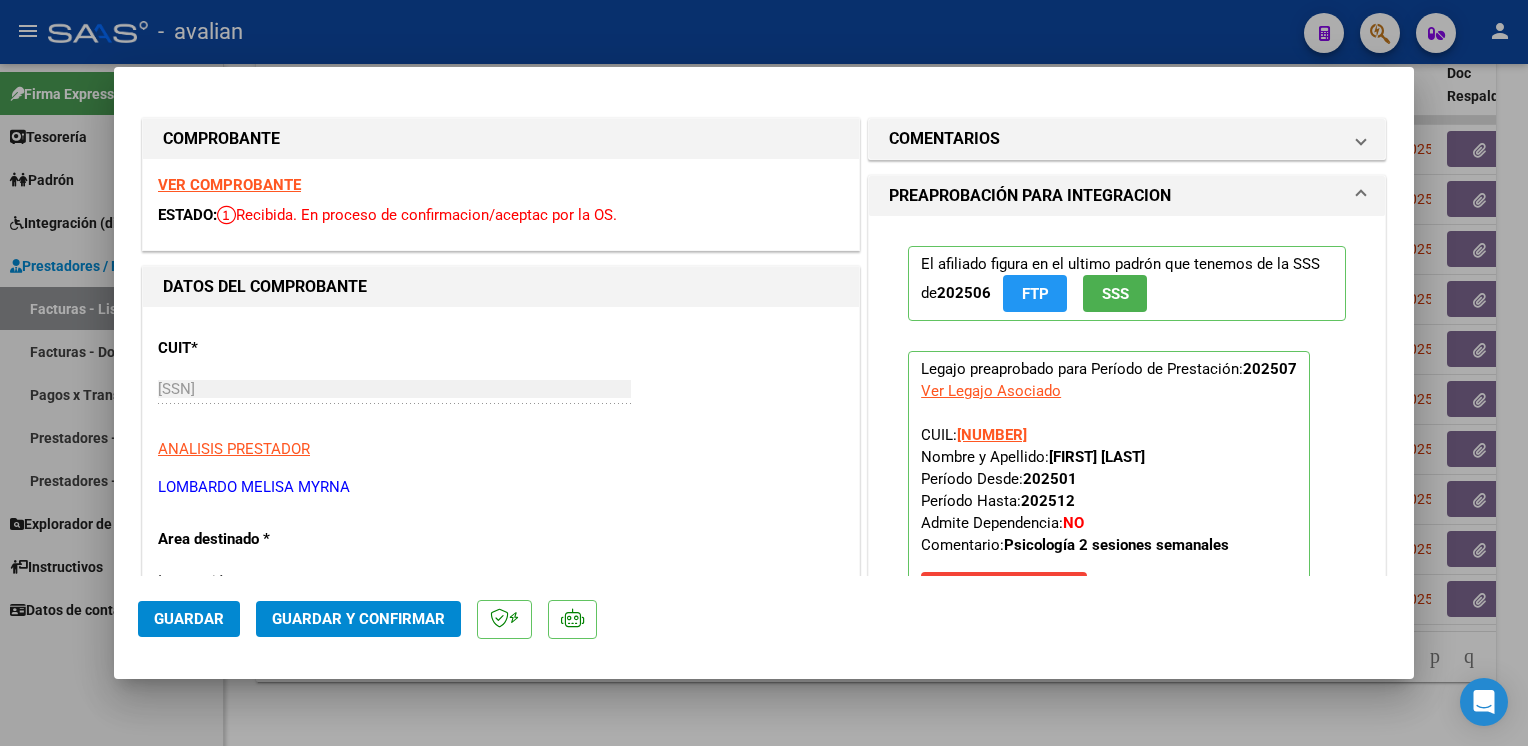 click on "Guardar y Confirmar" 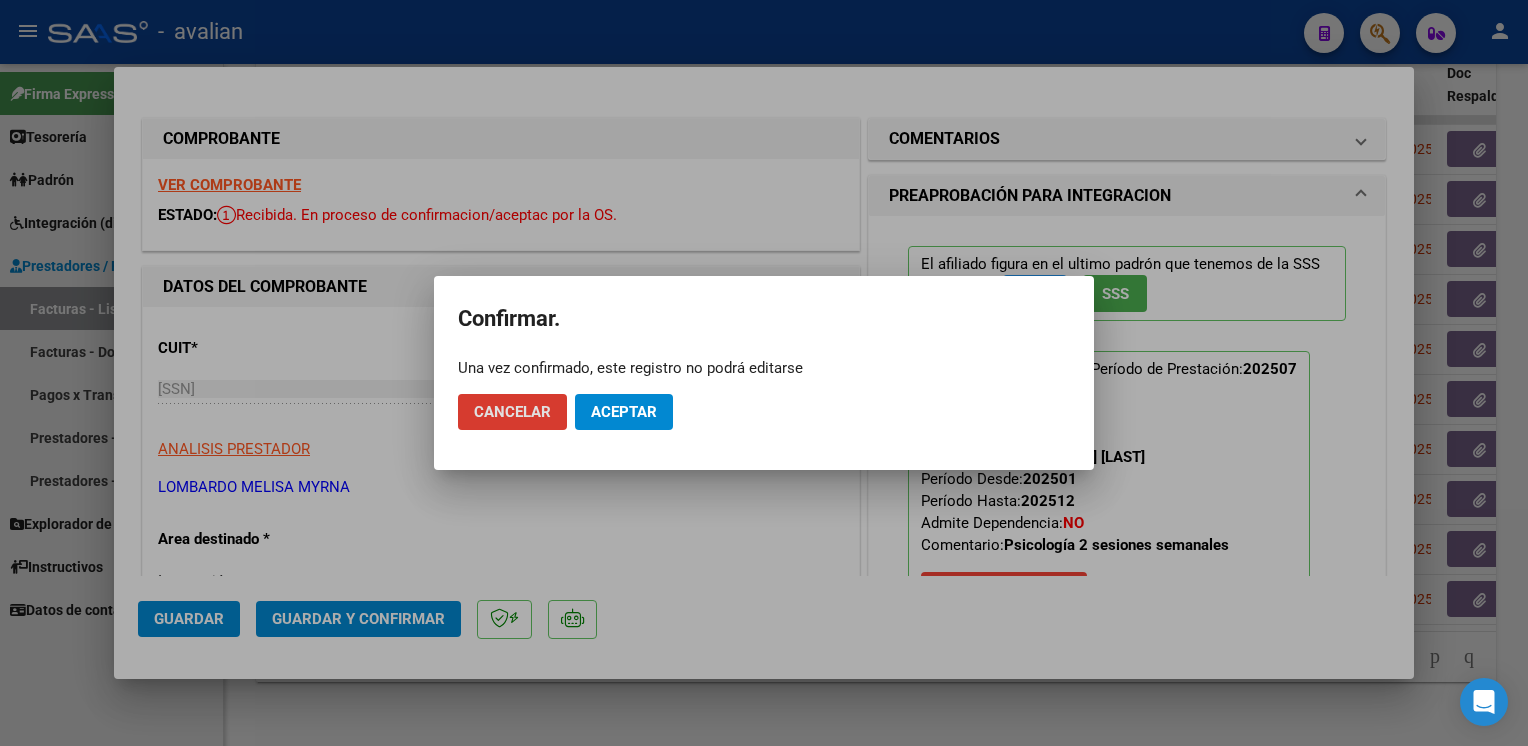 click on "Aceptar" 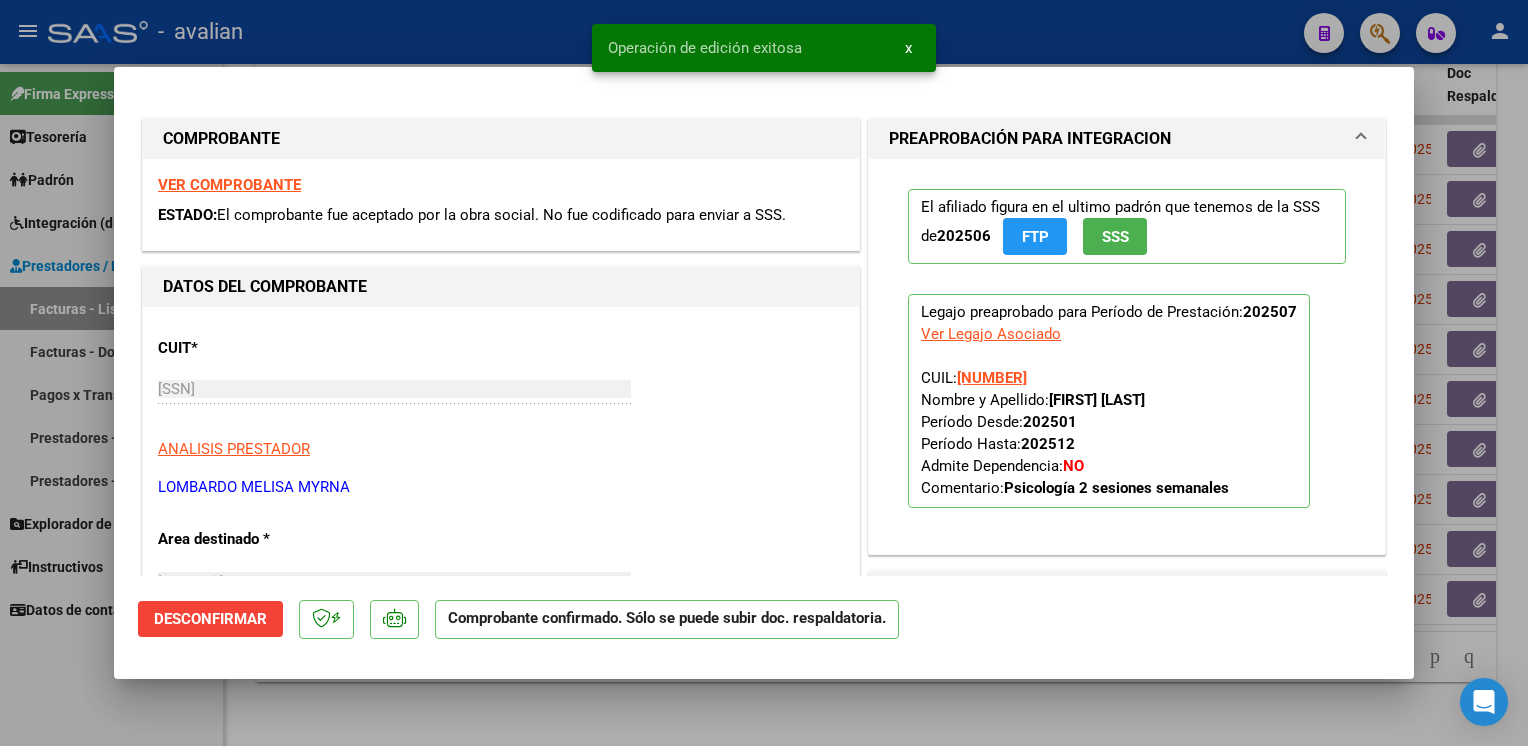 click at bounding box center (764, 373) 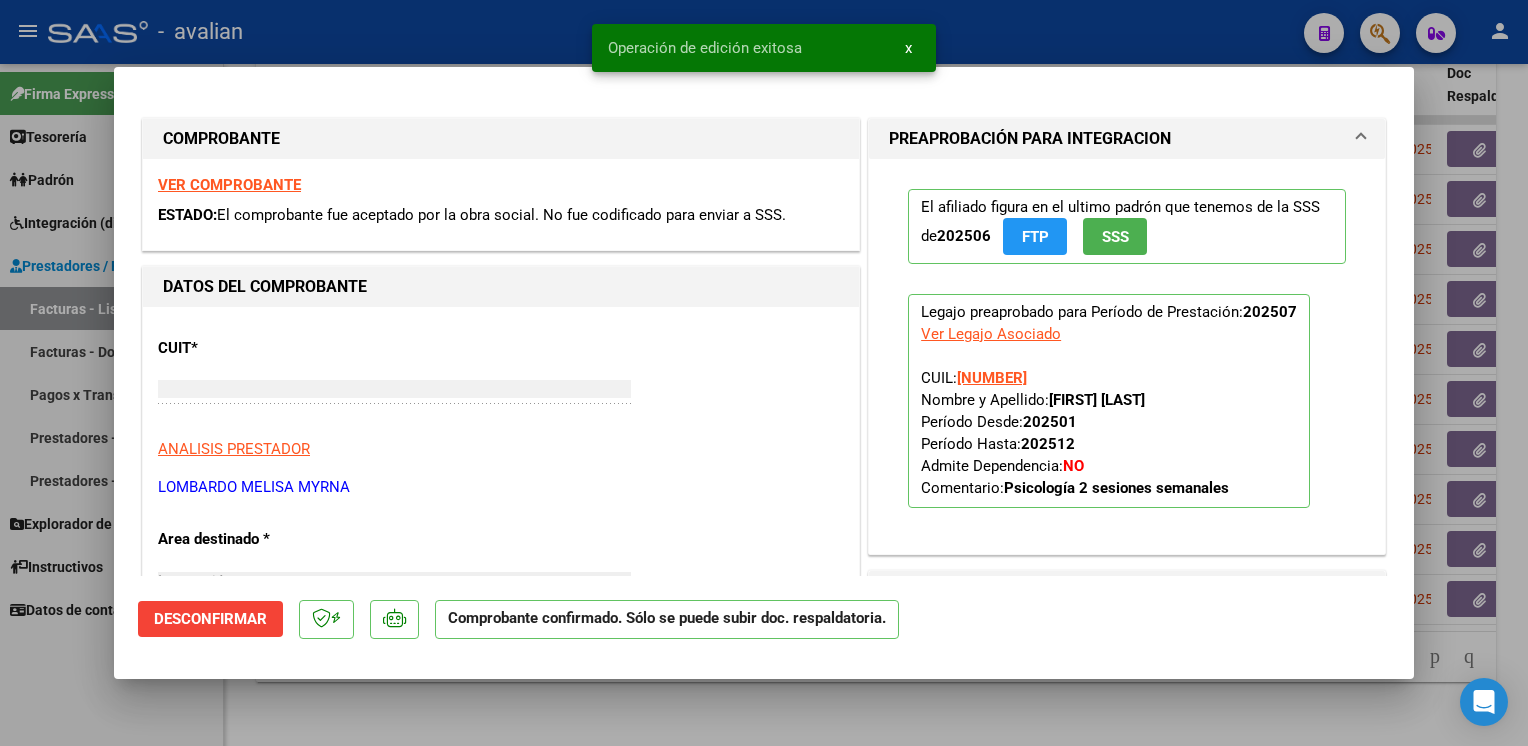 type on "$ 0,00" 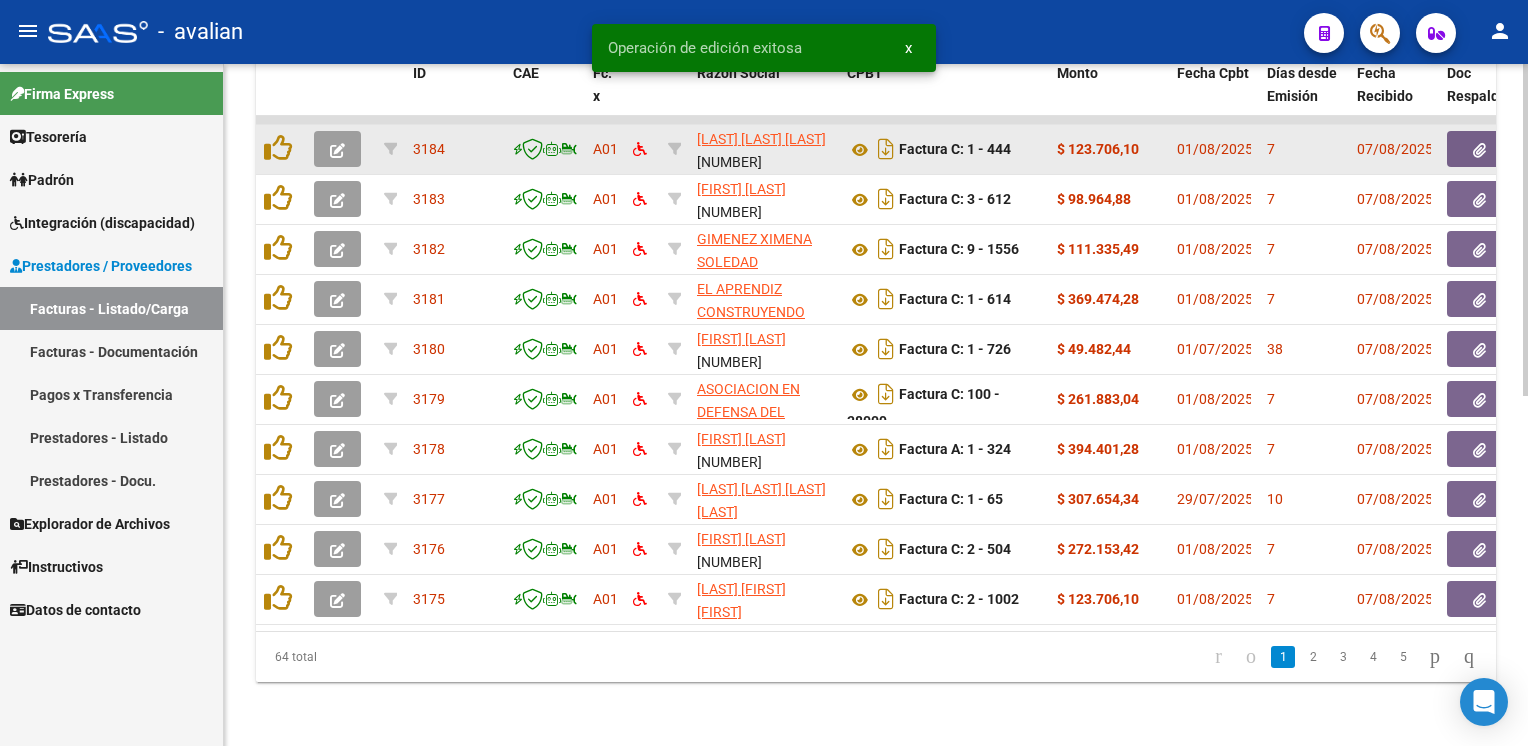 click 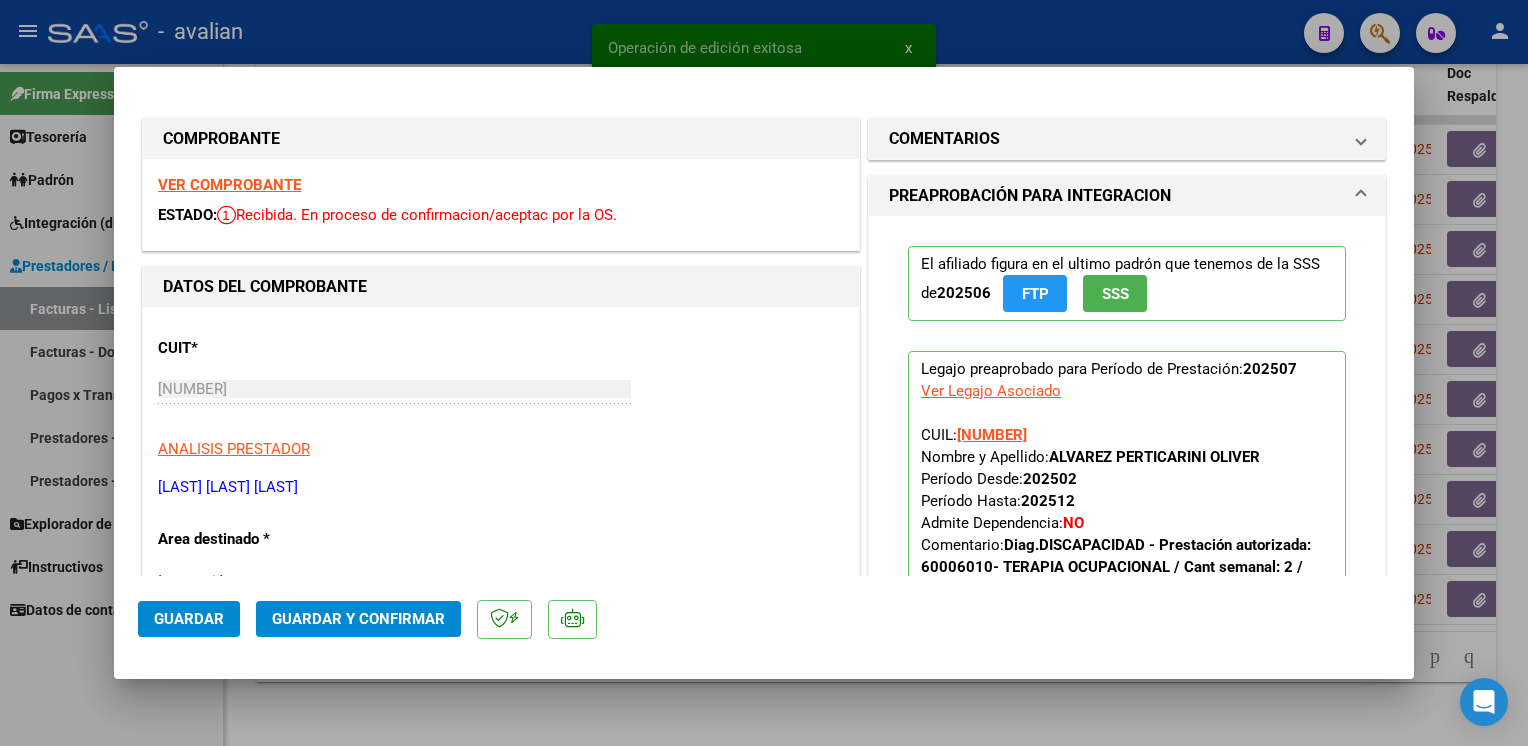 click on "VER COMPROBANTE" at bounding box center [229, 185] 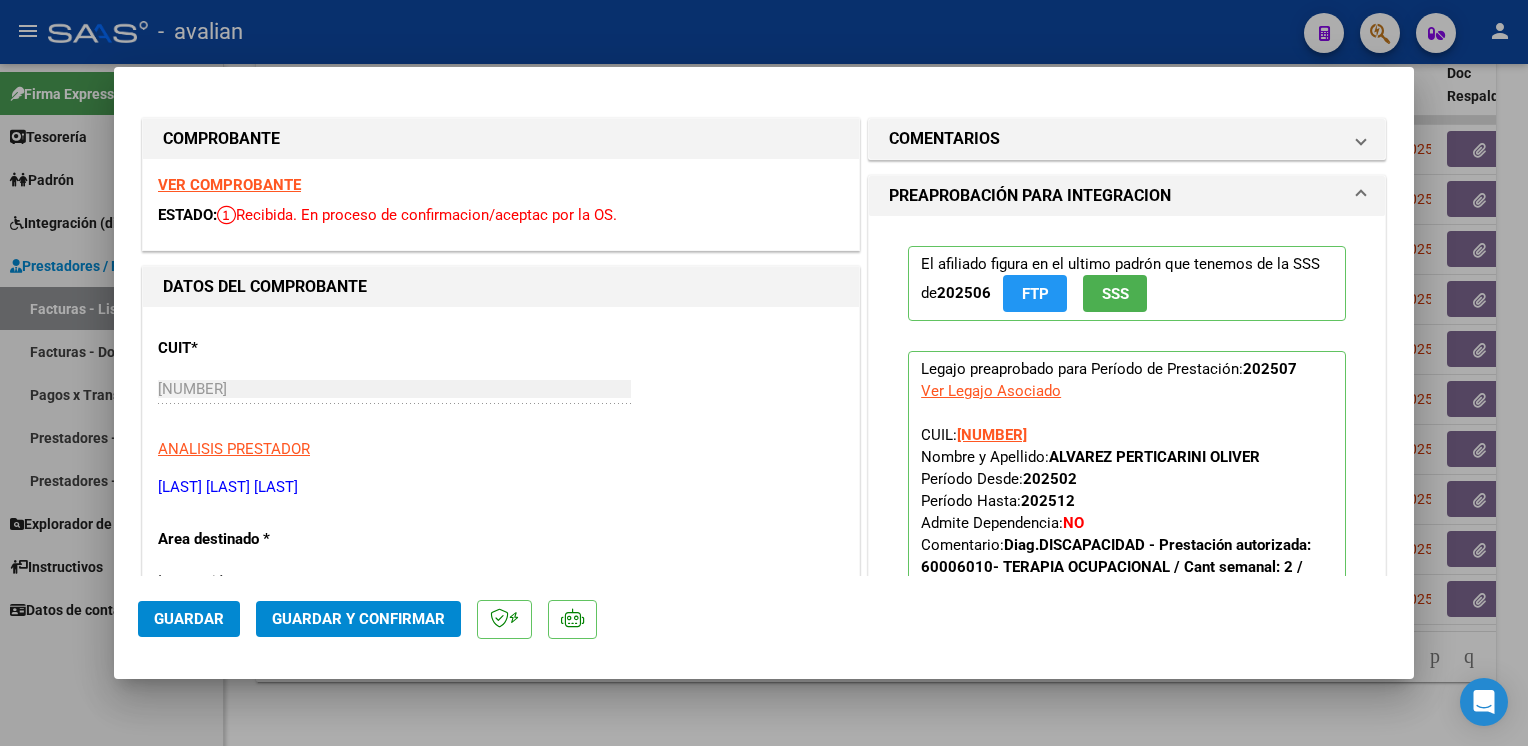click on "Guardar y Confirmar" 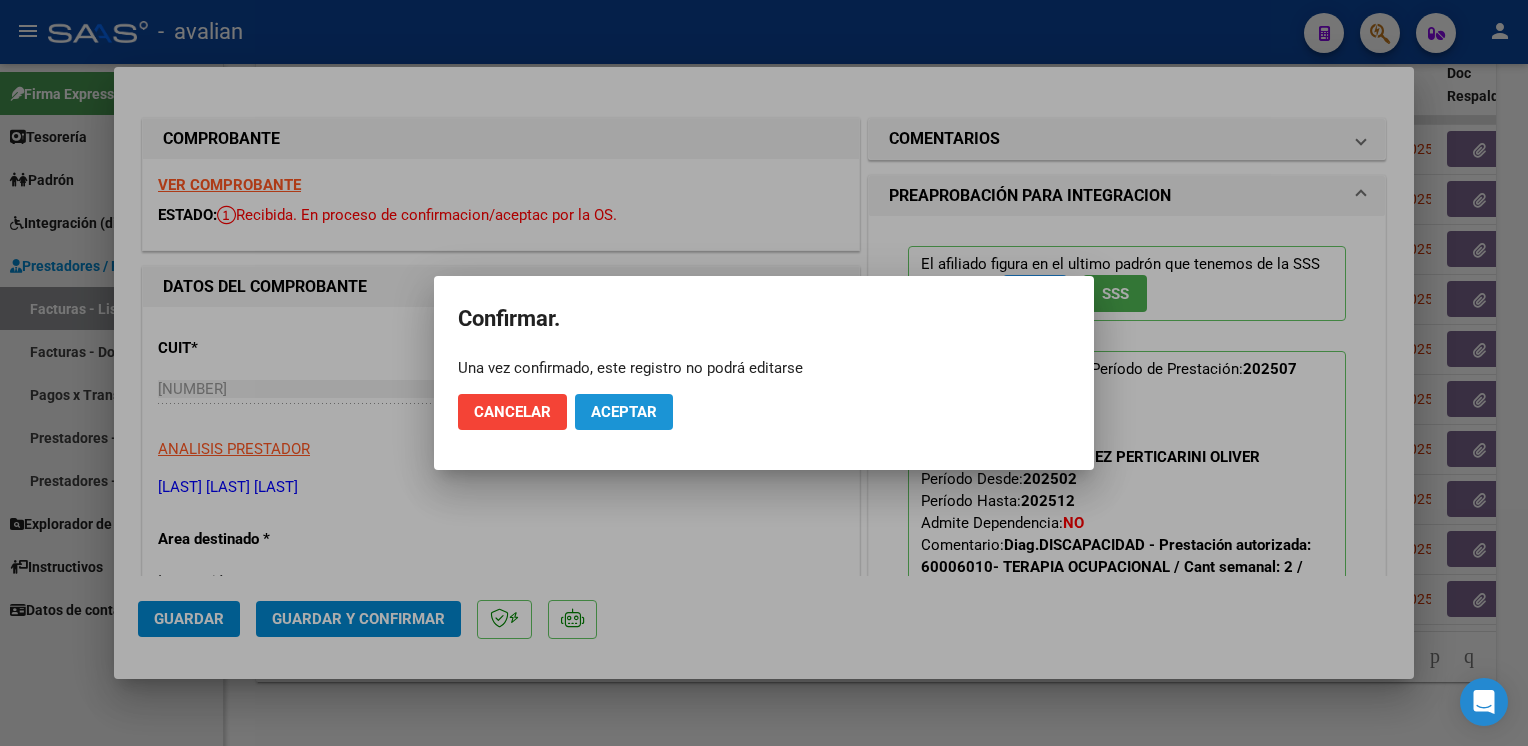 drag, startPoint x: 611, startPoint y: 400, endPoint x: 599, endPoint y: 365, distance: 37 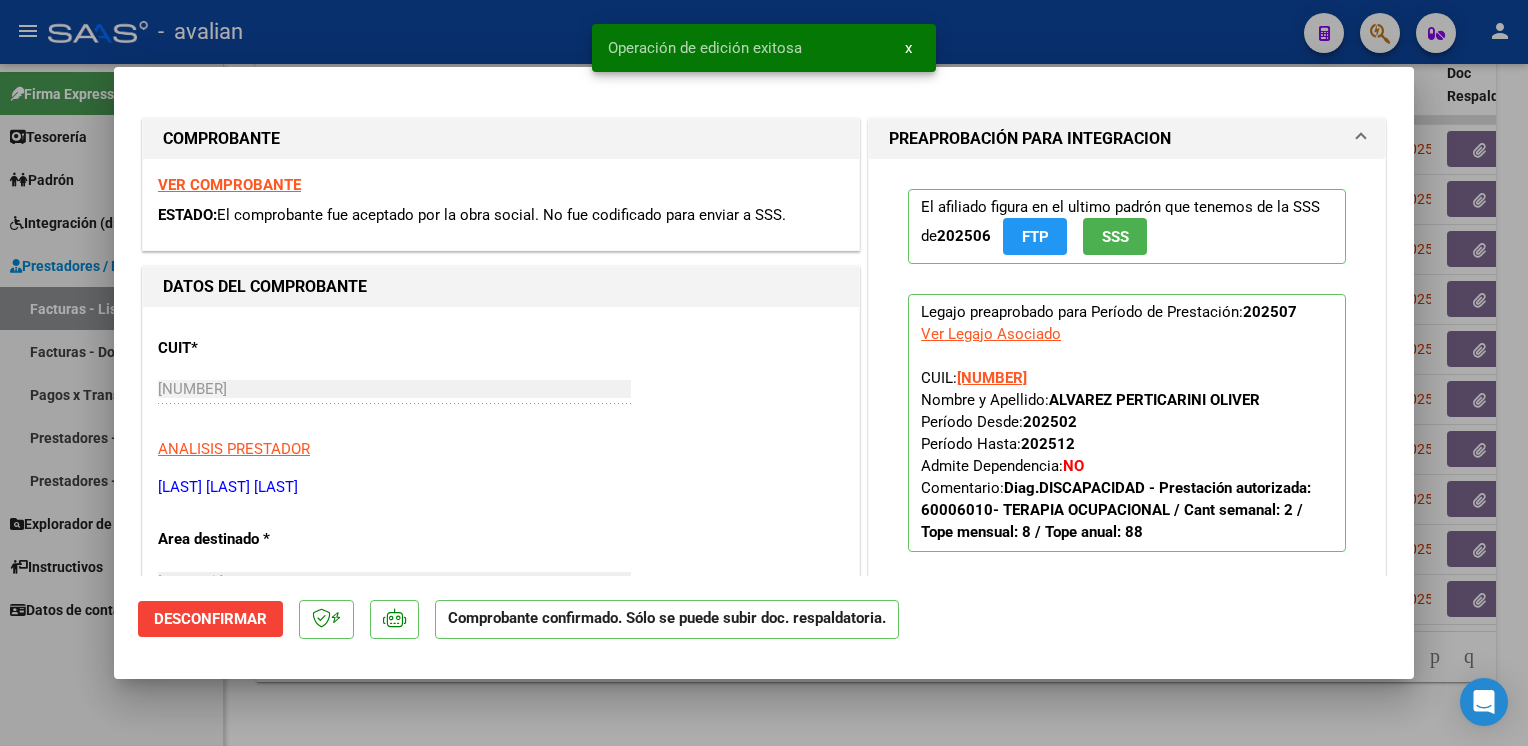 click at bounding box center (764, 373) 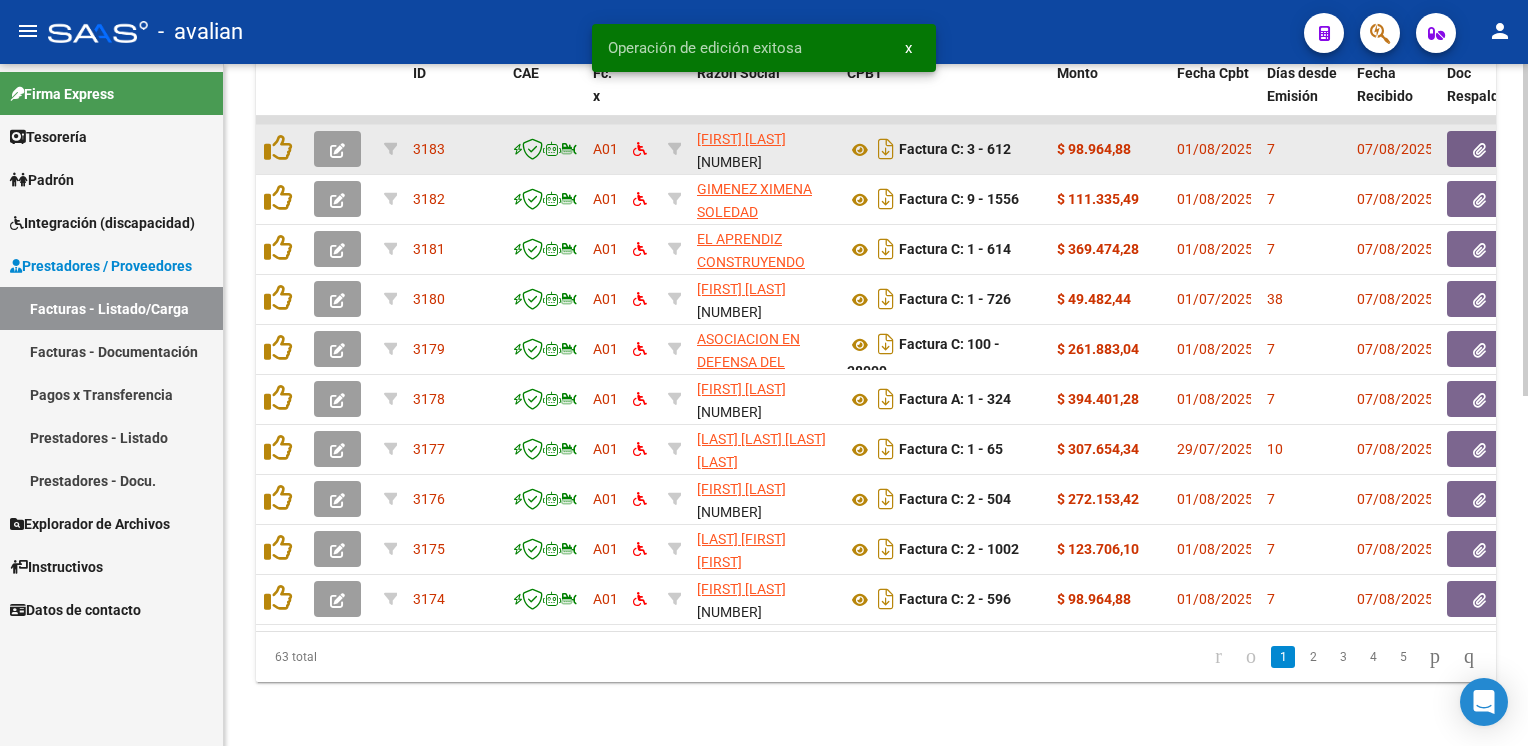 click 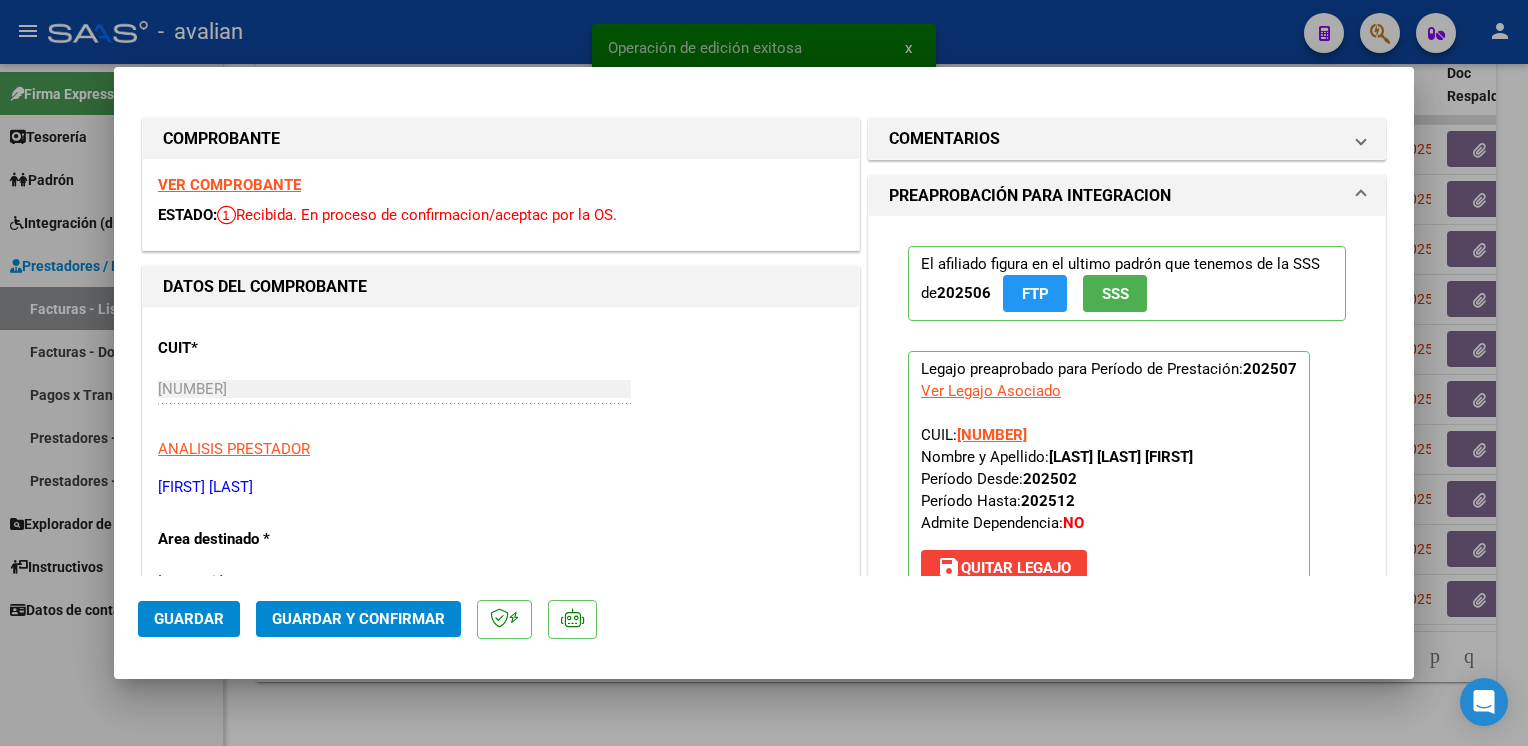 click on "VER COMPROBANTE" at bounding box center [229, 185] 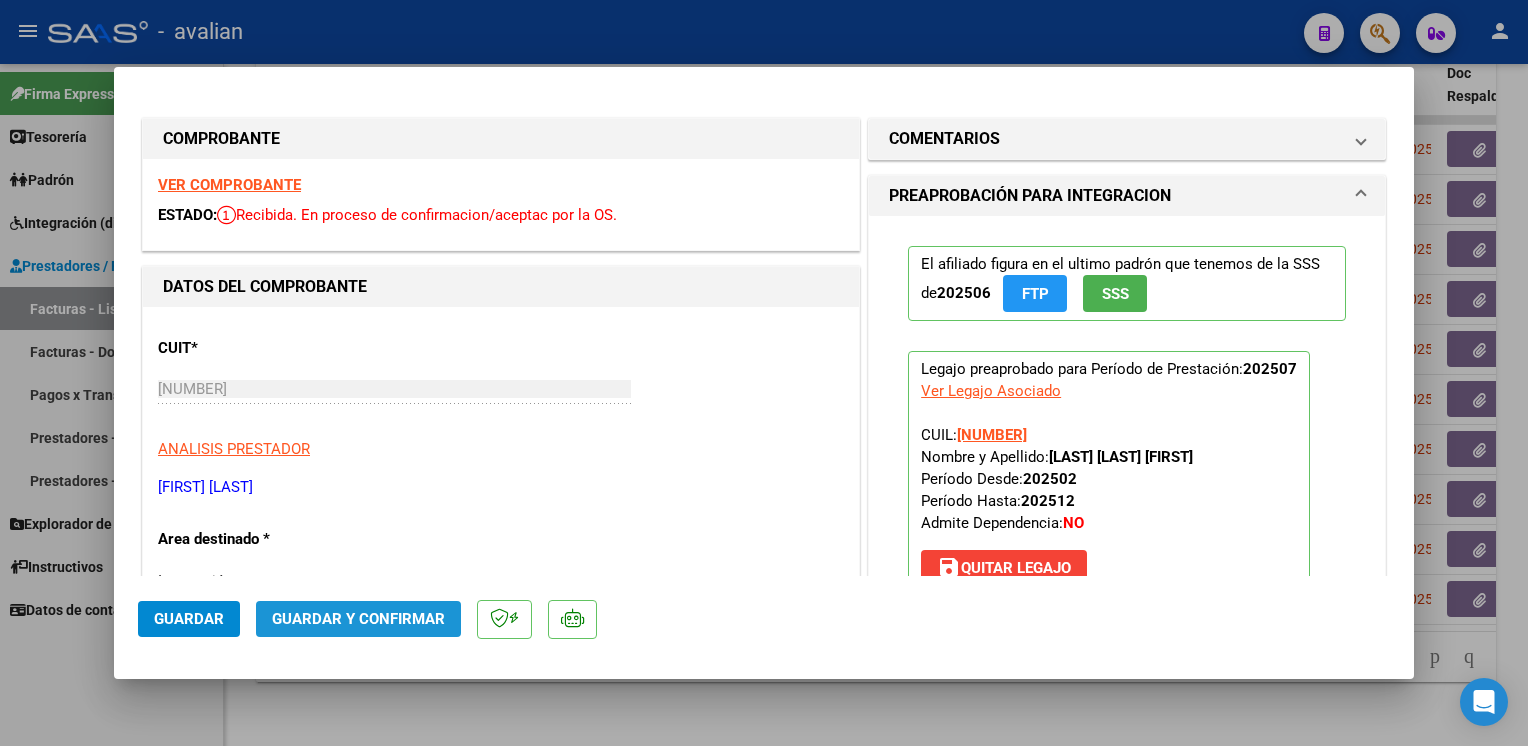 click on "Guardar y Confirmar" 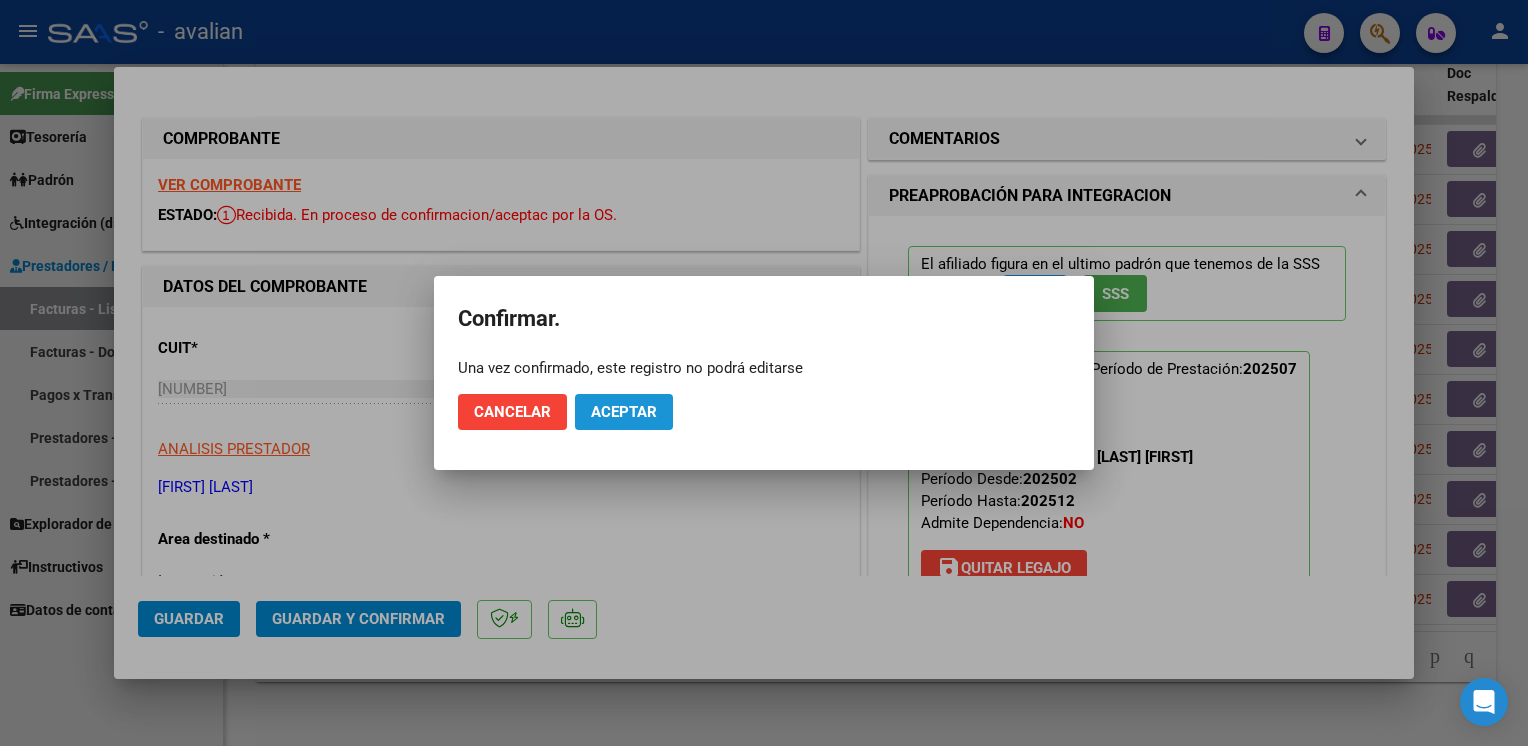 drag, startPoint x: 625, startPoint y: 414, endPoint x: 459, endPoint y: 159, distance: 304.27127 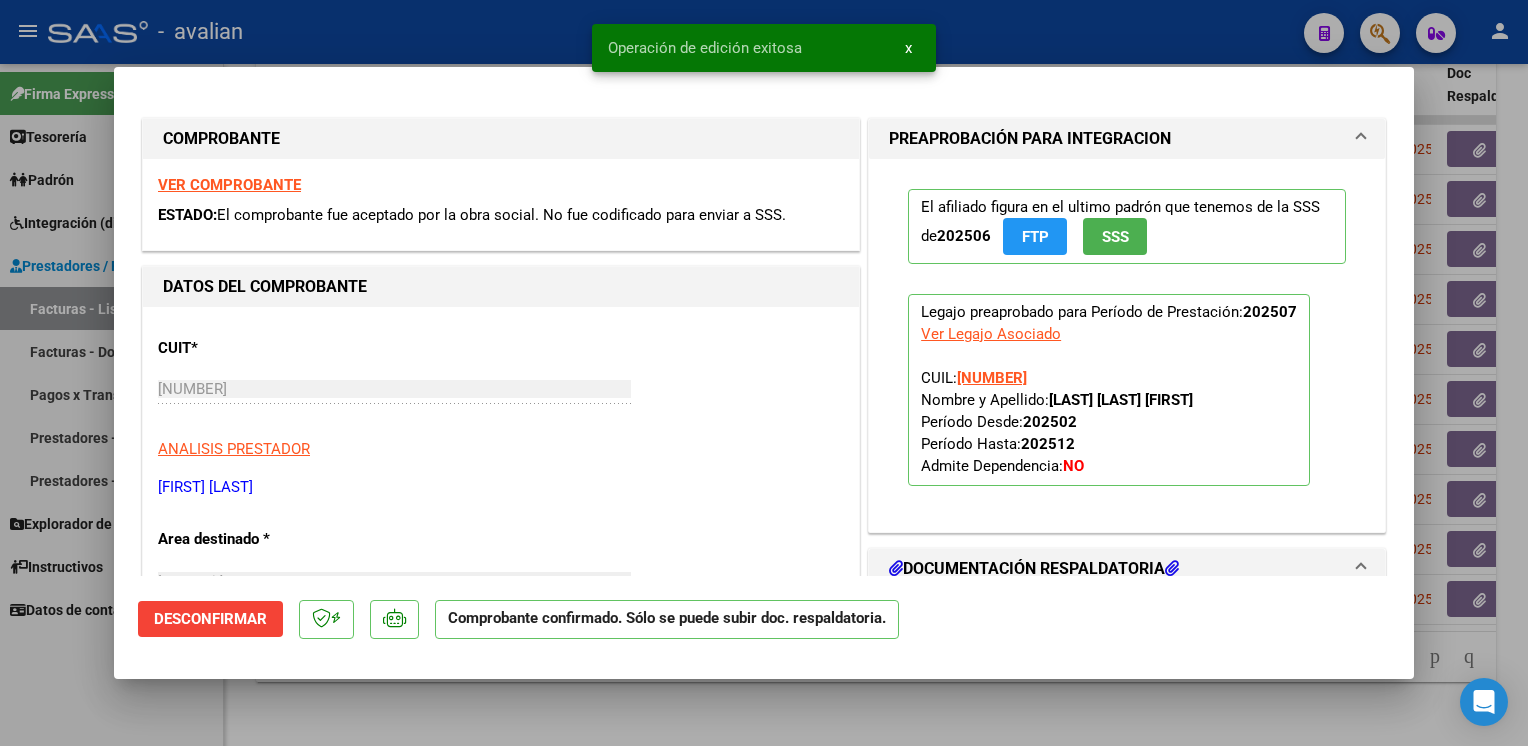 click at bounding box center [764, 373] 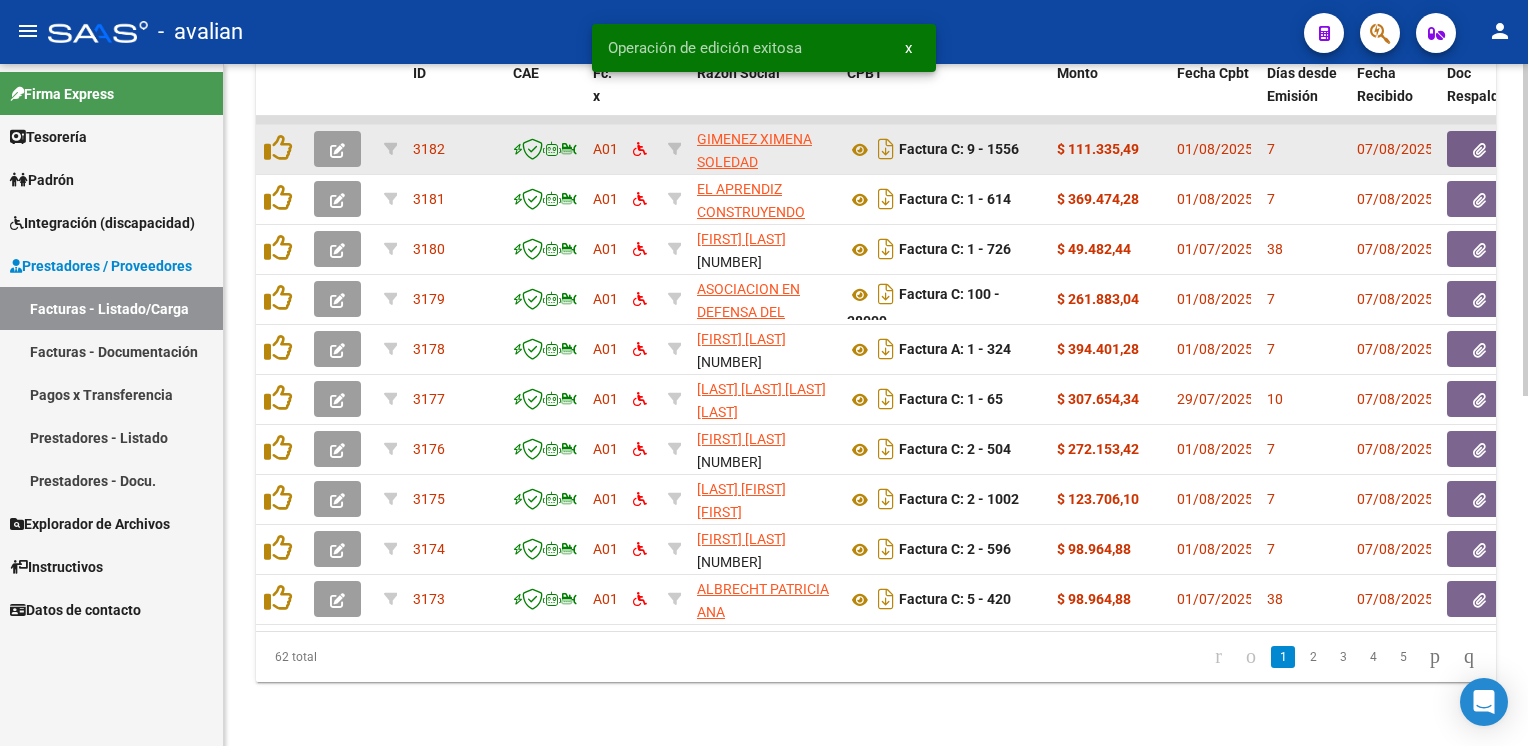 click 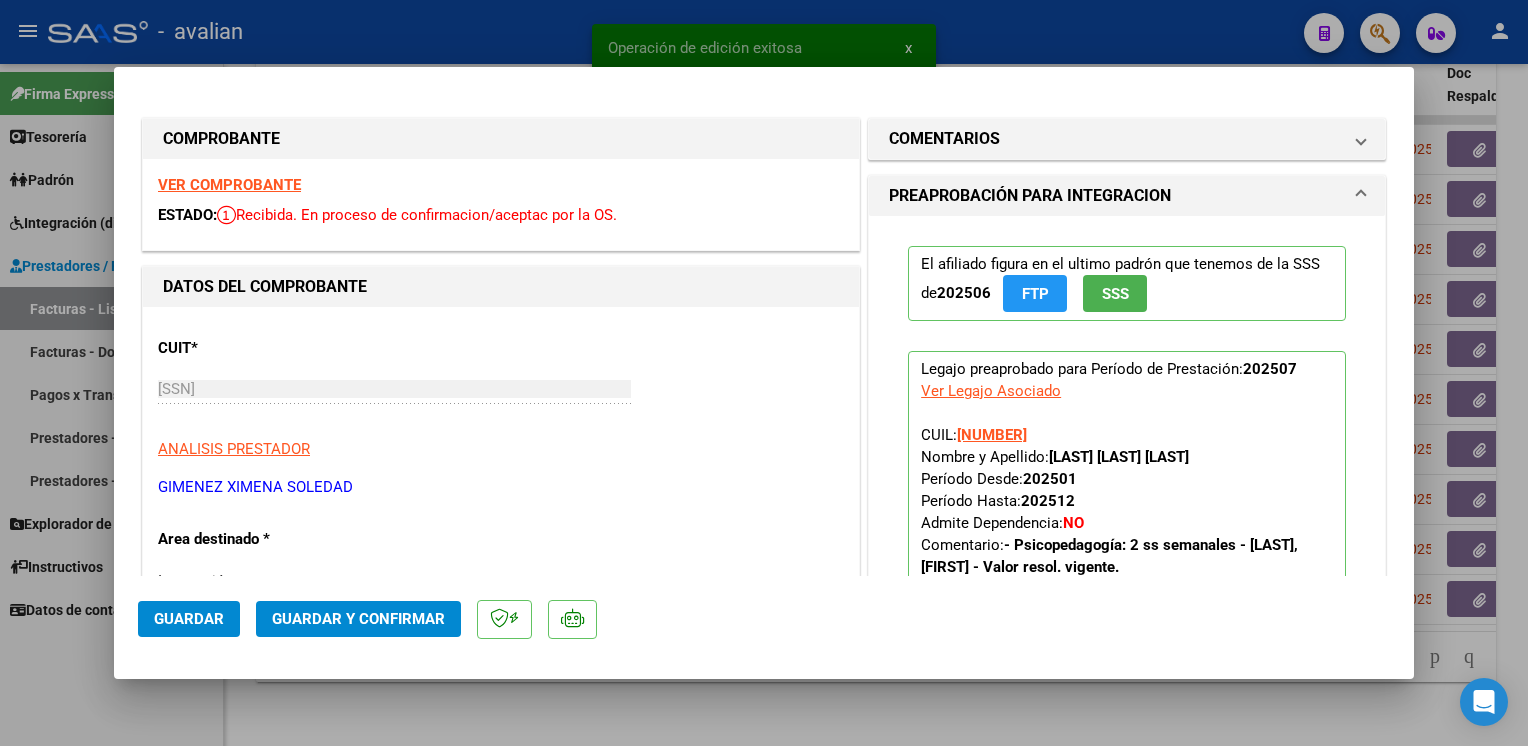 click on "VER COMPROBANTE" at bounding box center [229, 185] 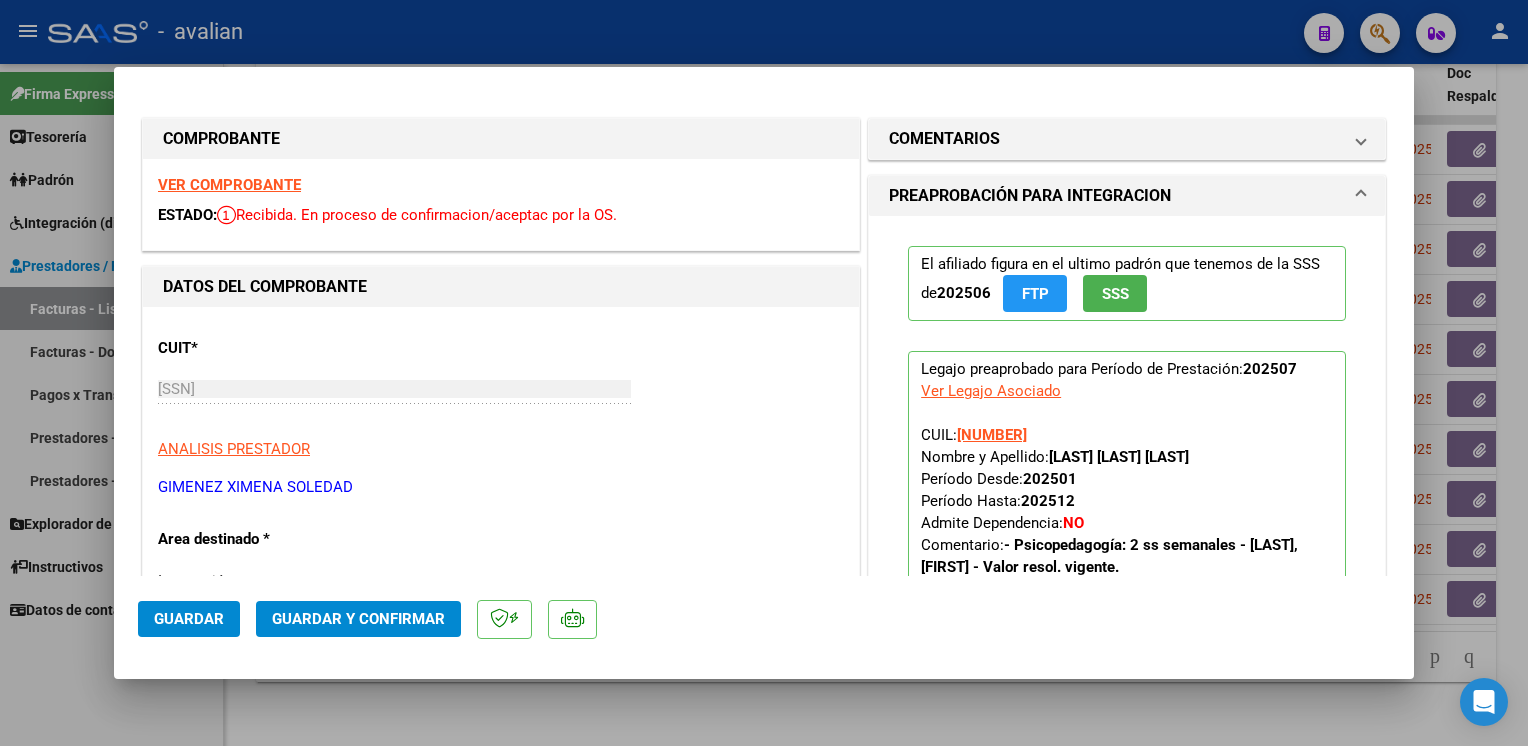 click on "Guardar y Confirmar" 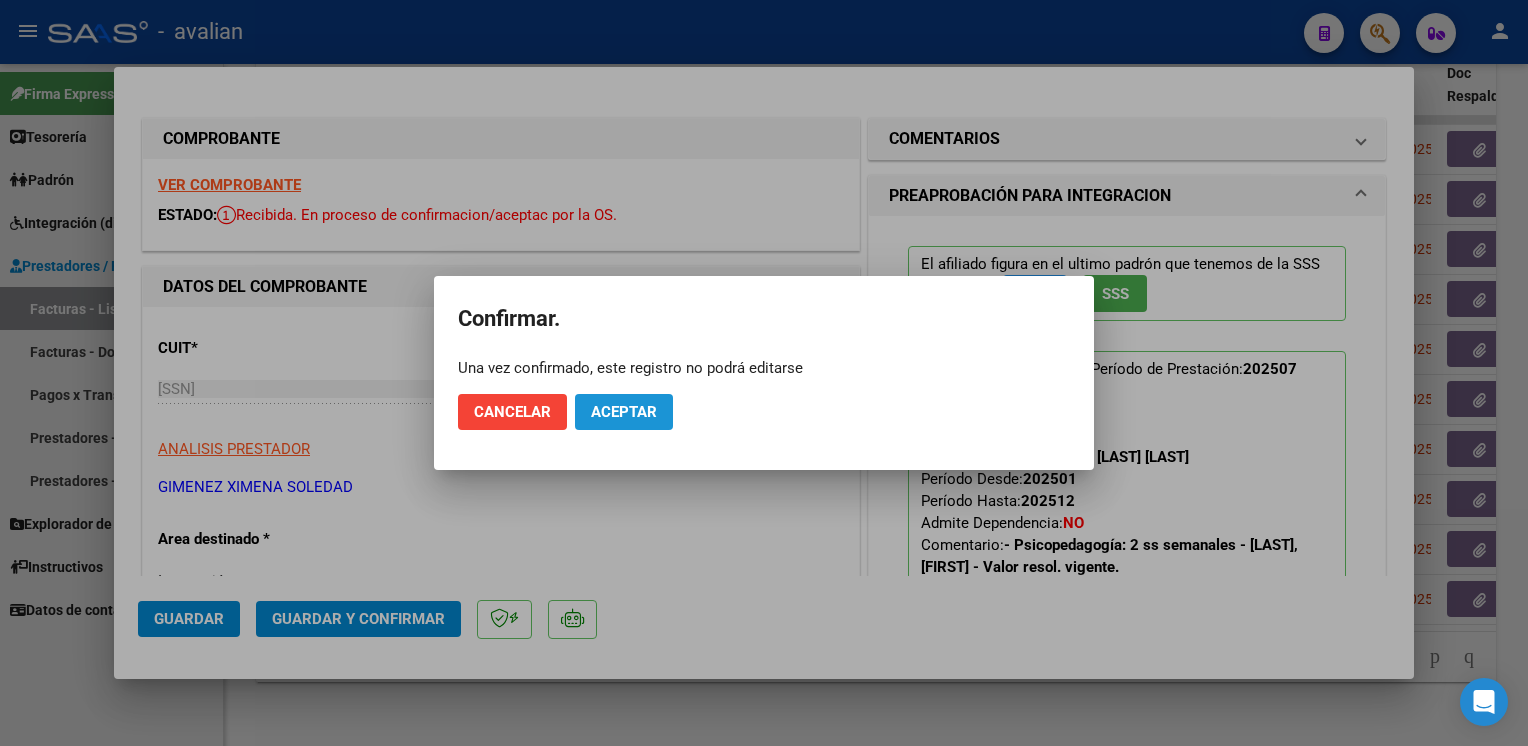 click on "Aceptar" 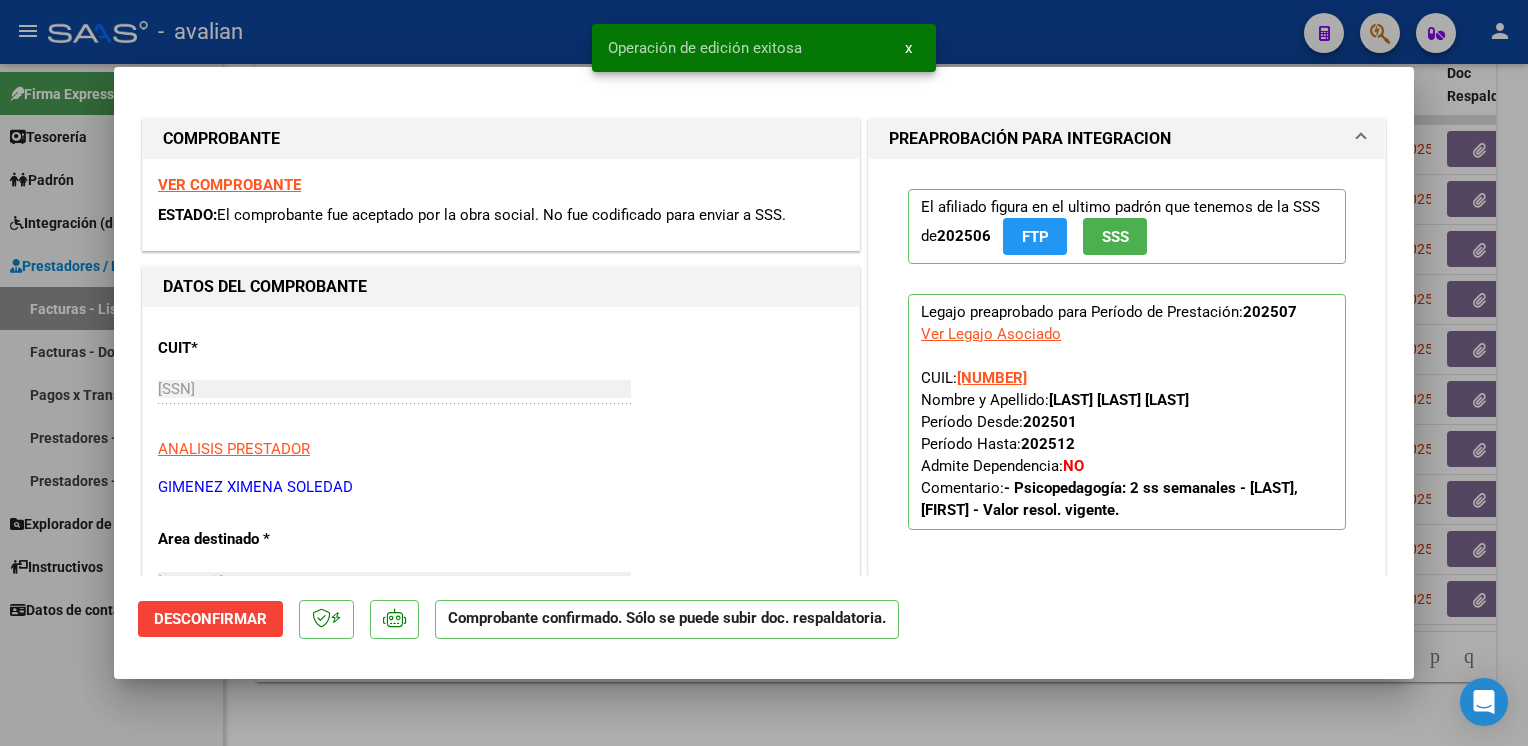click at bounding box center (764, 373) 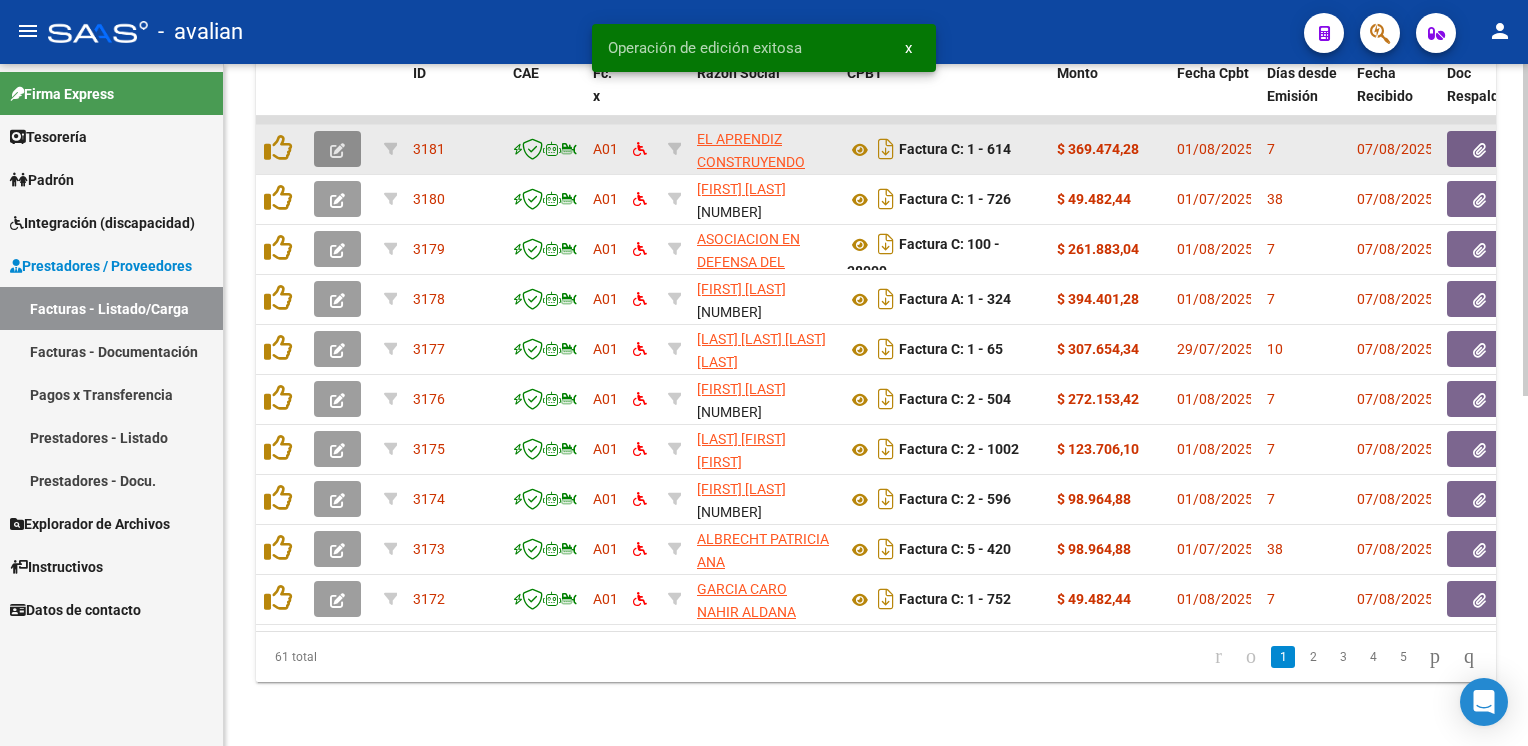 click 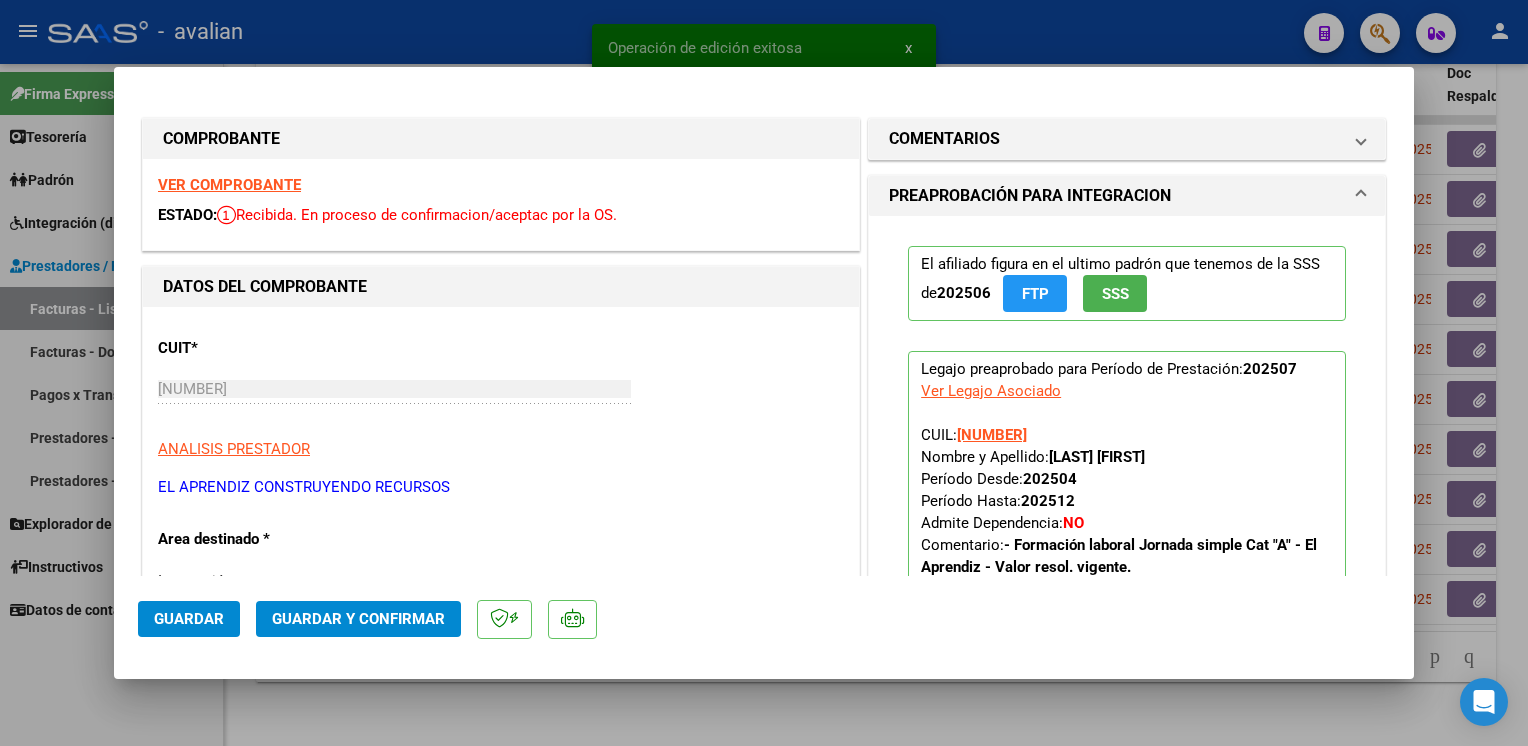 click on "VER COMPROBANTE" at bounding box center (229, 185) 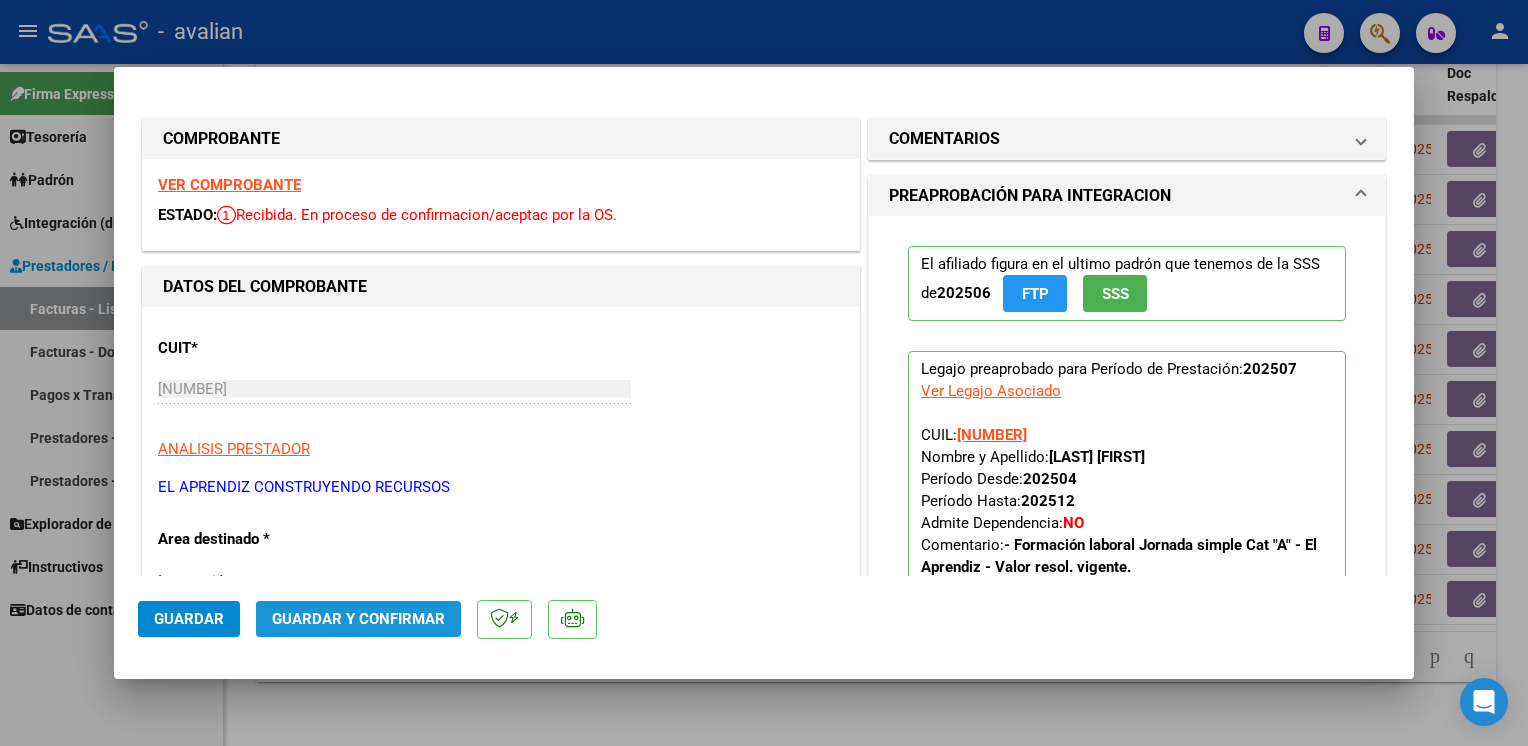 click on "Guardar y Confirmar" 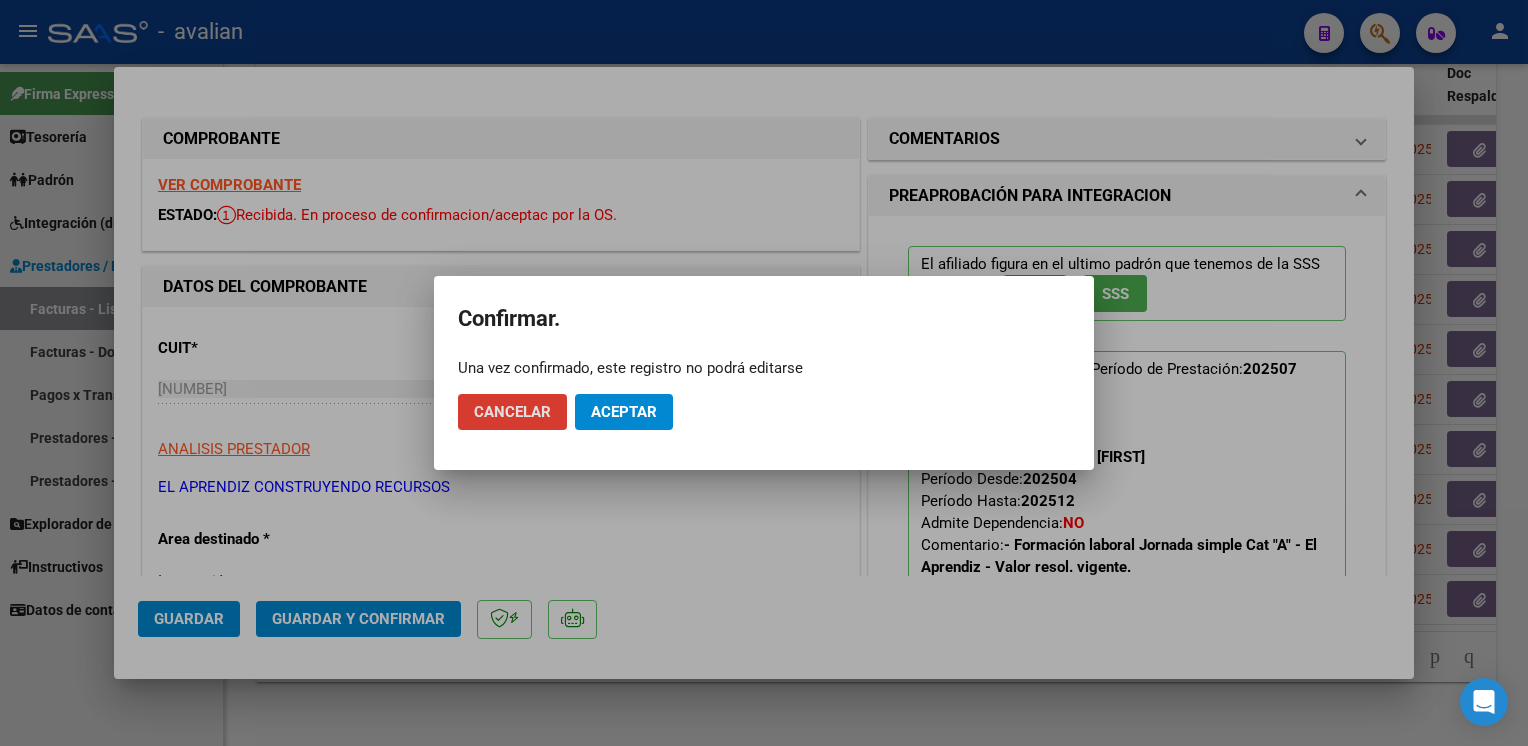 click on "Aceptar" 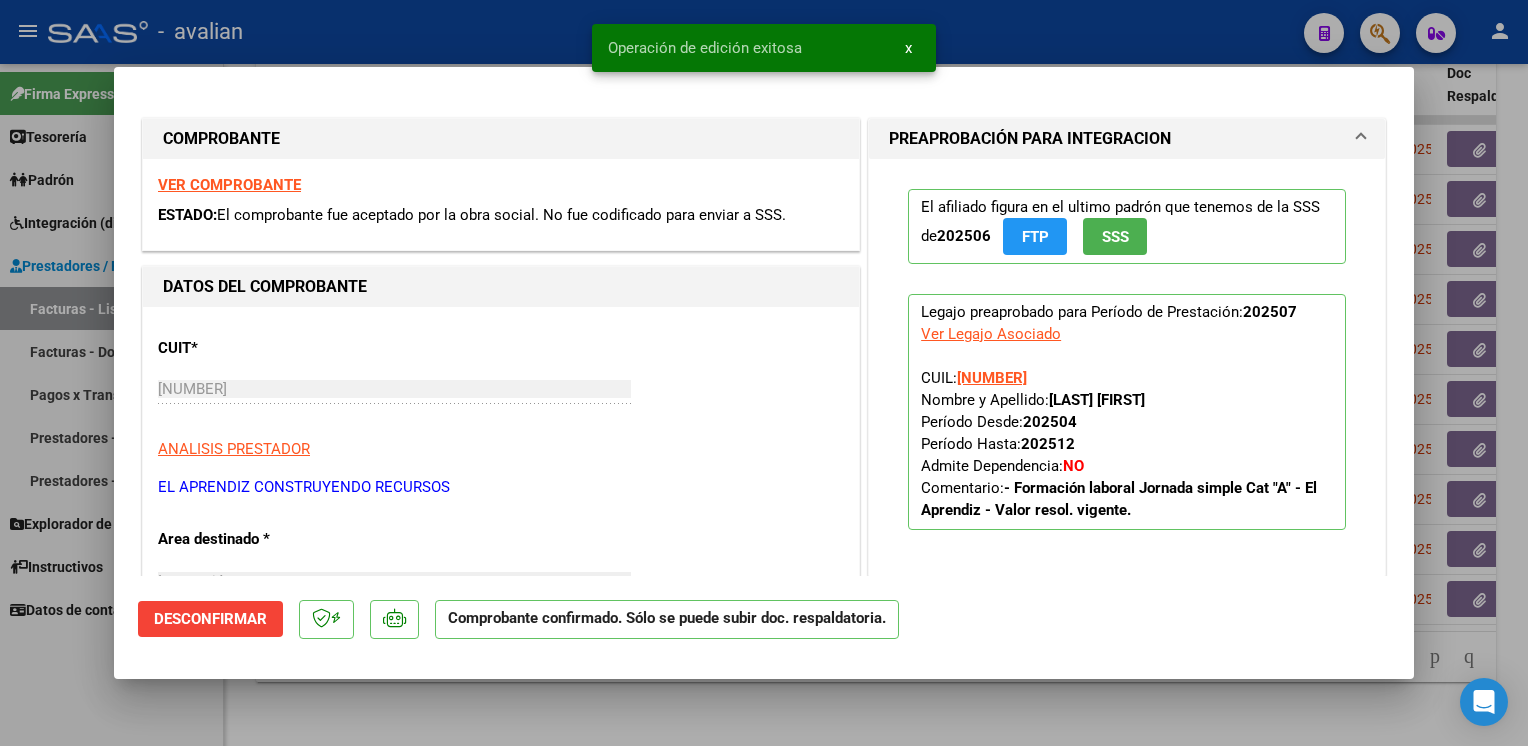 click at bounding box center [764, 373] 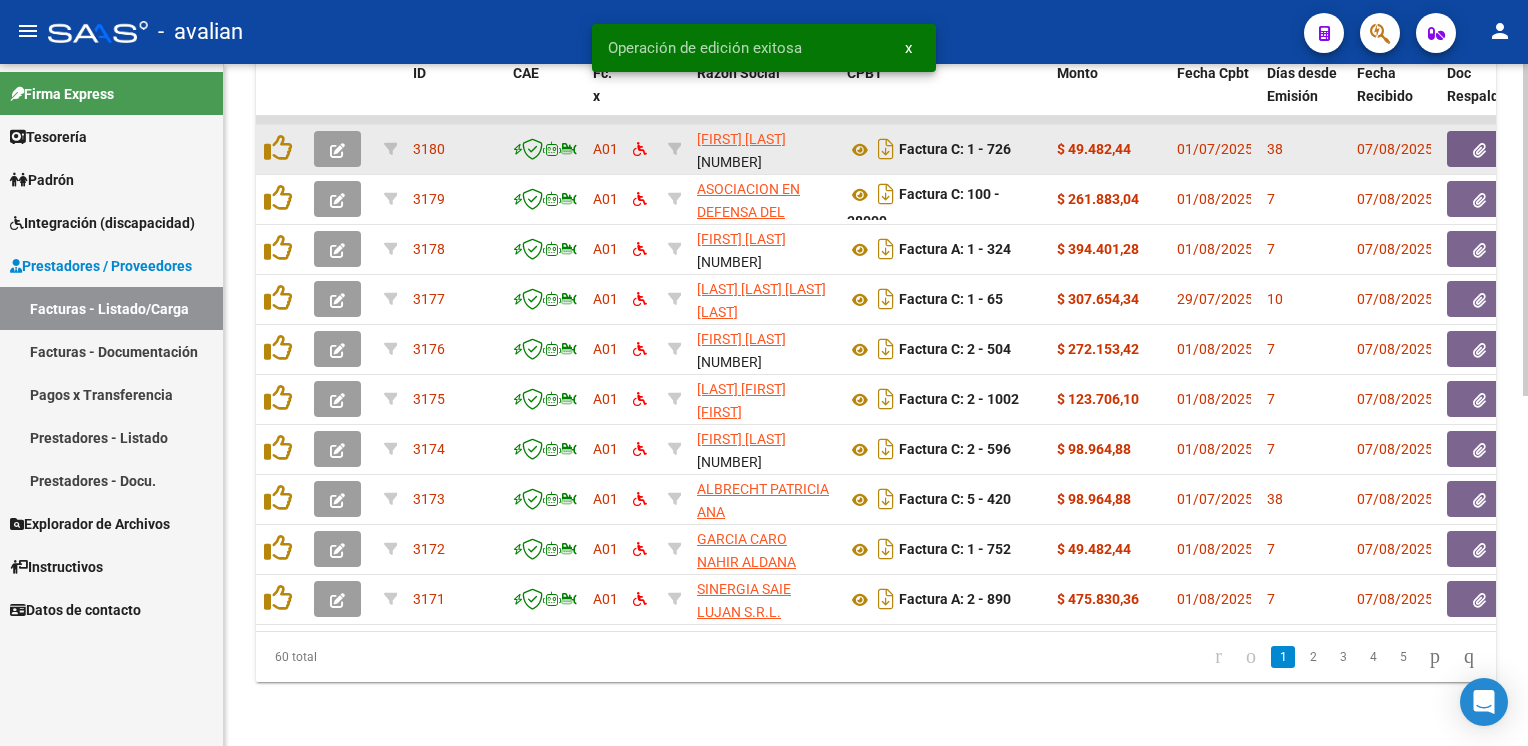 click 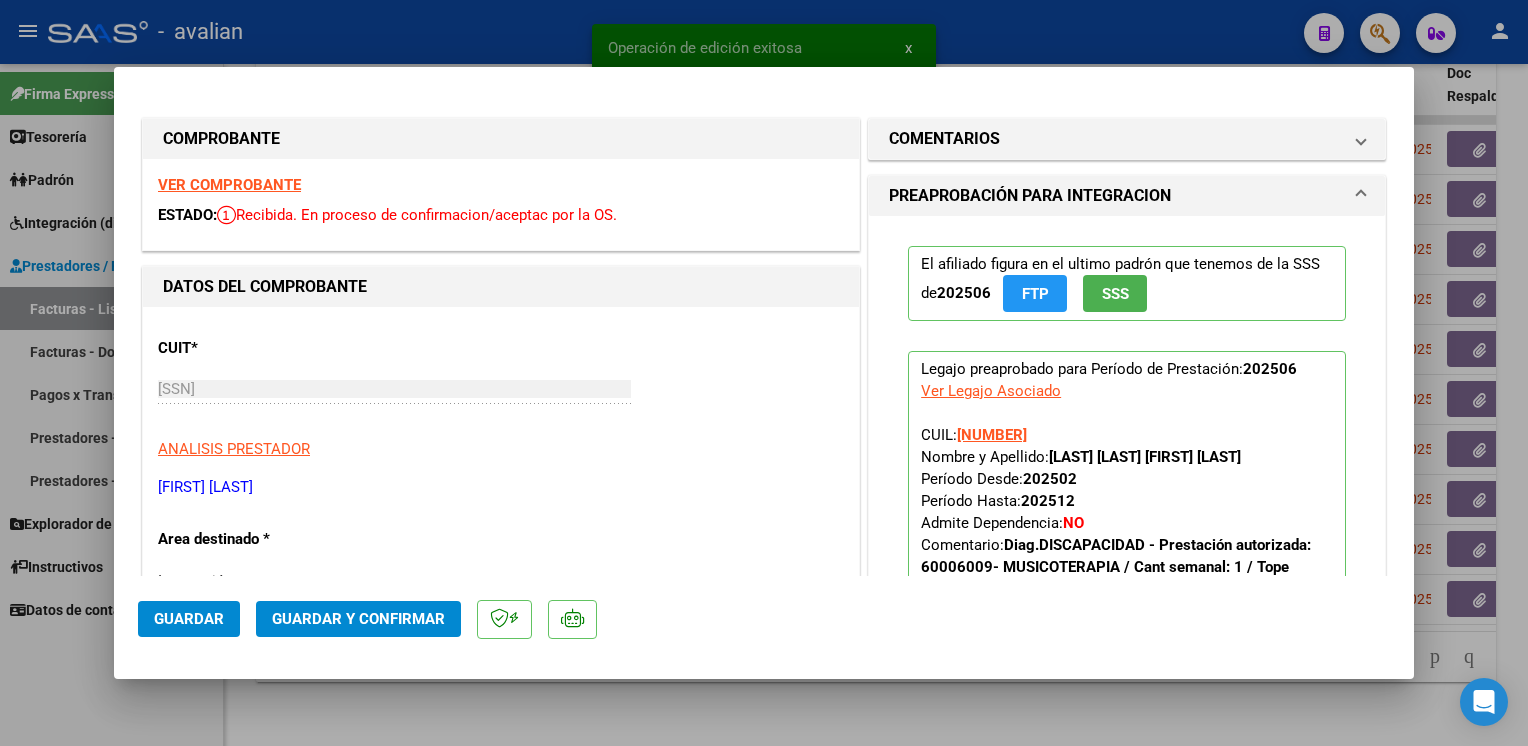 click on "VER COMPROBANTE" at bounding box center [229, 185] 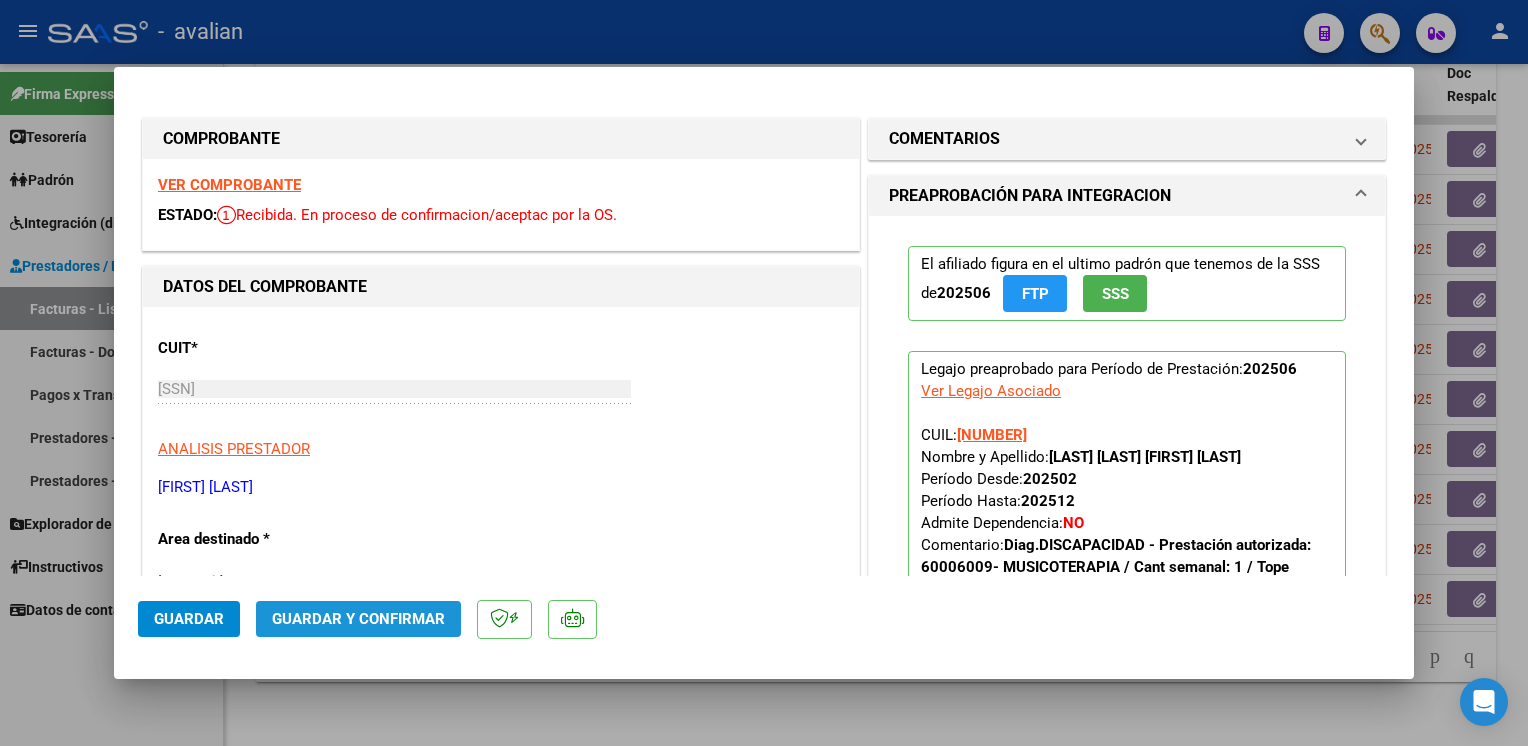 click on "Guardar y Confirmar" 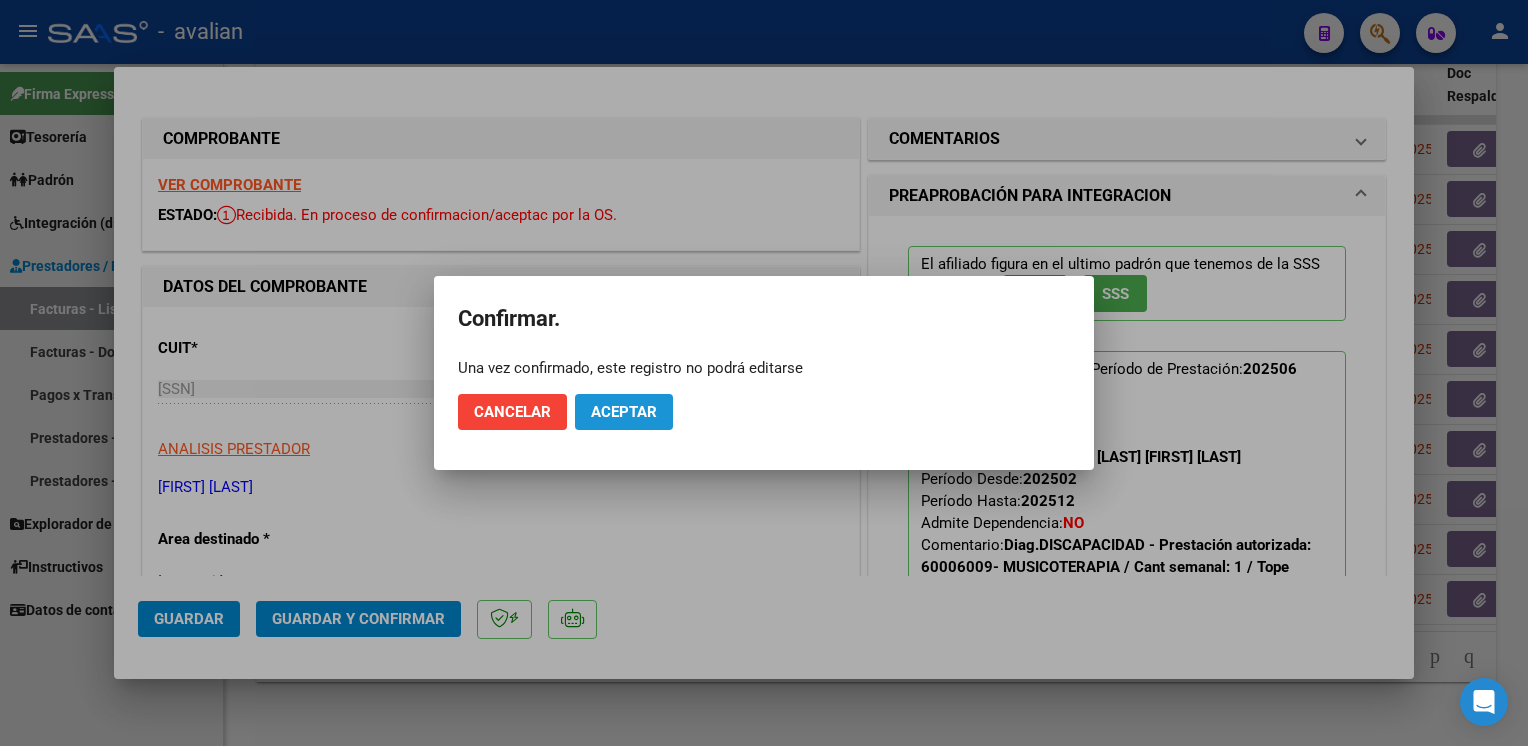 click on "Aceptar" 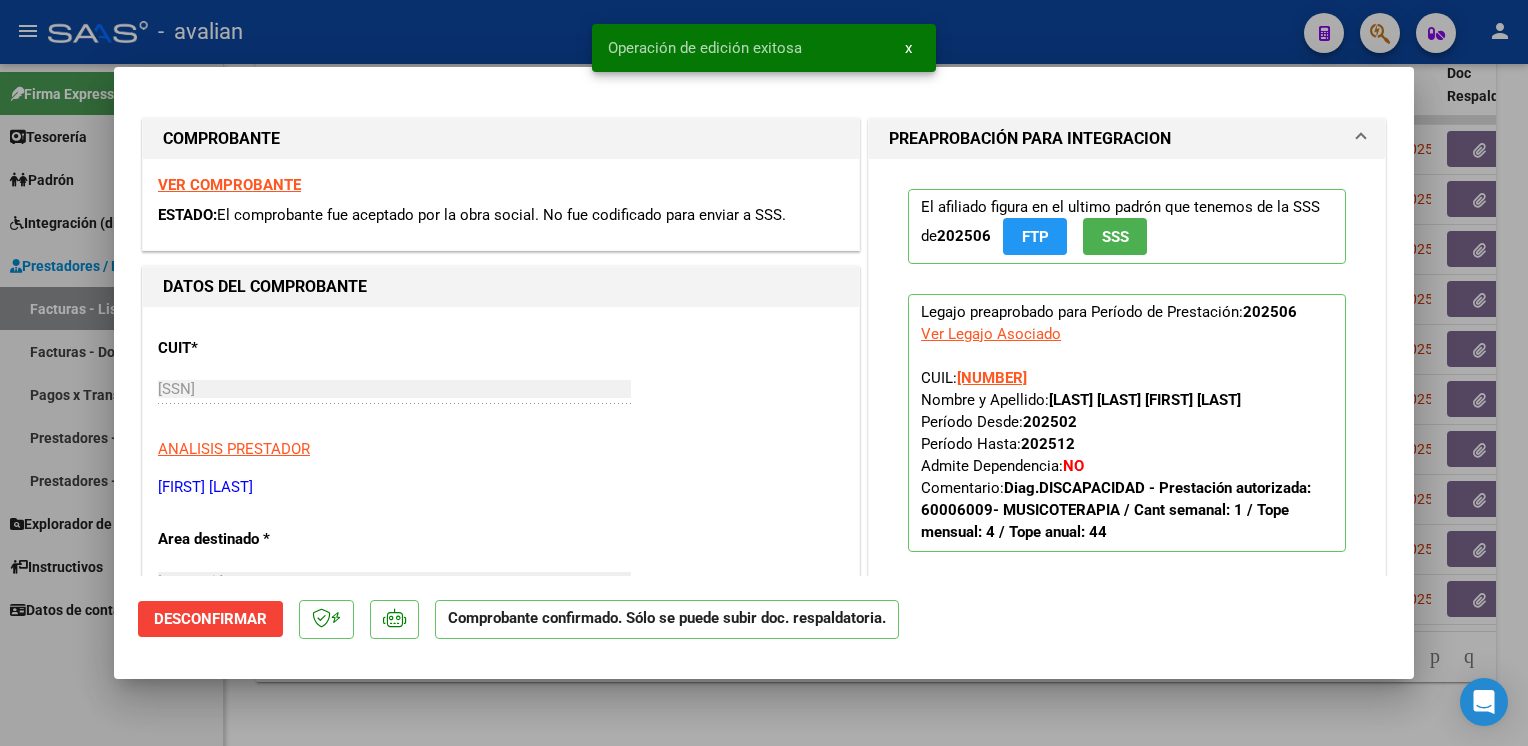 drag, startPoint x: 264, startPoint y: 25, endPoint x: 260, endPoint y: 46, distance: 21.377558 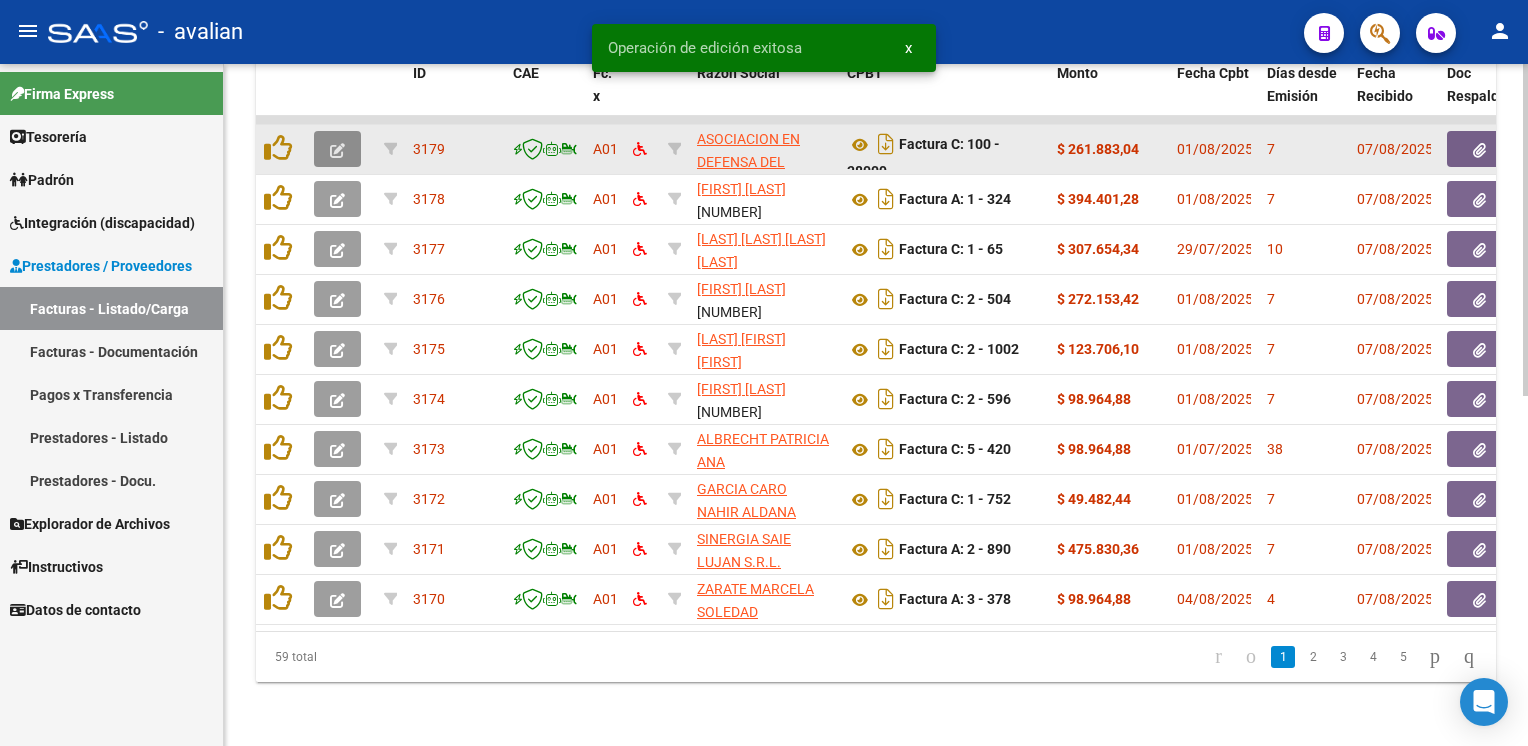 click 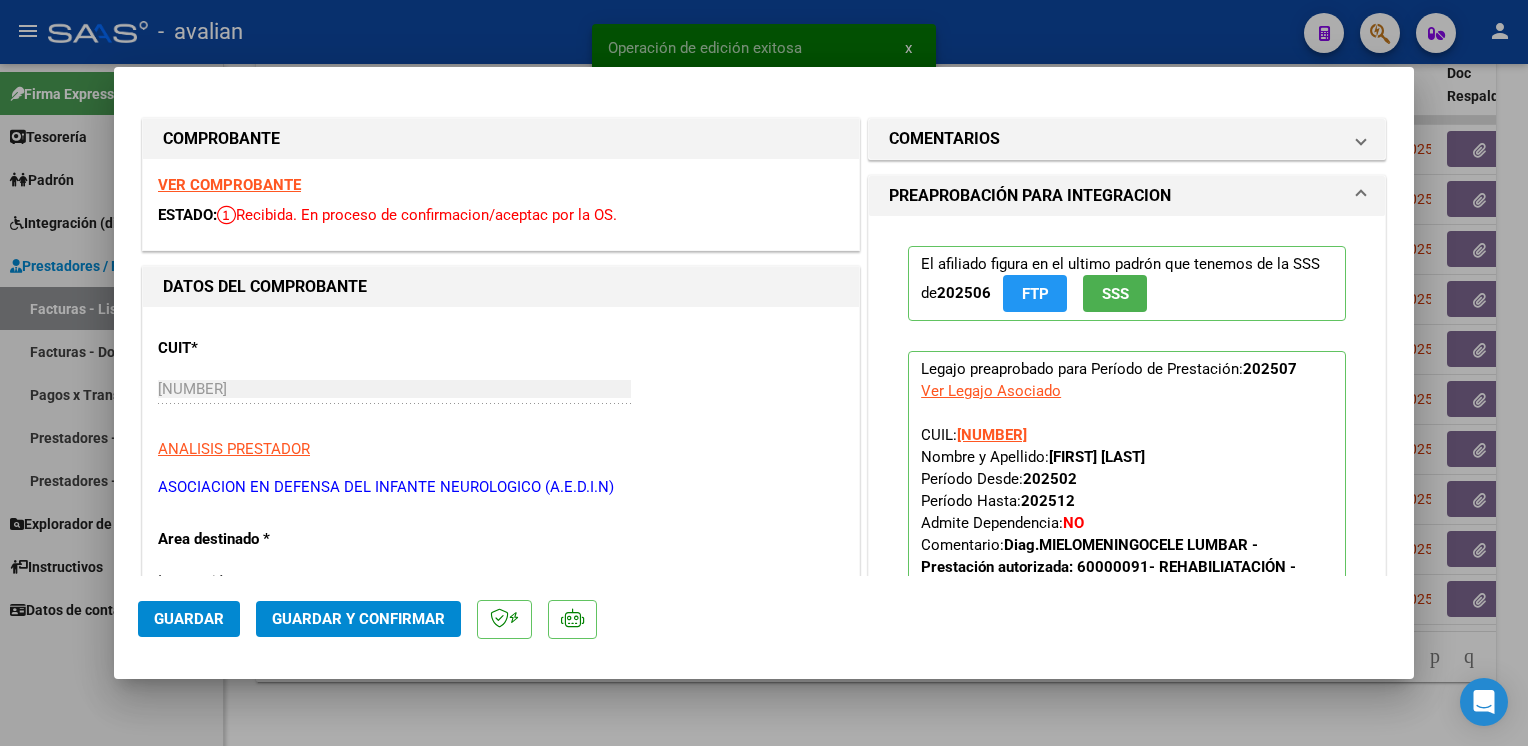 click on "VER COMPROBANTE       ESTADO:   Recibida. En proceso de confirmacion/aceptac por la OS." at bounding box center [501, 204] 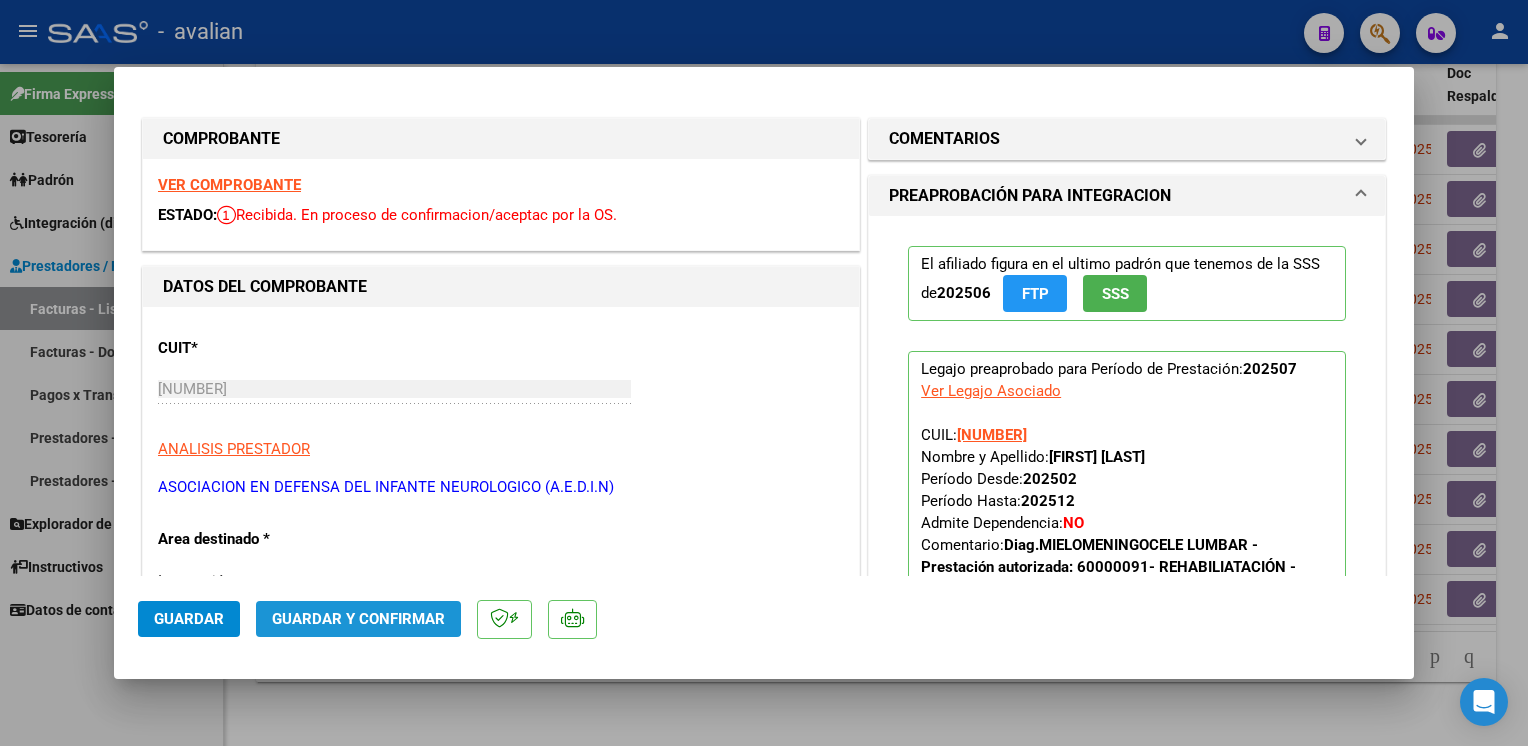 click on "Guardar y Confirmar" 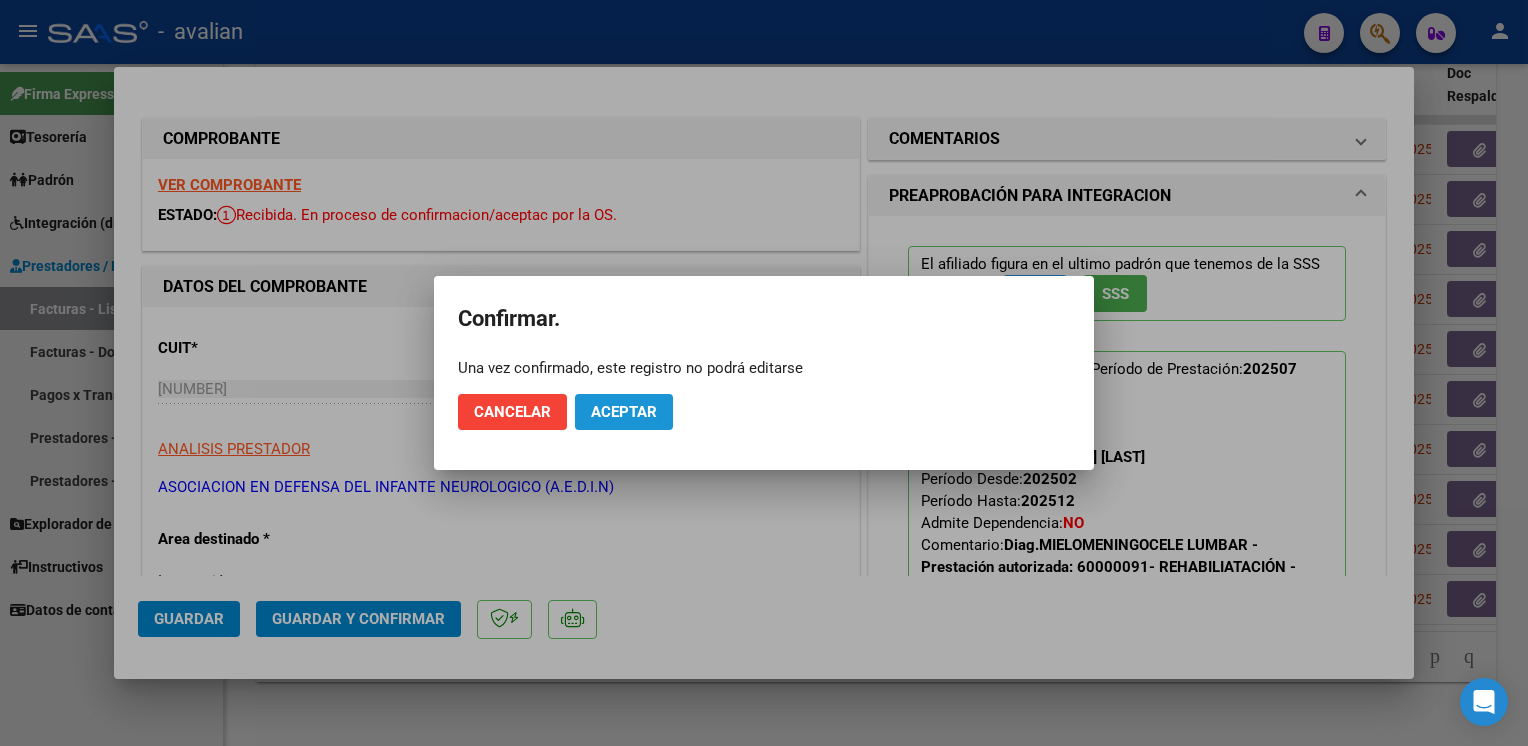 click on "Aceptar" 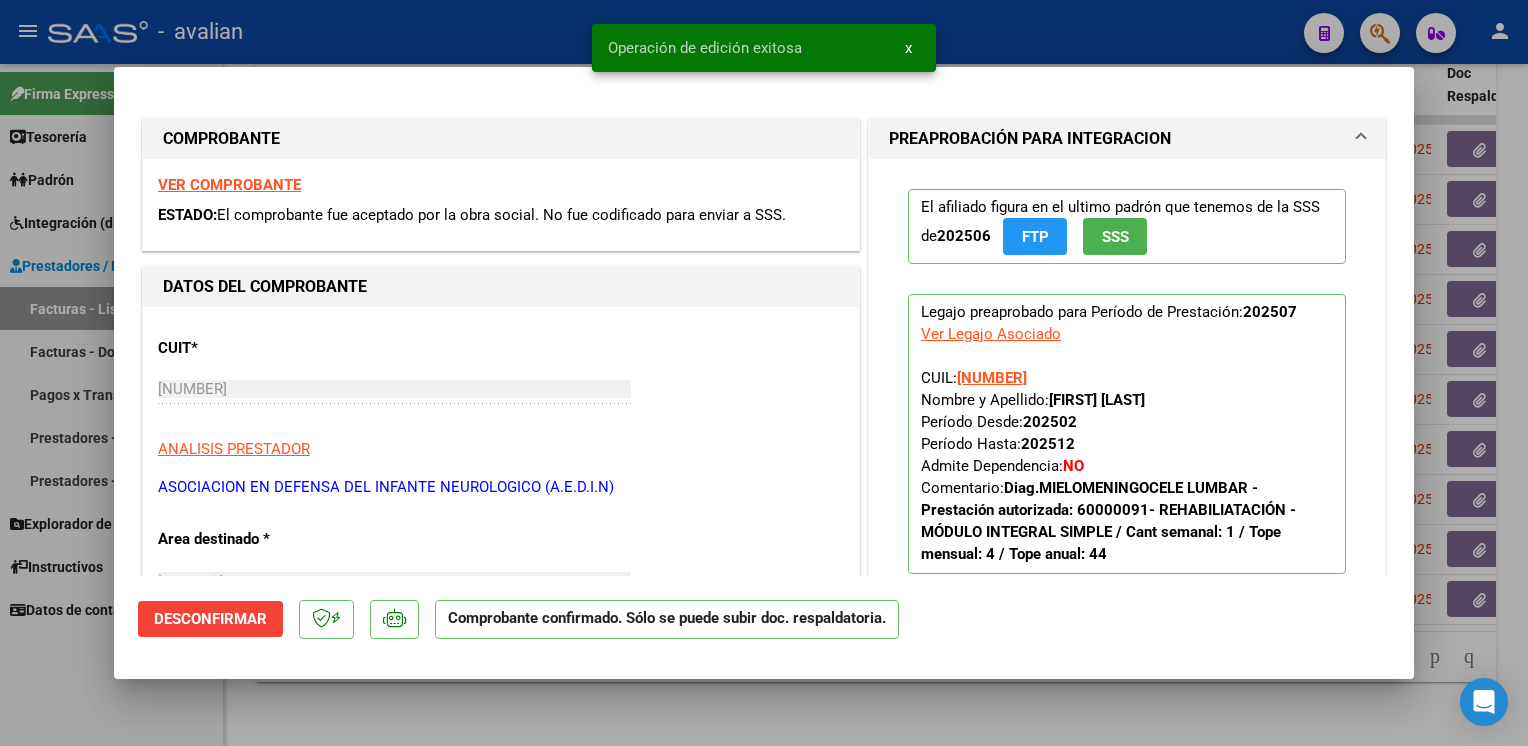 click at bounding box center (764, 373) 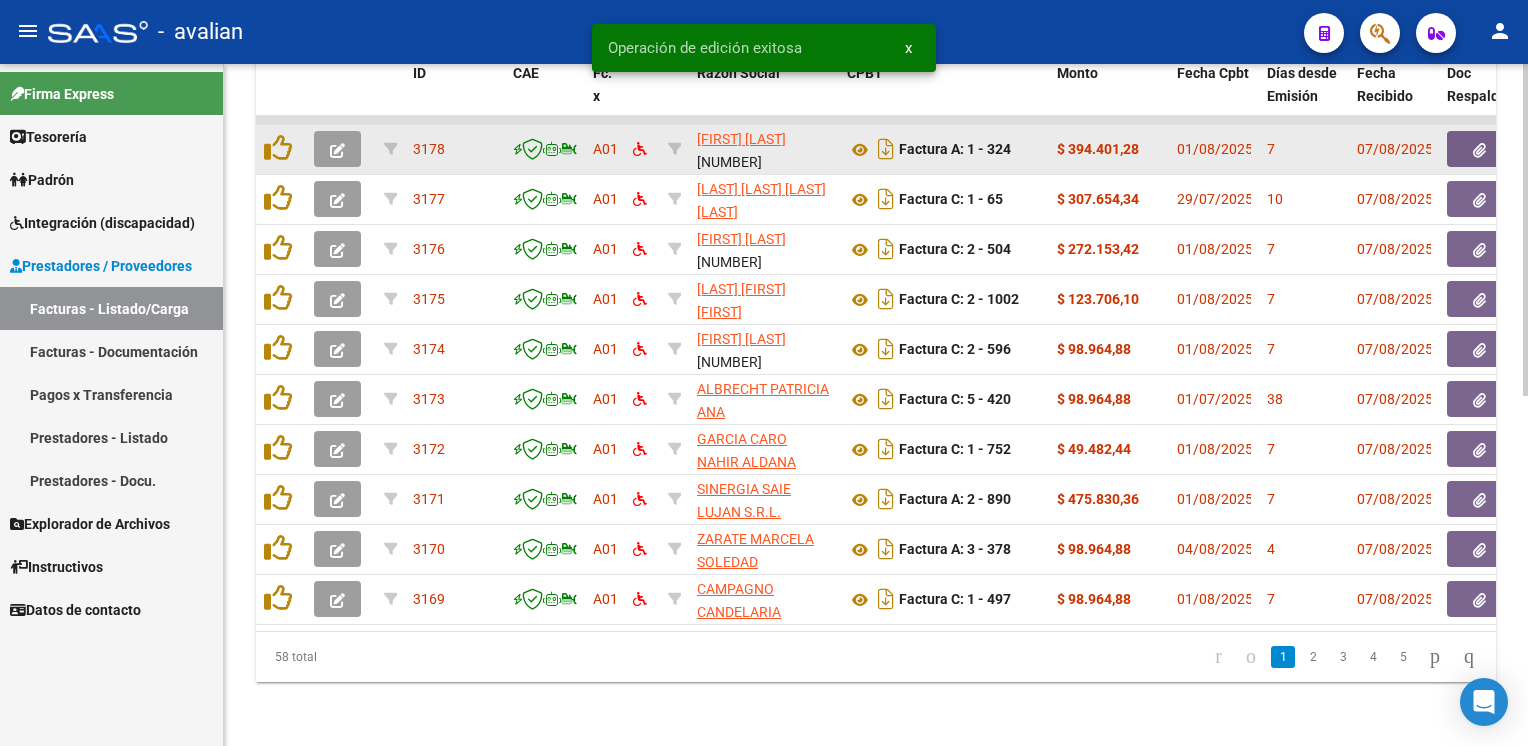 click 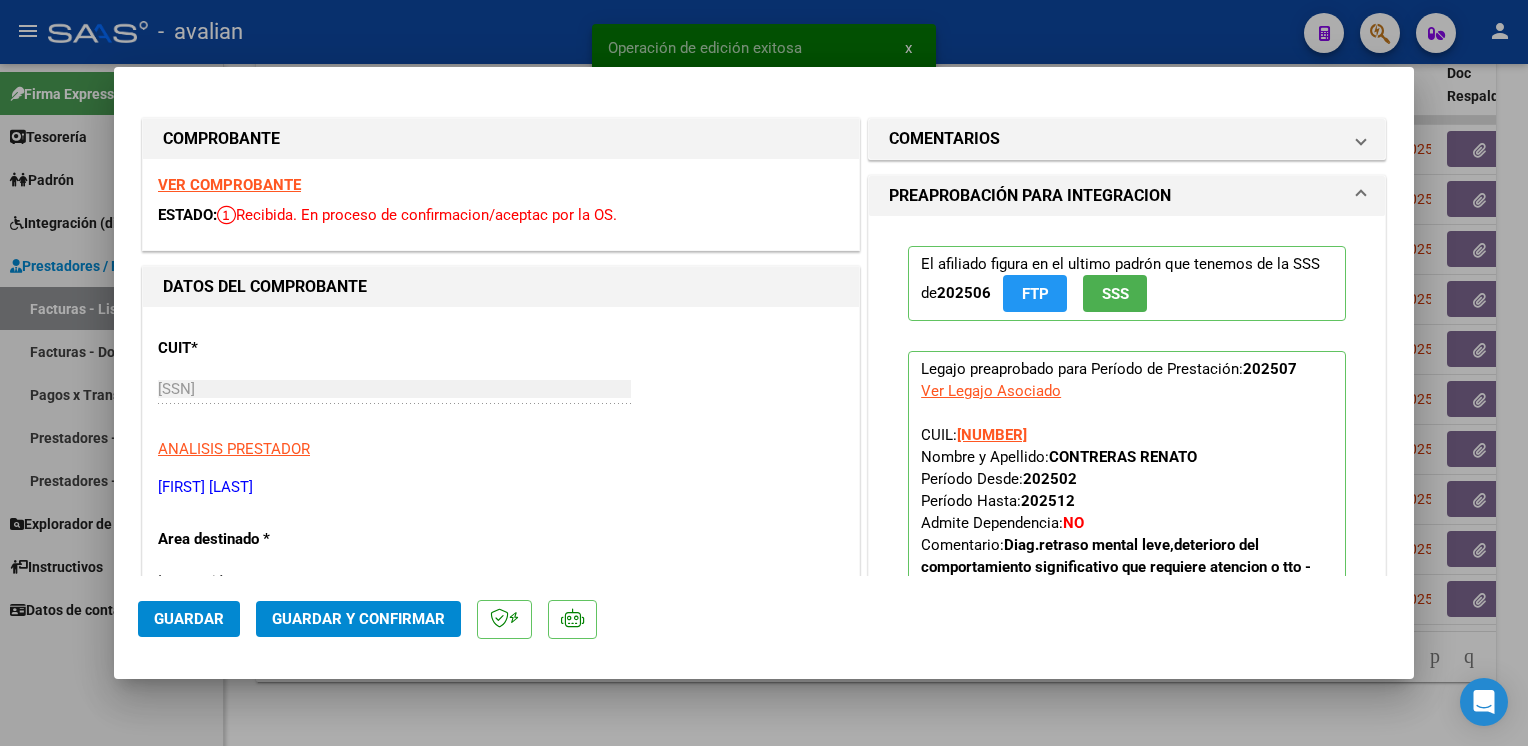 click on "VER COMPROBANTE" at bounding box center [229, 185] 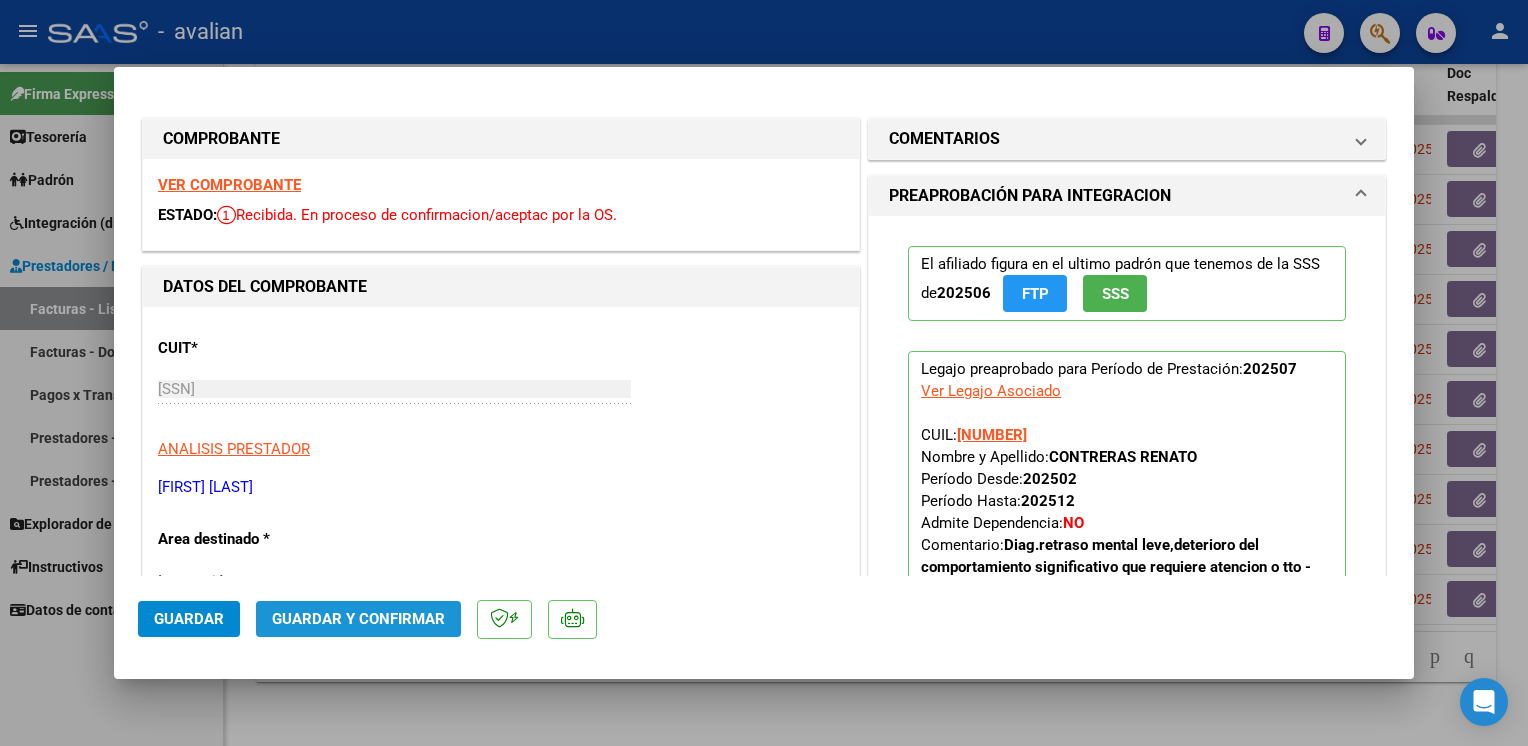 click on "Guardar y Confirmar" 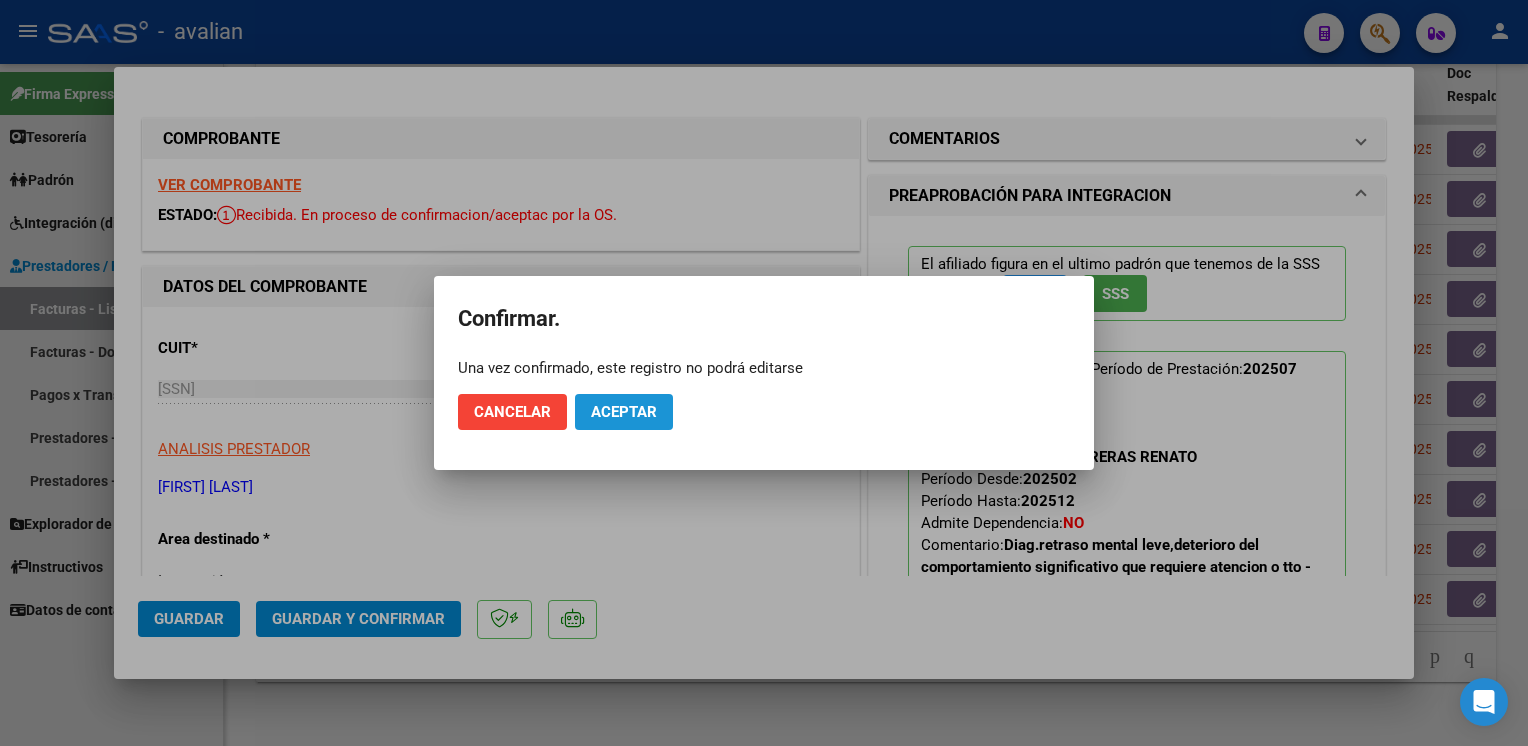 click on "Aceptar" 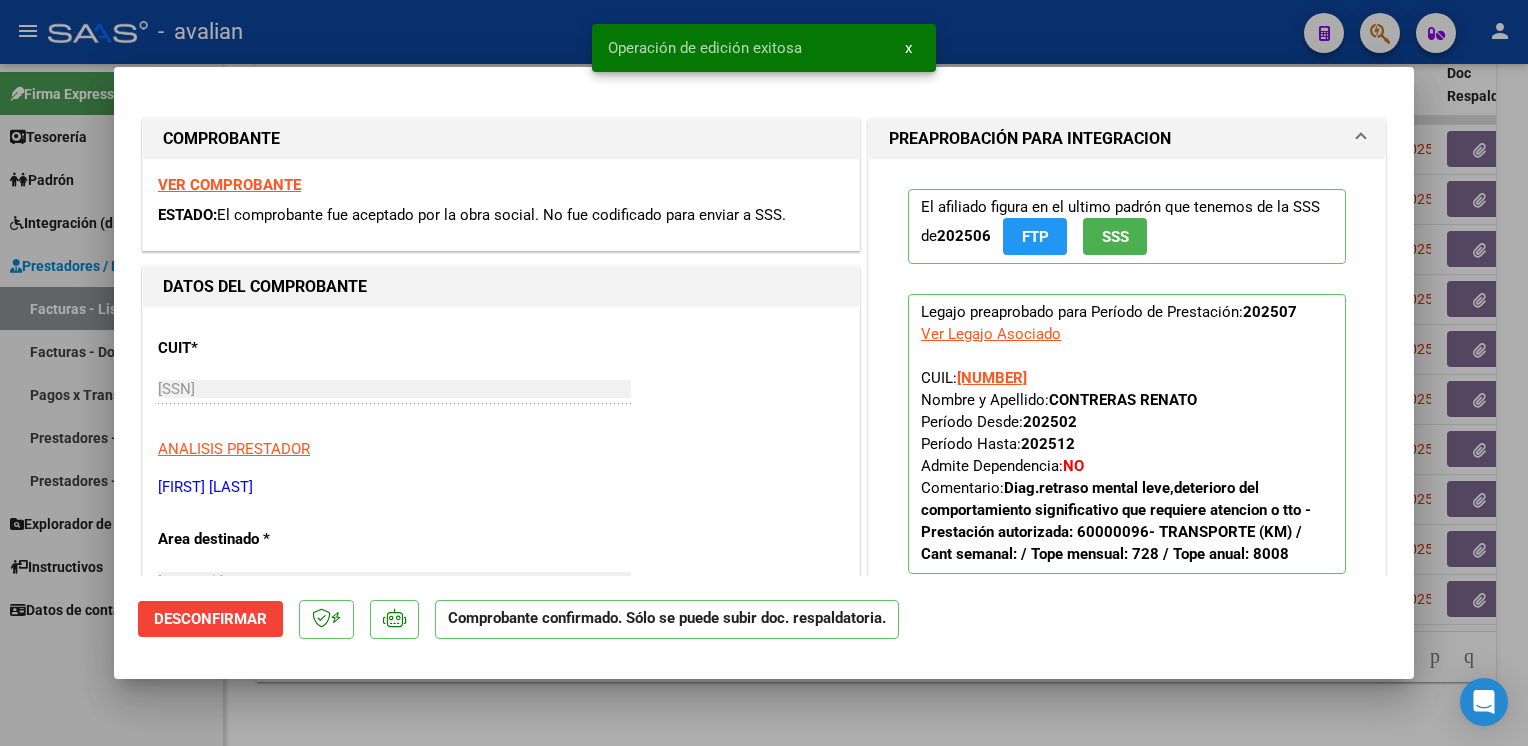 click at bounding box center (764, 373) 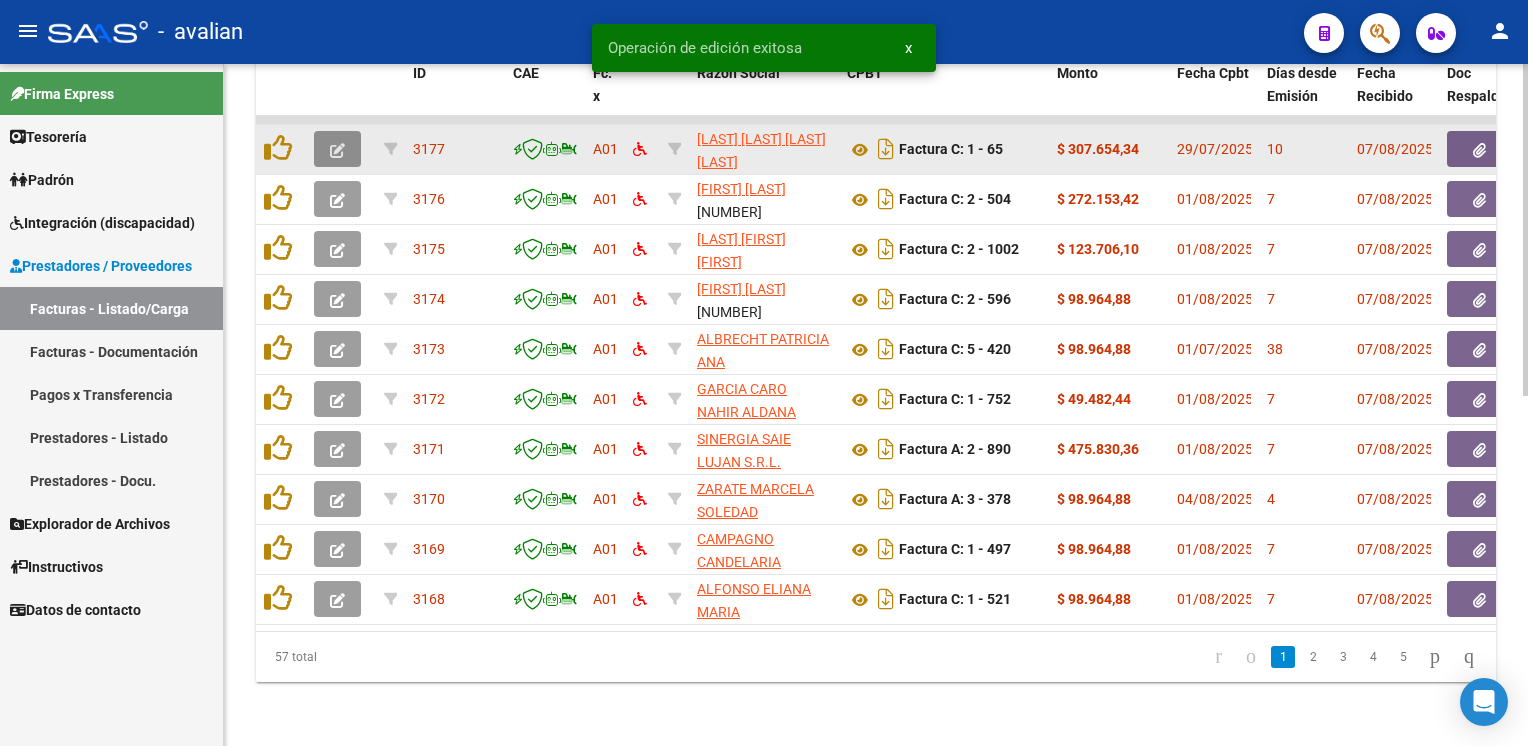 click 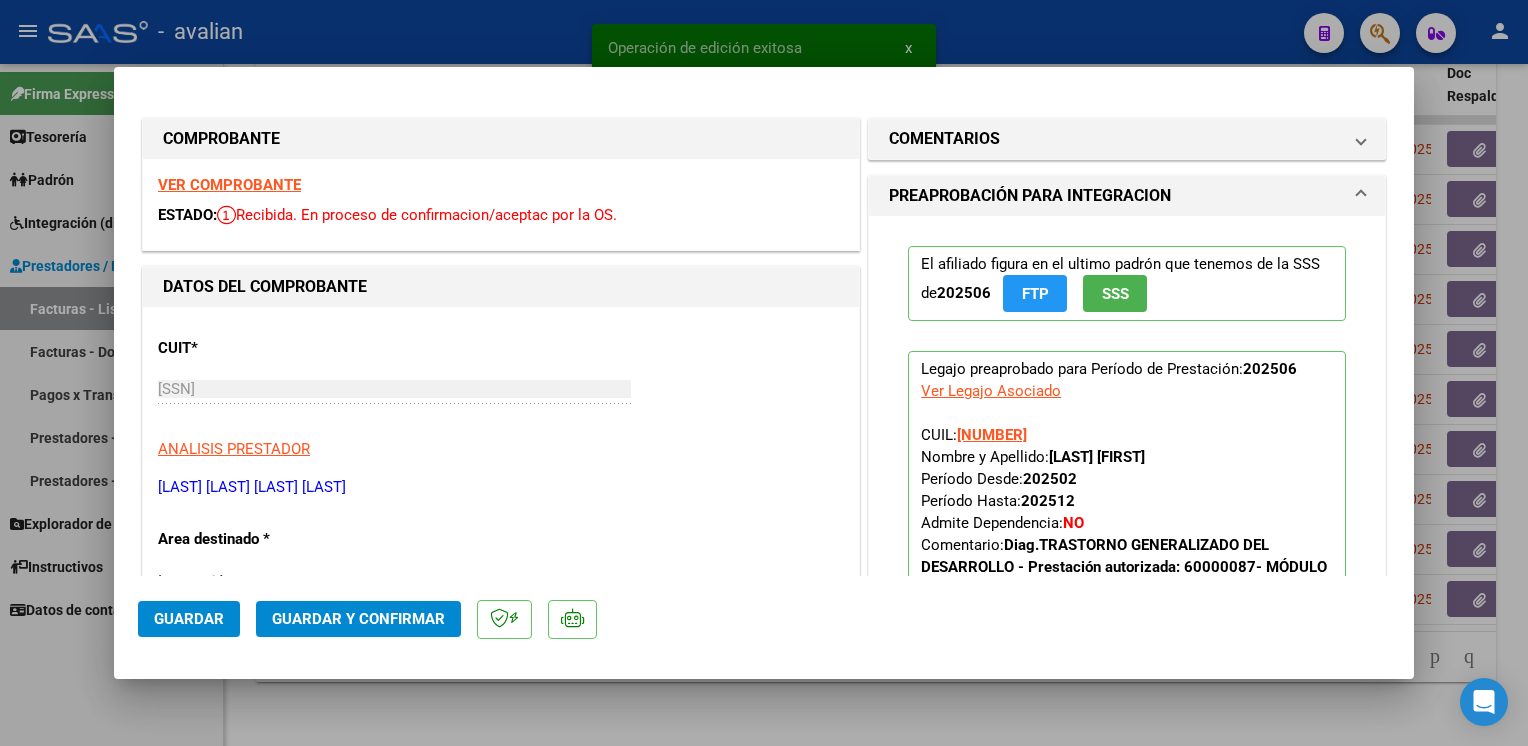 click on "VER COMPROBANTE" at bounding box center [229, 185] 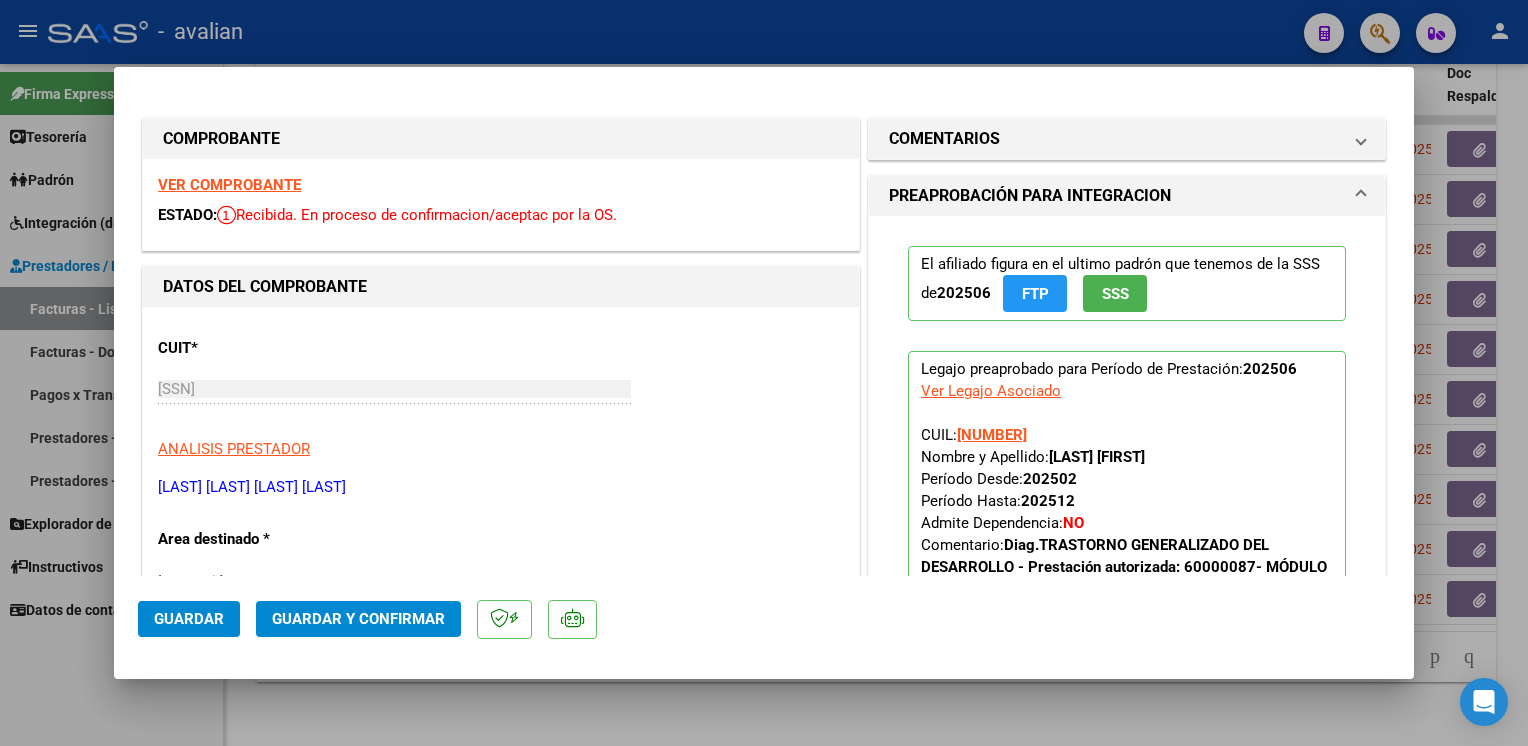 click on "Guardar y Confirmar" 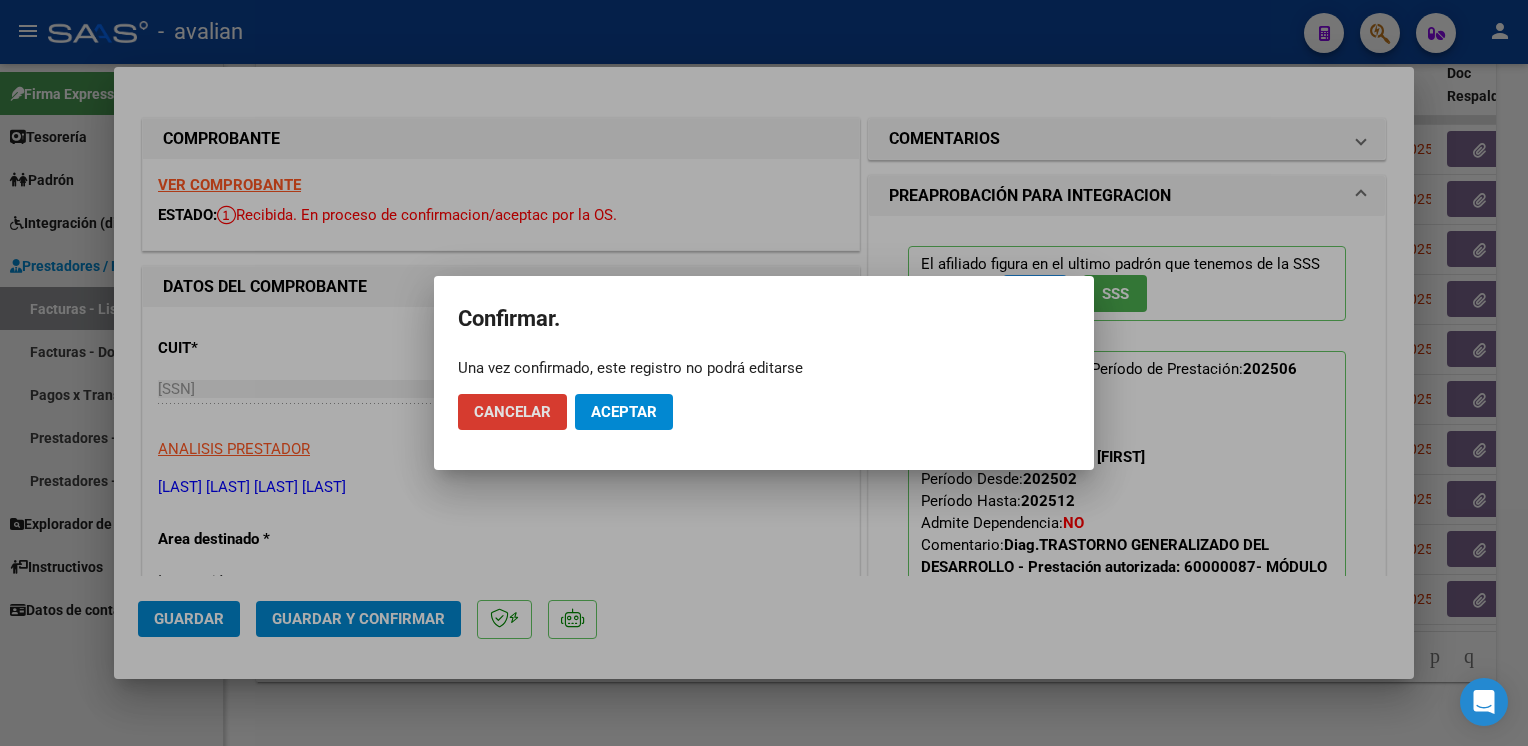 click on "Aceptar" 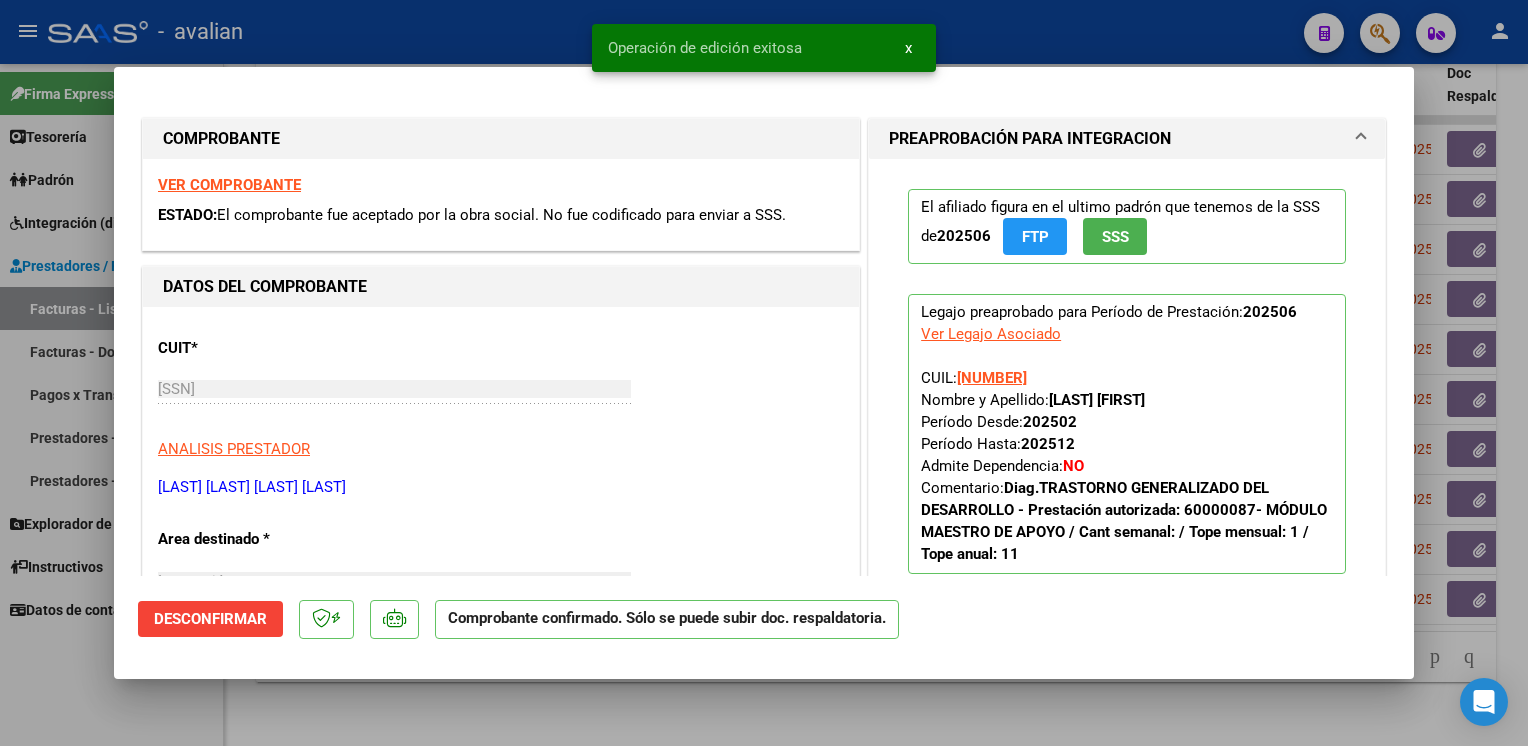 click at bounding box center [764, 373] 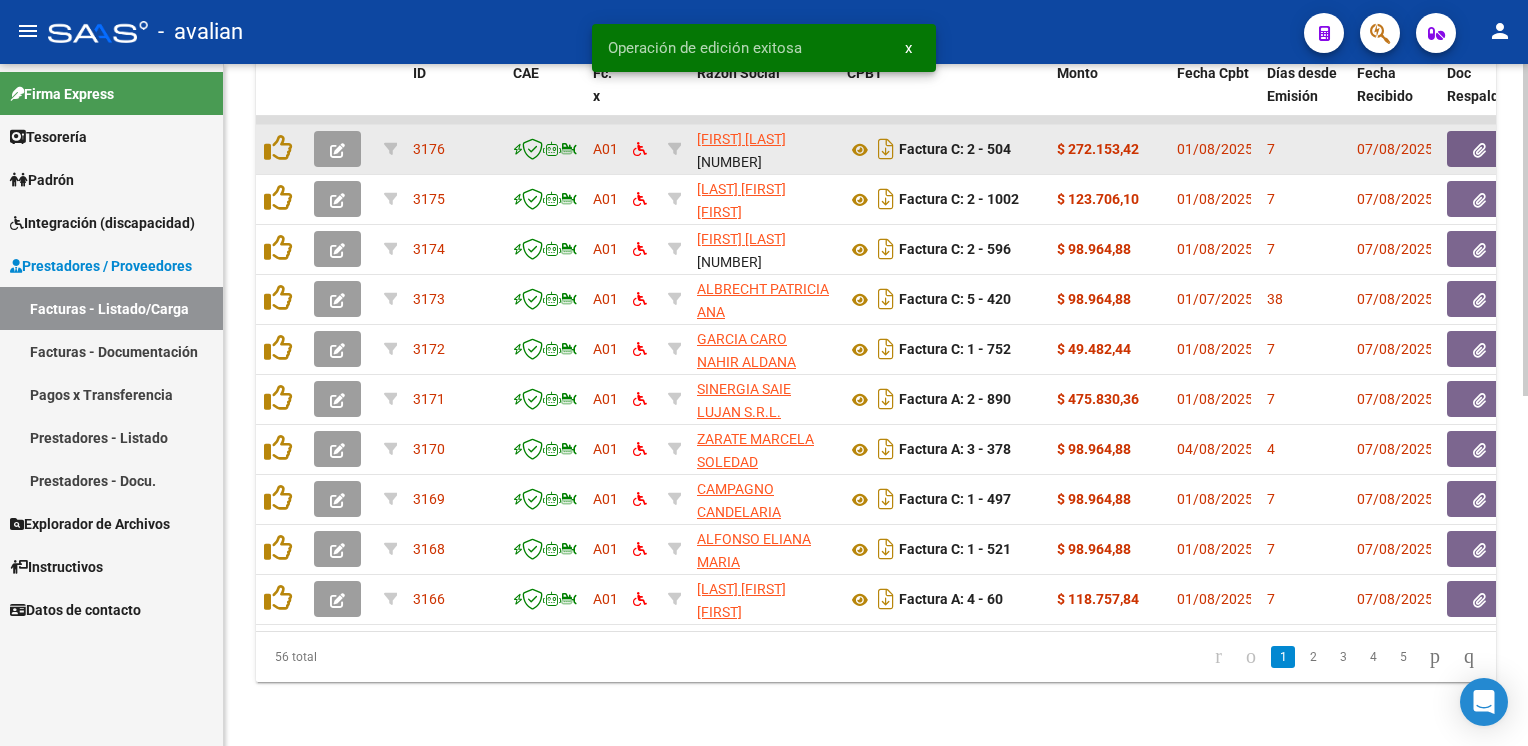 click 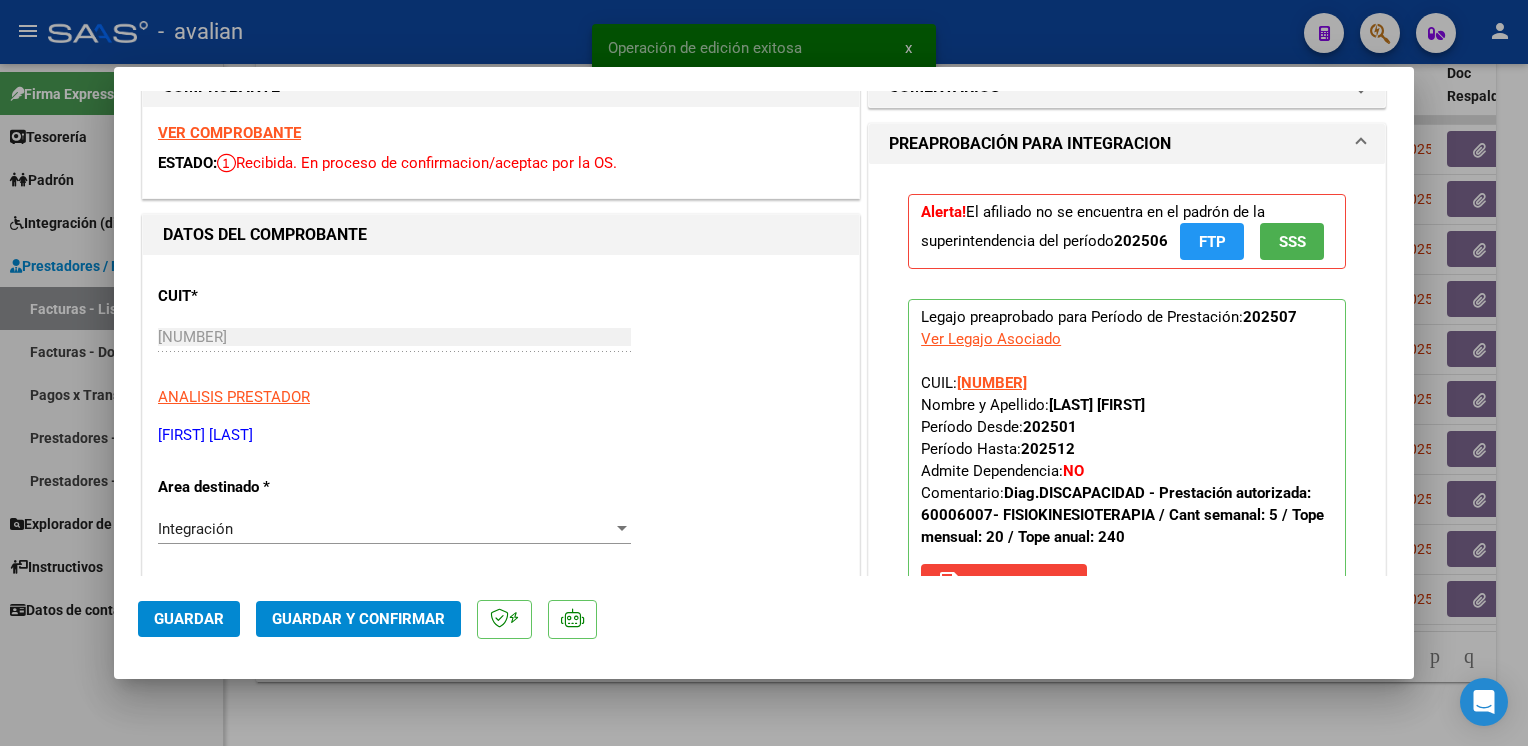 scroll, scrollTop: 100, scrollLeft: 0, axis: vertical 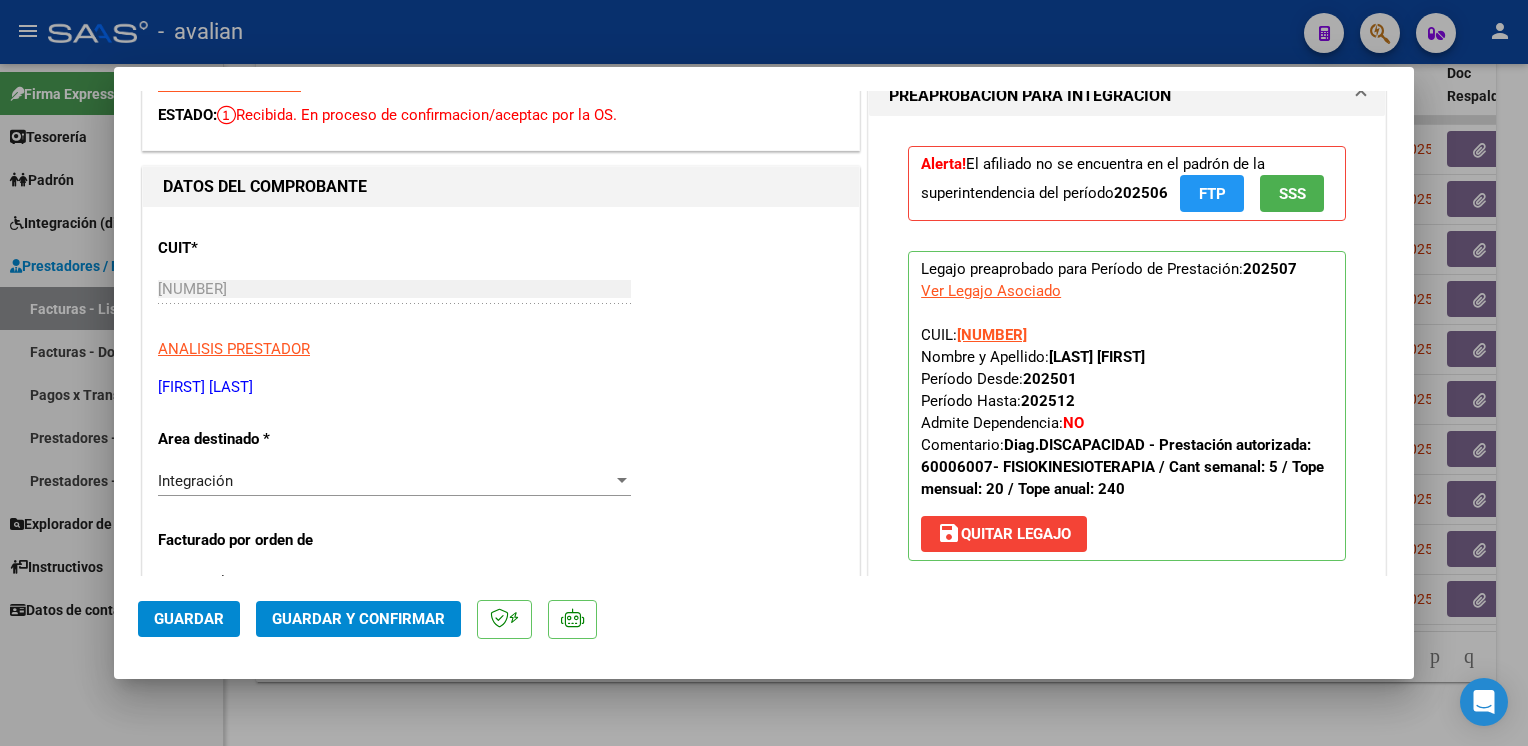 click on "Integración" at bounding box center [385, 481] 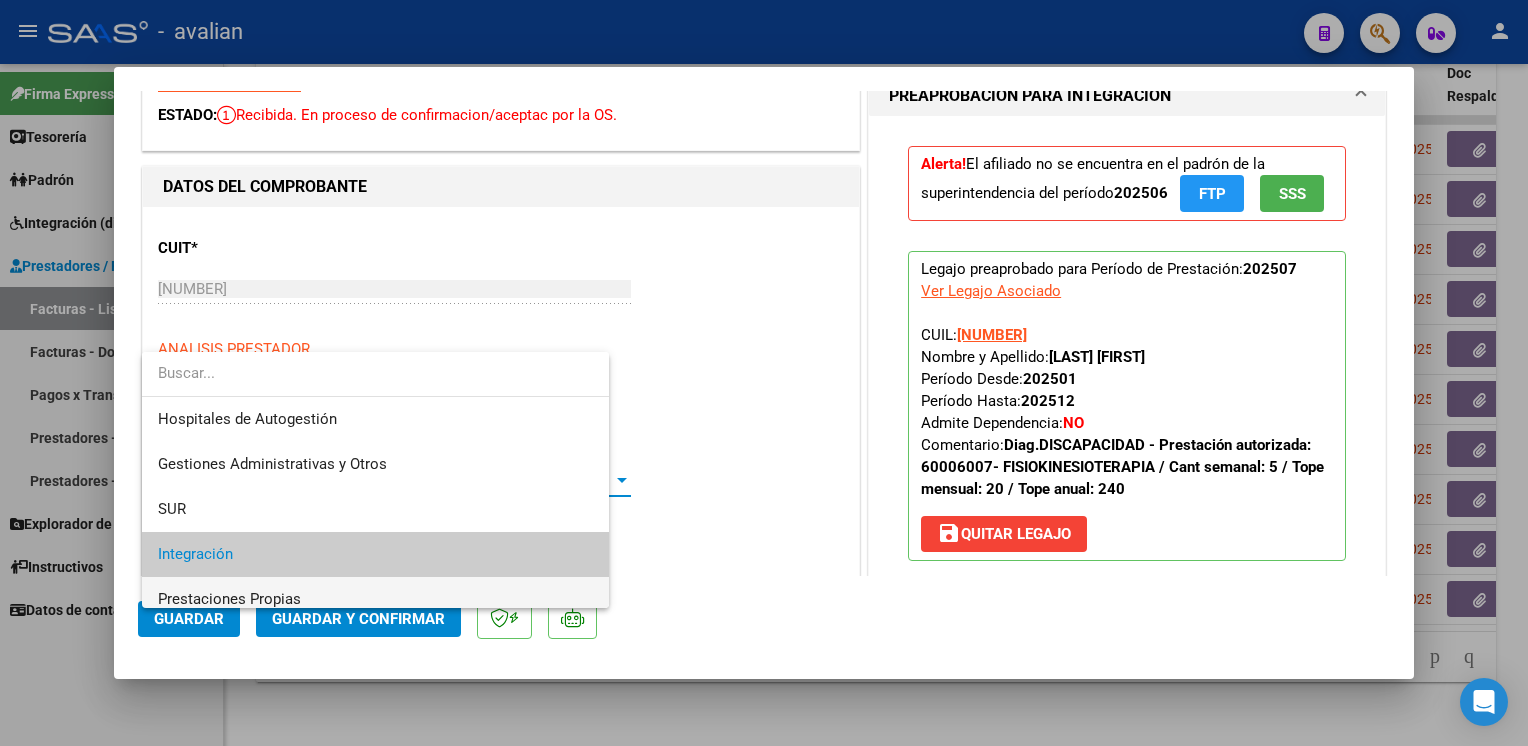 scroll, scrollTop: 74, scrollLeft: 0, axis: vertical 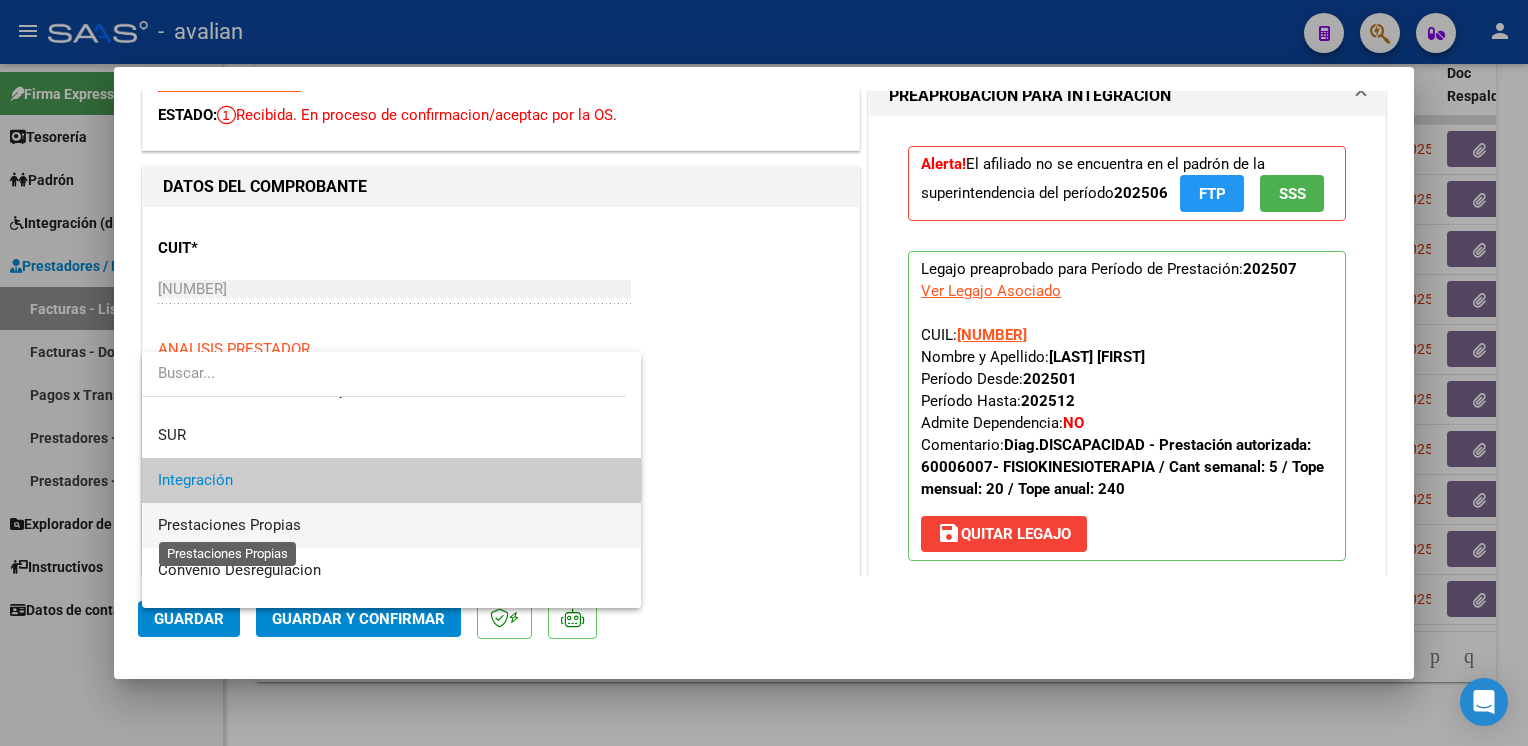 click on "Prestaciones Propias" at bounding box center (229, 525) 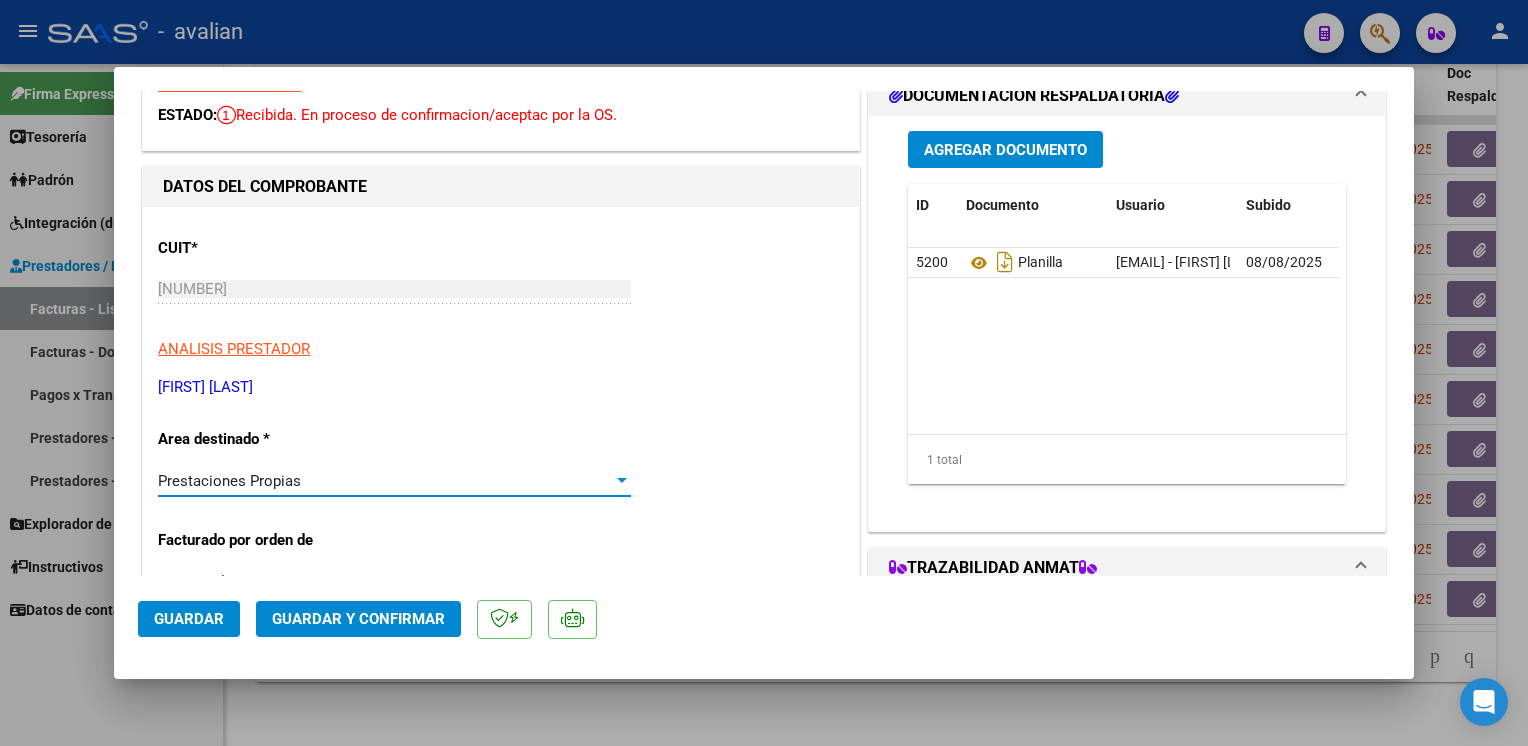 click on "Guardar" 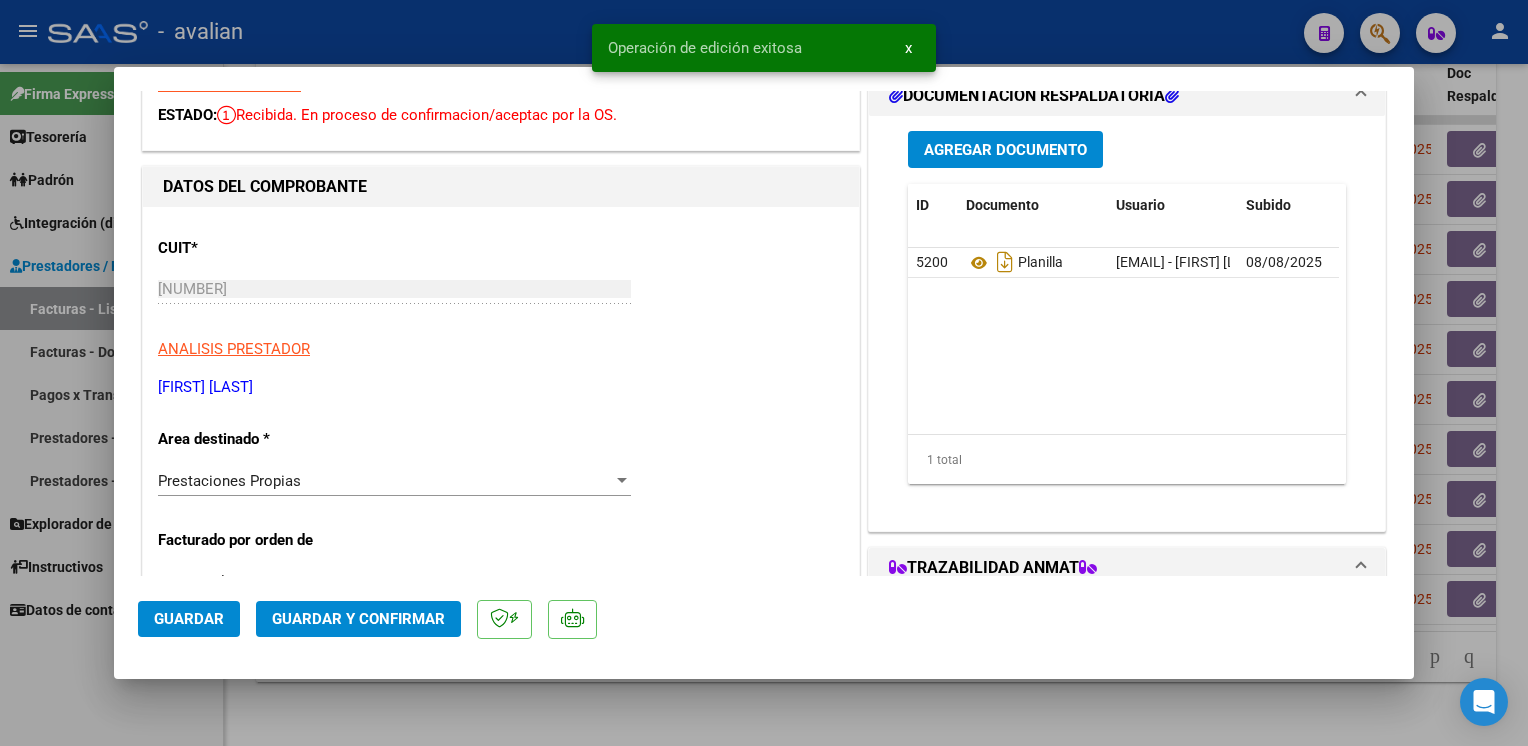click at bounding box center [764, 373] 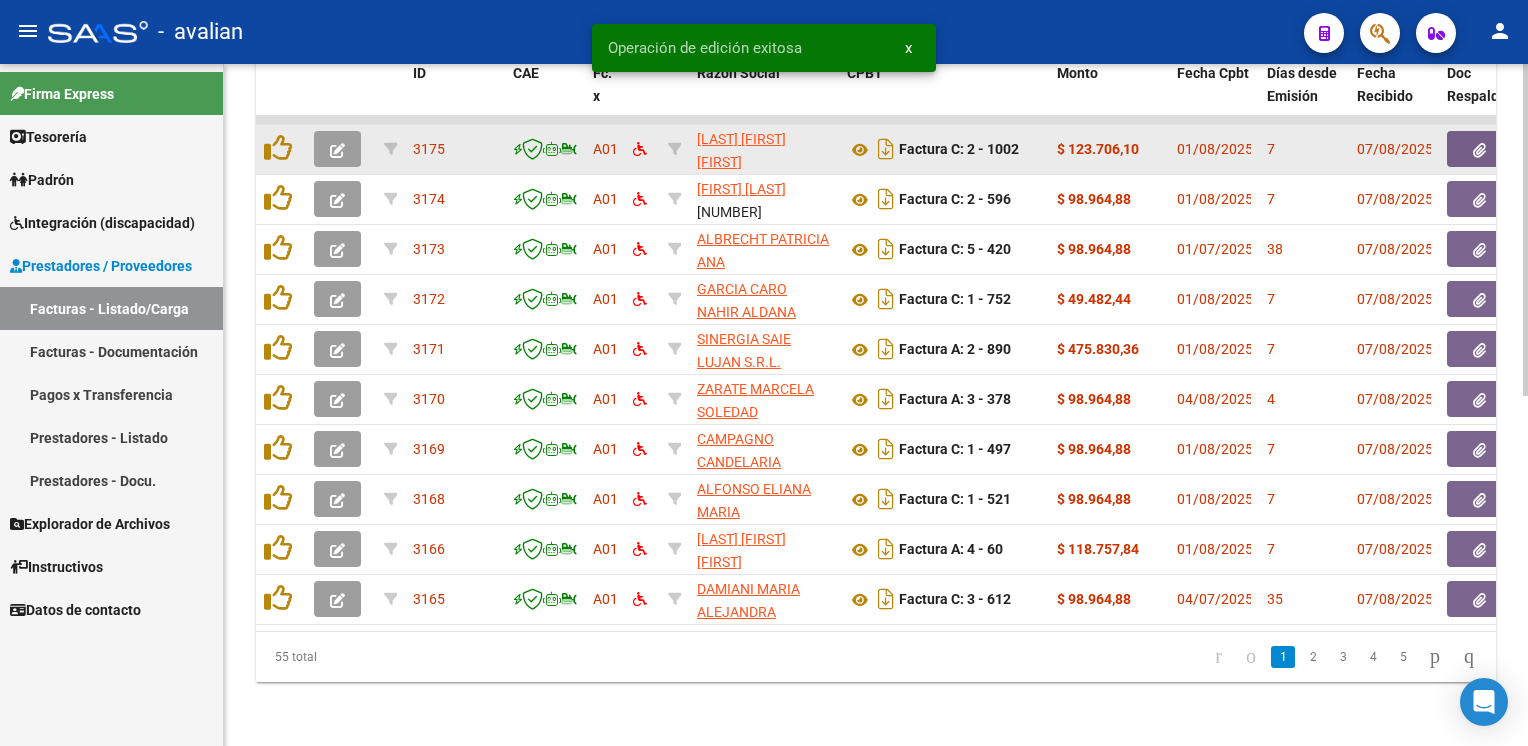 click 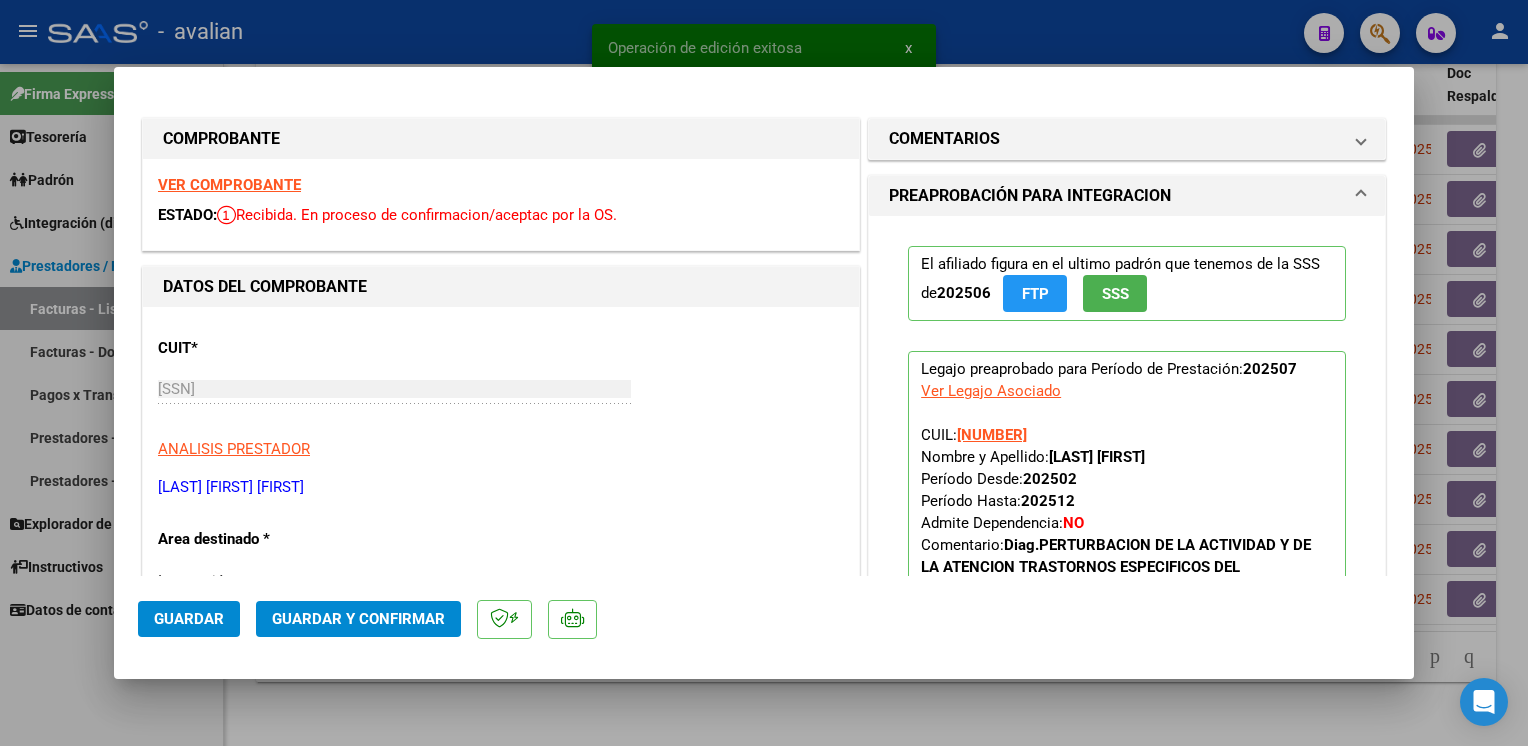 click on "VER COMPROBANTE" at bounding box center (229, 185) 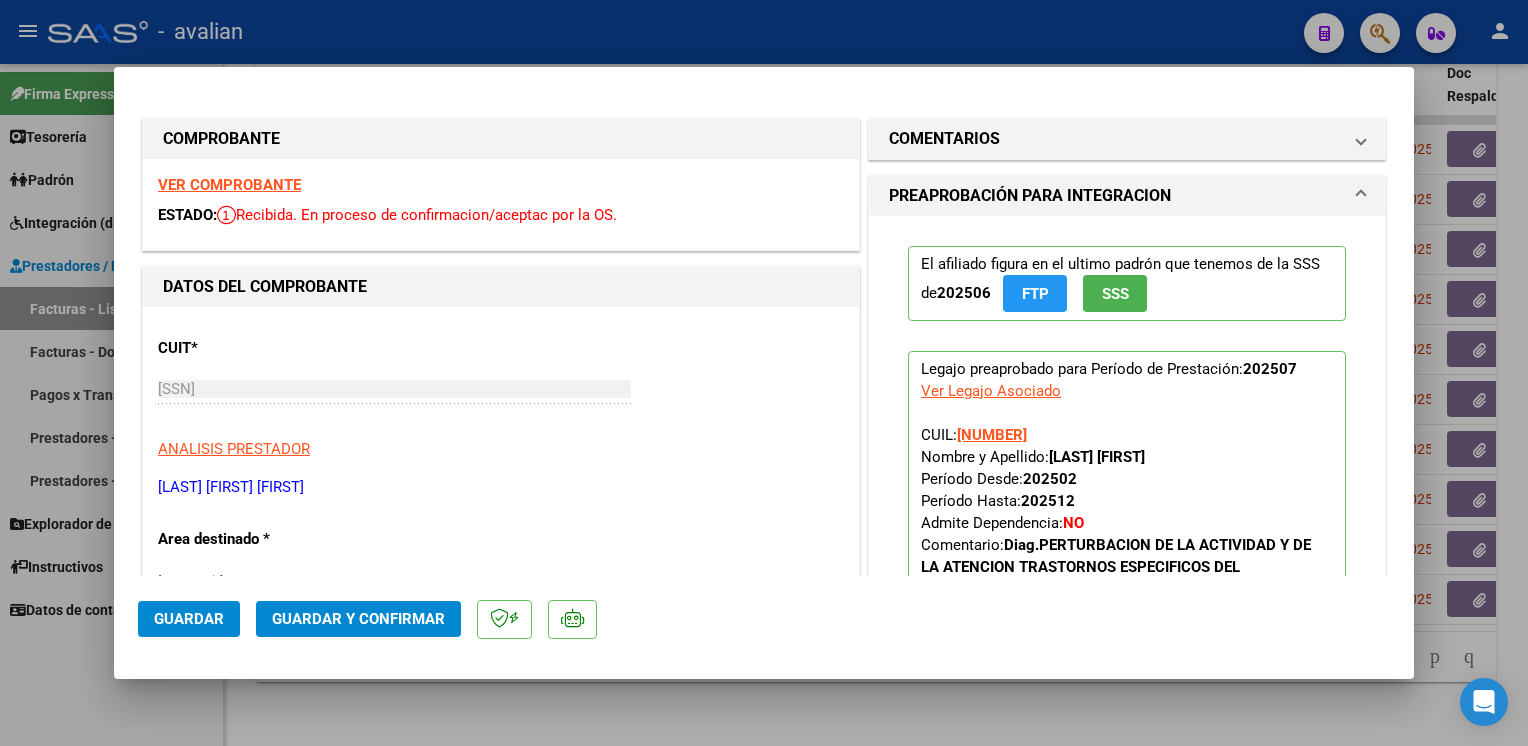 click on "Guardar y Confirmar" 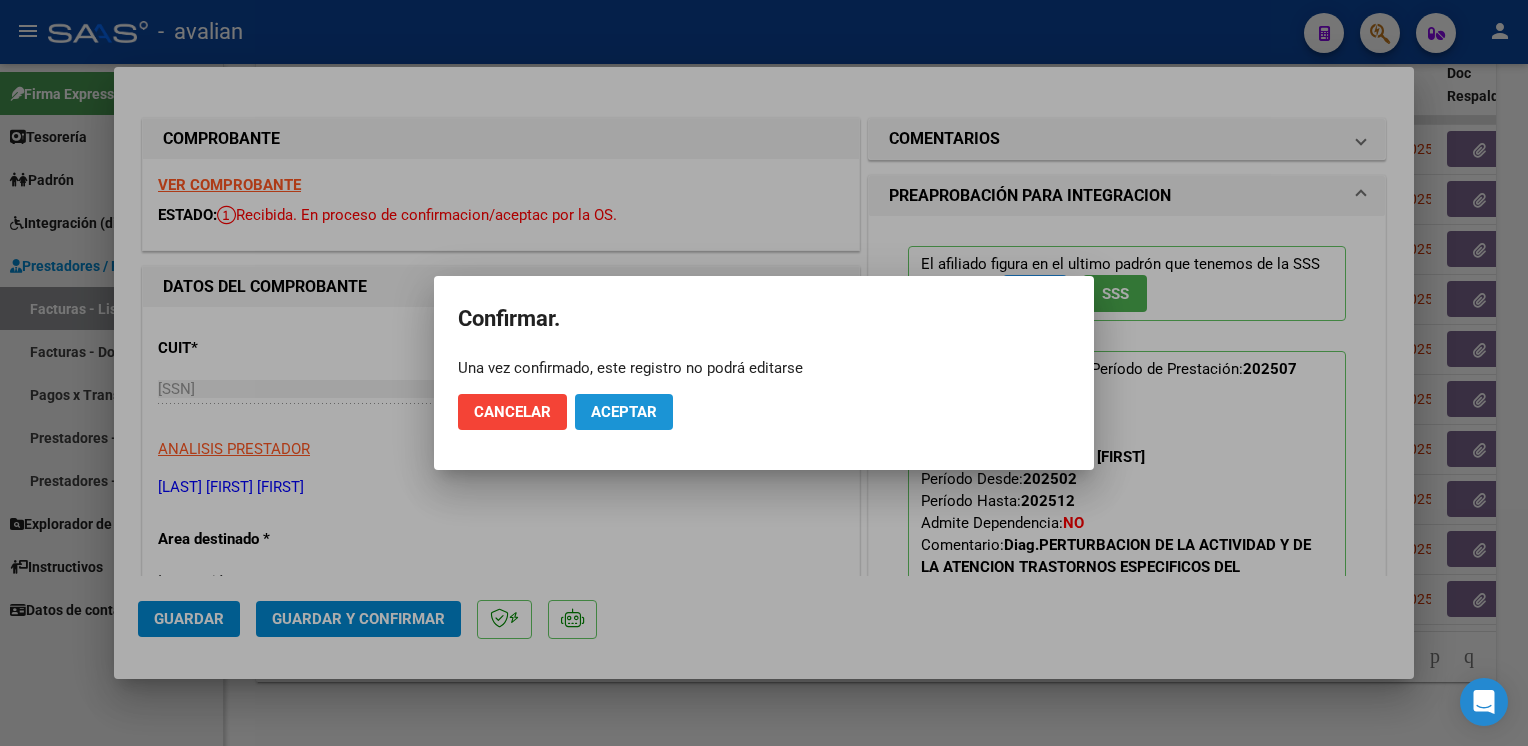 click on "Aceptar" 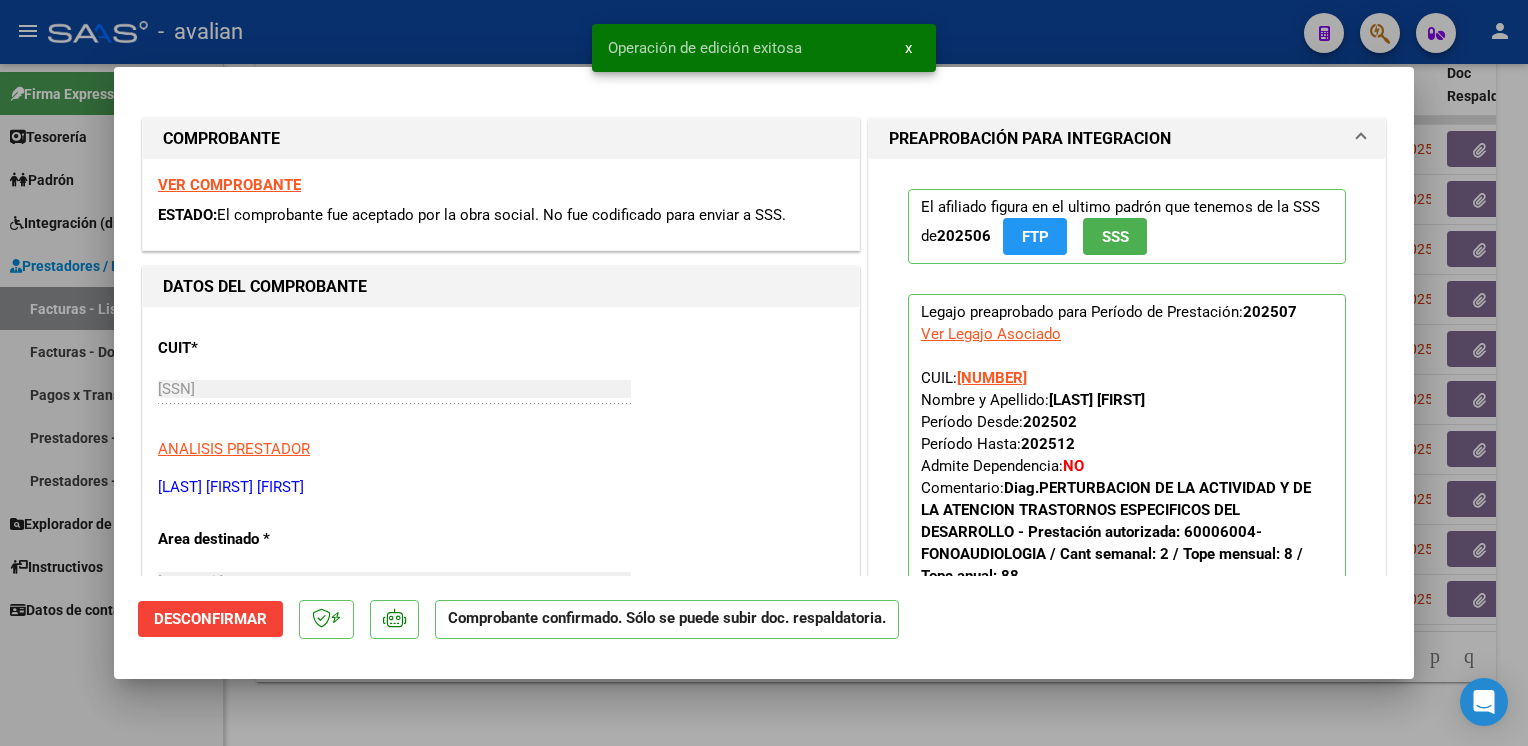 click at bounding box center (764, 373) 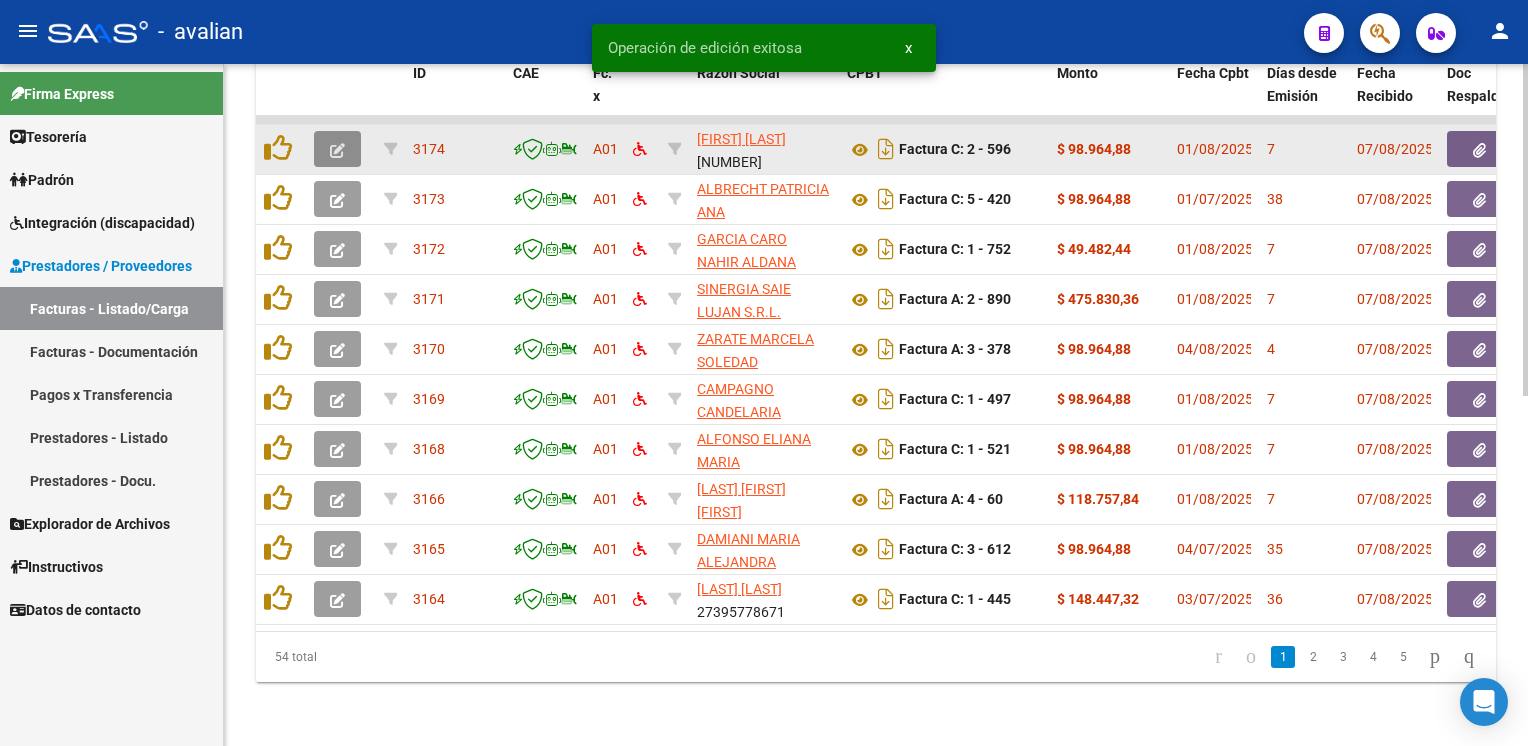 click 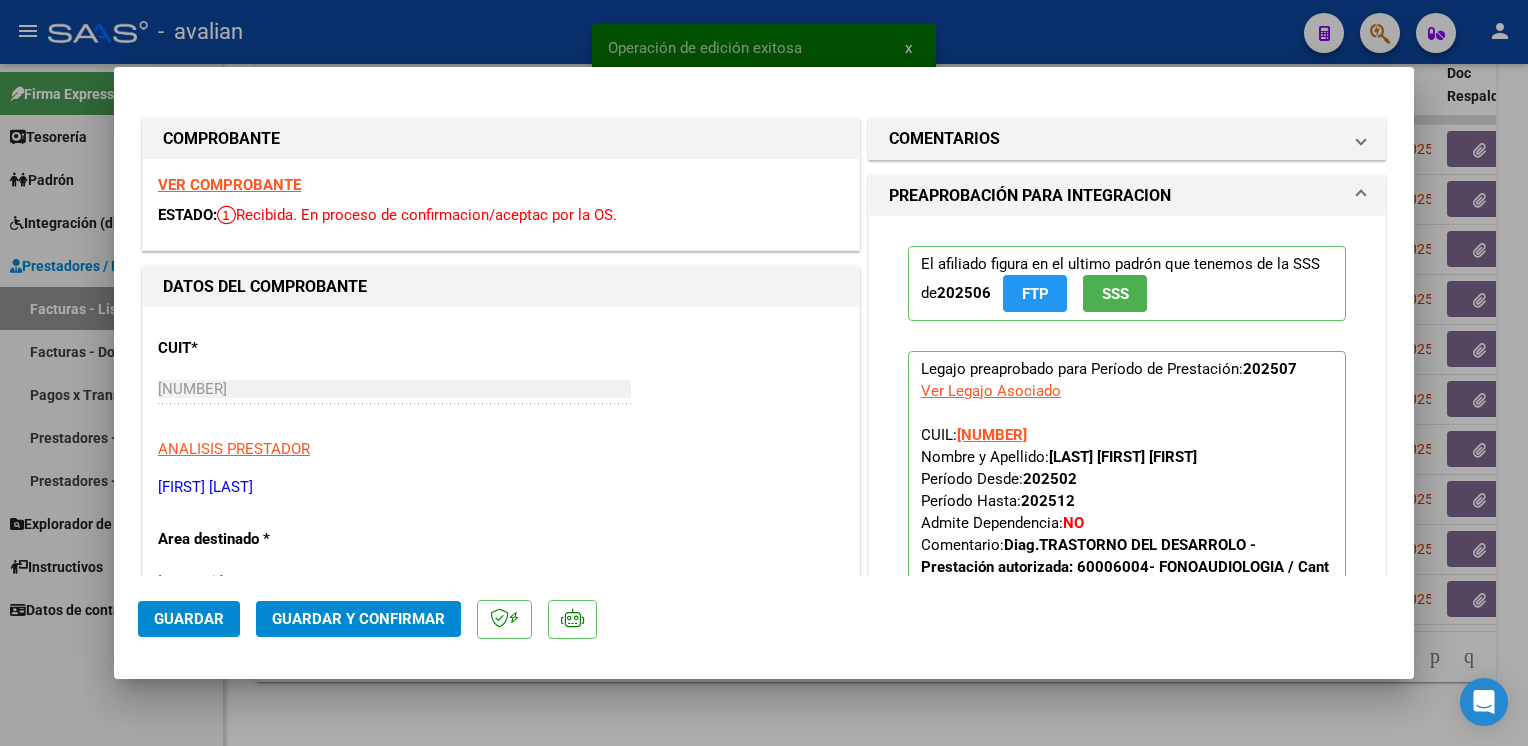 click on "VER COMPROBANTE" at bounding box center [229, 185] 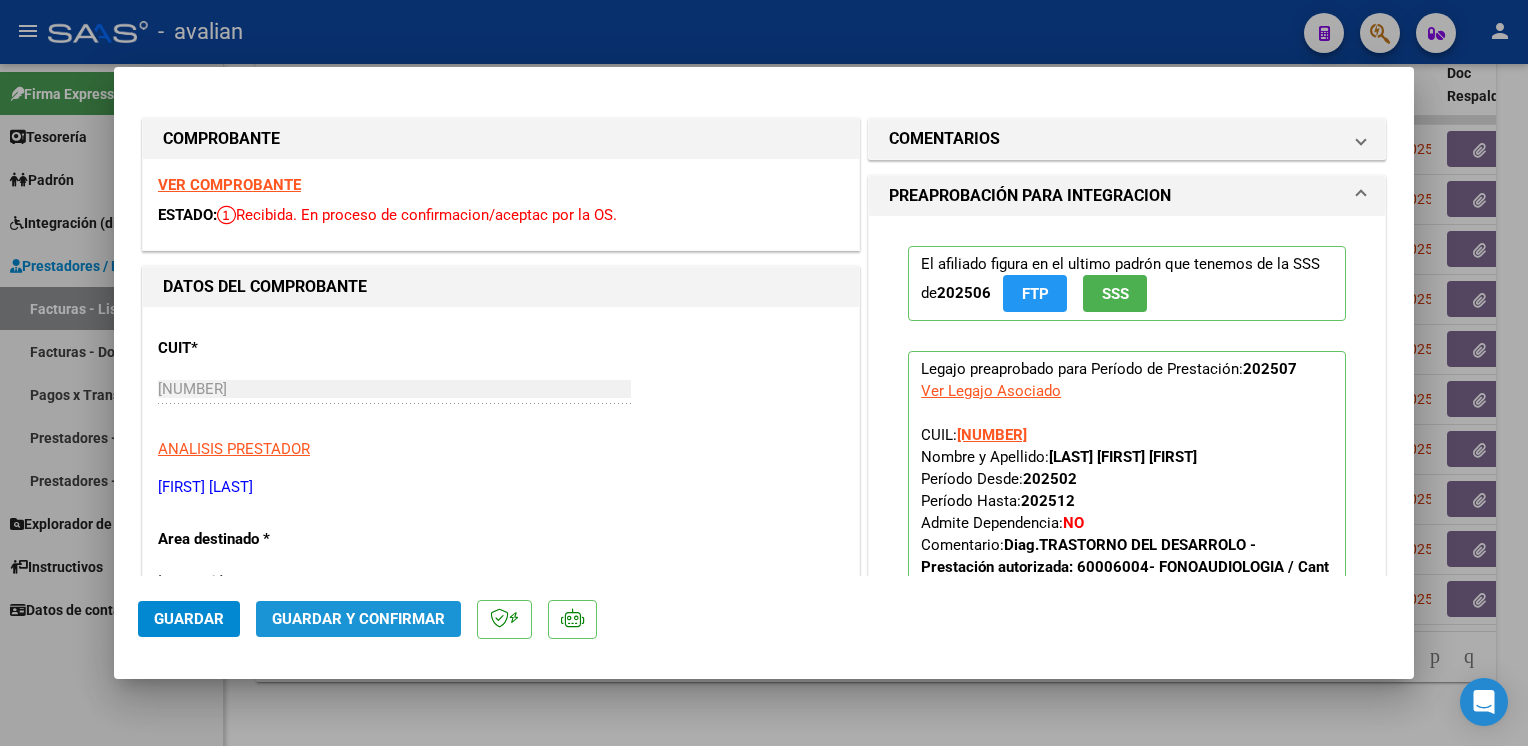 click on "Guardar y Confirmar" 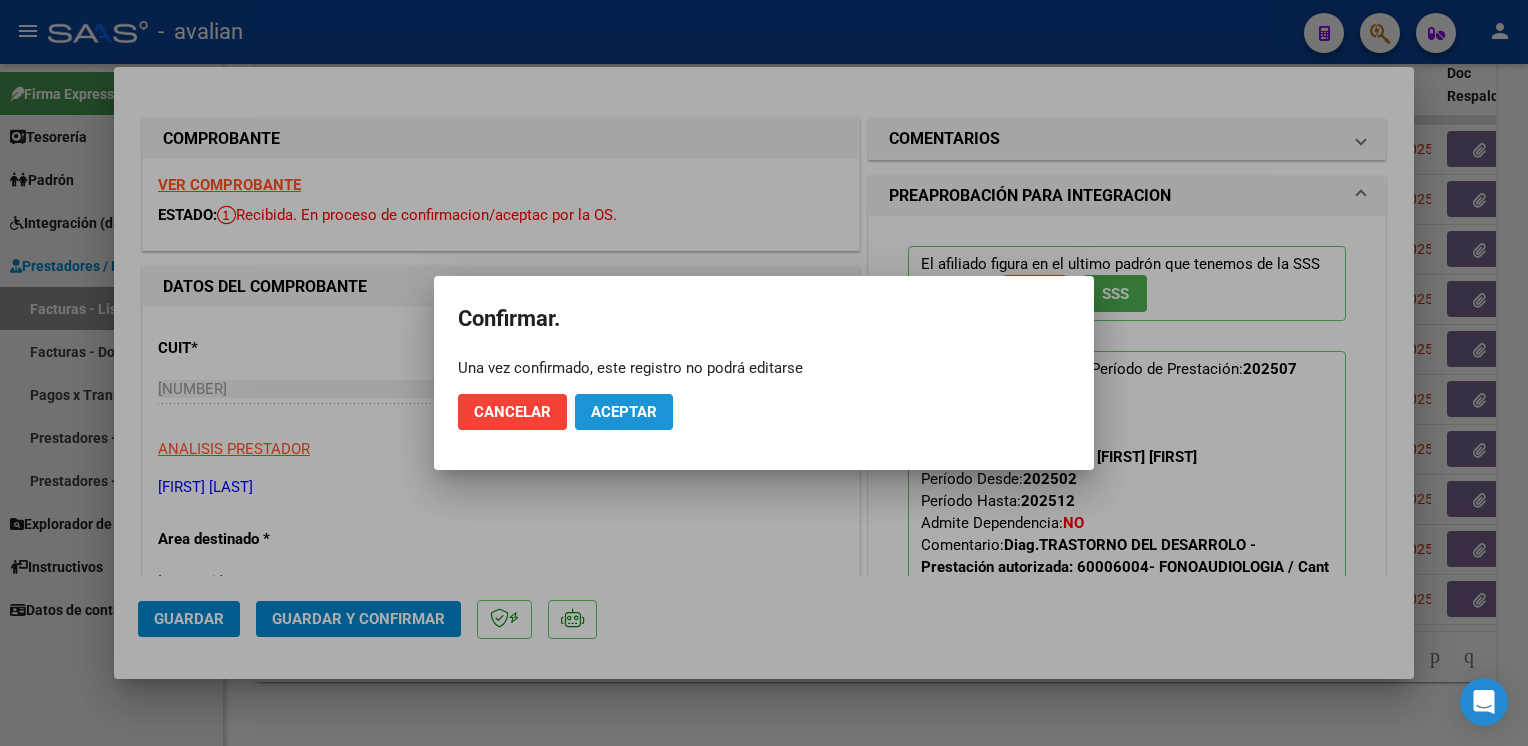 click on "Aceptar" 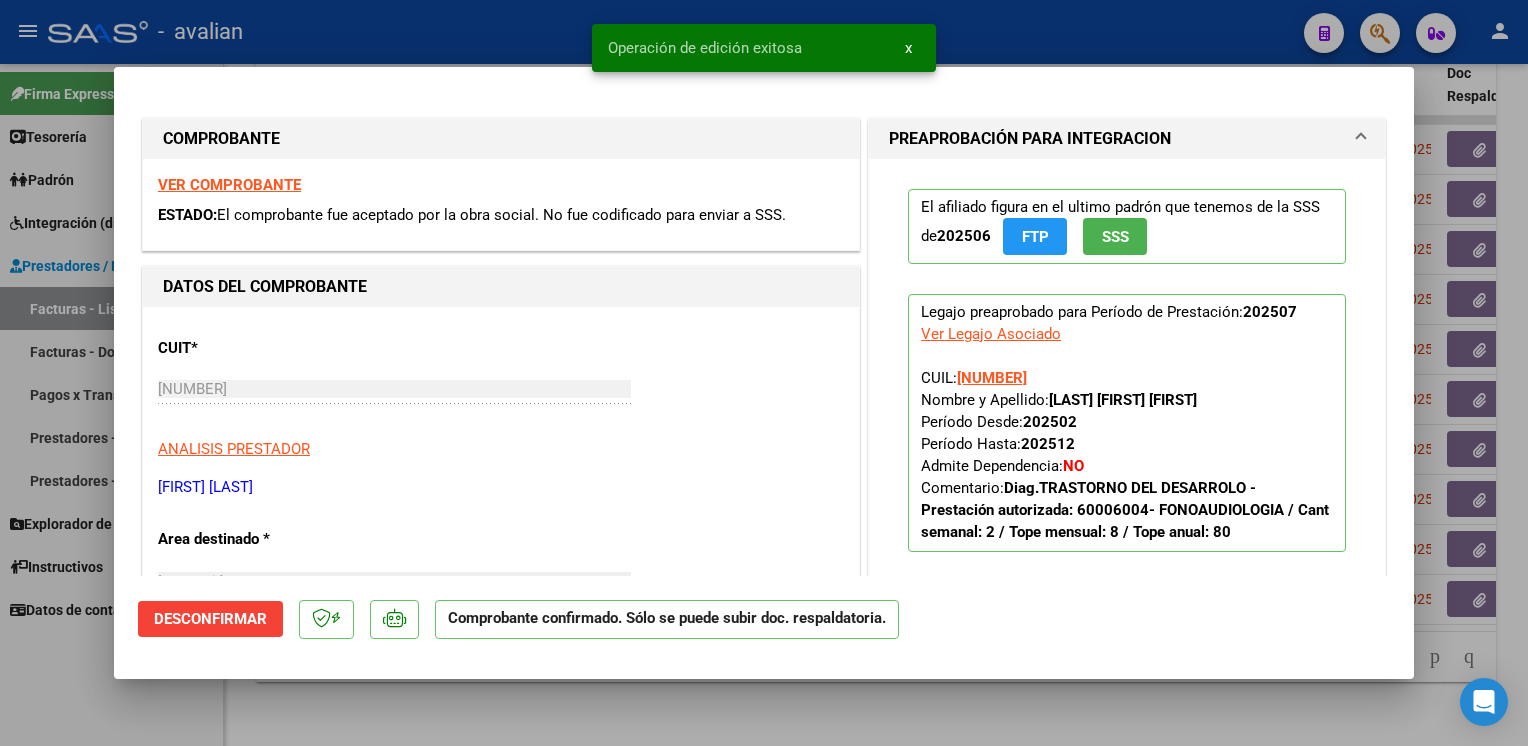 click at bounding box center (764, 373) 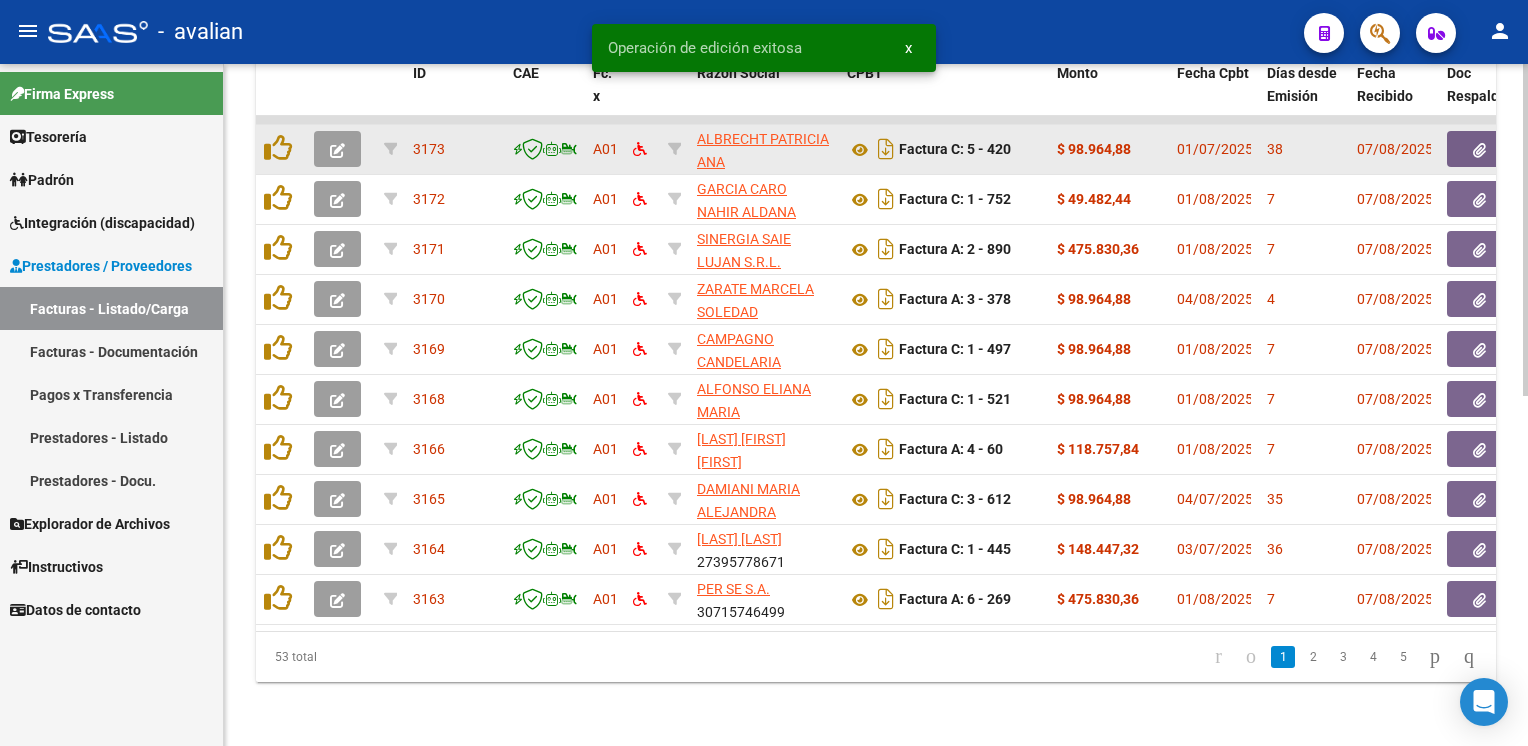 click 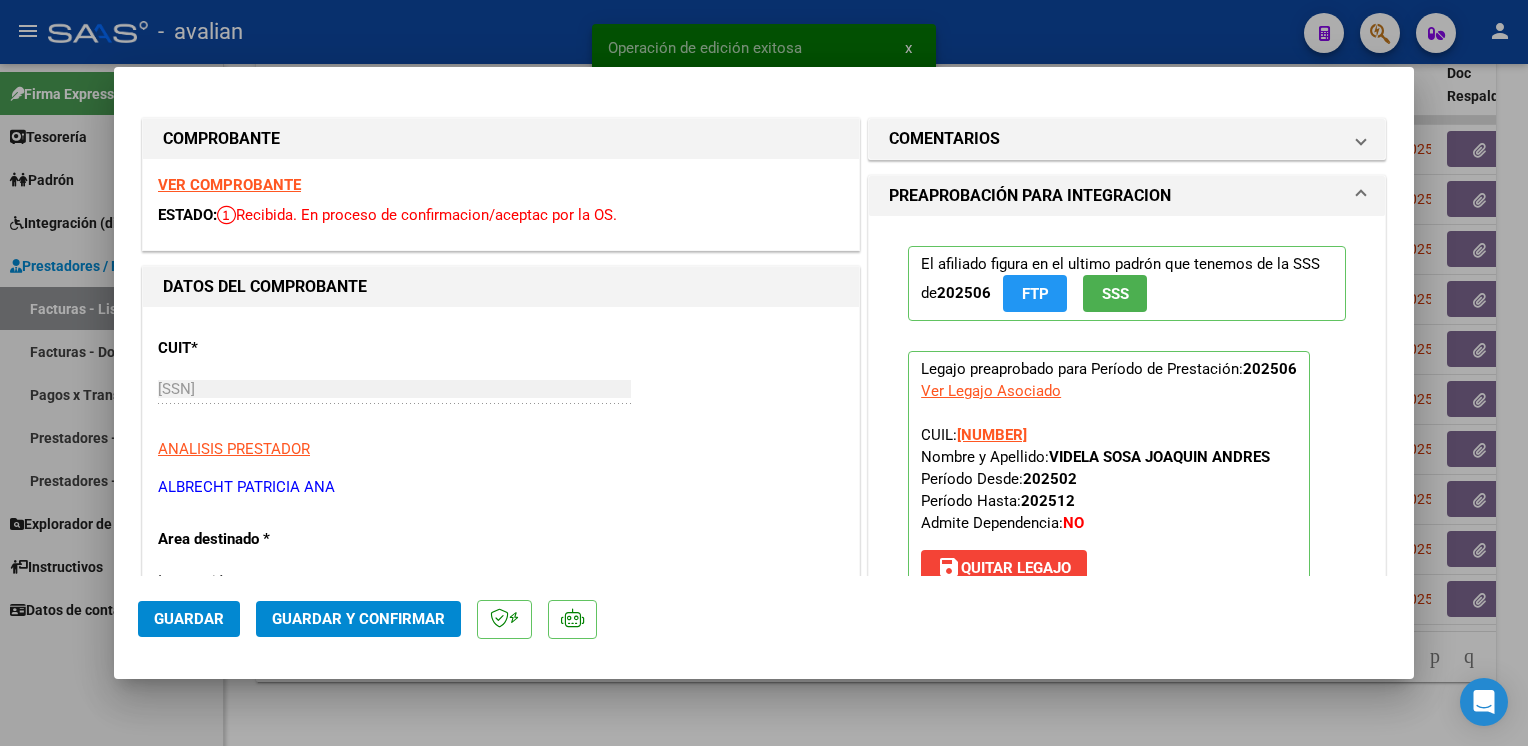 click on "VER COMPROBANTE" at bounding box center (229, 185) 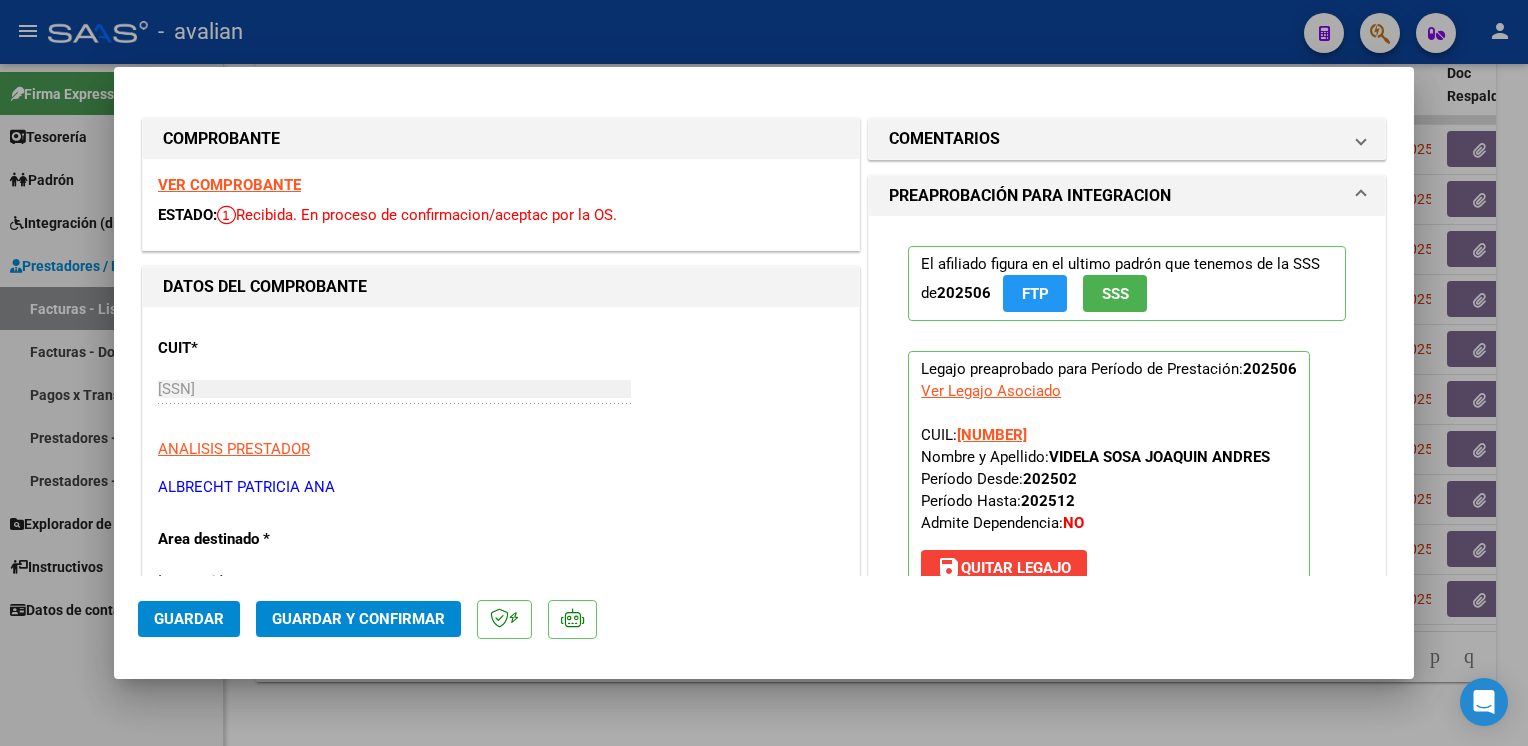 click on "Guardar y Confirmar" 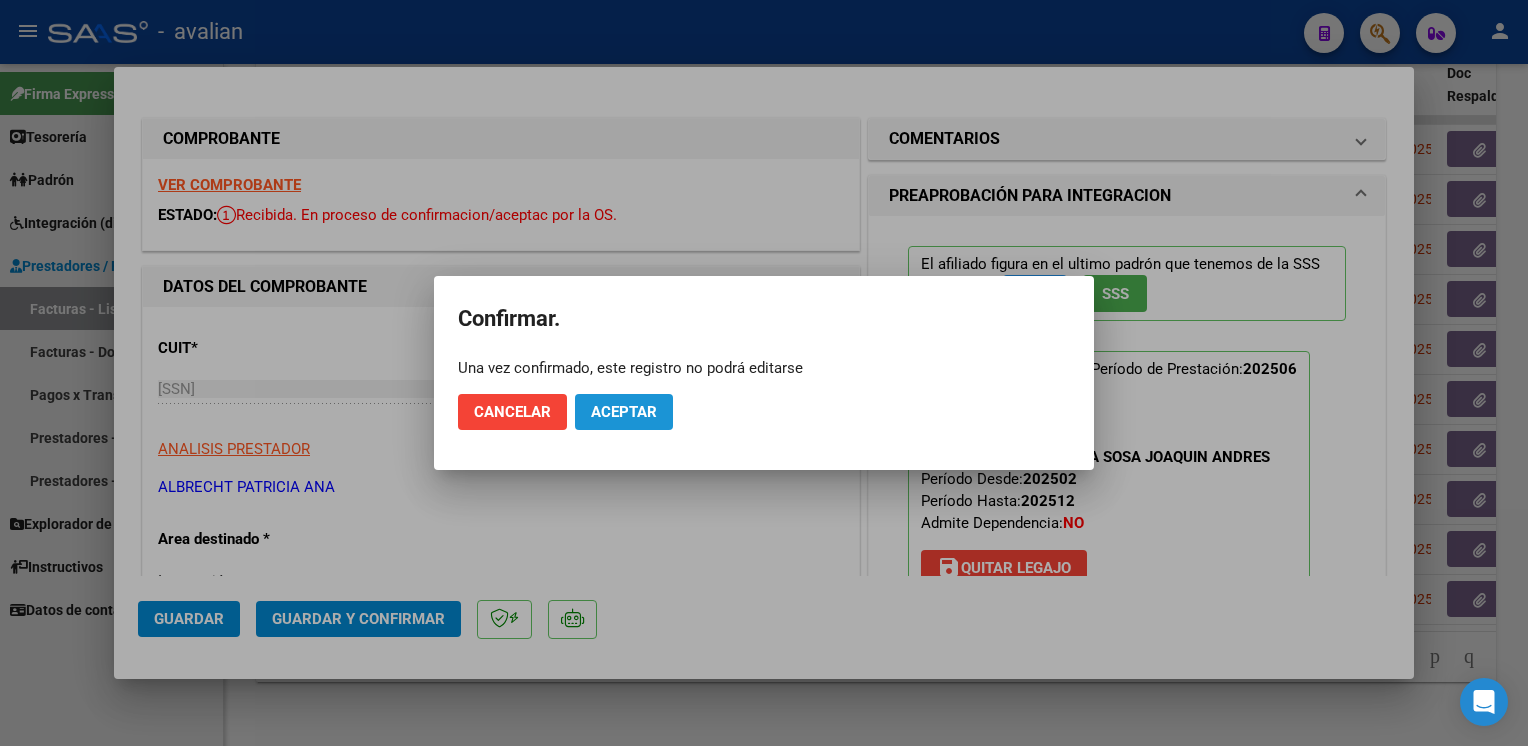 click on "Aceptar" 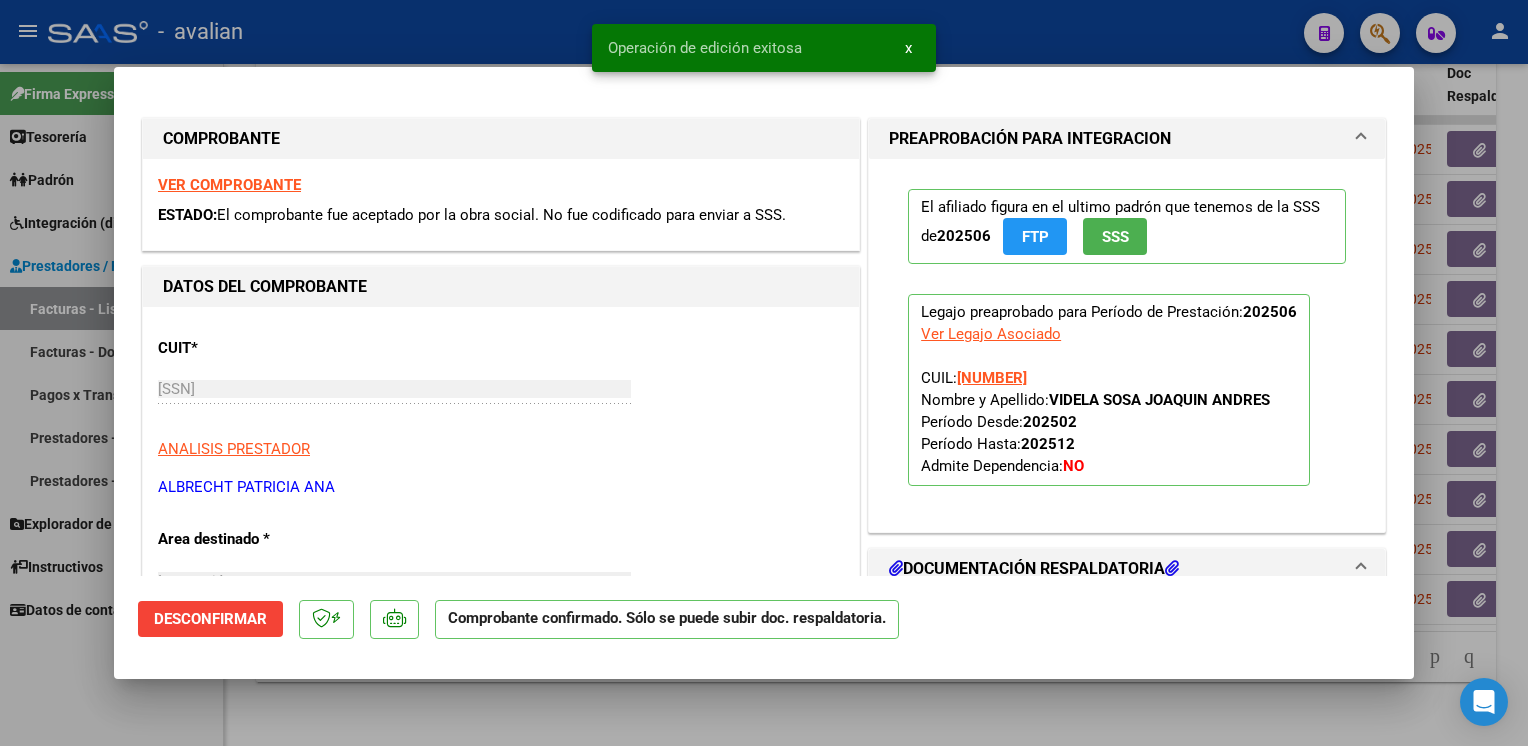click at bounding box center [764, 373] 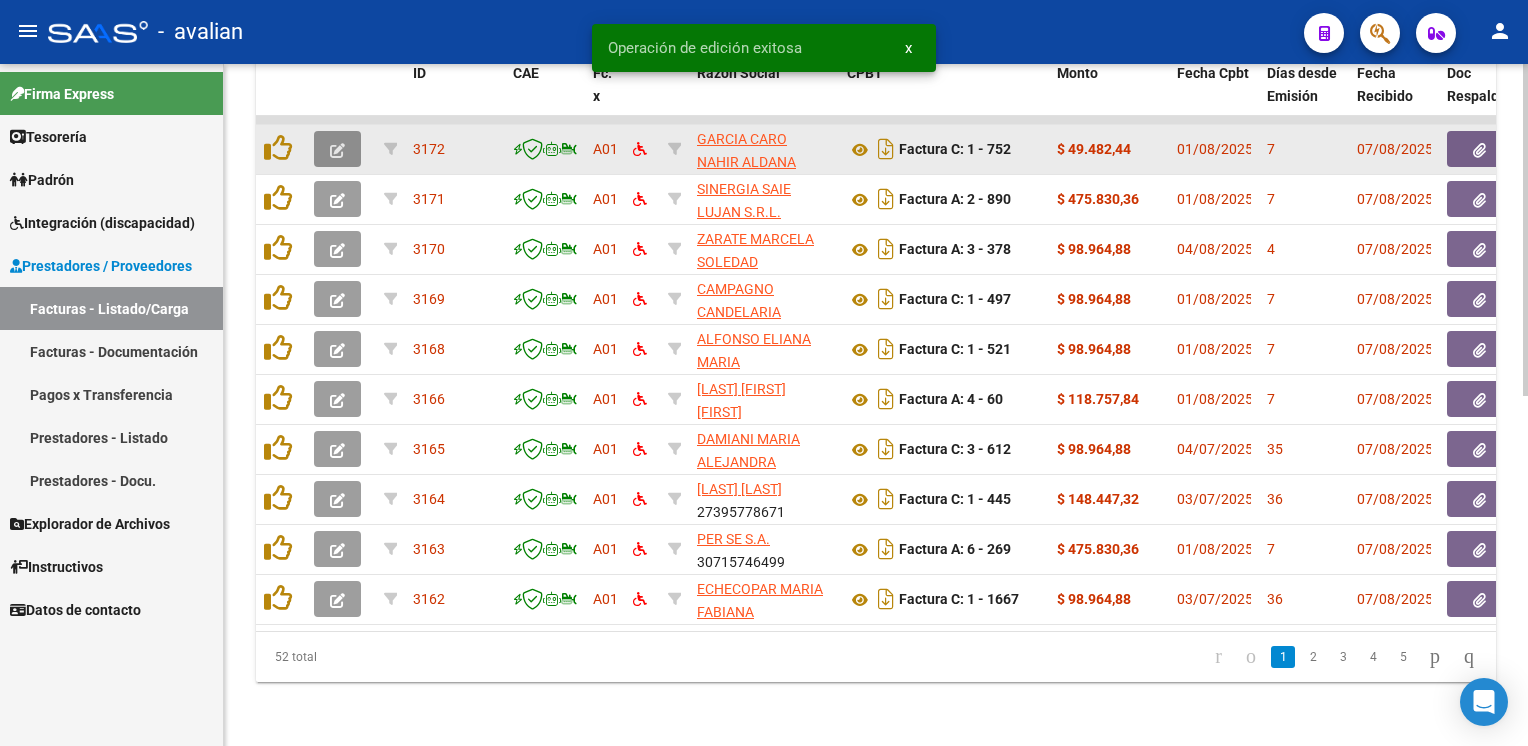 click 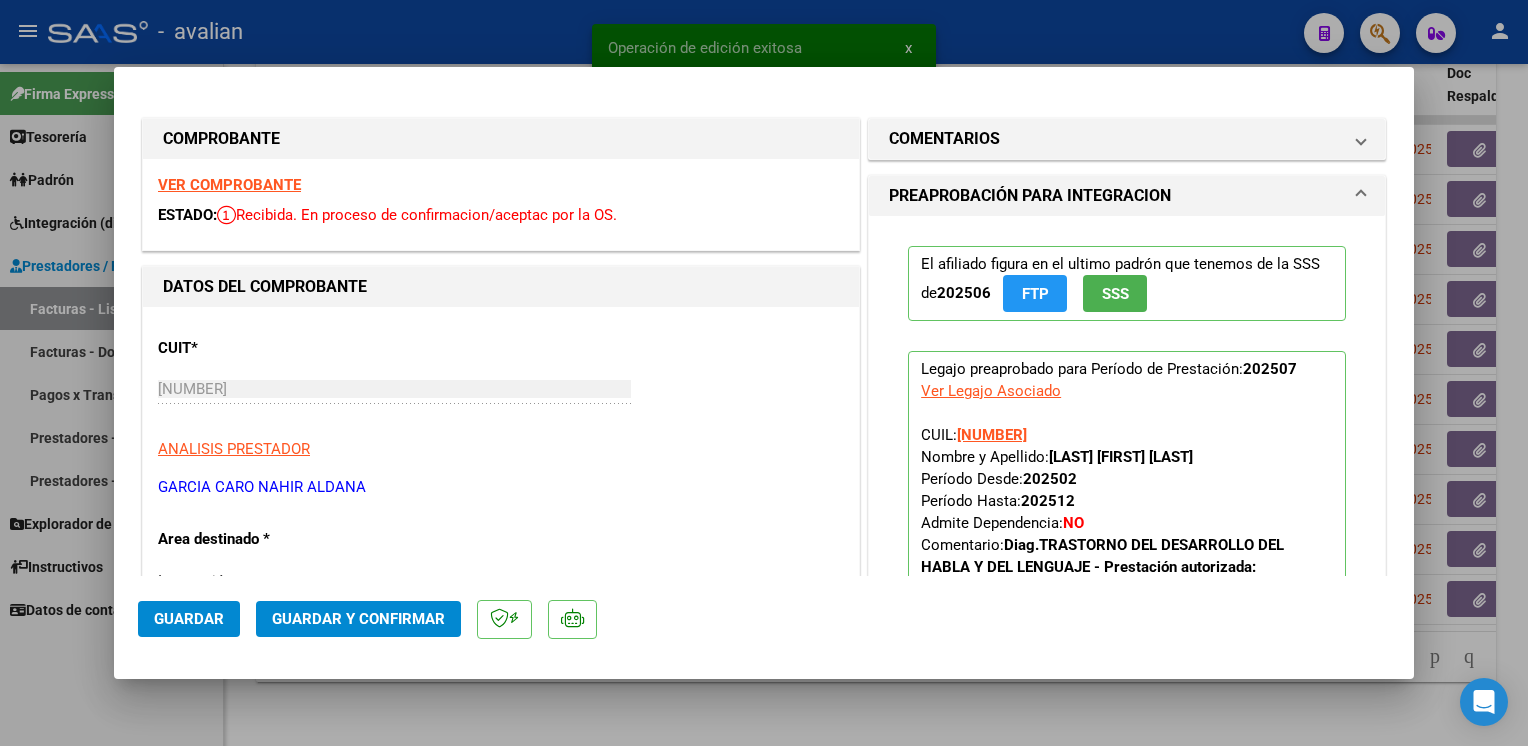 click on "VER COMPROBANTE" at bounding box center [229, 185] 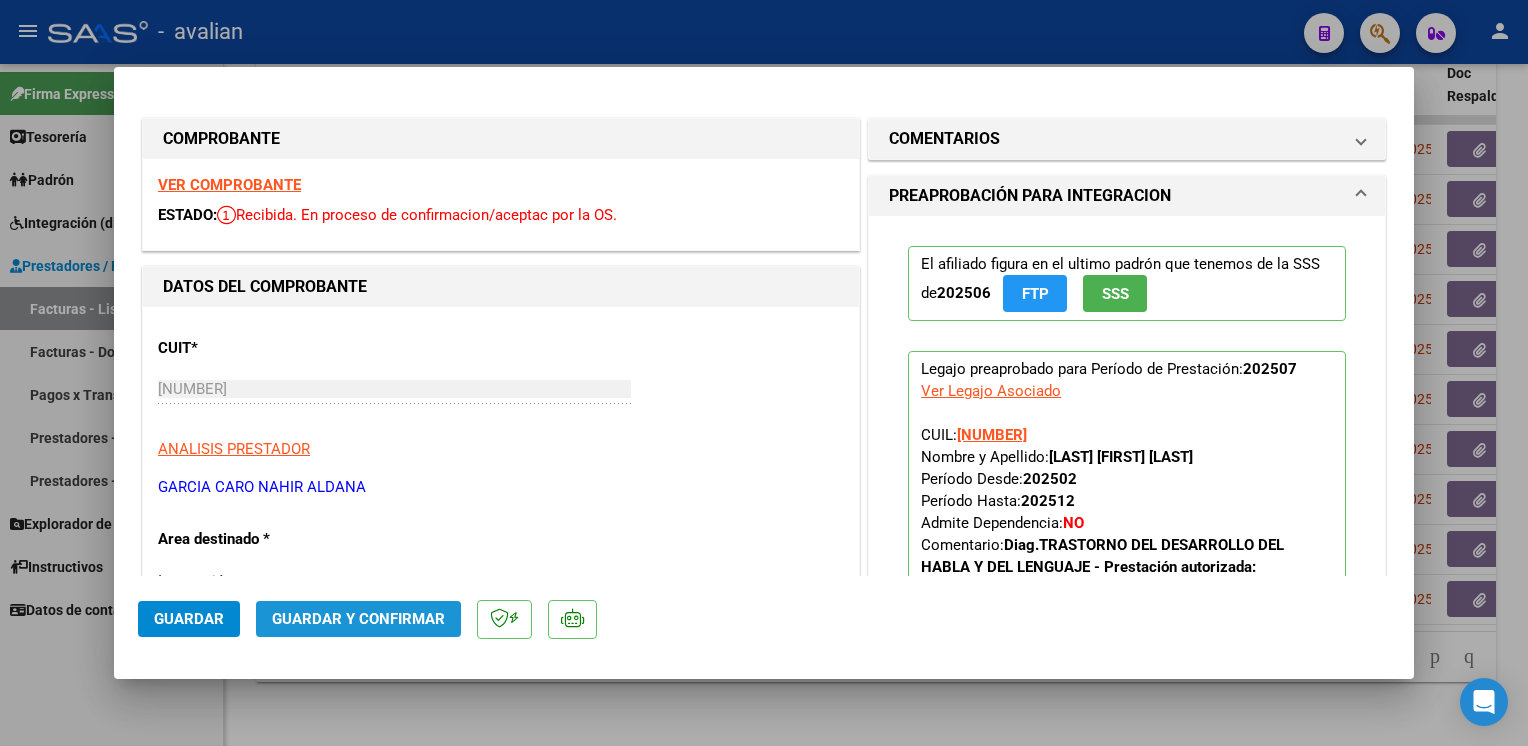 click on "Guardar y Confirmar" 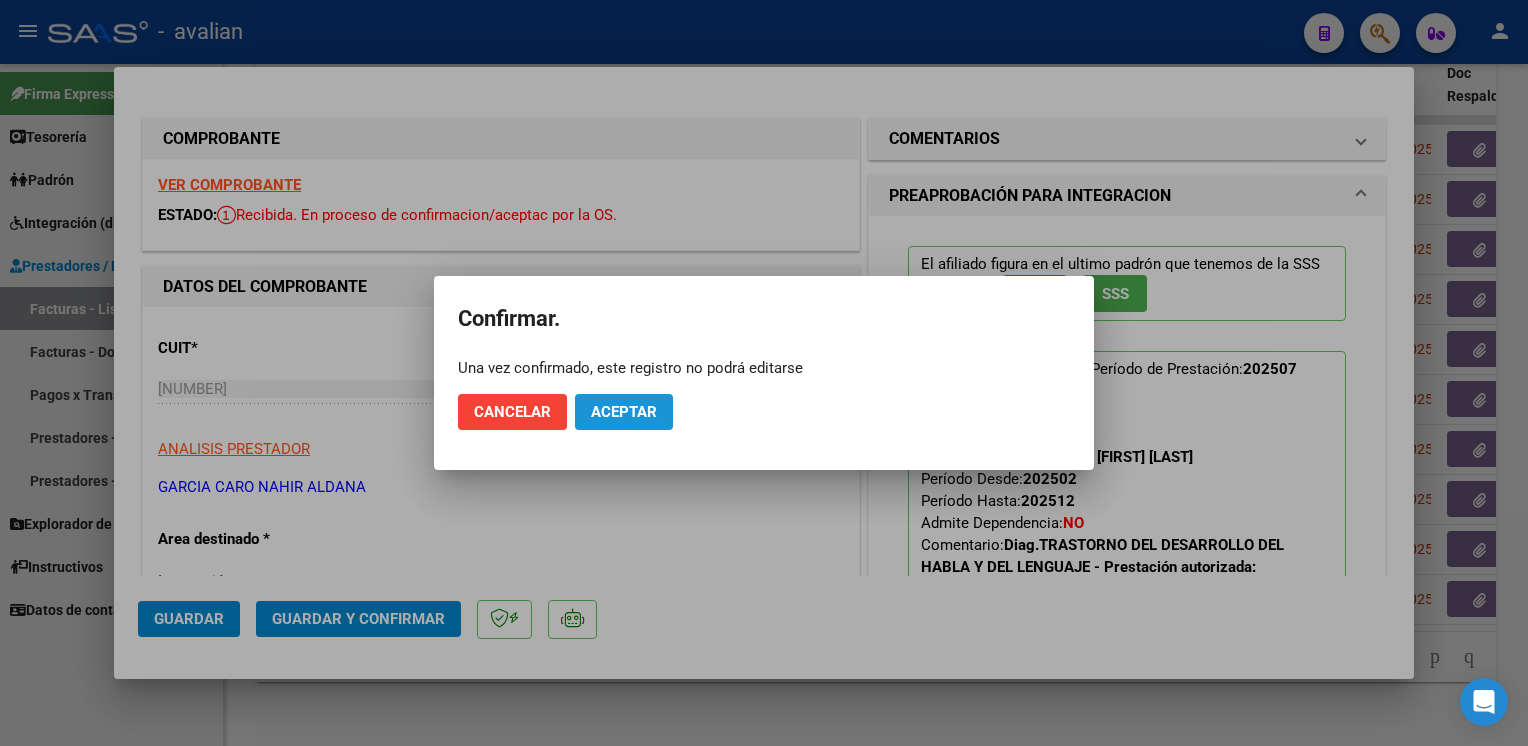 click on "Aceptar" 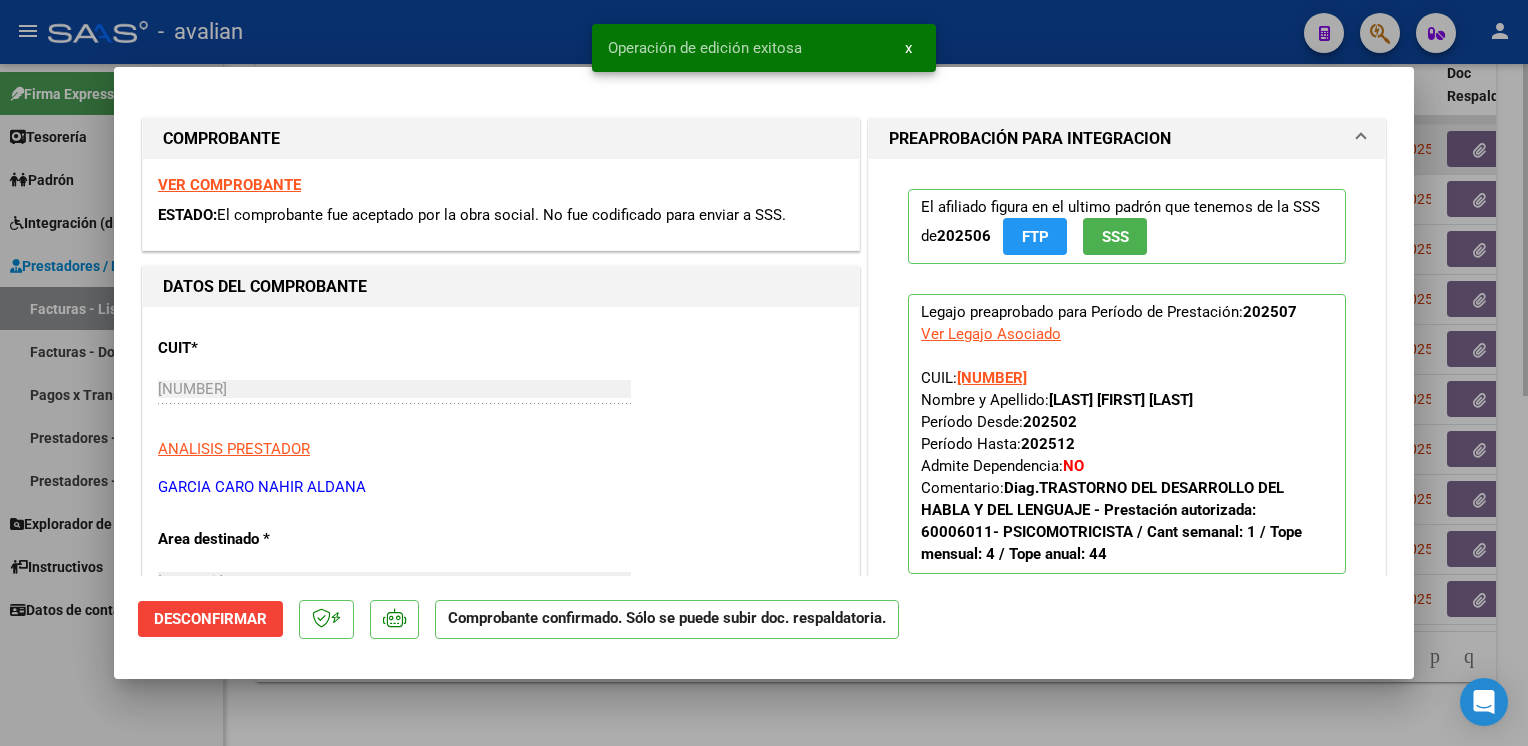 drag, startPoint x: 368, startPoint y: 50, endPoint x: 272, endPoint y: 115, distance: 115.935326 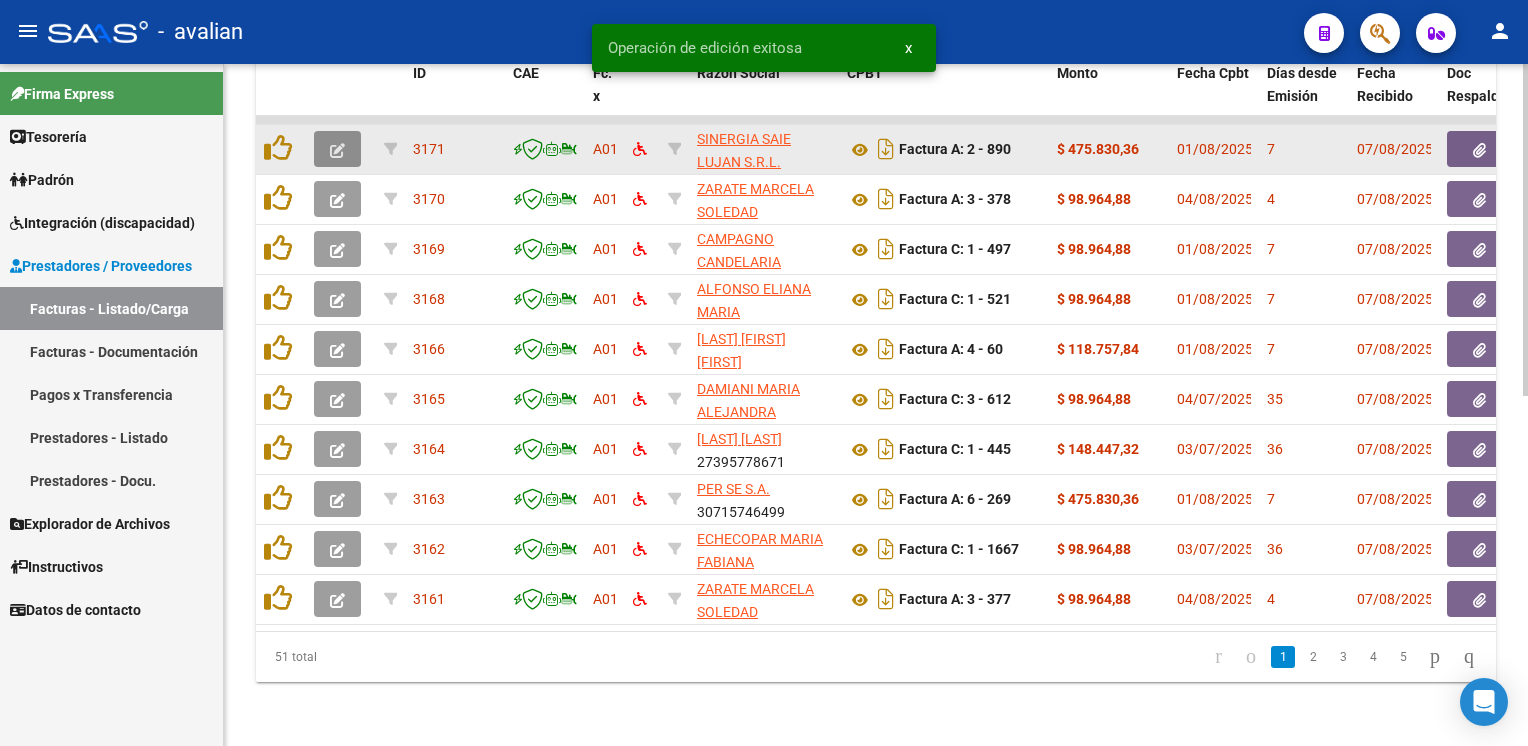 click 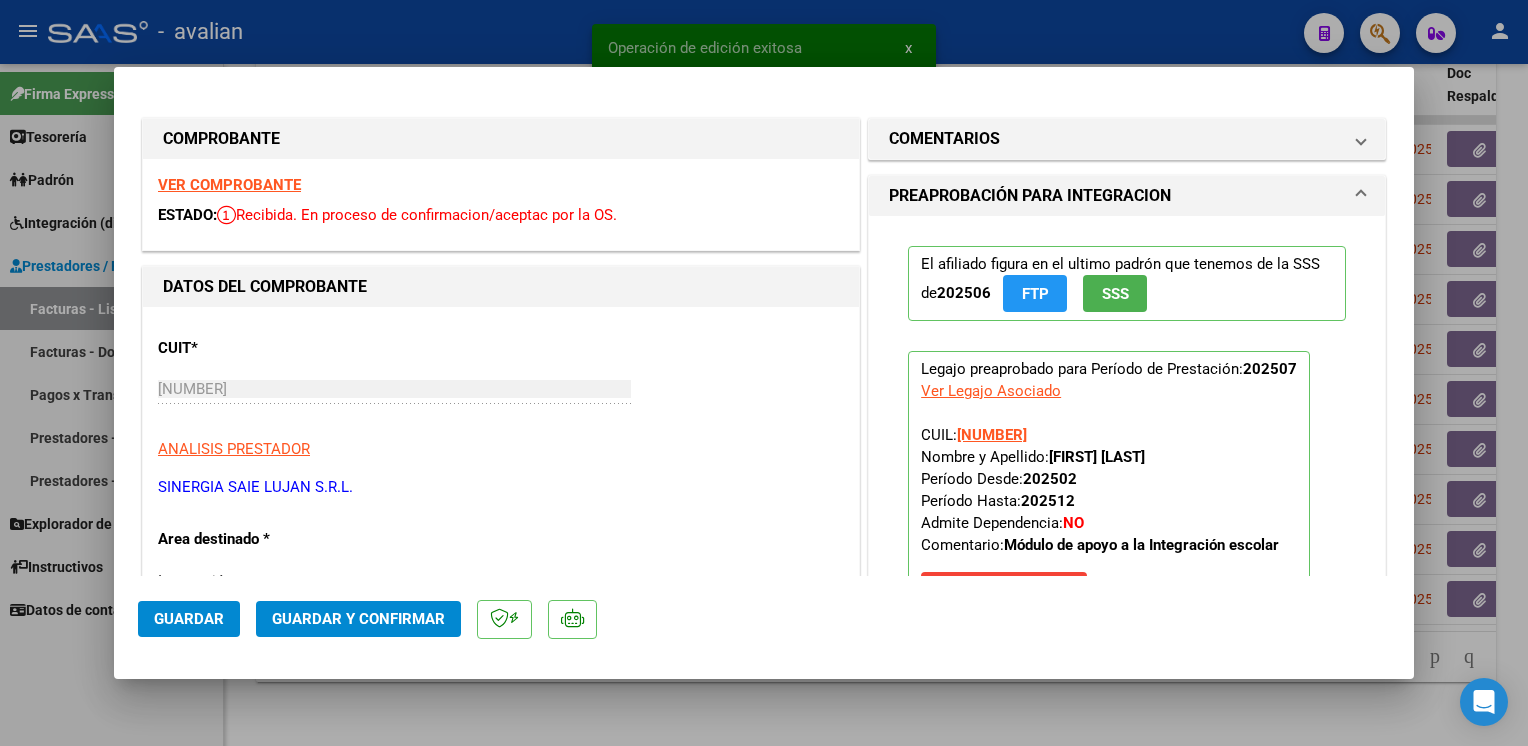 click on "VER COMPROBANTE" at bounding box center [229, 185] 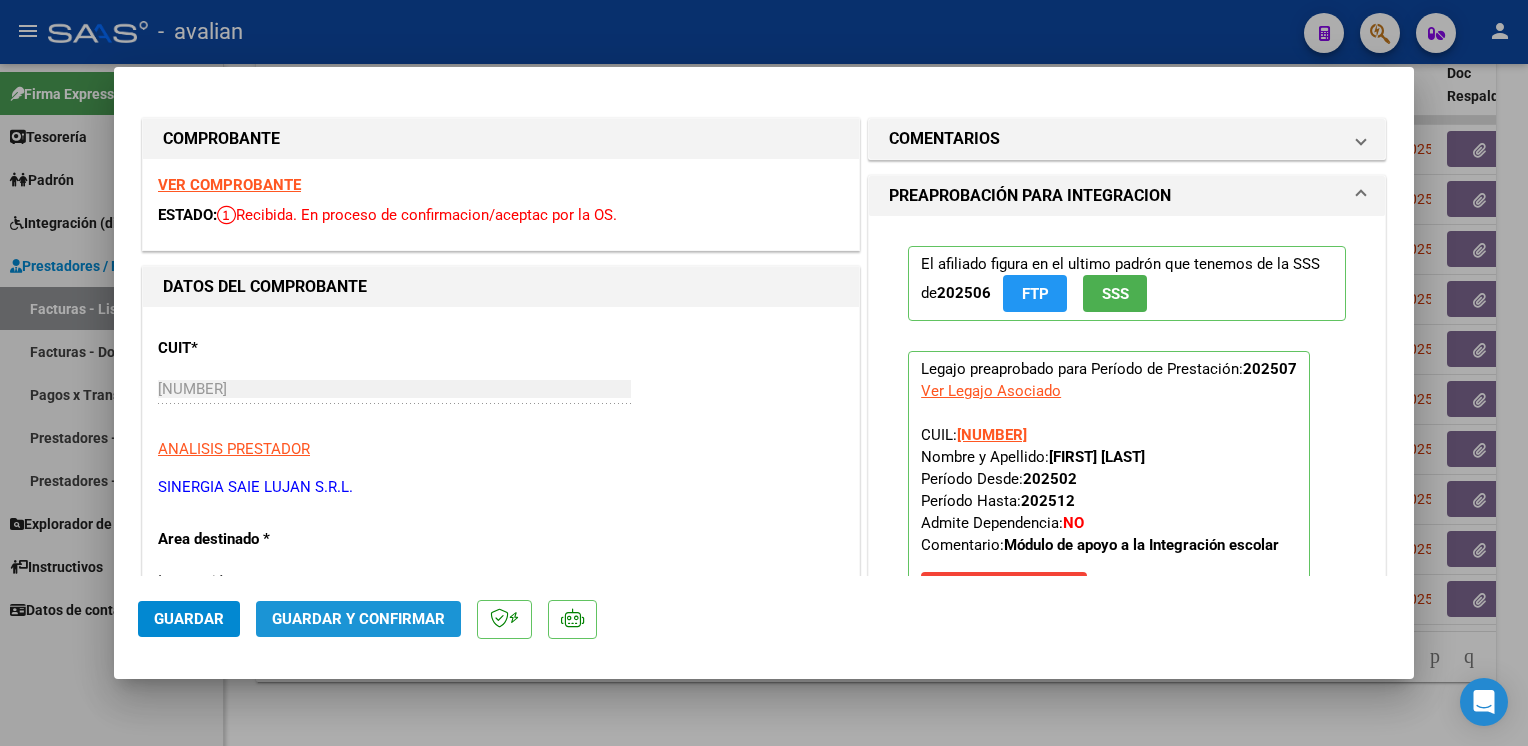 click on "Guardar y Confirmar" 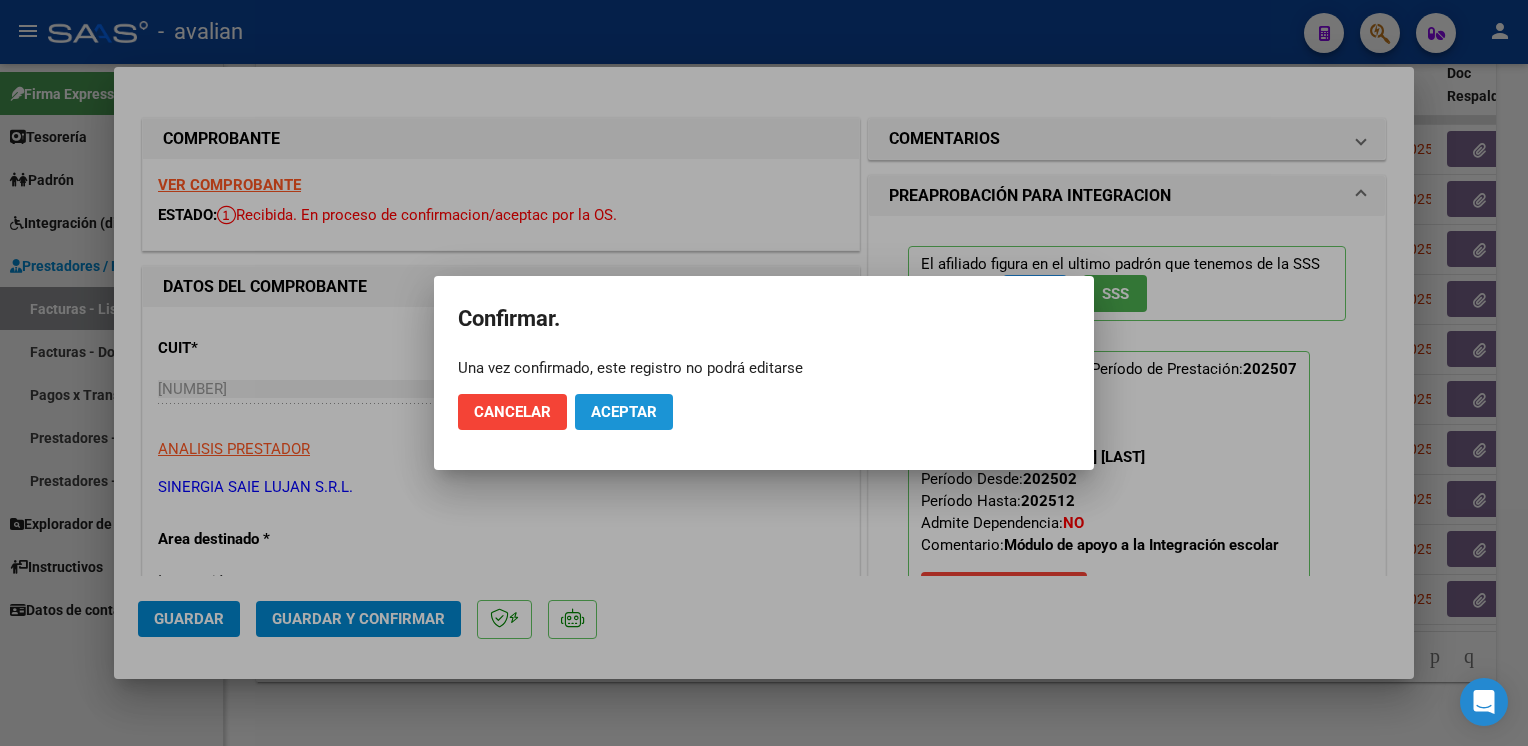 click on "Aceptar" 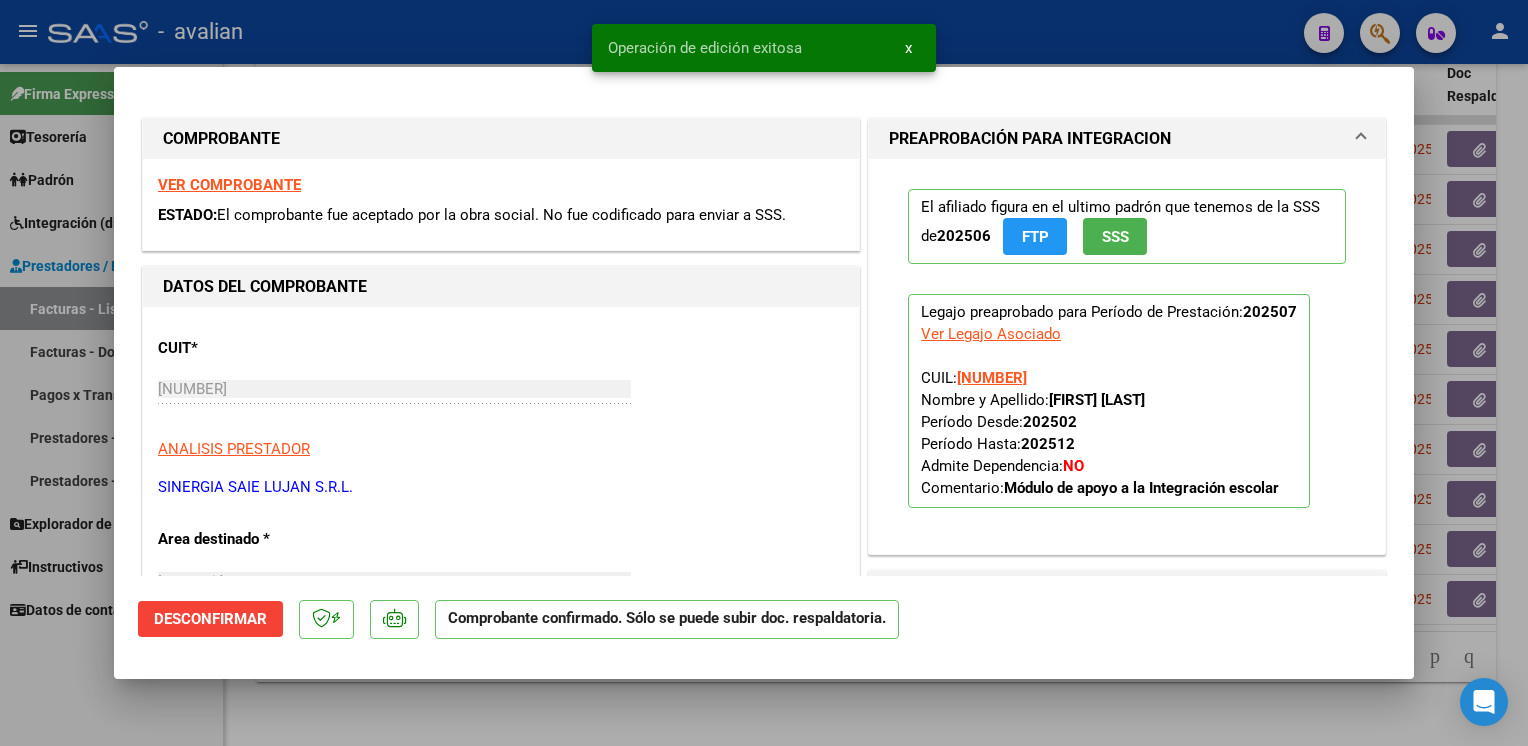 click at bounding box center (764, 373) 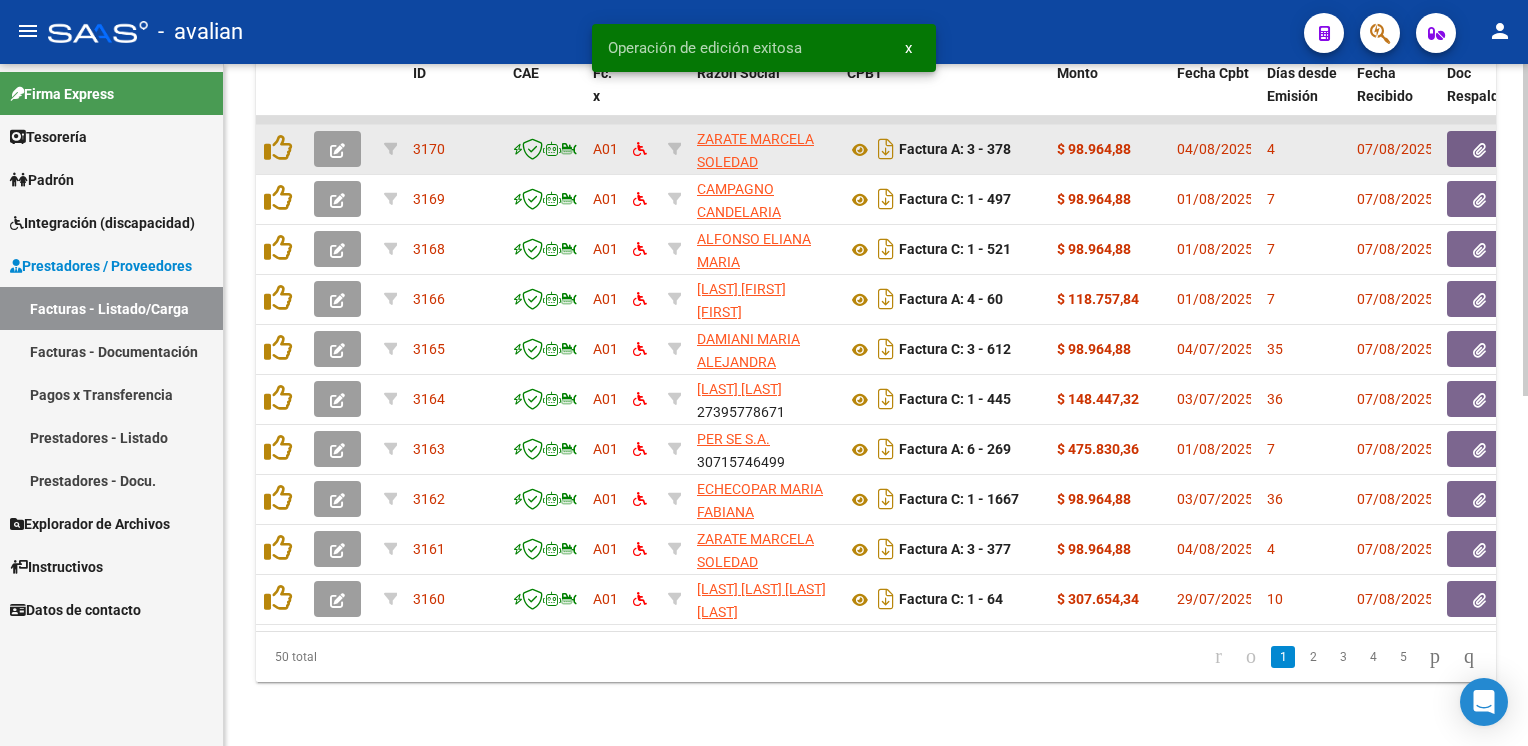 click 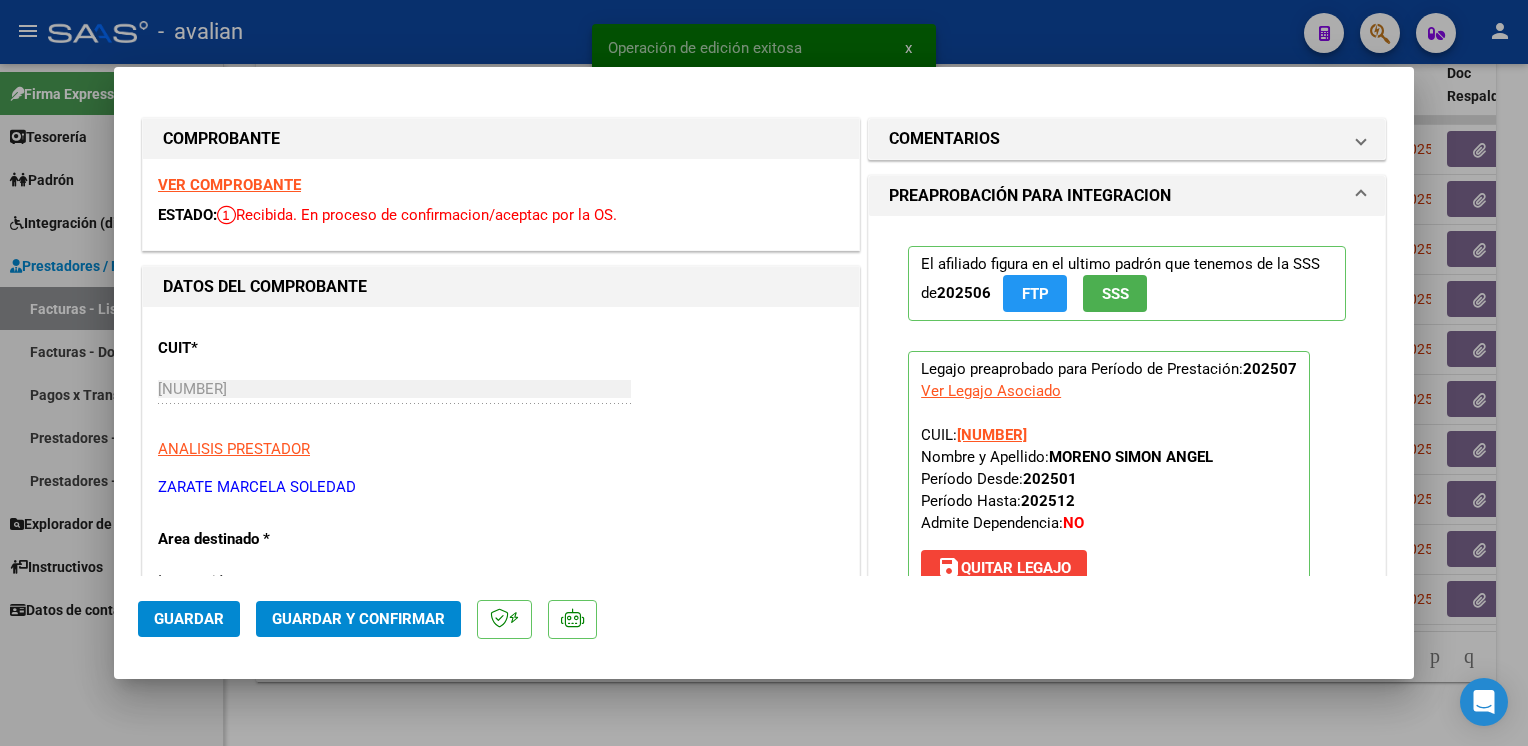 click on "VER COMPROBANTE" at bounding box center (229, 185) 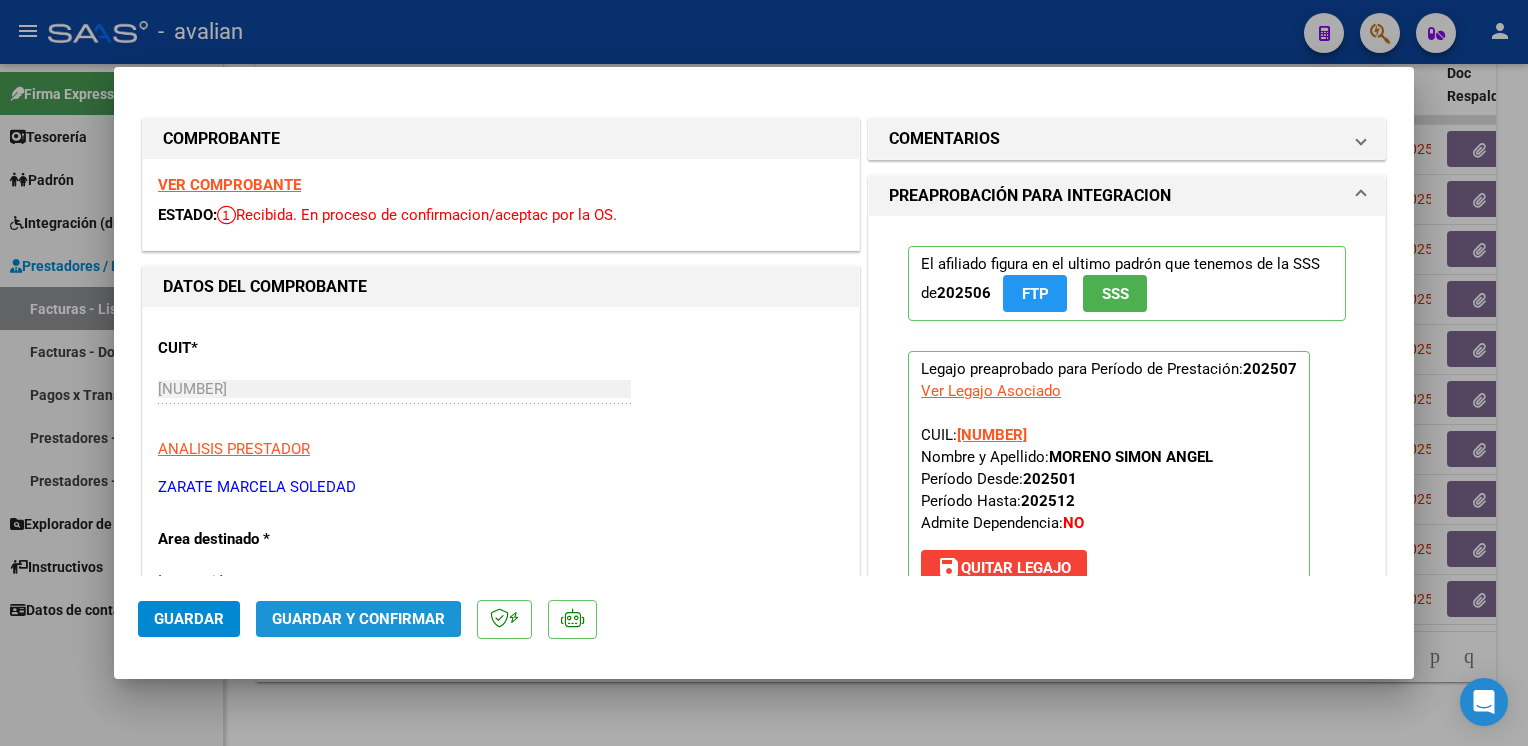 click on "Guardar y Confirmar" 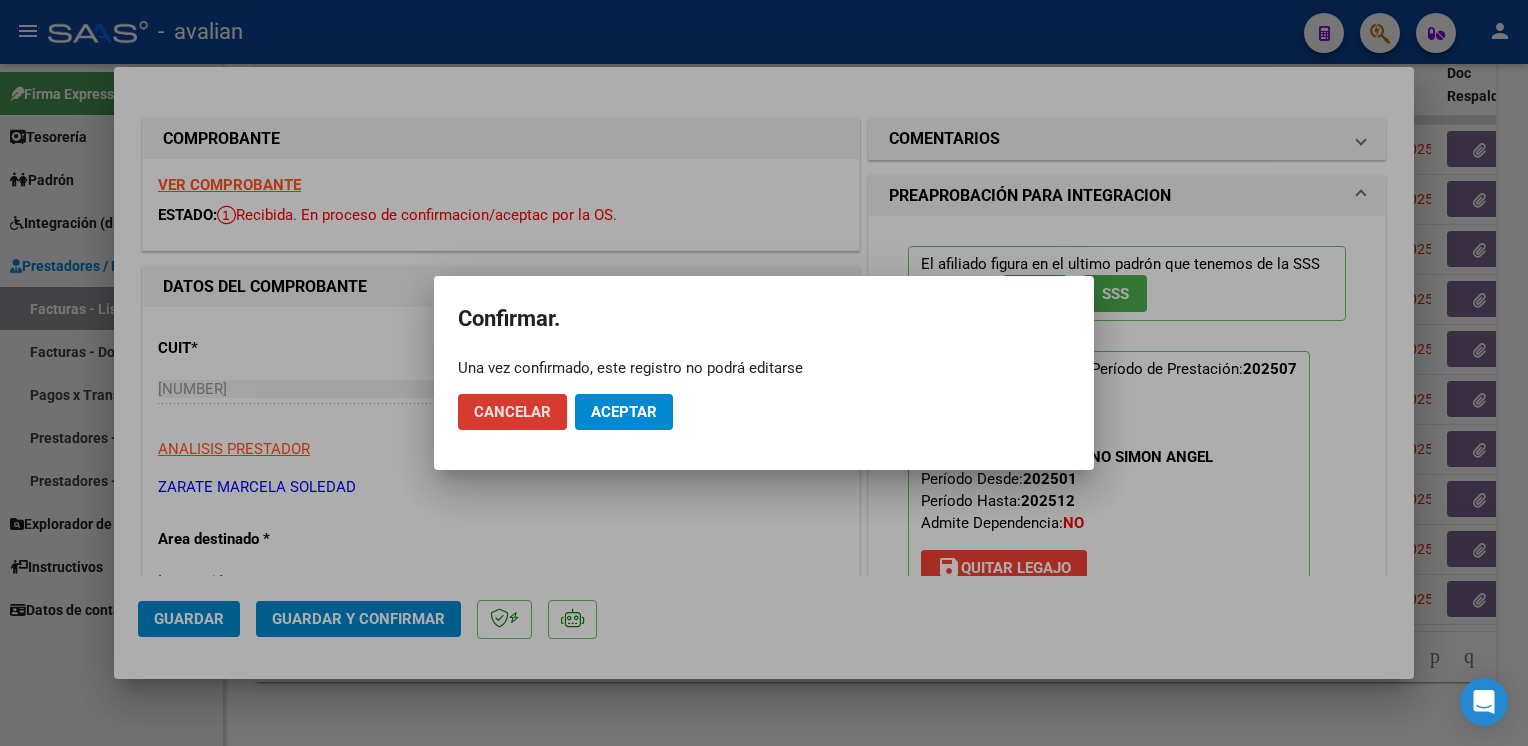 click on "Aceptar" 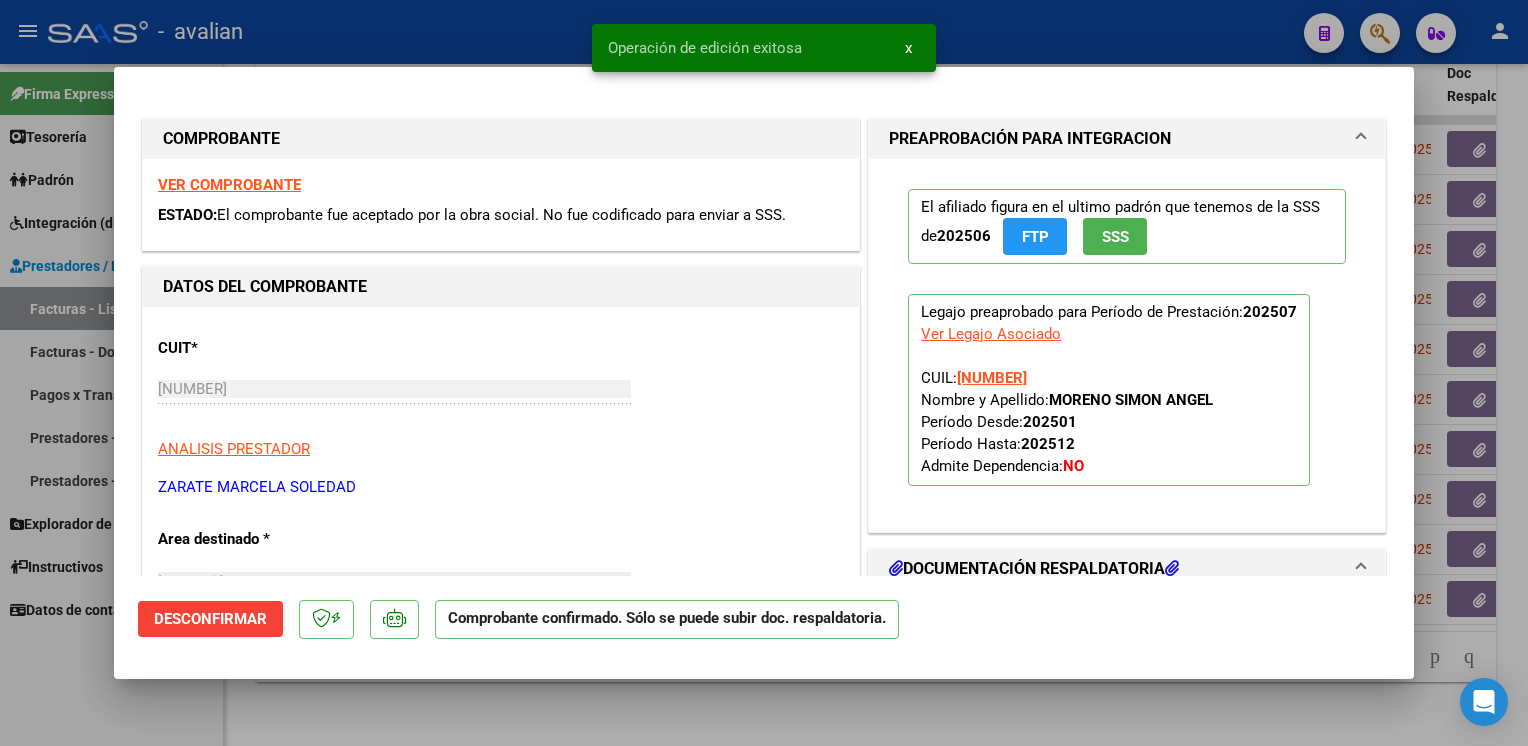 click at bounding box center [764, 373] 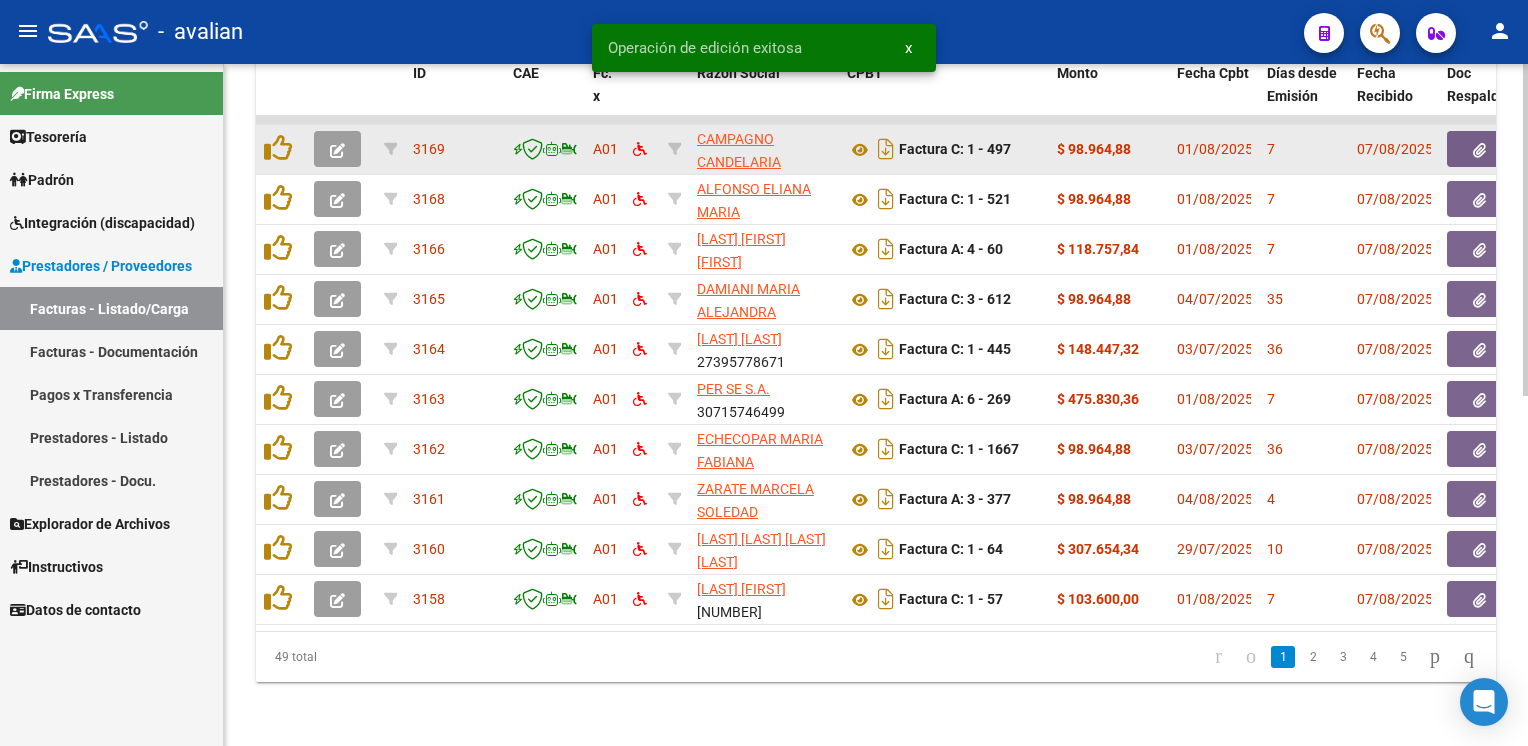 click 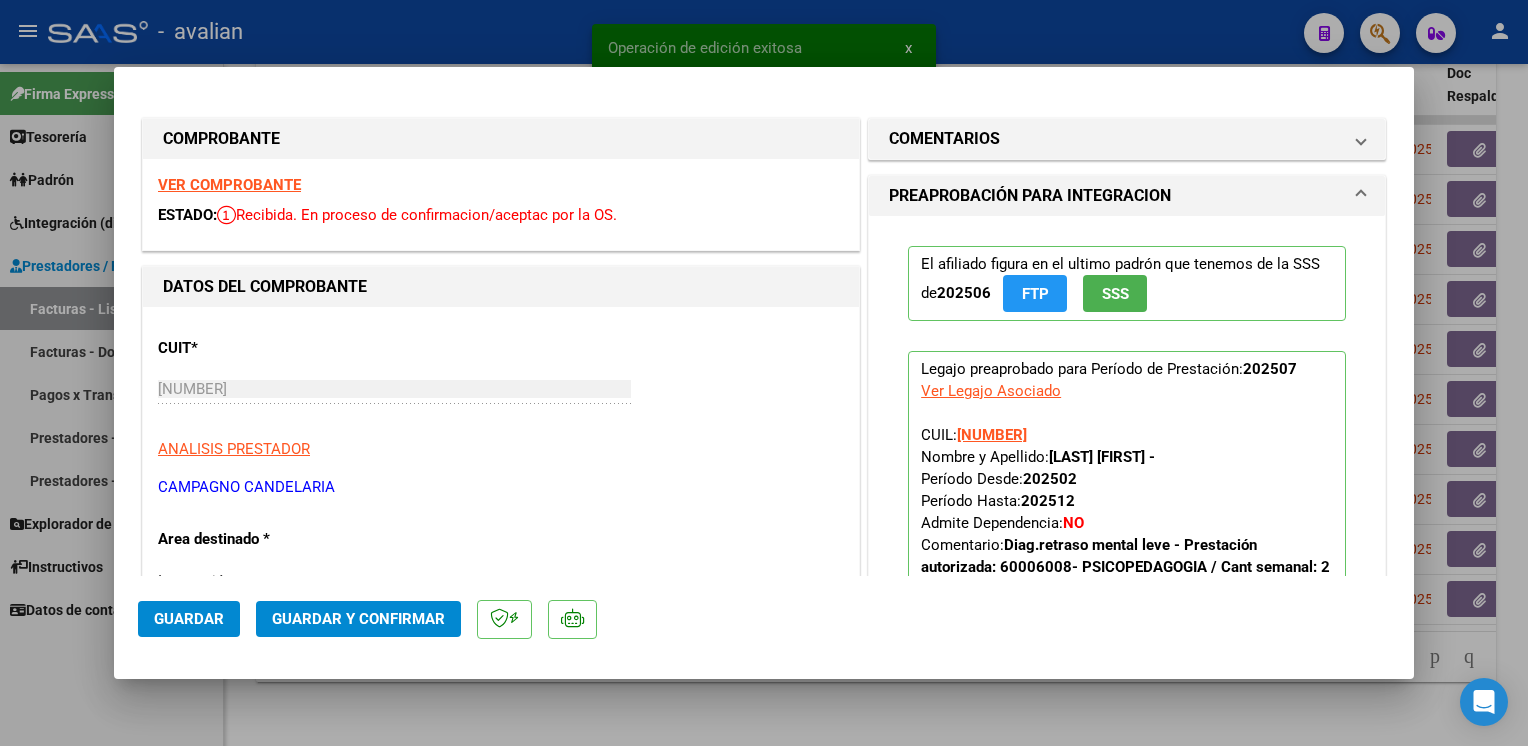 click on "VER COMPROBANTE" at bounding box center (229, 185) 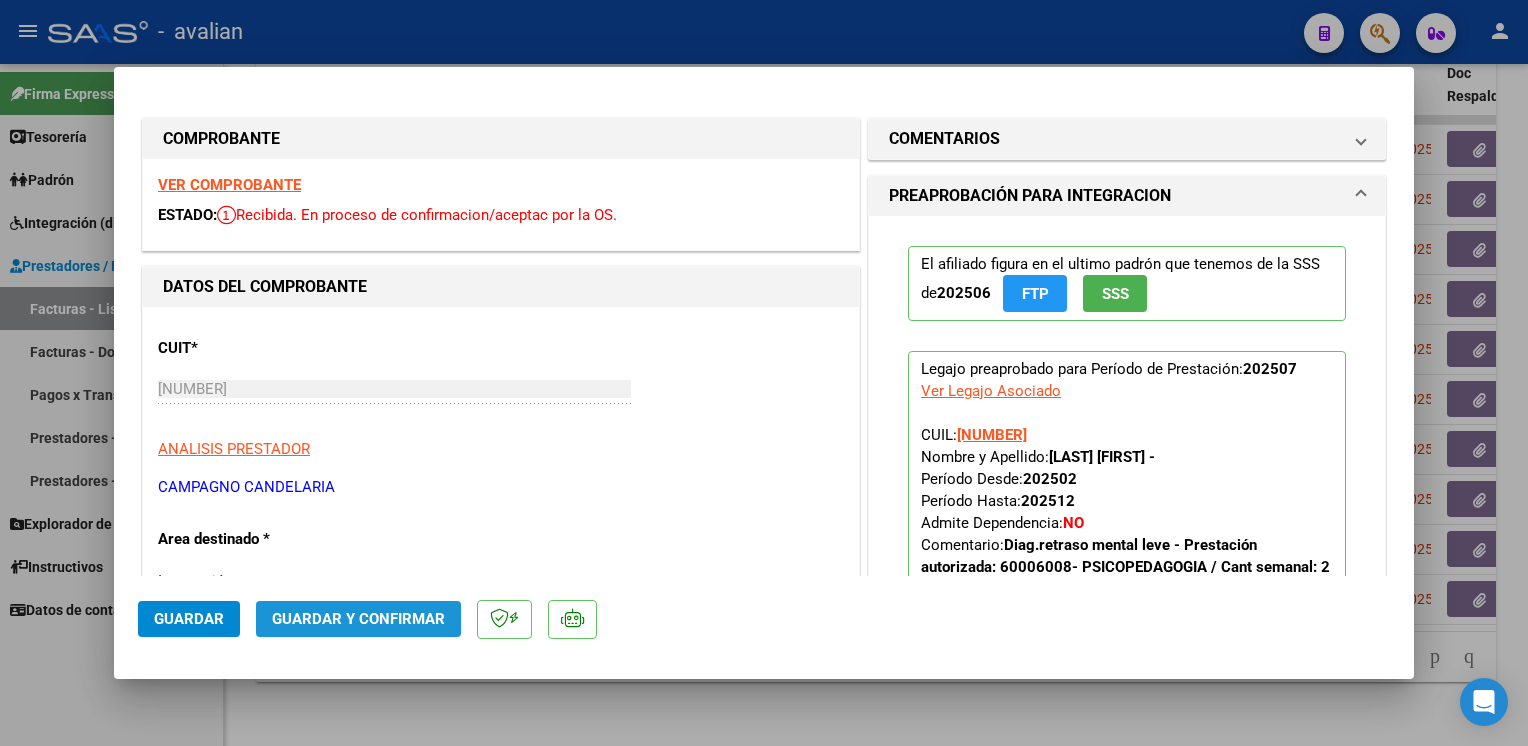 click on "Guardar y Confirmar" 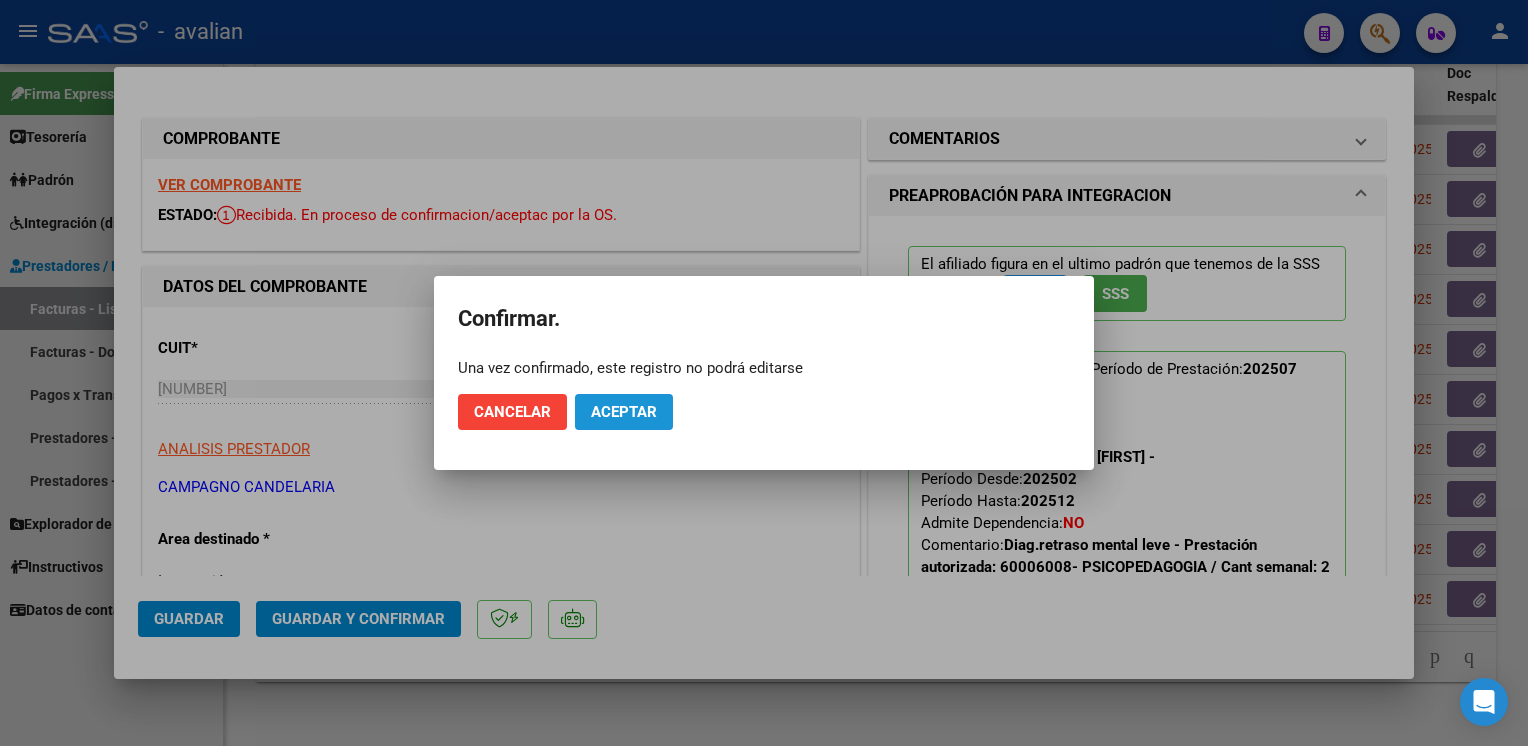 click on "Aceptar" 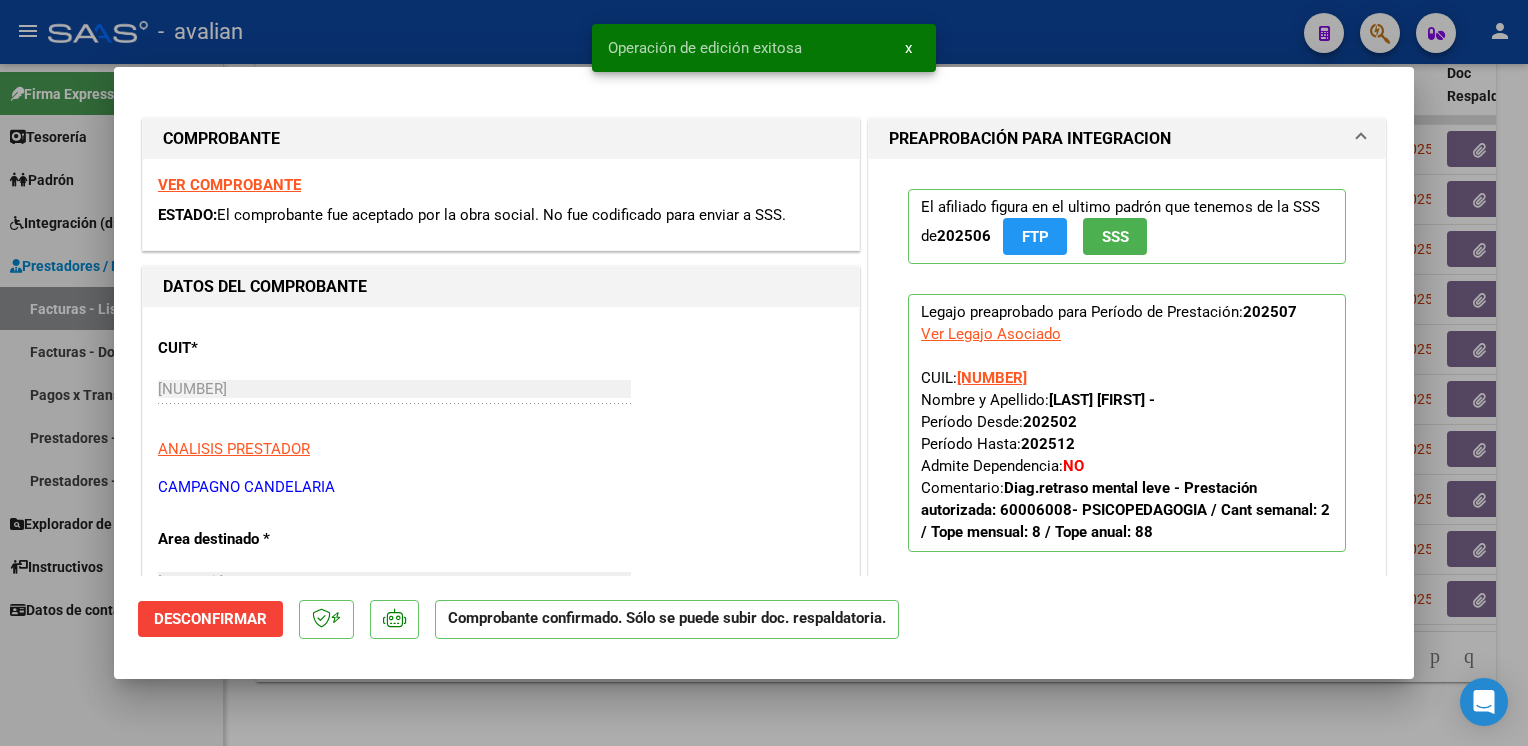 click at bounding box center (764, 373) 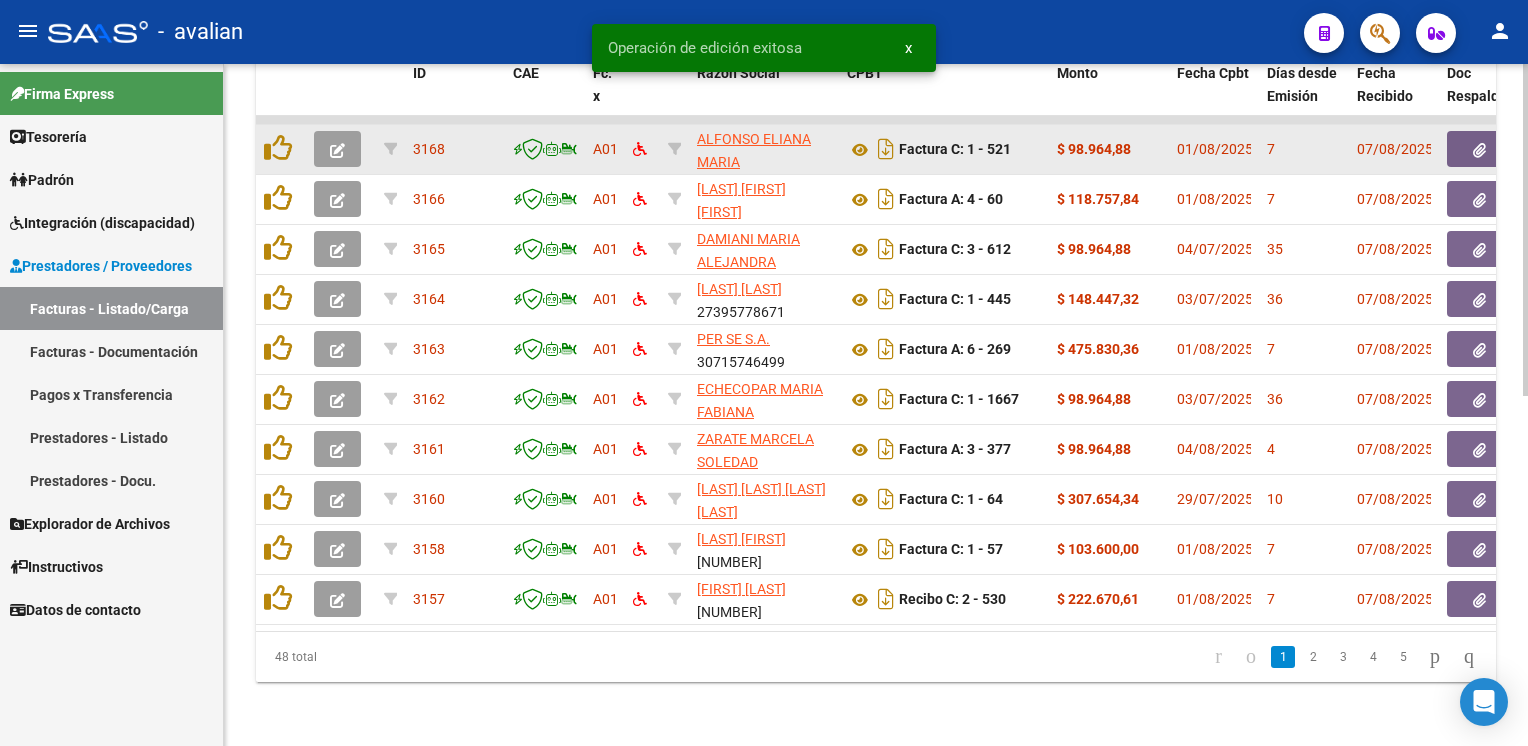 click 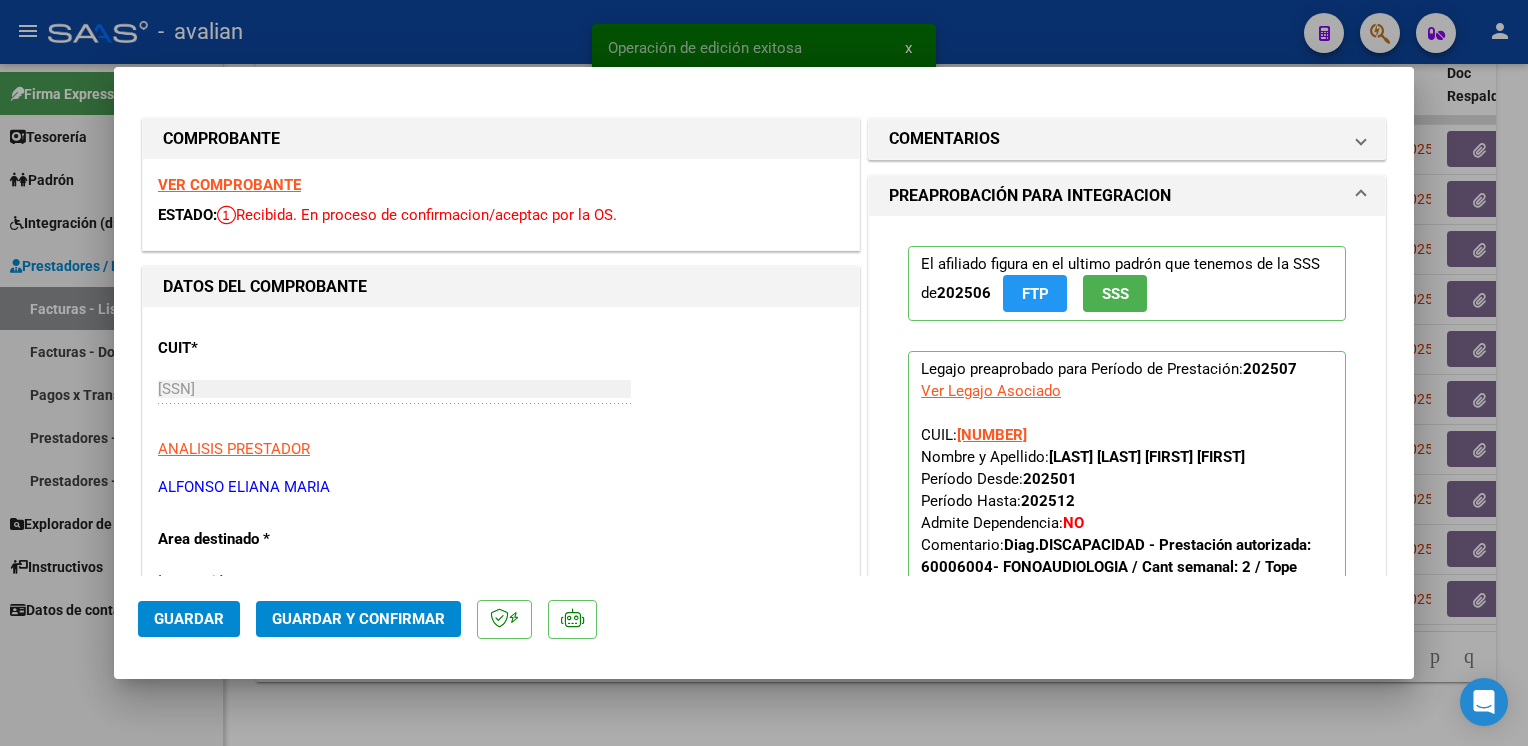 click on "VER COMPROBANTE" at bounding box center (229, 185) 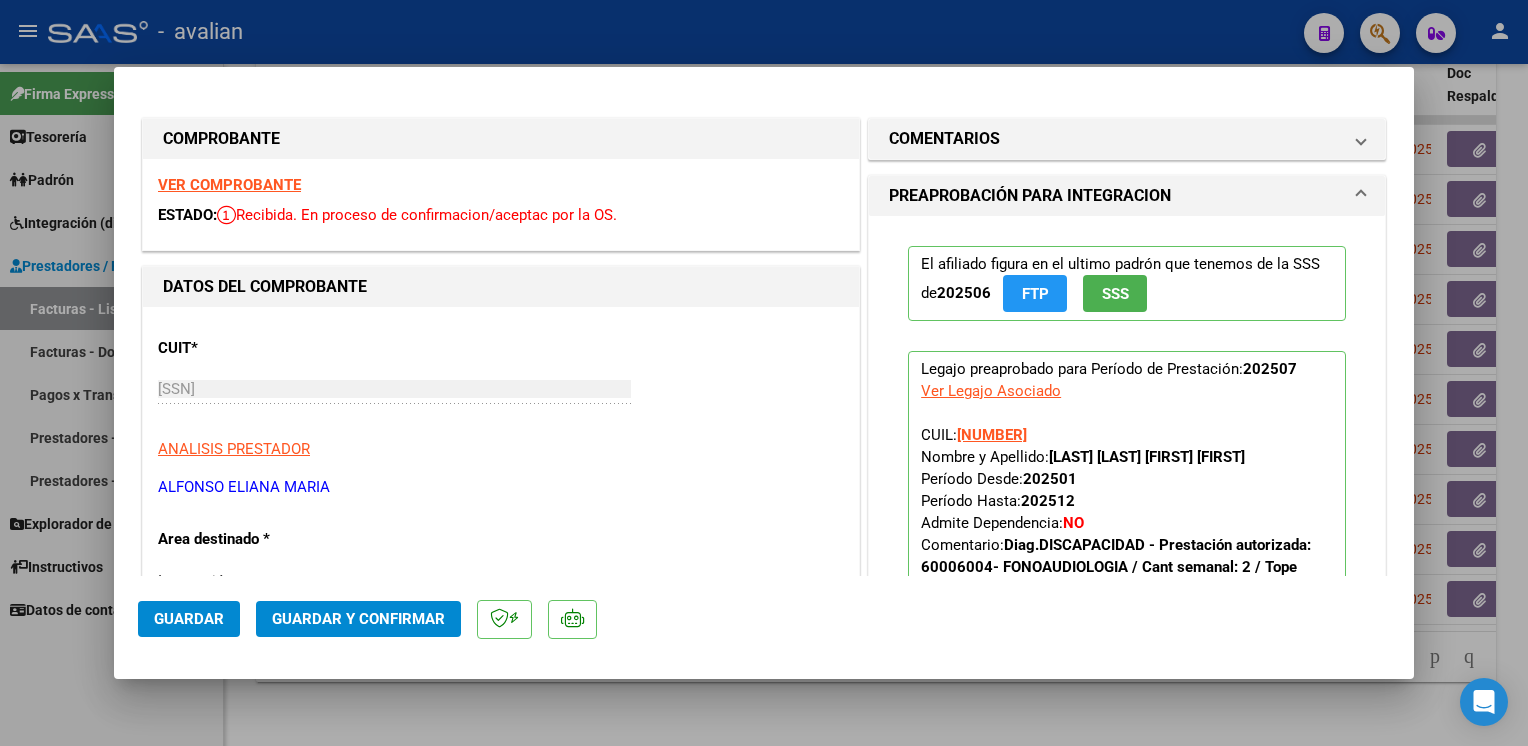 click on "Guardar y Confirmar" 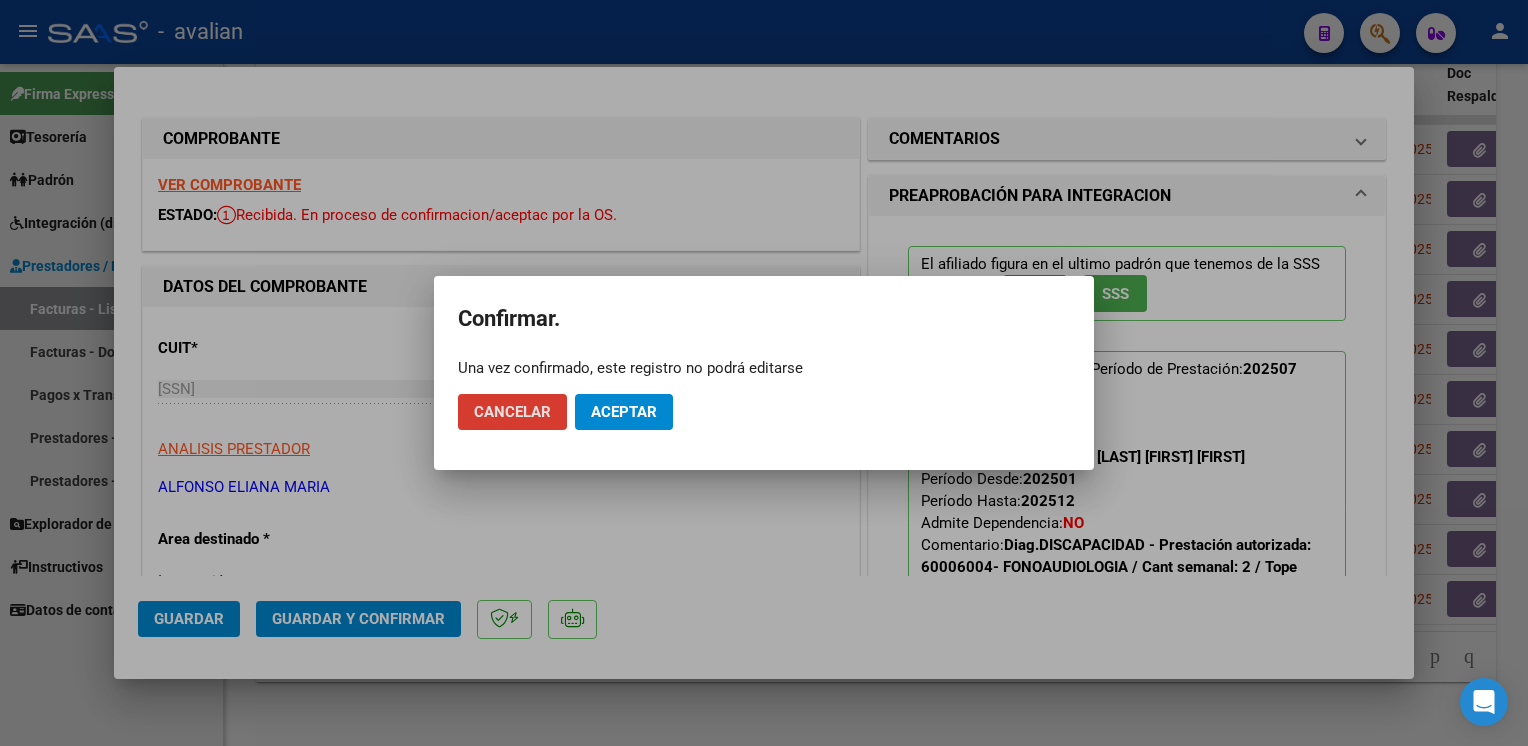 drag, startPoint x: 657, startPoint y: 394, endPoint x: 639, endPoint y: 394, distance: 18 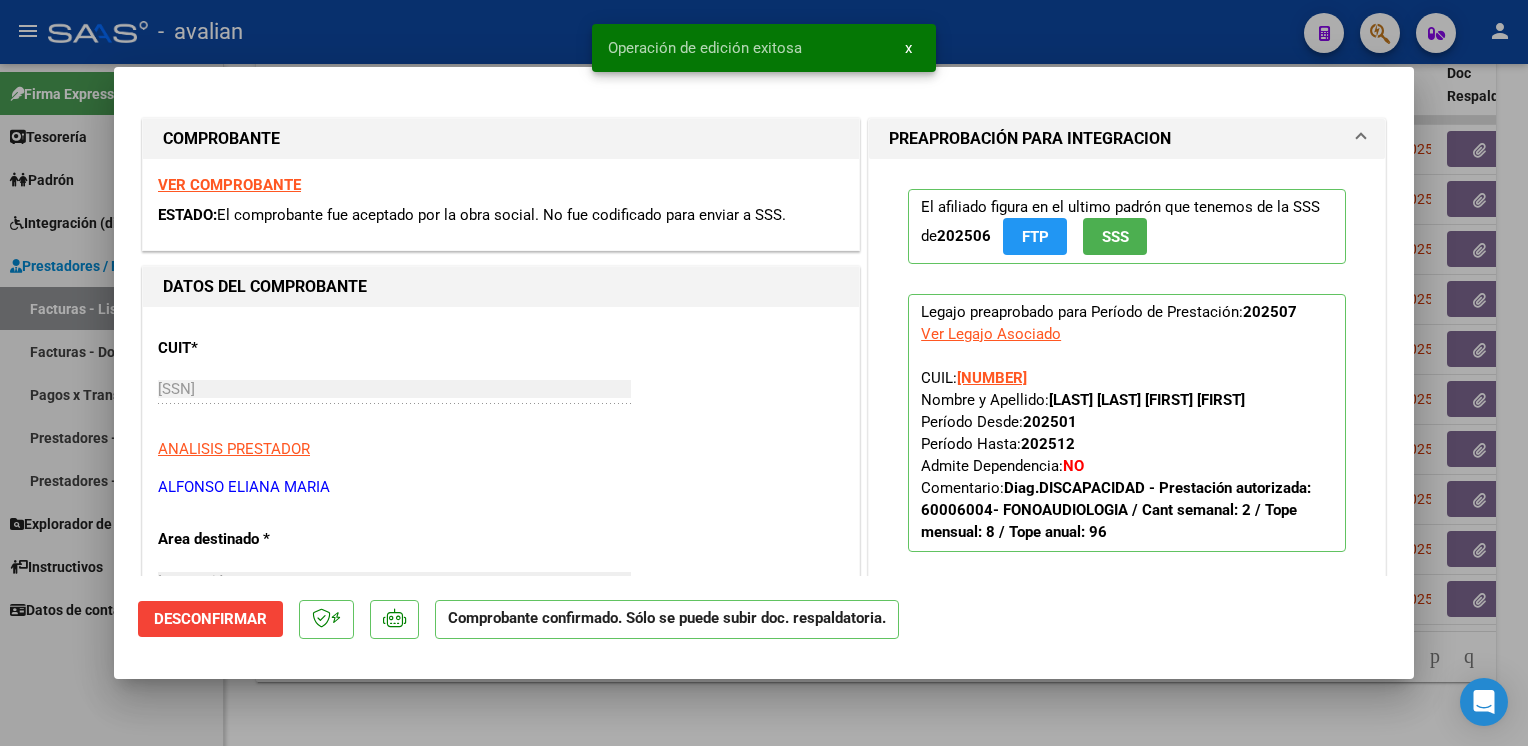 click at bounding box center [764, 373] 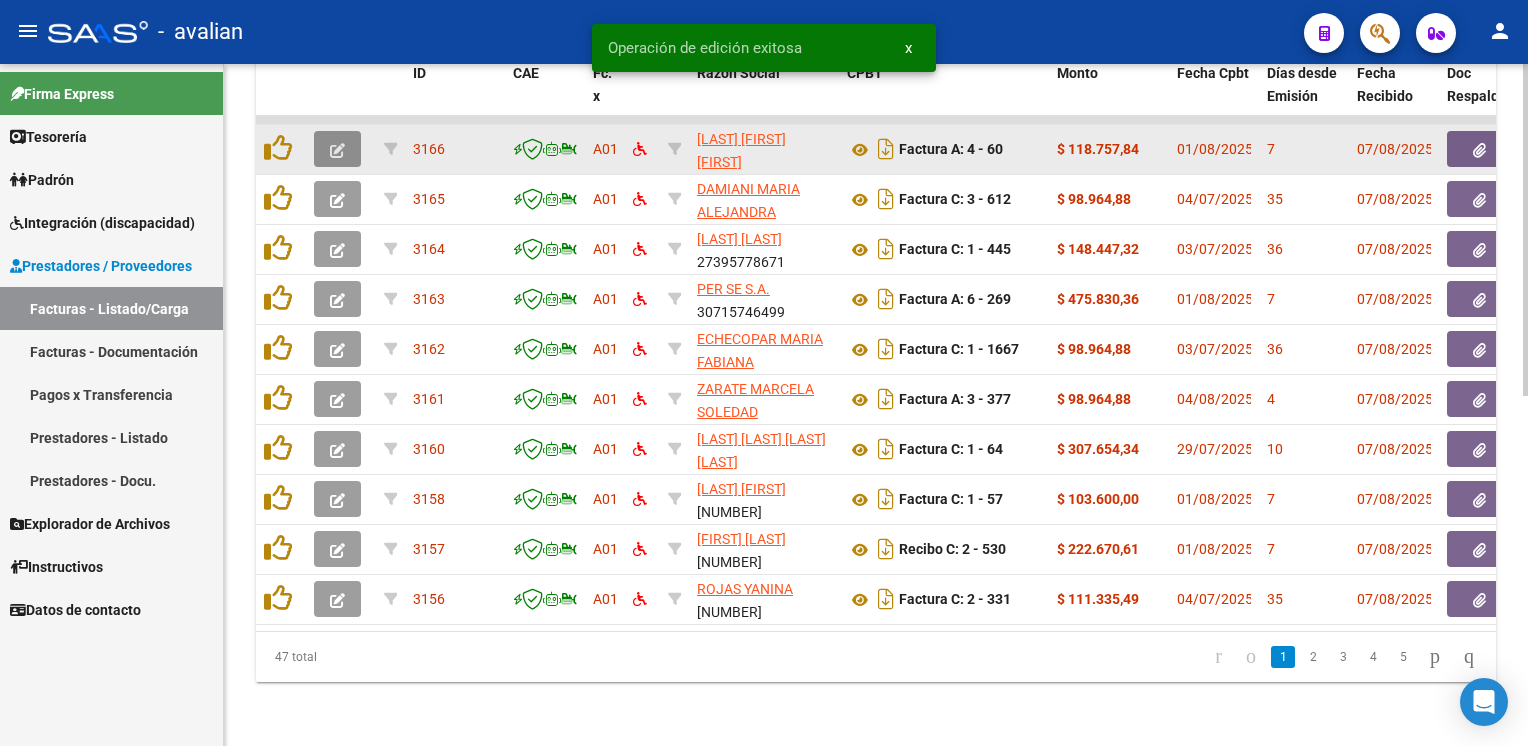 click 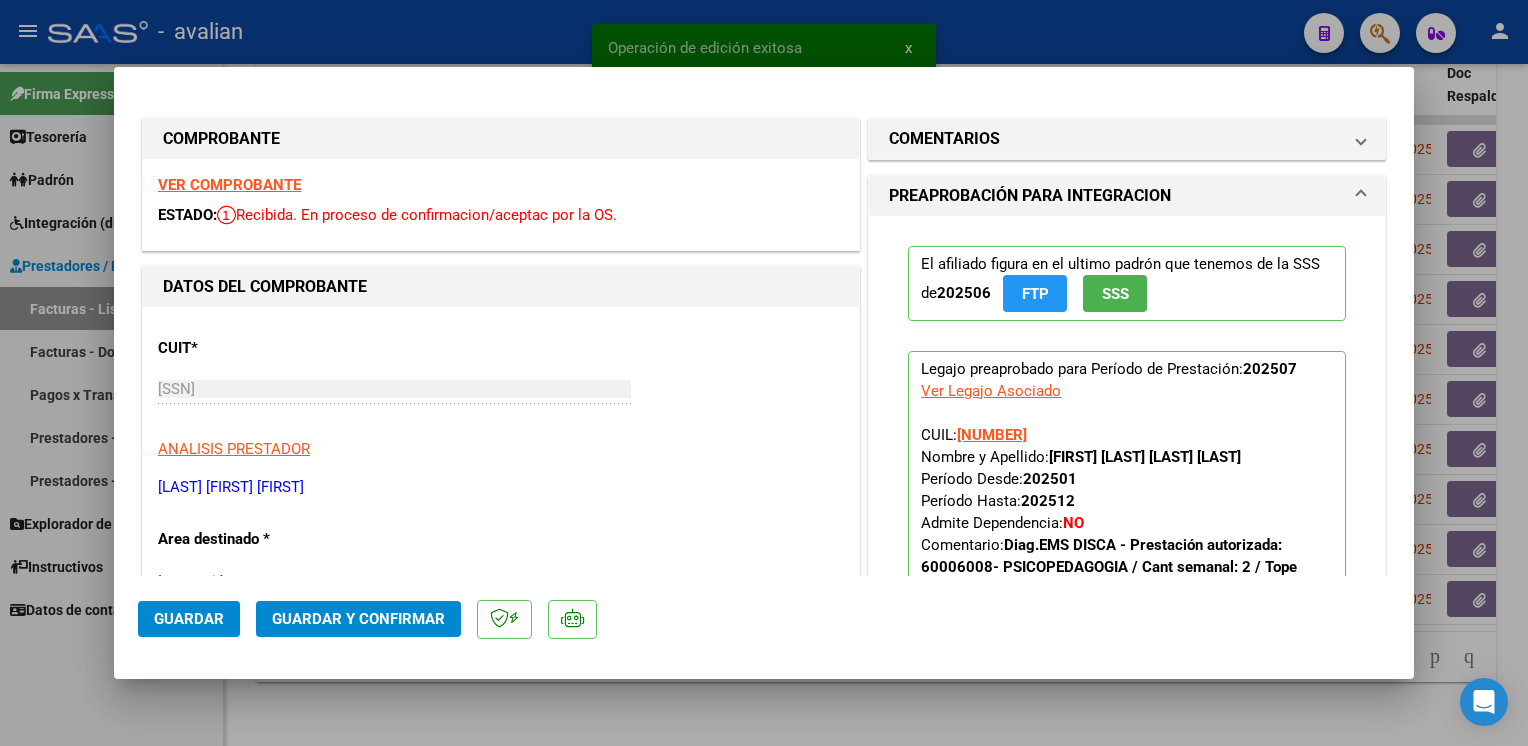 click on "VER COMPROBANTE" at bounding box center [229, 185] 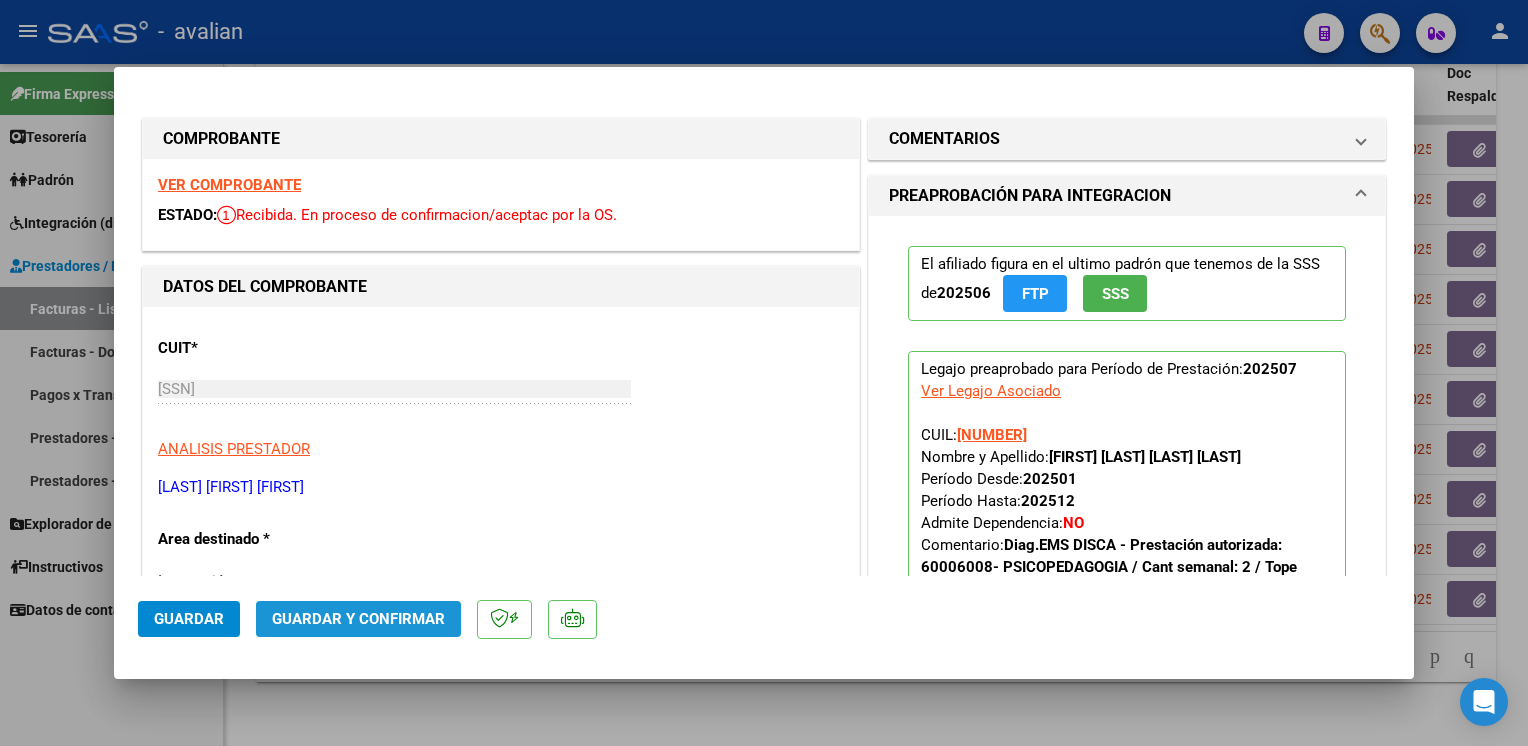 click on "Guardar y Confirmar" 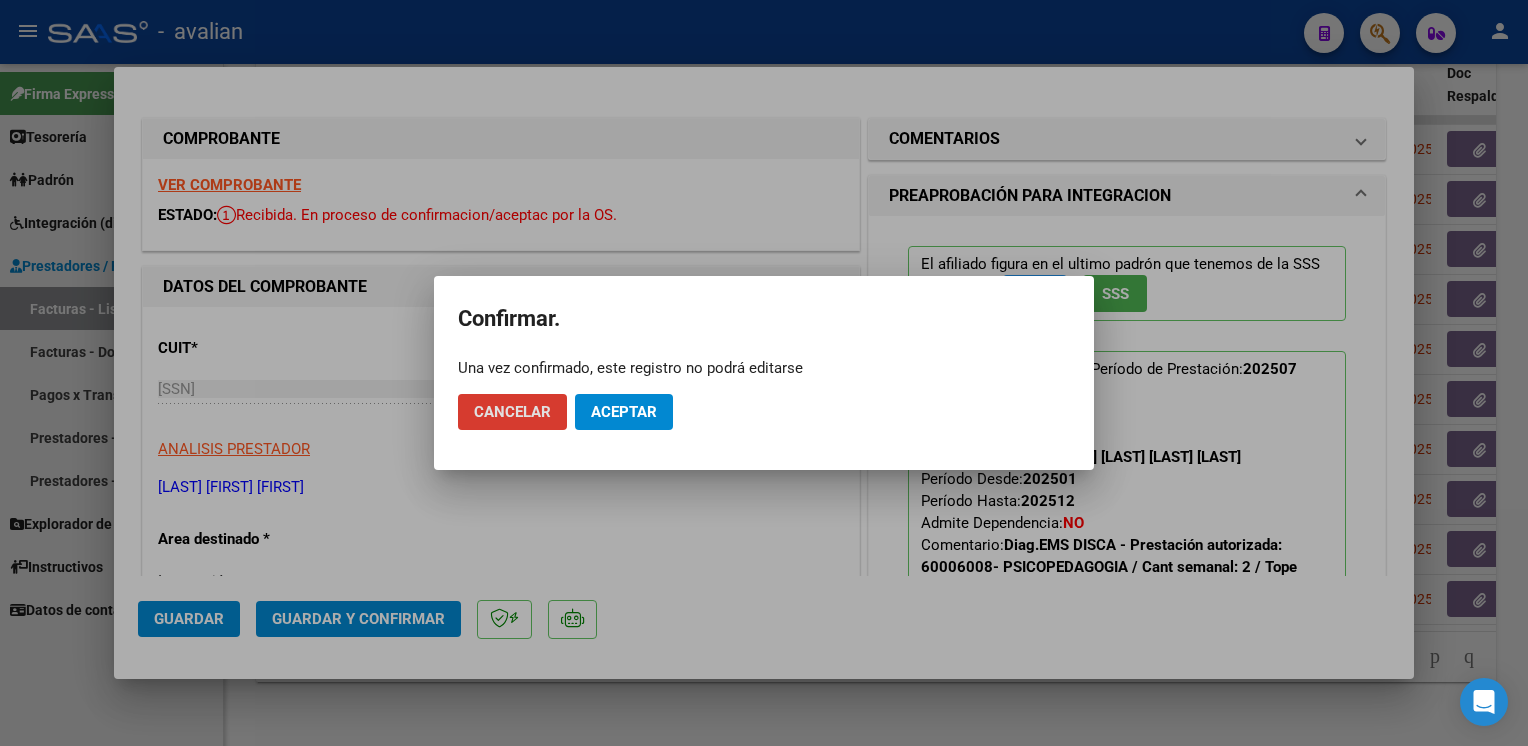 click on "Aceptar" 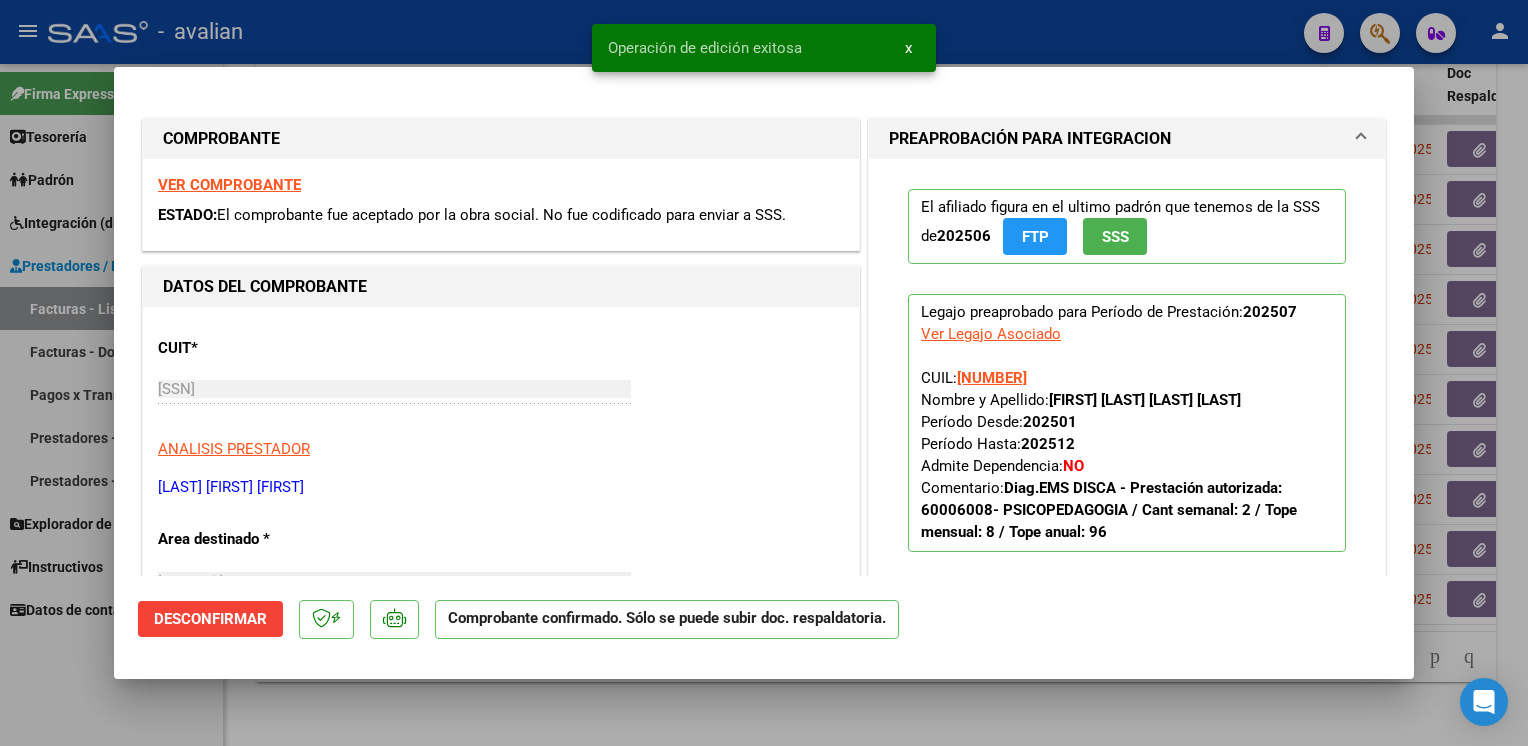 click at bounding box center [764, 373] 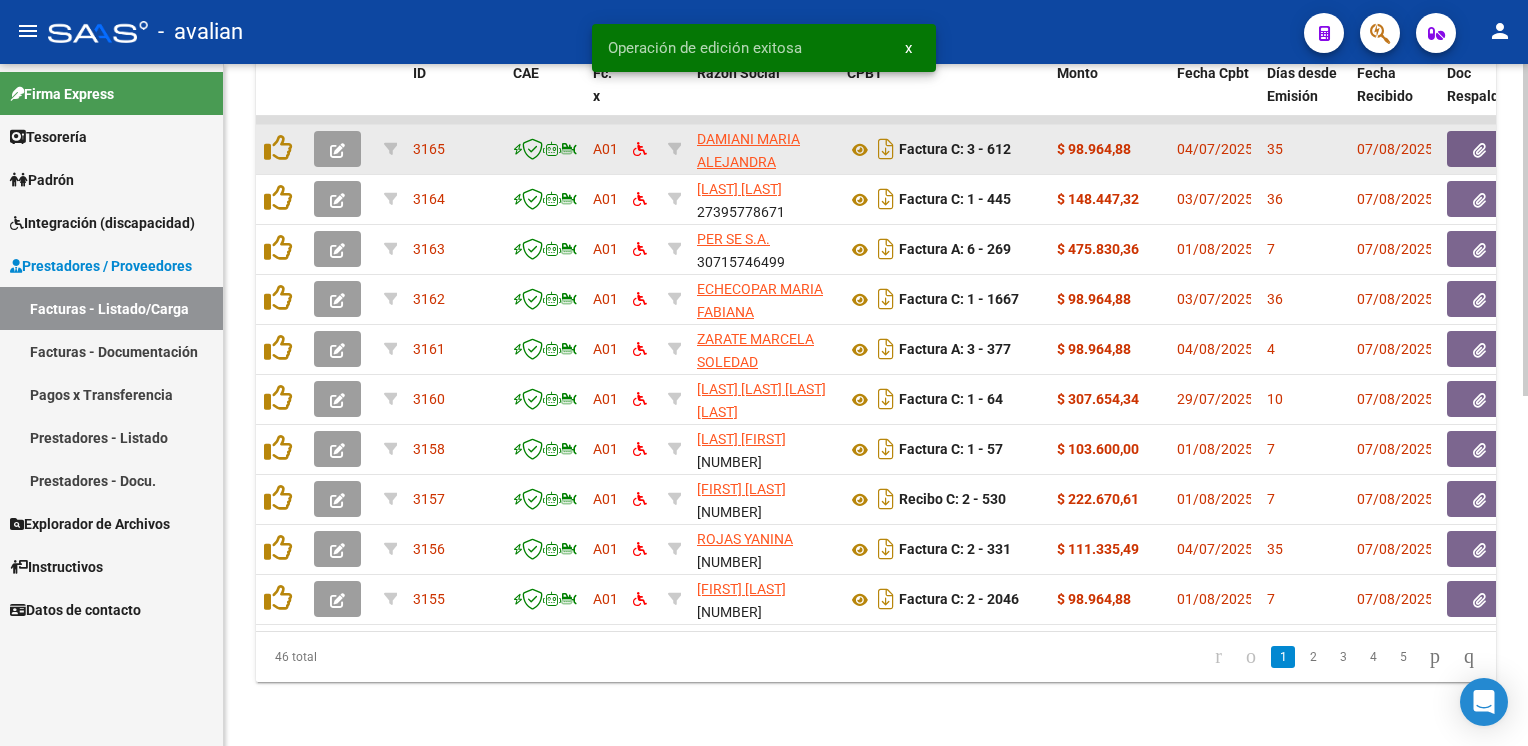 click 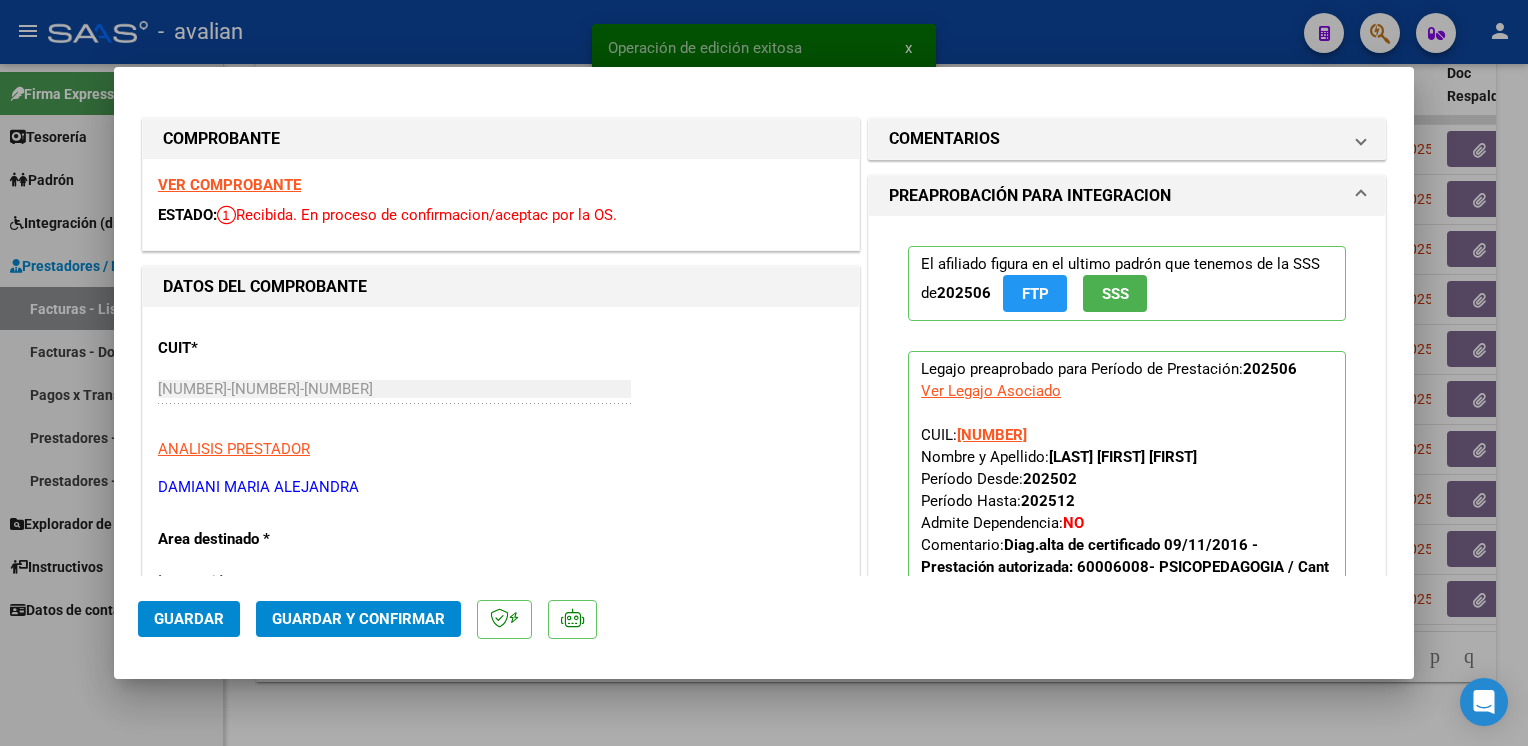 click on "VER COMPROBANTE" at bounding box center [229, 185] 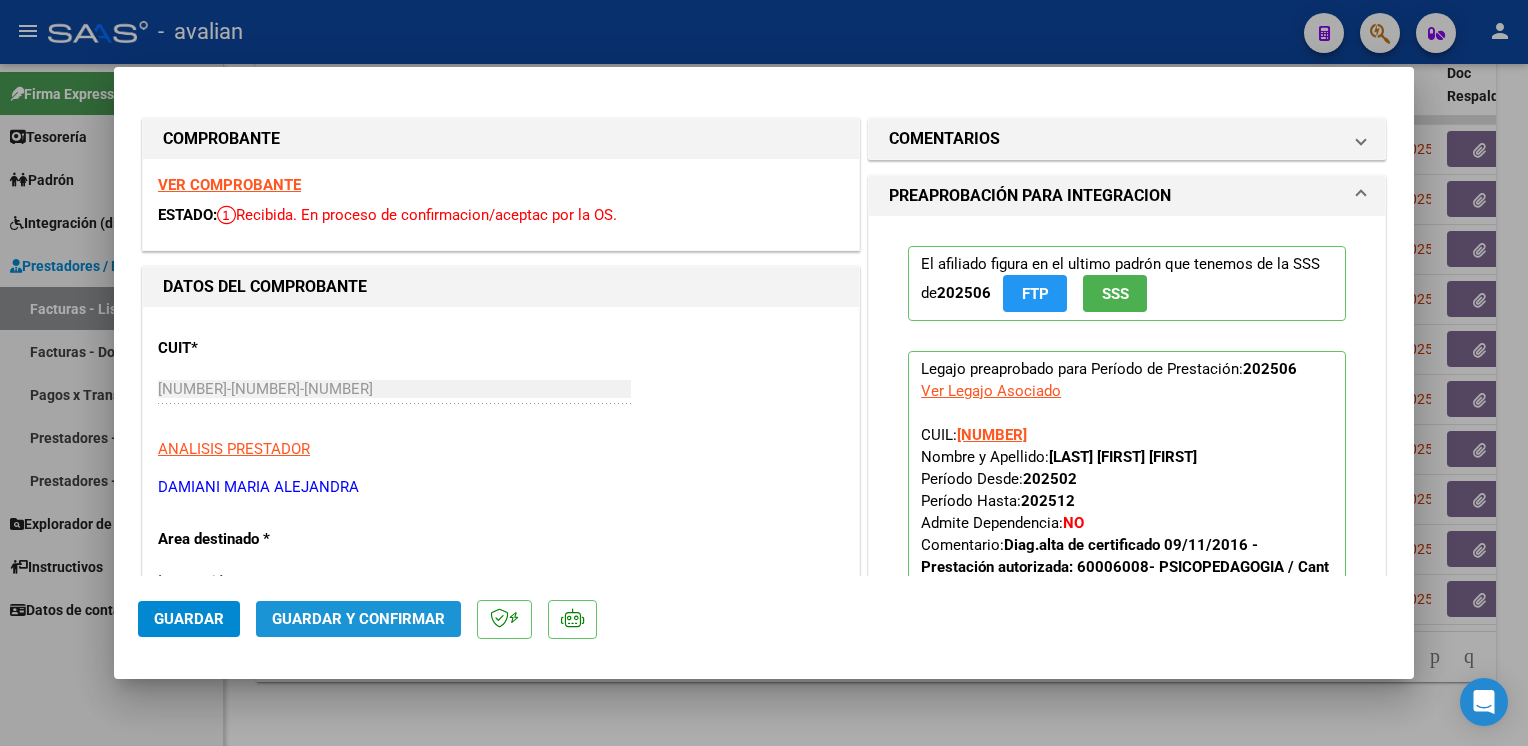 click on "Guardar y Confirmar" 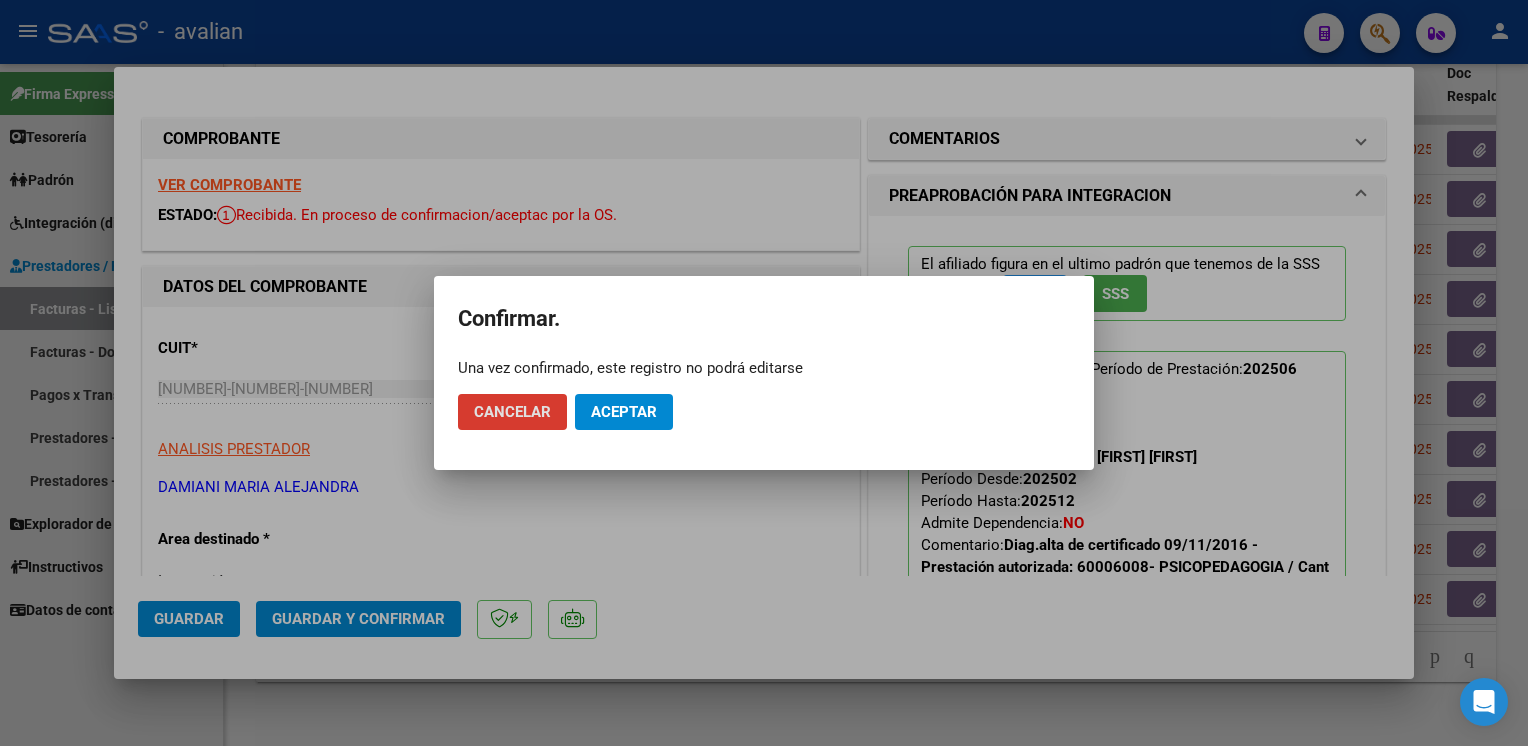 click on "Aceptar" 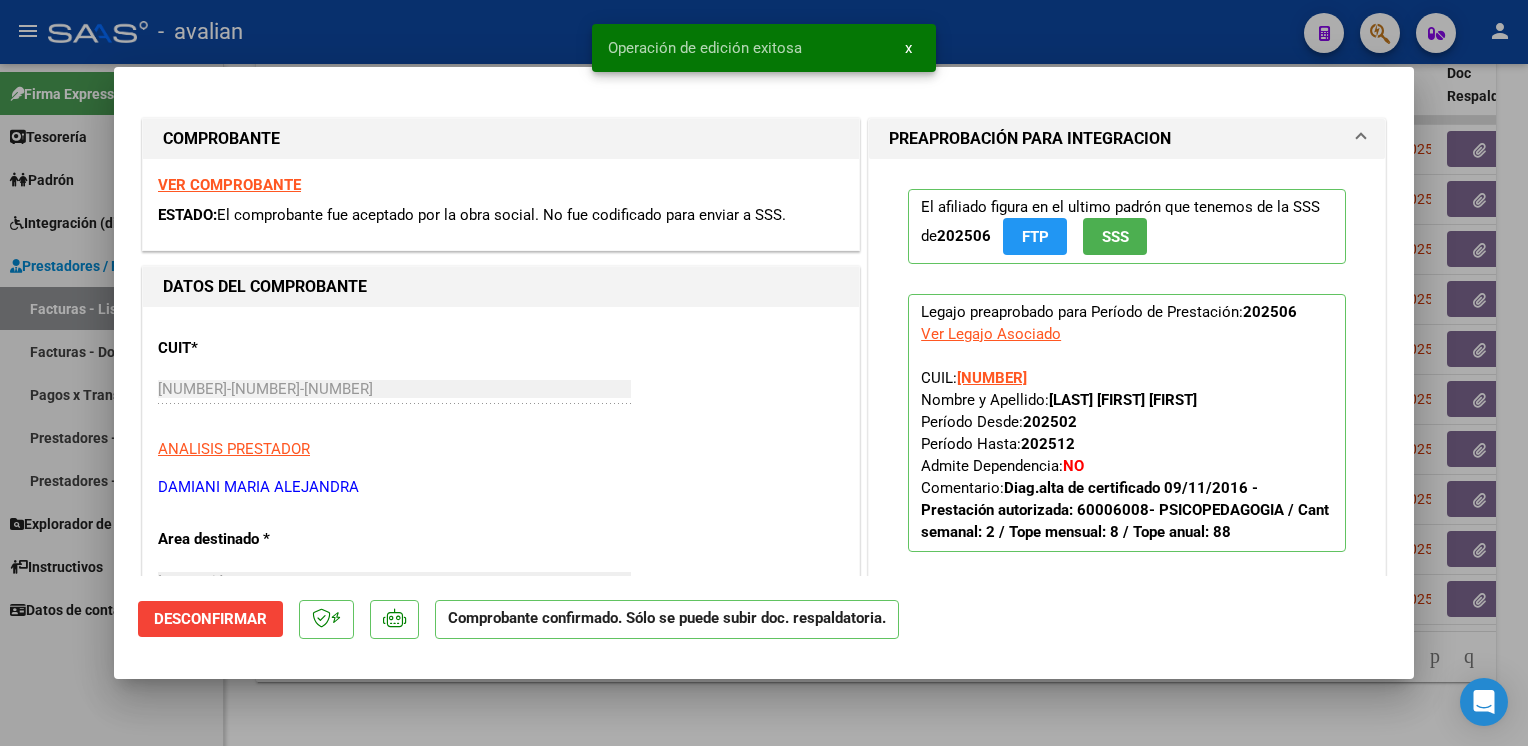 click at bounding box center [764, 373] 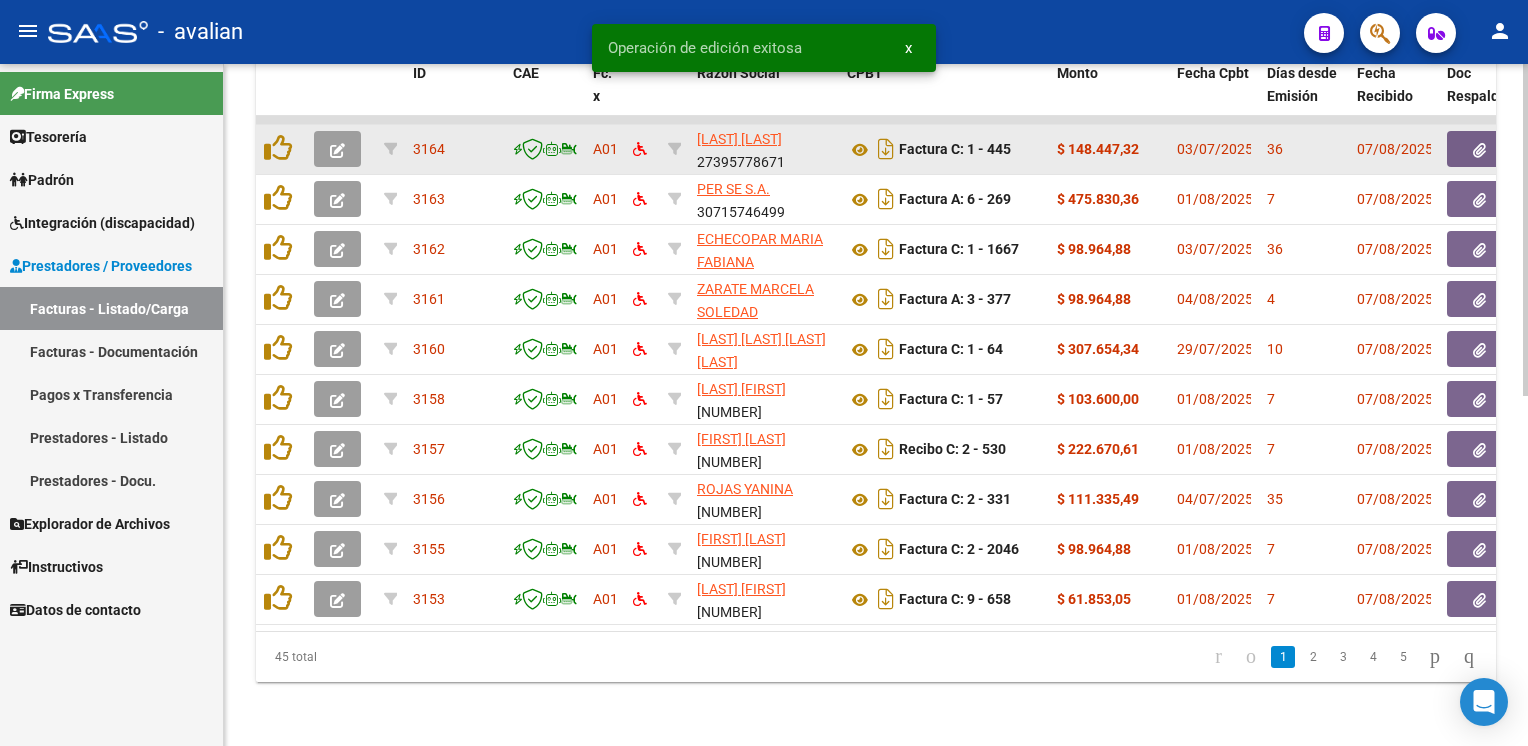 click 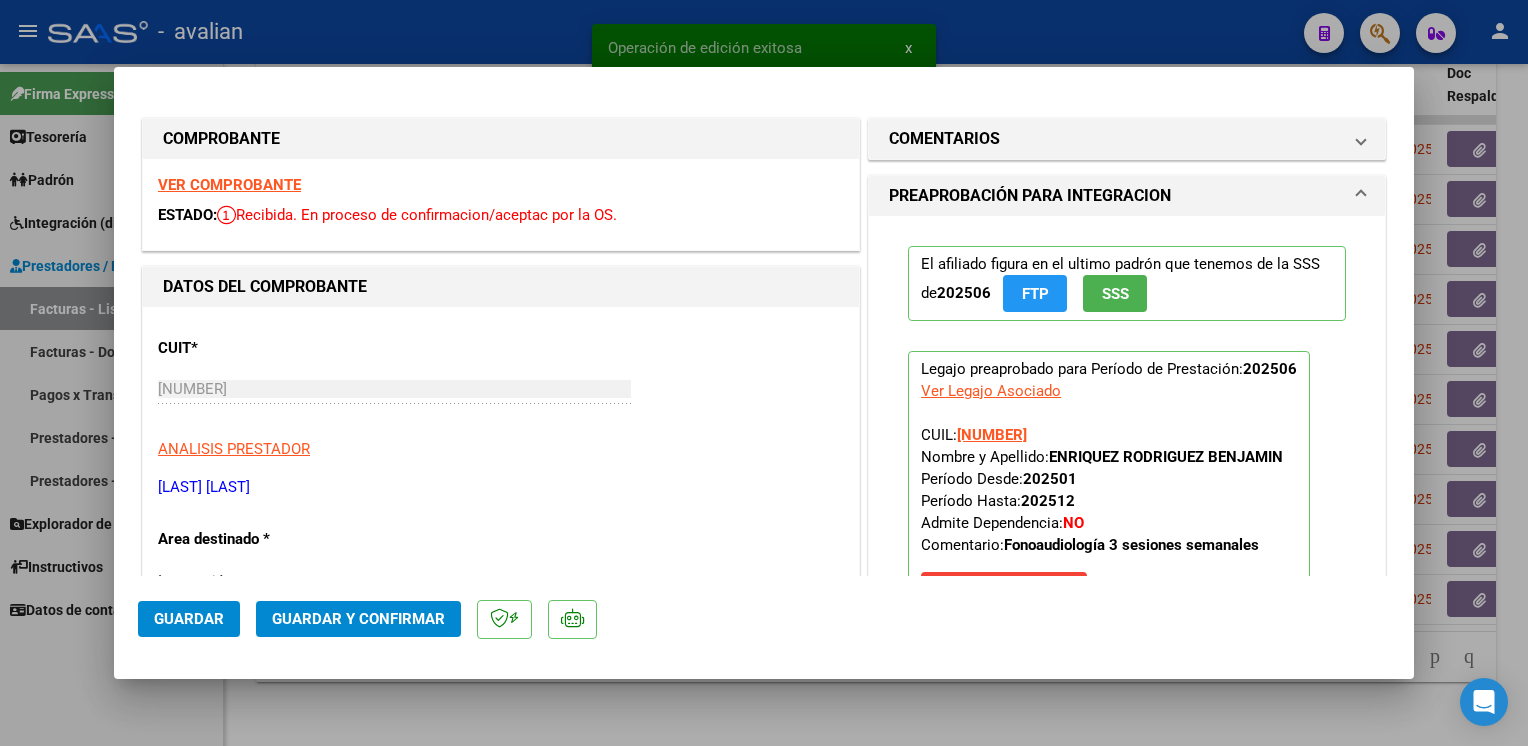 click on "VER COMPROBANTE" at bounding box center [229, 185] 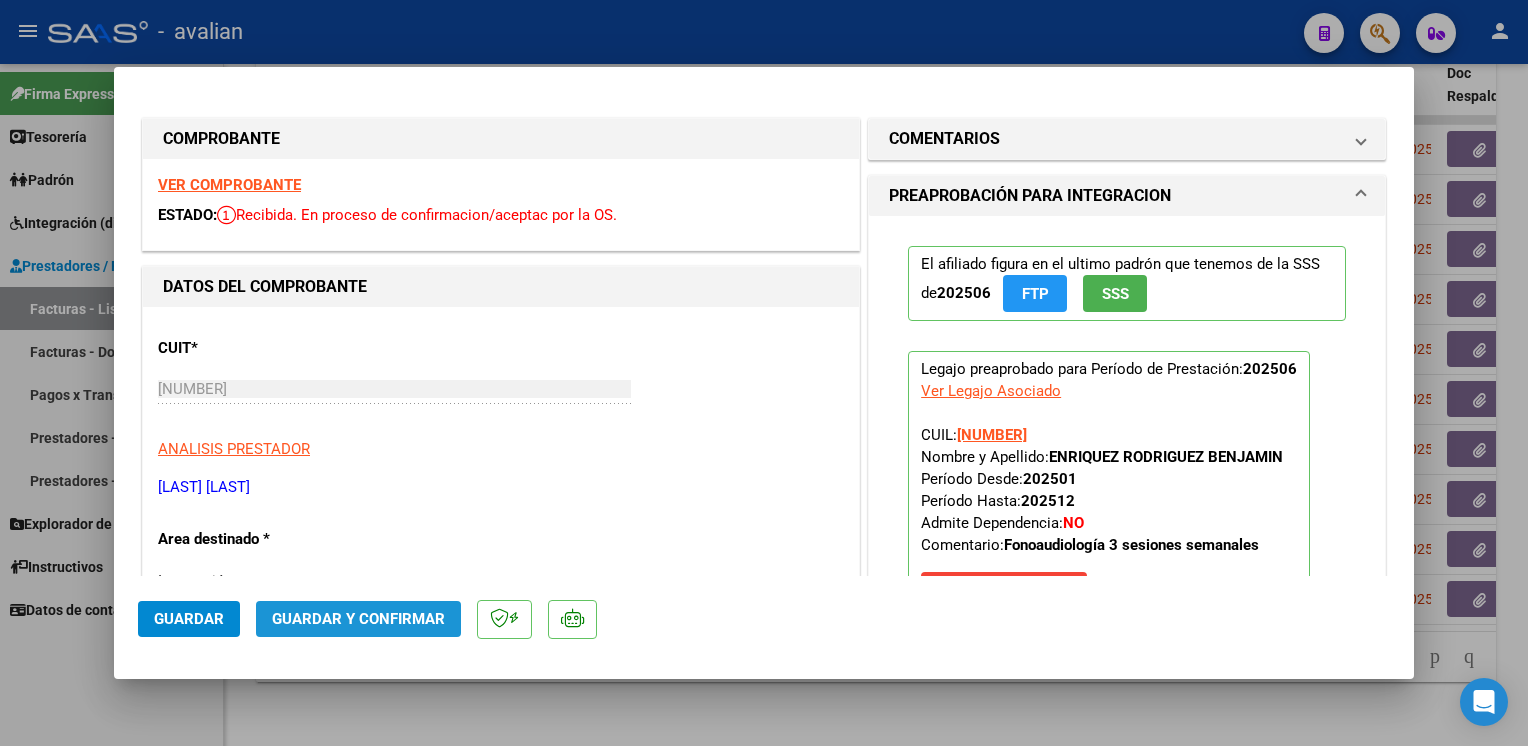 click on "Guardar y Confirmar" 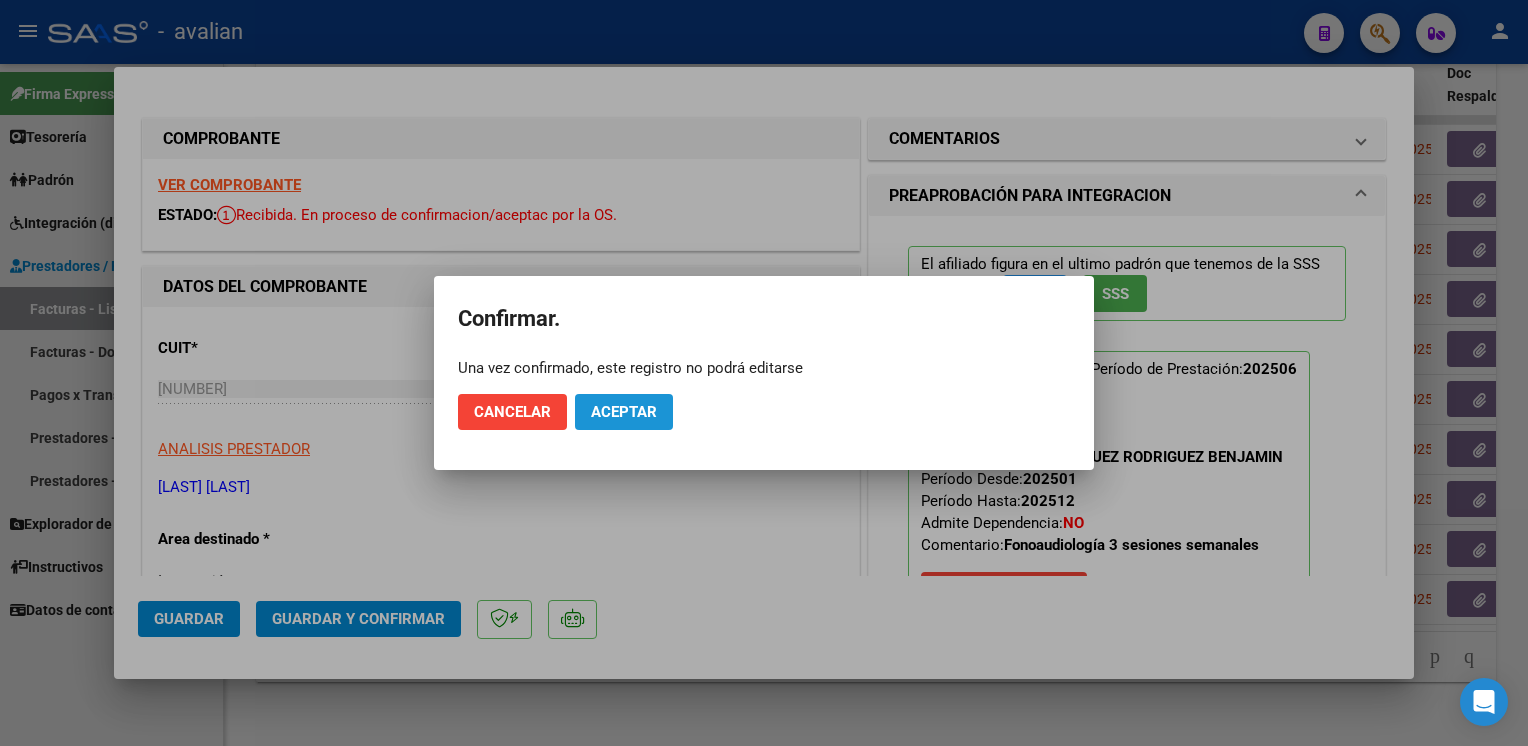 click on "Aceptar" 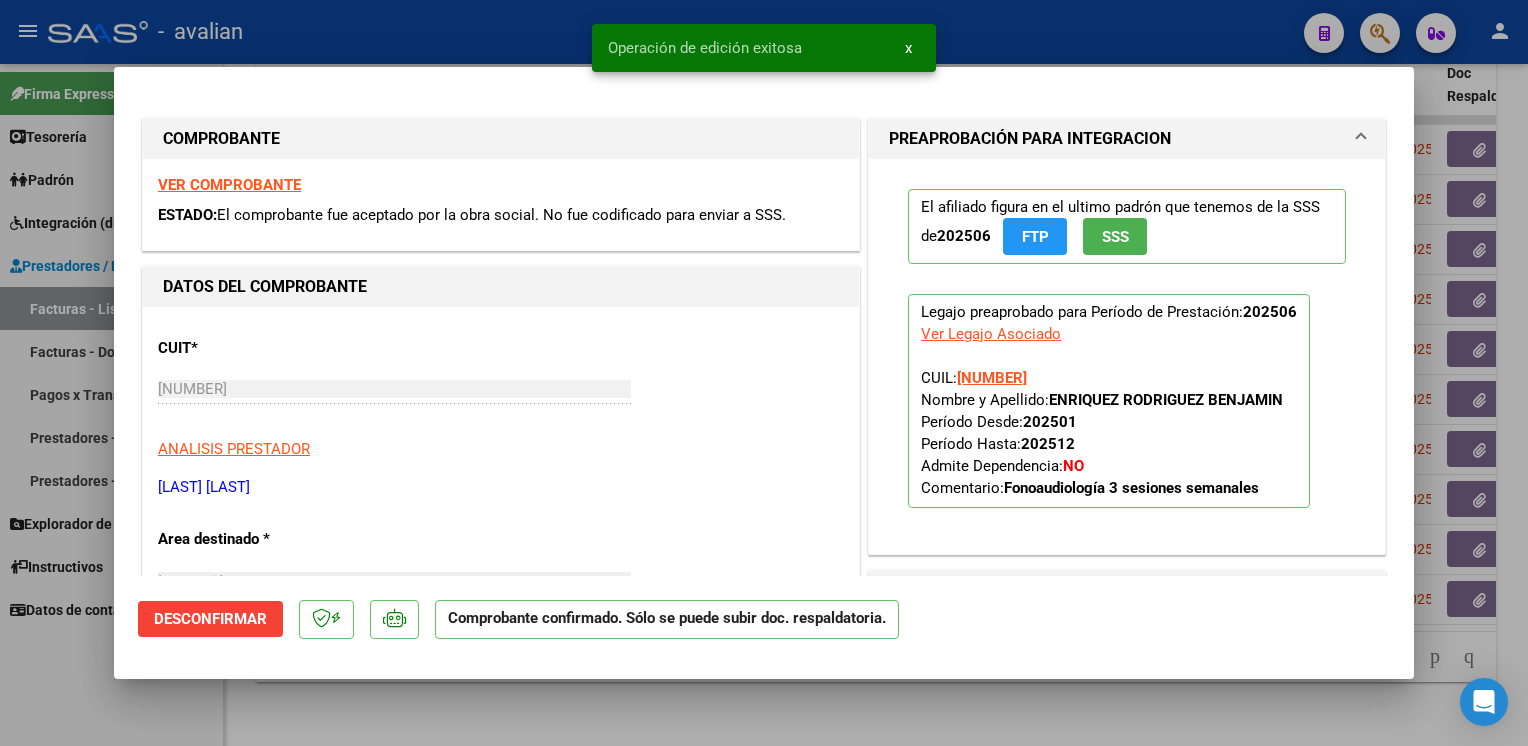 click at bounding box center (764, 373) 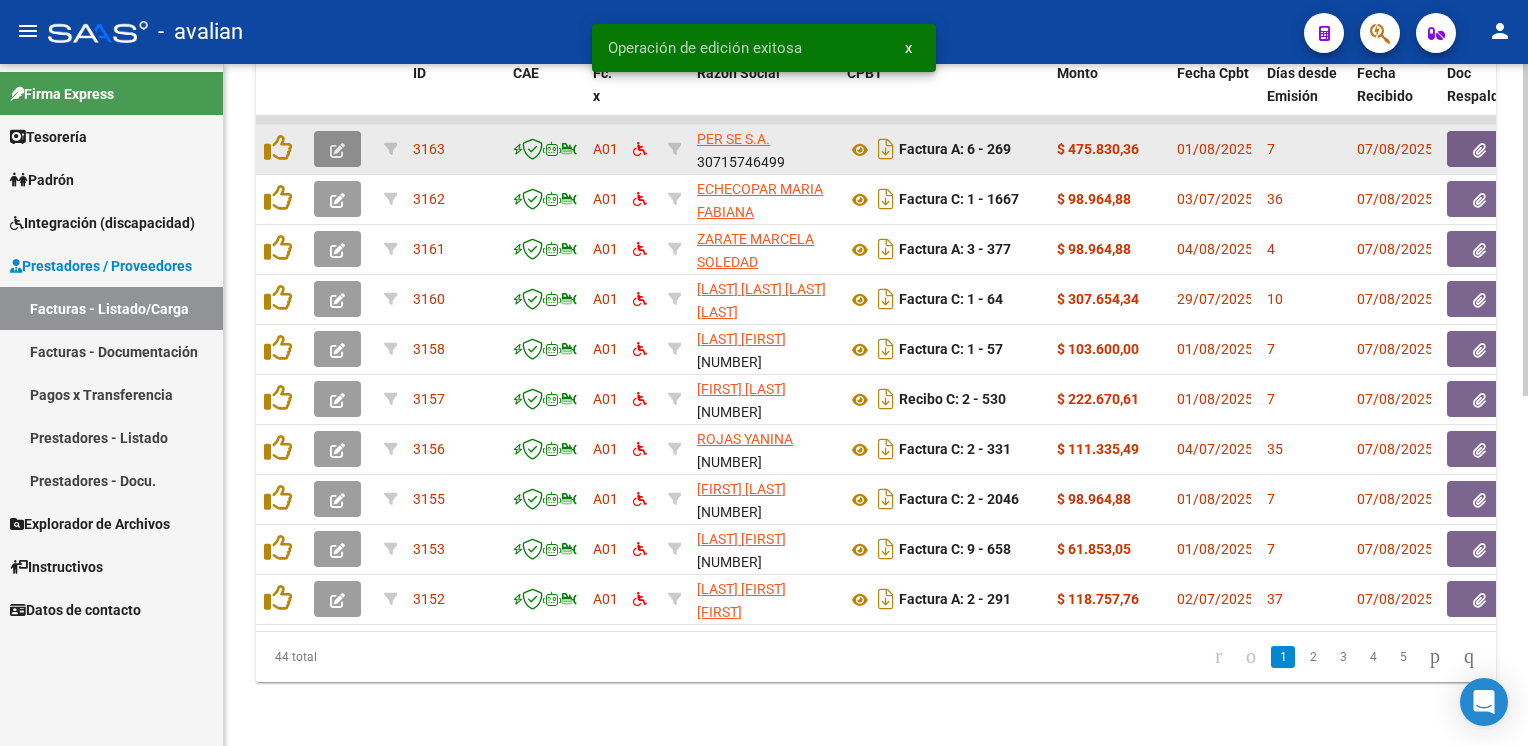 click 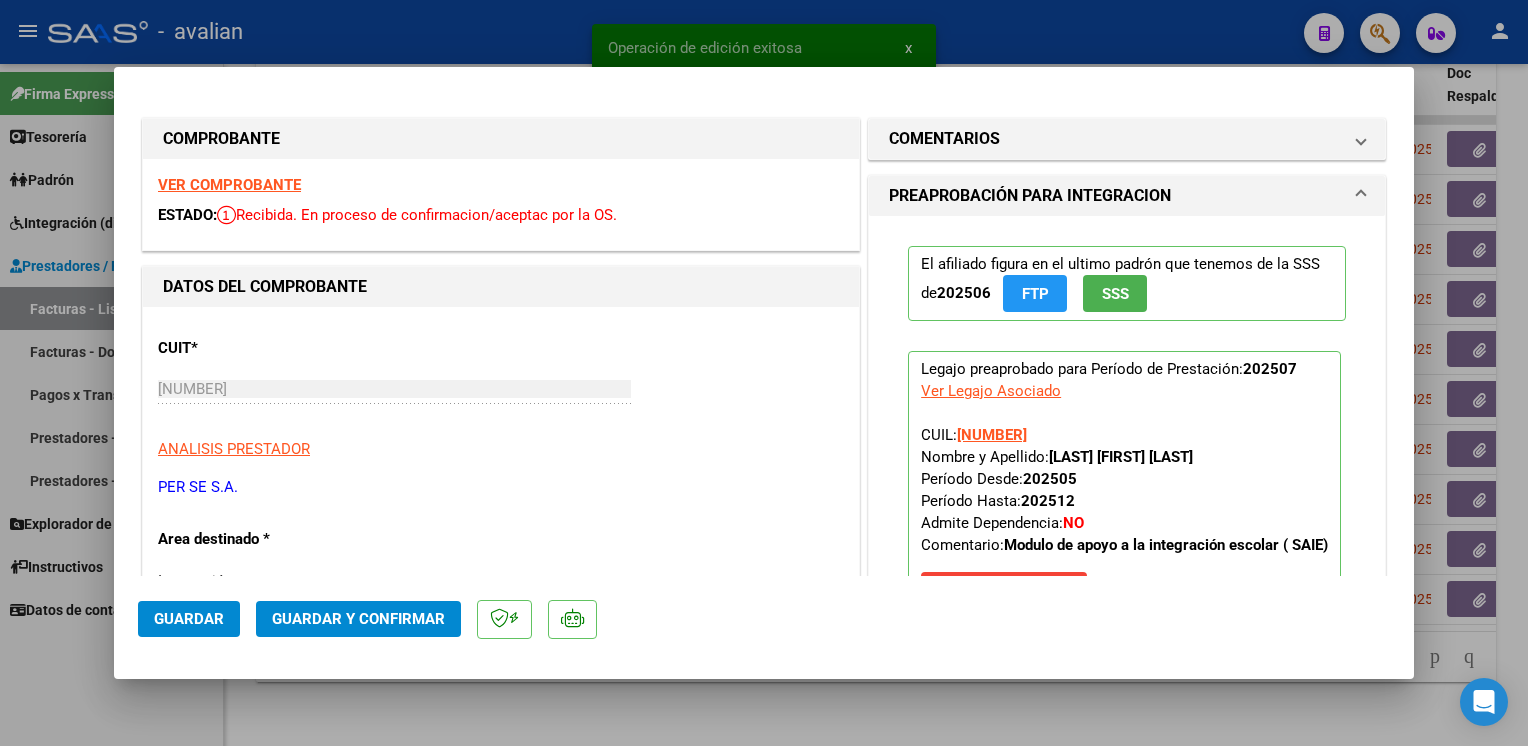 click on "VER COMPROBANTE" at bounding box center [229, 185] 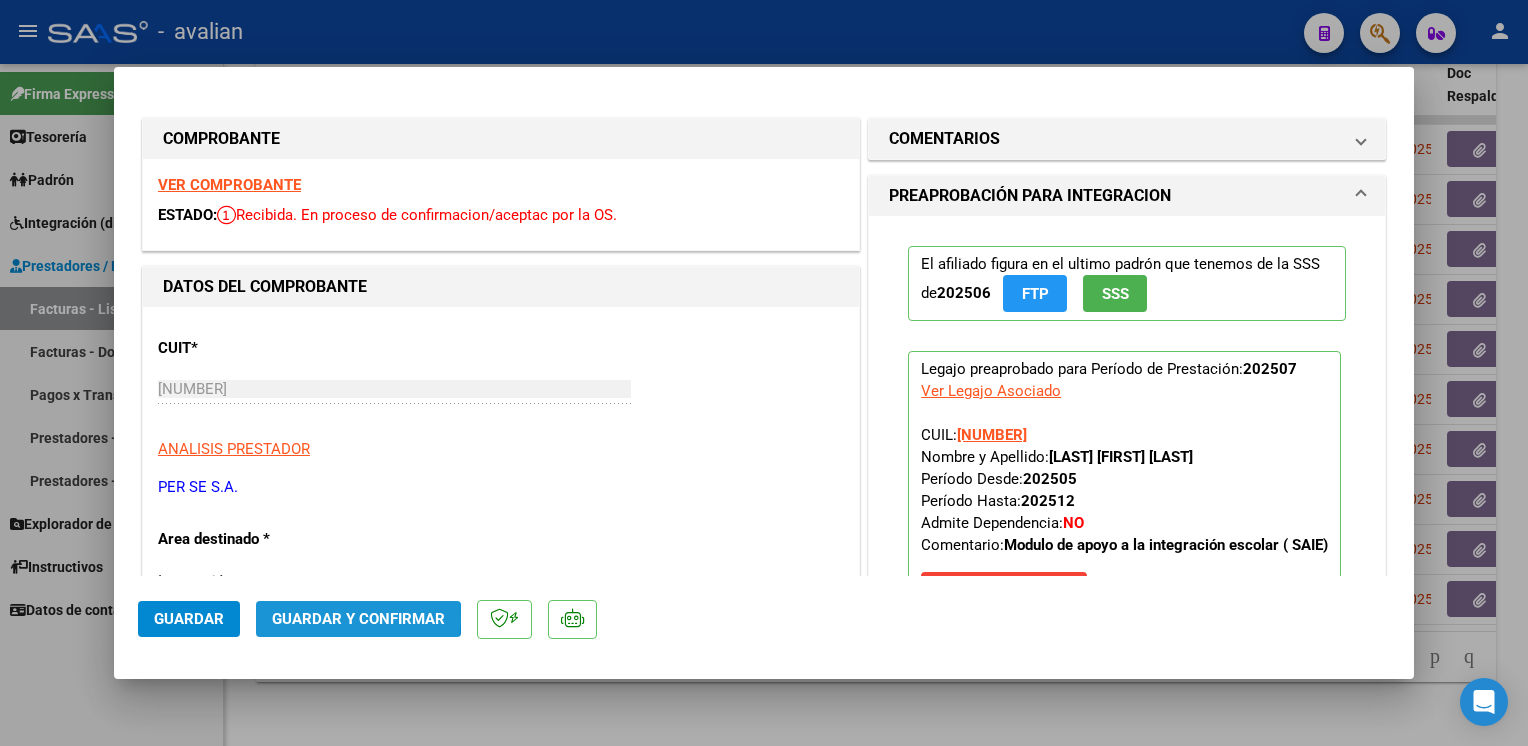 click on "Guardar y Confirmar" 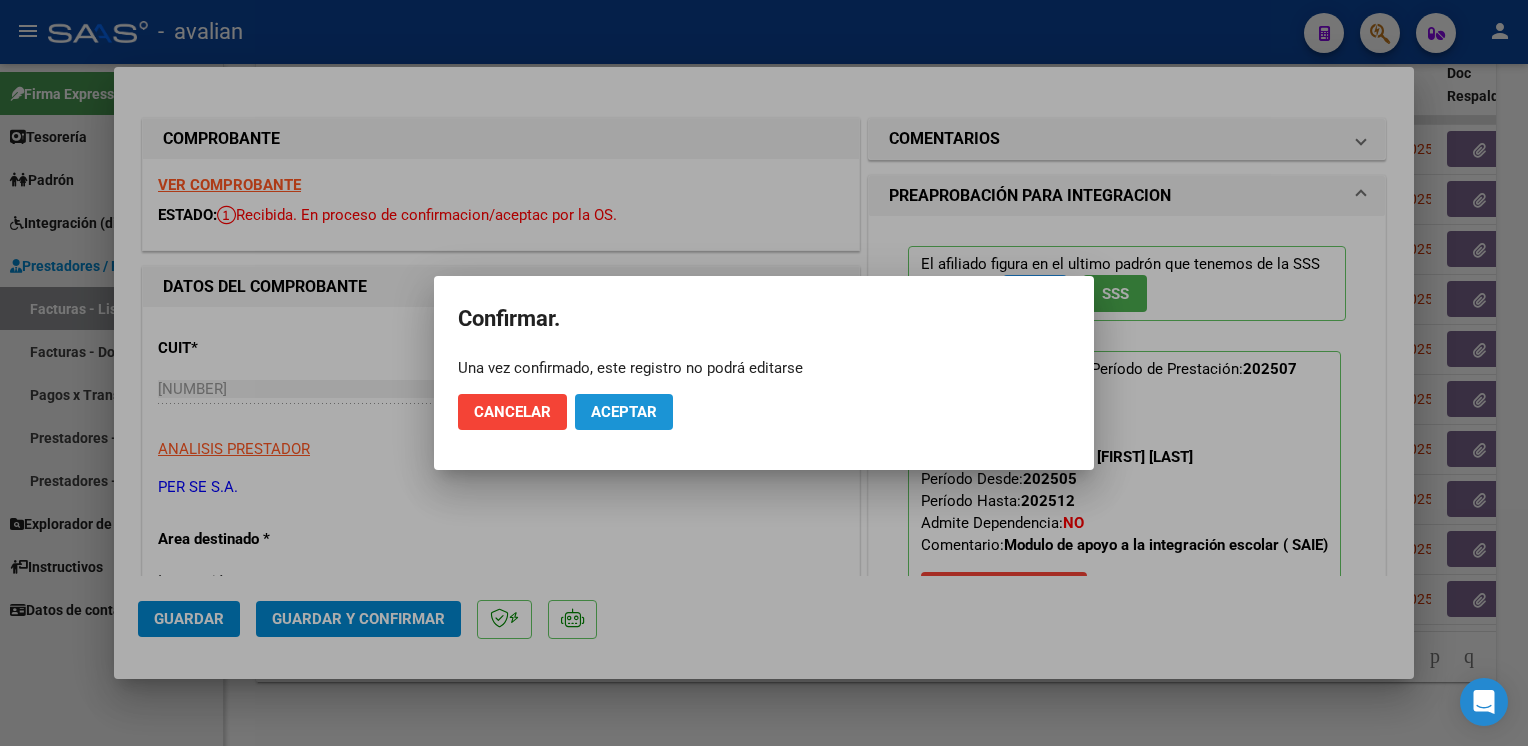 click on "Aceptar" 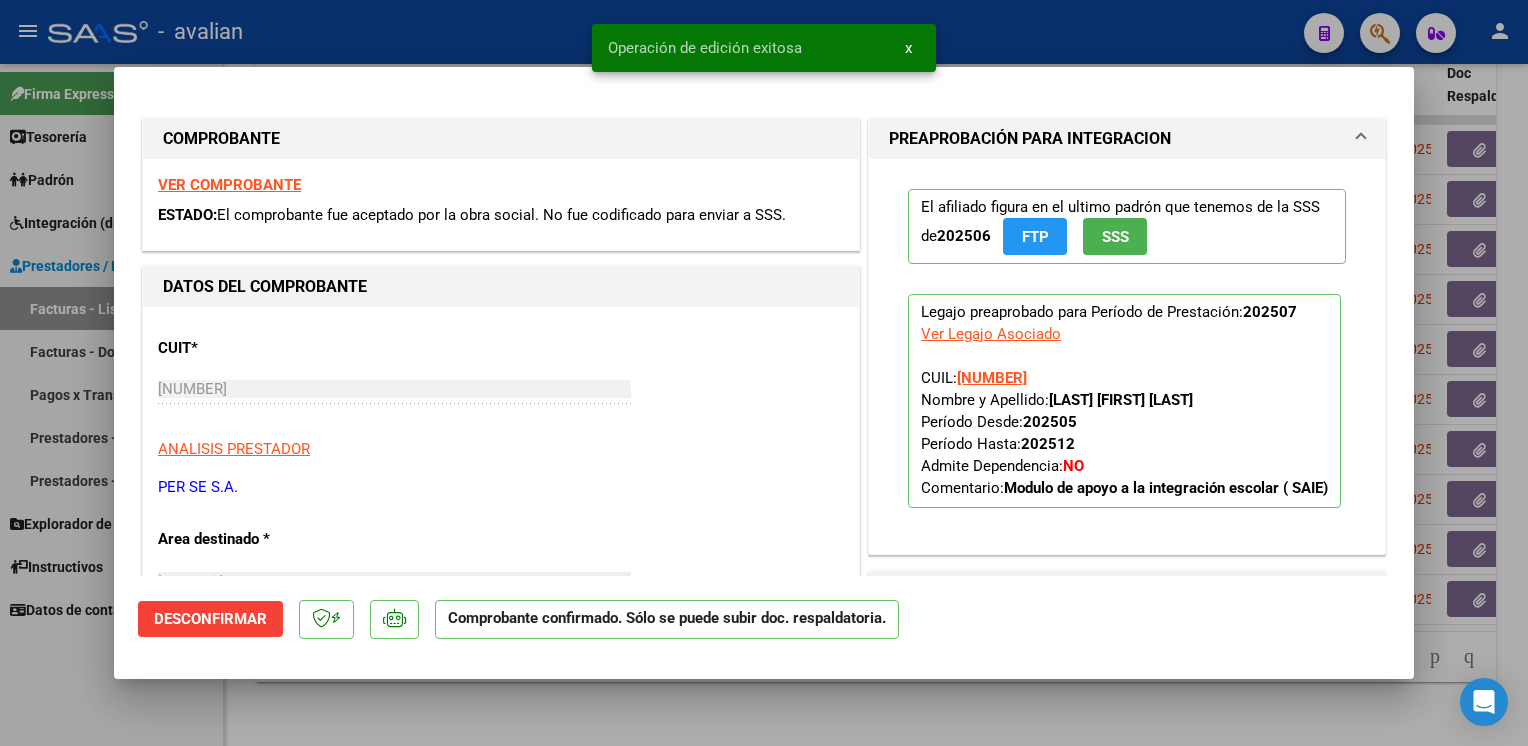 click at bounding box center (764, 373) 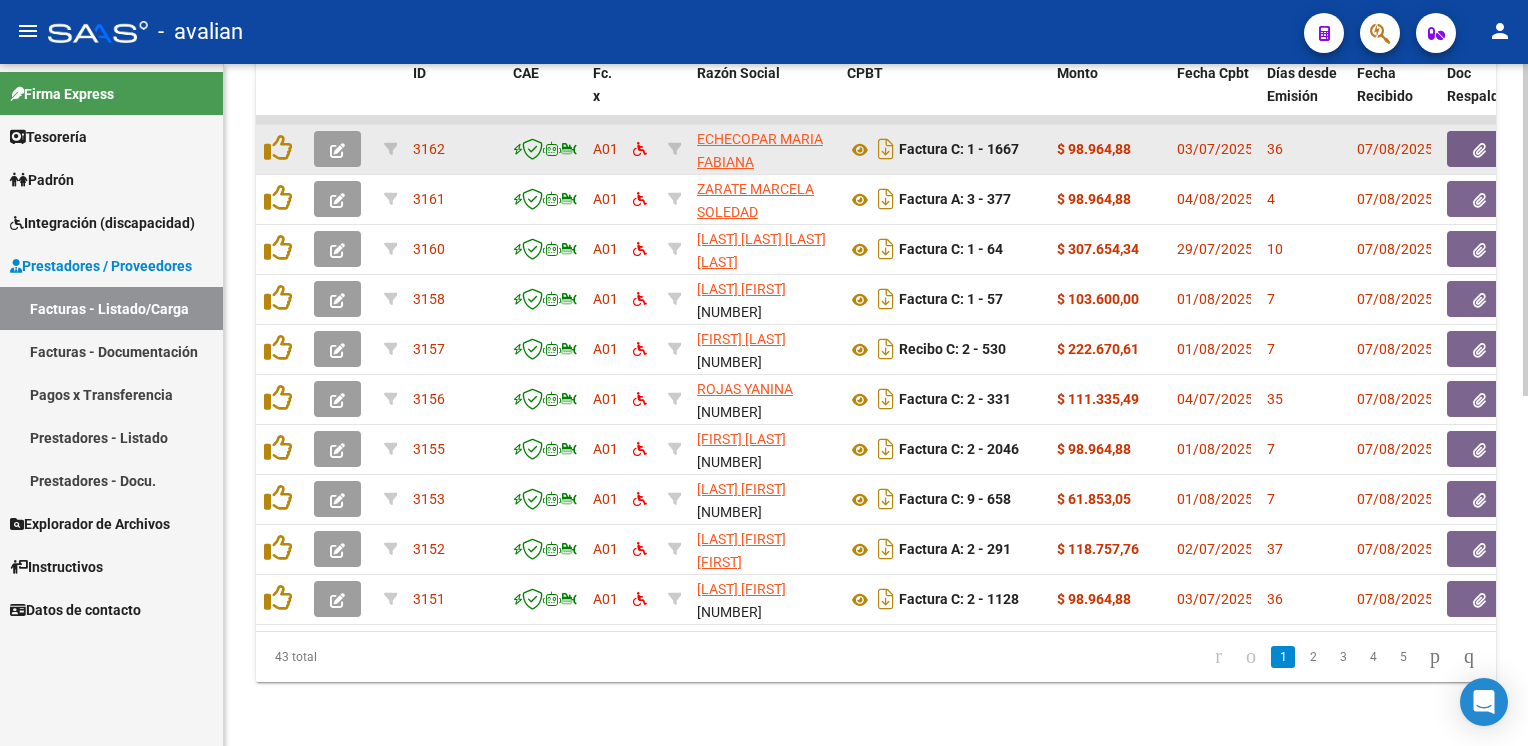 click 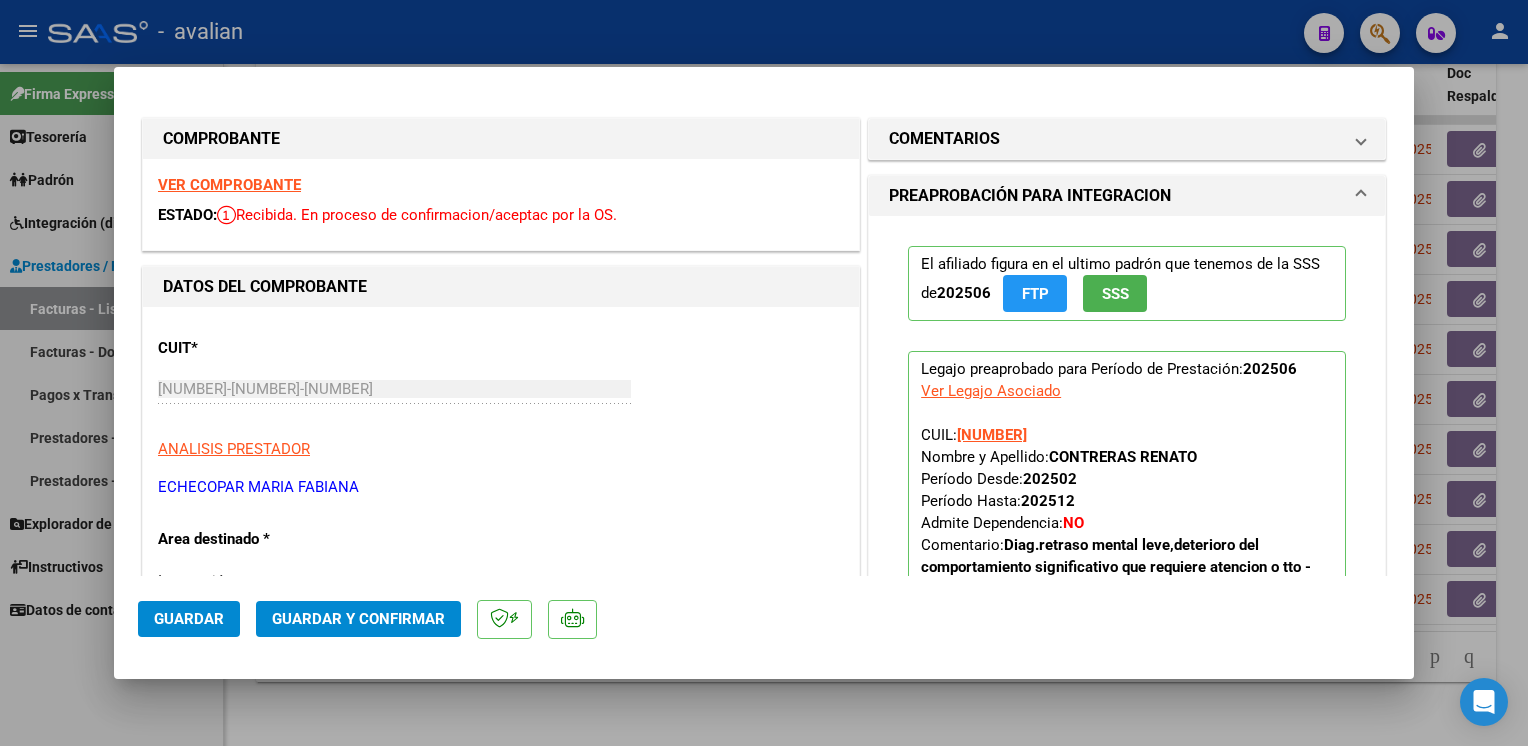 click on "VER COMPROBANTE" at bounding box center (229, 185) 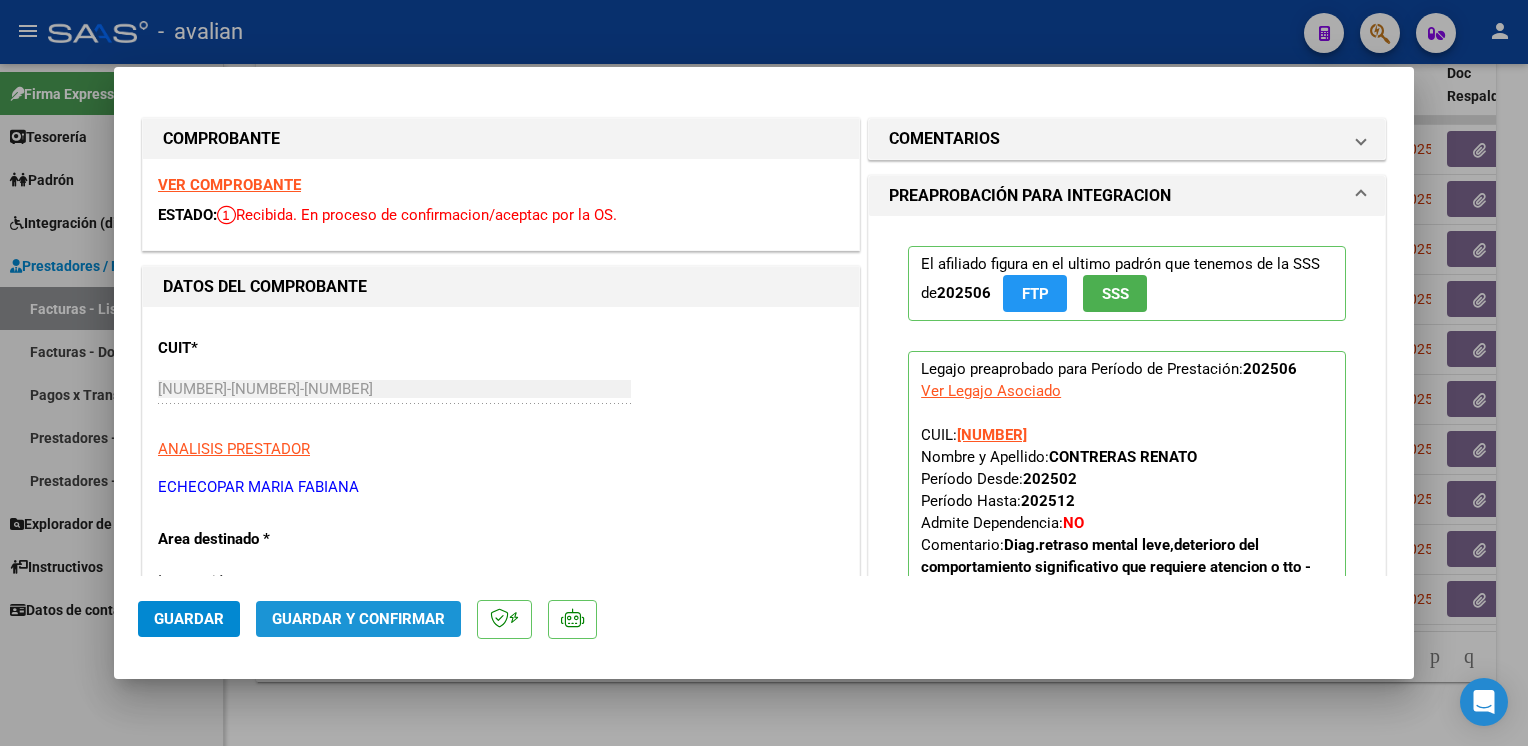 click on "Guardar y Confirmar" 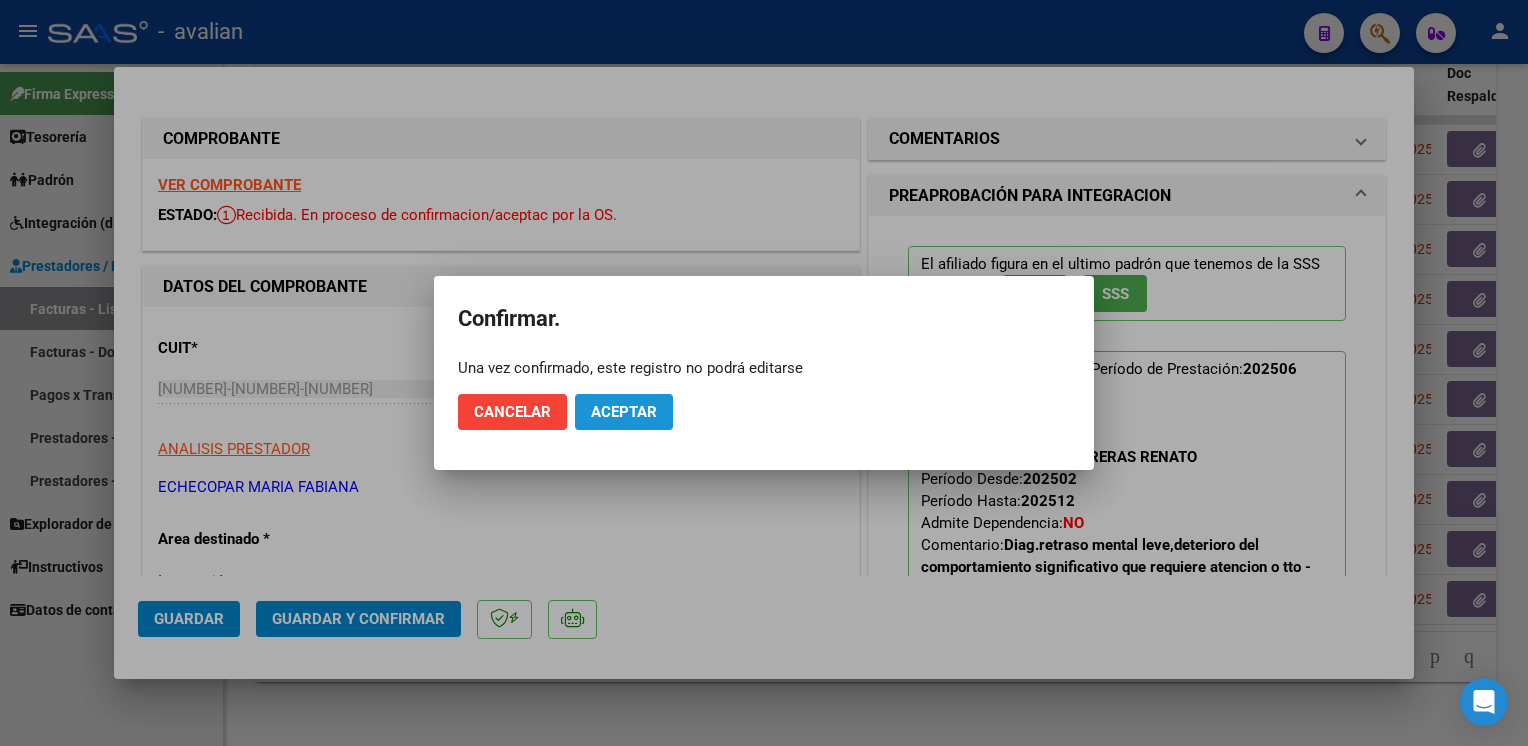 click on "Aceptar" 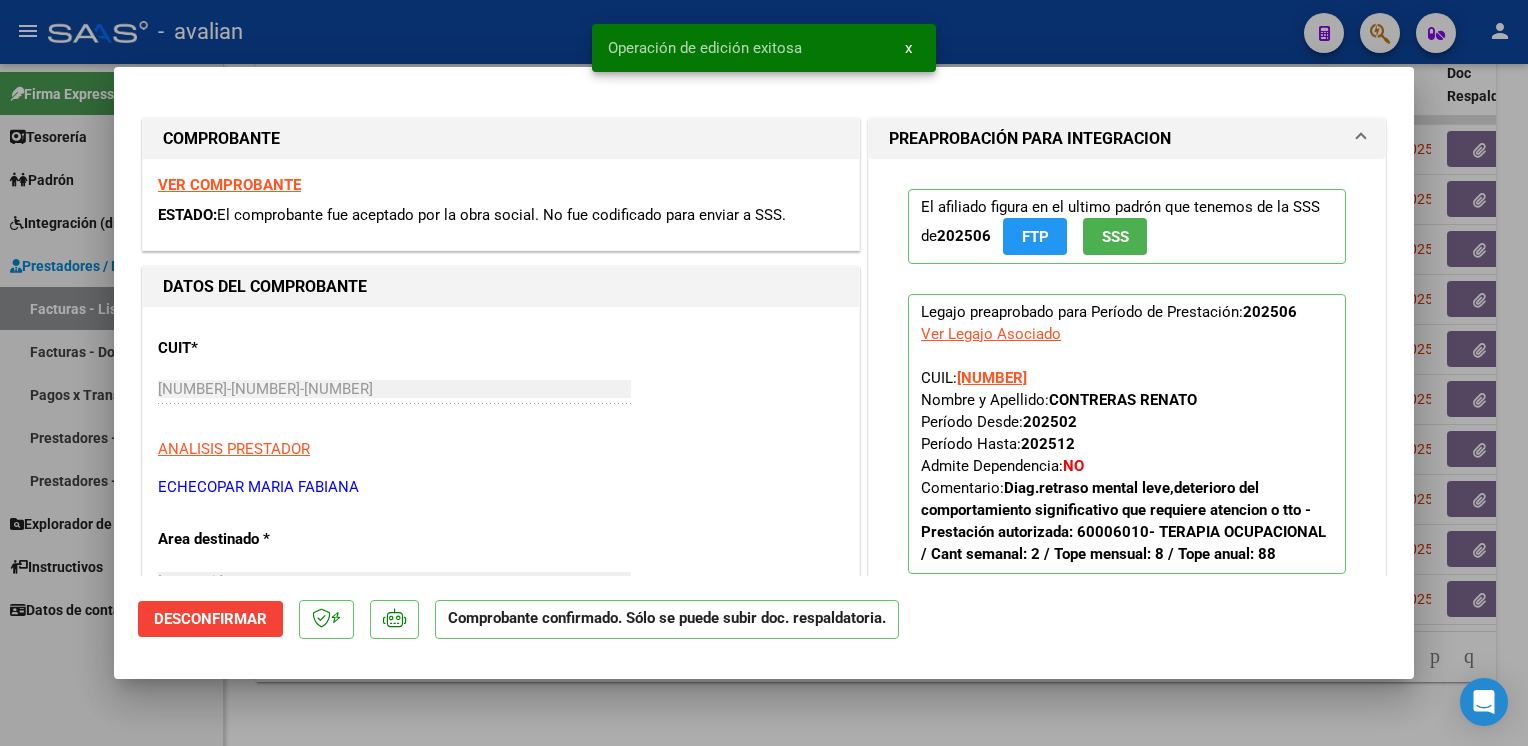 click at bounding box center [764, 373] 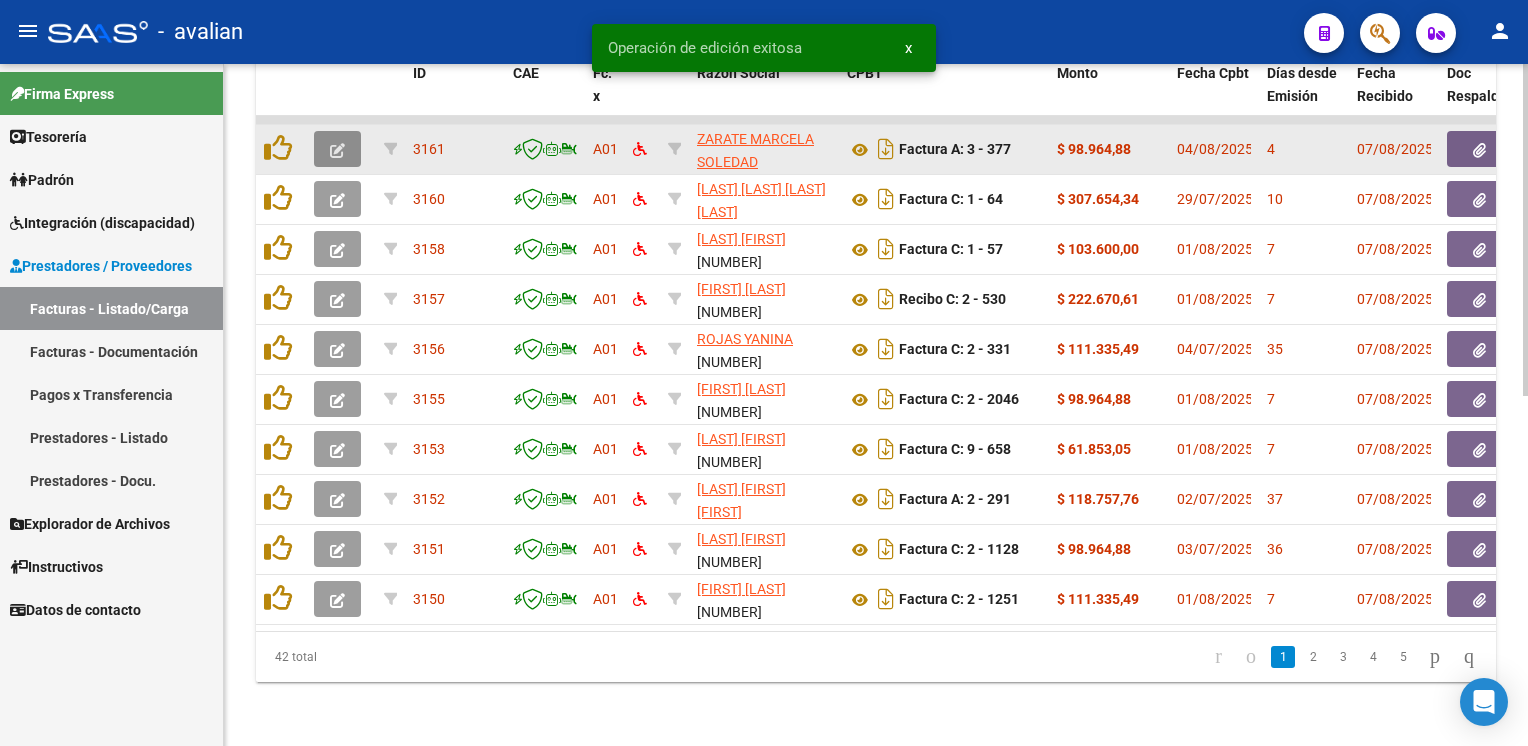 click 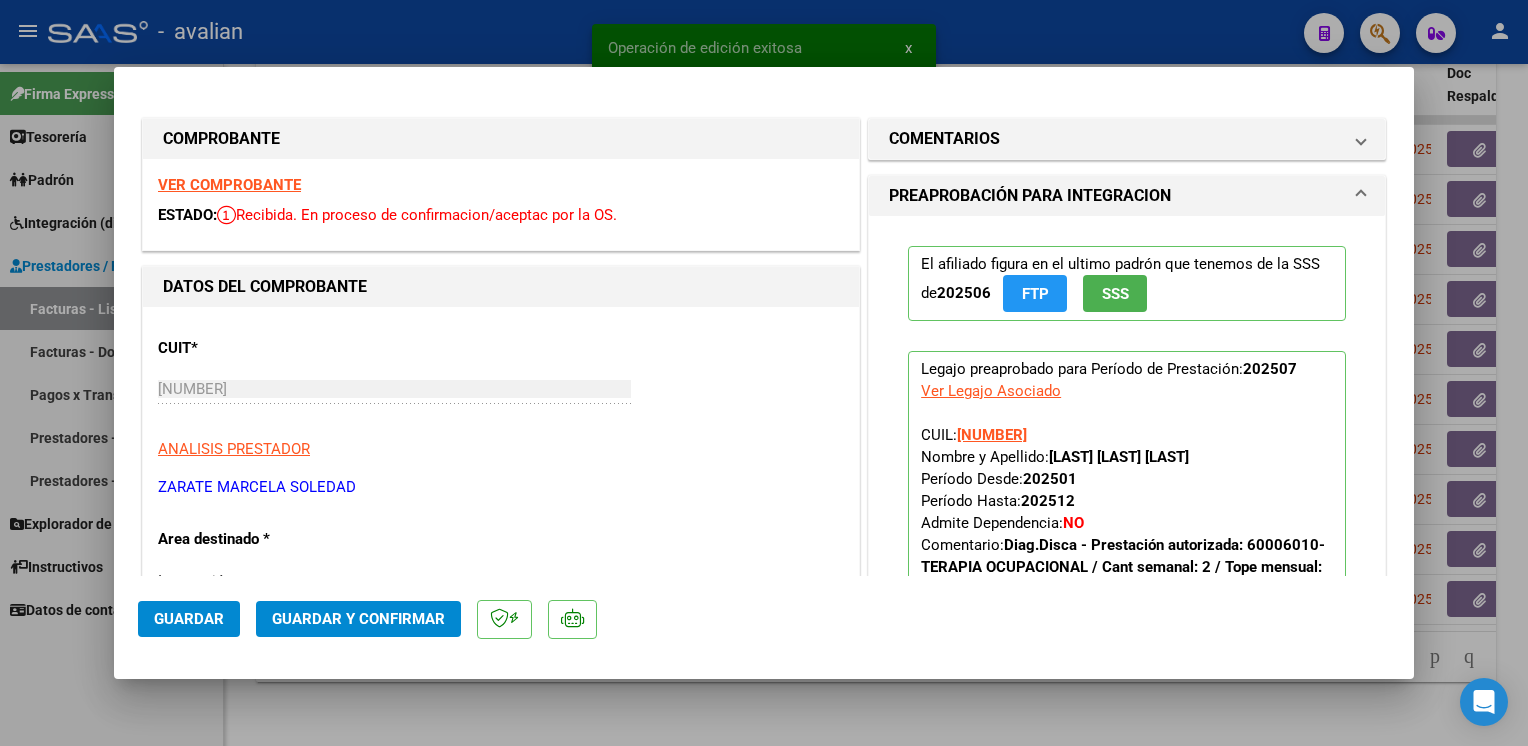 click on "VER COMPROBANTE" at bounding box center [229, 185] 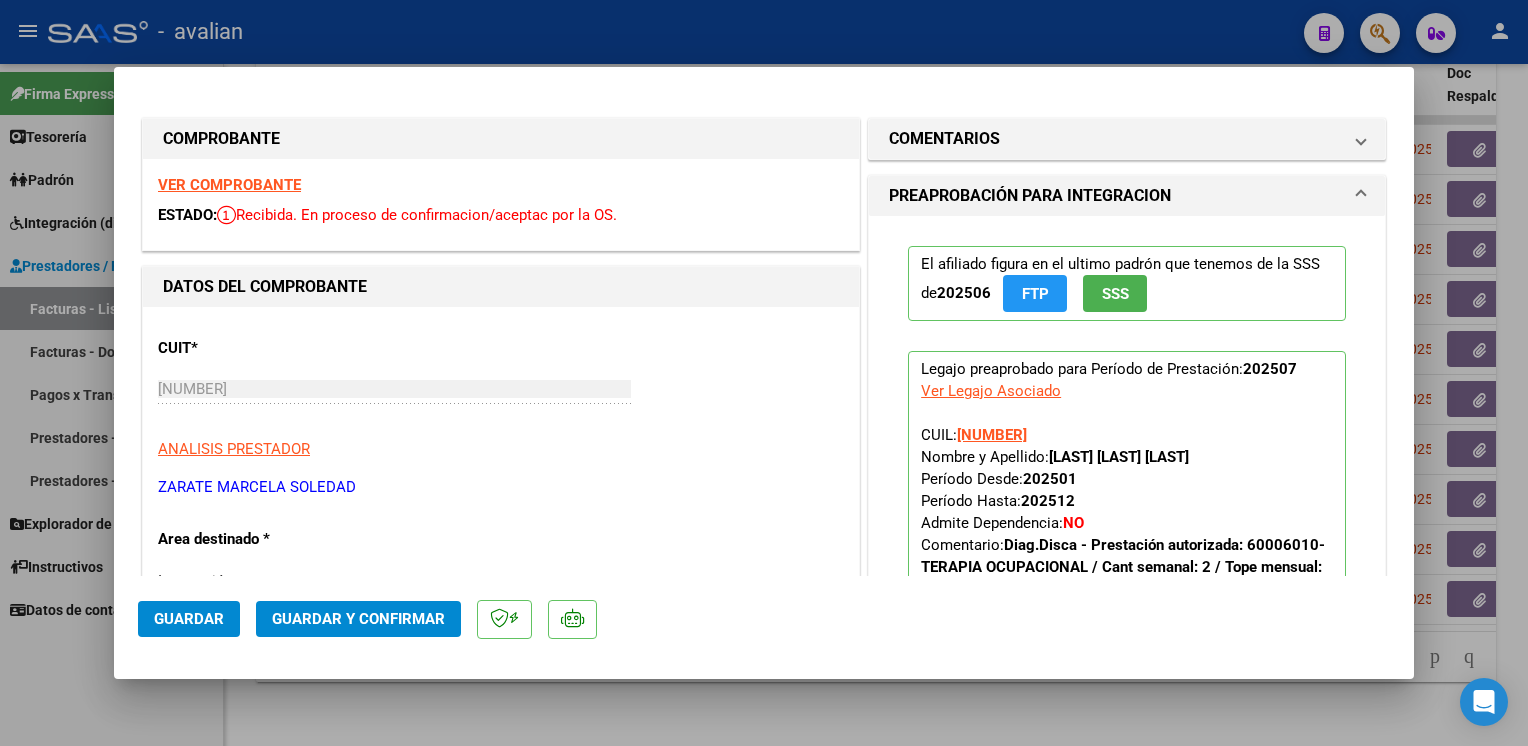 click on "Guardar y Confirmar" 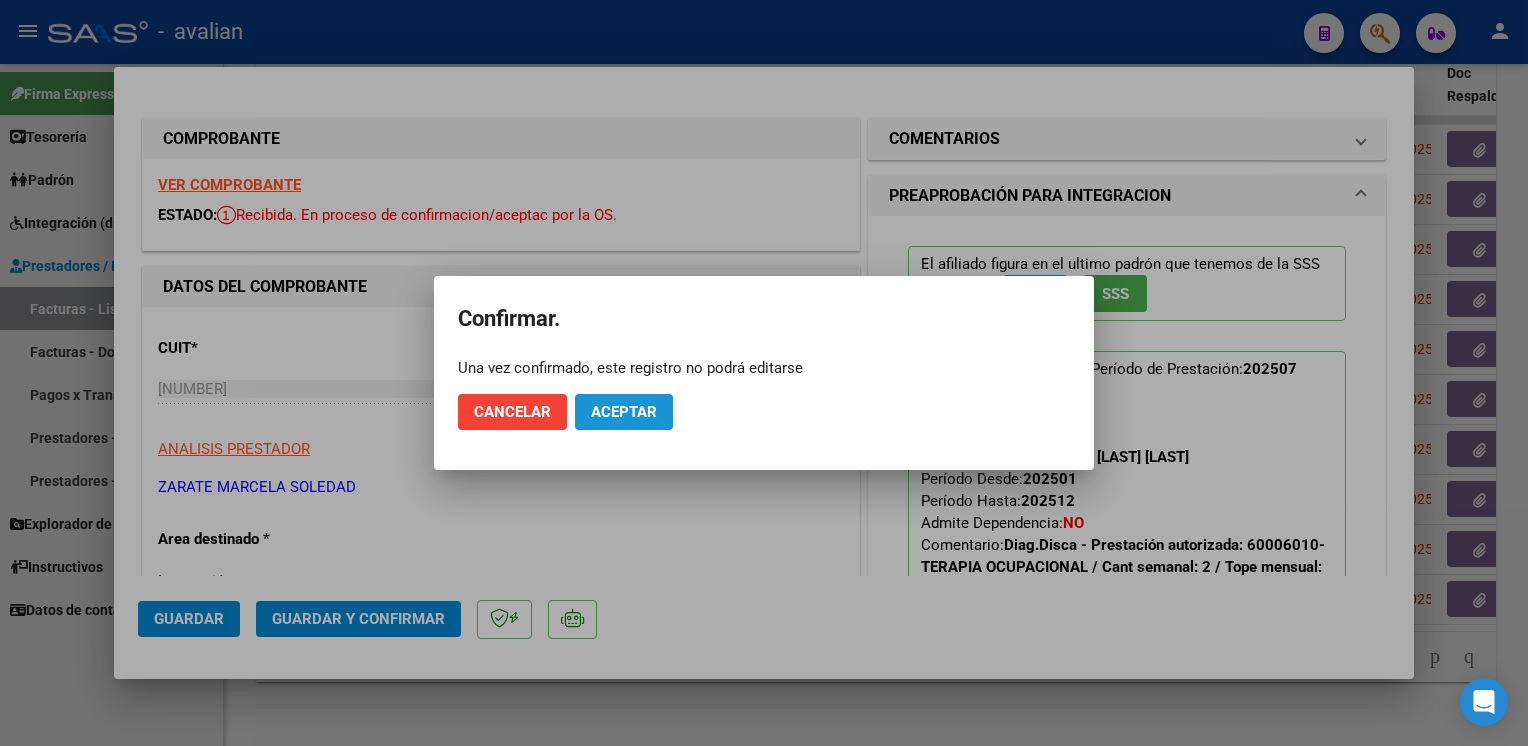 click on "Aceptar" 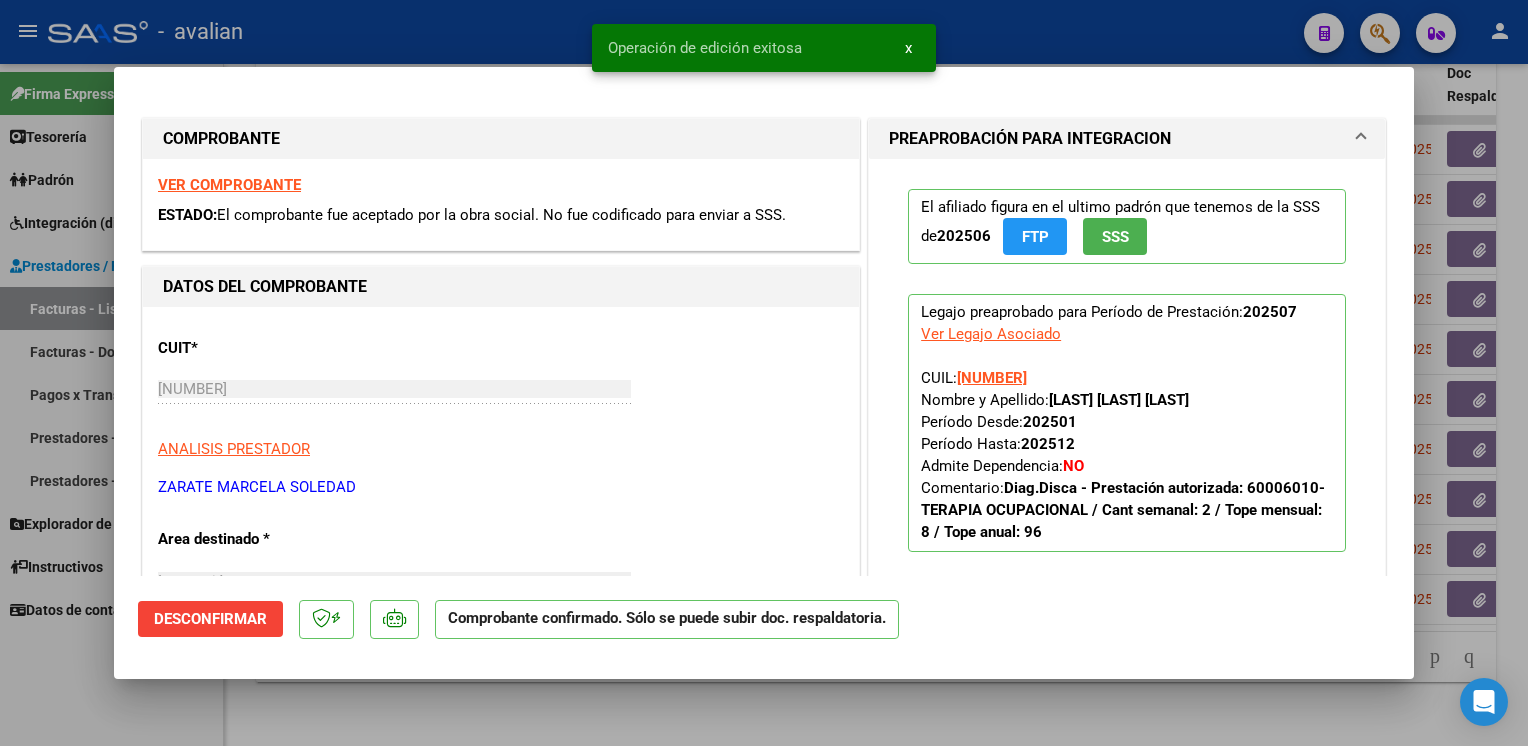 click at bounding box center [764, 373] 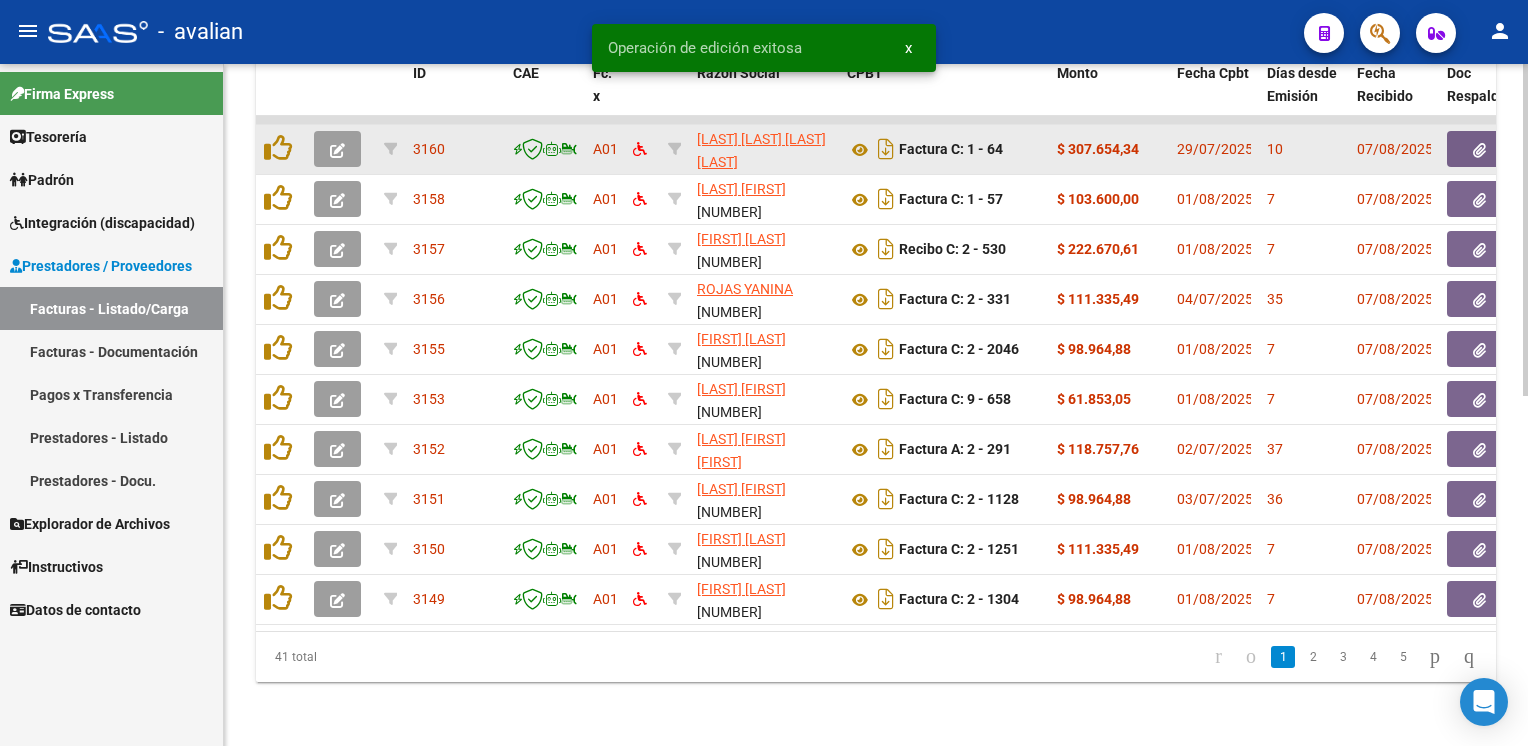 click 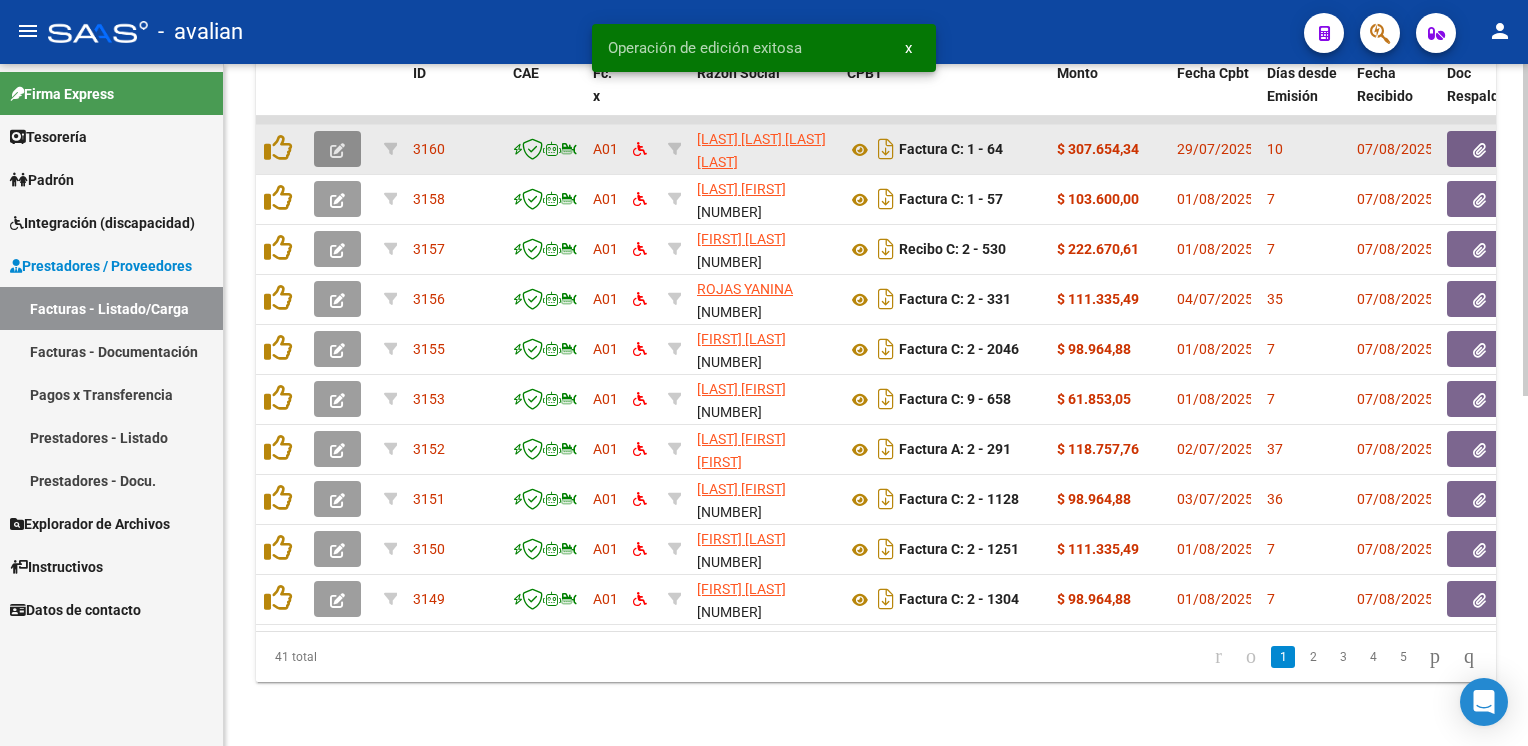 click 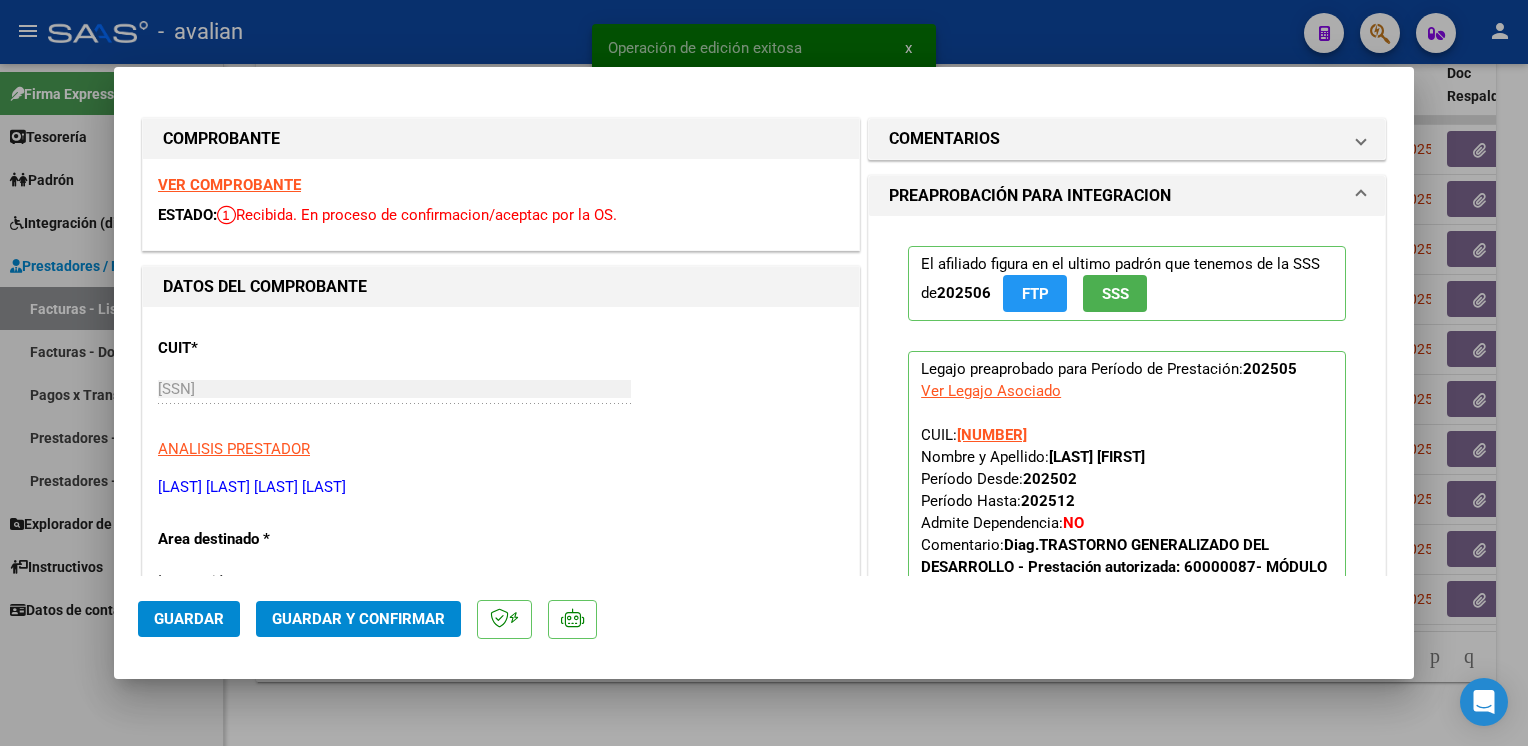 click on "VER COMPROBANTE" at bounding box center (229, 185) 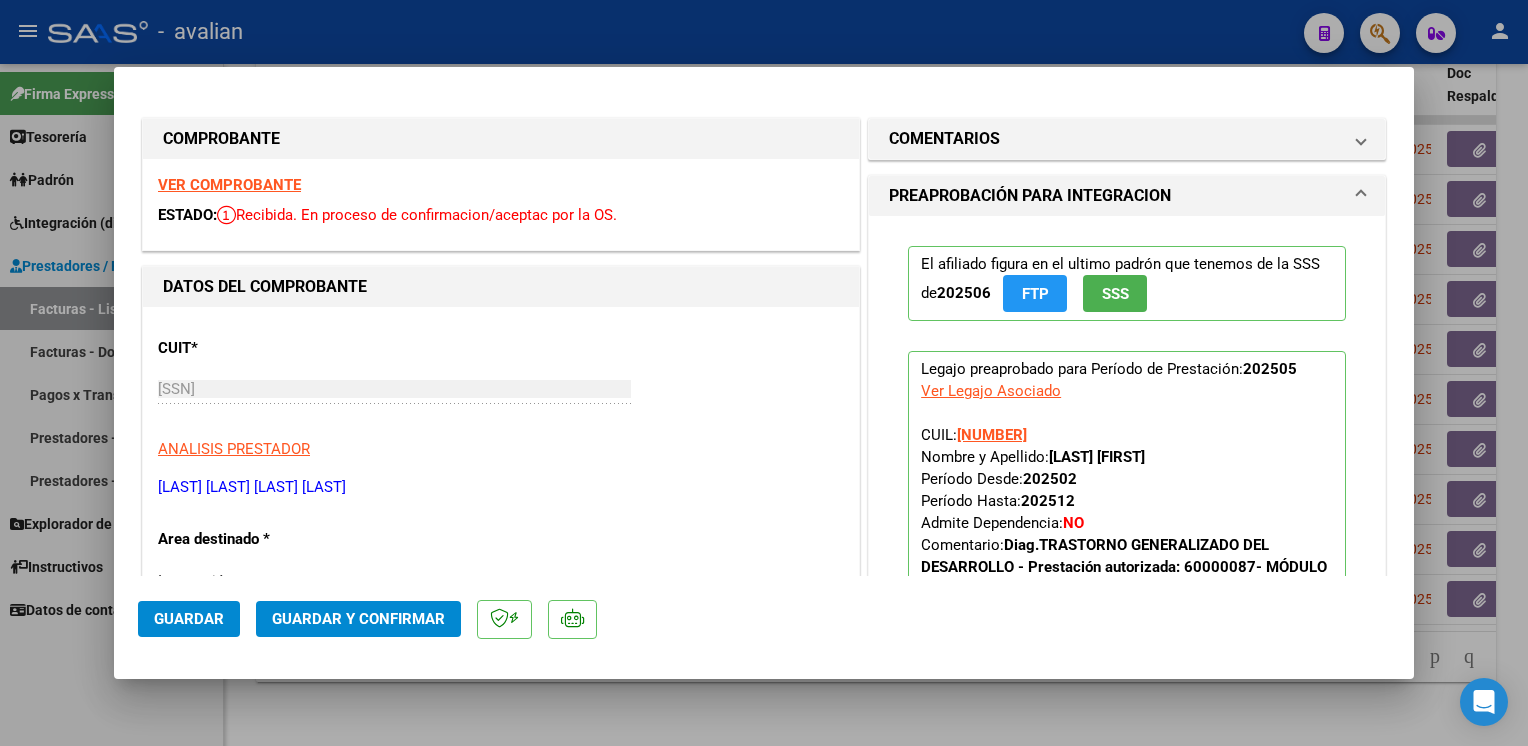 click on "Guardar y Confirmar" 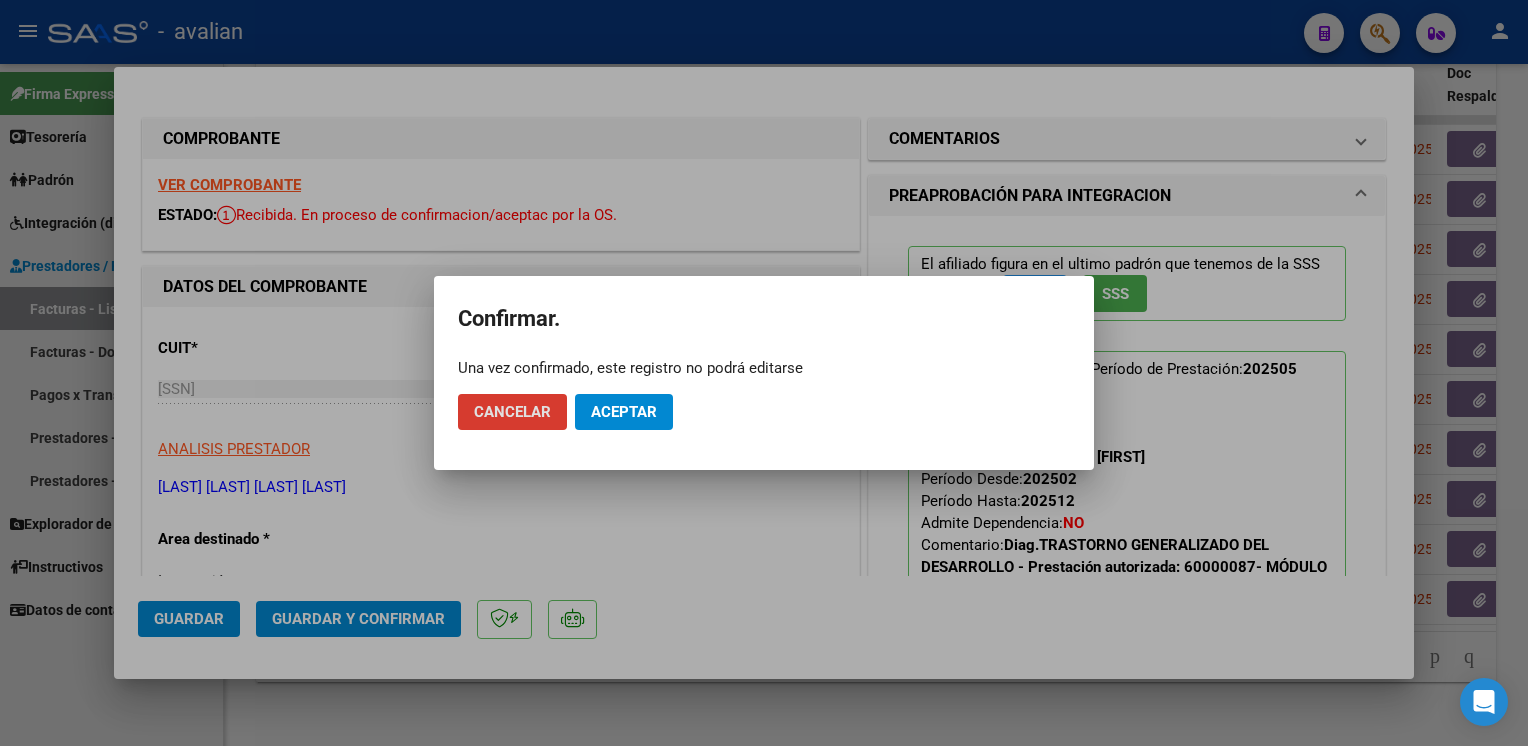 click on "Cancelar Aceptar" 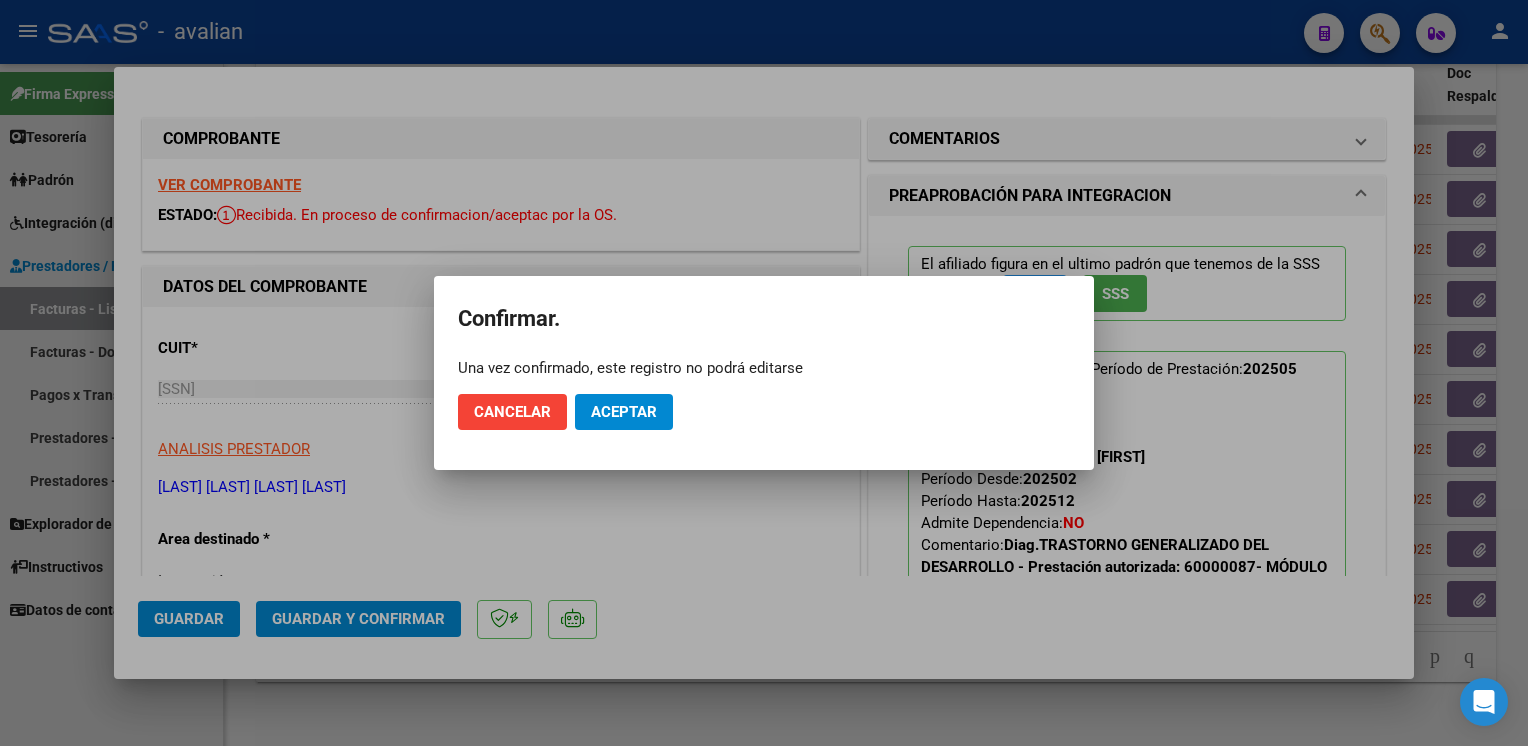 drag, startPoint x: 637, startPoint y: 420, endPoint x: 593, endPoint y: 365, distance: 70.434364 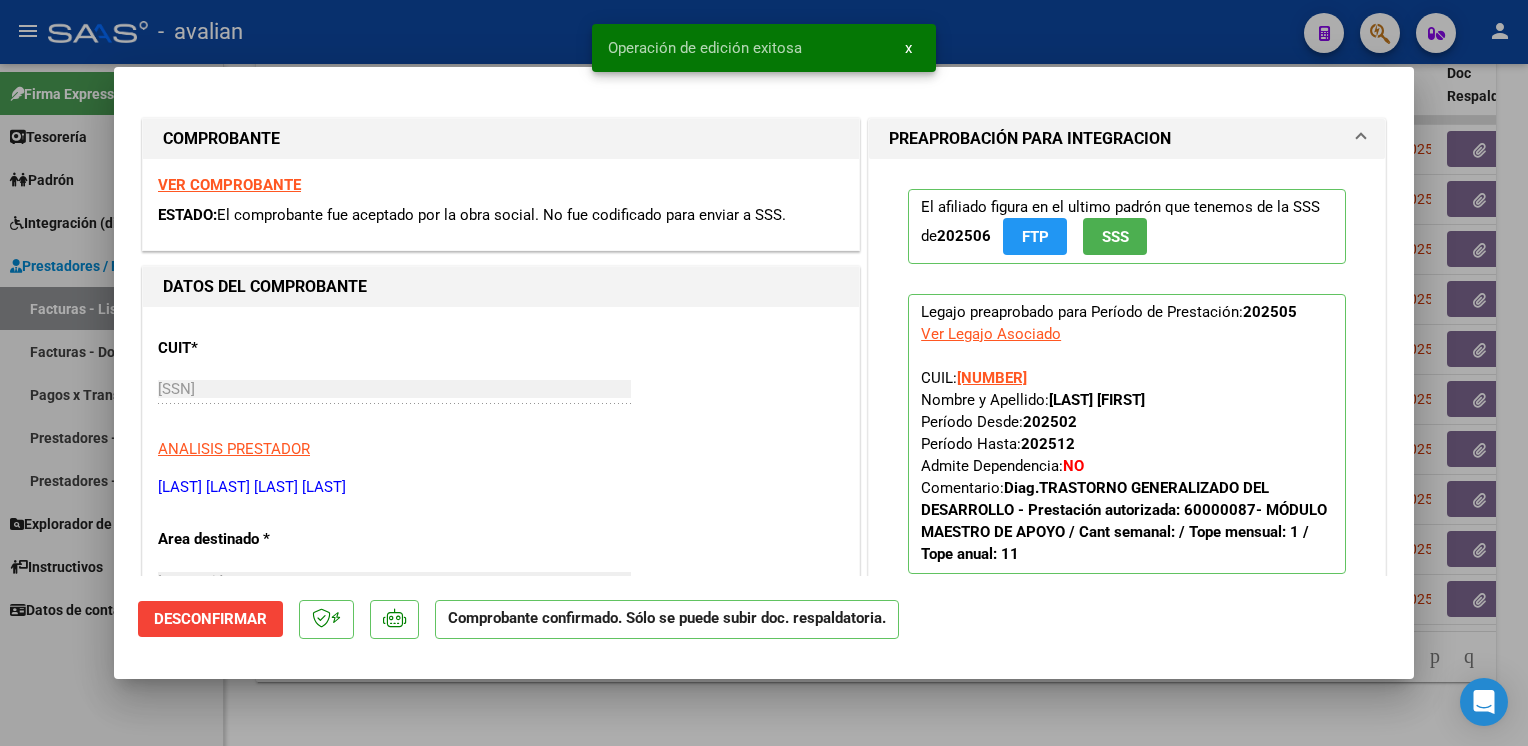 drag, startPoint x: 349, startPoint y: 34, endPoint x: 369, endPoint y: 54, distance: 28.284271 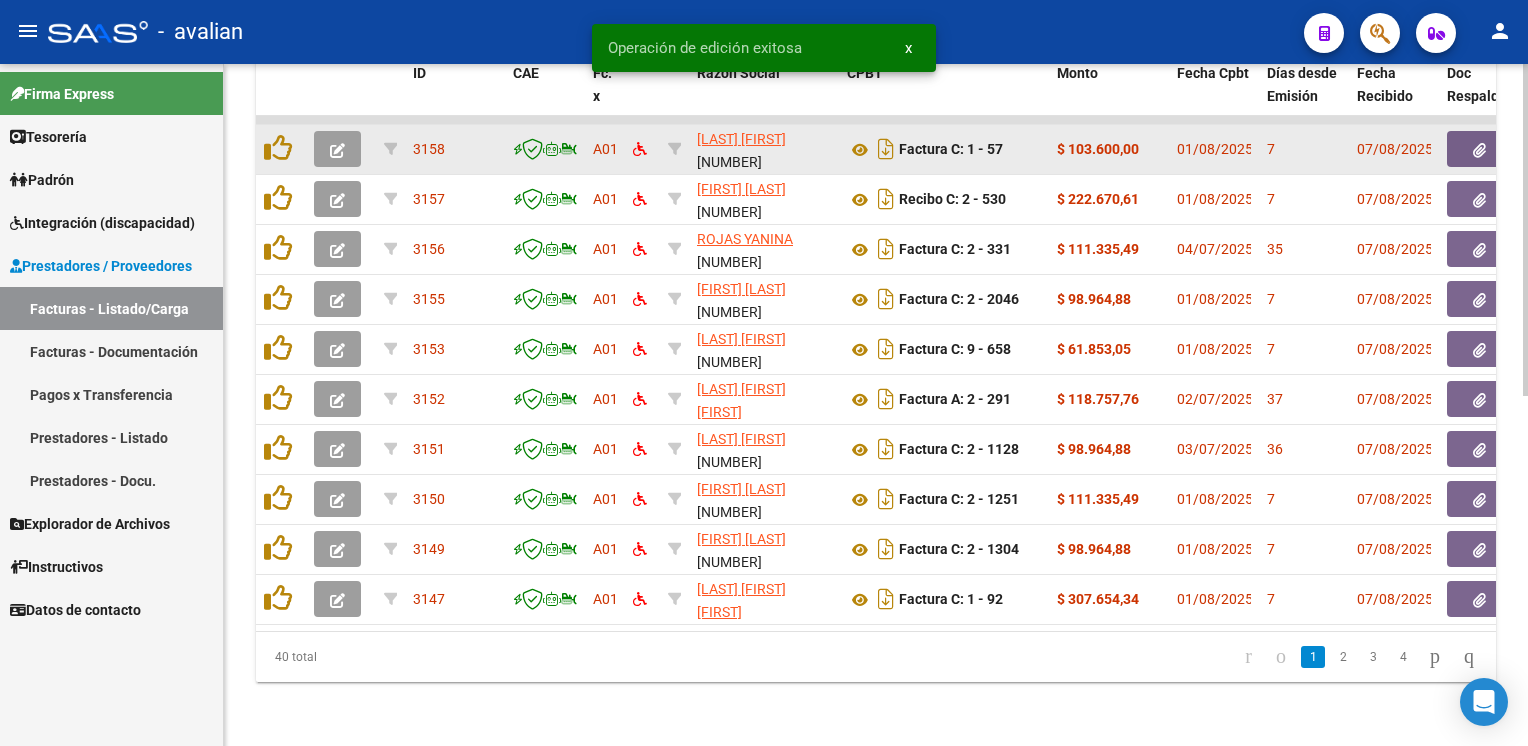 click 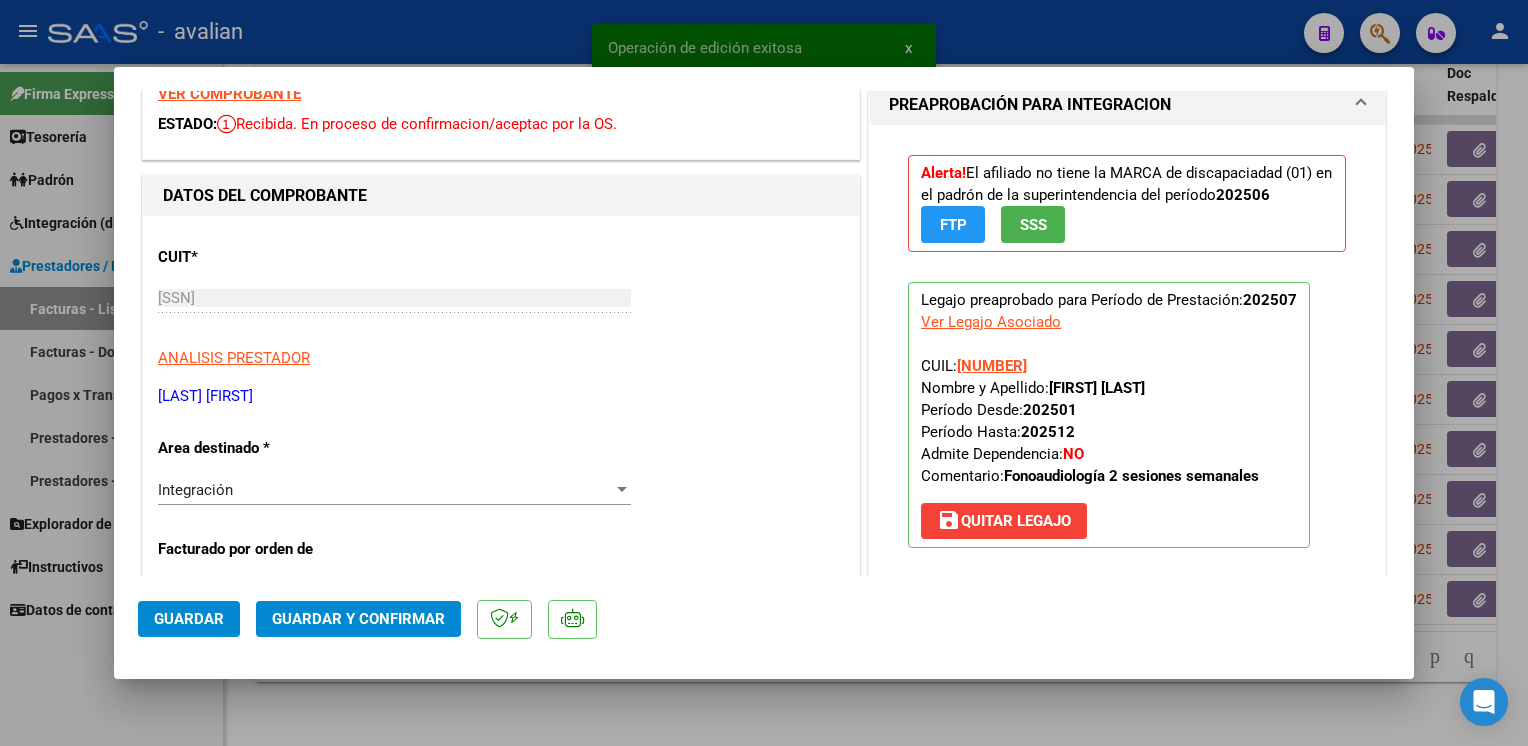 scroll, scrollTop: 200, scrollLeft: 0, axis: vertical 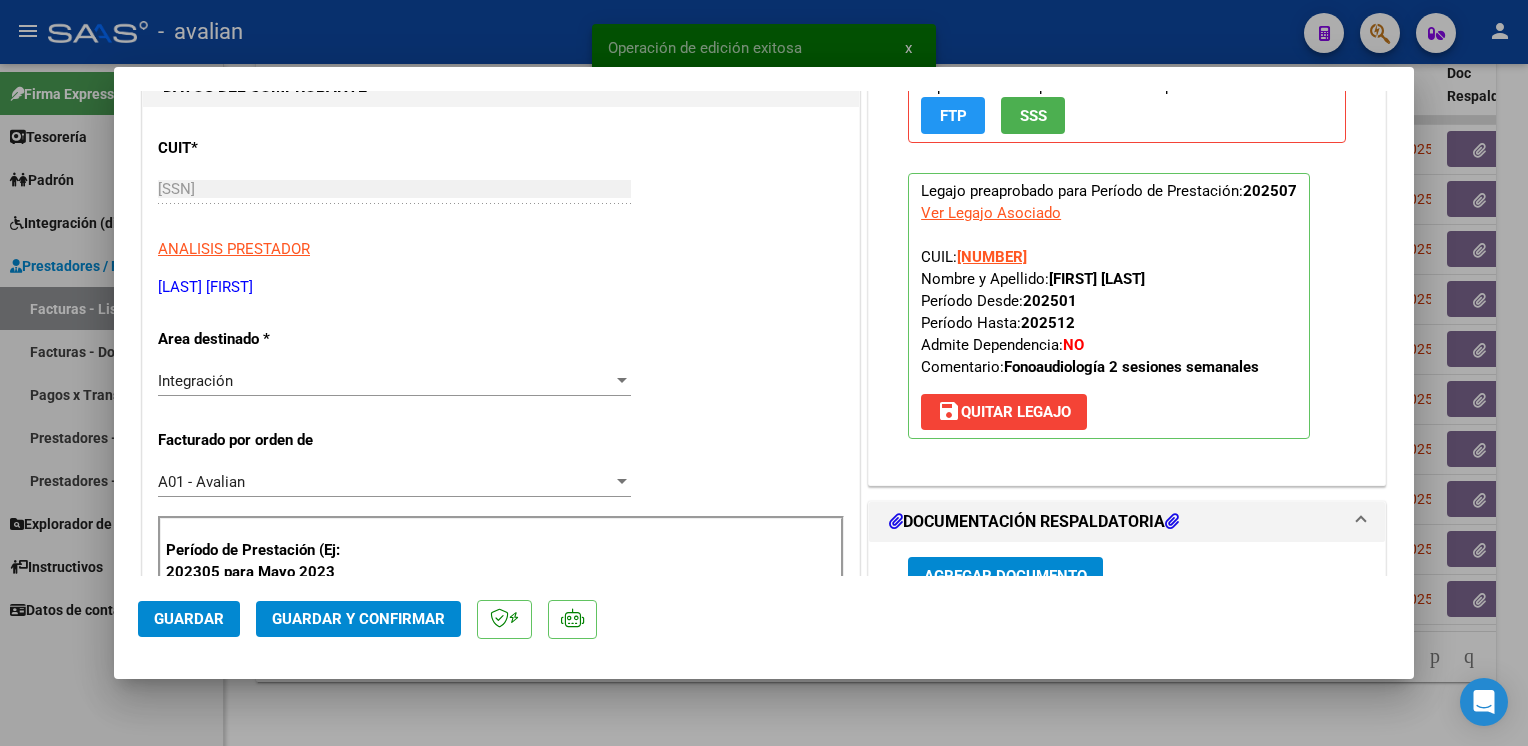 click on "Integración Seleccionar Area" at bounding box center [394, 381] 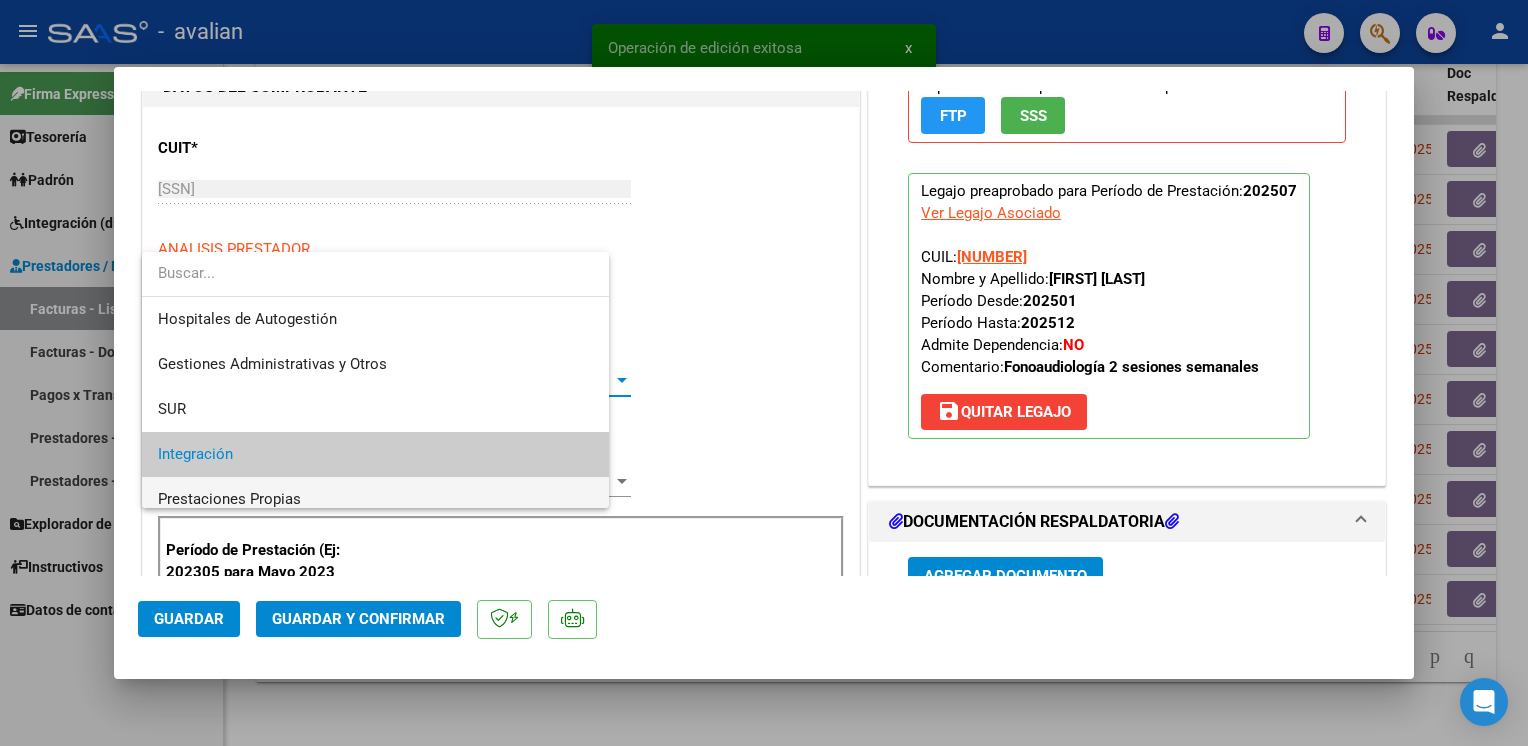 scroll, scrollTop: 74, scrollLeft: 0, axis: vertical 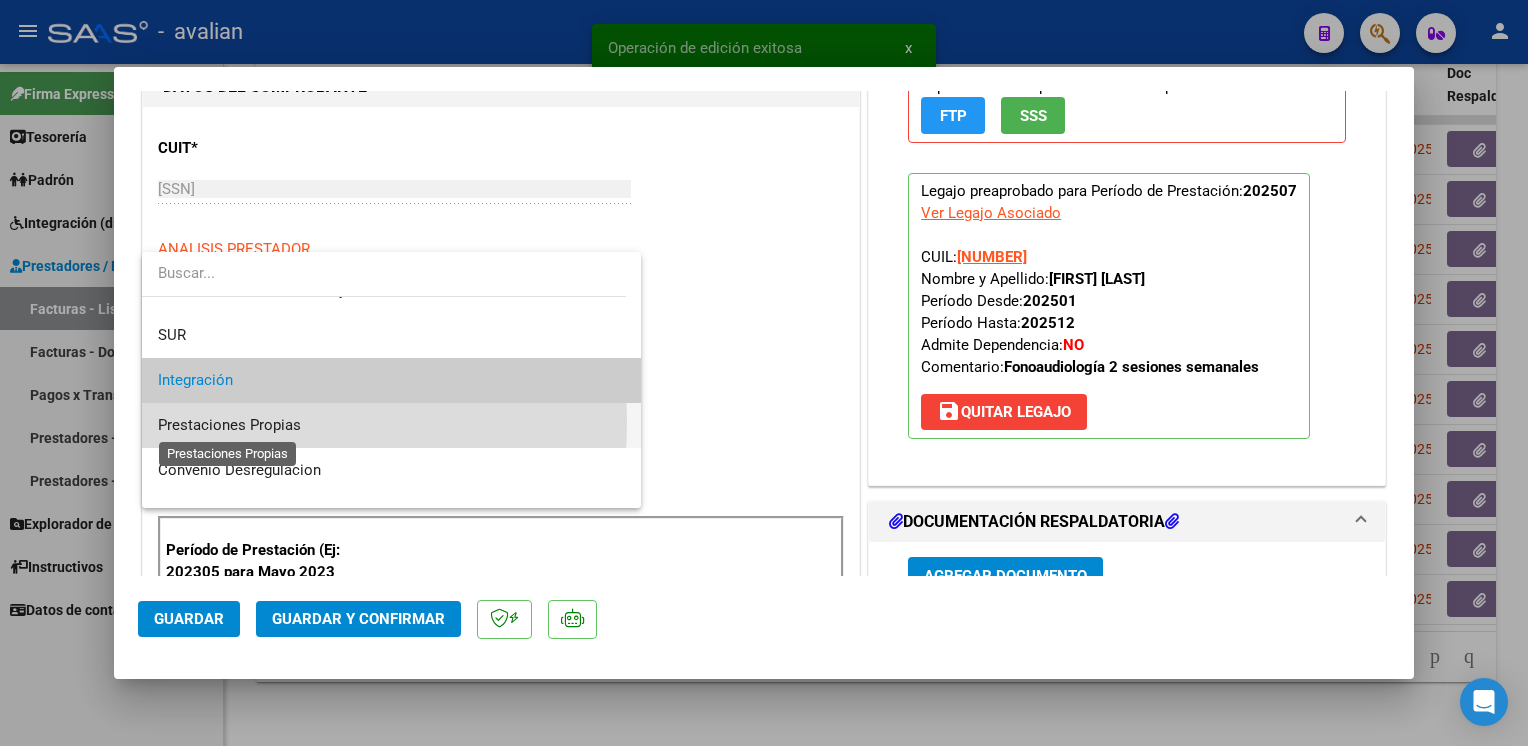 click on "Prestaciones Propias" at bounding box center [229, 425] 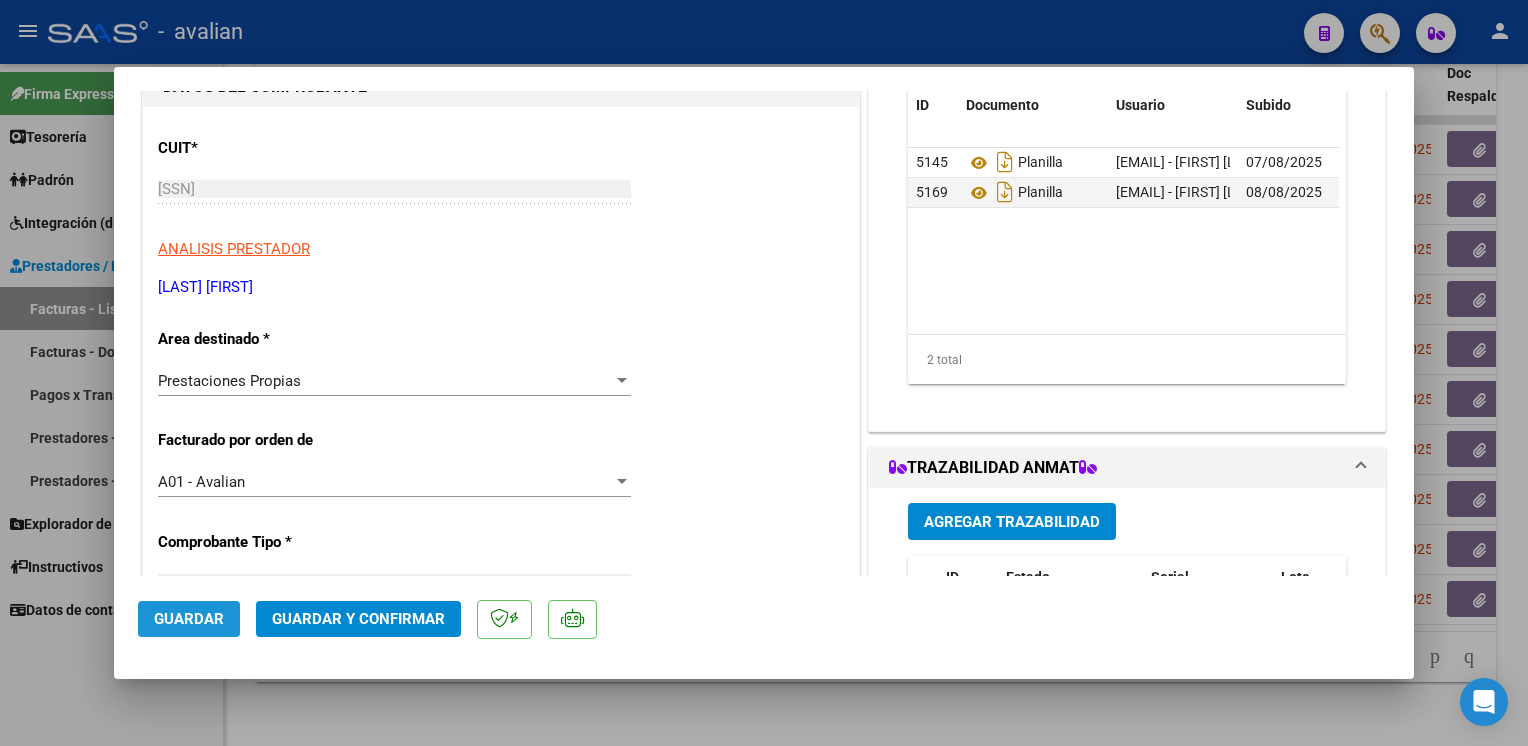 click on "Guardar" 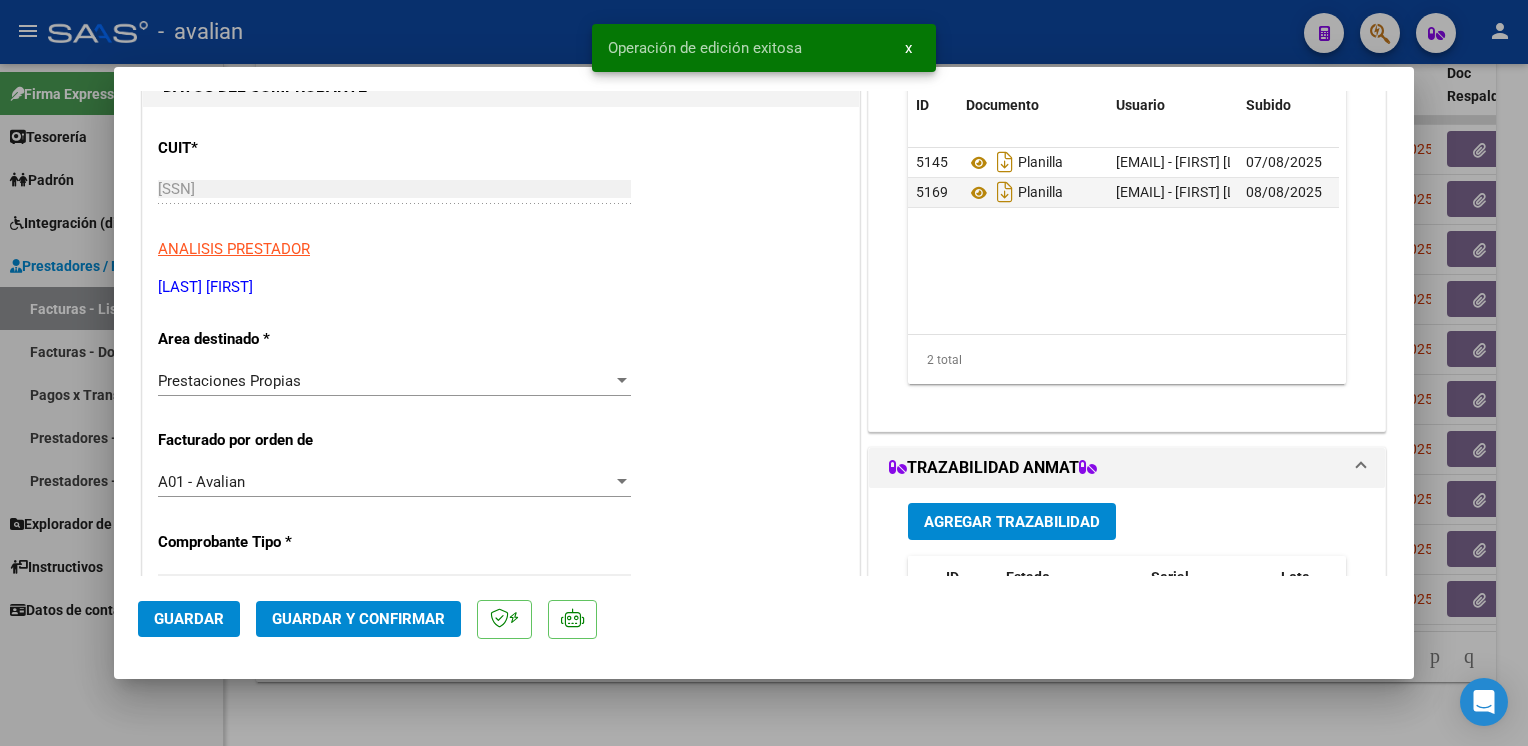 click at bounding box center [764, 373] 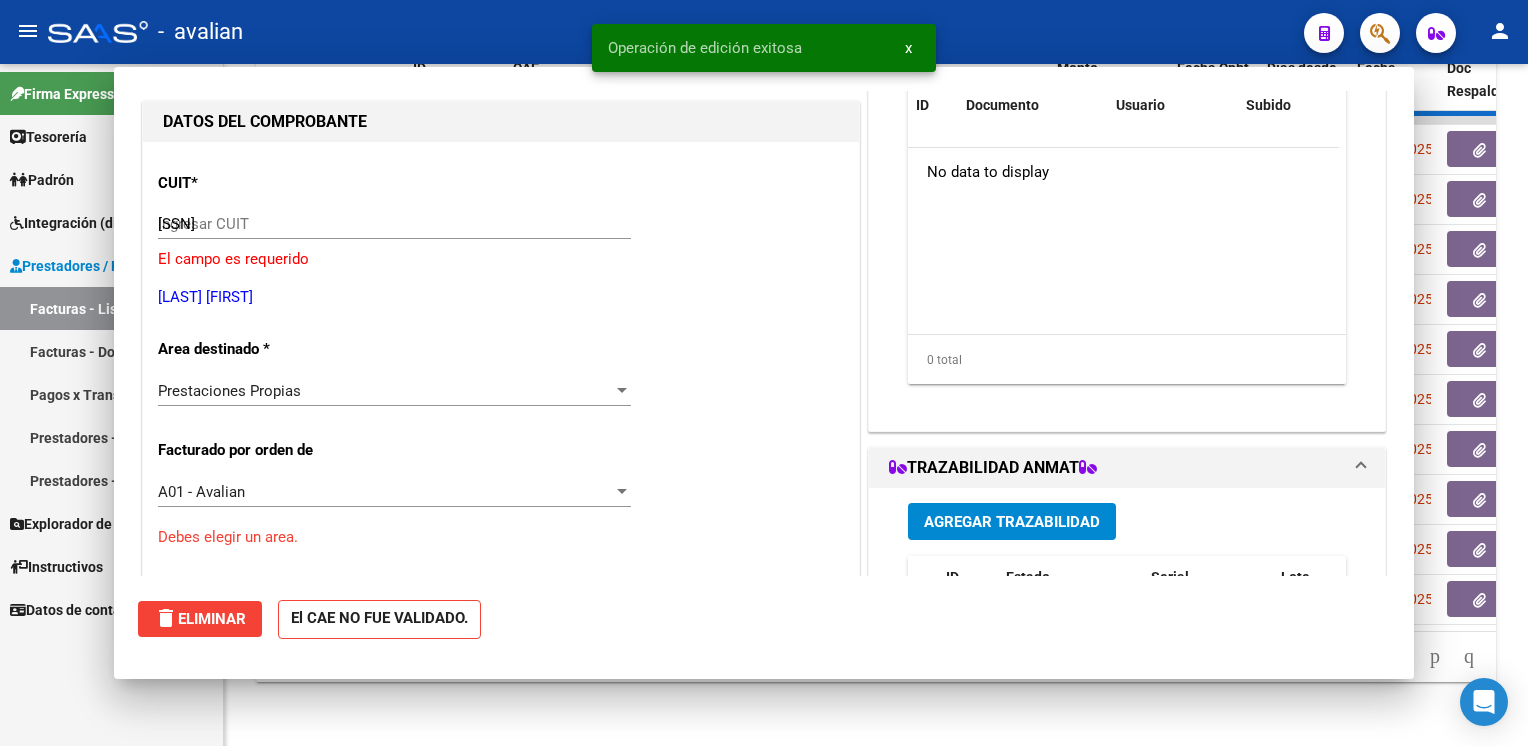 type 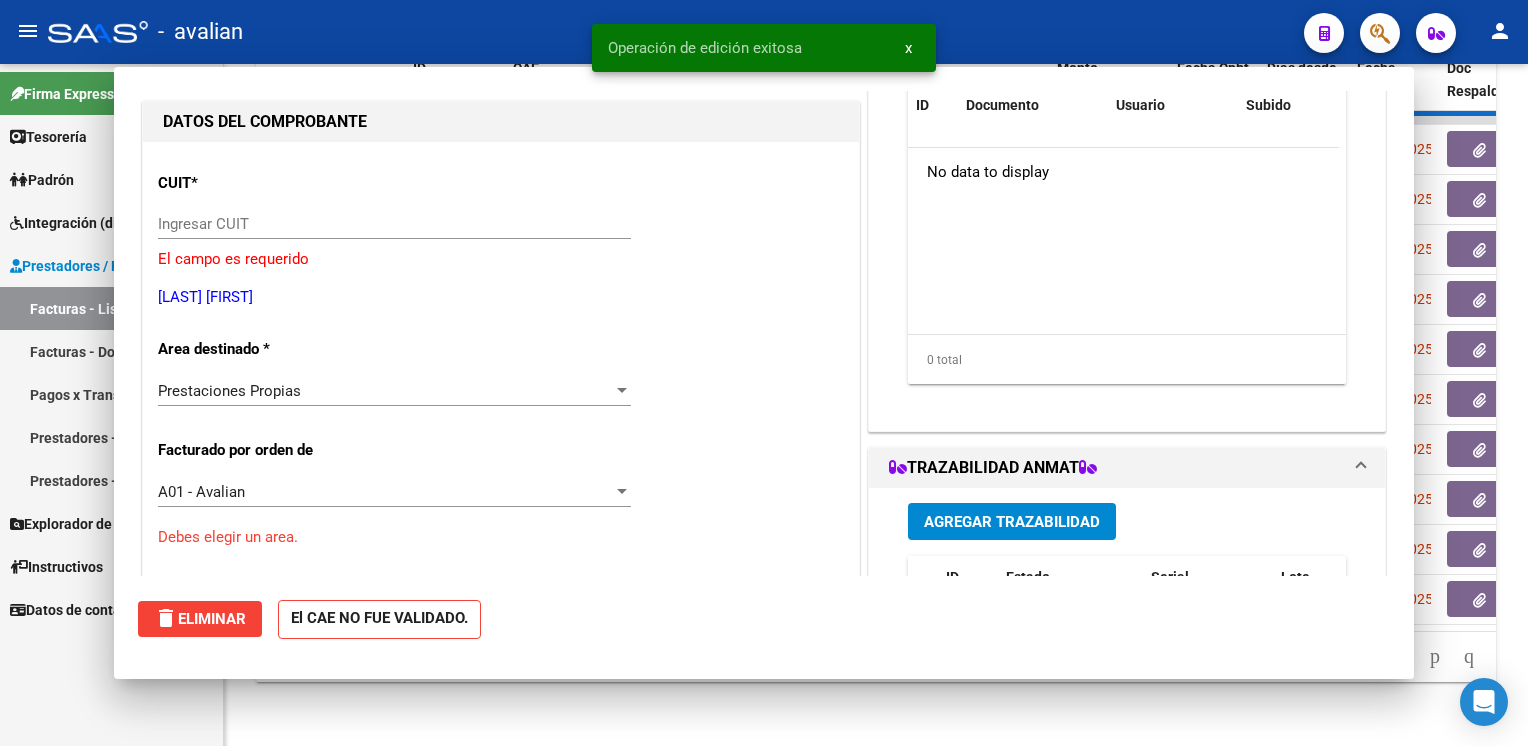 scroll, scrollTop: 0, scrollLeft: 0, axis: both 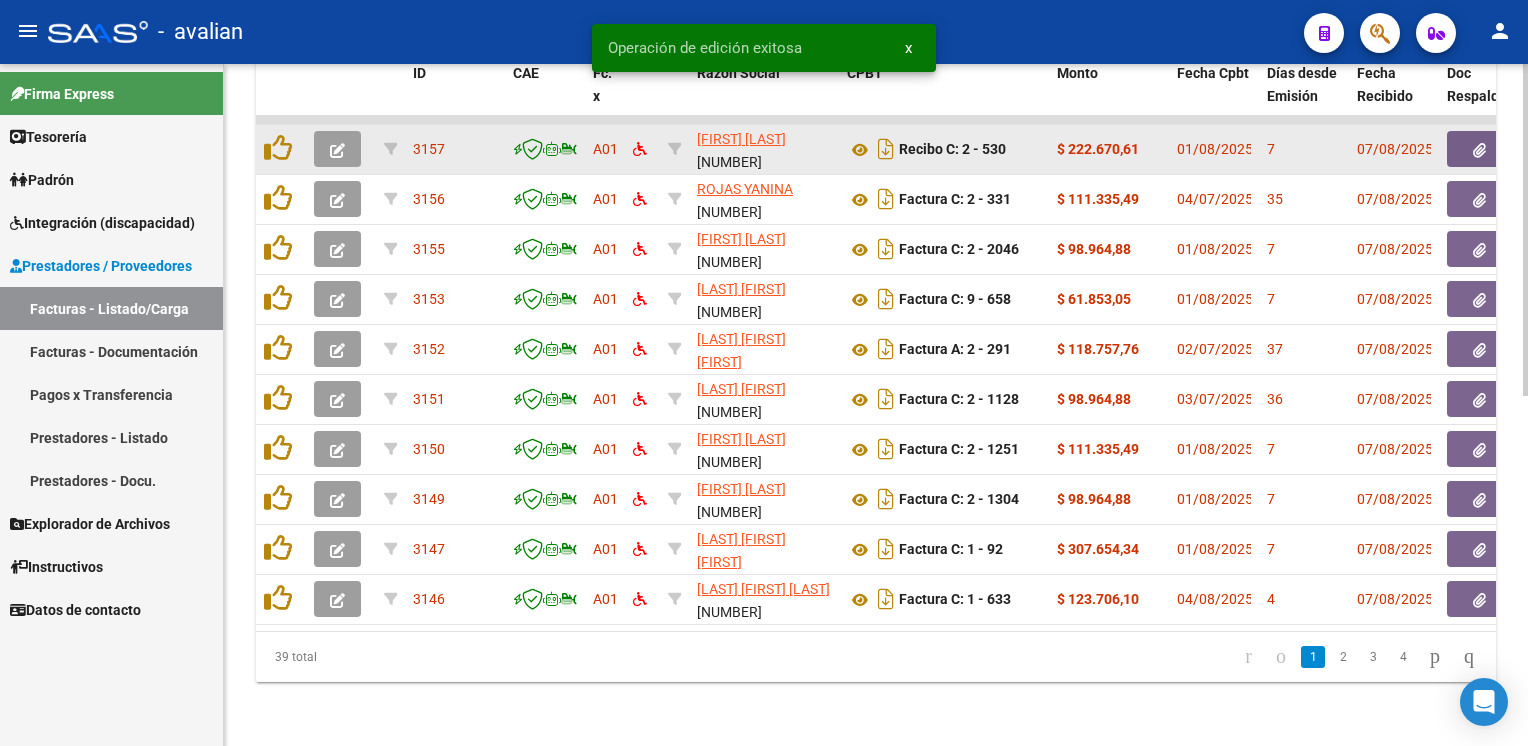 click 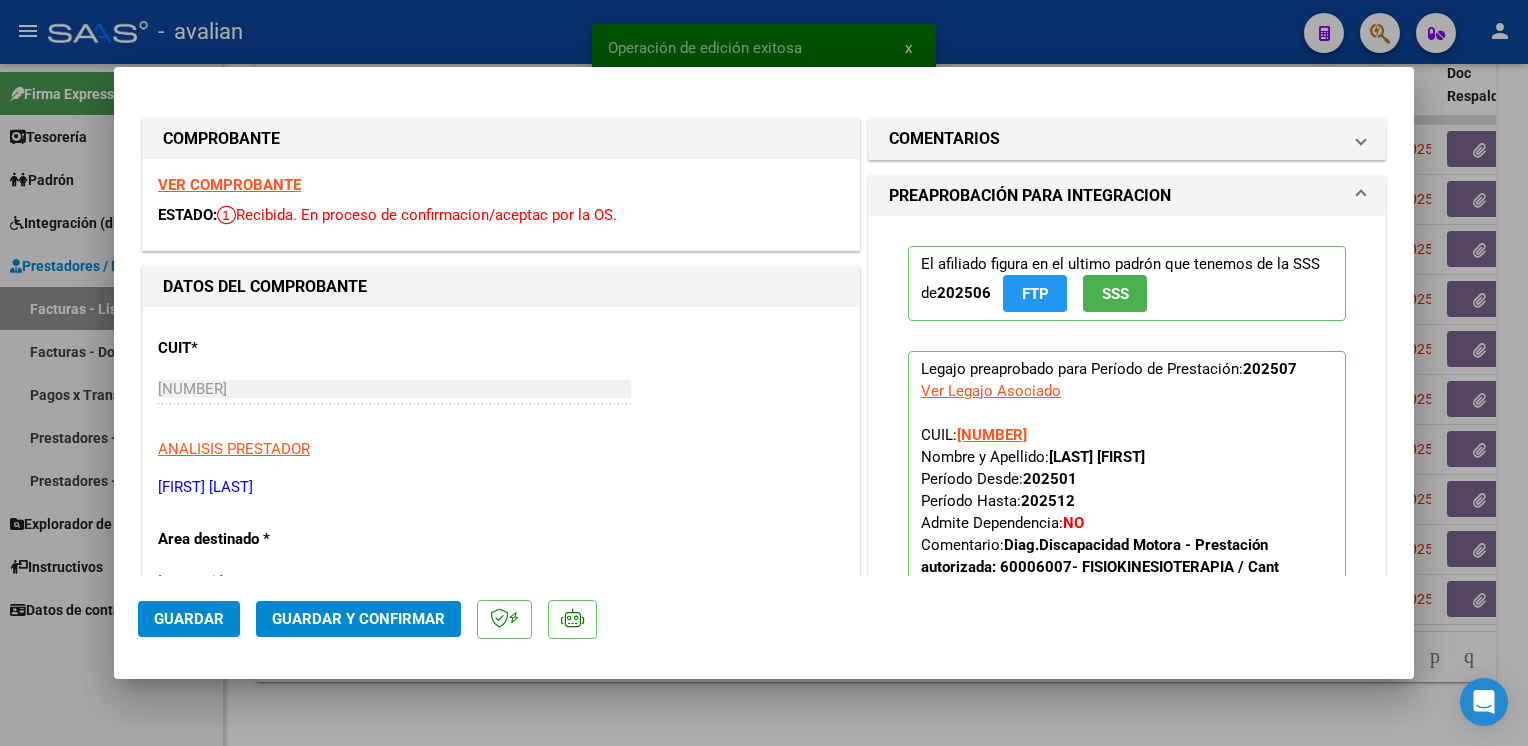 click on "VER COMPROBANTE" at bounding box center [229, 185] 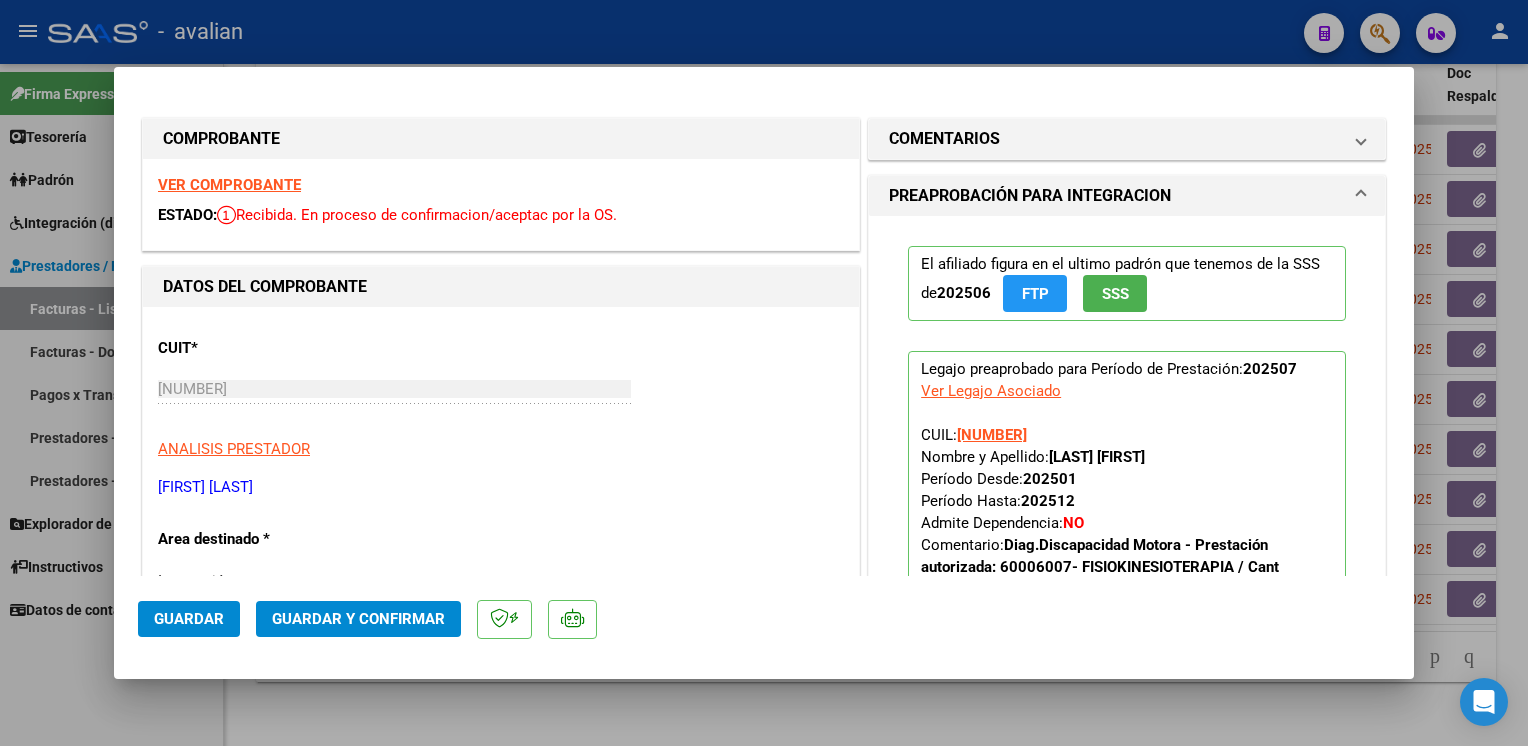 click on "Guardar y Confirmar" 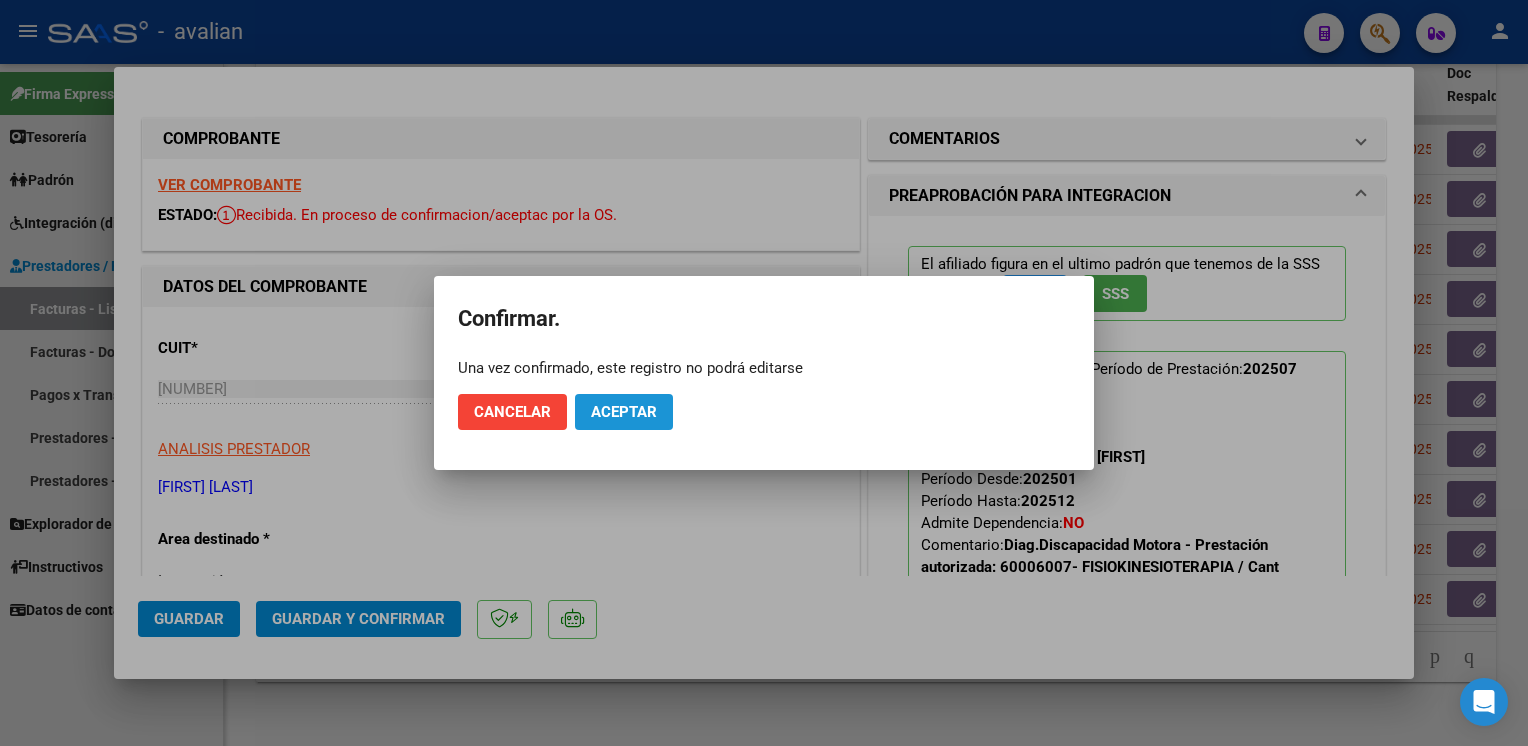 click on "Aceptar" 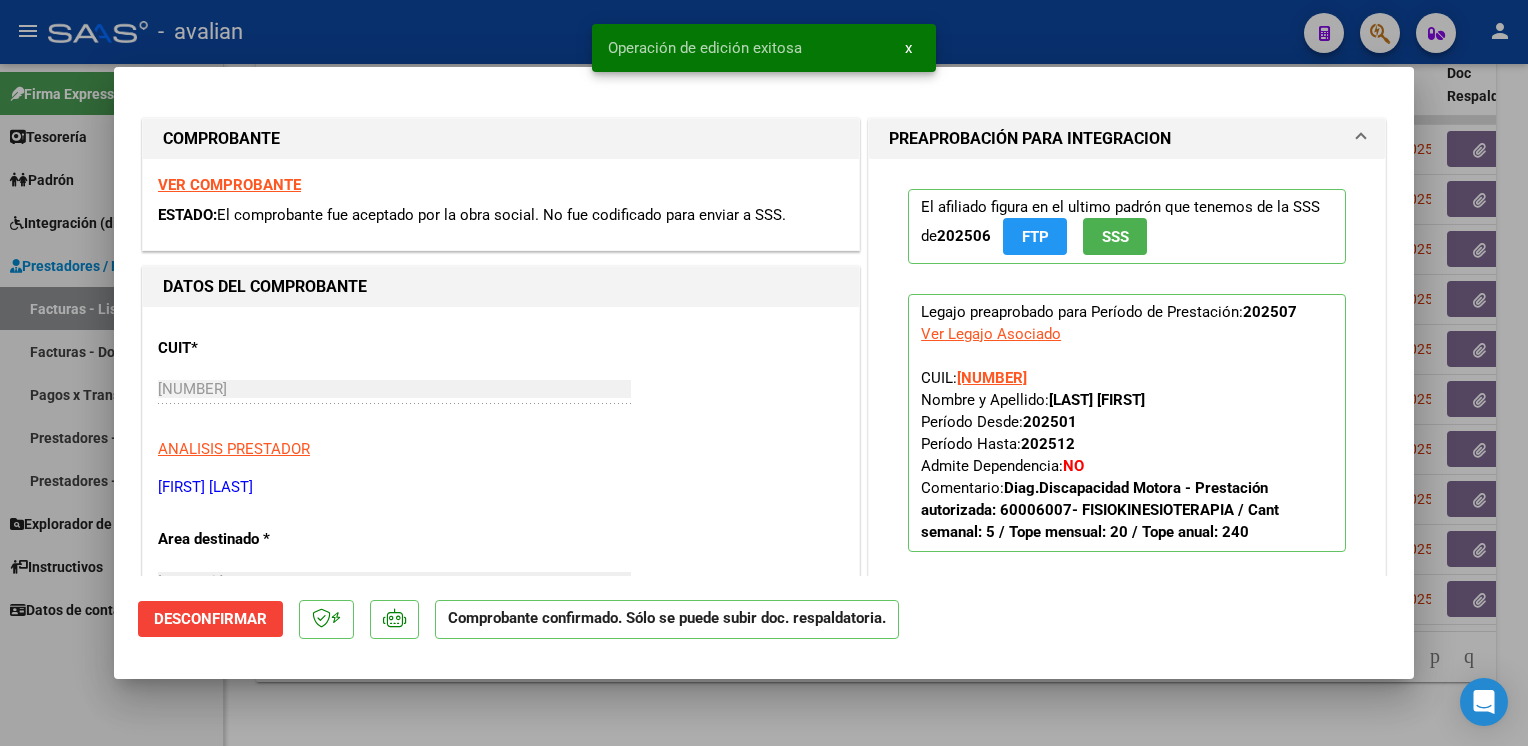 click at bounding box center (764, 373) 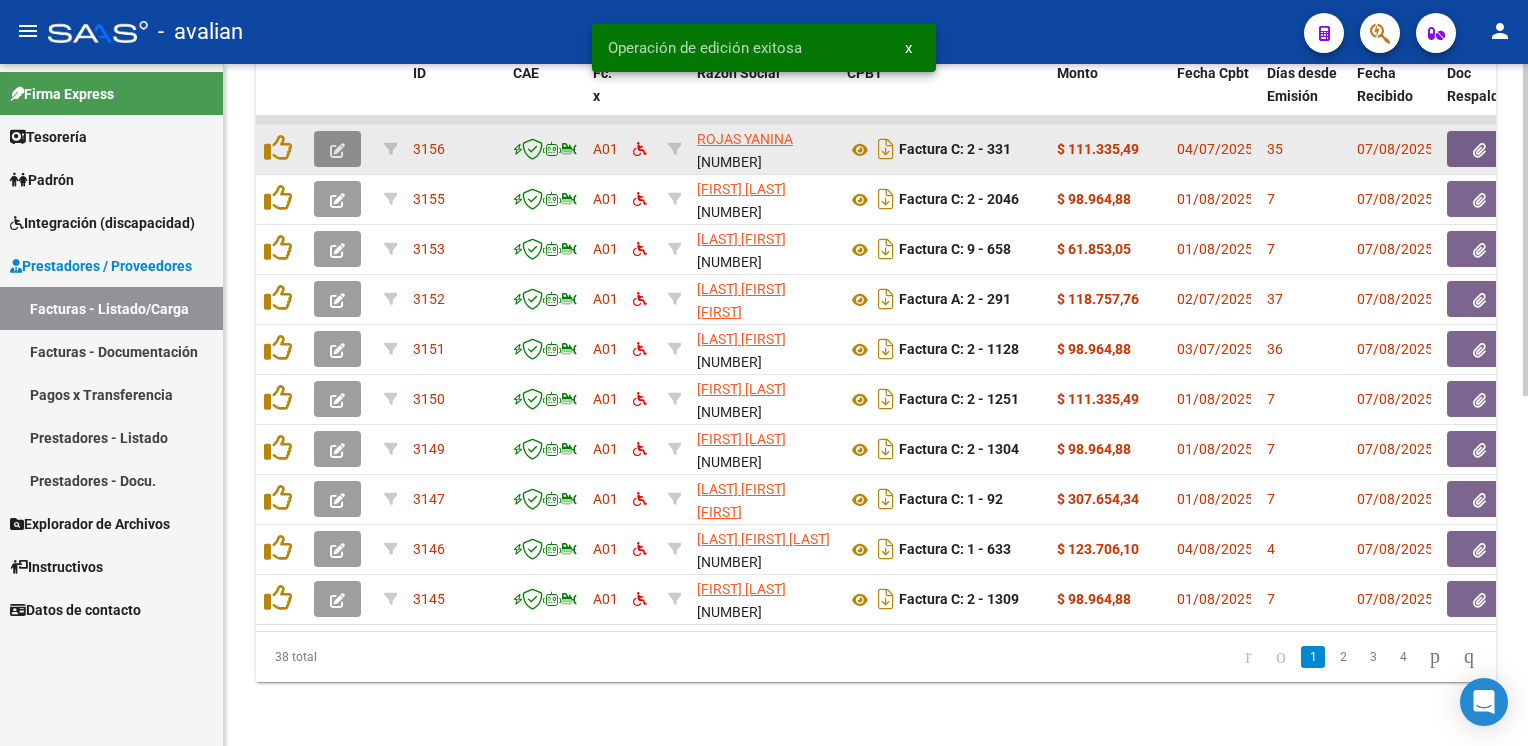 click 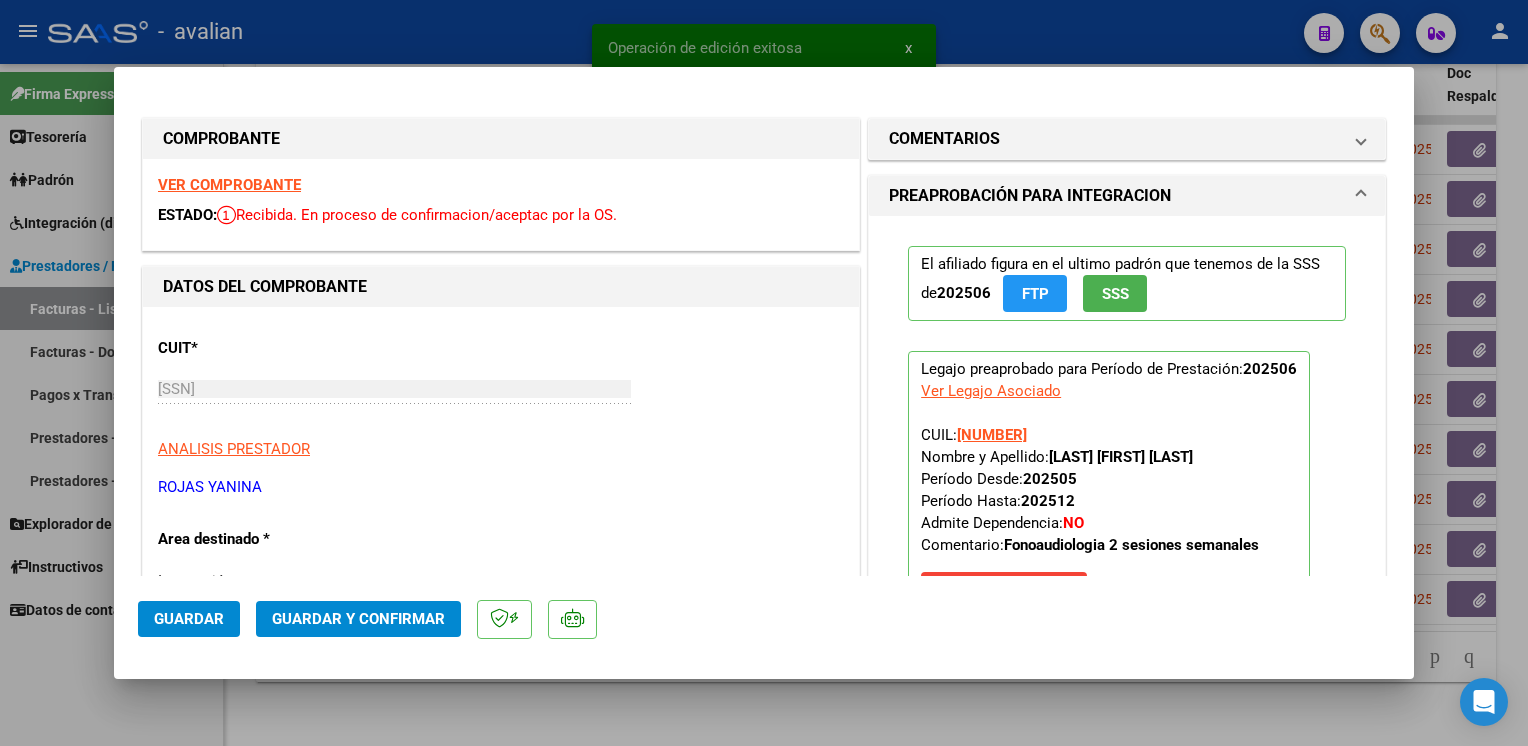 click on "VER COMPROBANTE" at bounding box center [229, 185] 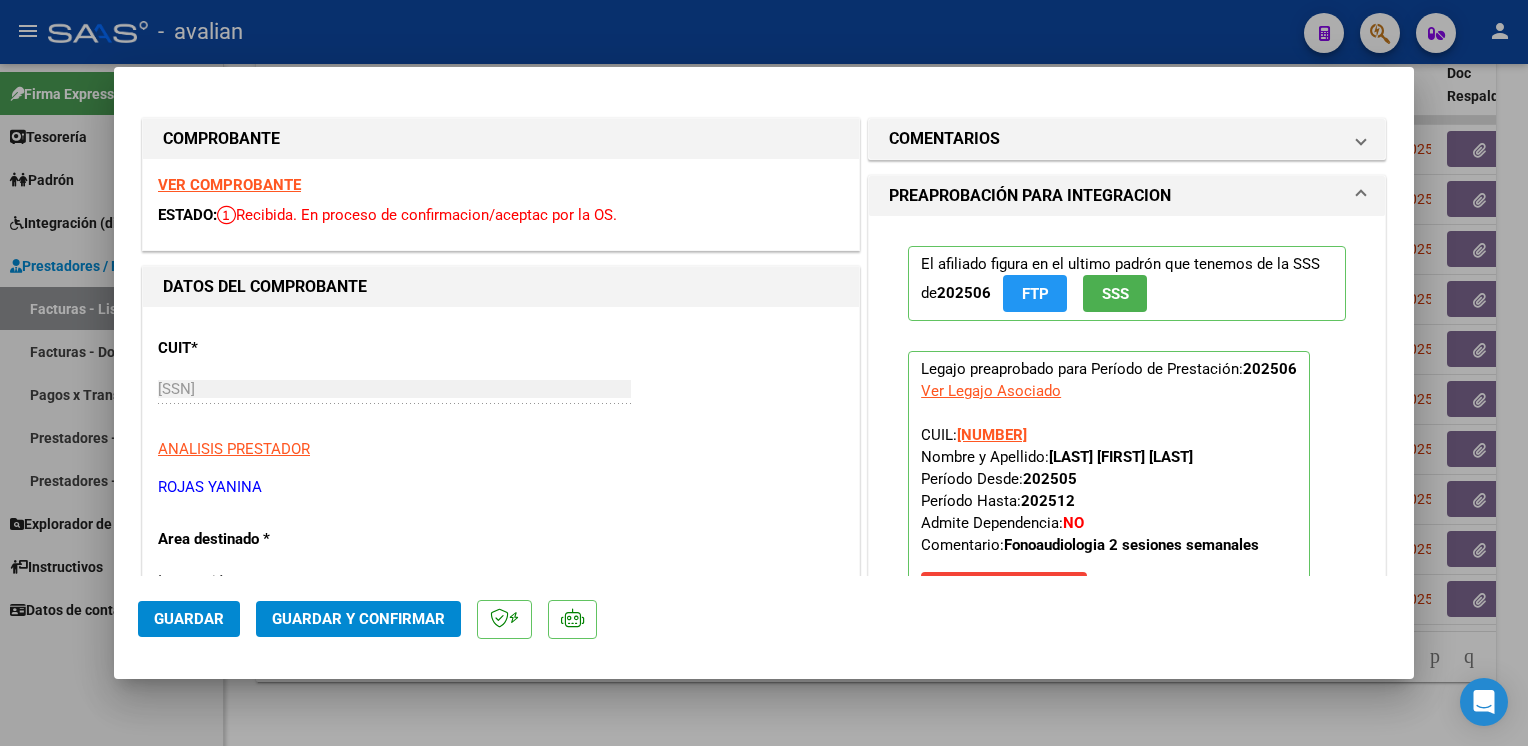 click on "Guardar y Confirmar" 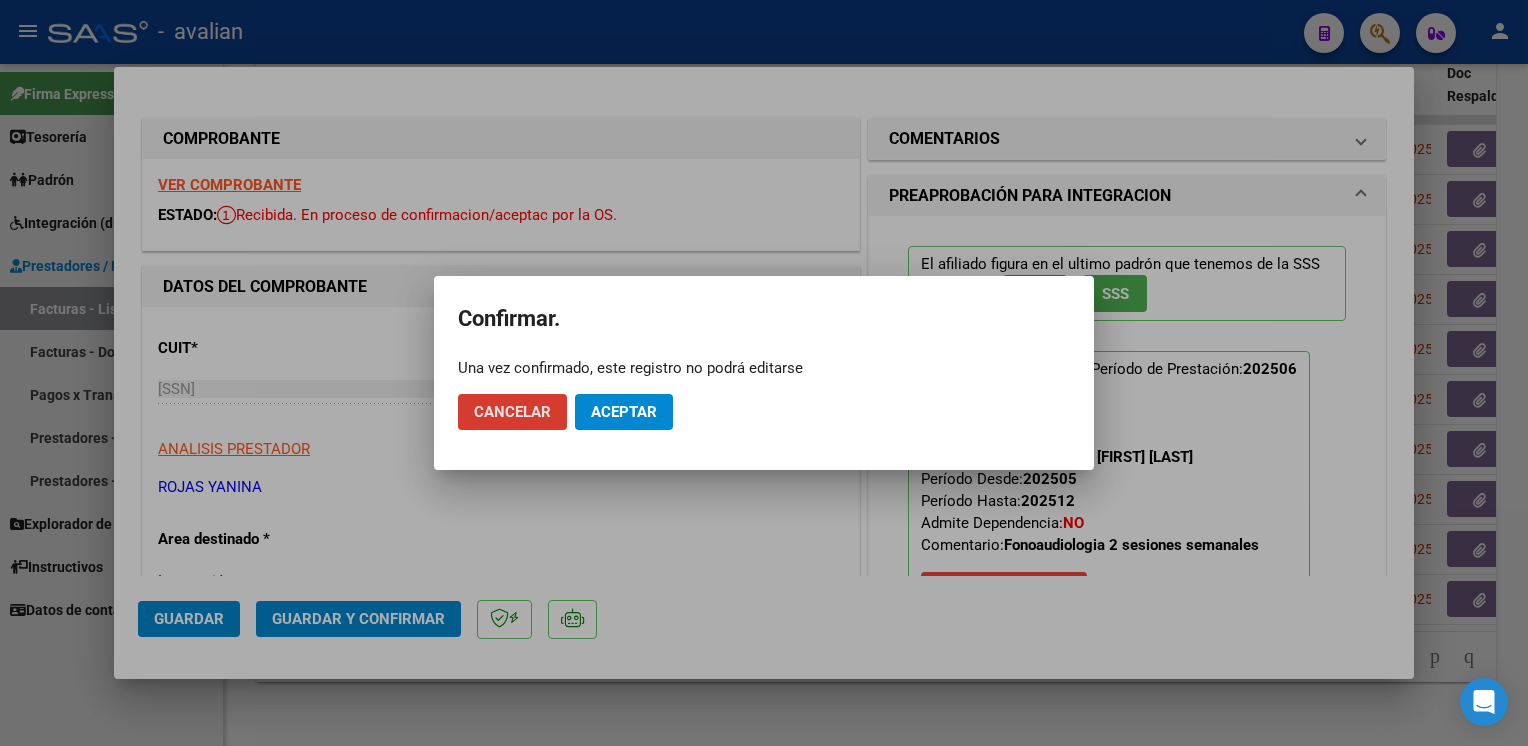 click on "Aceptar" 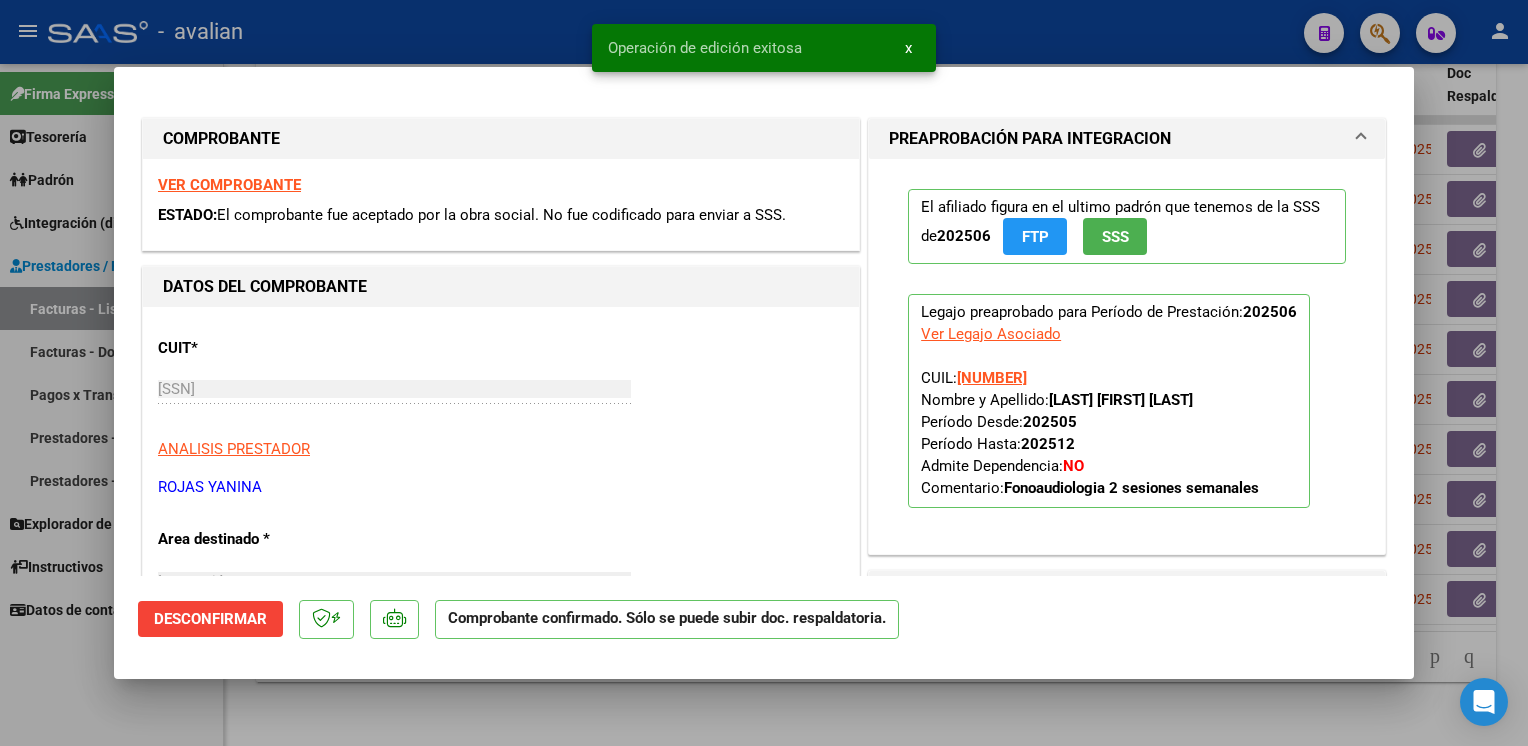 click at bounding box center (764, 373) 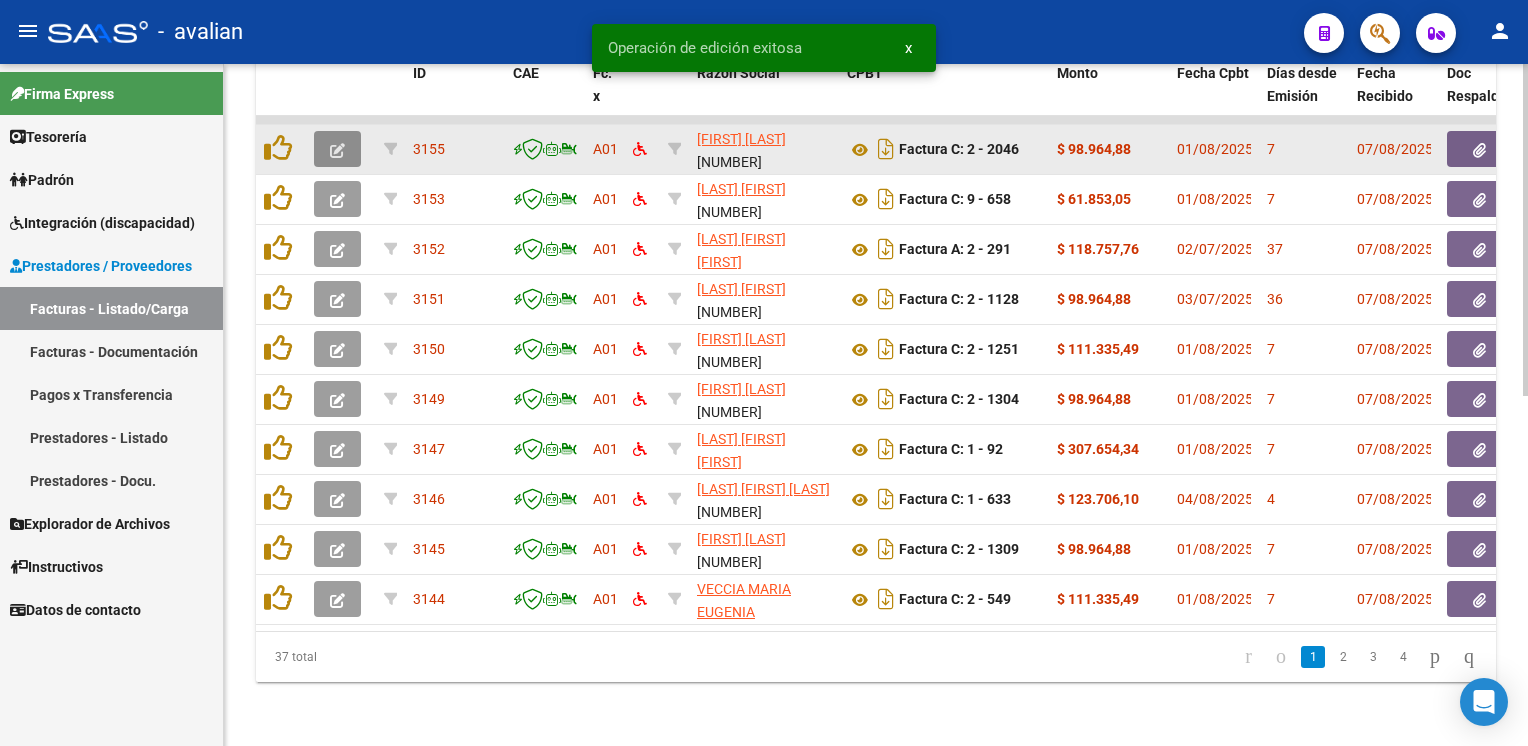 click 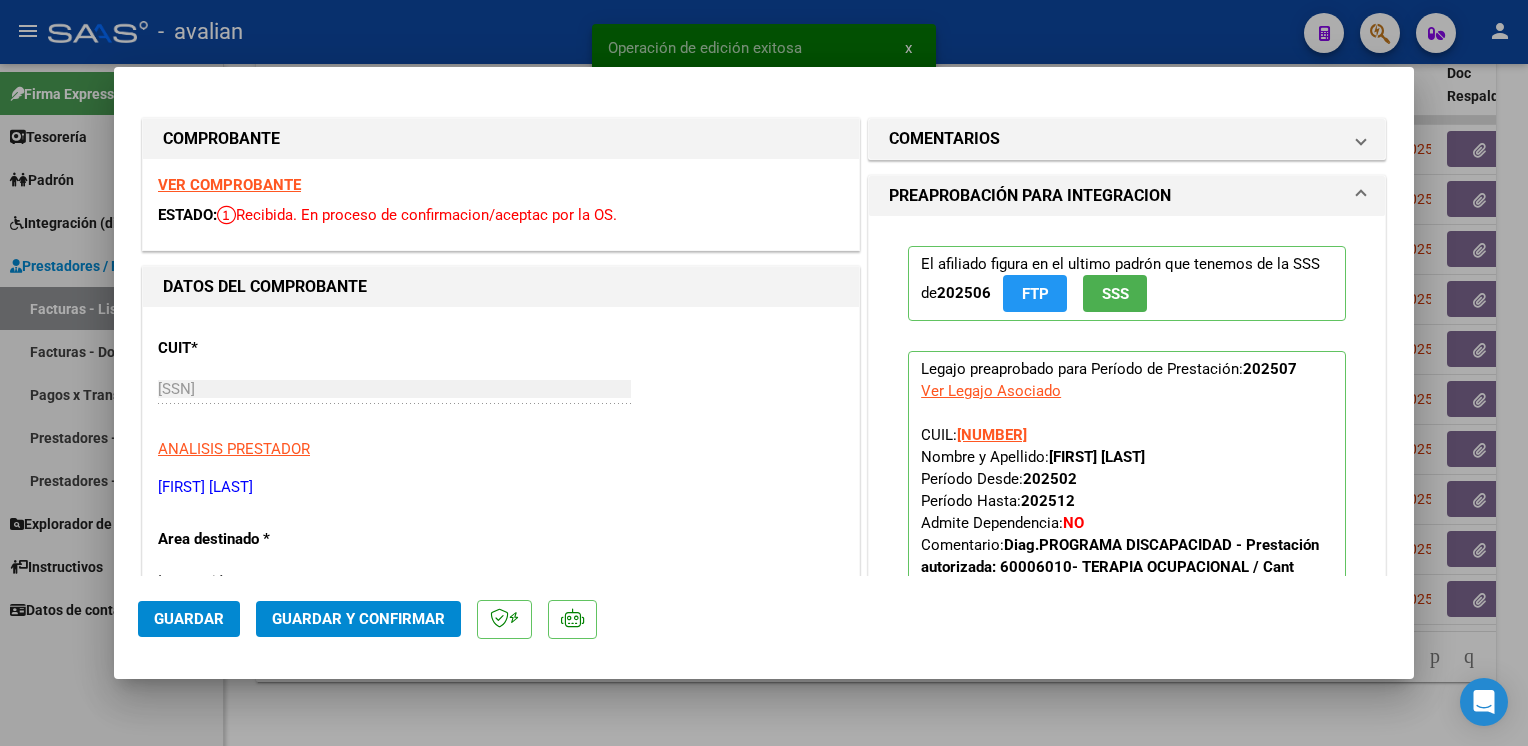 click on "VER COMPROBANTE" at bounding box center [229, 185] 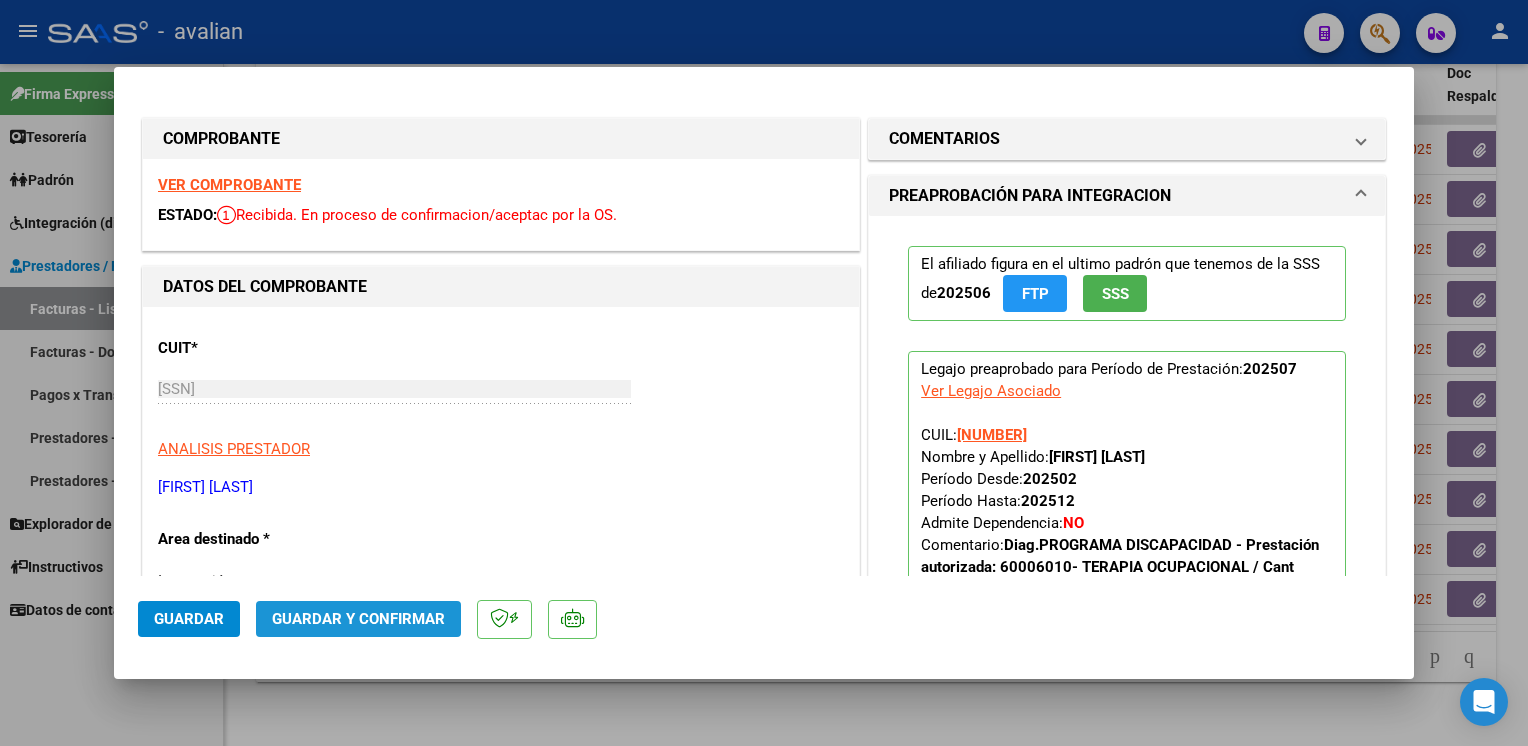 click on "Guardar y Confirmar" 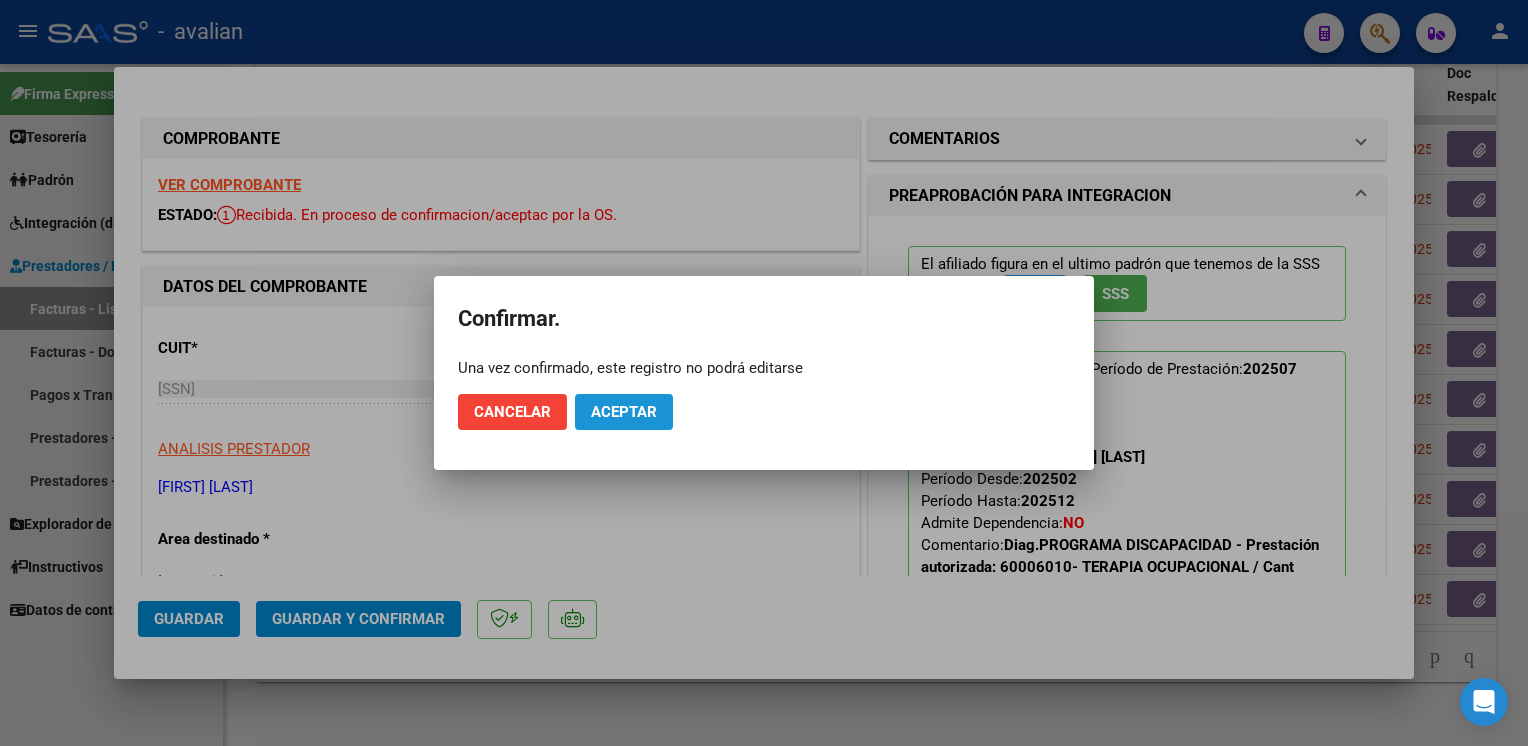 click on "Aceptar" 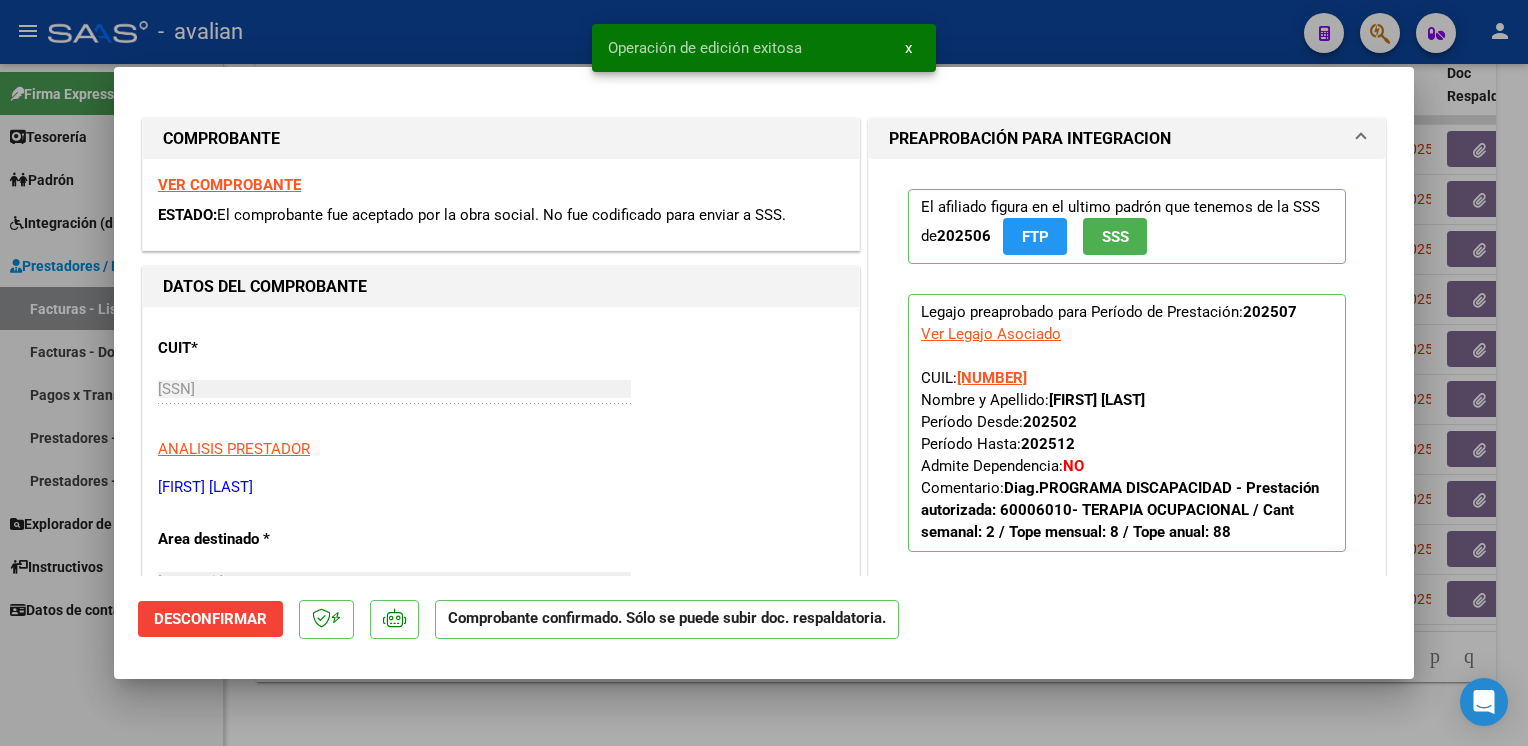 click at bounding box center (764, 373) 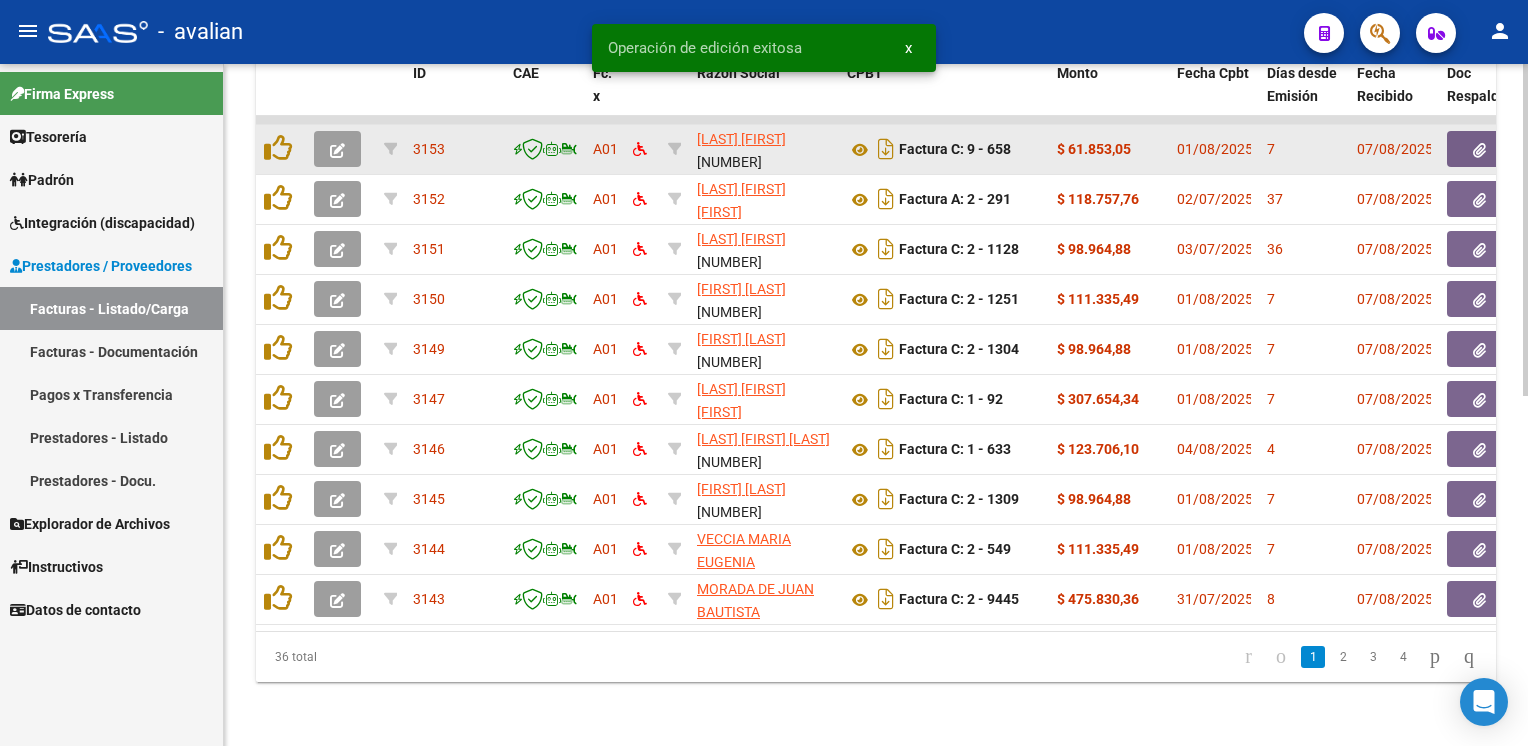 click 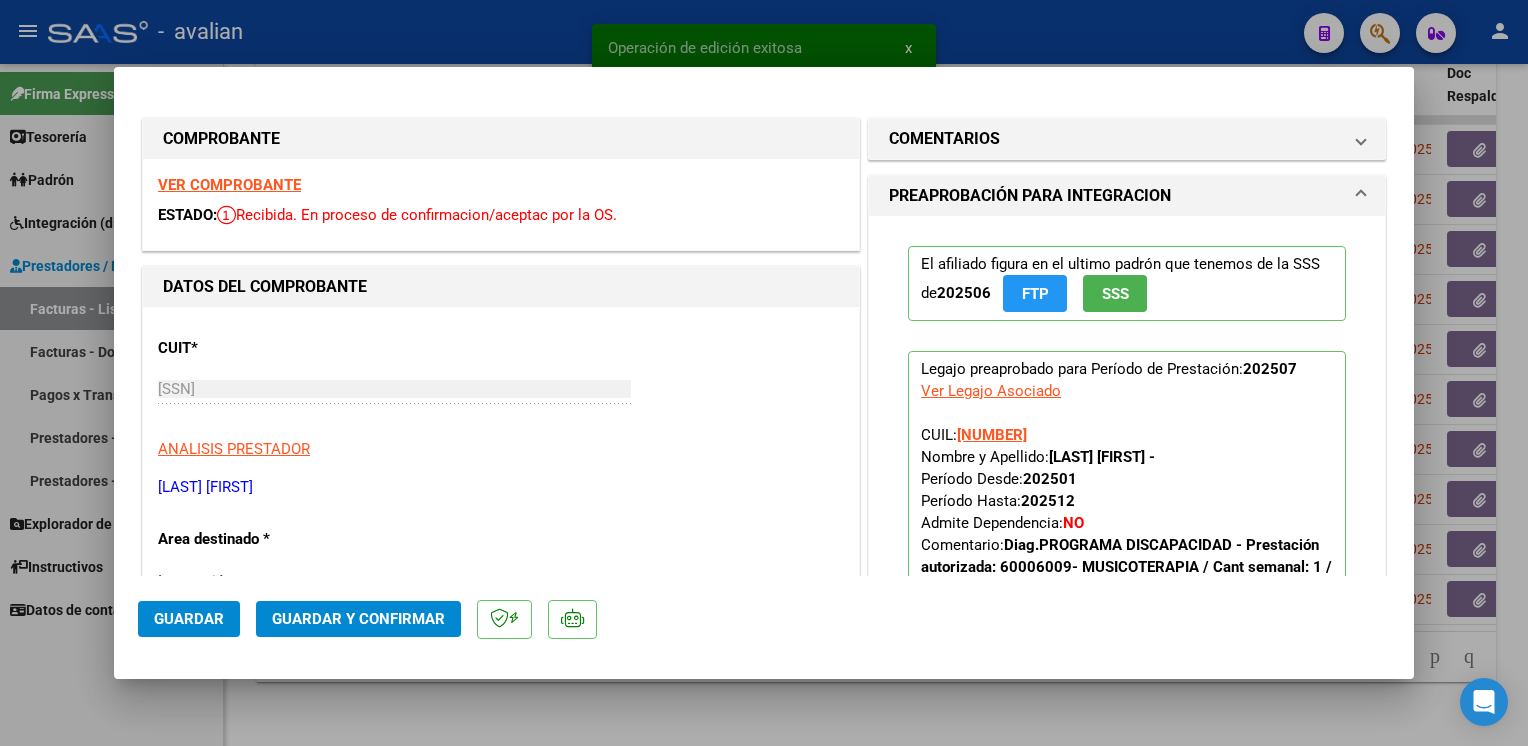 click on "VER COMPROBANTE" at bounding box center [229, 185] 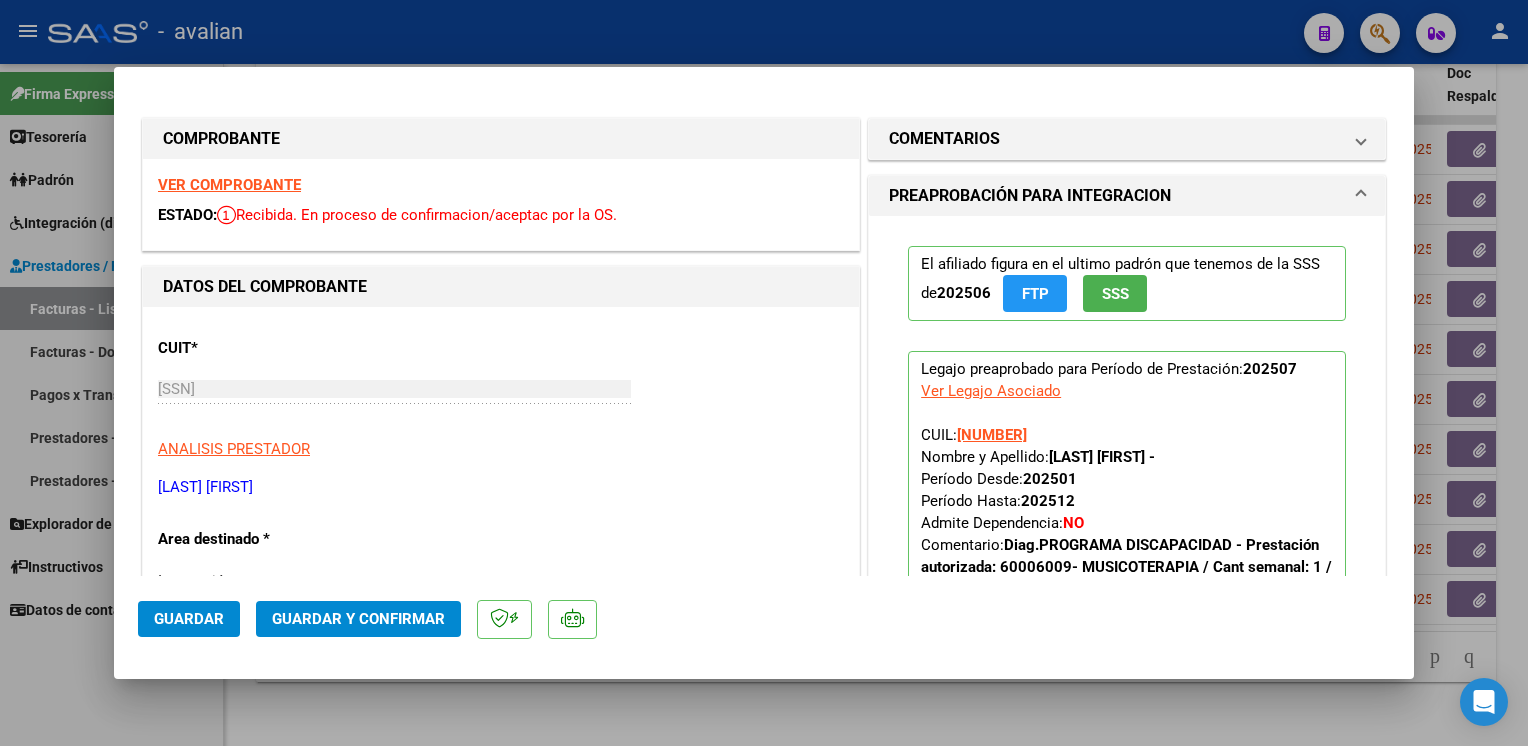 click on "Guardar y Confirmar" 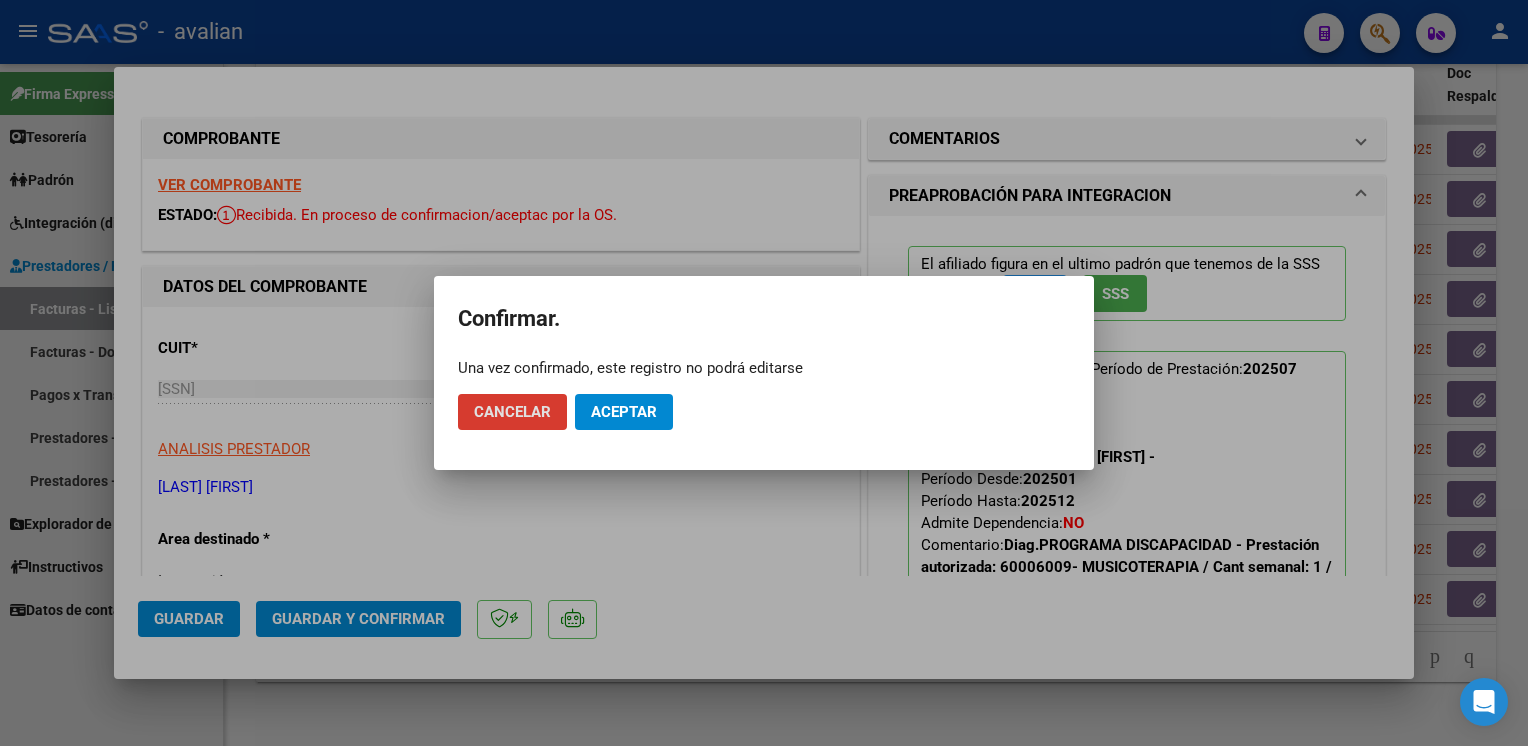 drag, startPoint x: 595, startPoint y: 453, endPoint x: 632, endPoint y: 417, distance: 51.62364 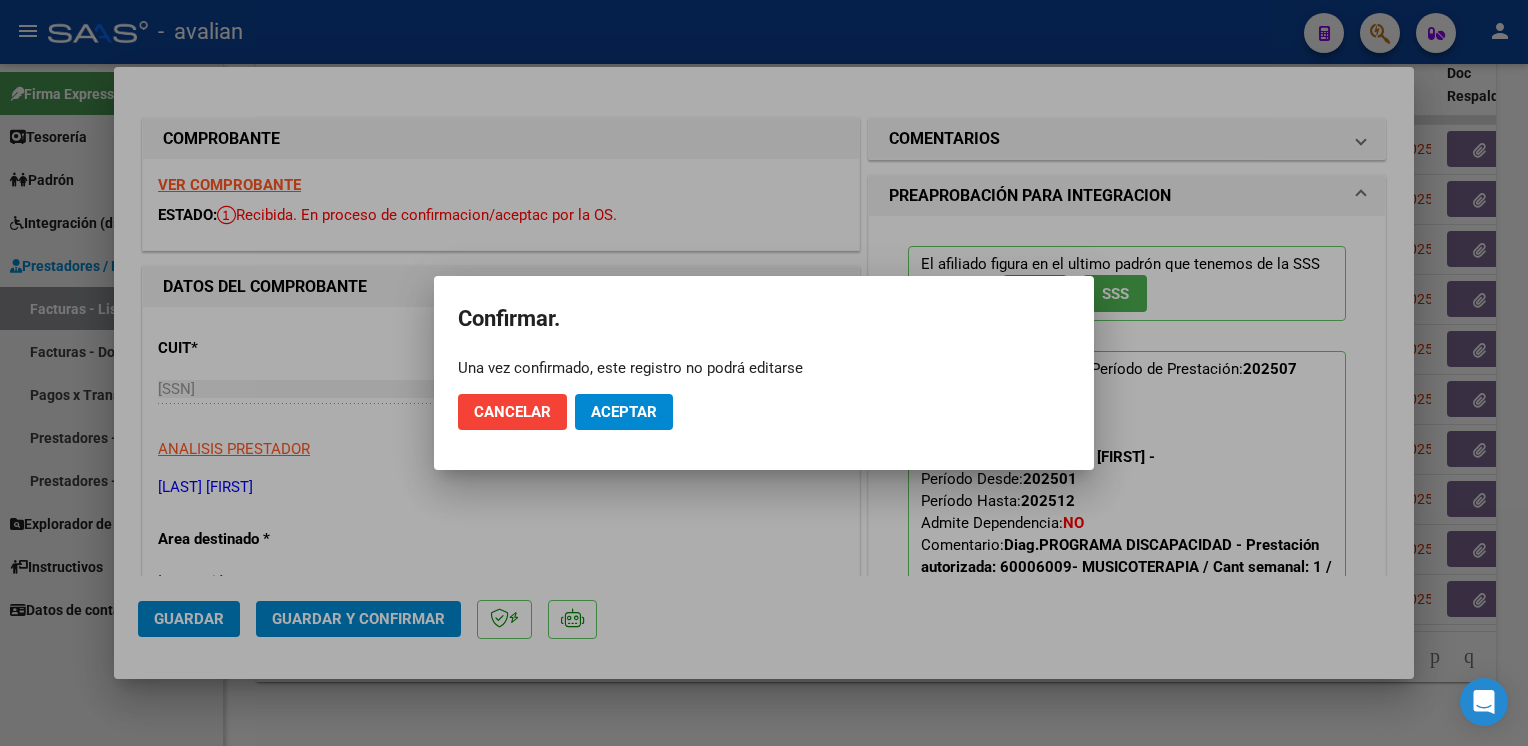click on "Aceptar" 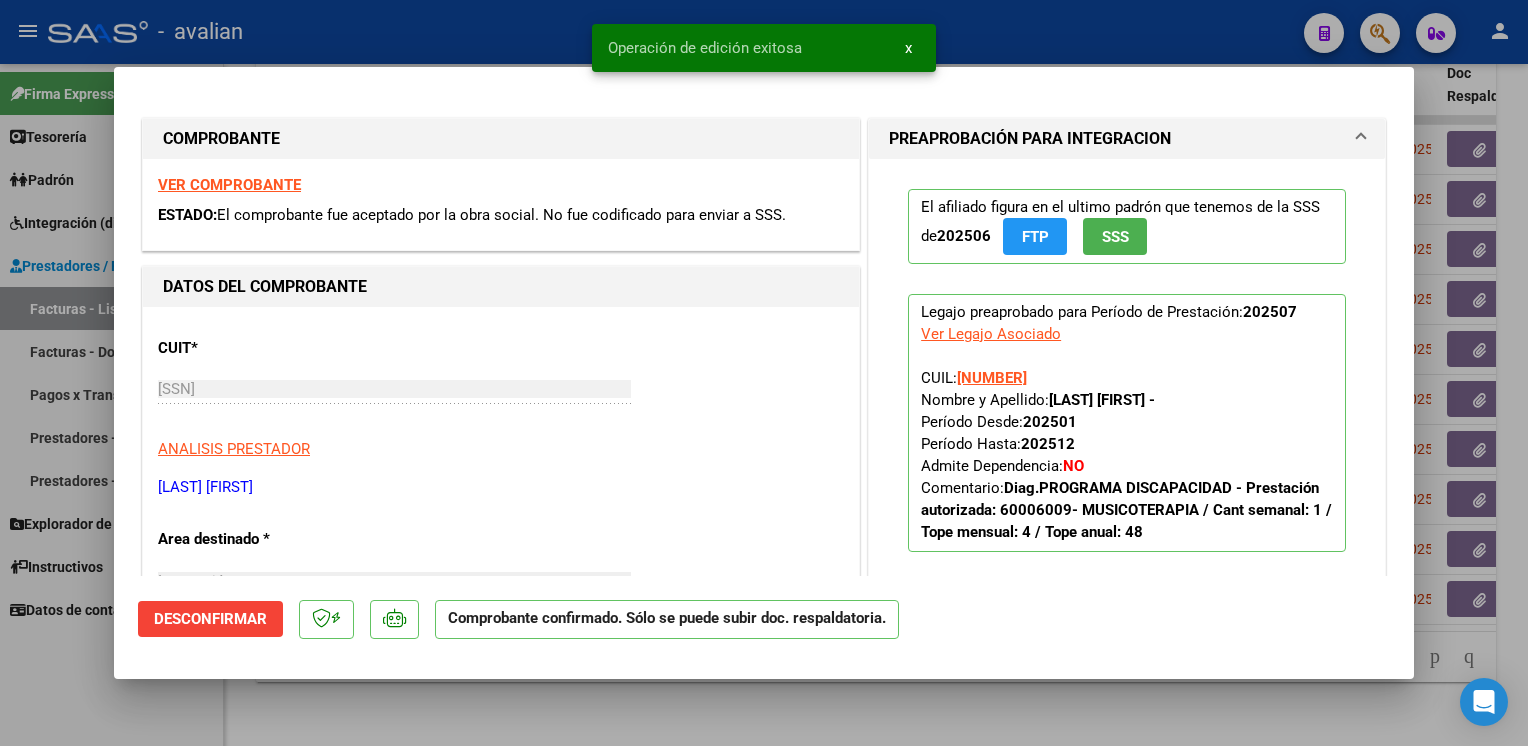 click at bounding box center [764, 373] 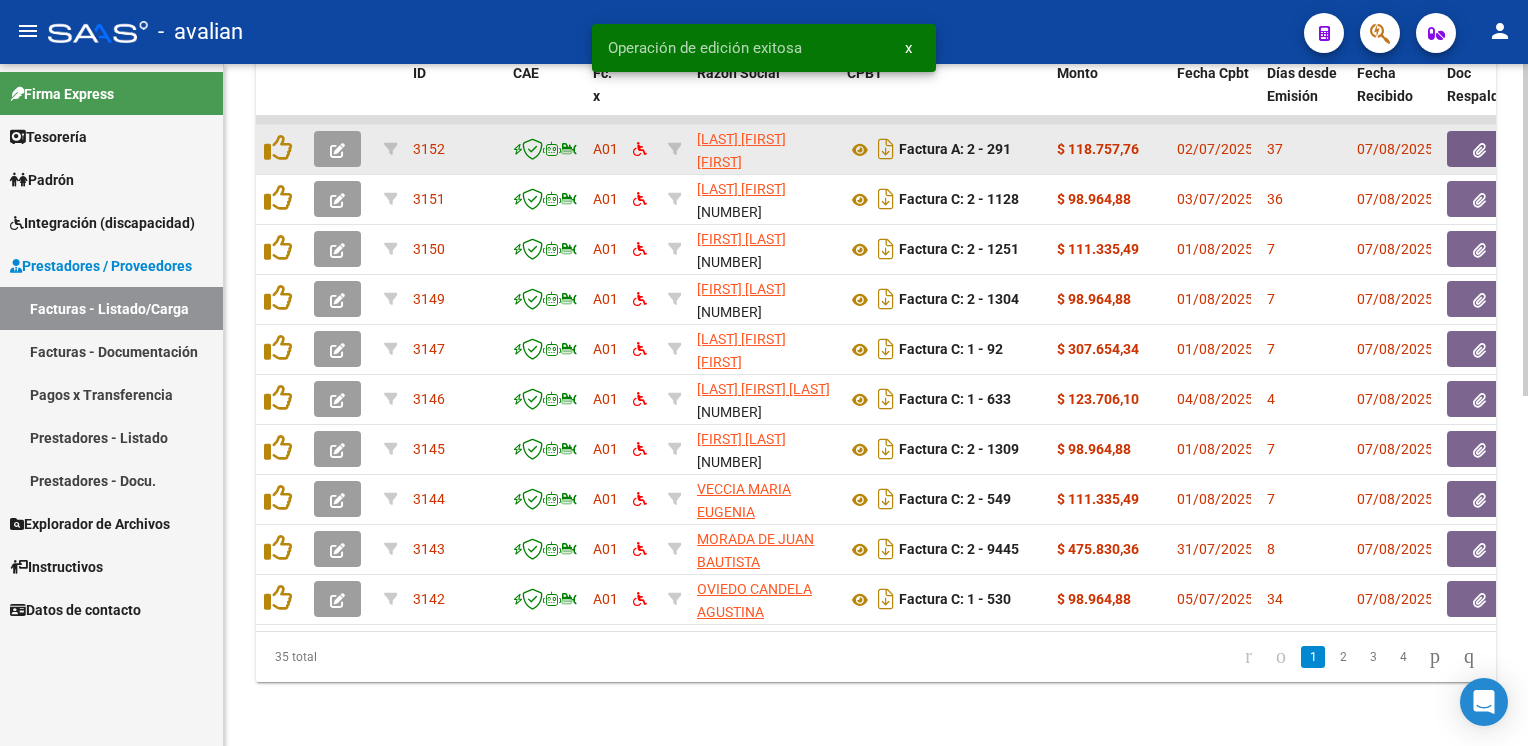 click 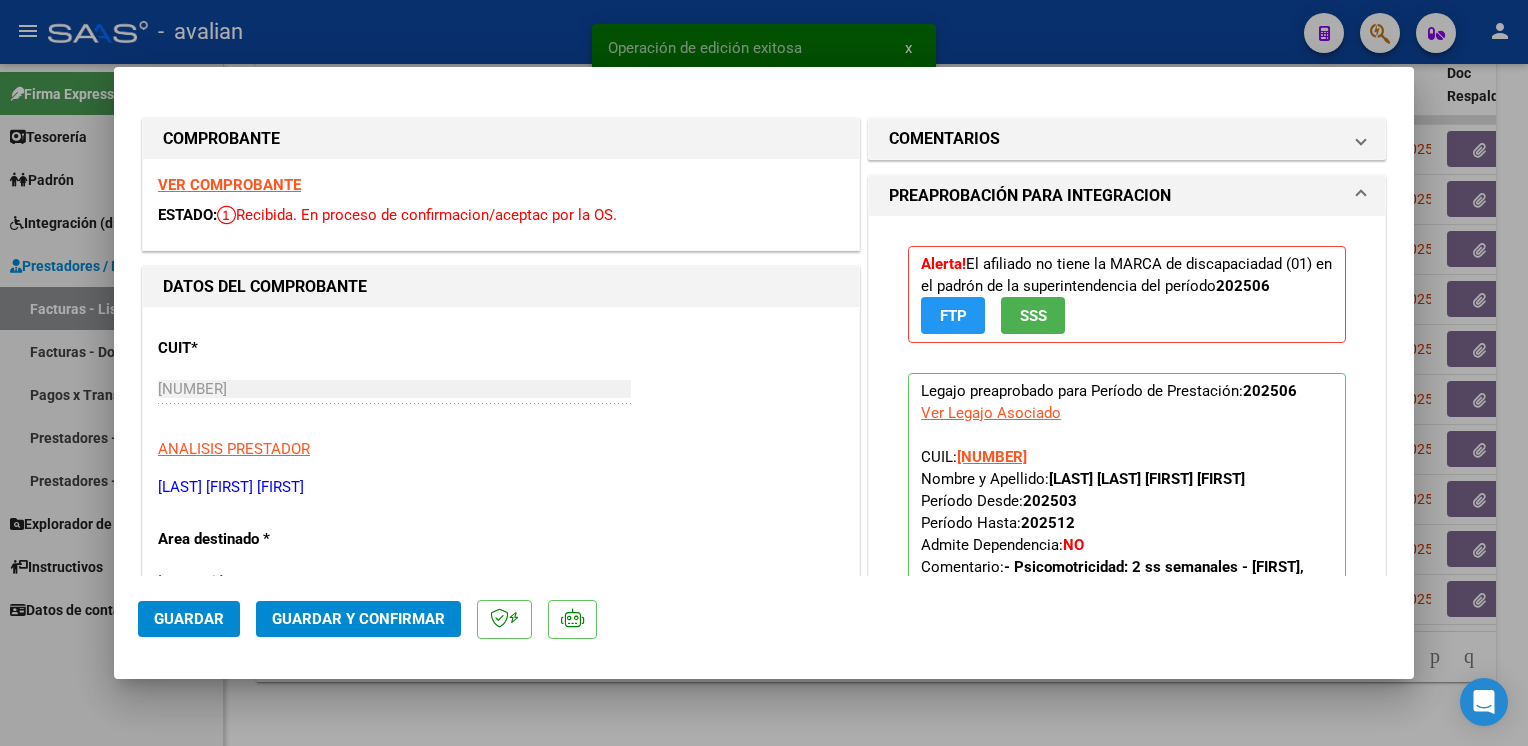 scroll, scrollTop: 100, scrollLeft: 0, axis: vertical 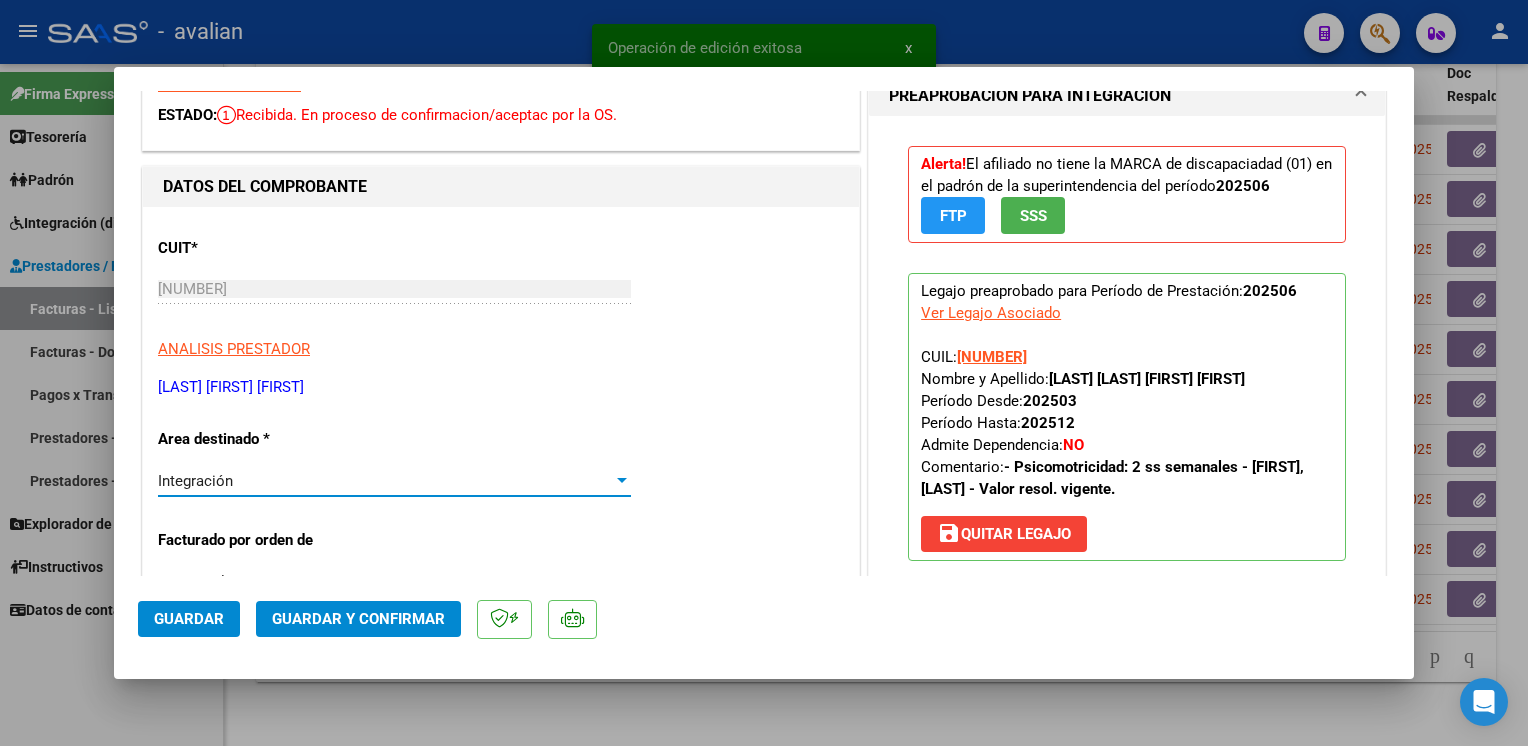 click on "Integración" at bounding box center (385, 481) 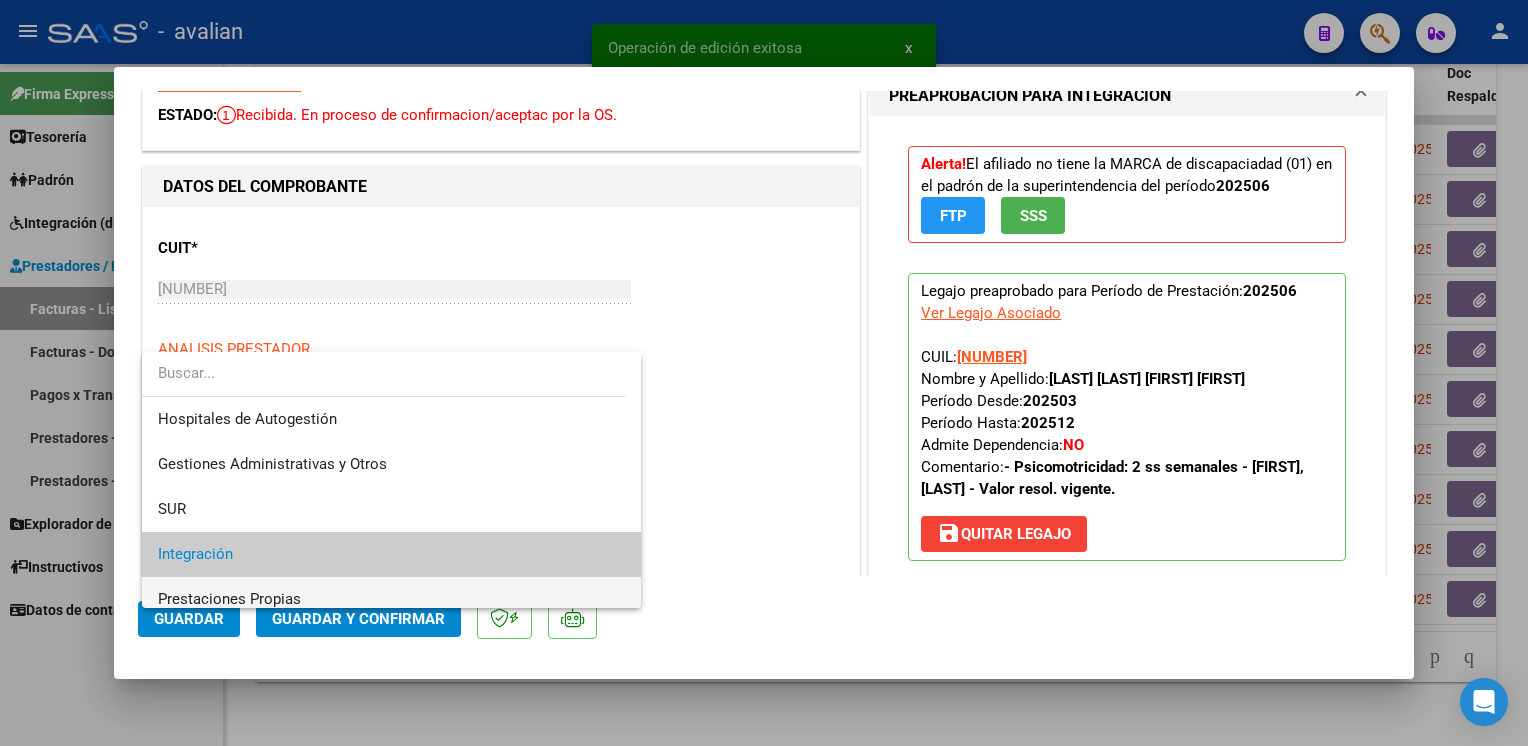 scroll, scrollTop: 74, scrollLeft: 0, axis: vertical 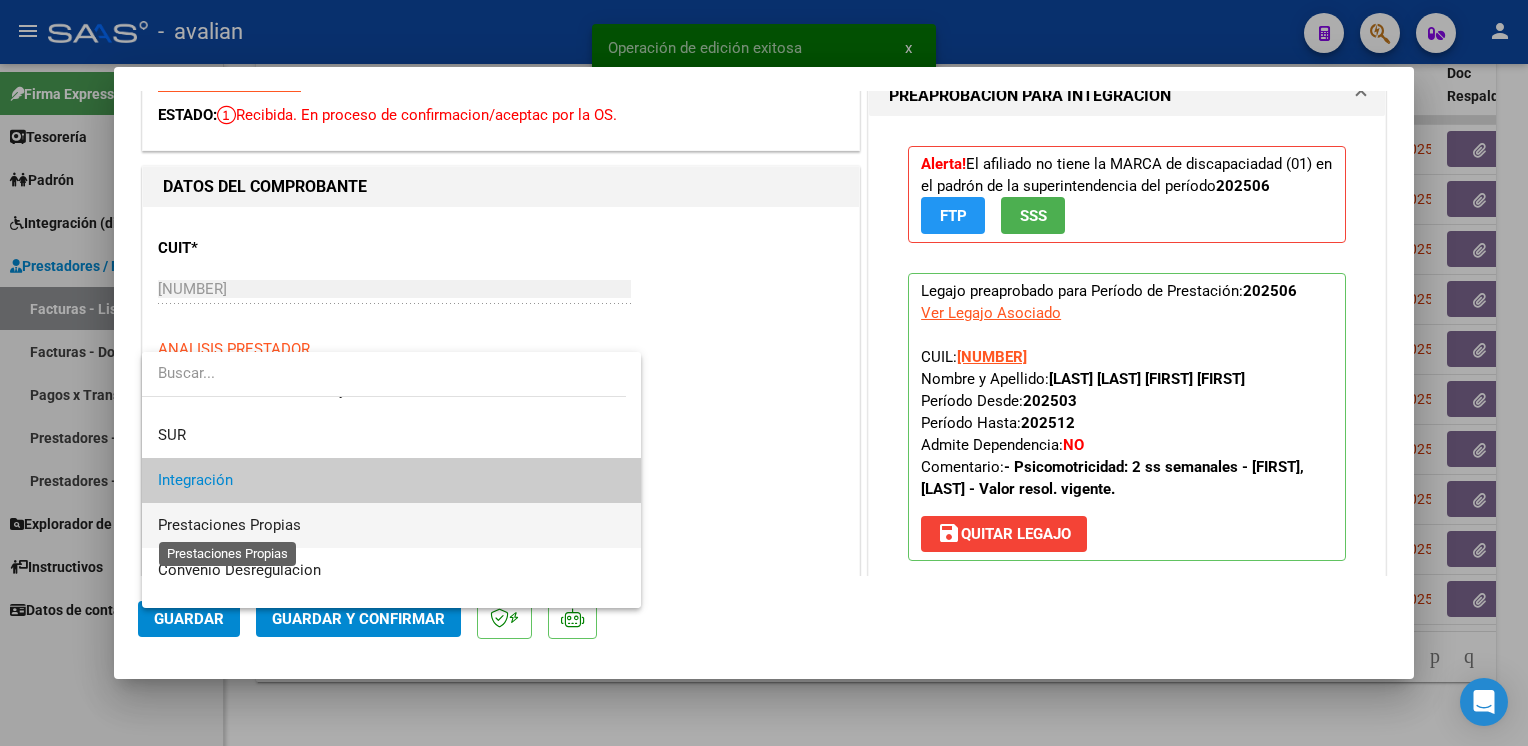 click on "Prestaciones Propias" at bounding box center (229, 525) 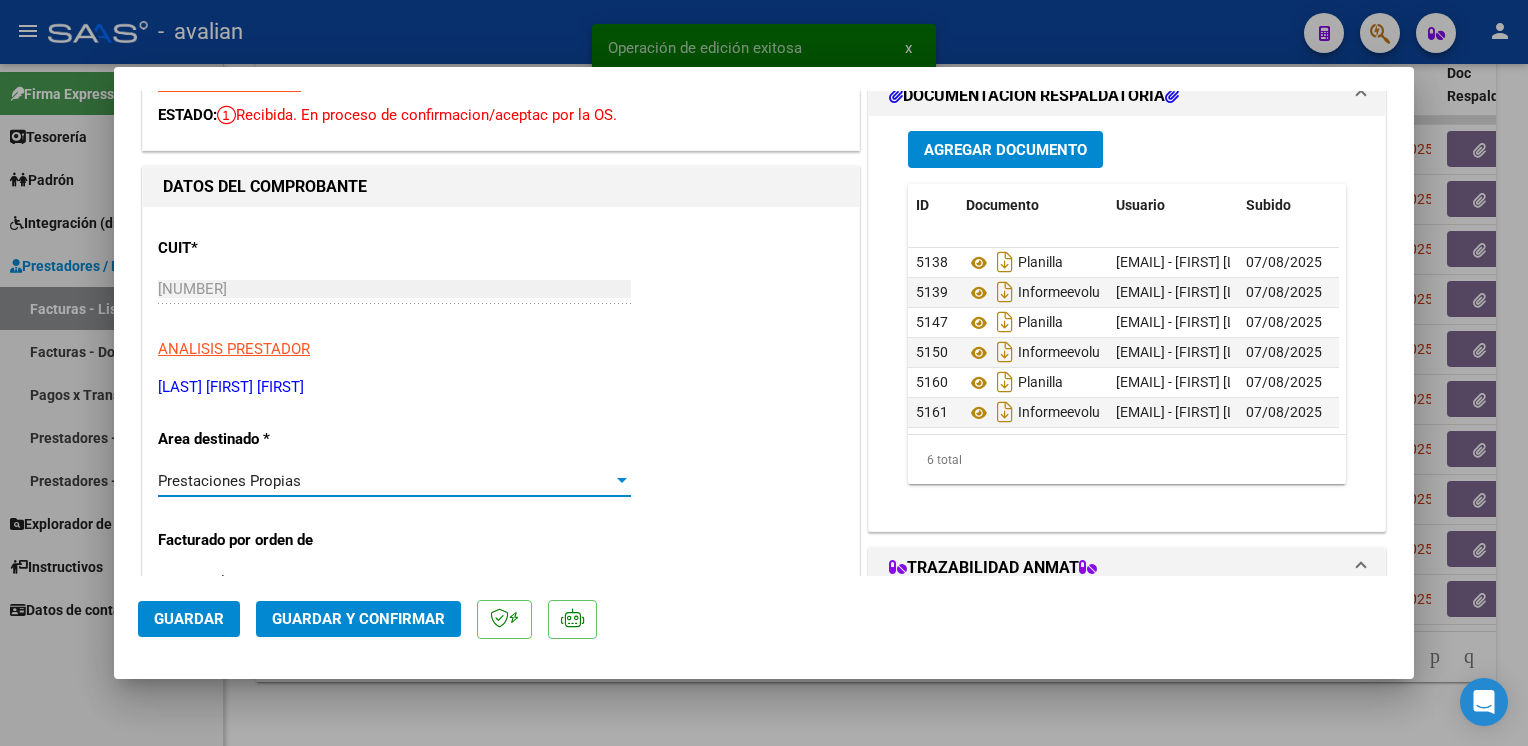 click on "Guardar" 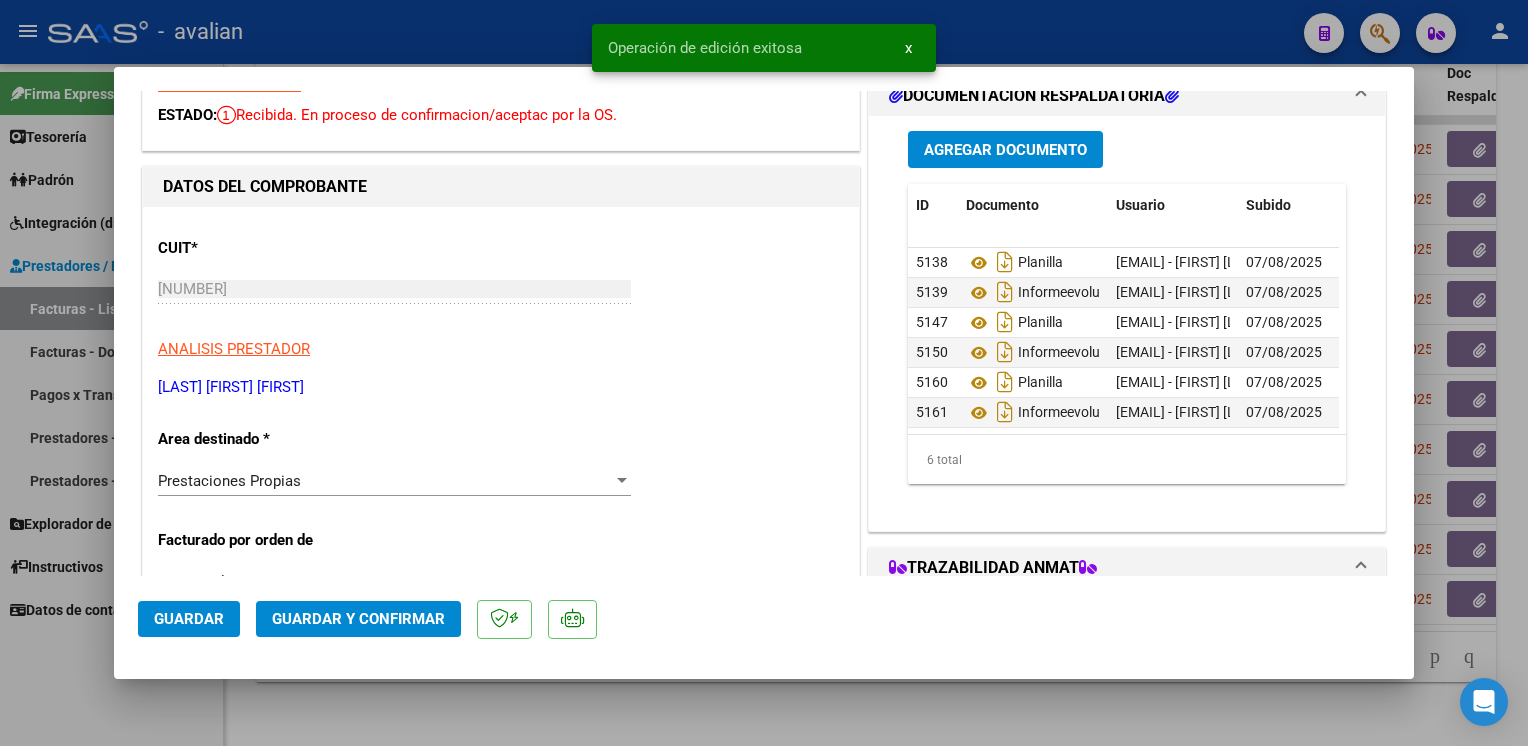 click at bounding box center [764, 373] 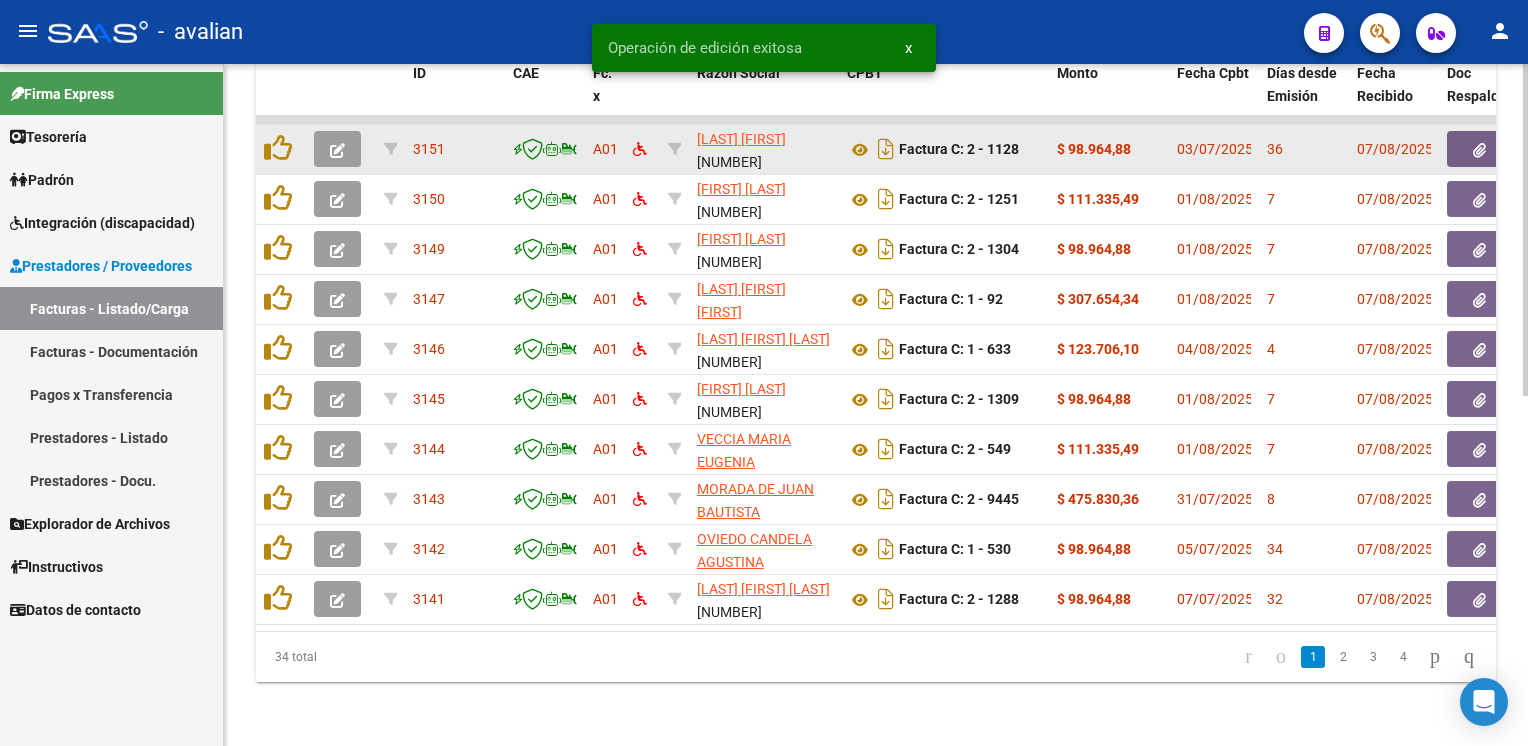 click 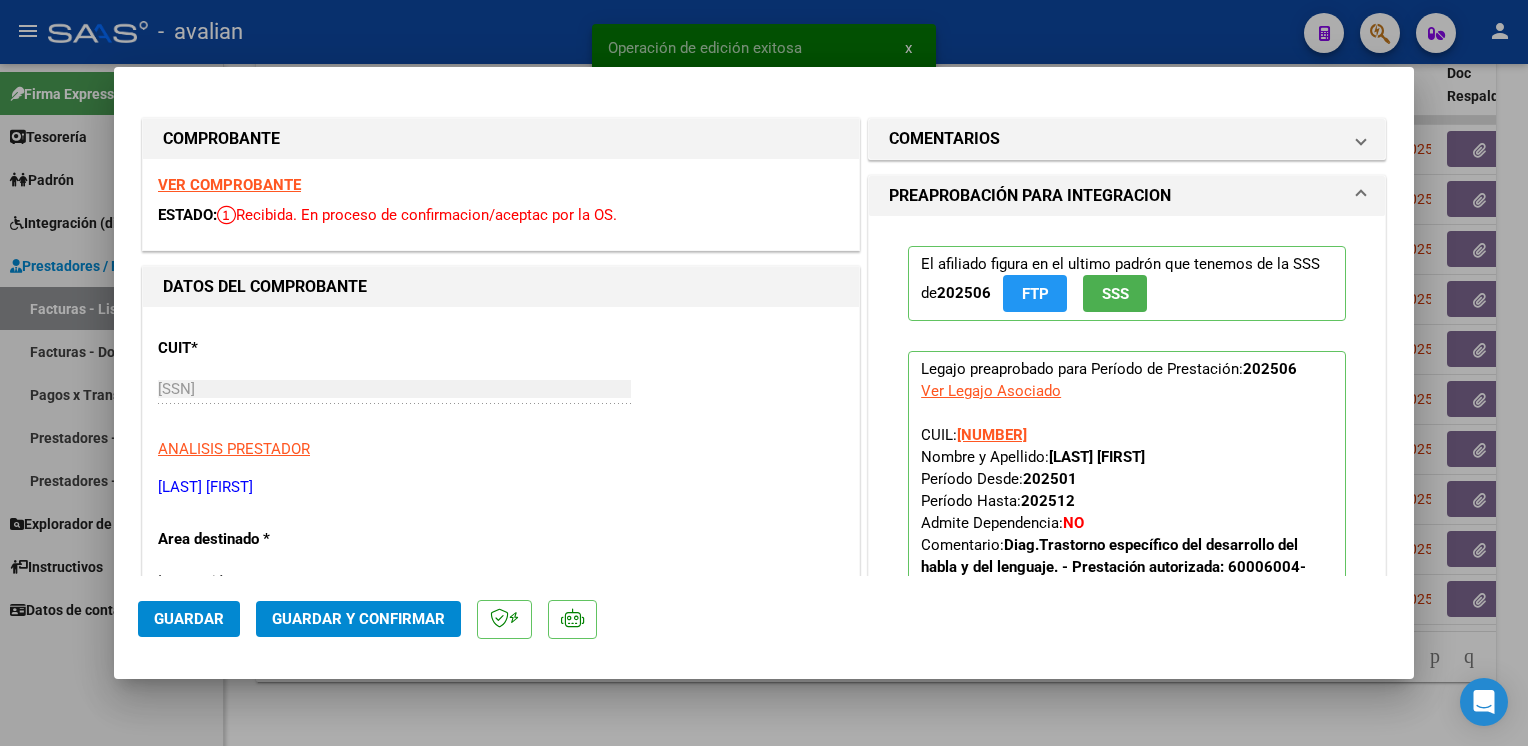 click on "VER COMPROBANTE" at bounding box center (229, 185) 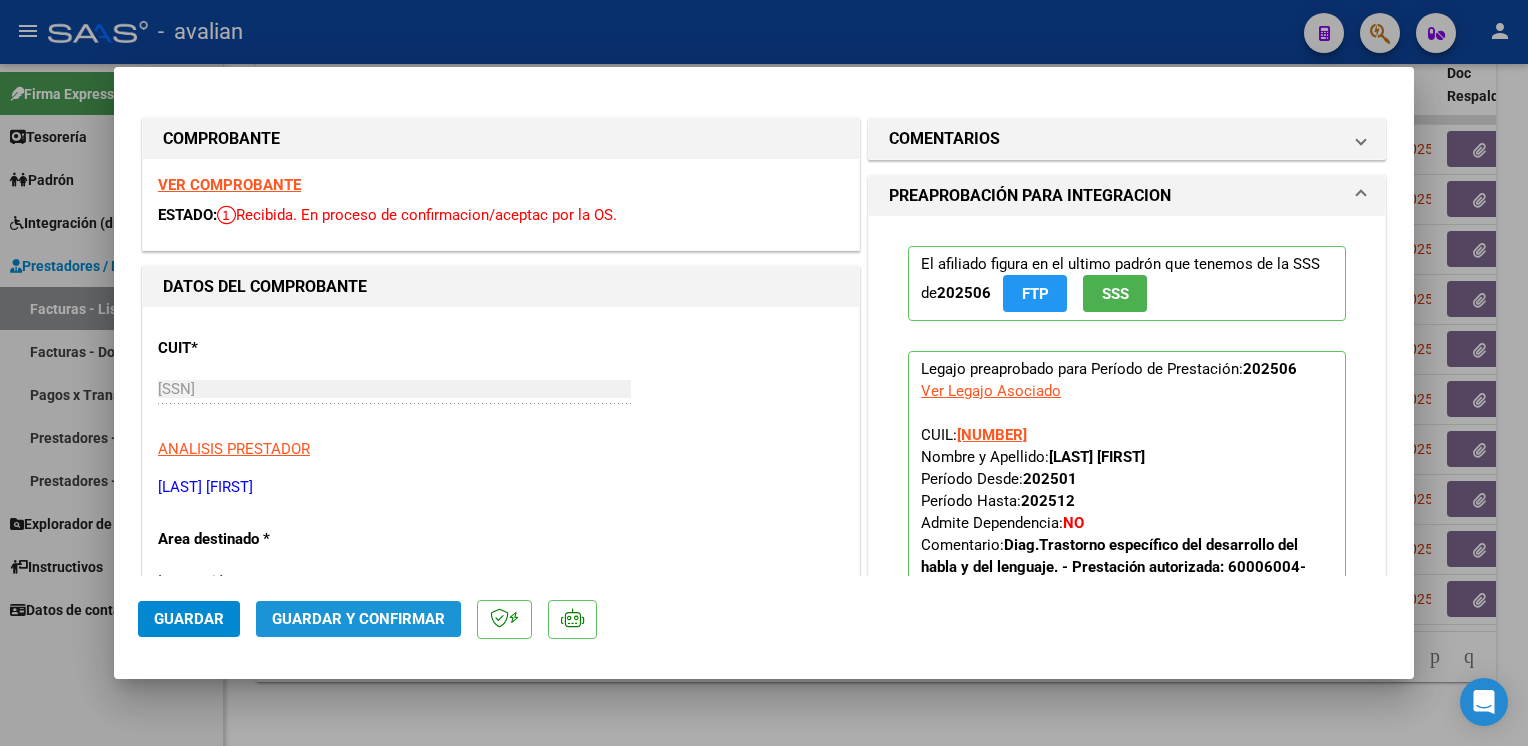 click on "Guardar y Confirmar" 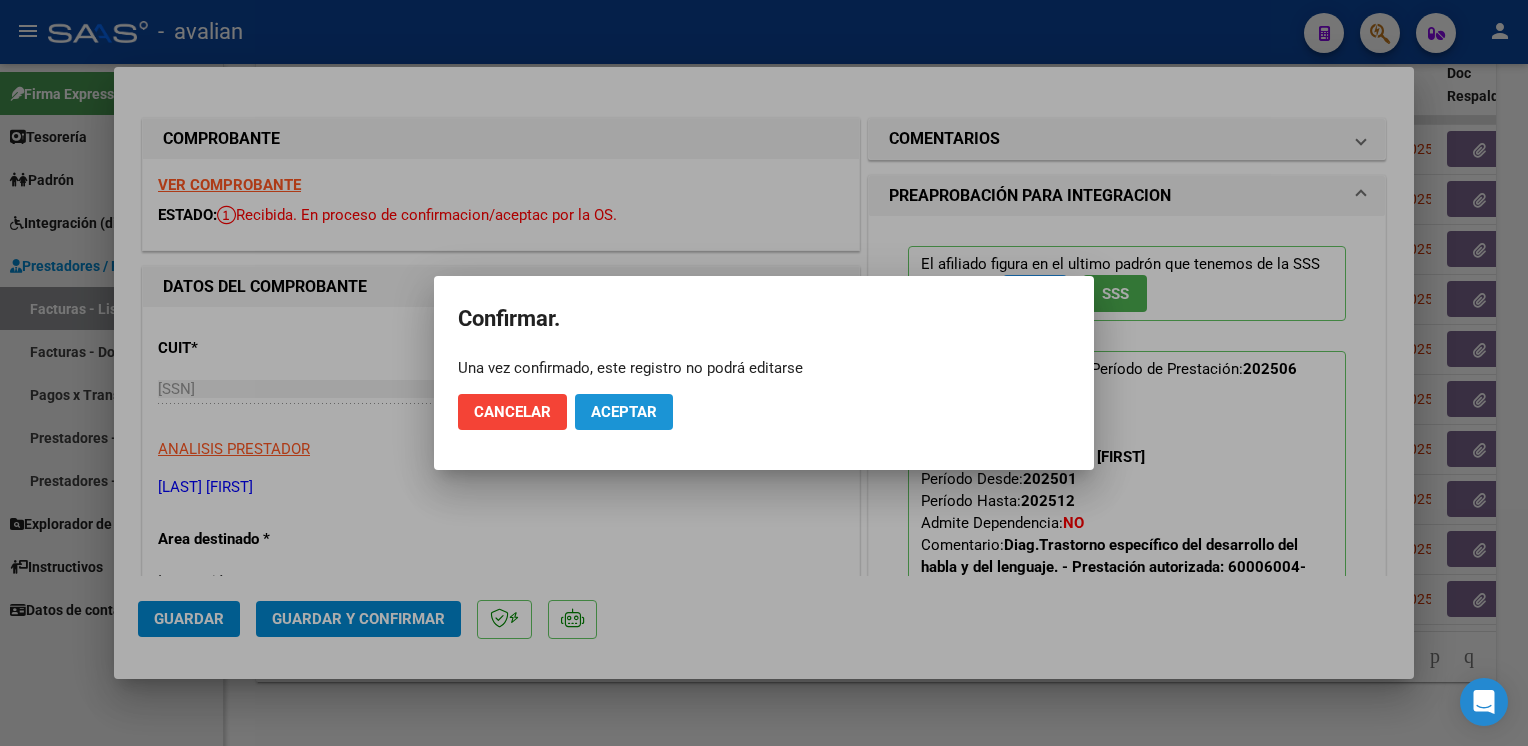 click on "Aceptar" 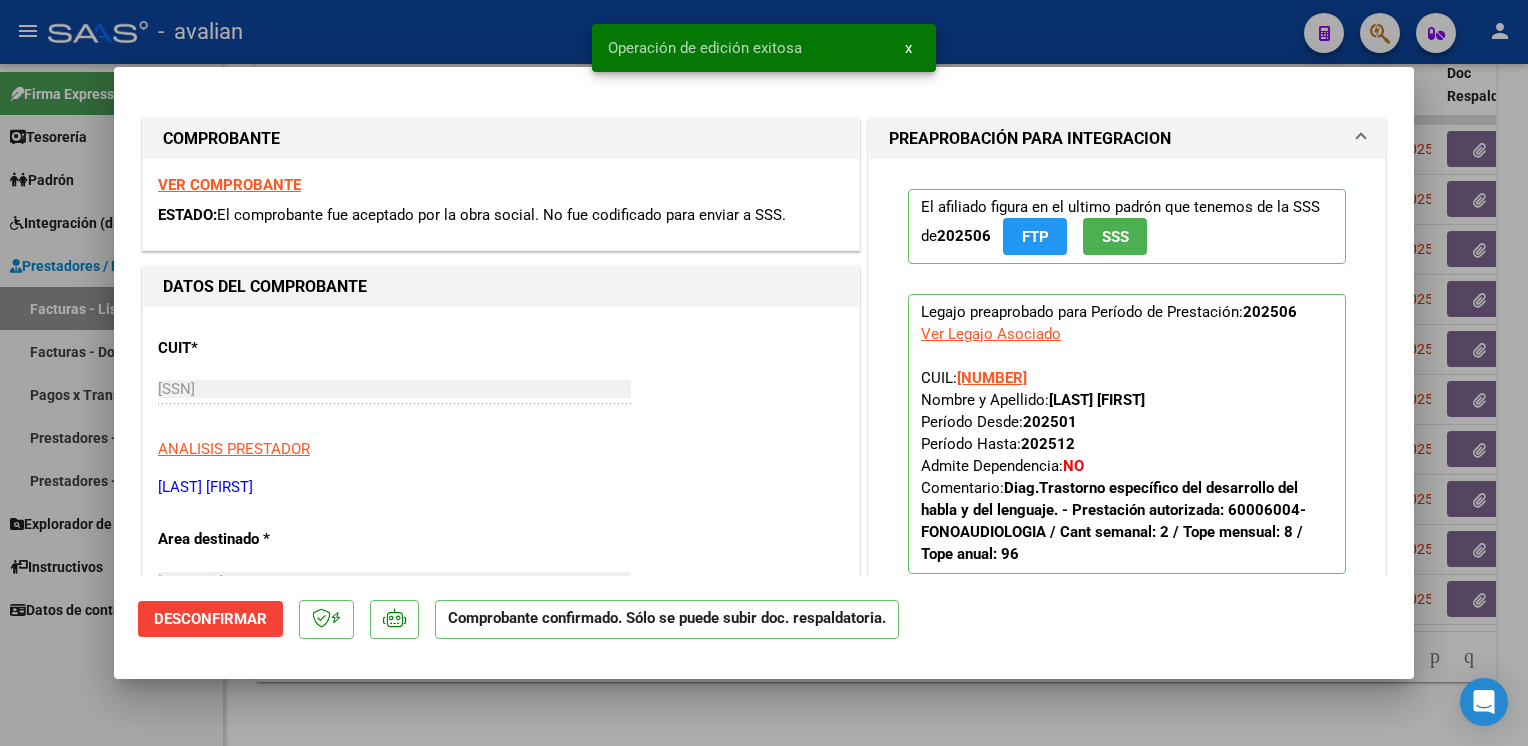 click at bounding box center (764, 373) 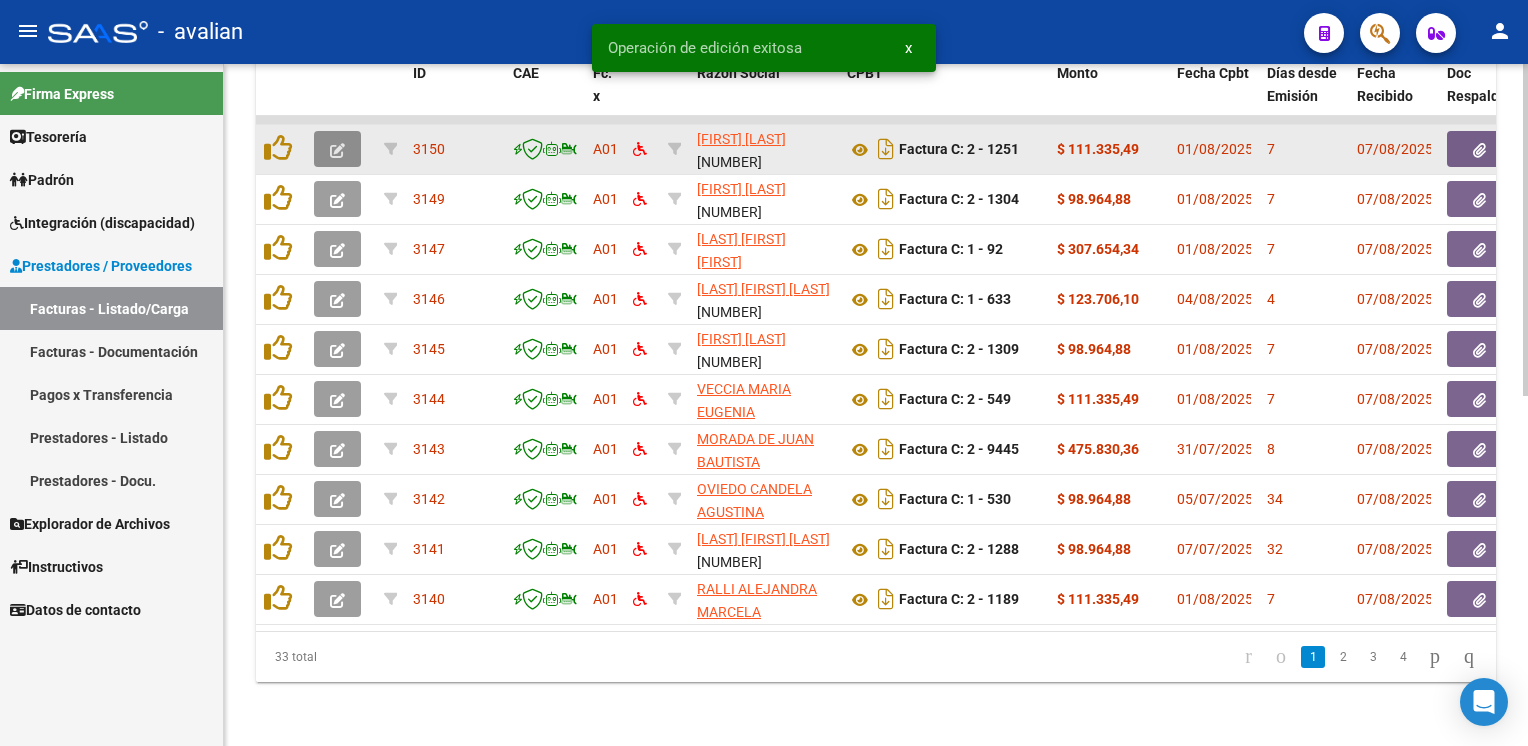 click 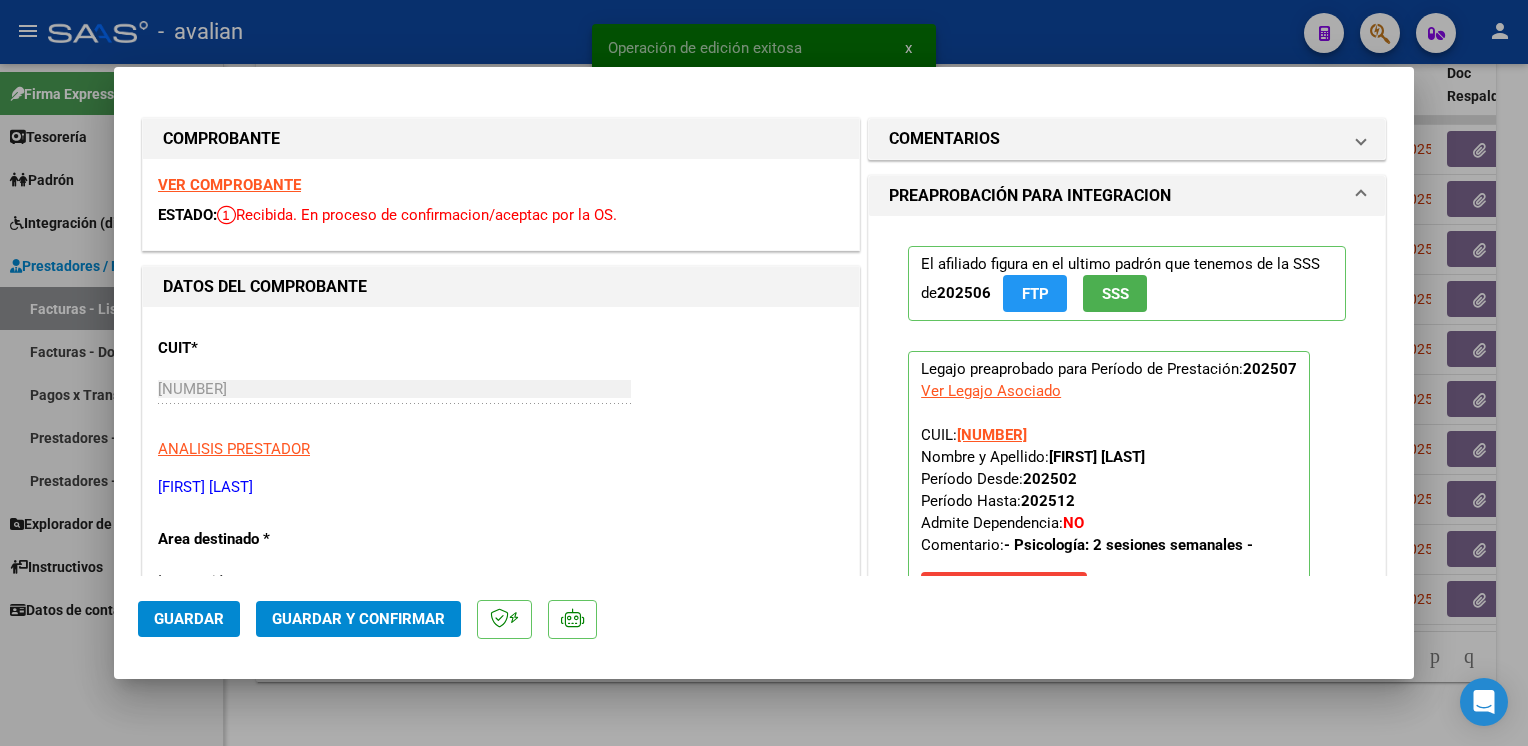 click on "VER COMPROBANTE" at bounding box center (229, 185) 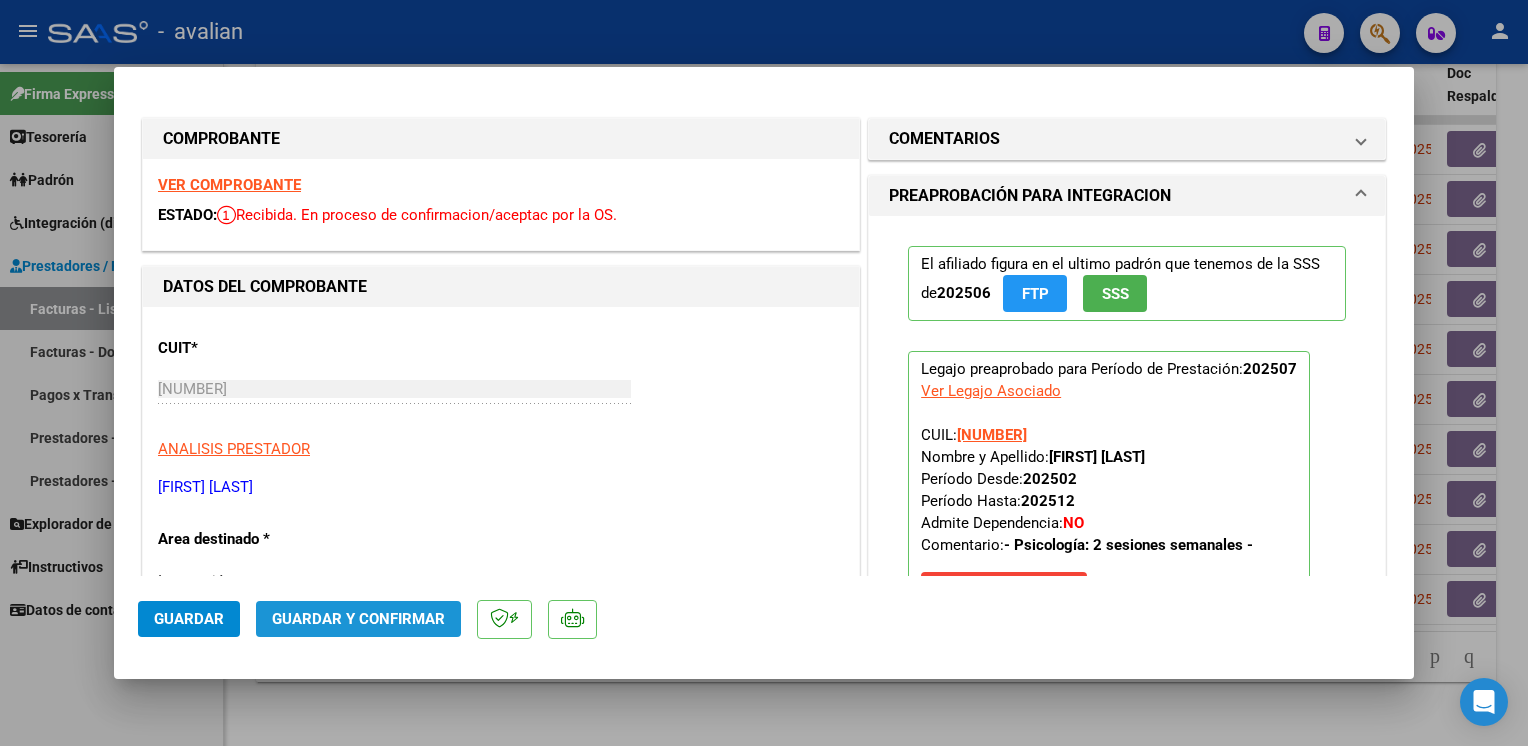 click on "Guardar y Confirmar" 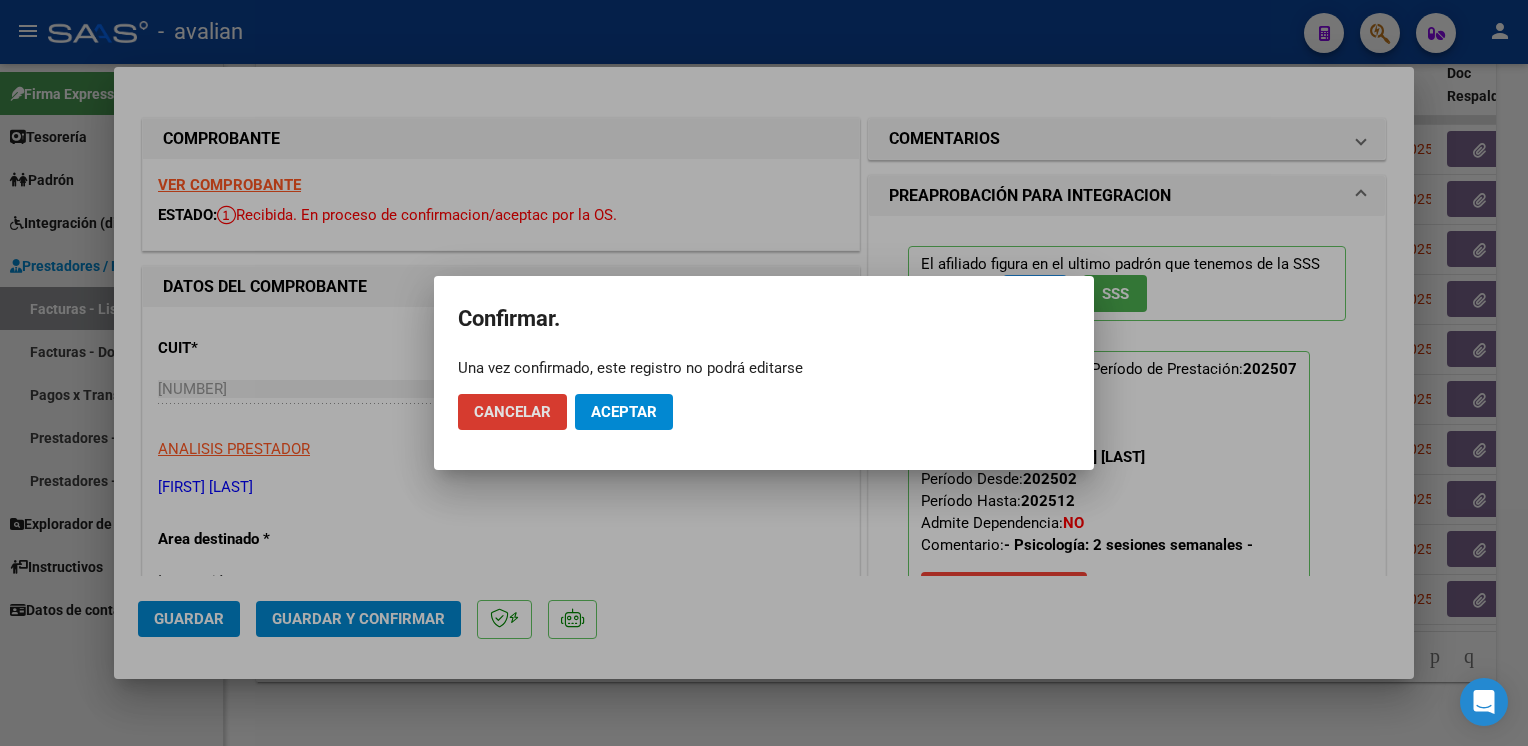 click on "Aceptar" 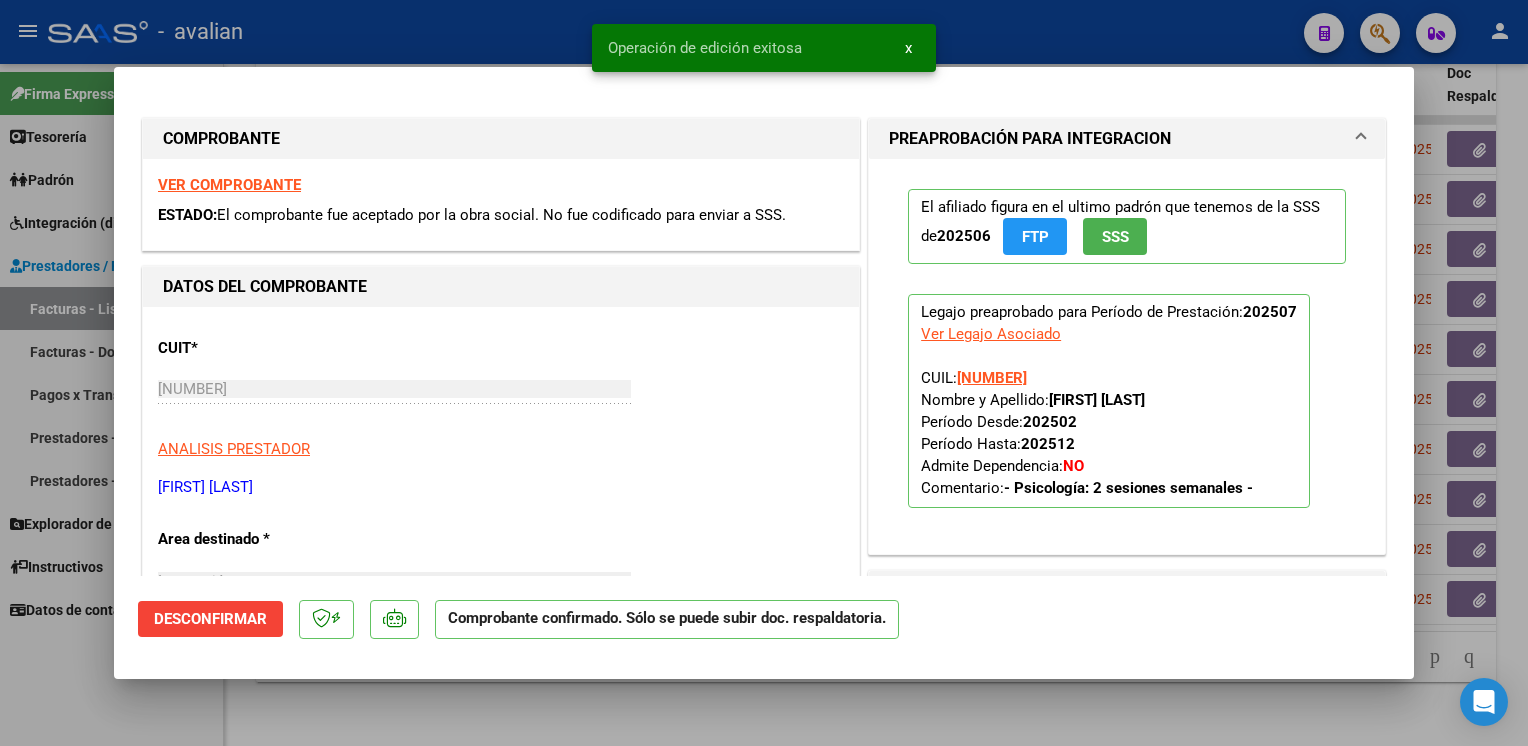 click at bounding box center [764, 373] 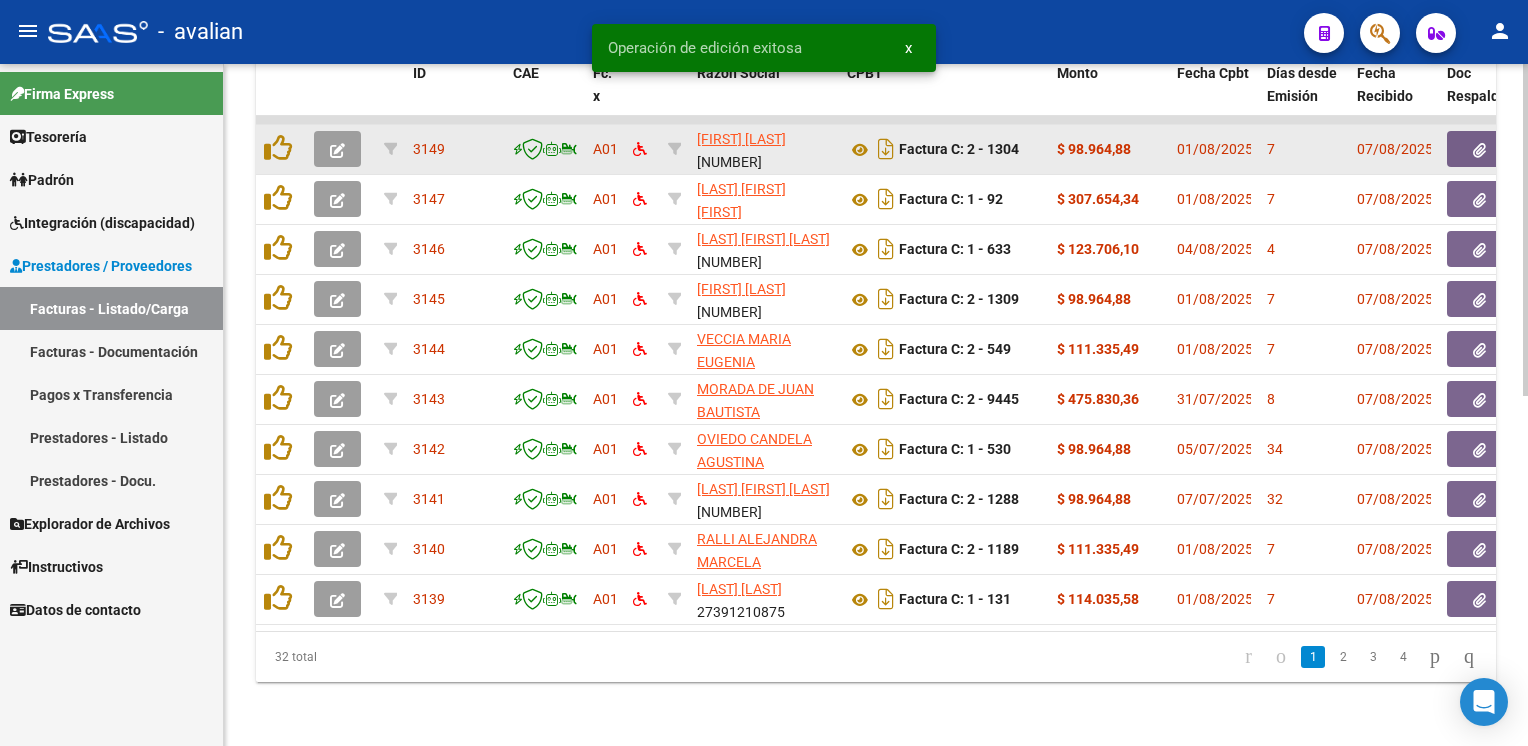 click 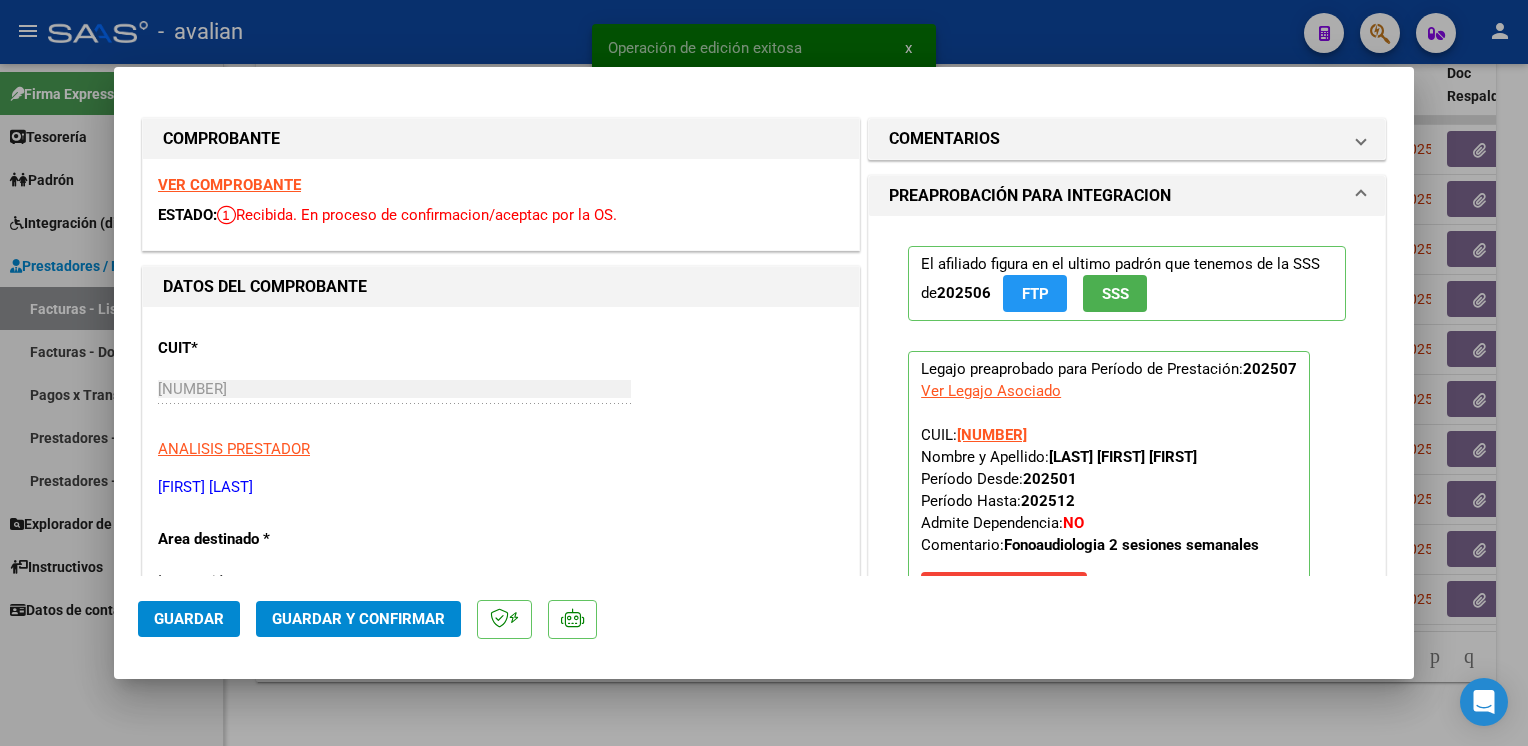 click on "VER COMPROBANTE" at bounding box center (229, 185) 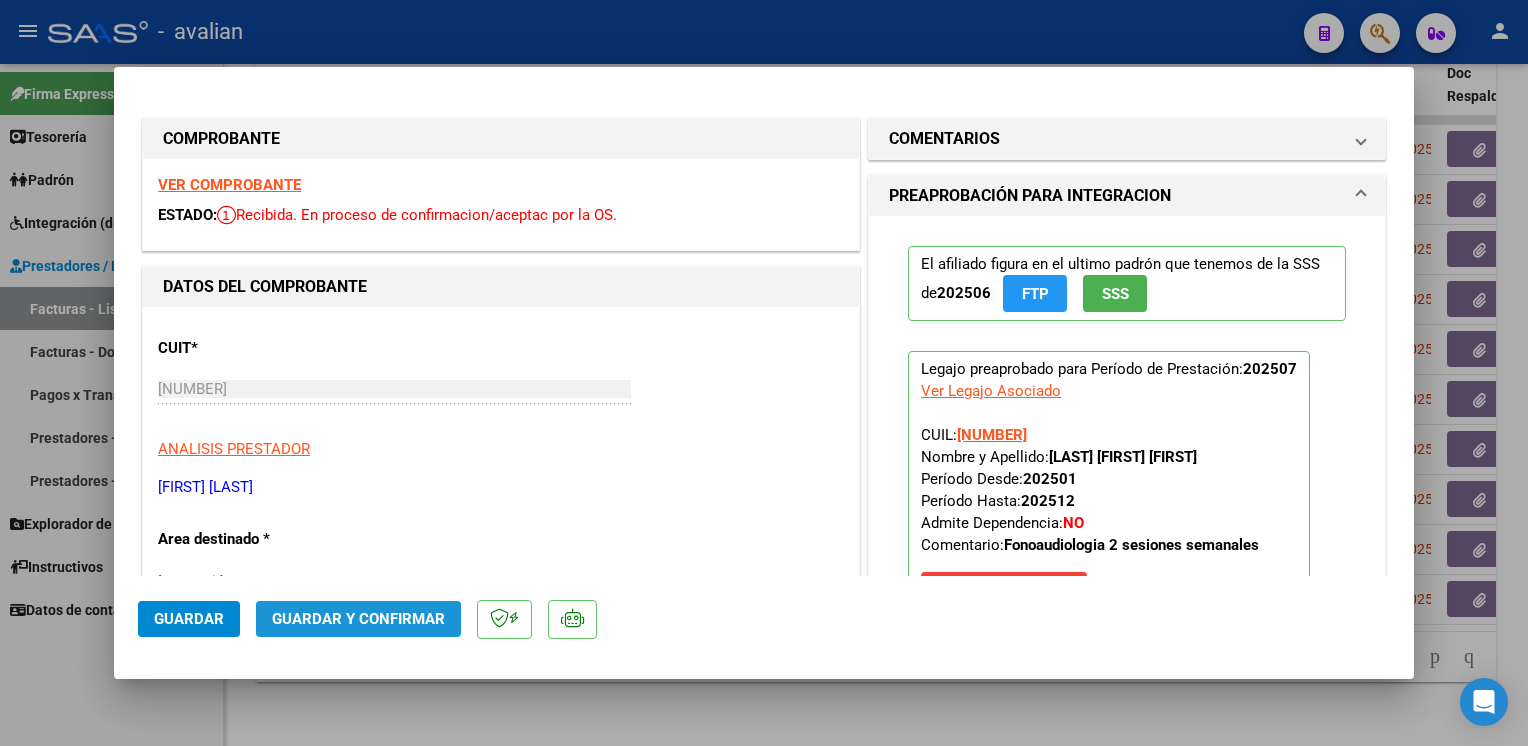 click on "Guardar y Confirmar" 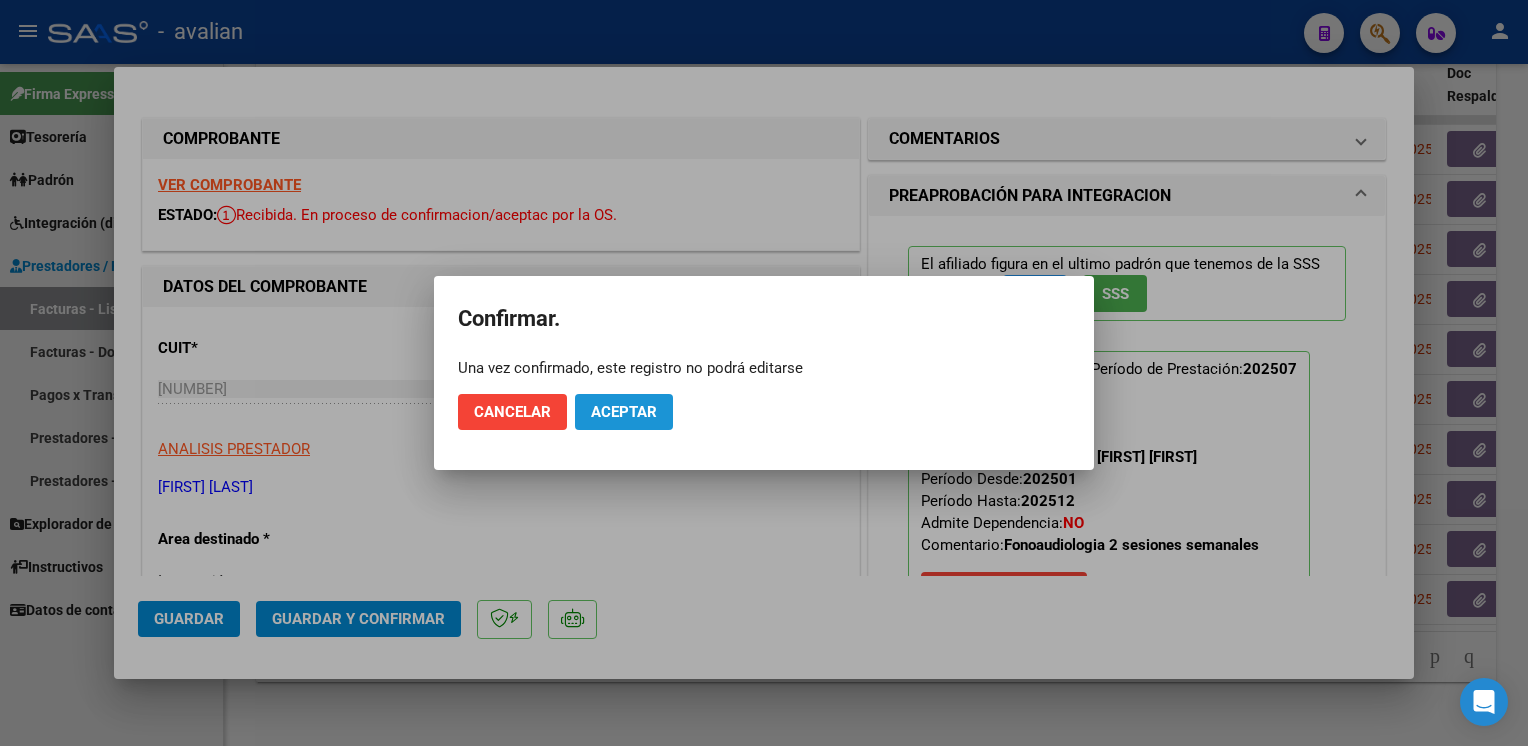 click on "Aceptar" 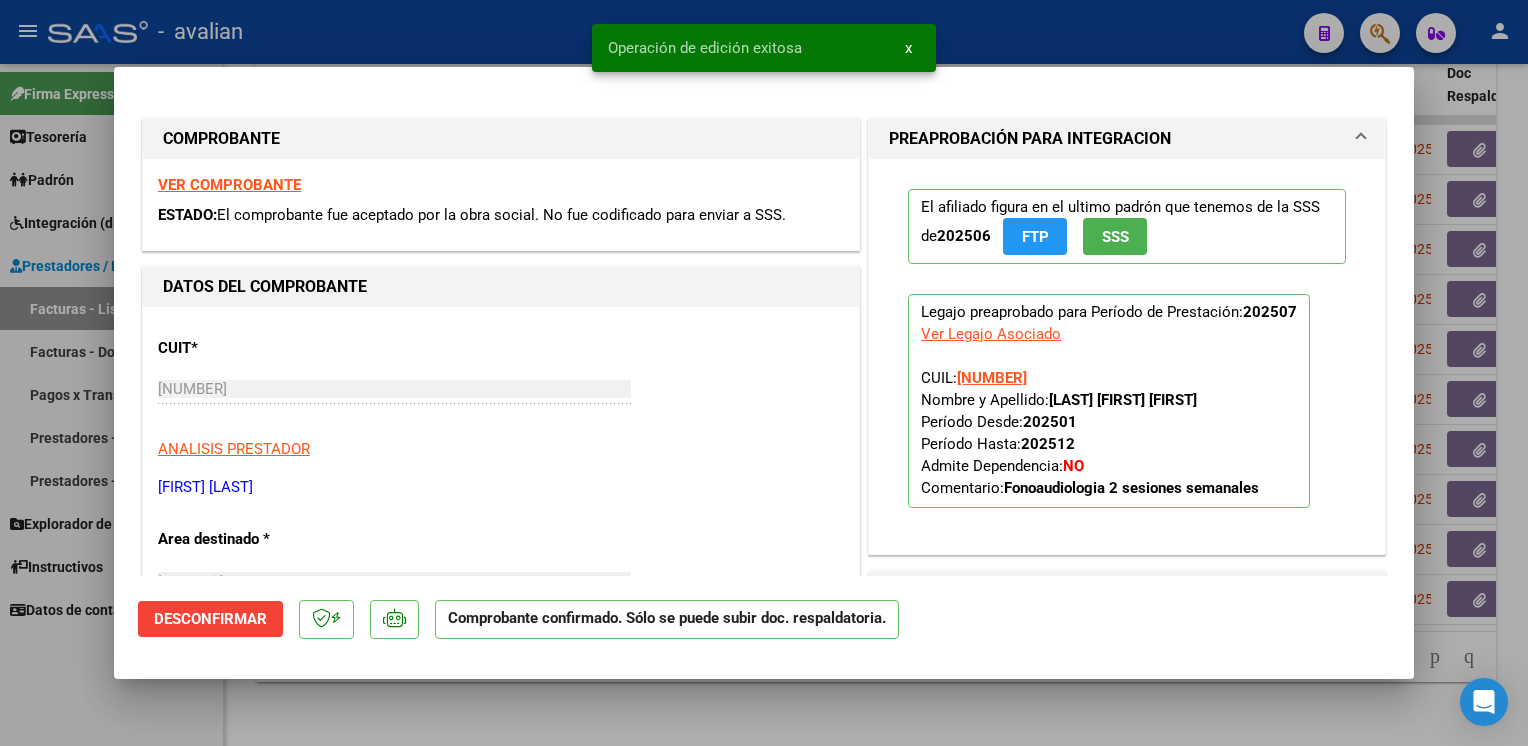 click at bounding box center [764, 373] 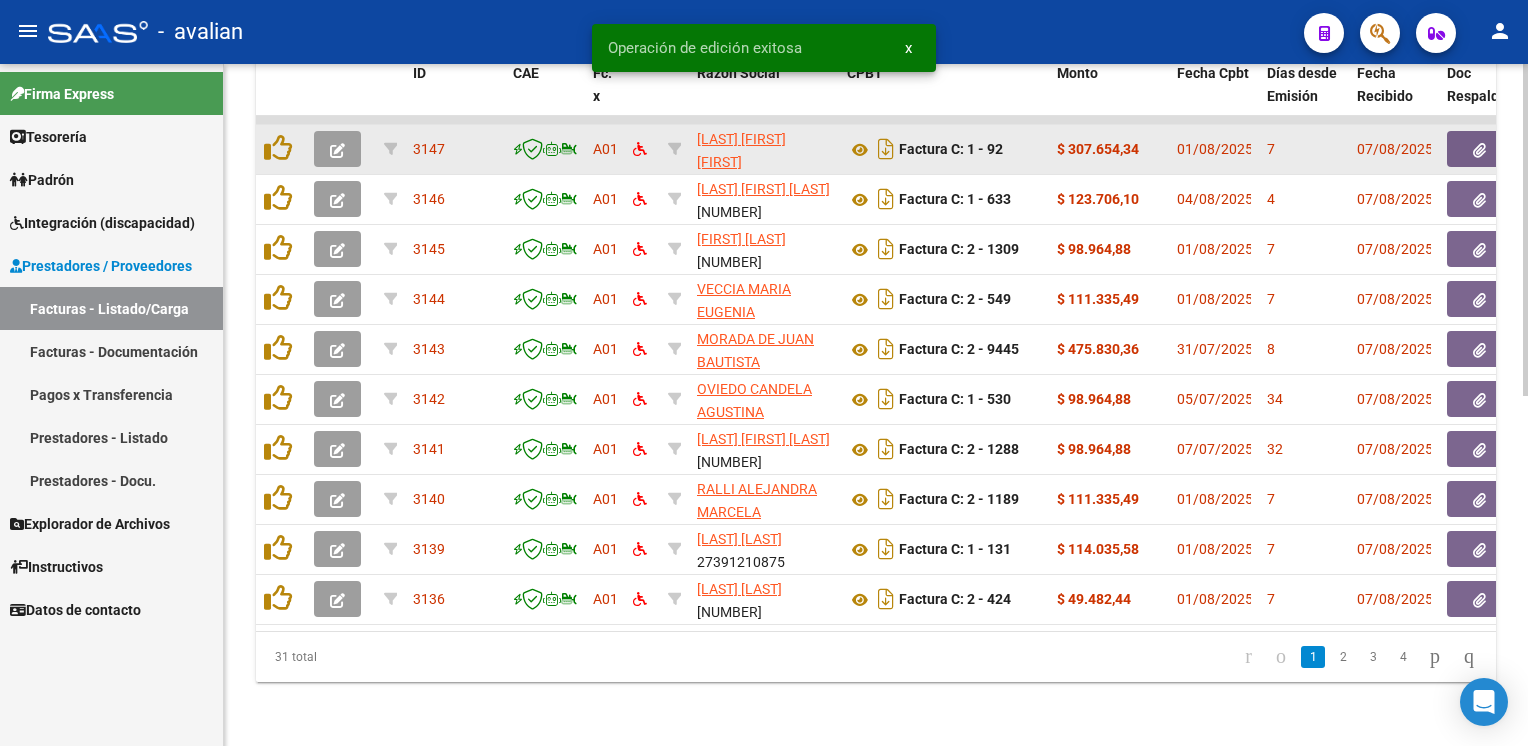 click 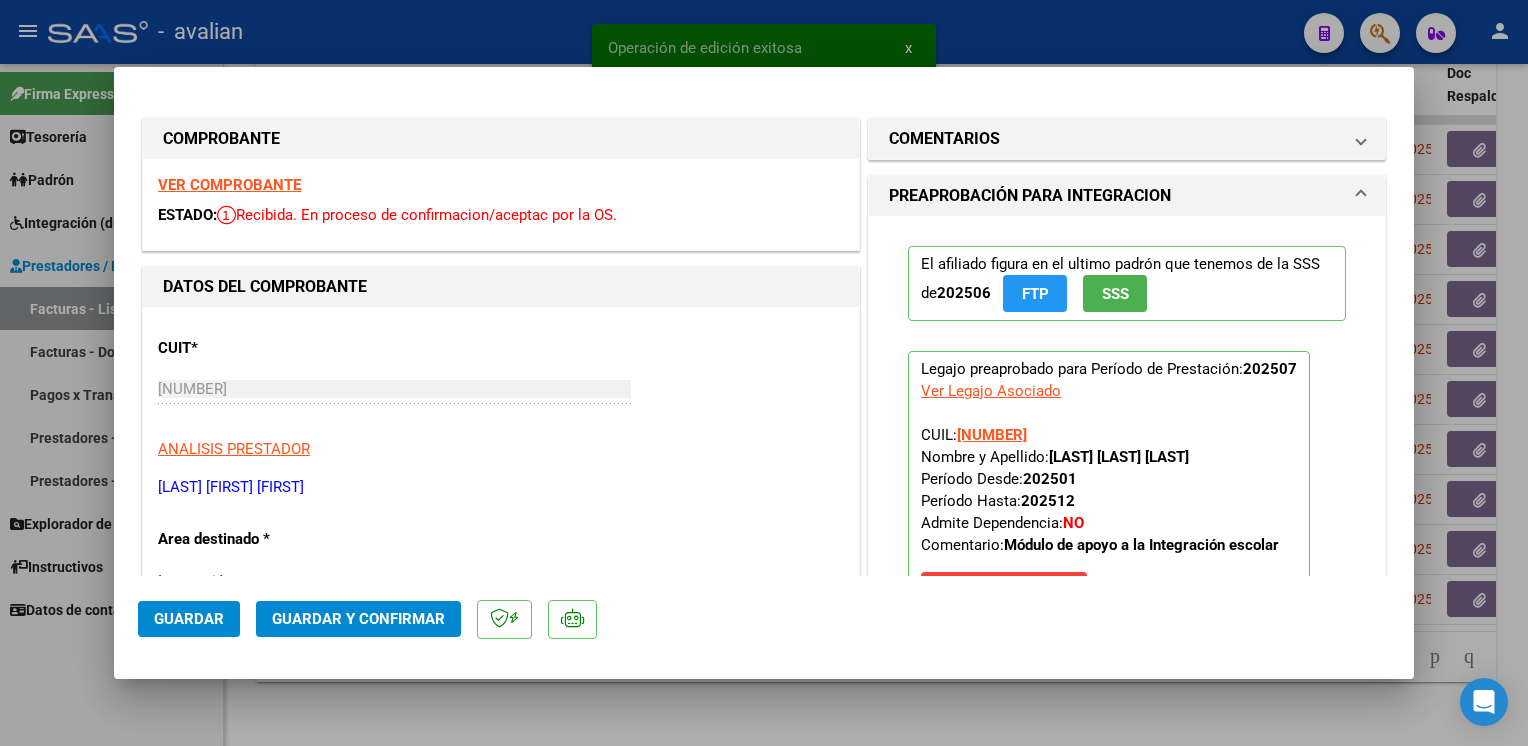 click on "VER COMPROBANTE" at bounding box center (229, 185) 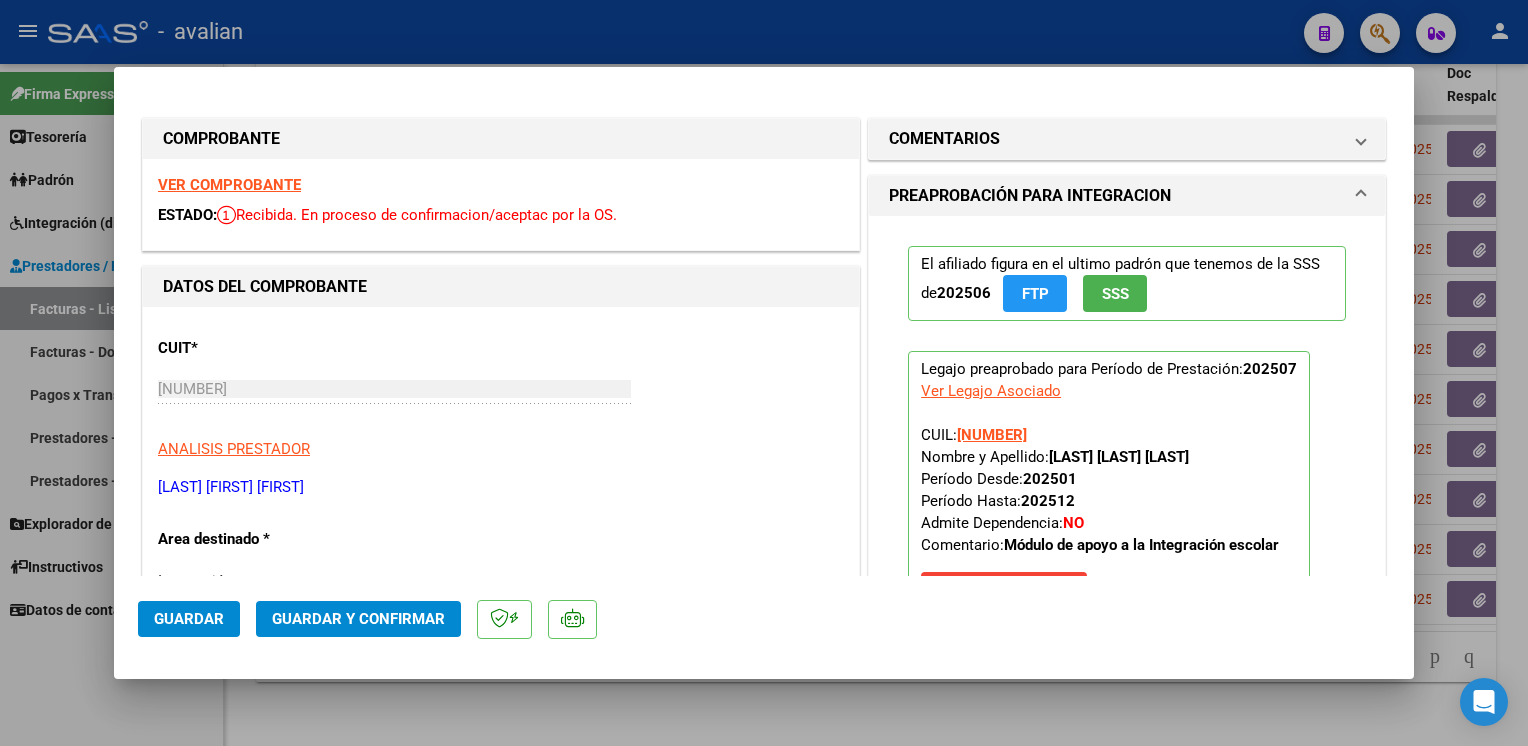 click on "Guardar y Confirmar" 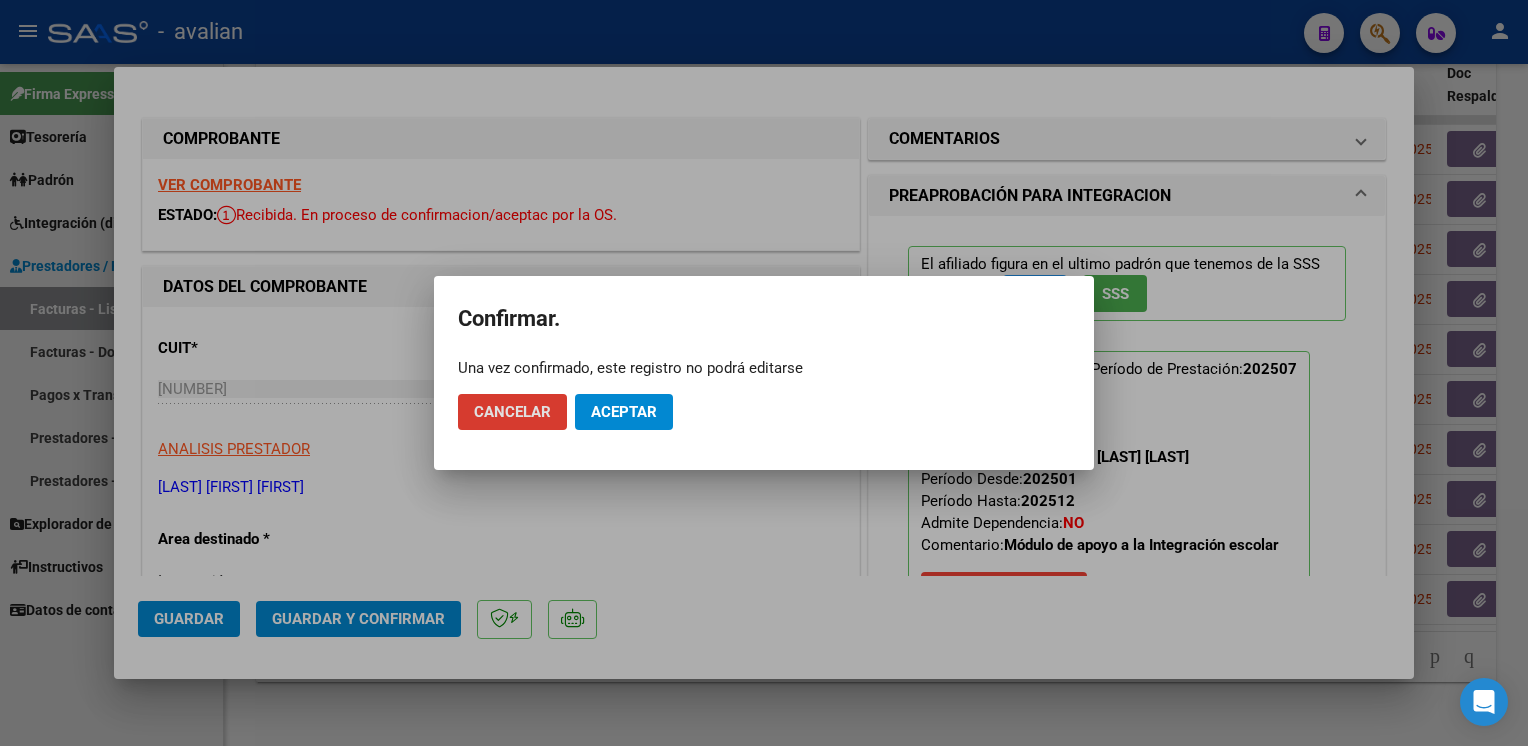 click on "Aceptar" 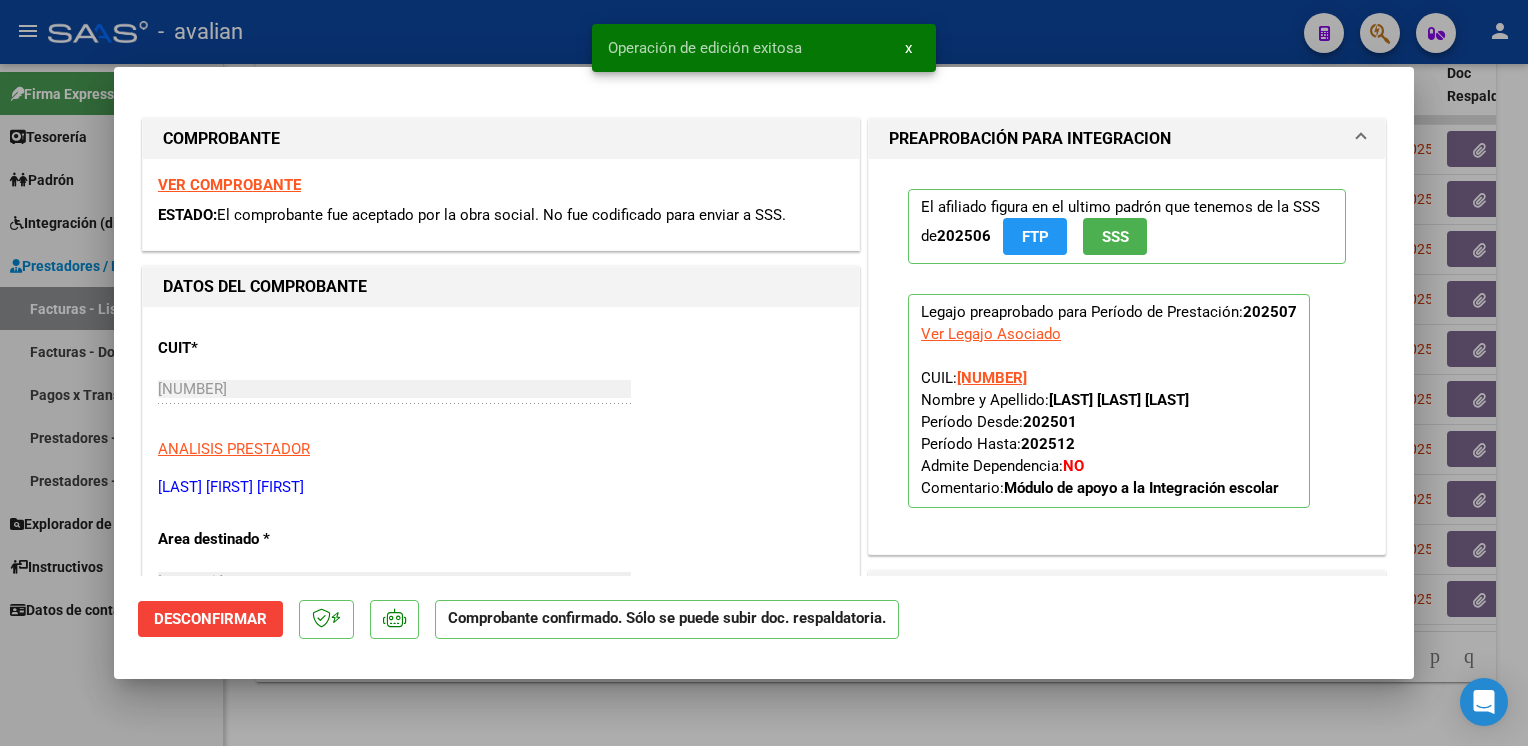 click at bounding box center (764, 373) 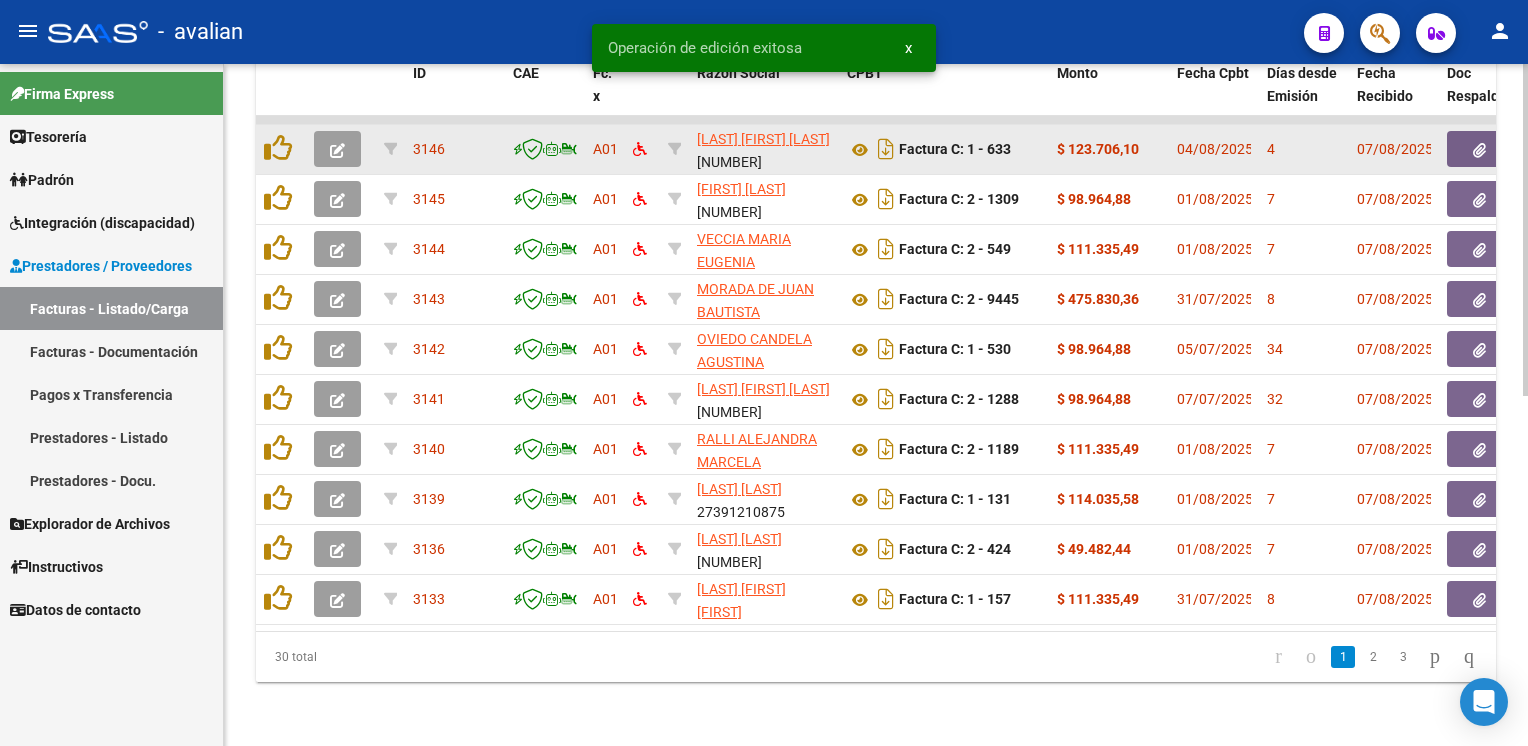 click 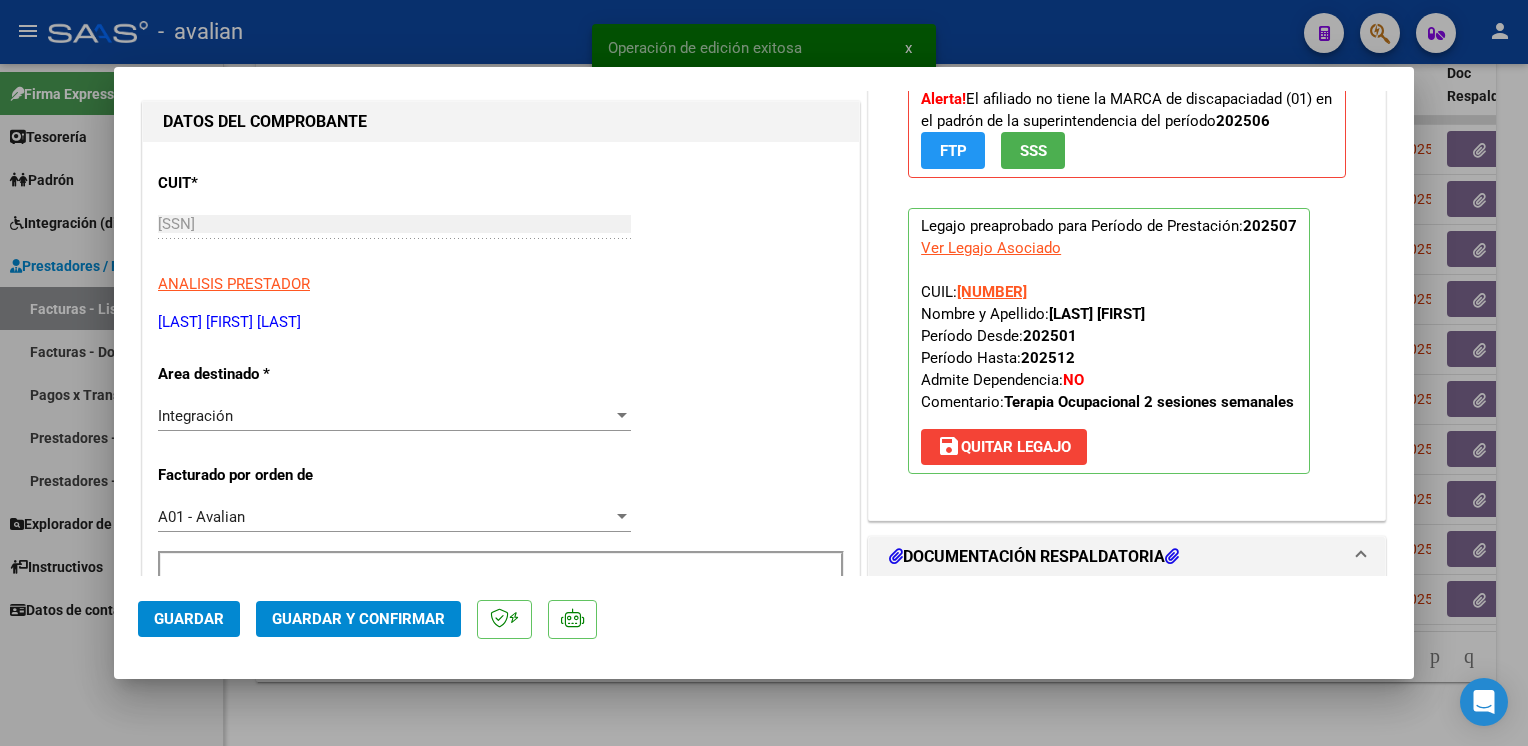 scroll, scrollTop: 200, scrollLeft: 0, axis: vertical 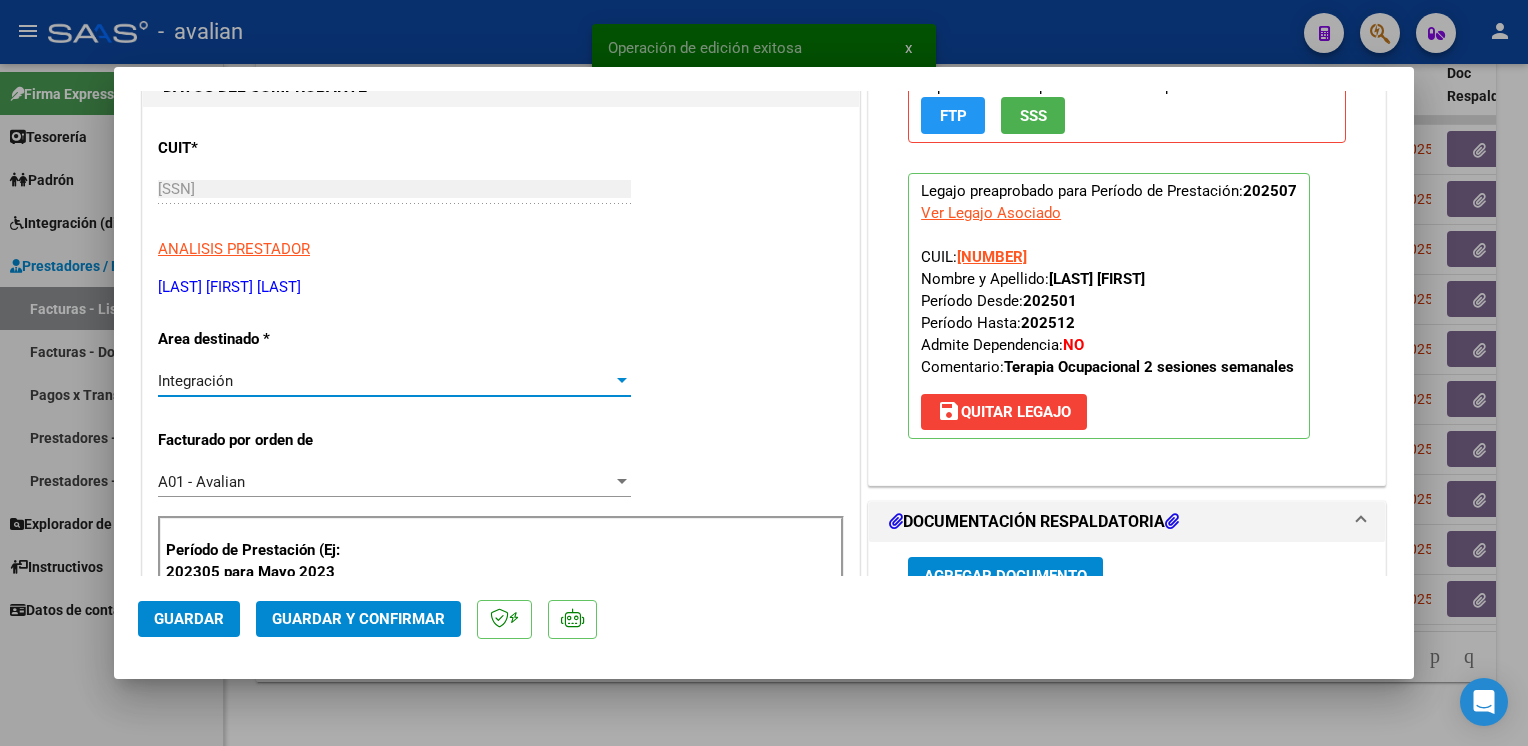 click on "Integración" at bounding box center (195, 381) 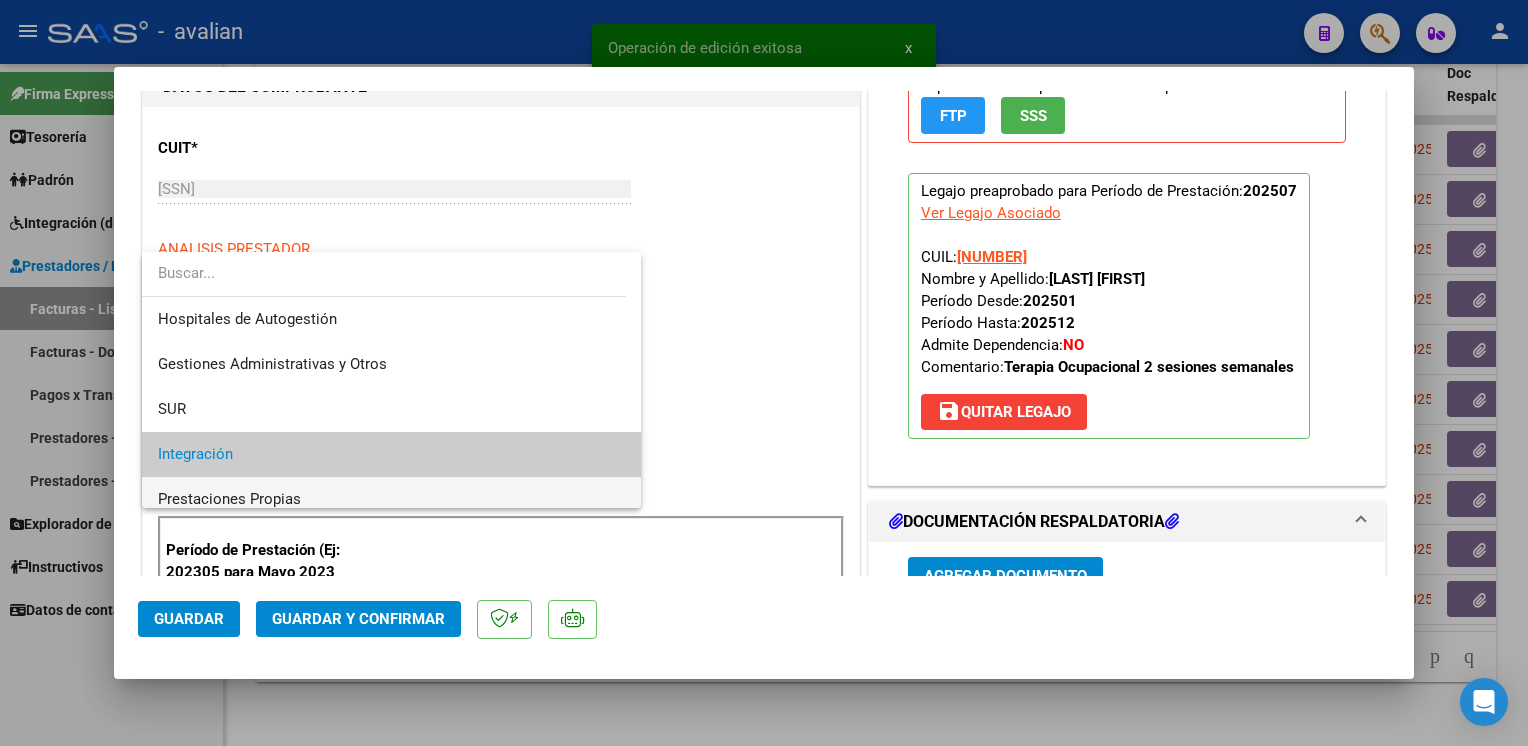 scroll, scrollTop: 74, scrollLeft: 0, axis: vertical 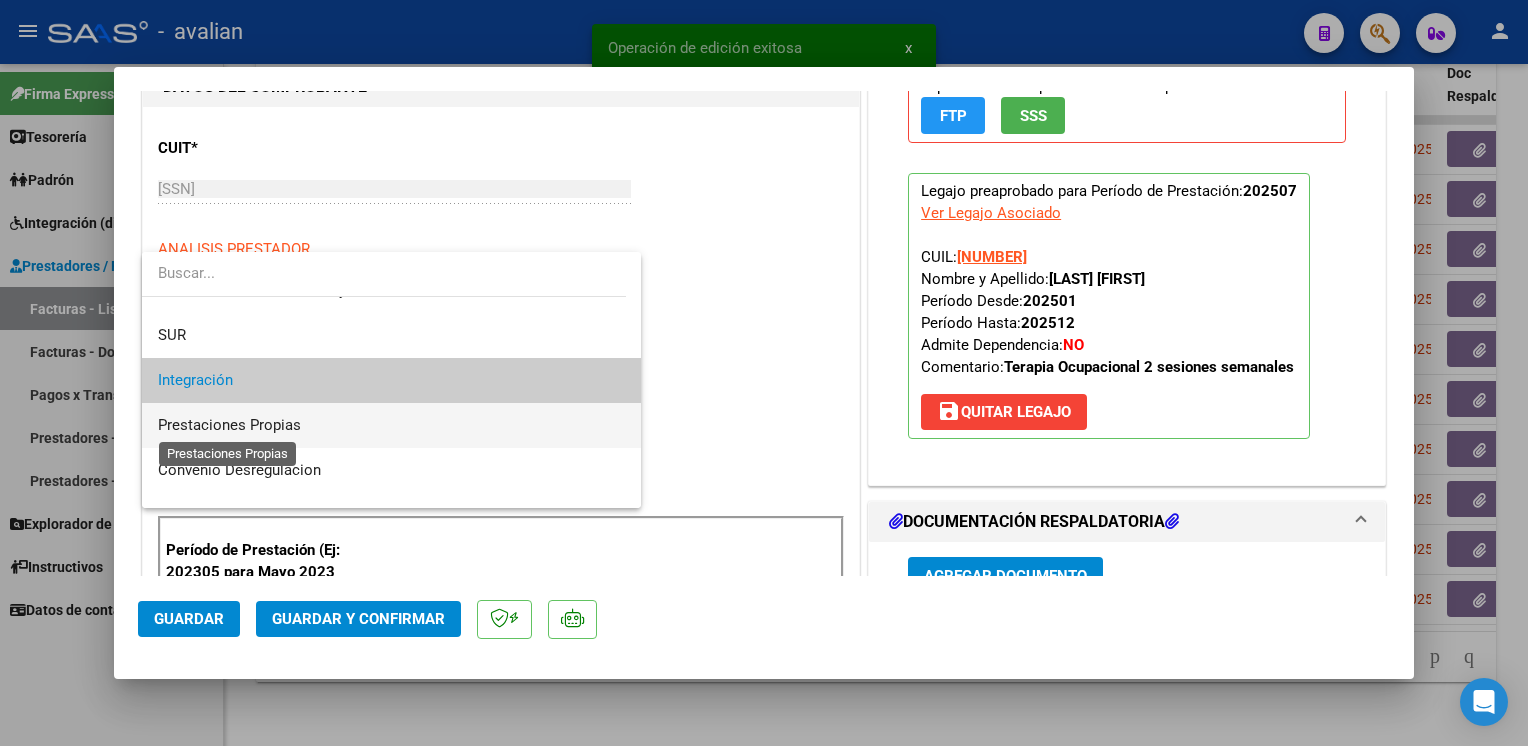 click on "Prestaciones Propias" at bounding box center (229, 425) 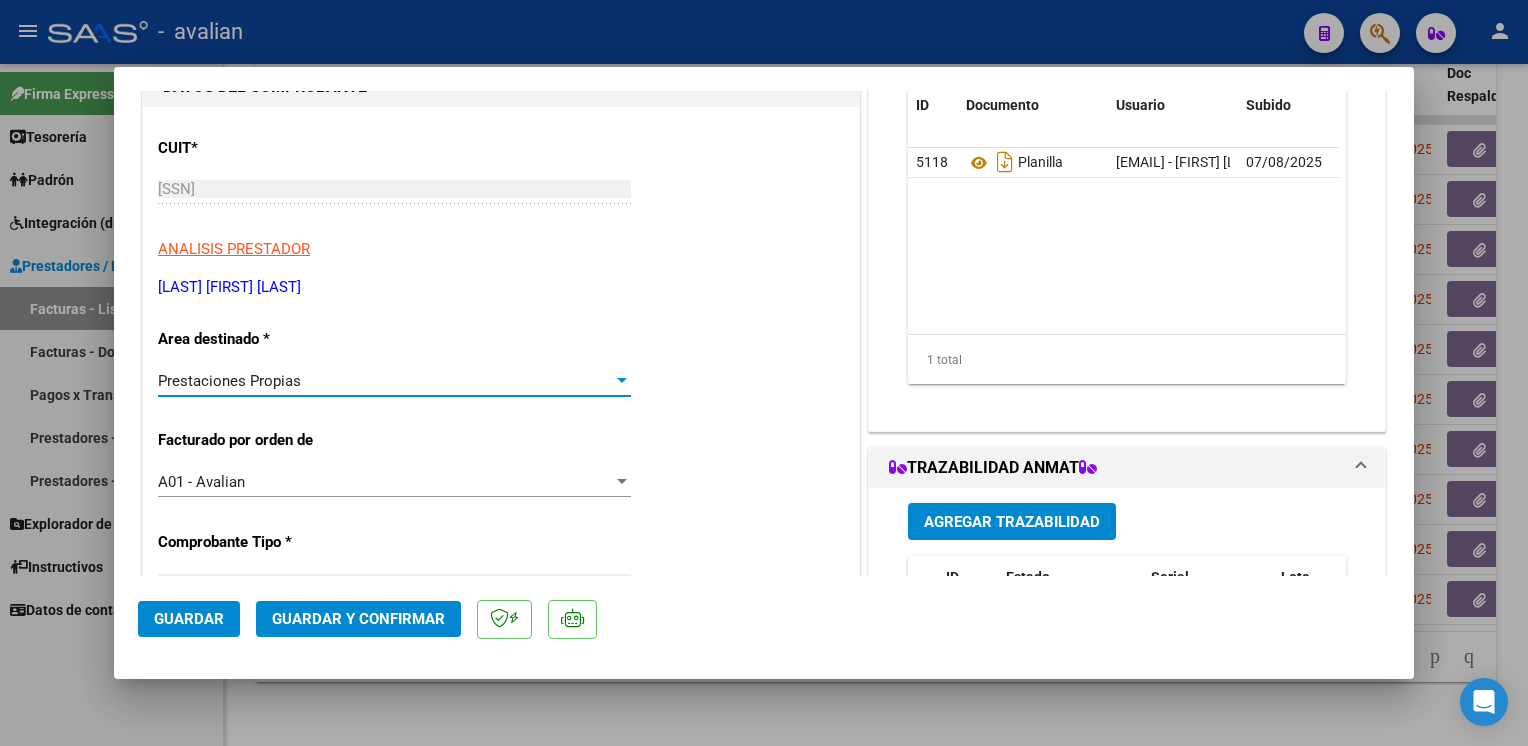 click on "Guardar" 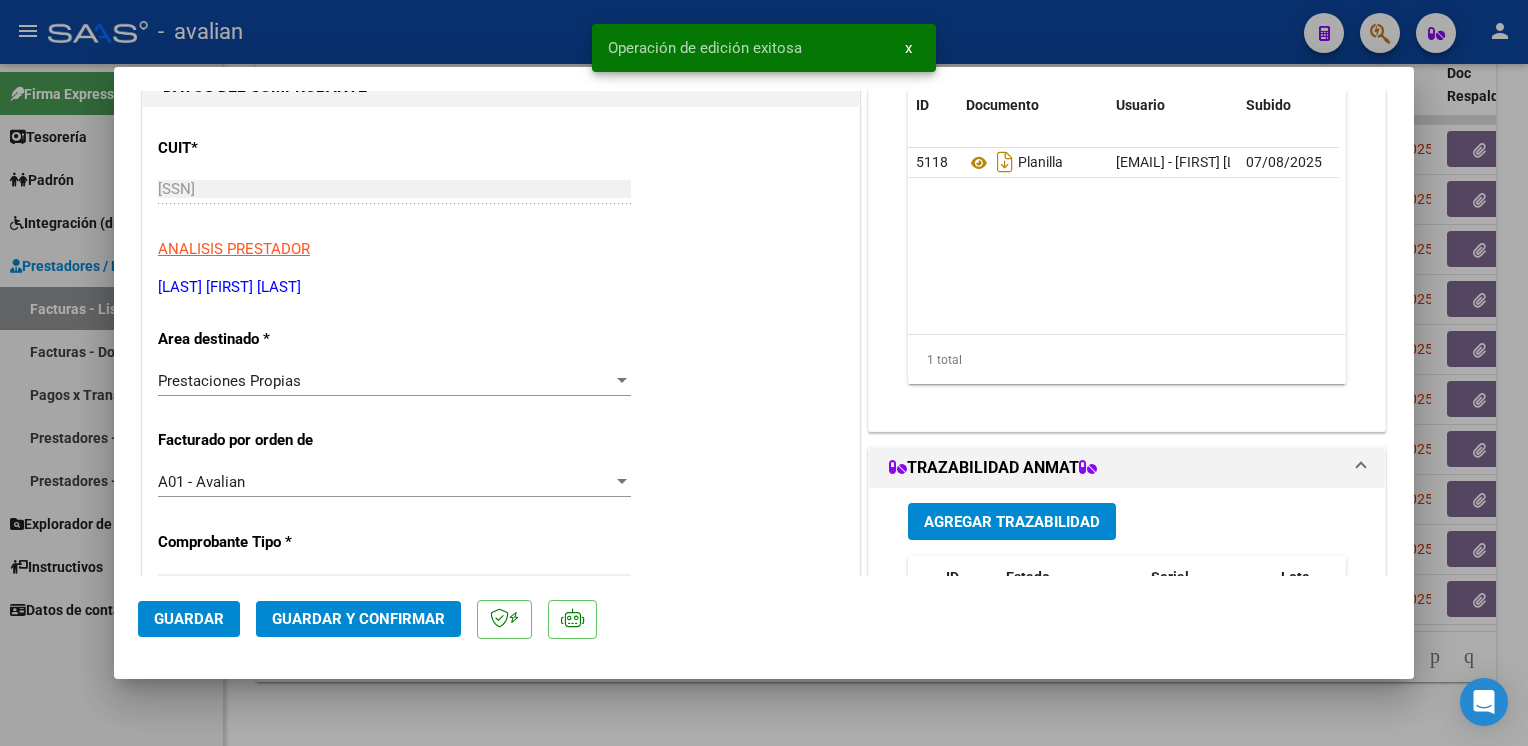 click at bounding box center [764, 373] 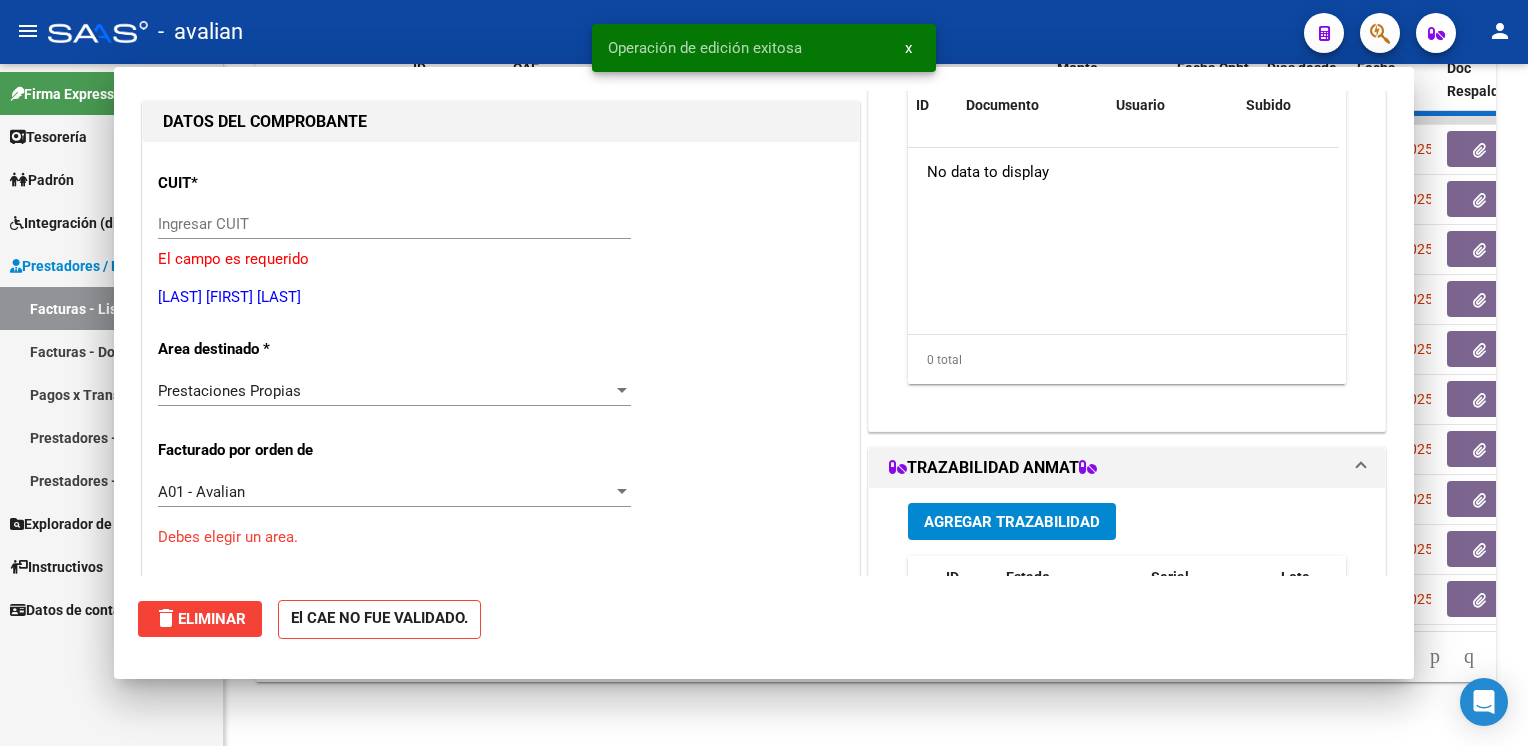 scroll, scrollTop: 0, scrollLeft: 0, axis: both 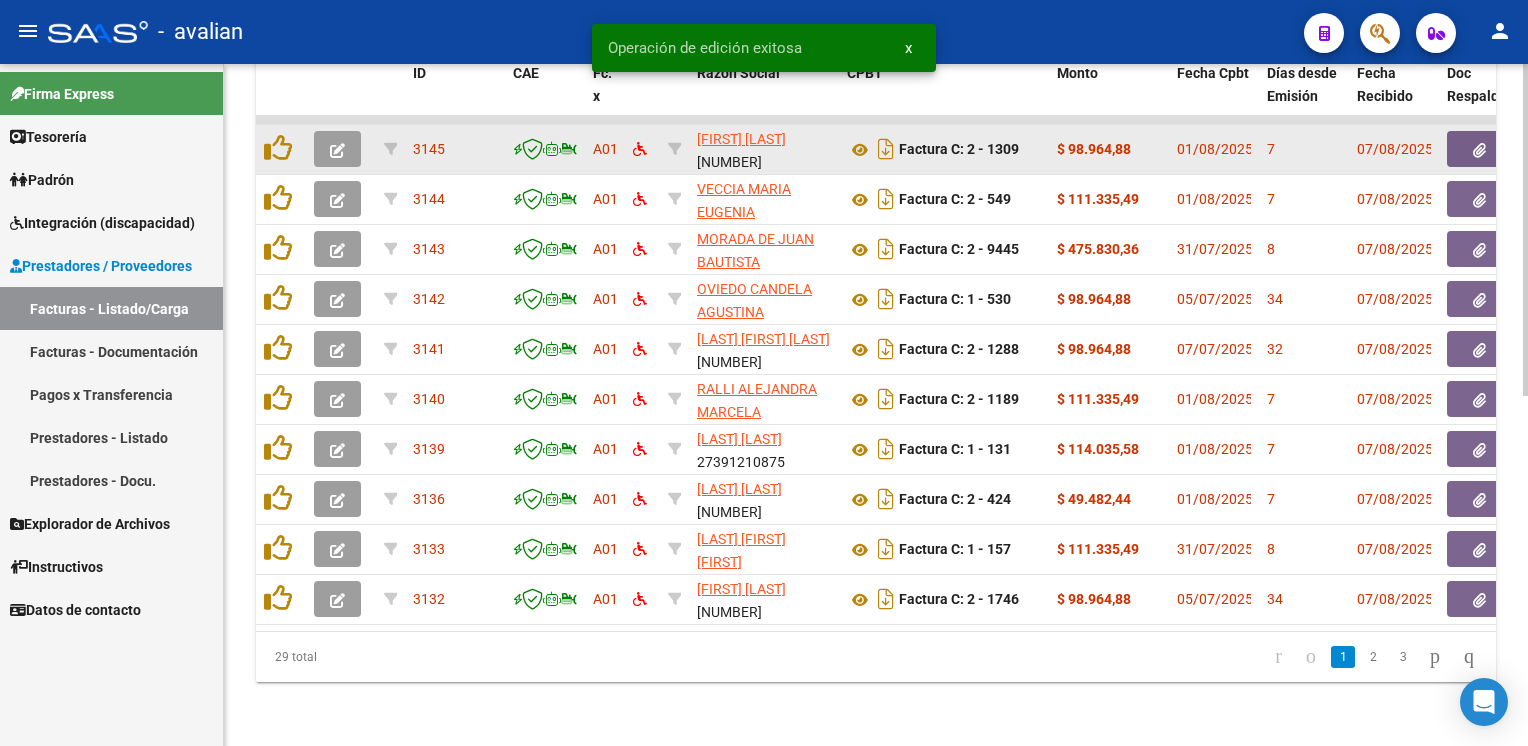 click 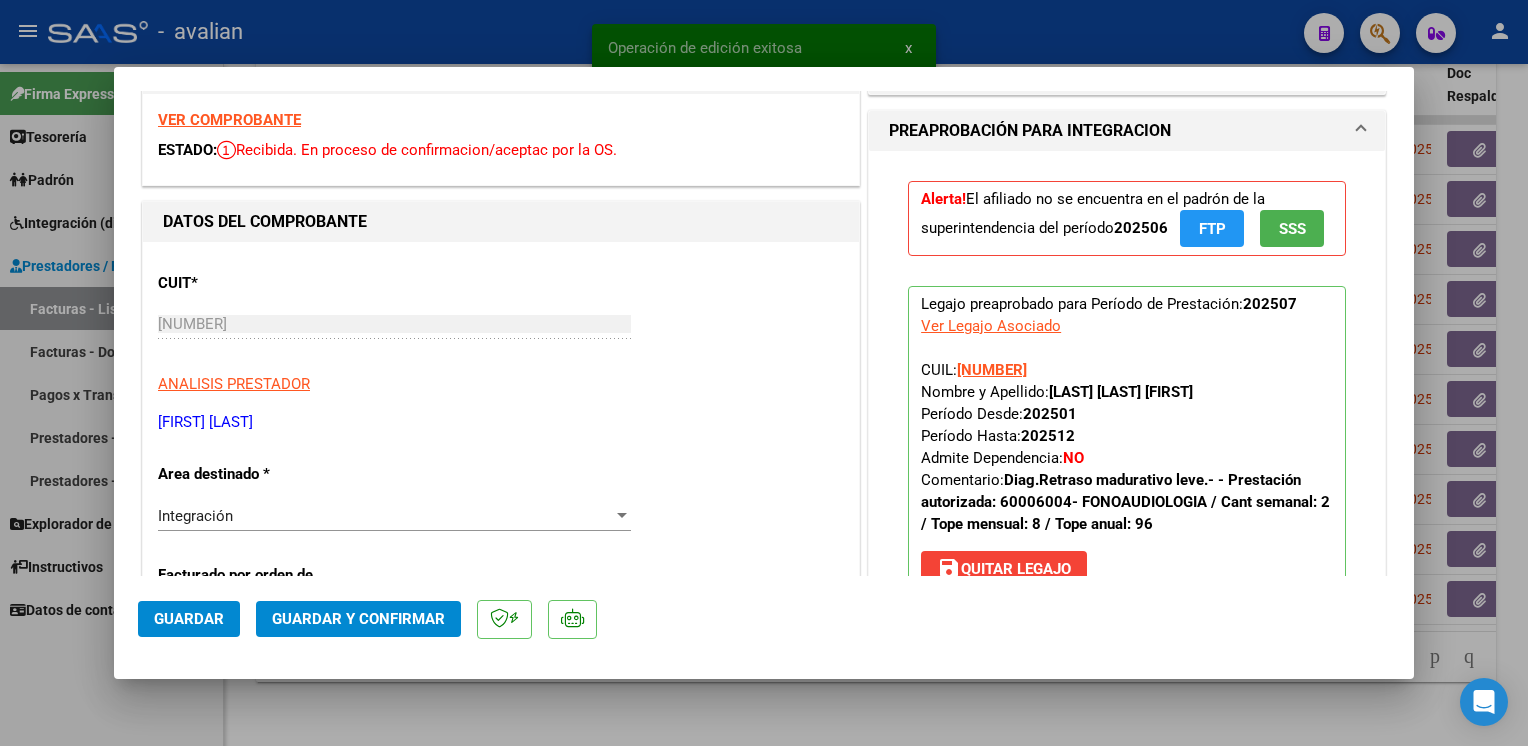 scroll, scrollTop: 200, scrollLeft: 0, axis: vertical 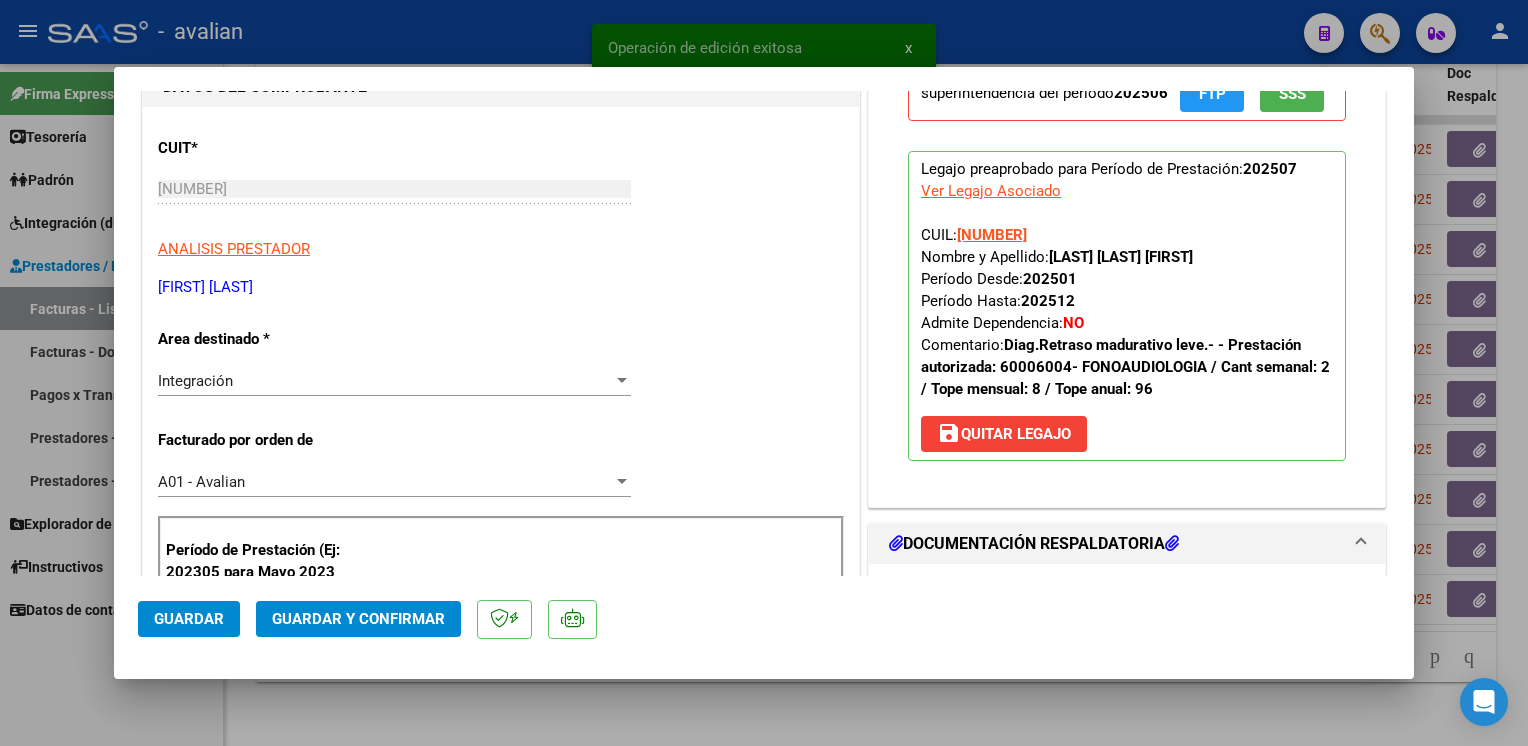 click on "Integración" at bounding box center [385, 381] 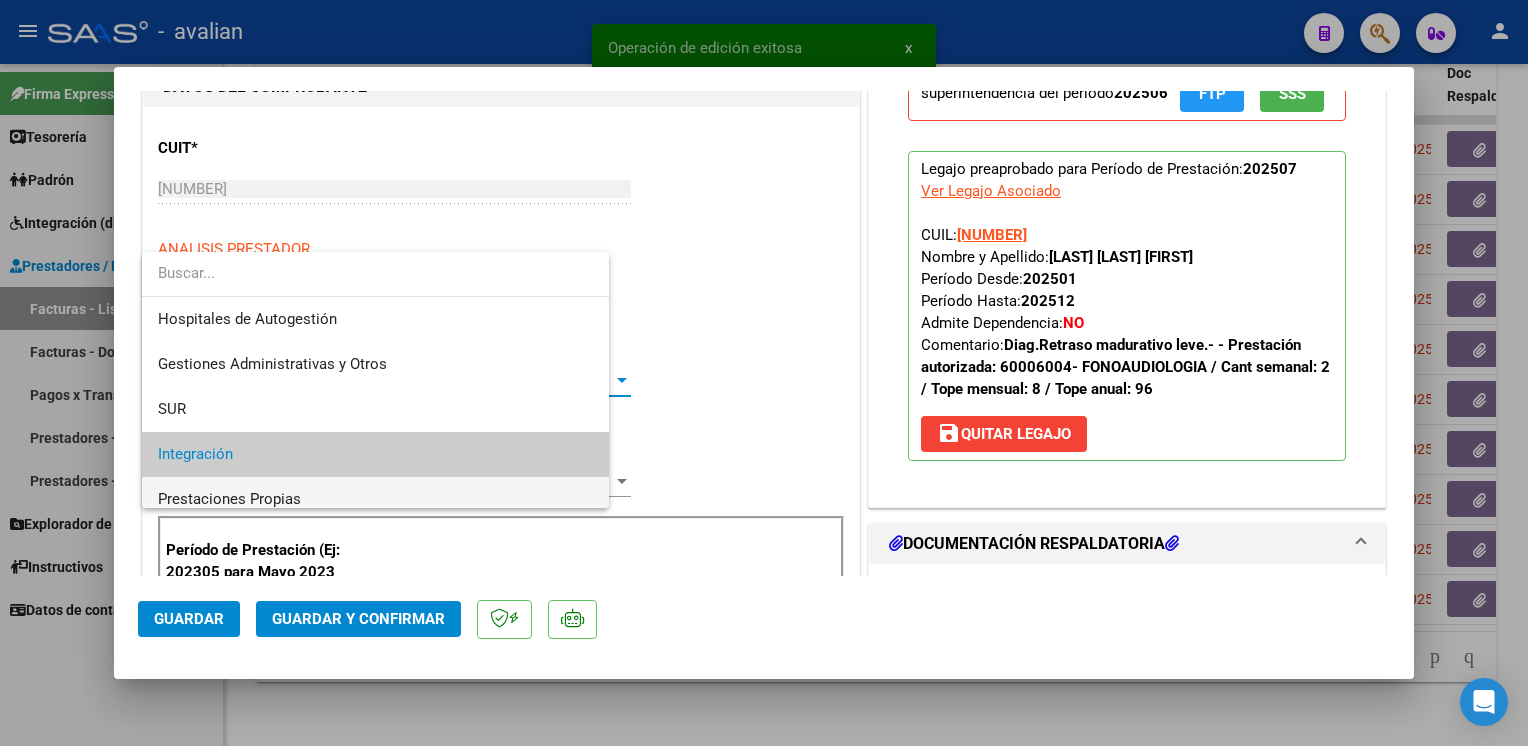 scroll, scrollTop: 74, scrollLeft: 0, axis: vertical 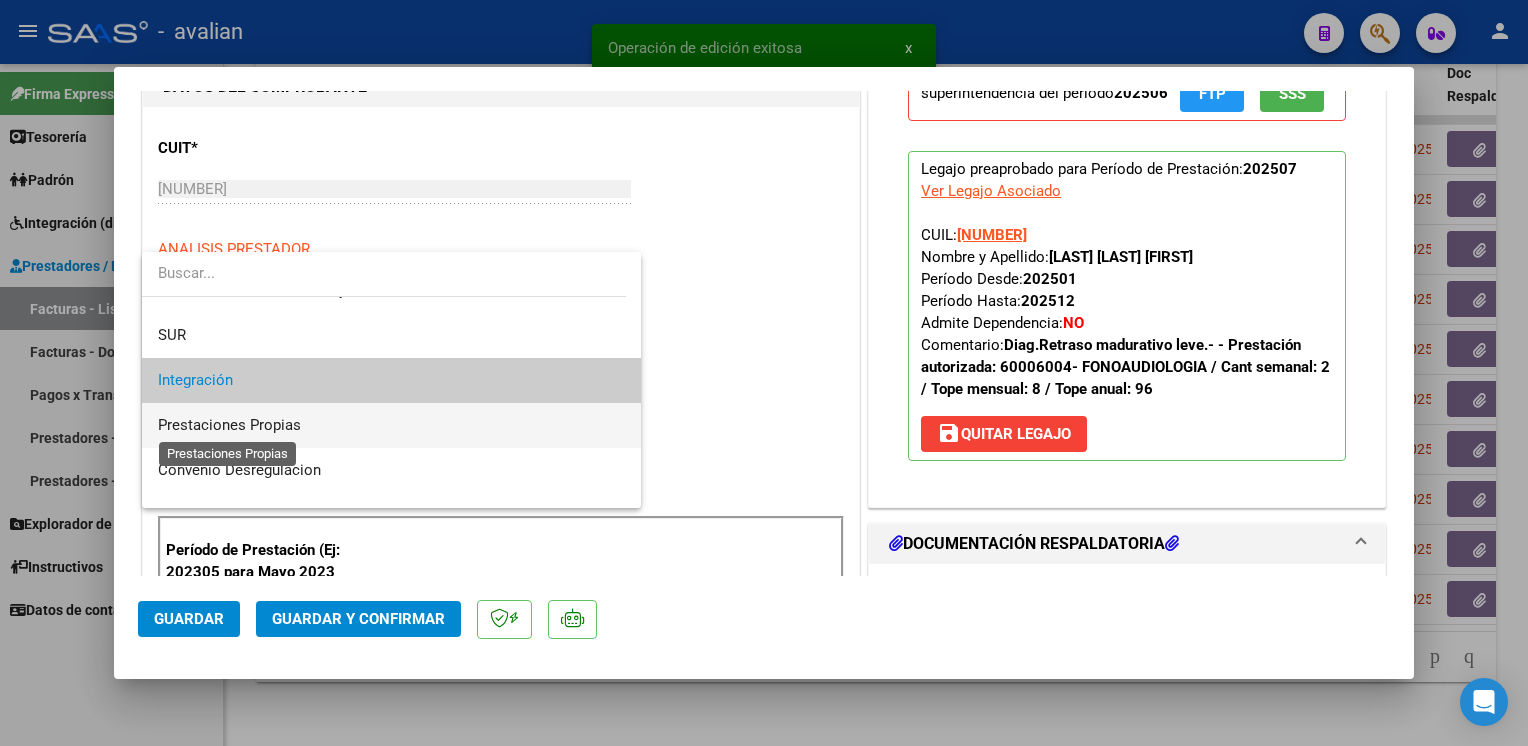 click on "Prestaciones Propias" at bounding box center (229, 425) 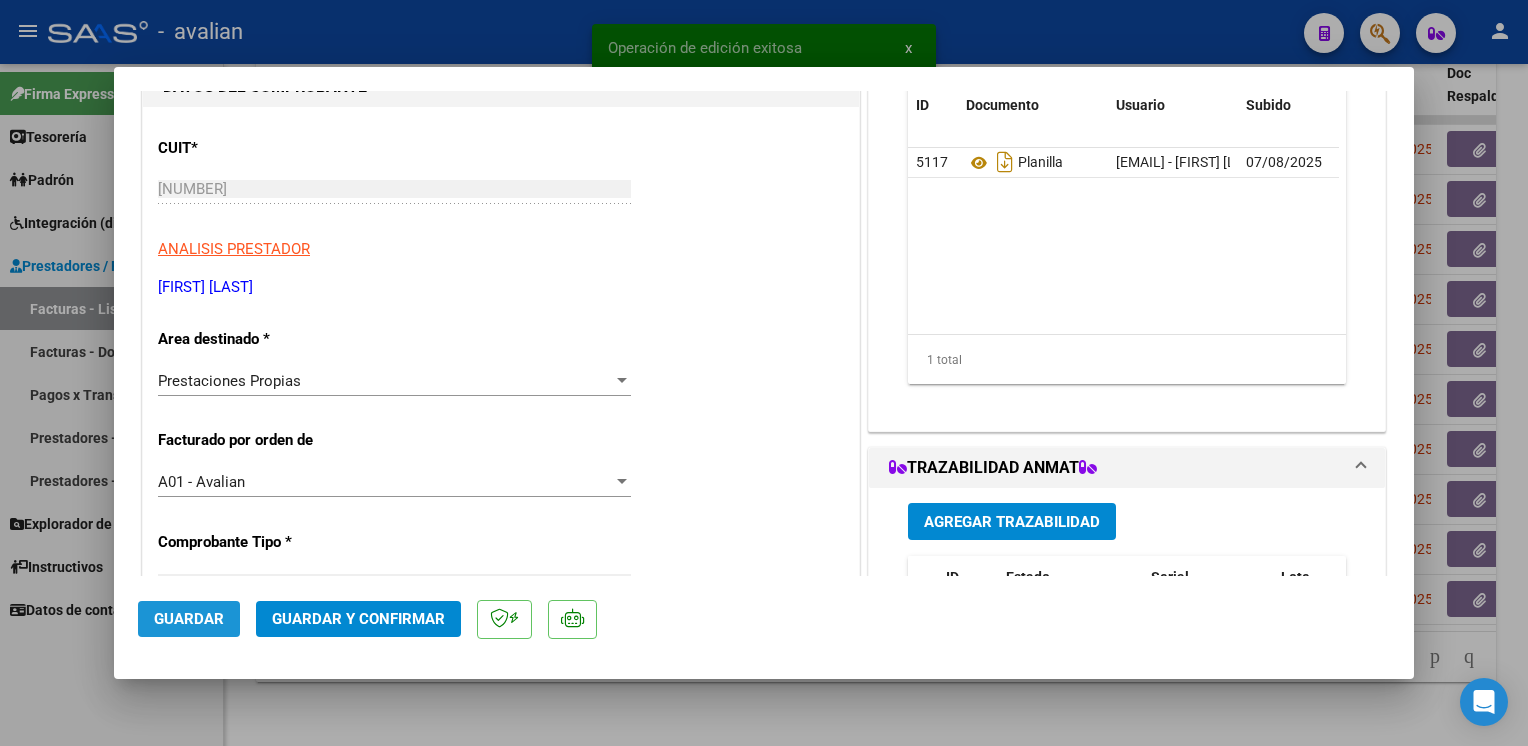click on "Guardar" 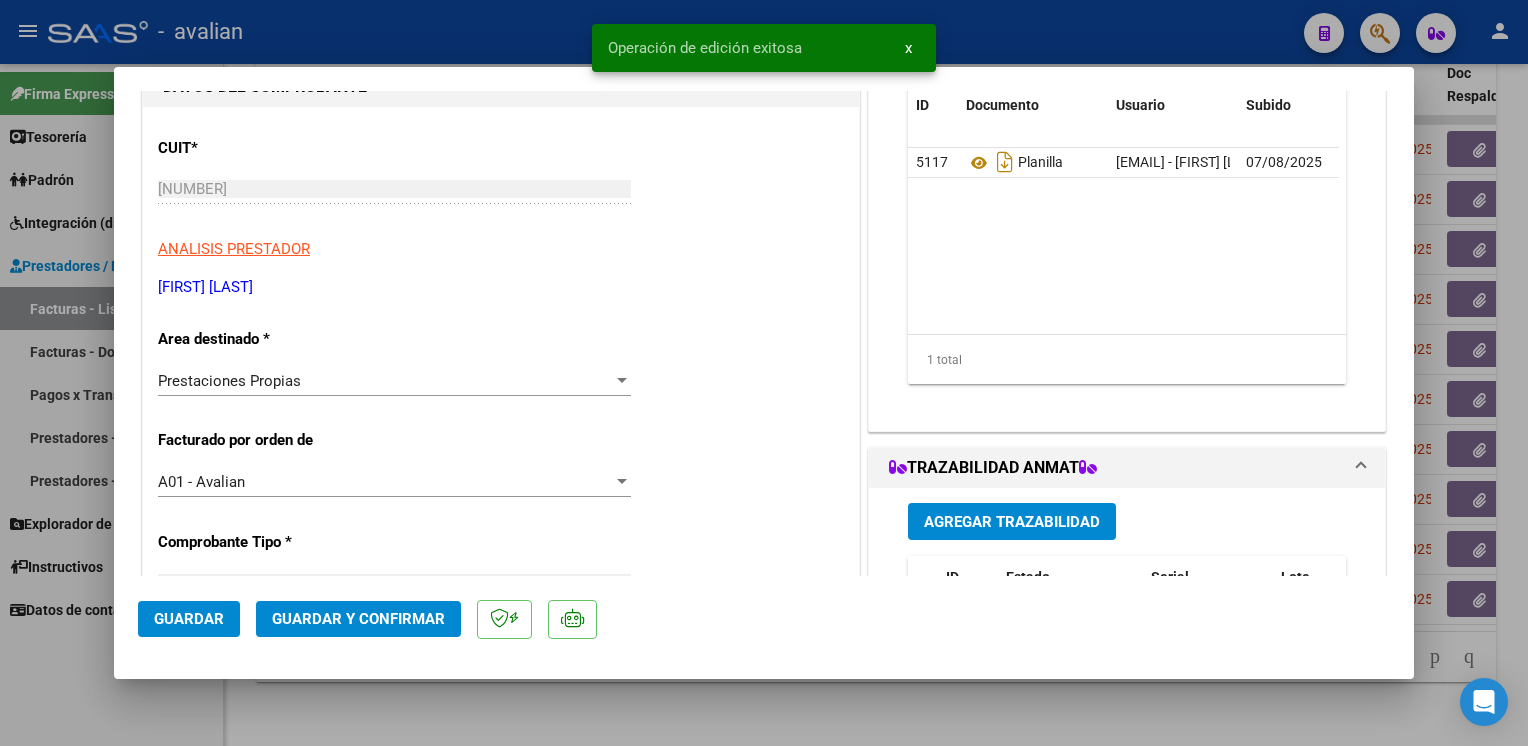 click at bounding box center (764, 373) 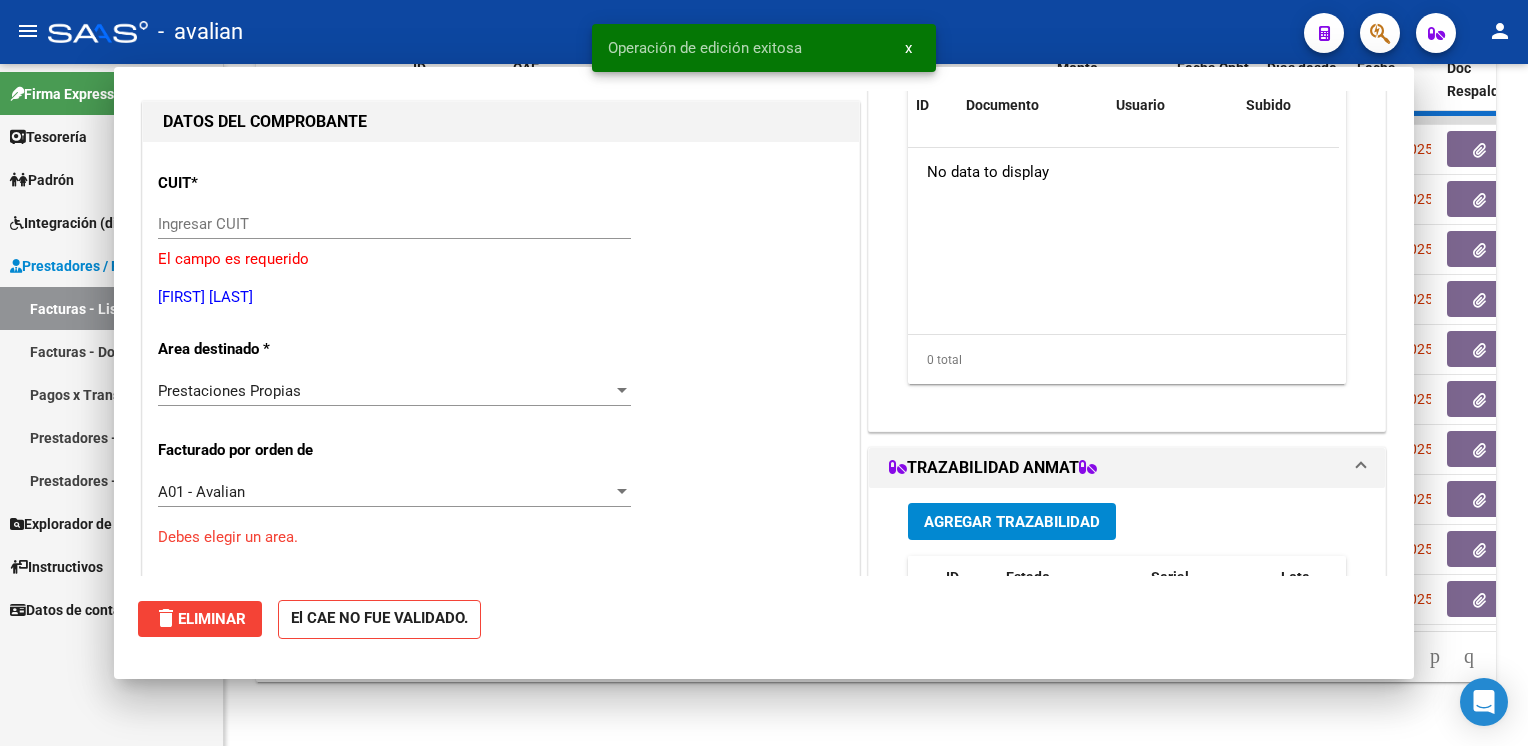 scroll, scrollTop: 0, scrollLeft: 0, axis: both 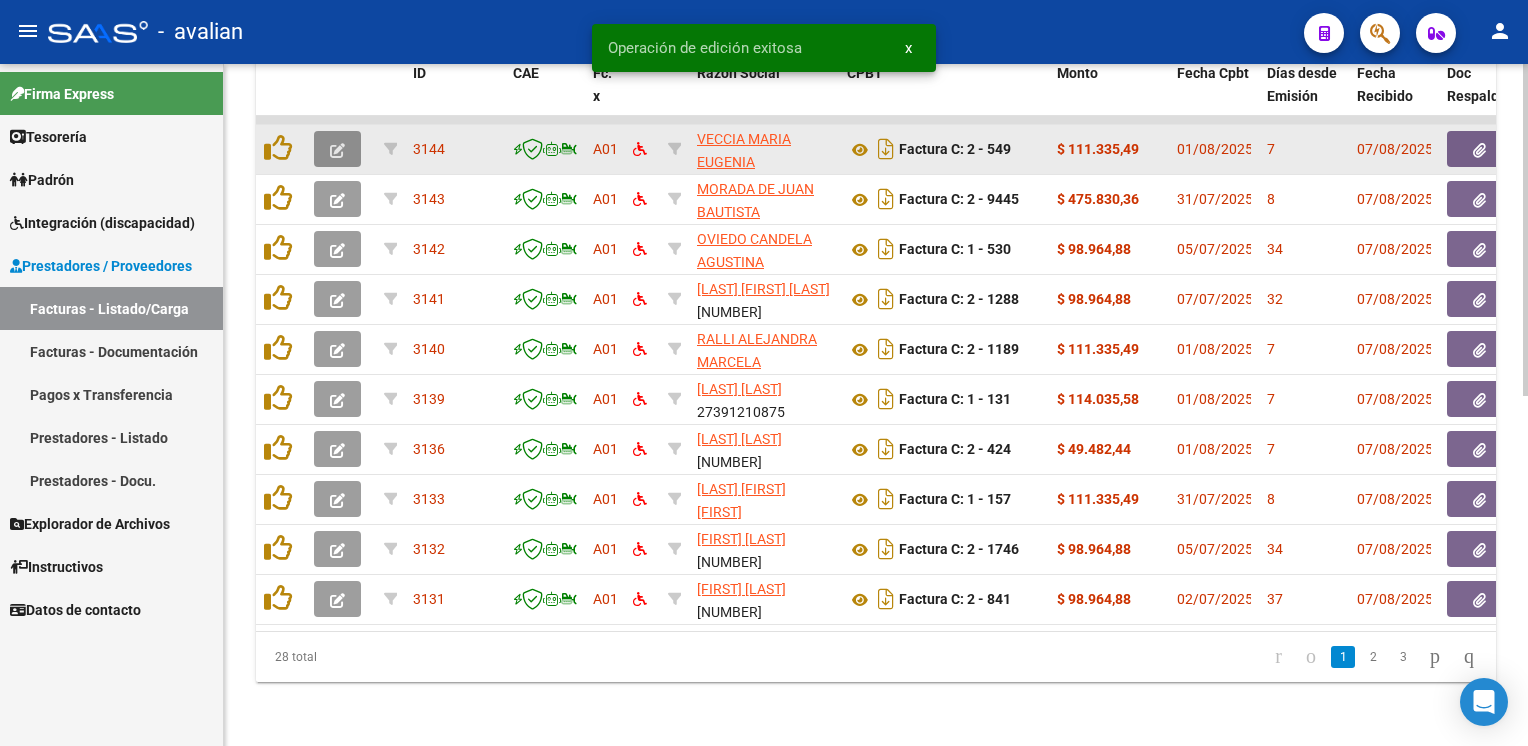 click 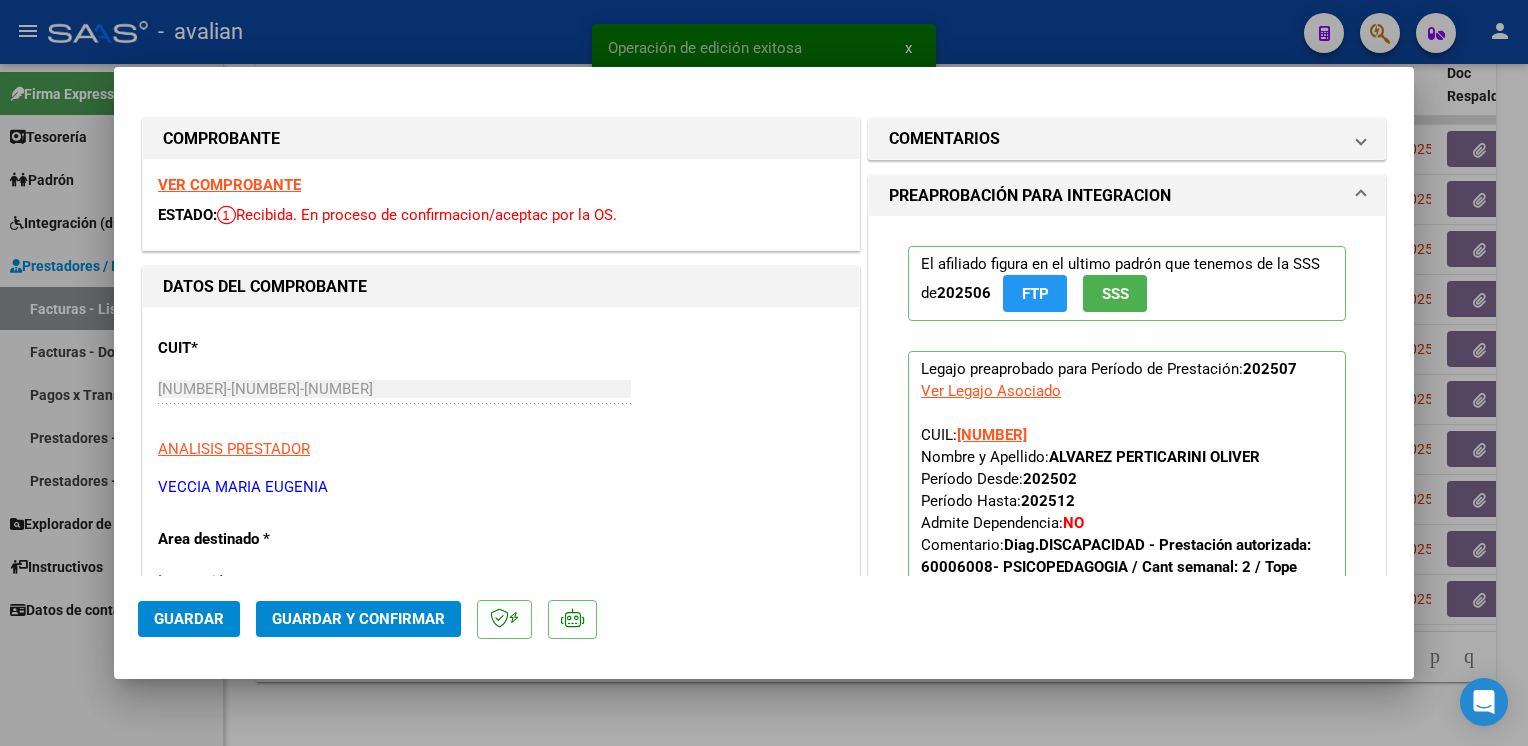 click on "VER COMPROBANTE" at bounding box center (229, 185) 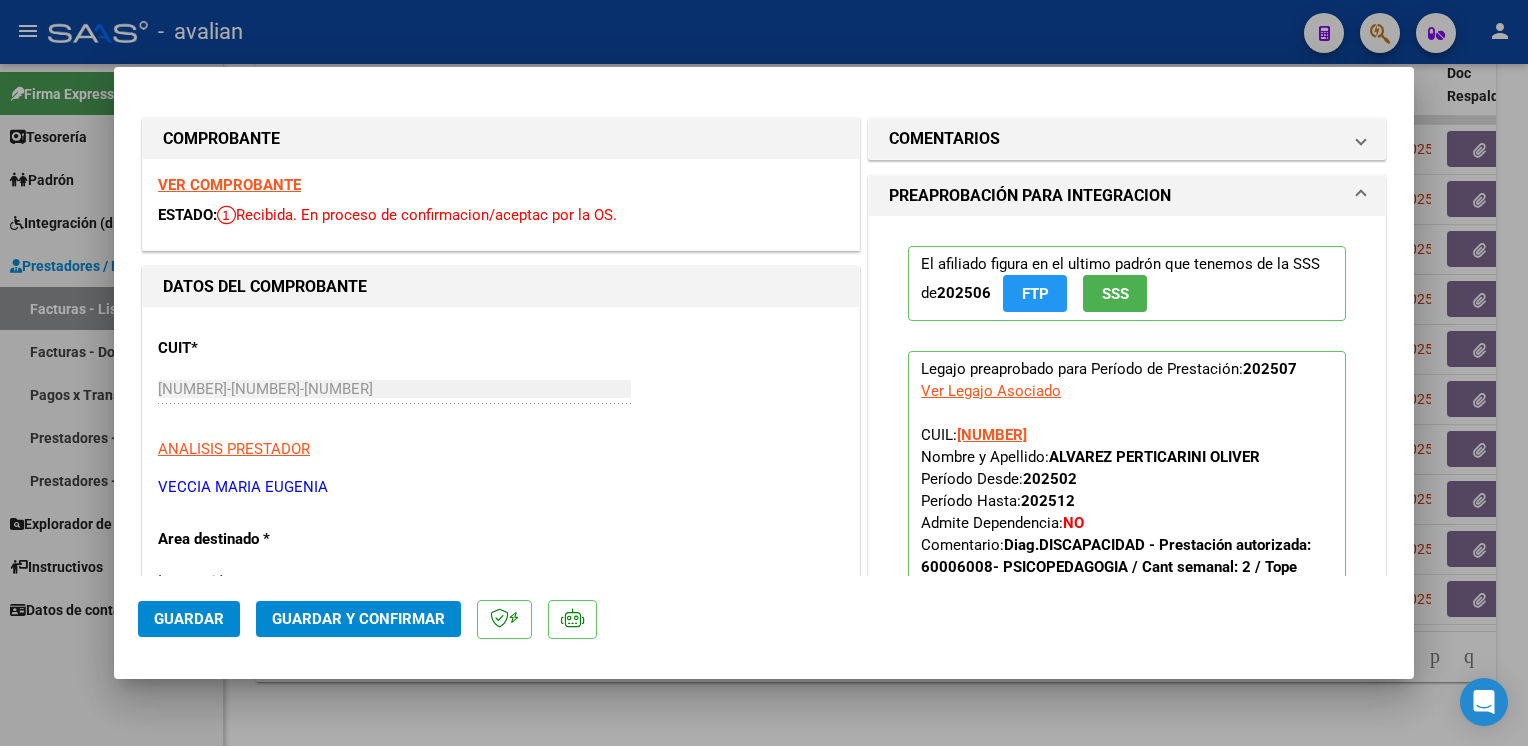 click on "Guardar Guardar y Confirmar" 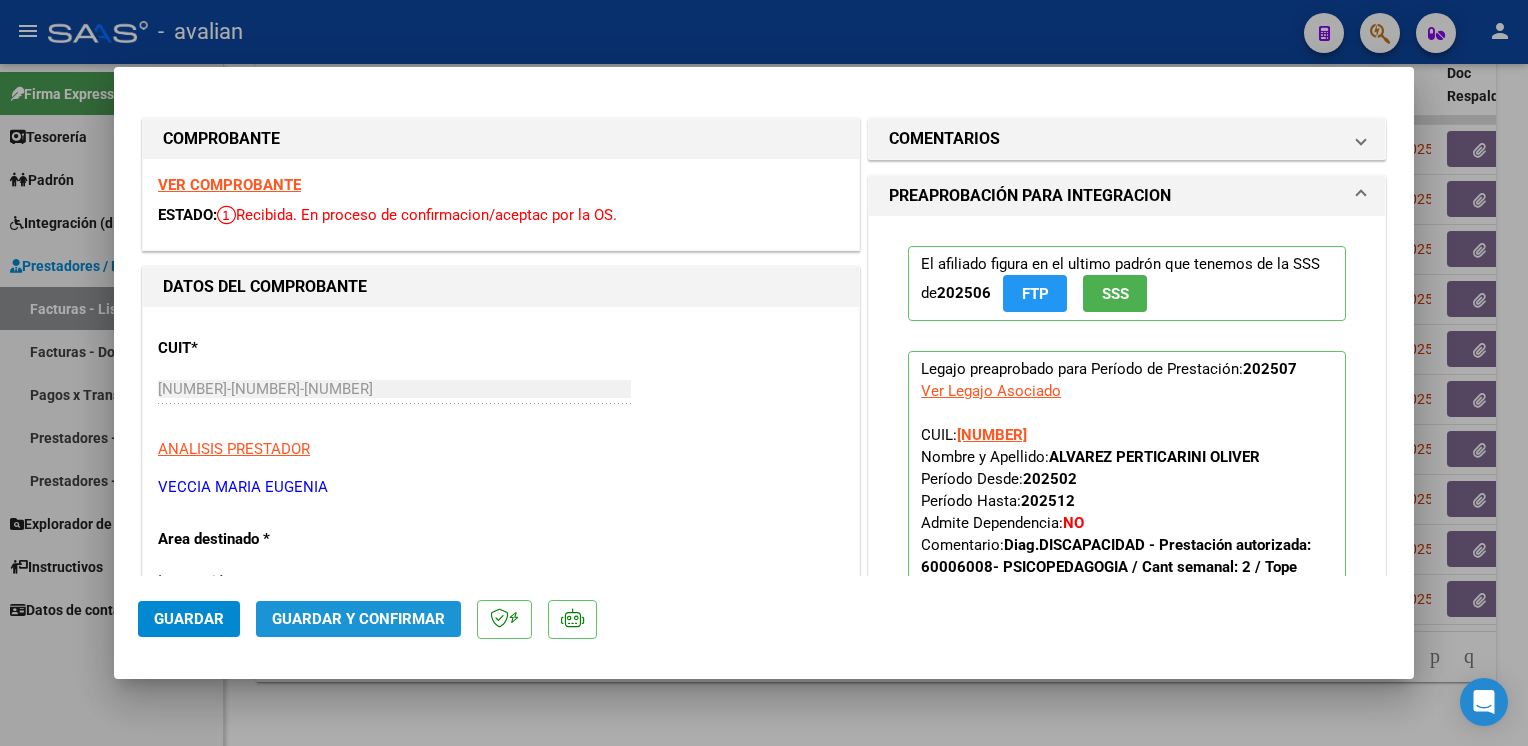 click on "Guardar y Confirmar" 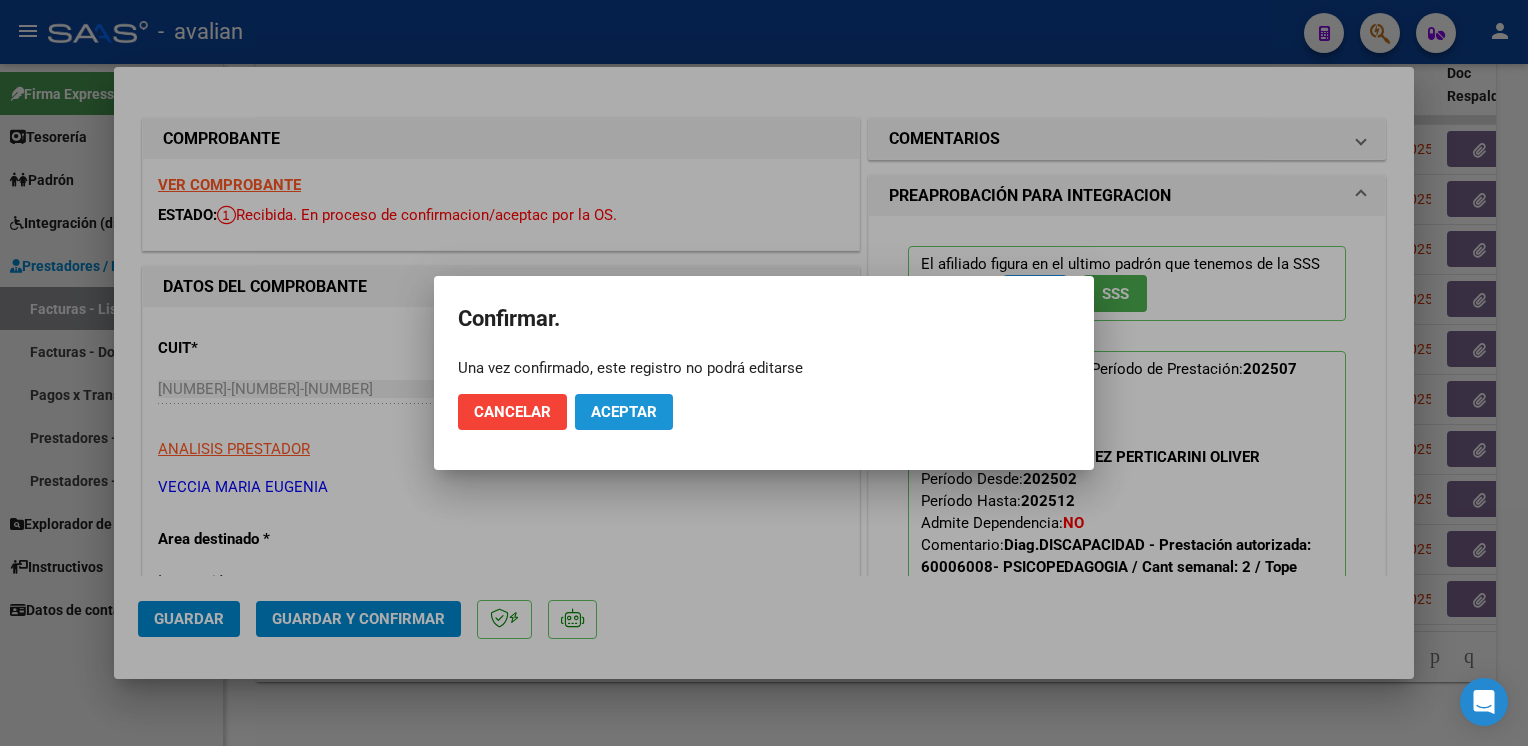 click on "Aceptar" 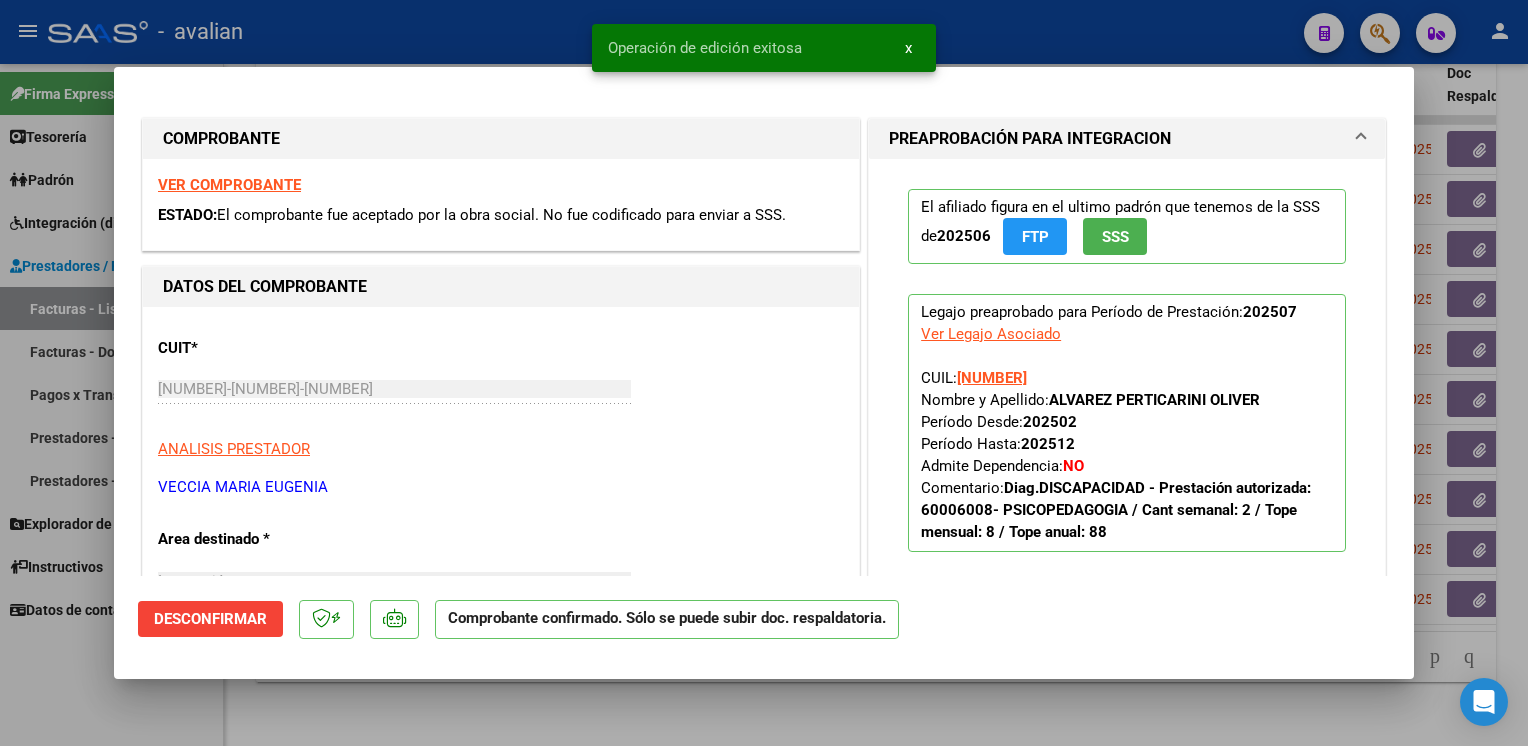 click at bounding box center [764, 373] 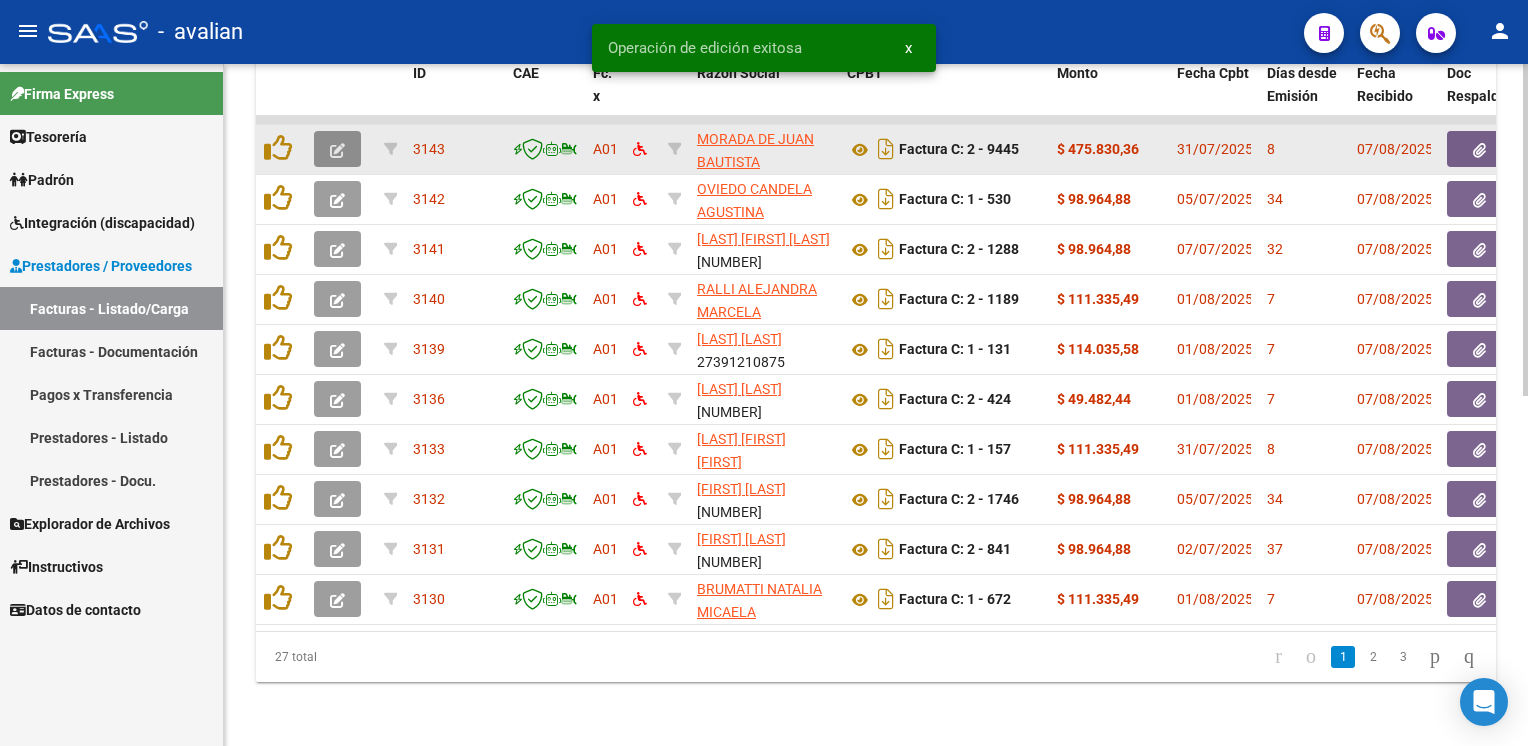 click 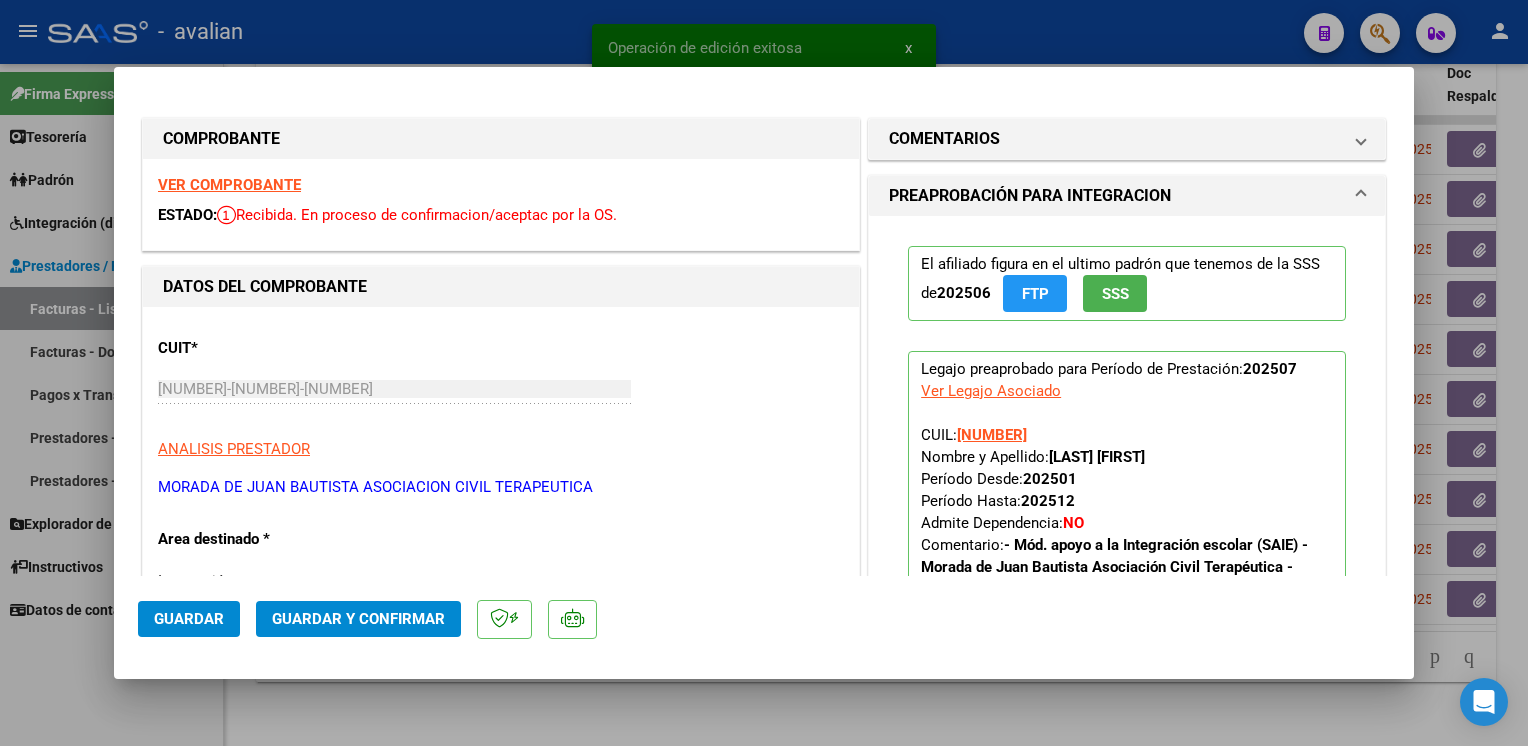click on "VER COMPROBANTE" at bounding box center (229, 185) 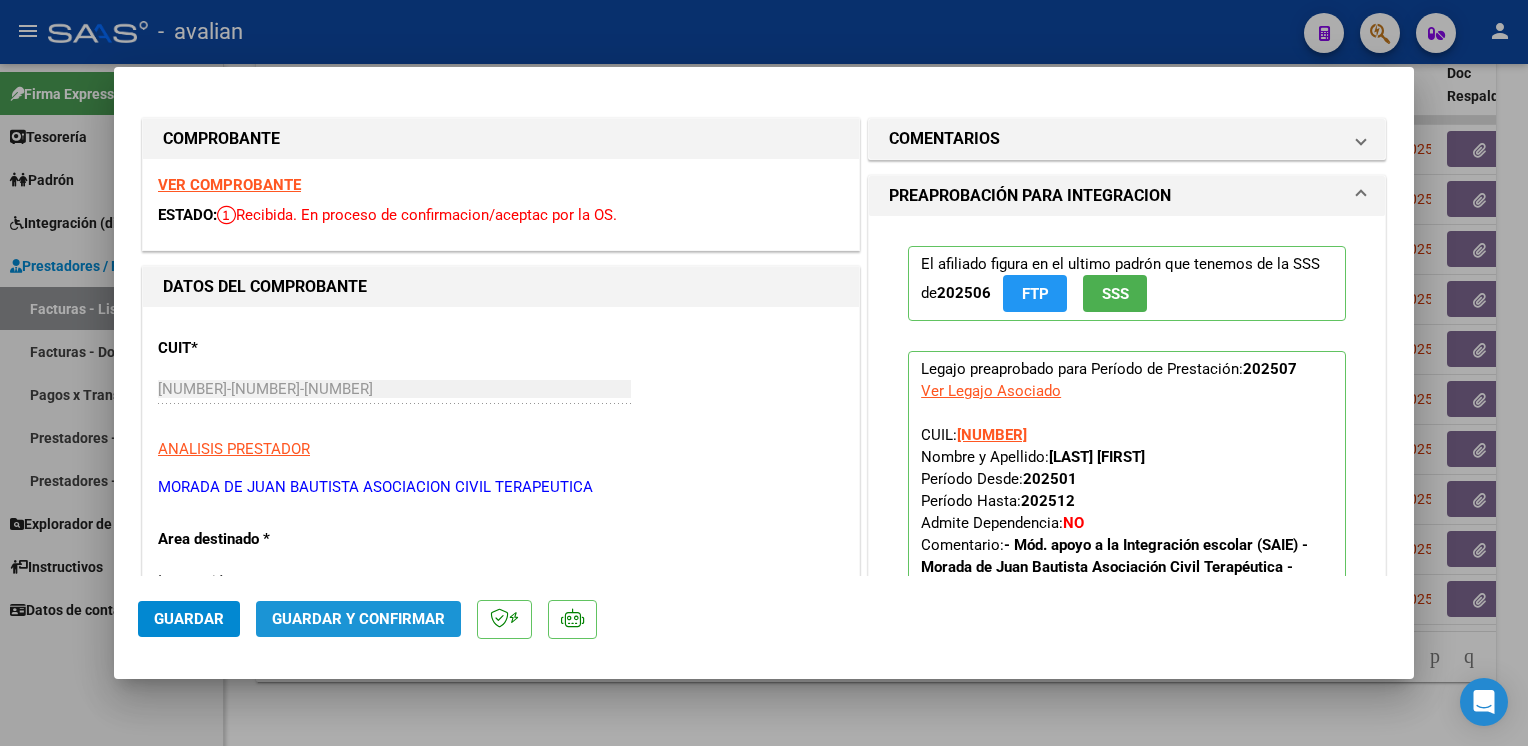 click on "Guardar y Confirmar" 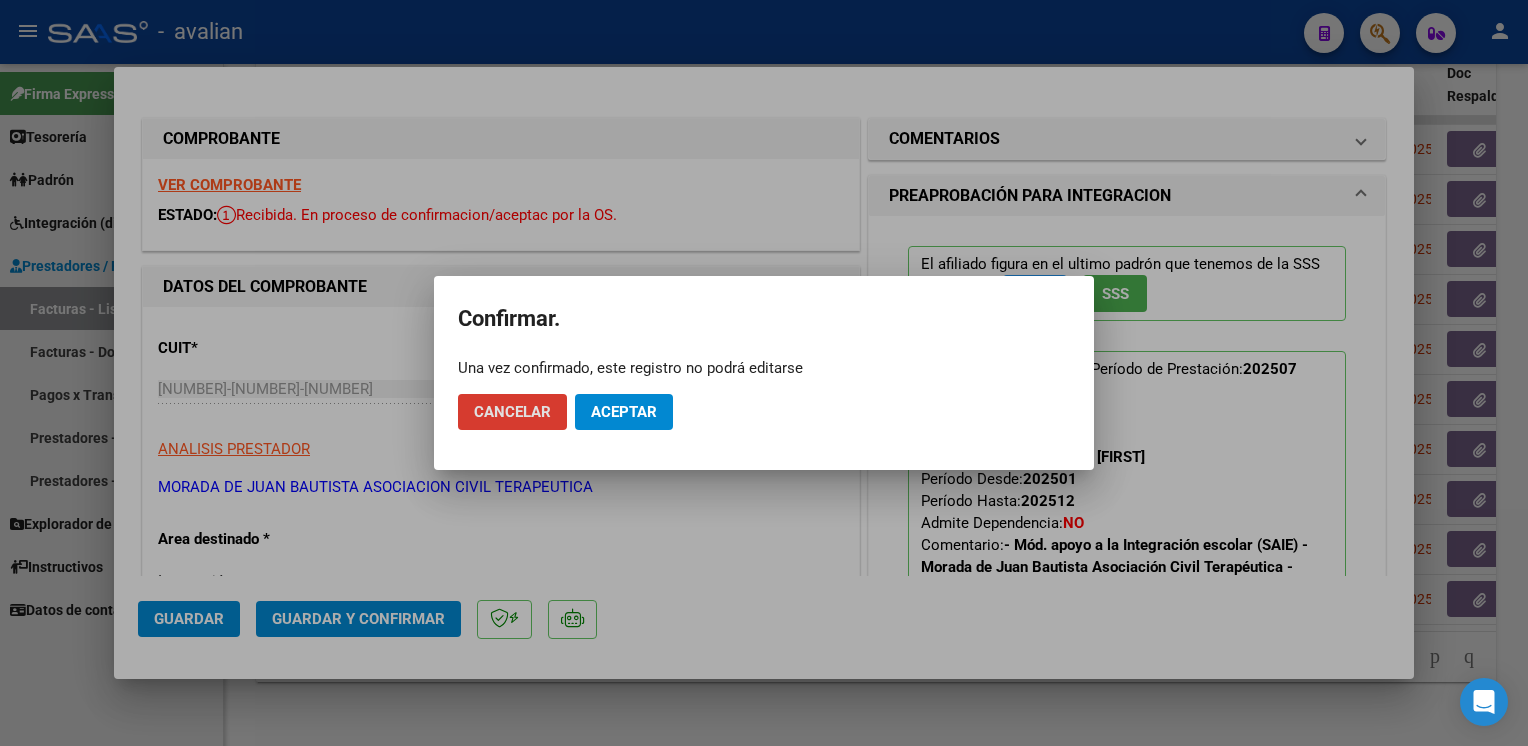 click on "Aceptar" 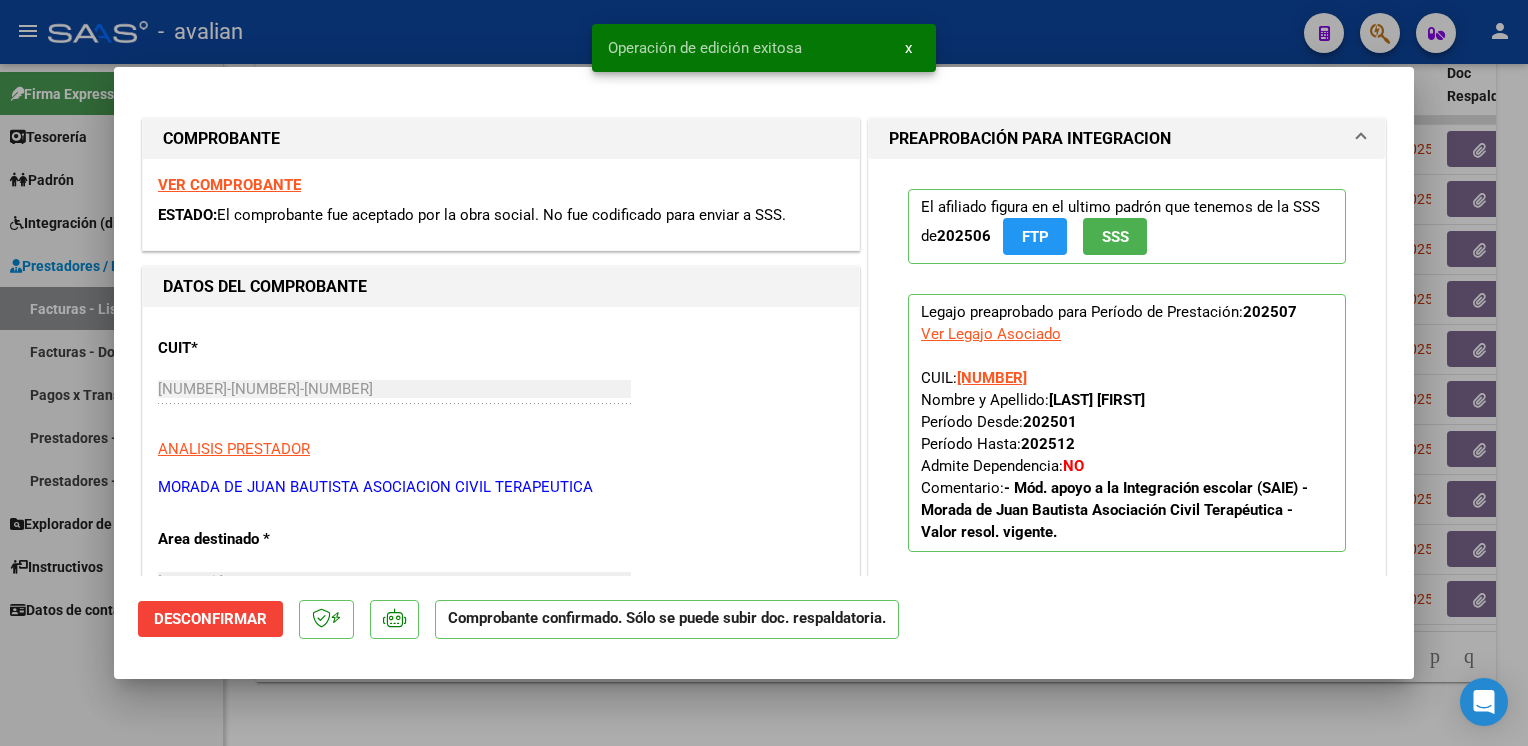 click at bounding box center [764, 373] 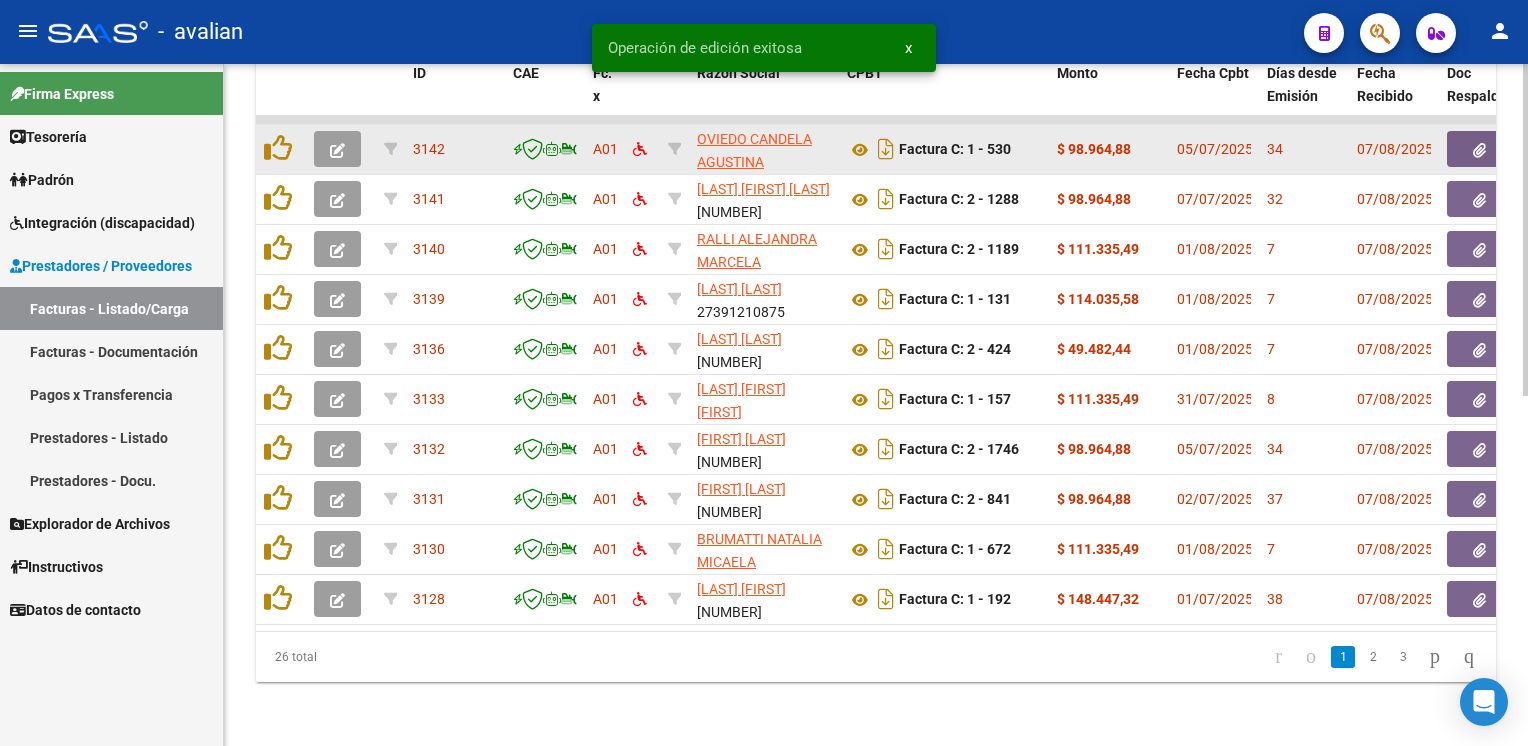 click 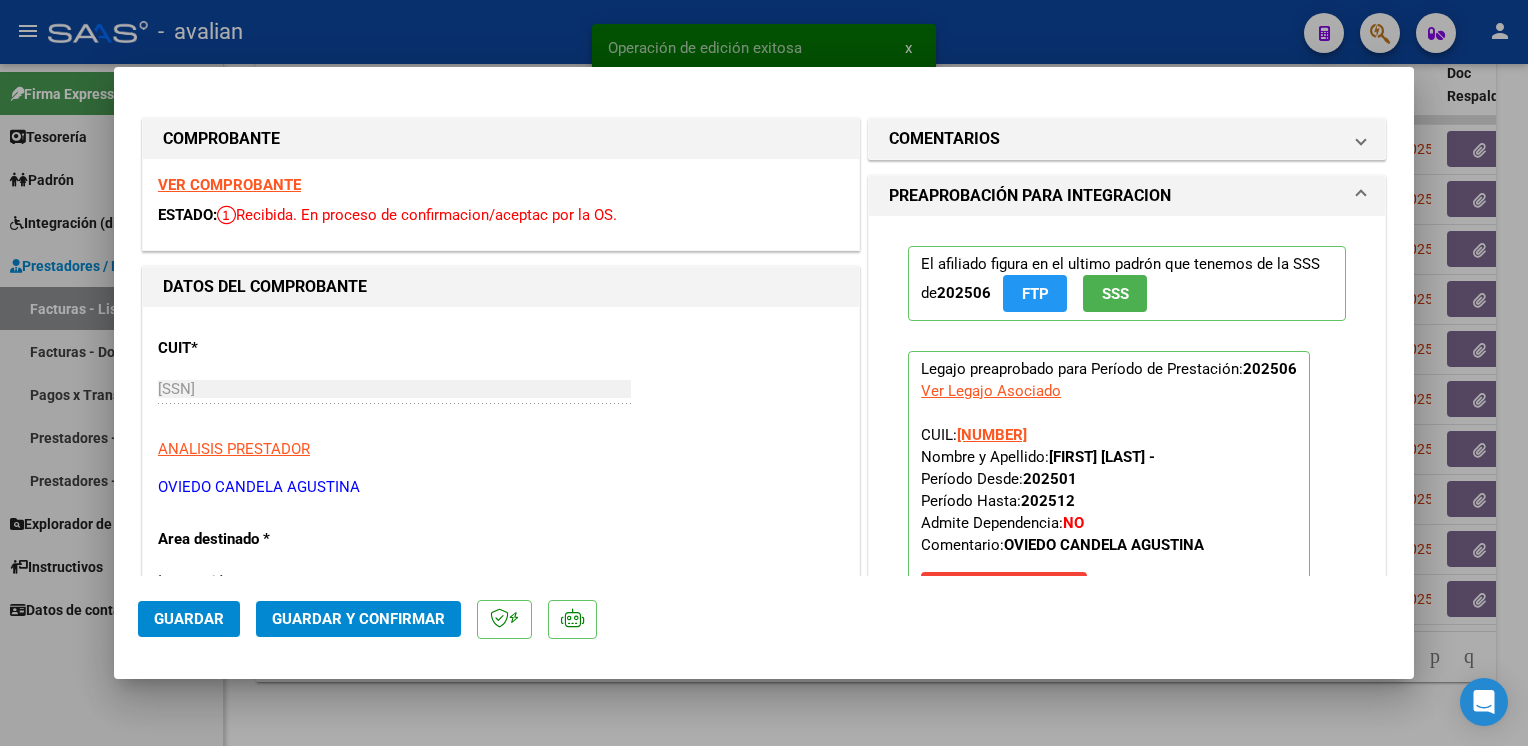 click on "VER COMPROBANTE" at bounding box center (229, 185) 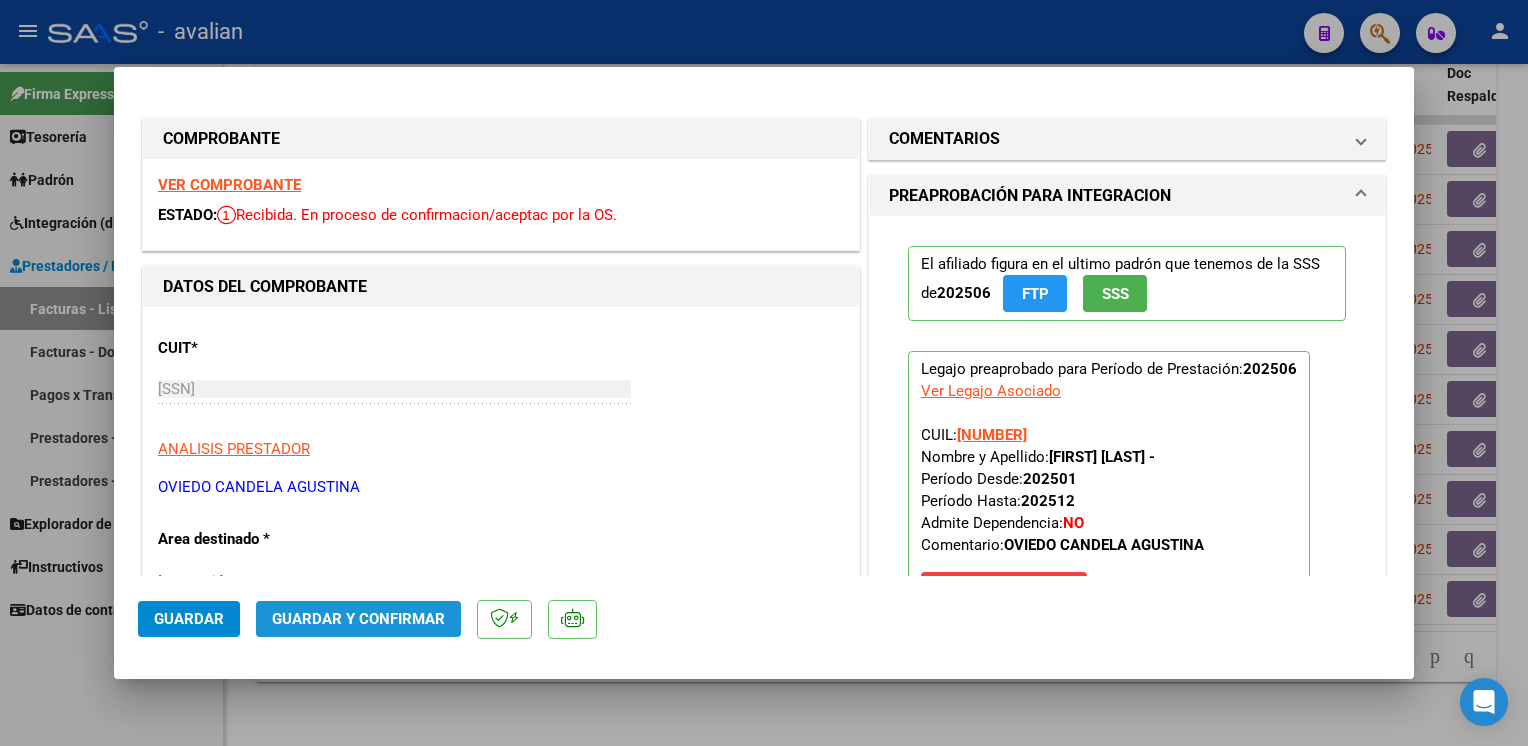 click on "Guardar y Confirmar" 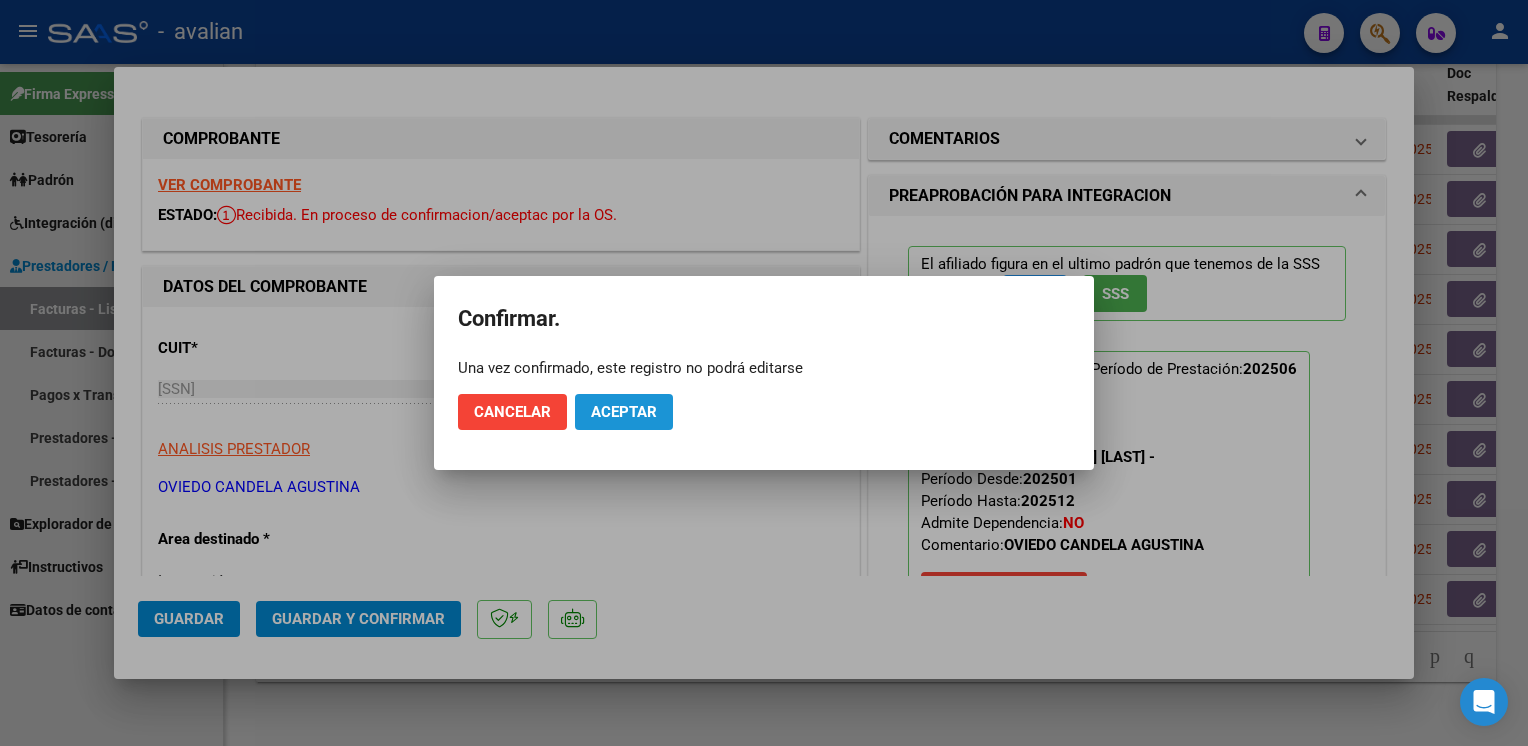 click on "Aceptar" 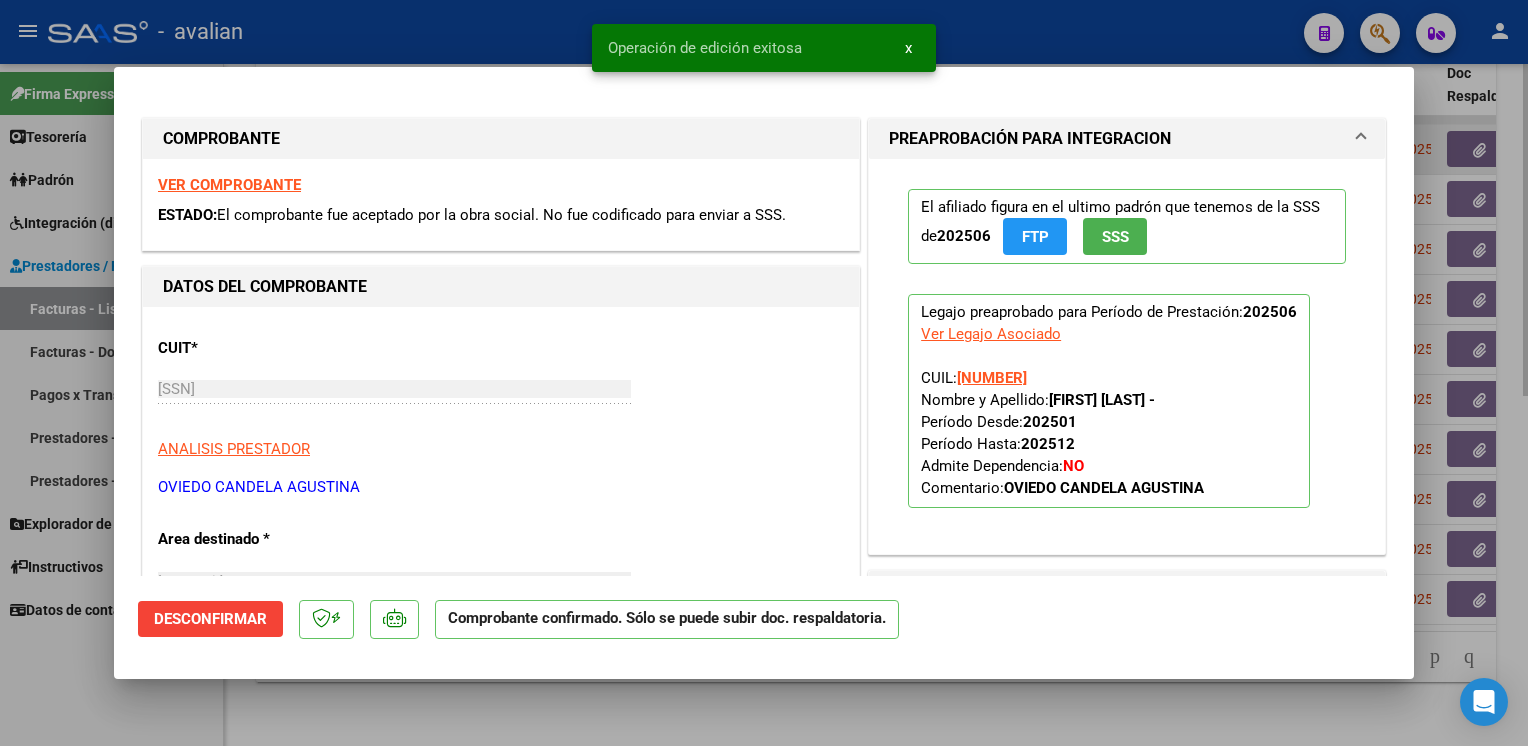 drag, startPoint x: 408, startPoint y: 42, endPoint x: 428, endPoint y: 151, distance: 110.81967 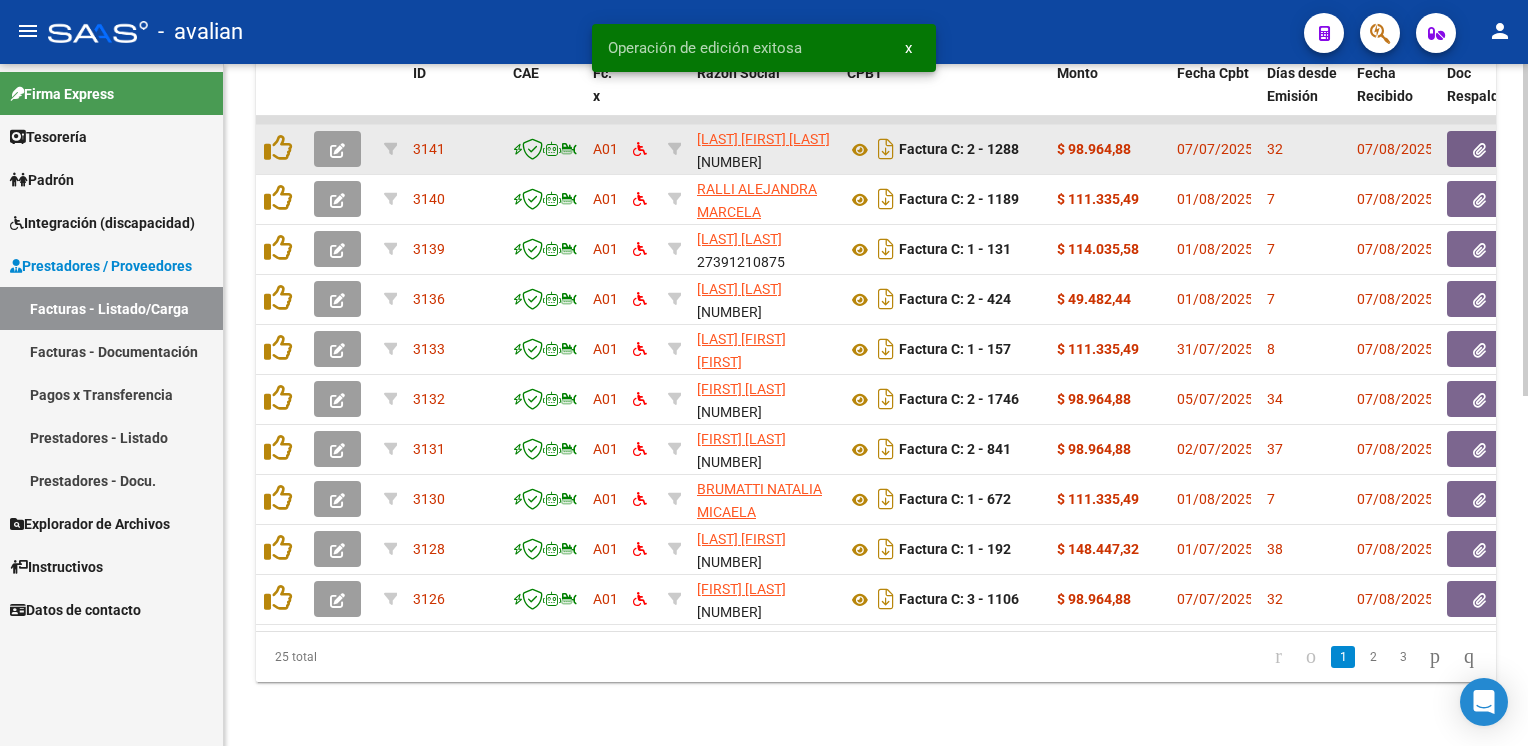 click 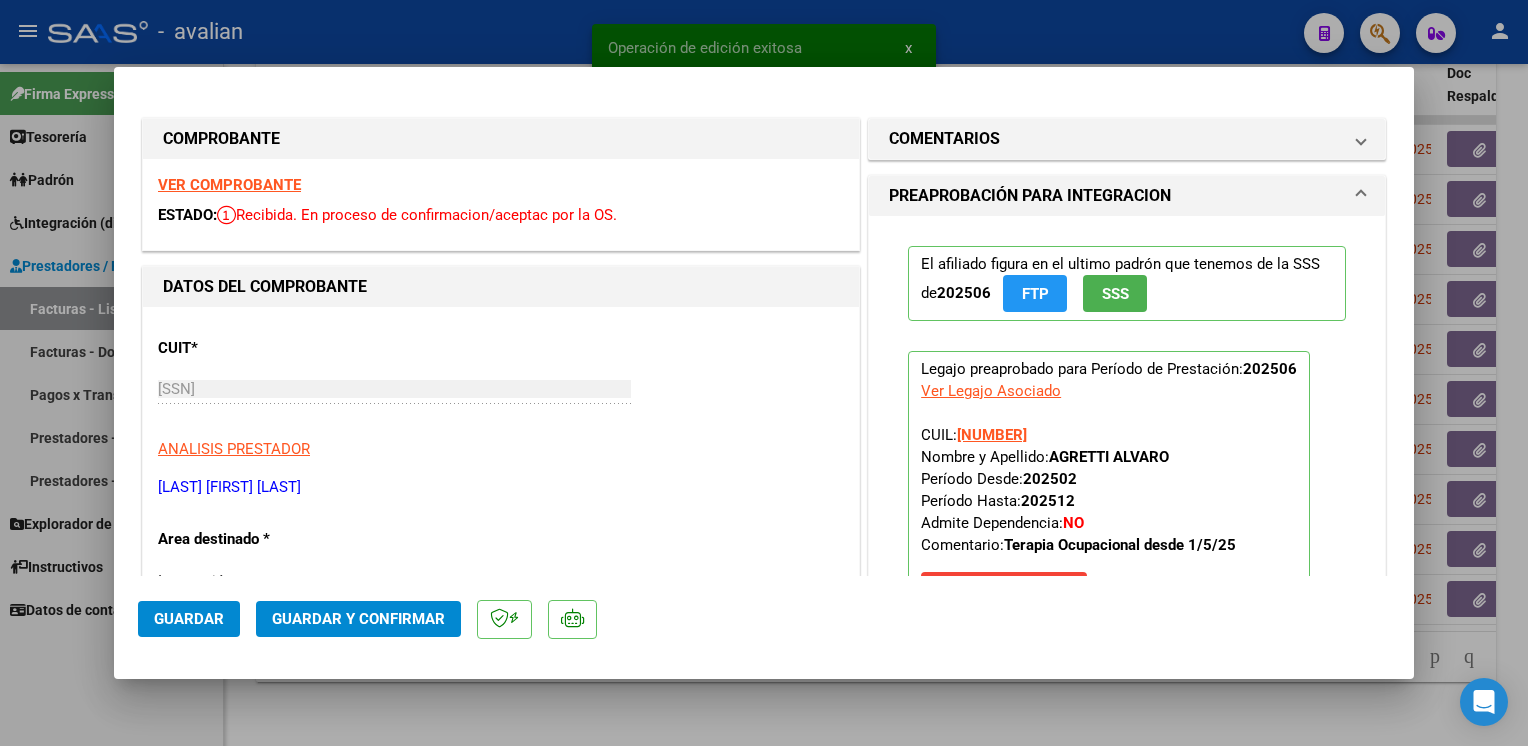 click on "VER COMPROBANTE" at bounding box center [229, 185] 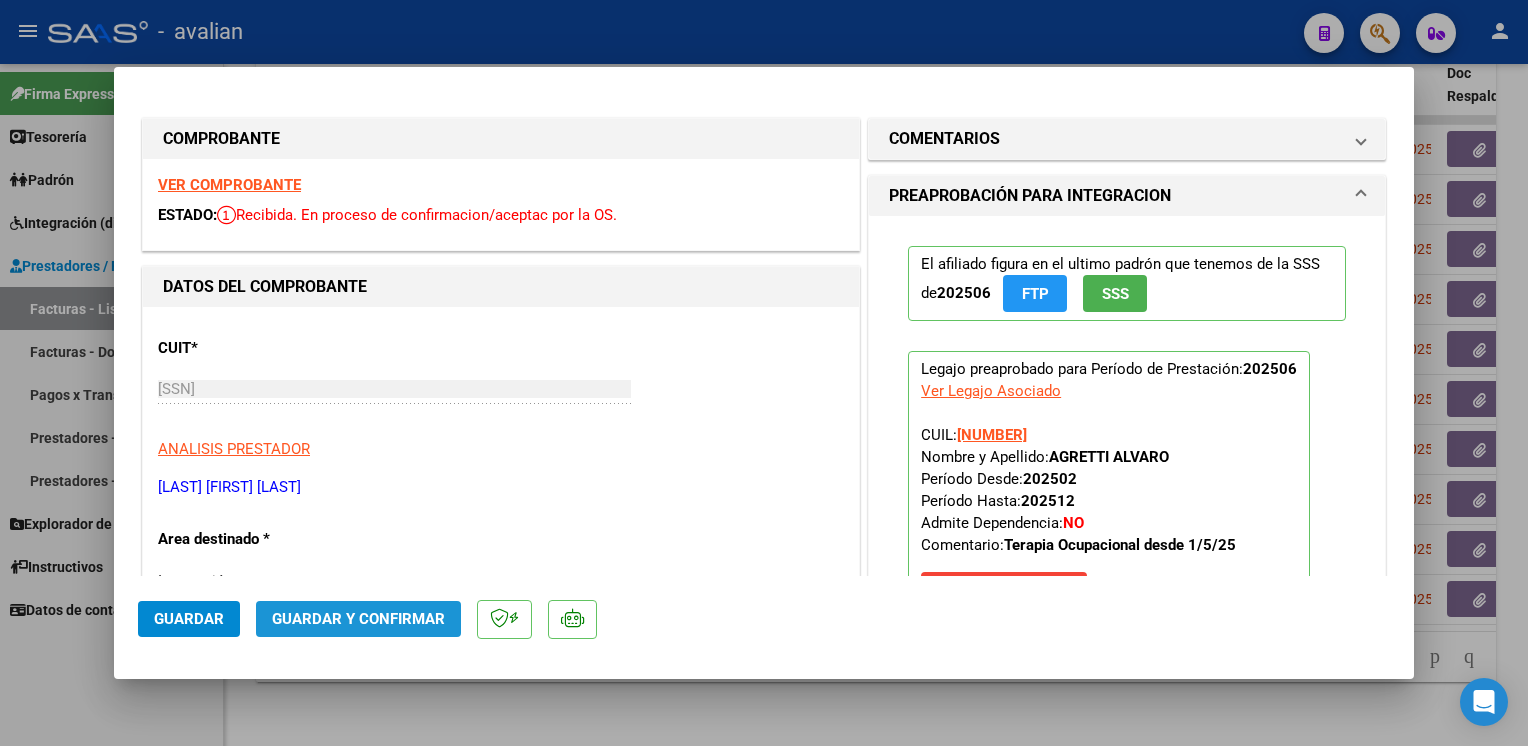 click on "Guardar y Confirmar" 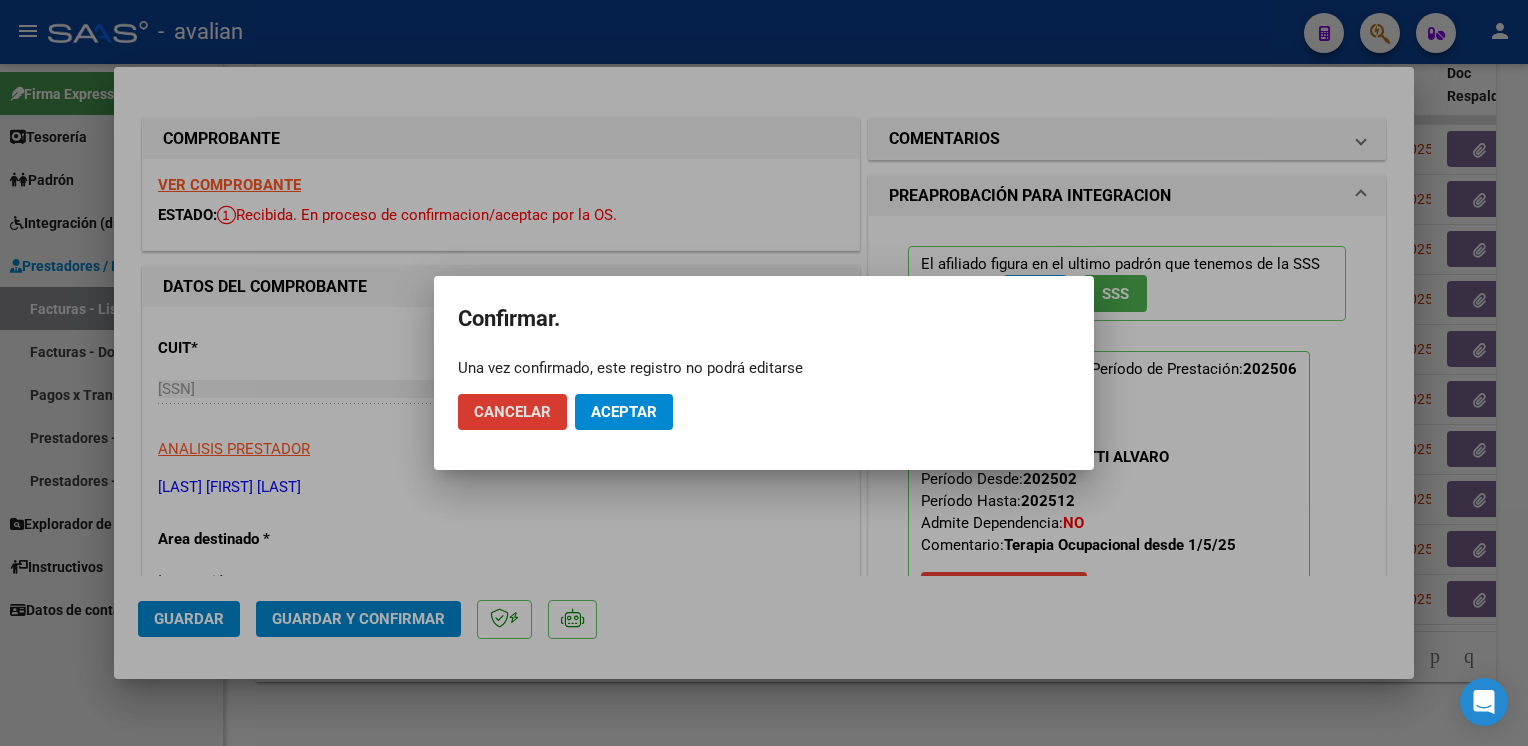 click on "Cancelar Aceptar" 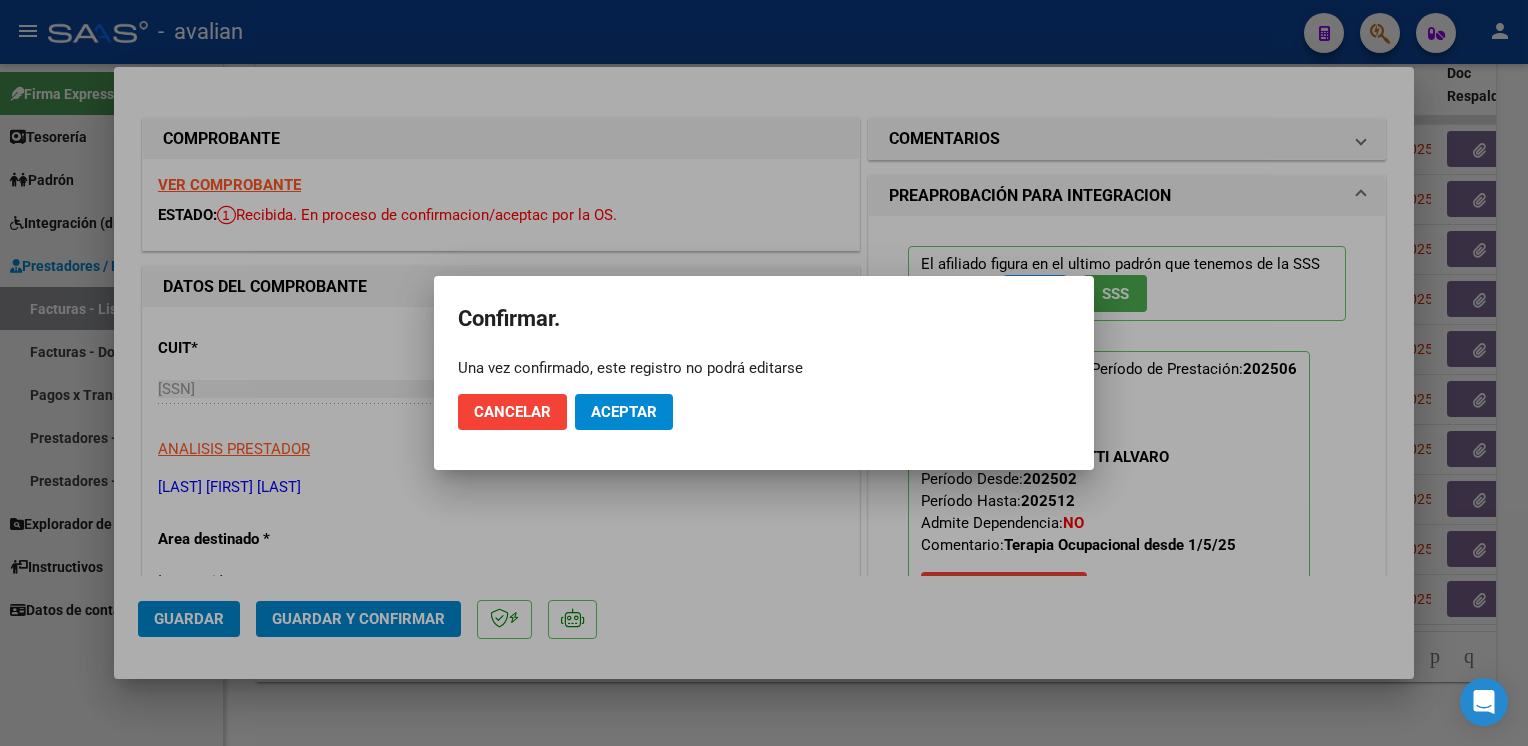 click on "Aceptar" 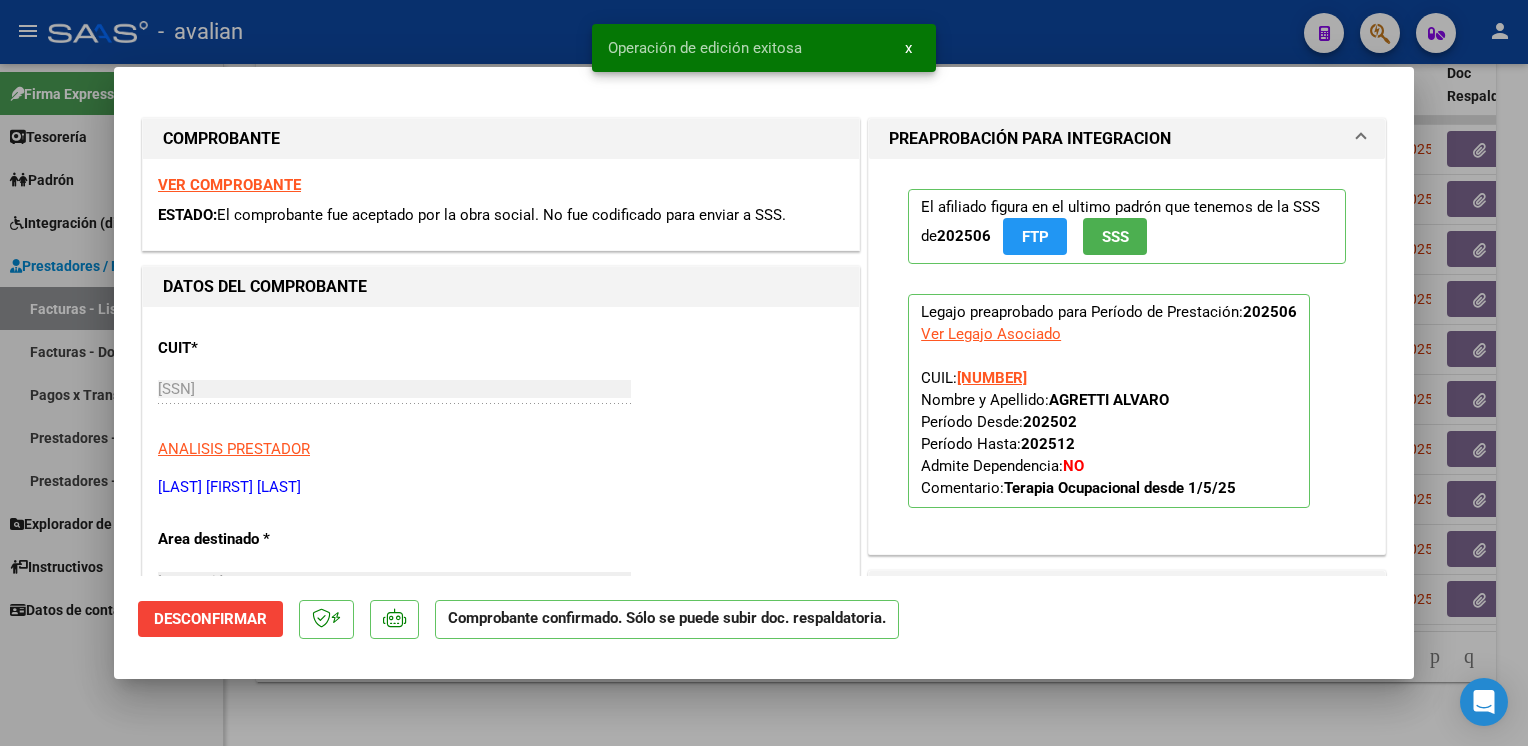 click at bounding box center [764, 373] 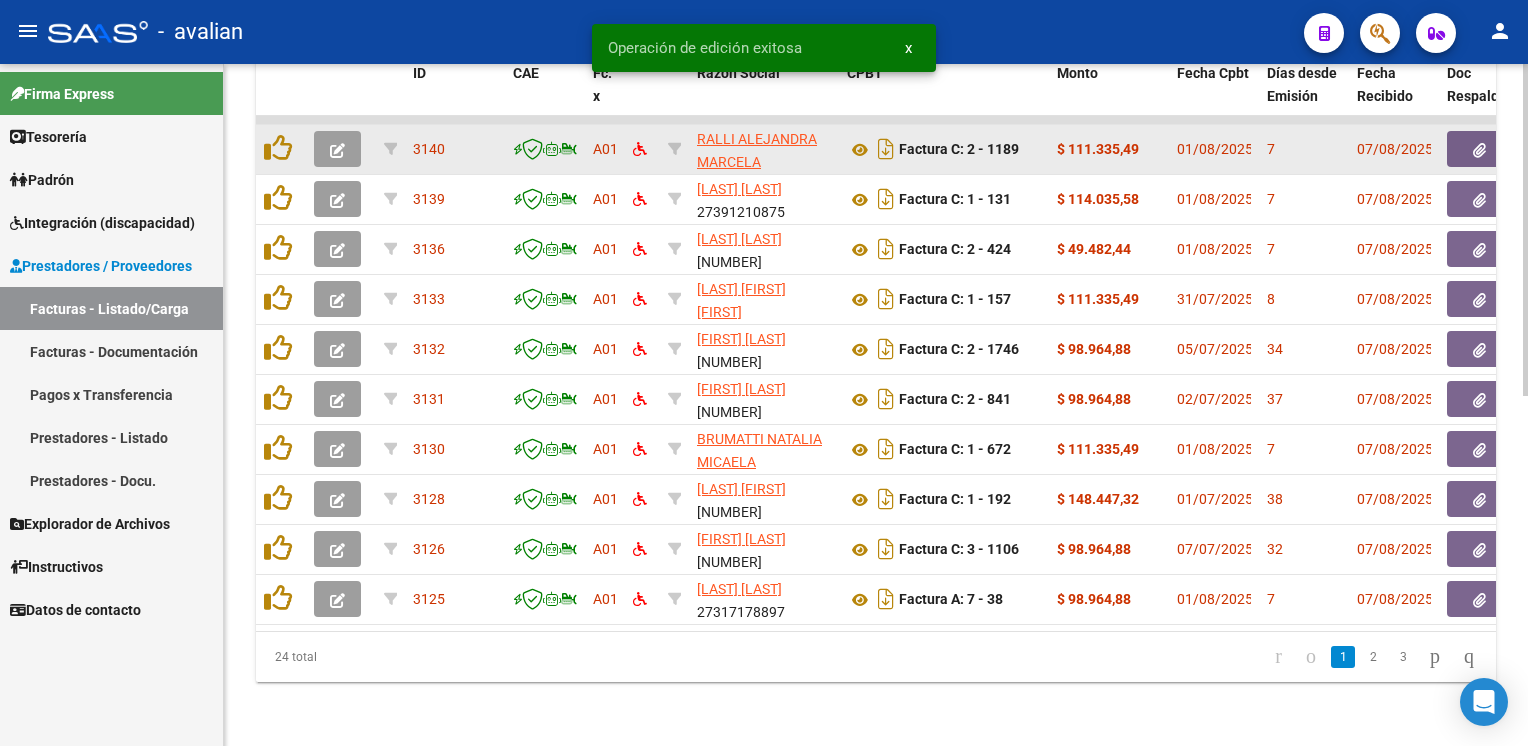 click 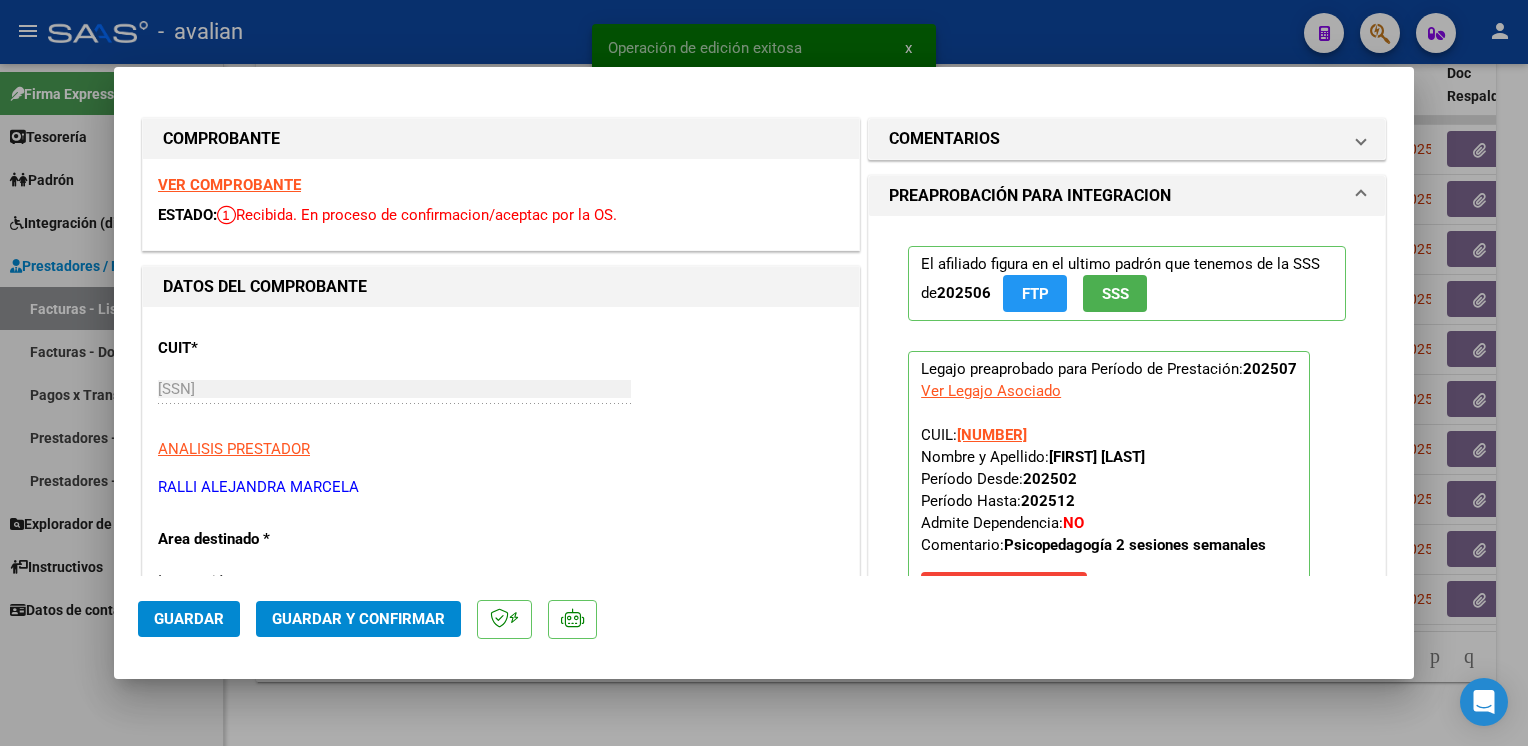 click at bounding box center [764, 373] 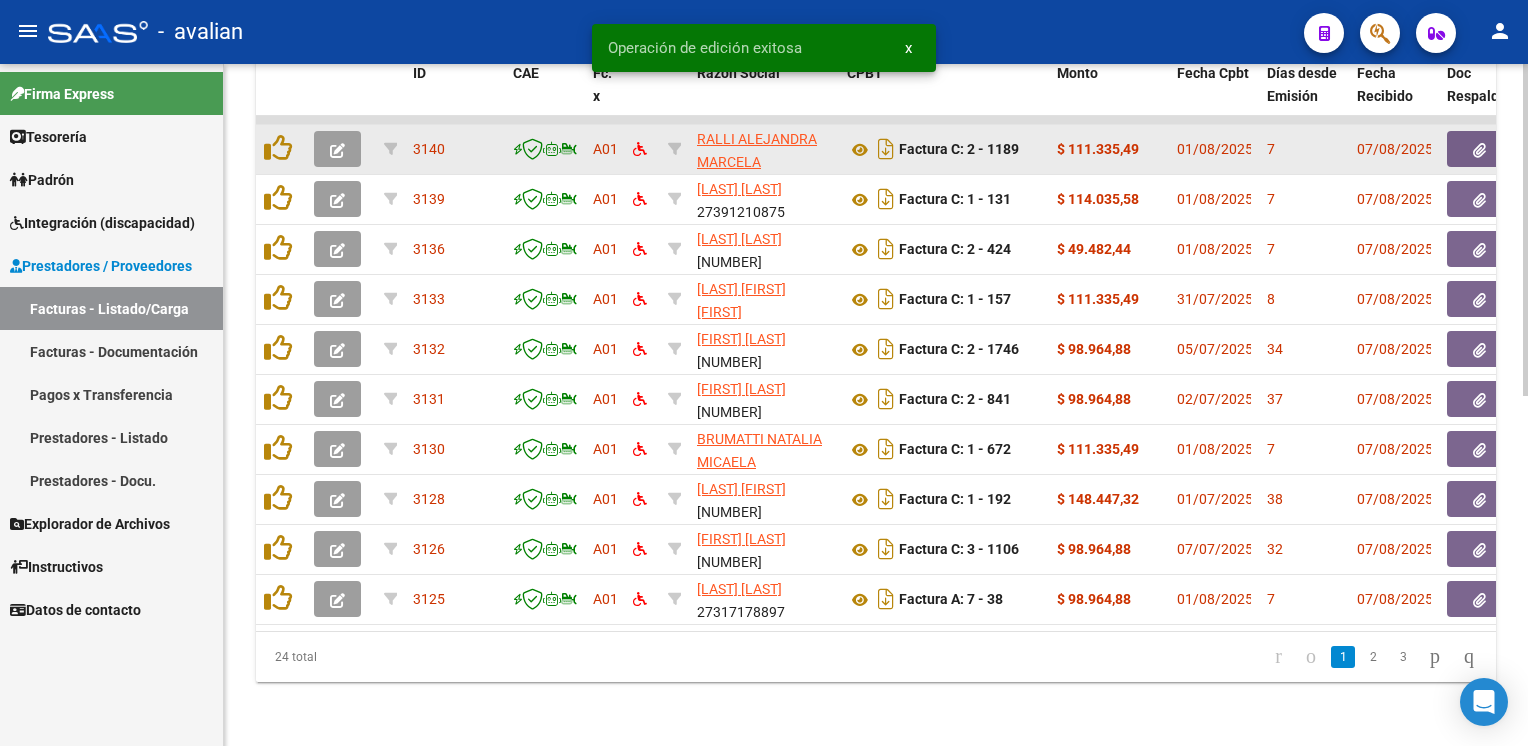 click 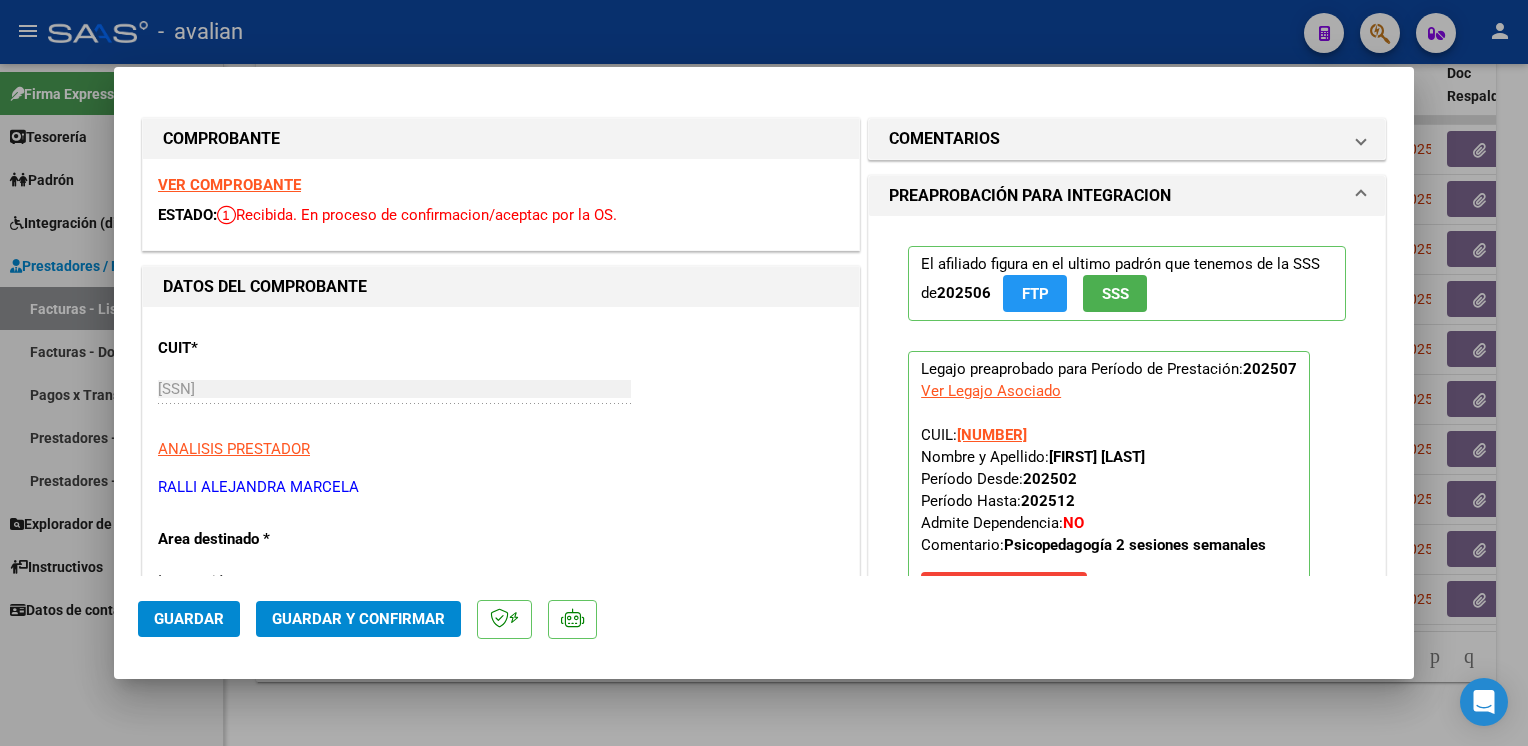 click on "VER COMPROBANTE" at bounding box center (229, 185) 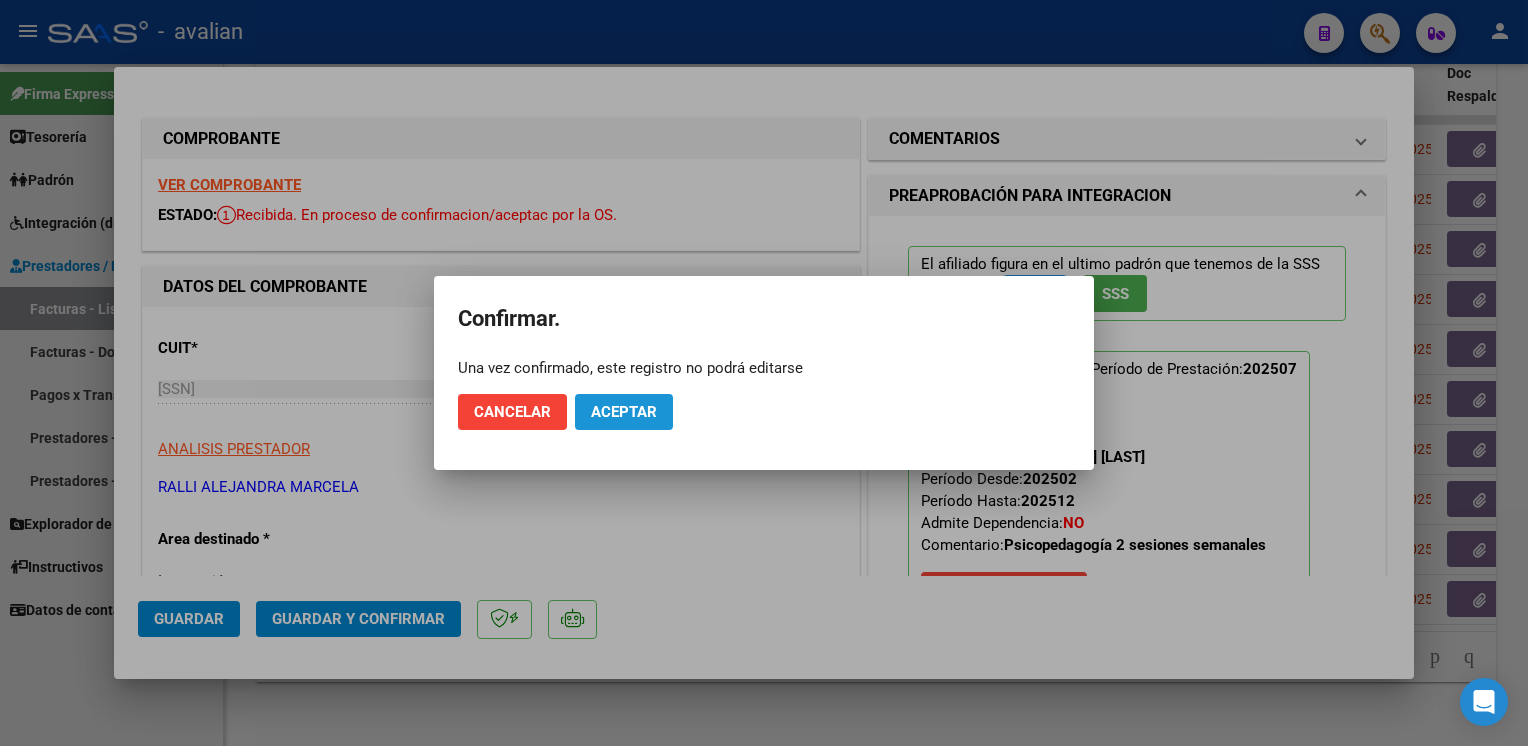 click on "Aceptar" 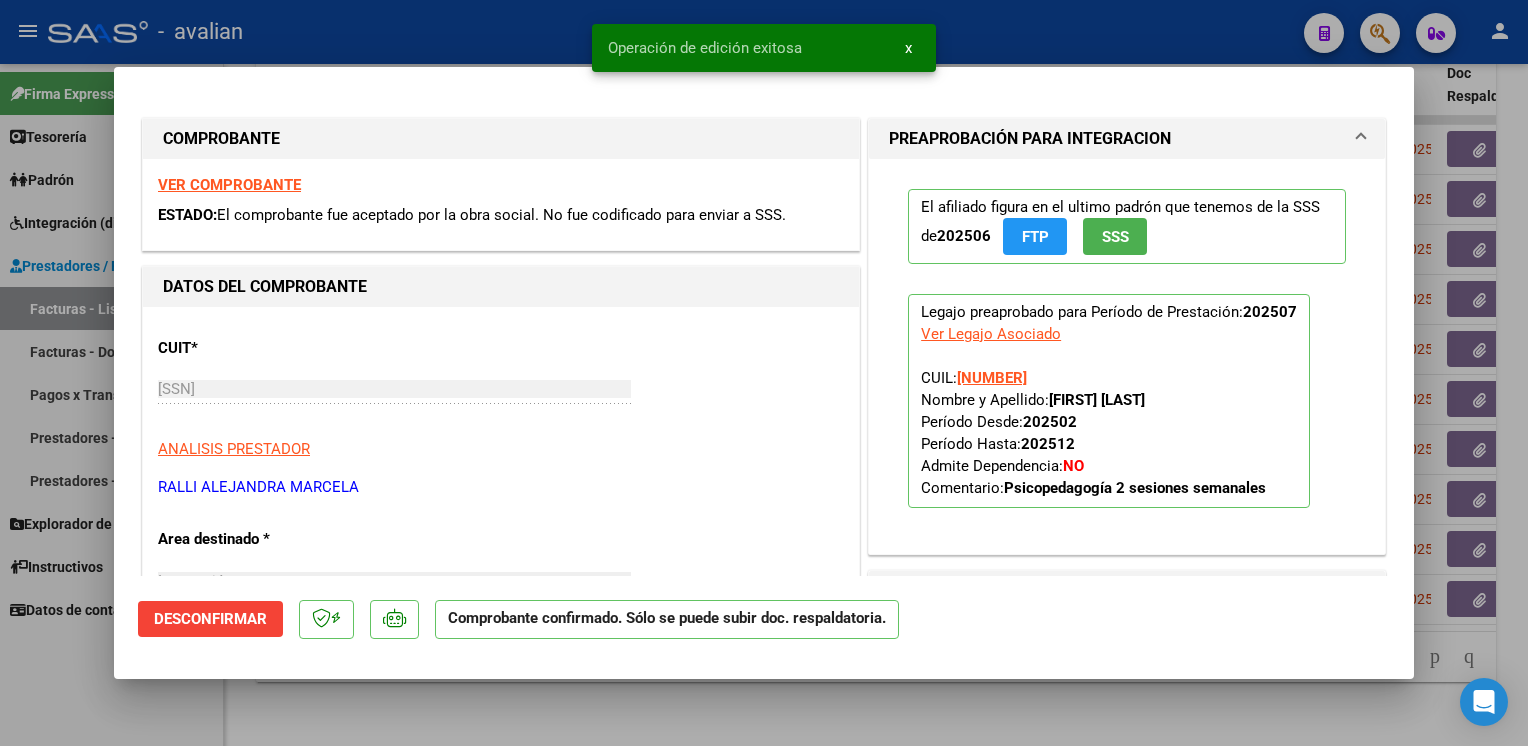 click at bounding box center (764, 373) 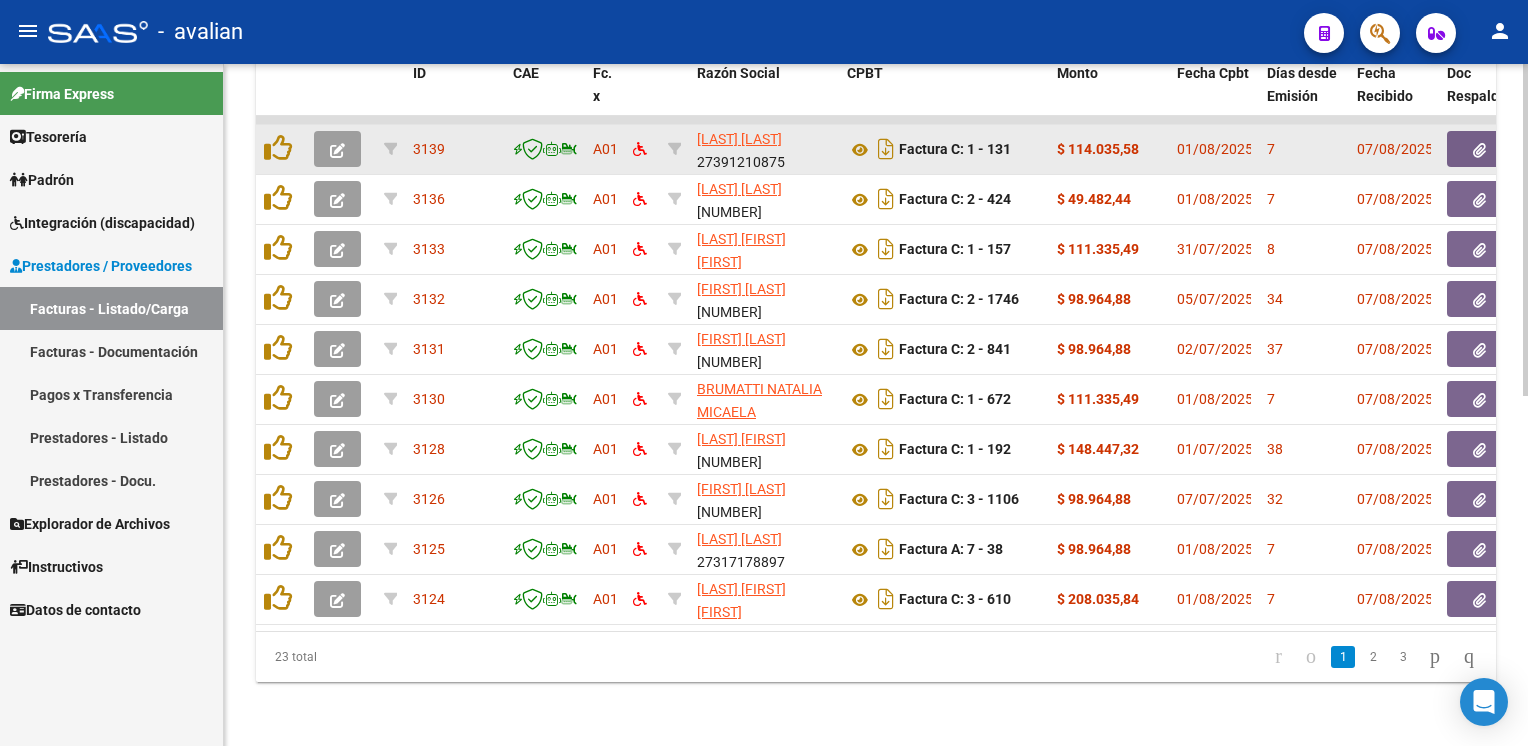 click 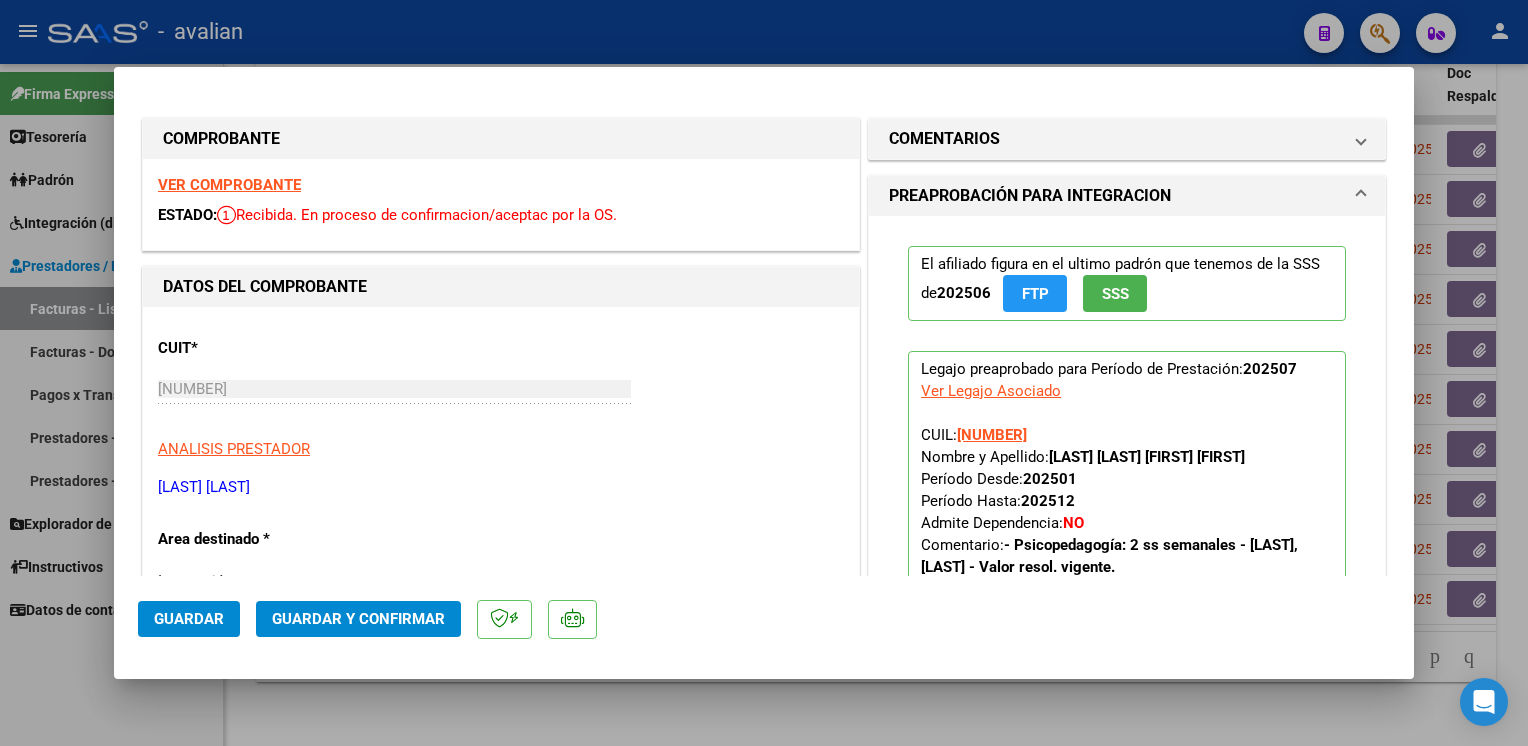 click on "VER COMPROBANTE" at bounding box center [229, 185] 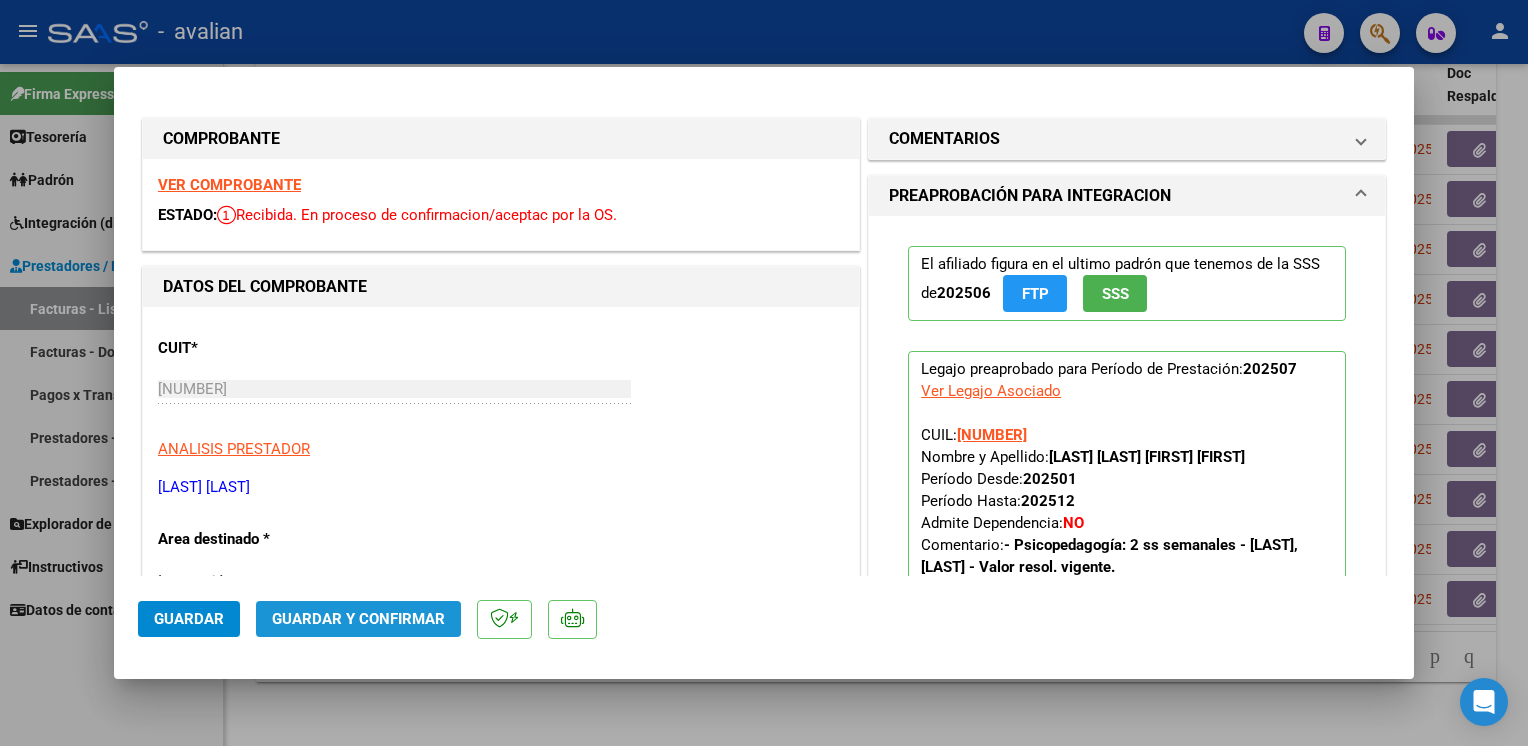 click on "Guardar y Confirmar" 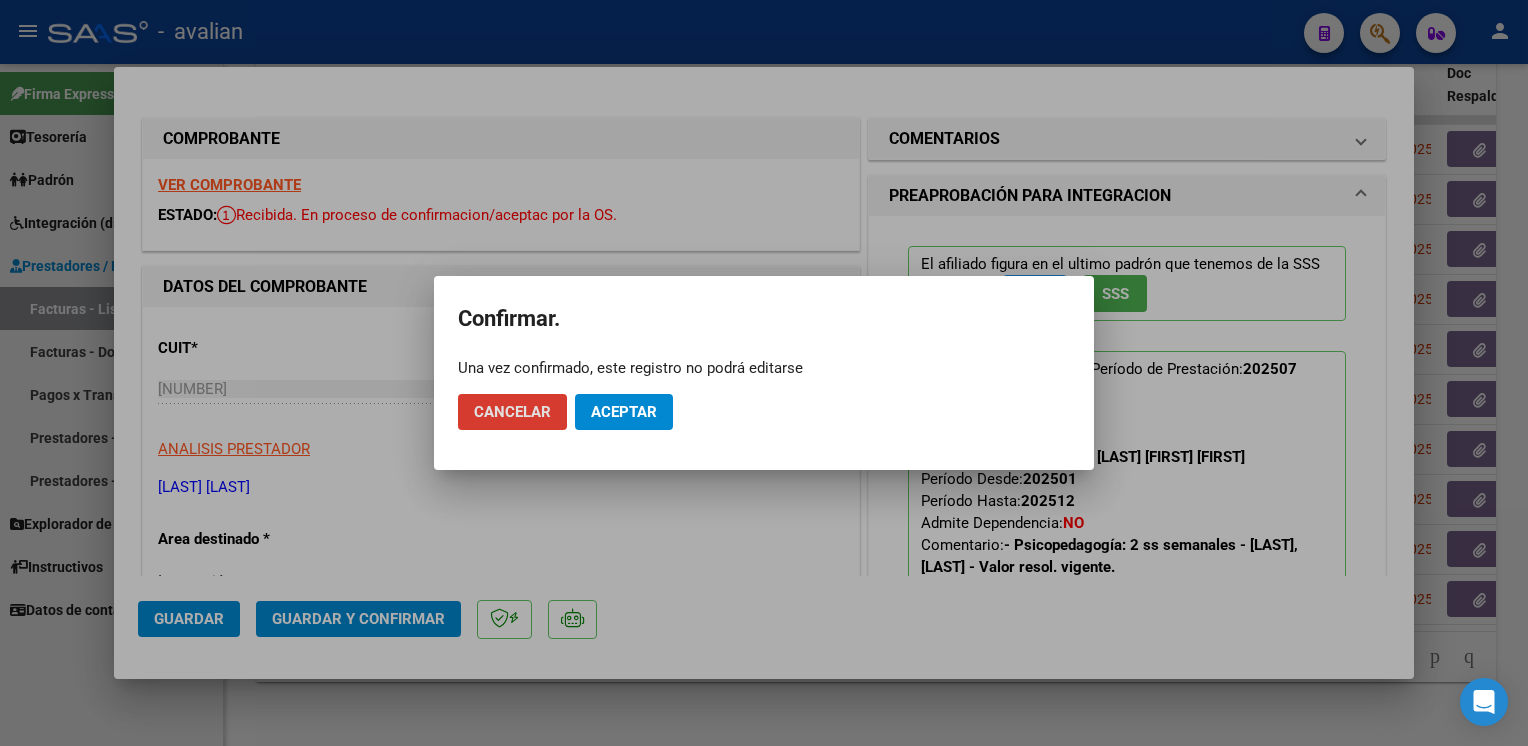 click on "Aceptar" 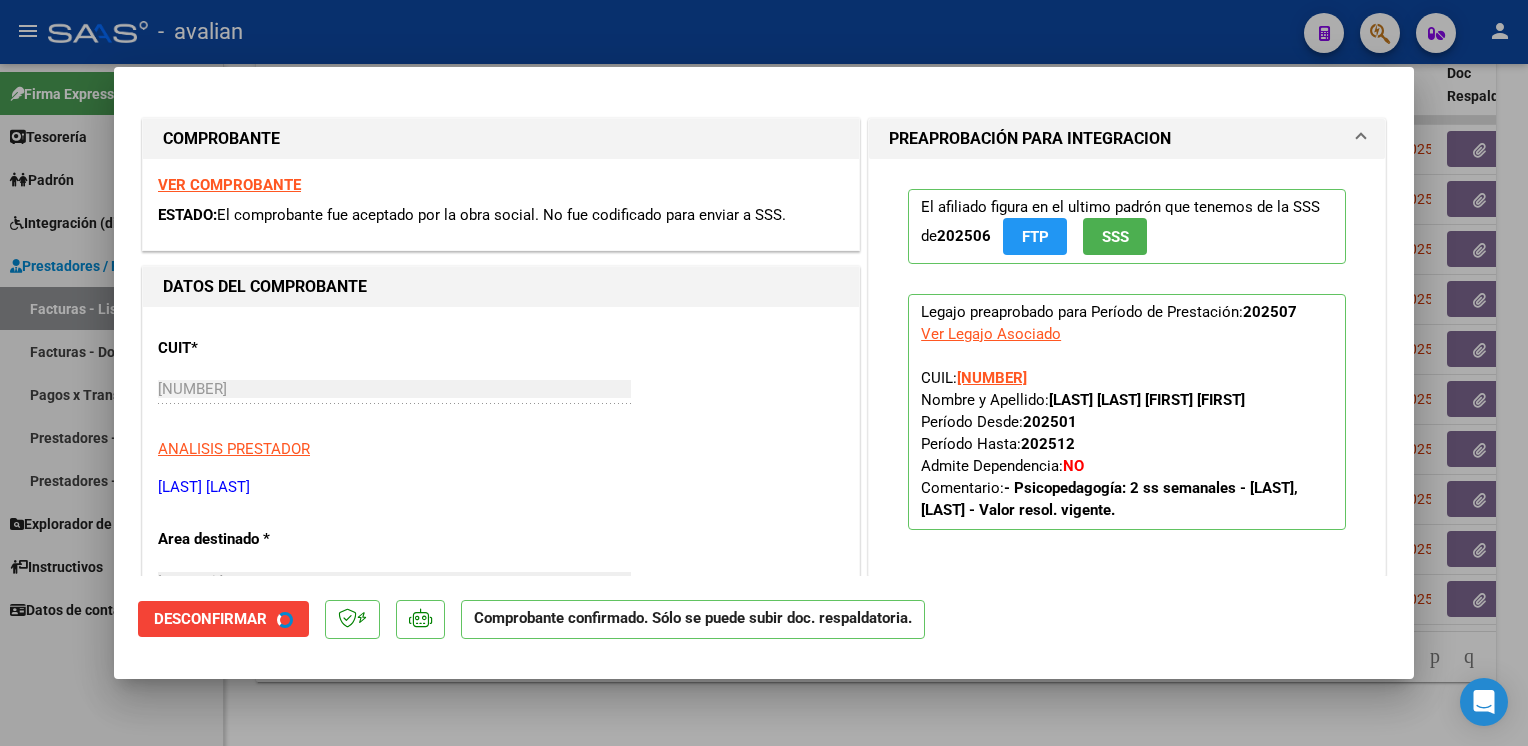 click at bounding box center (764, 373) 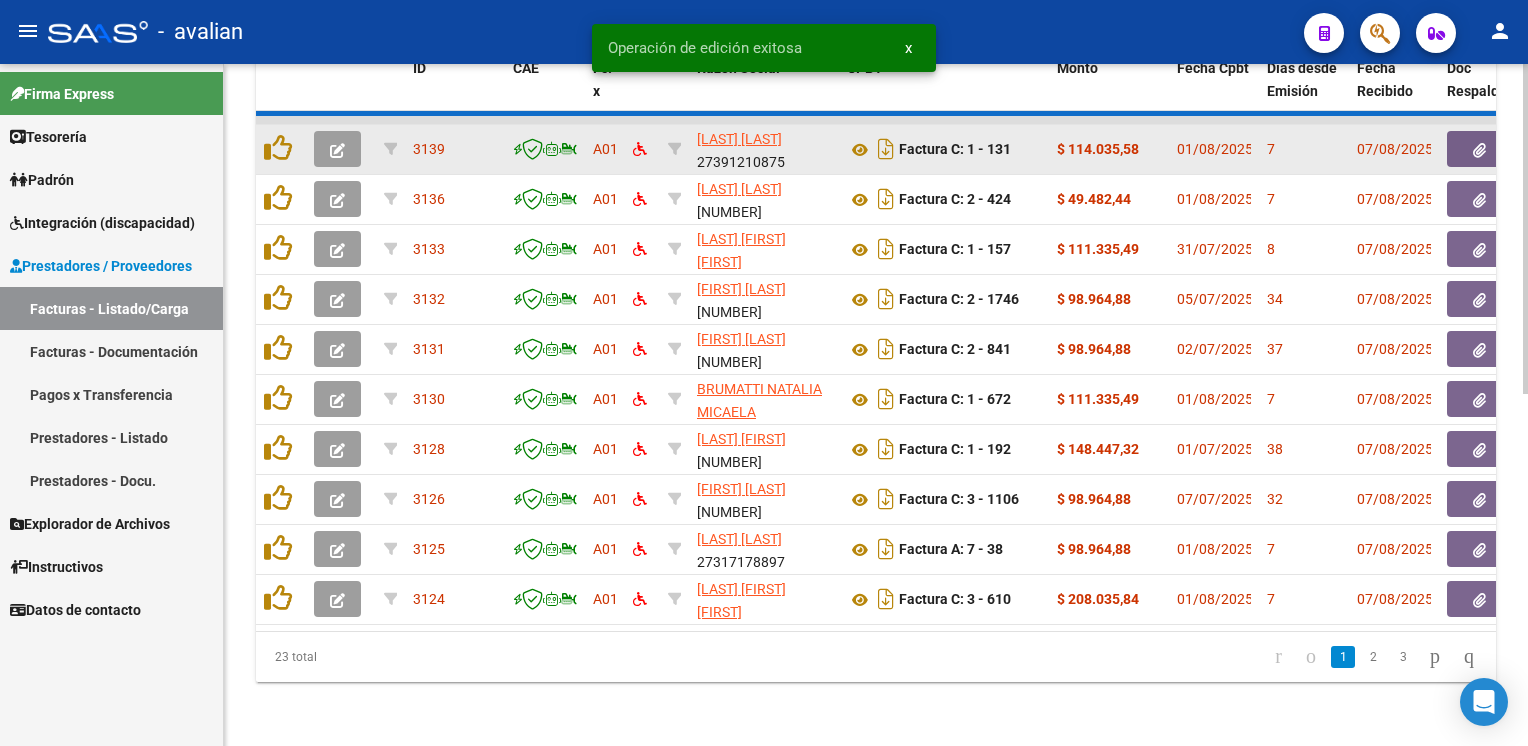 click 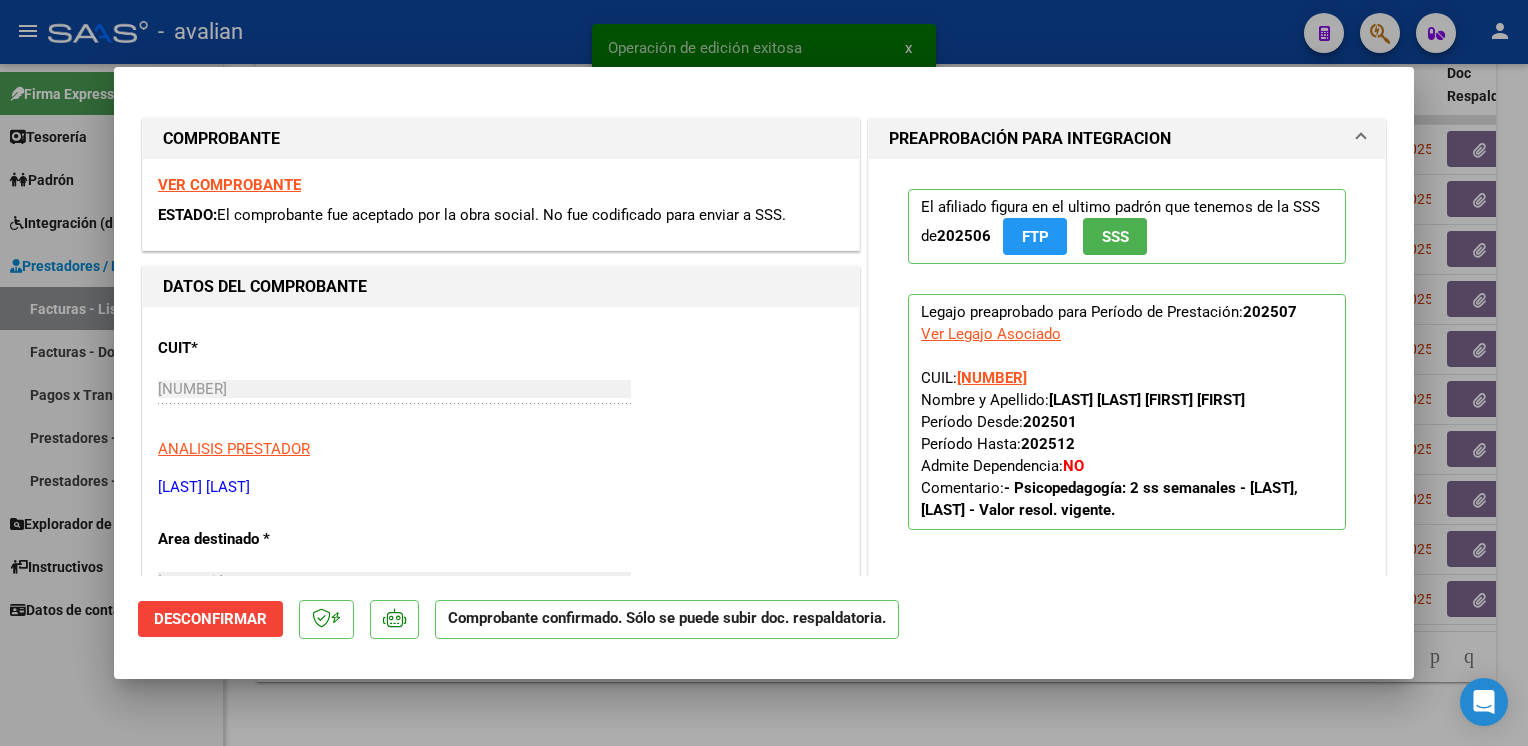 click on "VER COMPROBANTE" at bounding box center (229, 185) 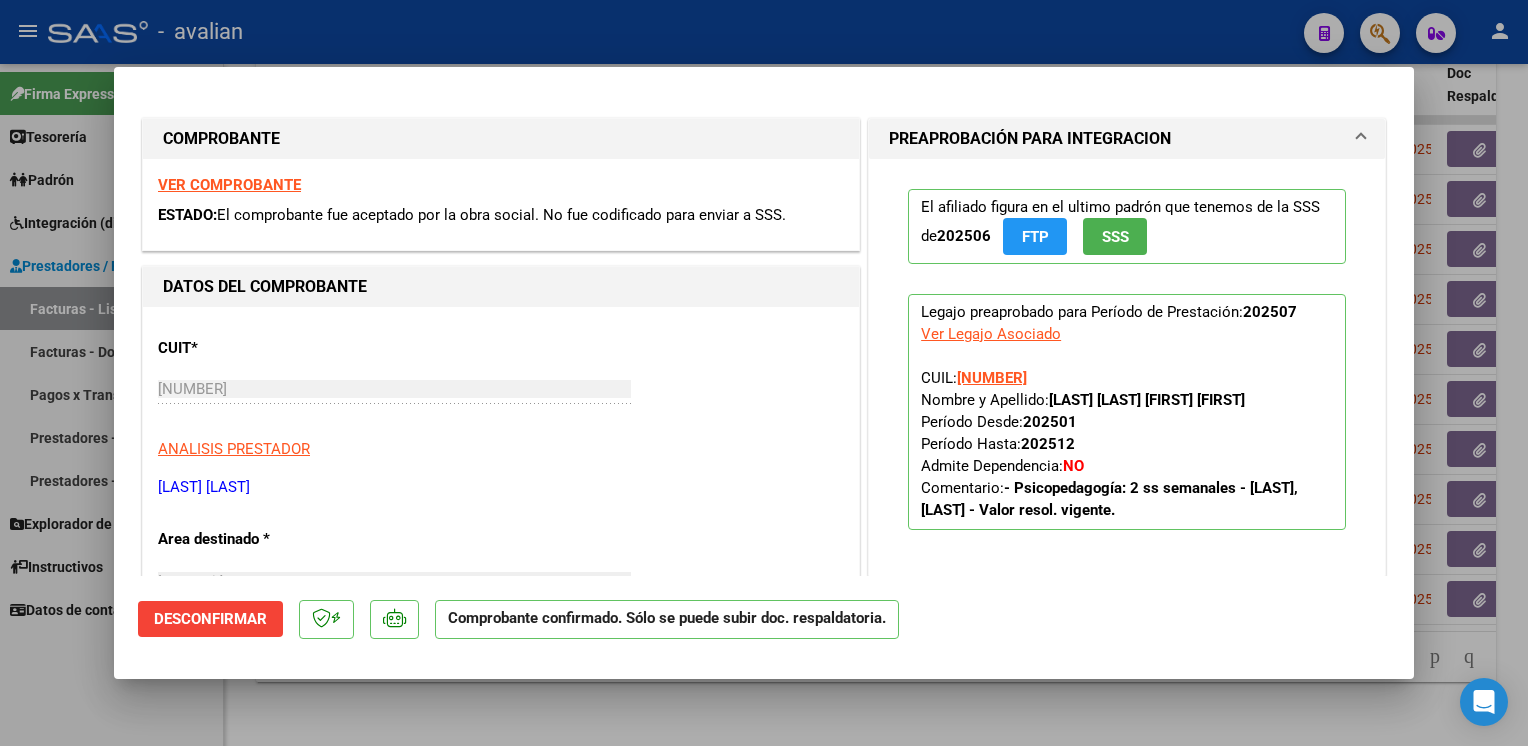 click at bounding box center (764, 373) 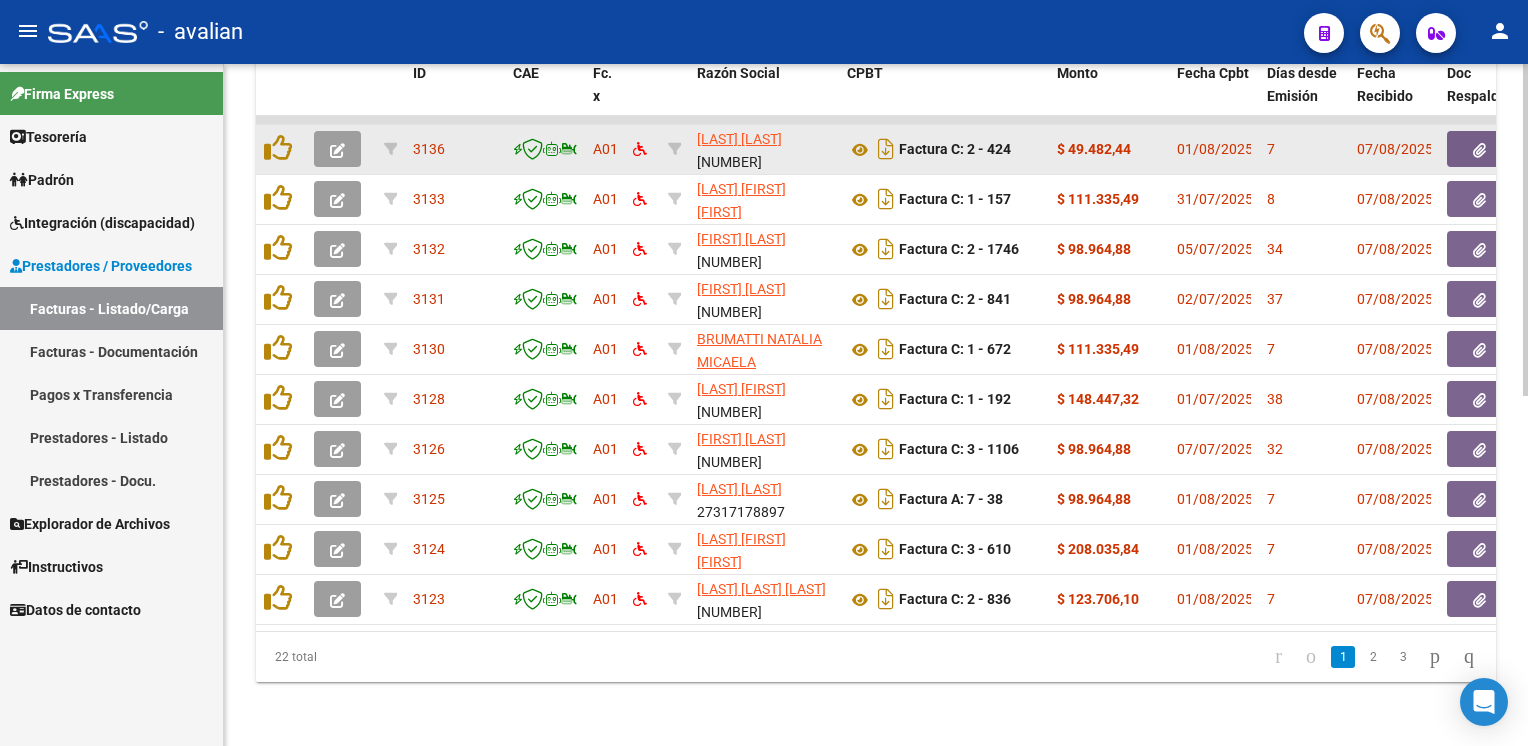 click 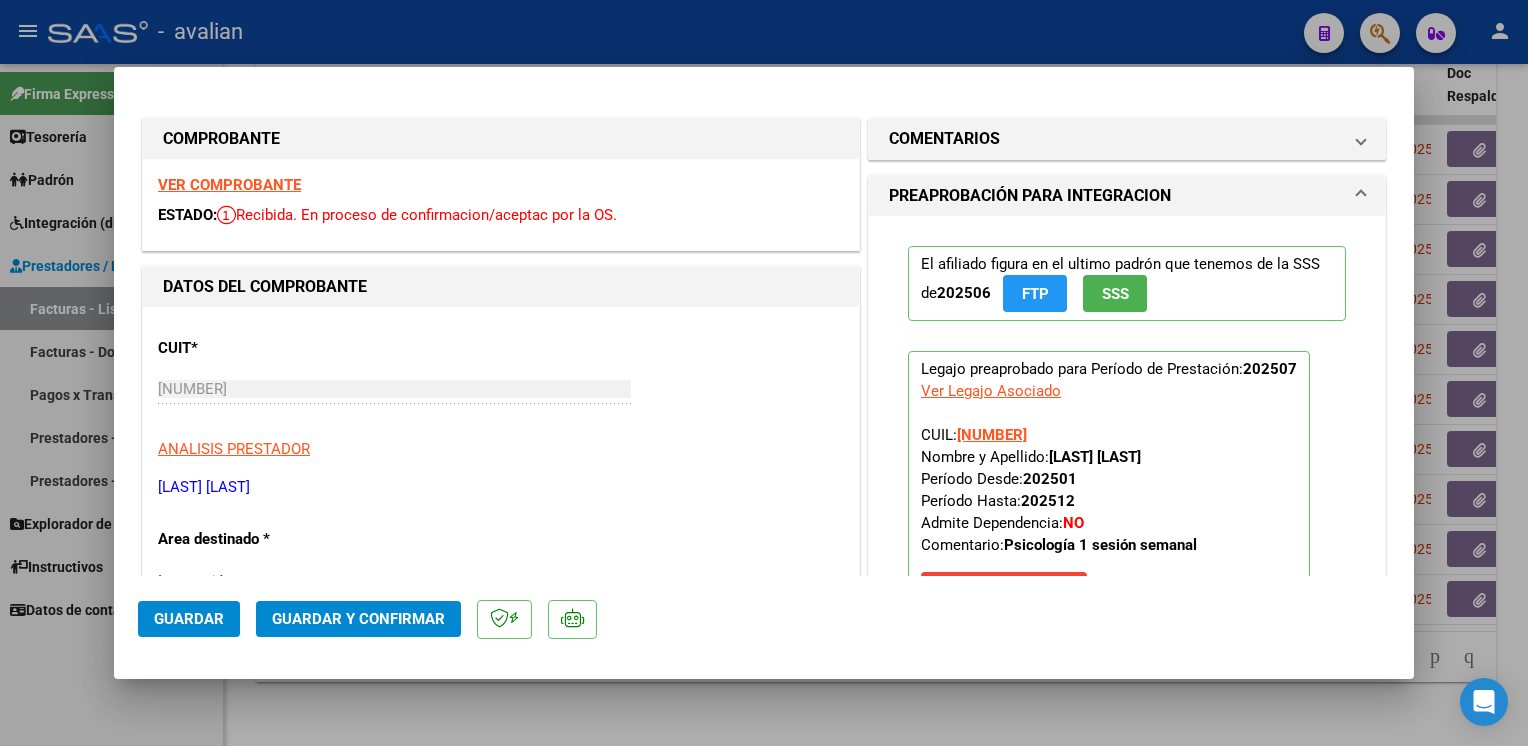 click on "VER COMPROBANTE" at bounding box center (229, 185) 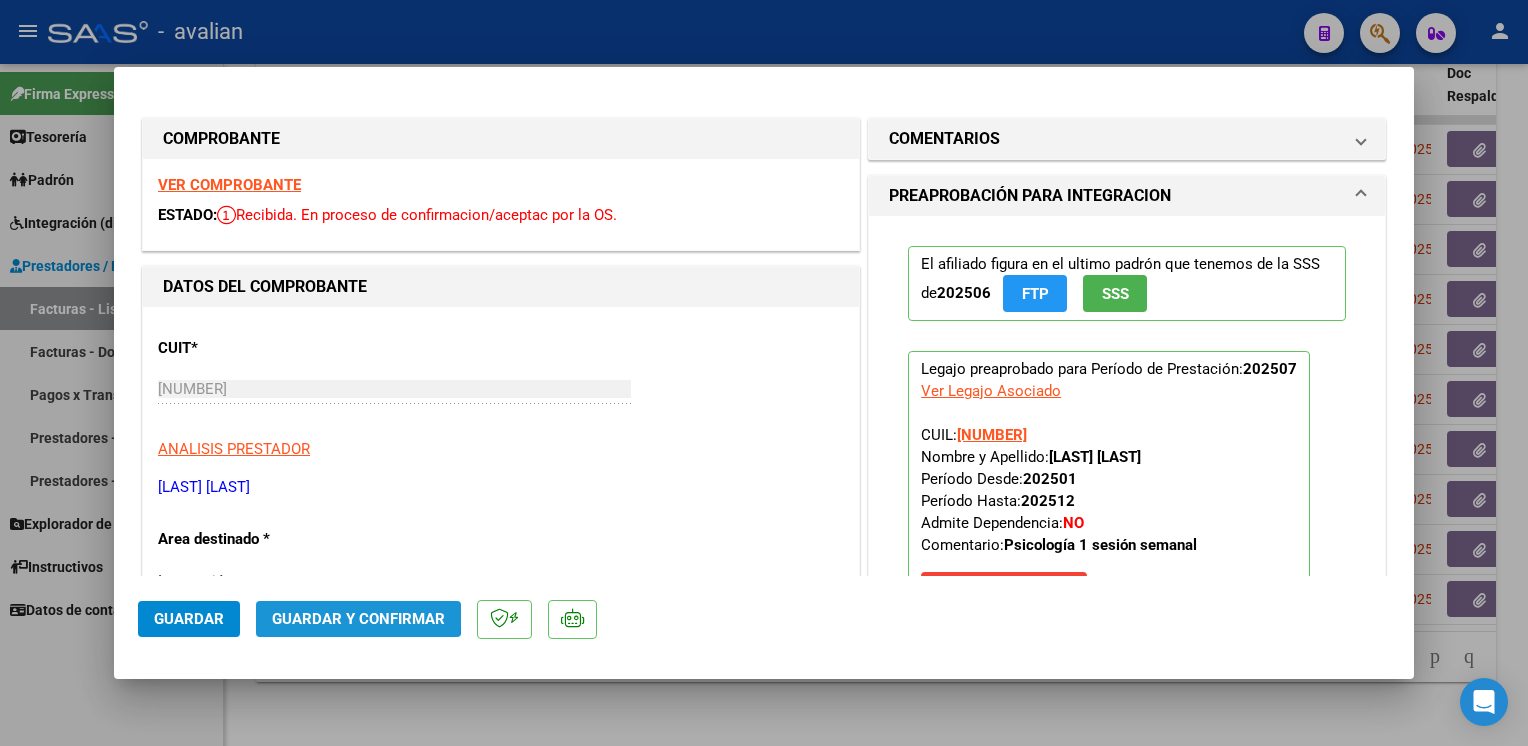 click on "Guardar y Confirmar" 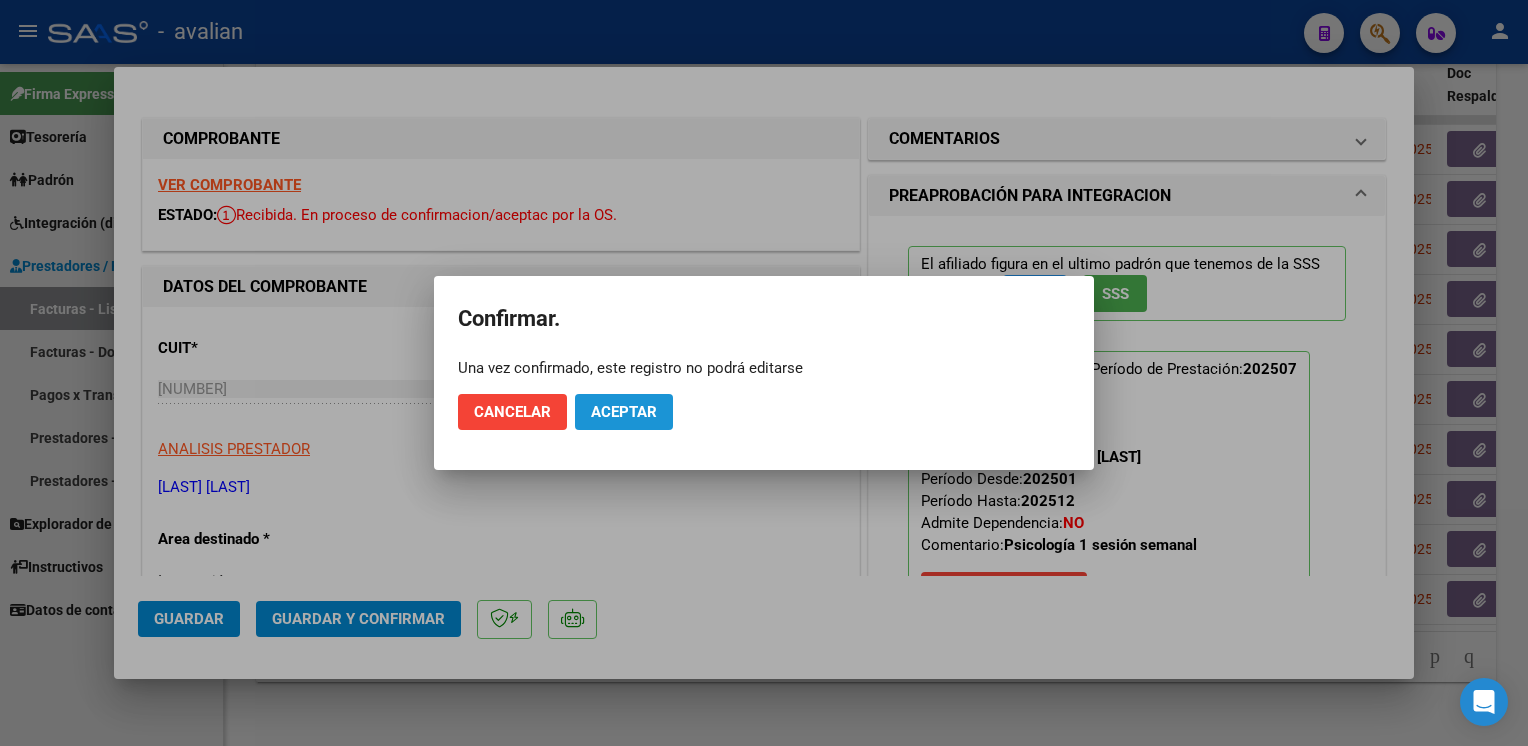click on "Aceptar" 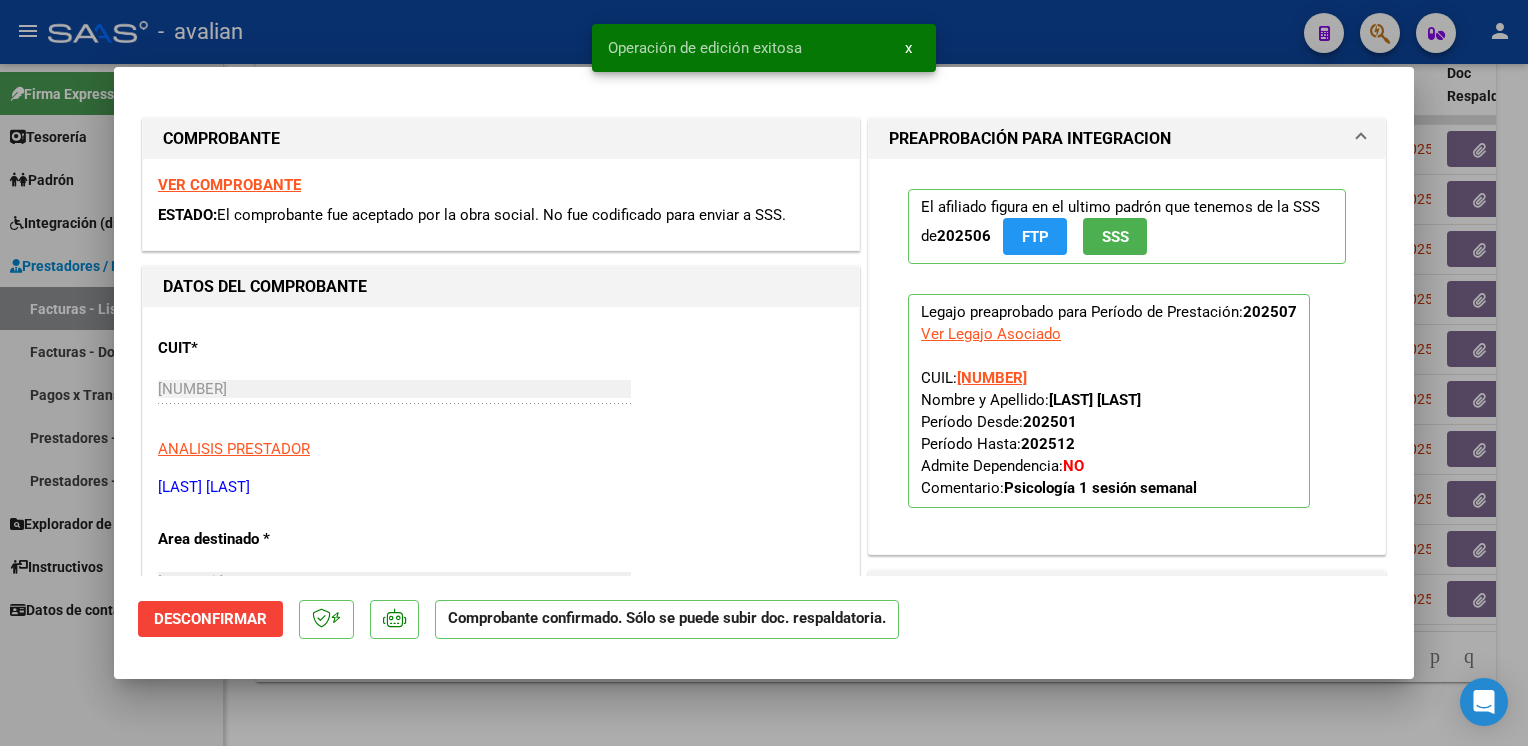 click at bounding box center [764, 373] 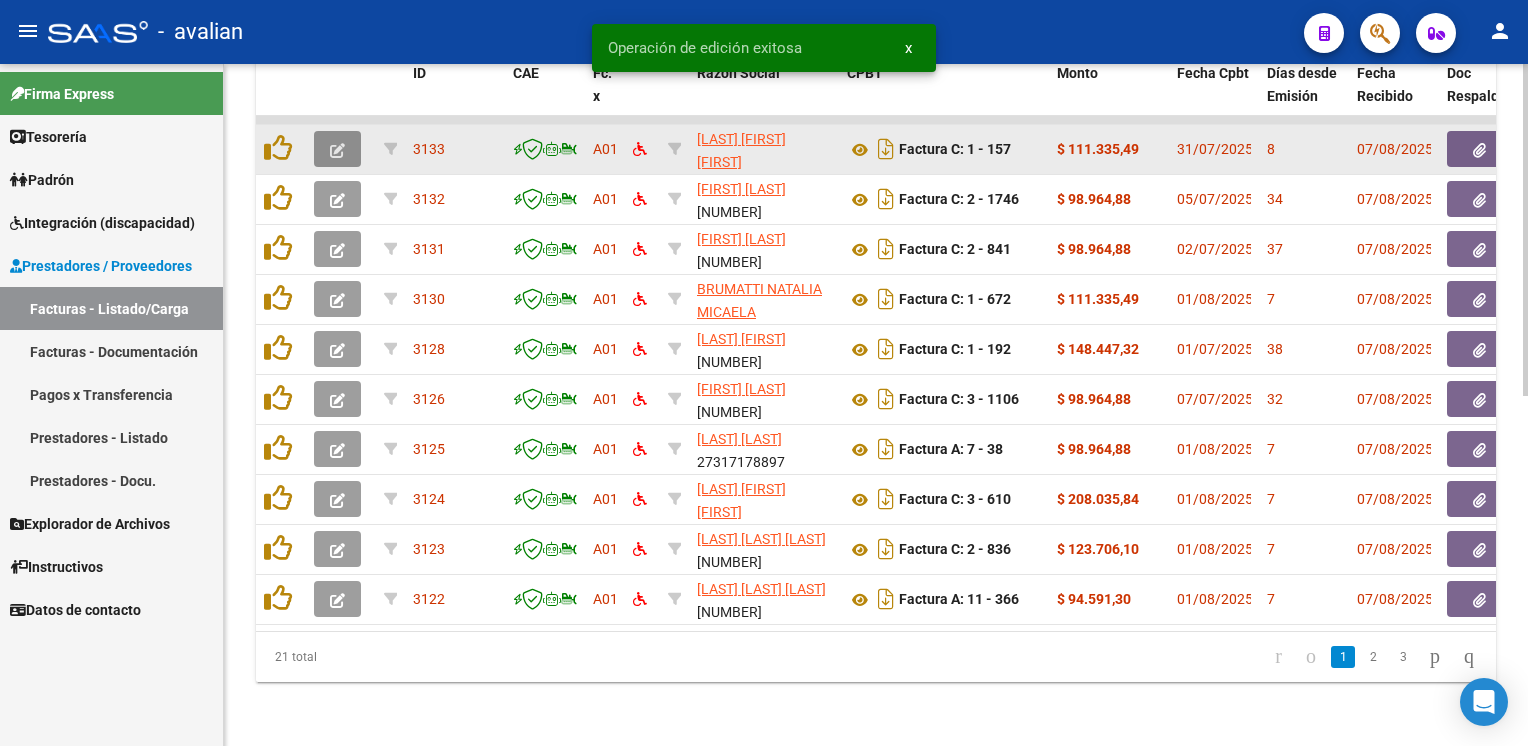 click 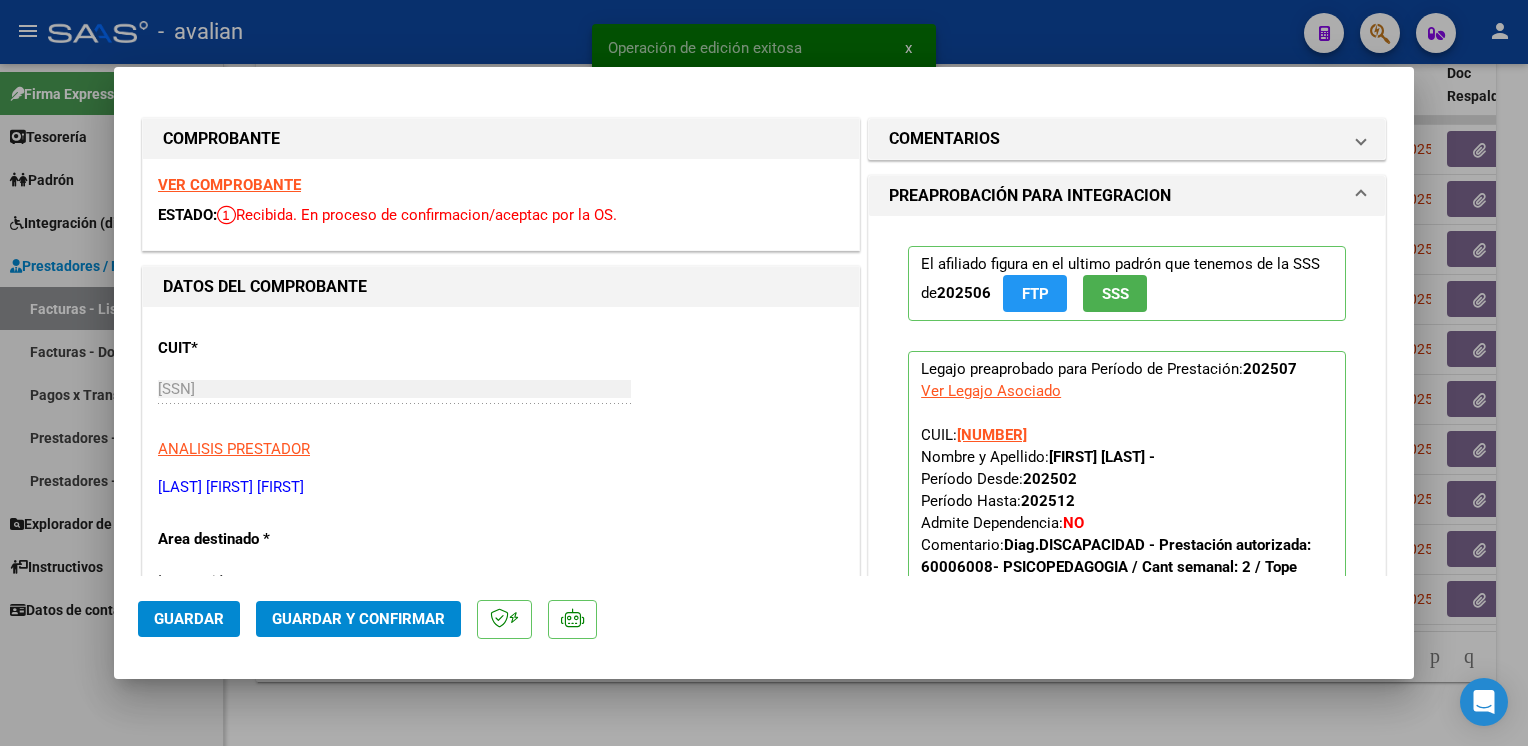 click on "VER COMPROBANTE" at bounding box center (229, 185) 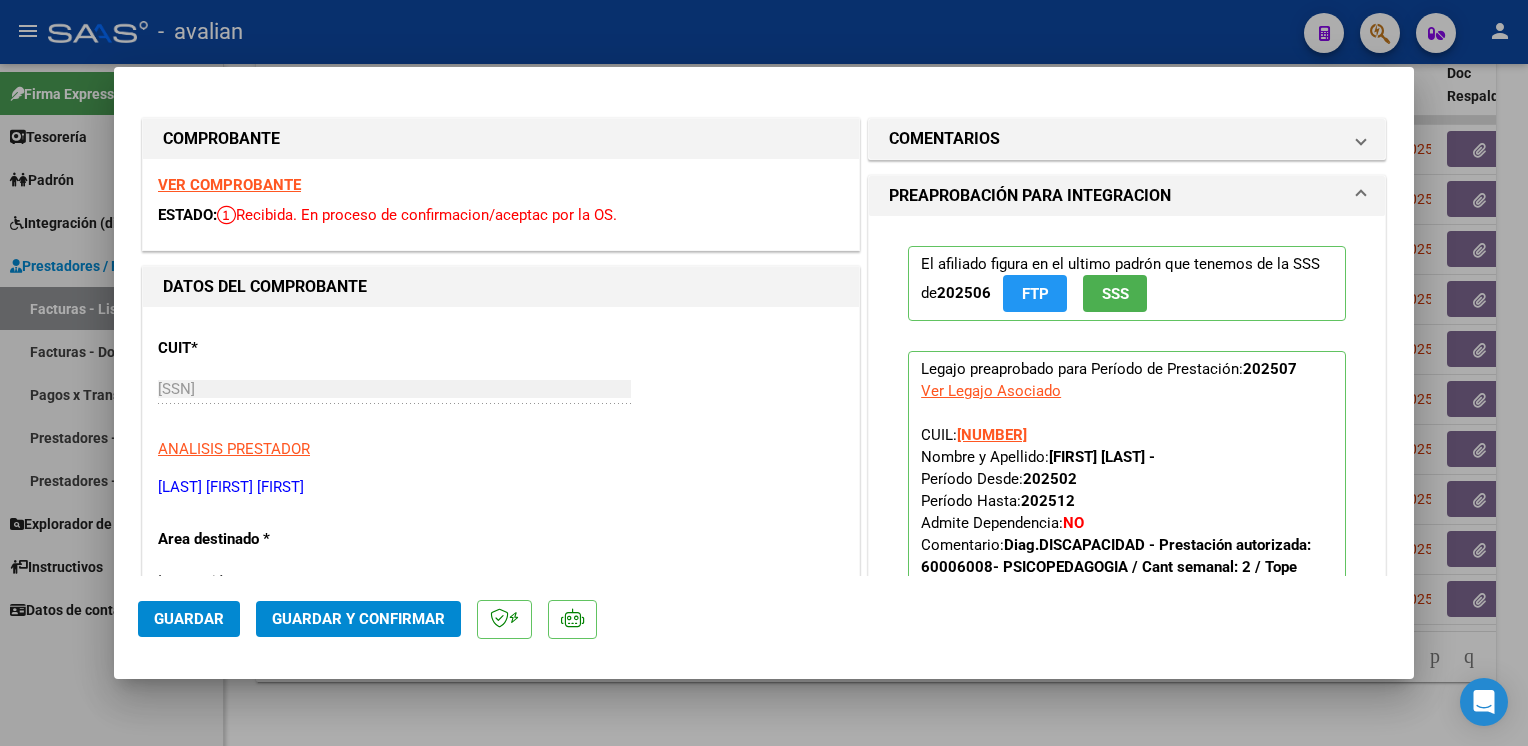 click on "Guardar y Confirmar" 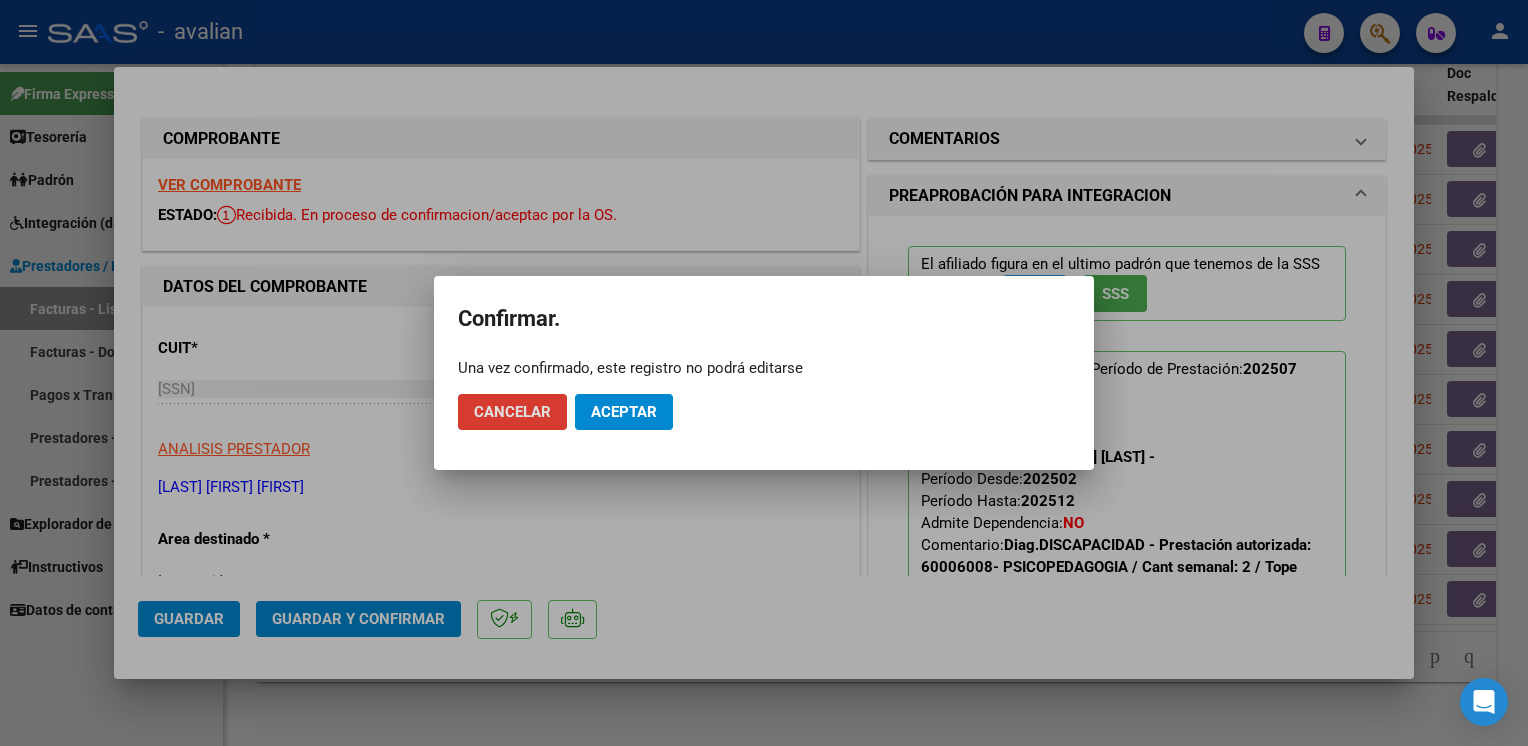 click on "Aceptar" 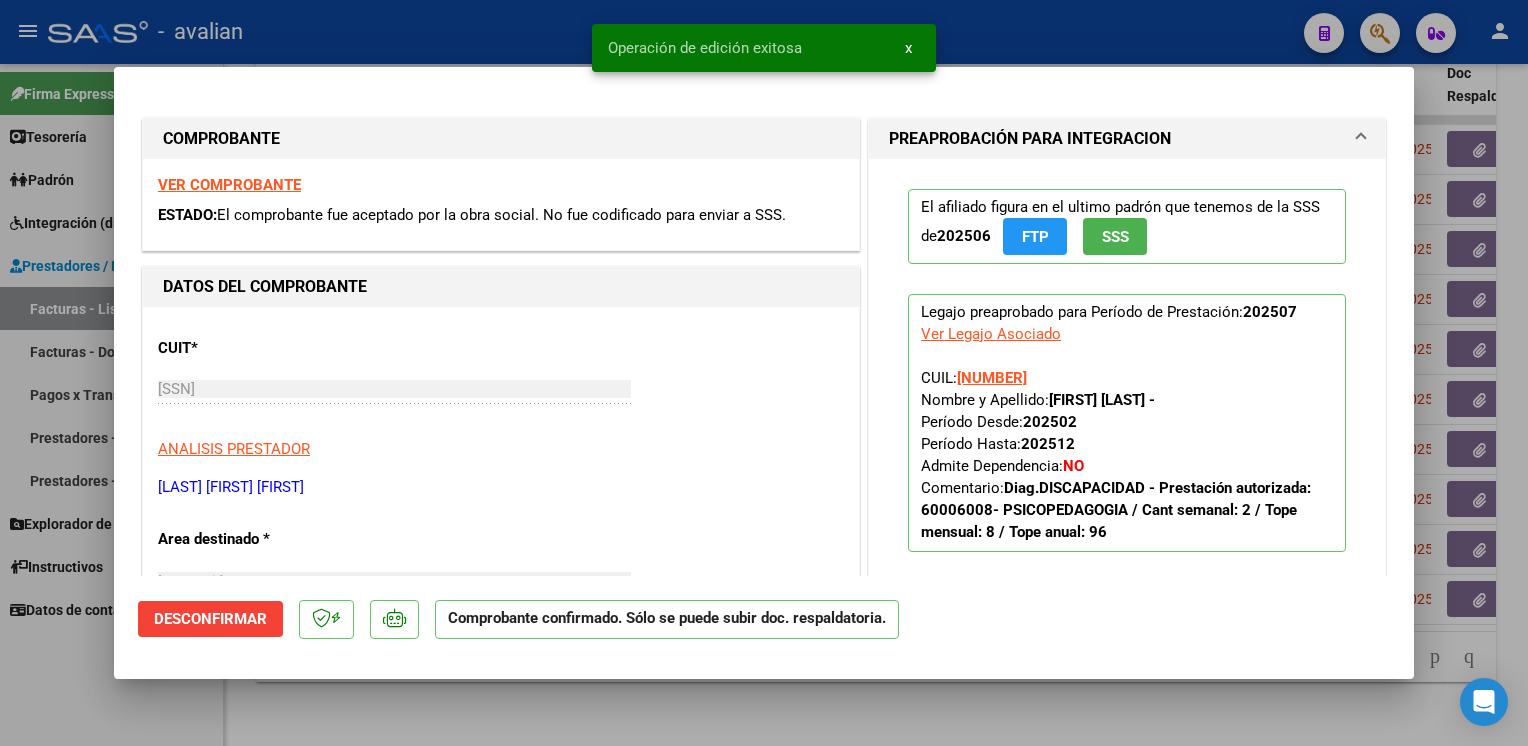 click at bounding box center (764, 373) 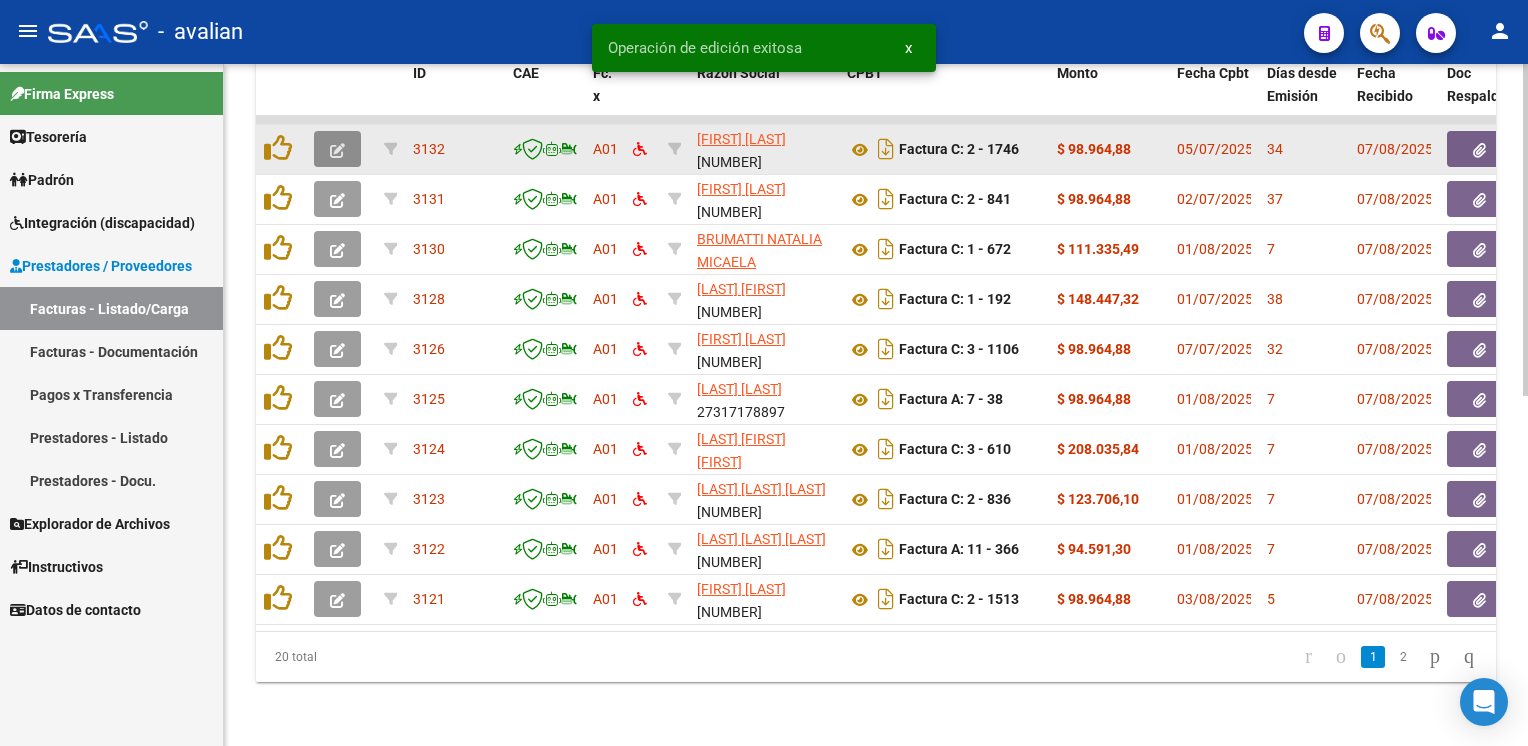 click 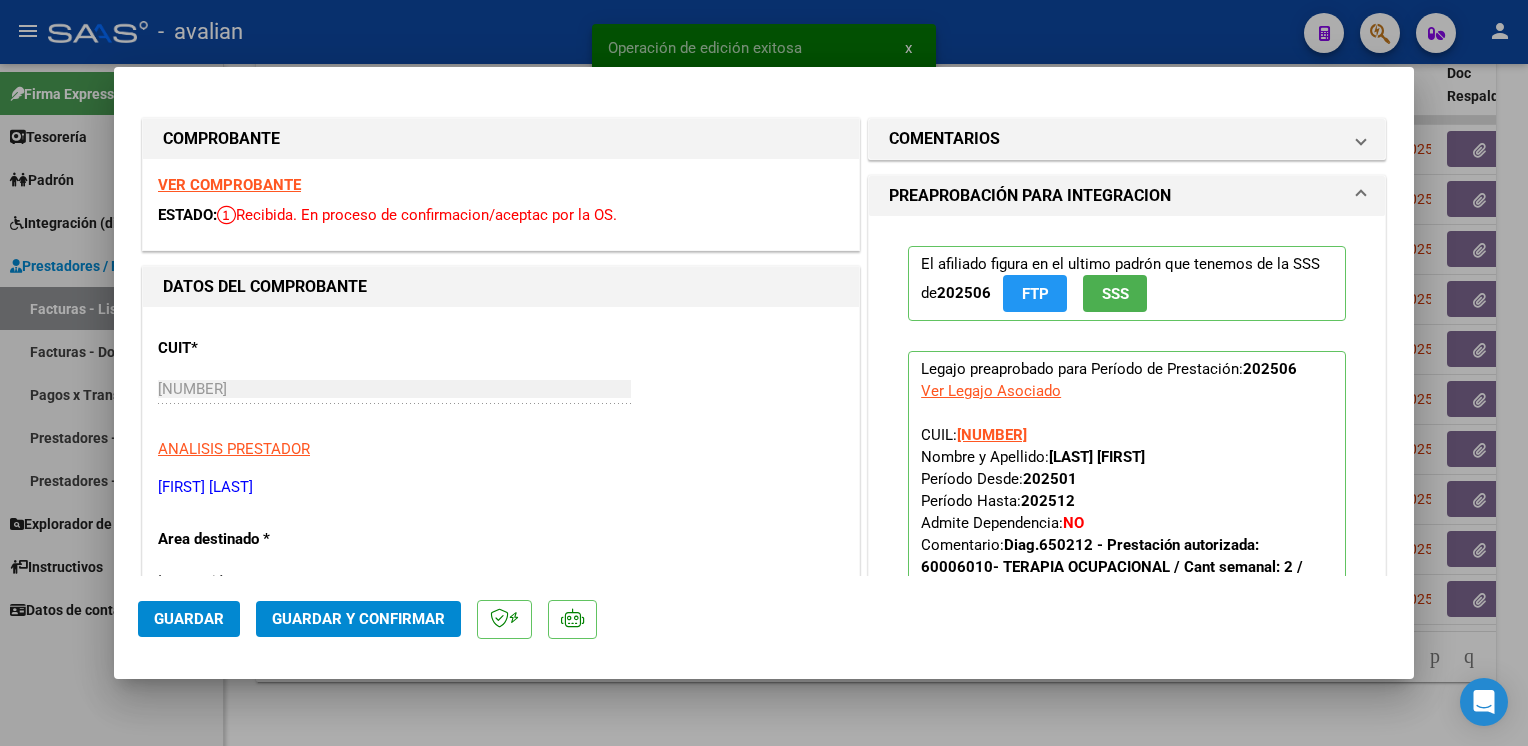 click on "VER COMPROBANTE" at bounding box center [229, 185] 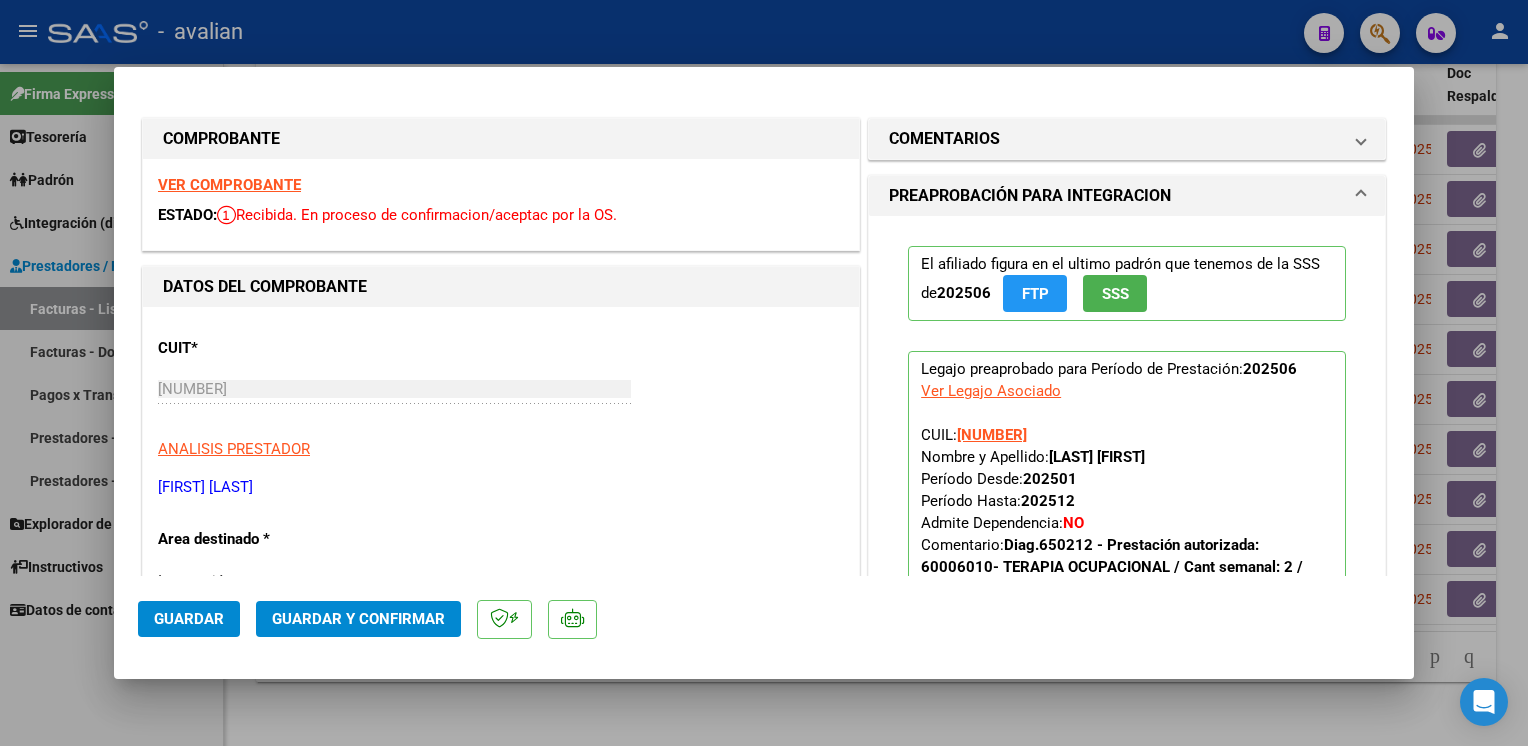 click on "Guardar y Confirmar" 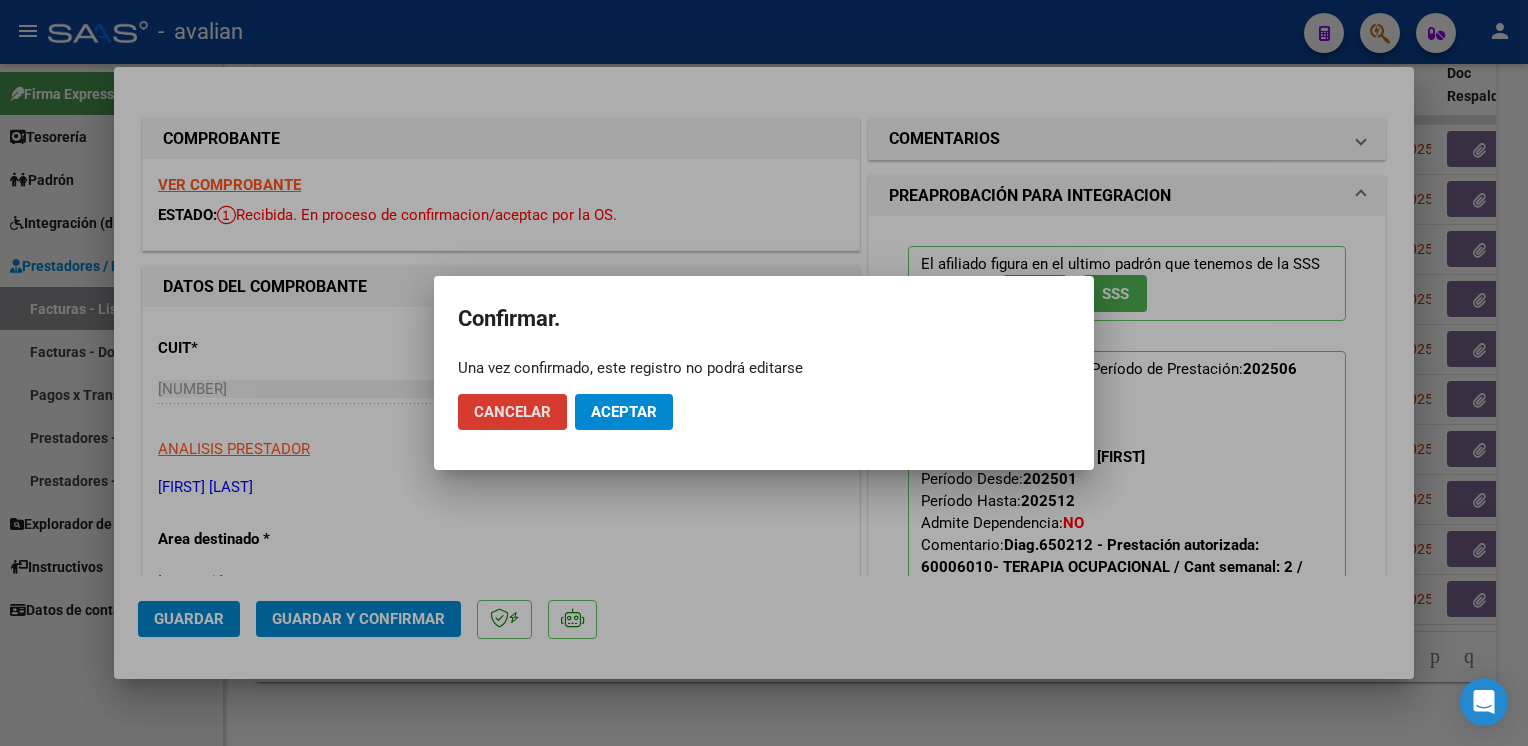 drag, startPoint x: 618, startPoint y: 410, endPoint x: 587, endPoint y: 321, distance: 94.24436 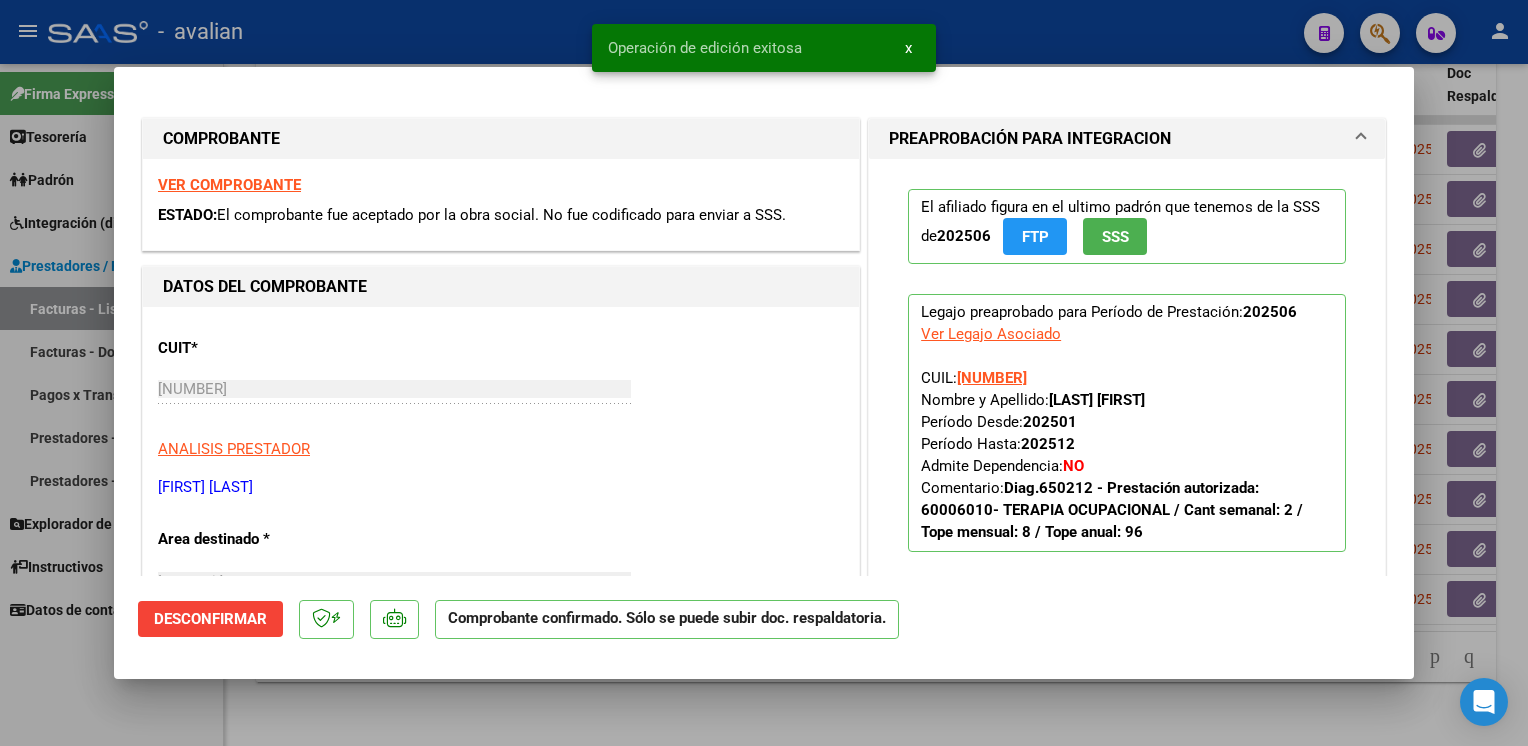 click at bounding box center [764, 373] 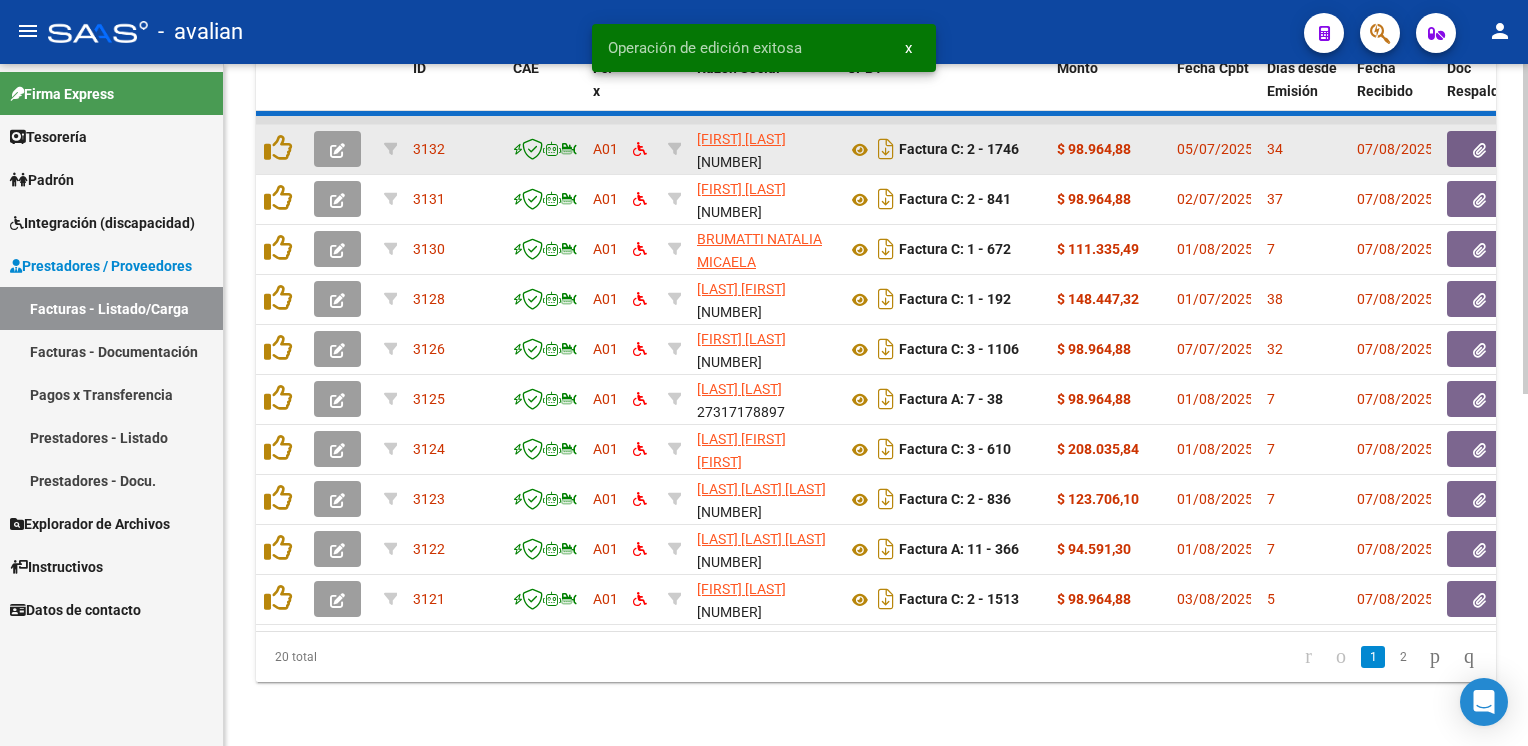 click 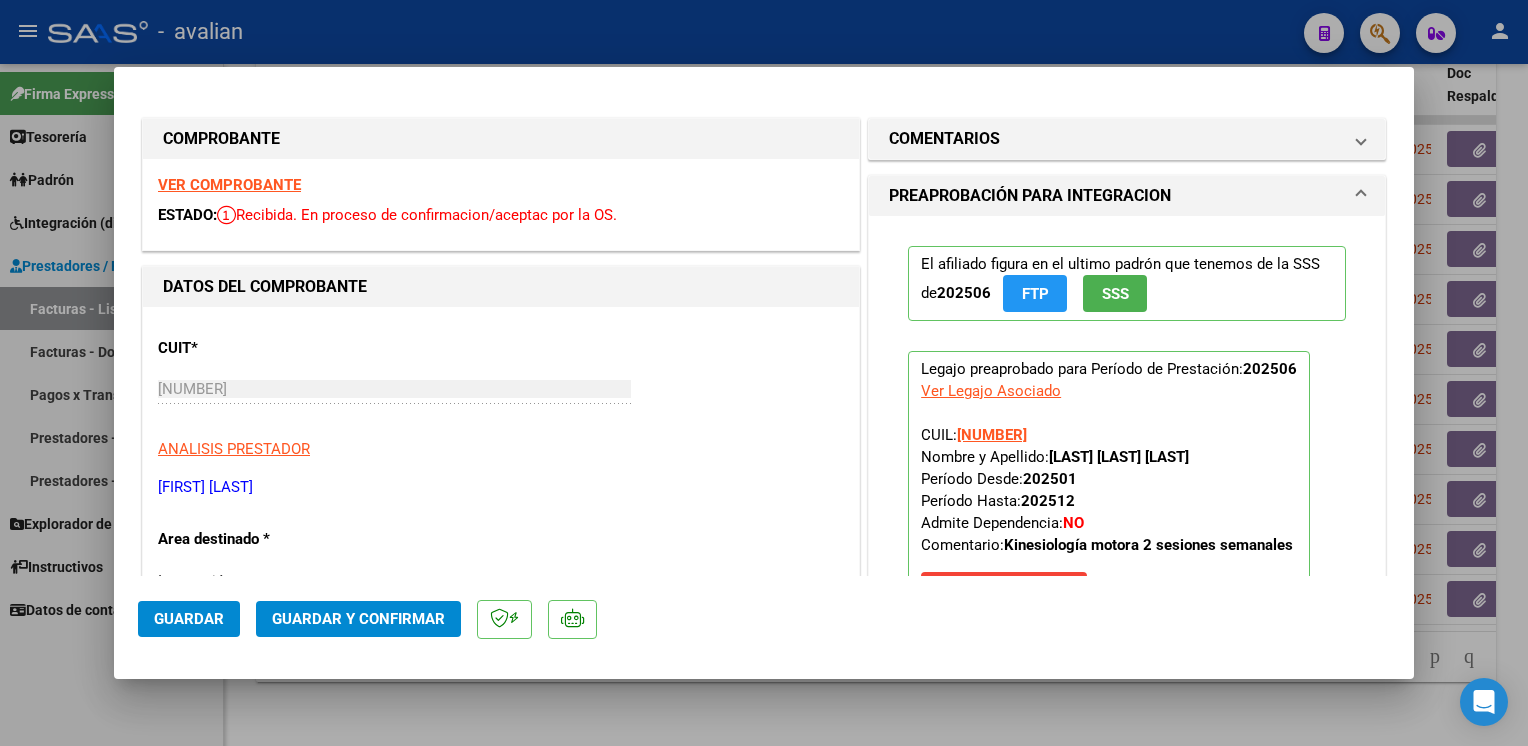 click on "VER COMPROBANTE" at bounding box center [229, 185] 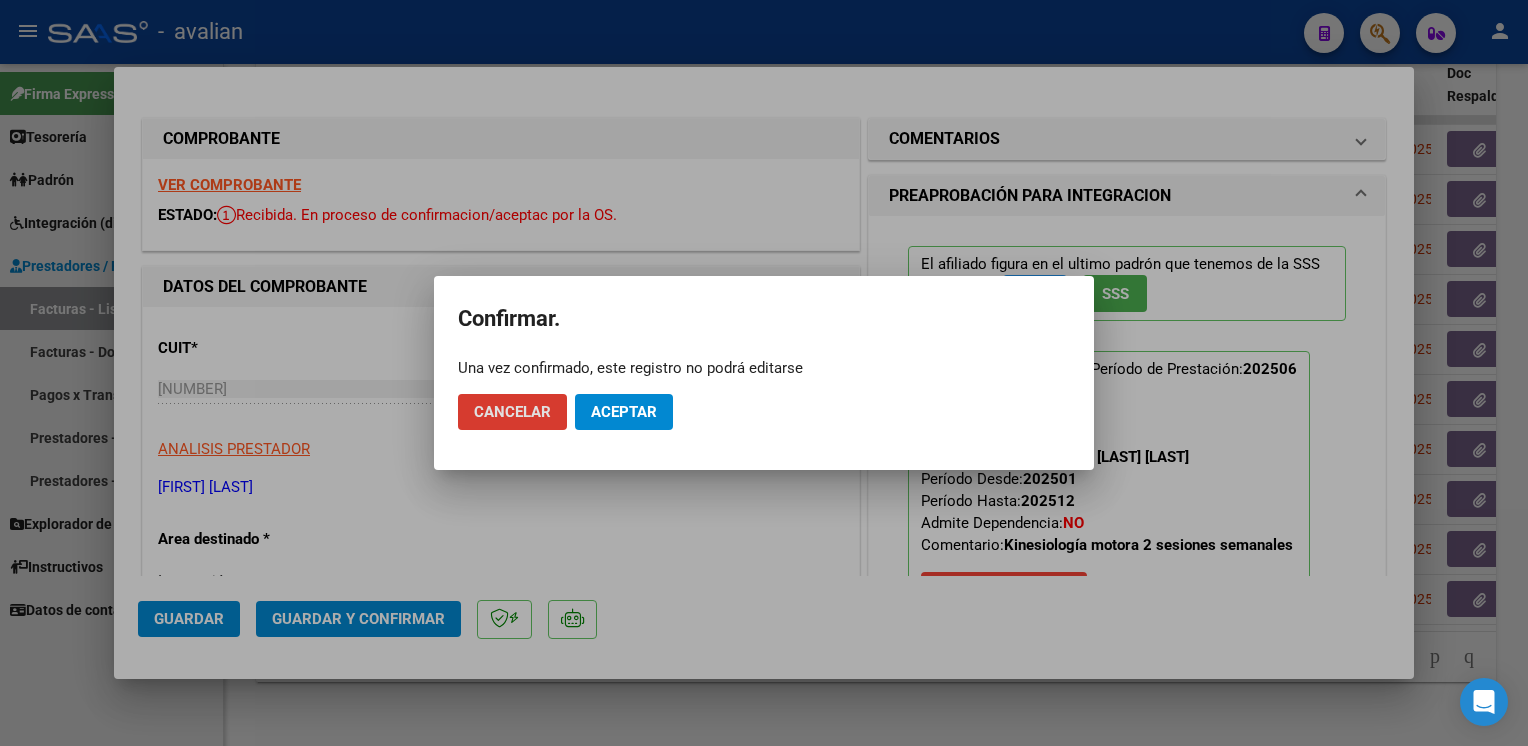click on "Aceptar" 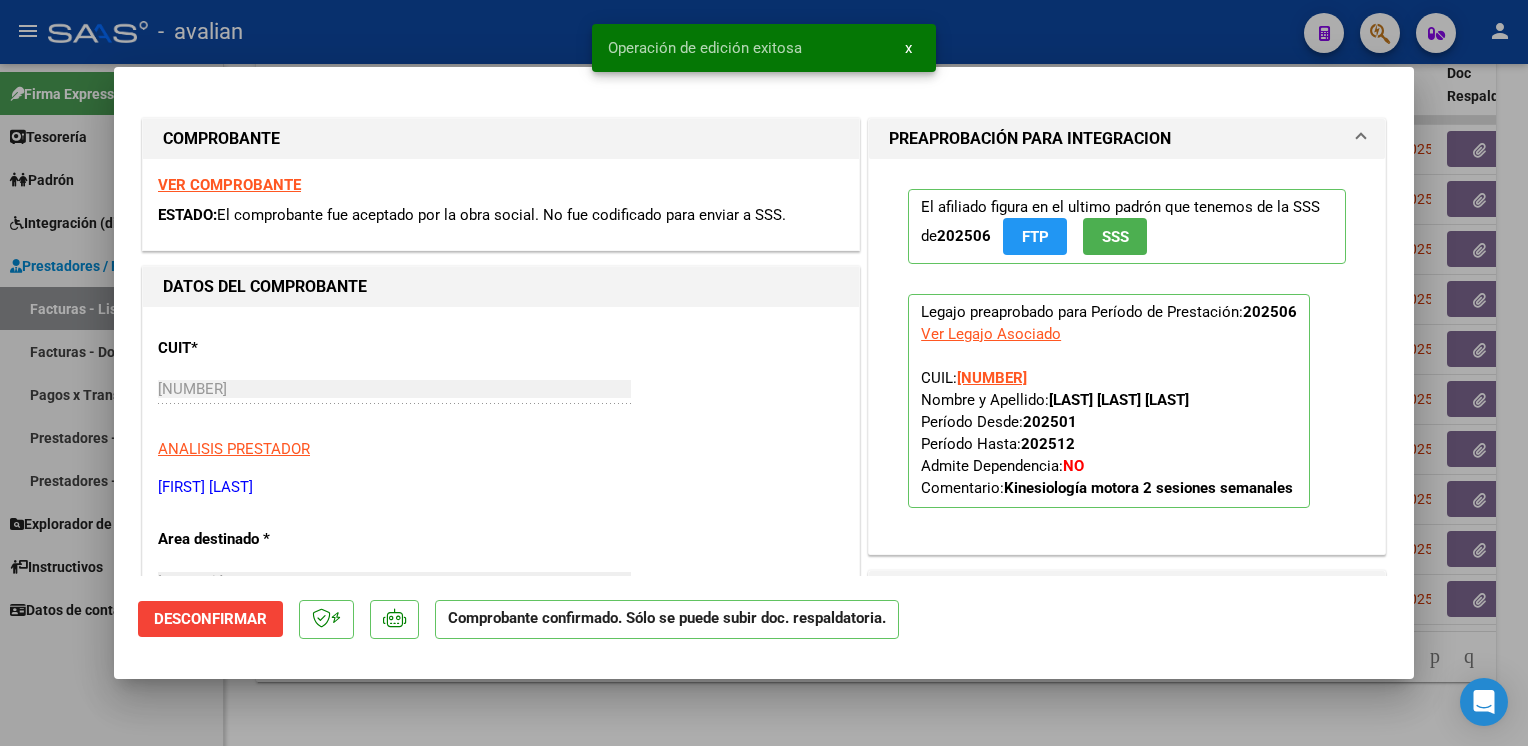 click at bounding box center (764, 373) 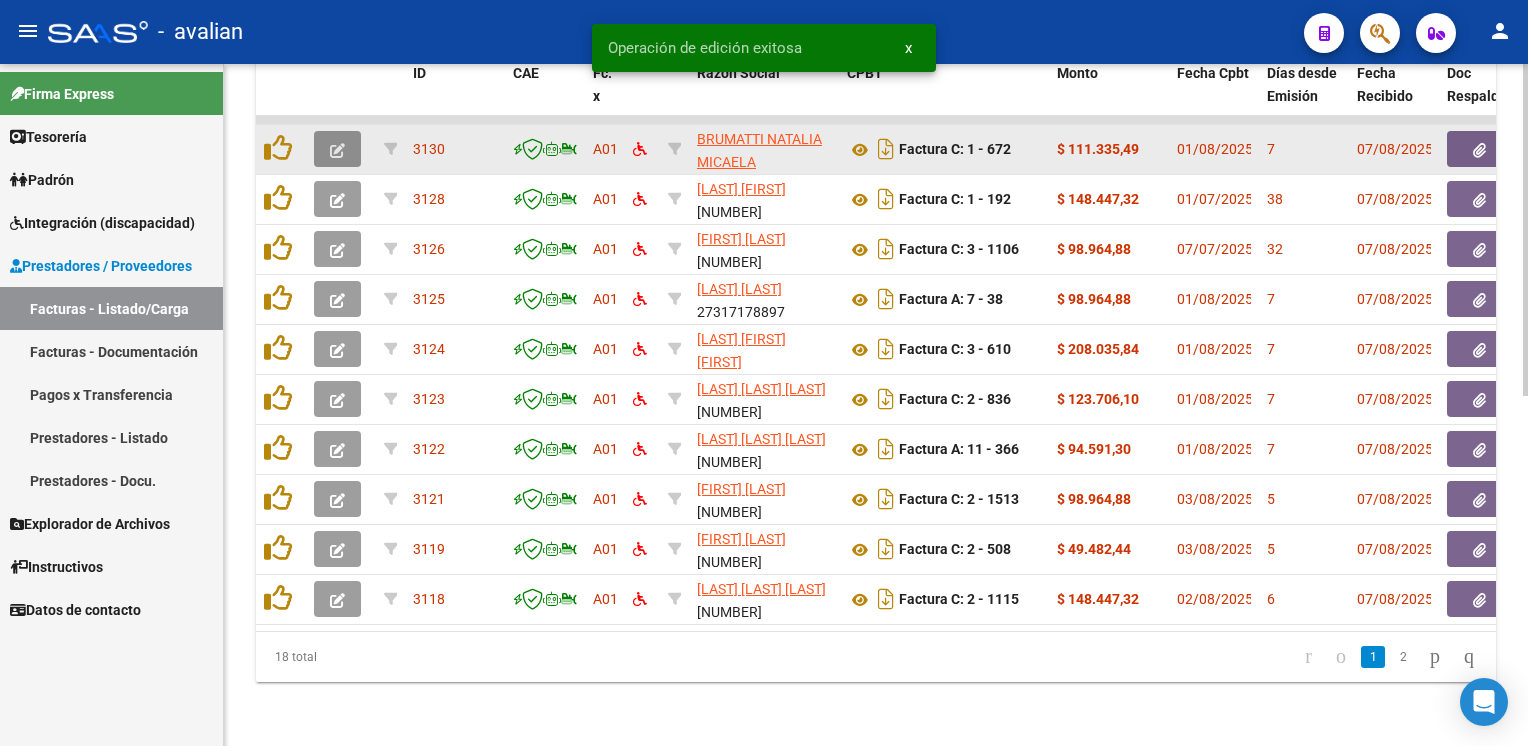 click 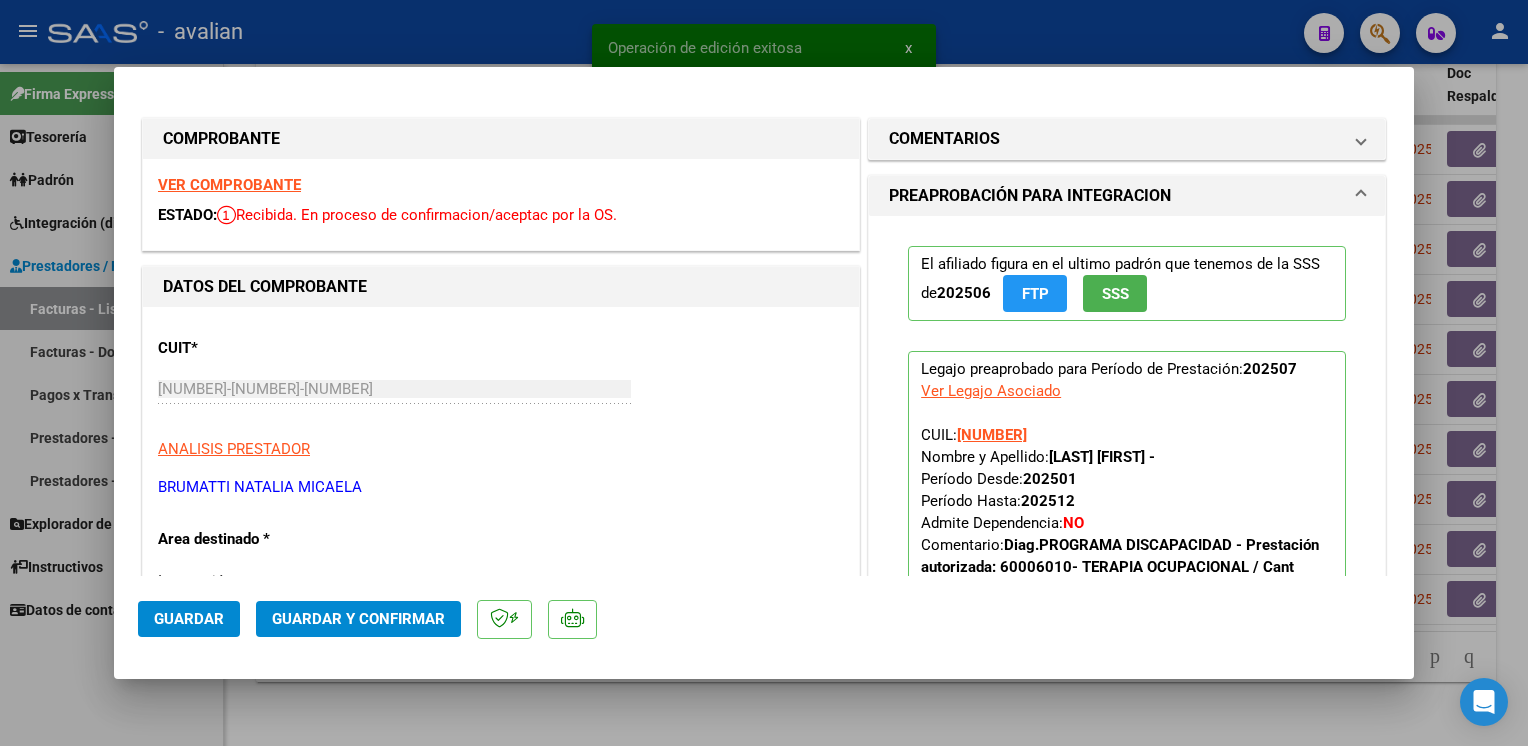 click on "VER COMPROBANTE" at bounding box center (229, 185) 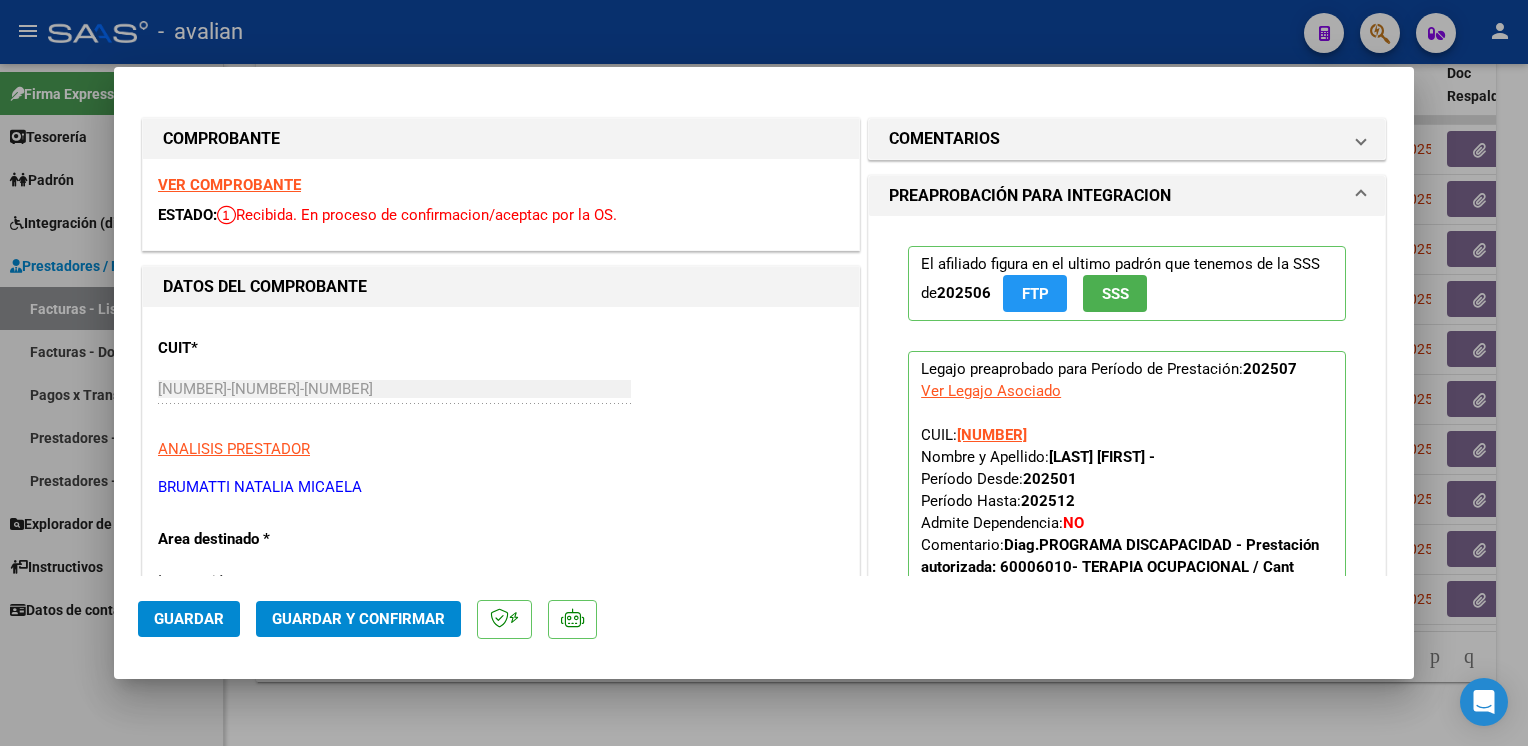 click on "Guardar y Confirmar" 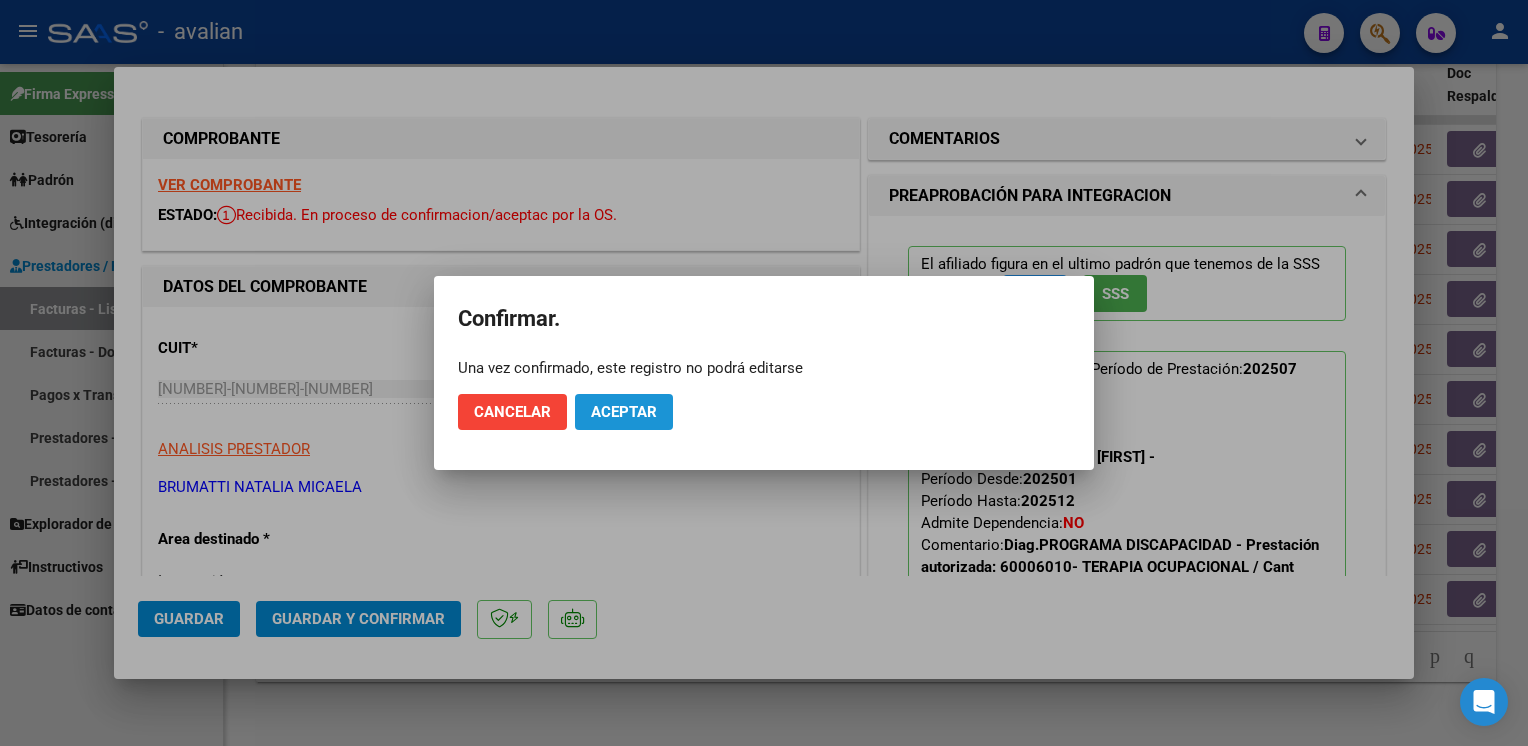 drag, startPoint x: 611, startPoint y: 417, endPoint x: 579, endPoint y: 364, distance: 61.91123 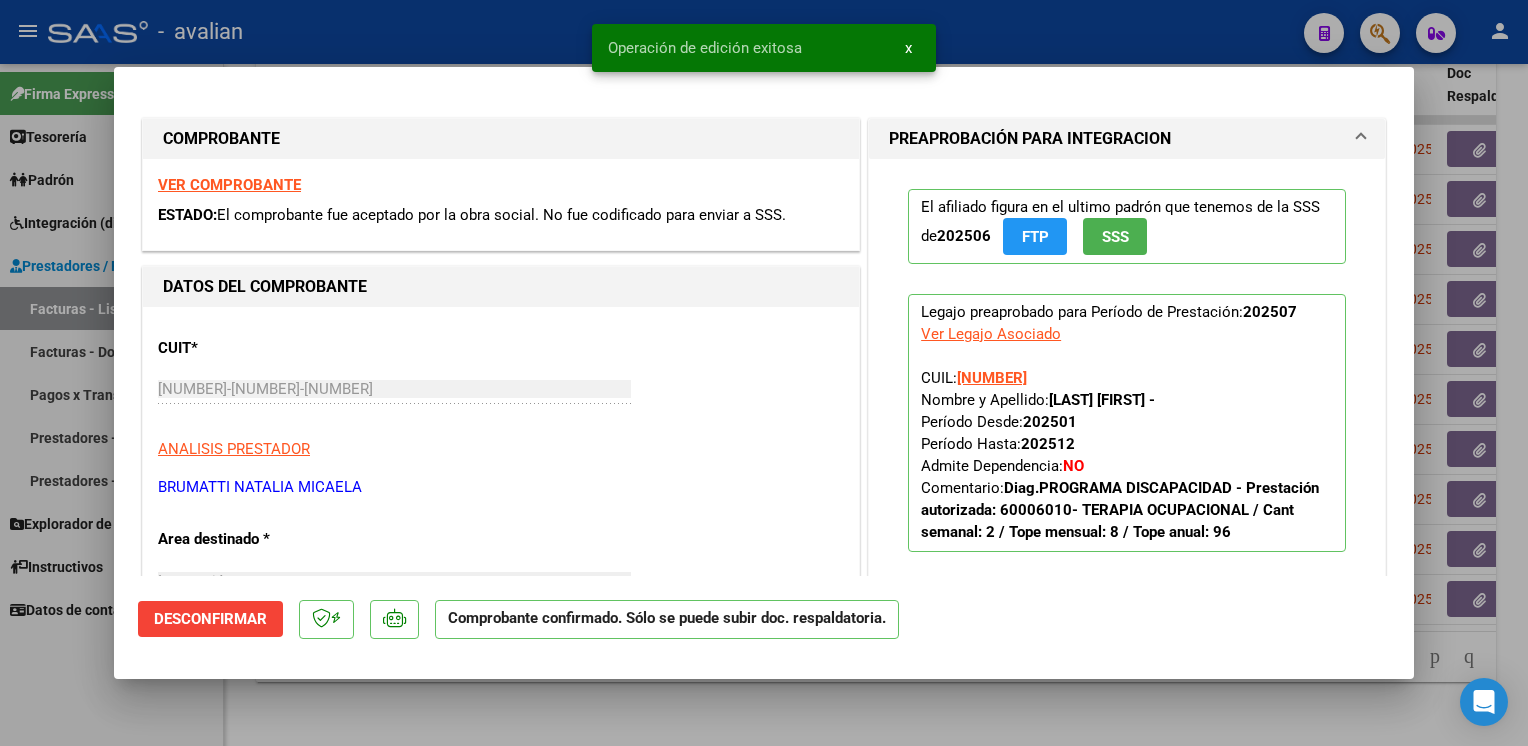 click at bounding box center (764, 373) 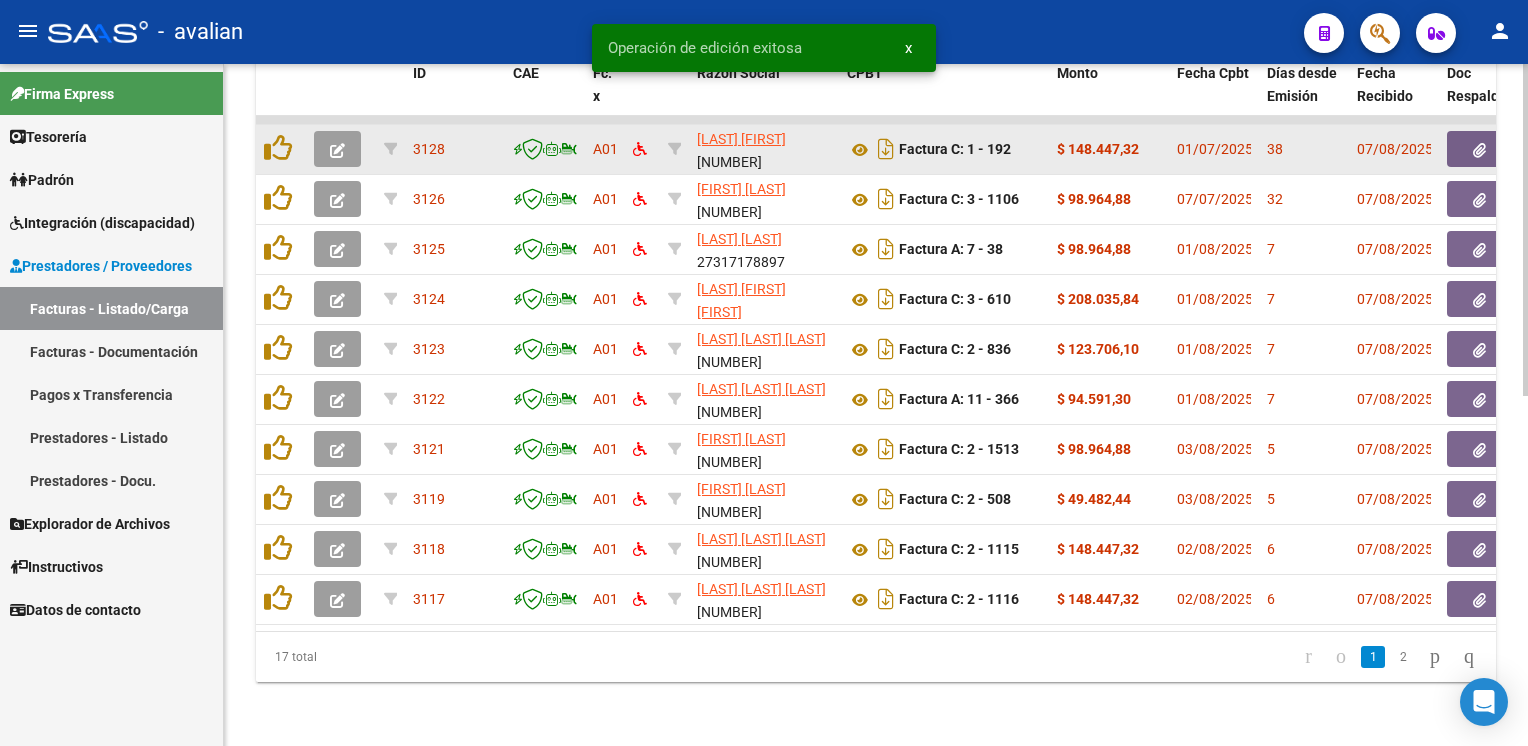 click 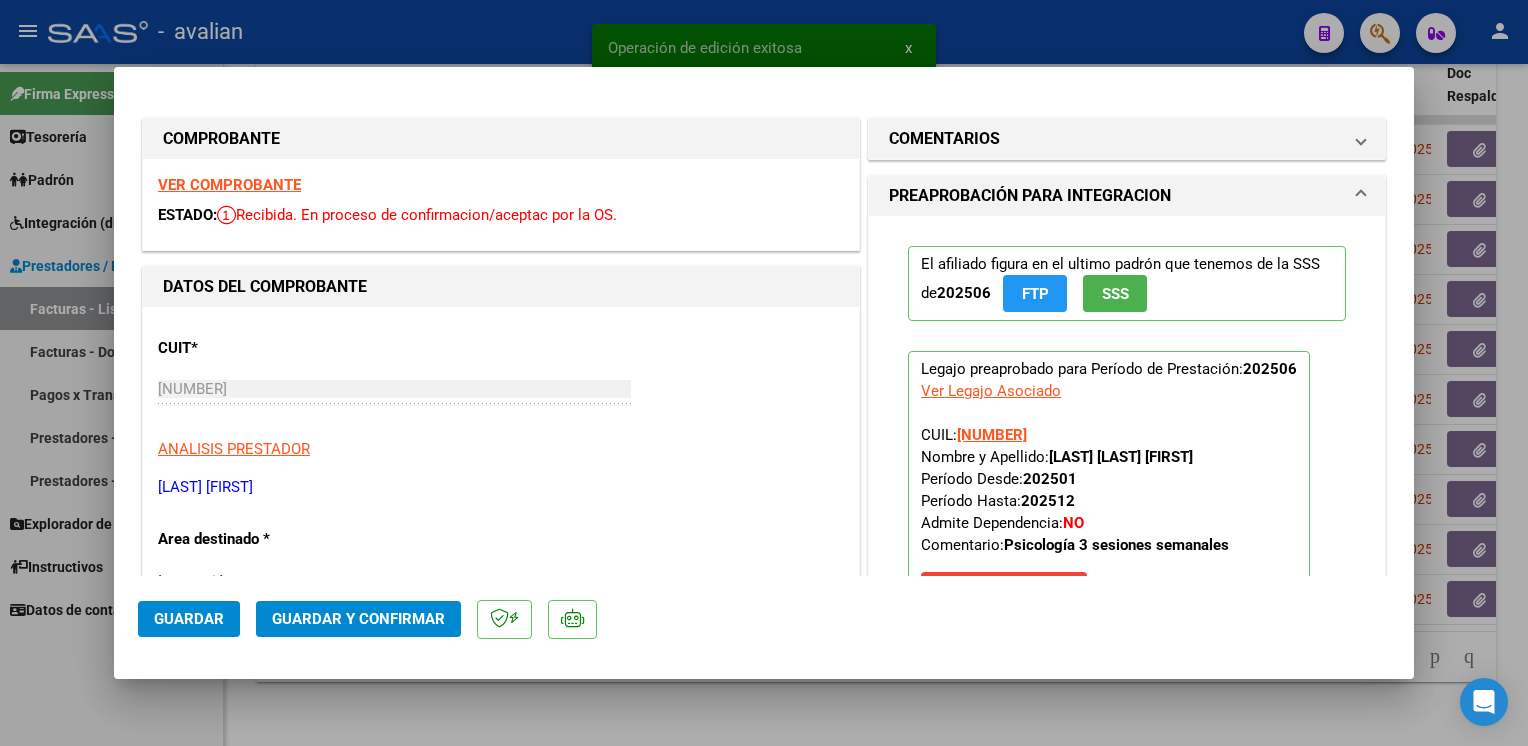 click on "VER COMPROBANTE" at bounding box center (229, 185) 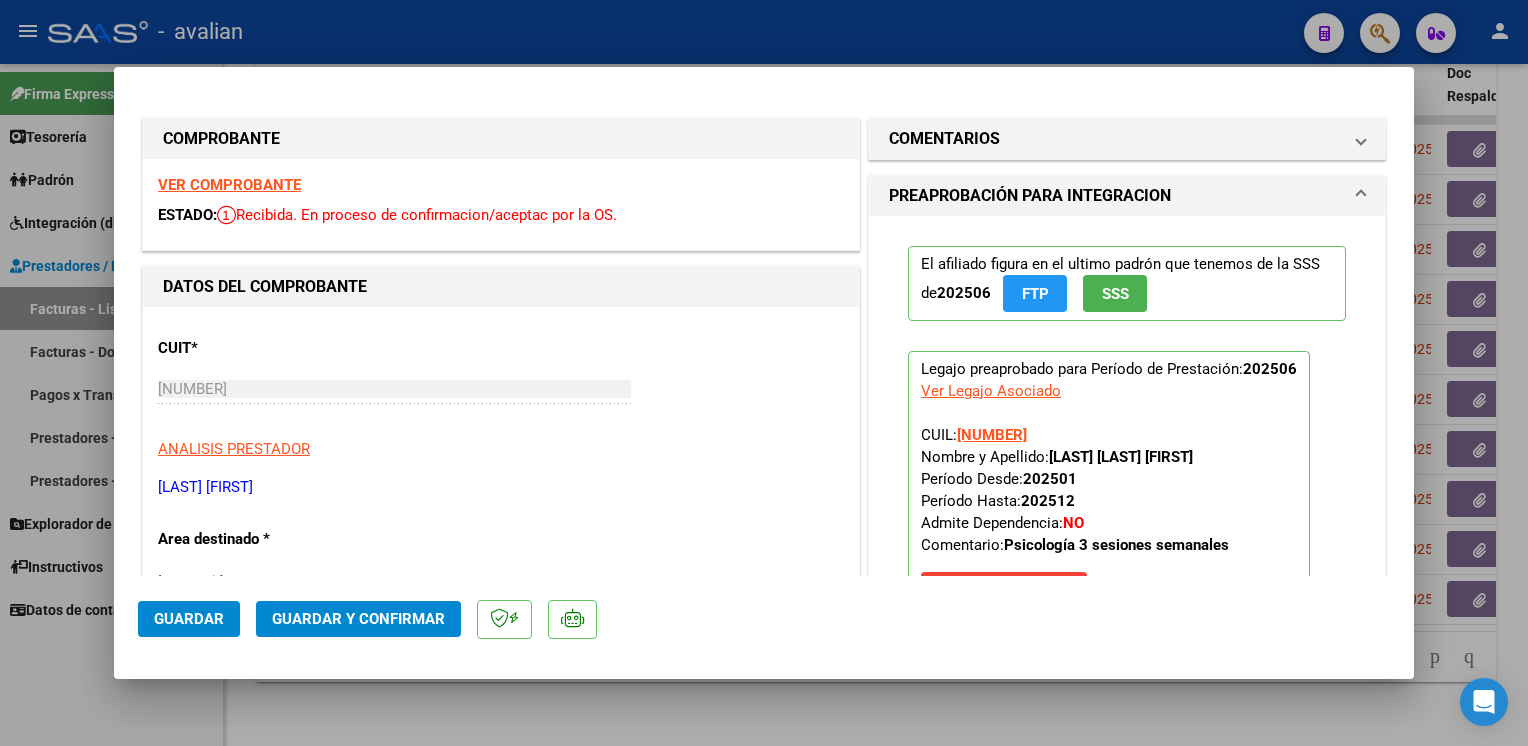 click on "Guardar y Confirmar" 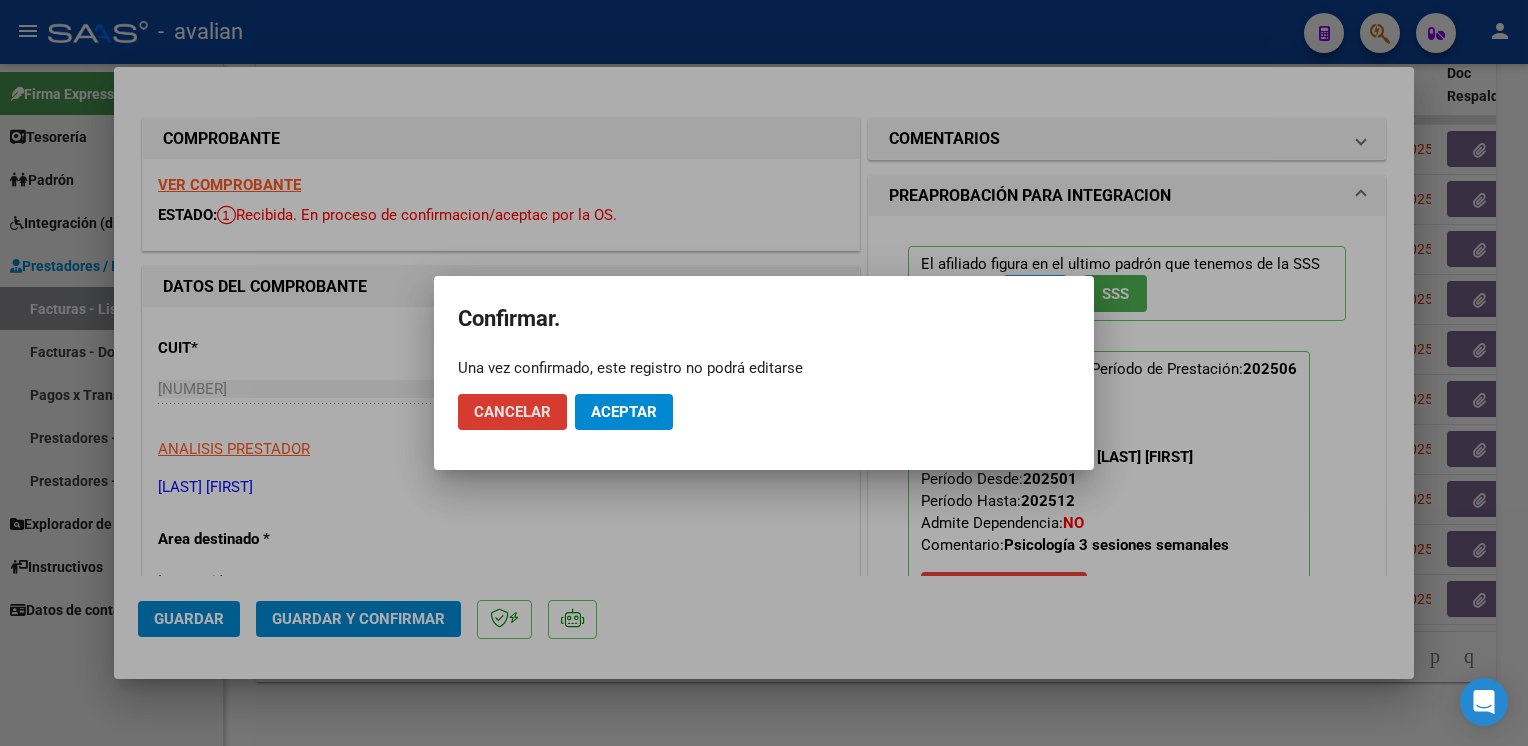 click on "Aceptar" 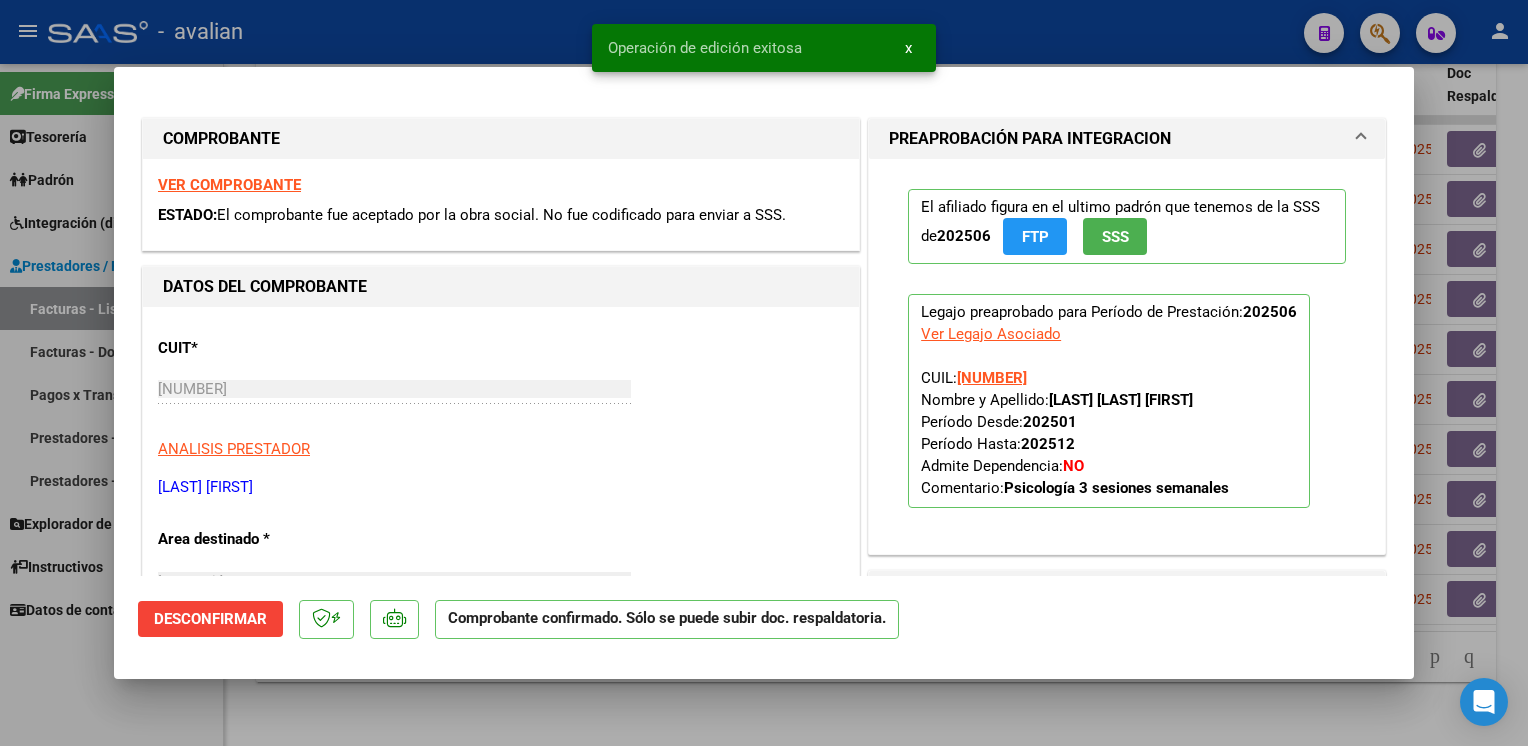 click at bounding box center [764, 373] 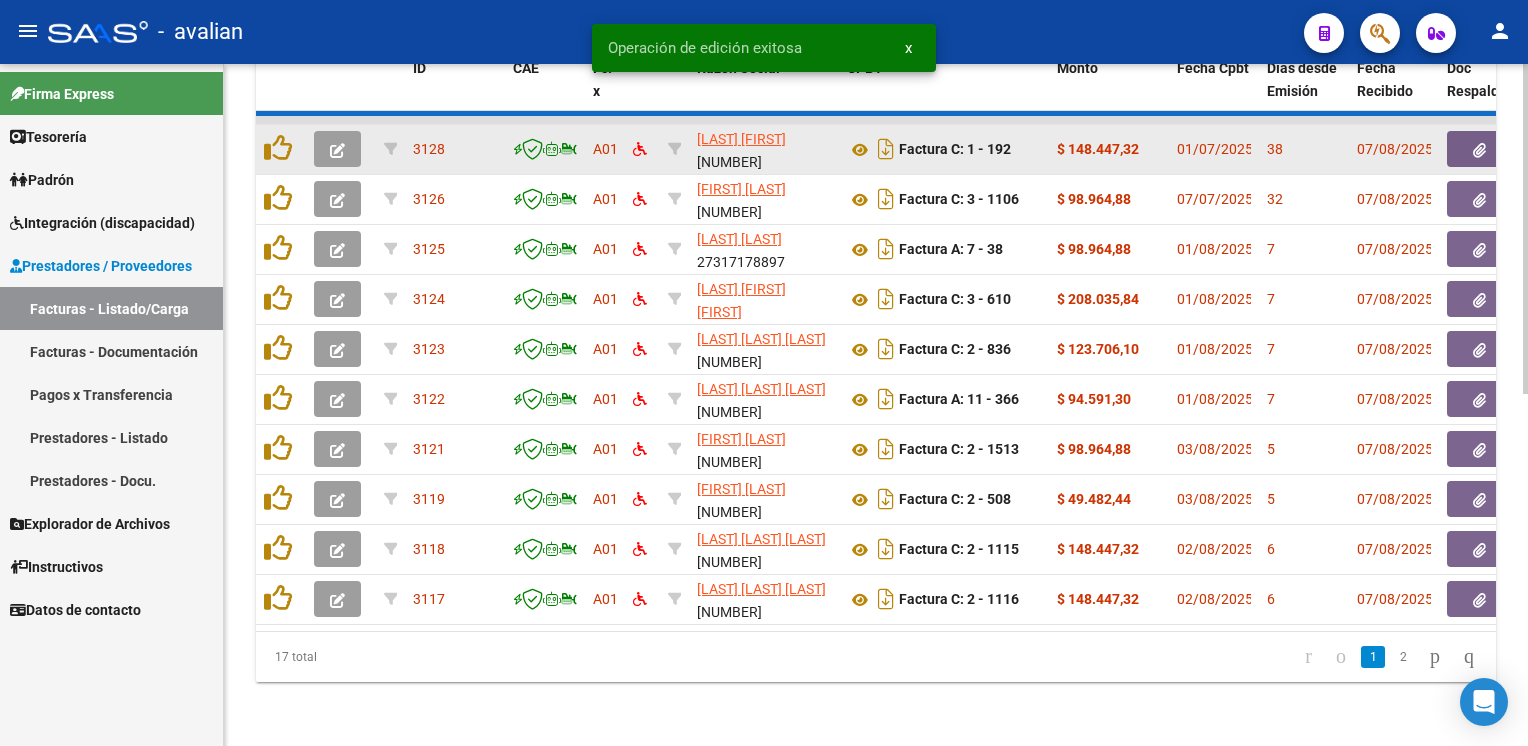 click 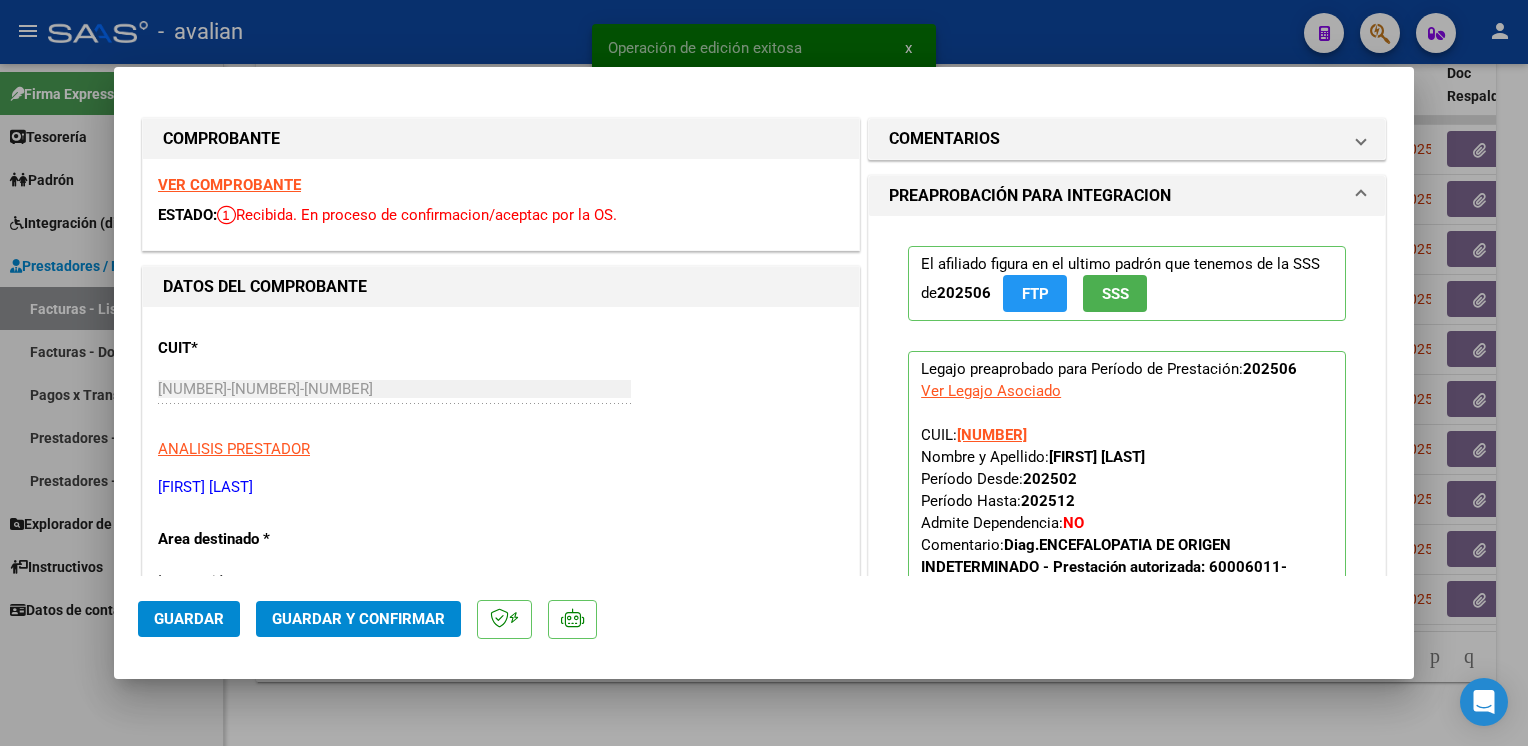 click on "VER COMPROBANTE" at bounding box center (229, 185) 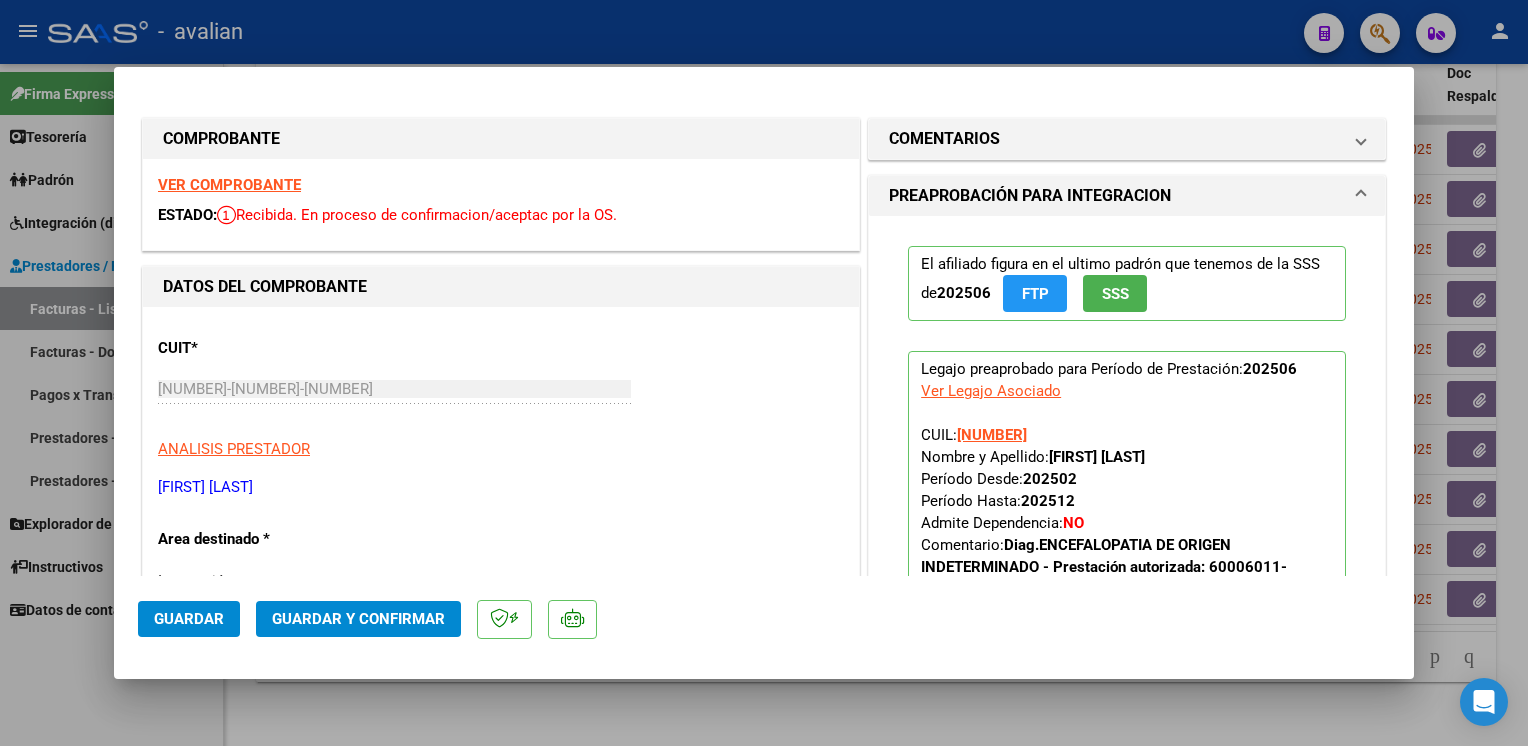 click on "Guardar y Confirmar" 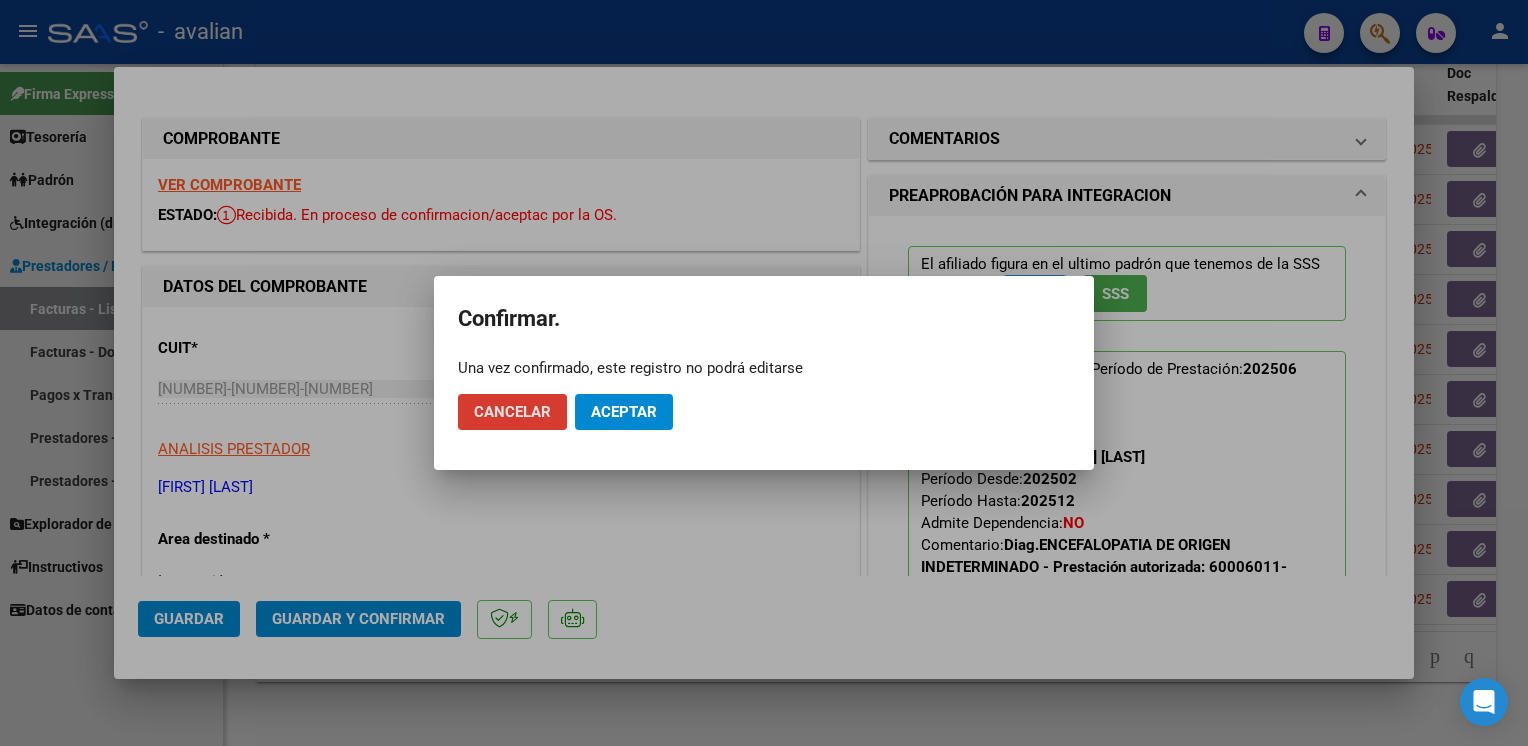 click on "Aceptar" 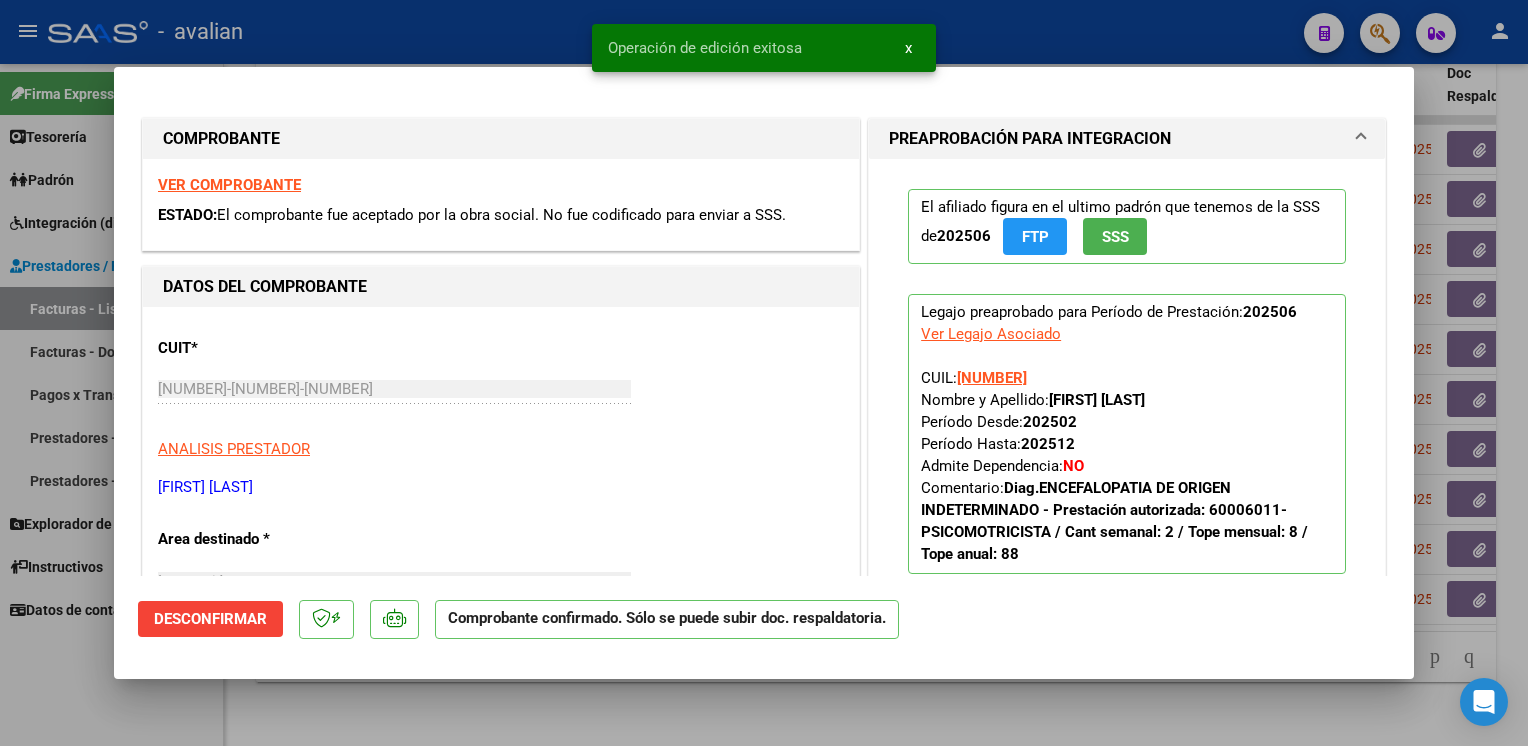 click at bounding box center [764, 373] 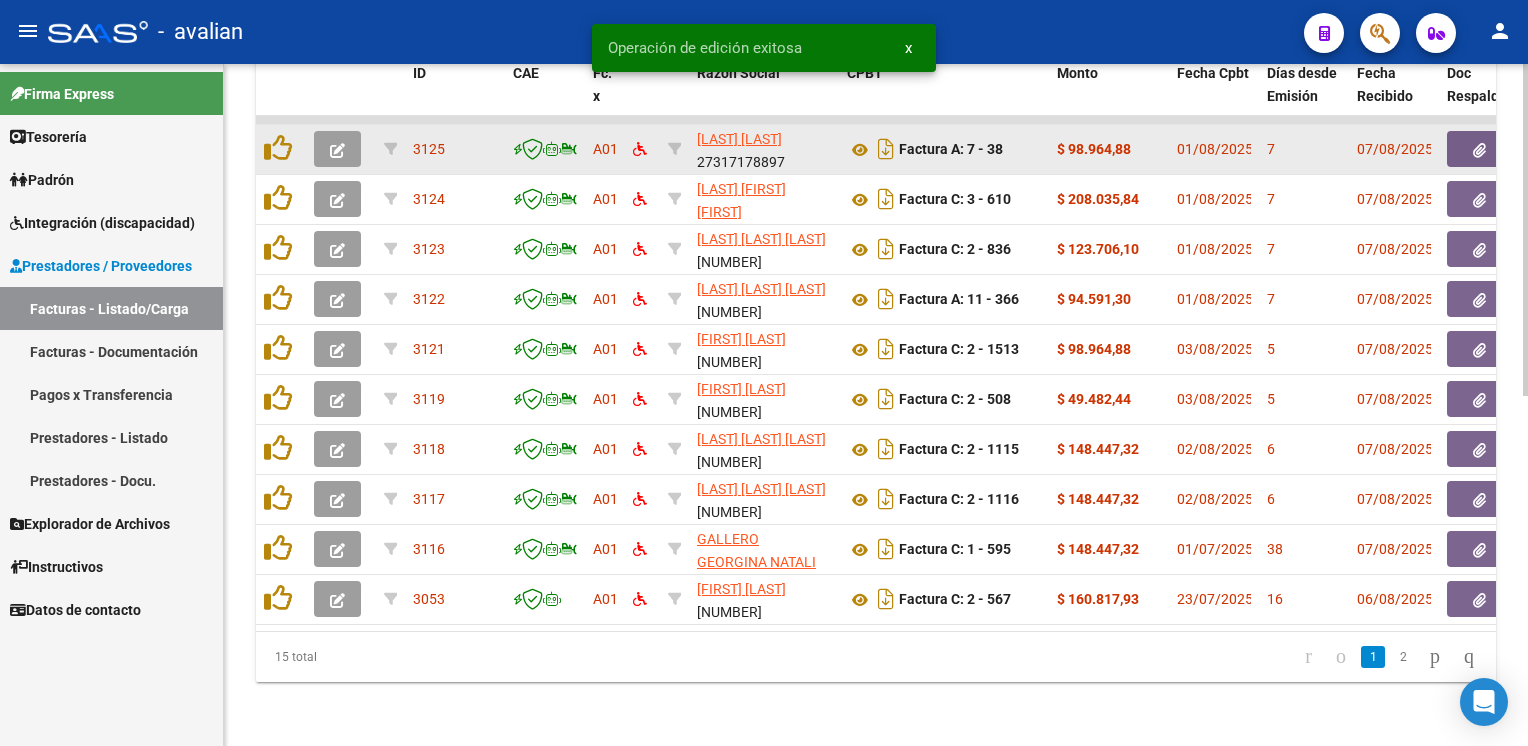 click 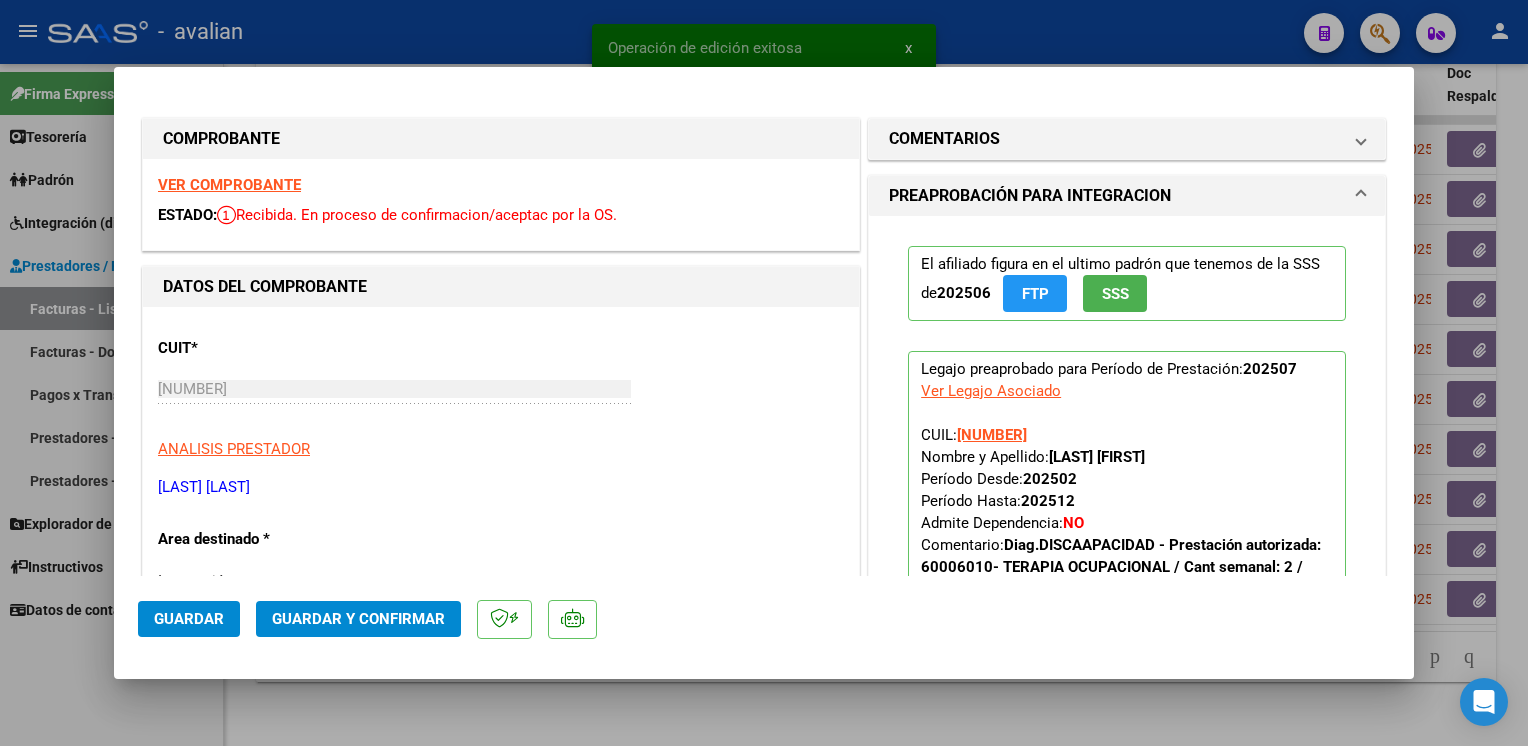 click on "VER COMPROBANTE" at bounding box center [229, 185] 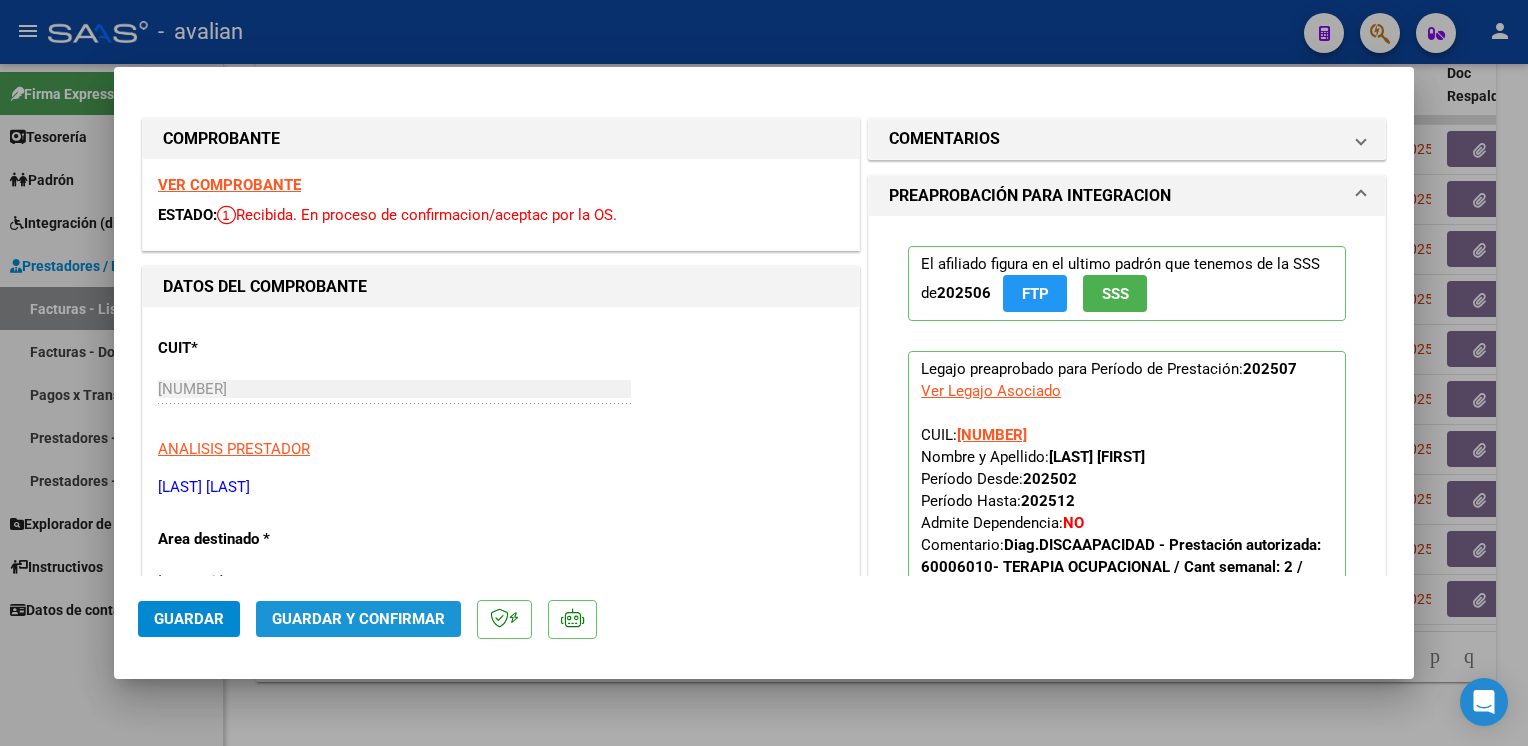 click on "Guardar y Confirmar" 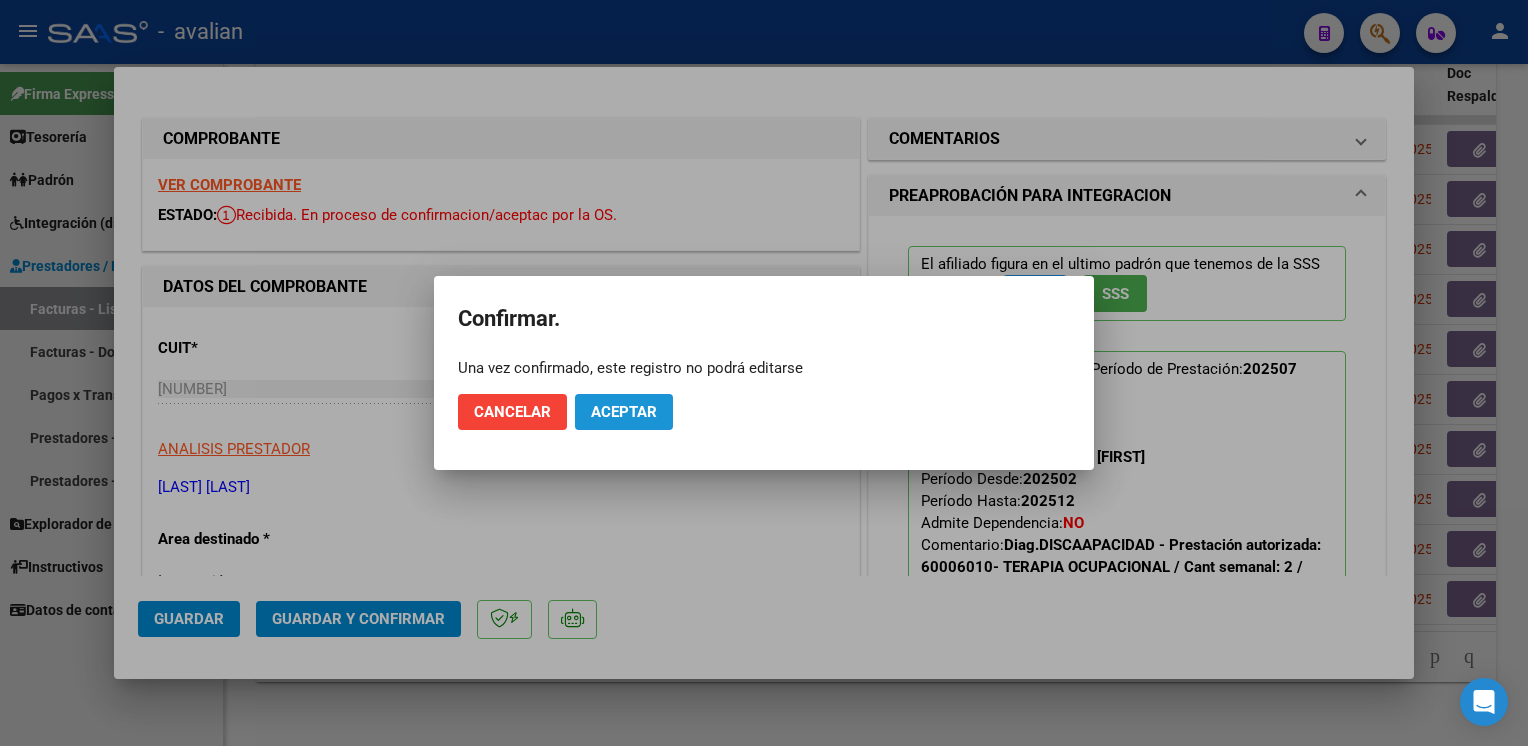 click on "Aceptar" 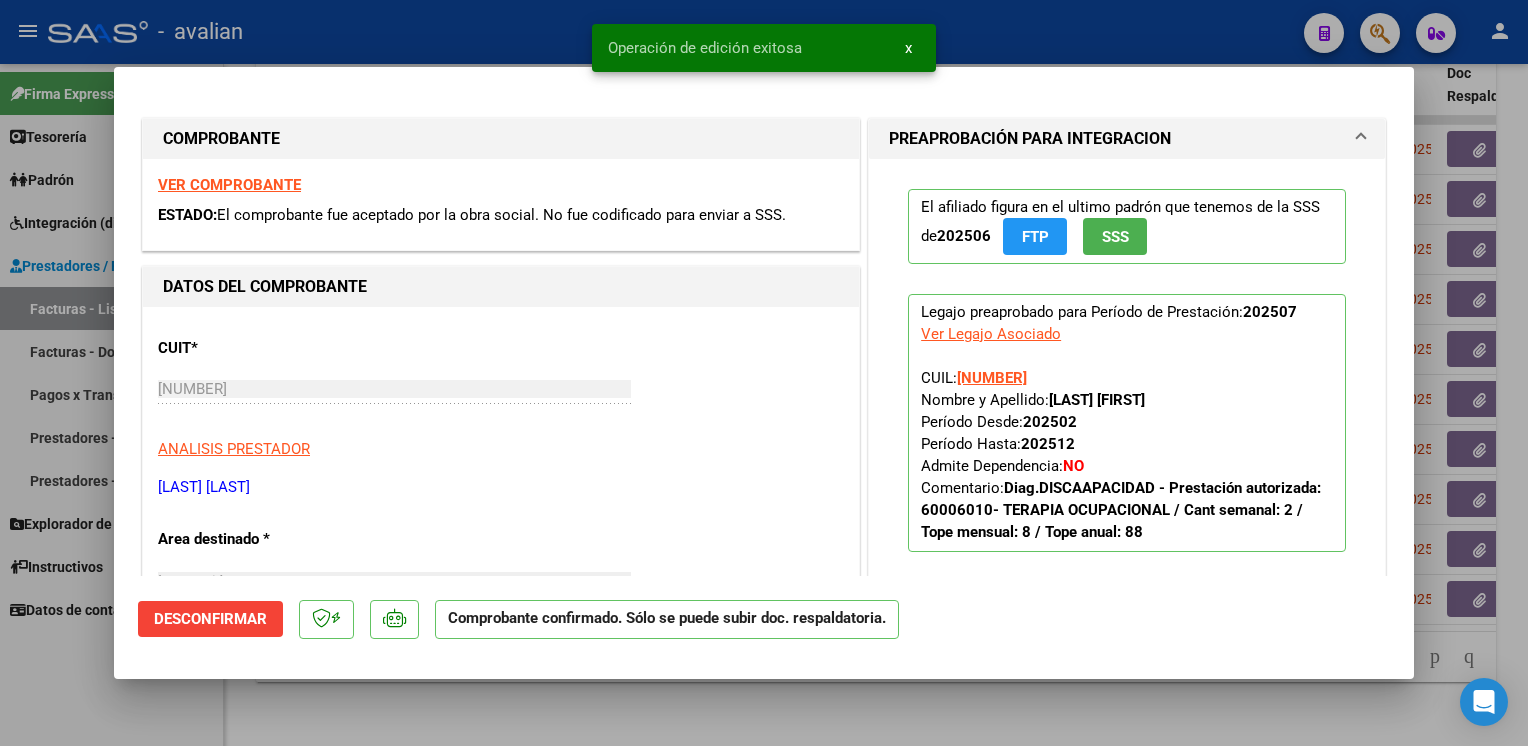 click at bounding box center [764, 373] 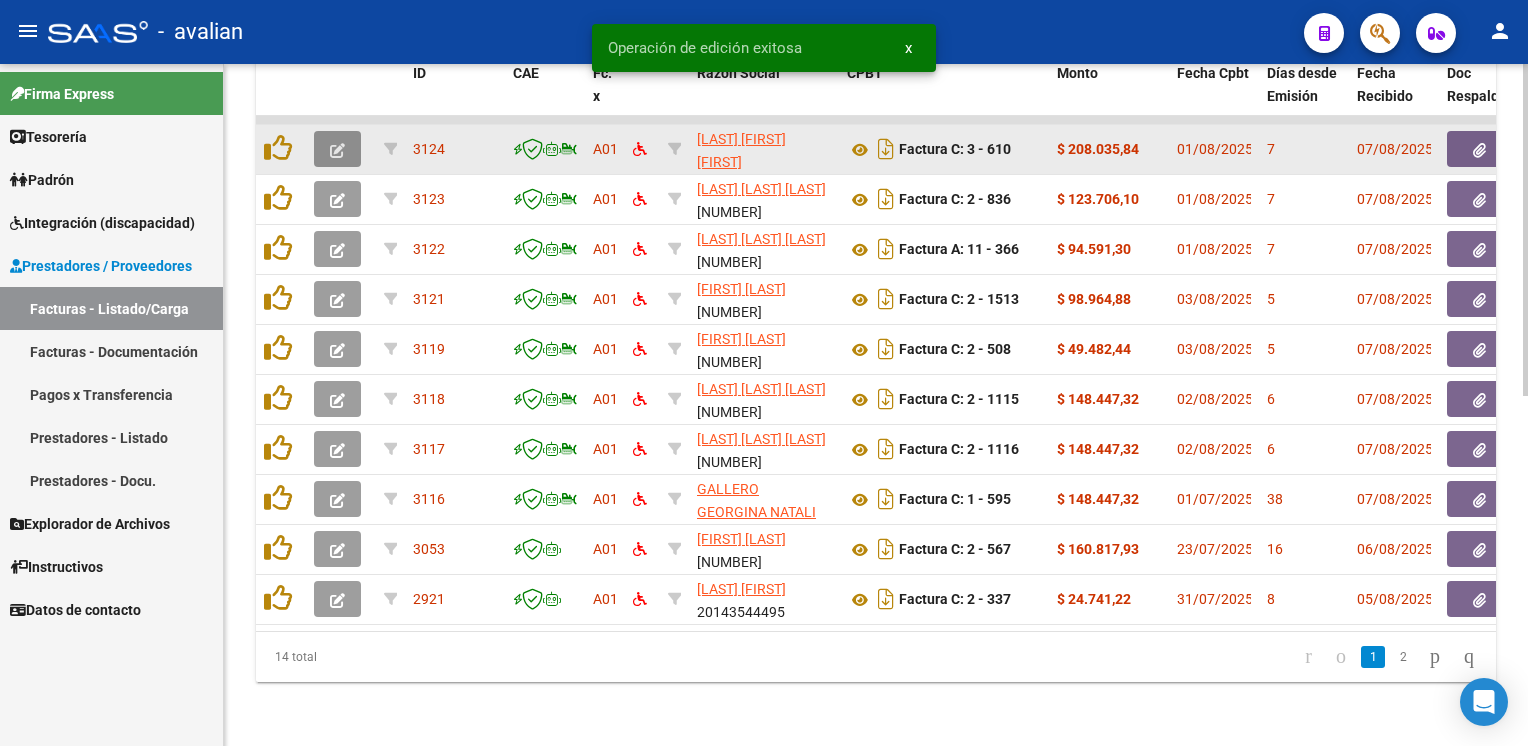 click 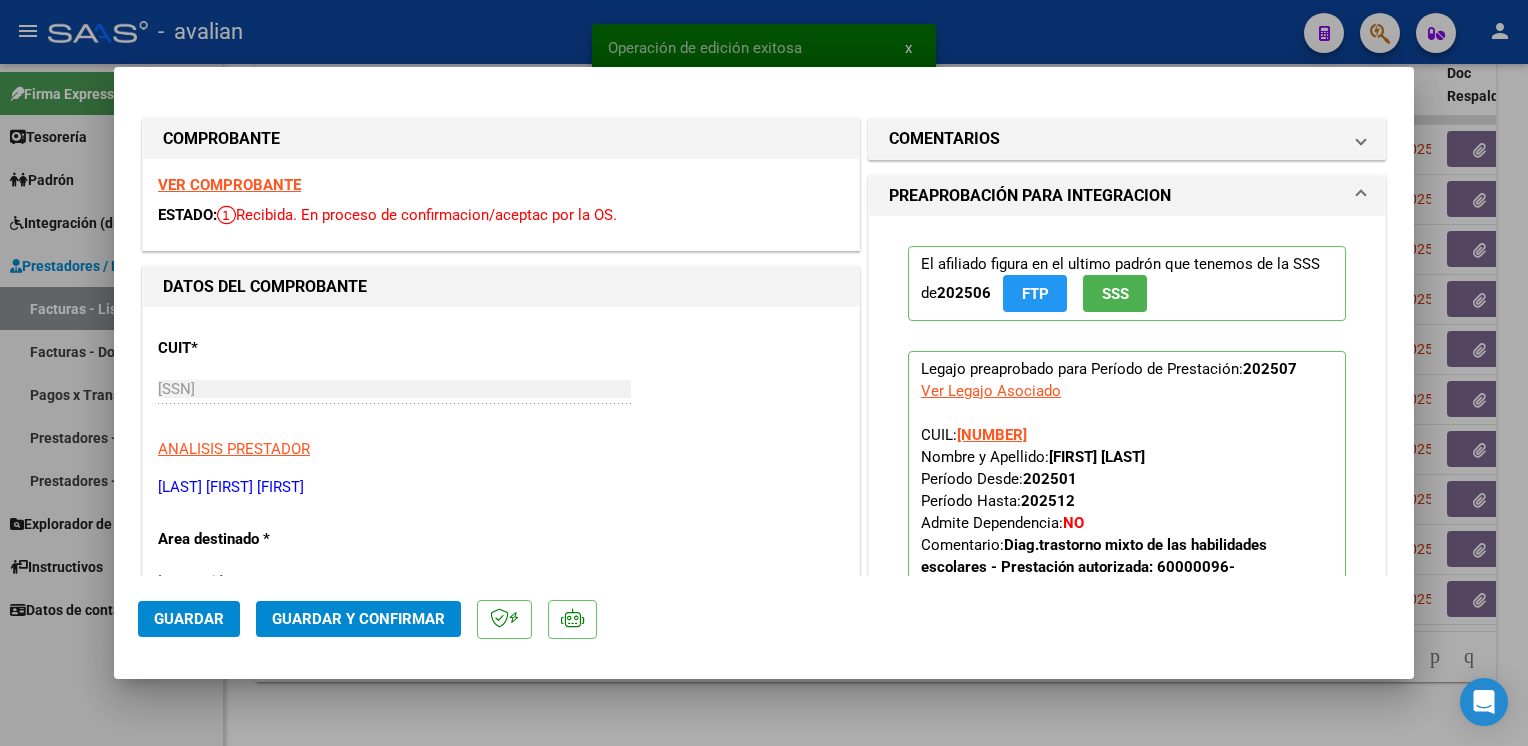 click on "VER COMPROBANTE" at bounding box center [229, 185] 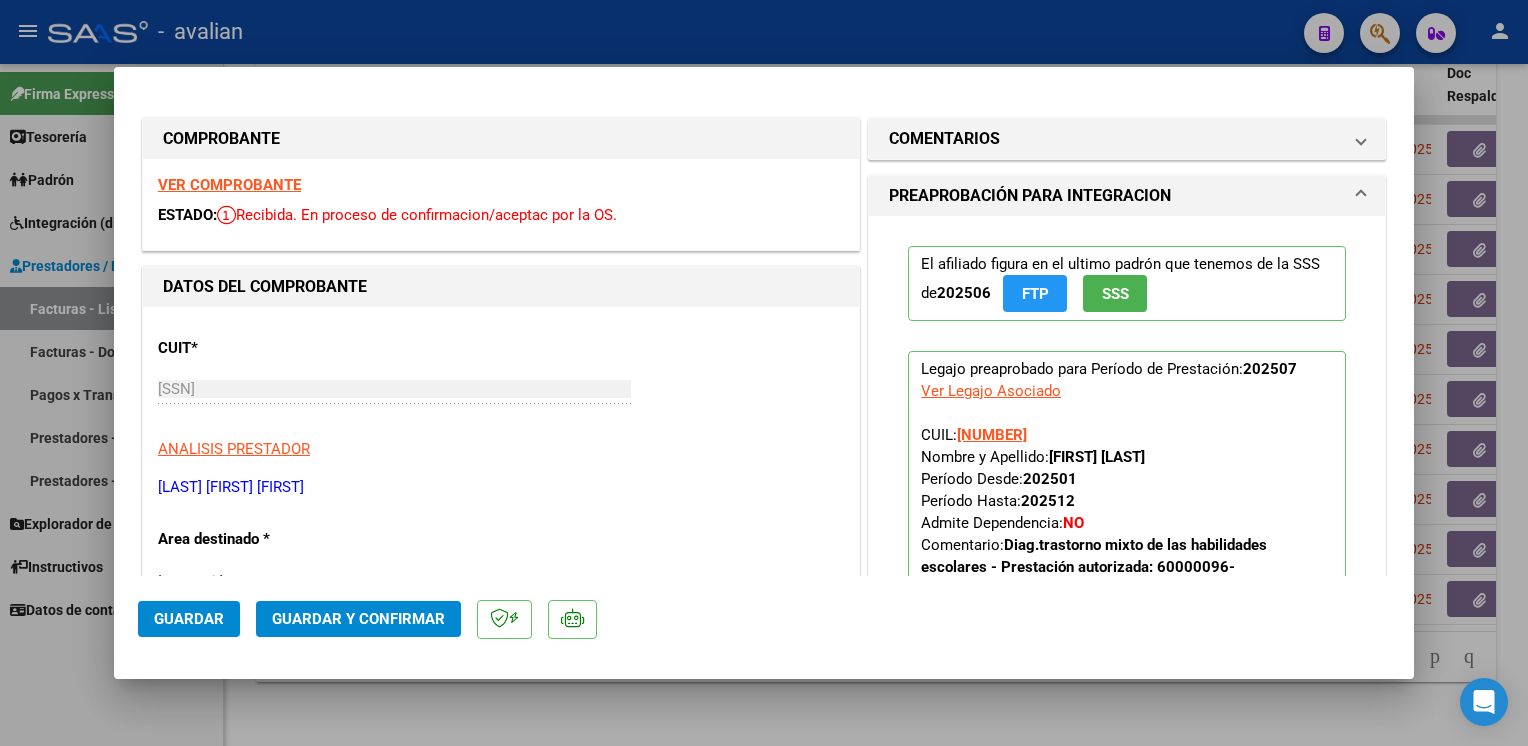 click on "Guardar y Confirmar" 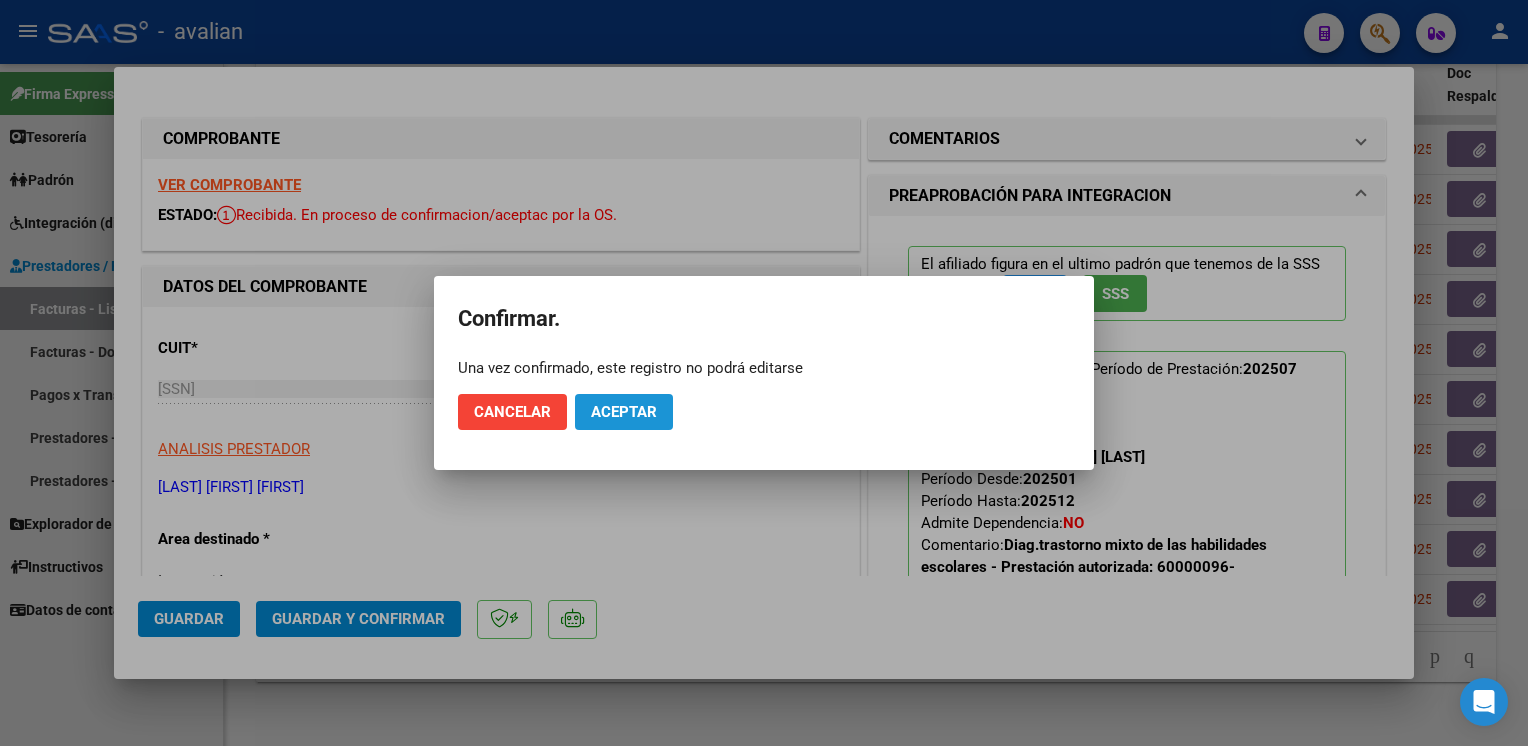 drag, startPoint x: 609, startPoint y: 414, endPoint x: 456, endPoint y: 174, distance: 284.6208 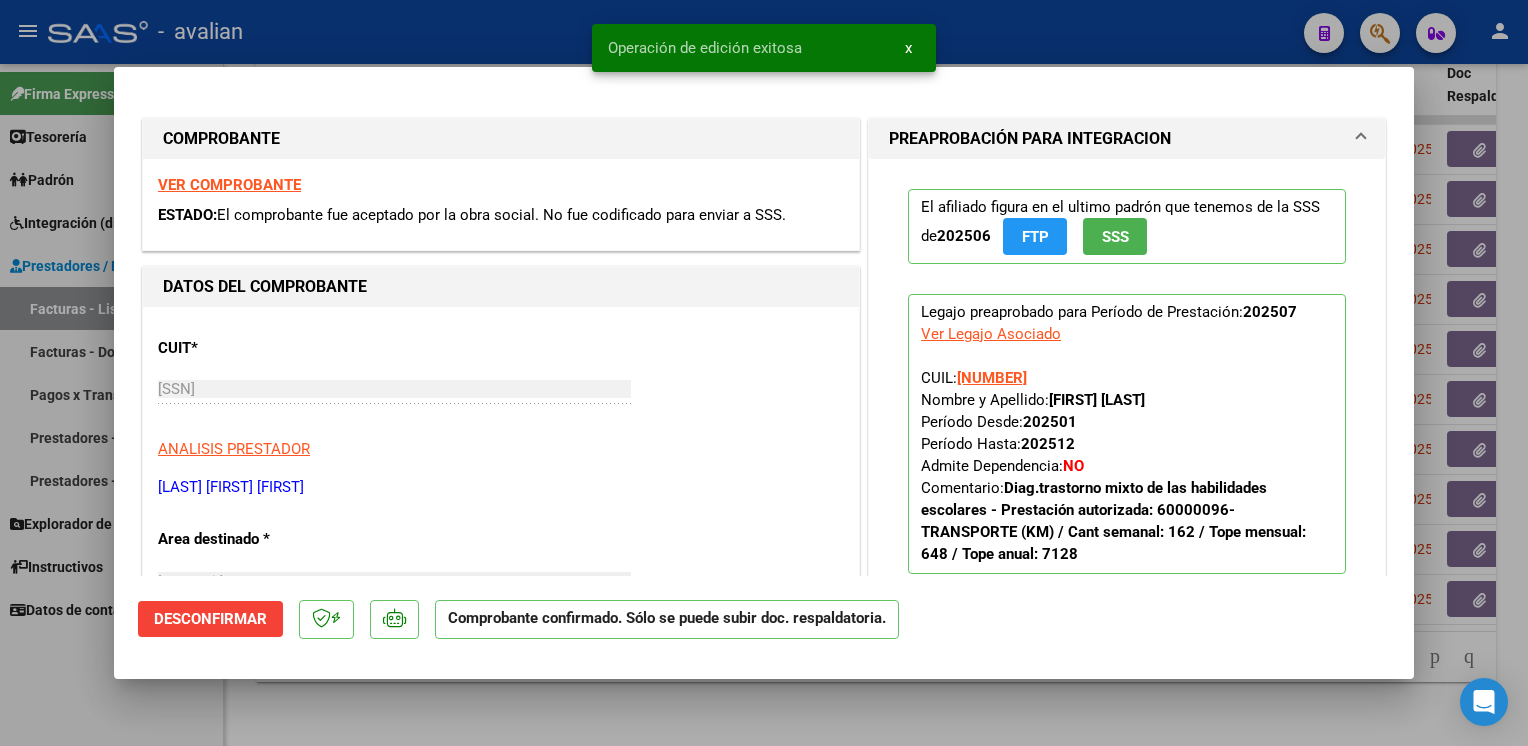 click at bounding box center [764, 373] 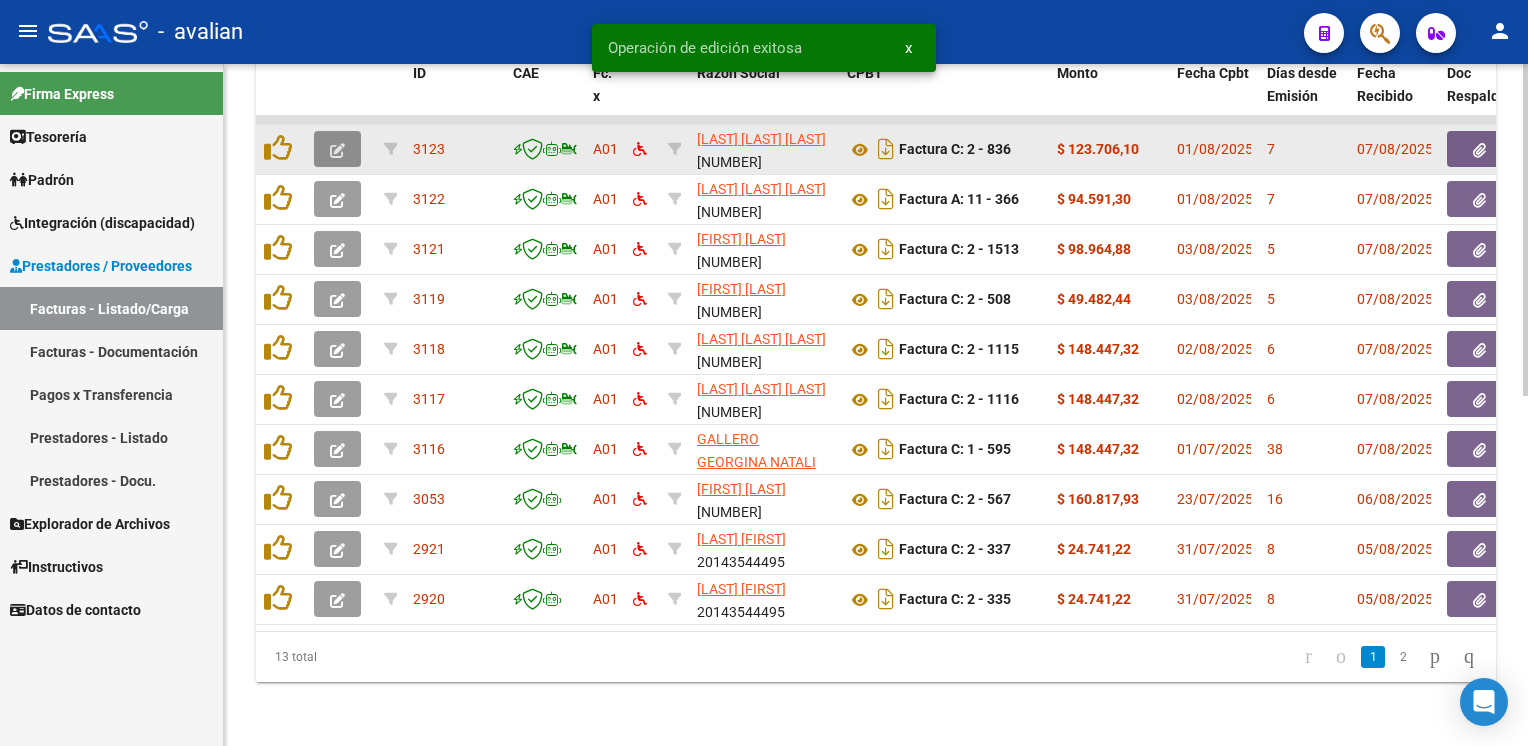 click 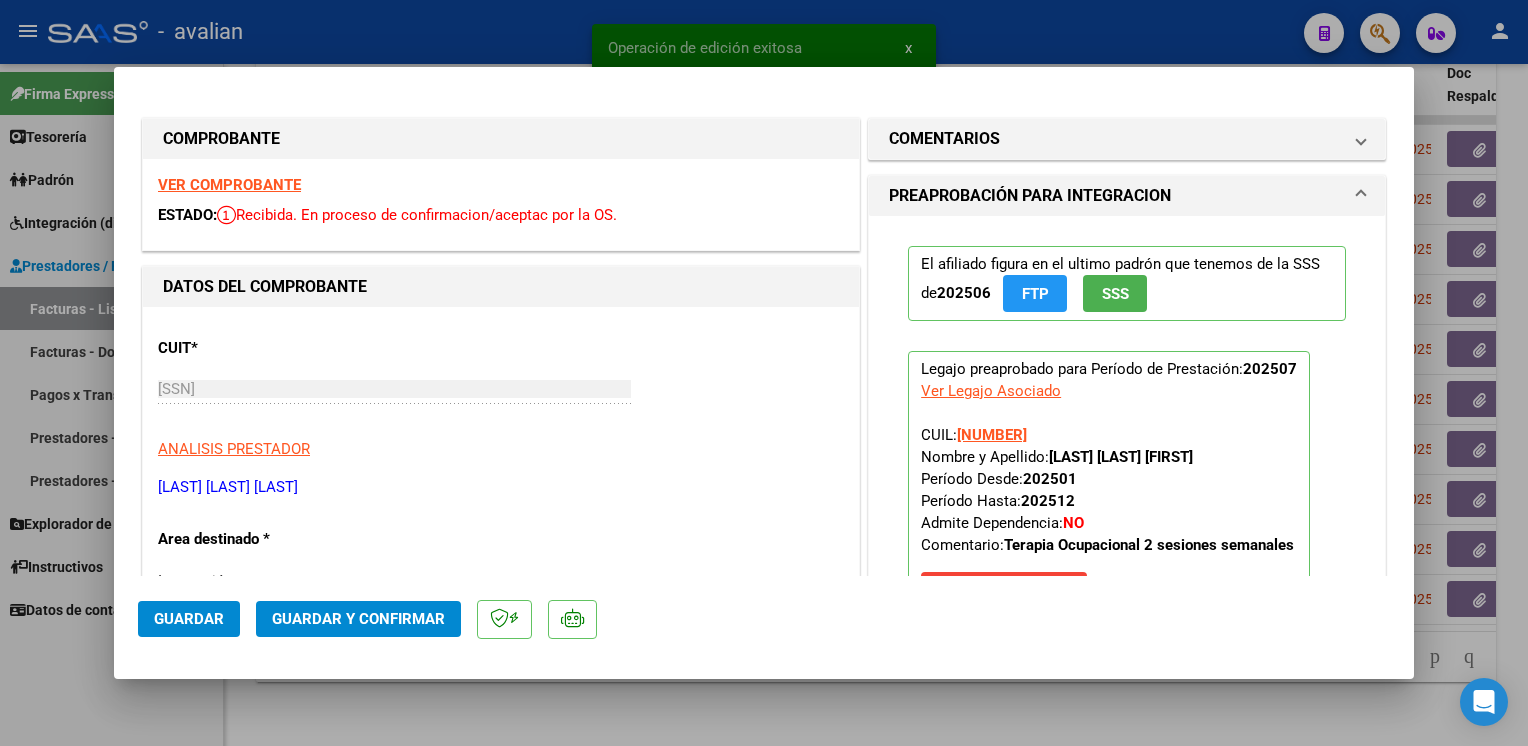 click on "VER COMPROBANTE" at bounding box center (229, 185) 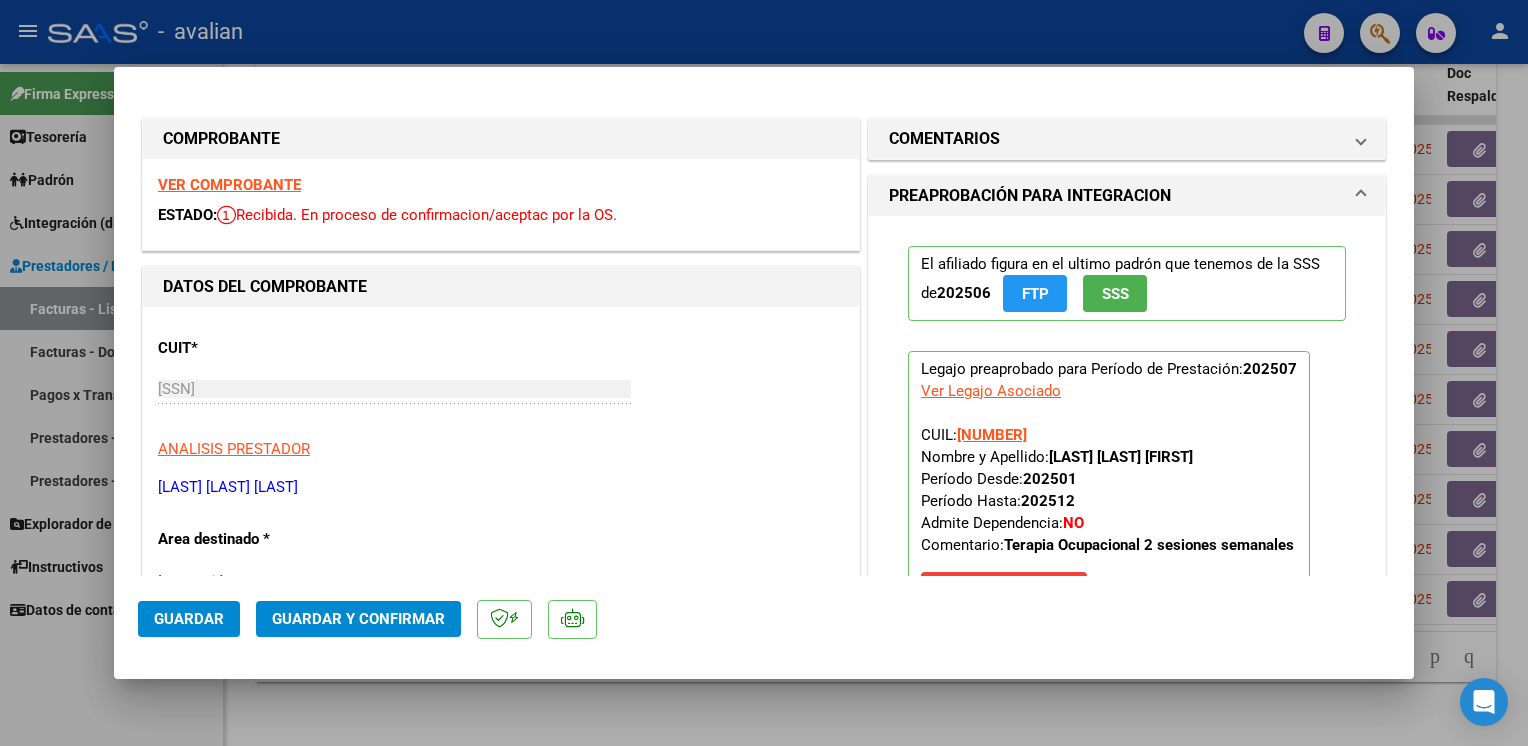 click on "Guardar y Confirmar" 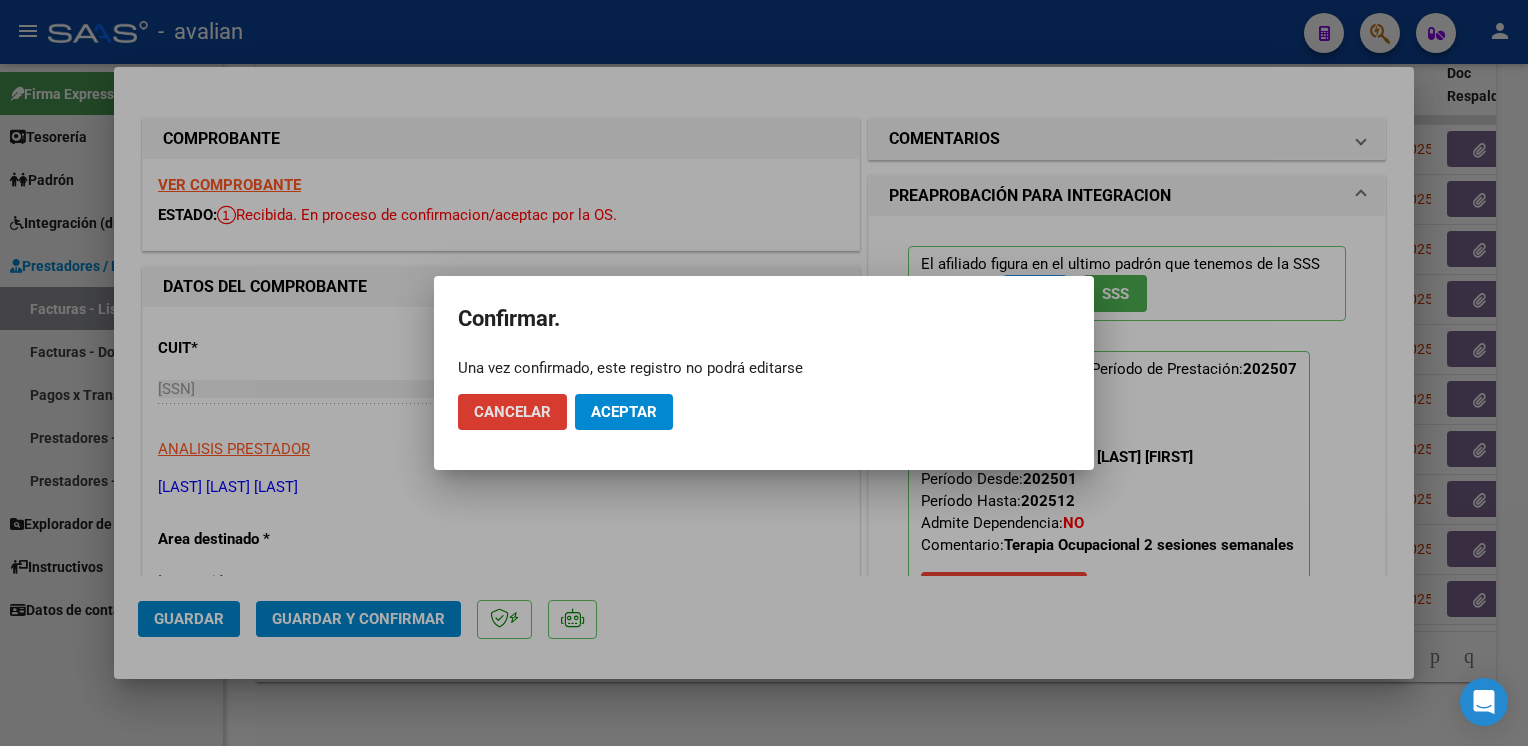 click on "Confirmar. Una vez confirmado, este registro no podrá editarse Cancelar Aceptar" at bounding box center [764, 373] 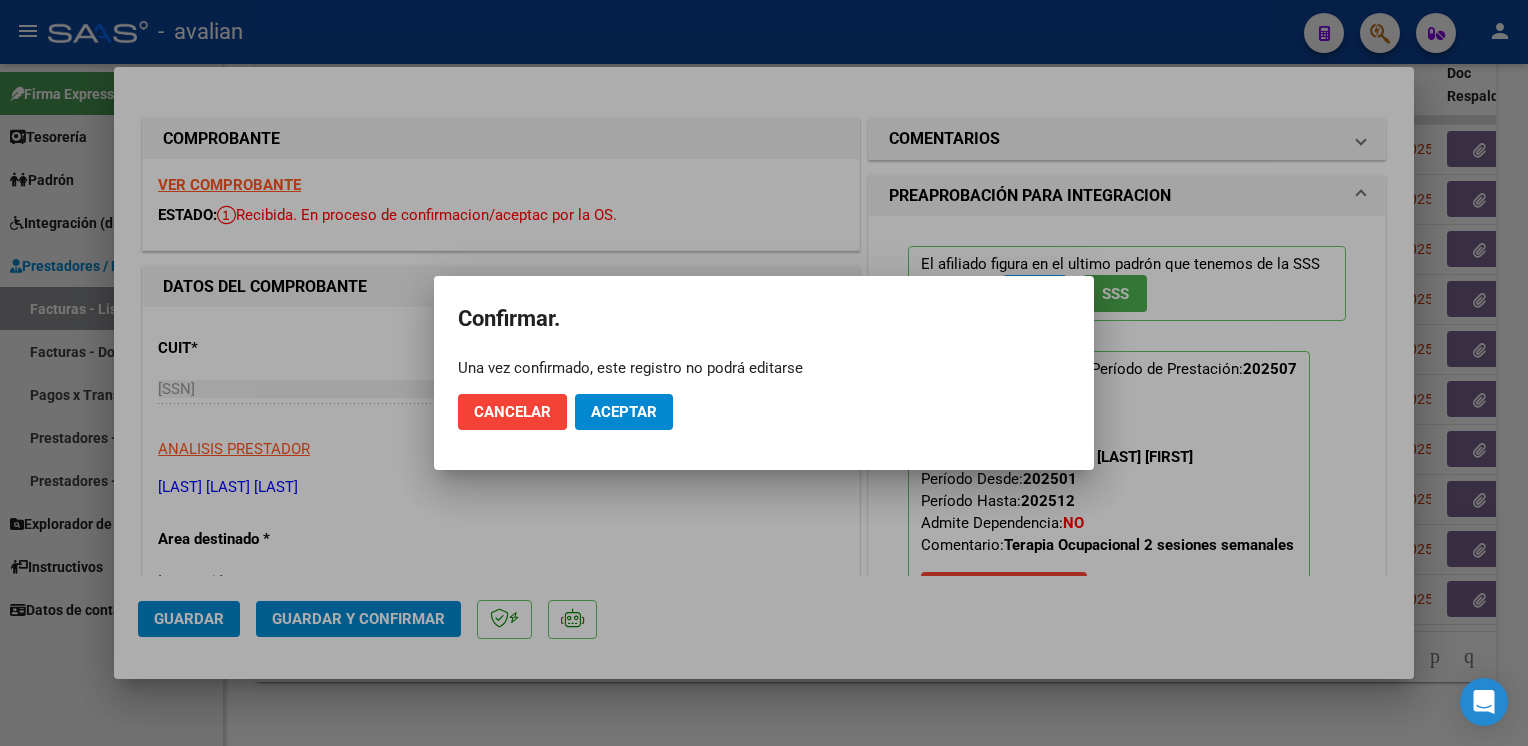 click on "Aceptar" 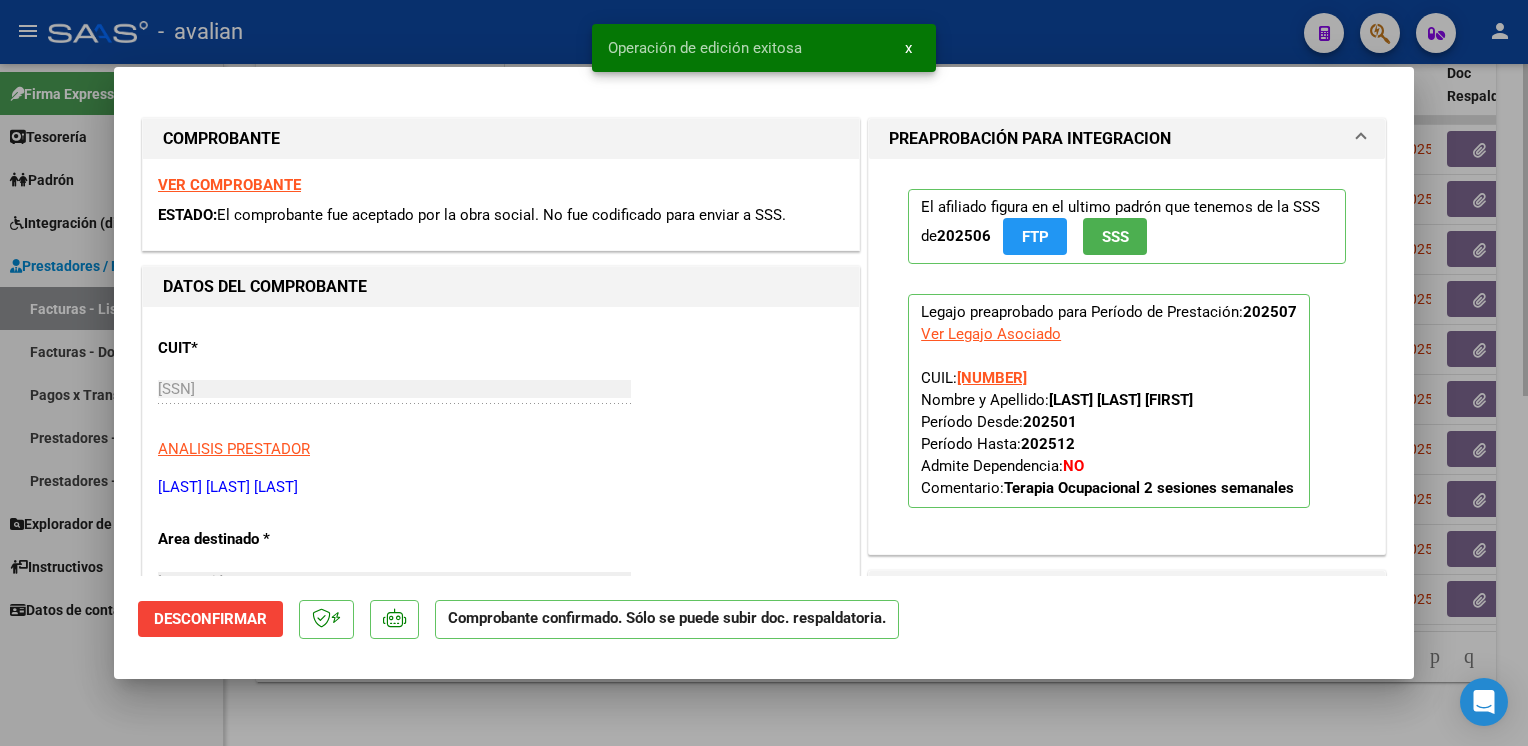 drag, startPoint x: 370, startPoint y: 18, endPoint x: 421, endPoint y: 67, distance: 70.724815 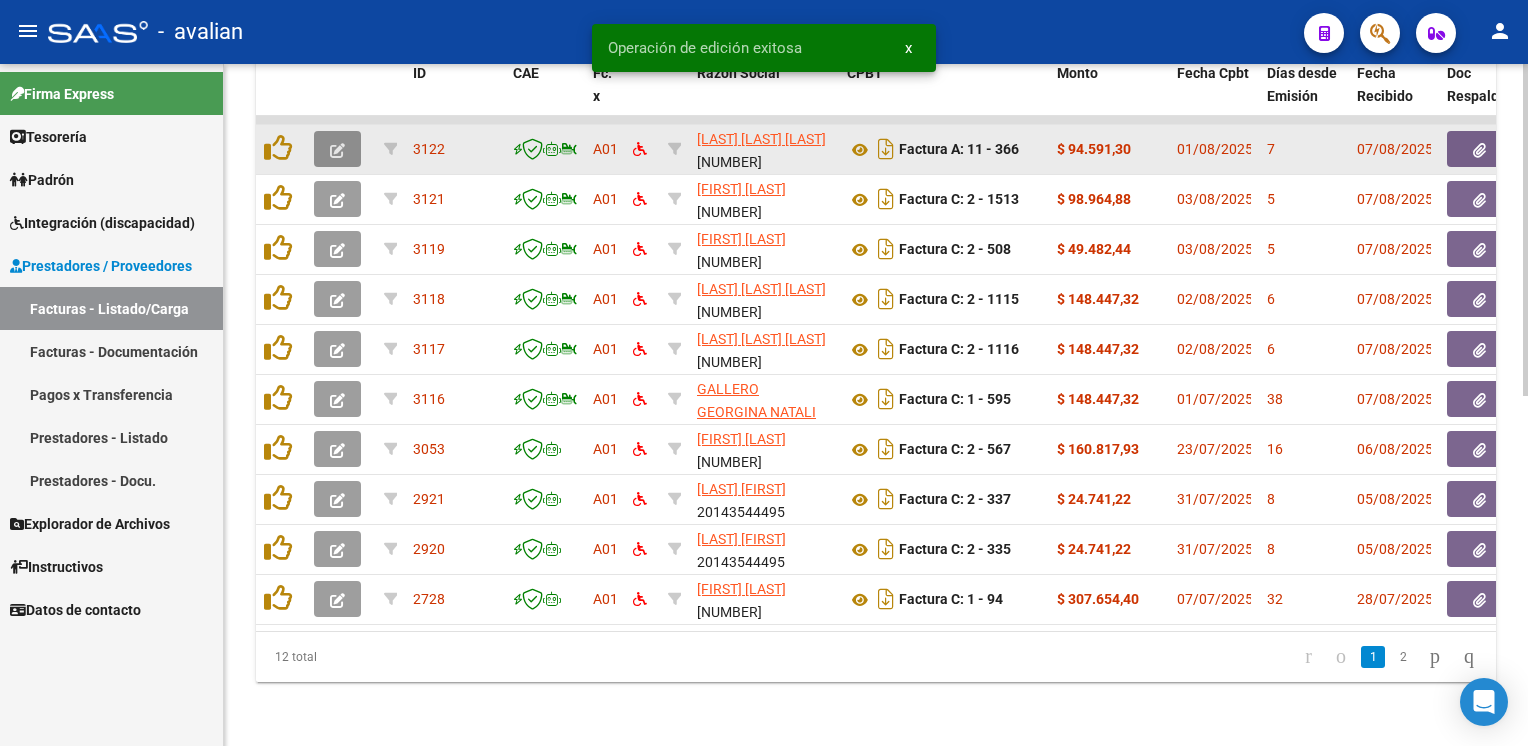click 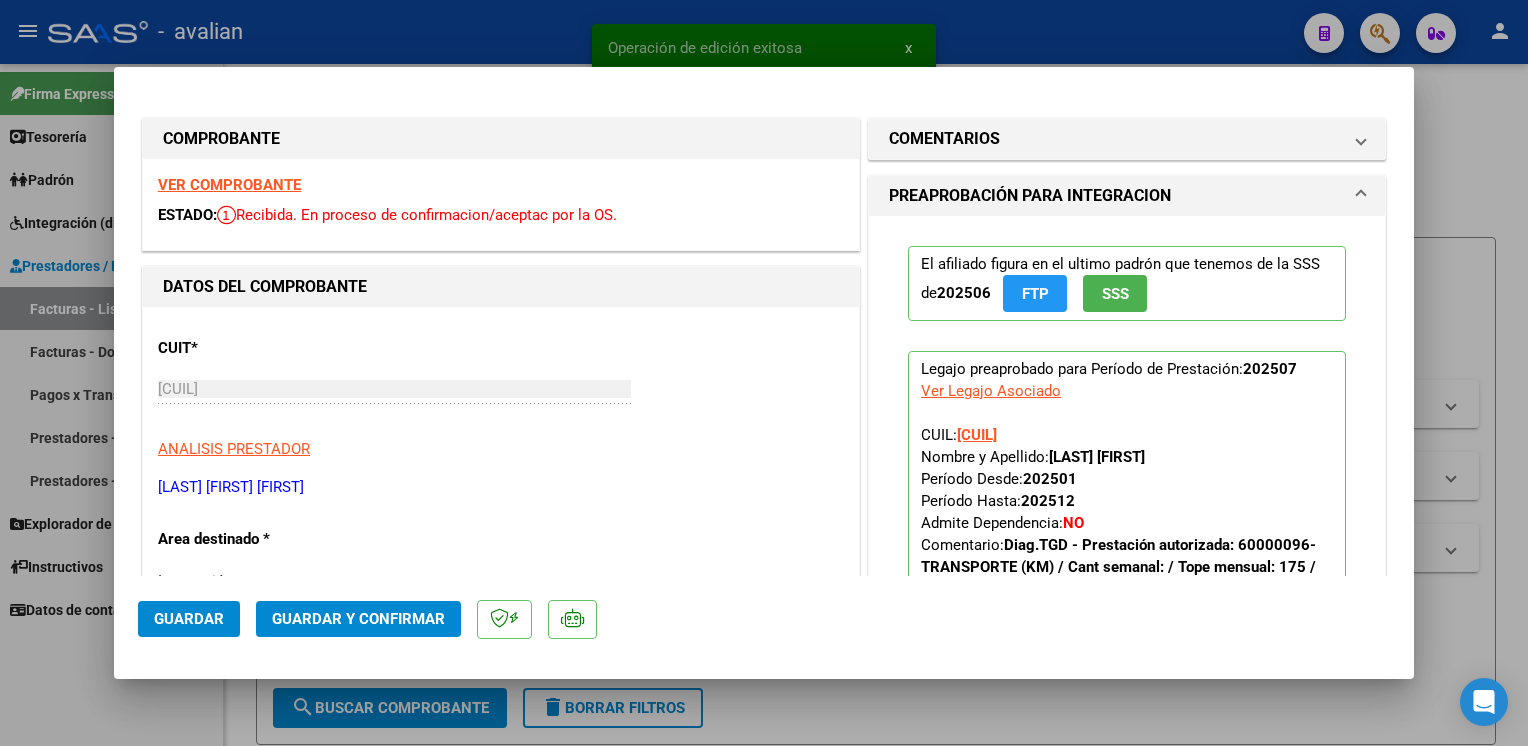 scroll, scrollTop: 0, scrollLeft: 0, axis: both 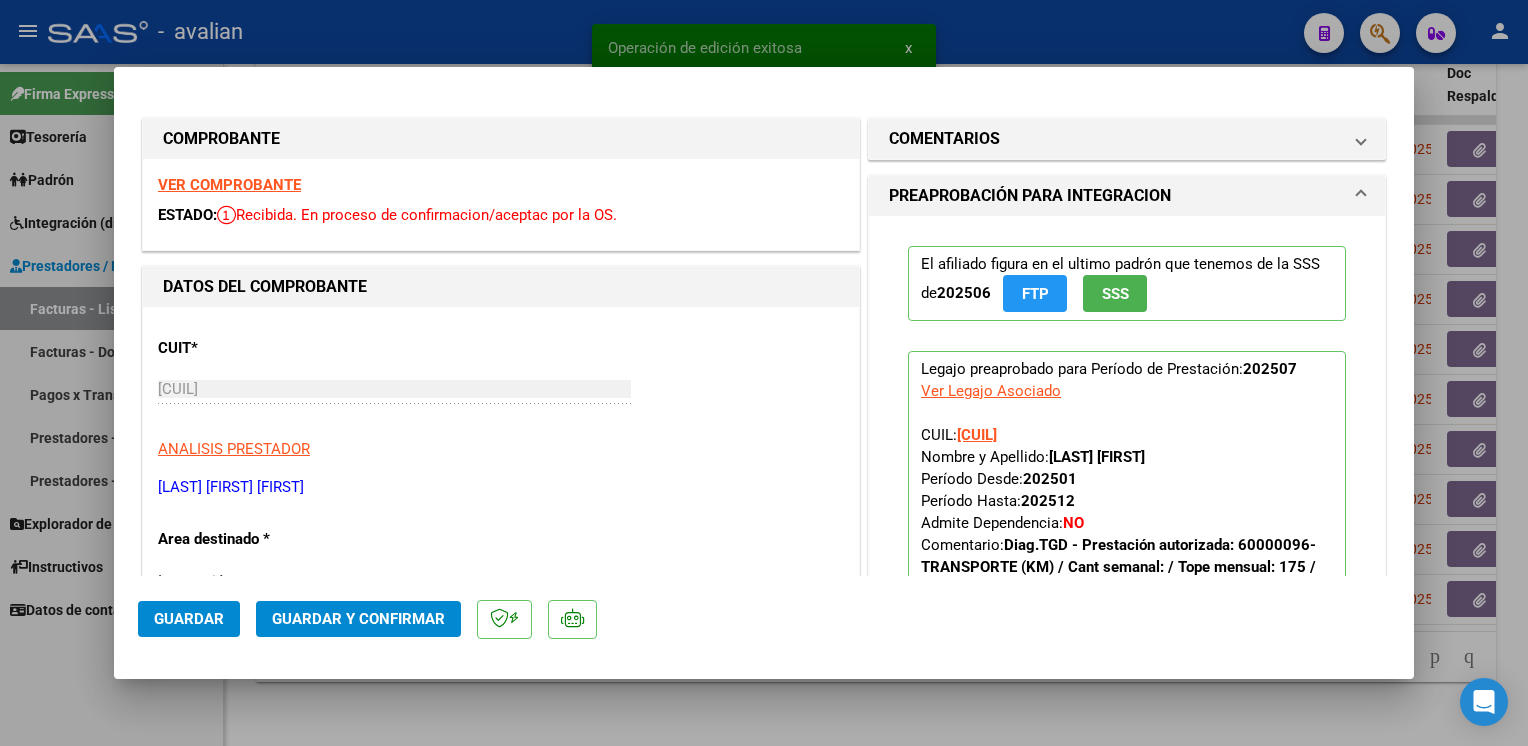 drag, startPoint x: 0, startPoint y: 0, endPoint x: 221, endPoint y: 181, distance: 285.66064 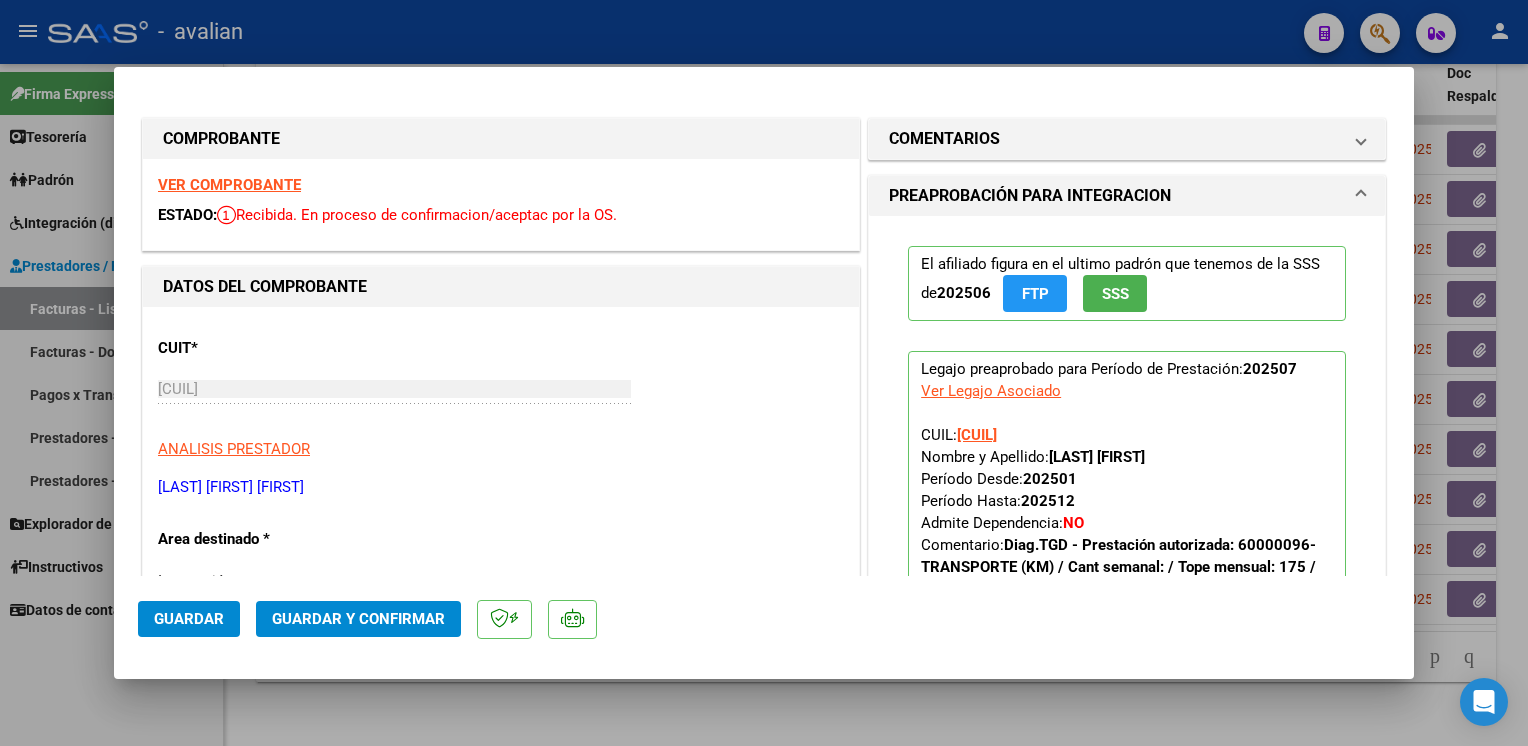 click on "Guardar y Confirmar" 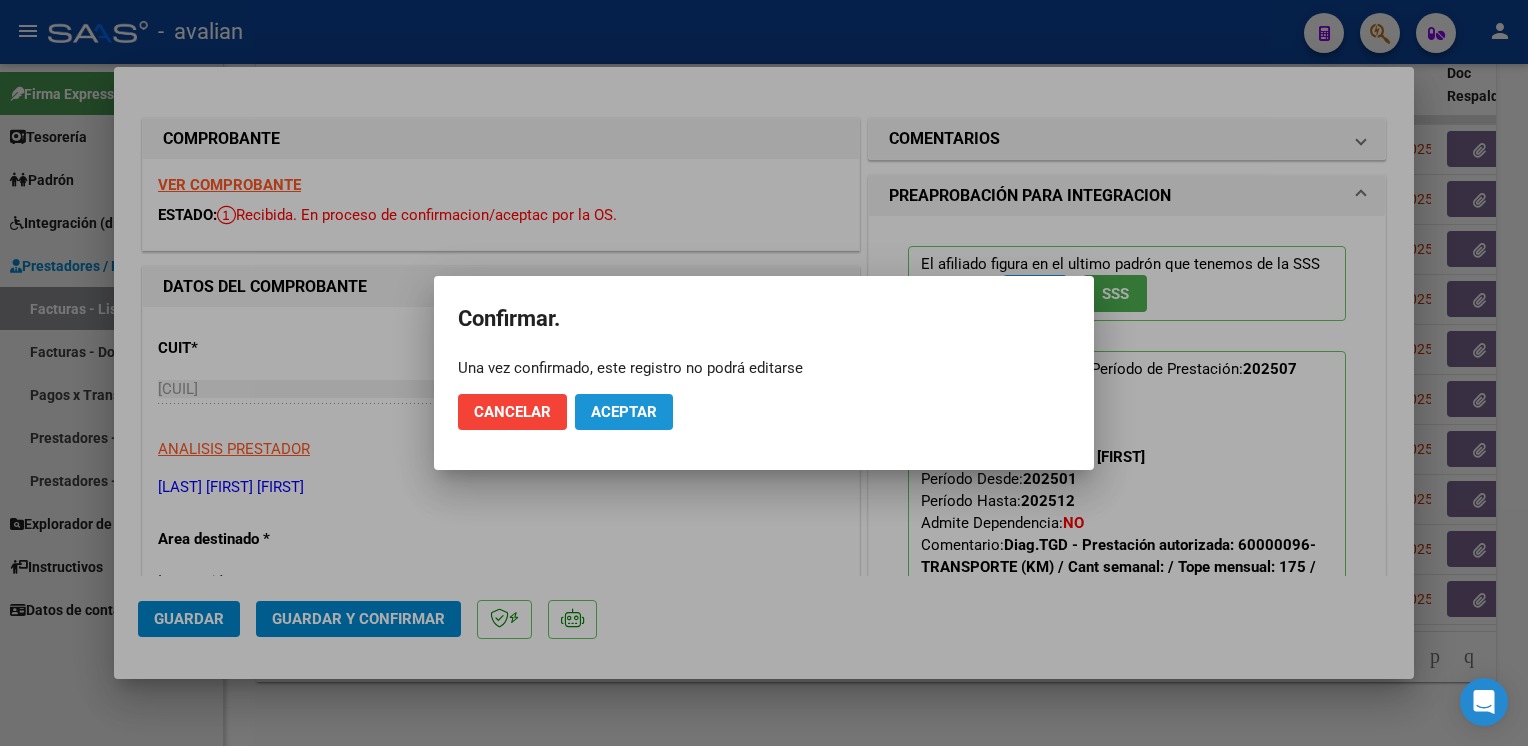 click on "Aceptar" 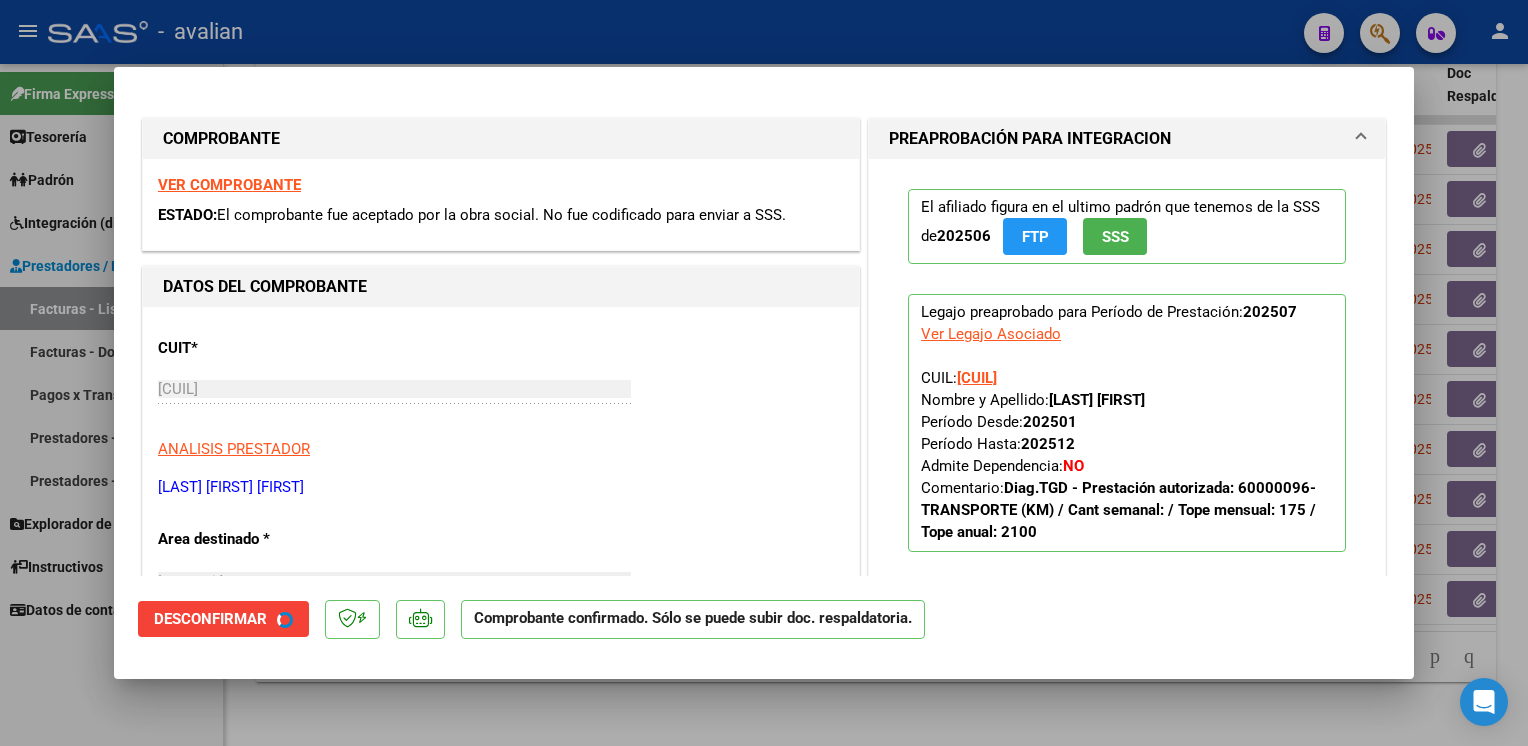 click at bounding box center [764, 373] 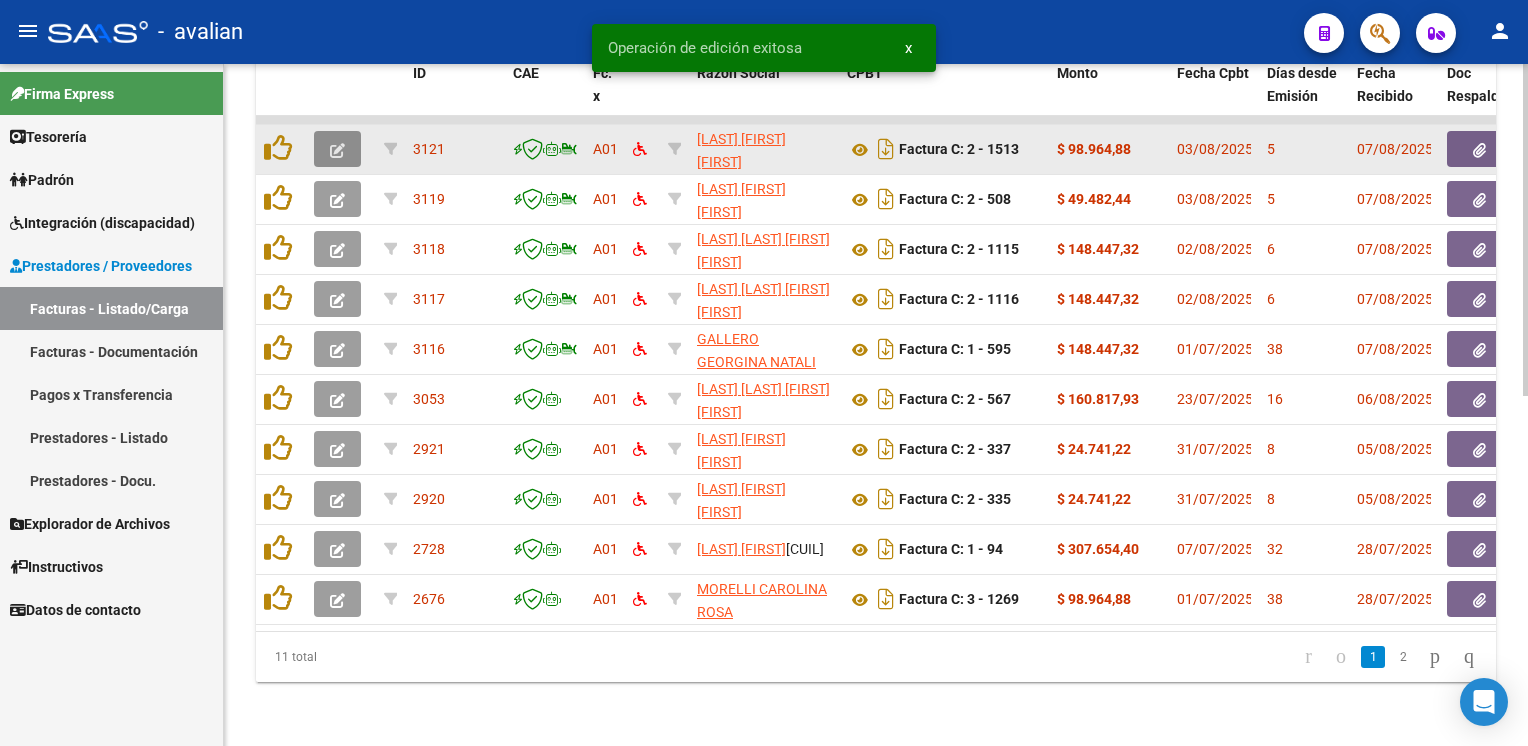 click 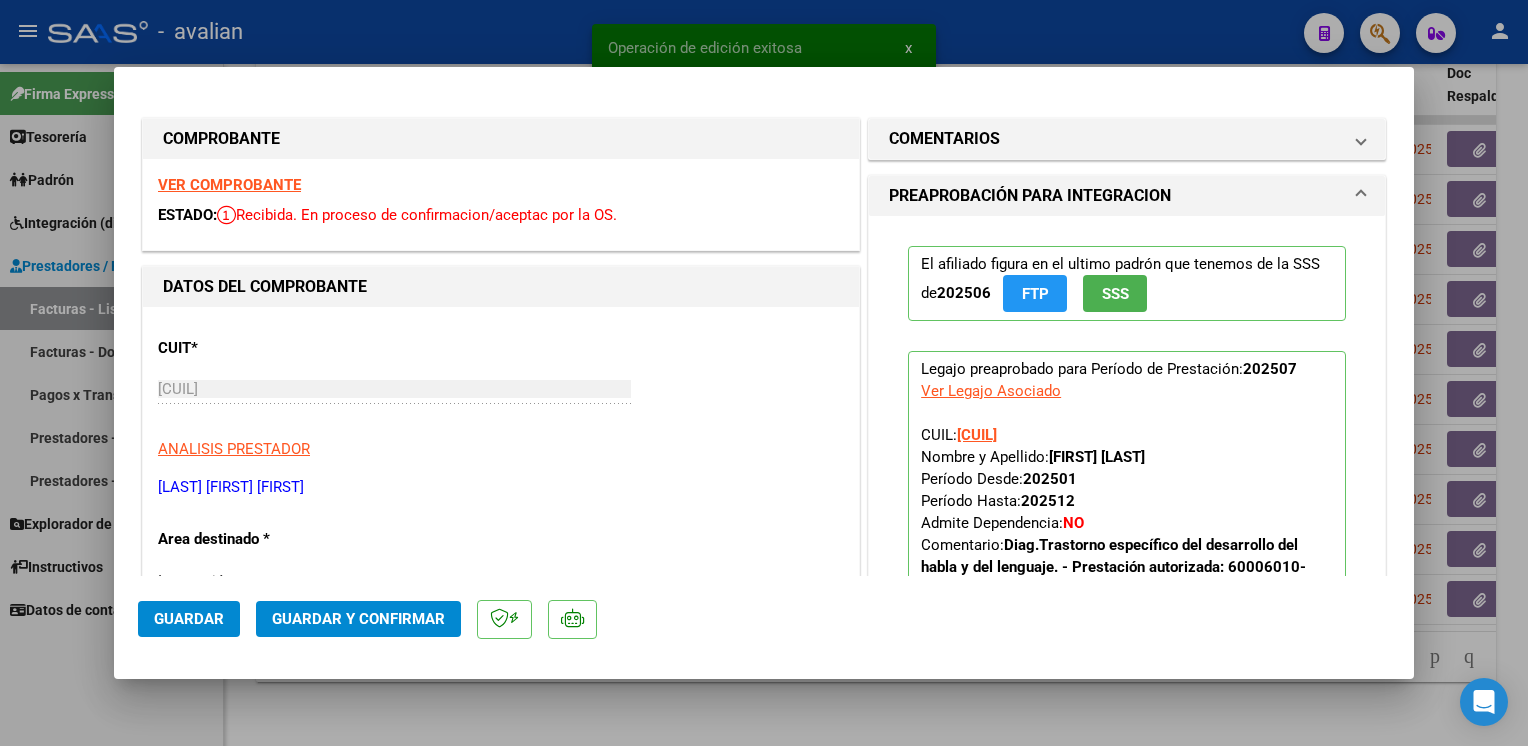 click on "VER COMPROBANTE" at bounding box center (229, 185) 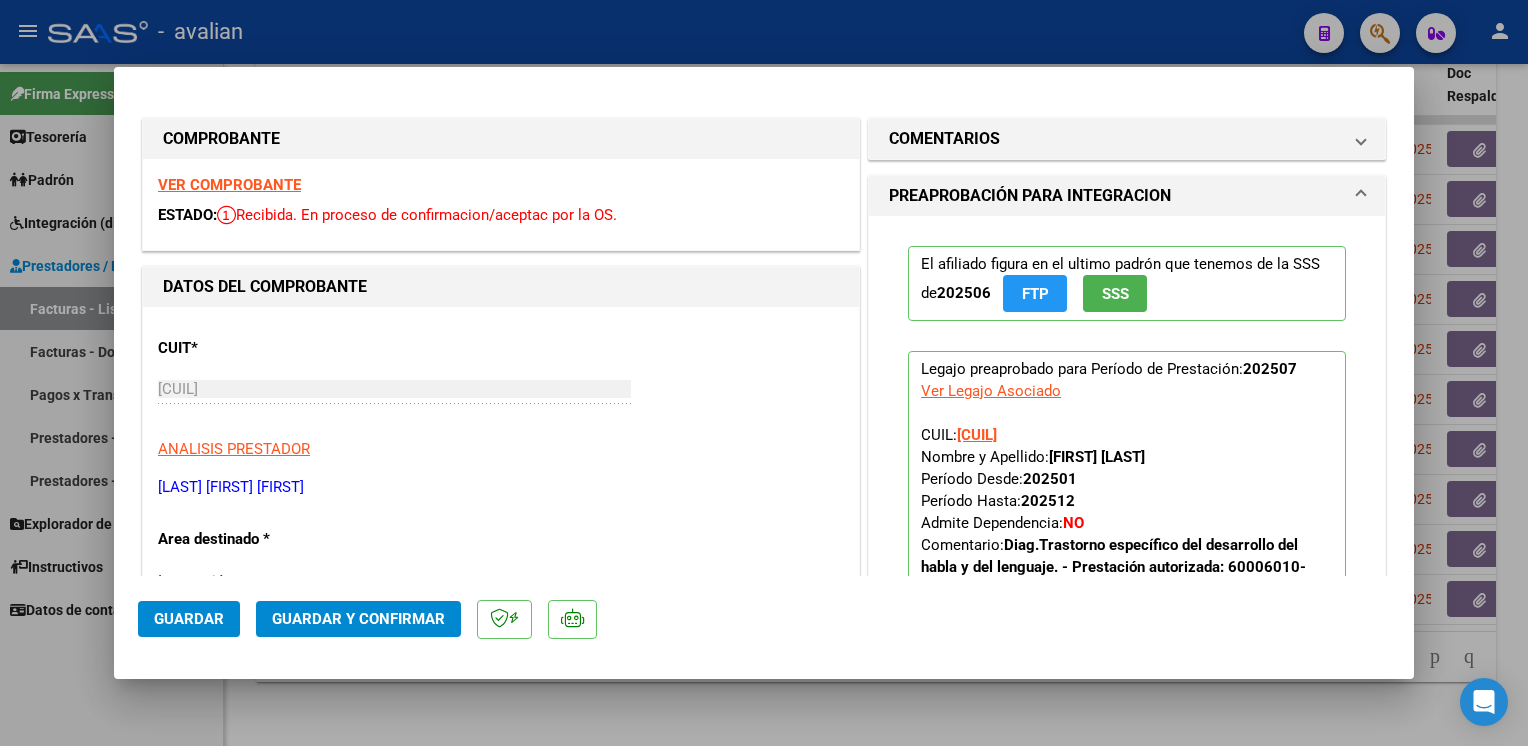 click on "Guardar y Confirmar" 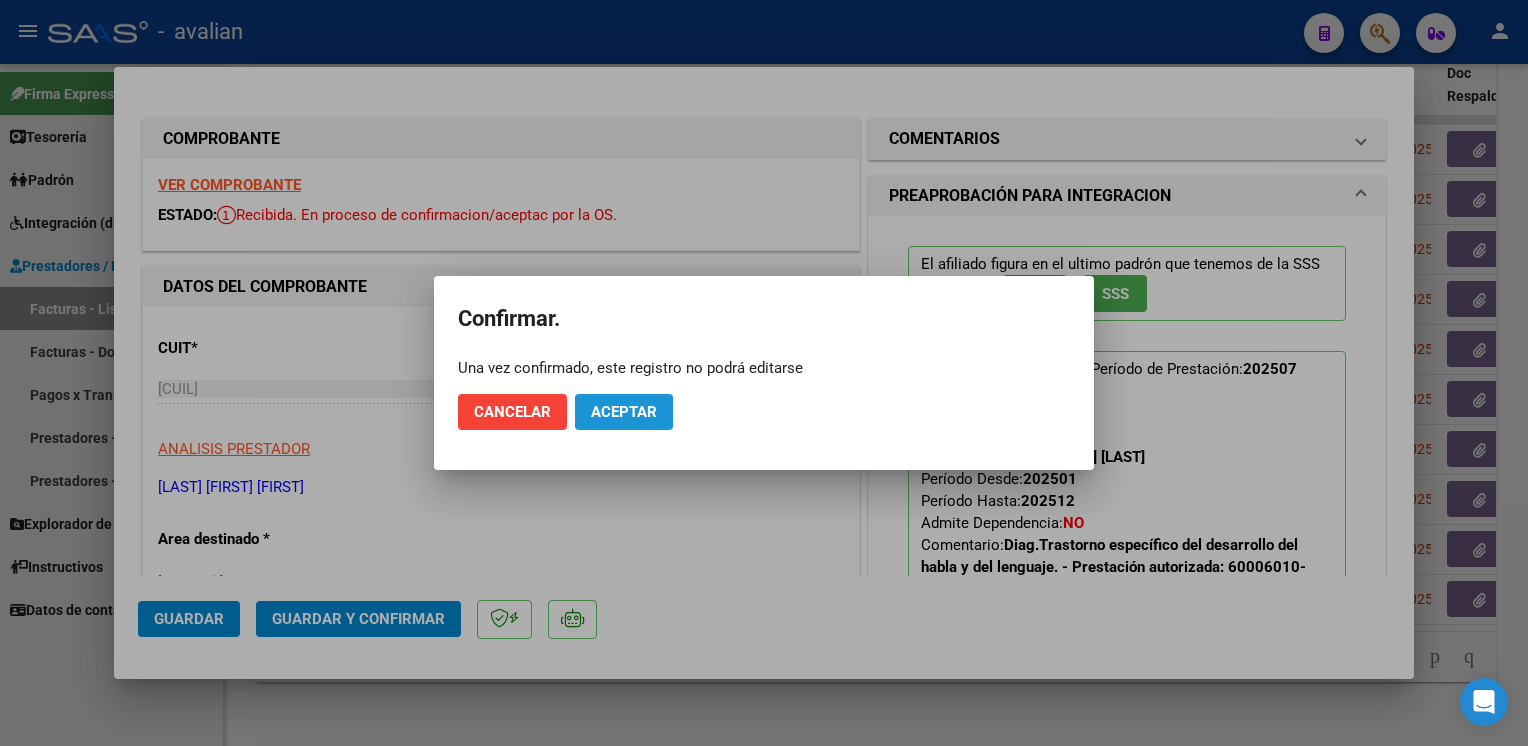 click on "Aceptar" 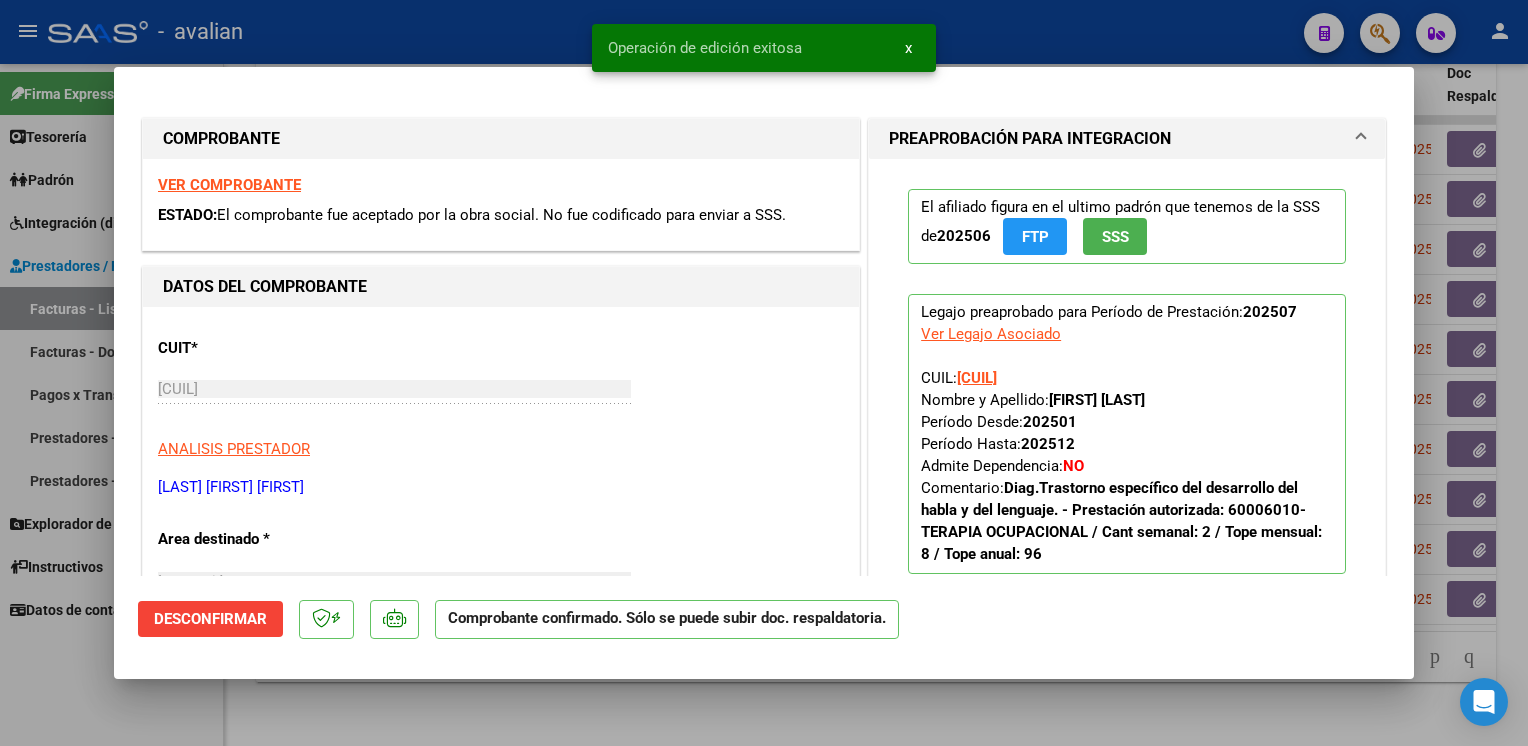 click at bounding box center [764, 373] 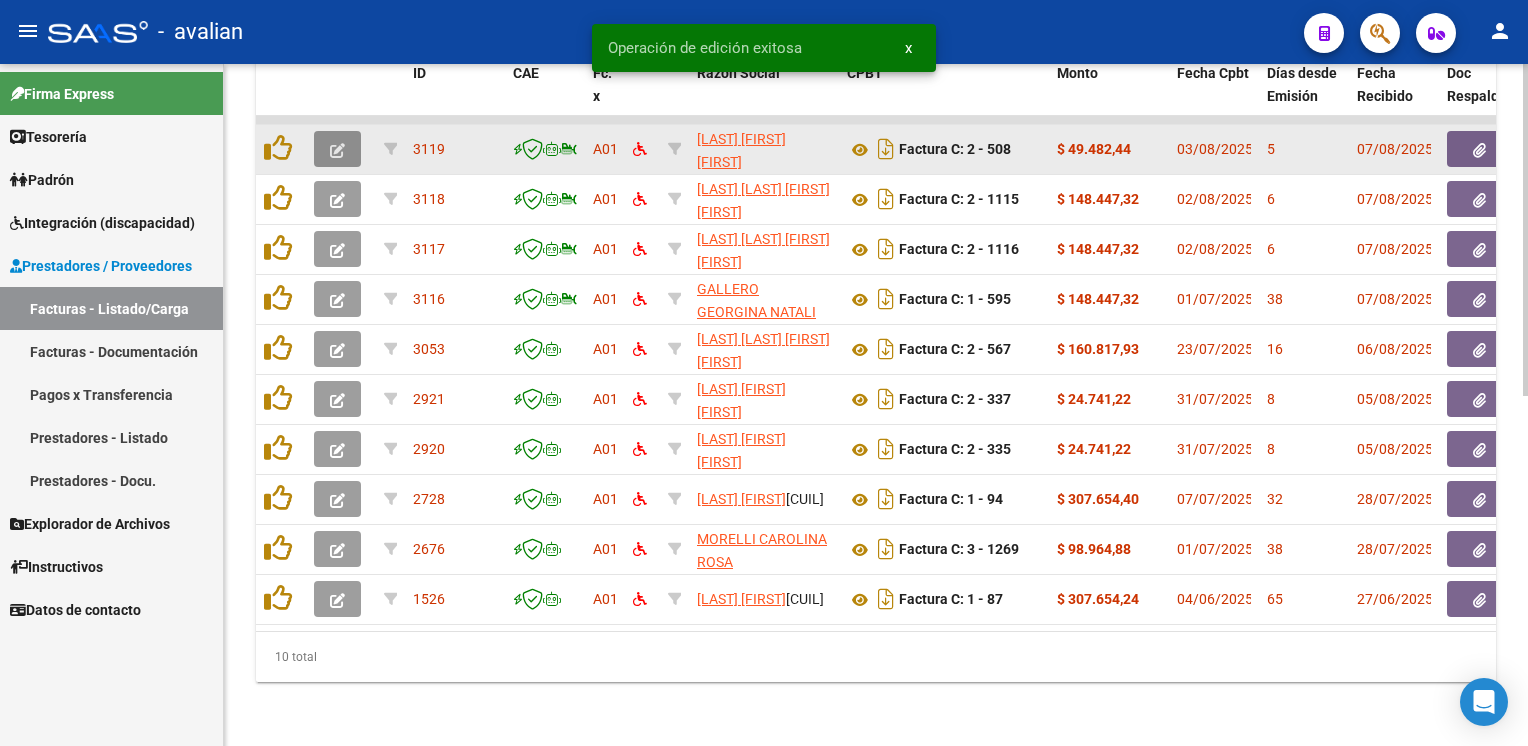 click 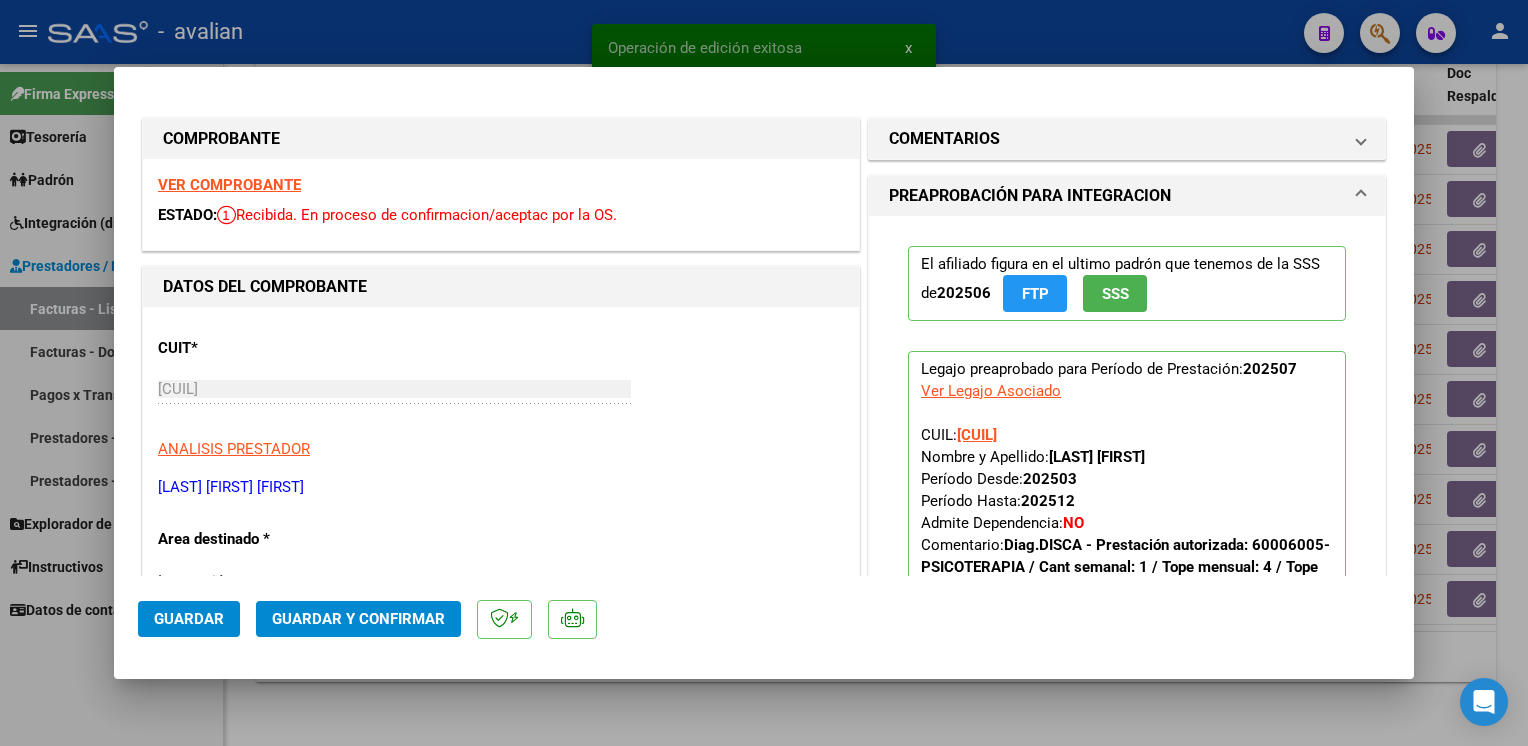 click on "VER COMPROBANTE" at bounding box center [229, 185] 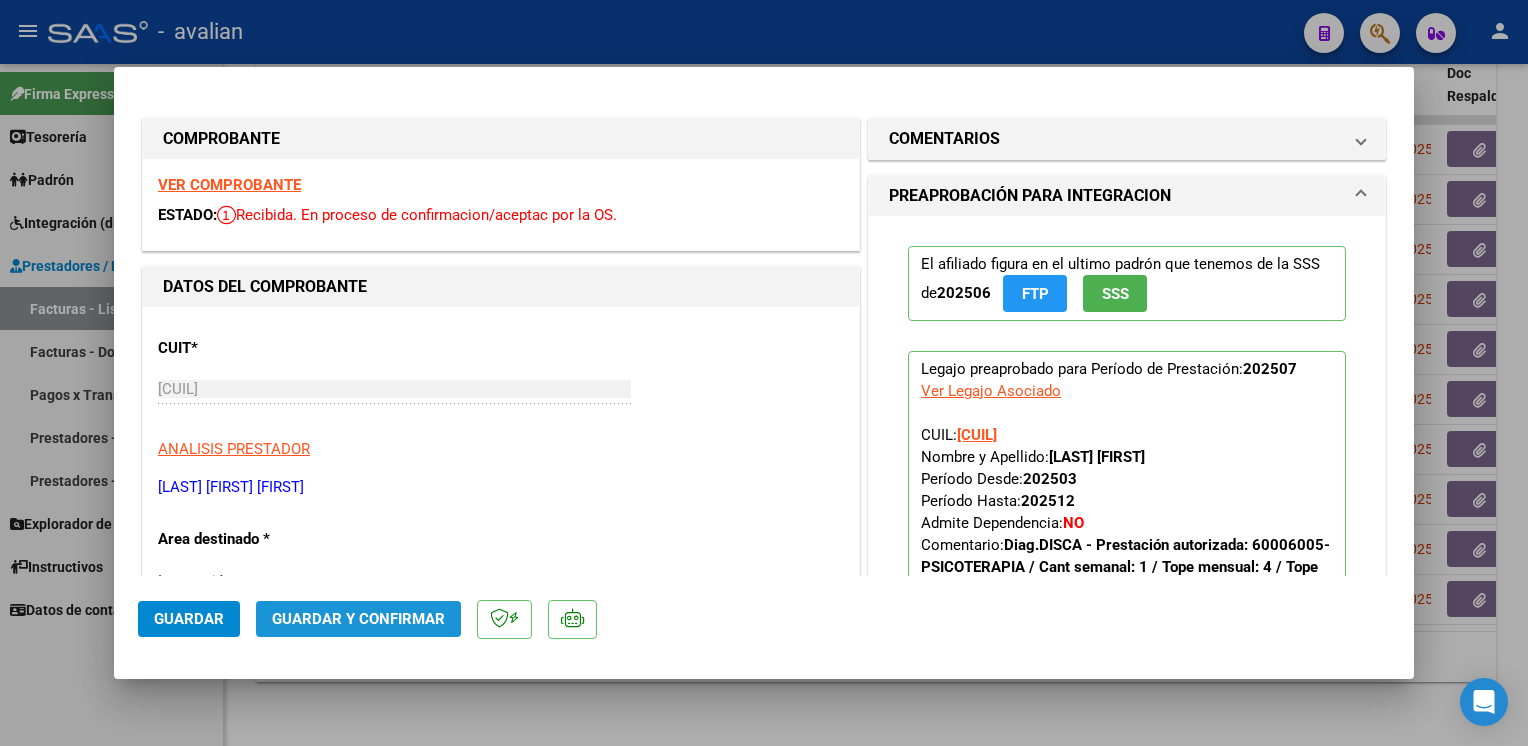 click on "Guardar y Confirmar" 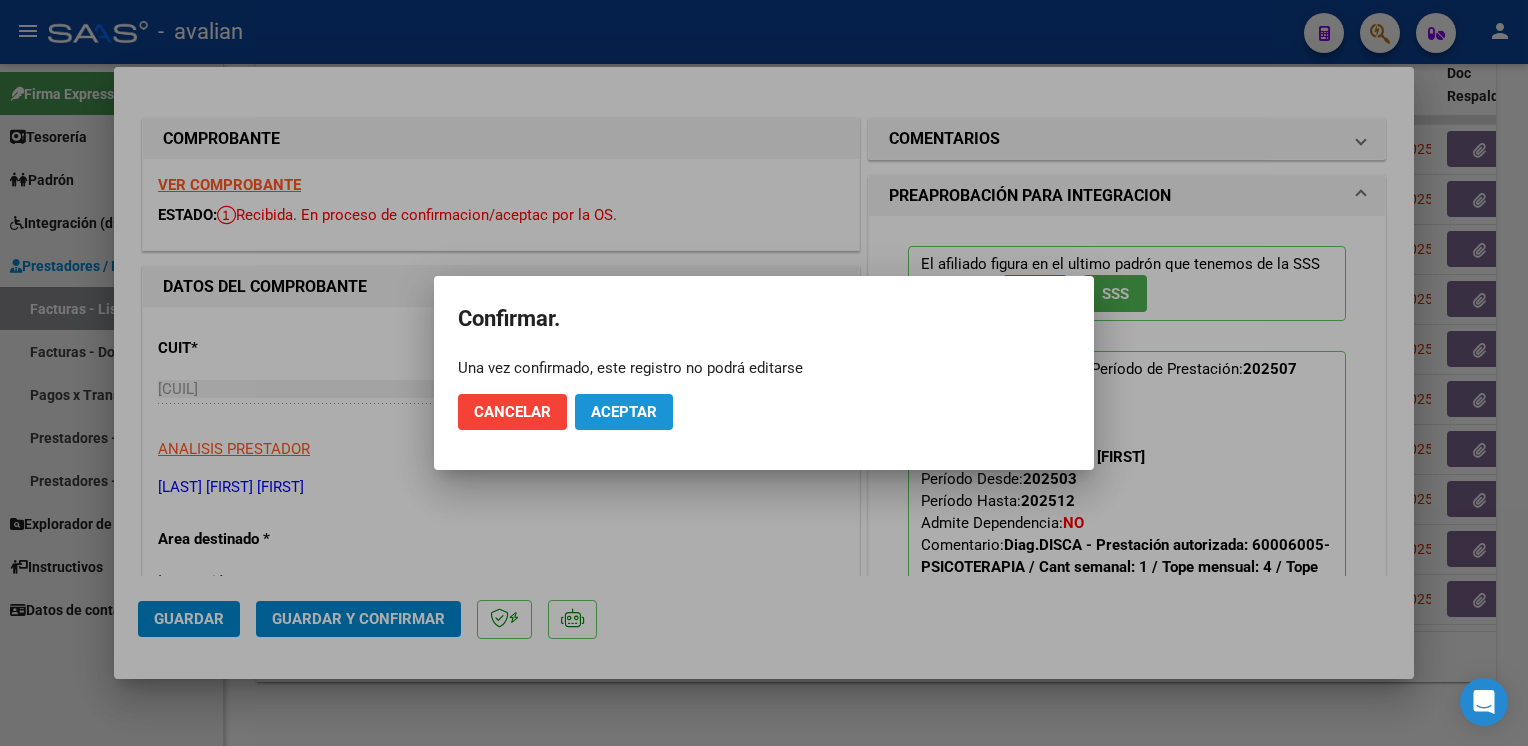 click on "Aceptar" 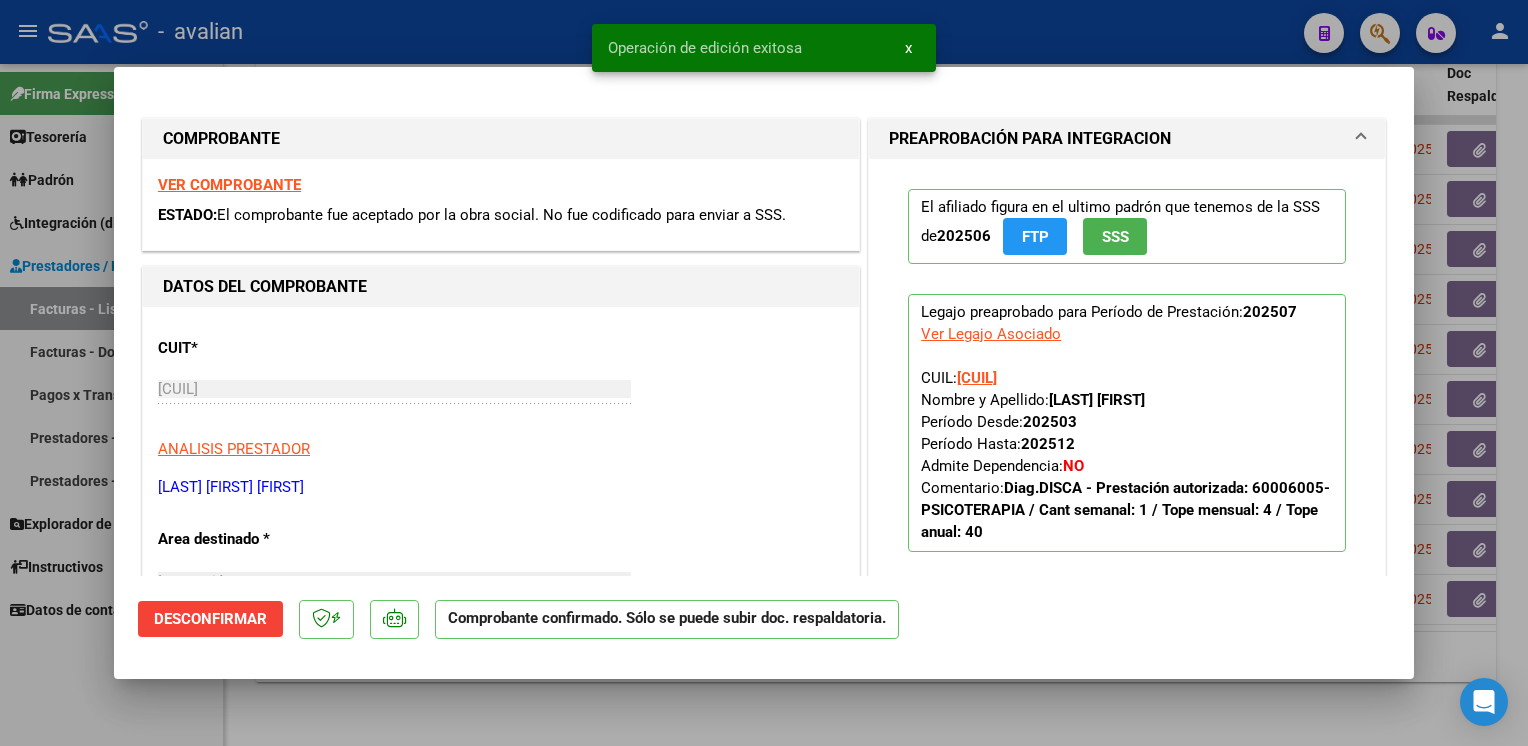 click at bounding box center [764, 373] 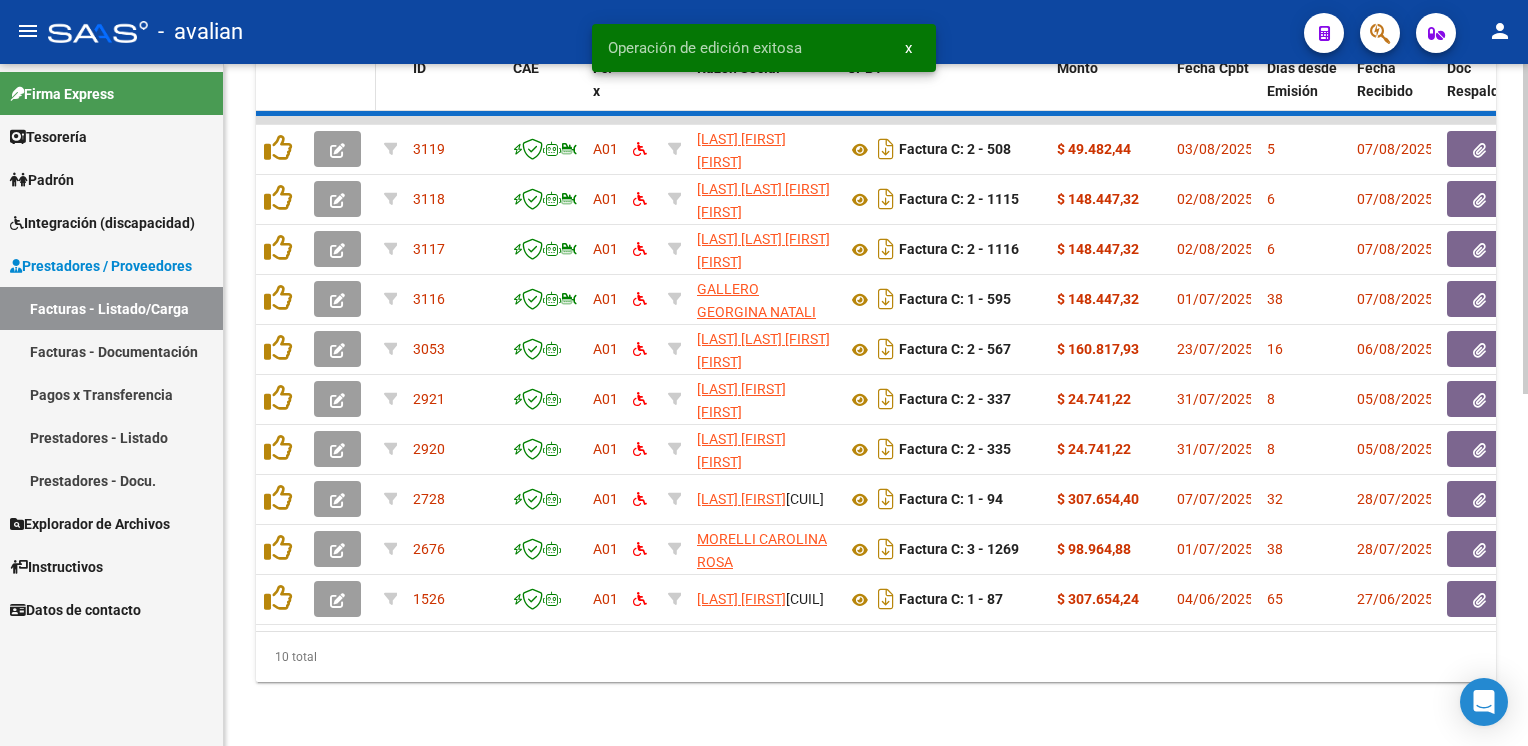 scroll, scrollTop: 670, scrollLeft: 0, axis: vertical 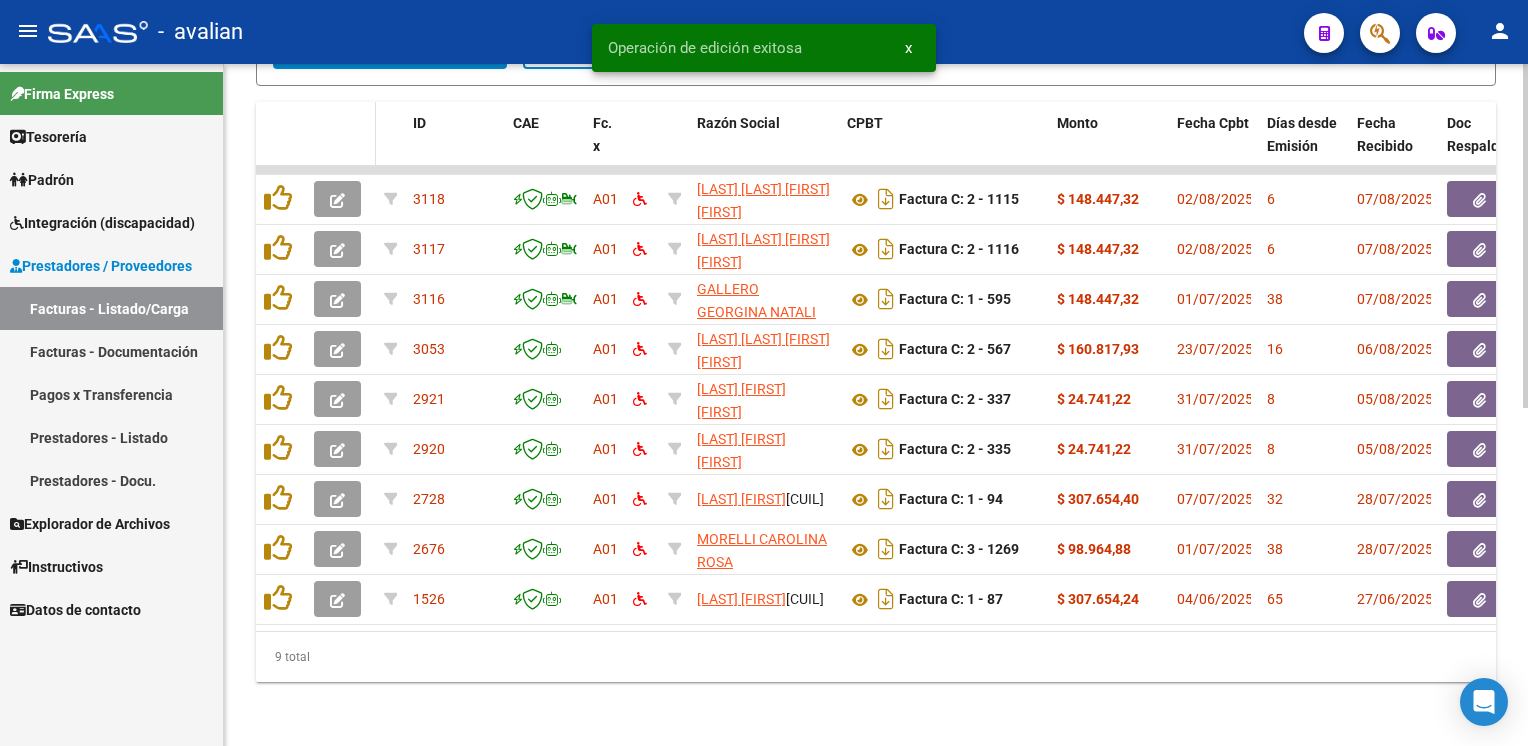 click 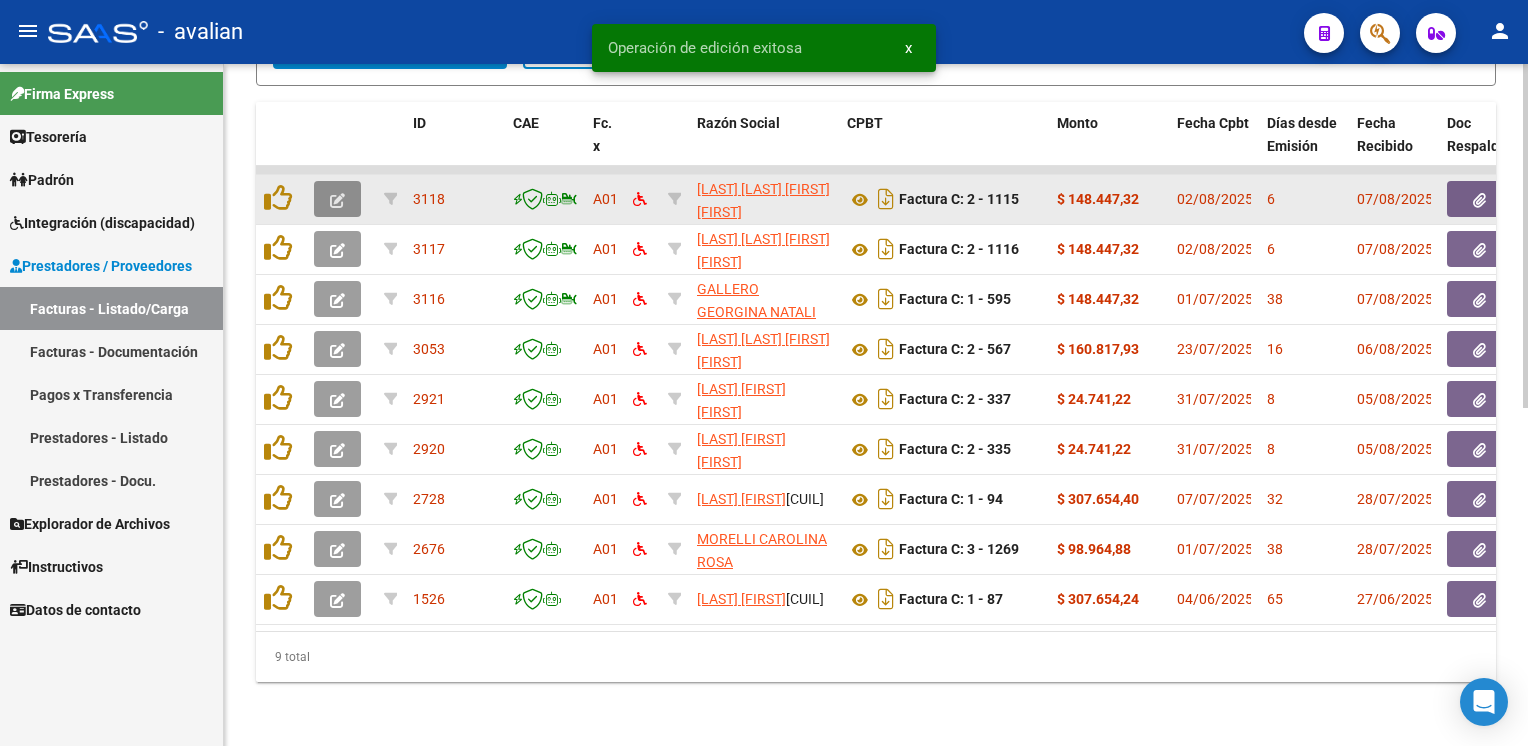 click 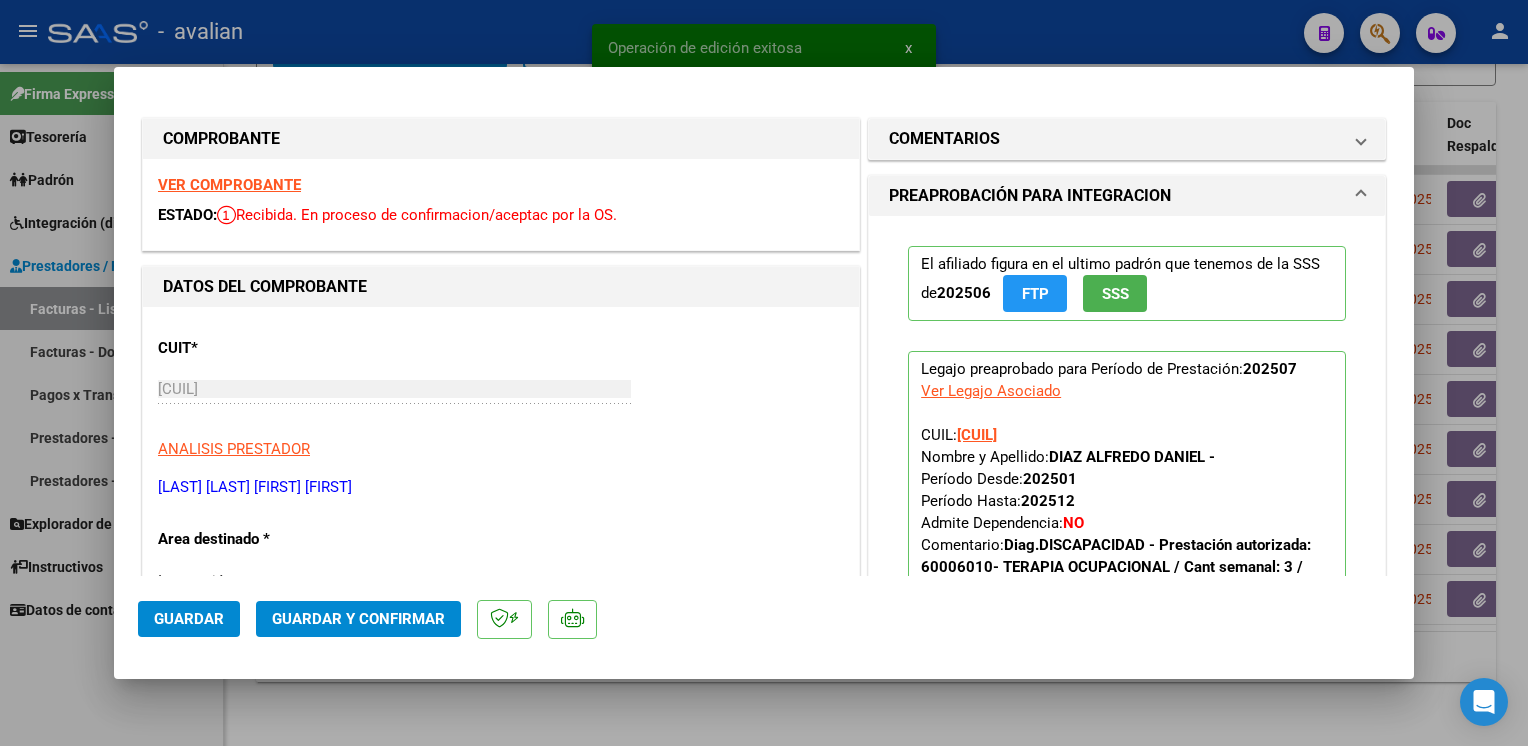 click on "VER COMPROBANTE" at bounding box center (229, 185) 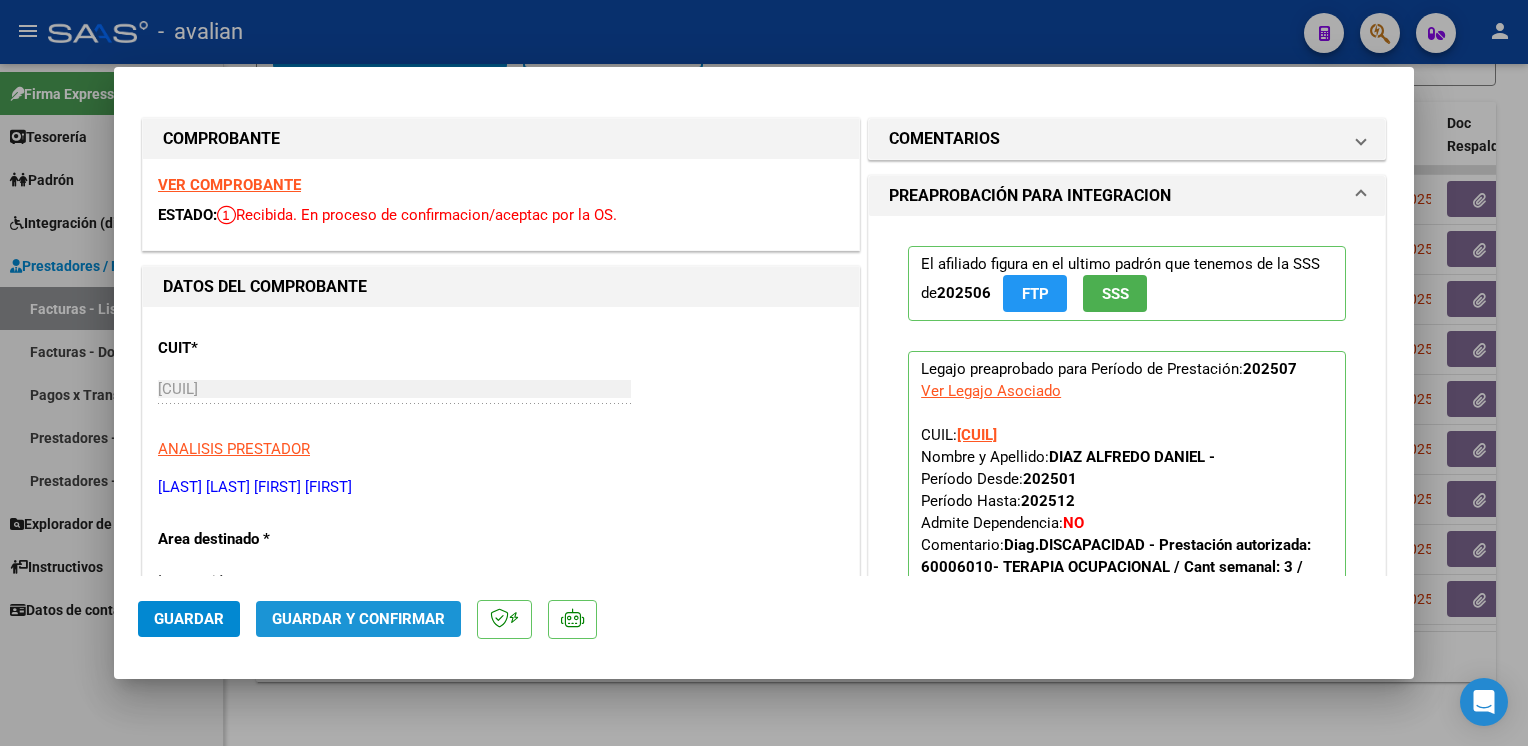 click on "Guardar y Confirmar" 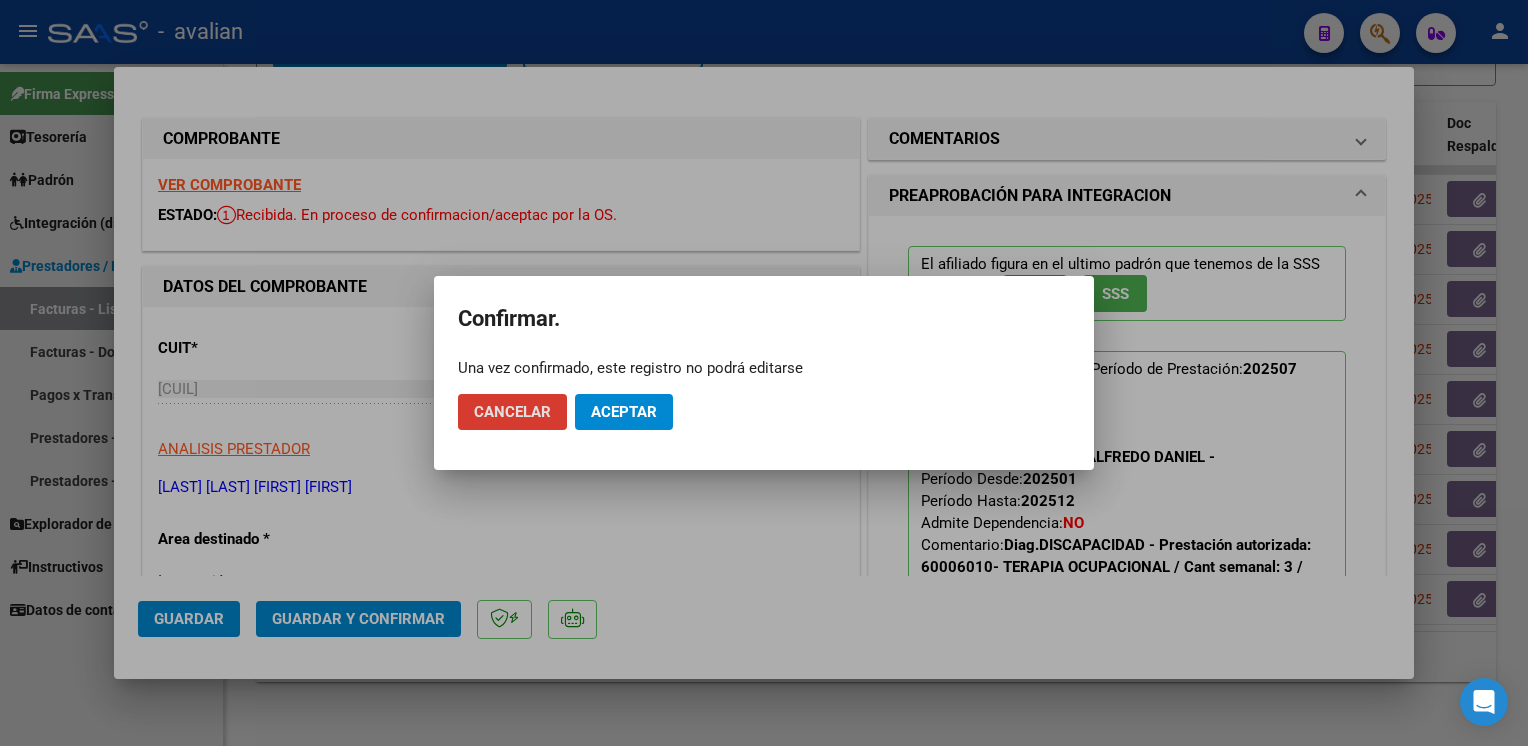 click on "Cancelar Aceptar" 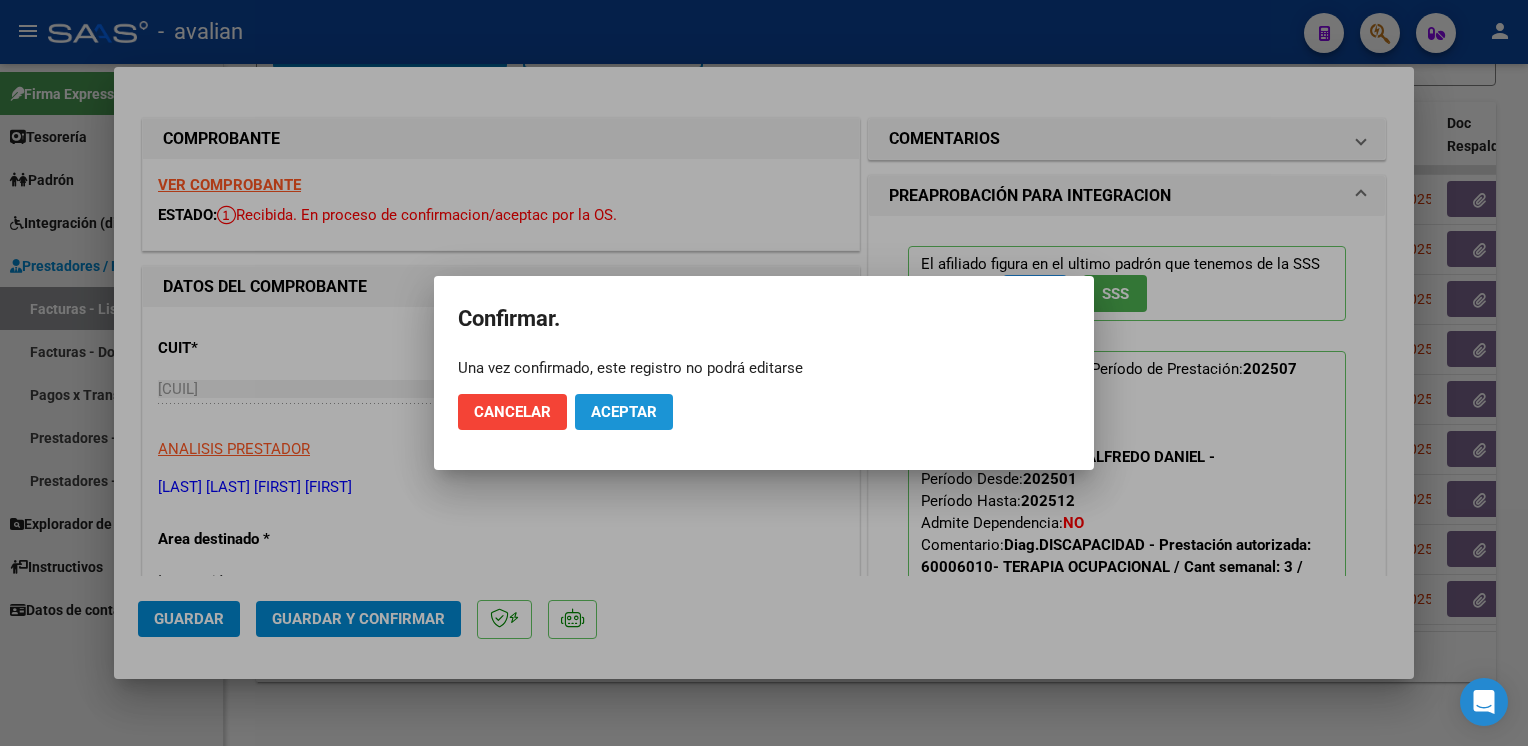 click on "Aceptar" 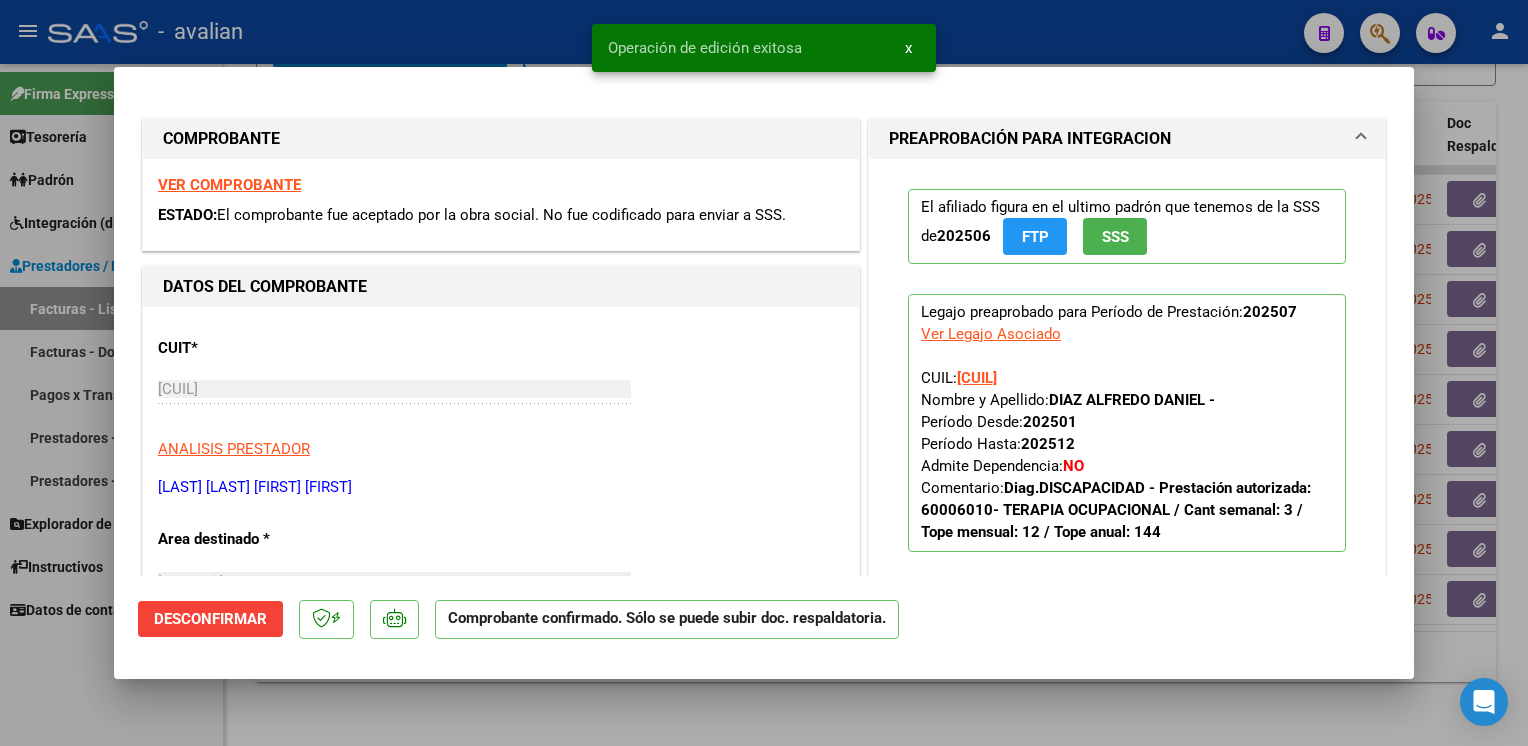 click at bounding box center [764, 373] 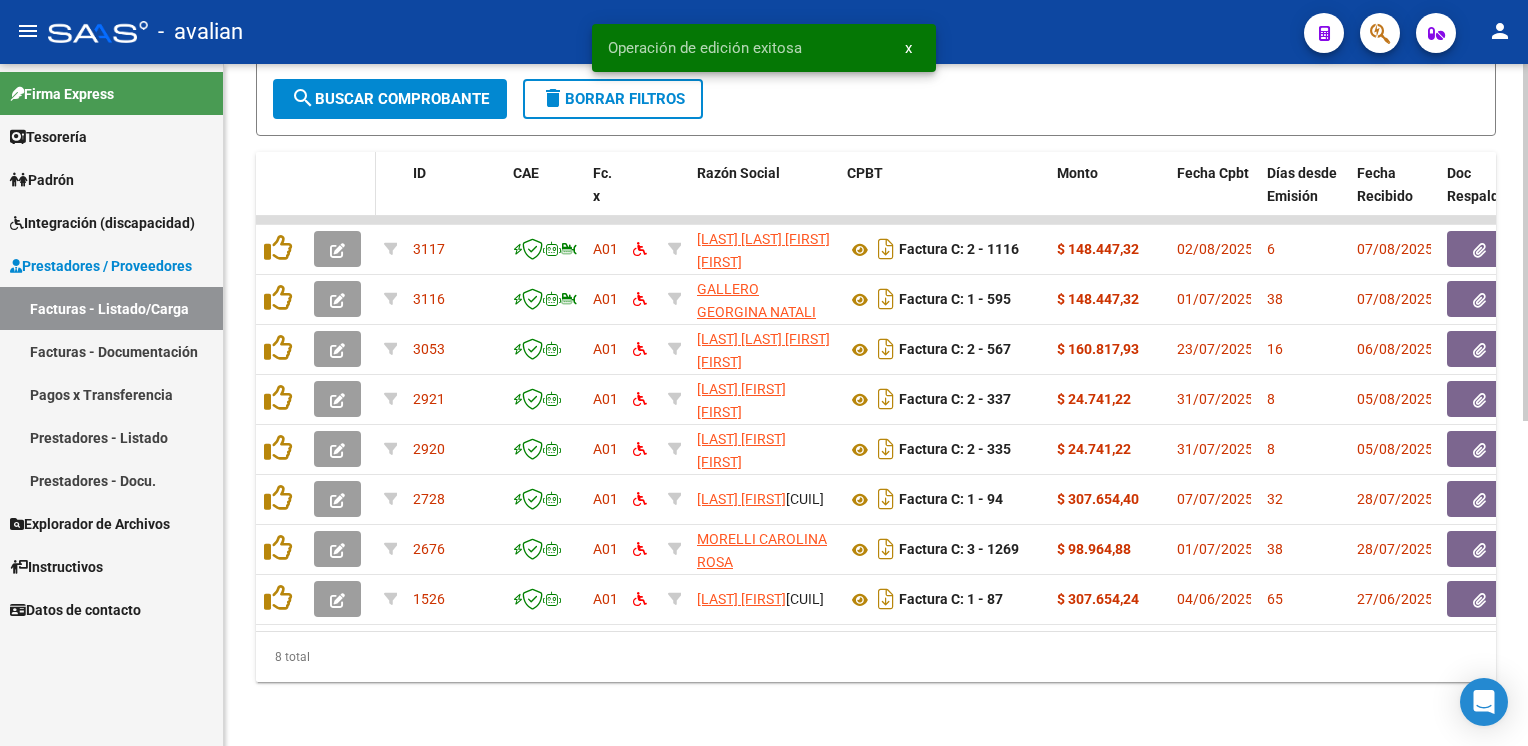 scroll, scrollTop: 620, scrollLeft: 0, axis: vertical 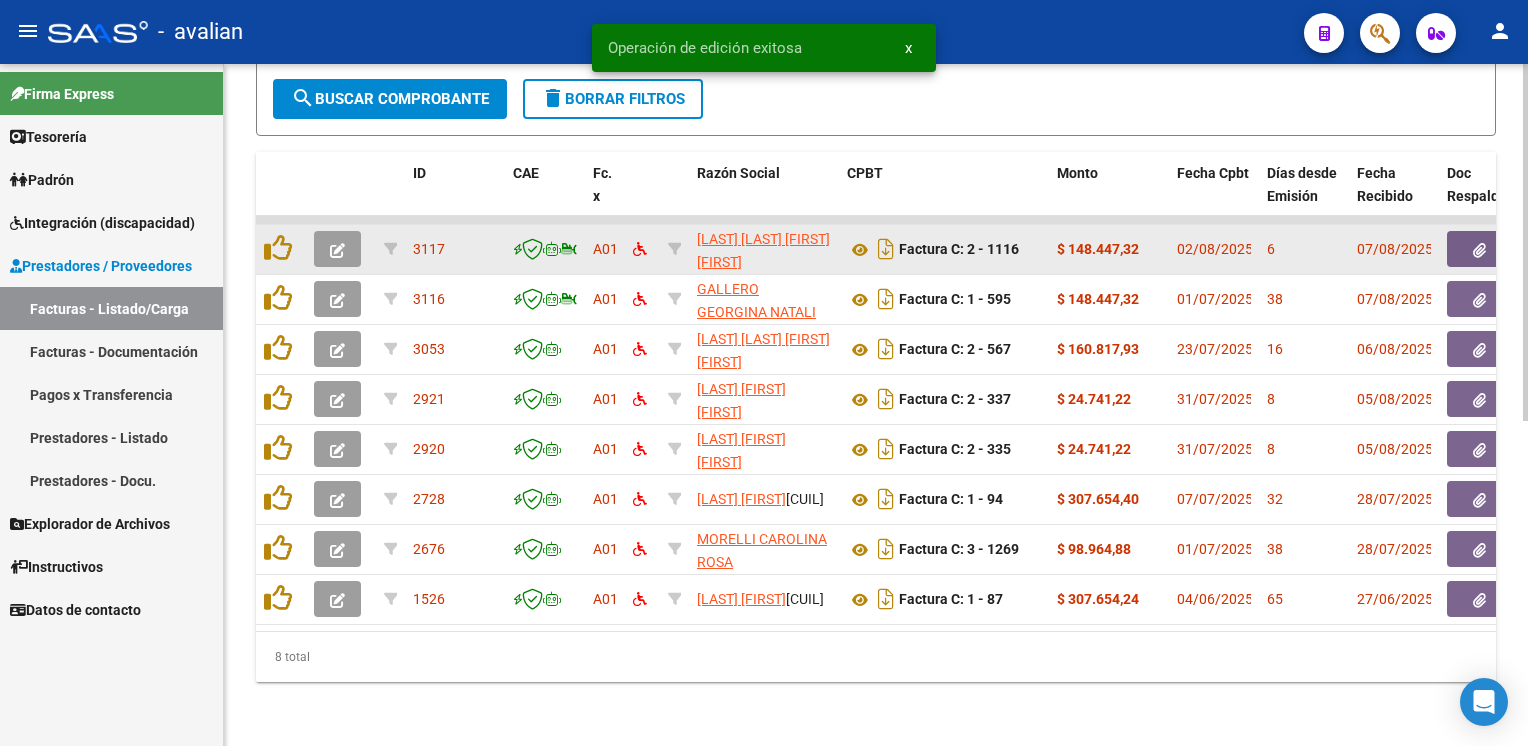 click 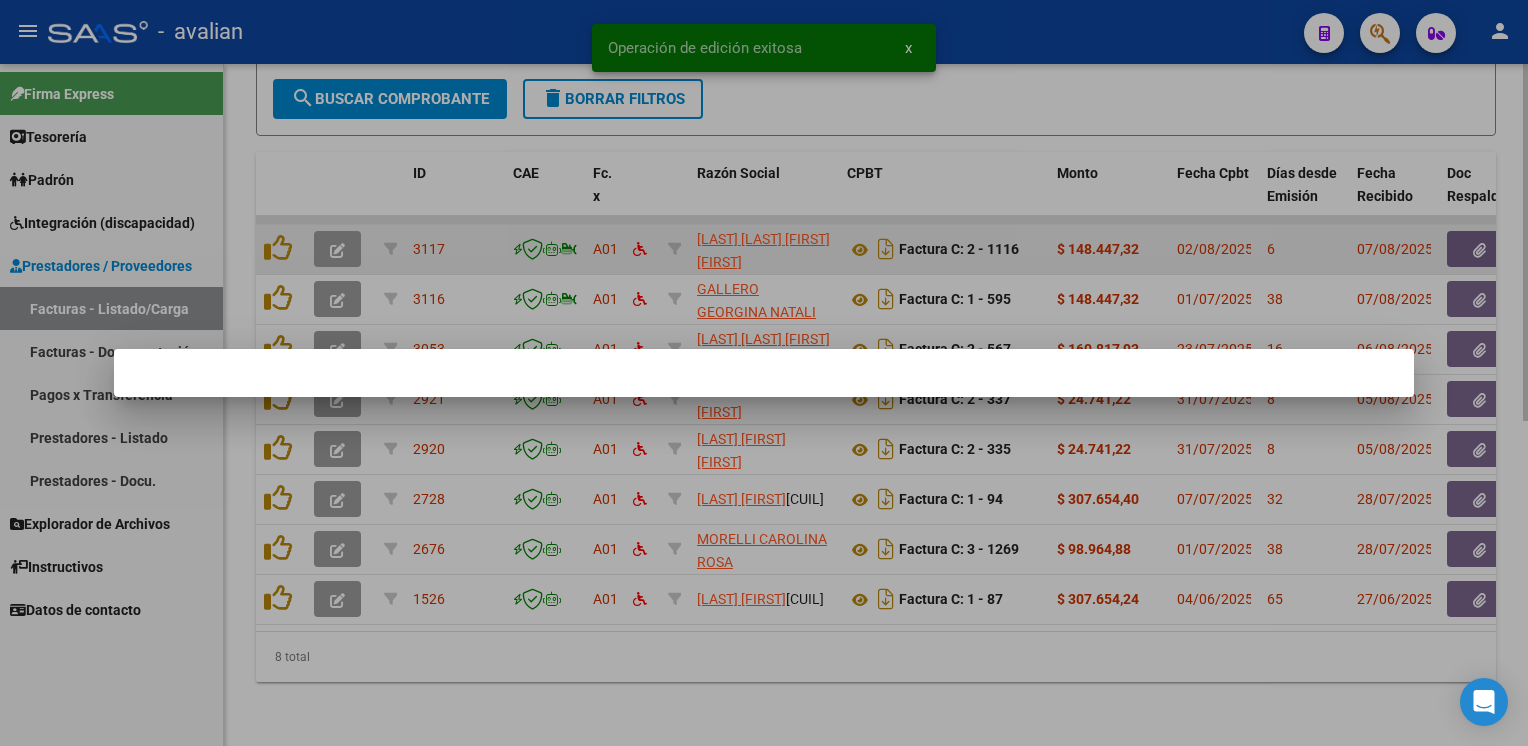 drag, startPoint x: 352, startPoint y: 229, endPoint x: 350, endPoint y: 250, distance: 21.095022 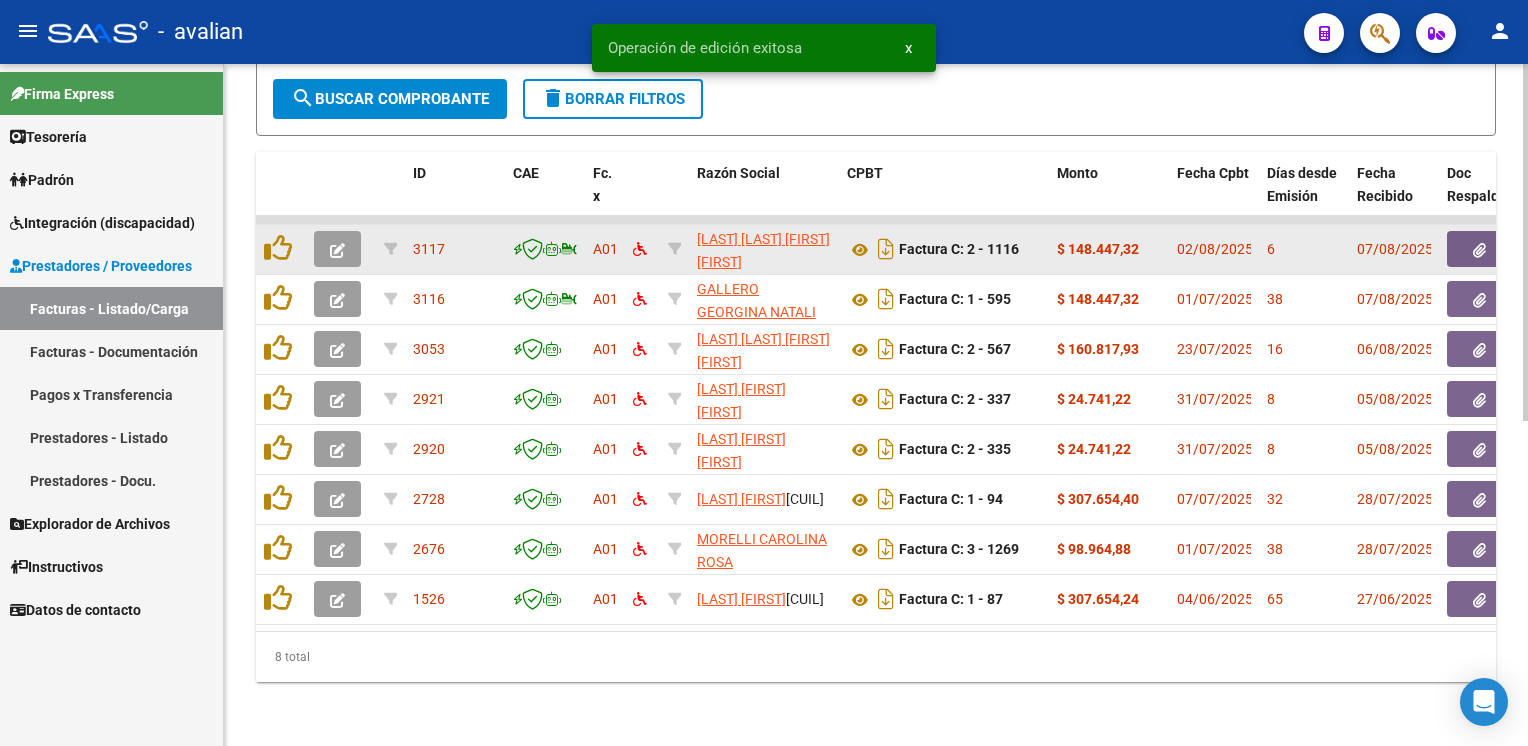 click 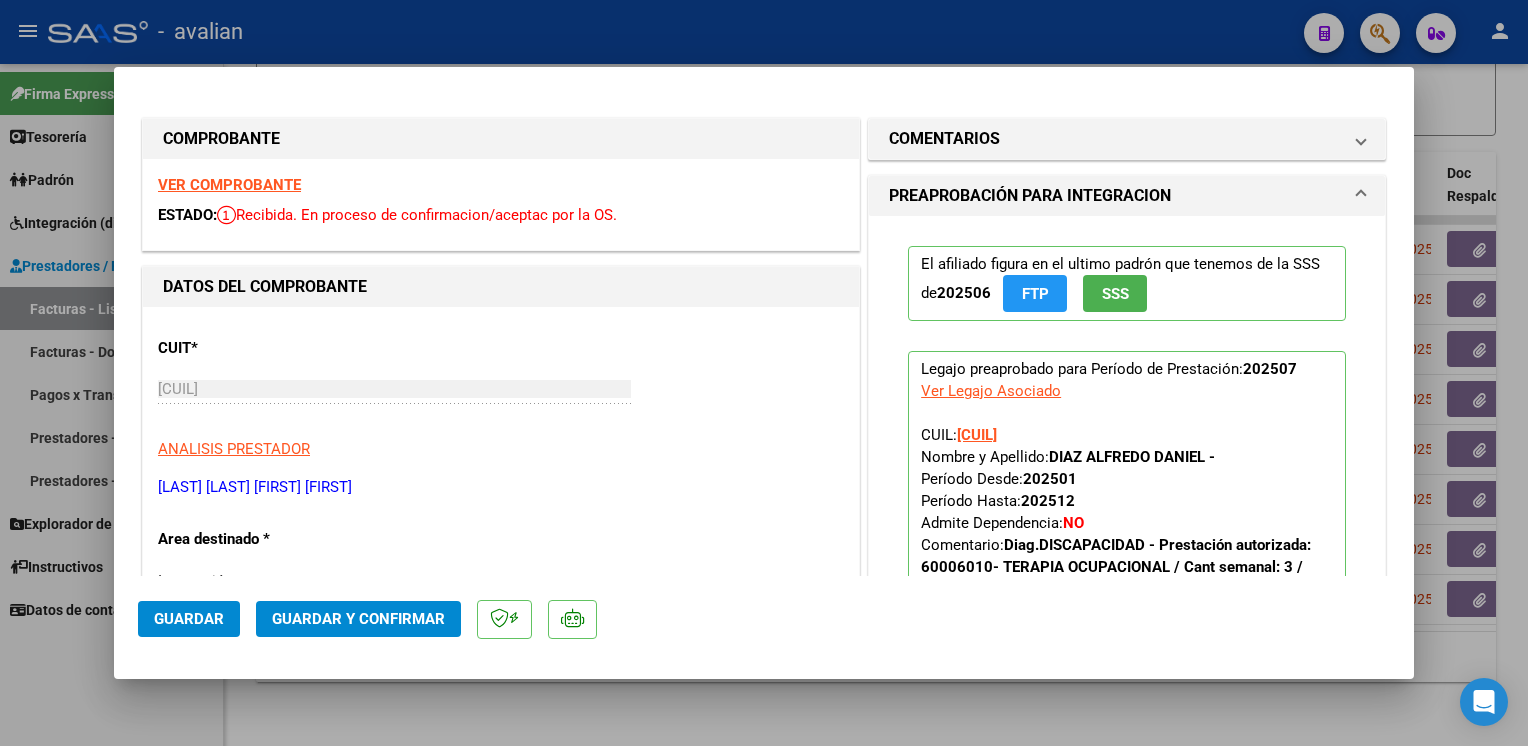 click on "VER COMPROBANTE" at bounding box center (229, 185) 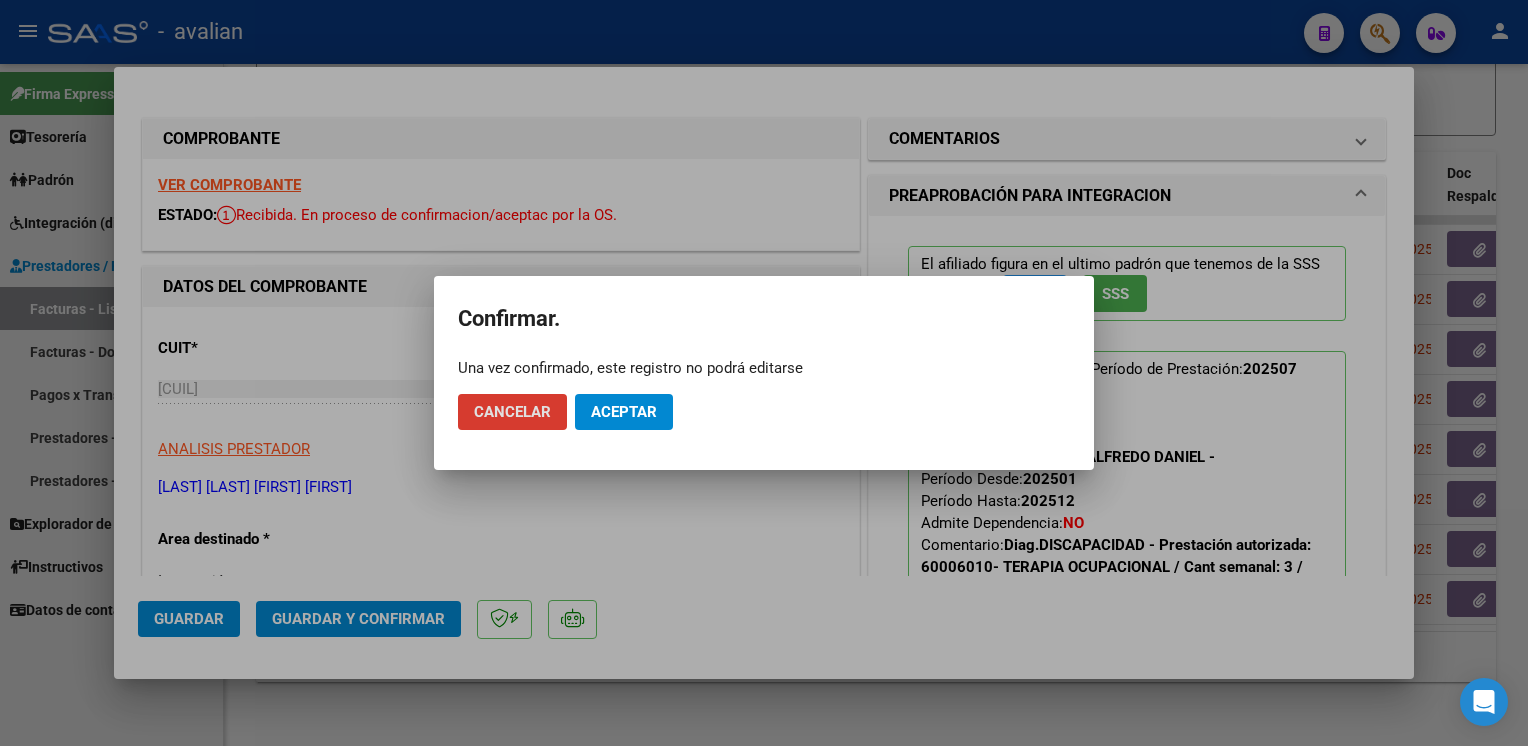 click on "Cancelar Aceptar" 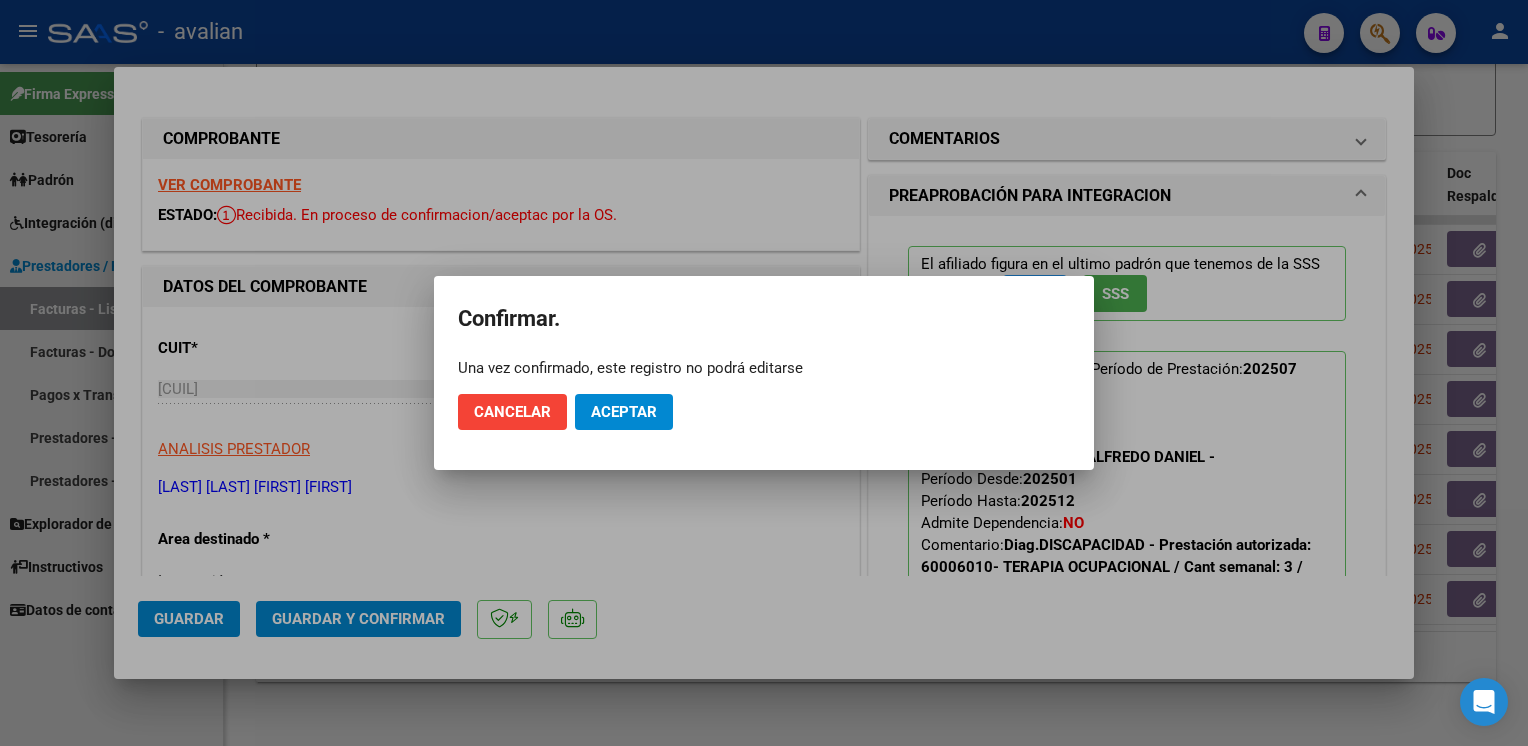 click on "Aceptar" 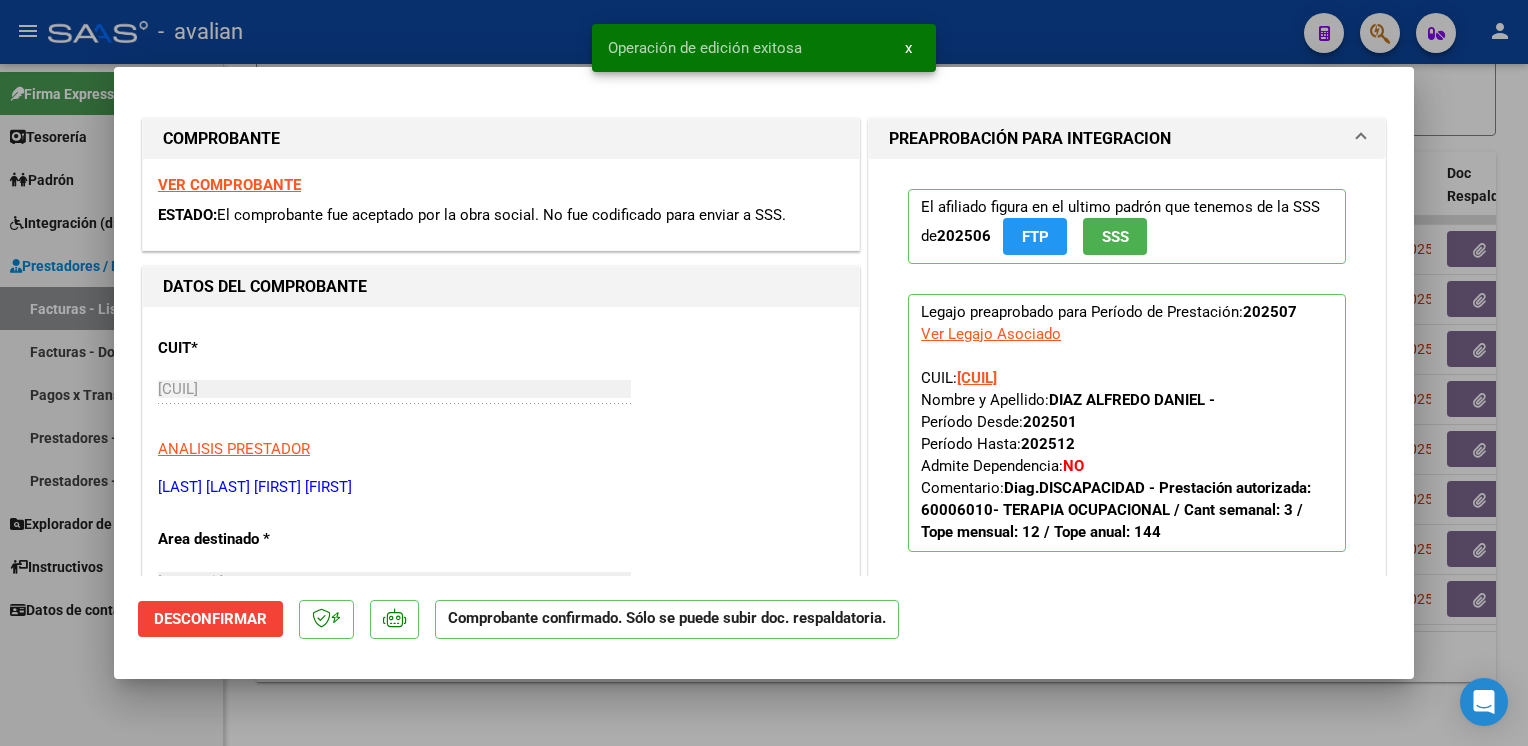 drag, startPoint x: 442, startPoint y: 40, endPoint x: 480, endPoint y: 94, distance: 66.0303 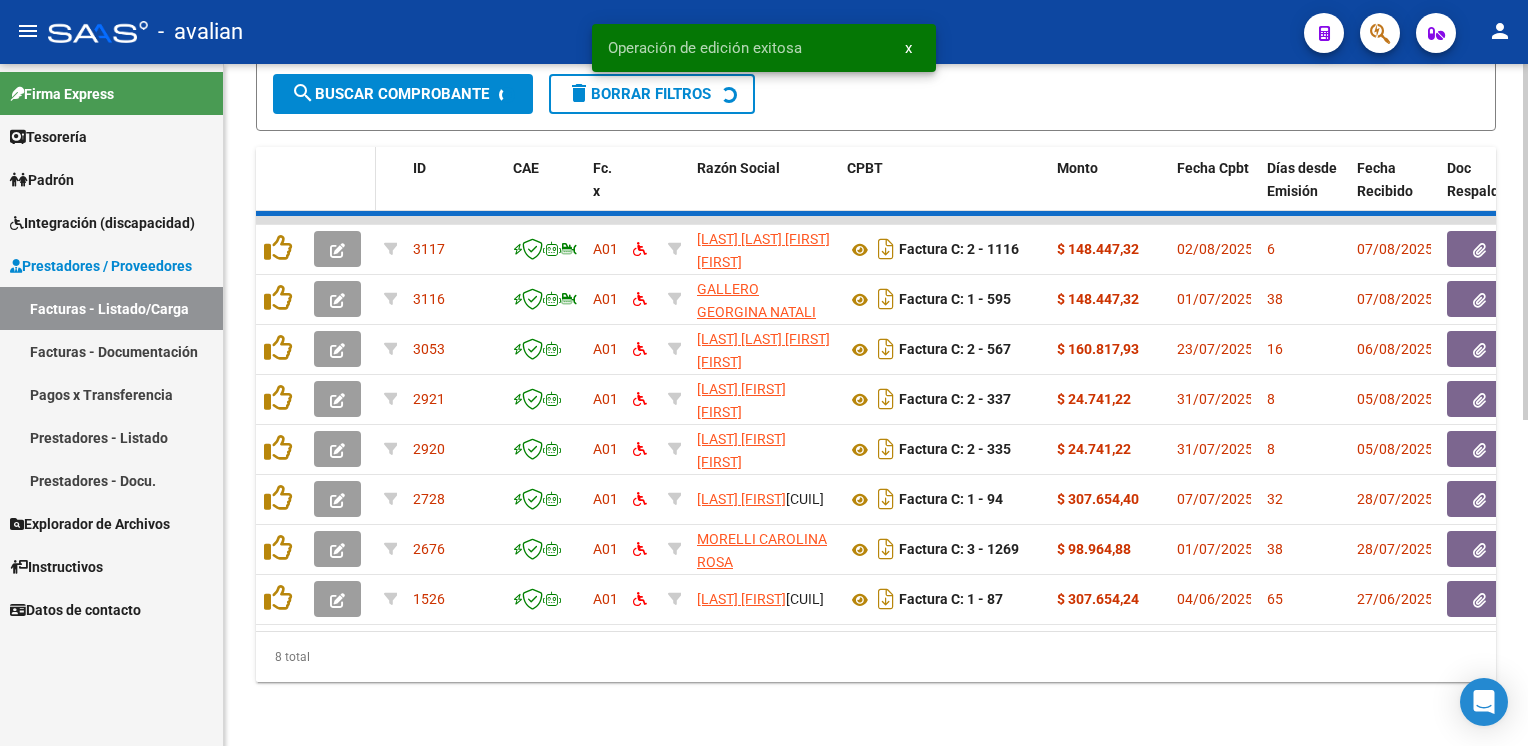 scroll, scrollTop: 570, scrollLeft: 0, axis: vertical 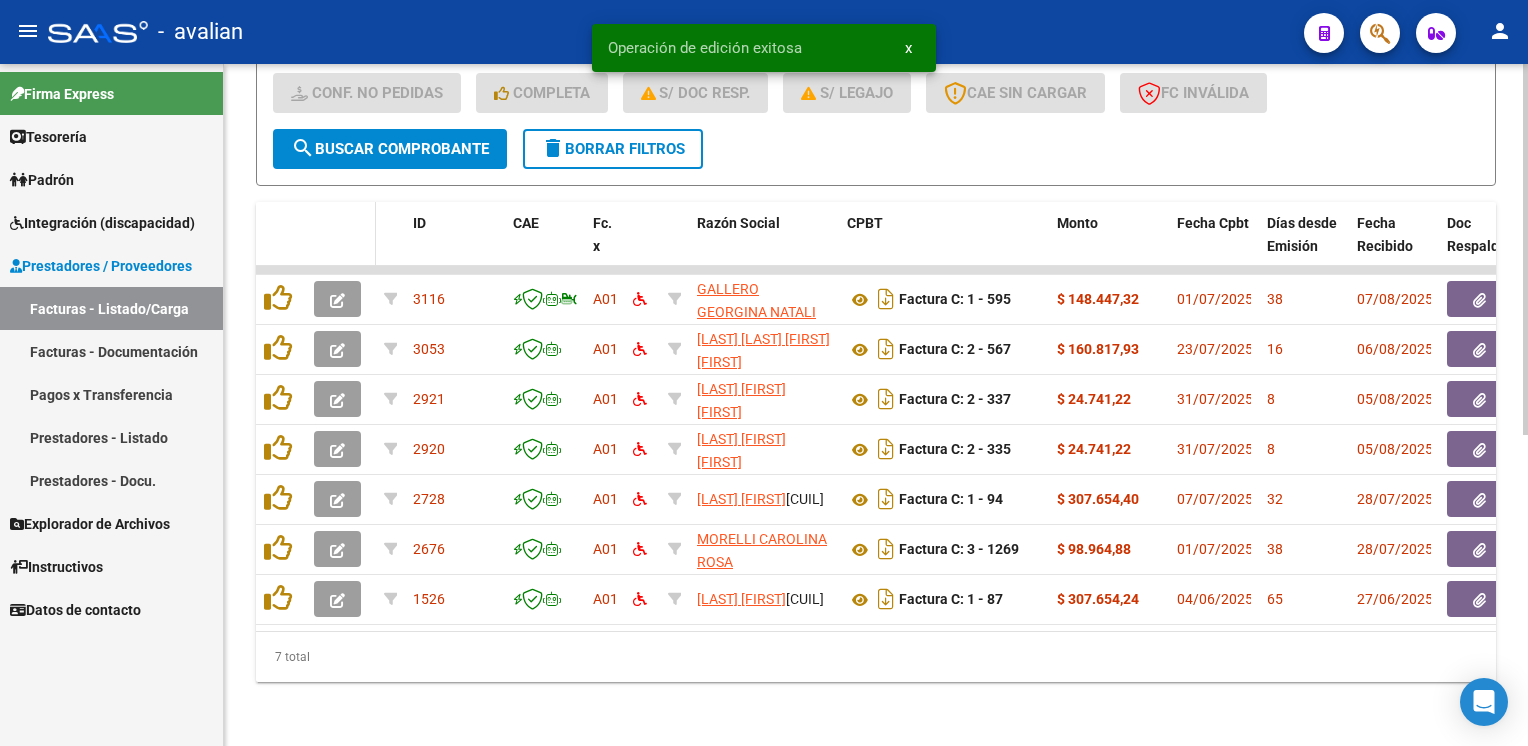 click 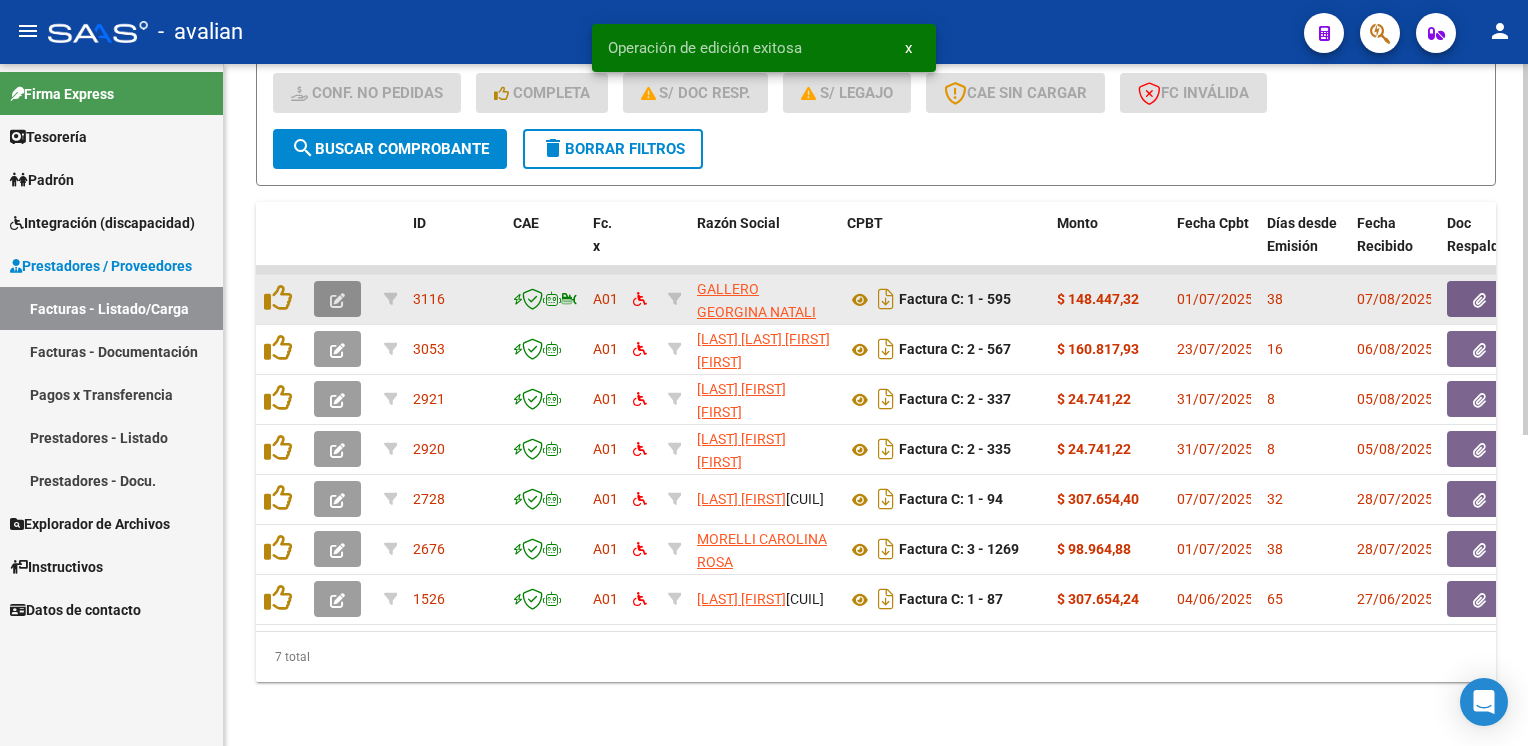 click 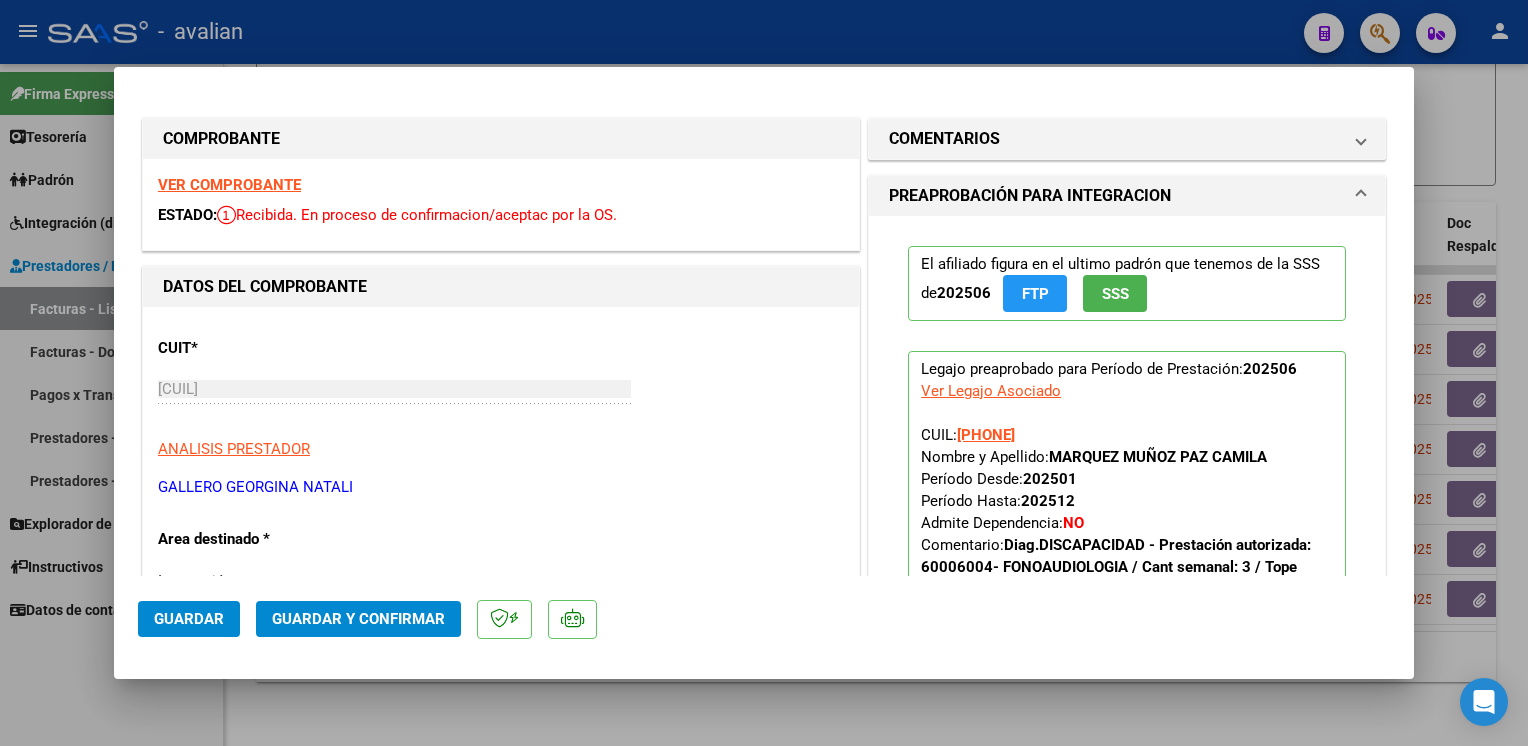 click on "VER COMPROBANTE" at bounding box center (229, 185) 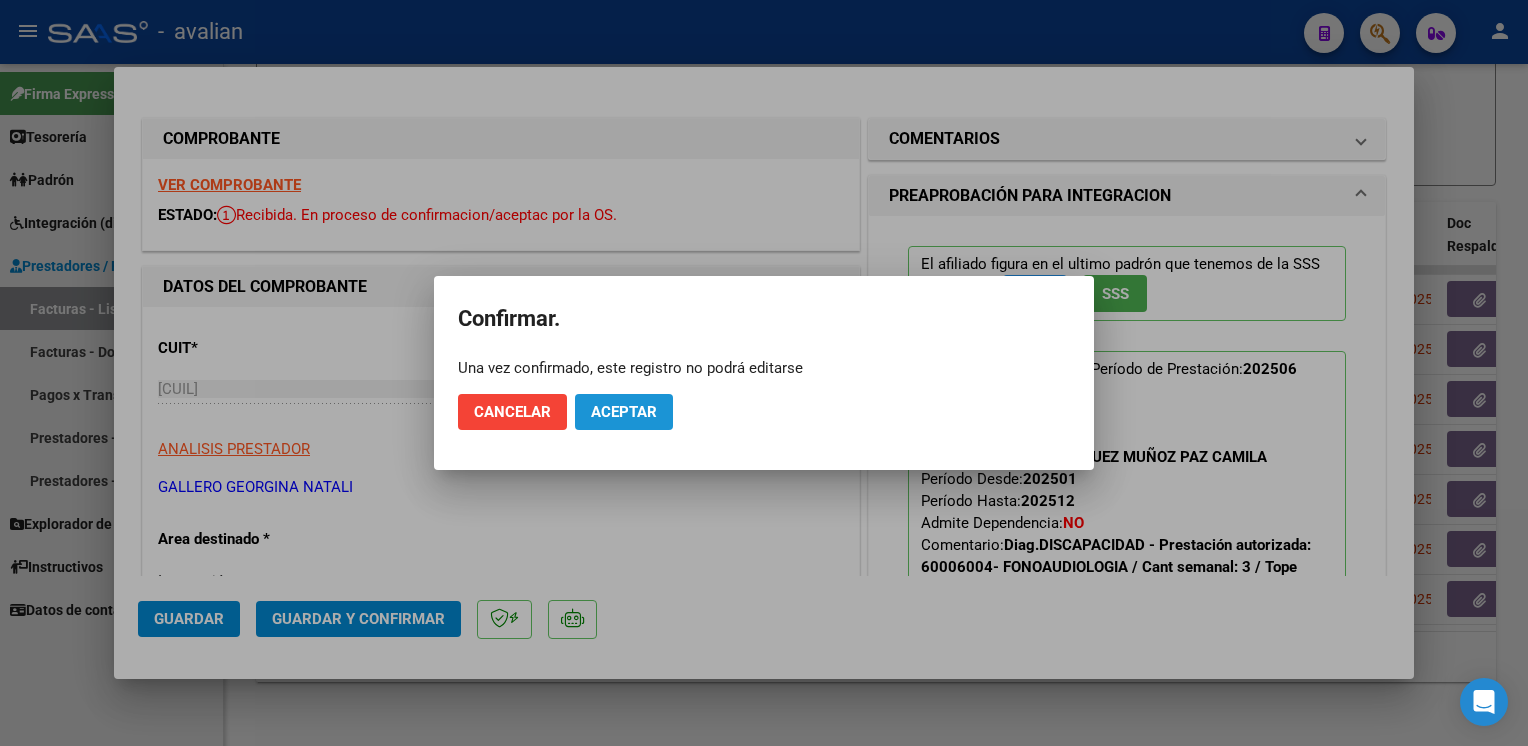 click on "Aceptar" 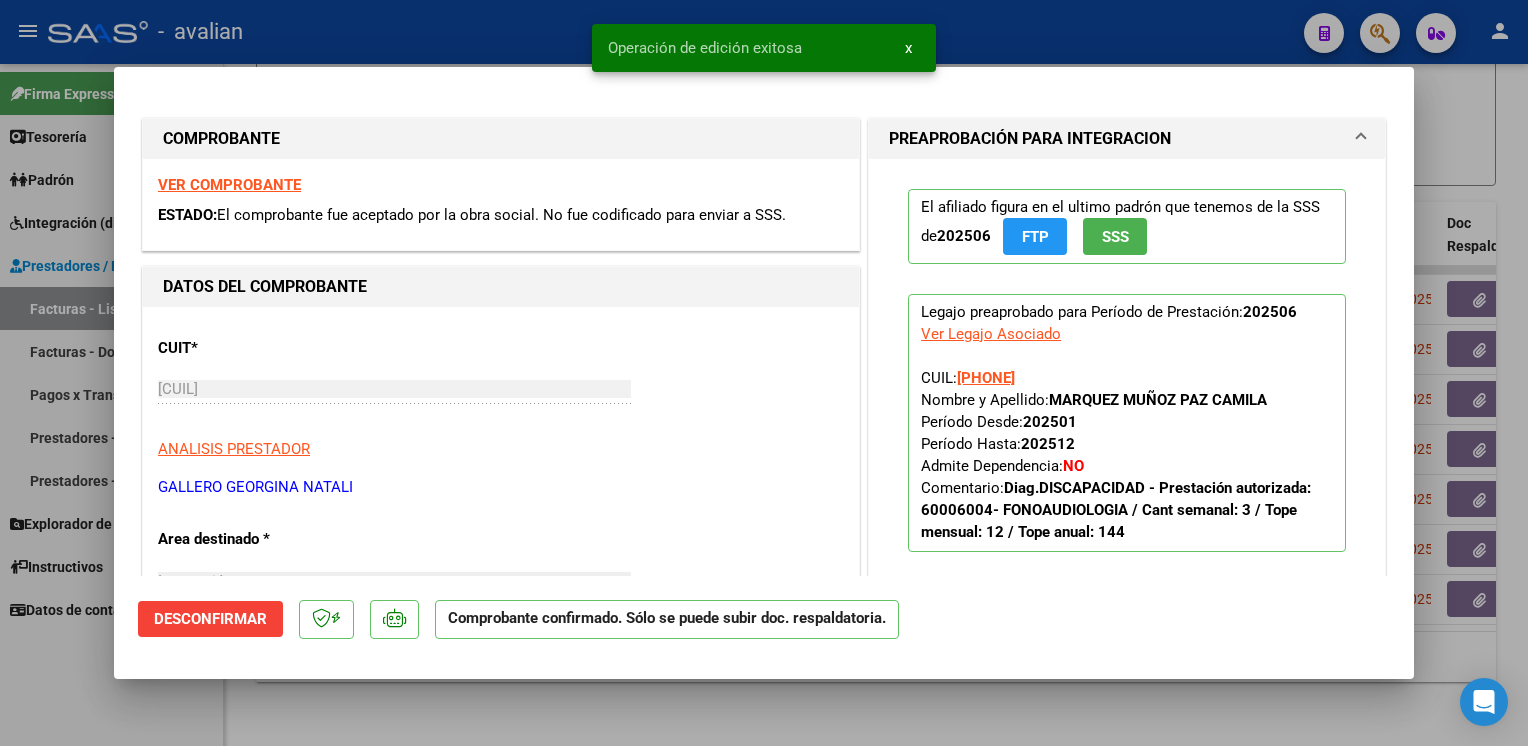 click at bounding box center [764, 373] 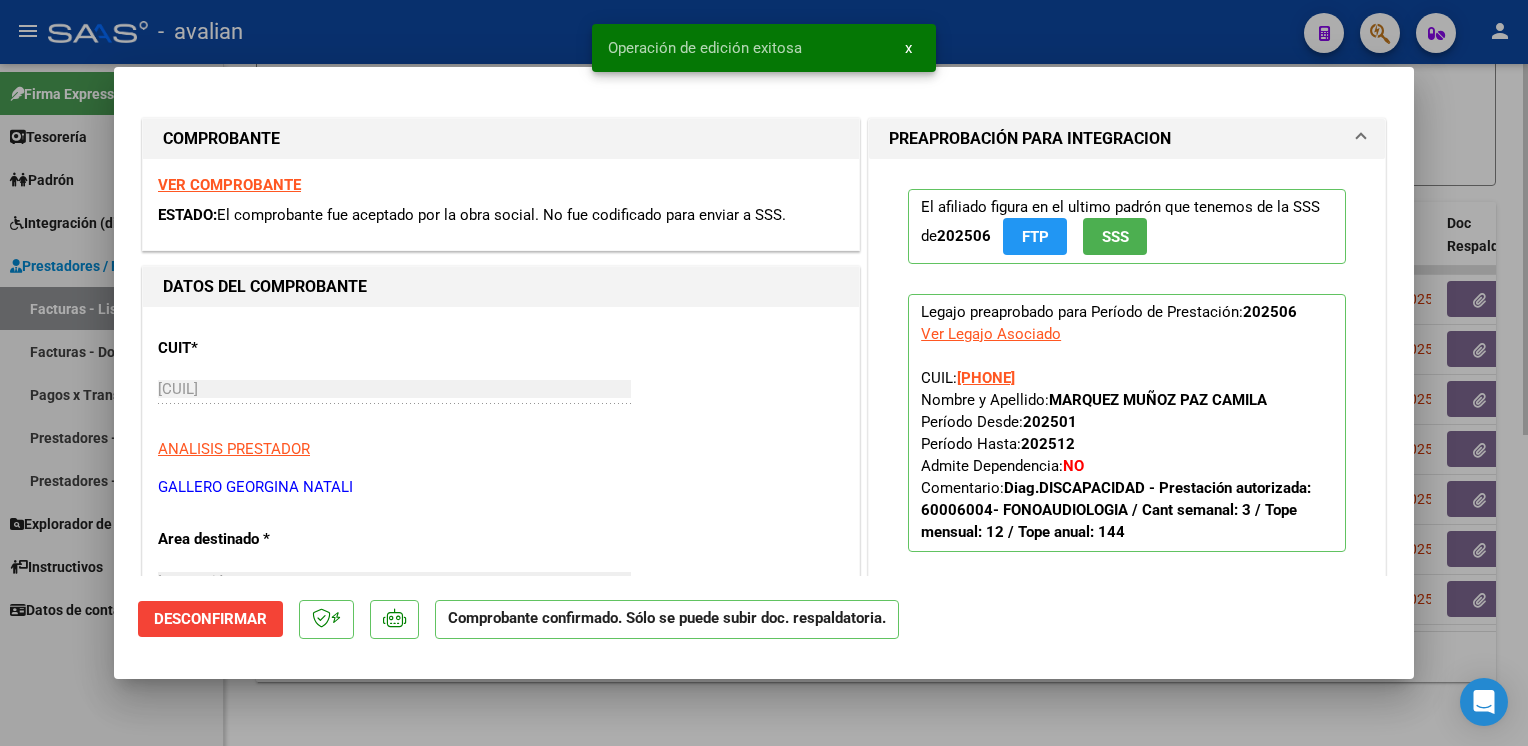 type 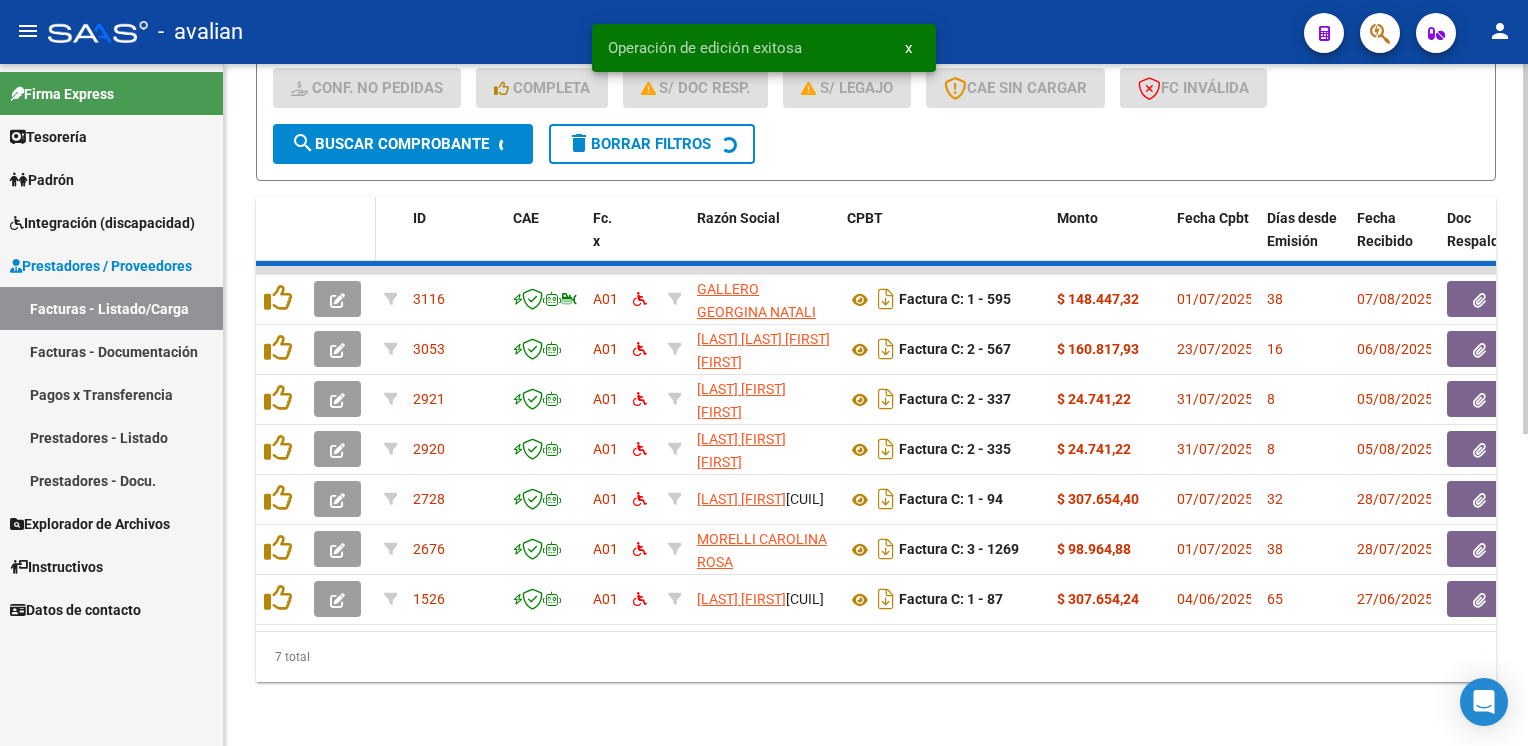 scroll, scrollTop: 520, scrollLeft: 0, axis: vertical 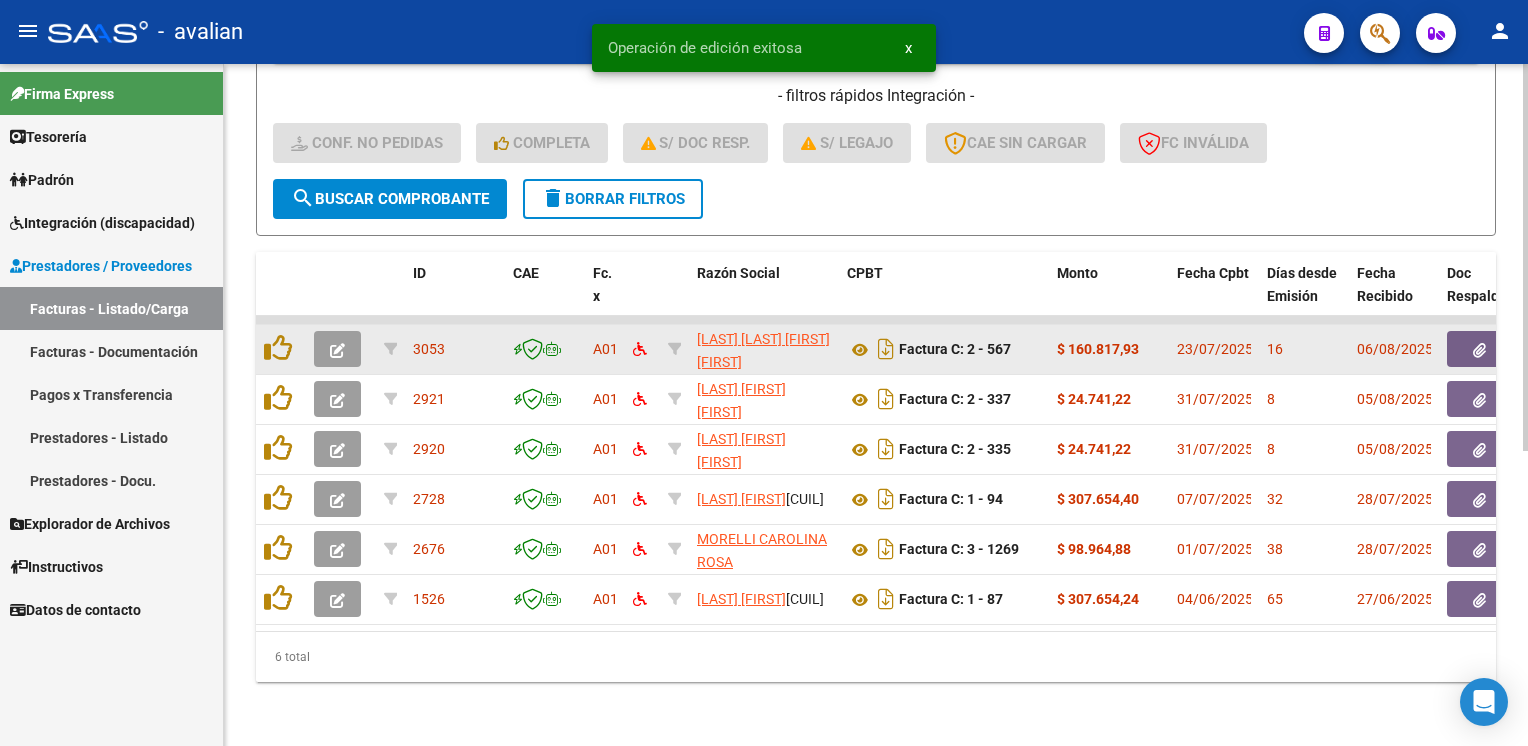 click 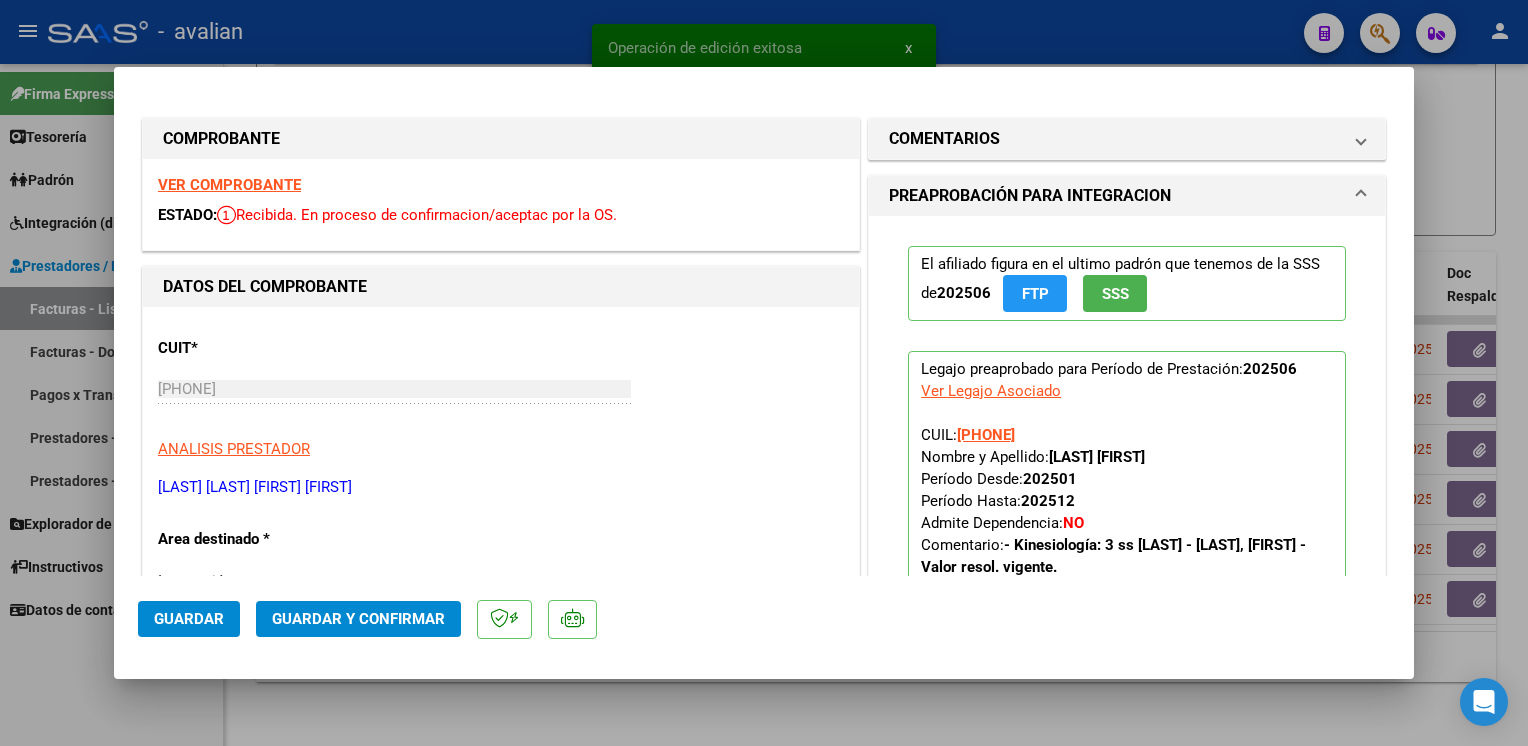 click on "VER COMPROBANTE       ESTADO:   Recibida. En proceso de confirmacion/aceptac por la OS." at bounding box center [501, 204] 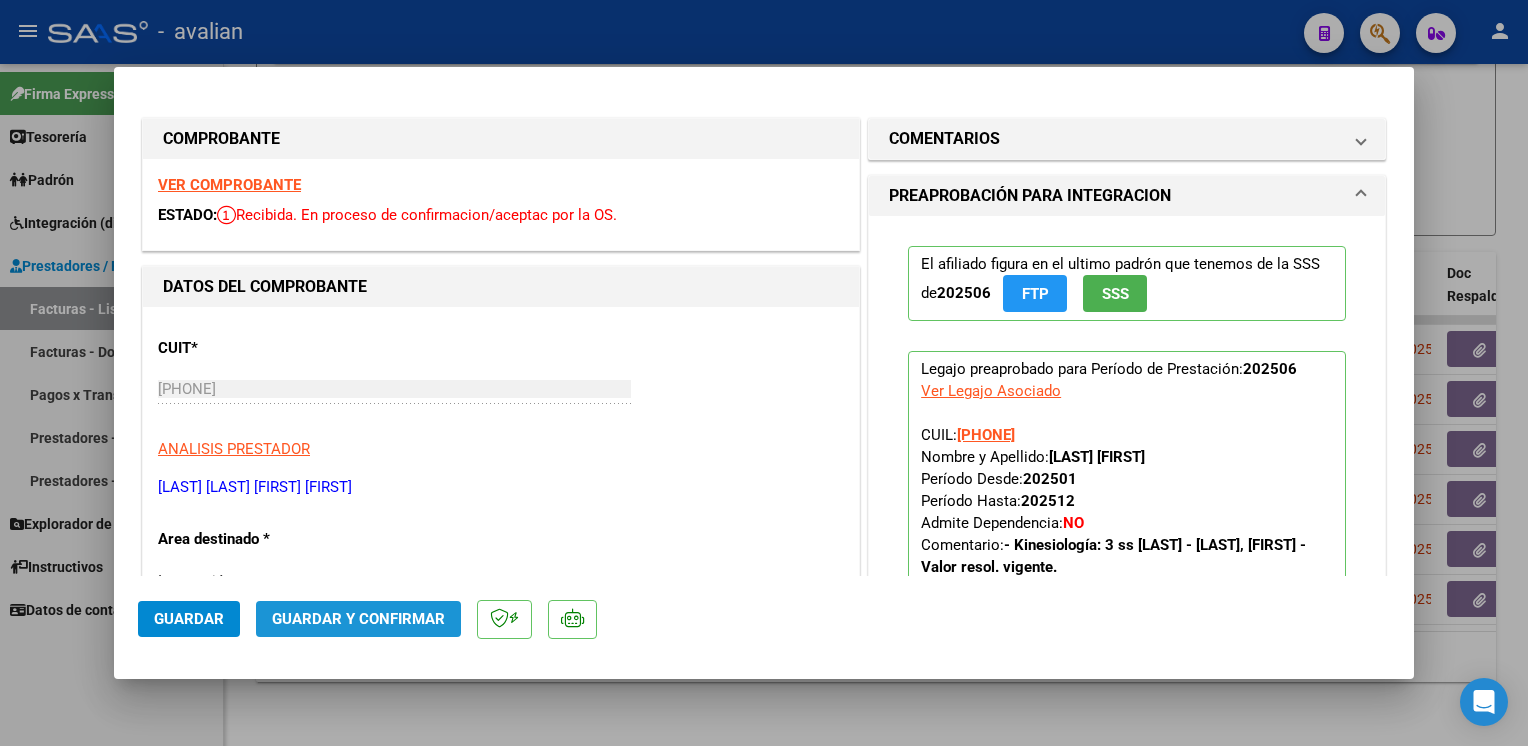 click on "Guardar y Confirmar" 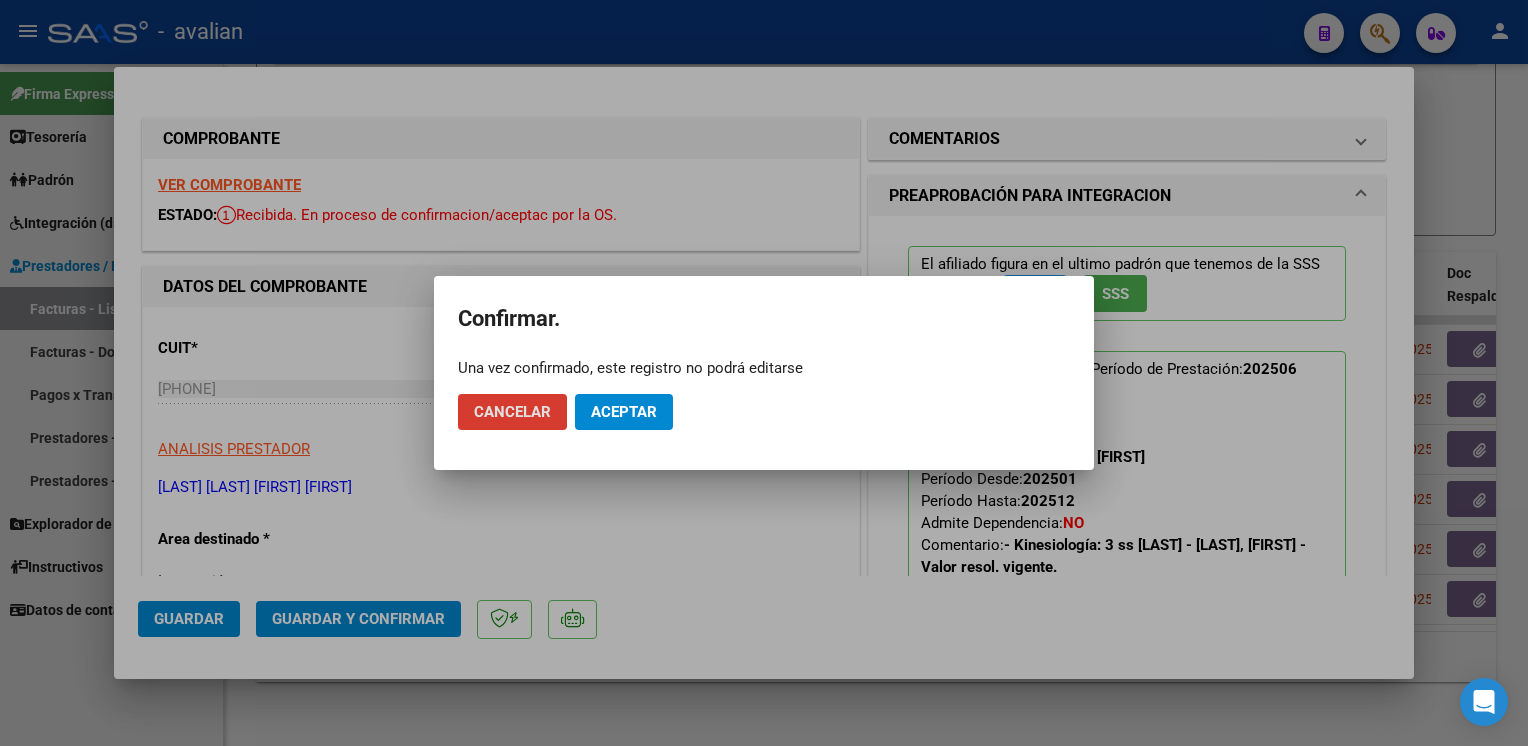 click on "Aceptar" 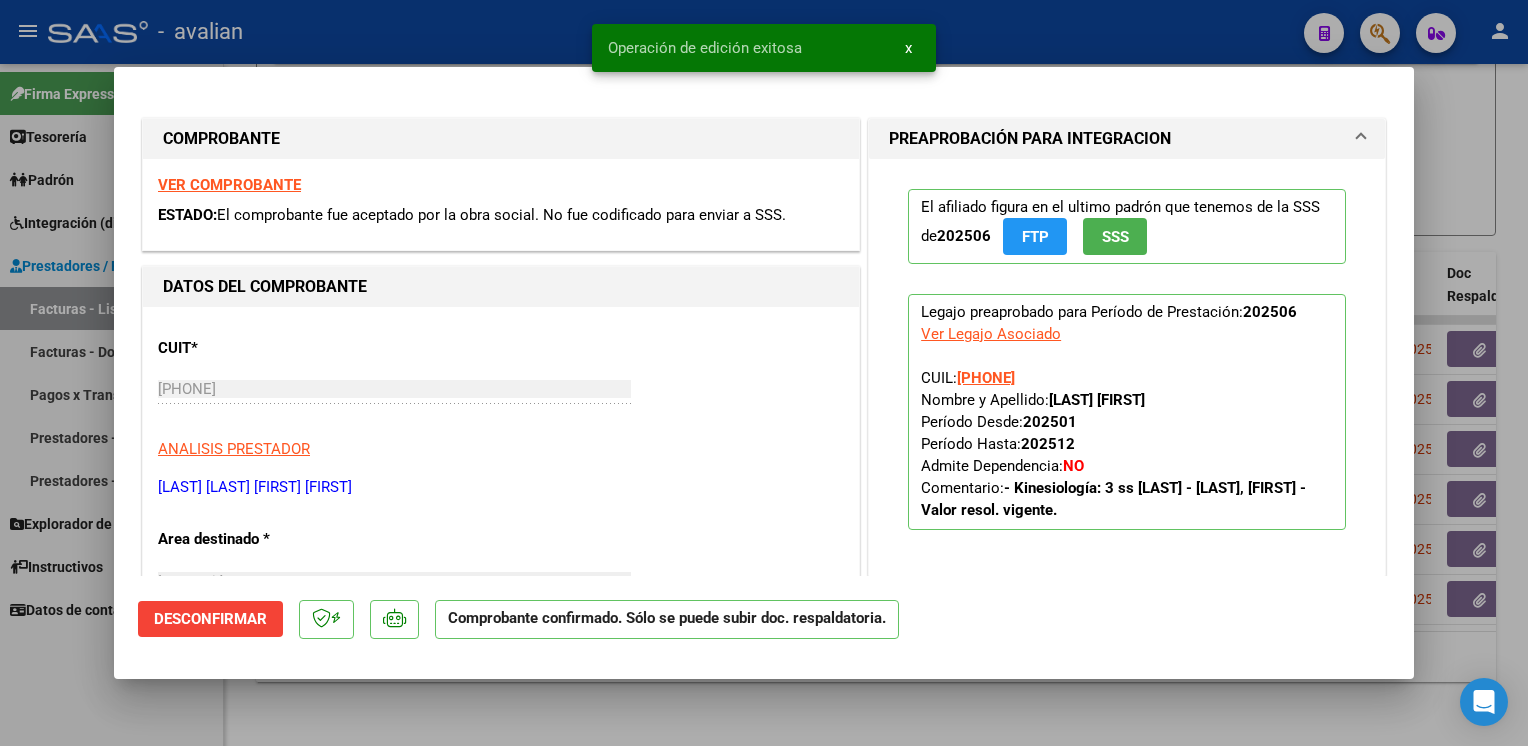 click at bounding box center (764, 373) 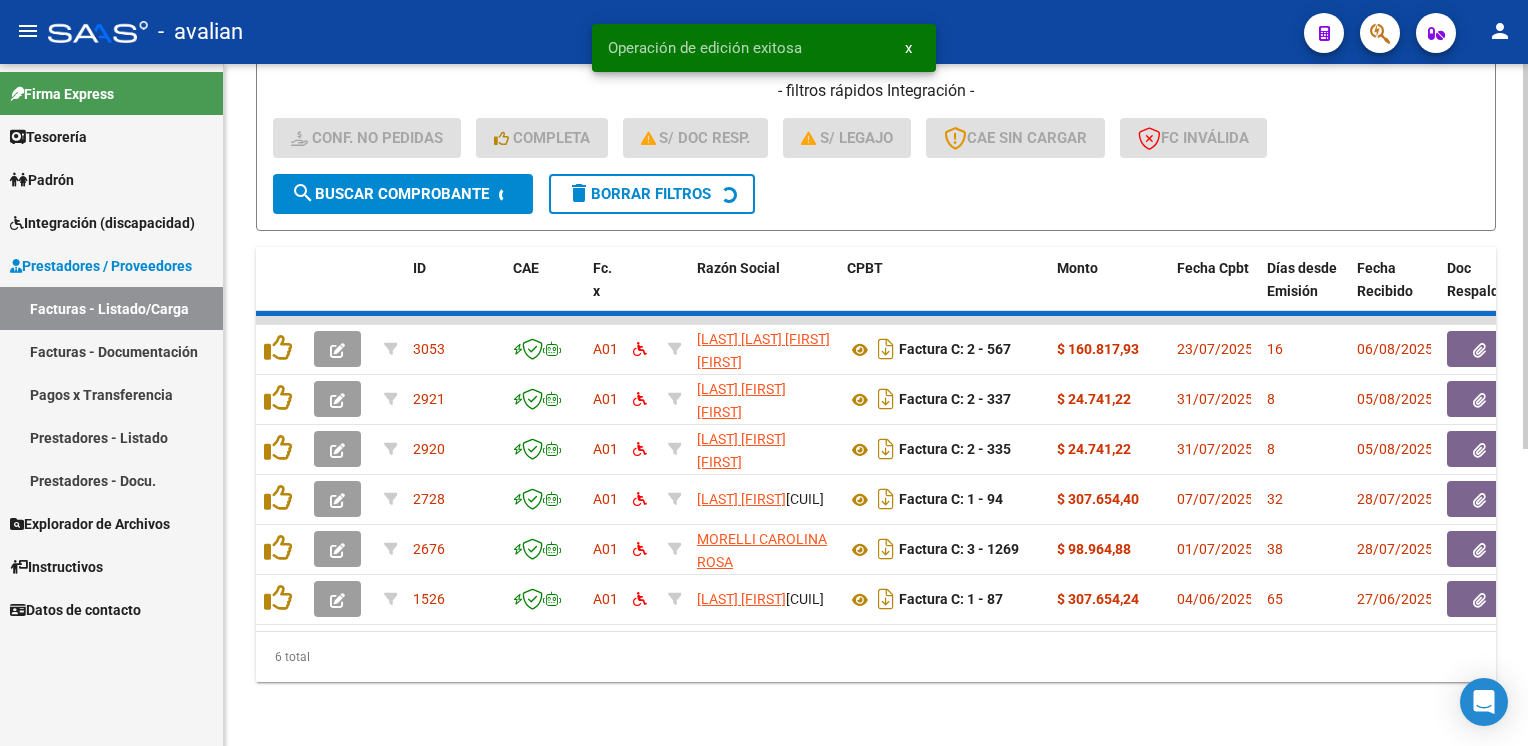 scroll, scrollTop: 470, scrollLeft: 0, axis: vertical 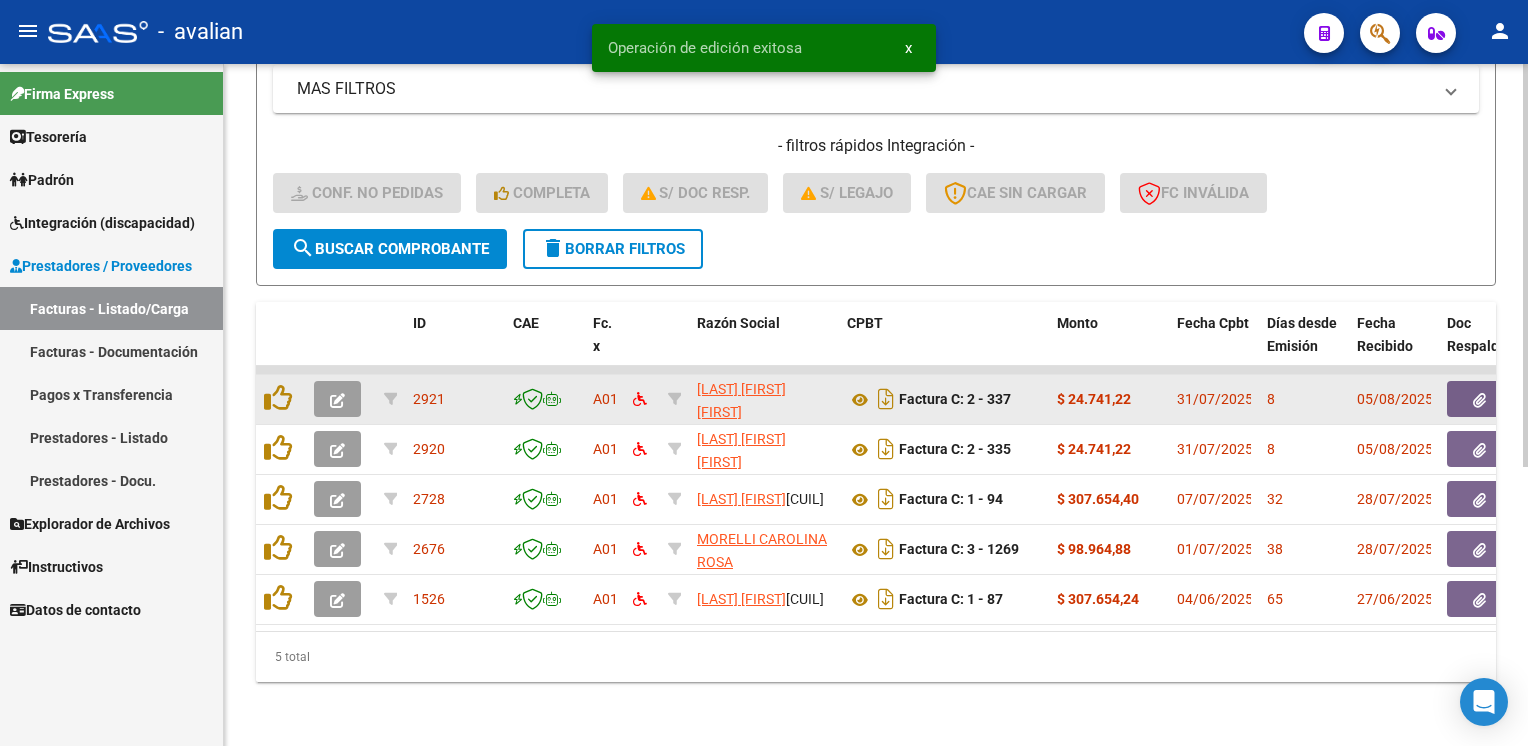 click 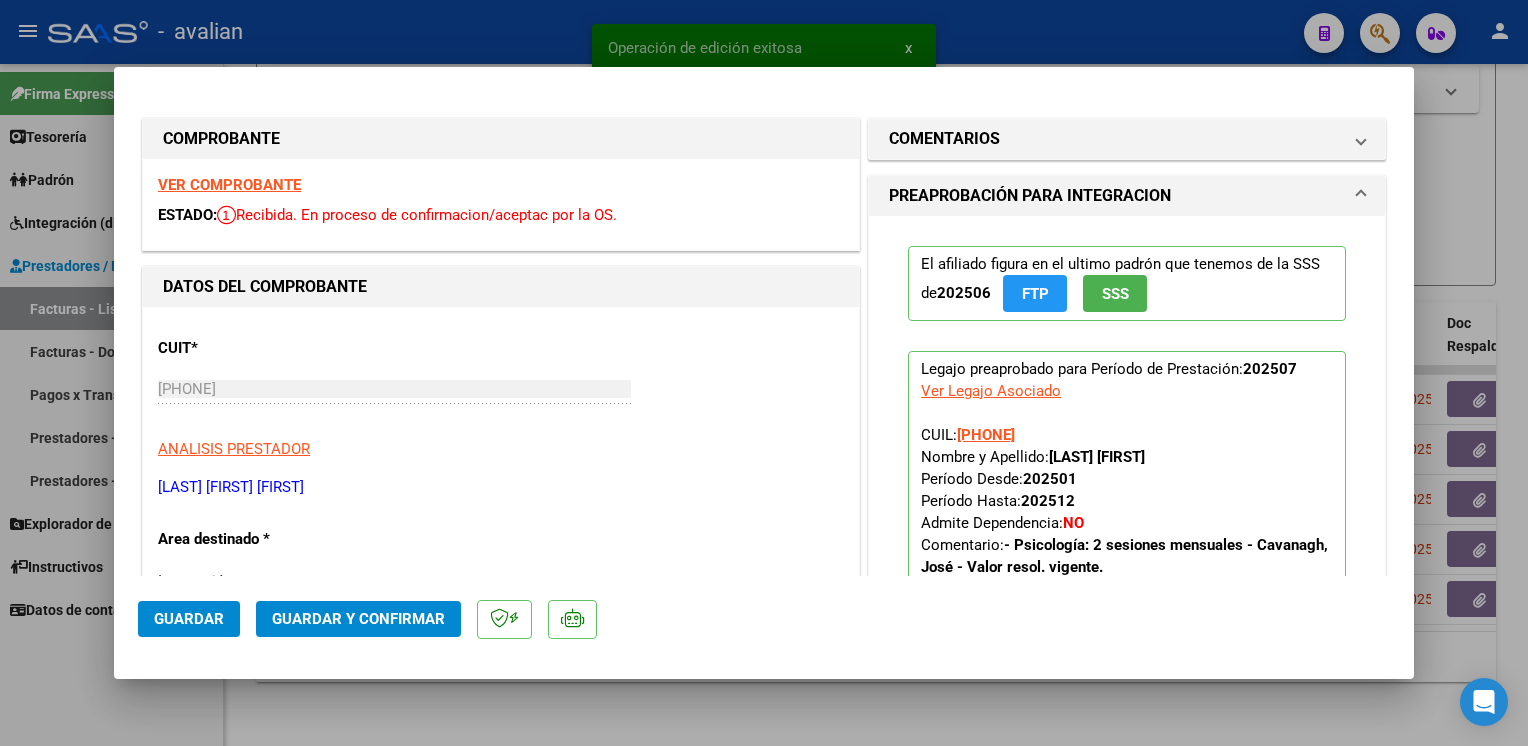 click on "VER COMPROBANTE" at bounding box center (229, 185) 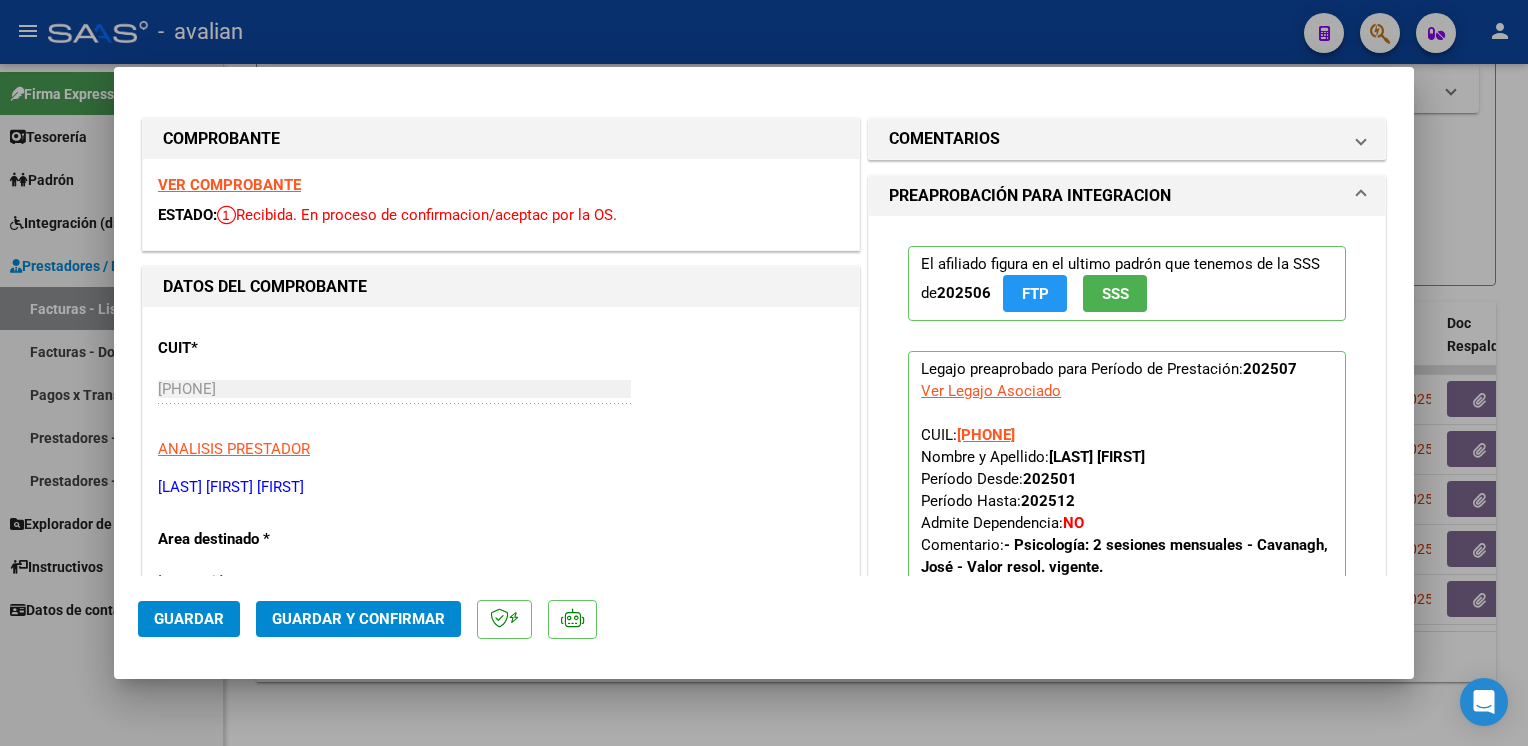 click on "Guardar y Confirmar" 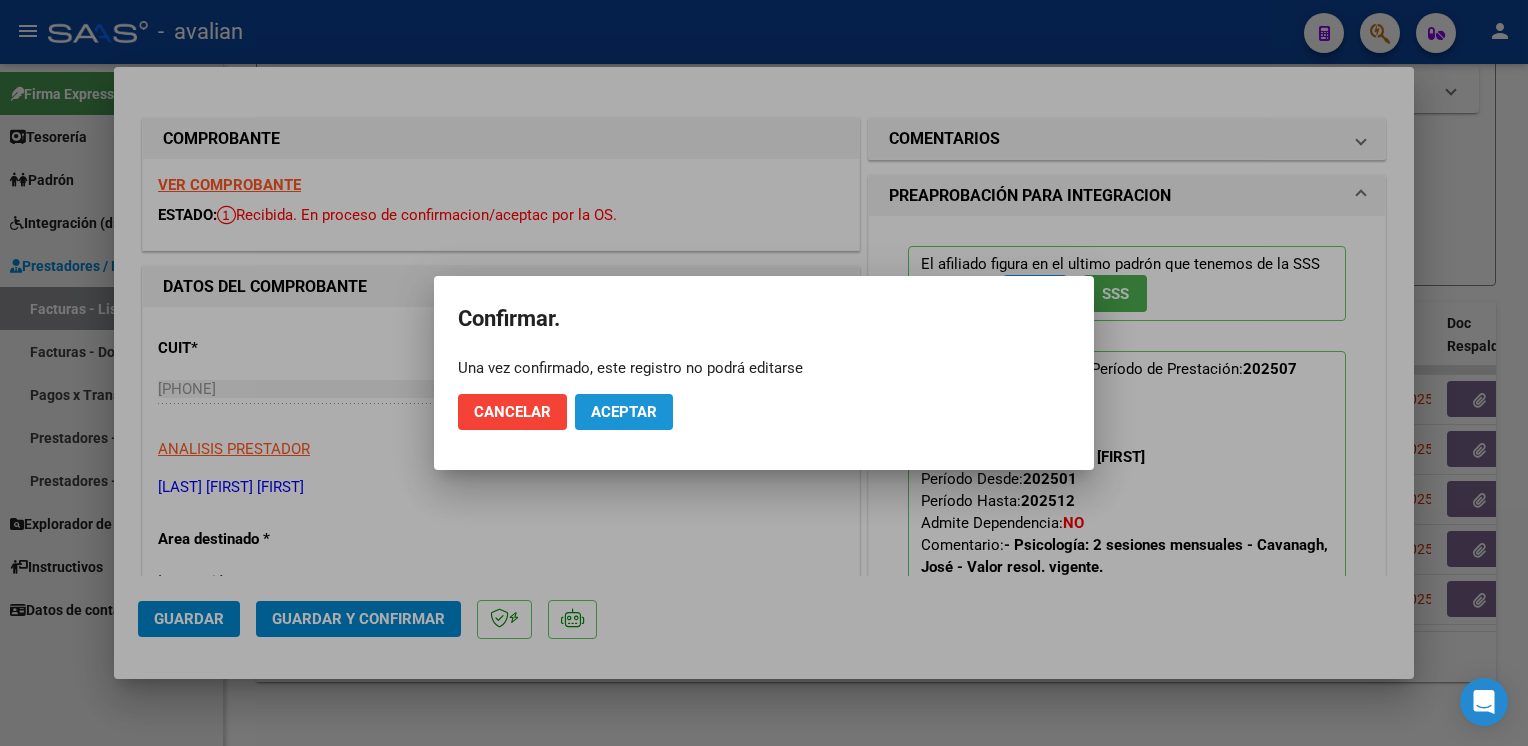 click on "Aceptar" 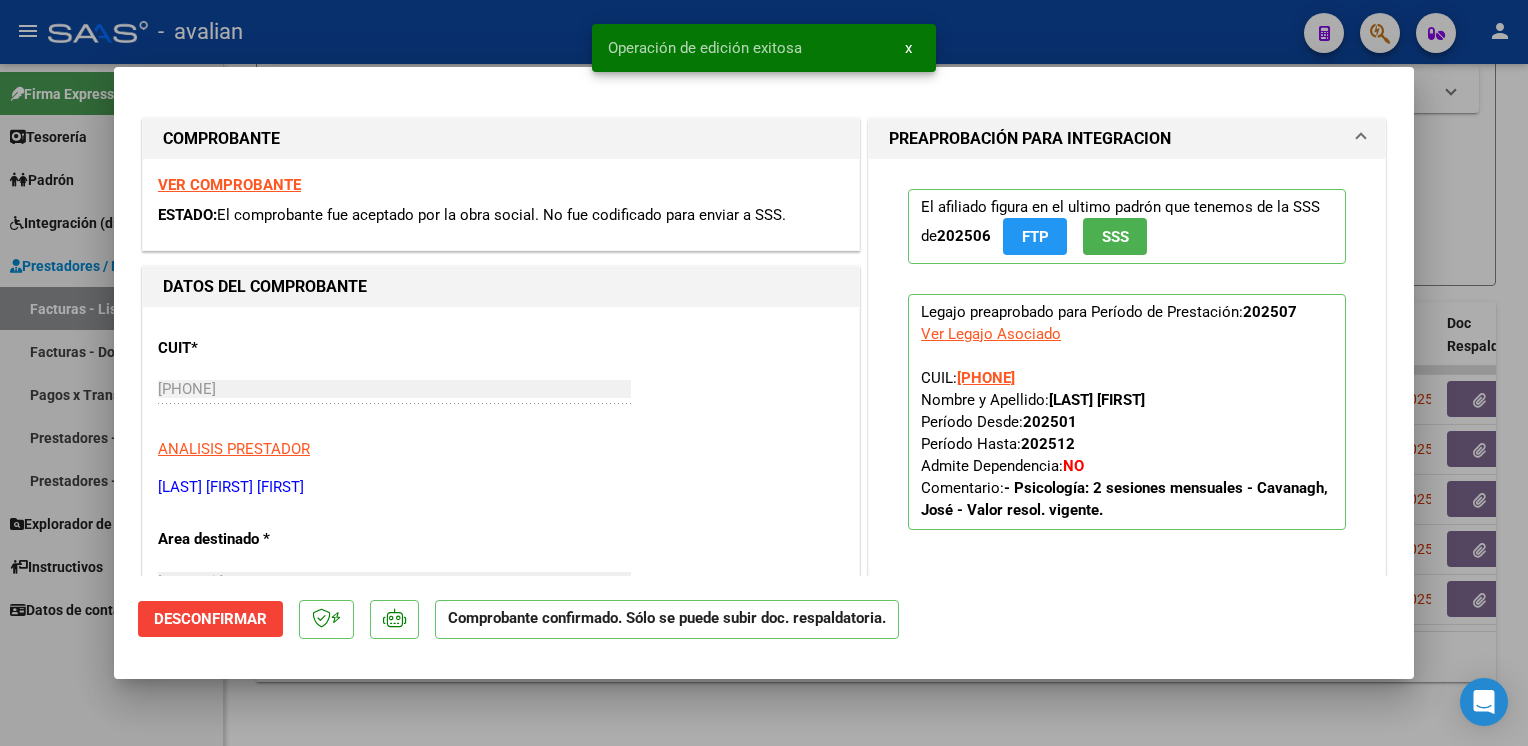 click at bounding box center (764, 373) 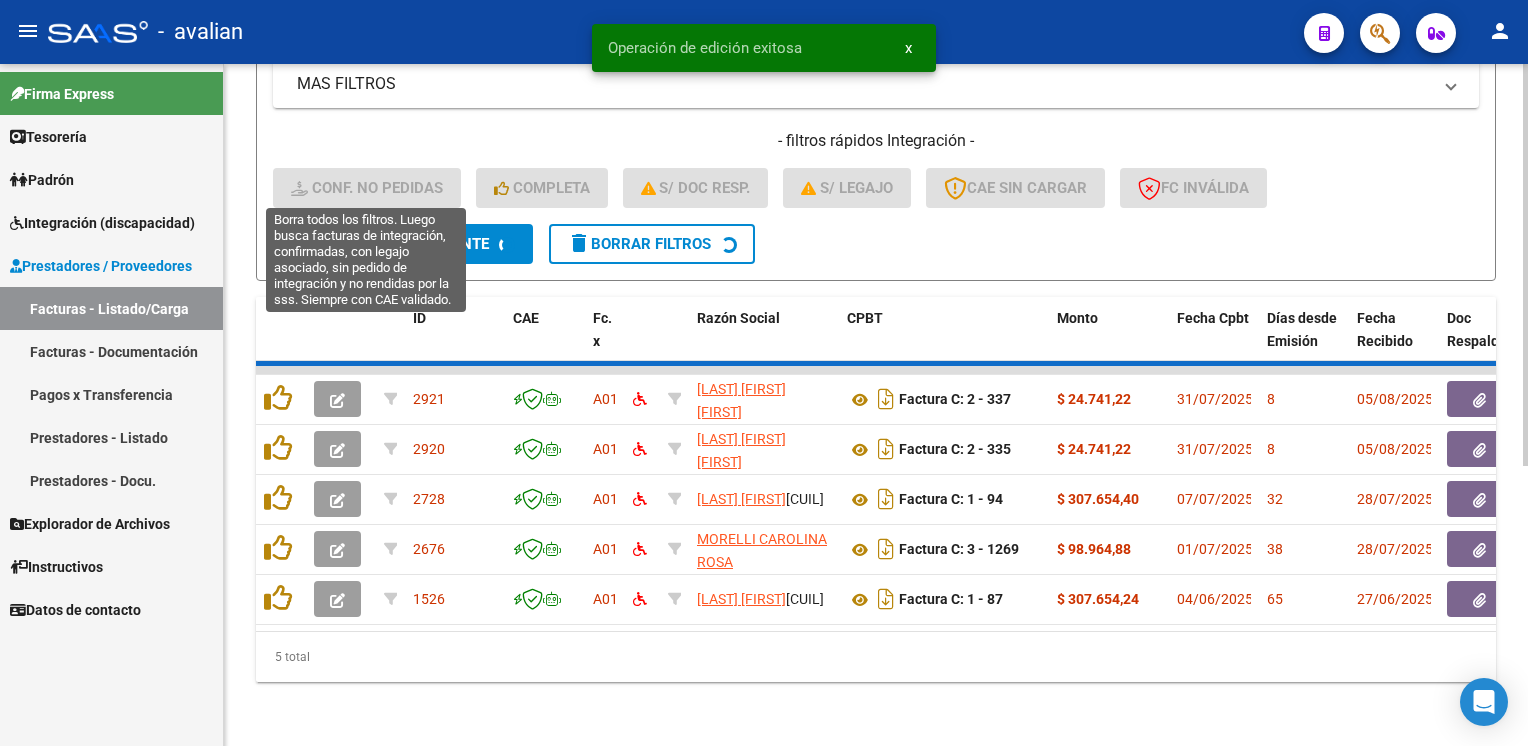scroll, scrollTop: 420, scrollLeft: 0, axis: vertical 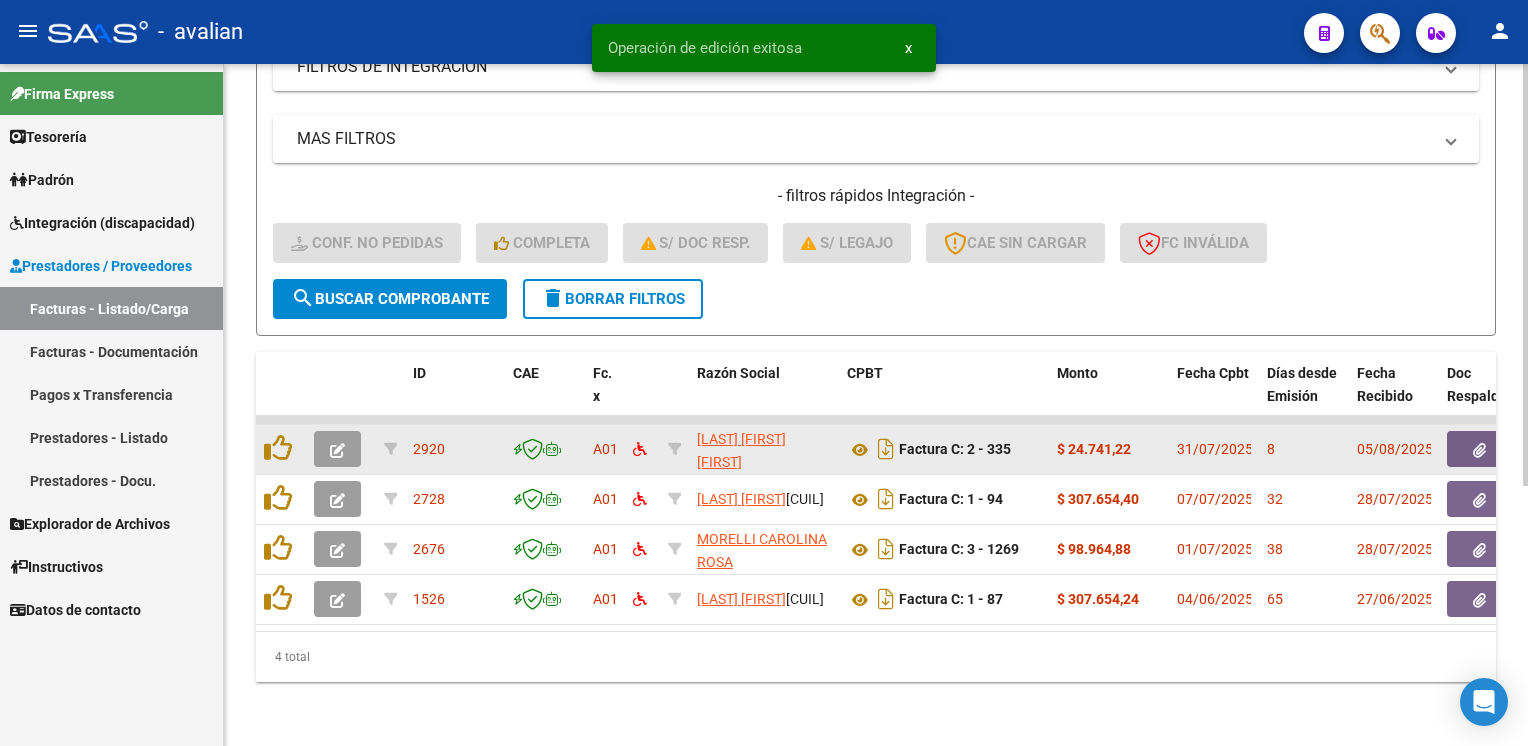click 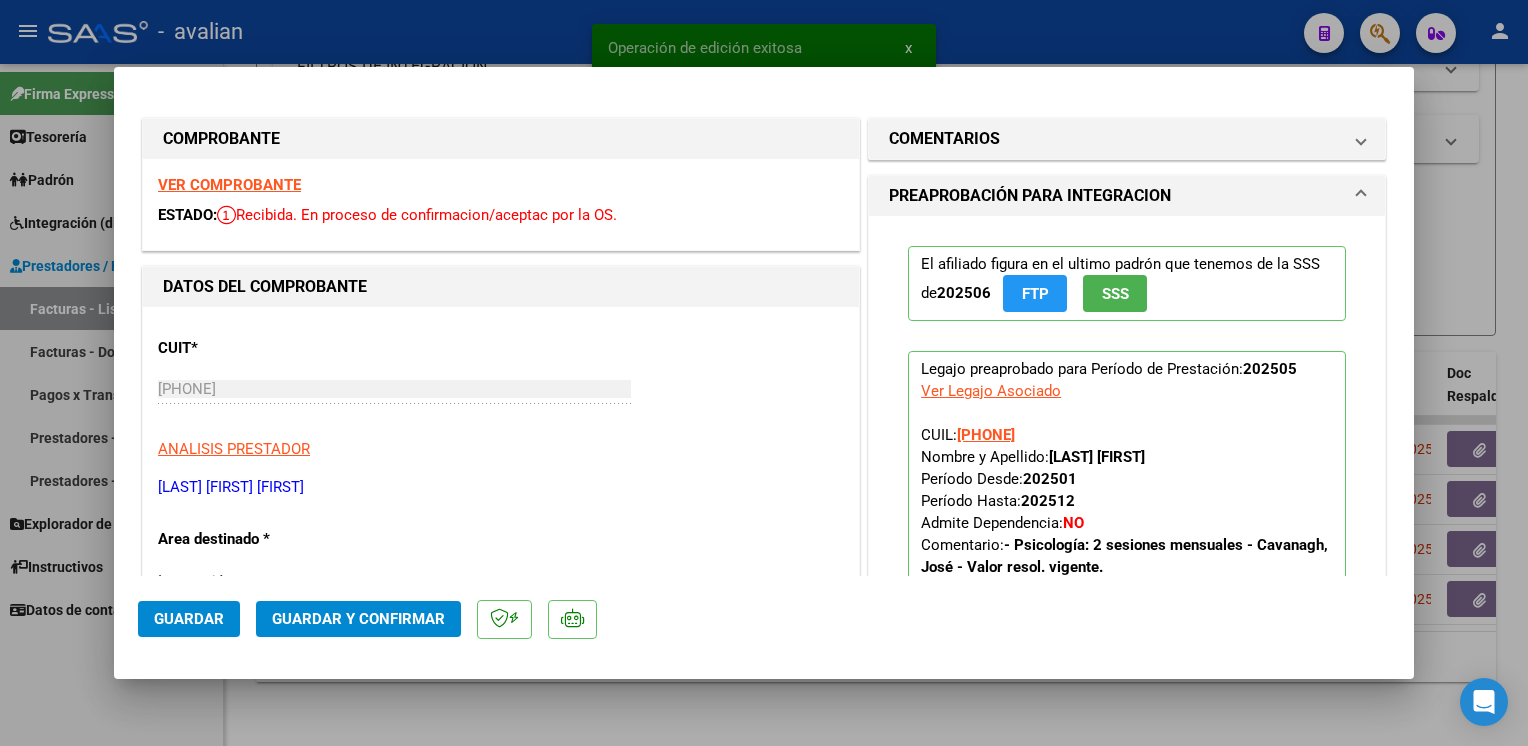 click on "VER COMPROBANTE" at bounding box center [229, 185] 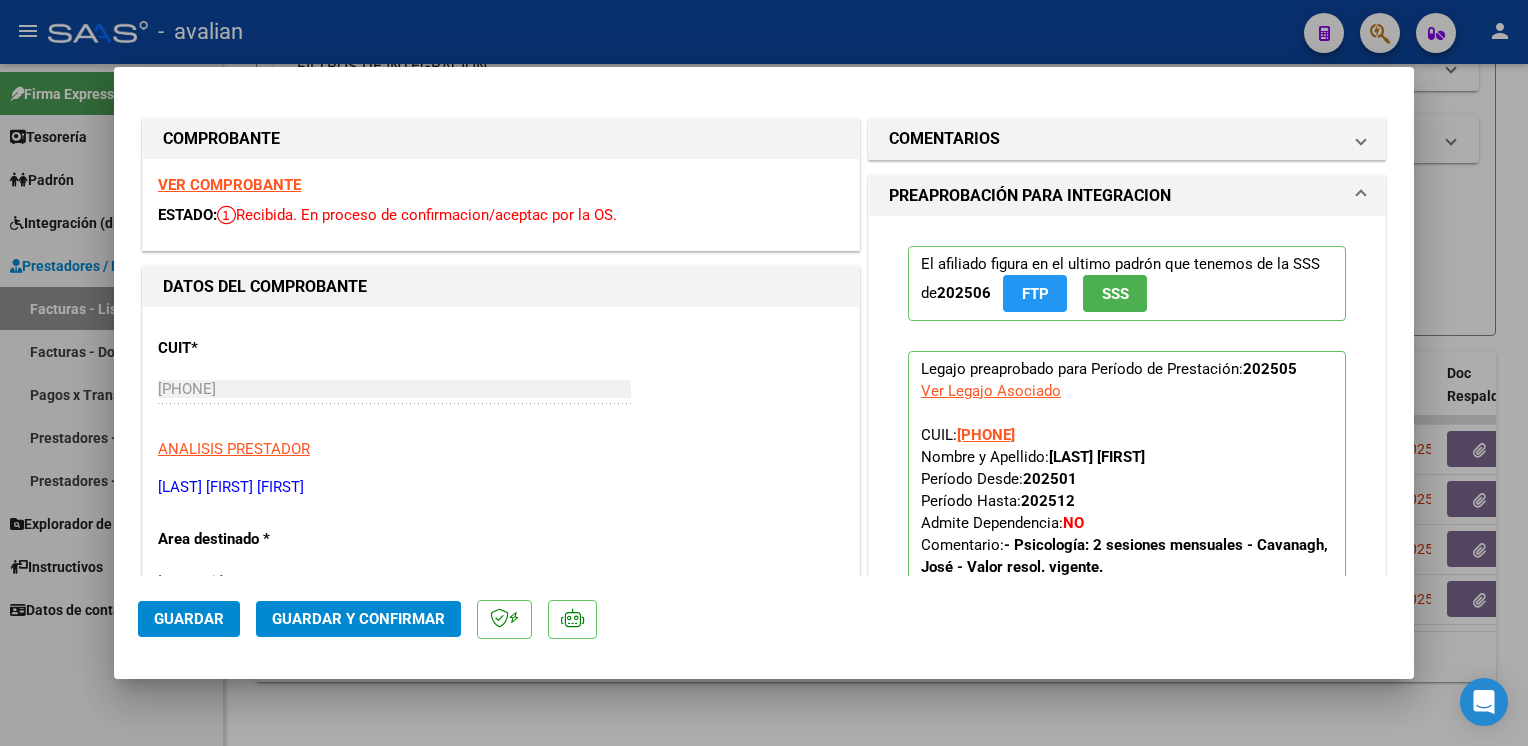 click on "Guardar Guardar y Confirmar" 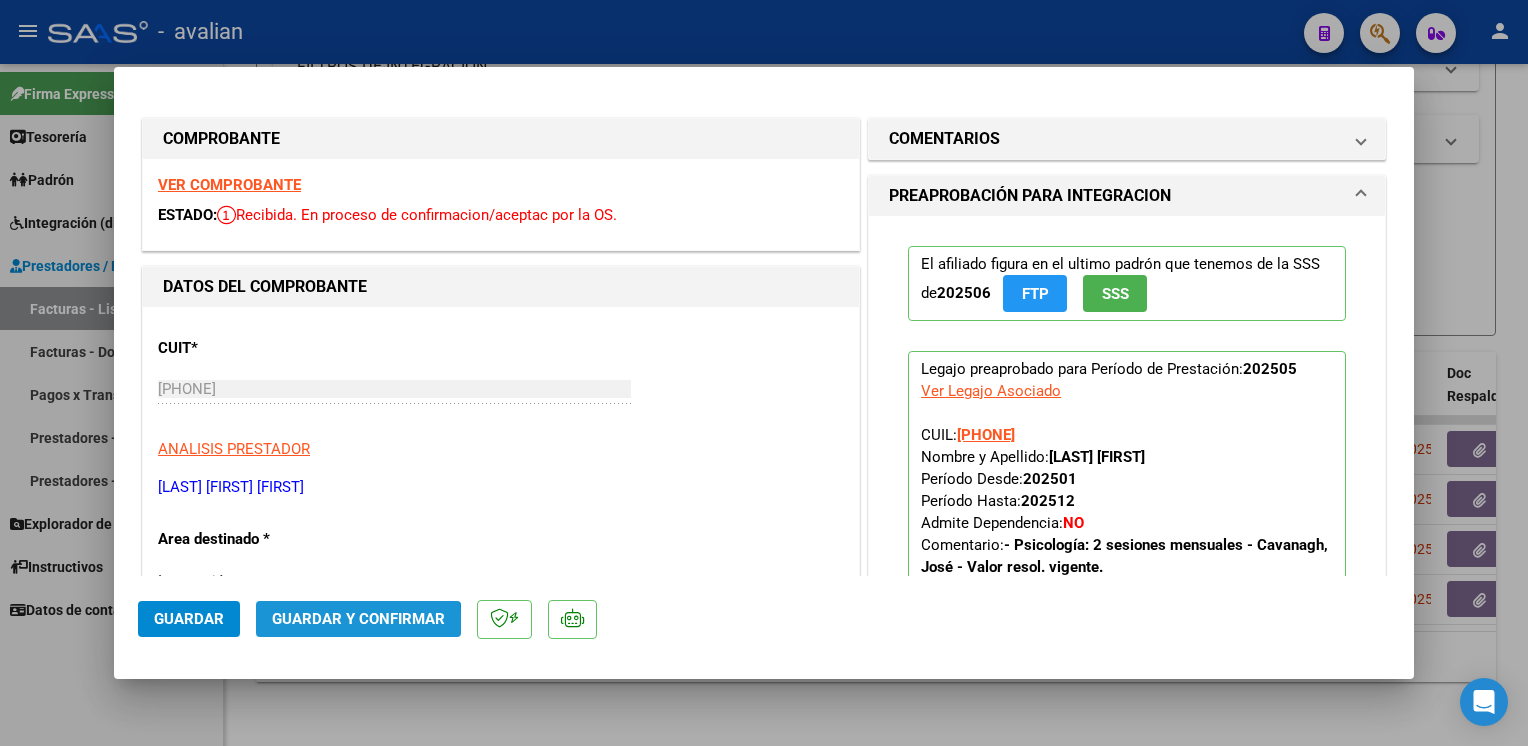 click on "Guardar y Confirmar" 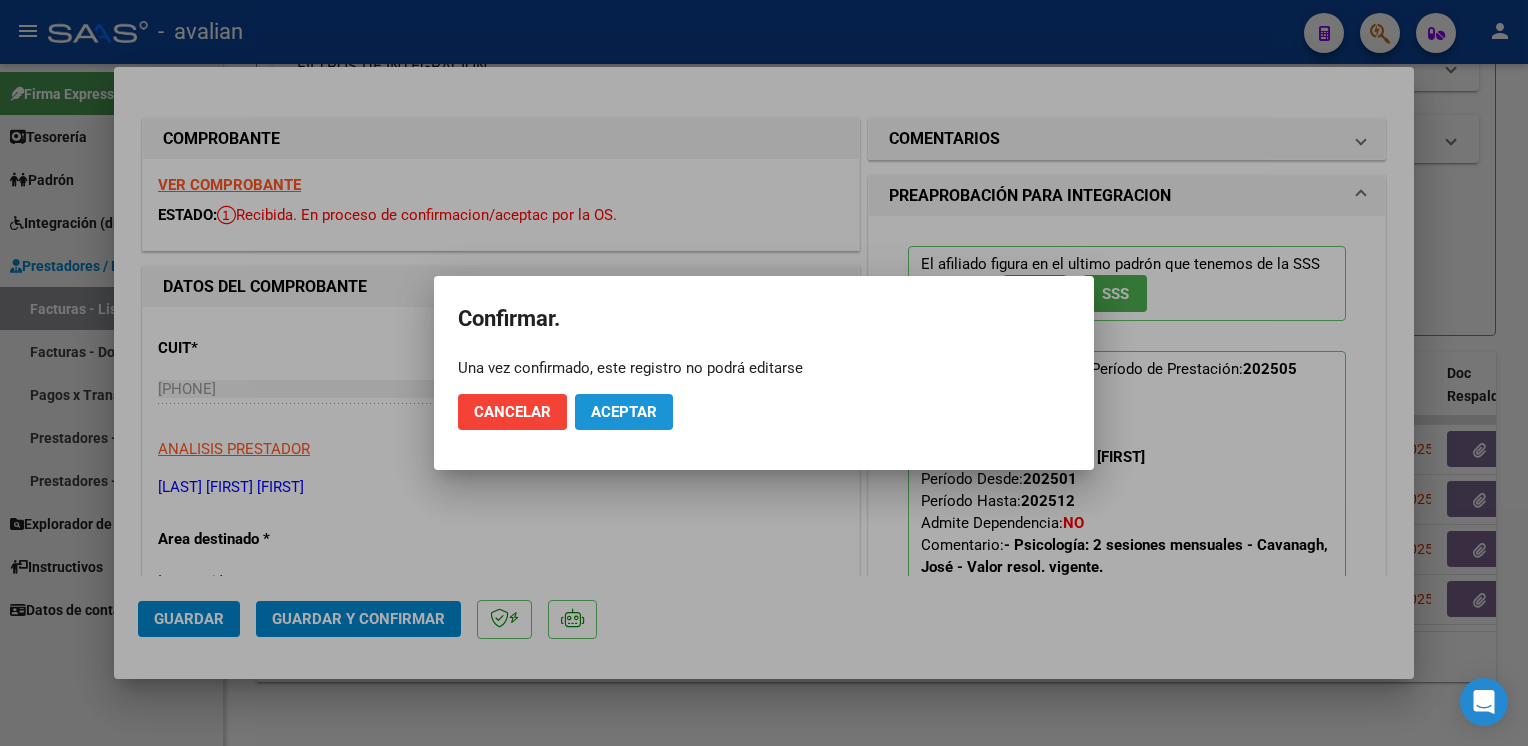 click on "Aceptar" 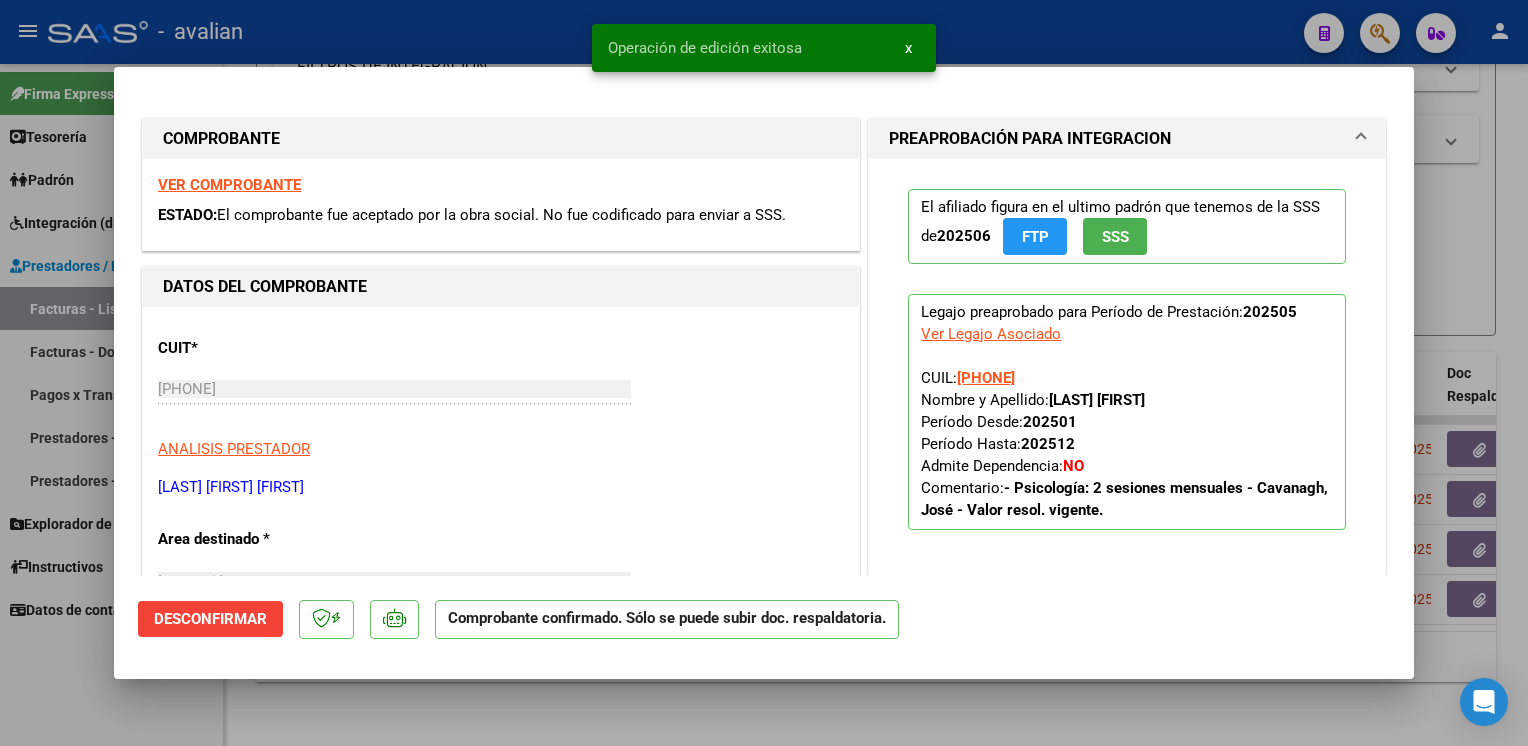 click at bounding box center (764, 373) 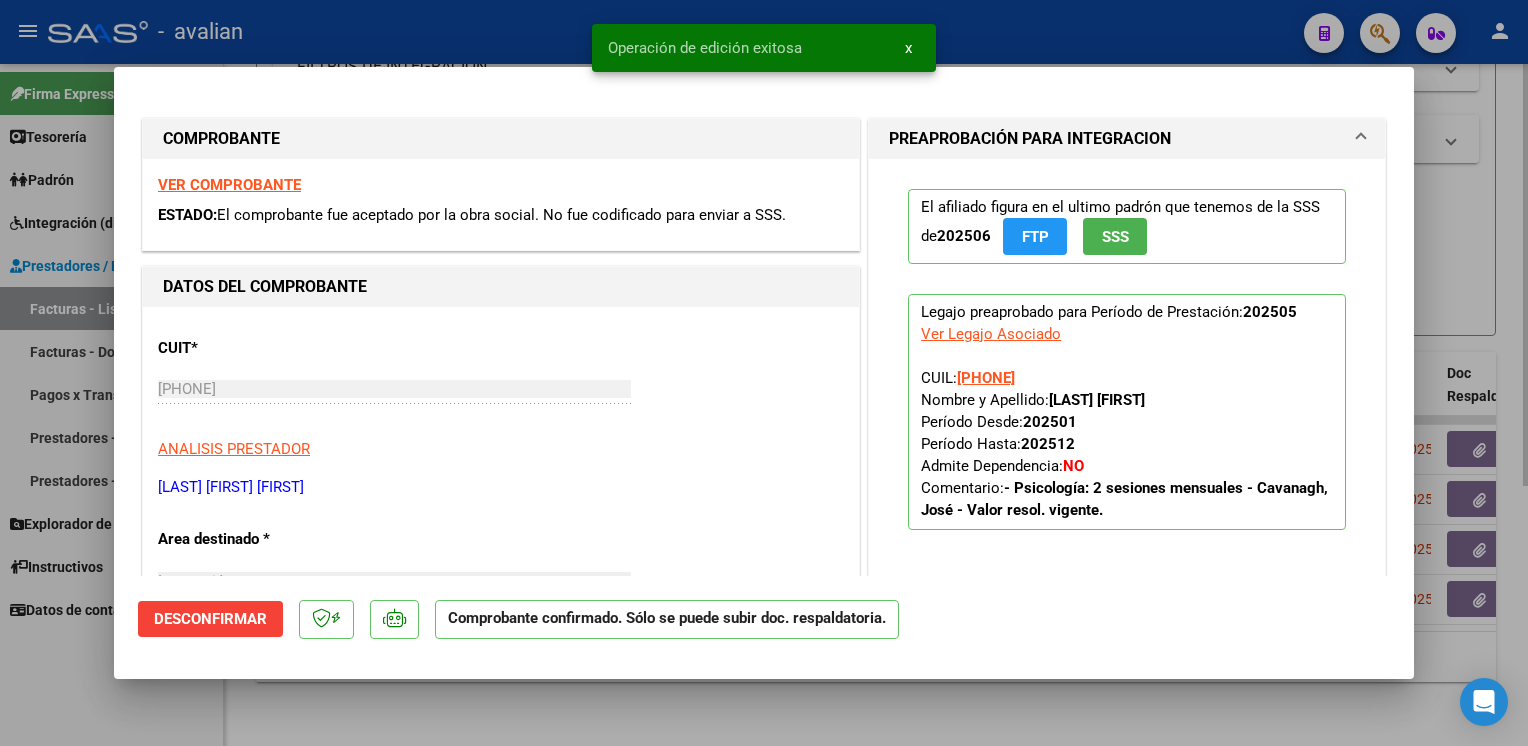 type 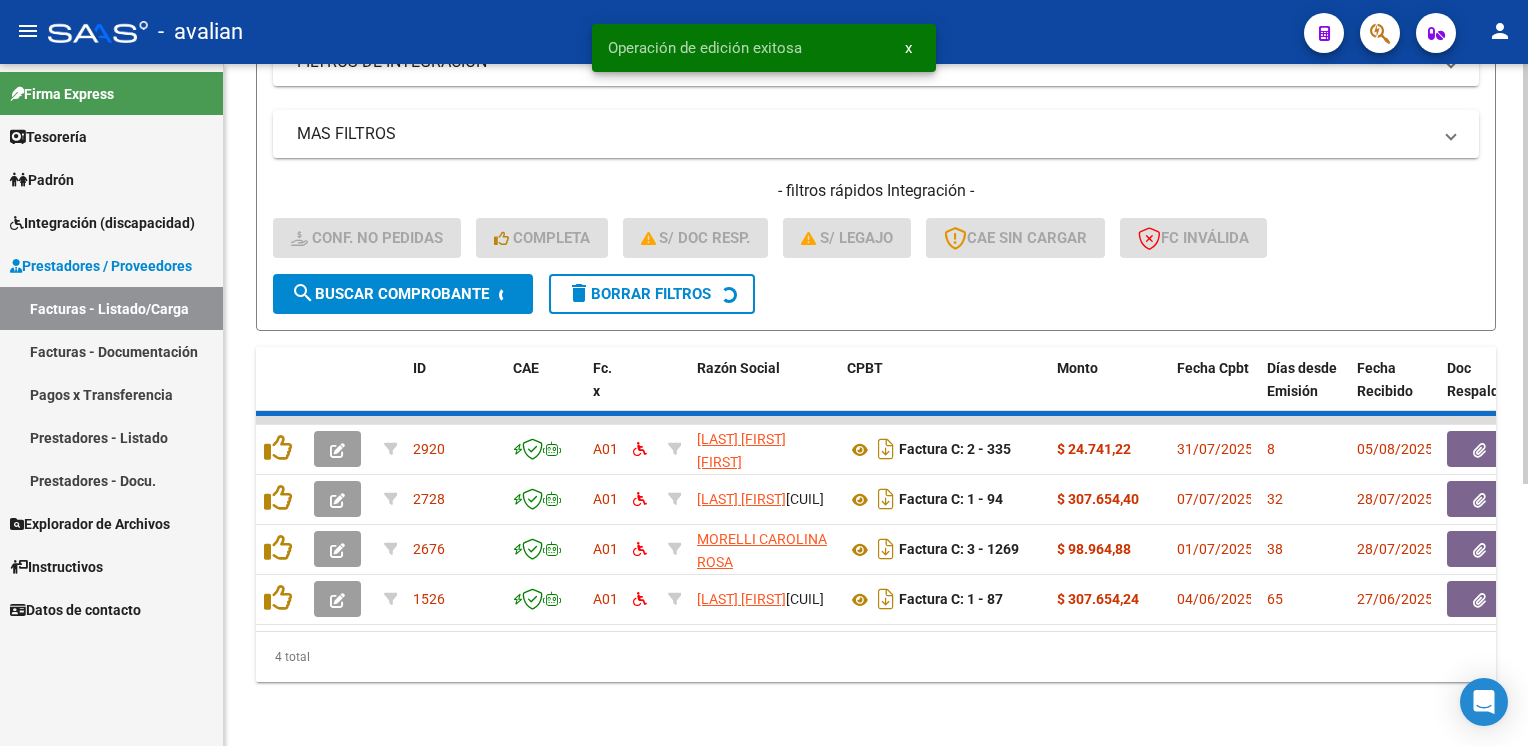 scroll, scrollTop: 370, scrollLeft: 0, axis: vertical 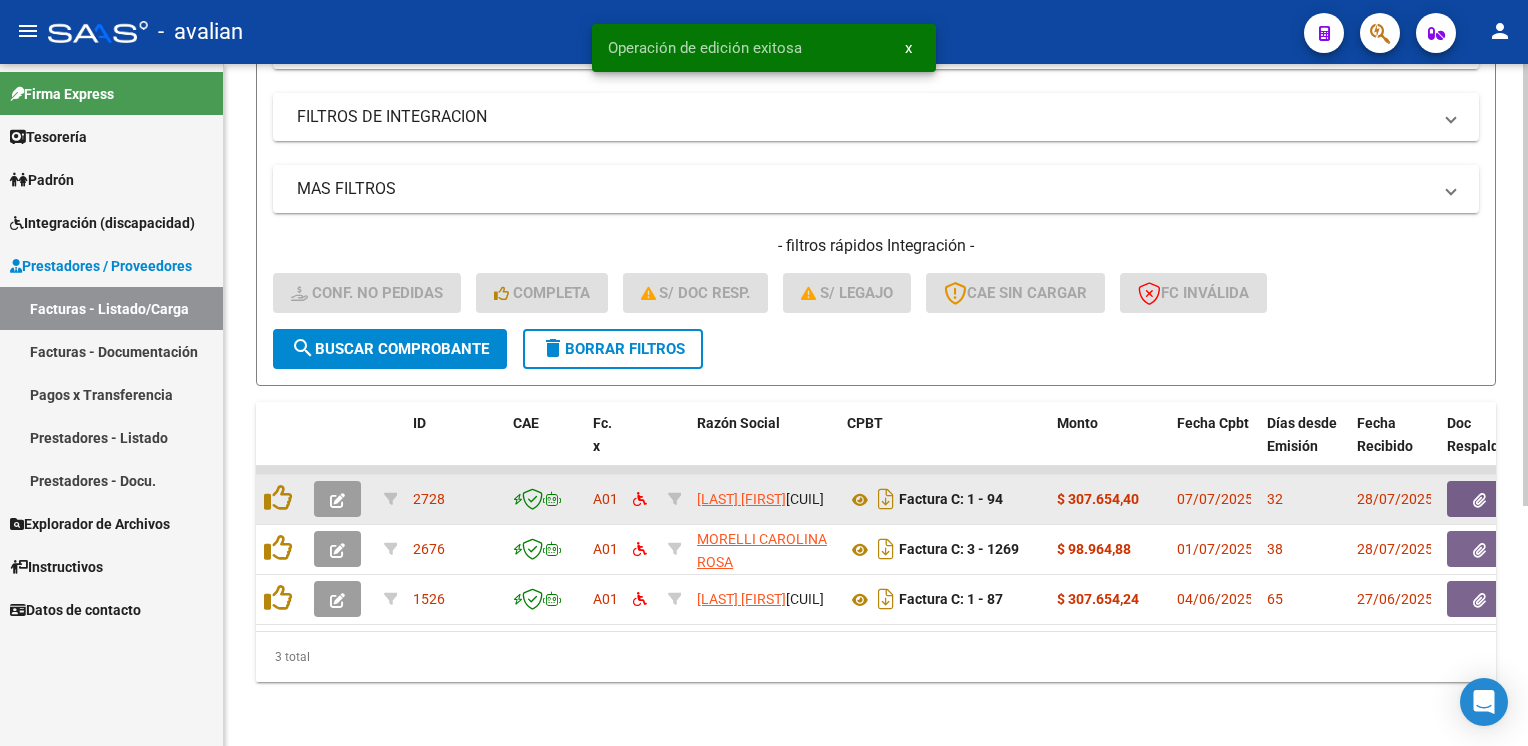 click 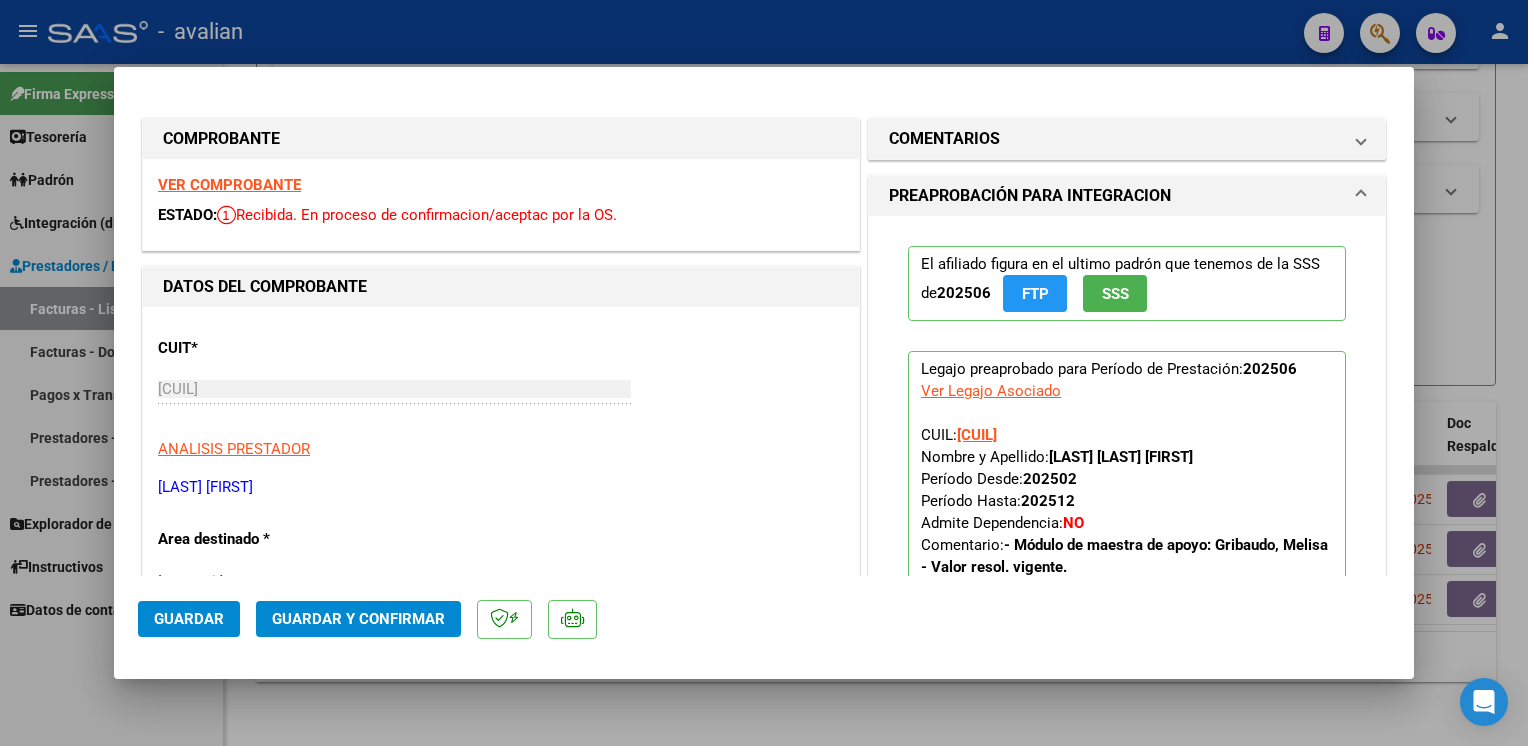 click on "Guardar y Confirmar" 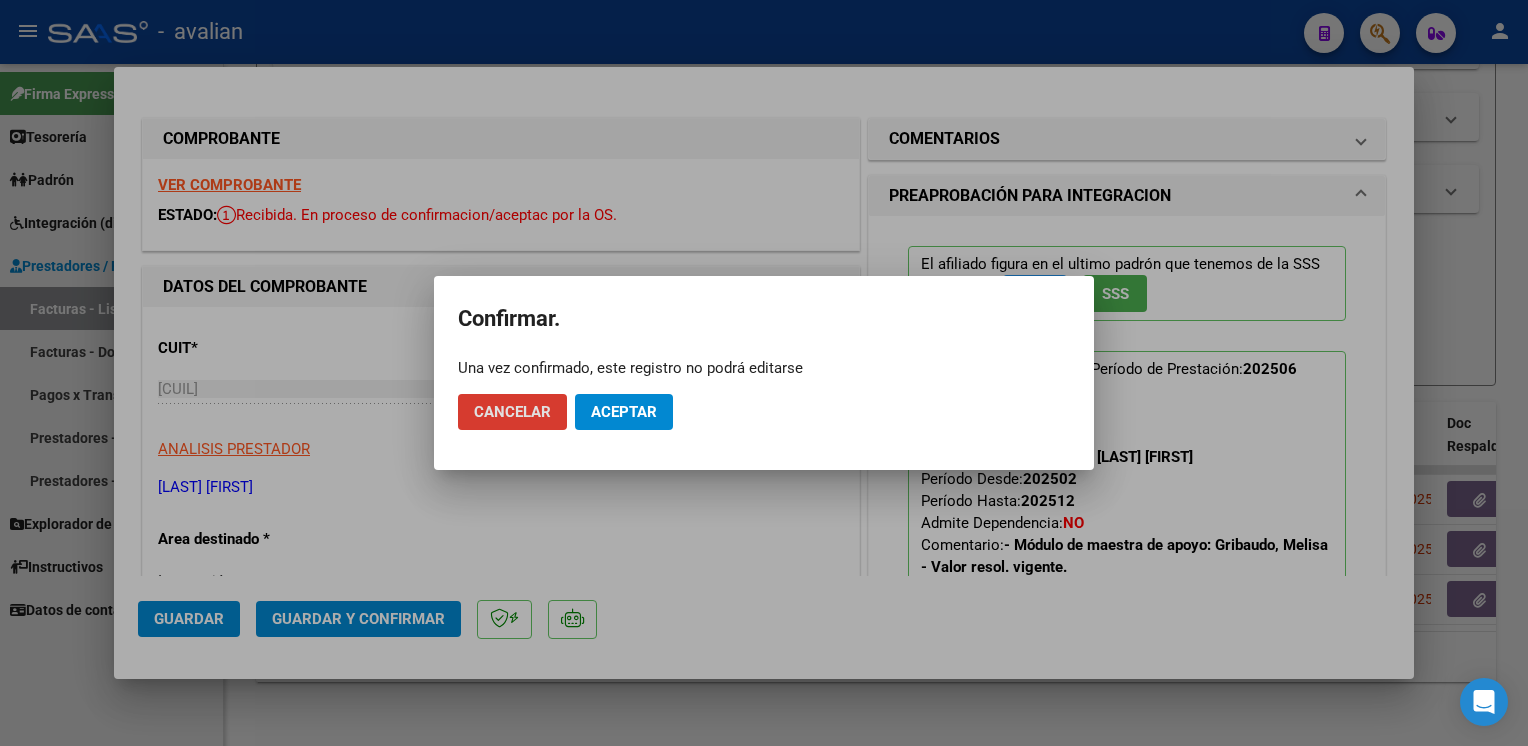 click on "Aceptar" 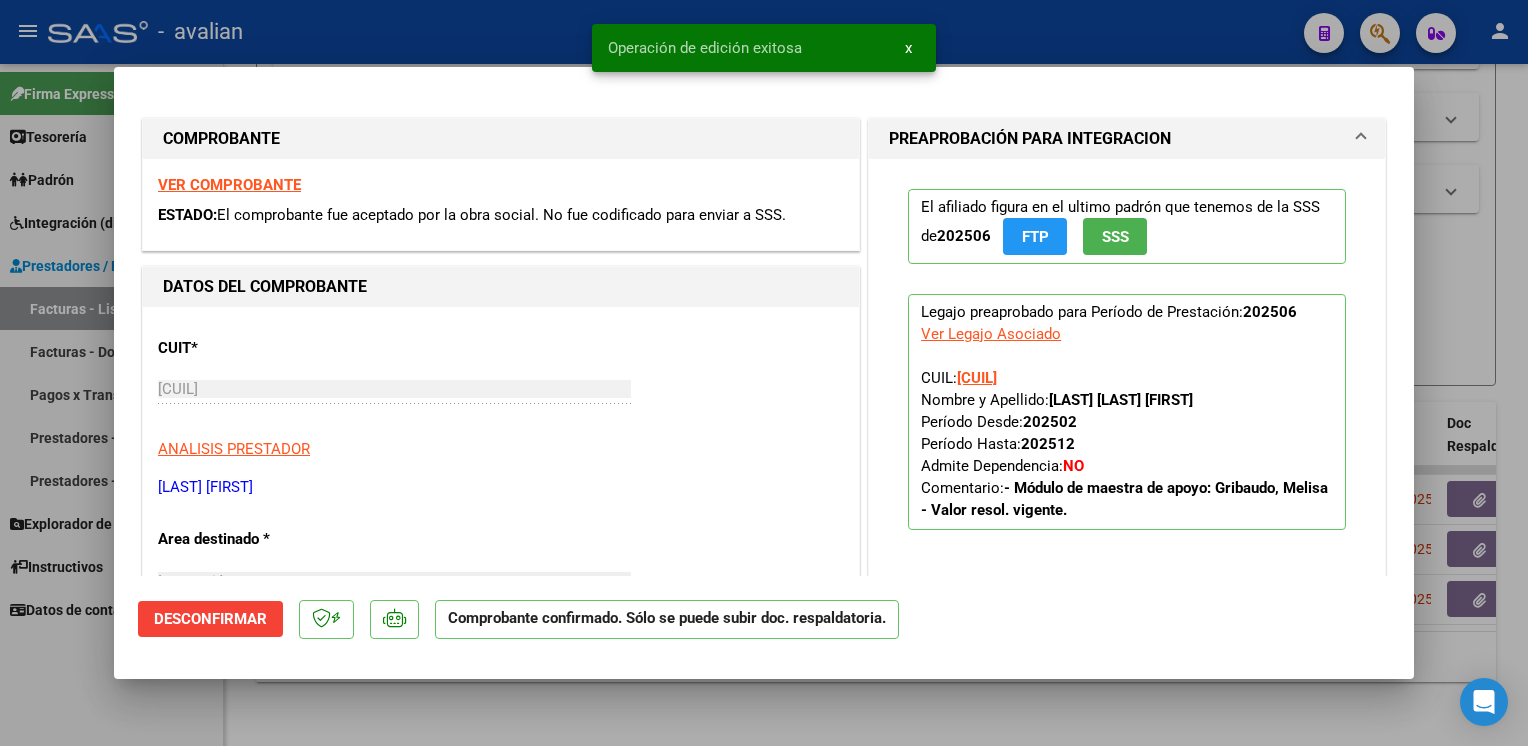 click at bounding box center [764, 373] 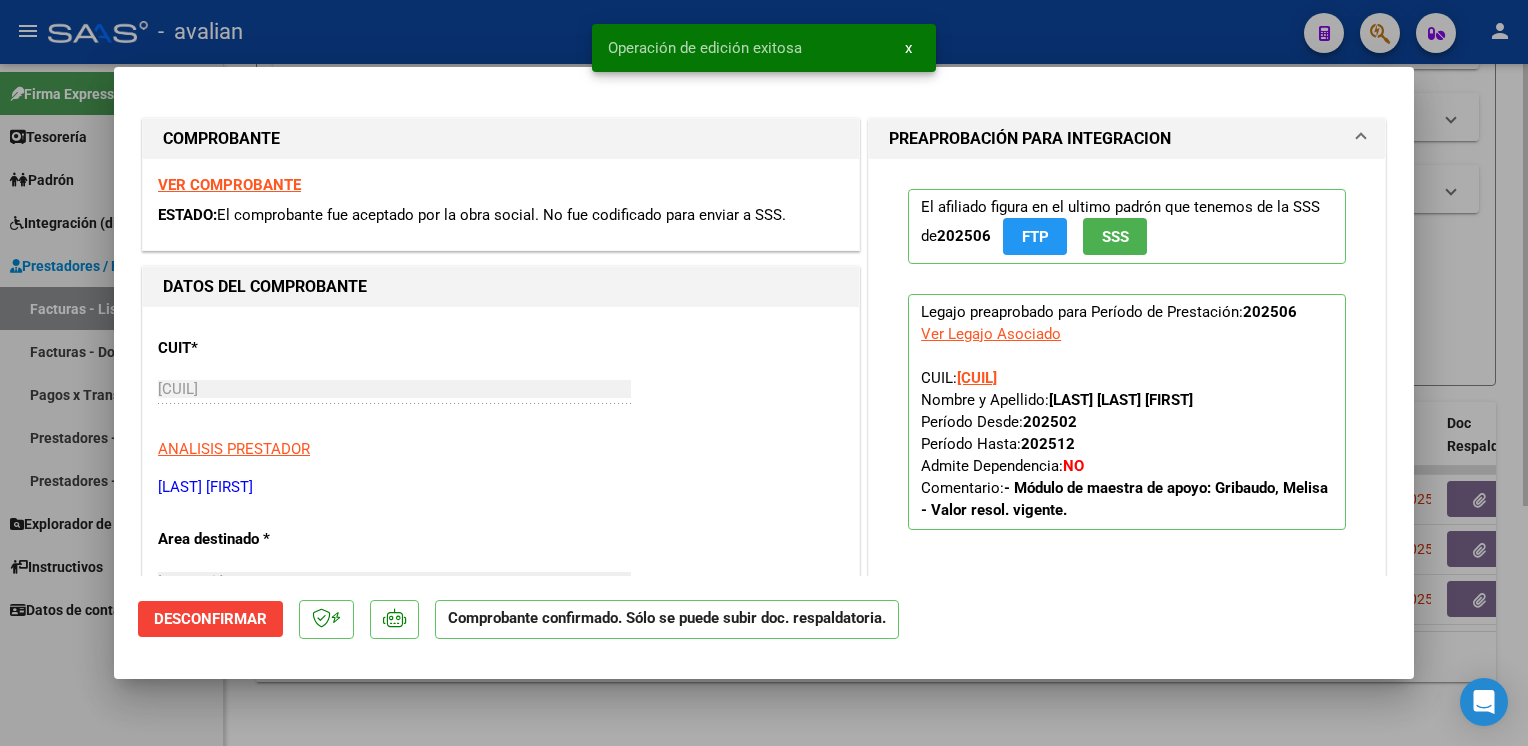 type 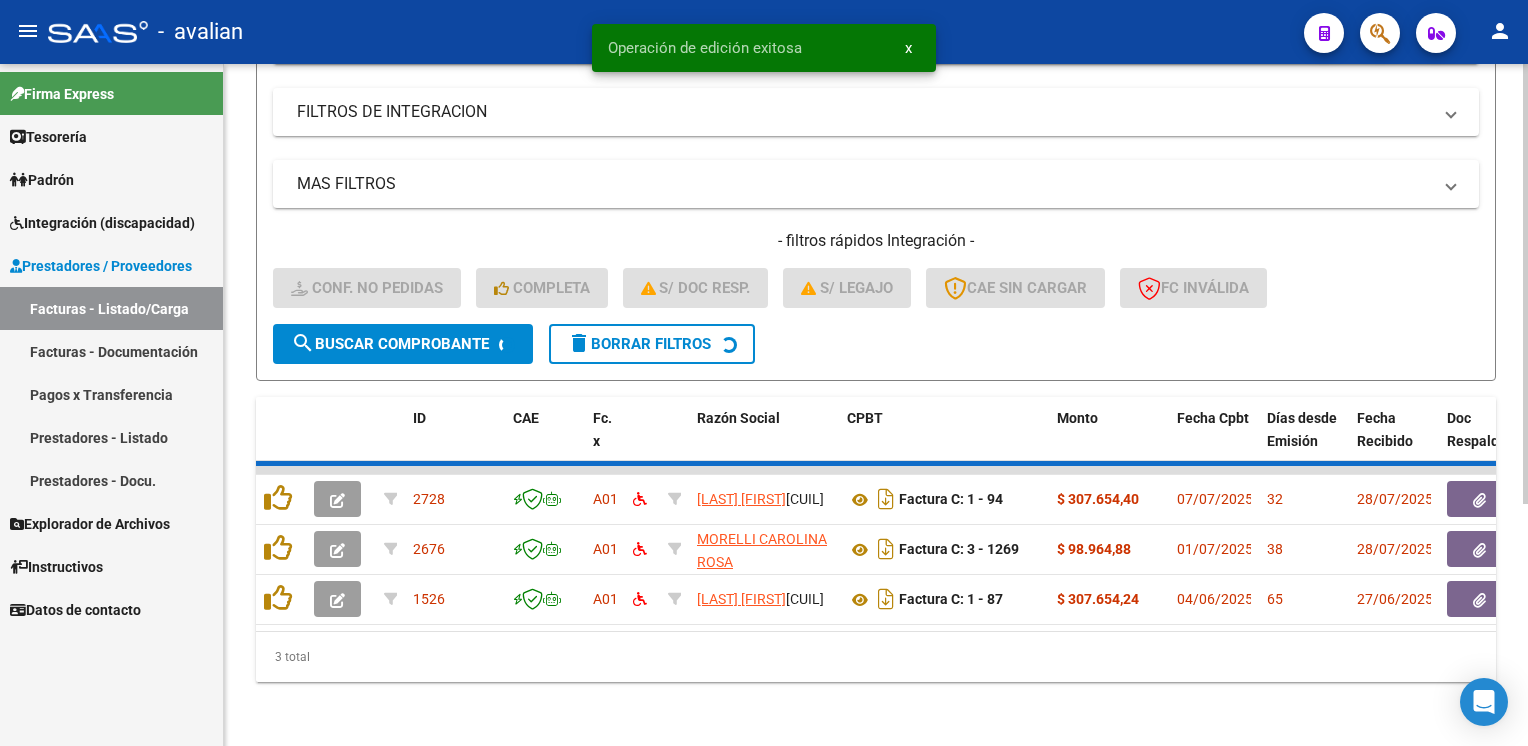 scroll, scrollTop: 320, scrollLeft: 0, axis: vertical 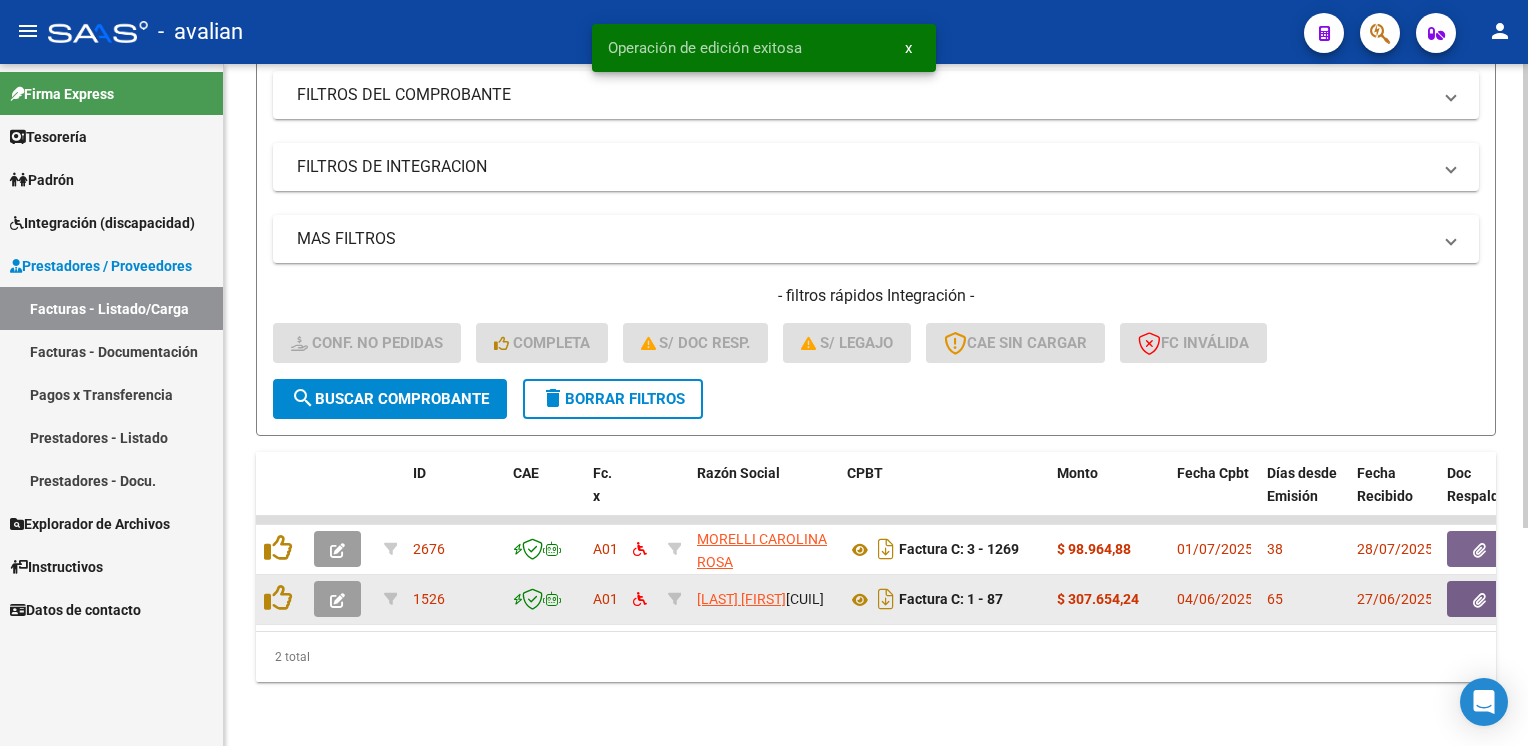 click 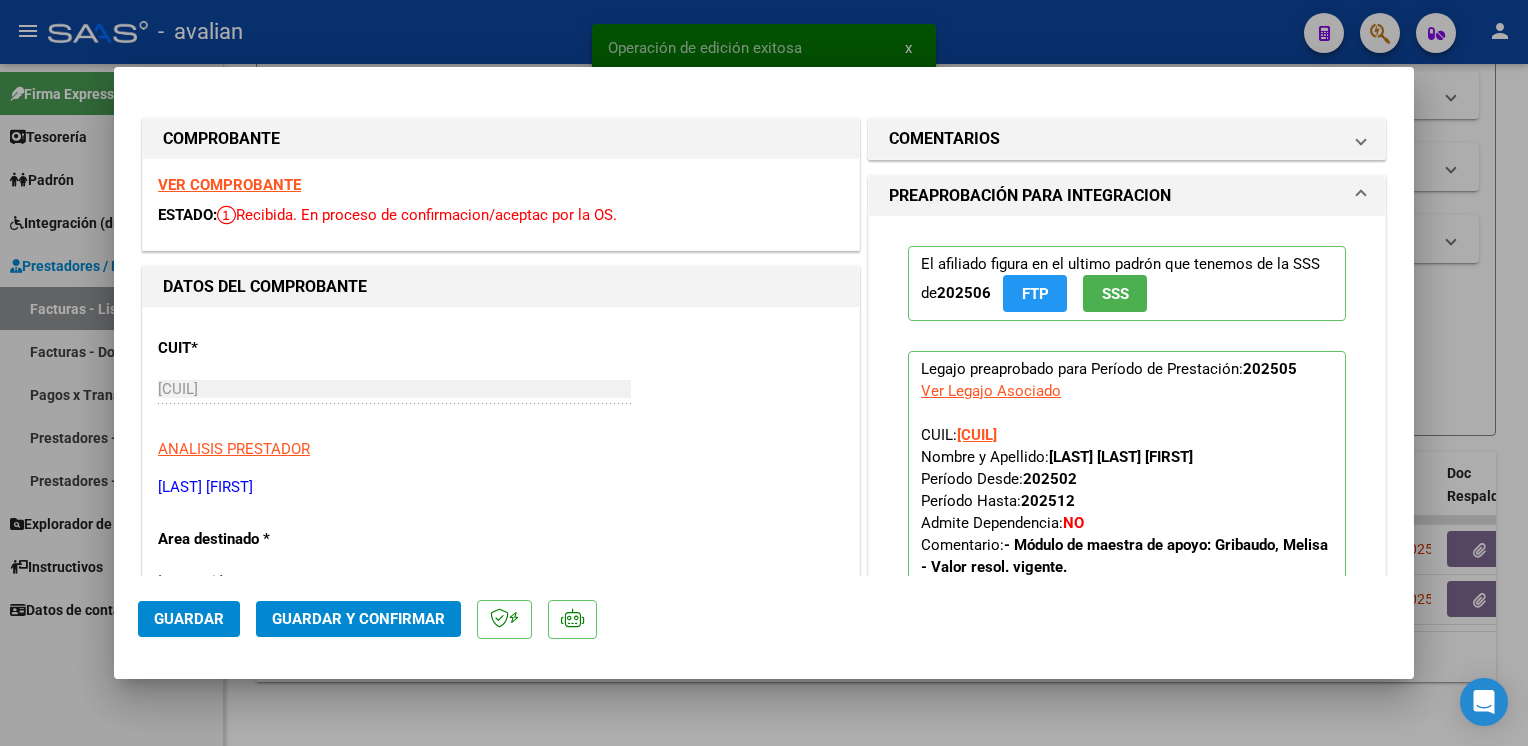 click on "VER COMPROBANTE" at bounding box center [229, 185] 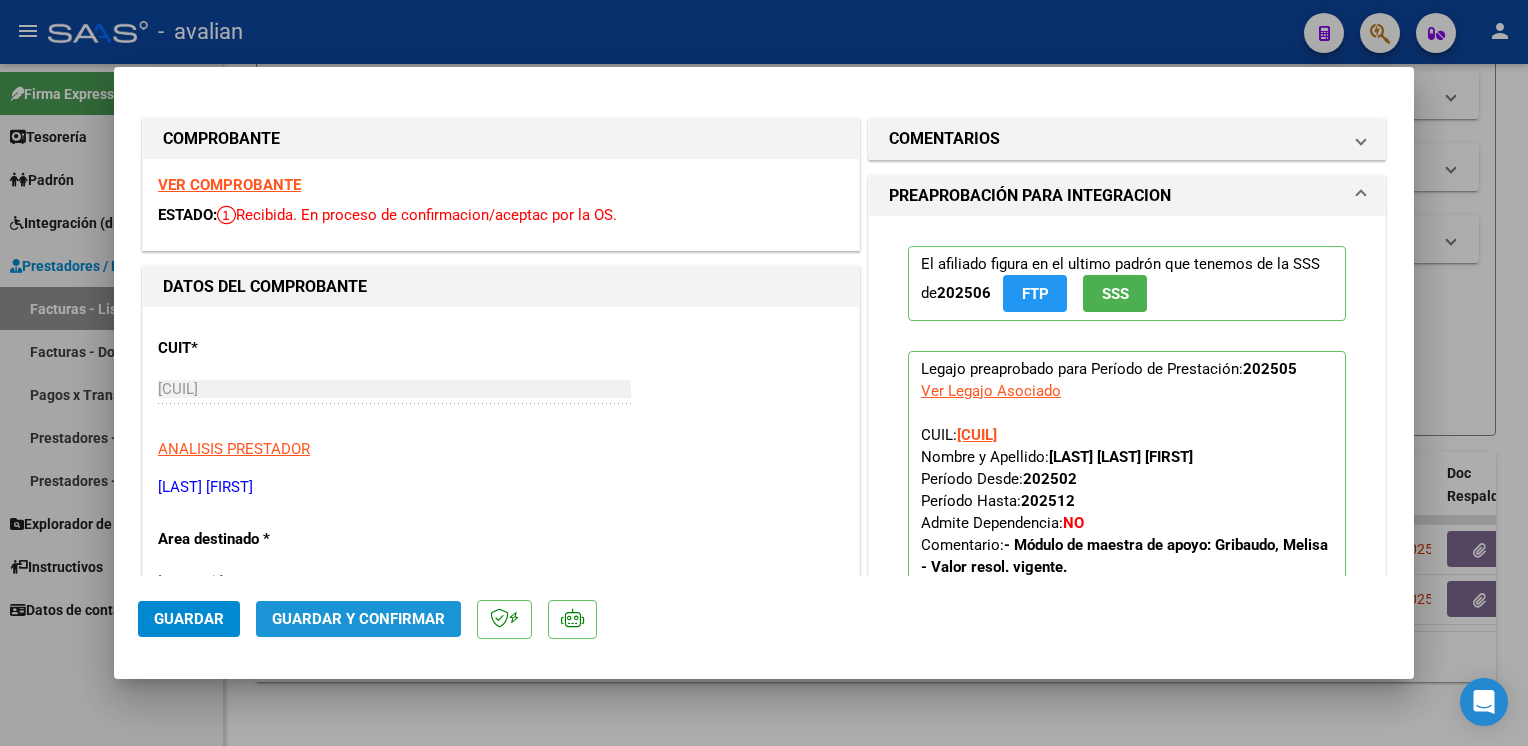 click on "Guardar y Confirmar" 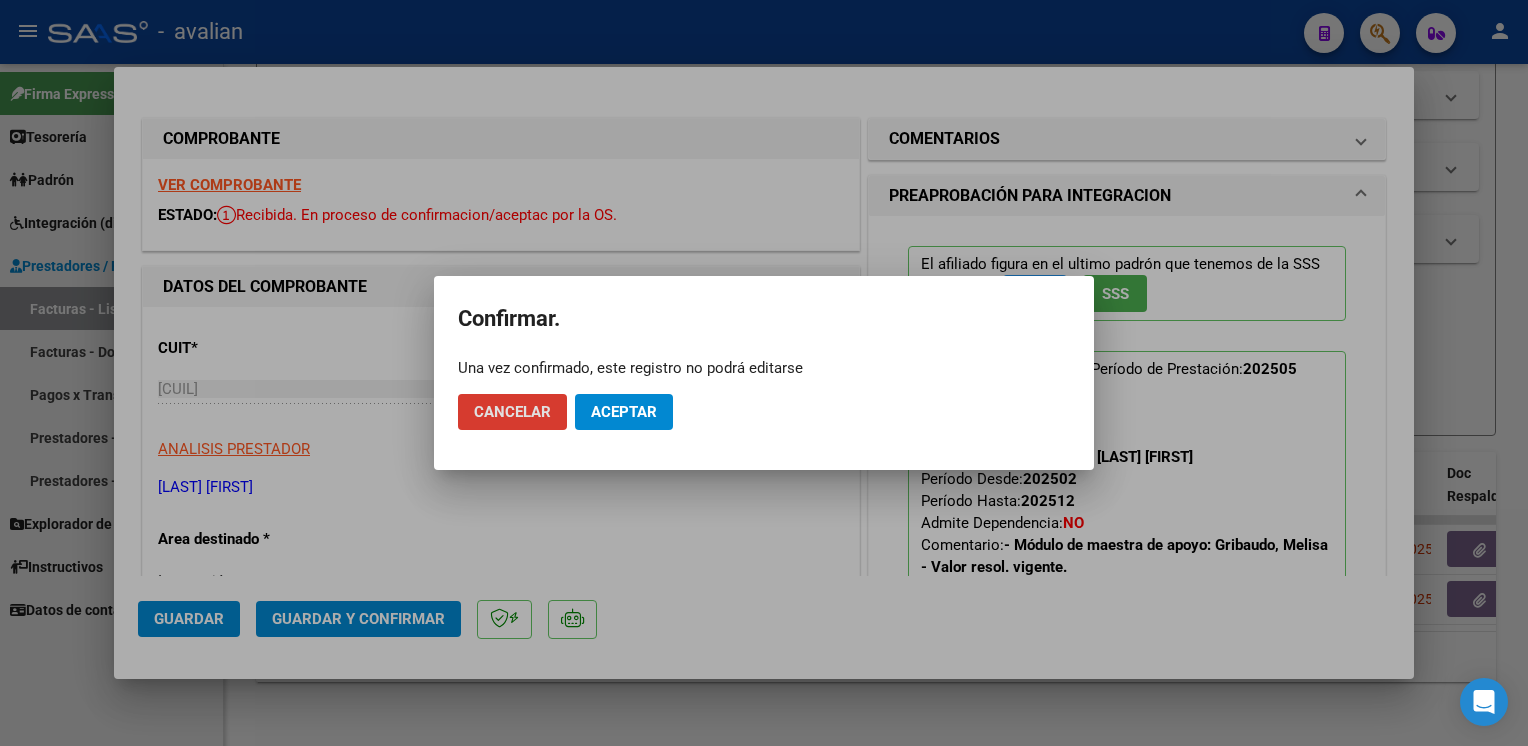 click on "Aceptar" 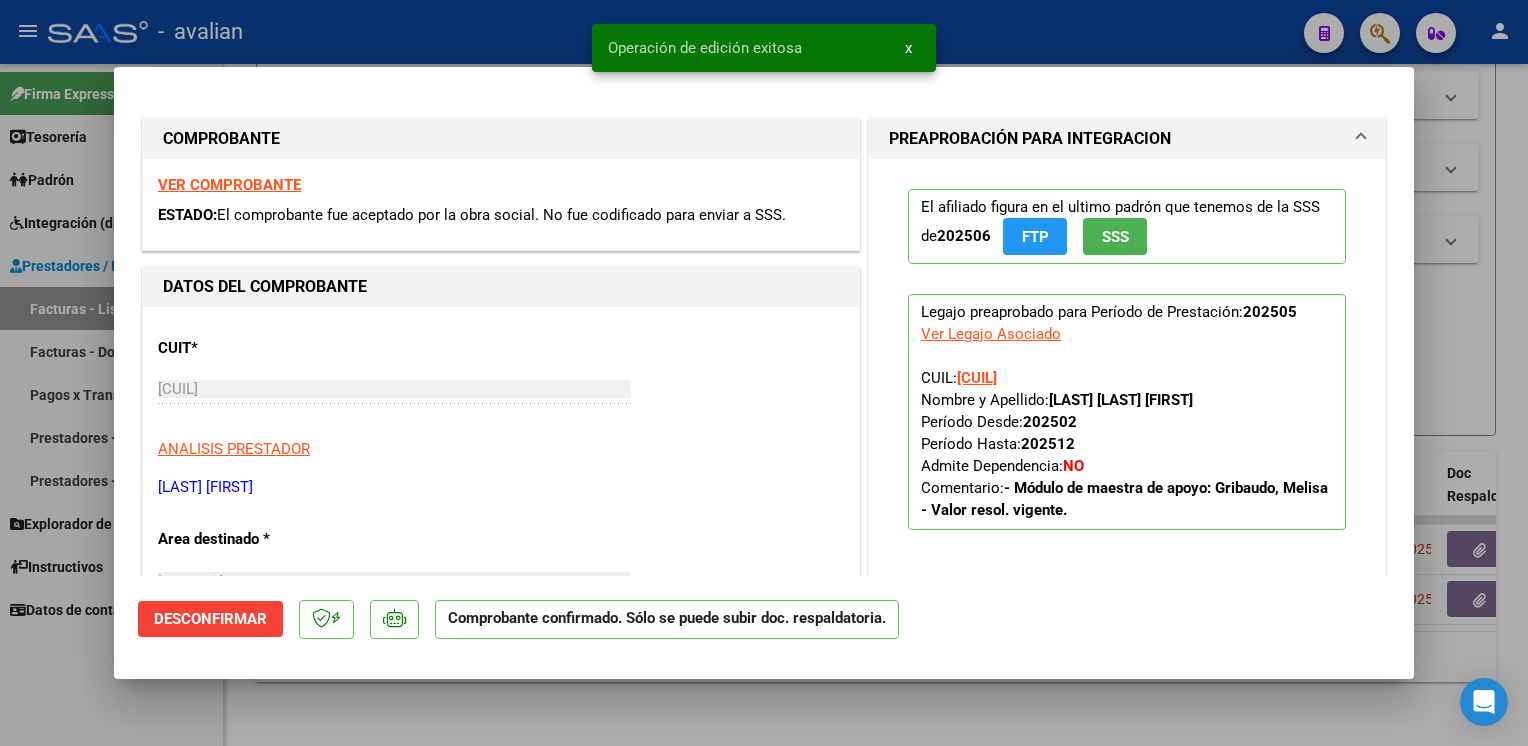 click at bounding box center [764, 373] 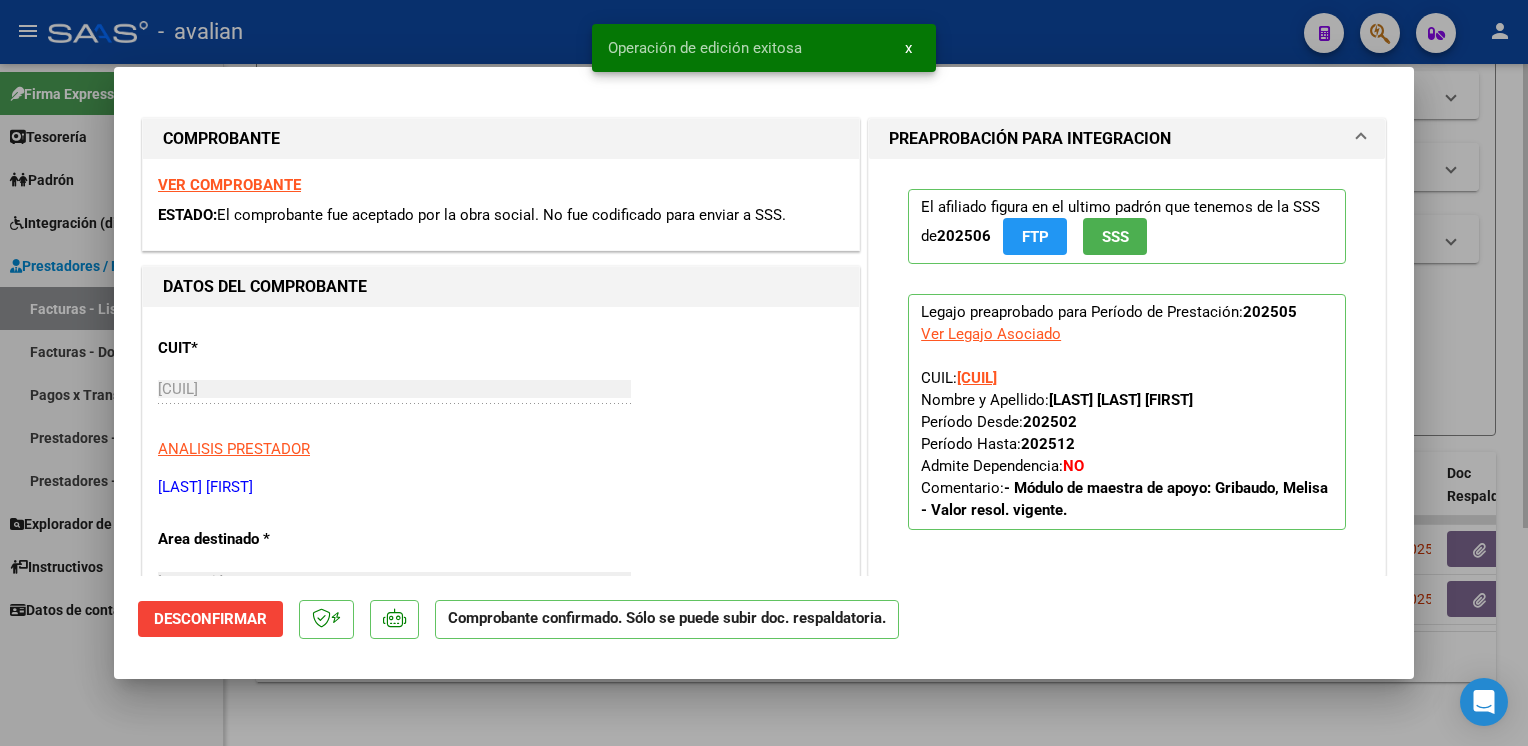 type 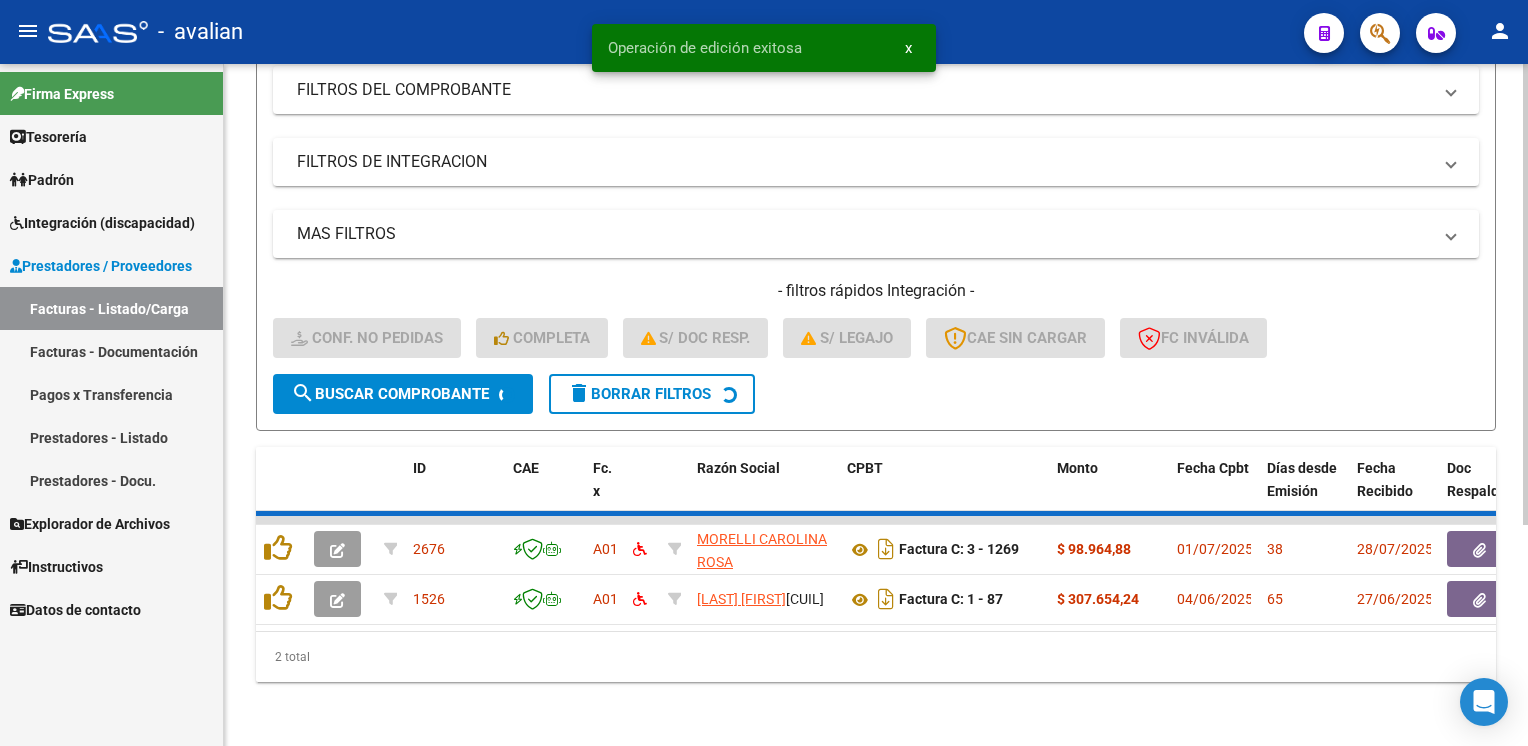 scroll, scrollTop: 270, scrollLeft: 0, axis: vertical 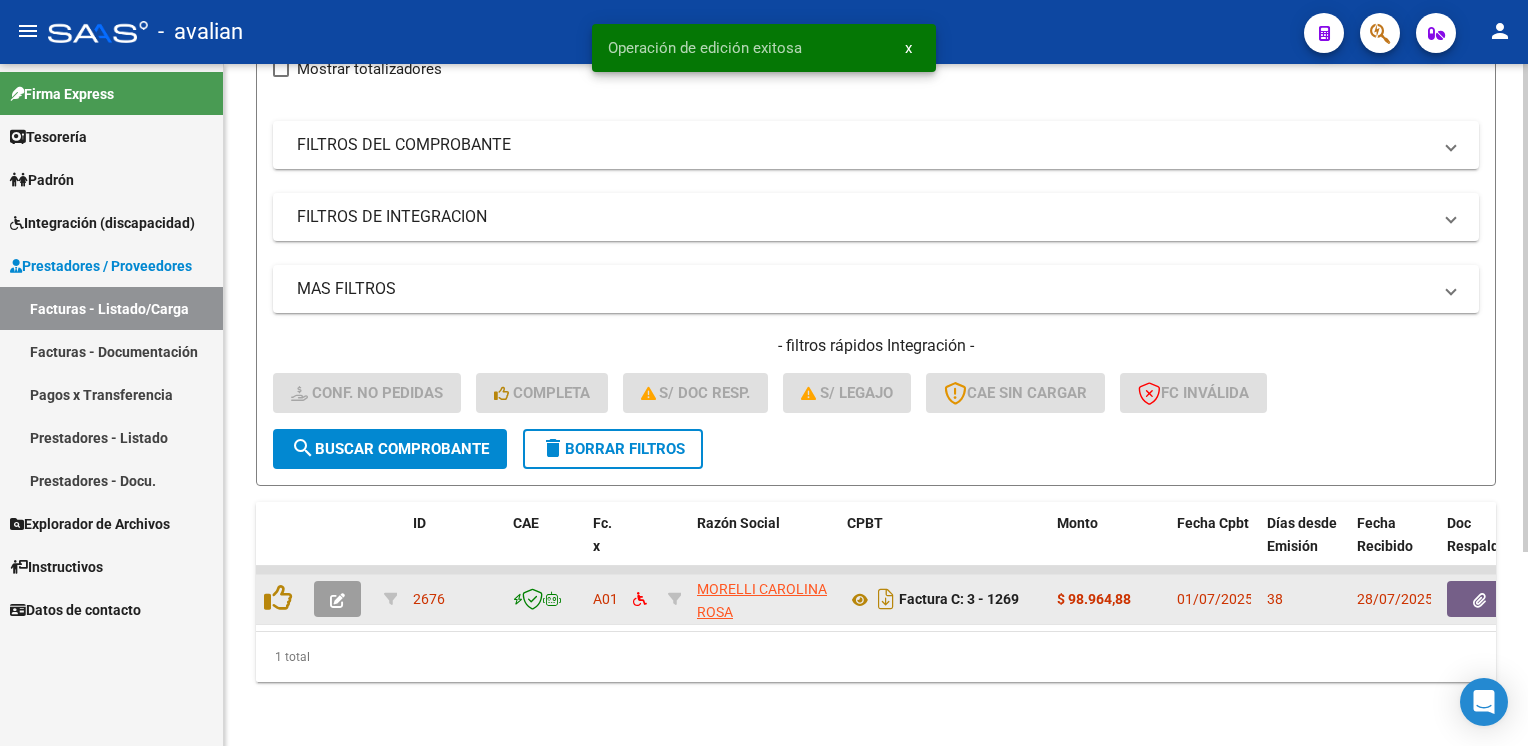 click 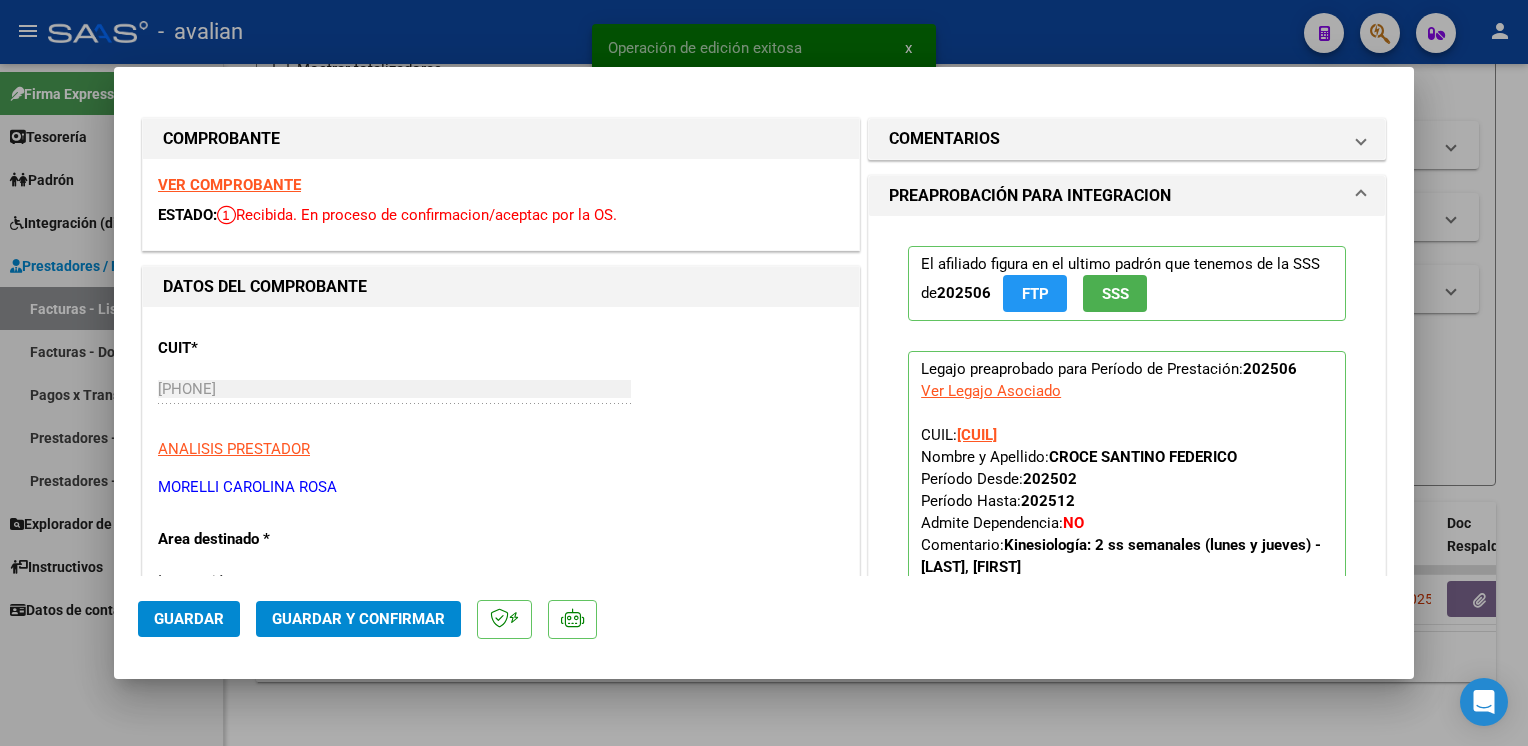 click on "VER COMPROBANTE" at bounding box center (229, 185) 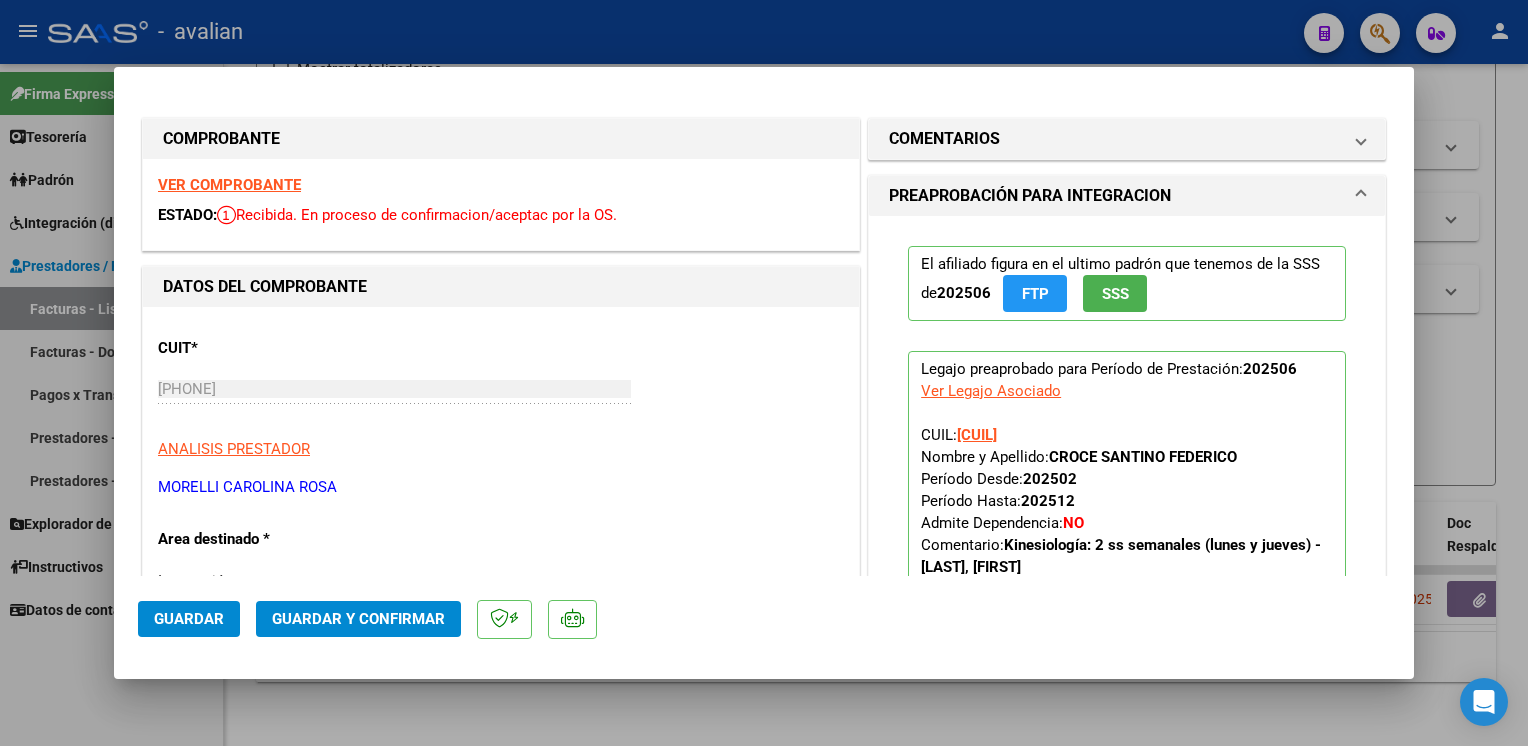 click on "Guardar y Confirmar" 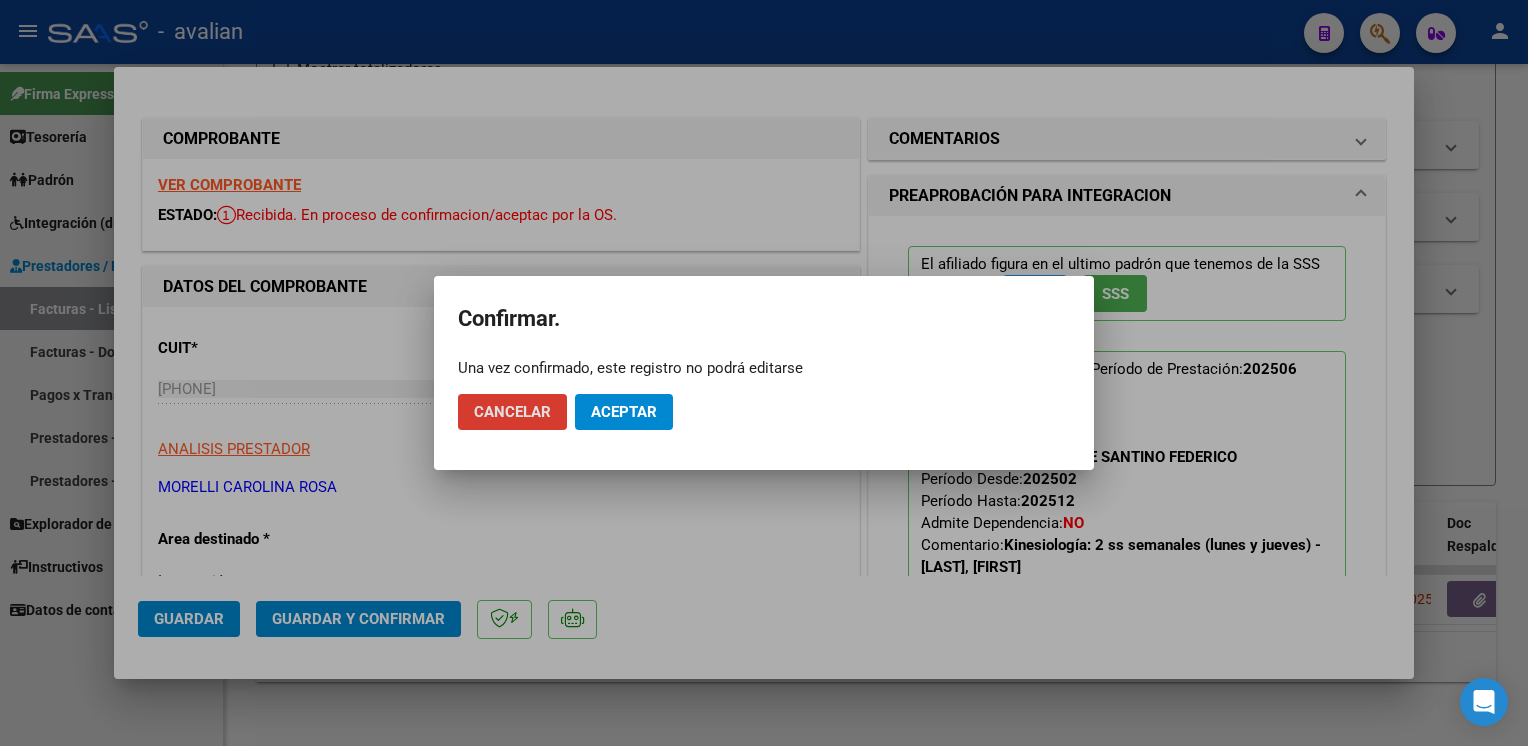 click on "Aceptar" 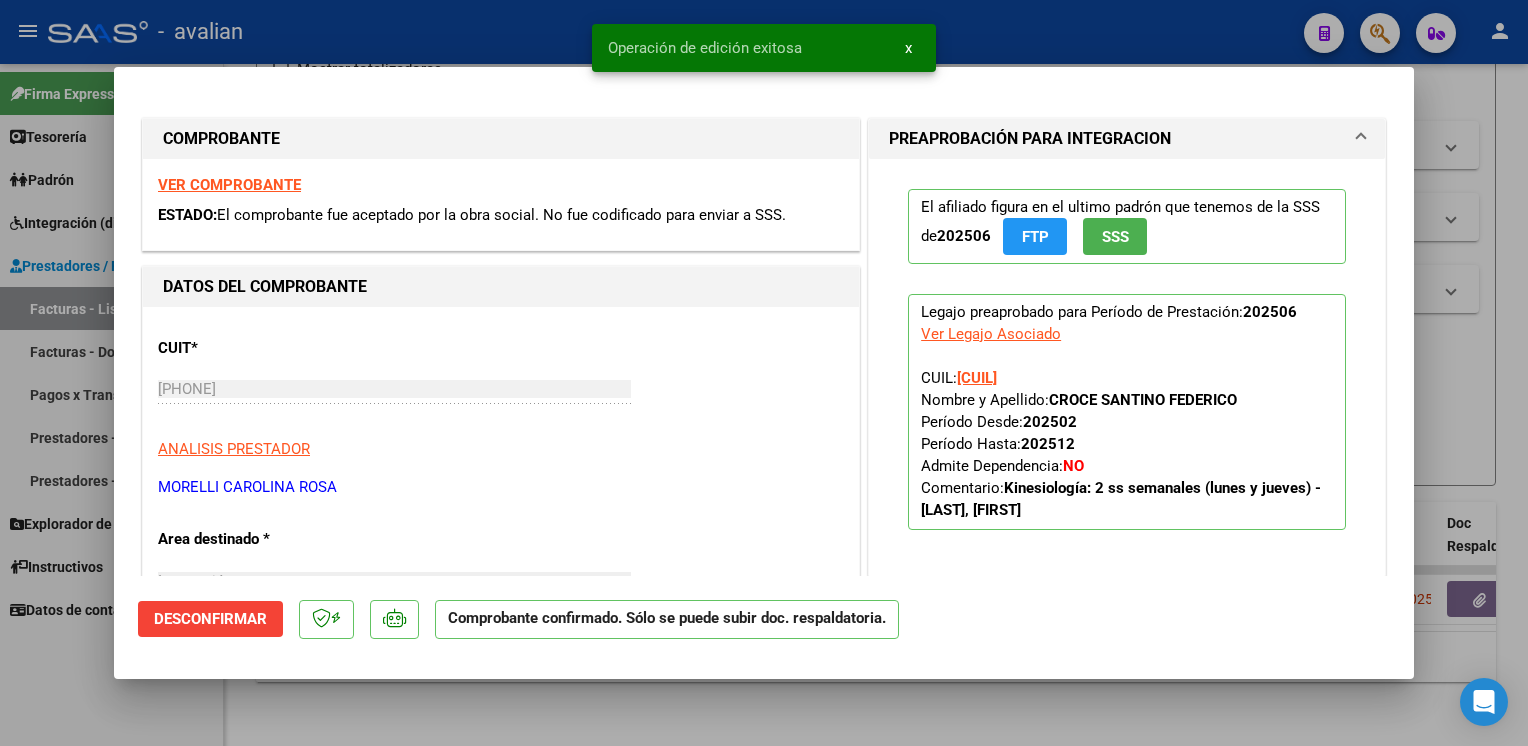 click at bounding box center (764, 373) 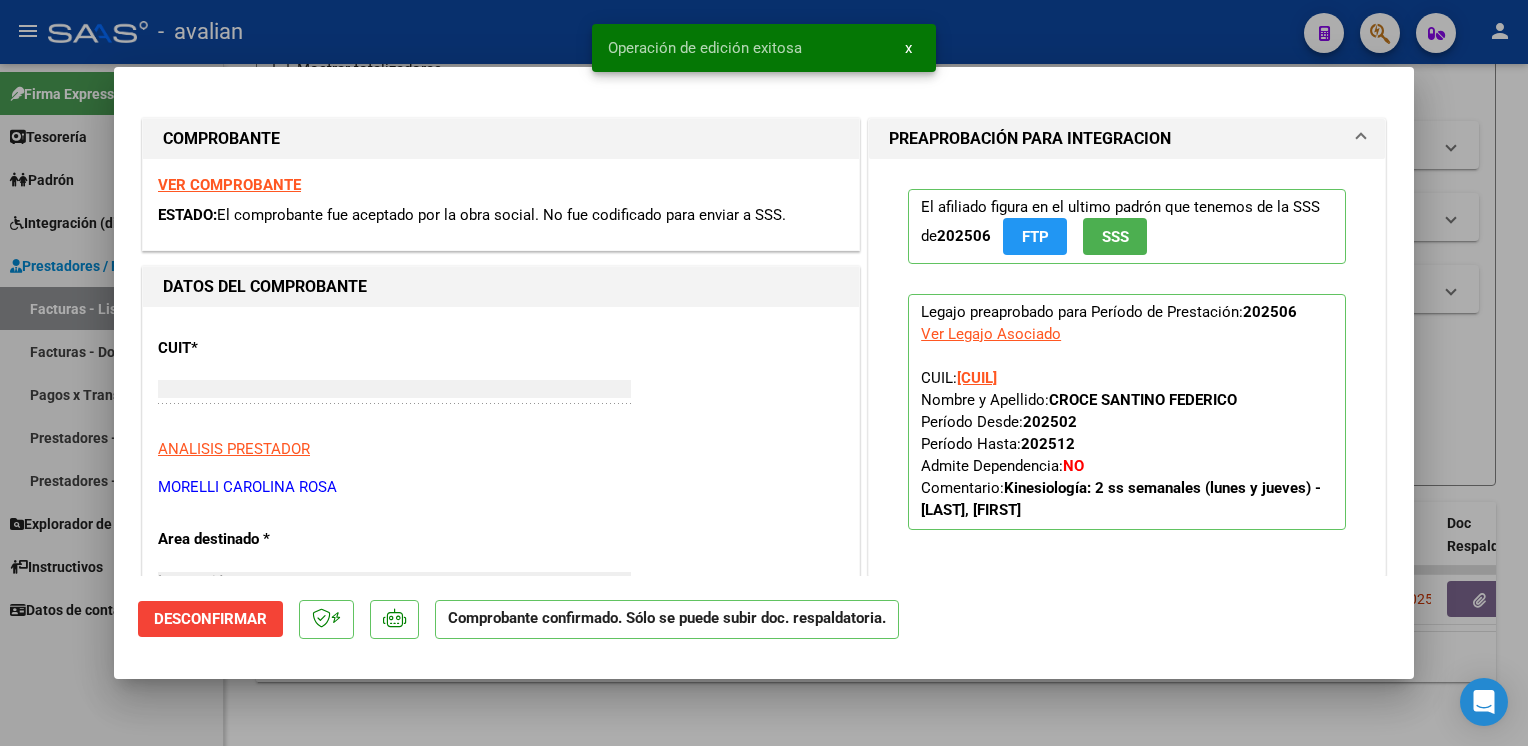 type 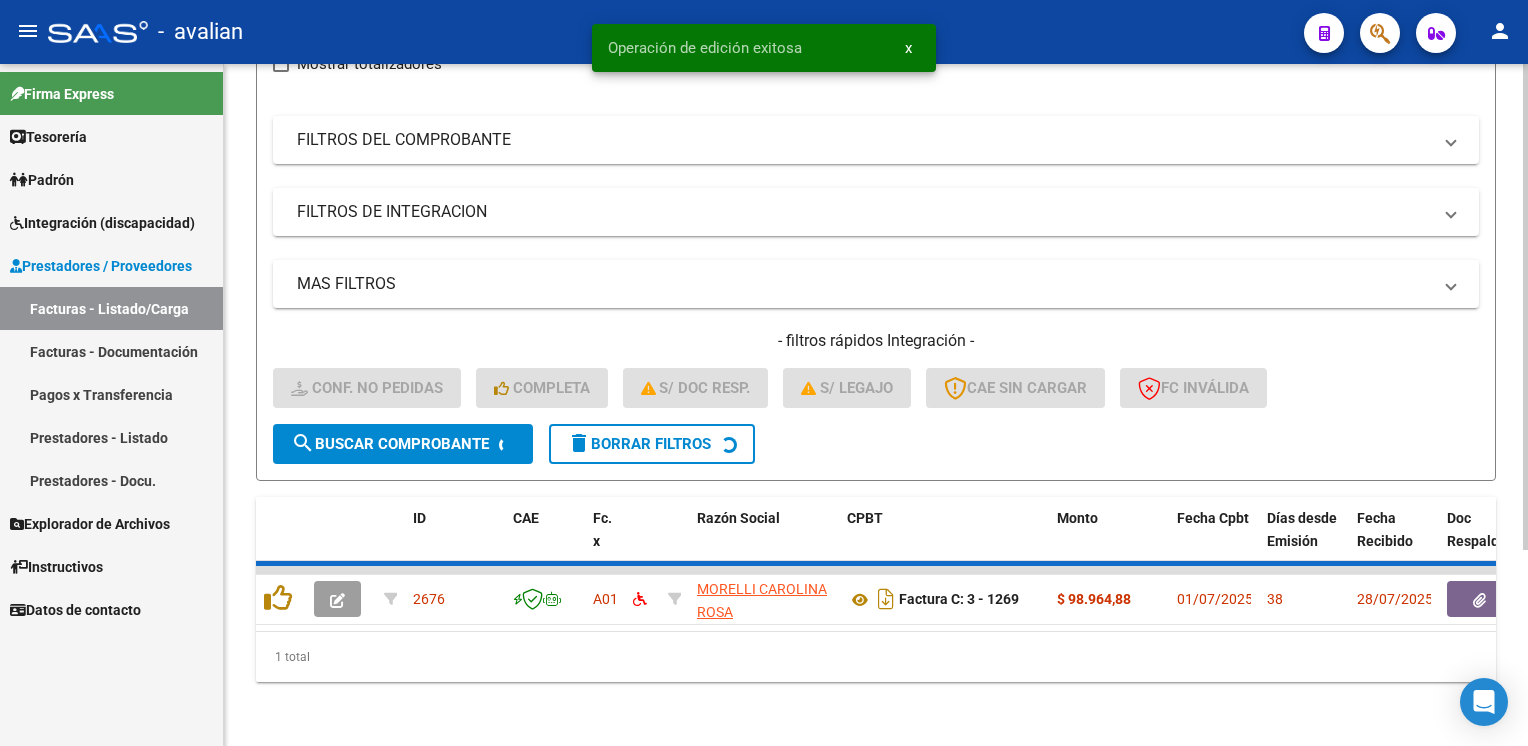 scroll, scrollTop: 240, scrollLeft: 0, axis: vertical 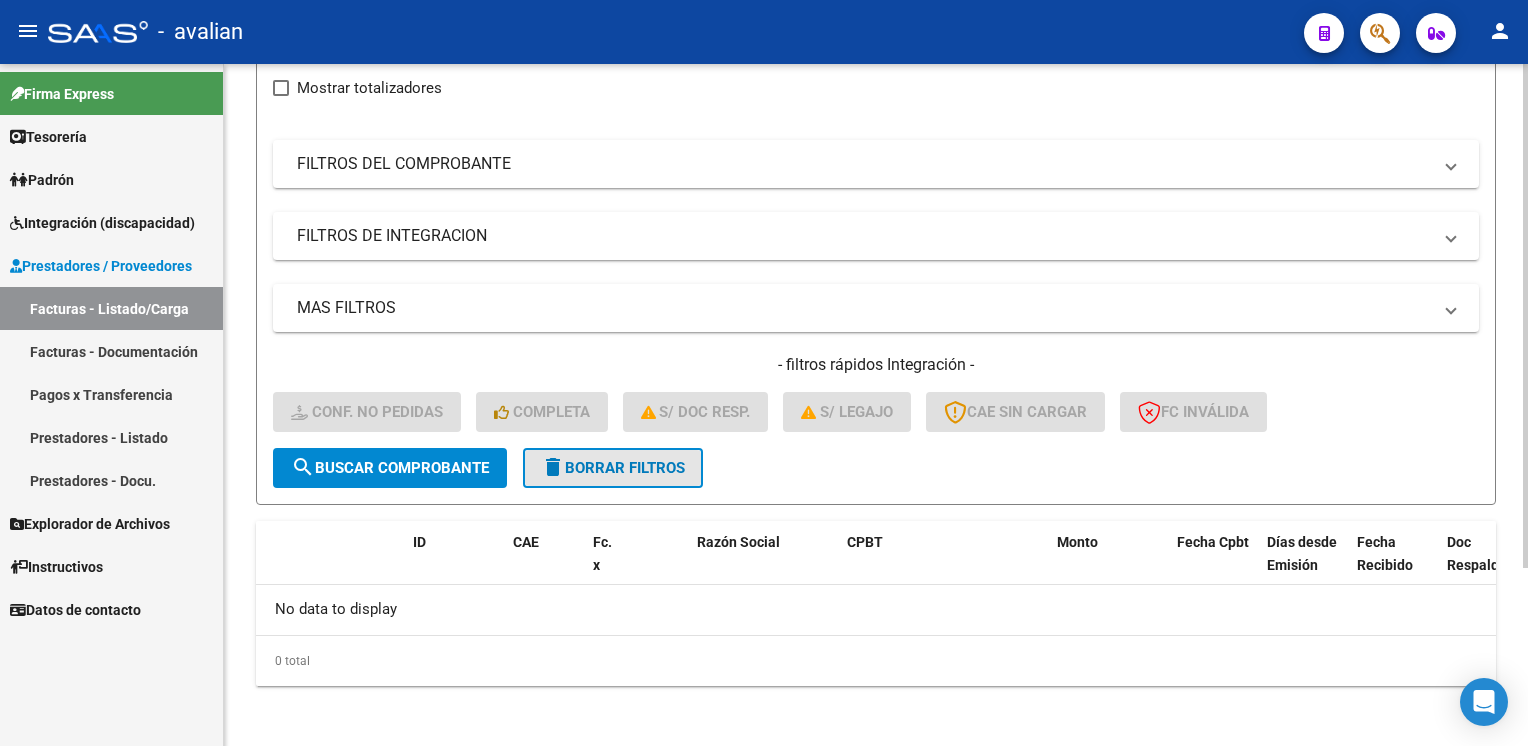 click on "delete  Borrar Filtros" 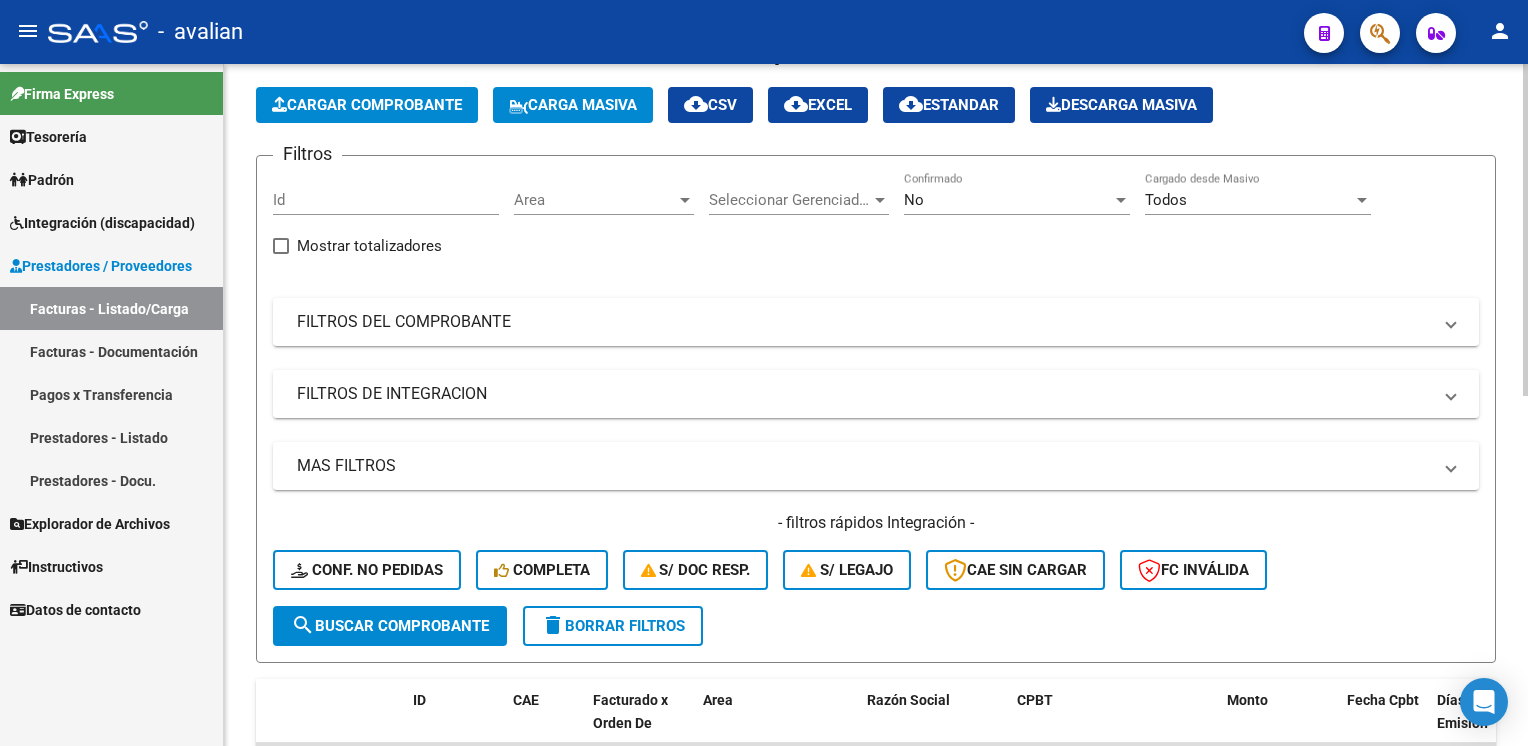 scroll, scrollTop: 40, scrollLeft: 0, axis: vertical 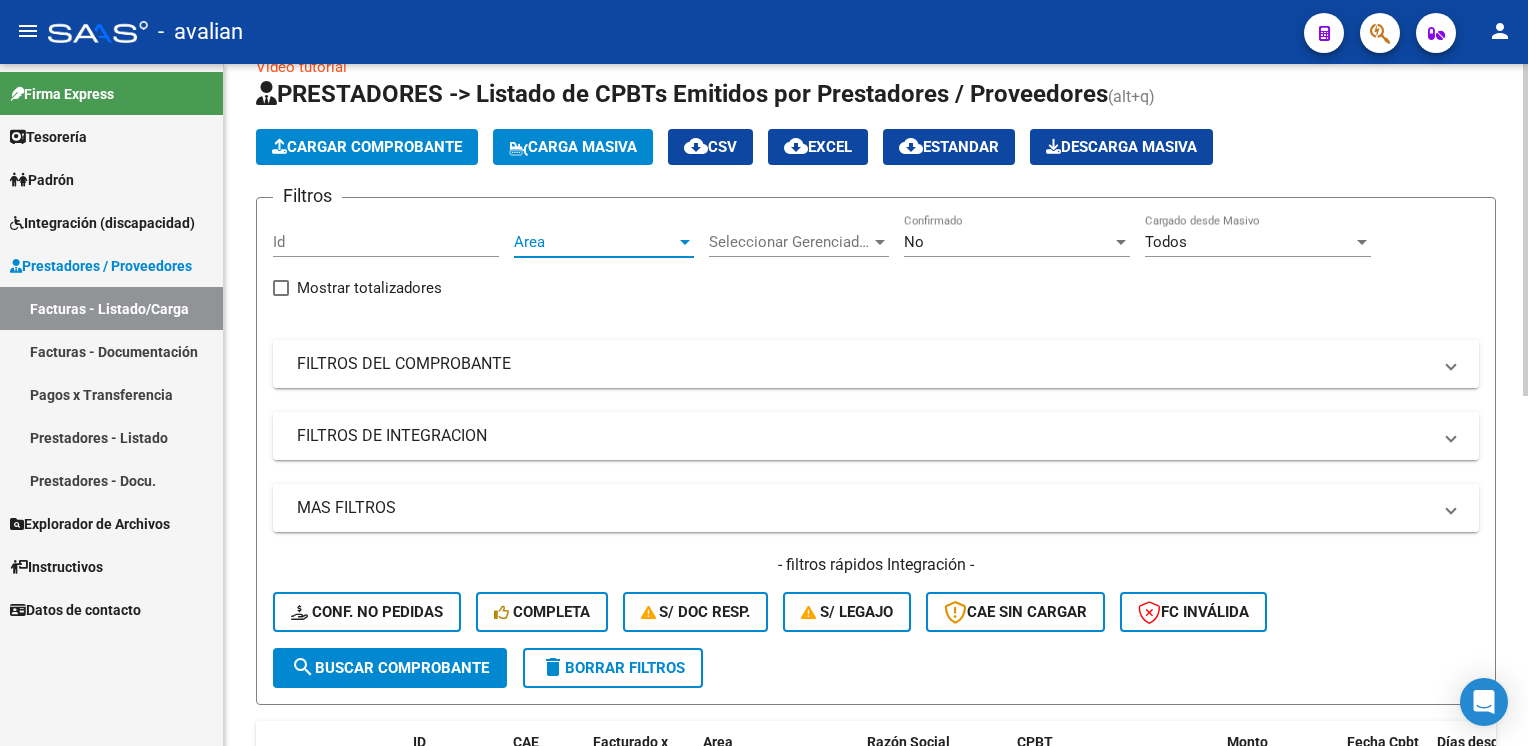 click on "Area" at bounding box center (595, 242) 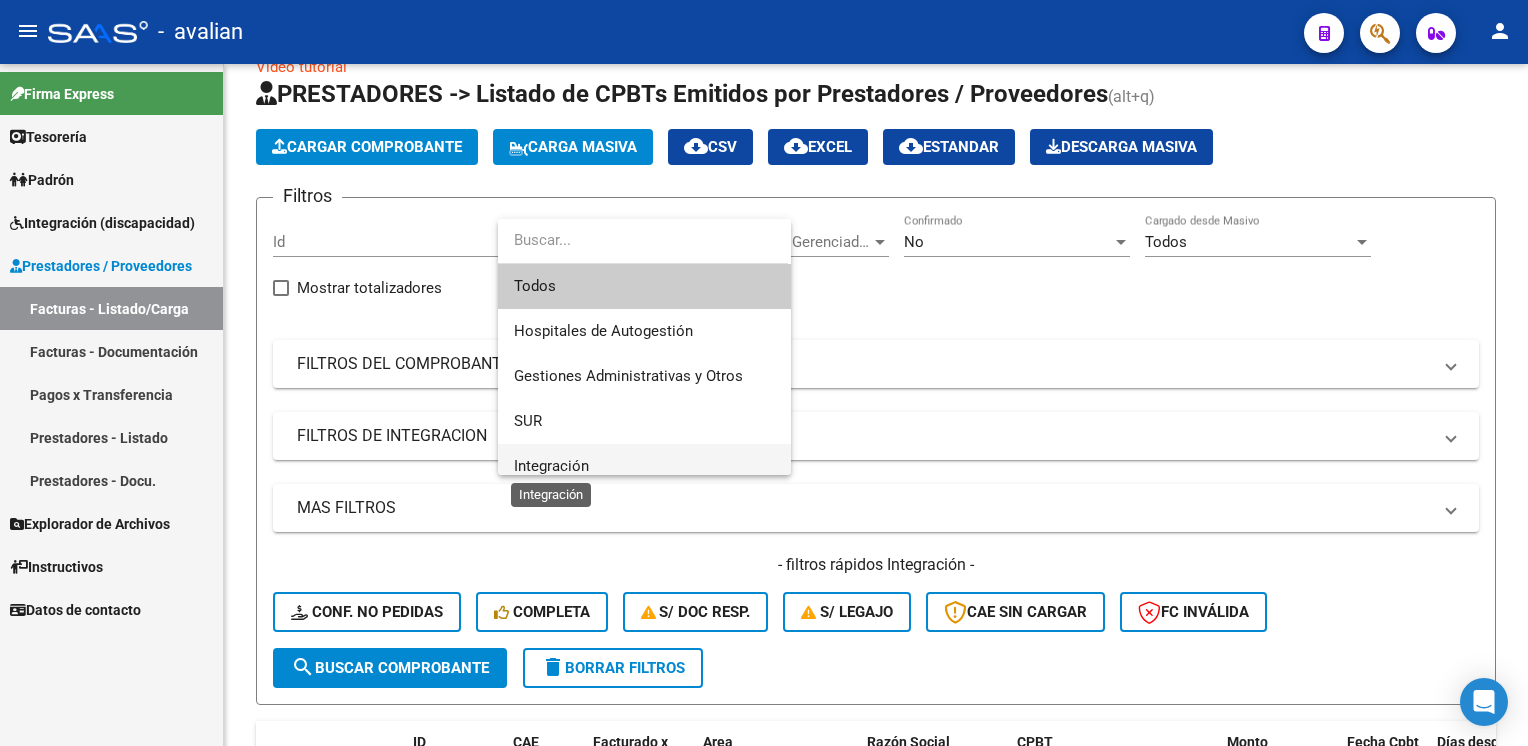 click on "Integración" at bounding box center (551, 466) 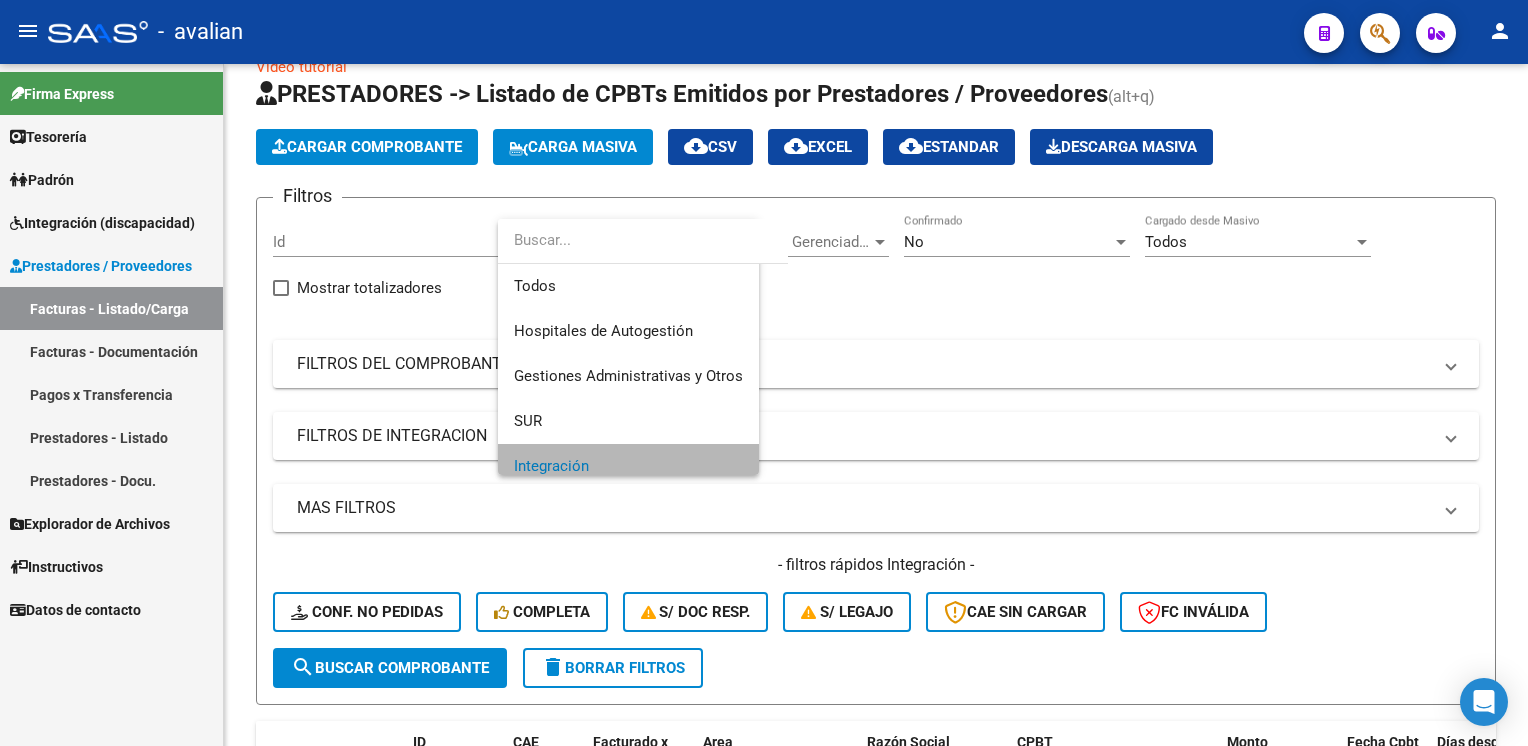 scroll, scrollTop: 12, scrollLeft: 0, axis: vertical 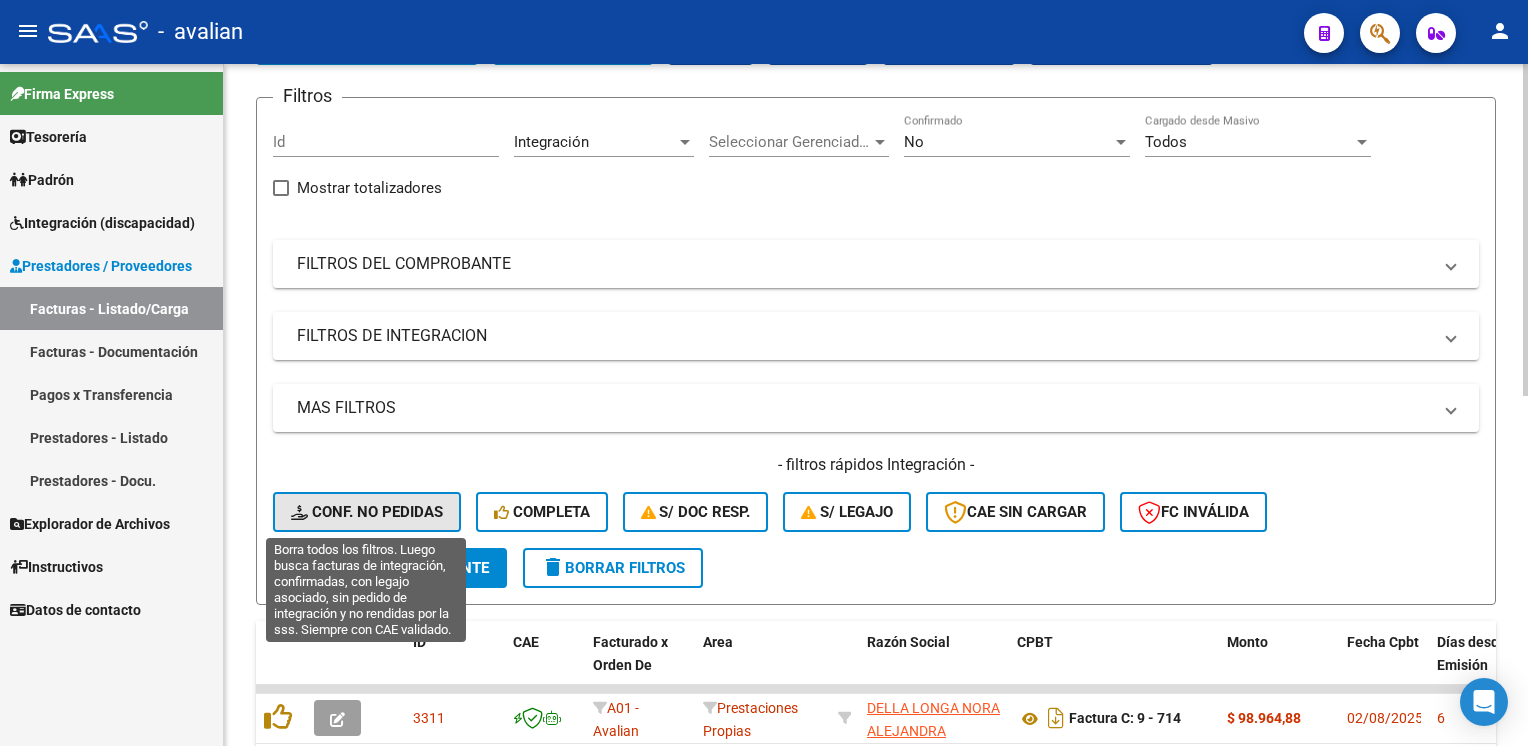 click on "Conf. no pedidas" 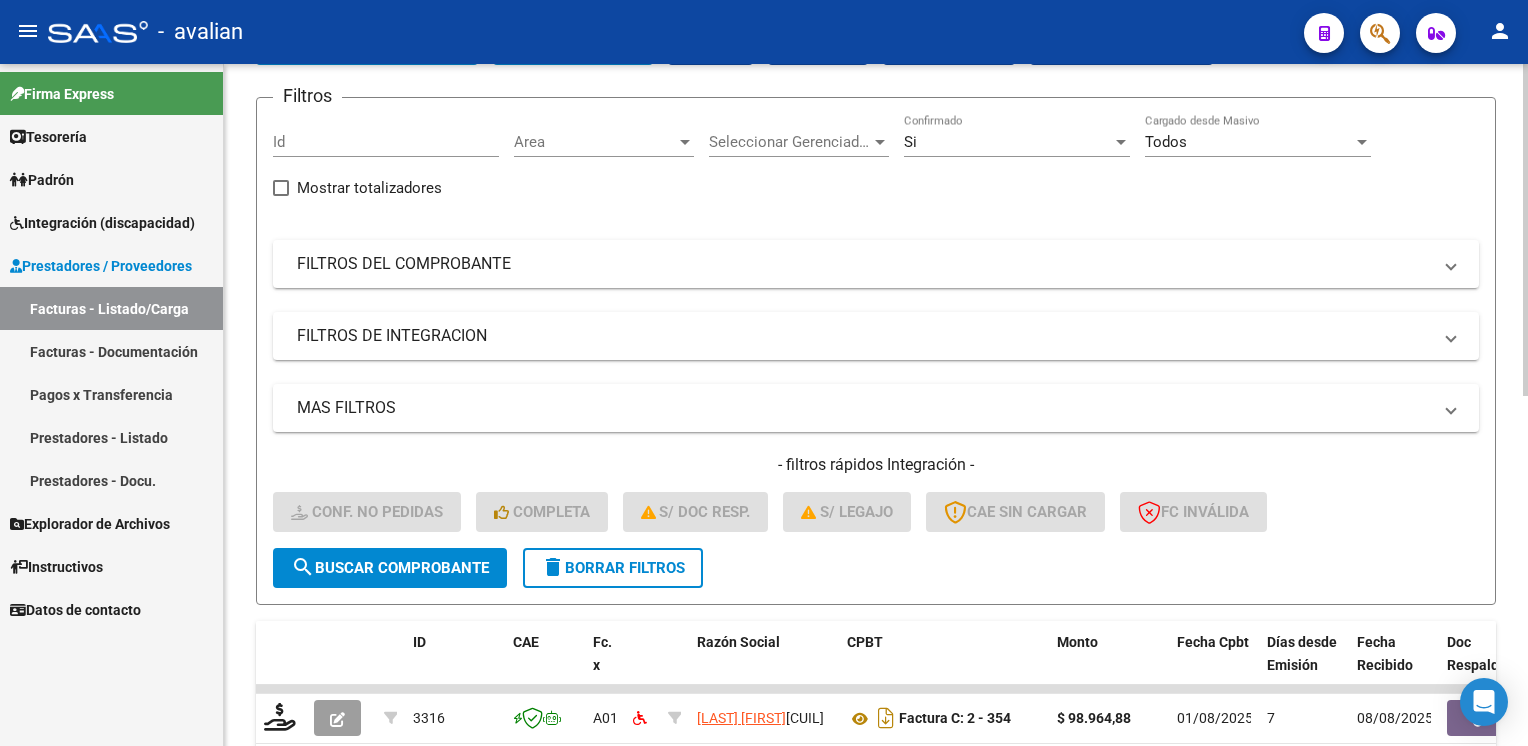 click on "search  Buscar Comprobante" 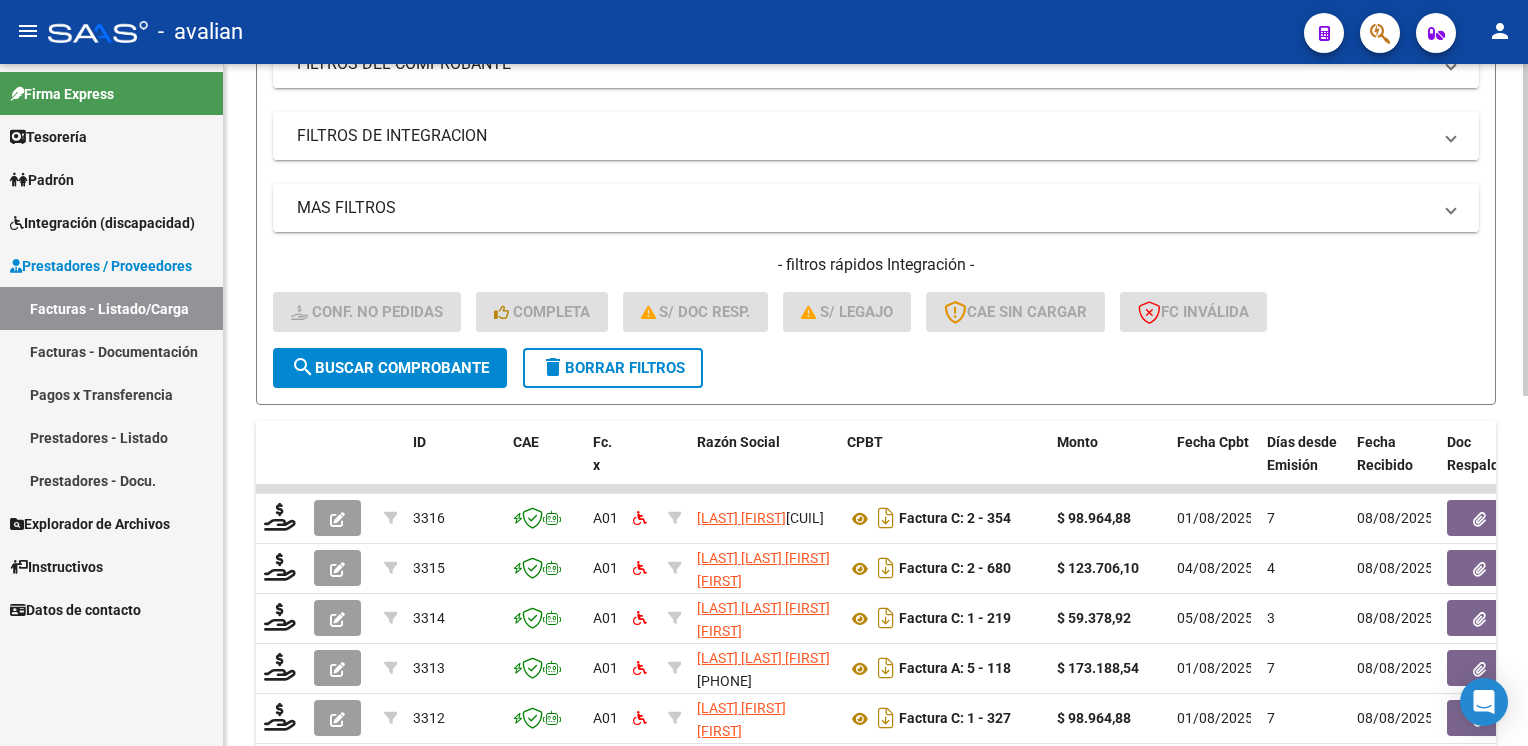 scroll, scrollTop: 720, scrollLeft: 0, axis: vertical 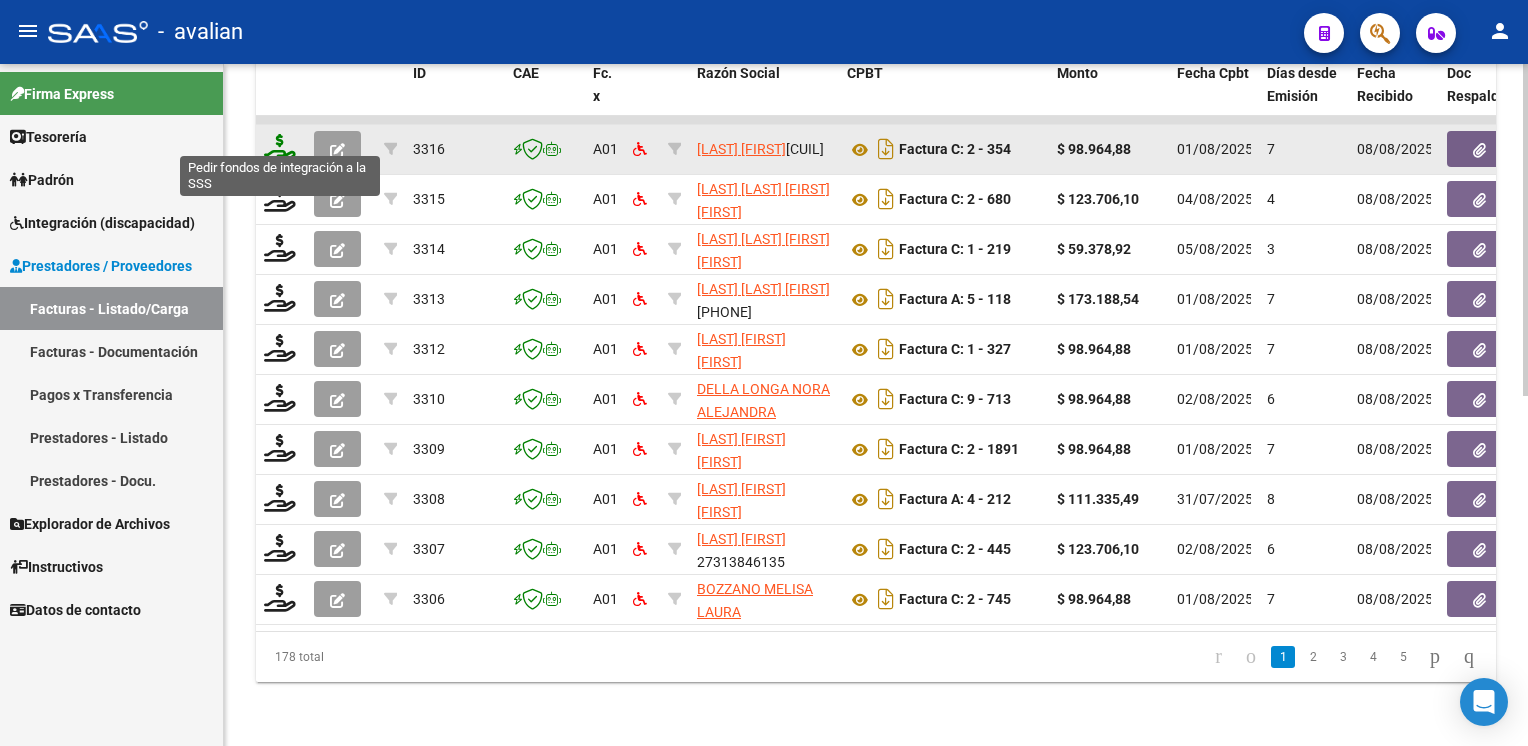 click 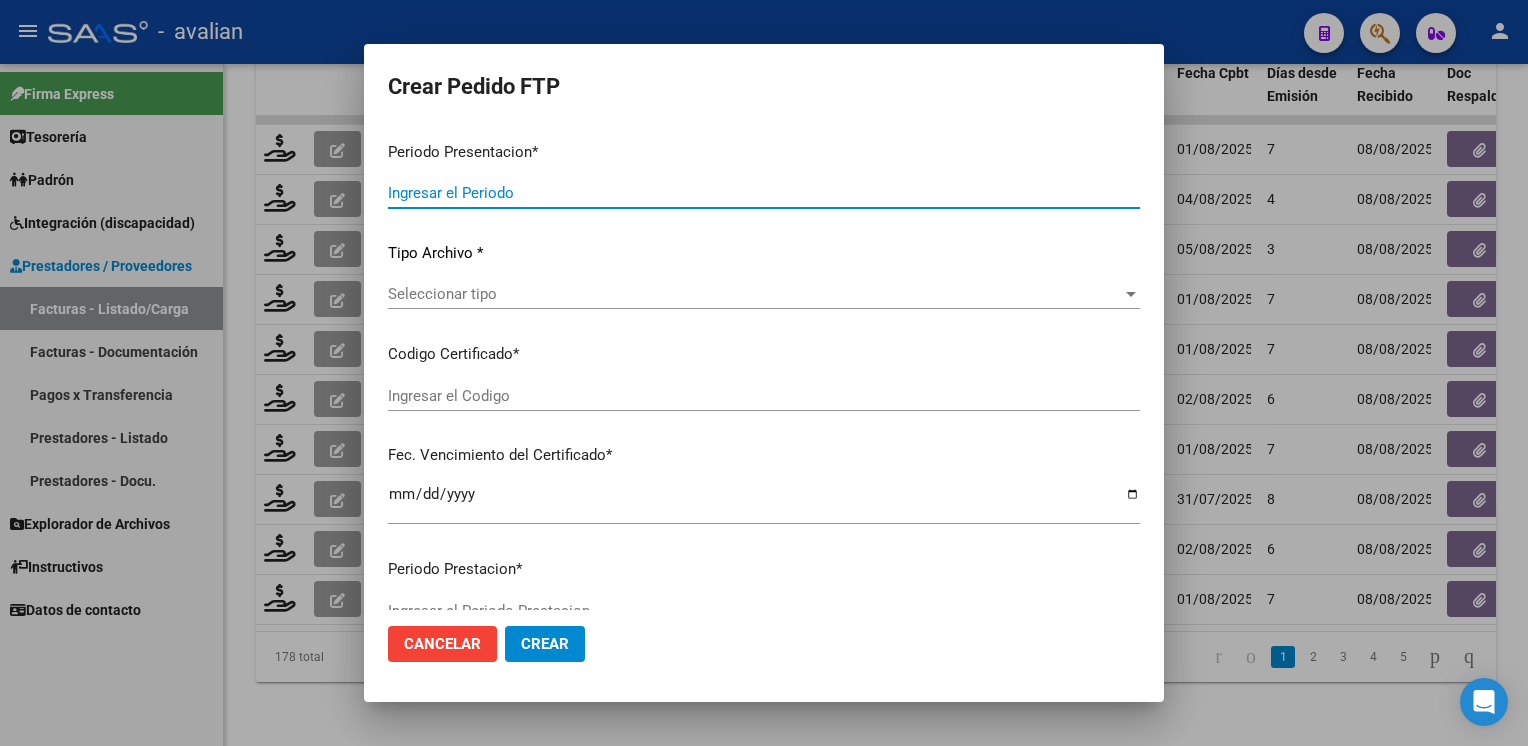 type on "202507" 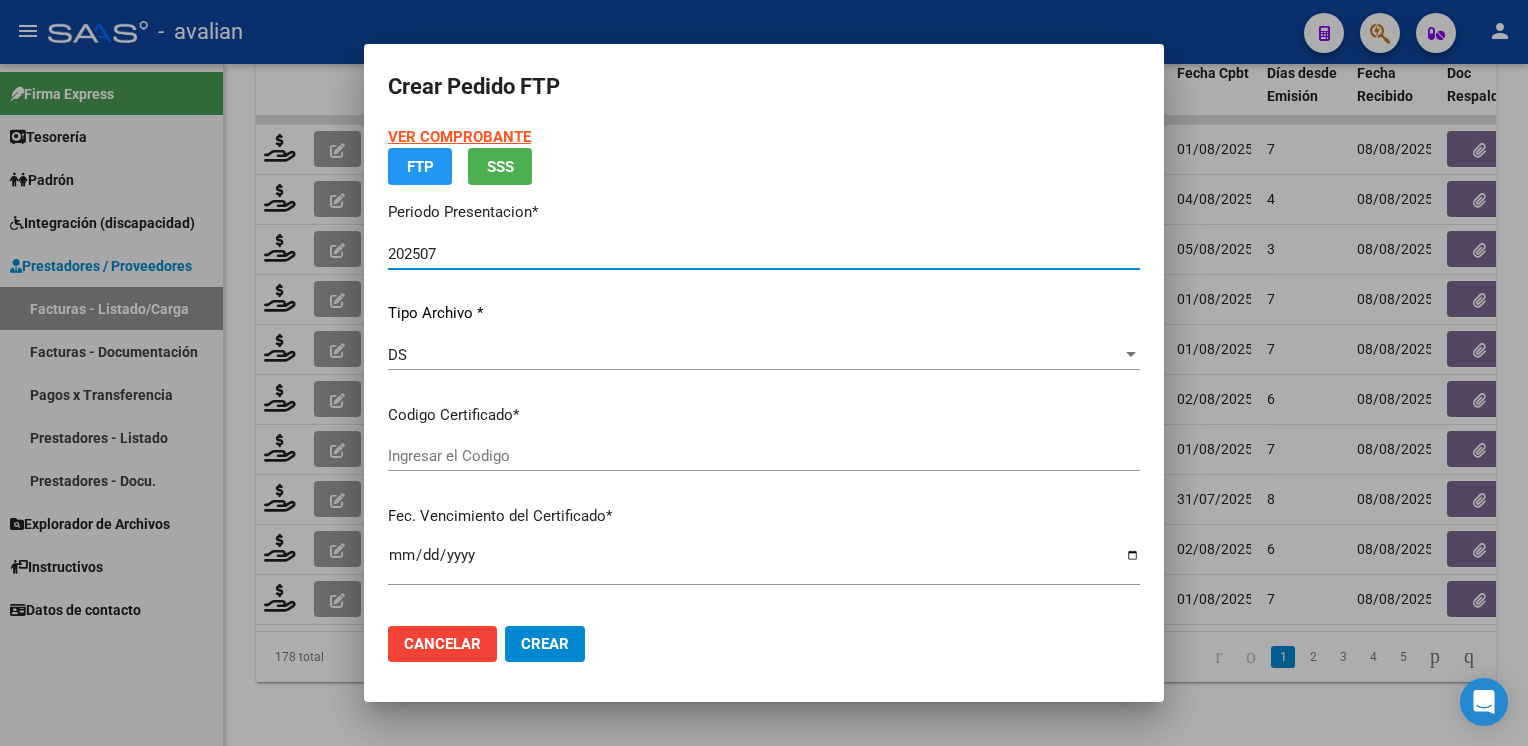 type on "ARG02000557976032022042720270427SFE219" 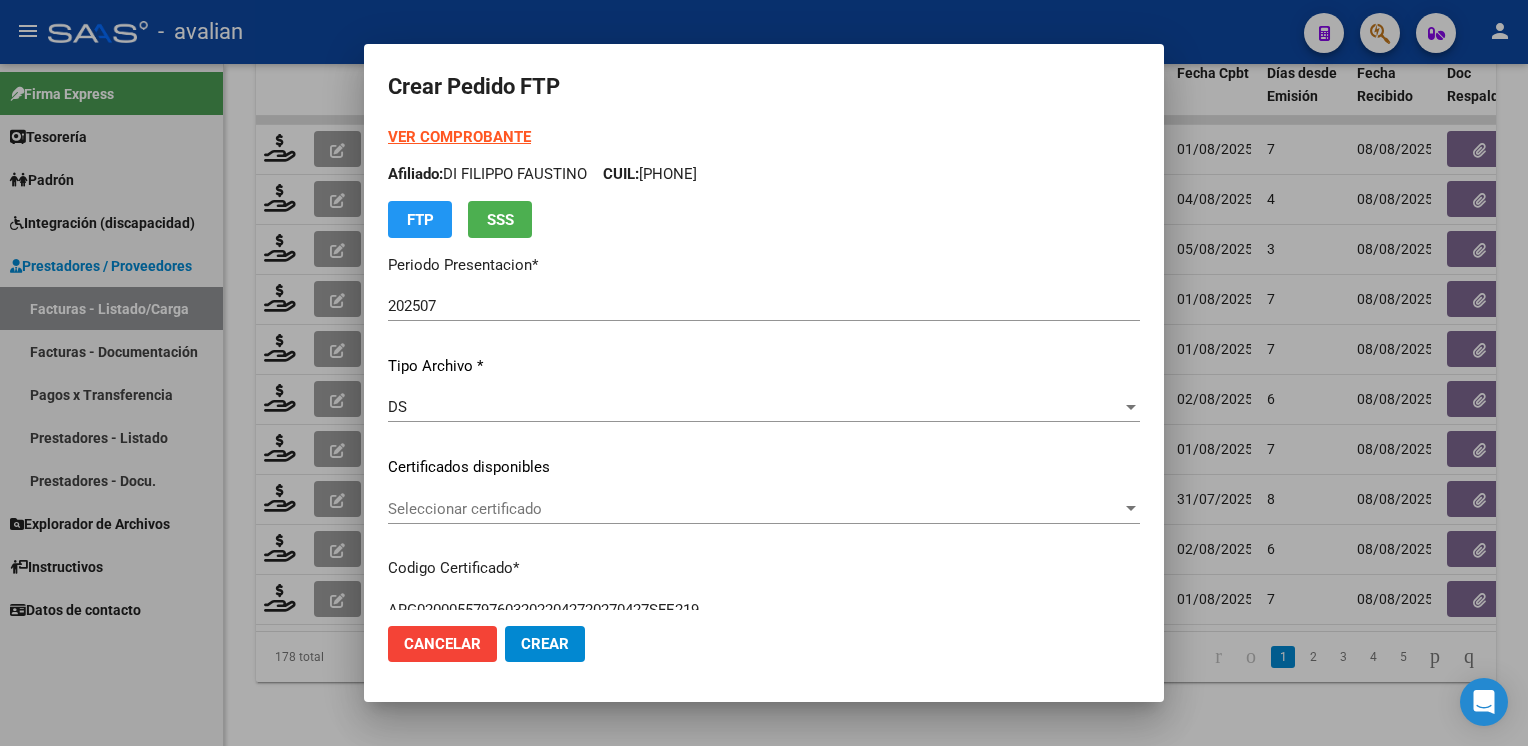 click on "Afiliado:  [FIRST] [LAST] [LAST]  CUIL:  [CUIL]" at bounding box center (764, 174) 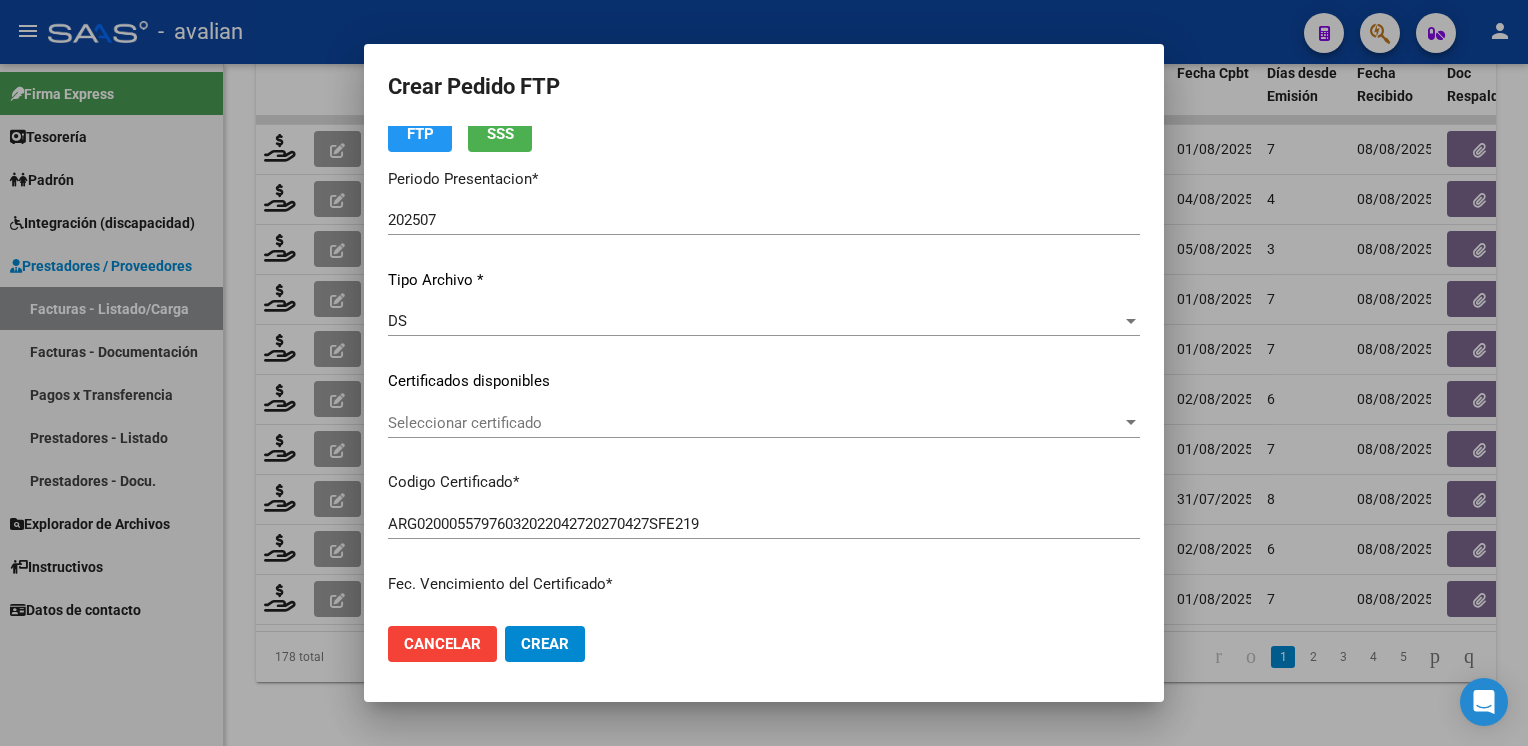 scroll, scrollTop: 200, scrollLeft: 0, axis: vertical 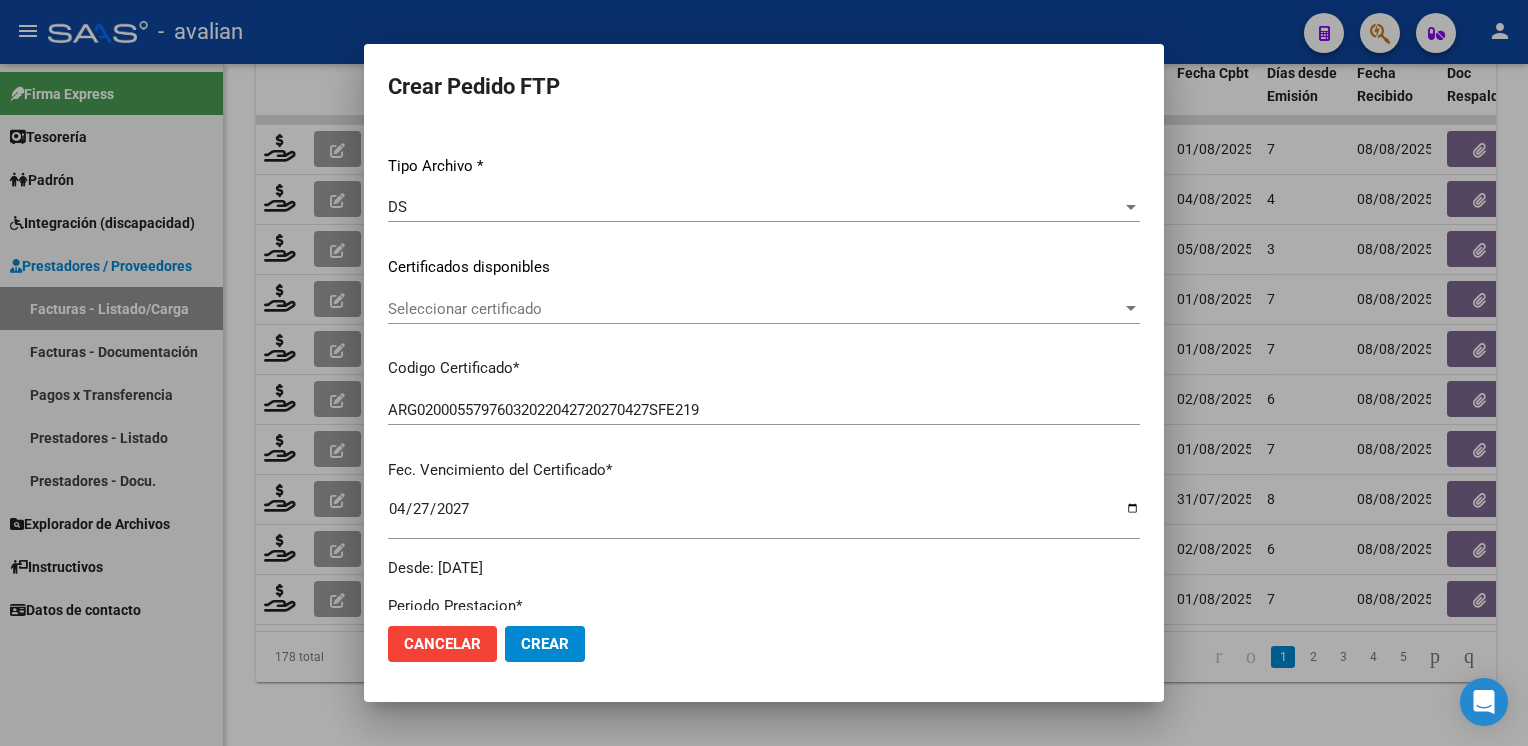 click on "Seleccionar certificado" at bounding box center (755, 309) 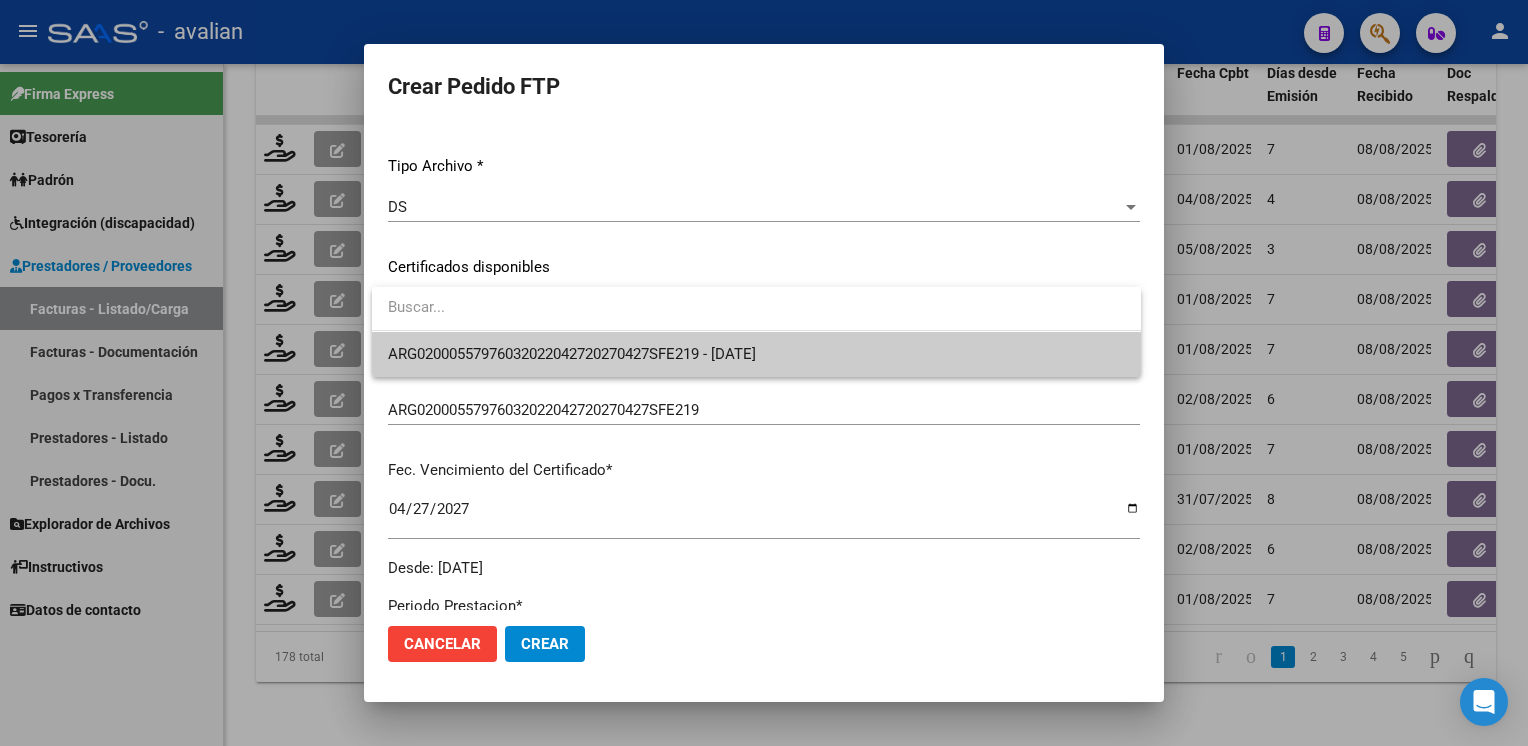 click on "ARG02000557976032022042720270427SFE219 - [DATE]" at bounding box center [756, 354] 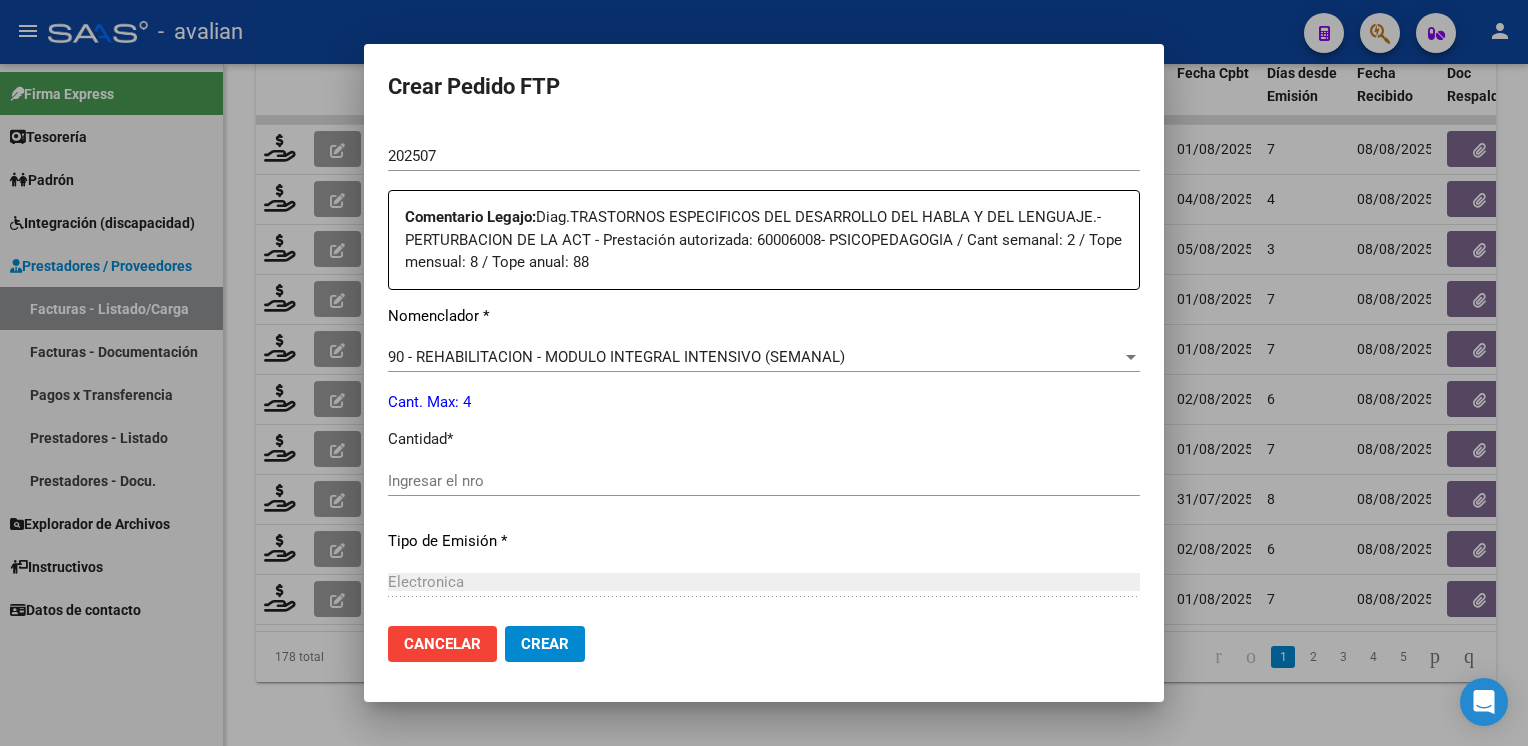 scroll, scrollTop: 800, scrollLeft: 0, axis: vertical 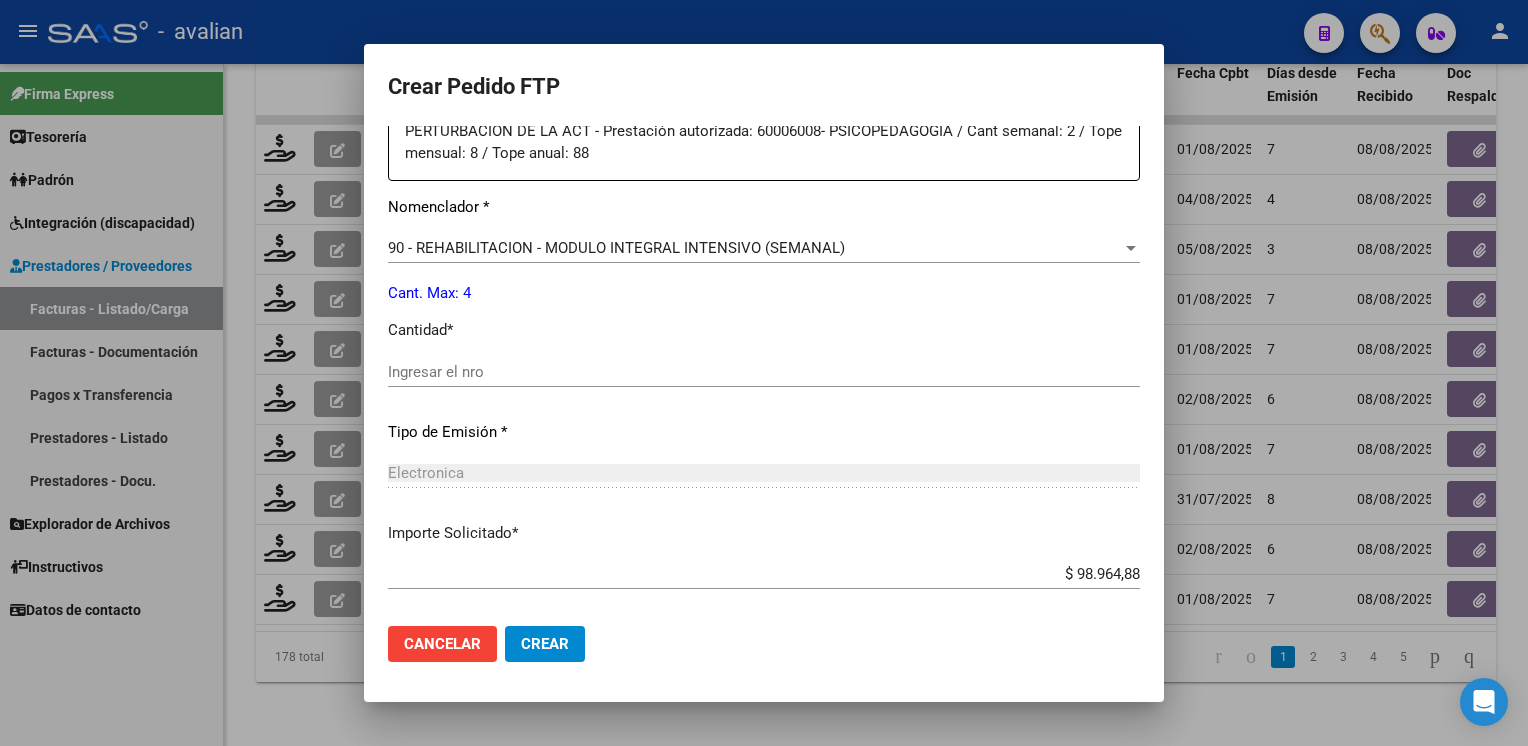 click on "Ingresar el nro" at bounding box center (764, 372) 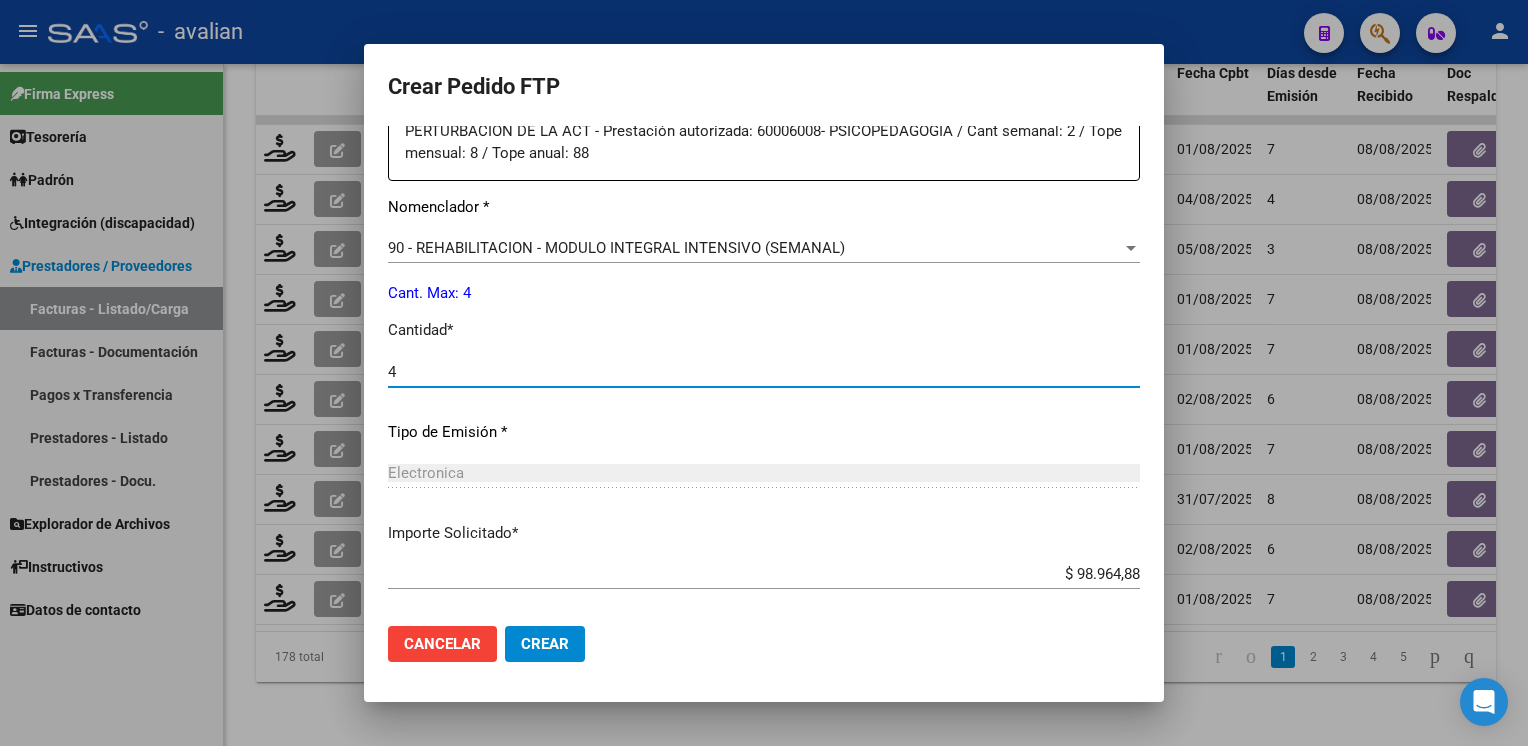 type on "4" 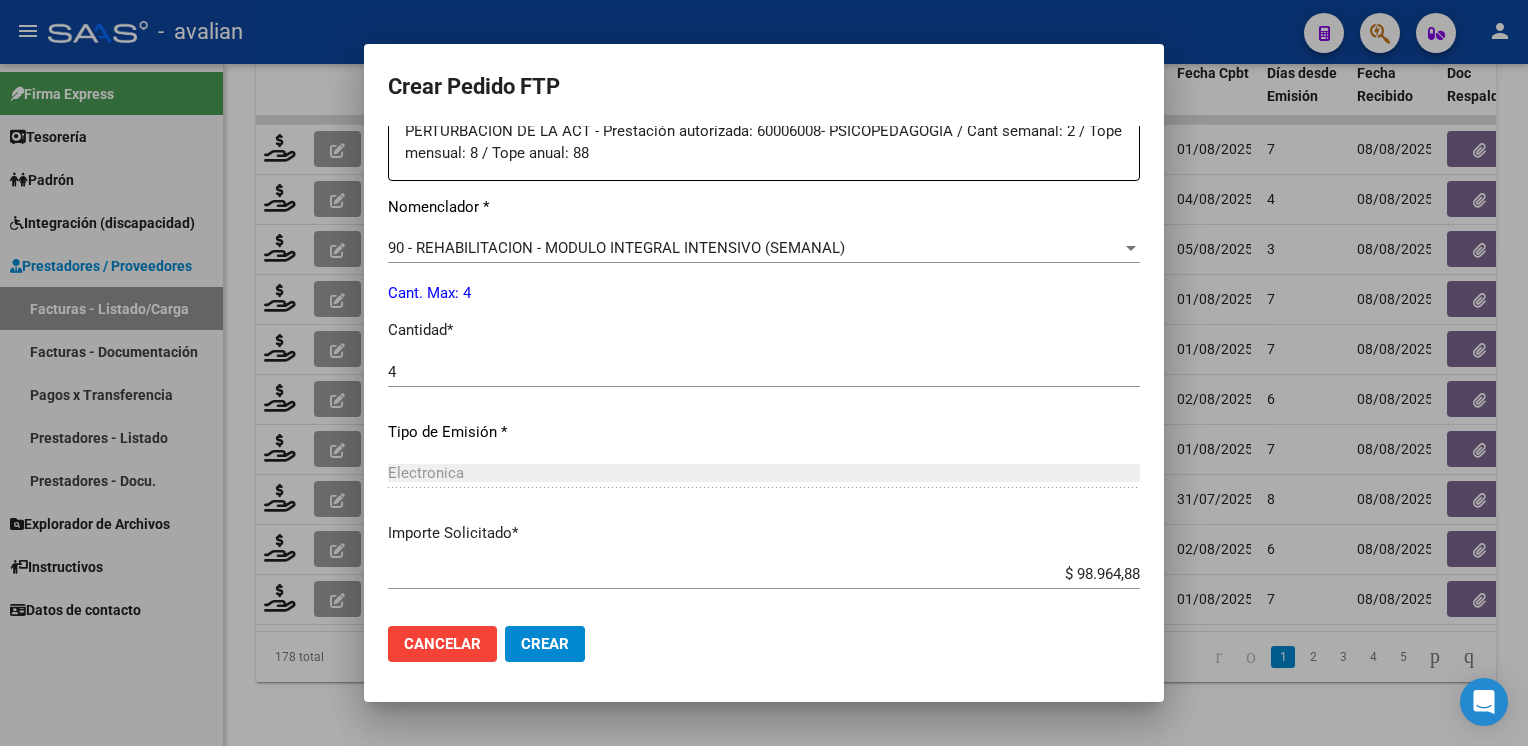 scroll, scrollTop: 898, scrollLeft: 0, axis: vertical 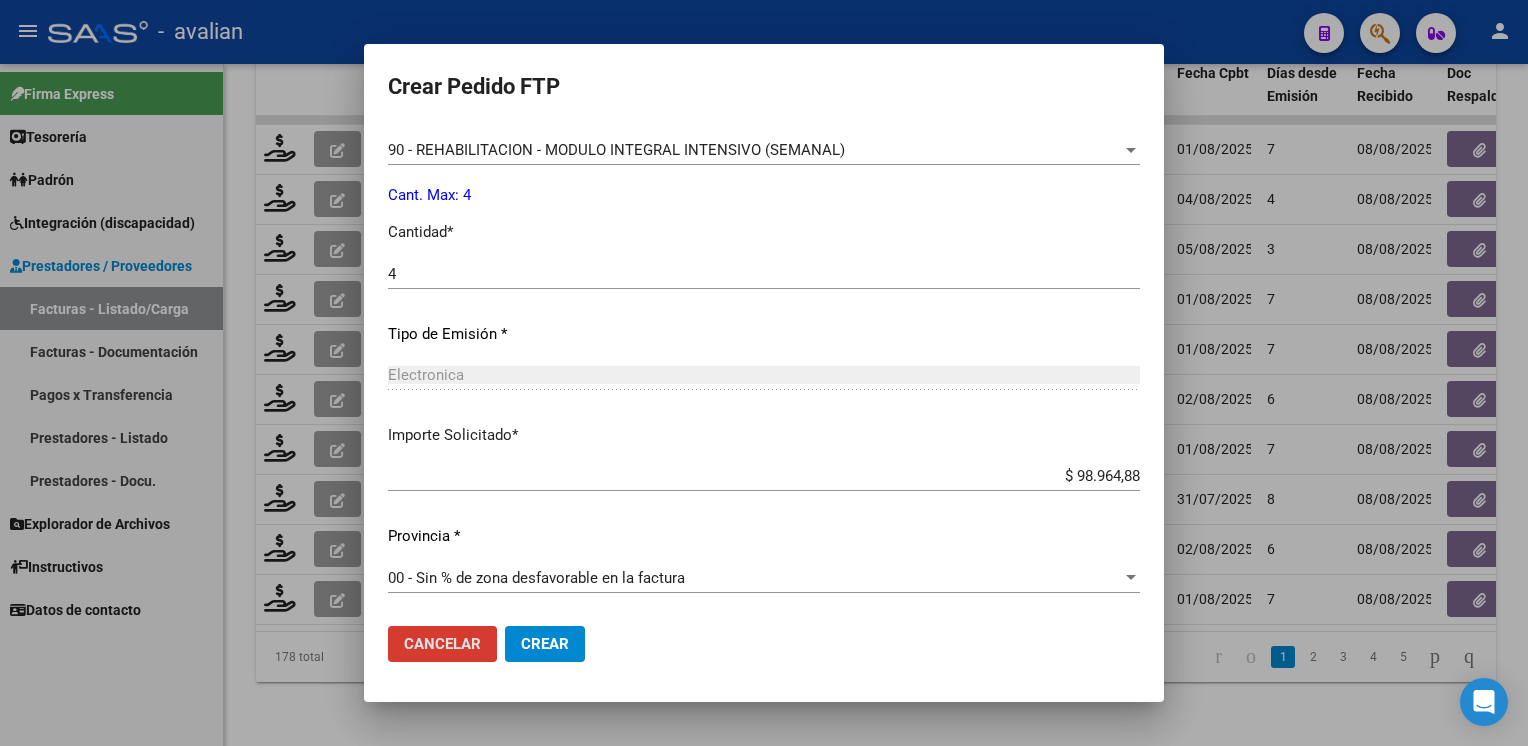 type 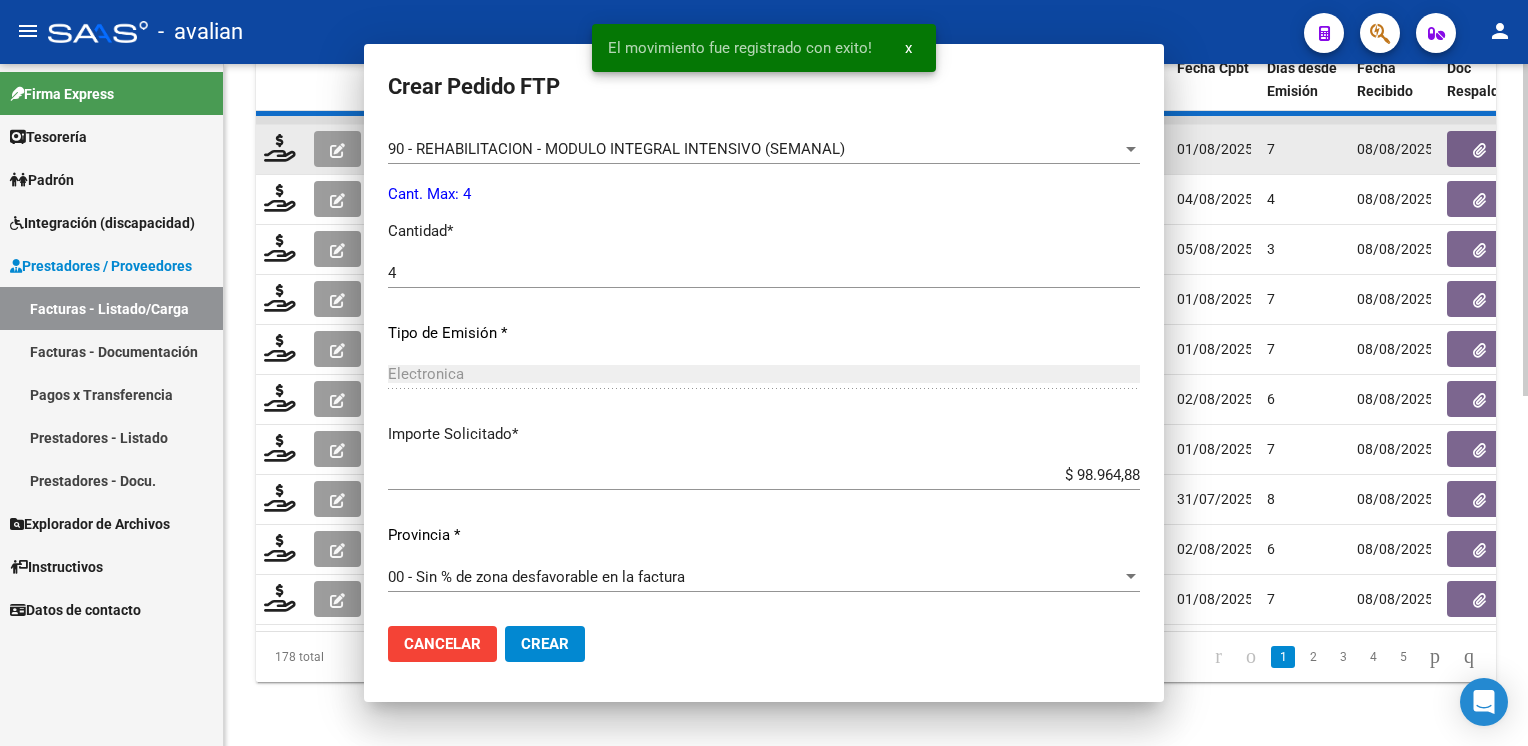 scroll, scrollTop: 785, scrollLeft: 0, axis: vertical 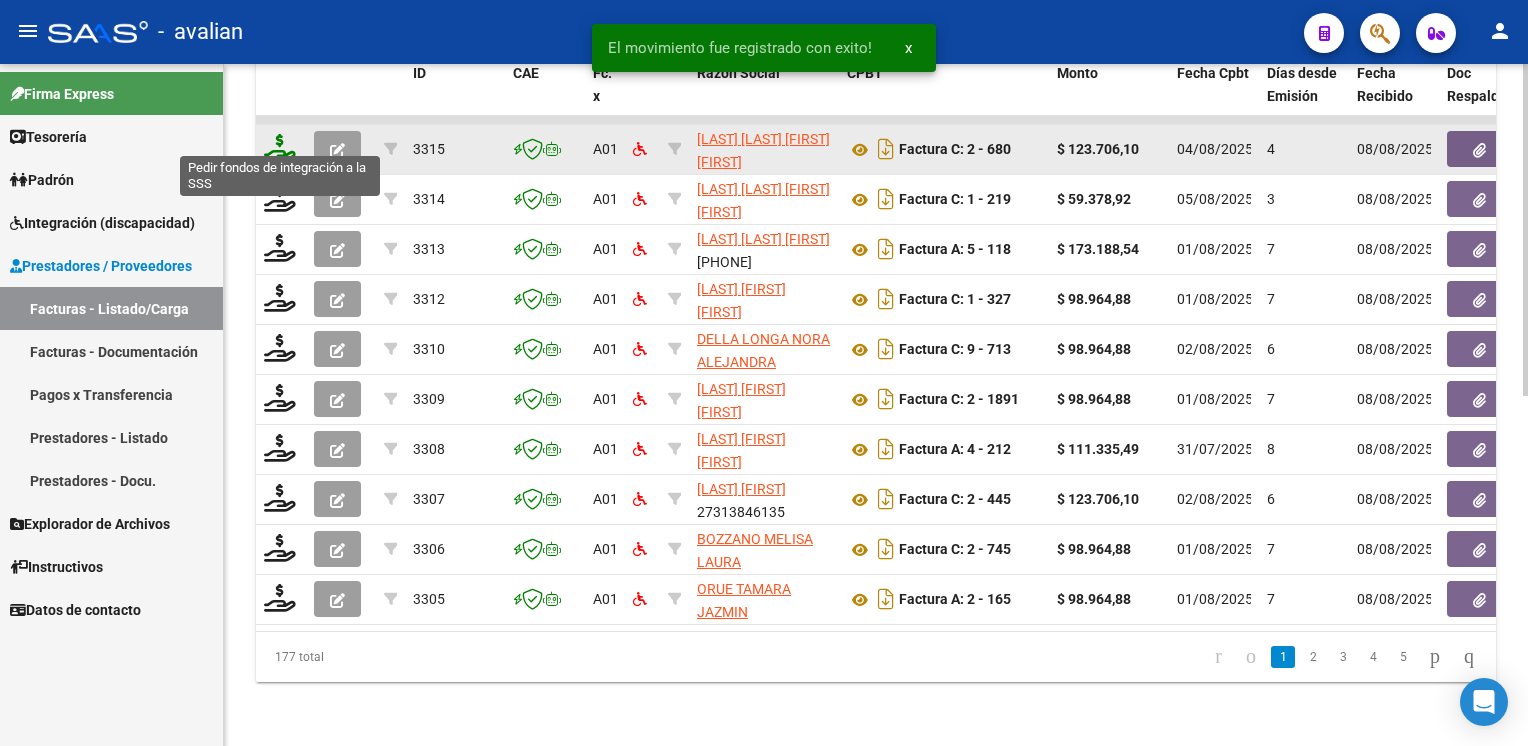 click 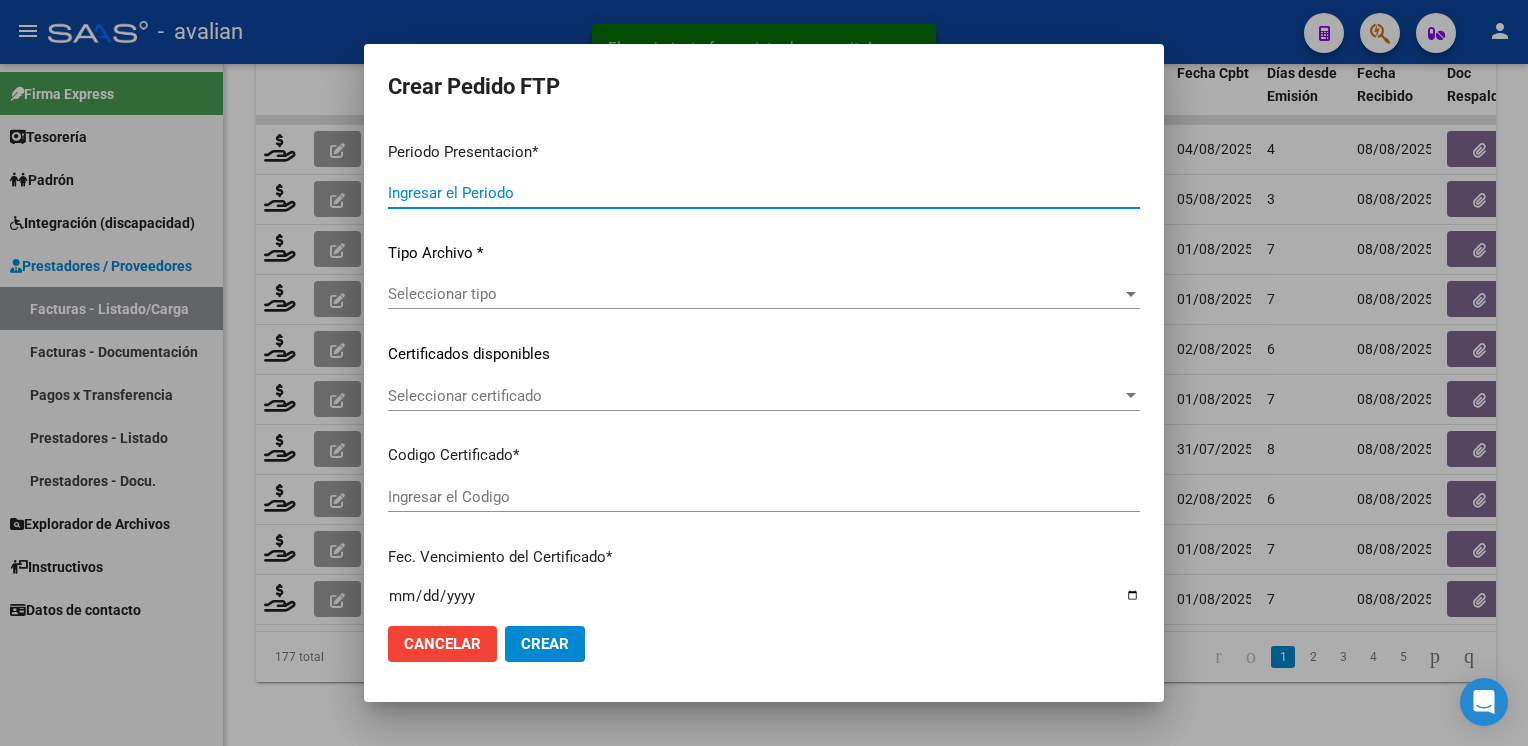 type on "202507" 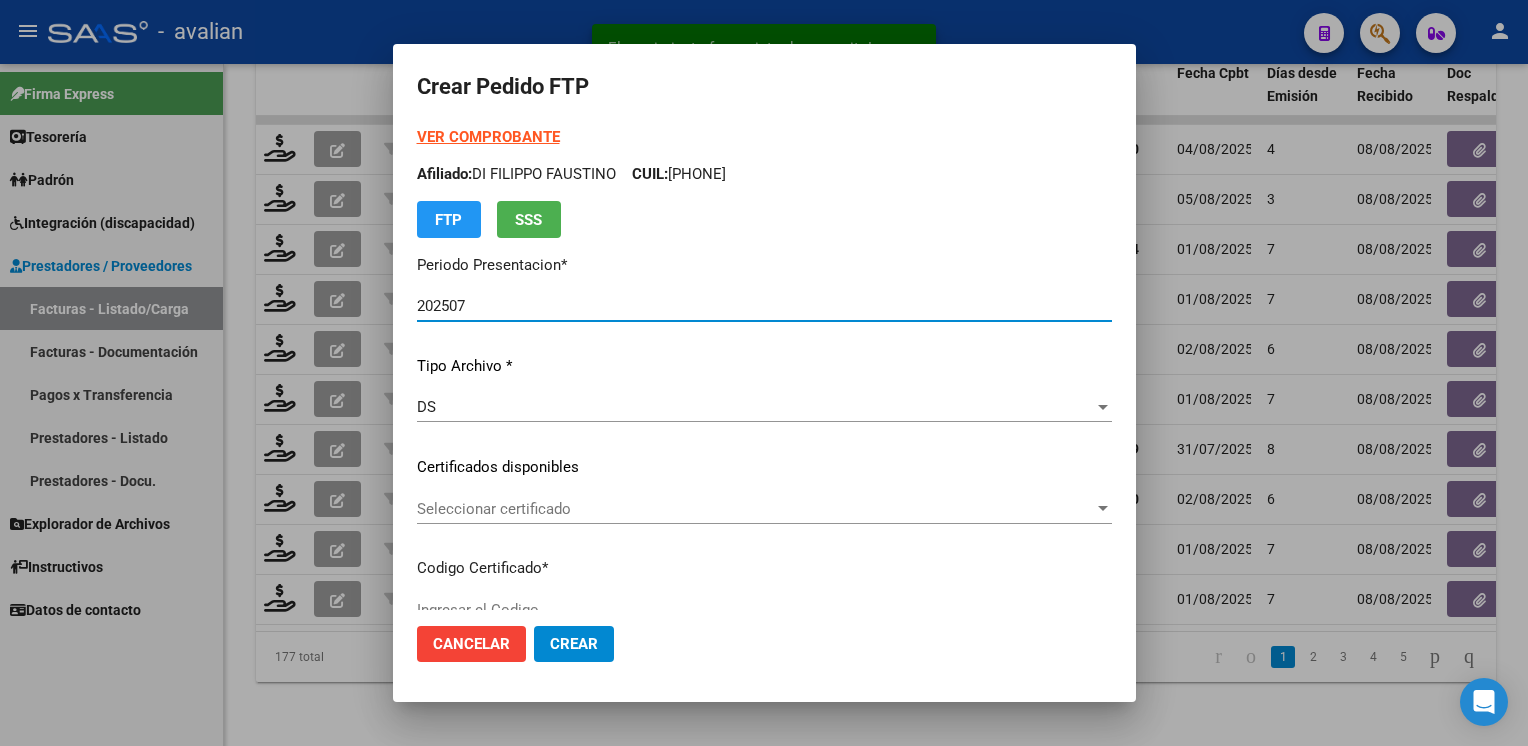 type on "ARG02000561661382022122020271220SFE168" 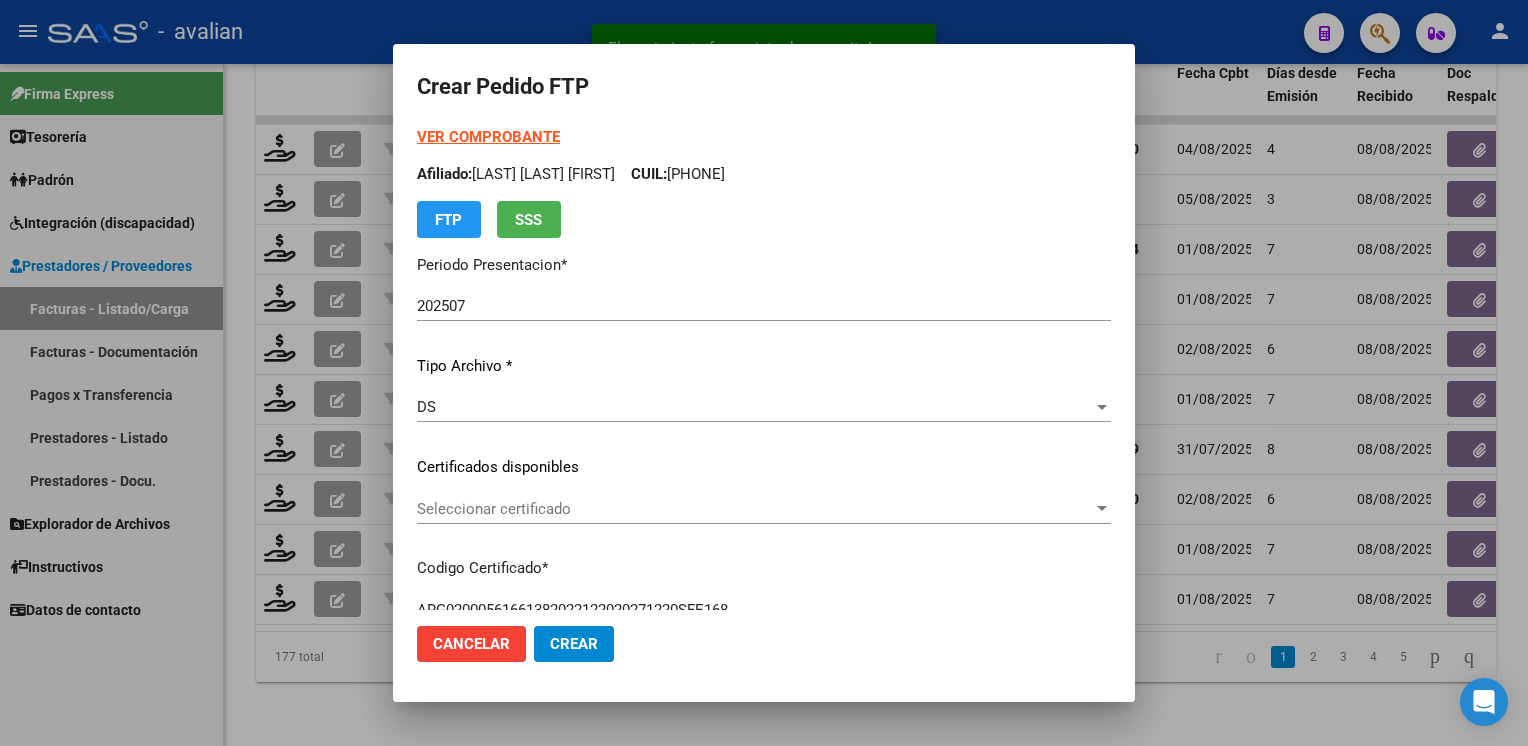 click on "Seleccionar certificado Seleccionar certificado" 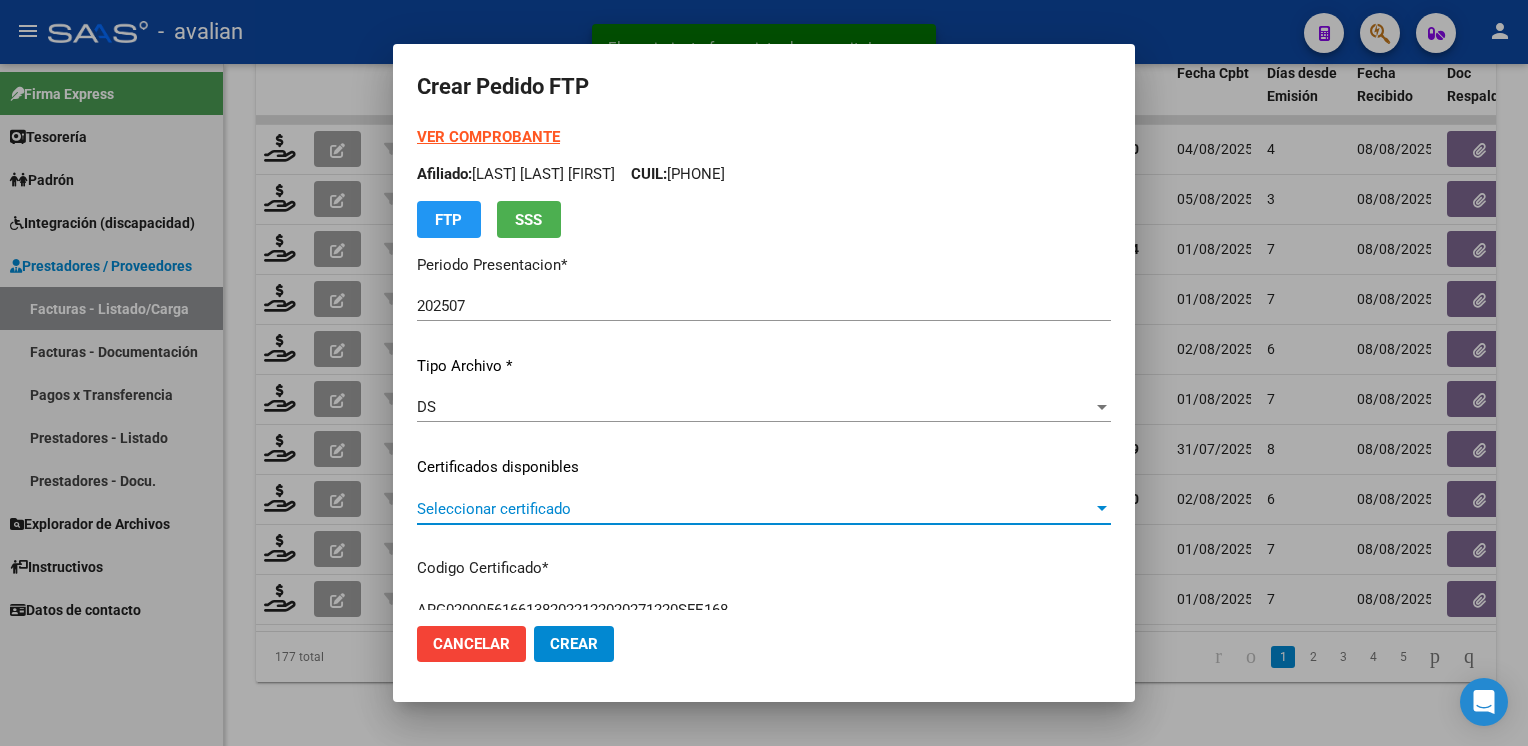 click on "Seleccionar certificado" at bounding box center (755, 509) 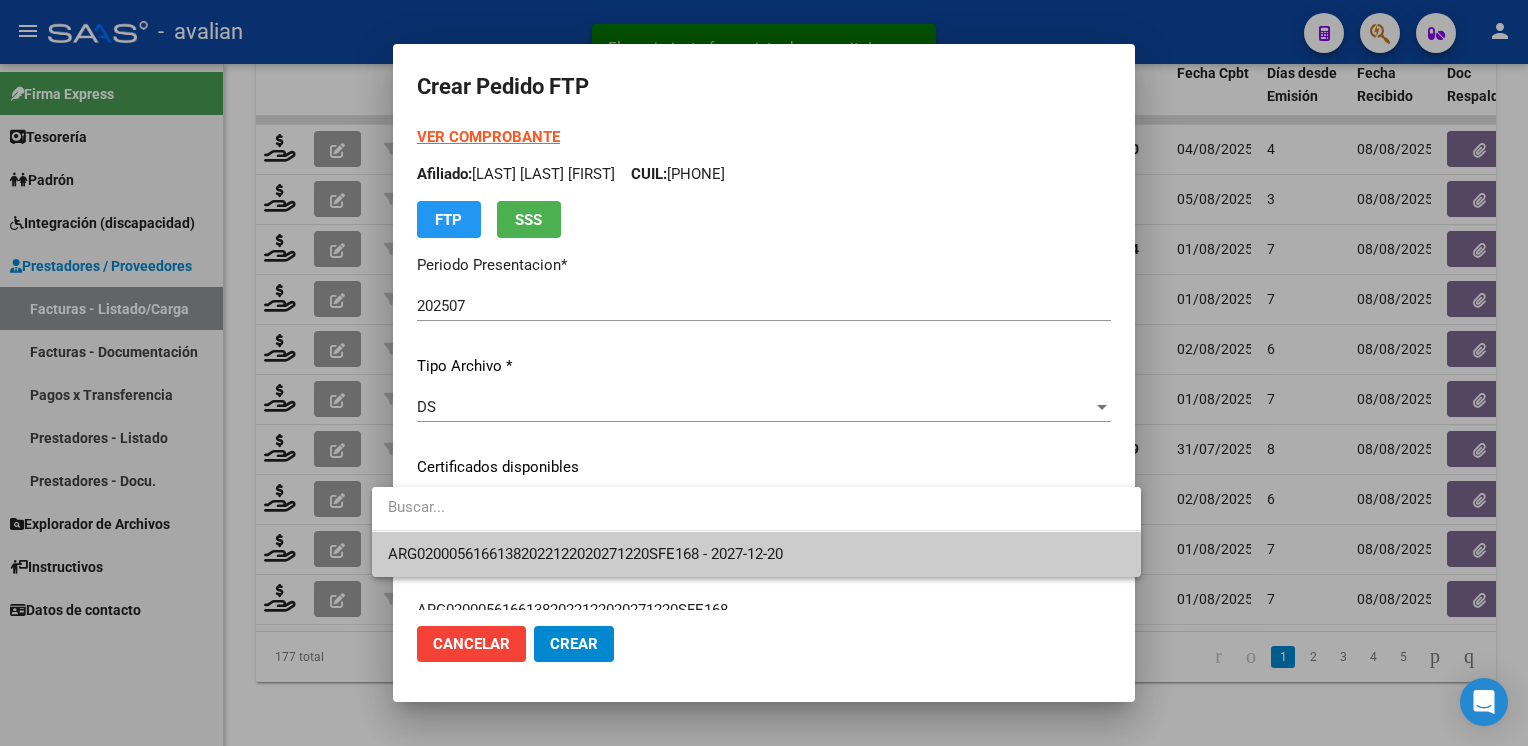click at bounding box center [756, 509] 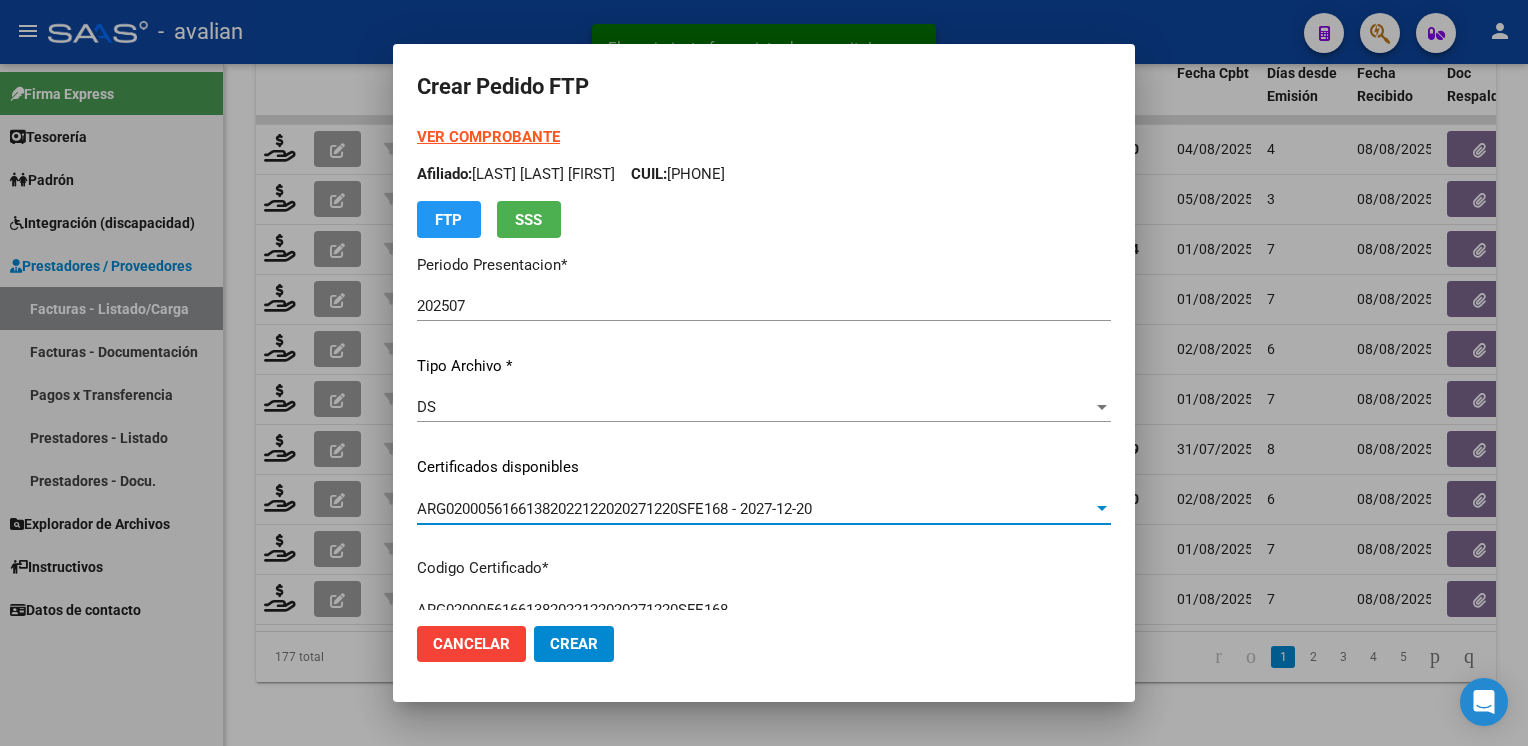 click on "Afiliado:  [FIRST] [LAST] [FIRST]  CUIL:  [CUIL]" at bounding box center [764, 174] 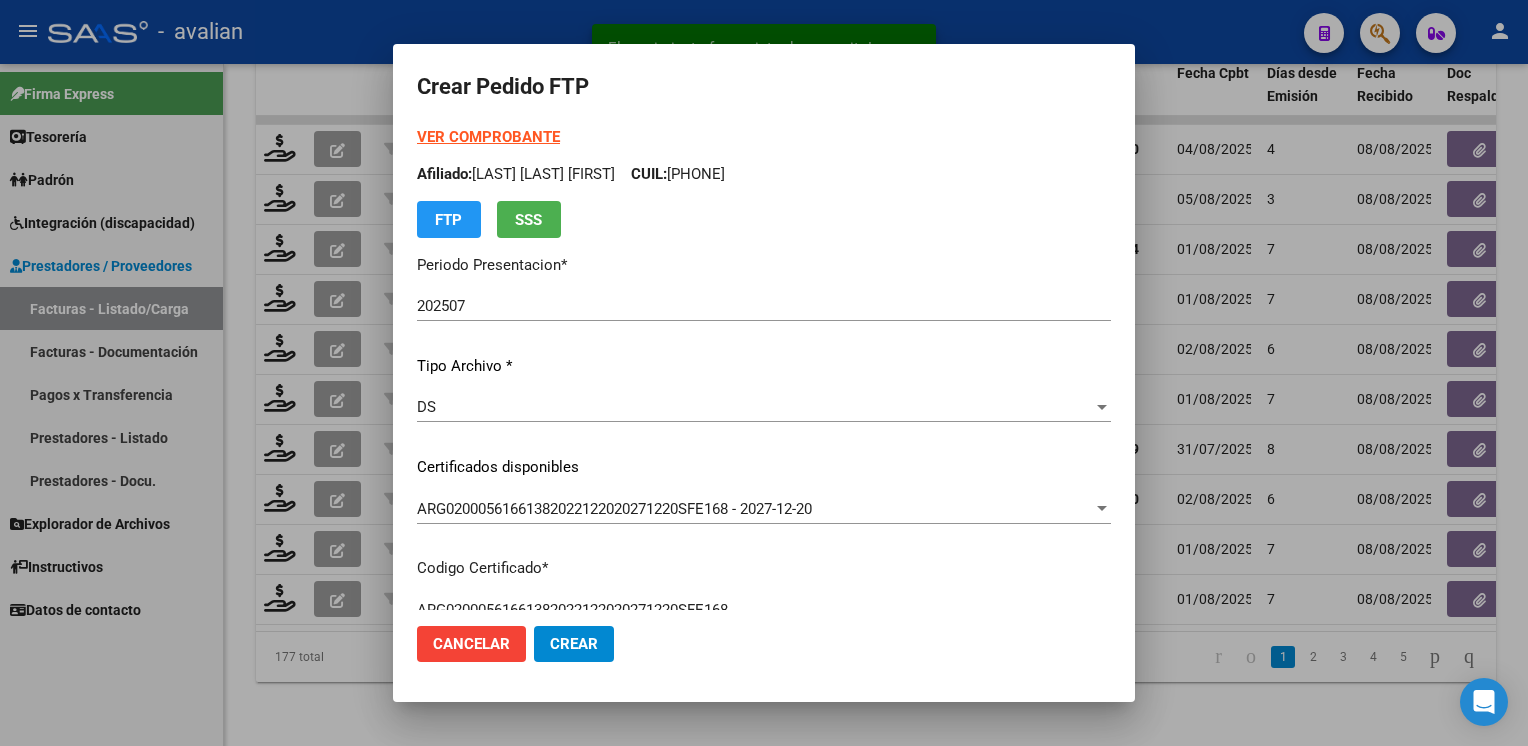click on "Afiliado:  [FIRST] [LAST] [FIRST]  CUIL:  [CUIL]" at bounding box center (764, 174) 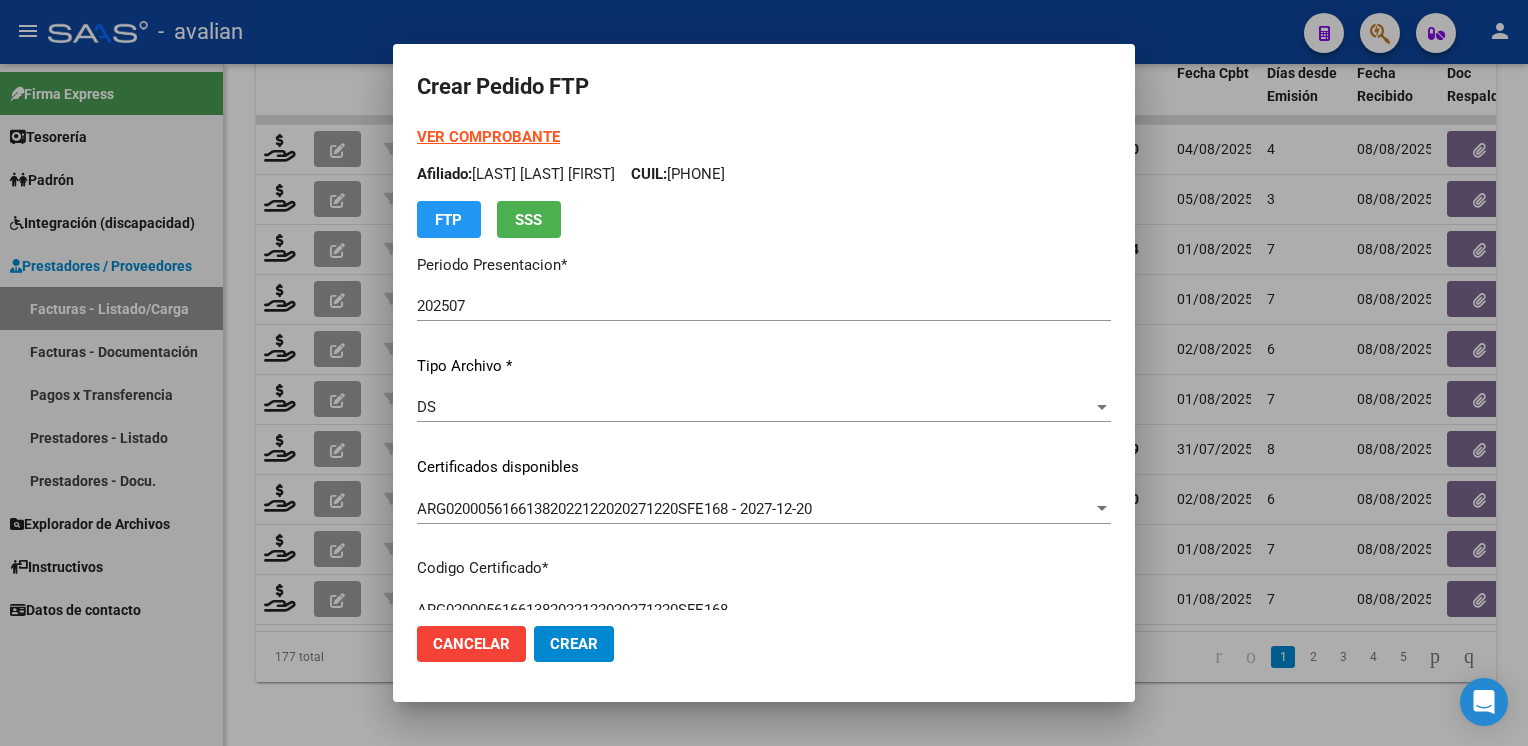 copy on "[PHONE]" 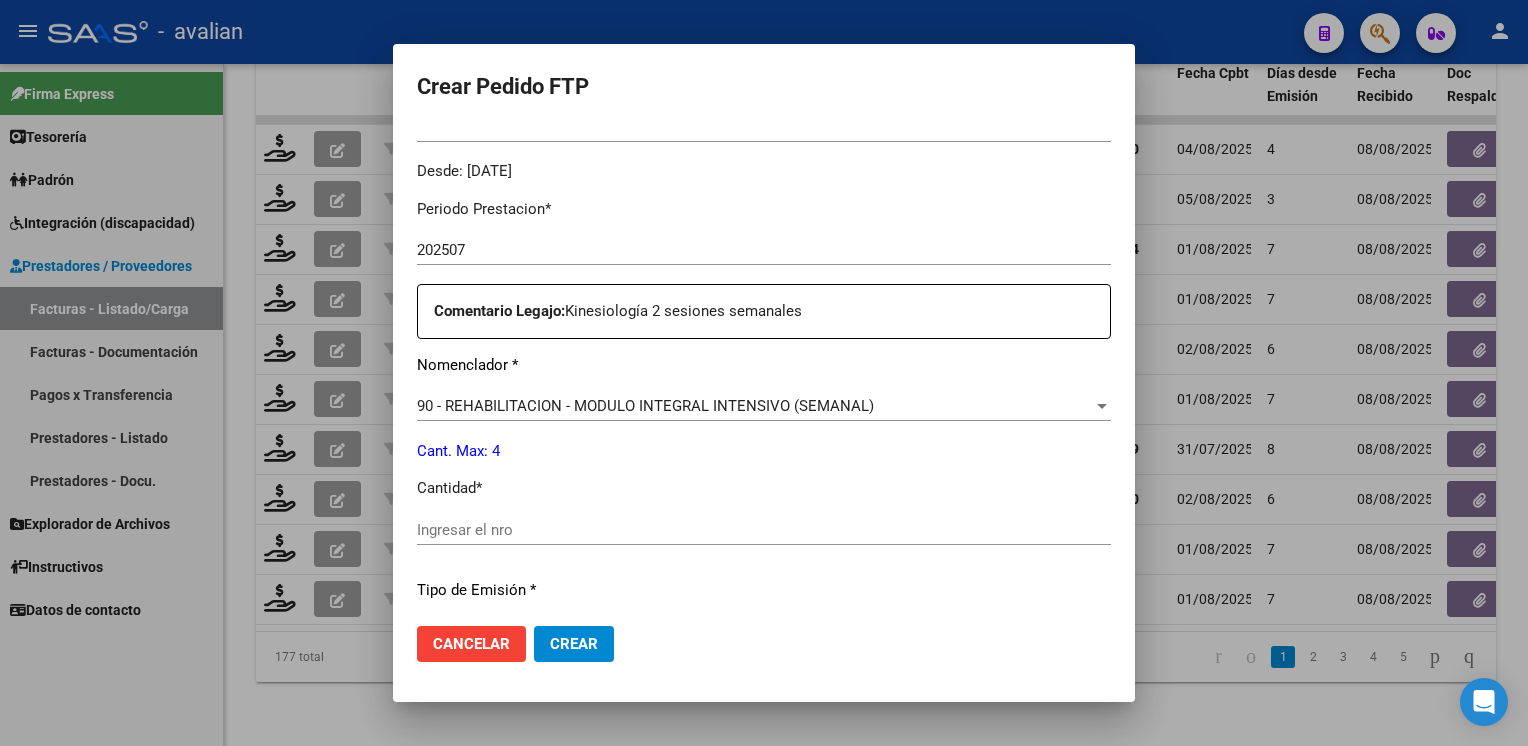 scroll, scrollTop: 600, scrollLeft: 0, axis: vertical 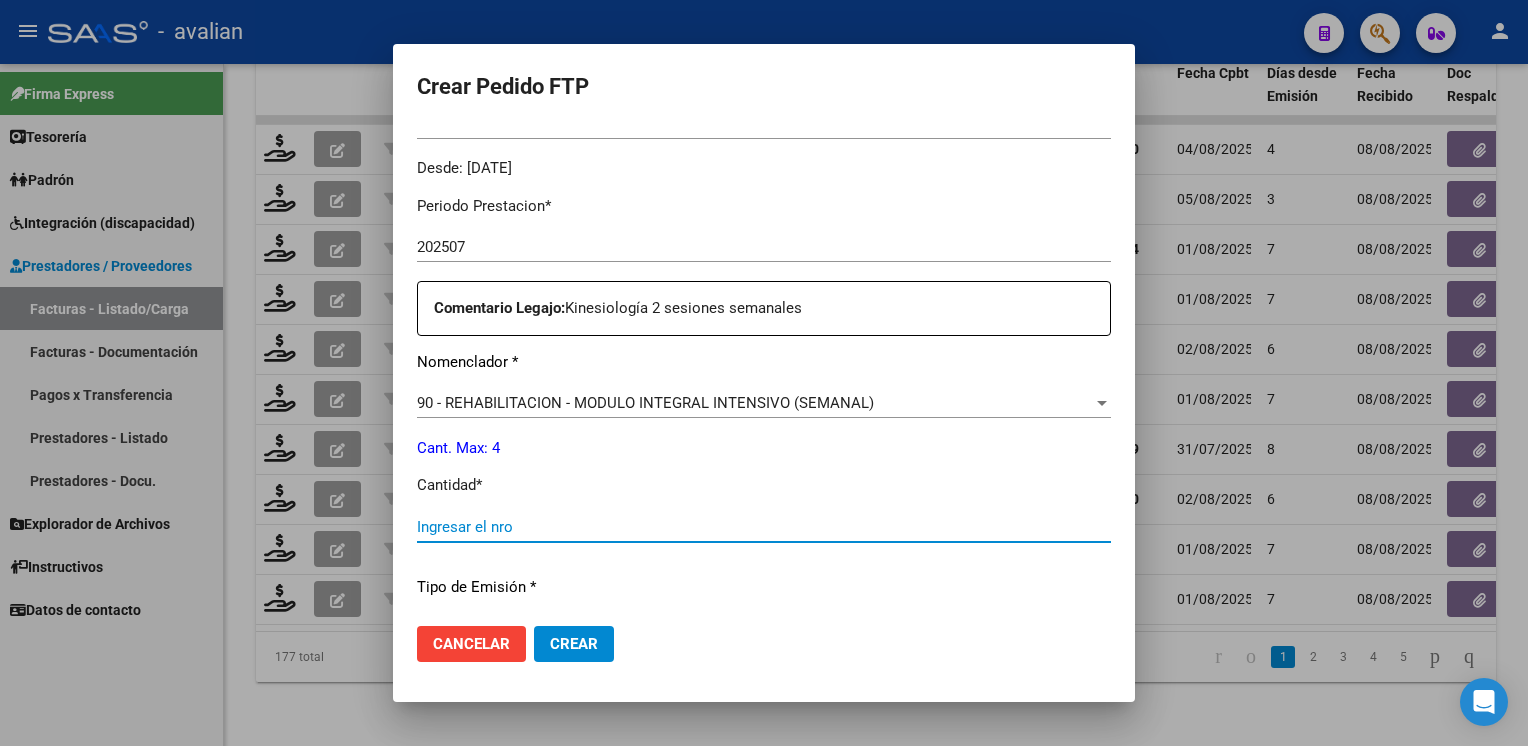 click on "Ingresar el nro" at bounding box center [764, 527] 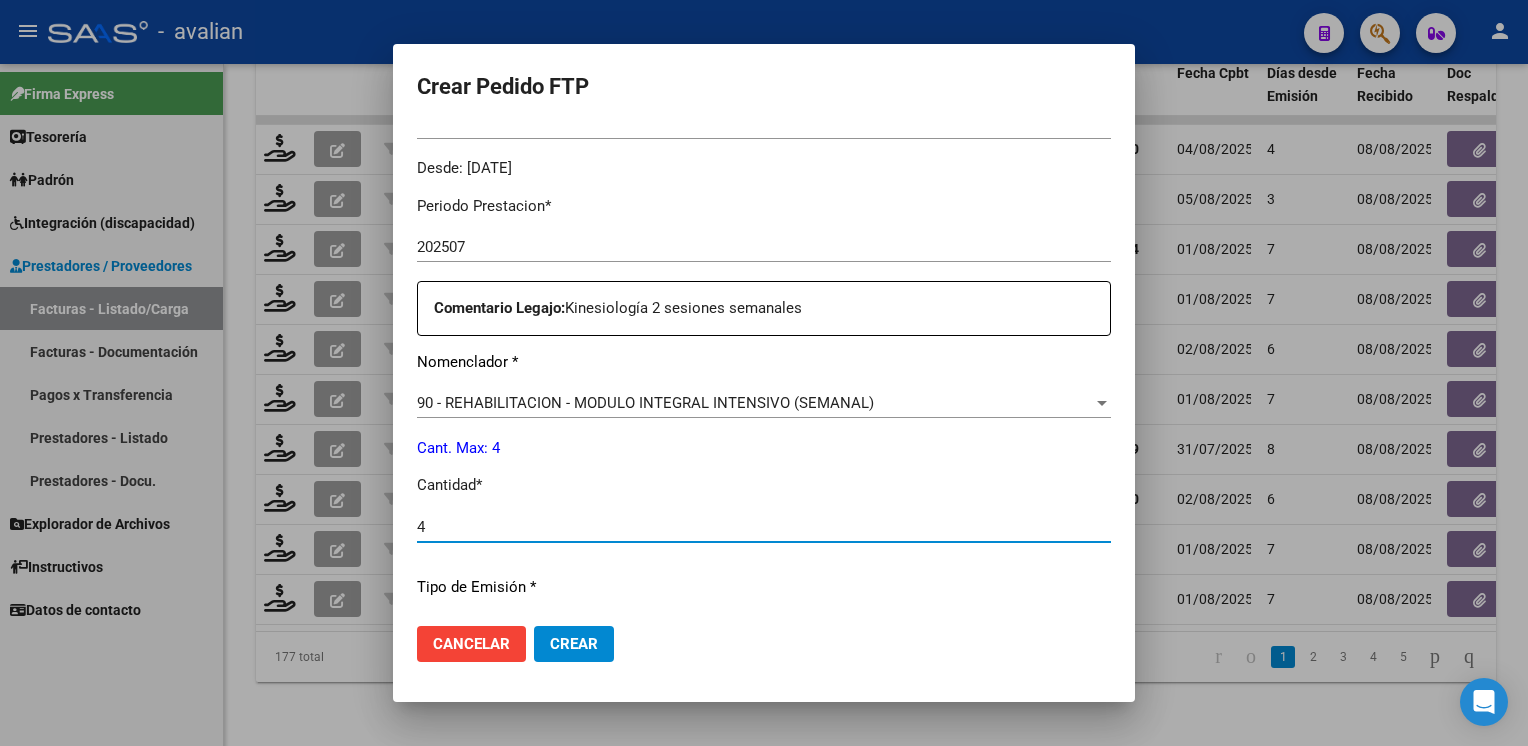 type on "4" 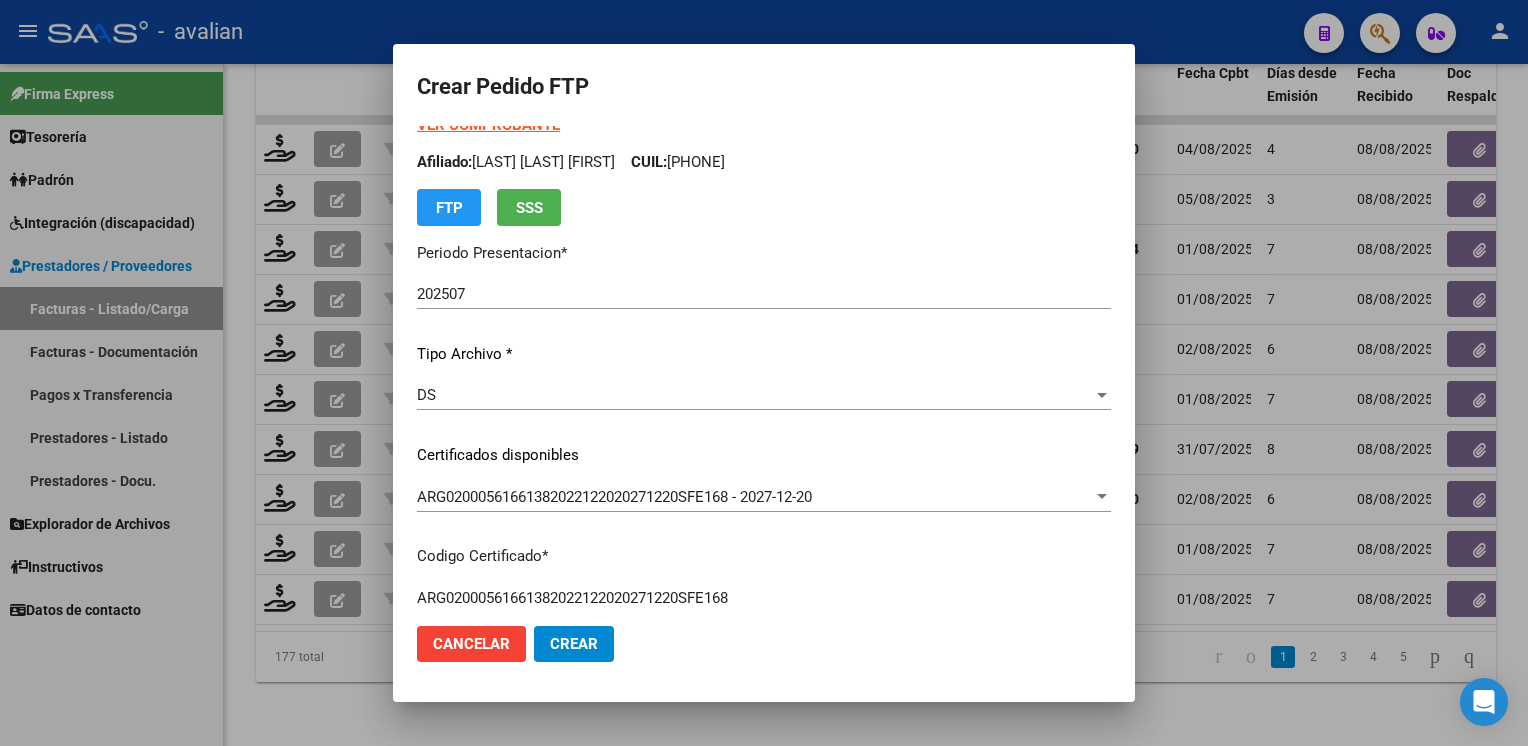scroll, scrollTop: 0, scrollLeft: 0, axis: both 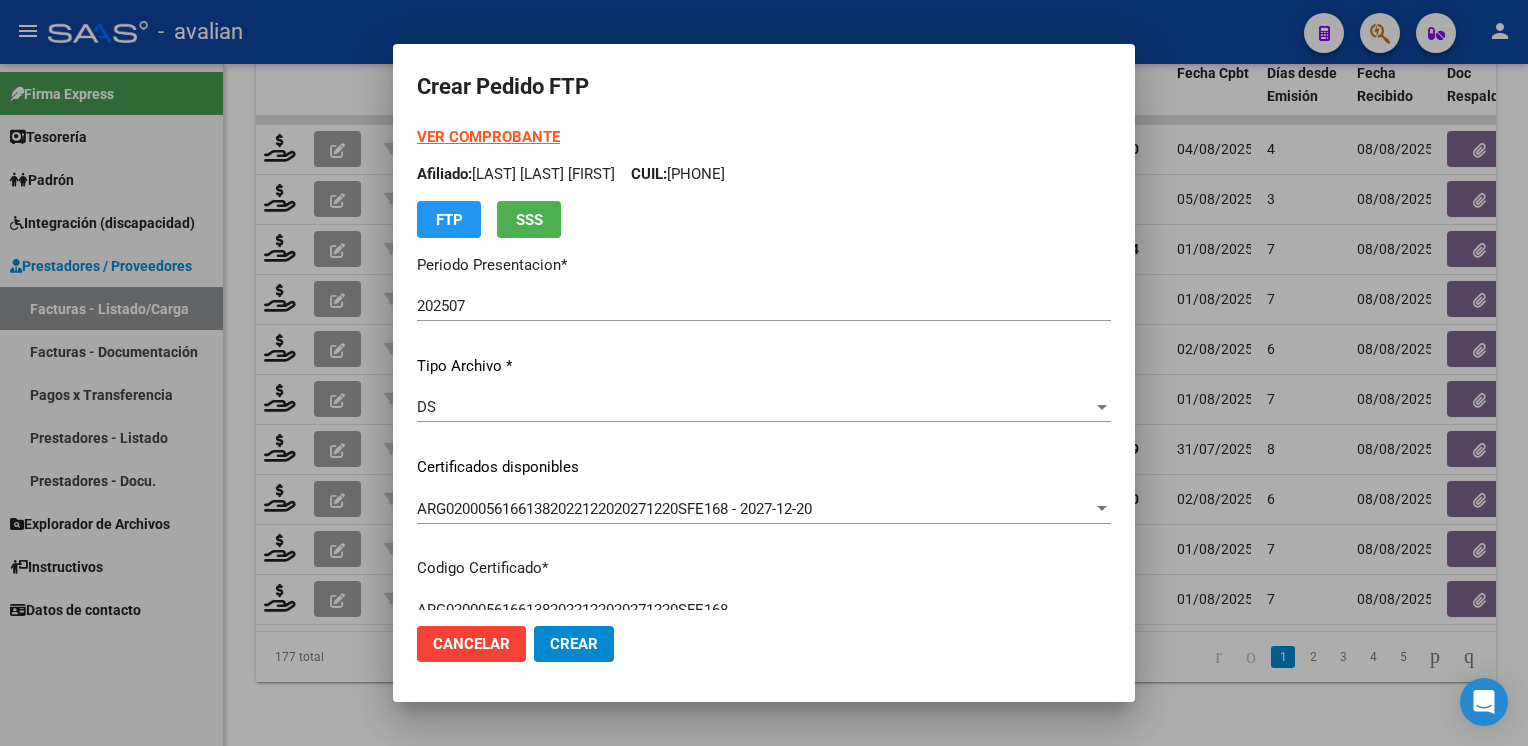 click on "VER COMPROBANTE" at bounding box center [488, 137] 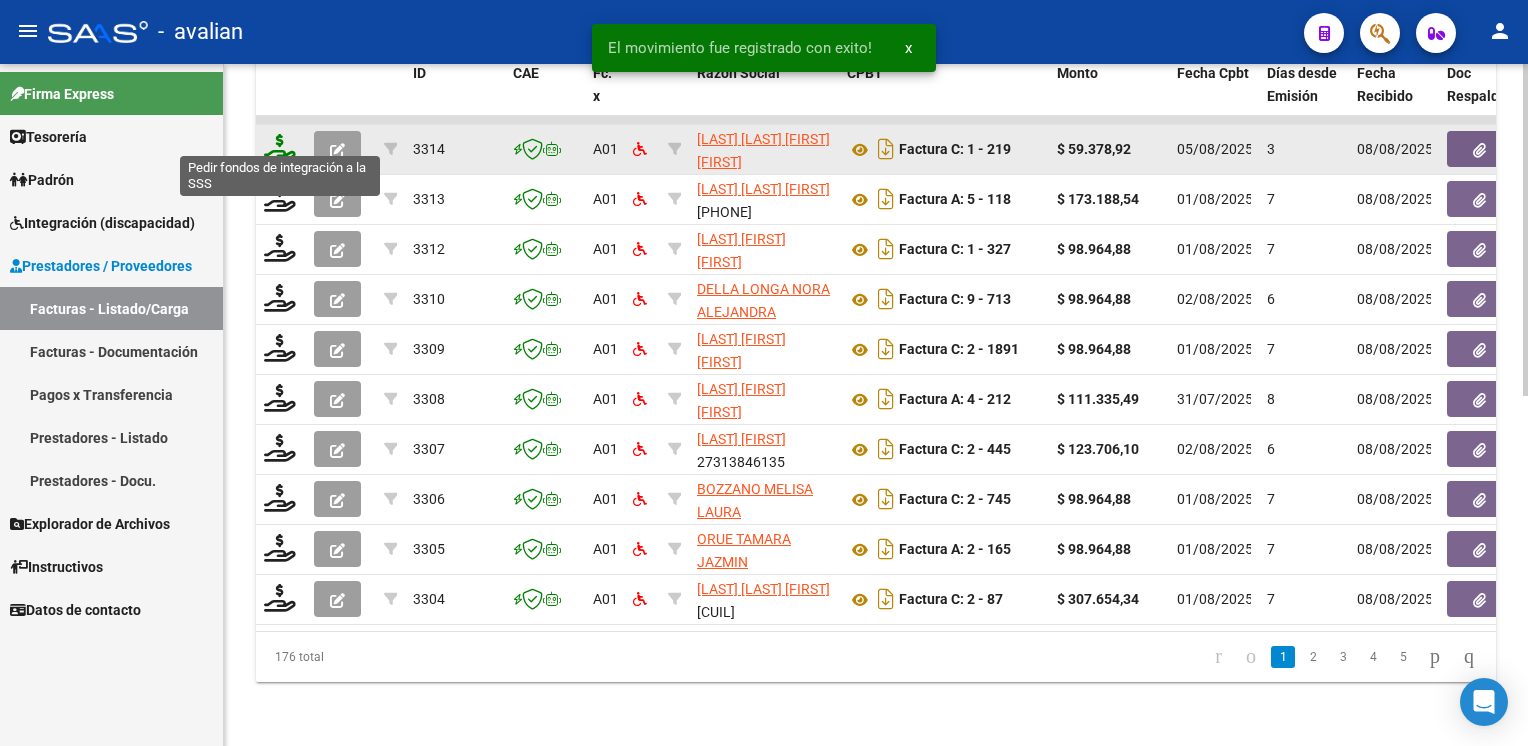 click 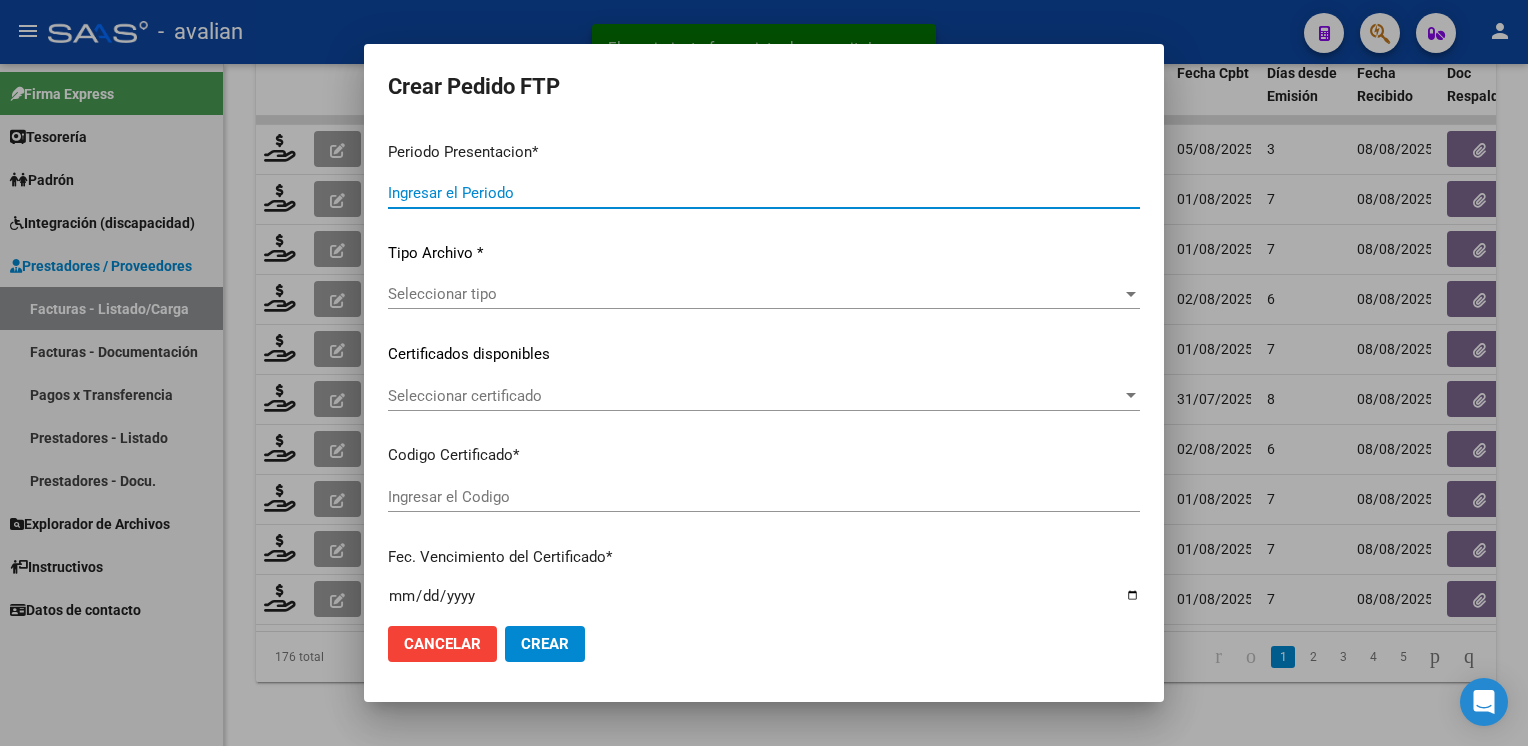 type on "202507" 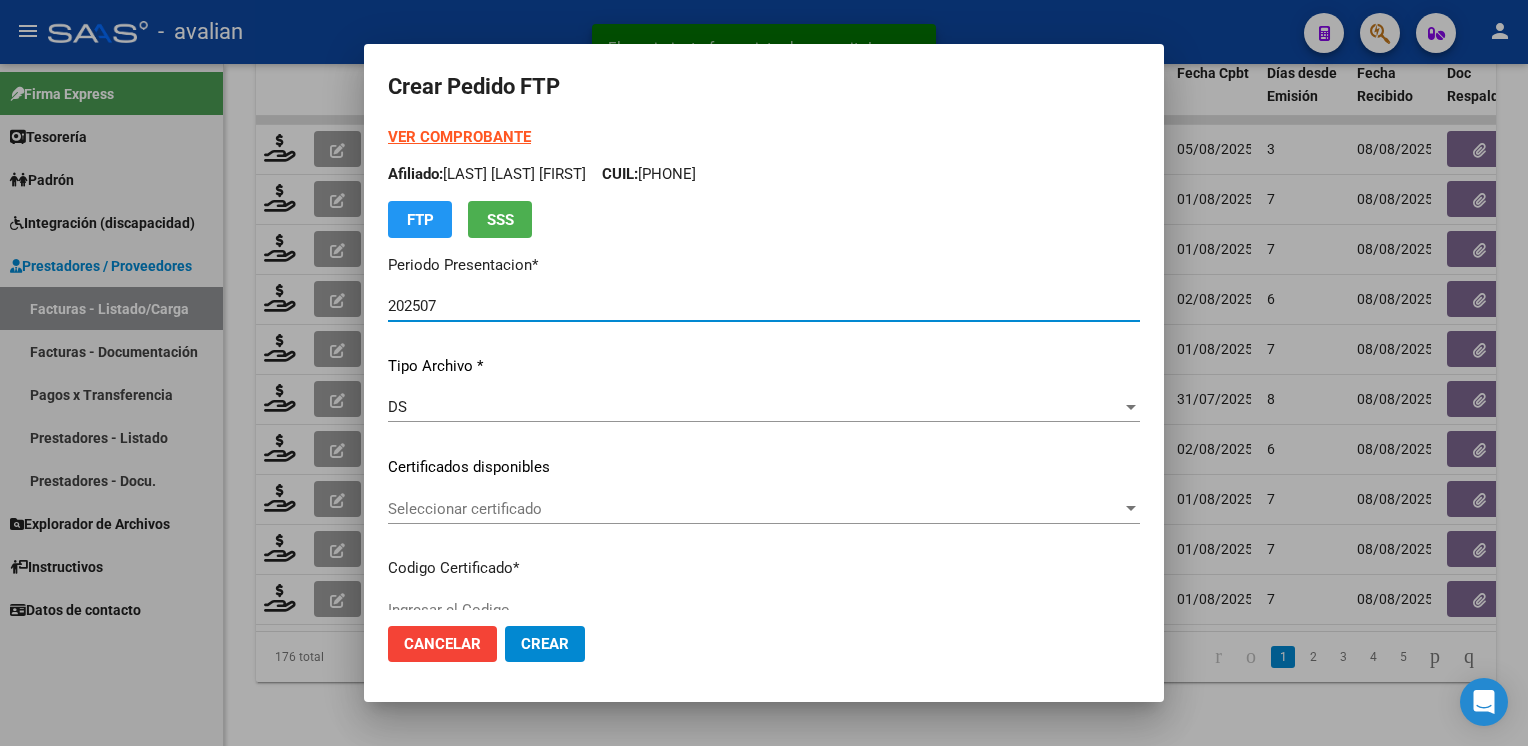 type on "ARG01000582274492024041920270419PPA235" 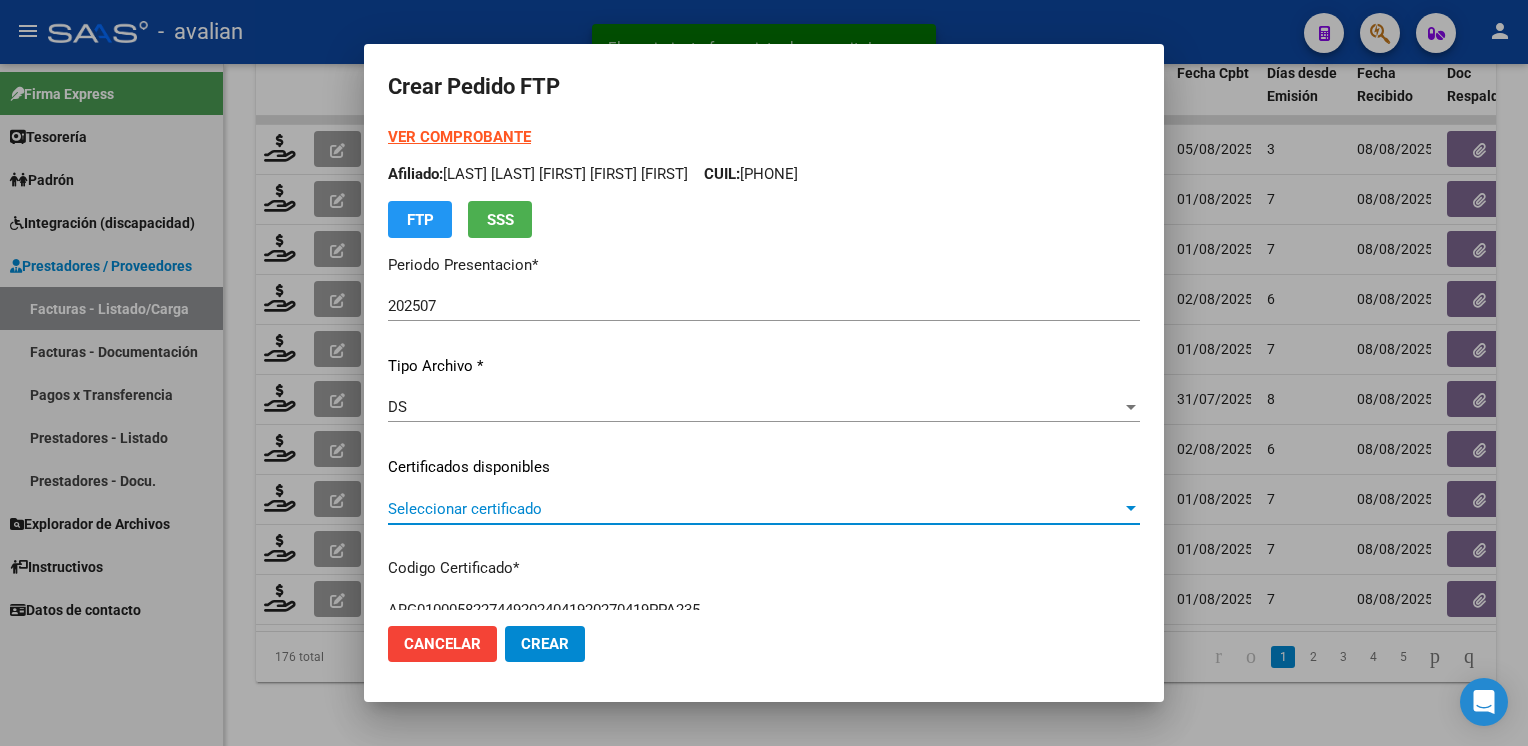 click on "Seleccionar certificado Seleccionar certificado" 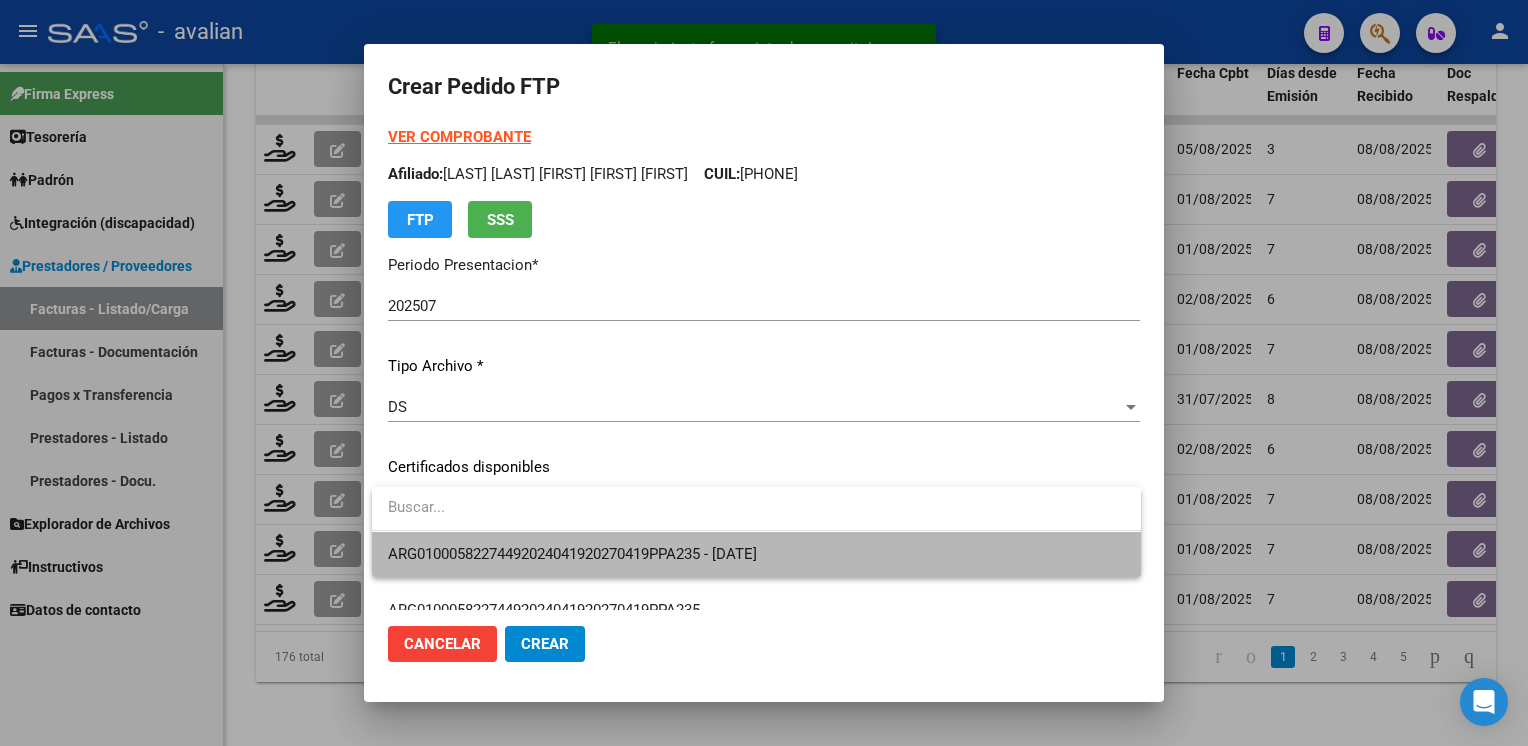 drag, startPoint x: 440, startPoint y: 520, endPoint x: 440, endPoint y: 540, distance: 20 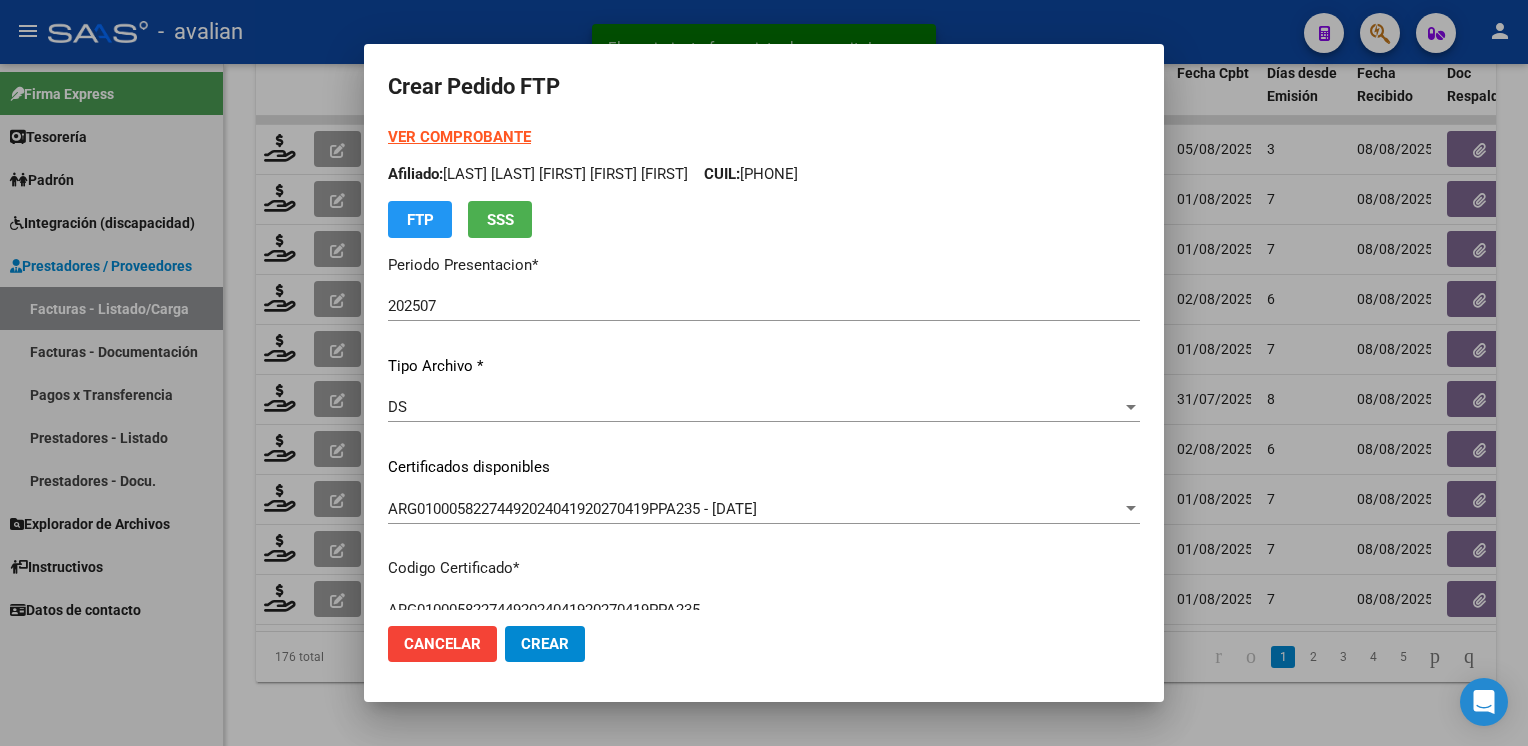 click on "Afiliado:  [LAST] [LAST] [LAST] [FIRST] [FIRST] [FIRST]  CUIL:  [PHONE]" at bounding box center (764, 174) 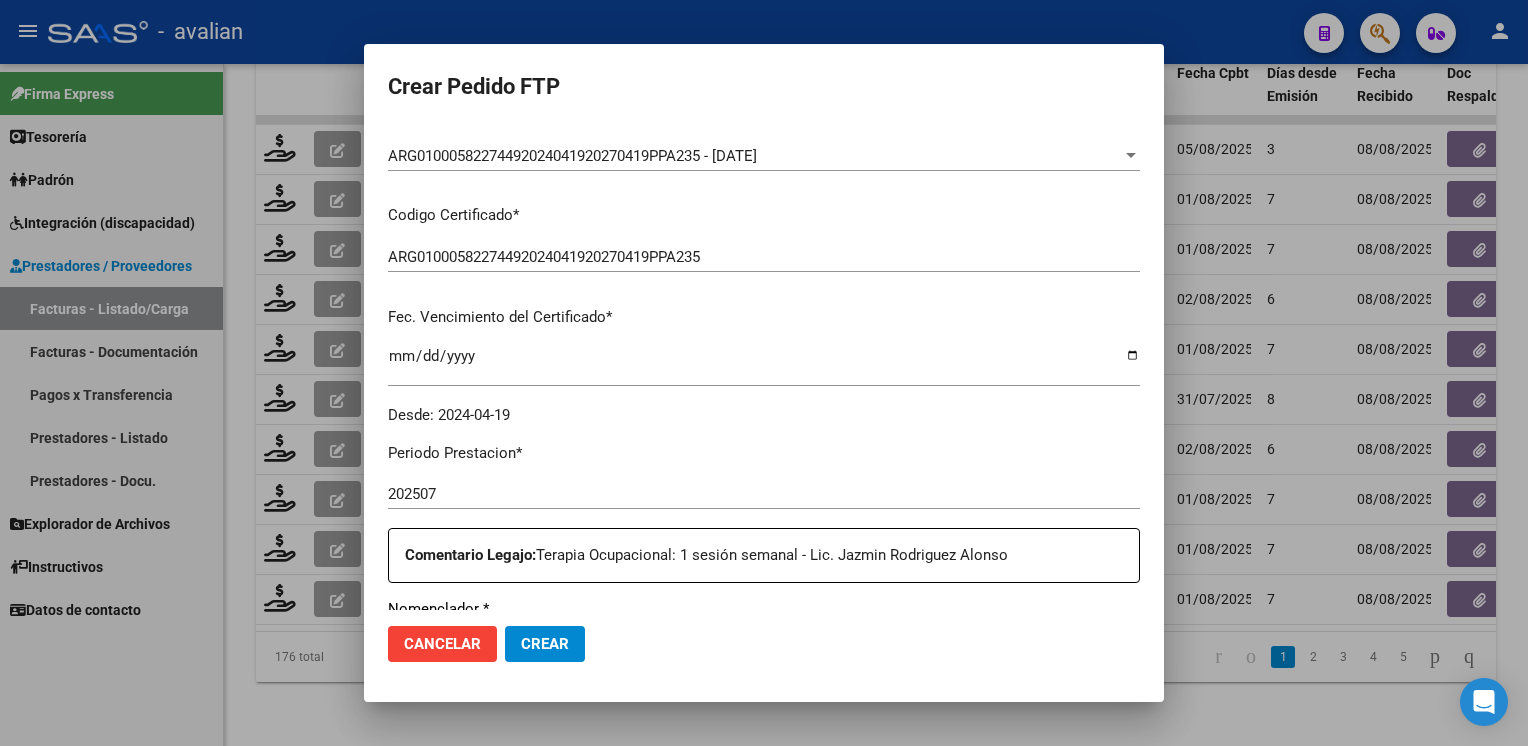 scroll, scrollTop: 0, scrollLeft: 0, axis: both 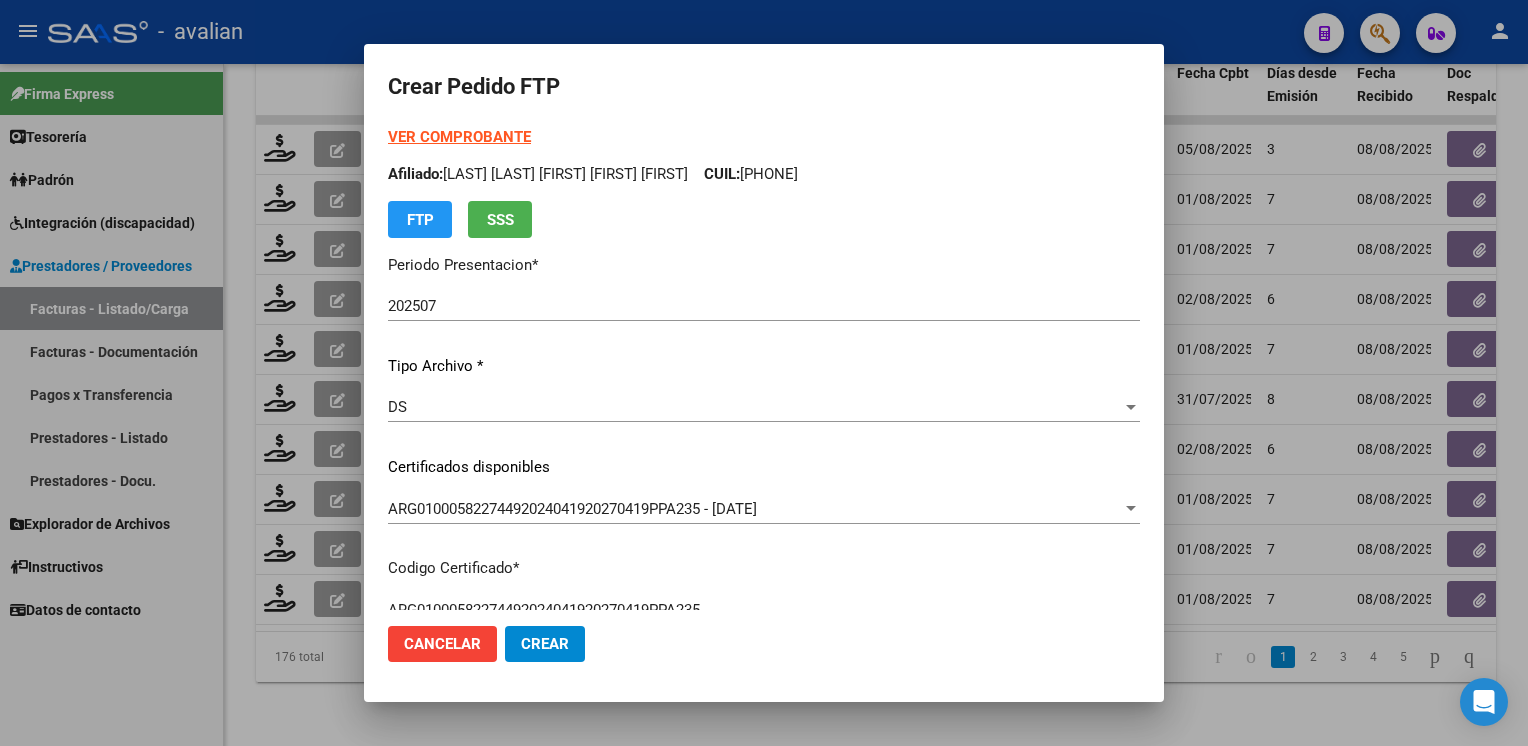 click on "VER COMPROBANTE" at bounding box center [459, 137] 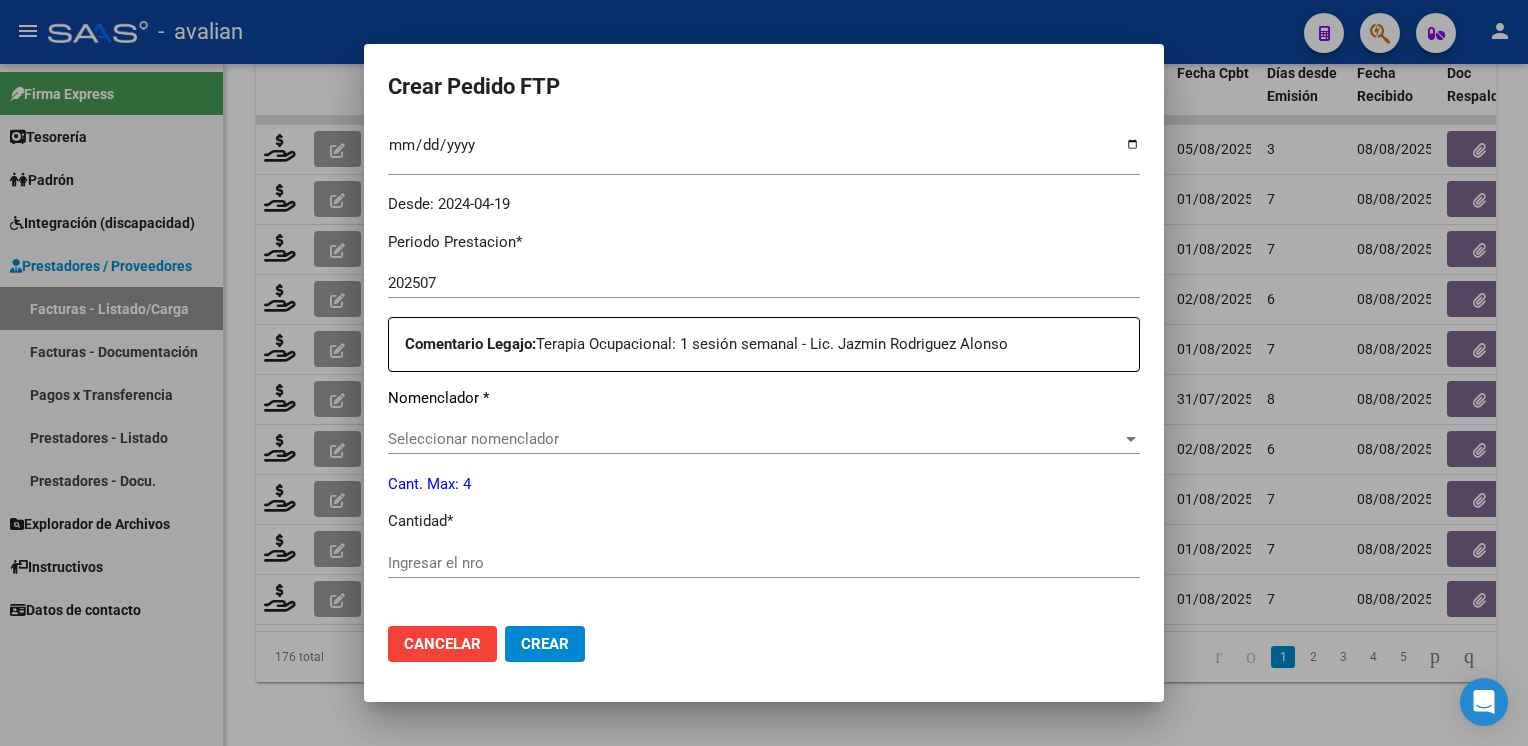 scroll, scrollTop: 700, scrollLeft: 0, axis: vertical 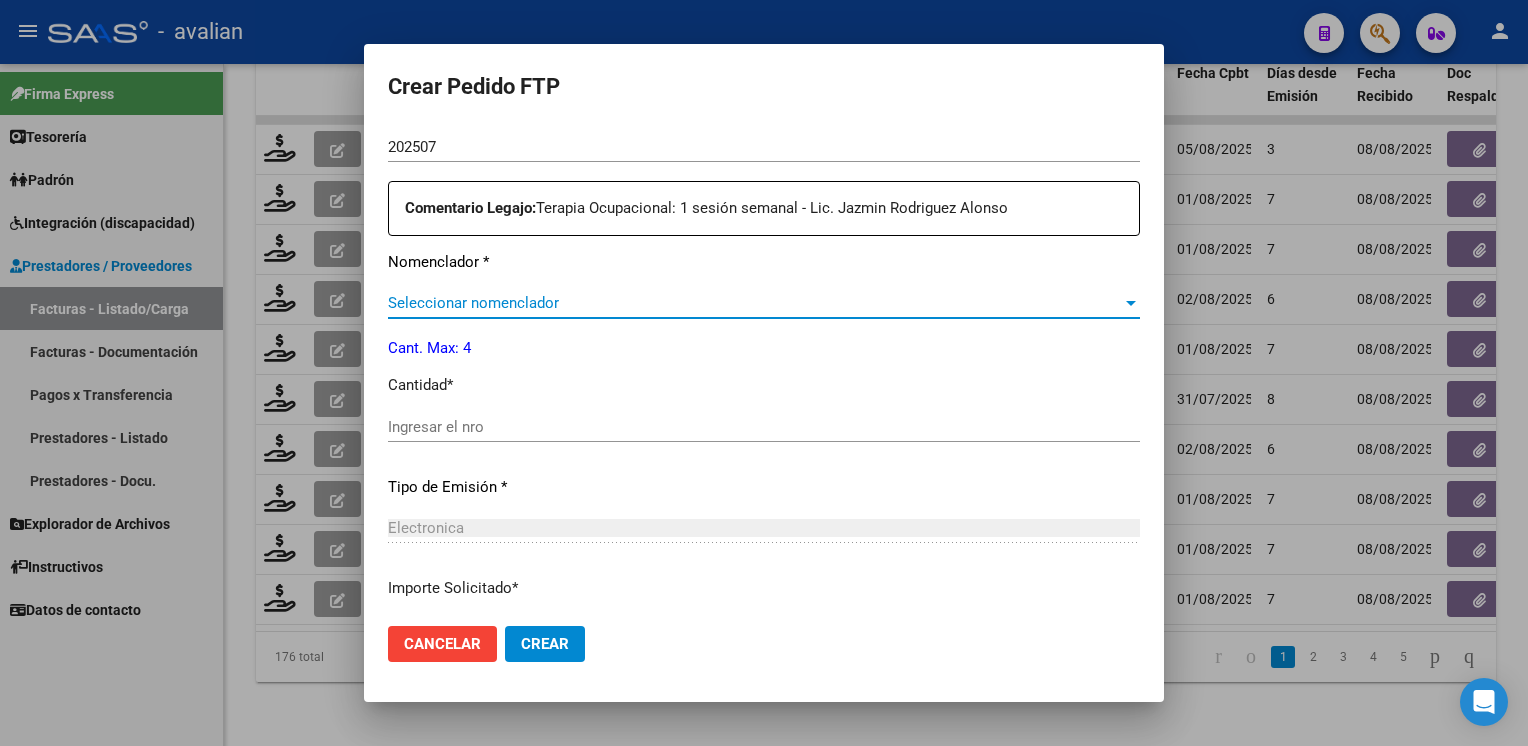 click on "Seleccionar nomenclador" at bounding box center (755, 303) 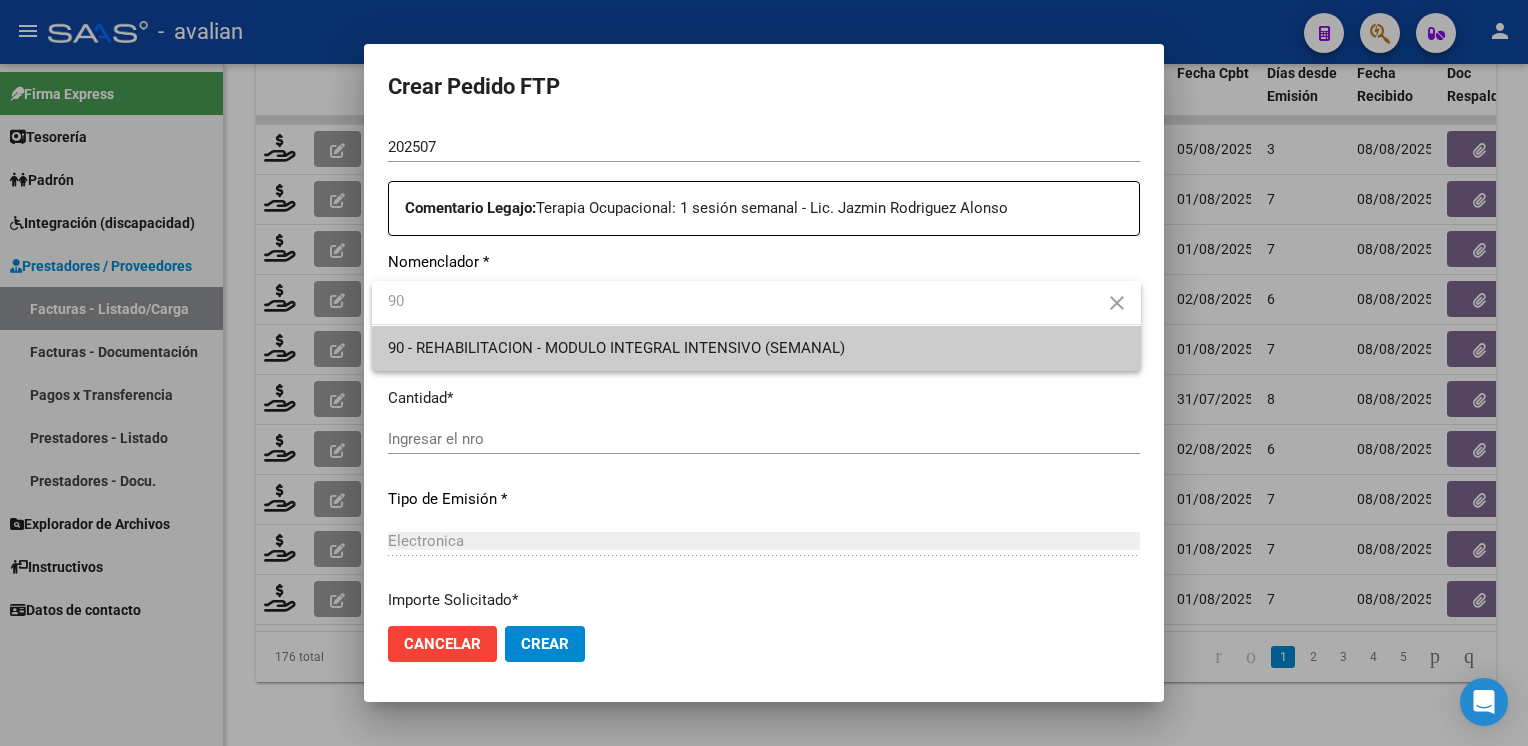 type on "90" 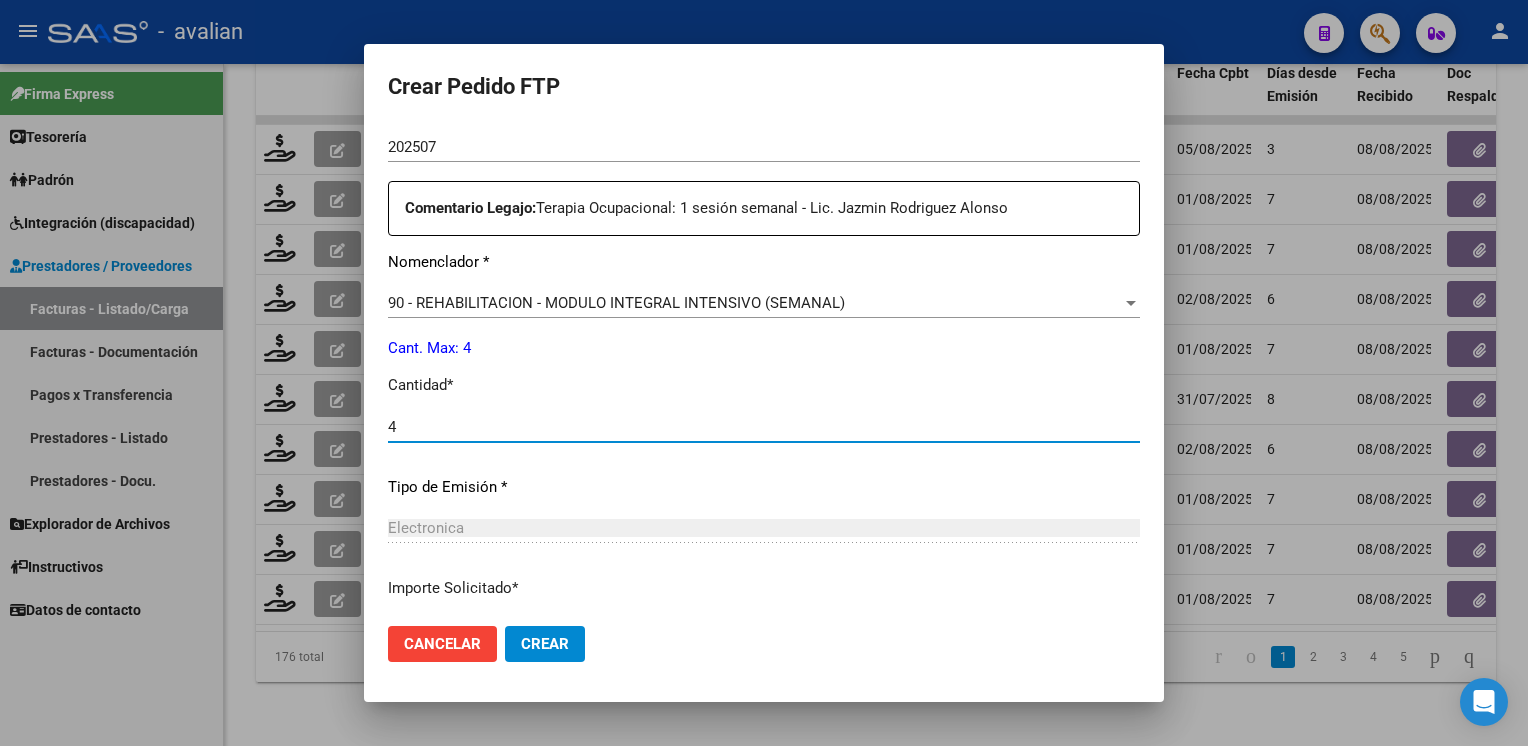 type on "4" 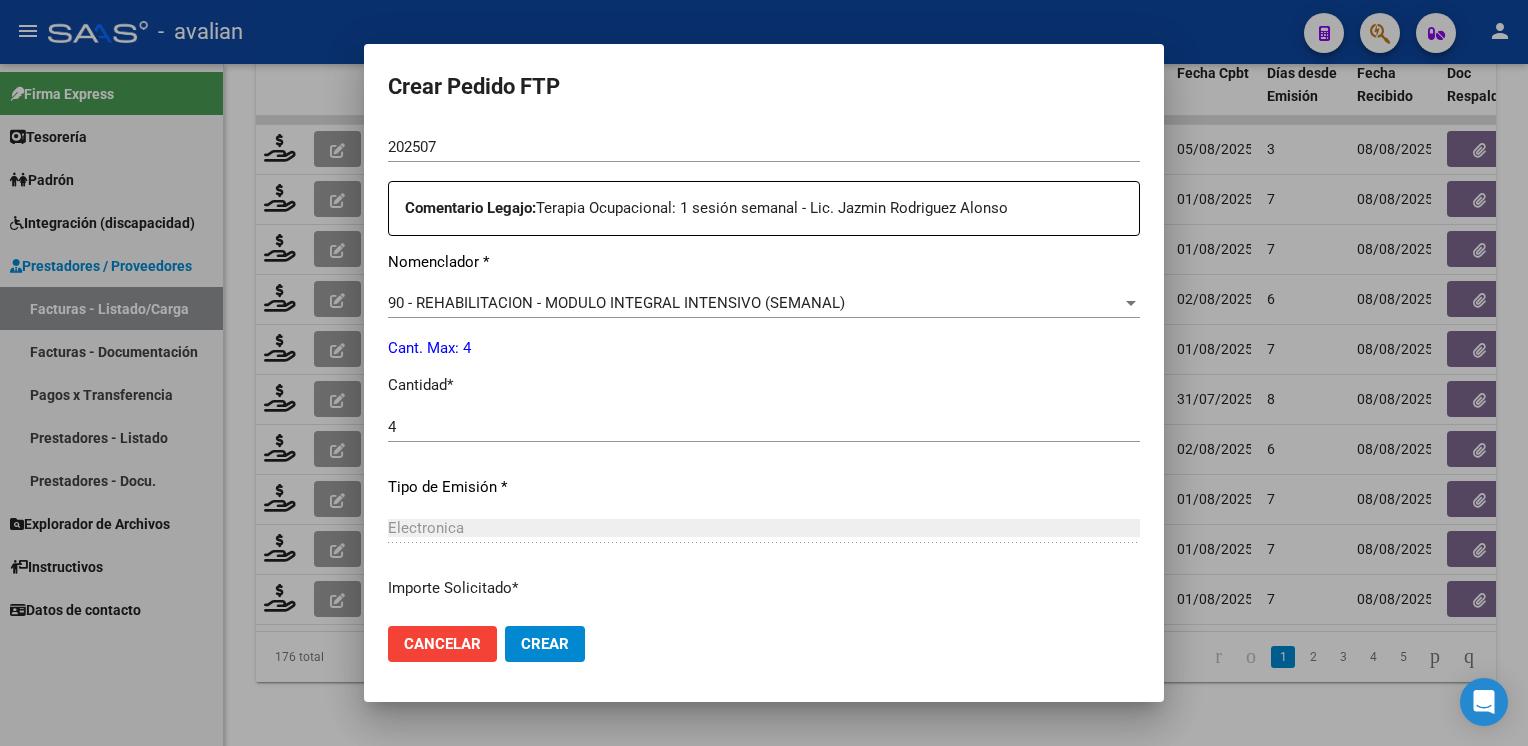 scroll, scrollTop: 853, scrollLeft: 0, axis: vertical 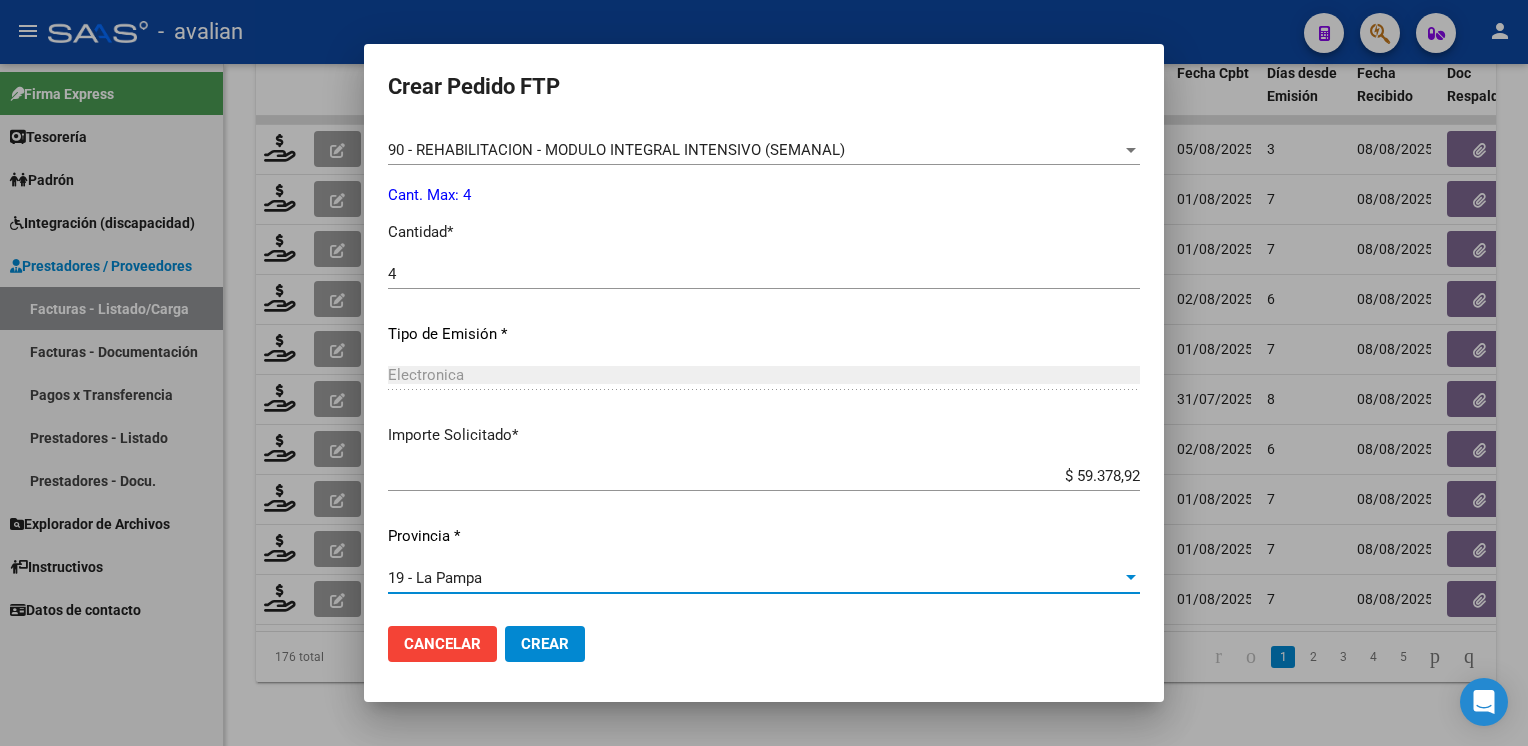 click on "Crear" 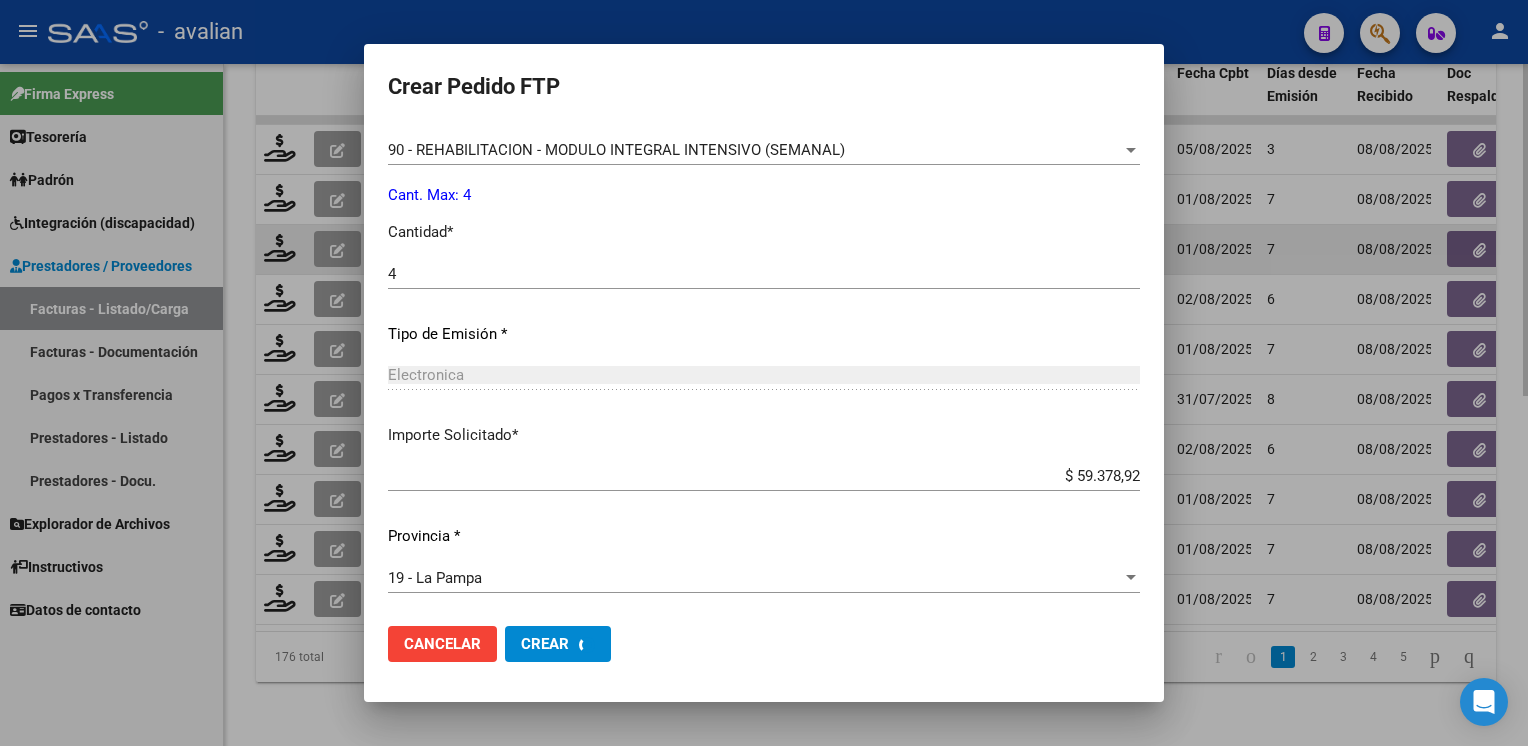scroll, scrollTop: 0, scrollLeft: 0, axis: both 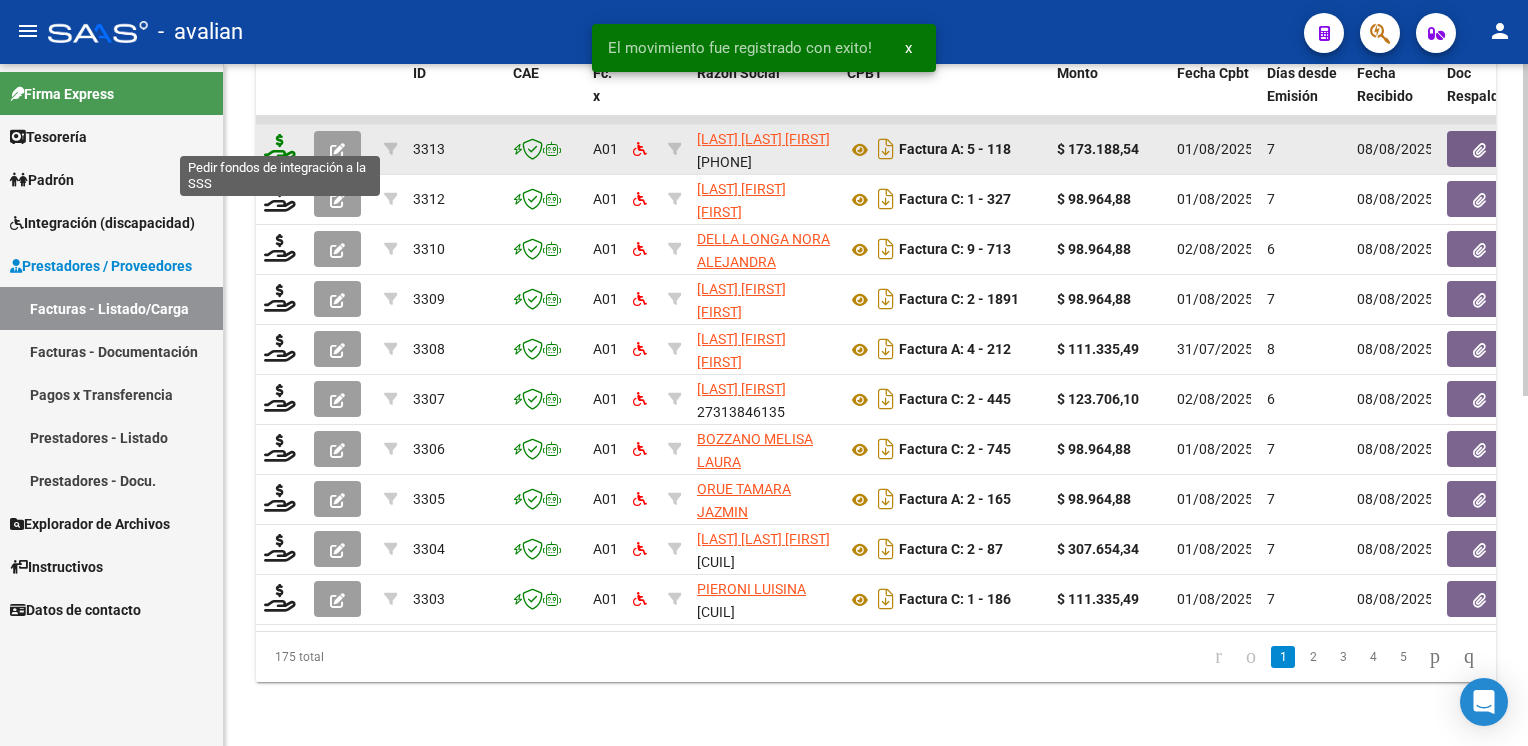 click 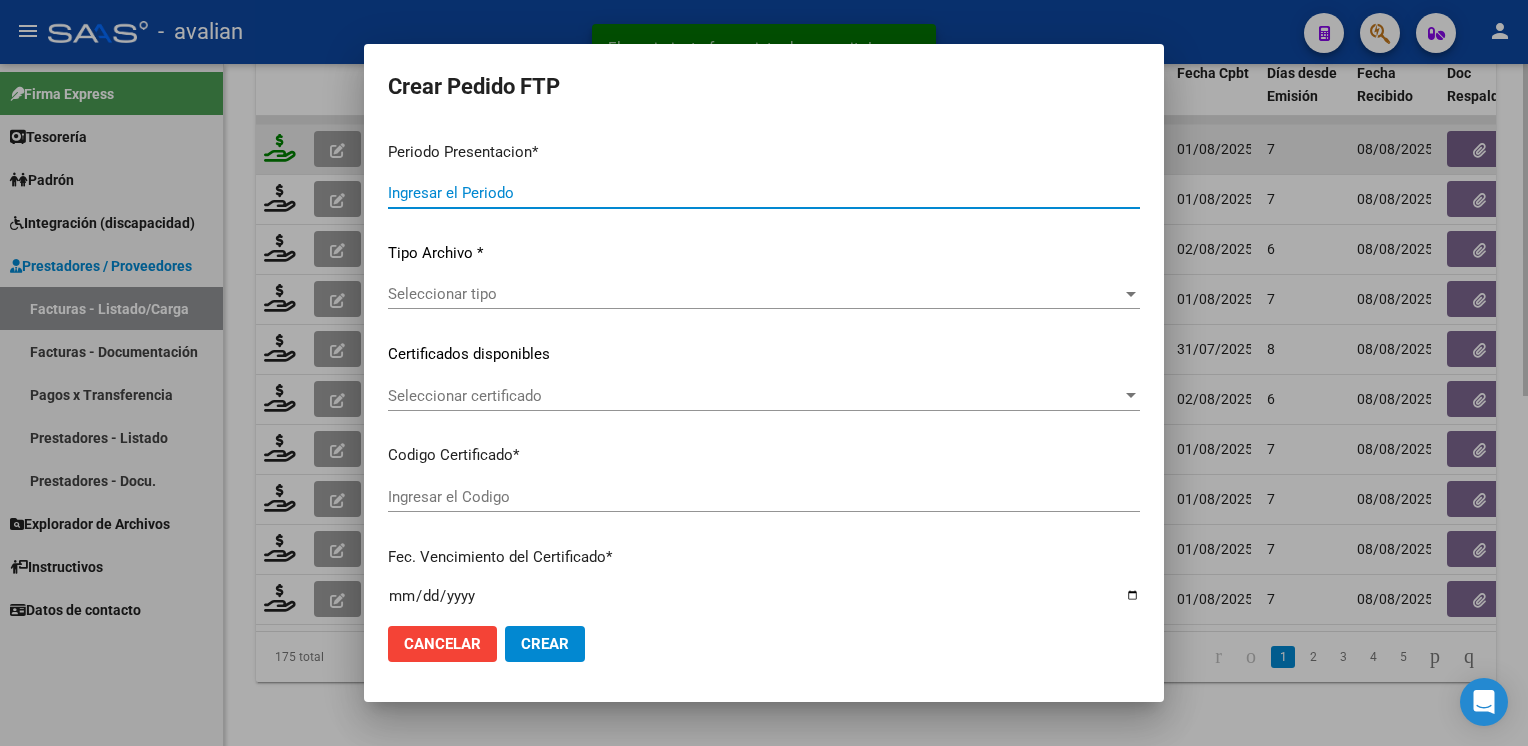type on "202507" 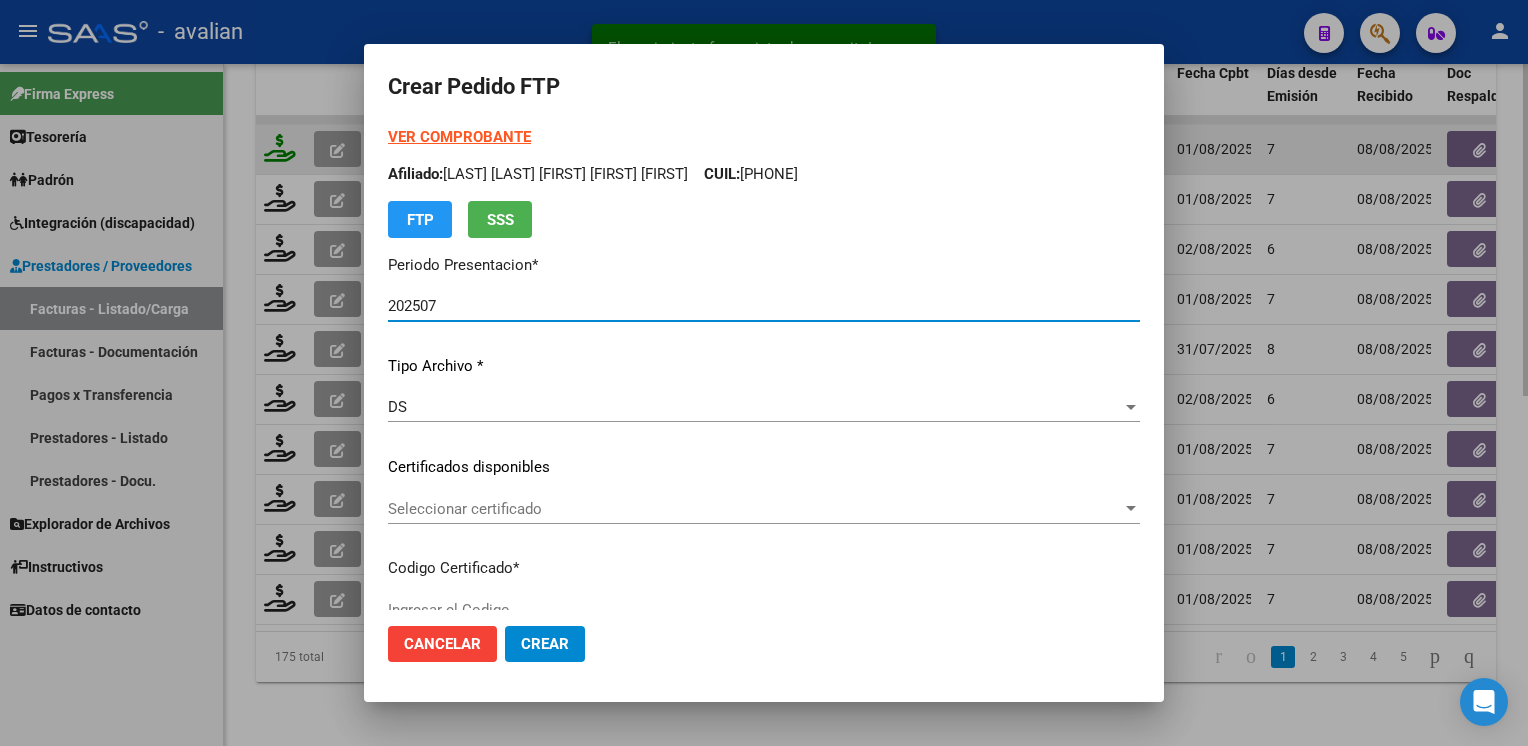 type on "ARG02000478969022022032920290329SFE159" 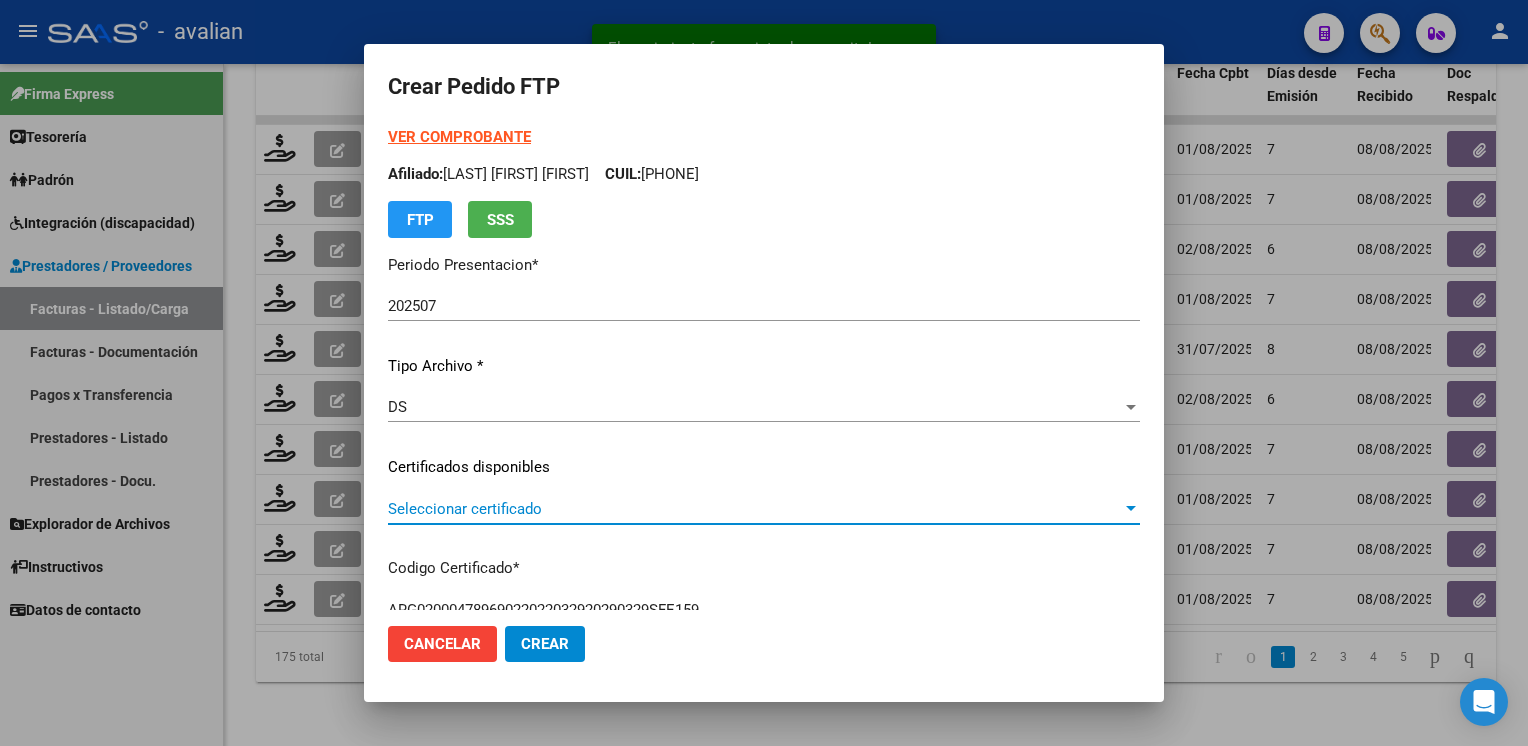 click on "Seleccionar certificado" at bounding box center [755, 509] 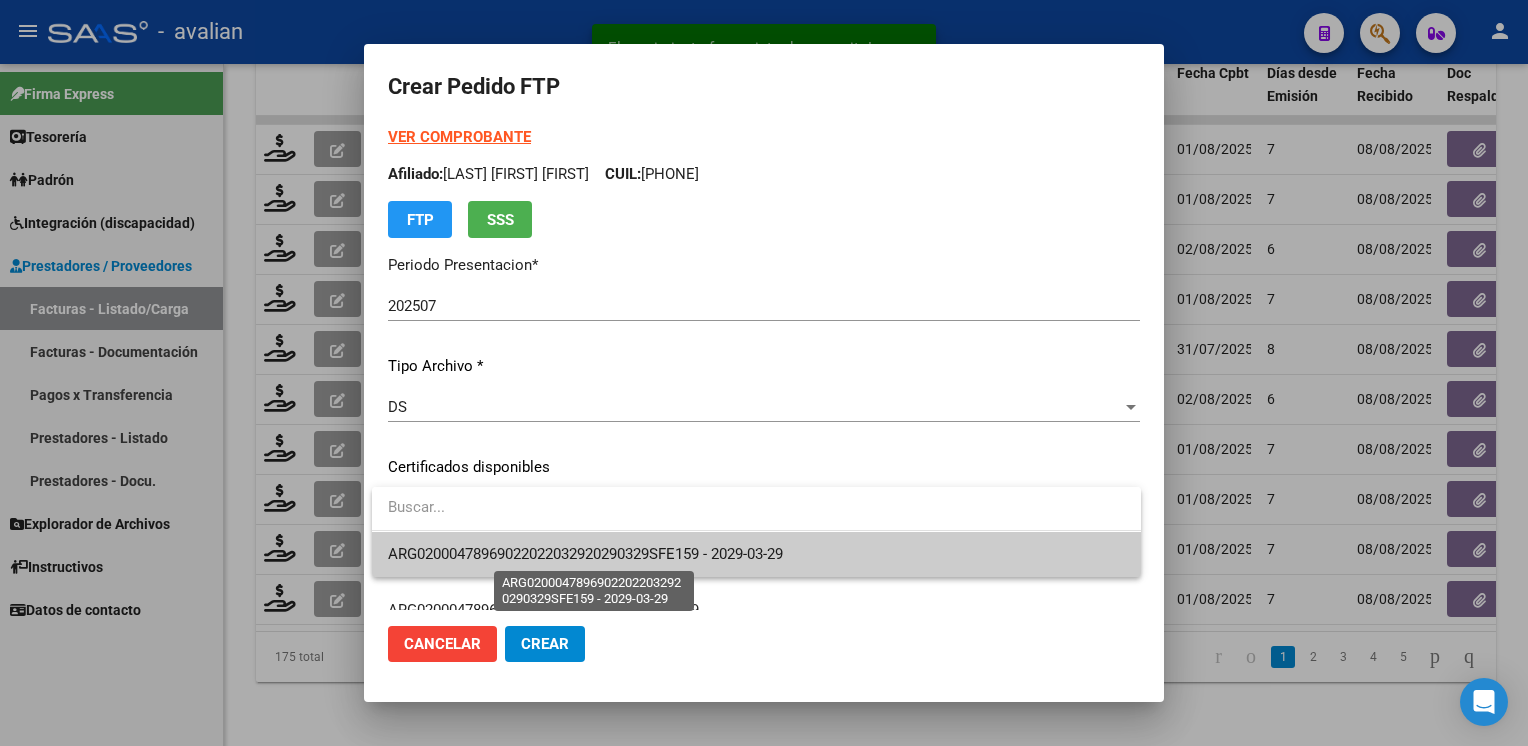 click on "ARG02000478969022022032920290329SFE159 - 2029-03-29" at bounding box center (585, 554) 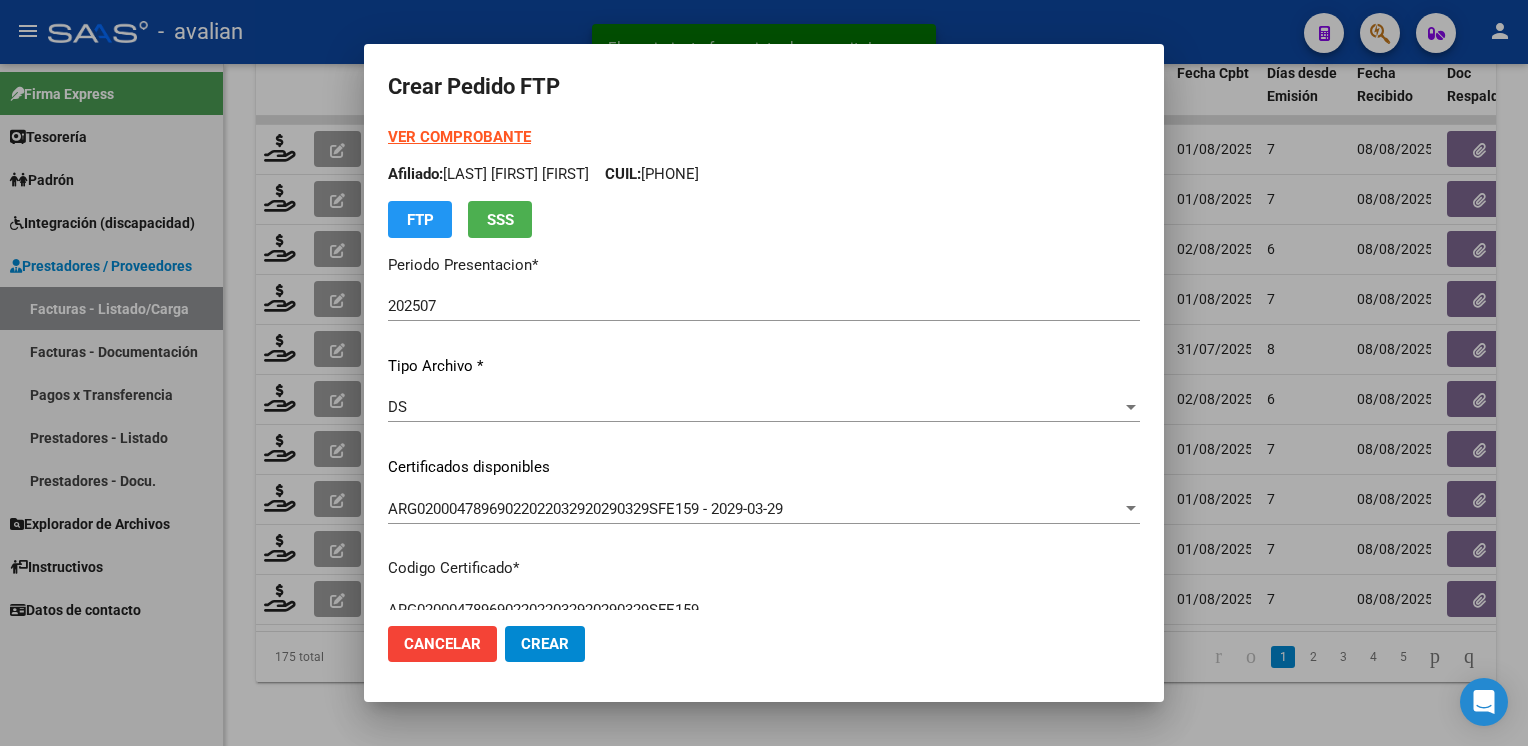 click on "Afiliado:  [FIRST] [LAST] [LAST]  CUIL:  [CUIL]" at bounding box center [764, 174] 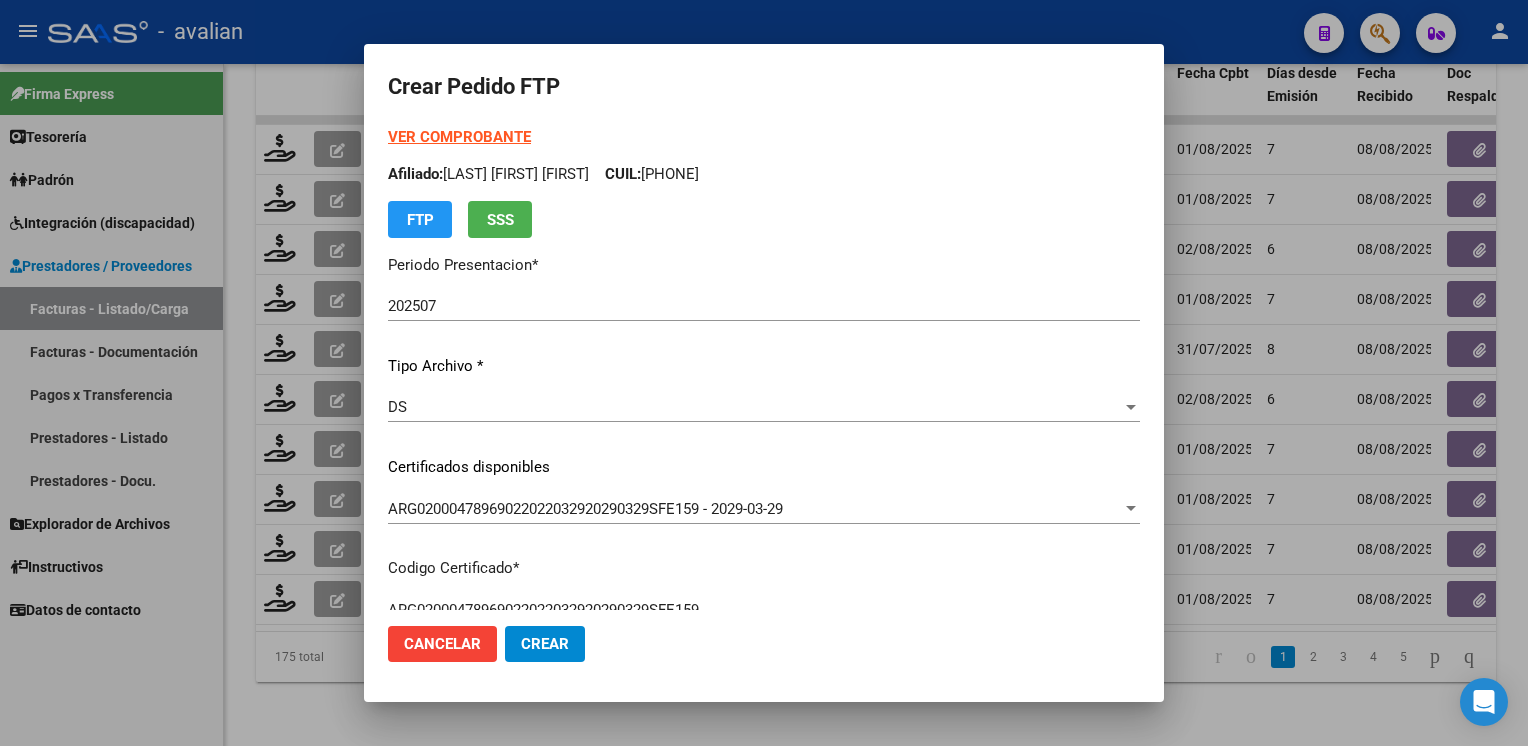 click on "Afiliado:  [FIRST] [LAST] [LAST]  CUIL:  [CUIL]" at bounding box center [764, 174] 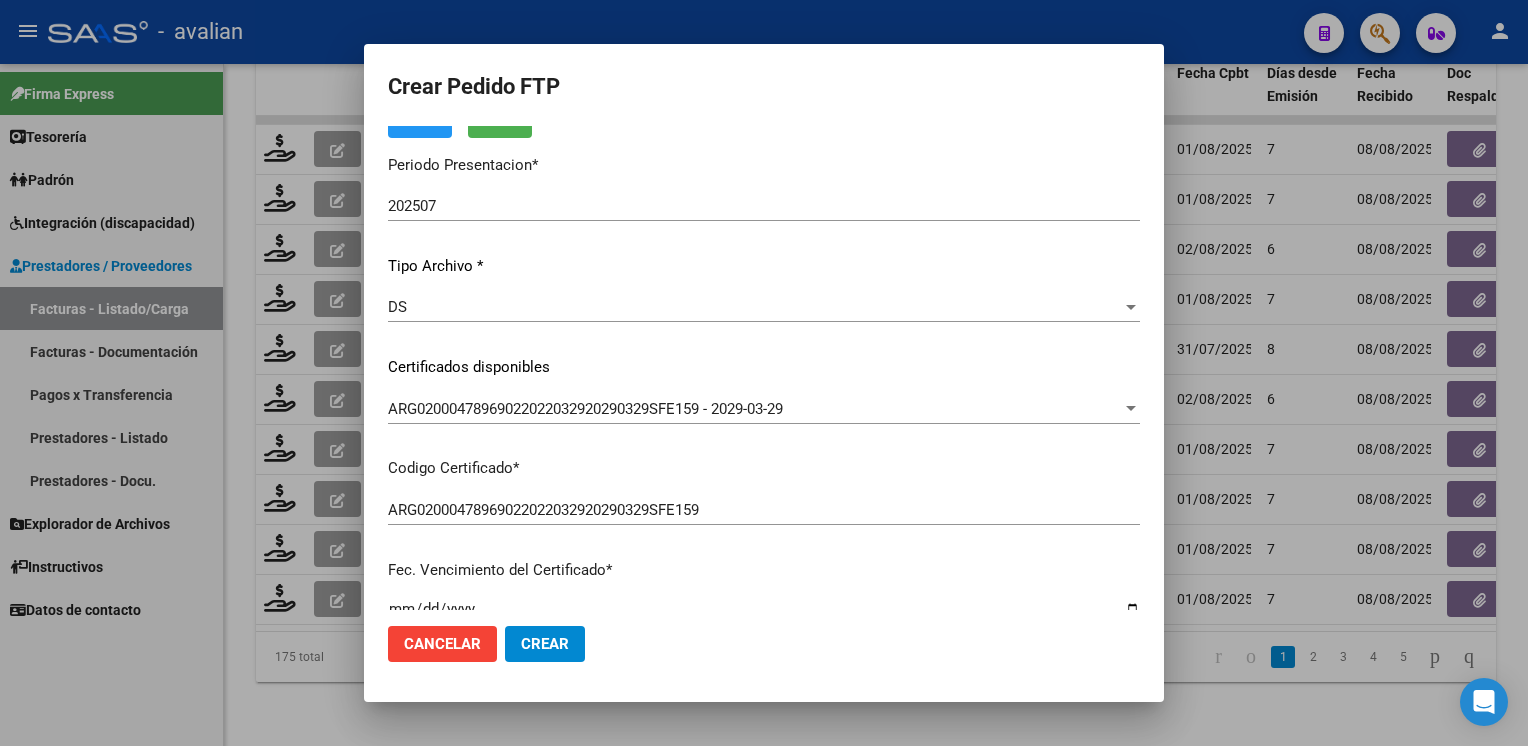 scroll, scrollTop: 0, scrollLeft: 0, axis: both 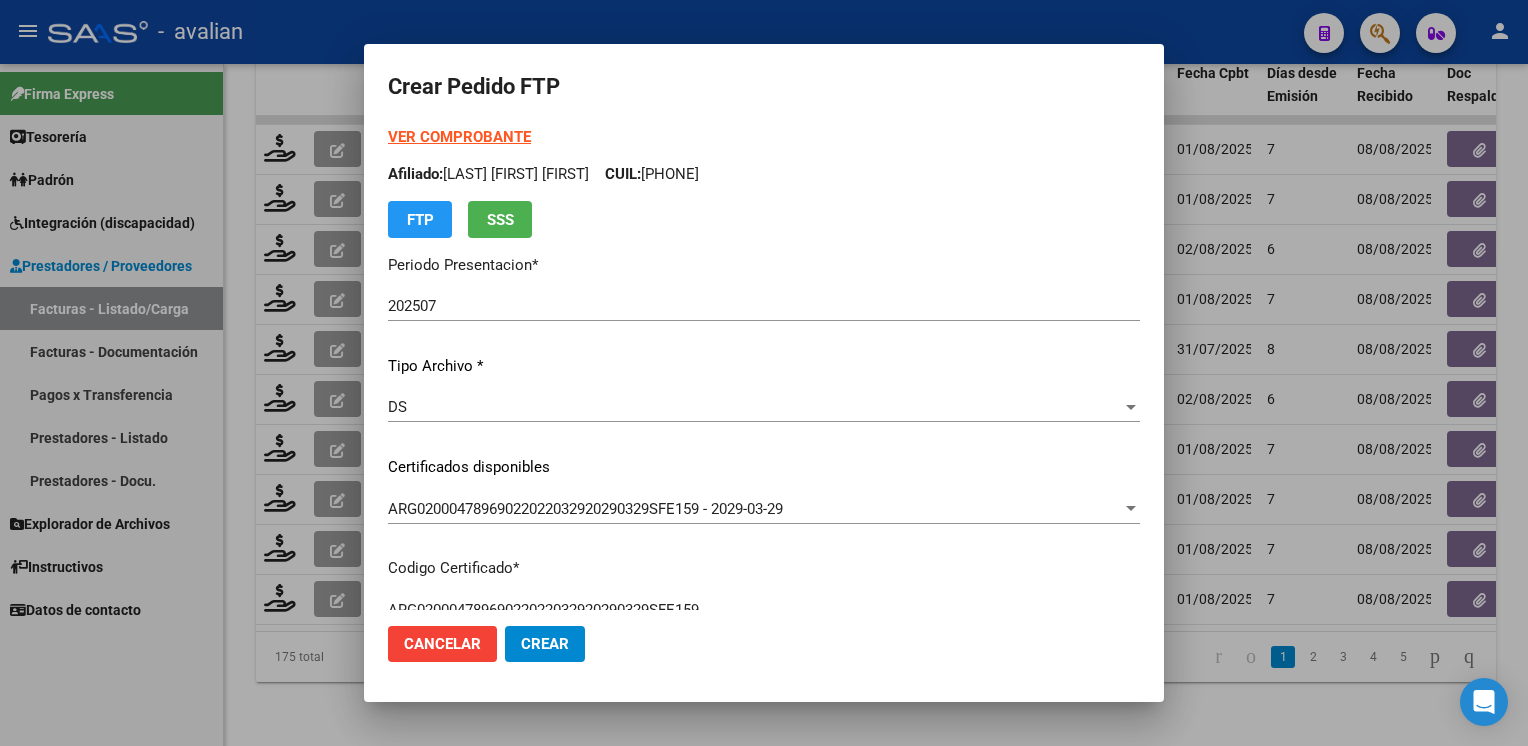 click on "VER COMPROBANTE" at bounding box center (459, 137) 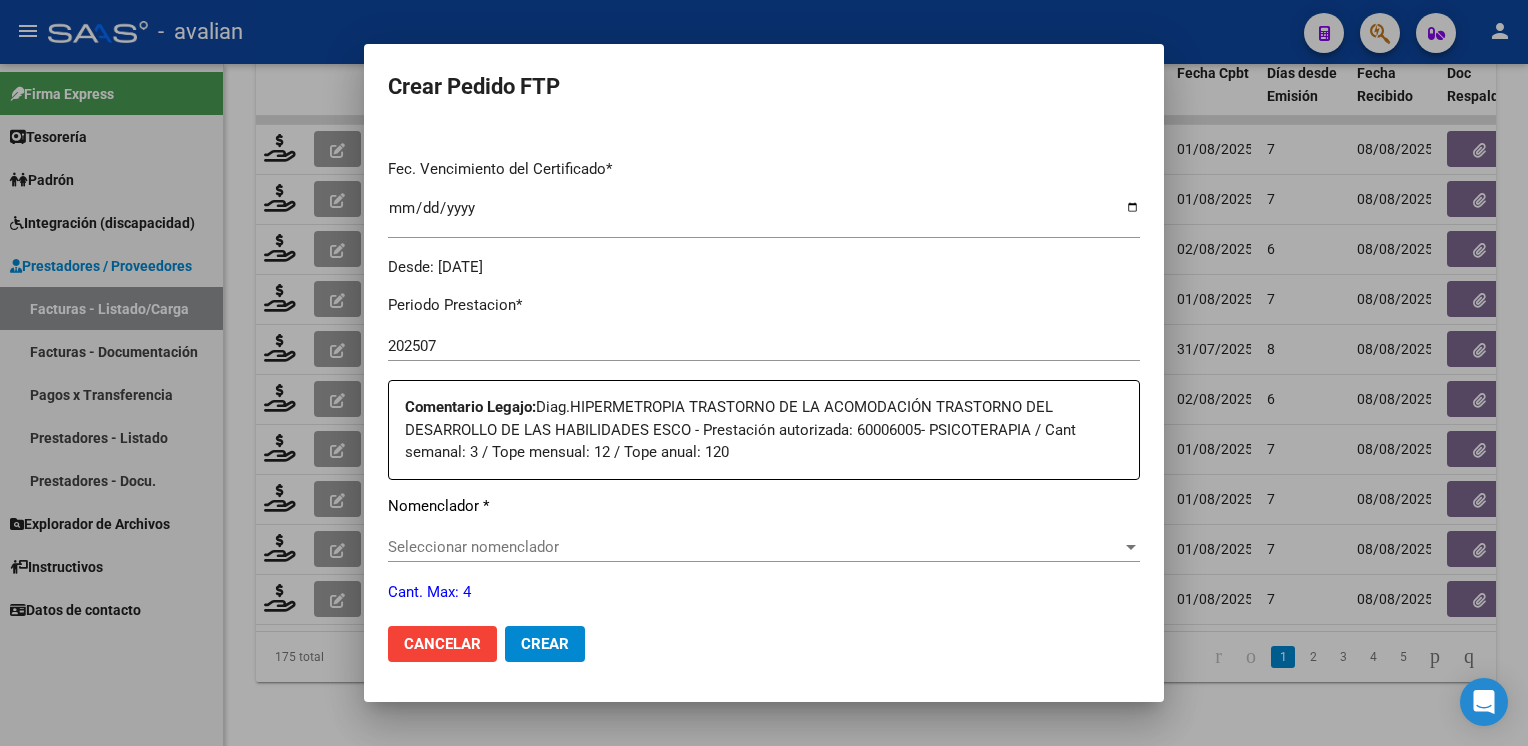 scroll, scrollTop: 700, scrollLeft: 0, axis: vertical 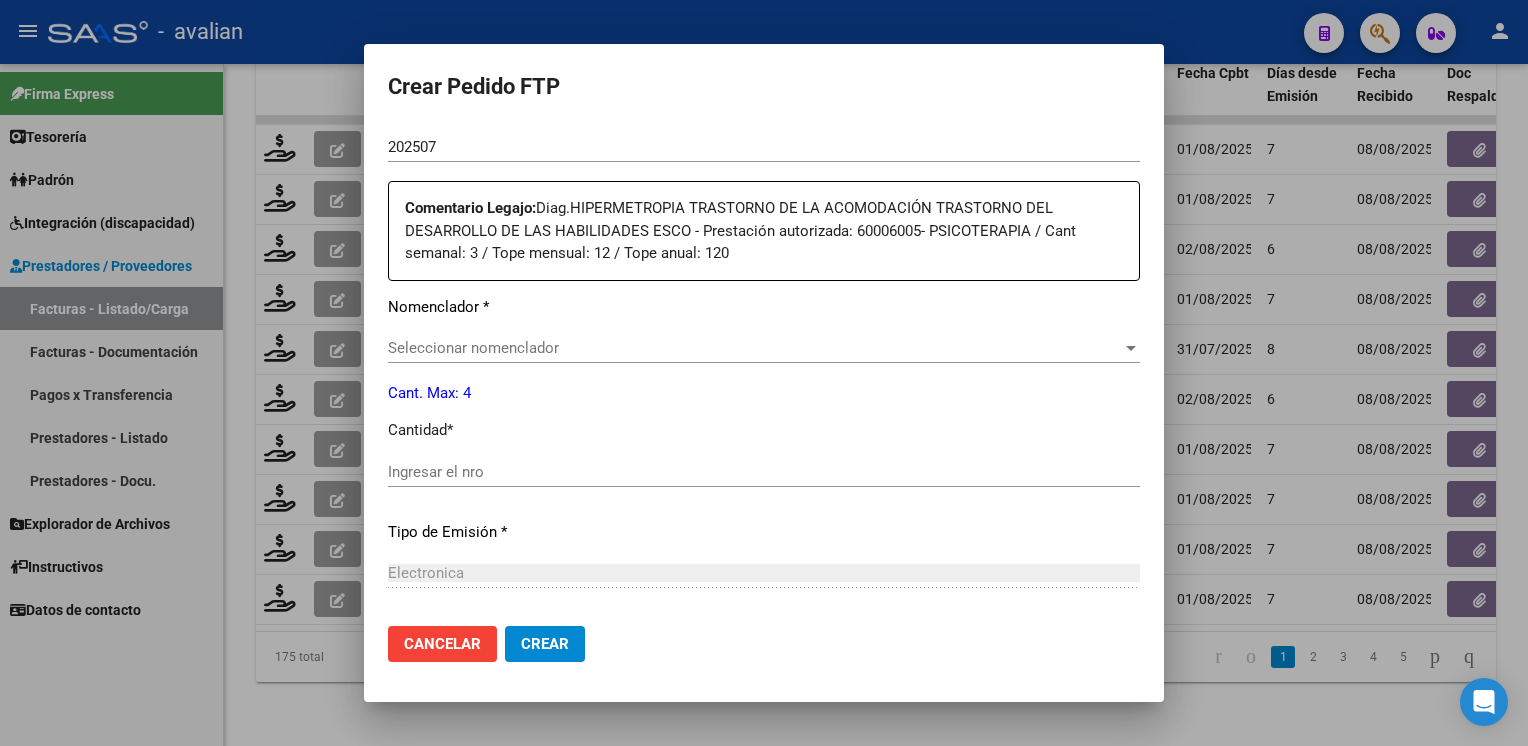 click on "Seleccionar nomenclador" at bounding box center (755, 348) 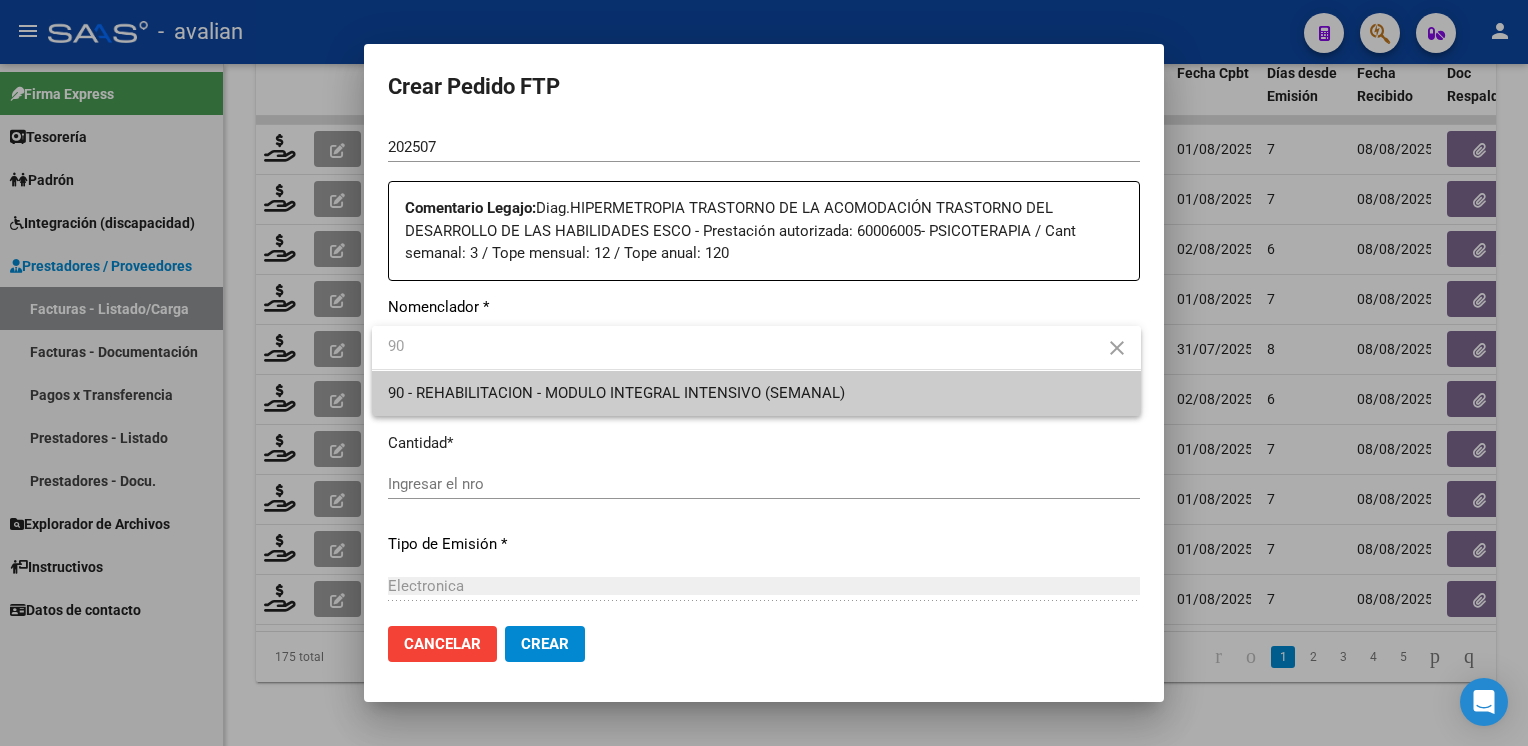 type on "90" 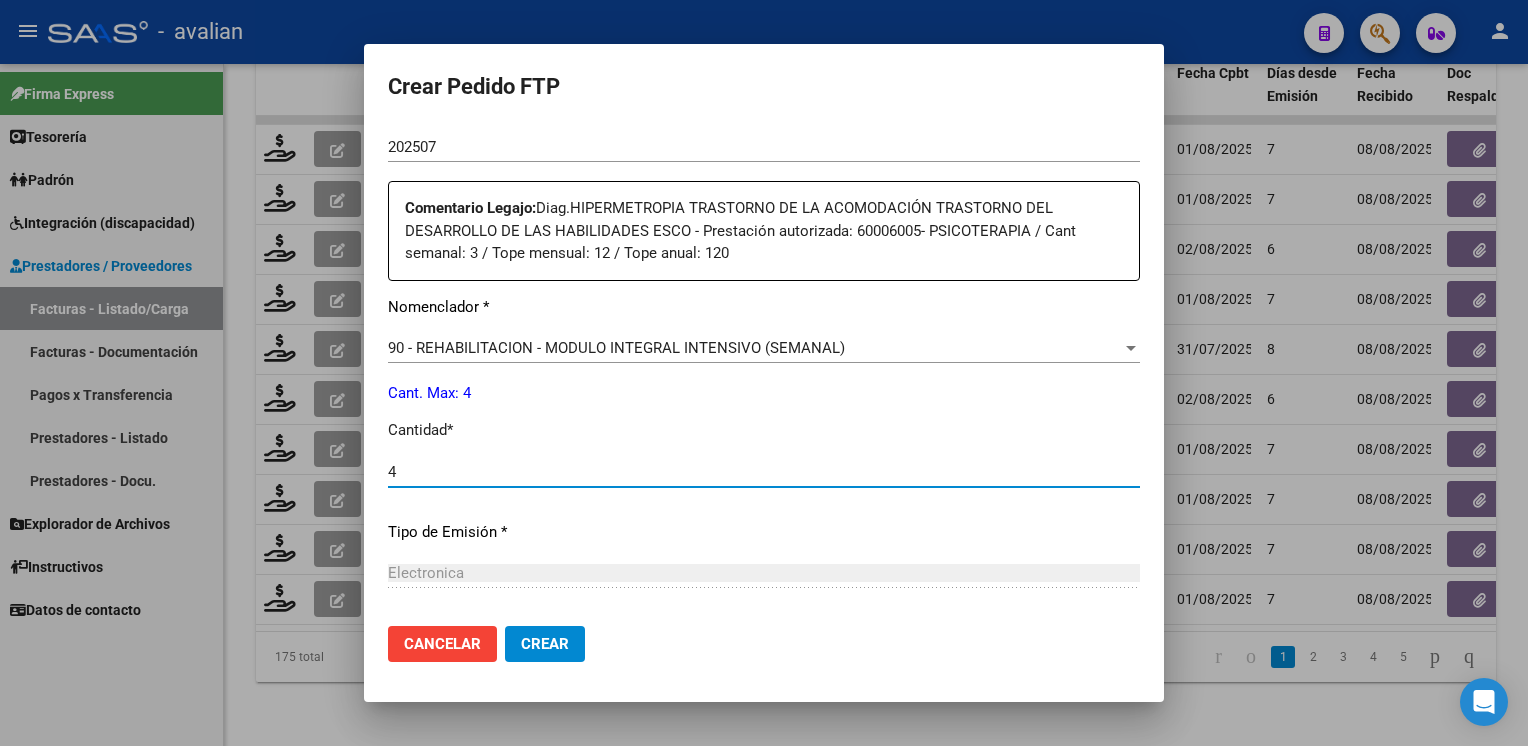 type on "4" 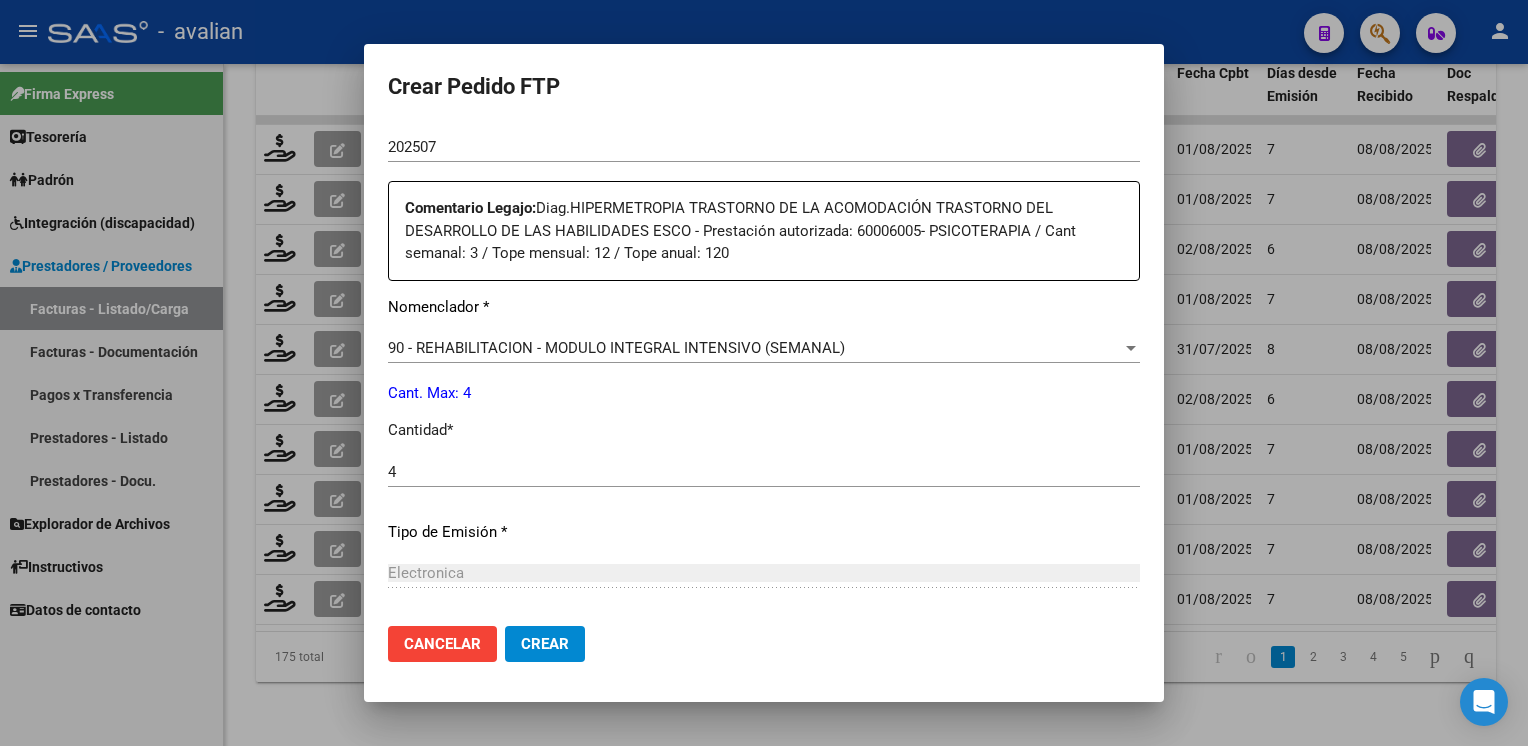 scroll, scrollTop: 898, scrollLeft: 0, axis: vertical 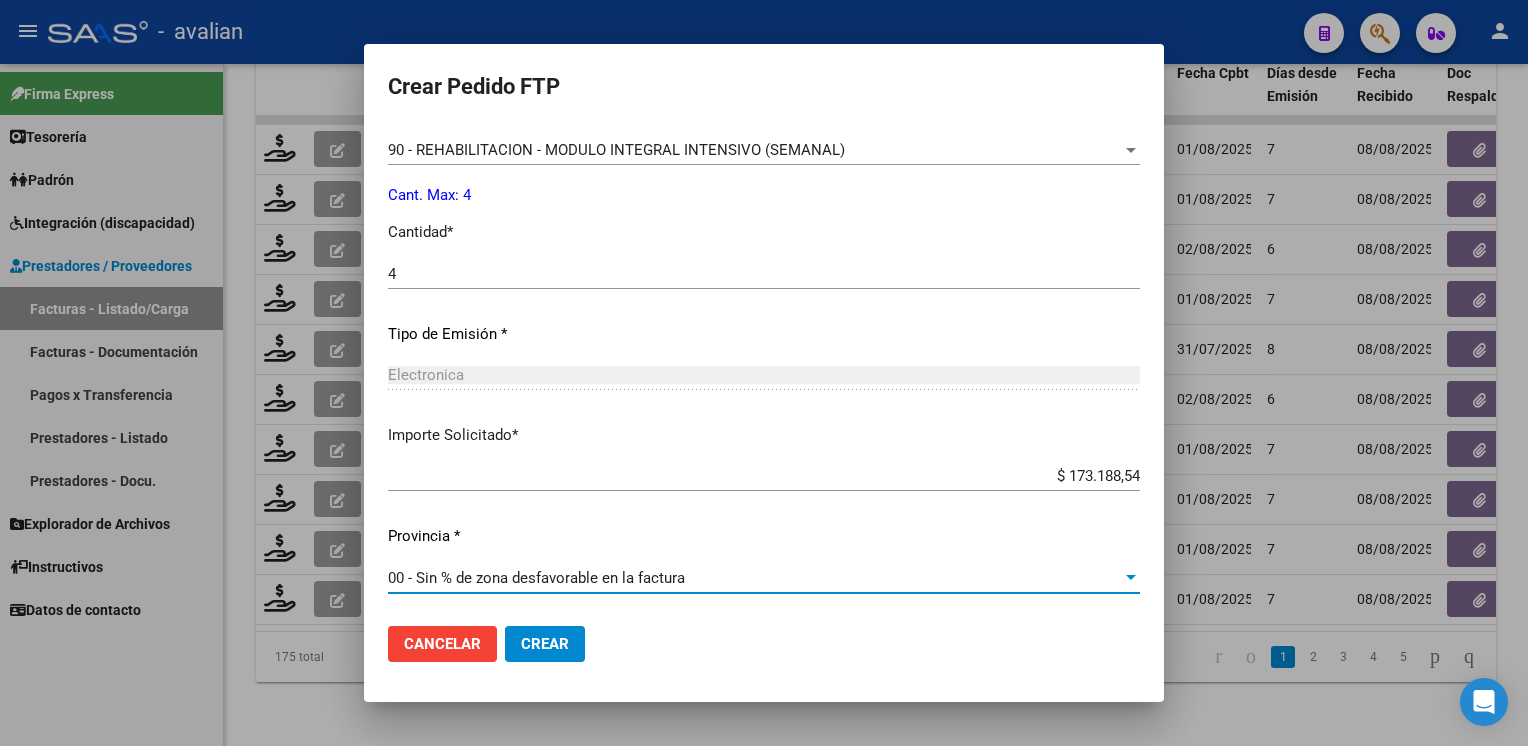 click on "Cancelar Crear" 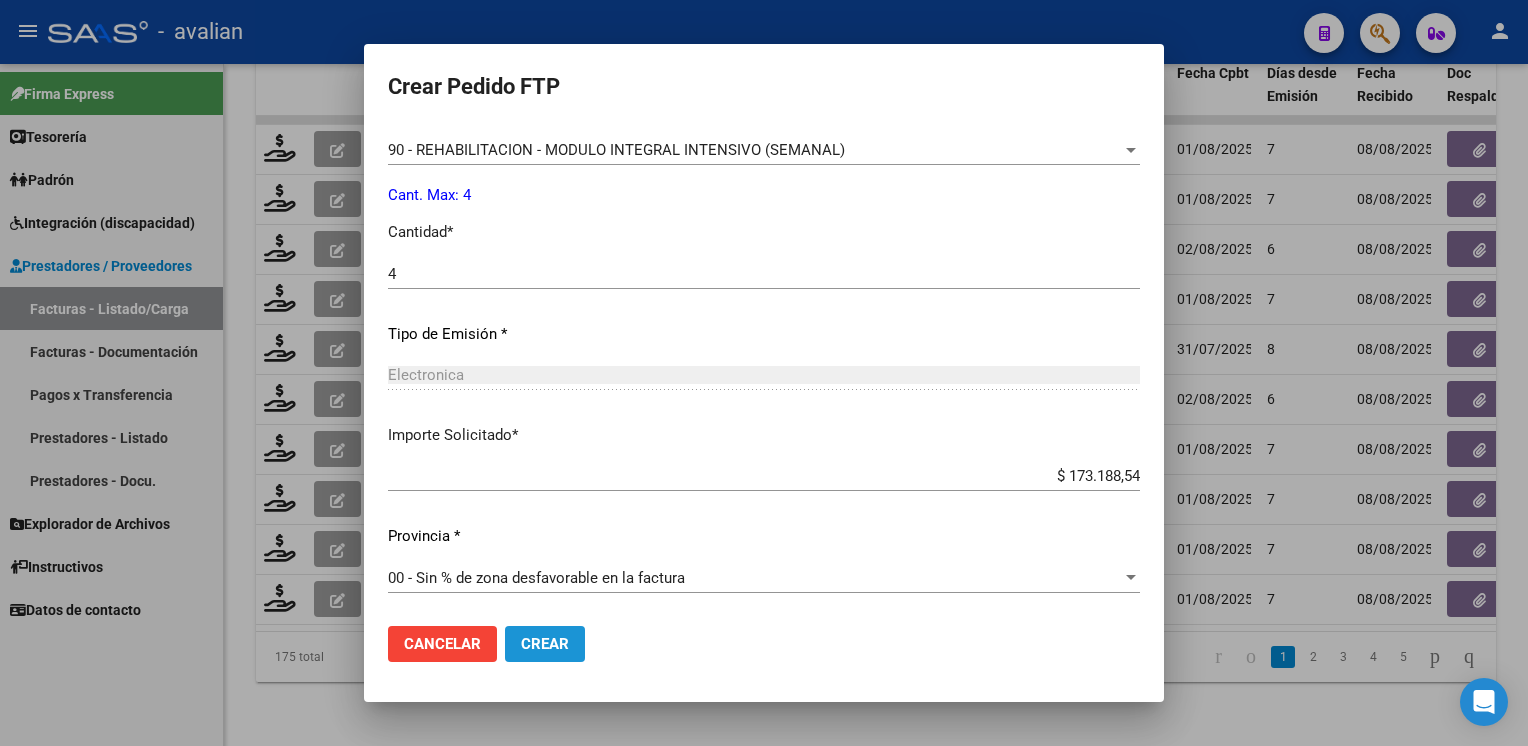 click on "Crear" 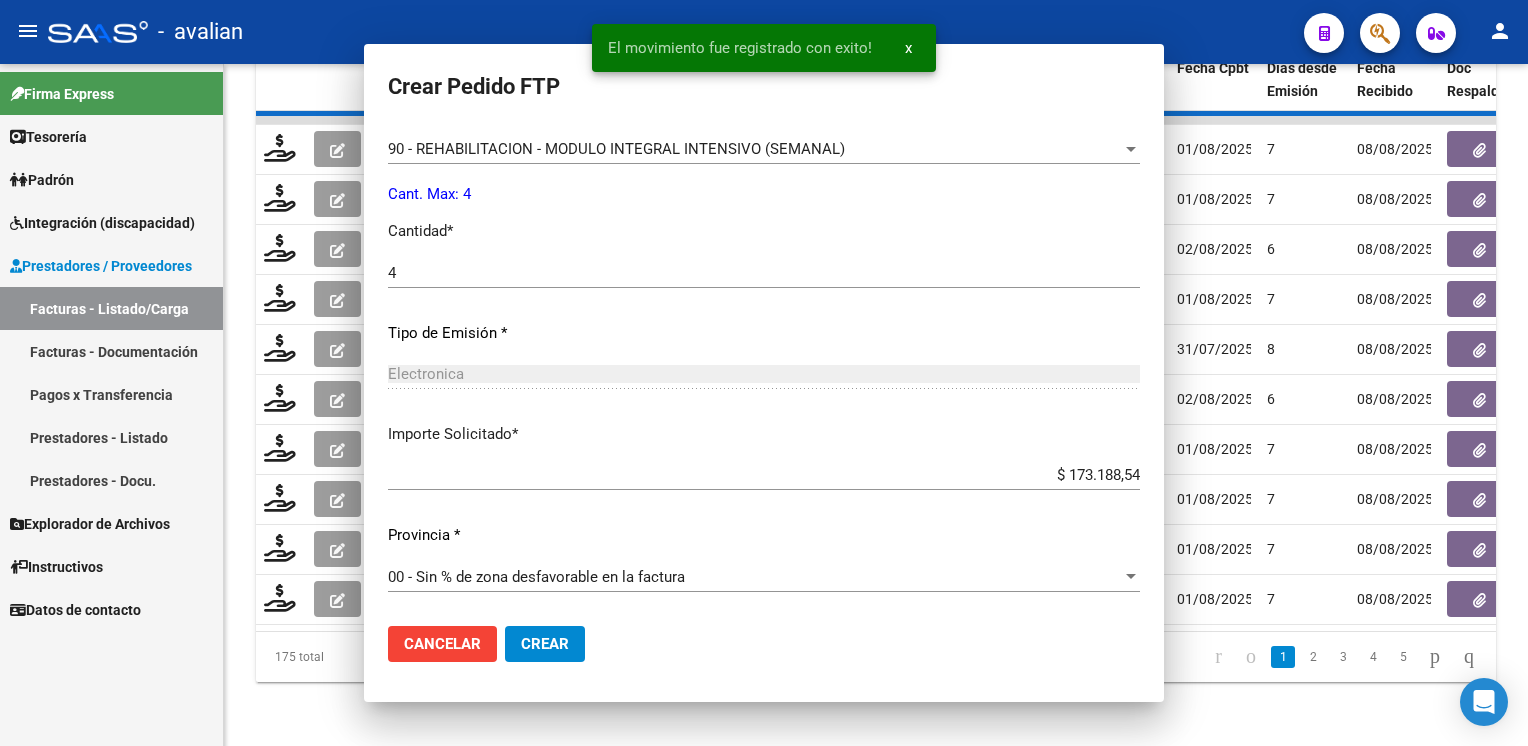 scroll, scrollTop: 0, scrollLeft: 0, axis: both 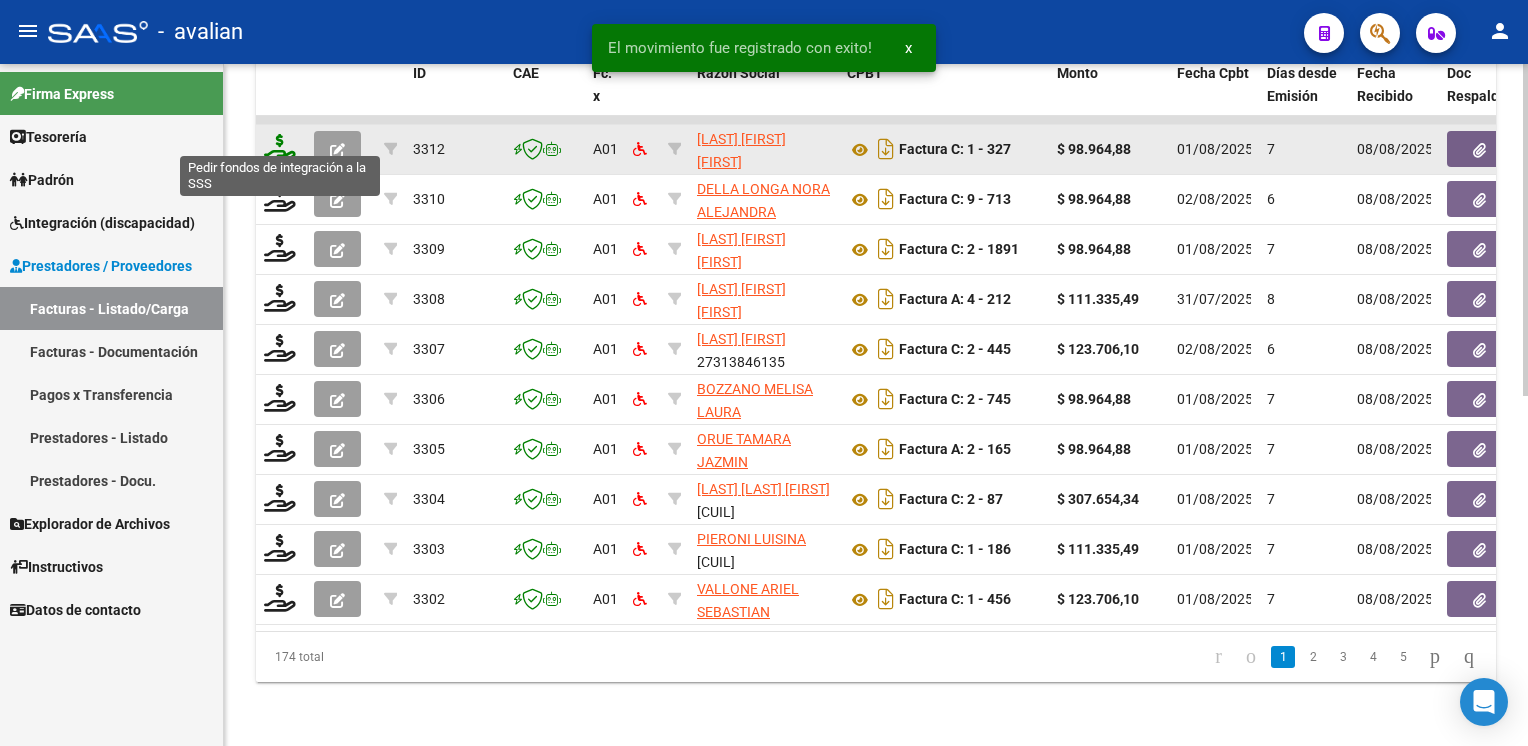 click 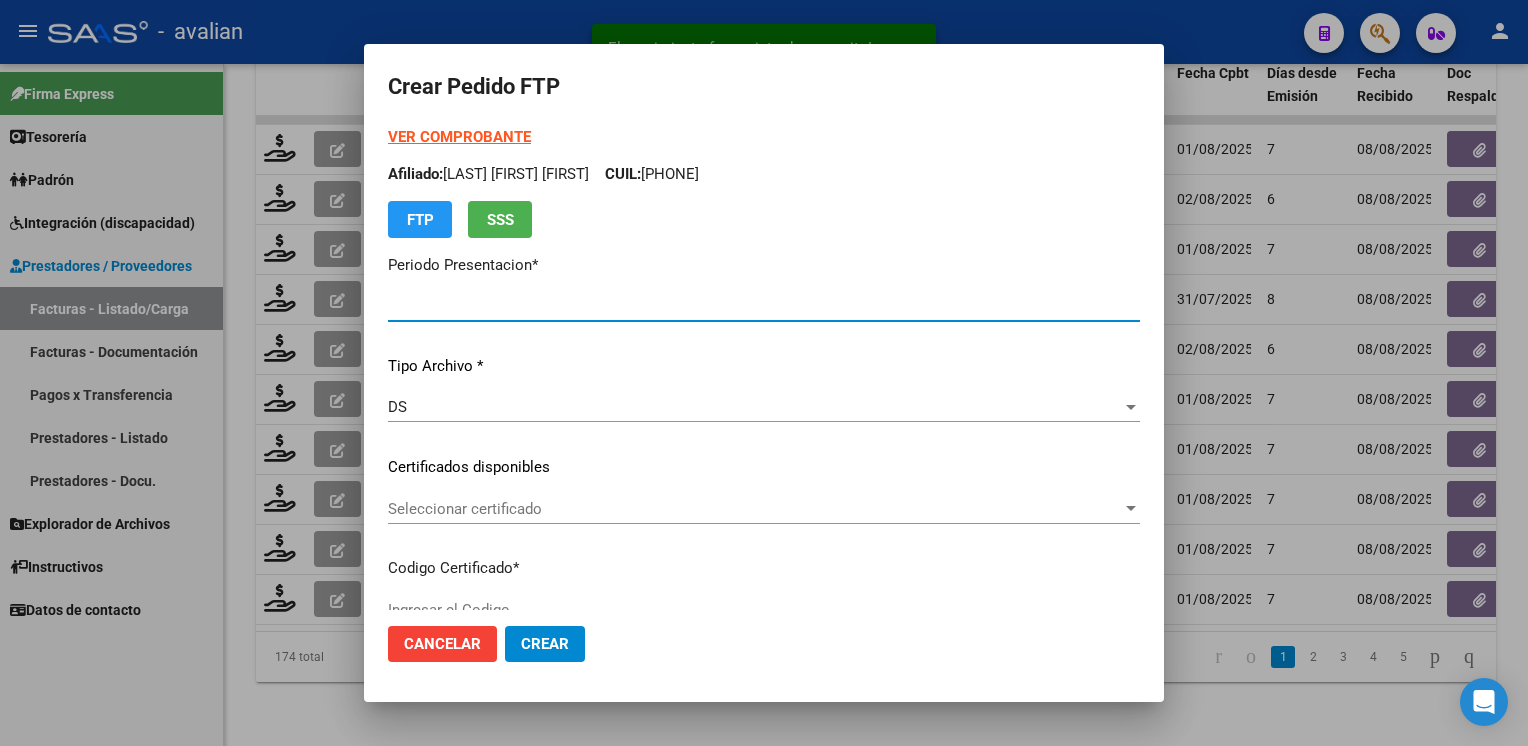 type on "202507" 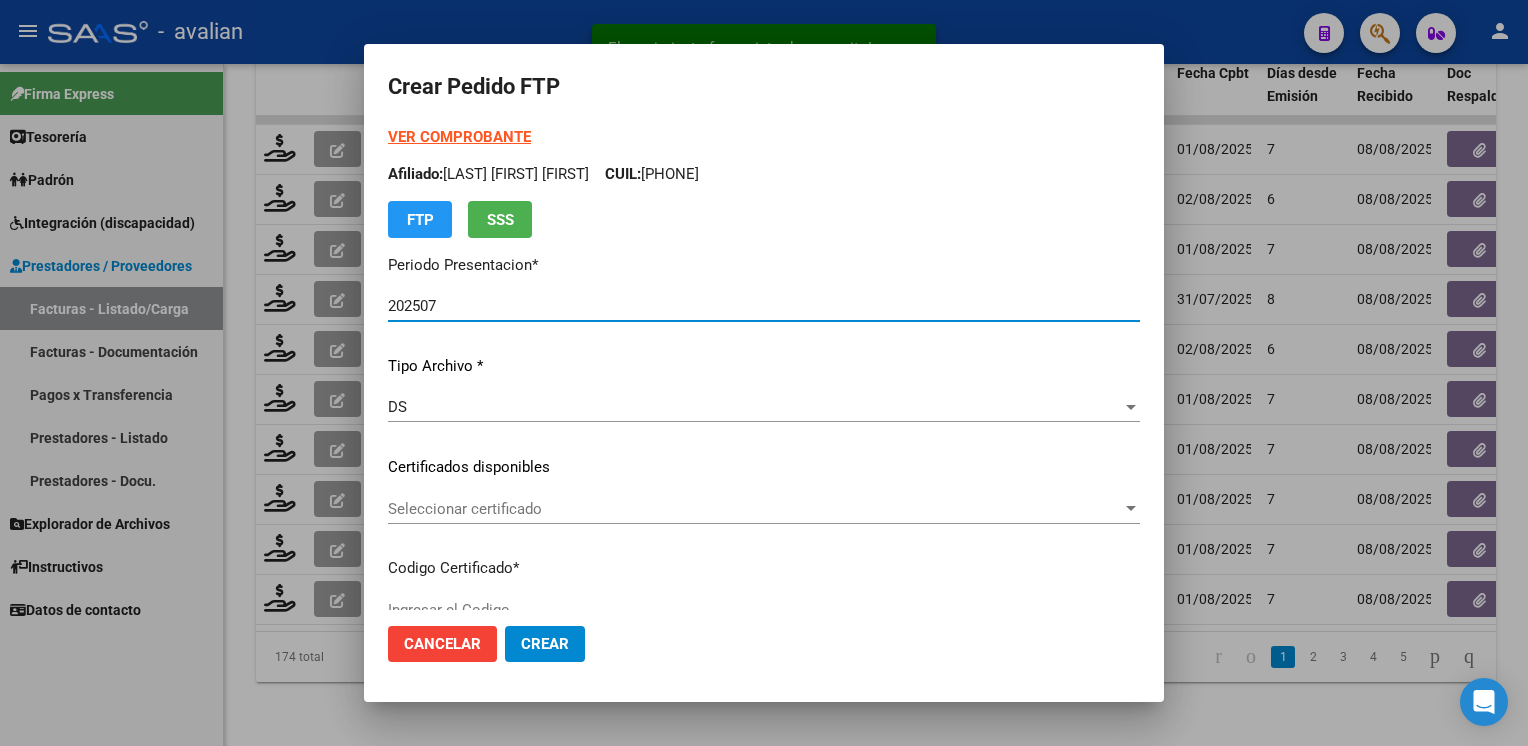 type on "ARG02000574197322024041620290416COR467" 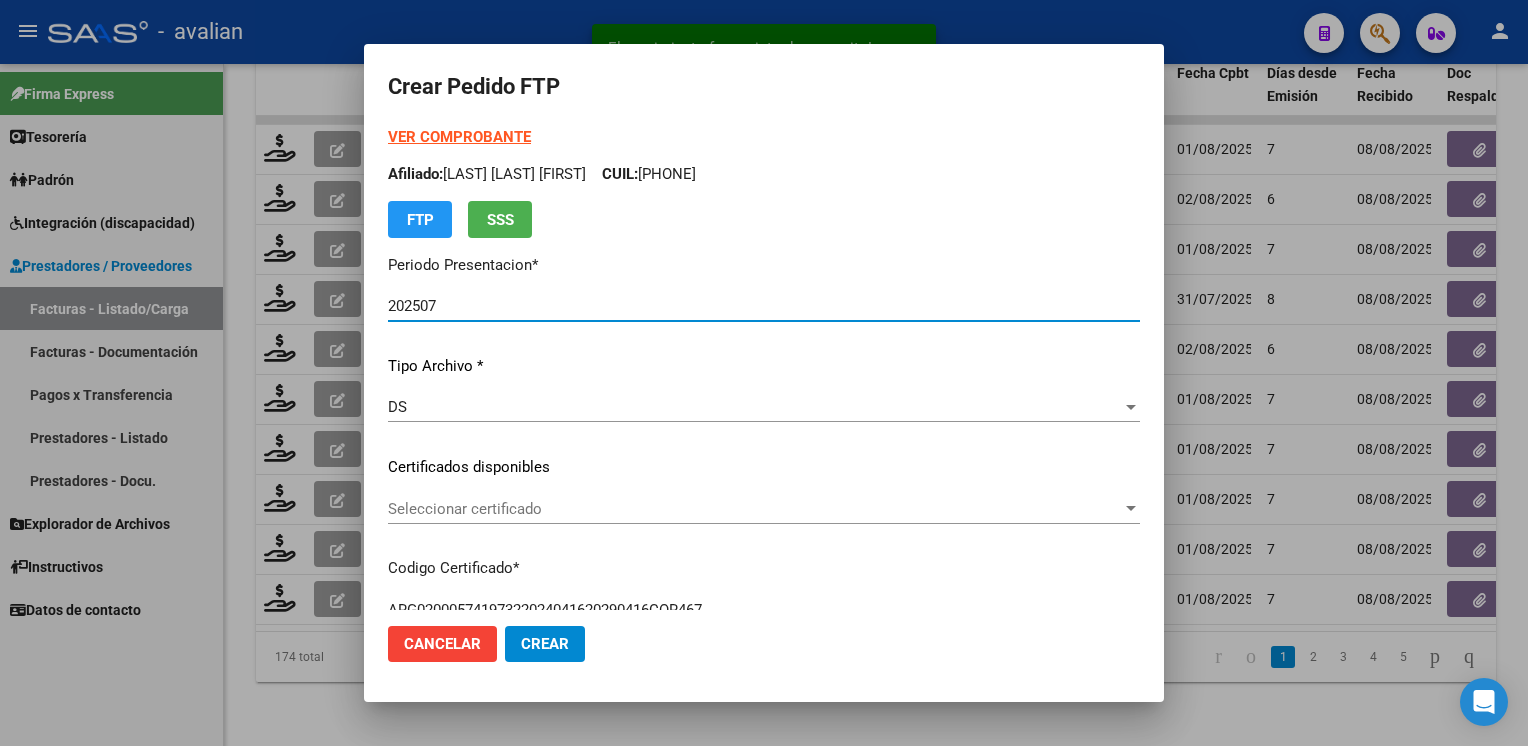 click on "Seleccionar certificado" at bounding box center (755, 509) 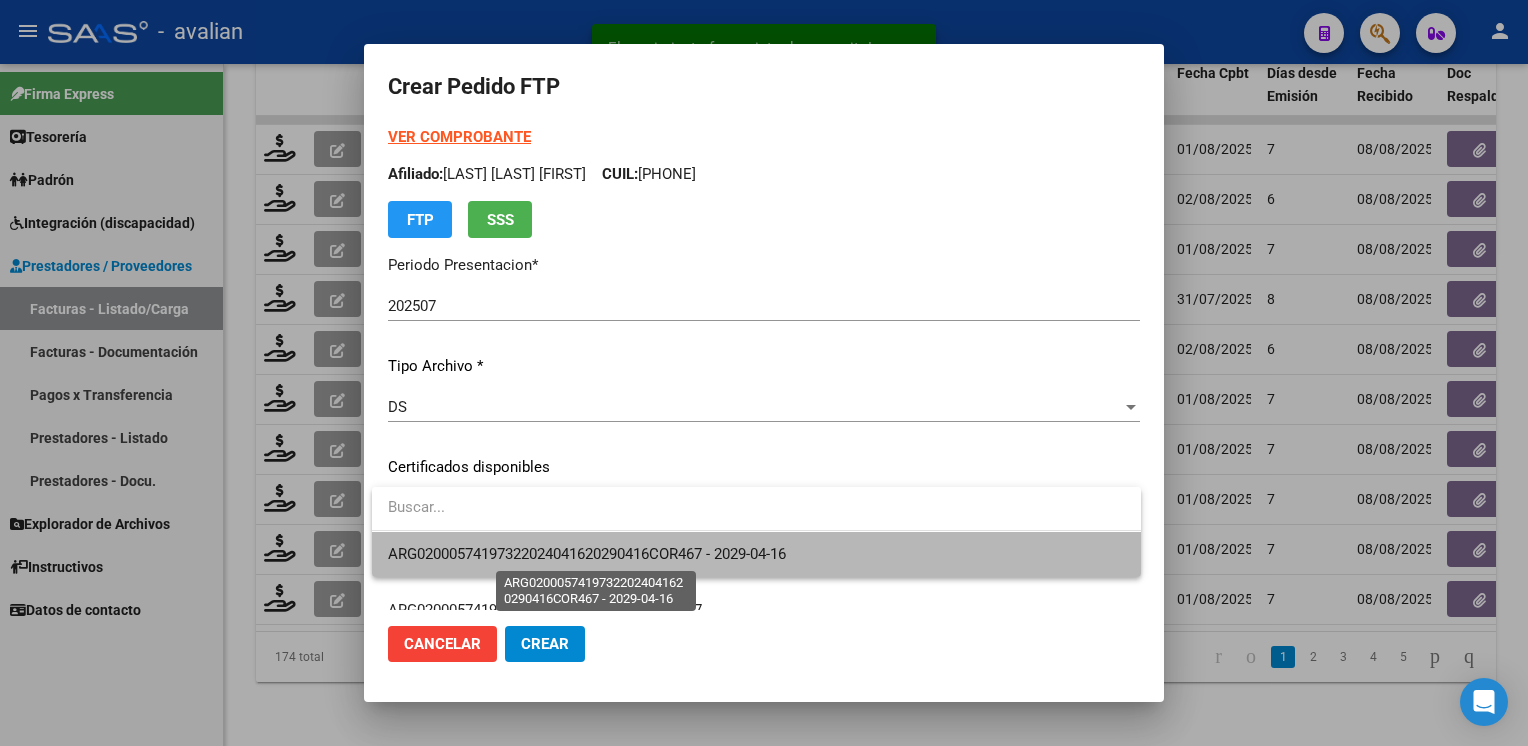 click on "ARG02000574197322024041620290416COR467 - 2029-04-16" at bounding box center [587, 554] 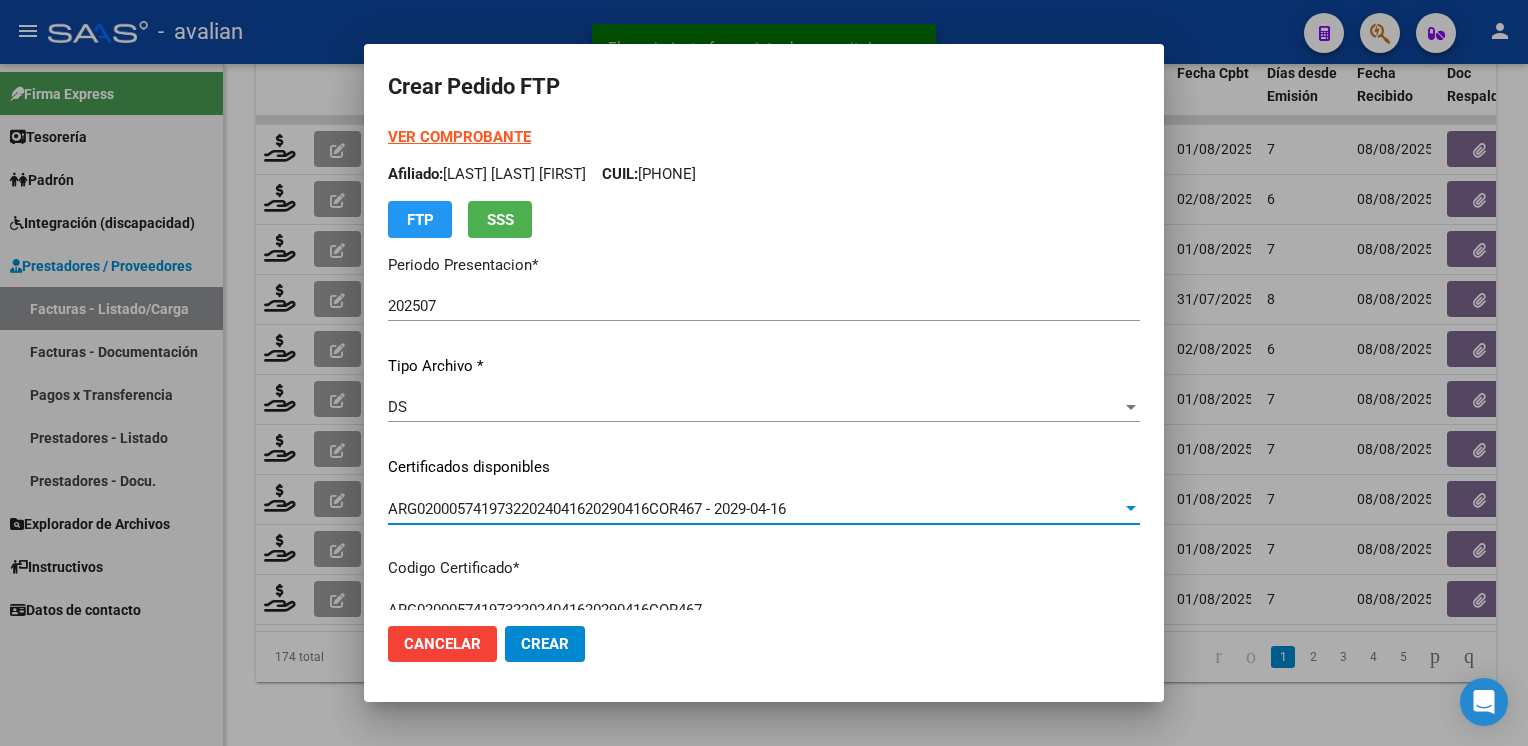 click on "Afiliado:  [LAST] [LAST] [FIRST]  CUIL:  [PHONE]" at bounding box center [764, 174] 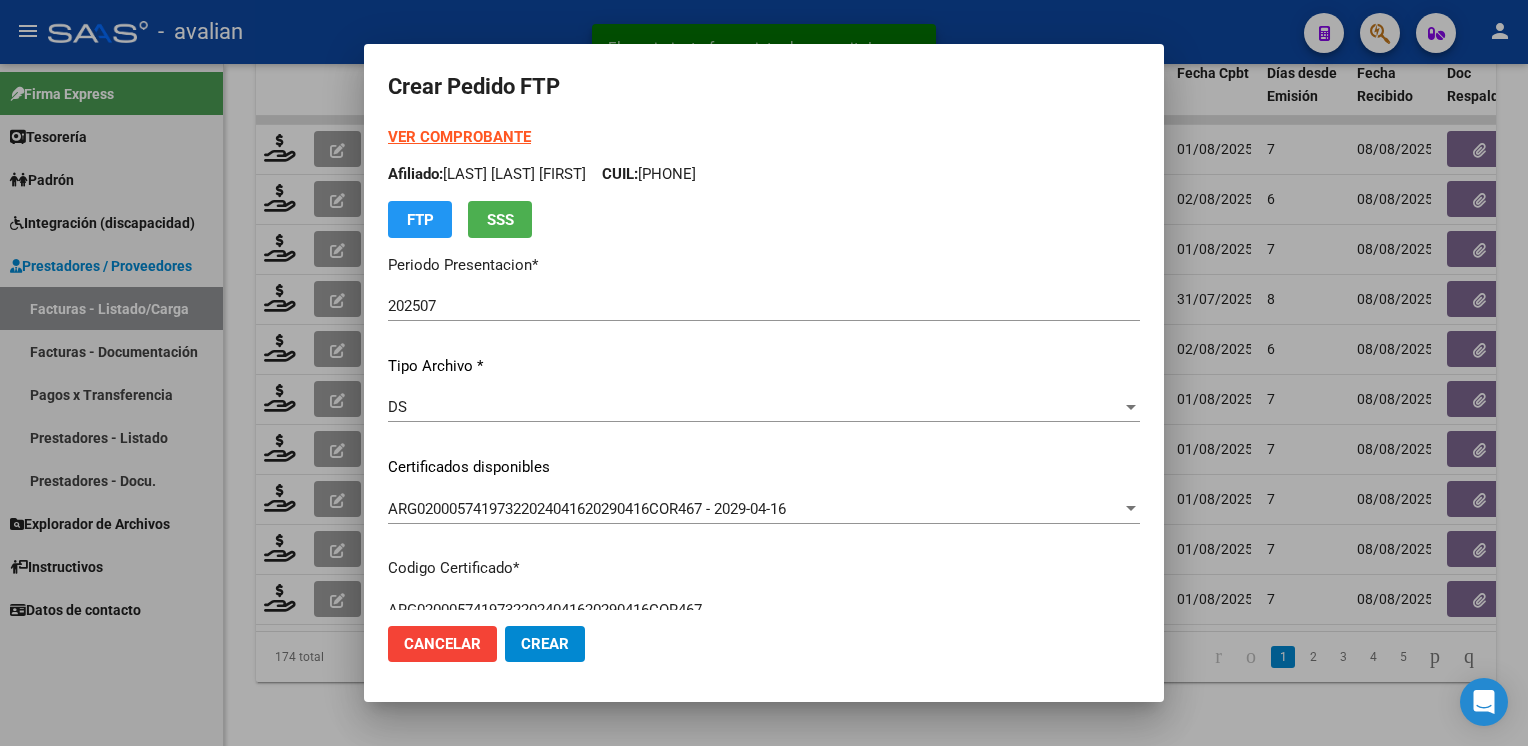 click on "Afiliado:  [LAST] [LAST] [FIRST]  CUIL:  [PHONE]" at bounding box center (764, 174) 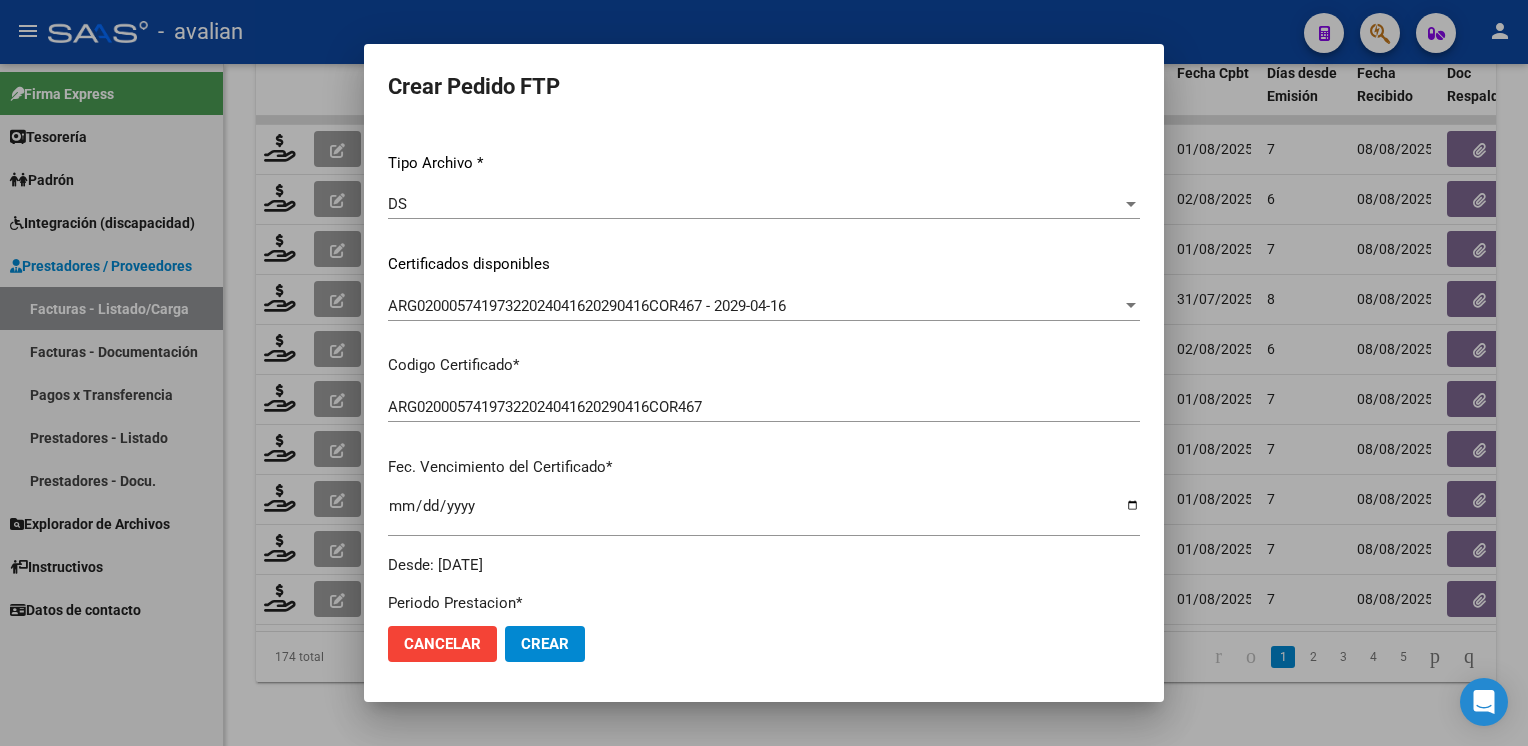 scroll, scrollTop: 0, scrollLeft: 0, axis: both 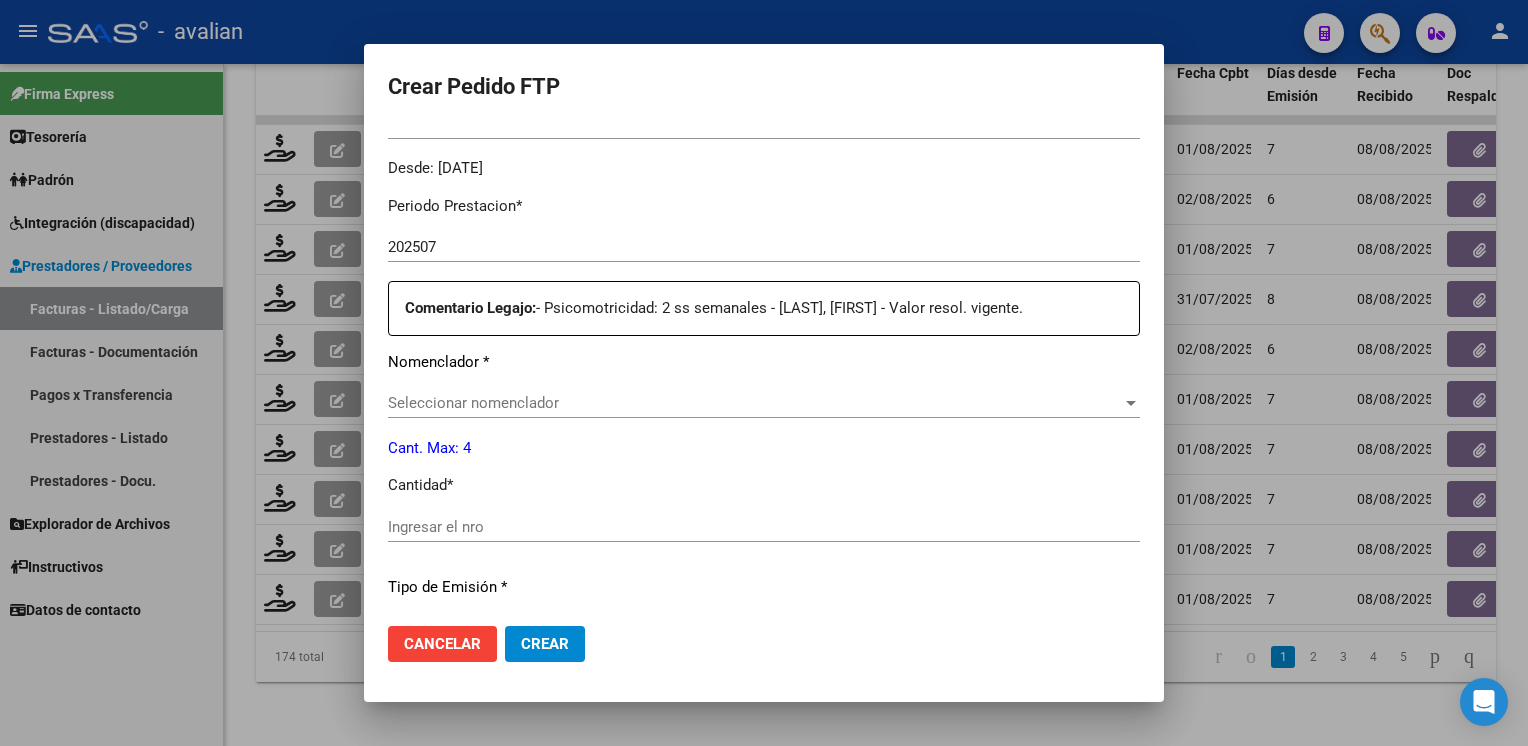 click on "Seleccionar nomenclador" at bounding box center (755, 403) 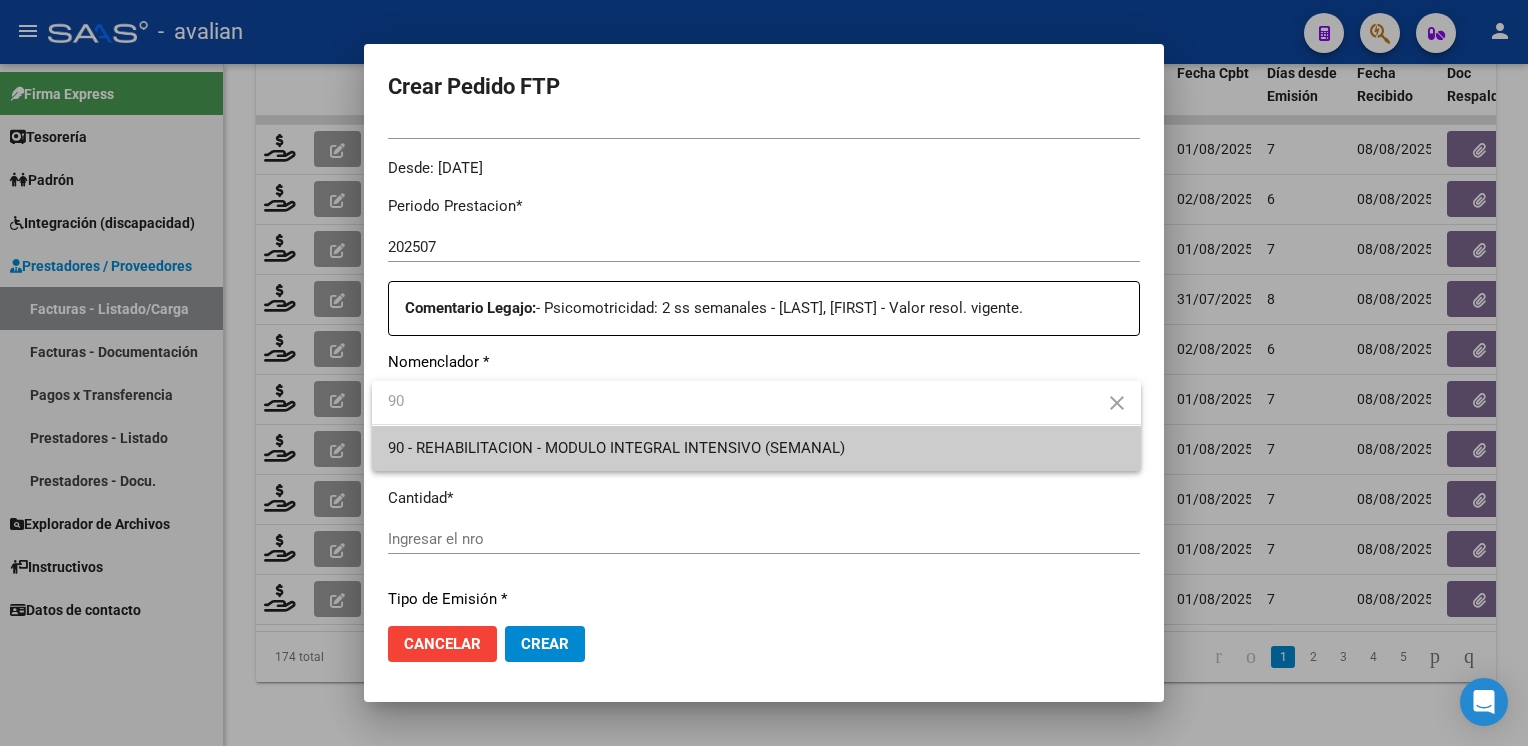 type on "90" 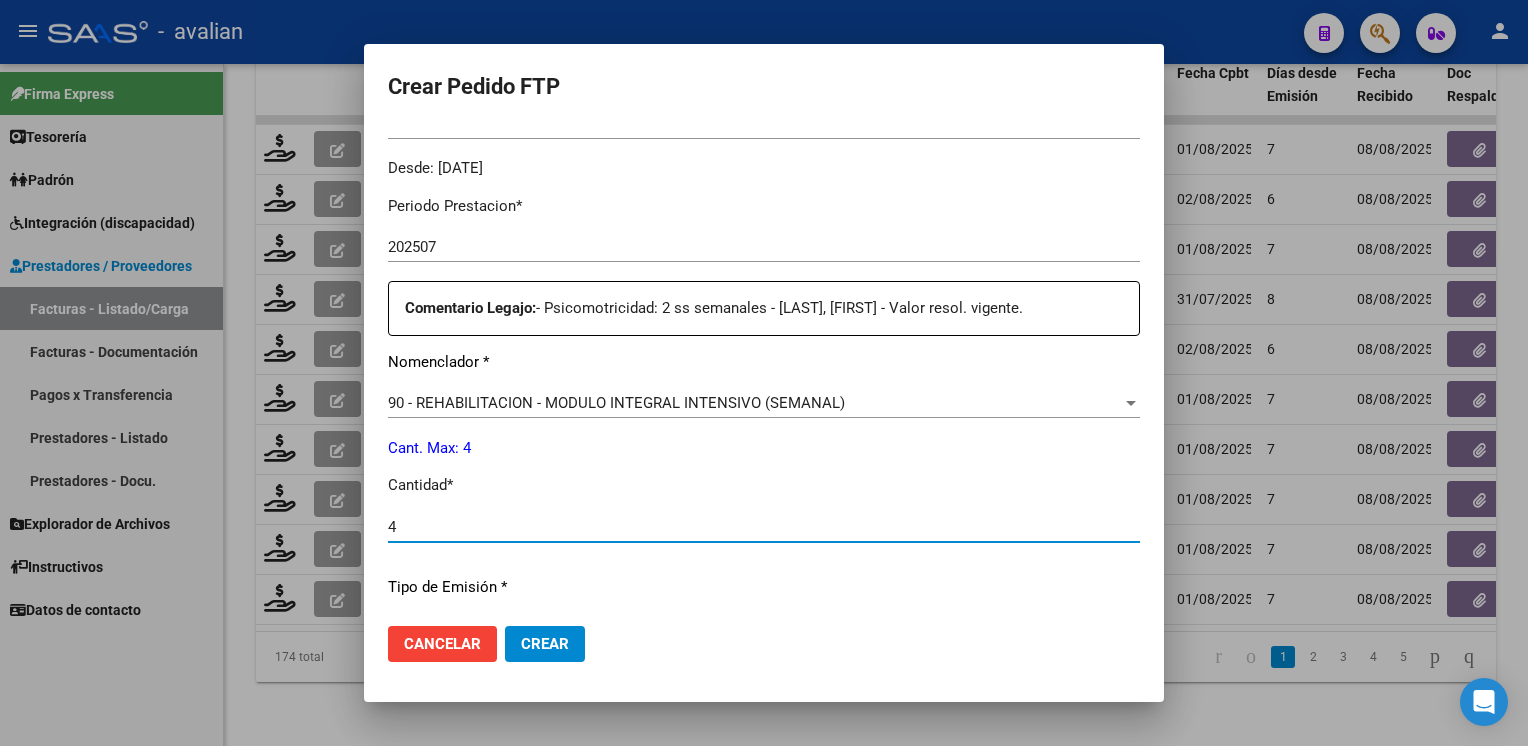 type on "4" 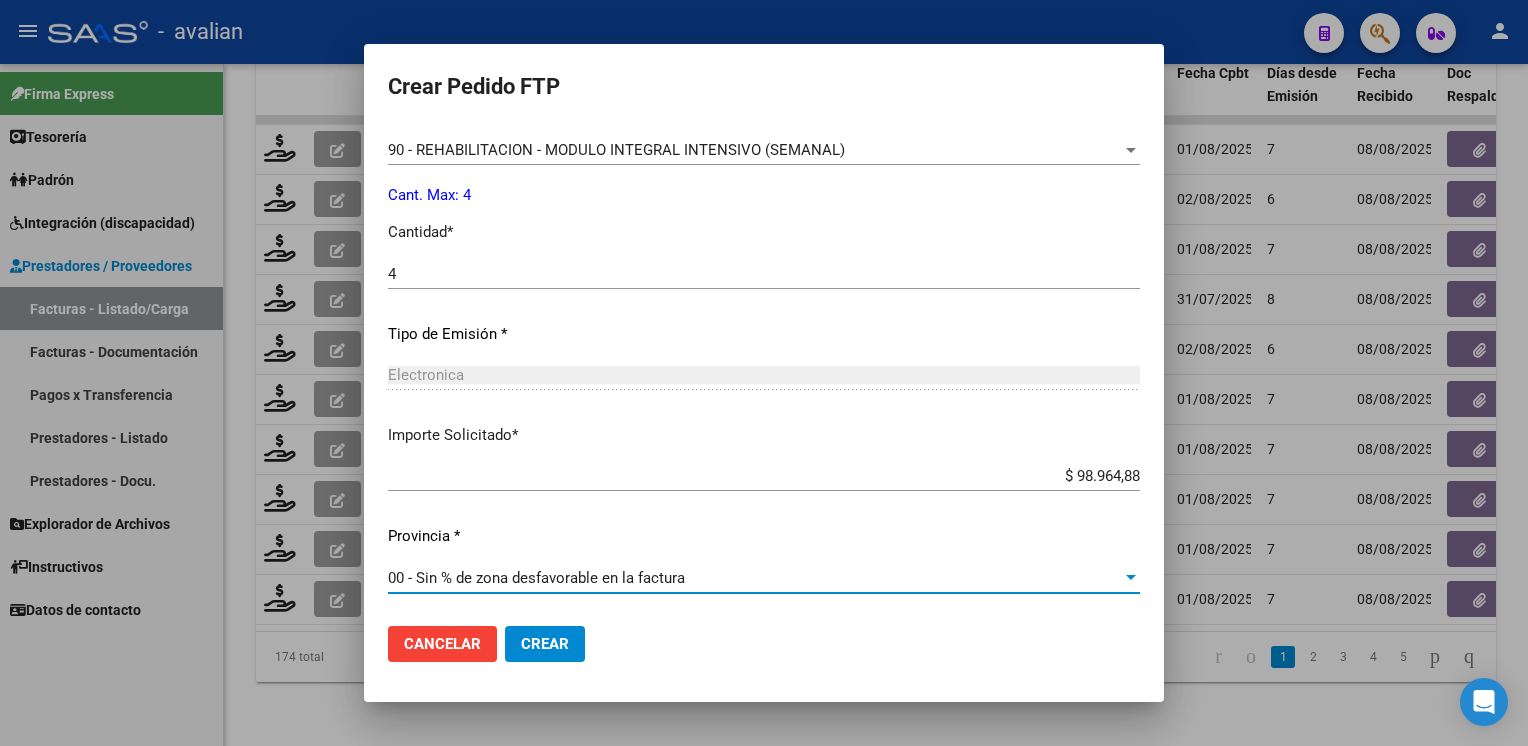 click on "Crear" 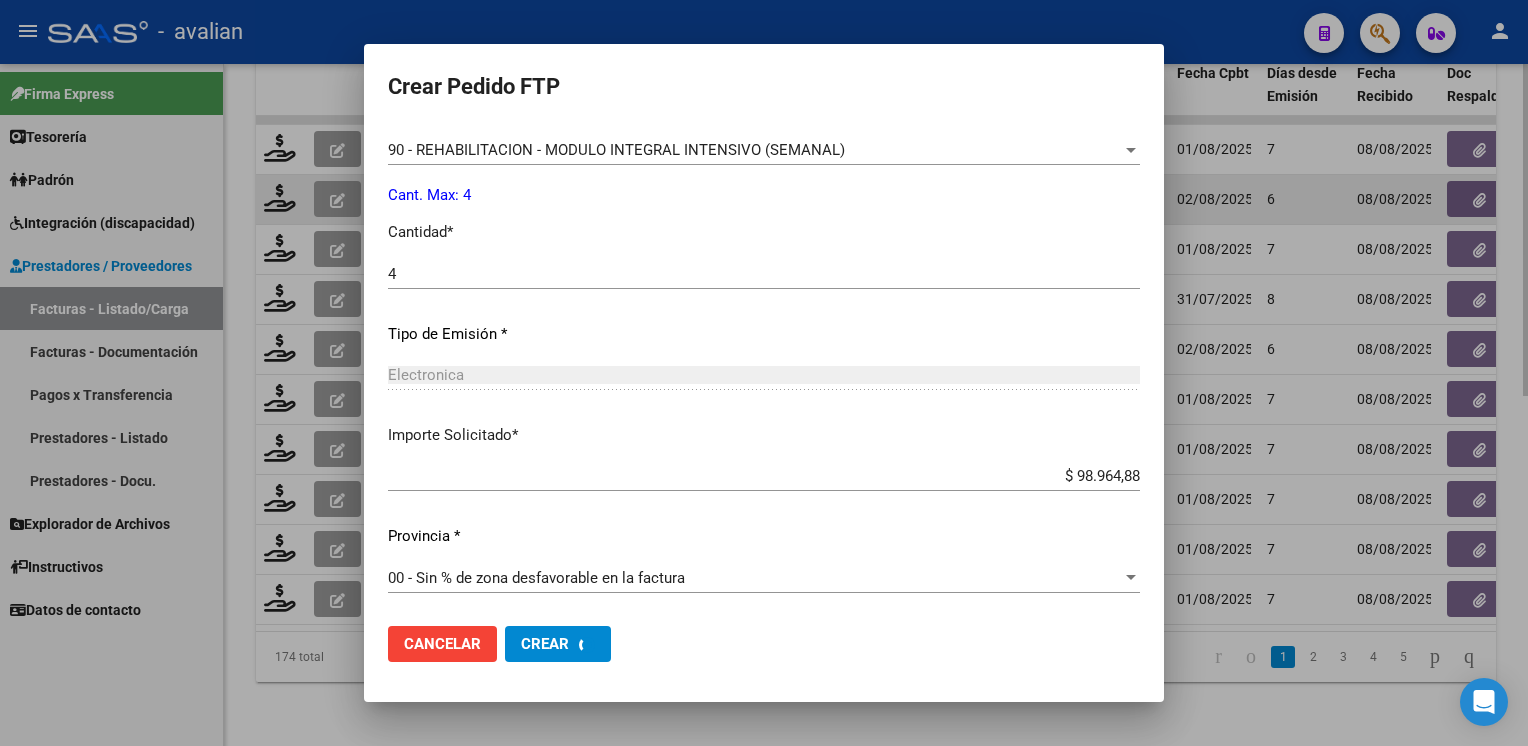 scroll, scrollTop: 0, scrollLeft: 0, axis: both 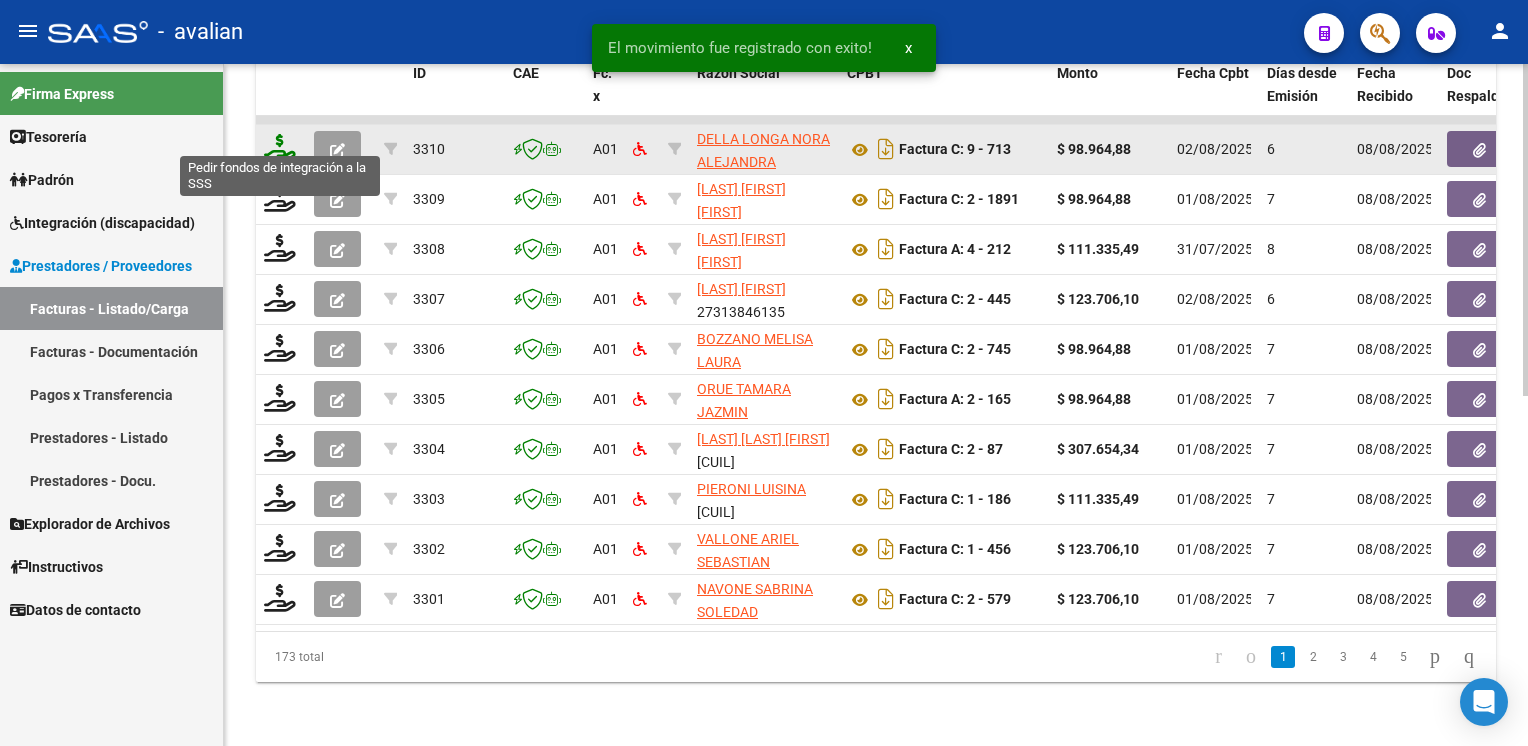 click 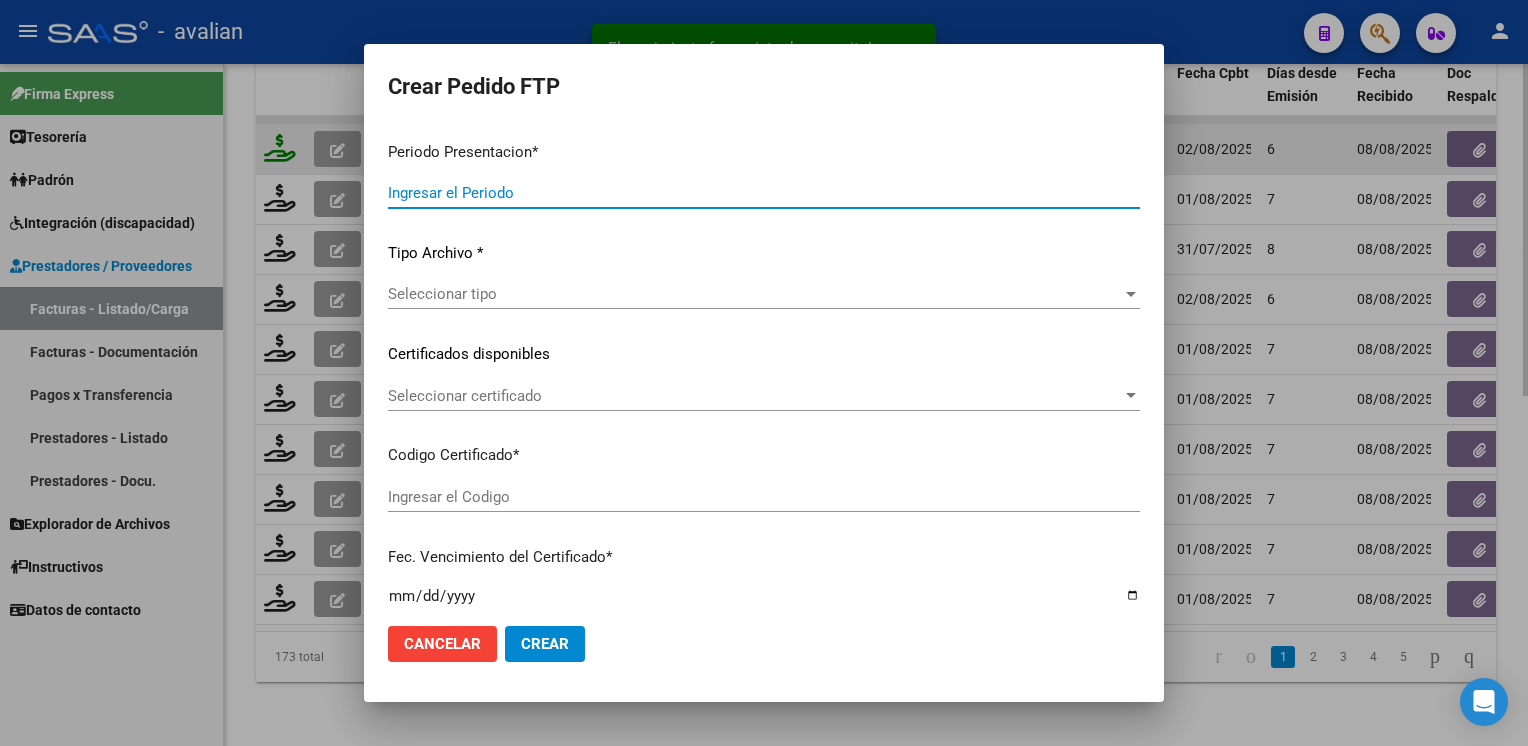 type on "202507" 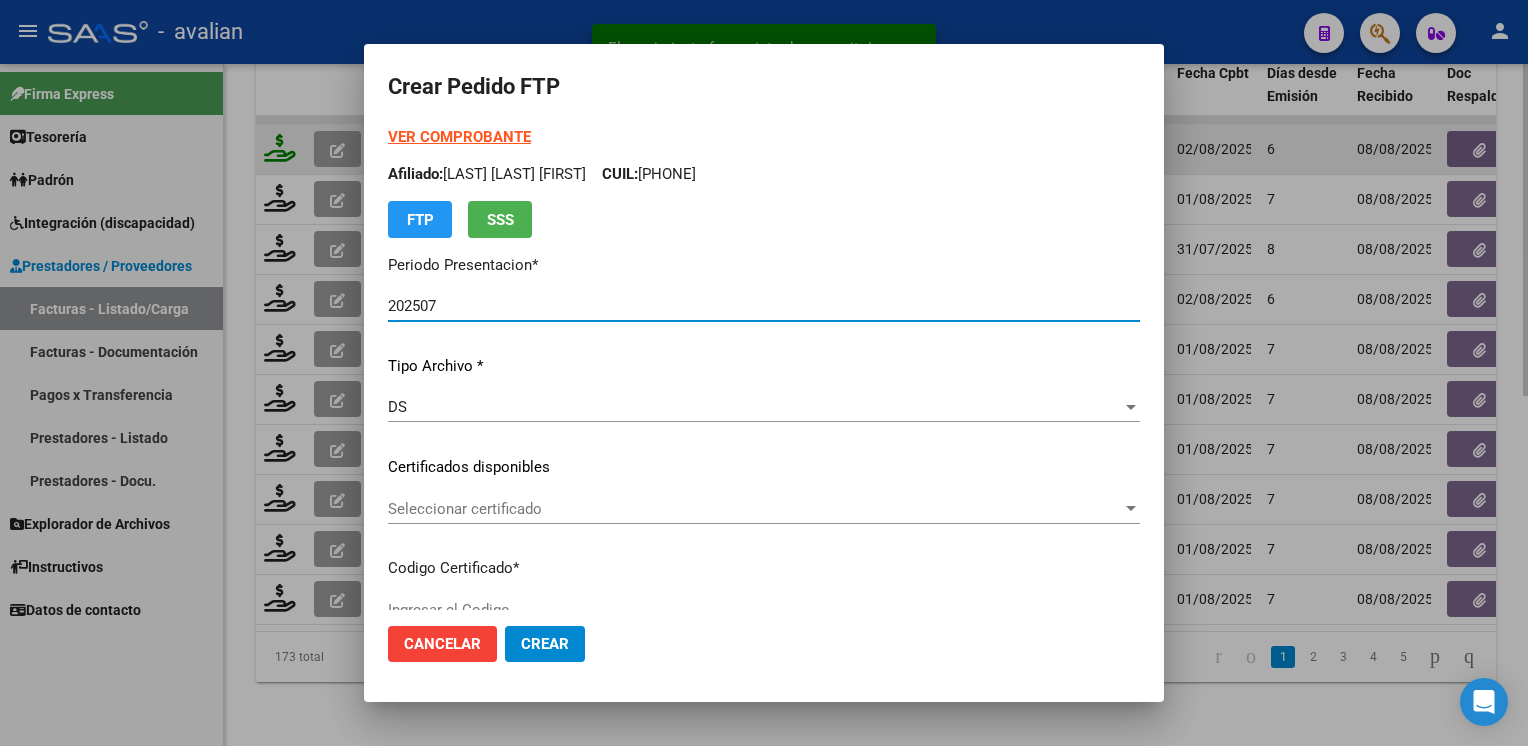 type on "ARG01000574077222024102820291028COR468" 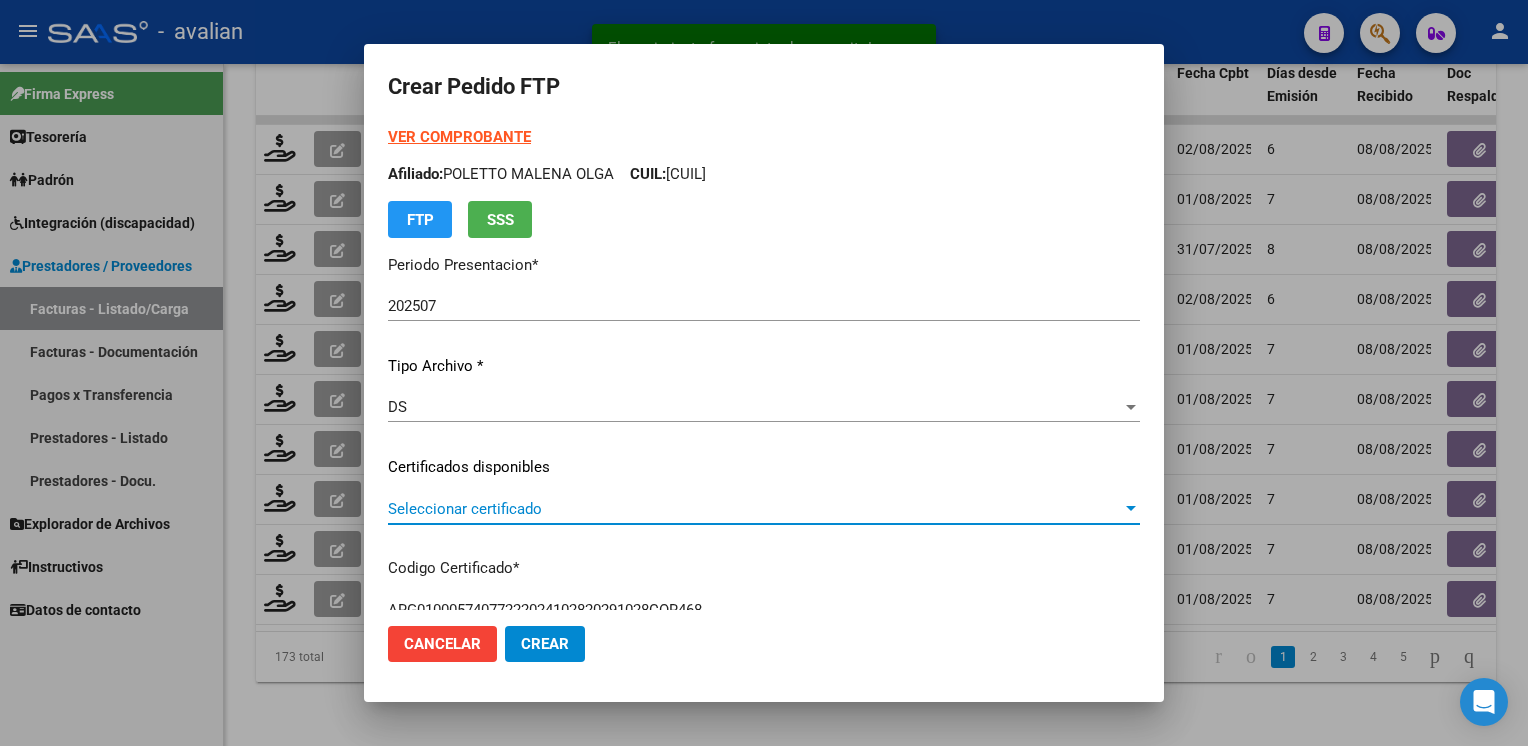 click on "Seleccionar certificado" at bounding box center [755, 509] 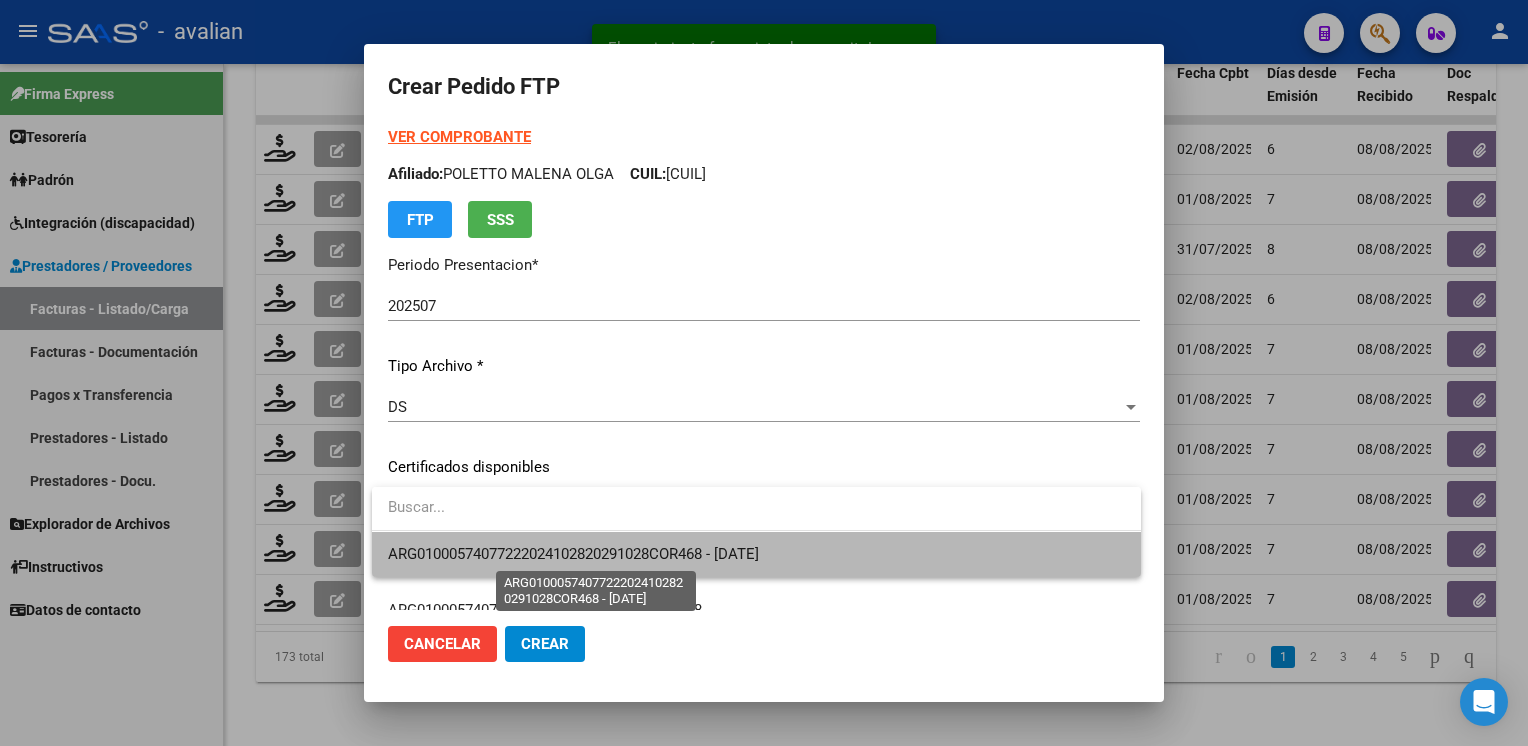 click on "ARG01000574077222024102820291028COR468 - [DATE]" at bounding box center (573, 554) 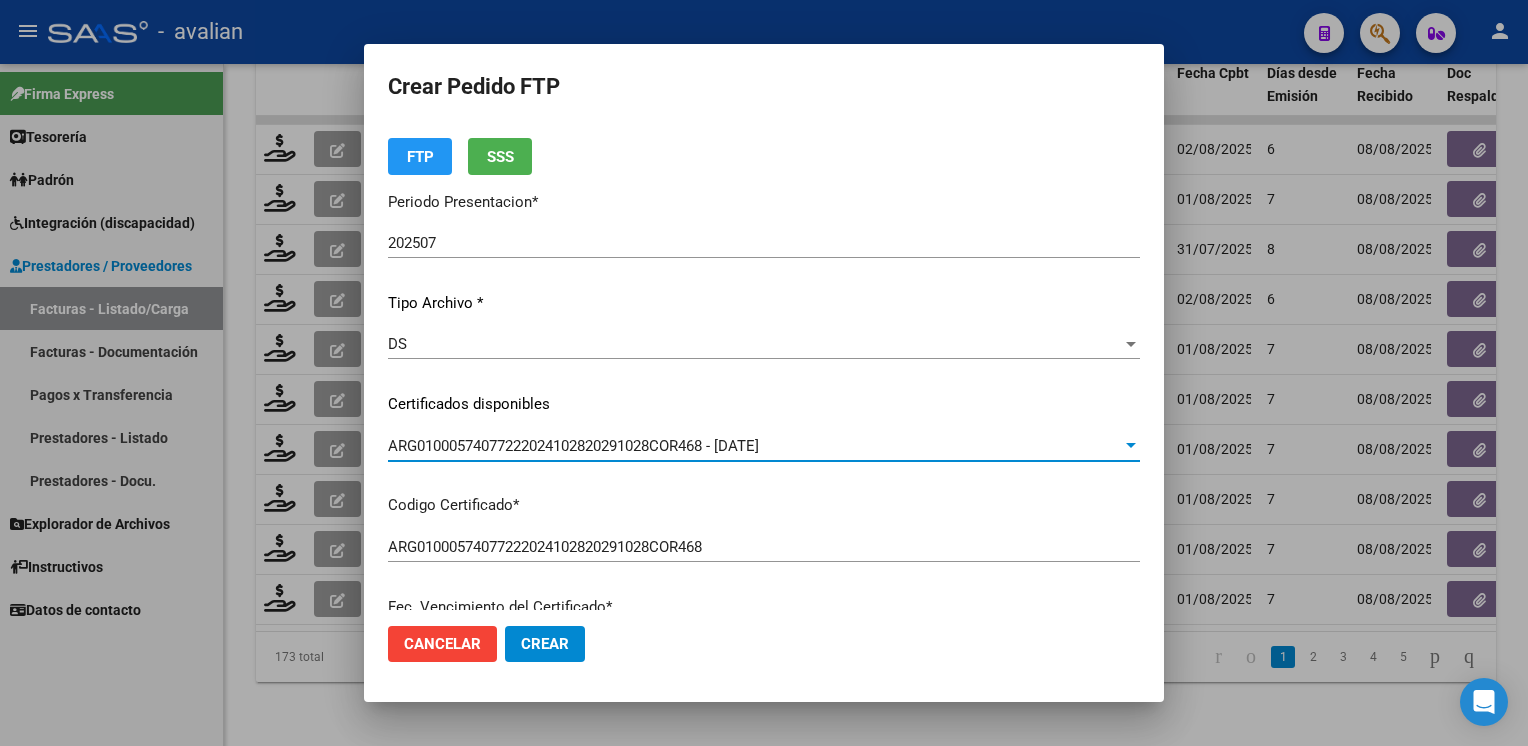 scroll, scrollTop: 0, scrollLeft: 0, axis: both 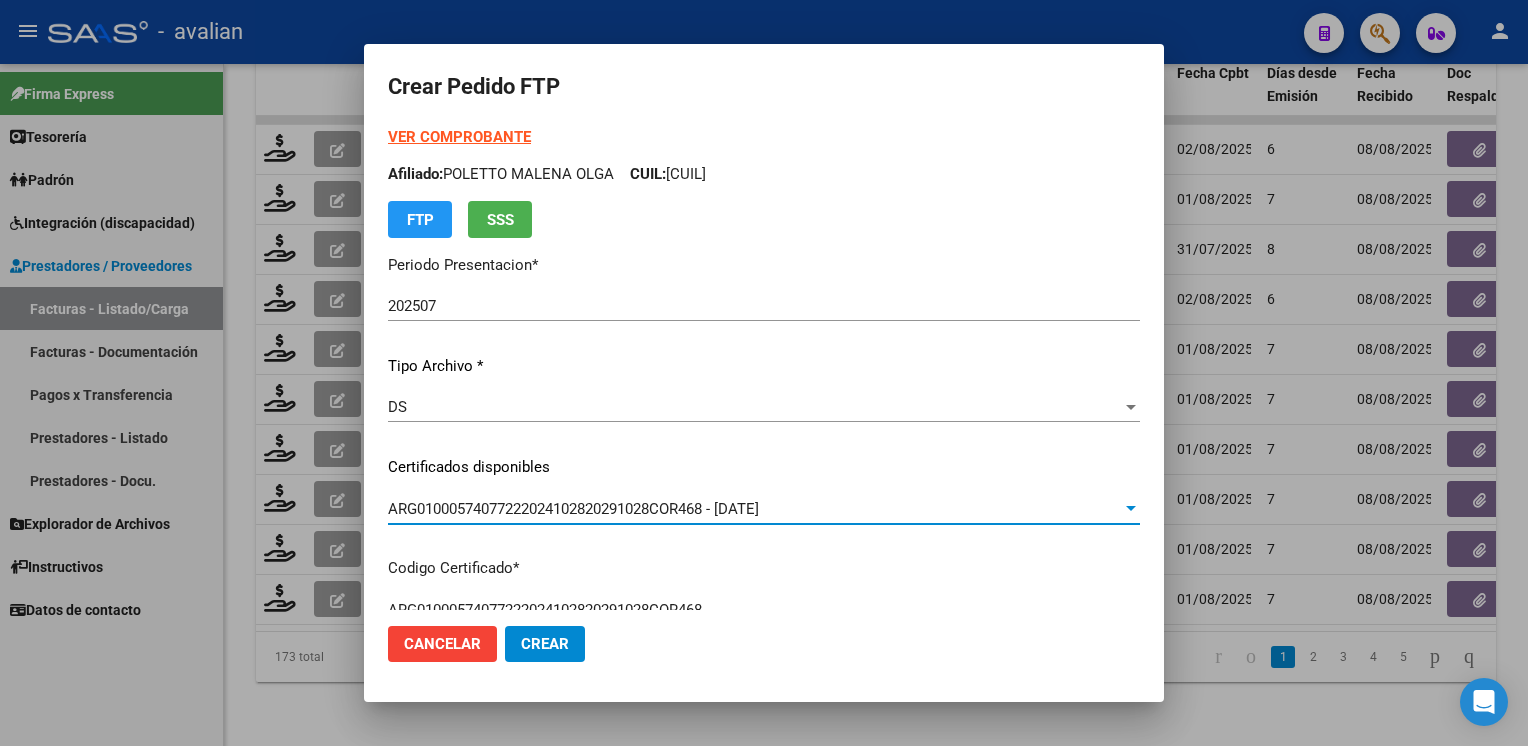 click on "Afiliado:  [LAST] [LAST] [FIRST] [FIRST]  CUIL:  [CUIL]" at bounding box center [764, 174] 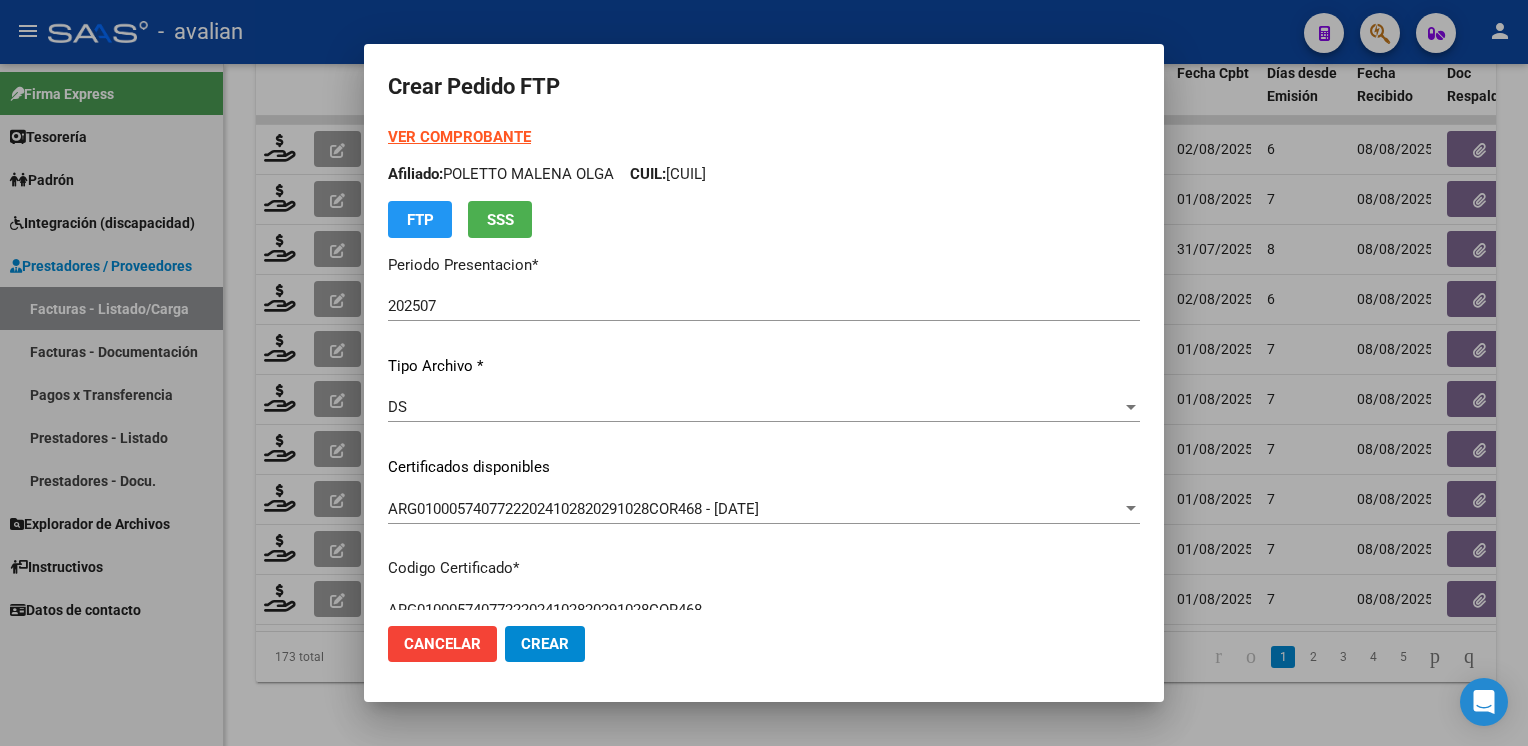 click on "Afiliado:  [LAST] [LAST] [FIRST] [FIRST]  CUIL:  [CUIL]" at bounding box center [764, 174] 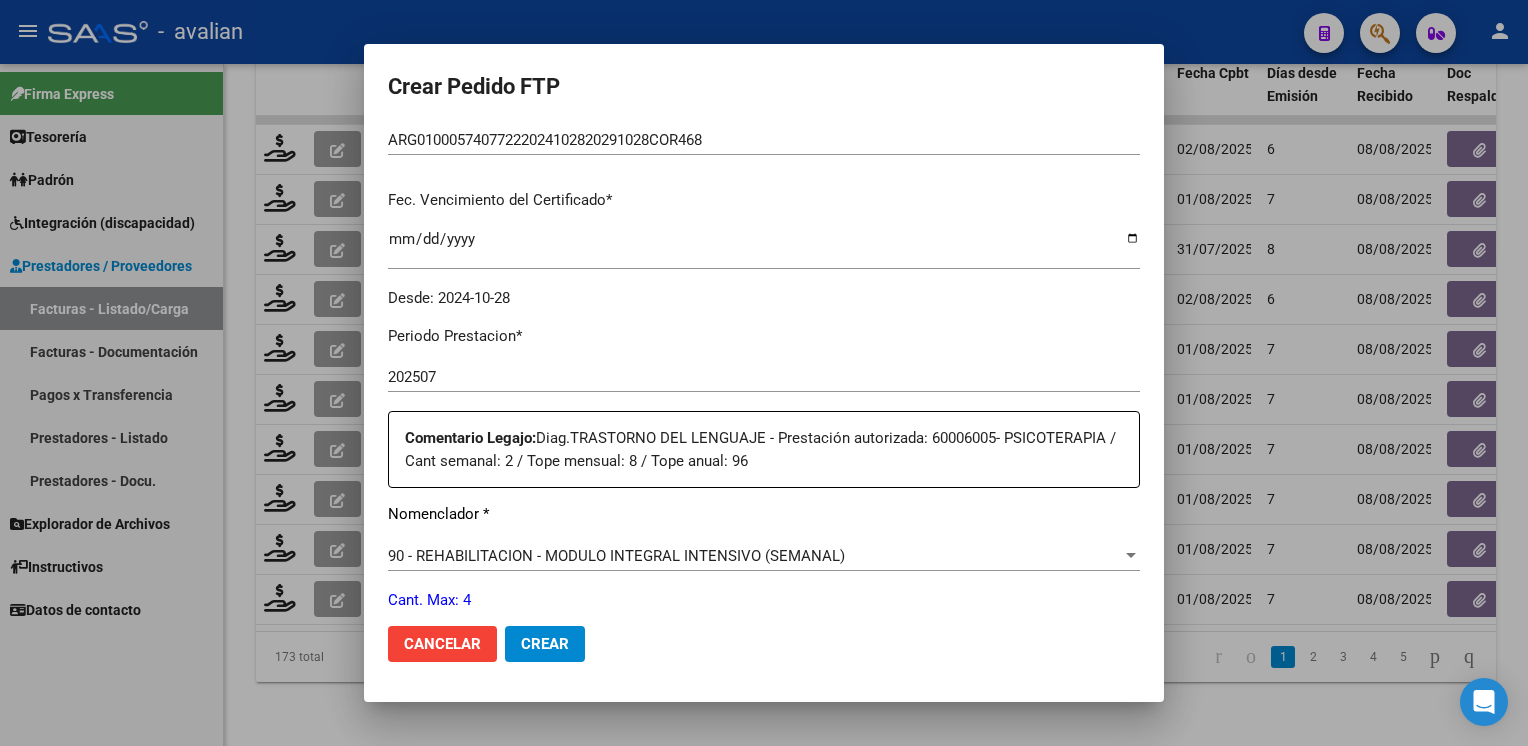 scroll, scrollTop: 800, scrollLeft: 0, axis: vertical 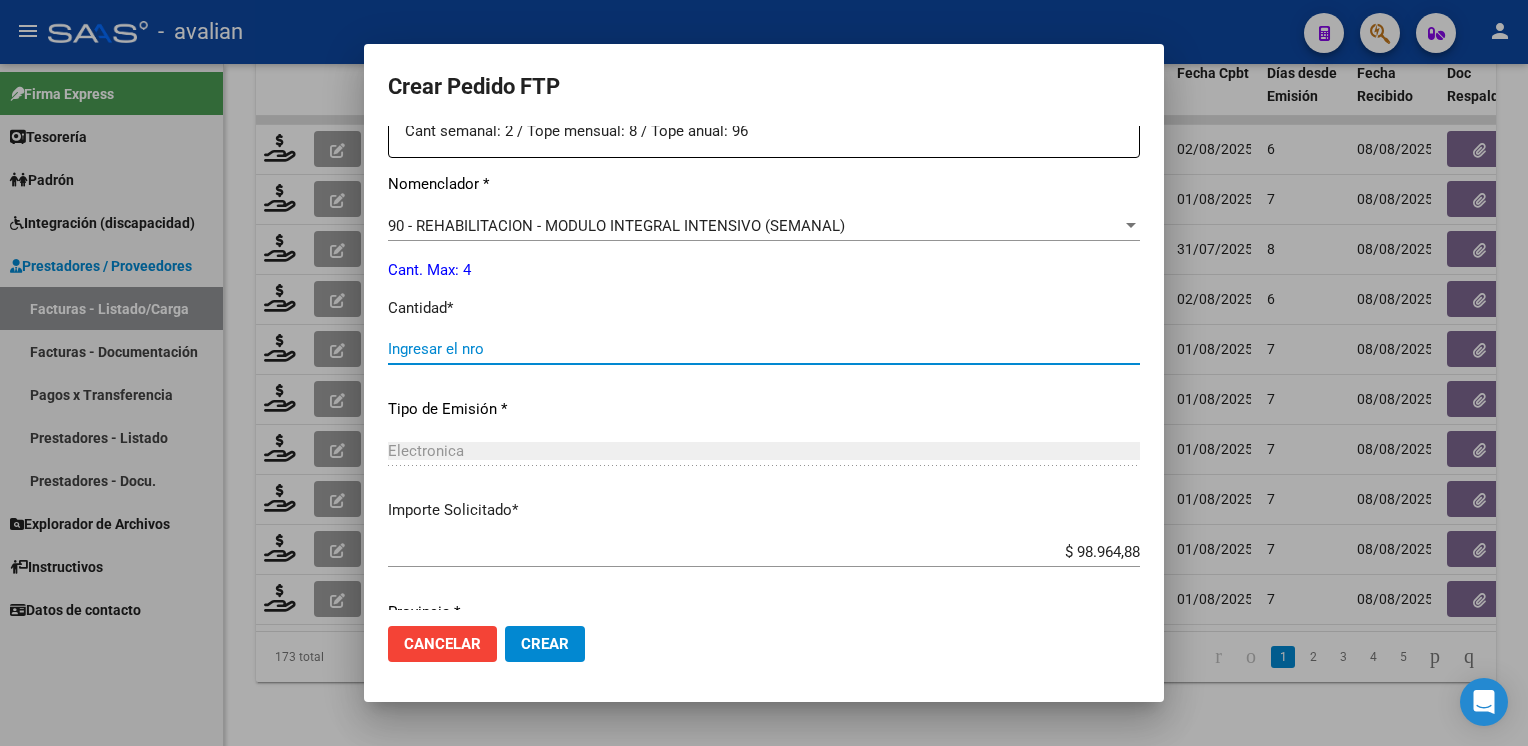 click on "Ingresar el nro" at bounding box center (764, 349) 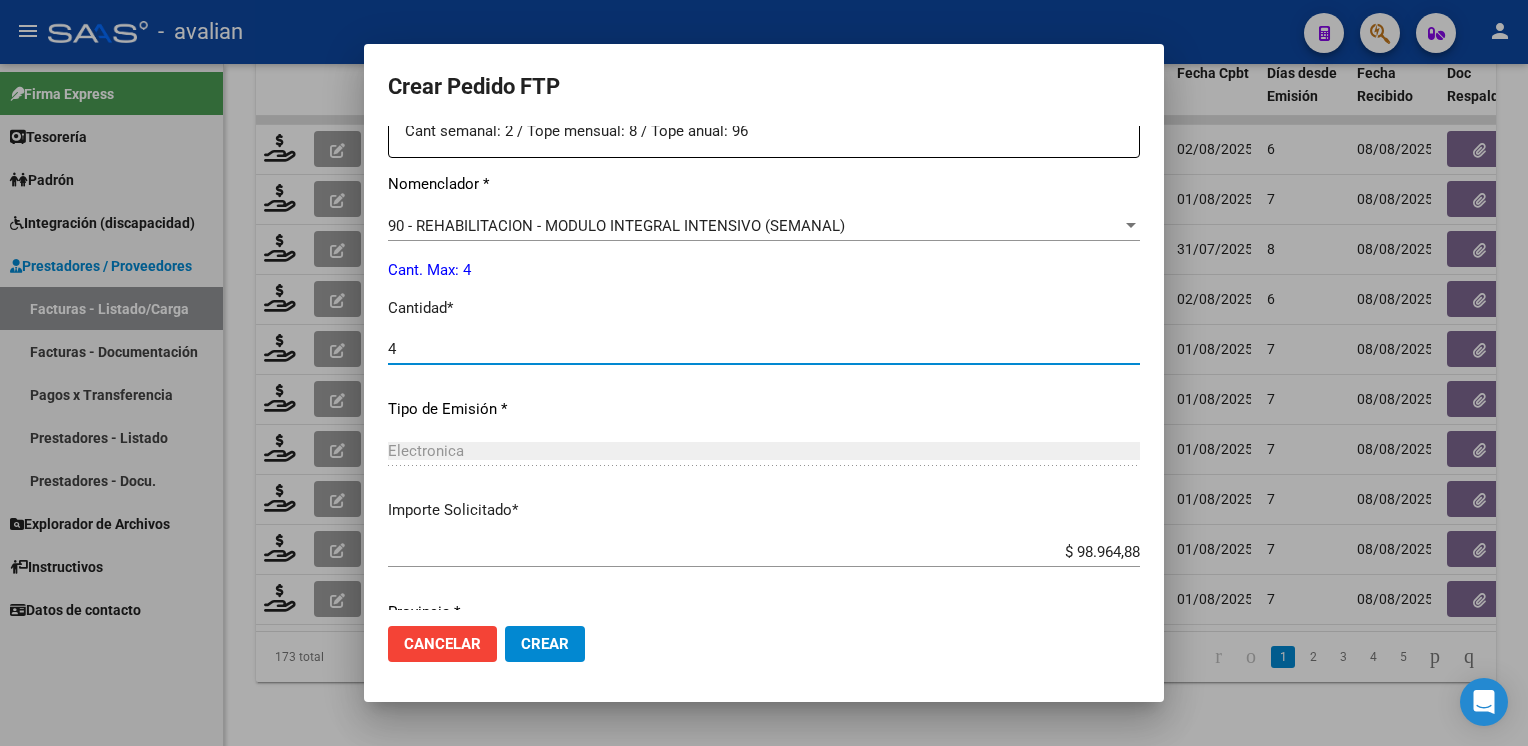 type on "4" 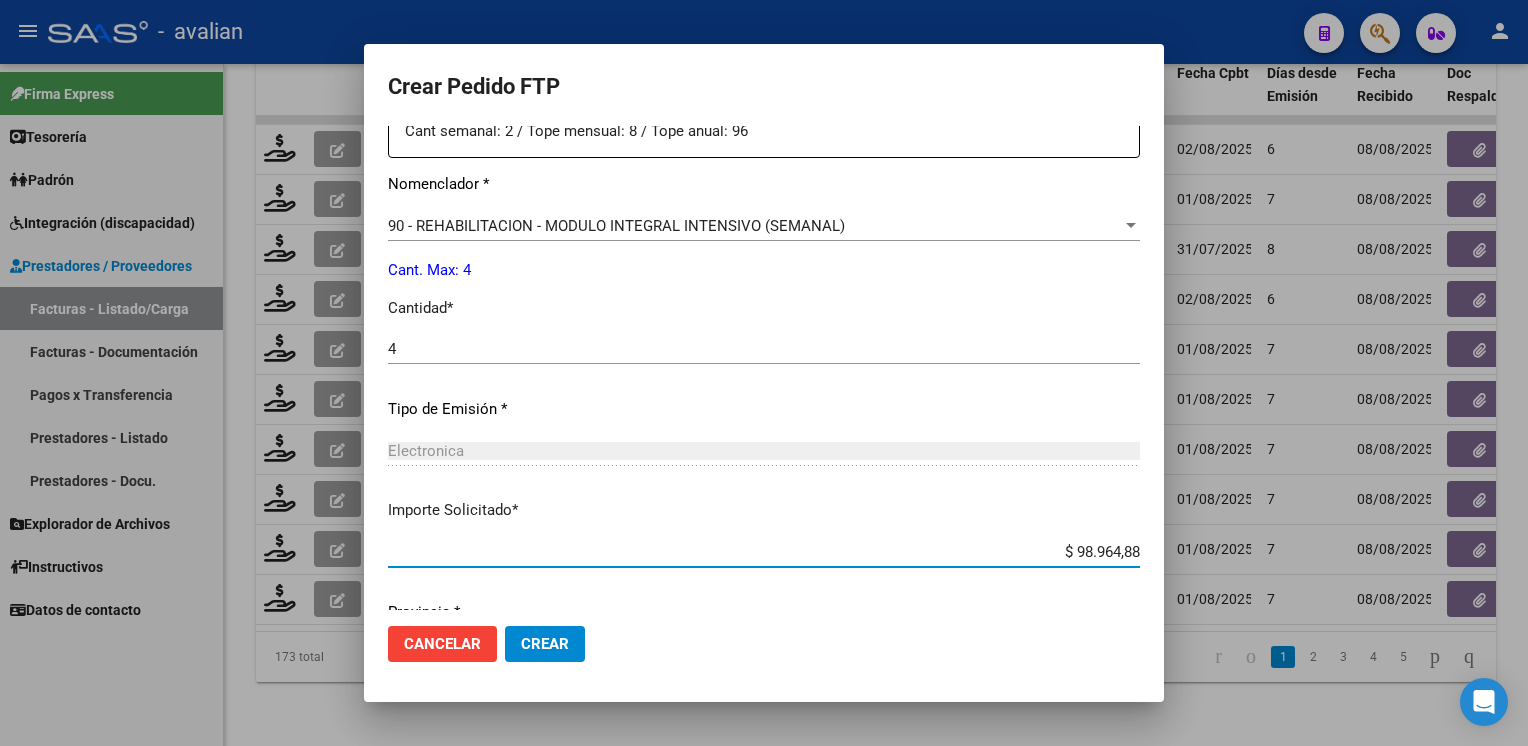 scroll, scrollTop: 876, scrollLeft: 0, axis: vertical 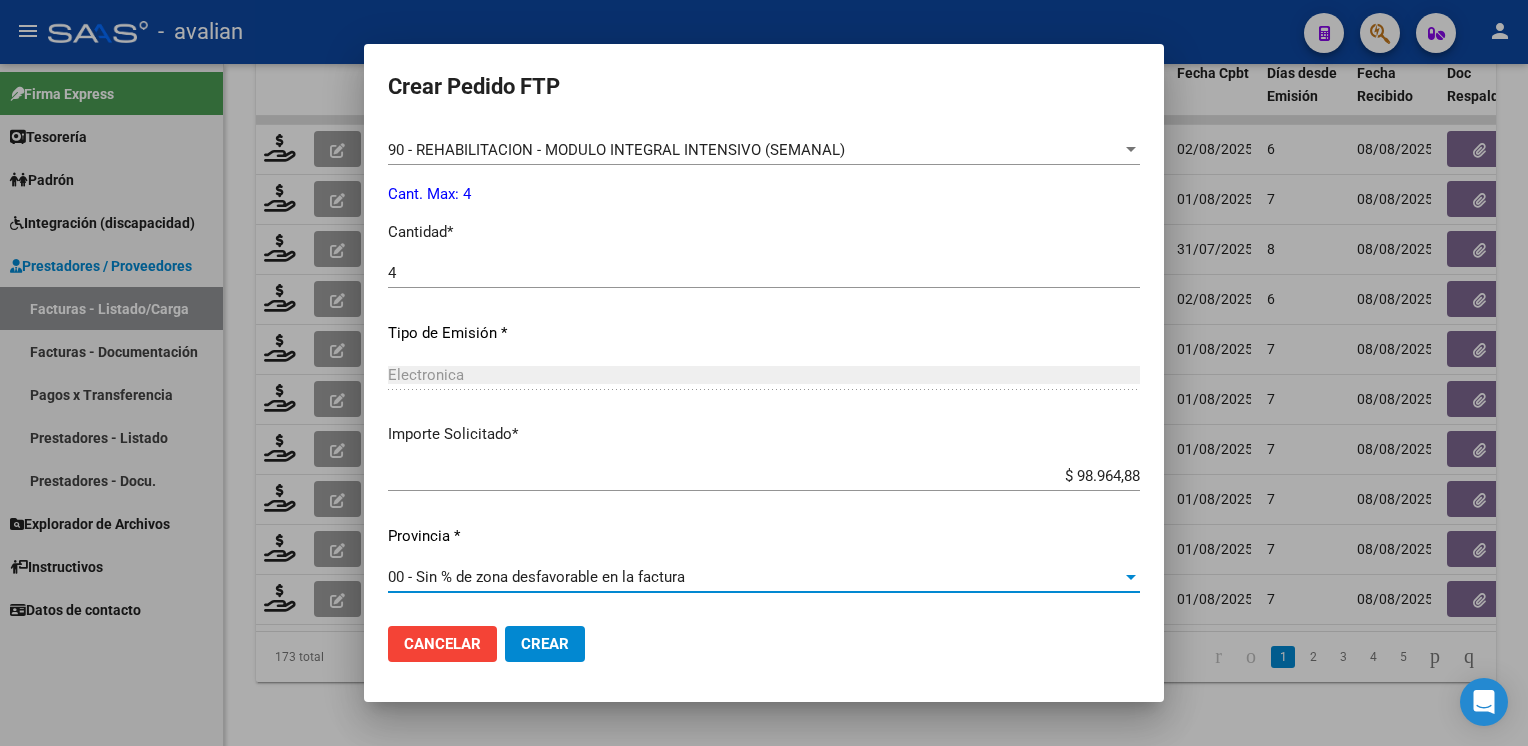 type 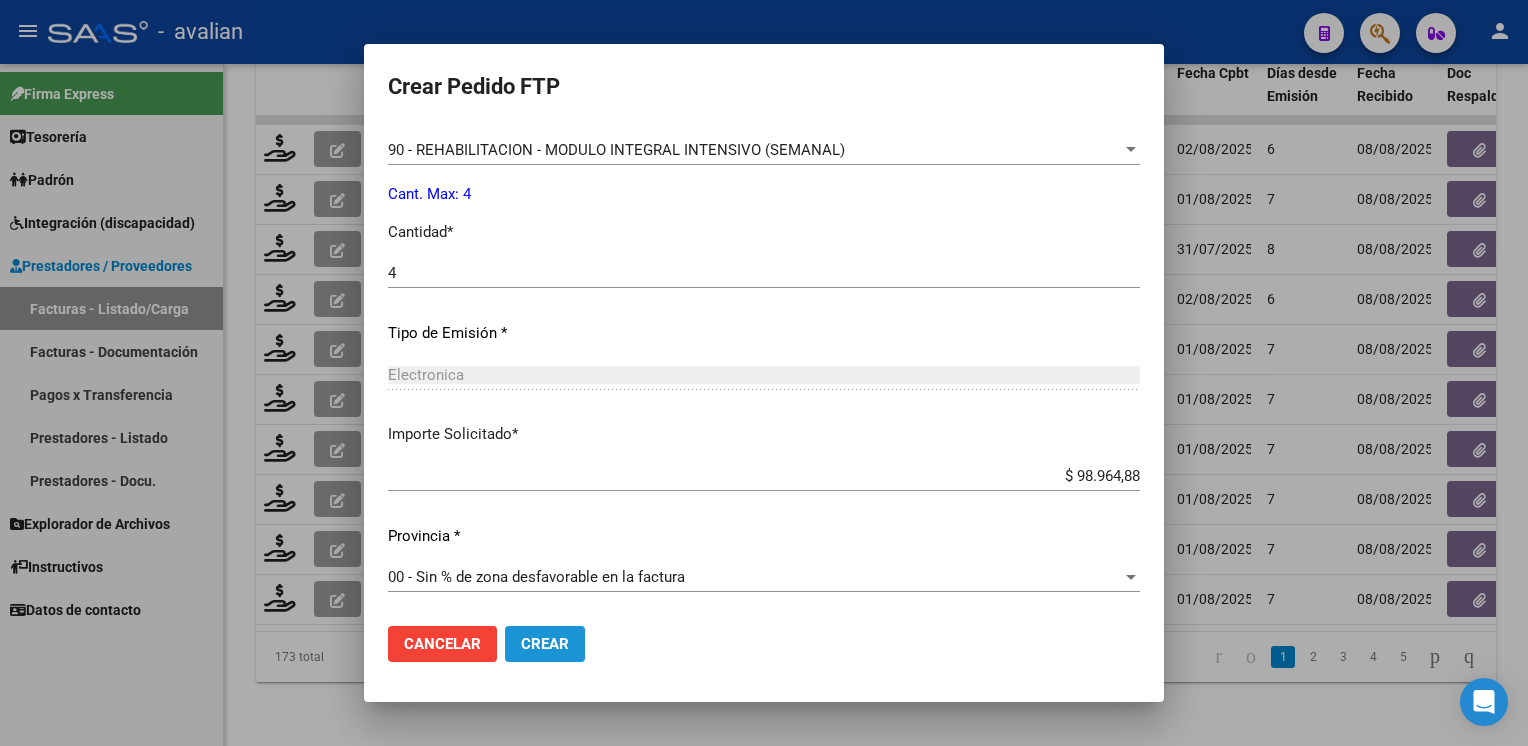 click on "Crear" 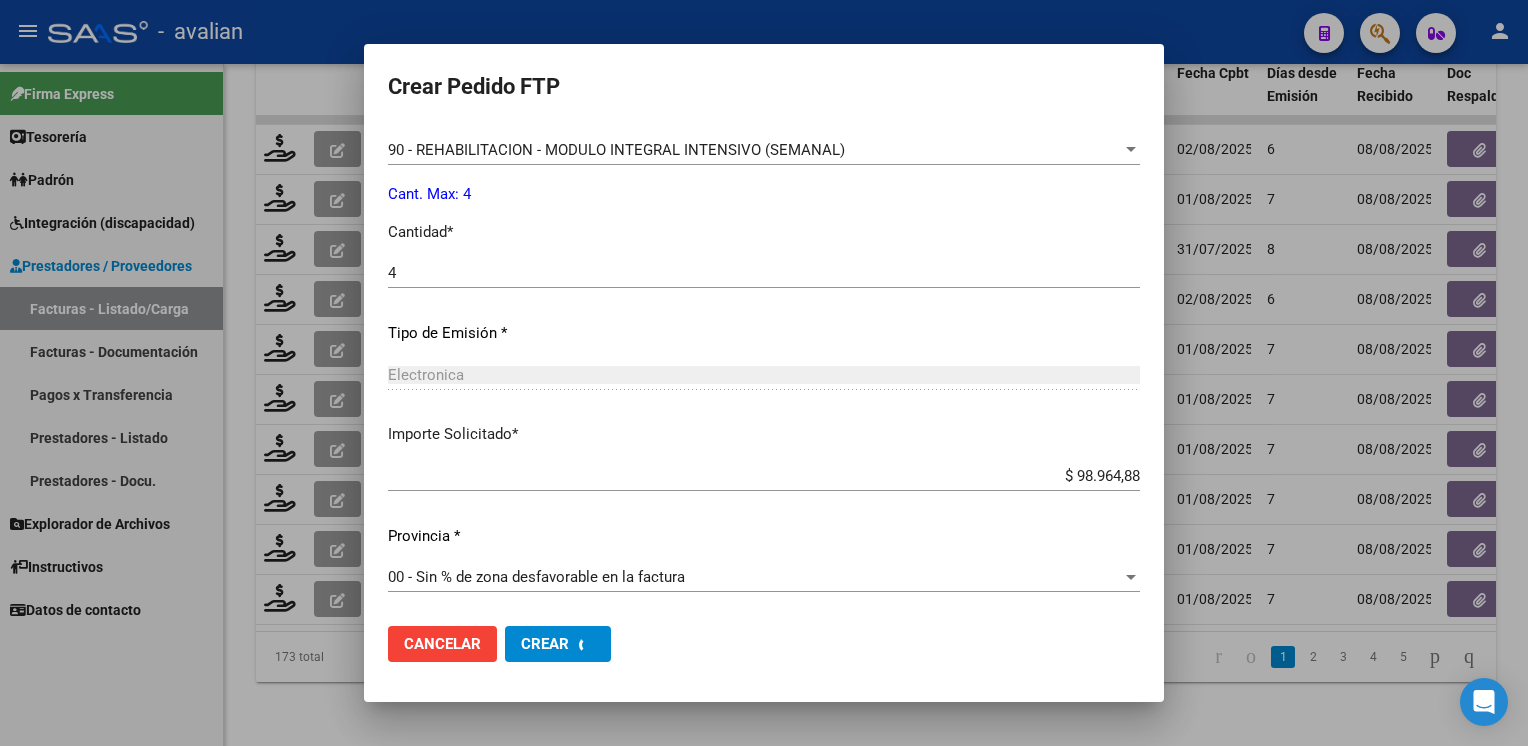 scroll, scrollTop: 0, scrollLeft: 0, axis: both 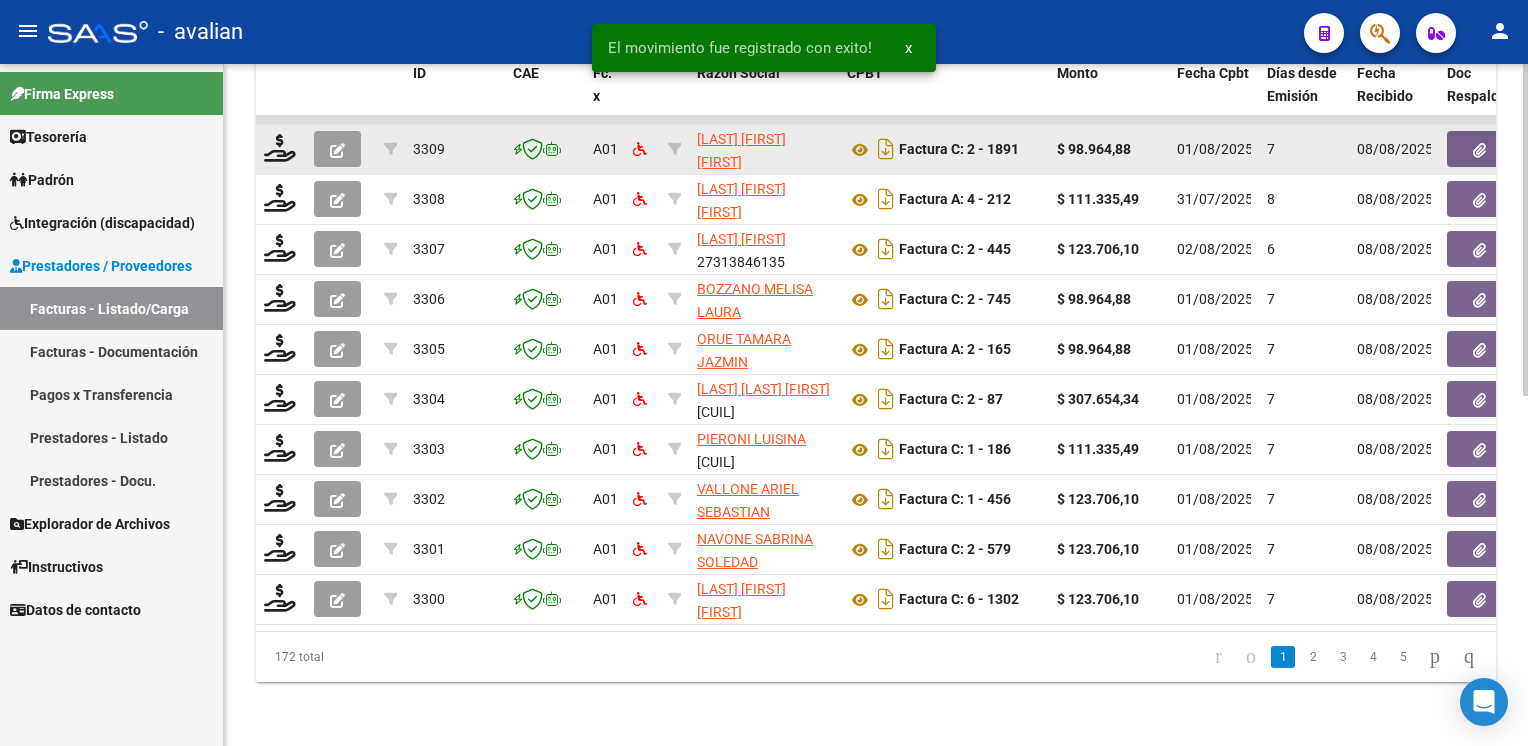 click 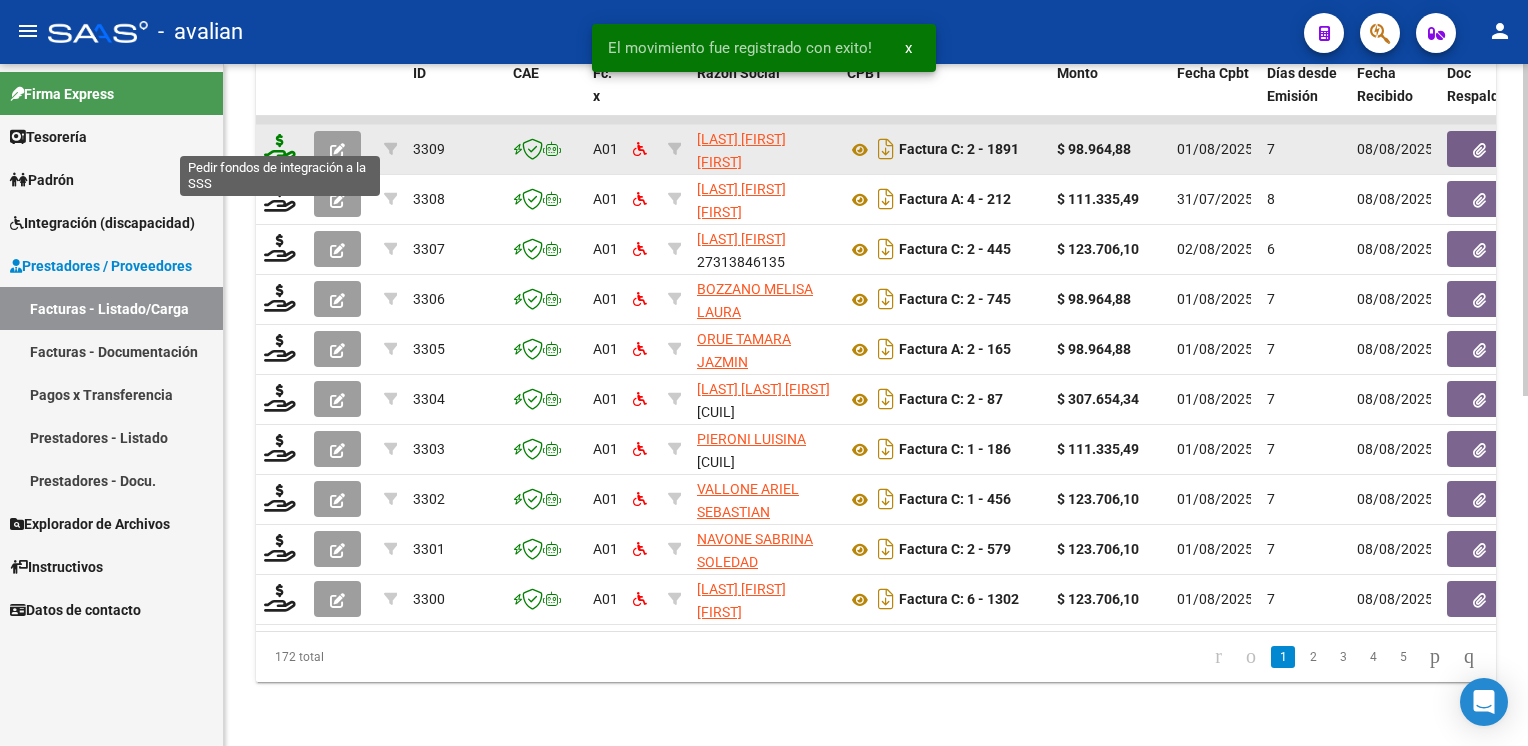 click 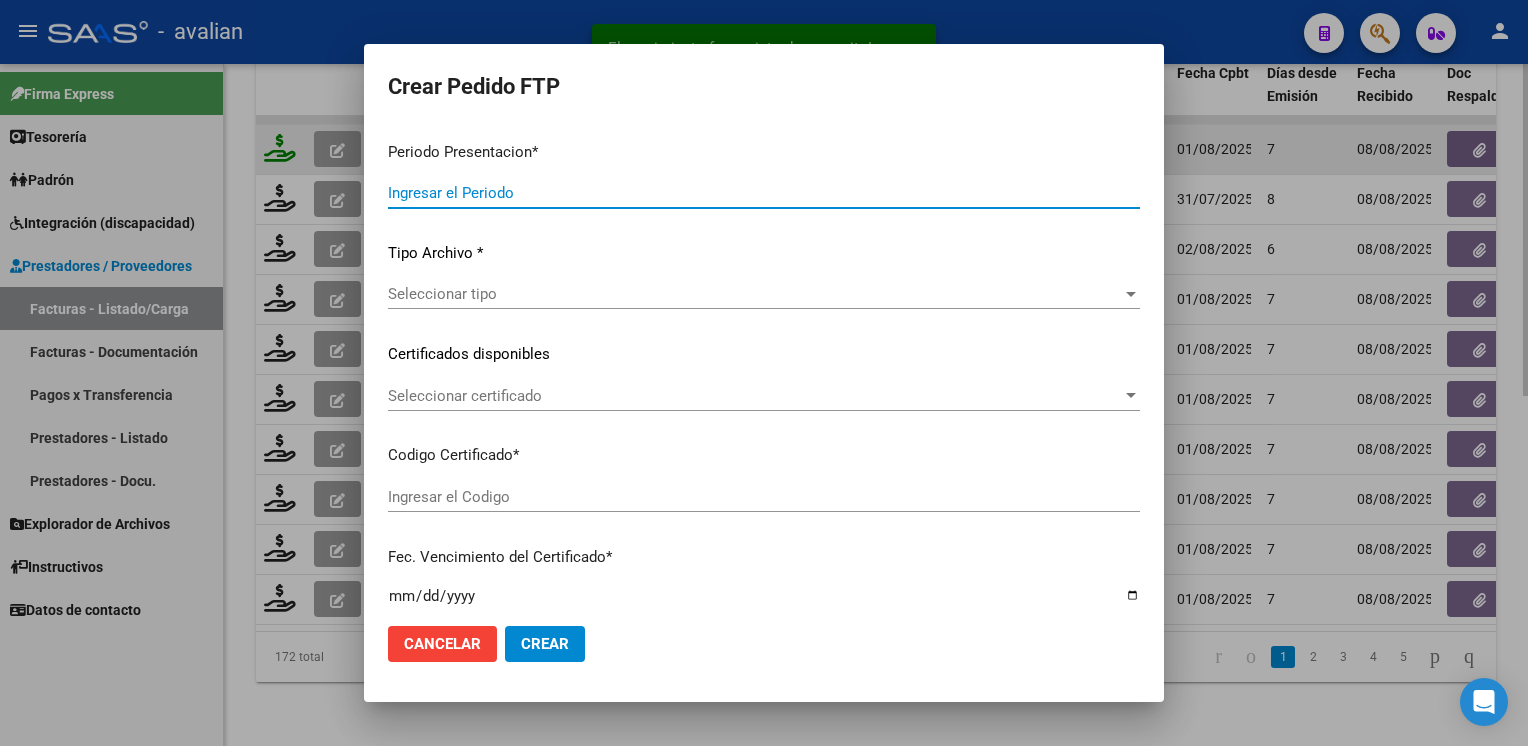 type on "202507" 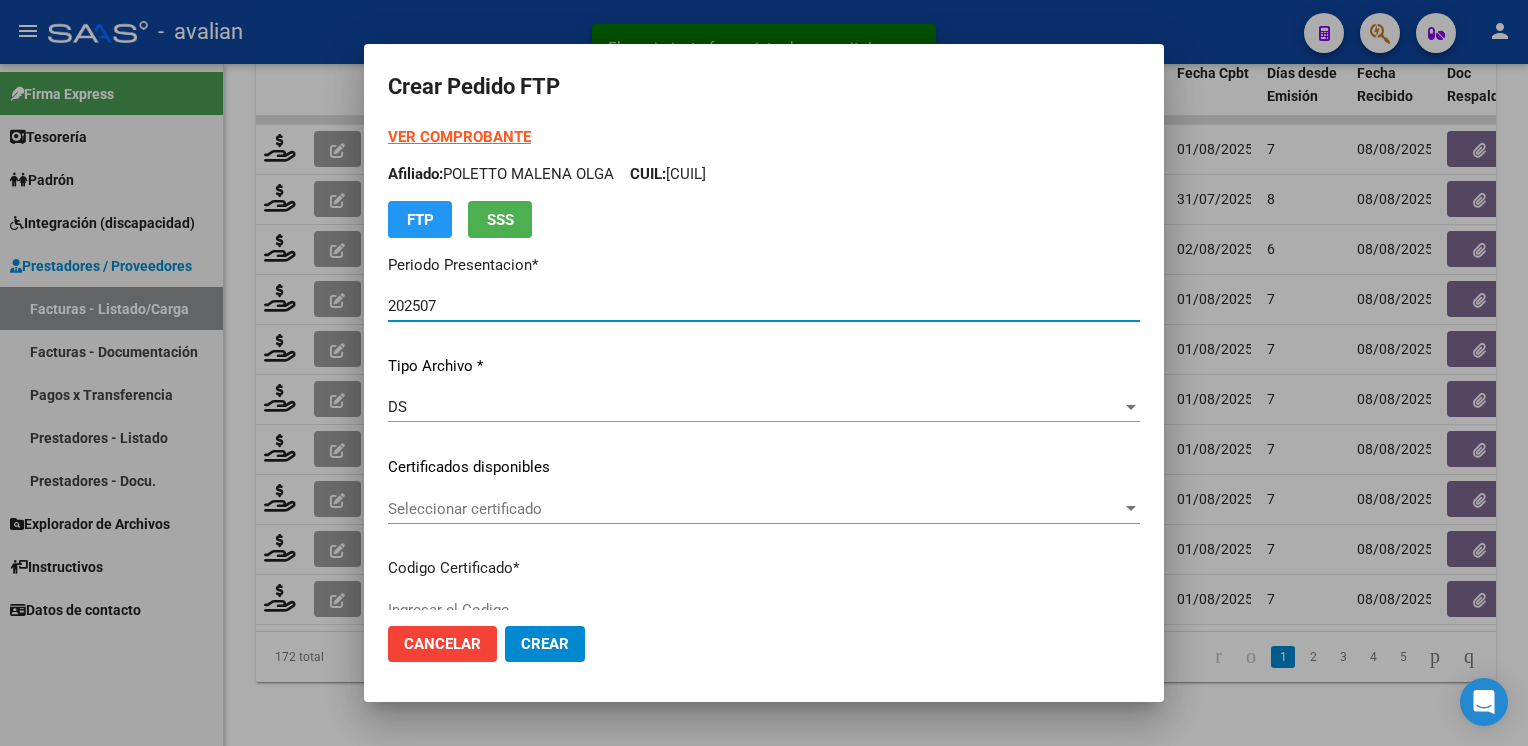 type on "ARG02000564959352023070720280707BSAS376" 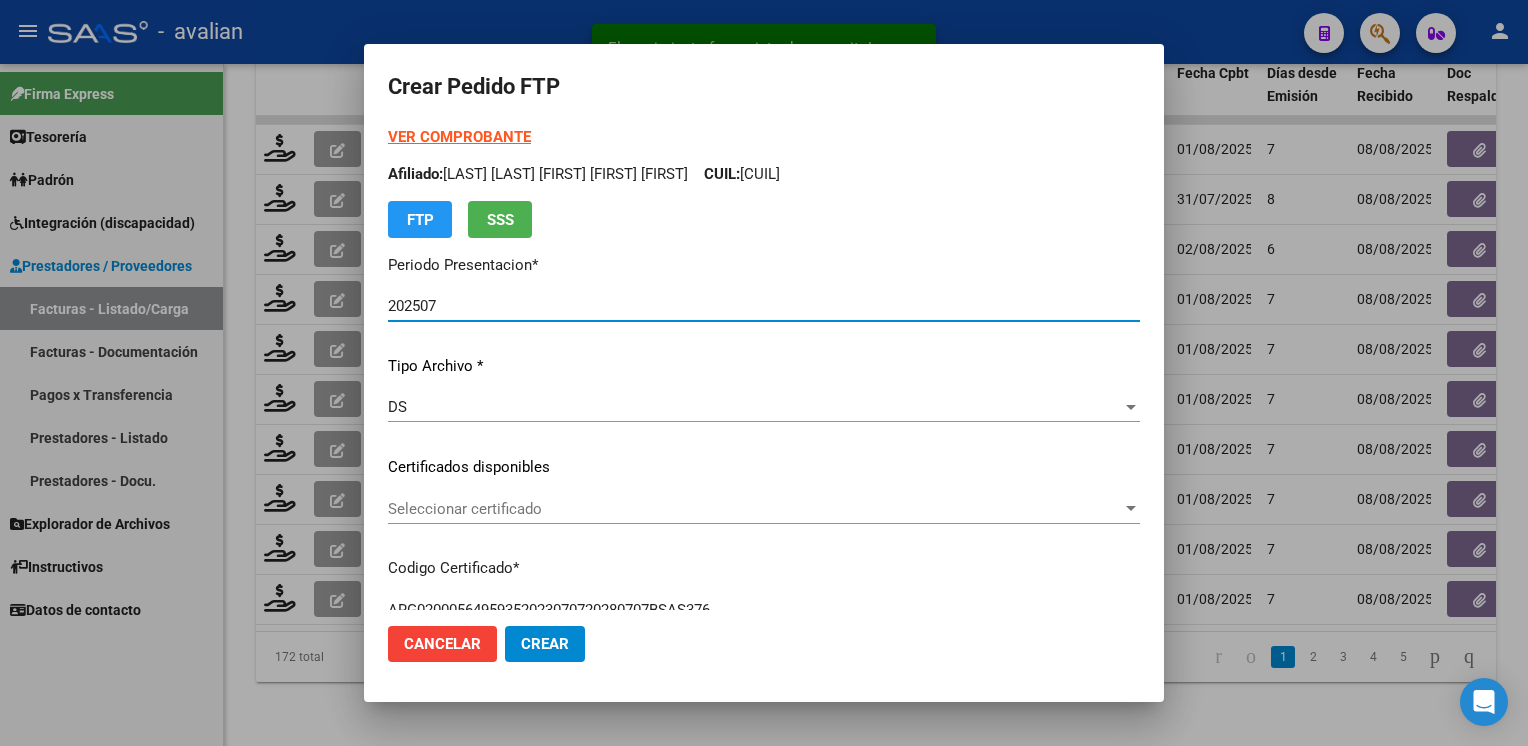 click on "Seleccionar certificado Seleccionar certificado" 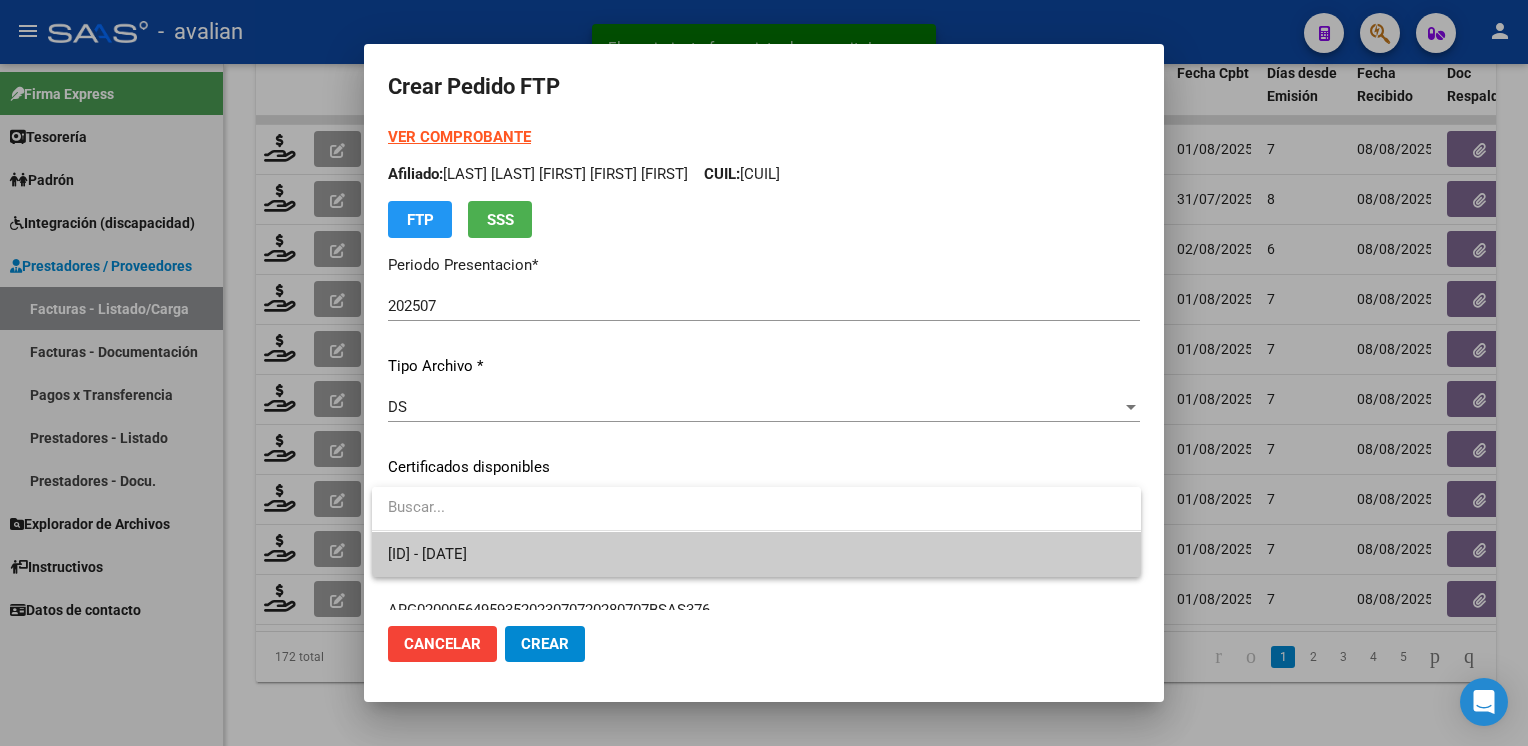 drag, startPoint x: 499, startPoint y: 518, endPoint x: 507, endPoint y: 546, distance: 29.12044 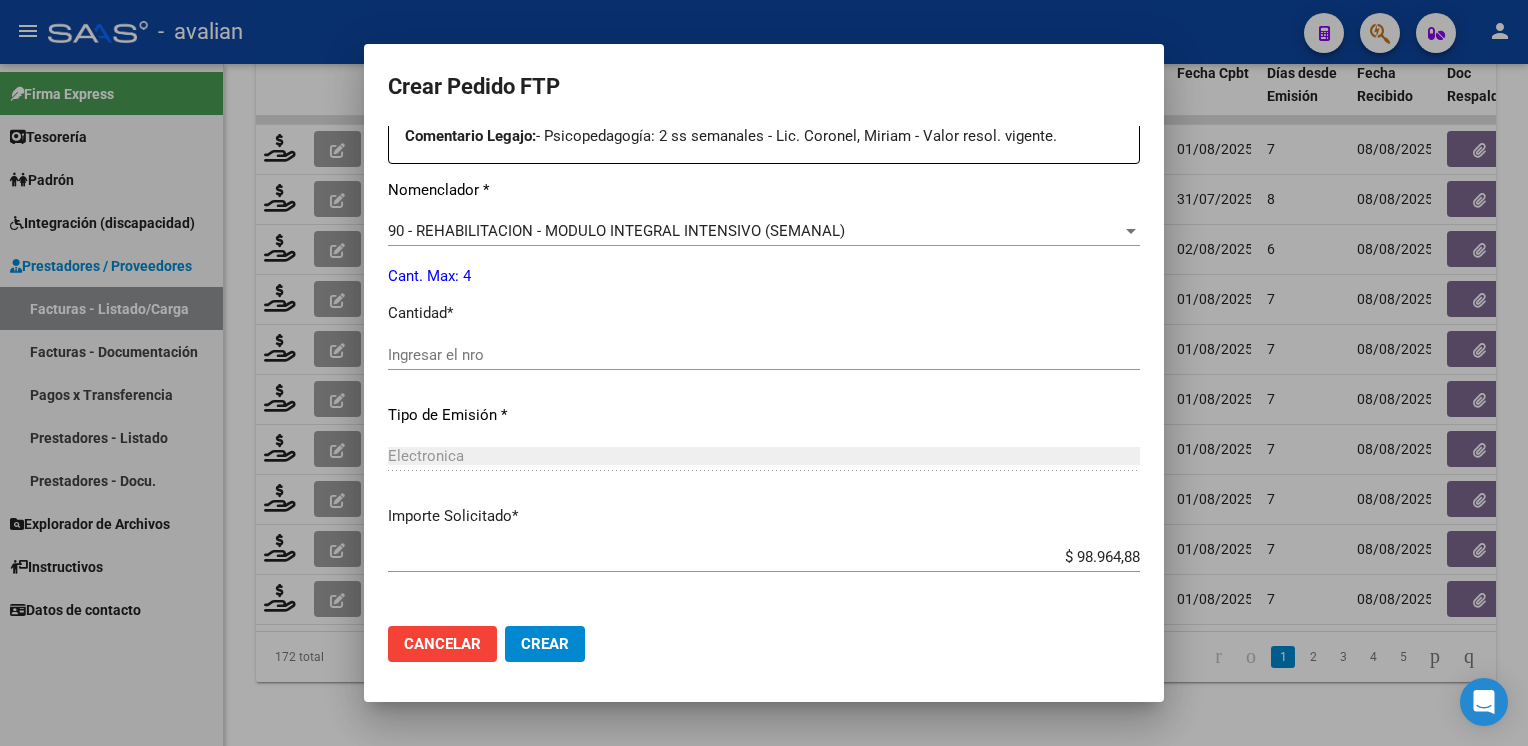 scroll, scrollTop: 853, scrollLeft: 0, axis: vertical 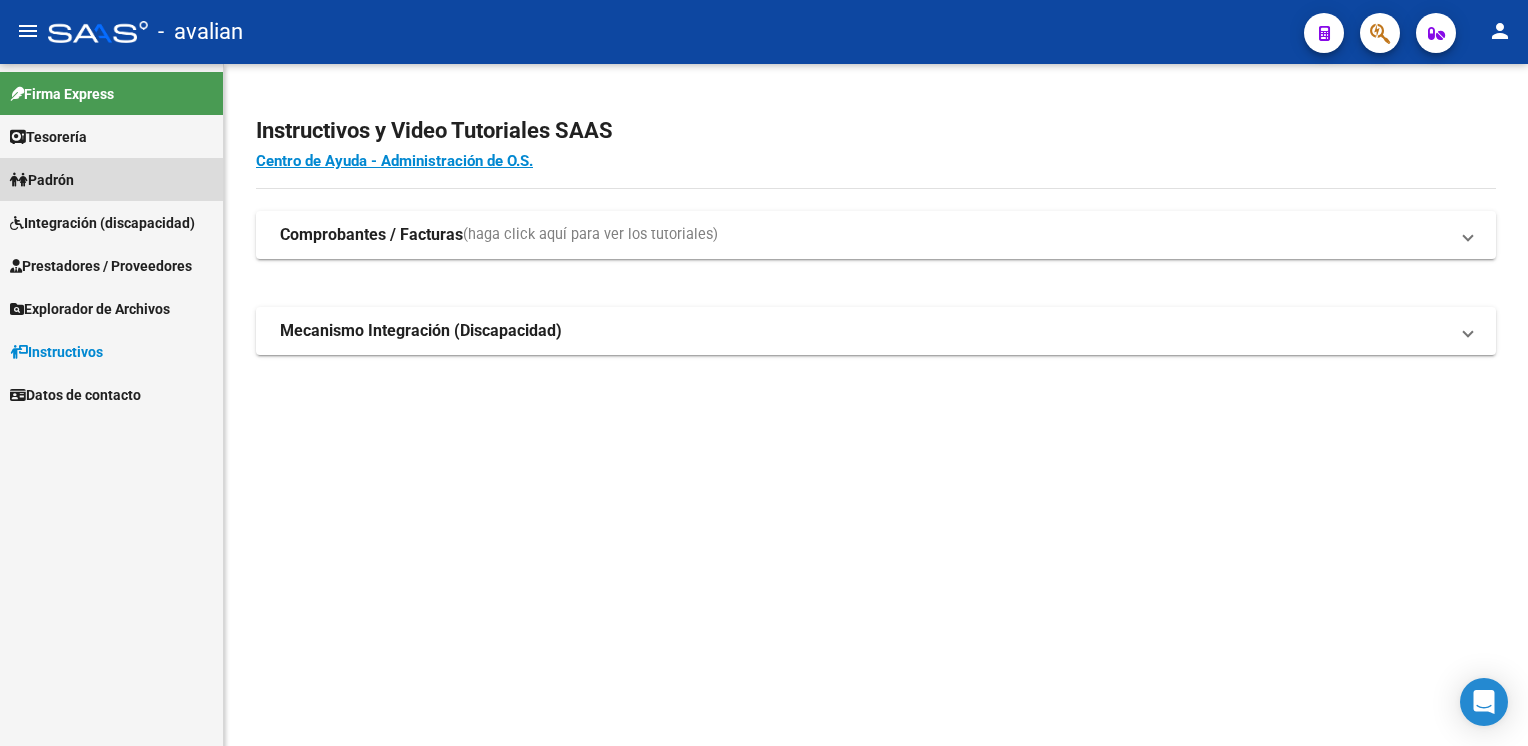 click on "Padrón" at bounding box center (42, 180) 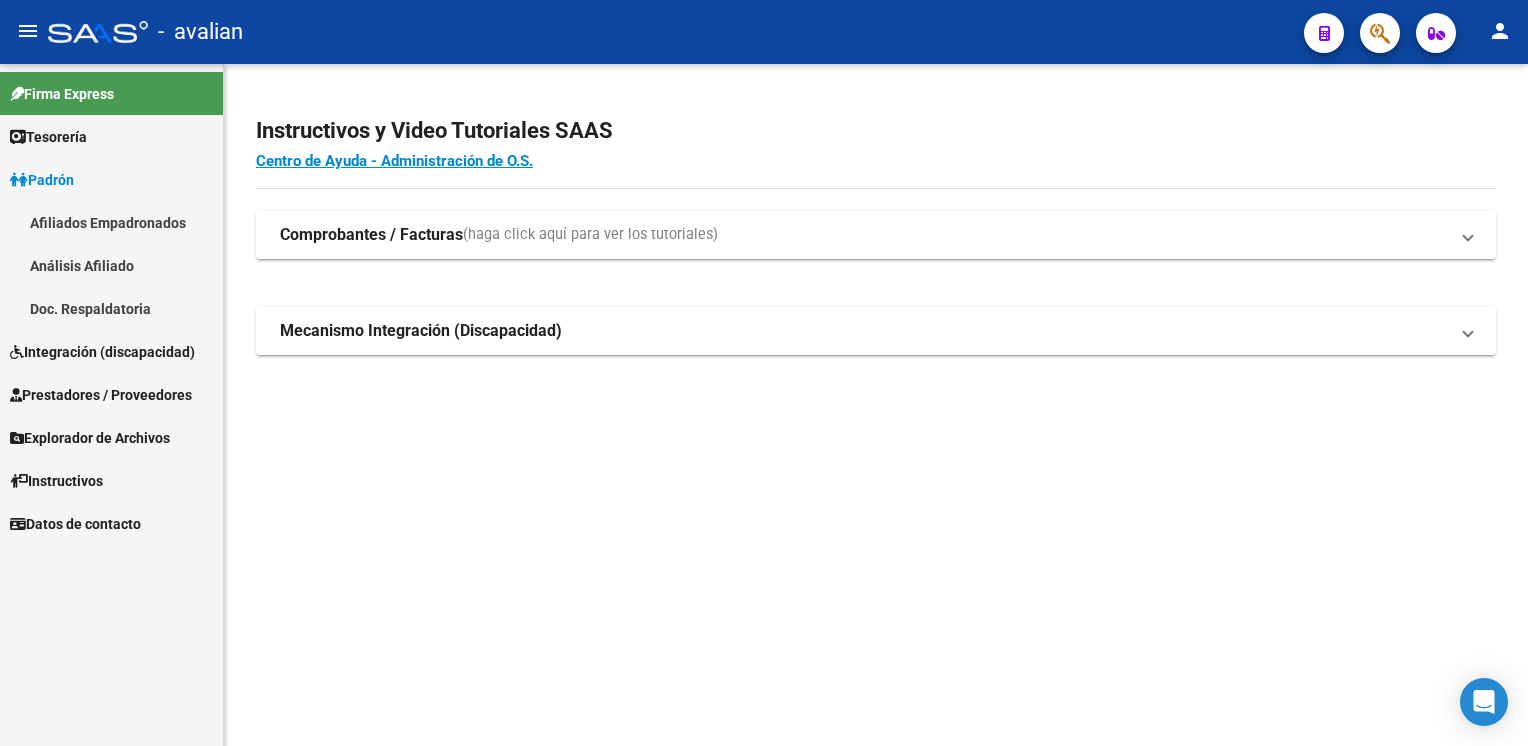 click on "Padrón" at bounding box center [42, 180] 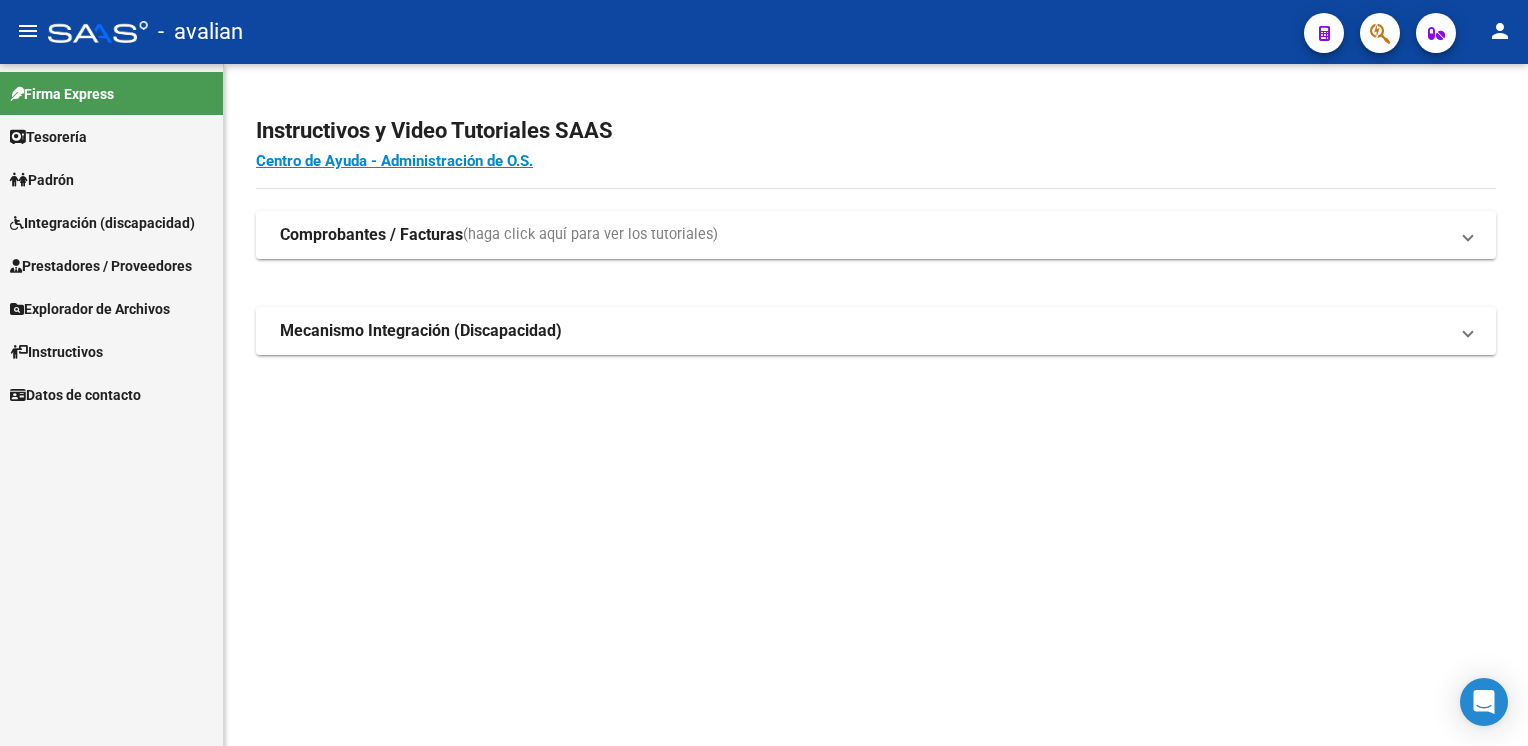 click on "Prestadores / Proveedores" at bounding box center [101, 266] 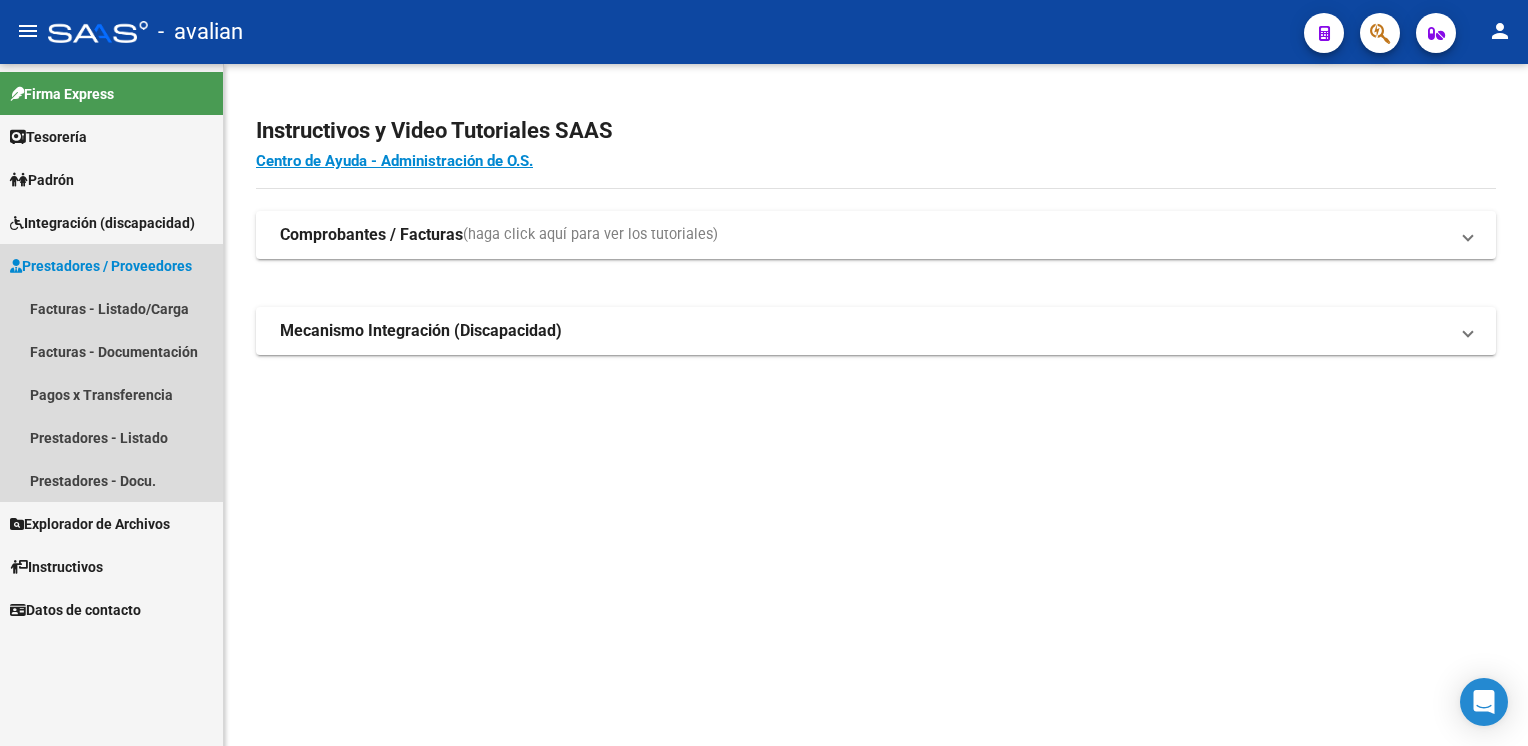 click on "Prestadores / Proveedores" at bounding box center (101, 266) 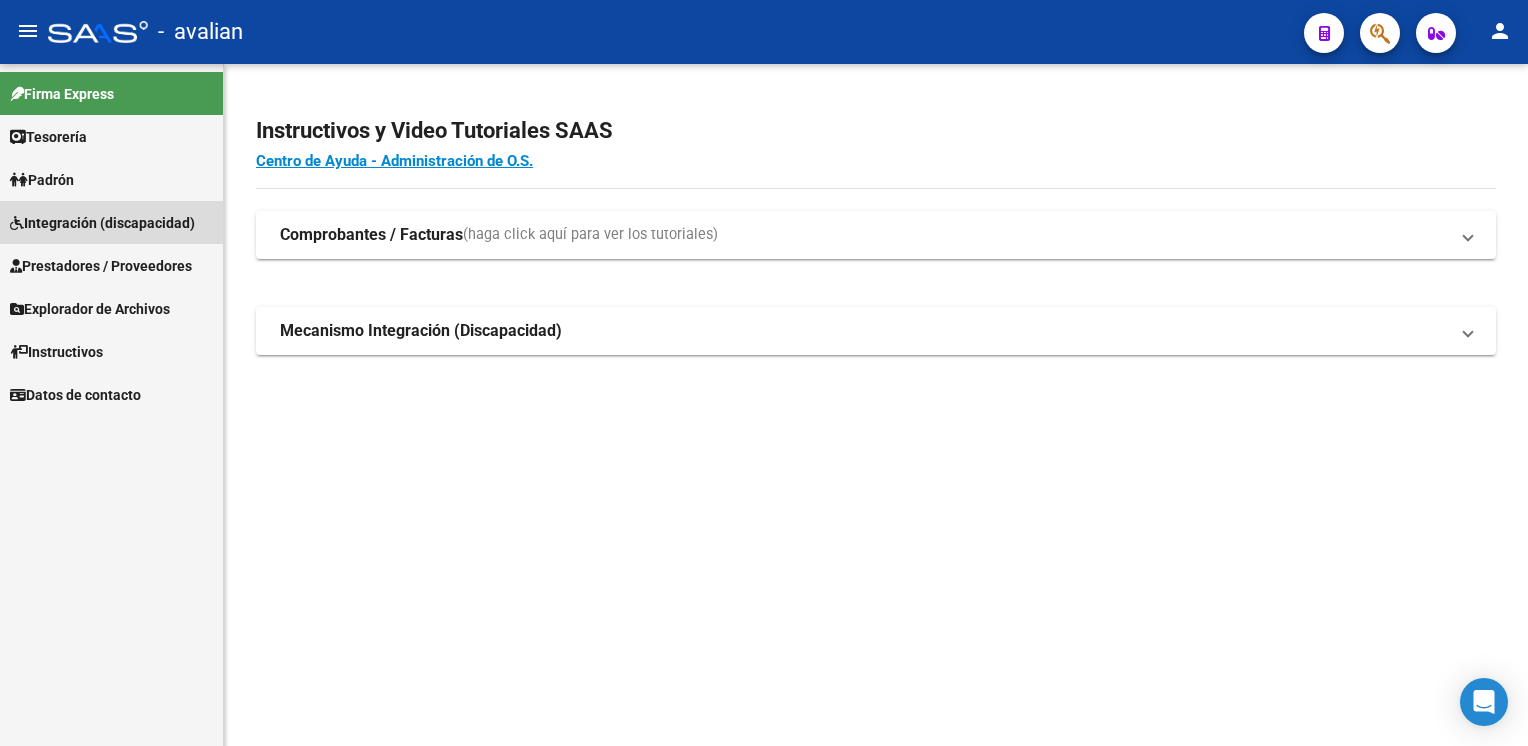 click on "Integración (discapacidad)" at bounding box center [102, 223] 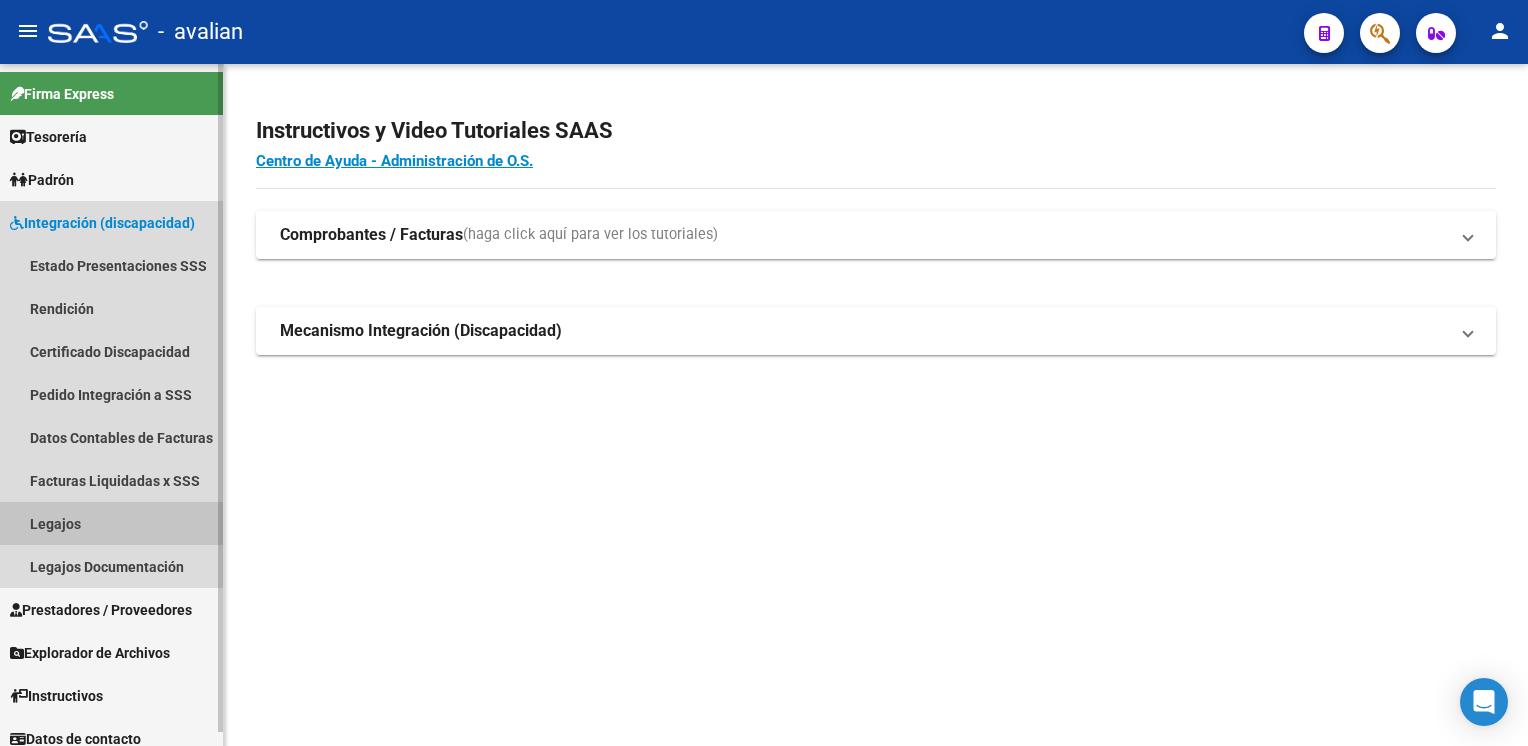 click on "Legajos" at bounding box center (111, 523) 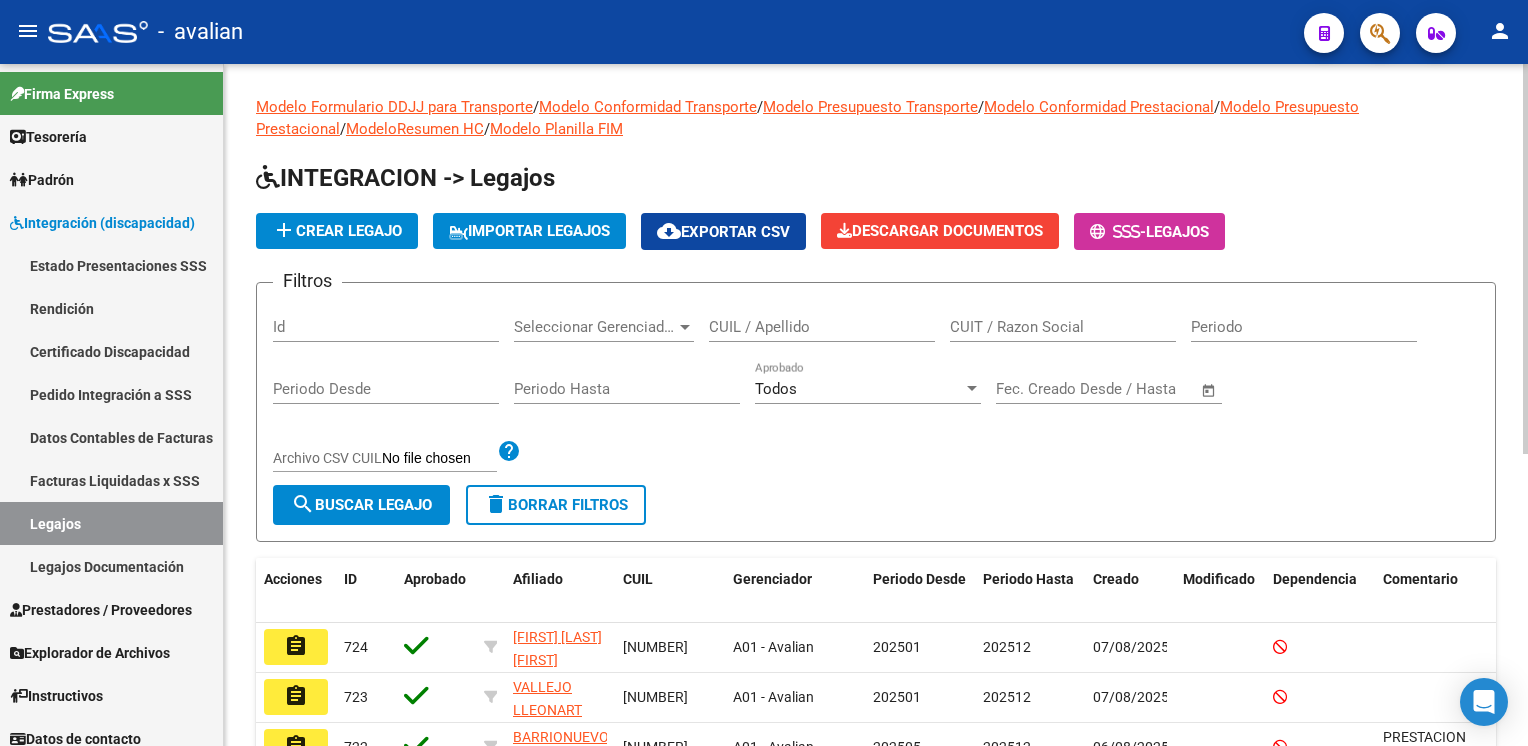 click on "CUIL / Apellido" 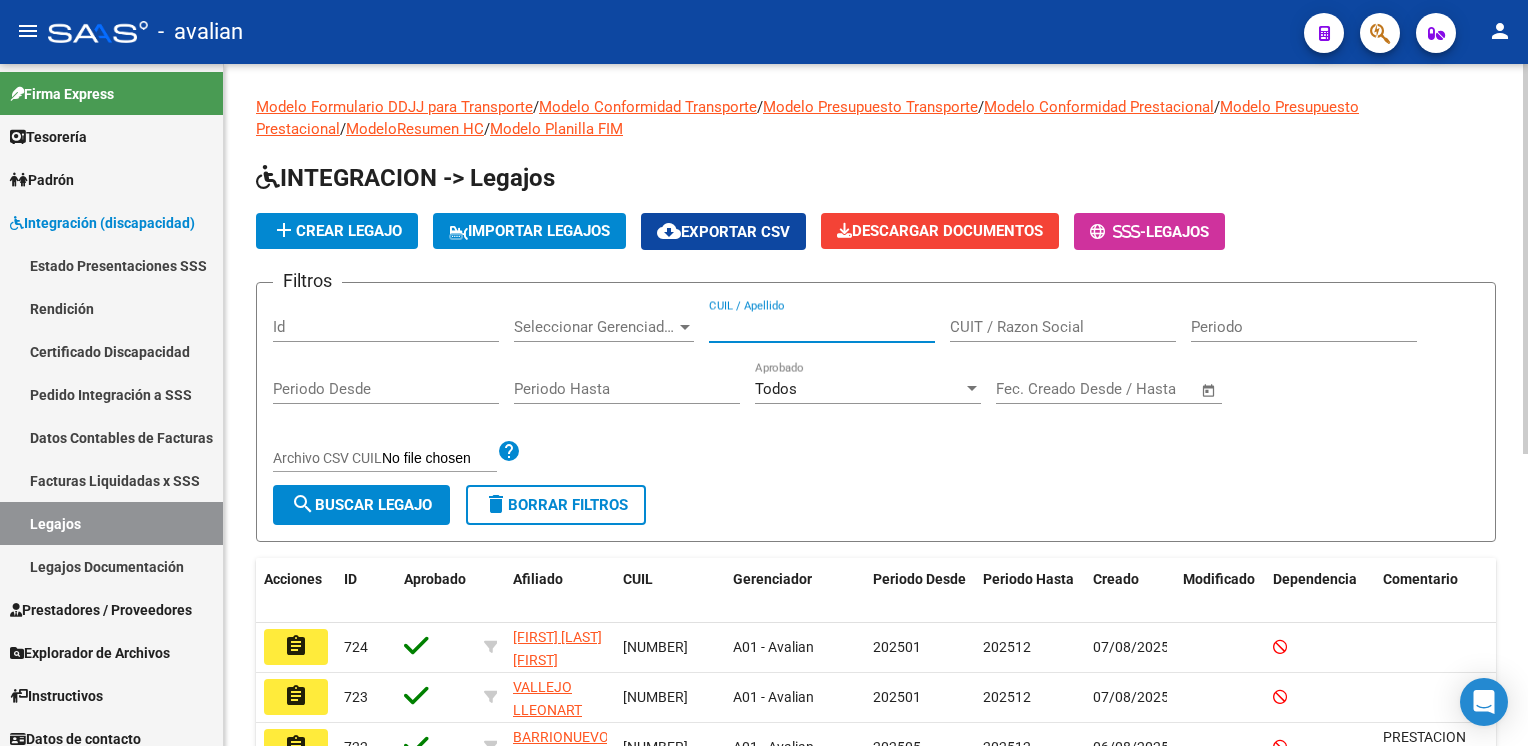 paste on "[NUMBER]" 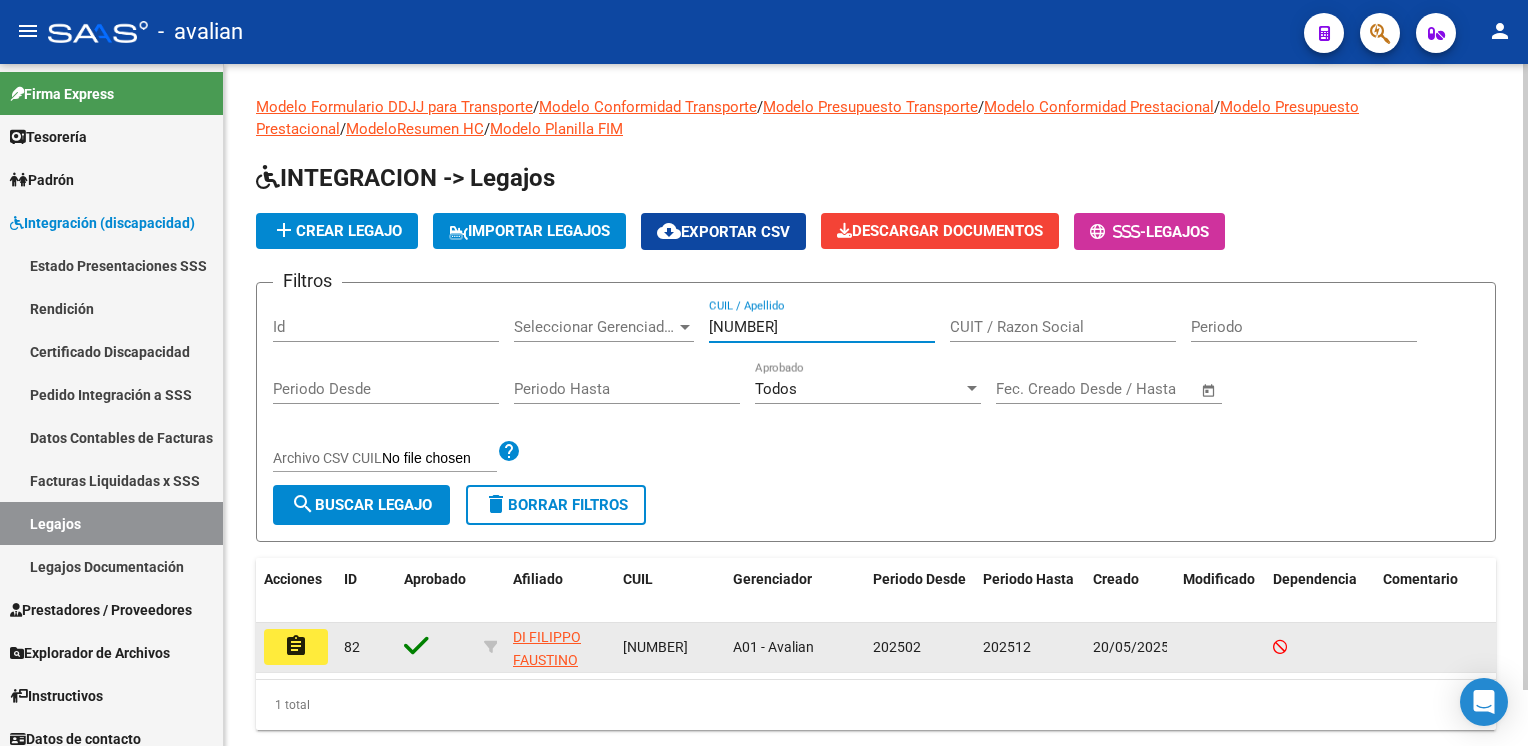 type on "[NUMBER]" 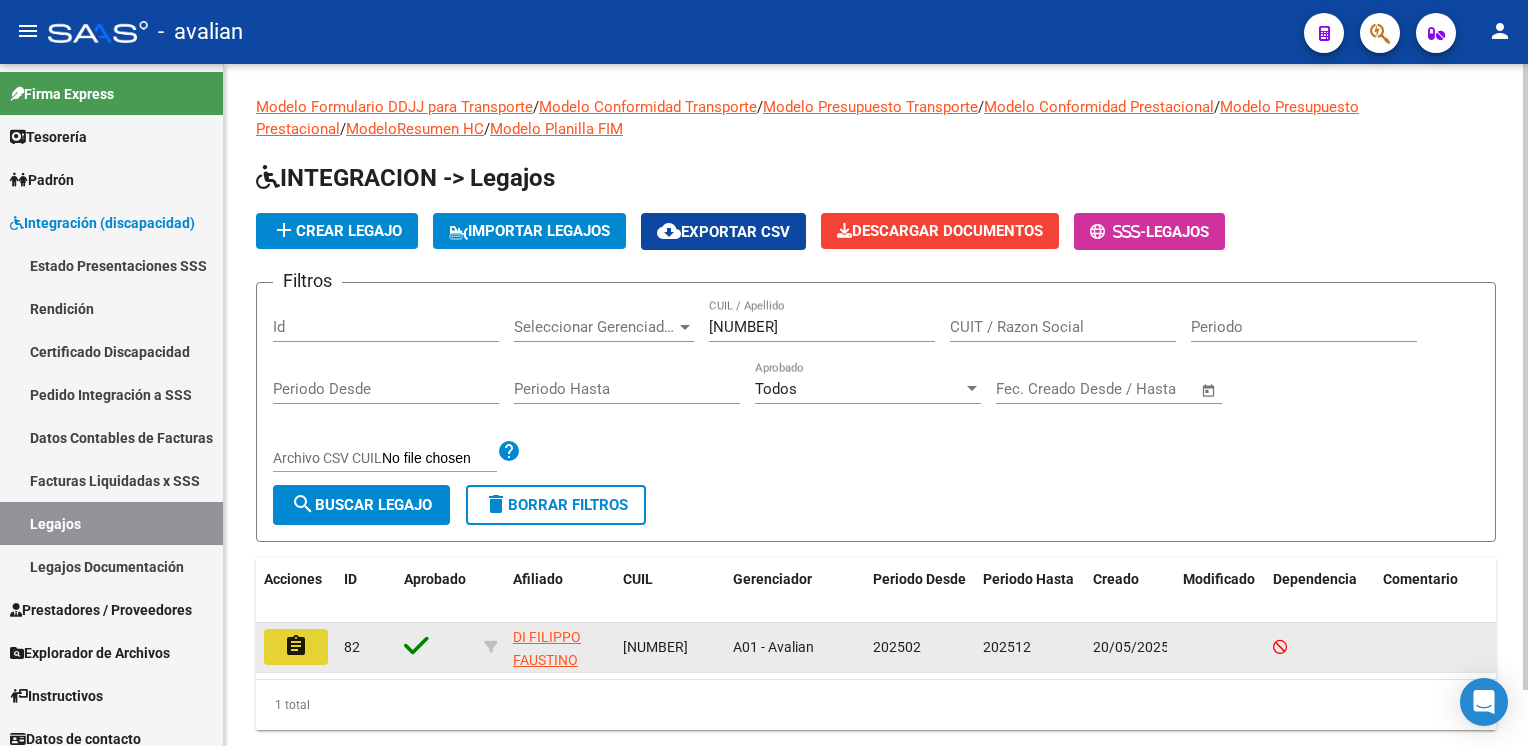 click on "assignment" 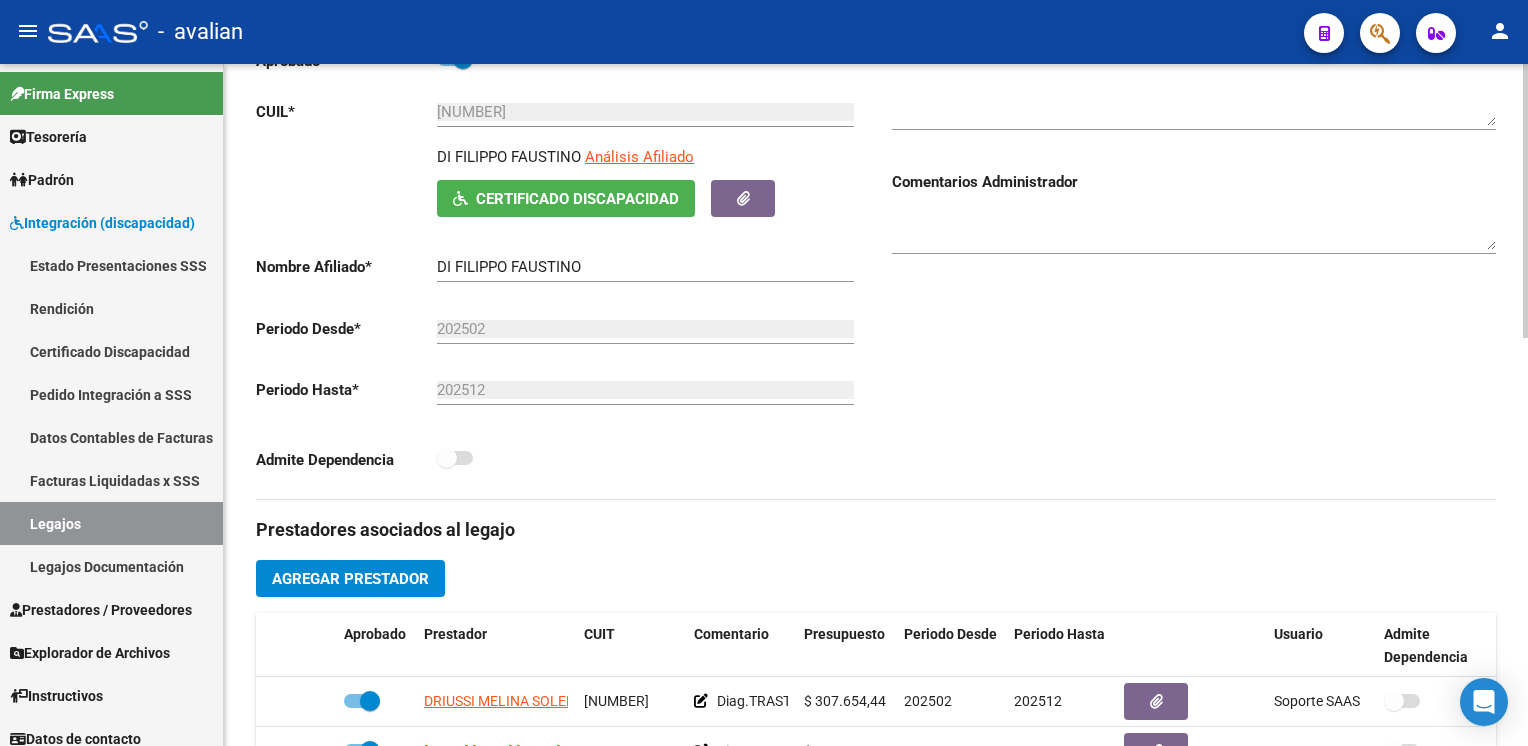scroll, scrollTop: 600, scrollLeft: 0, axis: vertical 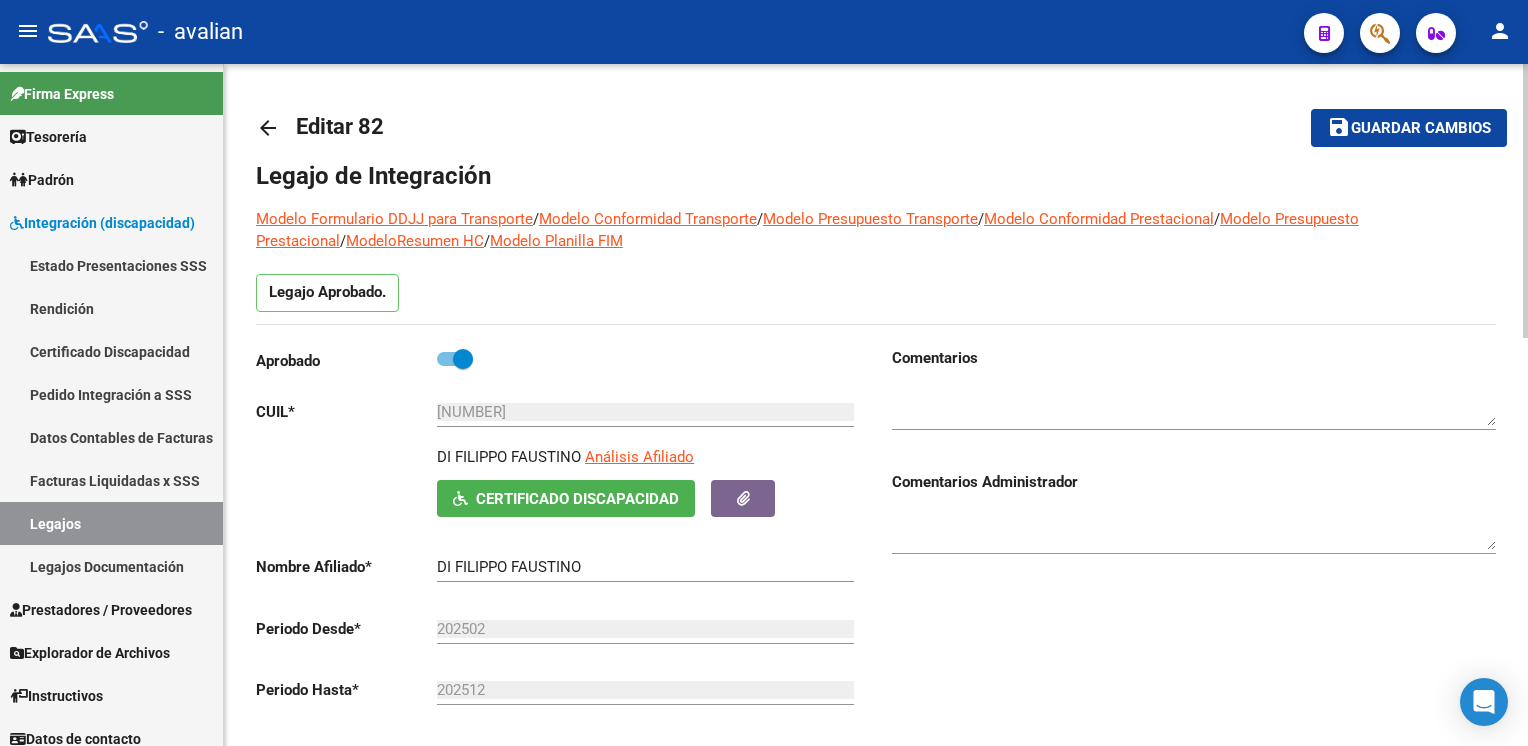 click on "arrow_back" 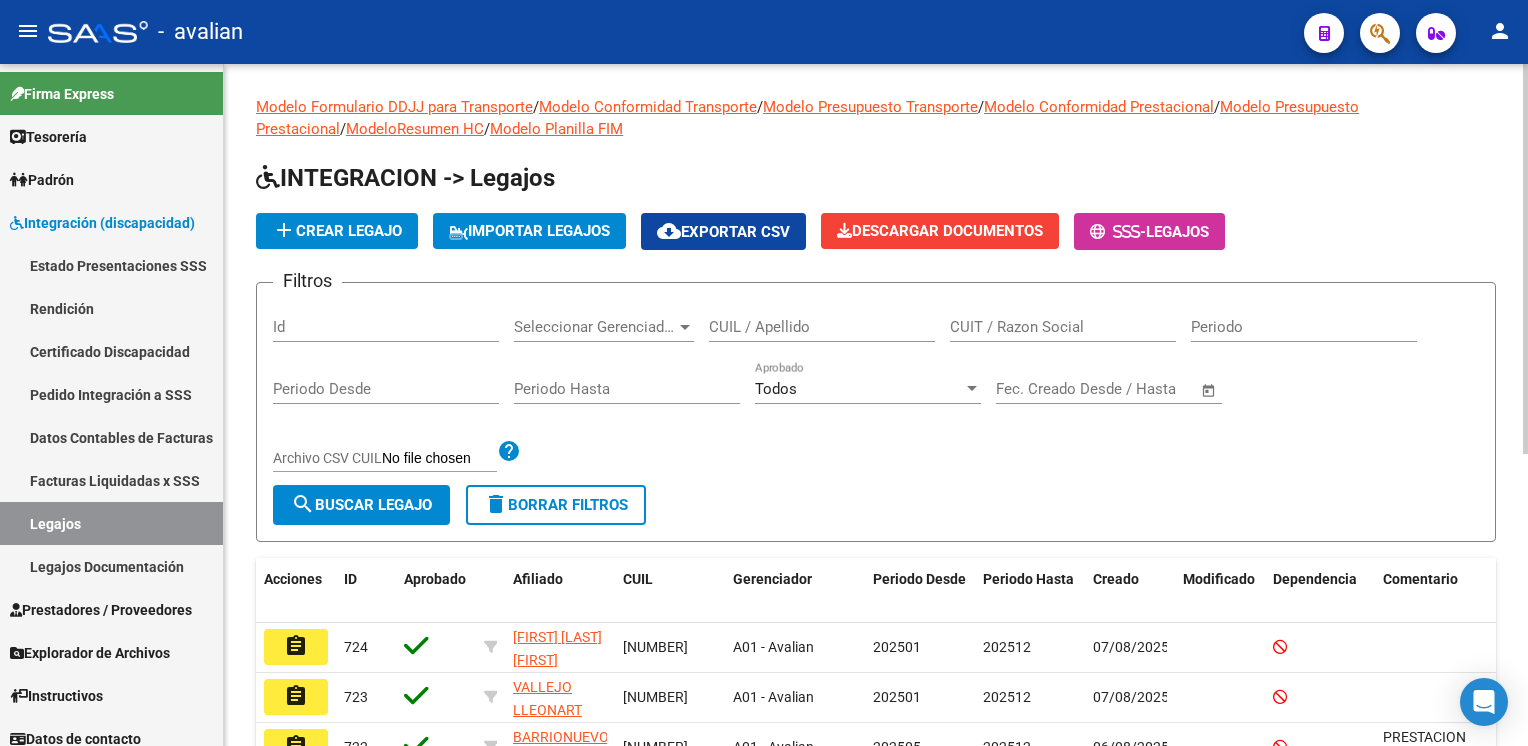 click on "CUIL / Apellido" at bounding box center (822, 327) 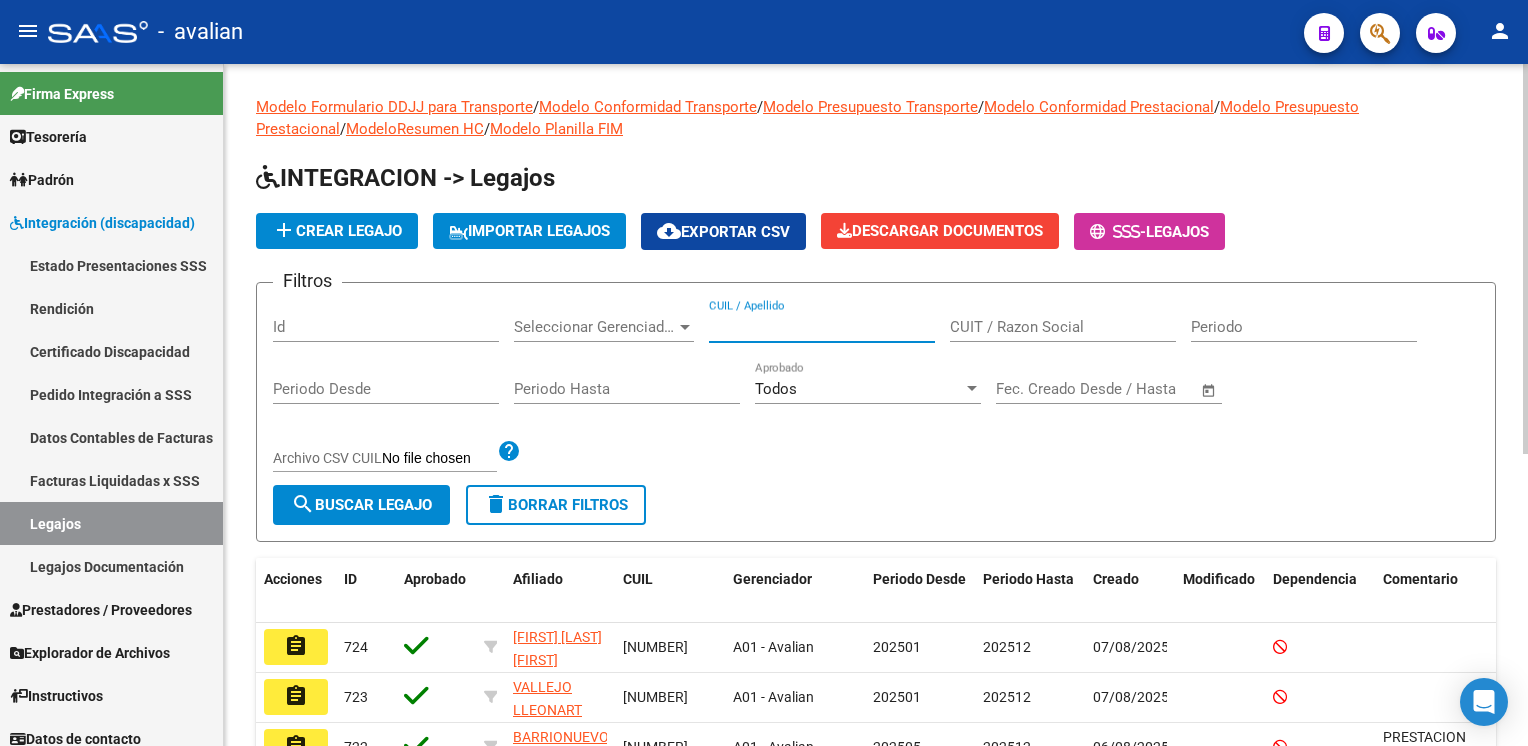 paste on "[NUMBER]" 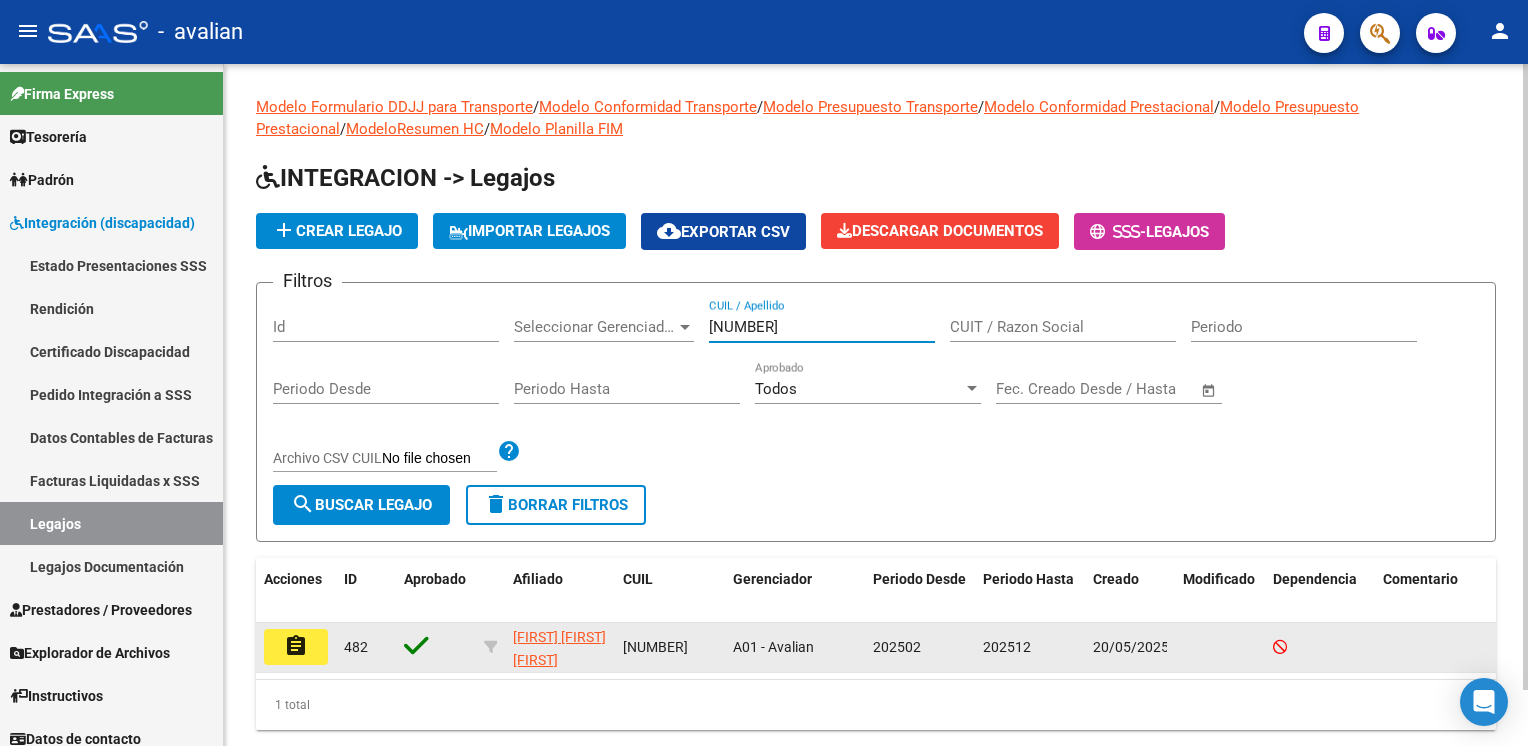 type on "[NUMBER]" 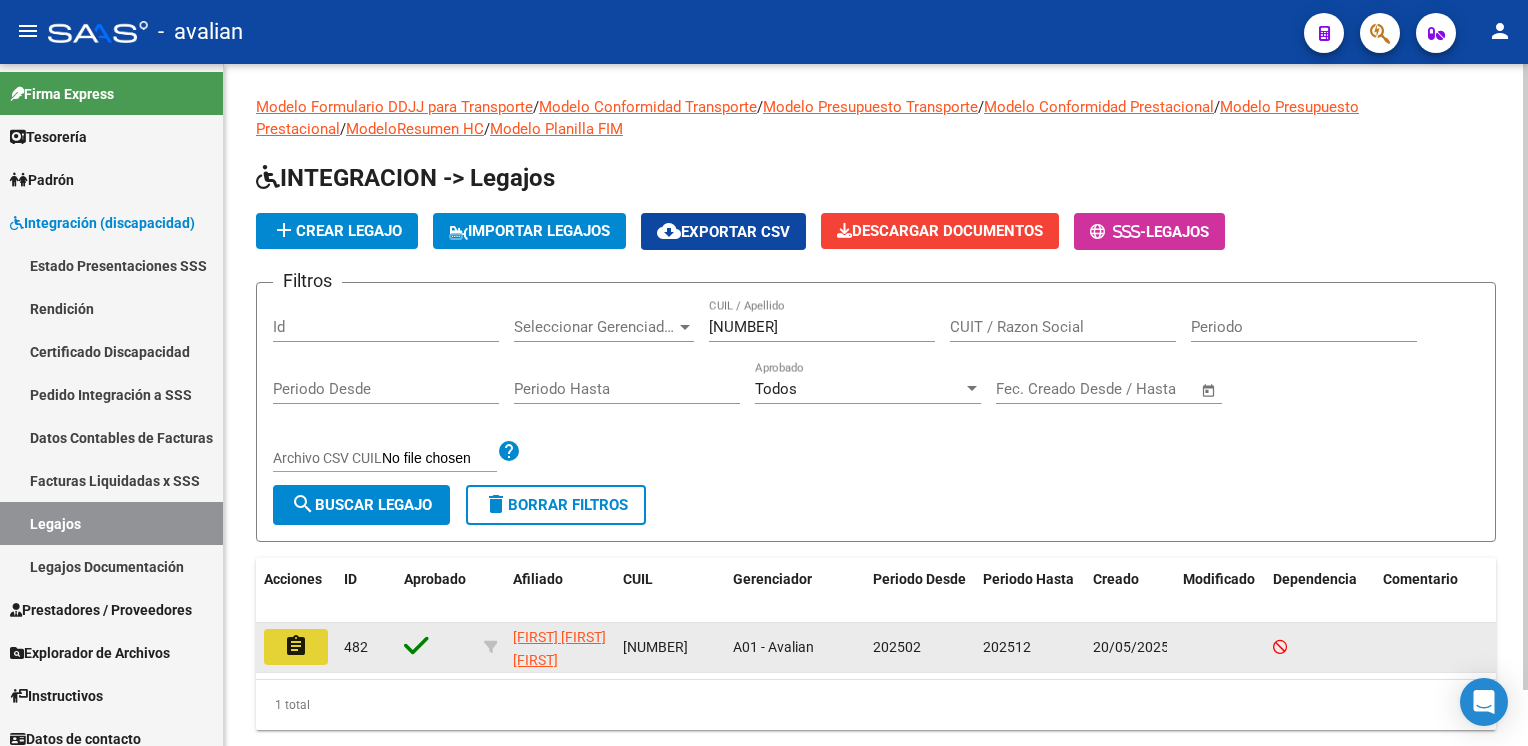 click on "assignment" 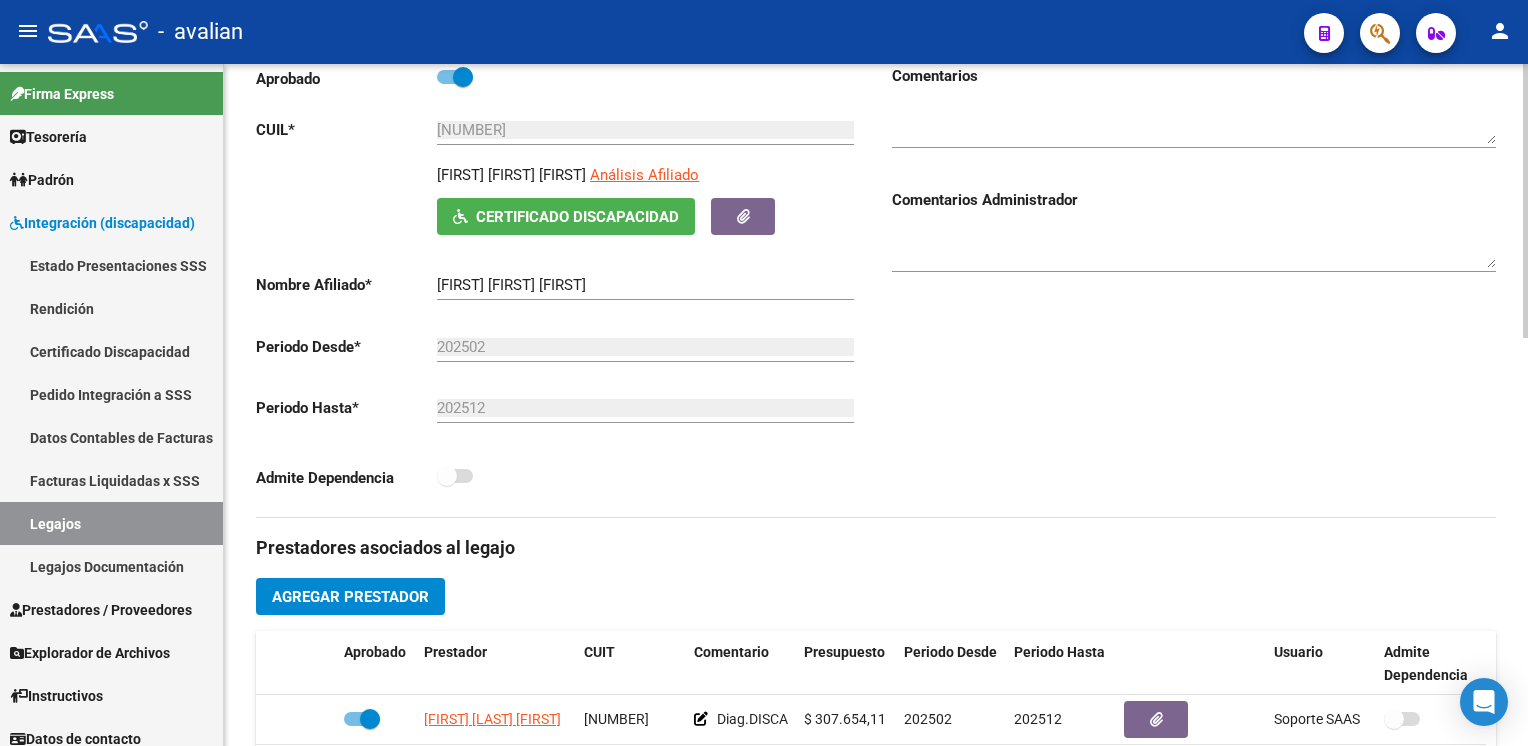 scroll, scrollTop: 500, scrollLeft: 0, axis: vertical 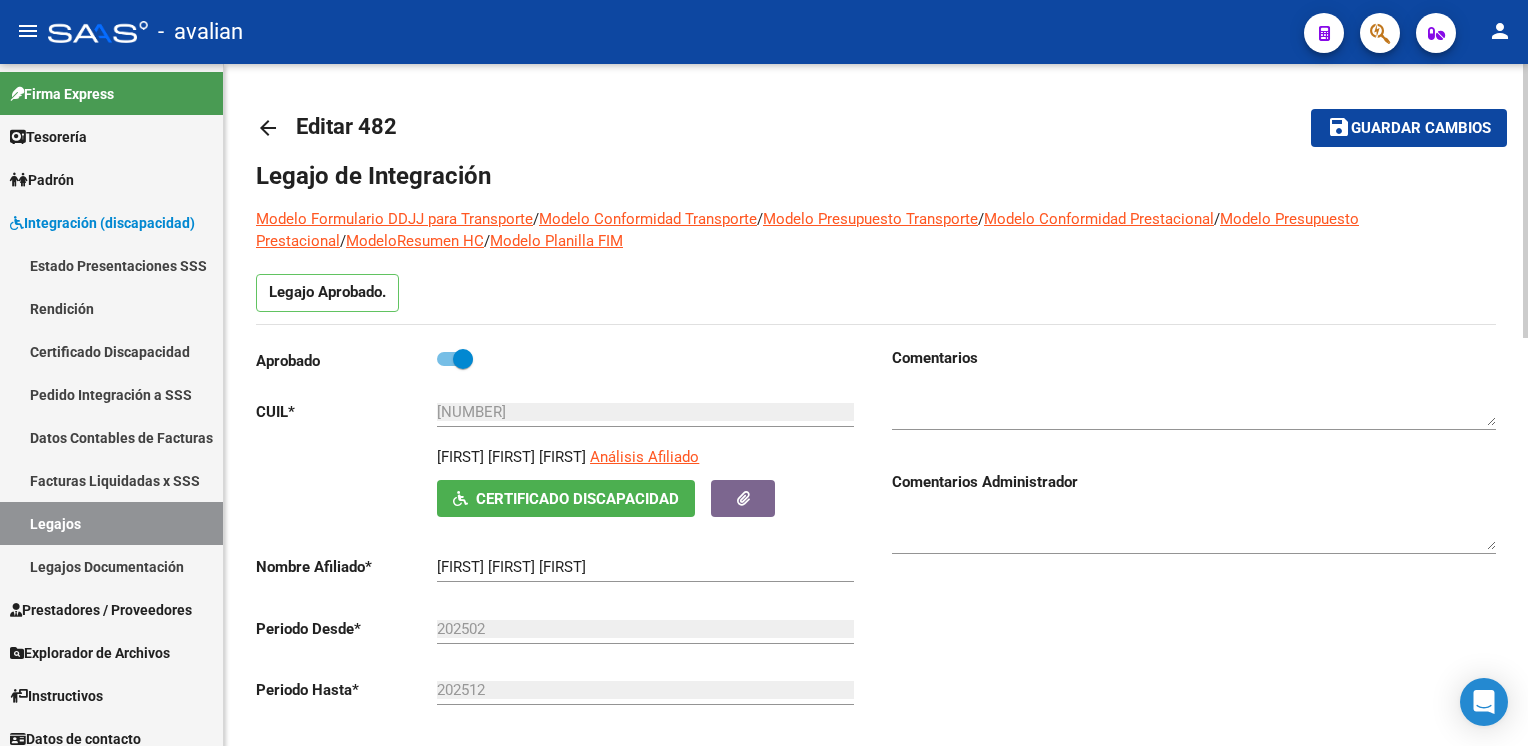 click on "arrow_back" 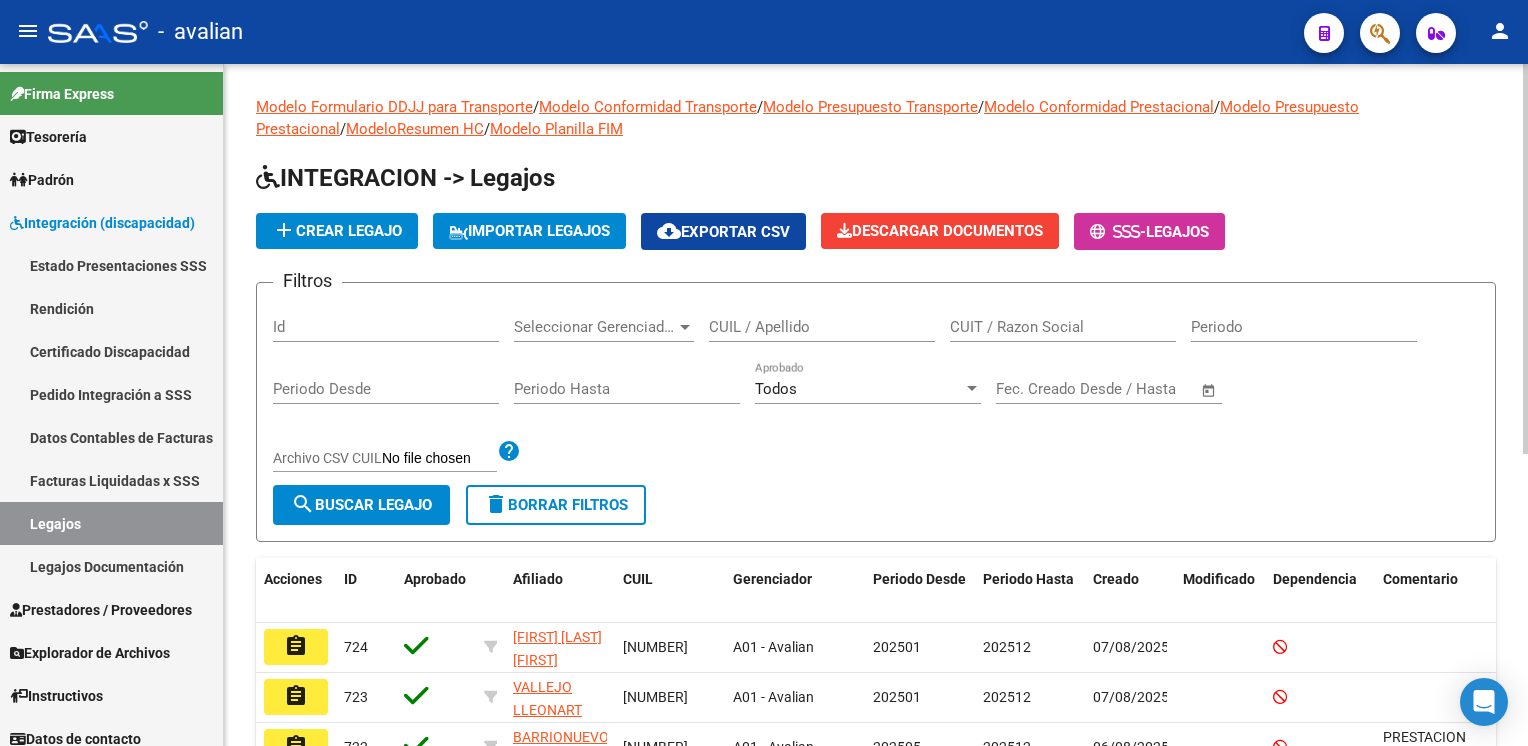 click on "CUIL / Apellido" at bounding box center (822, 327) 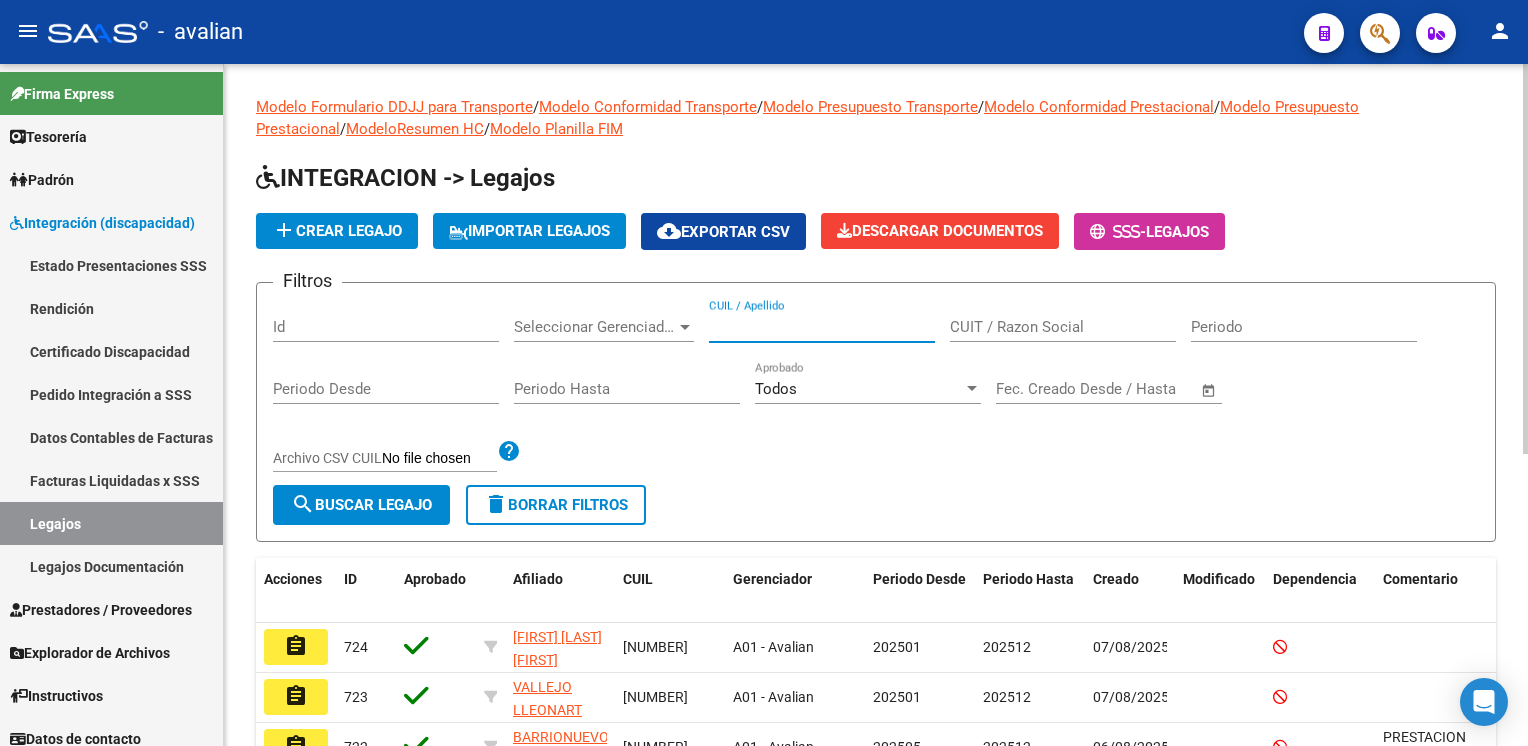 paste on "[NUMBER]" 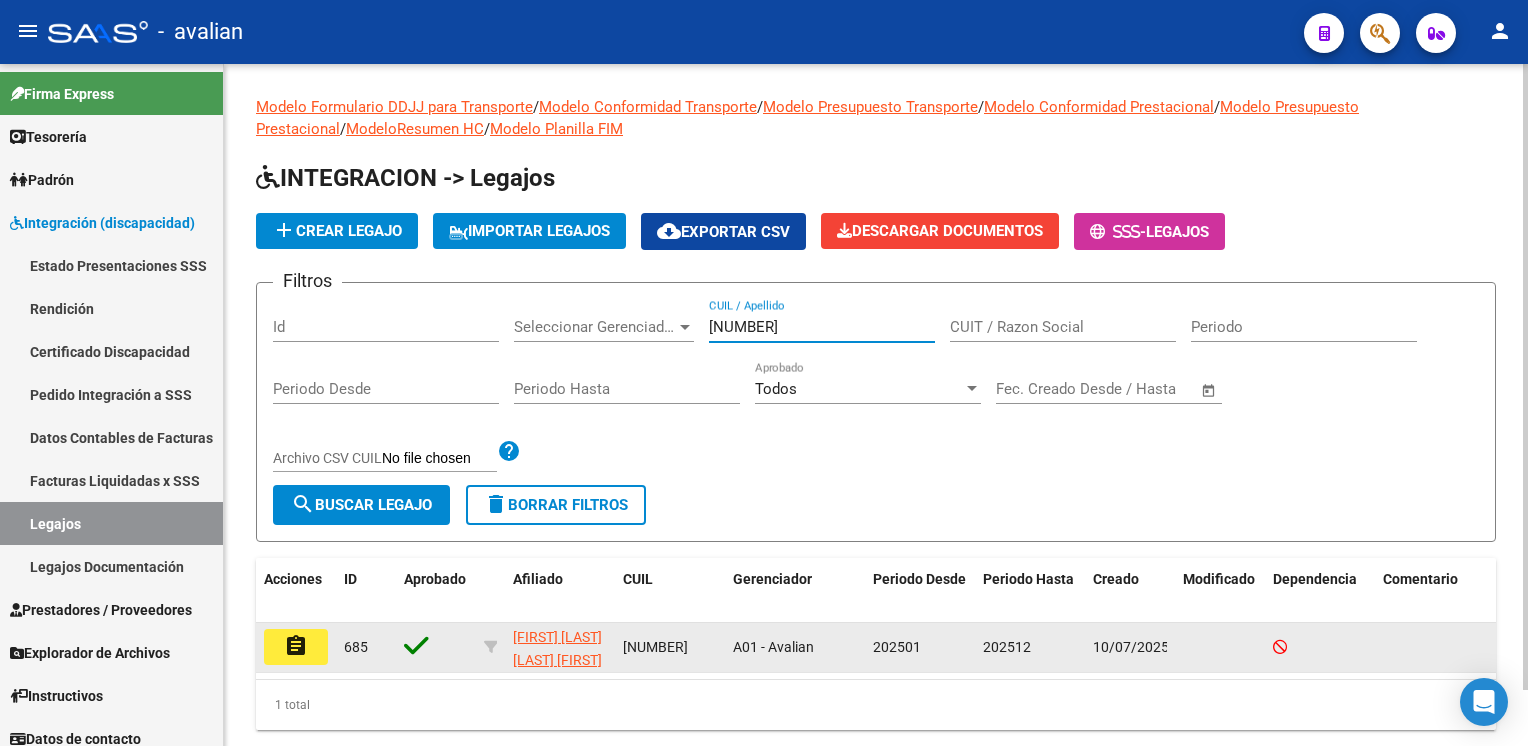 type on "[NUMBER]" 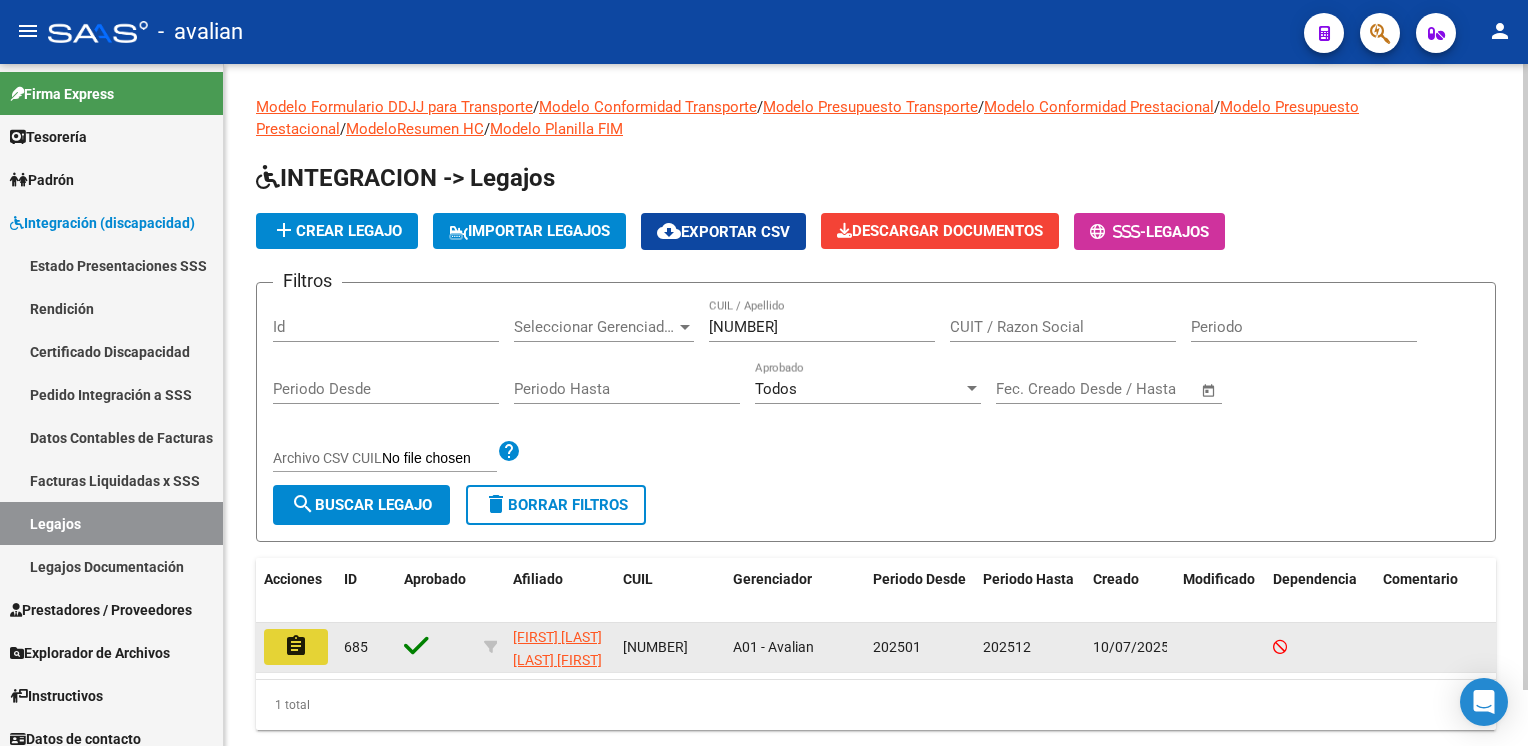 click on "assignment" 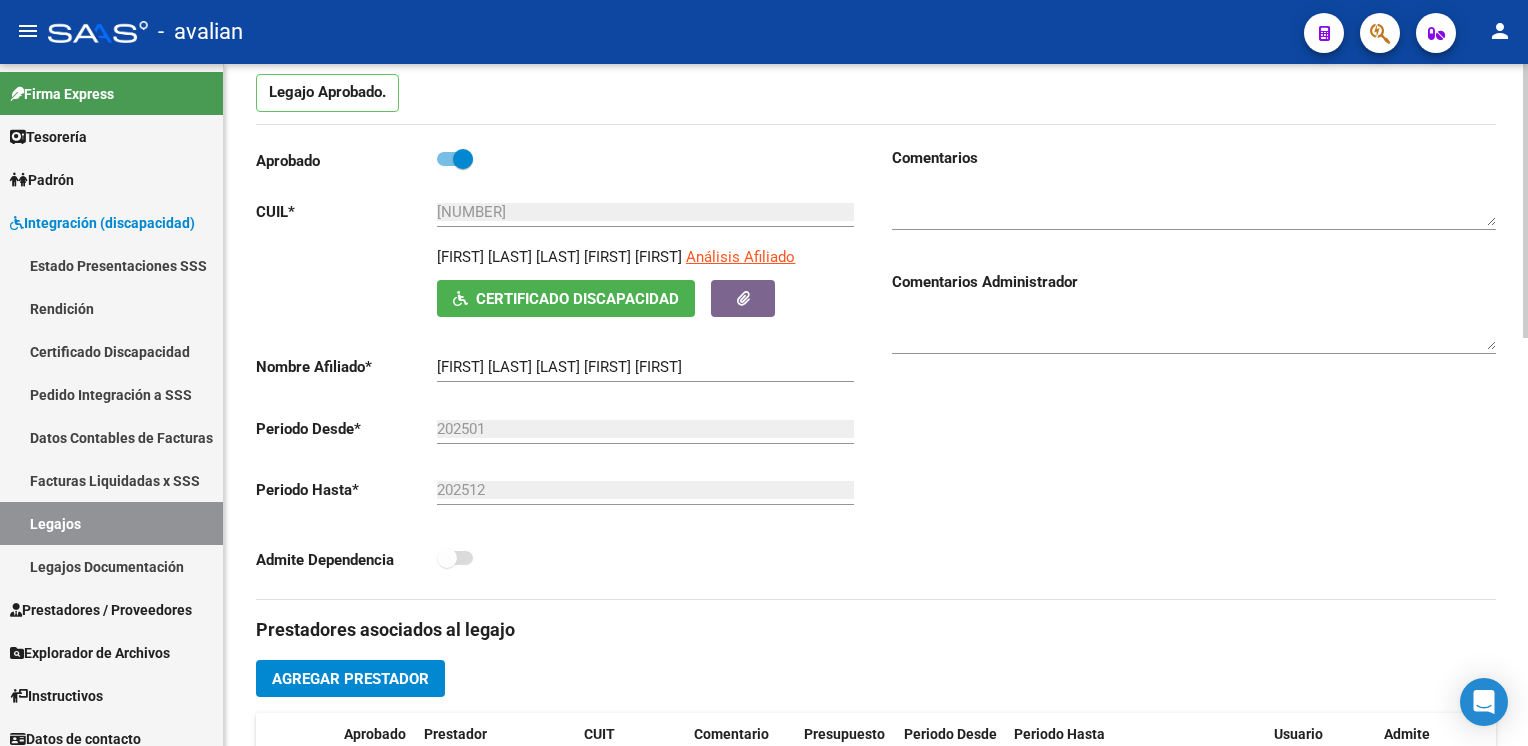 scroll, scrollTop: 0, scrollLeft: 0, axis: both 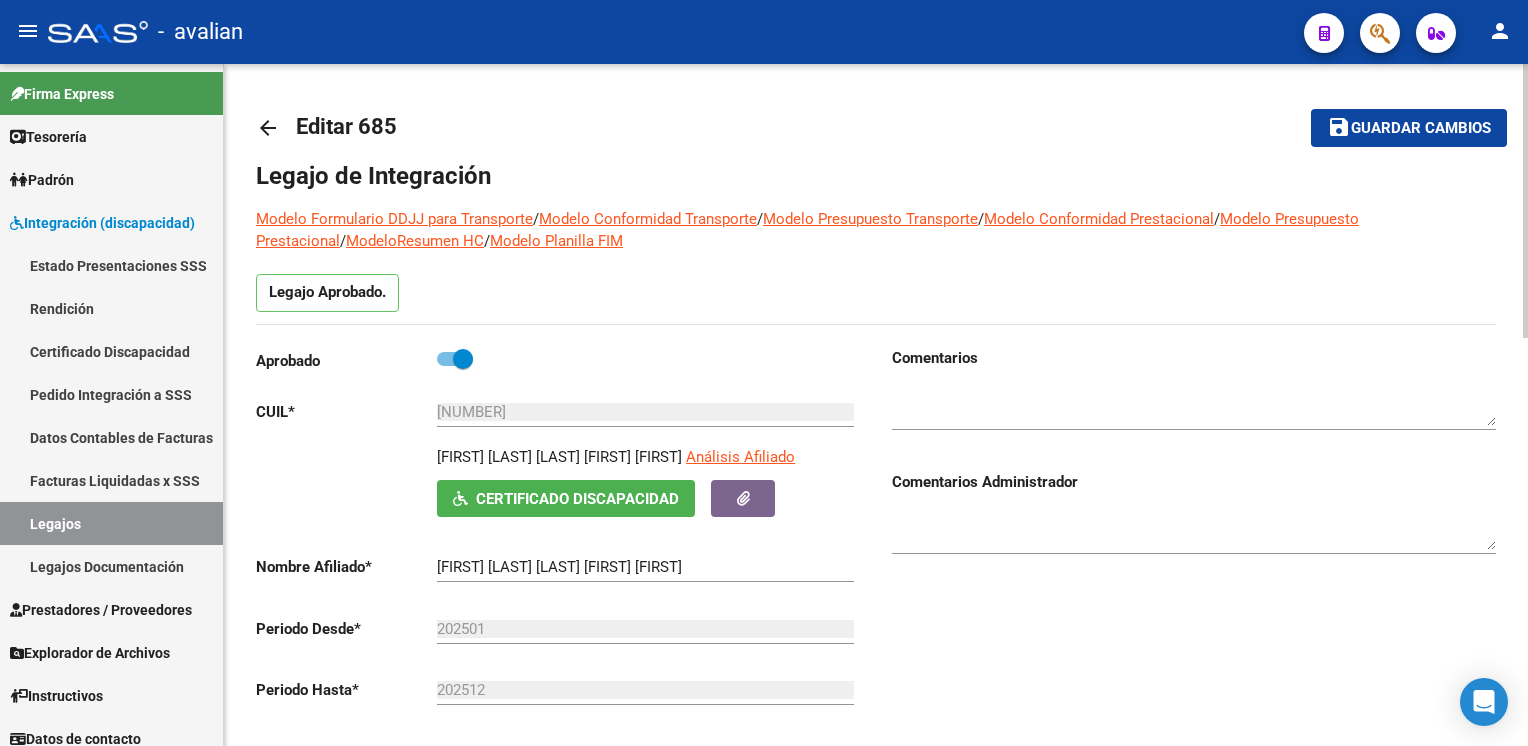 click on "arrow_back" 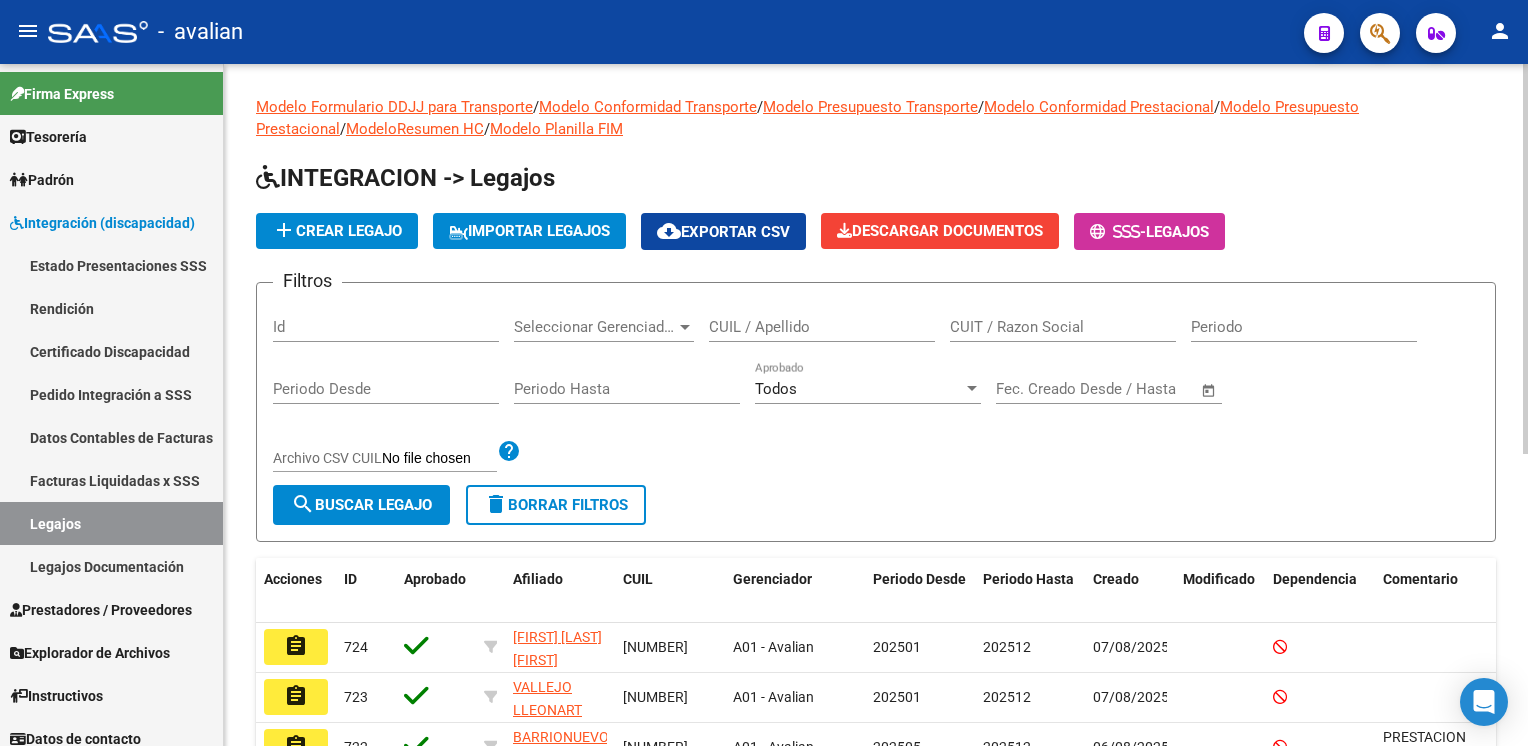 click on "CUIL / Apellido" 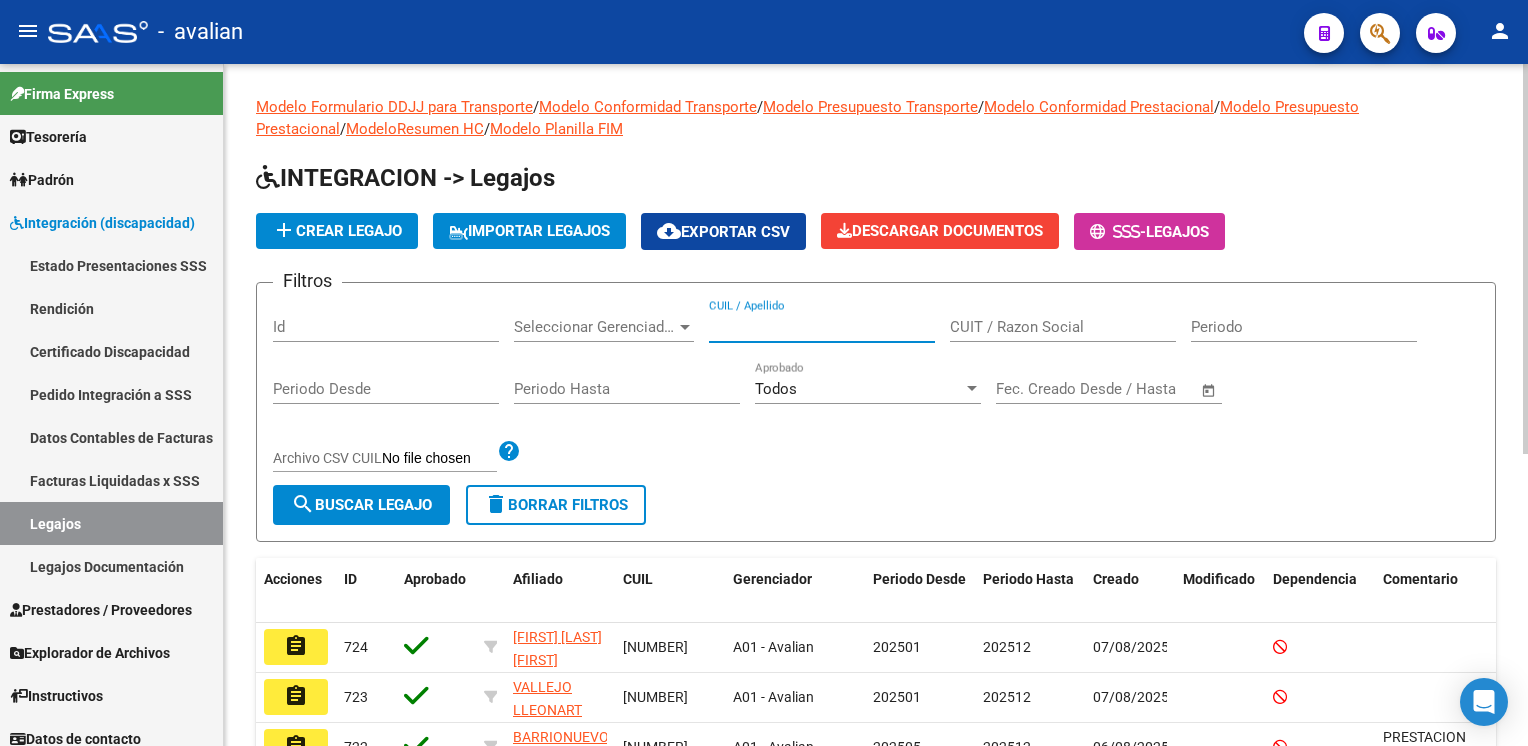 paste on "[NUMBER]" 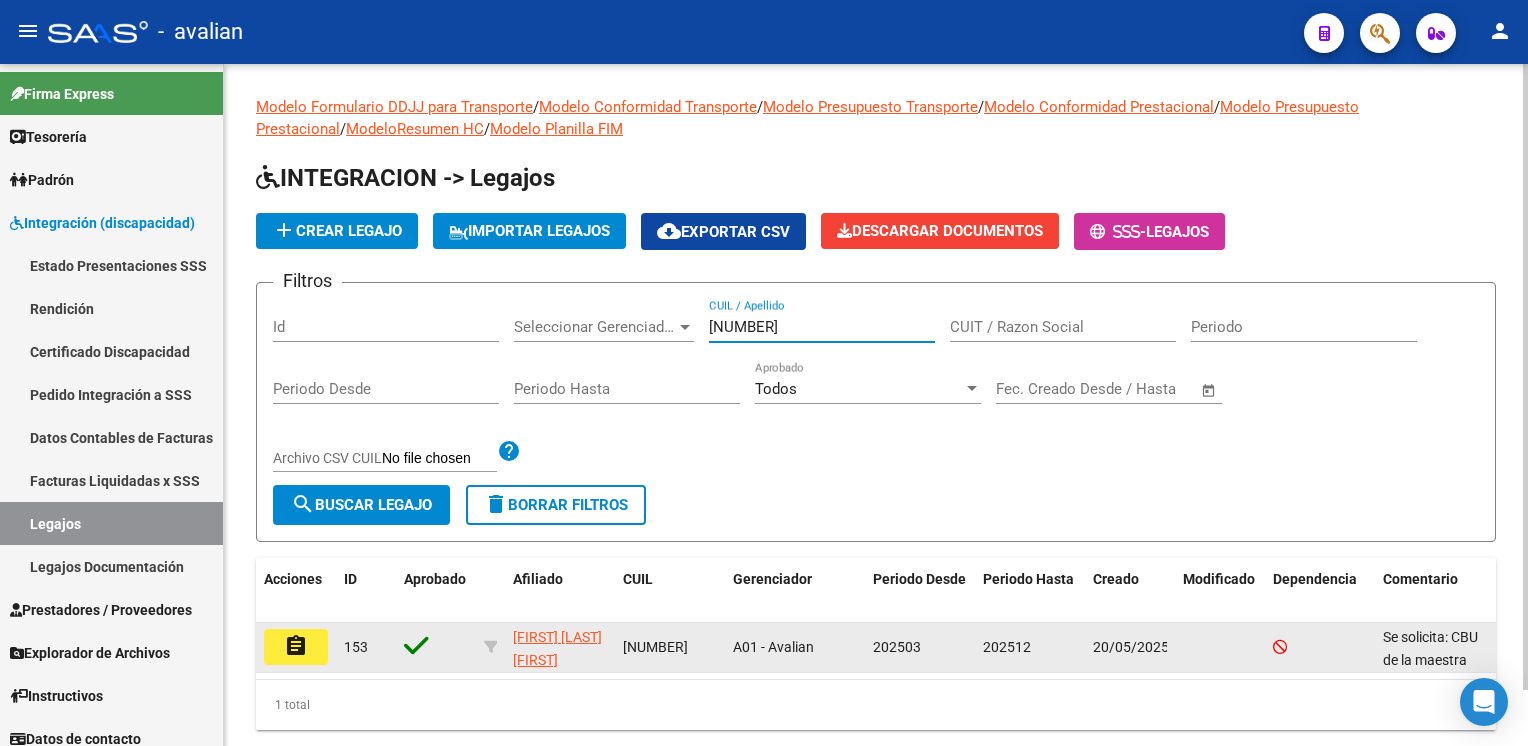 type on "[NUMBER]" 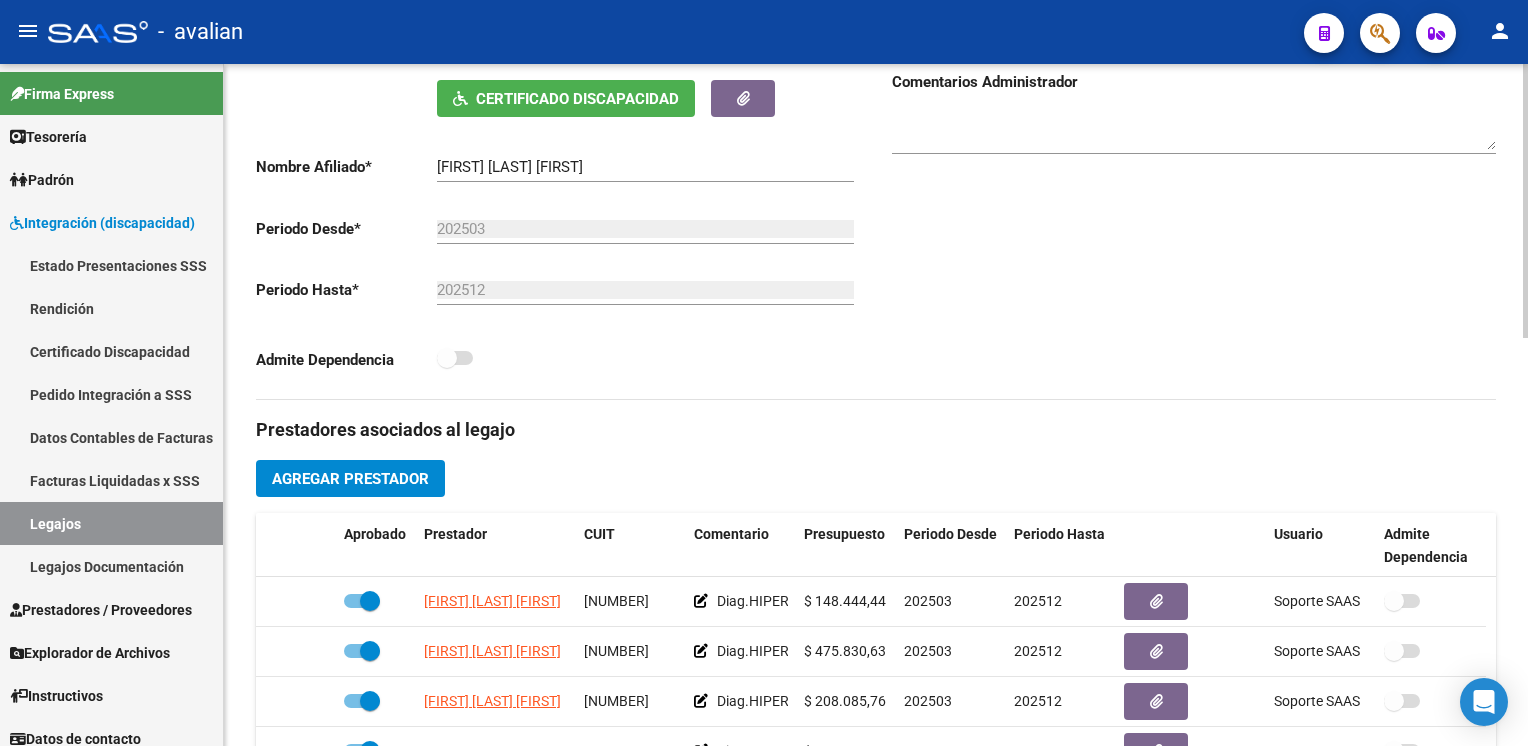 scroll, scrollTop: 700, scrollLeft: 0, axis: vertical 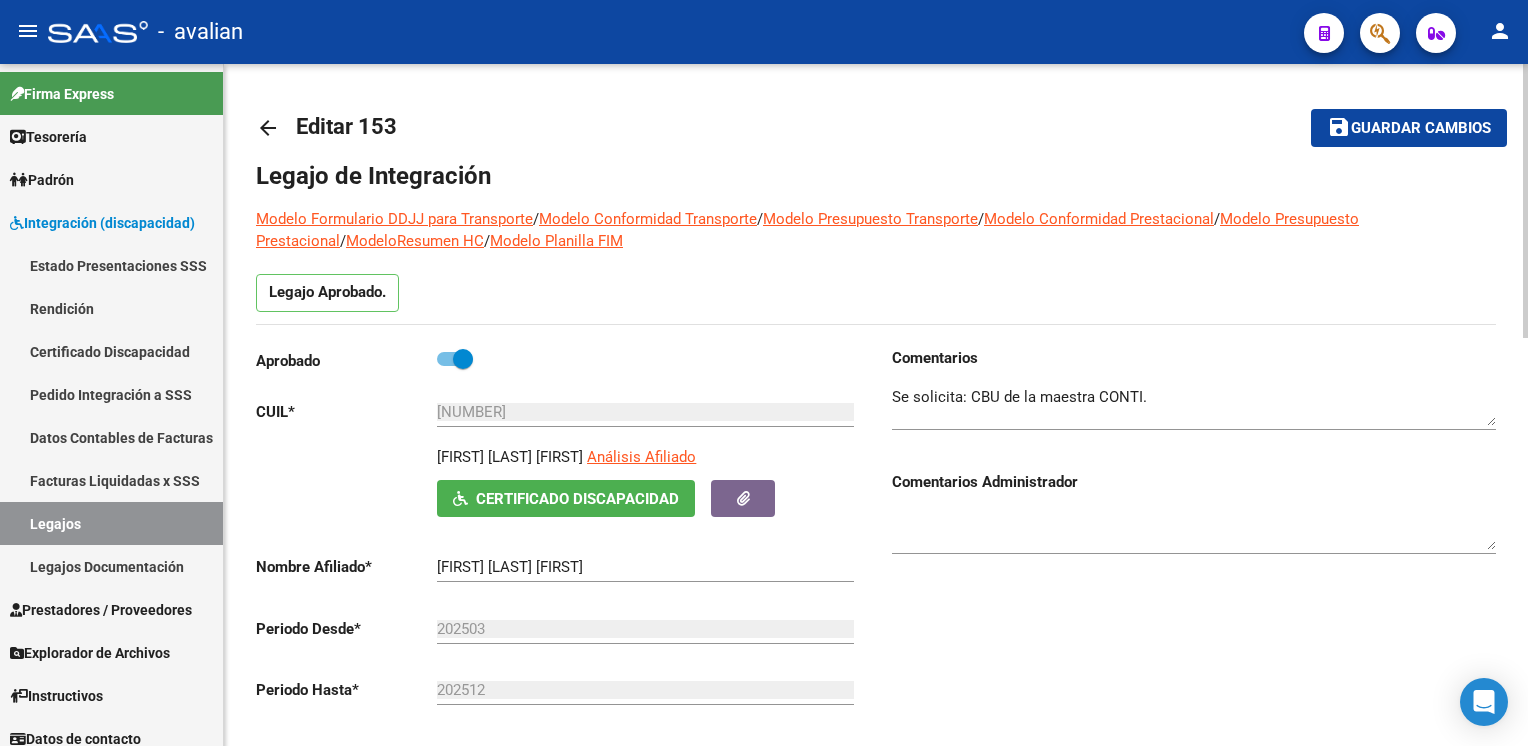 click on "arrow_back" 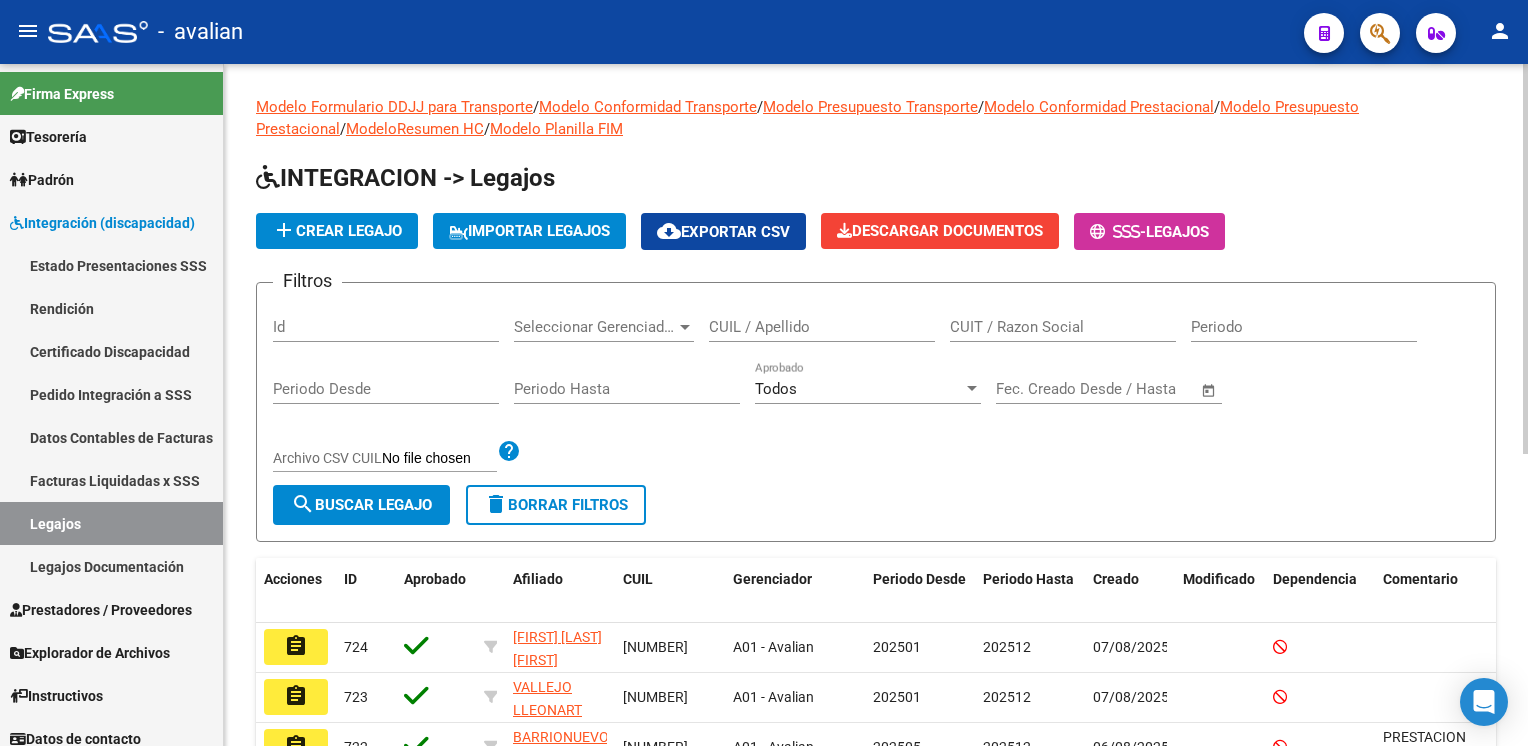 click on "CUIL / Apellido" 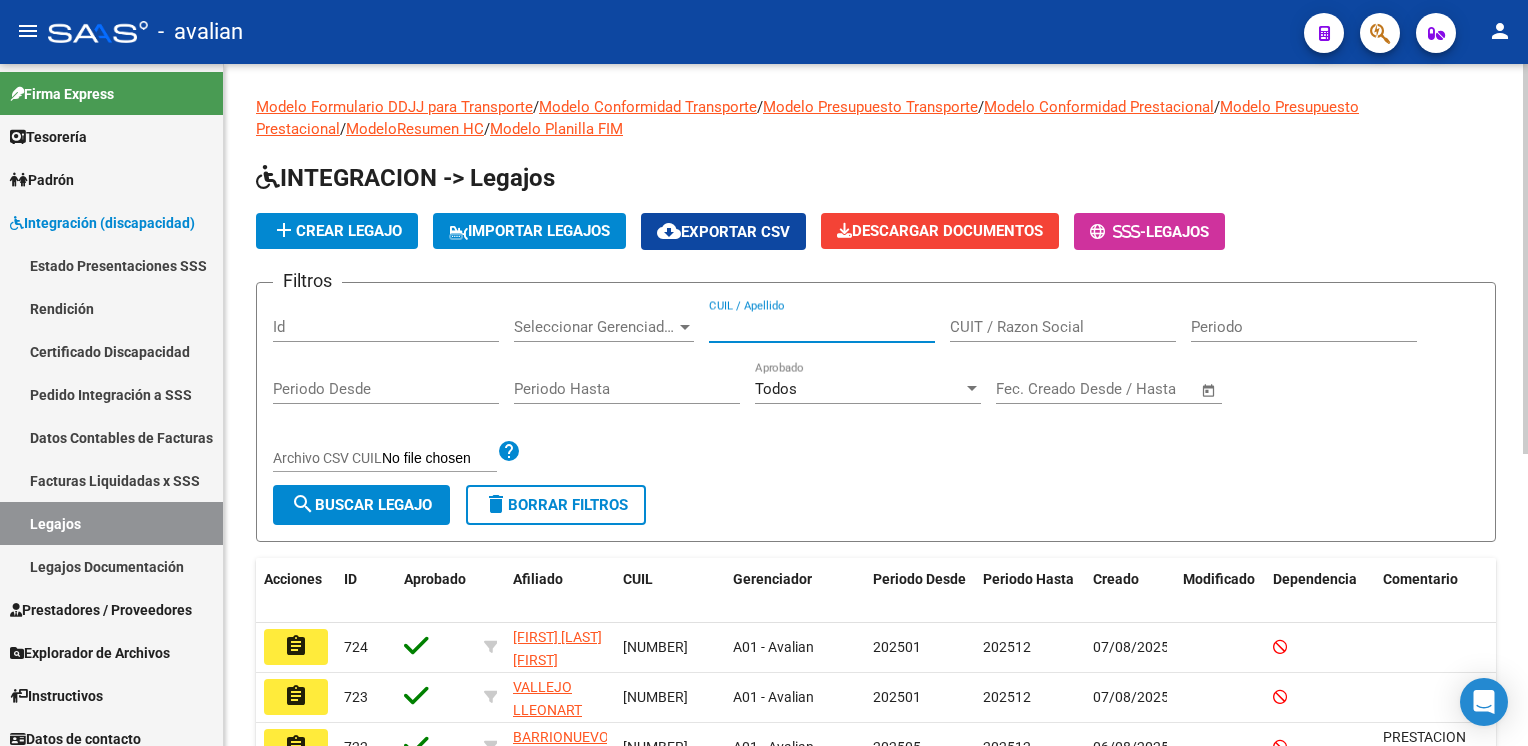 paste on "[NUMBER]" 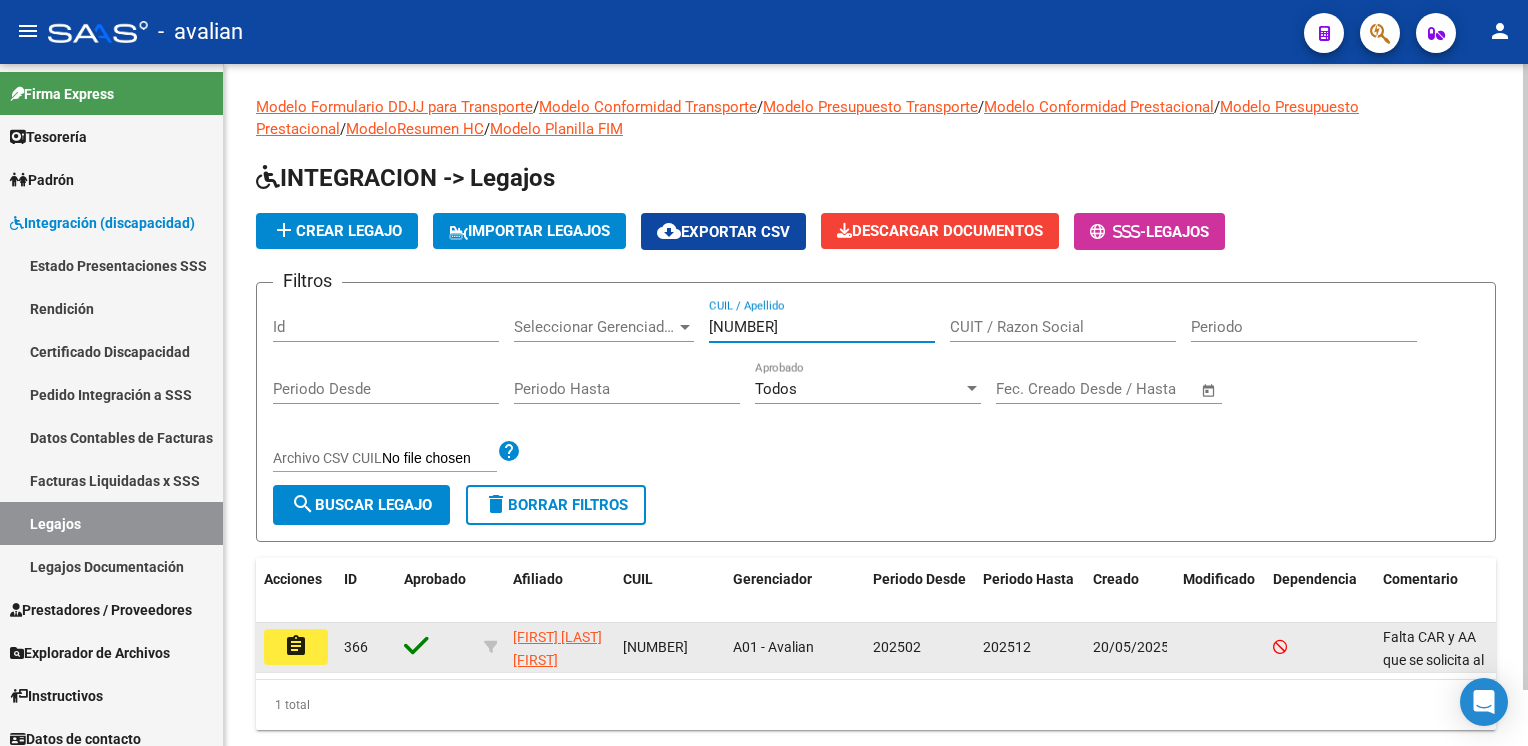 type on "[NUMBER]" 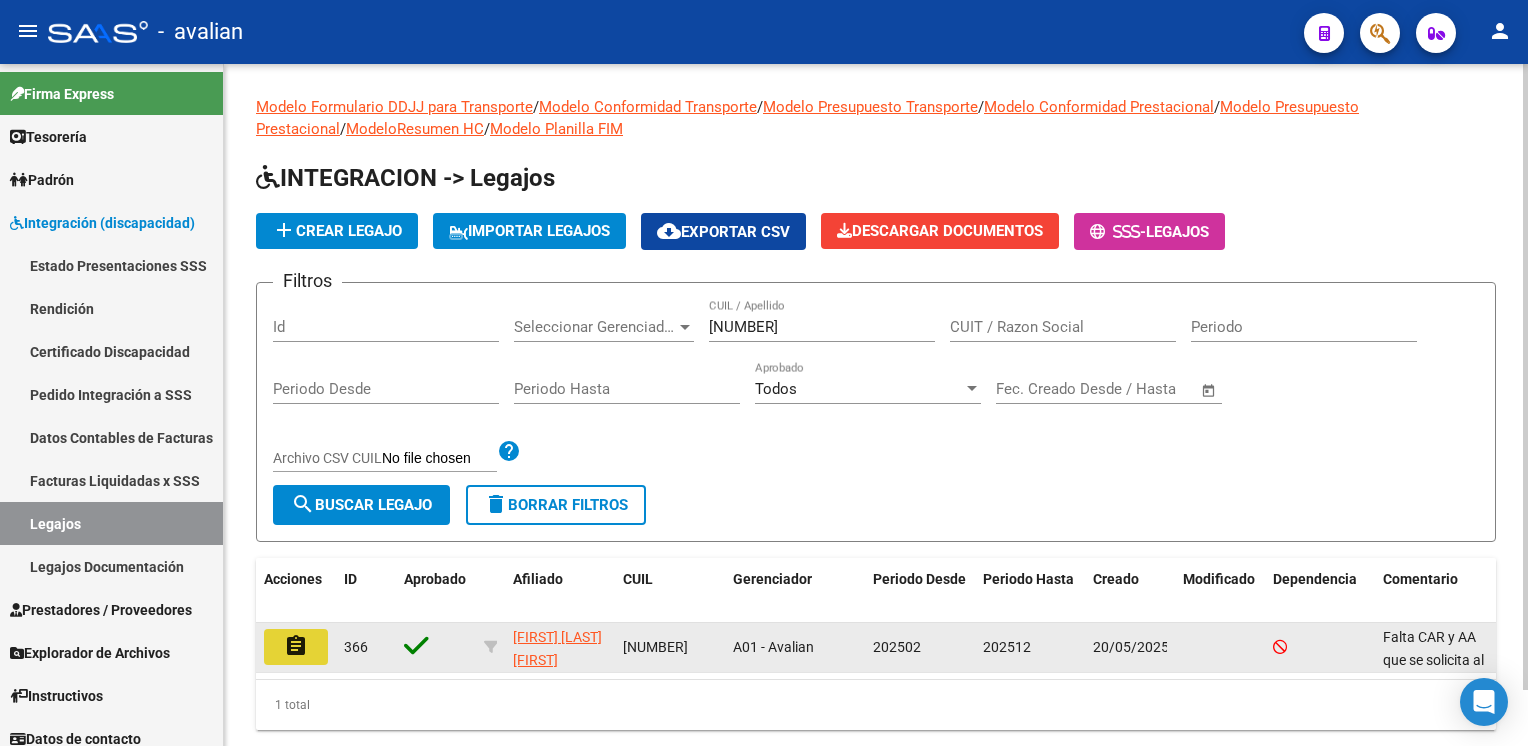 click on "assignment" 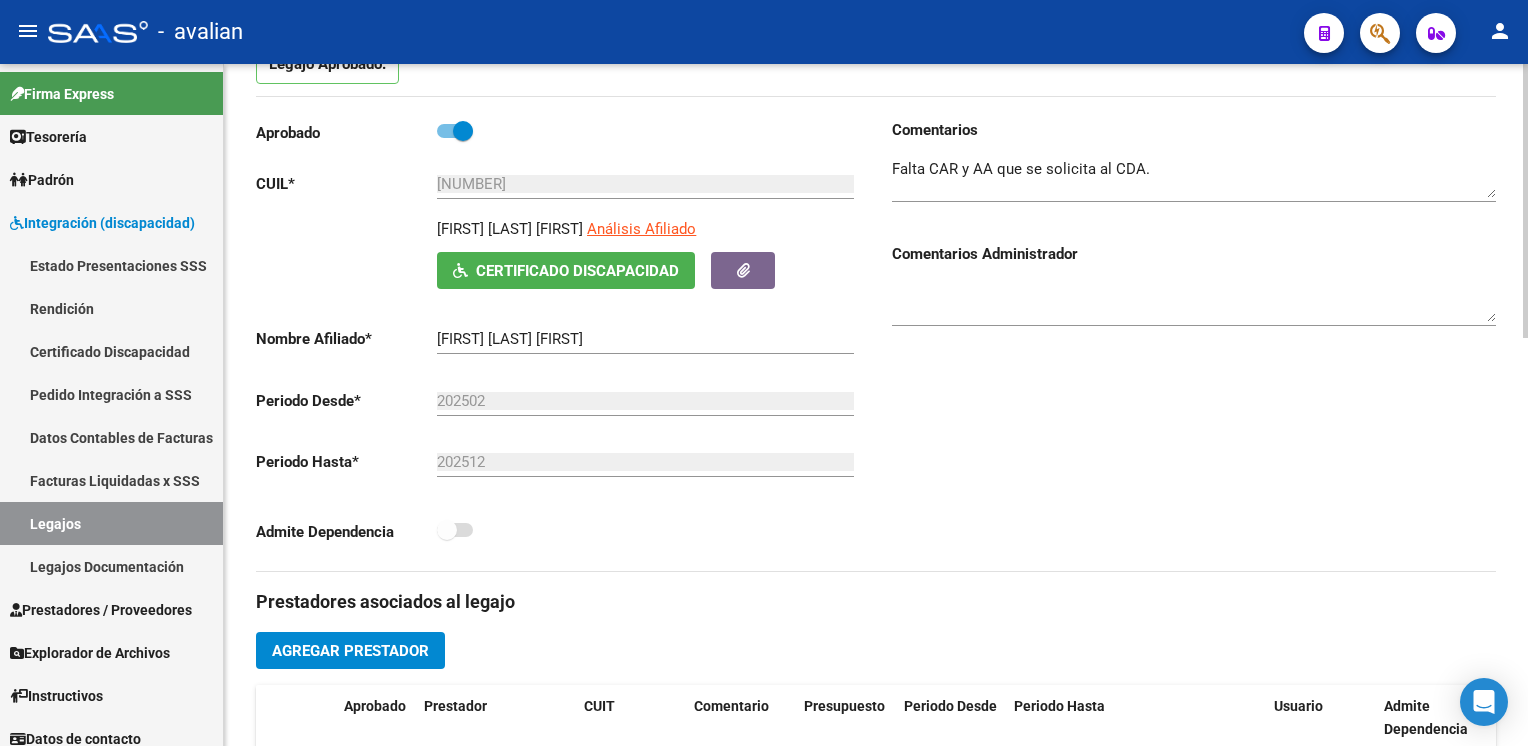 scroll, scrollTop: 200, scrollLeft: 0, axis: vertical 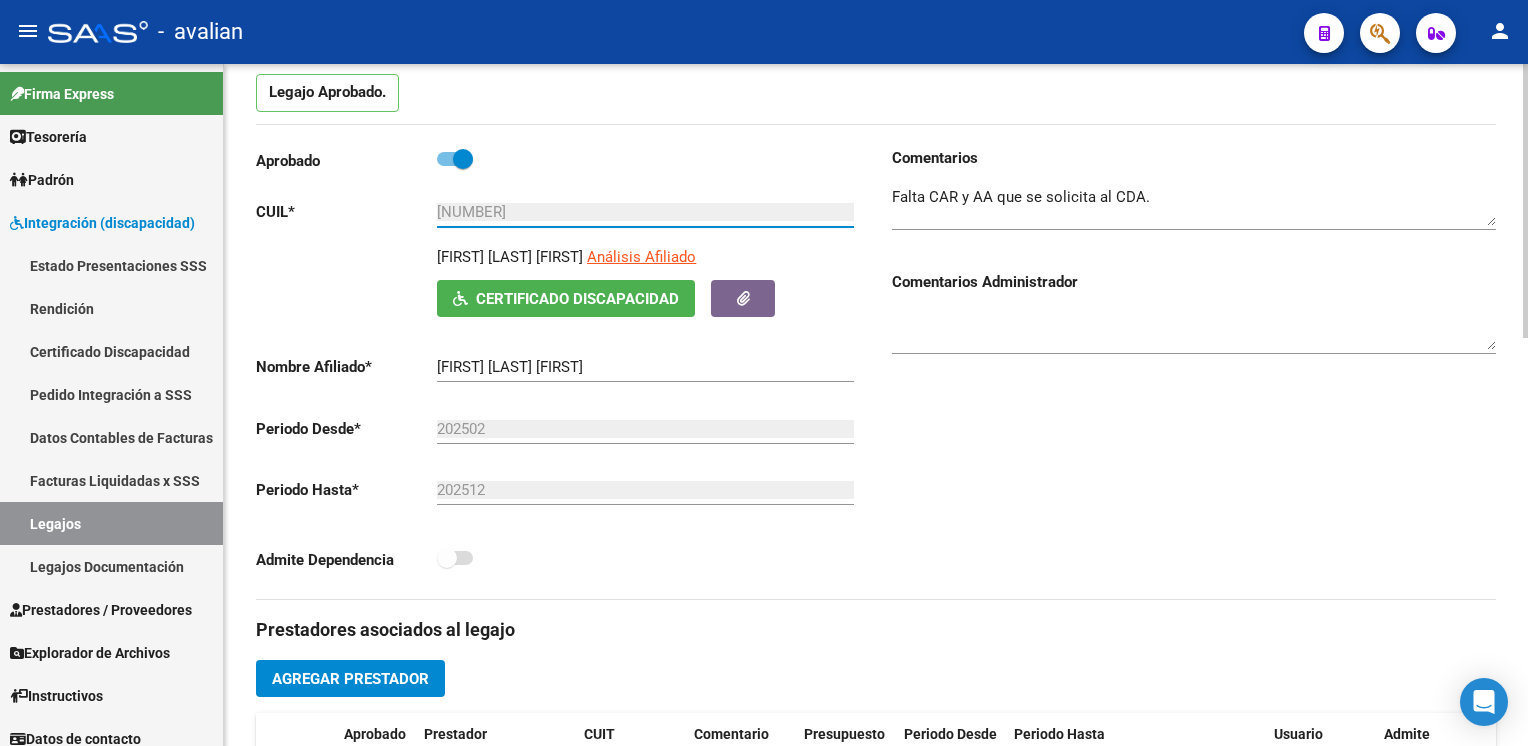 drag, startPoint x: 459, startPoint y: 209, endPoint x: 523, endPoint y: 208, distance: 64.00781 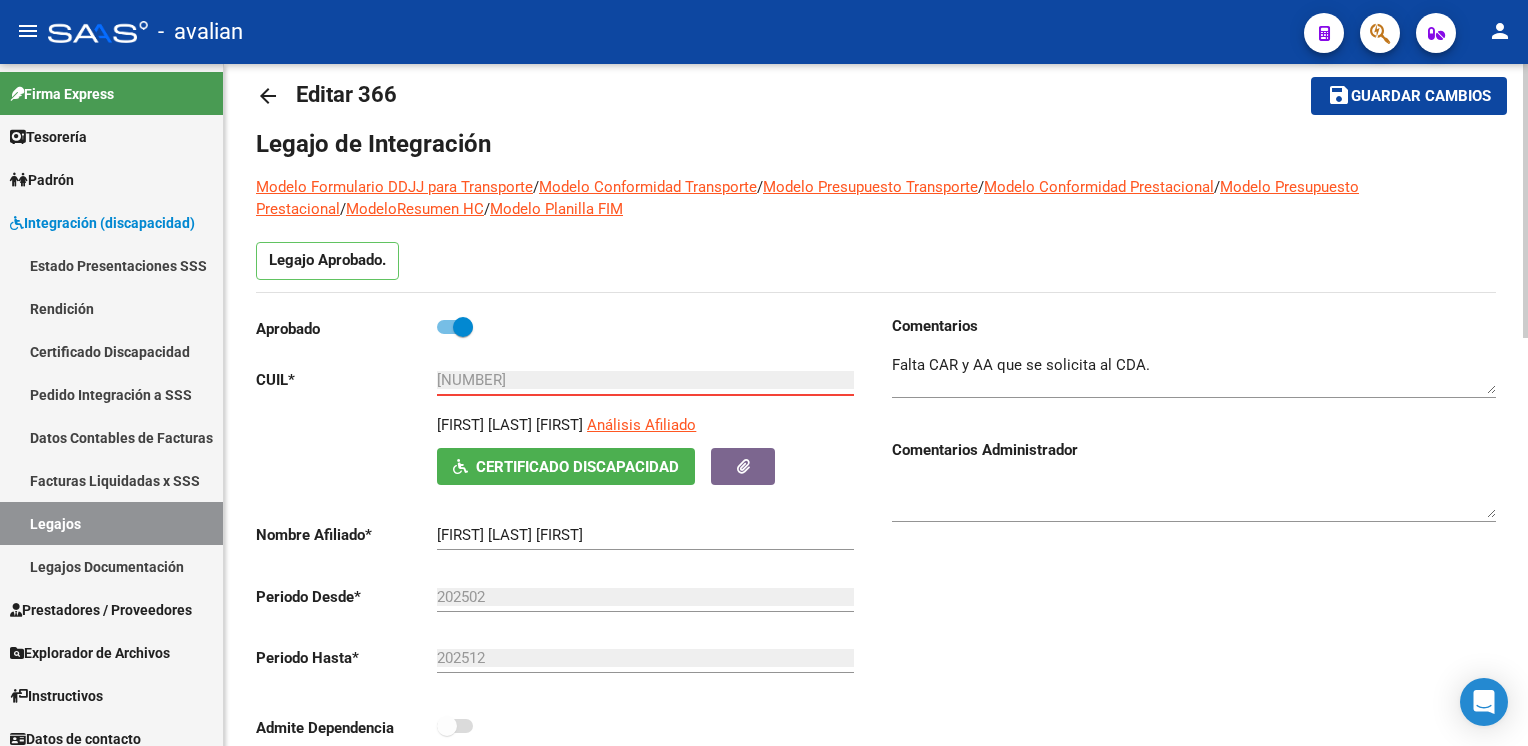 scroll, scrollTop: 0, scrollLeft: 0, axis: both 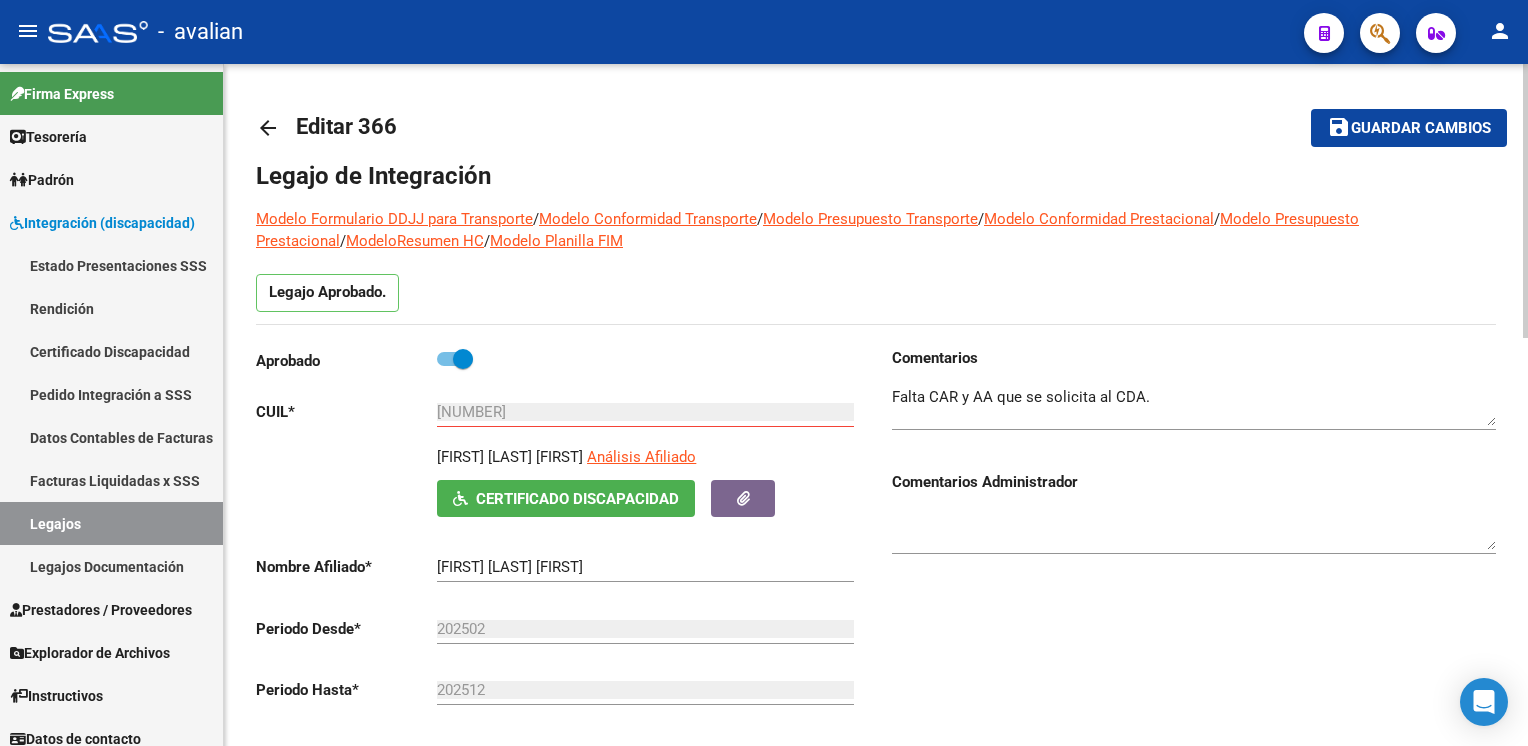 click on "arrow_back" 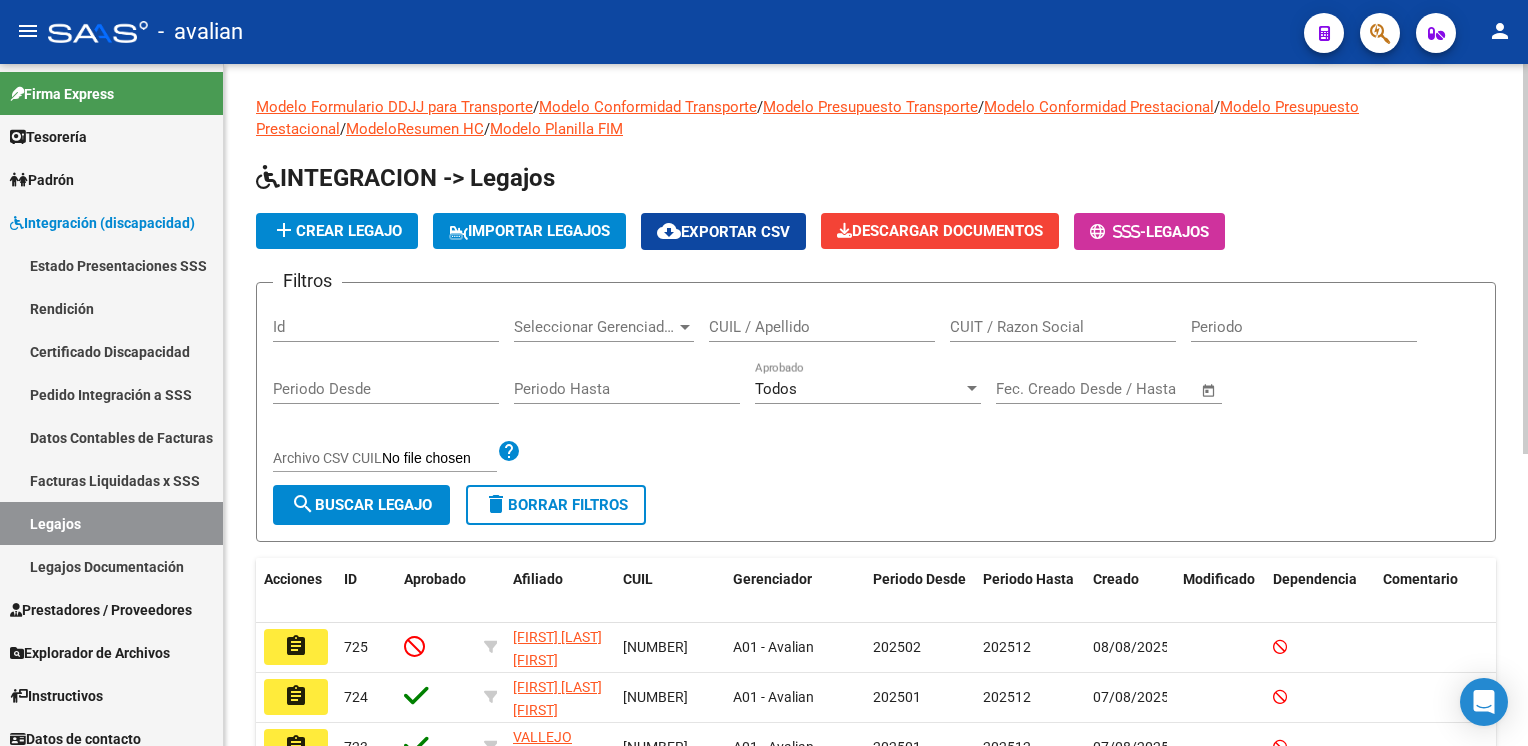 click on "CUIL / Apellido" 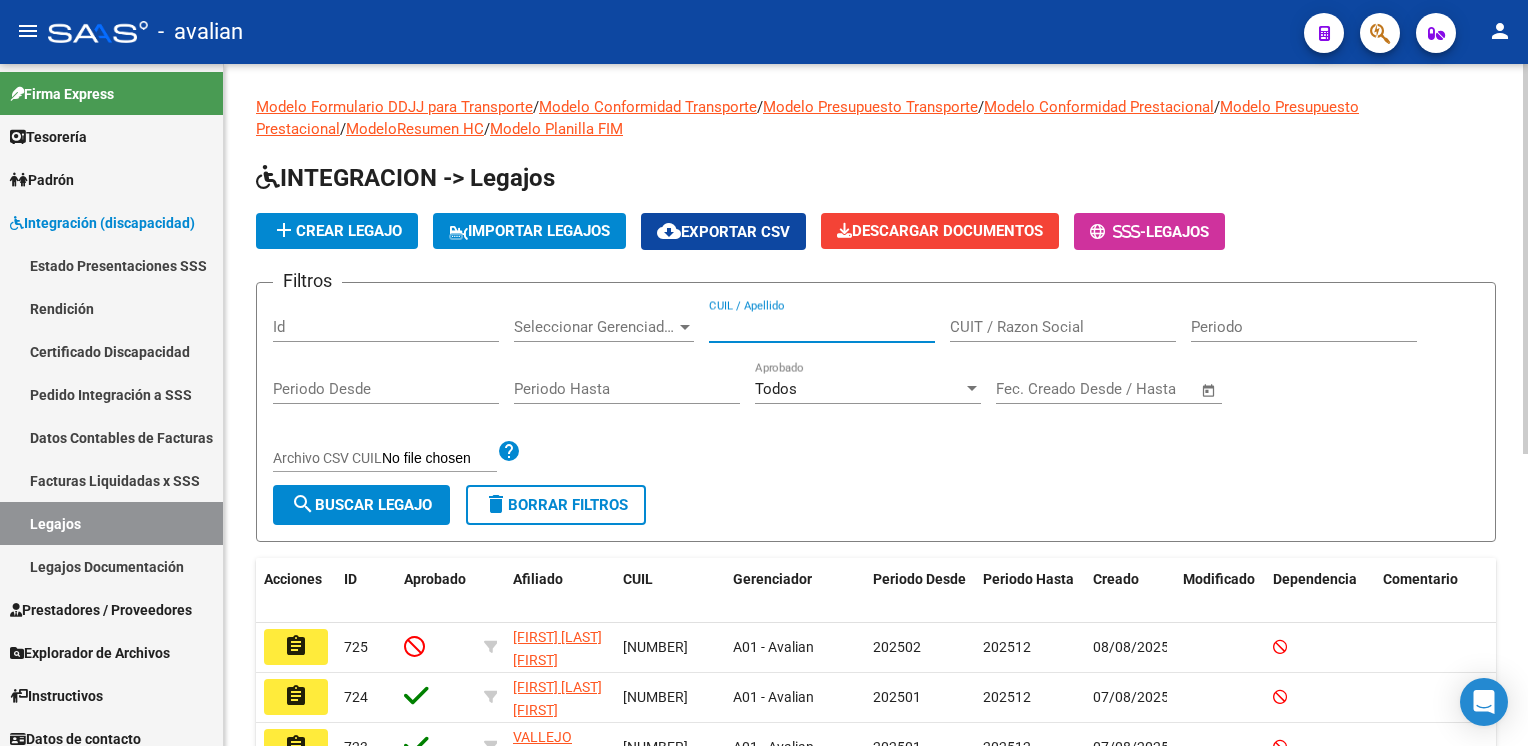 paste on "[NUMBER]" 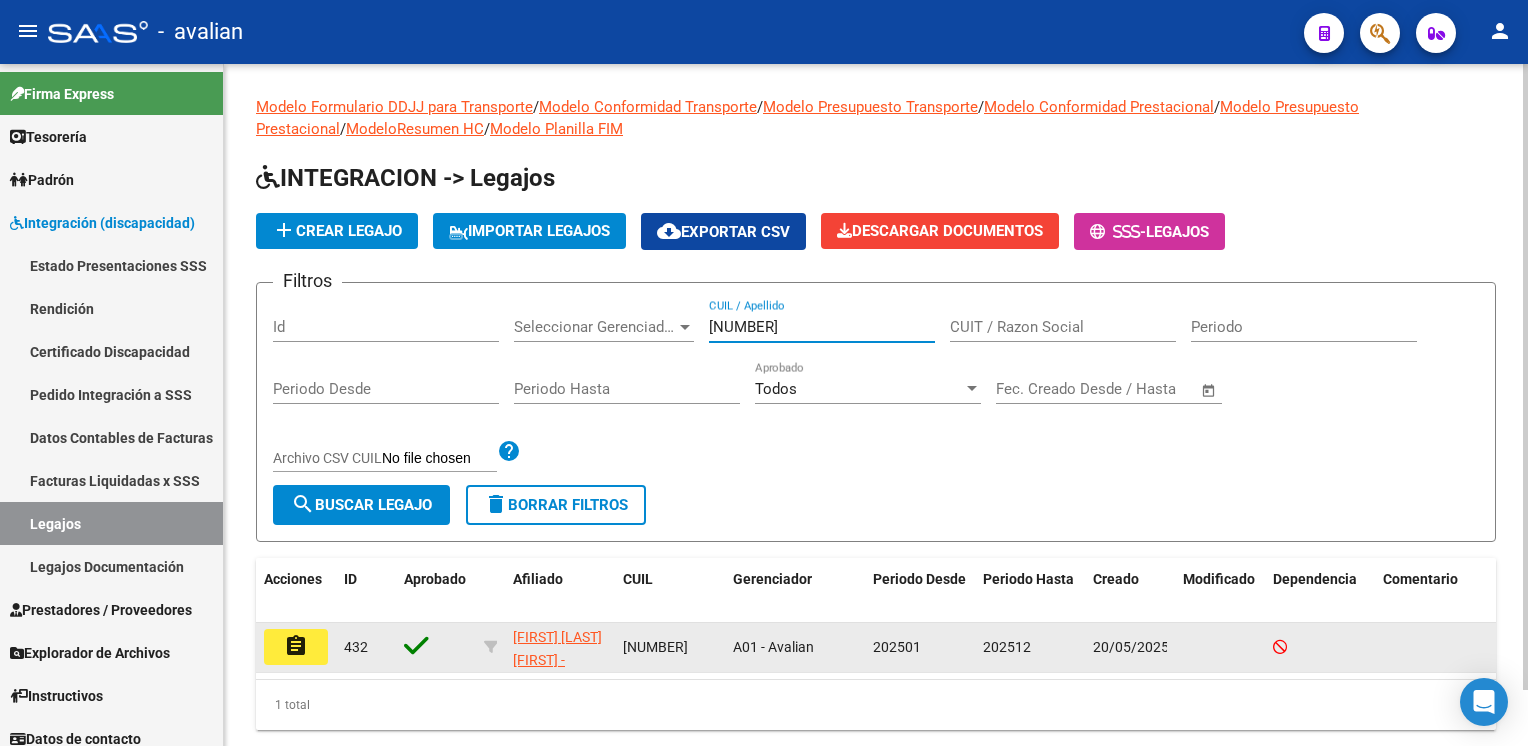 type on "[NUMBER]" 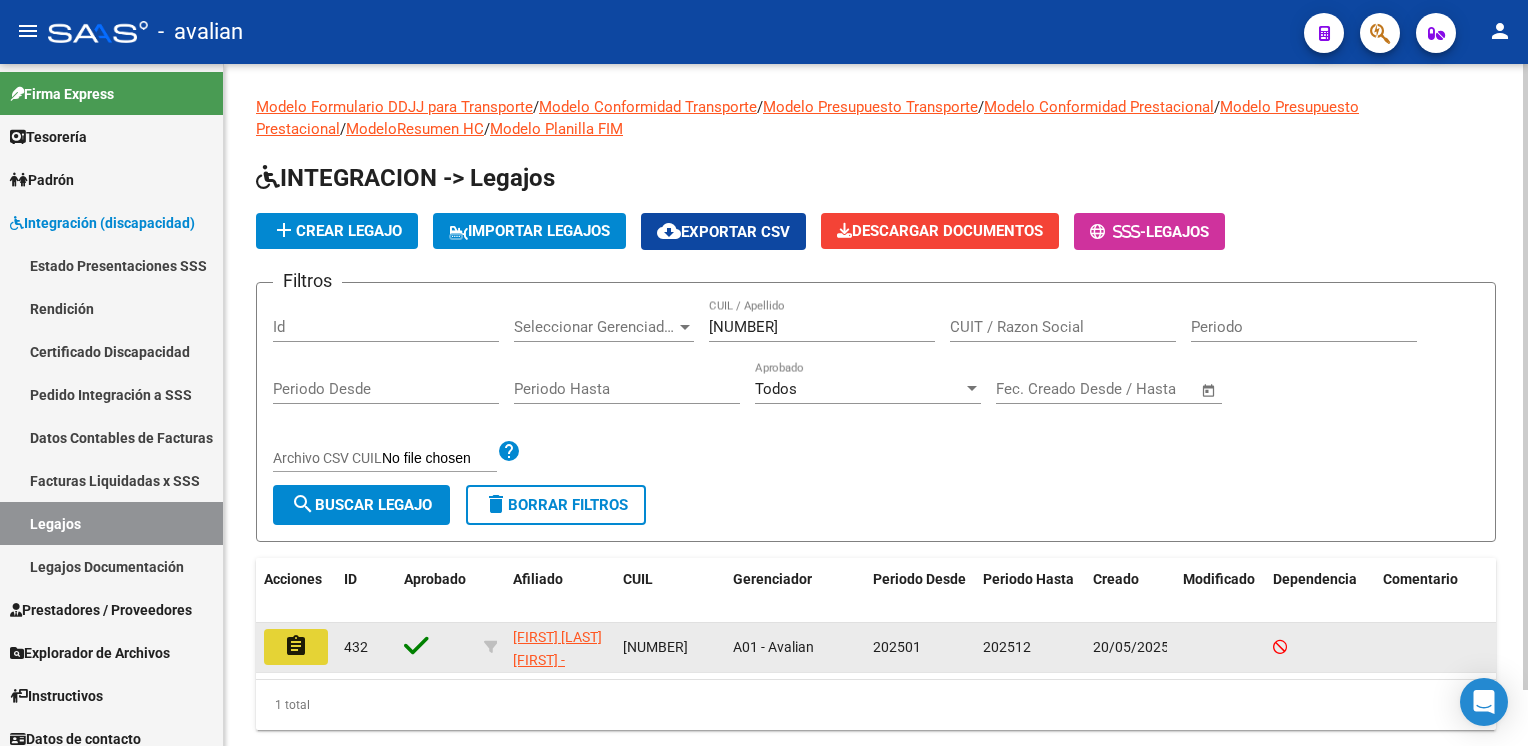 click on "assignment" 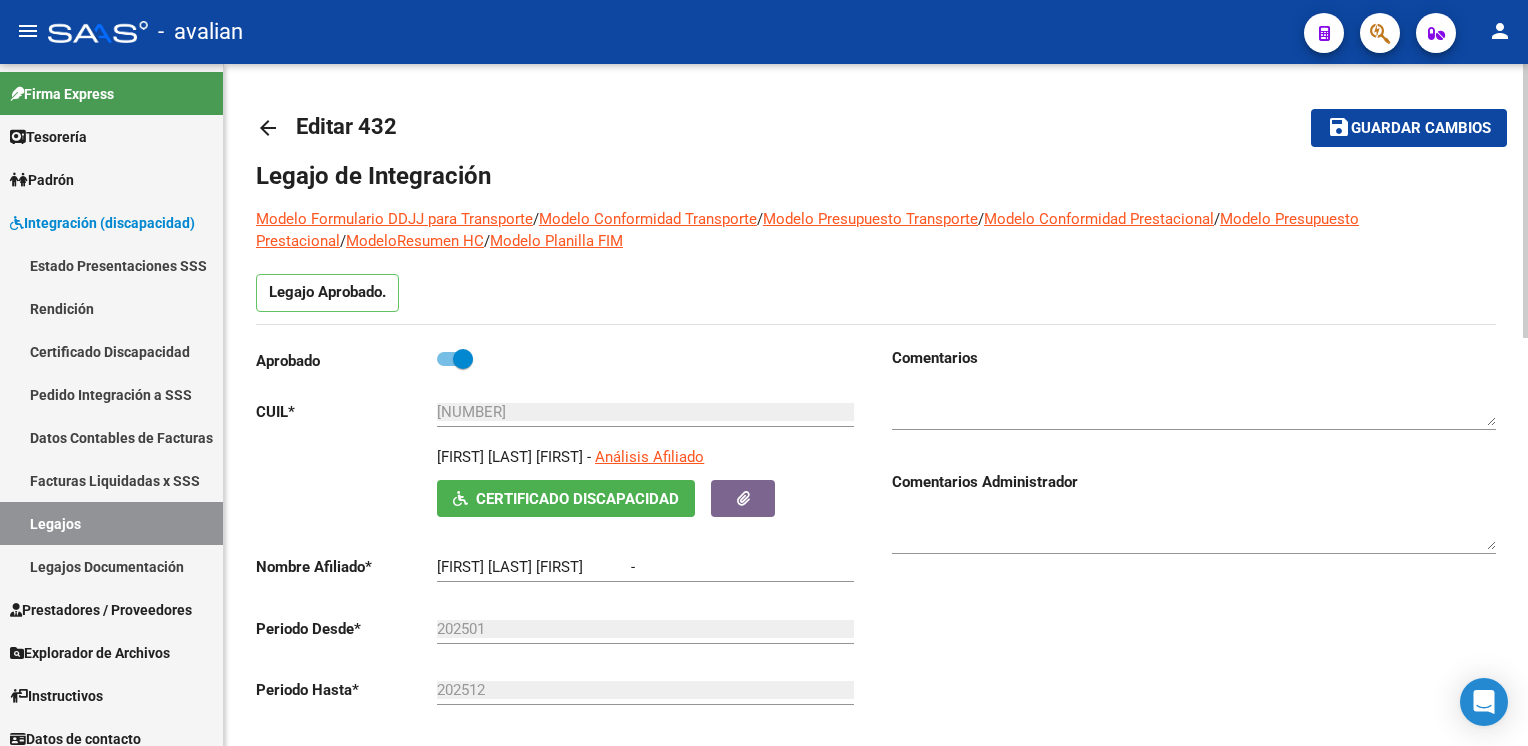 type on "POLETTO MALENA OLGA" 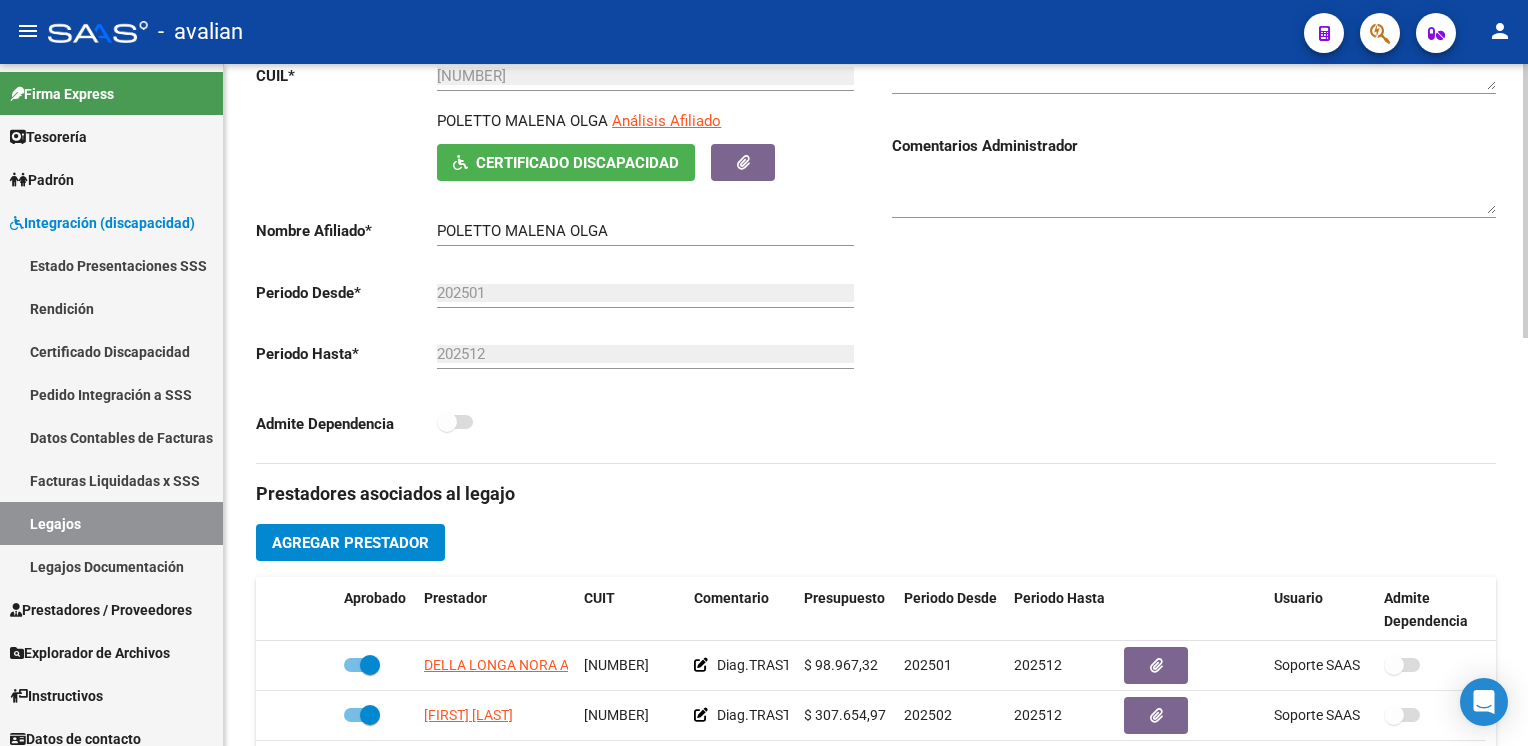 scroll, scrollTop: 100, scrollLeft: 0, axis: vertical 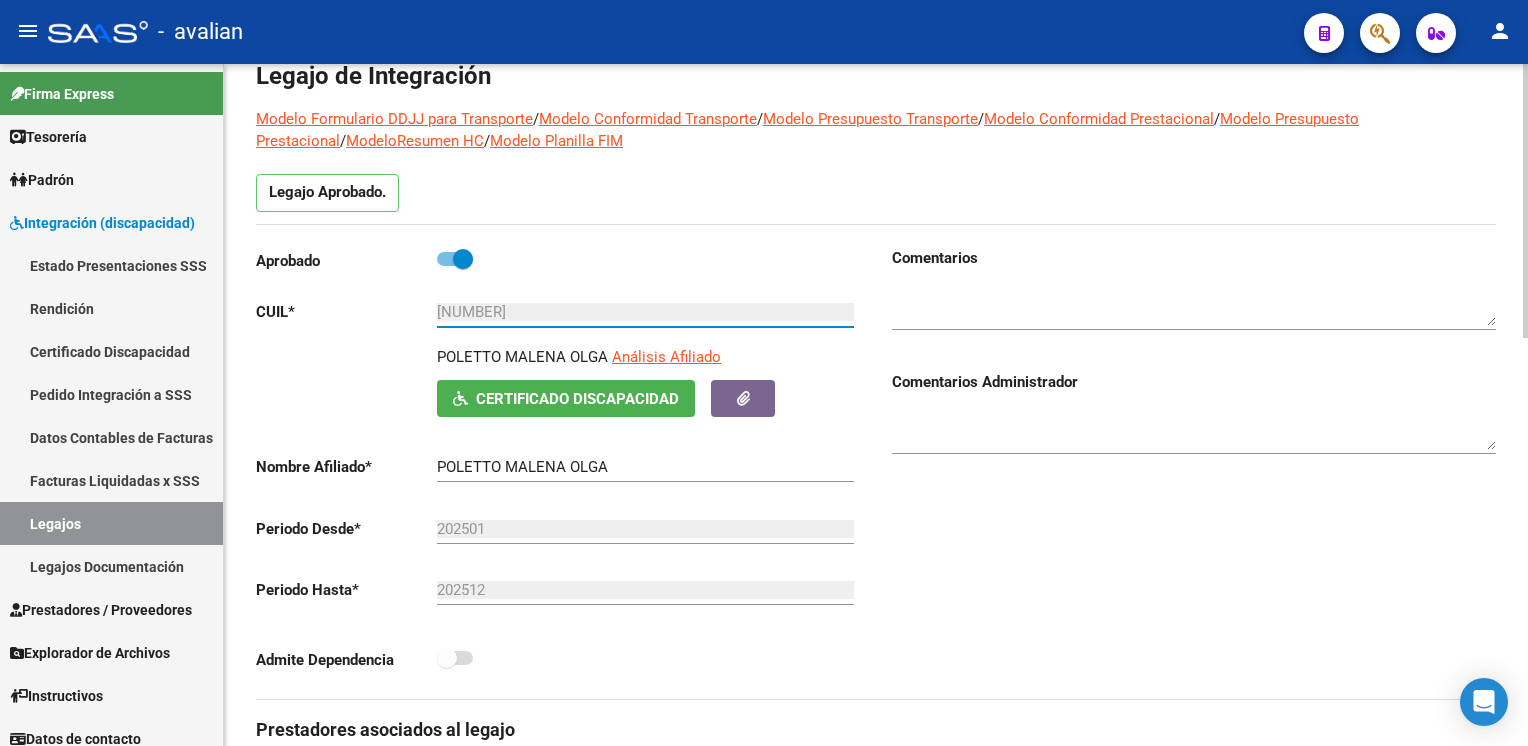 drag, startPoint x: 460, startPoint y: 310, endPoint x: 522, endPoint y: 310, distance: 62 